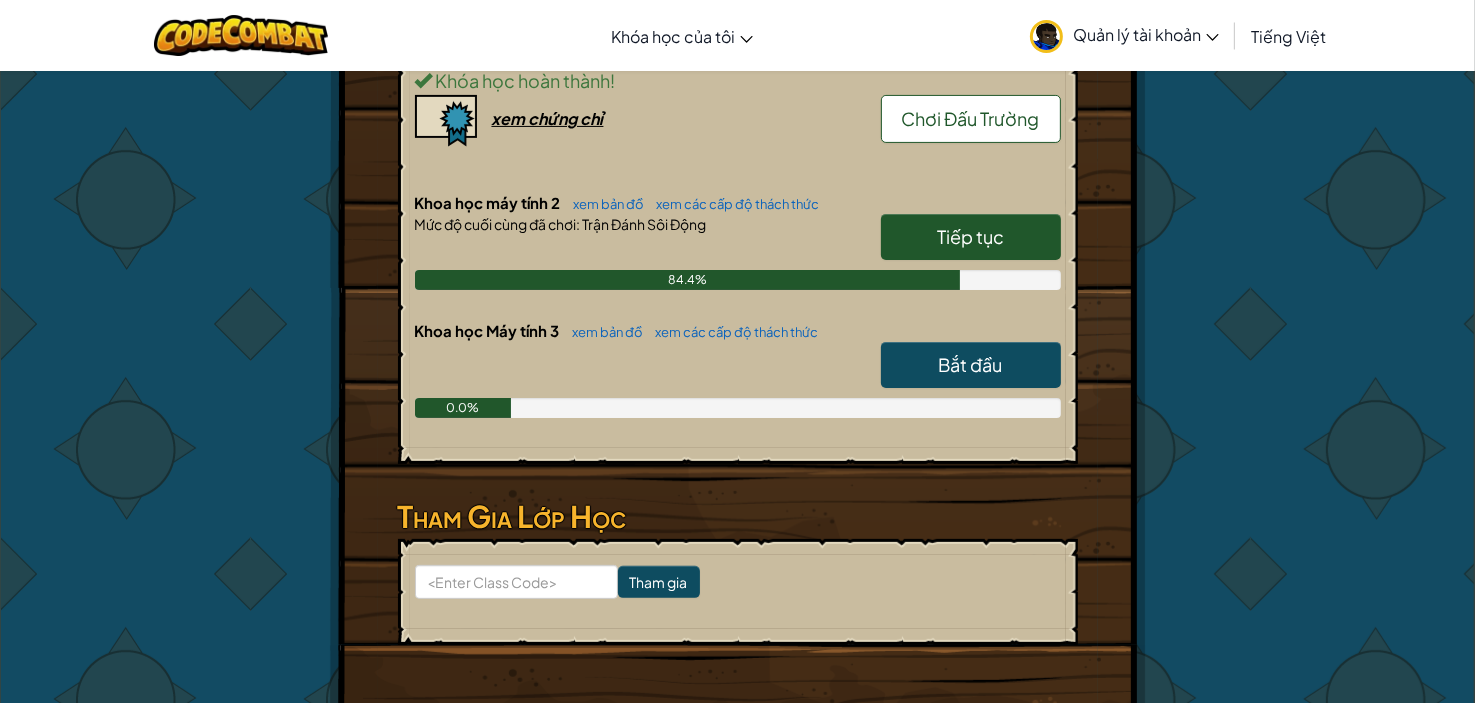 scroll, scrollTop: 533, scrollLeft: 0, axis: vertical 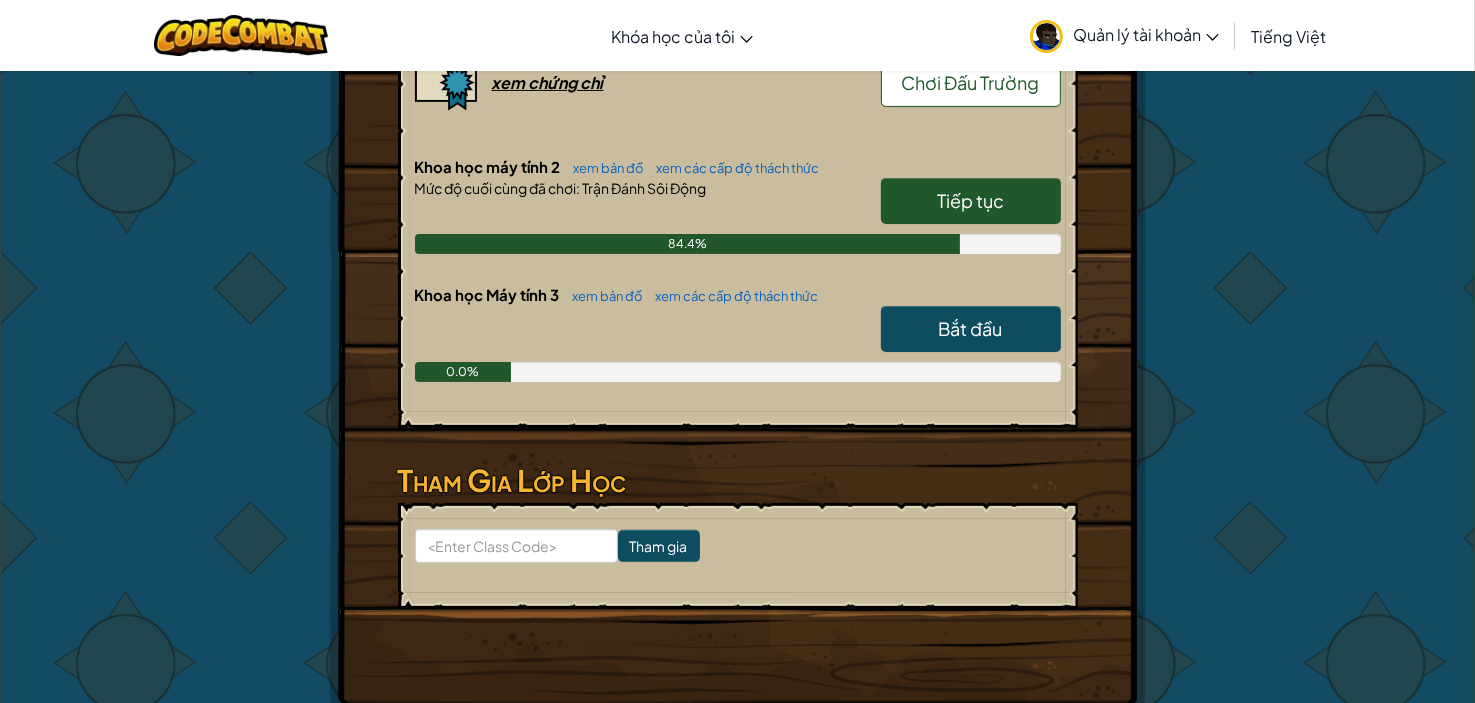click on "Bắt đầu" at bounding box center [971, 329] 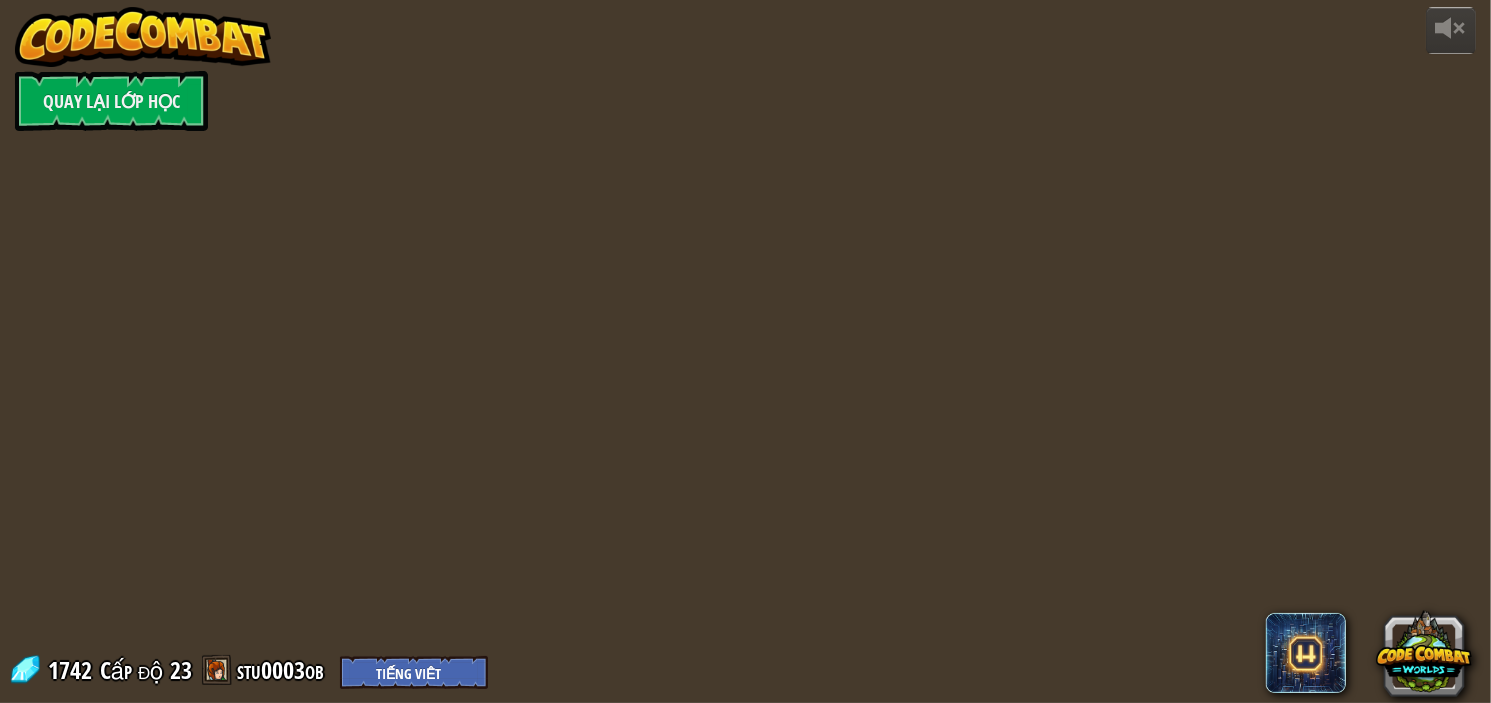 select on "vi" 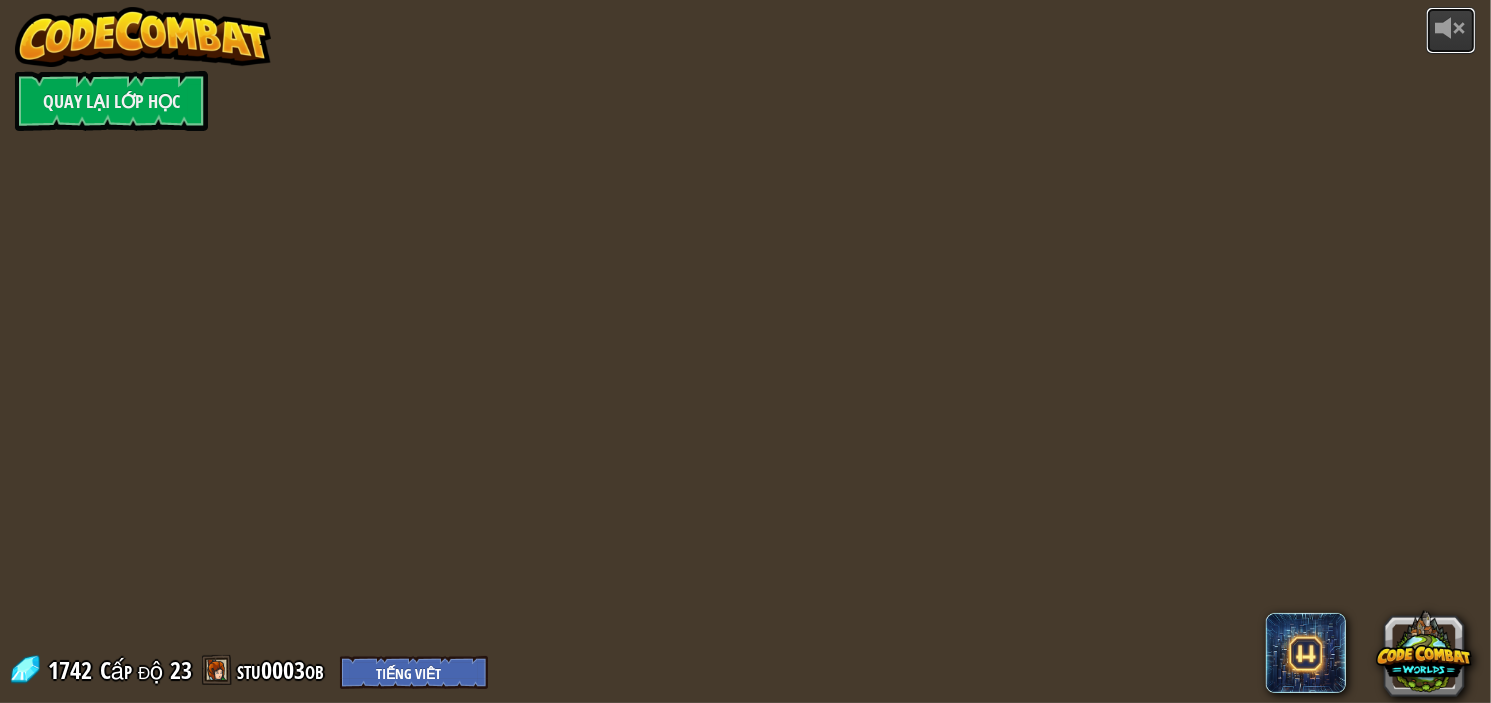 click at bounding box center (1451, 30) 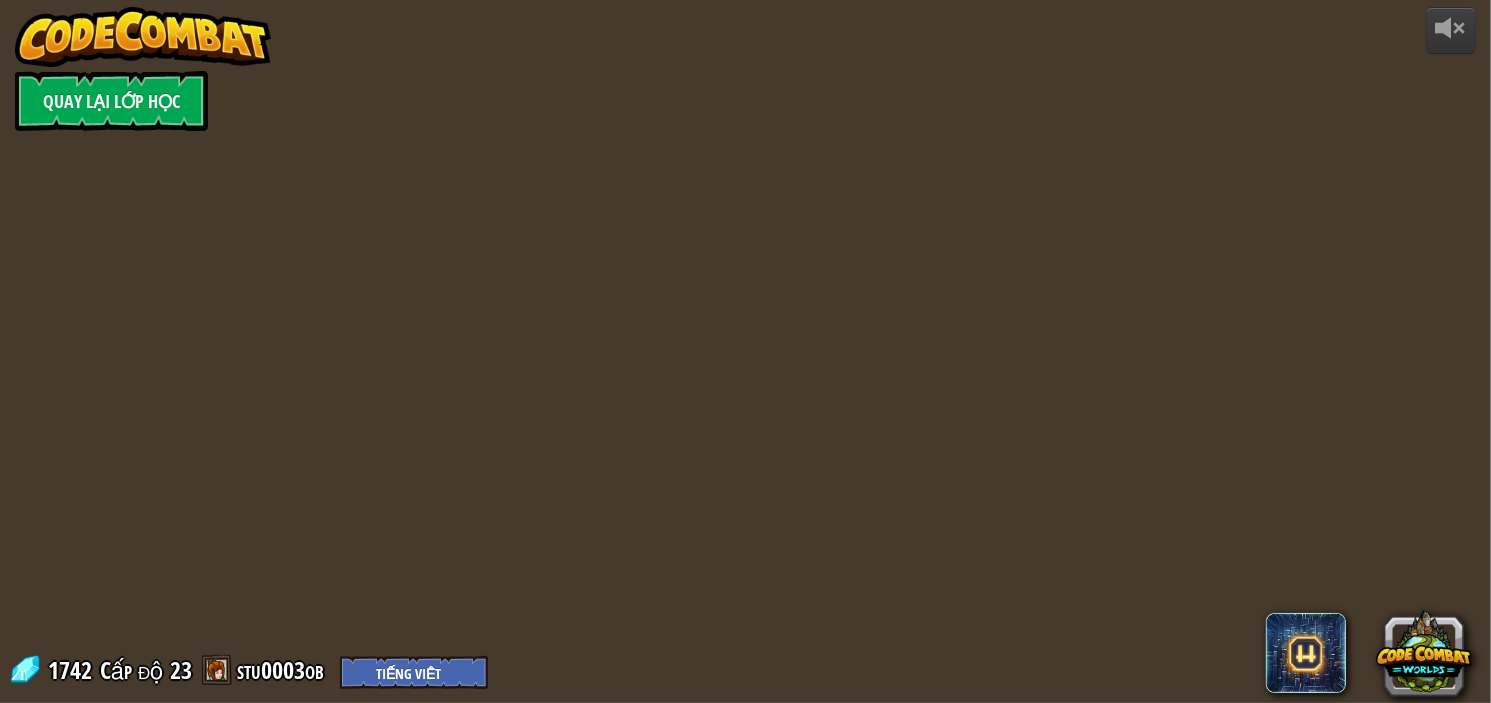 select on "vi" 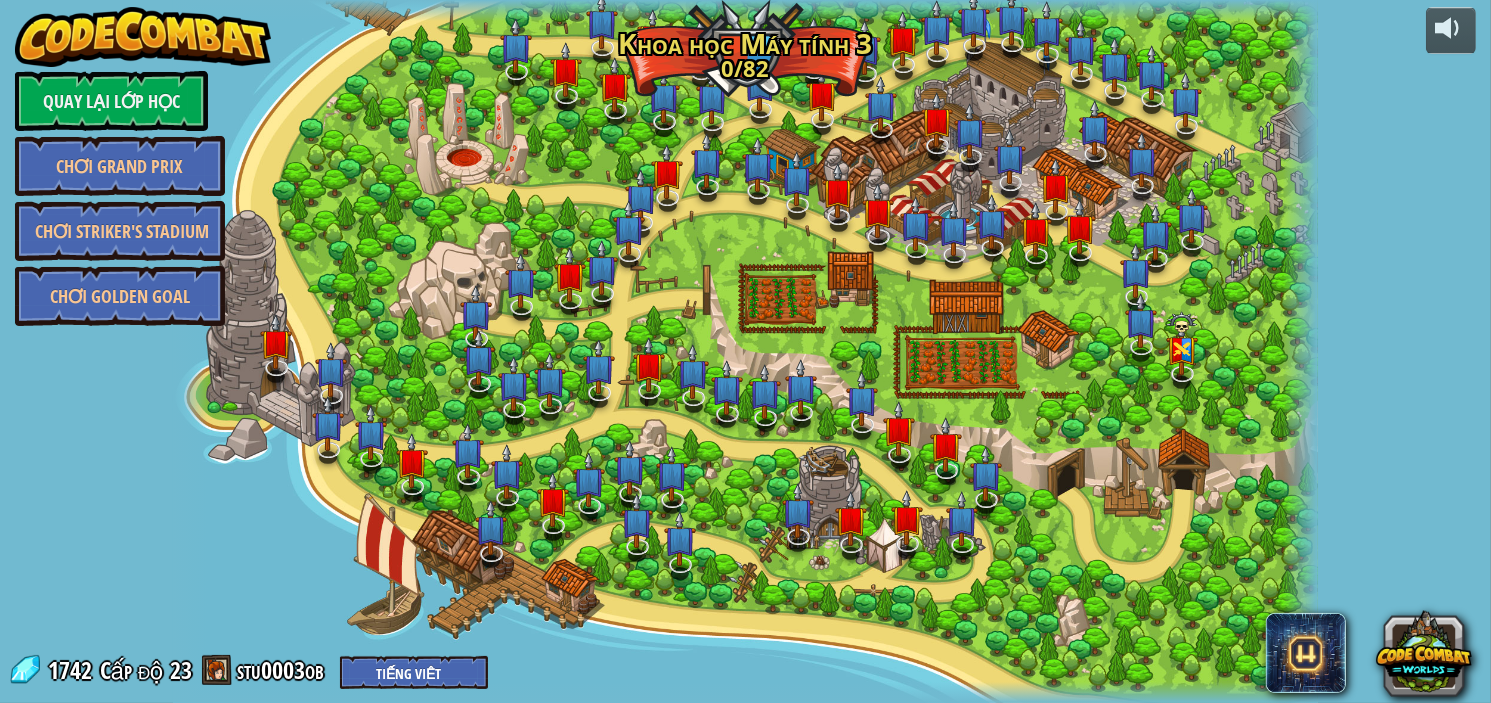 select on "vi" 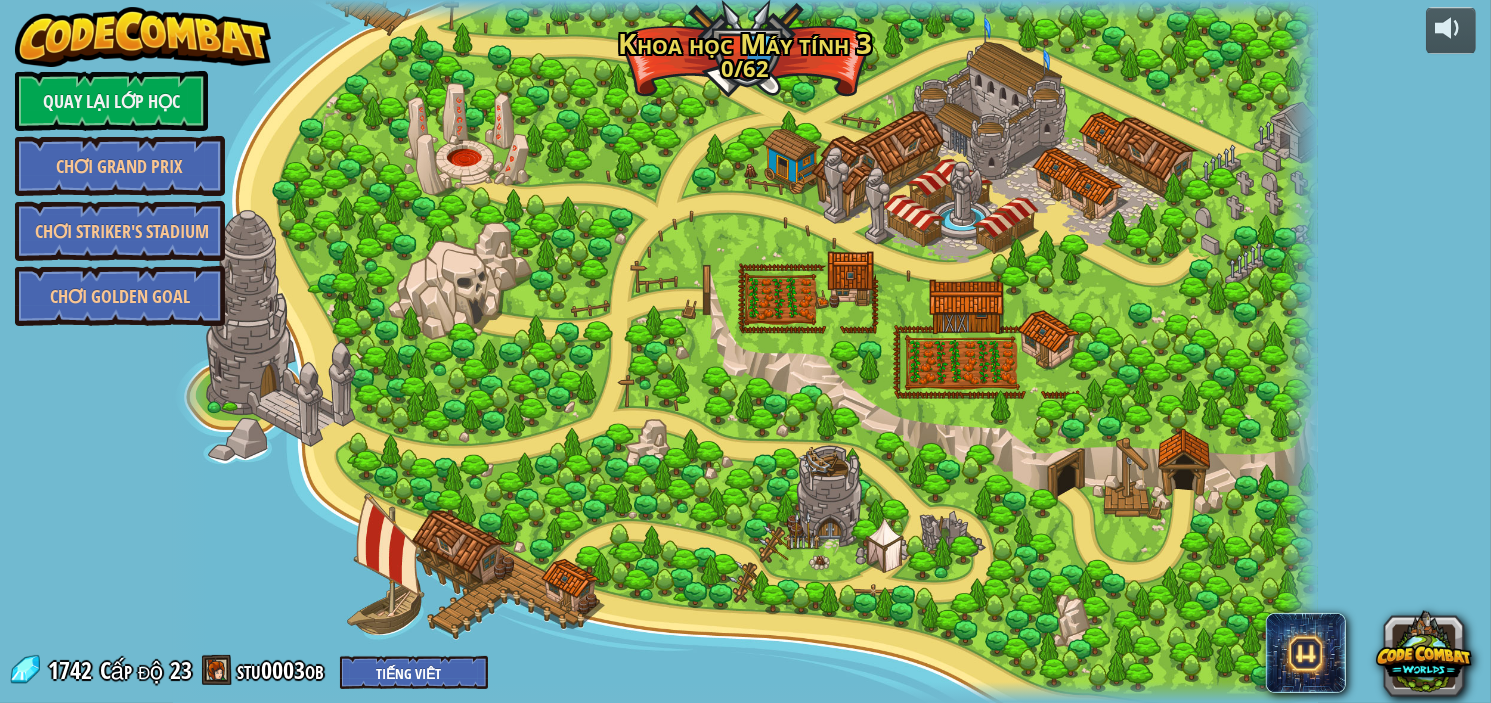 select on "vi" 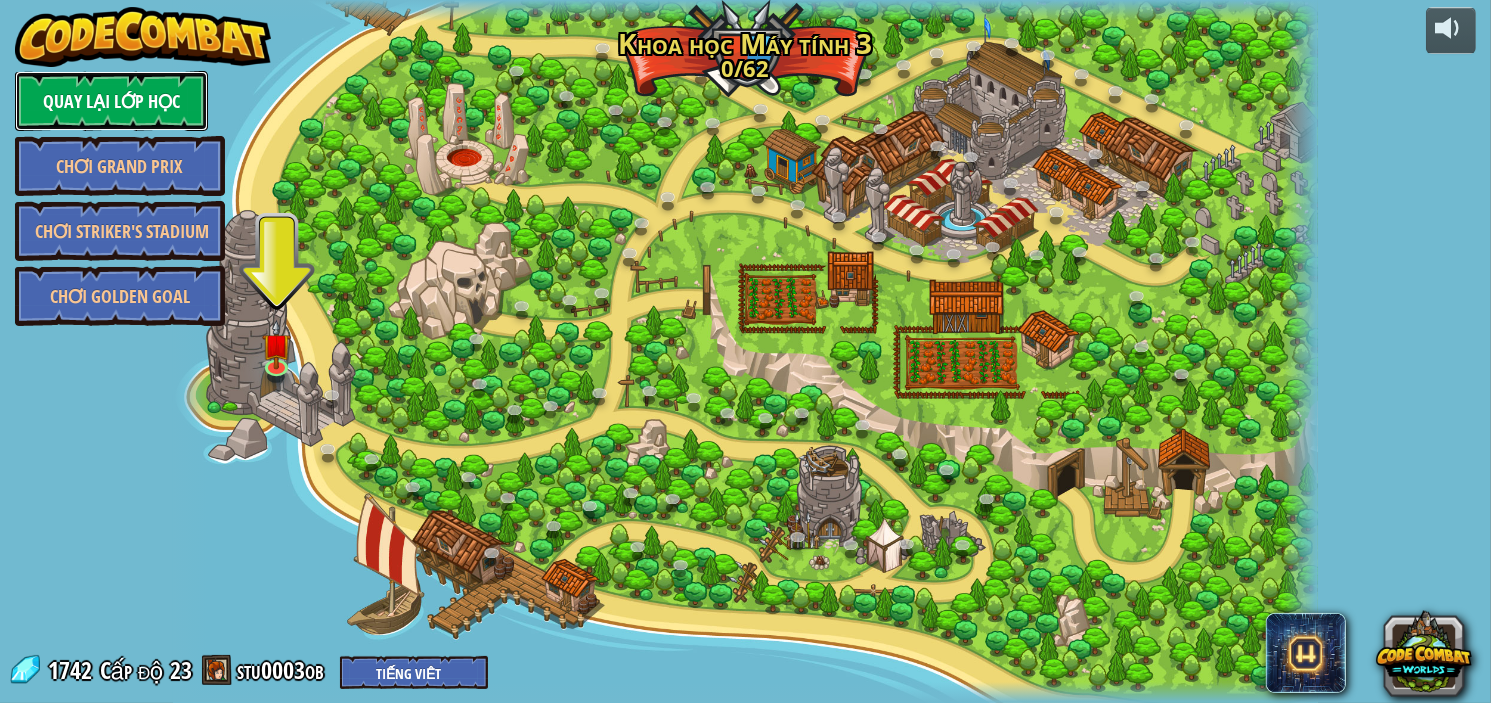 click on "Quay lại Lớp Học" at bounding box center [111, 101] 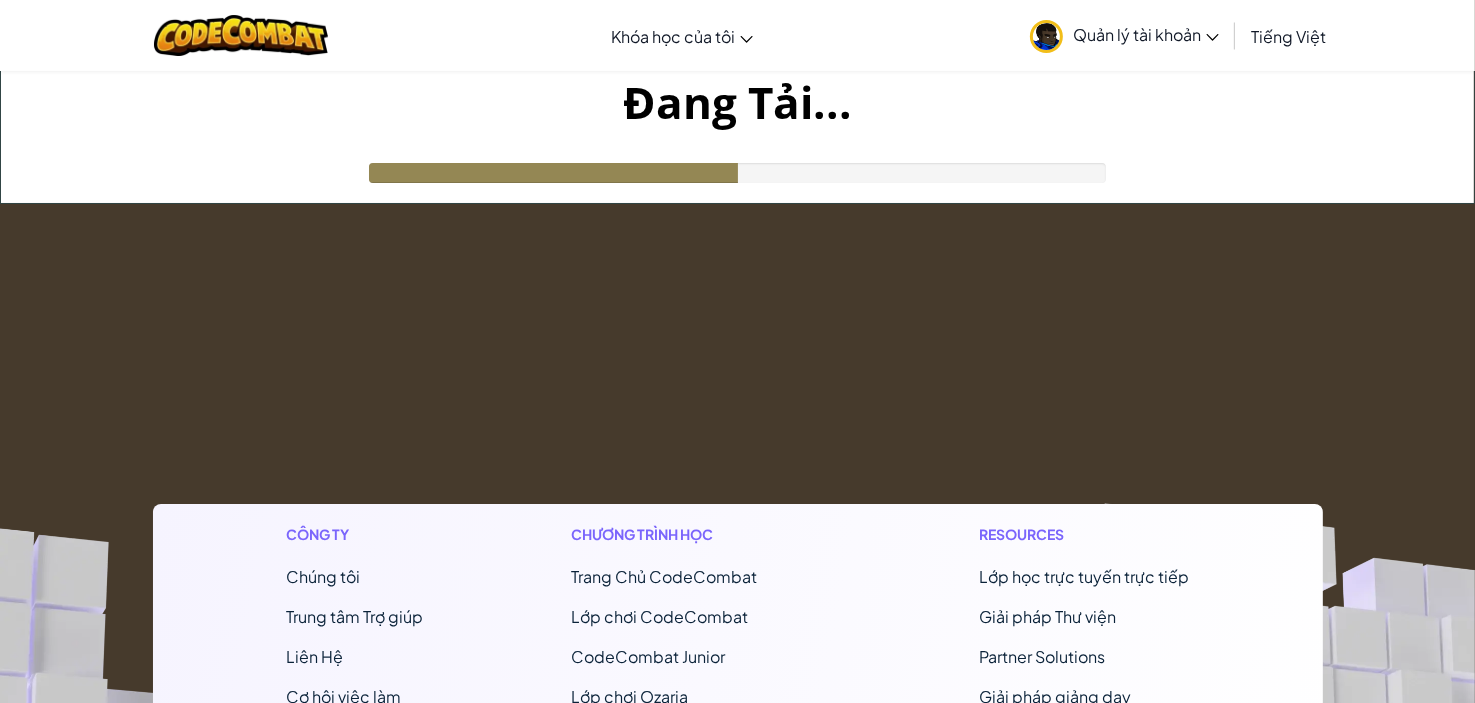 drag, startPoint x: 141, startPoint y: 93, endPoint x: 578, endPoint y: 323, distance: 493.83093 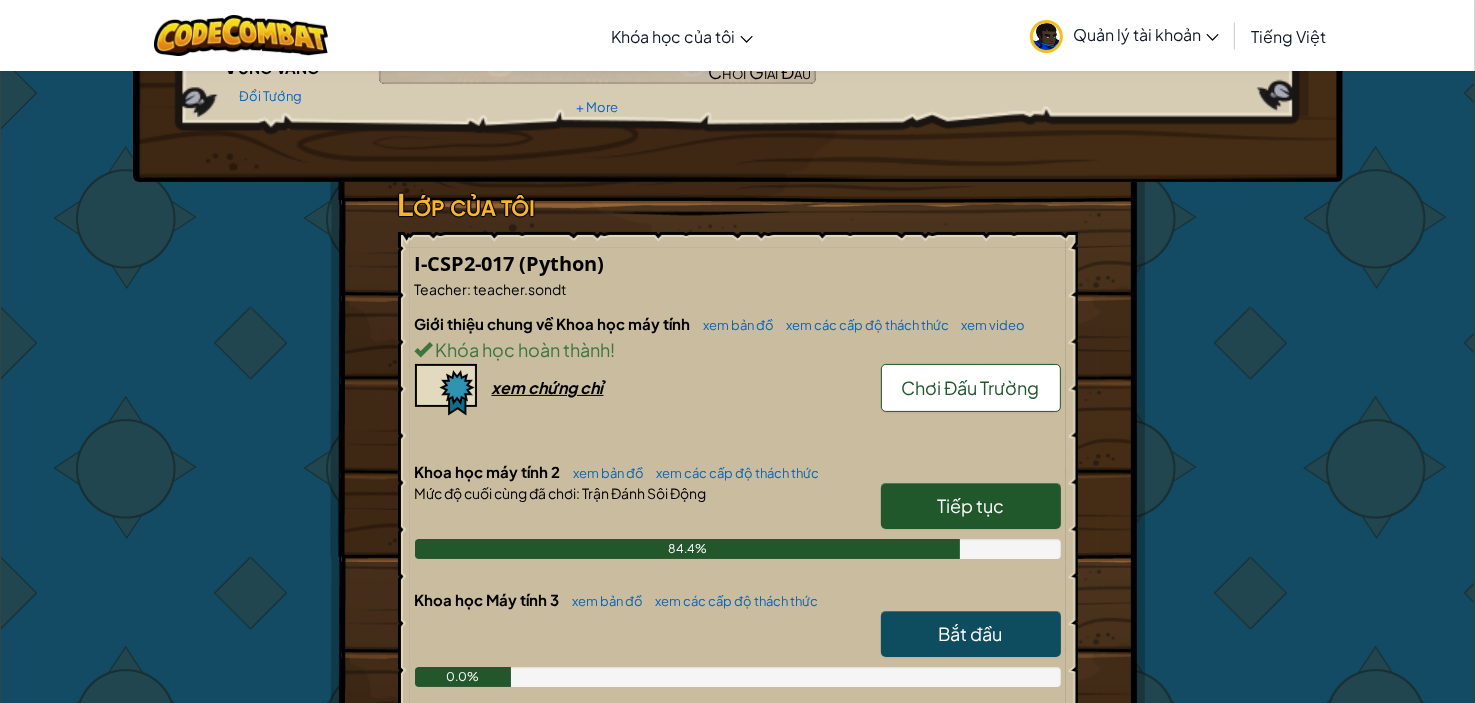 scroll, scrollTop: 266, scrollLeft: 0, axis: vertical 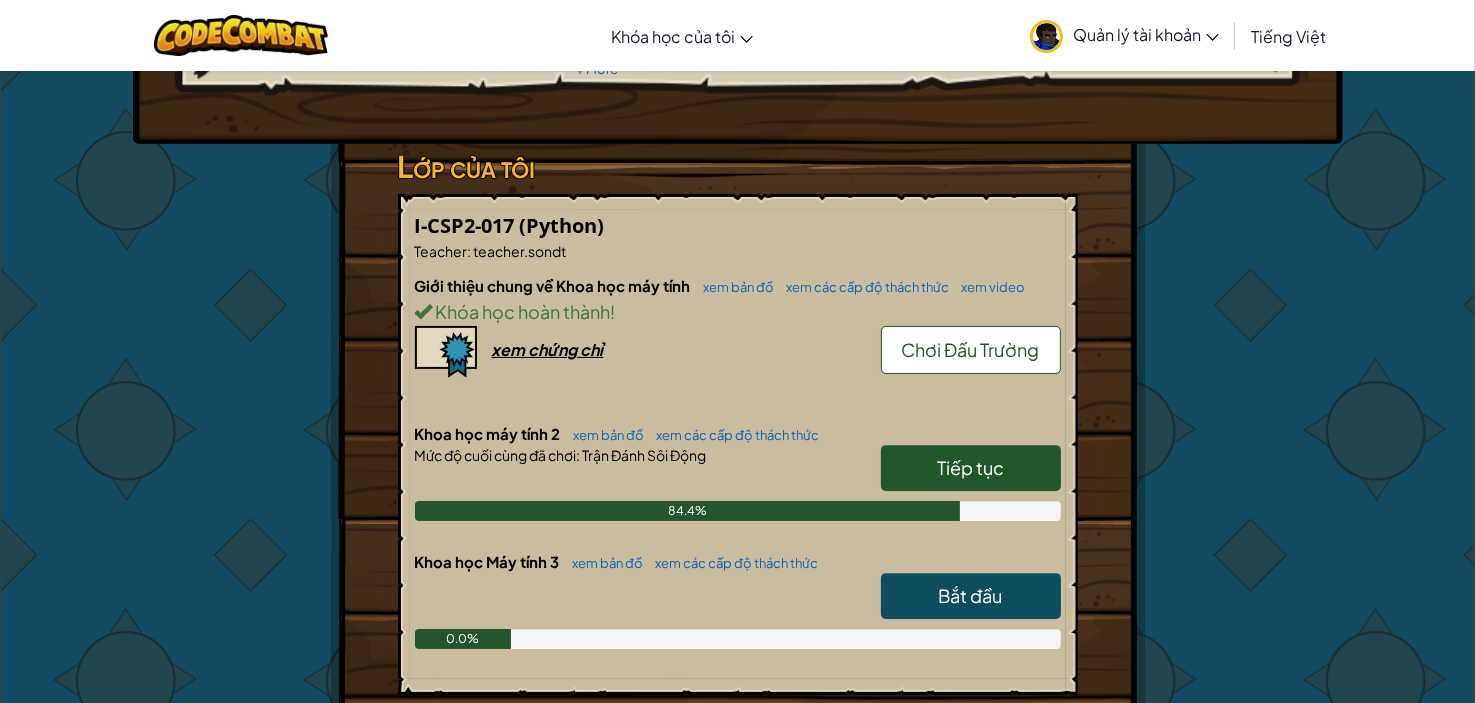 click on "Tiếp tục" at bounding box center [970, 467] 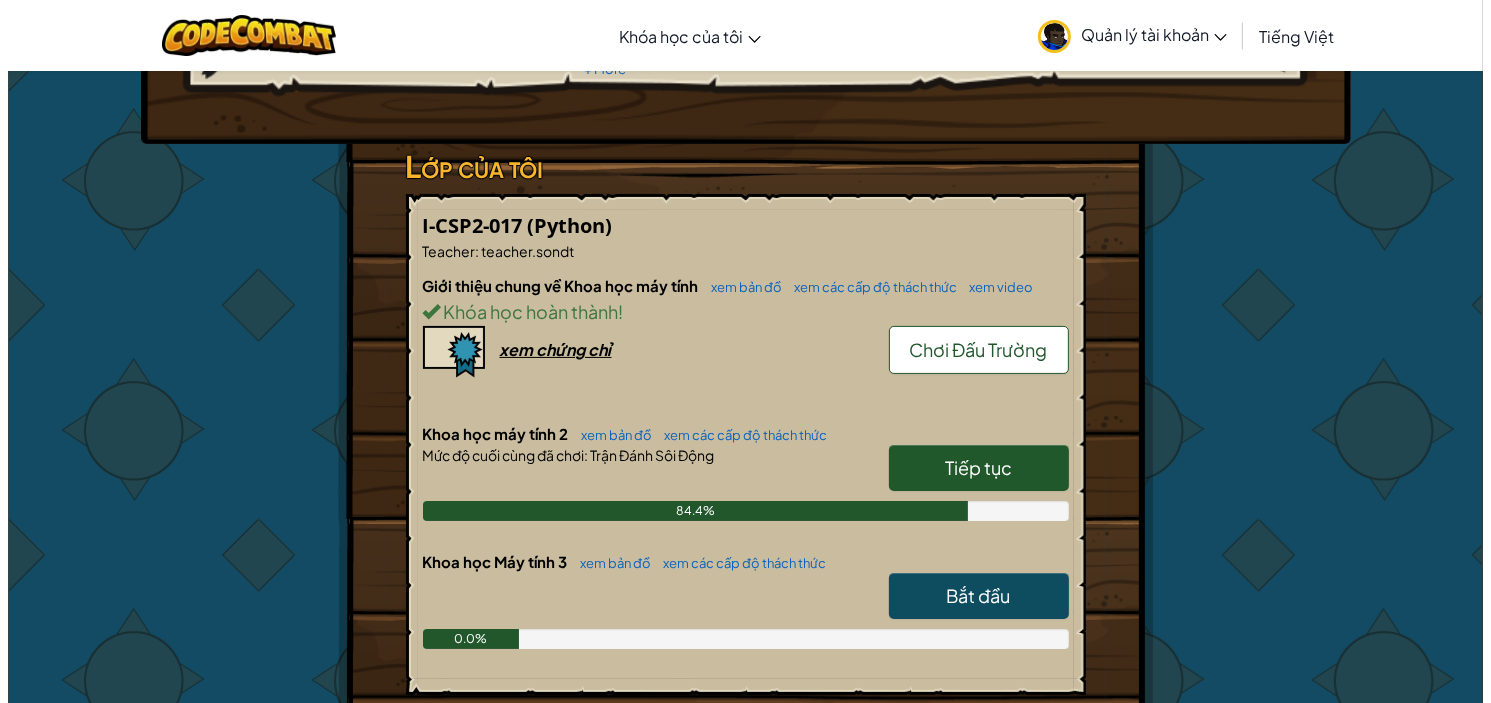 scroll, scrollTop: 0, scrollLeft: 0, axis: both 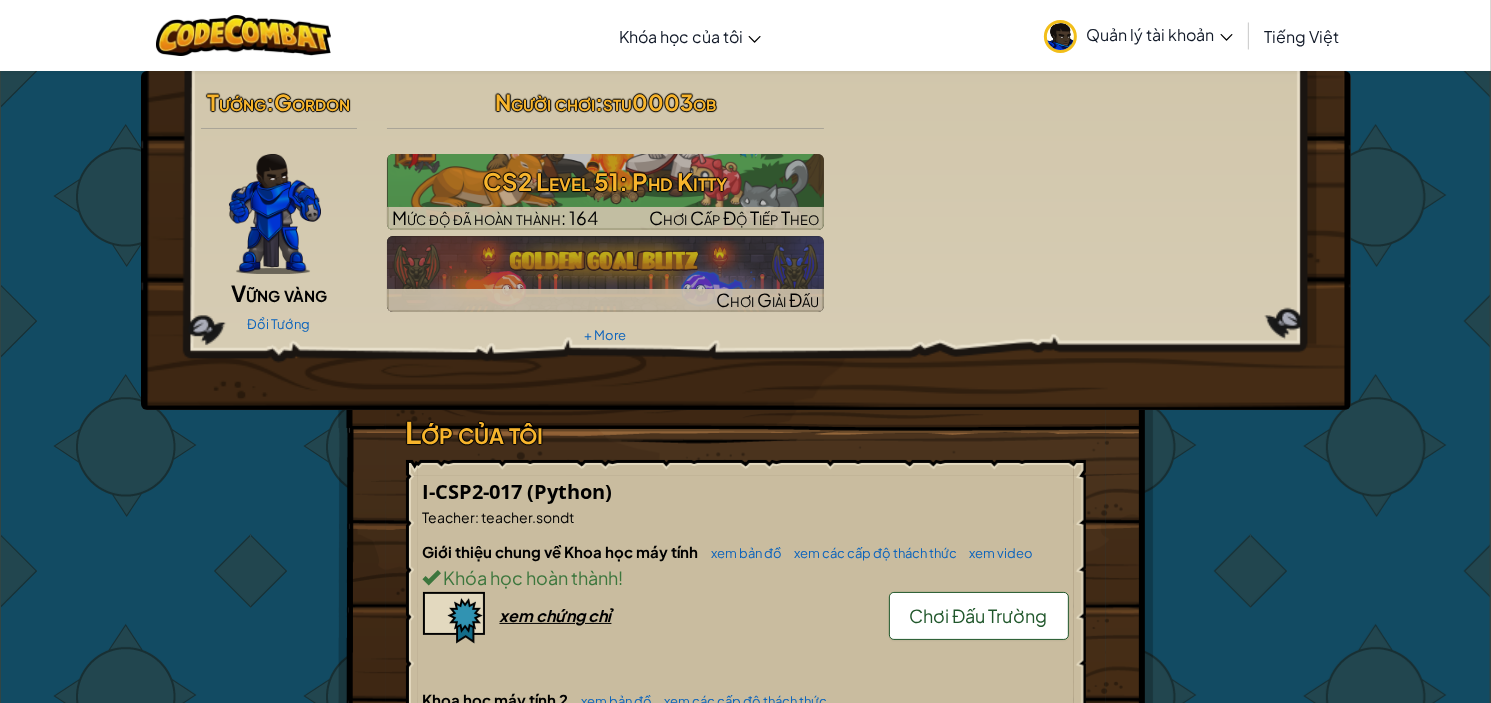 select on "vi" 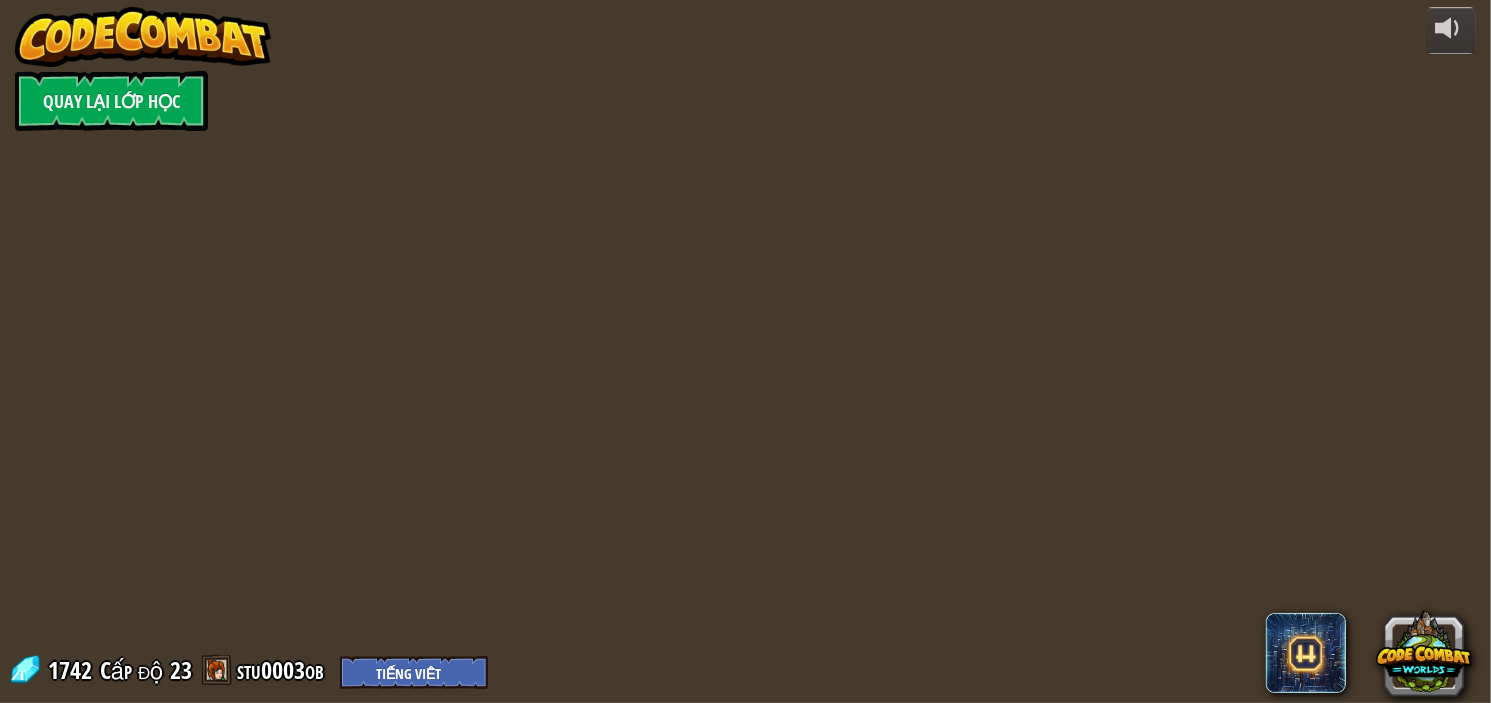 select on "vi" 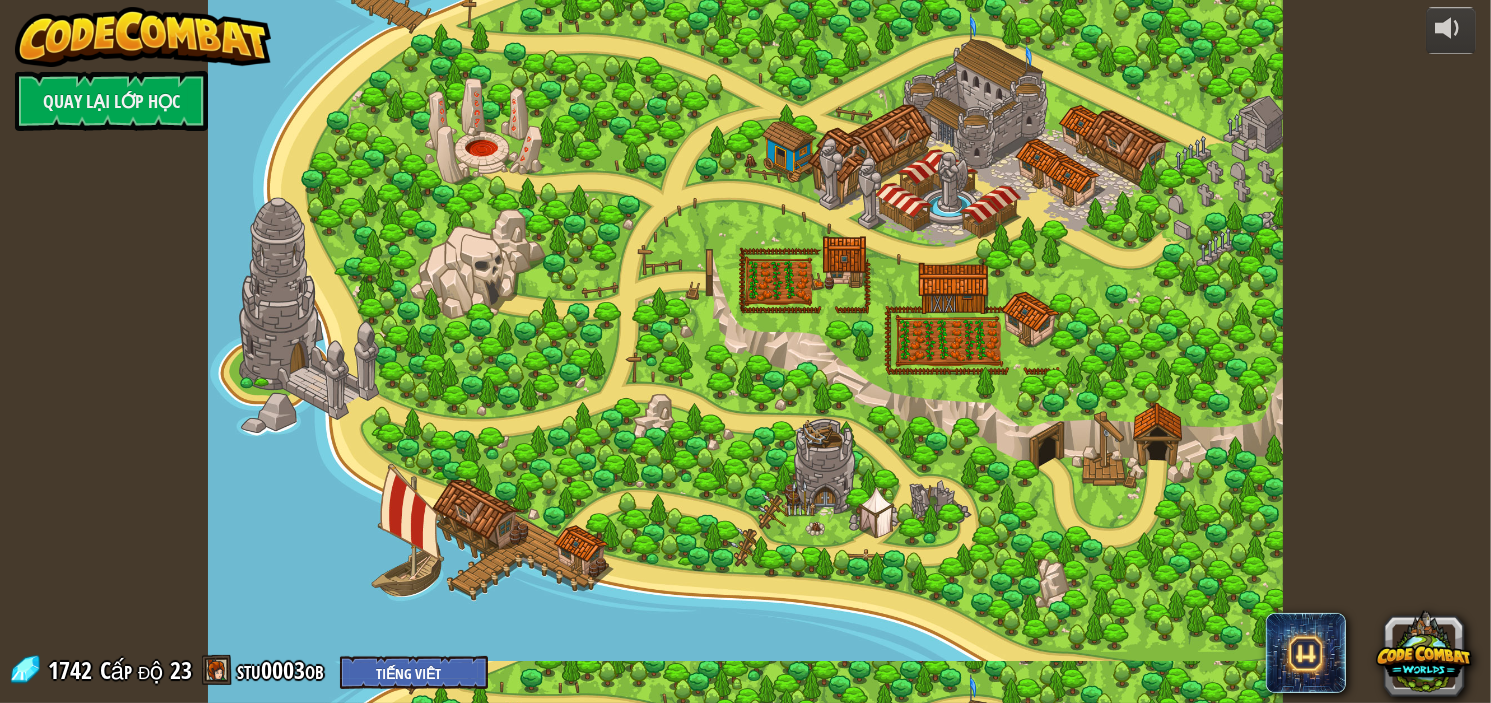 select on "vi" 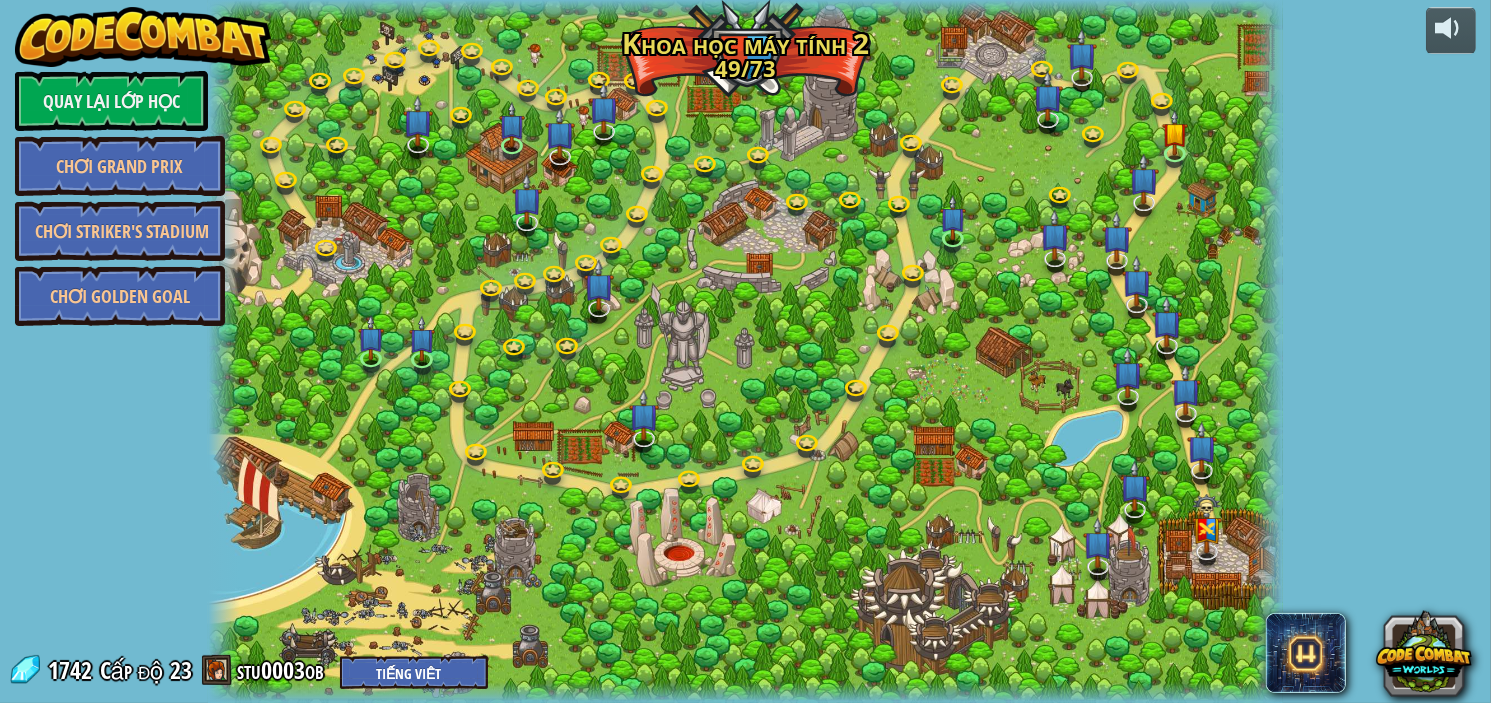 select on "vi" 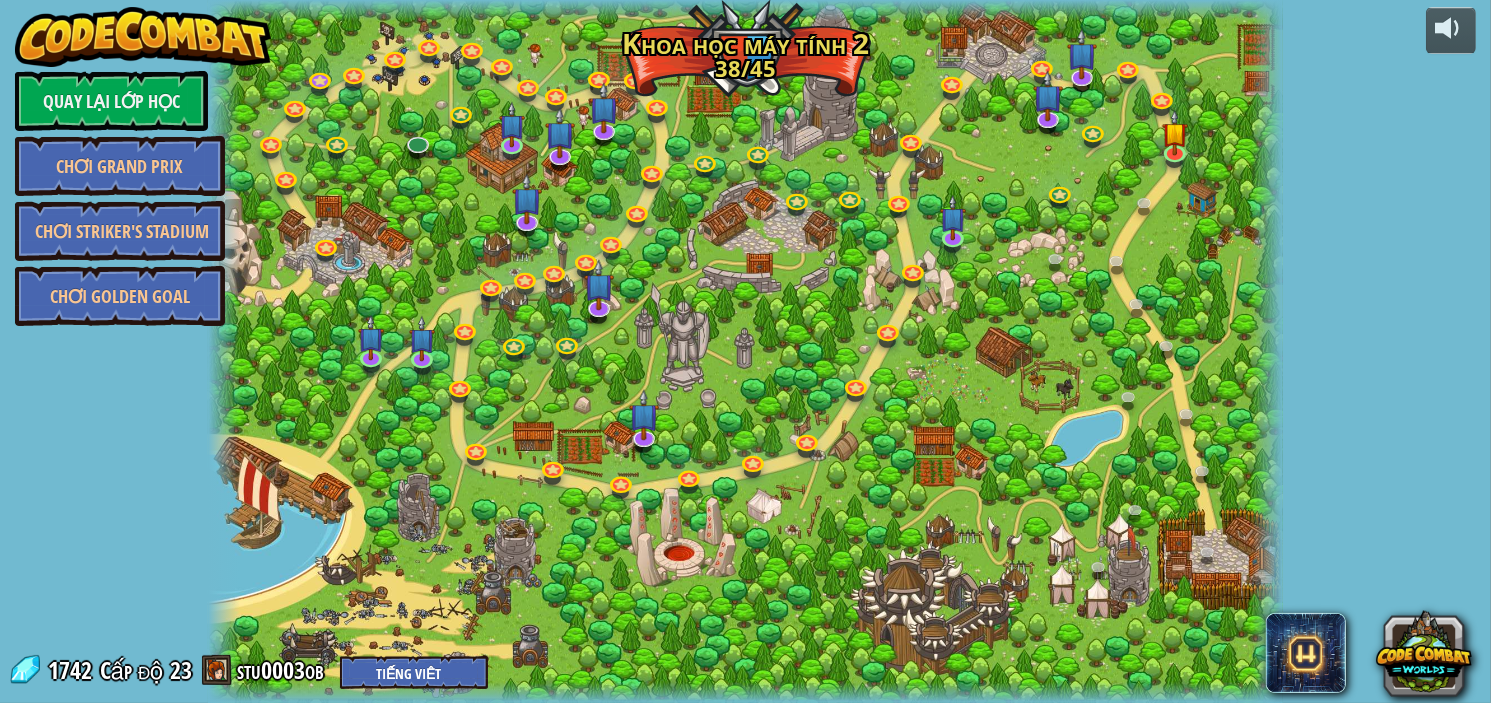 select on "vi" 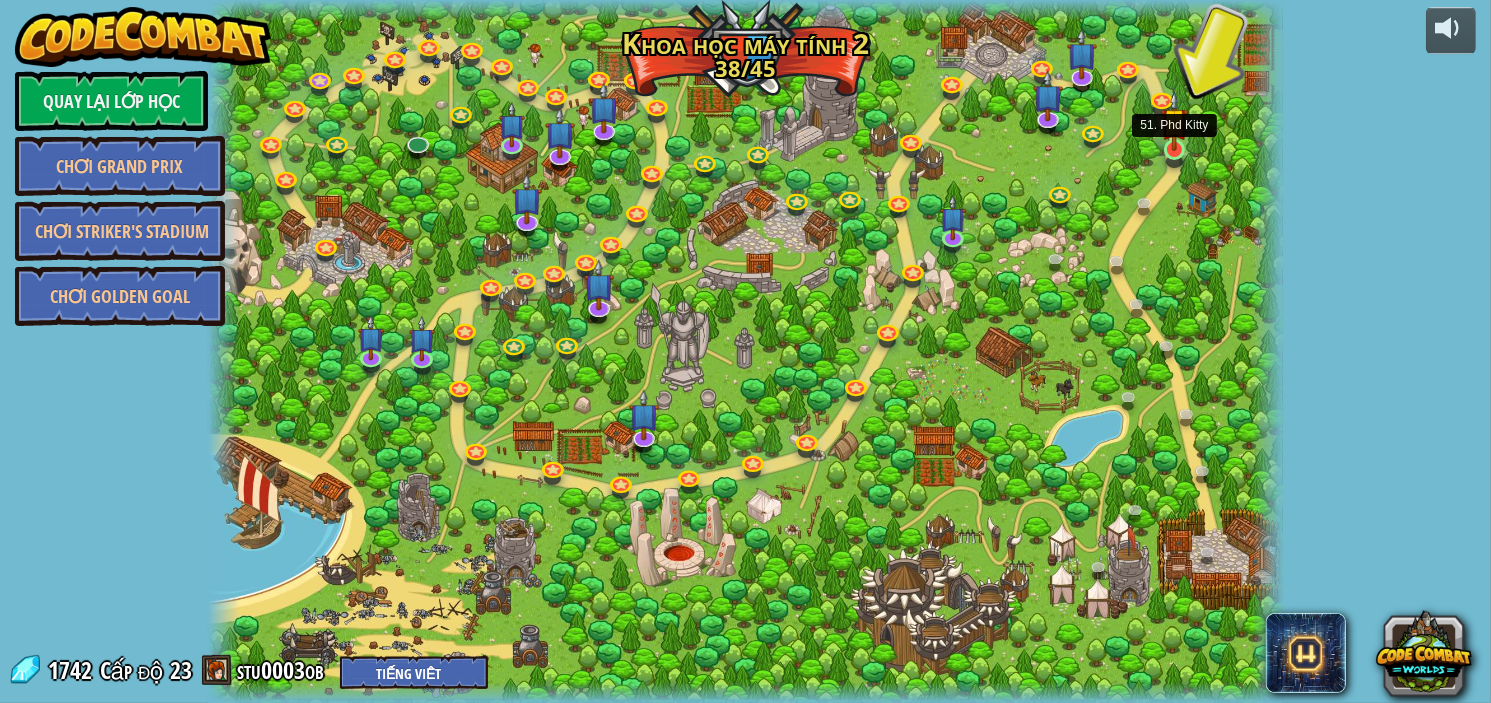 click at bounding box center [1174, 121] 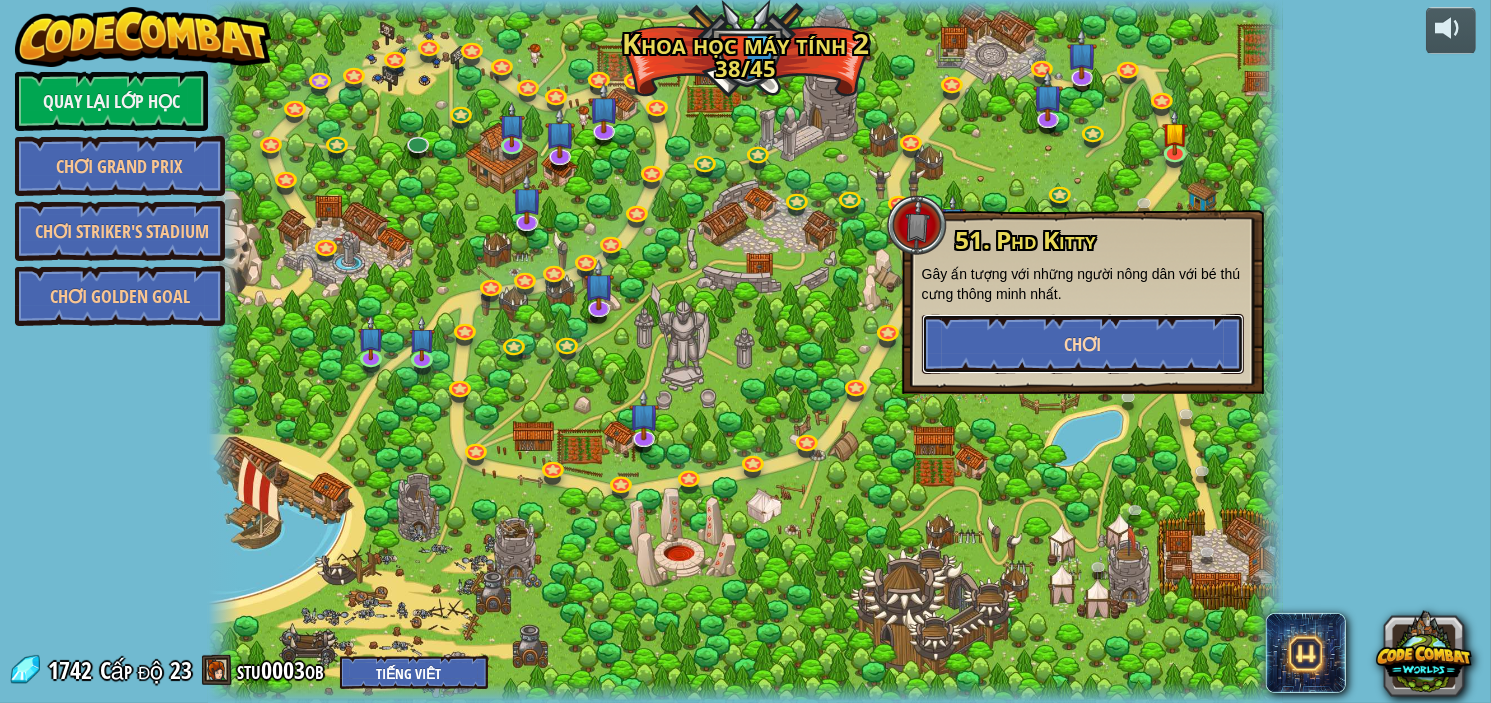 click on "Chơi" at bounding box center [1083, 344] 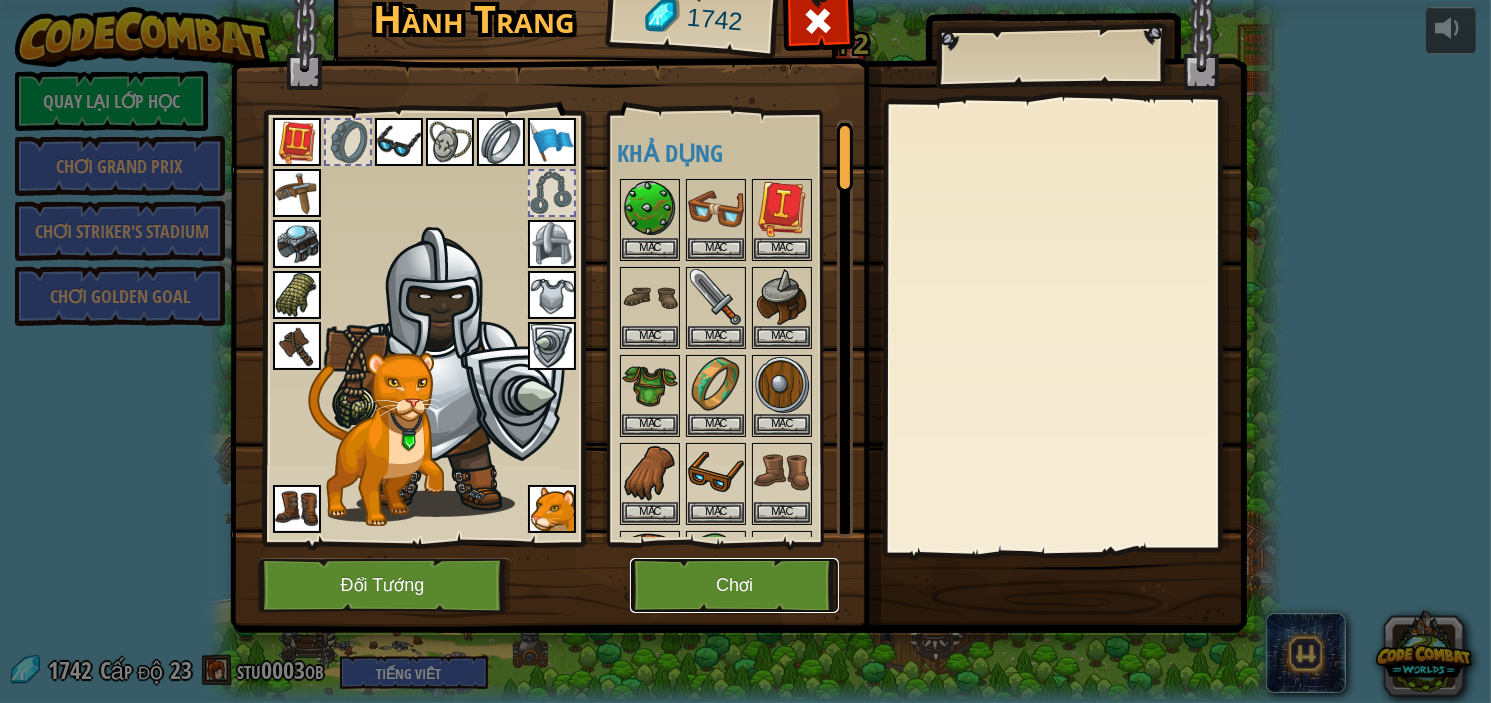 click on "Chơi" at bounding box center (734, 585) 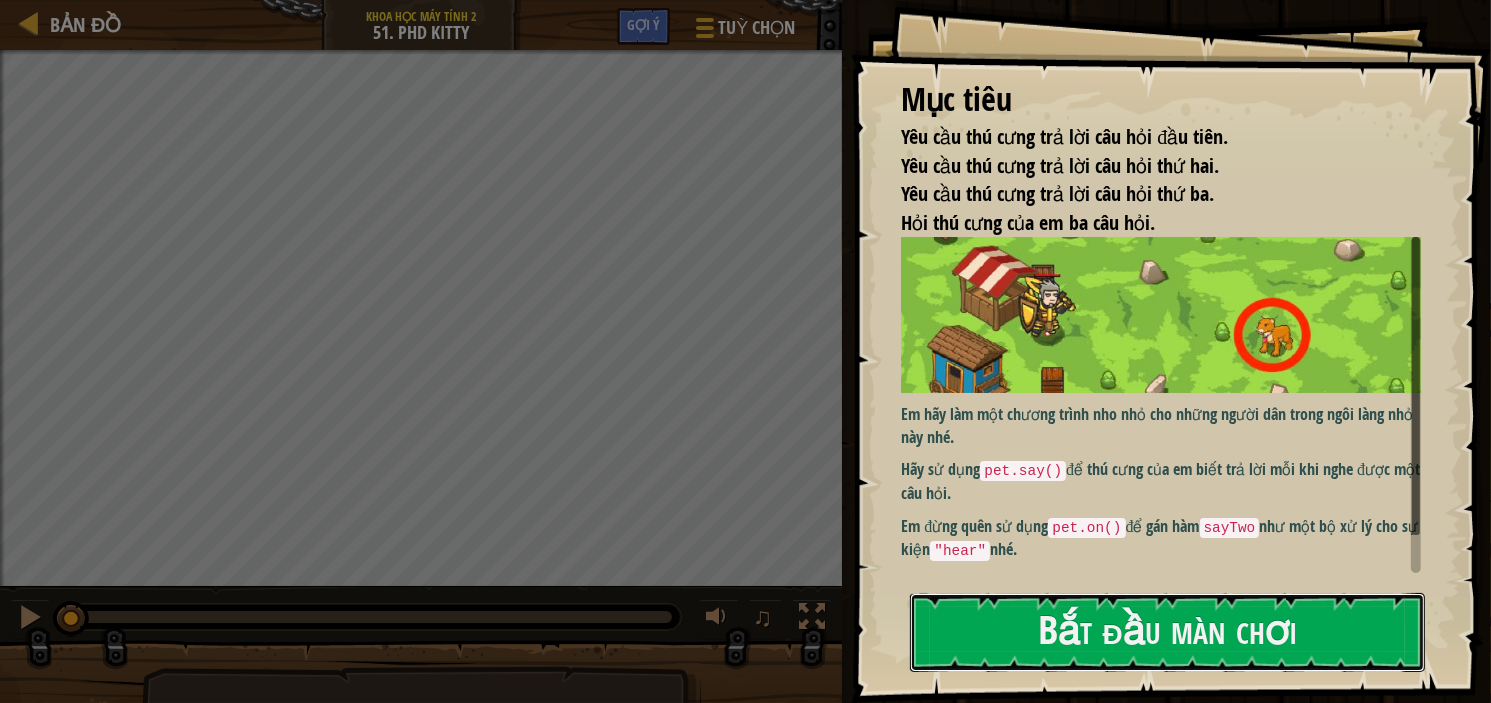 click on "Bắt đầu màn chơi" at bounding box center (1167, 632) 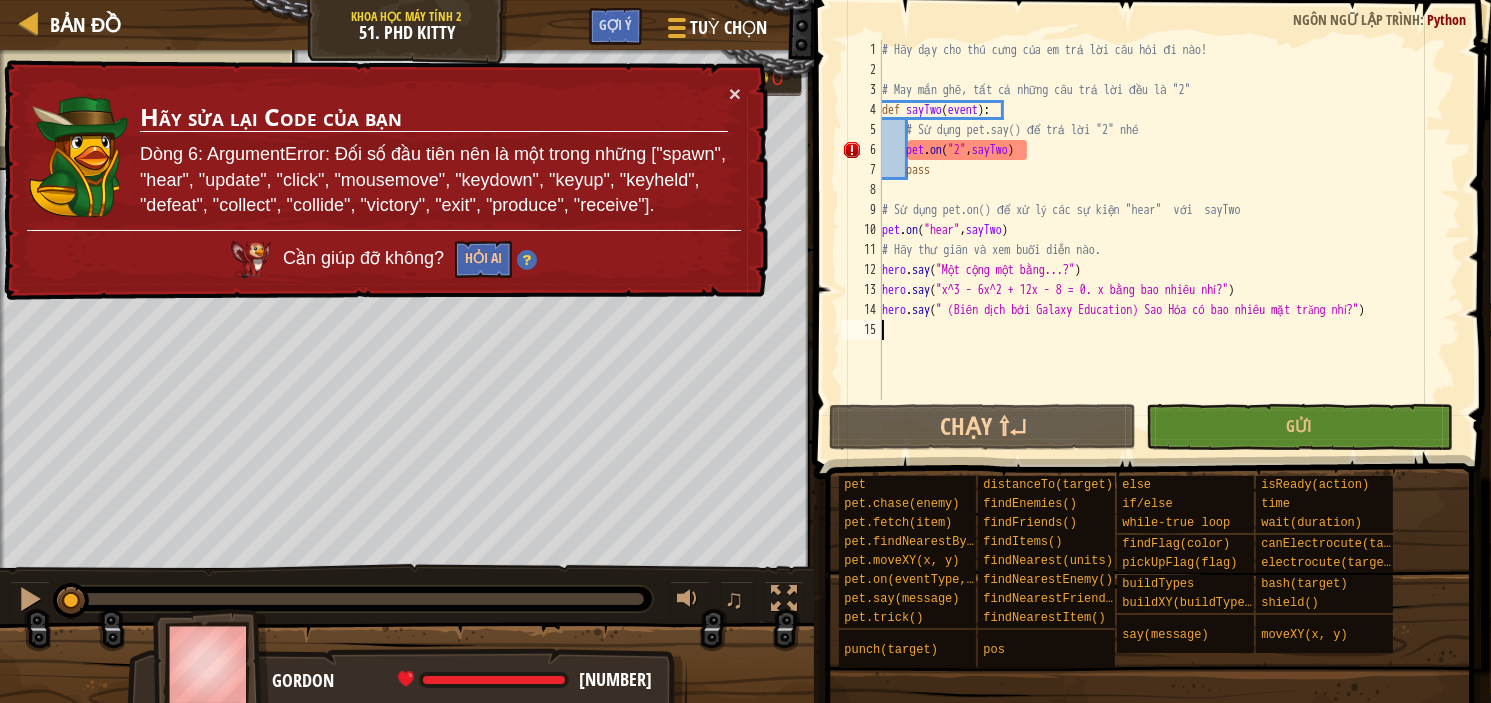 click on "× Hãy sửa lại Code của bạn Dòng 6: ArgumentError: Đối số đầu tiên nên là một trong những ["spawn", "hear", "update", "click", "mousemove", "keydown", "keyup", "keyheld", "defeat", "collect", "collide", "victory", "exit", "produce", "receive"].
Cần giúp đỡ không? Hỏi AI" at bounding box center (384, 180) 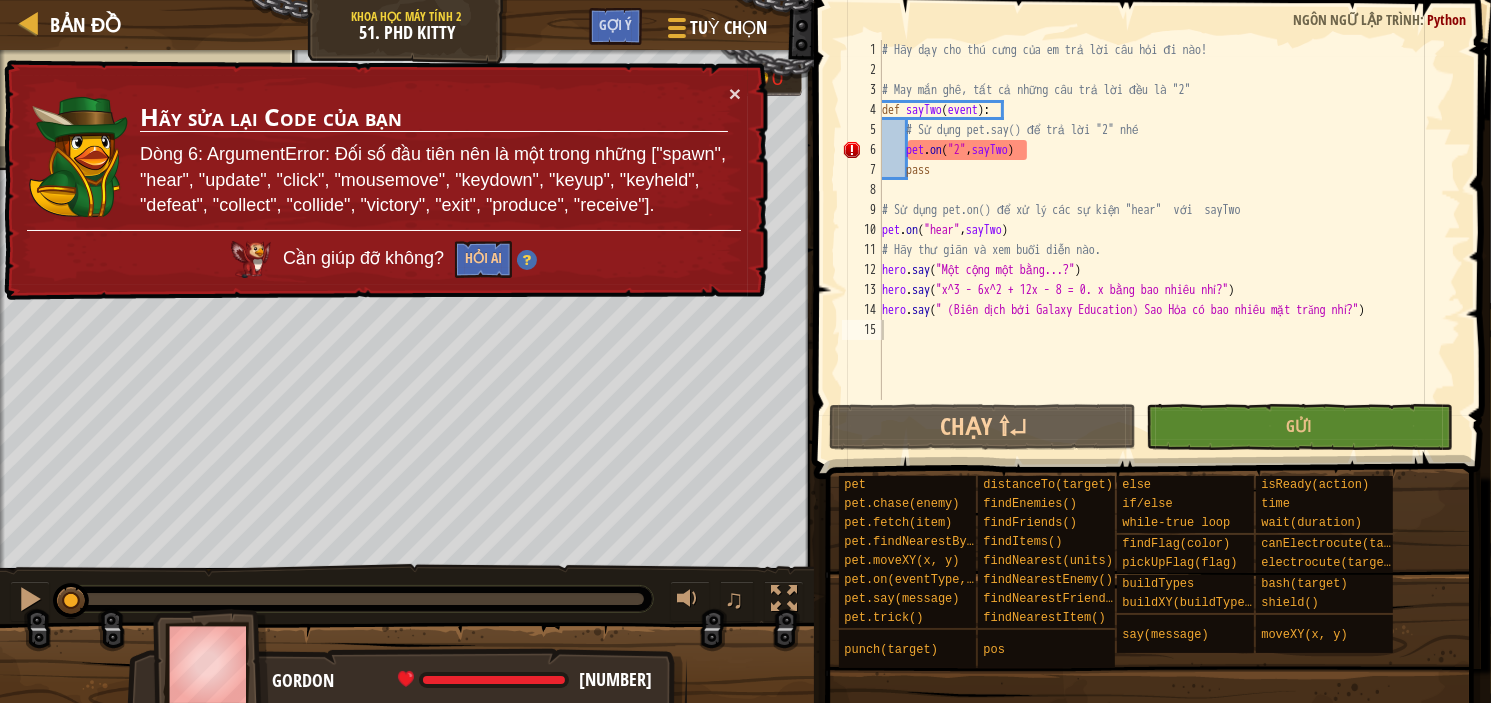 click on "× Hãy sửa lại Code của bạn Dòng 6: ArgumentError: Đối số đầu tiên nên là một trong những ["spawn", "hear", "update", "click", "mousemove", "keydown", "keyup", "keyheld", "defeat", "collect", "collide", "victory", "exit", "produce", "receive"].
Cần giúp đỡ không? Hỏi AI" at bounding box center (384, 180) 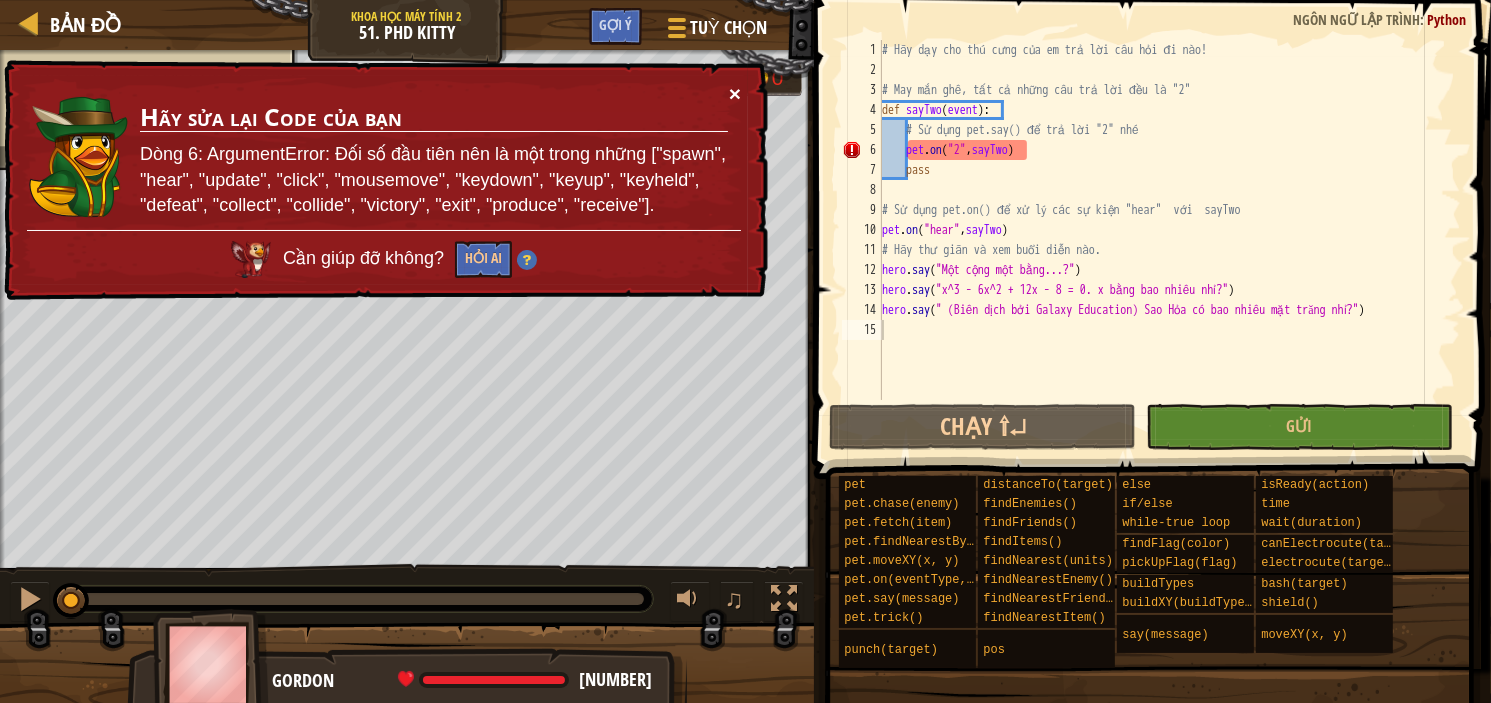 click on "×" at bounding box center [735, 93] 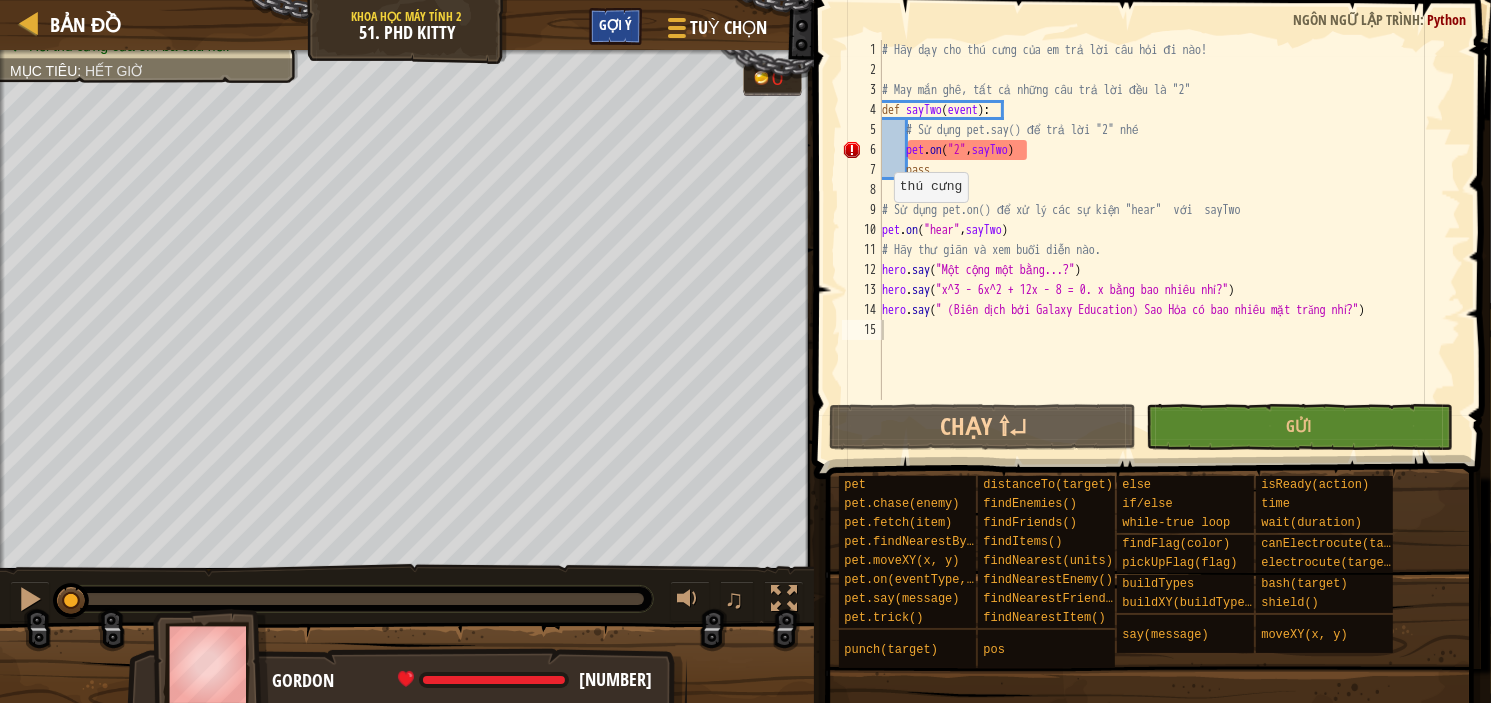 click on "Gợi ý" at bounding box center [615, 26] 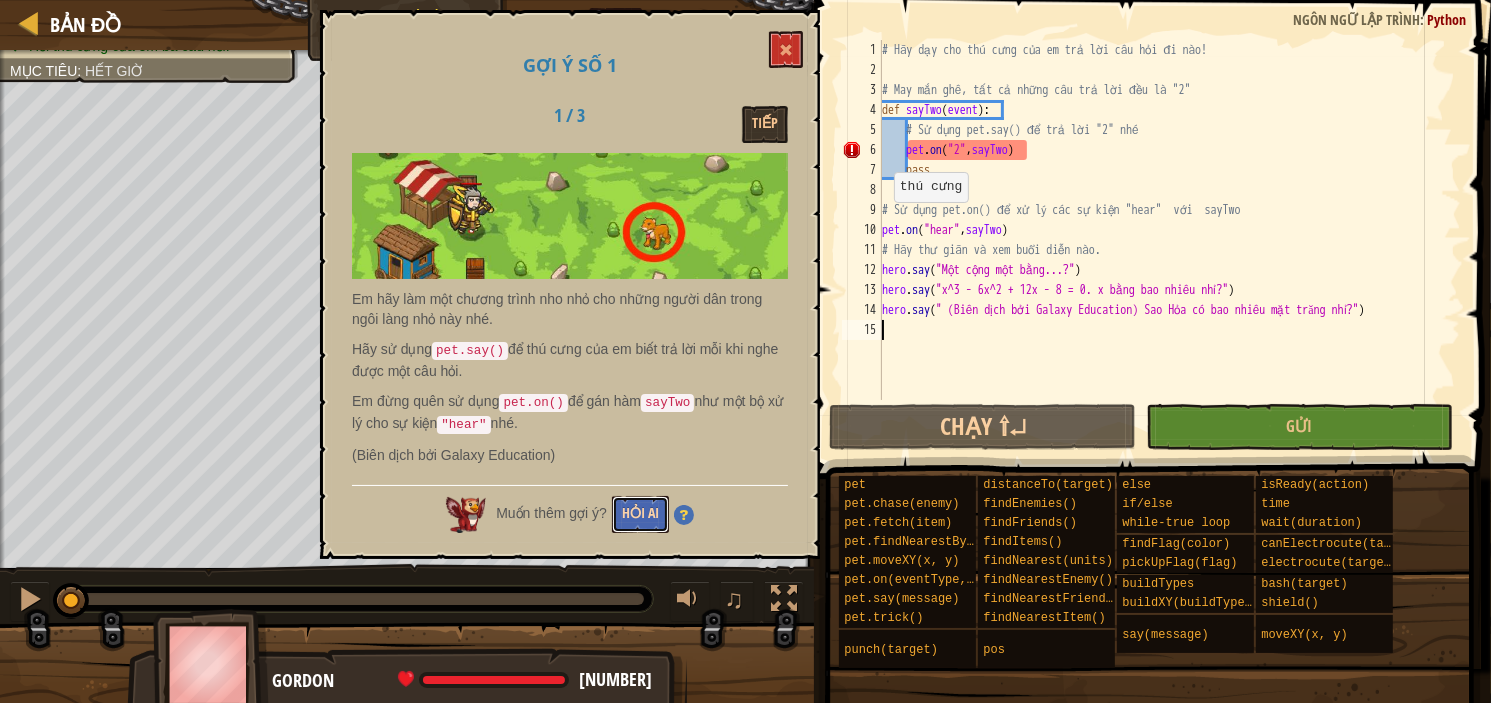 click on "Hỏi AI" at bounding box center (640, 514) 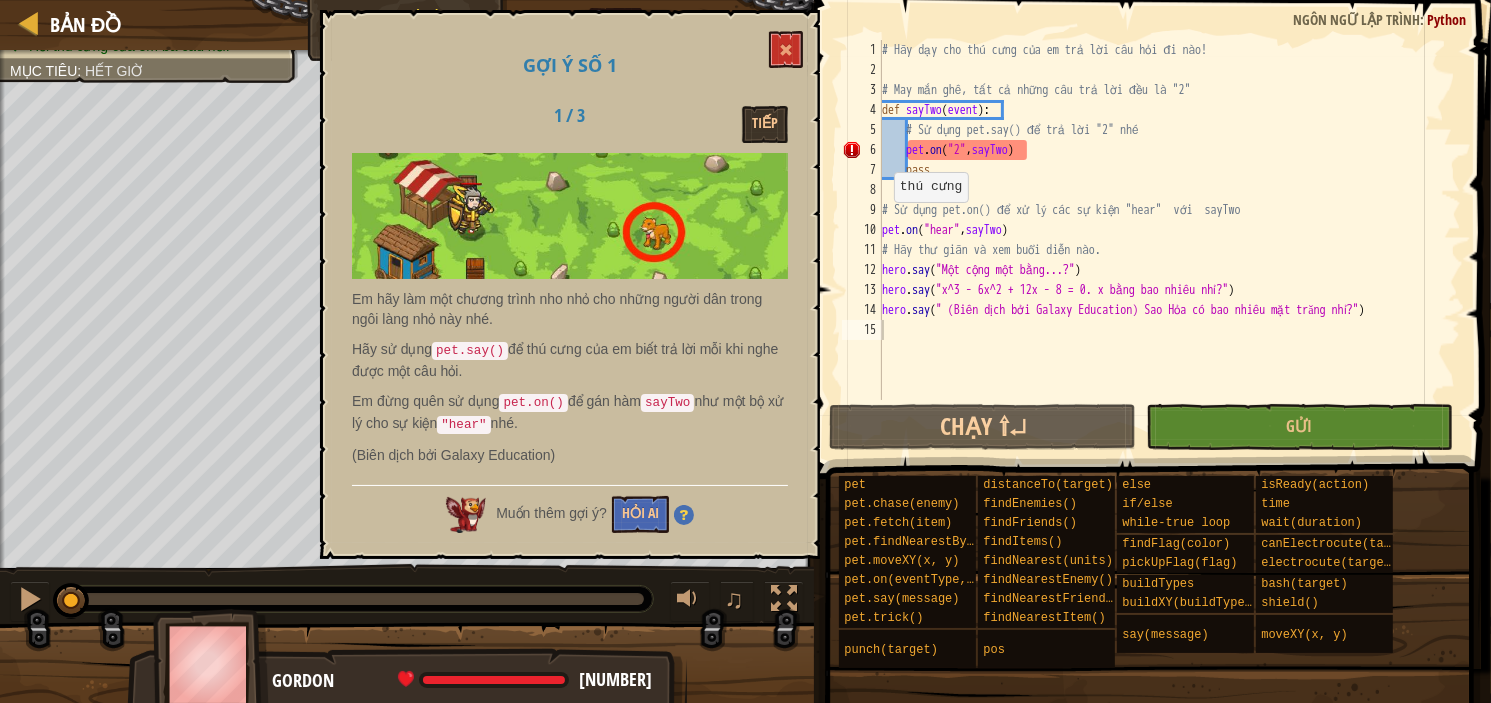 click on "Gợi ý số 1 1 / 3 Tiếp
Em hãy làm một chương trình nho nhỏ cho những người dân trong ngôi làng nhỏ này nhé.
Hãy sử dụng  pet.say()  để thú cưng của em biết trả lời mỗi khi nghe được một câu hỏi.
Em đừng quên sử dụng  pet.on()  để gán hàm  sayTwo  như một bộ xử lý cho sự kiện  "hear"  nhé.
(Biên dịch bởi Galaxy Education)
Muốn thêm gợi ý? Hỏi AI" at bounding box center [570, 284] 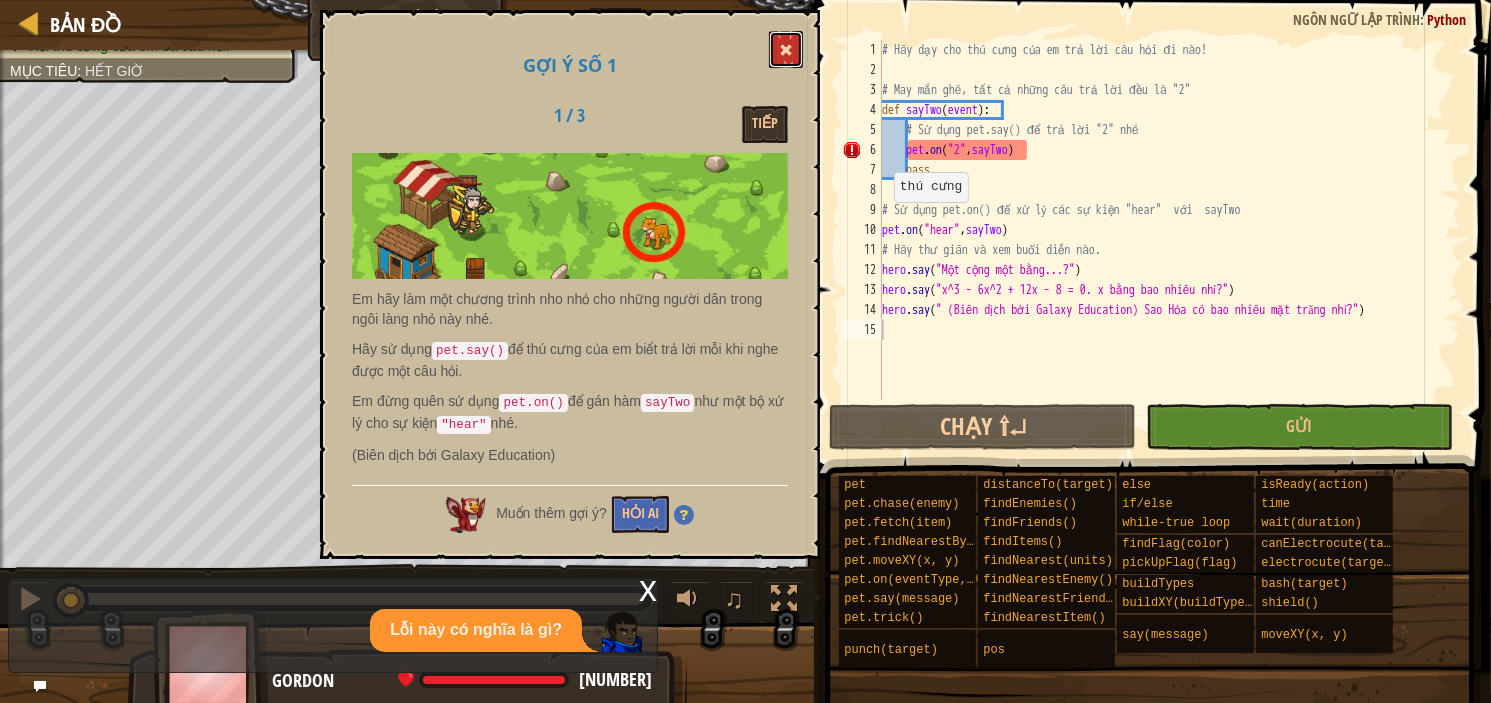click at bounding box center (786, 49) 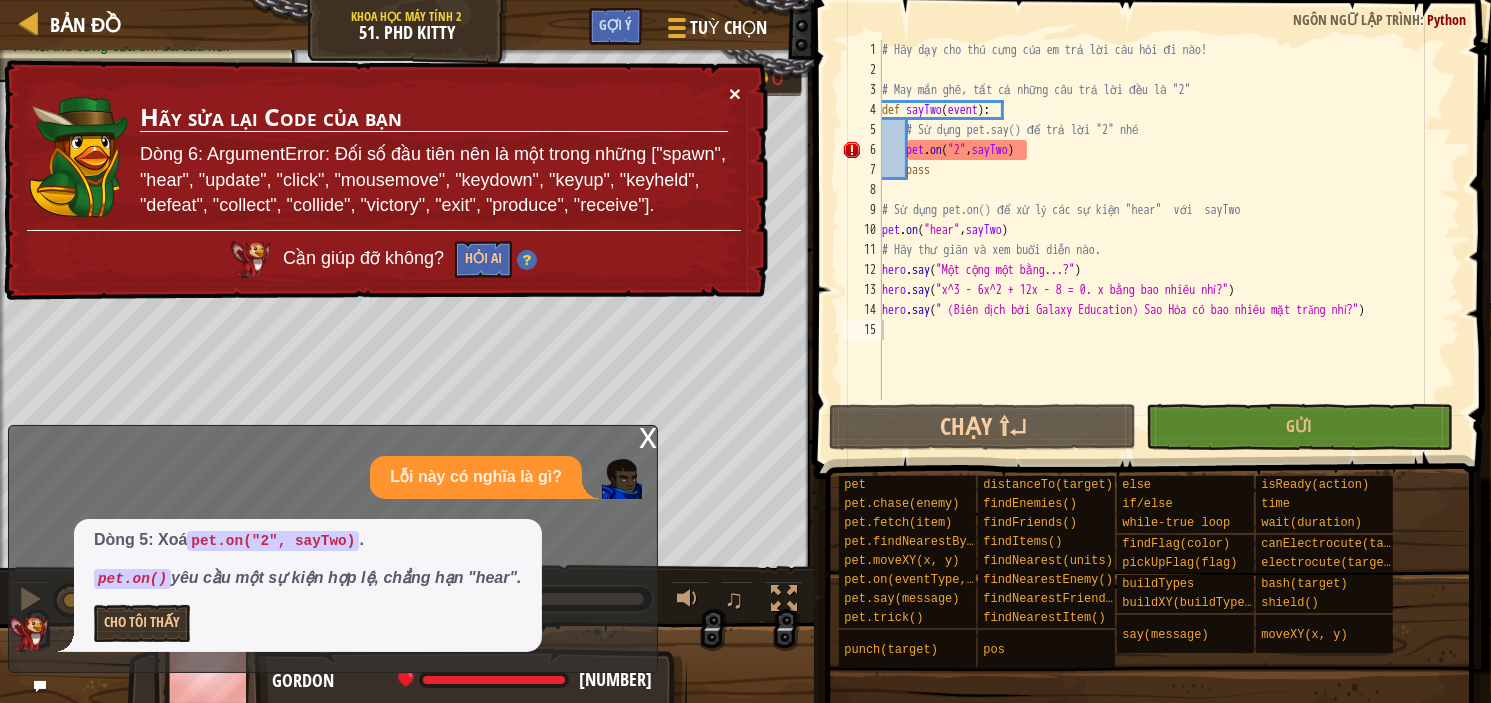 click on "×" at bounding box center (735, 93) 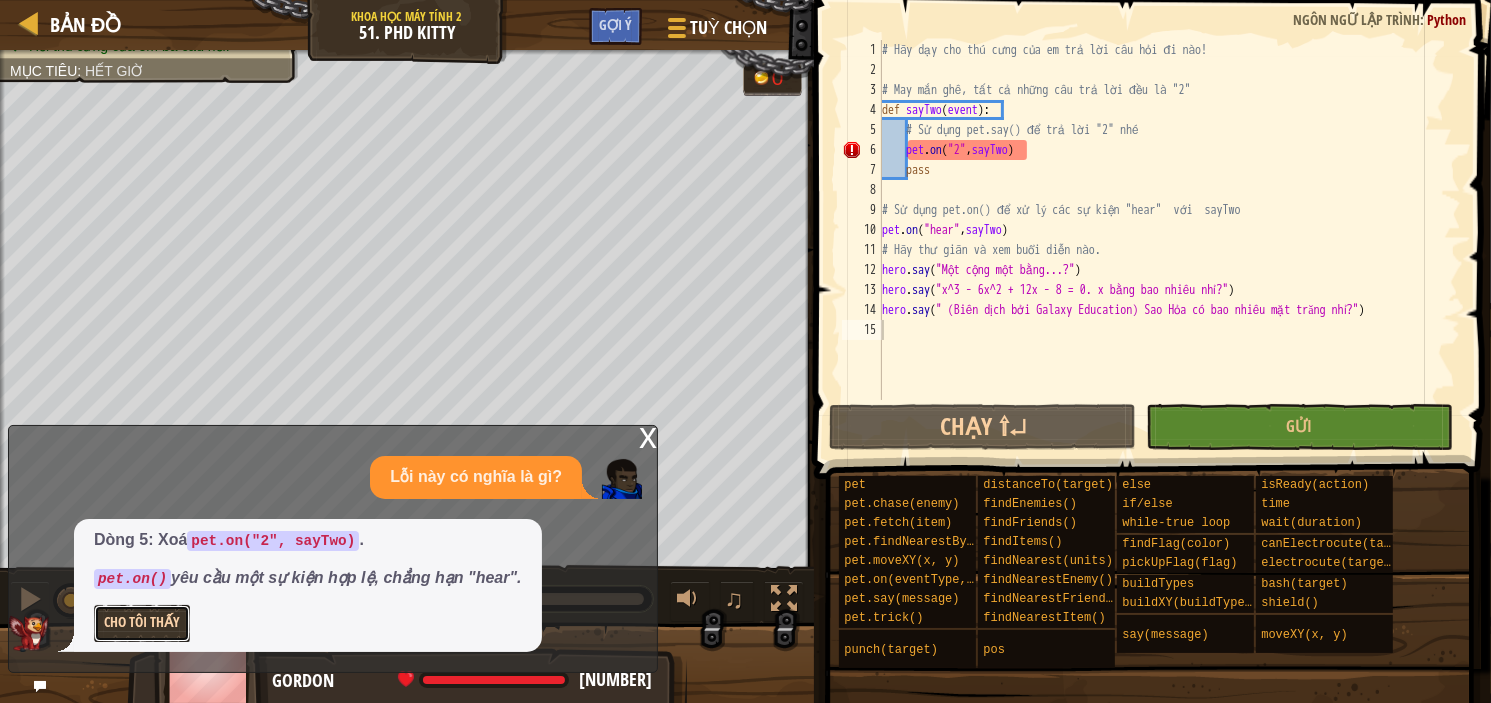 click on "Cho Tôi Thấy" at bounding box center [142, 623] 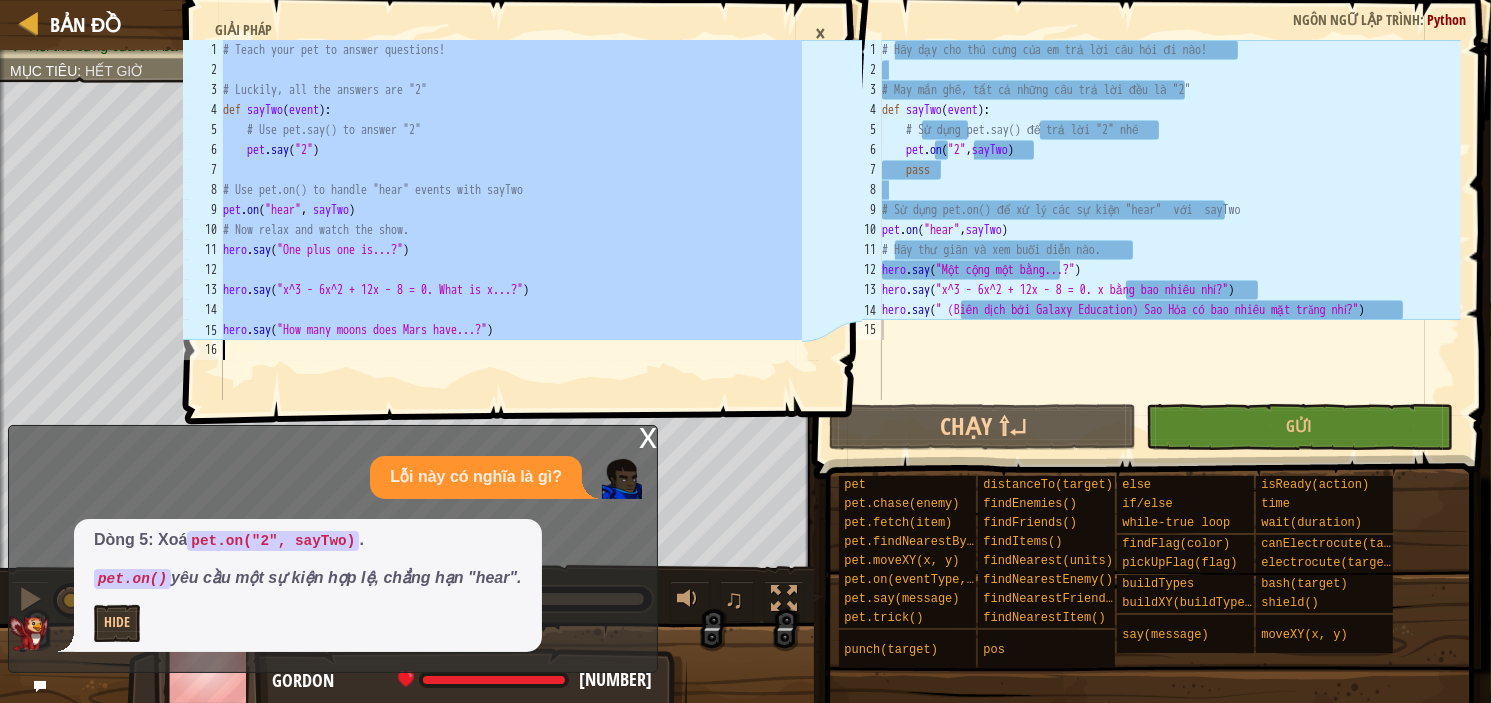 drag, startPoint x: 223, startPoint y: 43, endPoint x: 697, endPoint y: 347, distance: 563.10925 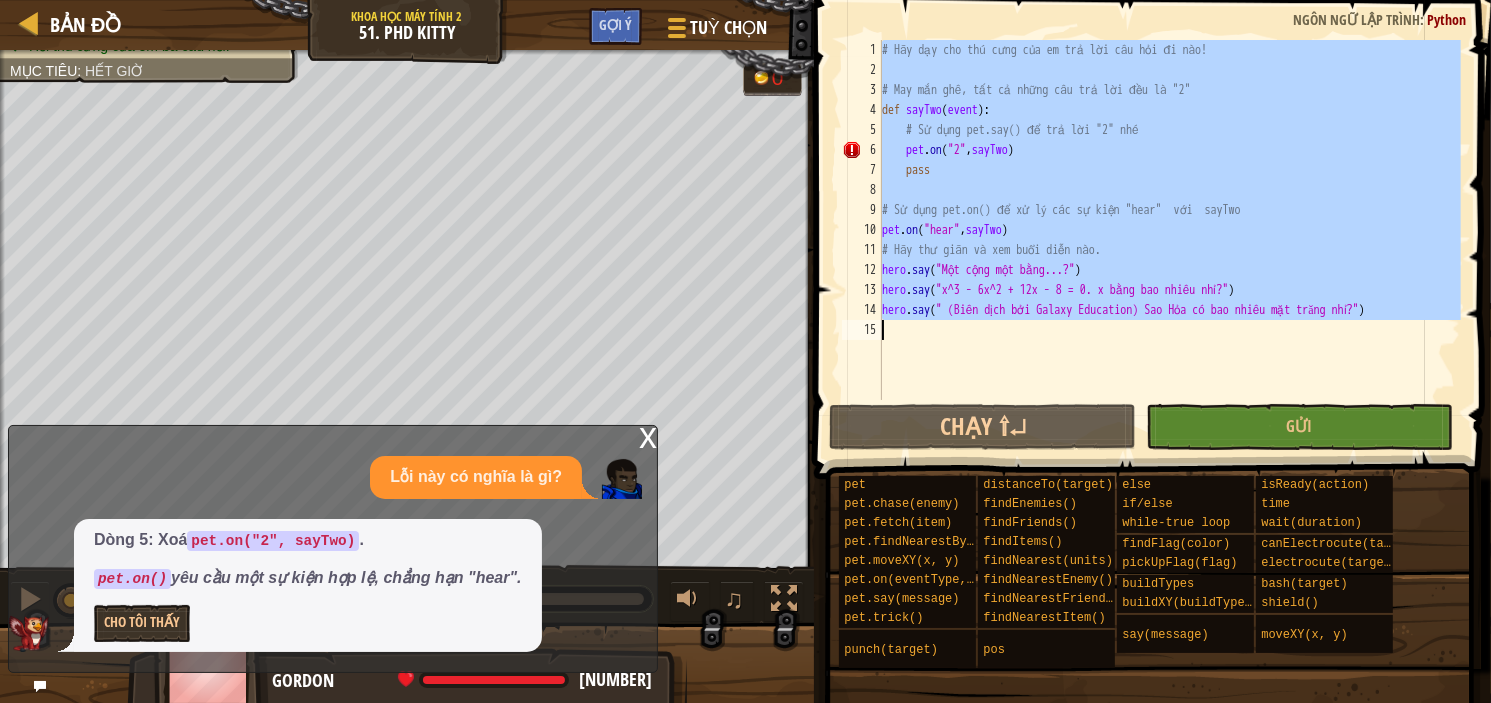 drag, startPoint x: 883, startPoint y: 50, endPoint x: 1395, endPoint y: 355, distance: 595.9606 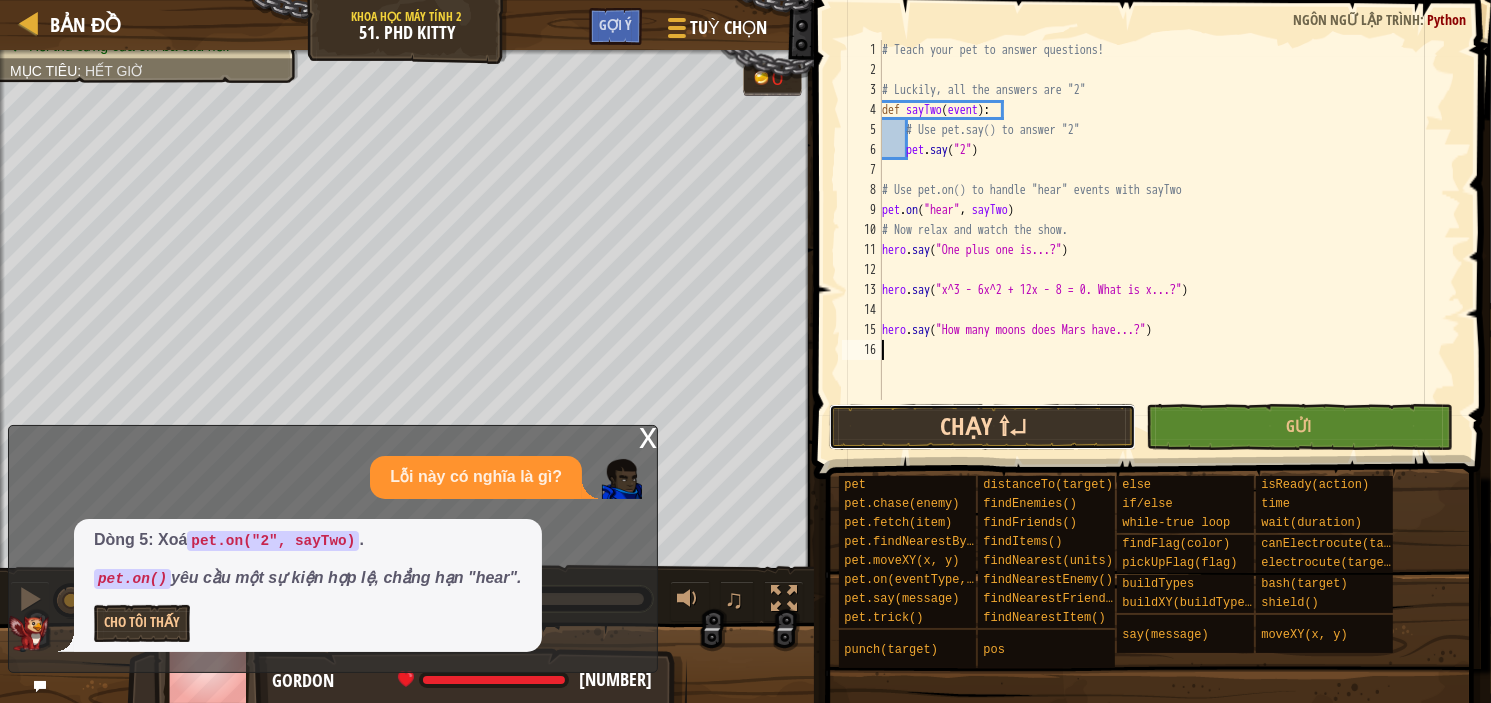 click on "Chạy ⇧↵" at bounding box center (982, 427) 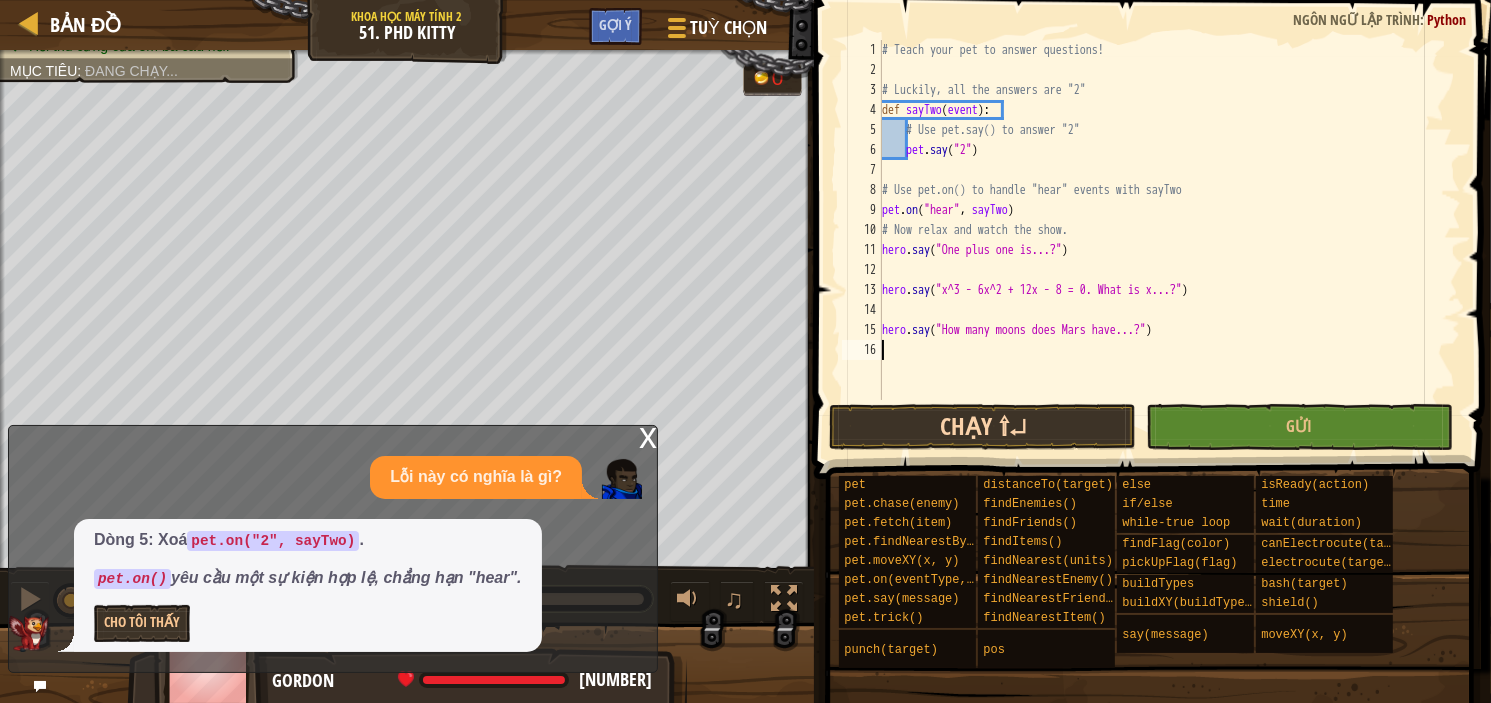 click on "Chạy ⇧↵" at bounding box center (982, 427) 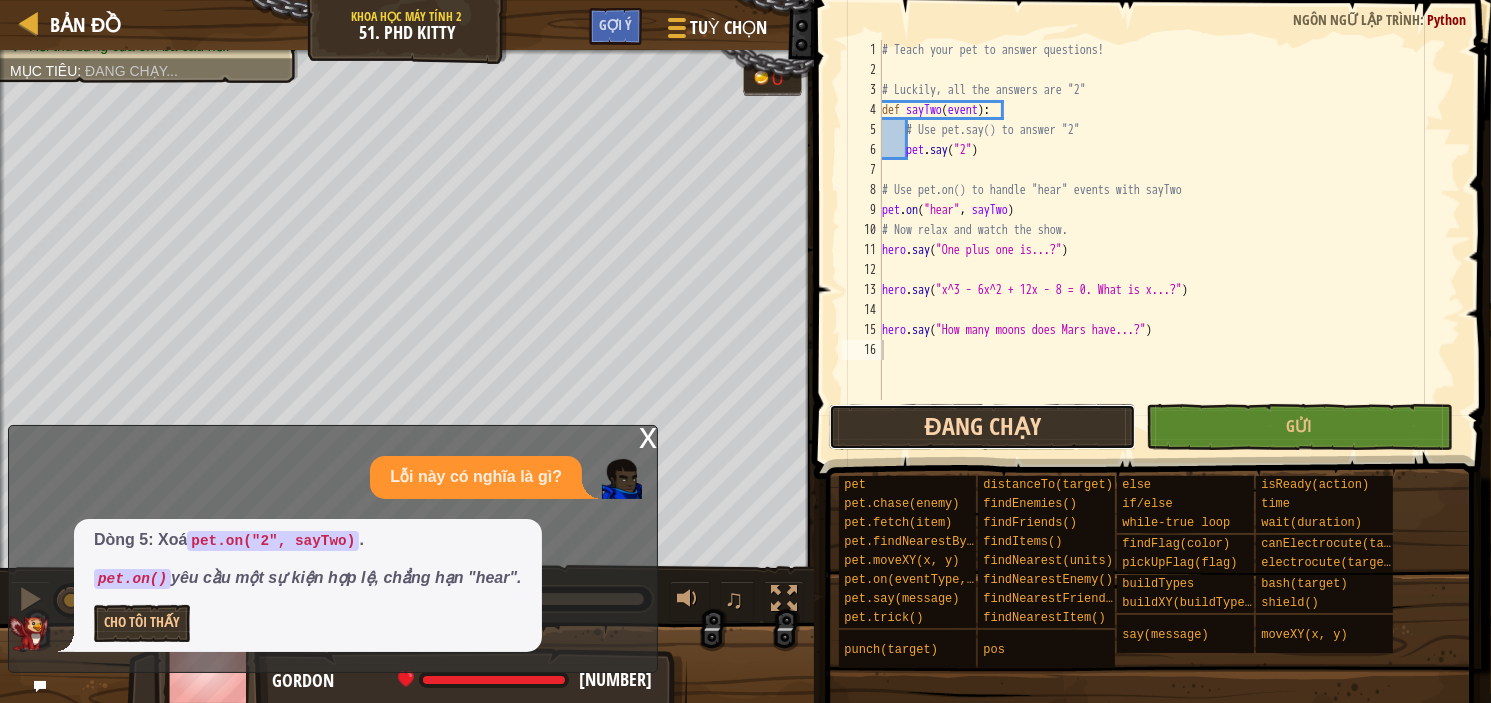 drag, startPoint x: 1028, startPoint y: 423, endPoint x: 1026, endPoint y: 433, distance: 10.198039 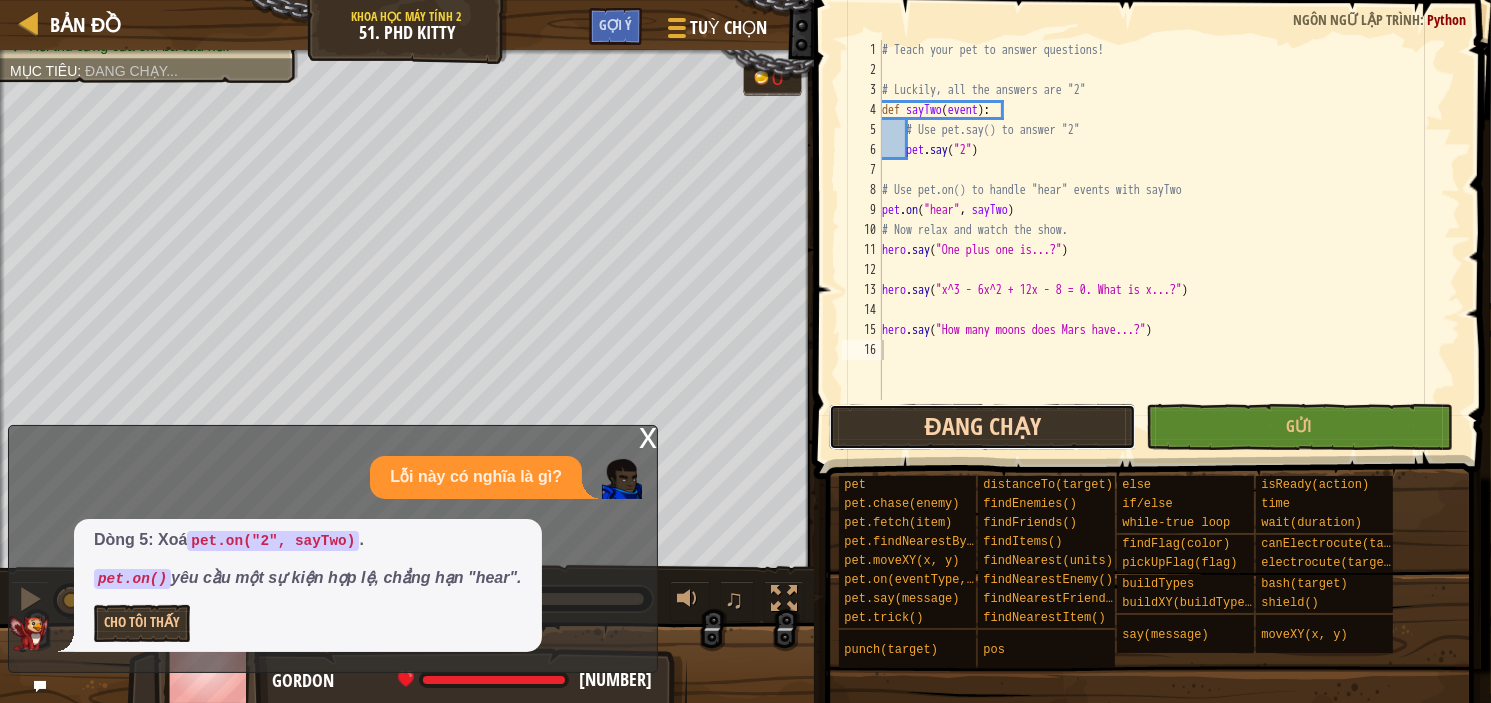 click on "Đang chạy" at bounding box center (982, 427) 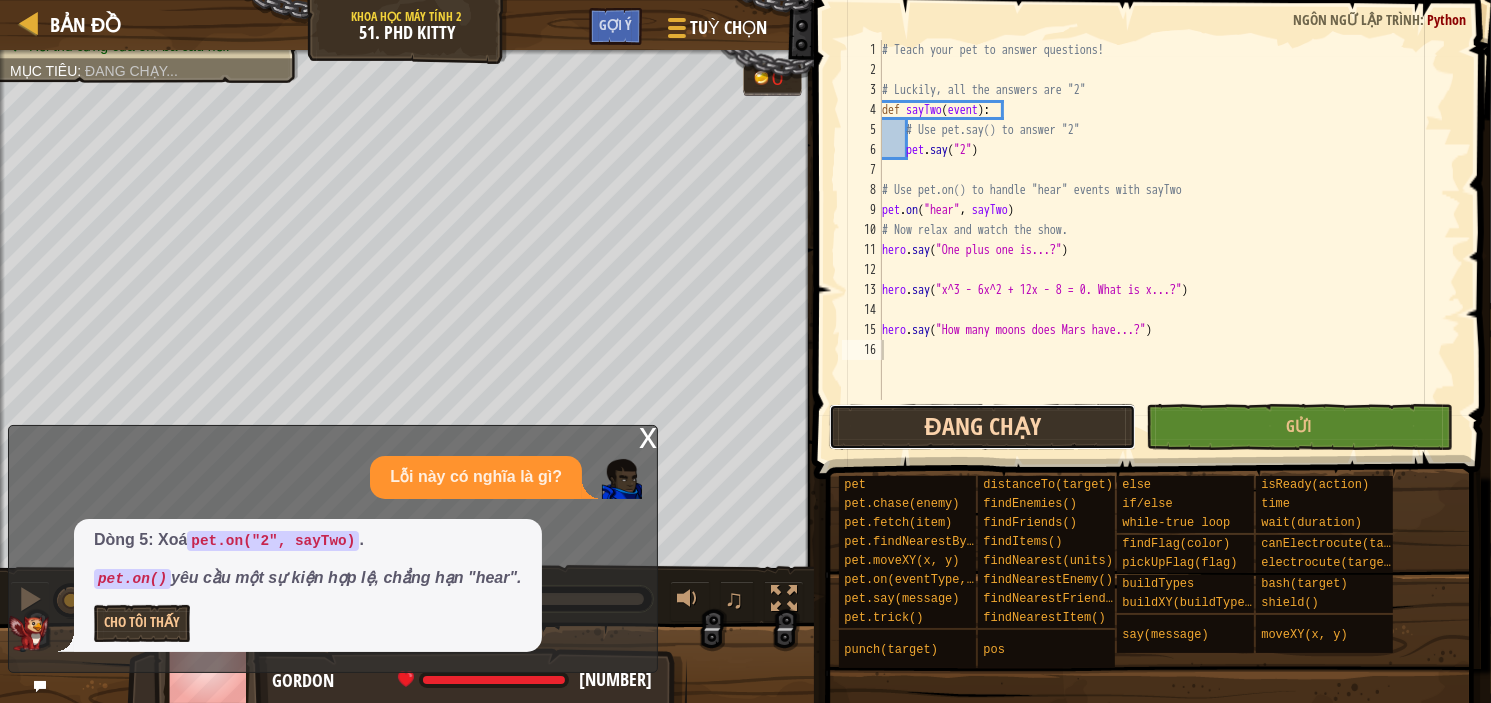 click on "Đang chạy" at bounding box center [982, 427] 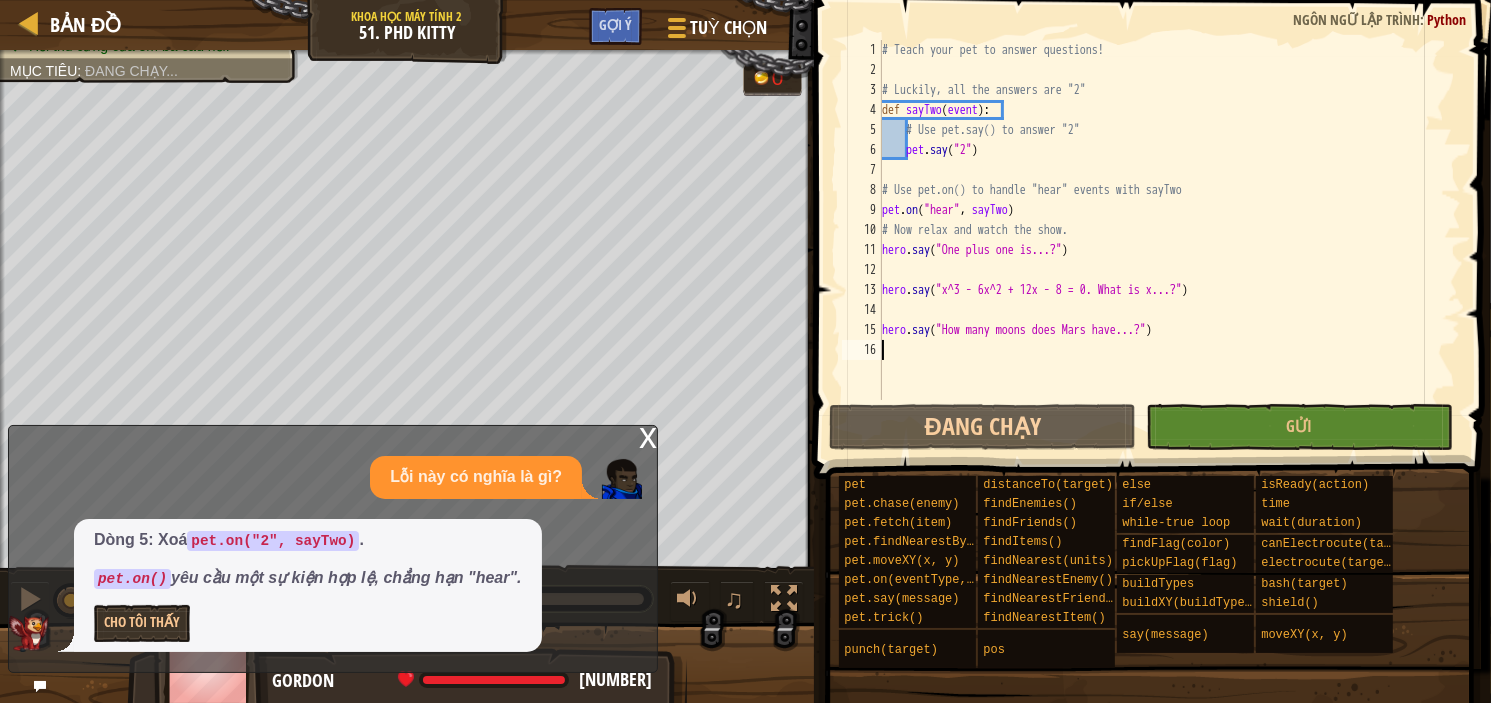 click on "x" at bounding box center [648, 436] 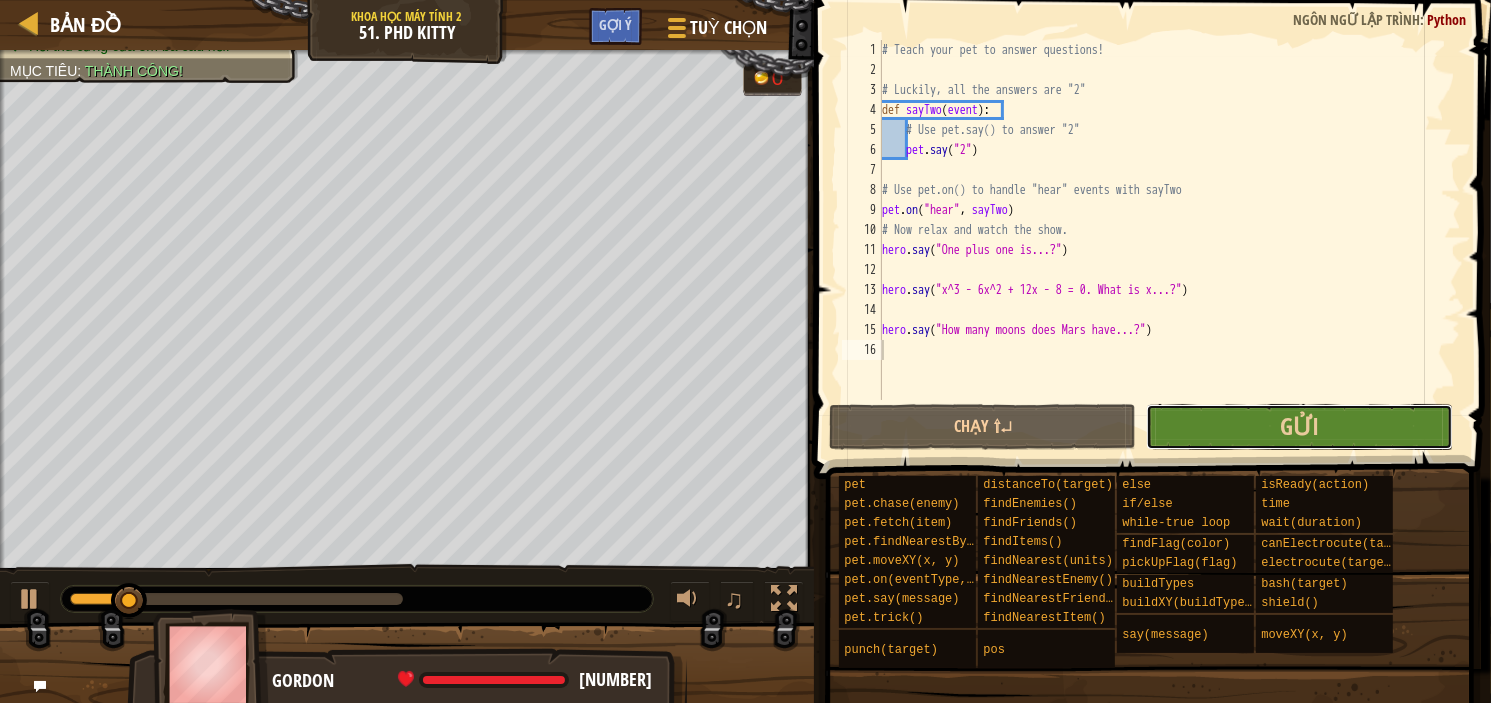 click on "Gửi" at bounding box center [1299, 427] 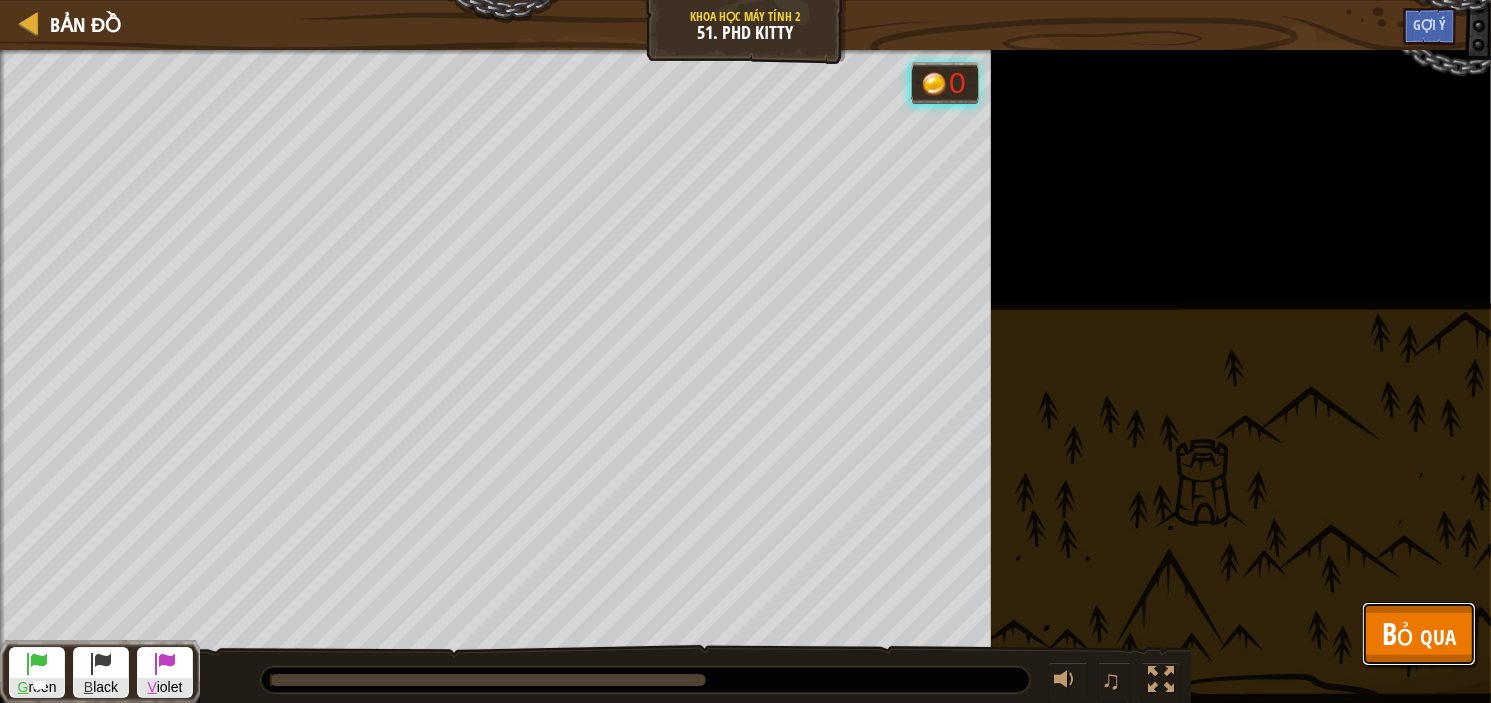 click on "Bỏ qua" at bounding box center [1419, 634] 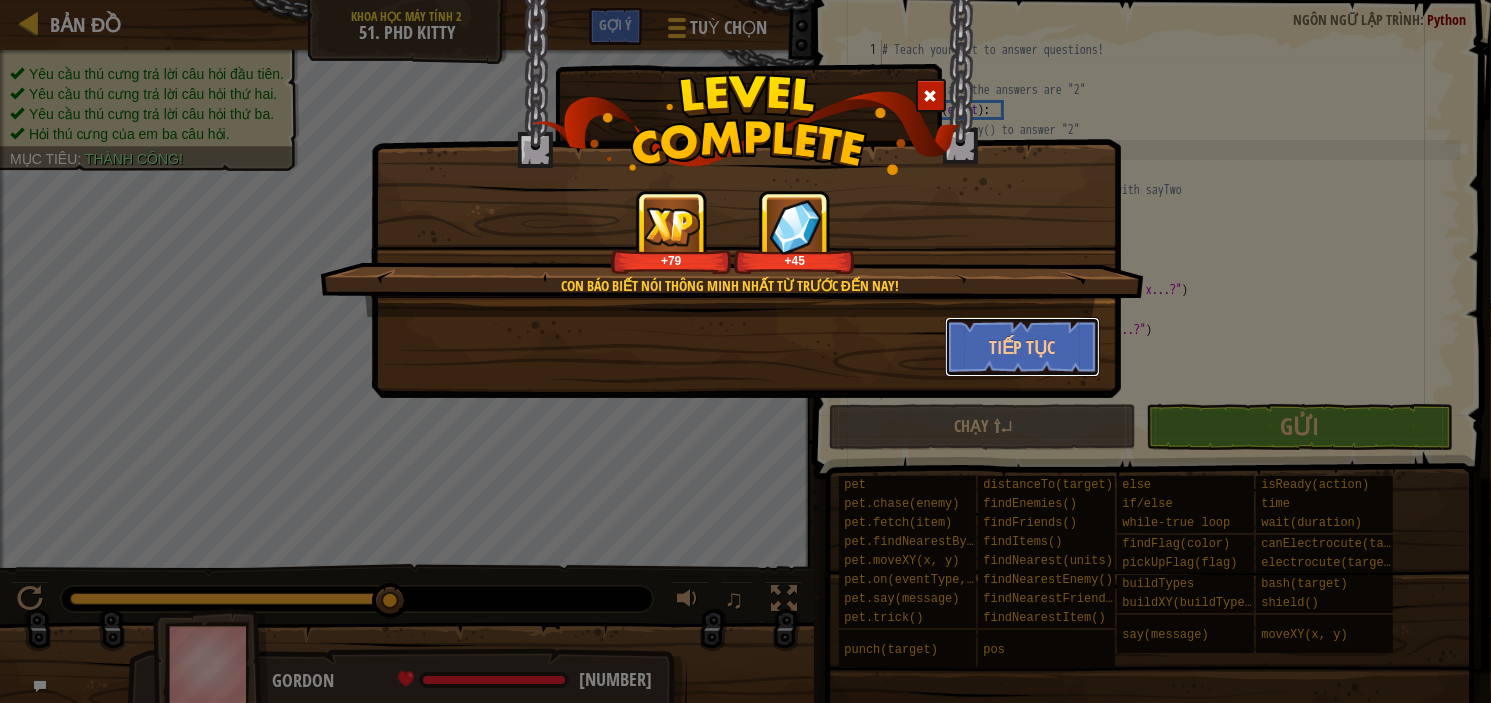 click on "Tiếp tục" at bounding box center [1022, 347] 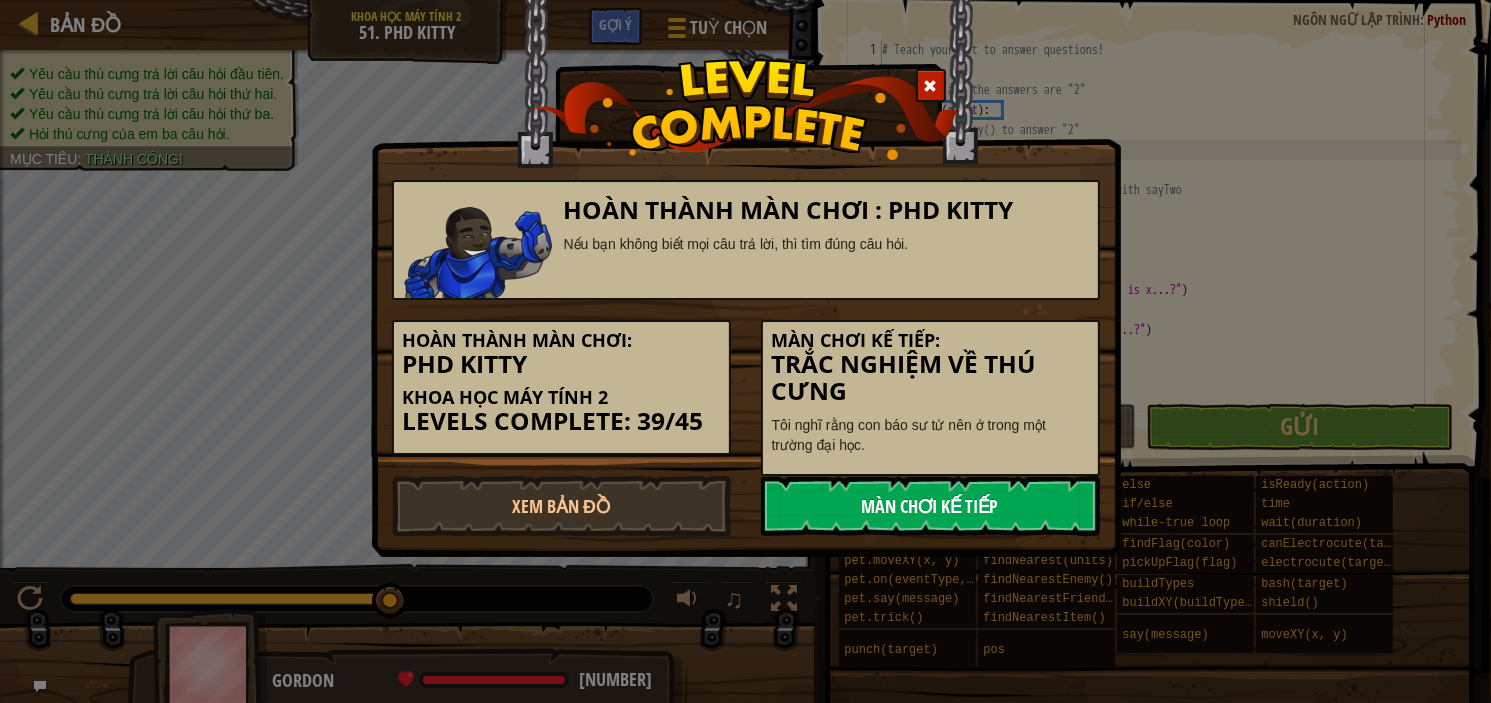 click on "Màn chơi kế tiếp" at bounding box center [930, 506] 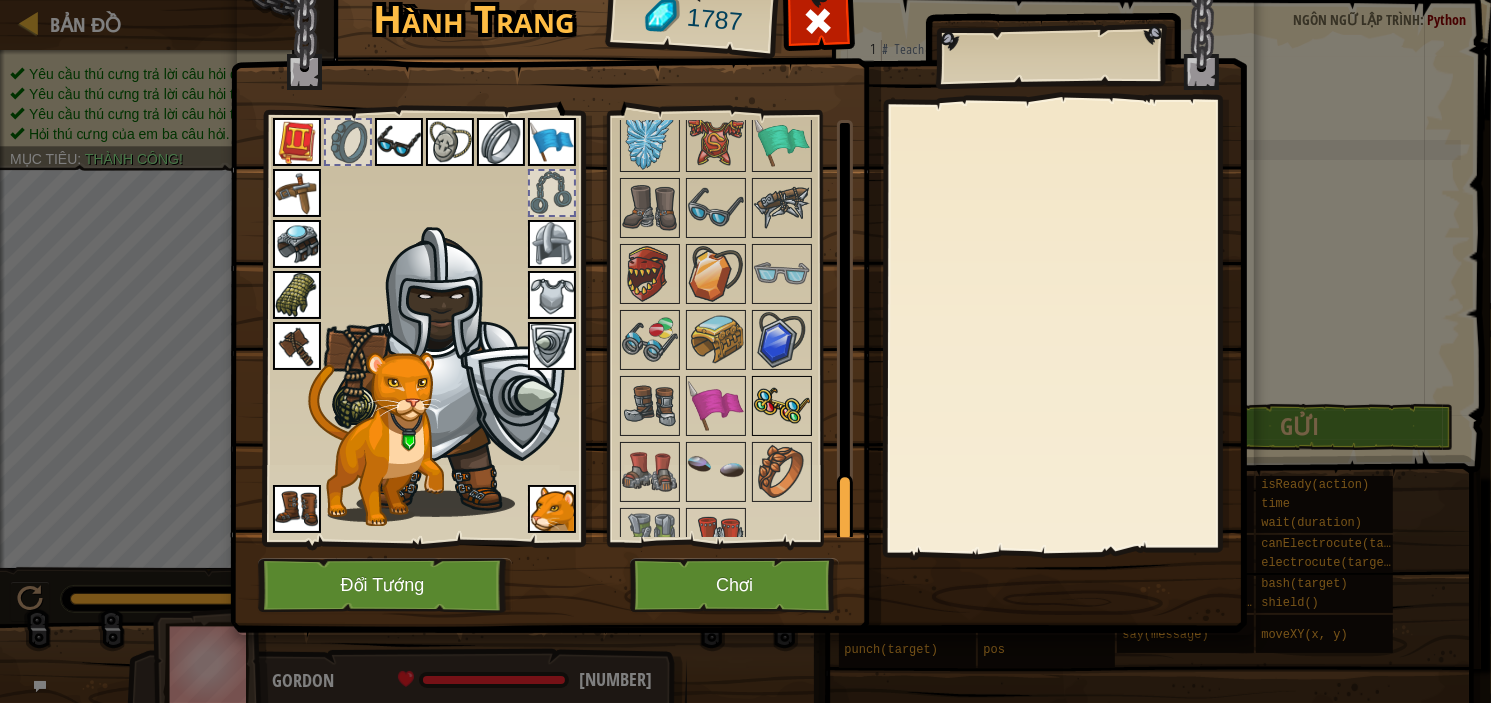 scroll, scrollTop: 2266, scrollLeft: 0, axis: vertical 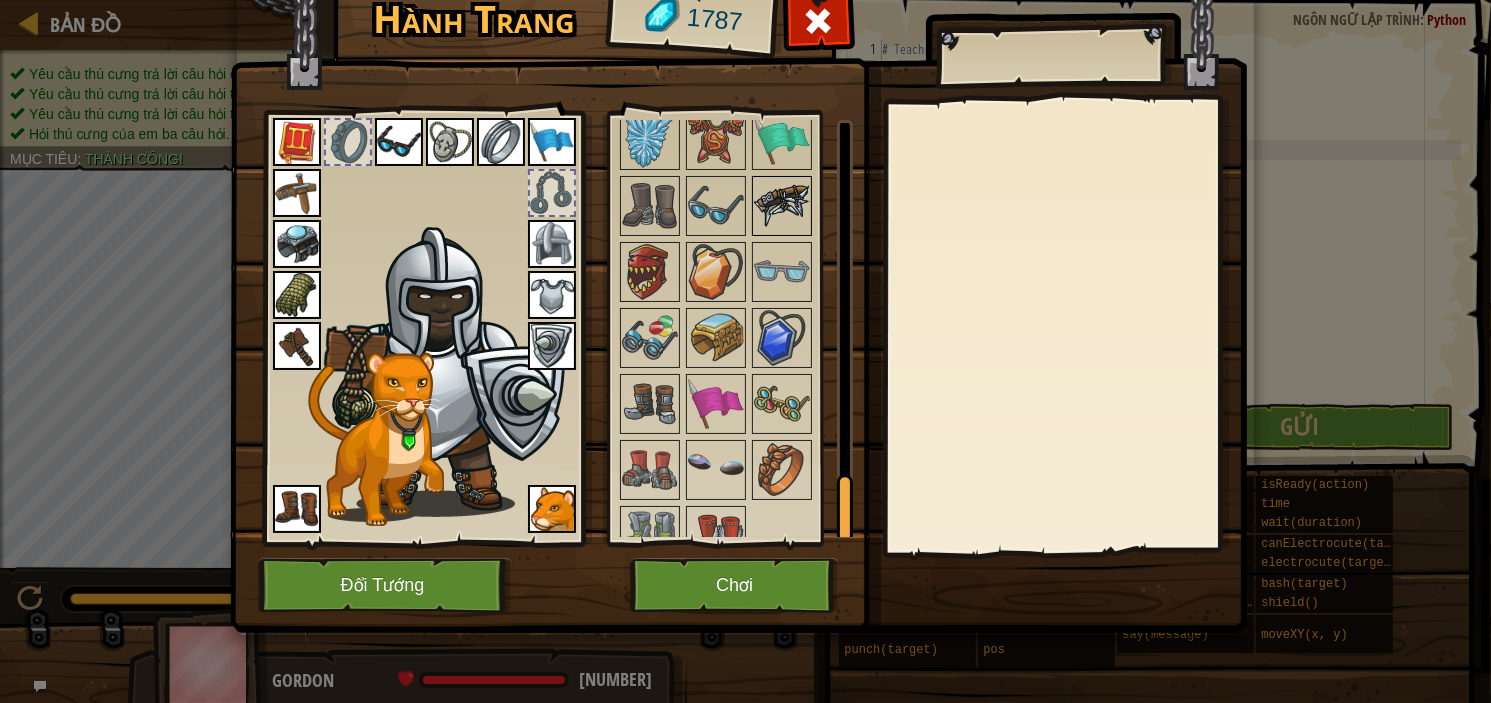 click at bounding box center [782, 206] 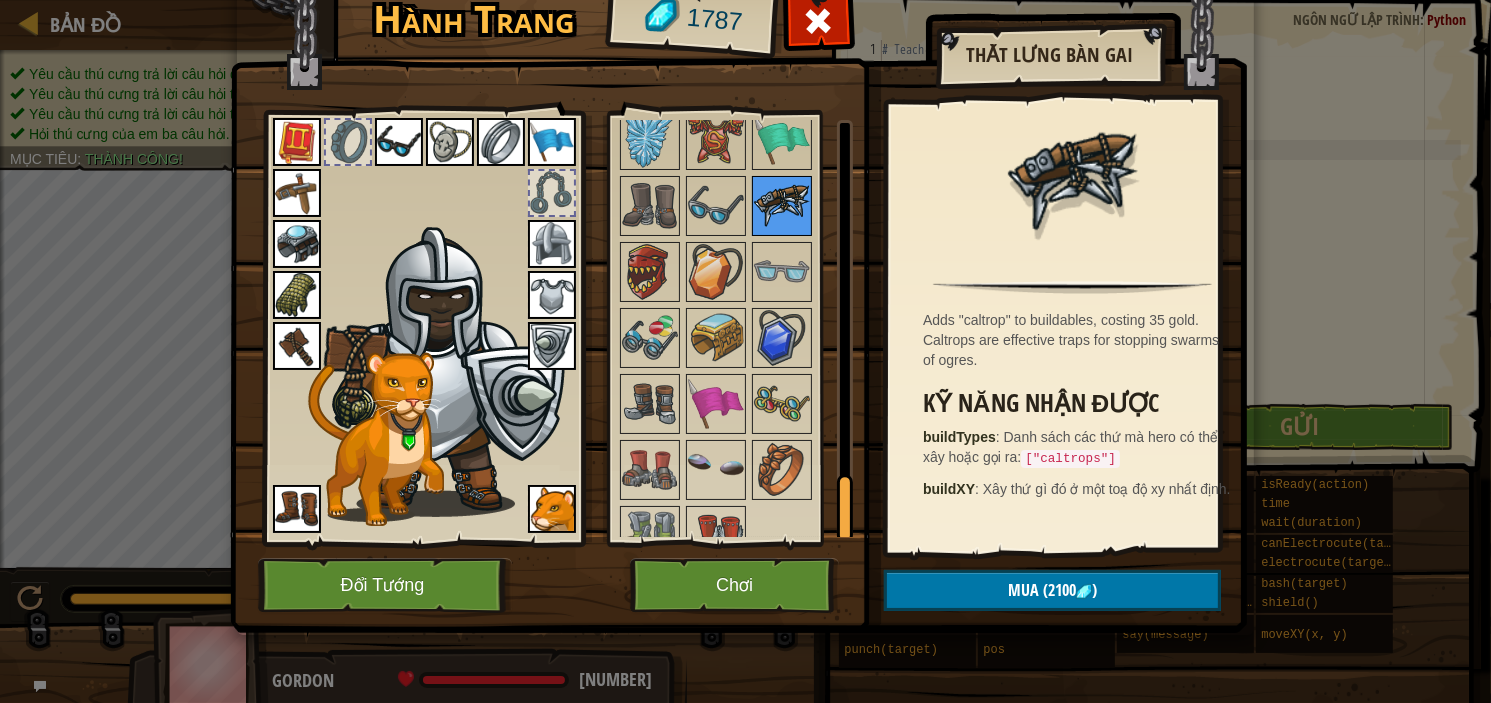 click at bounding box center [782, 206] 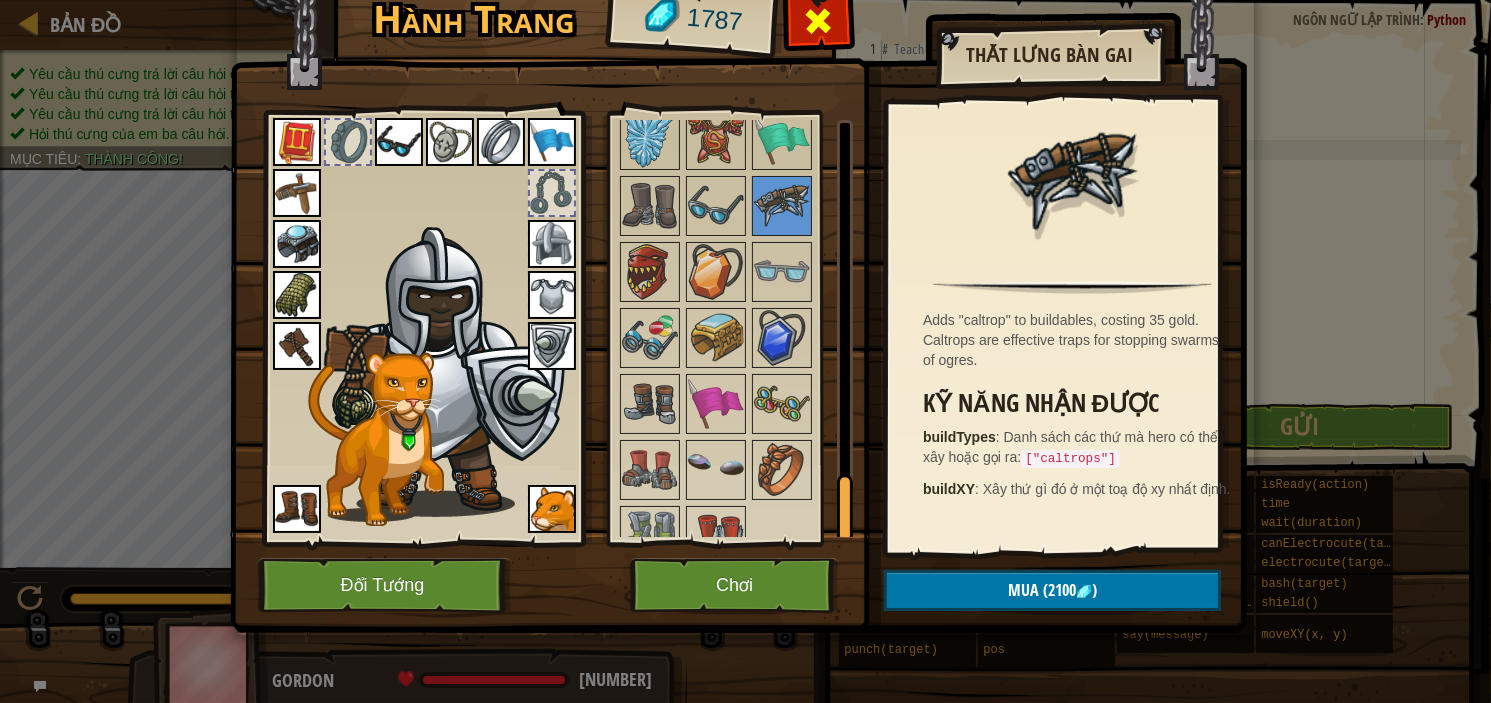 click at bounding box center [819, 21] 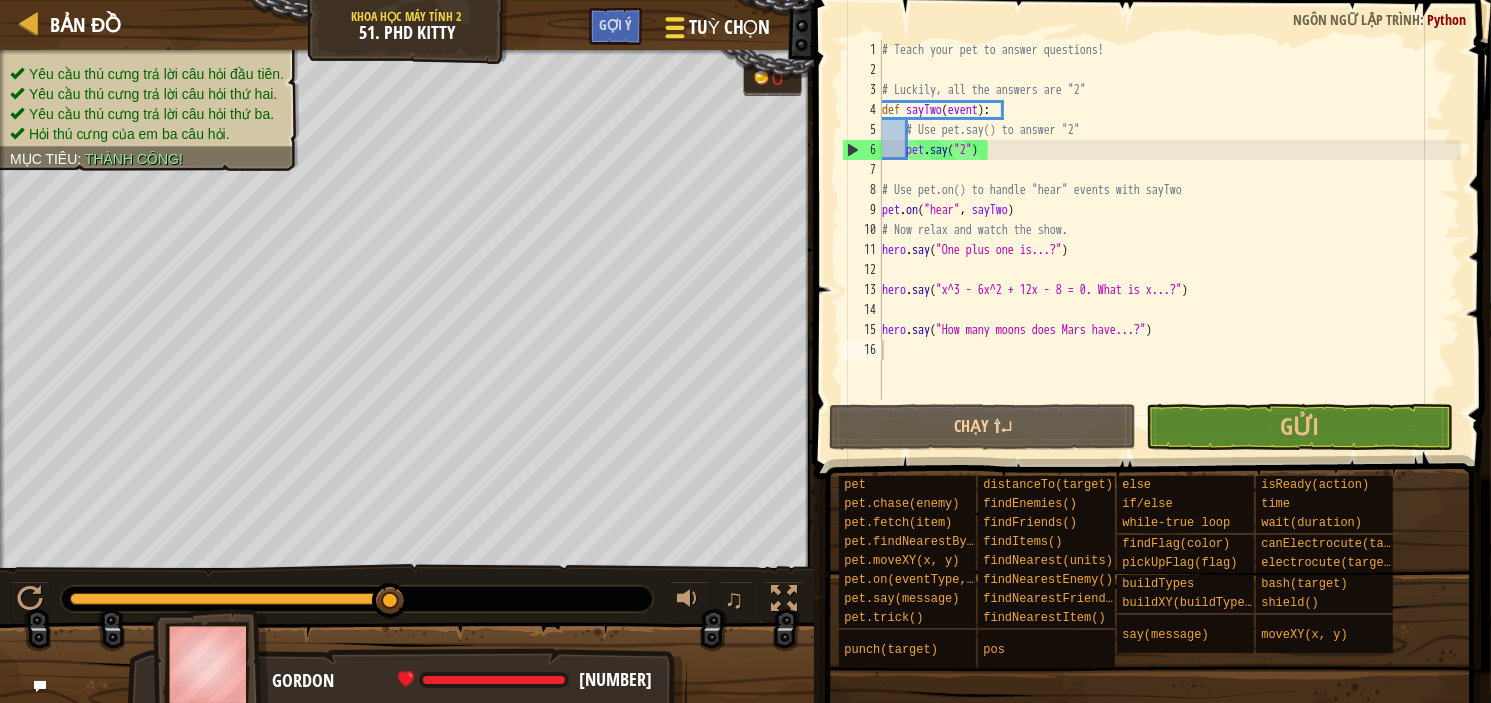 click on "Tuỳ chọn" at bounding box center [729, 27] 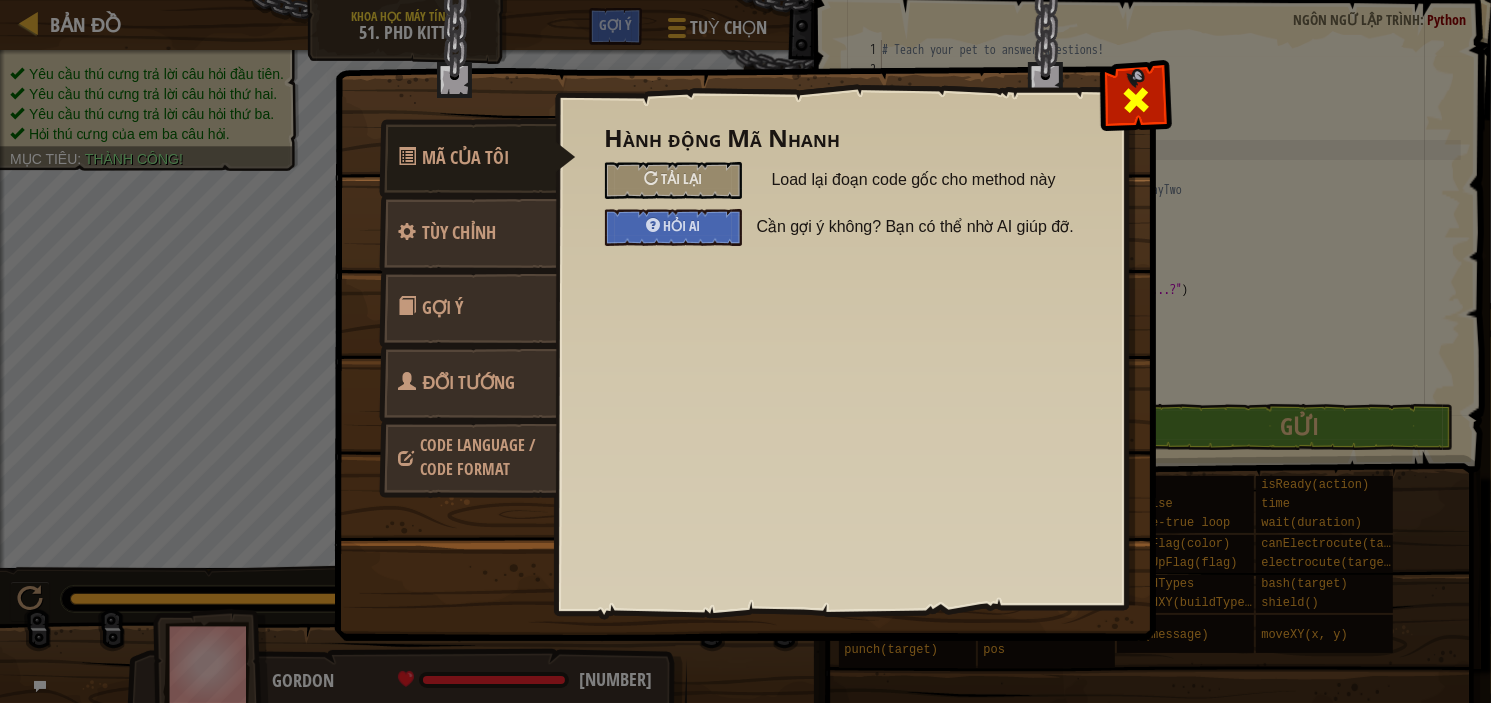 click at bounding box center (1136, 100) 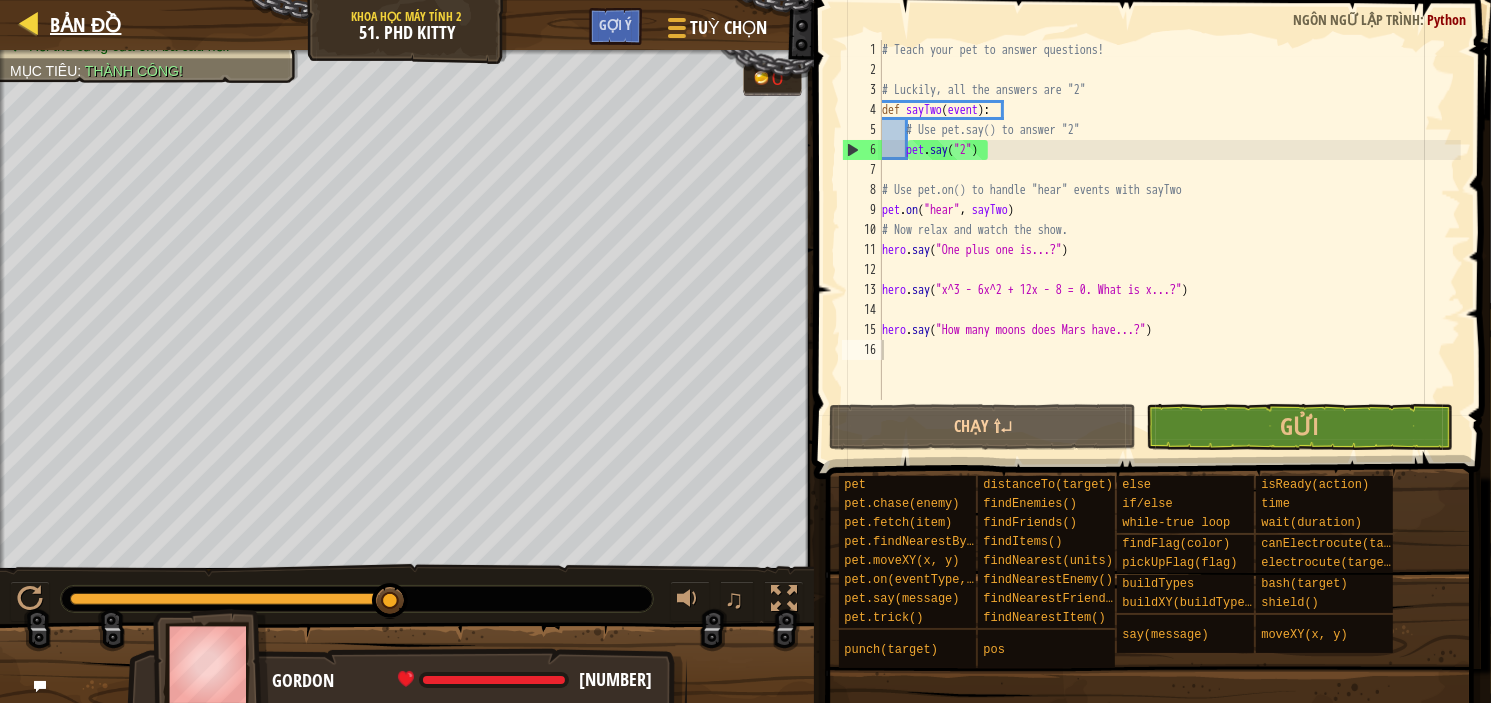 click on "Bản đồ" at bounding box center [80, 25] 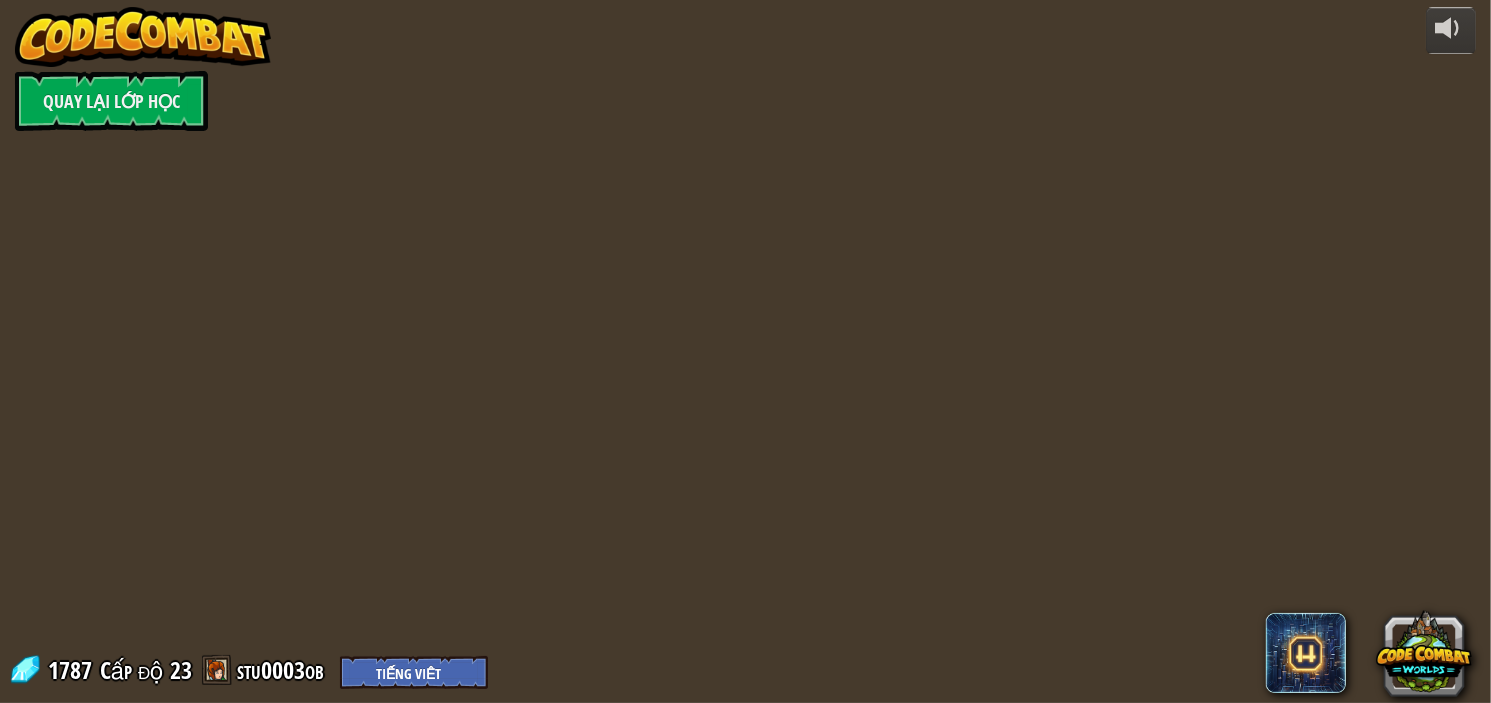 select on "vi" 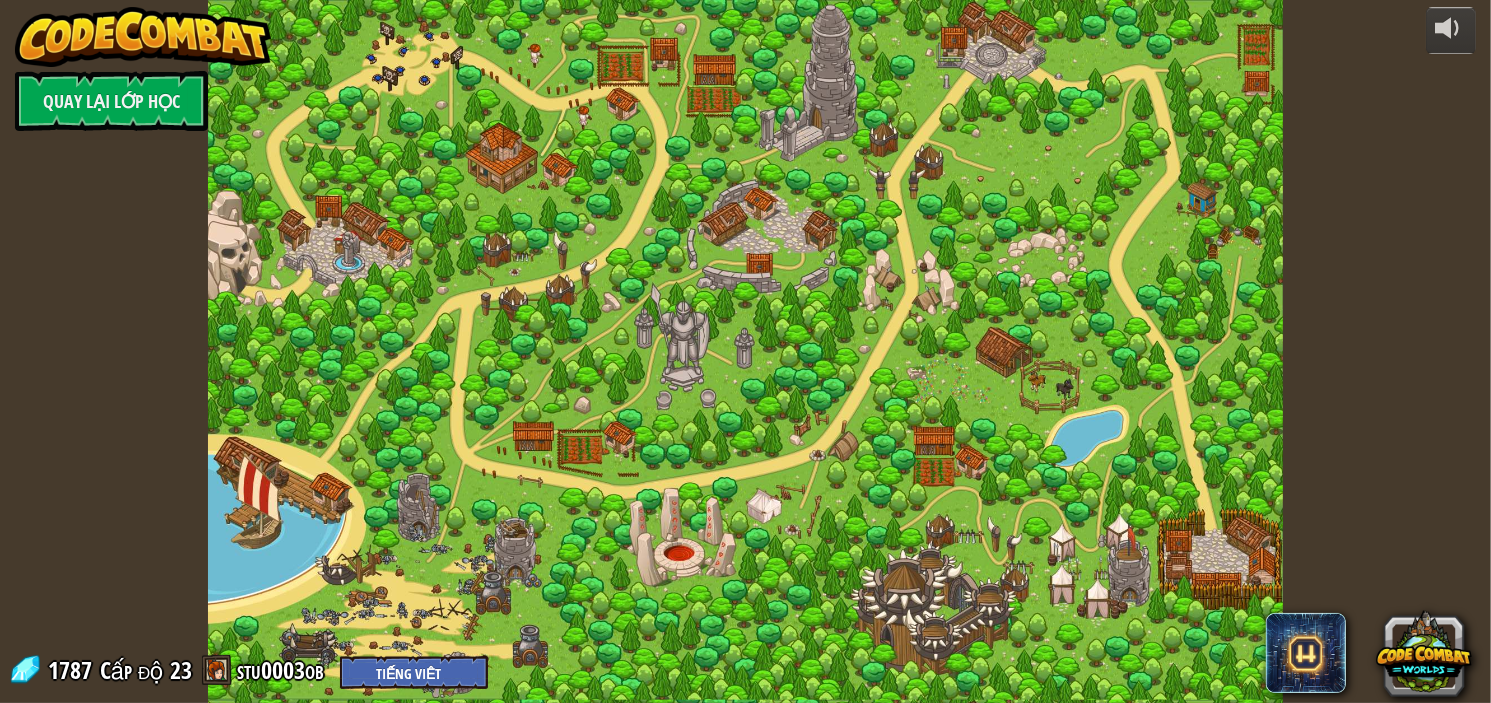 select on "vi" 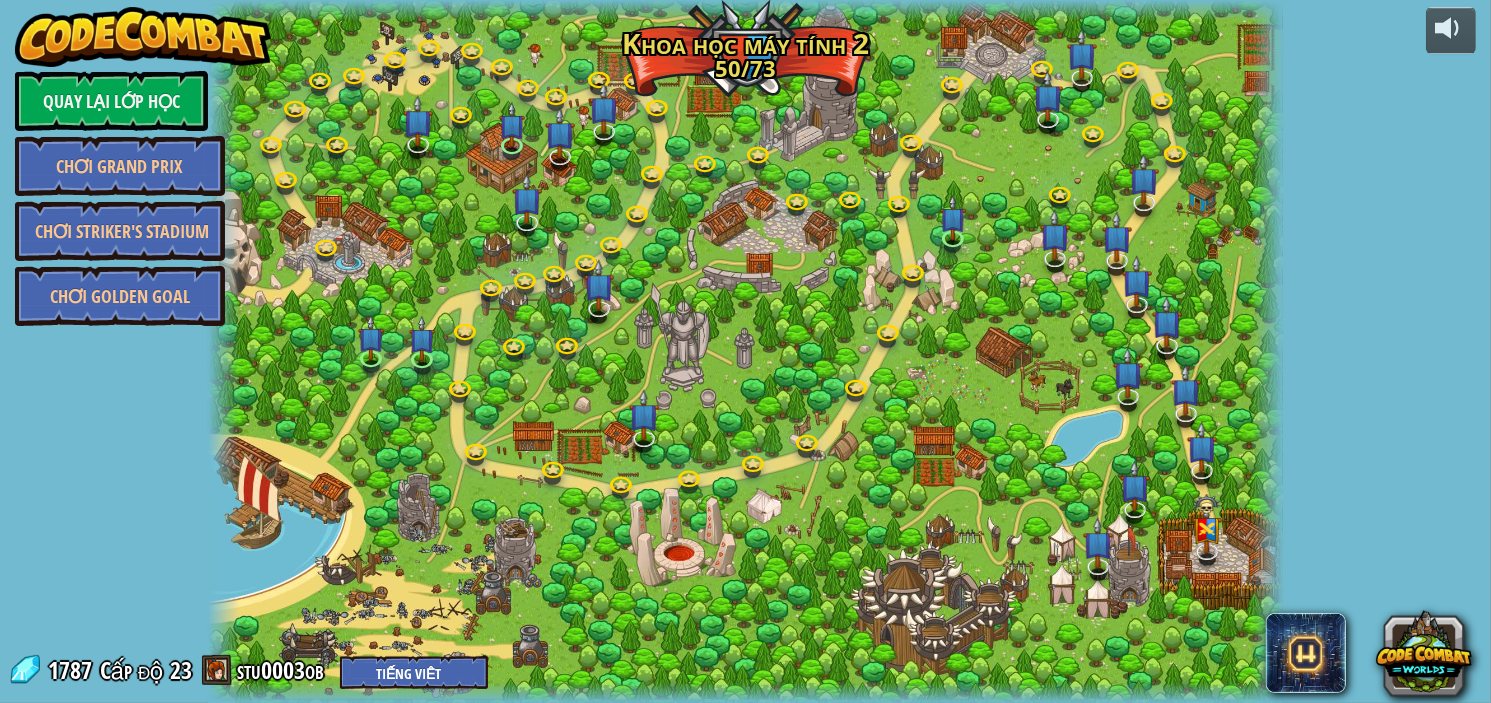 select on "vi" 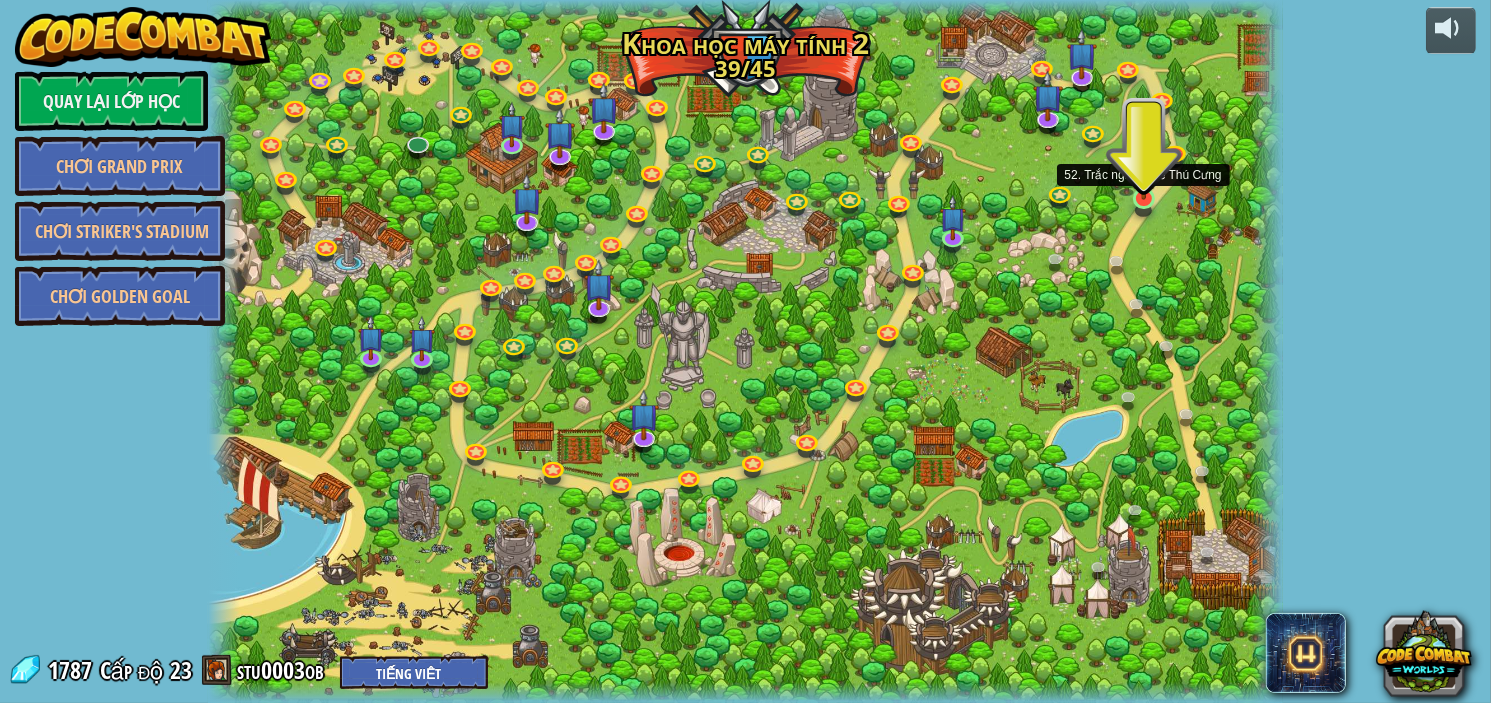 click at bounding box center (1144, 170) 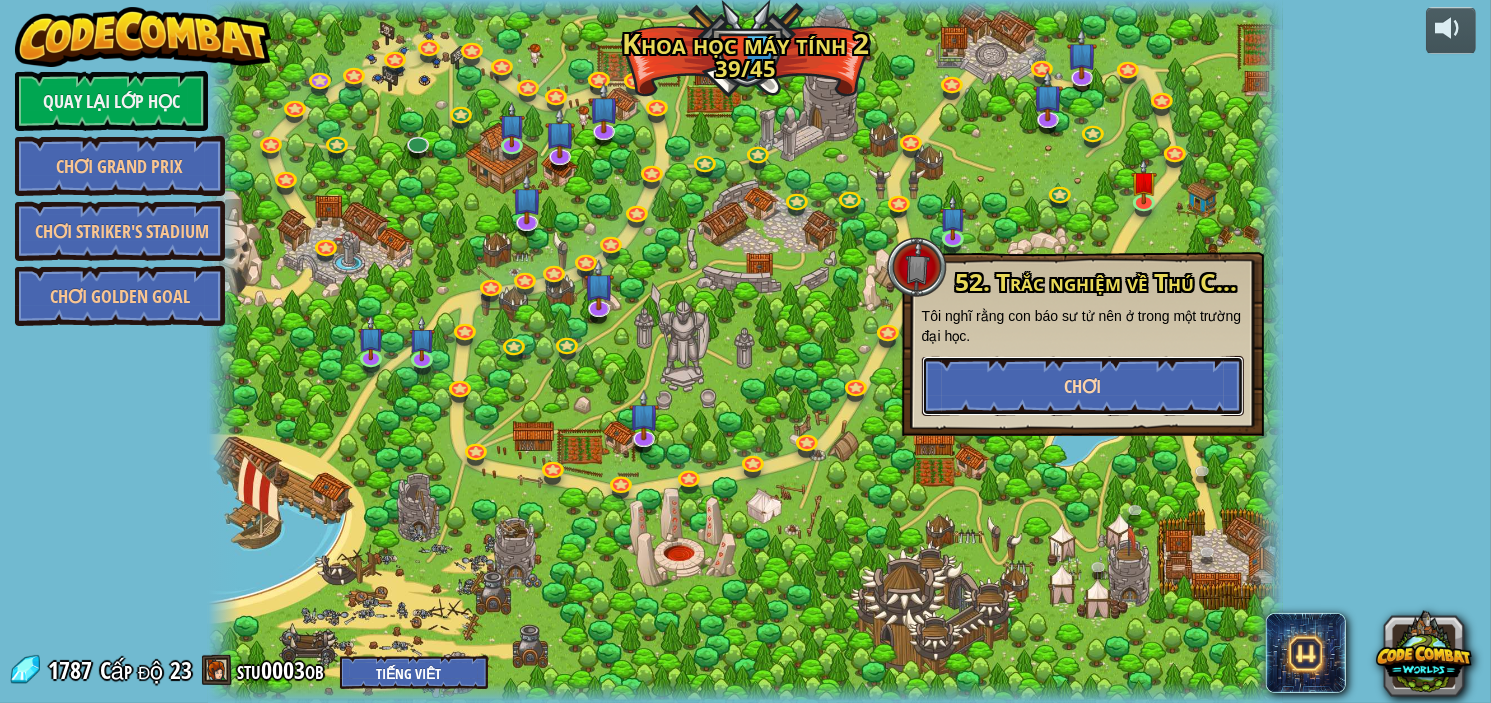 click on "Chơi" at bounding box center [1083, 386] 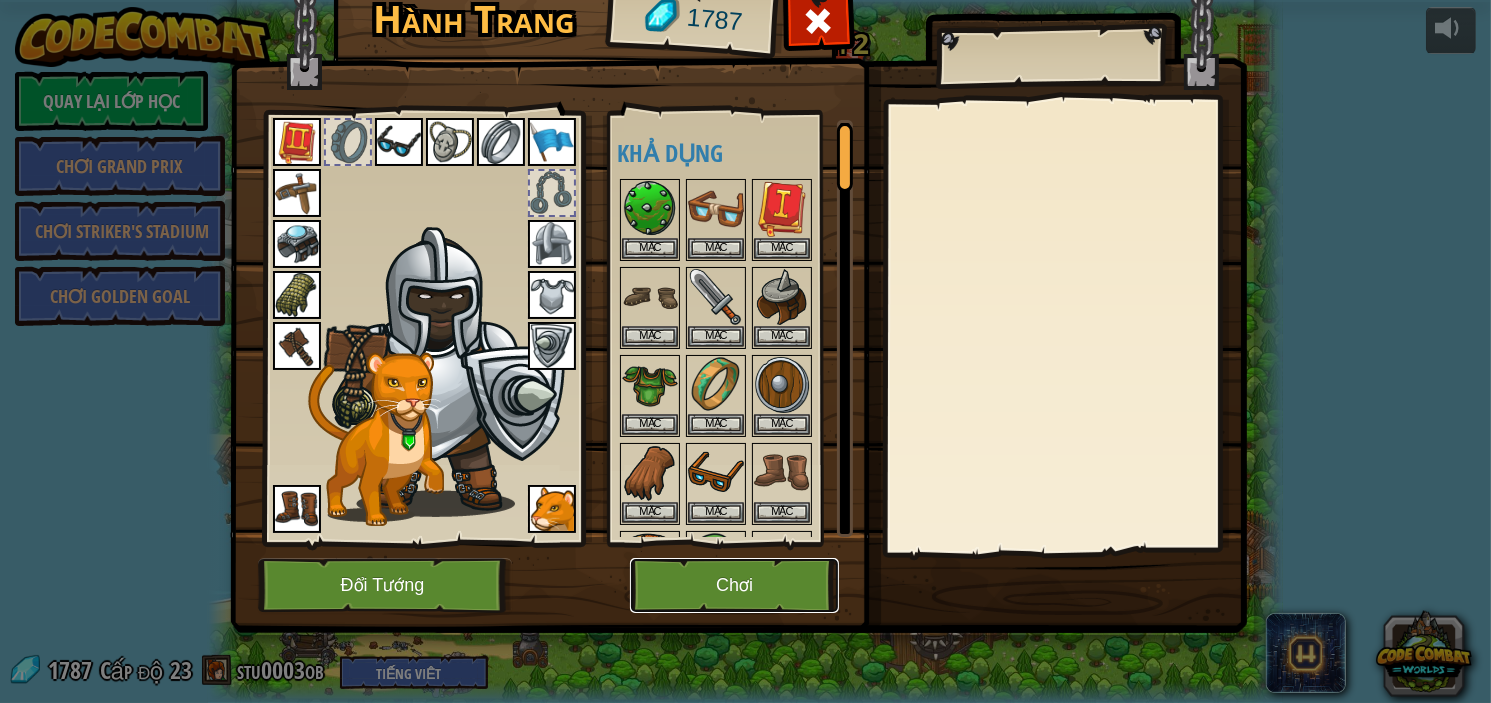 drag, startPoint x: 744, startPoint y: 573, endPoint x: 659, endPoint y: 581, distance: 85.37564 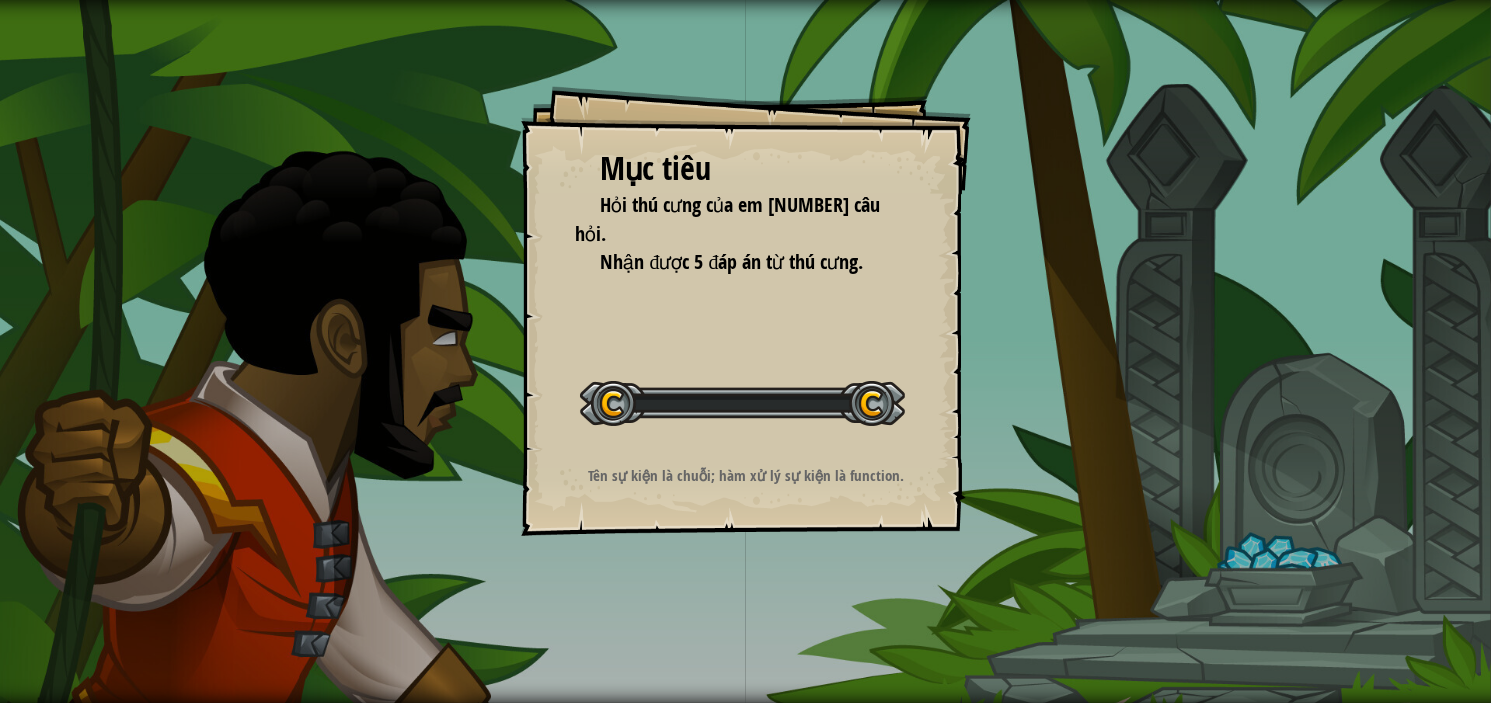 click on "Mục tiêu Hỏi thú cưng của em 5 câu hỏi.  Nhận được 5 đáp án từ thú cưng.  Bắt đầu màn chơi Không kết nối được với server Bạn cần mua gói dịch vụ để được chơi cấp độ này. Mua gói nâng cao Bạn cần tham gia một khóa học để chơi màn này. Trở Lại Khóa Học Của Tôi Hãy yêu cầu giáo viên cấp giấy phép cho bạn để bạn có thể tiếp tục chơi CodeCombat! Trở Lại Khóa Học Của Tôi Màn chơi này bị khóa. Trở Lại Khóa Học Của Tôi Tên sự kiện là chuỗi; hàm xử lý sự kiện là function." at bounding box center (745, 351) 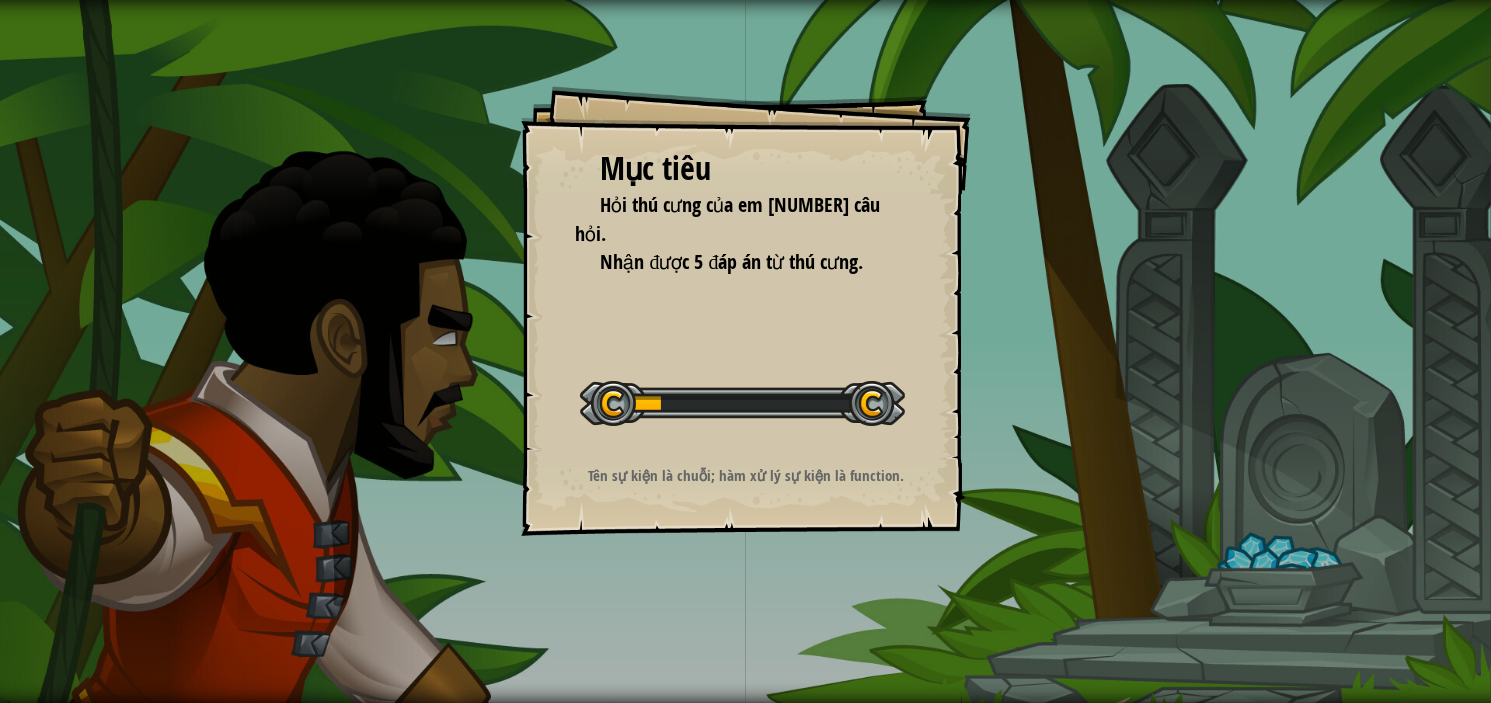 click on "Mục tiêu Hỏi thú cưng của em 5 câu hỏi.  Nhận được 5 đáp án từ thú cưng.  Bắt đầu màn chơi Không kết nối được với server Bạn cần mua gói dịch vụ để được chơi cấp độ này. Mua gói nâng cao Bạn cần tham gia một khóa học để chơi màn này. Trở Lại Khóa Học Của Tôi Hãy yêu cầu giáo viên cấp giấy phép cho bạn để bạn có thể tiếp tục chơi CodeCombat! Trở Lại Khóa Học Của Tôi Màn chơi này bị khóa. Trở Lại Khóa Học Của Tôi Tên sự kiện là chuỗi; hàm xử lý sự kiện là function." at bounding box center (745, 351) 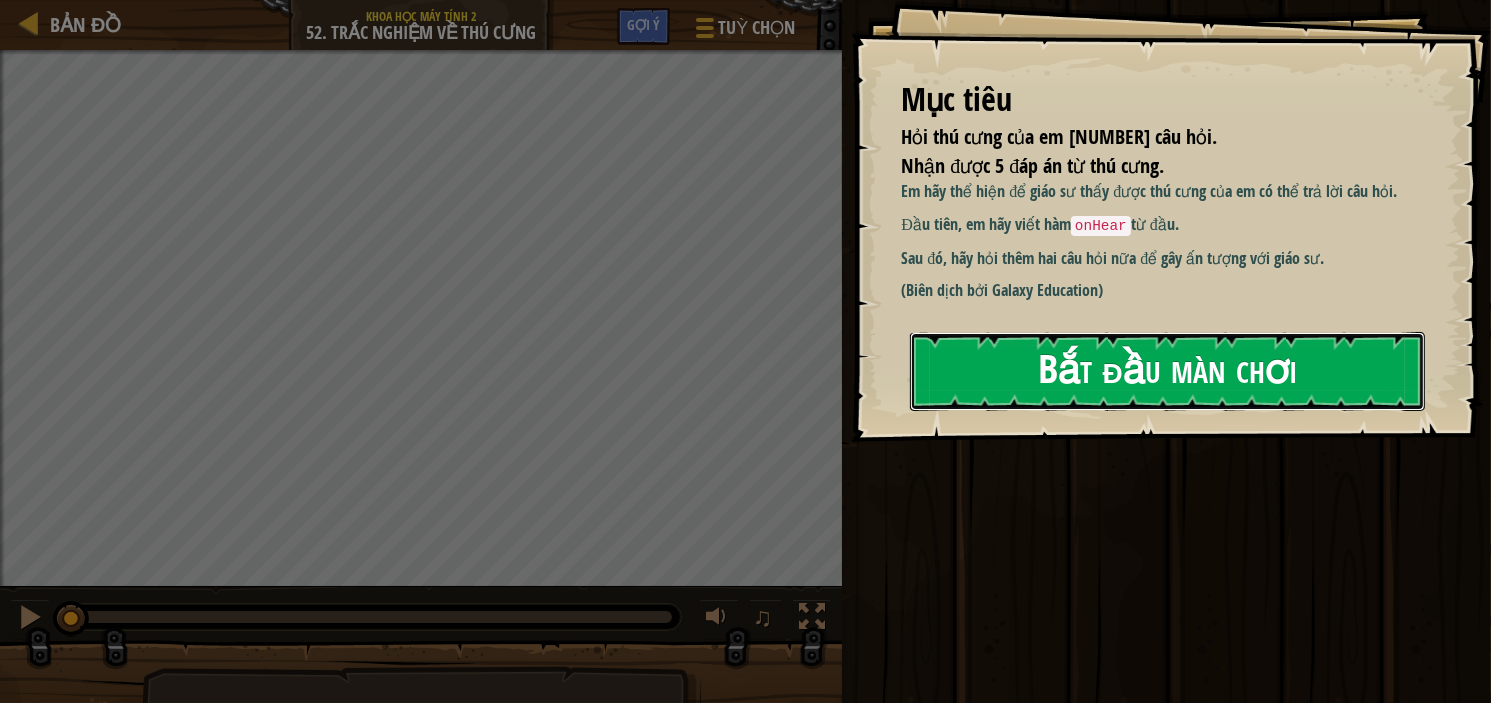 click on "Bắt đầu màn chơi" at bounding box center (1167, 371) 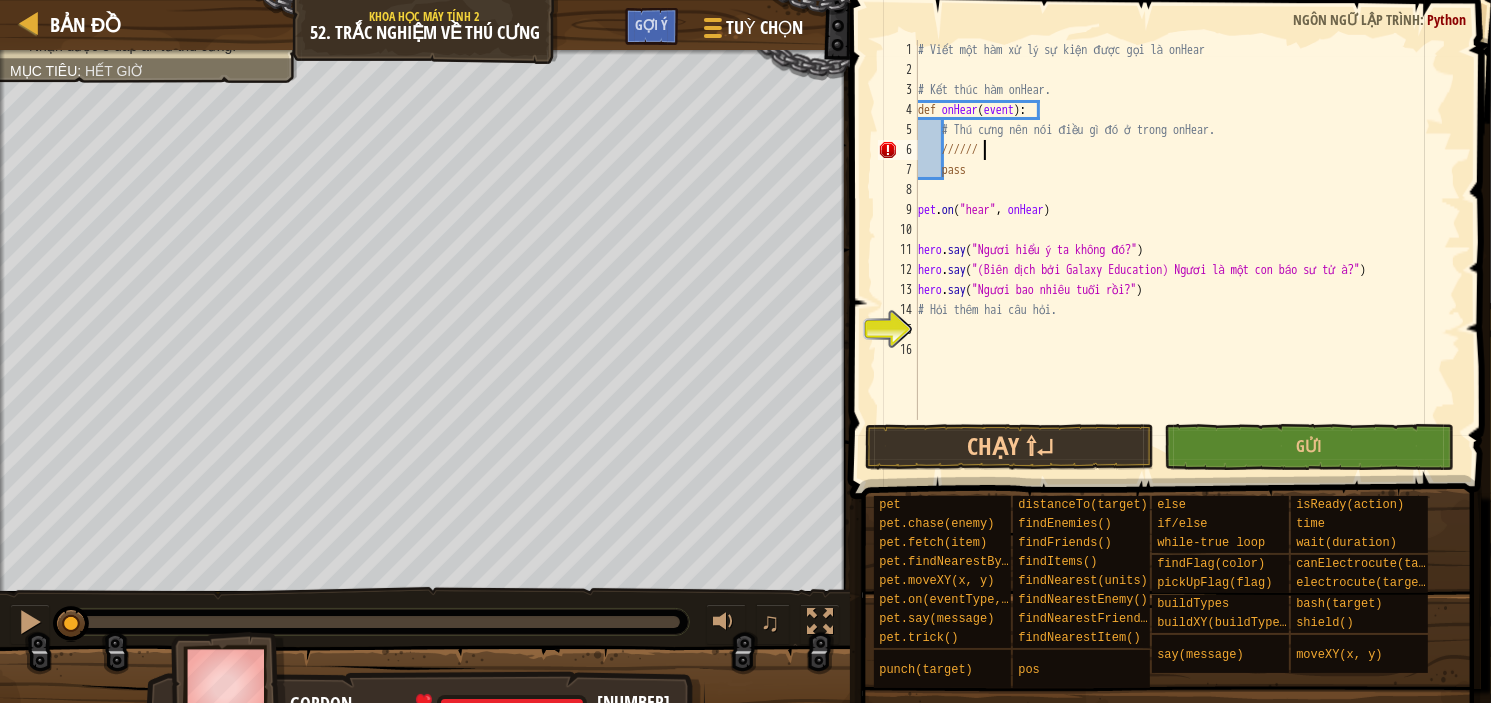 scroll, scrollTop: 9, scrollLeft: 3, axis: both 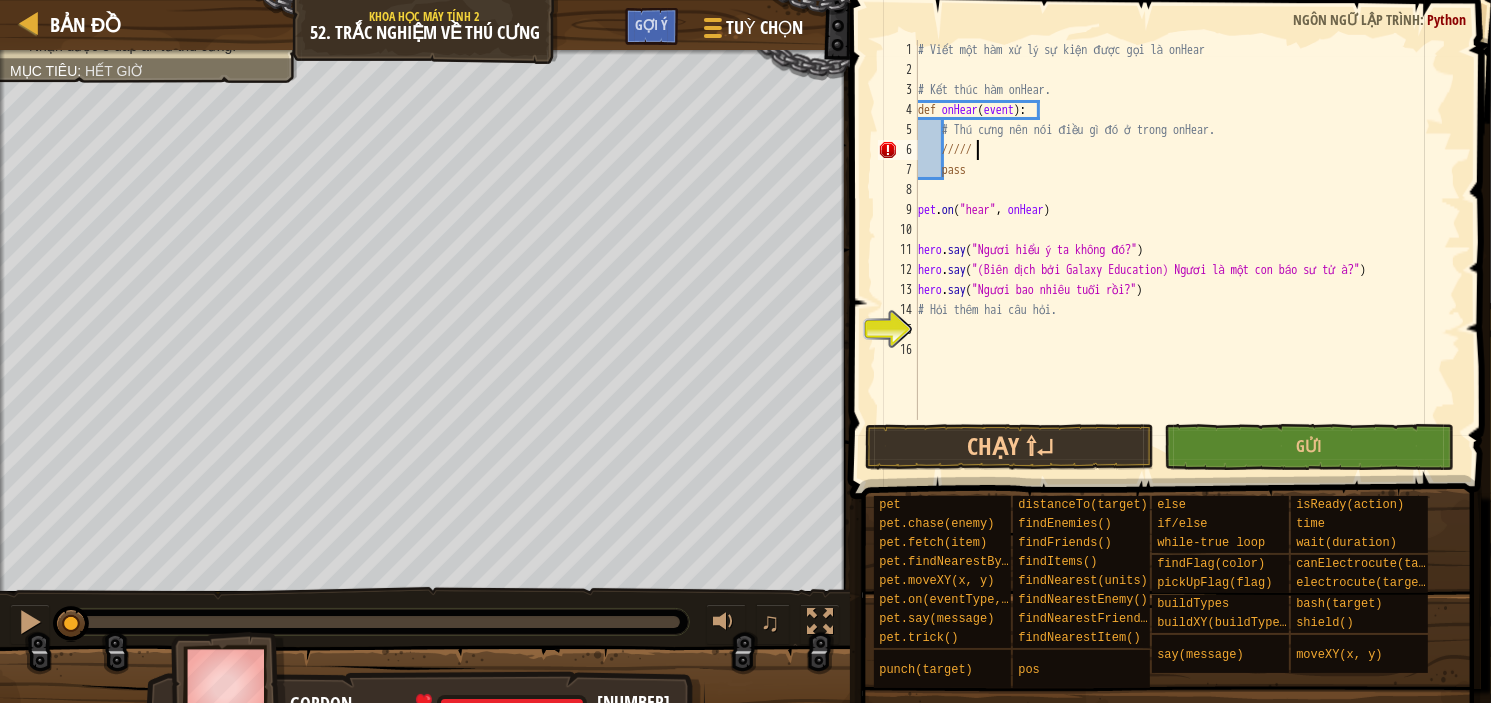 type on "/" 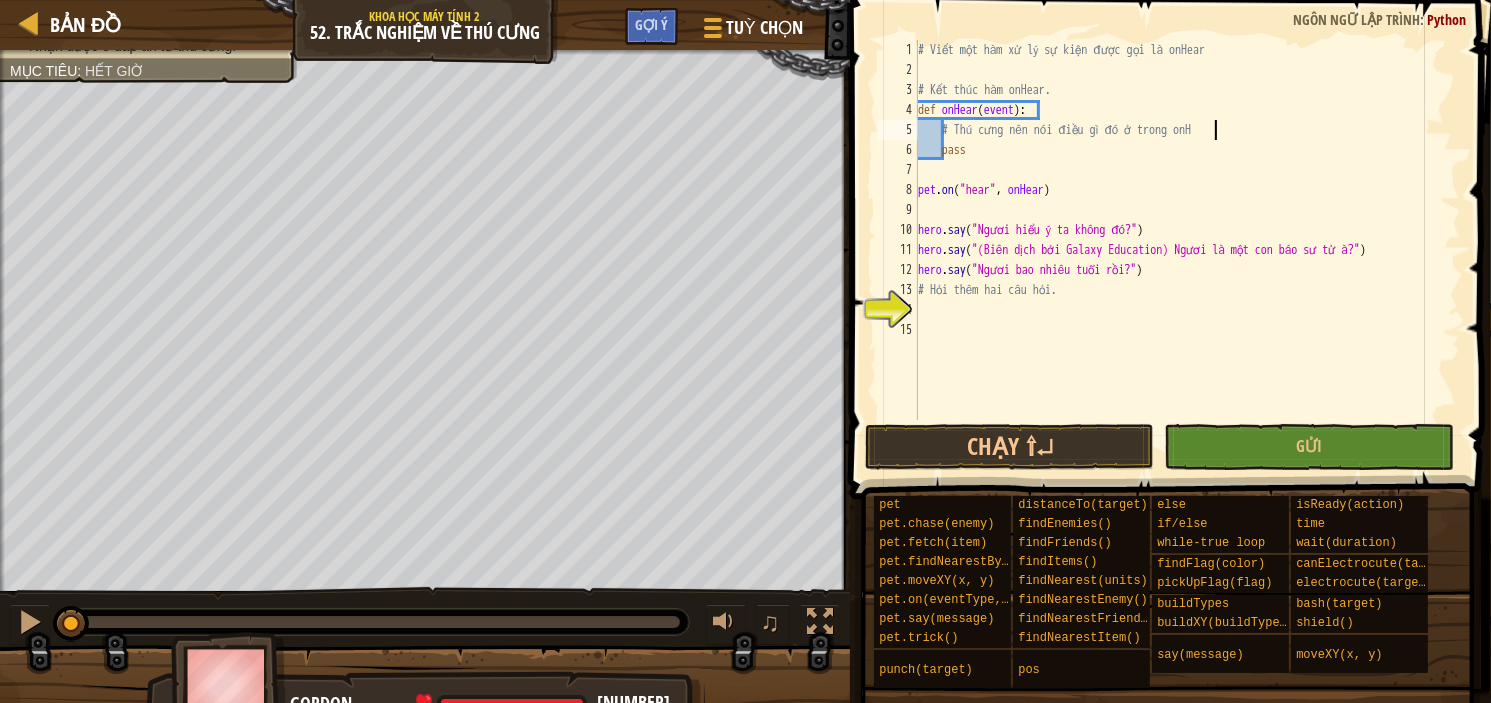 scroll, scrollTop: 9, scrollLeft: 23, axis: both 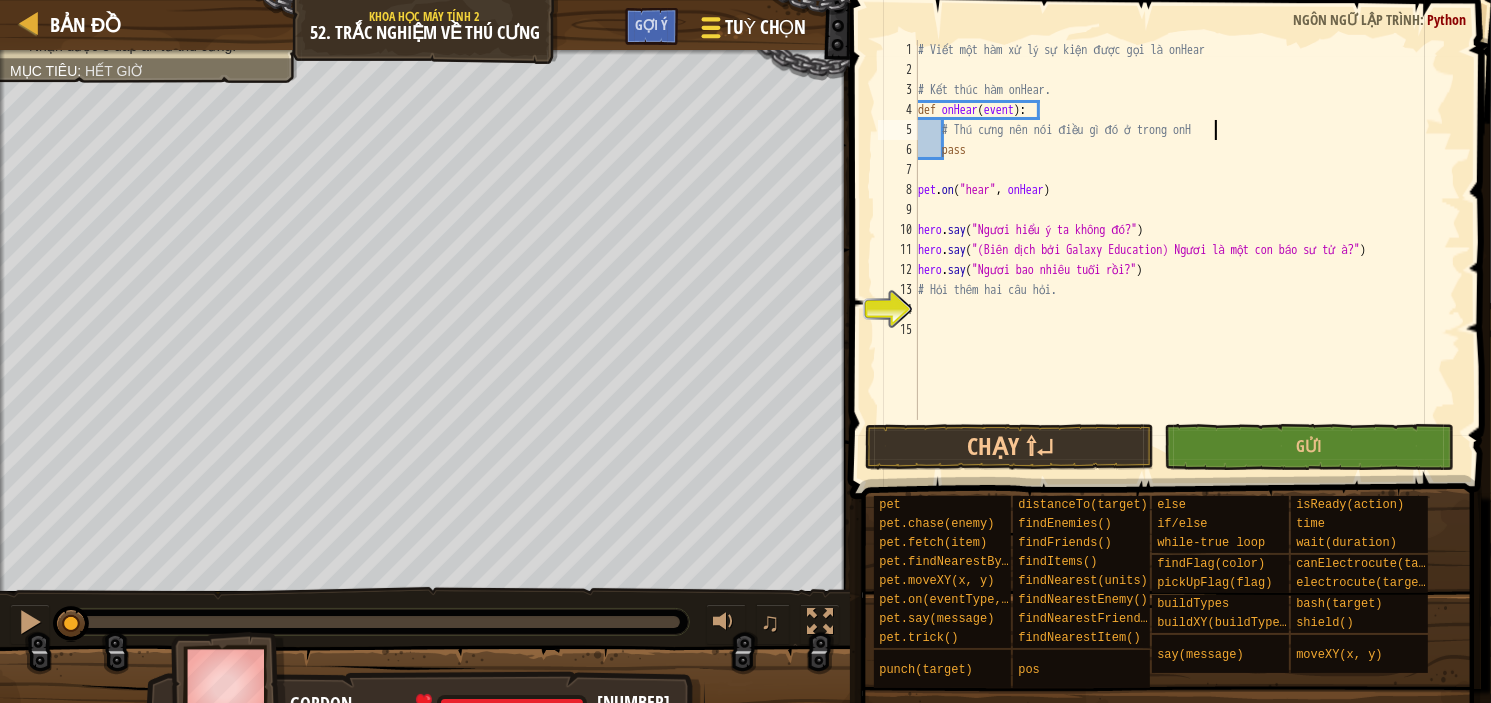 type on "# Thú cưng nên nói điều gì đó ở trong onH" 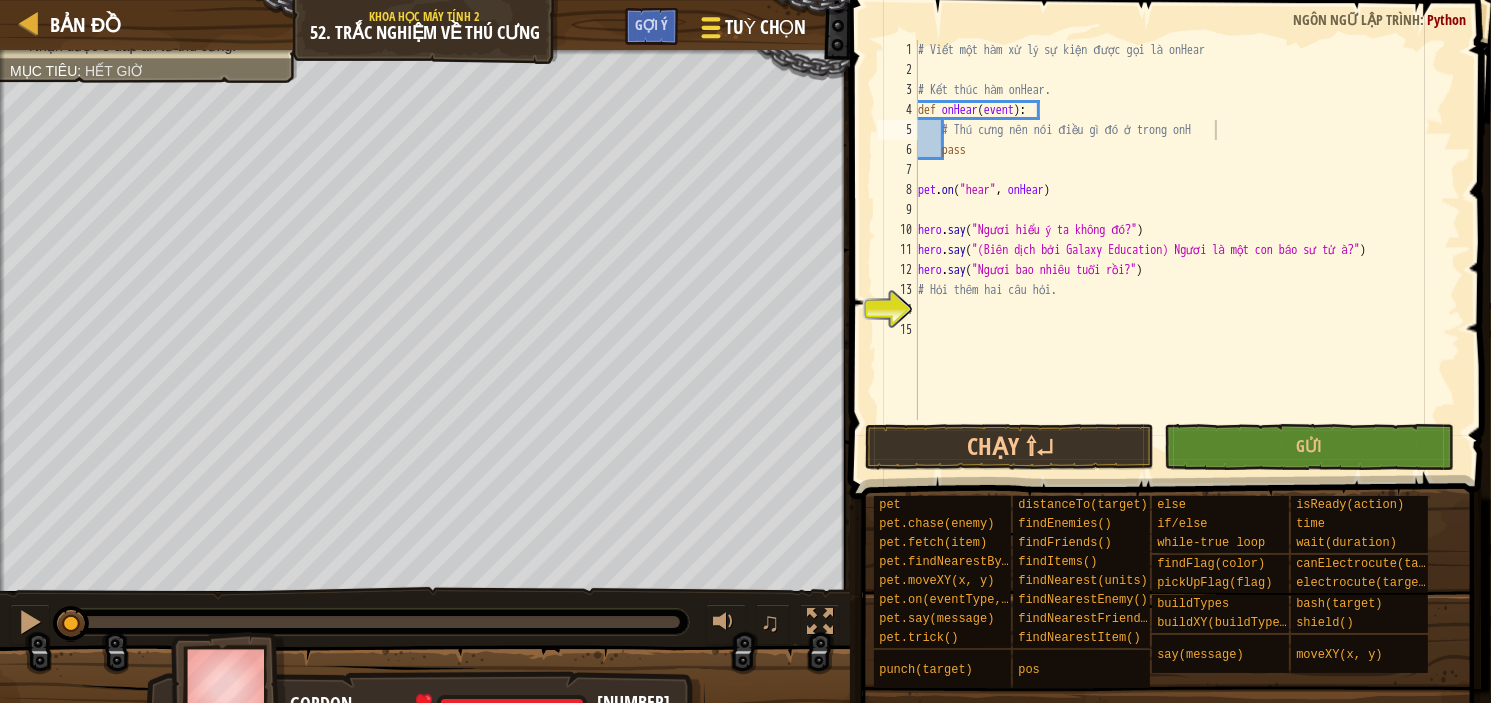 type 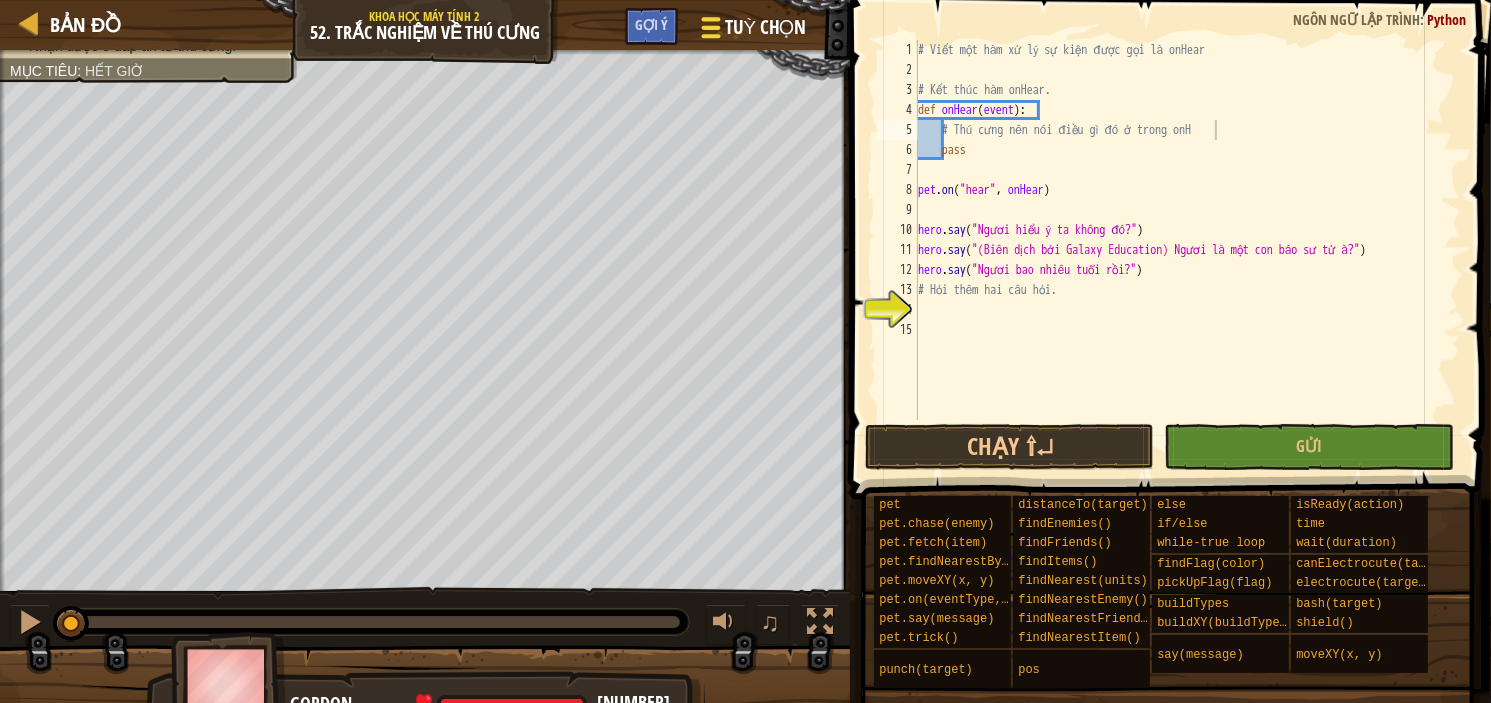 click on "Tuỳ chọn" at bounding box center (751, 31) 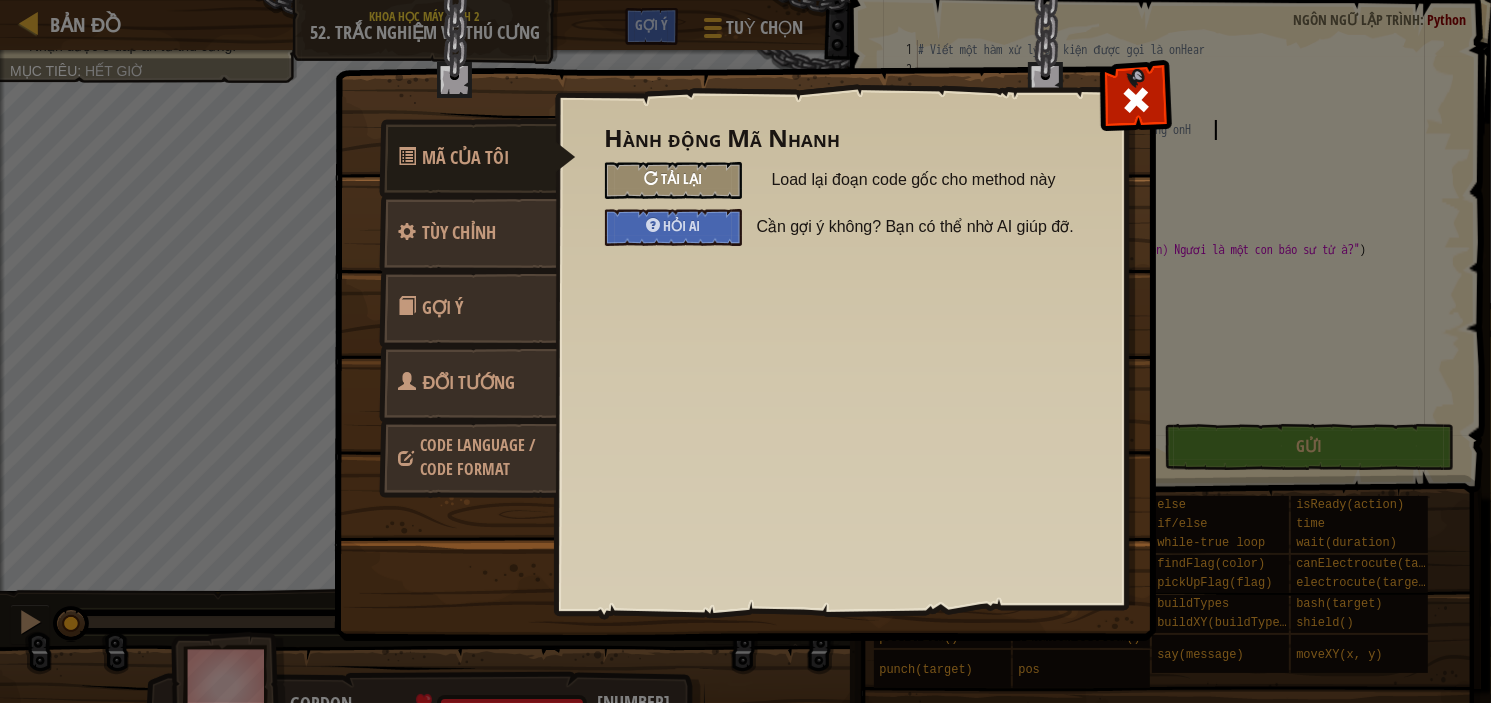 type on "# Thú cưng nên nói điều gì đó ở trong onH/" 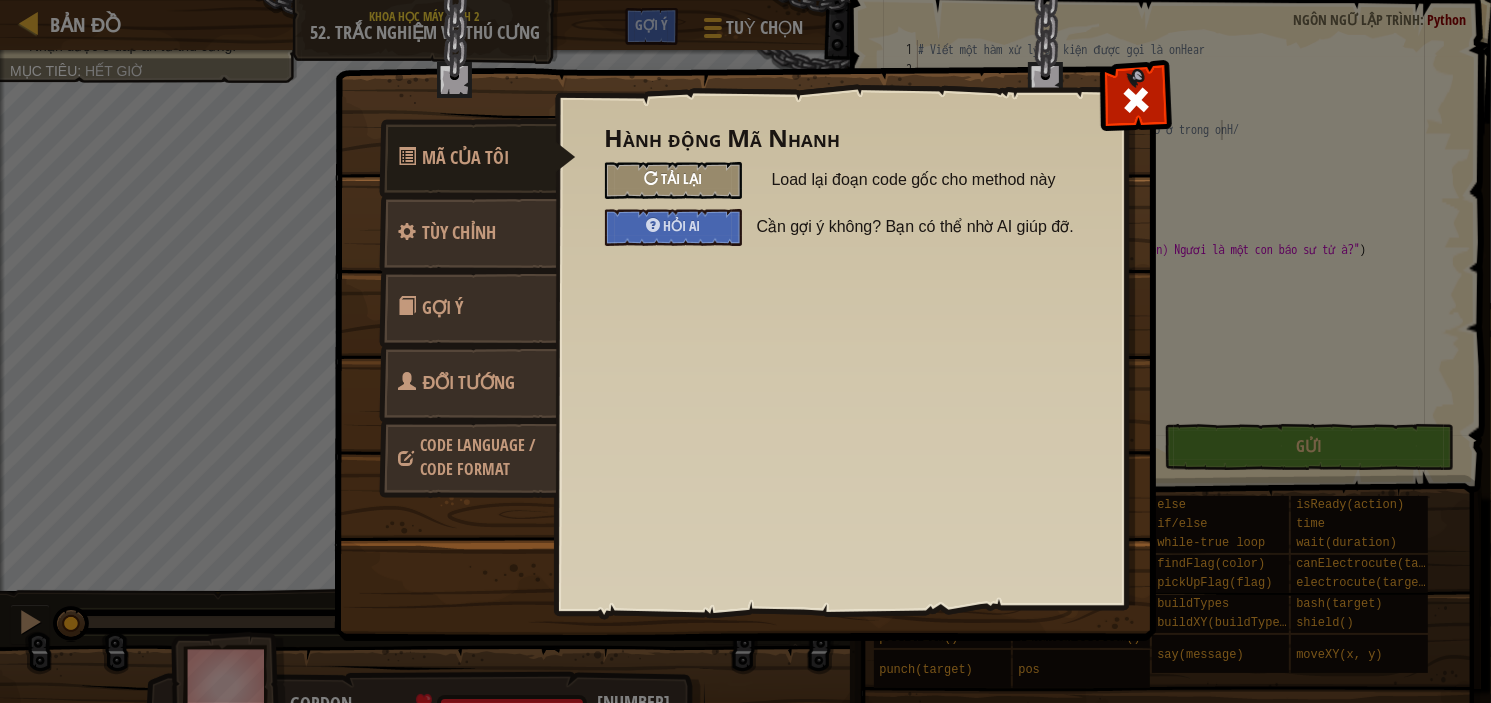 scroll, scrollTop: 9, scrollLeft: 24, axis: both 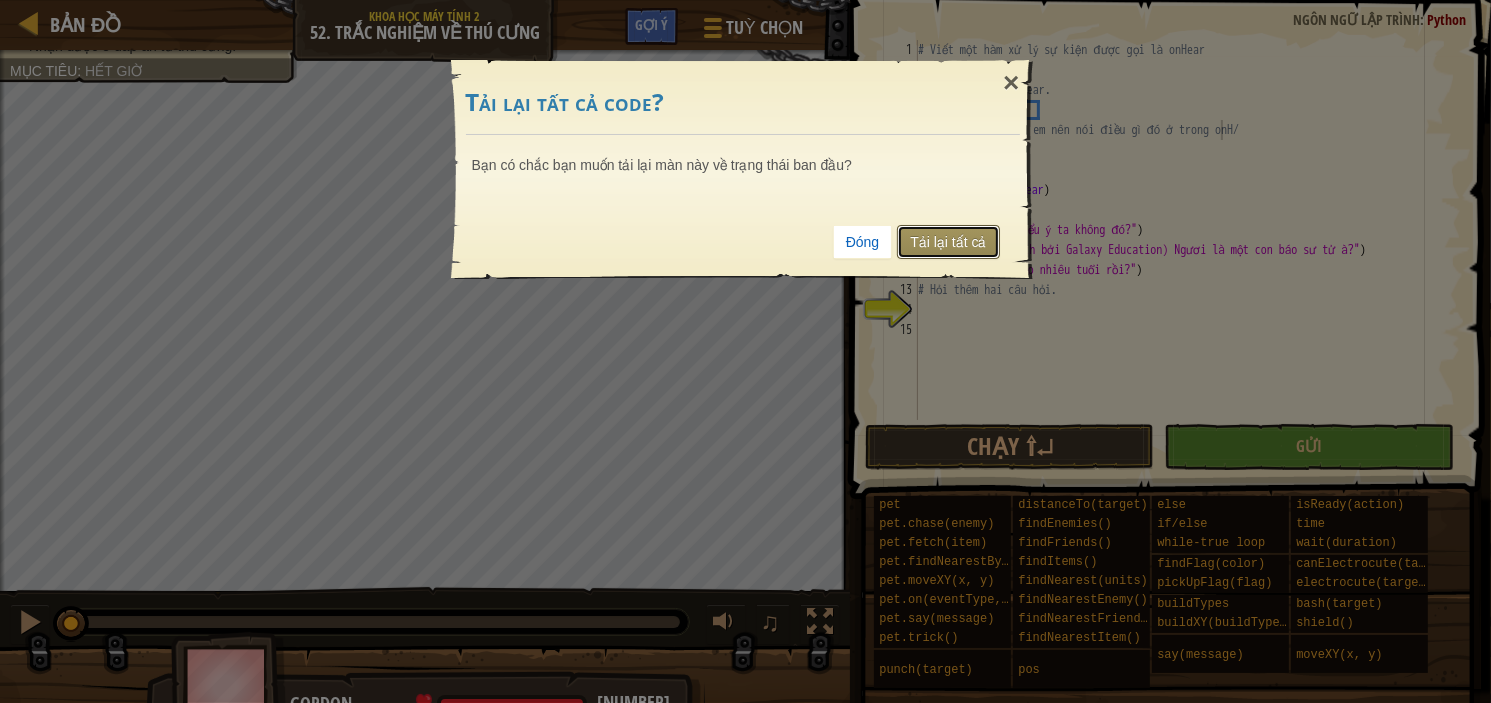 click on "Tải lại tất cả" at bounding box center (948, 242) 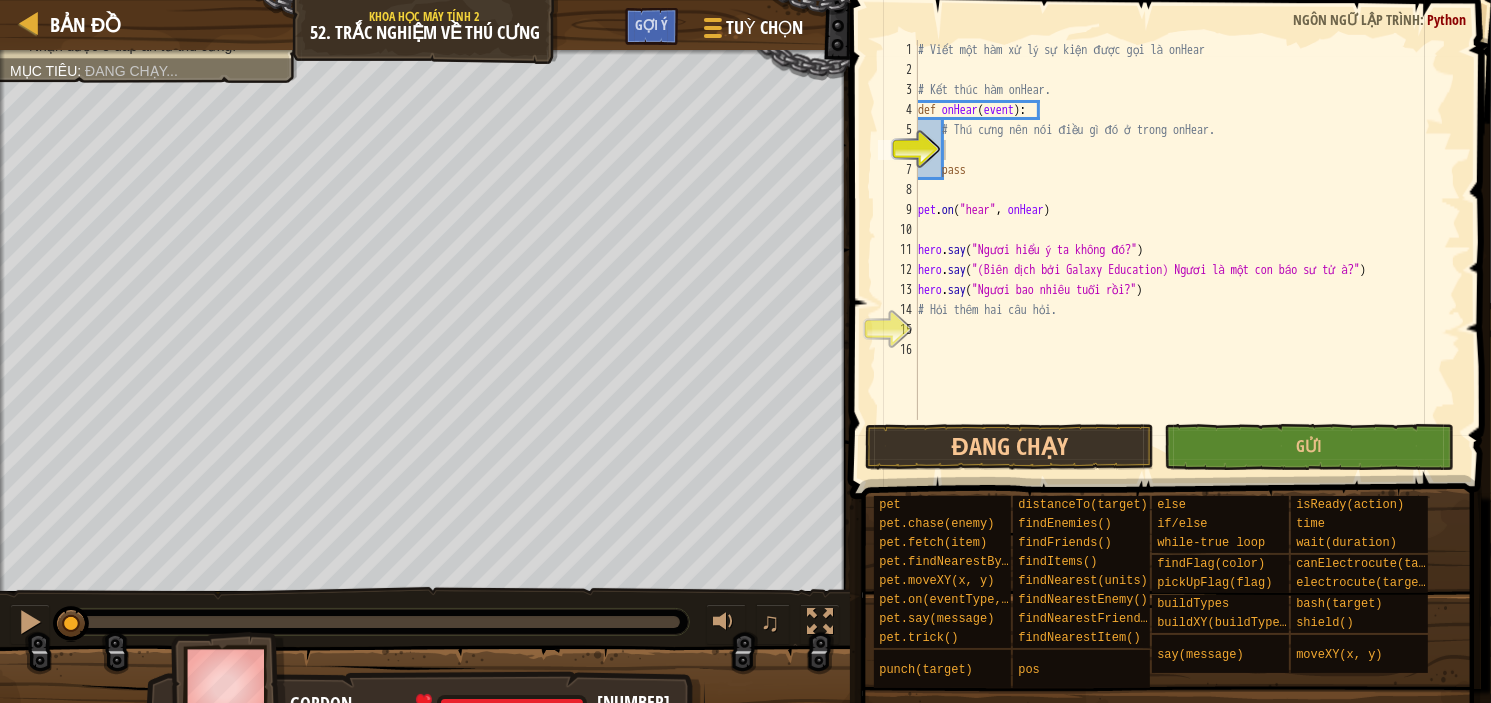 scroll, scrollTop: 9, scrollLeft: 0, axis: vertical 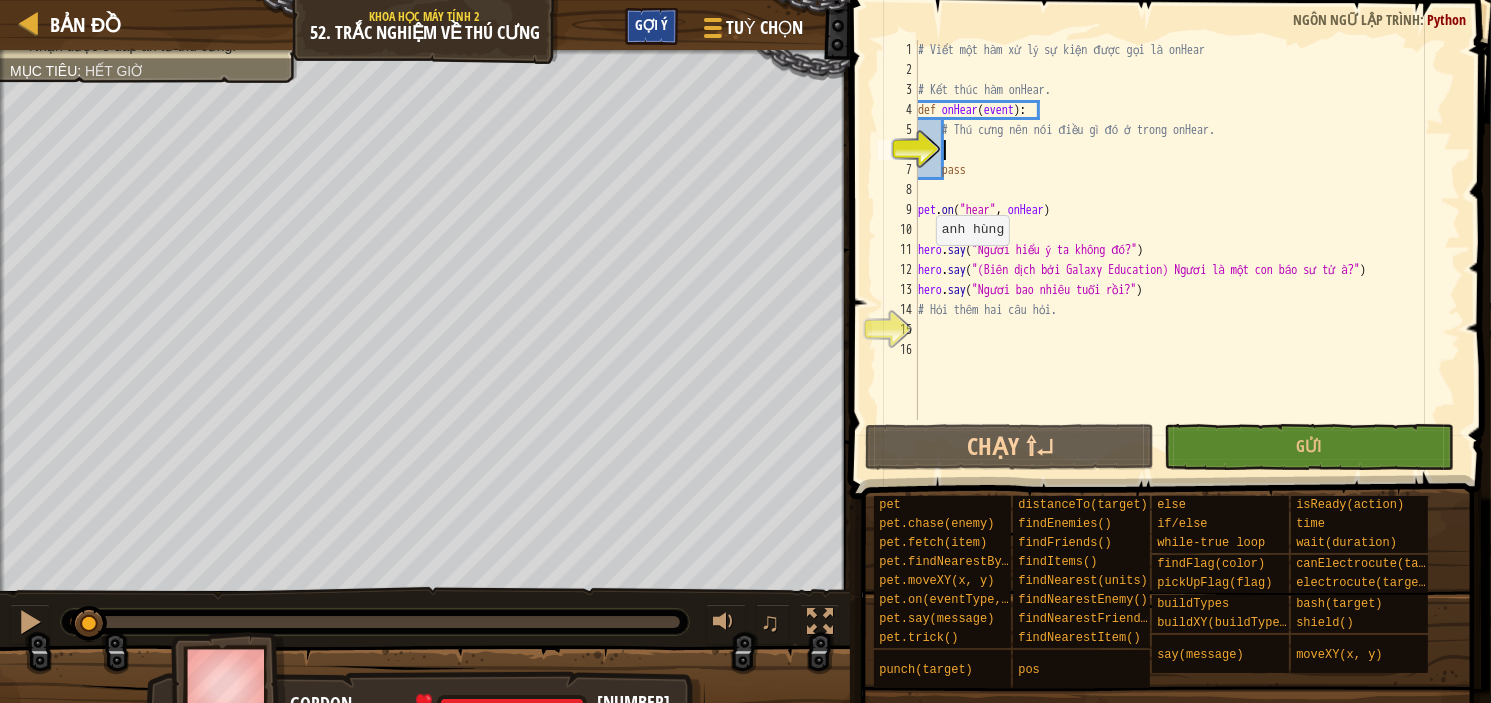 click on "Gợi ý" at bounding box center [651, 24] 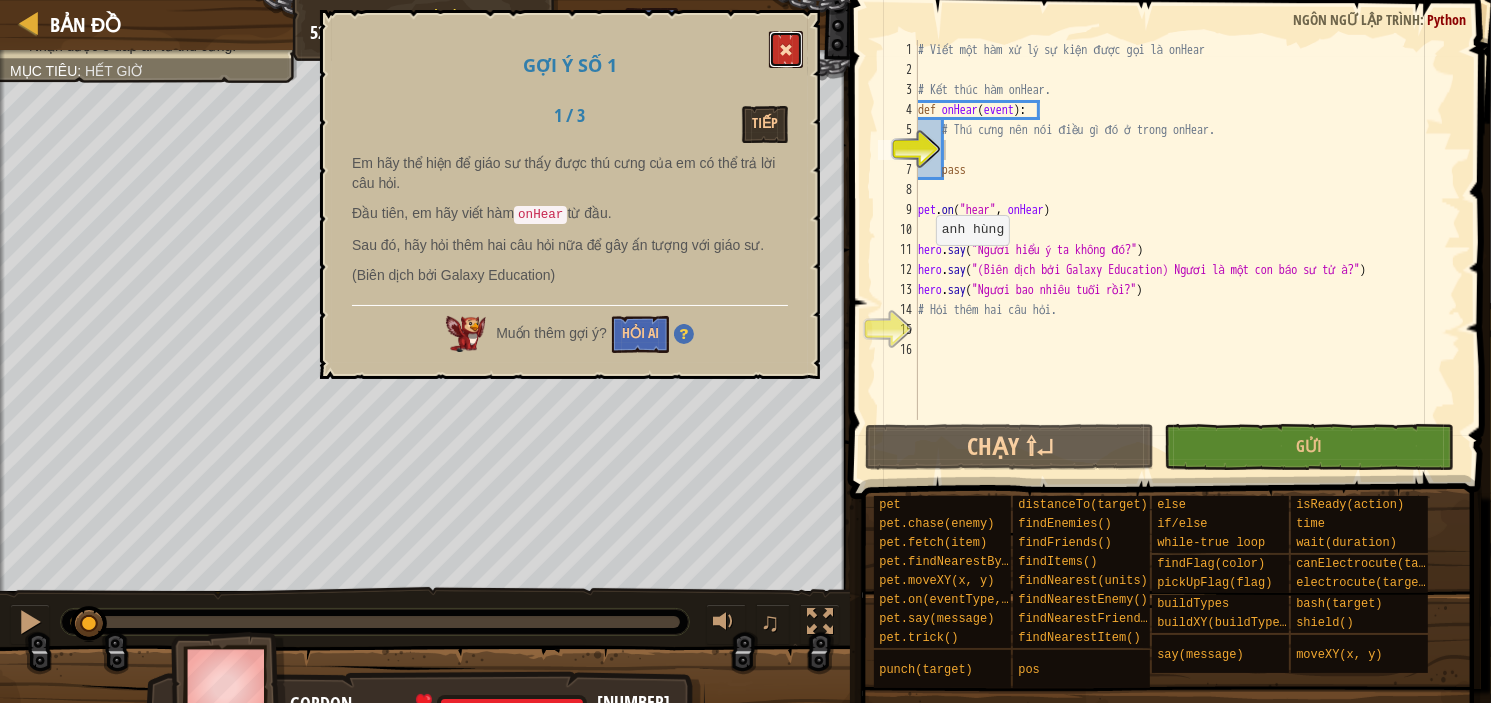click at bounding box center [786, 49] 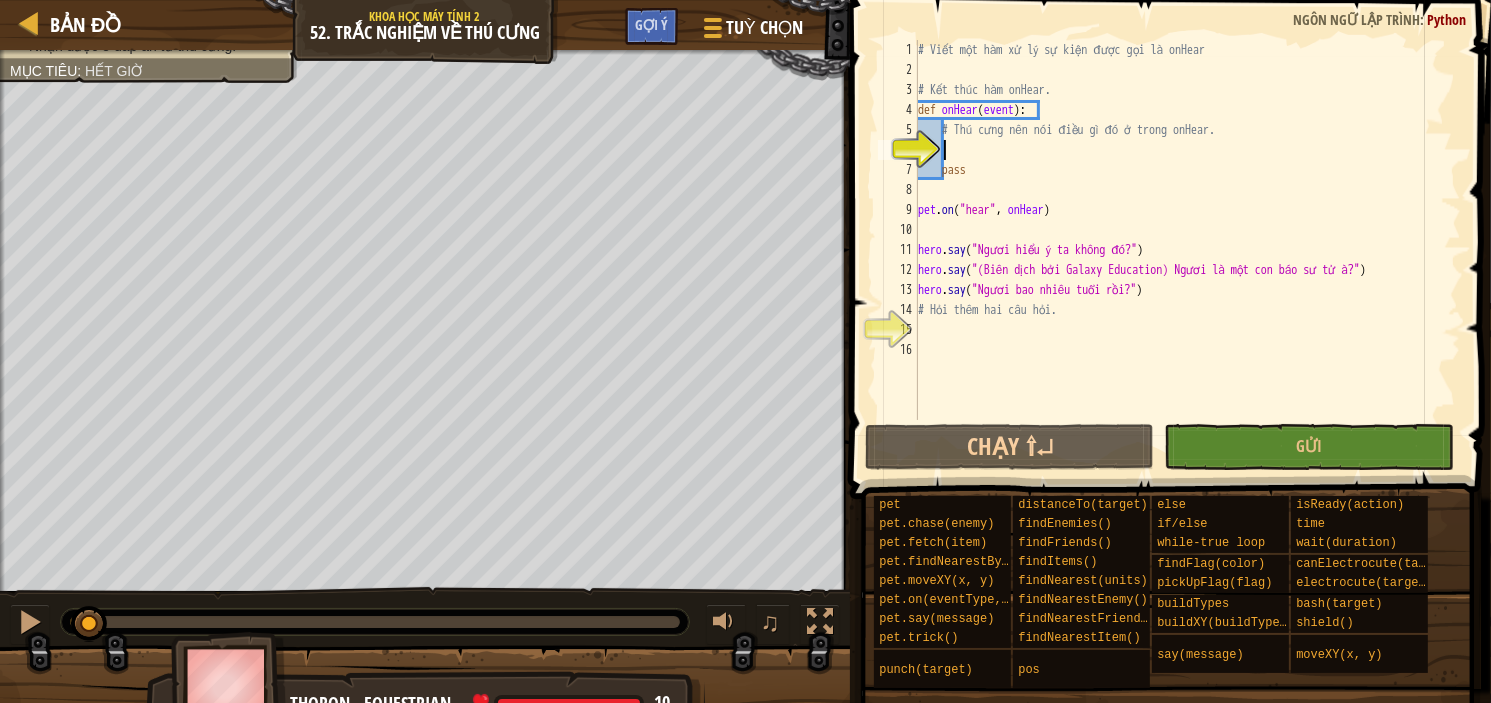 click on "# Viết một hàm xử lý sự kiện được gọi là onHear # Kết thúc hàm onHear.  def   onHear ( event ) :      # Thú cưng nên nói điều gì đó ở trong onHear.           pass pet . on ( "hear" ,   onHear ) hero . say ( "Ngươi hiểu ý ta không đó?" ) hero . say ( "(Biên dịch bởi Galaxy Education) Ngươi là một con báo sư tử à?" ) hero . say ( "Ngươi bao nhiêu tuổi rồi?" ) # Hỏi thêm hai câu hỏi." at bounding box center [1187, 250] 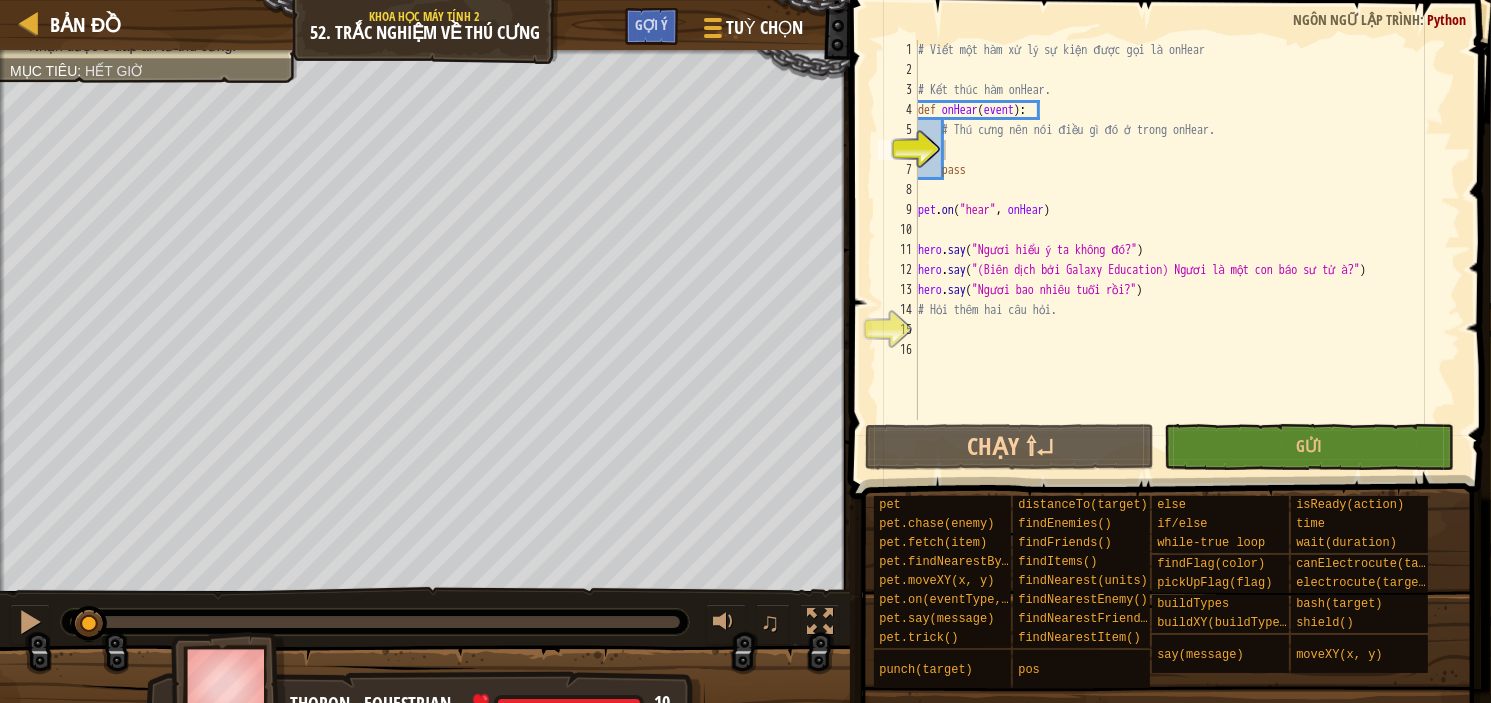click on "# Viết một hàm xử lý sự kiện được gọi là onHear # Kết thúc hàm onHear.  def   onHear ( event ) :      # Thú cưng nên nói điều gì đó ở trong onHear.           pass pet . on ( "hear" ,   onHear ) hero . say ( "Ngươi hiểu ý ta không đó?" ) hero . say ( "(Biên dịch bởi Galaxy Education) Ngươi là một con báo sư tử à?" ) hero . say ( "Ngươi bao nhiêu tuổi rồi?" ) # Hỏi thêm hai câu hỏi." at bounding box center [1187, 250] 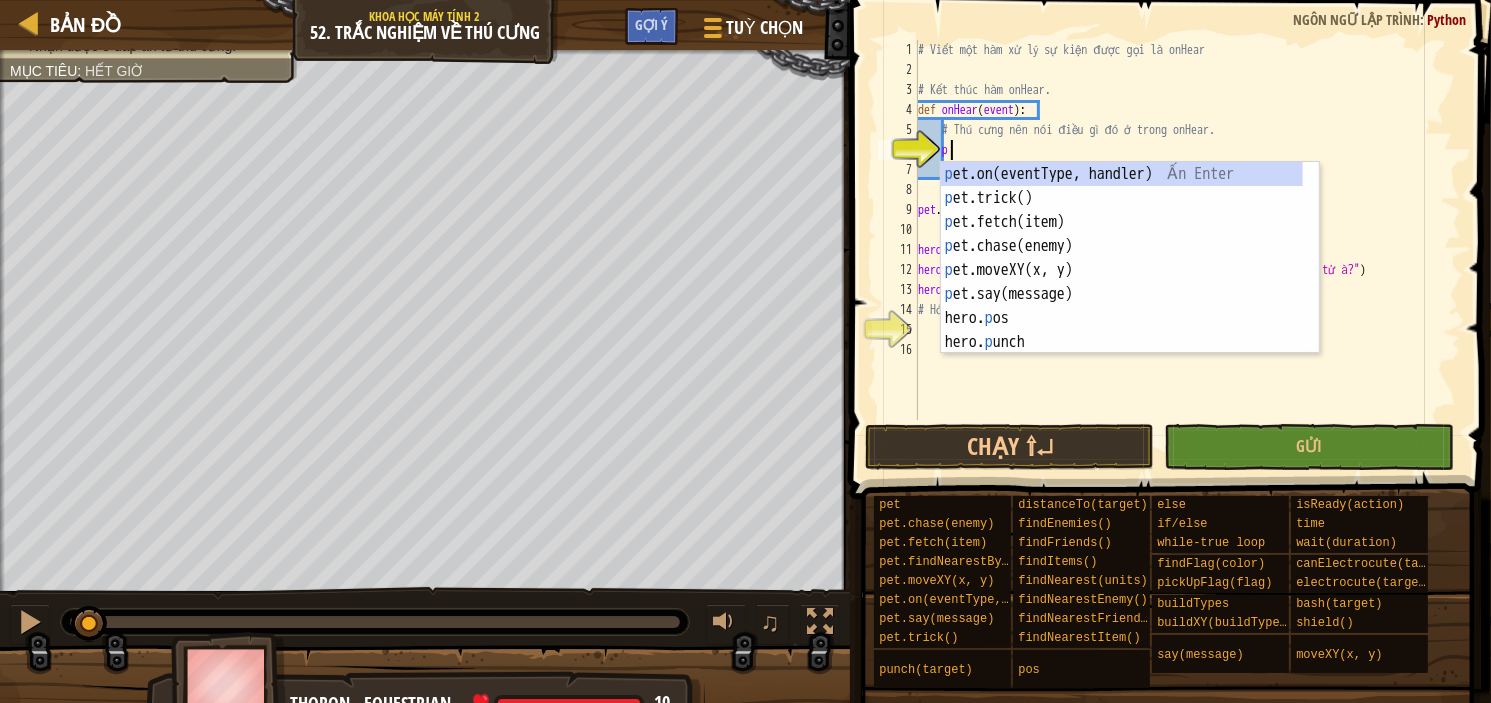 scroll, scrollTop: 9, scrollLeft: 1, axis: both 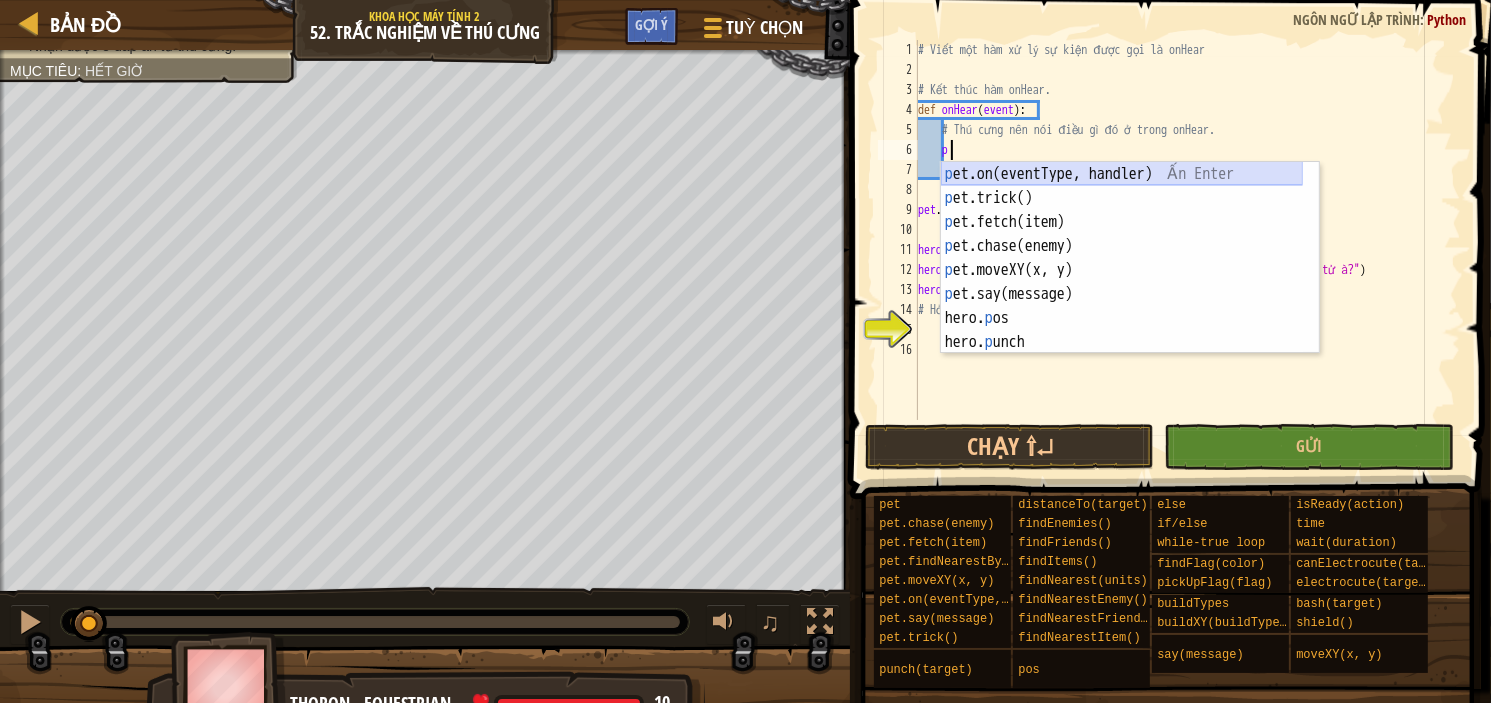 click on "p et.on(eventType, handler) Ấn Enter p et.trick() Ấn Enter p et.fetch(item) Ấn Enter p et.chase(enemy) Ấn Enter p et.moveXY(x, y) Ấn Enter p et.say(message) Ấn Enter hero. p os Ấn Enter hero. p unch Ấn Enter hero. p ickUpFlag Ấn Enter" at bounding box center [1122, 282] 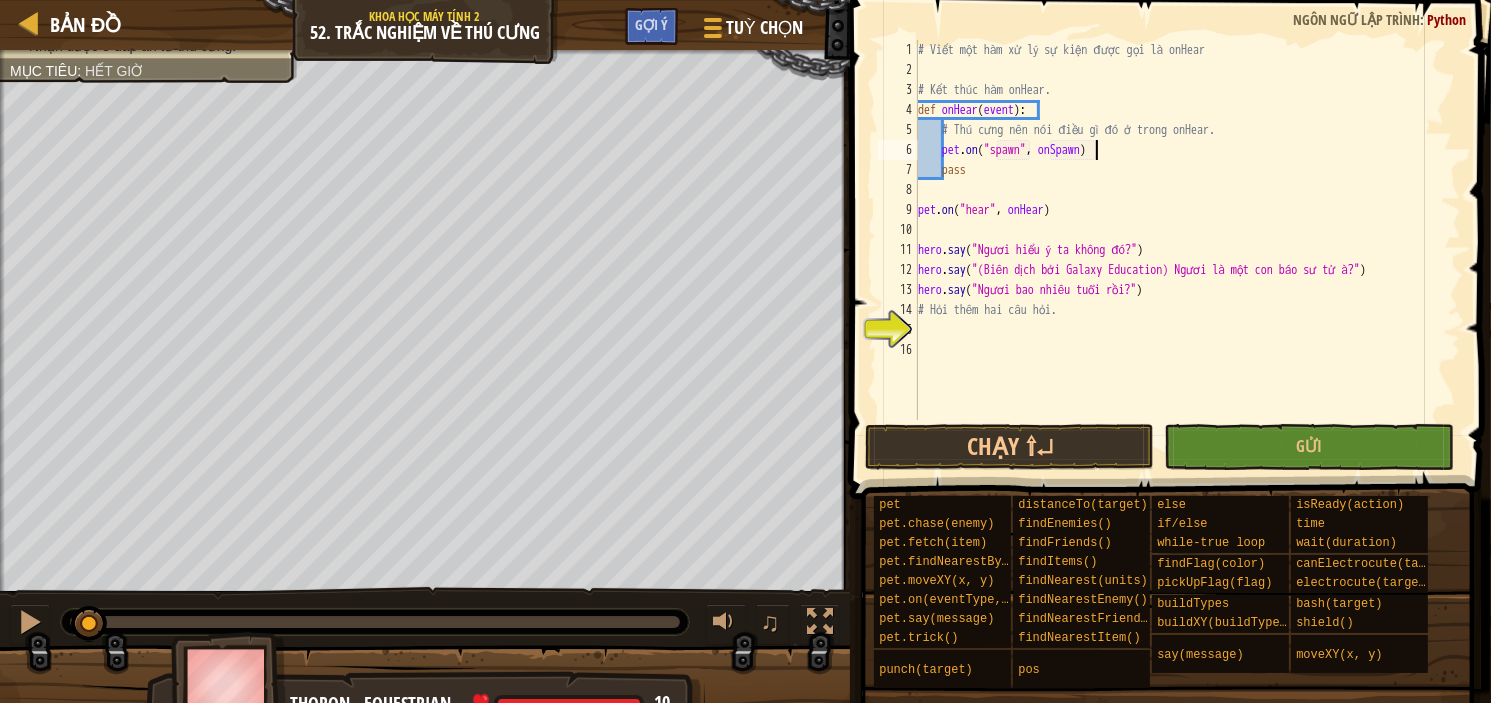 click on "# Viết một hàm xử lý sự kiện được gọi là onHear # Kết thúc hàm onHear.  def   onHear ( event ) :      # Thú cưng nên nói điều gì đó ở trong onHear.      pet . on ( "spawn" ,   onSpawn )      pass pet . on ( "hear" ,   onHear ) hero . say ( "Ngươi hiểu ý ta không đó?" ) hero . say ( "(Biên dịch bởi Galaxy Education) Ngươi là một con báo sư tử à?" ) hero . say ( "Ngươi bao nhiêu tuổi rồi?" ) # Hỏi thêm hai câu hỏi." at bounding box center (1187, 250) 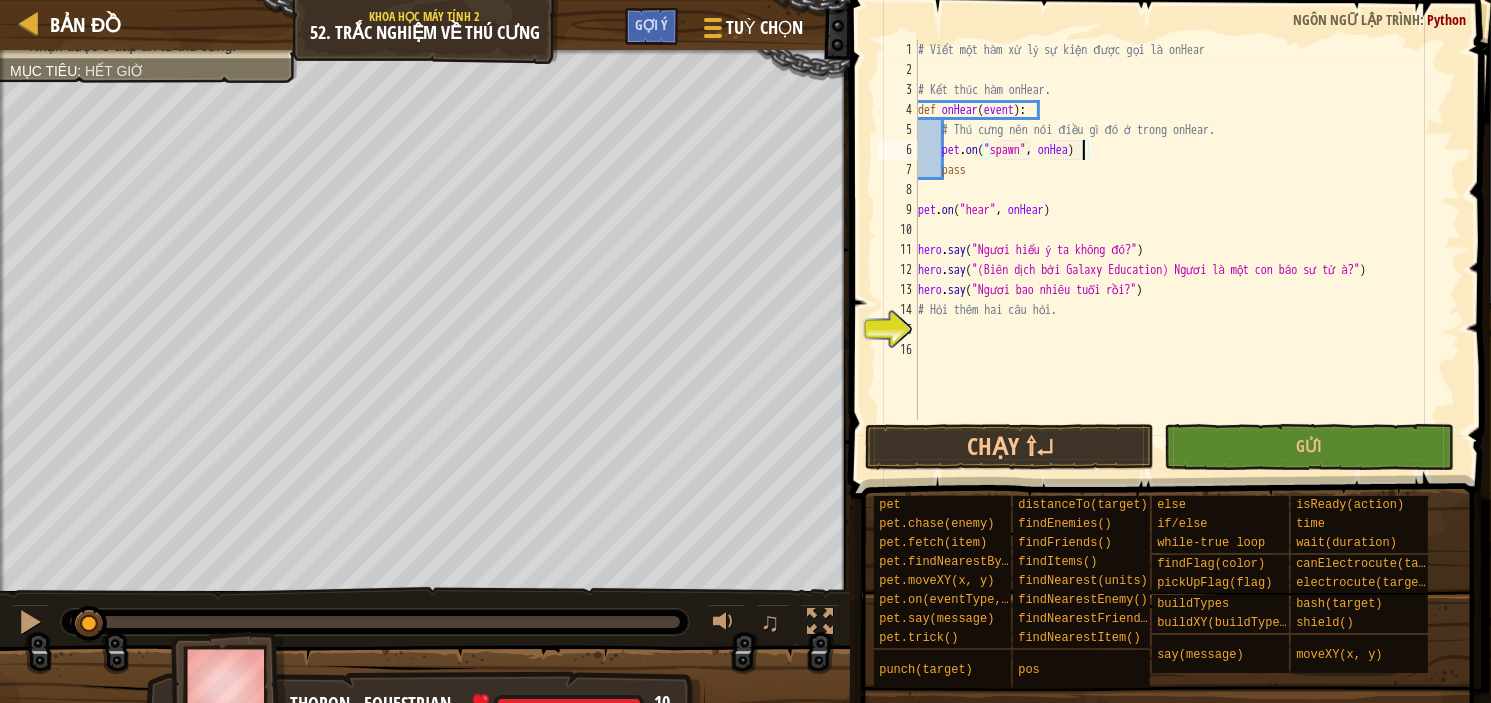 scroll, scrollTop: 9, scrollLeft: 13, axis: both 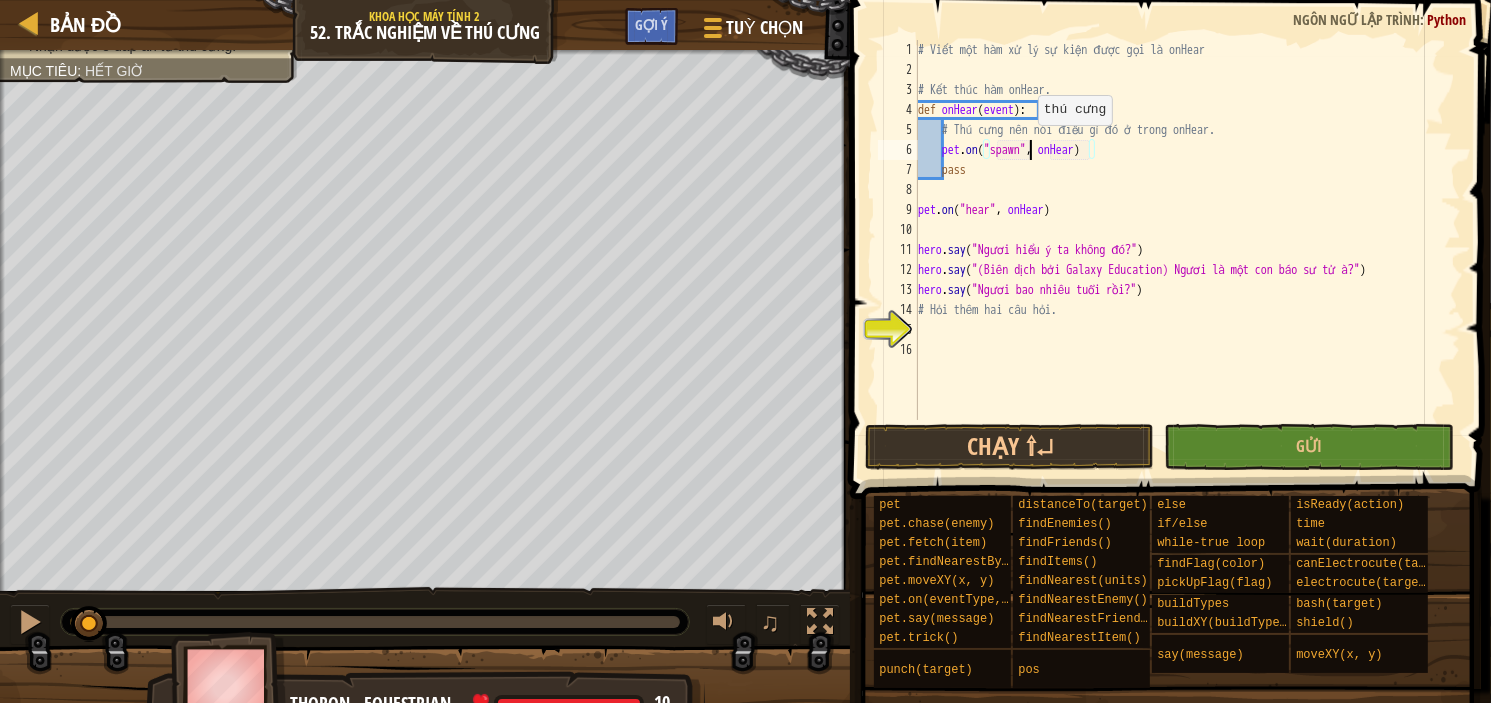 click on "# Viết một hàm xử lý sự kiện được gọi là onHear # Kết thúc hàm onHear.  def   onHear ( event ) :      # Thú cưng nên nói điều gì đó ở trong onHear.      pet . on ( "spawn" ,   onHear )      pass pet . on ( "hear" ,   onHear ) hero . say ( "Ngươi hiểu ý ta không đó?" ) hero . say ( "(Biên dịch bởi Galaxy Education) Ngươi là một con báo sư tử à?" ) hero . say ( "Ngươi bao nhiêu tuổi rồi?" ) # Hỏi thêm hai câu hỏi." at bounding box center [1187, 250] 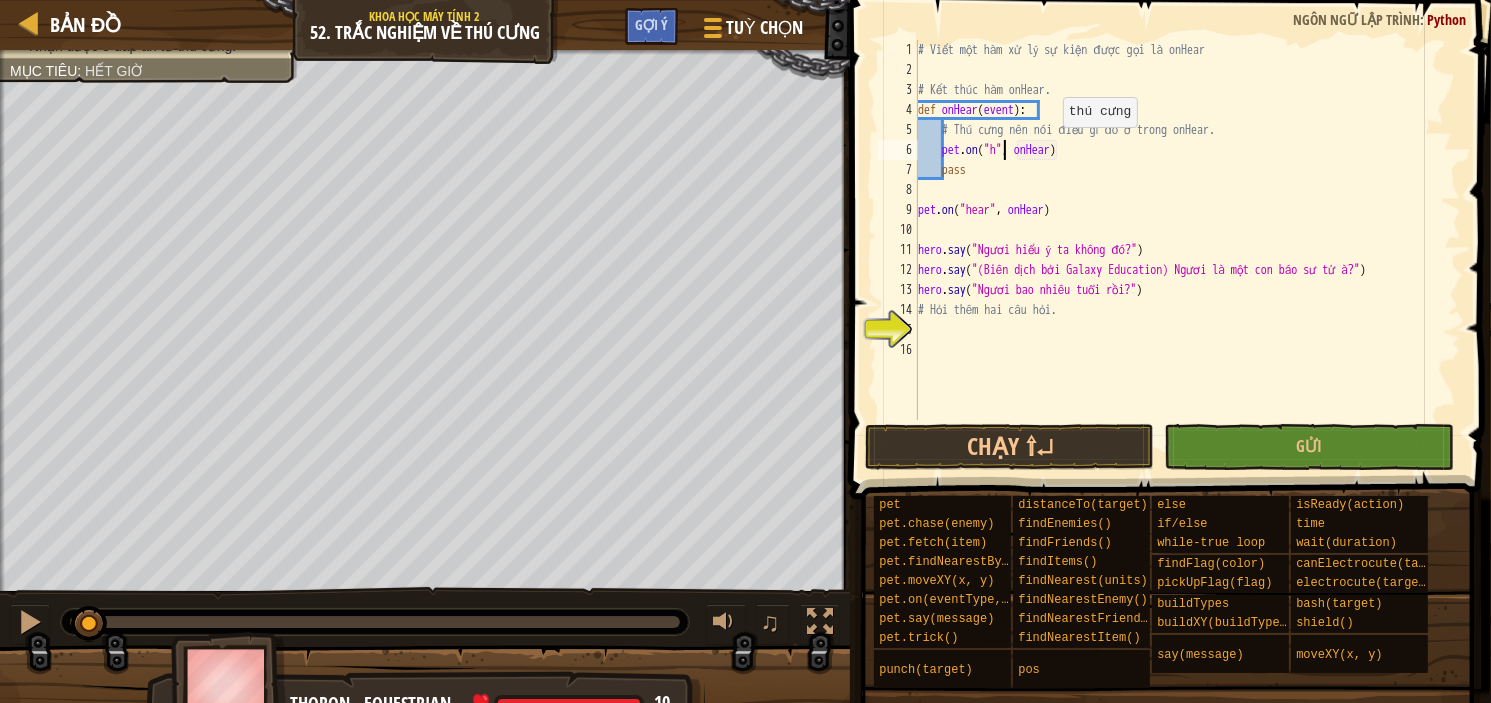 scroll, scrollTop: 9, scrollLeft: 8, axis: both 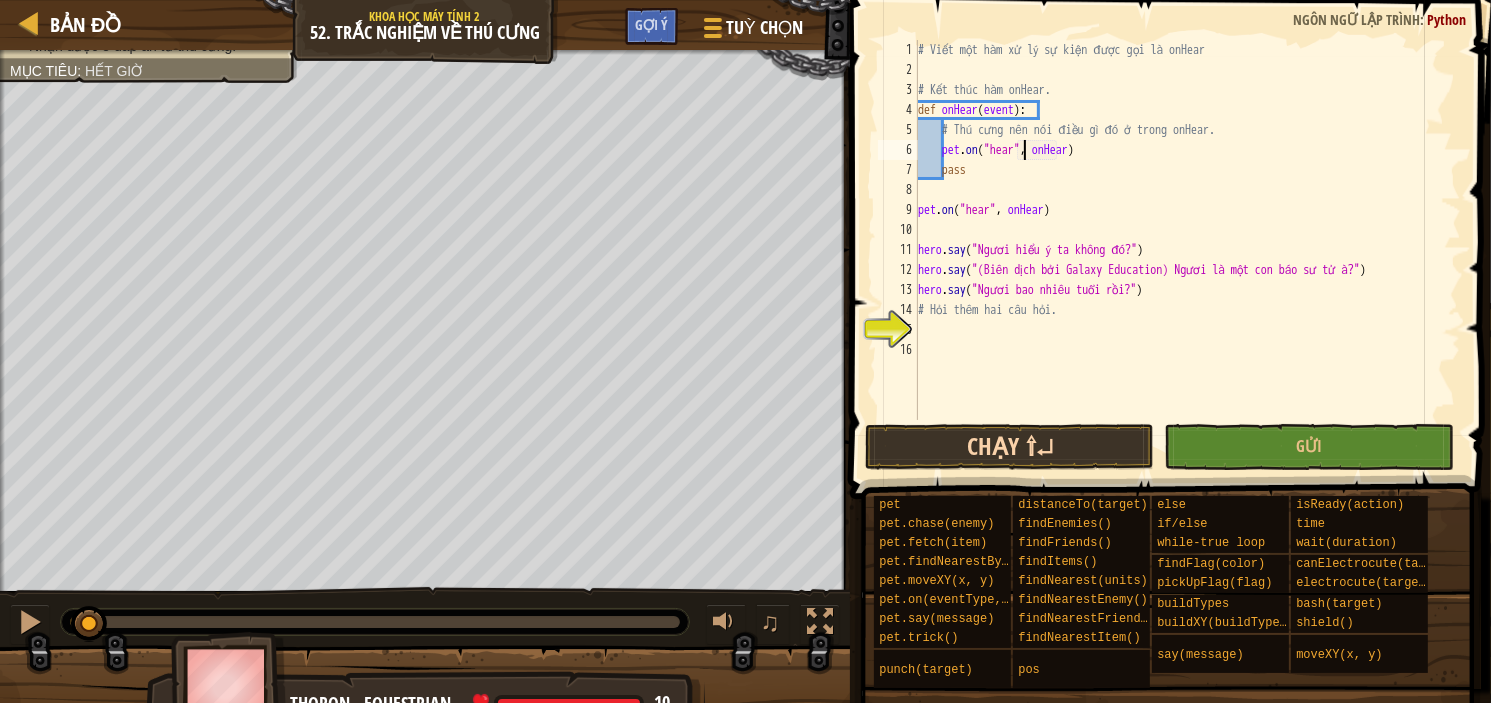 type on "pet.on("hear", onHear)" 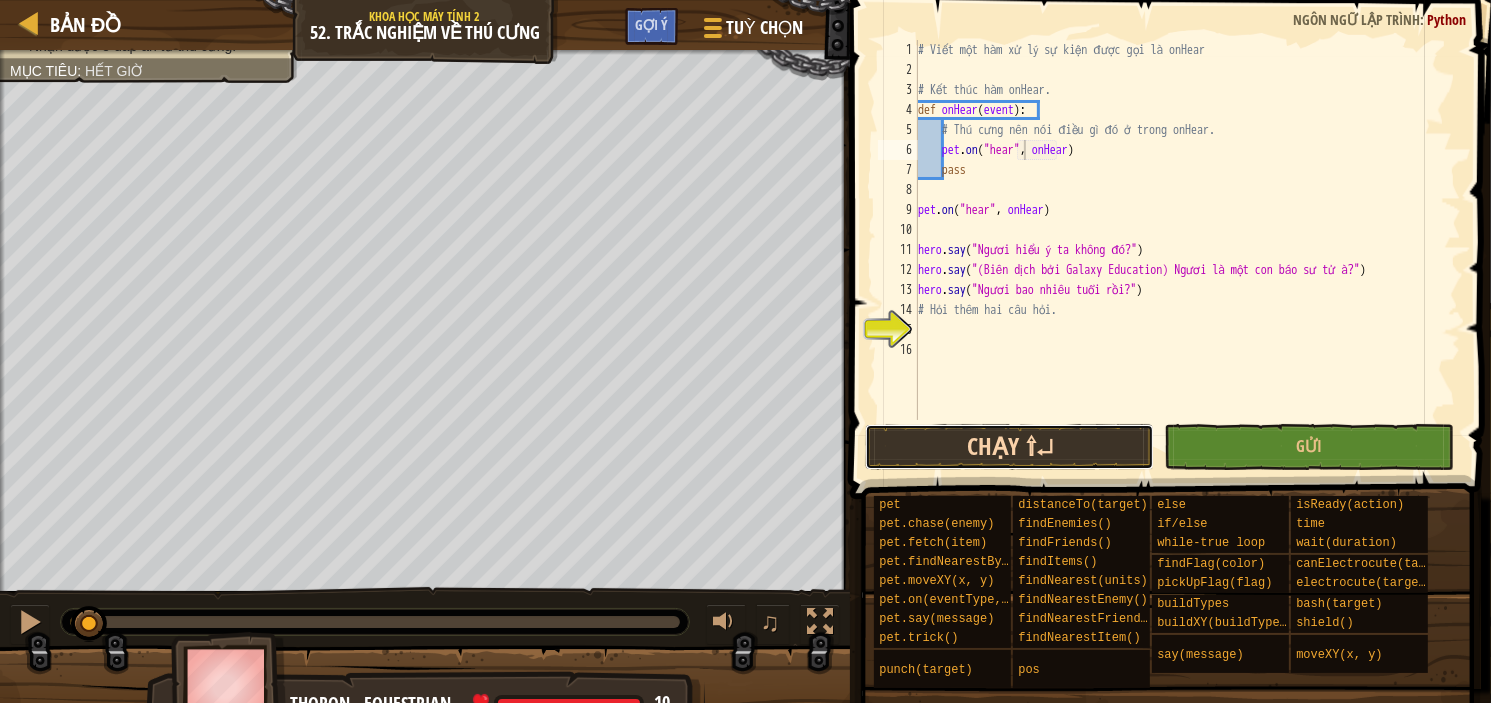 click on "Chạy ⇧↵" at bounding box center (1009, 447) 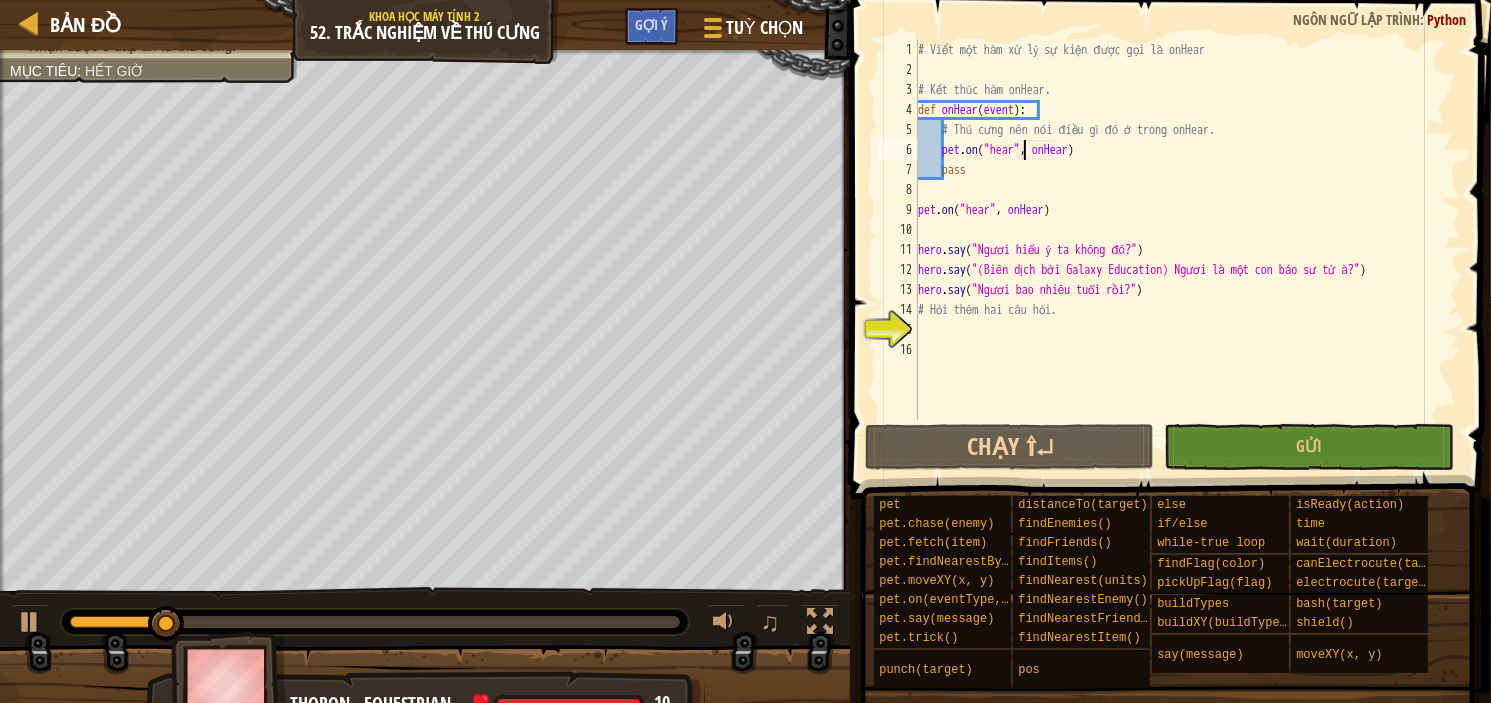 click on "Bản đồ Khoa học máy tính 2 52. Trắc nghiệm về Thú Cưng Tuỳ chọn Xong Gợi ý" at bounding box center [425, 25] 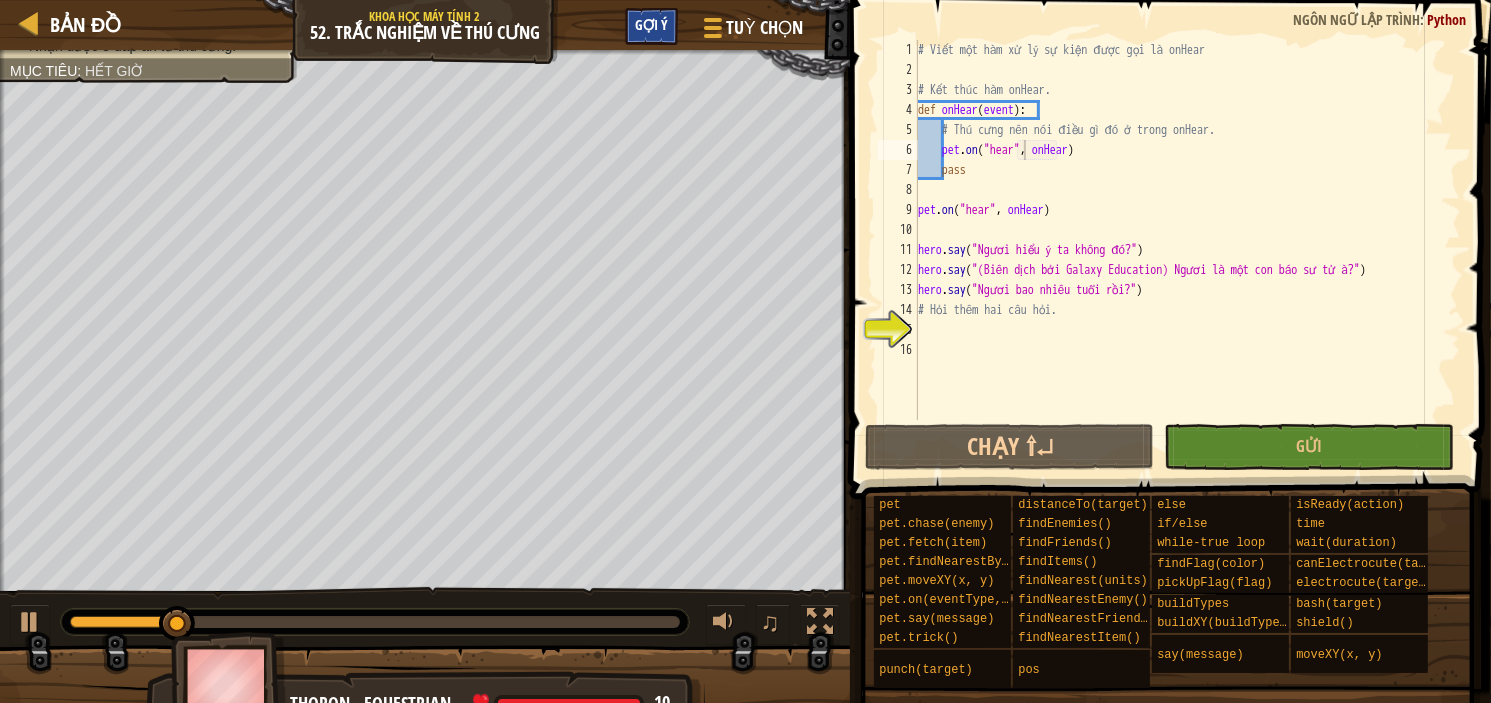 click on "Gợi ý" at bounding box center (651, 24) 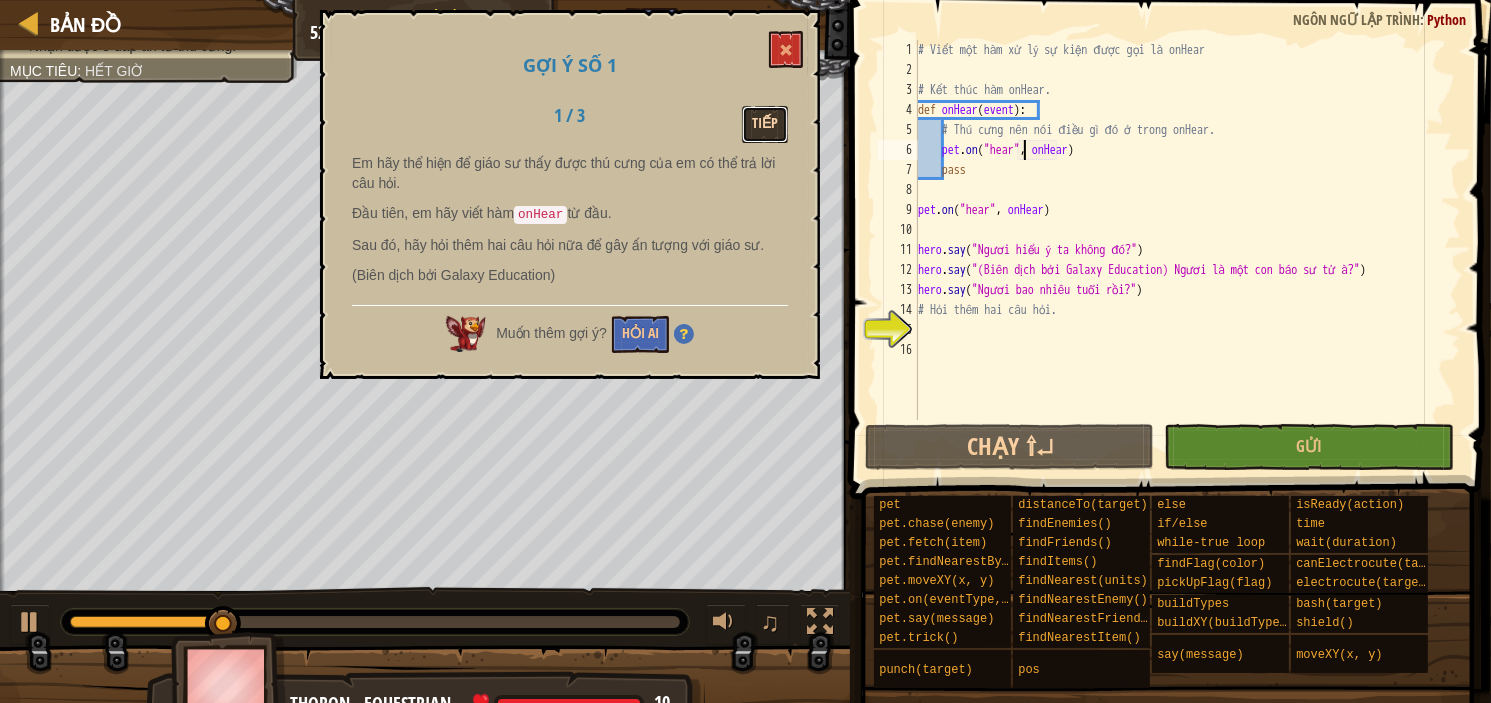 click on "Tiếp" at bounding box center (765, 124) 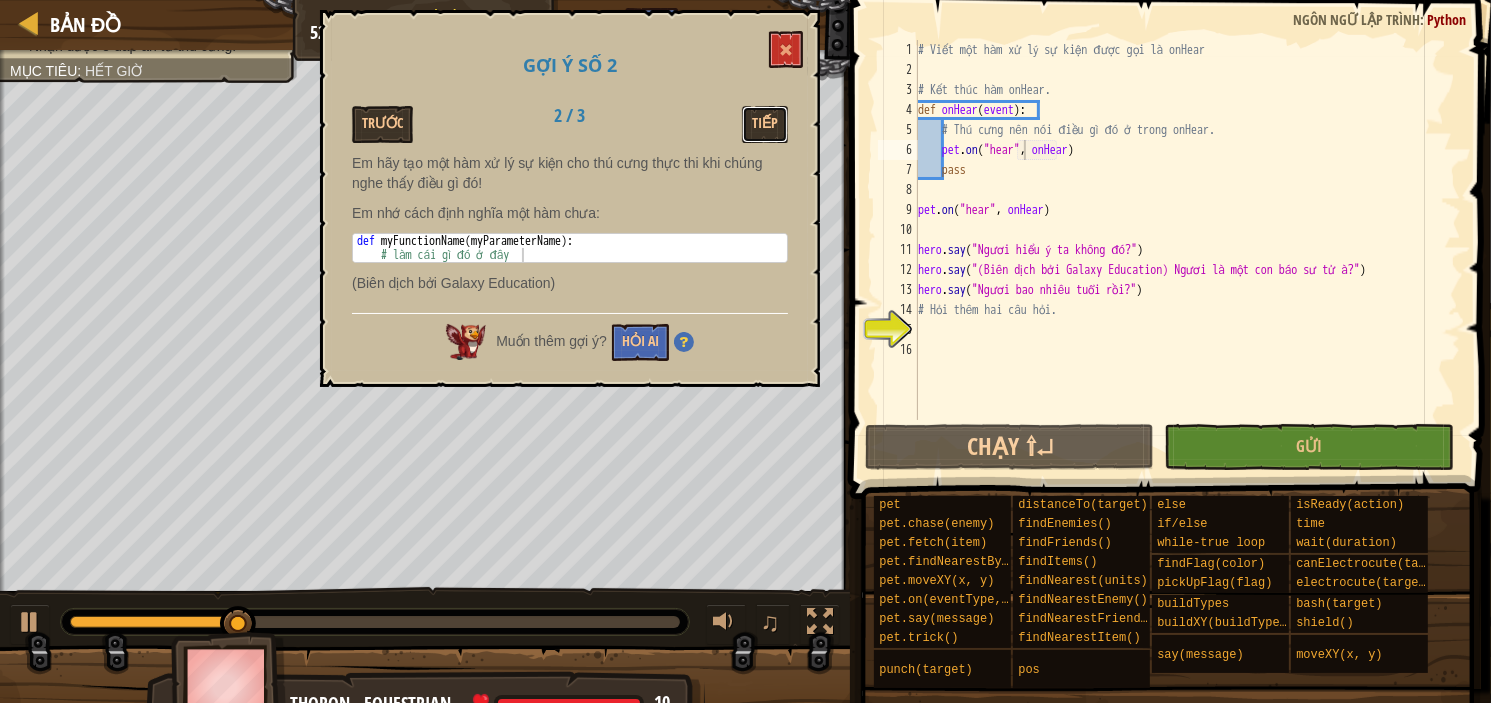 click on "Tiếp" at bounding box center (765, 124) 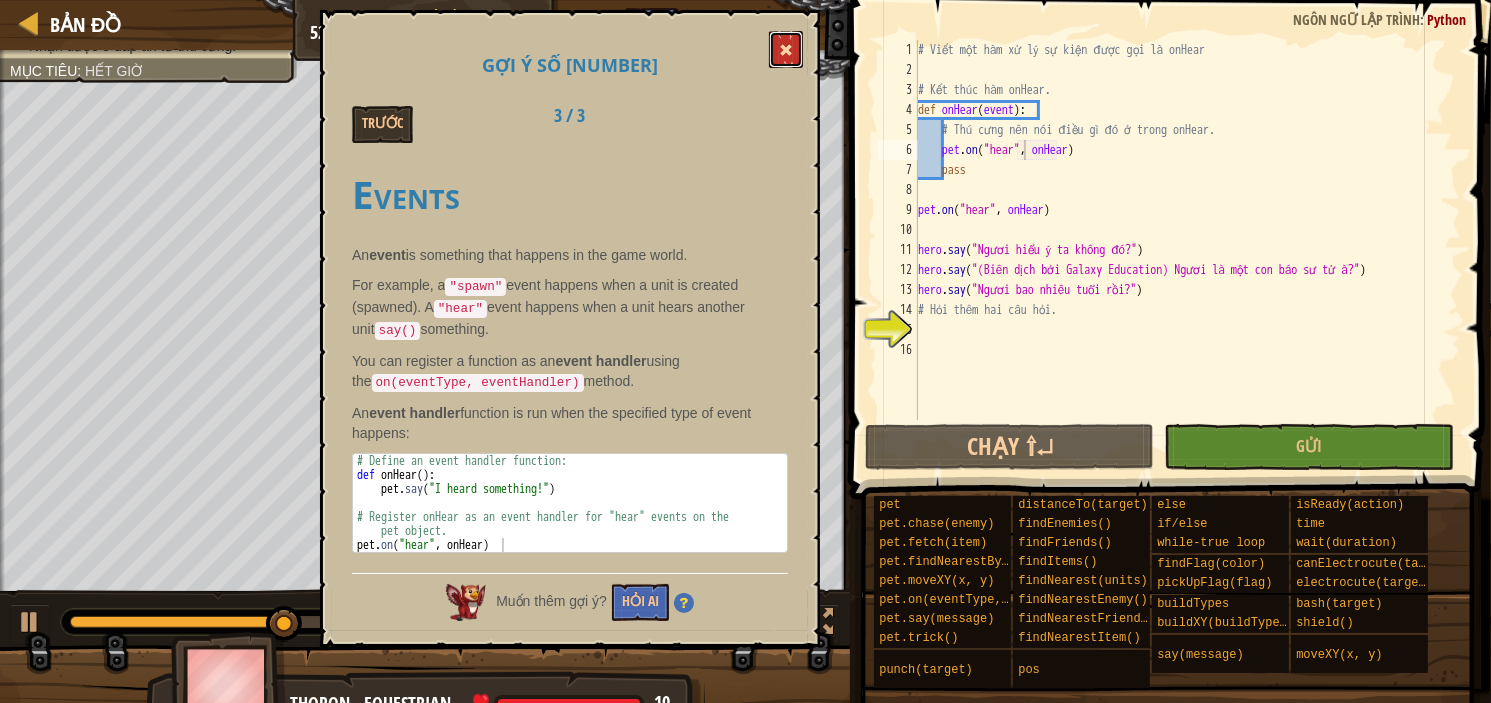 click at bounding box center [786, 49] 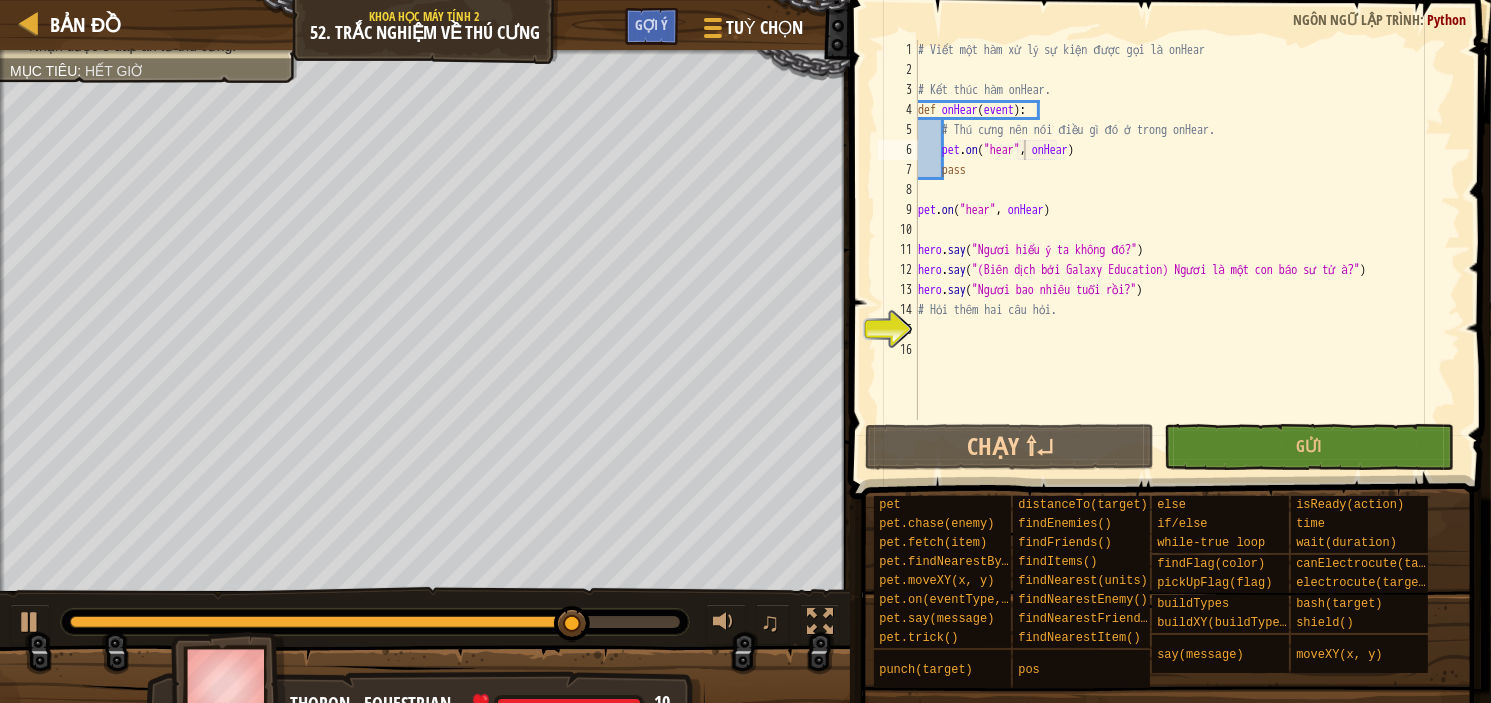 drag, startPoint x: 651, startPoint y: 13, endPoint x: 650, endPoint y: 49, distance: 36.013885 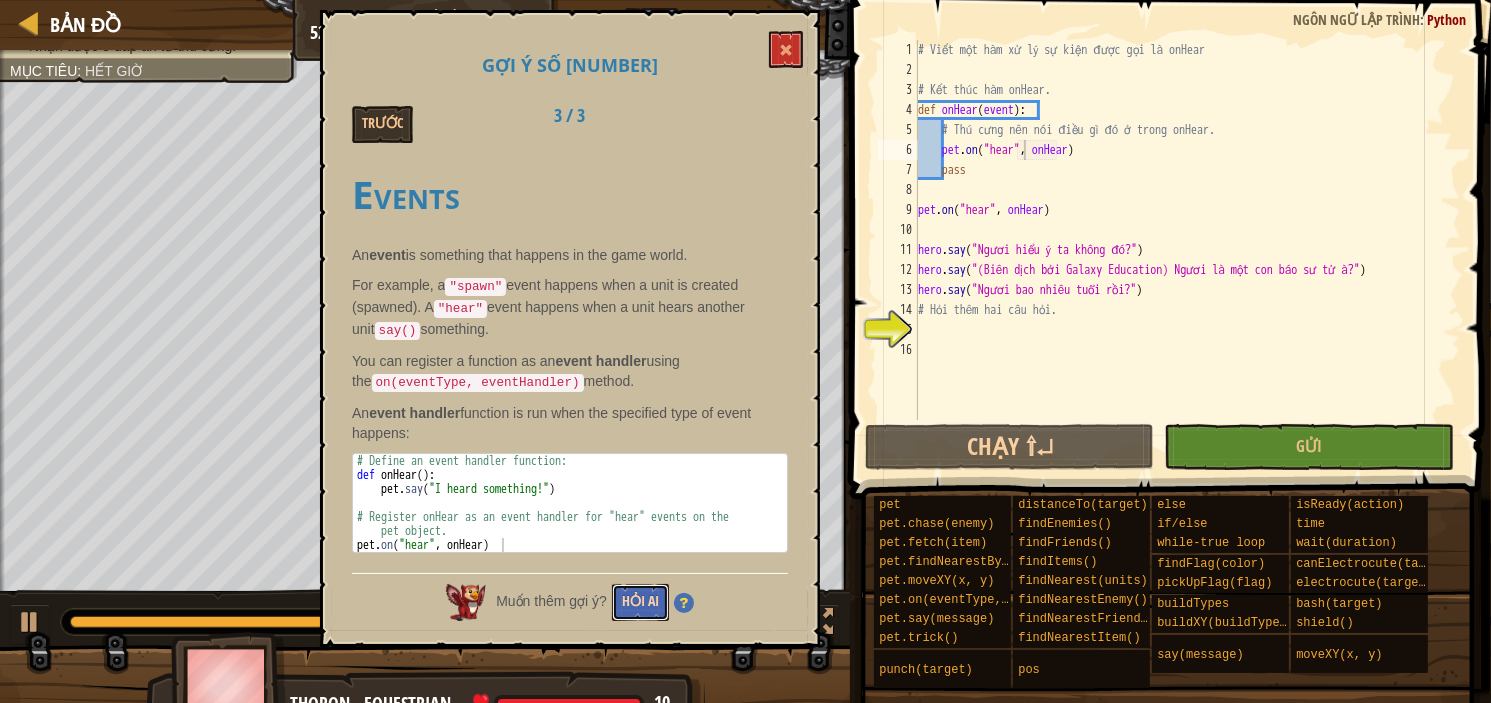 click on "Hỏi AI" at bounding box center (640, 602) 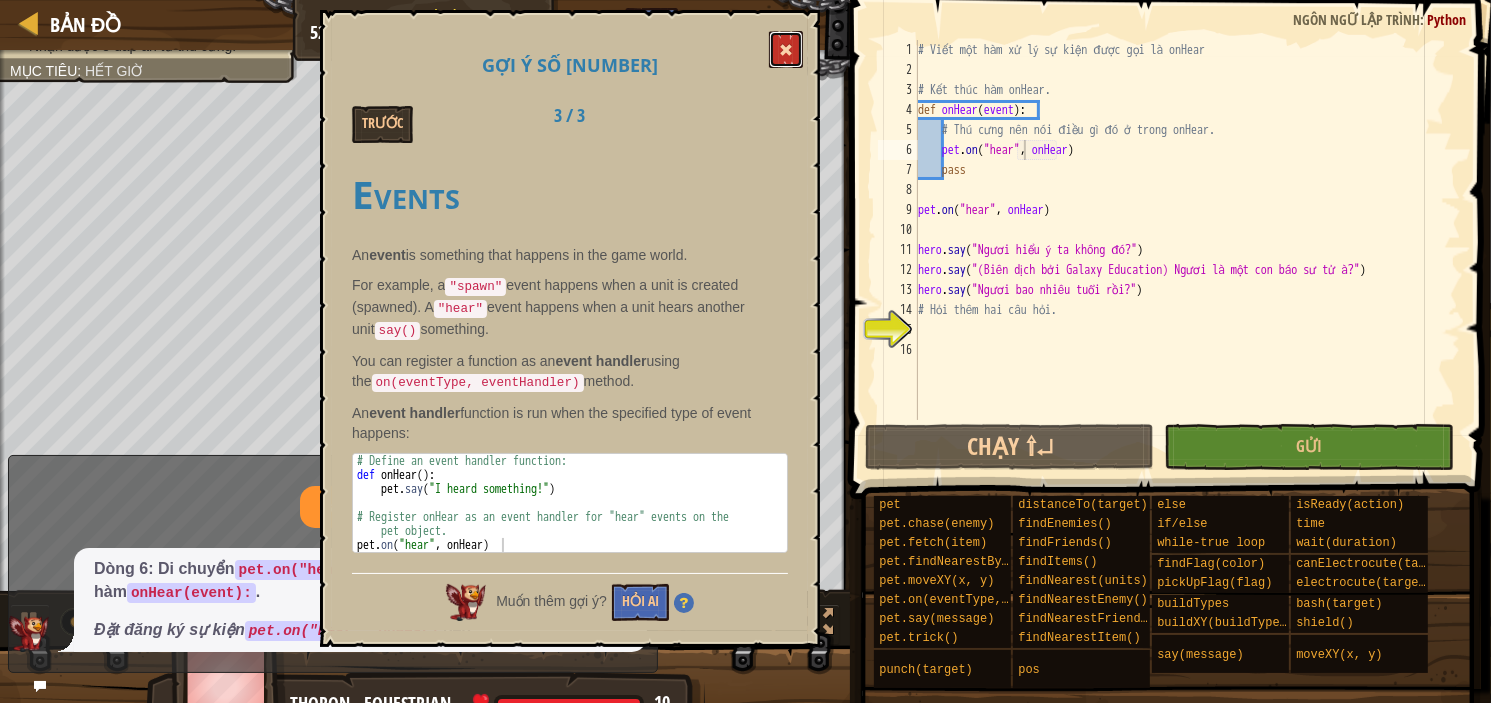 click at bounding box center [786, 50] 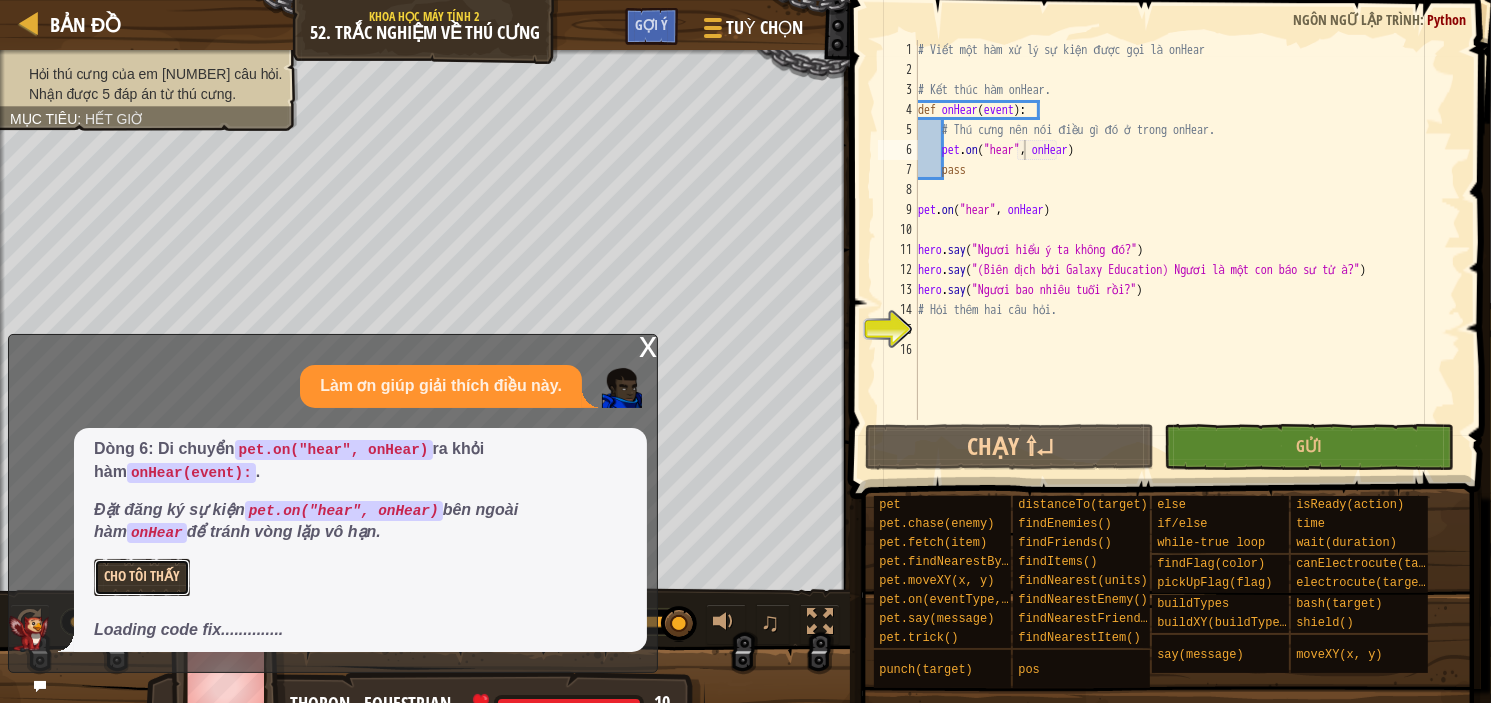click on "Cho Tôi Thấy" at bounding box center (142, 577) 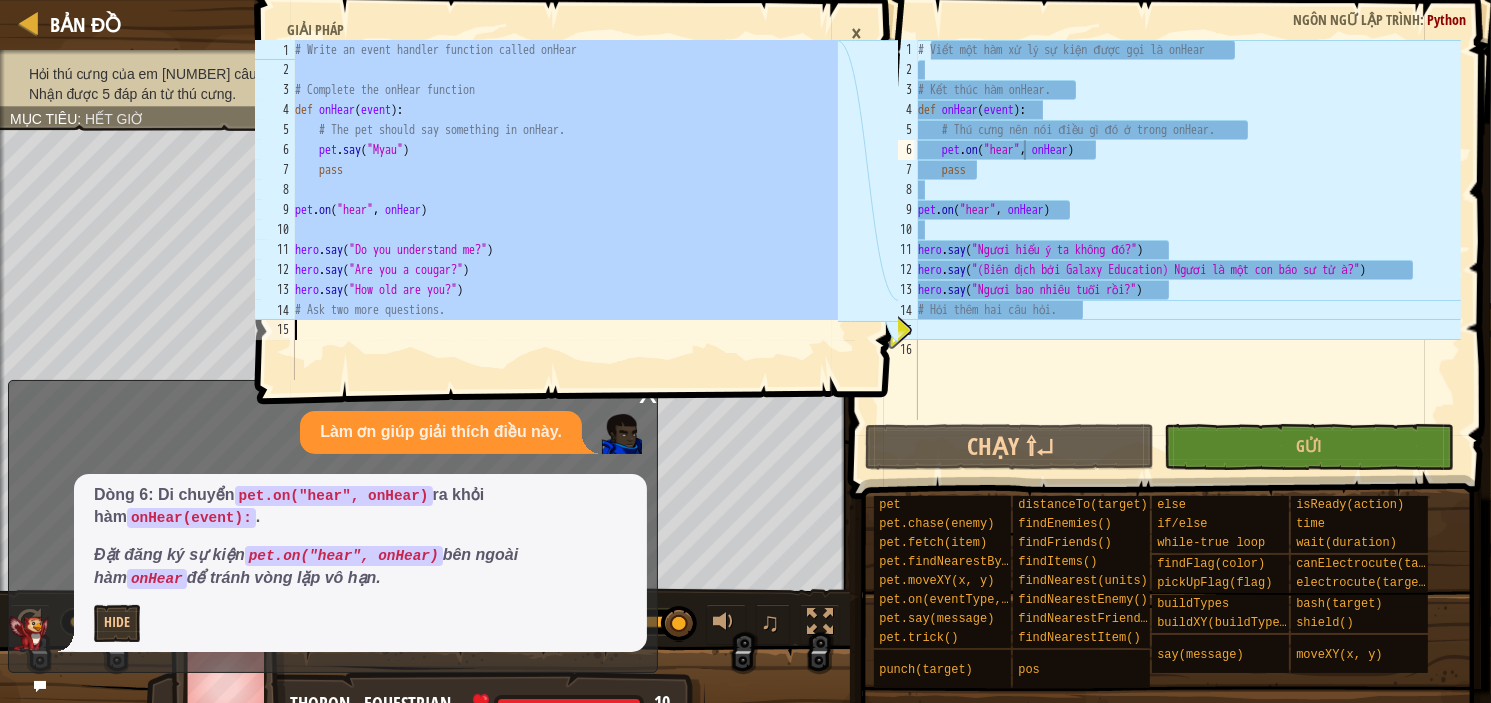 drag, startPoint x: 298, startPoint y: 46, endPoint x: 628, endPoint y: 334, distance: 438 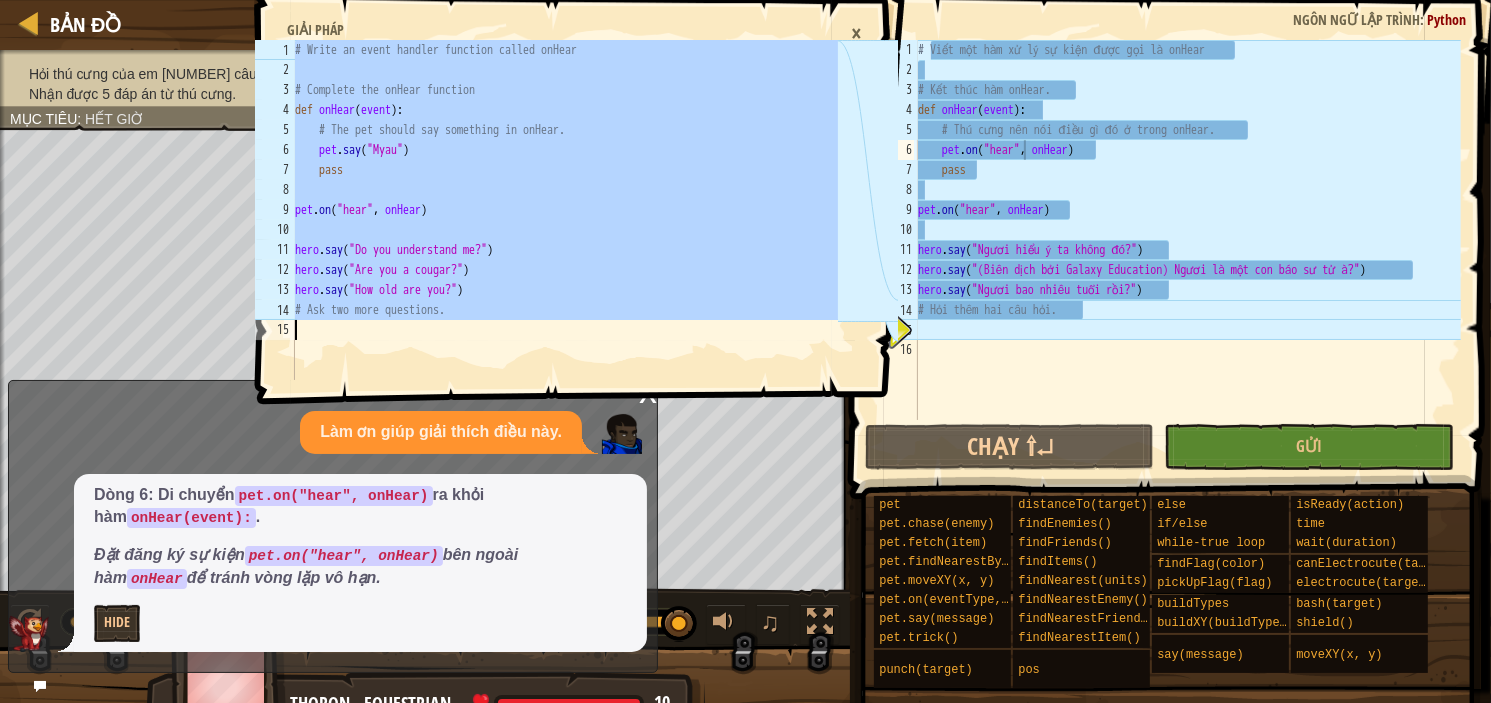 click on "×" at bounding box center [856, 33] 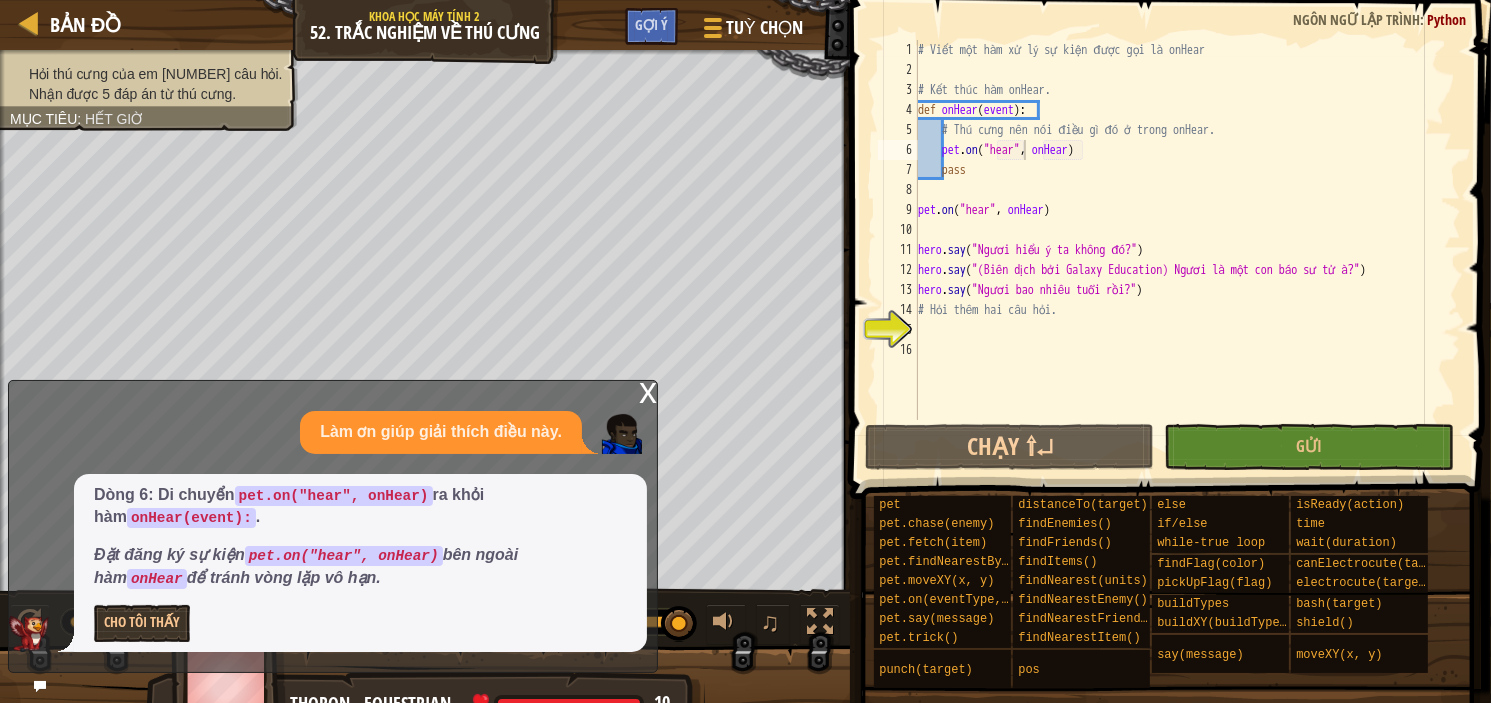 type on "# Viết một hàm xử lý sự kiện được gọi là onHear" 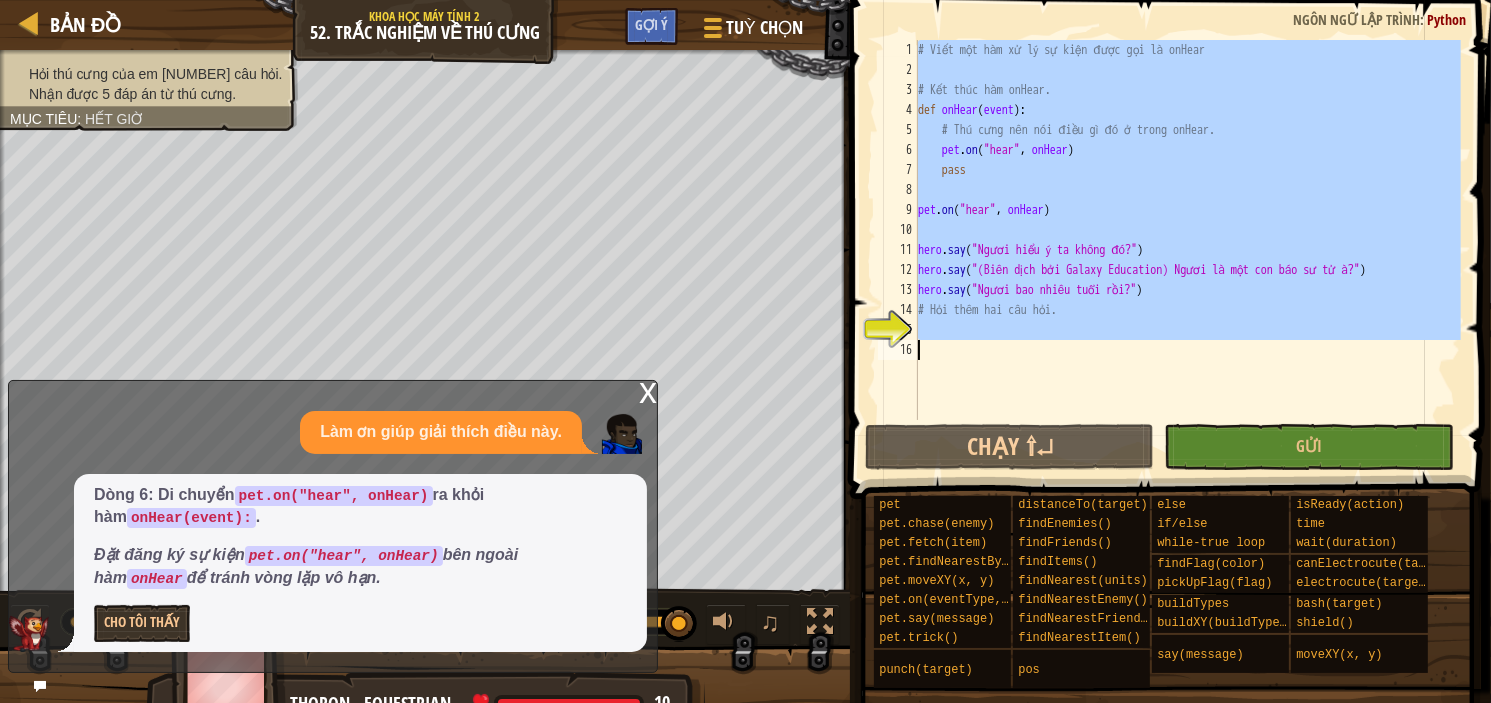 drag, startPoint x: 919, startPoint y: 45, endPoint x: 1359, endPoint y: 344, distance: 531.9784 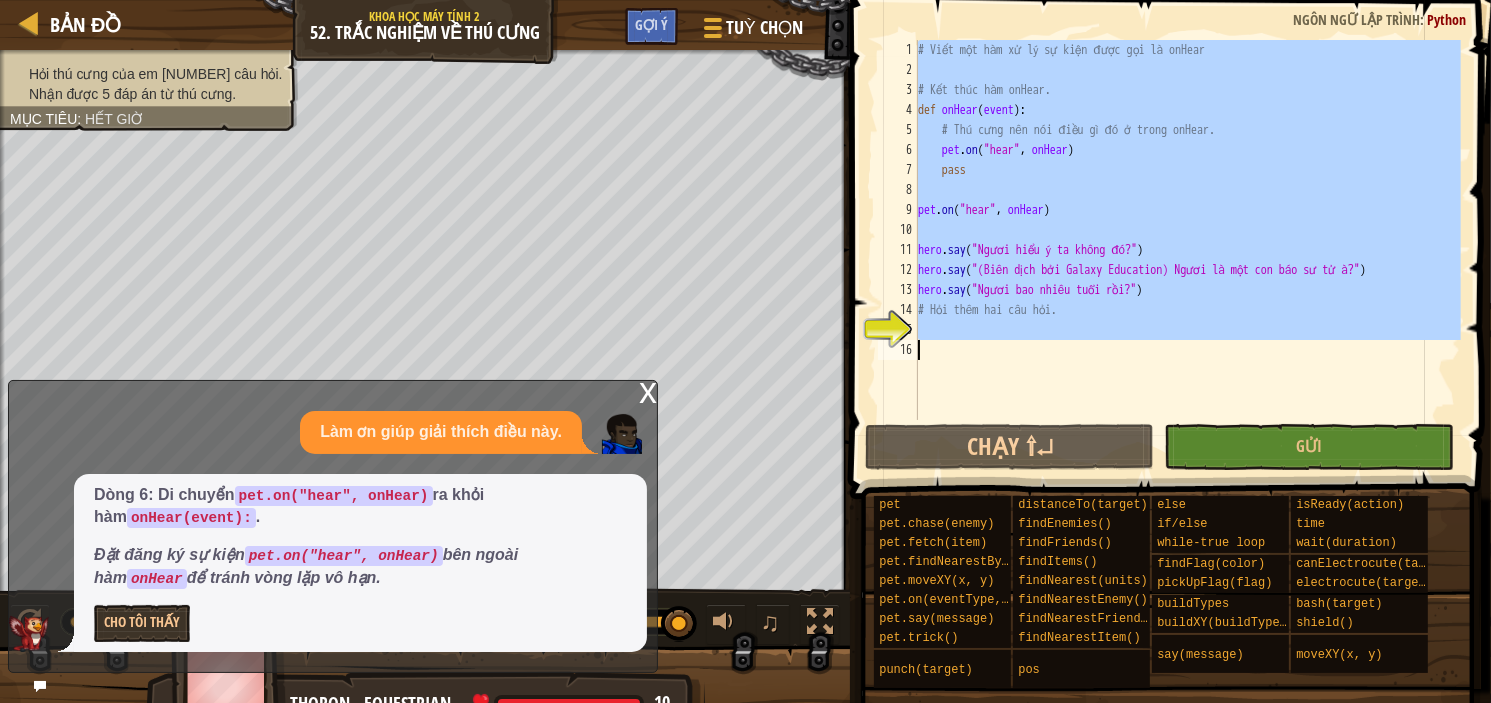 paste 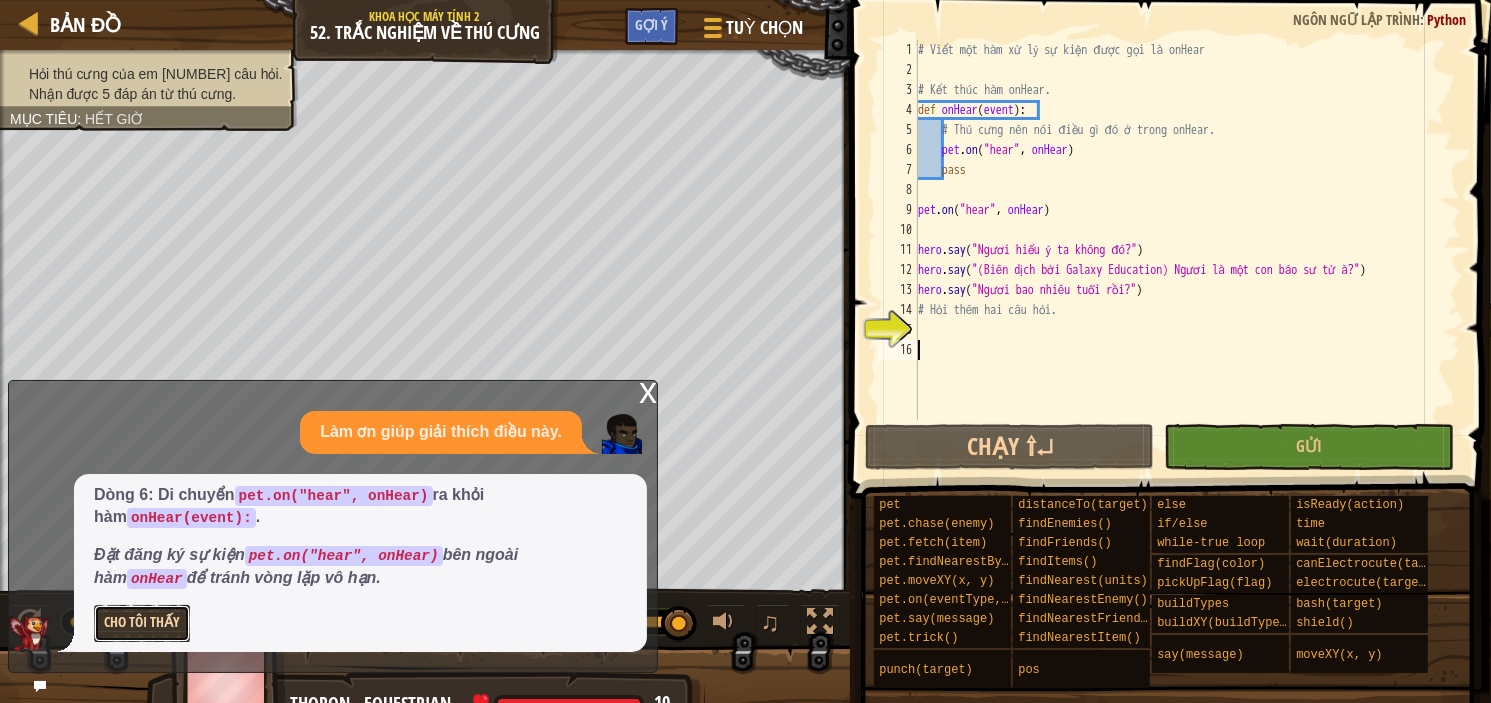click on "Cho Tôi Thấy" at bounding box center [142, 623] 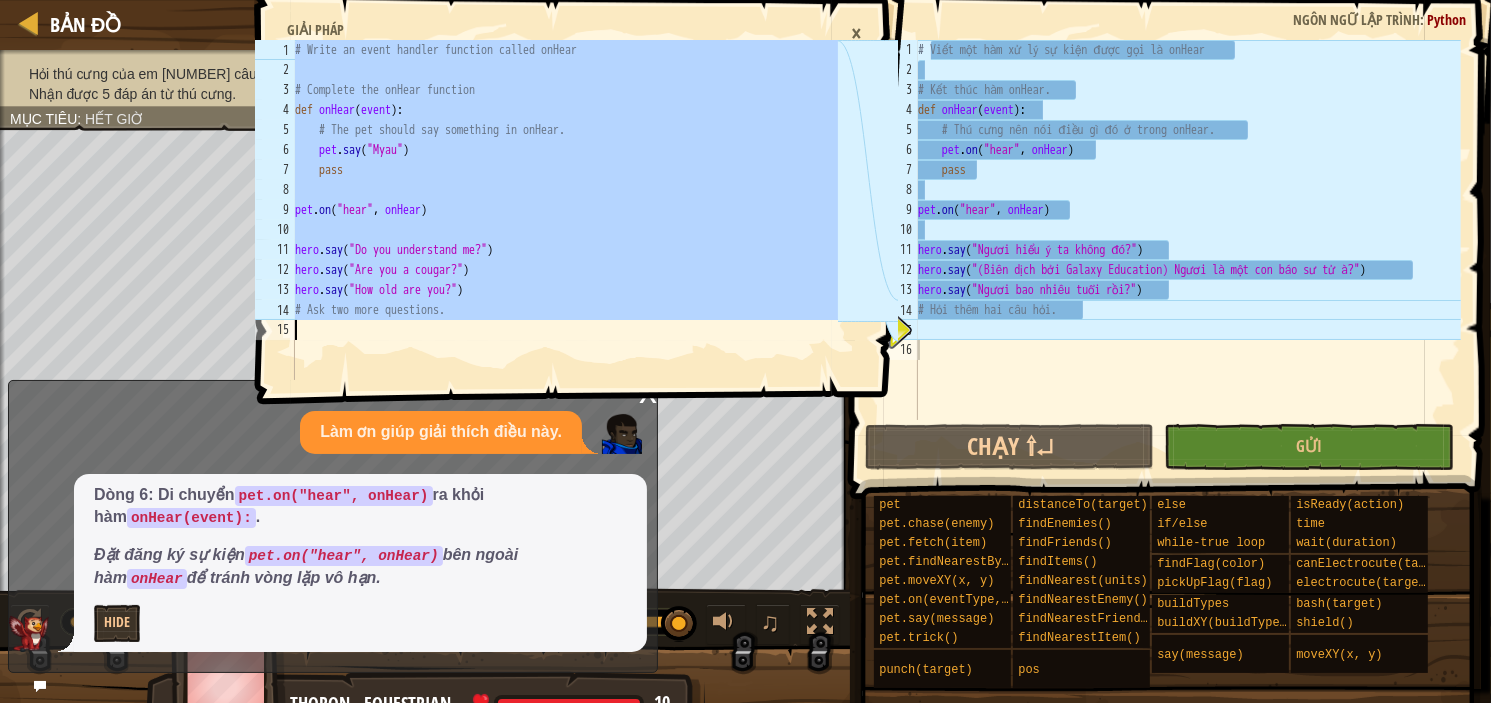 drag, startPoint x: 298, startPoint y: 44, endPoint x: 676, endPoint y: 402, distance: 520.6227 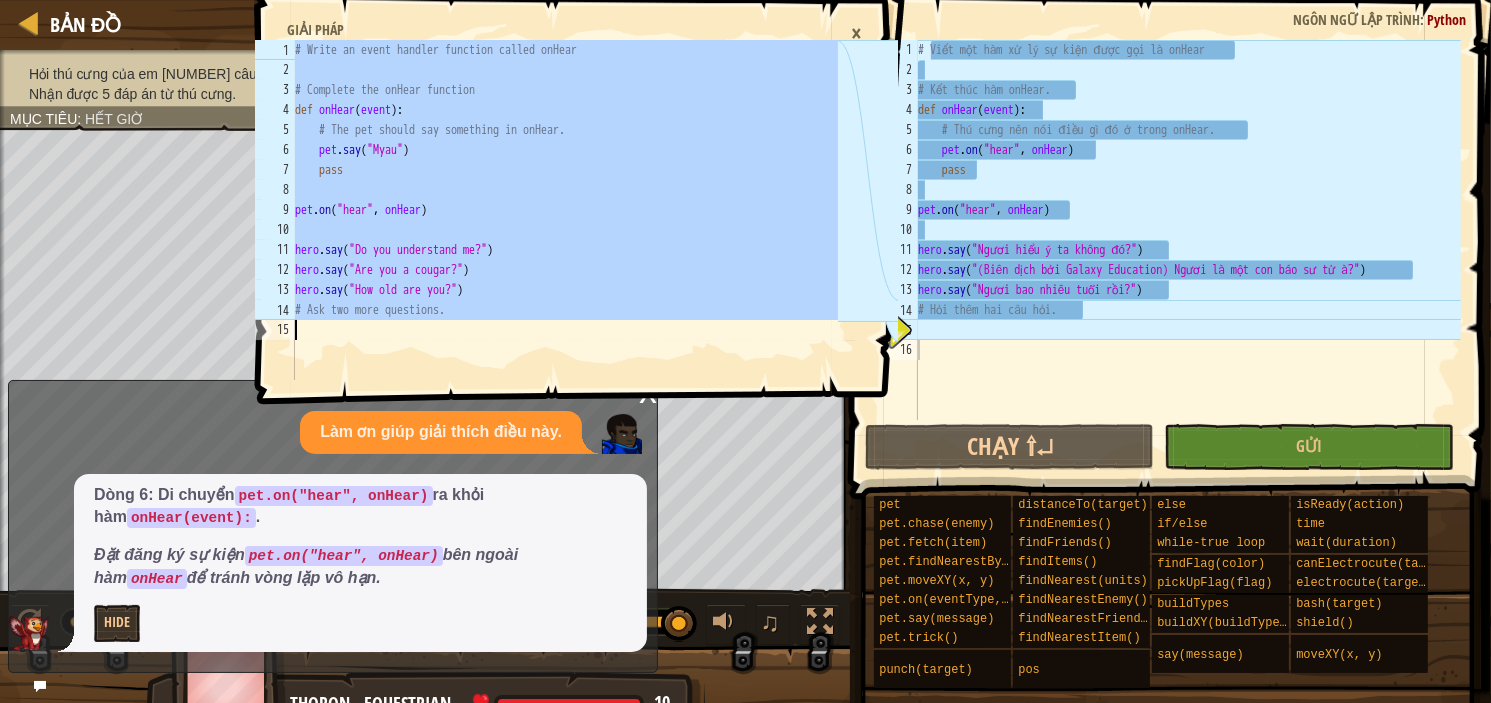 click on "# Write an event handler function called onHear 1 2 3 4 5 6 7 8 9 10 11 12 13 14 15 # Write an event handler function called onHear # Complete the onHear function def   onHear ( event ) :      # The pet should say something in onHear.      pet . say ( "Myau" )      pass pet . on ( "hear" ,   onHear ) hero . say ( "Do you understand me?" ) hero . say ( "Are you a cougar?" ) hero . say ( "How old are you?" ) # Ask two more questions.     הההההההההההההההההההההההההההההההההההההההההההההההההההההההההההההההההההההההההההההההההההההההההההההההההההההההההההההההההההההההההההההההההההההההההההההההההההההההההההההההההההההההההההההההההההההההההההההההההההההההההההההההההההההההההההההההההההההההההההההההההההההההההההההההה Giải pháp ×" at bounding box center [574, 197] 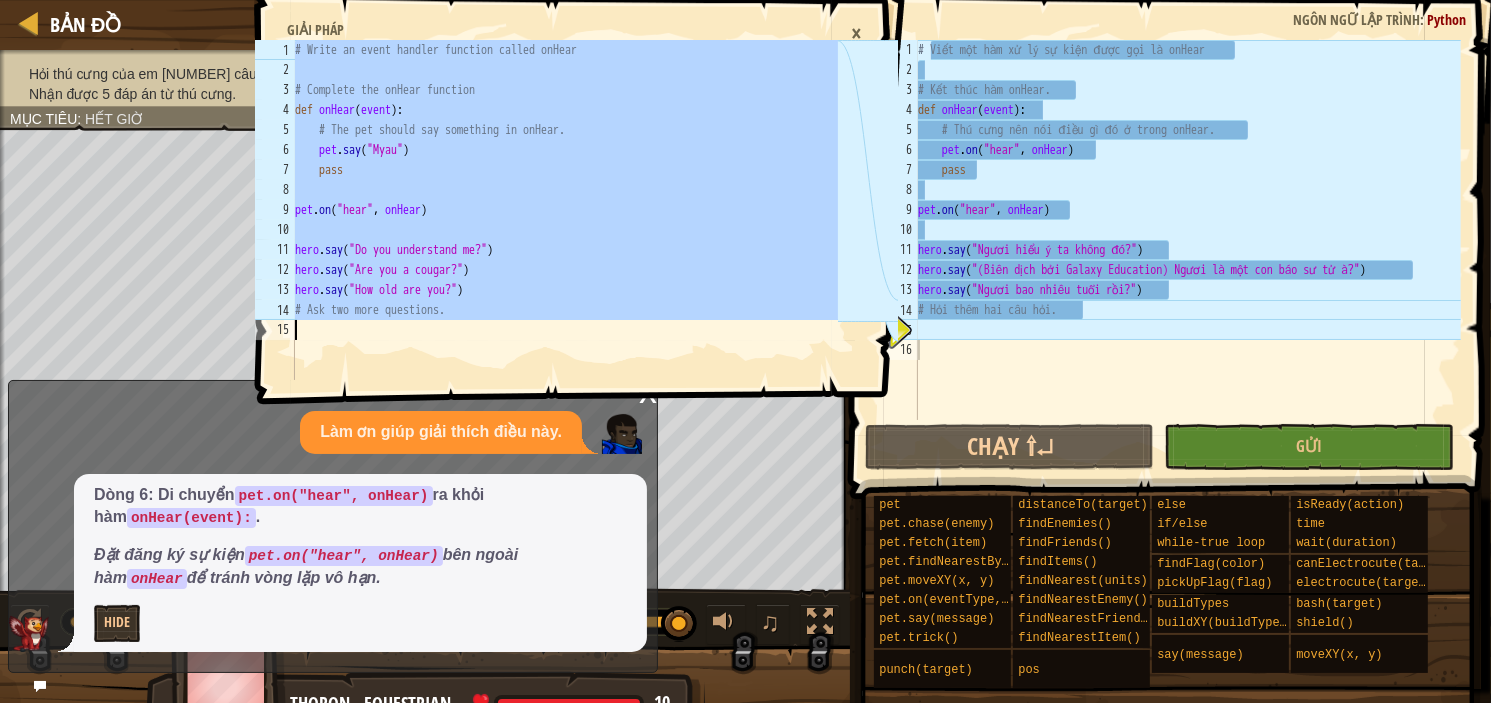 type on "# Ask two more questions." 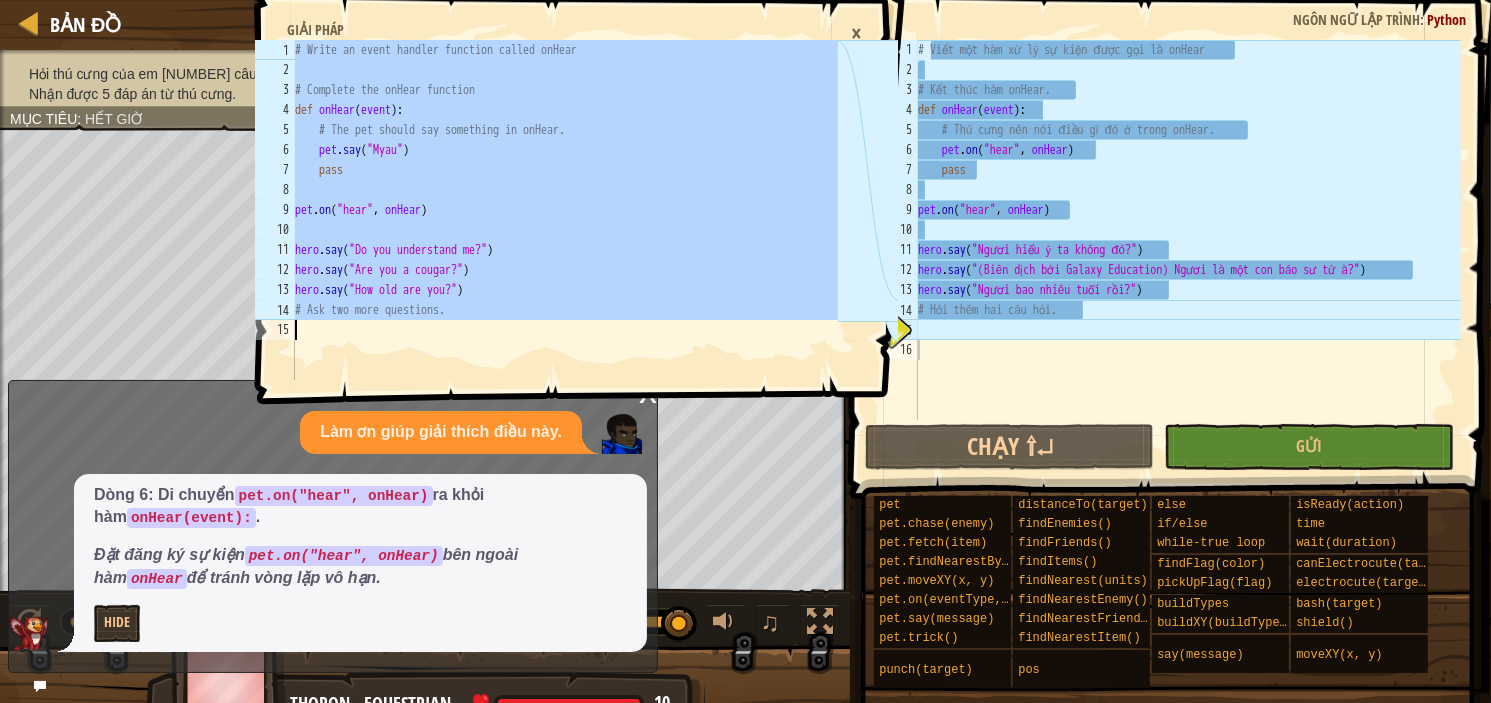 type on "# Viết một hàm xử lý sự kiện được gọi là onHear" 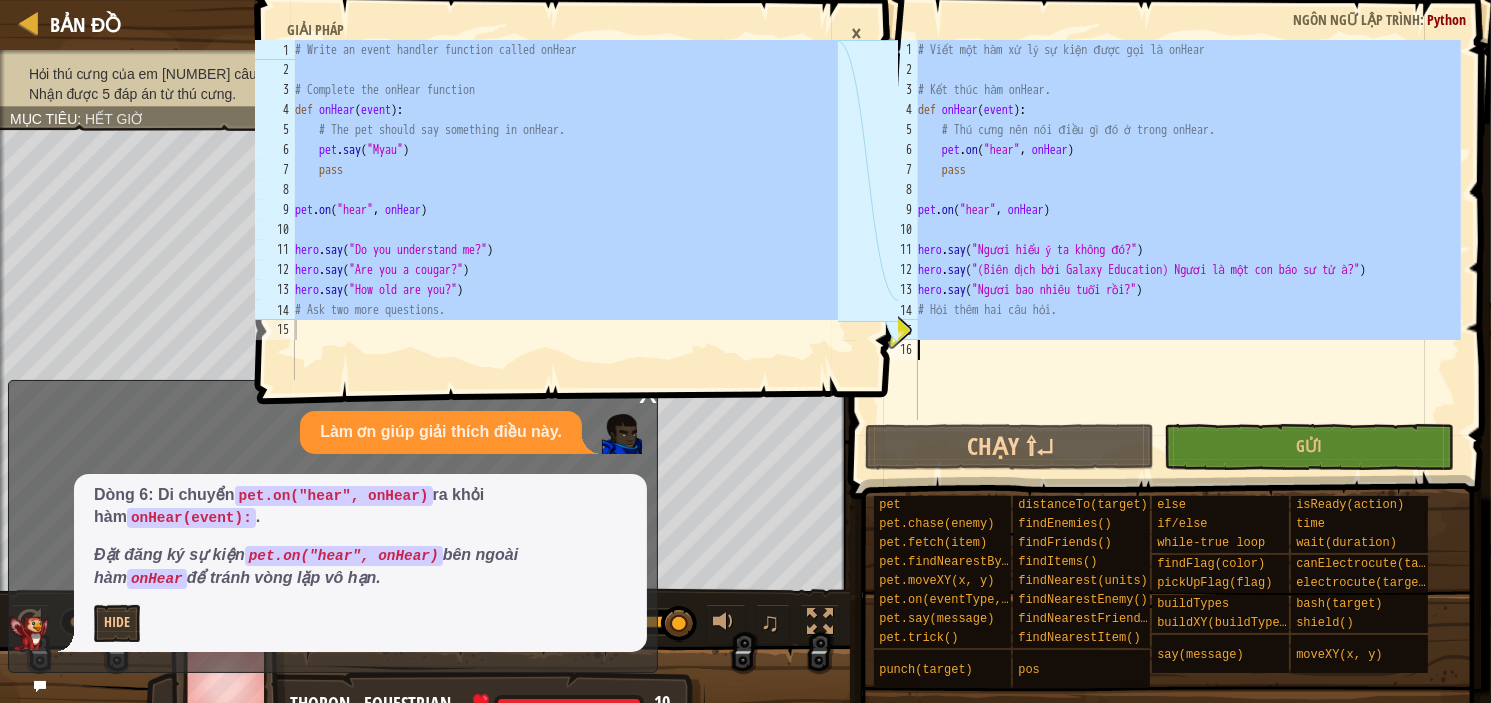 drag, startPoint x: 921, startPoint y: 47, endPoint x: 1273, endPoint y: 409, distance: 504.92377 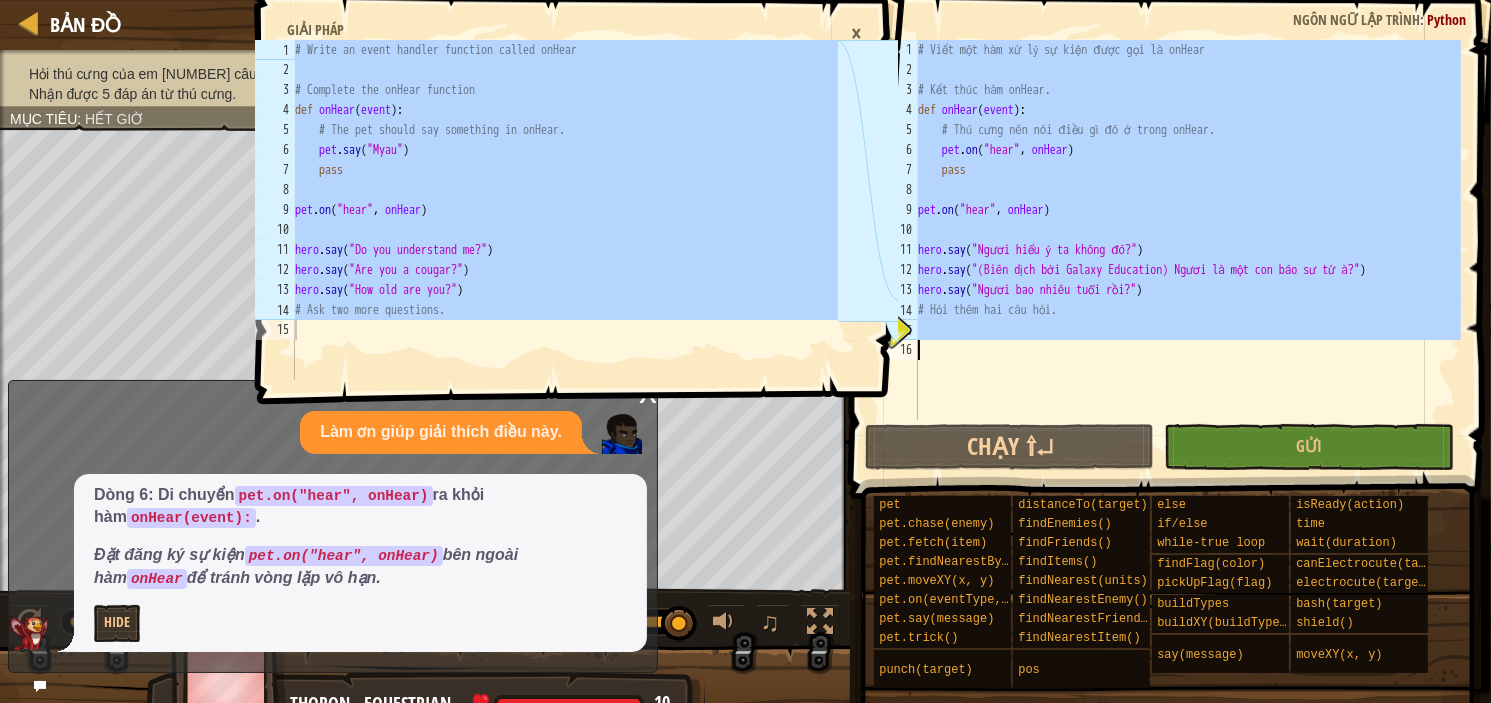 click on "# Viết một hàm xử lý sự kiện được gọi là onHear # Kết thúc hàm onHear.  def   onHear ( event ) :      # Thú cưng nên nói điều gì đó ở trong onHear.      pet . on ( "hear" ,   onHear )      pass pet . on ( "hear" ,   onHear ) hero . say ( "Ngươi hiểu ý ta không đó?" ) hero . say ( "(Biên dịch bởi Galaxy Education) Ngươi là một con báo sư tử à?" ) hero . say ( "Ngươi bao nhiêu tuổi rồi?" ) # Hỏi thêm hai câu hỏi." at bounding box center [1187, 250] 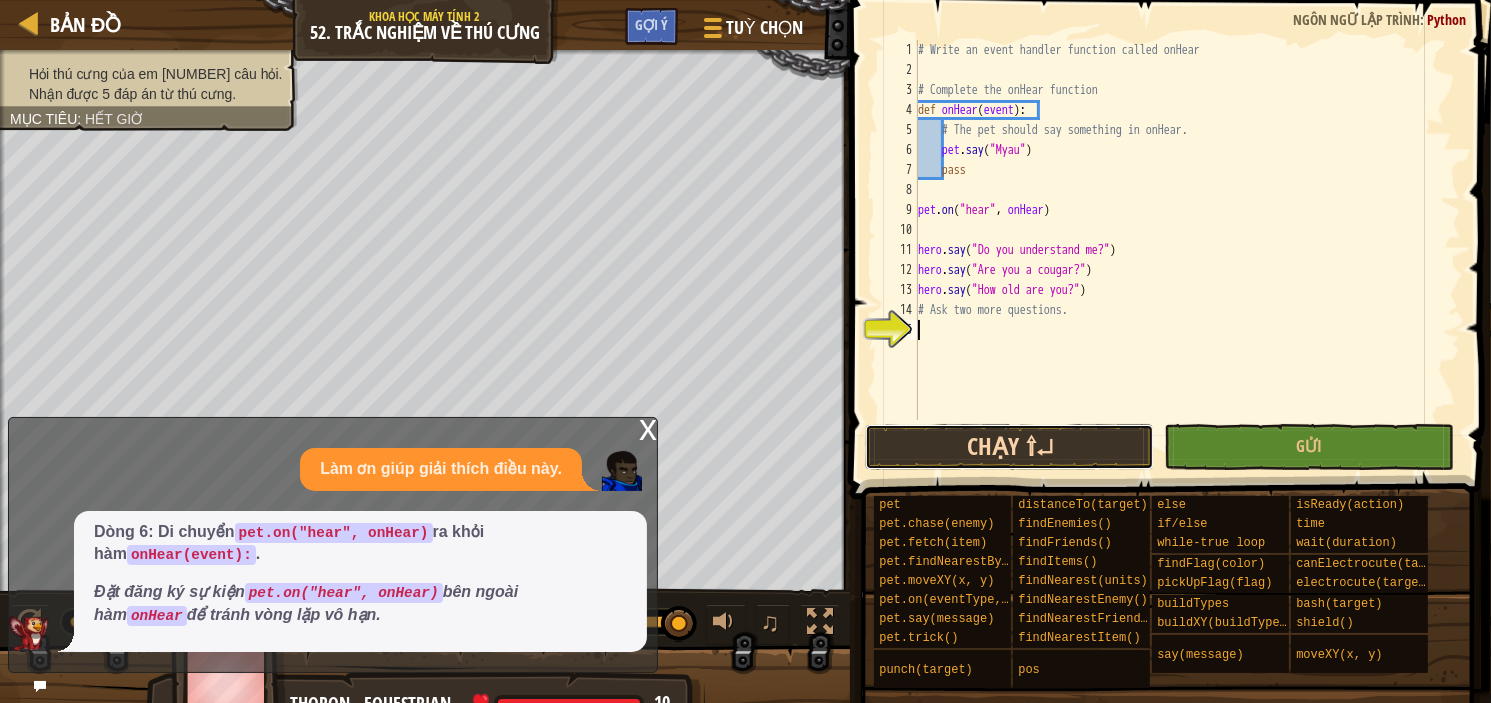click on "Chạy ⇧↵" at bounding box center [1009, 447] 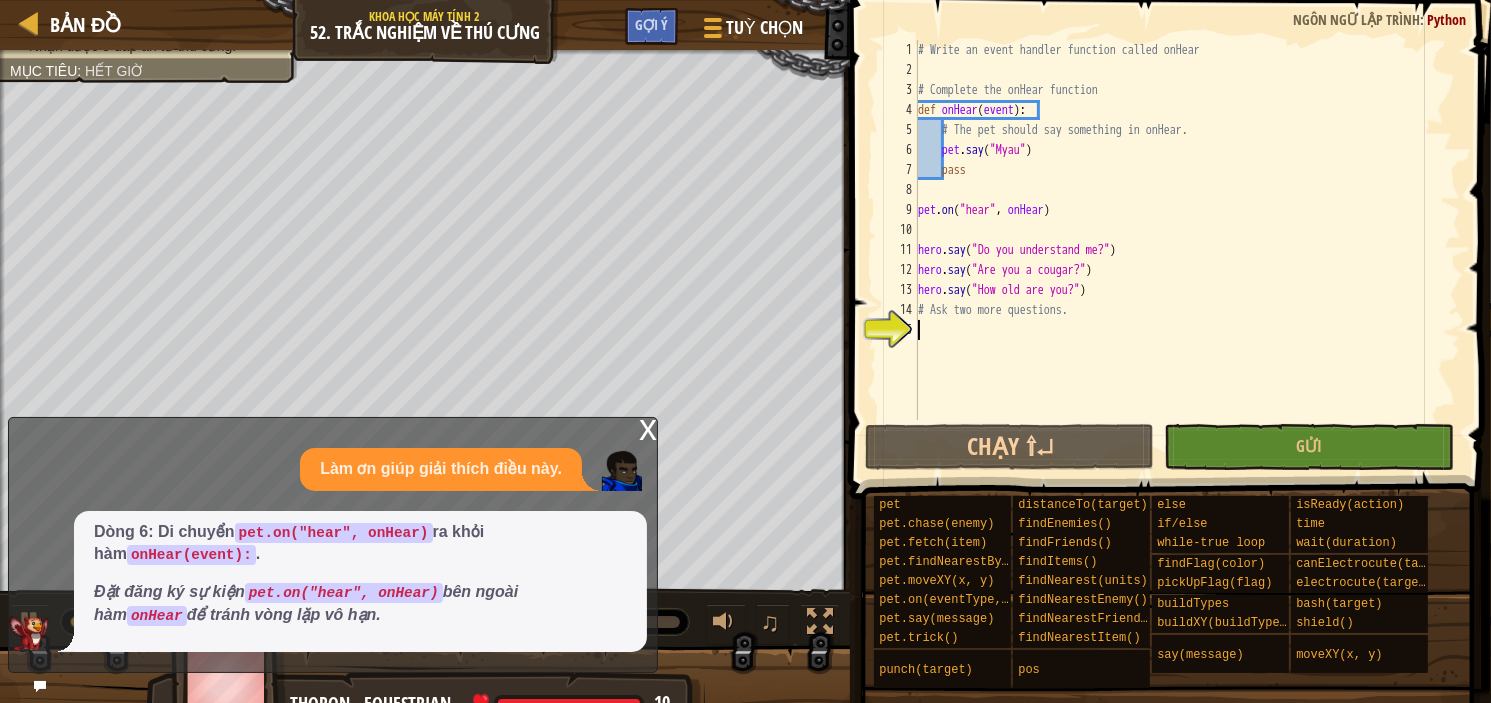 click on "x" at bounding box center (648, 428) 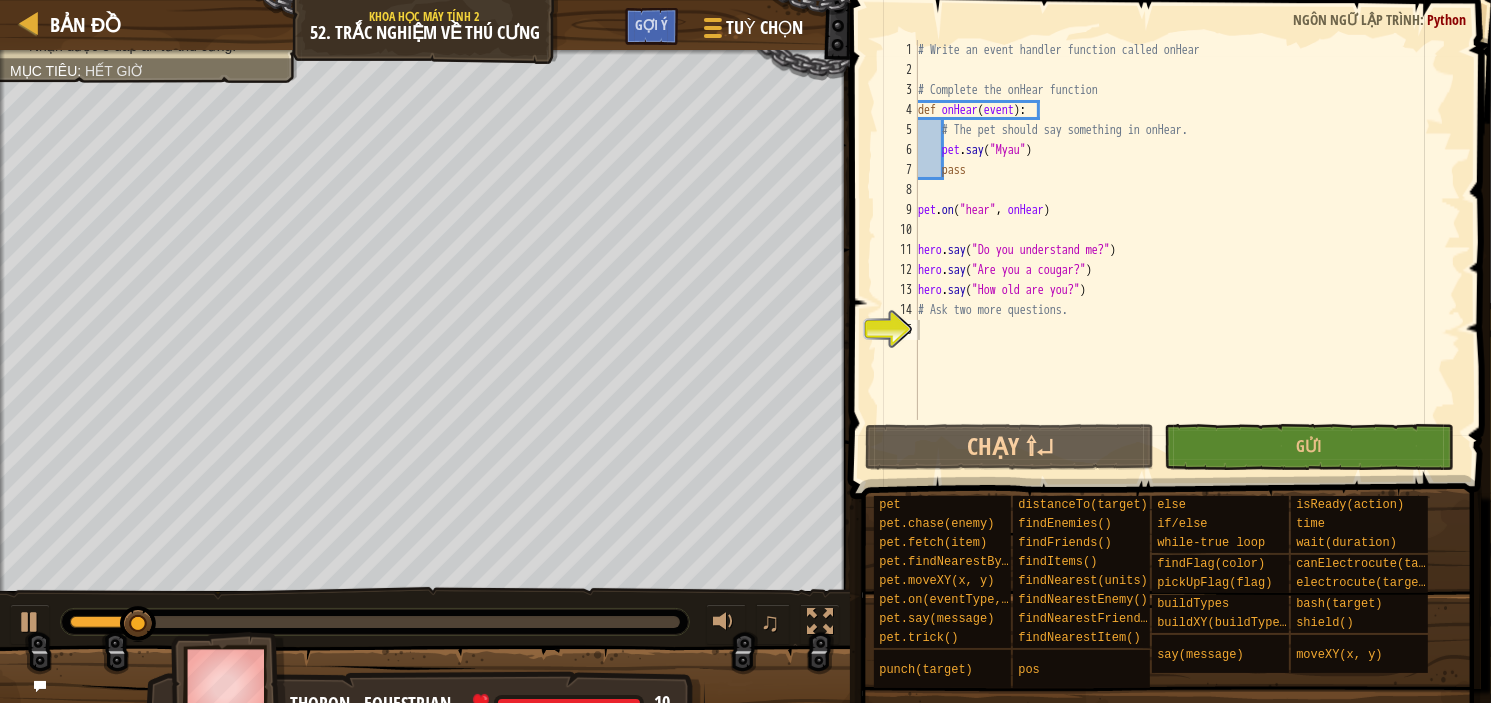 click on "# Write an event handler function called onHear # Complete the onHear function def   onHear ( event ) :      # The pet should say something in onHear.      pet . say ( "Myau" )      pass pet . on ( "hear" ,   onHear ) hero . say ( "Do you understand me?" ) hero . say ( "Are you a cougar?" ) hero . say ( "How old are you?" ) # Ask two more questions." at bounding box center [1187, 250] 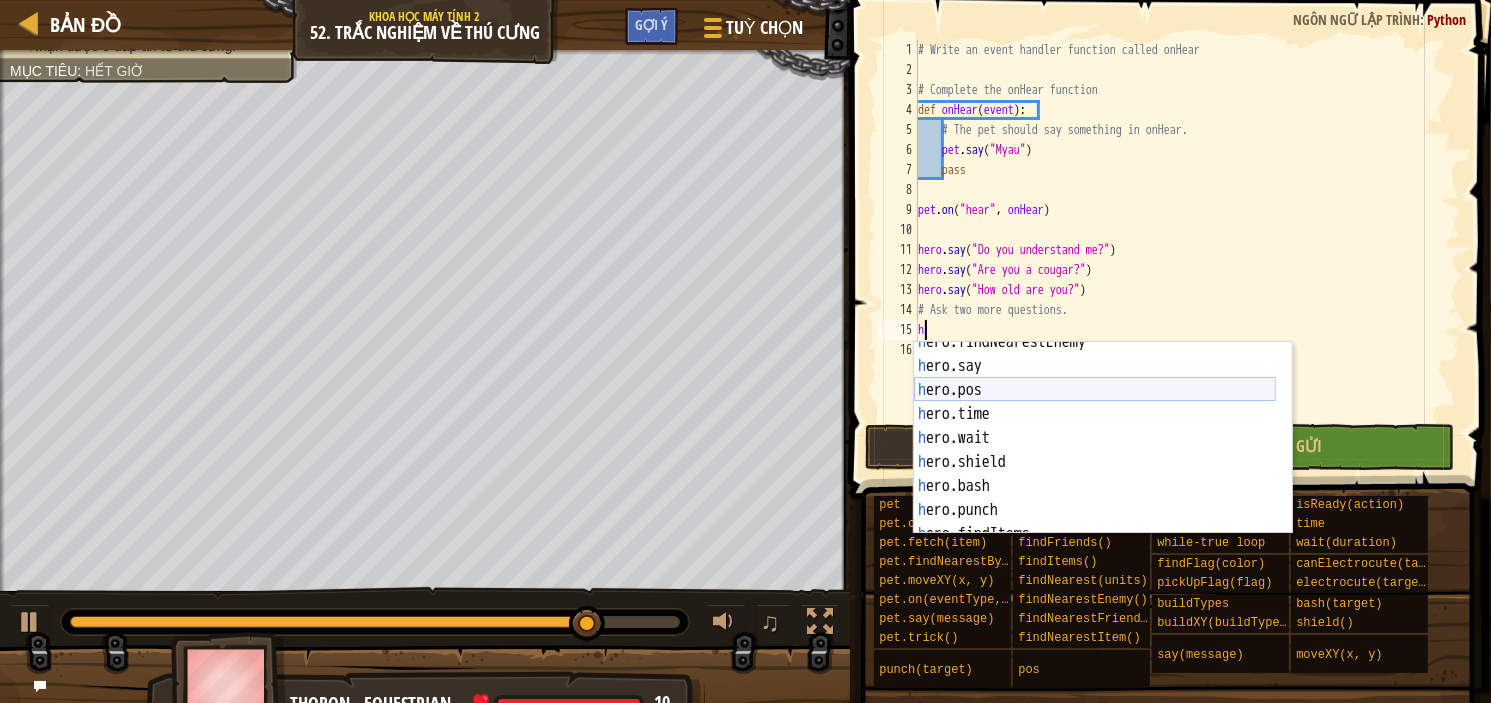 scroll, scrollTop: 36, scrollLeft: 0, axis: vertical 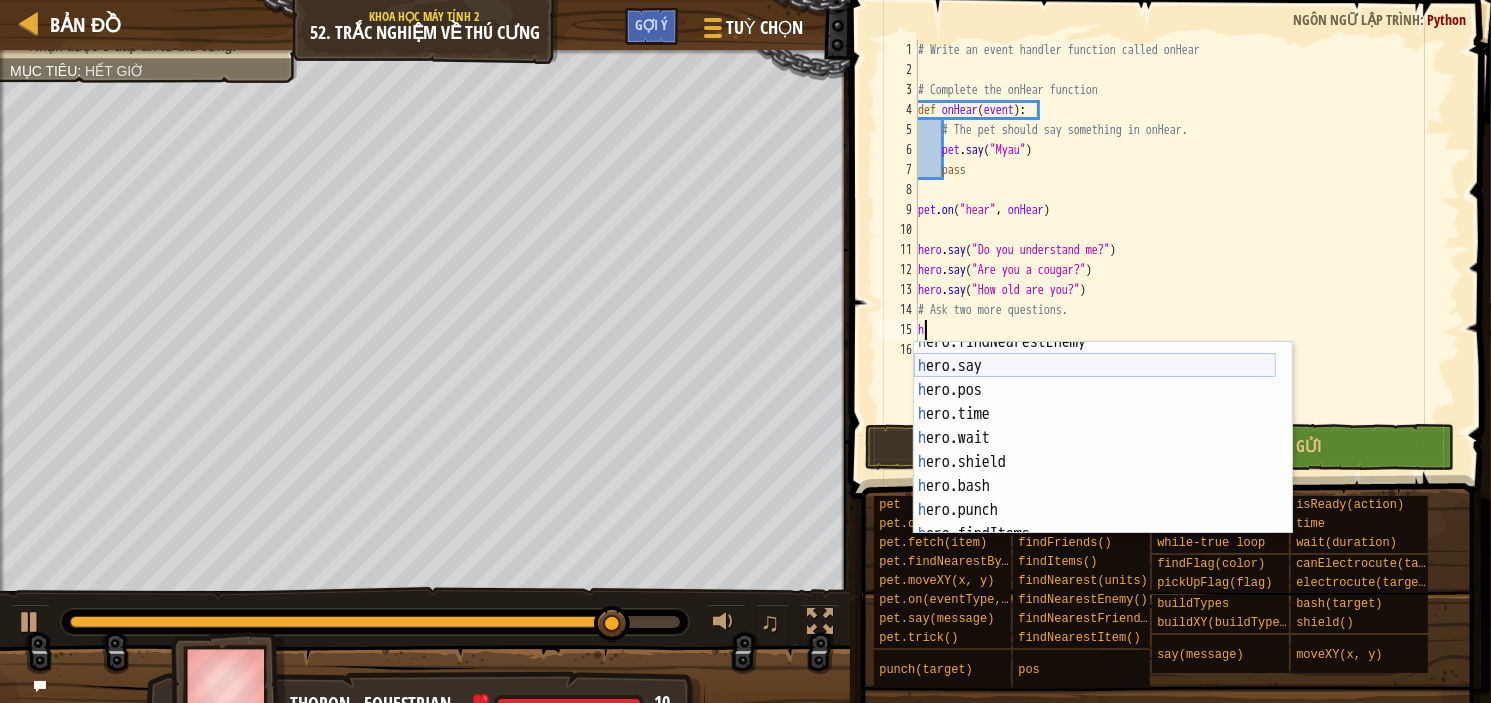 click on "h ero.findNearestEnemy Ấn Enter h ero.say Ấn Enter h ero.pos Ấn Enter h ero.time Ấn Enter h ero.wait Ấn Enter h ero.shield Ấn Enter h ero.bash Ấn Enter h ero.punch Ấn Enter h ero.findItems Ấn Enter" at bounding box center (1095, 450) 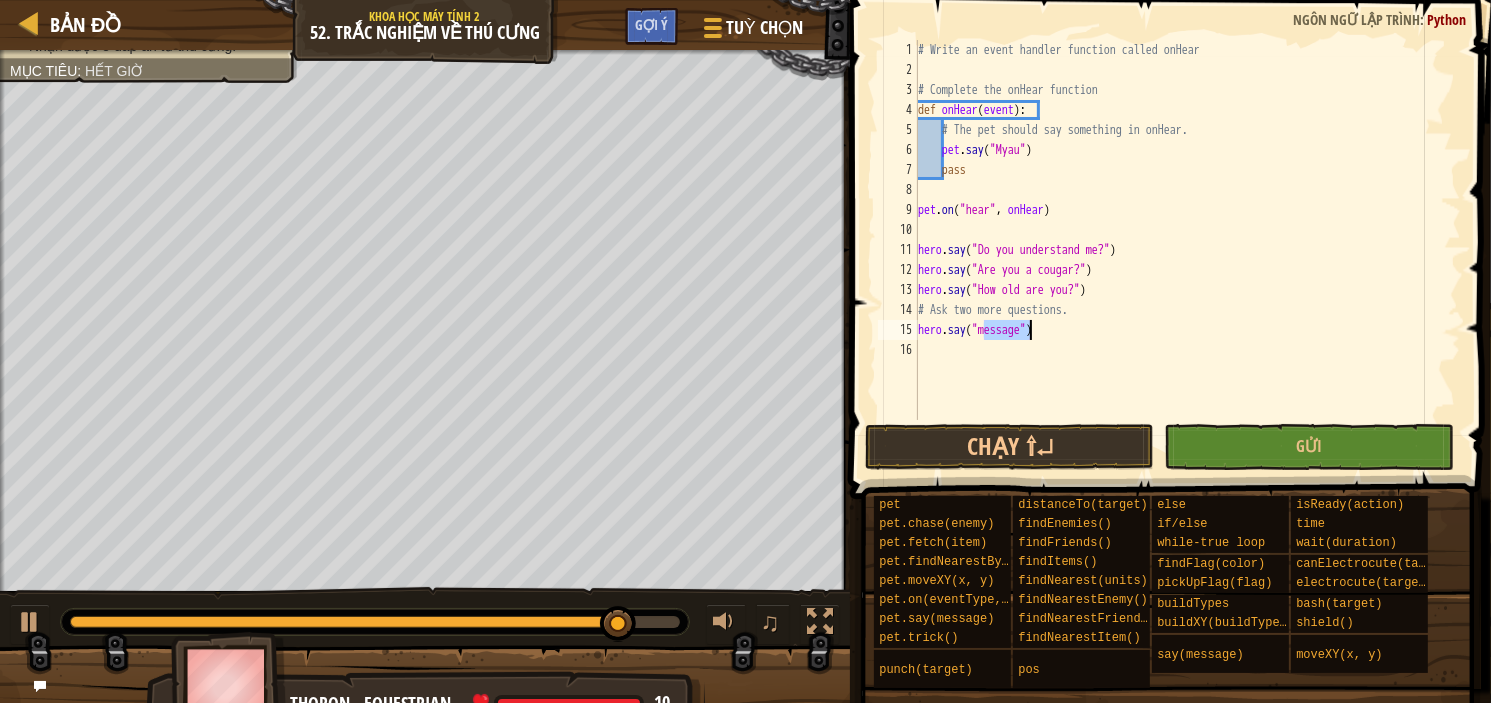 type on "hero.say("message")" 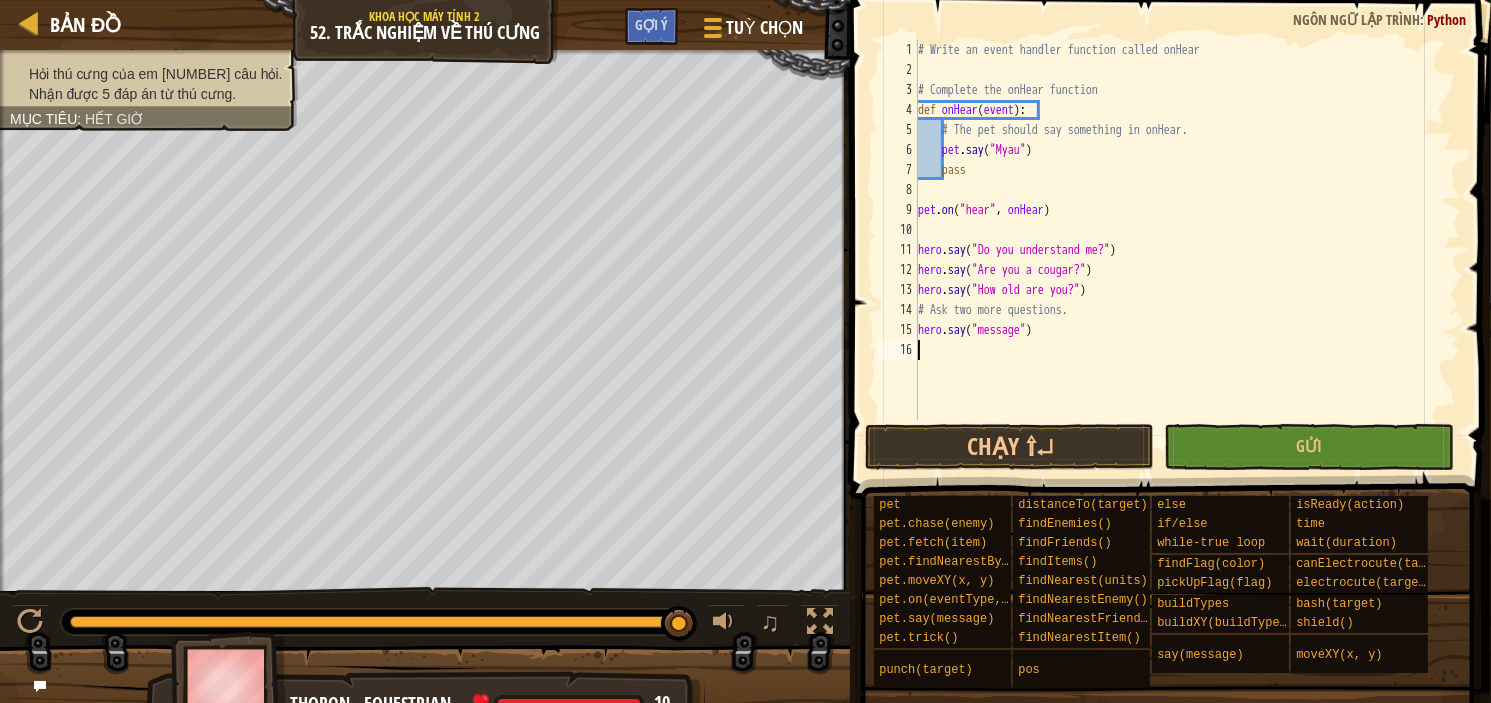 click on "# Write an event handler function called onHear # Complete the onHear function def   onHear ( event ) :      # The pet should say something in onHear.      pet . say ( "Myau" )      pass pet . on ( "hear" ,   onHear ) hero . say ( "Do you understand me?" ) hero . say ( "Are you a cougar?" ) hero . say ( "How old are you?" ) # Ask two more questions. hero . say ( "message" )" at bounding box center (1187, 250) 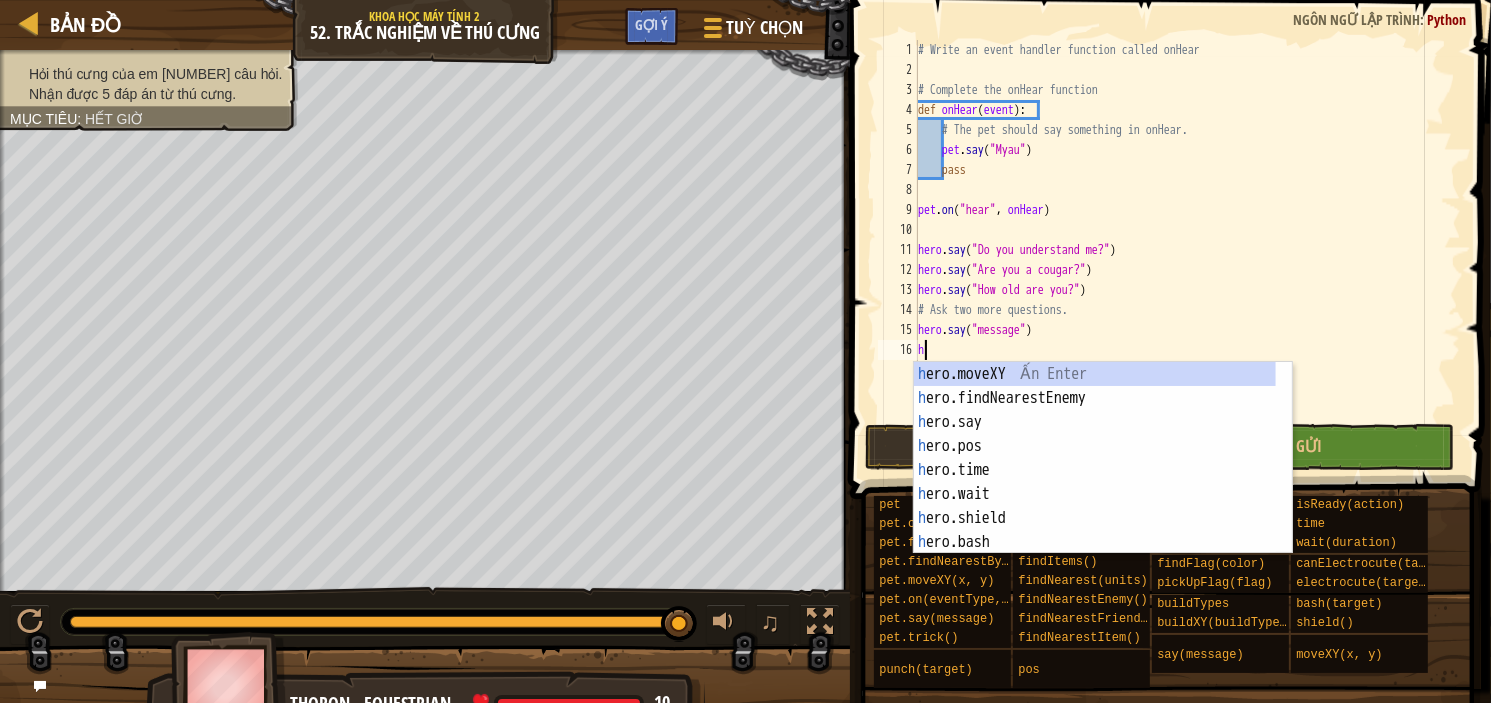 scroll, scrollTop: 0, scrollLeft: 0, axis: both 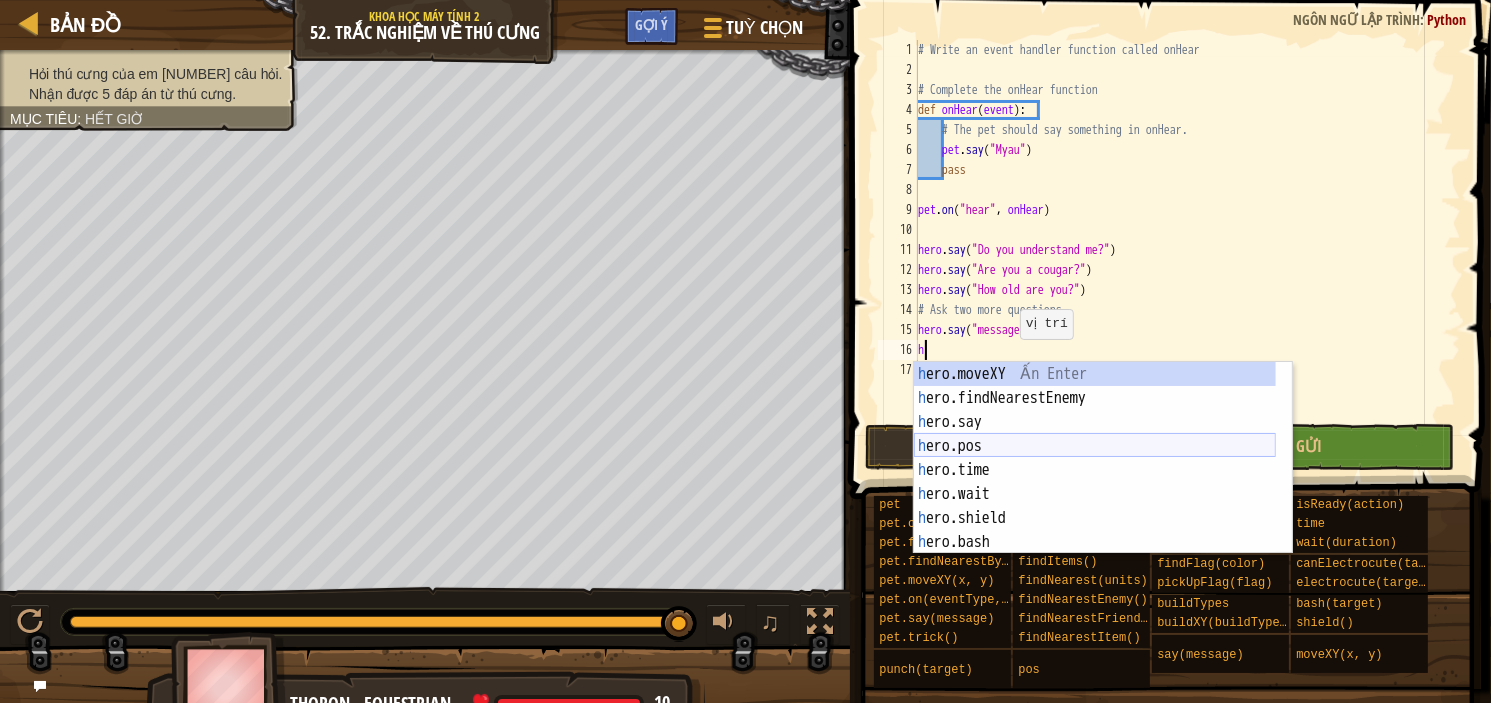 click on "h ero.moveXY Ấn Enter h ero.findNearestEnemy Ấn Enter h ero.say Ấn Enter h ero.pos Ấn Enter h ero.time Ấn Enter h ero.wait Ấn Enter h ero.shield Ấn Enter h ero.bash Ấn Enter h ero.punch Ấn Enter" at bounding box center [1095, 482] 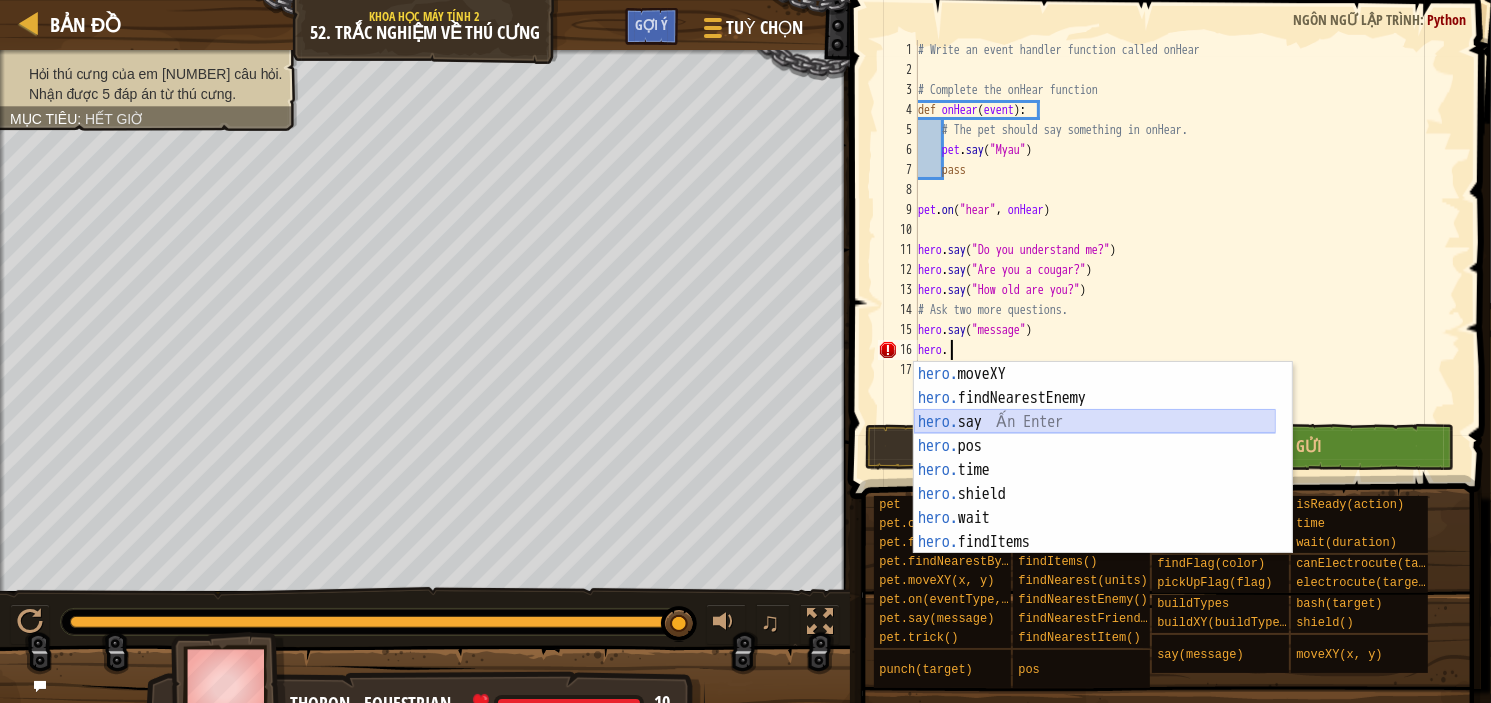 click on "hero. moveXY Ấn Enter hero. findNearestEnemy Ấn Enter hero. say Ấn Enter hero. pos Ấn Enter hero. time Ấn Enter hero. shield Ấn Enter hero. wait Ấn Enter hero. findItems Ấn Enter hero. bash Ấn Enter" at bounding box center (1095, 482) 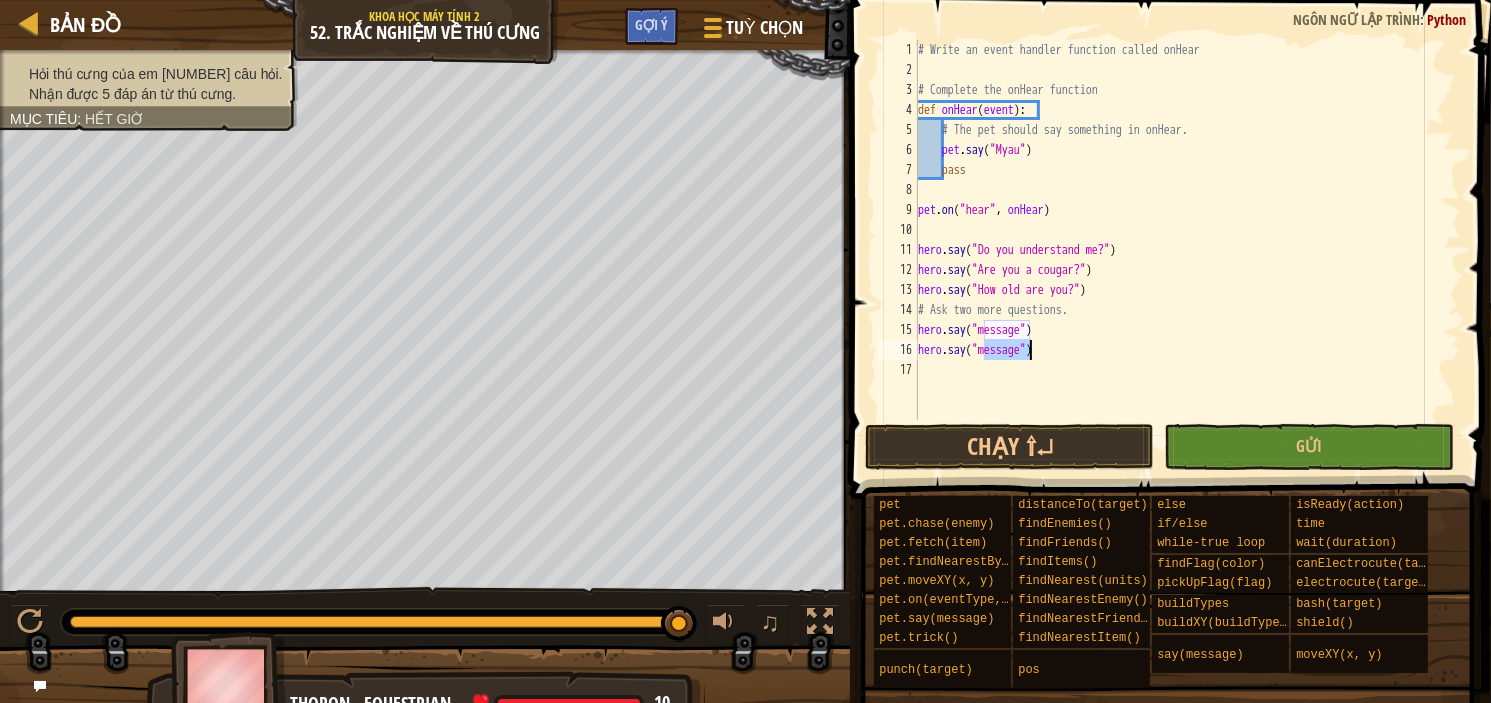 click on "# Write an event handler function called onHear # Complete the onHear function def   onHear ( event ) :      # The pet should say something in onHear.      pet . say ( "Myau" )      pass pet . on ( "hear" ,   onHear ) hero . say ( "Do you understand me?" ) hero . say ( "Are you a cougar?" ) hero . say ( "How old are you?" ) # Ask two more questions. hero . say ( "message" ) hero . say ( "message" )" at bounding box center [1187, 250] 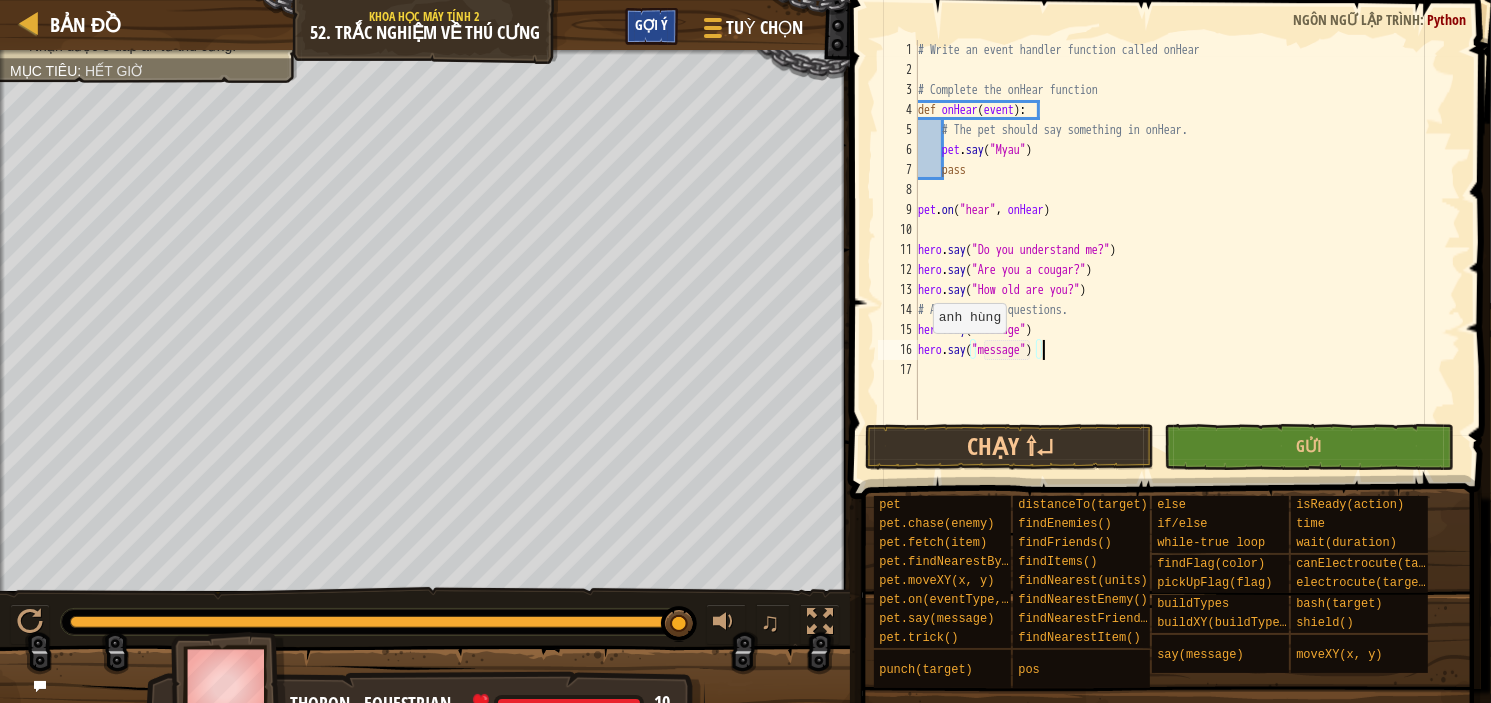 type on "hero.say("message")" 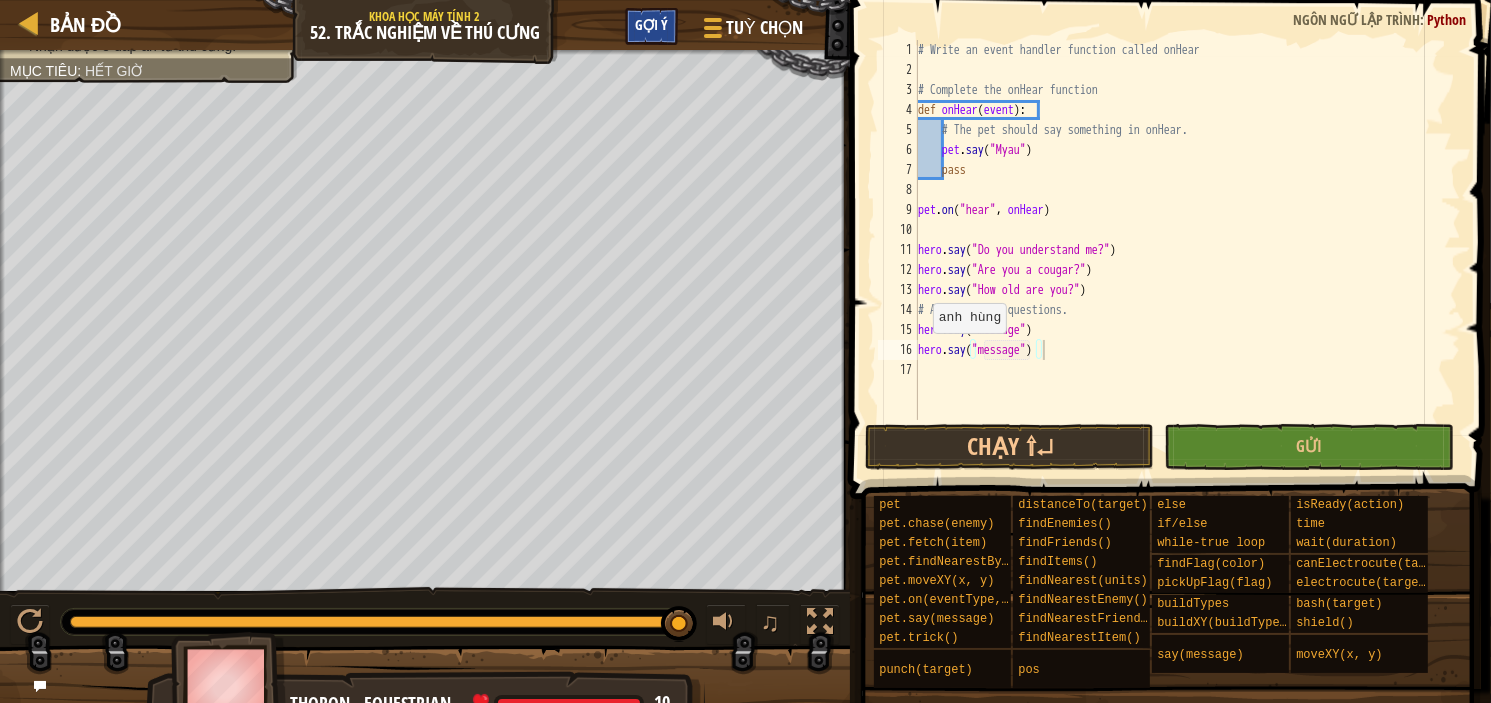 drag, startPoint x: 656, startPoint y: 14, endPoint x: 648, endPoint y: 27, distance: 15.264338 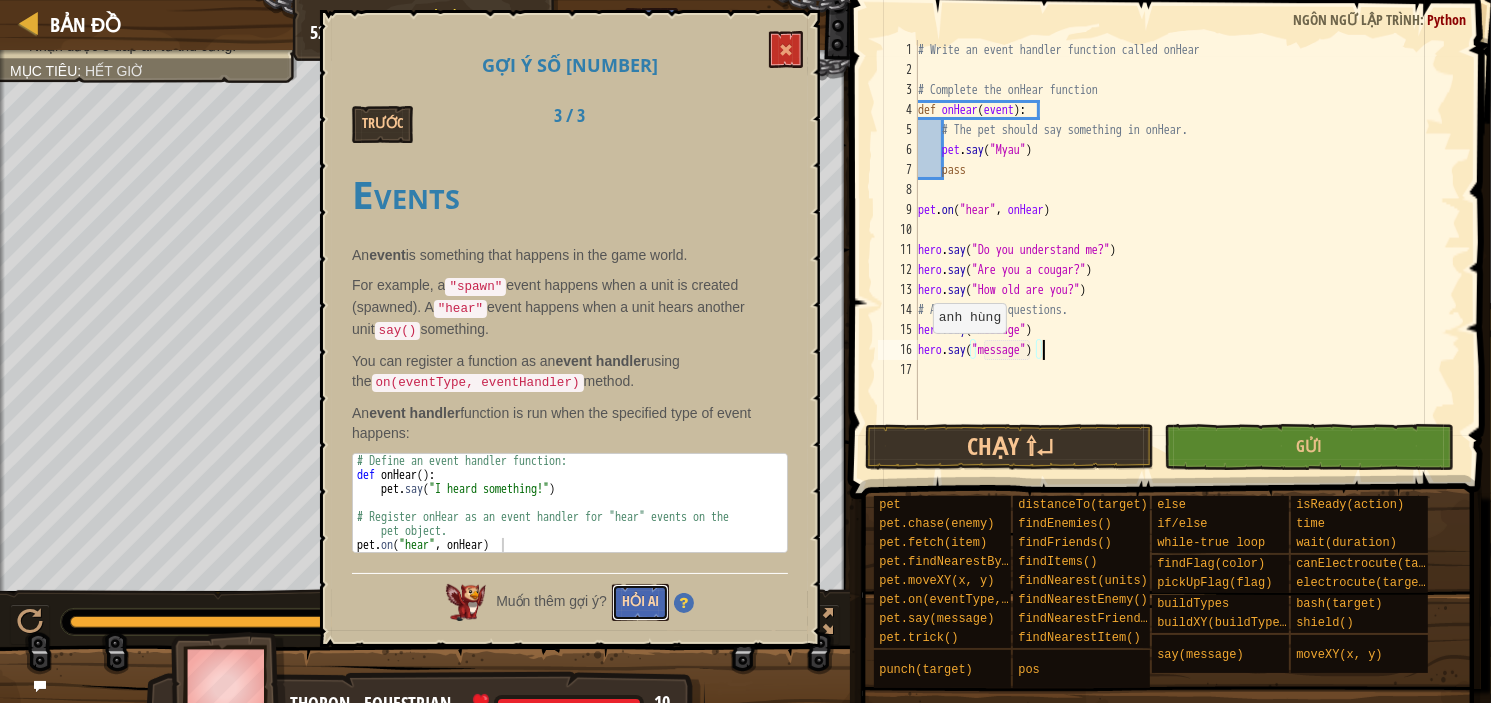 click on "Hỏi AI" at bounding box center (640, 602) 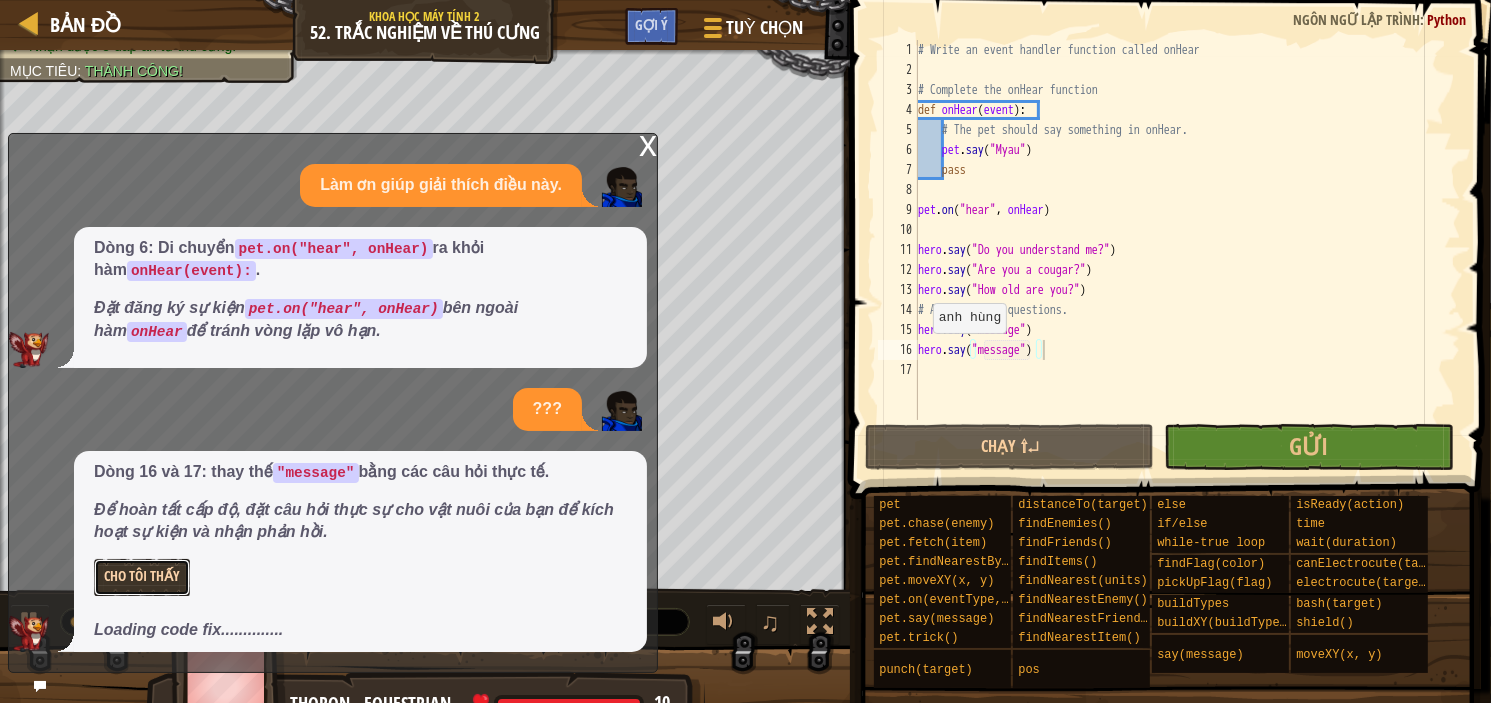 click on "Cho Tôi Thấy" at bounding box center (142, 577) 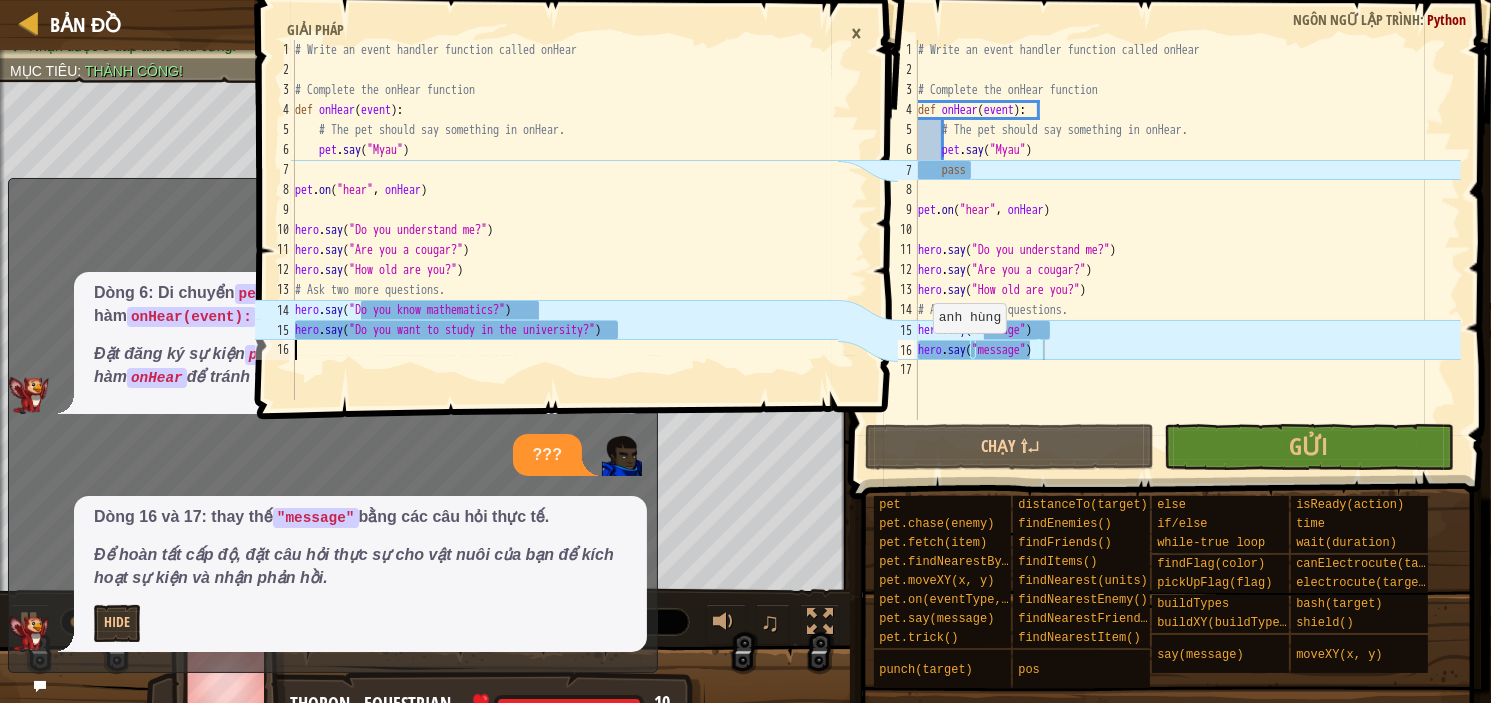 click on "1 2 3 4 5 6 7 8 9 10 11 12 13 14 15 16 # Write an event handler function called onHear # Complete the onHear function def   onHear ( event ) :      # The pet should say something in onHear.      pet . say ( "Myau" ) pet . on ( "hear" ,   onHear ) hero . say ( "Do you understand me?" ) hero . say ( "Are you a cougar?" ) hero . say ( "How old are you?" ) # Ask two more questions. hero . say ( "Do you know mathematics?" ) hero . say ( "Do you want to study in the university?" )     הההההההההההההההההההההההההההההההההההההההההההההההההההההההההההההההההההההההההההההההההההההההההההההההההההההההההההההההההההההההההההההההההההההההההההההההההההההההההההההההההההההההההההההההההההההההההההההההההההההההההההההההההההההההההההההההההההההההההההההההההההההההההההההההה" at bounding box center (544, 220) 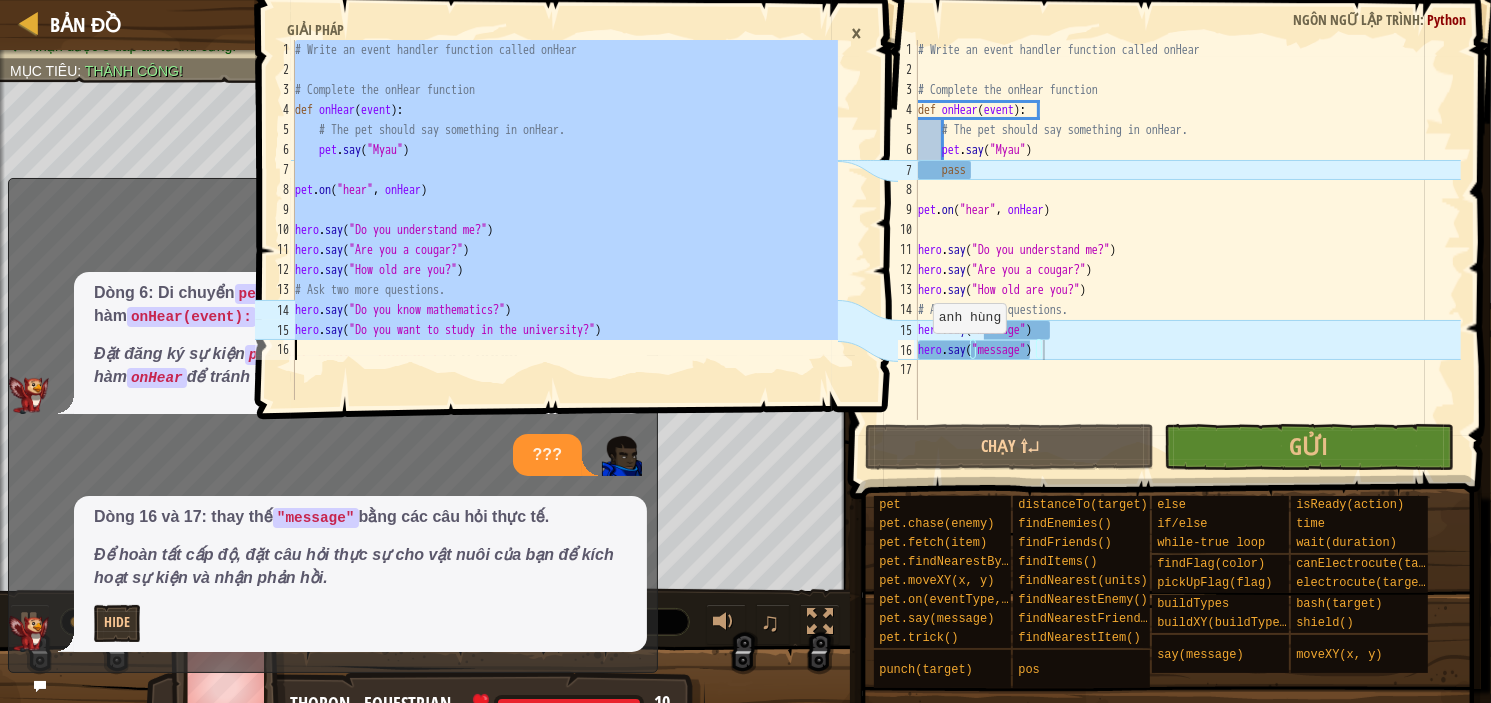 drag, startPoint x: 297, startPoint y: 47, endPoint x: 804, endPoint y: 472, distance: 661.56934 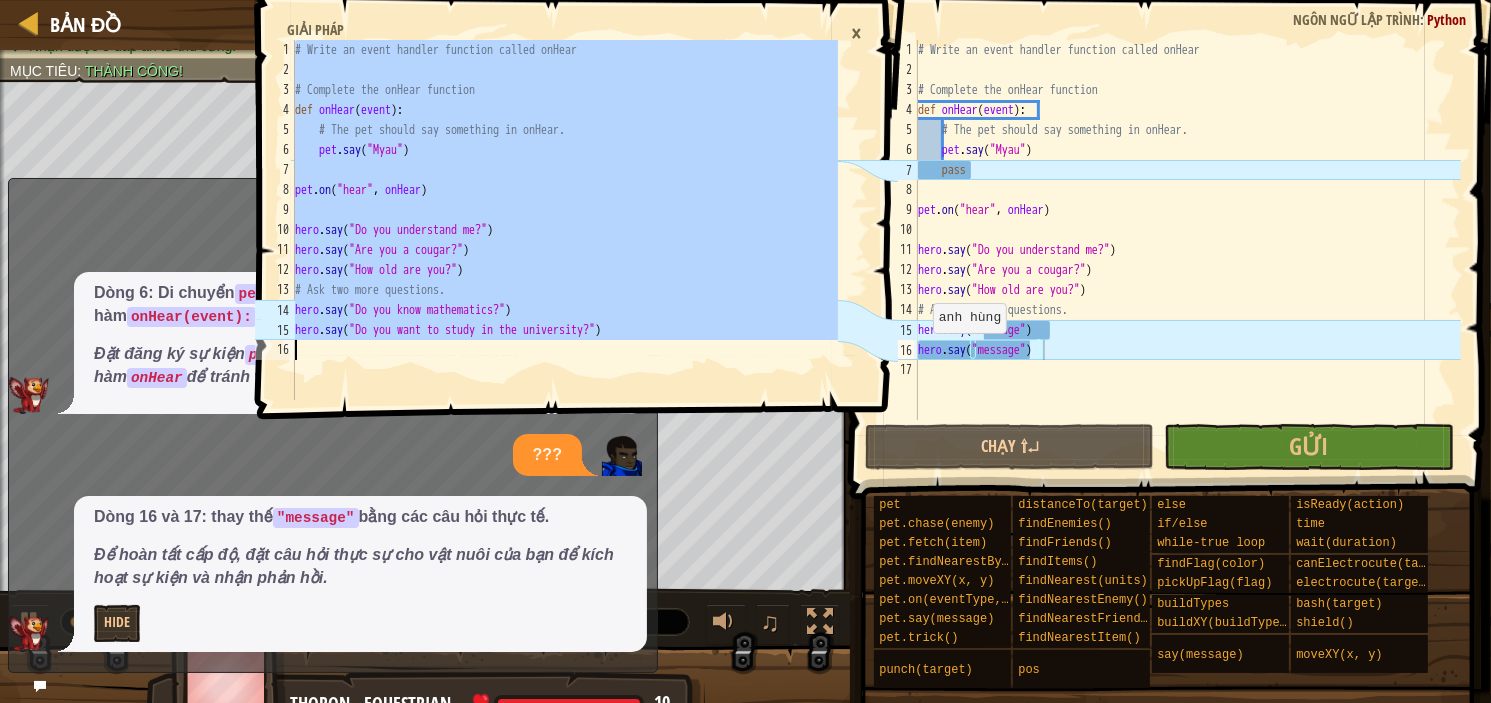 click on "1 2 3 4 5 6 7 8 9 10 11 12 13 14 15 16 # Write an event handler function called onHear # Complete the onHear function def   onHear ( event ) :      # The pet should say something in onHear.      pet . say ( "Myau" ) pet . on ( "hear" ,   onHear ) hero . say ( "Do you understand me?" ) hero . say ( "Are you a cougar?" ) hero . say ( "How old are you?" ) # Ask two more questions. hero . say ( "Do you know mathematics?" ) hero . say ( "Do you want to study in the university?" )     הההההההההההההההההההההההההההההההההההההההההההההההההההההההההההההההההההההההההההההההההההההההההההההההההההההההההההההההההההההההההההההההההההההההההההההההההההההההההההההההההההההההההההההההההההההההההההההההההההההההההההההההההההההההההההההההההההההההההההההההההההההההההההההההה Giải pháp ×" at bounding box center [574, 351] 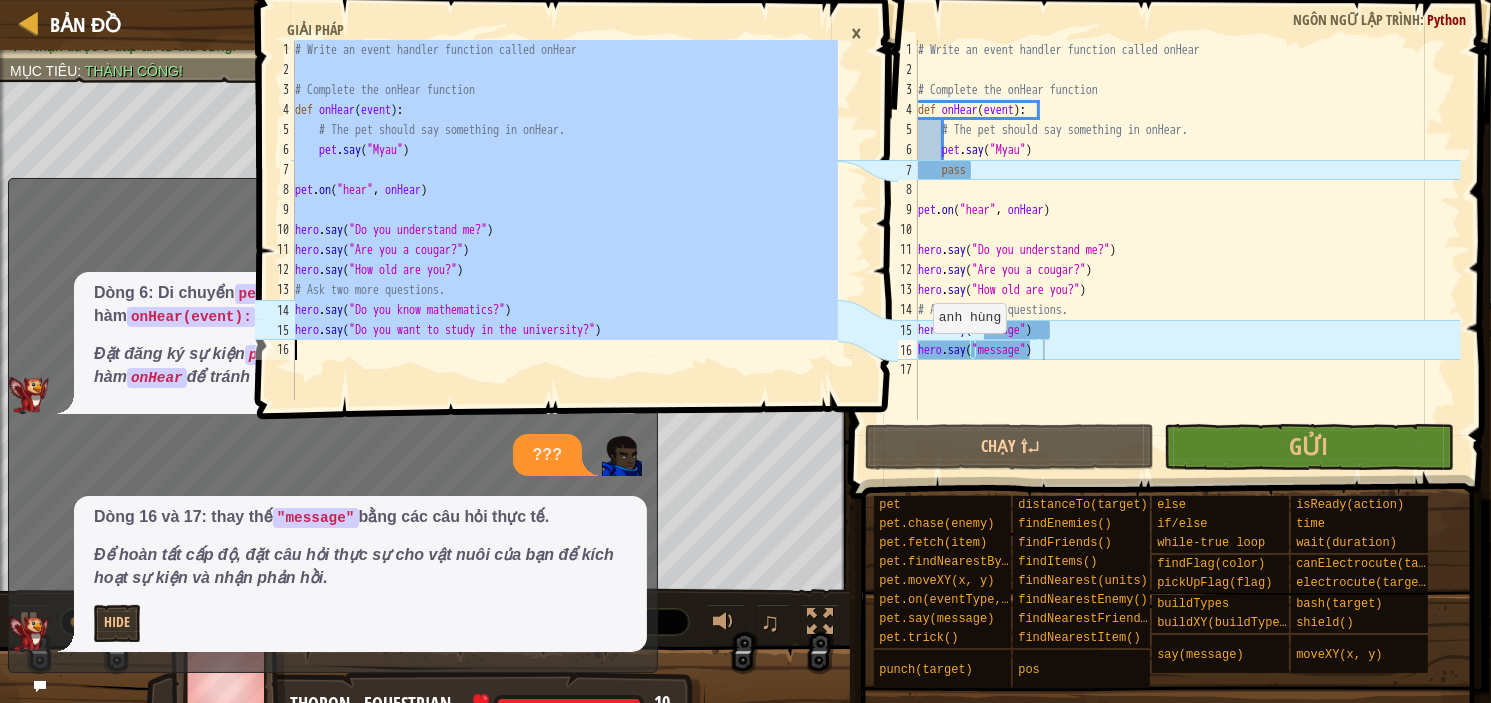 type on "hero.say("Do you want to study in the university?")" 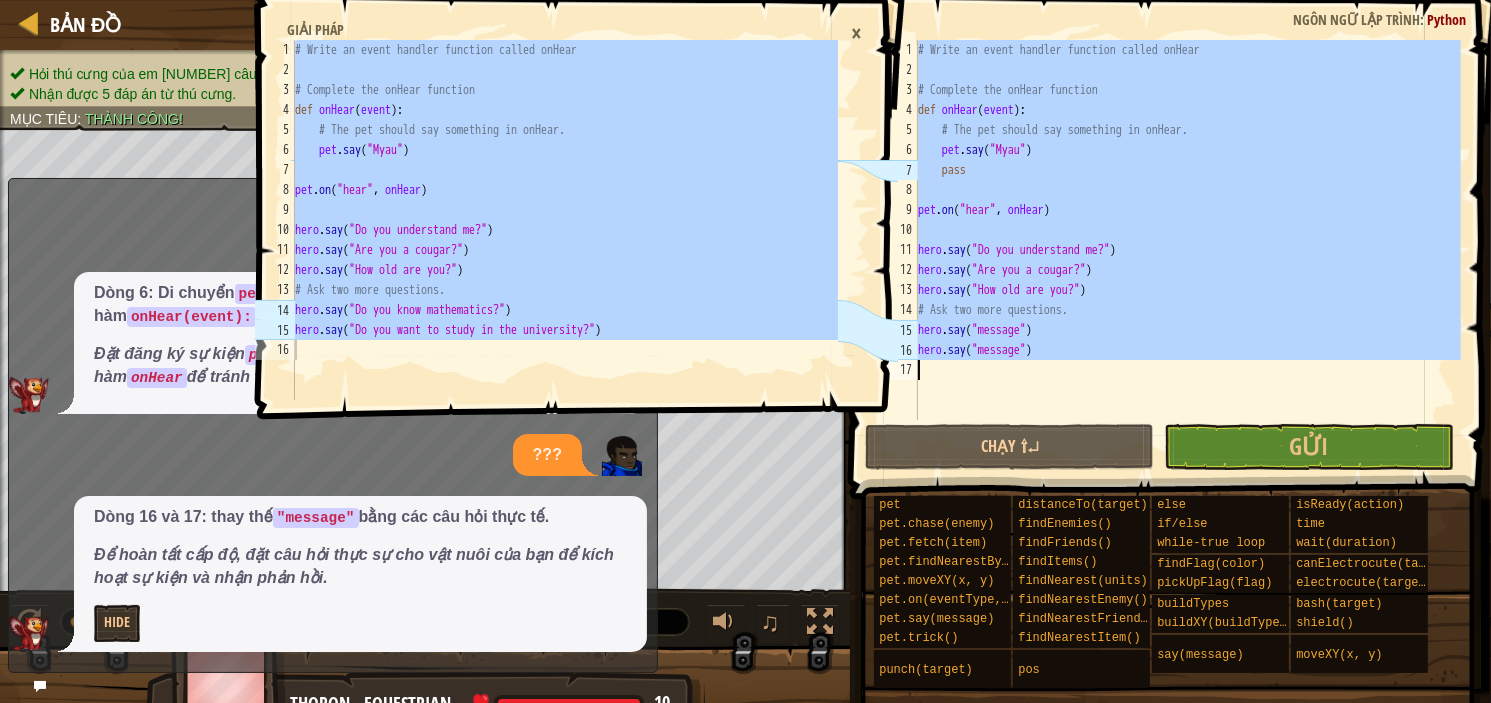 drag, startPoint x: 920, startPoint y: 51, endPoint x: 1264, endPoint y: 403, distance: 492.17883 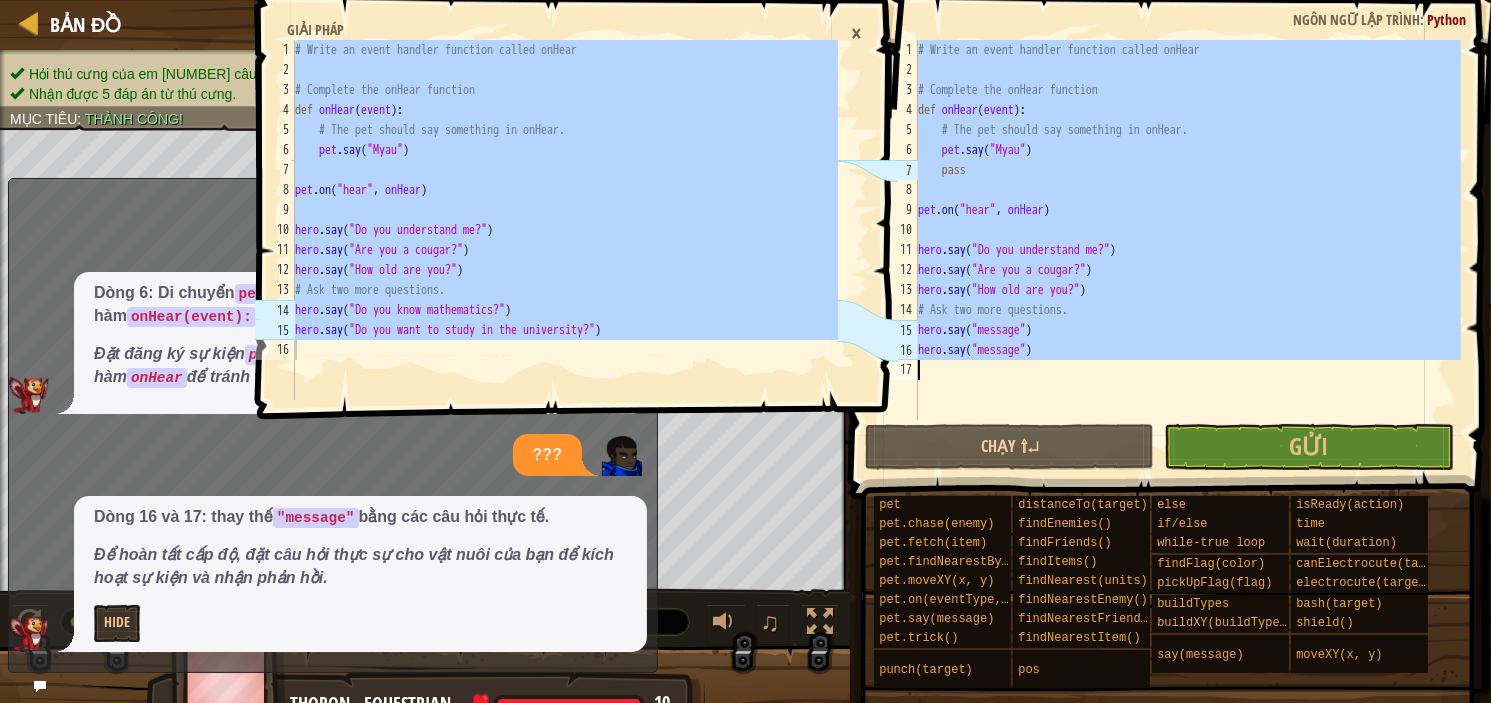 click on "# Write an event handler function called onHear # Complete the onHear function def   onHear ( event ) :      # The pet should say something in onHear.      pet . say ( "Myau" )      pass pet . on ( "hear" ,   onHear ) hero . say ( "Do you understand me?" ) hero . say ( "Are you a cougar?" ) hero . say ( "How old are you?" ) # Ask two more questions. hero . say ( "message" ) hero . say ( "message" )" at bounding box center (1187, 250) 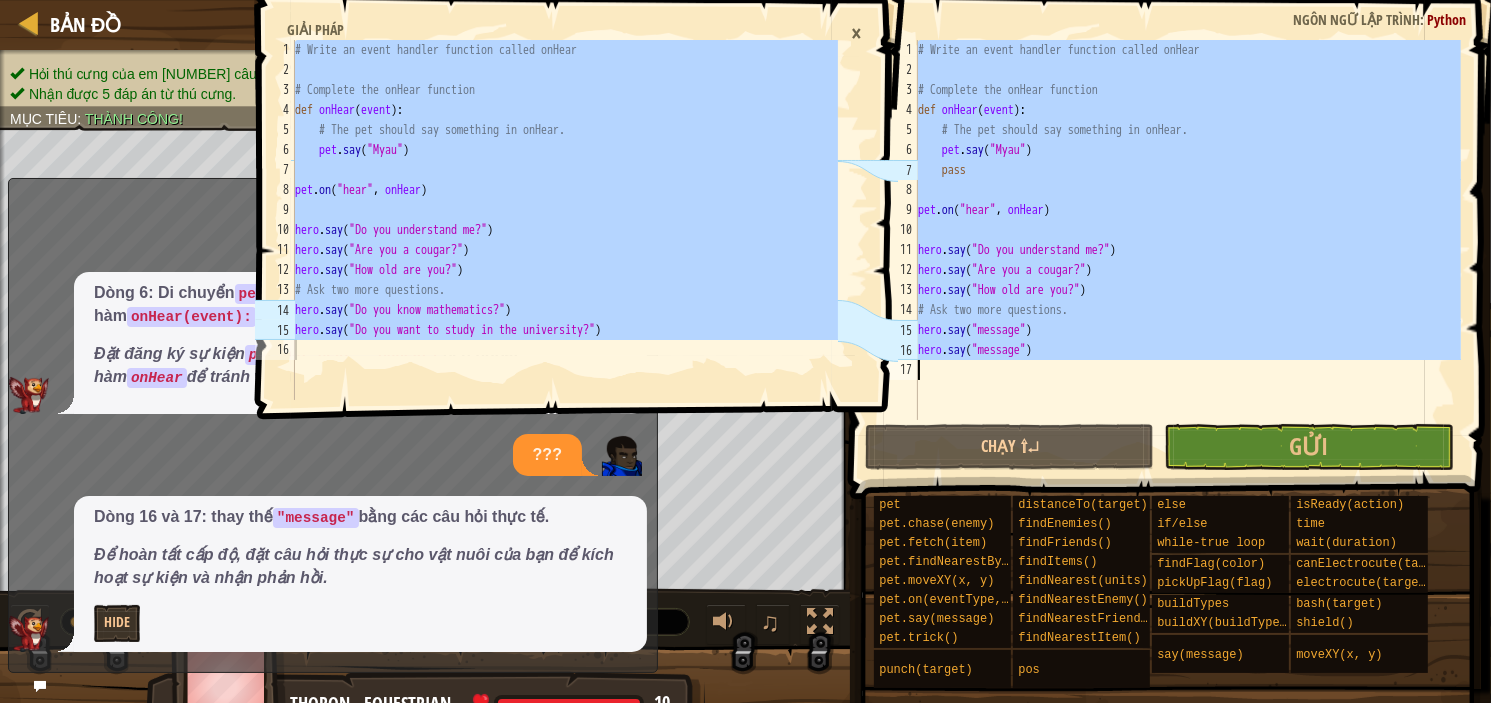 type on "hero.say("message")" 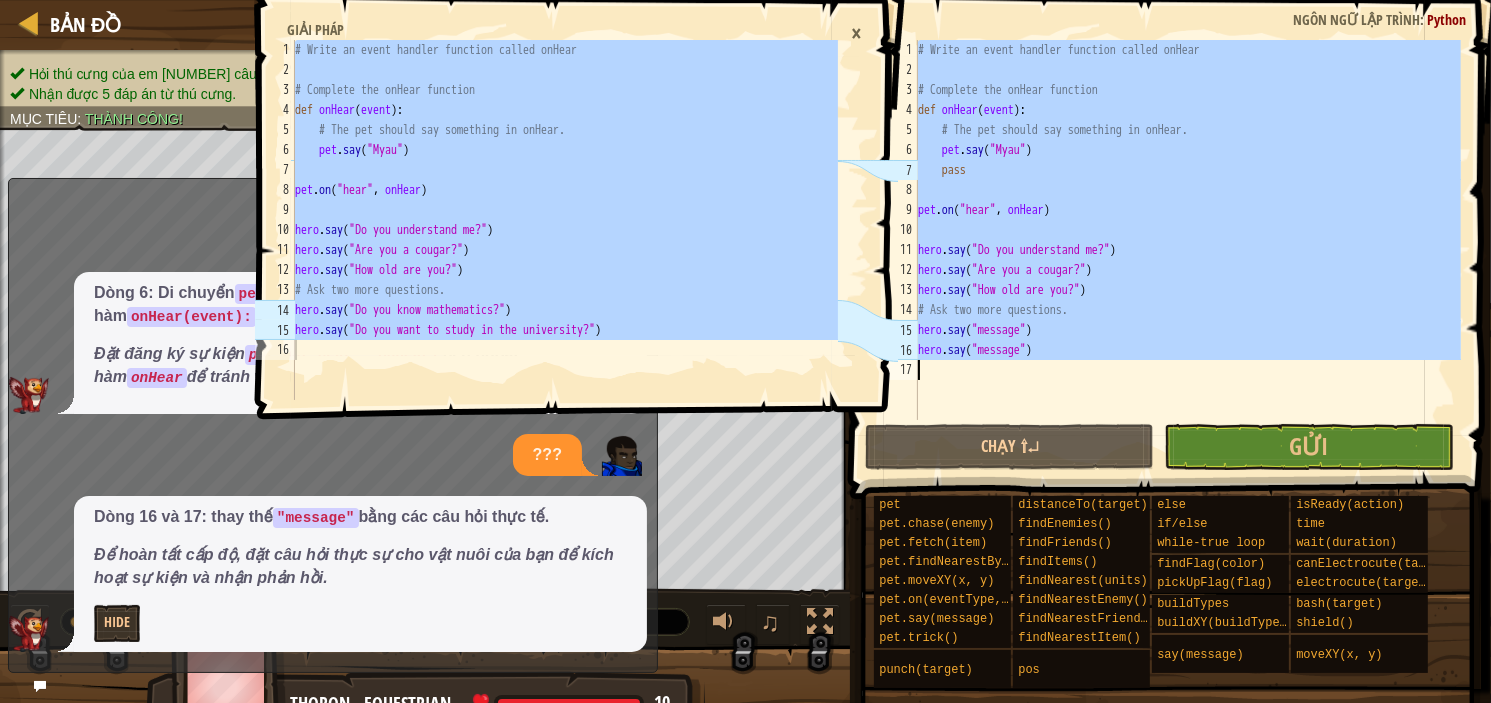 paste 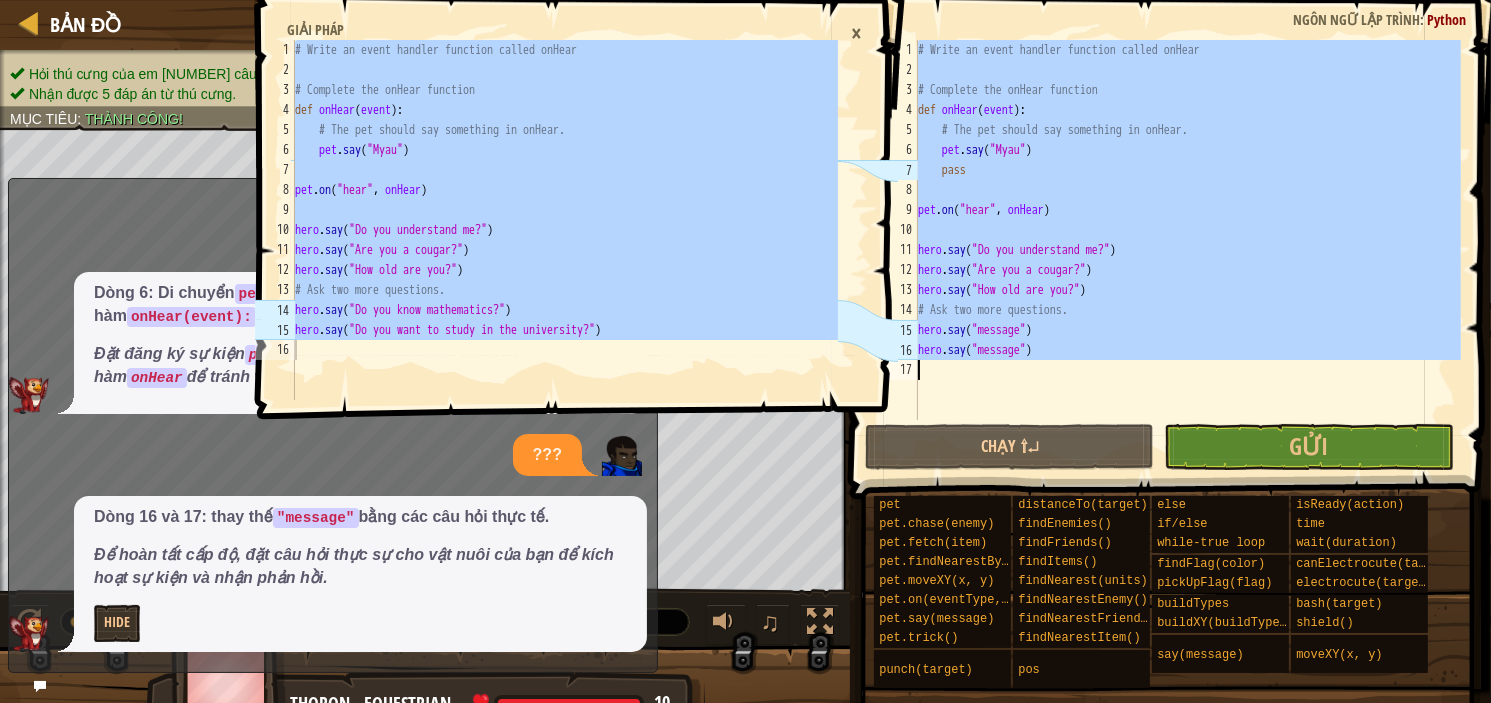 type 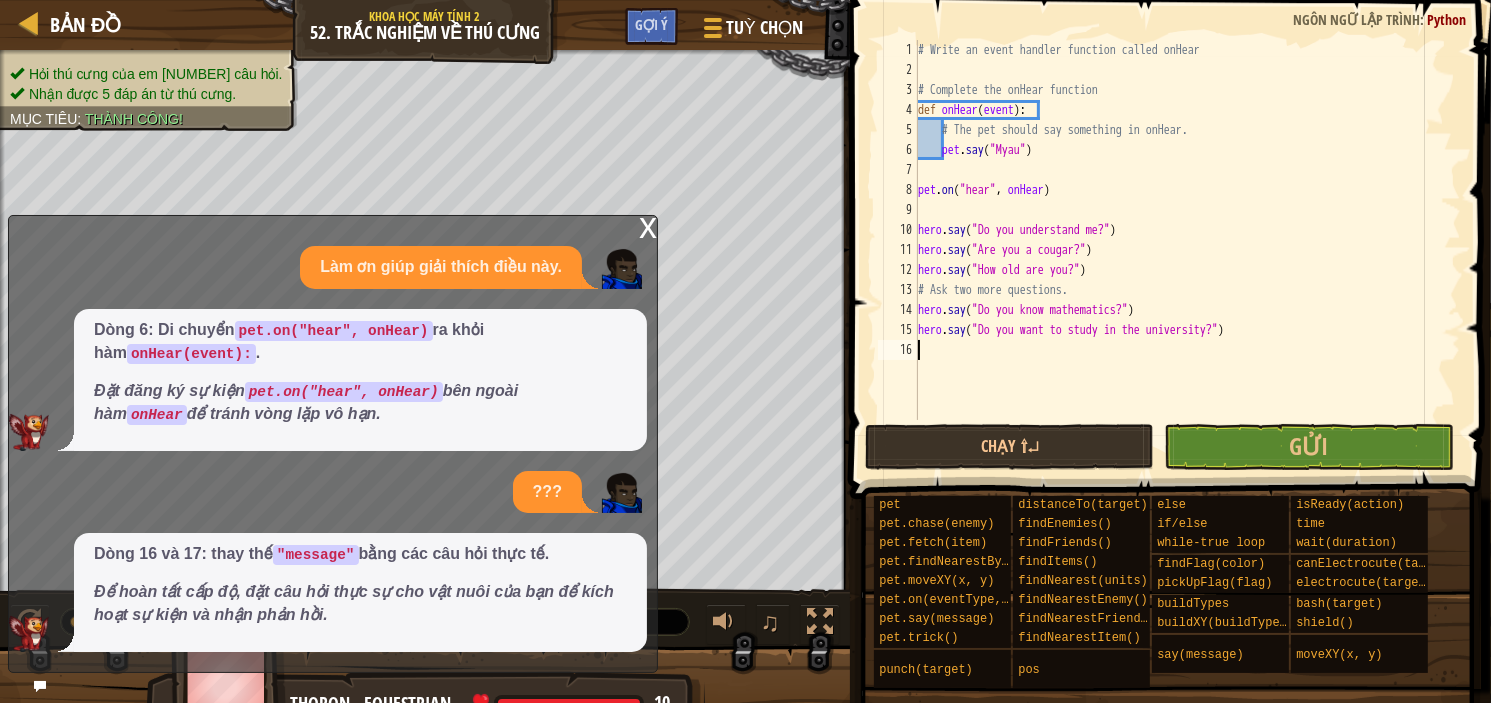 click on "# Write an event handler function called onHear # Complete the onHear function def   onHear ( event ) :      # The pet should say something in onHear.      pet . say ( "Myau" ) pet . on ( "hear" ,   onHear ) hero . say ( "Do you understand me?" ) hero . say ( "Are you a cougar?" ) hero . say ( "How old are you?" ) # Ask two more questions. hero . say ( "Do you know mathematics?" ) hero . say ( "Do you want to study in the university?" )" at bounding box center [1187, 250] 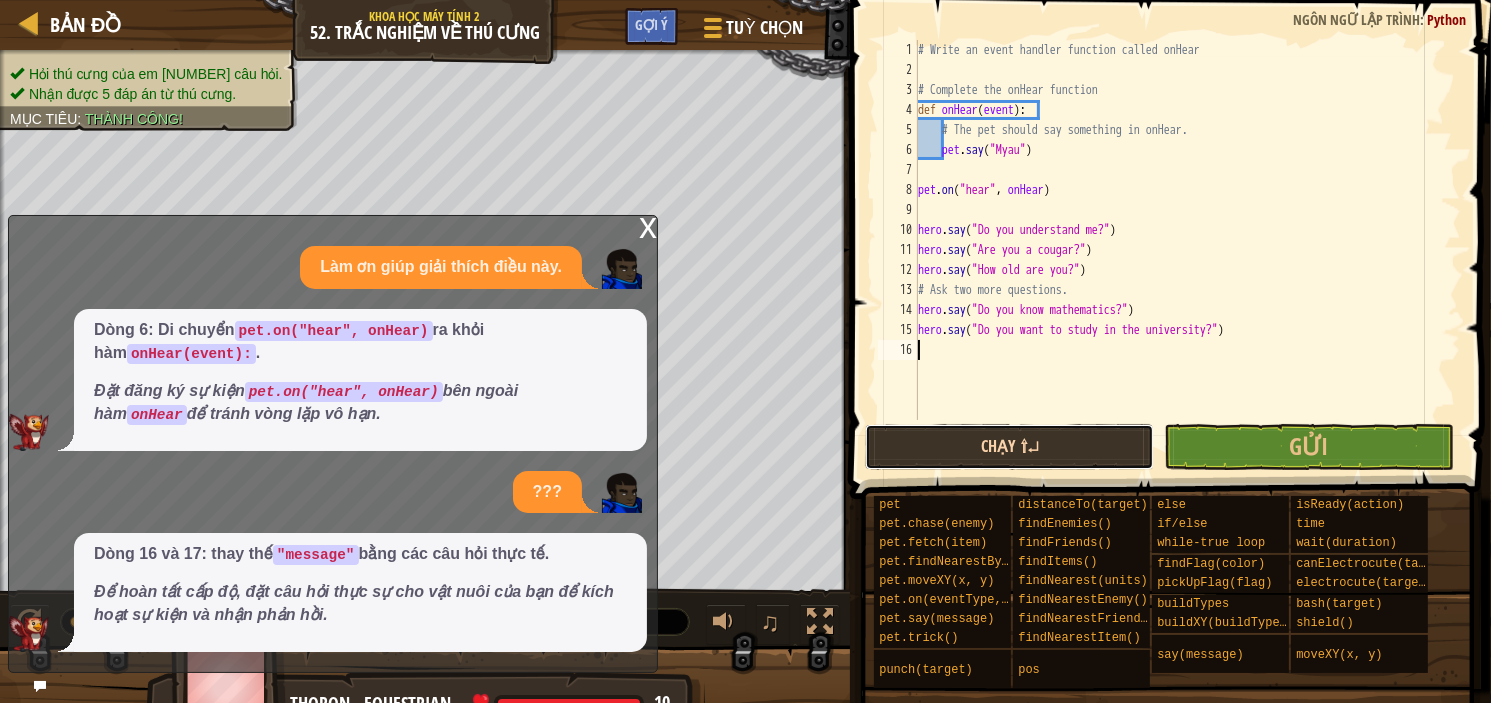 click on "Chạy ⇧↵" at bounding box center [1009, 447] 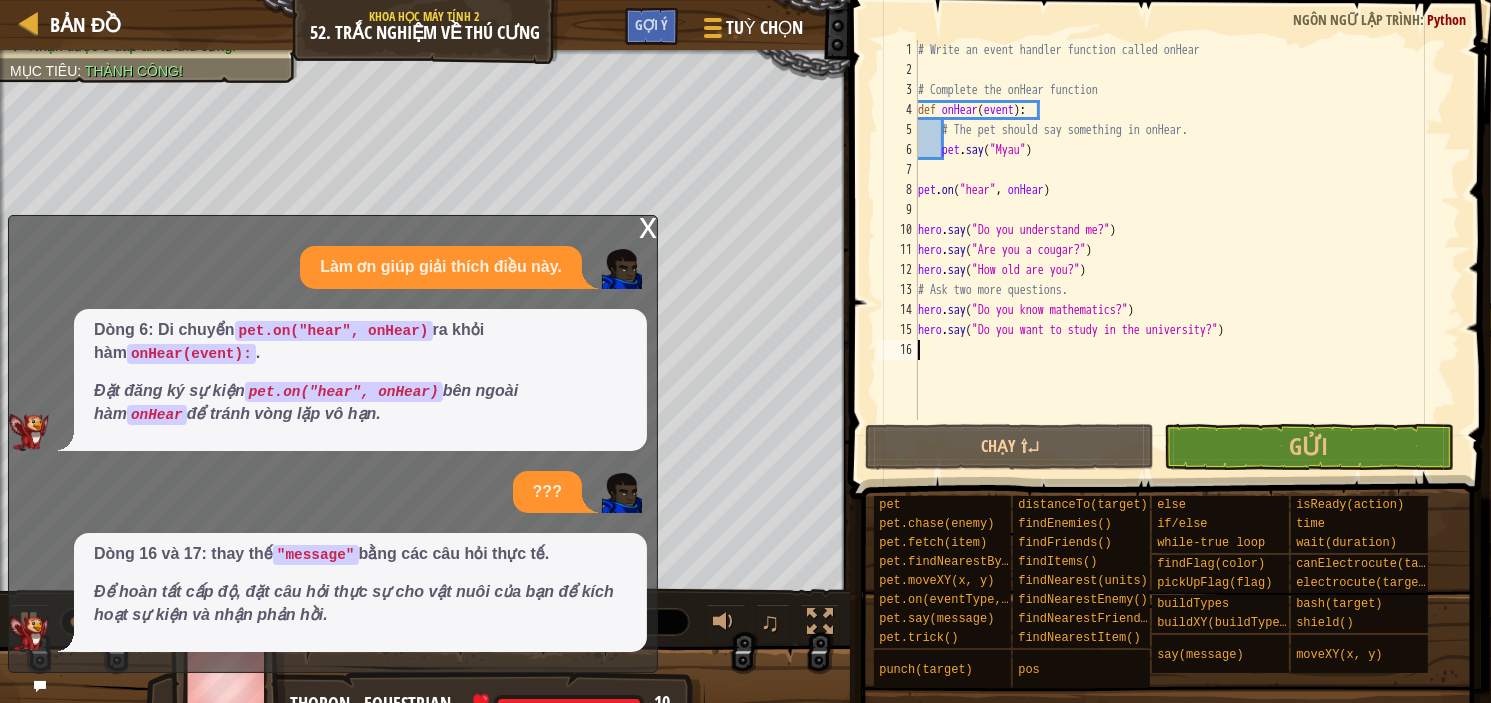 click on "# Write an event handler function called onHear # Complete the onHear function def   onHear ( event ) :      # The pet should say something in onHear.      pet . say ( "Myau" ) pet . on ( "hear" ,   onHear ) hero . say ( "Do you understand me?" ) hero . say ( "Are you a cougar?" ) hero . say ( "How old are you?" ) # Ask two more questions. hero . say ( "Do you know mathematics?" ) hero . say ( "Do you want to study in the university?" )" at bounding box center [1187, 250] 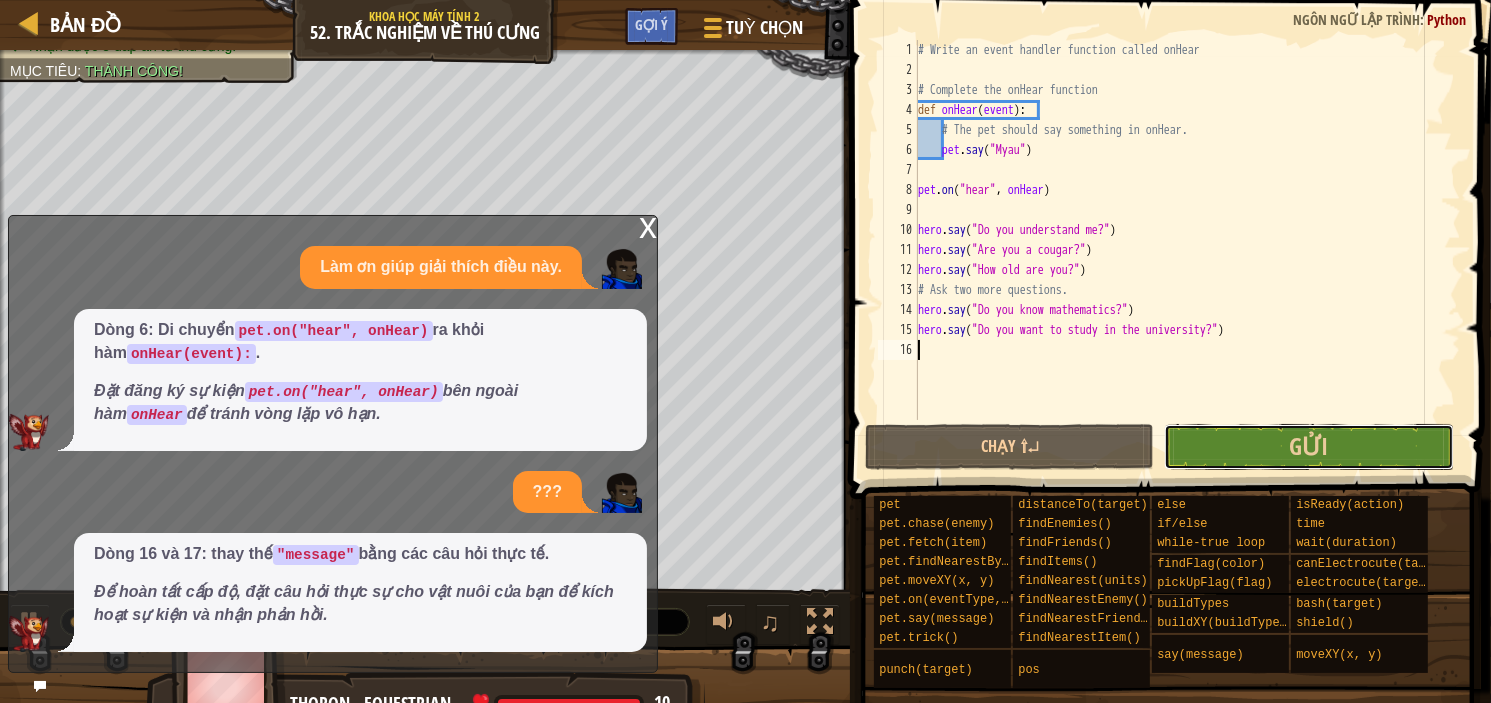click on "Gửi" at bounding box center (1308, 447) 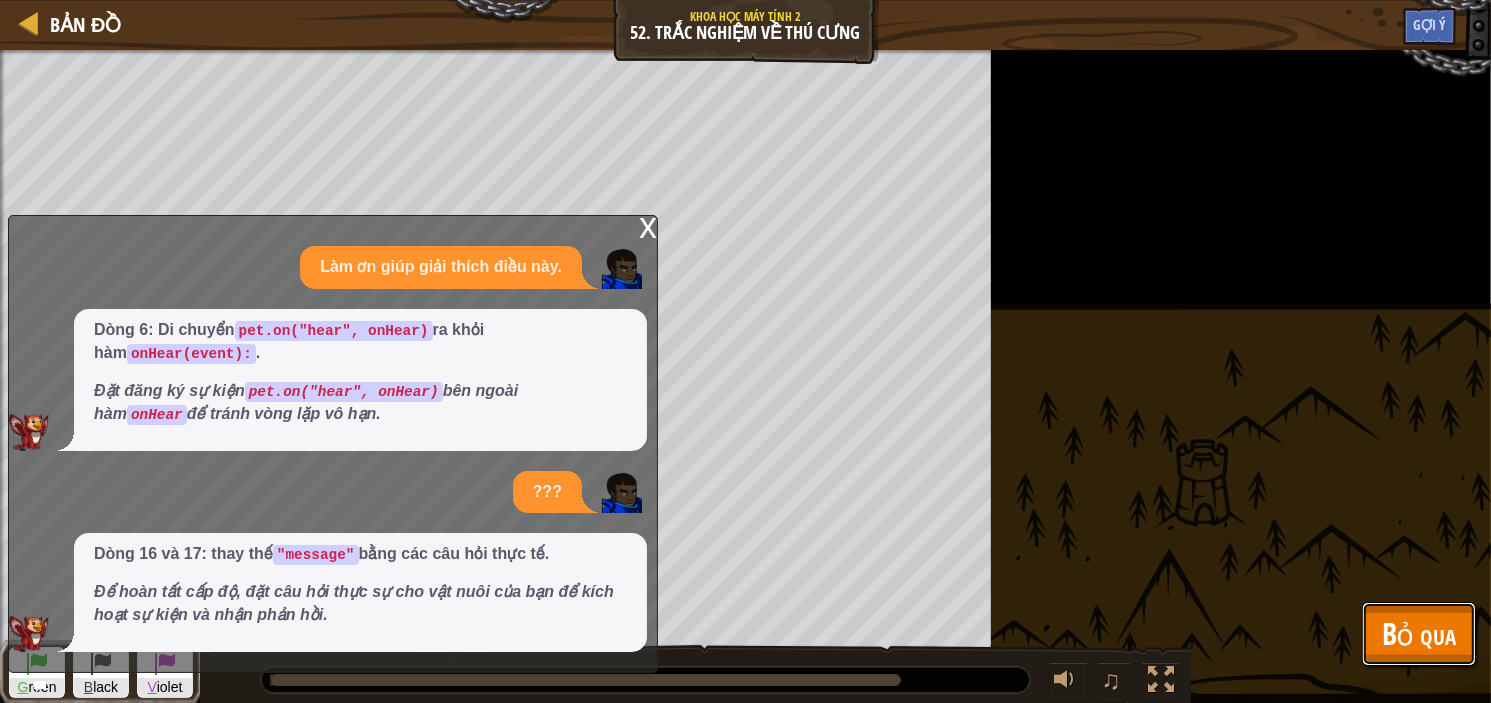 drag, startPoint x: 1454, startPoint y: 634, endPoint x: 1435, endPoint y: 623, distance: 21.954498 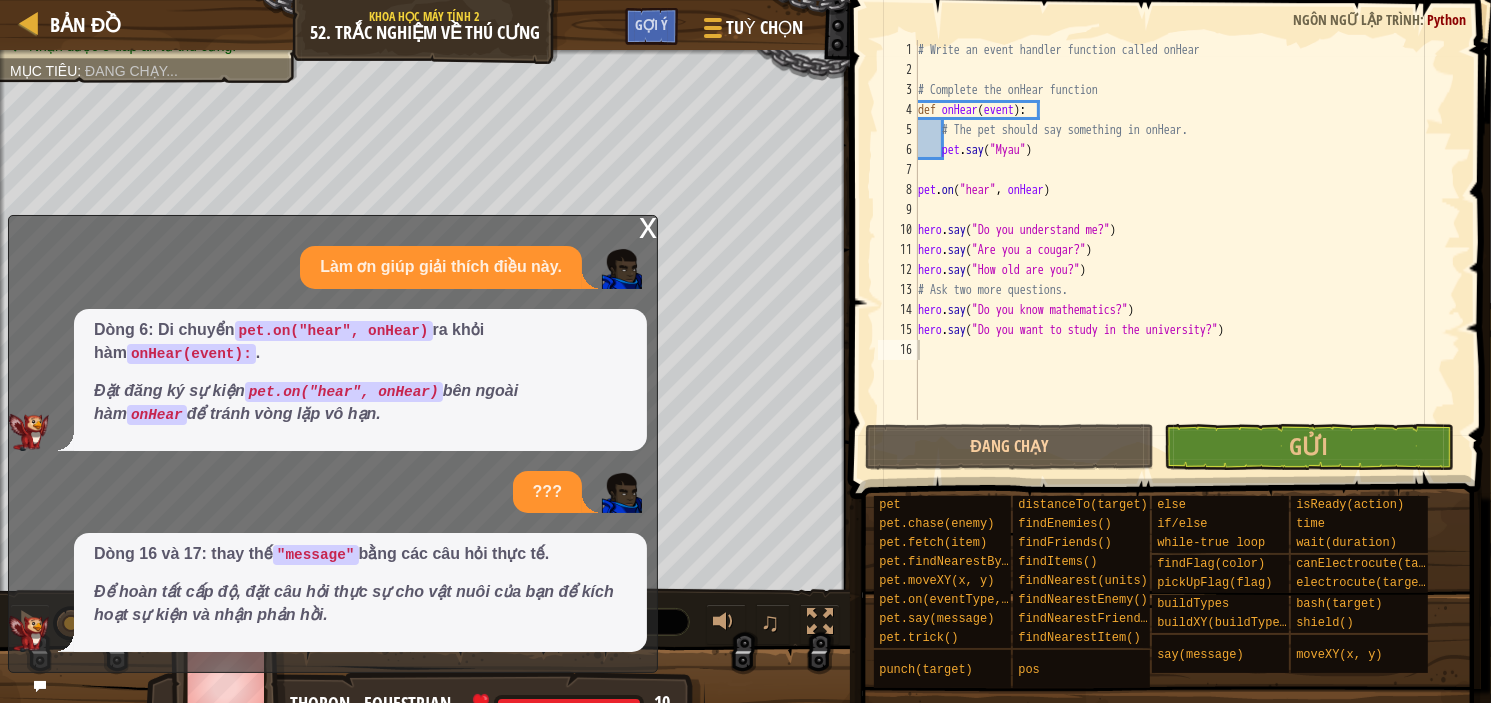 click on "x" at bounding box center [648, 226] 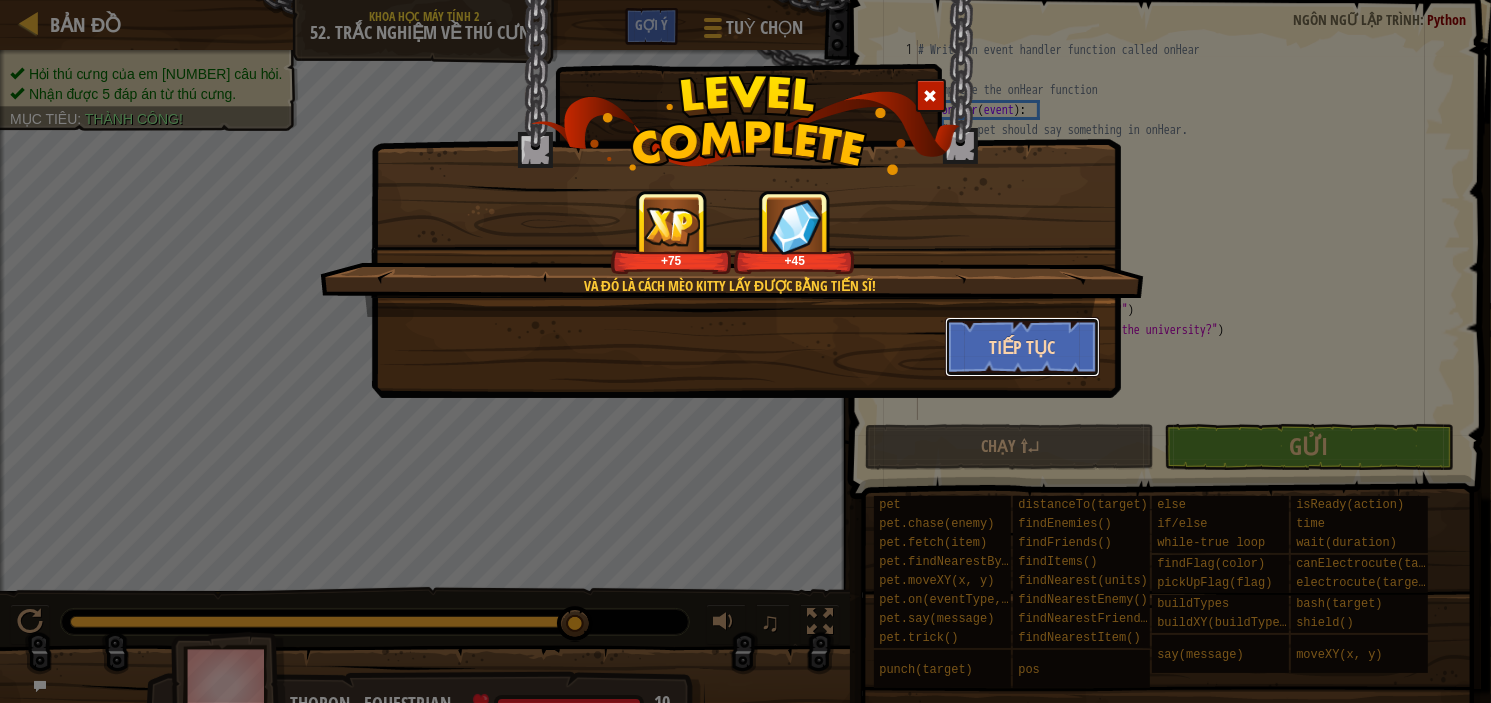 click on "Tiếp tục" at bounding box center (1022, 347) 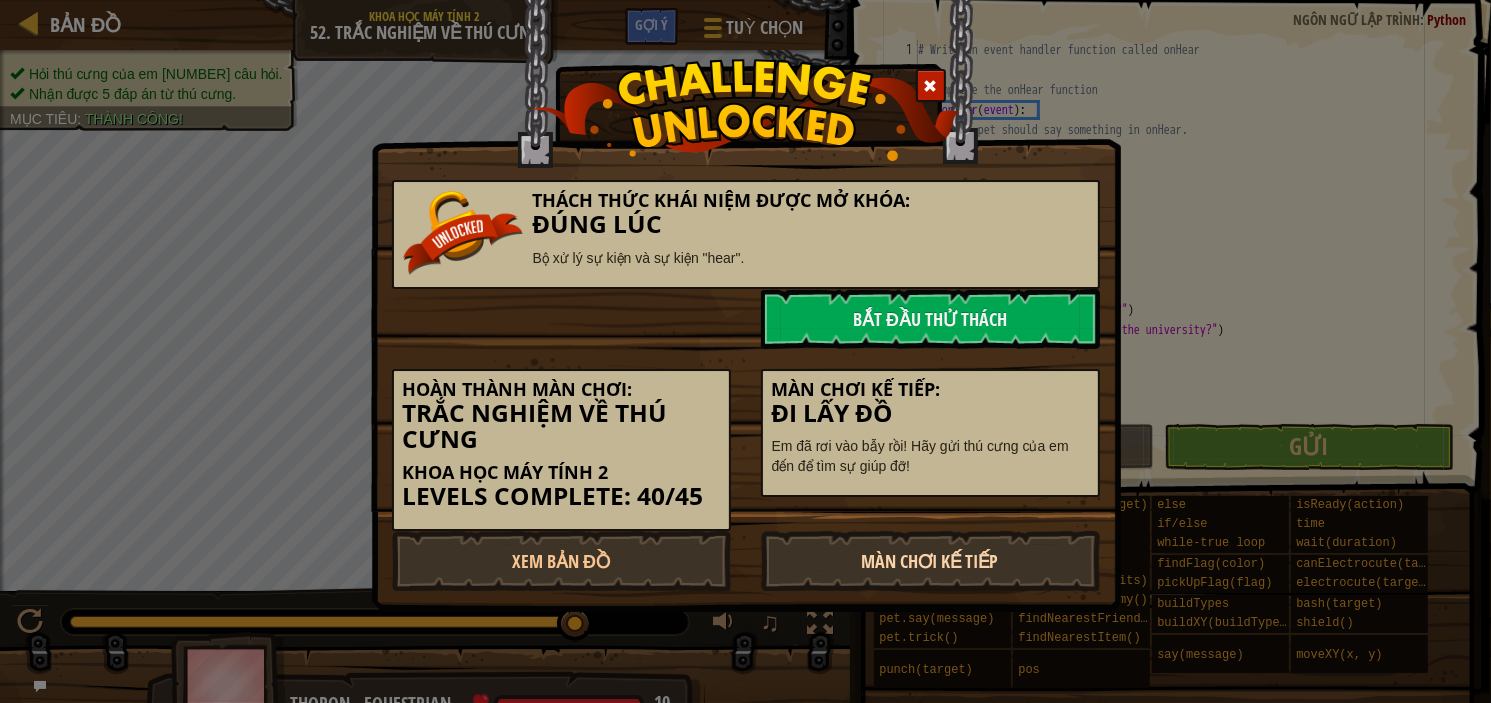drag, startPoint x: 905, startPoint y: 558, endPoint x: 901, endPoint y: 548, distance: 10.770329 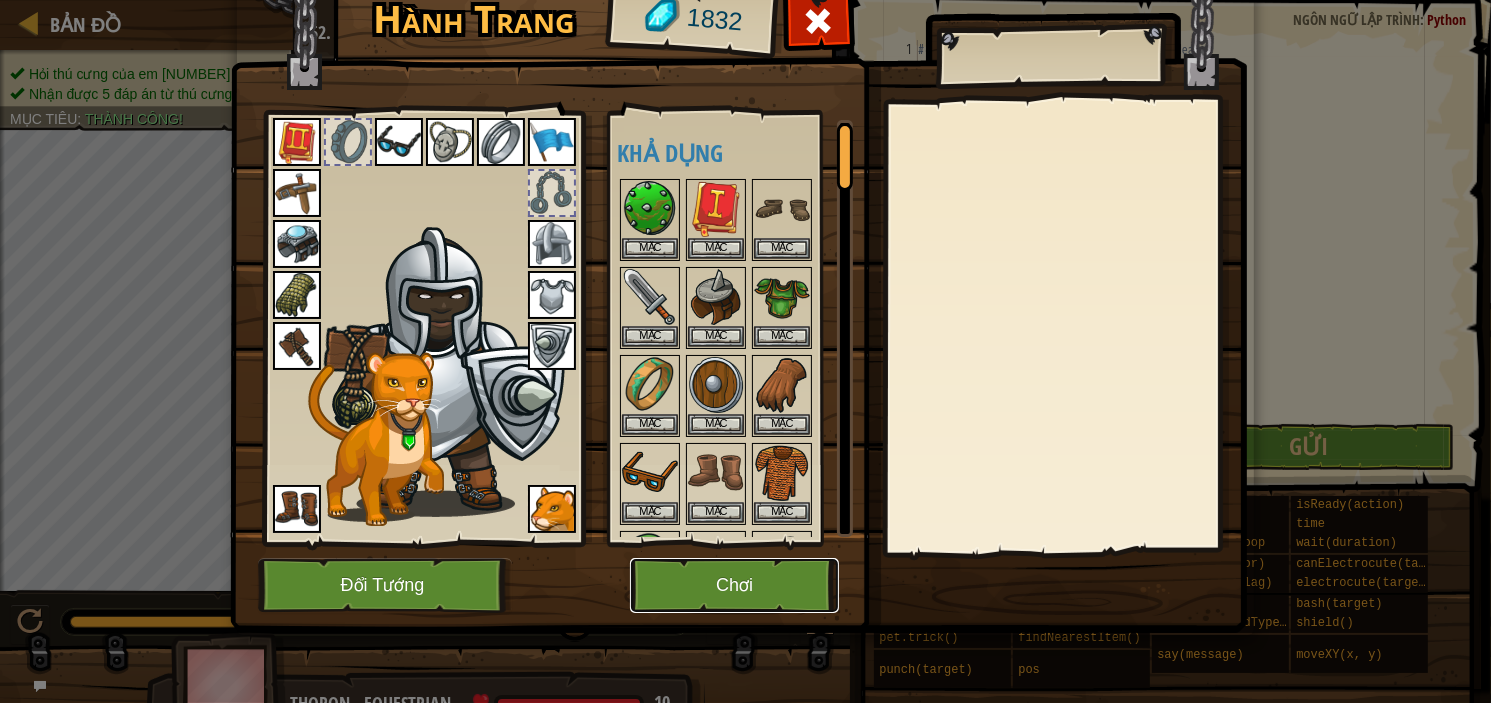 click on "Chơi" at bounding box center (734, 585) 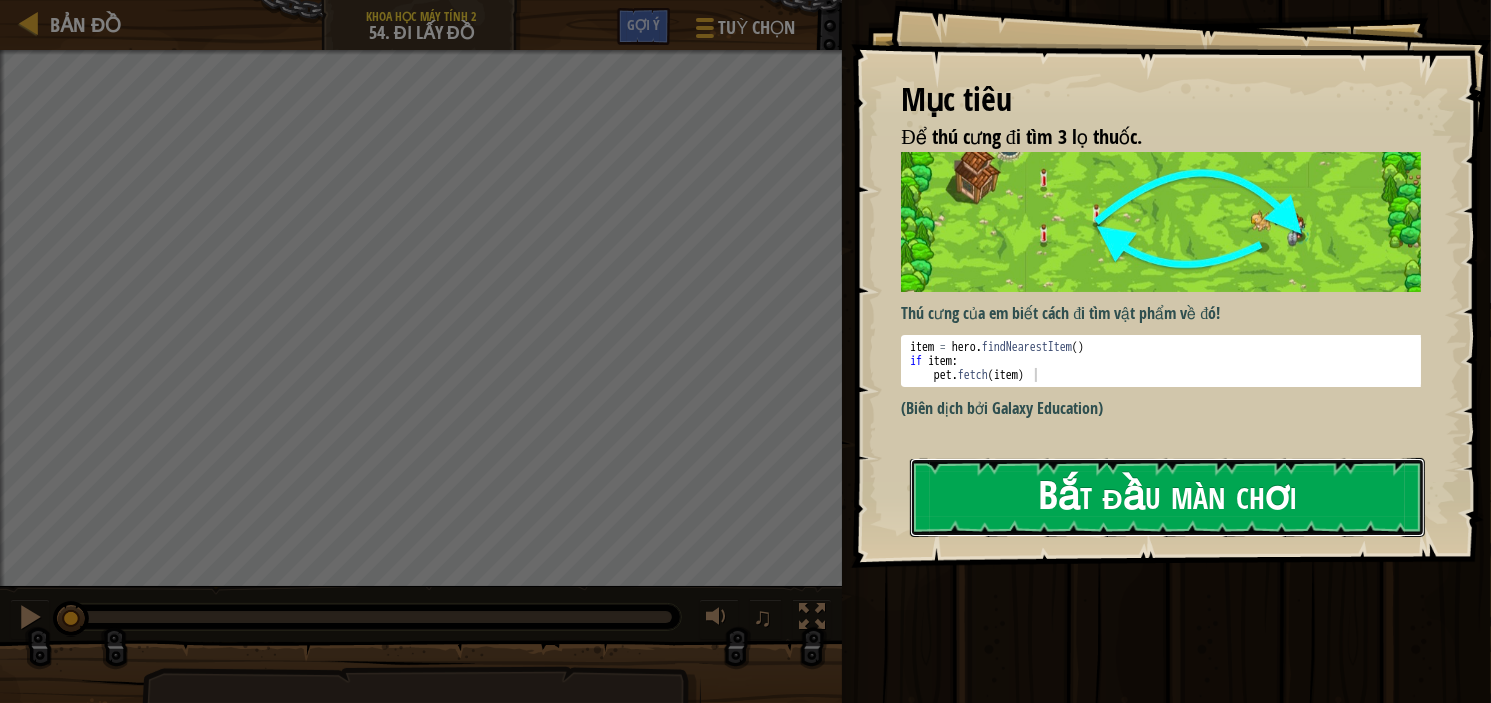 click on "Bắt đầu màn chơi" at bounding box center (1167, 497) 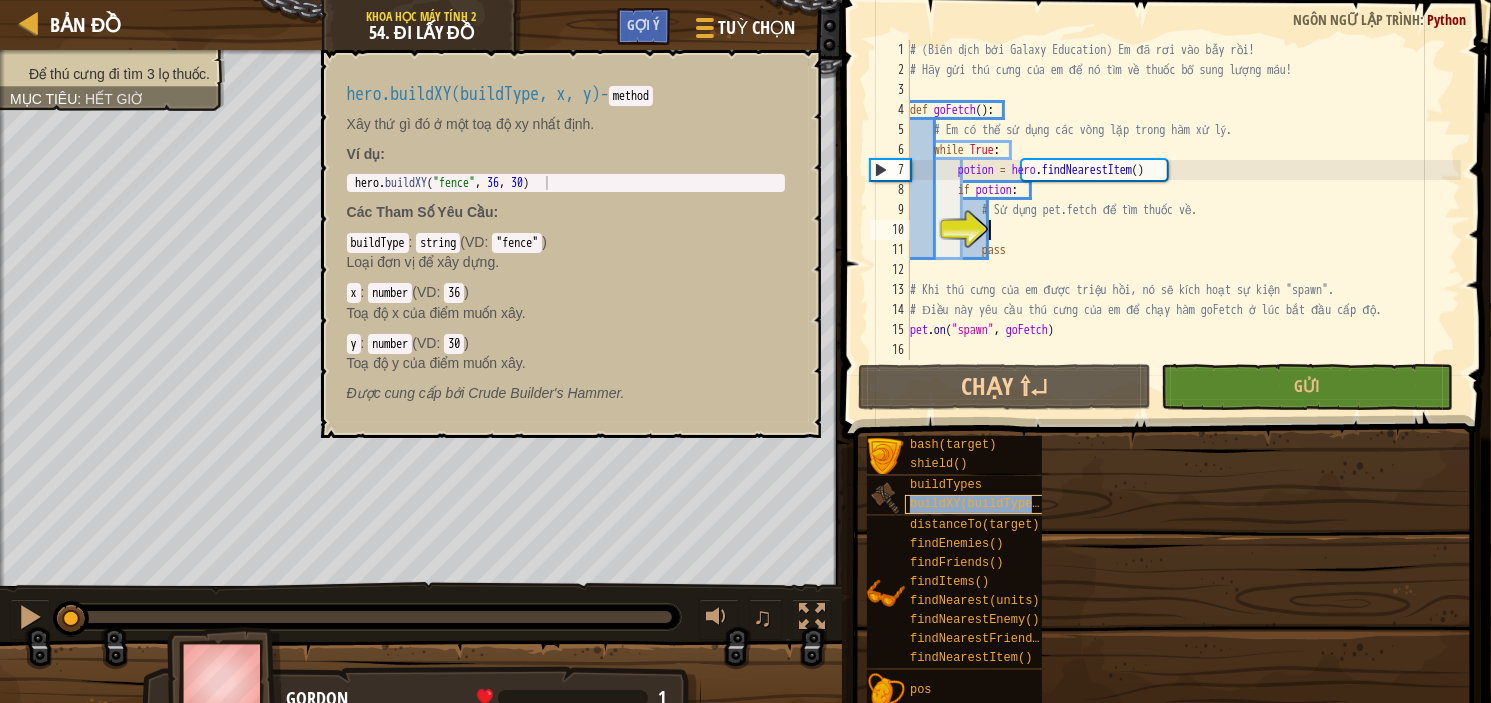 click on "buildXY(buildType, x, y)" at bounding box center (996, 504) 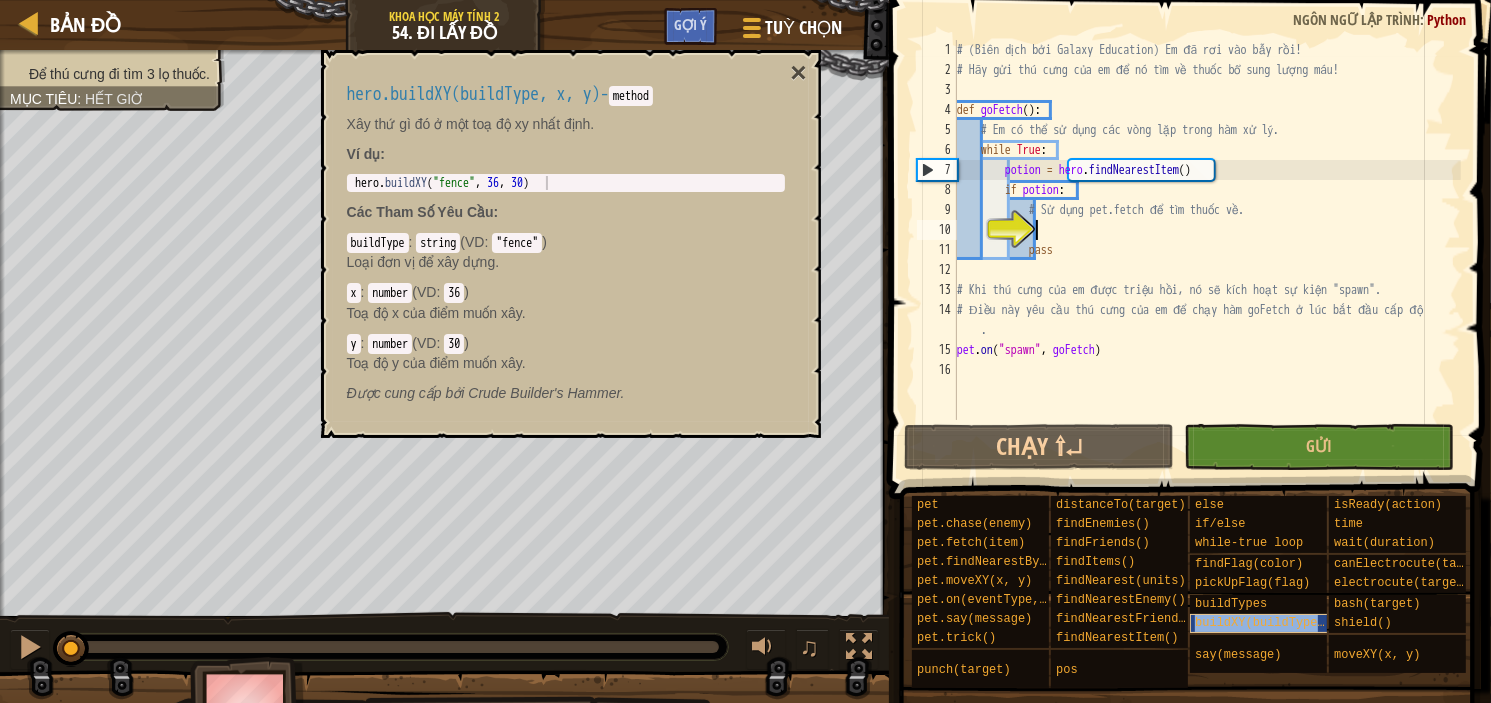 click on "buildXY(buildType, x, y)" at bounding box center (1281, 623) 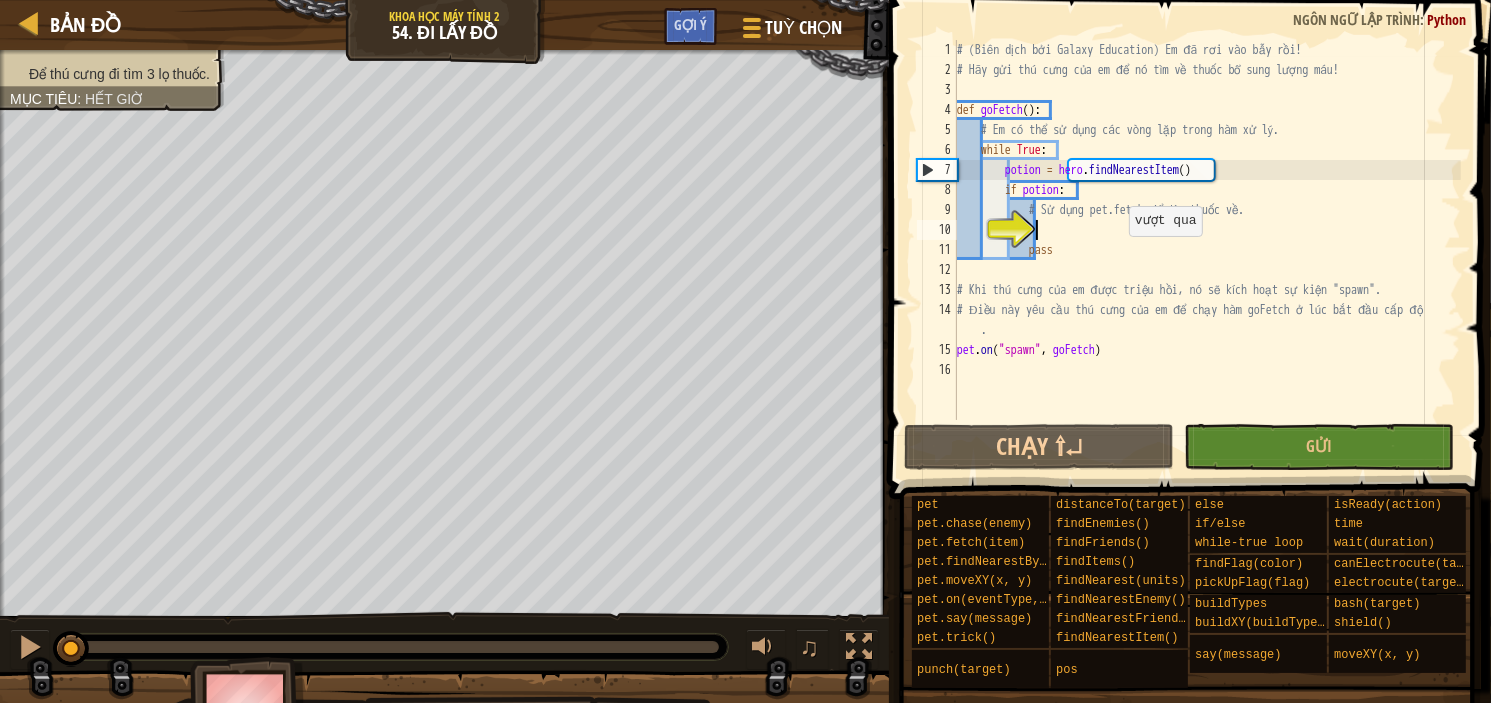 scroll, scrollTop: 9, scrollLeft: 5, axis: both 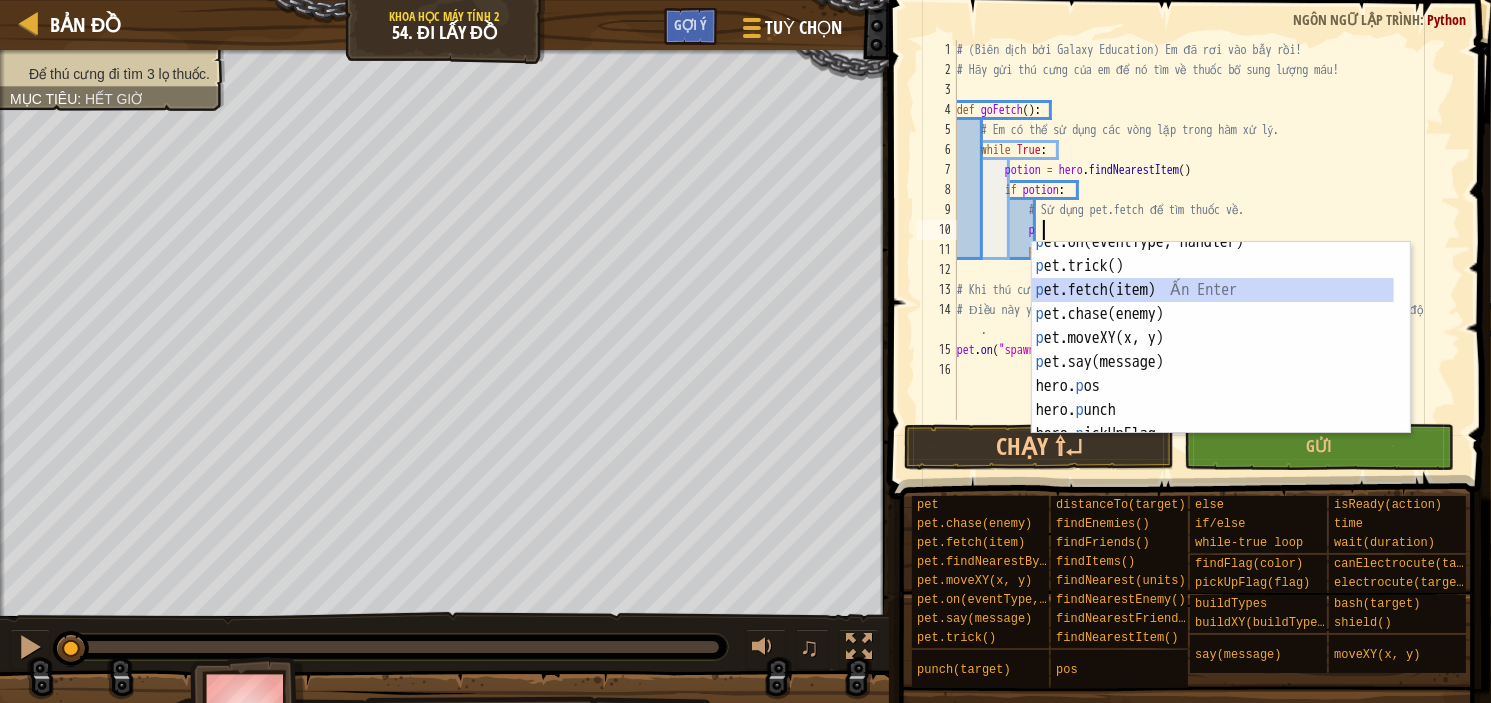 click on "p et.on(eventType, handler) Ấn Enter p et.trick() Ấn Enter p et.fetch(item) Ấn Enter p et.chase(enemy) Ấn Enter p et.moveXY(x, y) Ấn Enter p et.say(message) Ấn Enter hero. p os Ấn Enter hero. p unch Ấn Enter hero. p ickUpFlag Ấn Enter" at bounding box center [1213, 350] 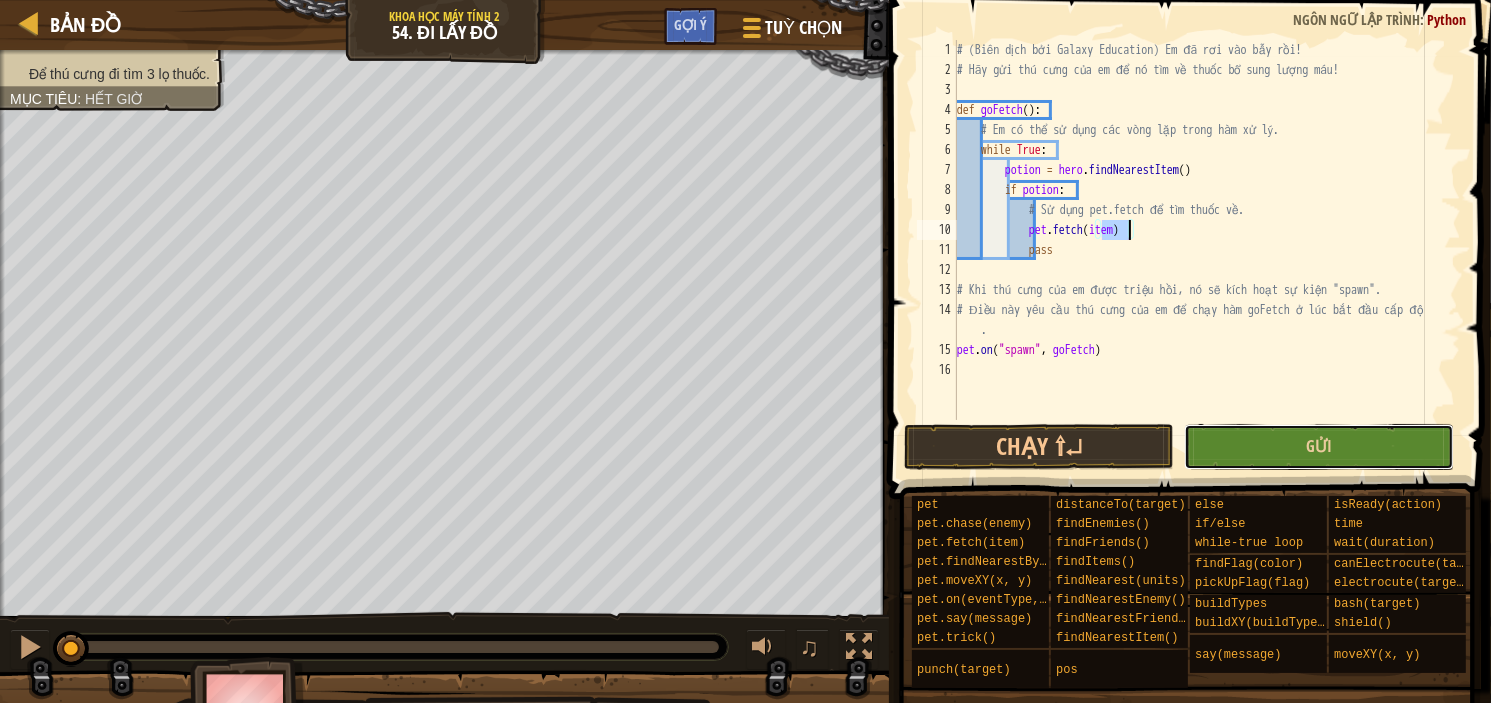 click on "Gửi" at bounding box center [1319, 447] 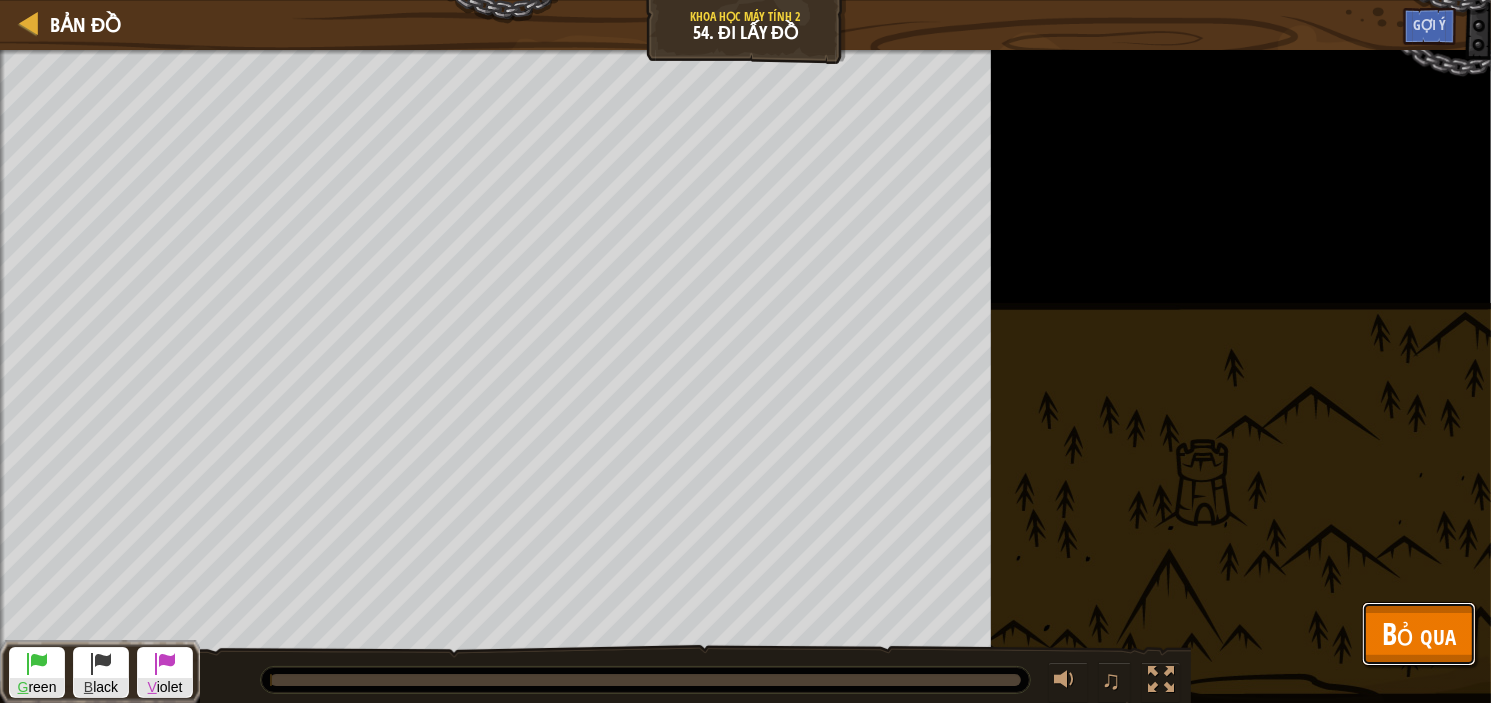 click on "Bỏ qua" at bounding box center (1419, 634) 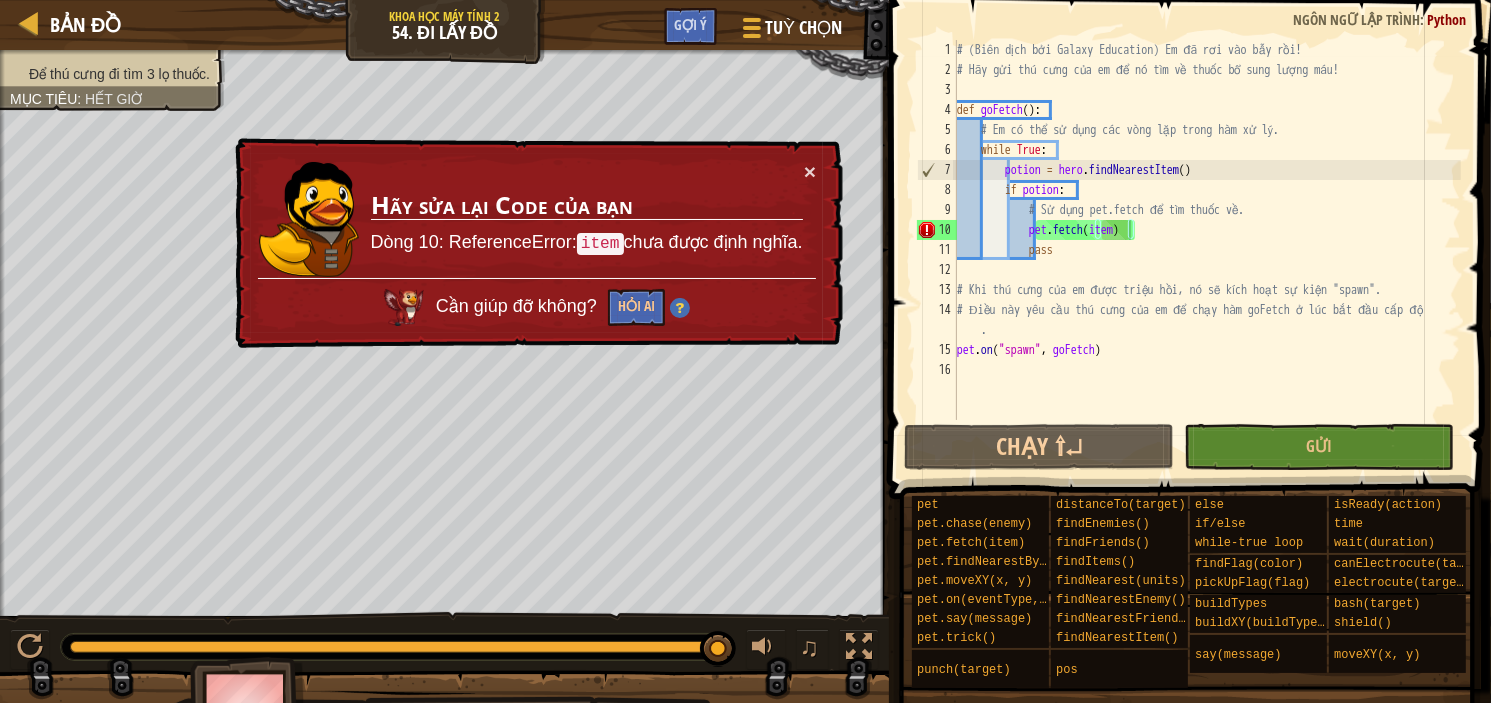 click on "Hãy sửa lại Code của bạn Dòng 10: ReferenceError:  item  chưa được định nghĩa." at bounding box center [587, 220] 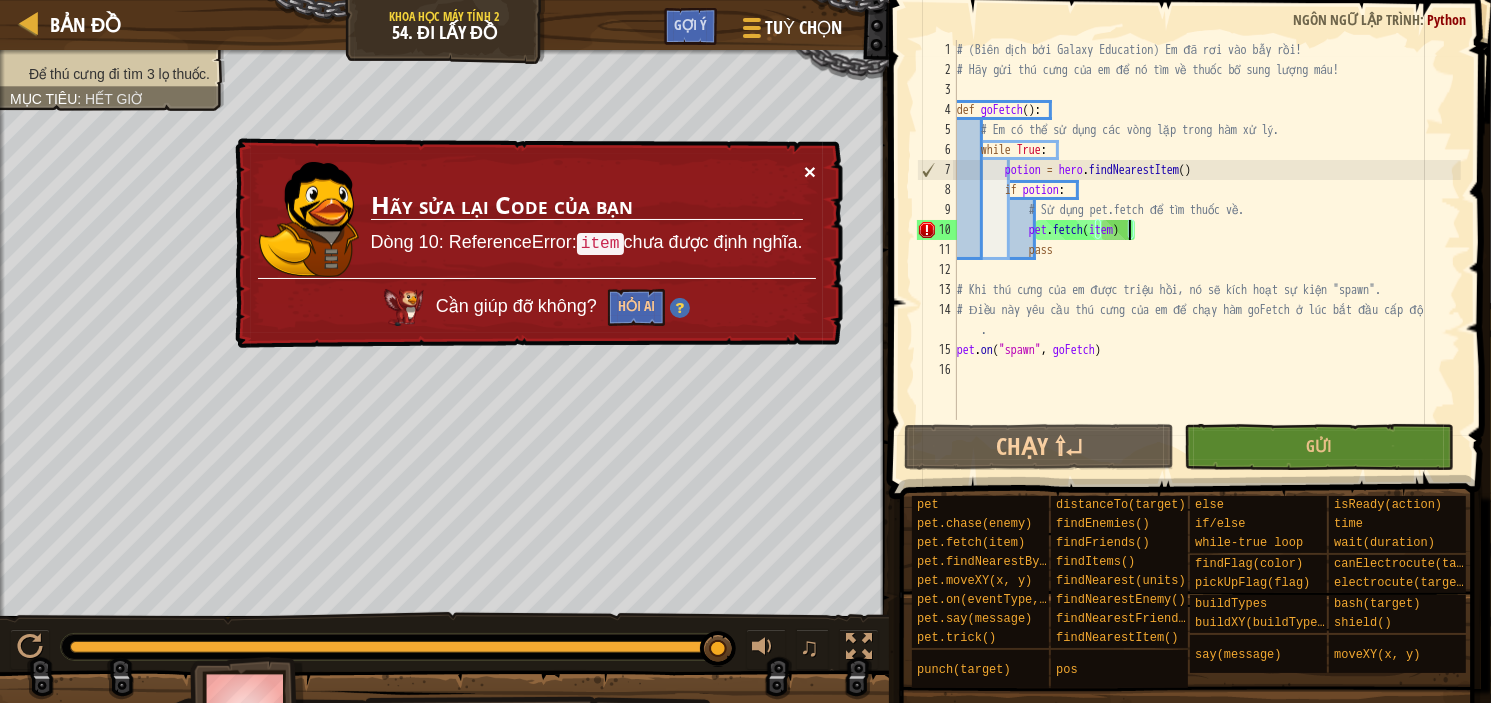click on "×" at bounding box center [810, 171] 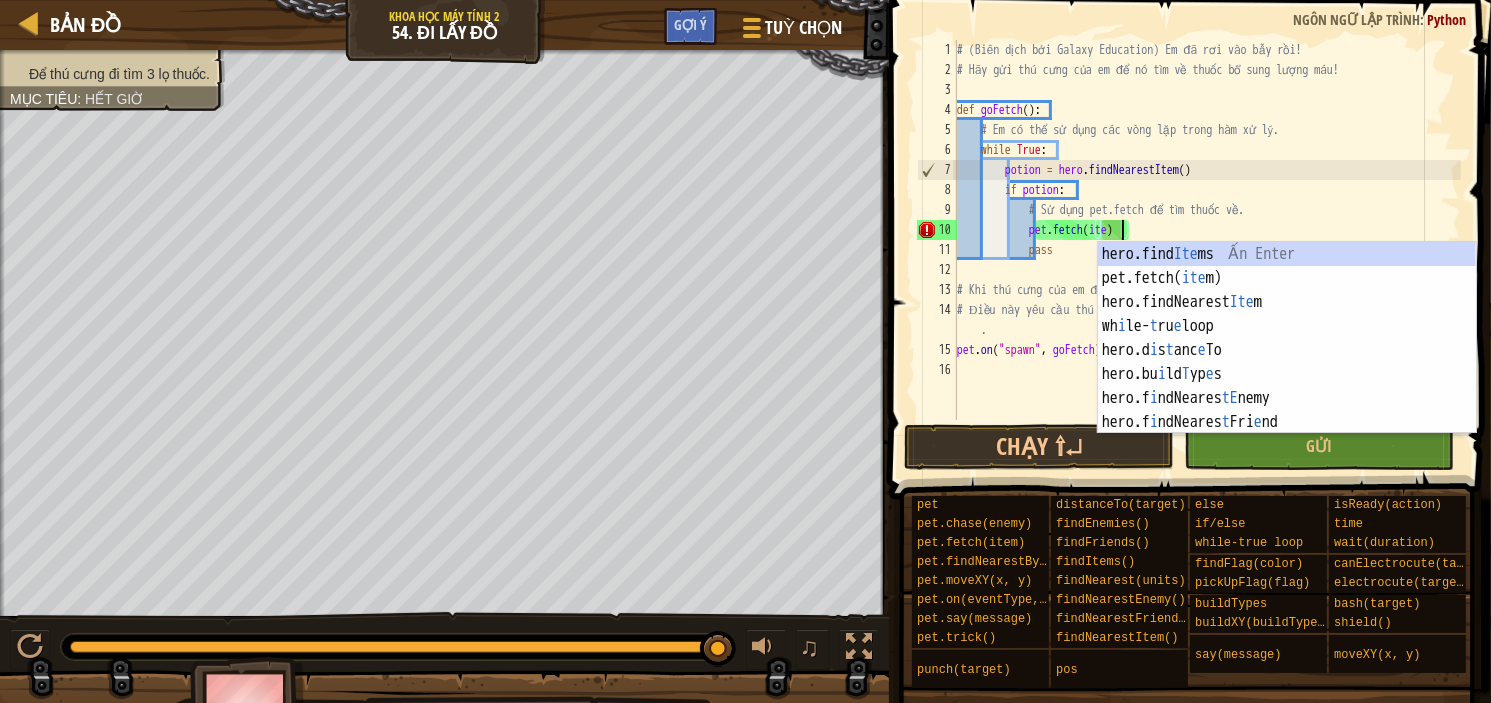 scroll, scrollTop: 0, scrollLeft: 0, axis: both 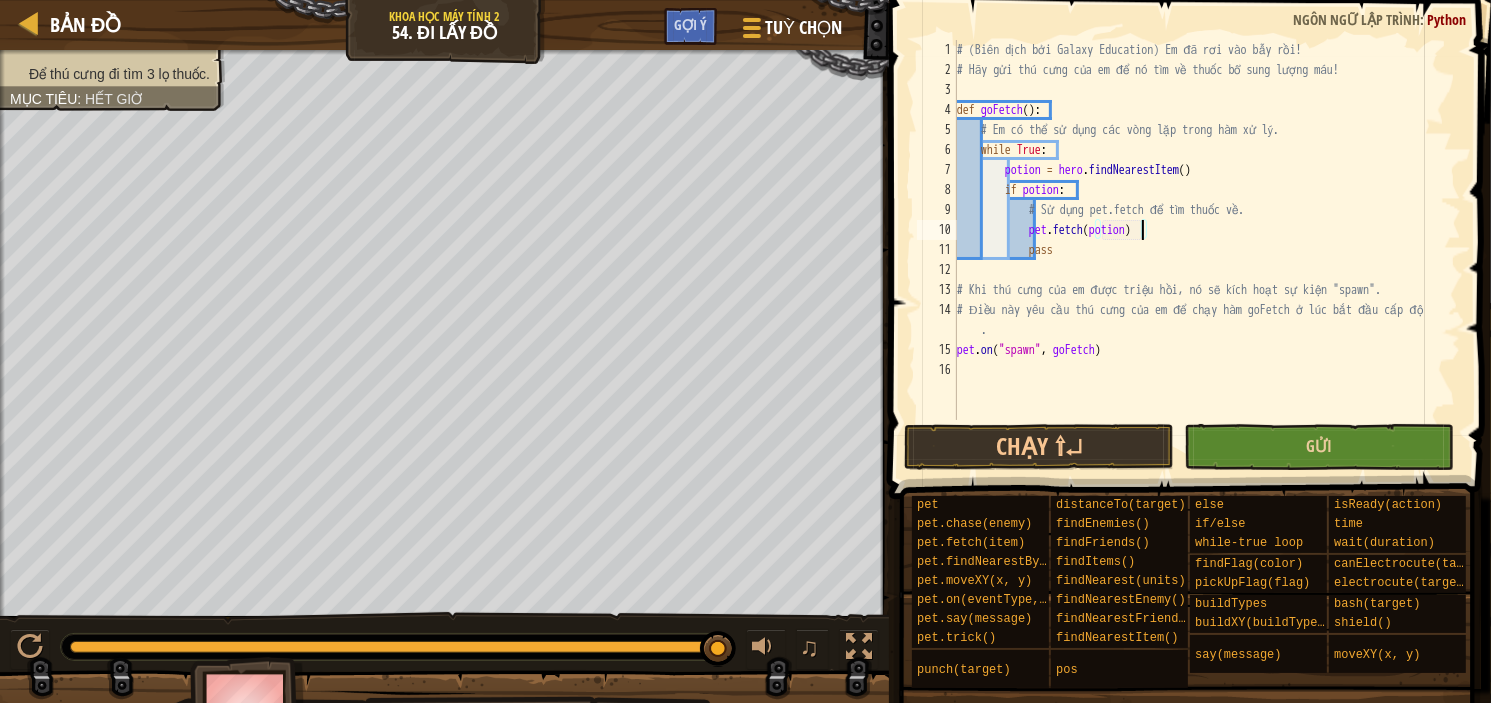 type on "pet.fetch(potion)" 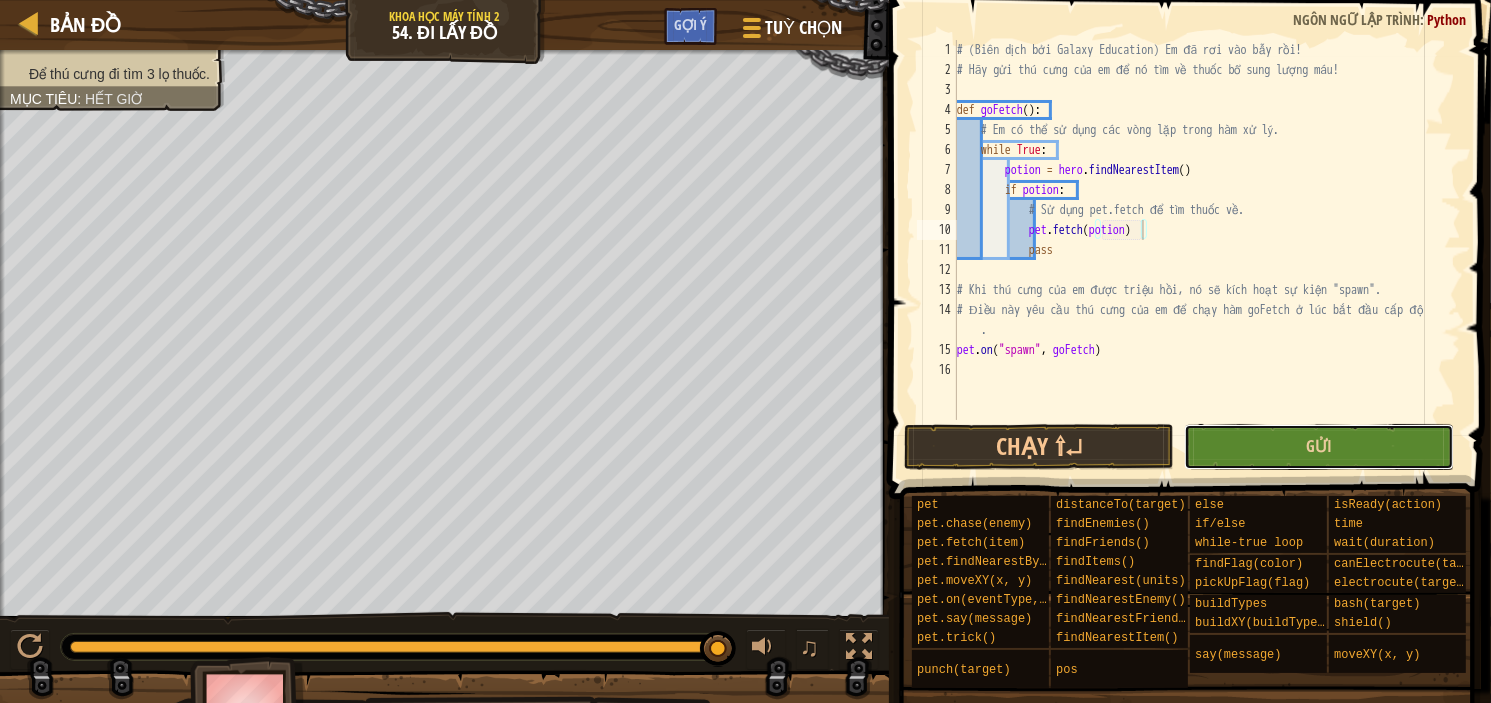 click on "Gửi" at bounding box center [1319, 447] 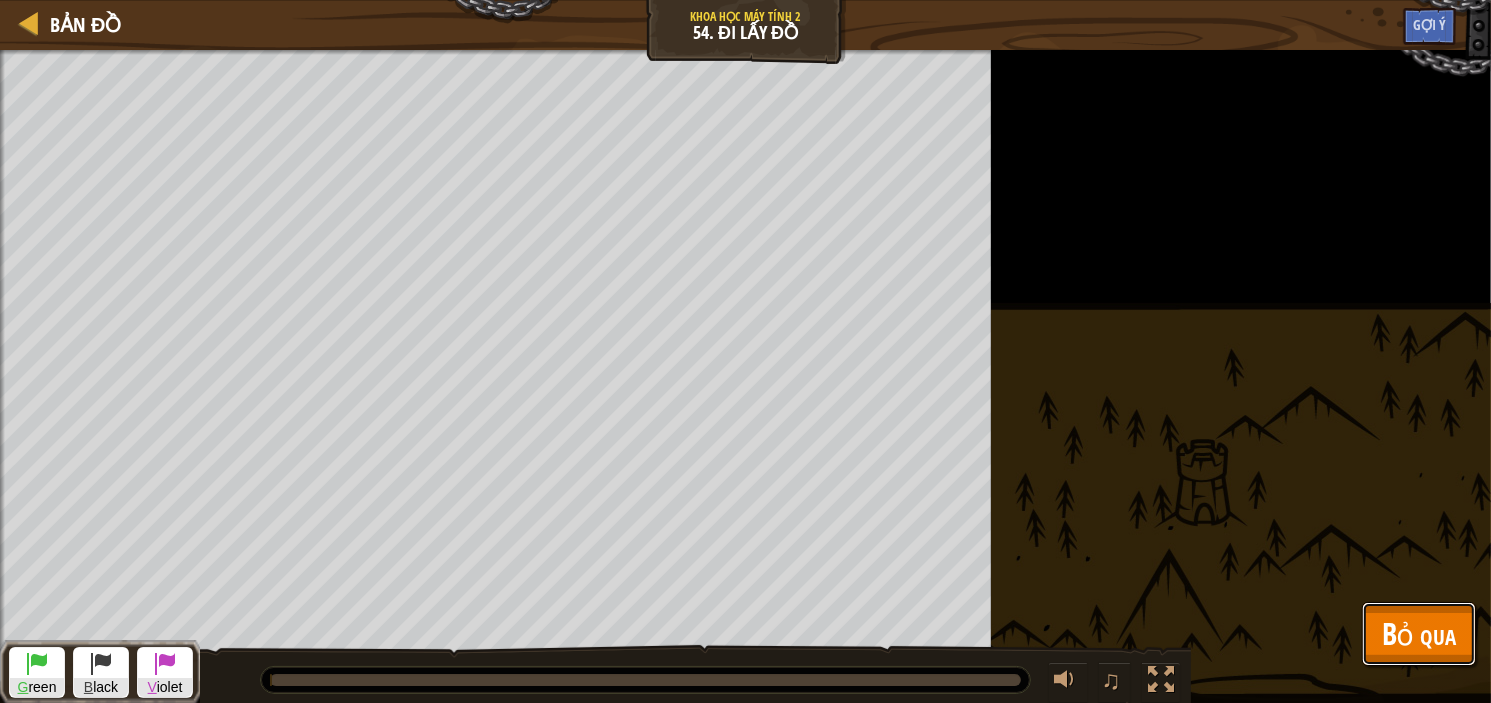click on "Bỏ qua" at bounding box center (1419, 633) 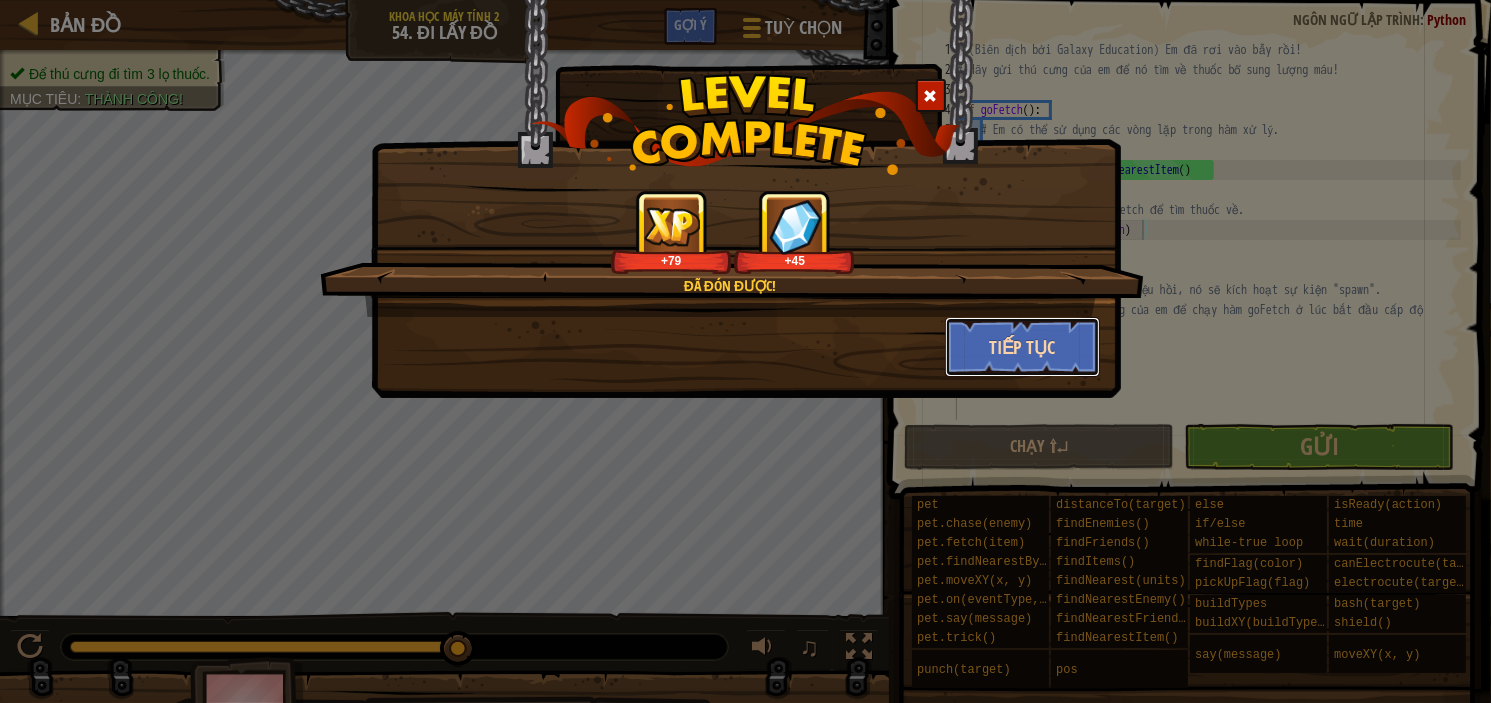 click on "Tiếp tục" at bounding box center [1022, 347] 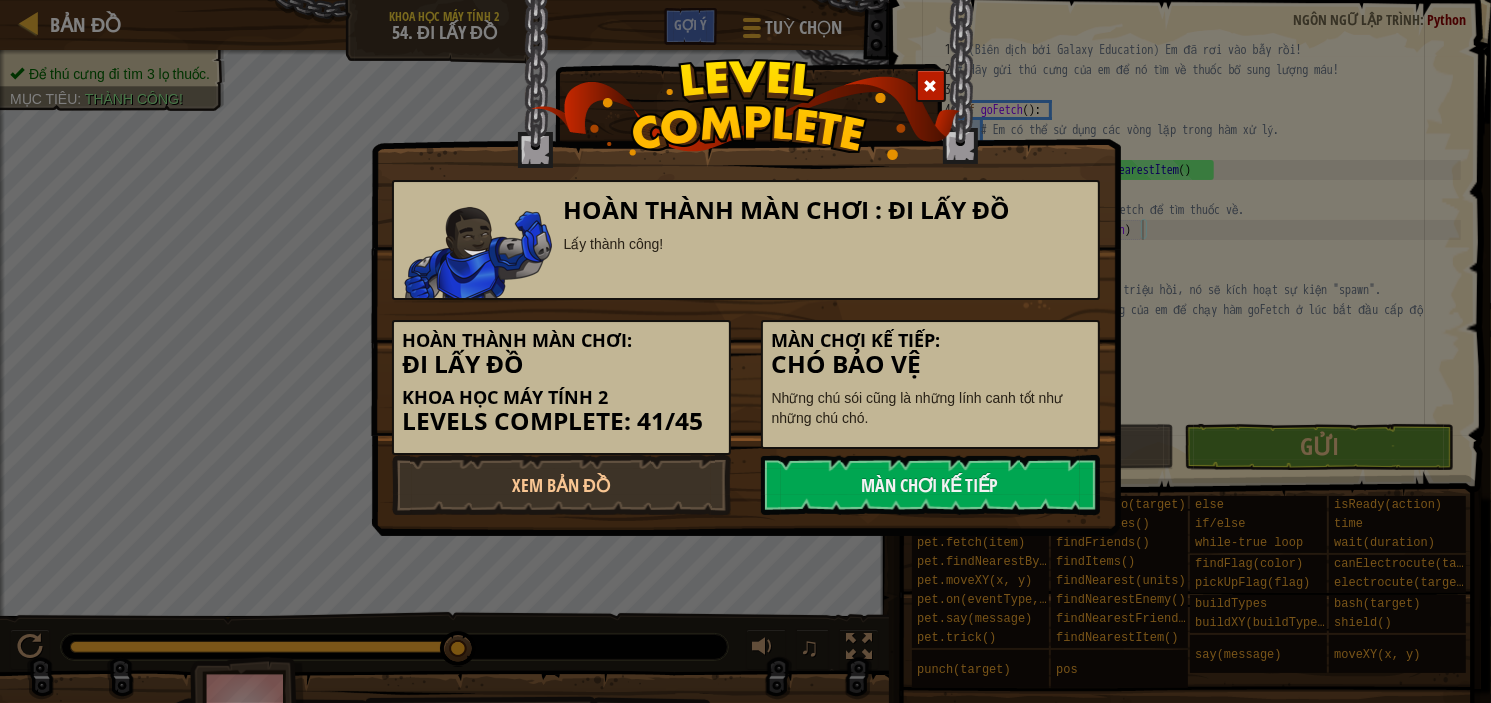 click on "Màn chơi kế tiếp:" at bounding box center [930, 341] 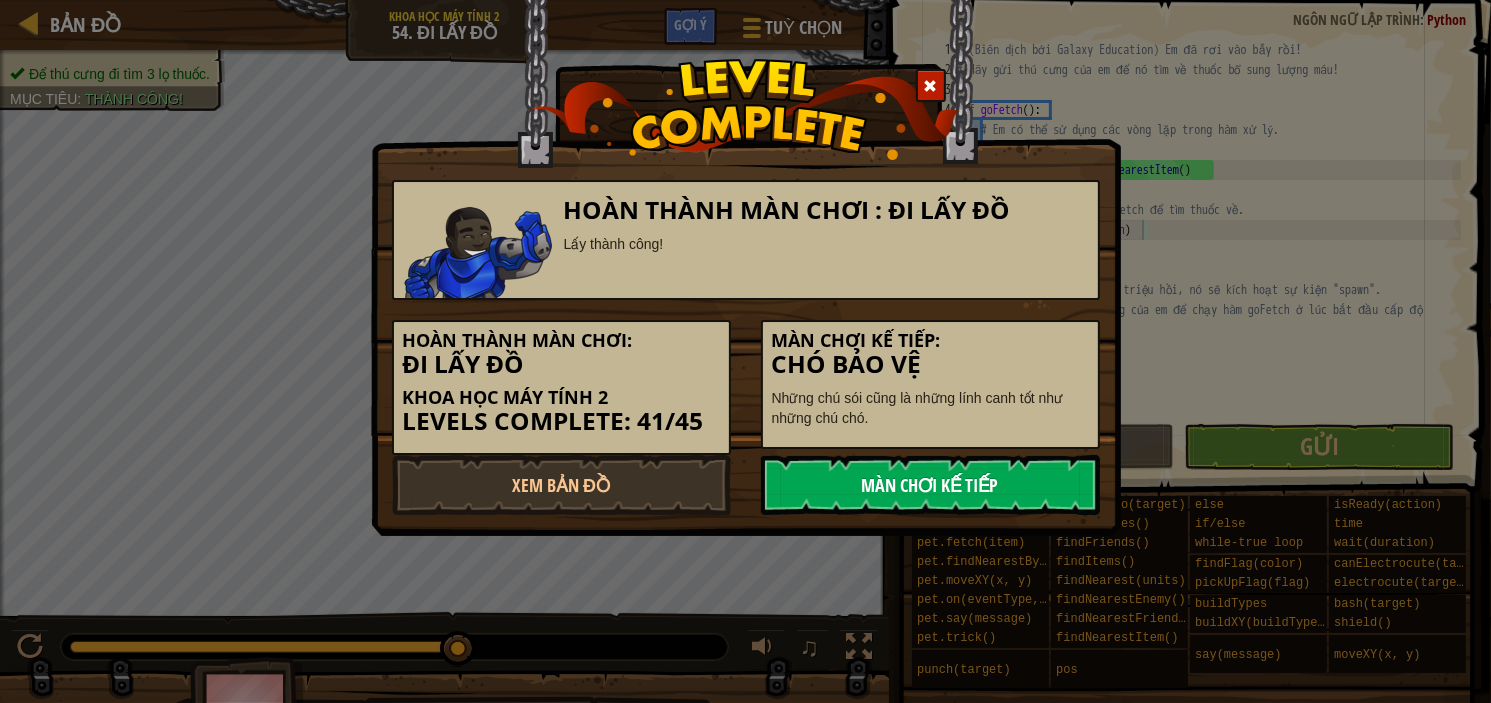 click on "Màn chơi kế tiếp" at bounding box center (930, 485) 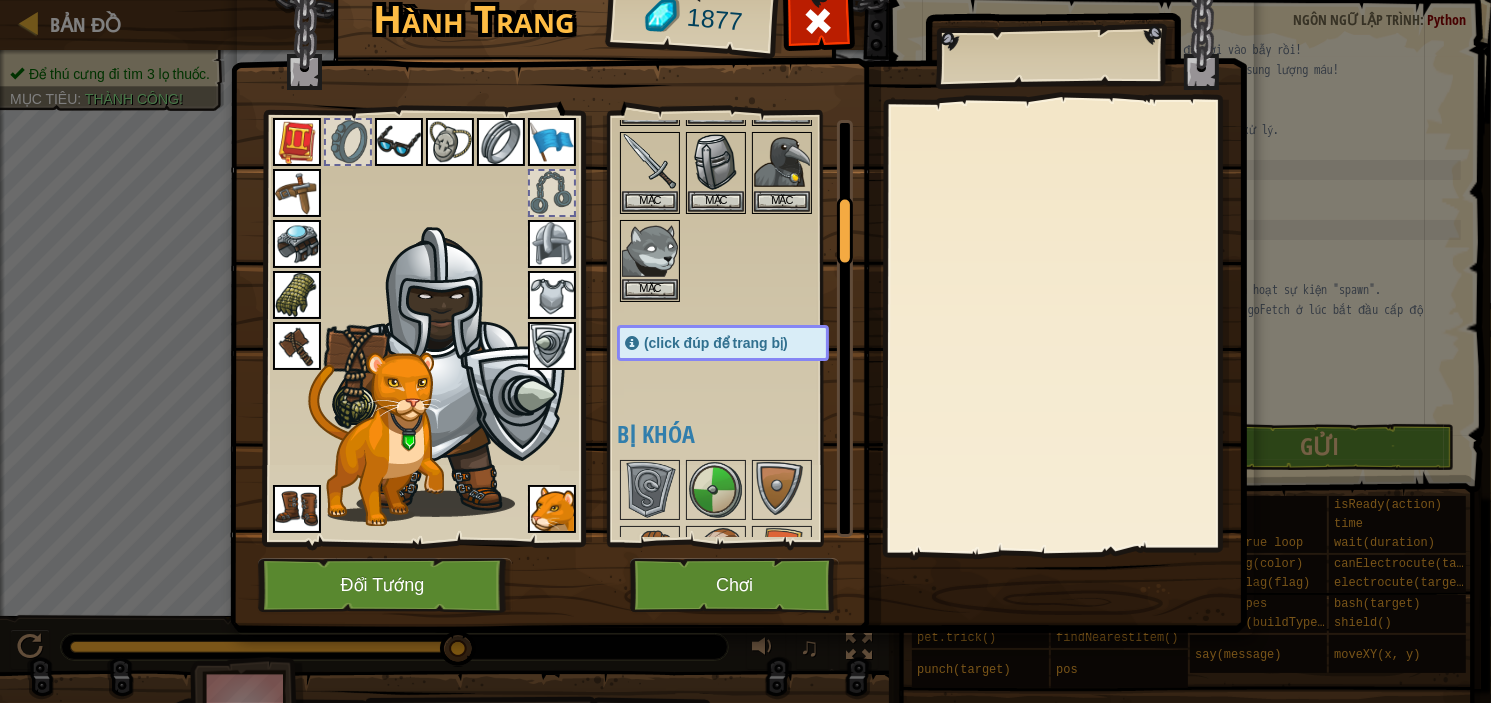scroll, scrollTop: 666, scrollLeft: 0, axis: vertical 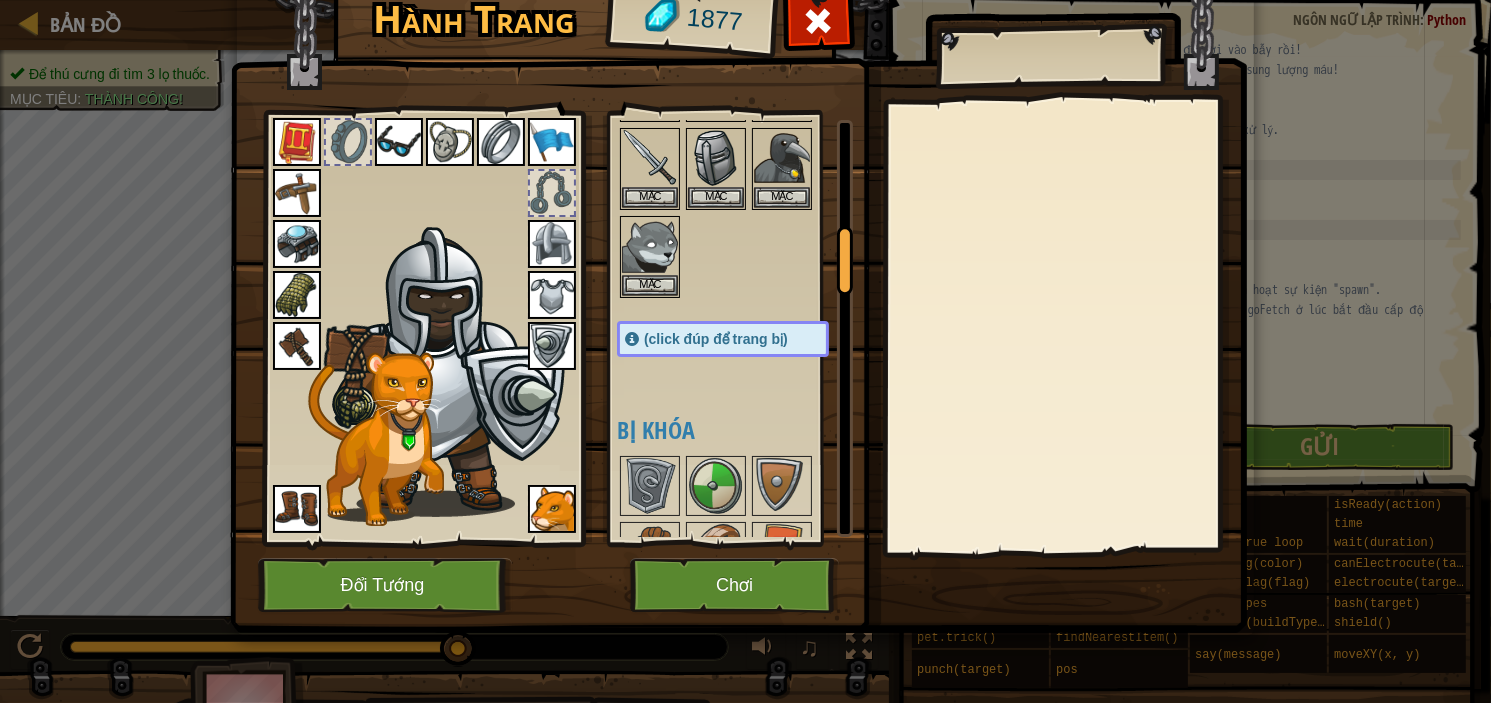 click at bounding box center [552, 509] 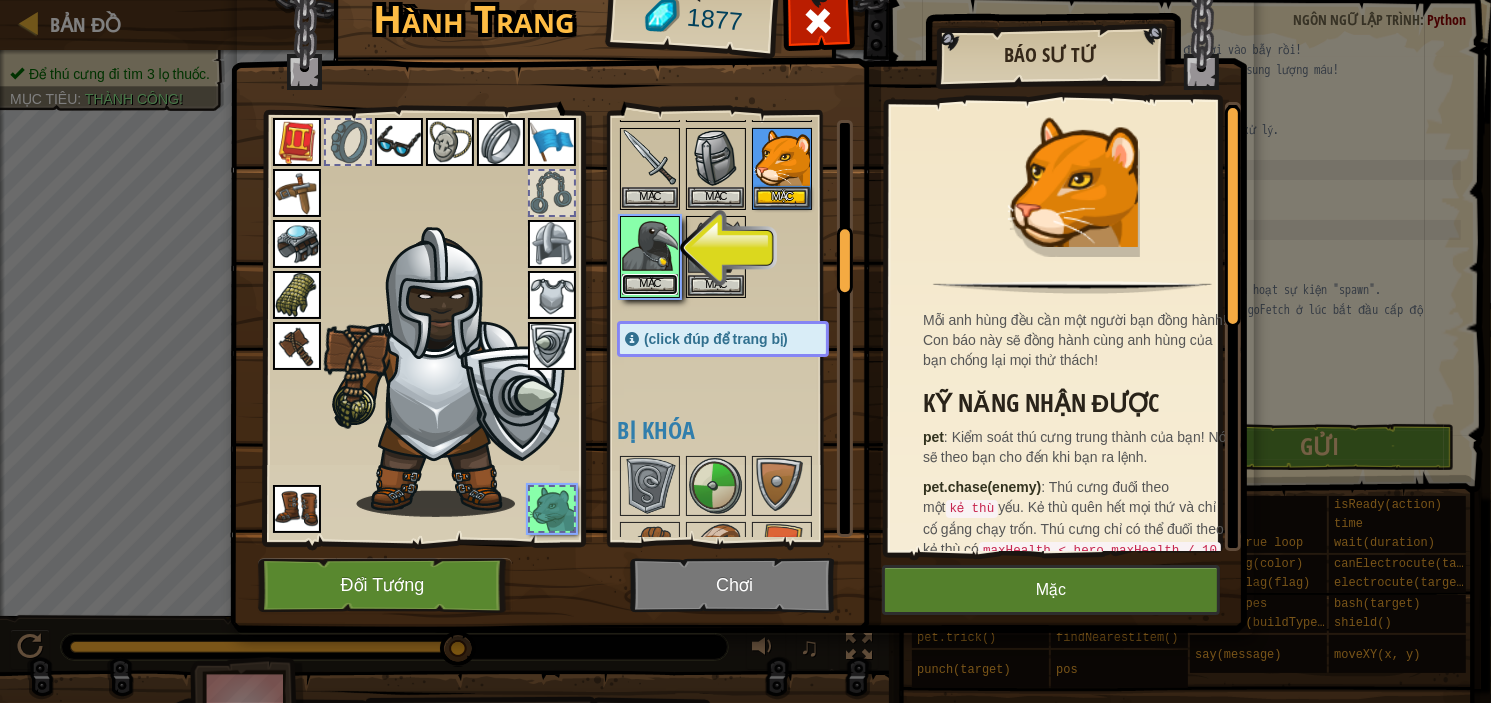 click on "Mặc" at bounding box center [650, 284] 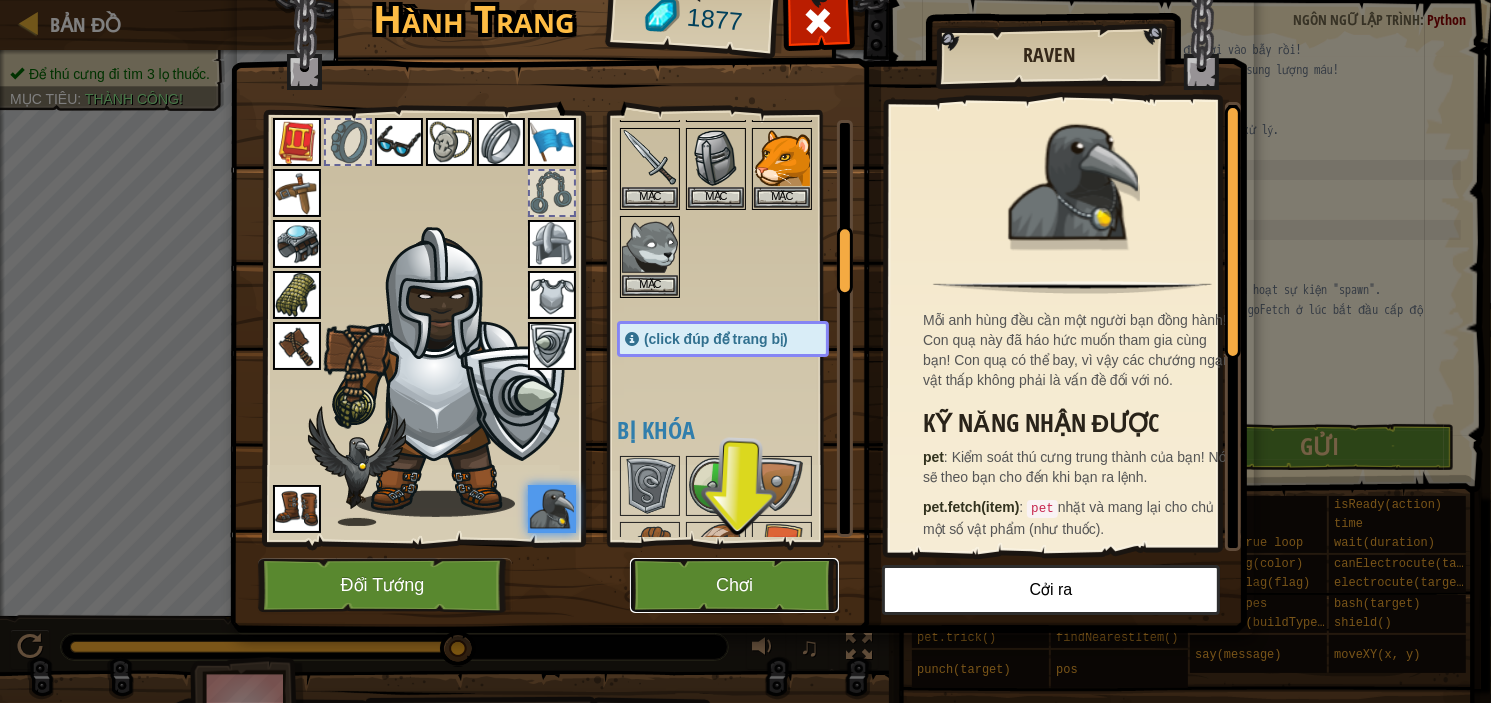 click on "Chơi" at bounding box center [734, 585] 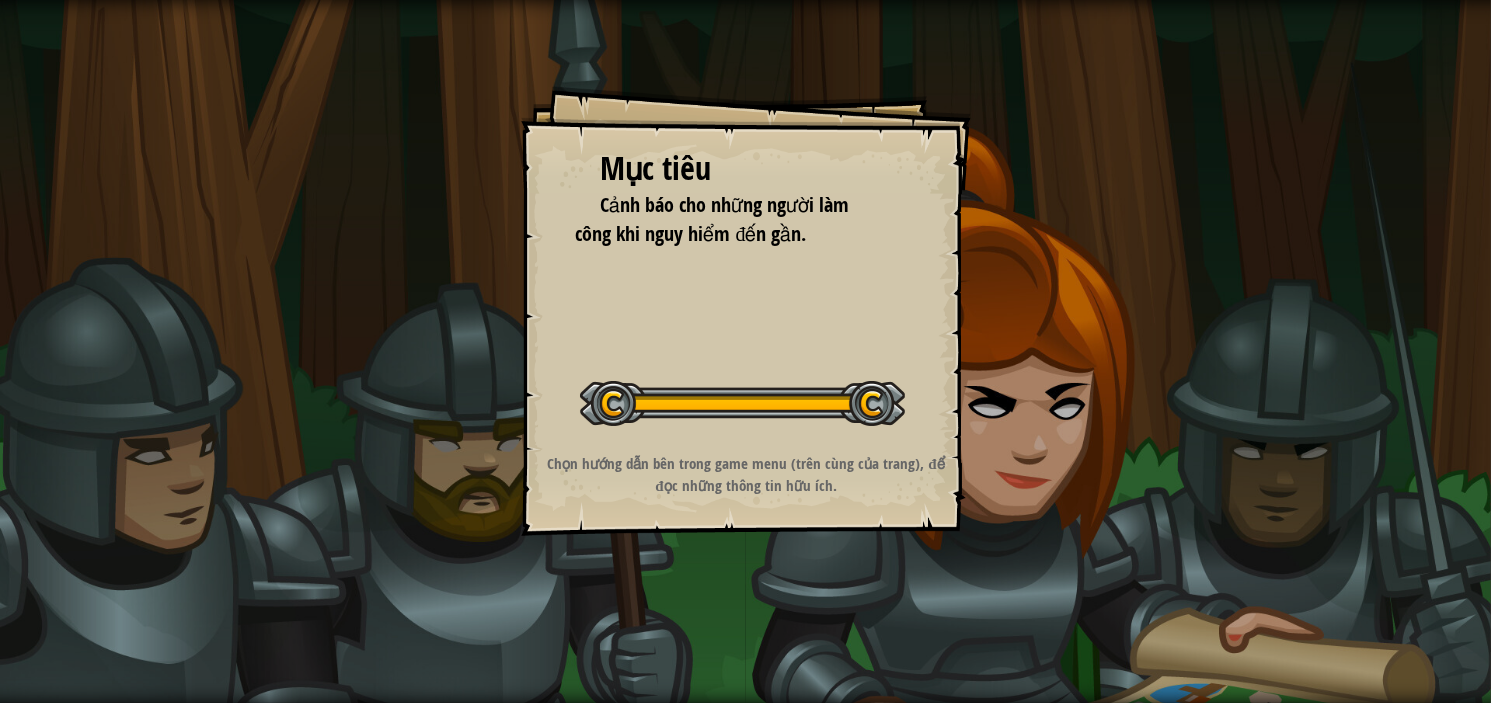 click on "Bắt đầu màn chơi" at bounding box center [0, 0] 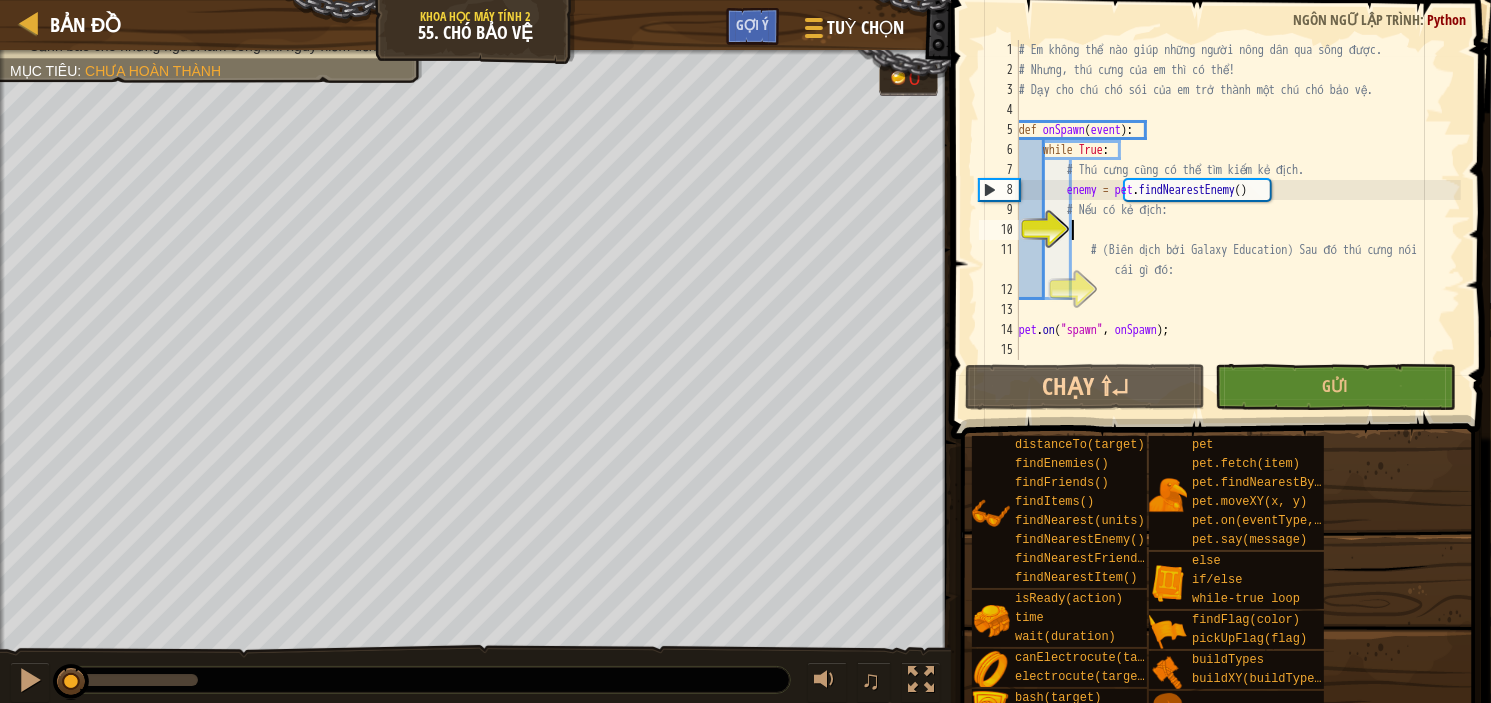 click on "# Em không thể nào giúp những người nông dân qua sông được.  # Nhưng, thú cưng của em thì có thể! # Dạy cho chú chó sói của em trở thành một chú chó bảo vệ.  def   onSpawn ( event ) :      while   True :          # Thú cưng cũng có thể tìm kiếm kẻ địch.          enemy   =   pet . findNearestEnemy ( )          # Nếu có kẻ địch:                        # (Biên dịch bởi Galaxy Education) Sau đó thú cưng nói                   cái gì đó:               pet . on ( "spawn" ,   onSpawn ) ;" at bounding box center (1238, 220) 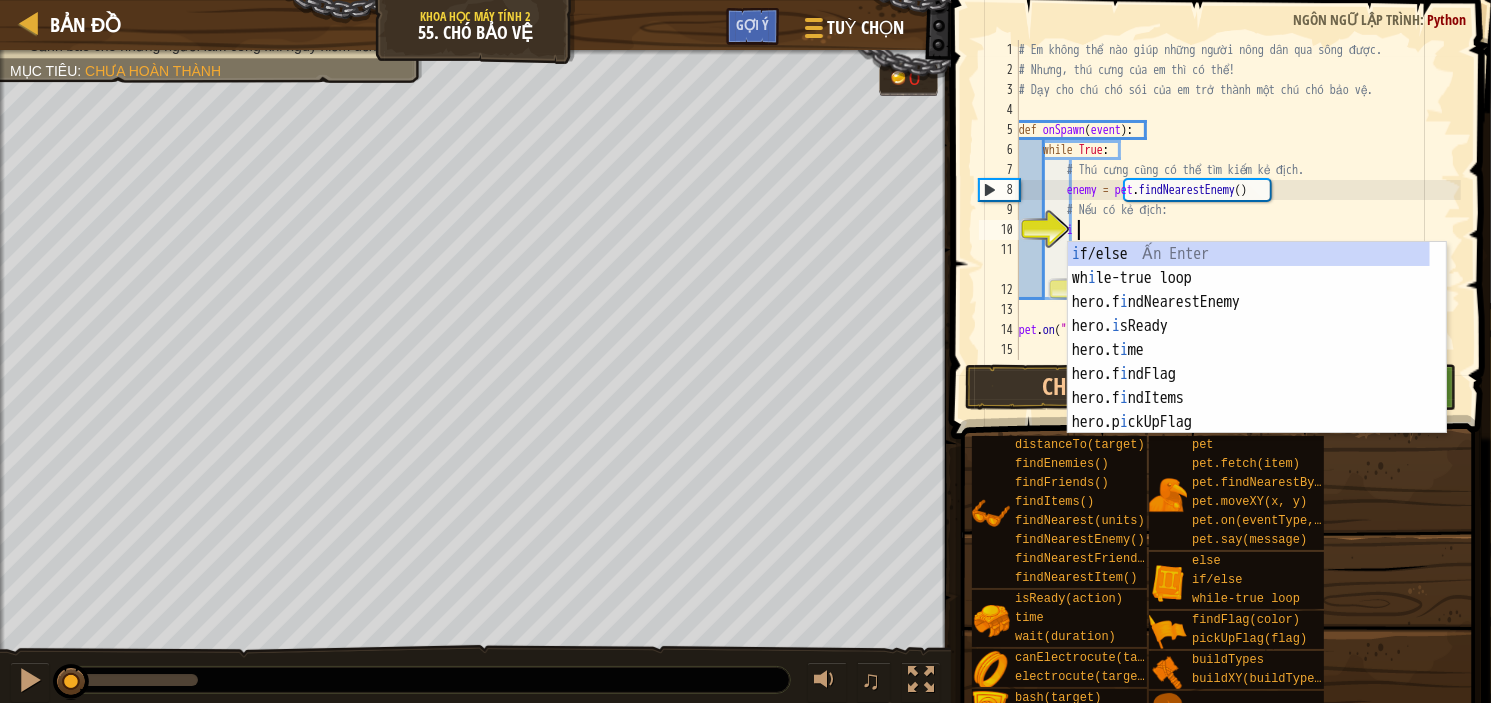 scroll, scrollTop: 9, scrollLeft: 3, axis: both 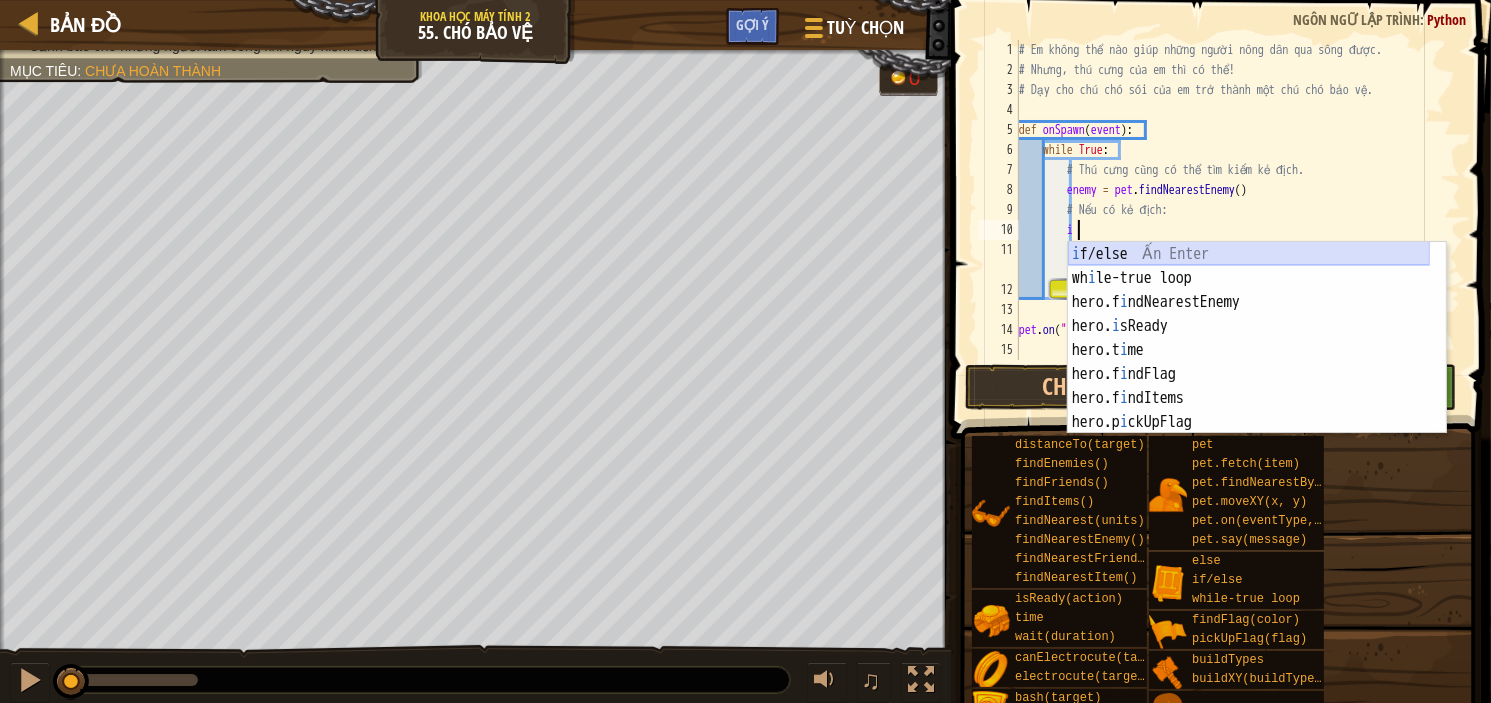 click on "i f/else Ấn Enter wh i le-true loop Ấn Enter hero.f i ndNearestEnemy Ấn Enter hero. i sReady Ấn Enter hero.t i me Ấn Enter hero.f i ndFlag Ấn Enter hero.f i ndItems Ấn Enter hero.p i ckUpFlag Ấn Enter hero.d i stanceTo Ấn Enter" at bounding box center [1249, 362] 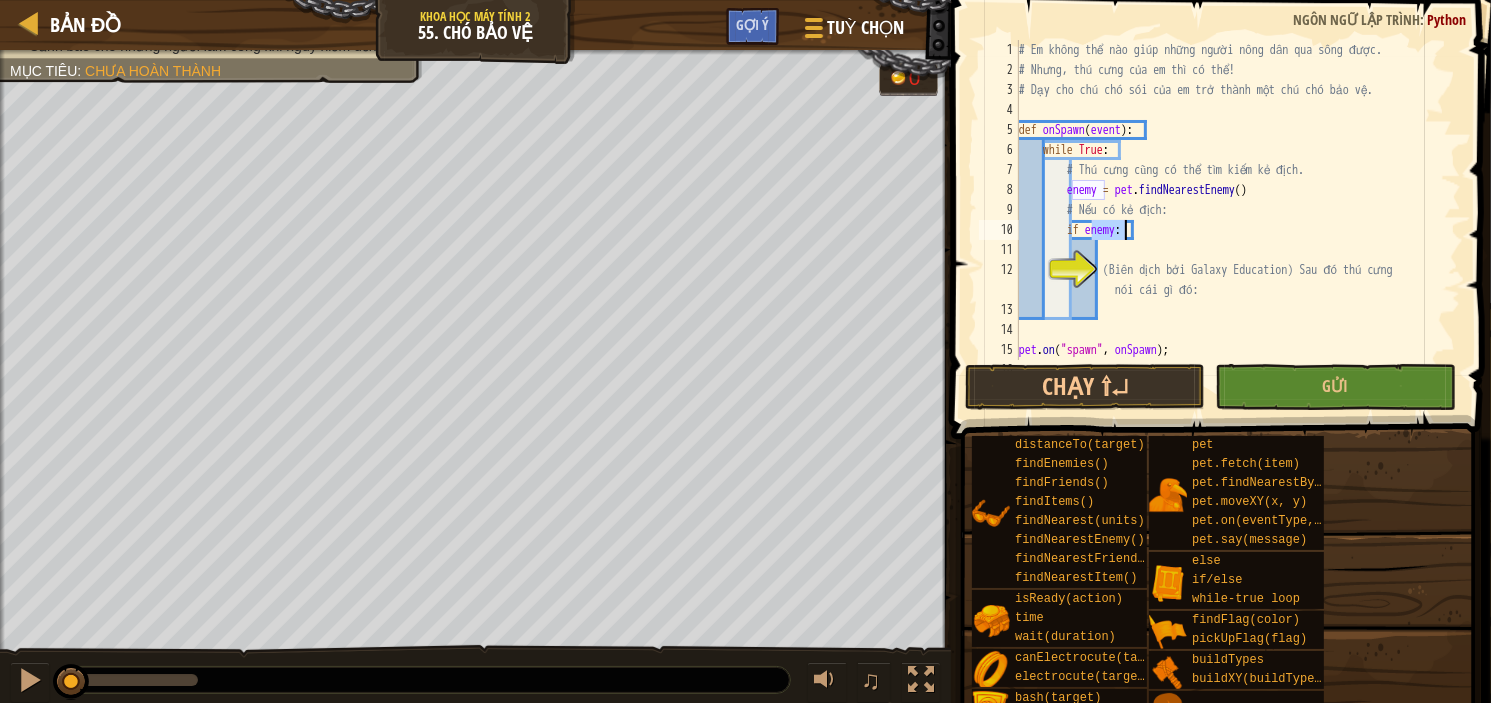 type on "if enemy:" 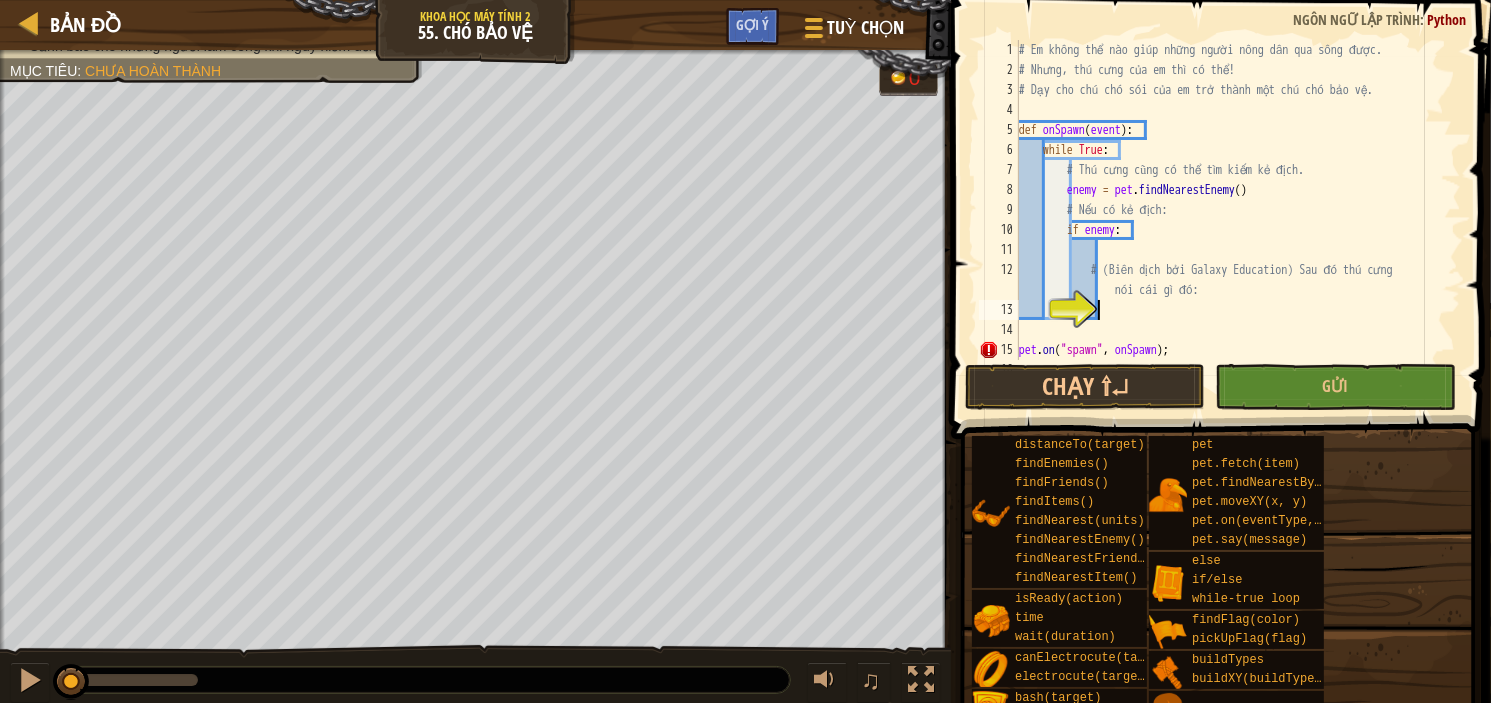 click on "# Em không thể nào giúp những người nông dân qua sông được.  # Nhưng, thú cưng của em thì có thể! # Dạy cho chú chó sói của em trở thành một chú chó bảo vệ.  def   onSpawn ( event ) :      while   True :          # Thú cưng cũng có thể tìm kiếm kẻ địch.          enemy   =   pet . findNearestEnemy ( )          # Nếu có kẻ địch:           if   enemy :                           # (Biên dịch bởi Galaxy Education) Sau đó thú cưng                   nói cái gì đó:               pet . on ( "spawn" ,   onSpawn ) ;" at bounding box center (1230, 220) 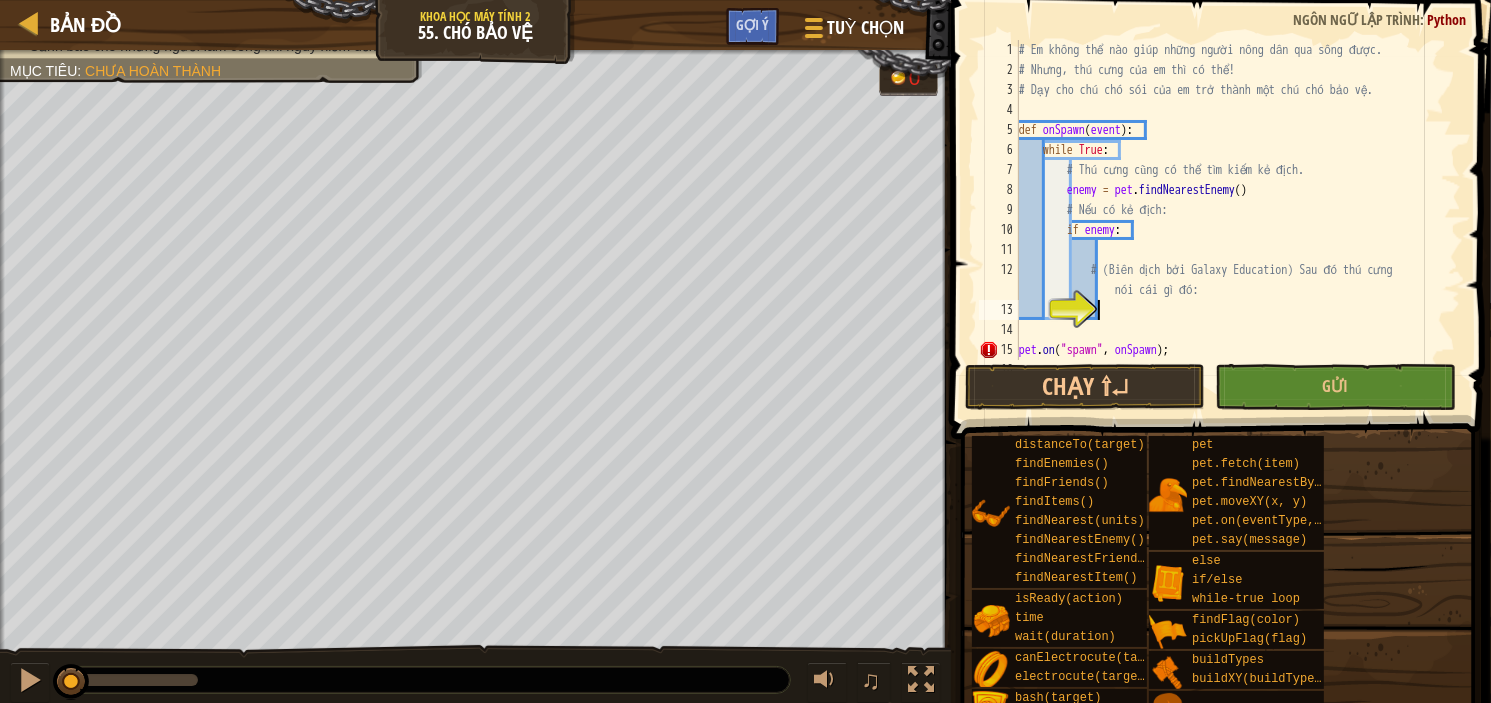 type on "/" 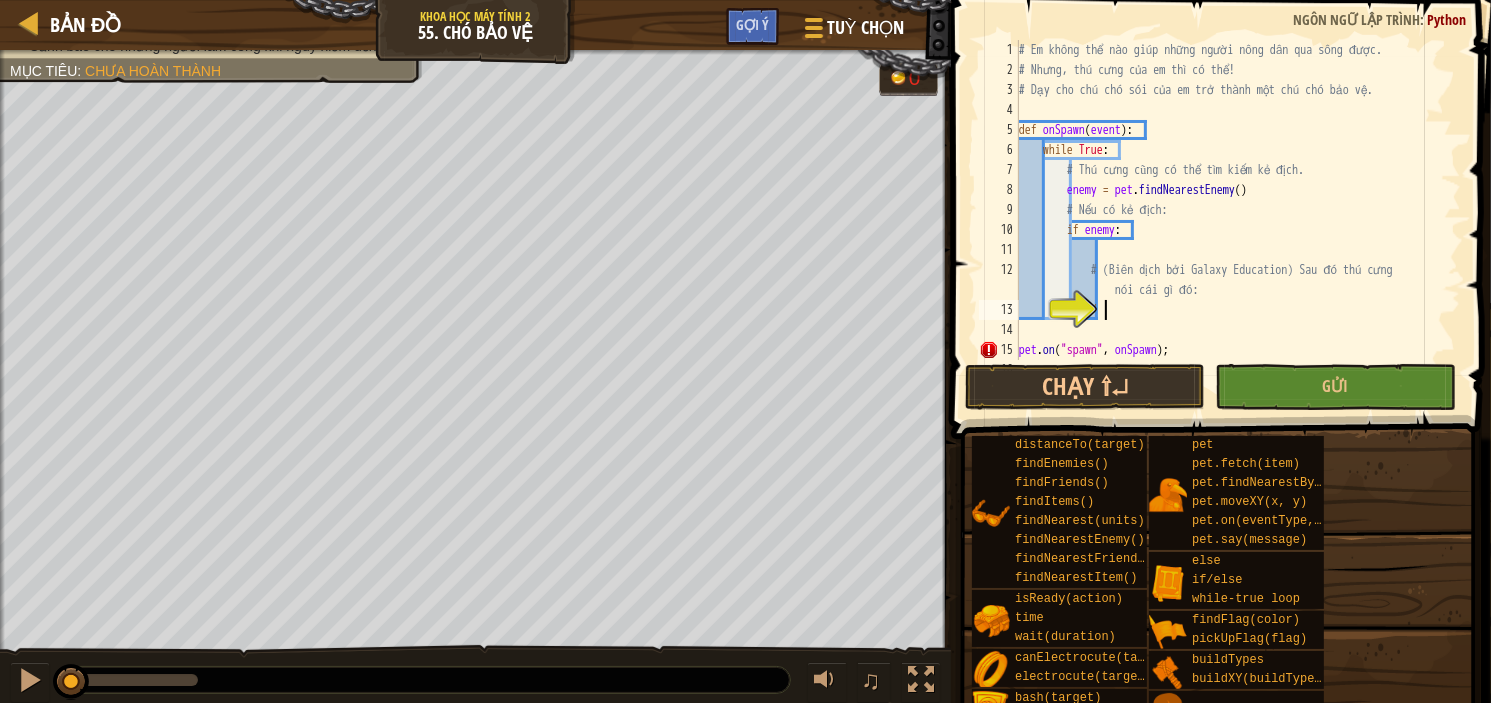 scroll, scrollTop: 9, scrollLeft: 5, axis: both 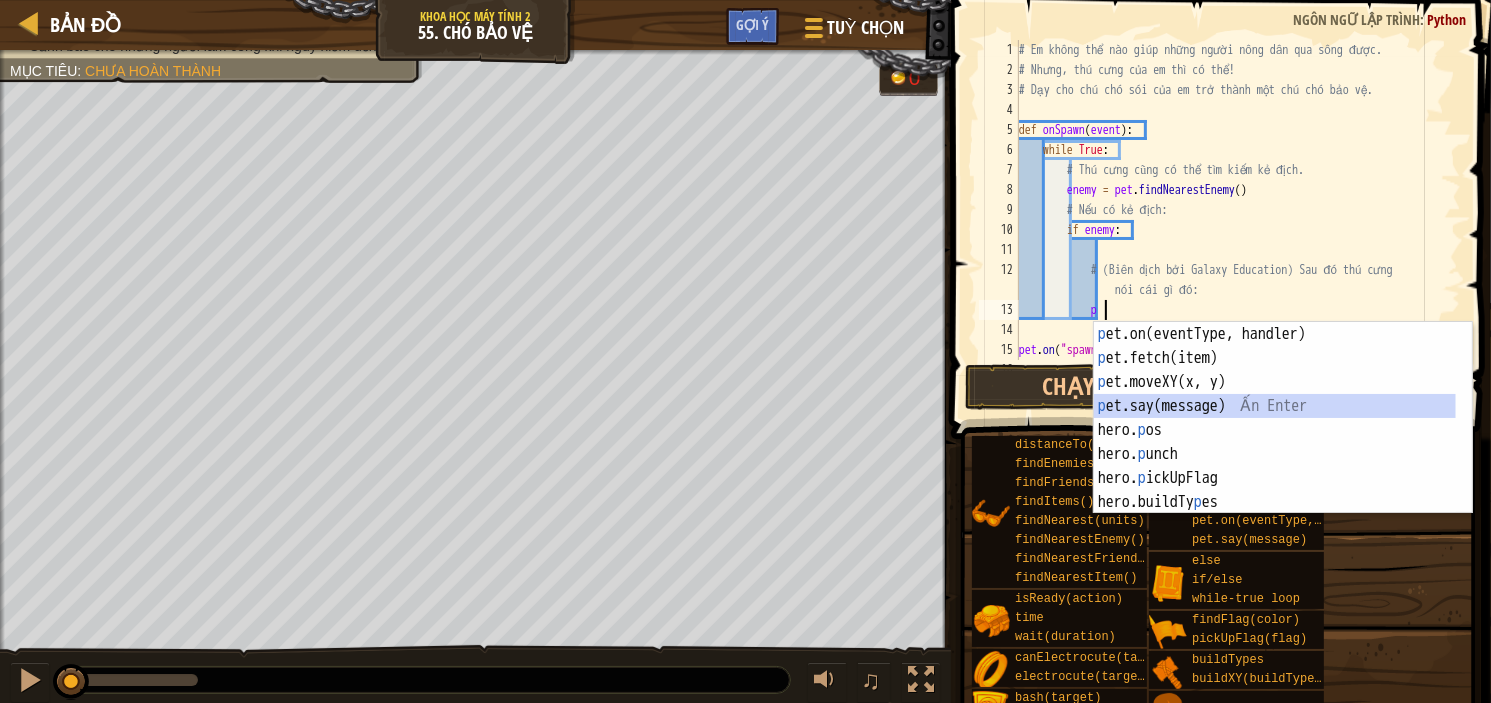 click on "p et.on(eventType, handler) Ấn Enter p et.fetch(item) Ấn Enter p et.moveXY(x, y) Ấn Enter p et.say(message) Ấn Enter hero. p os Ấn Enter hero. p unch Ấn Enter hero. p ickUpFlag Ấn Enter hero.buildTy p es Ấn Enter while-true loo p Ấn Enter" at bounding box center (1275, 442) 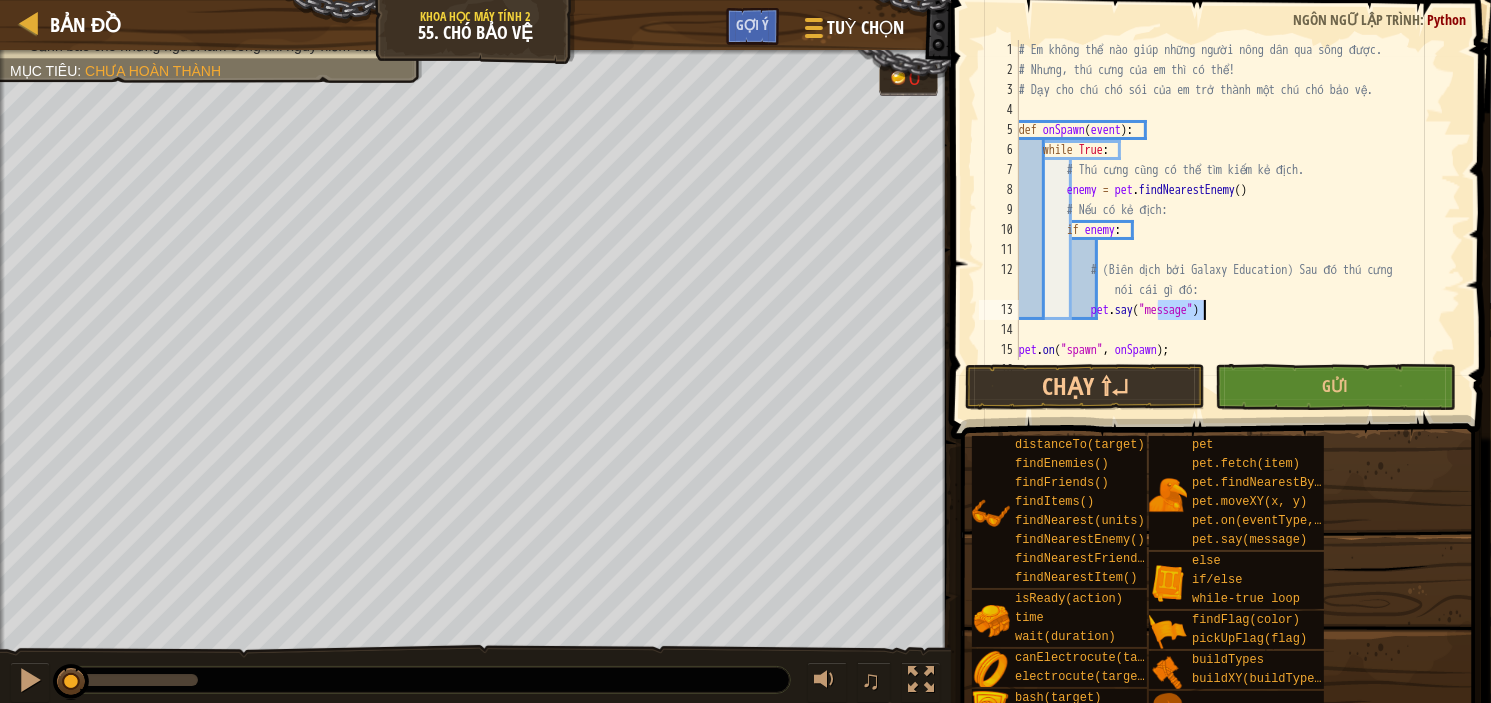scroll, scrollTop: 20, scrollLeft: 0, axis: vertical 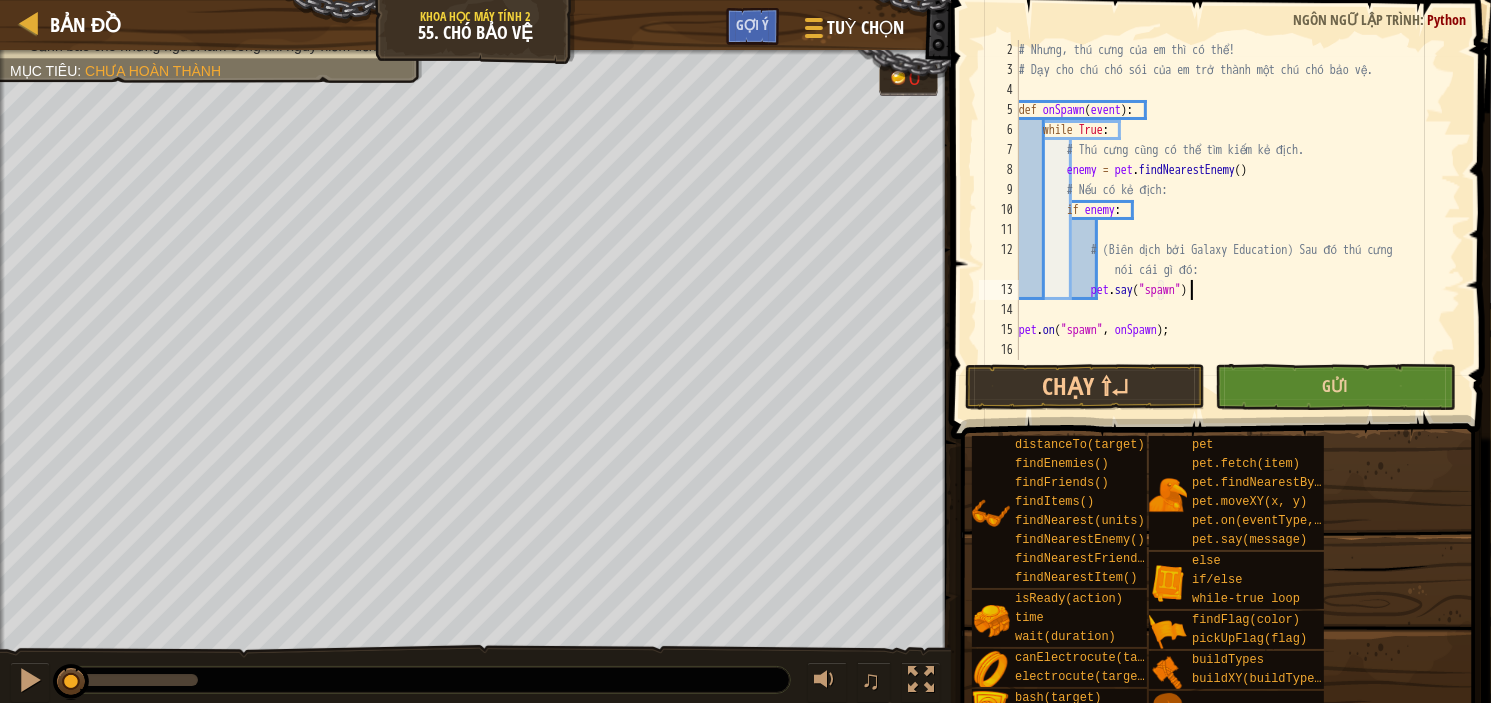 type on "pet.say("spawn")" 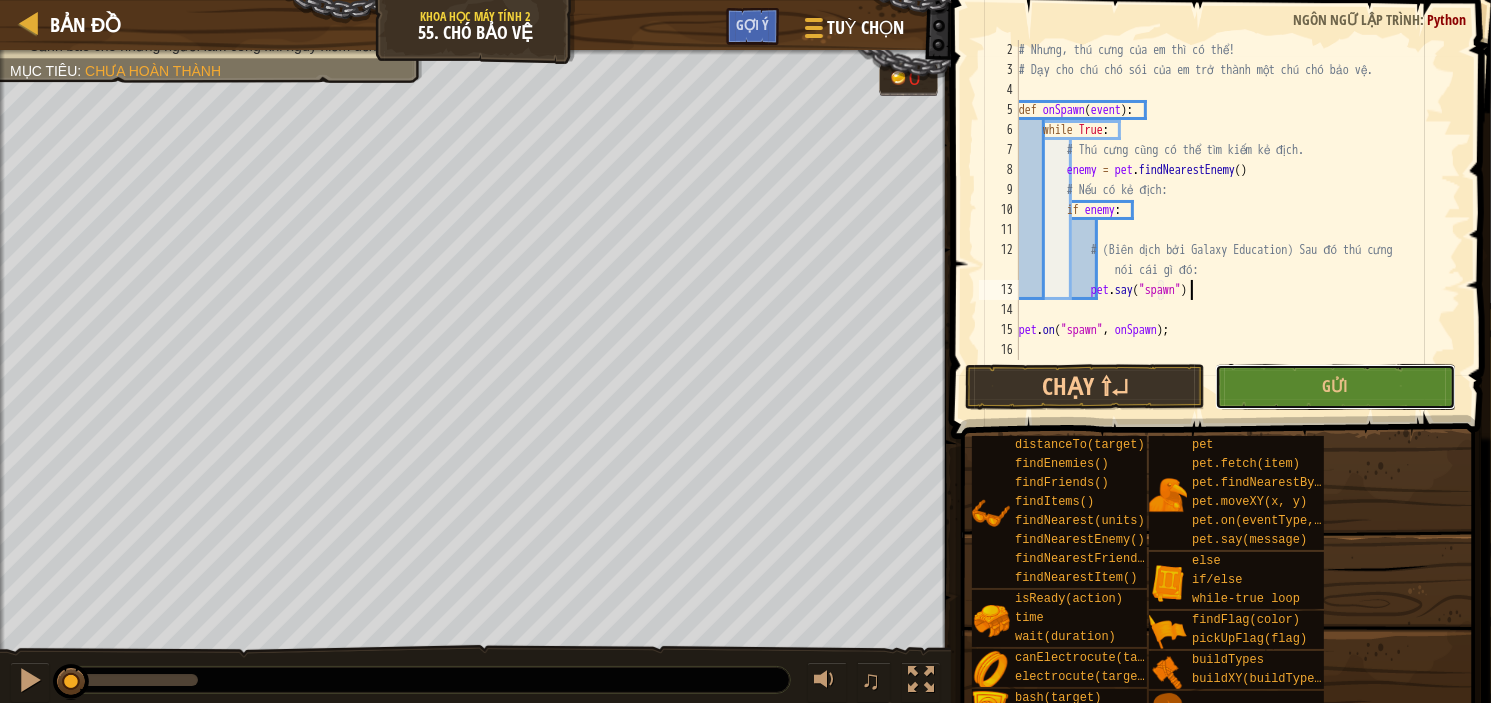 drag, startPoint x: 1236, startPoint y: 381, endPoint x: 1228, endPoint y: 399, distance: 19.697716 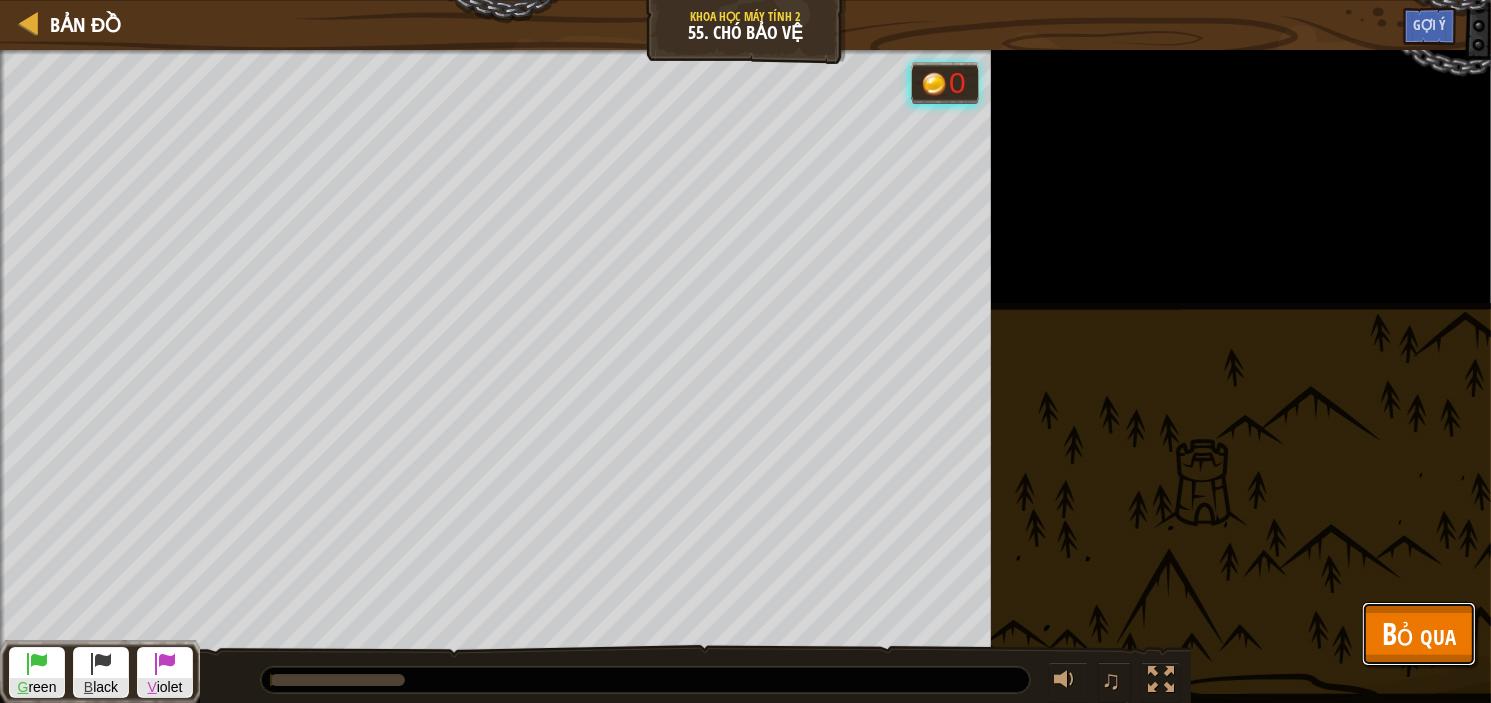 click on "Bỏ qua" at bounding box center (1419, 633) 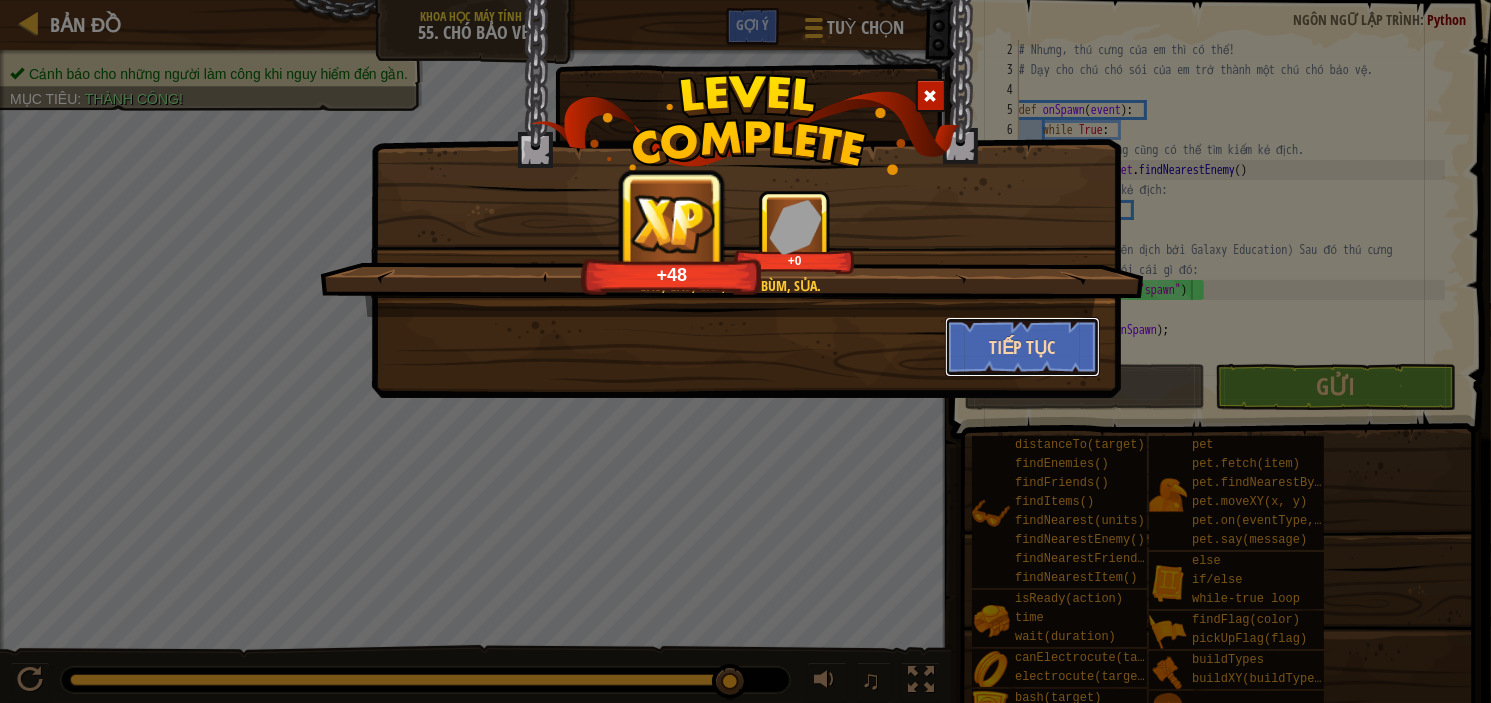click on "Tiếp tục" at bounding box center (1022, 347) 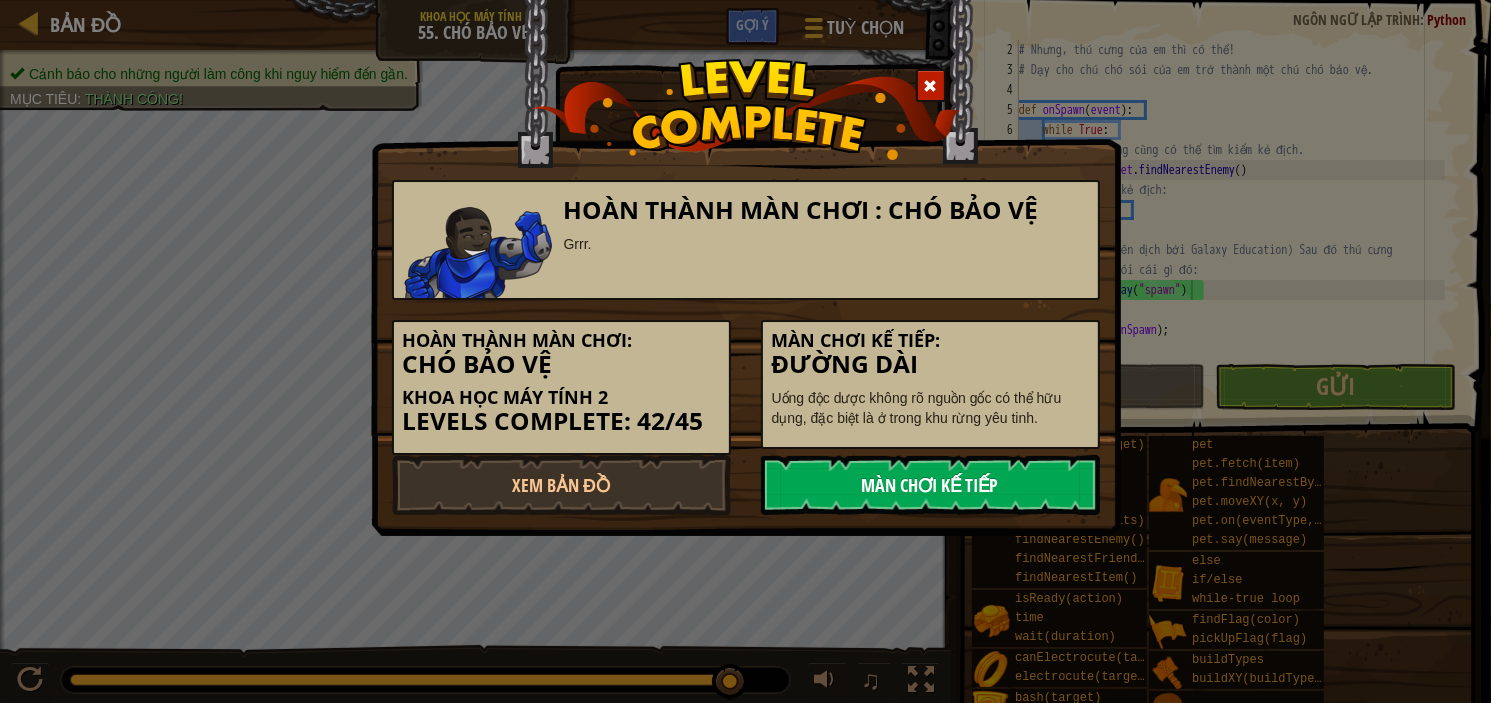 click on "Màn chơi kế tiếp" at bounding box center (930, 485) 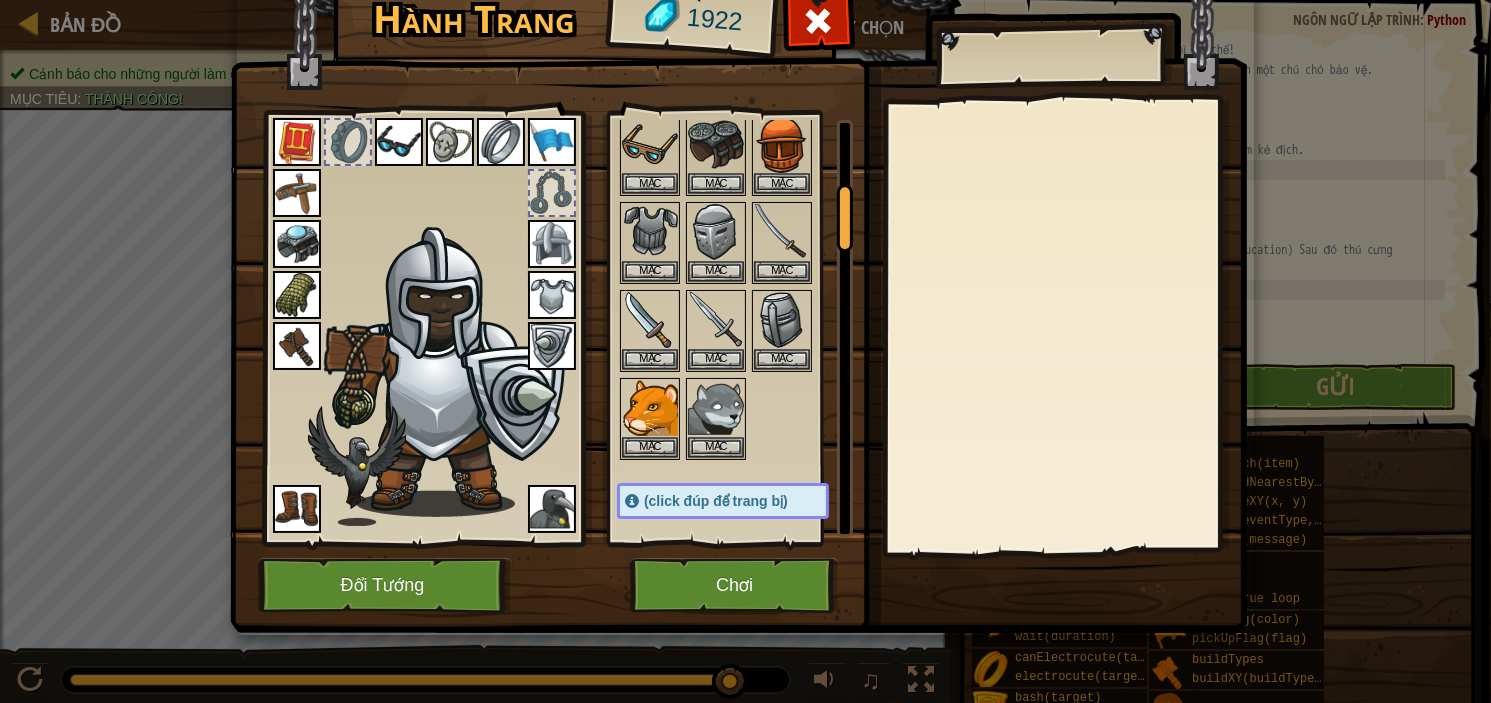 scroll, scrollTop: 400, scrollLeft: 0, axis: vertical 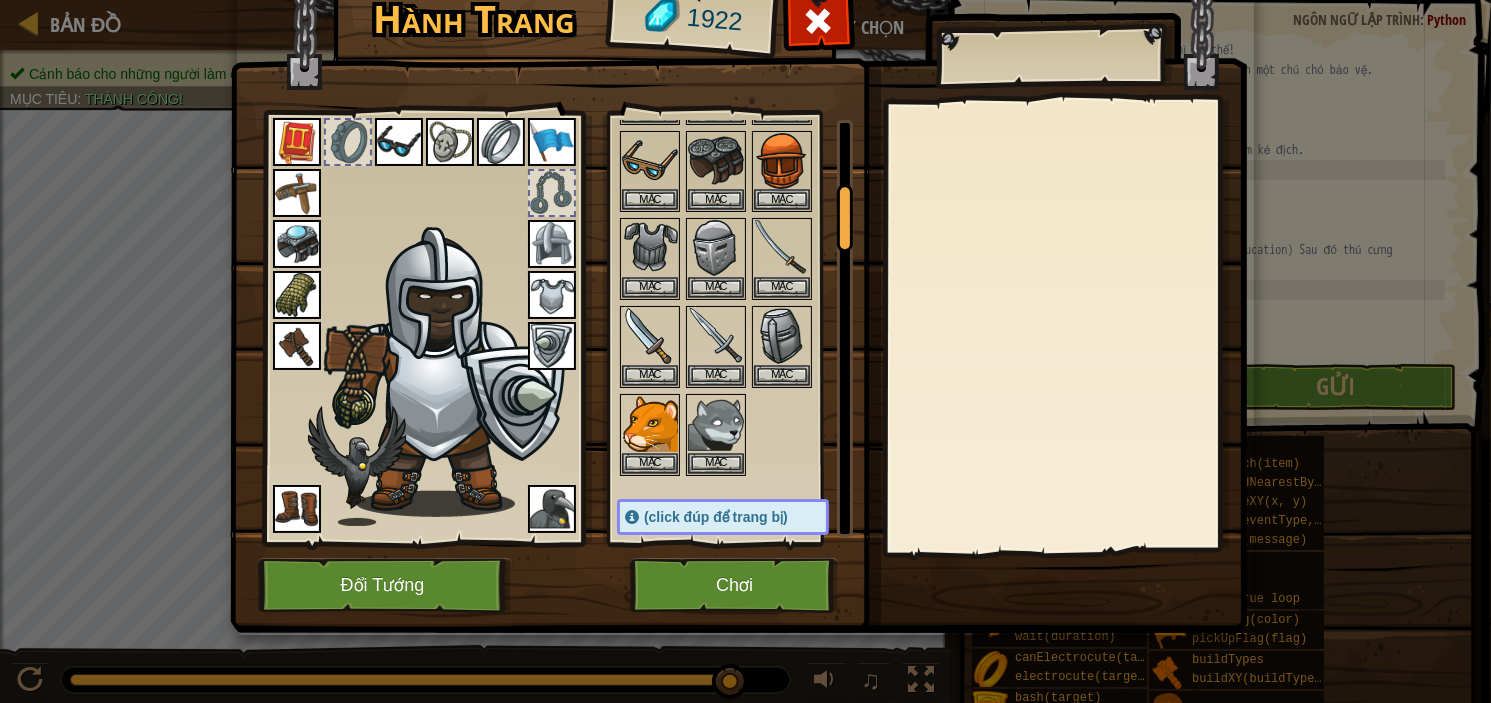 click at bounding box center [297, 346] 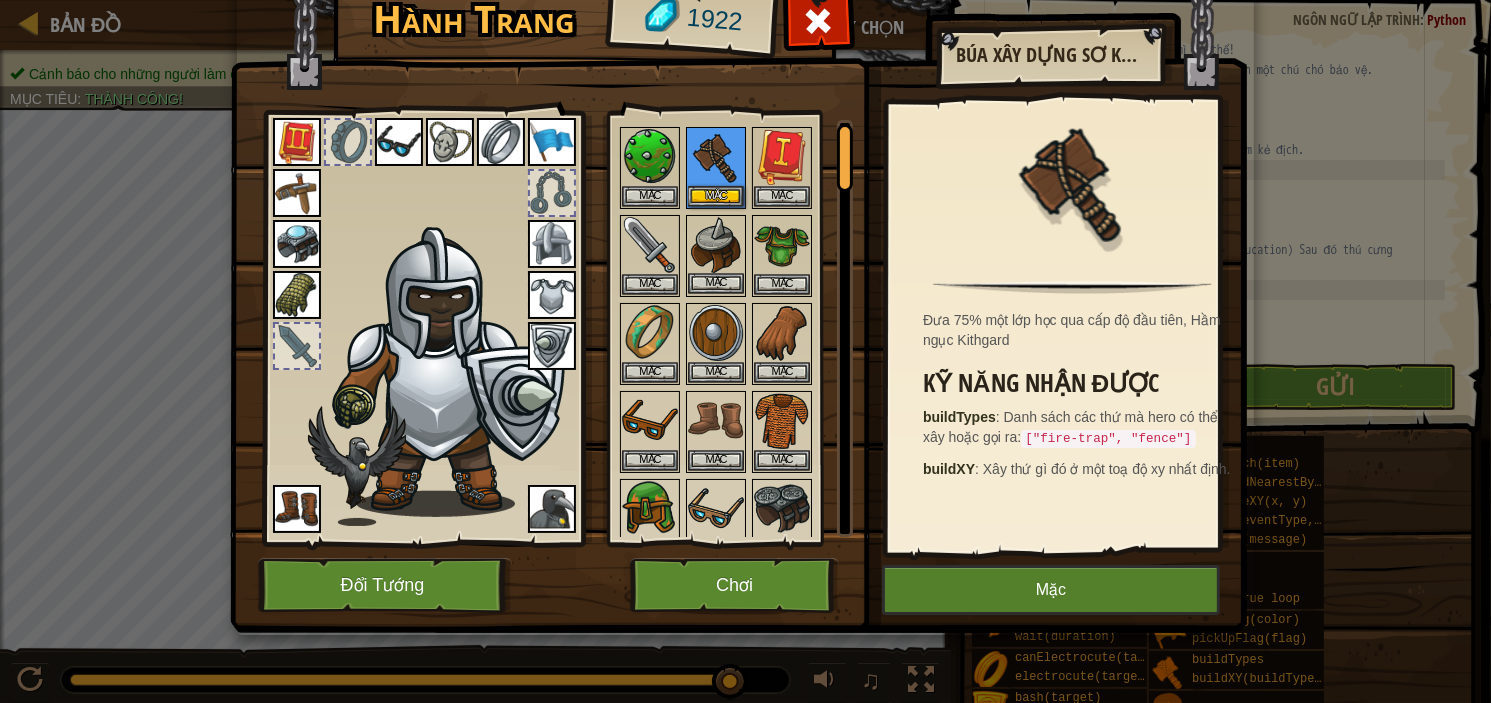 scroll, scrollTop: 0, scrollLeft: 0, axis: both 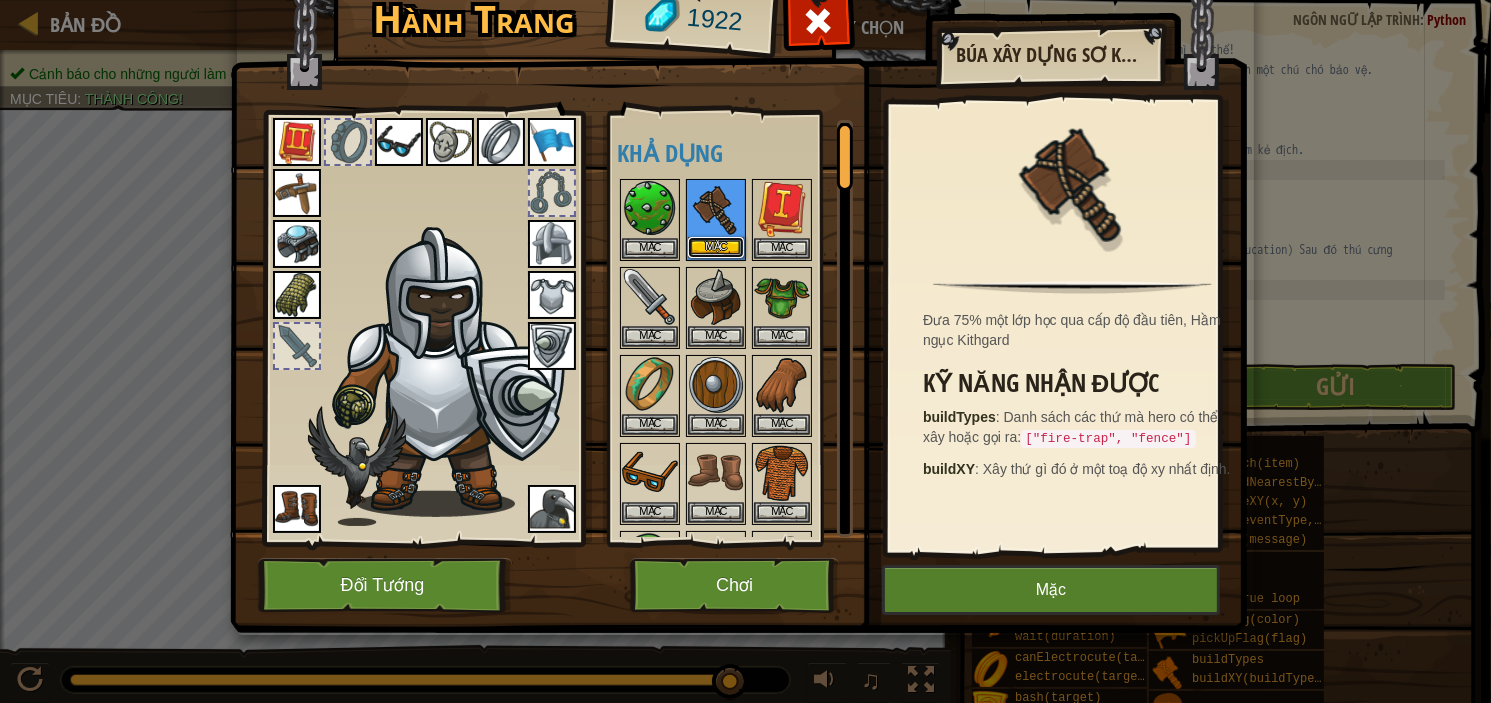 click on "Mặc" at bounding box center [716, 247] 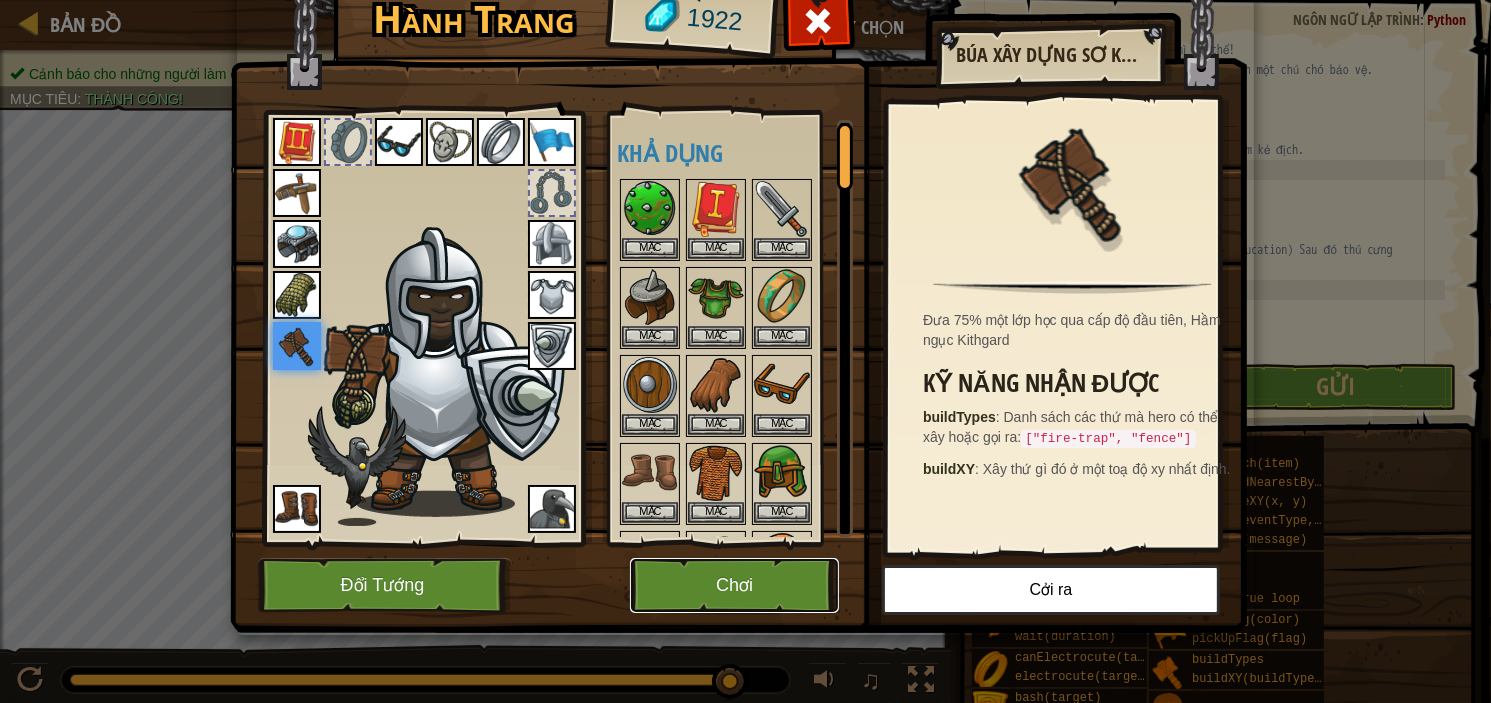 click on "Chơi" at bounding box center [734, 585] 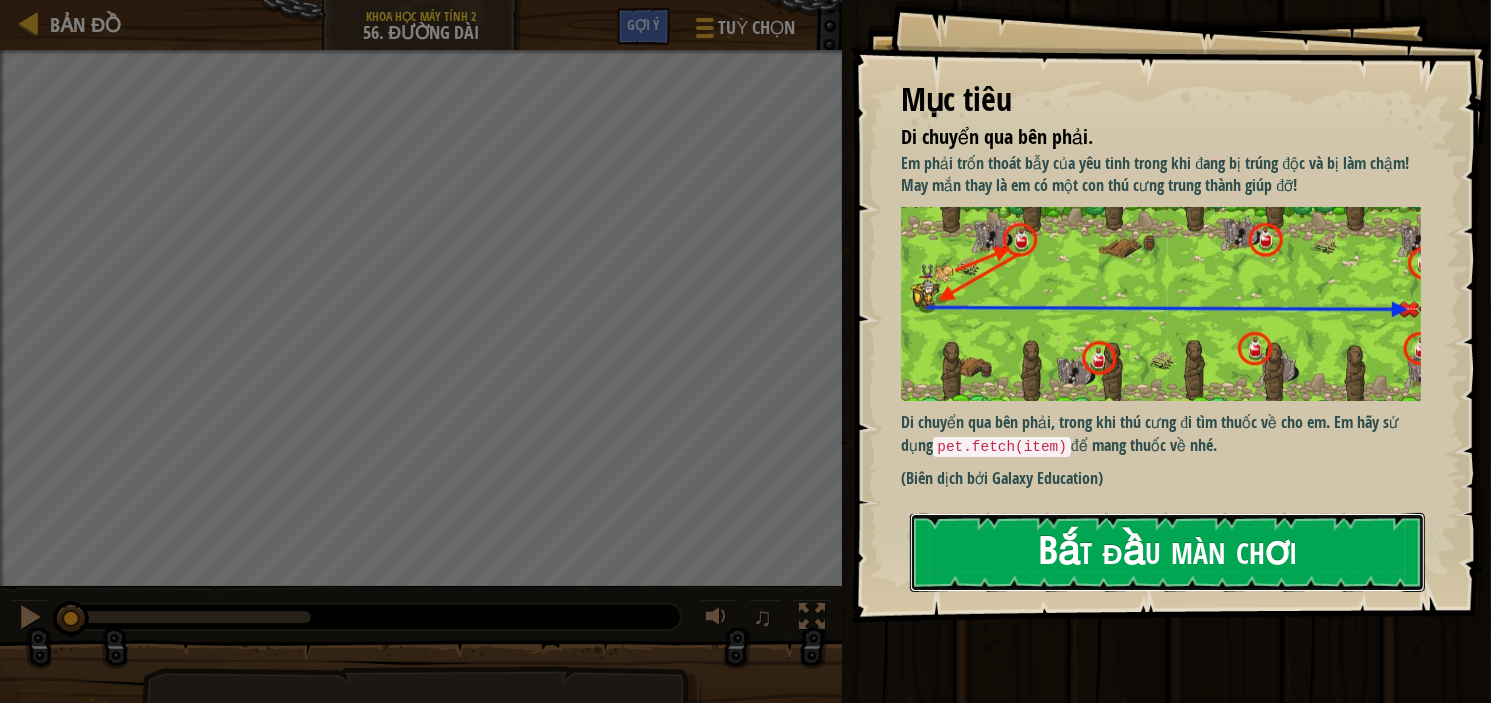 click on "Bắt đầu màn chơi" at bounding box center (1167, 552) 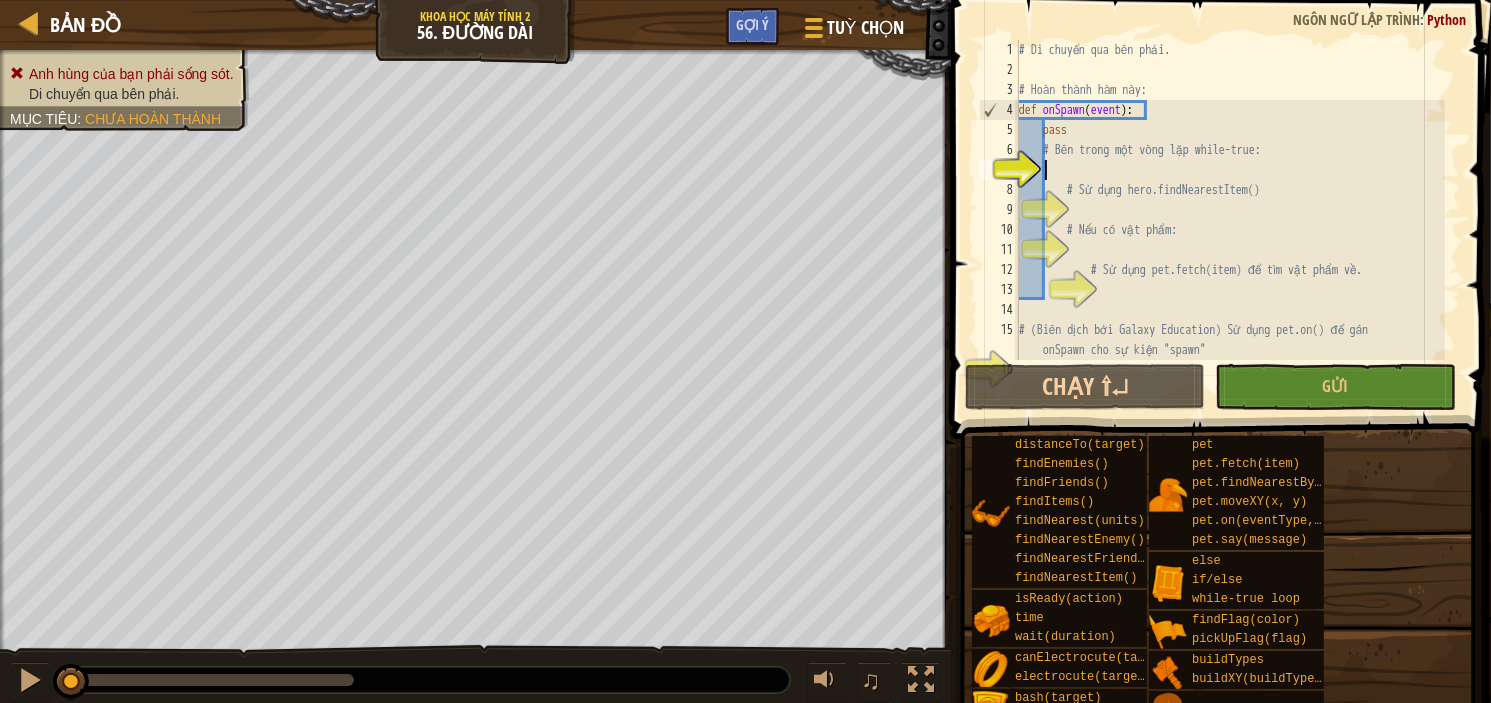 click on "# Di chuyển qua bên phải.  # Hoàn thành hàm này:  def   onSpawn ( event ) :      pass      # Bên trong một vòng lặp while-true:               # Sử dụng hero.findNearestItem()                   # Nếu có vật phẩm:                        # Sử dụng pet.fetch(item) để tìm vật phẩm về.              # (Biên dịch bởi Galaxy Education) Sử dụng pet.on() để gán       onSpawn cho sự kiện "spawn"" at bounding box center (1230, 220) 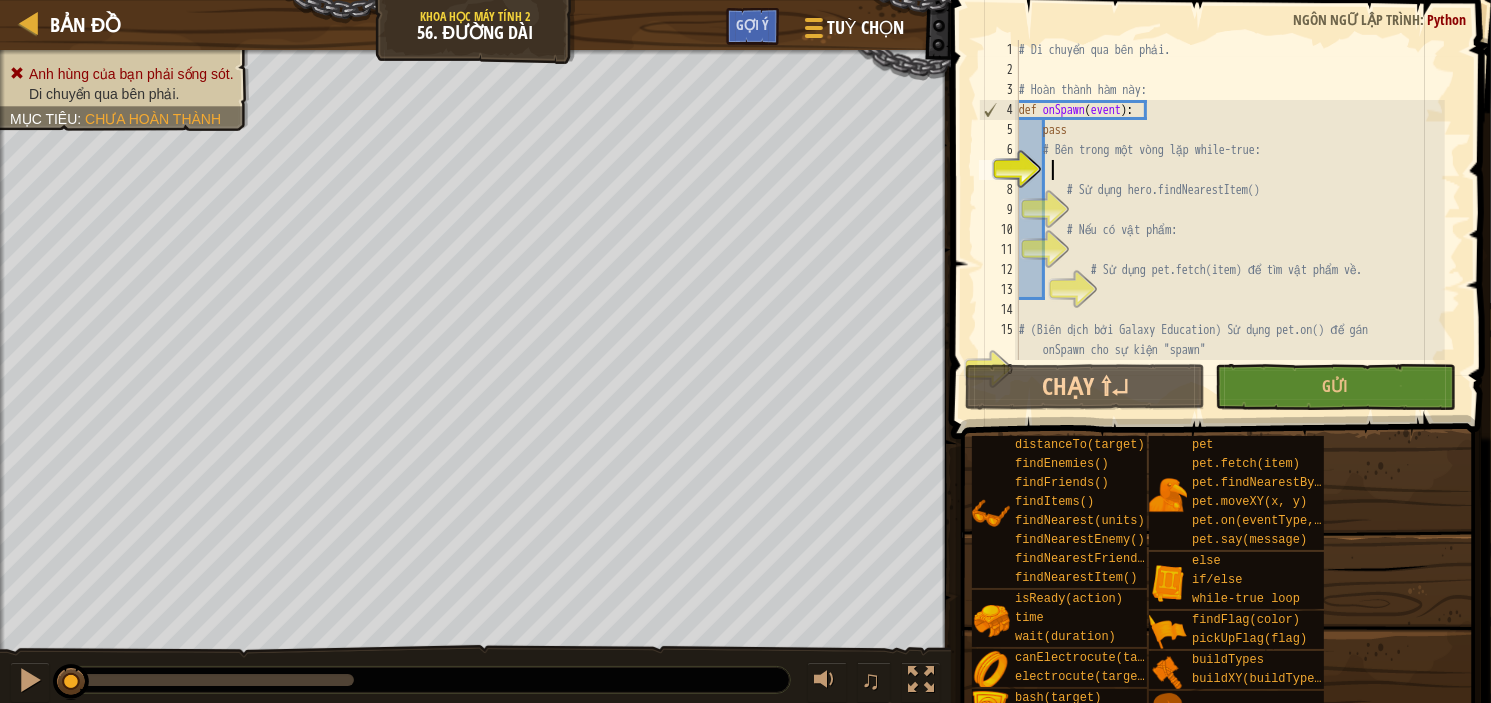 scroll, scrollTop: 9, scrollLeft: 1, axis: both 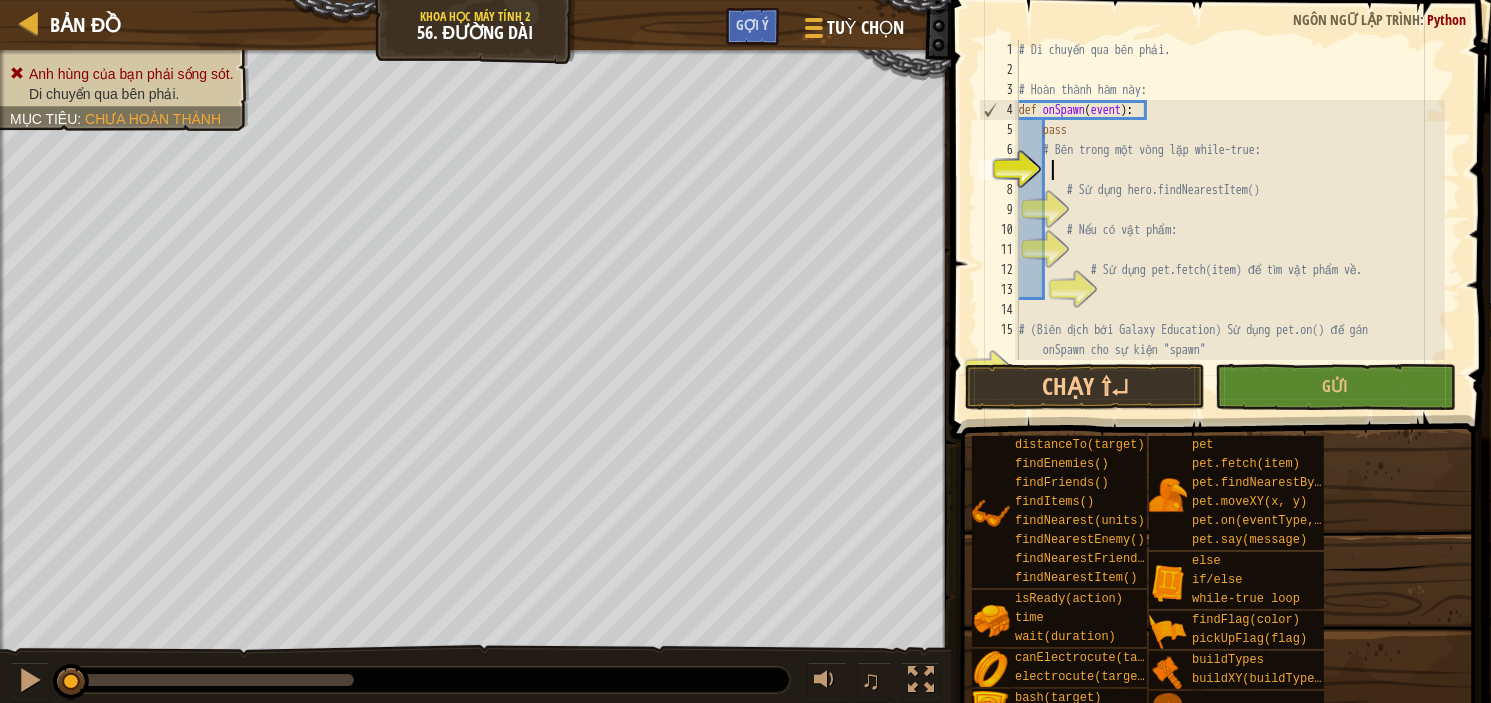 type on "w" 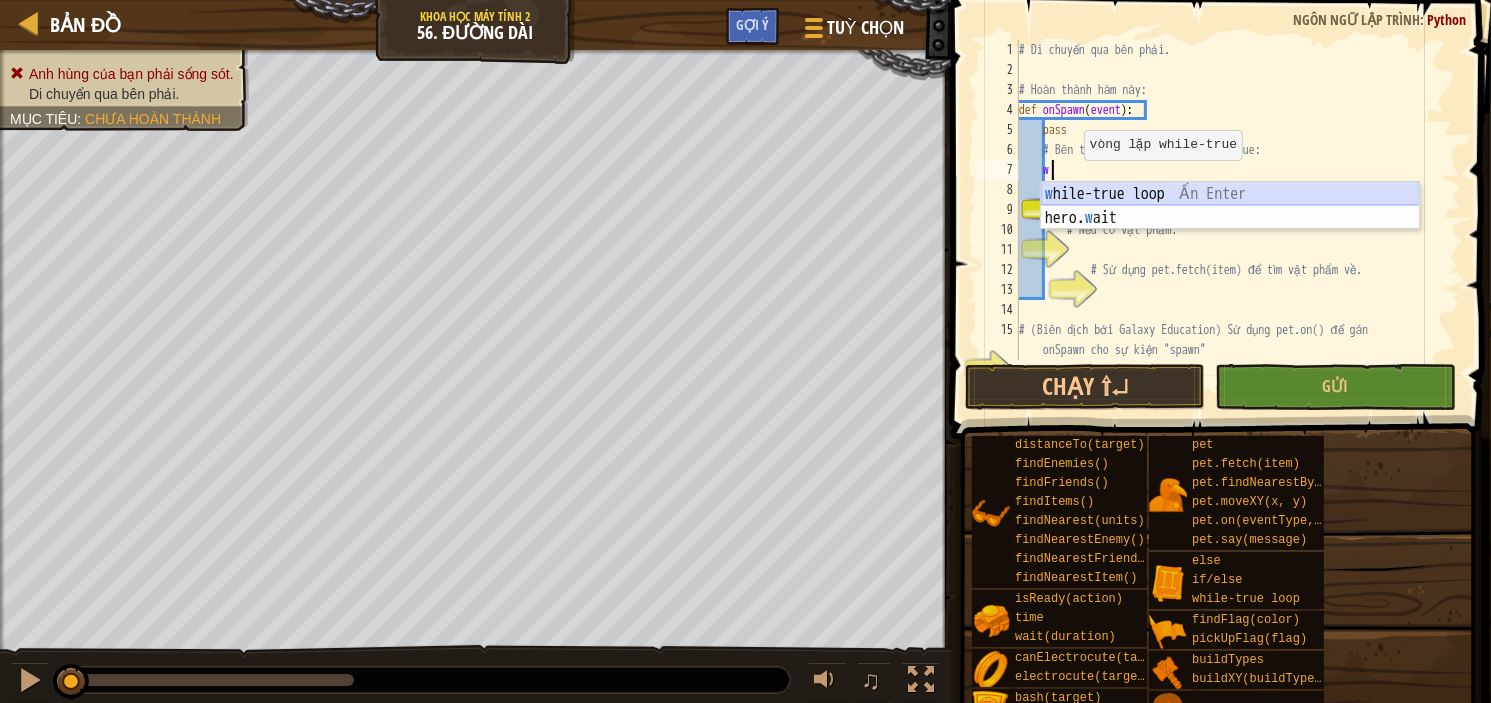 click on "w hile-true loop Ấn Enter hero. w ait Ấn Enter" at bounding box center [1230, 230] 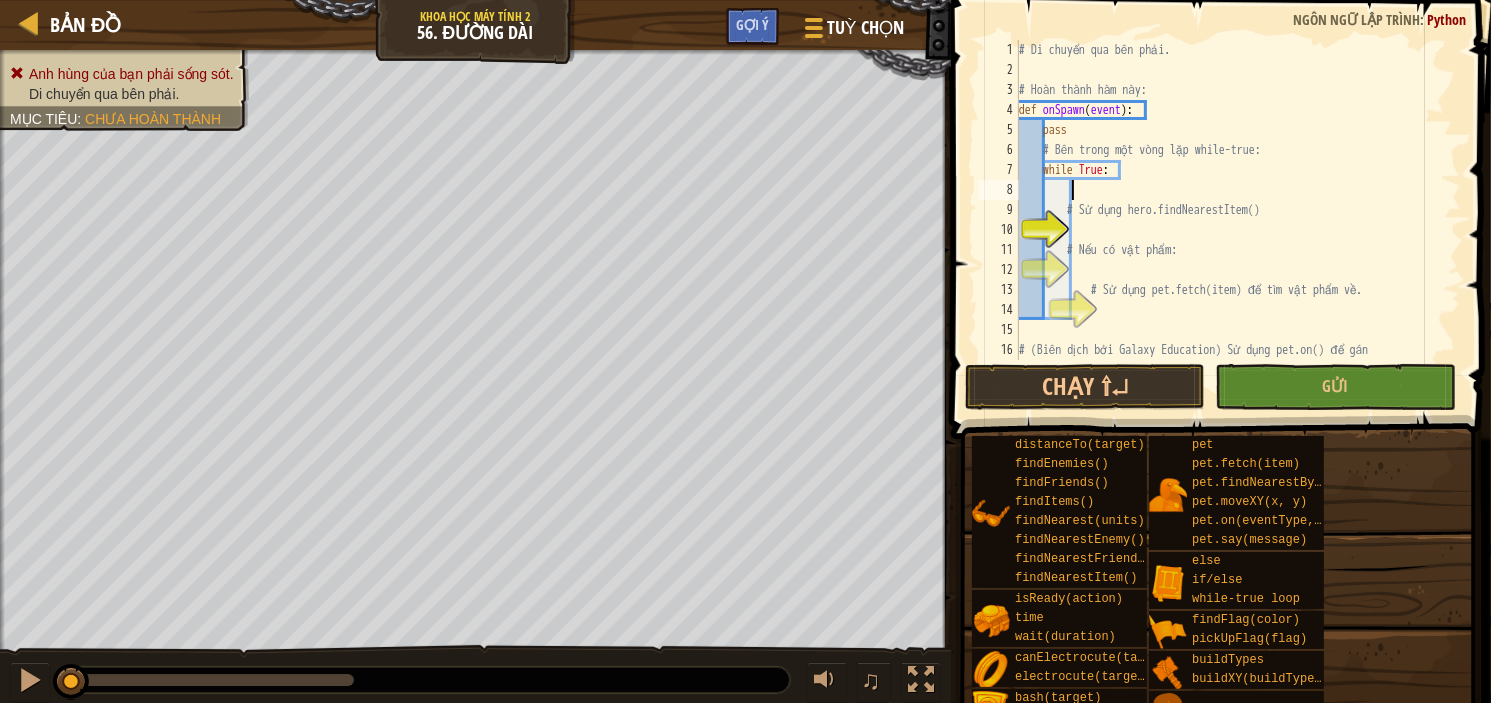 click on "# Di chuyển qua bên phải.  # Hoàn thành hàm này:  def   onSpawn ( event ) :      pass      # Bên trong một vòng lặp while-true:      while   True :                   # Sử dụng hero.findNearestItem()                   # Nếu có vật phẩm:                        # Sử dụng pet.fetch(item) để tìm vật phẩm về.              # (Biên dịch bởi Galaxy Education) Sử dụng pet.on() để gán       onSpawn cho sự kiện "spawn"" at bounding box center (1230, 230) 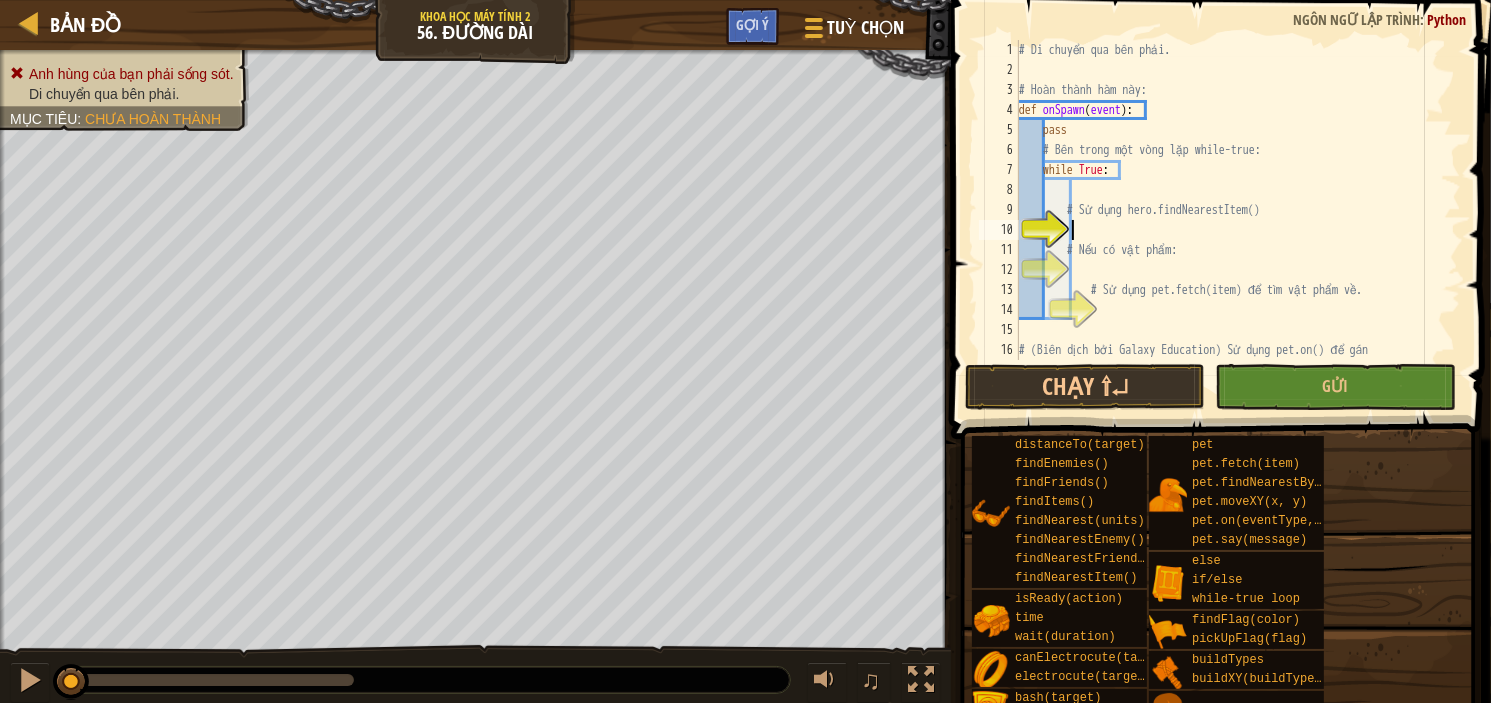 type on "h" 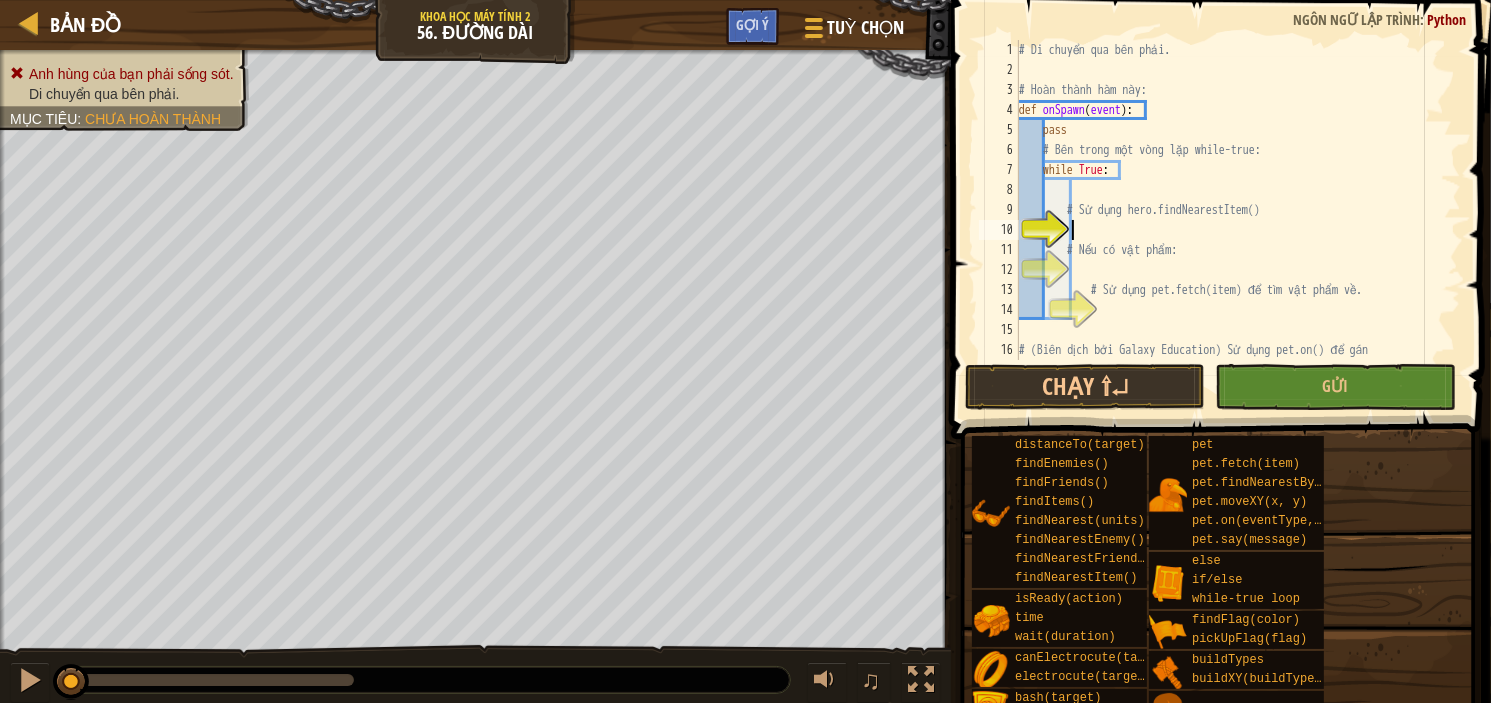 scroll, scrollTop: 9, scrollLeft: 3, axis: both 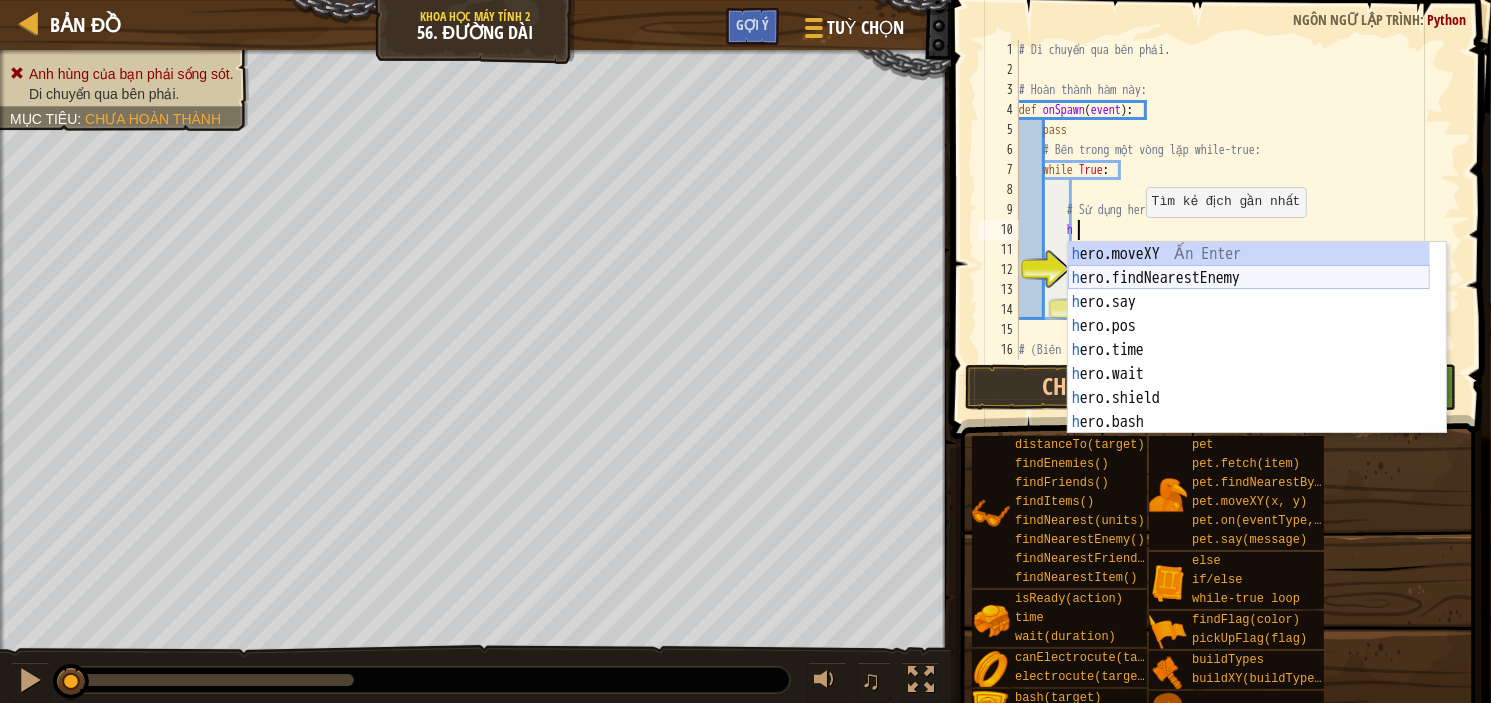 click on "h ero.moveXY Ấn Enter h ero.findNearestEnemy Ấn Enter h ero.say Ấn Enter h ero.pos Ấn Enter h ero.time Ấn Enter h ero.wait Ấn Enter h ero.shield Ấn Enter h ero.bash Ấn Enter h ero.punch Ấn Enter" at bounding box center (1249, 362) 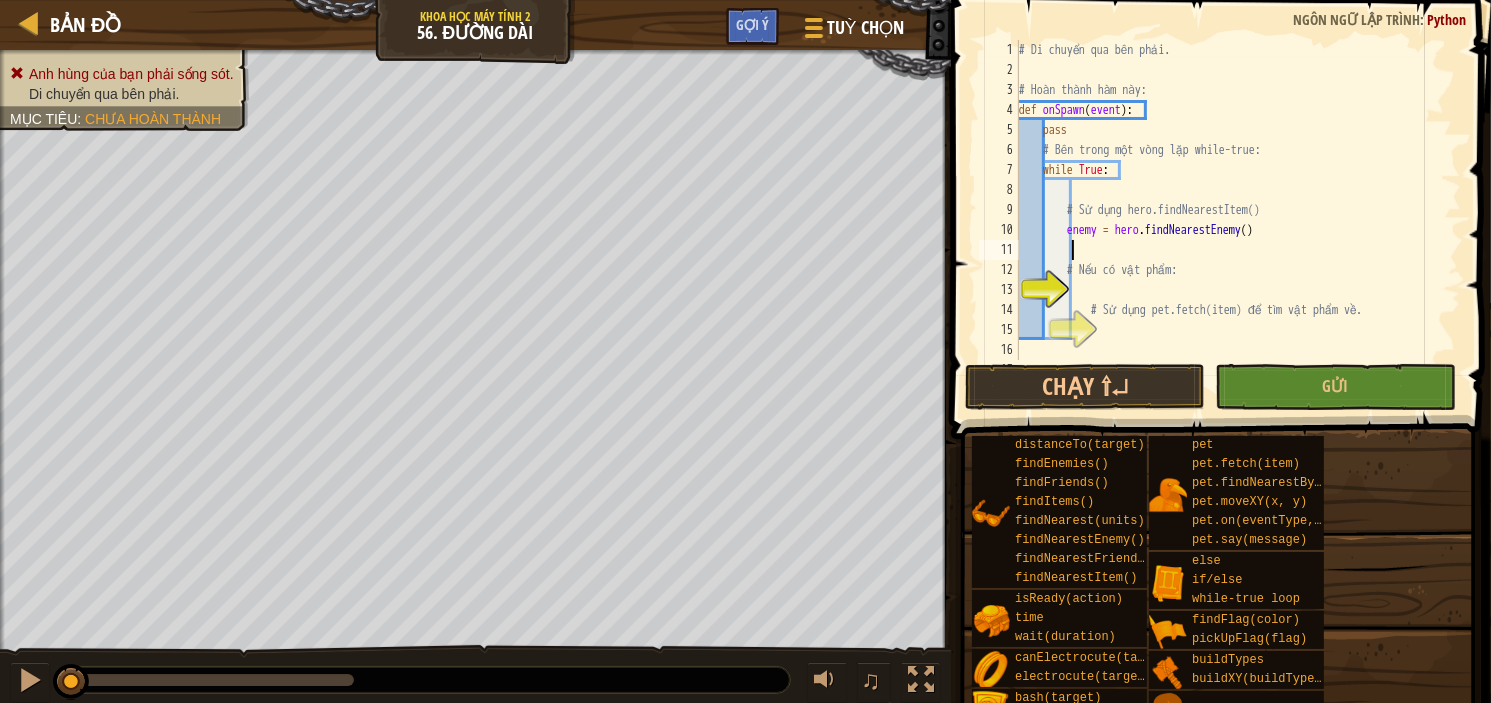 click on "# Di chuyển qua bên phải.  # Hoàn thành hàm này:  def   onSpawn ( event ) :      pass      # Bên trong một vòng lặp while-true:      while   True :                   # Sử dụng hero.findNearestItem()          enemy   =   hero . findNearestEnemy ( )                   # Nếu có vật phẩm:                        # Sử dụng pet.fetch(item) để tìm vật phẩm về.              # (Biên dịch bởi Galaxy Education) Sử dụng pet.on() để gán       onSpawn cho sự kiện "spawn"" at bounding box center (1230, 230) 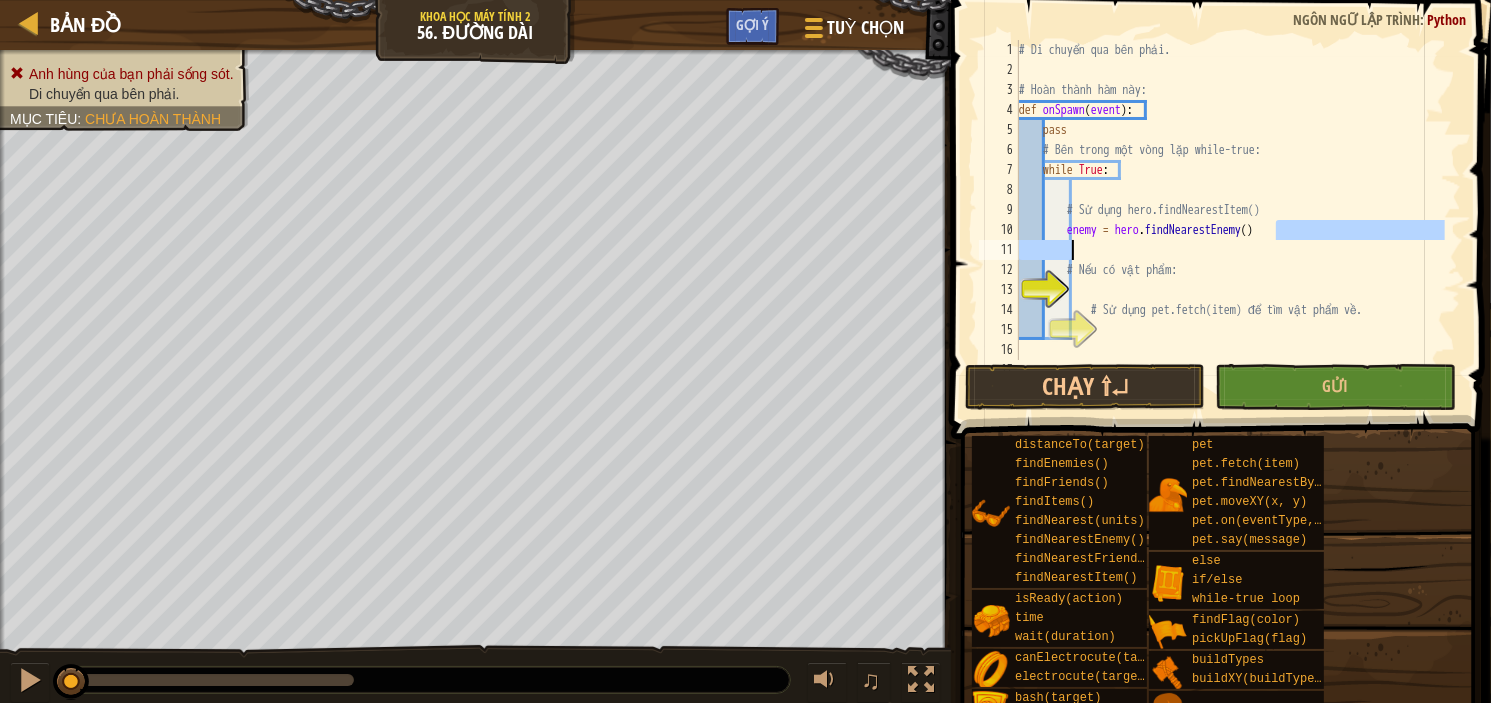 drag, startPoint x: 1277, startPoint y: 233, endPoint x: 1104, endPoint y: 240, distance: 173.14156 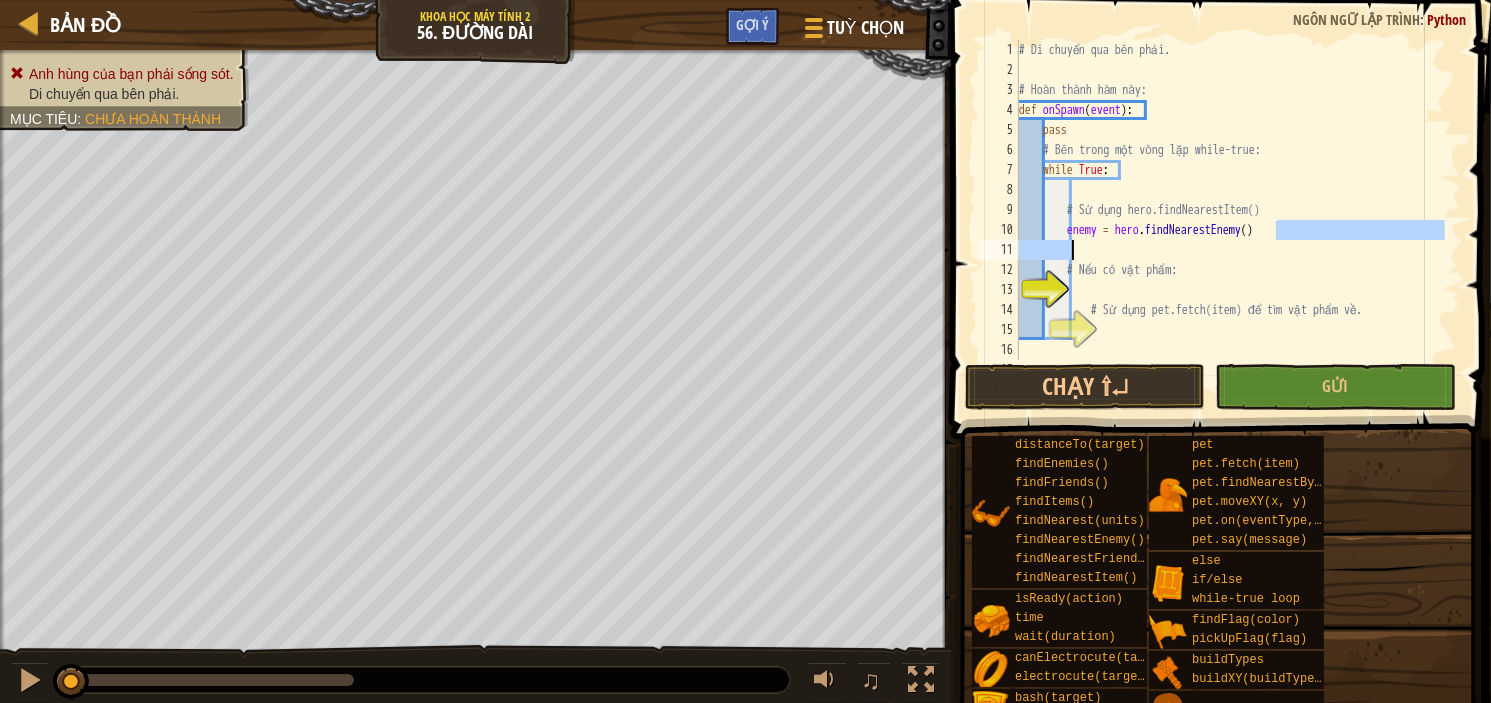 click on "# Di chuyển qua bên phải.  # Hoàn thành hàm này:  def   onSpawn ( event ) :      pass      # Bên trong một vòng lặp while-true:      while   True :                   # Sử dụng hero.findNearestItem()          enemy   =   hero . findNearestEnemy ( )                   # Nếu có vật phẩm:                        # Sử dụng pet.fetch(item) để tìm vật phẩm về.              # (Biên dịch bởi Galaxy Education) Sử dụng pet.on() để gán       onSpawn cho sự kiện "spawn"" at bounding box center (1230, 230) 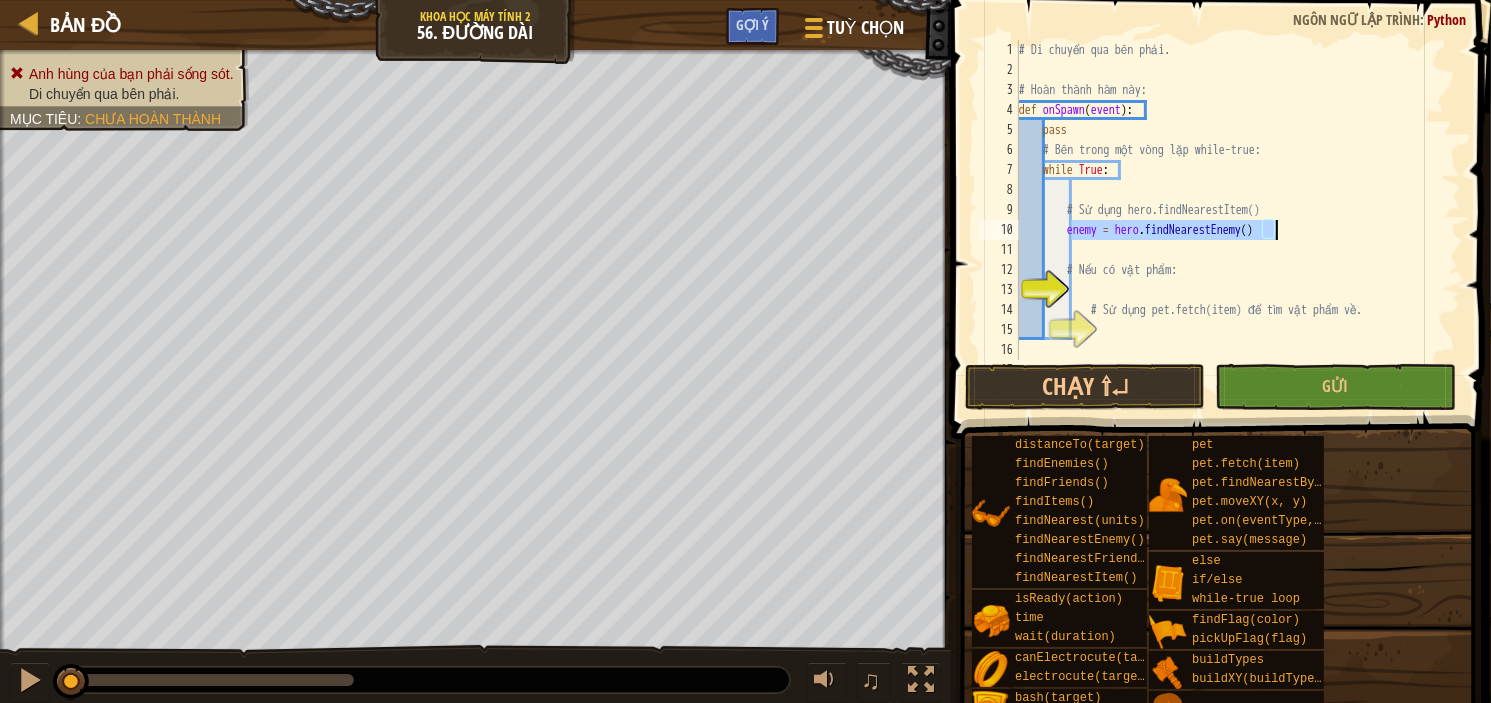 drag, startPoint x: 1070, startPoint y: 229, endPoint x: 1277, endPoint y: 239, distance: 207.24141 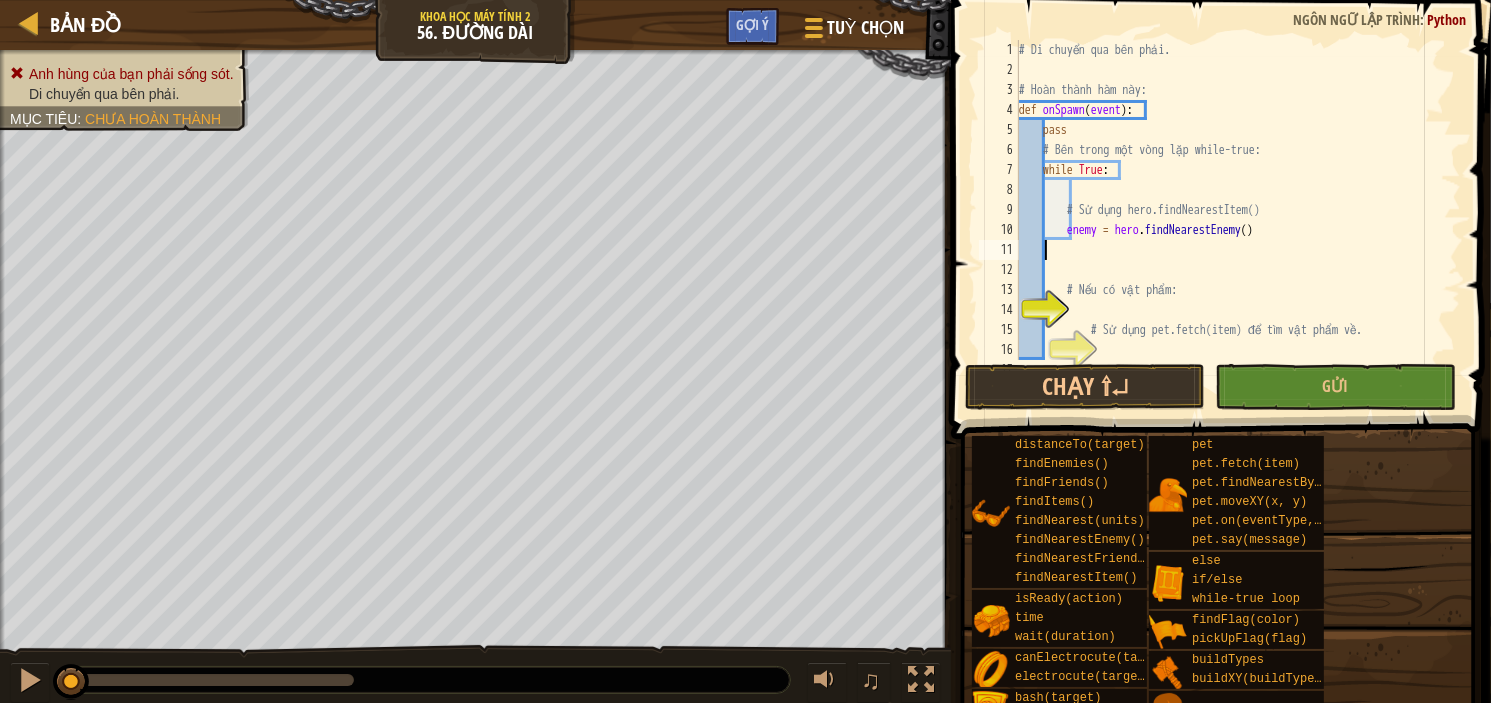 scroll, scrollTop: 9, scrollLeft: 0, axis: vertical 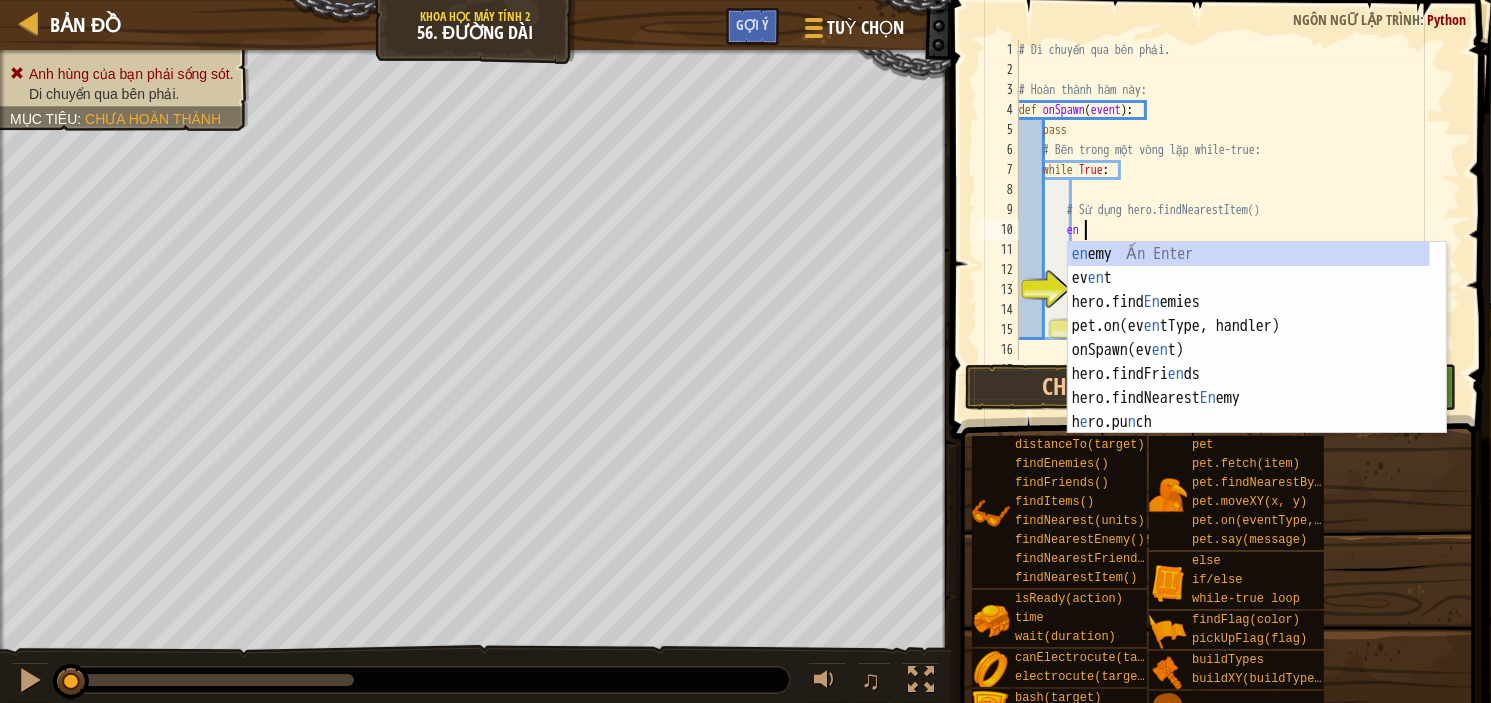 type on "e" 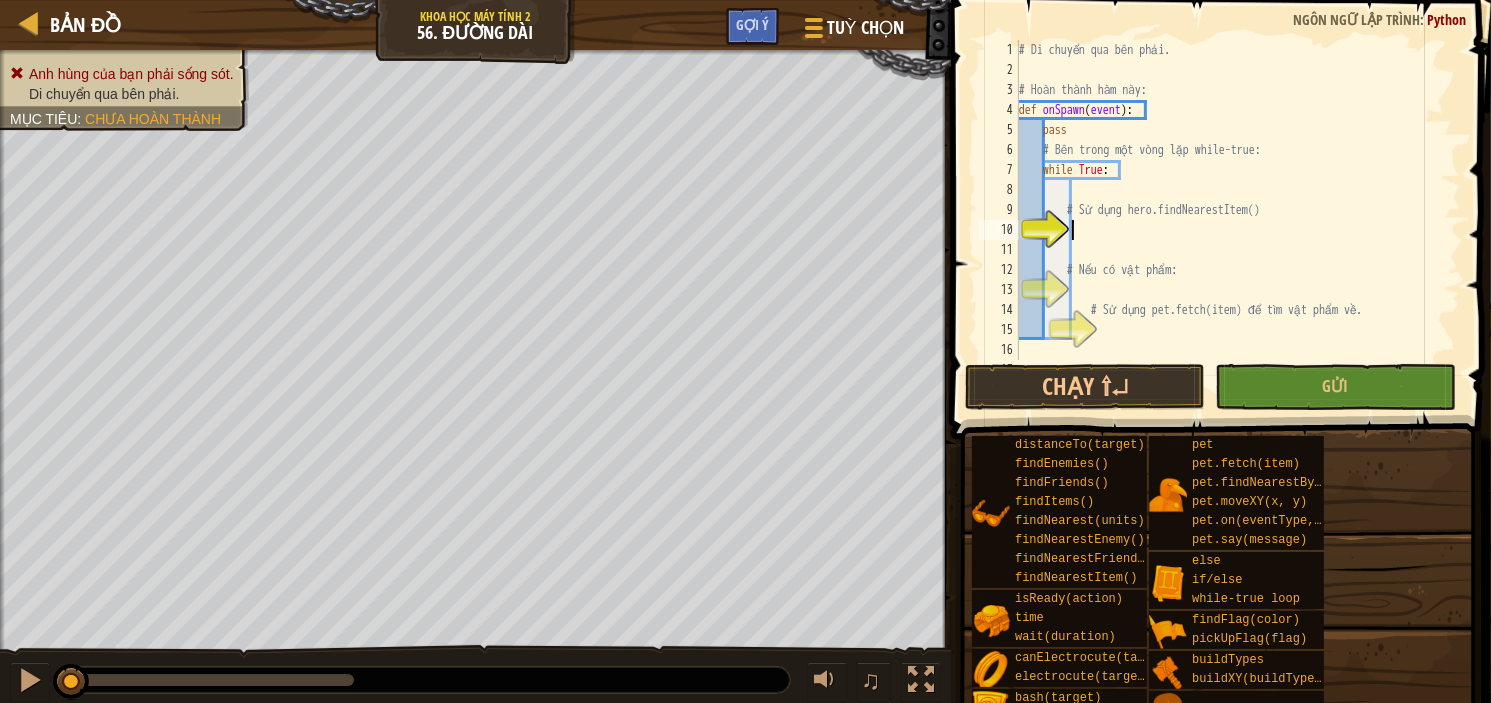 type on "h" 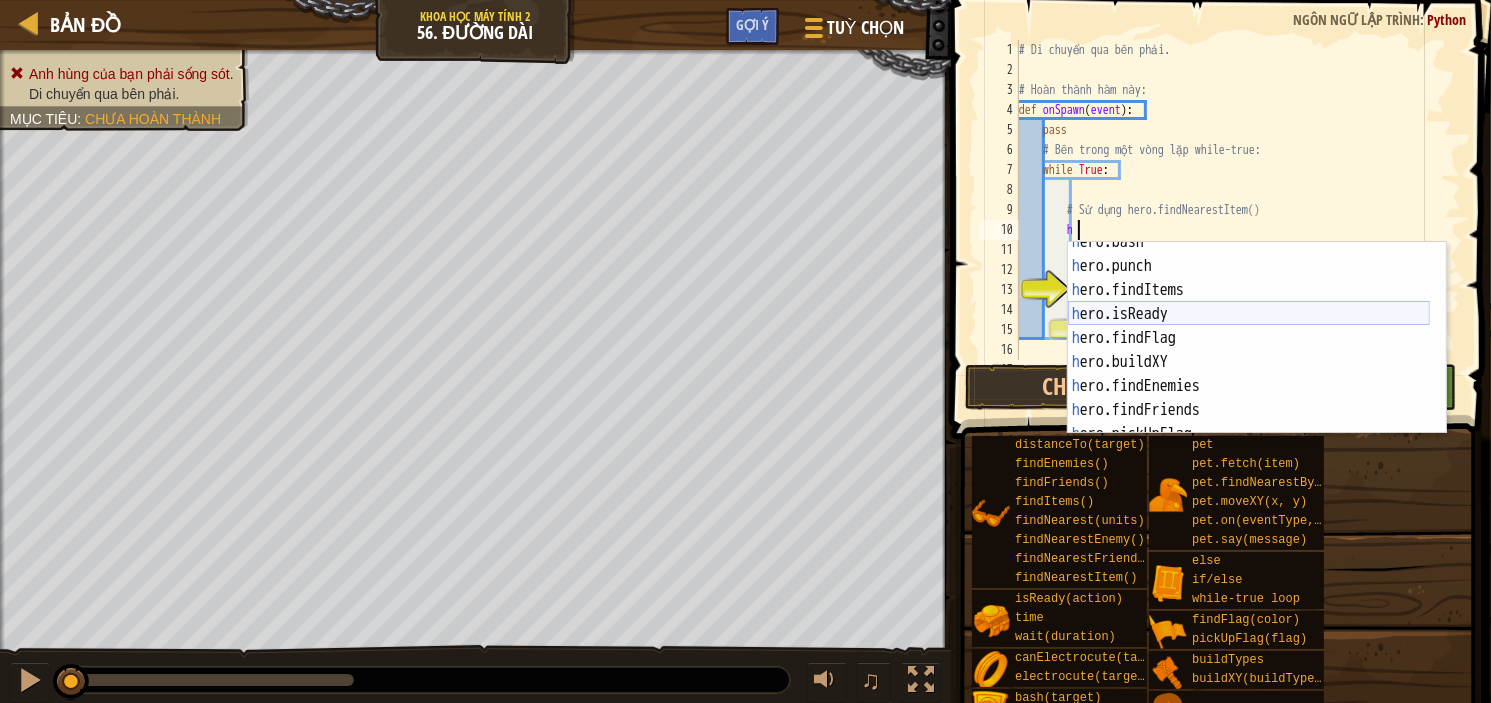 scroll, scrollTop: 180, scrollLeft: 0, axis: vertical 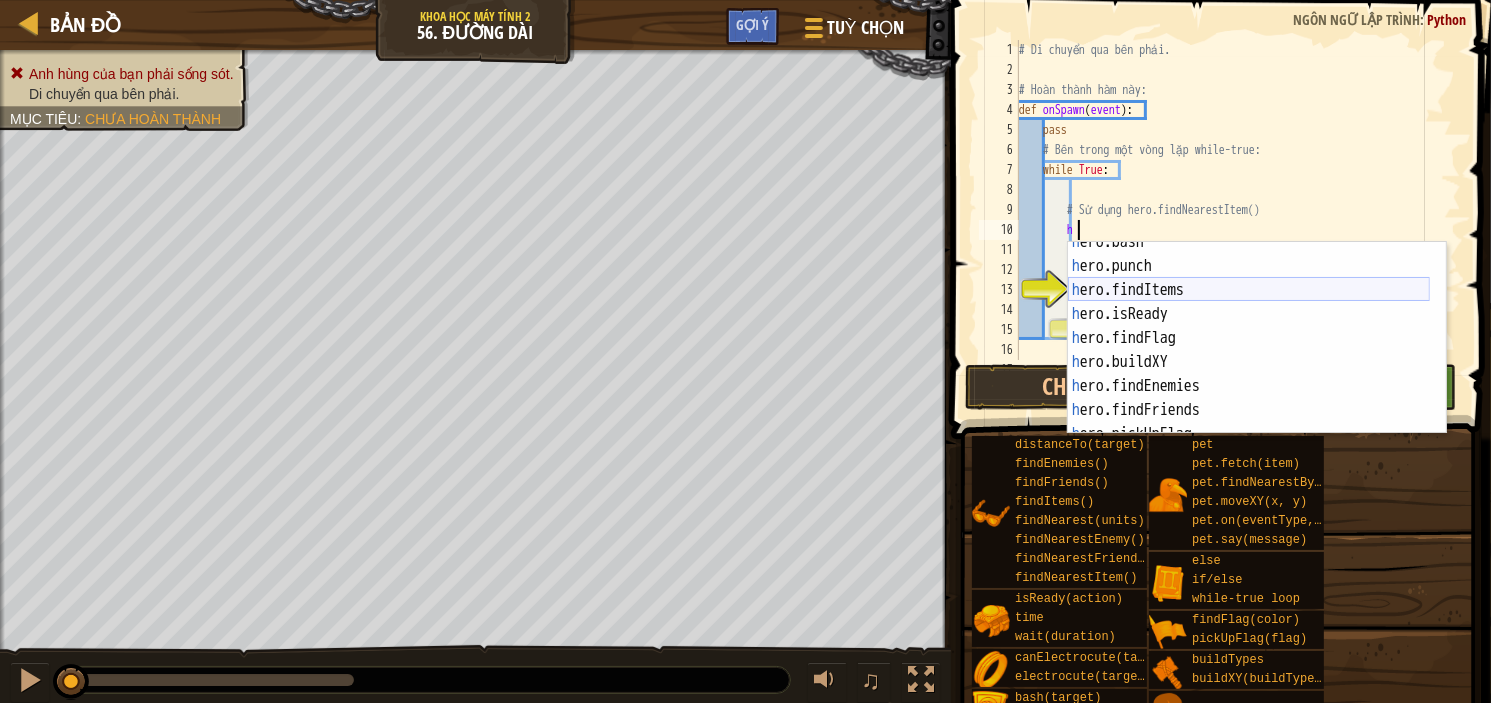 type 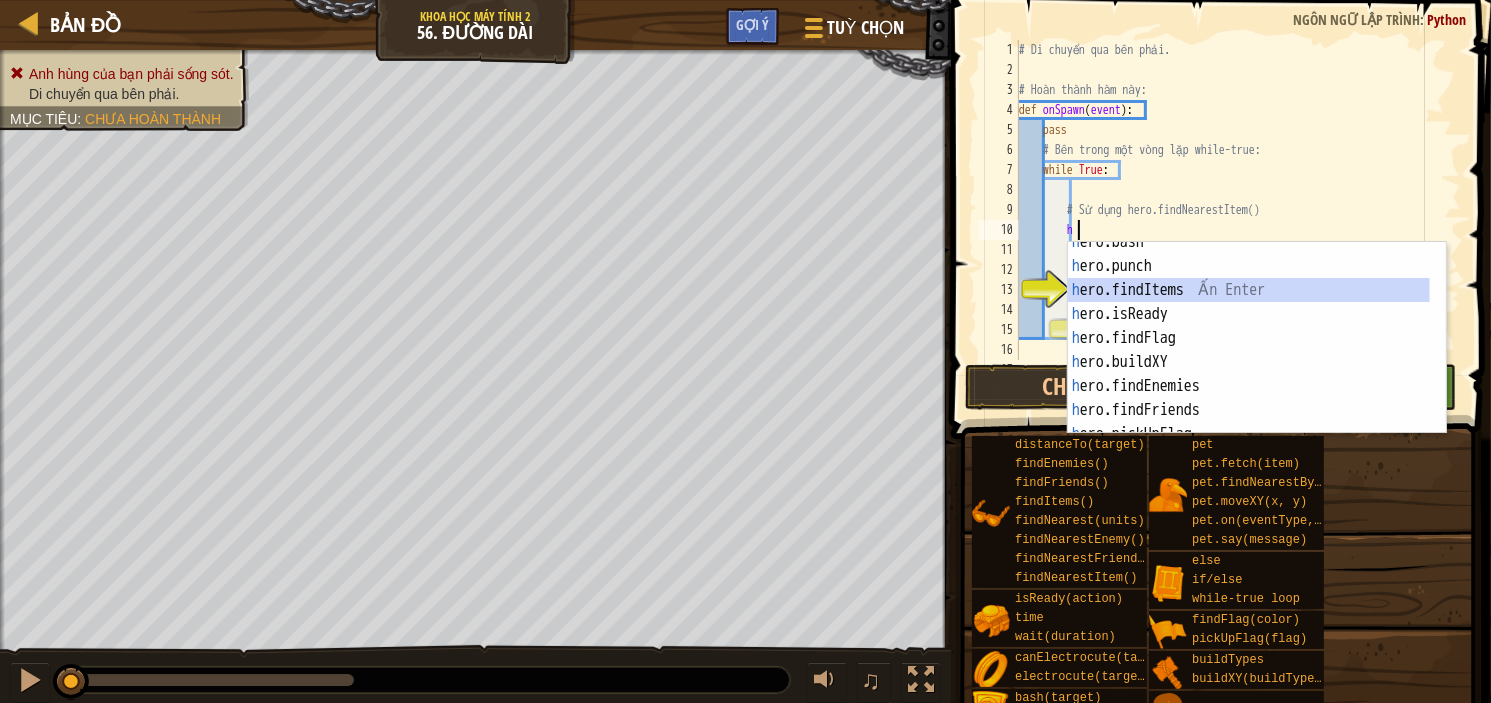 click on "h ero.bash Ấn Enter h ero.punch Ấn Enter h ero.findItems Ấn Enter h ero.isReady Ấn Enter h ero.findFlag Ấn Enter h ero.buildXY Ấn Enter h ero.findEnemies Ấn Enter h ero.findFriends Ấn Enter h ero.pickUpFlag Ấn Enter" at bounding box center (1249, 350) 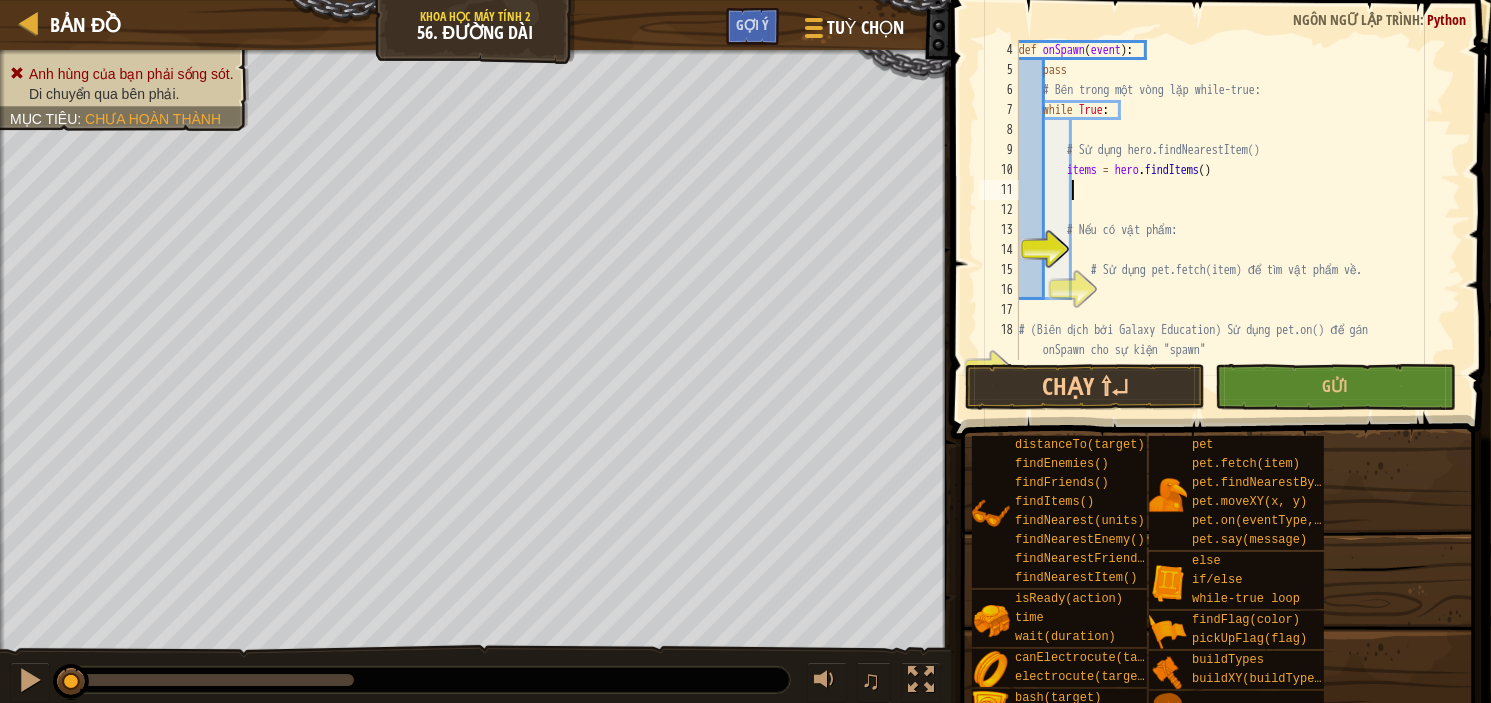 scroll, scrollTop: 60, scrollLeft: 0, axis: vertical 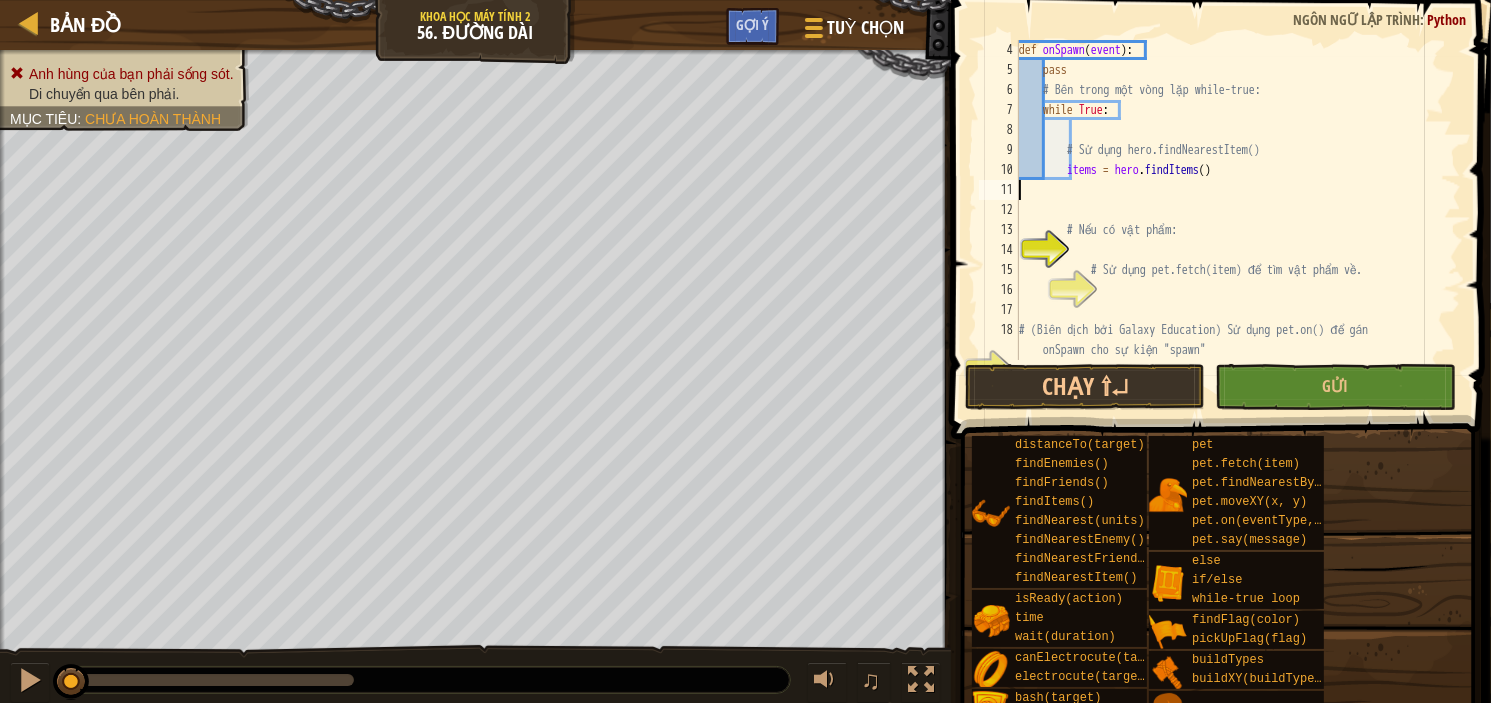 type on "items = hero.findItems()" 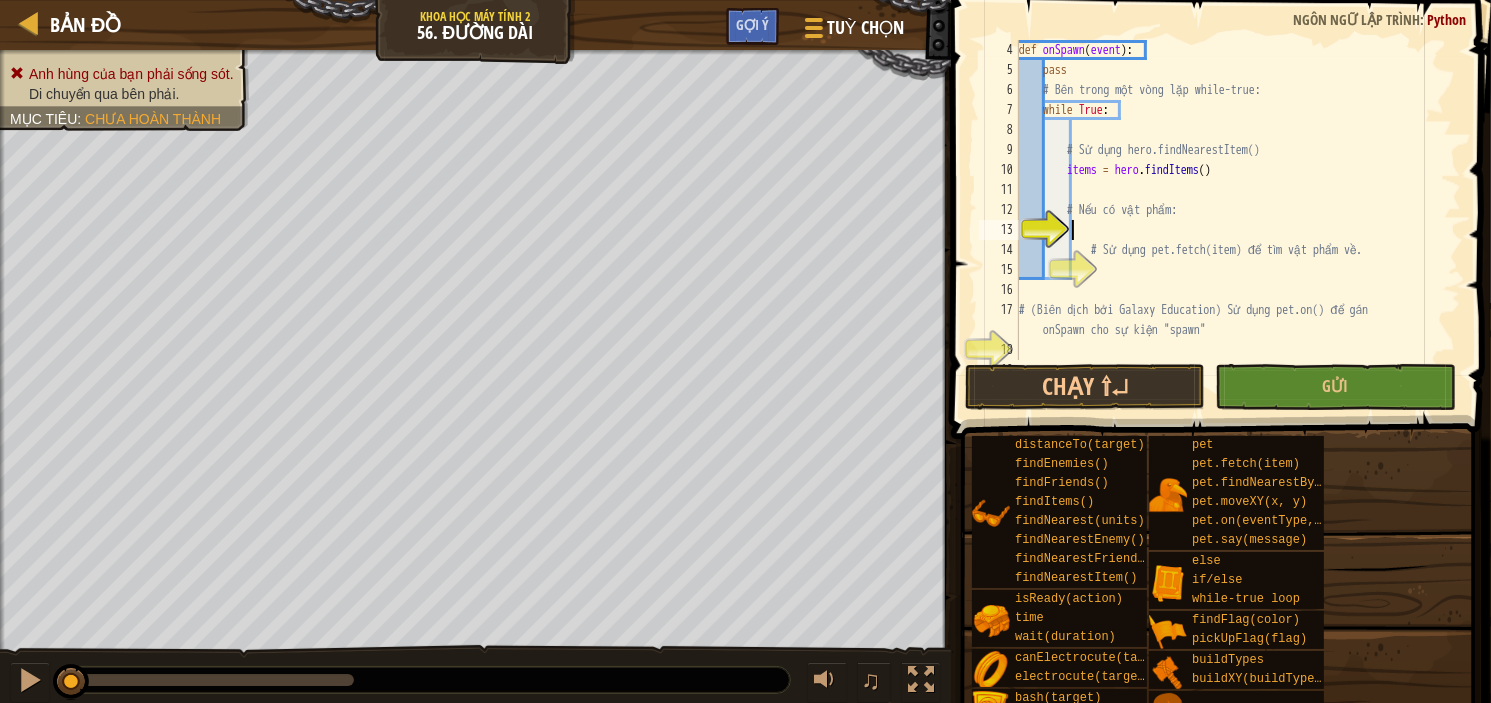 click on "def   onSpawn ( event ) :      pass      # Bên trong một vòng lặp while-true:      while   True :                   # Sử dụng hero.findNearestItem()          items   =   hero . findItems ( )                   # Nếu có vật phẩm:                        # Sử dụng pet.fetch(item) để tìm vật phẩm về.              # (Biên dịch bởi Galaxy Education) Sử dụng pet.on() để gán       onSpawn cho sự kiện "spawn"  hero . moveXY ( 78 ,   35 )" at bounding box center (1230, 220) 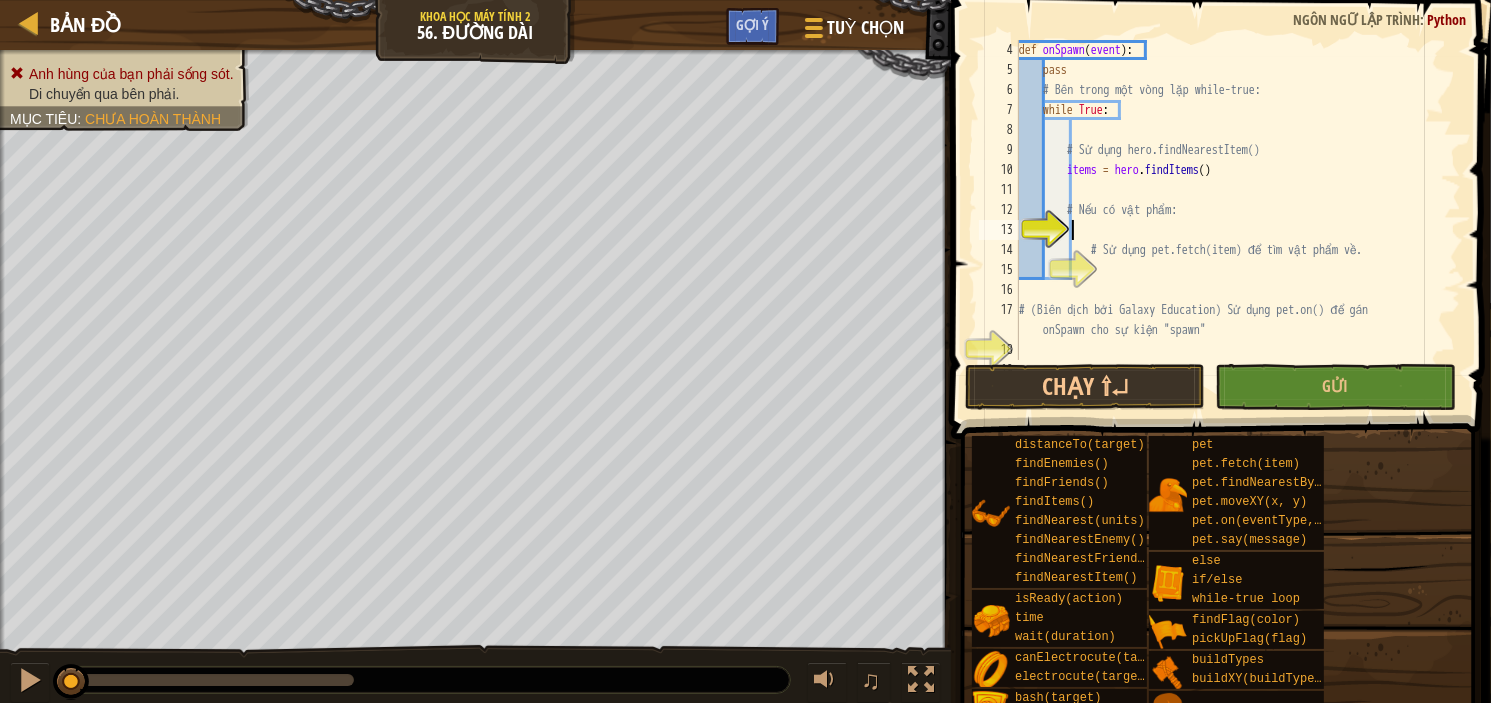 scroll, scrollTop: 9, scrollLeft: 3, axis: both 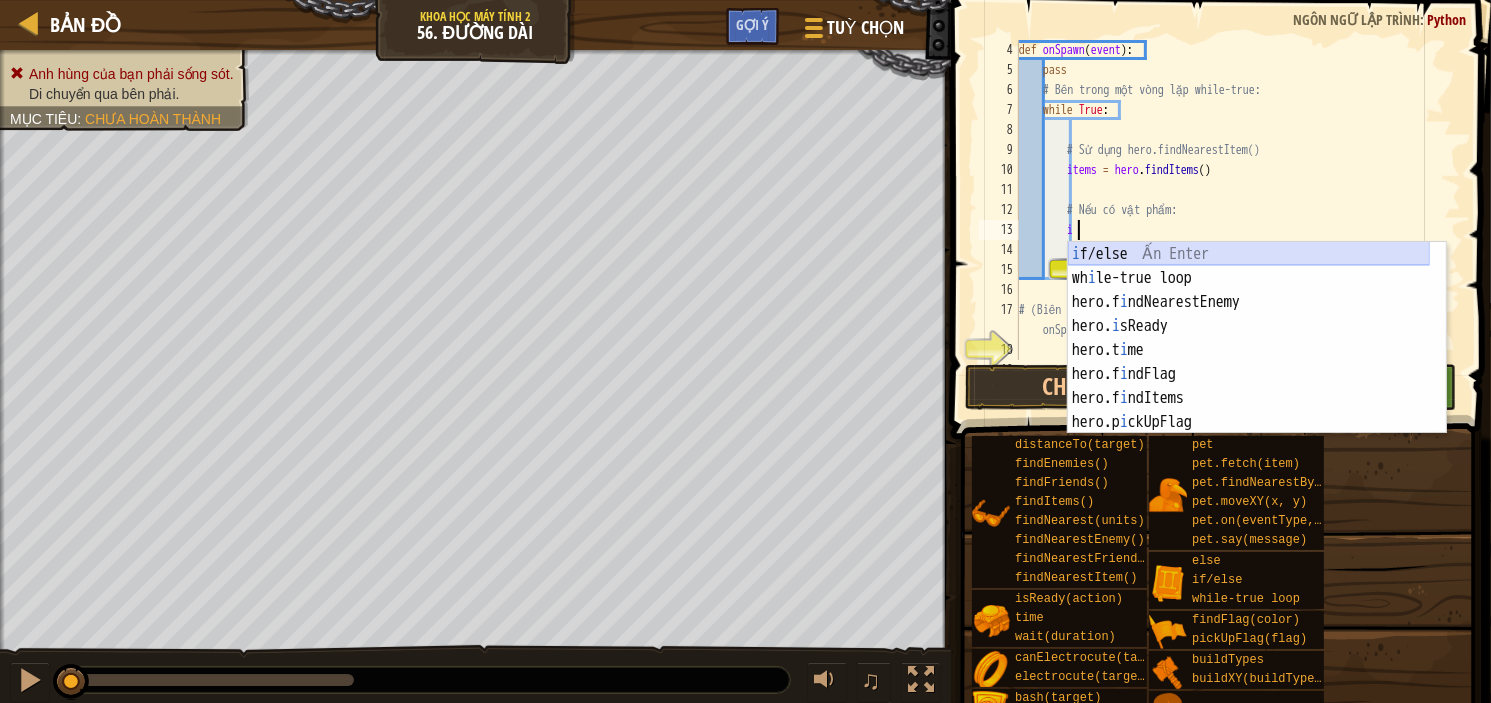 click on "i f/else Ấn Enter wh i le-true loop Ấn Enter hero.f i ndNearestEnemy Ấn Enter hero. i sReady Ấn Enter hero.t i me Ấn Enter hero.f i ndFlag Ấn Enter hero.f i ndItems Ấn Enter hero.p i ckUpFlag Ấn Enter hero.d i stanceTo Ấn Enter" at bounding box center [1249, 362] 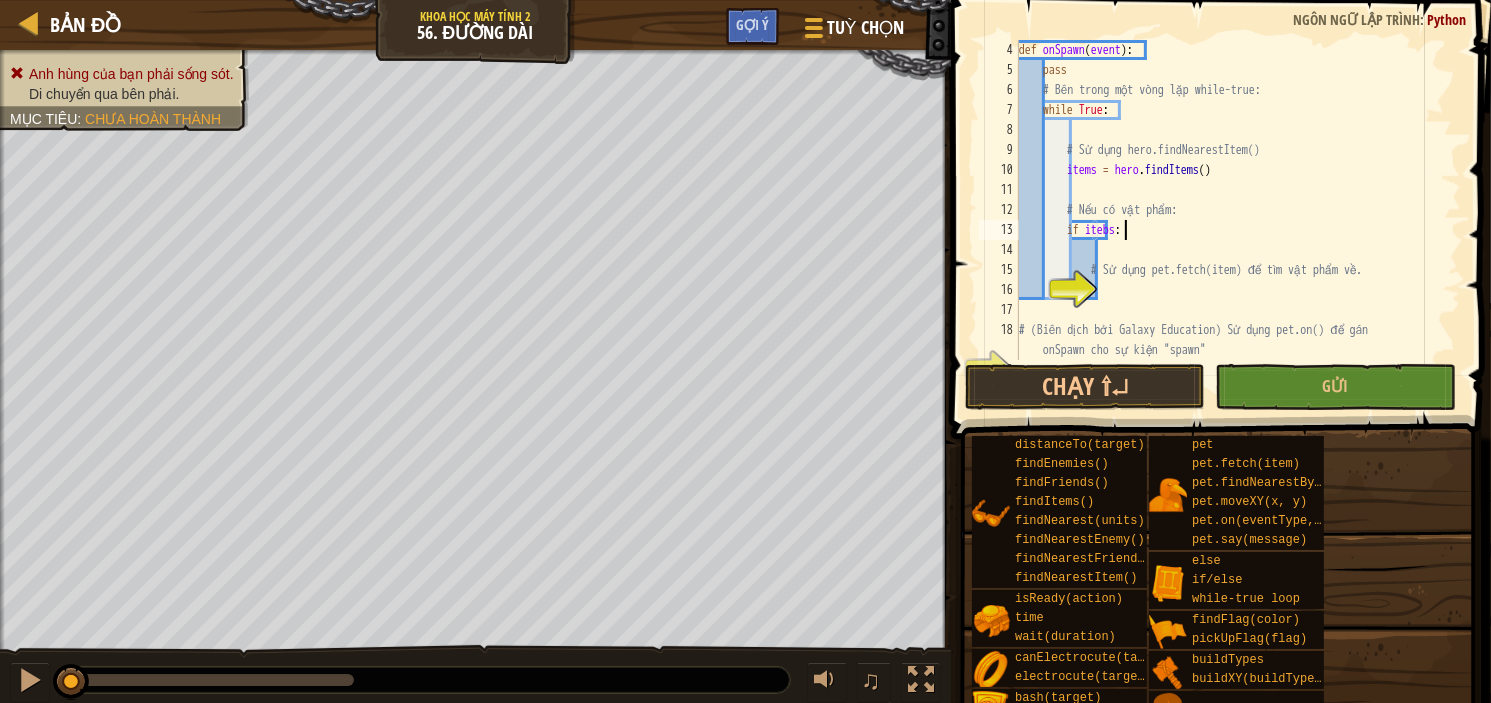 scroll, scrollTop: 9, scrollLeft: 7, axis: both 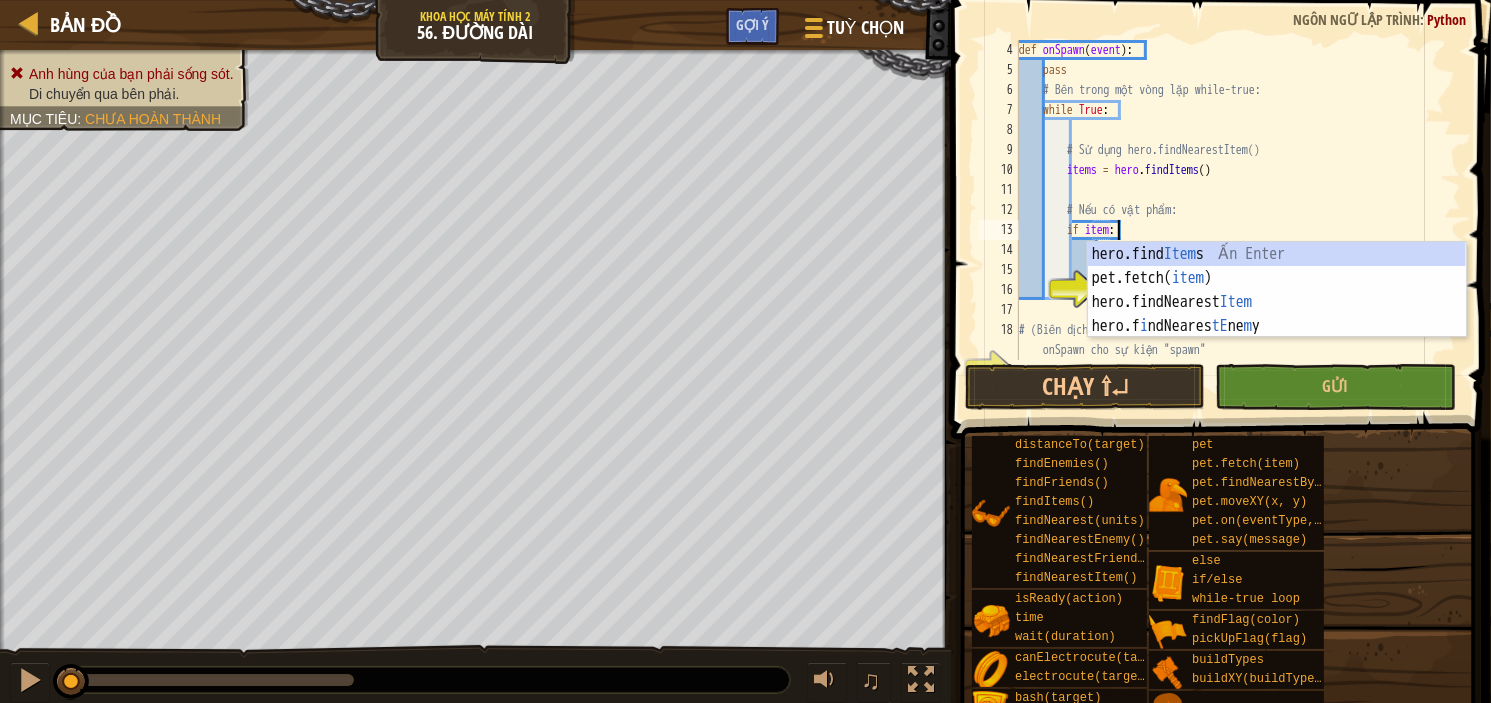 type on "if items:" 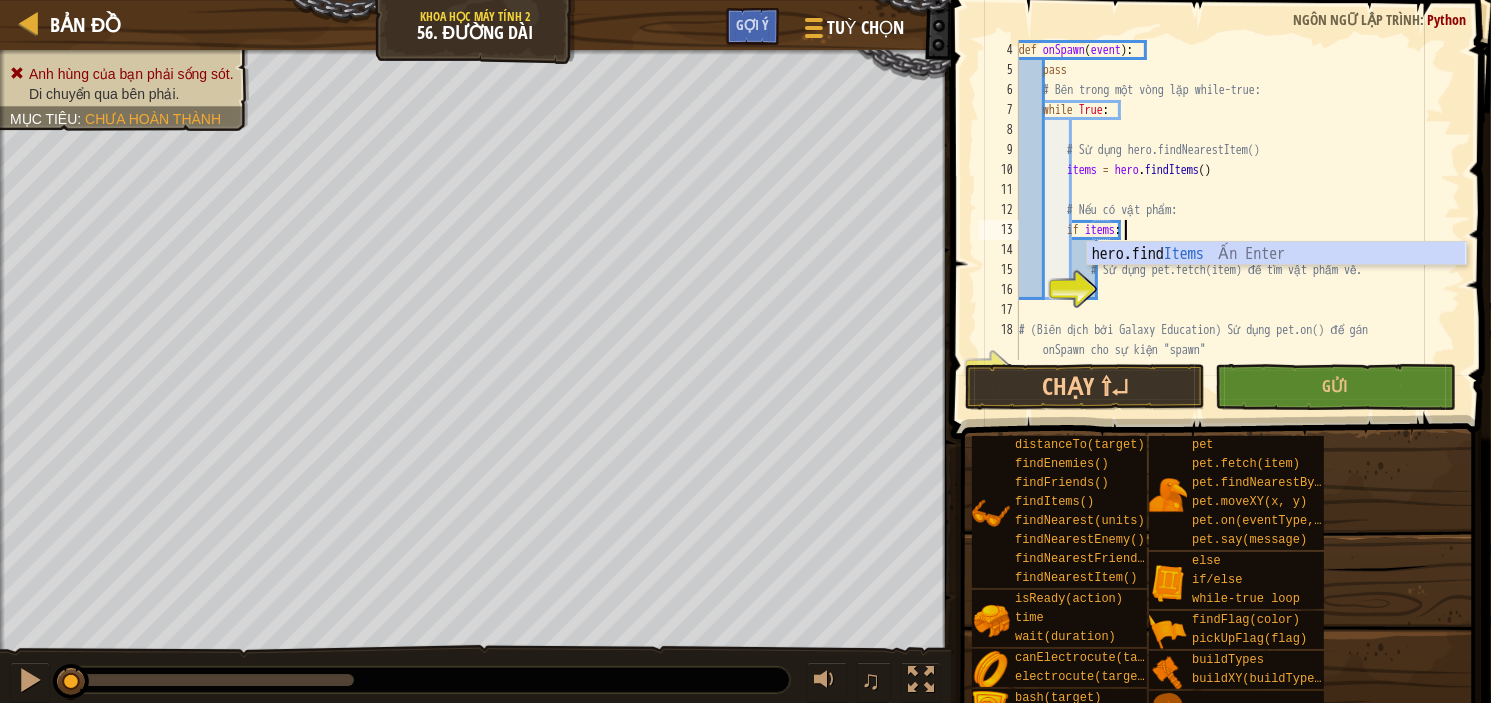 scroll, scrollTop: 9, scrollLeft: 8, axis: both 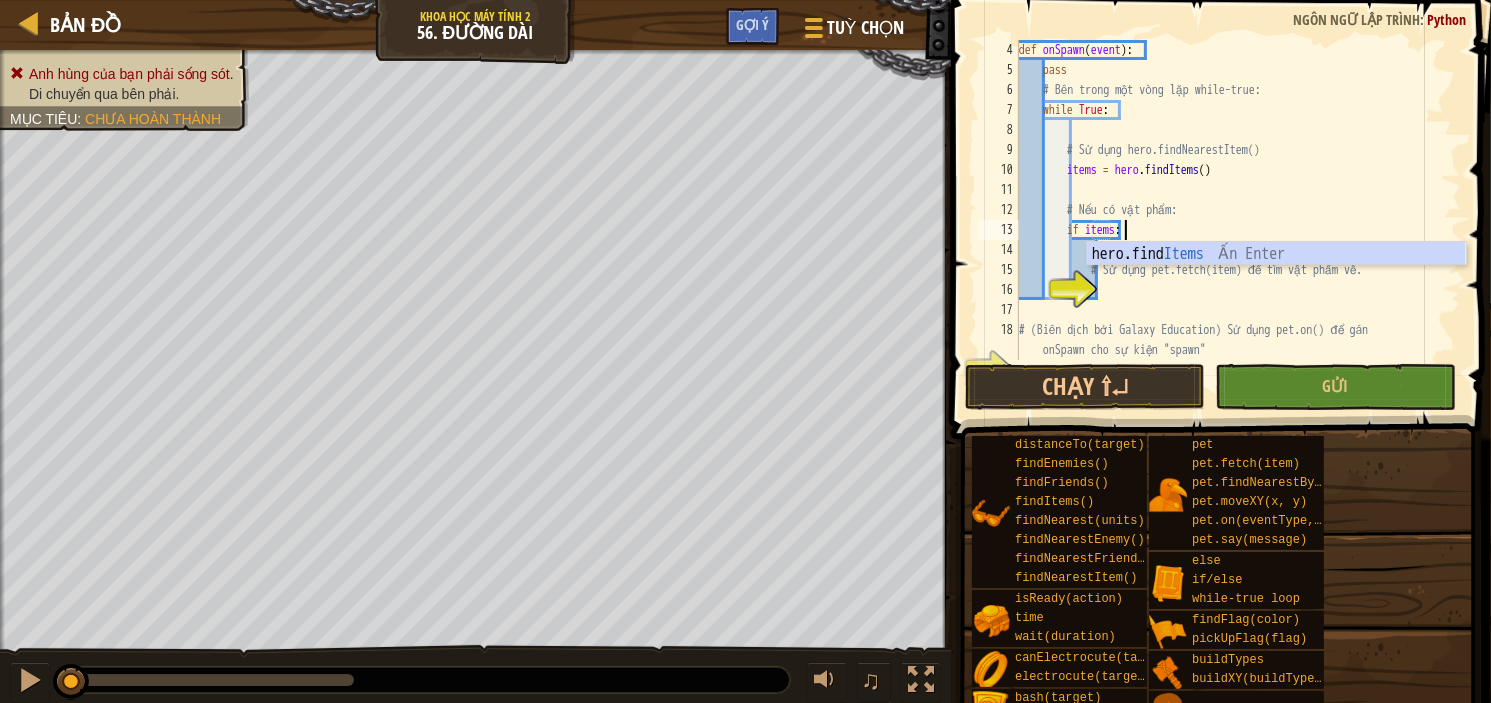 click on "def   onSpawn ( event ) :      pass      # Bên trong một vòng lặp while-true:      while   True :                   # Sử dụng hero.findNearestItem()          items   =   hero . findItems ( )                   # Nếu có vật phẩm:           if   items :                           # Sử dụng pet.fetch(item) để tìm vật phẩm về.              # (Biên dịch bởi Galaxy Education) Sử dụng pet.on() để gán       onSpawn cho sự kiện "spawn"" at bounding box center [1230, 220] 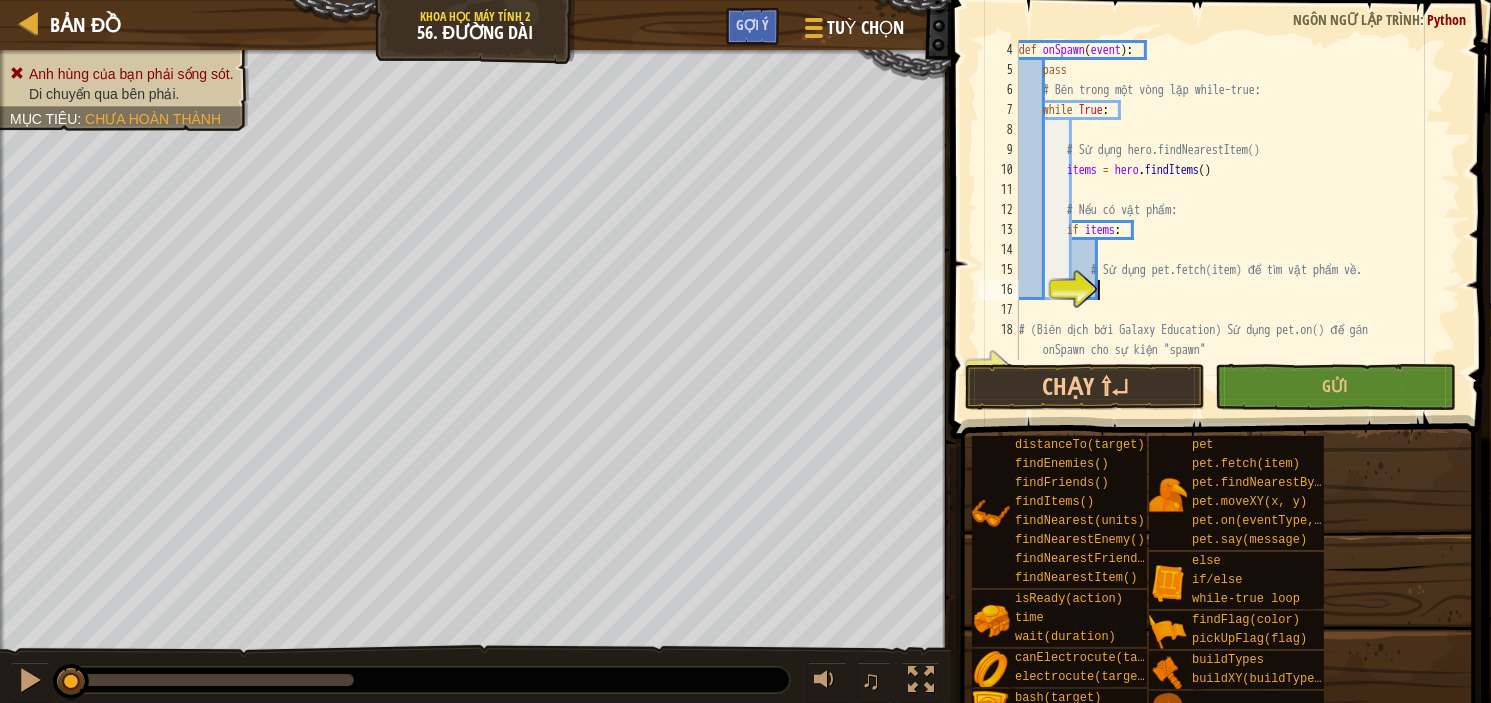 scroll, scrollTop: 9, scrollLeft: 5, axis: both 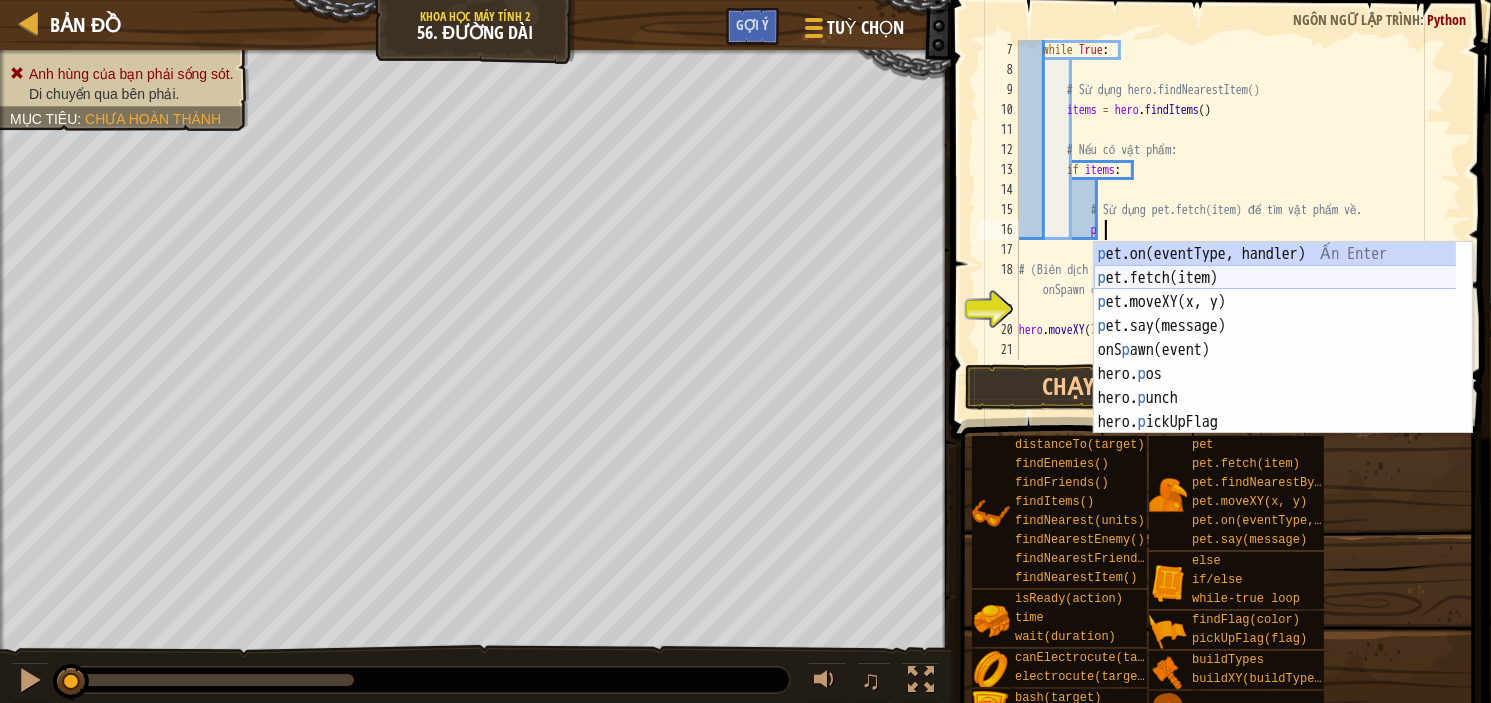 click on "p et.on(eventType, handler) Ấn Enter p et.fetch(item) Ấn Enter p et.moveXY(x, y) Ấn Enter p et.say(message) Ấn Enter onS p awn(event) Ấn Enter hero. p os Ấn Enter hero. p unch Ấn Enter hero. p ickUpFlag Ấn Enter hero.buildTy p es Ấn Enter" at bounding box center (1283, 362) 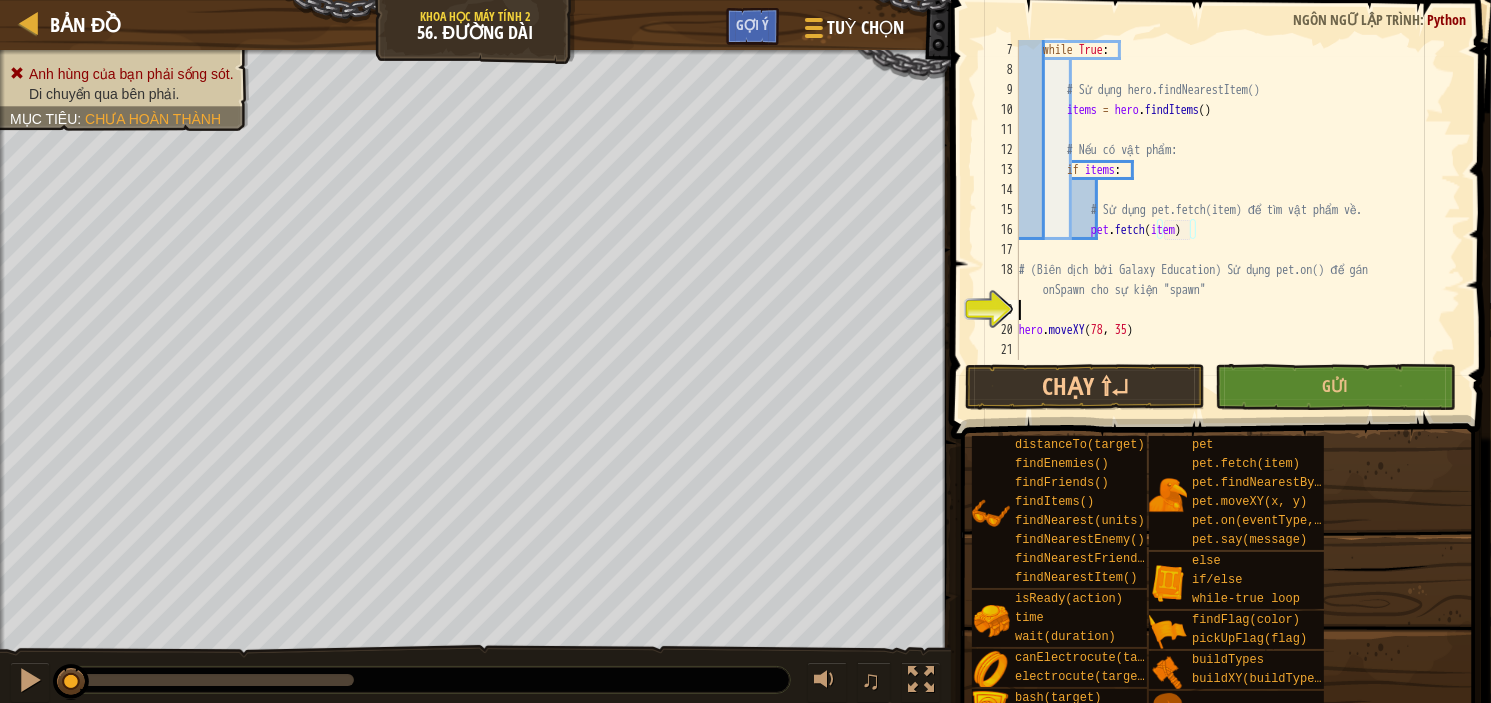 click on "while   True :                   # Sử dụng hero.findNearestItem()          items   =   hero . findItems ( )                   # Nếu có vật phẩm:           if   items :                           # Sử dụng pet.fetch(item) để tìm vật phẩm về.              pet . fetch ( item ) # (Biên dịch bởi Galaxy Education) Sử dụng pet.on() để gán       onSpawn cho sự kiện "spawn"  hero . moveXY ( 78 ,   35 )" at bounding box center [1230, 220] 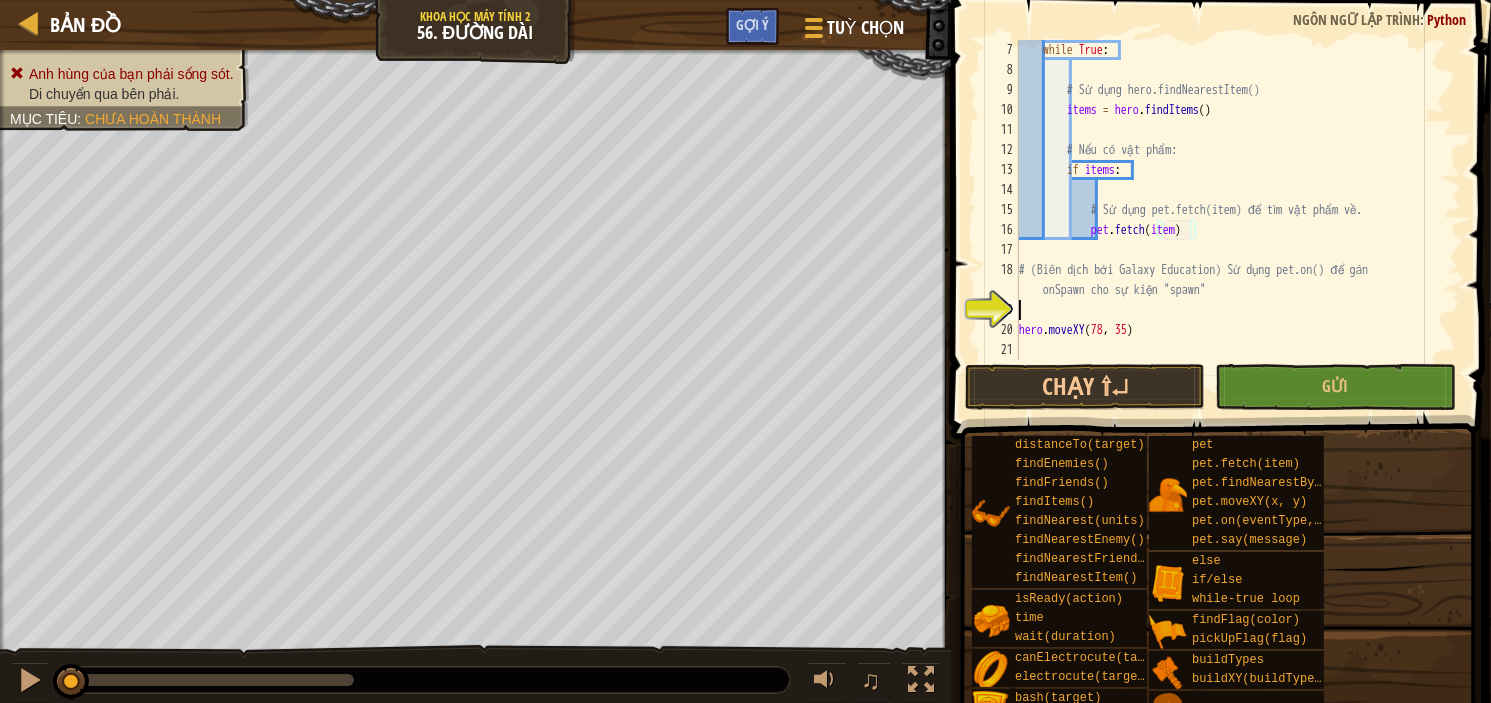 scroll, scrollTop: 9, scrollLeft: 0, axis: vertical 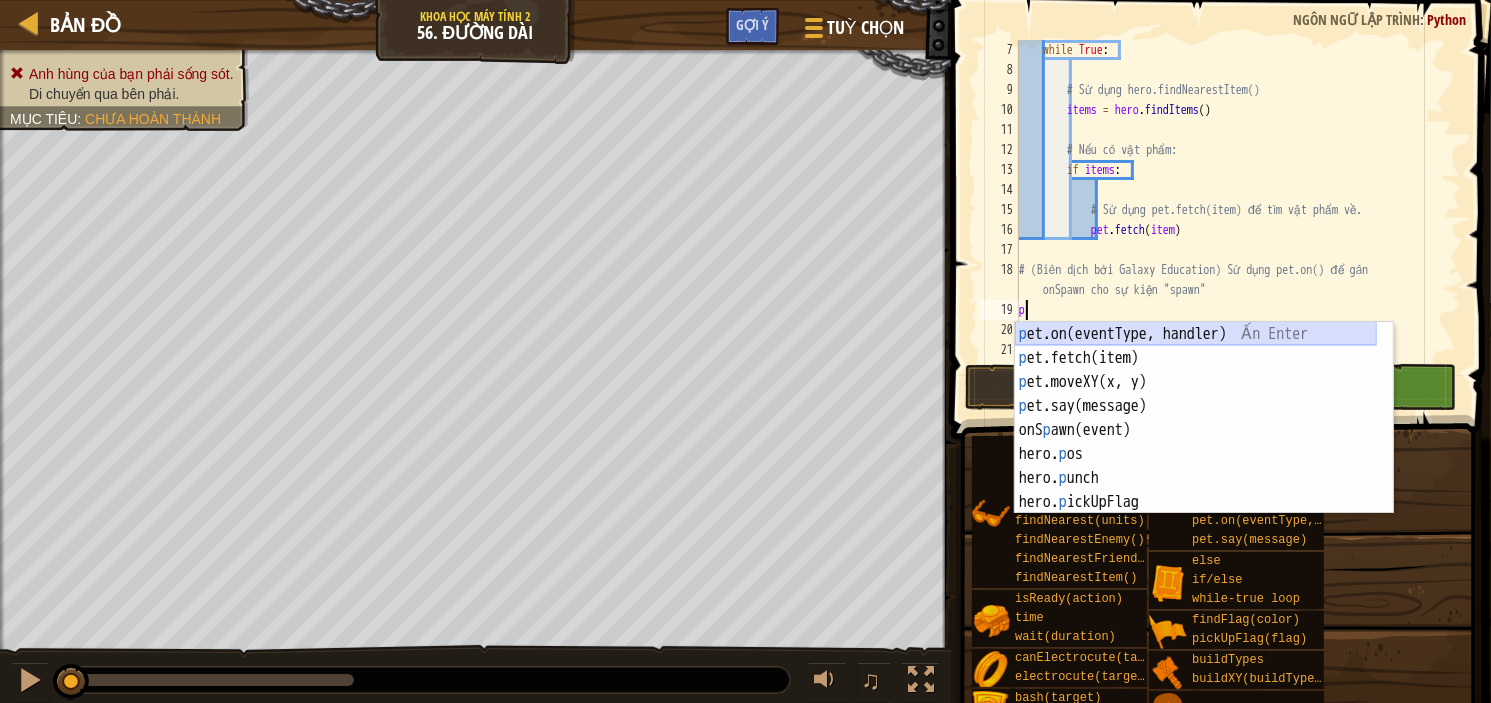 click on "p et.on(eventType, handler) Ấn Enter p et.fetch(item) Ấn Enter p et.moveXY(x, y) Ấn Enter p et.say(message) Ấn Enter onS p awn(event) Ấn Enter hero. p os Ấn Enter hero. p unch Ấn Enter hero. p ickUpFlag Ấn Enter hero.buildTy p es Ấn Enter" at bounding box center [1196, 442] 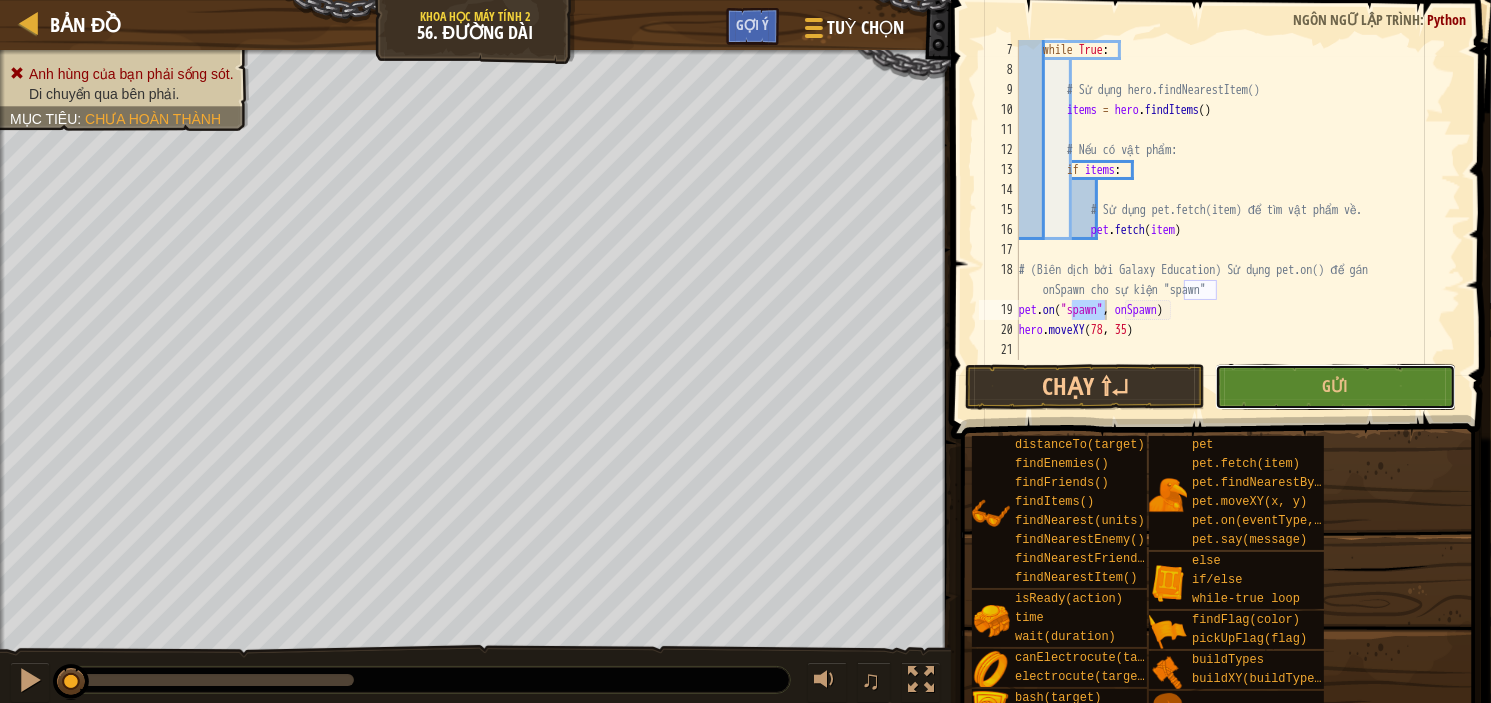 drag, startPoint x: 1232, startPoint y: 376, endPoint x: 1219, endPoint y: 401, distance: 28.178005 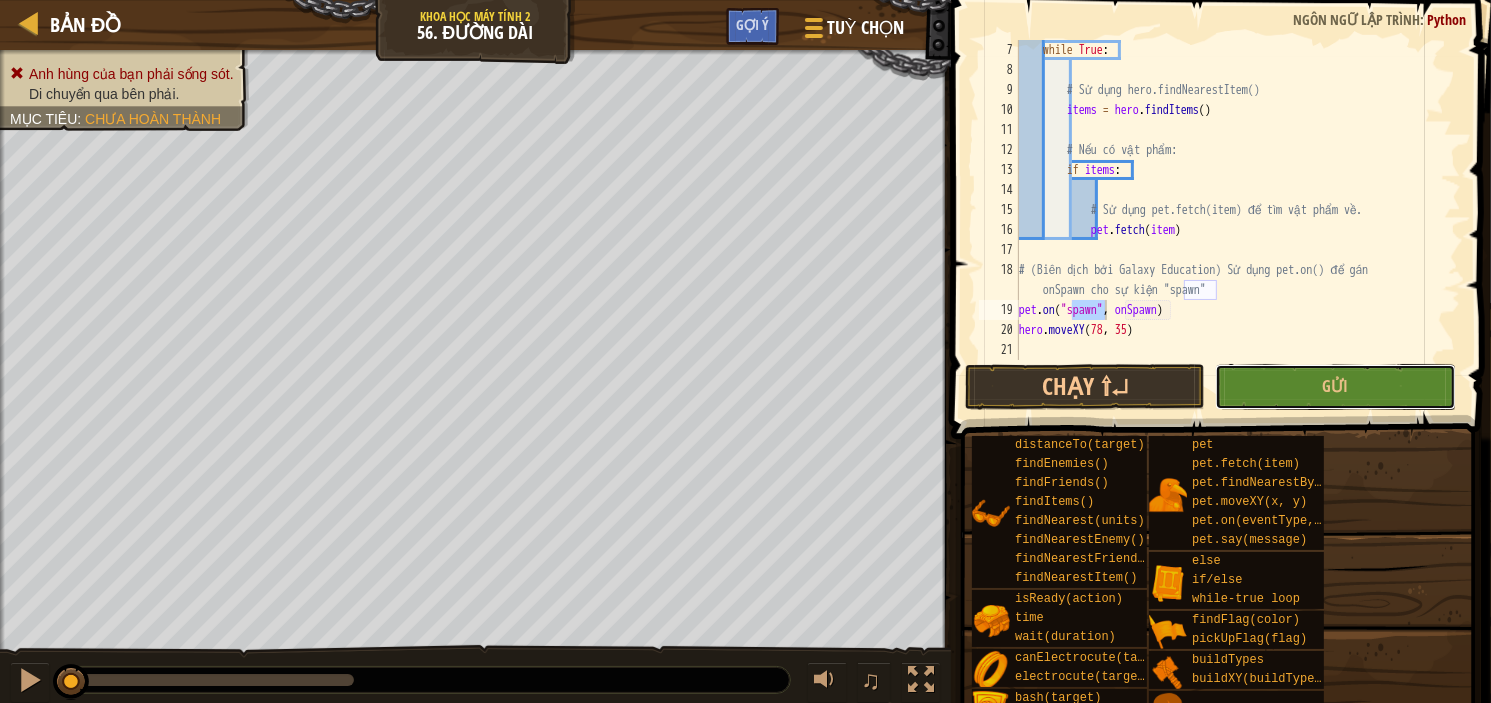 click on "Gửi" at bounding box center [1335, 387] 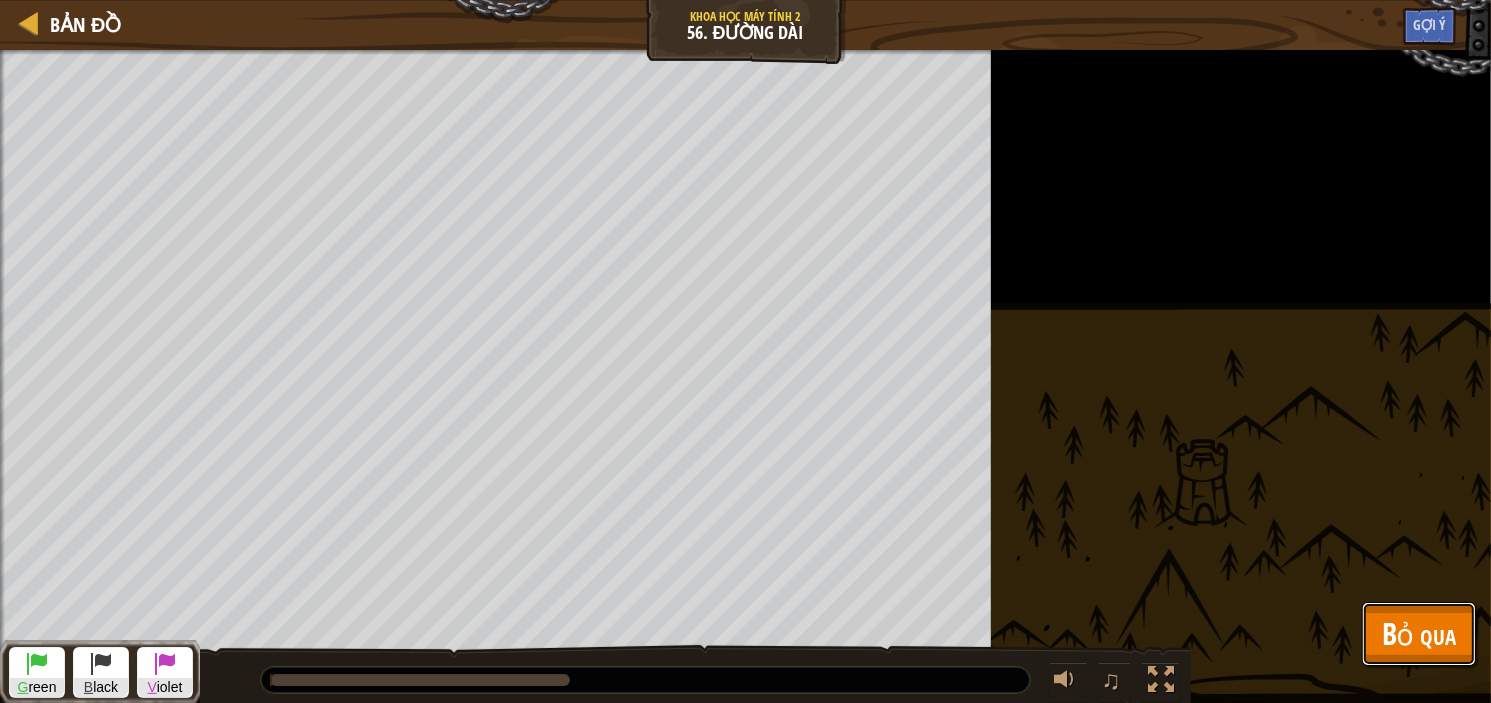 click on "Bỏ qua" at bounding box center [1419, 633] 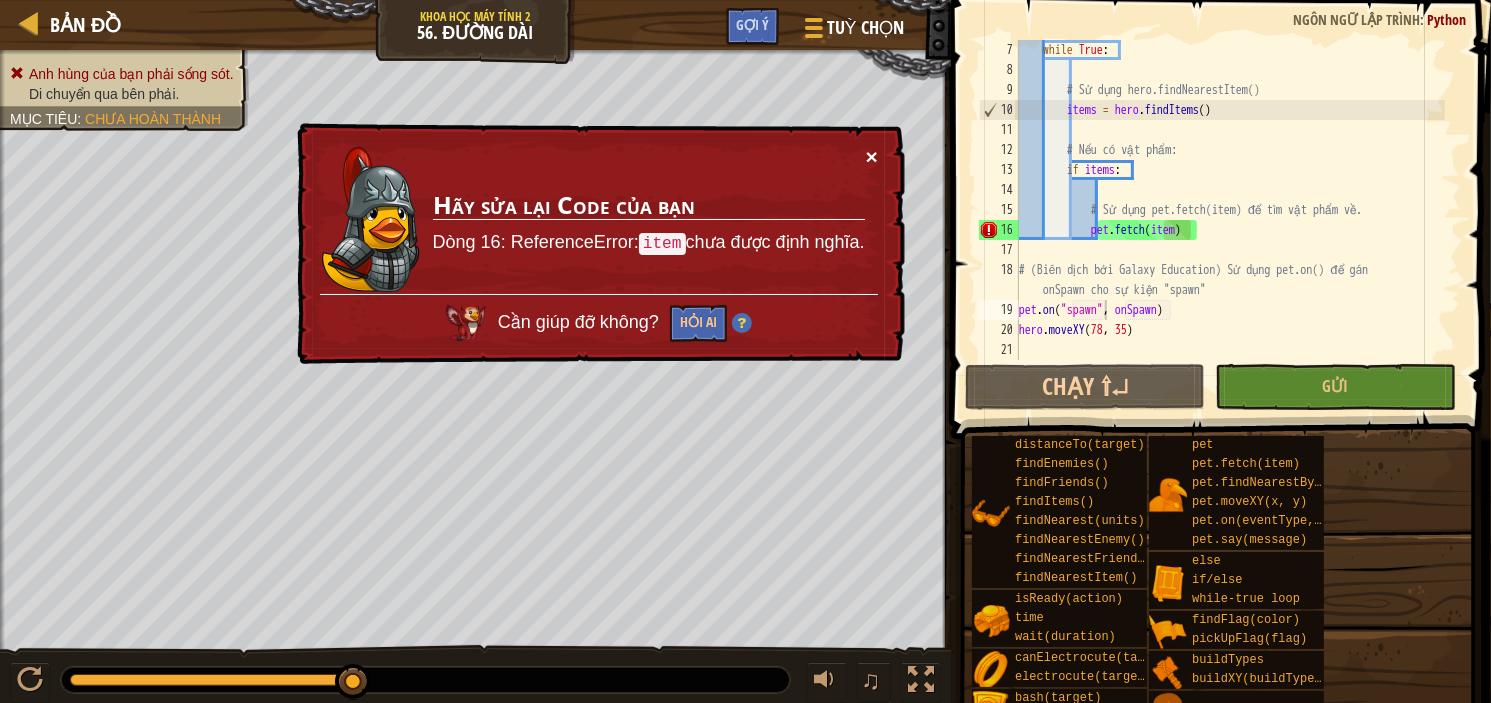 click on "×" at bounding box center [872, 156] 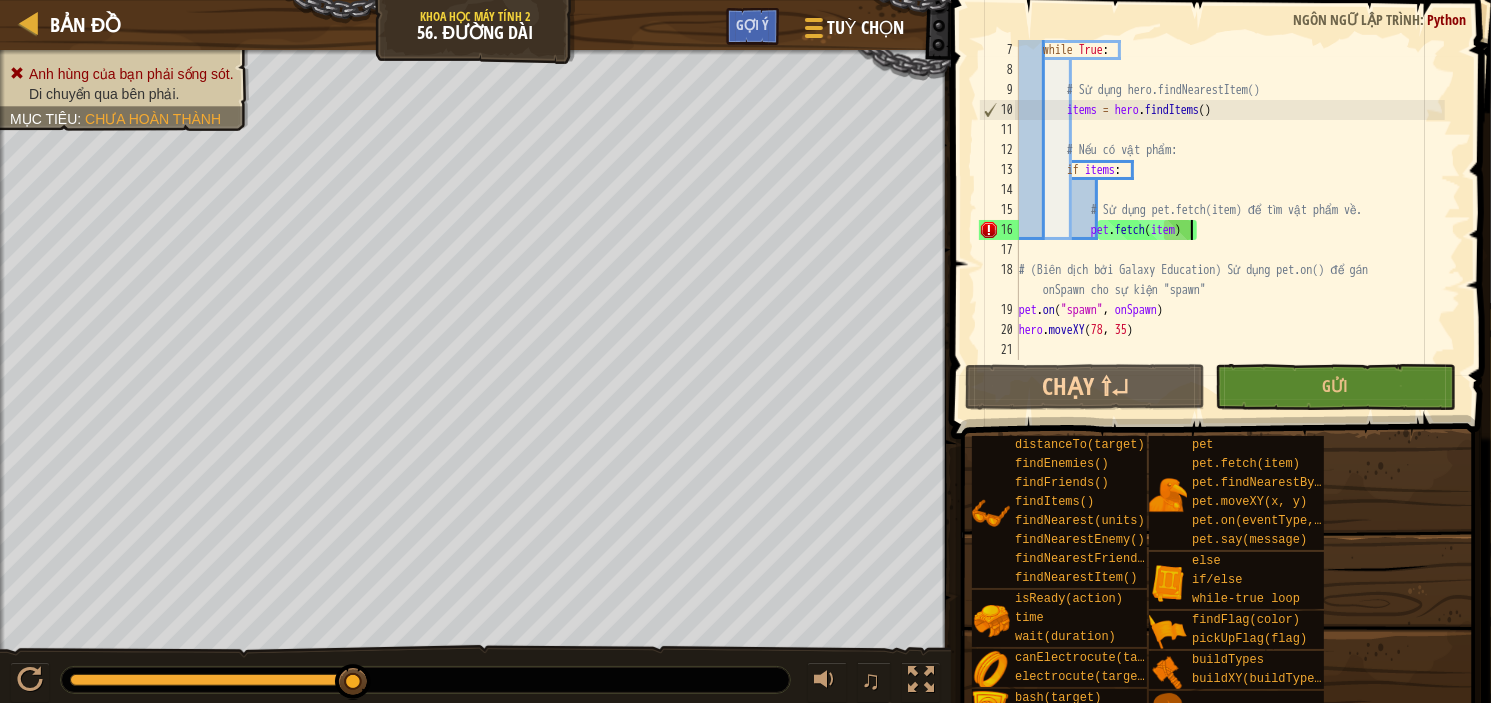 click on "while   True :                   # Sử dụng hero.findNearestItem()          items   =   hero . findItems ( )                   # Nếu có vật phẩm:           if   items :                           # Sử dụng pet.fetch(item) để tìm vật phẩm về.              pet . fetch ( item ) # (Biên dịch bởi Galaxy Education) Sử dụng pet.on() để gán       onSpawn cho sự kiện "spawn"  pet . on ( "spawn" ,   onSpawn ) hero . moveXY ( 78 ,   35 )" at bounding box center [1230, 220] 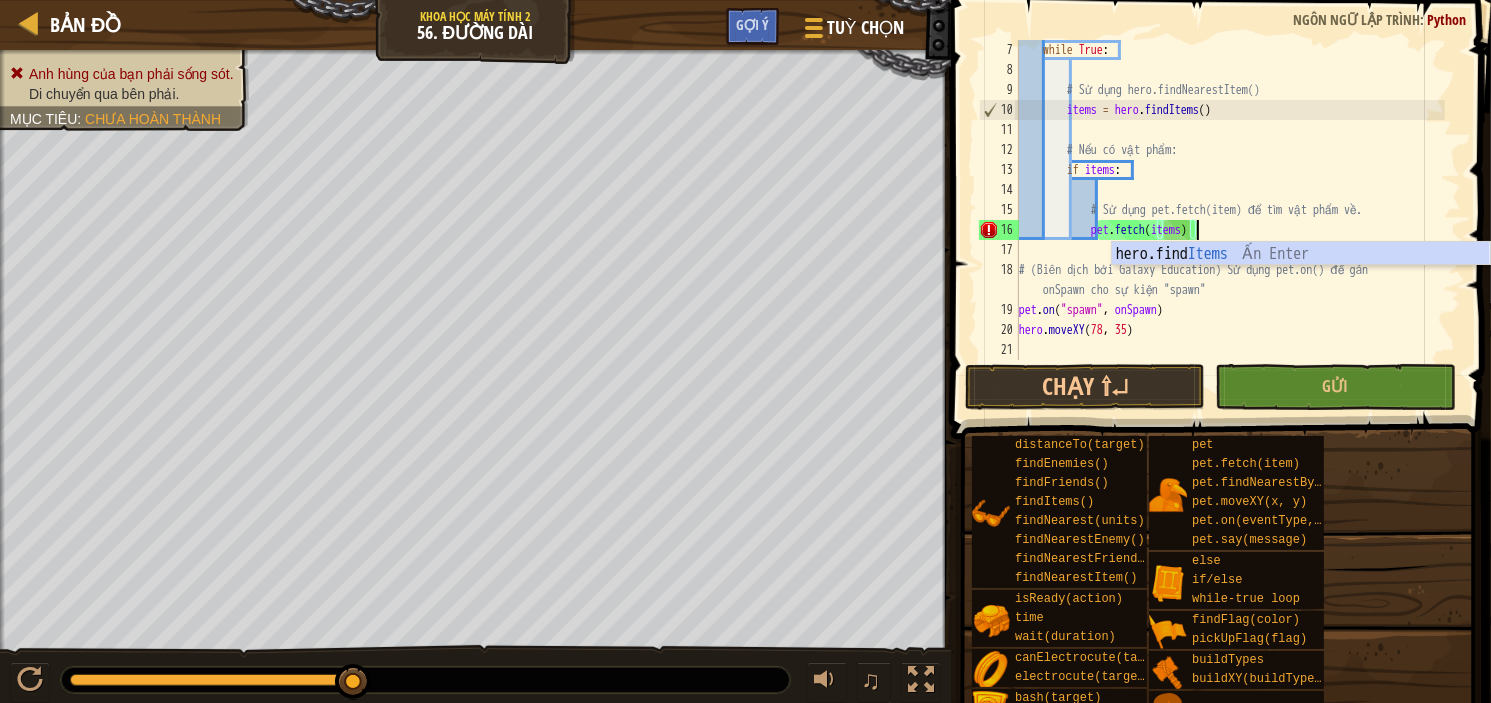scroll, scrollTop: 9, scrollLeft: 14, axis: both 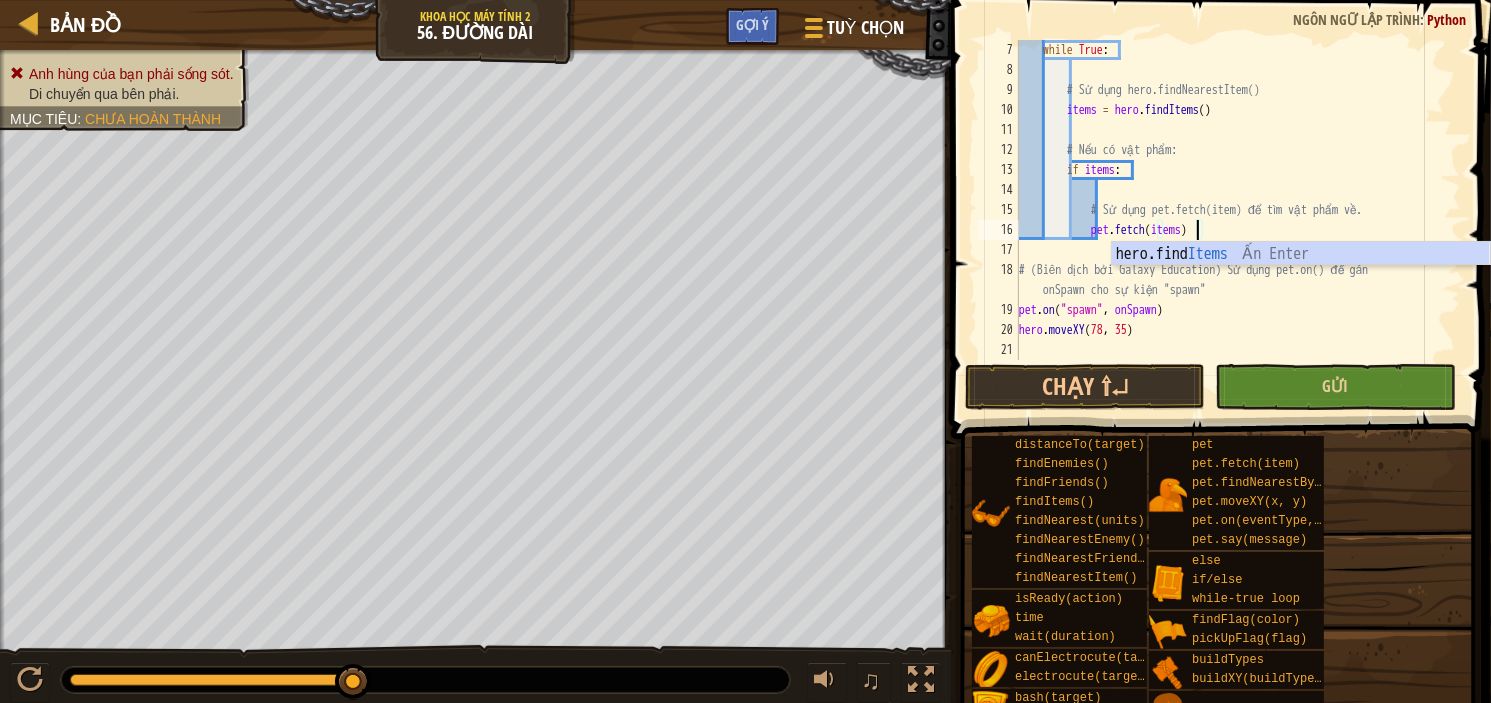 type on "pet.fetch(items)" 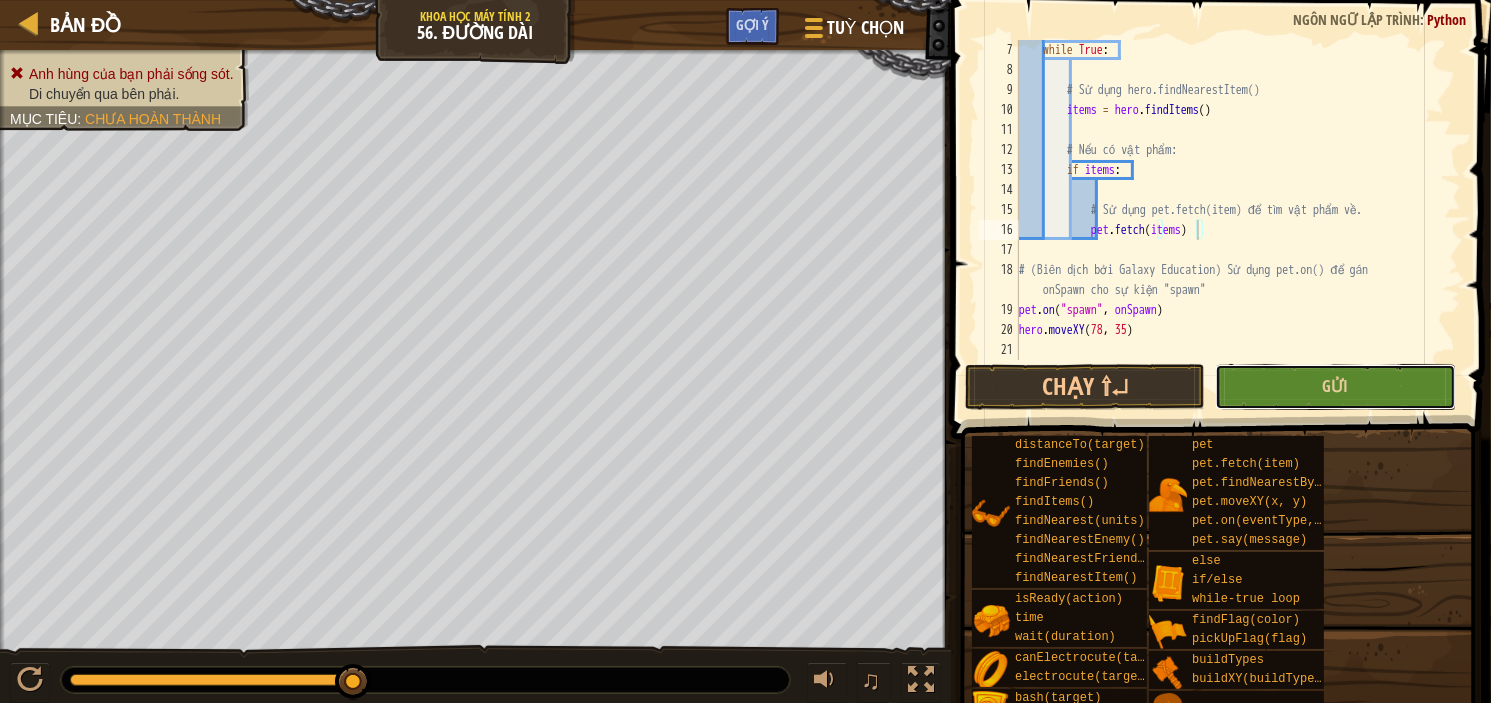 click on "Gửi" at bounding box center (1335, 387) 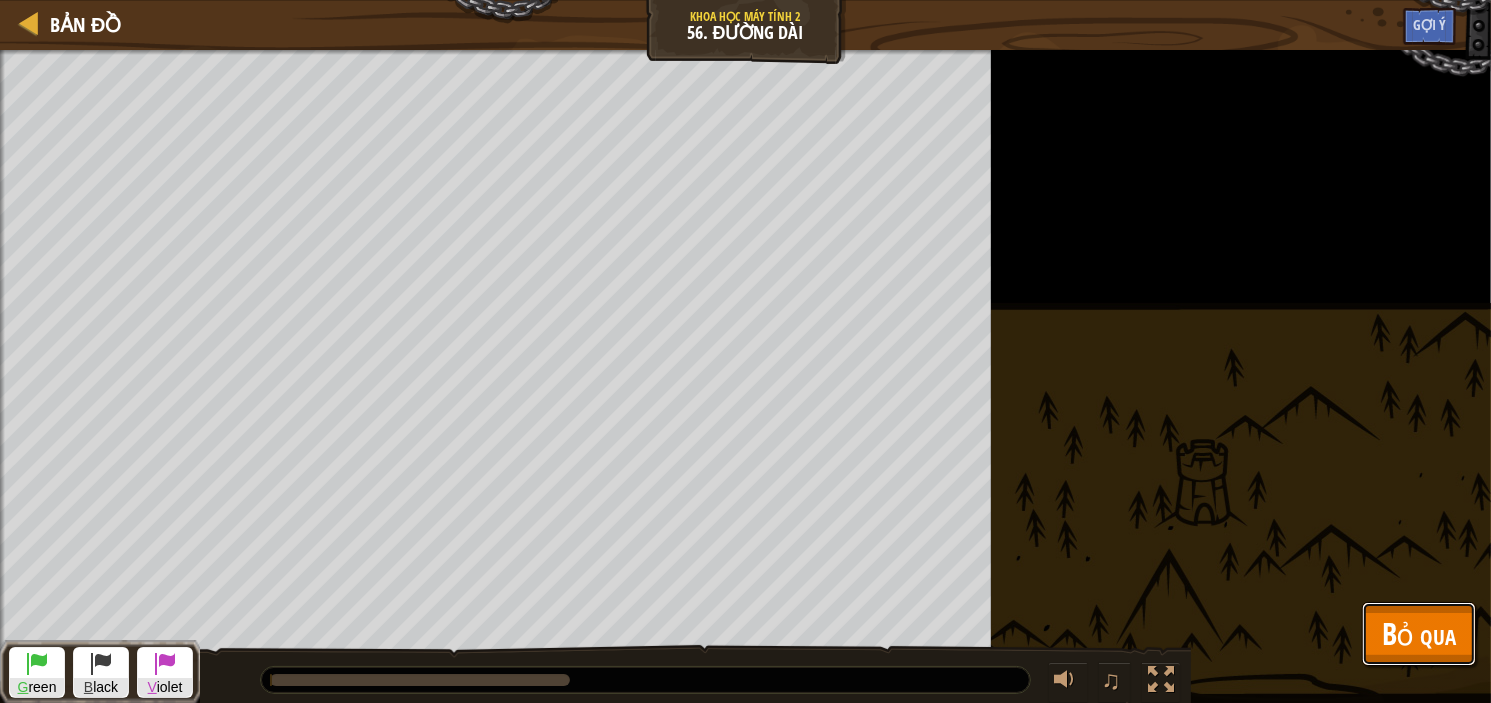 click on "Bỏ qua" at bounding box center [1419, 633] 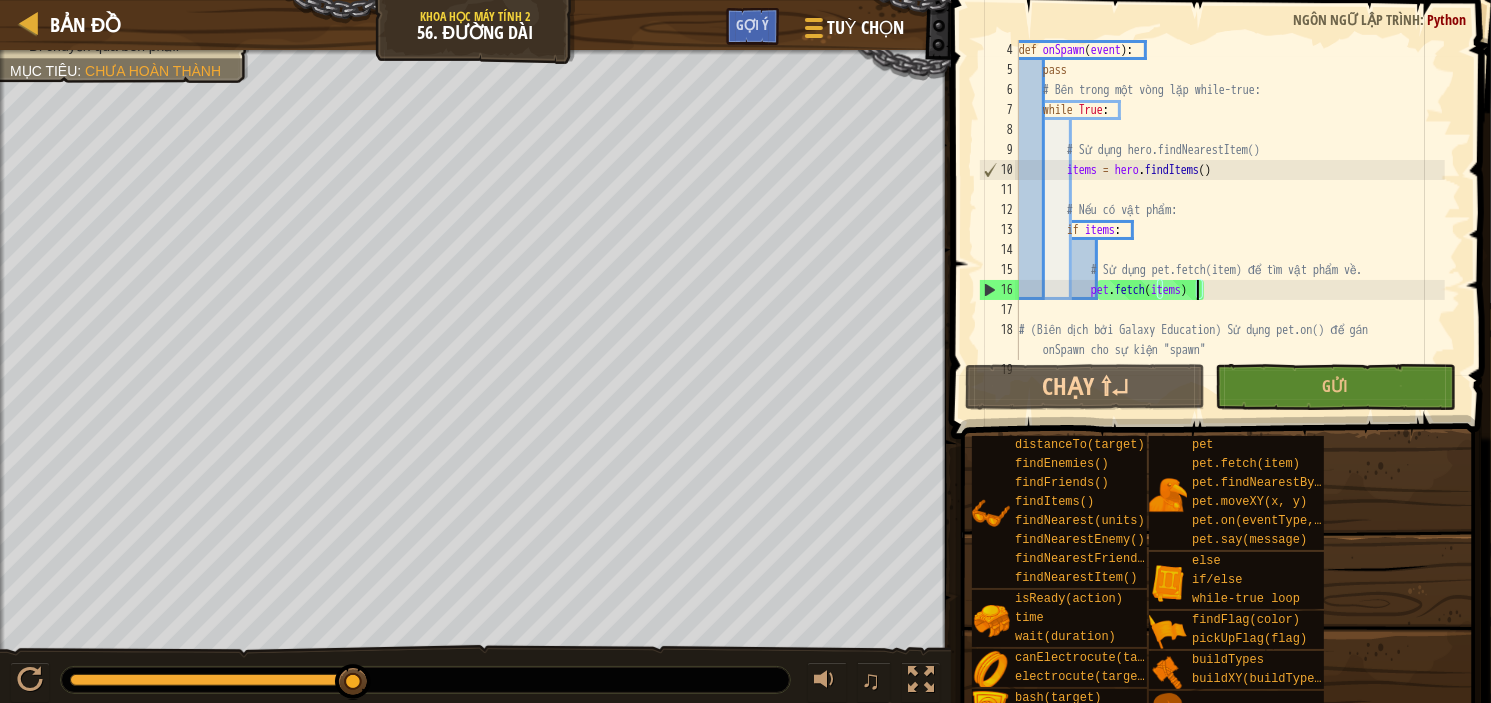 scroll, scrollTop: 60, scrollLeft: 0, axis: vertical 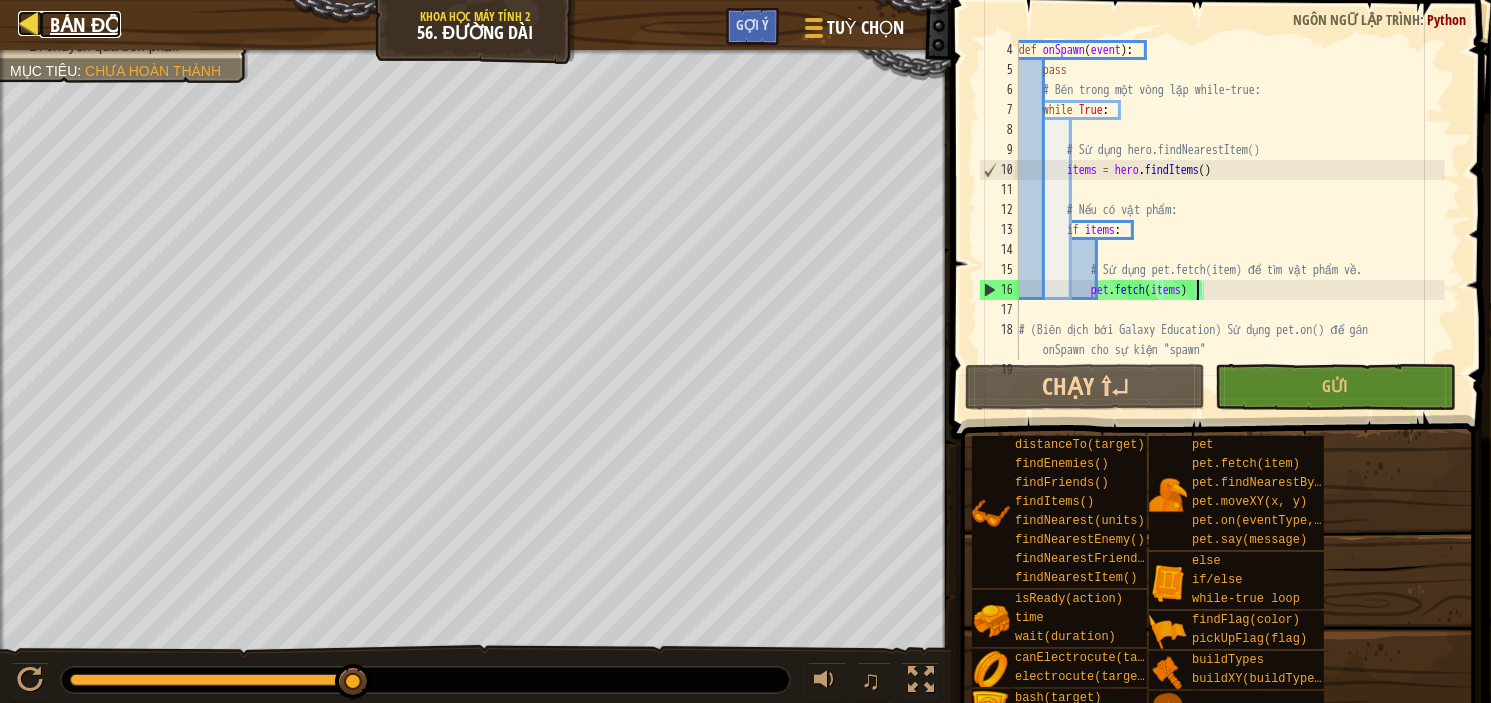 click on "Bản đồ" at bounding box center (85, 24) 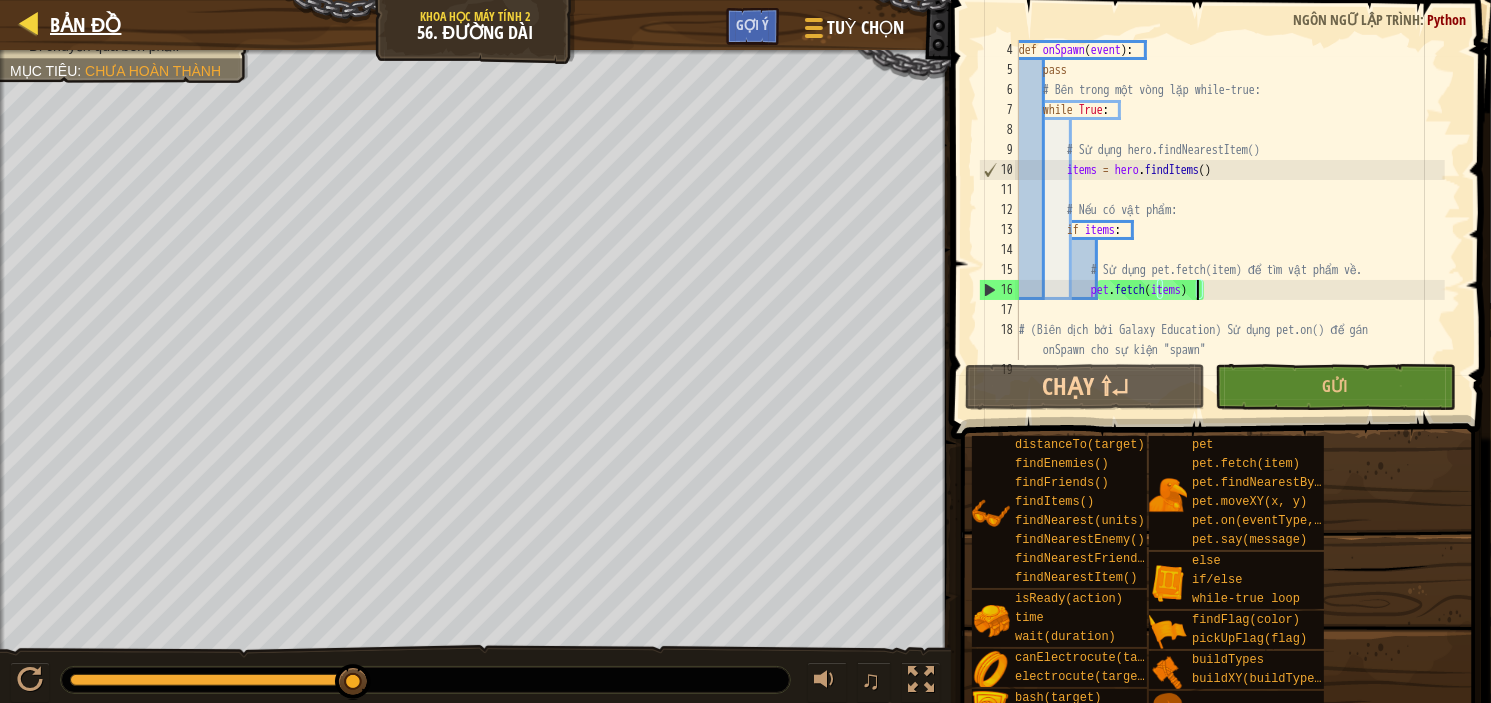 select on "vi" 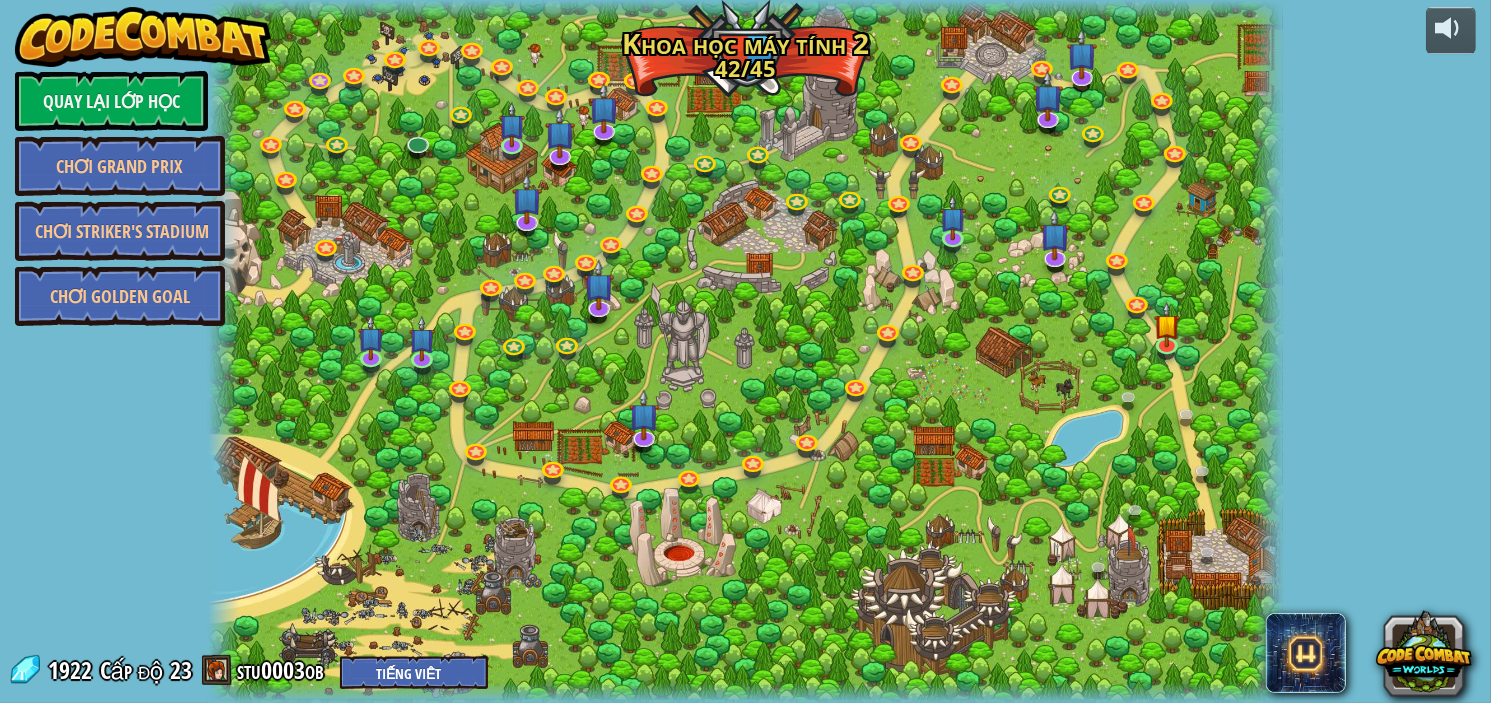select on "vi" 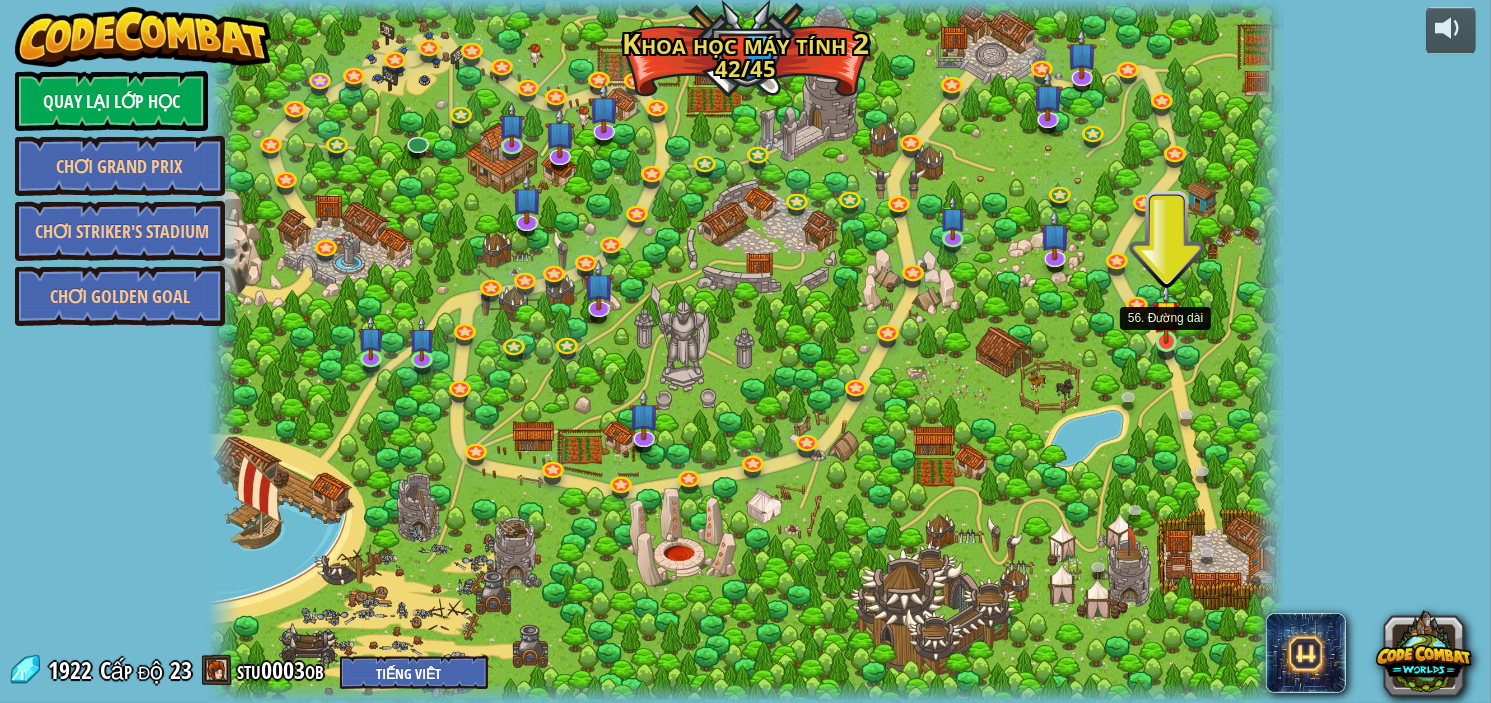 click at bounding box center (1166, 313) 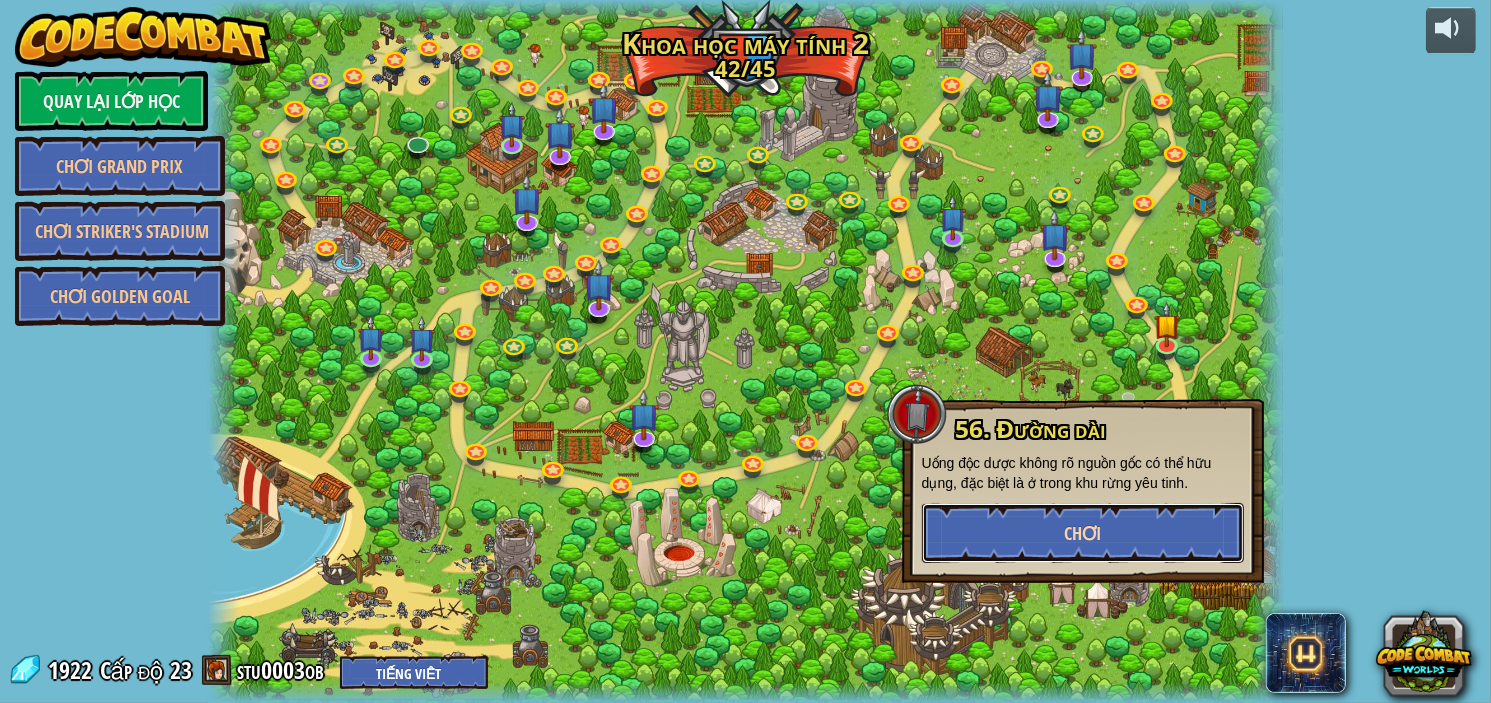 click on "Chơi" at bounding box center [1083, 533] 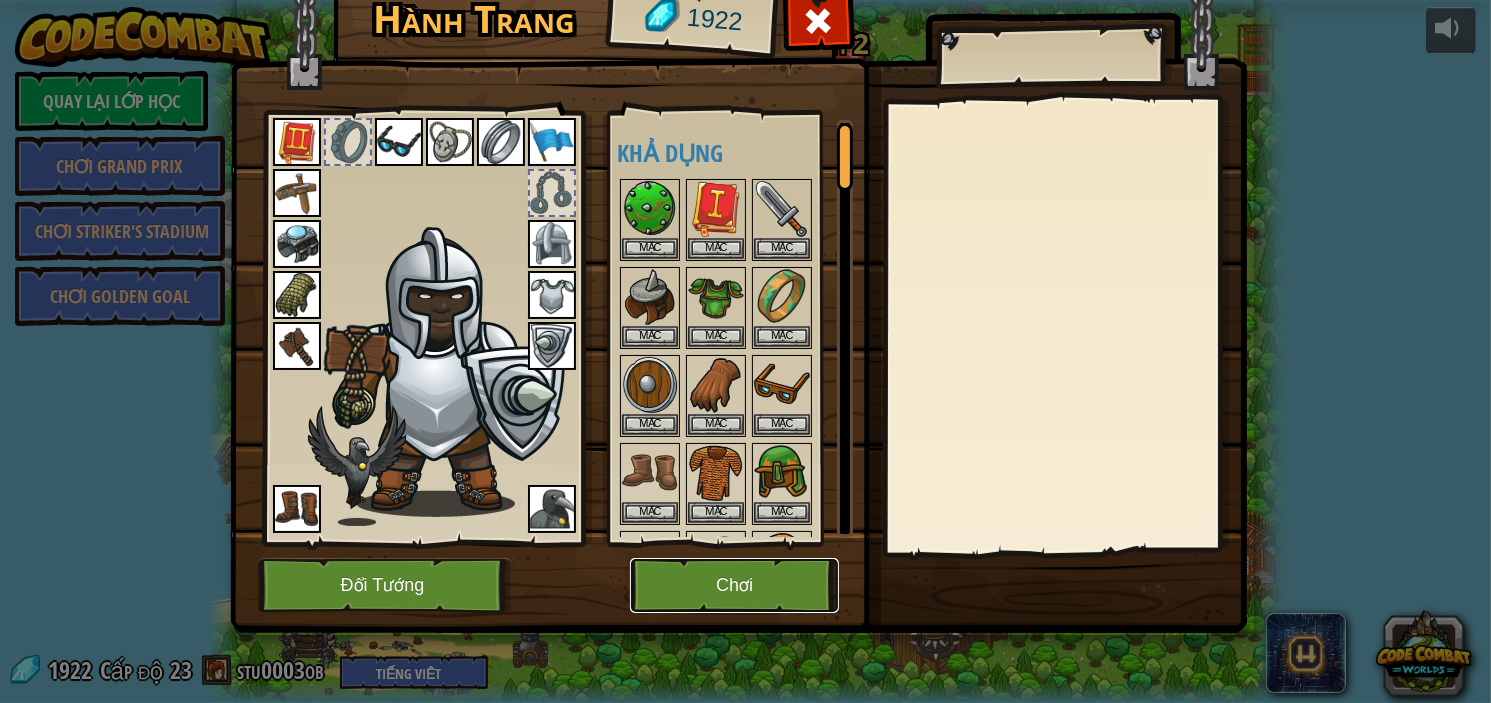click on "Chơi" at bounding box center [734, 585] 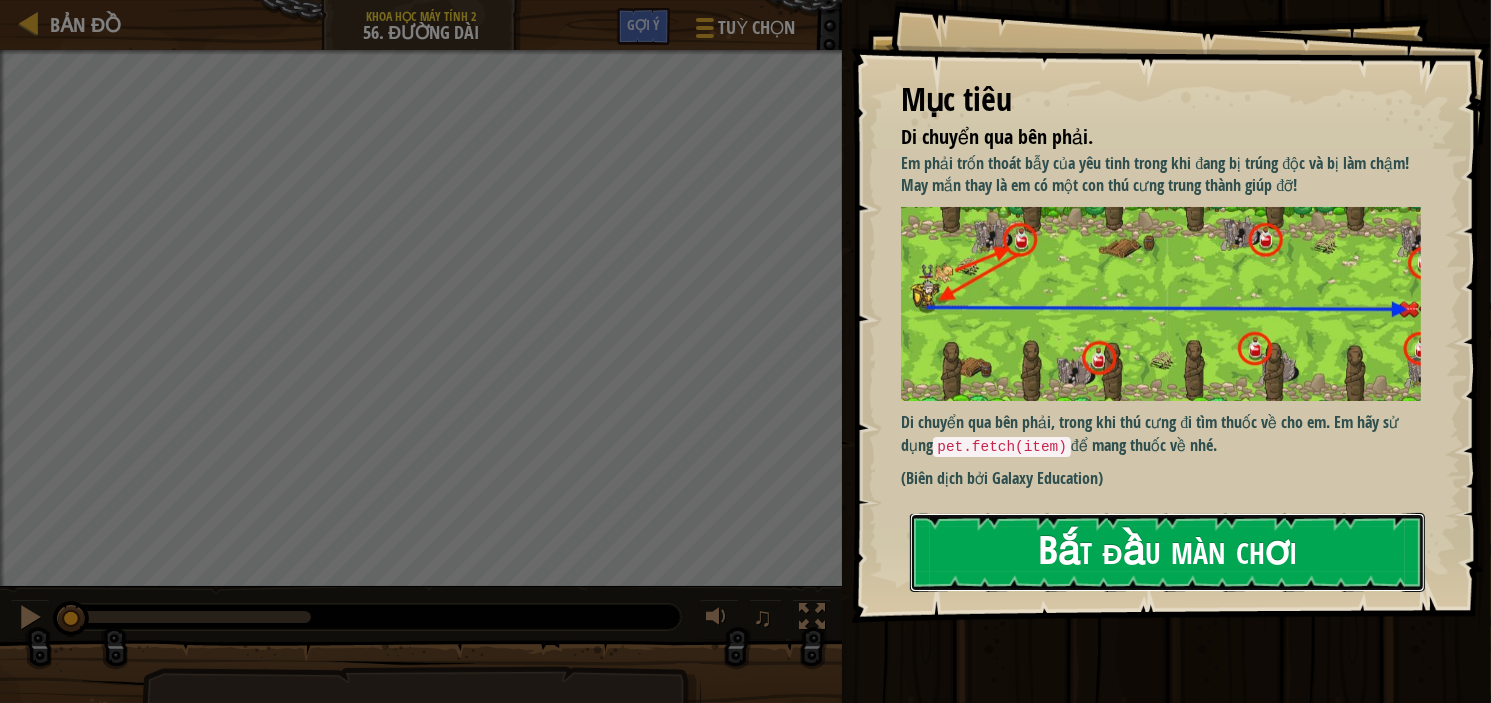 click on "Bắt đầu màn chơi" at bounding box center (1167, 552) 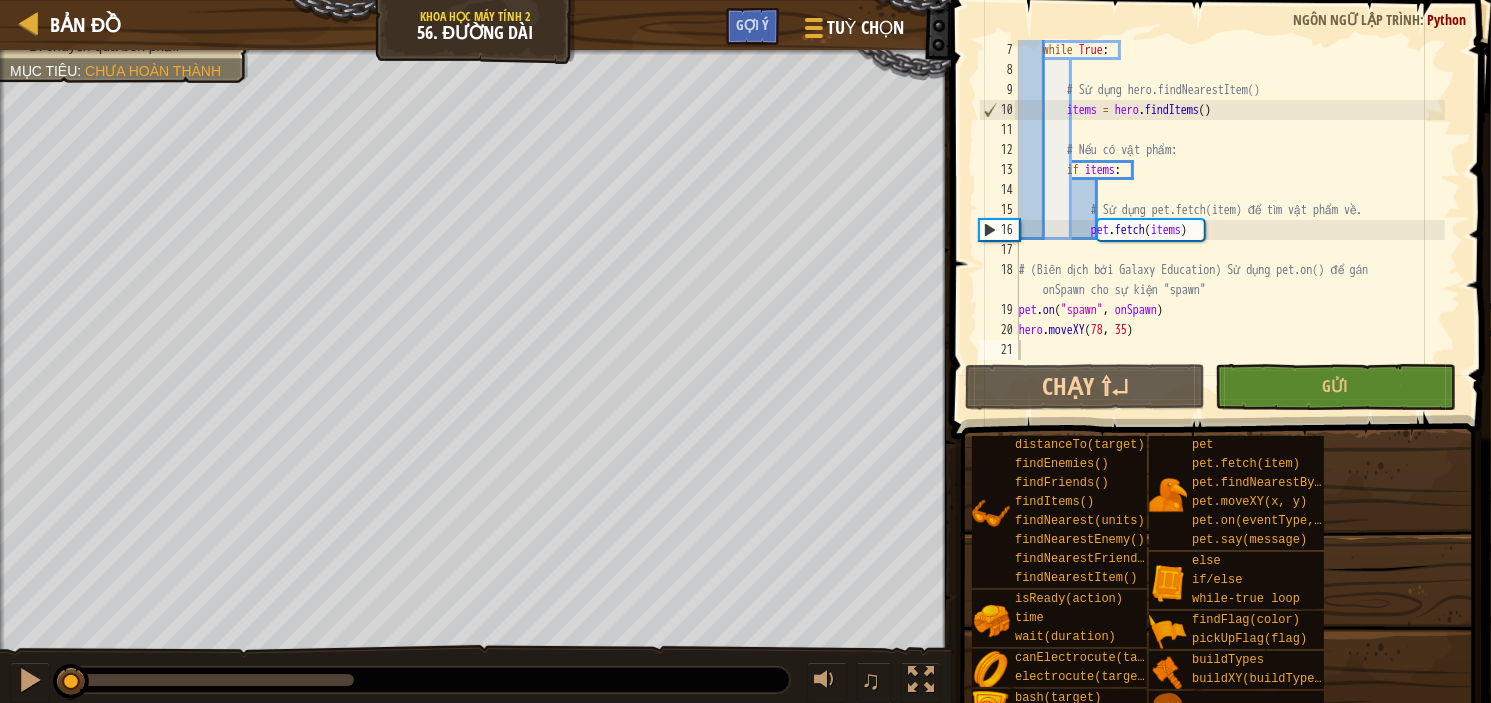 scroll, scrollTop: 120, scrollLeft: 0, axis: vertical 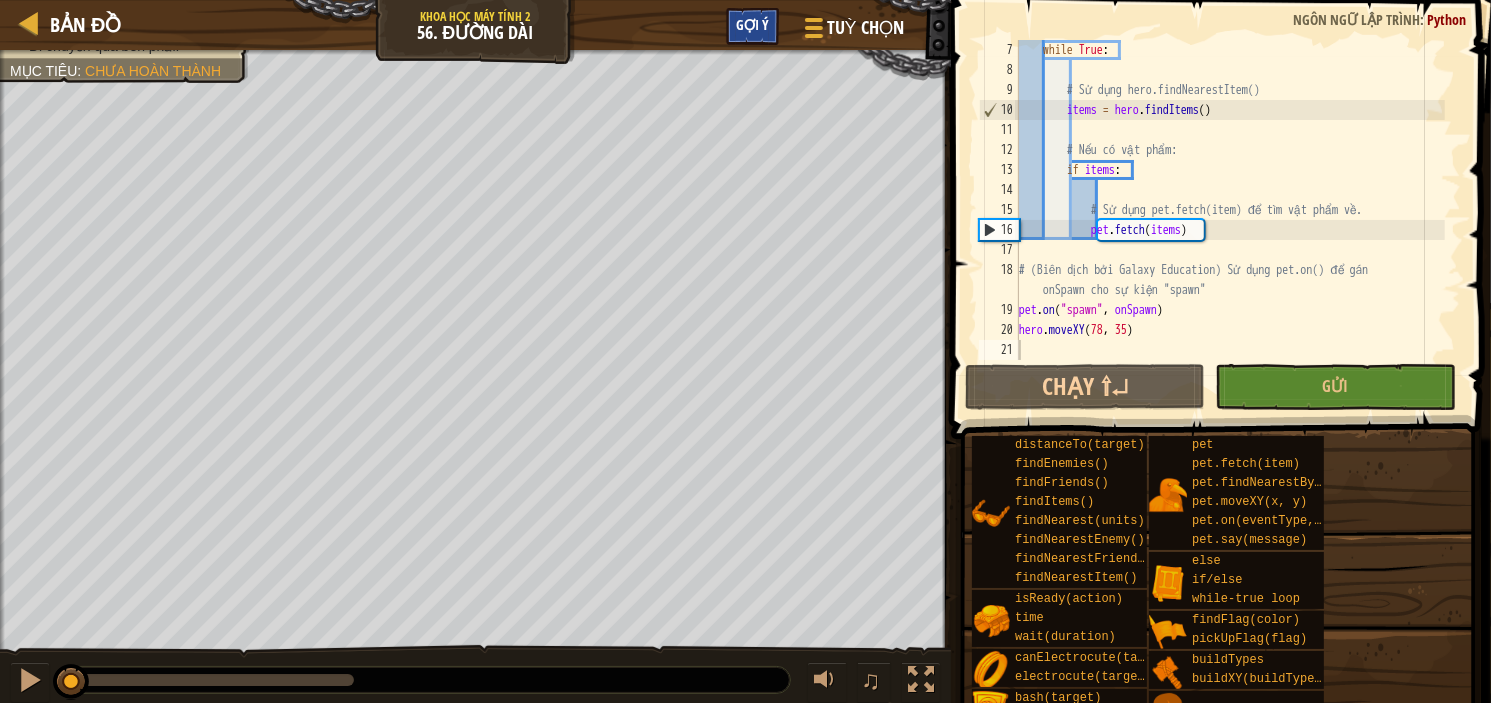 click on "Gợi ý" at bounding box center [752, 26] 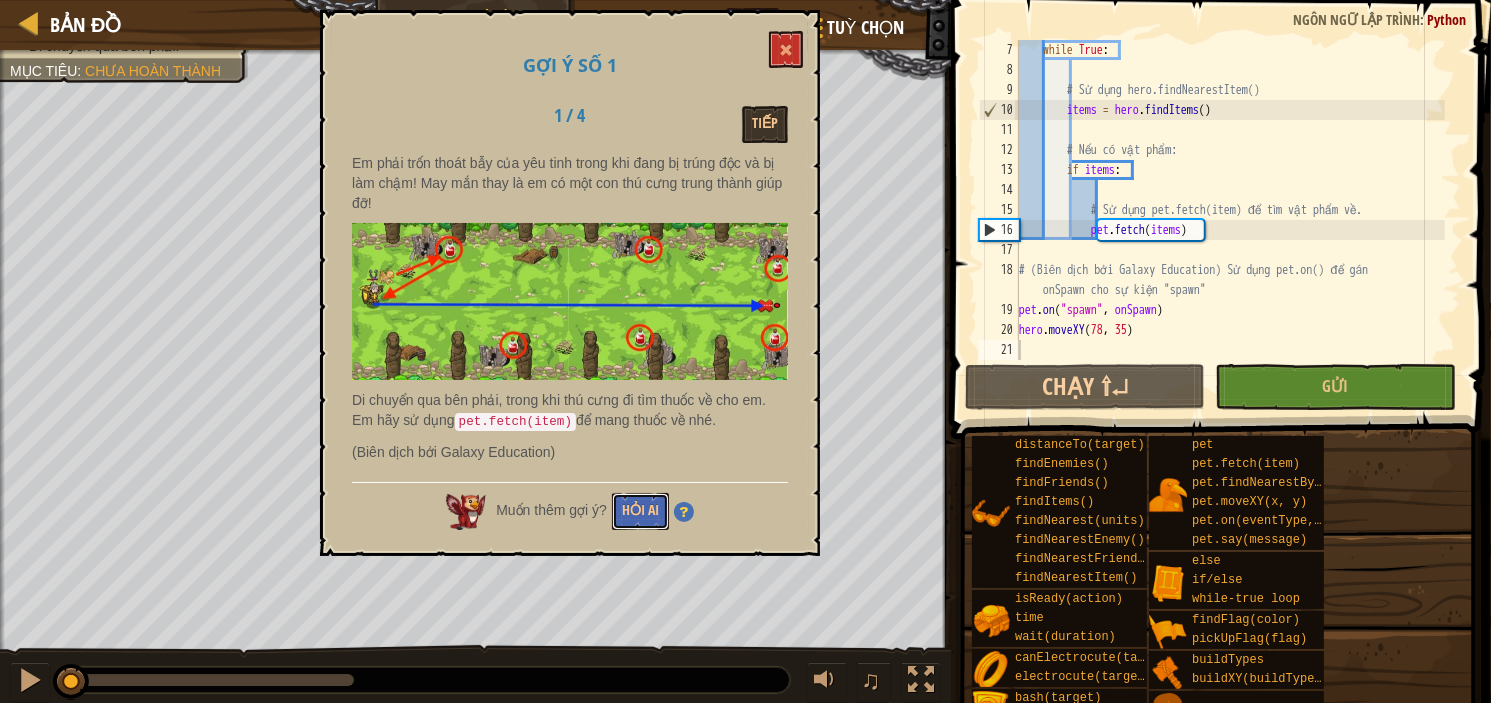 drag, startPoint x: 622, startPoint y: 497, endPoint x: 609, endPoint y: 495, distance: 13.152946 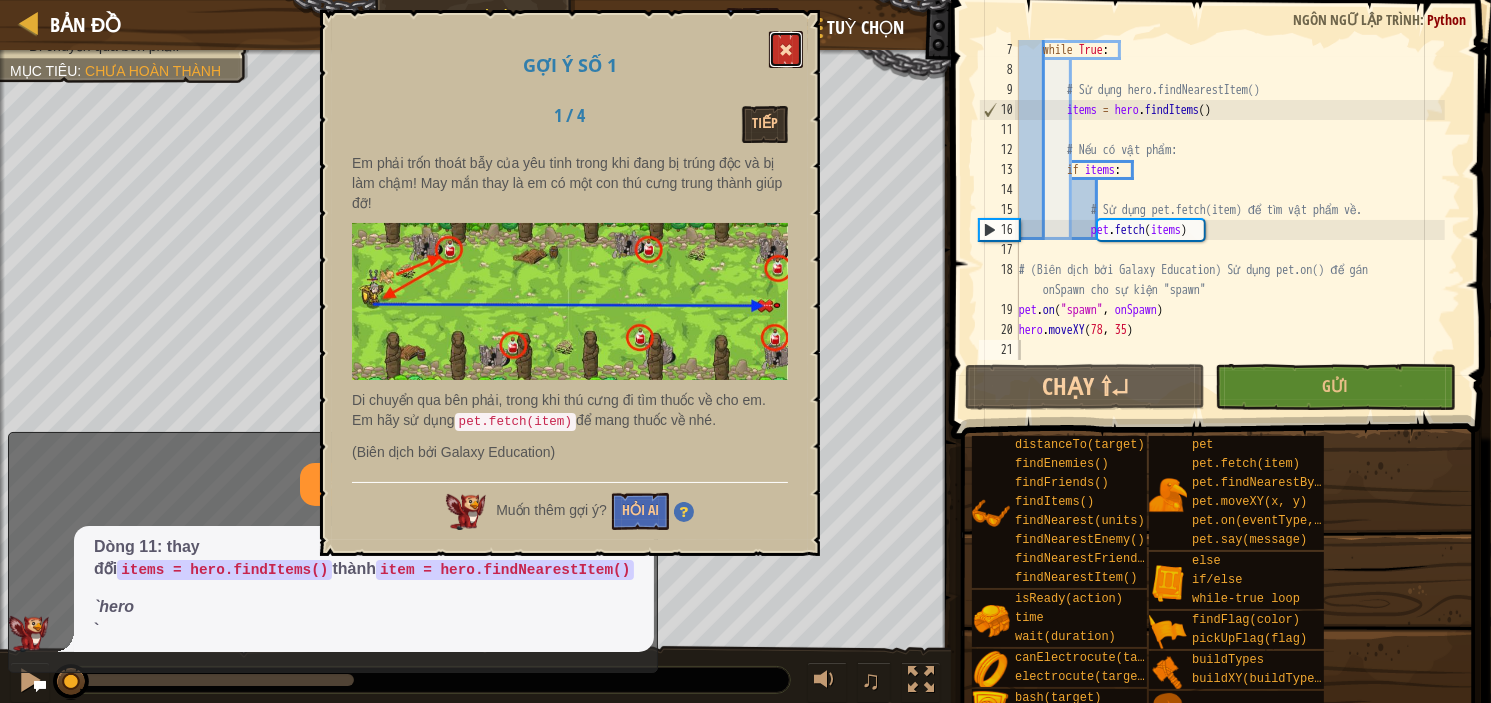 click at bounding box center (786, 49) 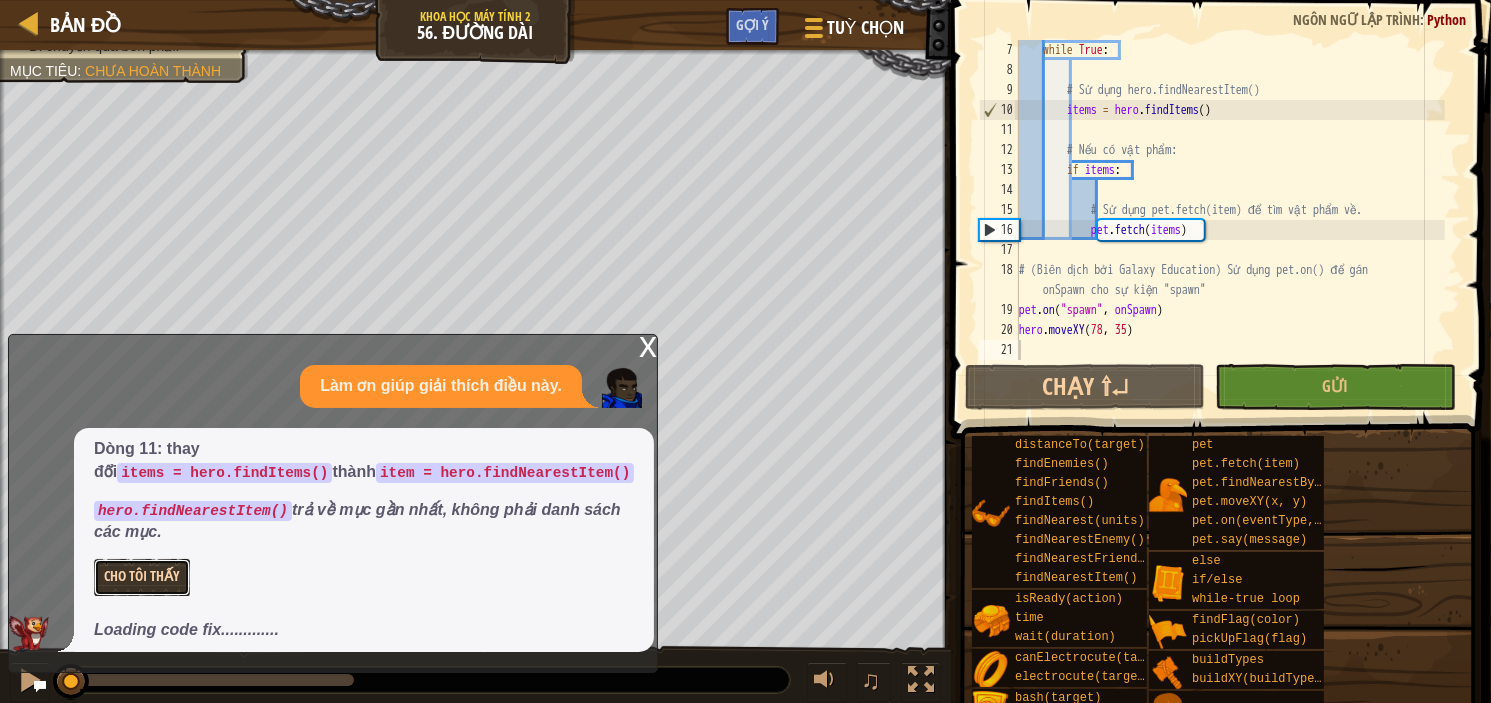 click on "Cho Tôi Thấy" at bounding box center (142, 577) 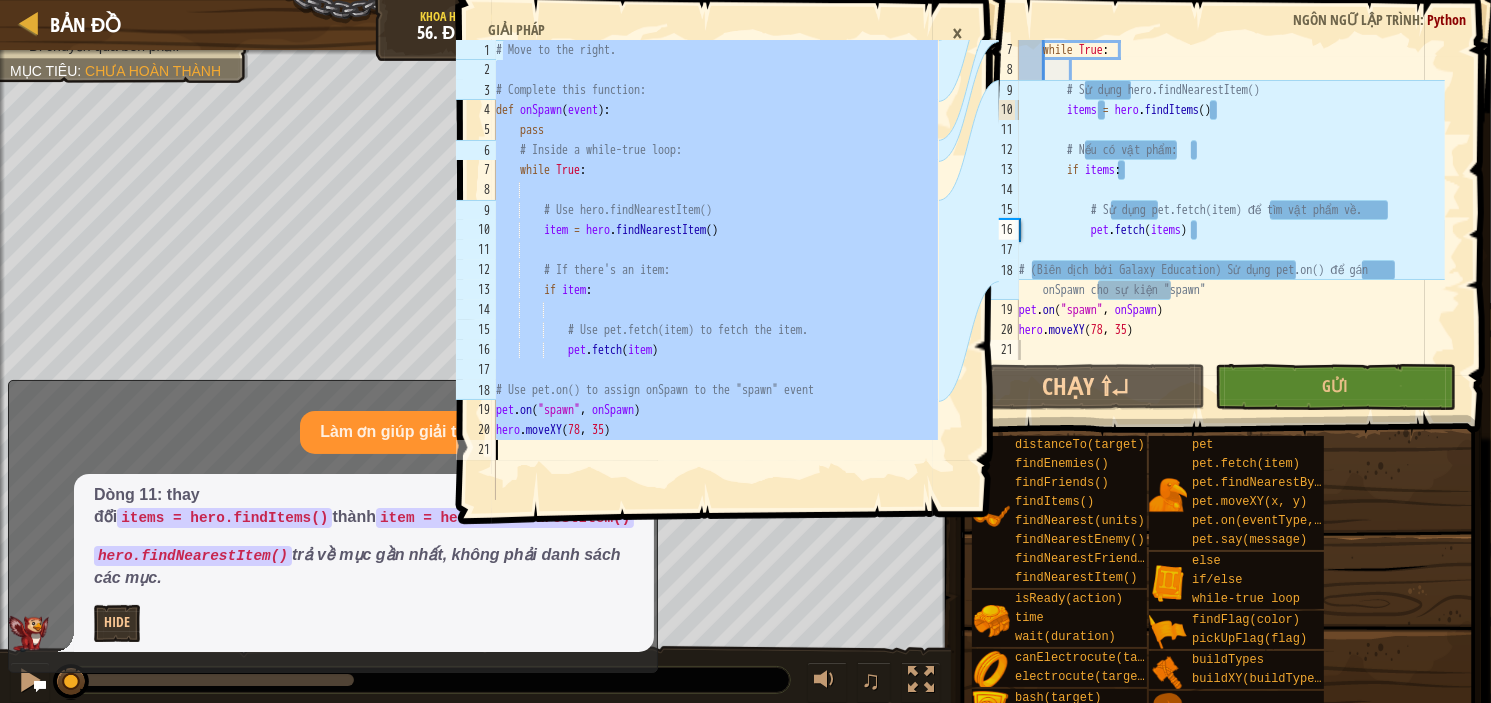 drag, startPoint x: 500, startPoint y: 51, endPoint x: 970, endPoint y: 461, distance: 623.69867 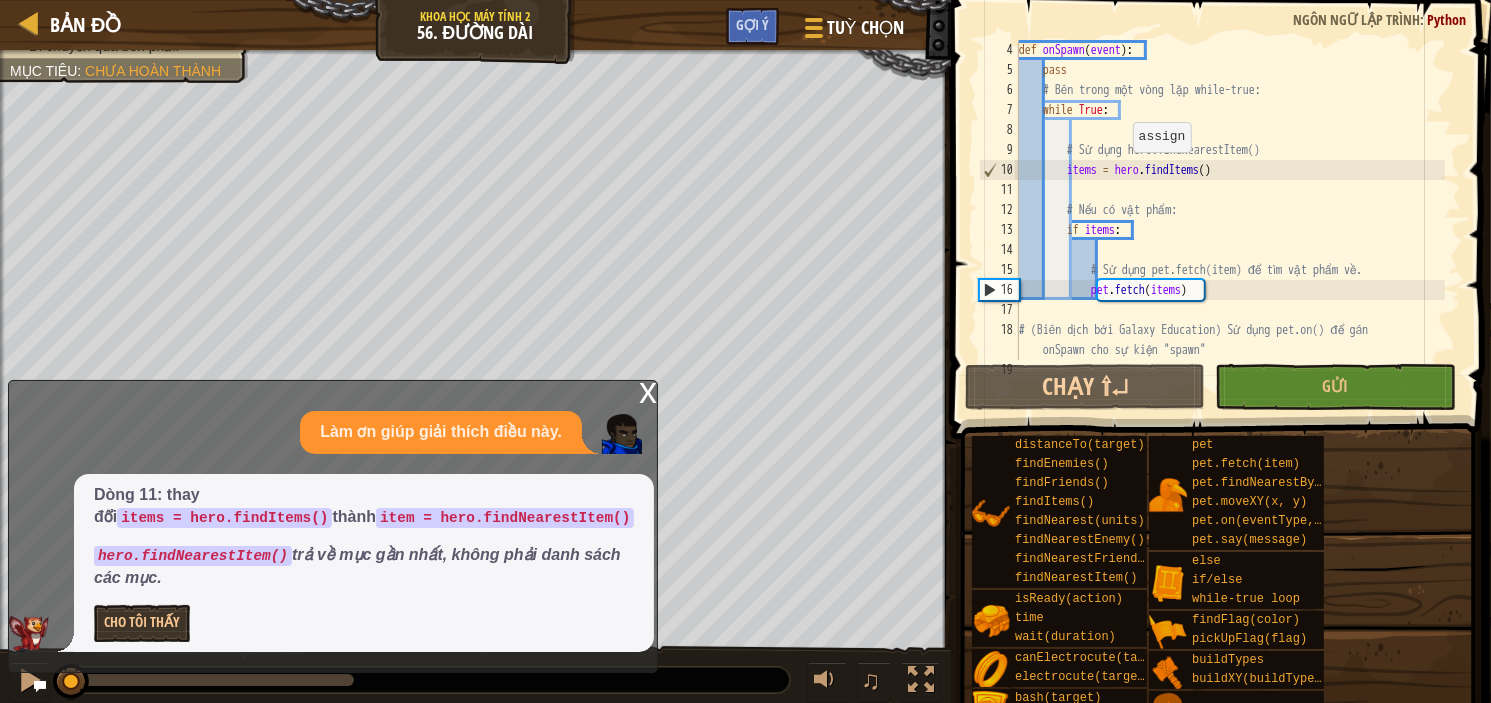 scroll, scrollTop: 0, scrollLeft: 0, axis: both 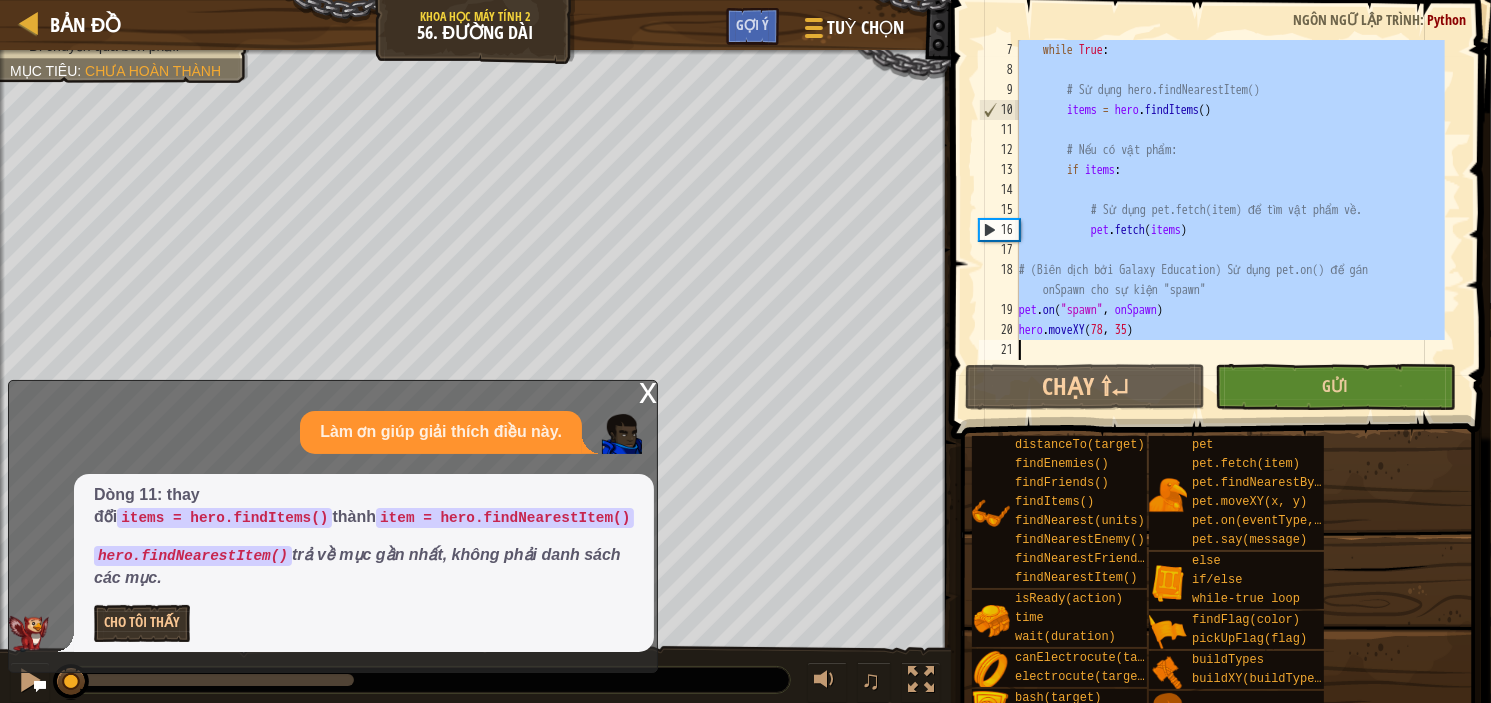 drag, startPoint x: 1034, startPoint y: 49, endPoint x: 1424, endPoint y: 391, distance: 518.7138 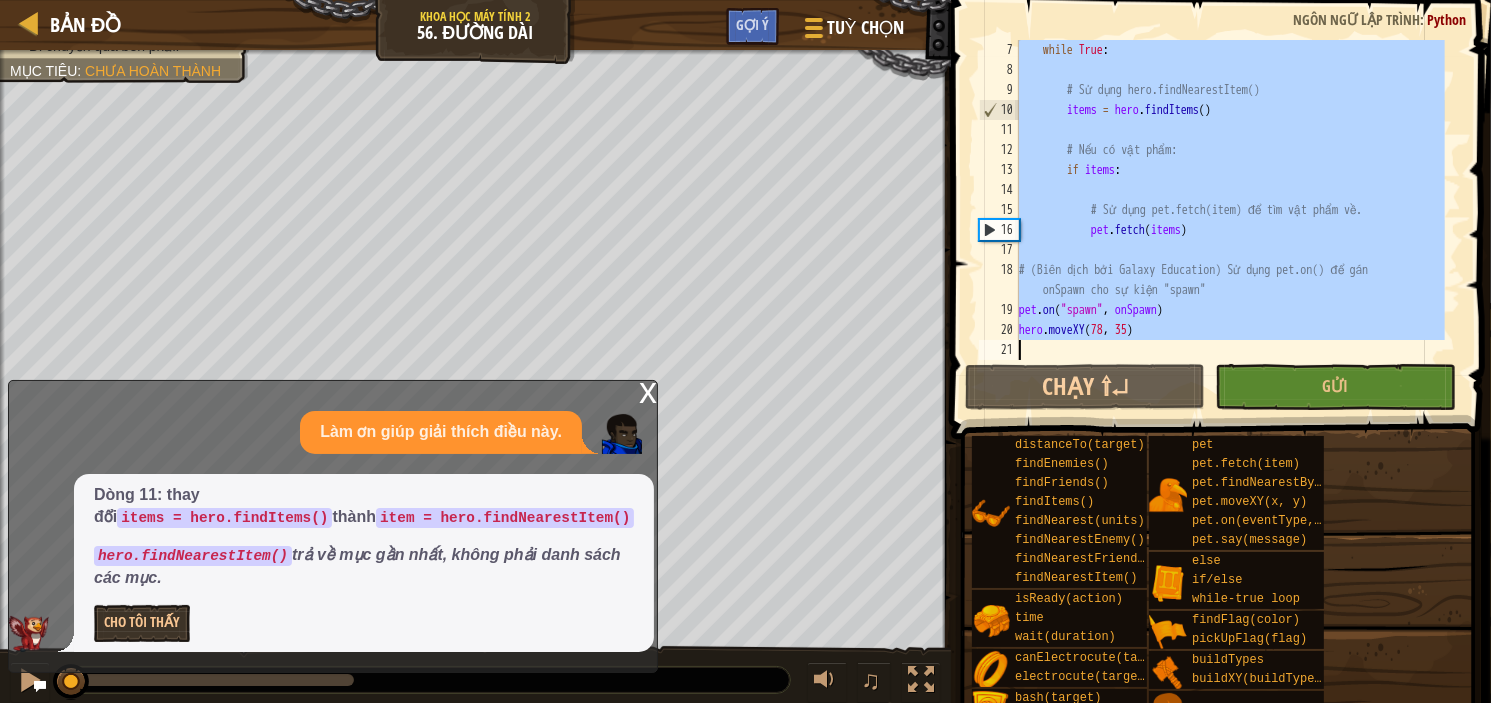 paste 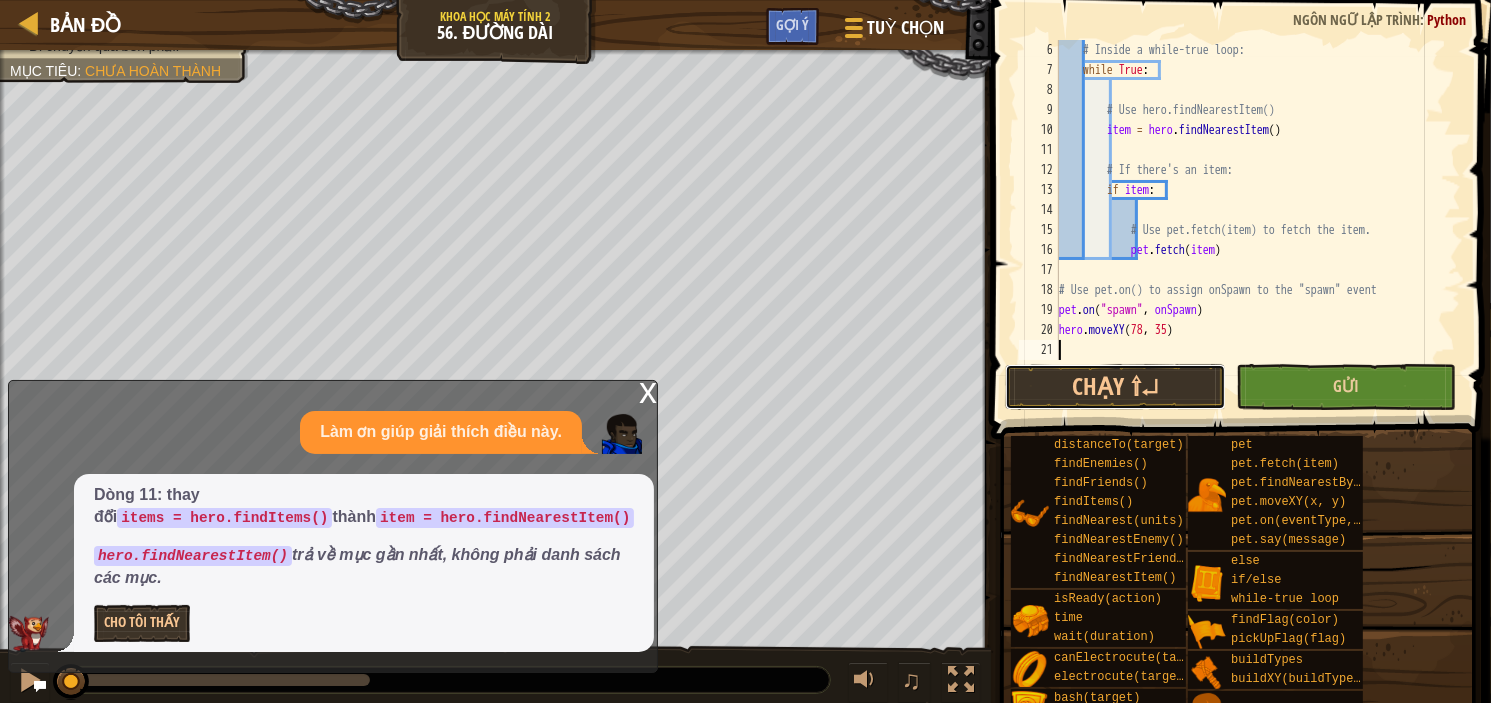 click on "Chạy ⇧↵" at bounding box center (1115, 387) 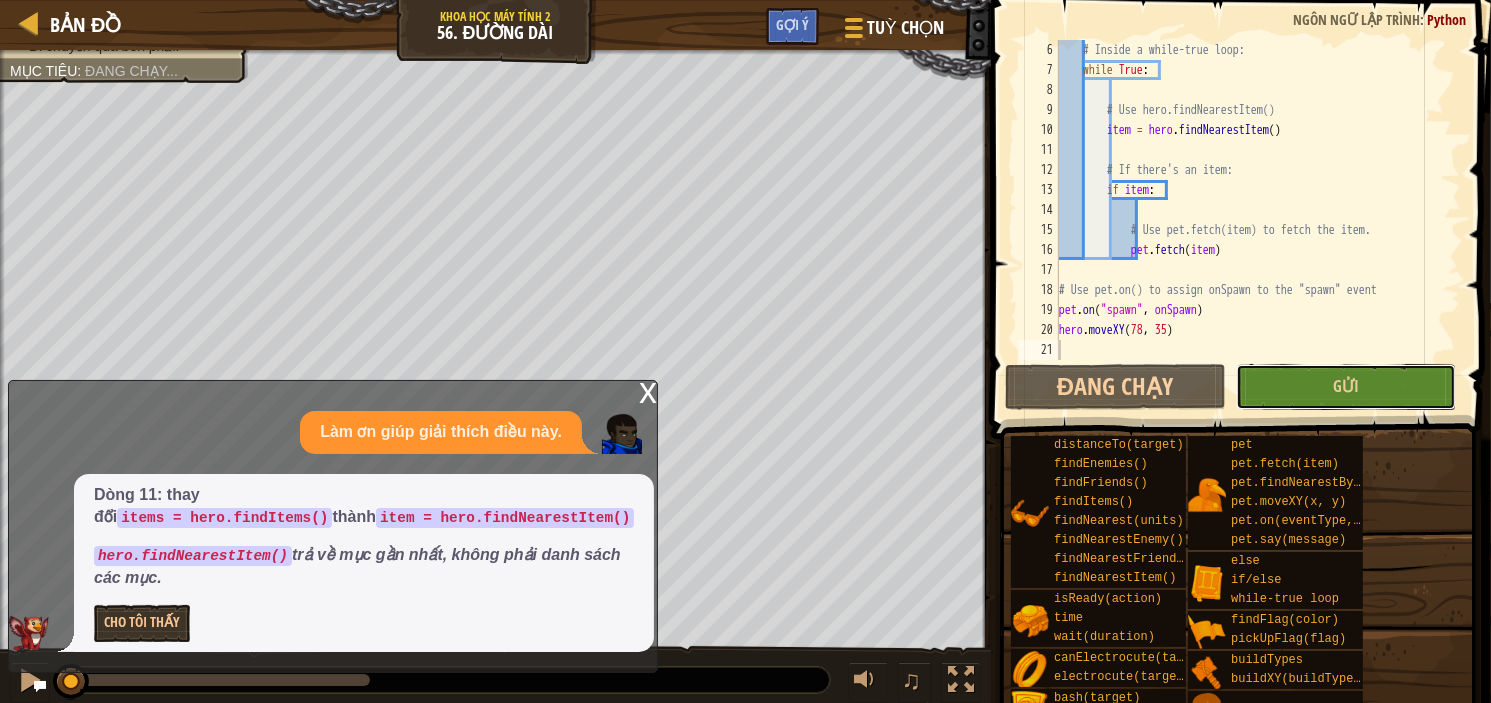 click on "Gửi" at bounding box center (1346, 387) 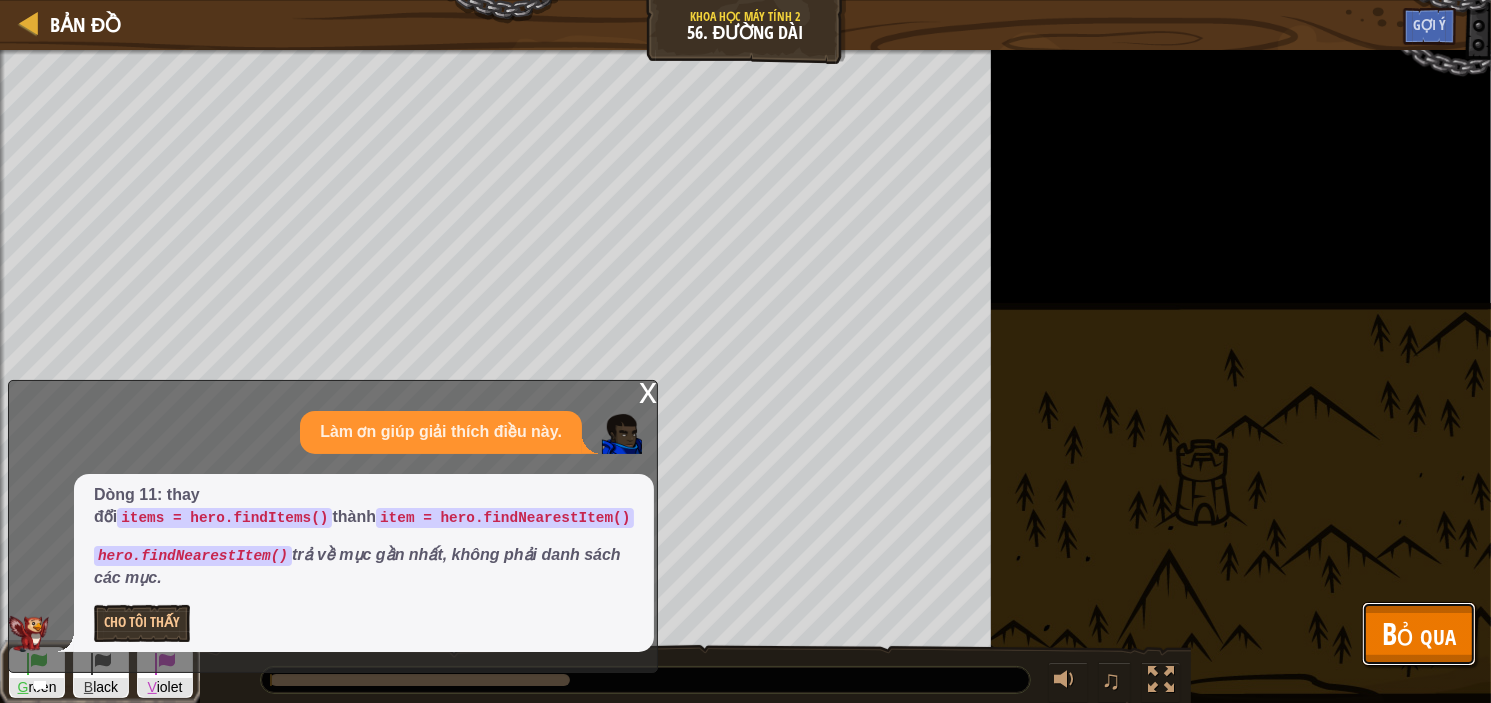 click on "Bỏ qua" at bounding box center [1419, 633] 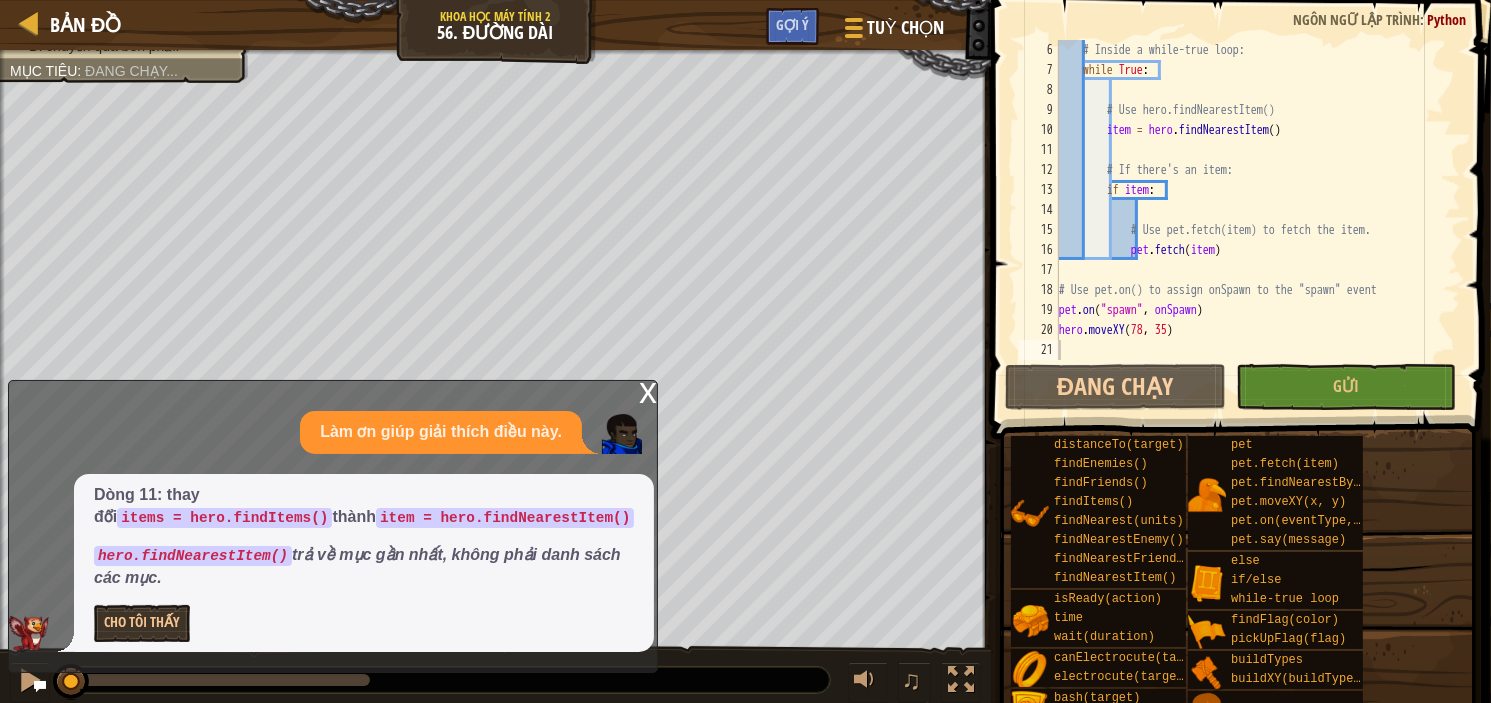 click on "x" at bounding box center [648, 391] 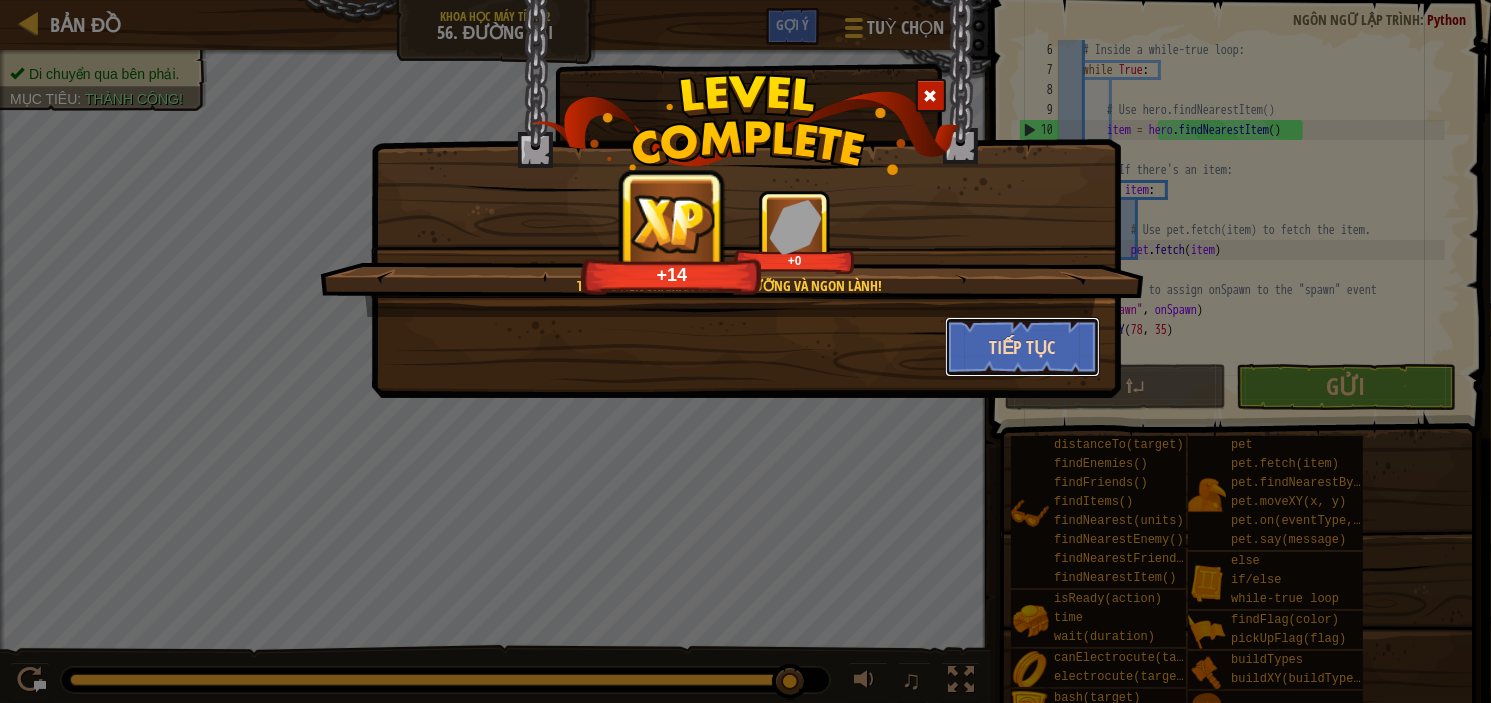 click on "Tiếp tục" at bounding box center [1022, 347] 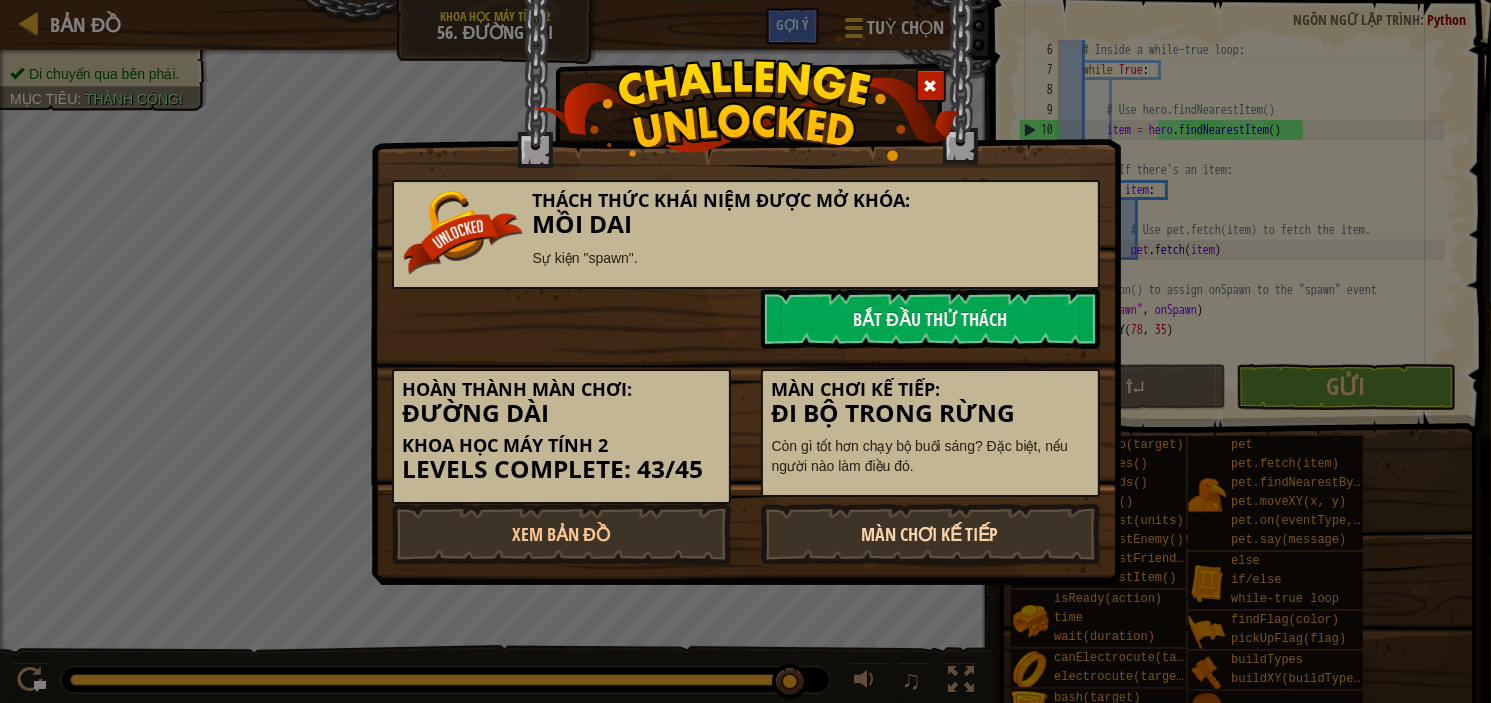 click on "Màn chơi kế tiếp" at bounding box center (930, 534) 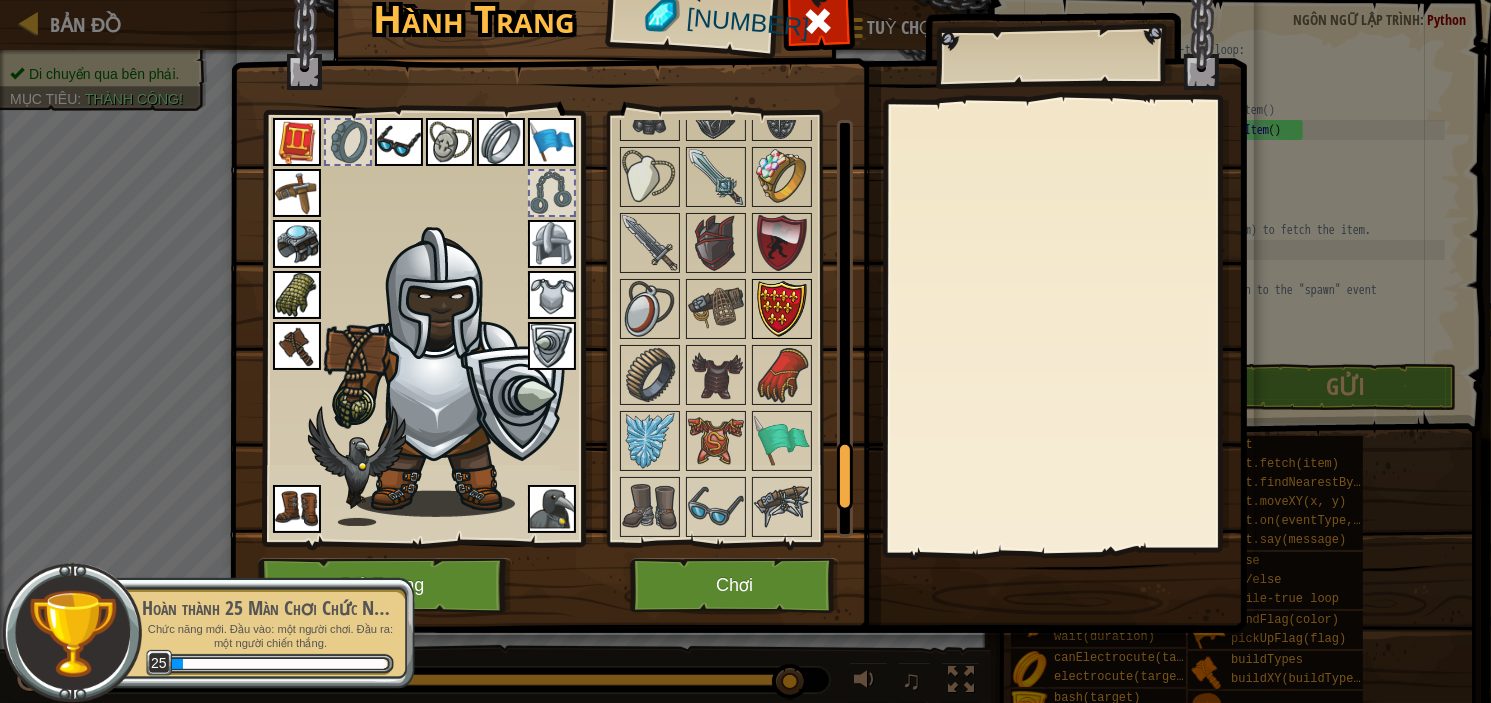 scroll, scrollTop: 2133, scrollLeft: 0, axis: vertical 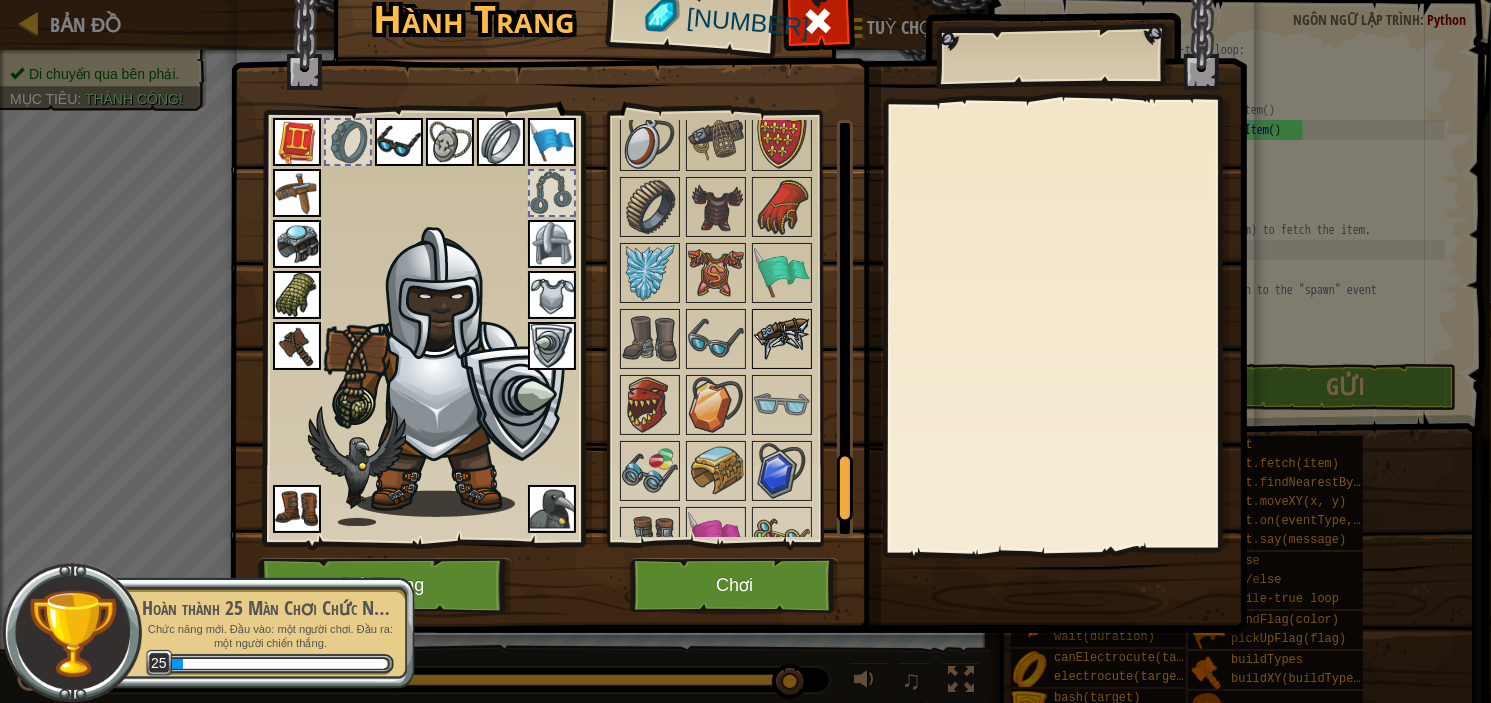 click at bounding box center (782, 339) 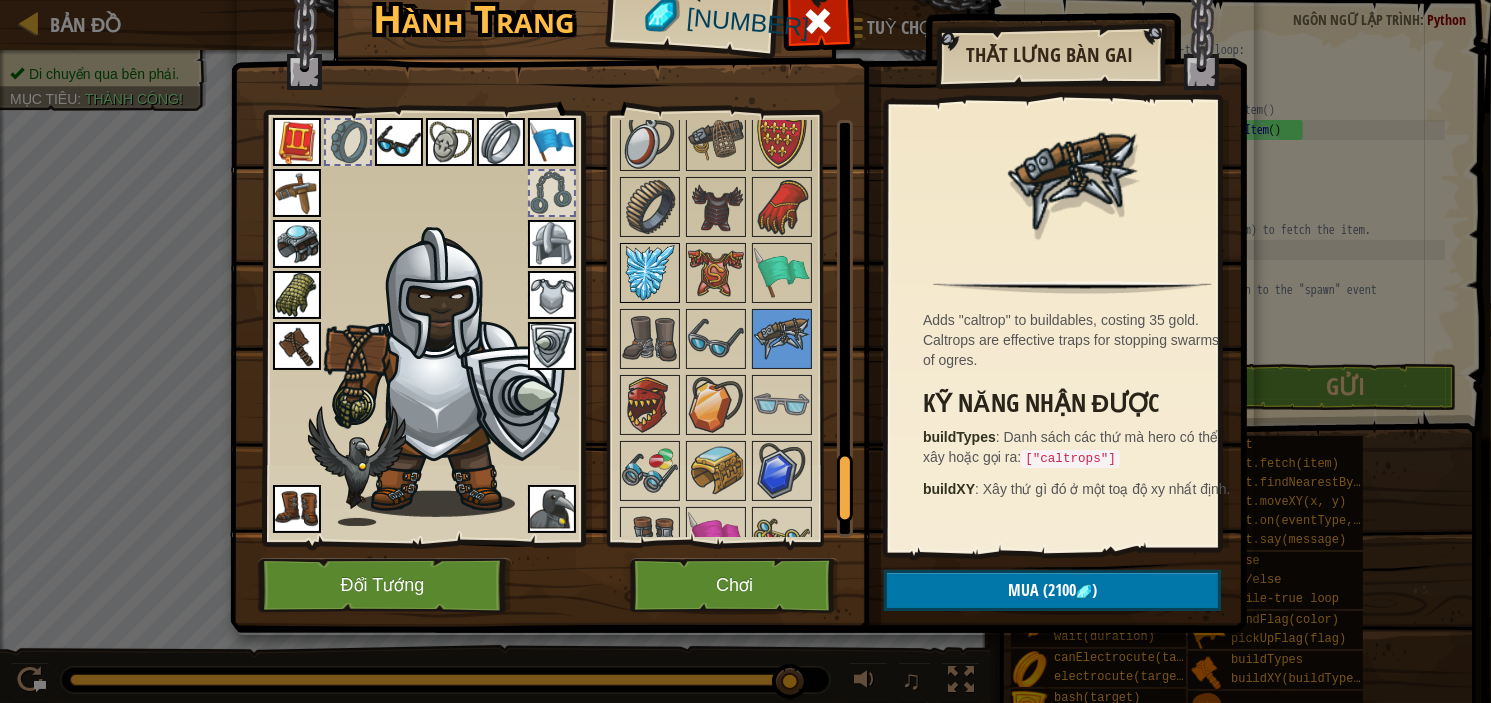 click at bounding box center [650, 273] 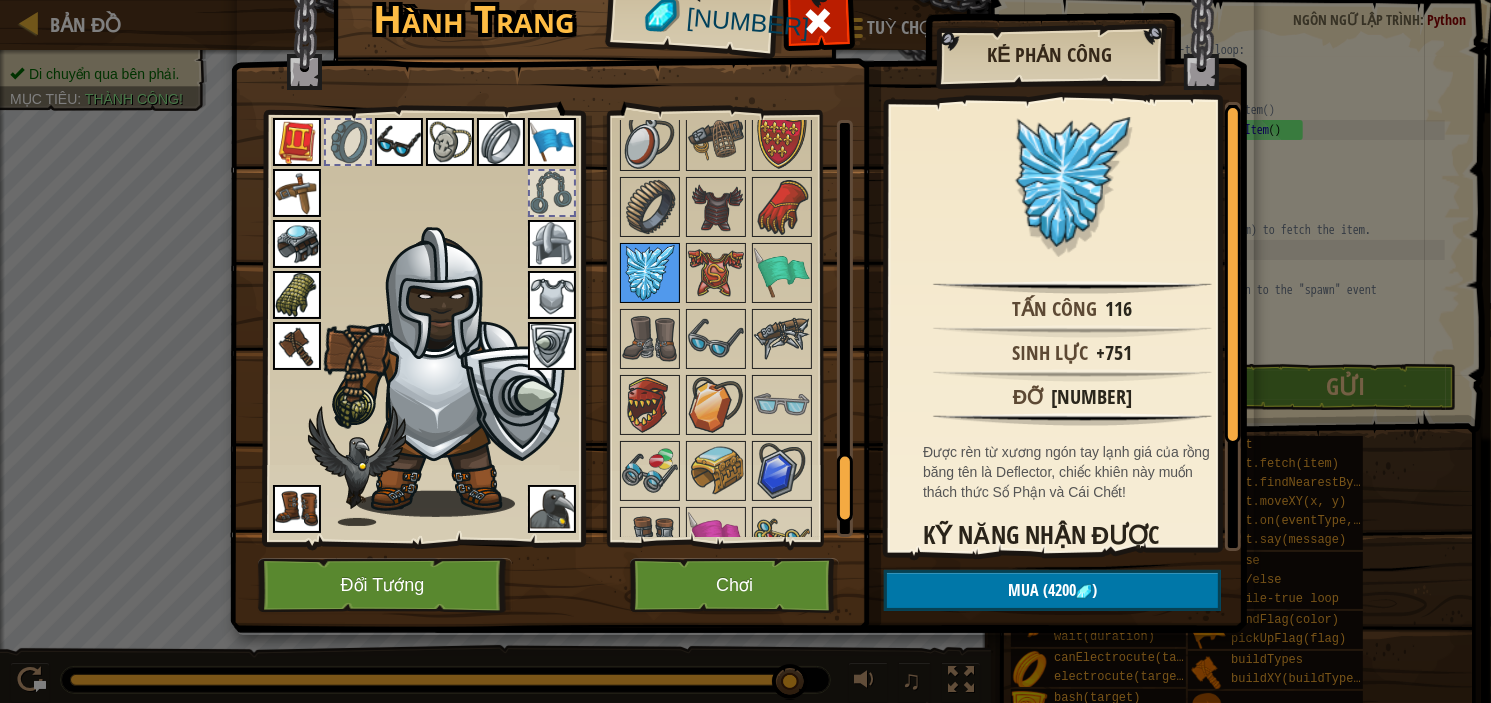click at bounding box center (650, 273) 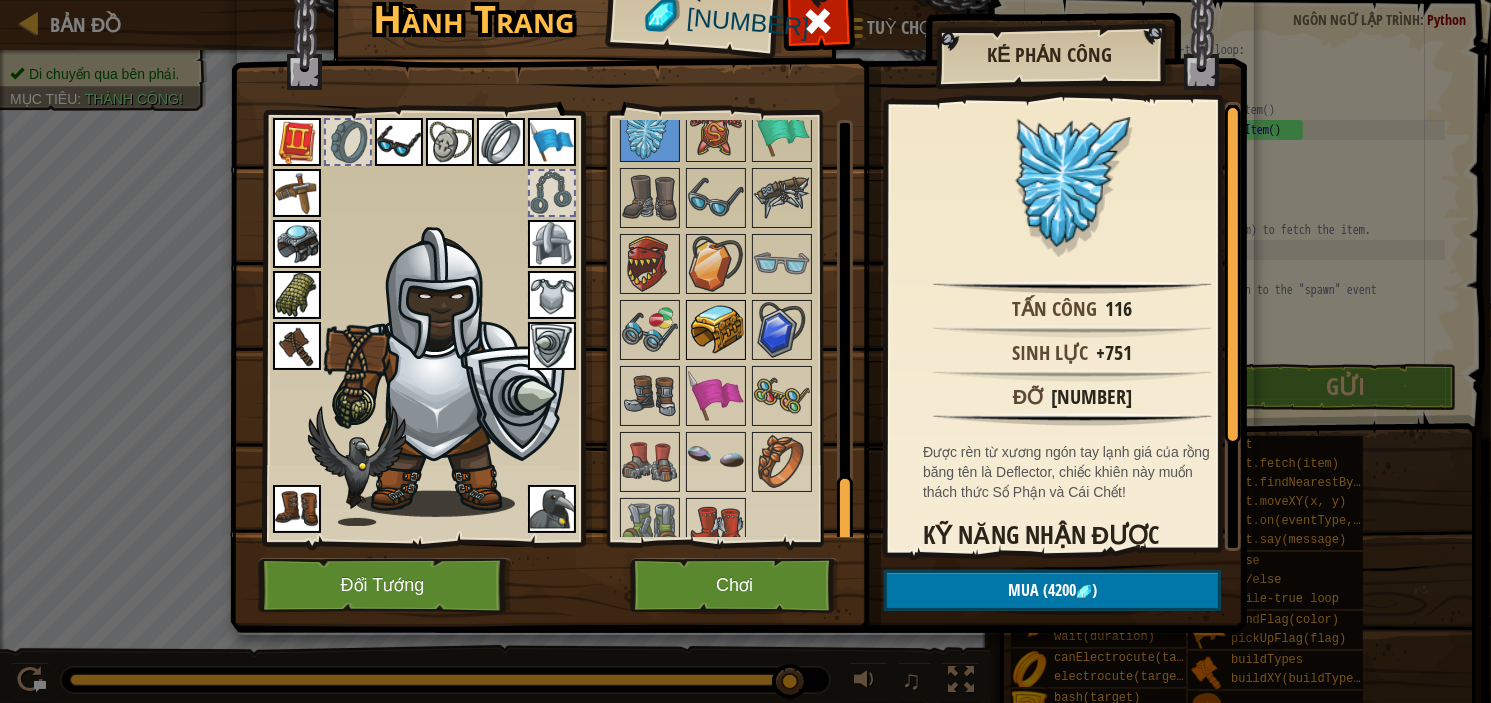 scroll, scrollTop: 2278, scrollLeft: 0, axis: vertical 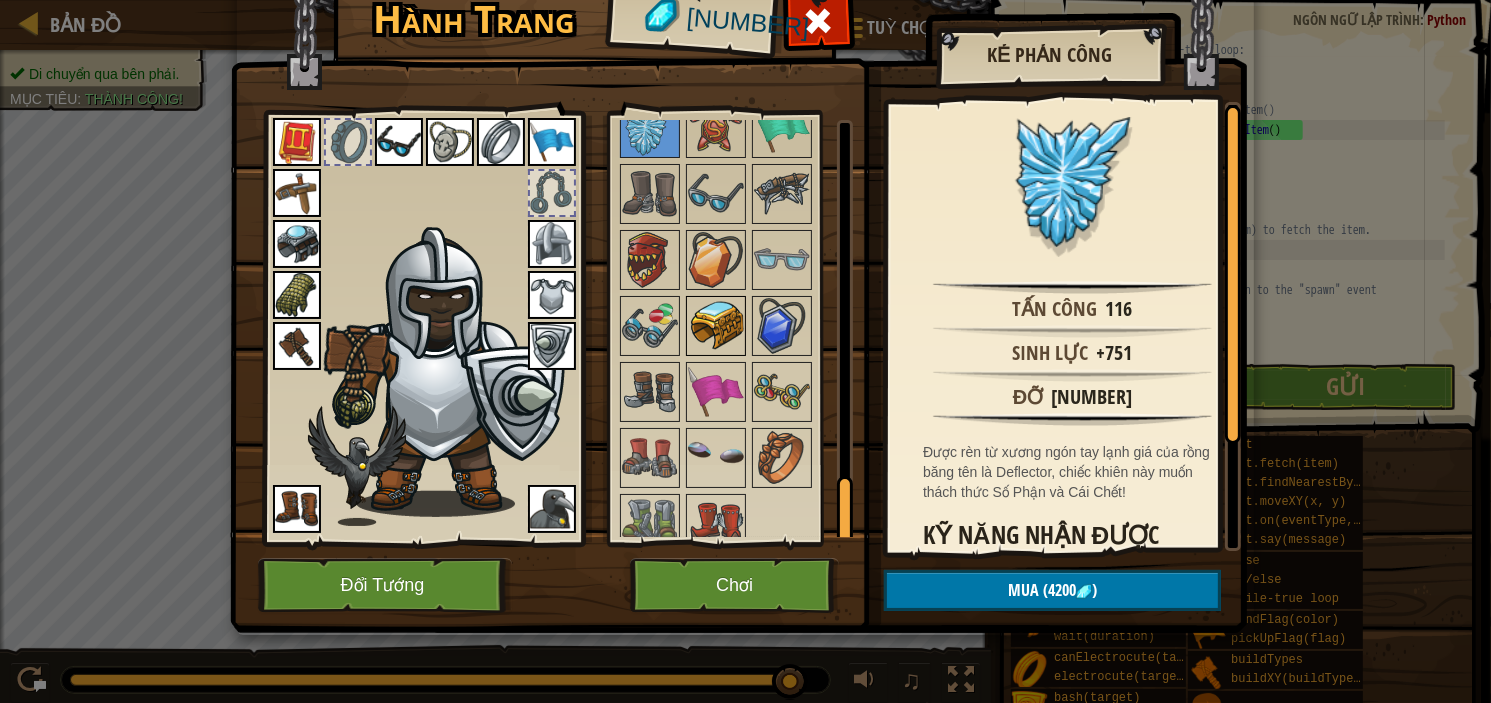 click at bounding box center [716, 326] 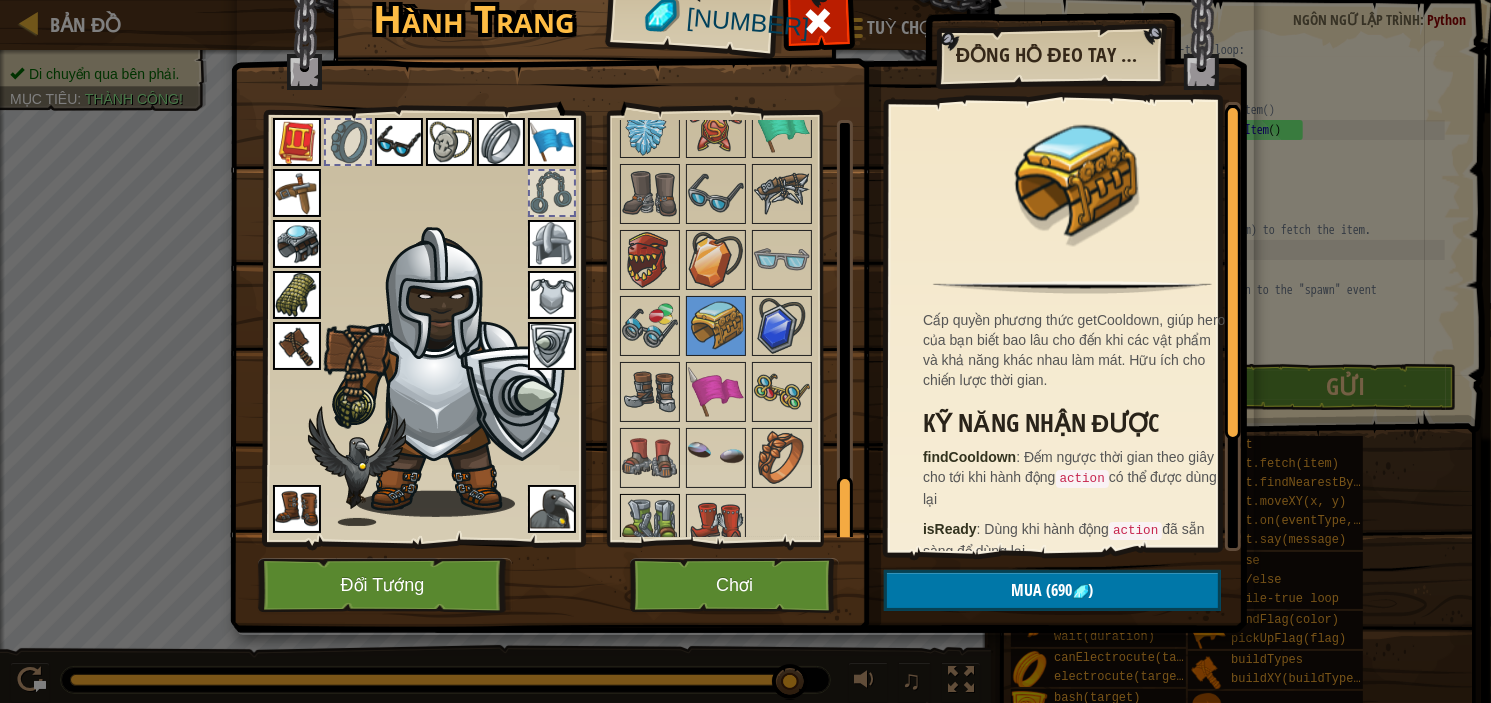 click at bounding box center [650, 524] 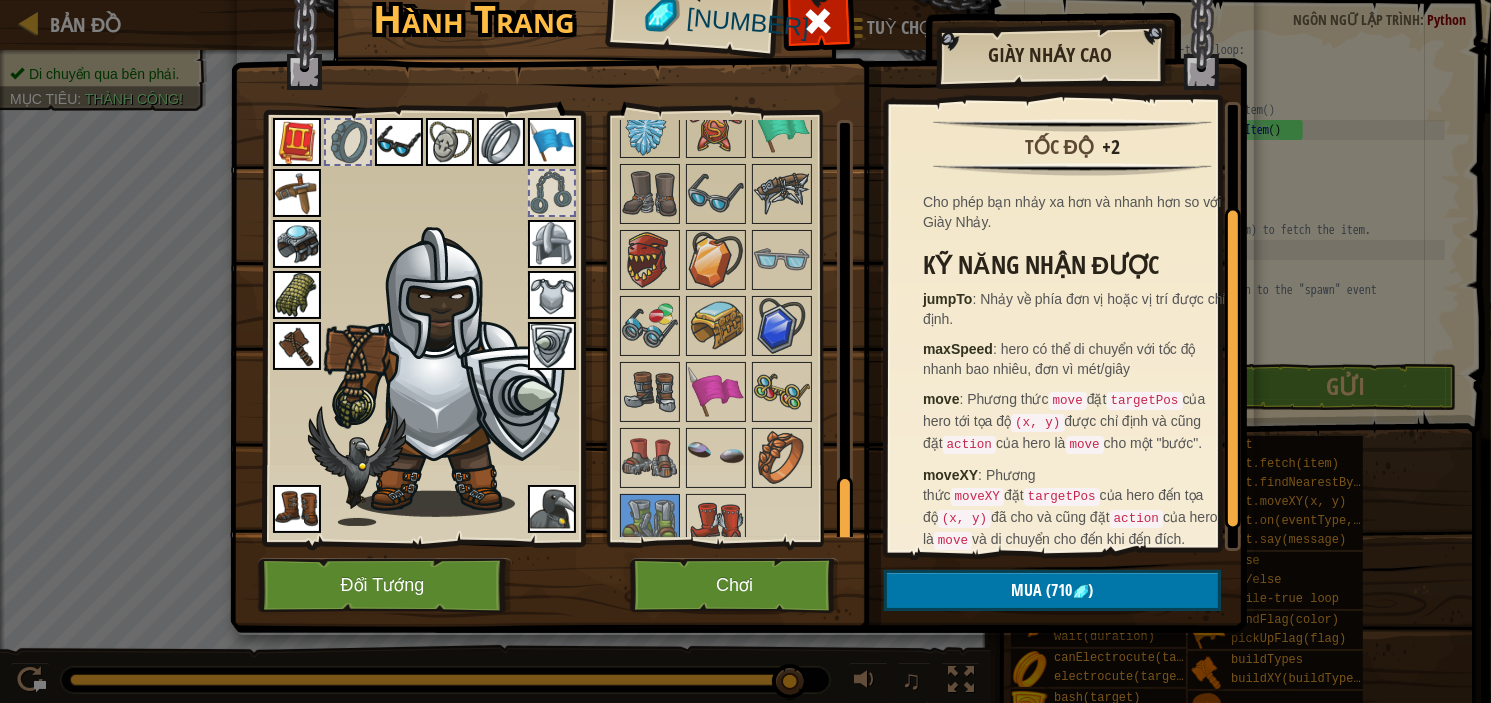 scroll, scrollTop: 169, scrollLeft: 0, axis: vertical 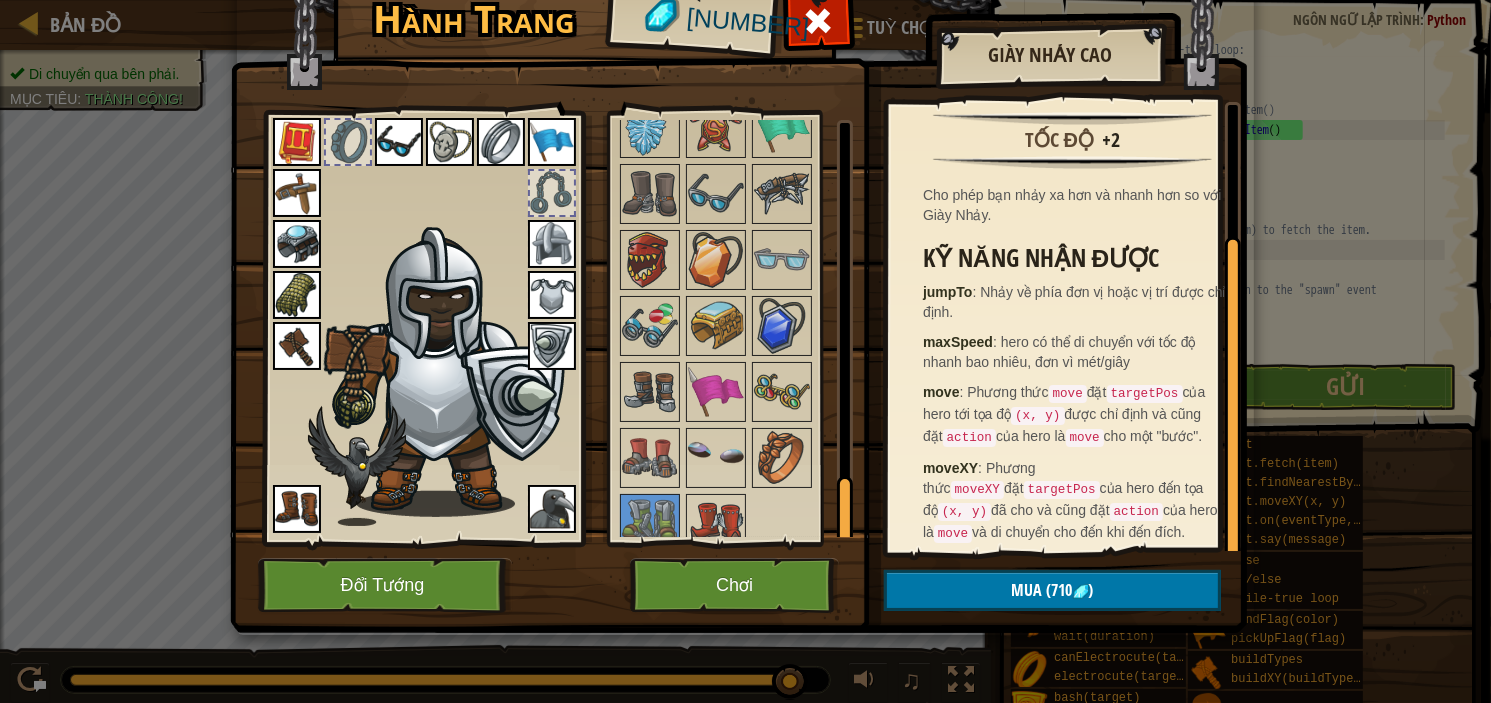 drag, startPoint x: 851, startPoint y: 493, endPoint x: 883, endPoint y: 564, distance: 77.87811 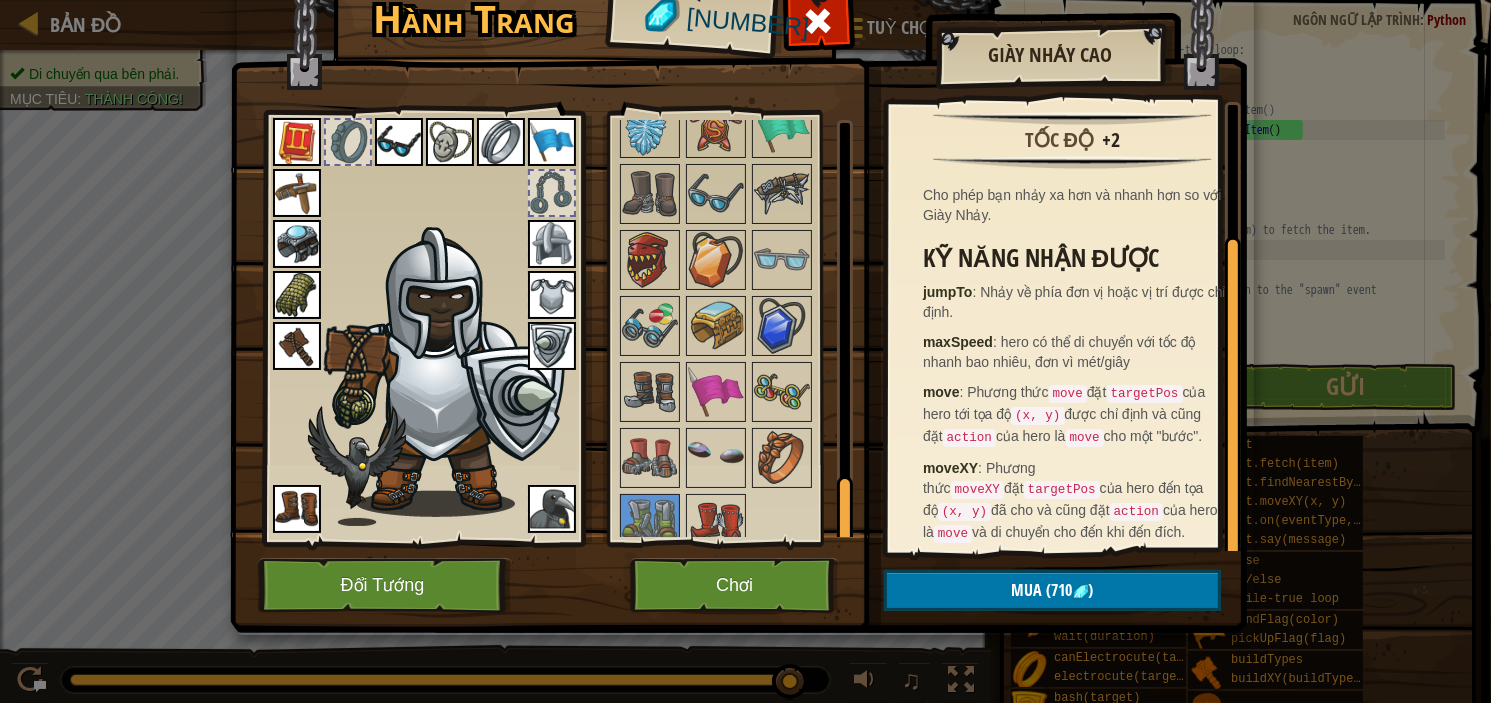drag, startPoint x: 883, startPoint y: 564, endPoint x: 560, endPoint y: 565, distance: 323.00156 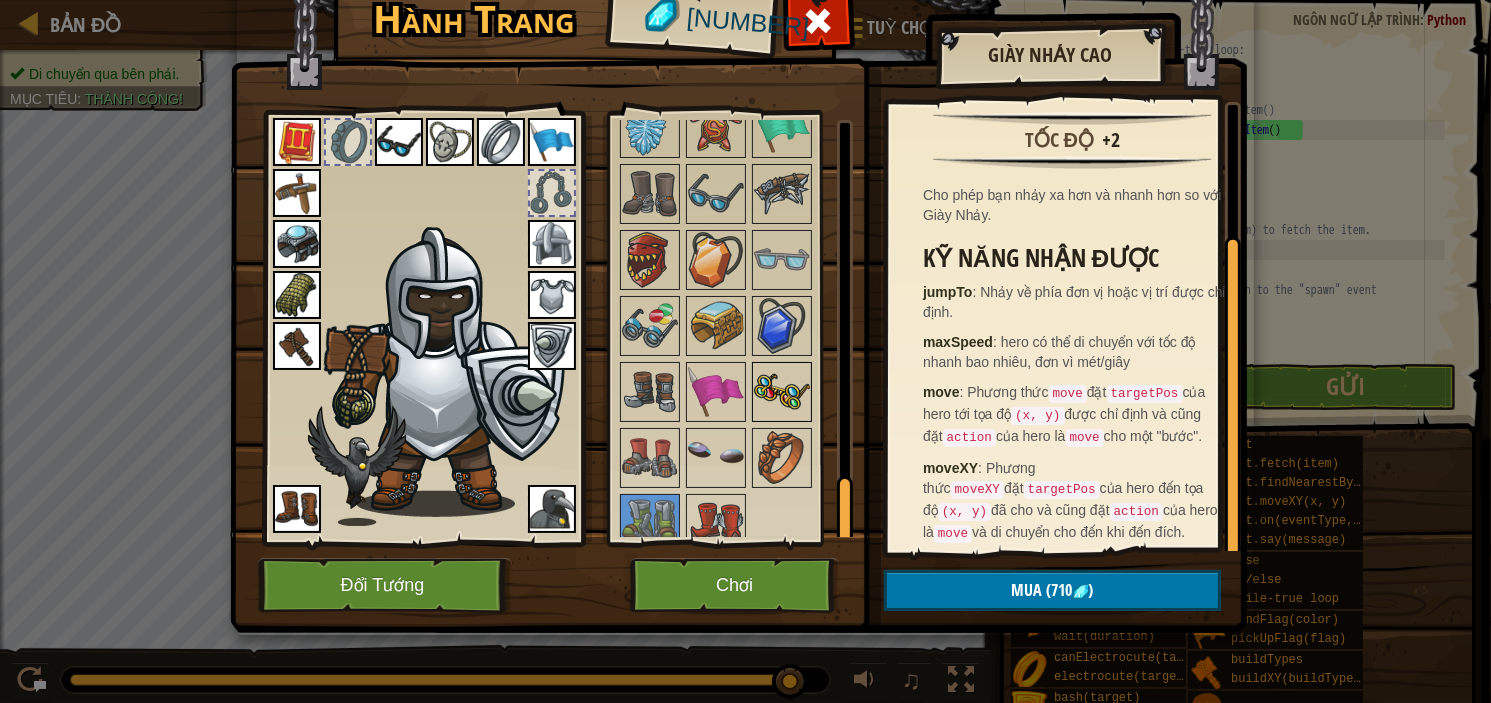 click at bounding box center [782, 392] 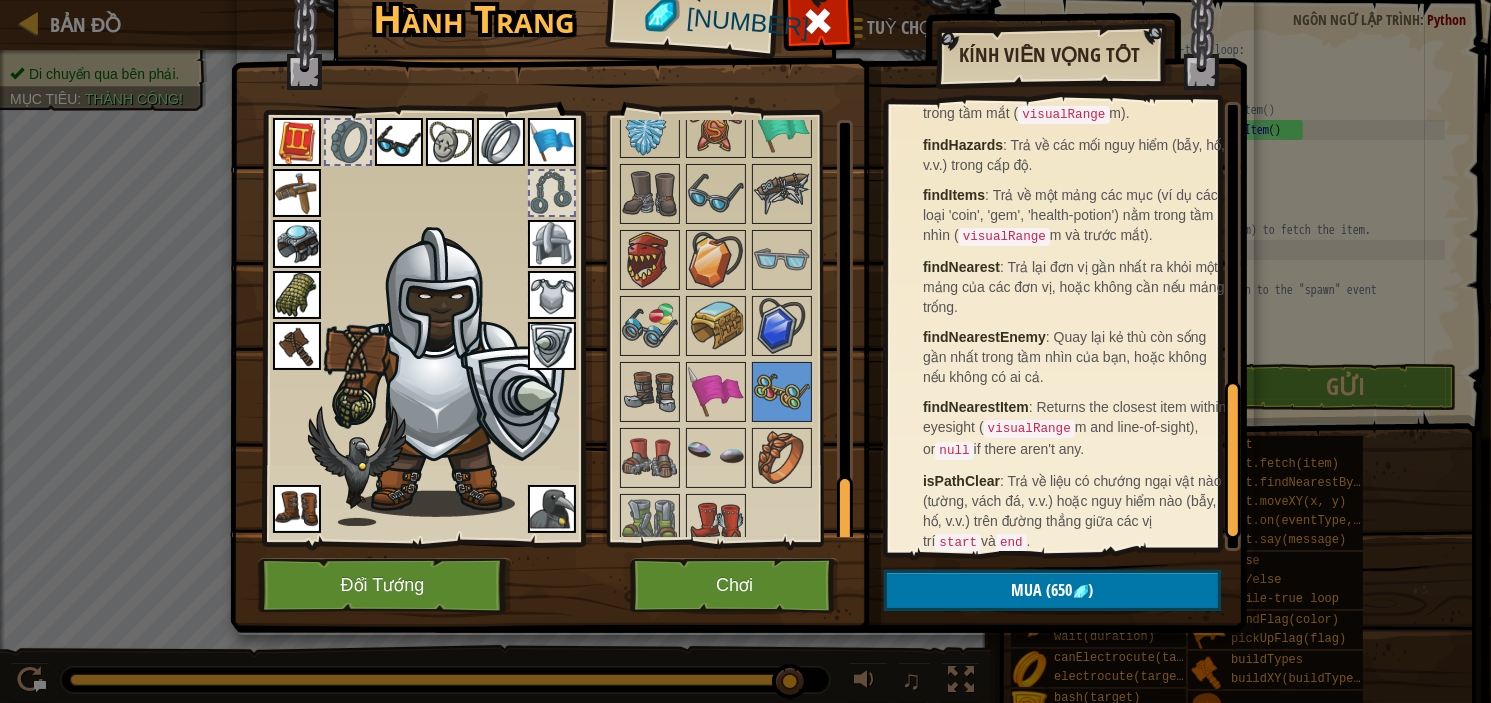 scroll, scrollTop: 849, scrollLeft: 0, axis: vertical 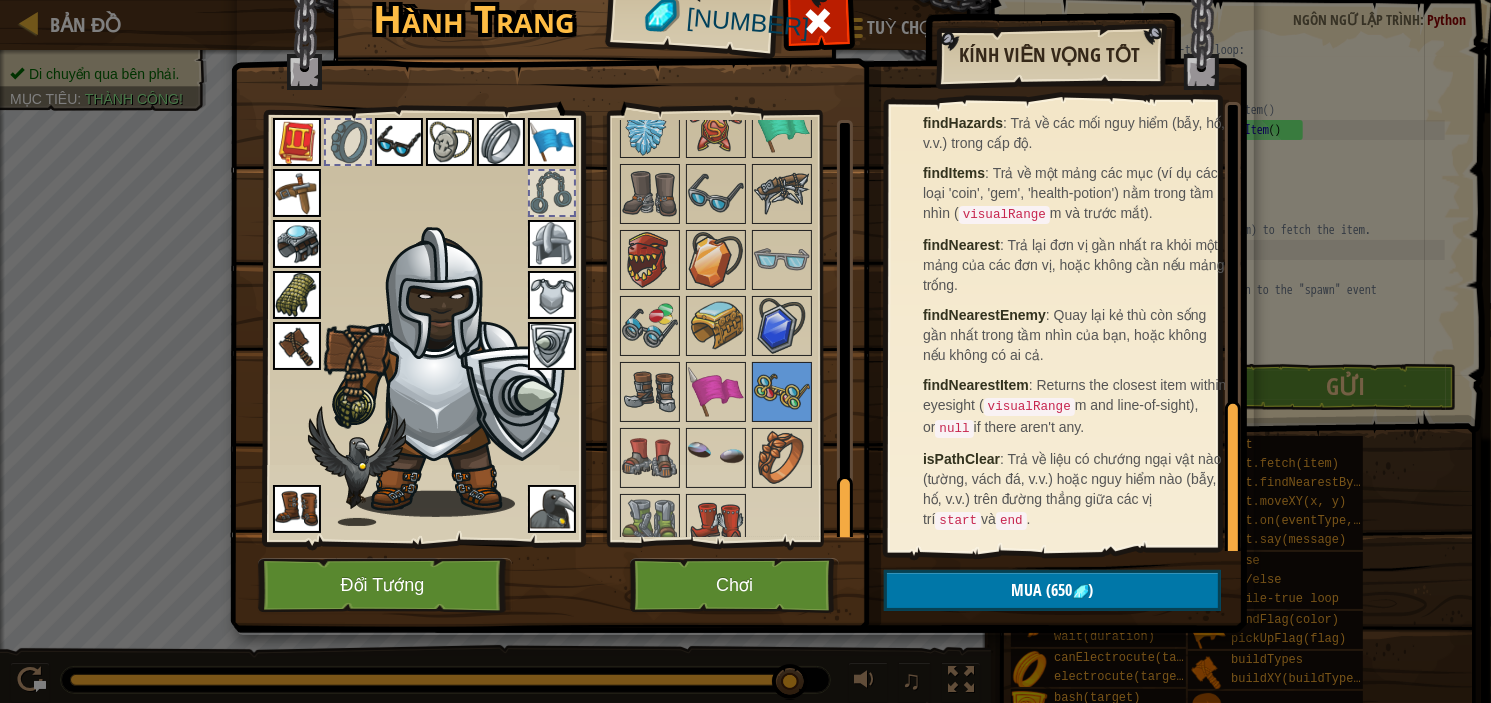 drag, startPoint x: 933, startPoint y: 521, endPoint x: 901, endPoint y: 605, distance: 89.88882 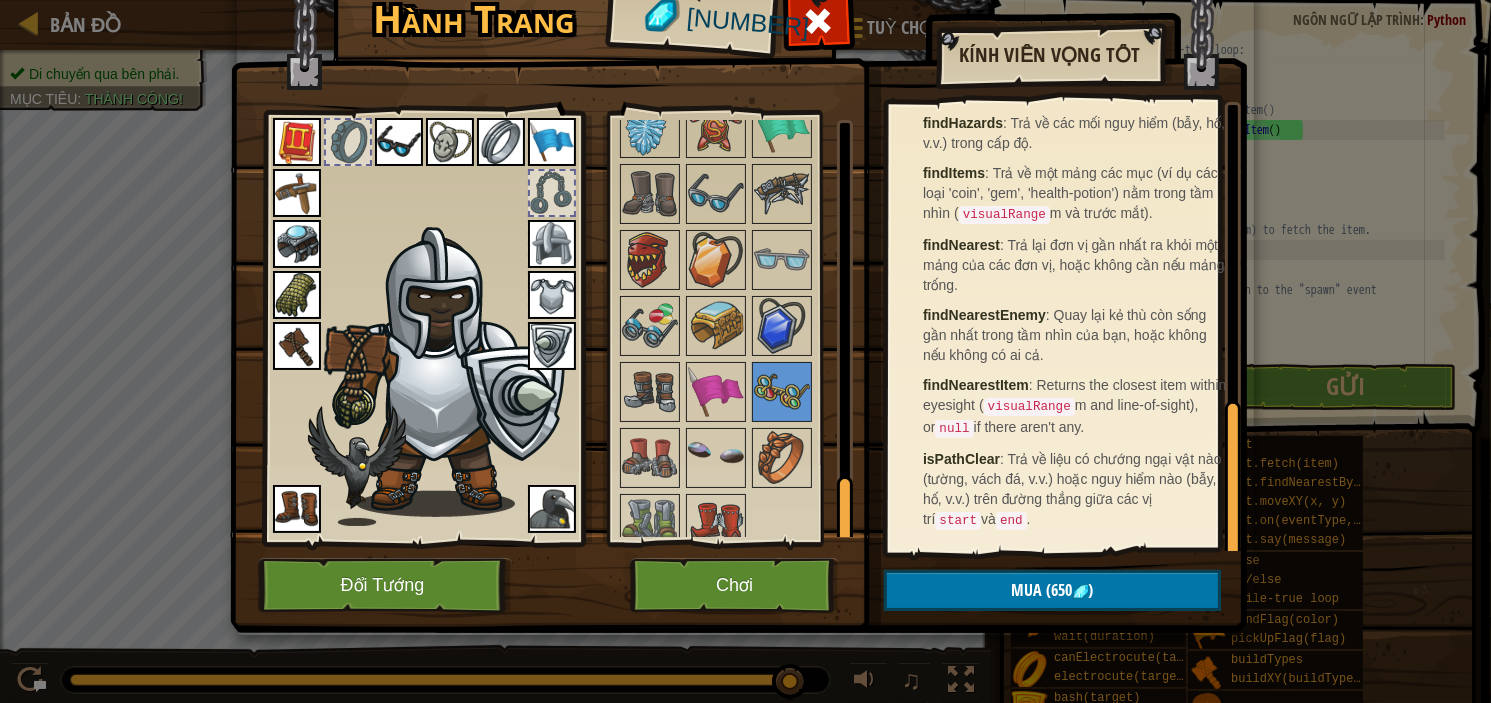 drag, startPoint x: 901, startPoint y: 605, endPoint x: 604, endPoint y: 571, distance: 298.9398 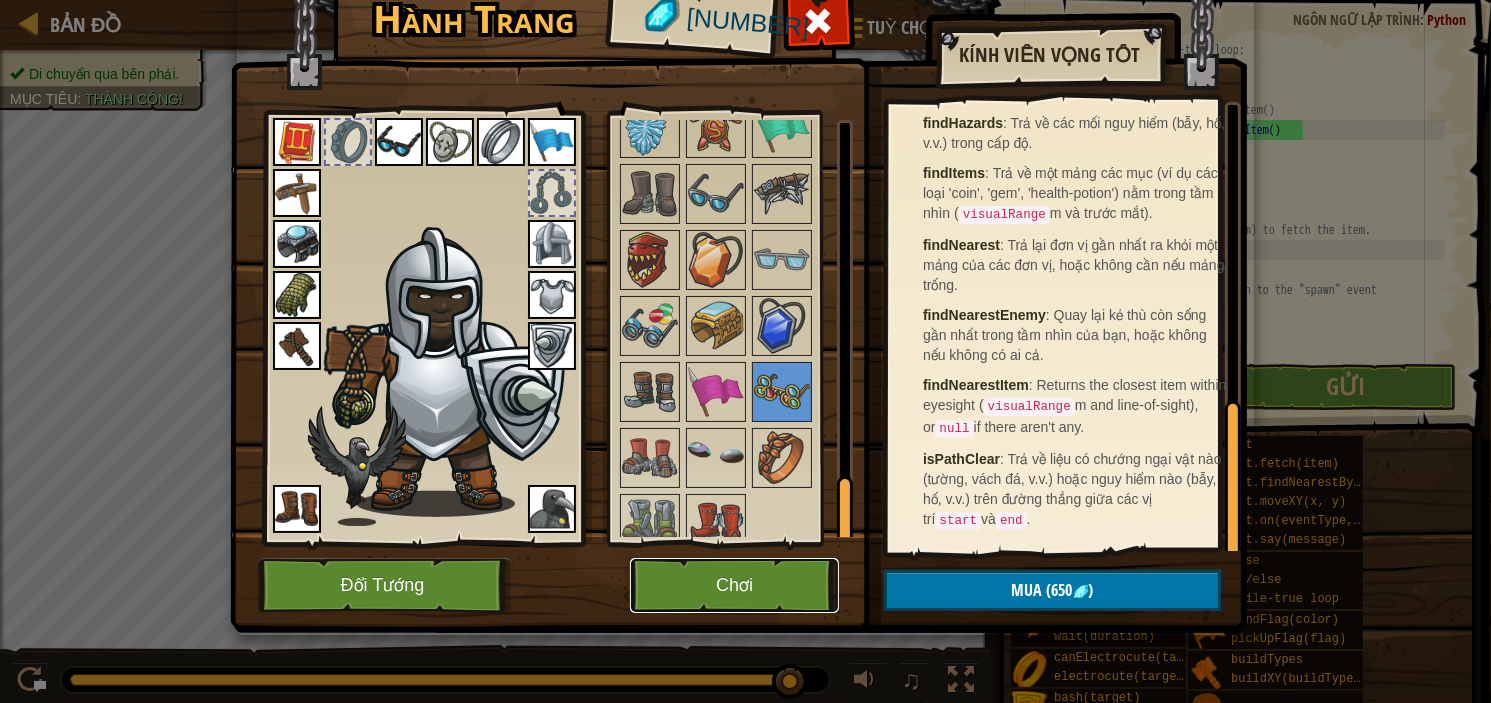 click on "Chơi" at bounding box center (734, 585) 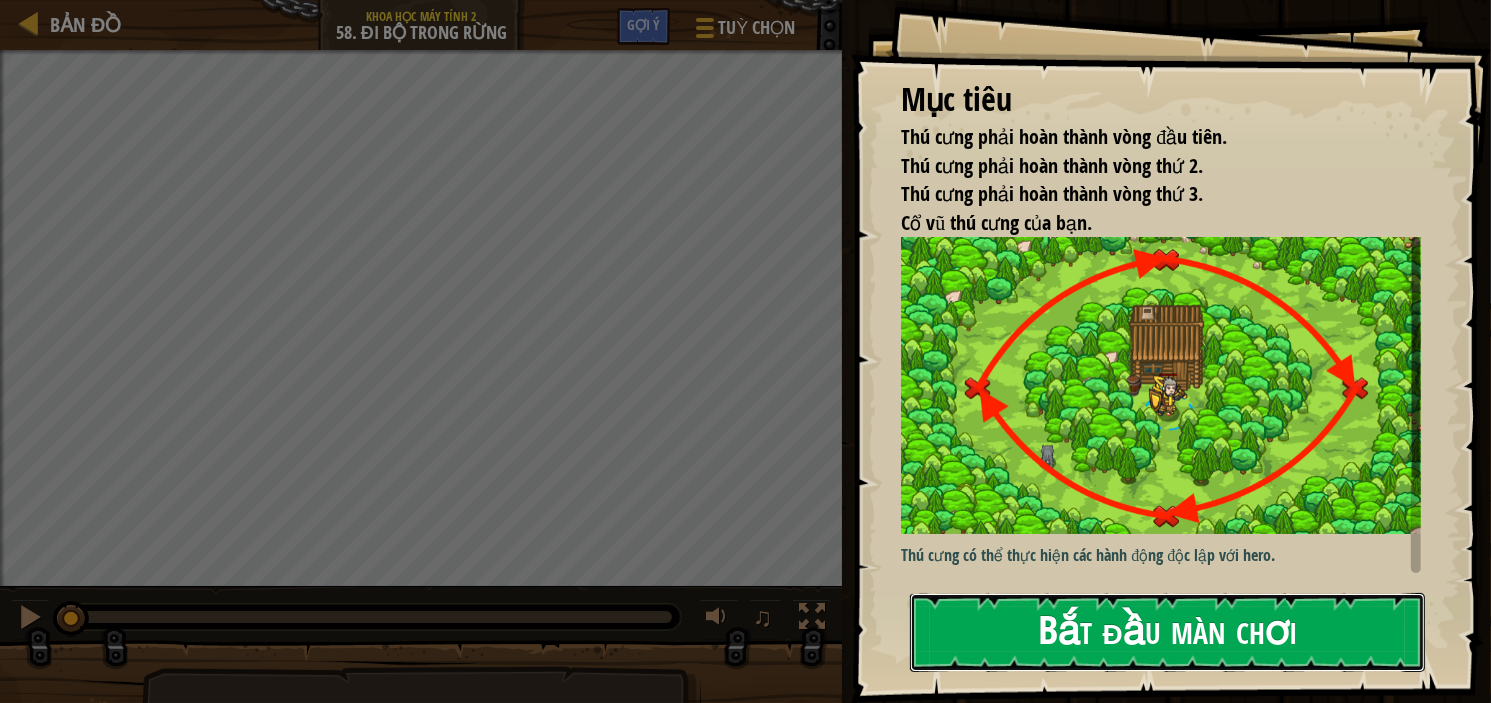 click on "Bắt đầu màn chơi" at bounding box center (1167, 632) 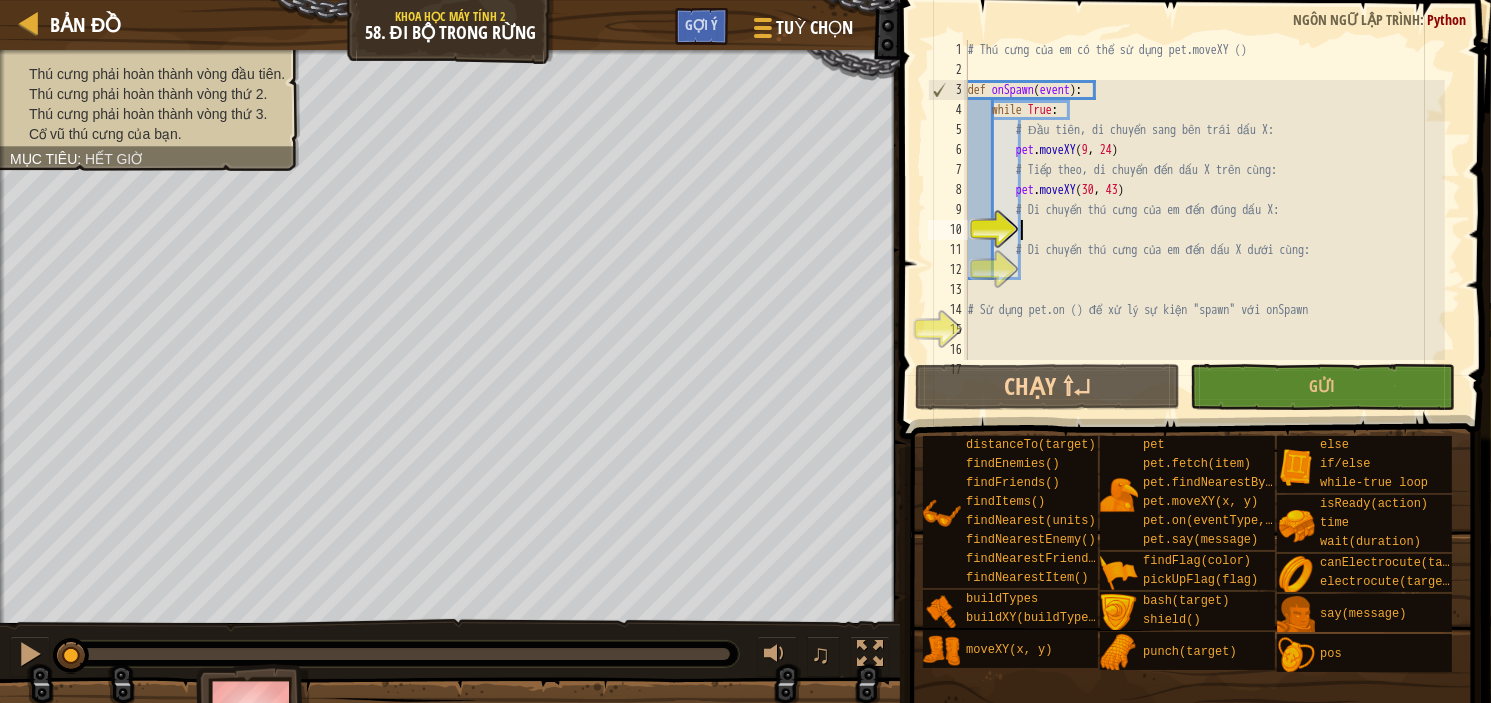 scroll, scrollTop: 20, scrollLeft: 0, axis: vertical 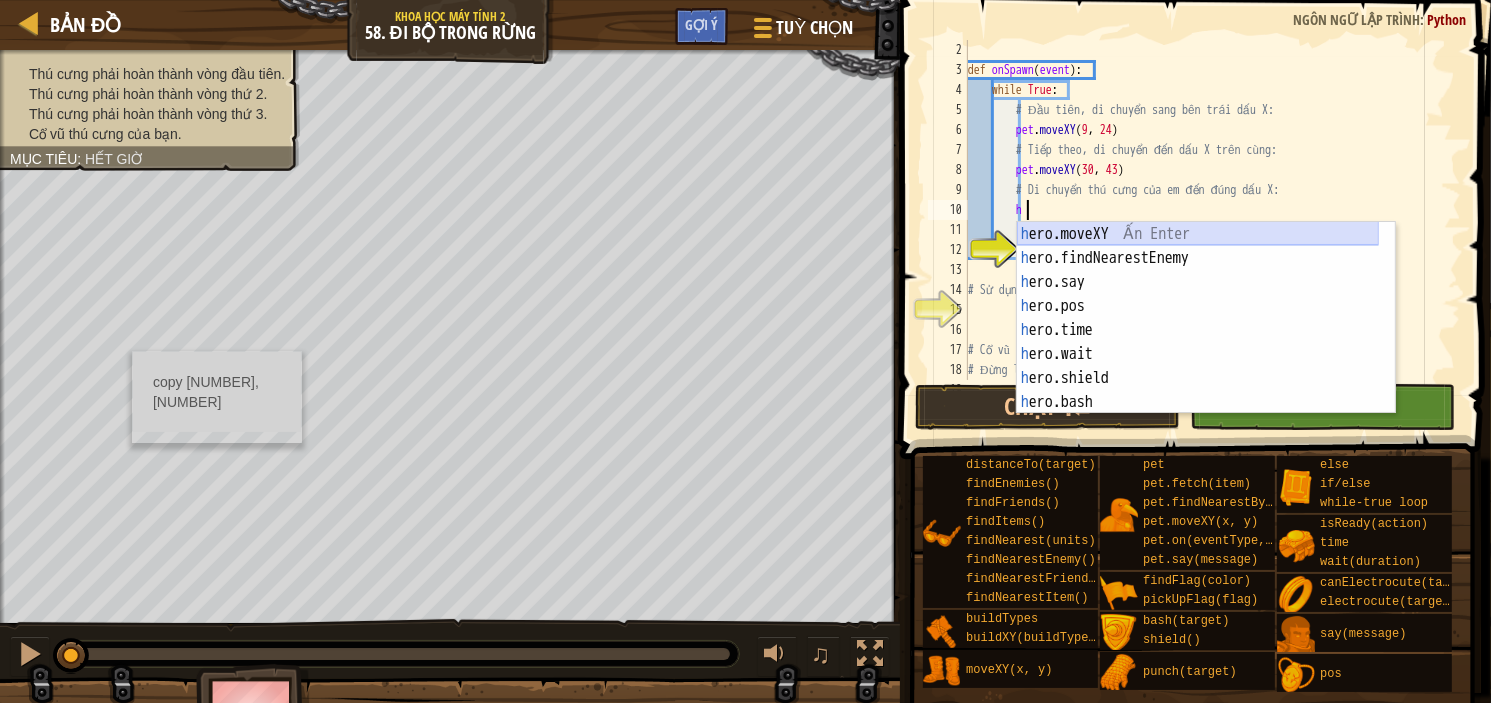 click on "h ero.moveXY Ấn Enter h ero.findNearestEnemy Ấn Enter h ero.say Ấn Enter h ero.pos Ấn Enter h ero.time Ấn Enter h ero.wait Ấn Enter h ero.shield Ấn Enter h ero.bash Ấn Enter h ero.punch Ấn Enter" at bounding box center [1198, 342] 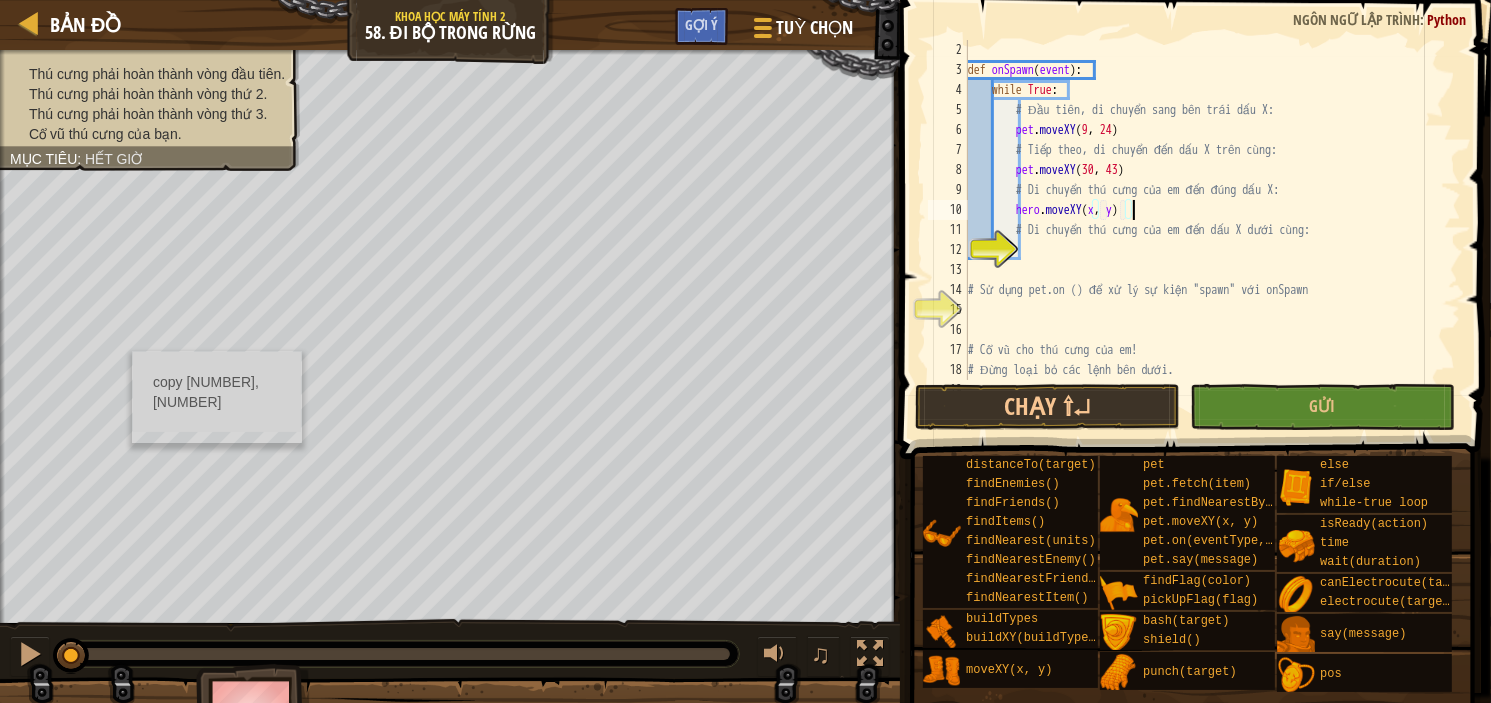 click on "def   onSpawn ( event ) :      while   True :          # Đầu tiên, di chuyển sang bên trái dấu X:          pet . moveXY ( 9 ,   24 )          # Tiếp theo, di chuyển đến dấu X trên cùng:          pet . moveXY ( 30 ,   43 )          # Di chuyển thú cưng của em đến đúng dấu X:          hero . moveXY ( x ,   y )          # Di chuyển thú cưng của em đến dấu X dưới cùng:          # Sử dụng pet.on () để xử lý sự kiện "spawn" với onSpawn # Cổ vũ cho thú cưng của em! # Đừng loại bỏ các lệnh bên dưới. while   True :" at bounding box center (1204, 230) 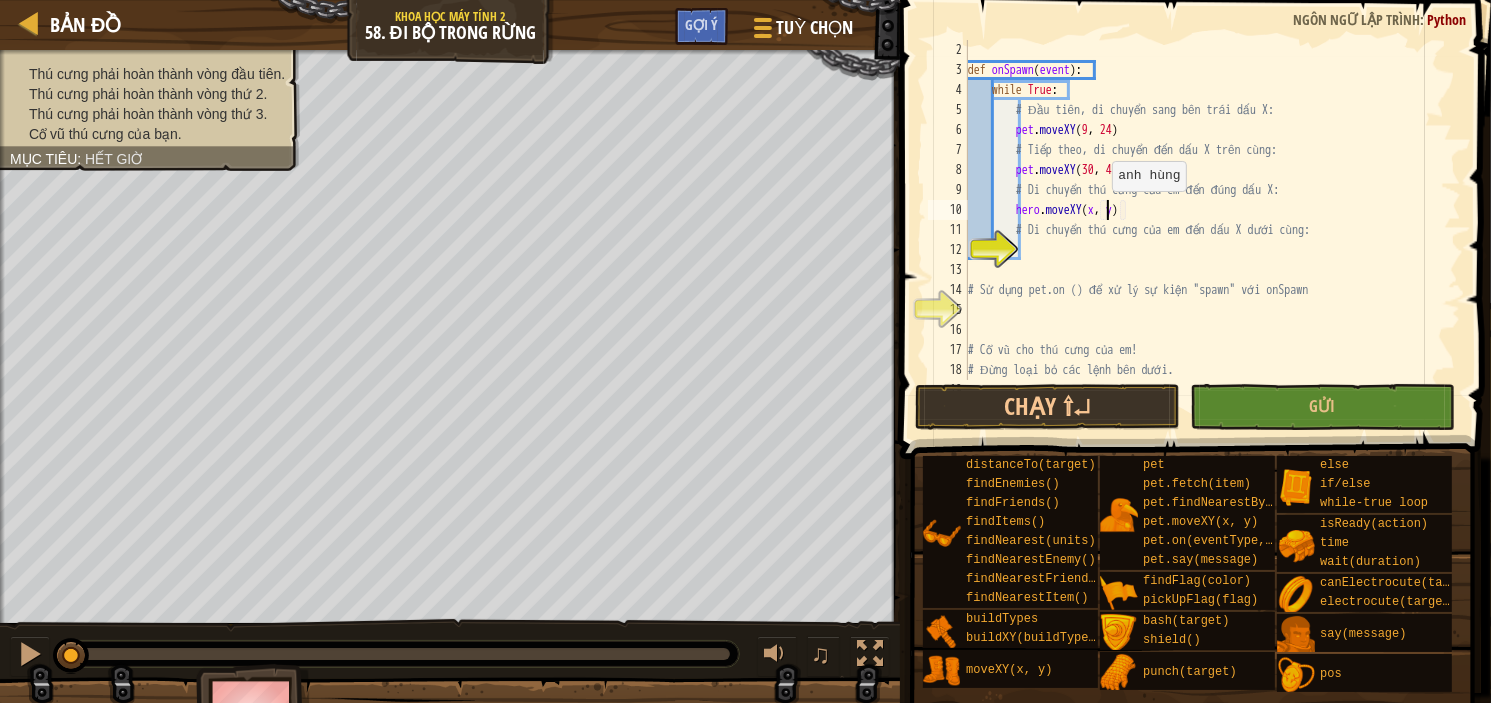 scroll, scrollTop: 9, scrollLeft: 12, axis: both 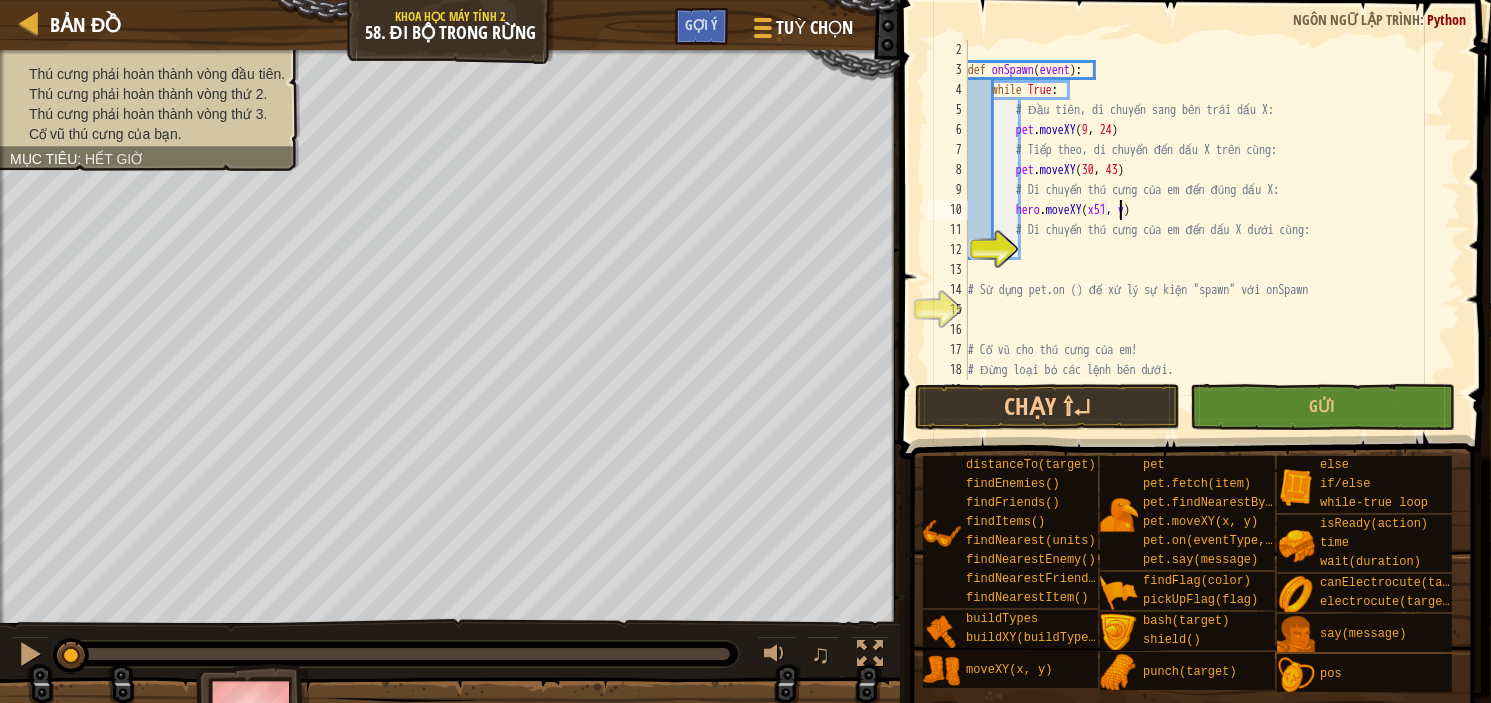 click on "def   onSpawn ( event ) :      while   True :          # Đầu tiên, di chuyển sang bên trái dấu X:          pet . moveXY ( 9 ,   24 )          # Tiếp theo, di chuyển đến dấu X trên cùng:          pet . moveXY ( 30 ,   43 )          # Di chuyển thú cưng của em đến đúng dấu X:          hero . moveXY ( x51 ,   y )          # Di chuyển thú cưng của em đến dấu X dưới cùng:          # Sử dụng pet.on () để xử lý sự kiện "spawn" với onSpawn # Cổ vũ cho thú cưng của em! # Đừng loại bỏ các lệnh bên dưới. while   True :" at bounding box center [1204, 230] 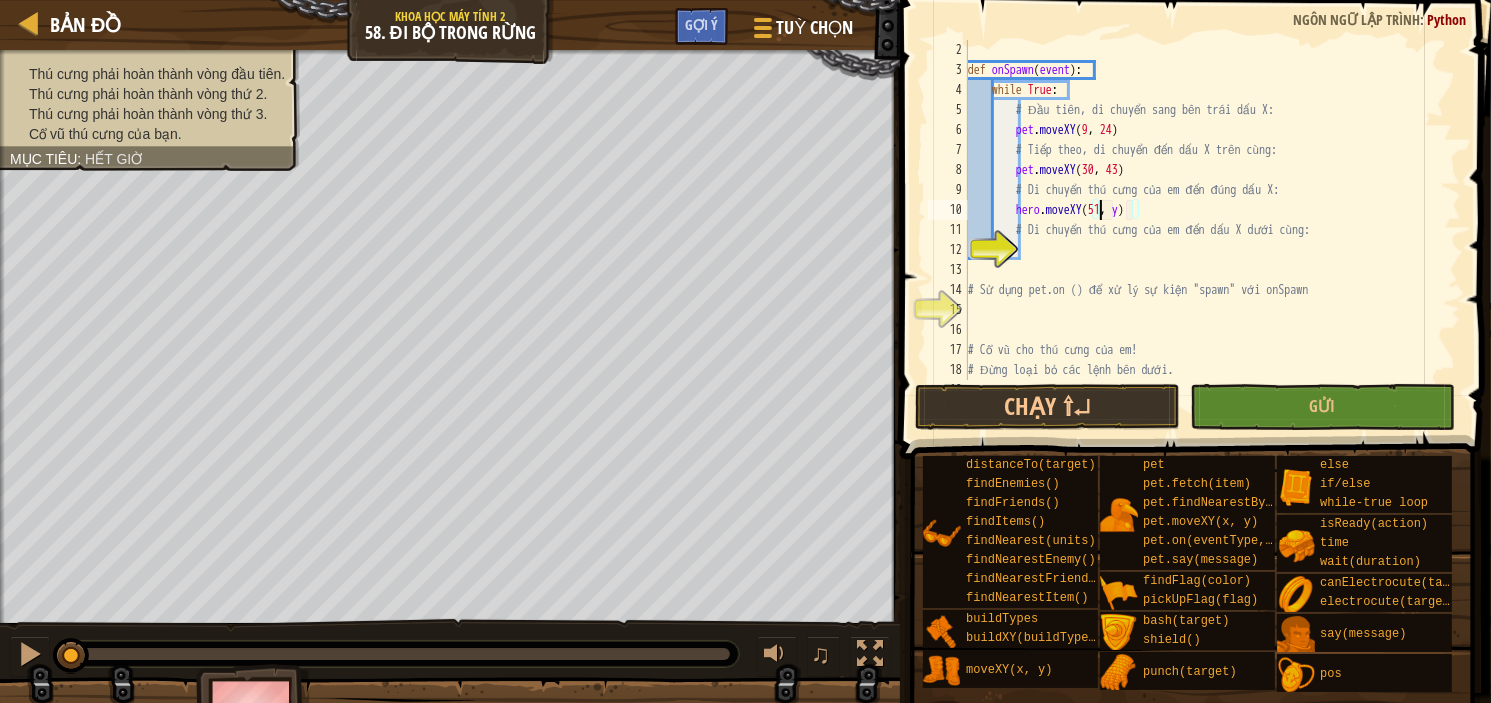 click on "def   onSpawn ( event ) :      while   True :          # Đầu tiên, di chuyển sang bên trái dấu X:          pet . moveXY ( 9 ,   24 )          # Tiếp theo, di chuyển đến dấu X trên cùng:          pet . moveXY ( 30 ,   43 )          # Di chuyển thú cưng của em đến đúng dấu X:          hero . moveXY ( 51 ,   y )          # Di chuyển thú cưng của em đến dấu X dưới cùng:          # Sử dụng pet.on () để xử lý sự kiện "spawn" với onSpawn # Cổ vũ cho thú cưng của em! # Đừng loại bỏ các lệnh bên dưới. while   True :" at bounding box center [1204, 230] 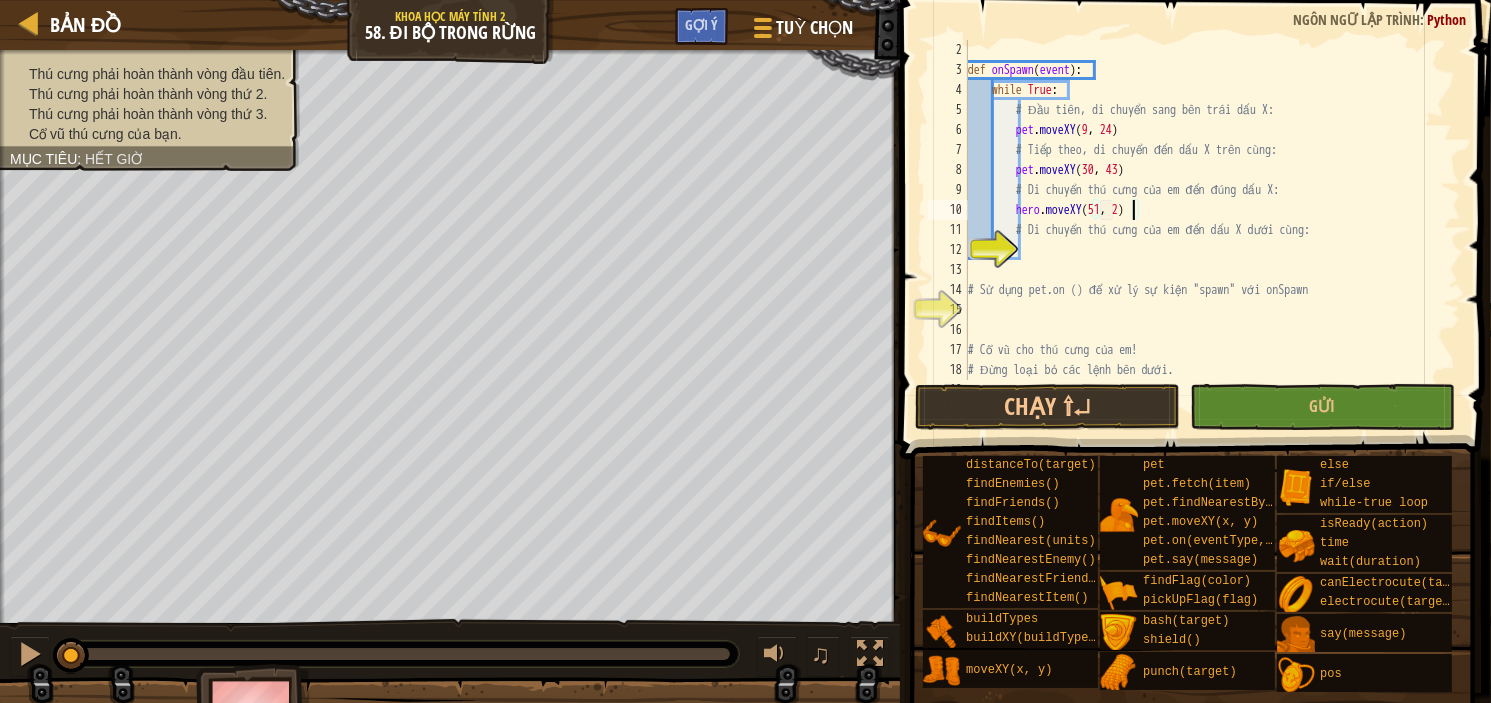 type on "hero.moveXY(51, 24)" 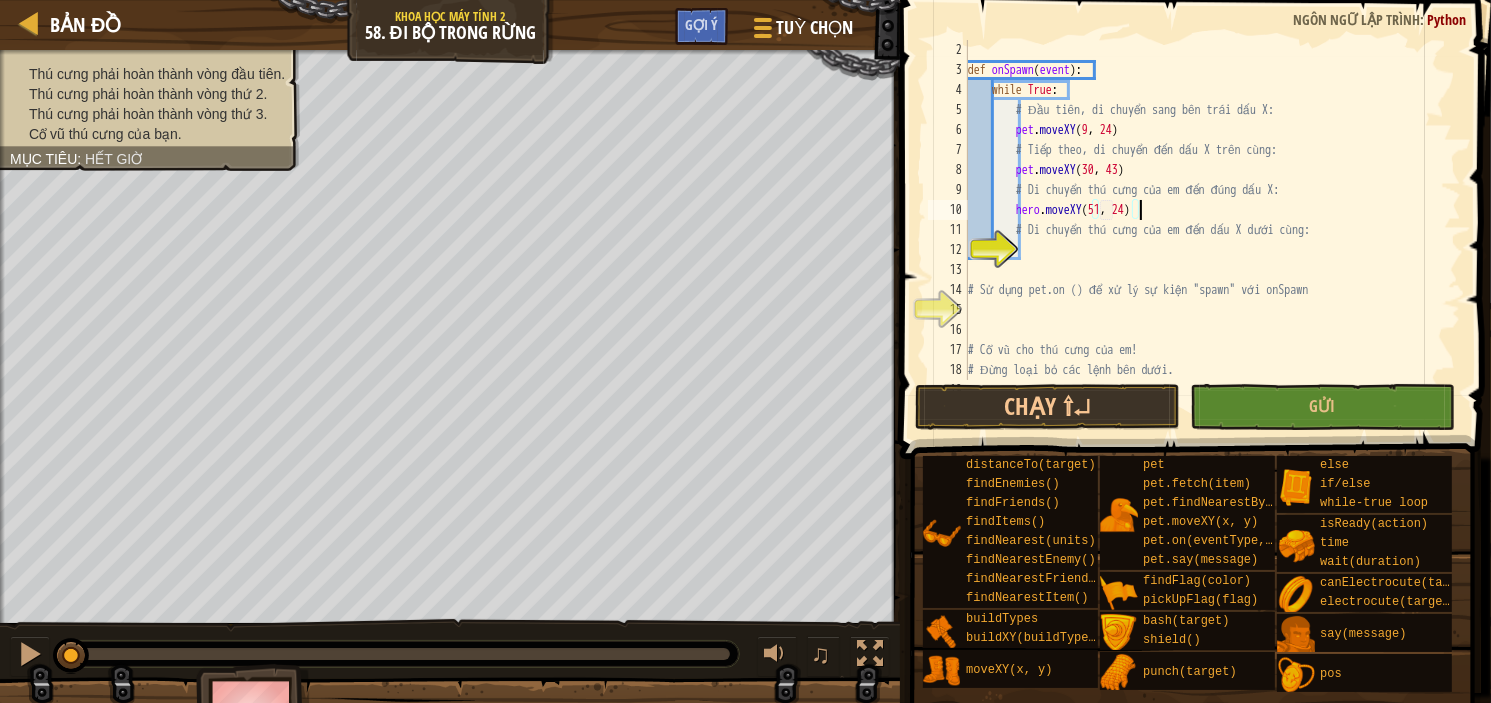 scroll, scrollTop: 9, scrollLeft: 13, axis: both 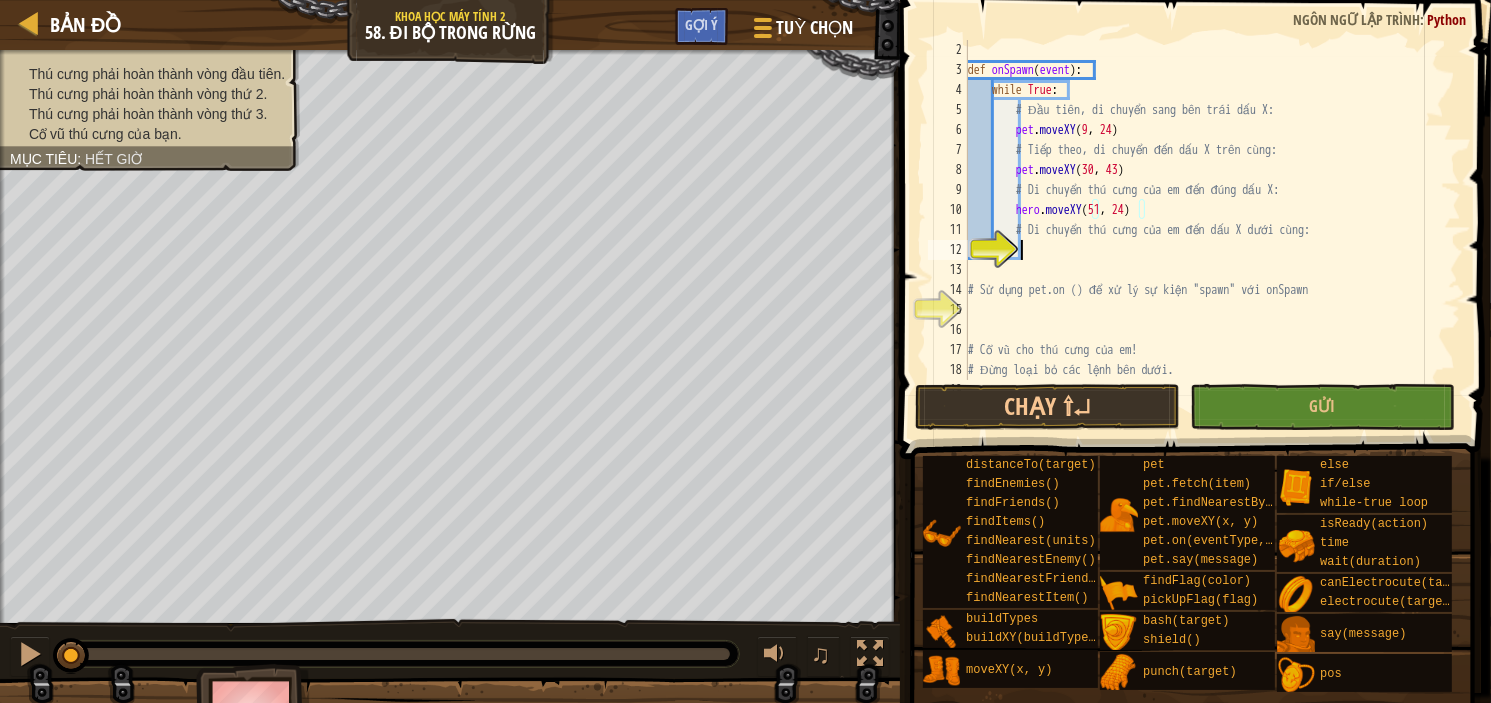click on "def   onSpawn ( event ) :      while   True :          # Đầu tiên, di chuyển sang bên trái dấu X:          pet . moveXY ( 9 ,   24 )          # Tiếp theo, di chuyển đến dấu X trên cùng:          pet . moveXY ( 30 ,   43 )          # Di chuyển thú cưng của em đến đúng dấu X:          hero . moveXY ( 51 ,   24 )          # Di chuyển thú cưng của em đến dấu X dưới cùng:          # Sử dụng pet.on () để xử lý sự kiện "spawn" với onSpawn # Cổ vũ cho thú cưng của em! # Đừng loại bỏ các lệnh bên dưới. while   True :" at bounding box center (1204, 230) 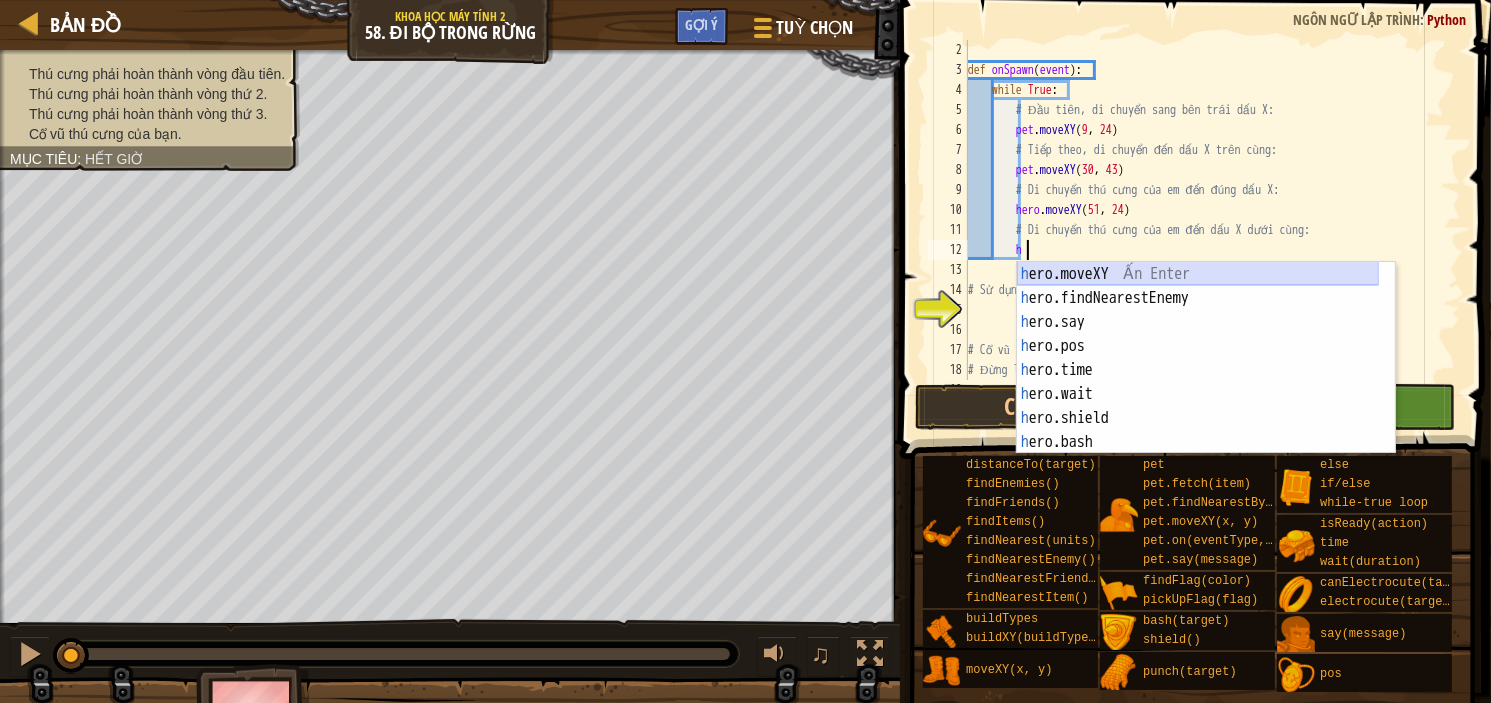 click on "h ero.moveXY Ấn Enter h ero.findNearestEnemy Ấn Enter h ero.say Ấn Enter h ero.pos Ấn Enter h ero.time Ấn Enter h ero.wait Ấn Enter h ero.shield Ấn Enter h ero.bash Ấn Enter h ero.punch Ấn Enter" at bounding box center (1198, 382) 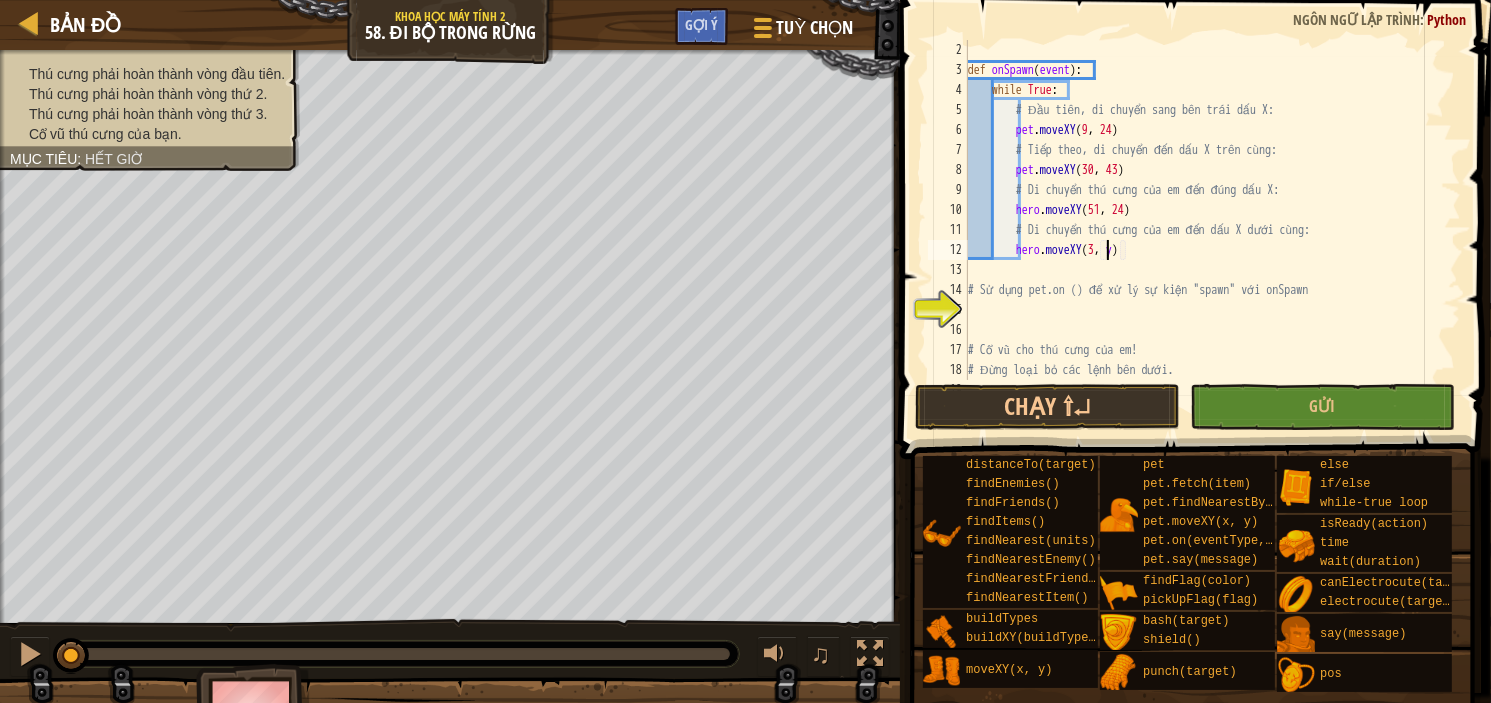 scroll, scrollTop: 9, scrollLeft: 12, axis: both 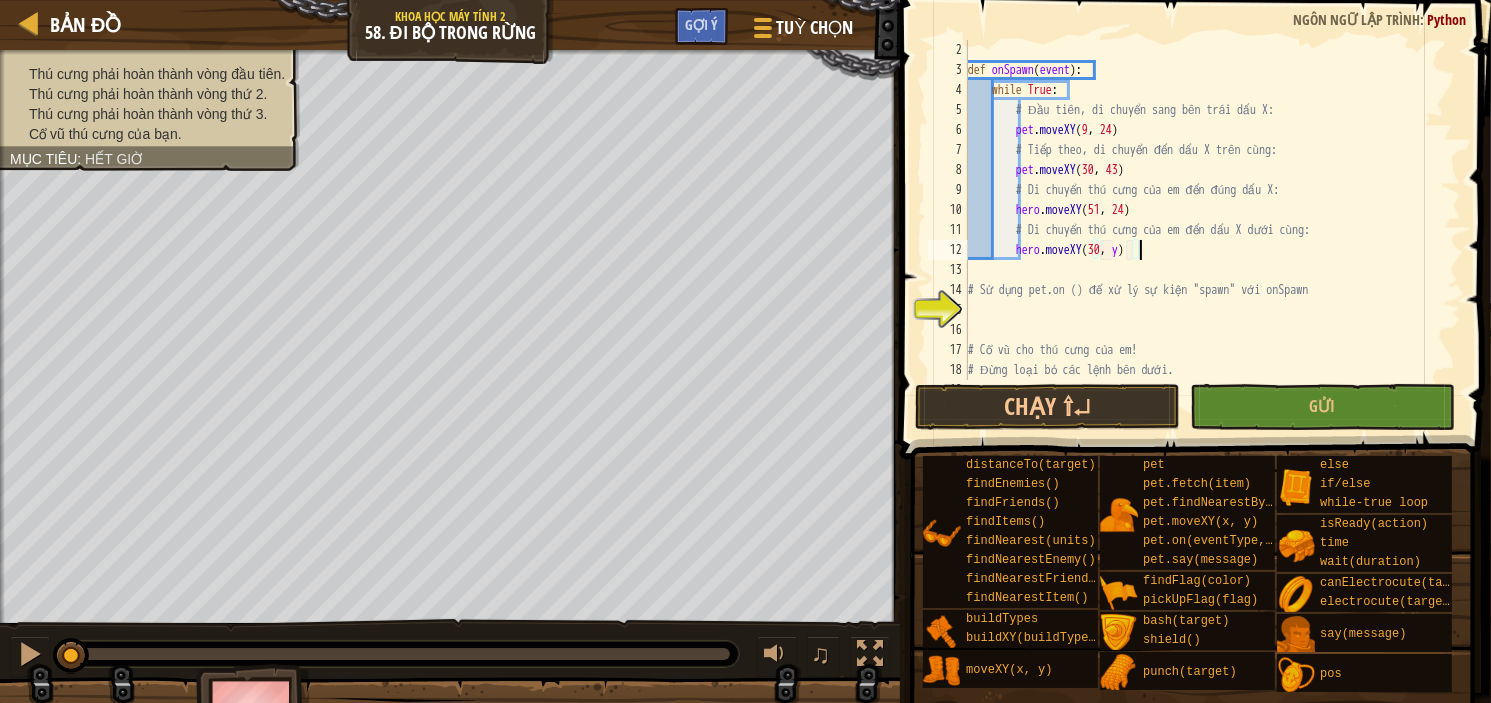 click on "def   onSpawn ( event ) :      while   True :          # Đầu tiên, di chuyển sang bên trái dấu X:          pet . moveXY ( 9 ,   24 )          # Tiếp theo, di chuyển đến dấu X trên cùng:          pet . moveXY ( 30 ,   43 )          # Di chuyển thú cưng của em đến đúng dấu X:          hero . moveXY ( 51 ,   24 )          # Di chuyển thú cưng của em đến dấu X dưới cùng:          hero . moveXY ( 30 ,   y ) # Sử dụng pet.on () để xử lý sự kiện "spawn" với onSpawn # Cổ vũ cho thú cưng của em! # Đừng loại bỏ các lệnh bên dưới. while   True :" at bounding box center [1204, 230] 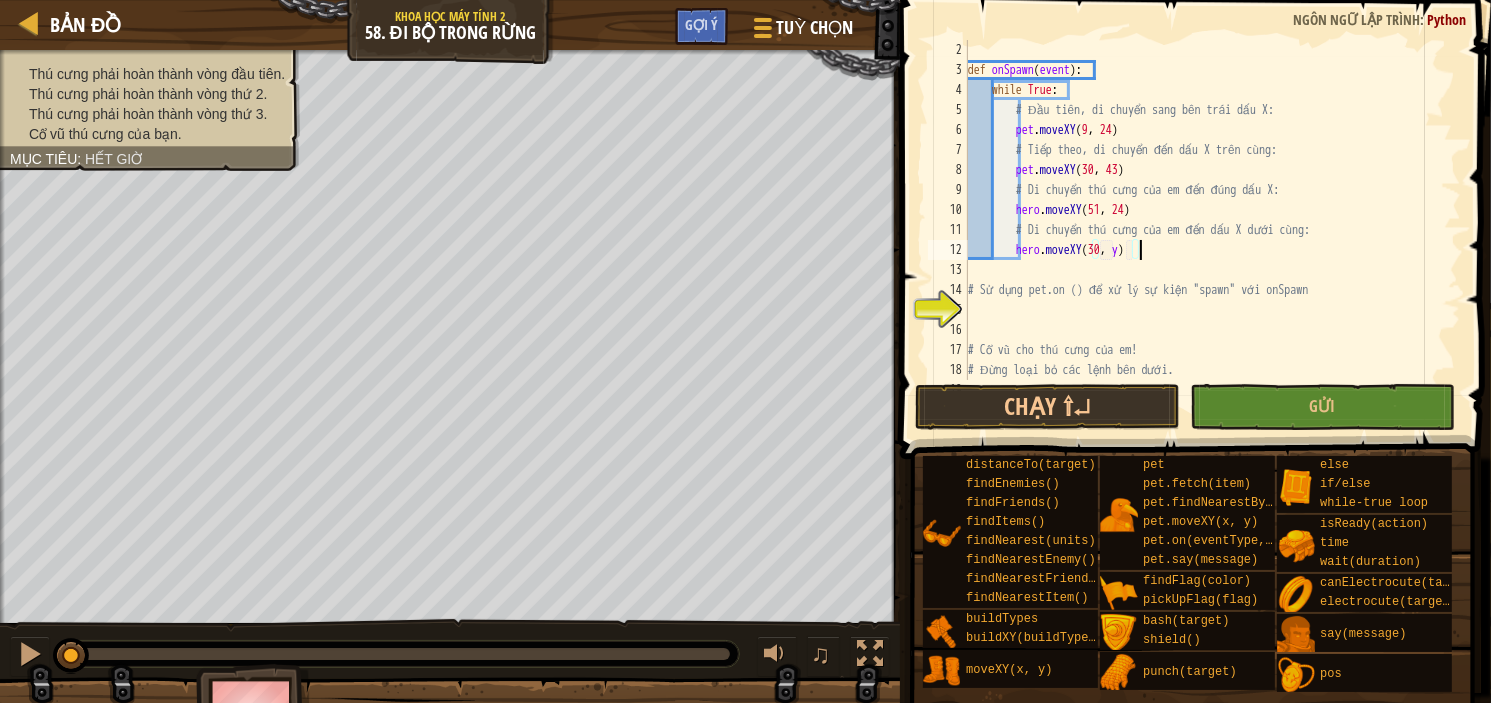 click on "def   onSpawn ( event ) :      while   True :          # Đầu tiên, di chuyển sang bên trái dấu X:          pet . moveXY ( 9 ,   24 )          # Tiếp theo, di chuyển đến dấu X trên cùng:          pet . moveXY ( 30 ,   43 )          # Di chuyển thú cưng của em đến đúng dấu X:          hero . moveXY ( 51 ,   24 )          # Di chuyển thú cưng của em đến dấu X dưới cùng:          hero . moveXY ( 30 ,   y ) # Sử dụng pet.on () để xử lý sự kiện "spawn" với onSpawn # Cổ vũ cho thú cưng của em! # Đừng loại bỏ các lệnh bên dưới. while   True :" at bounding box center [1204, 230] 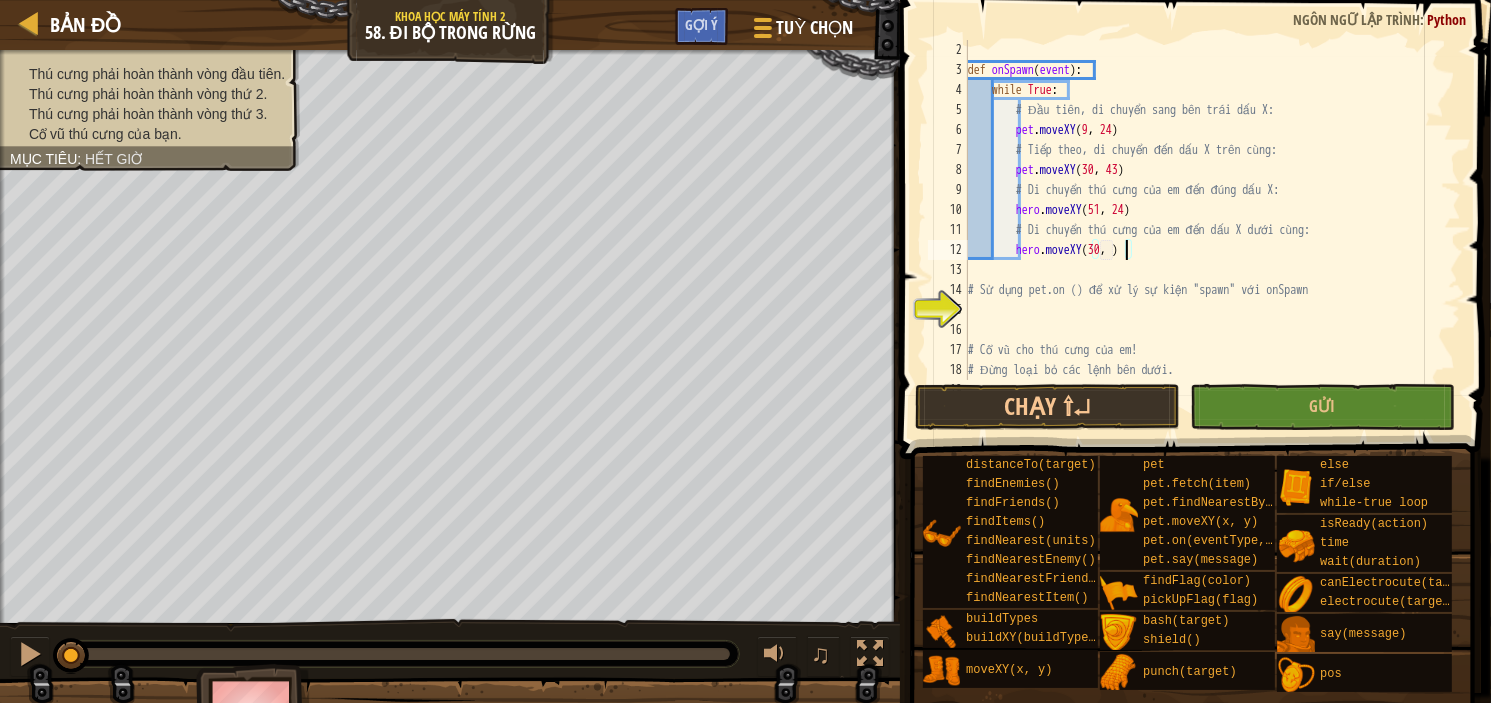 type on "hero.moveXY(30, 5)" 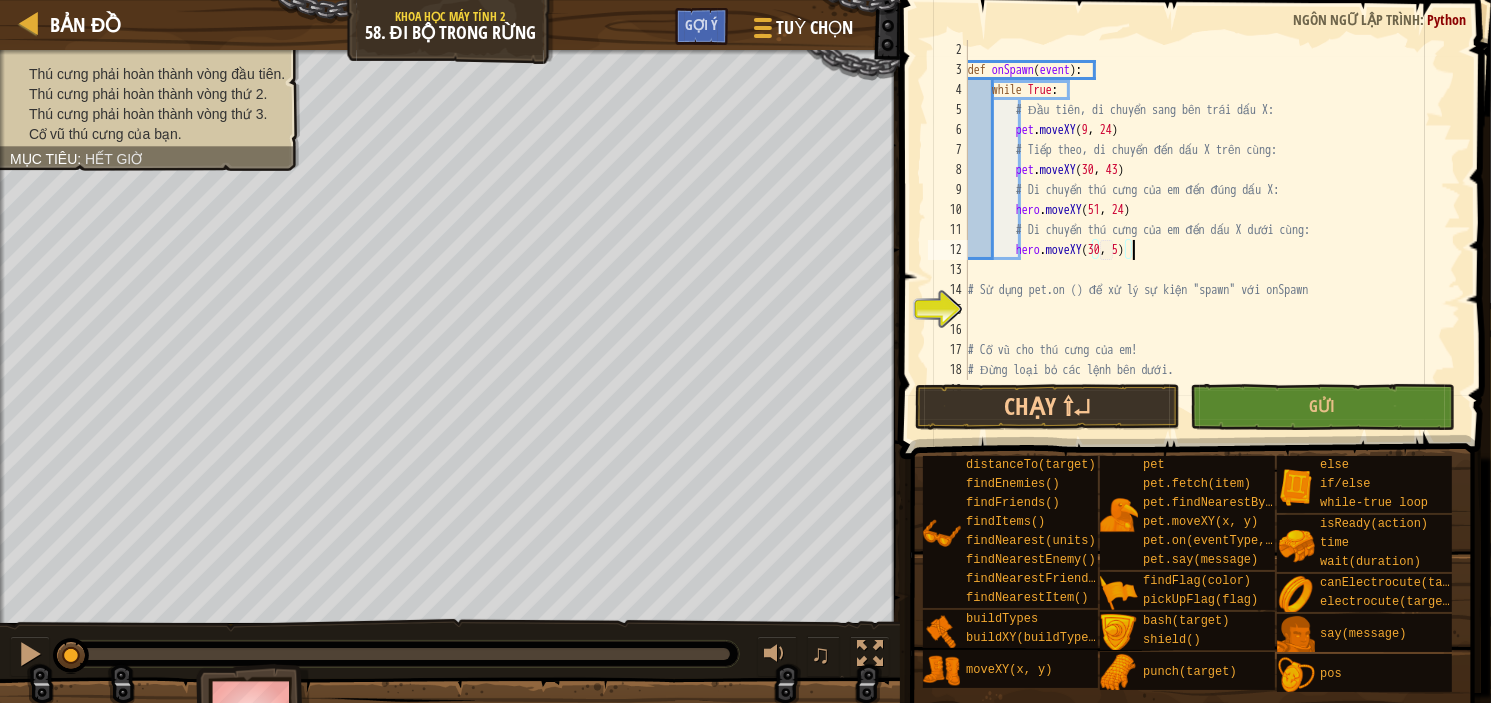 scroll, scrollTop: 9, scrollLeft: 12, axis: both 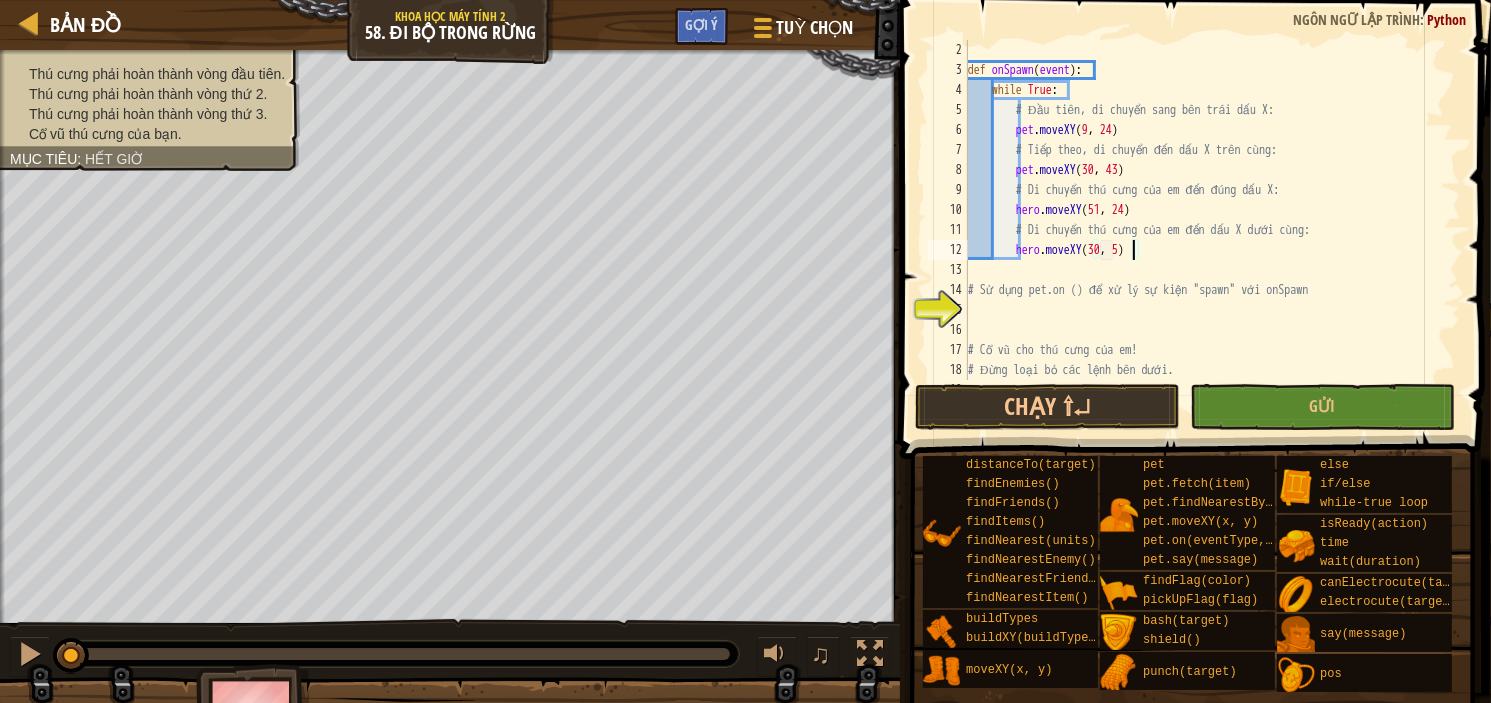 click on "def   onSpawn ( event ) :      while   True :          # Đầu tiên, di chuyển sang bên trái dấu X:          pet . moveXY ( 9 ,   24 )          # Tiếp theo, di chuyển đến dấu X trên cùng:          pet . moveXY ( 30 ,   43 )          # Di chuyển thú cưng của em đến đúng dấu X:          hero . moveXY ( 51 ,   24 )          # Di chuyển thú cưng của em đến dấu X dưới cùng:          hero . moveXY ( 30 ,   5 ) # Sử dụng pet.on () để xử lý sự kiện "spawn" với onSpawn # Cổ vũ cho thú cưng của em! # Đừng loại bỏ các lệnh bên dưới. while   True :" at bounding box center [1204, 230] 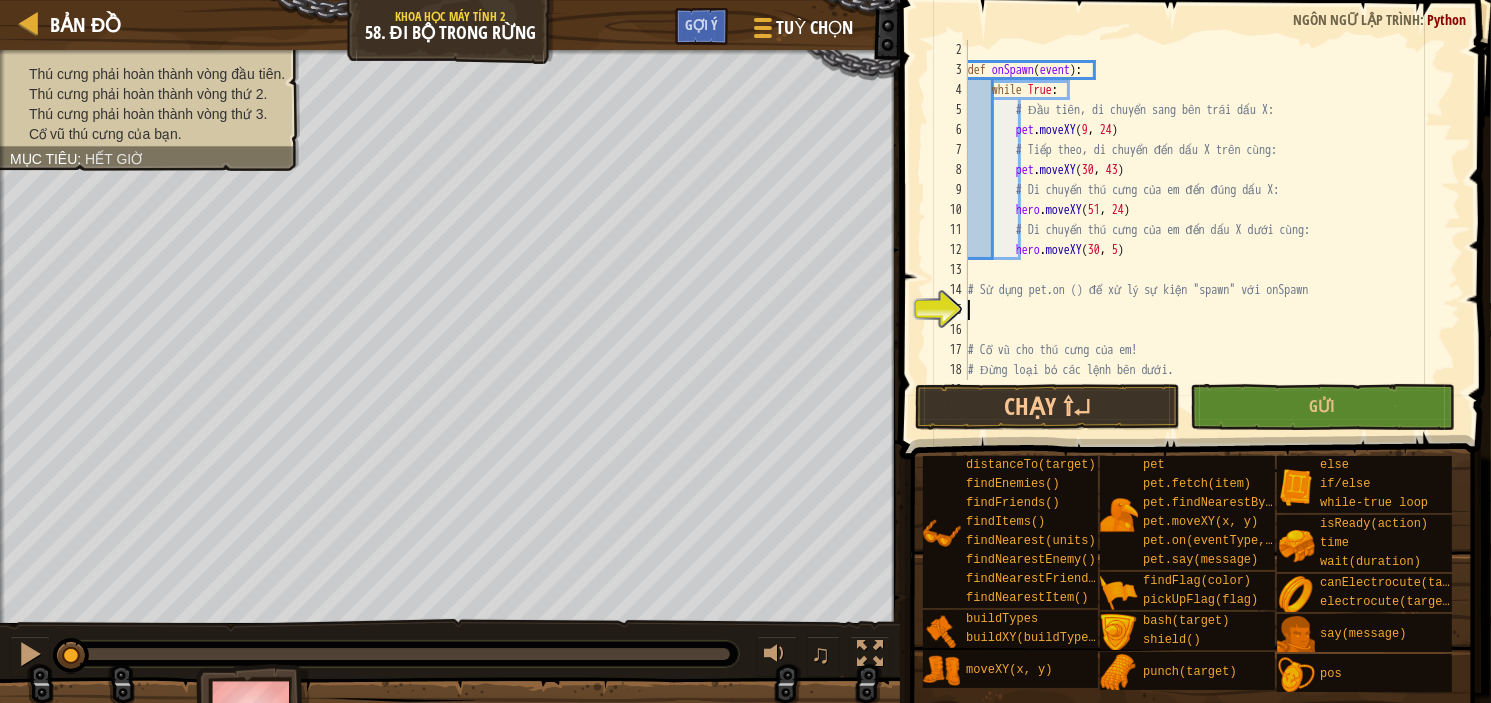 scroll, scrollTop: 9, scrollLeft: 0, axis: vertical 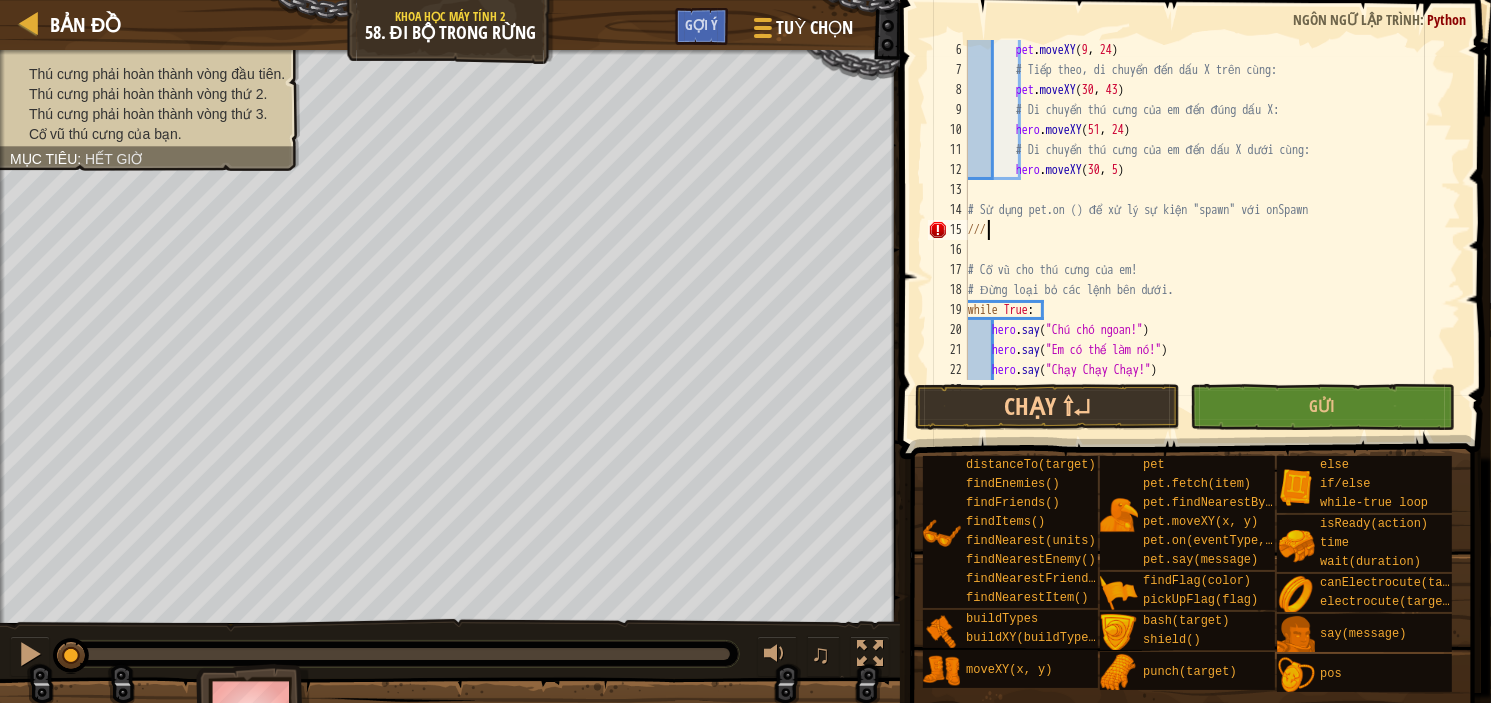 type on "/" 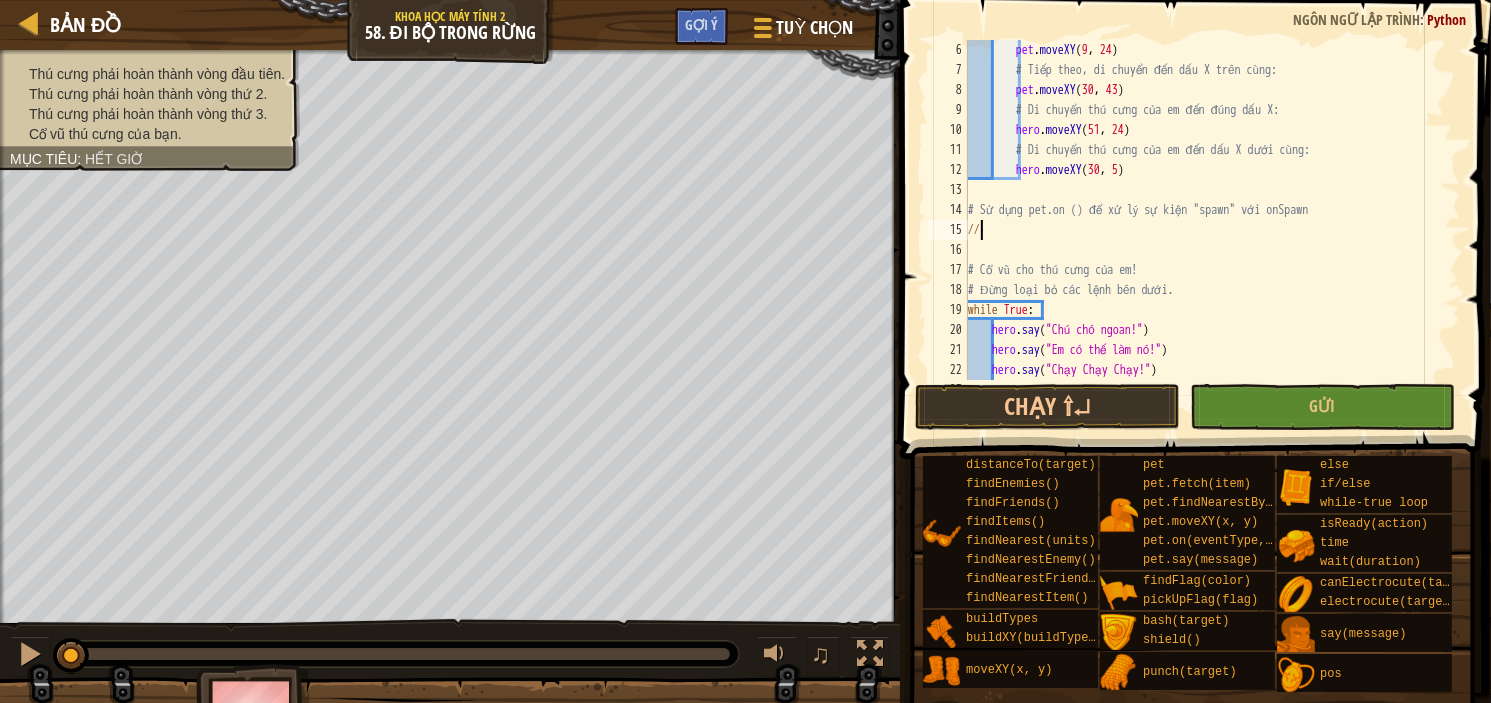 type on "/" 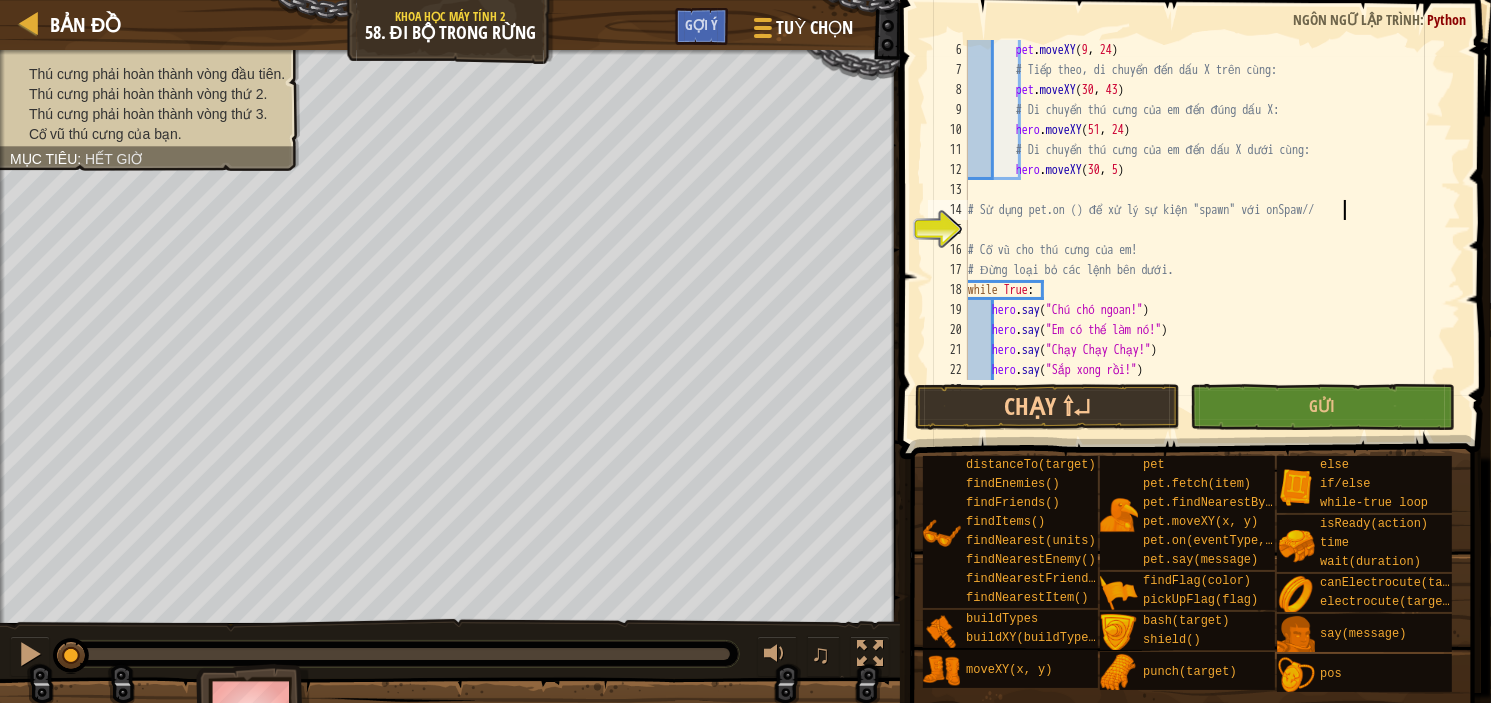 scroll, scrollTop: 9, scrollLeft: 32, axis: both 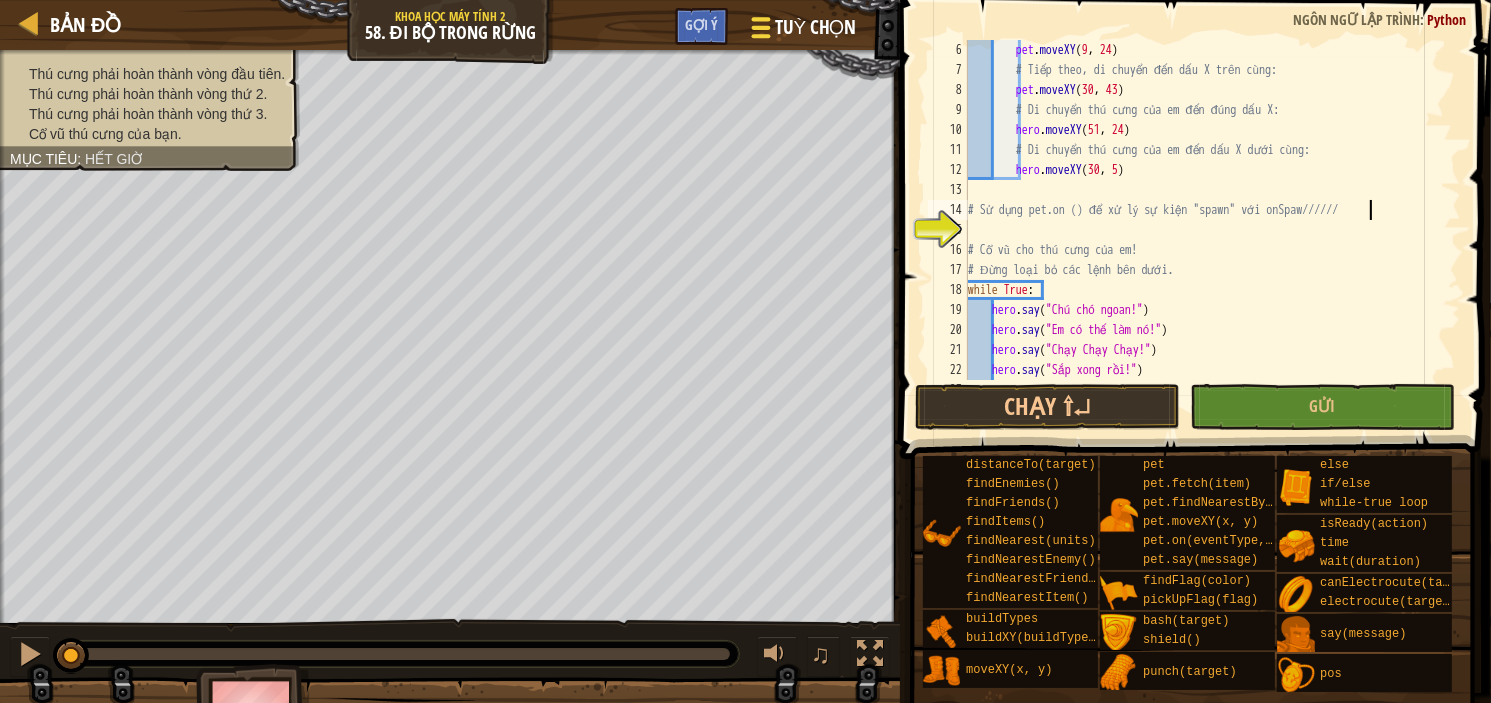 type on "# Sử dụng pet.on () để xử lý sự kiện "spawn" với onSpaw//////" 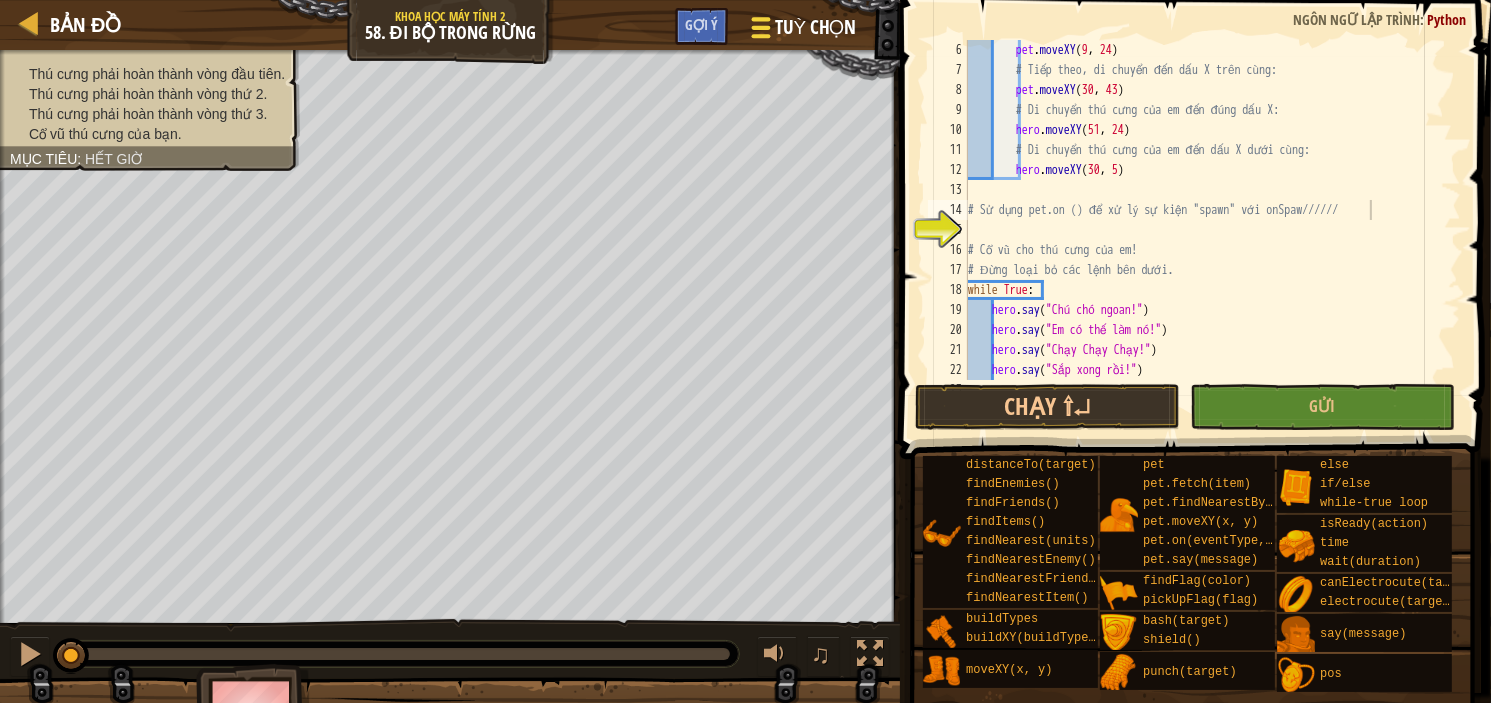 click on "Tuỳ chọn" at bounding box center [815, 27] 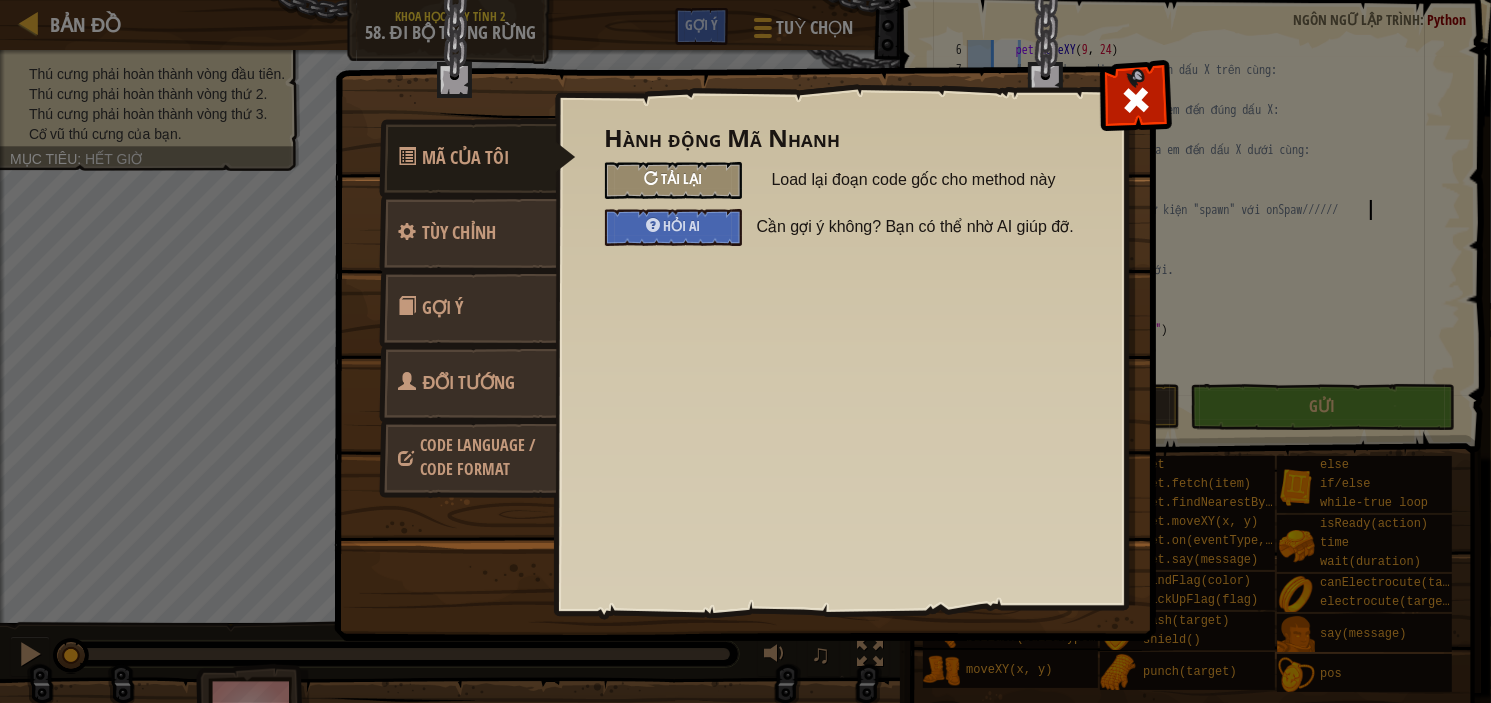 click on "Tải lại" at bounding box center [681, 178] 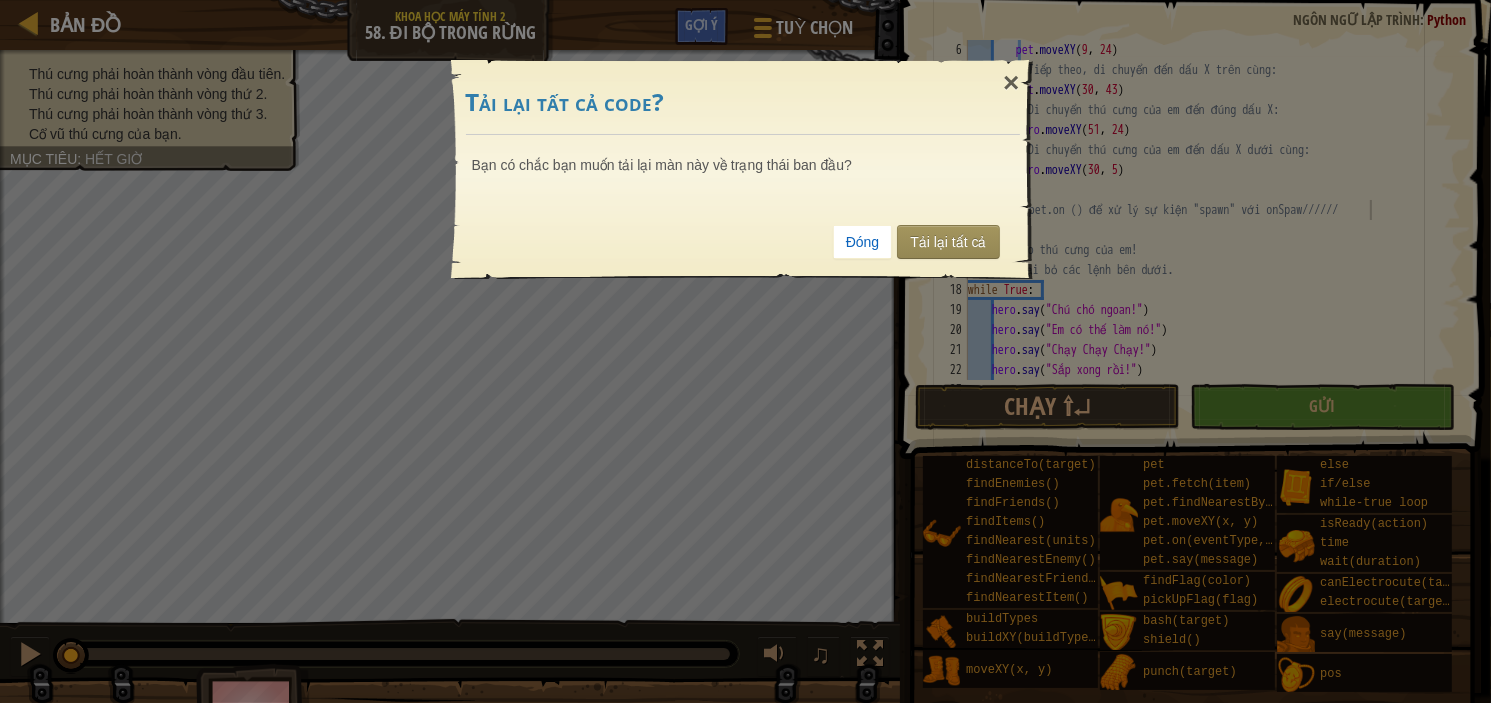 type 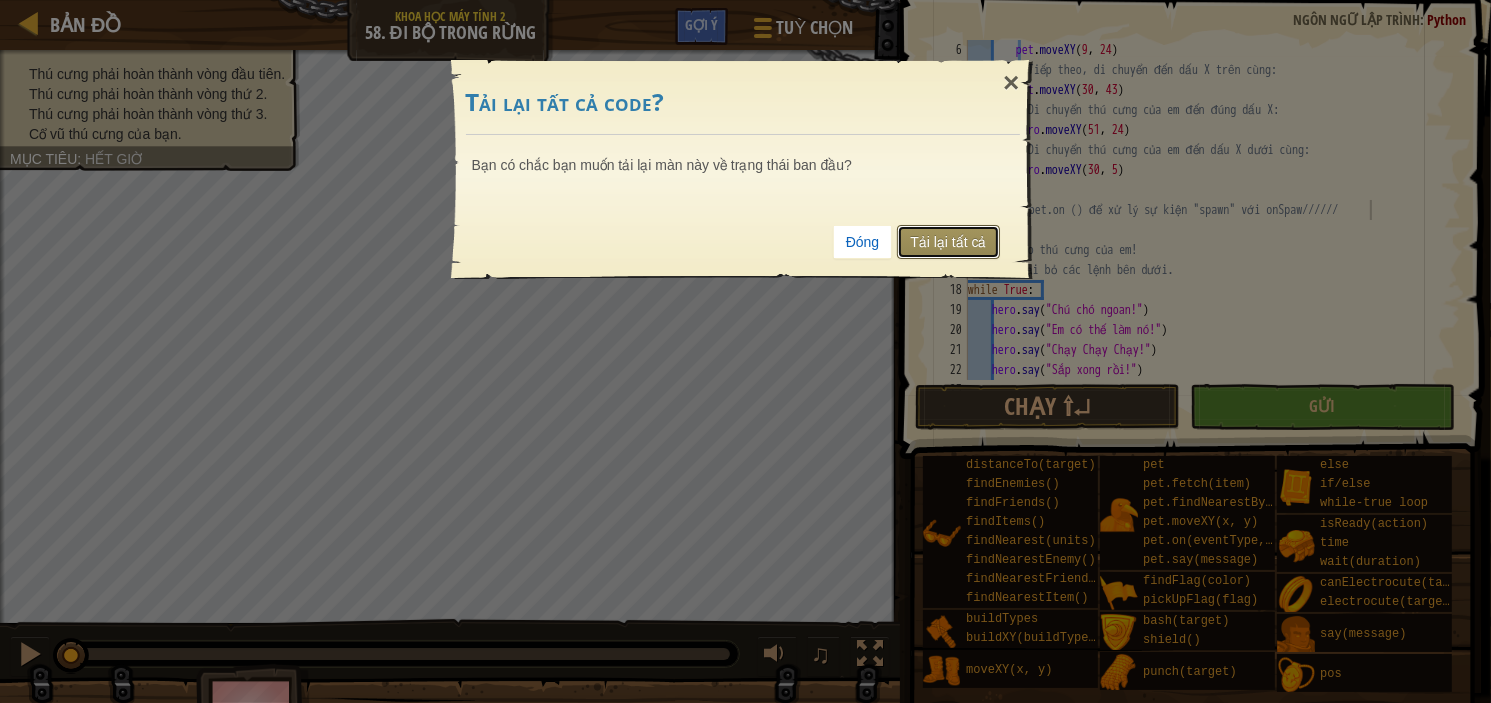 click on "Tải lại tất cả" at bounding box center [948, 242] 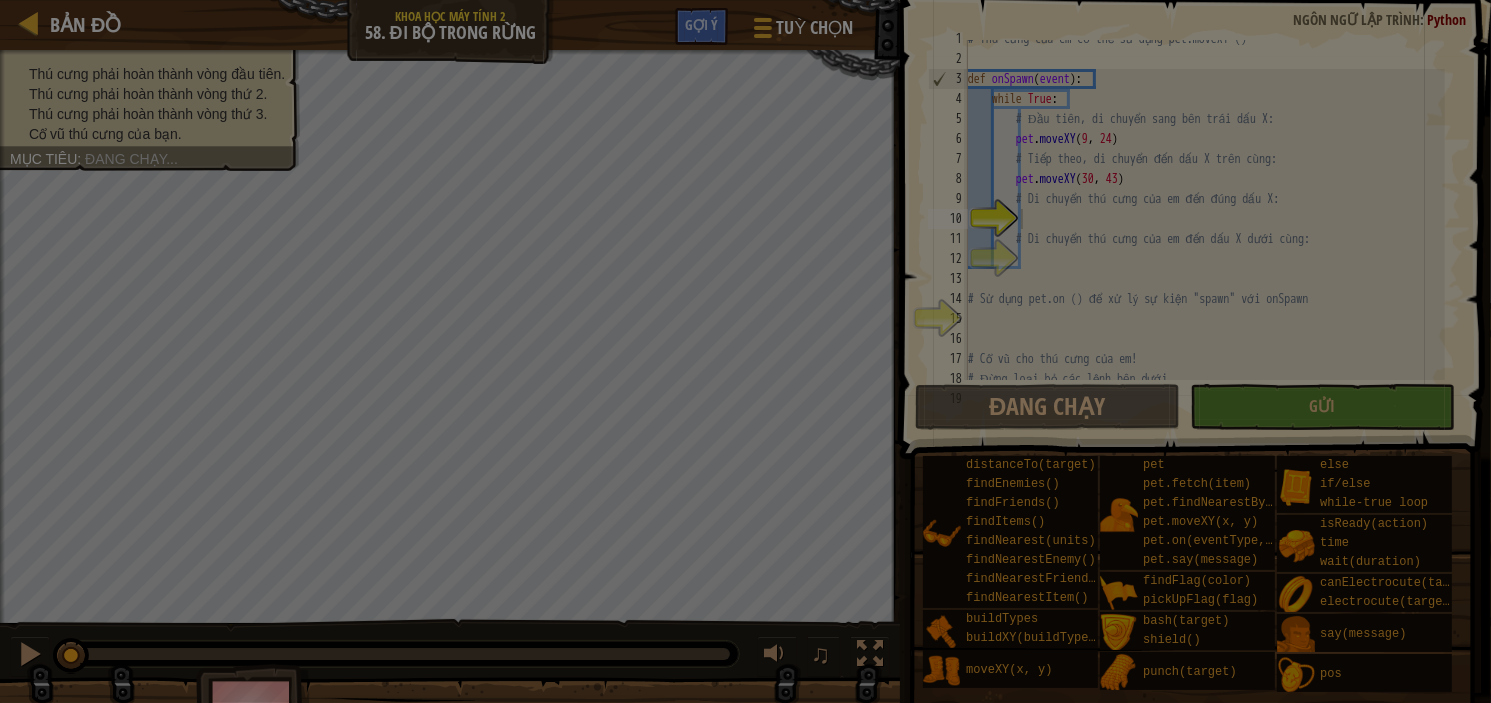 scroll, scrollTop: 10, scrollLeft: 0, axis: vertical 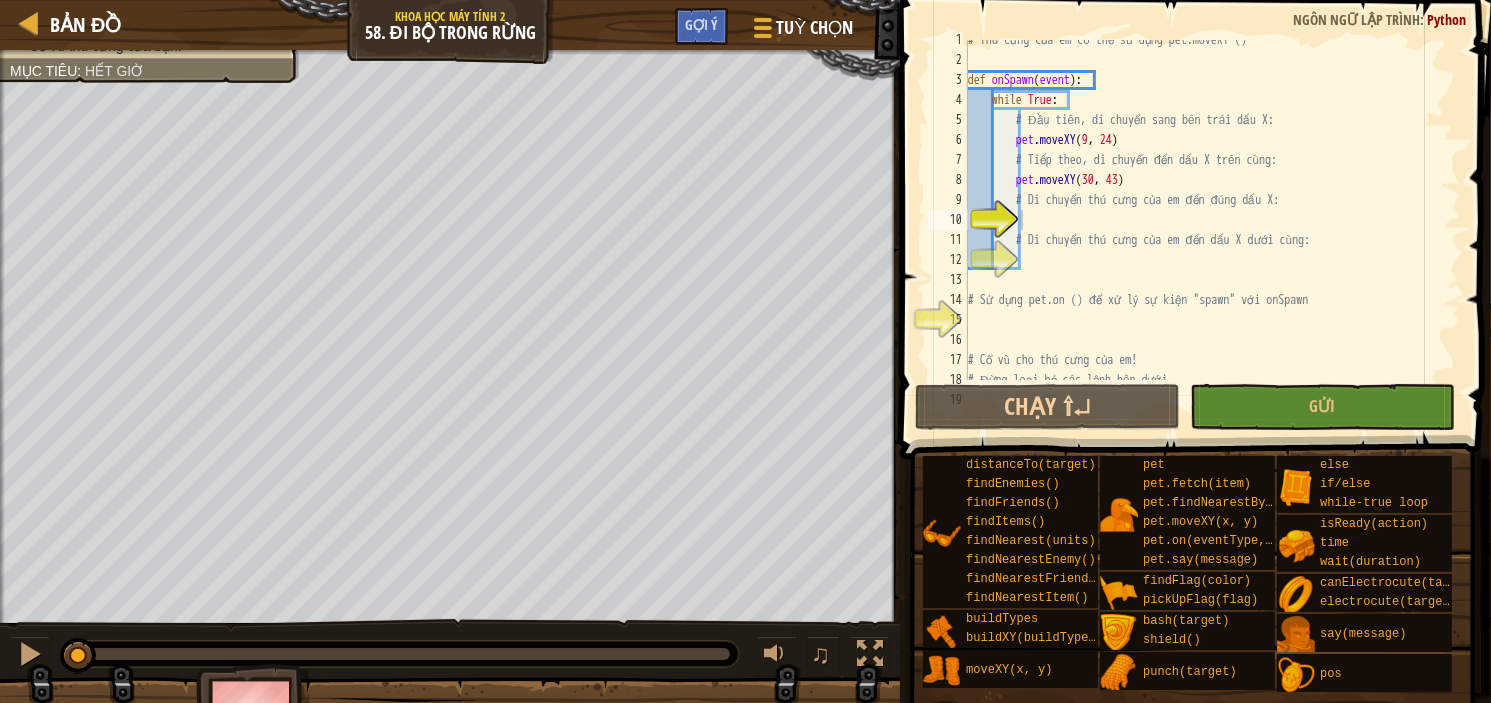 click on "# Thú cưng của em có thể sử dụng pet.moveXY () def   onSpawn ( event ) :      while   True :          # Đầu tiên, di chuyển sang bên trái dấu X:          pet . moveXY ( 9 ,   24 )          # Tiếp theo, di chuyển đến dấu X trên cùng:          pet . moveXY ( 30 ,   43 )          # Di chuyển thú cưng của em đến đúng dấu X:                   # Di chuyển thú cưng của em đến dấu X dưới cùng:          # Sử dụng pet.on () để xử lý sự kiện "spawn" với onSpawn # Cổ vũ cho thú cưng của em! # Đừng loại bỏ các lệnh bên dưới." at bounding box center (1204, 220) 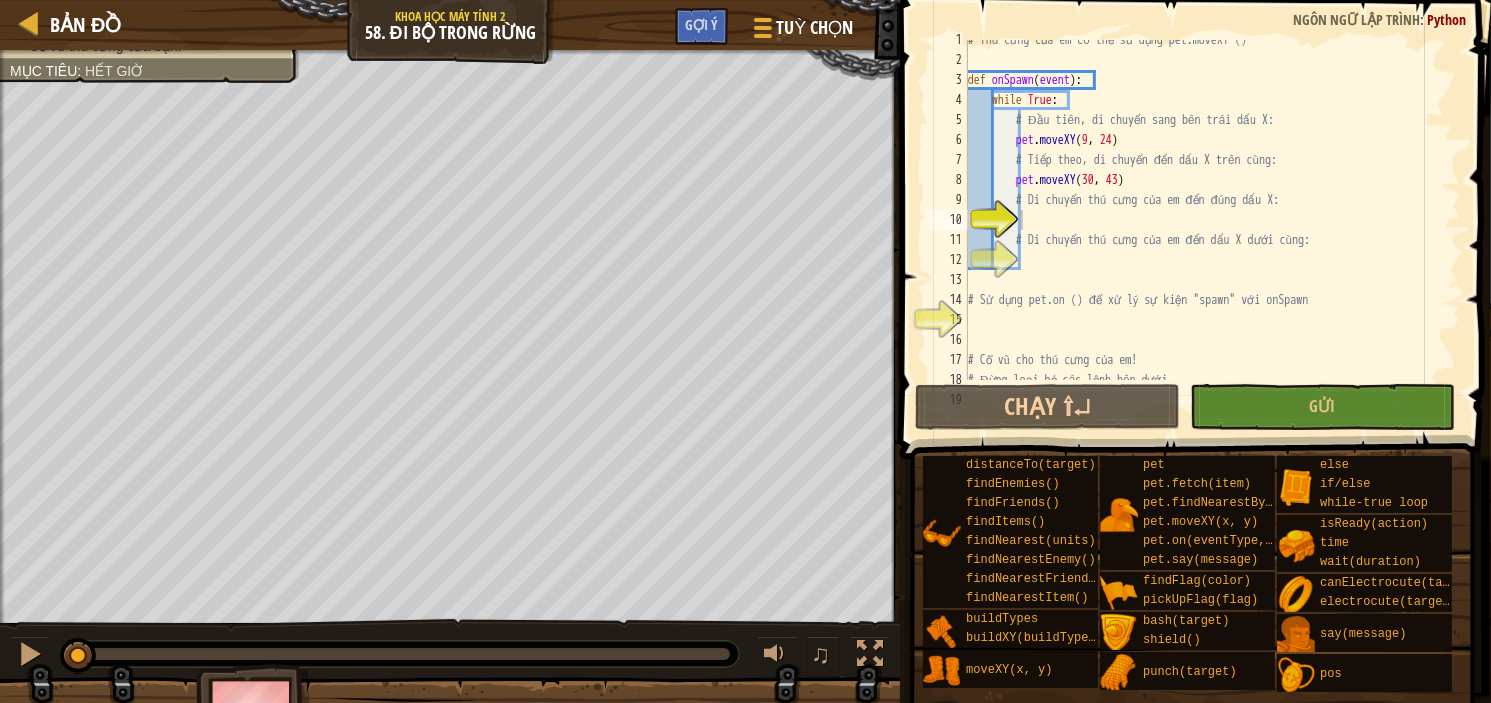 type on "/" 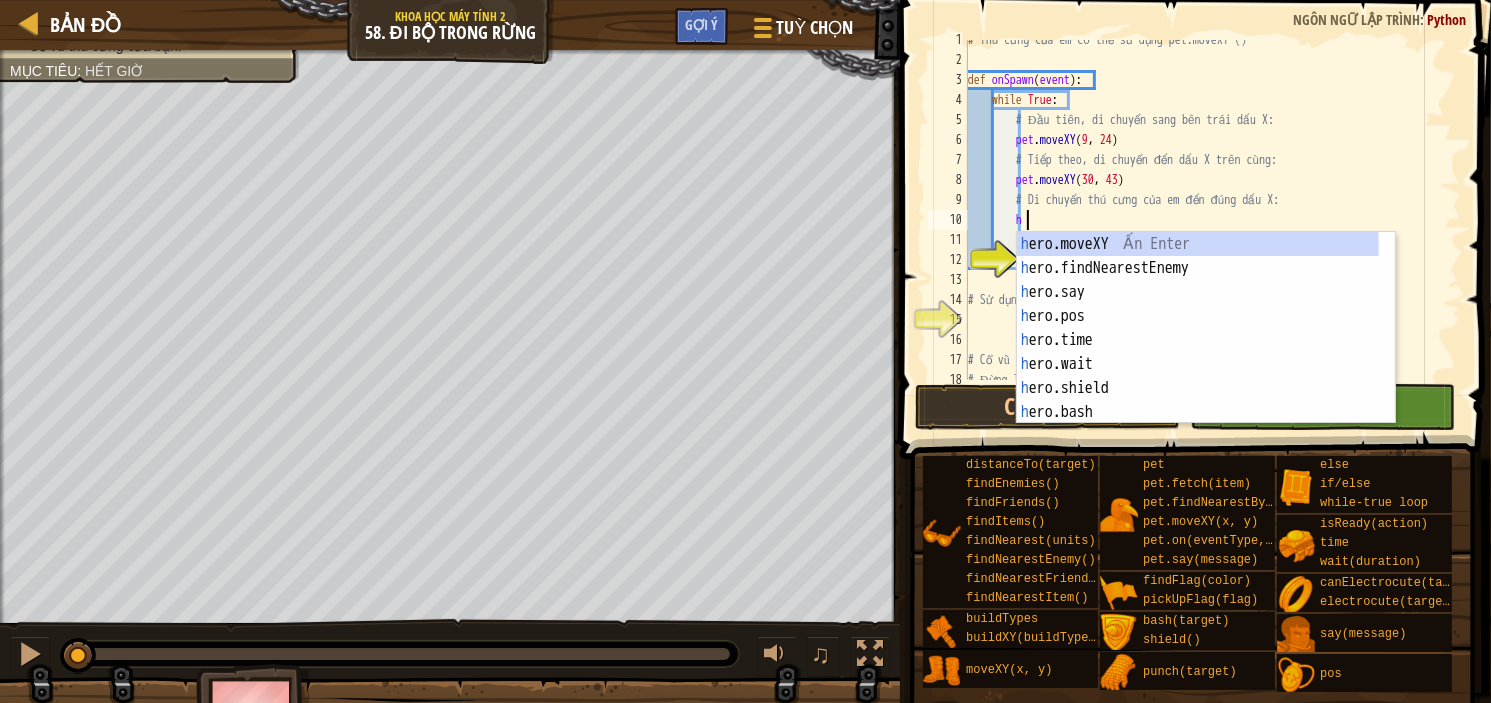 scroll, scrollTop: 9, scrollLeft: 3, axis: both 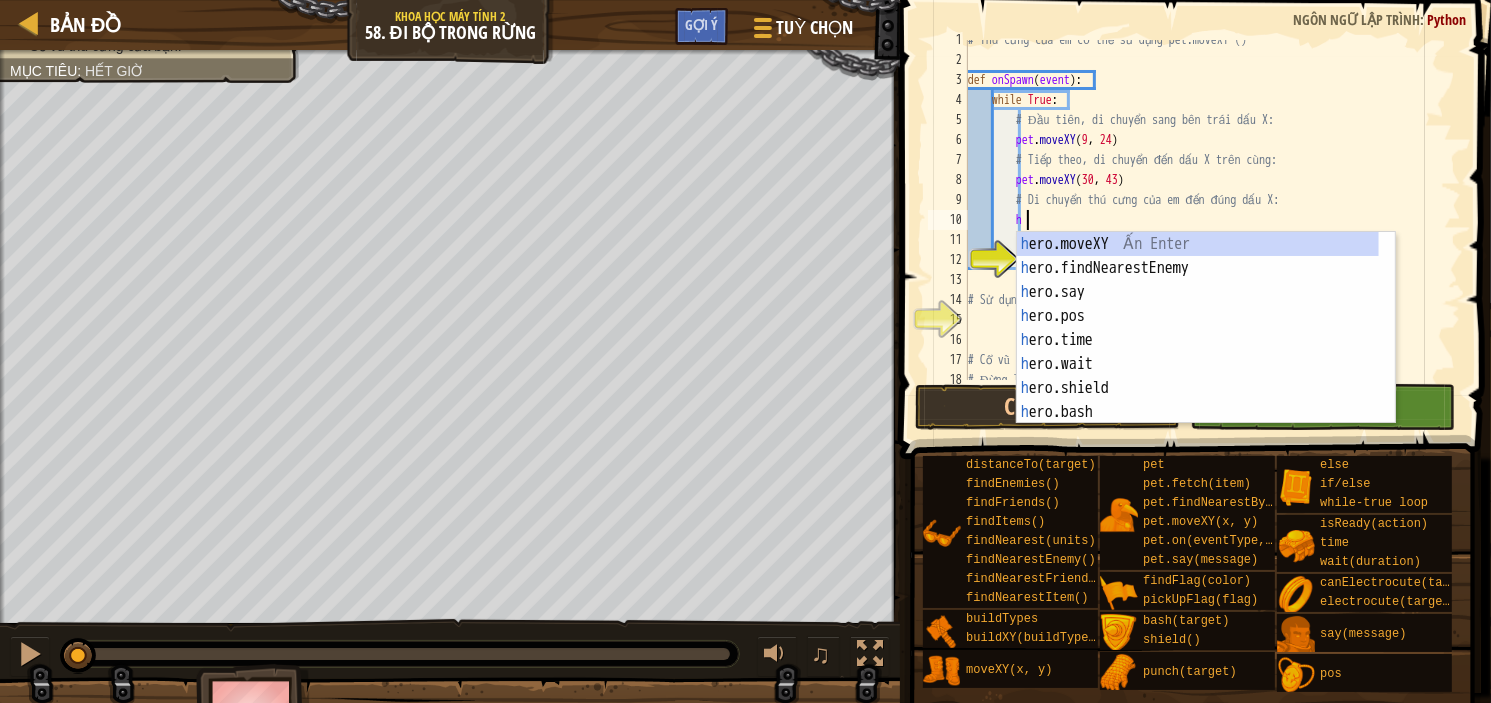 click on "h ero.moveXY Ấn Enter h ero.findNearestEnemy Ấn Enter h ero.say Ấn Enter h ero.pos Ấn Enter h ero.time Ấn Enter h ero.wait Ấn Enter h ero.shield Ấn Enter h ero.bash Ấn Enter h ero.punch Ấn Enter" at bounding box center [1198, 352] 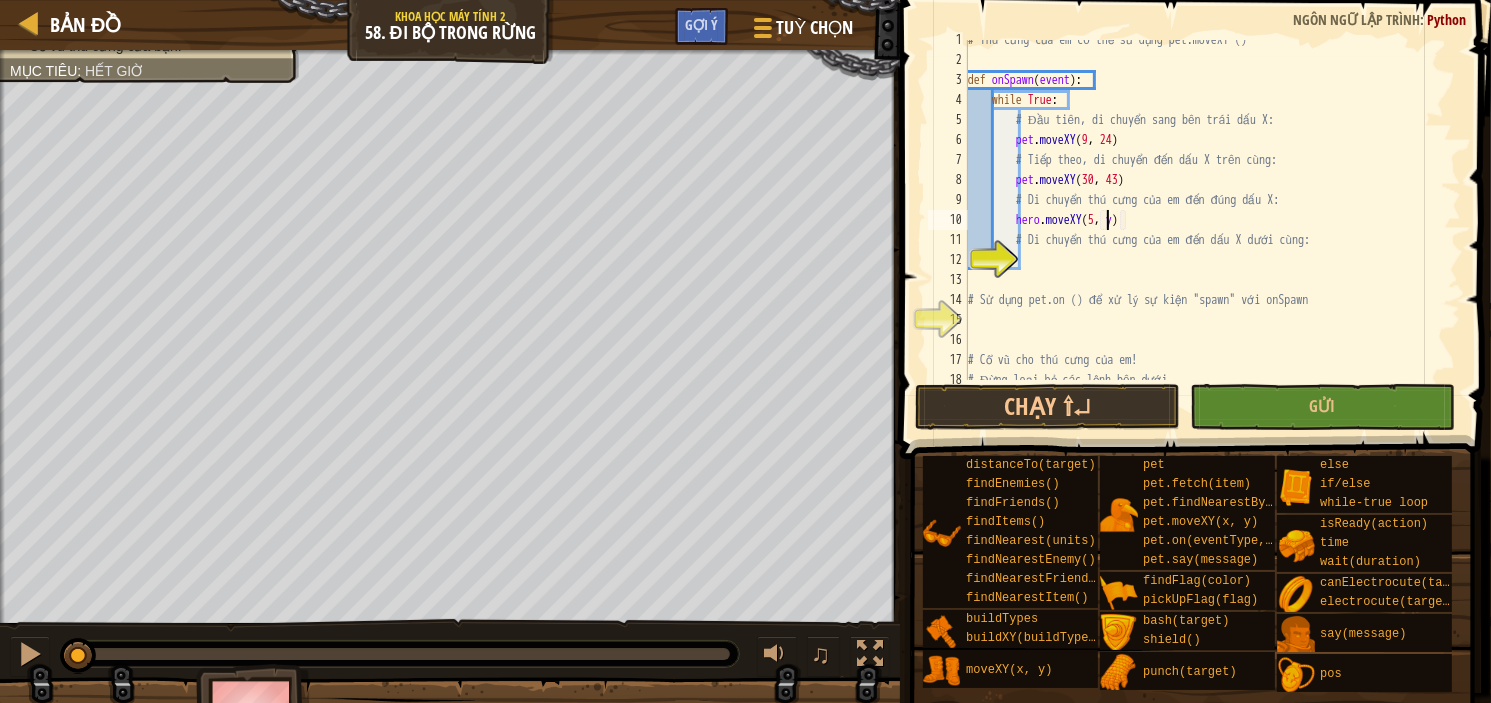 scroll, scrollTop: 9, scrollLeft: 12, axis: both 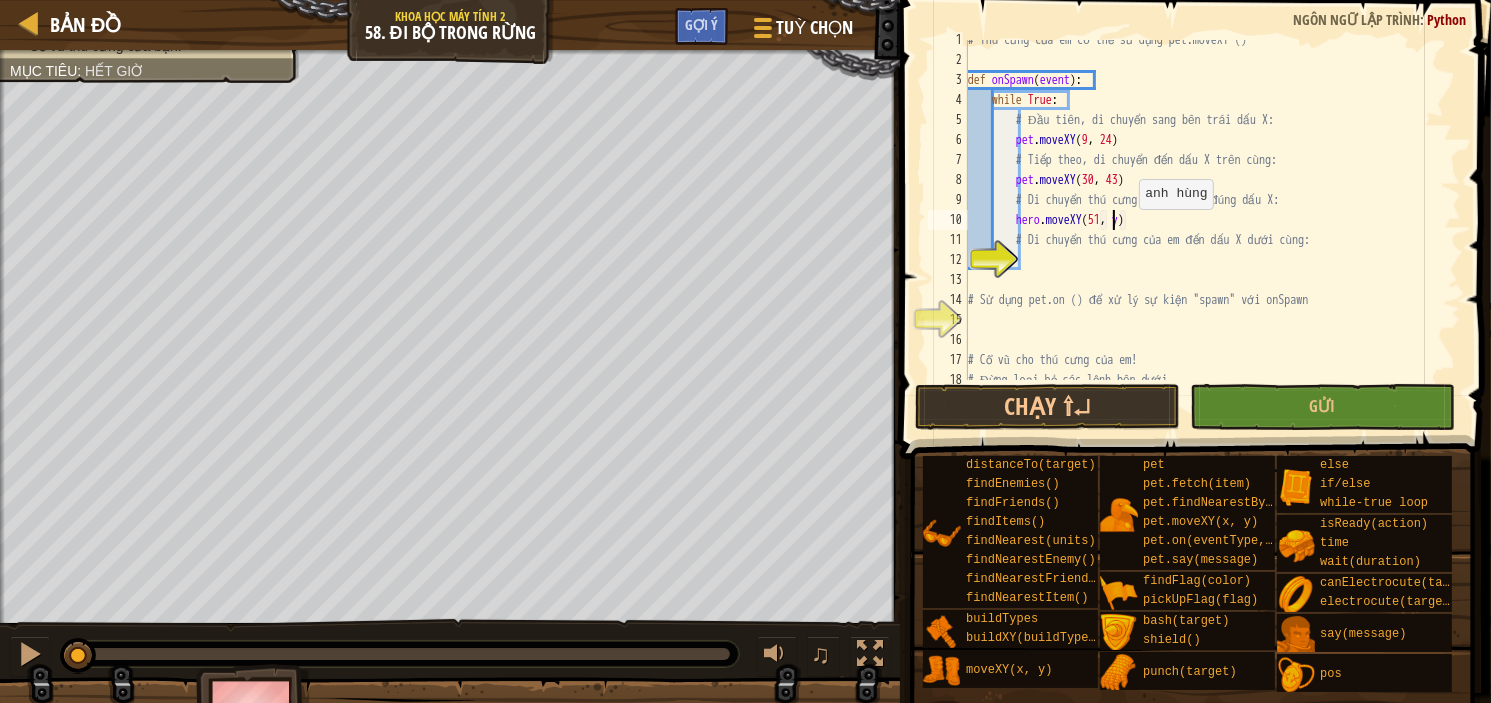click on "# Thú cưng của em có thể sử dụng pet.moveXY () def   onSpawn ( event ) :      while   True :          # Đầu tiên, di chuyển sang bên trái dấu X:          pet . moveXY ( 9 ,   24 )          # Tiếp theo, di chuyển đến dấu X trên cùng:          pet . moveXY ( 30 ,   43 )          # Di chuyển thú cưng của em đến đúng dấu X:          hero . moveXY ( 51 ,   y )          # Di chuyển thú cưng của em đến dấu X dưới cùng:          # Sử dụng pet.on () để xử lý sự kiện "spawn" với onSpawn # Cổ vũ cho thú cưng của em! # Đừng loại bỏ các lệnh bên dưới." at bounding box center (1204, 220) 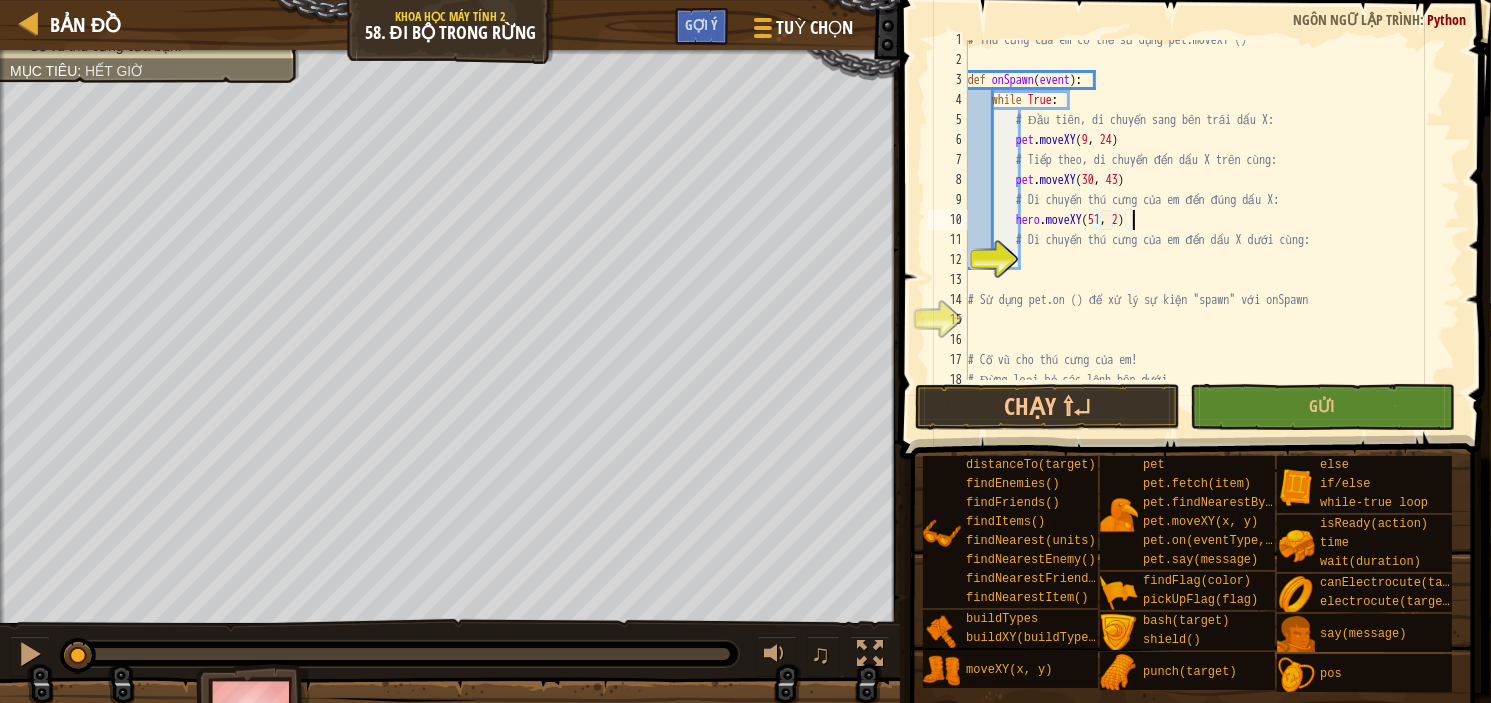 type on "hero.moveXY(51, 24)" 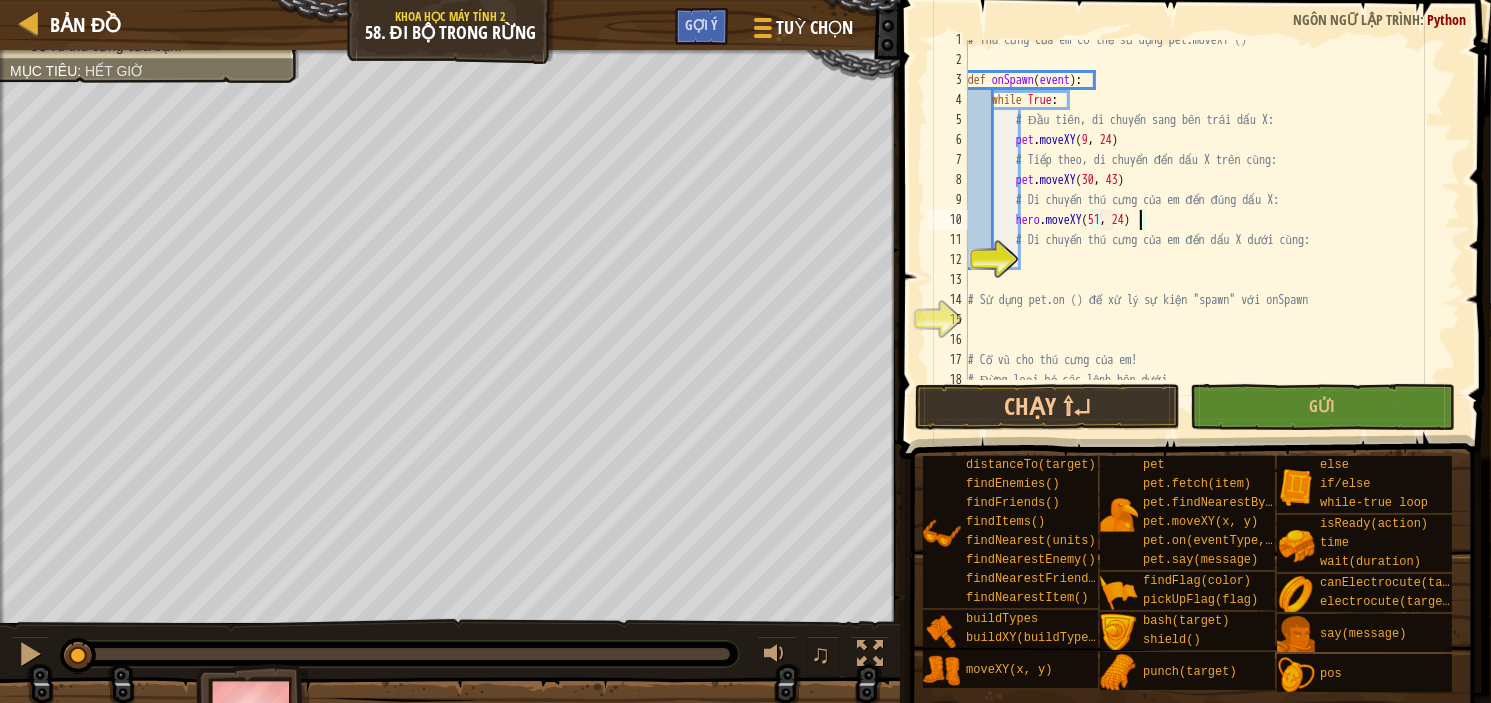 scroll, scrollTop: 9, scrollLeft: 13, axis: both 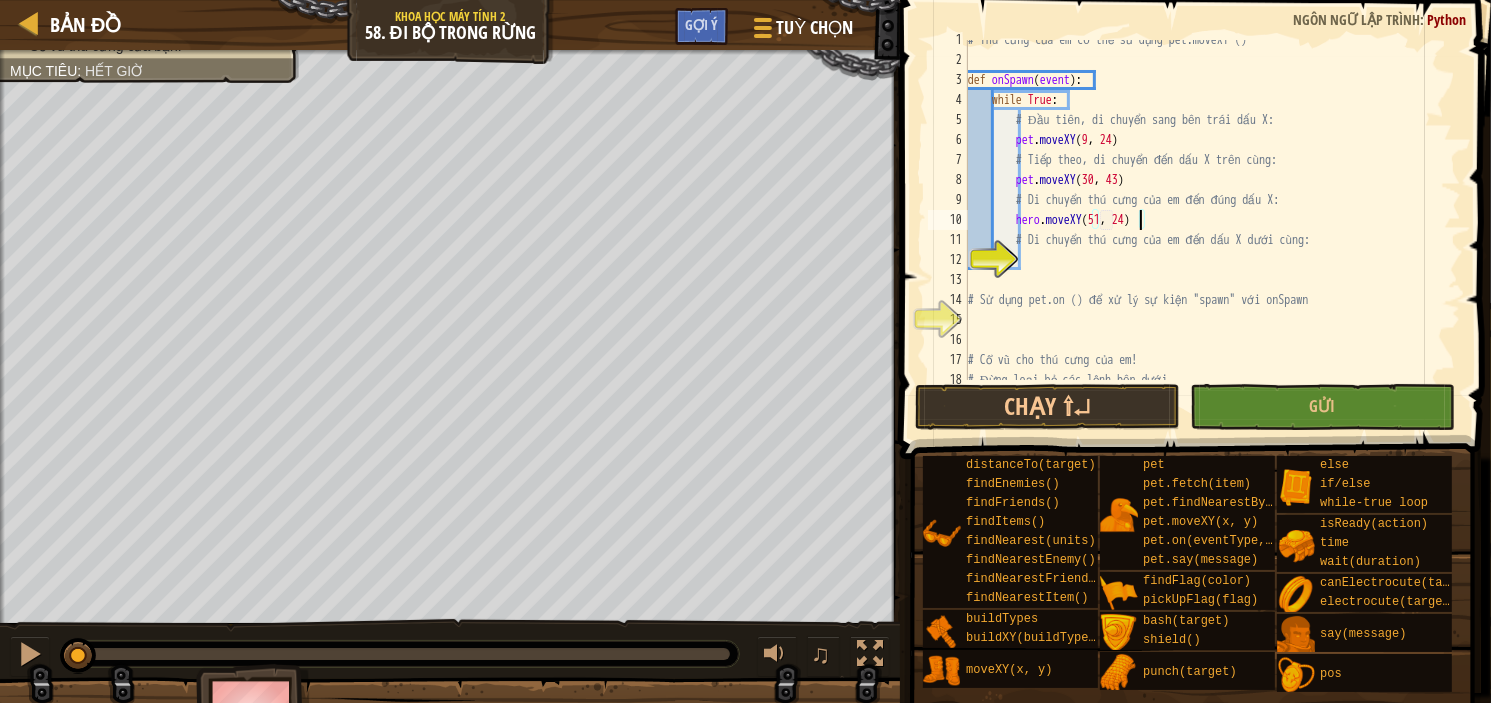 click on "# Thú cưng của em có thể sử dụng pet.moveXY () def   onSpawn ( event ) :      while   True :          # Đầu tiên, di chuyển sang bên trái dấu X:          pet . moveXY ( 9 ,   24 )          # Tiếp theo, di chuyển đến dấu X trên cùng:          pet . moveXY ( 30 ,   43 )          # Di chuyển thú cưng của em đến đúng dấu X:          hero . moveXY ( 51 ,   24 )          # Di chuyển thú cưng của em đến dấu X dưới cùng:          # Sử dụng pet.on () để xử lý sự kiện "spawn" với onSpawn # Cổ vũ cho thú cưng của em! # Đừng loại bỏ các lệnh bên dưới." at bounding box center [1204, 220] 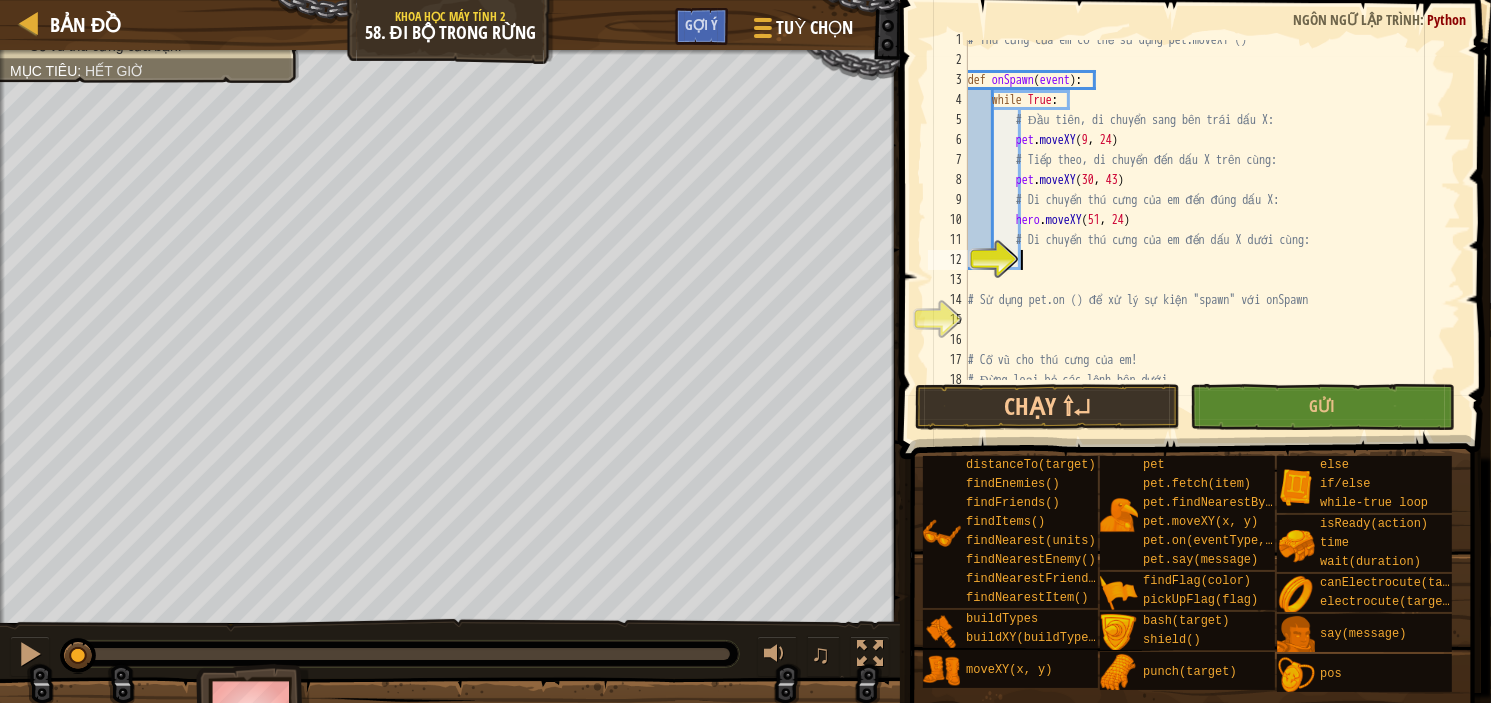 scroll, scrollTop: 9, scrollLeft: 3, axis: both 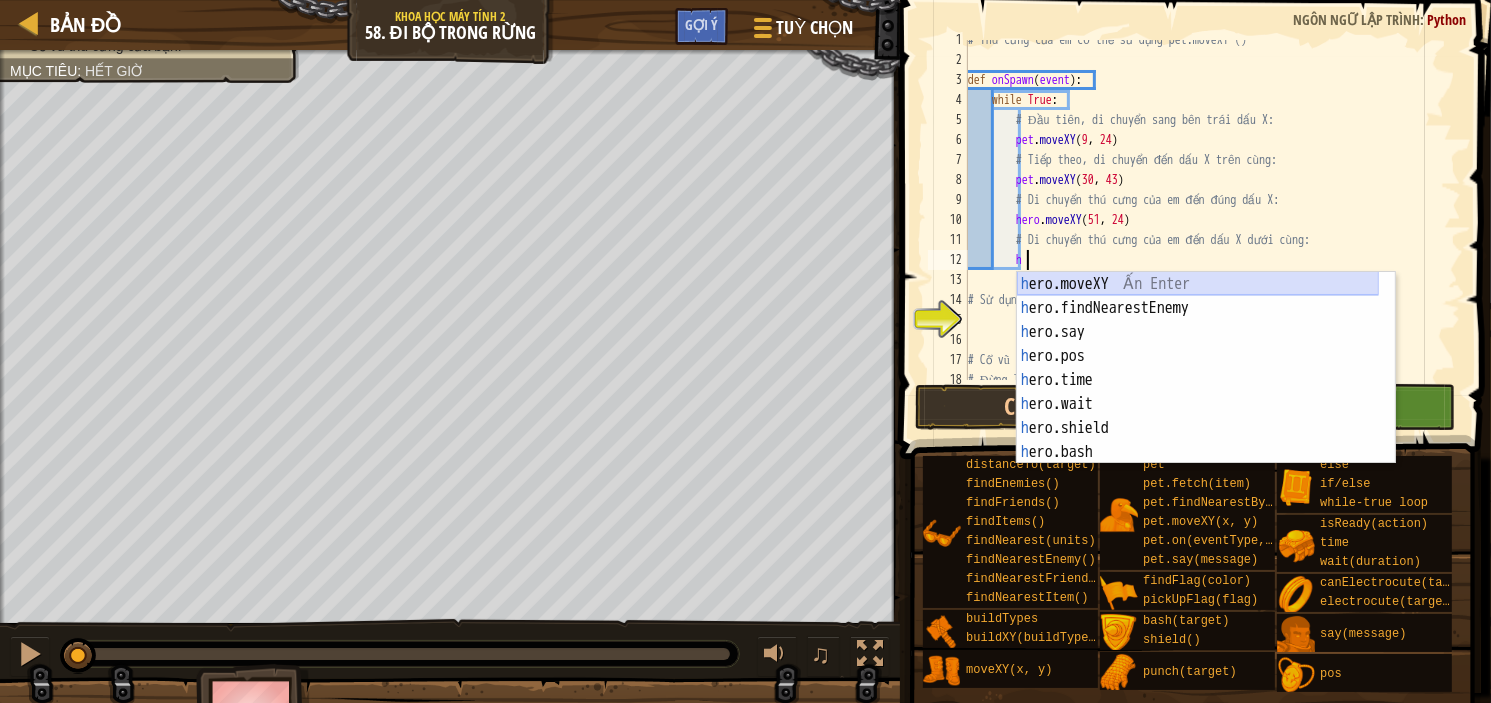 click on "Bản đồ Khoa học máy tính 2 58. Đi bộ trong rừng Tuỳ chọn Xong Gợi ý 1     הההההההההההההההההההההההההההההההההההההההההההההההההההההההההההההההההההההההההההההההההההההההההההההההההההההההההההההההההההההההההההההההההההההההההההההההההההההההההההההההההההההההההההההההההההההההההההההההההההההההההההההההההההההההההההההההההההההההההההההההההההההההההההההההה XXXXXXXXXXXXXXXXXXXXXXXXXXXXXXXXXXXXXXXXXXXXXXXXXXXXXXXXXXXXXXXXXXXXXXXXXXXXXXXXXXXXXXXXXXXXXXXXXXXXXXXXXXXXXXXXXXXXXXXXXXXXXXXXXXXXXXXXXXXXXXXXXXXXXXXXXXXXXXXXXXXXXXXXXXXXXXXXXXXXXXXXXXXXXXXXXXXXXXXXXXXXXXXXXXXXXXXXXXXXXXXXXXXXXXXXXXXXXXXXXXXXXXXXXXXXXXXX Giải pháp × Gợi ý h 1 2 3 4 5 6 7 8 9 10 11 12 13 14 15 16 17 18 19 # Thú cưng của em có thể sử dụng pet.moveXY () def   onSpawn ( event )" at bounding box center [745, 0] 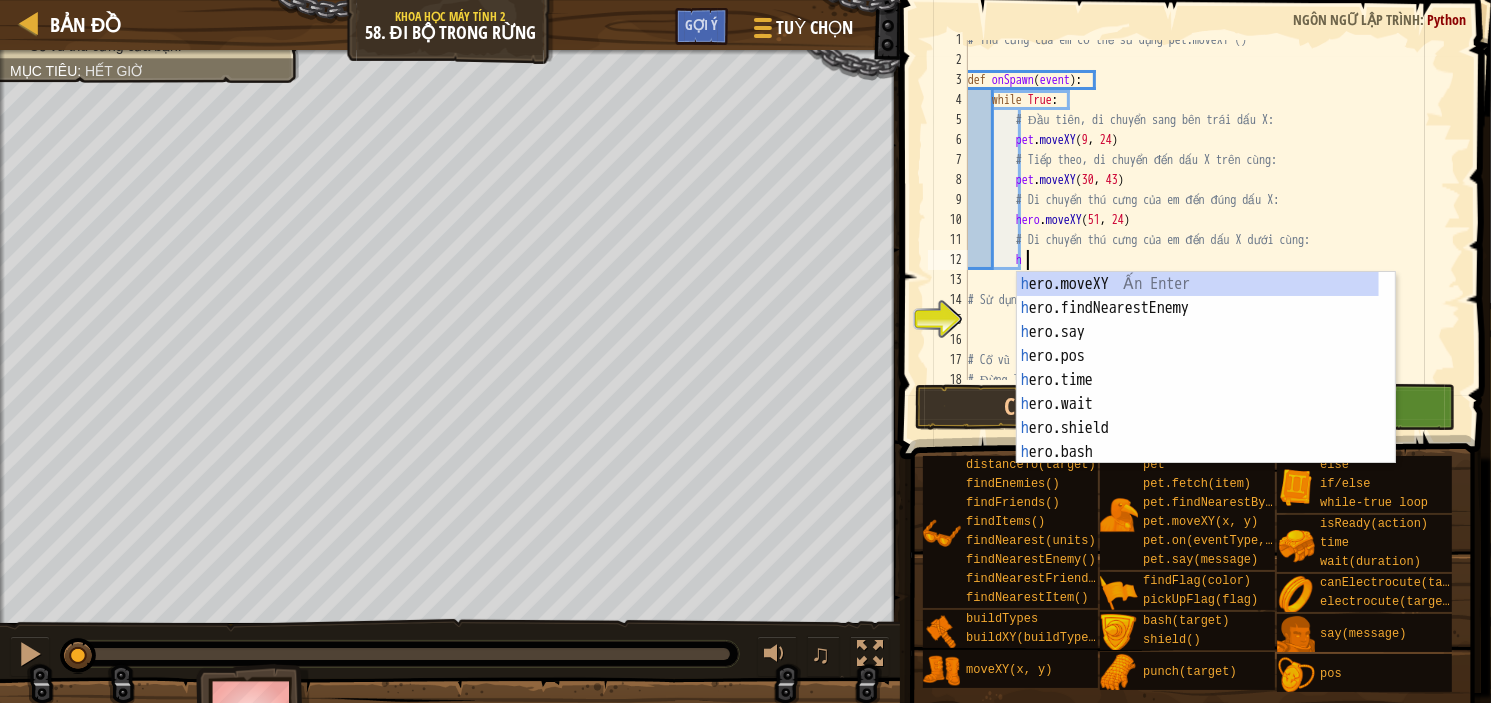 click on "h ero.moveXY Ấn Enter h ero.findNearestEnemy Ấn Enter h ero.say Ấn Enter h ero.pos Ấn Enter h ero.time Ấn Enter h ero.wait Ấn Enter h ero.shield Ấn Enter h ero.bash Ấn Enter h ero.punch Ấn Enter" at bounding box center [1198, 392] 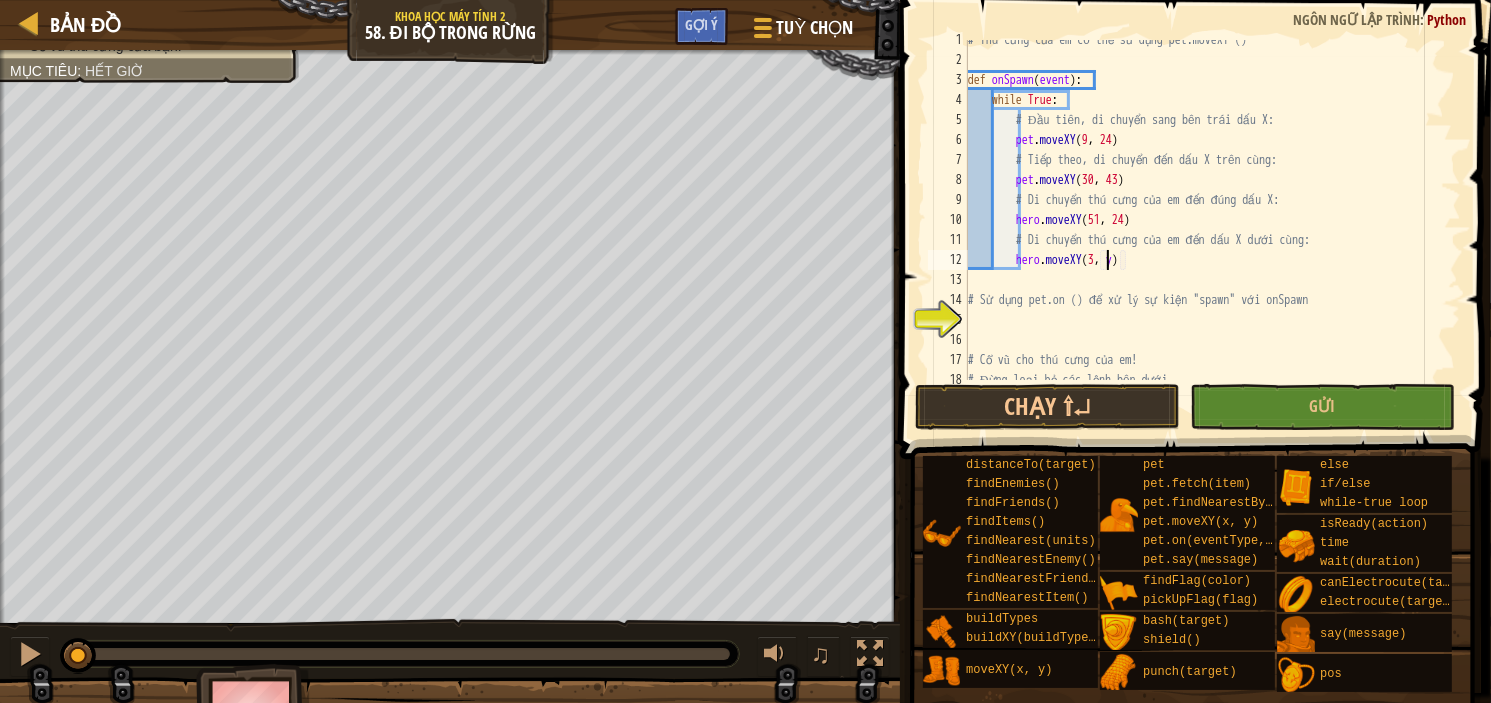scroll, scrollTop: 9, scrollLeft: 12, axis: both 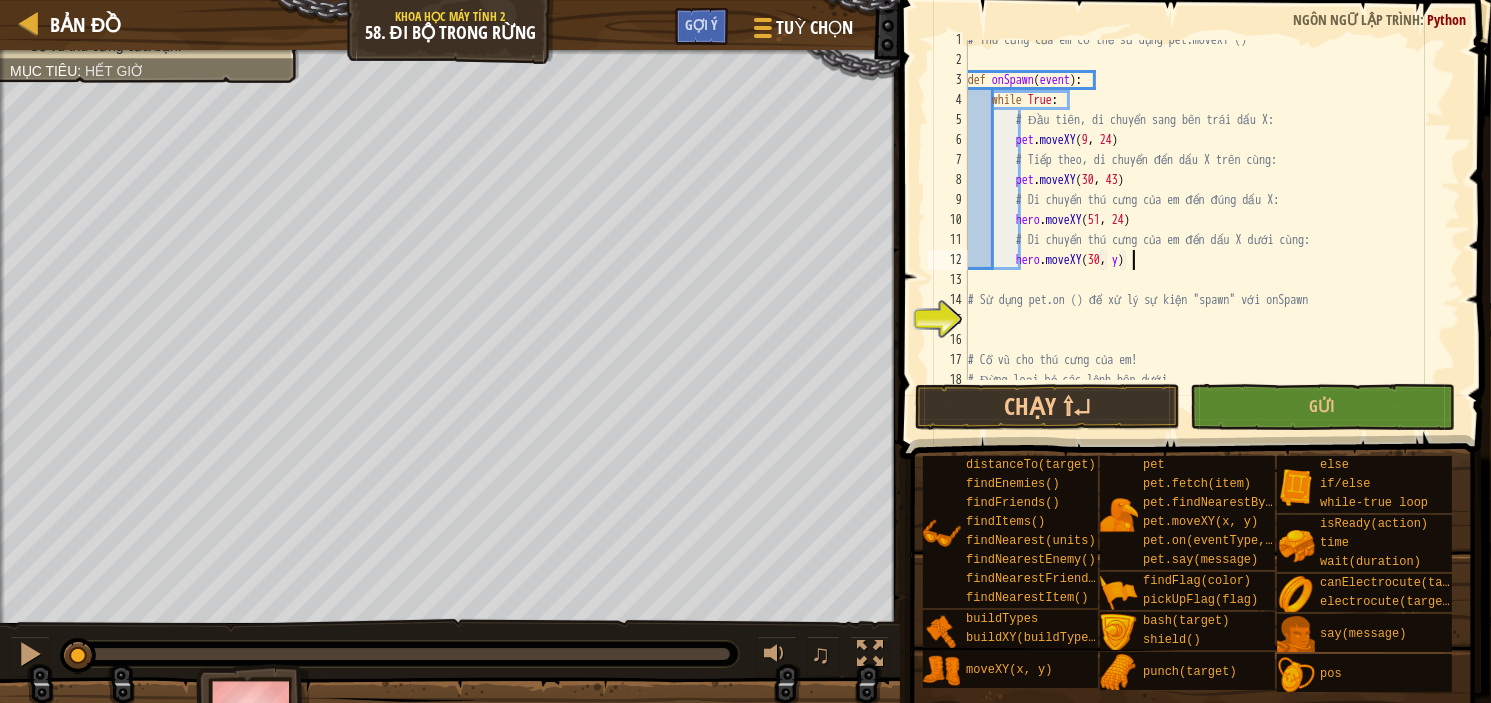 click on "# Thú cưng của em có thể sử dụng pet.moveXY () def   onSpawn ( event ) :      while   True :          # Đầu tiên, di chuyển sang bên trái dấu X:          pet . moveXY ( 9 ,   24 )          # Tiếp theo, di chuyển đến dấu X trên cùng:          pet . moveXY ( 30 ,   43 )          # Di chuyển thú cưng của em đến đúng dấu X:          hero . moveXY ( 51 ,   24 )          # Di chuyển thú cưng của em đến dấu X dưới cùng:          hero . moveXY ( 30 ,   y ) # Sử dụng pet.on () để xử lý sự kiện "spawn" với onSpawn # Cổ vũ cho thú cưng của em! # Đừng loại bỏ các lệnh bên dưới." at bounding box center [1204, 220] 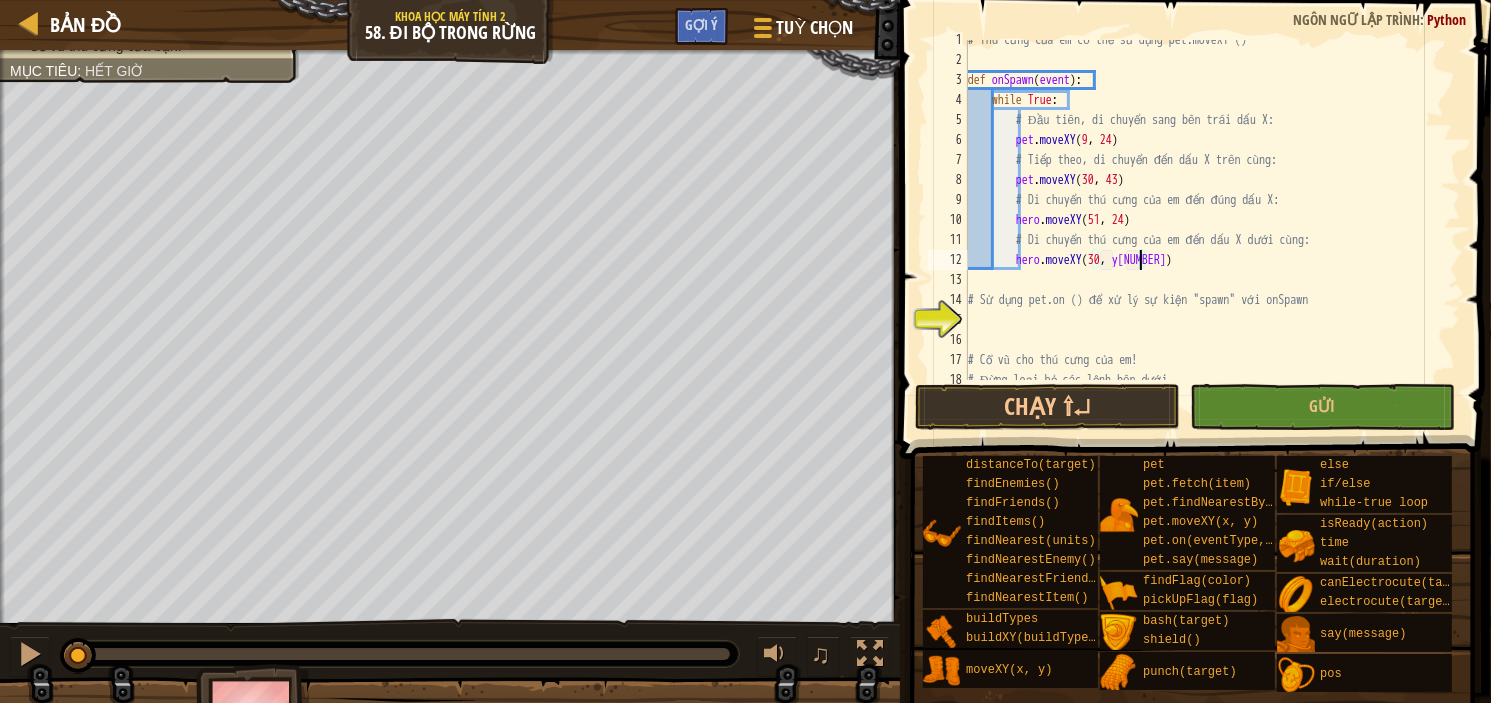 scroll, scrollTop: 9, scrollLeft: 13, axis: both 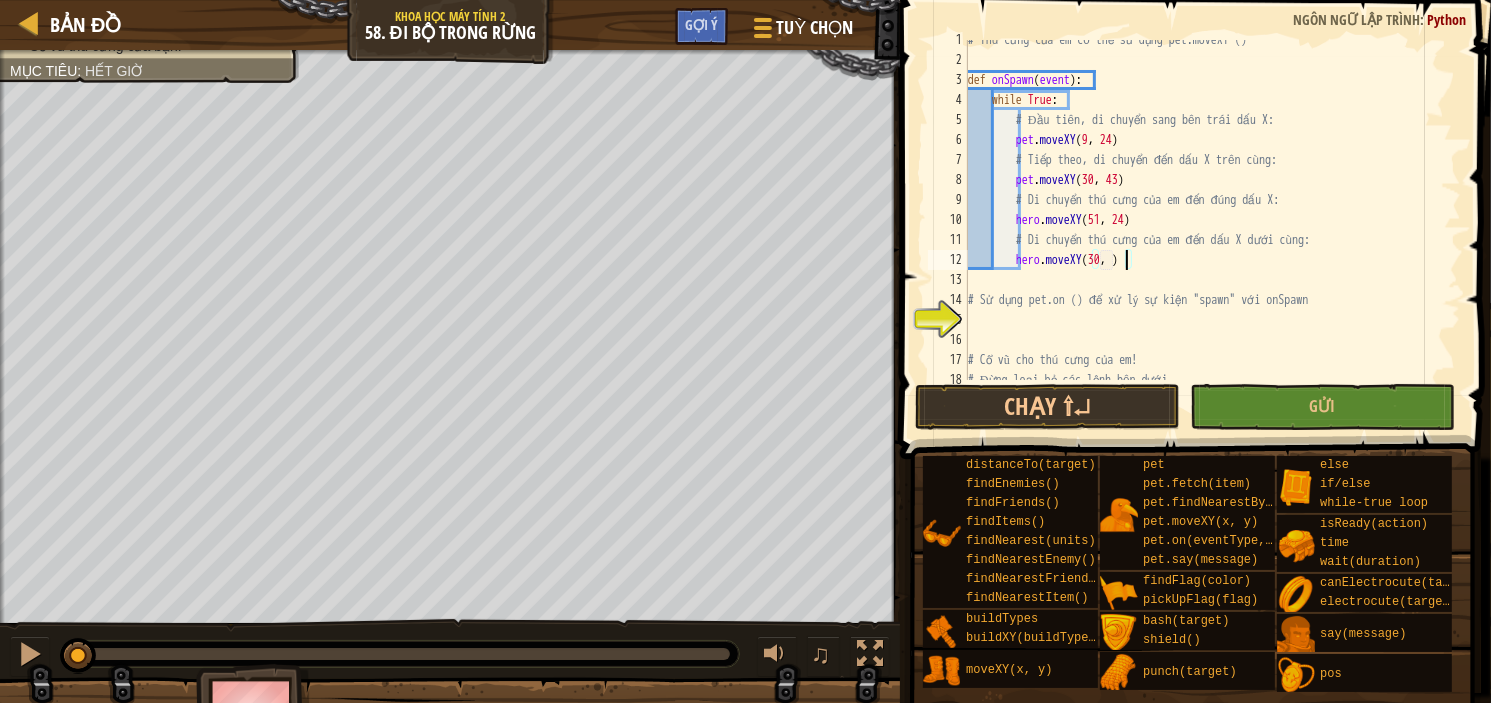 type on "hero.moveXY(30, 5)" 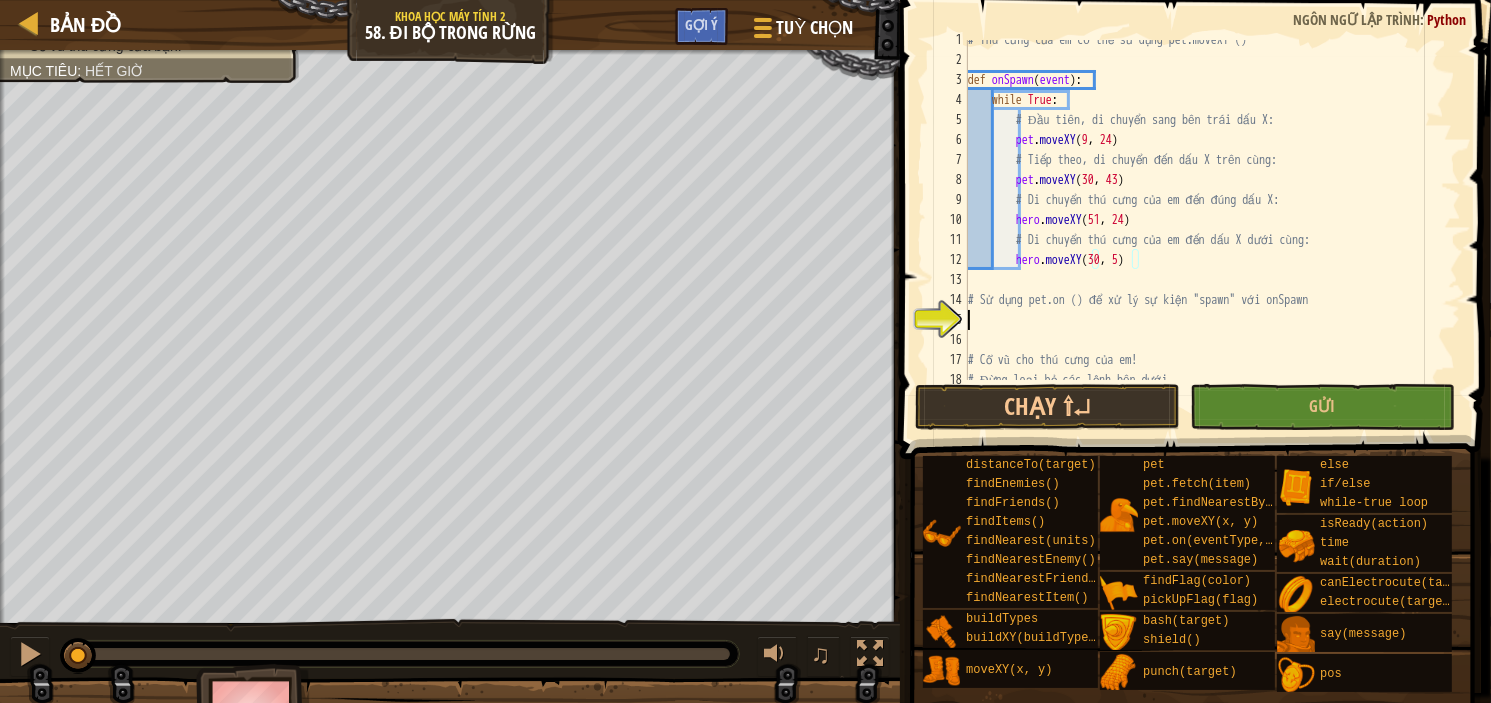 click on "# Thú cưng của em có thể sử dụng pet.moveXY () def   onSpawn ( event ) :      while   True :          # Đầu tiên, di chuyển sang bên trái dấu X:          pet . moveXY ( 9 ,   24 )          # Tiếp theo, di chuyển đến dấu X trên cùng:          pet . moveXY ( 30 ,   43 )          # Di chuyển thú cưng của em đến đúng dấu X:          hero . moveXY ( 51 ,   24 )          # Di chuyển thú cưng của em đến dấu X dưới cùng:          hero . moveXY ( 30 ,   5 ) # Sử dụng pet.on () để xử lý sự kiện "spawn" với onSpawn # Cổ vũ cho thú cưng của em! # Đừng loại bỏ các lệnh bên dưới." at bounding box center [1204, 220] 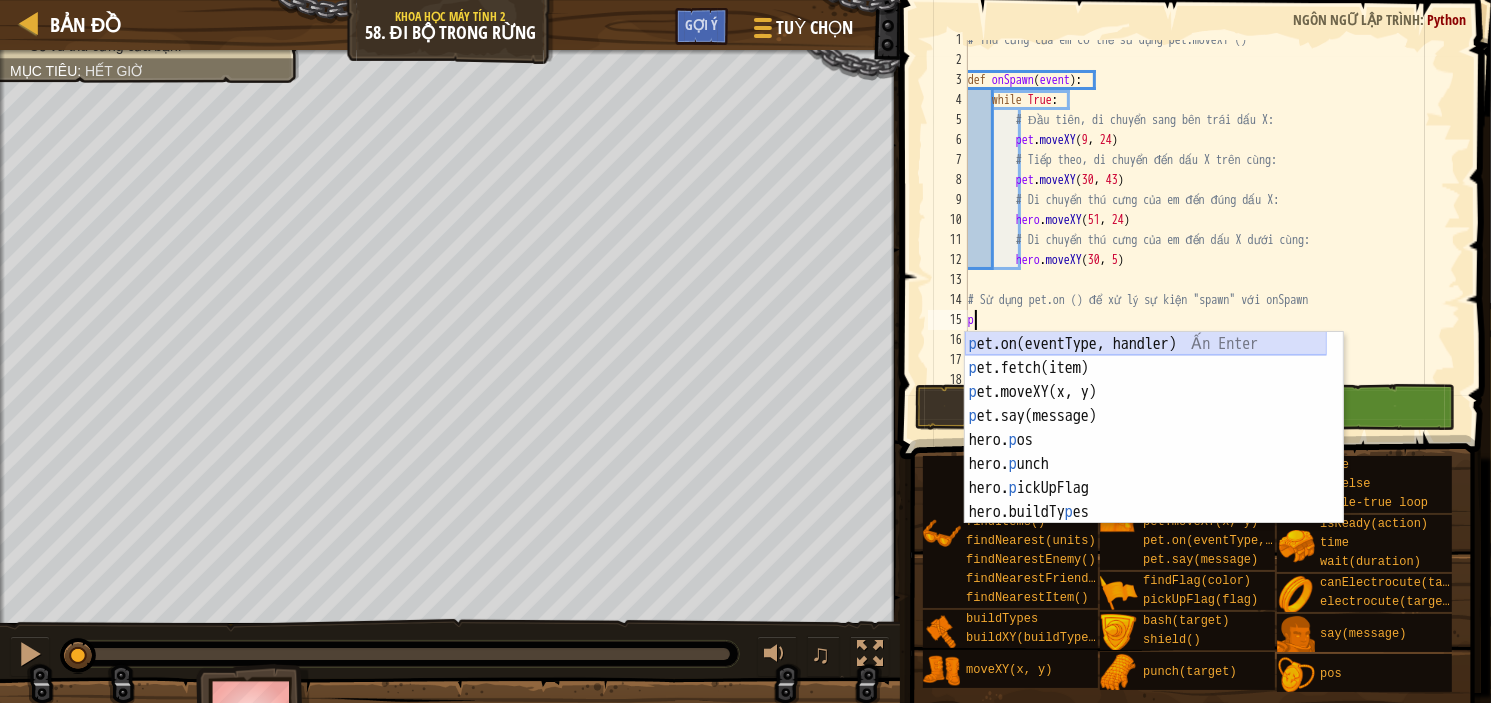 click on "p et.on(eventType, handler) Ấn Enter p et.fetch(item) Ấn Enter p et.moveXY(x, y) Ấn Enter p et.say(message) Ấn Enter hero. p os Ấn Enter hero. p unch Ấn Enter hero. p ickUpFlag Ấn Enter hero.buildTy p es Ấn Enter while-true loo p Ấn Enter" at bounding box center [1146, 452] 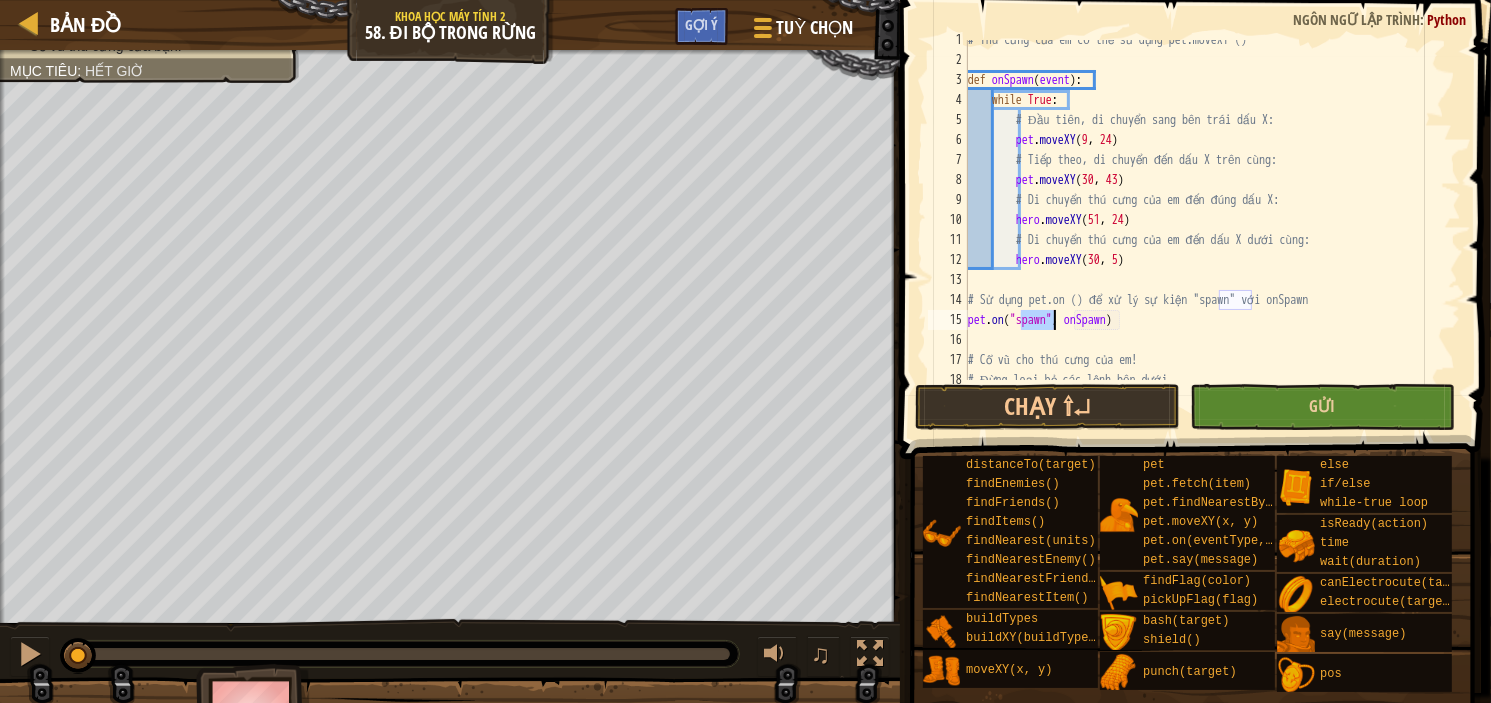 type on "pet.on("spawn", onSpawn)" 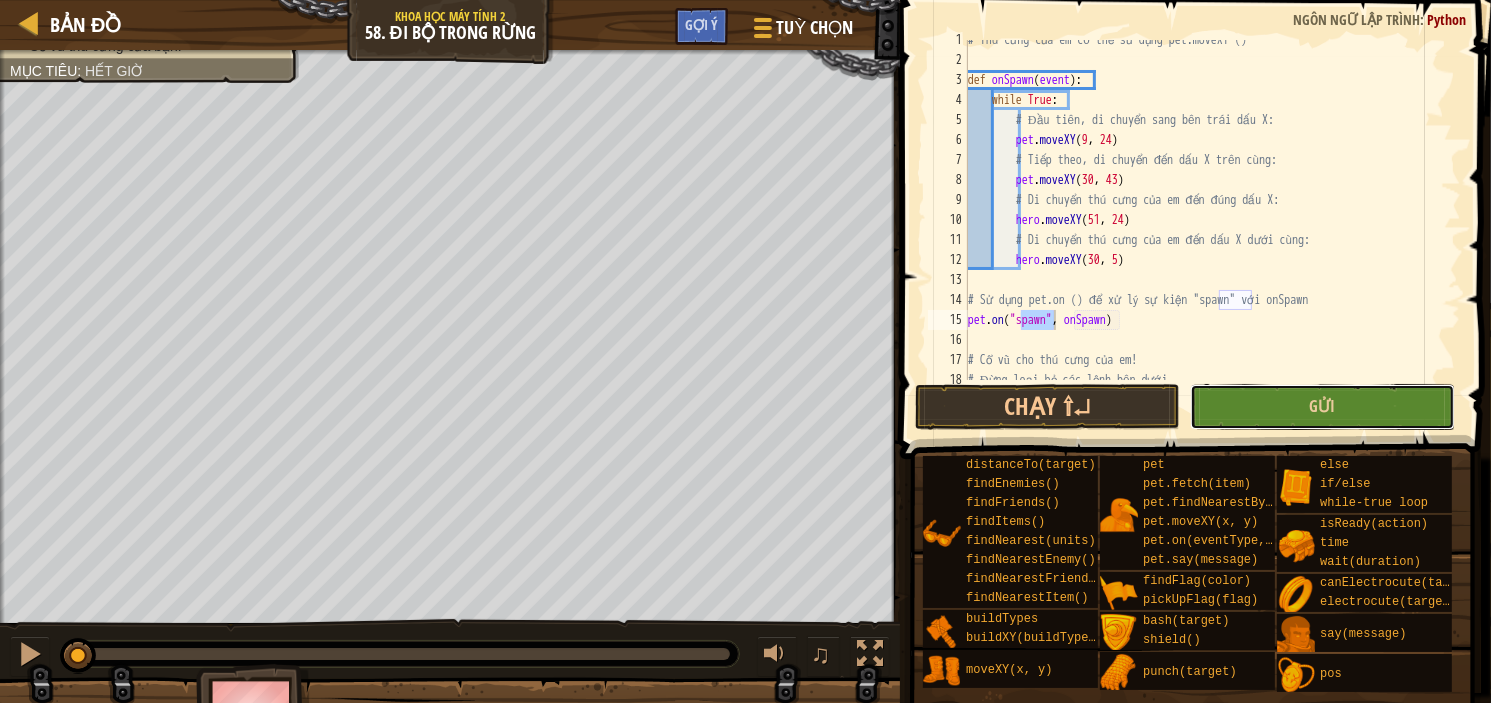 click on "Gửi" at bounding box center (1322, 407) 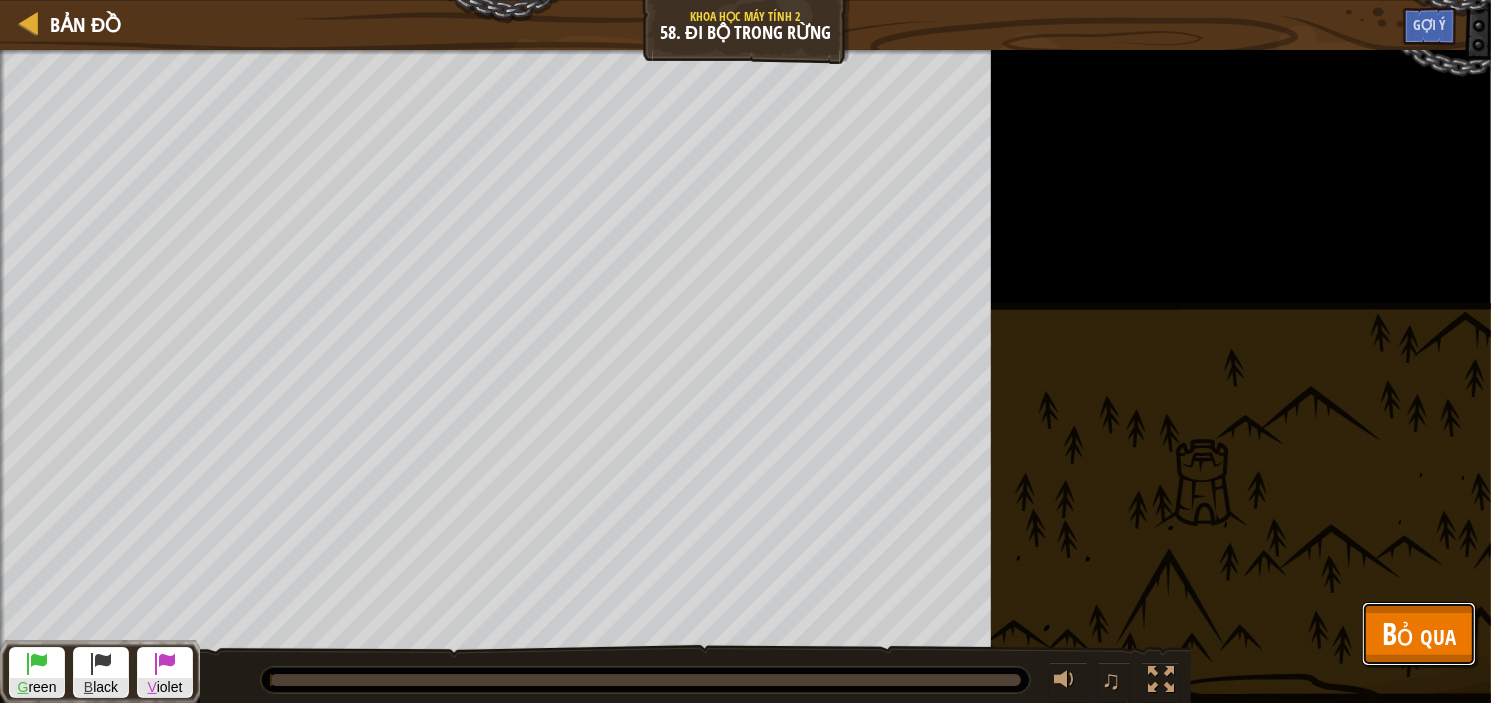 click on "Bỏ qua" at bounding box center (1419, 634) 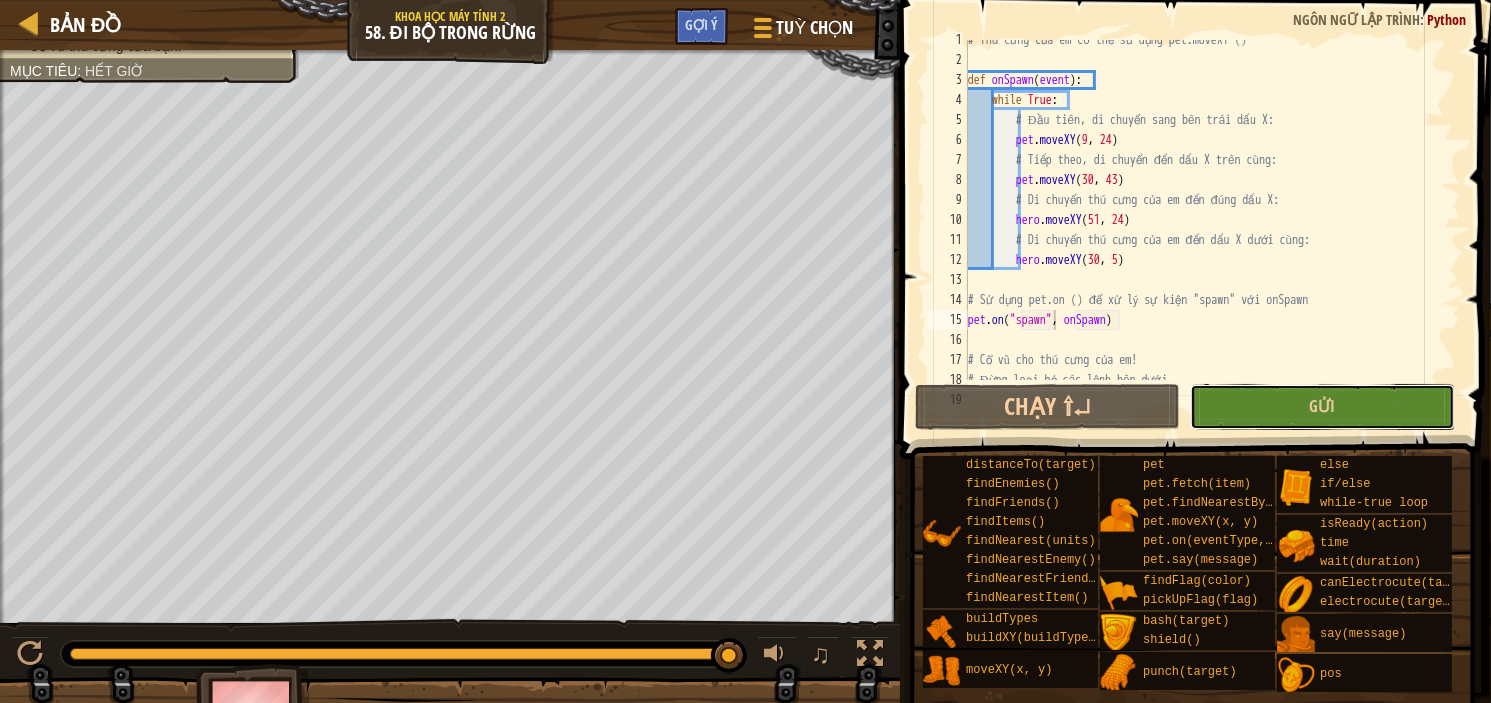 click on "Gửi" at bounding box center (1322, 407) 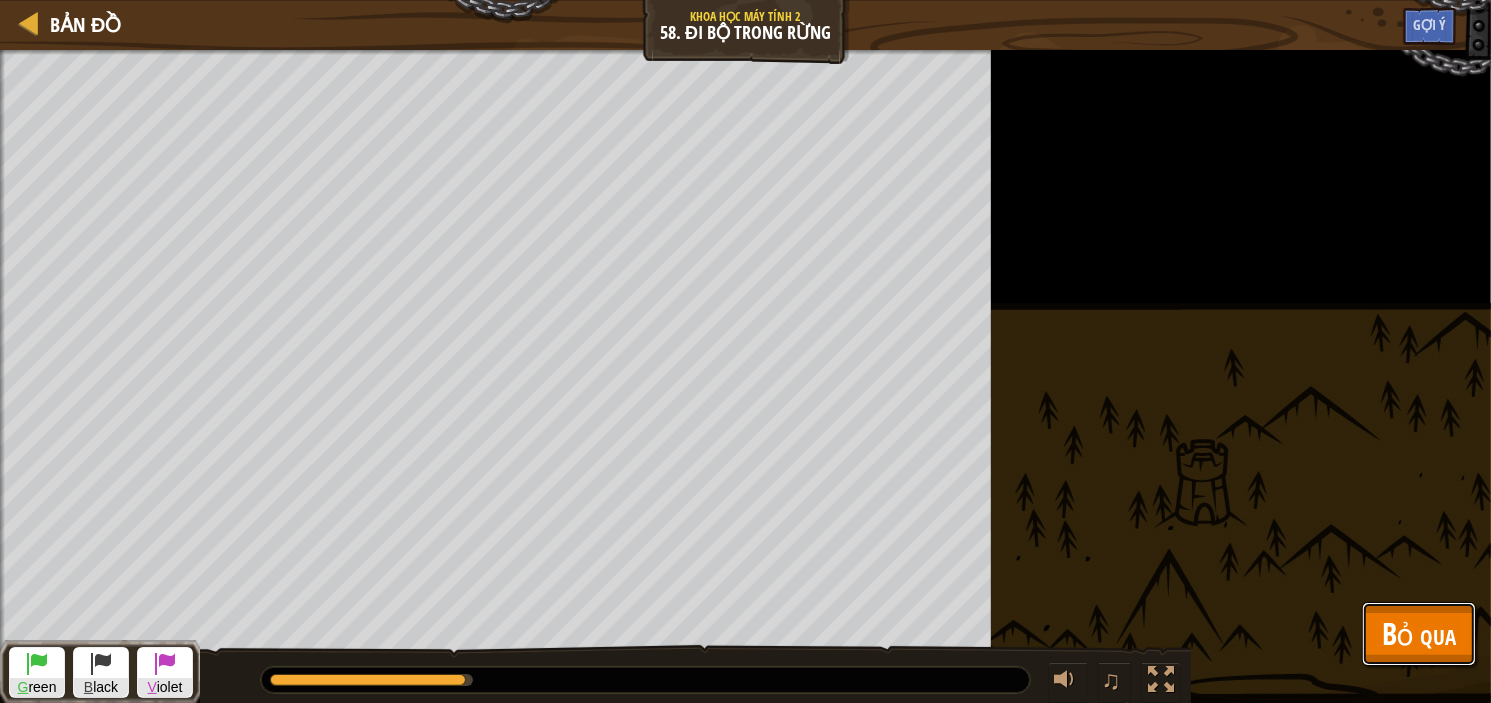 click on "Bỏ qua" at bounding box center (1419, 633) 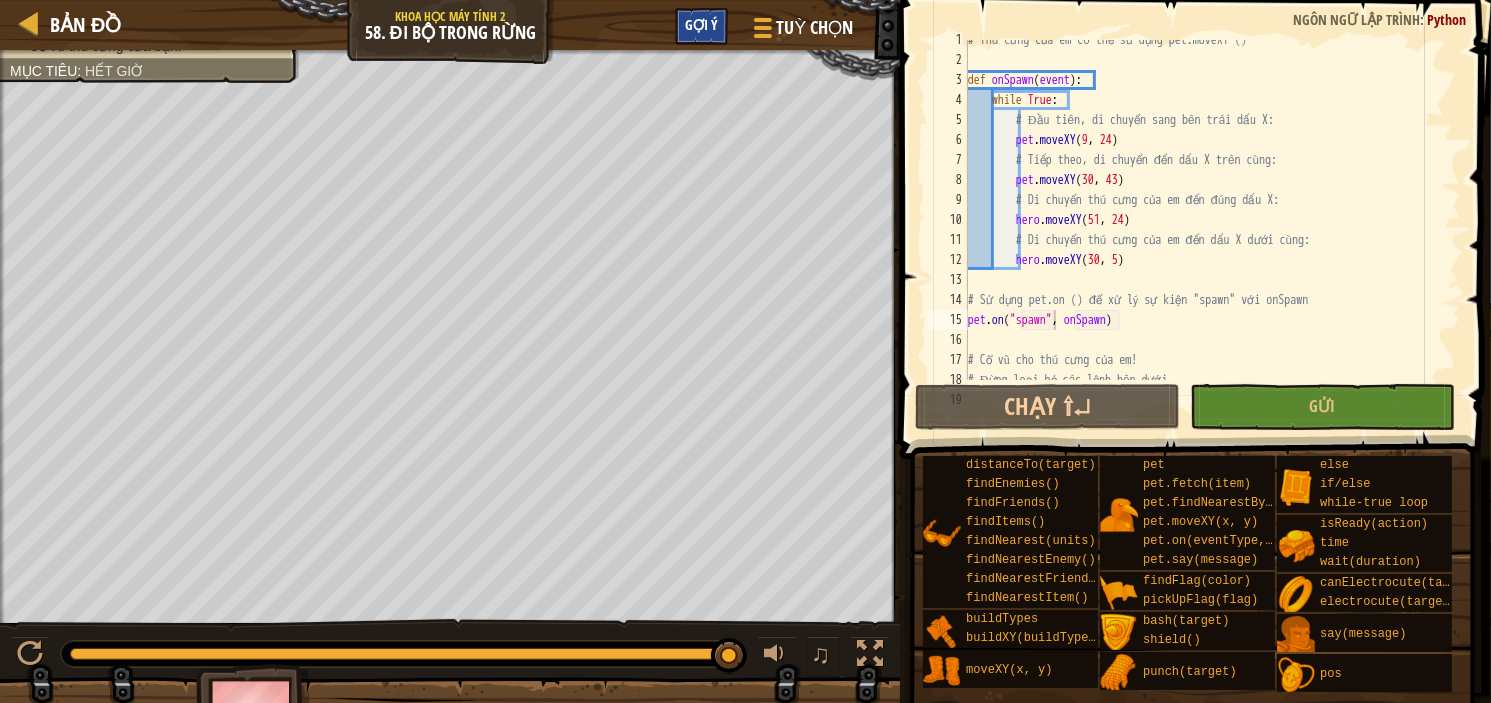 click on "Gợi ý" at bounding box center [701, 26] 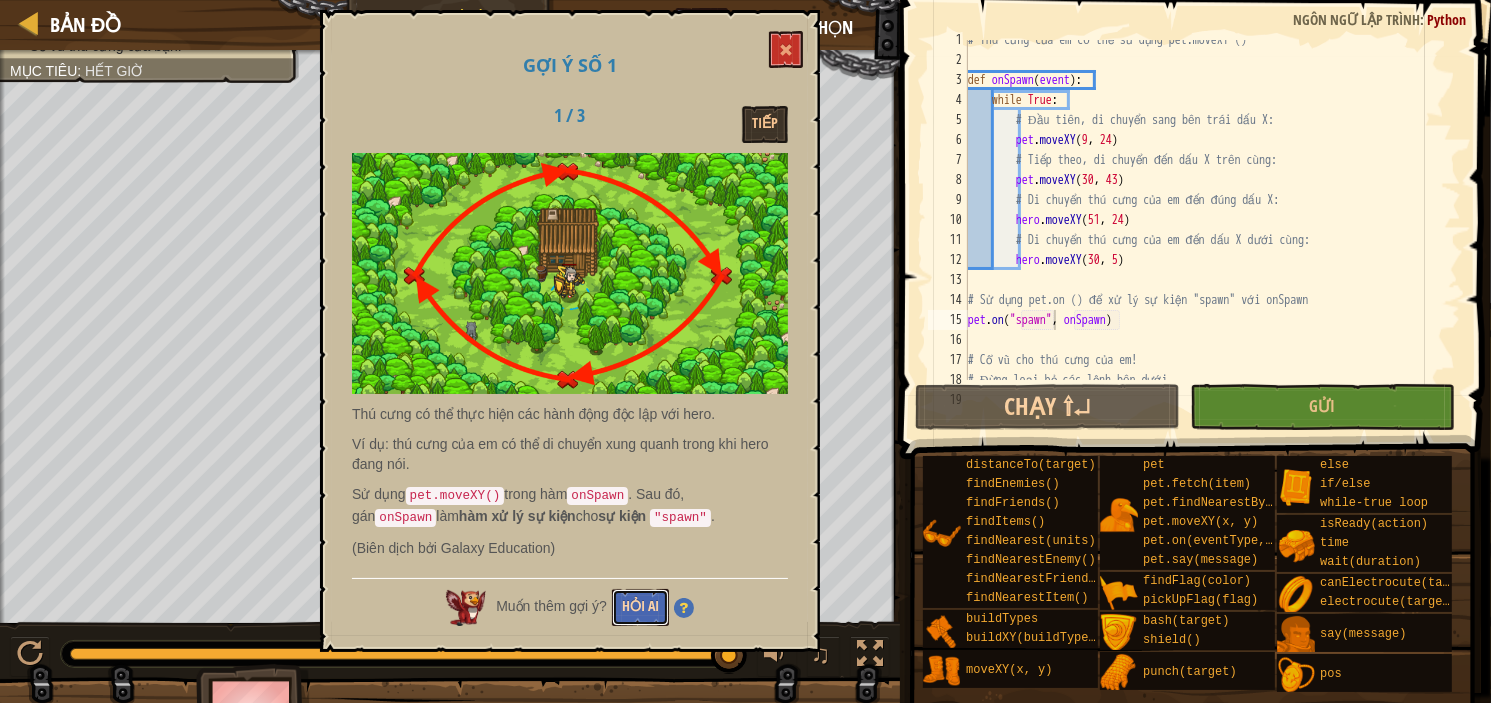 click on "Hỏi AI" at bounding box center [640, 607] 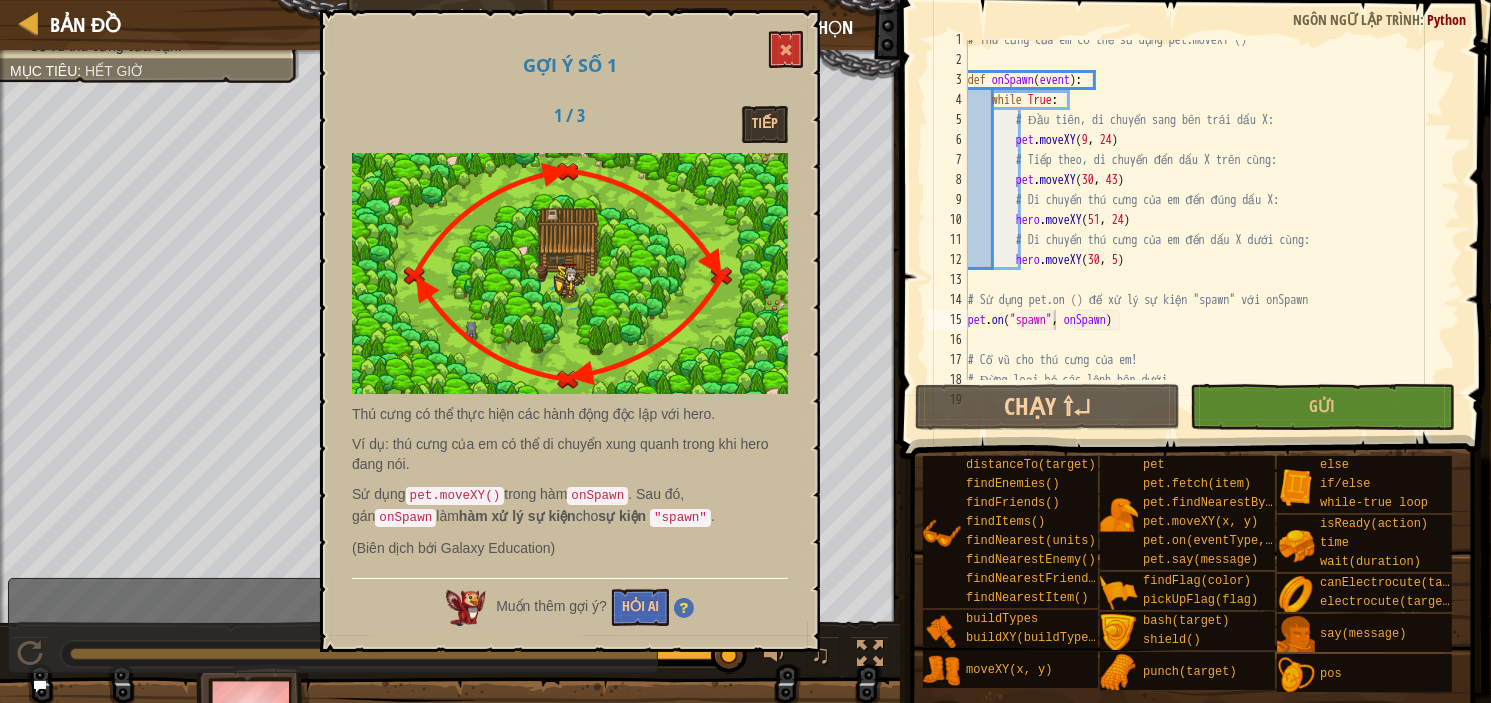 click on "Gợi ý số 1 1 / 3 Tiếp
Thú cưng có thể thực hiện các hành động độc lập với hero.
Ví dụ: thú cưng của em có thể di chuyển xung quanh trong khi hero đang nói.
Sử dụng  pet.moveXY()  trong hàm  onSpawn .
Sau đó, gán  onSpawn  làm  hàm xử lý sự kiện  cho  sự kiện   "spawn" .
(Biên dịch bởi Galaxy Education)
Muốn thêm gợi ý? Hỏi AI" at bounding box center (570, 331) 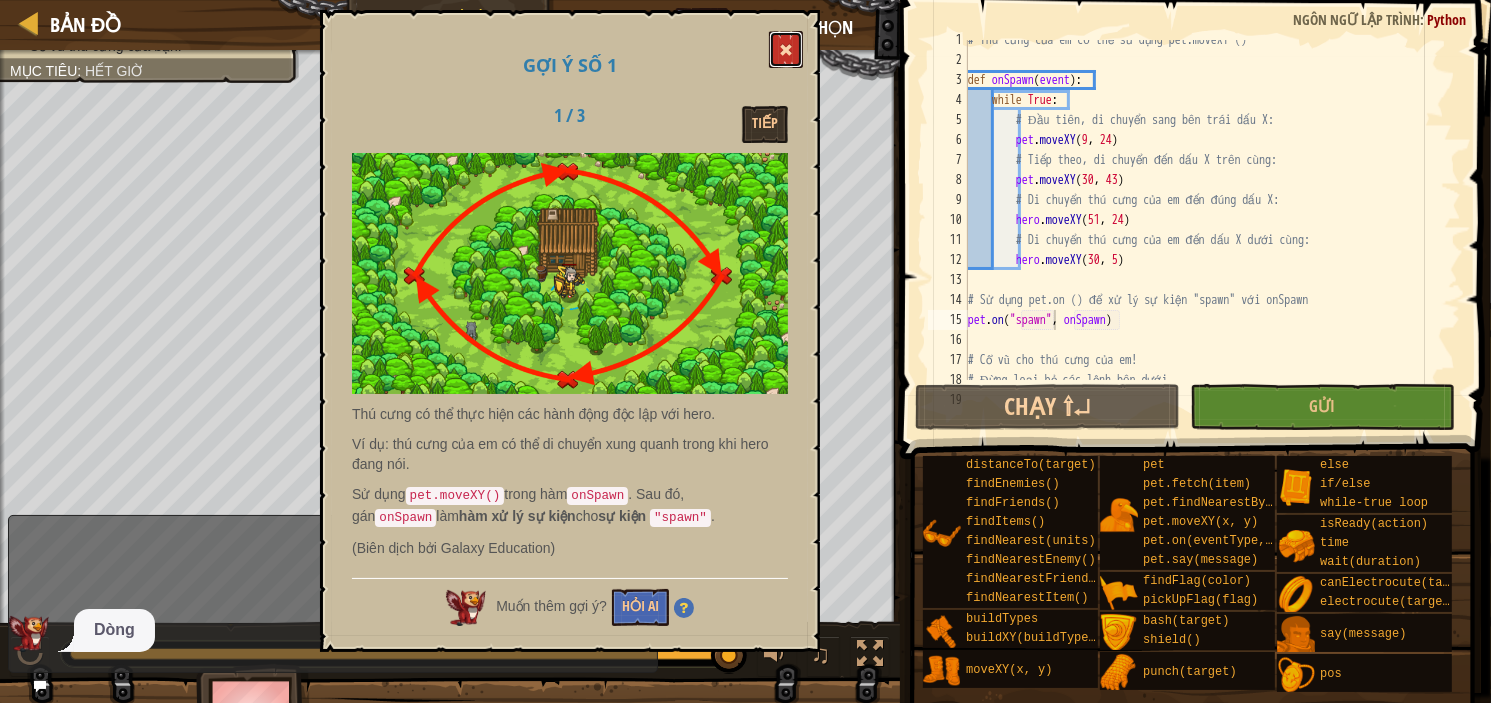 click at bounding box center (786, 49) 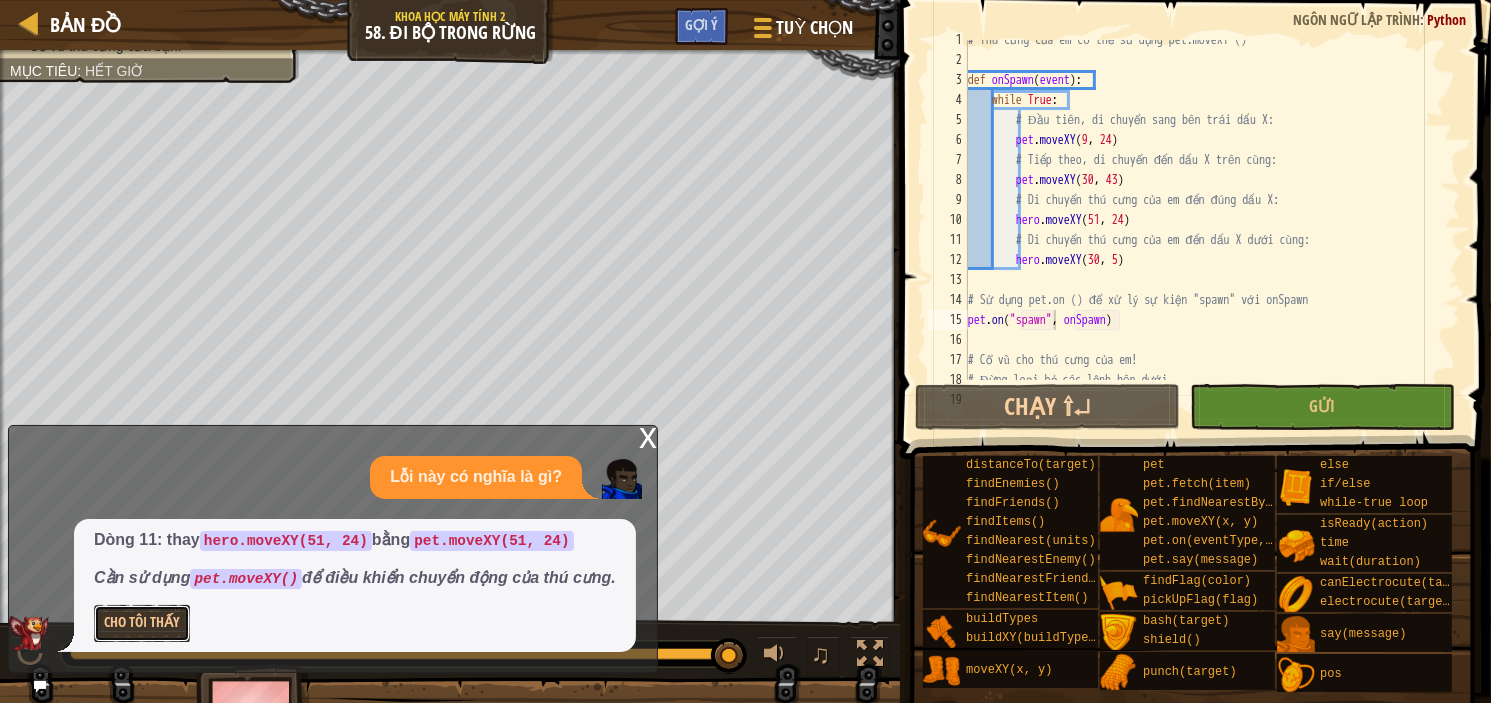 click on "Cho Tôi Thấy" at bounding box center (142, 623) 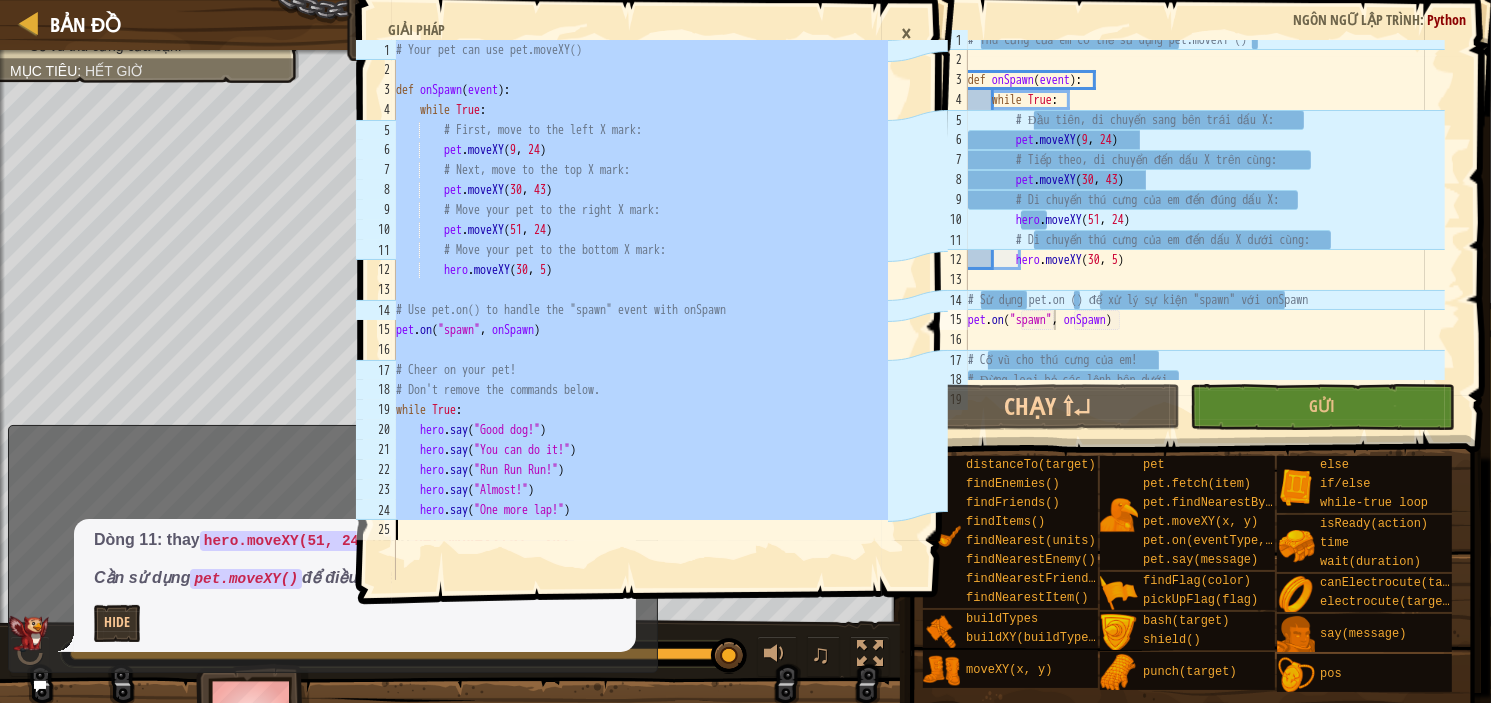 drag, startPoint x: 396, startPoint y: 45, endPoint x: 788, endPoint y: 527, distance: 621.2793 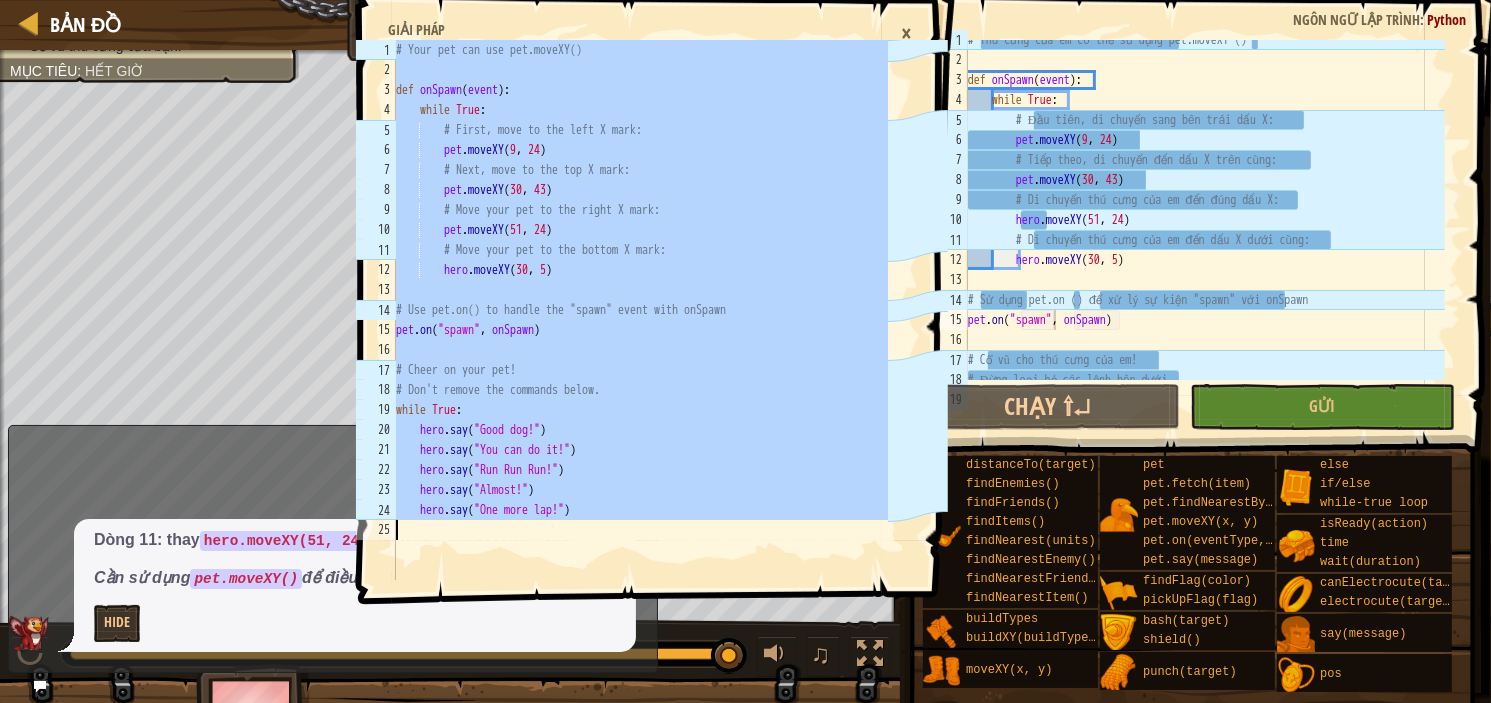 click on "# Your pet can use pet.moveXY() def   onSpawn ( event ) :      while   True :           # First, move to the left X mark:           pet . moveXY ( 9 ,   24 )           # Next, move to the top X mark:           pet . moveXY ( 30 ,   43 )           # Move your pet to the right X mark:           pet . moveXY ( 51 ,   24 )           # Move your pet to the bottom X mark:           hero . moveXY ( 30 ,   5 ) # Use pet.on() to handle the "spawn" event with onSpawn pet . on ( "spawn" ,   onSpawn ) # Cheer on your pet! # Don't remove the commands below. while   True :      hero . say ( "Good dog!" )      hero . say ( "You can do it!" )      hero . say ( "Run Run Run!" )      hero . say ( "Almost!" )      hero . say ( "One more lap!" )" at bounding box center (640, 330) 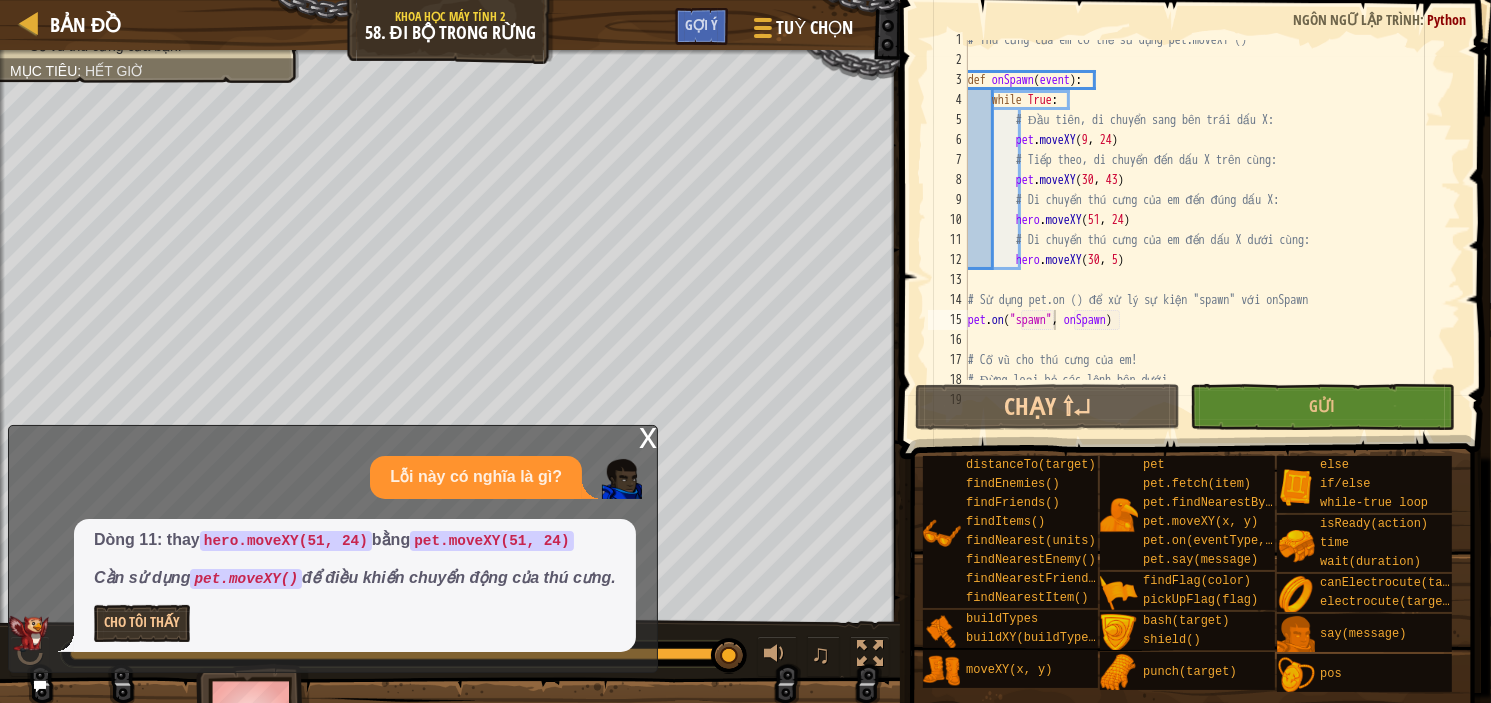 scroll, scrollTop: 0, scrollLeft: 0, axis: both 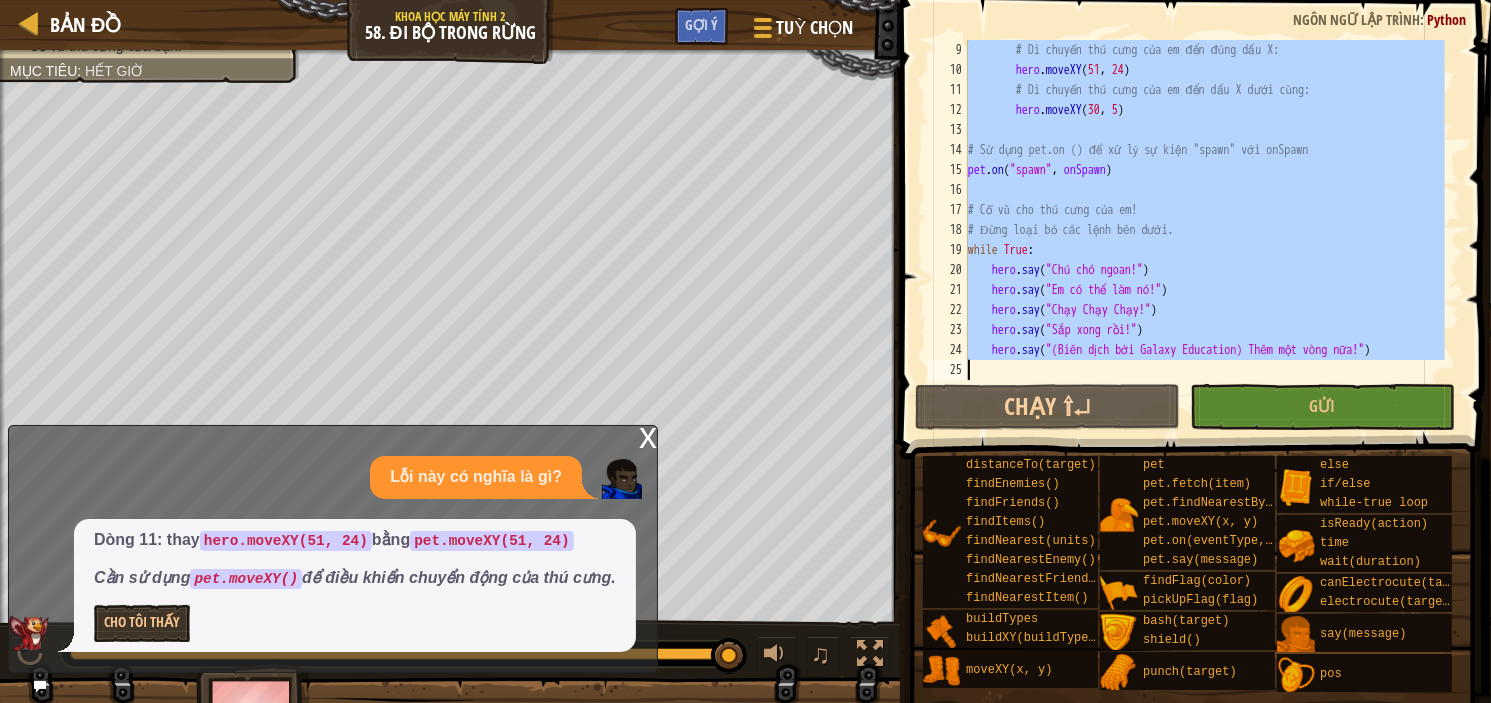 drag, startPoint x: 970, startPoint y: 47, endPoint x: 1472, endPoint y: 400, distance: 613.68805 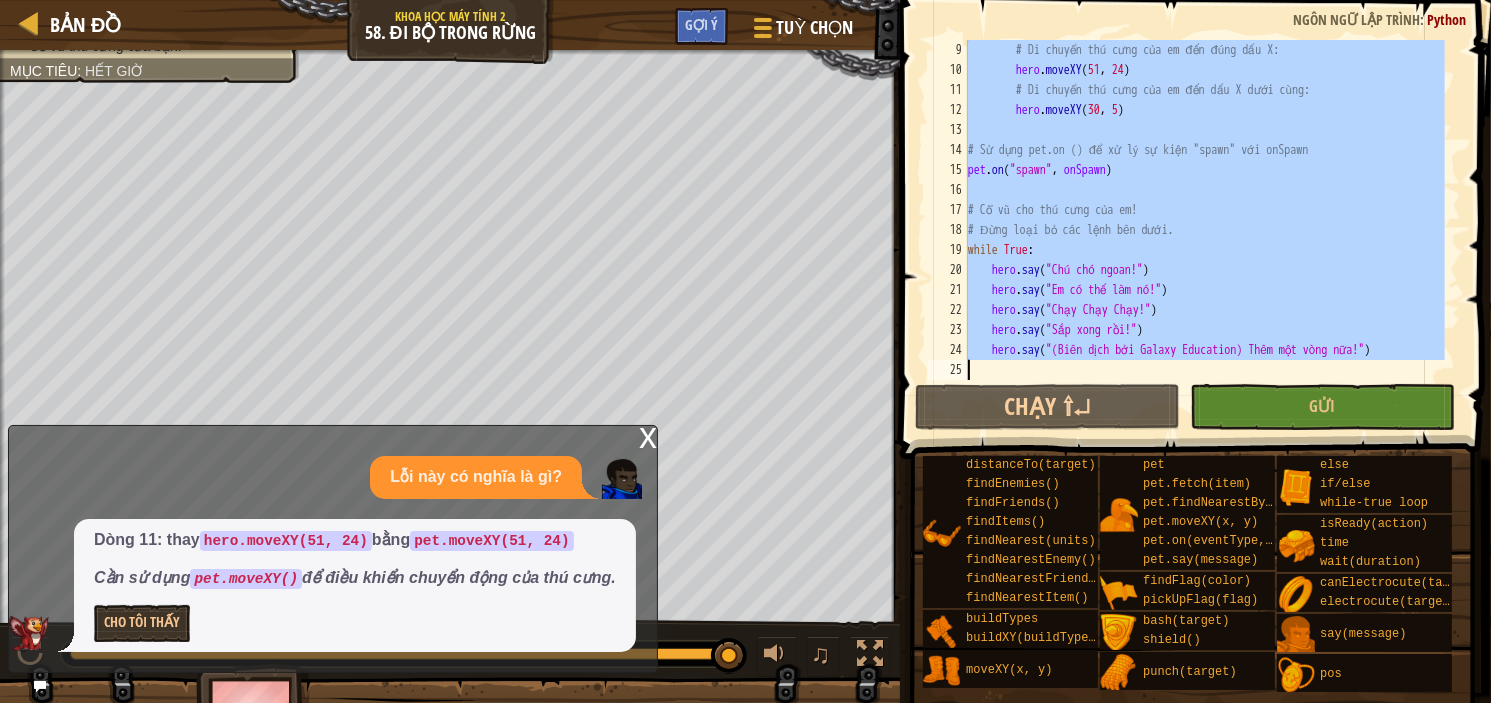 click on "# Thú cưng của em có thể sử dụng pet.moveXY () 9 10 11 12 13 14 15 16 17 18 19 20 21 22 23 24 25          # Di chuyển thú cưng của em đến đúng dấu X:          hero . moveXY ( 51 ,   24 )          # Di chuyển thú cưng của em đến dấu X dưới cùng:          hero . moveXY ( 30 ,   5 ) # Sử dụng pet.on () để xử lý sự kiện "spawn" với onSpawn pet . on ( "spawn" ,   onSpawn ) # Cổ vũ cho thú cưng của em! # Đừng loại bỏ các lệnh bên dưới. while   True :      hero . say ( "Chú chó ngoan!" )      hero . say ( "Em có thế làm nó!" )      hero . say ( "Chạy Chạy Chạy!" )      hero . say ( "Sắp xong rồi!" )      hero . say ( "(Biên dịch bởi Galaxy Education) Thêm một vòng nữa!" )     Đã lưu Code Ngôn ngữ lập trình : Python Chạy ⇧↵ Gửi Xong Statement   /  Call   /  thú cưng" at bounding box center (1192, 269) 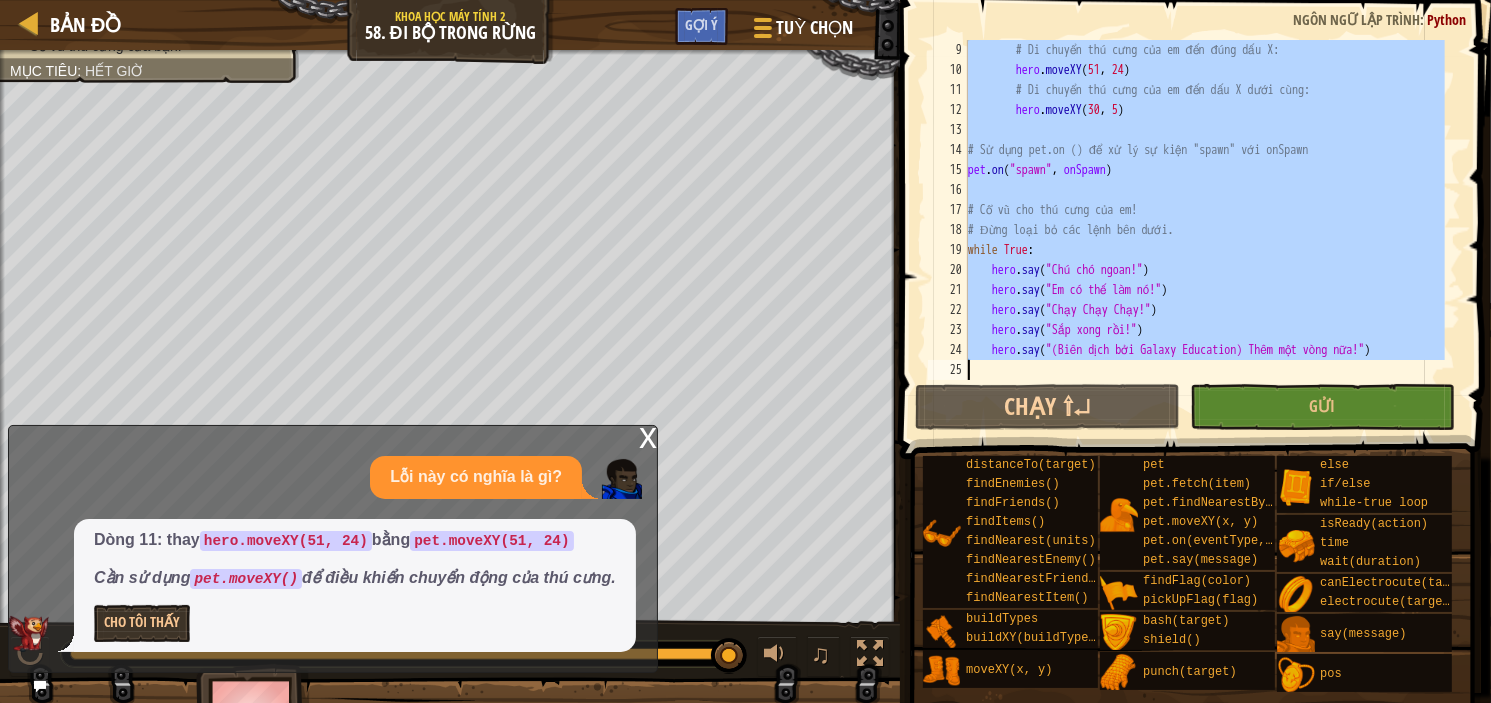 type on "hero.say("(Biên dịch bởi Galaxy Education) Thêm một vòng nữa!")" 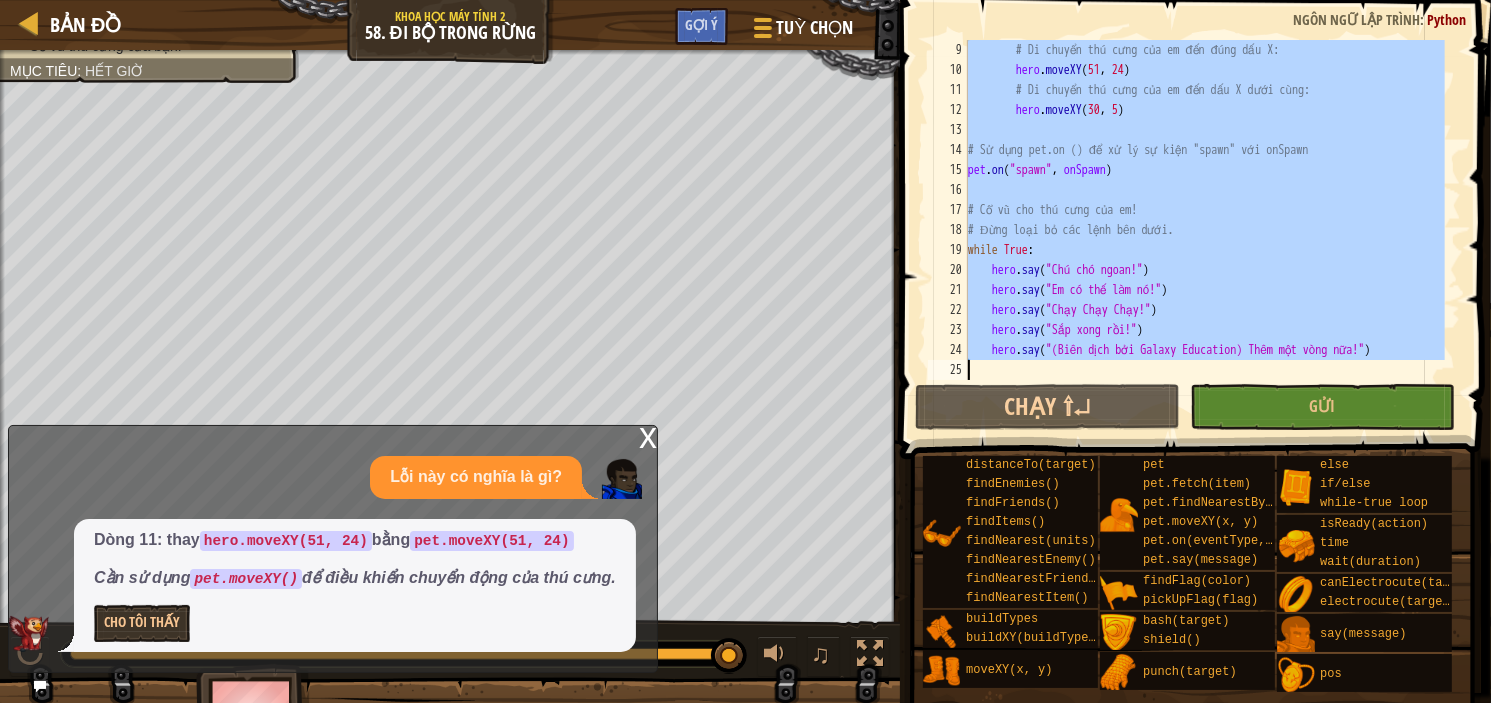 paste 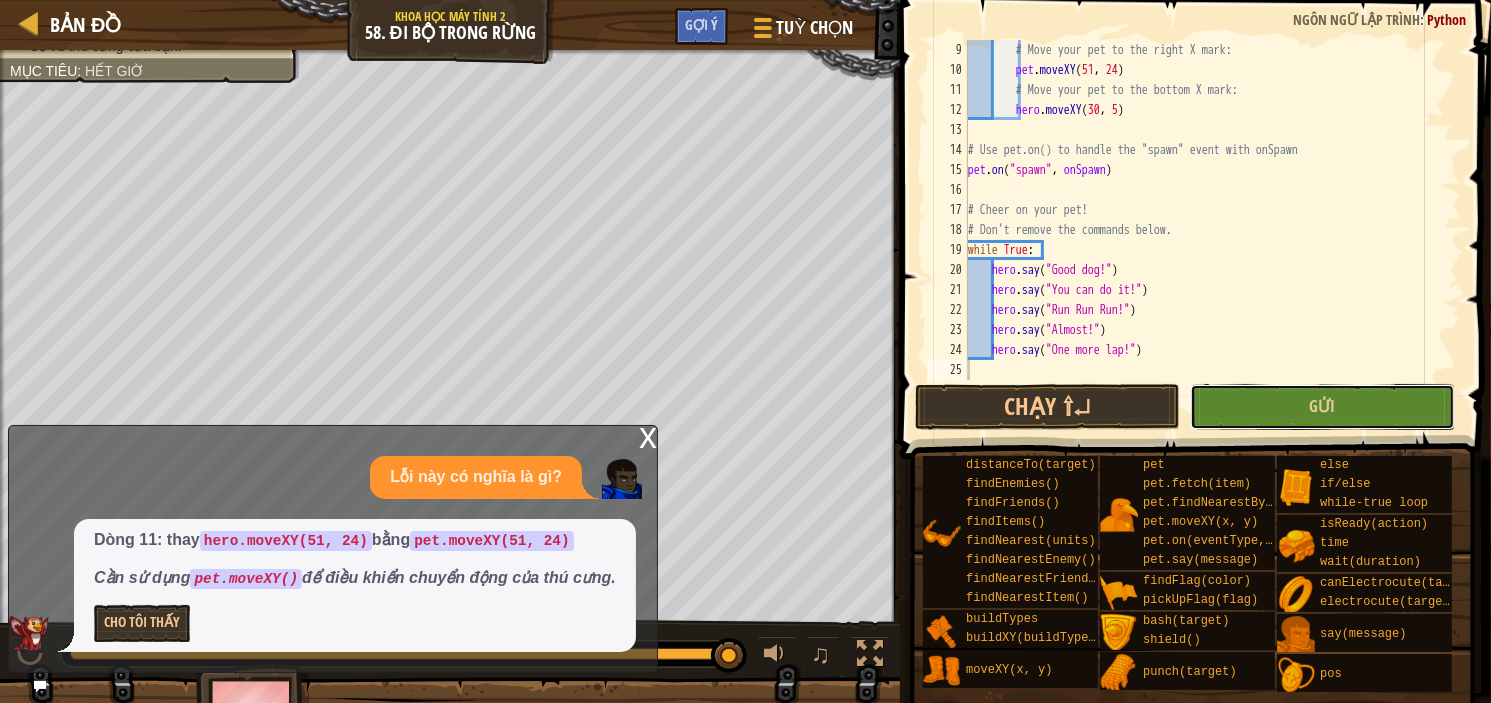click on "Gửi" at bounding box center [1322, 407] 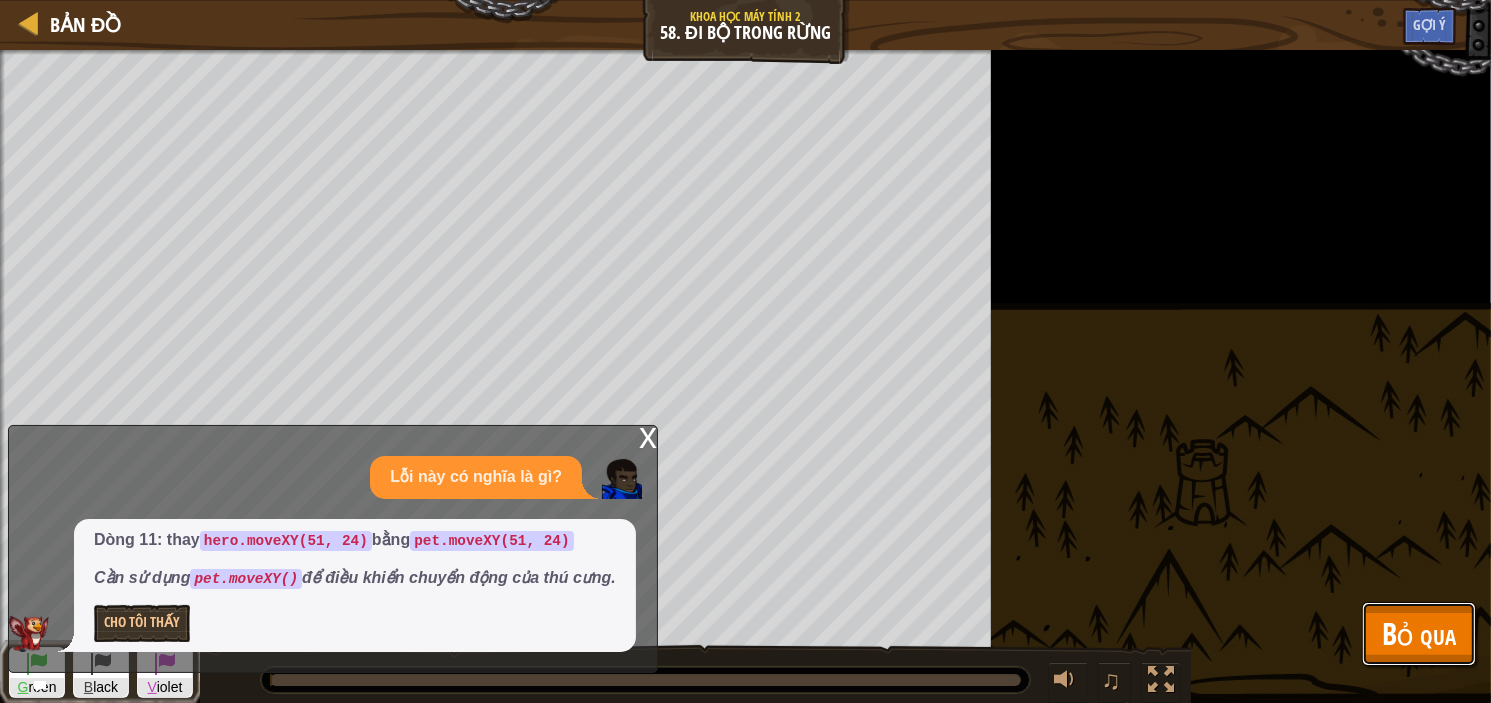 click on "Bỏ qua" at bounding box center [1419, 633] 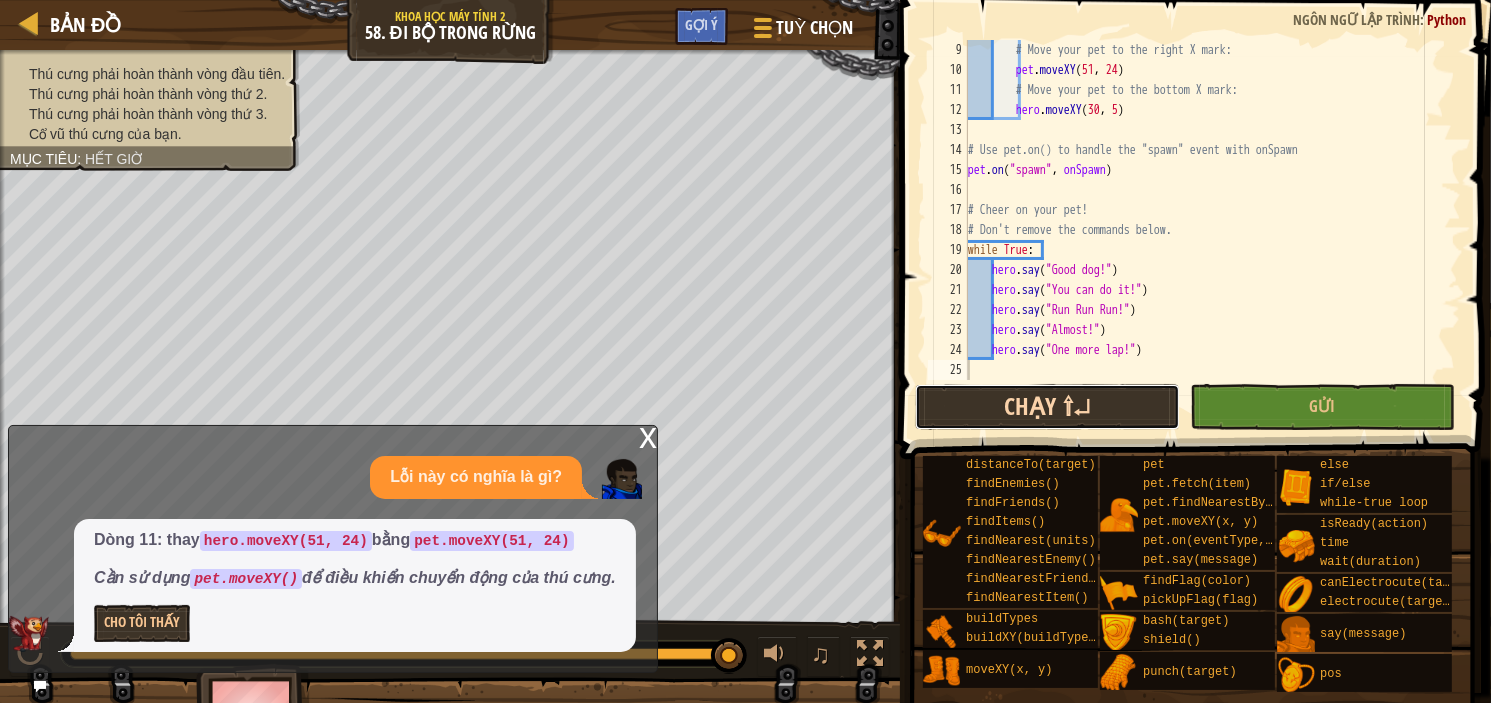 click on "Chạy ⇧↵" at bounding box center [1047, 407] 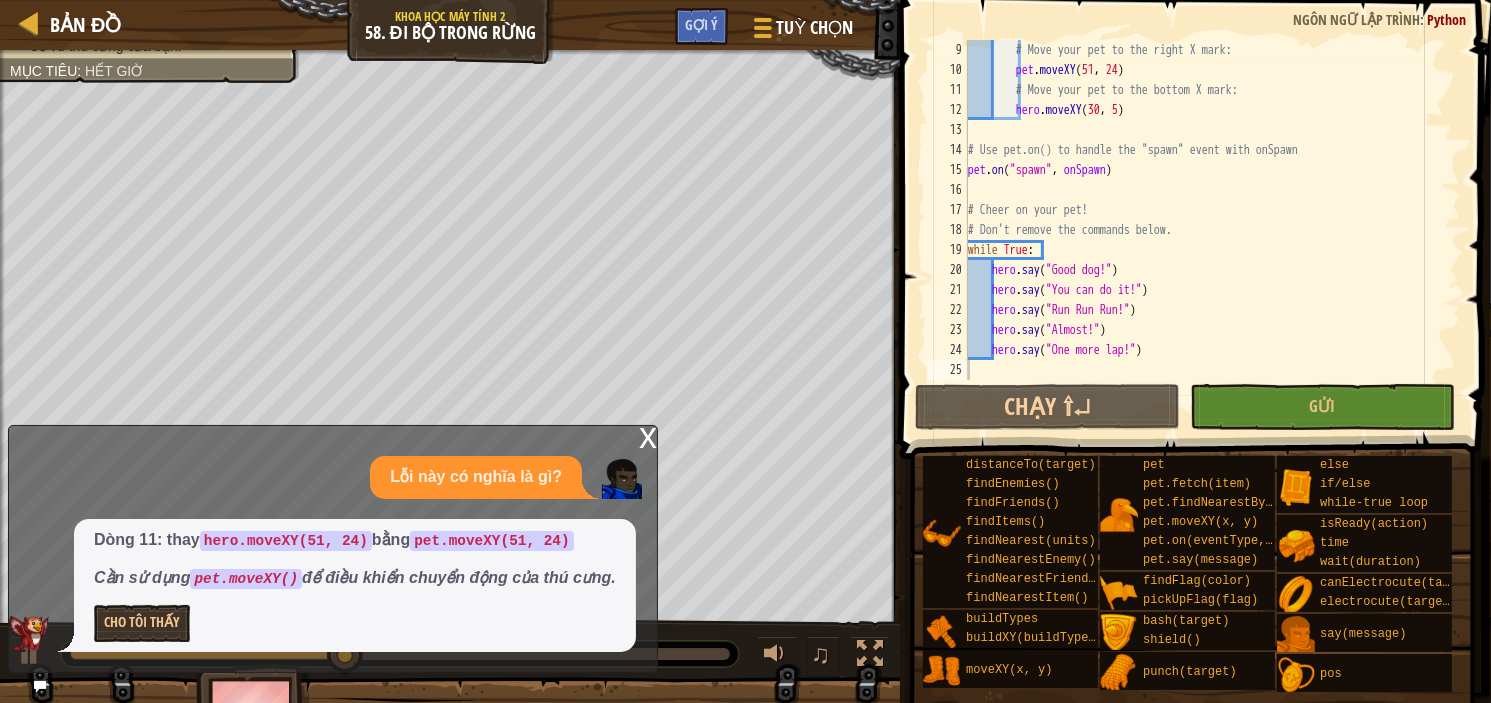 click on "Cho Tôi Thấy" at bounding box center (355, 623) 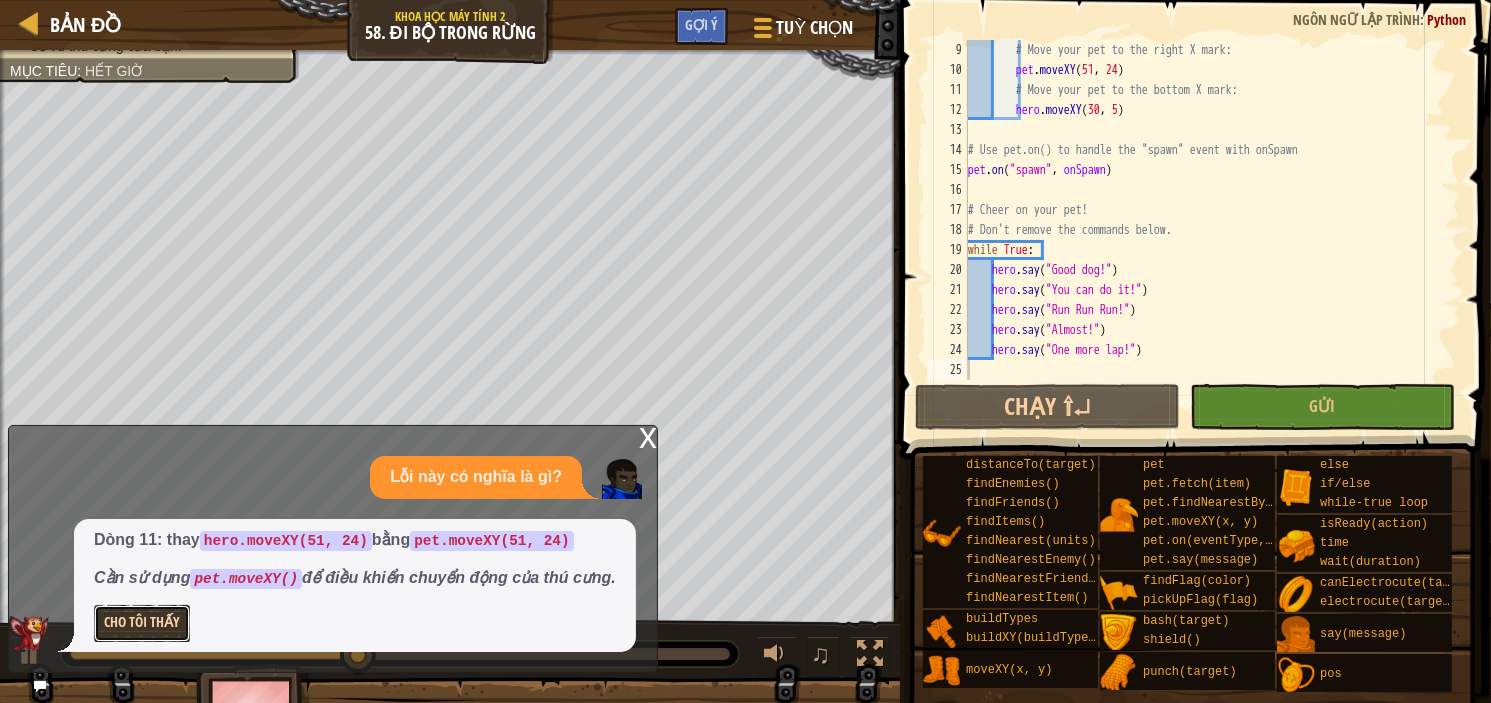 click on "Cho Tôi Thấy" at bounding box center [142, 623] 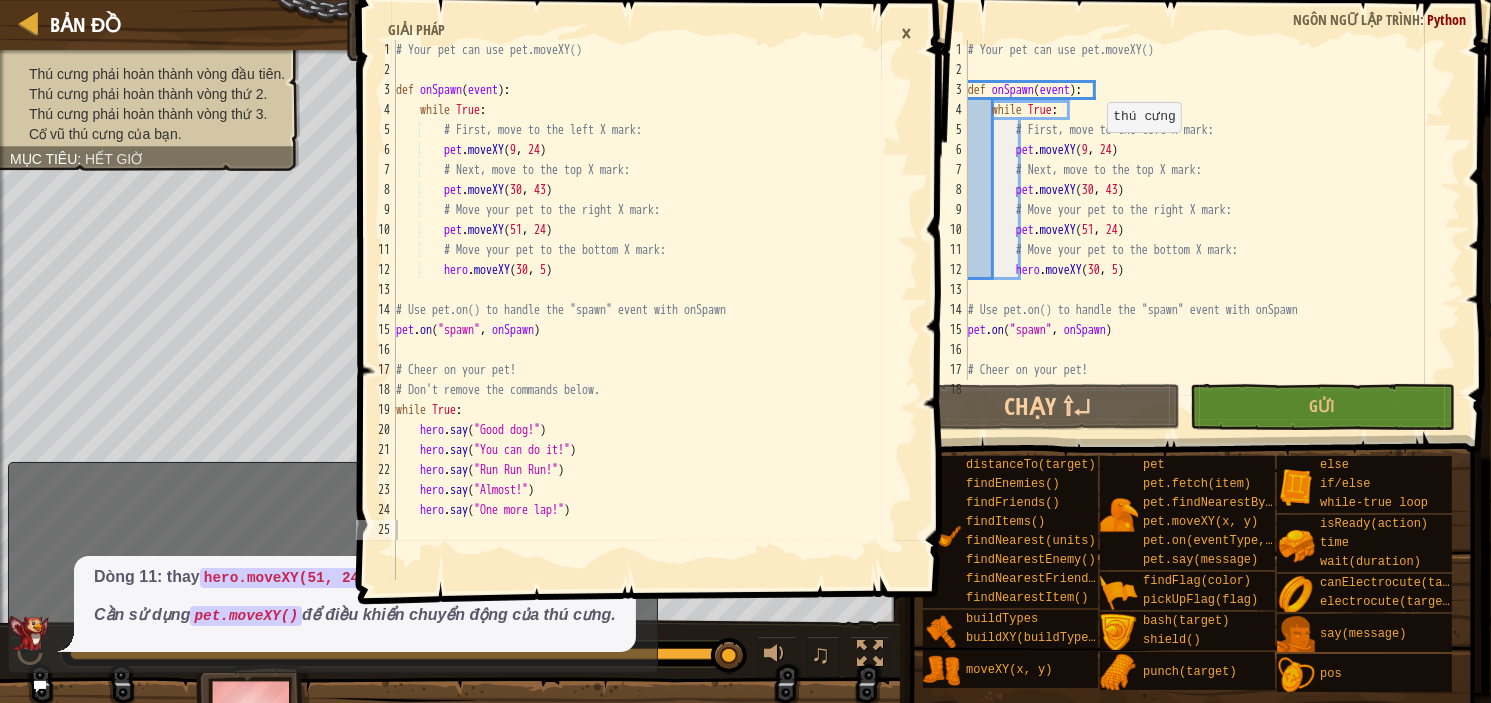 scroll, scrollTop: 0, scrollLeft: 0, axis: both 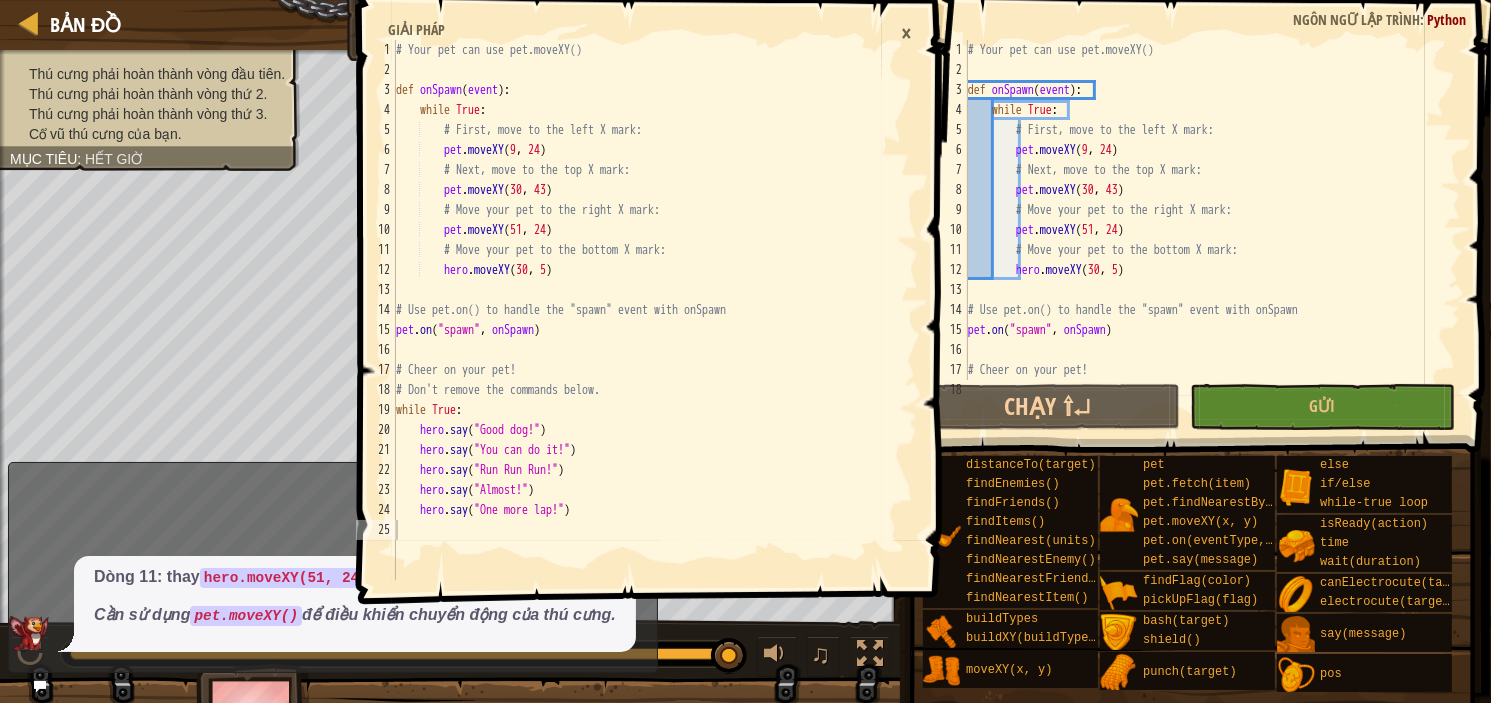 click on "×" at bounding box center [906, 33] 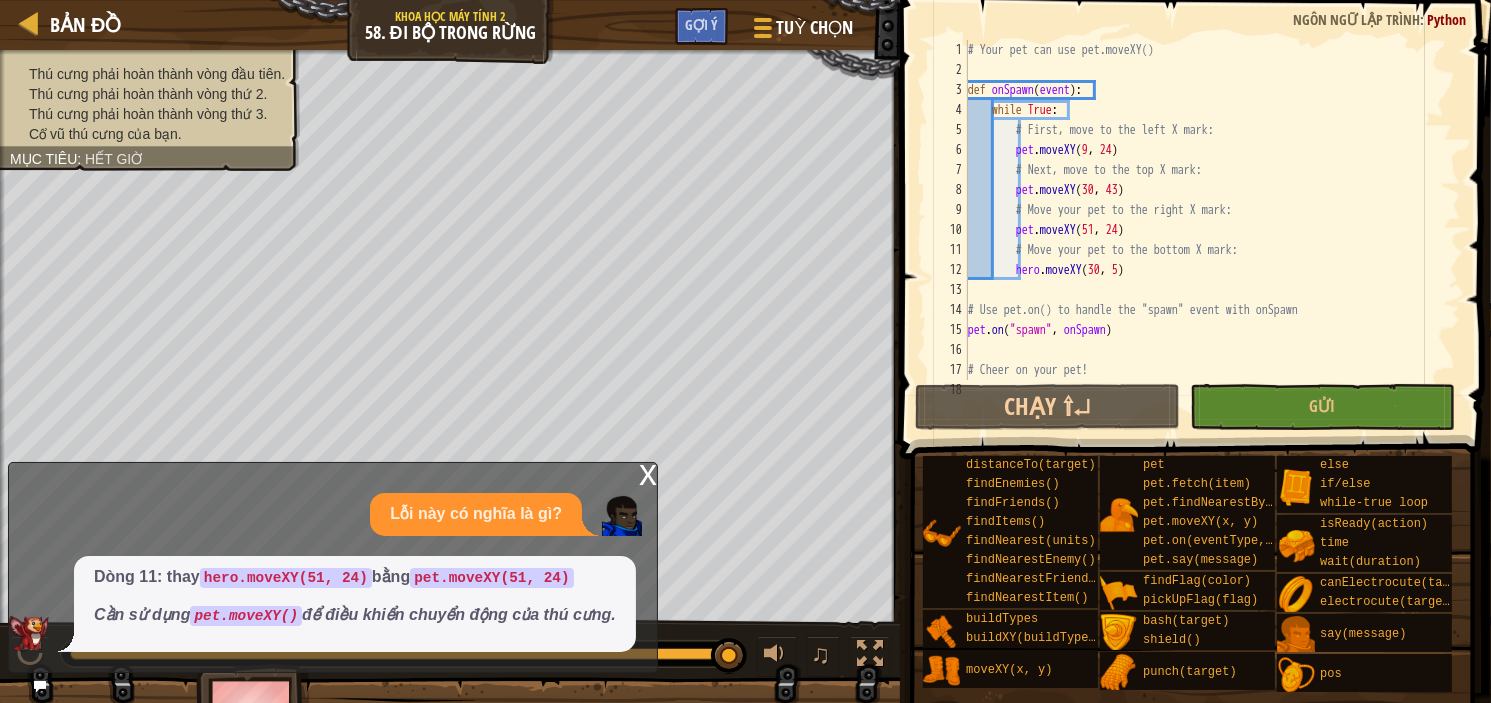 click on "x Lỗi này có nghĩa là gì?
Dòng 11: thay  hero.moveXY(51, 24)  bằng  pet.moveXY(51, 24)
Cần sử dụng  pet.moveXY()  để điều khiển chuyển động của thú cưng." at bounding box center [333, 567] 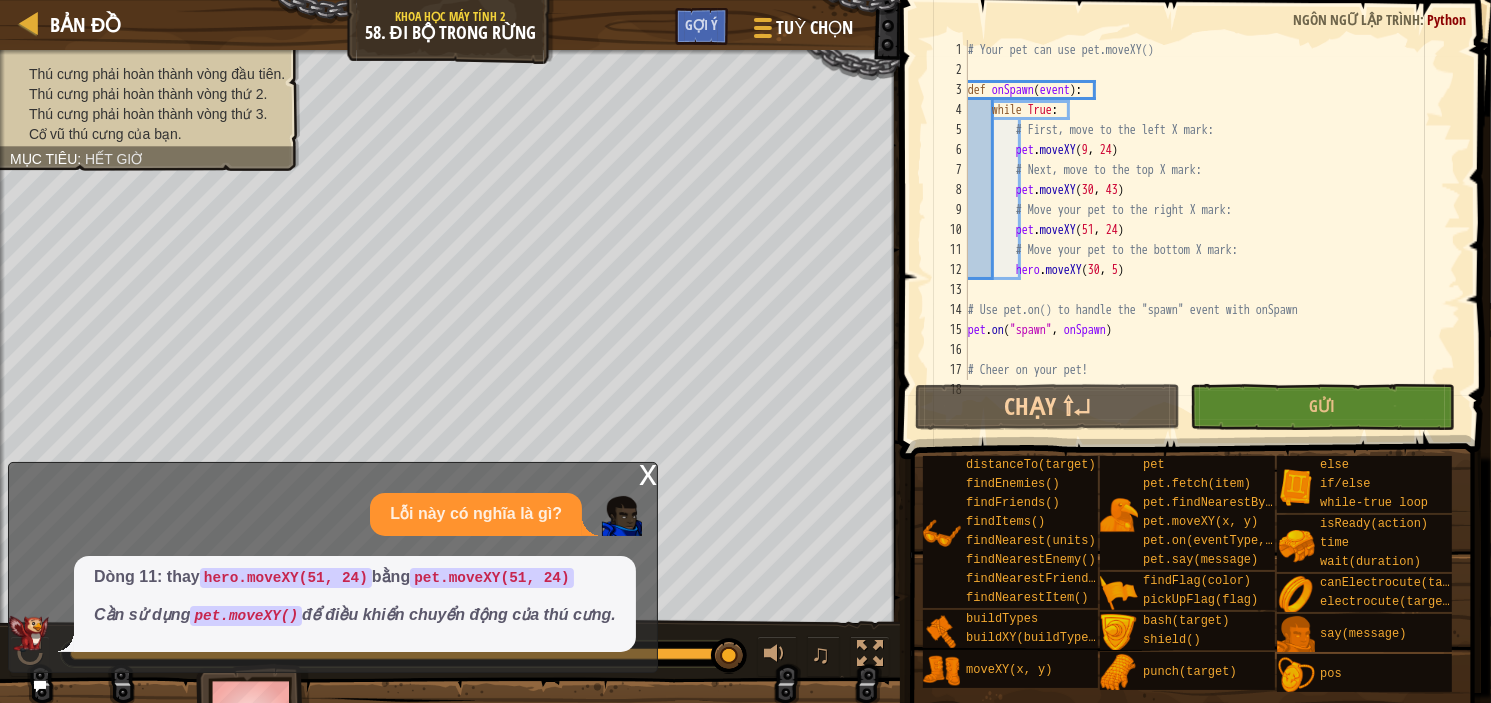 click on "x" at bounding box center [648, 473] 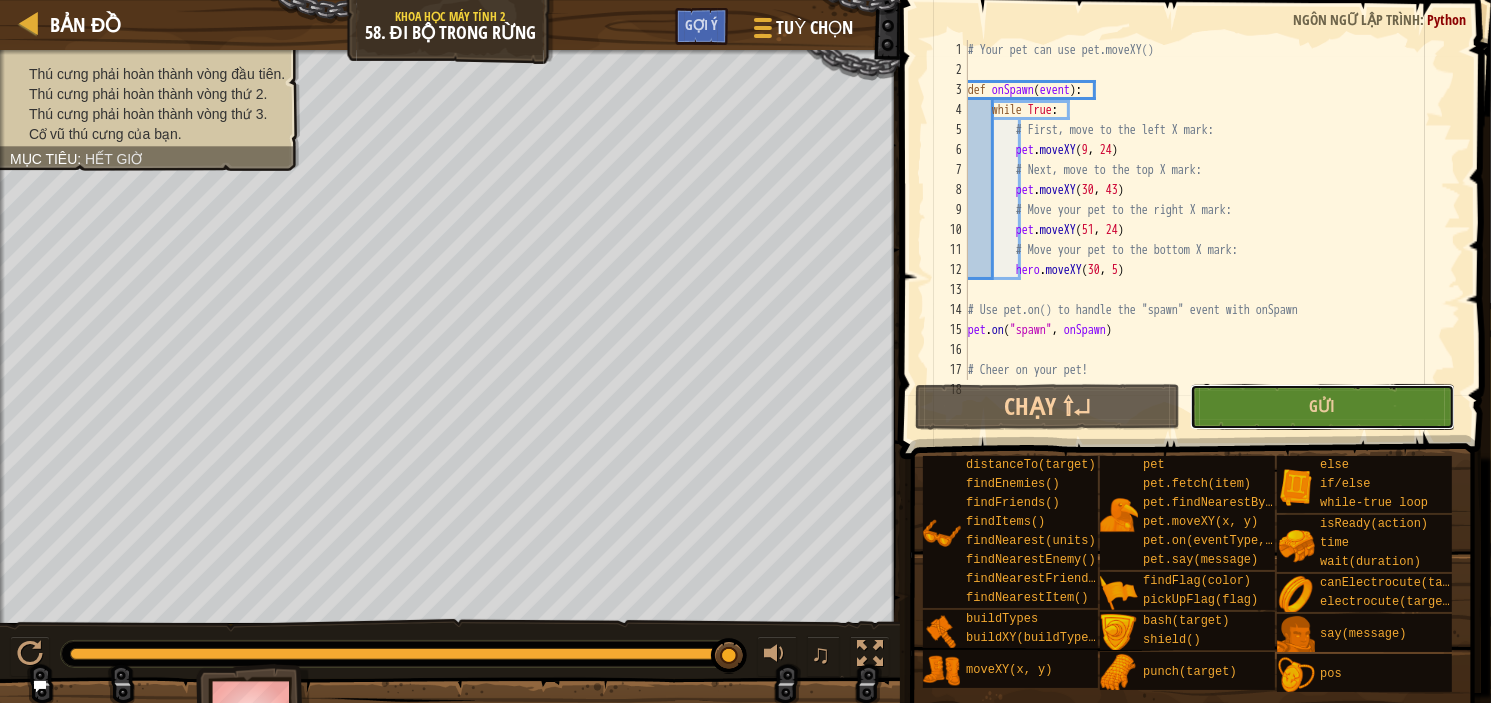 click on "Gửi" at bounding box center [1322, 407] 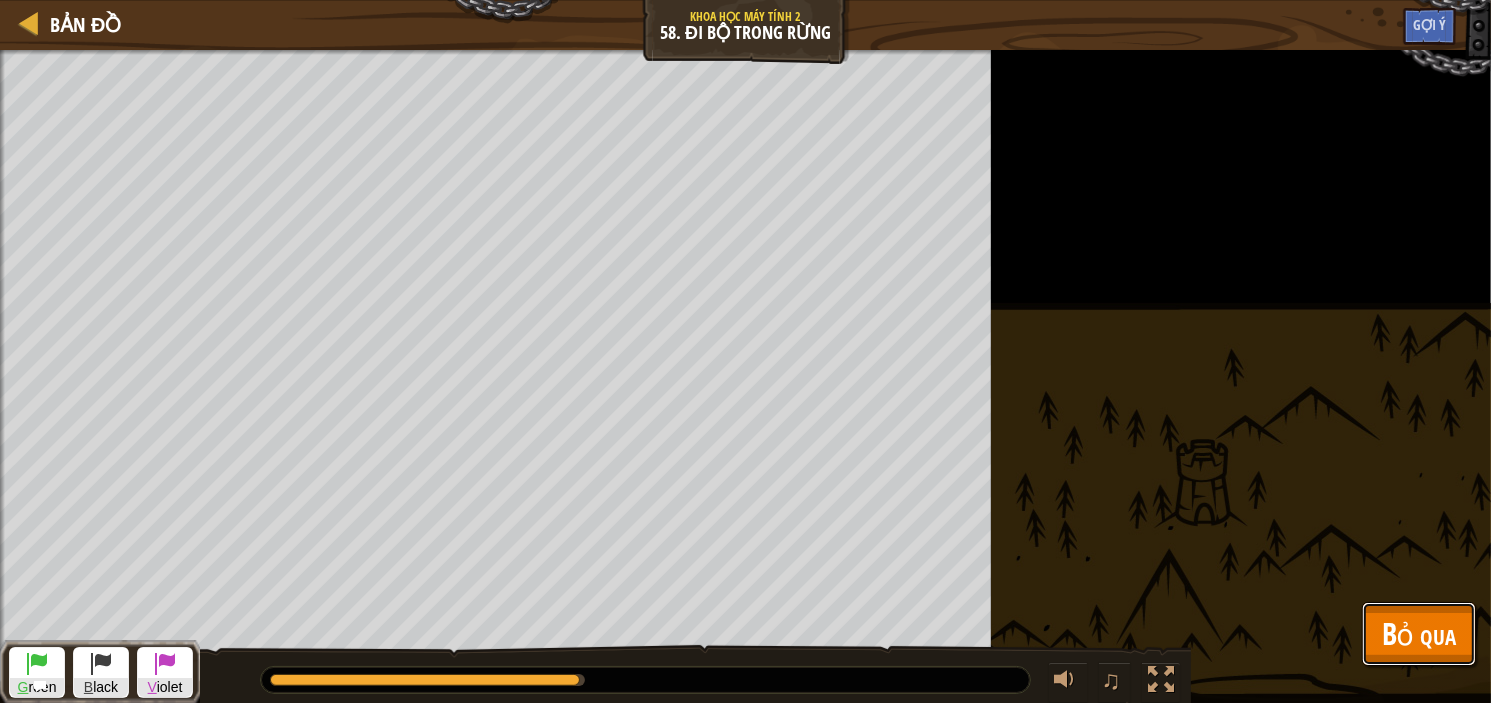 click on "Bỏ qua" at bounding box center (1419, 633) 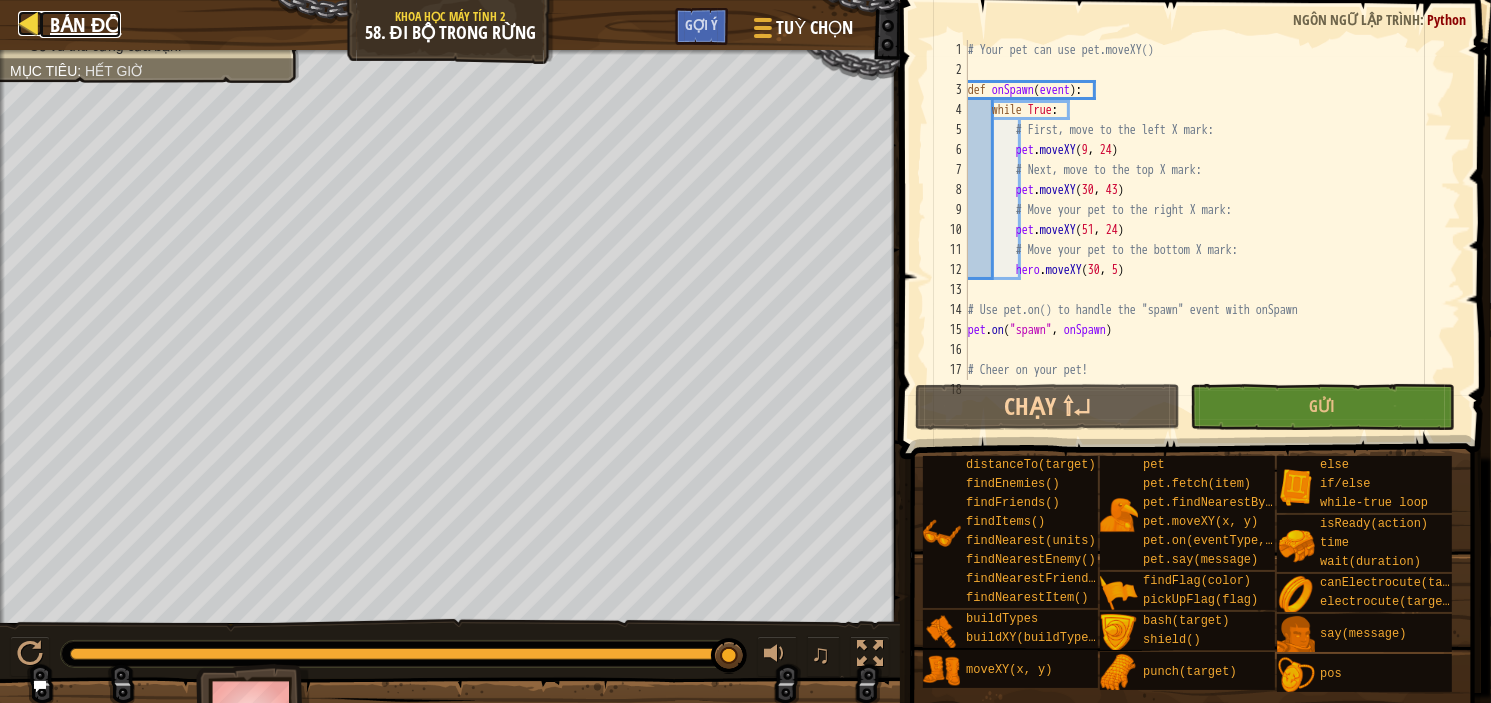 click on "Bản đồ" at bounding box center (85, 24) 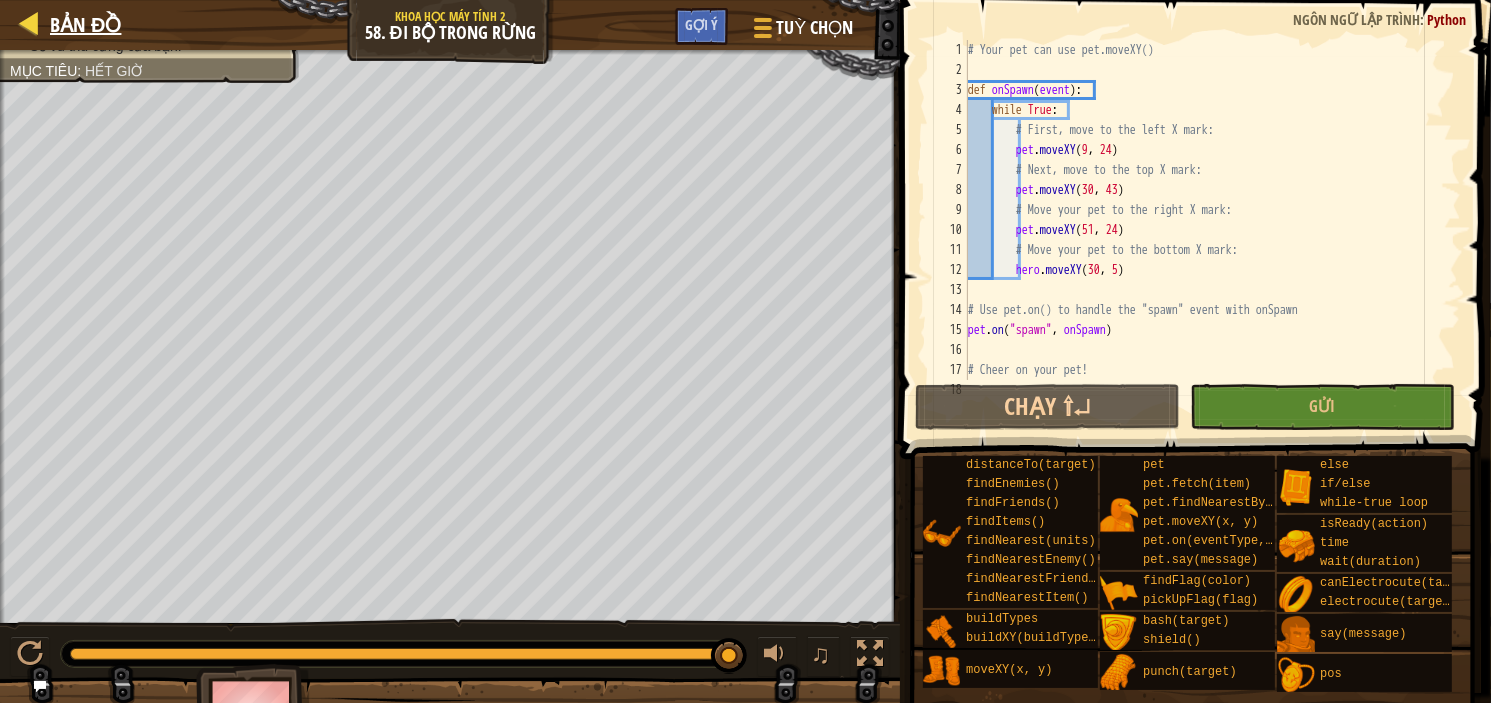 select on "vi" 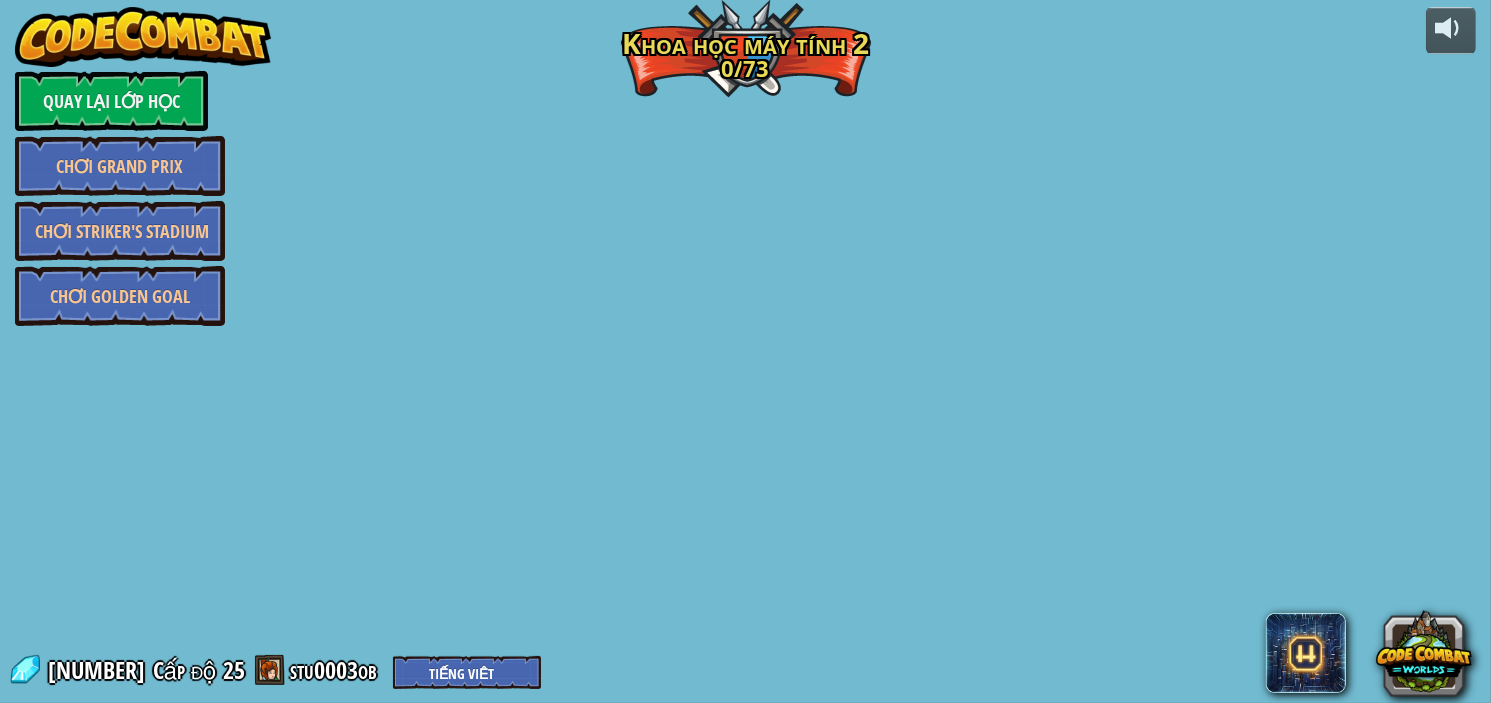 select on "vi" 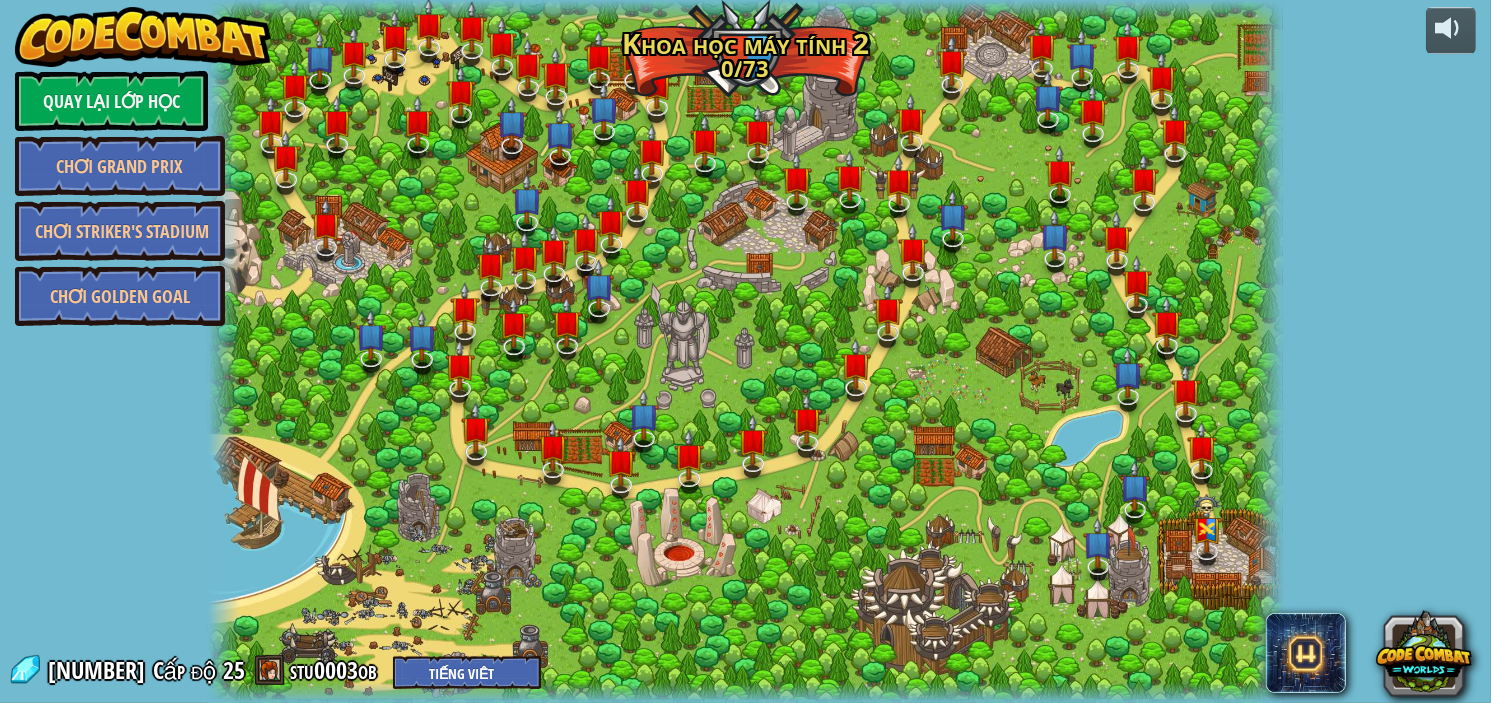 click at bounding box center [143, 37] 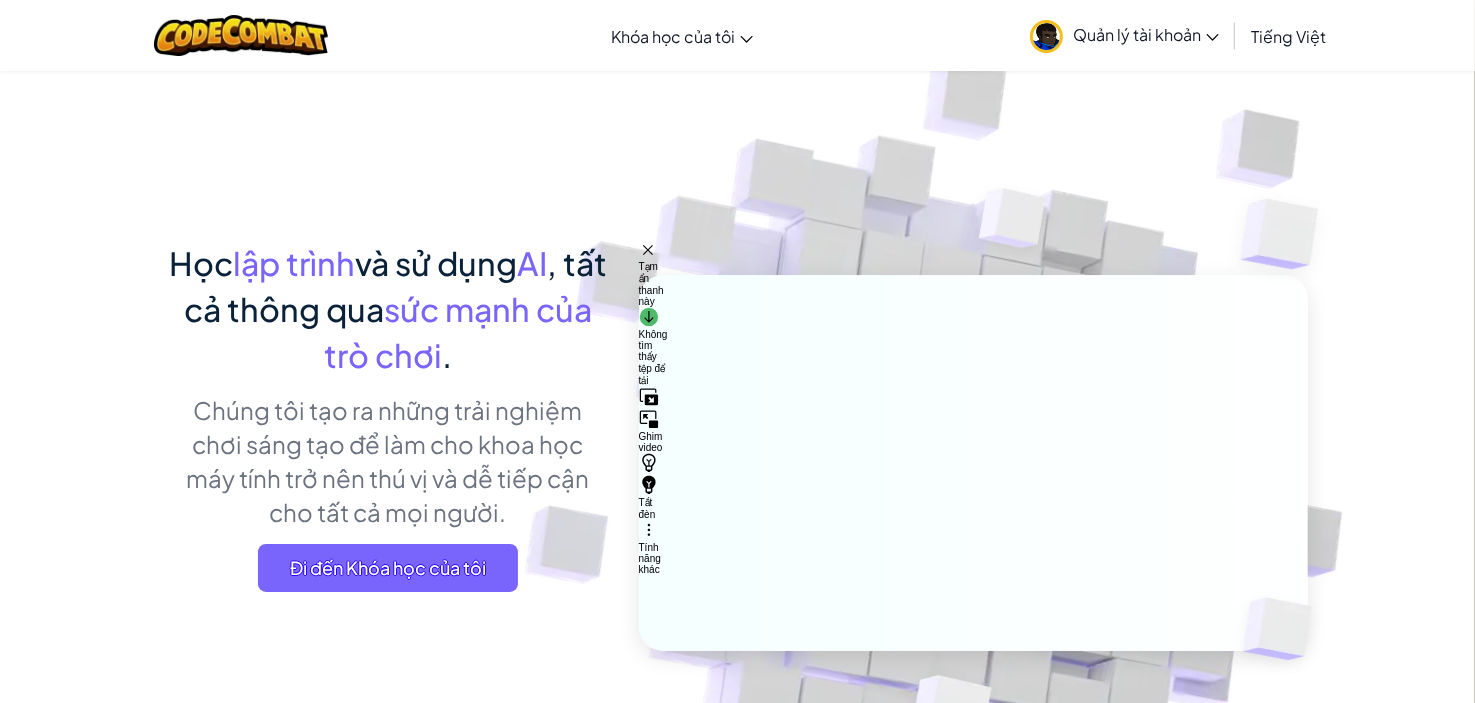 select on "vi" 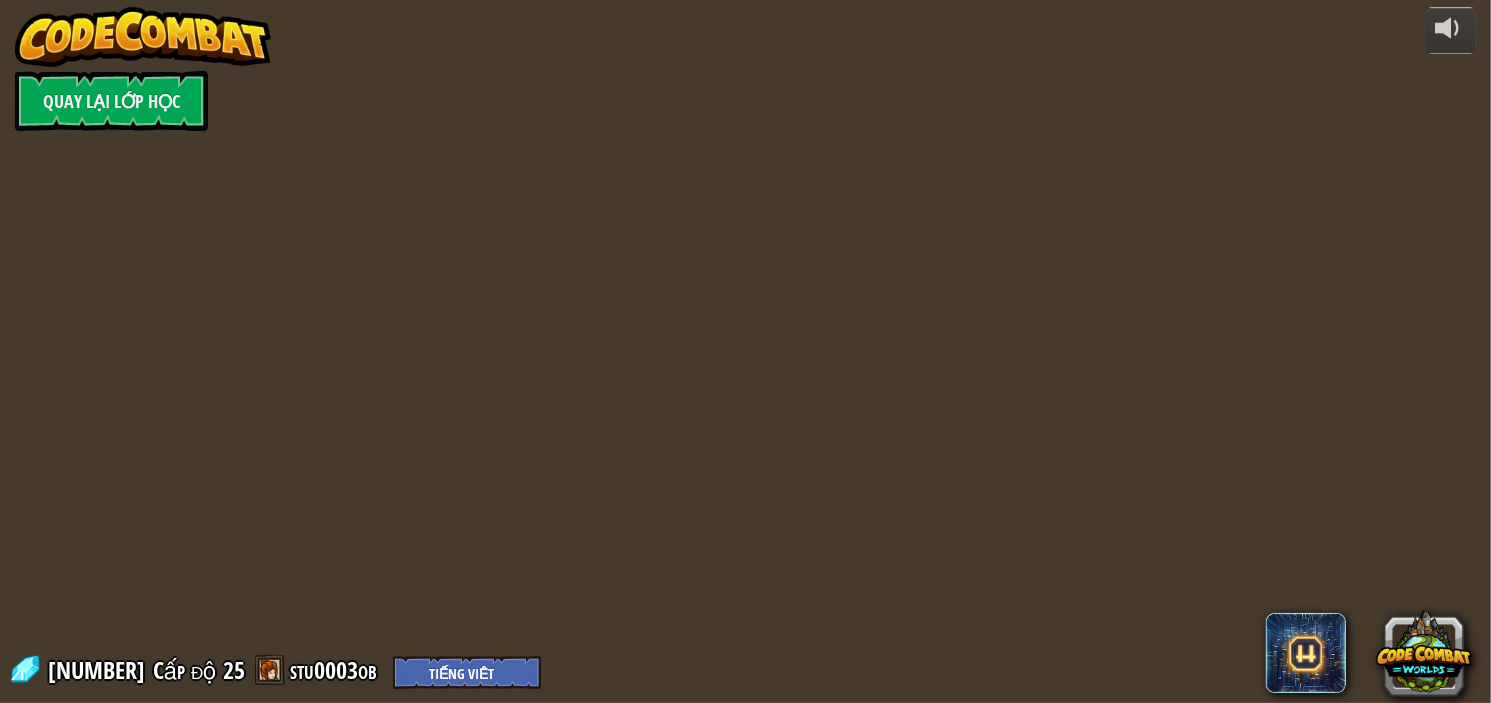 select on "vi" 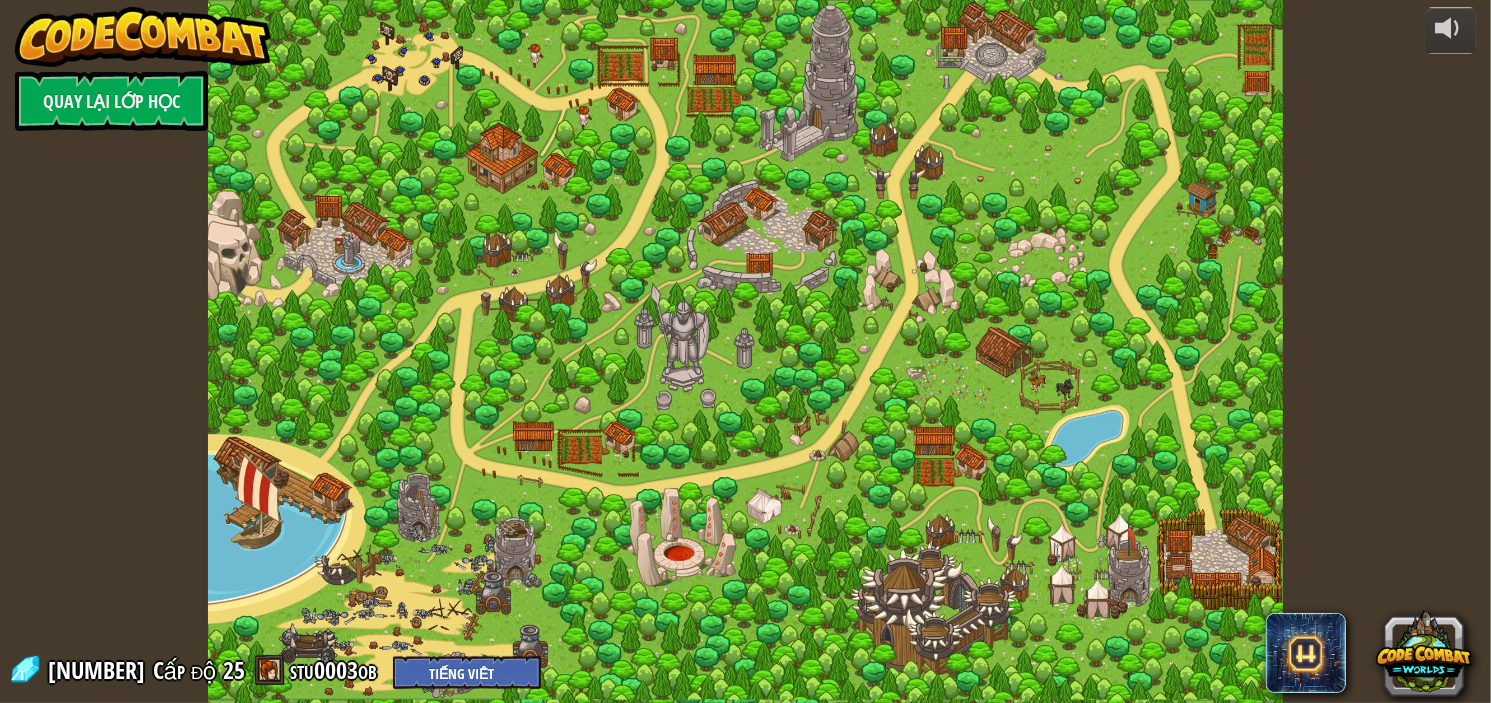 select on "vi" 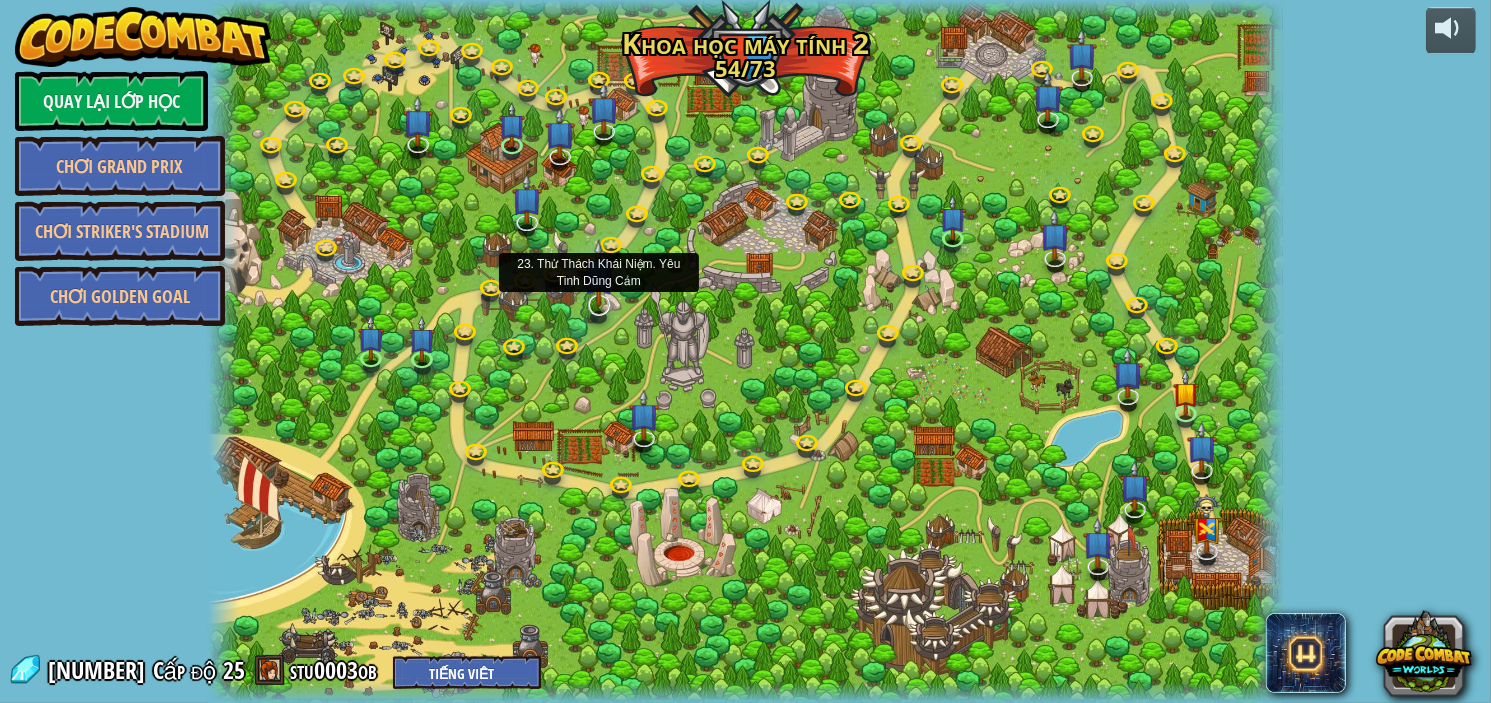 select on "vi" 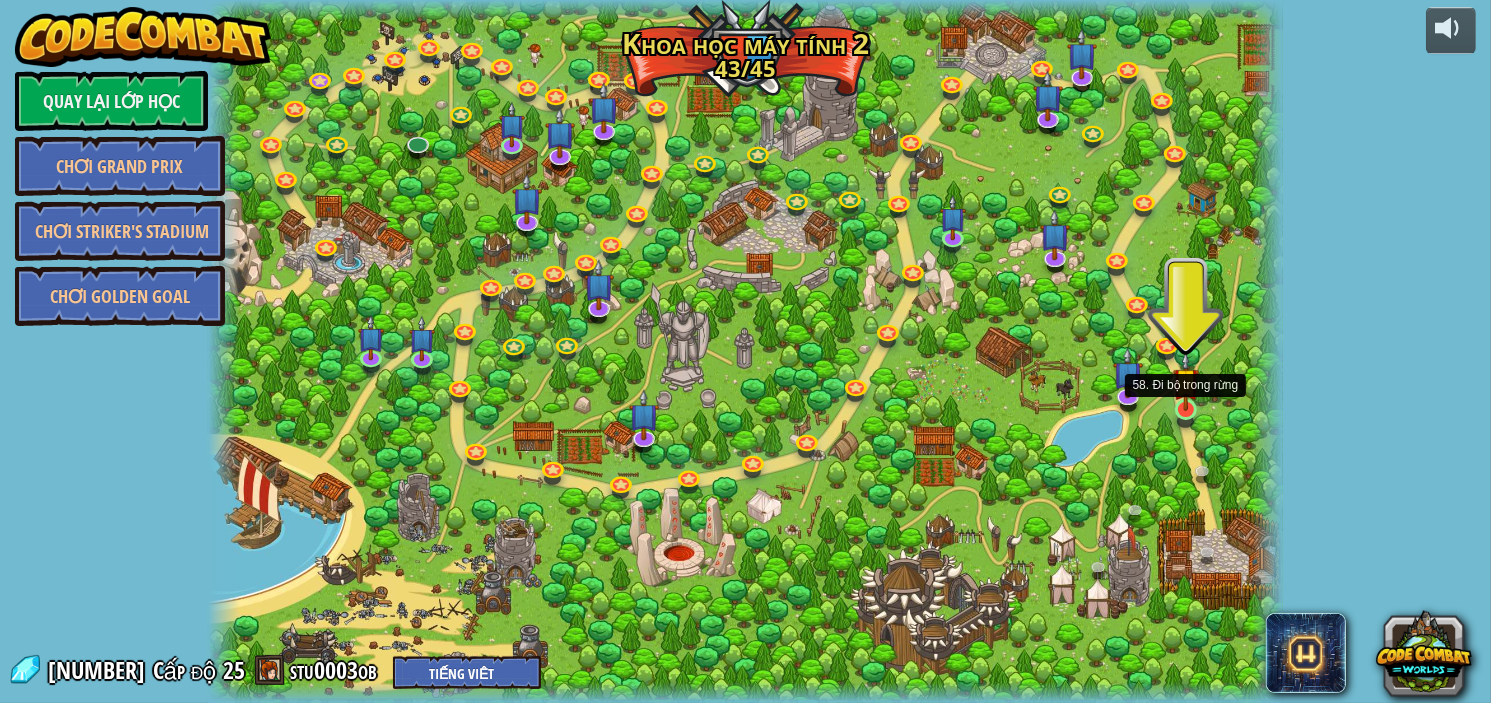 click at bounding box center [1186, 381] 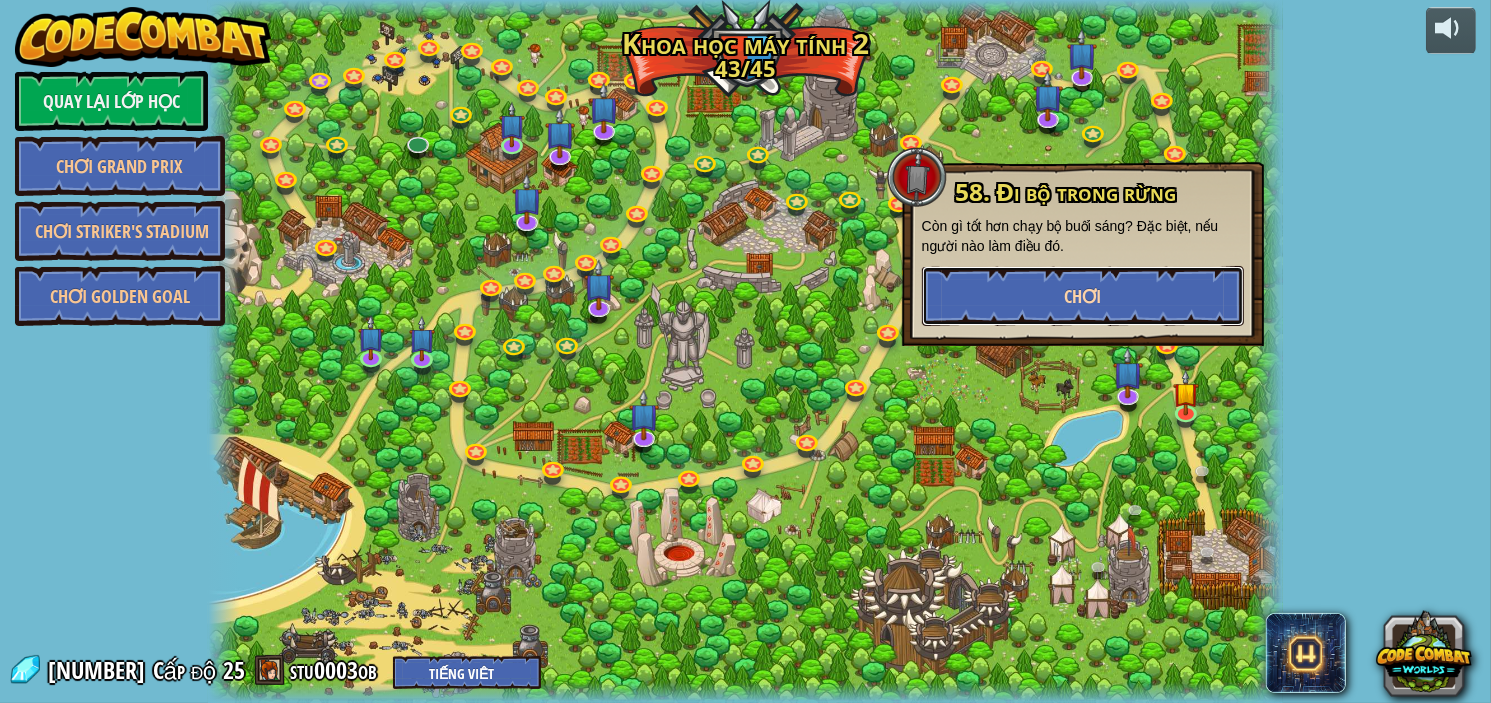 click on "Chơi" at bounding box center [1083, 296] 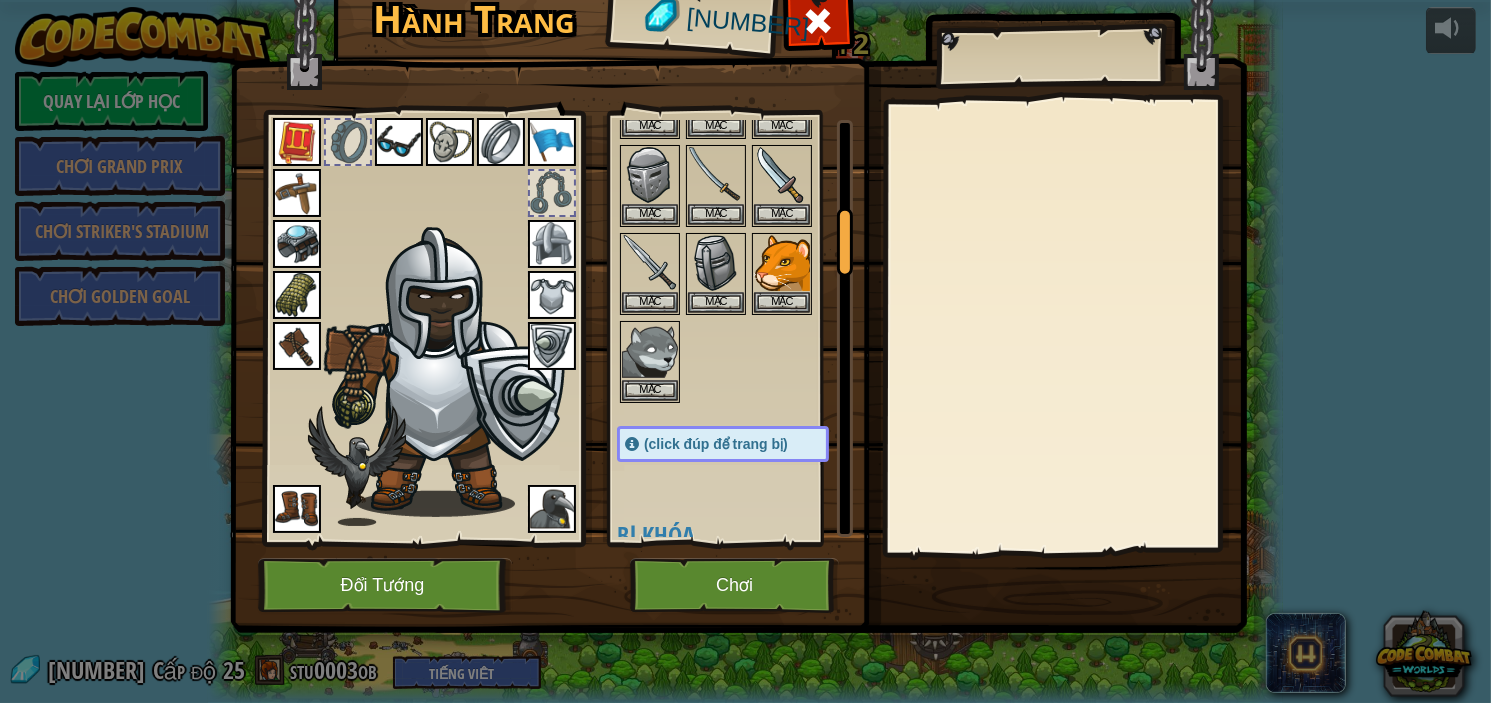 scroll, scrollTop: 533, scrollLeft: 0, axis: vertical 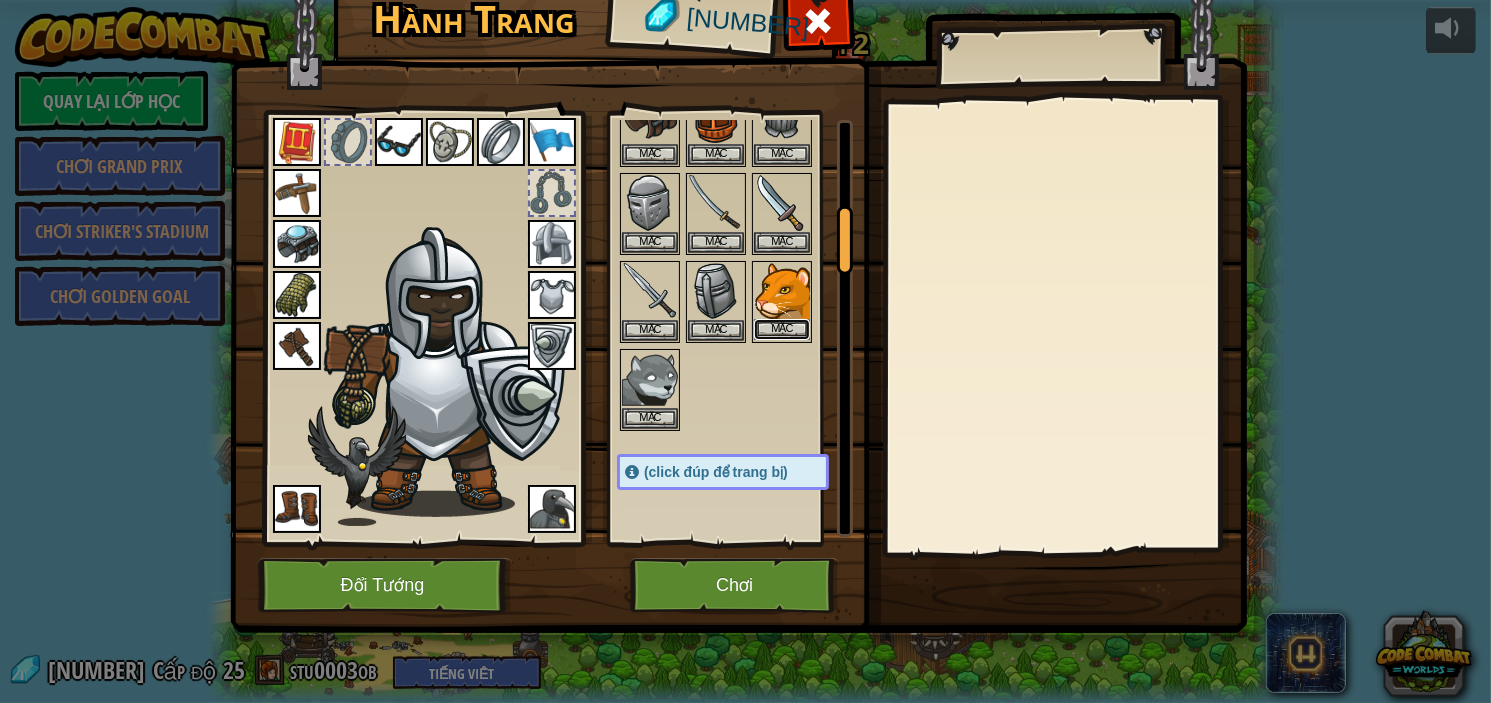 click on "Mặc" at bounding box center [782, 329] 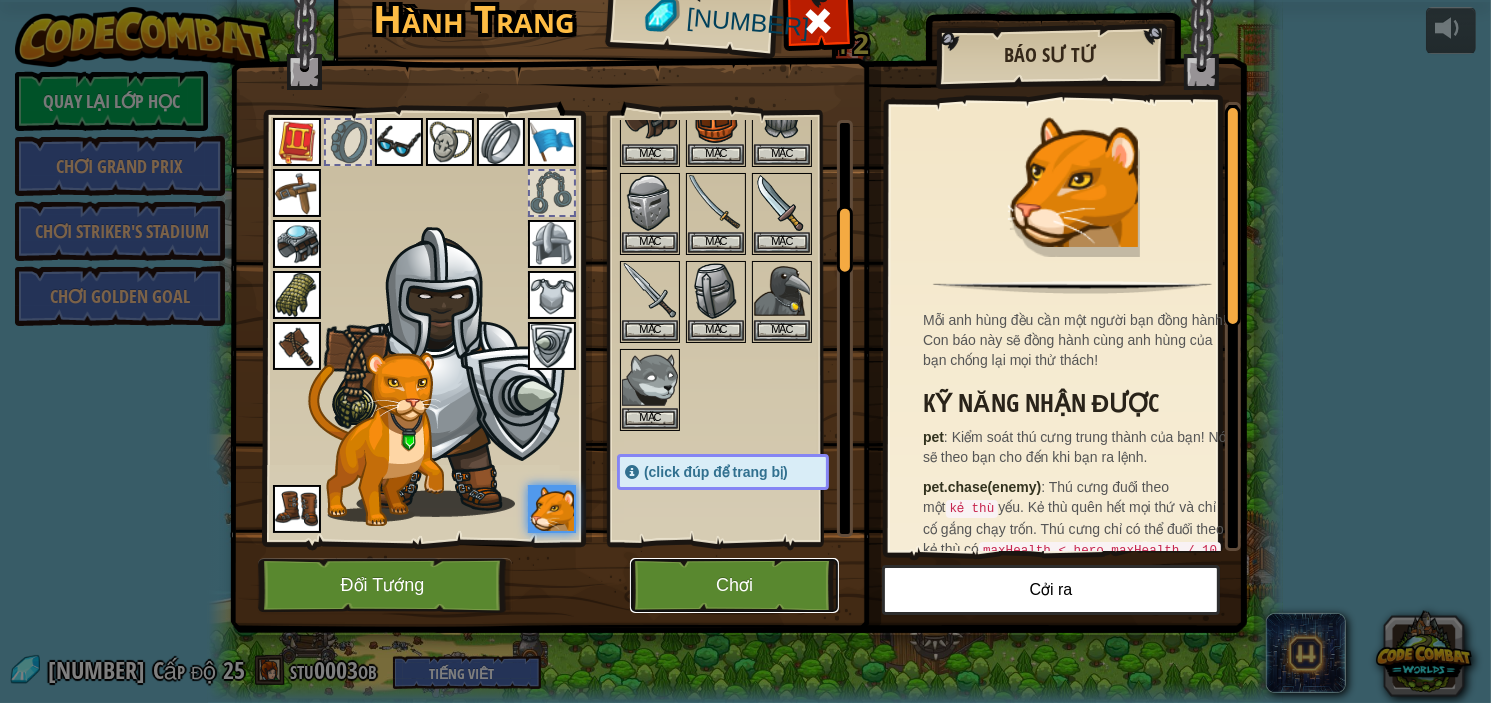 click on "Chơi" at bounding box center (734, 585) 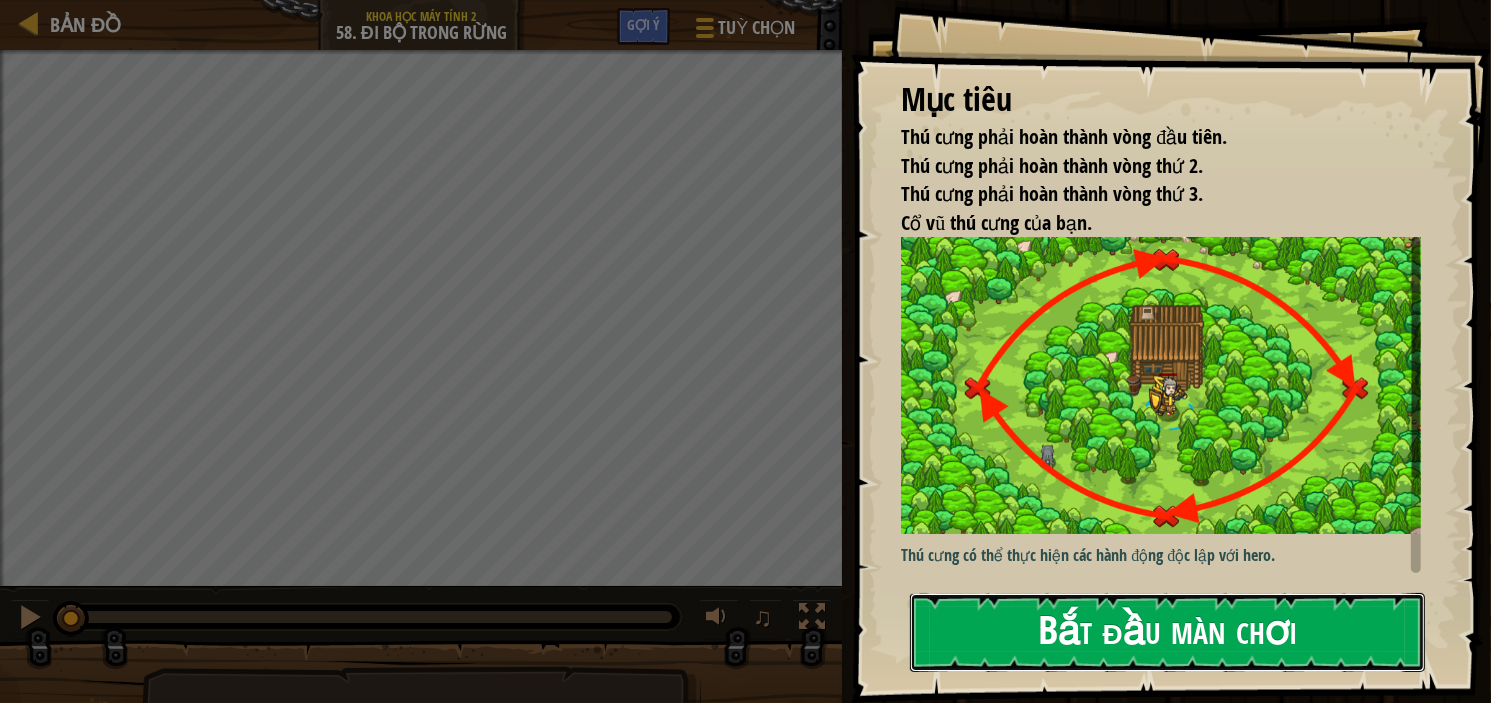 click on "Bắt đầu màn chơi" at bounding box center (1167, 632) 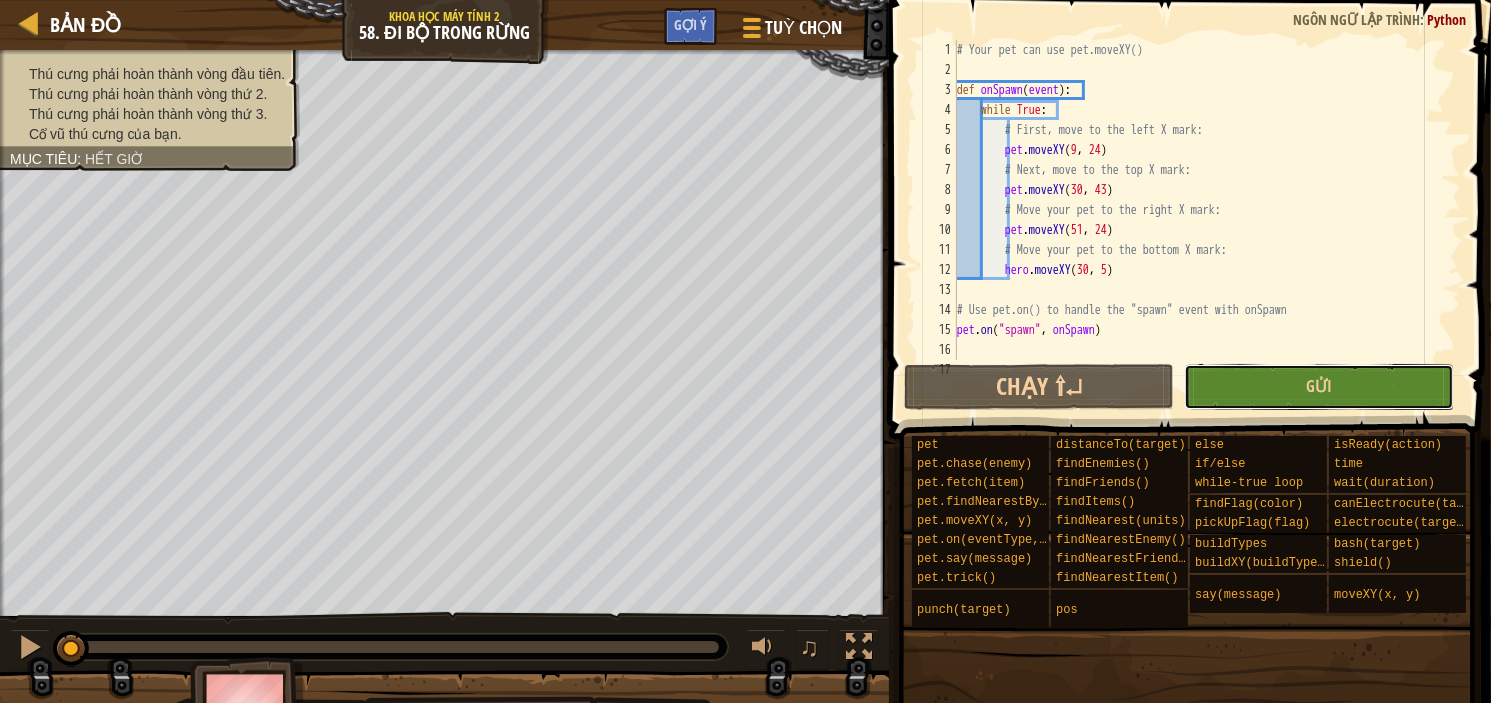 click on "Gửi" at bounding box center (1319, 387) 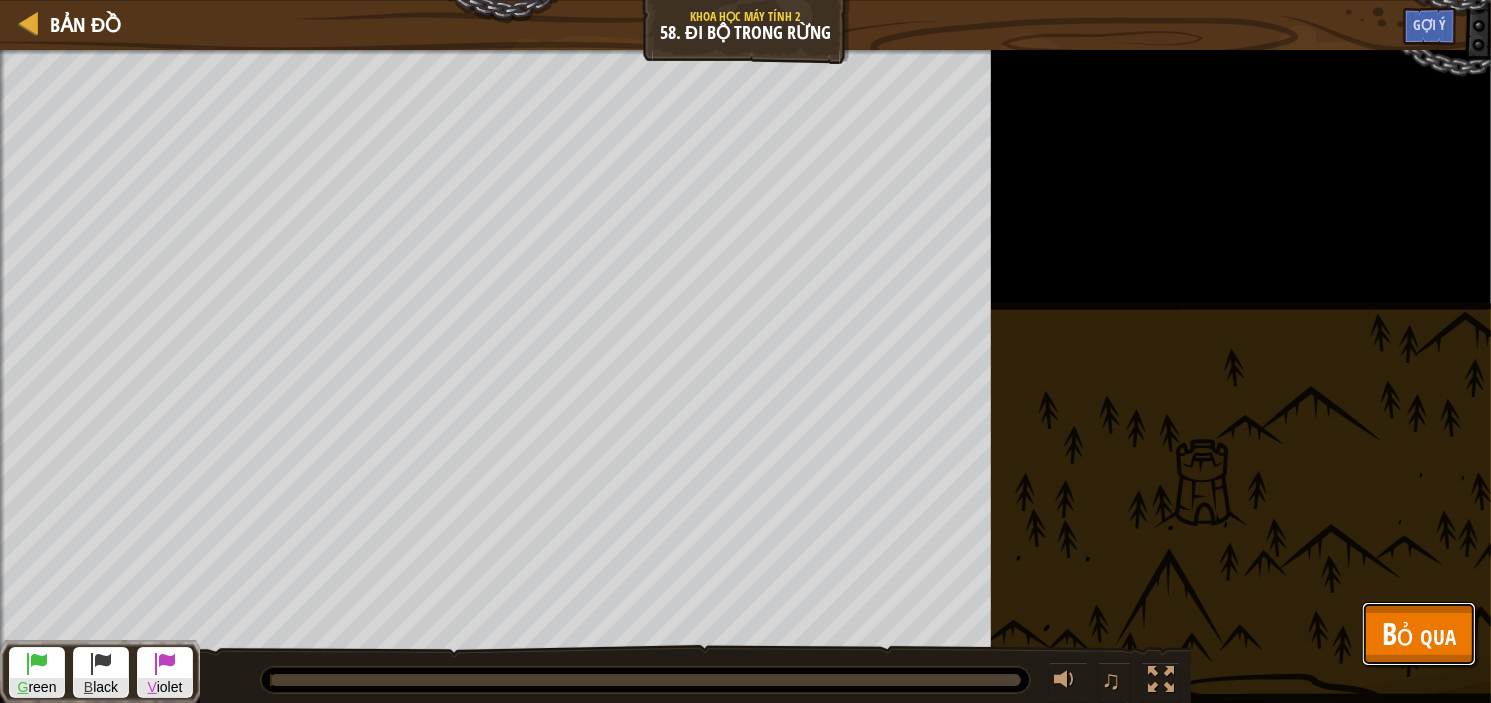 click on "Bỏ qua" at bounding box center [1419, 633] 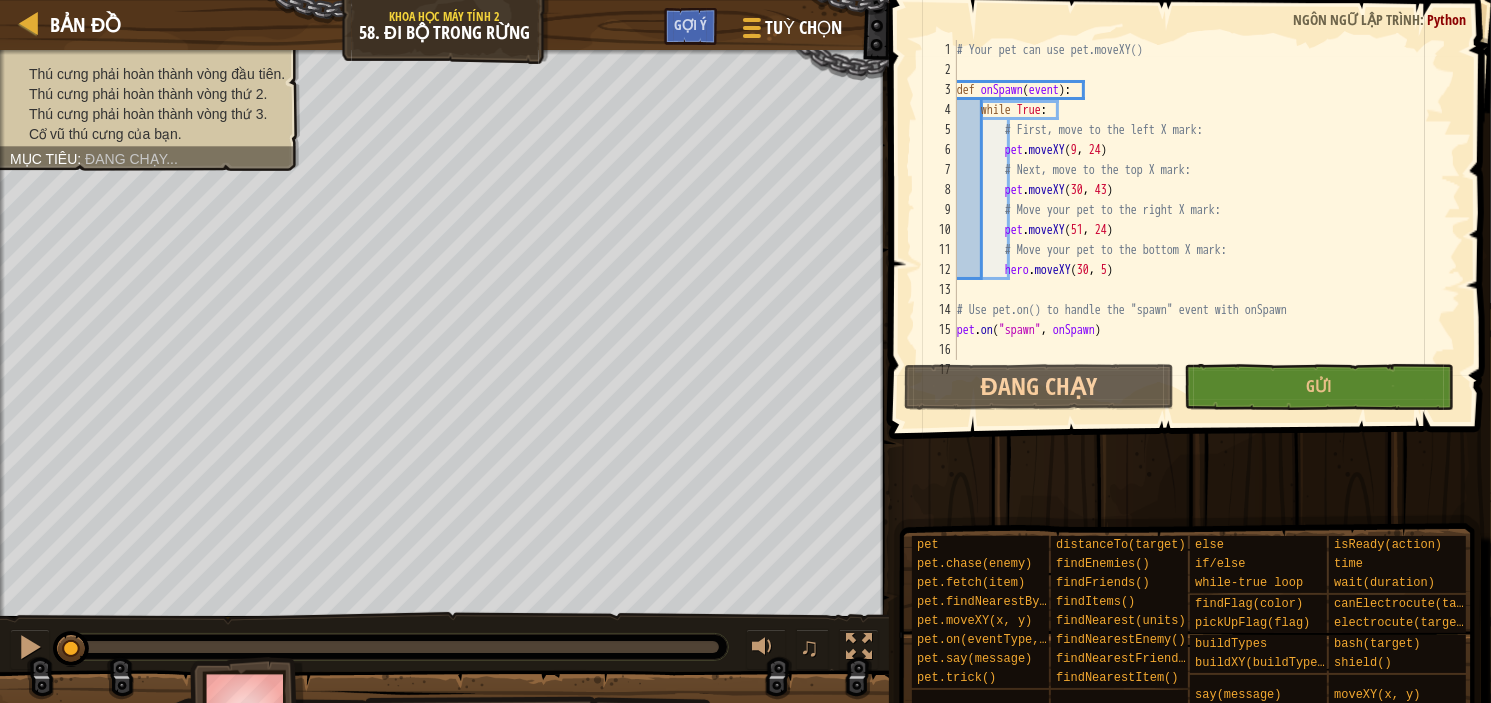 scroll, scrollTop: 80, scrollLeft: 0, axis: vertical 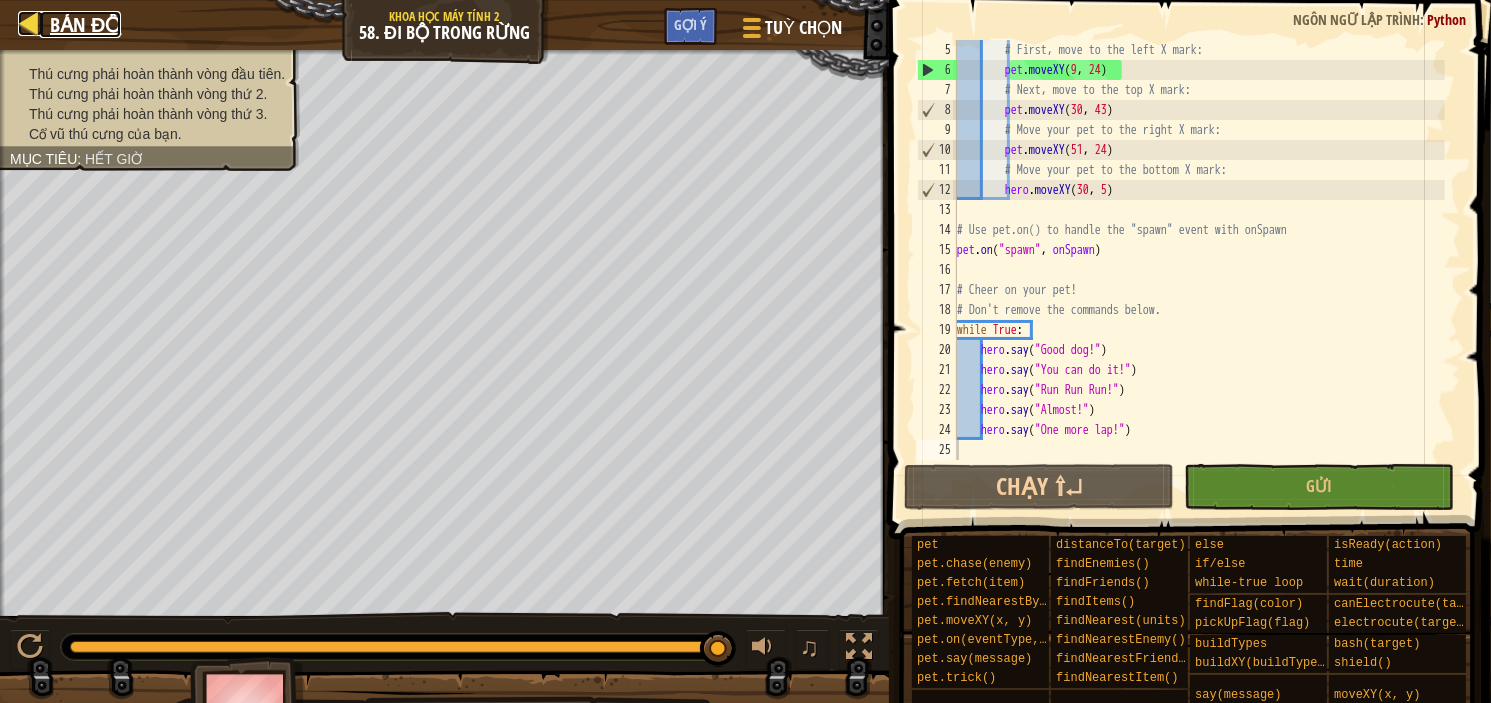 click on "Bản đồ" at bounding box center [85, 24] 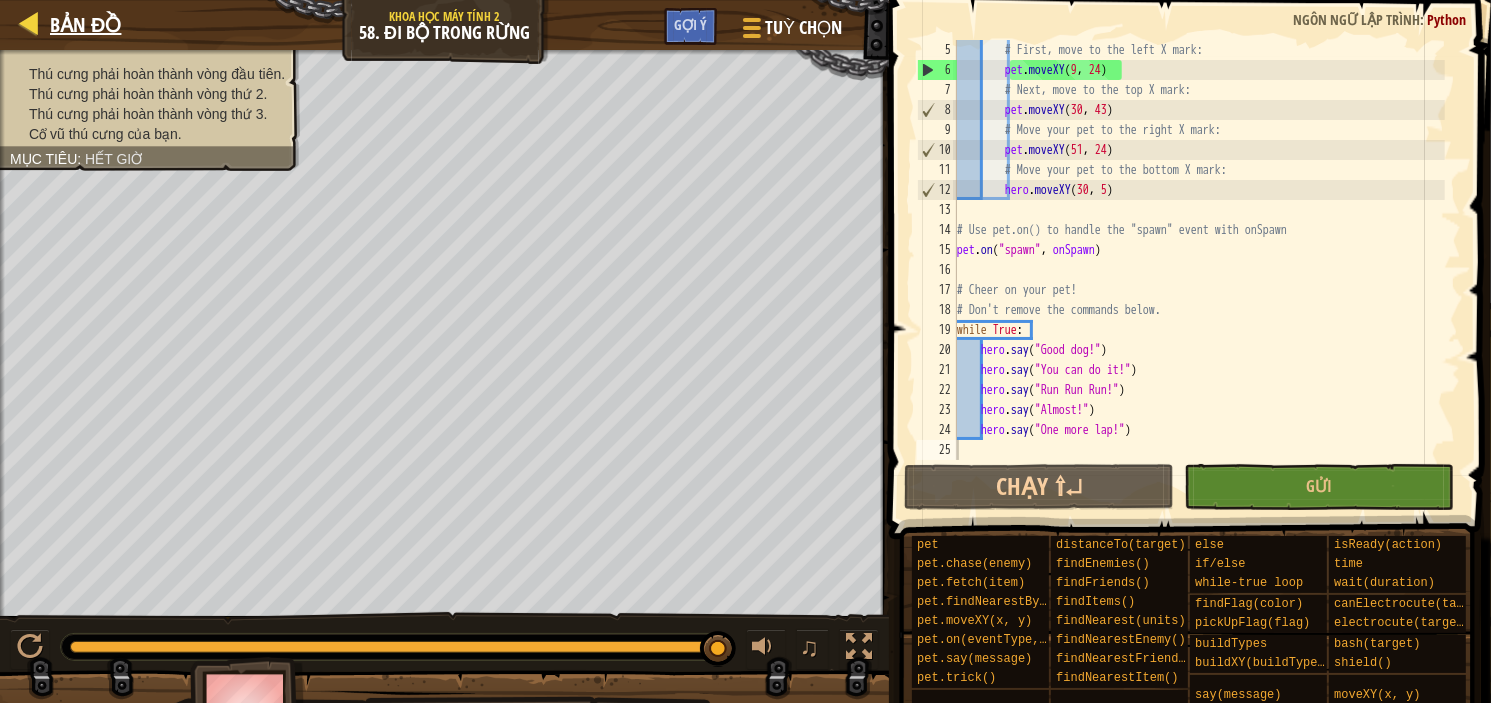 select on "vi" 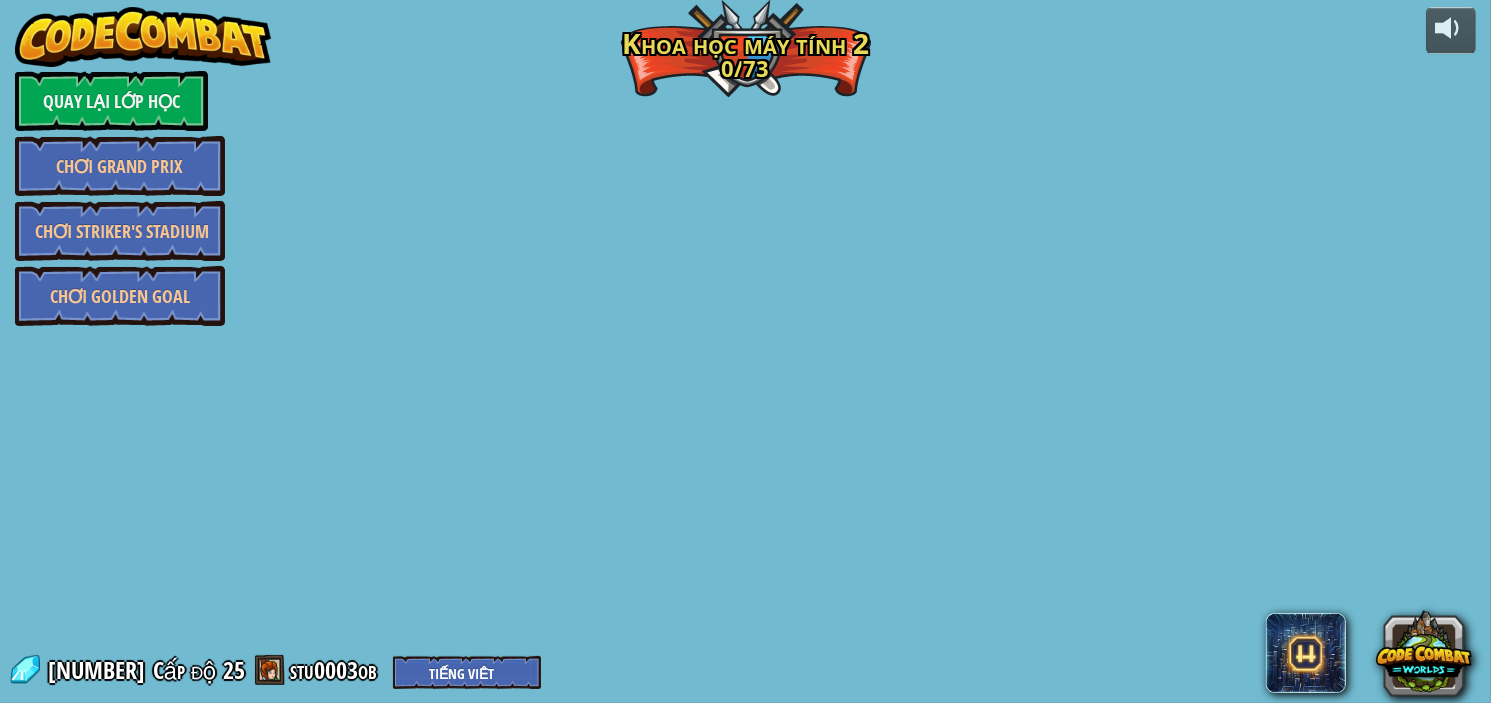select on "vi" 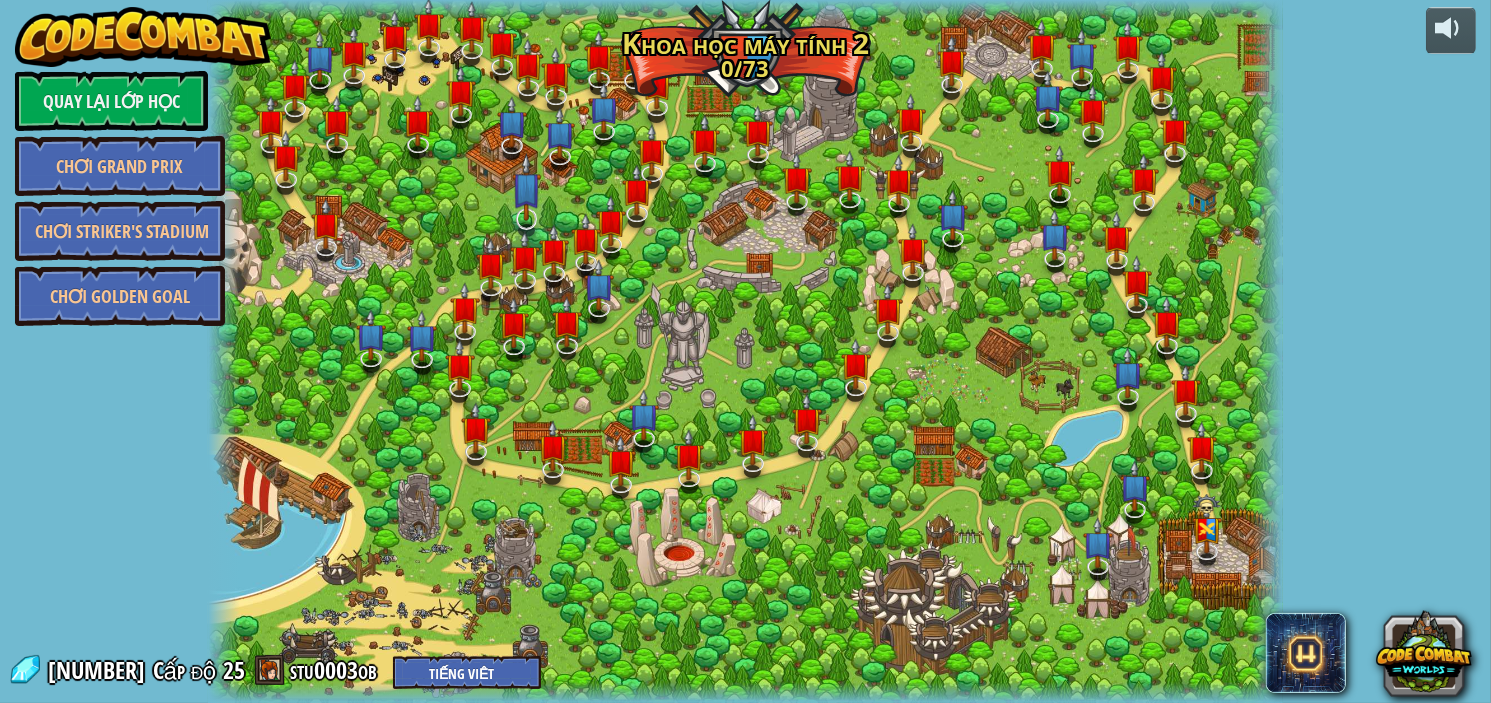 select on "vi" 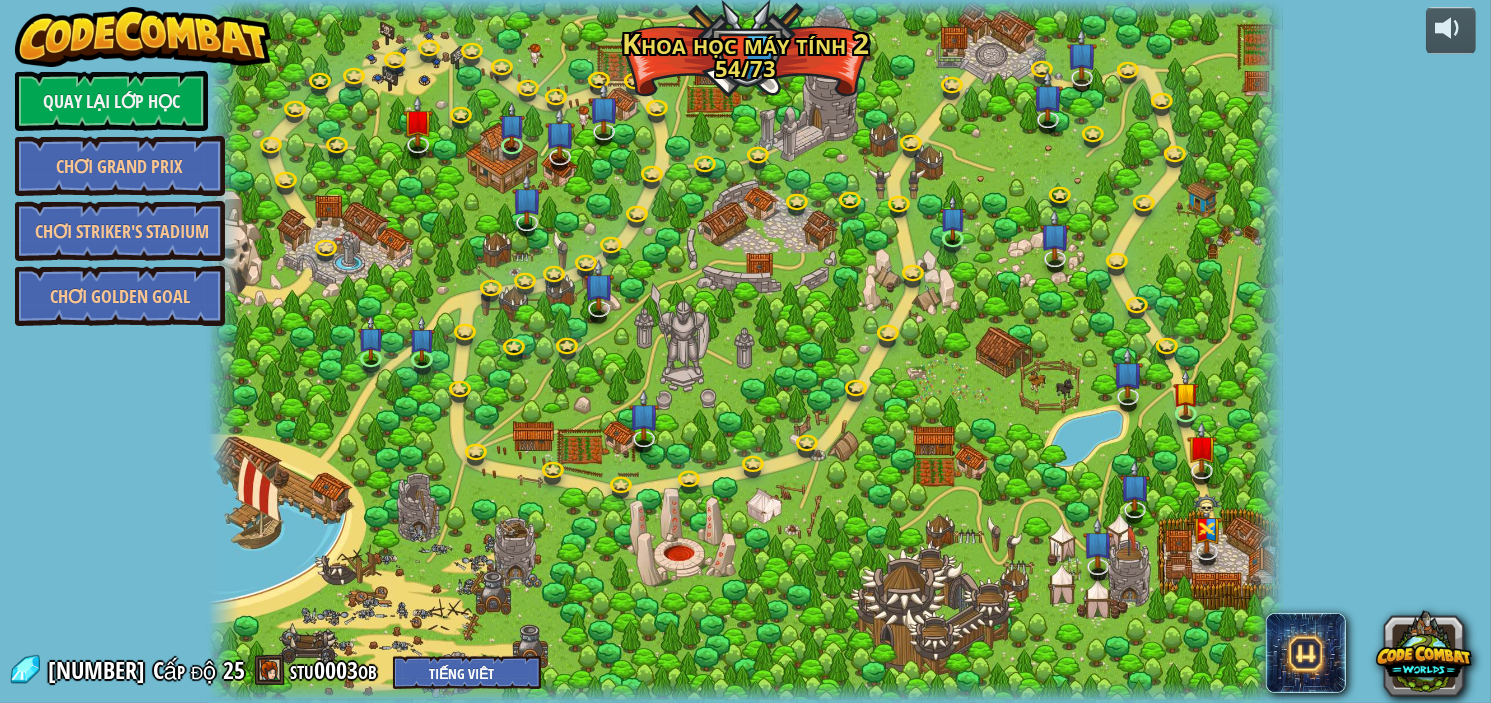 select on "vi" 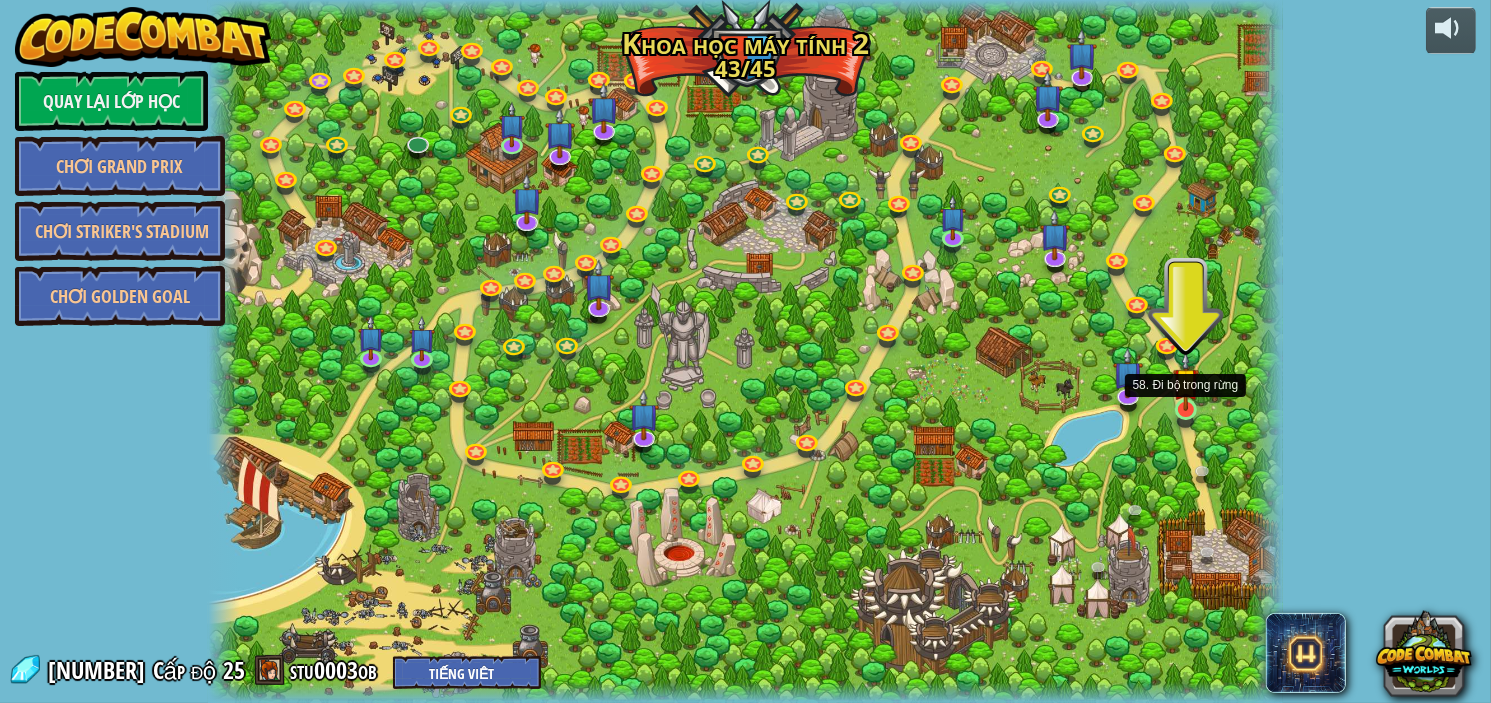 click at bounding box center [1186, 381] 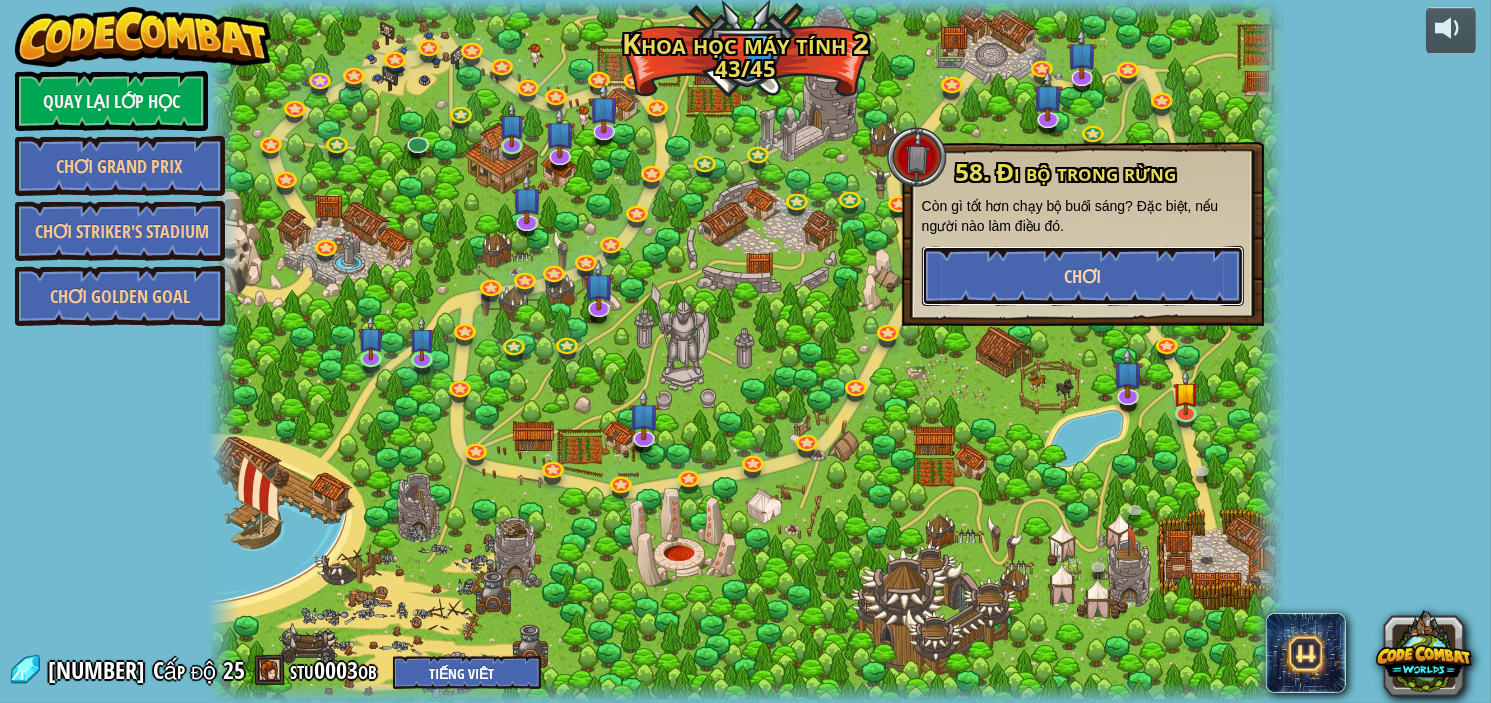 click on "Chơi" at bounding box center [1083, 276] 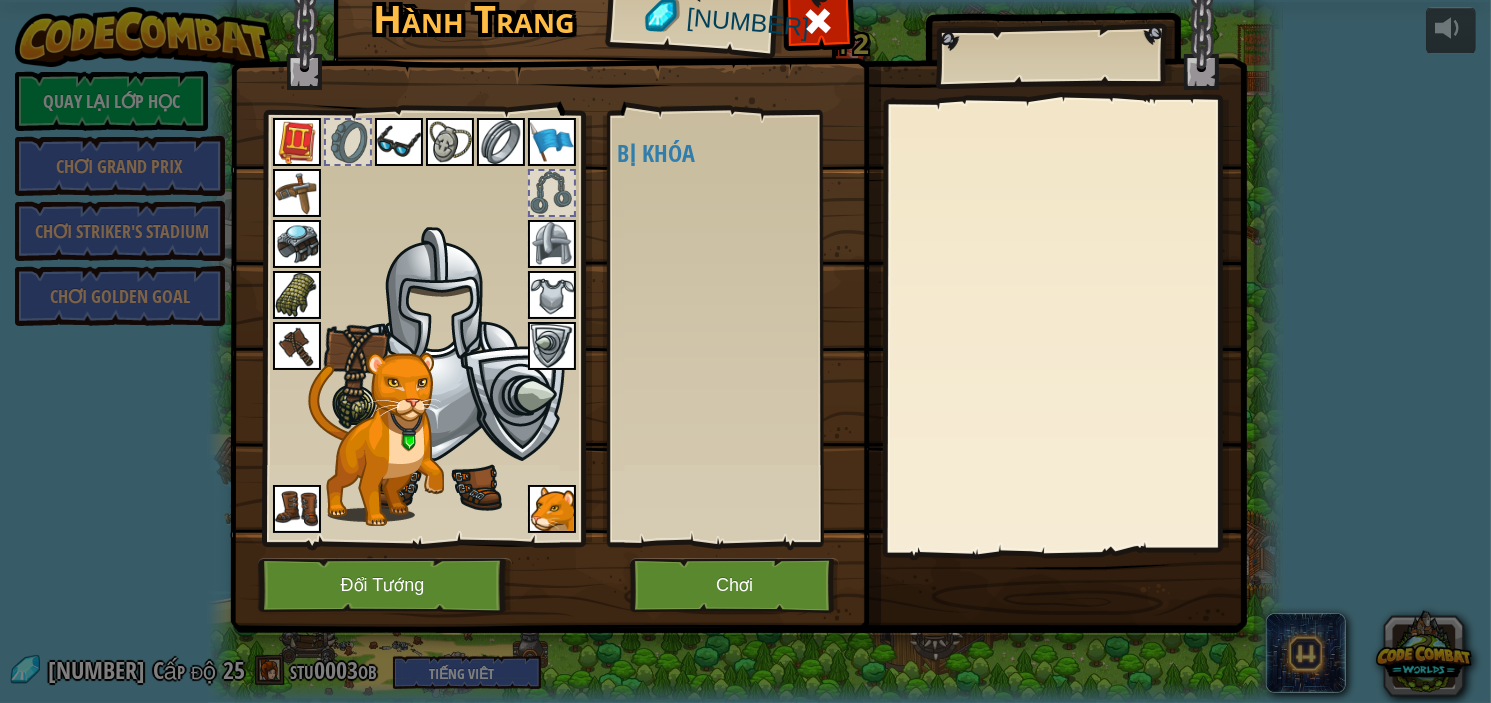 click at bounding box center [1064, 326] 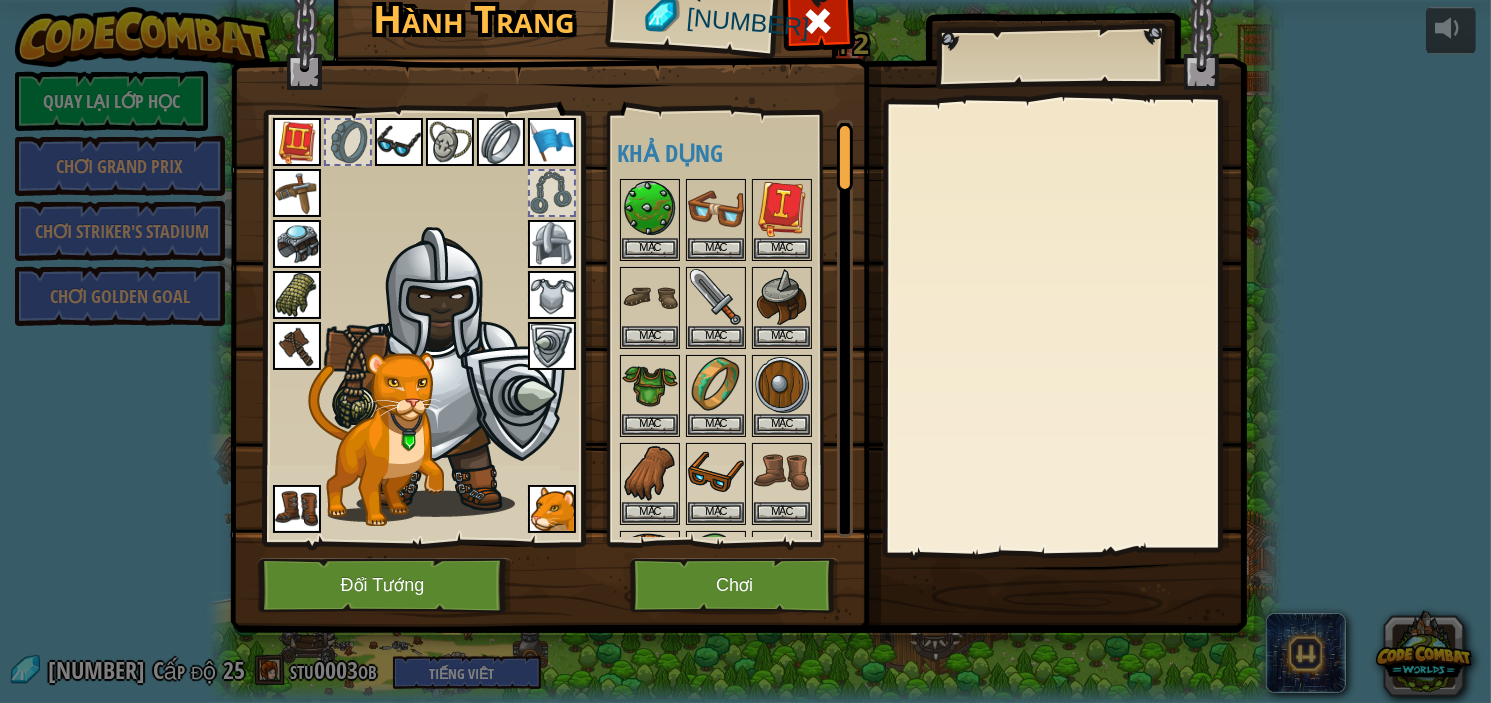 click at bounding box center [552, 509] 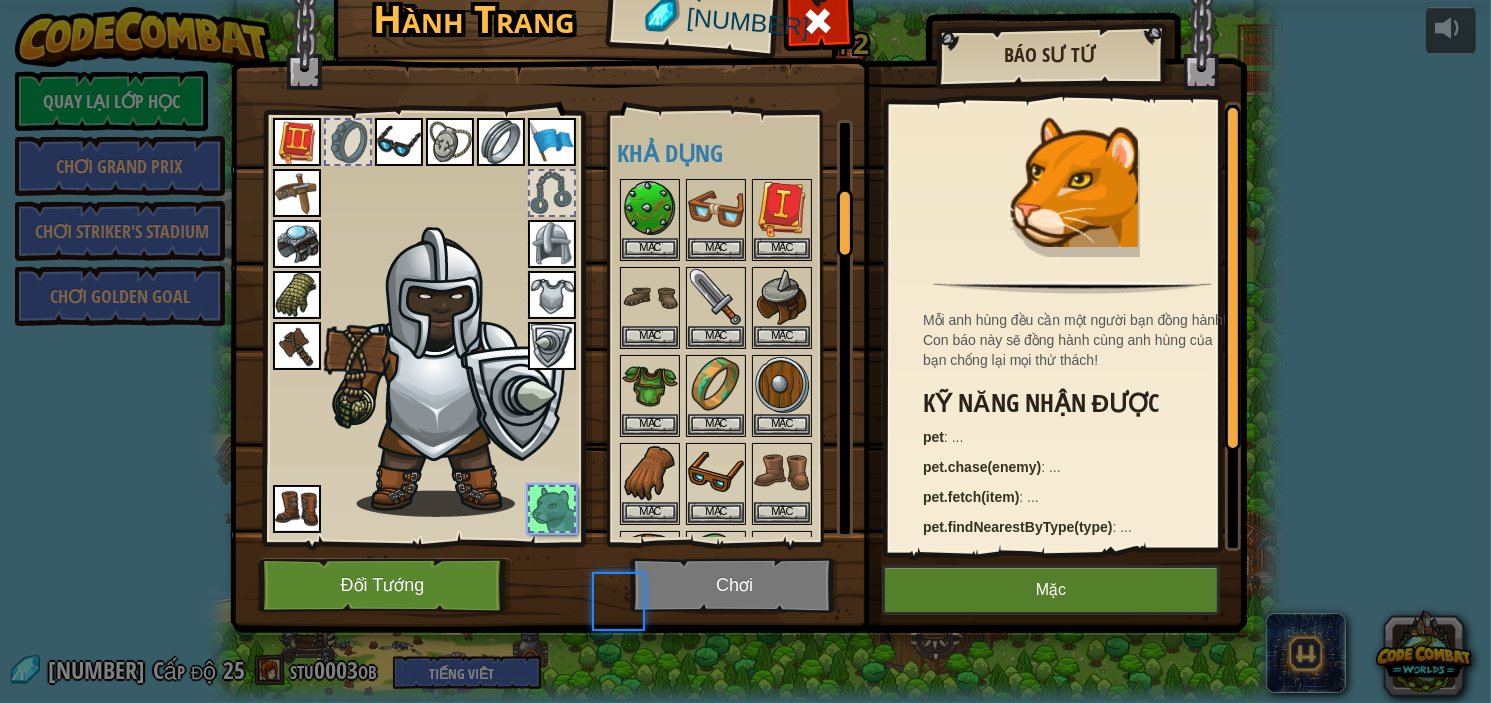 scroll, scrollTop: 424, scrollLeft: 0, axis: vertical 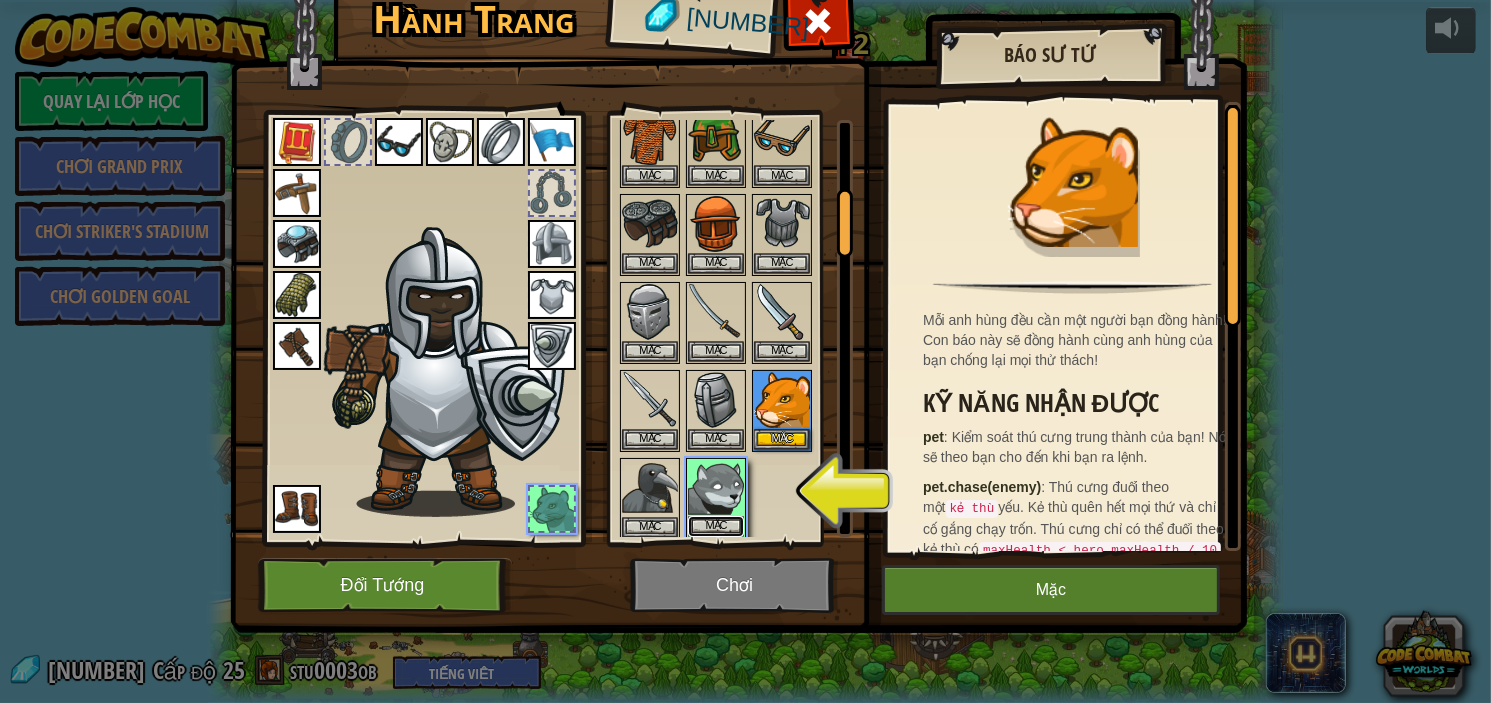 click on "Mặc" at bounding box center [716, 526] 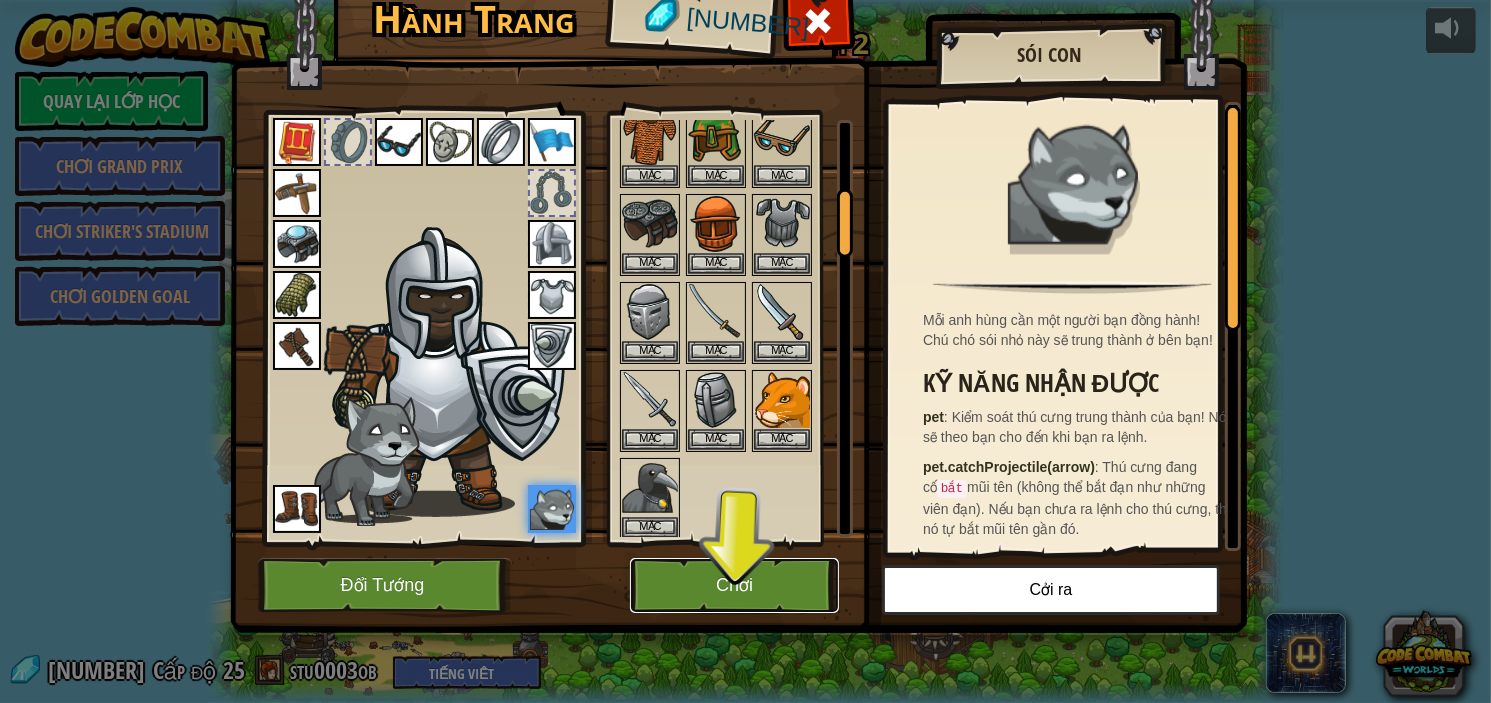 click on "Chơi" at bounding box center [734, 585] 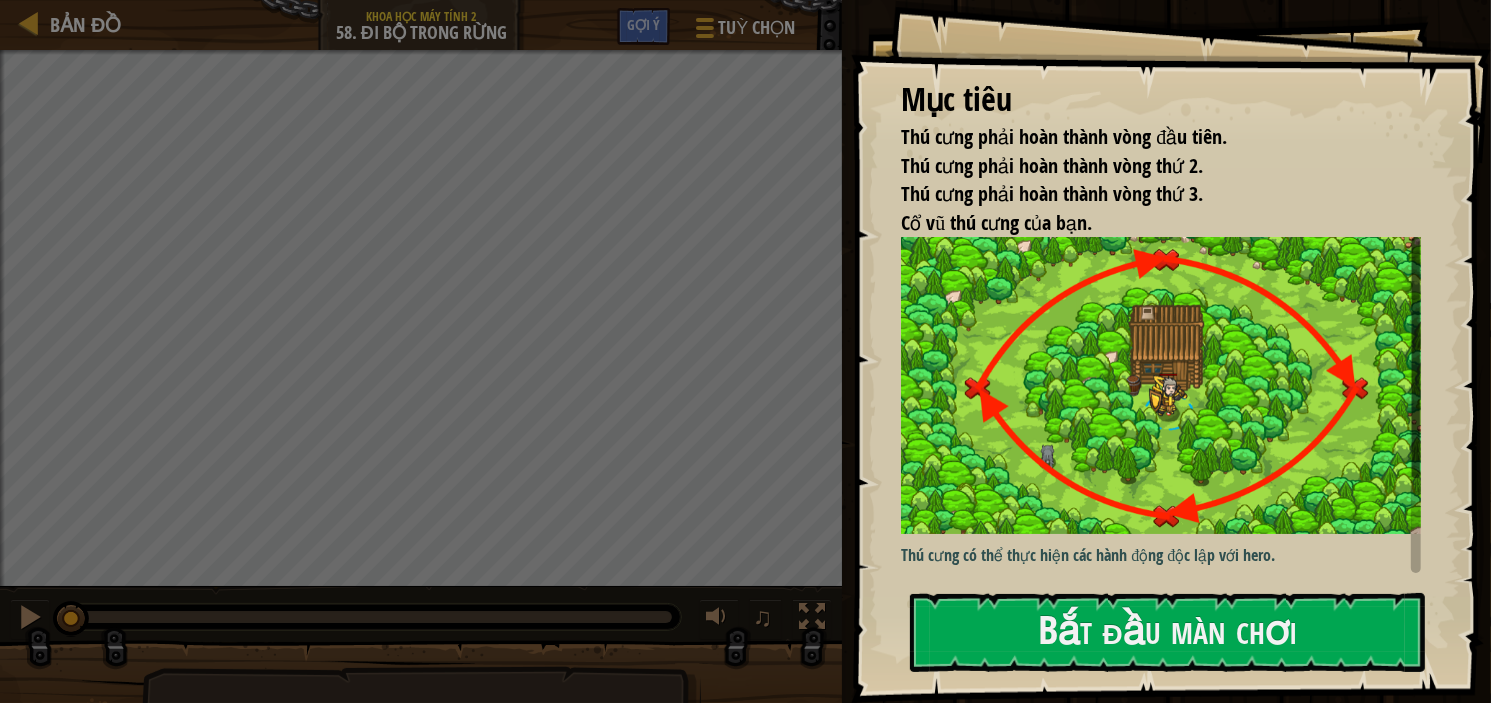click on "Mục tiêu Thú cưng phải hoàn thành vòng đầu tiên. Thú cưng phải hoàn thành vòng thứ 2. Thú cưng phải hoàn thành vòng thứ 3. Cổ vũ thú cưng của bạn.
Thú cưng có thể thực hiện các hành động độc lập với hero.
Ví dụ: thú cưng của em có thể di chuyển xung quanh trong khi hero đang nói.
Sử dụng  pet.moveXY()  trong hàm  onSpawn .
Sau đó, gán  onSpawn  làm  hàm xử lý sự kiện  cho  sự kiện   "spawn" .
(Biên dịch bởi Galaxy Education)
Bắt đầu màn chơi Không kết nối được với server Bạn cần mua gói dịch vụ để được chơi cấp độ này. Mua gói nâng cao Bạn cần tham gia một khóa học để chơi màn này. Trở Lại Khóa Học Của Tôi Hãy yêu cầu giáo viên cấp giấy phép cho bạn để bạn có thể tiếp tục chơi CodeCombat! Trở Lại Khóa Học Của Tôi Màn chơi này bị khóa. Trở Lại Khóa Học Của Tôi" at bounding box center (1171, 351) 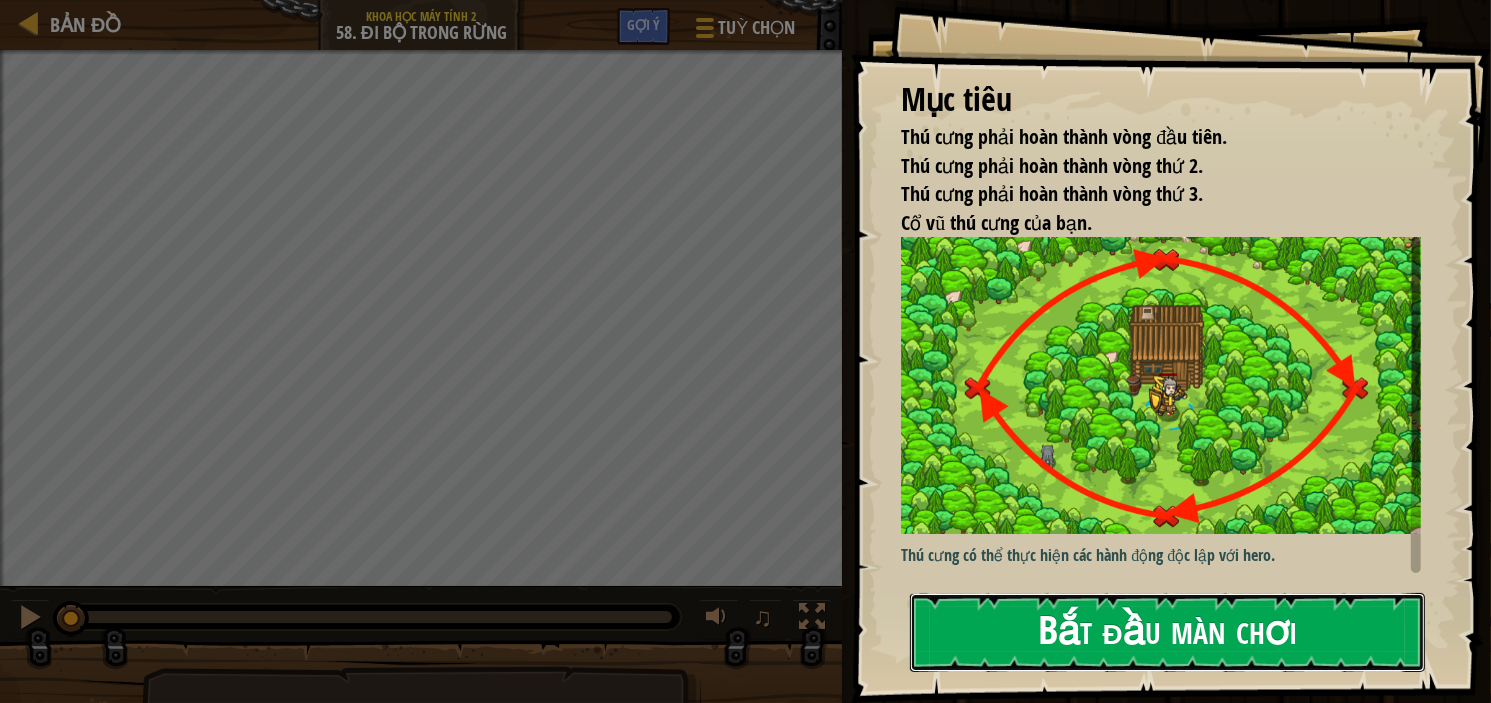 click on "Bắt đầu màn chơi" at bounding box center [1167, 632] 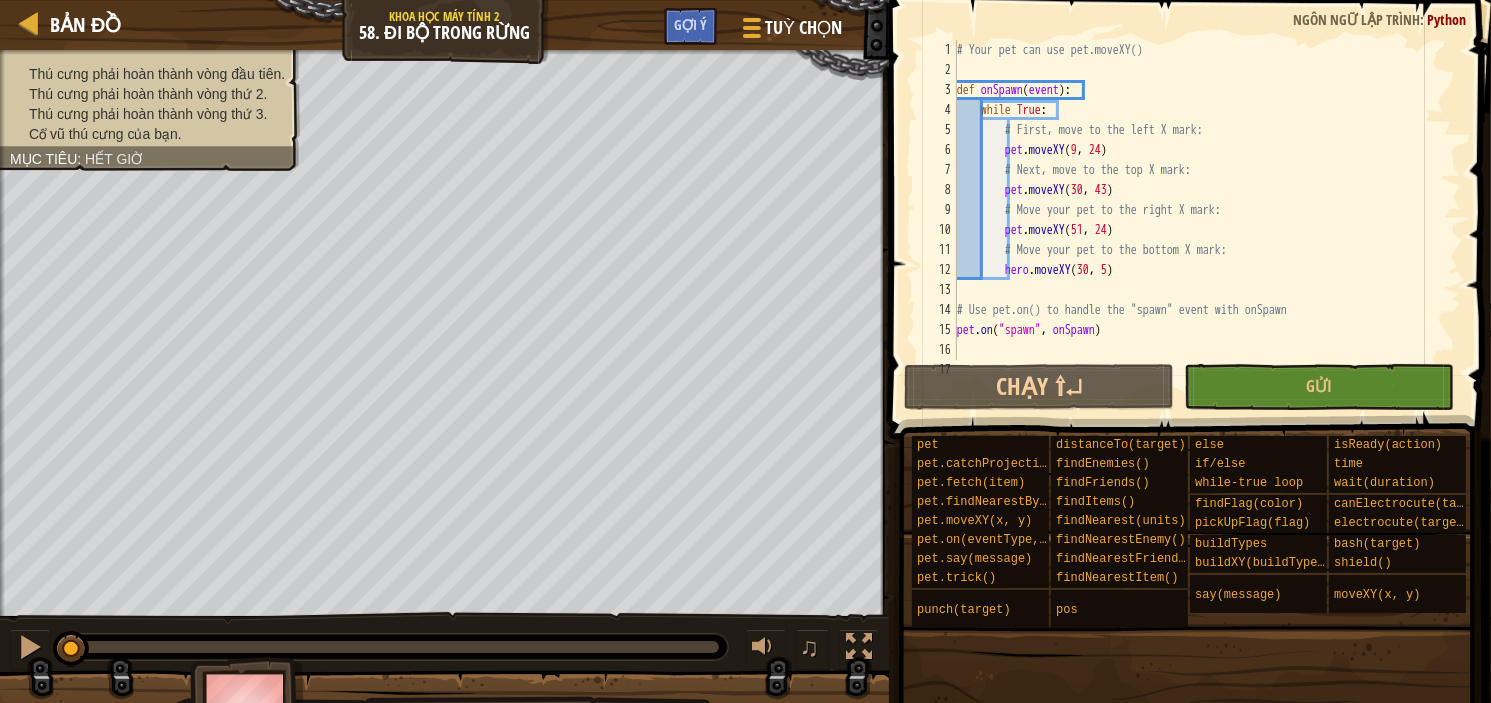 click at bounding box center [1192, 191] 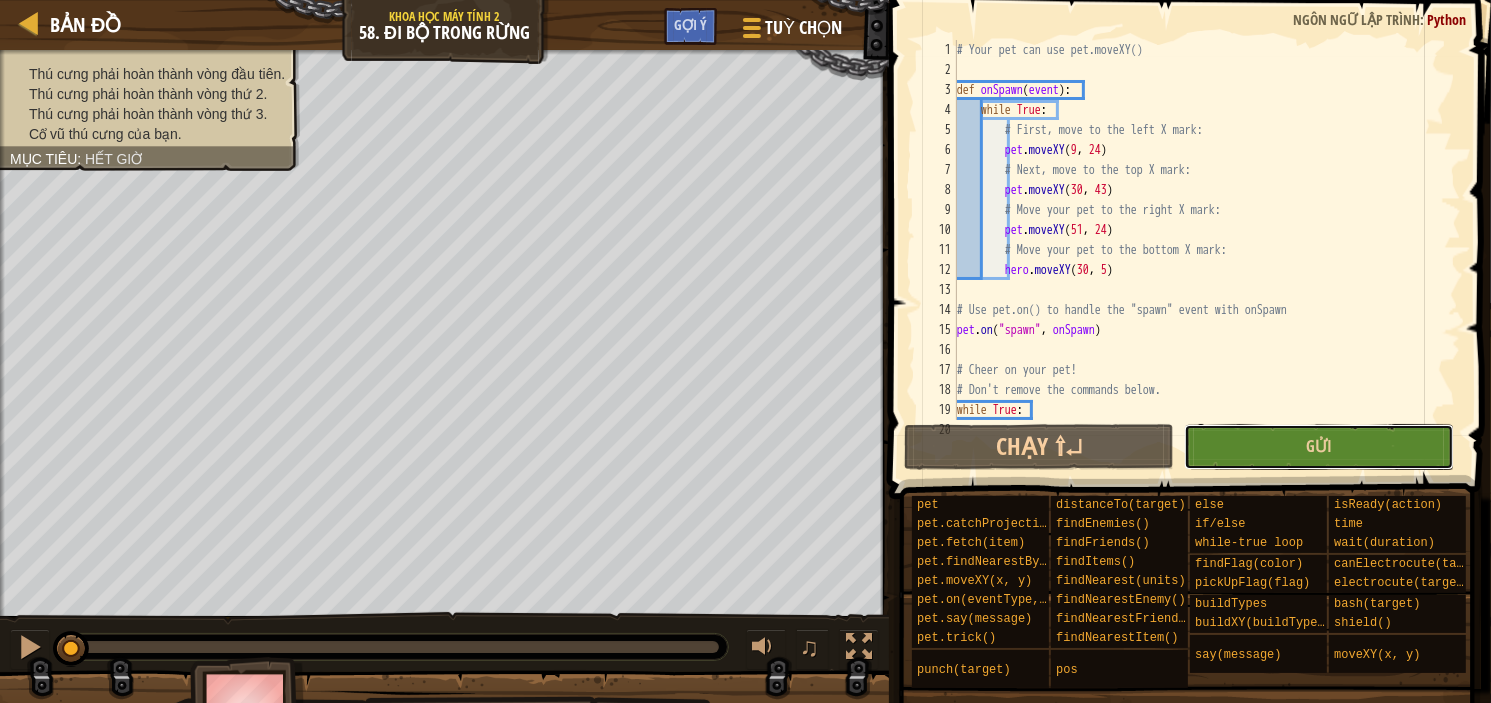 click on "Gửi" at bounding box center [1319, 447] 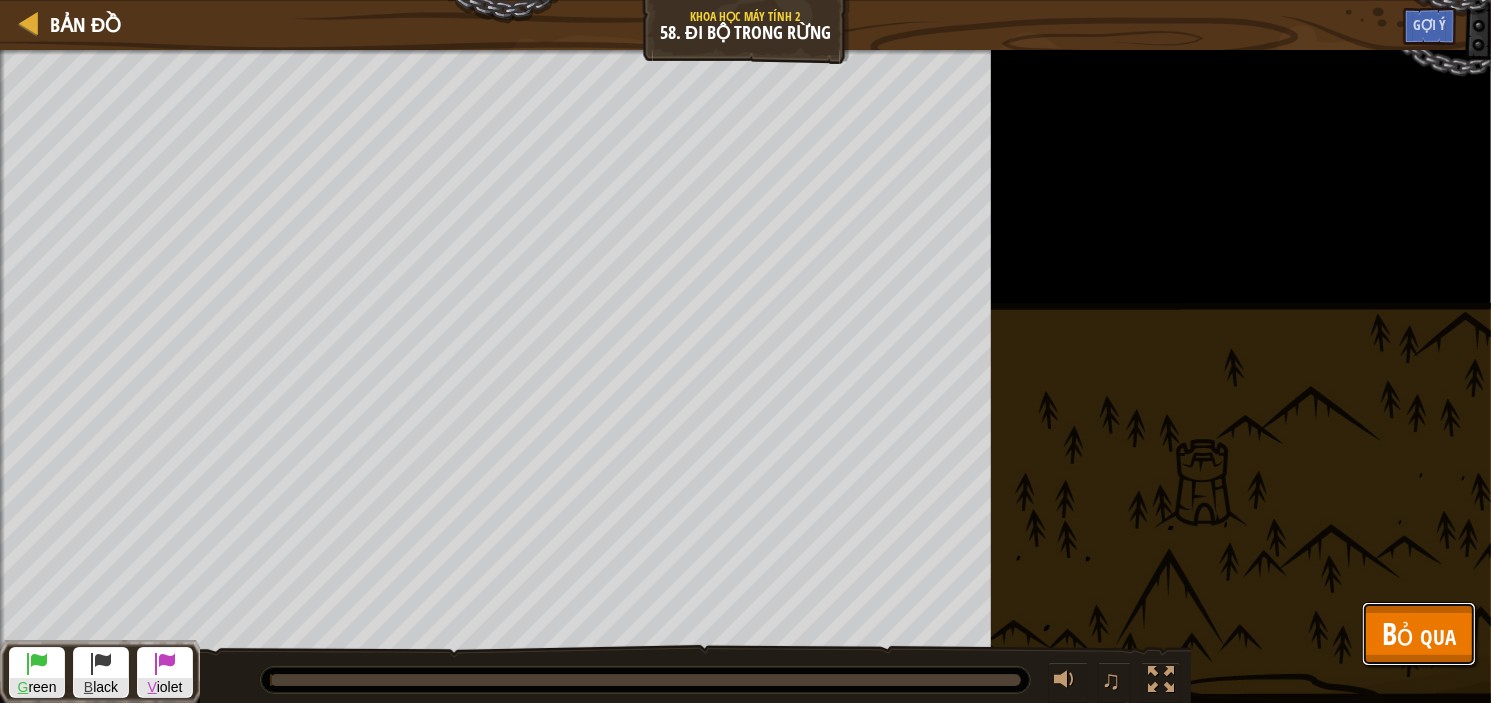 click on "Bỏ qua" at bounding box center [1419, 633] 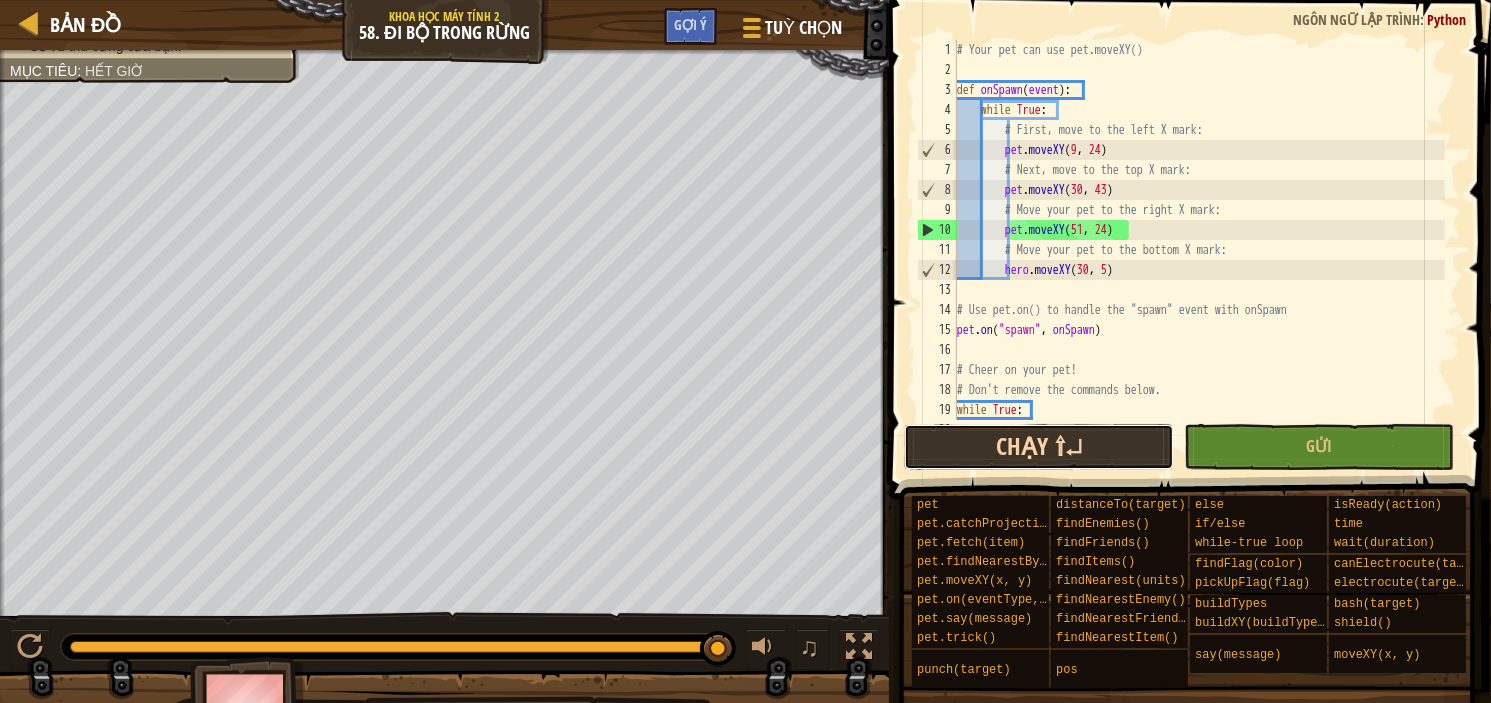 click on "Chạy ⇧↵" at bounding box center (1039, 447) 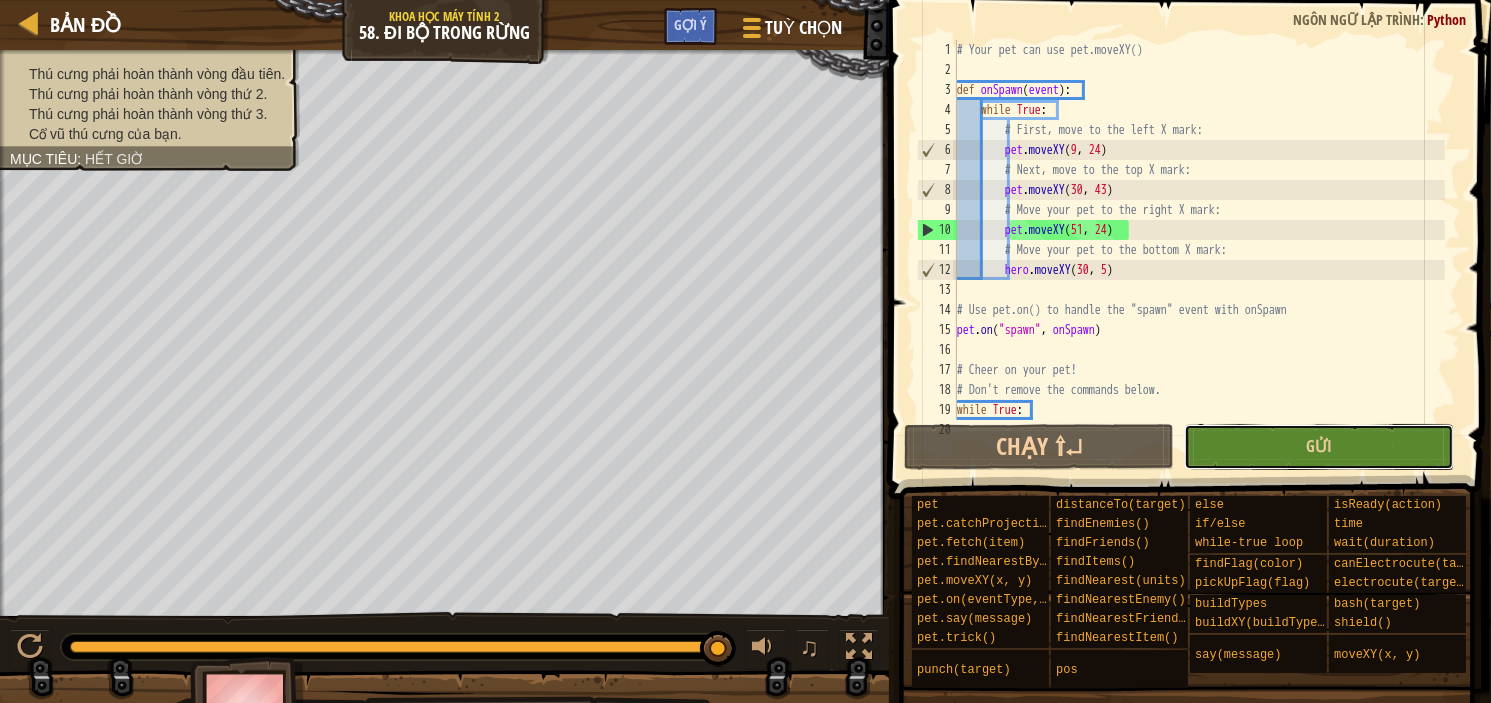 click on "Gửi" at bounding box center (1319, 447) 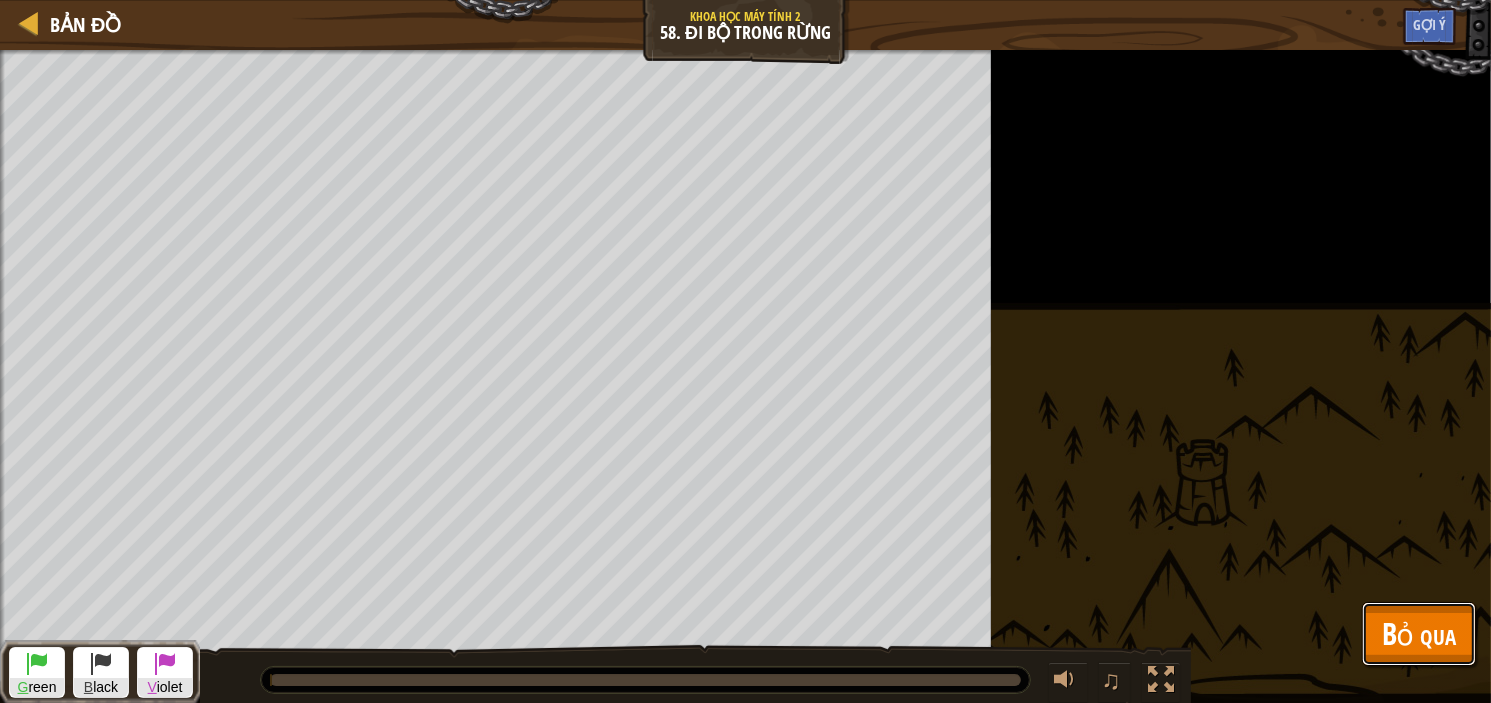 click on "Bỏ qua" at bounding box center [1419, 633] 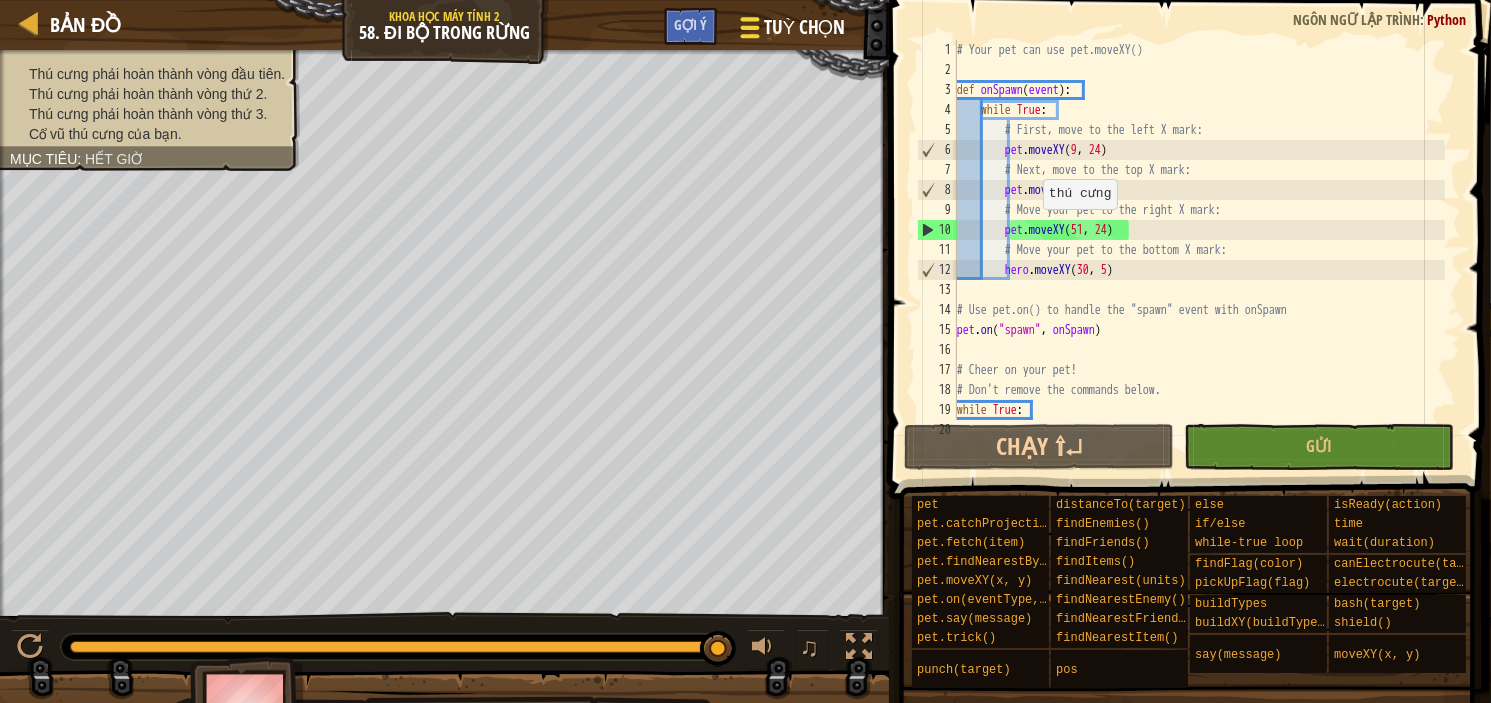 click at bounding box center (749, 27) 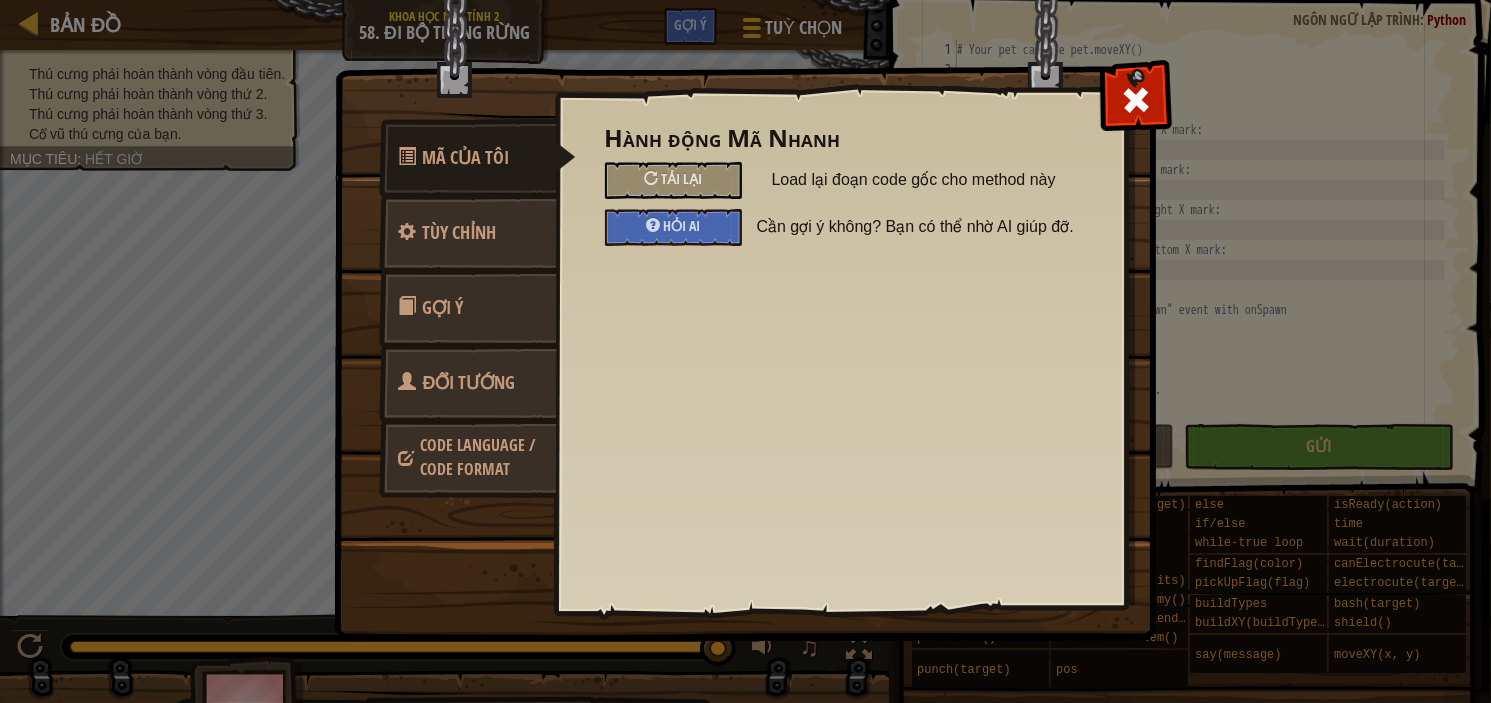 click on "Đổi Tướng" at bounding box center [468, 383] 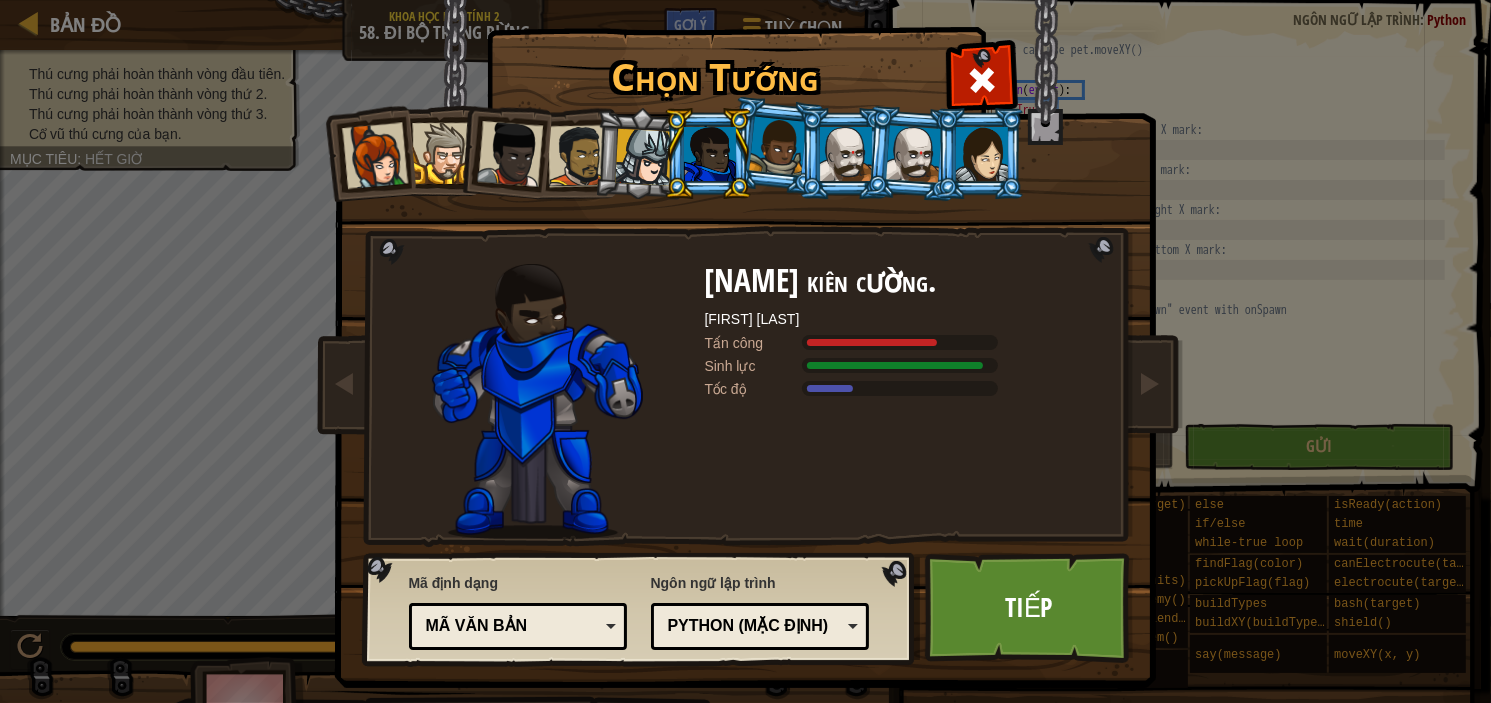click at bounding box center (914, 153) 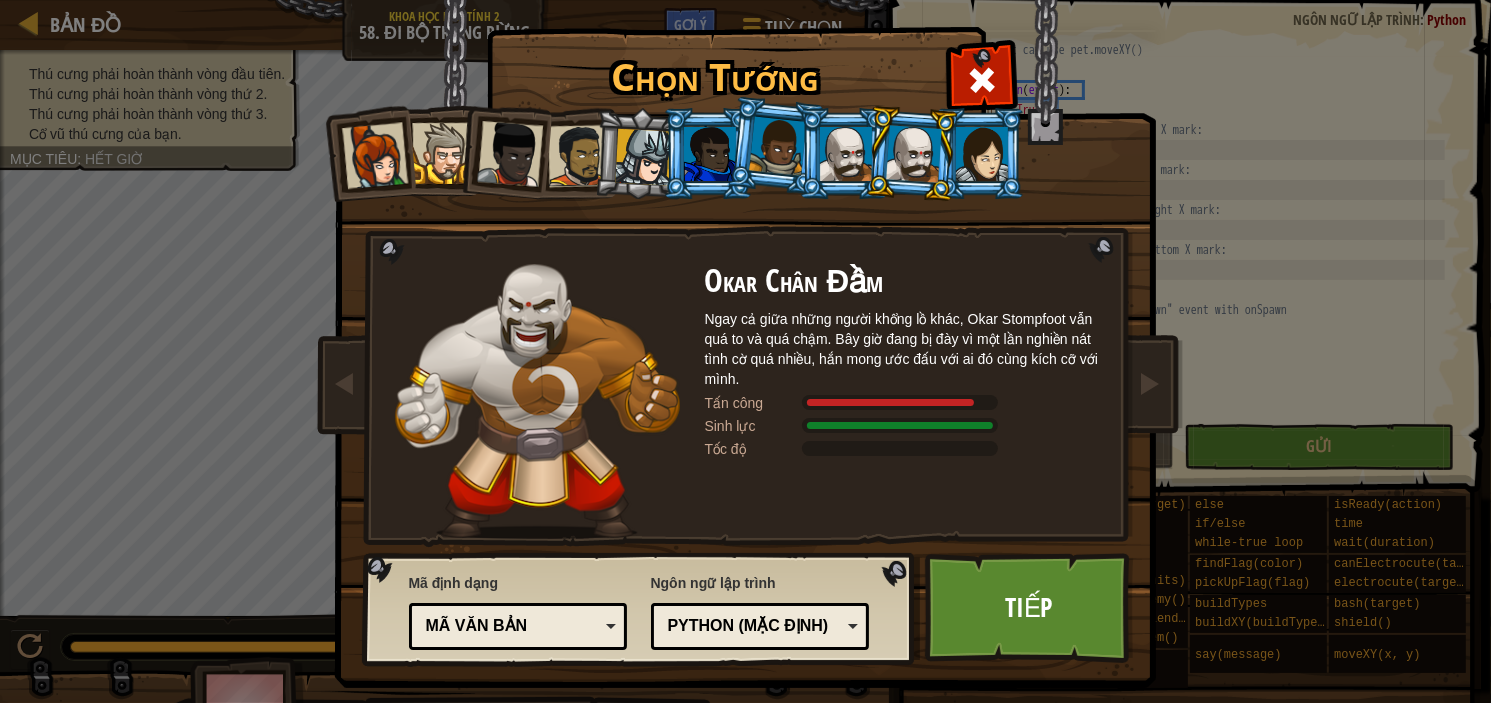 click at bounding box center (846, 154) 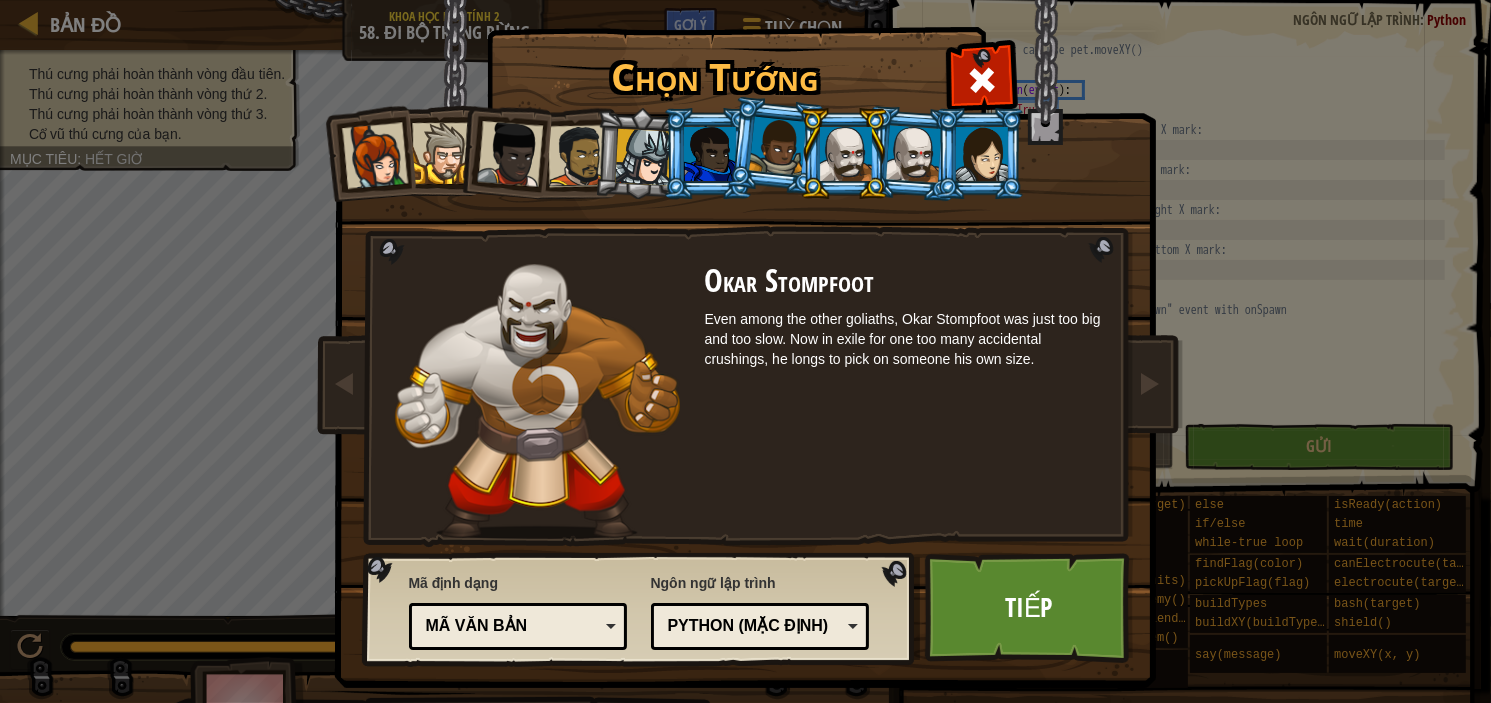 click at bounding box center (914, 153) 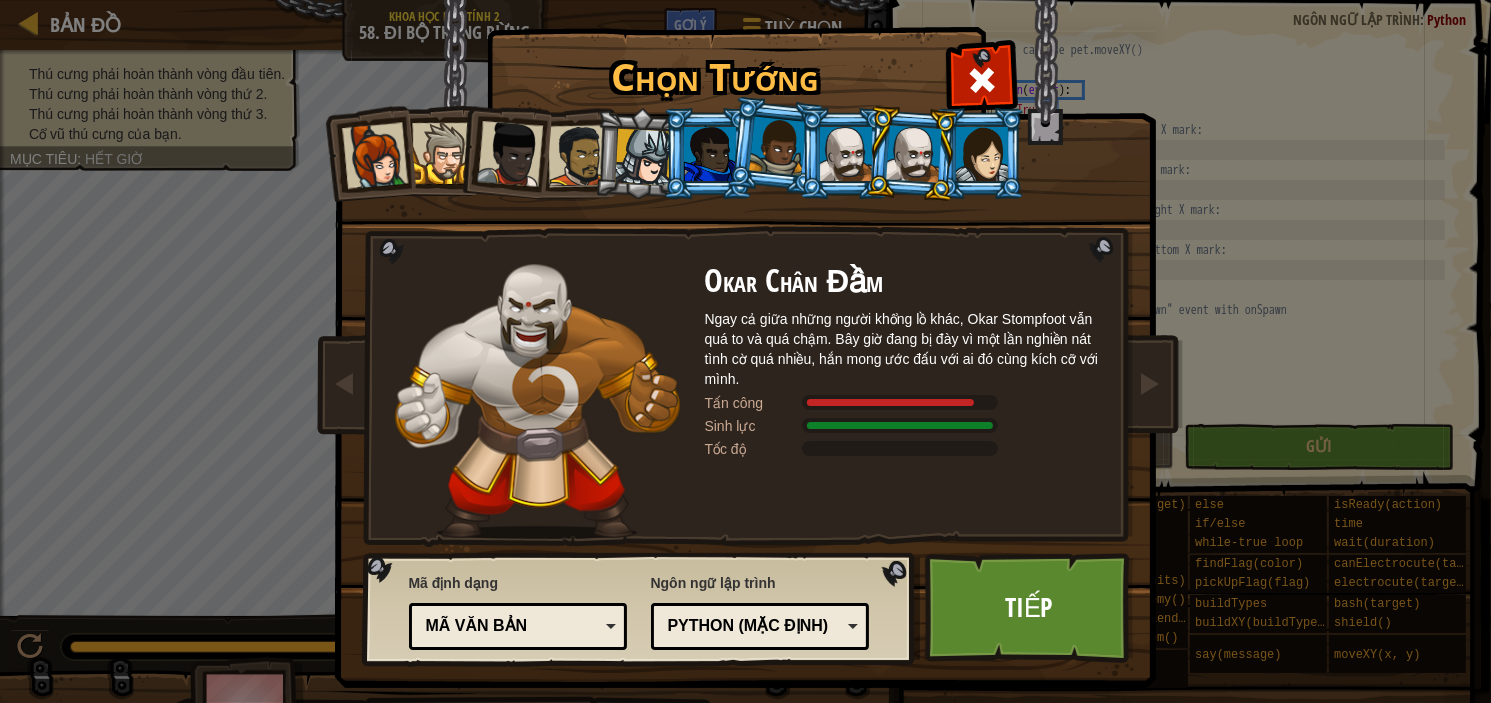 click at bounding box center [846, 154] 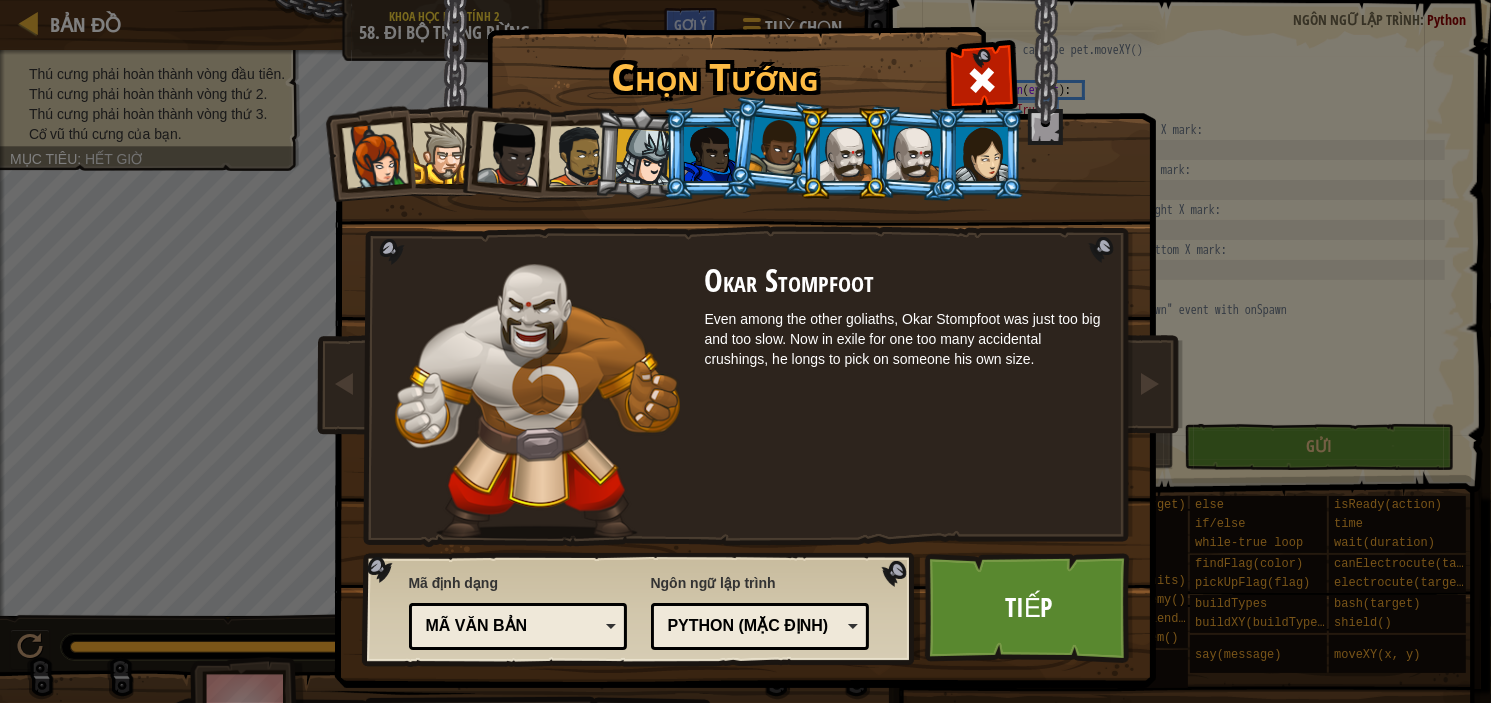 click at bounding box center (914, 153) 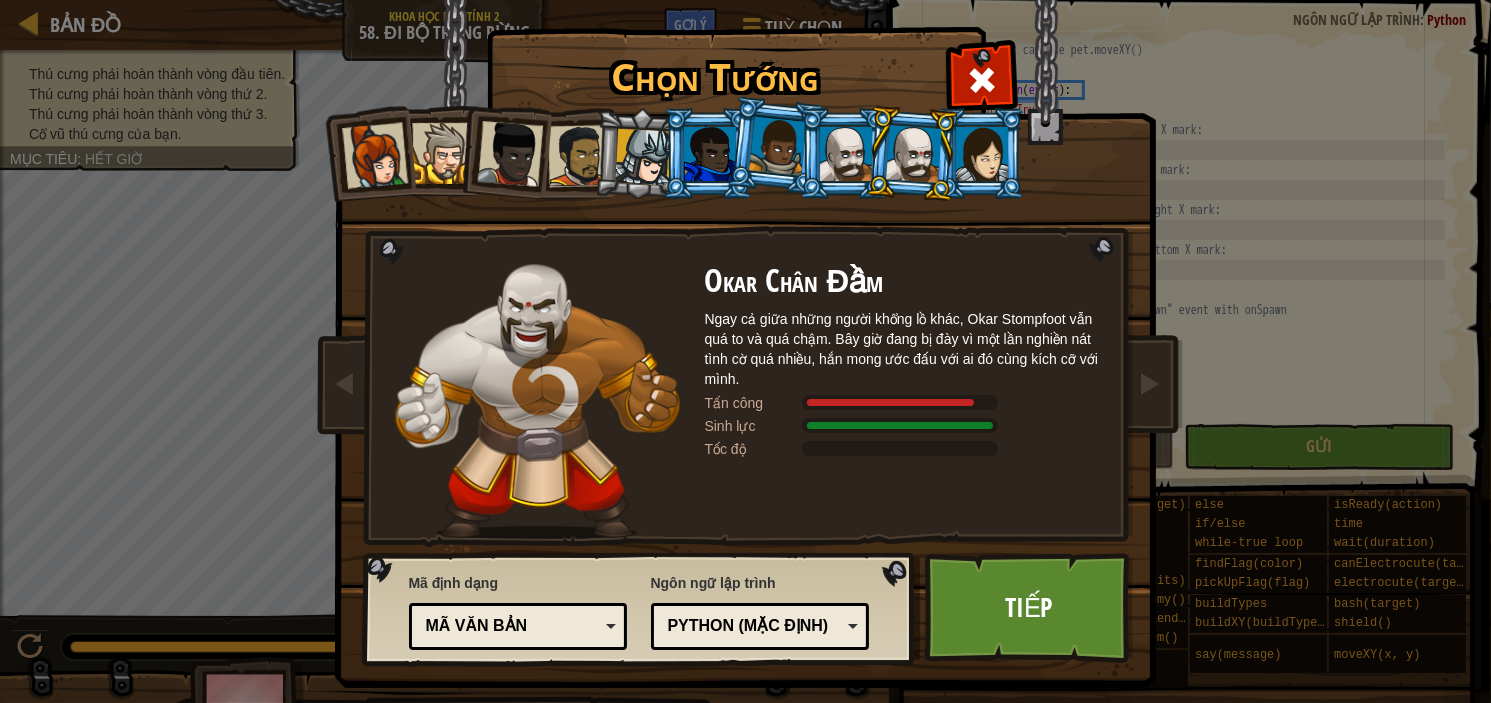 click at bounding box center (982, 154) 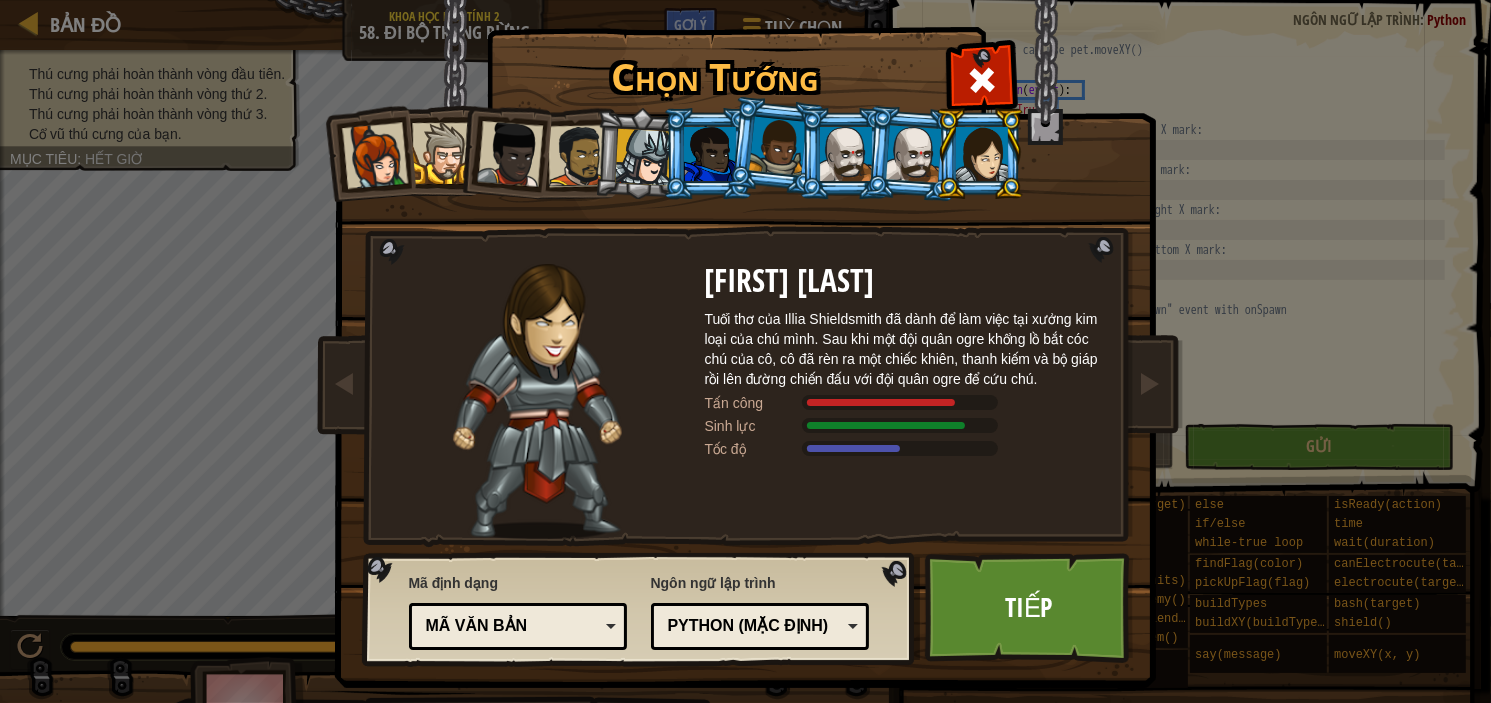 click at bounding box center (777, 146) 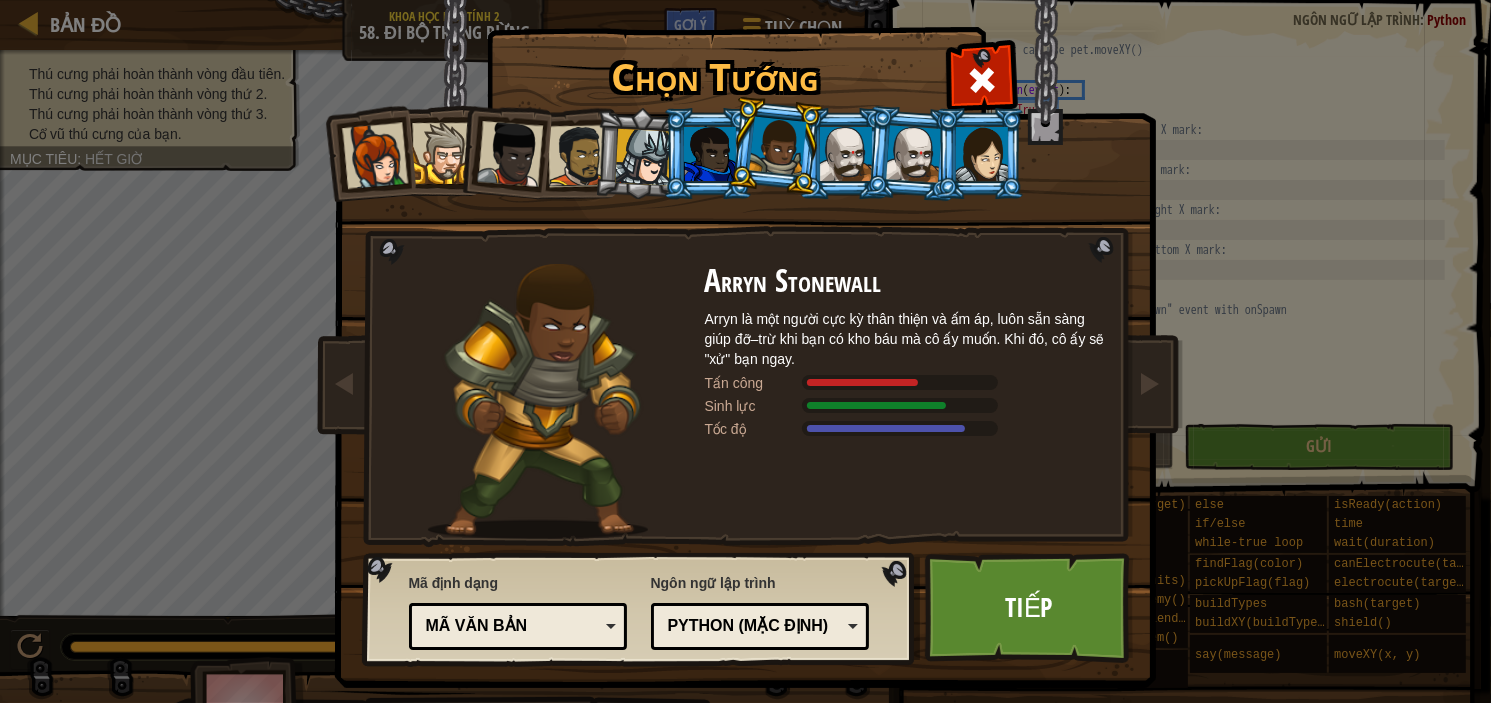 click at bounding box center [710, 154] 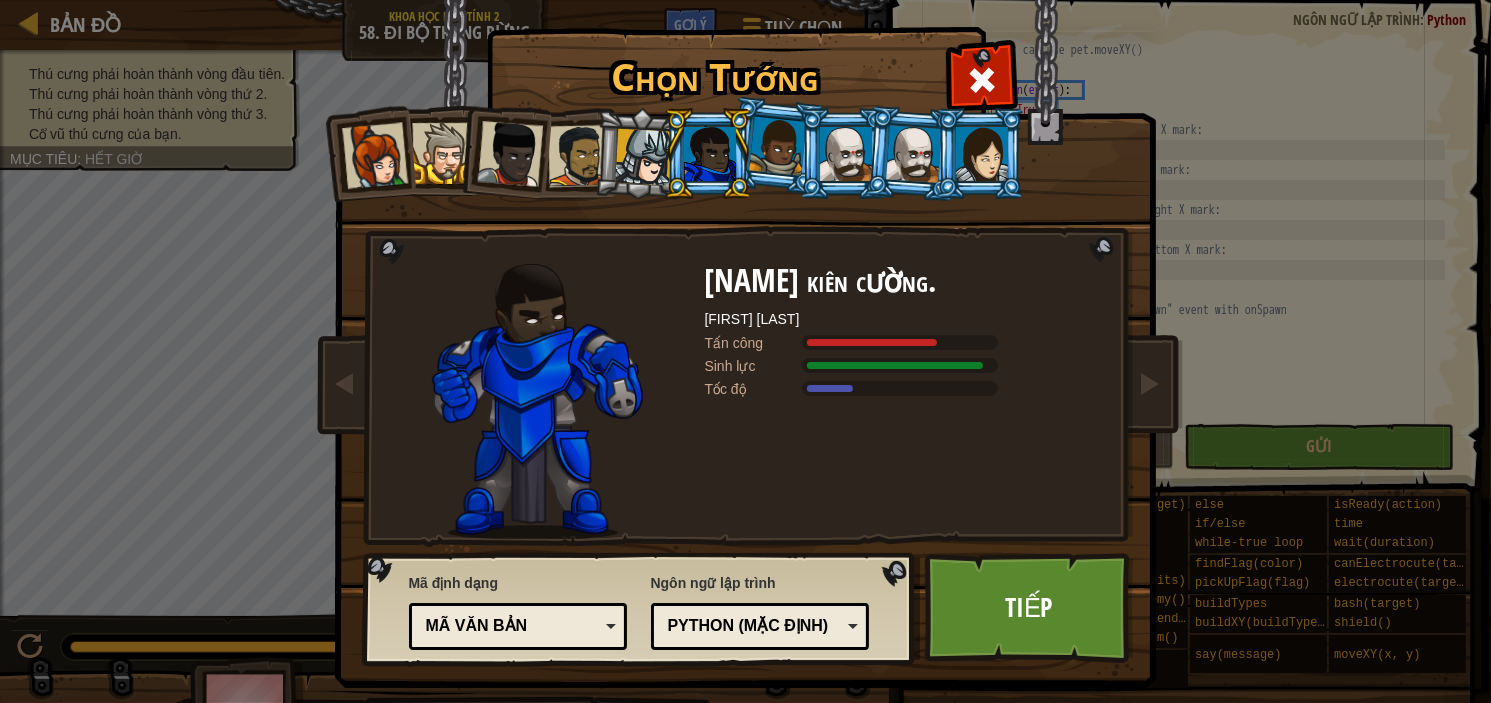 click at bounding box center [708, 153] 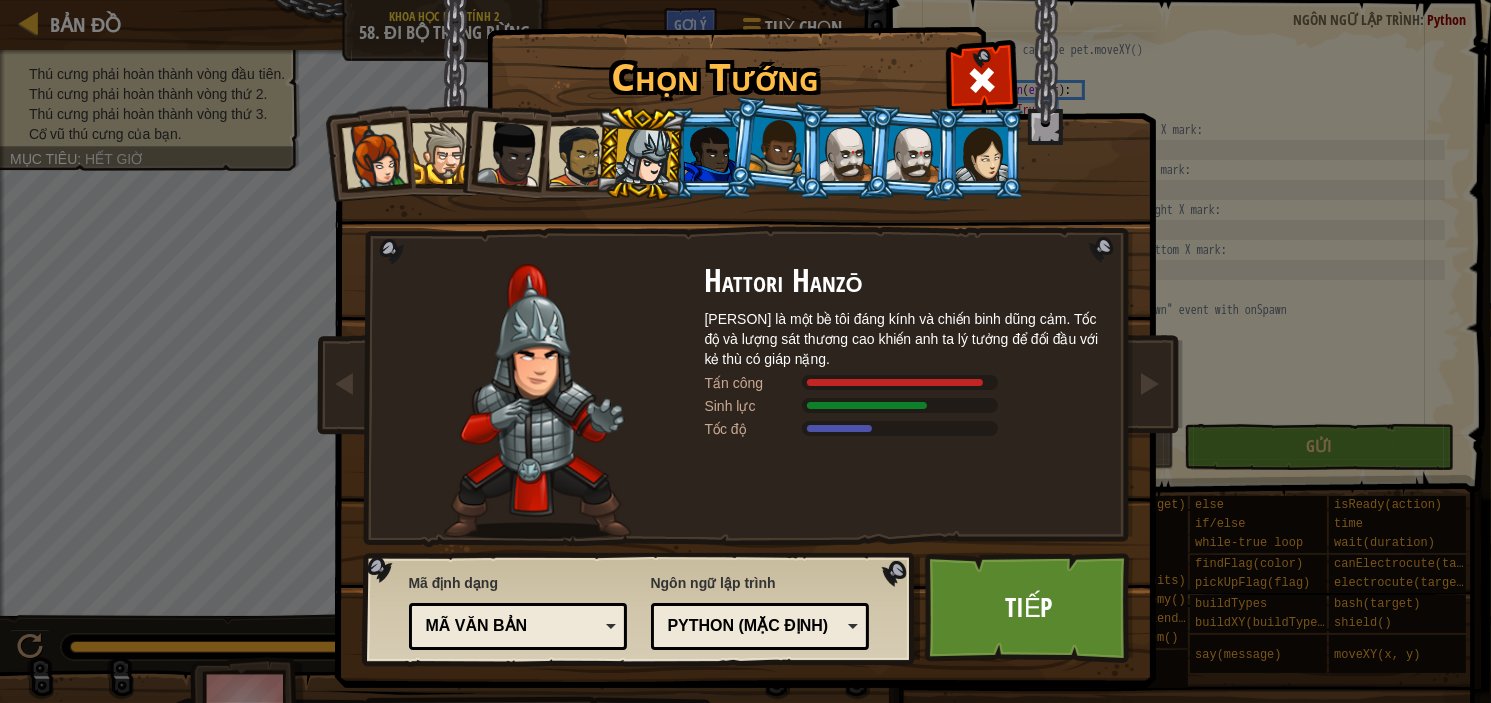 click at bounding box center [572, 153] 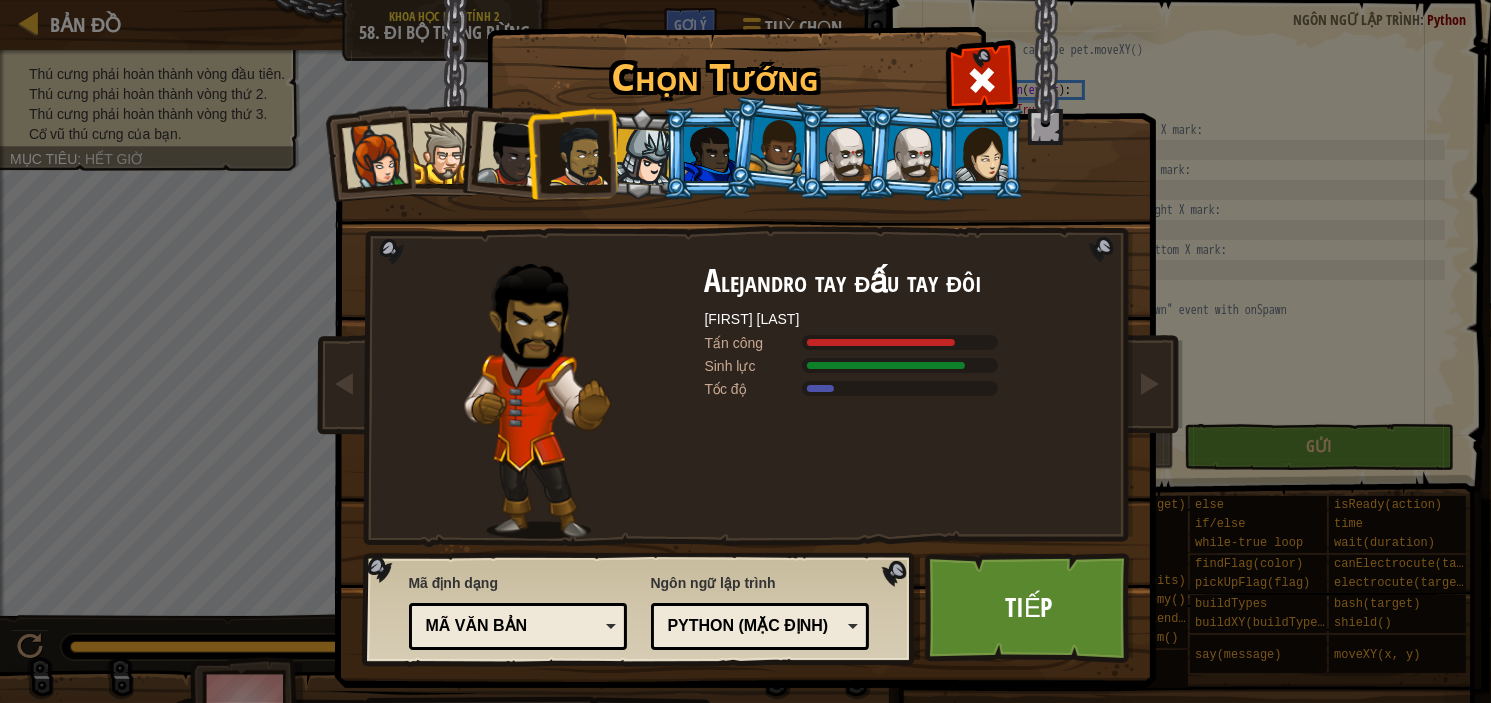 click at bounding box center [504, 150] 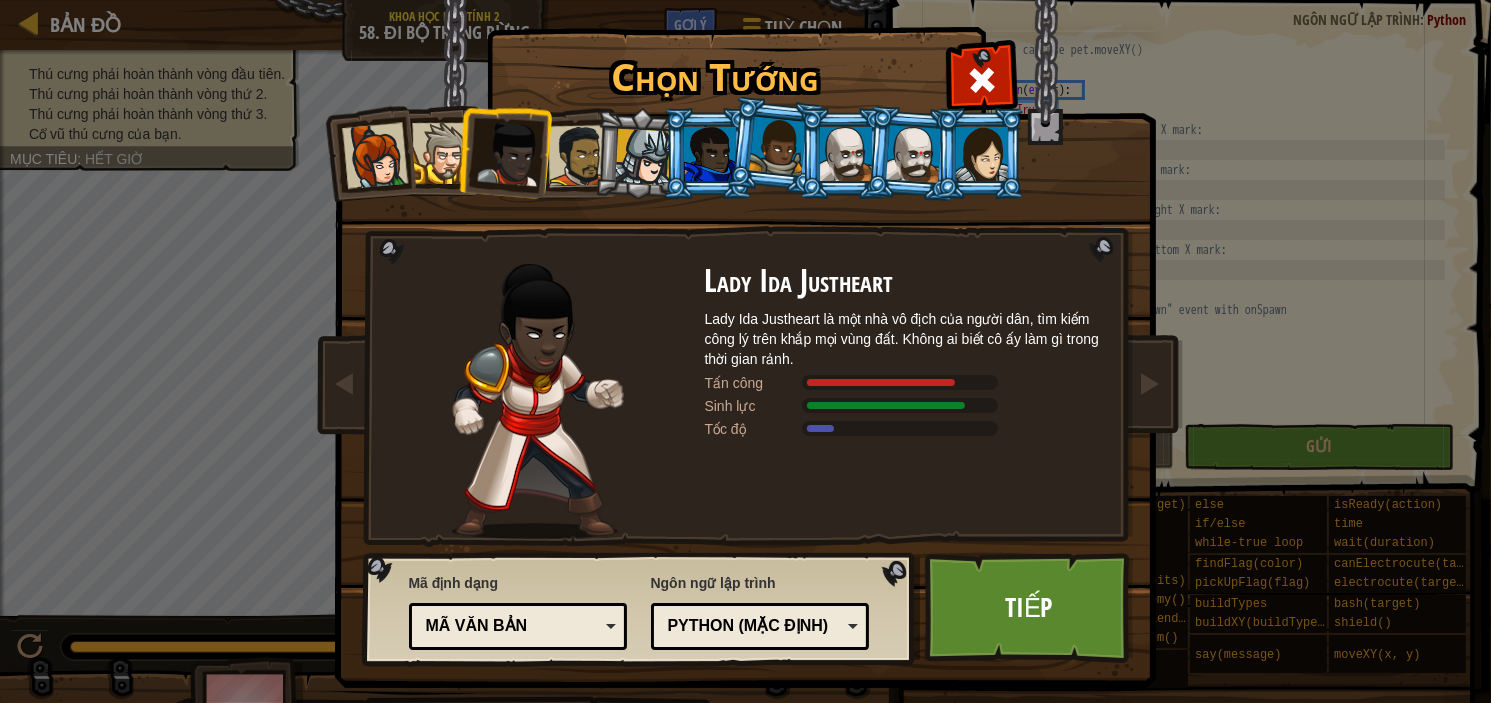 click at bounding box center (436, 150) 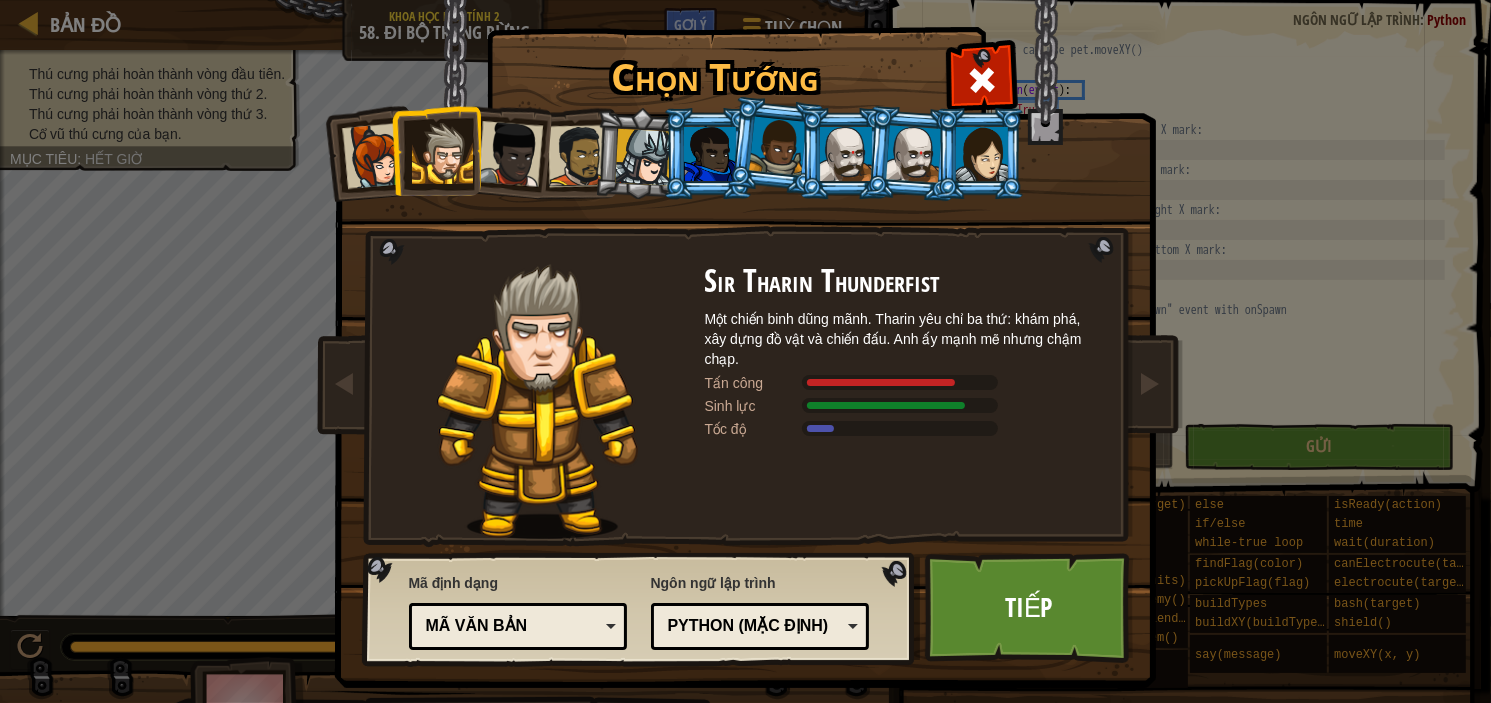 click at bounding box center (374, 156) 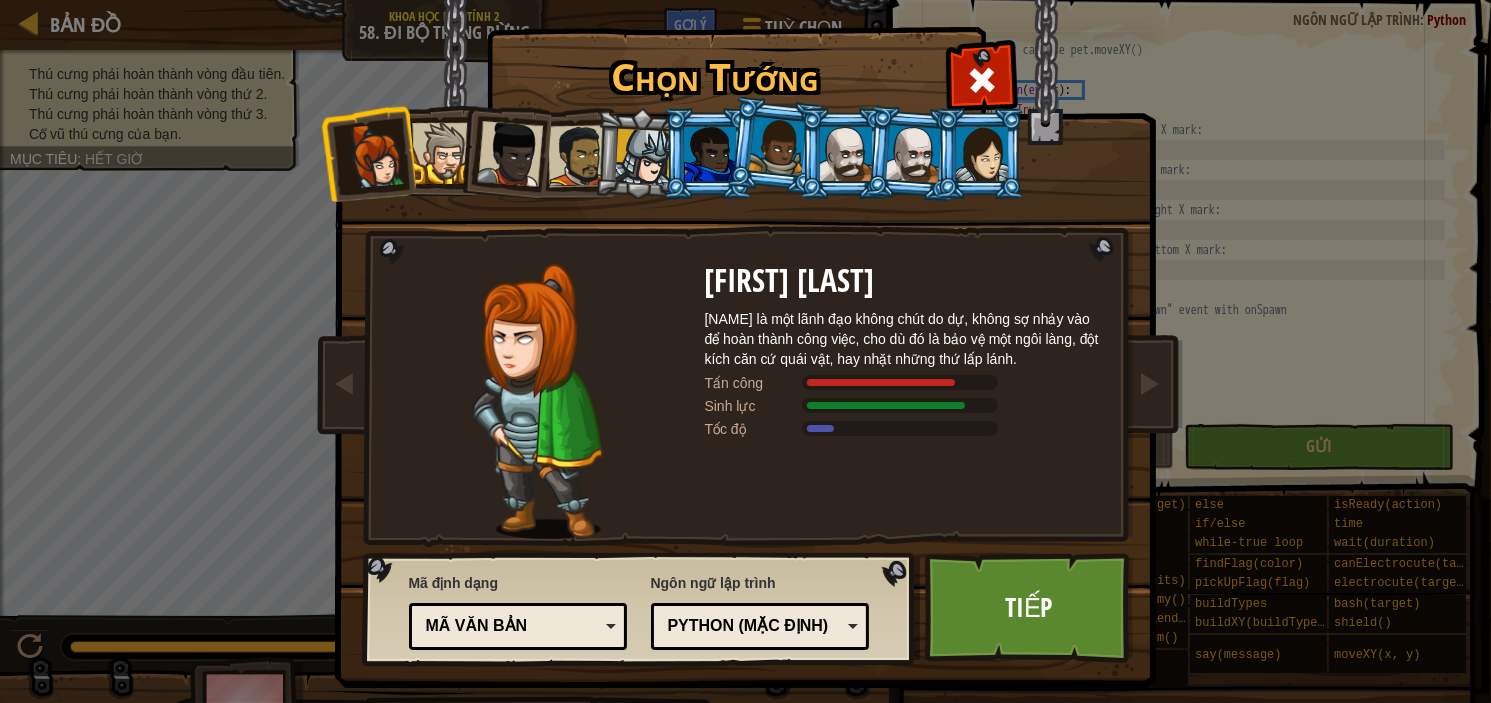 click at bounding box center (442, 153) 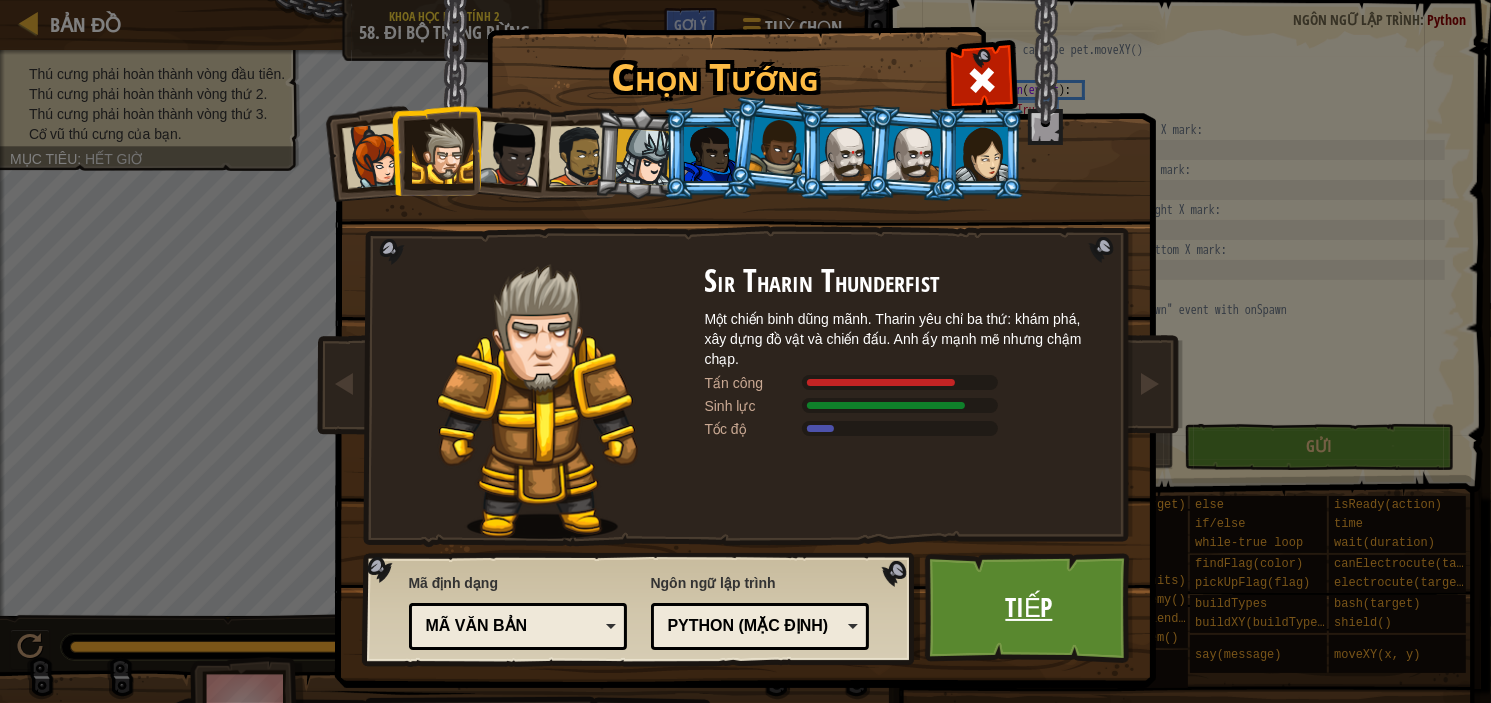 click on "Tiếp" at bounding box center (1029, 608) 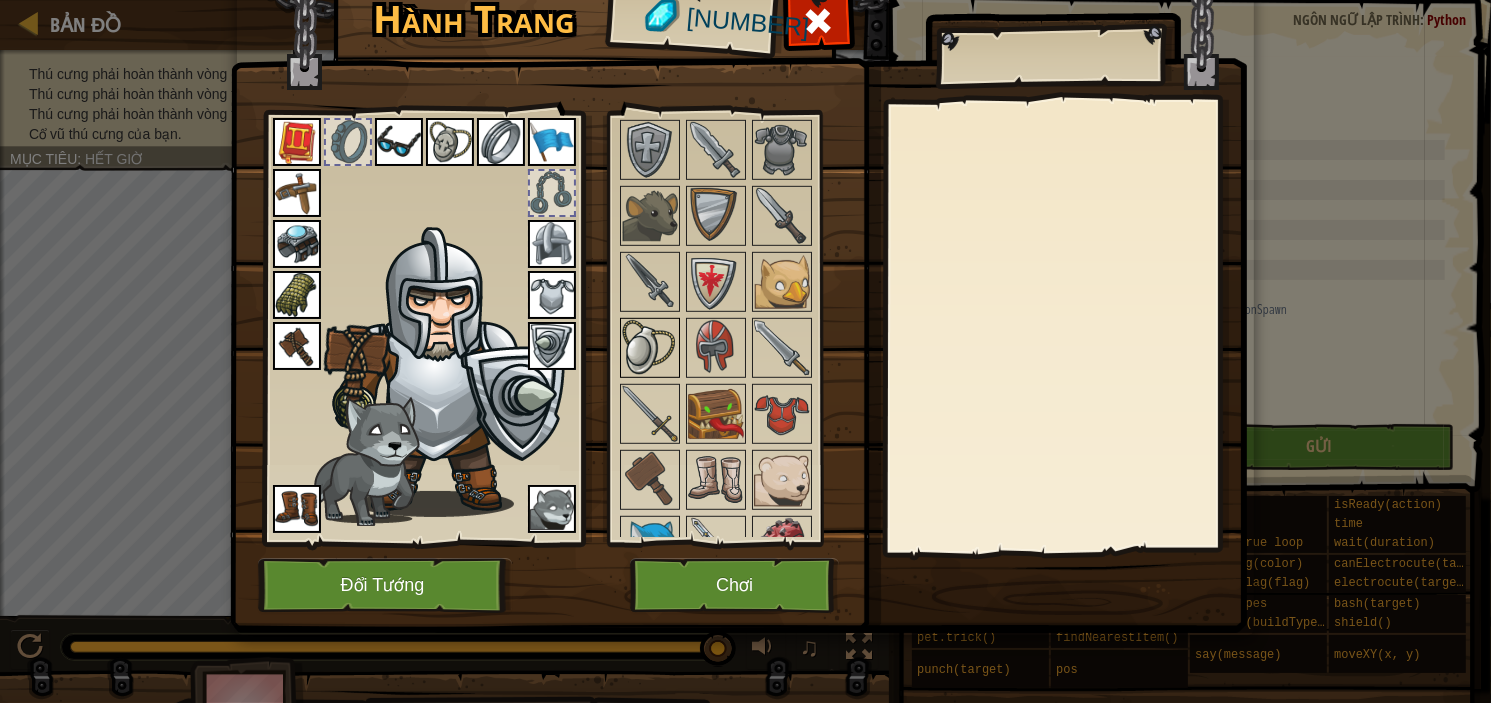 scroll, scrollTop: 1600, scrollLeft: 0, axis: vertical 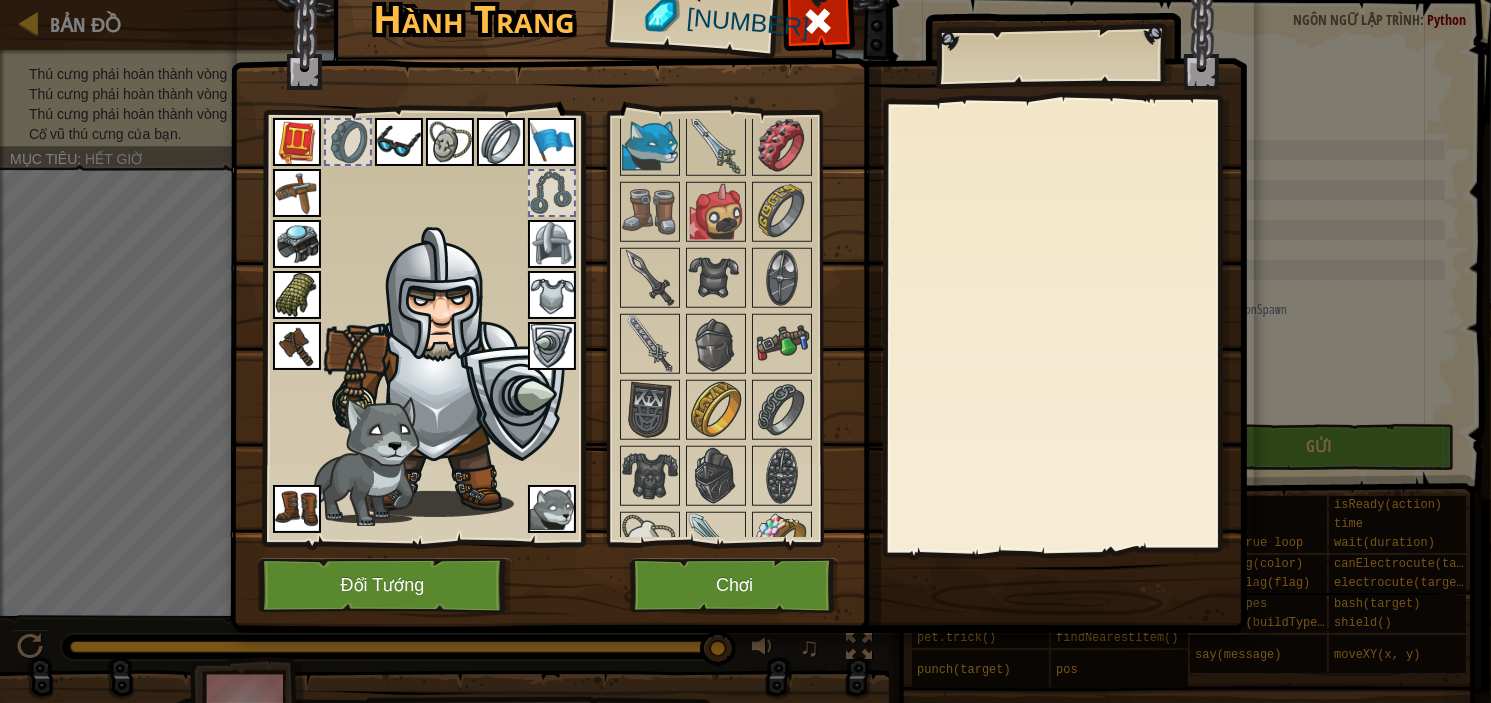 drag, startPoint x: 574, startPoint y: 204, endPoint x: 587, endPoint y: 211, distance: 14.764823 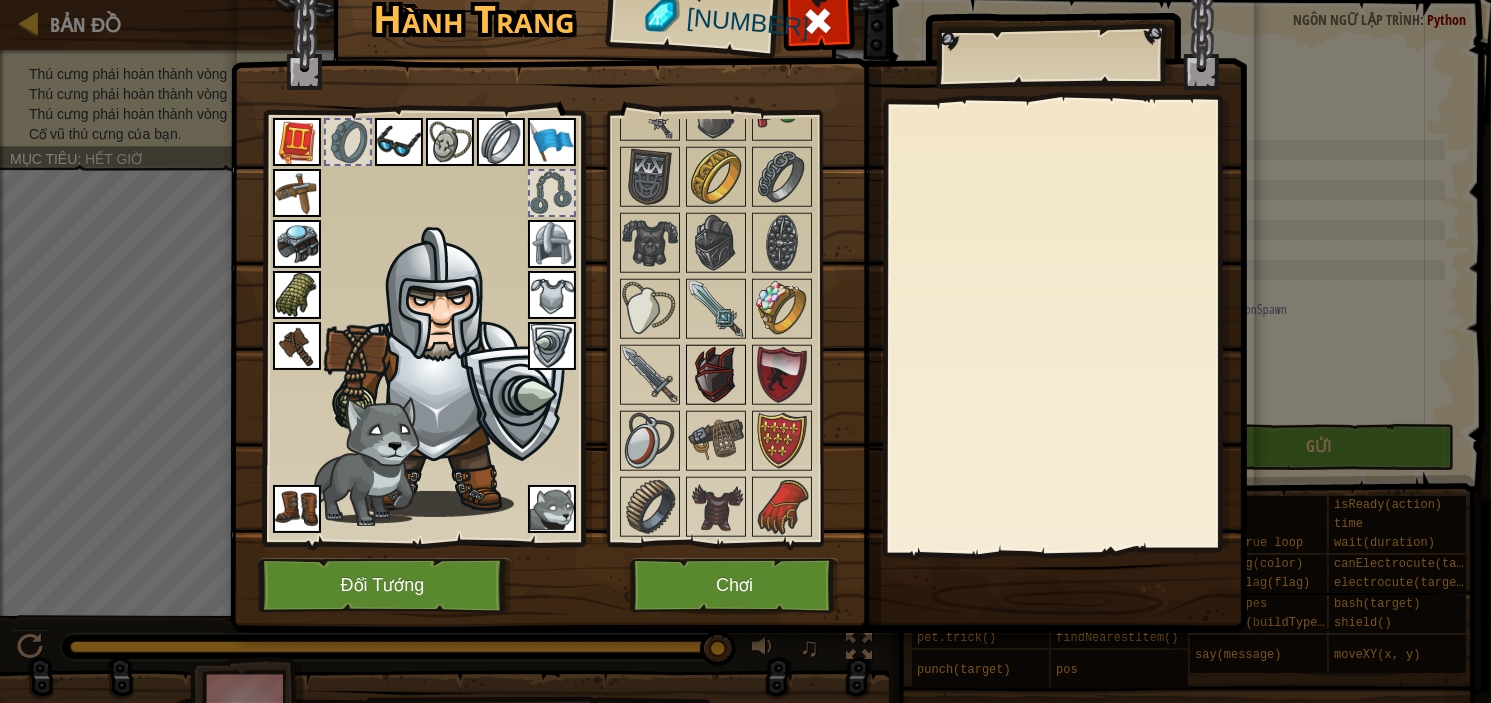 scroll, scrollTop: 1866, scrollLeft: 0, axis: vertical 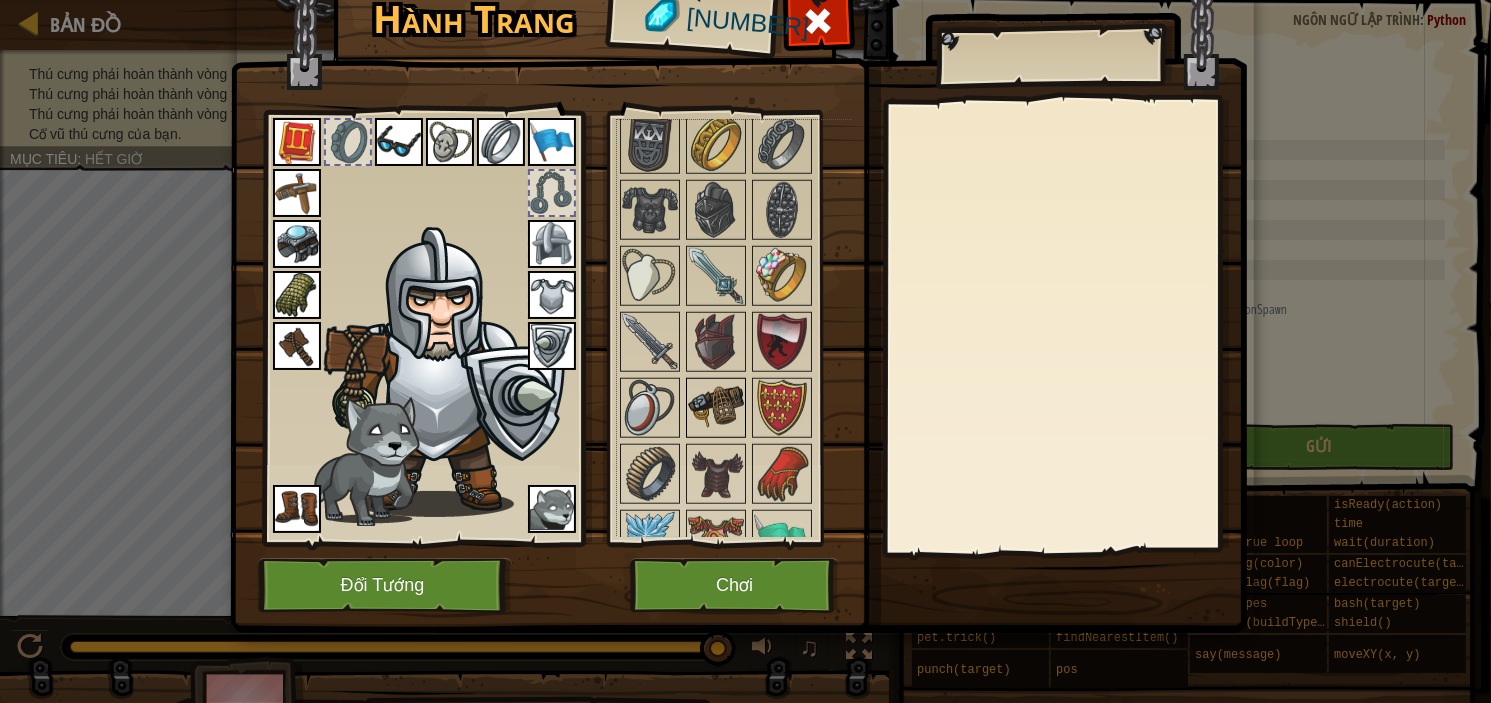 click at bounding box center (716, 408) 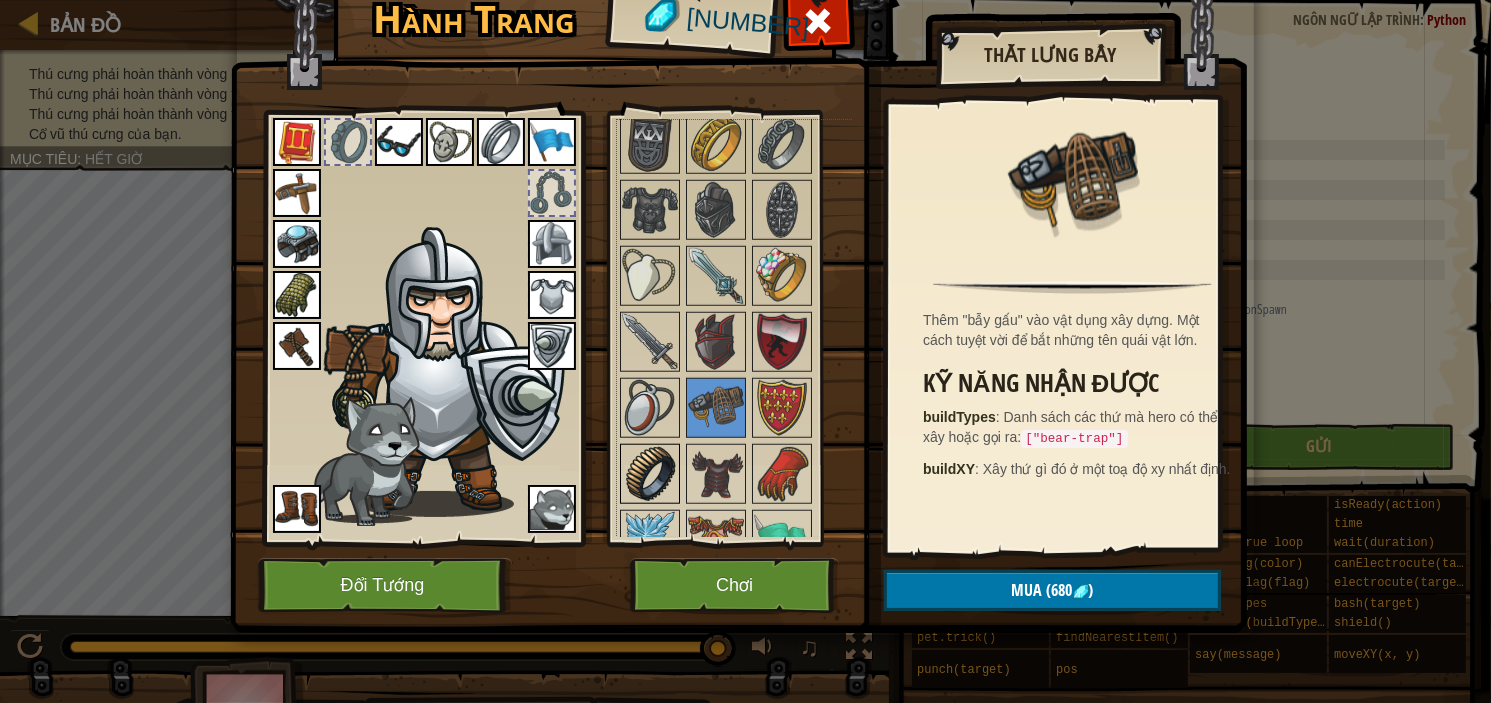 click at bounding box center [650, 474] 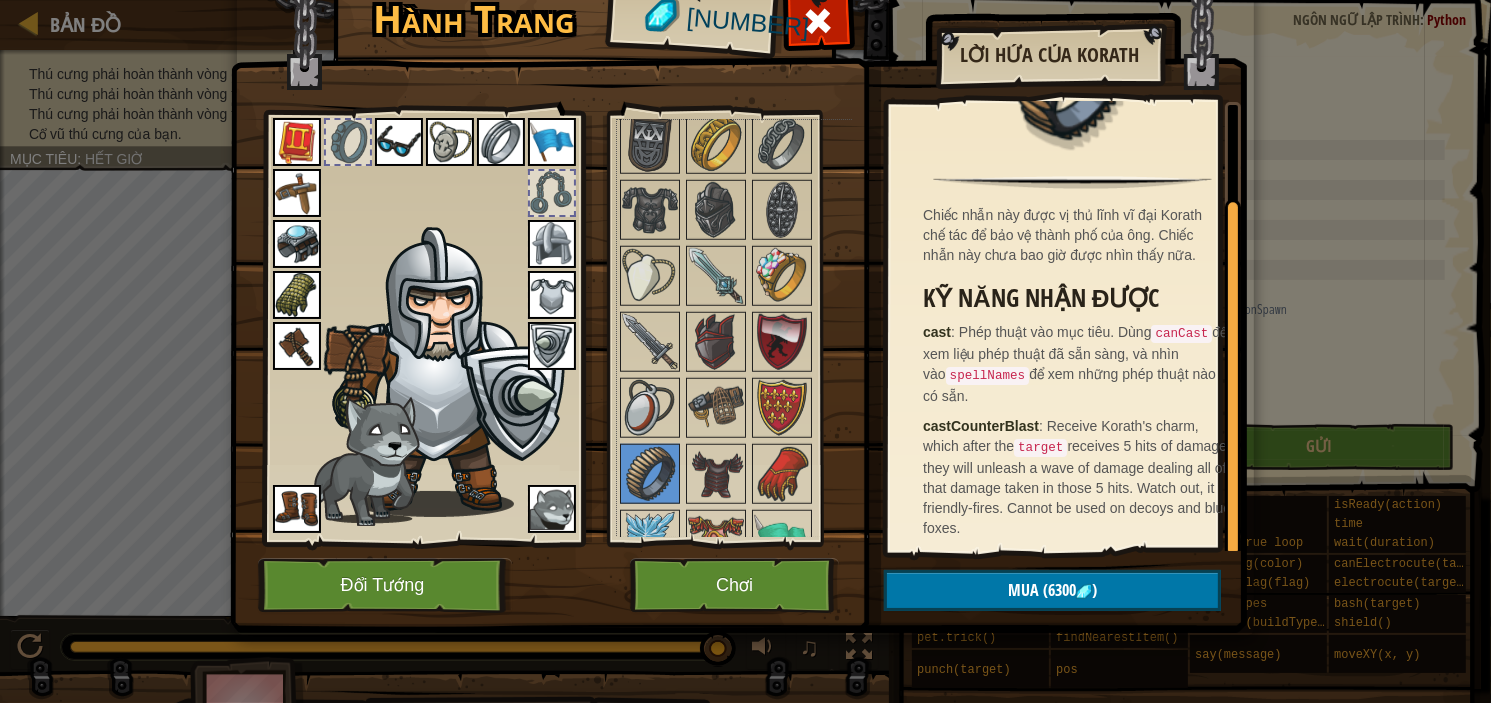 scroll, scrollTop: 0, scrollLeft: 0, axis: both 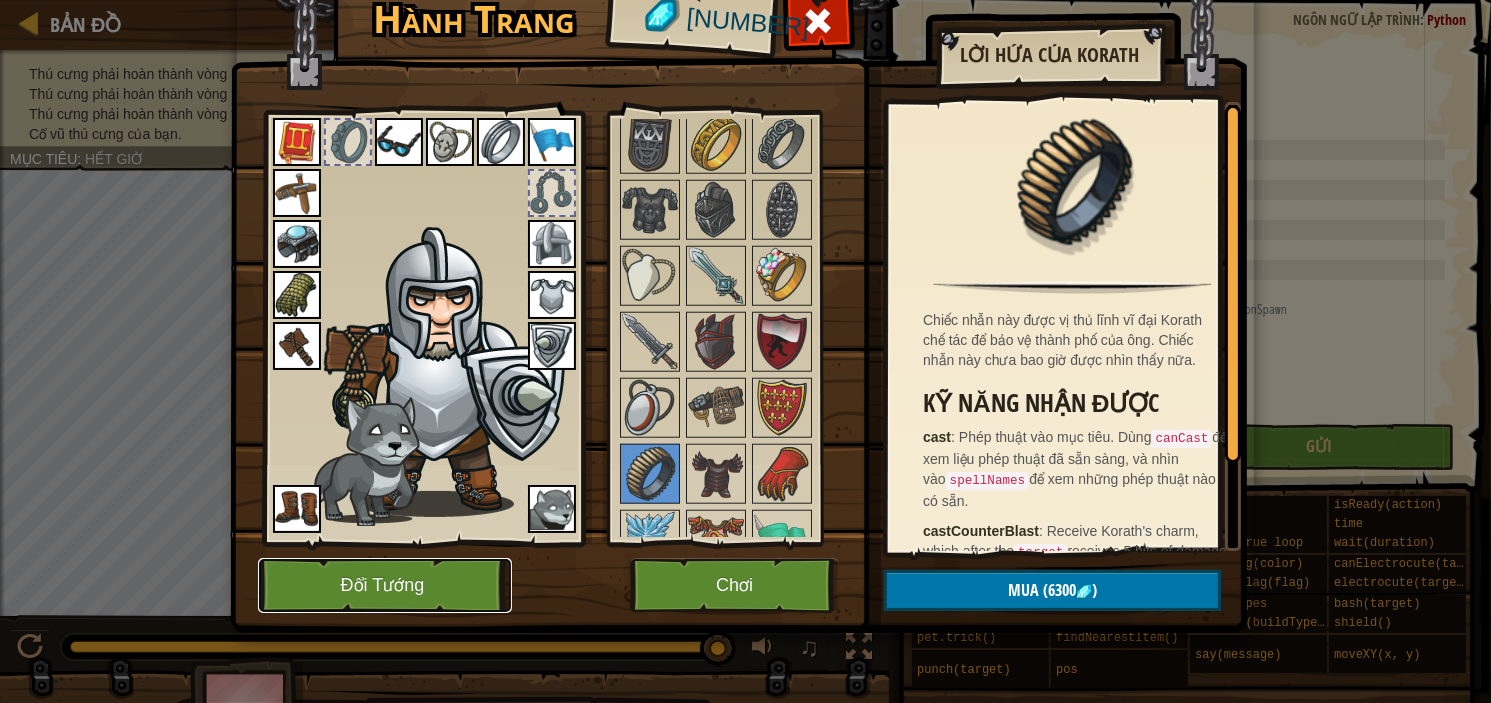 click on "Đổi Tướng" at bounding box center (385, 585) 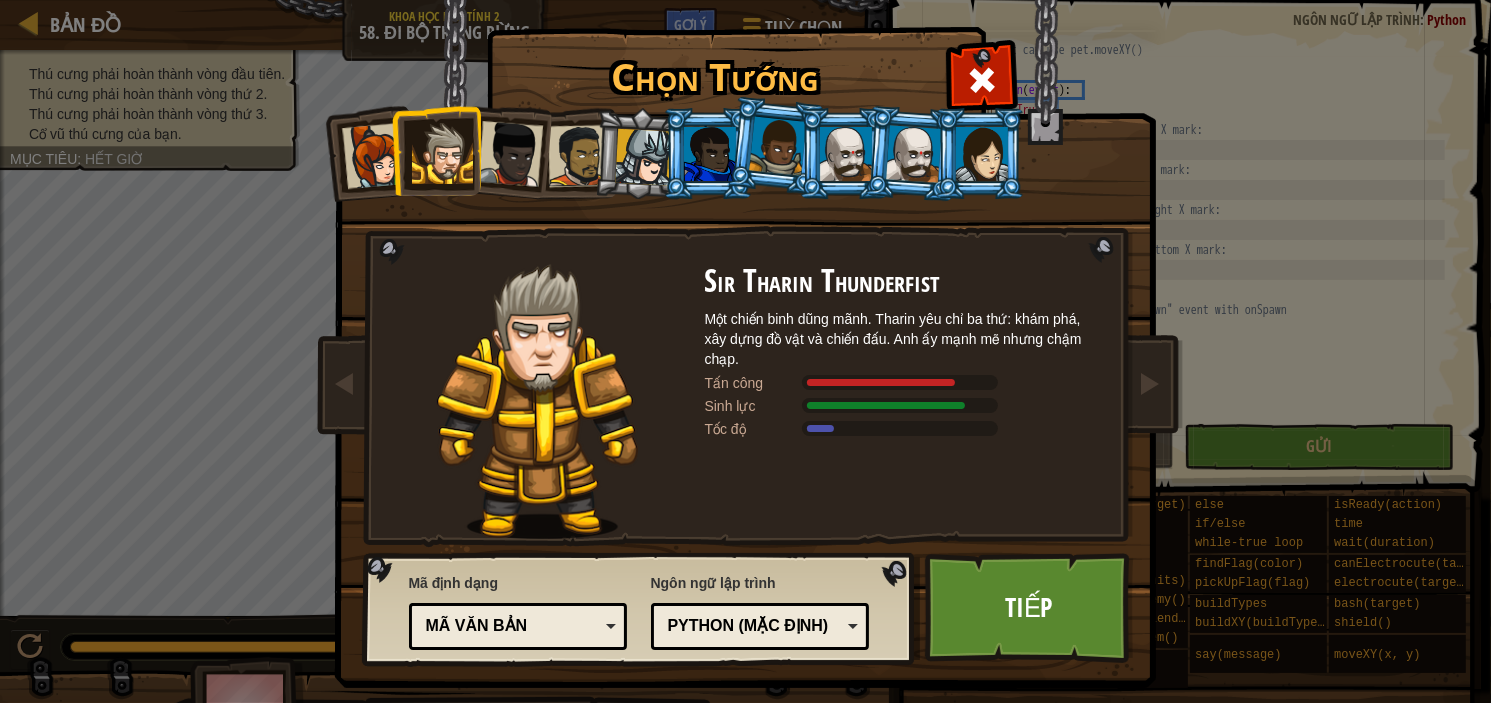 click at bounding box center (710, 154) 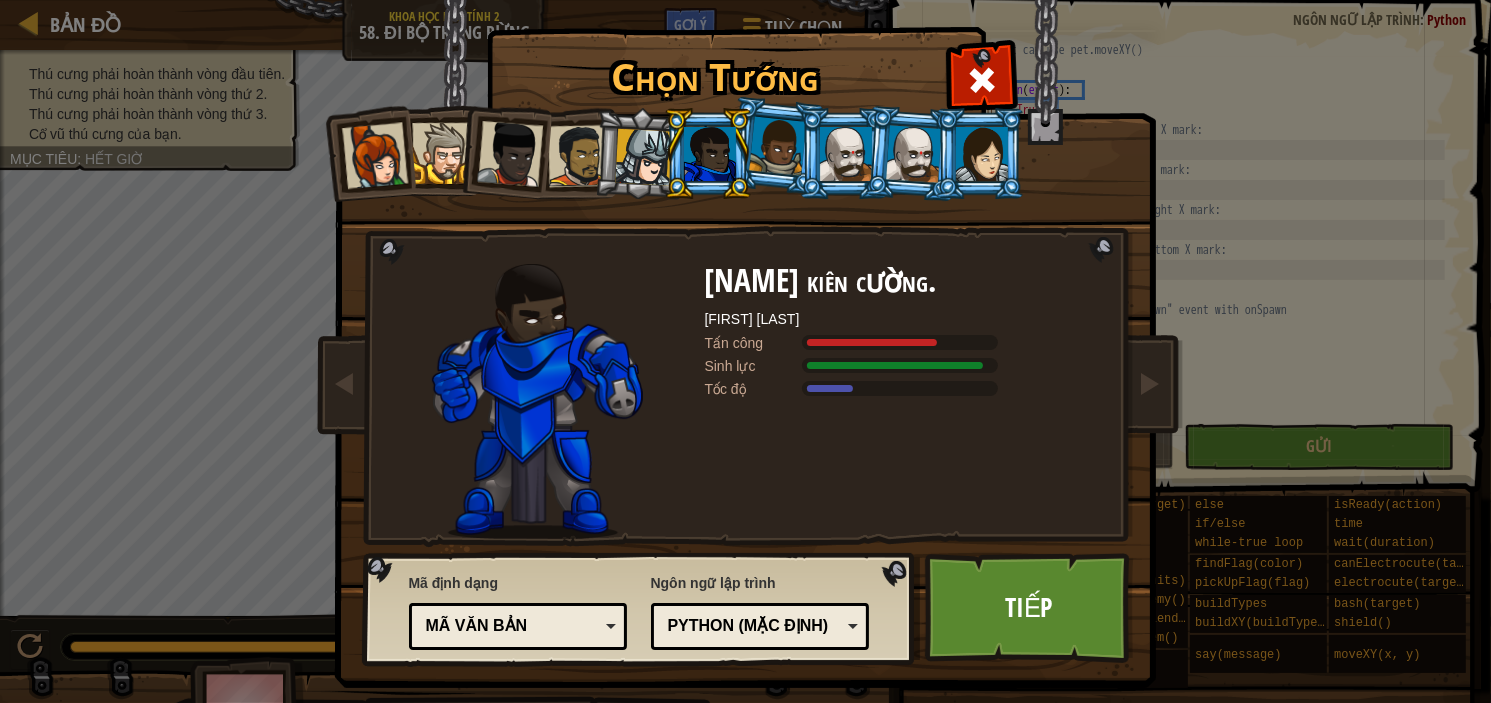 click at bounding box center [643, 157] 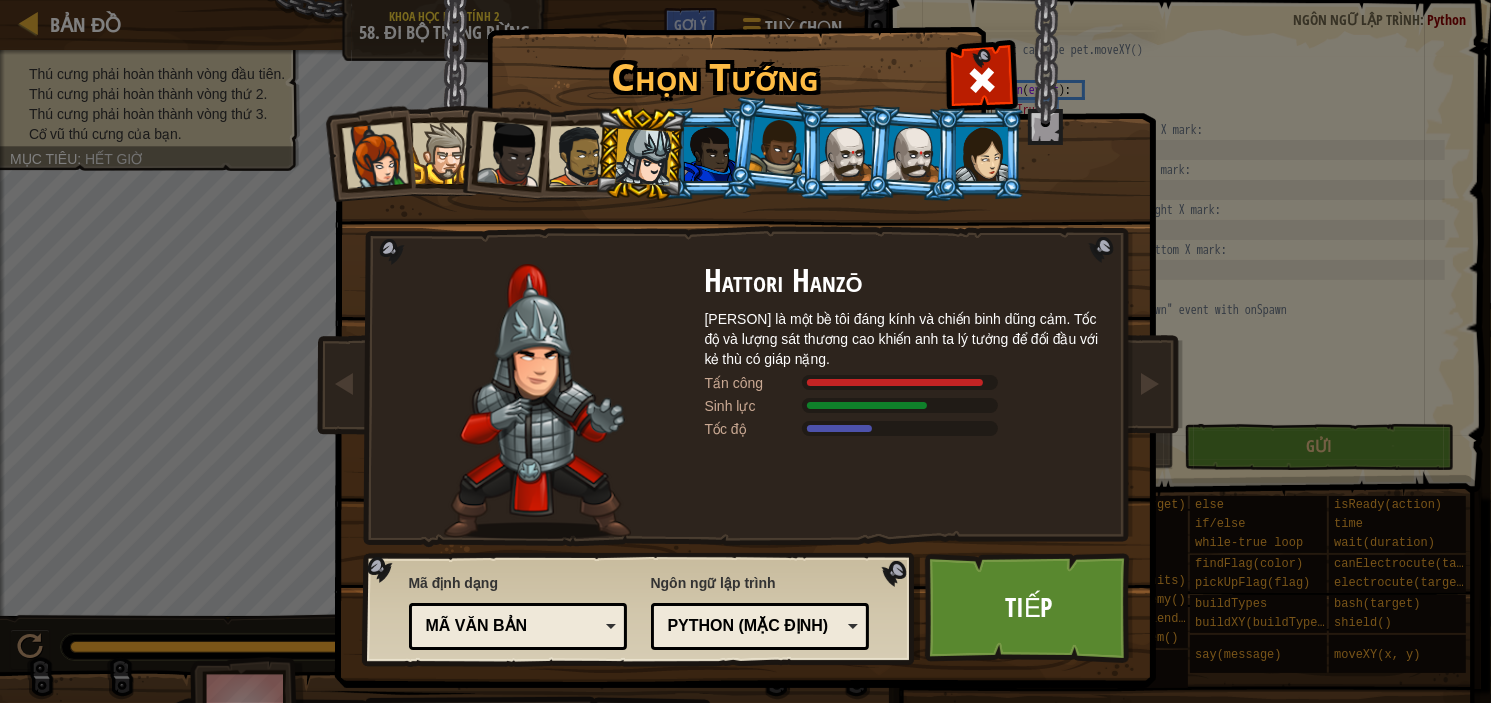 click at bounding box center (578, 156) 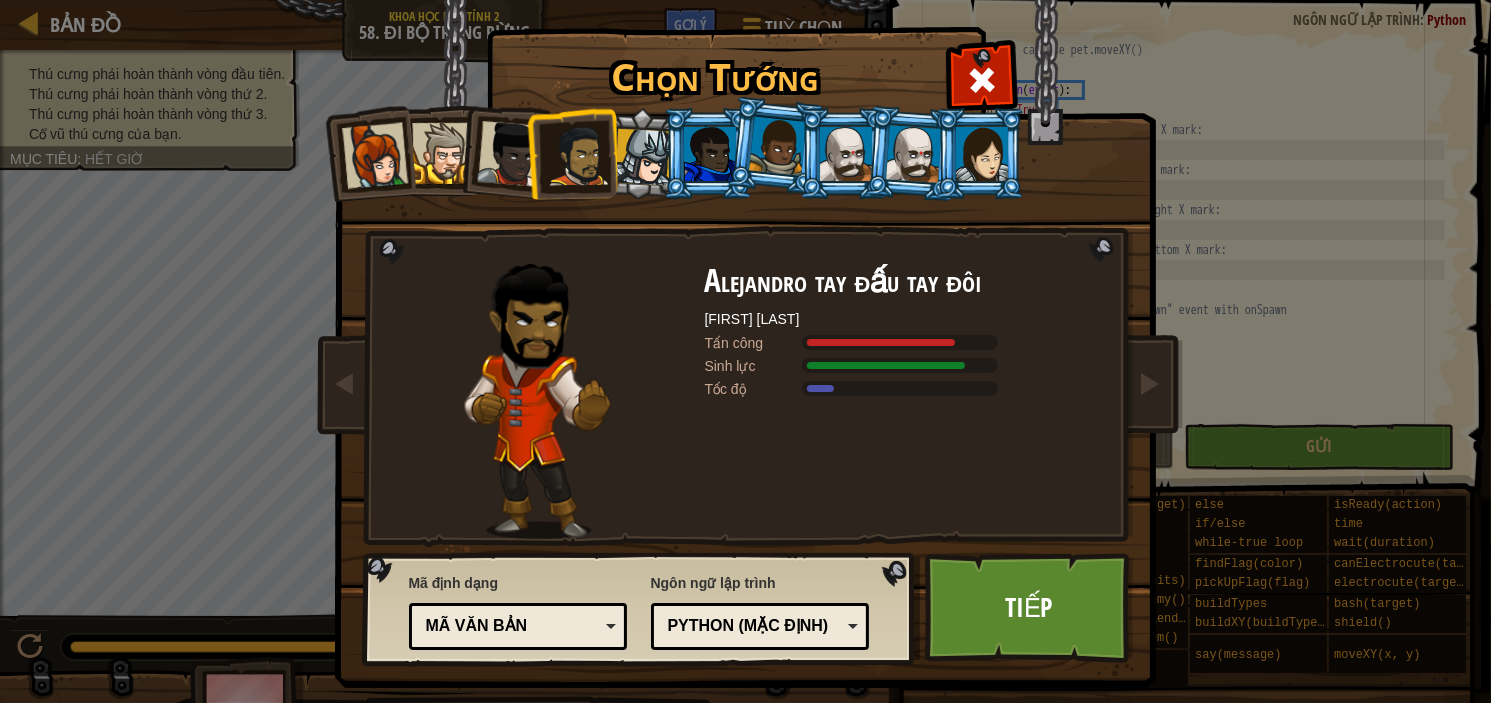 click at bounding box center [777, 146] 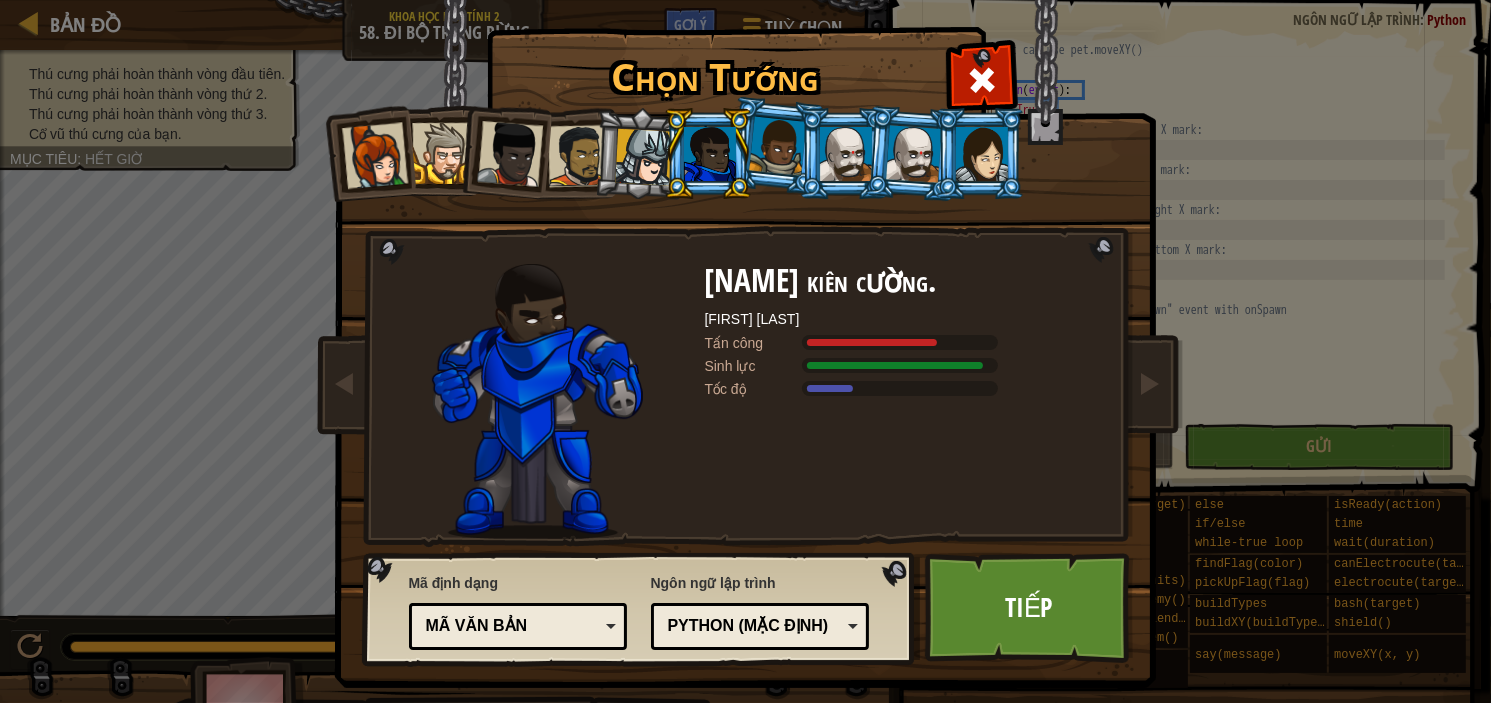 click at bounding box center (844, 153) 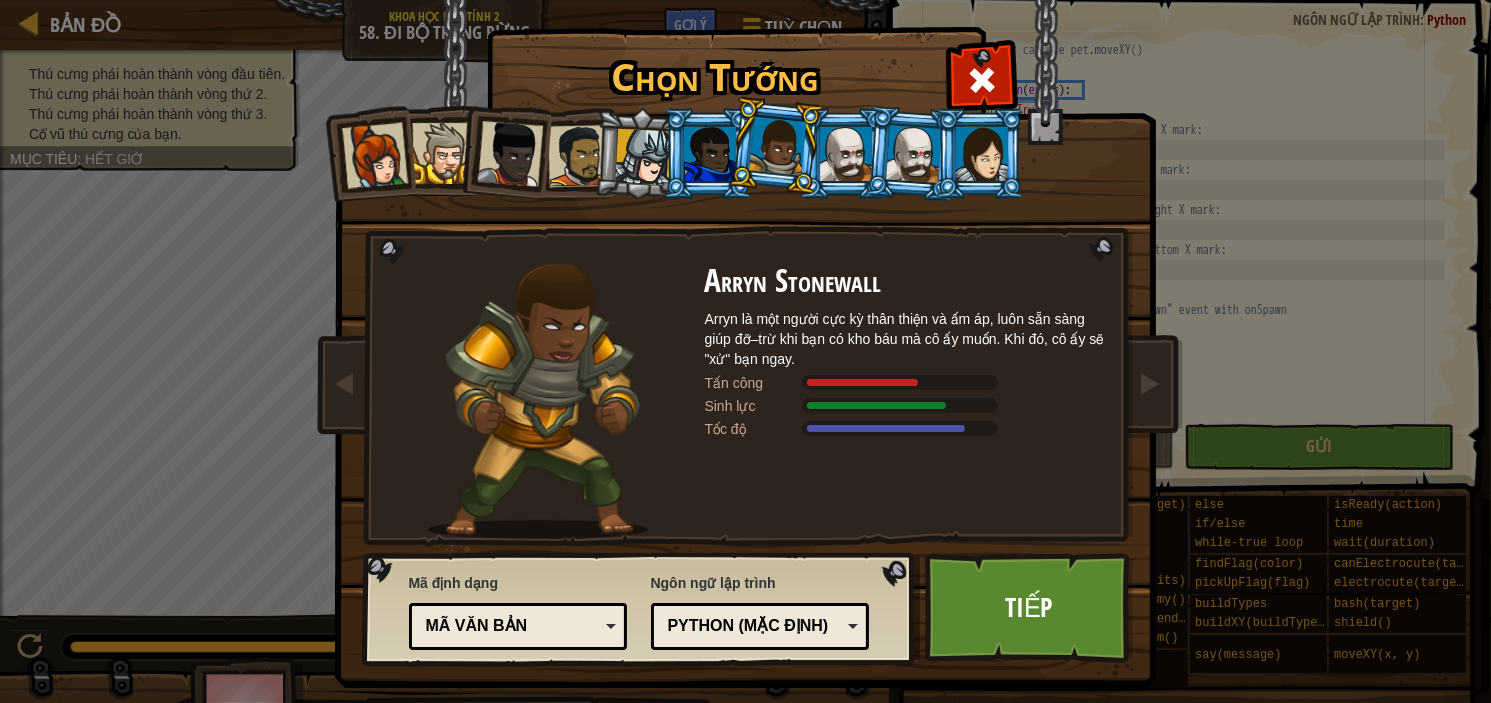 click at bounding box center [982, 154] 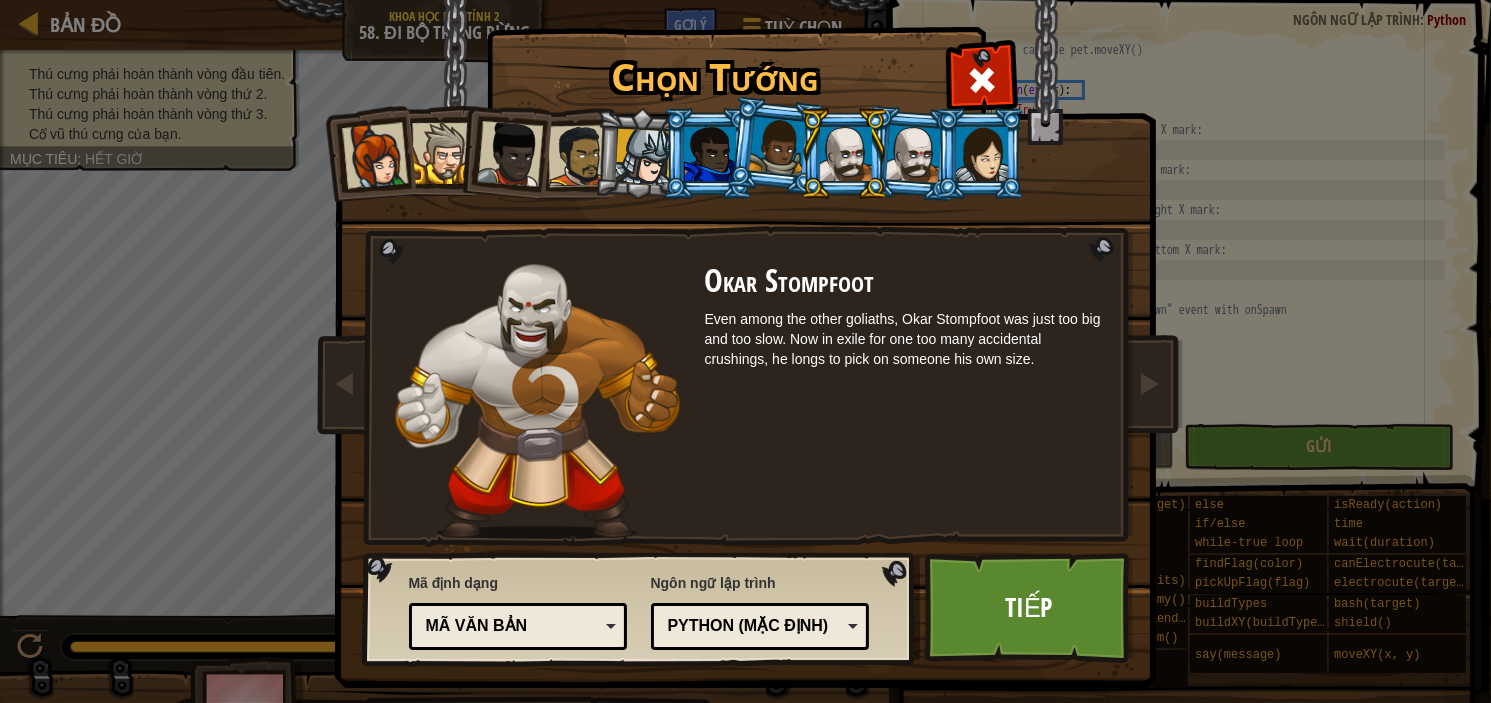 click at bounding box center (982, 154) 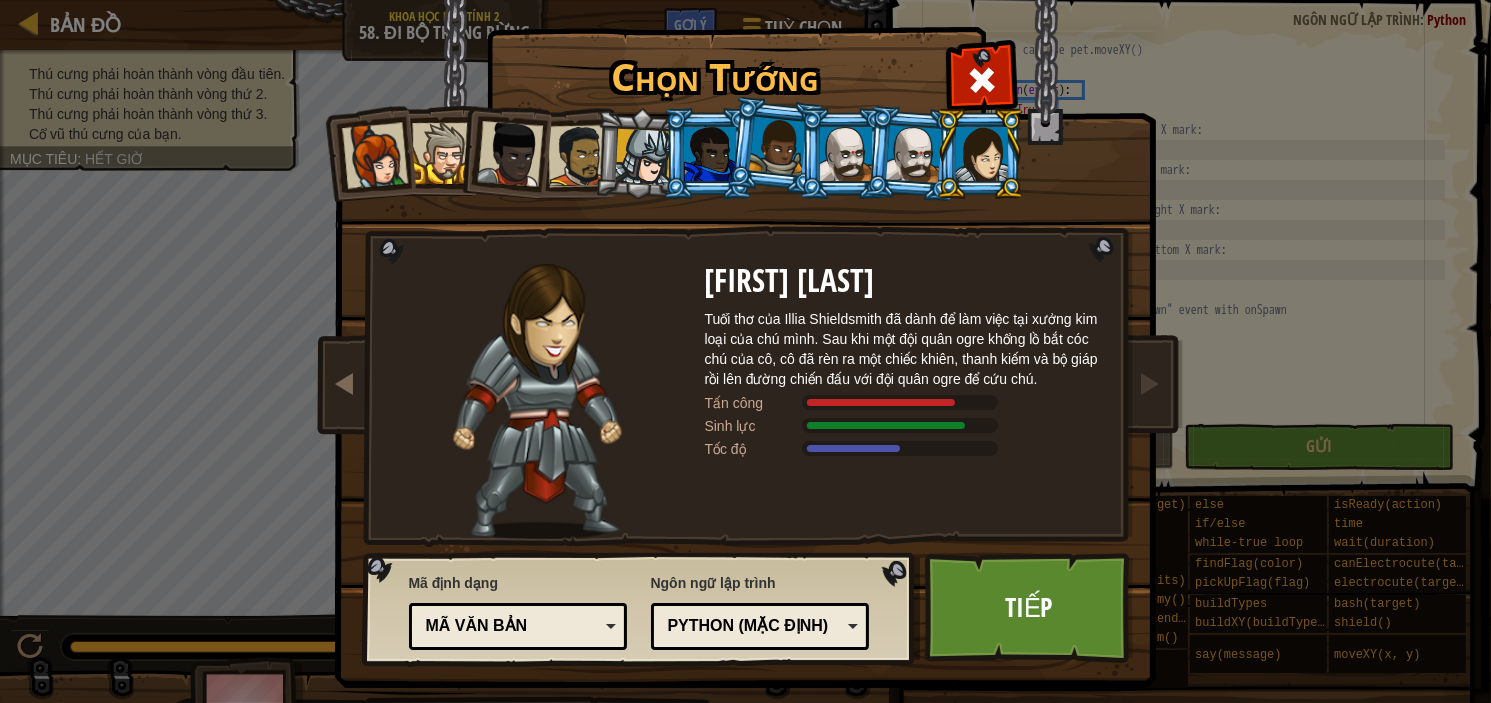 click on "Chọn Tướng 2657 Đội trưởng Anya Weston Anya là một lãnh đạo không chút do dự, không sợ nhảy vào để hoàn thành công việc, cho dù đó là bảo vệ một ngôi làng, đột kích căn cứ quái vật, hay nhặt những thứ lấp lánh. Tấn công Sinh lực Tốc độ Sir Tharin Thunderfist Một chiến binh dũng mãnh. Tharin yêu chỉ ba thứ: khám phá, xây dựng đồ vật và chiến đấu. Anh ấy mạnh mẽ nhưng chậm chạp. Tấn công Sinh lực Tốc độ Lady Ida Justheart Lady Ida Justheart là một nhà vô địch của người dân, tìm kiếm công lý trên khắp mọi vùng đất. Không ai biết cô ấy làm gì trong thời gian rảnh. Tấn công Sinh lực Tốc độ Alejandro tay đấu tay đôi Alejandro du hành khắp thế giới, tìm kiếm những thử thách để kiểm tra kỹ năng của mình với thanh kiếm khổng lồ vô lý và cái khiên nhỏ xíu. Tấn công Sinh lực Tốc độ Sinh lực" at bounding box center [746, 31] 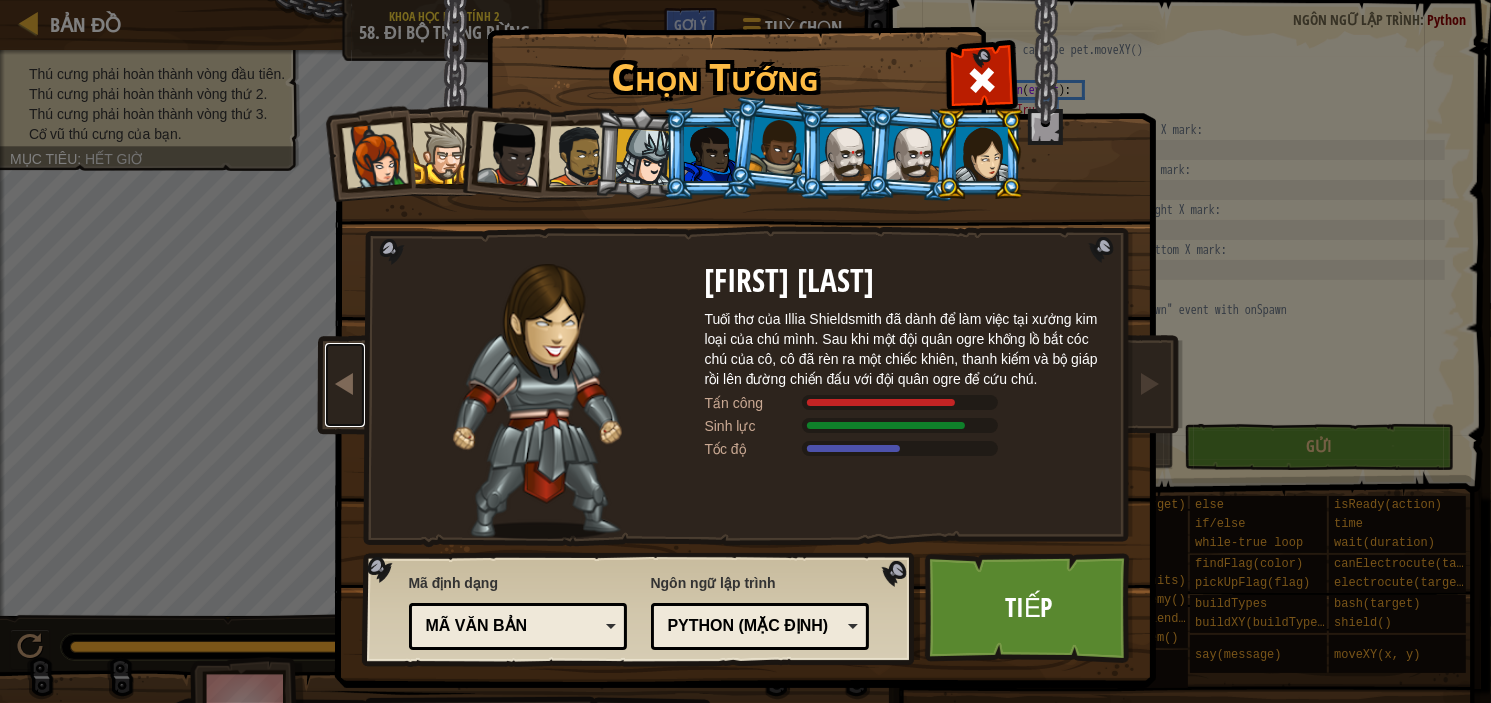 click at bounding box center [345, 383] 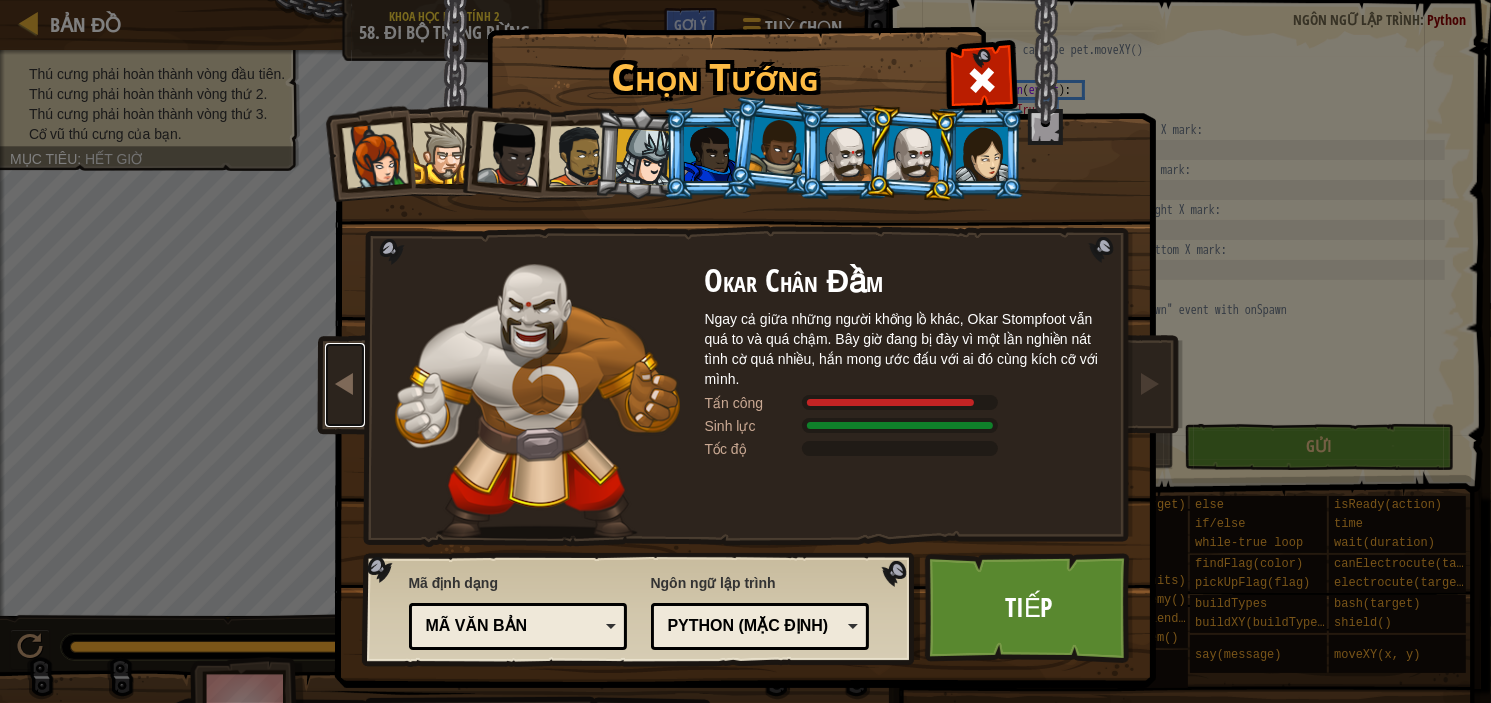 click at bounding box center (345, 383) 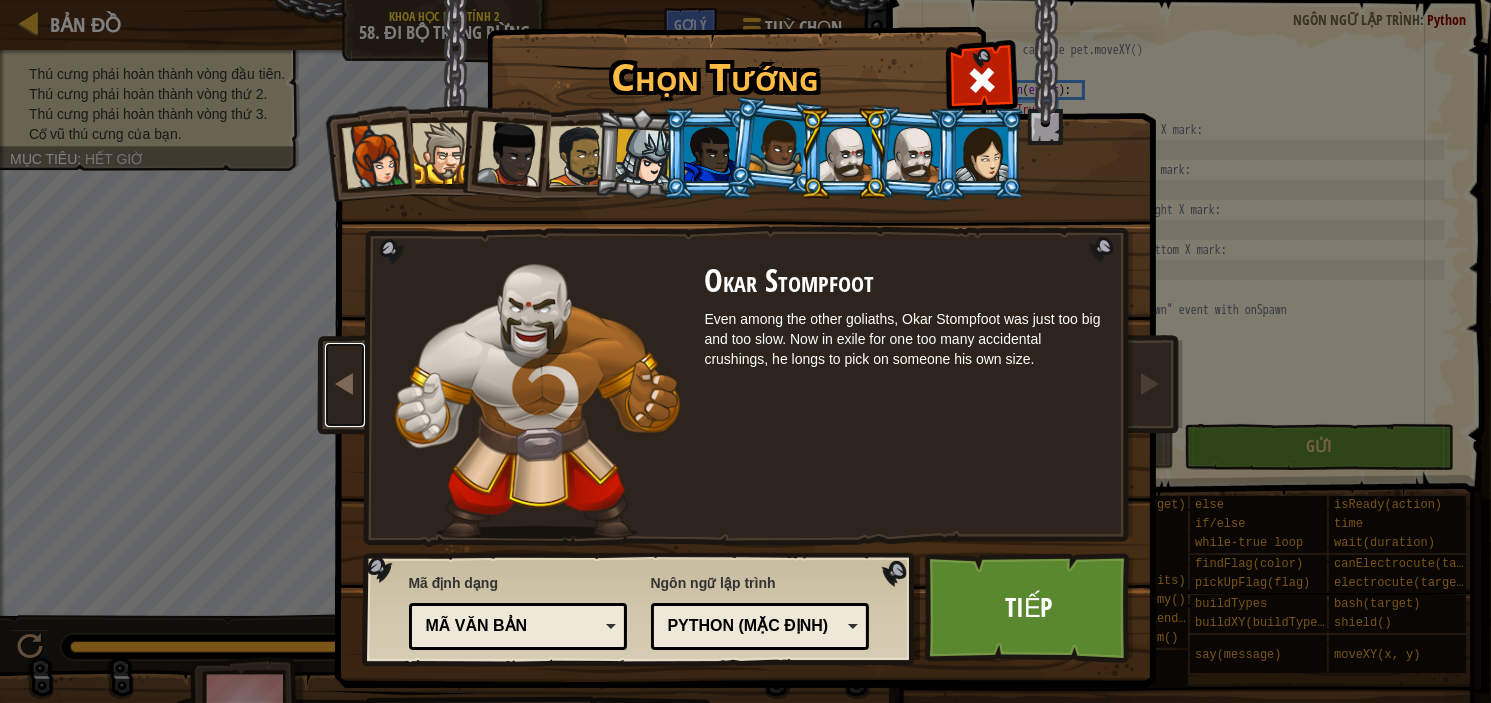 click at bounding box center (345, 385) 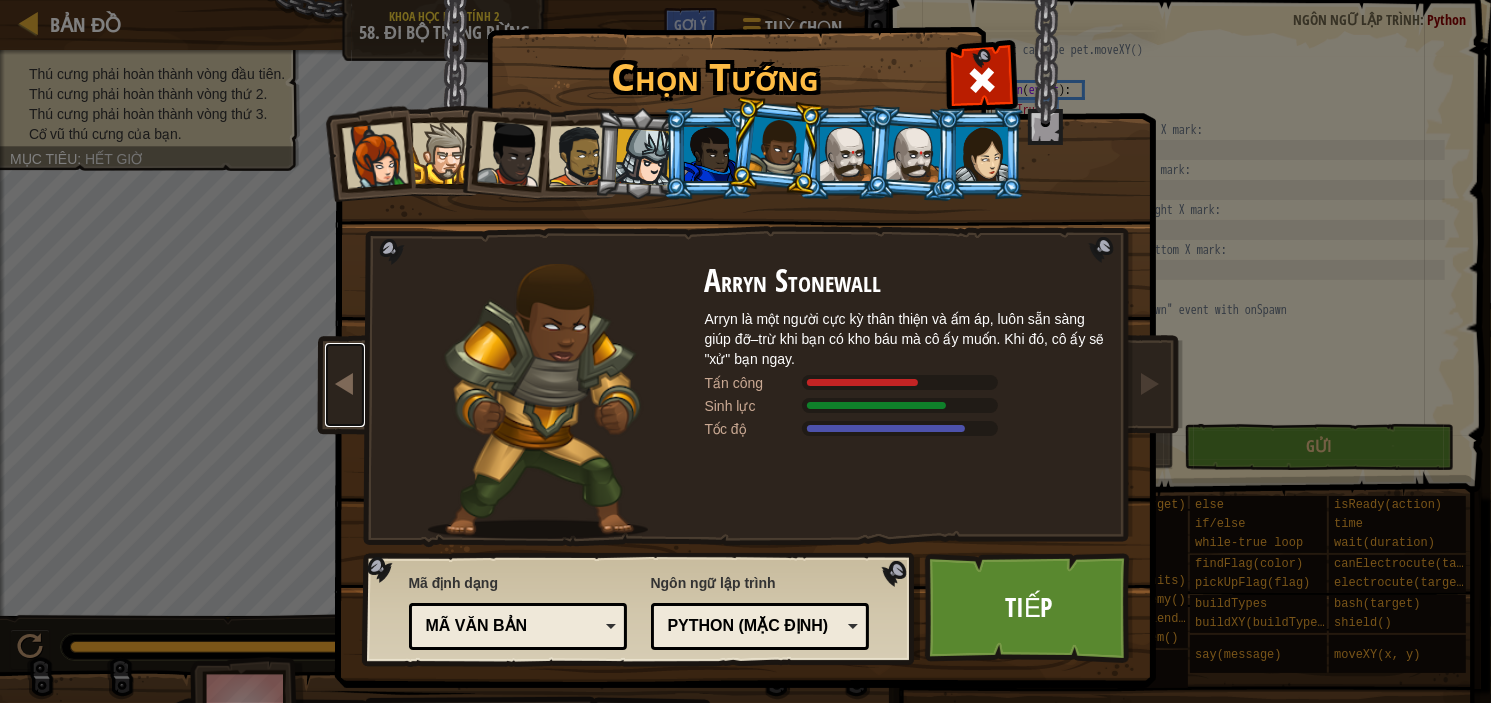 click at bounding box center [345, 385] 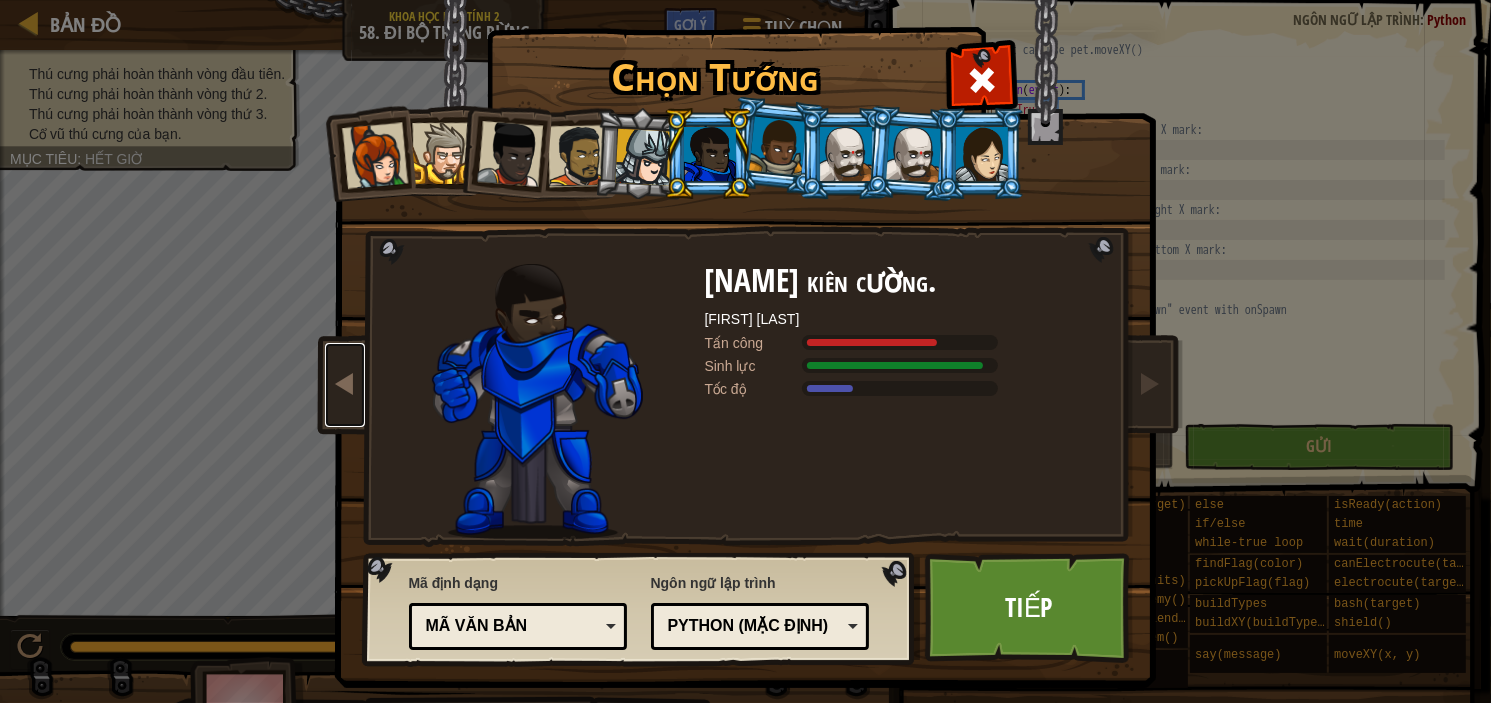 click at bounding box center (345, 385) 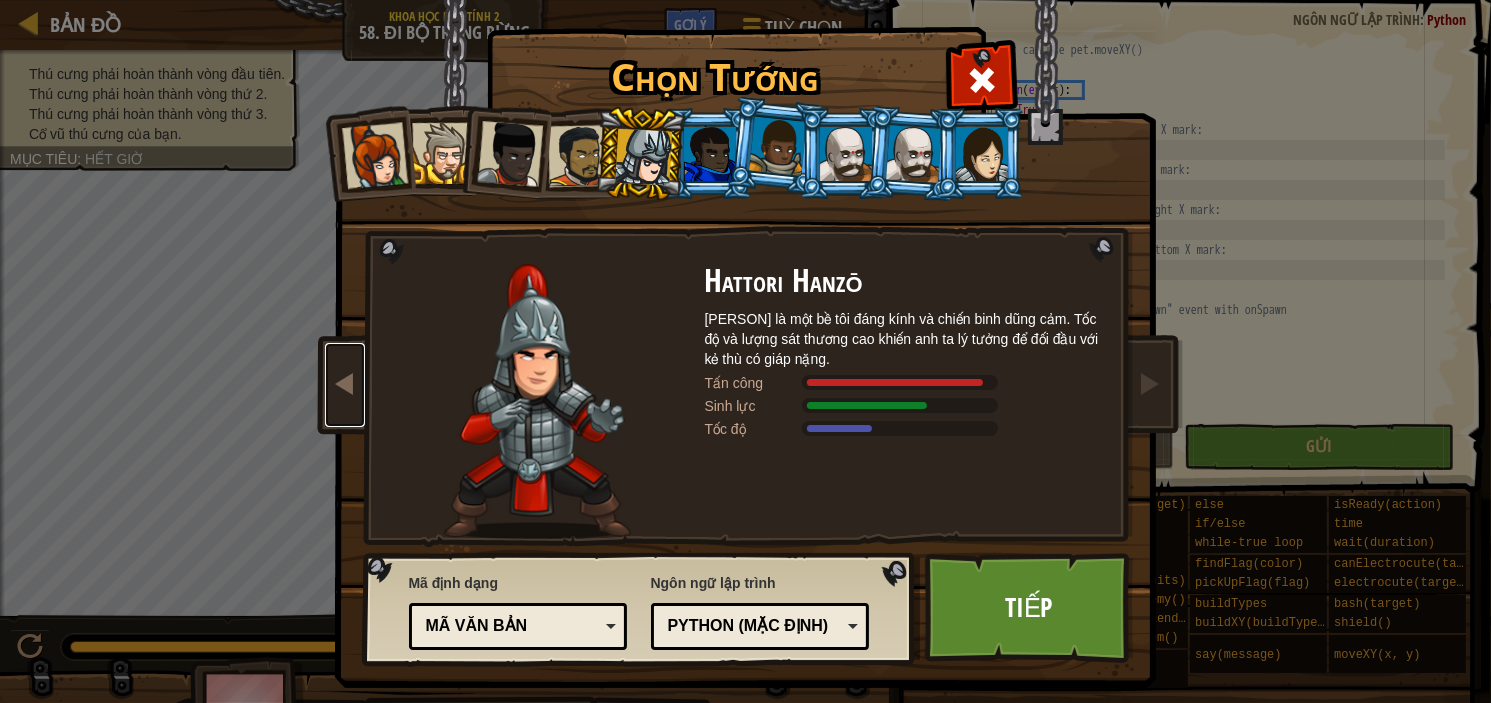 click at bounding box center [345, 385] 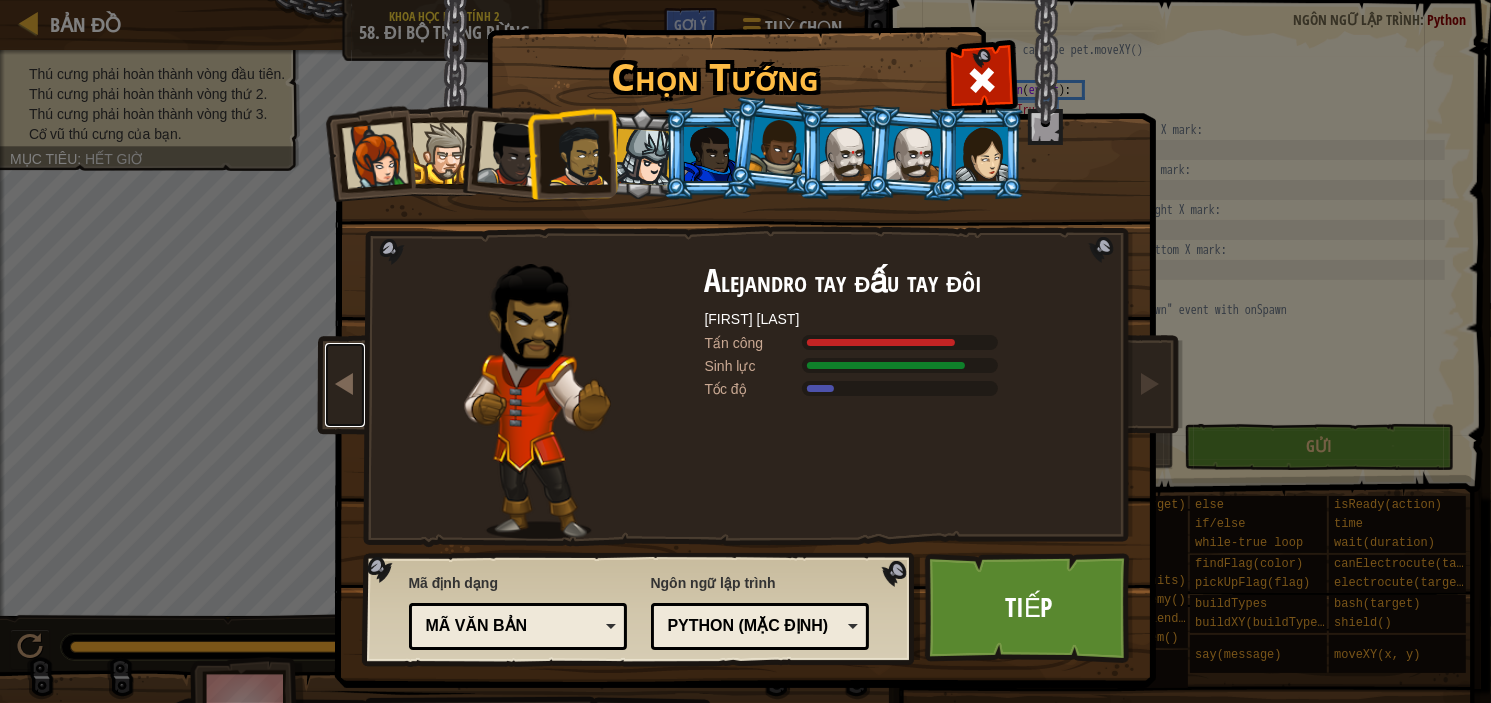 click at bounding box center (345, 383) 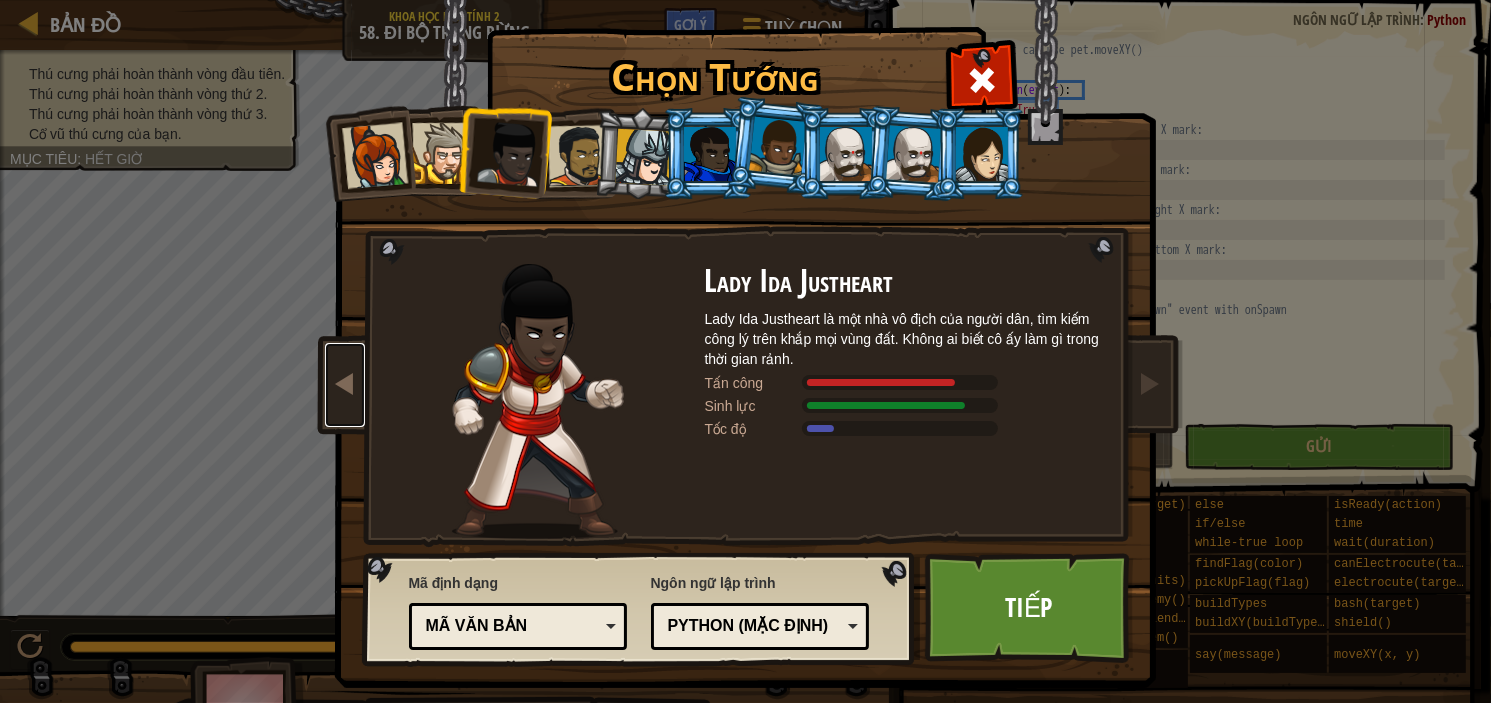 click at bounding box center [345, 383] 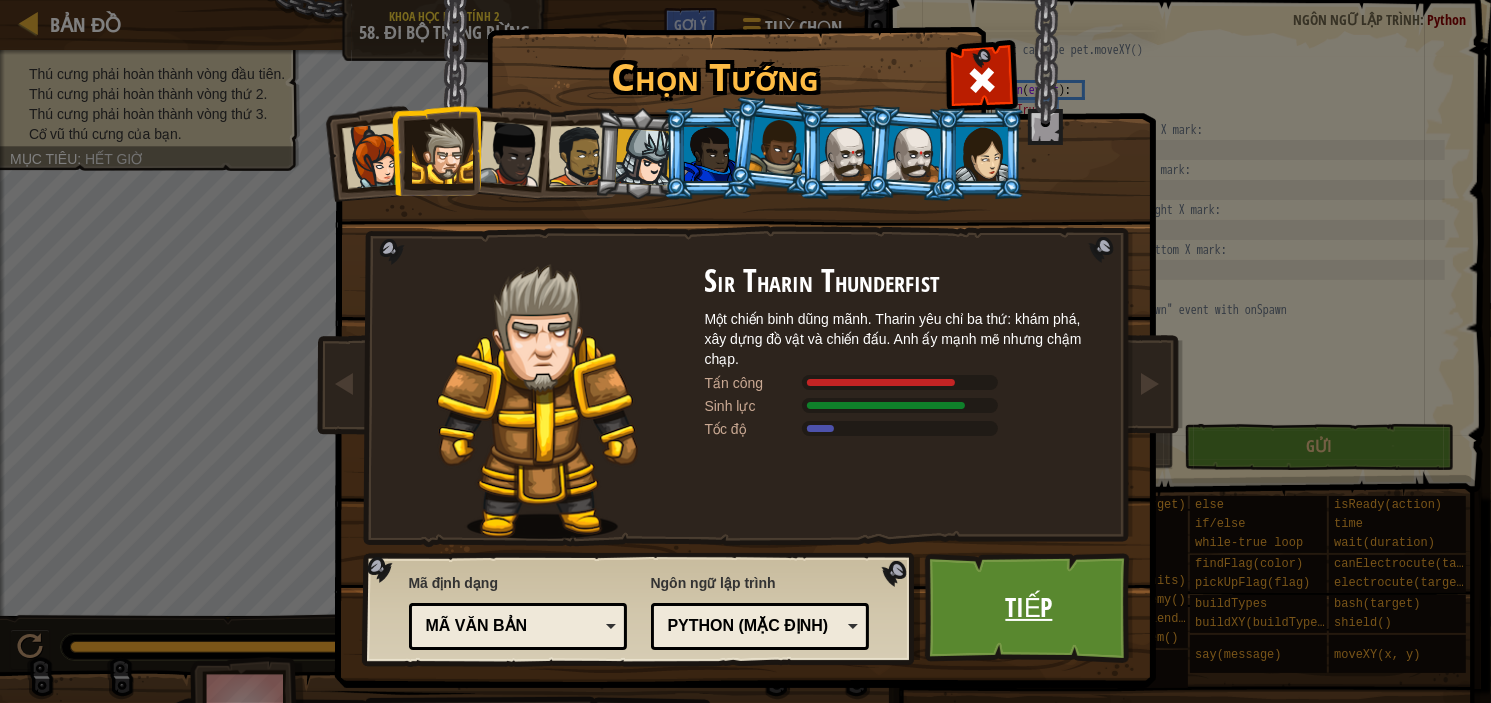 click on "Tiếp" at bounding box center (1029, 608) 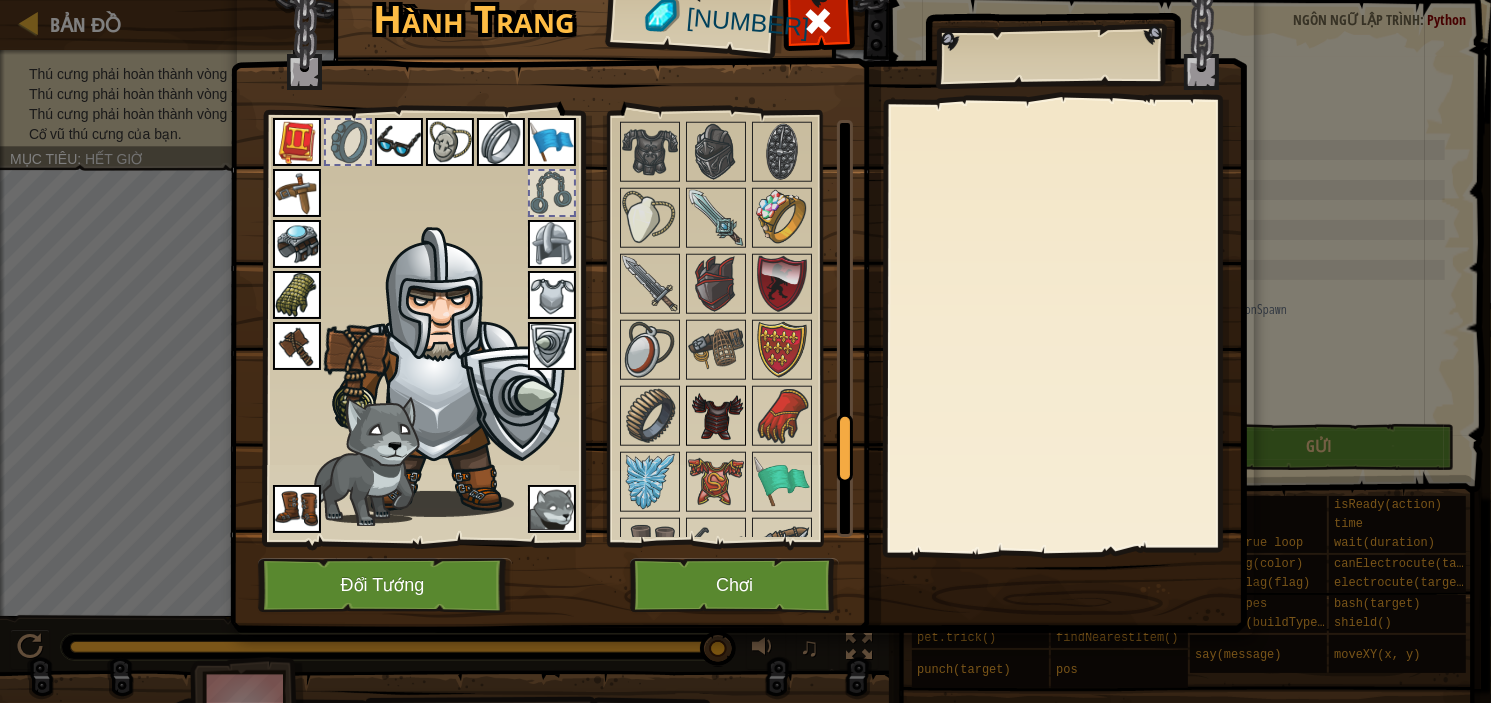 scroll, scrollTop: 2000, scrollLeft: 0, axis: vertical 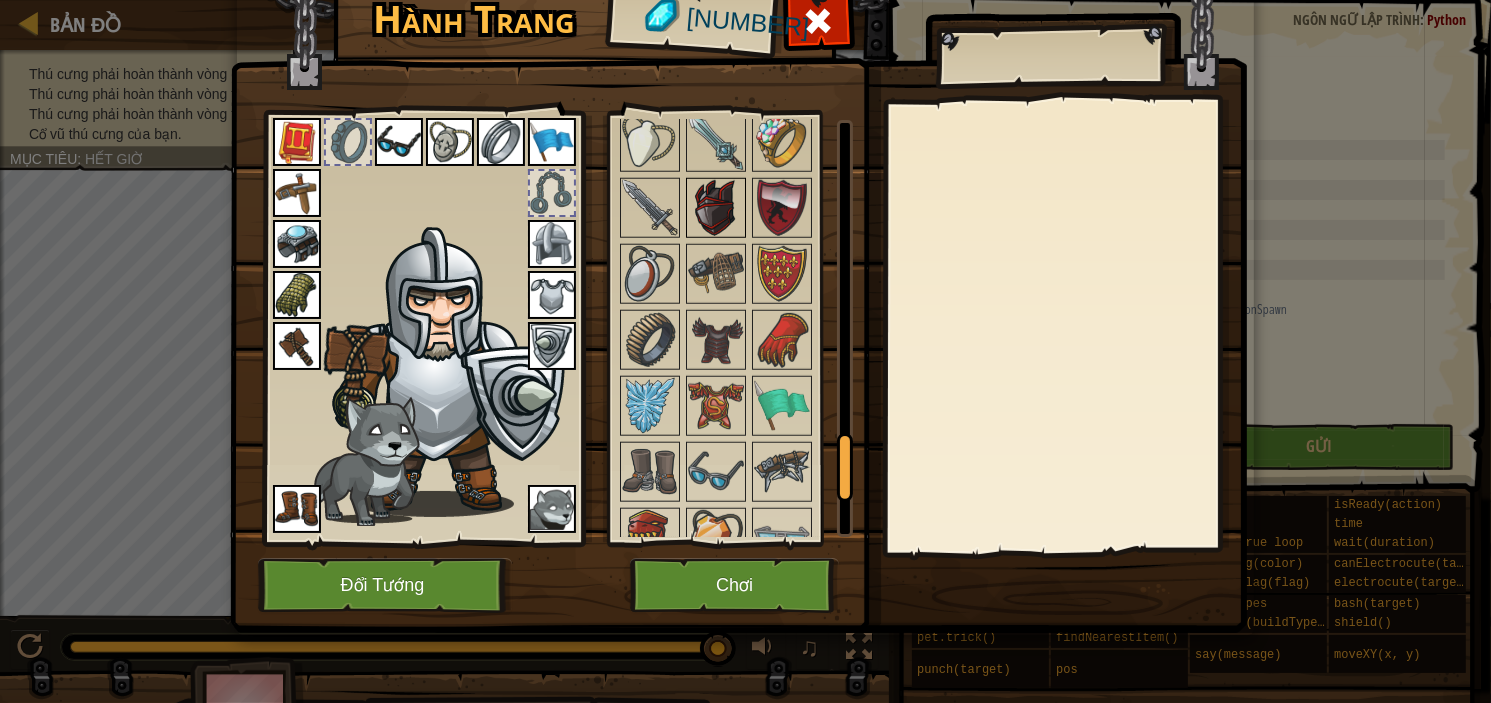 click at bounding box center [716, 208] 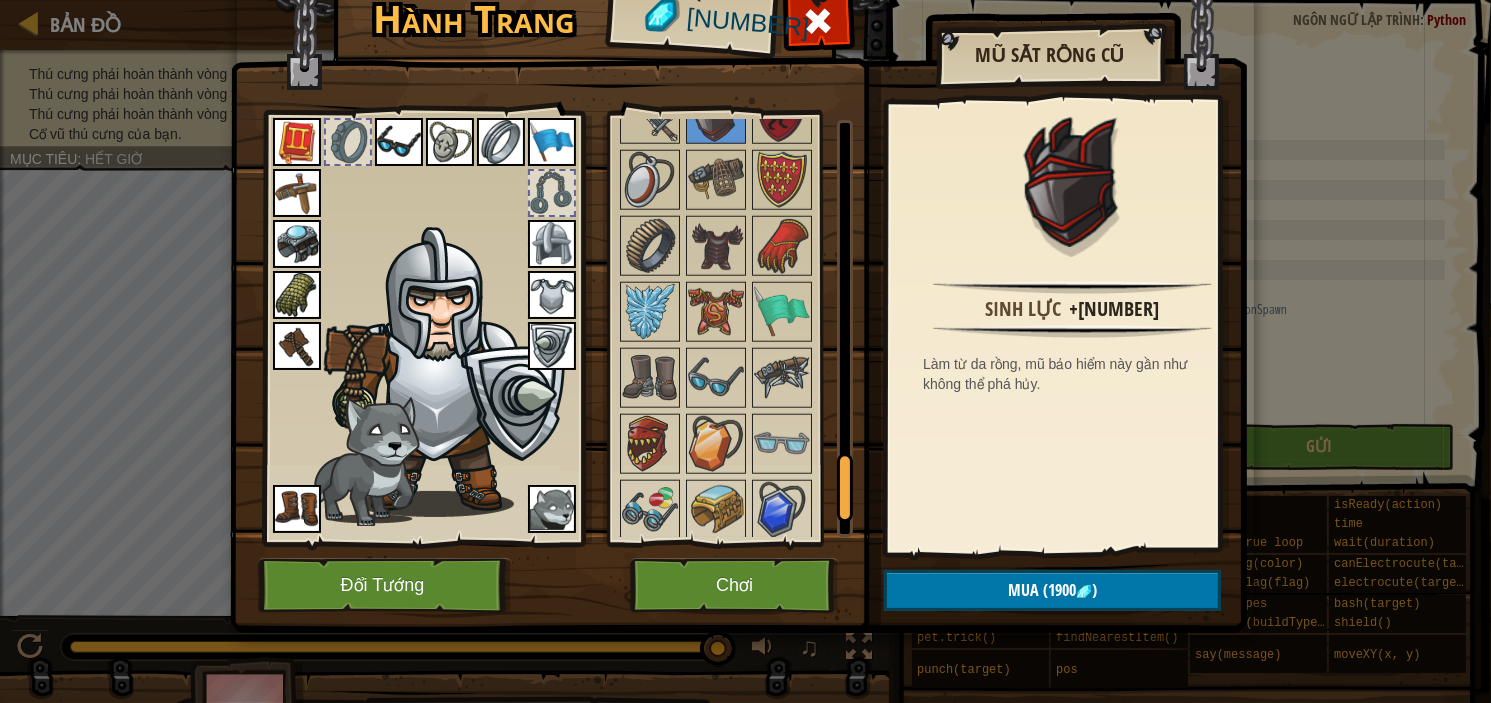 scroll, scrollTop: 2133, scrollLeft: 0, axis: vertical 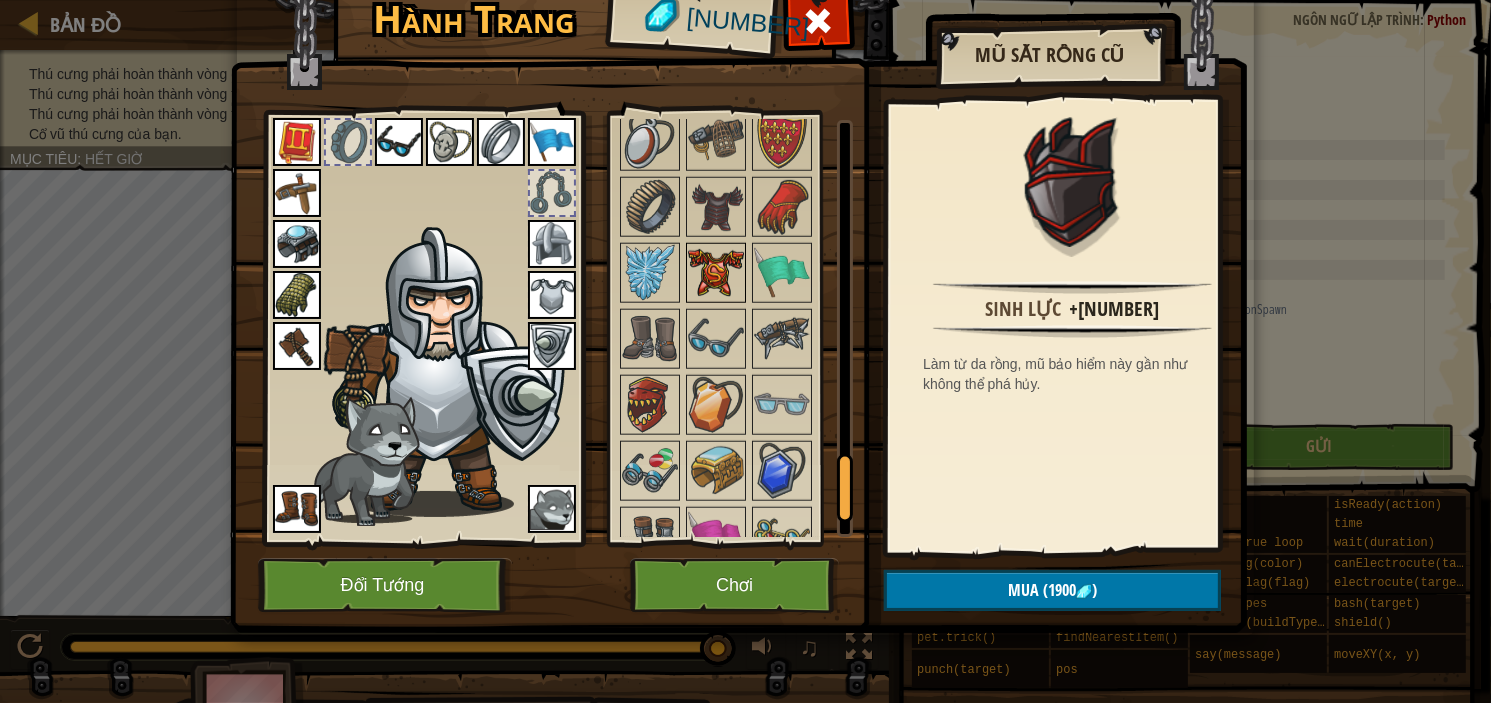 click at bounding box center (716, 273) 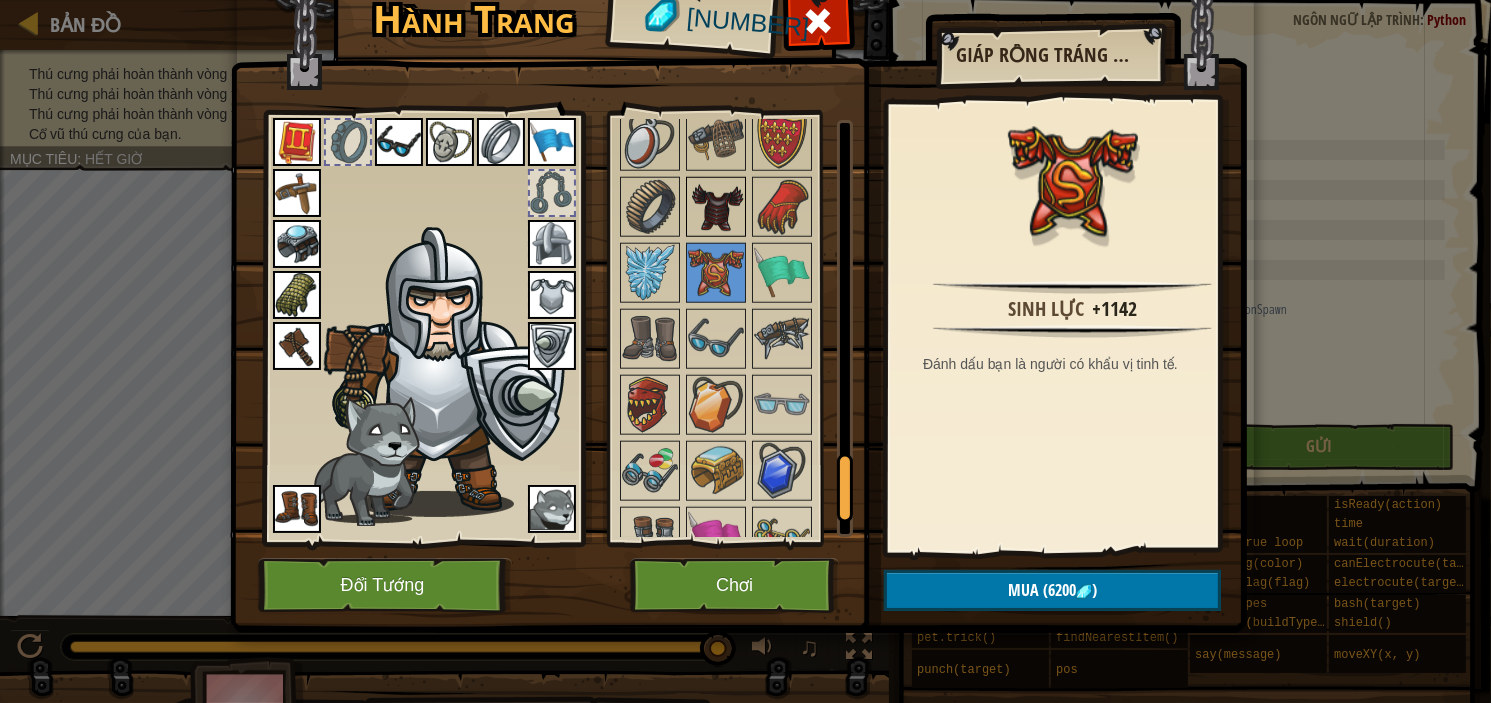 click at bounding box center [716, 207] 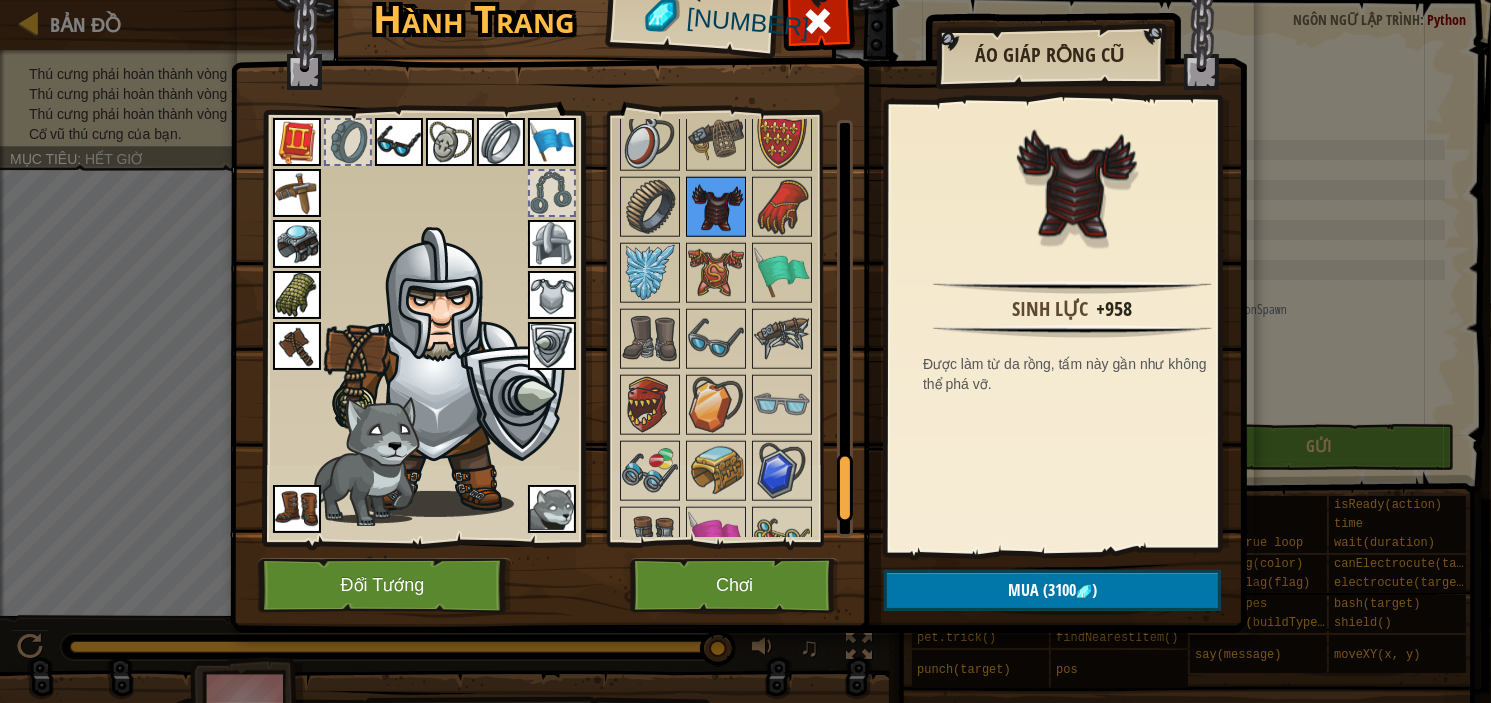 click at bounding box center [716, 207] 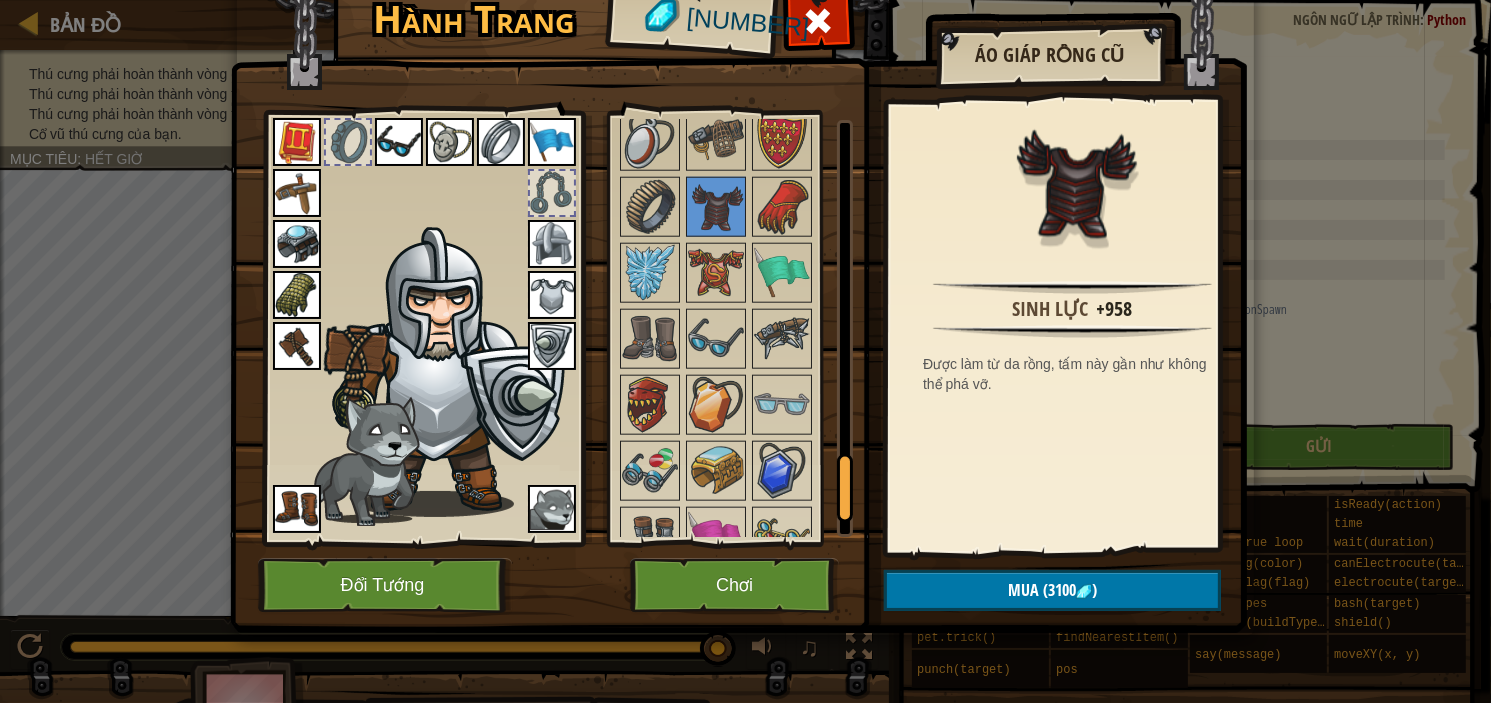 click at bounding box center (552, 295) 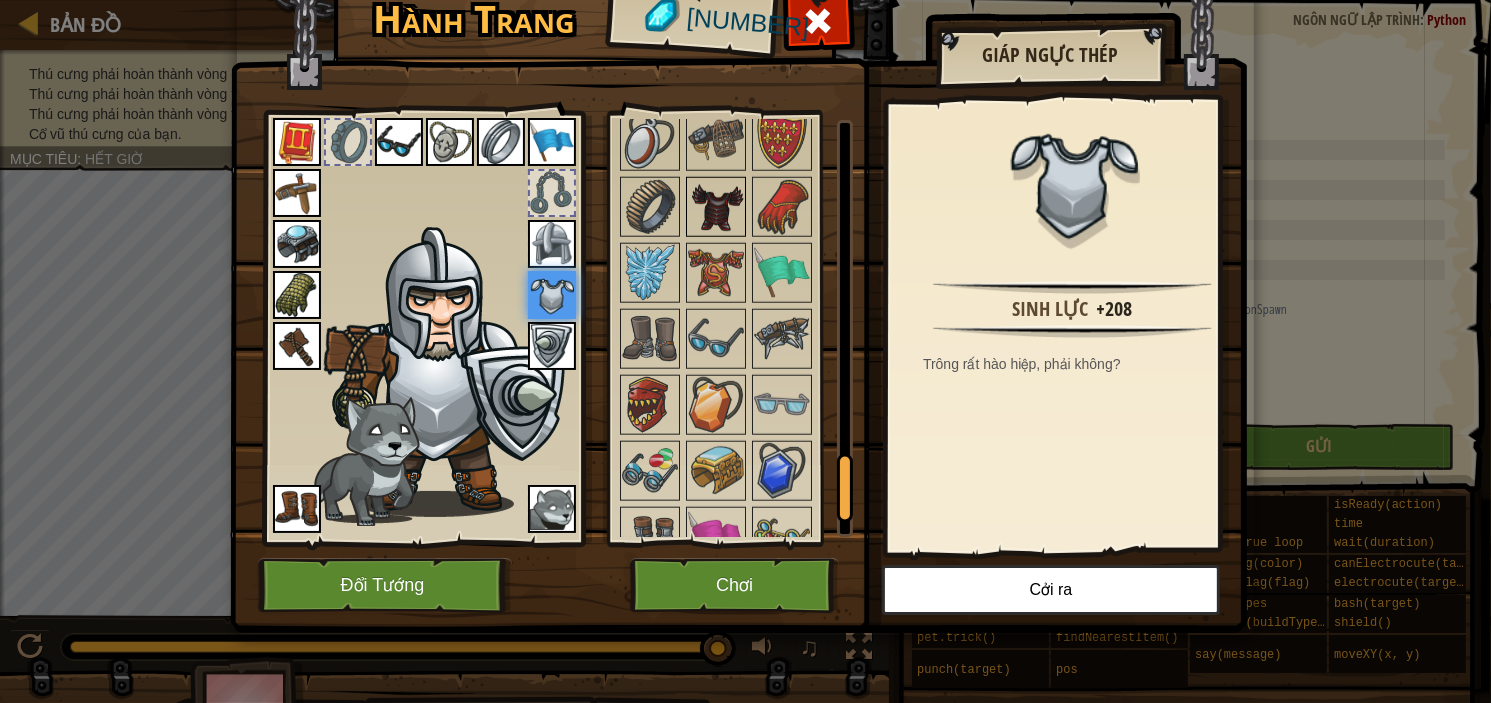 click at bounding box center [716, 207] 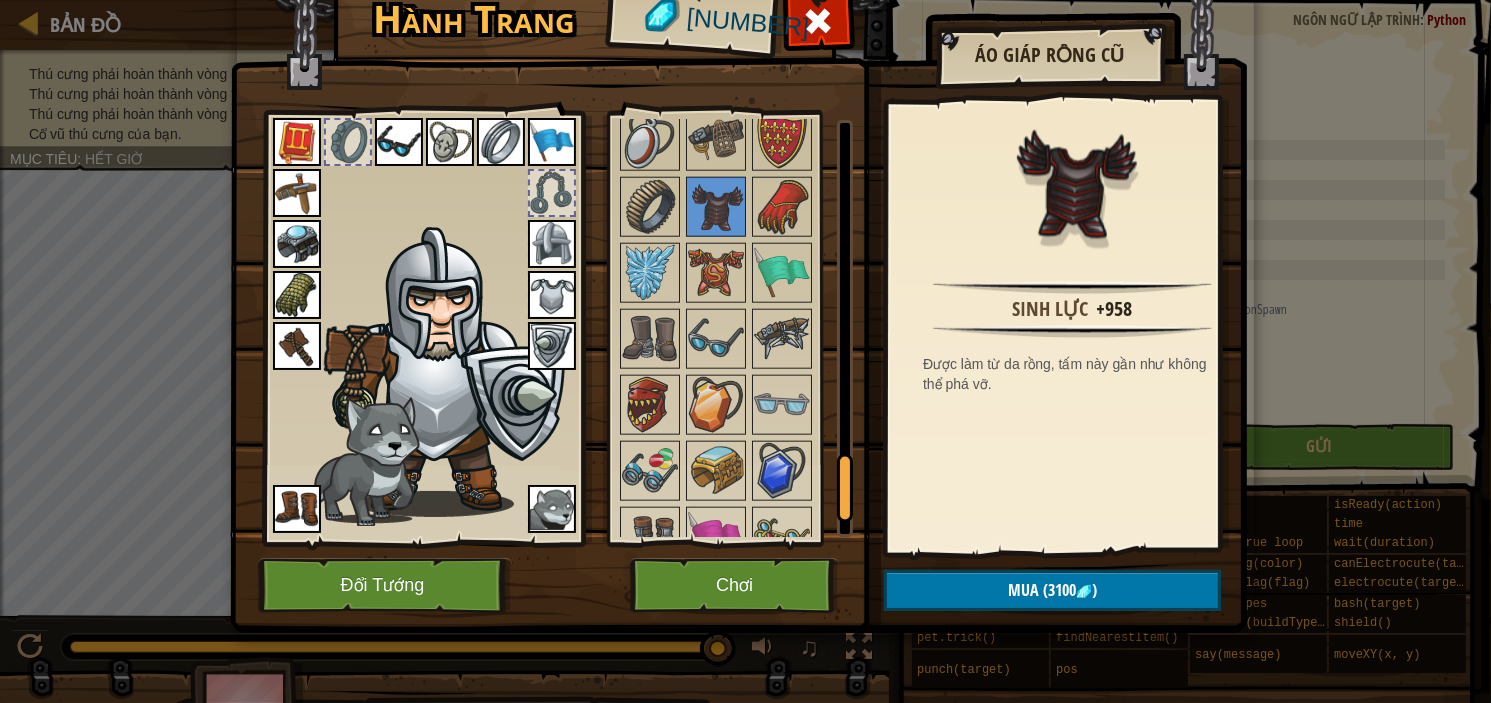 click at bounding box center [552, 244] 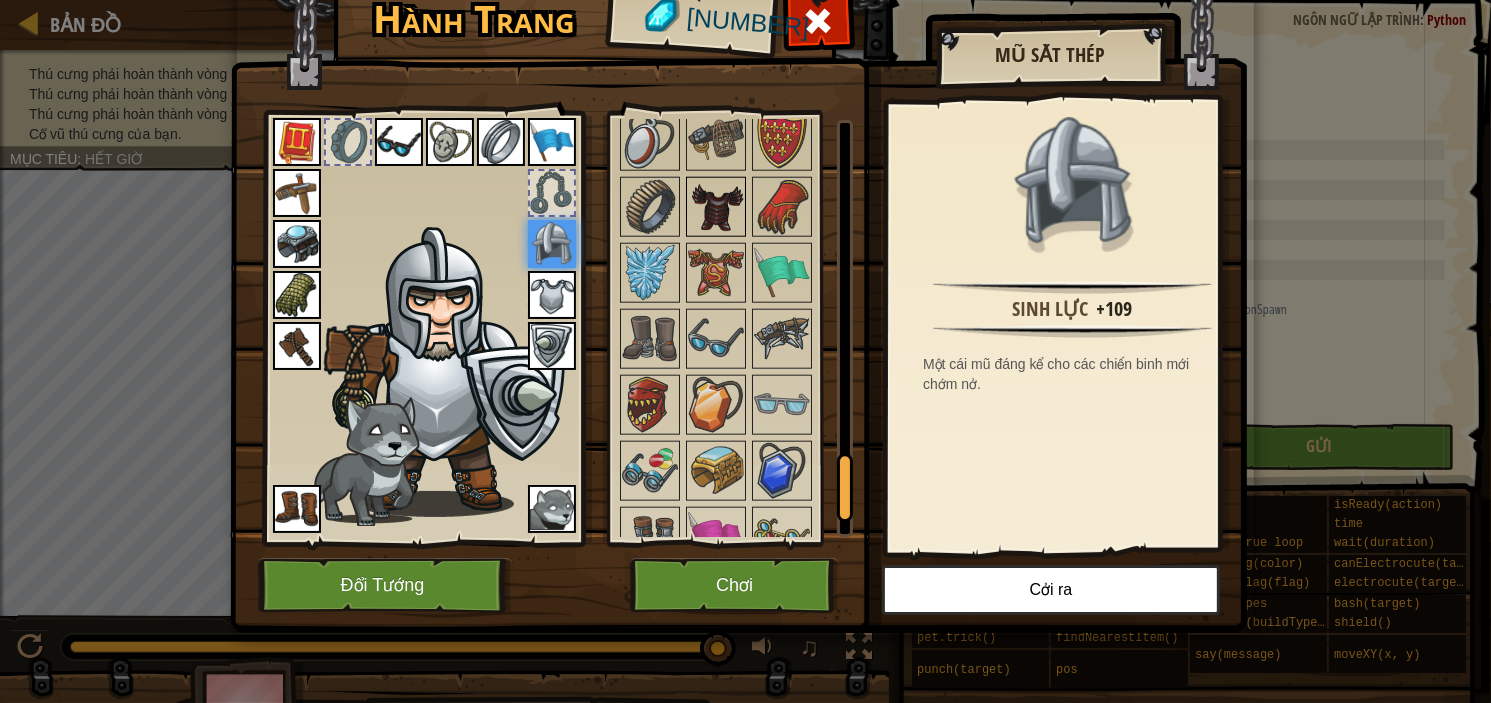 scroll, scrollTop: 2000, scrollLeft: 0, axis: vertical 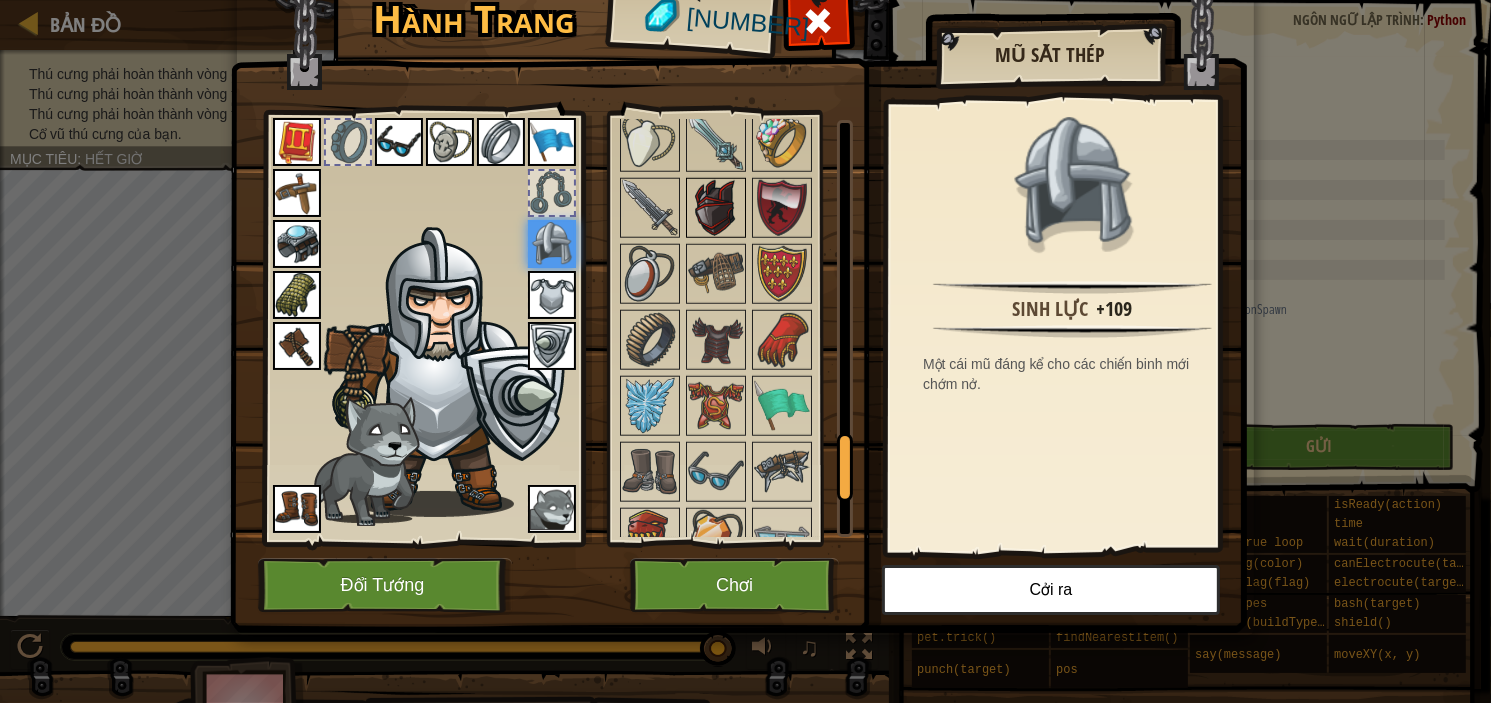 click at bounding box center (716, 208) 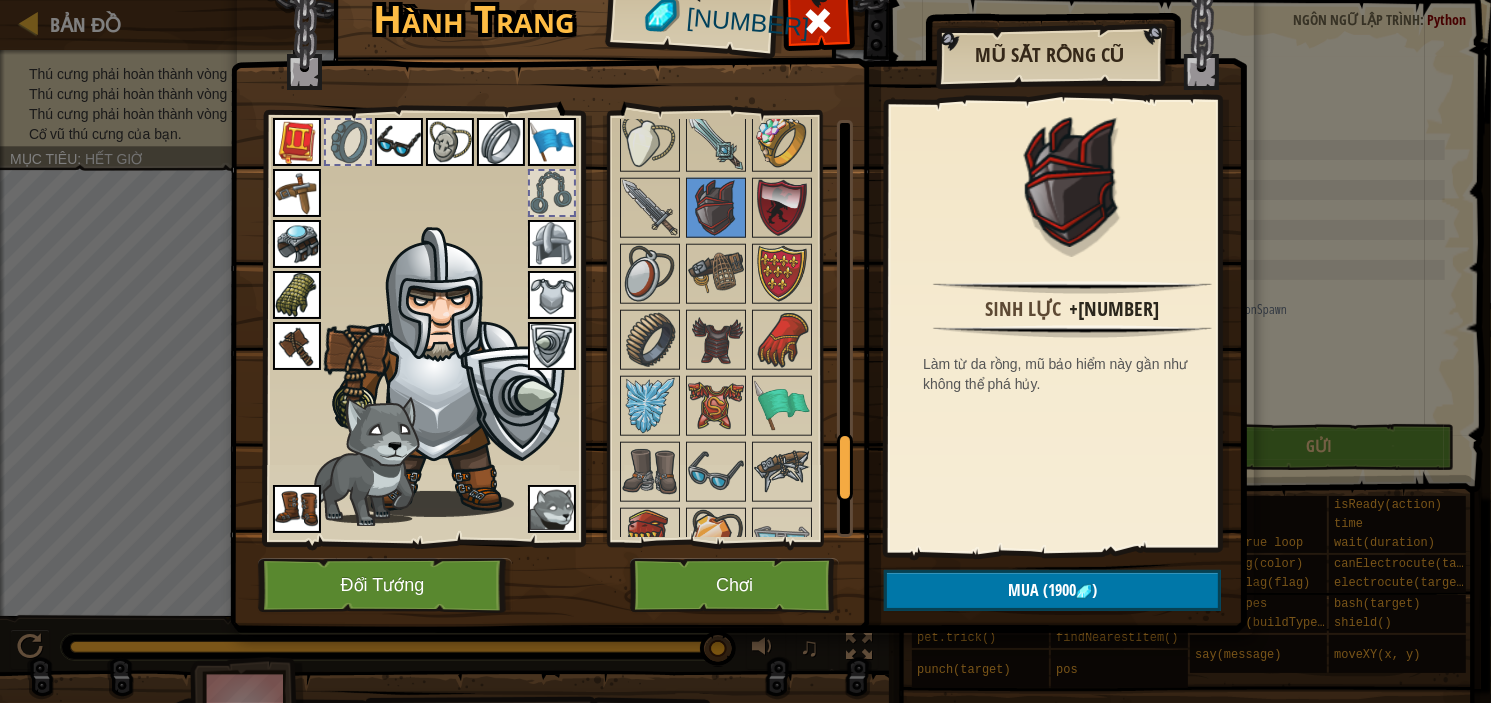 click at bounding box center [552, 244] 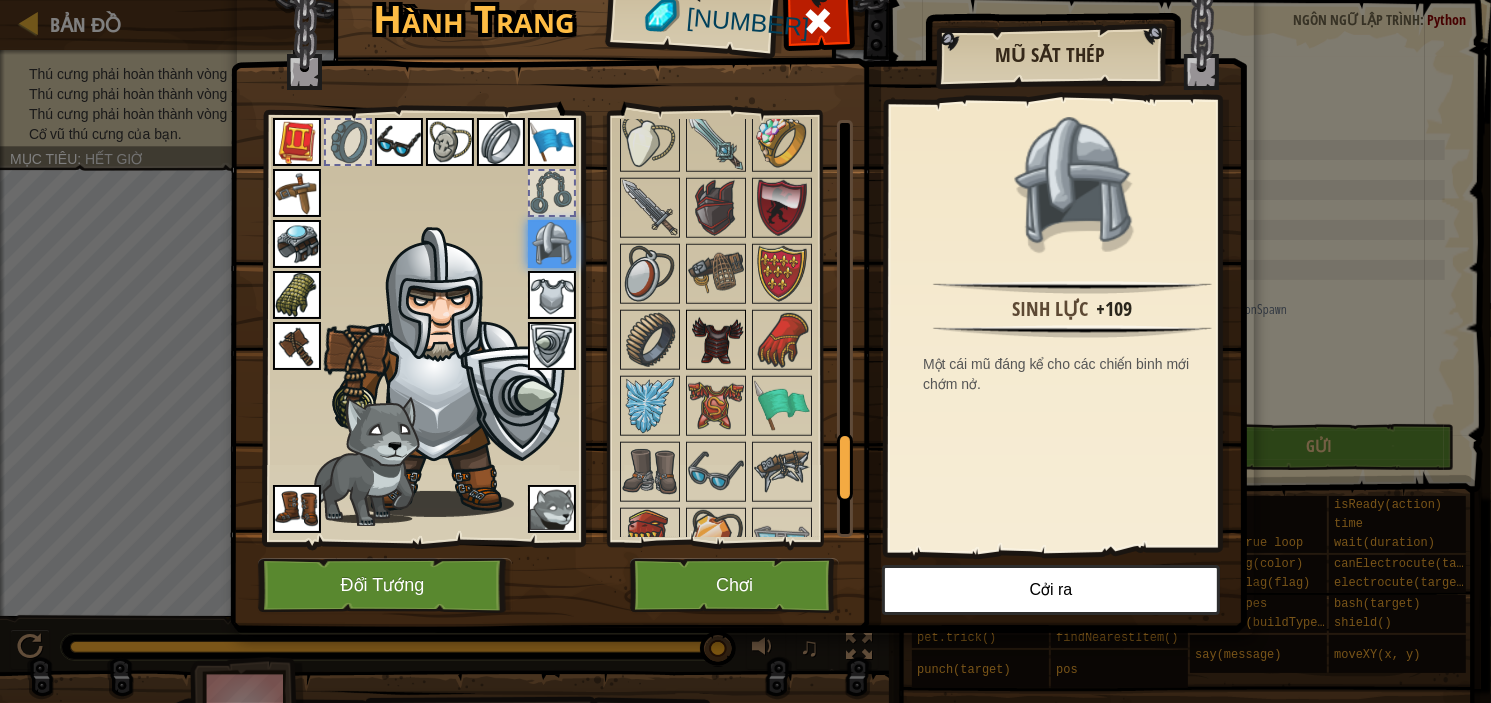 click at bounding box center [716, 340] 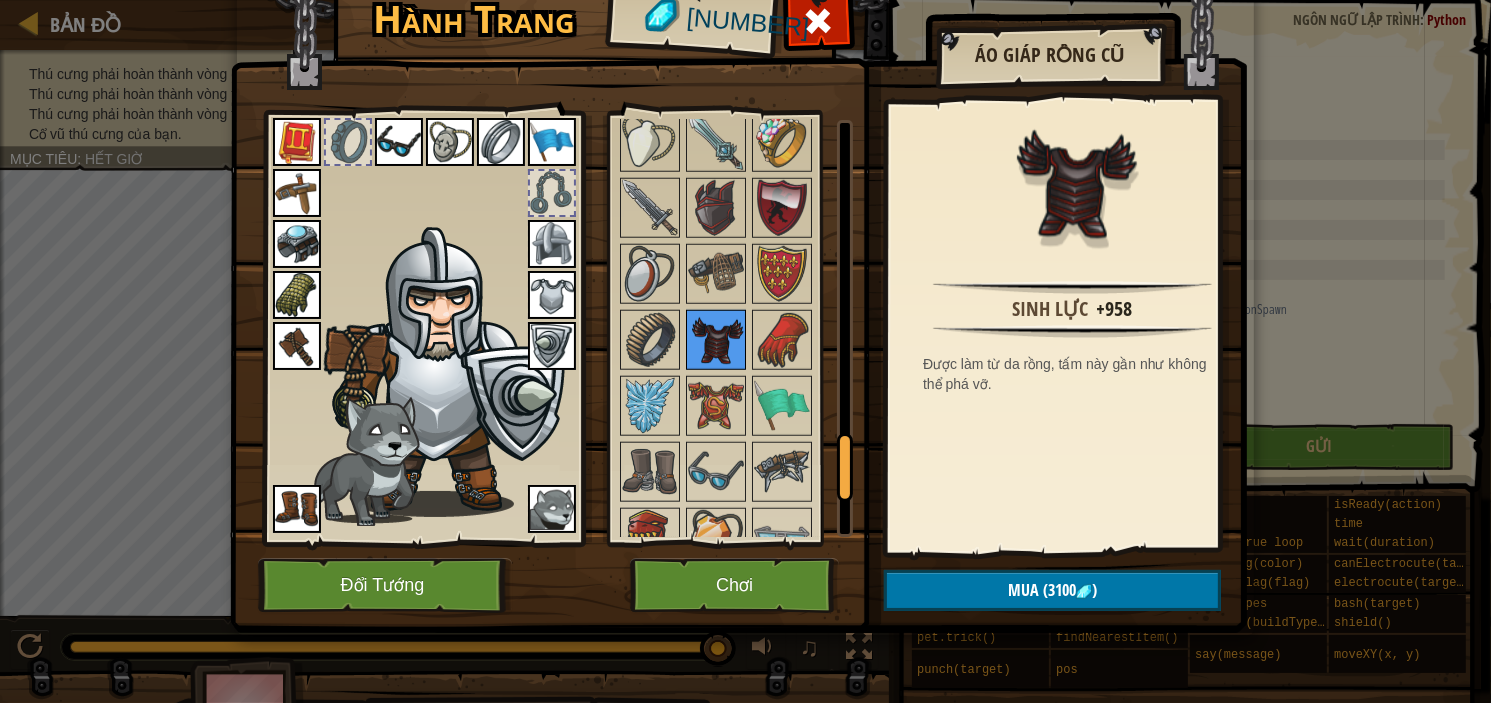 click at bounding box center [716, 340] 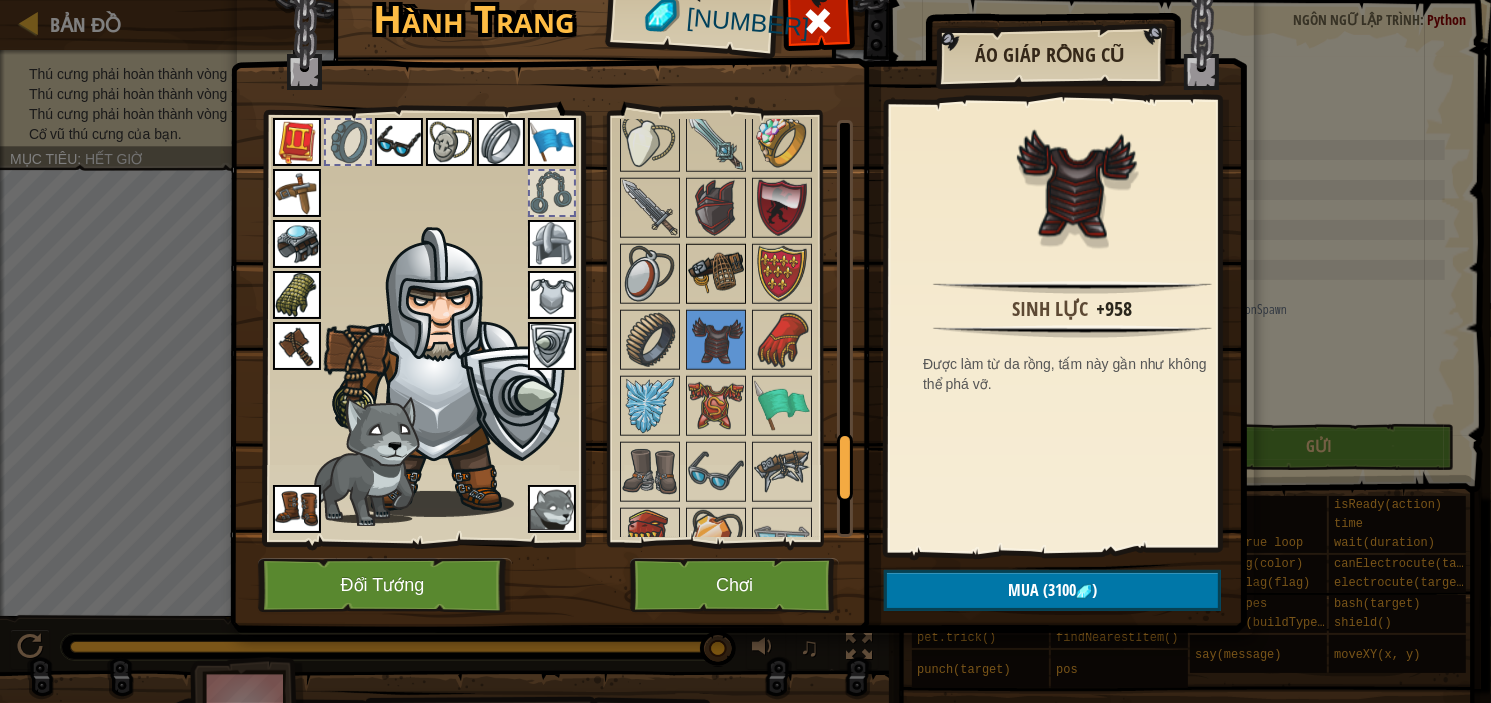 click at bounding box center [716, 274] 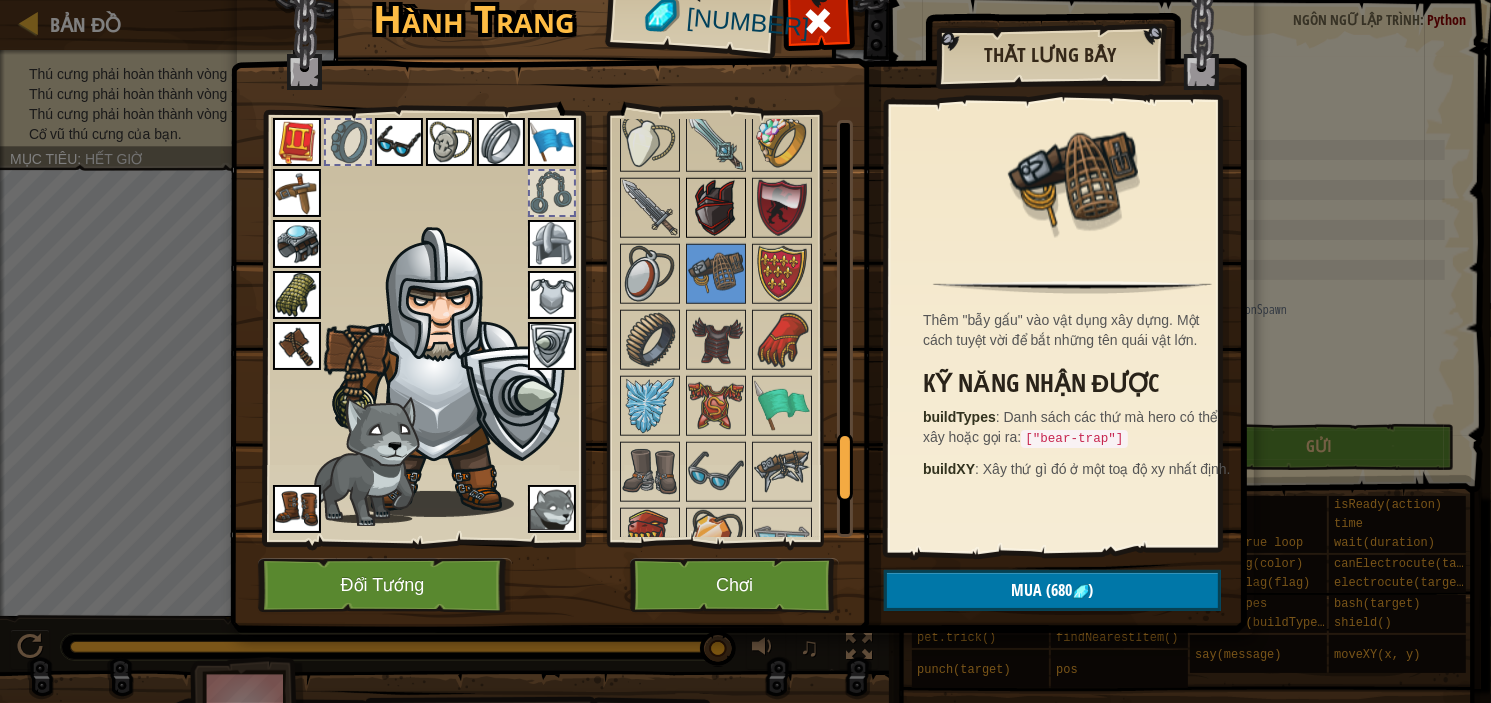 click at bounding box center (716, 208) 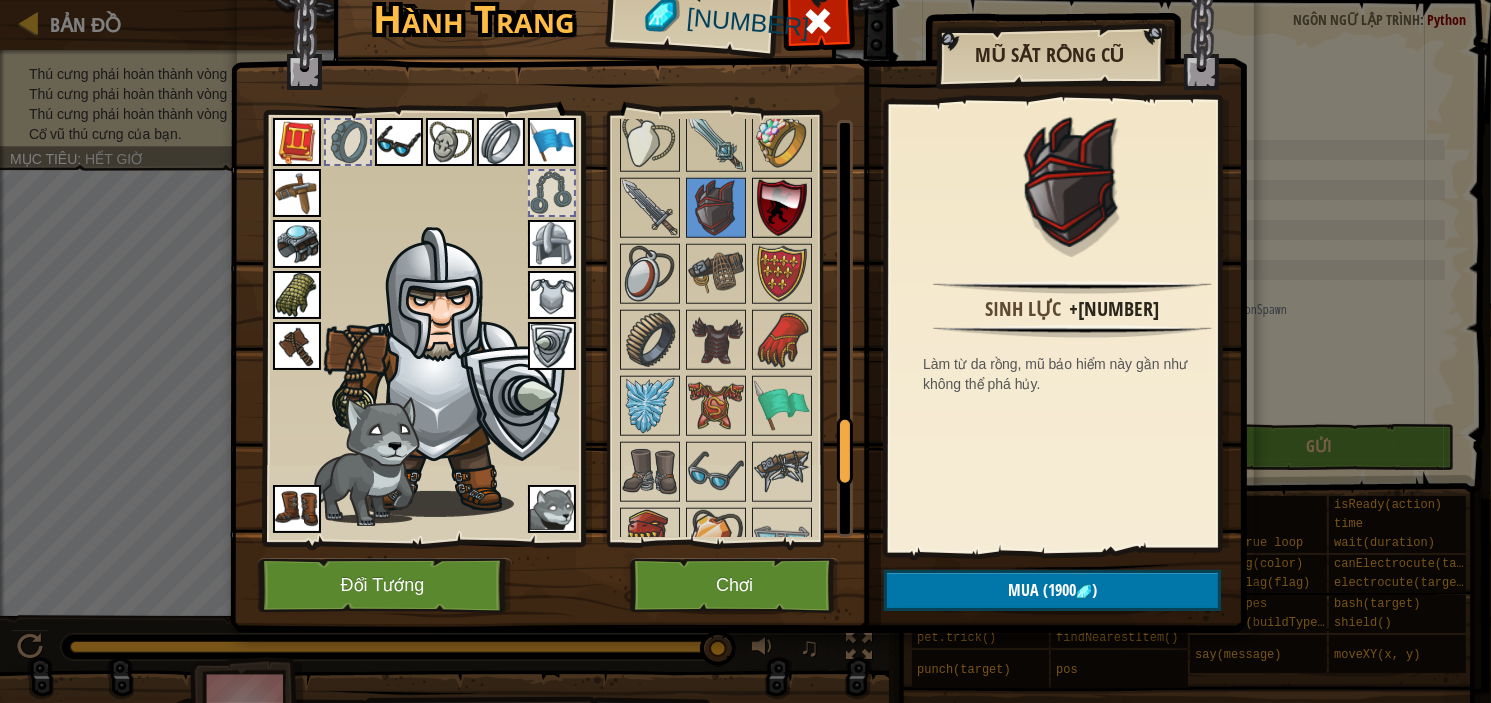 scroll, scrollTop: 1866, scrollLeft: 0, axis: vertical 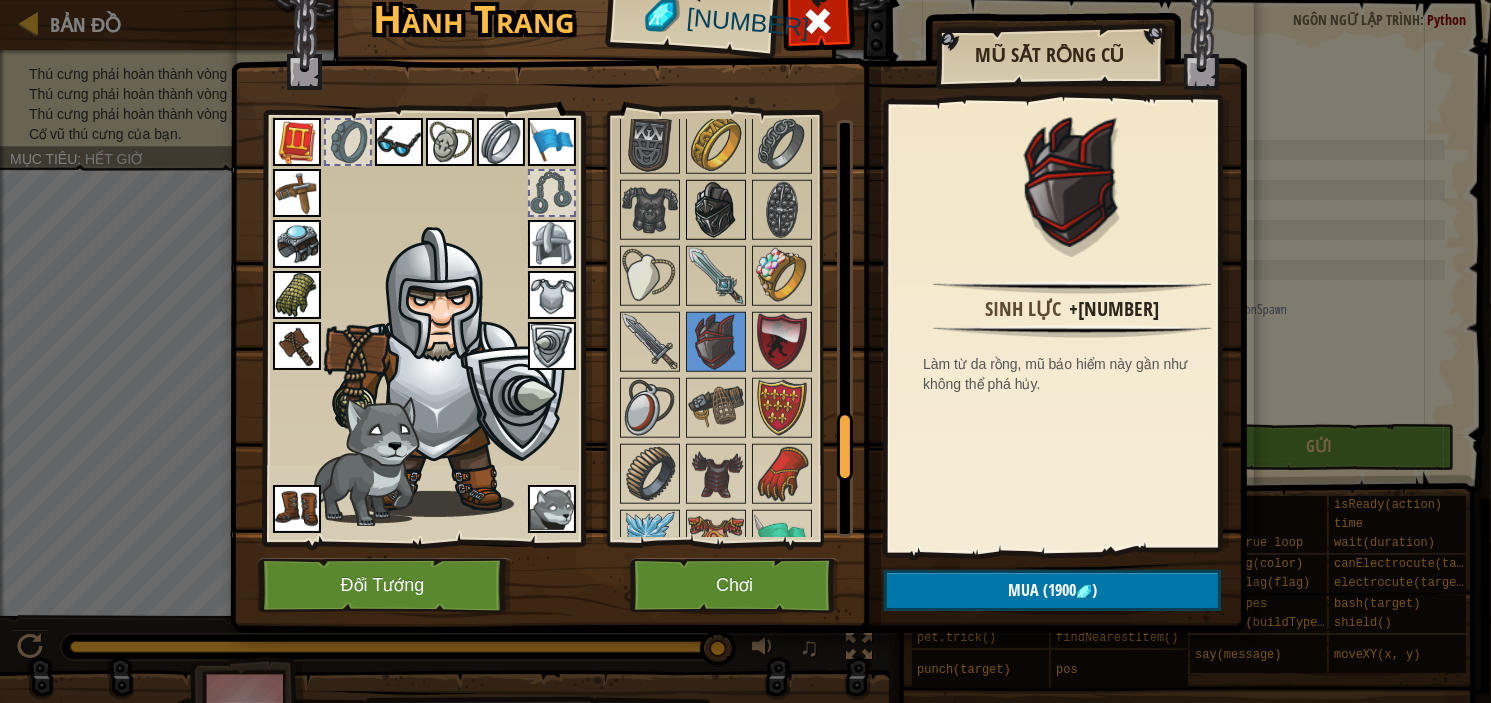 click at bounding box center [716, 210] 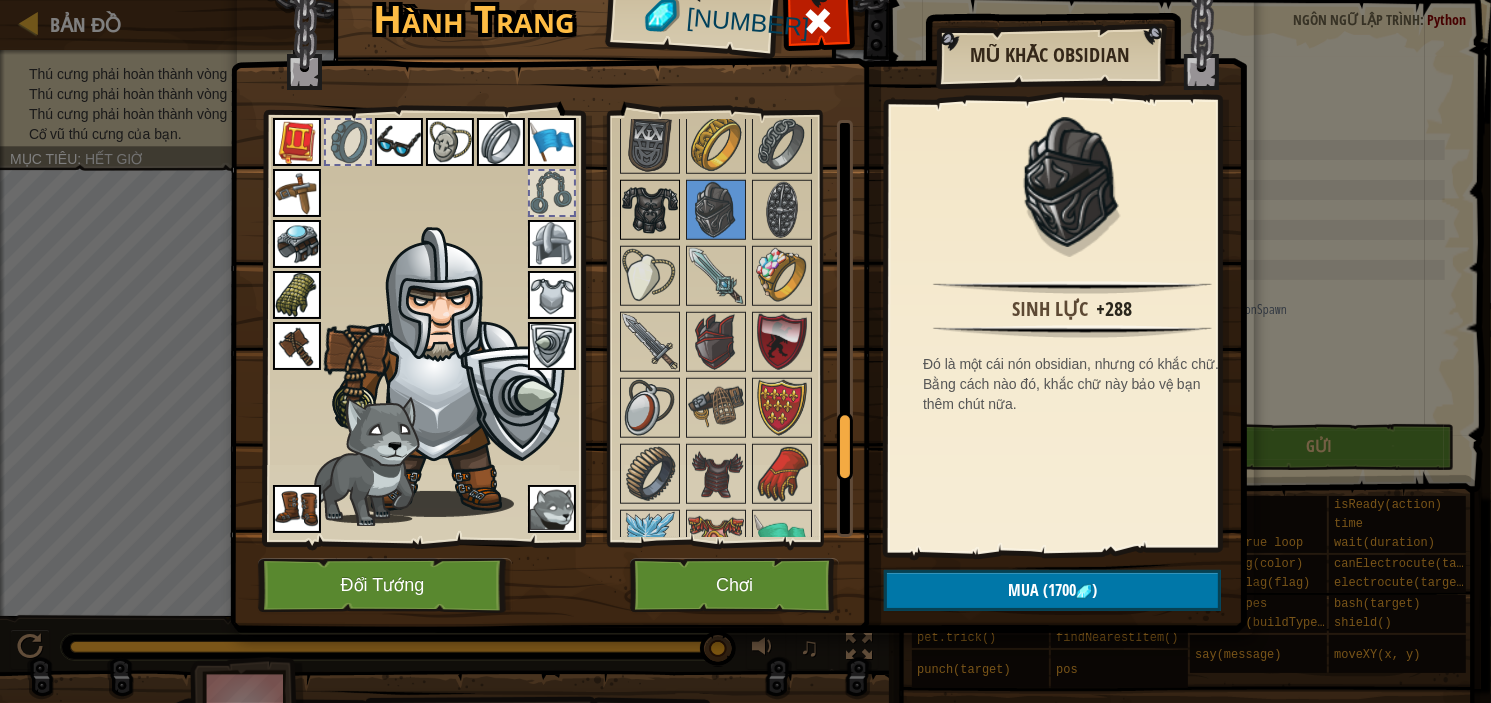 click at bounding box center (650, 210) 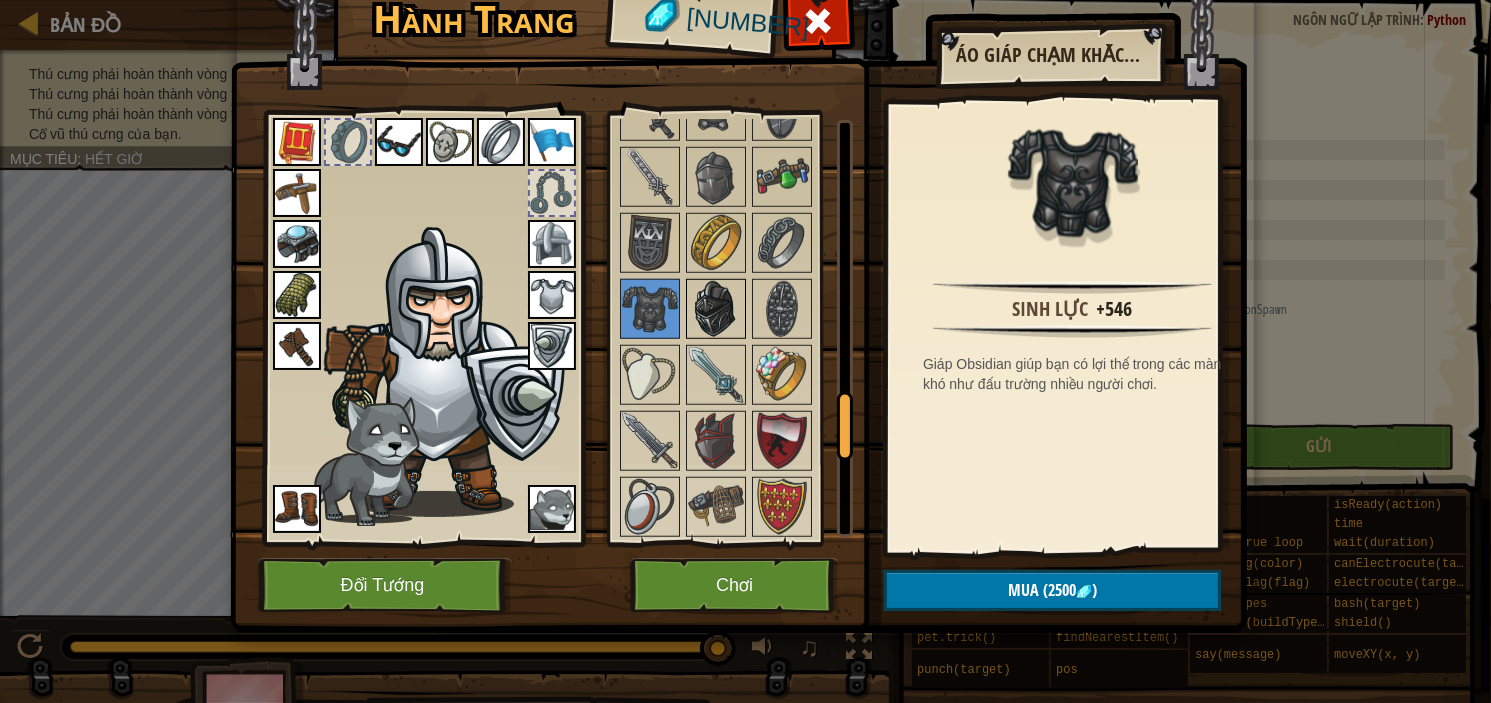 scroll, scrollTop: 1733, scrollLeft: 0, axis: vertical 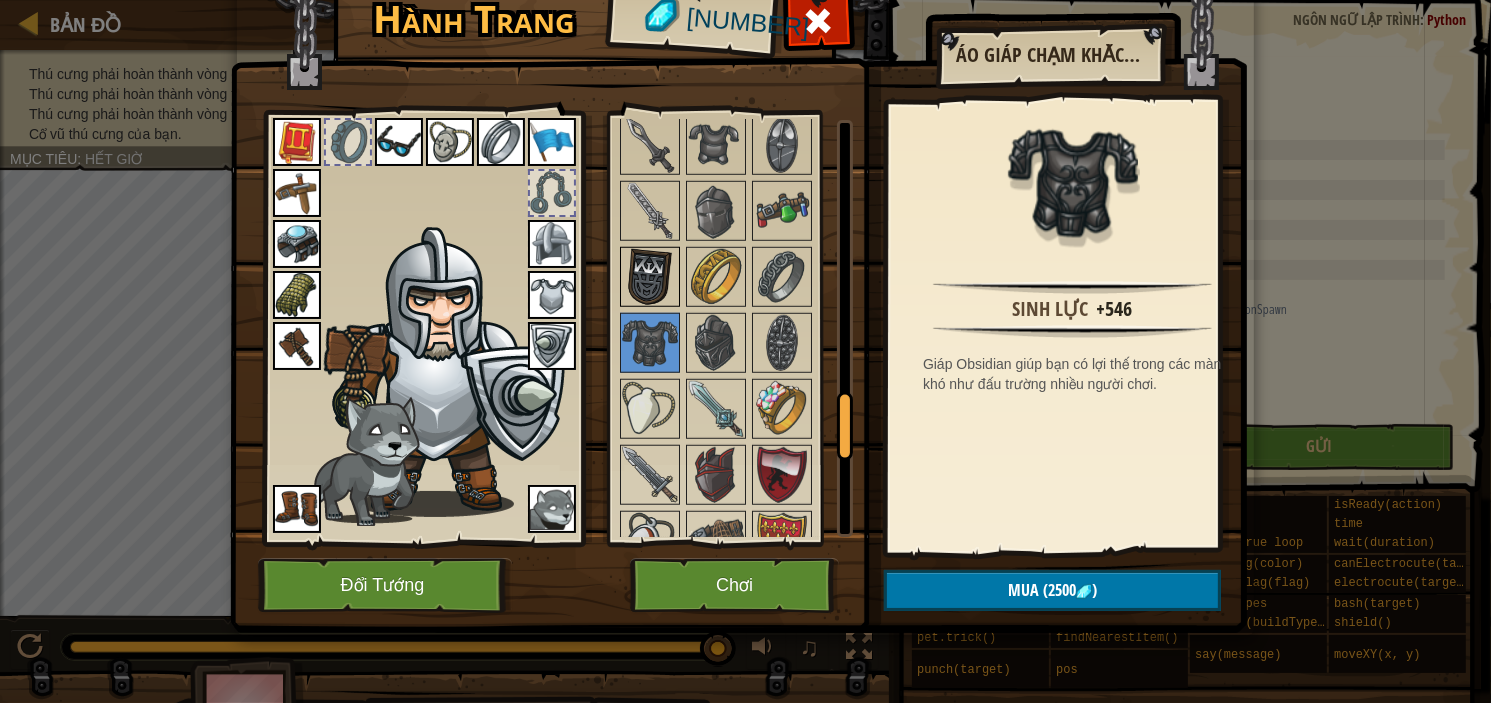 click at bounding box center (650, 277) 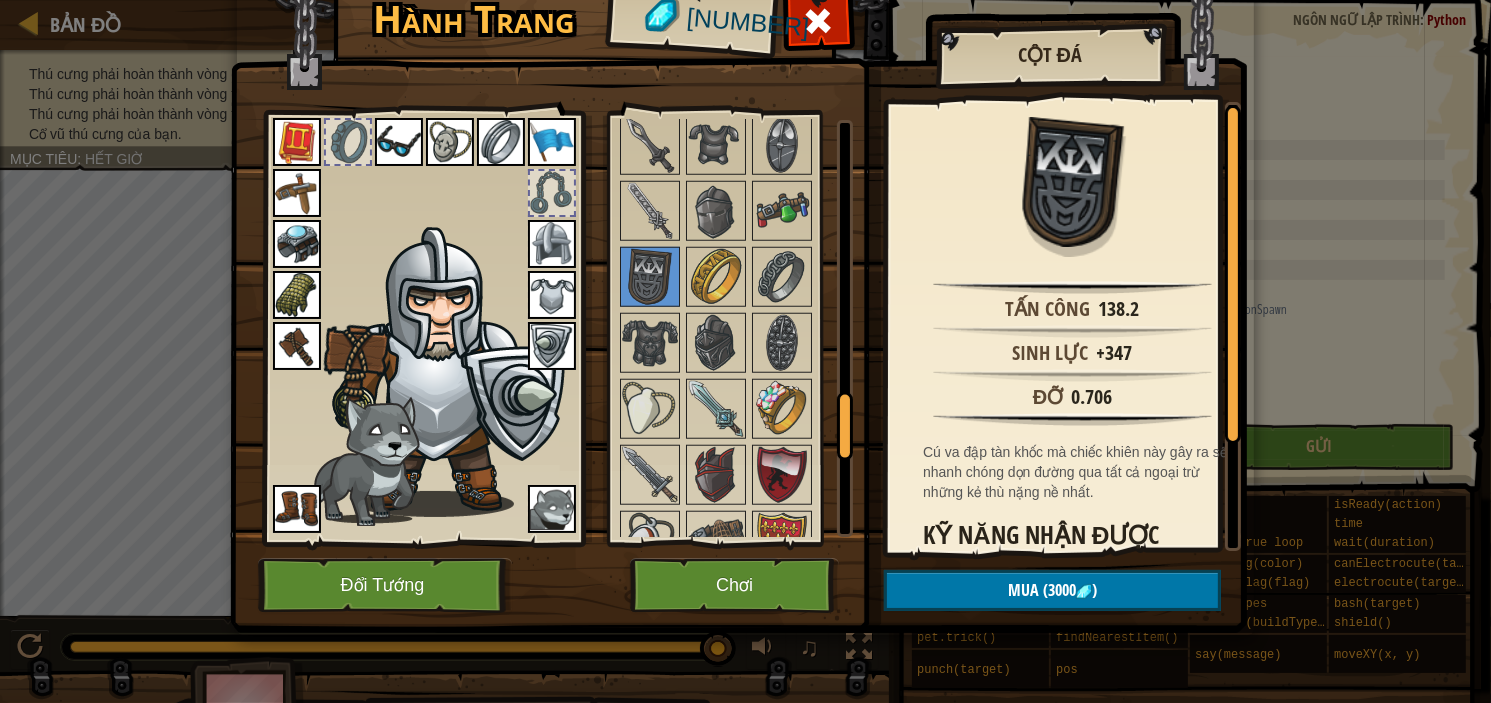click at bounding box center (552, 346) 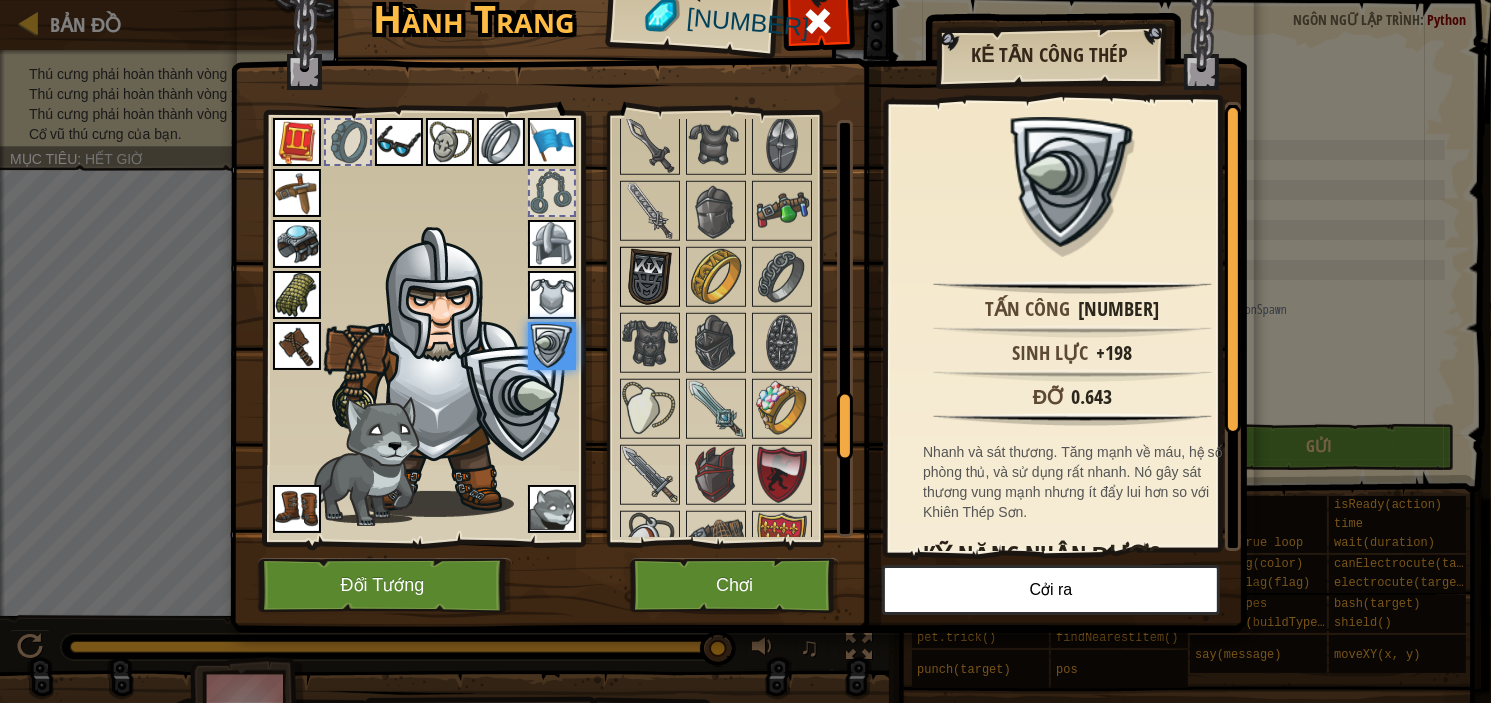 click at bounding box center [650, 277] 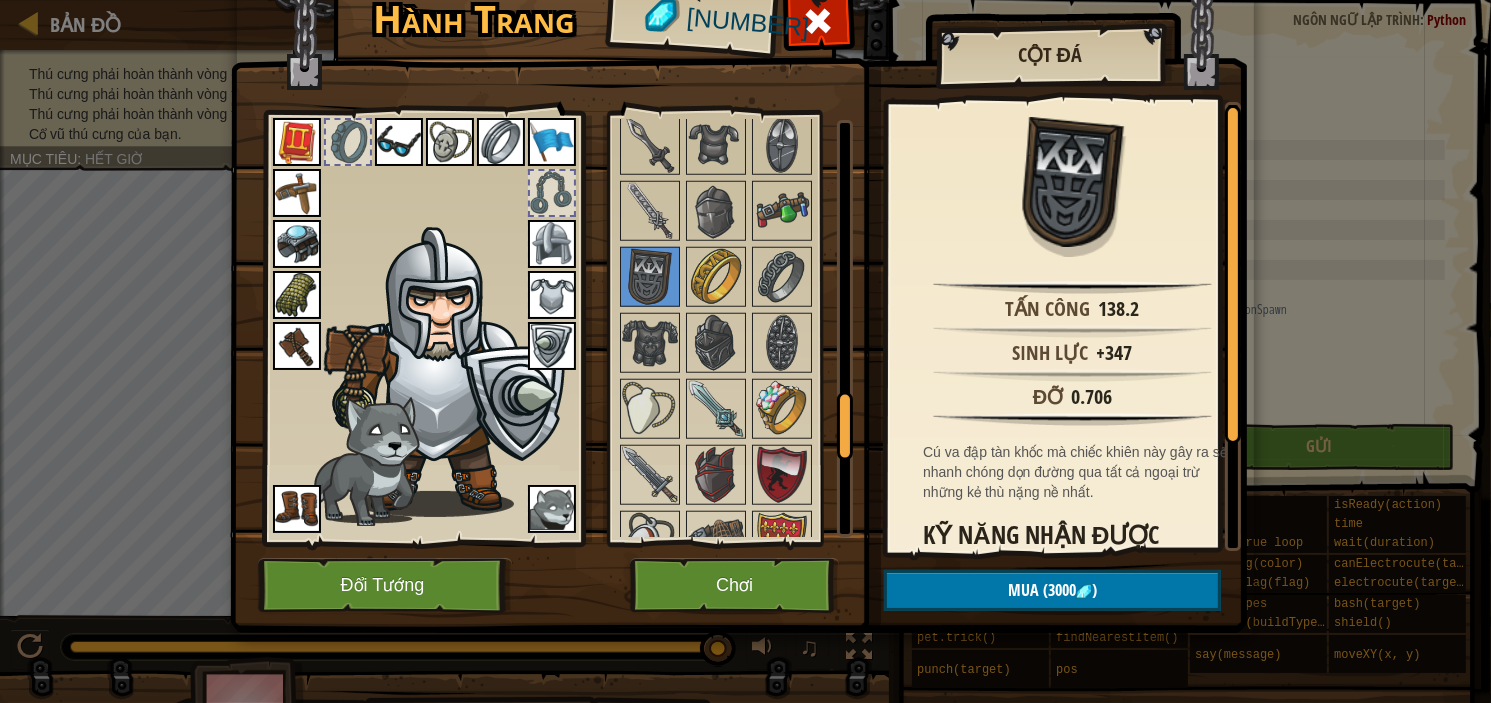 click at bounding box center [552, 346] 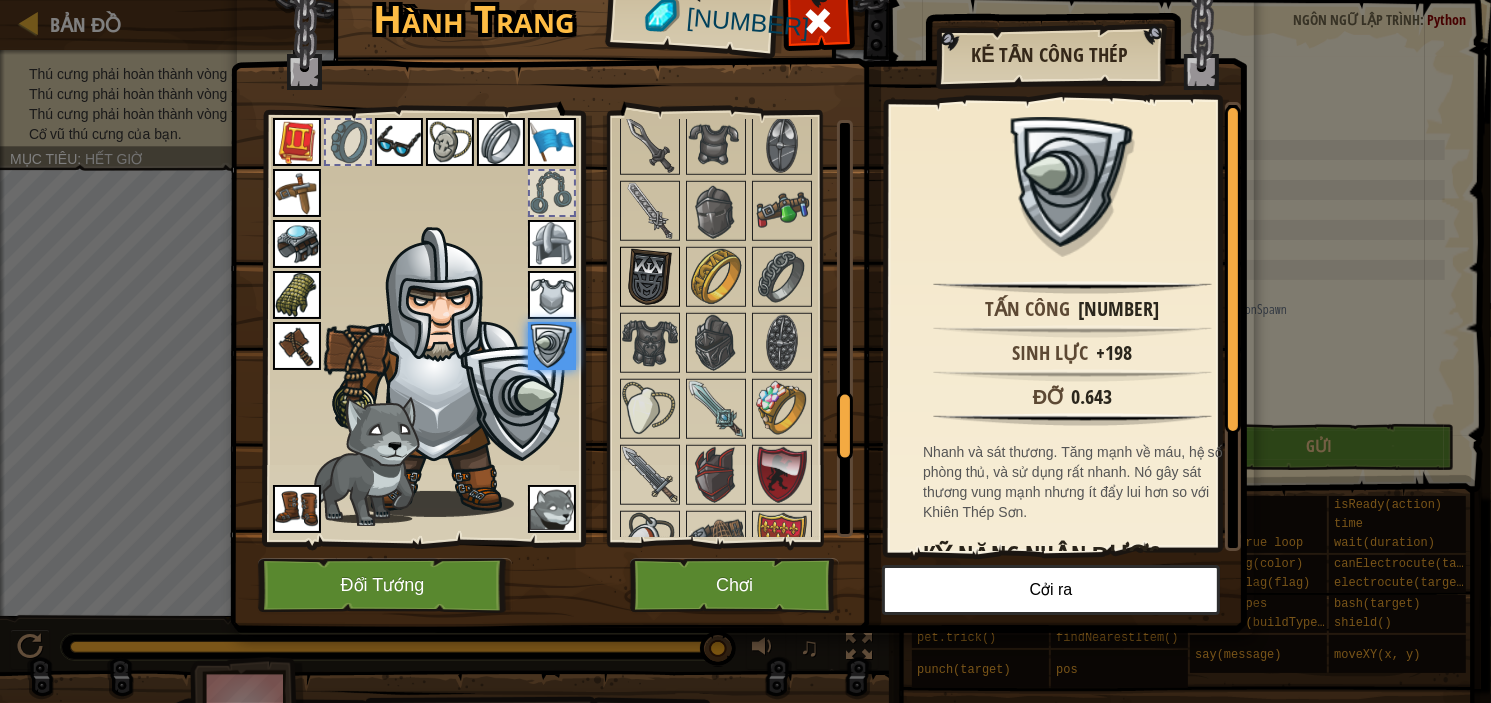 click at bounding box center [650, 277] 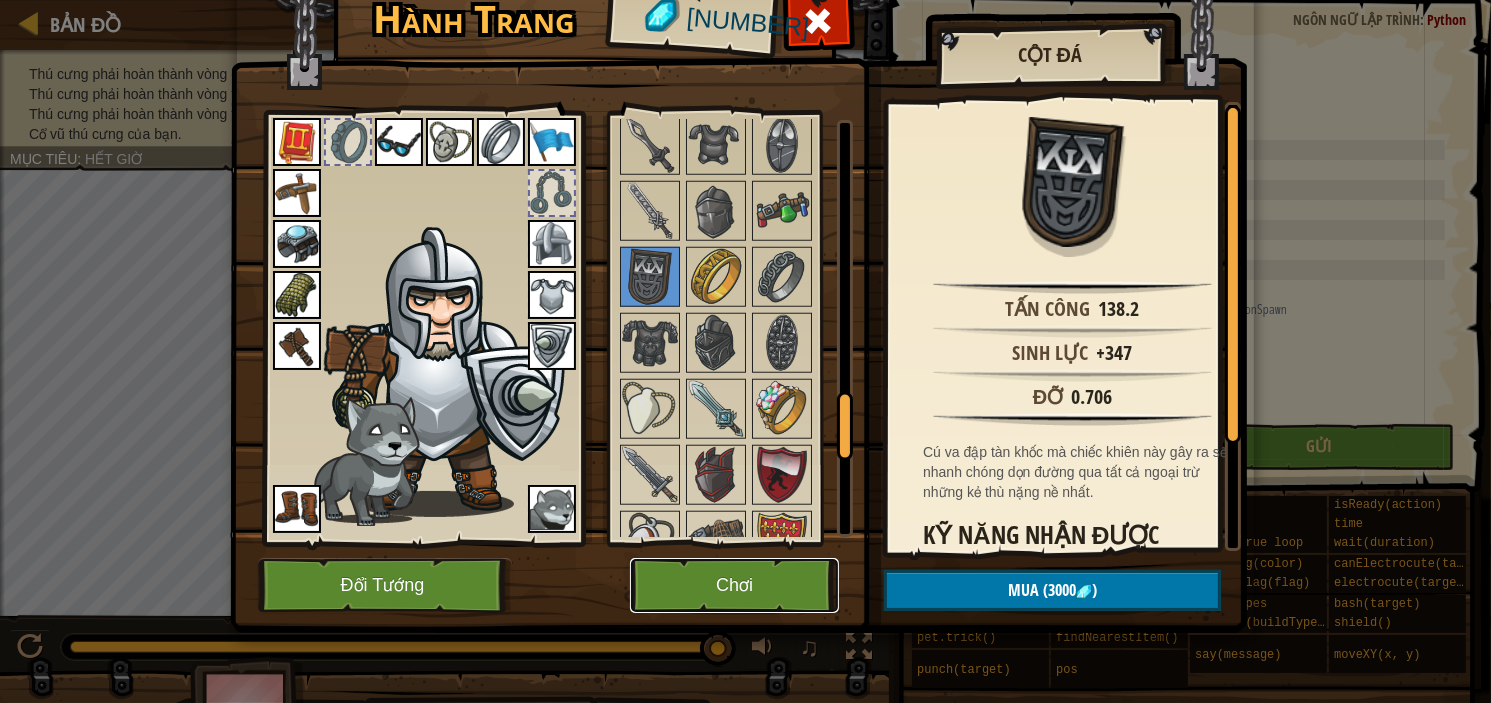 click on "Chơi" at bounding box center (734, 585) 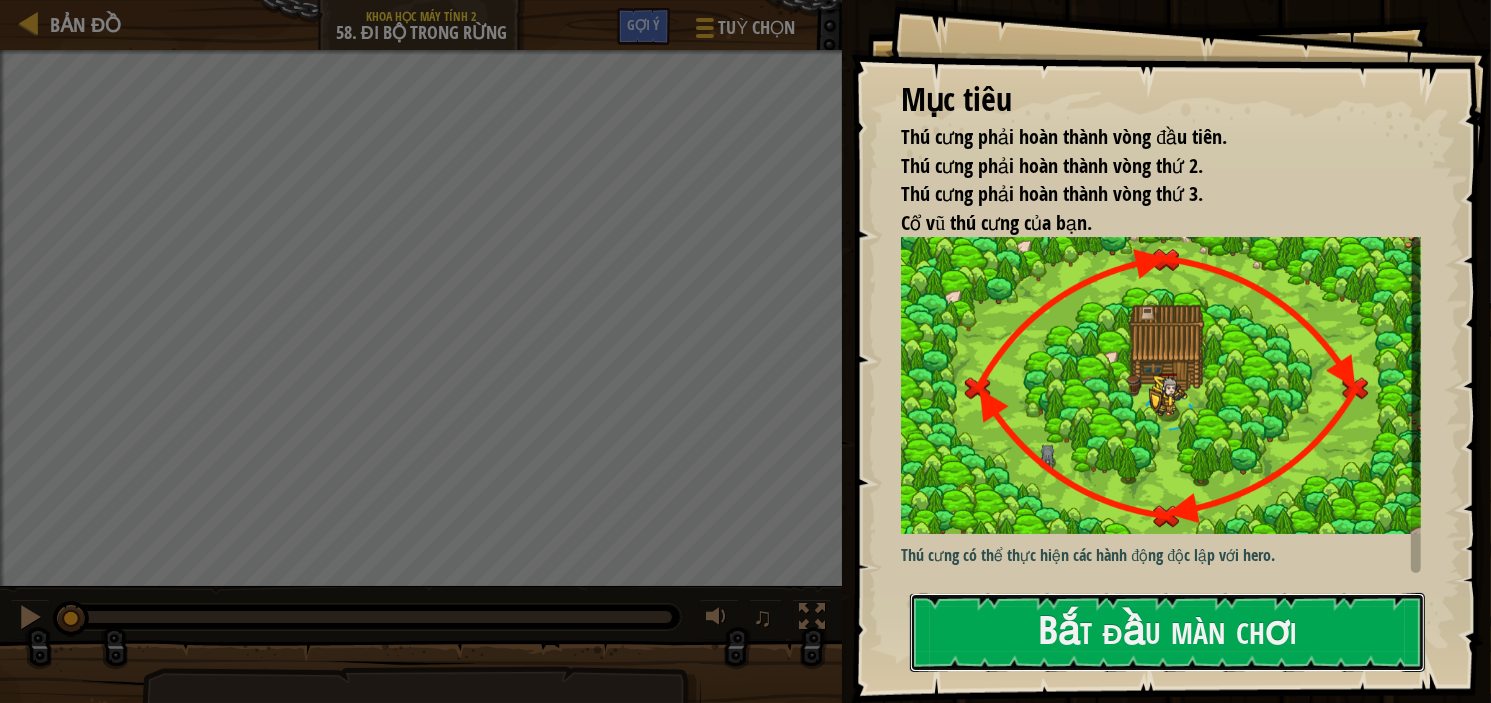 drag, startPoint x: 1032, startPoint y: 635, endPoint x: 1119, endPoint y: 563, distance: 112.929184 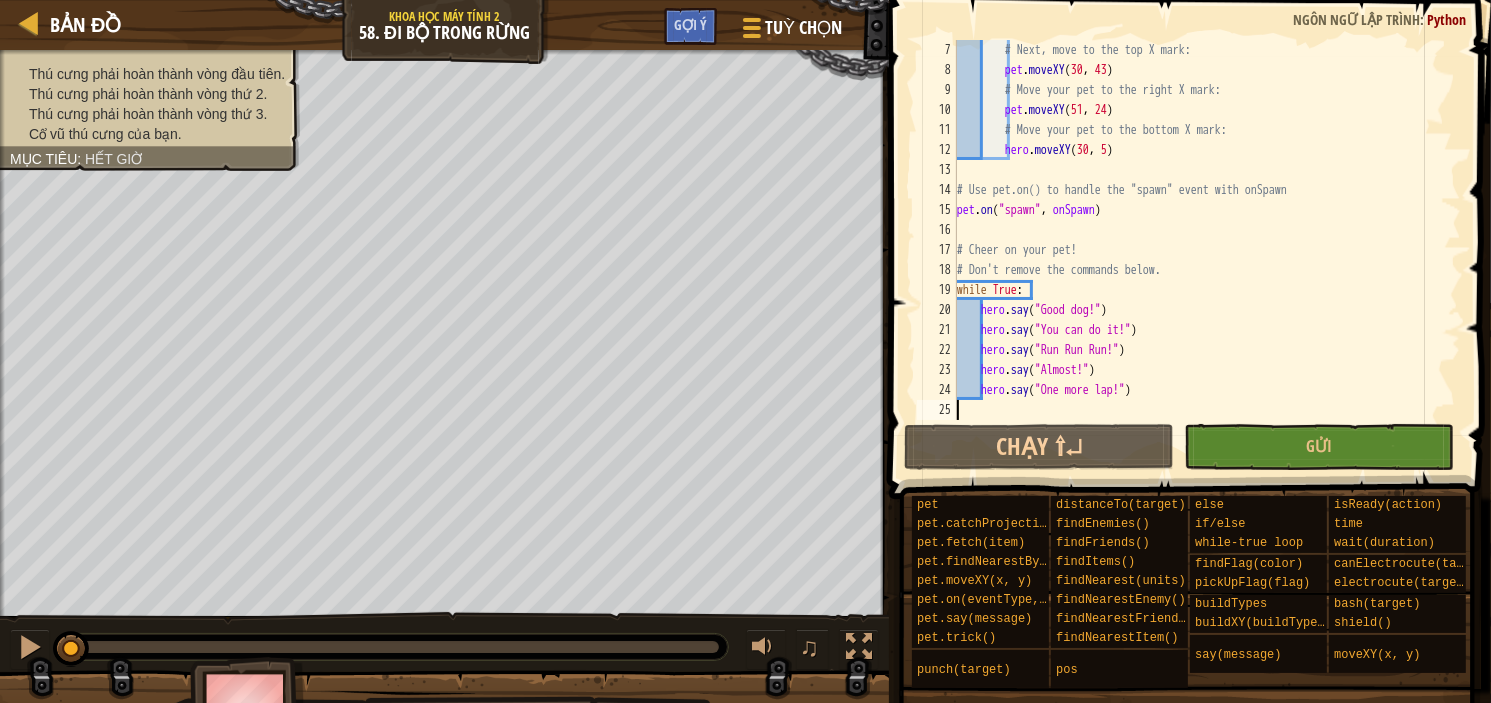 scroll, scrollTop: 120, scrollLeft: 0, axis: vertical 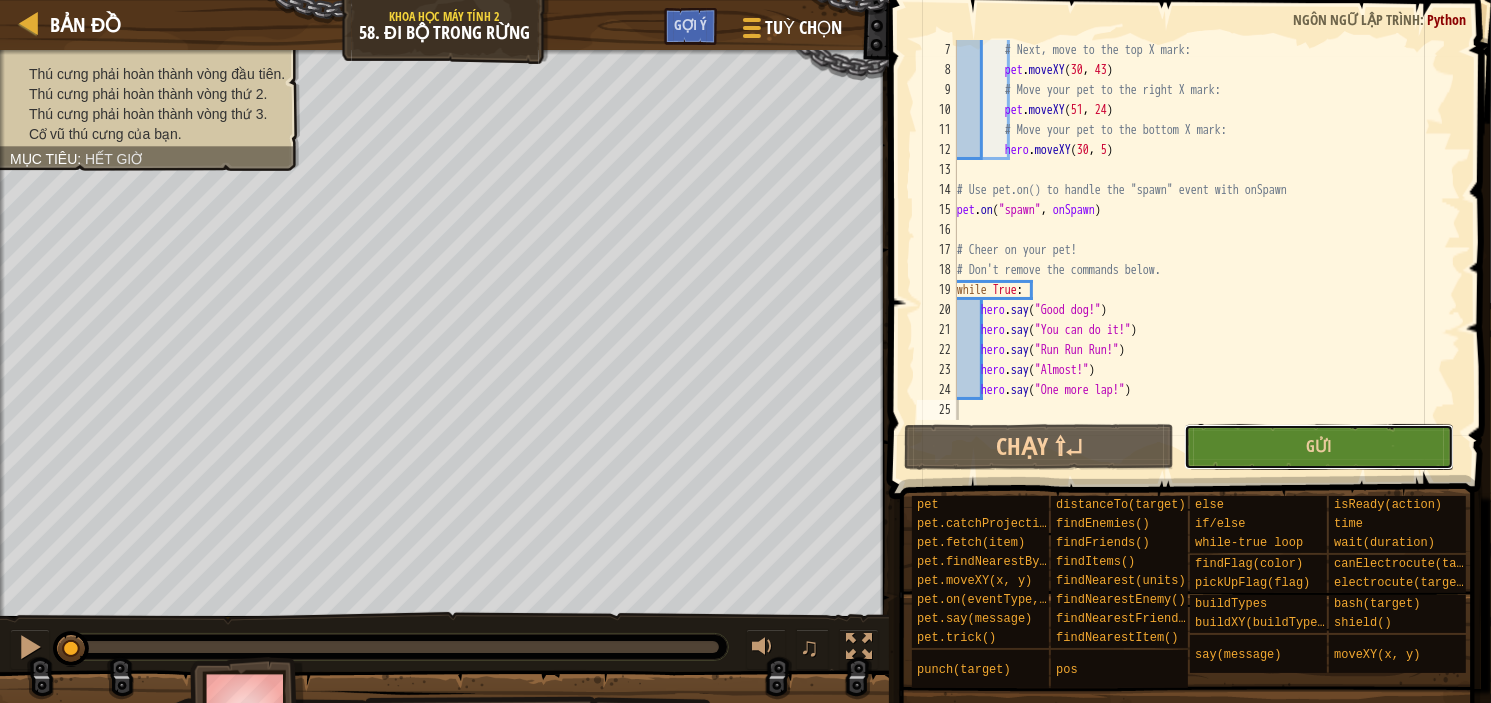 click on "Gửi" at bounding box center (1319, 447) 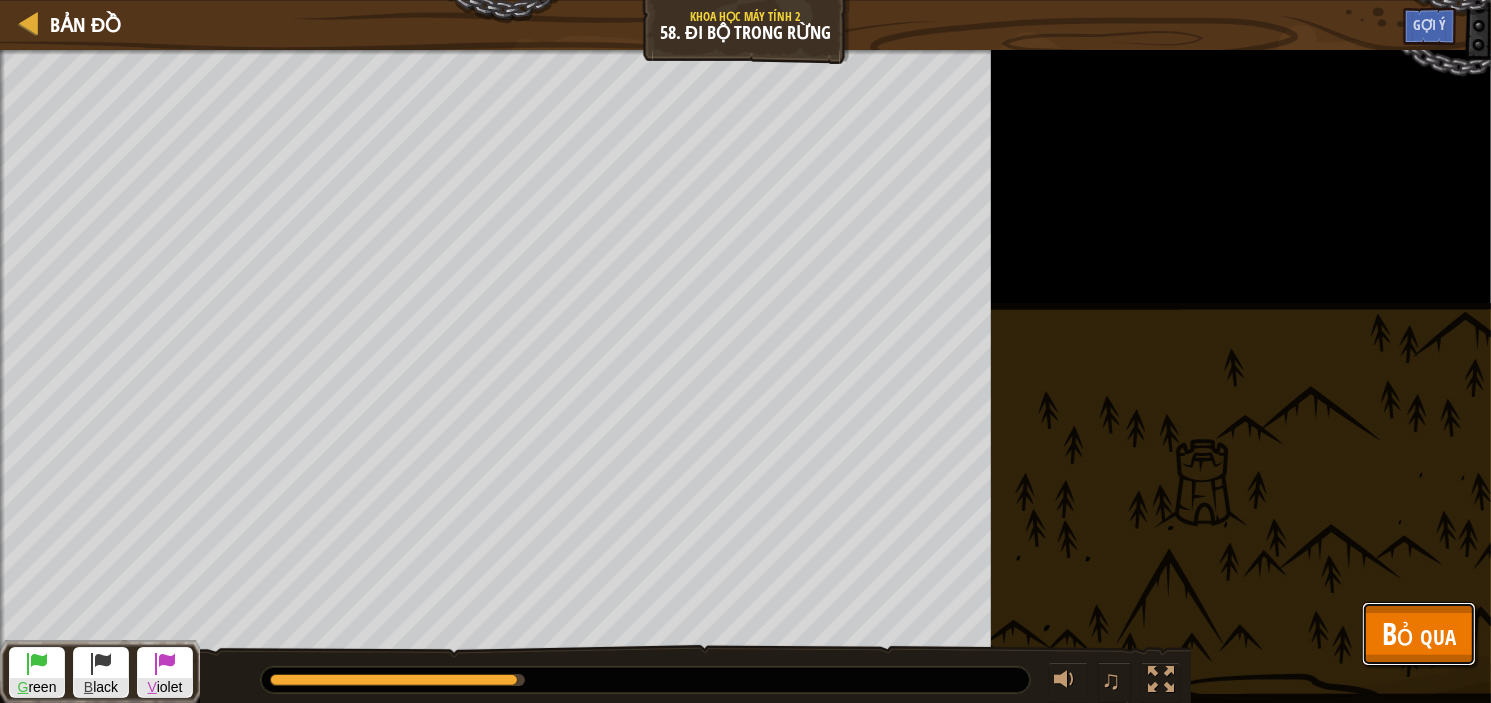click on "Bỏ qua" at bounding box center [1419, 633] 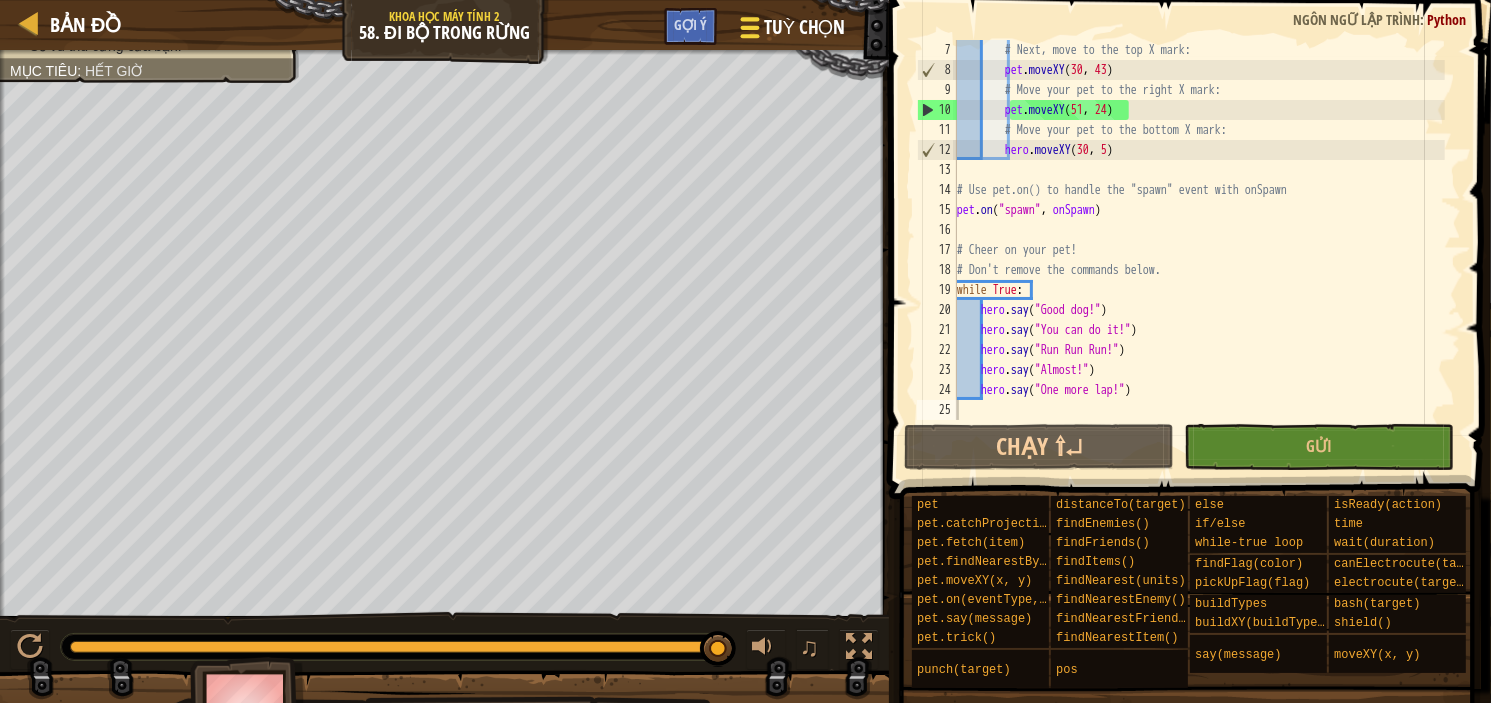 click on "Tuỳ chọn" at bounding box center [790, 31] 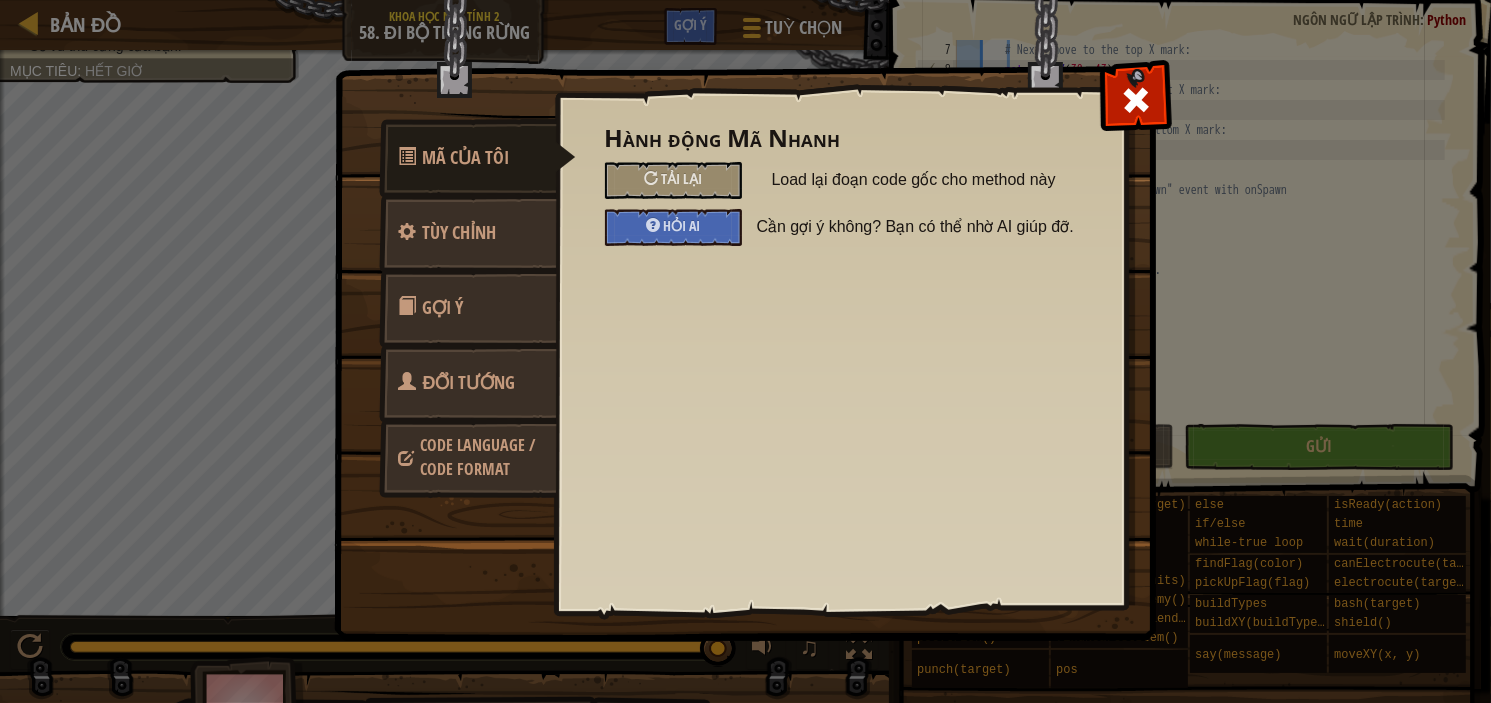 click on "Đổi Tướng" at bounding box center (468, 383) 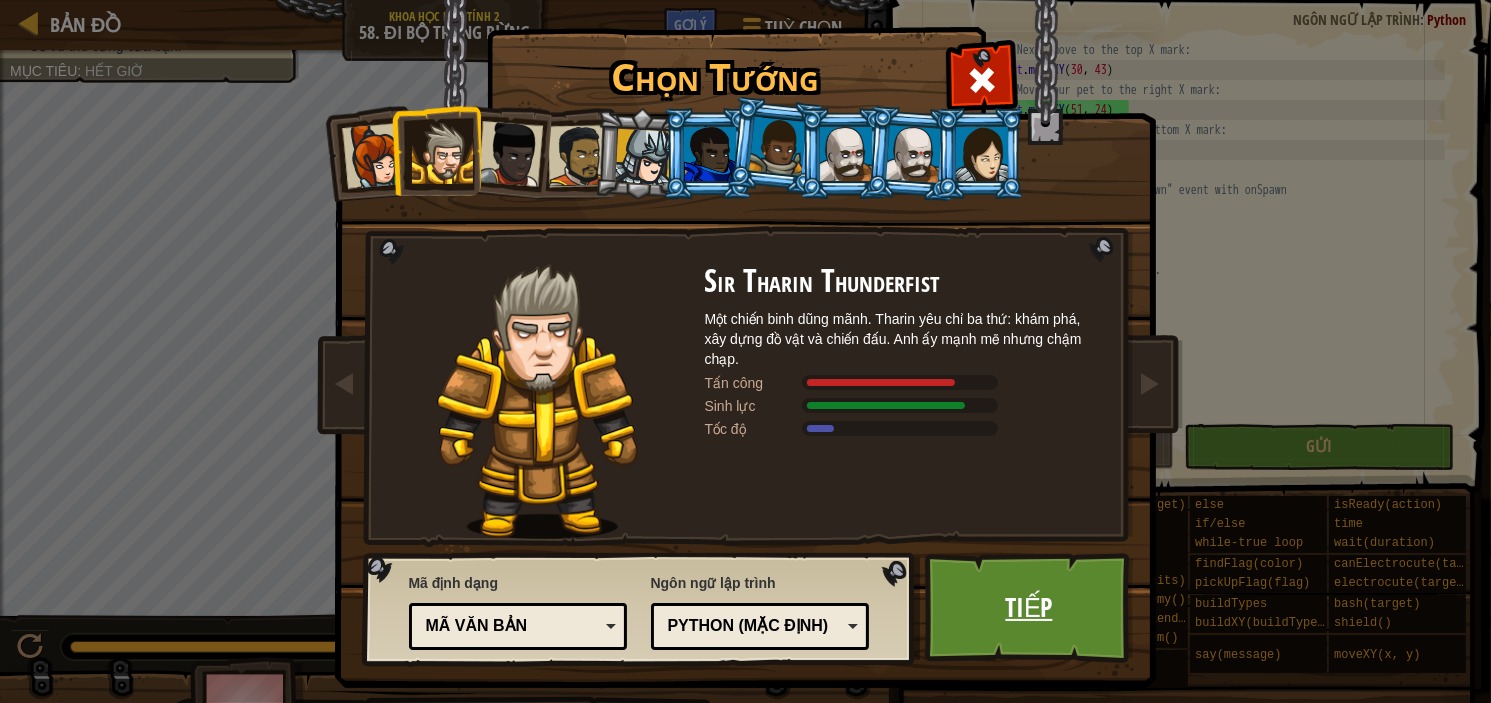 click on "Tiếp" at bounding box center [1029, 608] 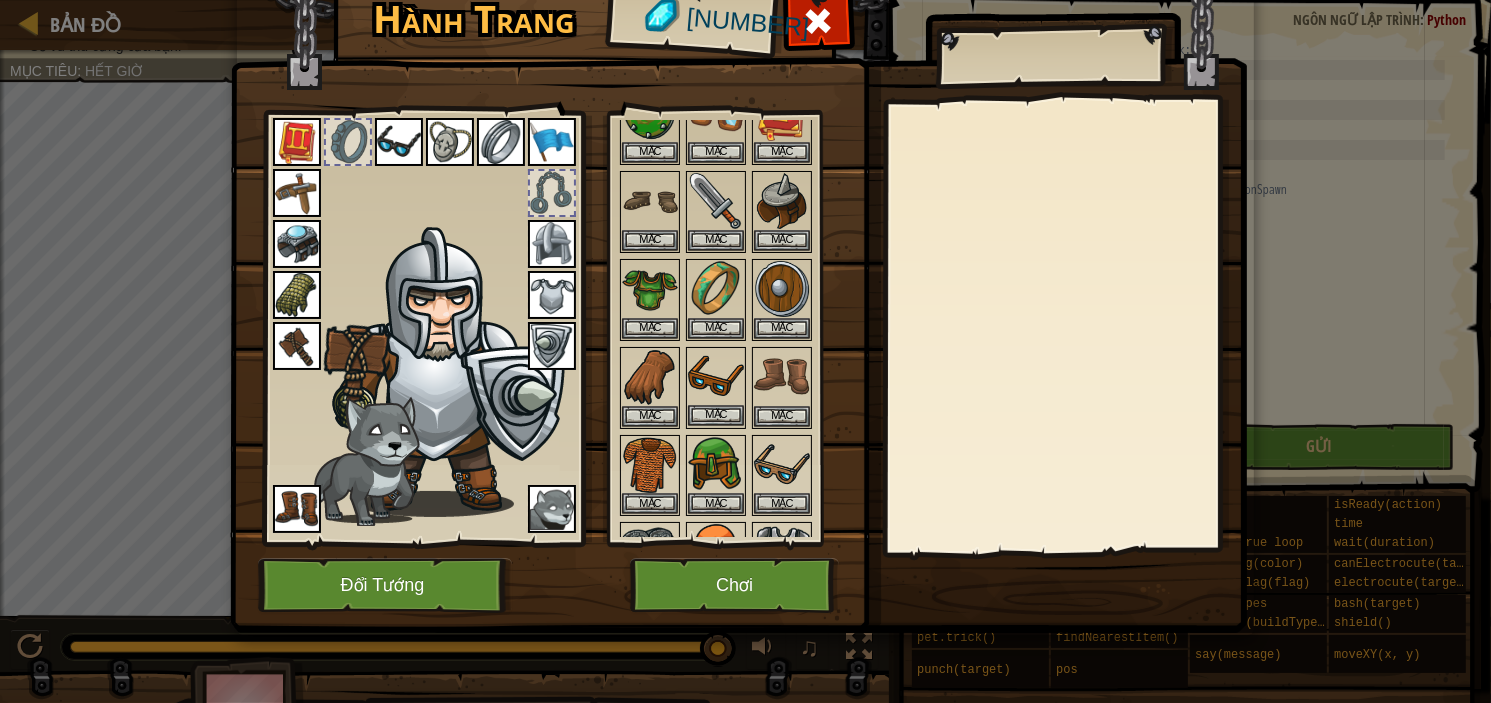 scroll, scrollTop: 133, scrollLeft: 0, axis: vertical 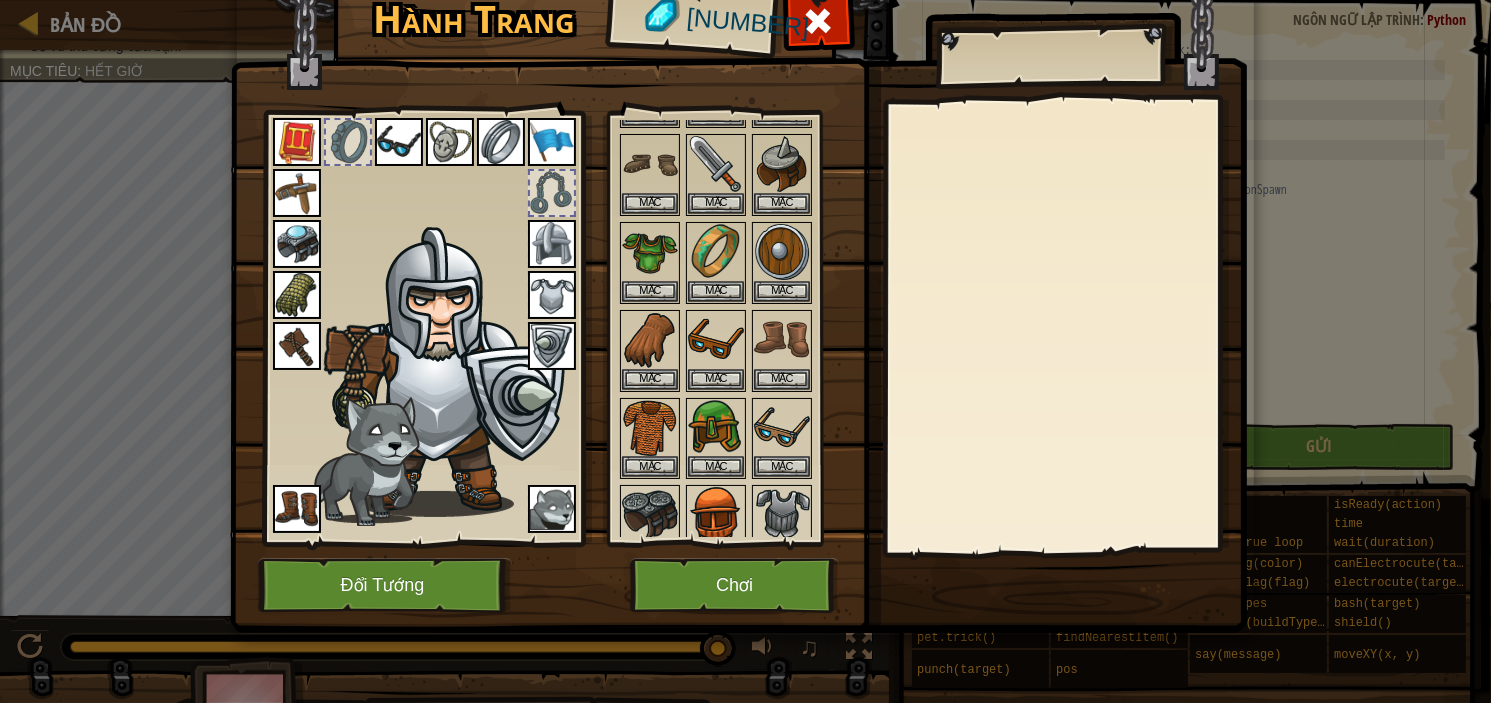 click at bounding box center [552, 509] 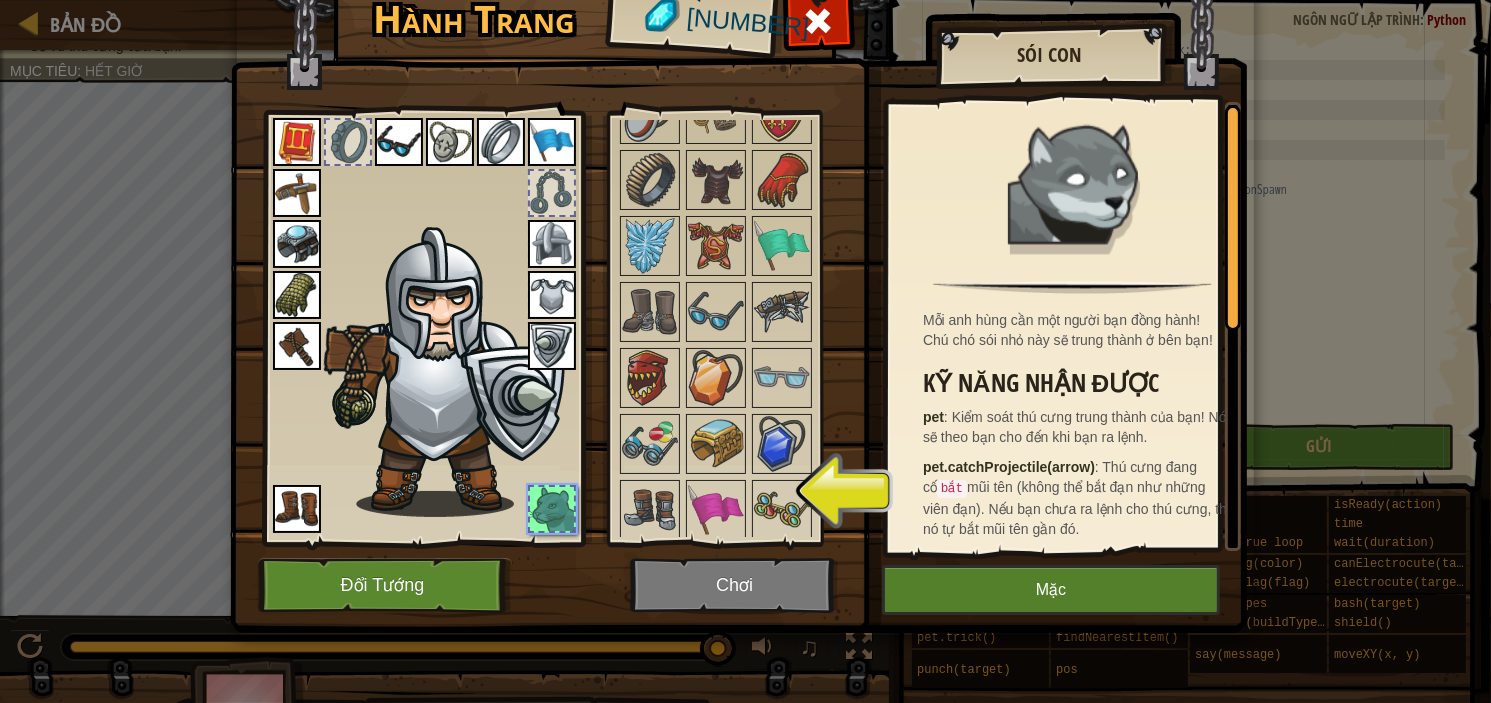 scroll, scrollTop: 2278, scrollLeft: 0, axis: vertical 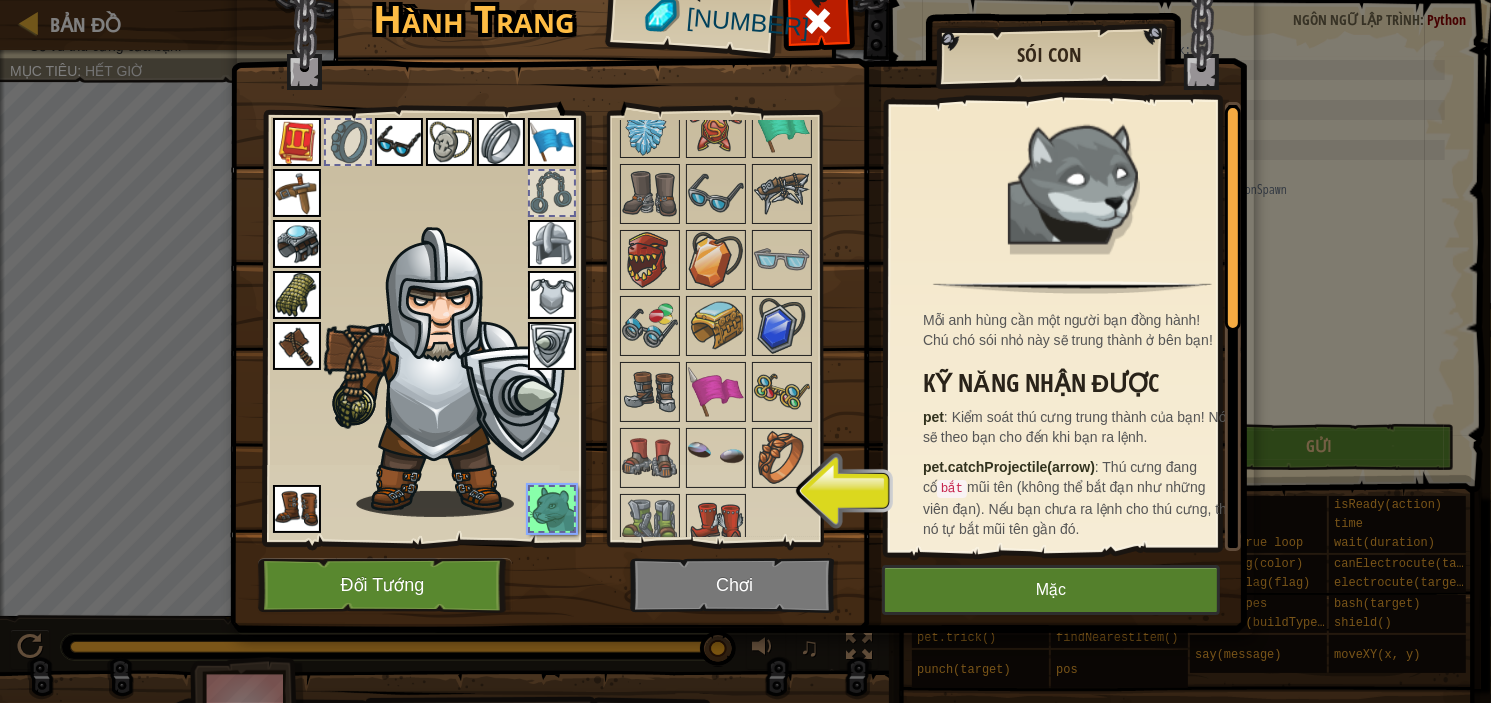 click at bounding box center [743, -301] 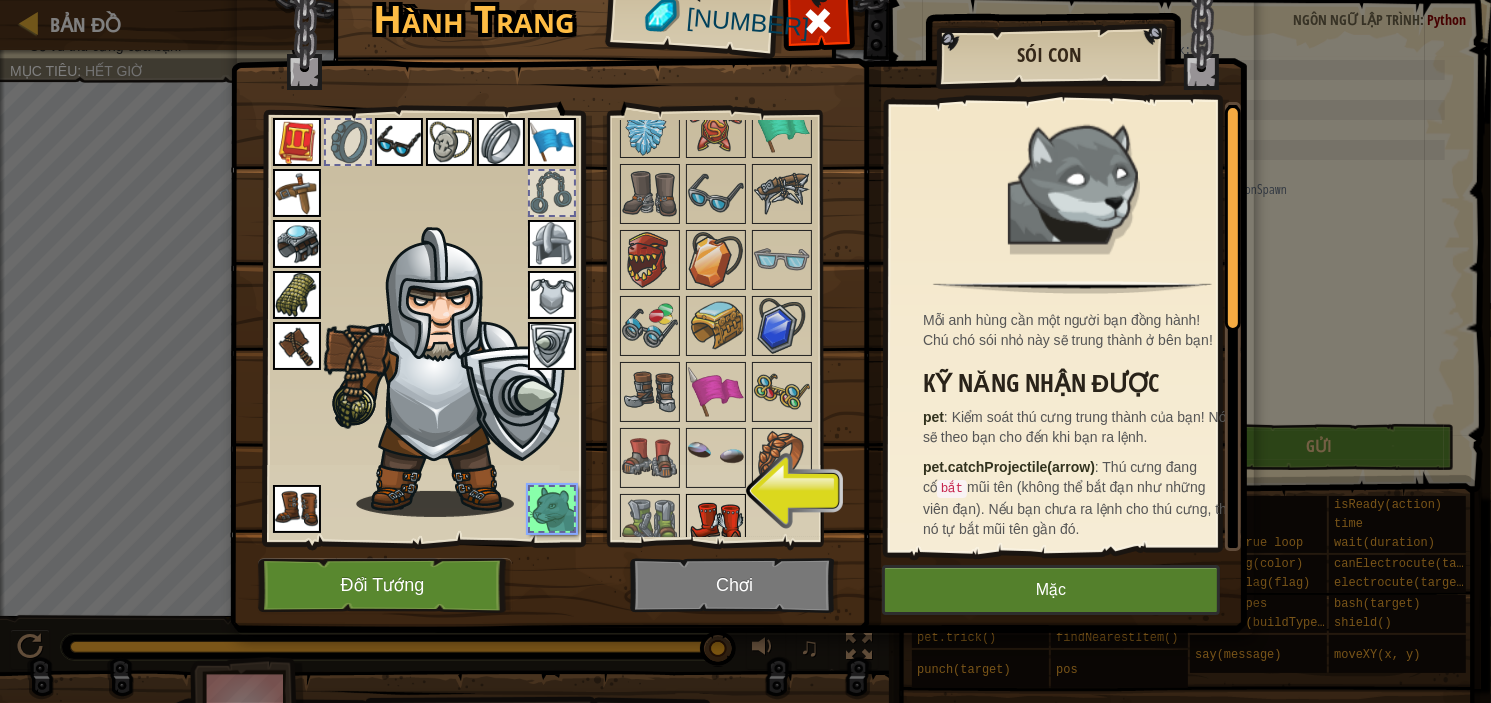 click at bounding box center [716, 524] 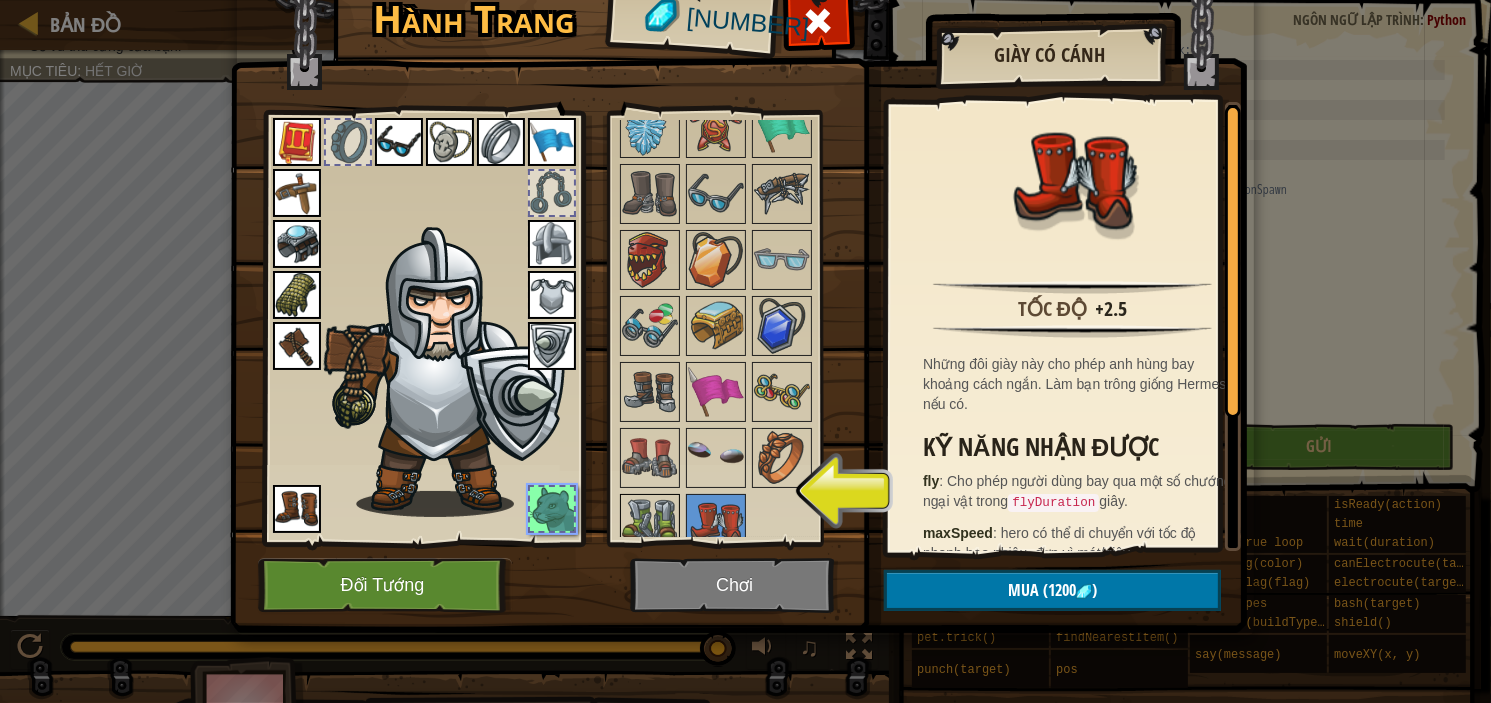 click at bounding box center [650, 524] 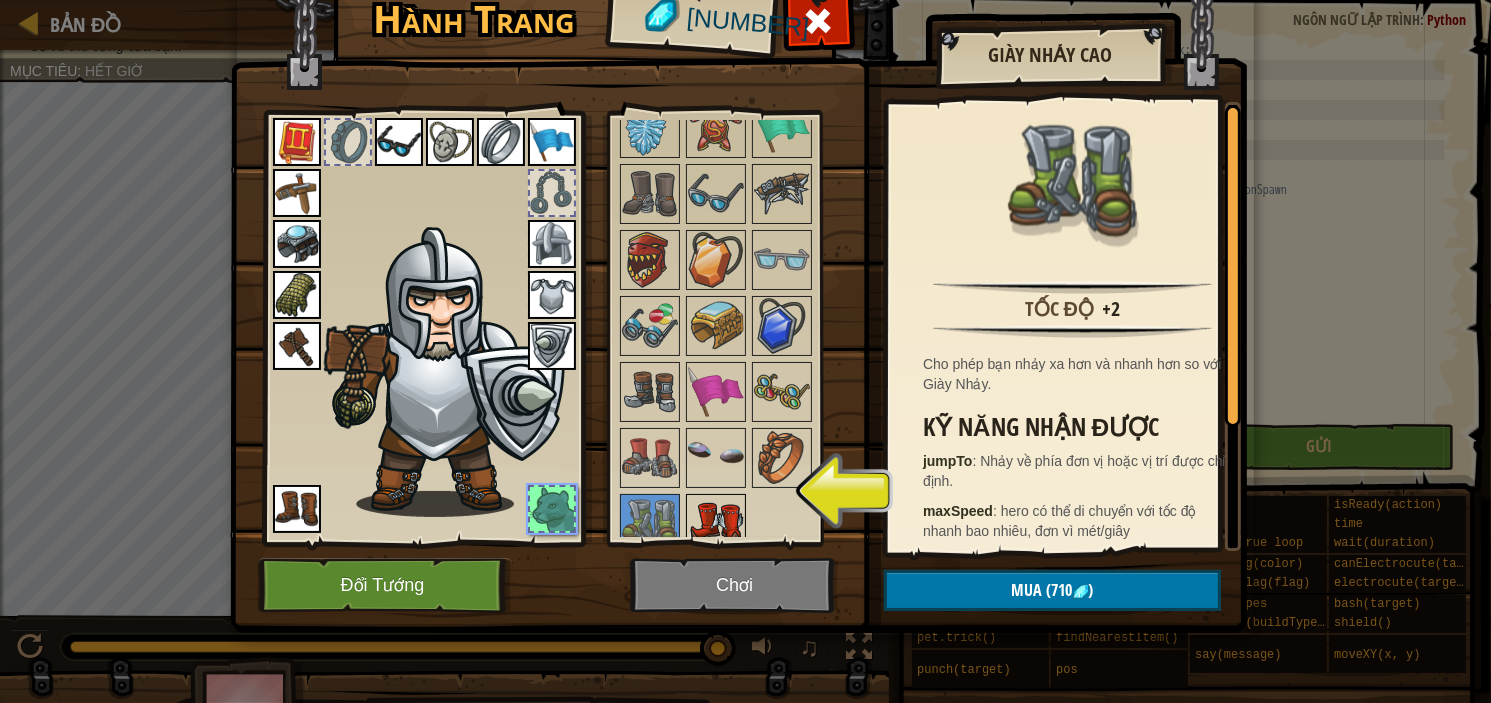 click at bounding box center [716, 524] 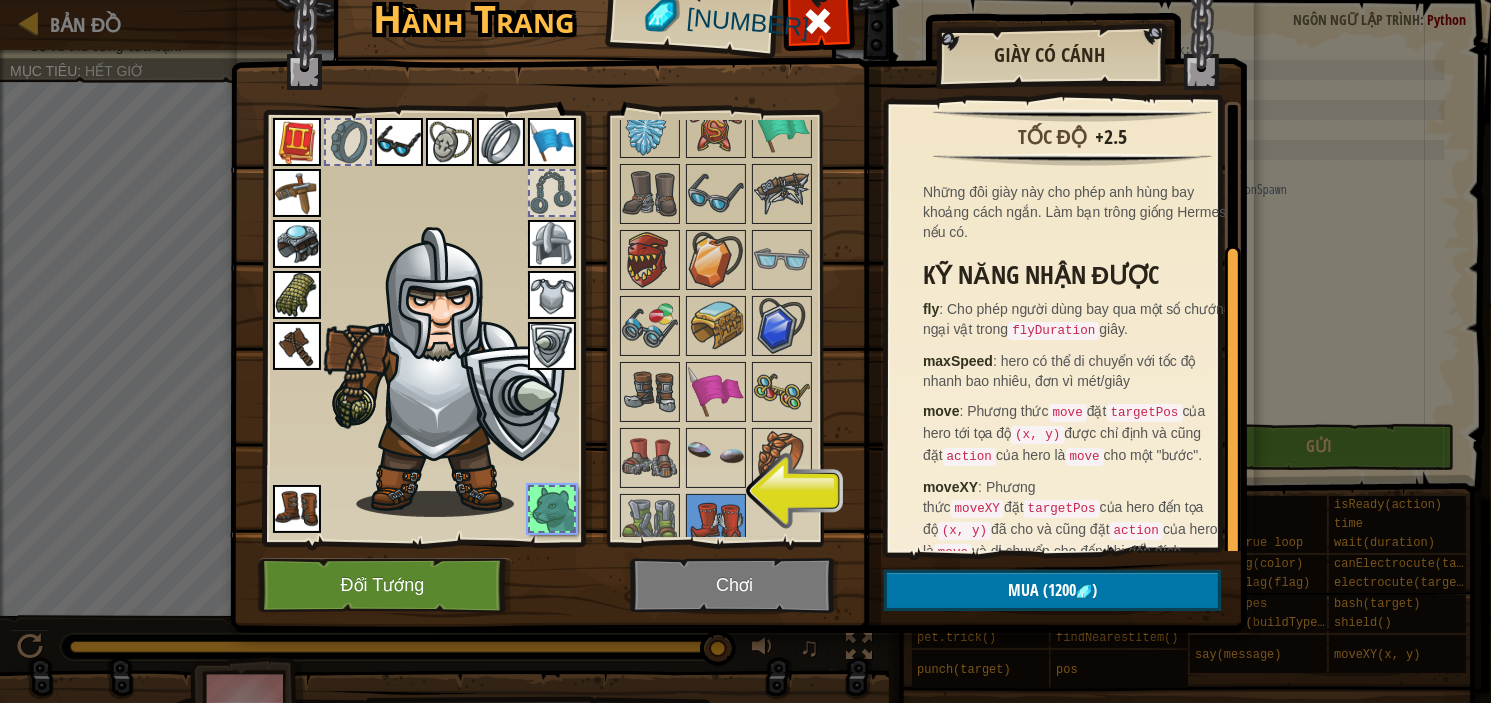 scroll, scrollTop: 189, scrollLeft: 0, axis: vertical 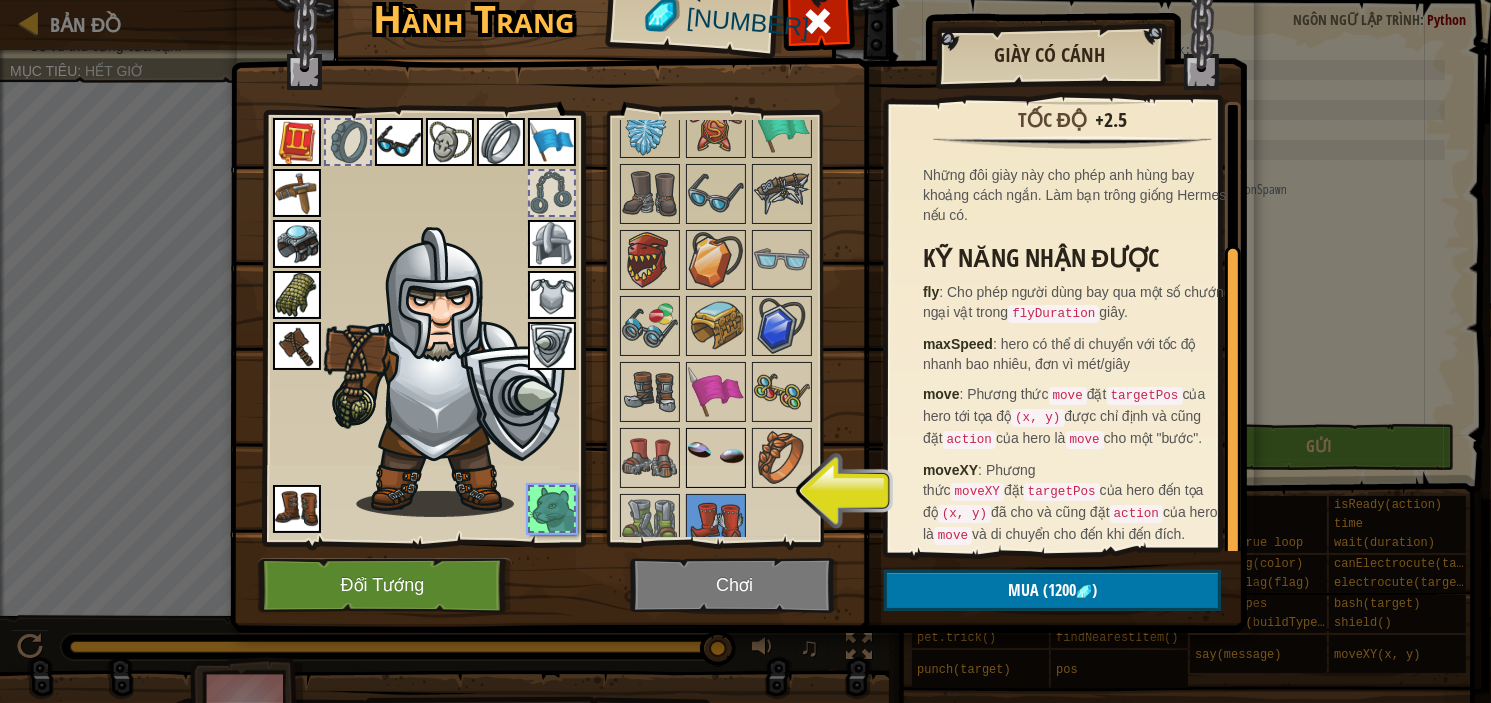 click at bounding box center (716, 458) 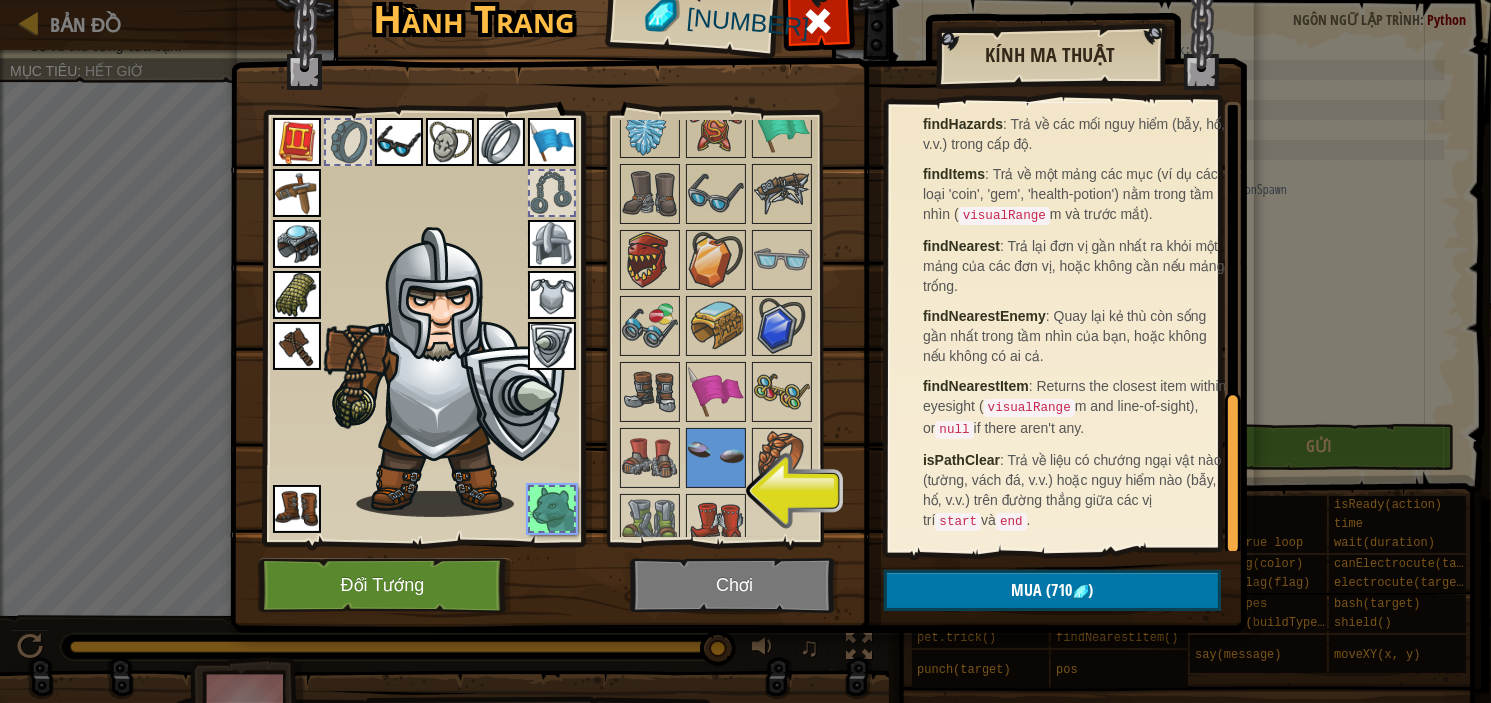 scroll, scrollTop: 809, scrollLeft: 0, axis: vertical 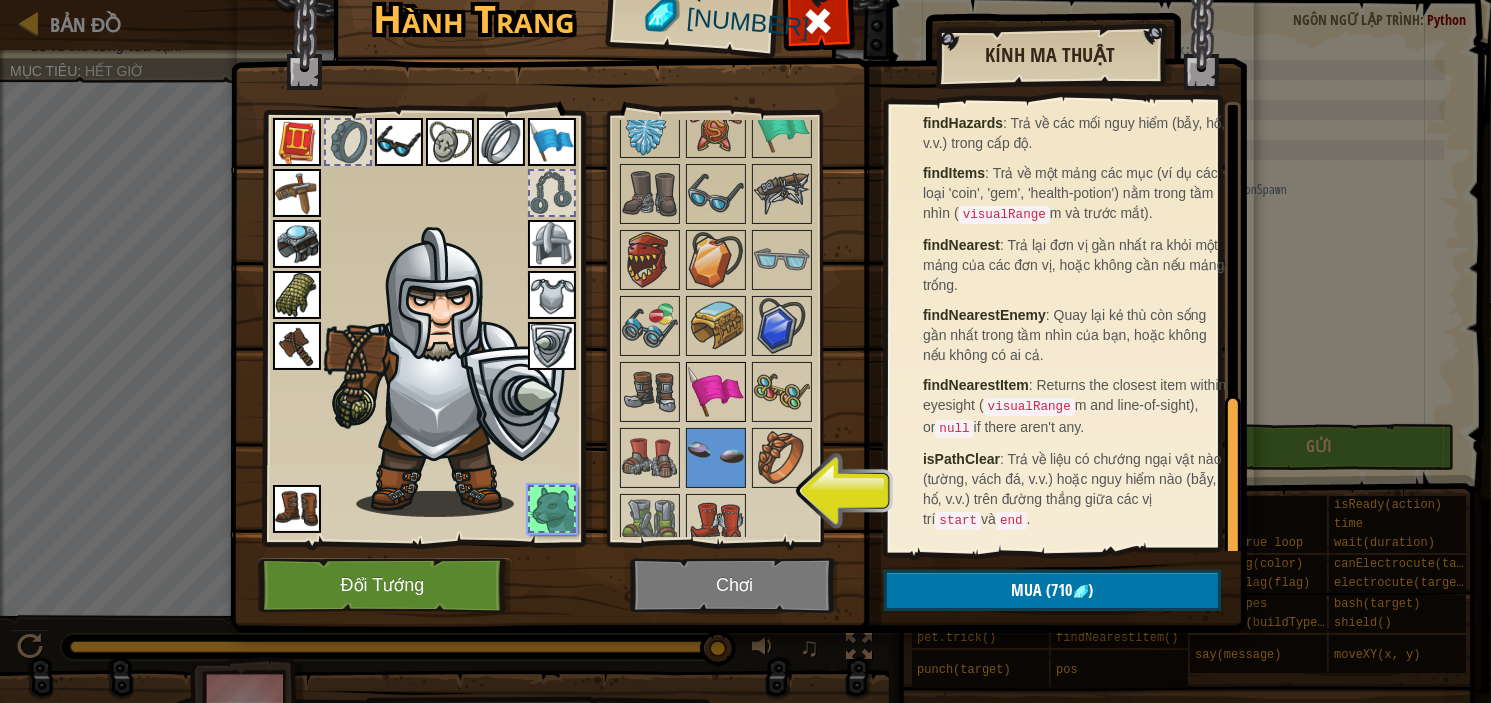 click at bounding box center (716, 392) 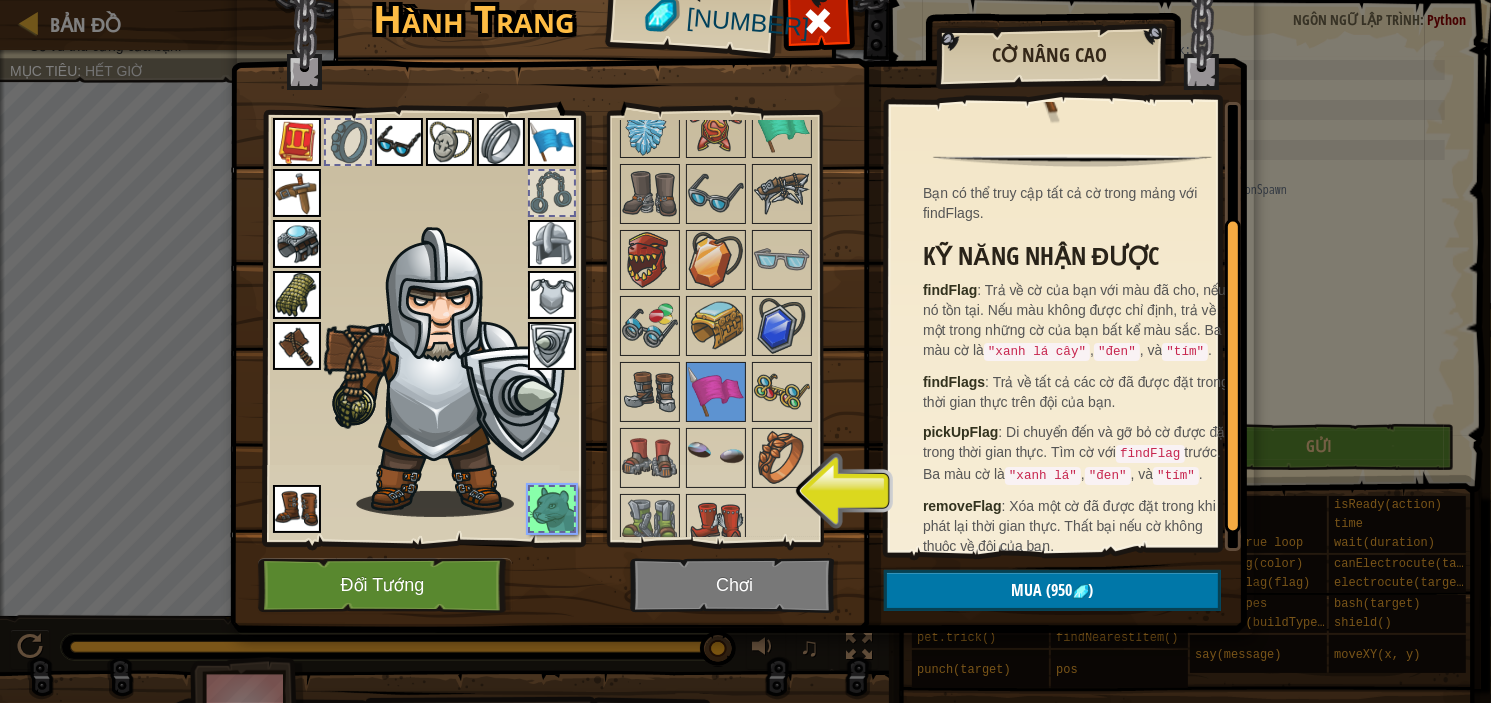 scroll, scrollTop: 185, scrollLeft: 0, axis: vertical 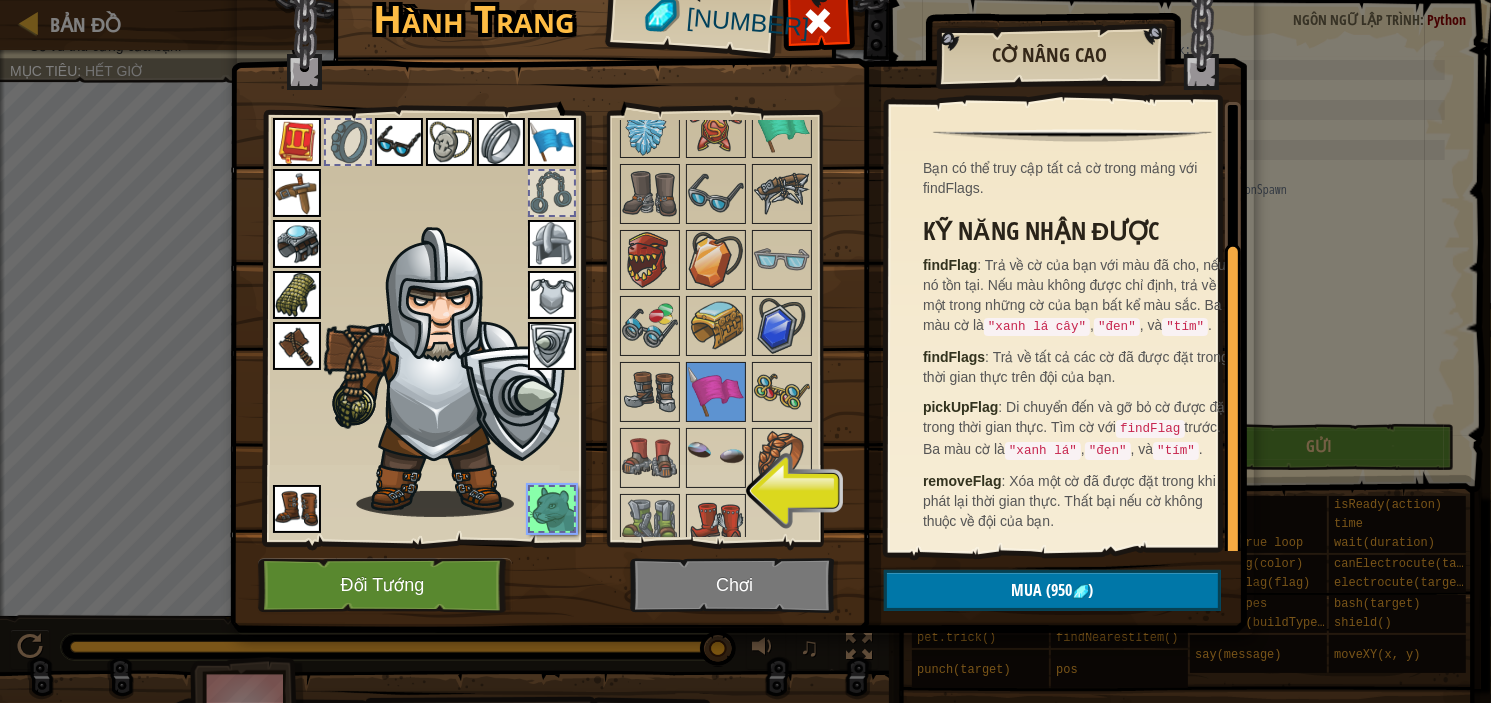 click at bounding box center (423, 323) 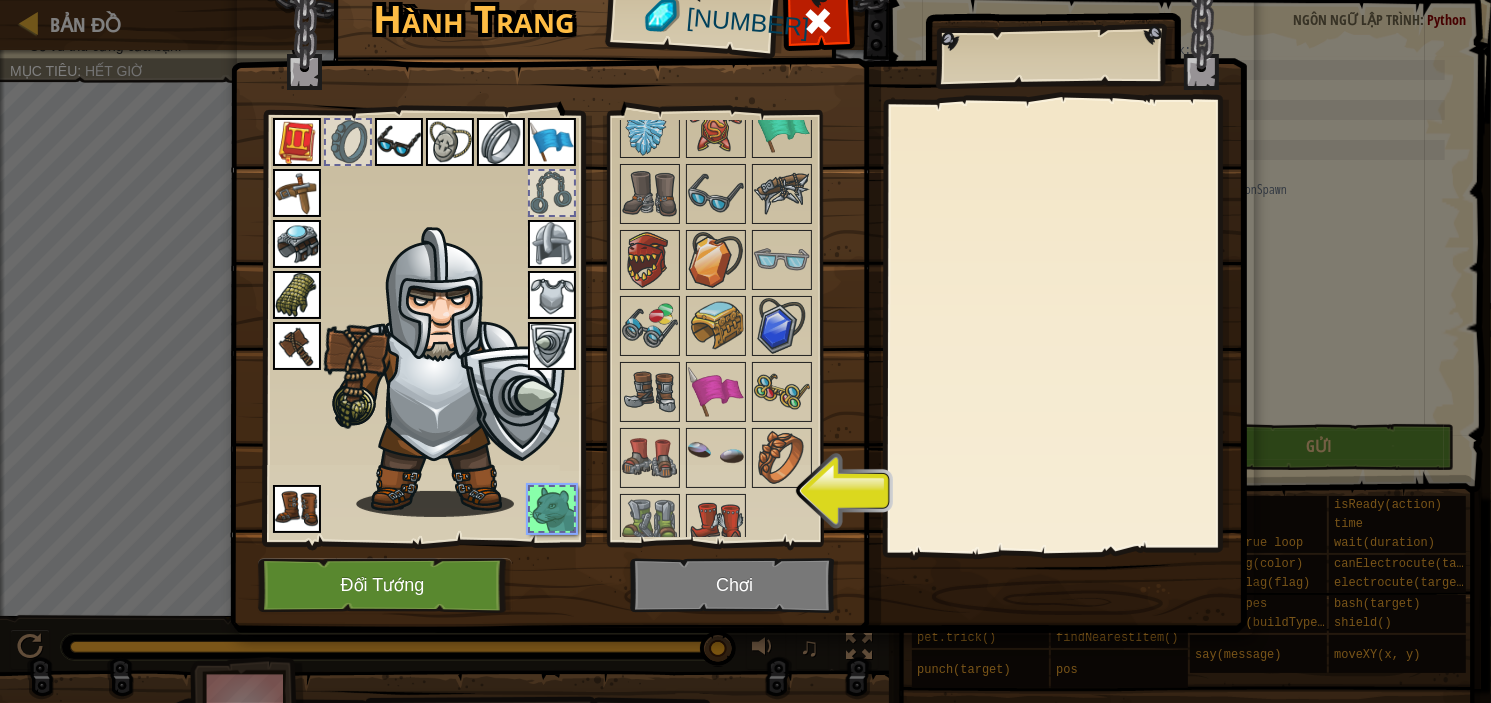 drag, startPoint x: 516, startPoint y: 143, endPoint x: 538, endPoint y: 142, distance: 22.022715 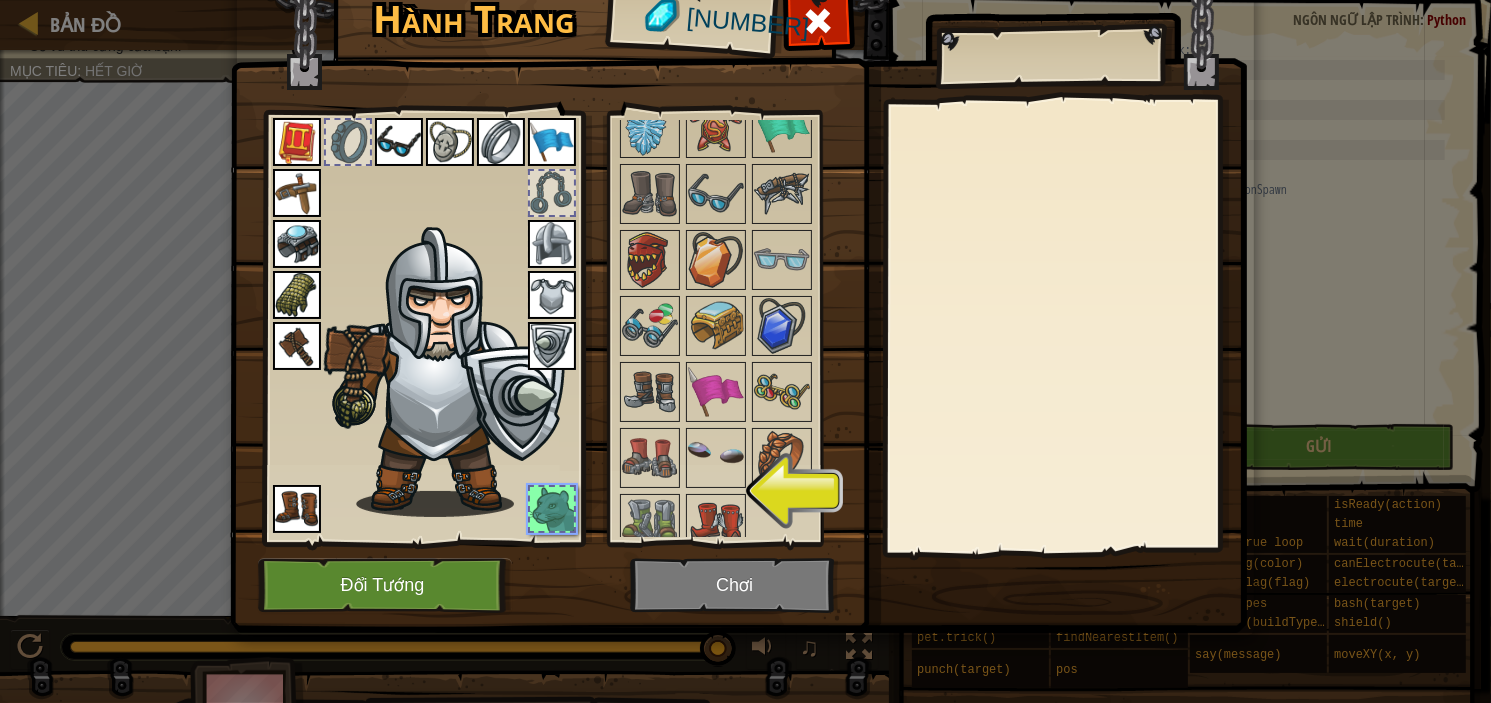 click at bounding box center [552, 142] 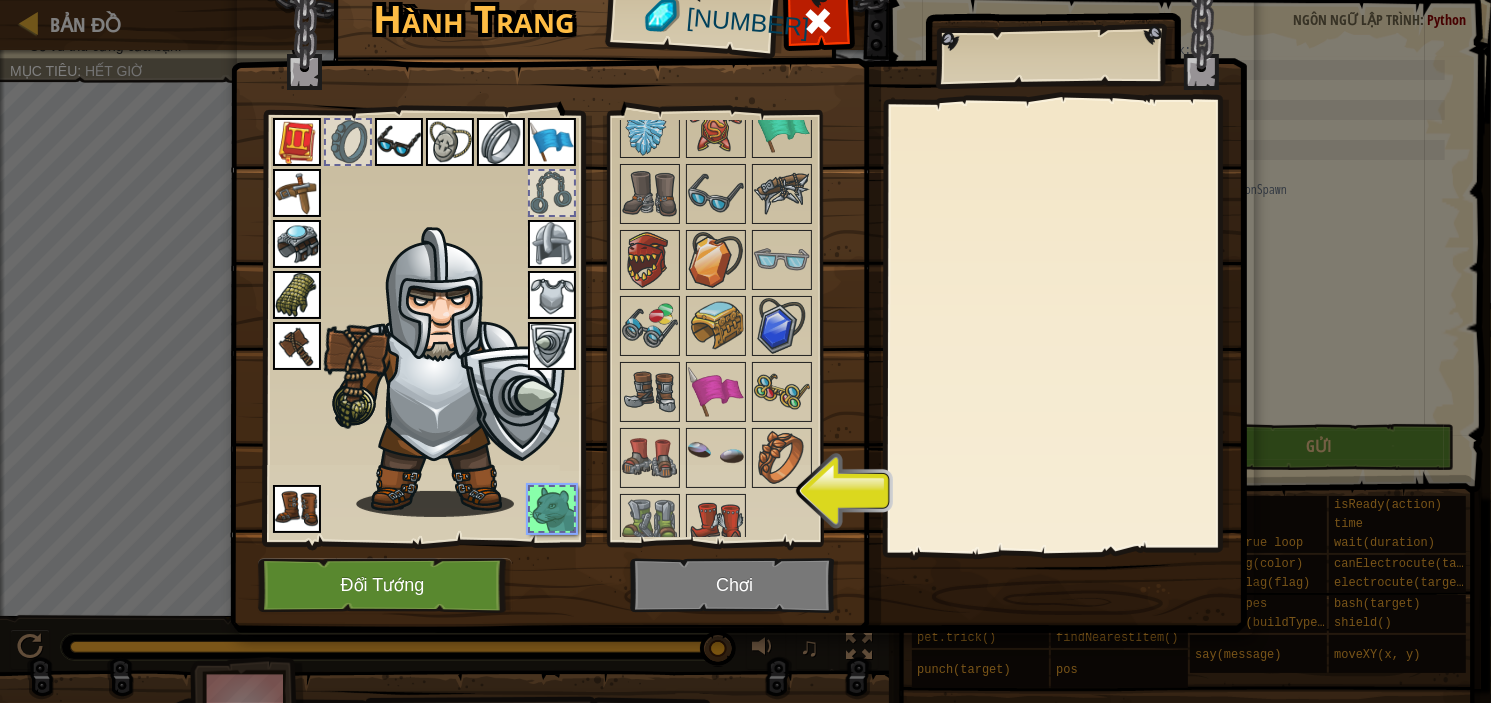 click at bounding box center [552, 142] 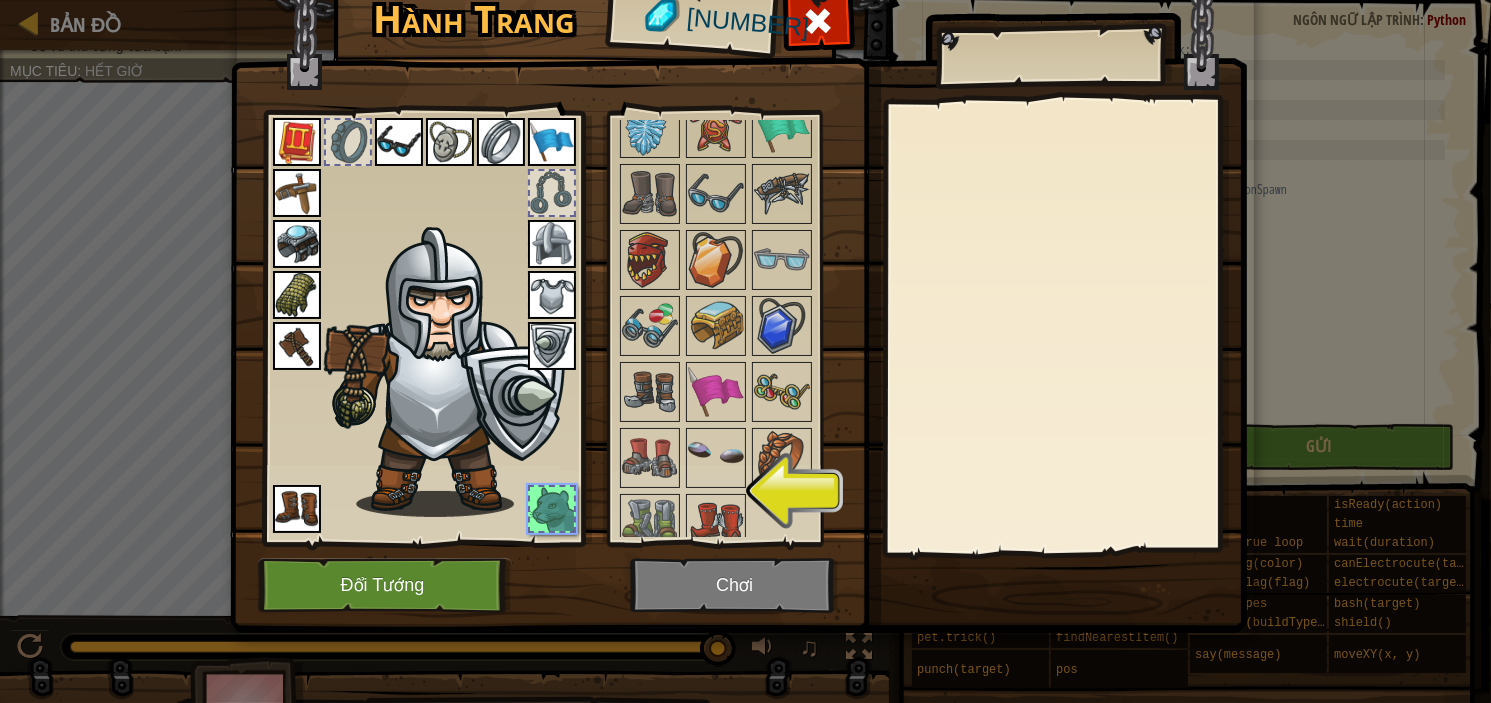 click at bounding box center (552, 244) 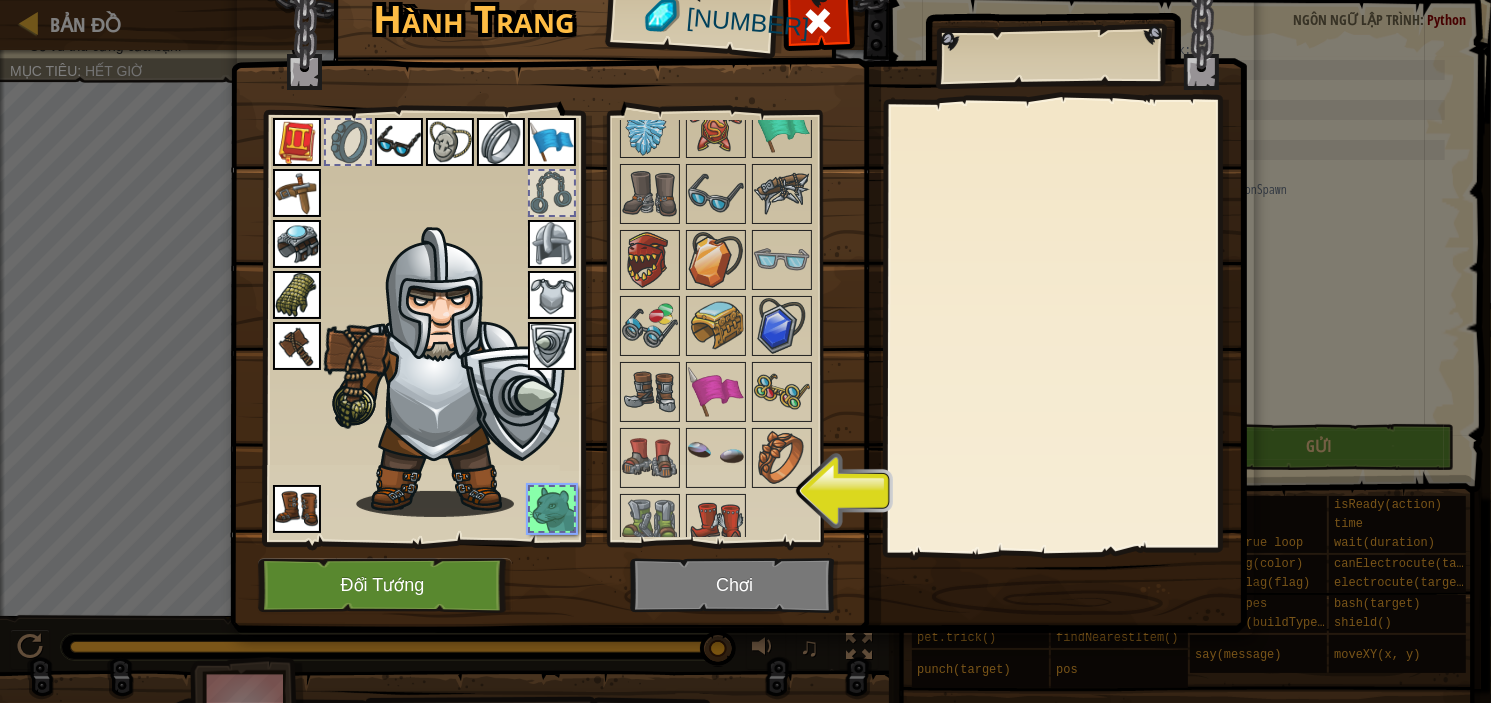 click at bounding box center (552, 244) 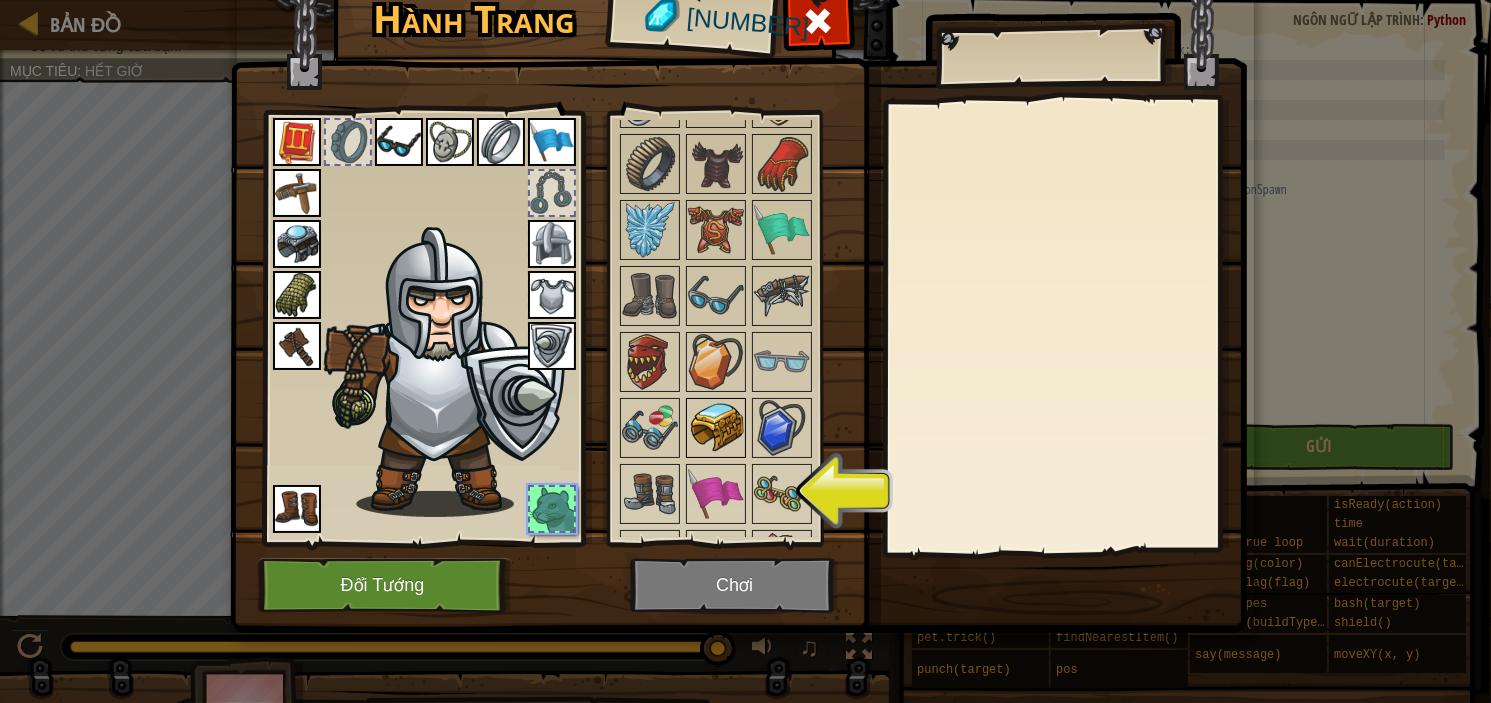 scroll, scrollTop: 2012, scrollLeft: 0, axis: vertical 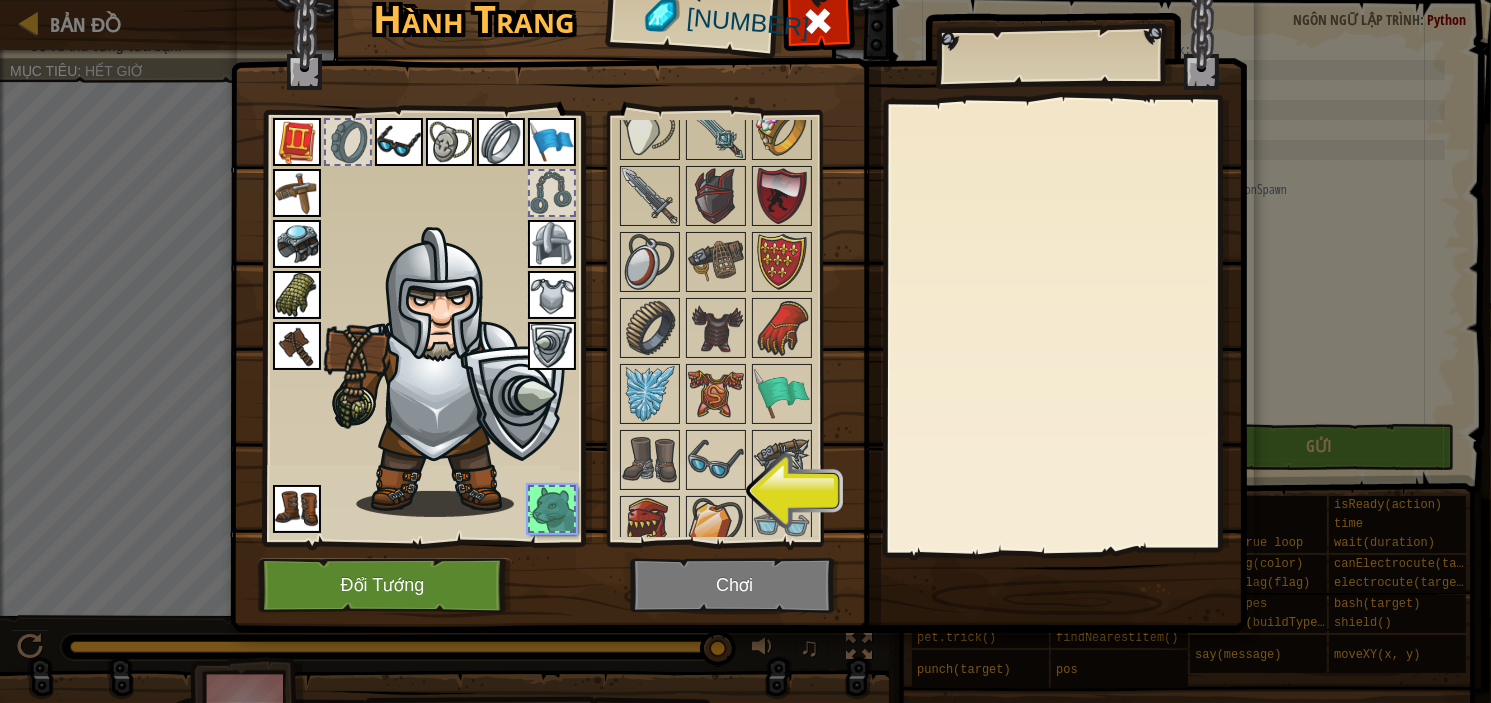 click at bounding box center [716, 394] 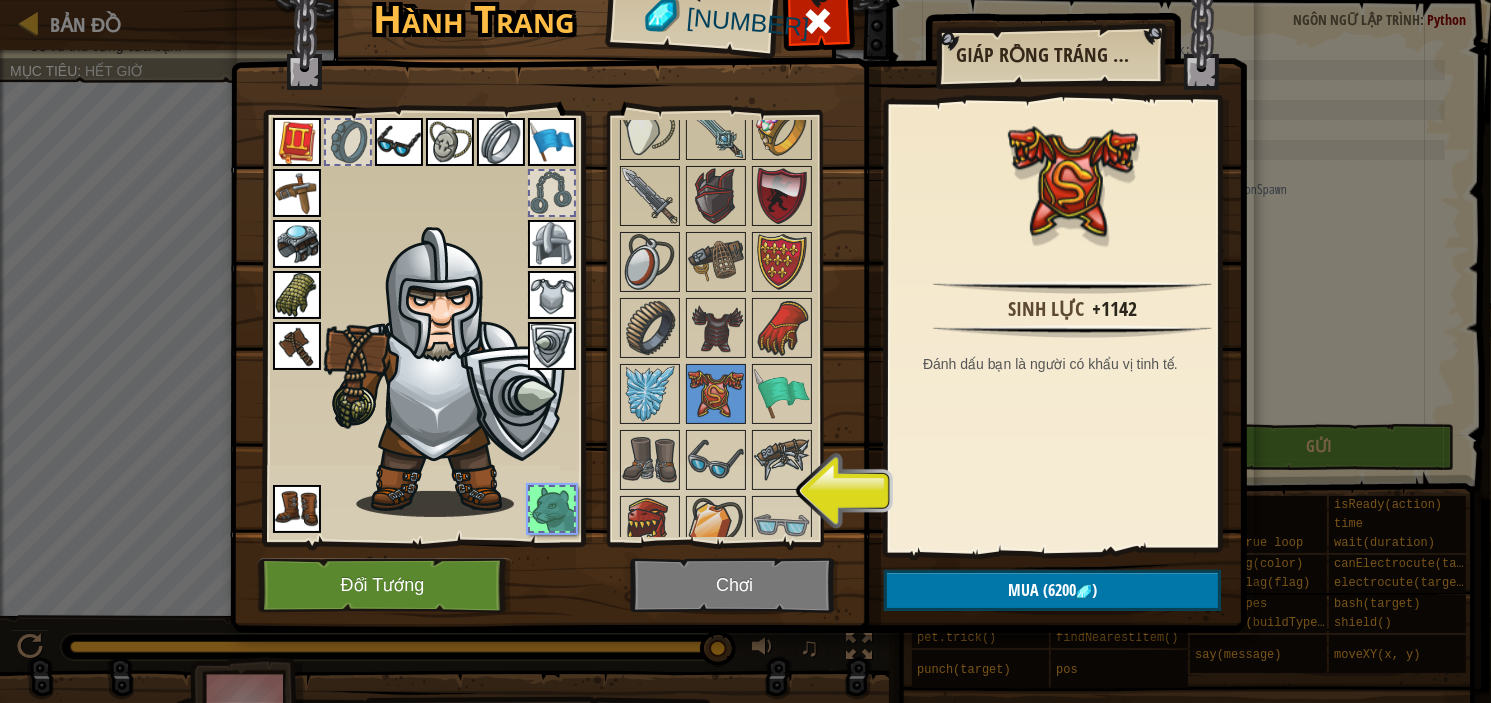 click at bounding box center (552, 142) 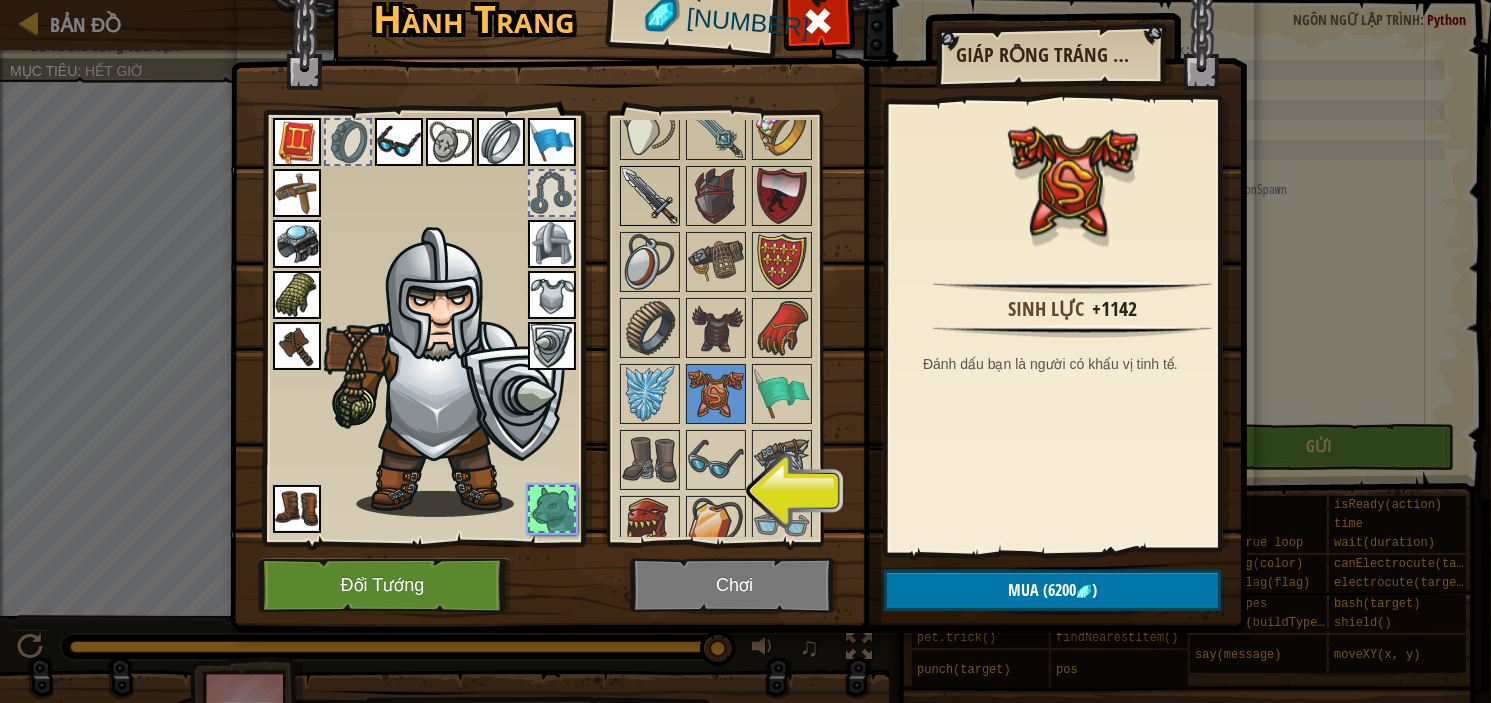 click at bounding box center [650, 196] 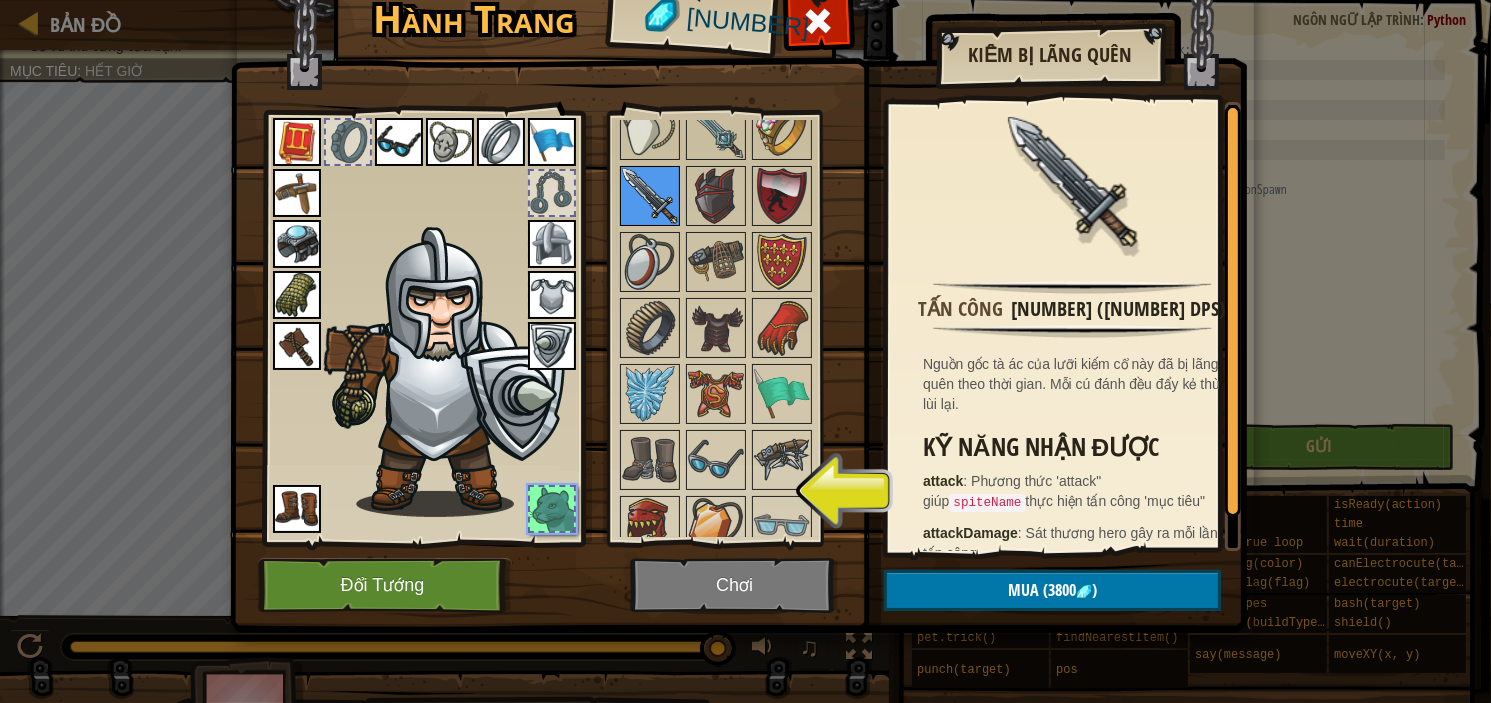 click at bounding box center [650, 196] 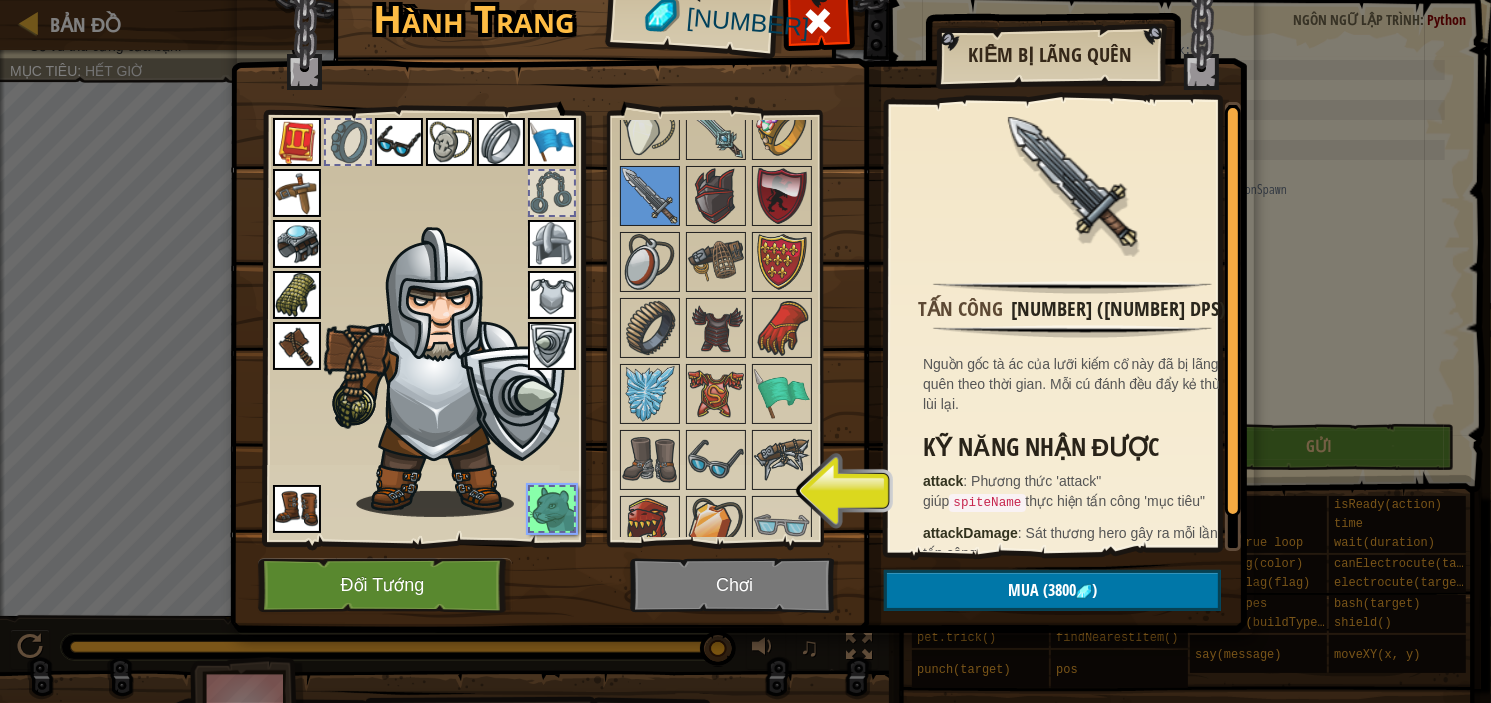 drag, startPoint x: 542, startPoint y: 215, endPoint x: 546, endPoint y: 235, distance: 20.396078 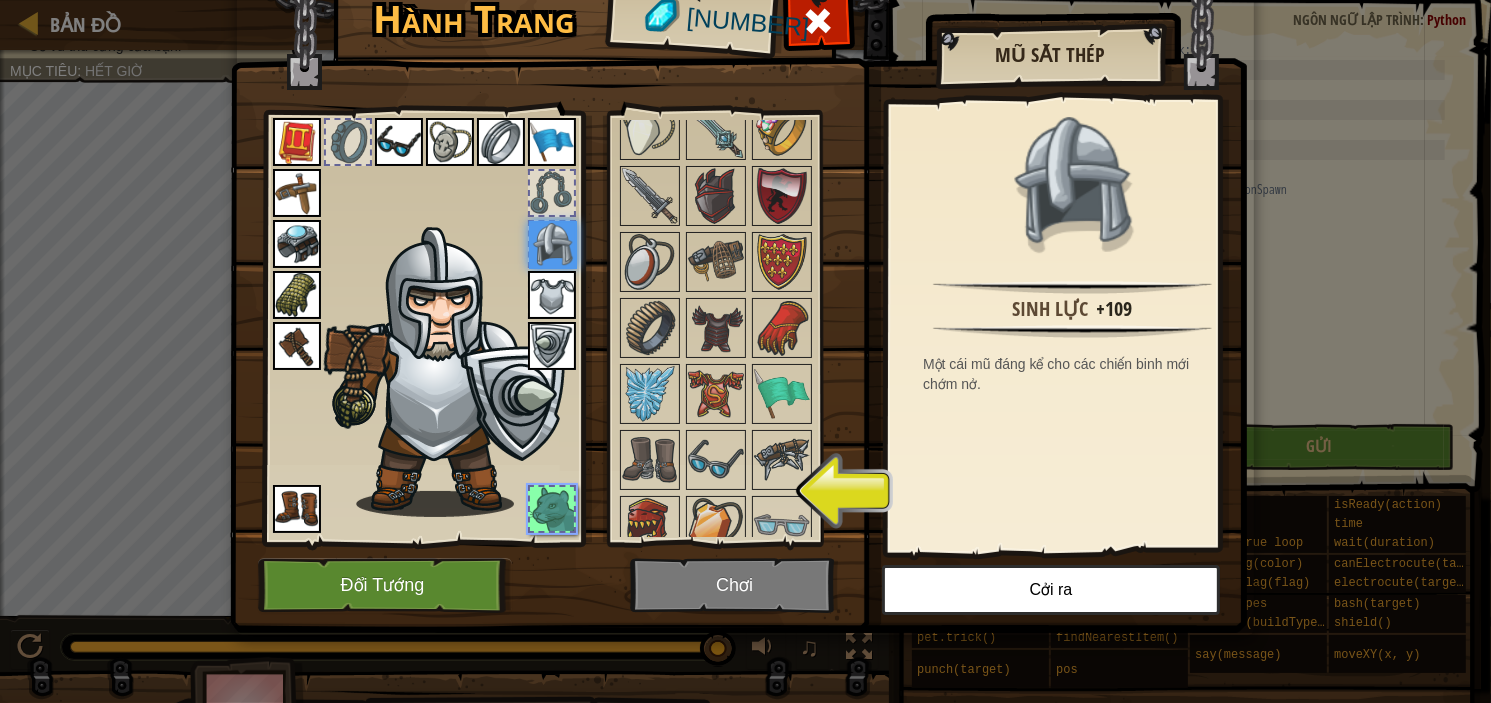 drag, startPoint x: 552, startPoint y: 135, endPoint x: 542, endPoint y: 138, distance: 10.440307 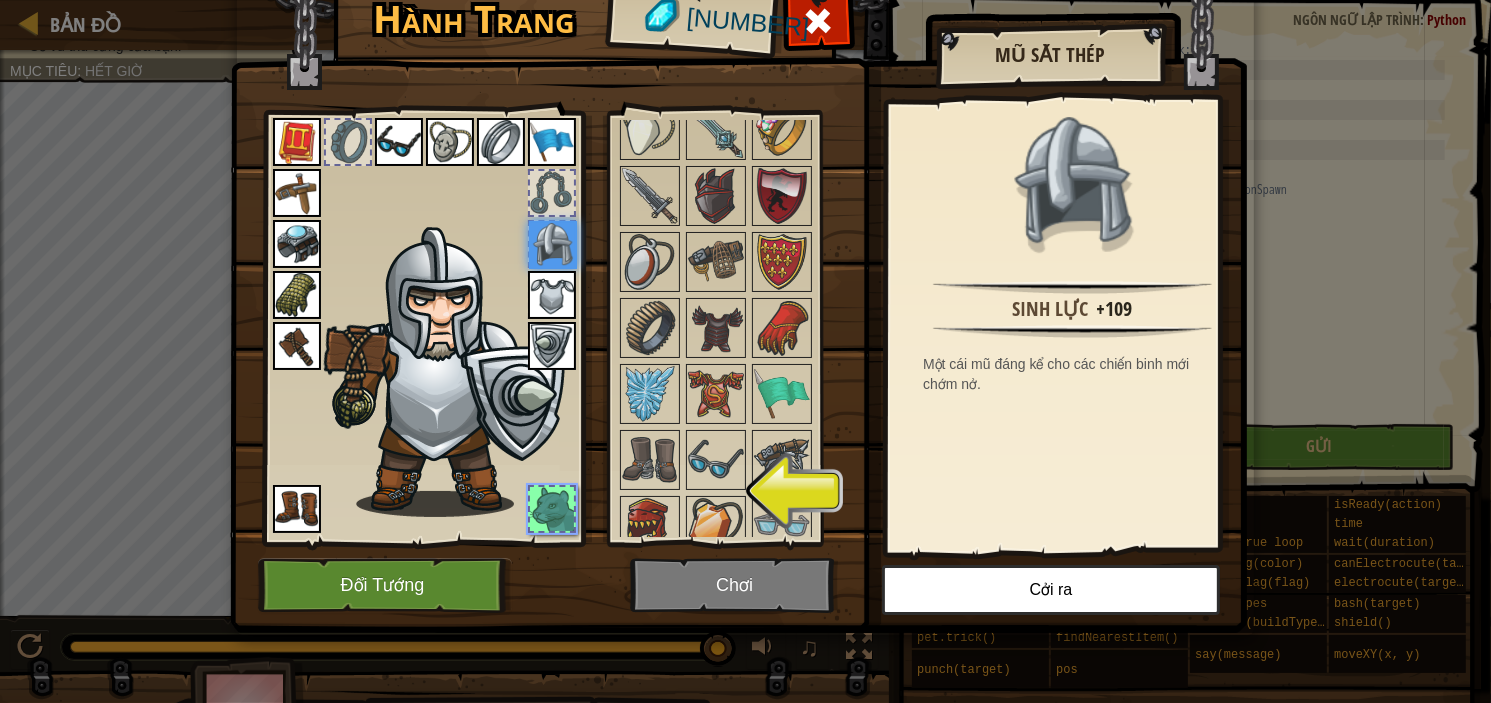 click at bounding box center [552, 142] 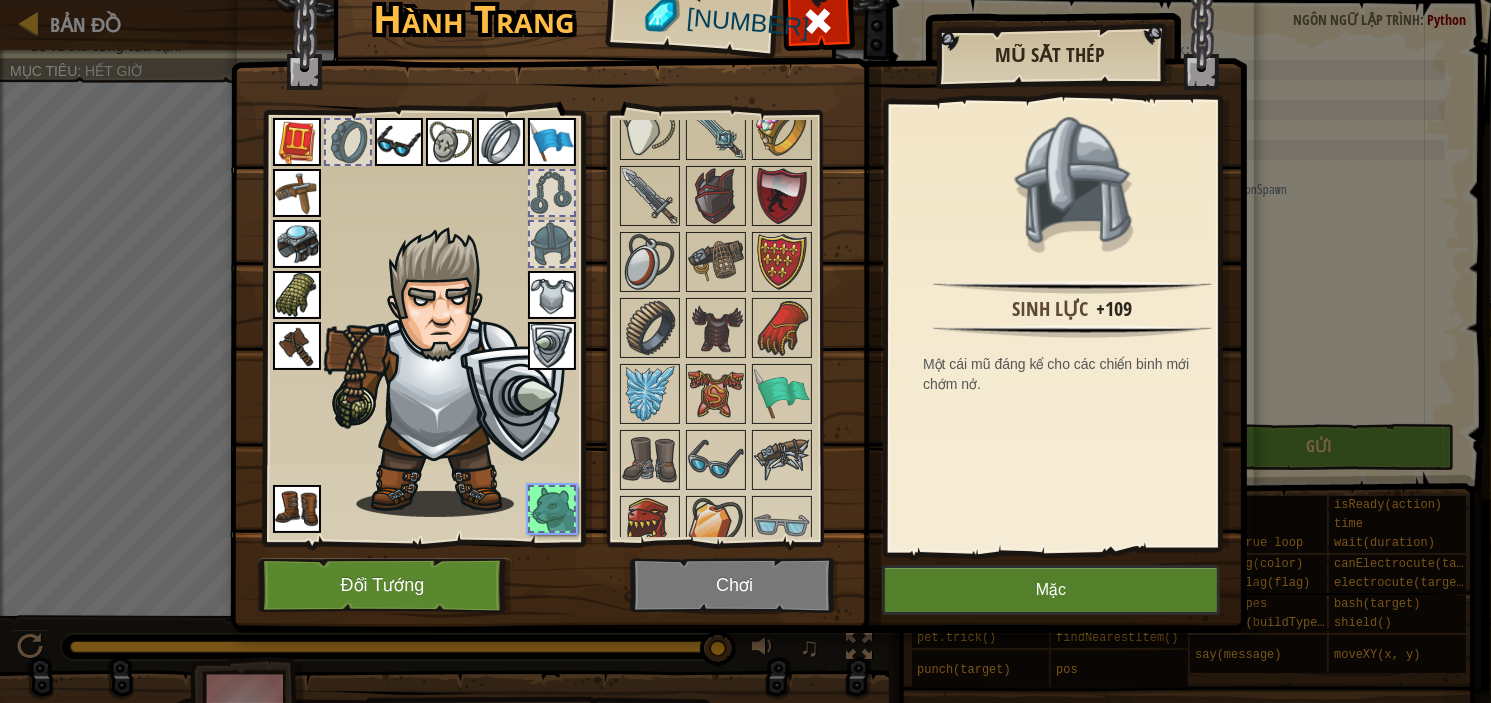 scroll, scrollTop: 754, scrollLeft: 0, axis: vertical 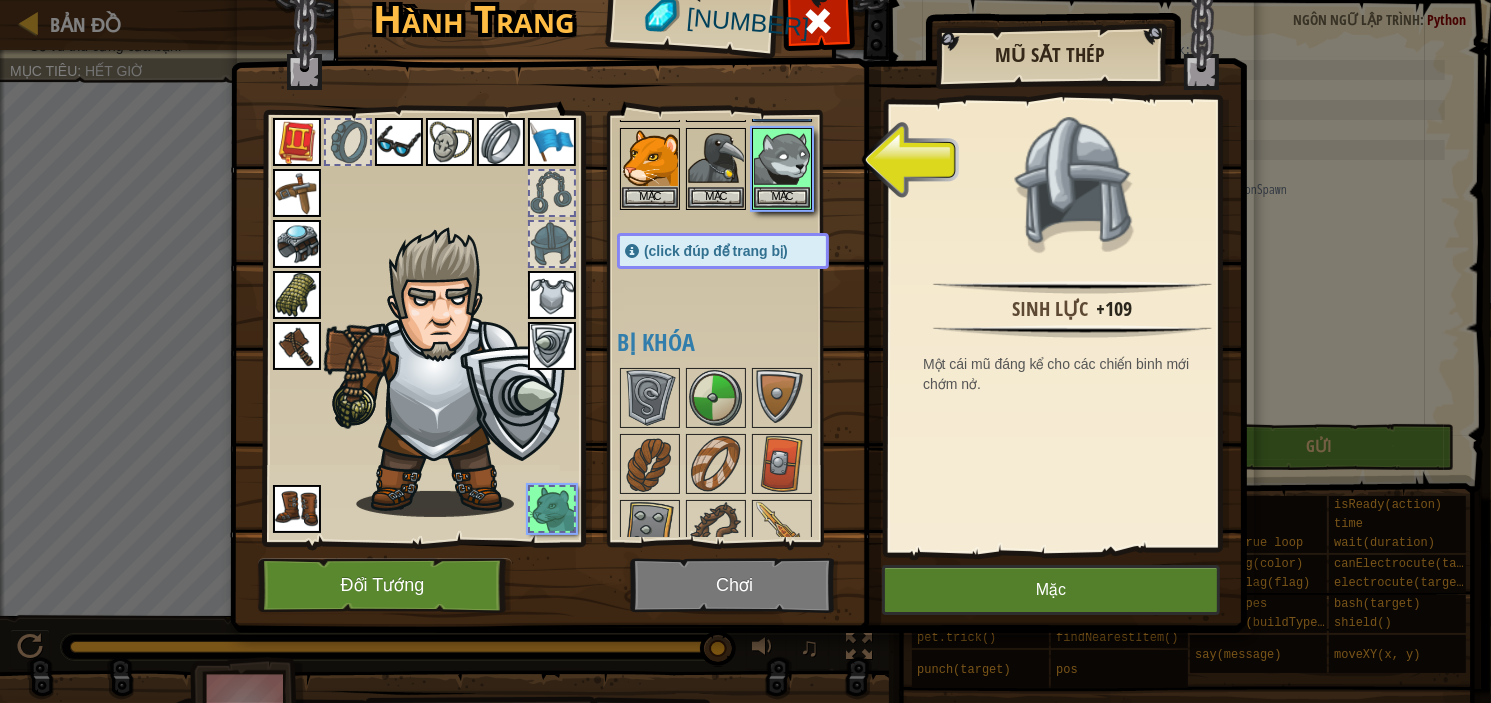 drag, startPoint x: 527, startPoint y: 165, endPoint x: 539, endPoint y: 166, distance: 12.0415945 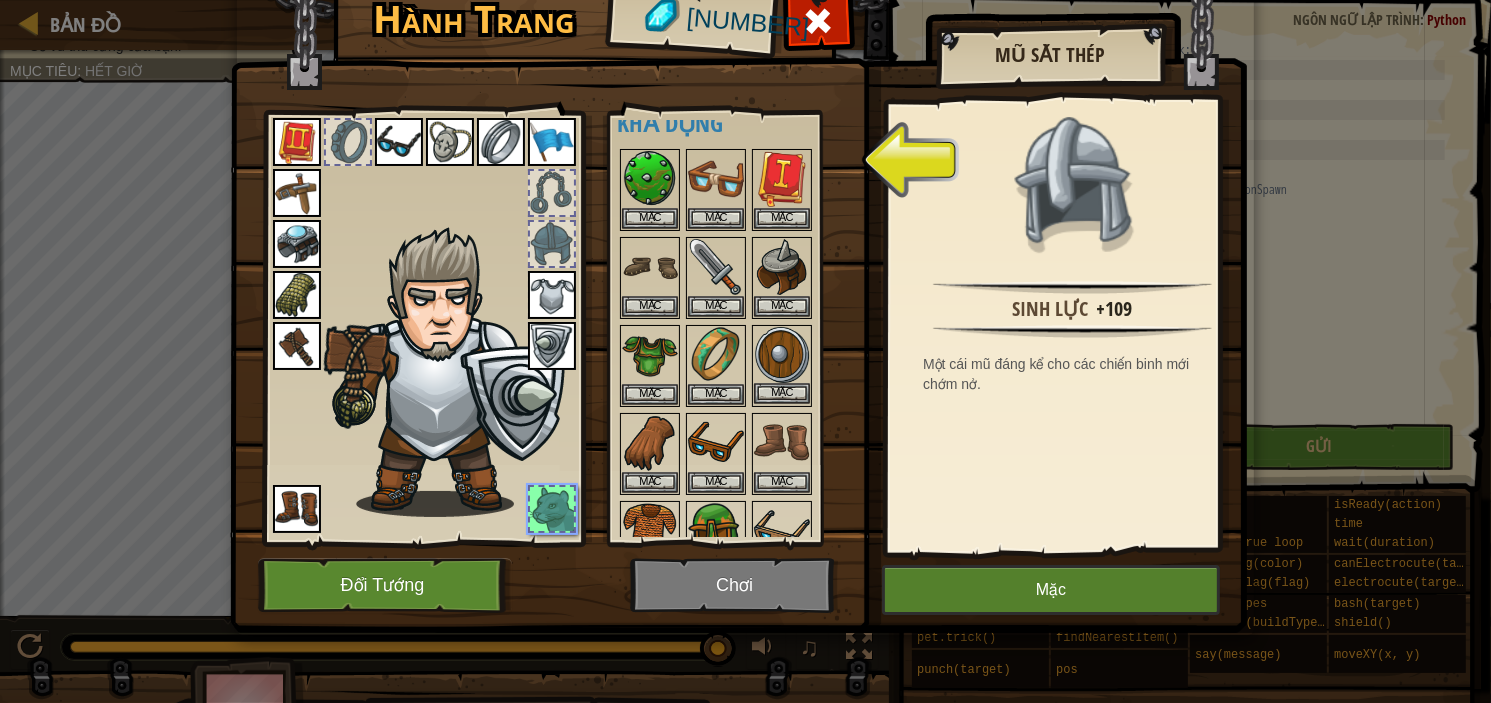 scroll, scrollTop: 0, scrollLeft: 0, axis: both 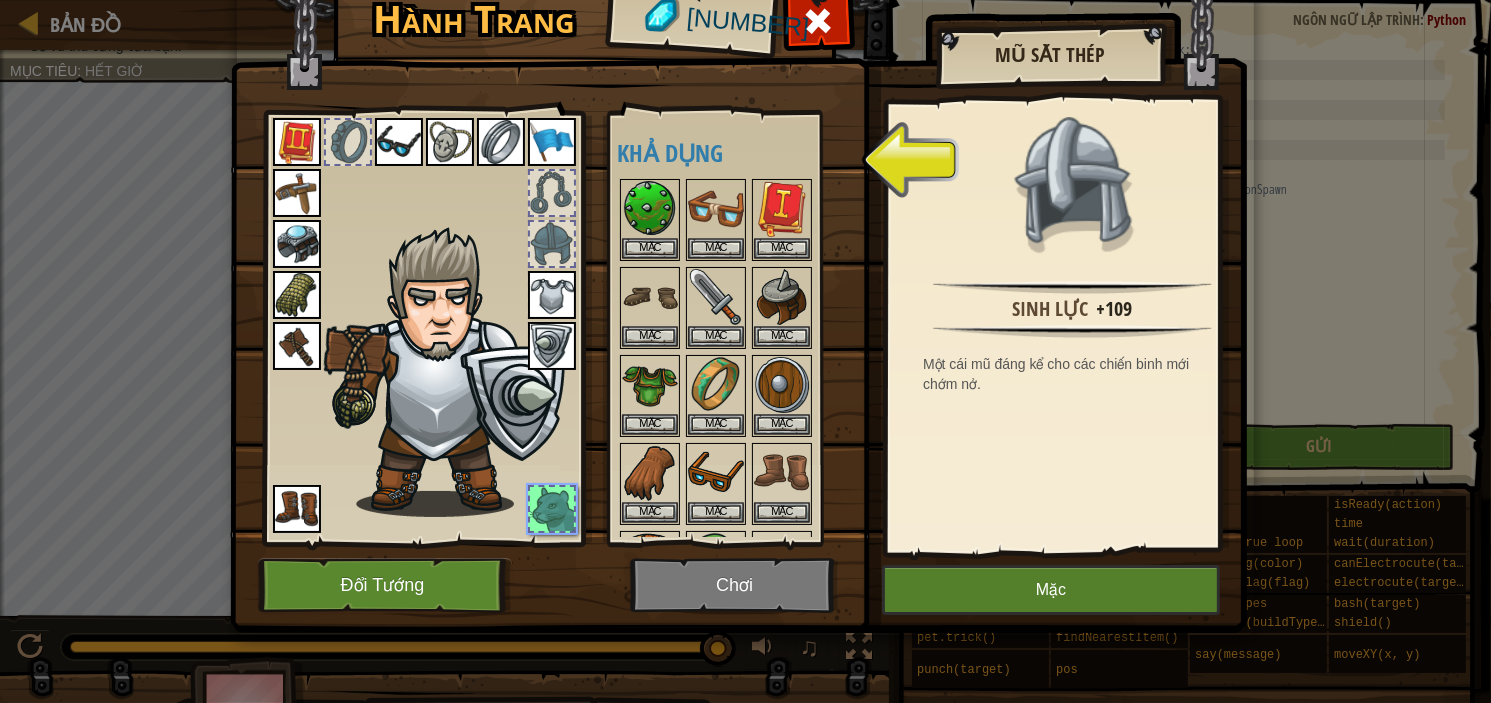 click at bounding box center (552, 295) 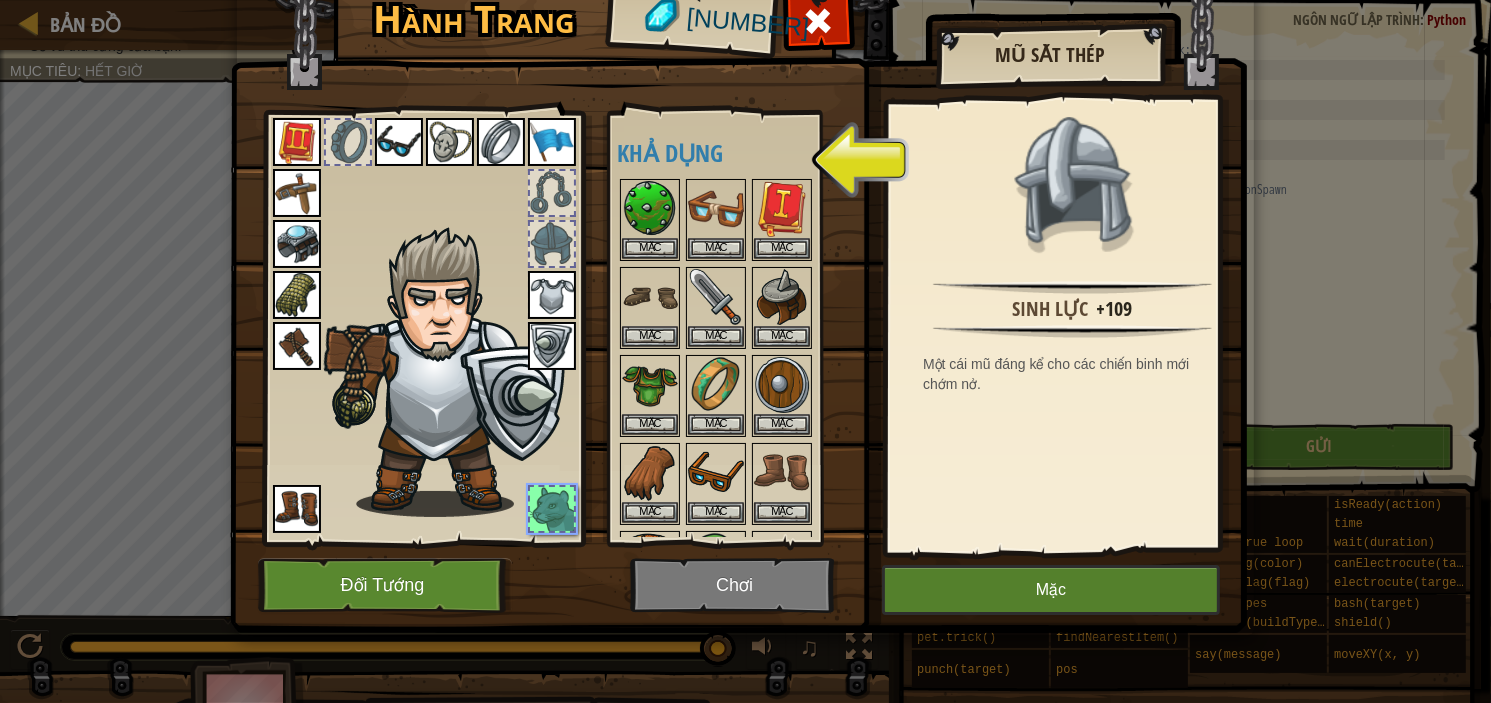 drag, startPoint x: 549, startPoint y: 296, endPoint x: 715, endPoint y: 277, distance: 167.08382 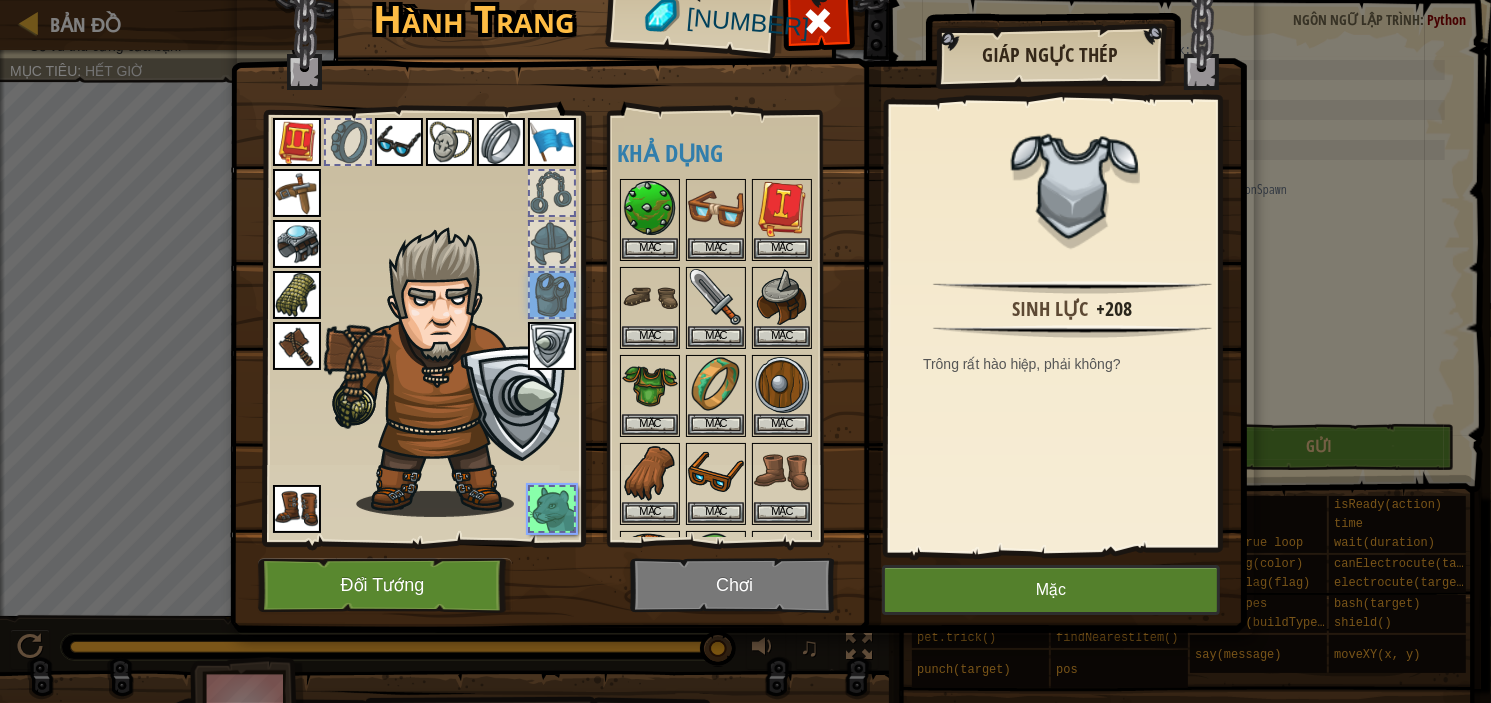 scroll, scrollTop: 511, scrollLeft: 0, axis: vertical 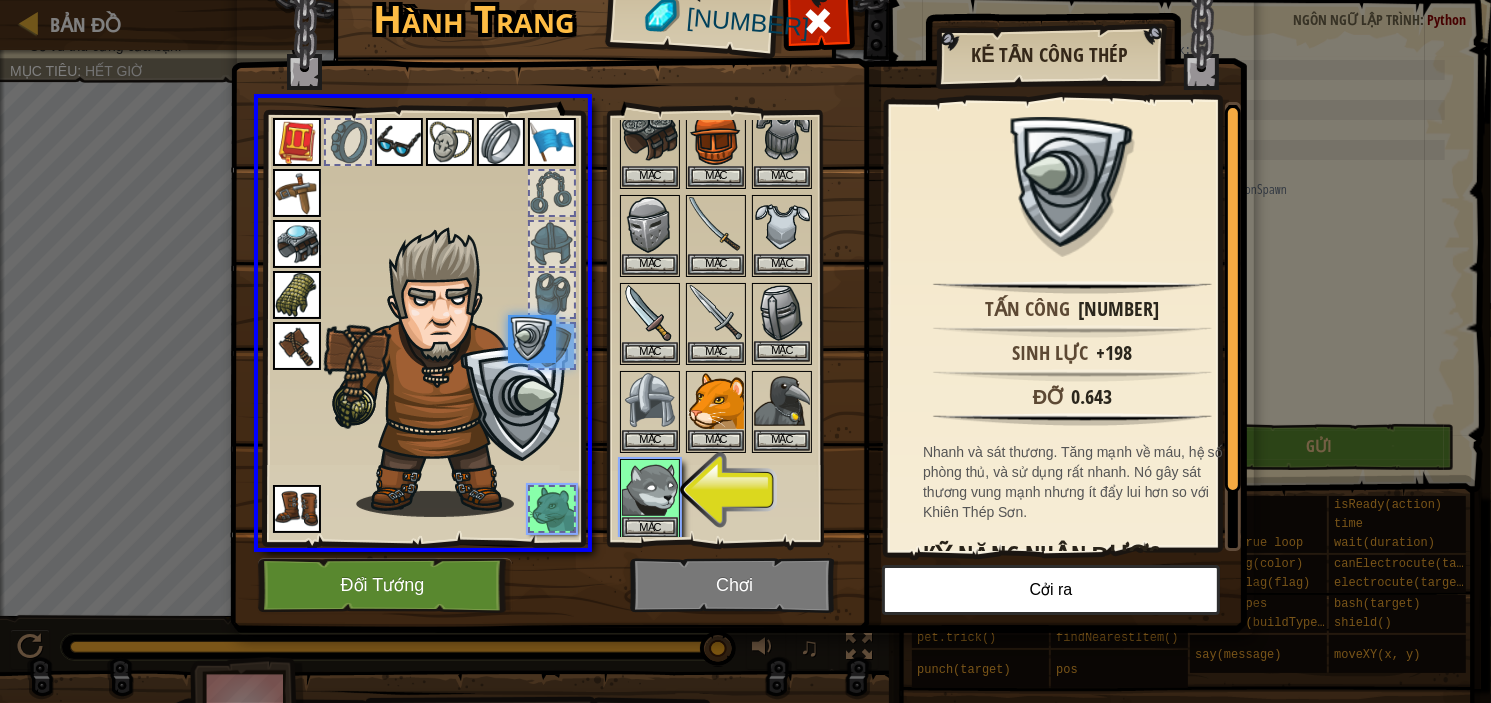 drag, startPoint x: 532, startPoint y: 349, endPoint x: 769, endPoint y: 313, distance: 239.71858 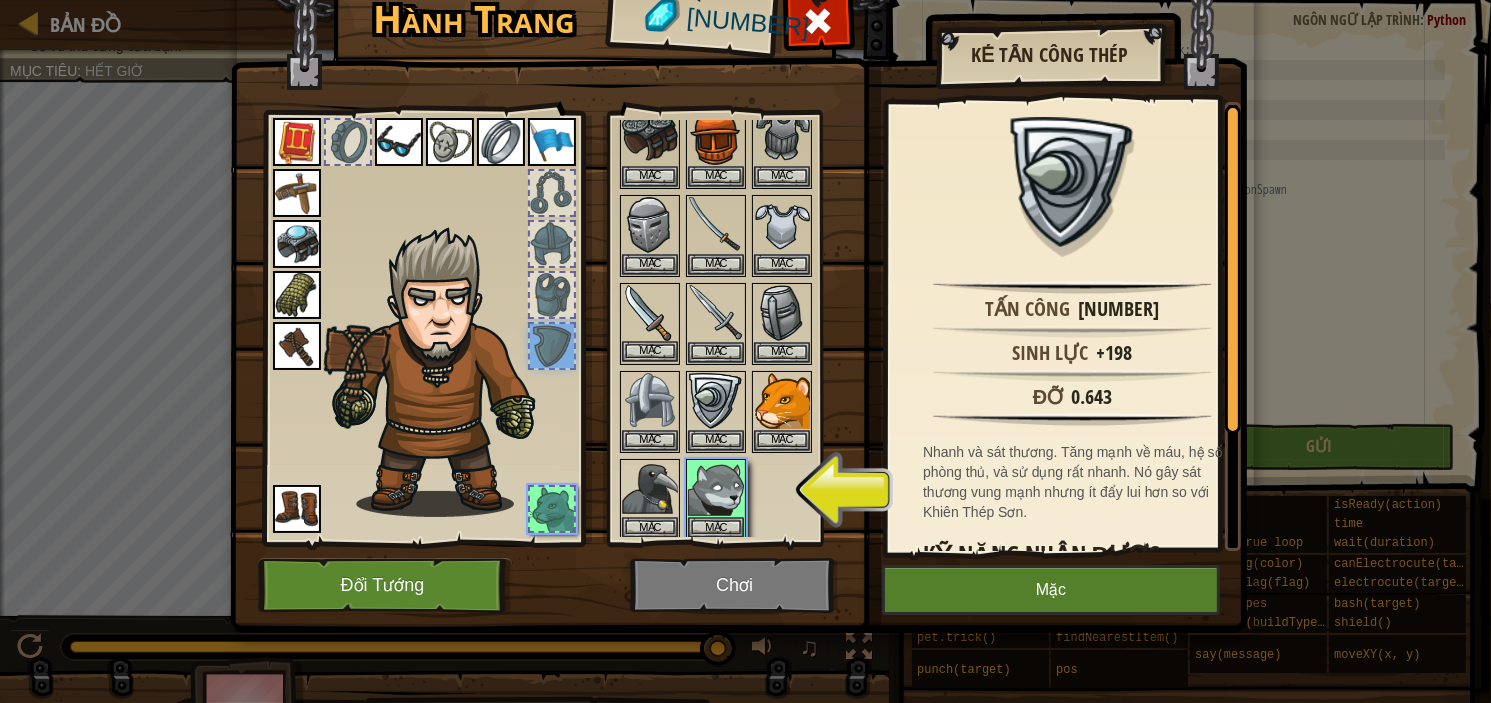 drag, startPoint x: 296, startPoint y: 349, endPoint x: 701, endPoint y: 339, distance: 405.12344 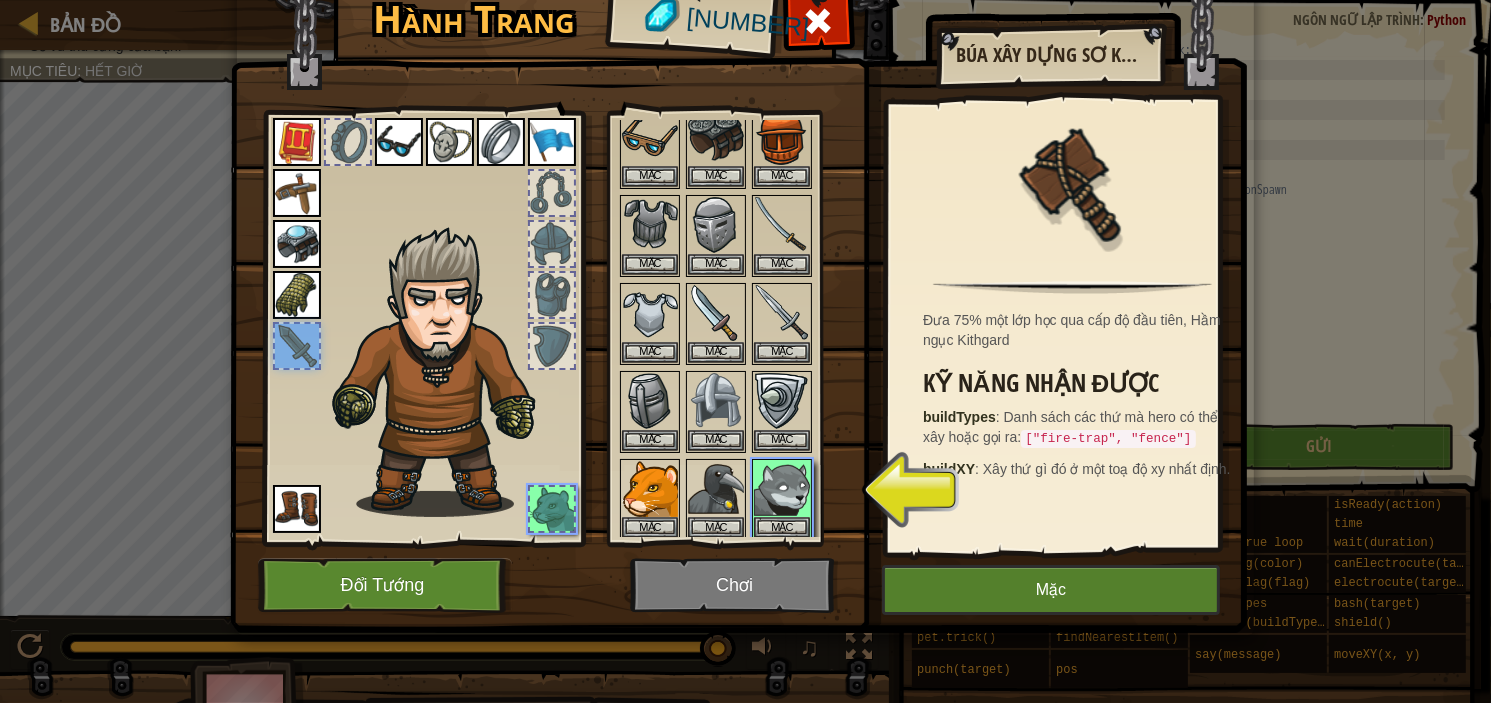 drag, startPoint x: 291, startPoint y: 289, endPoint x: 588, endPoint y: 308, distance: 297.60712 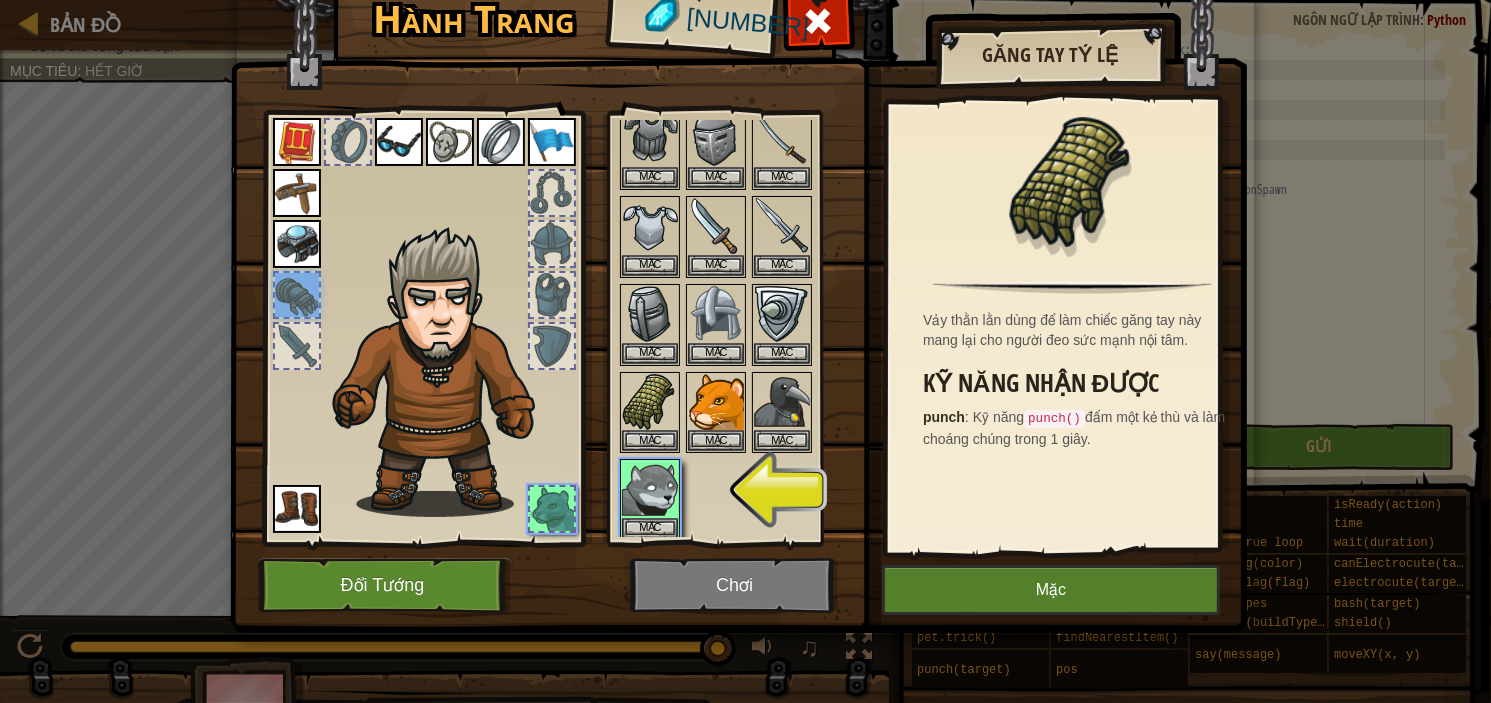 drag, startPoint x: 303, startPoint y: 234, endPoint x: 537, endPoint y: 216, distance: 234.69128 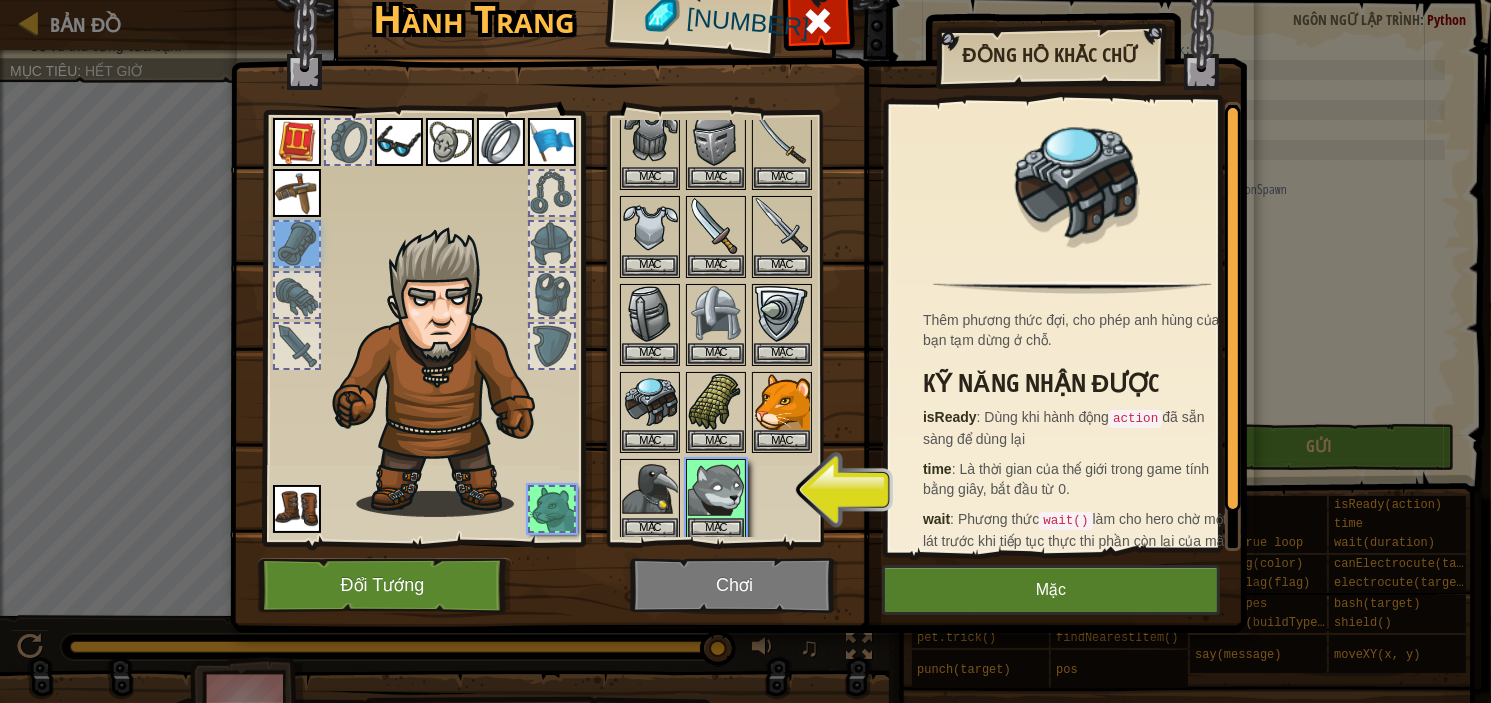 drag, startPoint x: 293, startPoint y: 190, endPoint x: 429, endPoint y: 182, distance: 136.23509 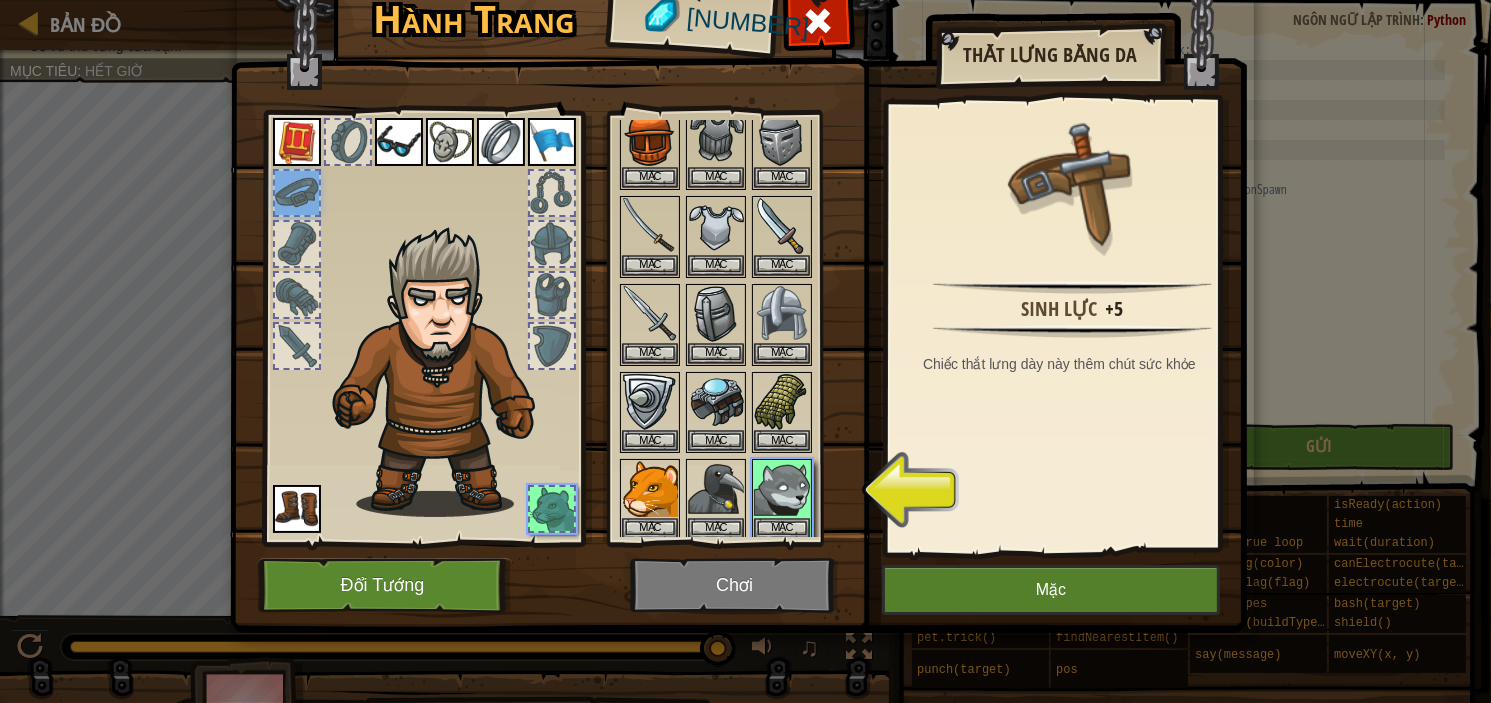 drag, startPoint x: 298, startPoint y: 143, endPoint x: 688, endPoint y: 271, distance: 410.46802 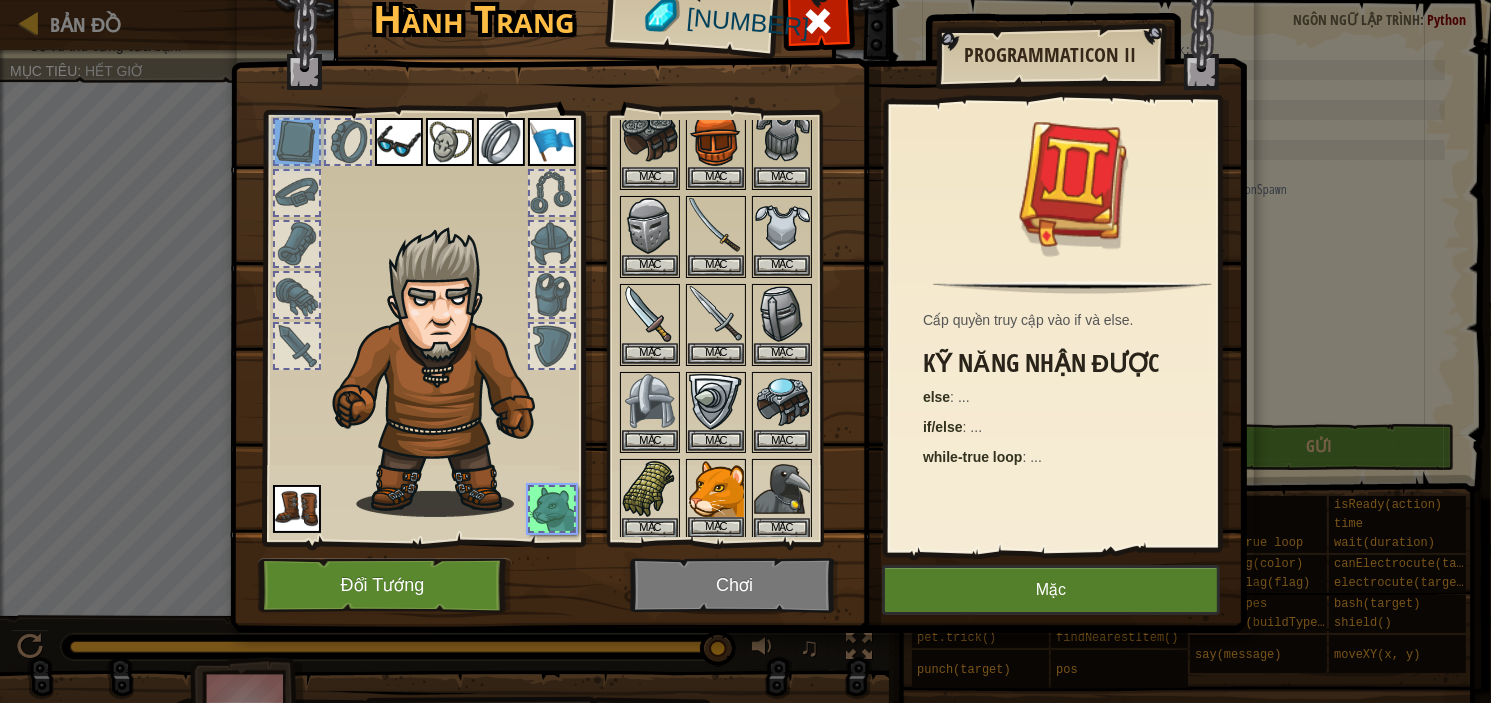 scroll, scrollTop: 684, scrollLeft: 0, axis: vertical 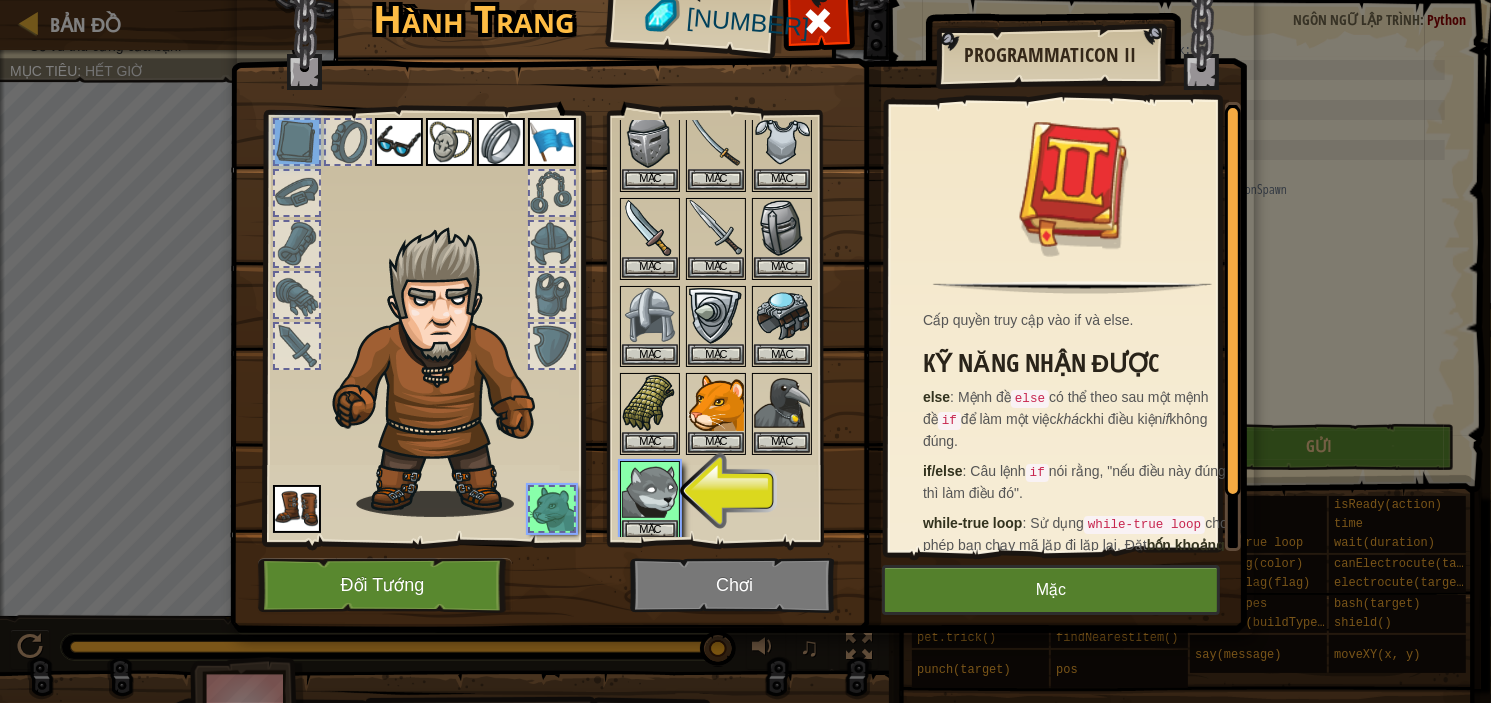 drag, startPoint x: 566, startPoint y: 144, endPoint x: 657, endPoint y: 159, distance: 92.22798 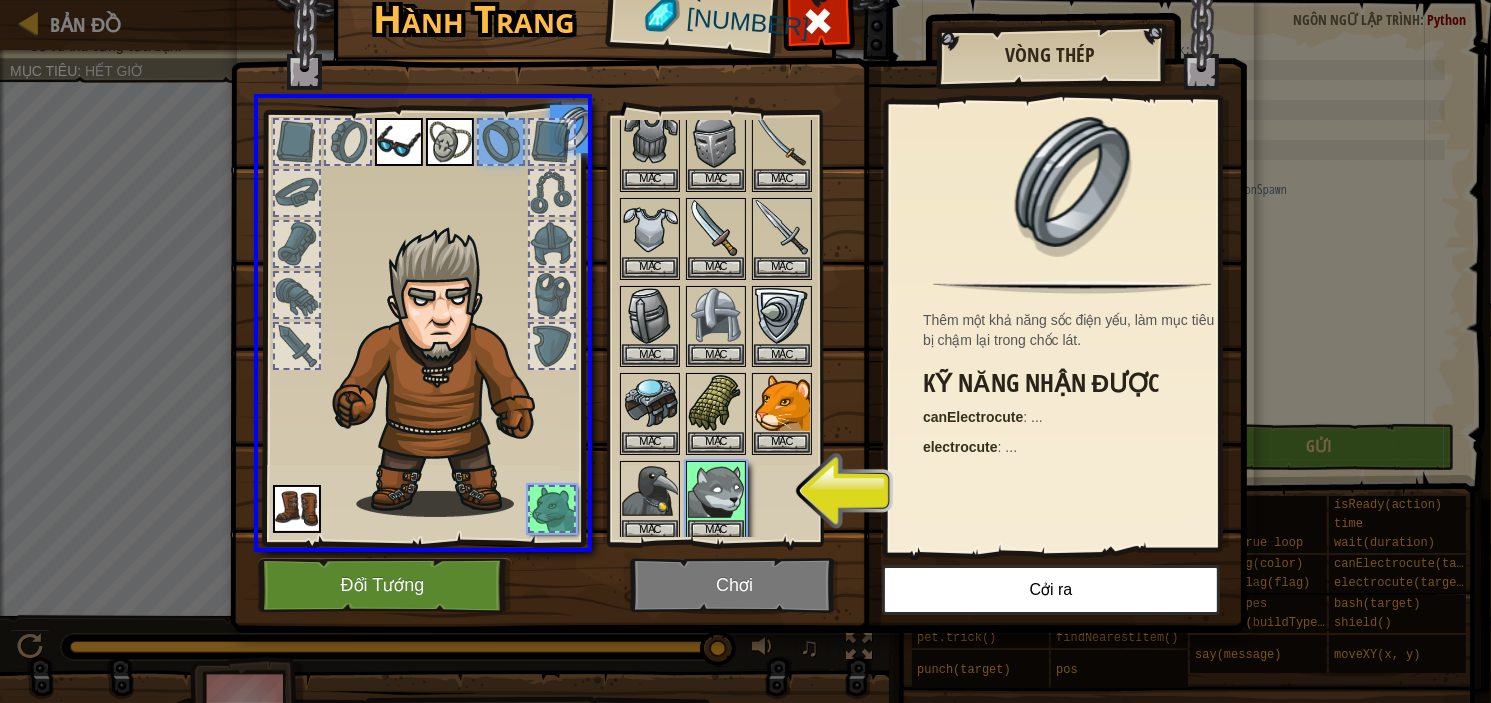 drag, startPoint x: 561, startPoint y: 139, endPoint x: 582, endPoint y: 138, distance: 21.023796 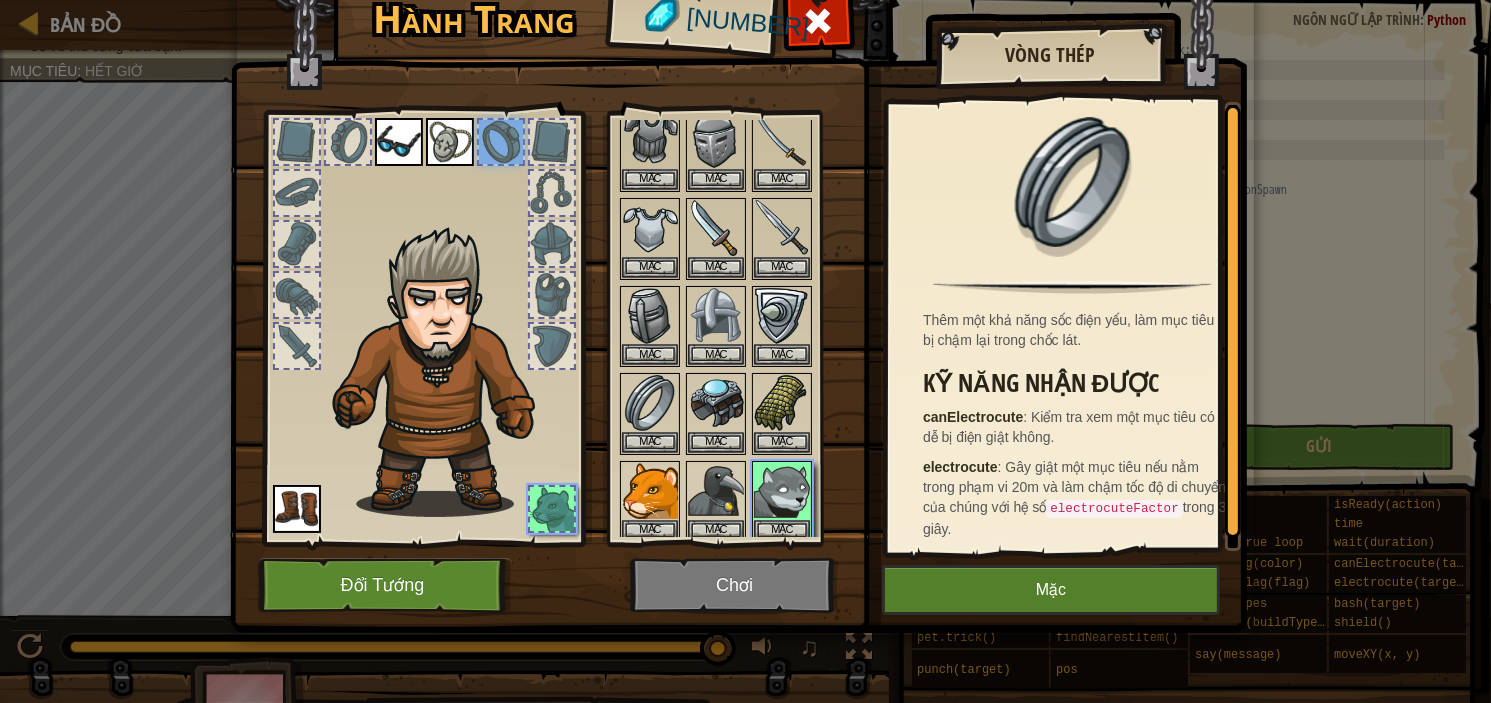 drag, startPoint x: 440, startPoint y: 127, endPoint x: 551, endPoint y: 152, distance: 113.78049 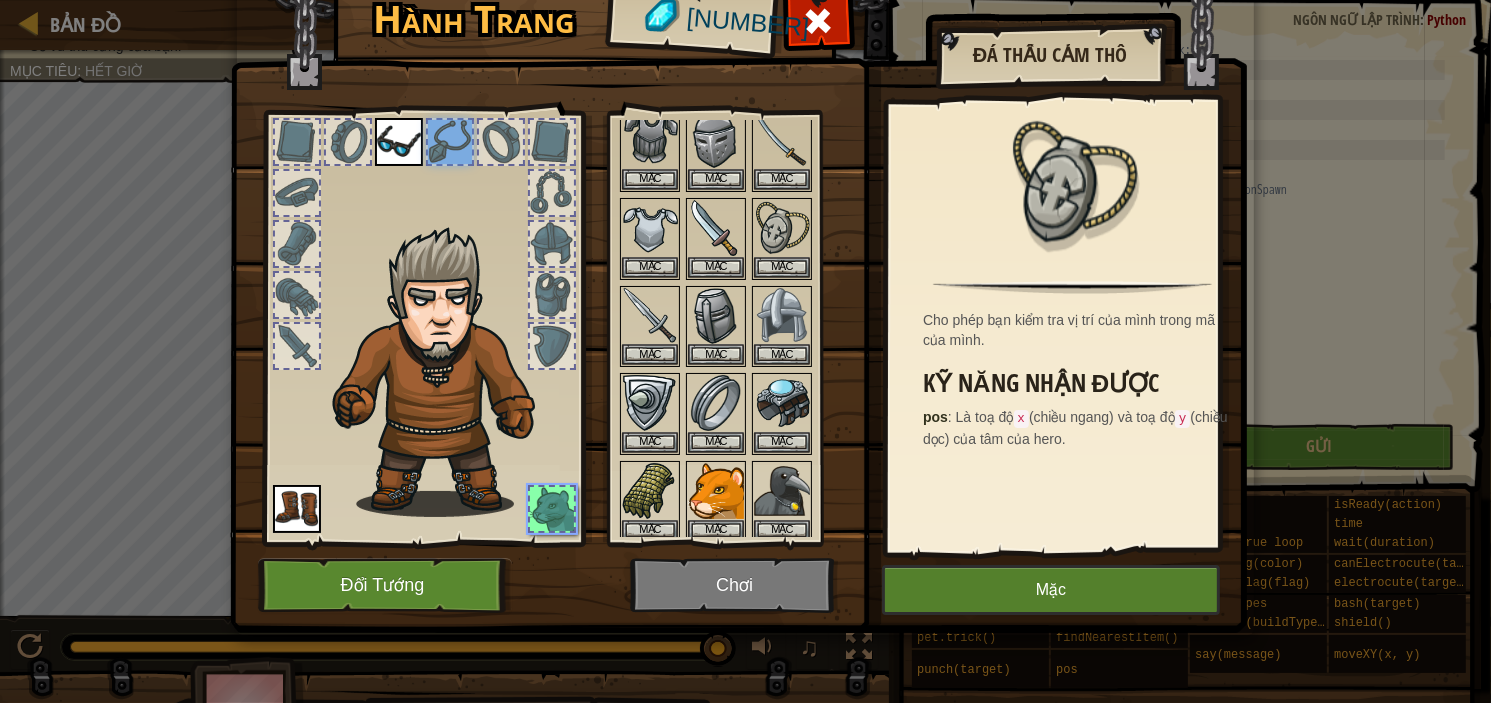 scroll, scrollTop: 772, scrollLeft: 0, axis: vertical 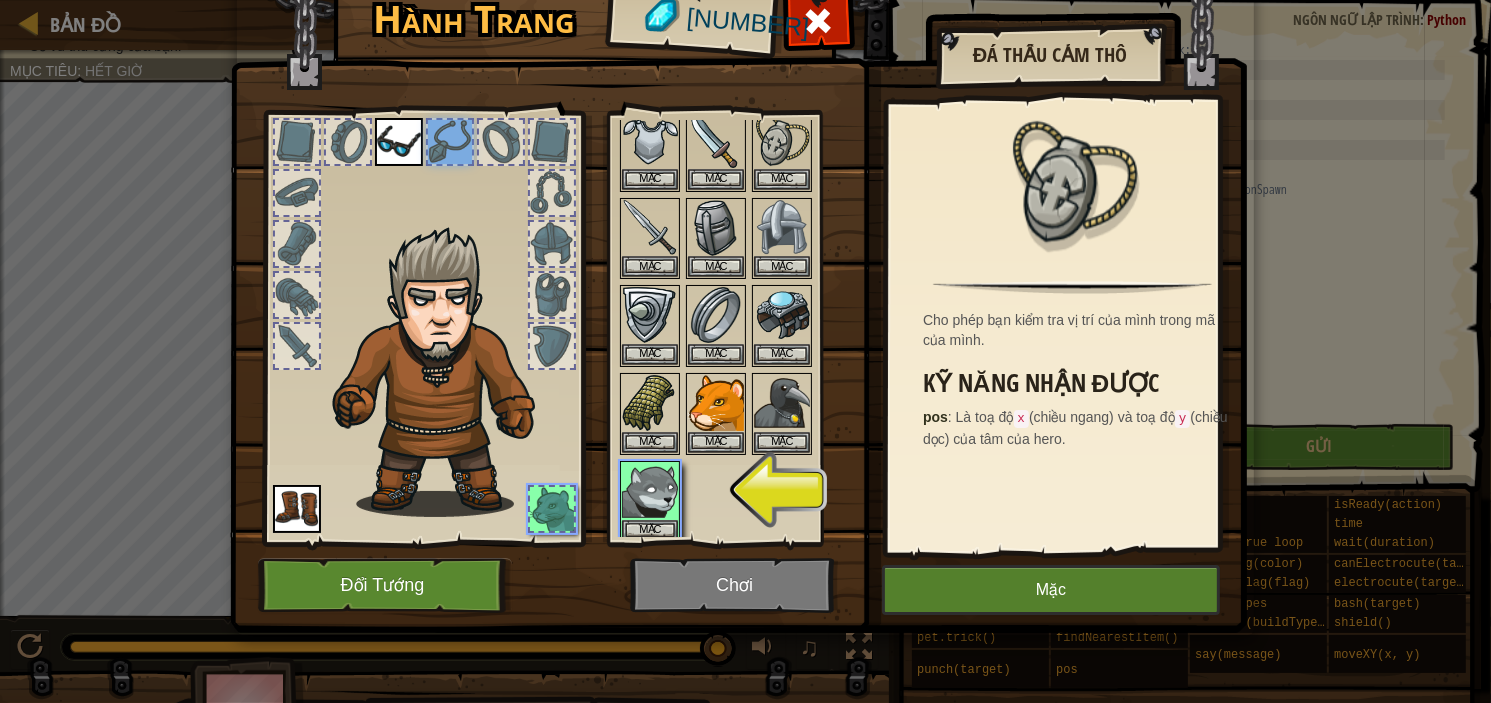 drag, startPoint x: 413, startPoint y: 143, endPoint x: 588, endPoint y: 189, distance: 180.94475 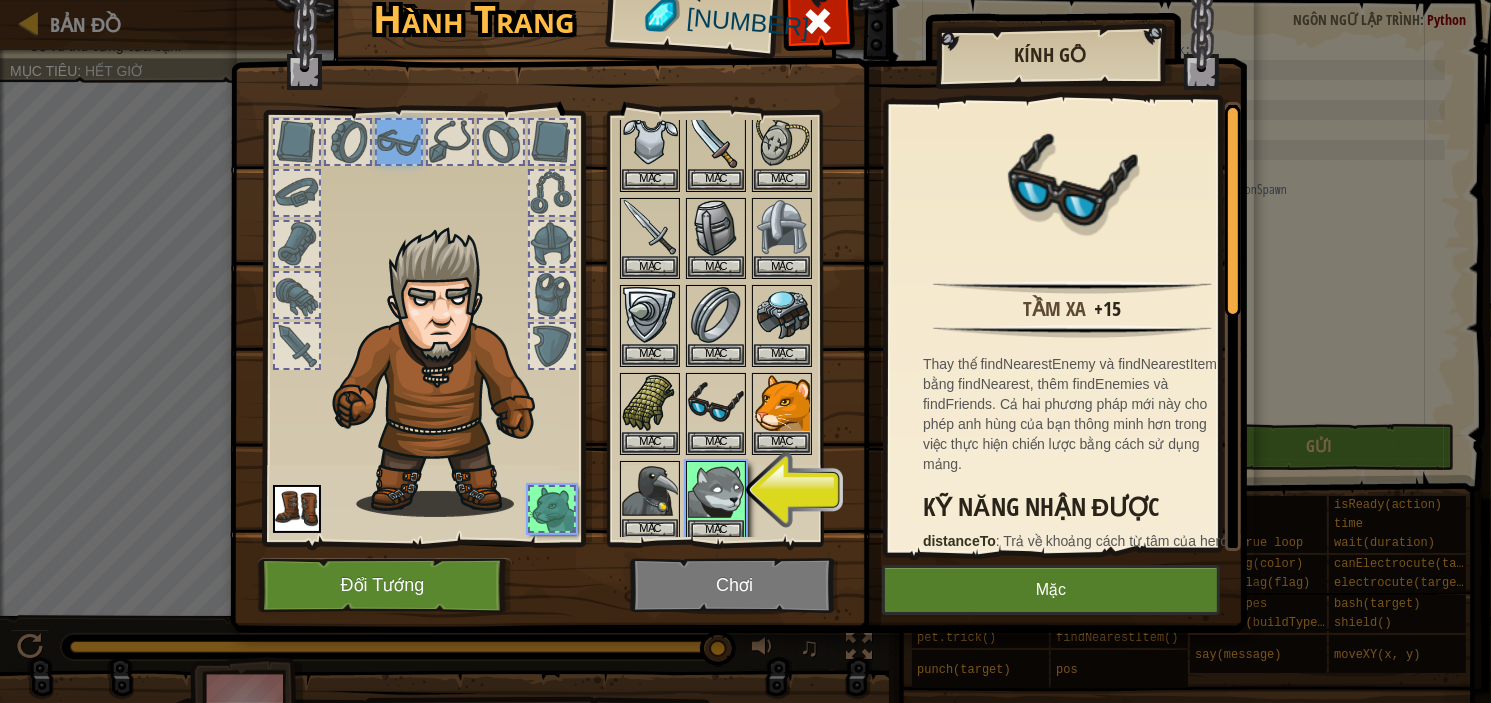drag, startPoint x: 307, startPoint y: 517, endPoint x: 688, endPoint y: 471, distance: 383.76685 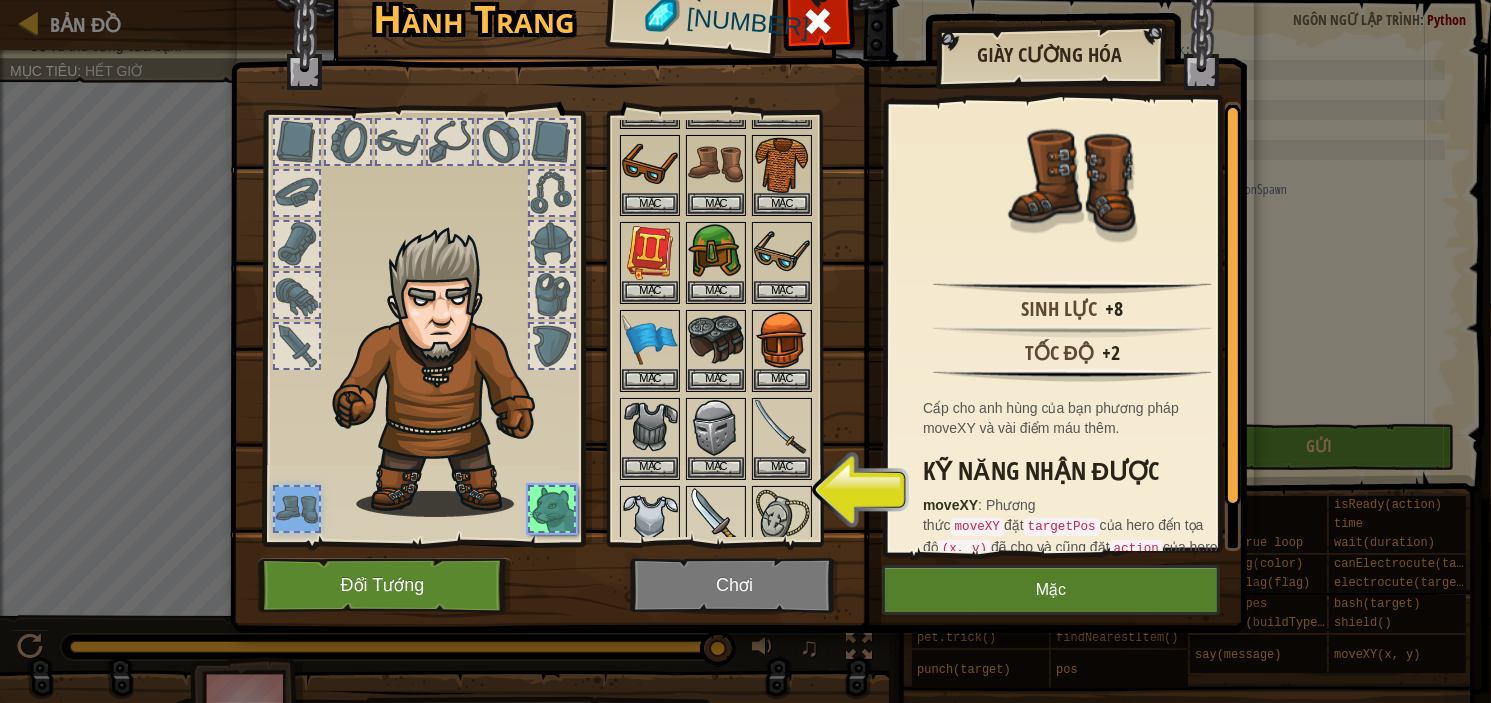 scroll, scrollTop: 400, scrollLeft: 0, axis: vertical 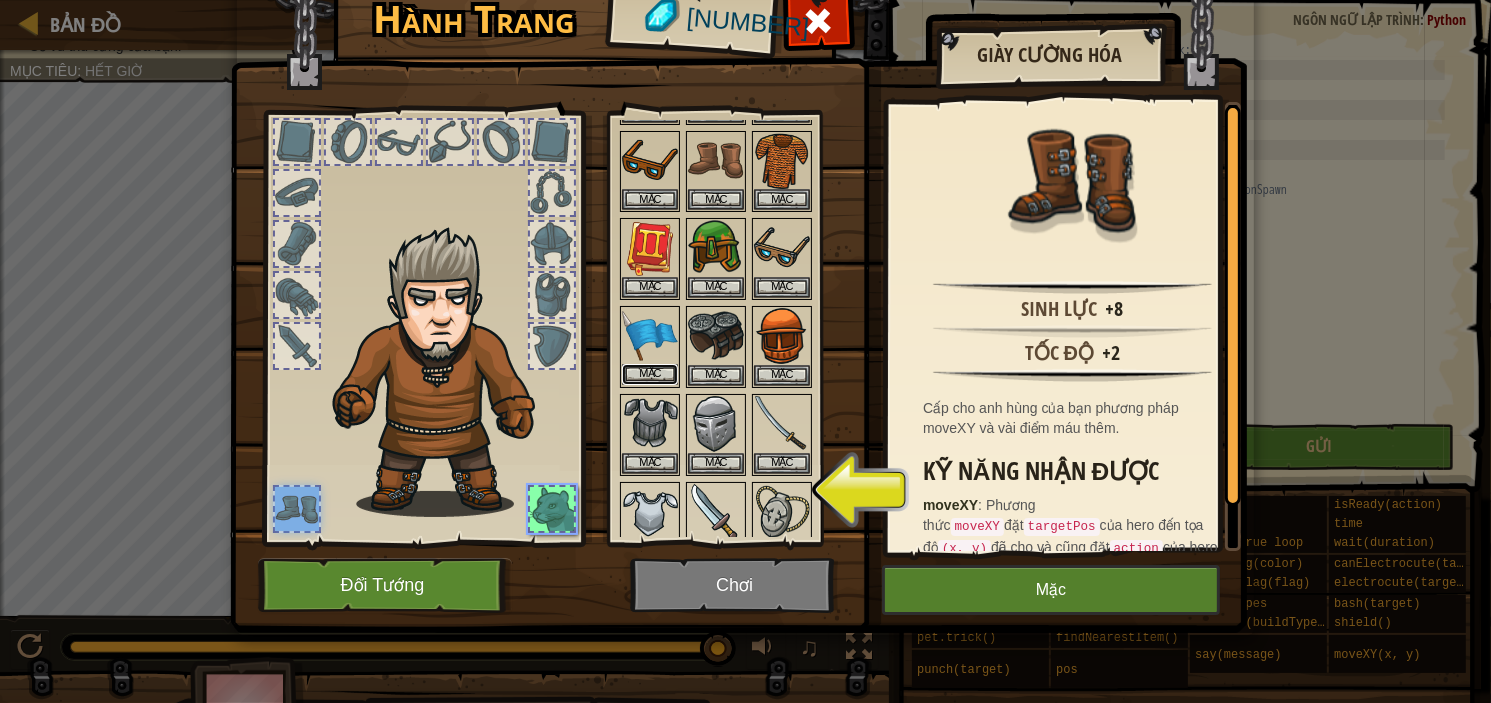 click on "Mặc" at bounding box center [650, 374] 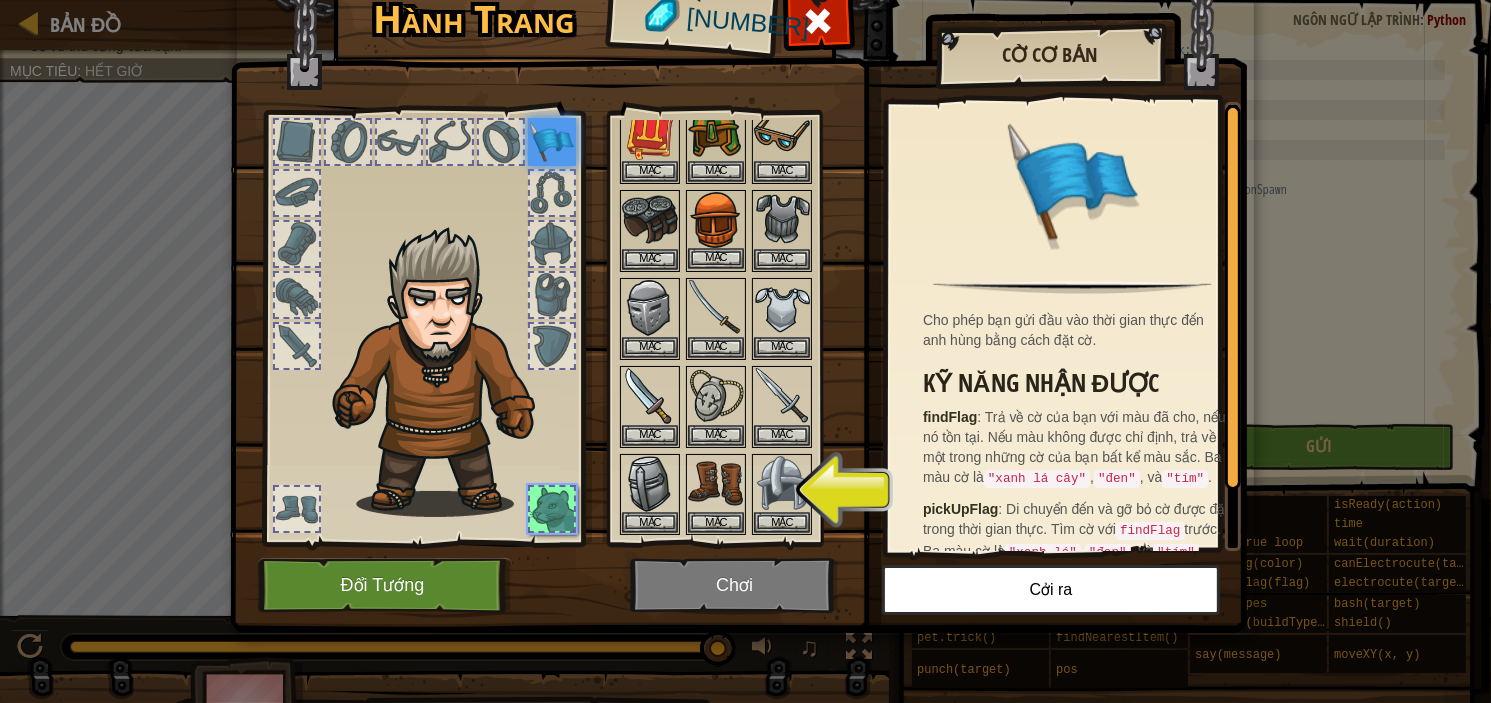 scroll, scrollTop: 372, scrollLeft: 0, axis: vertical 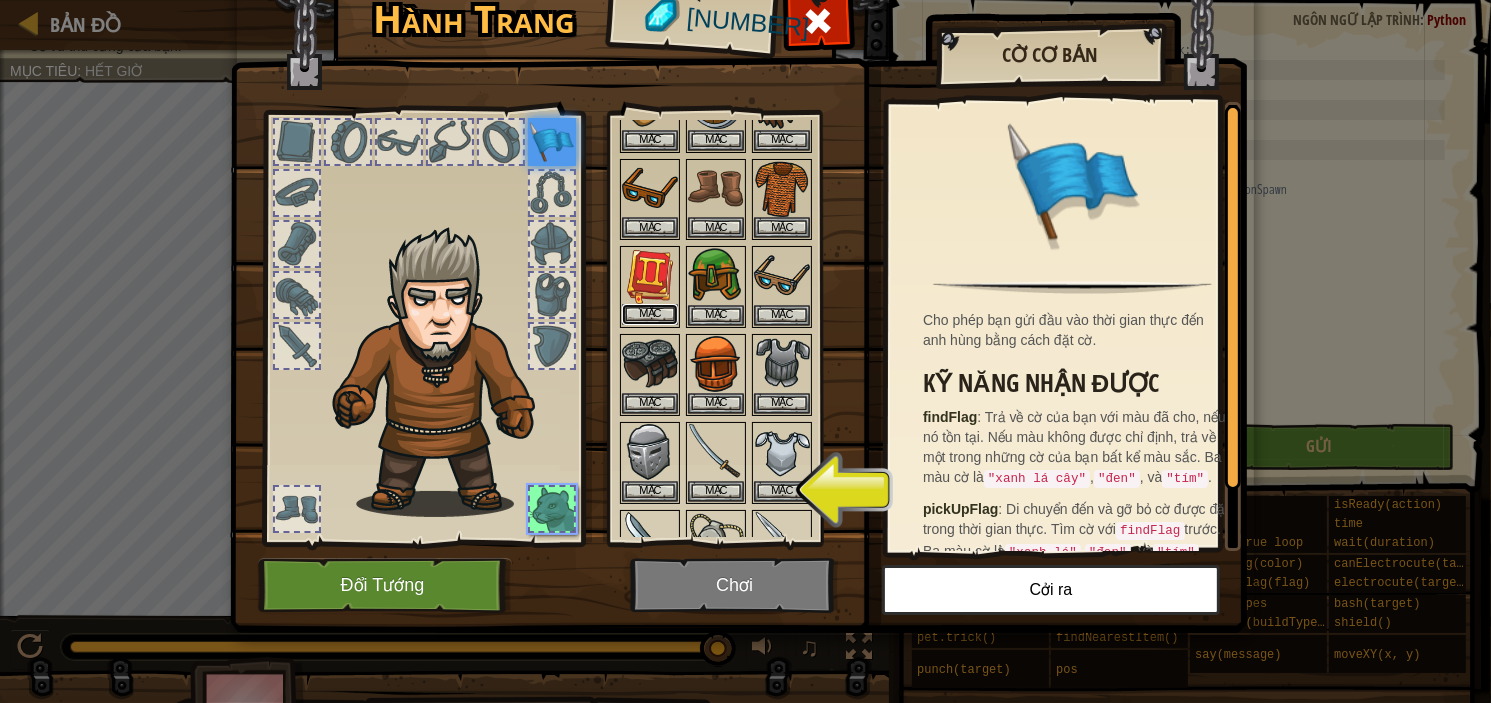 click on "Mặc" at bounding box center (650, 314) 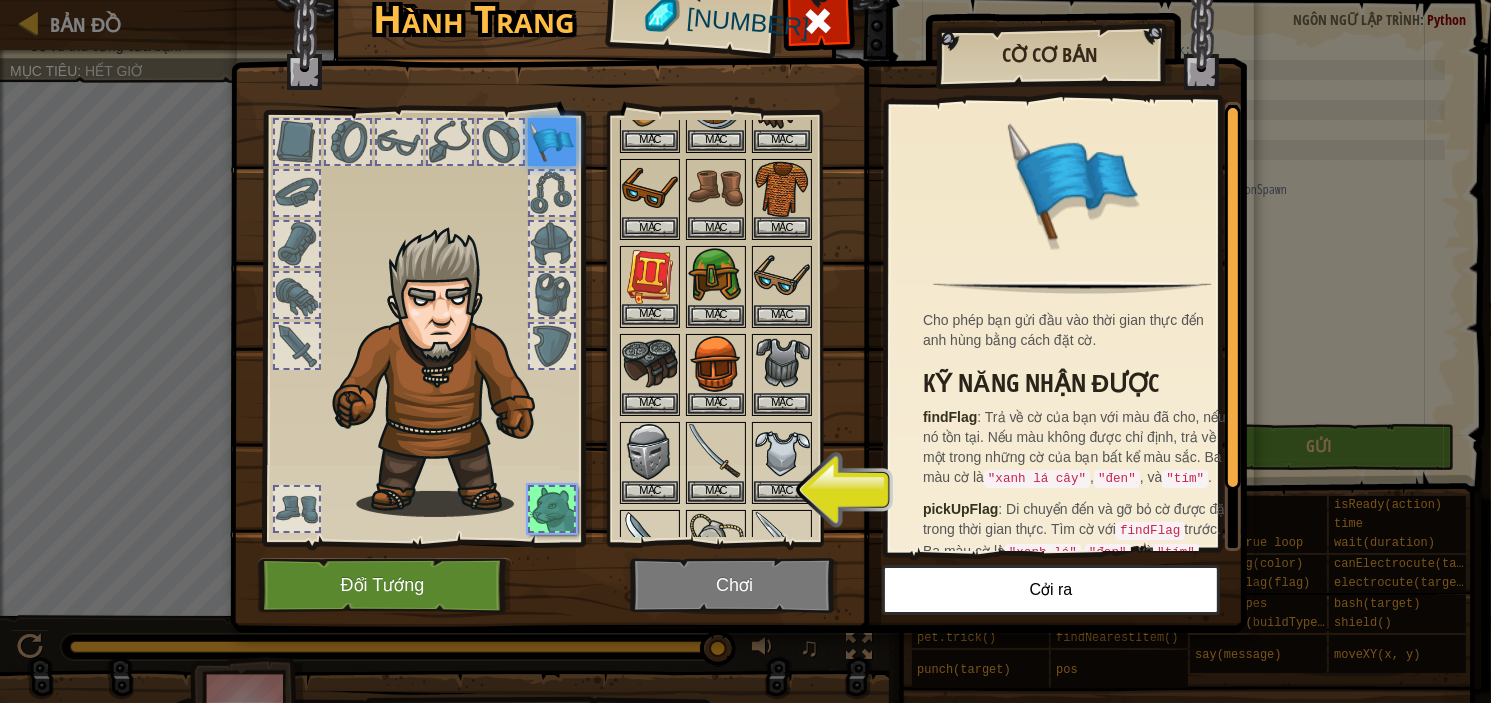 scroll, scrollTop: 772, scrollLeft: 0, axis: vertical 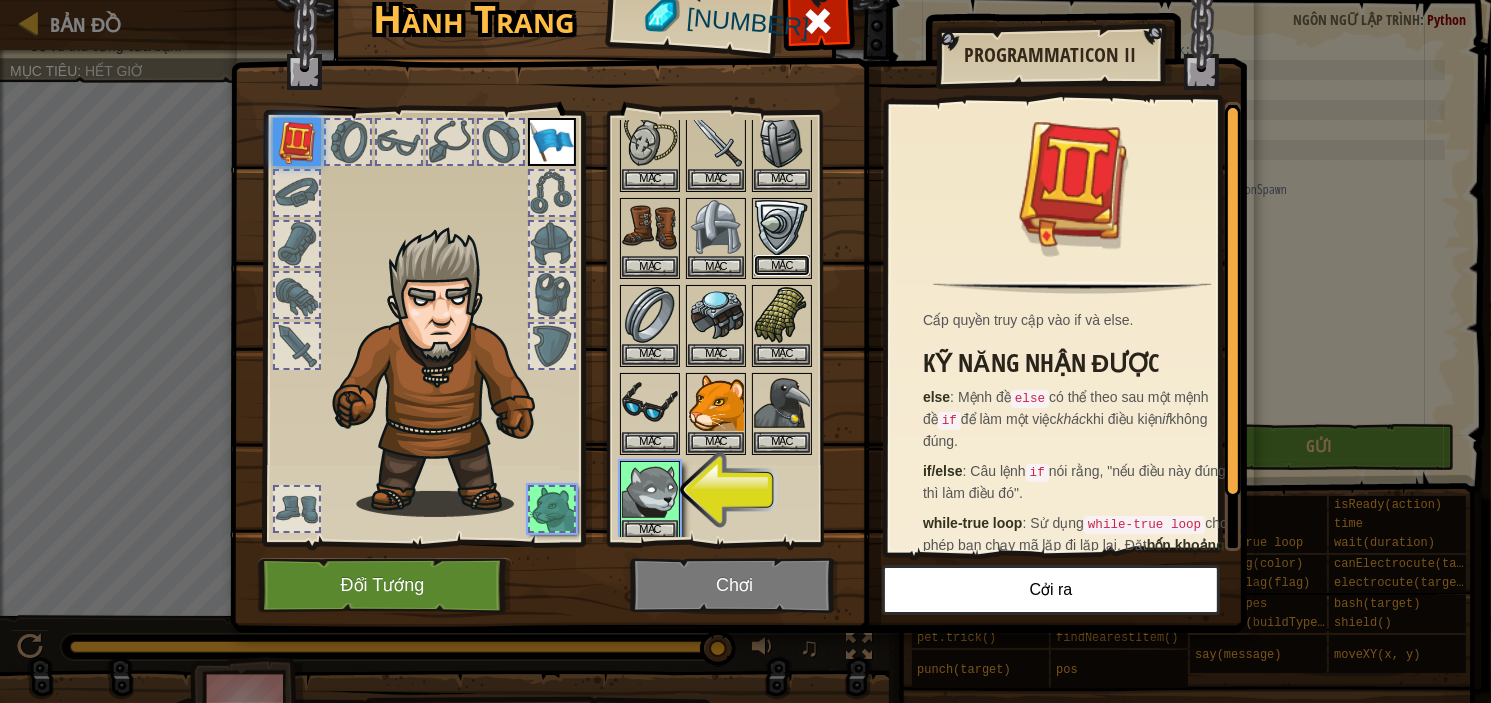 click on "Mặc" at bounding box center (782, 265) 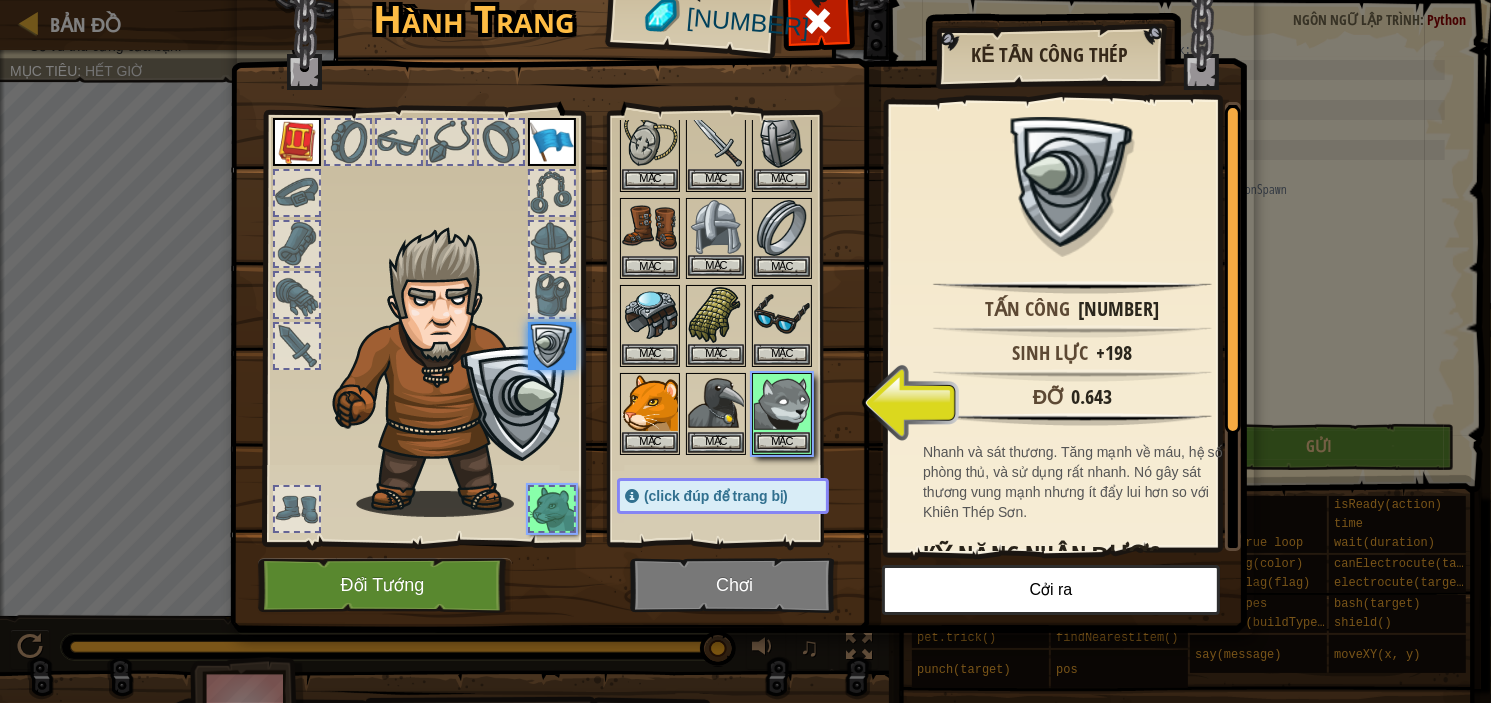 click at bounding box center [716, 228] 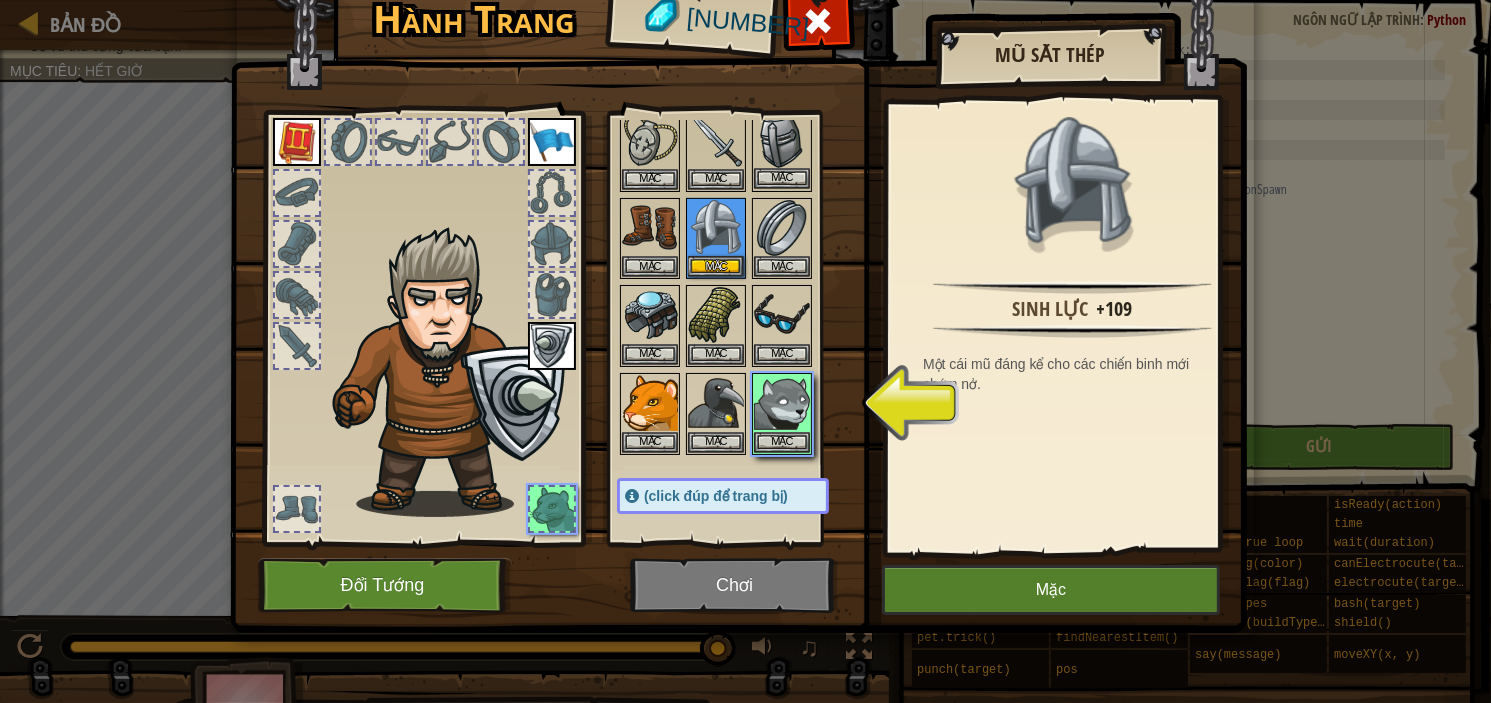 click at bounding box center [782, 140] 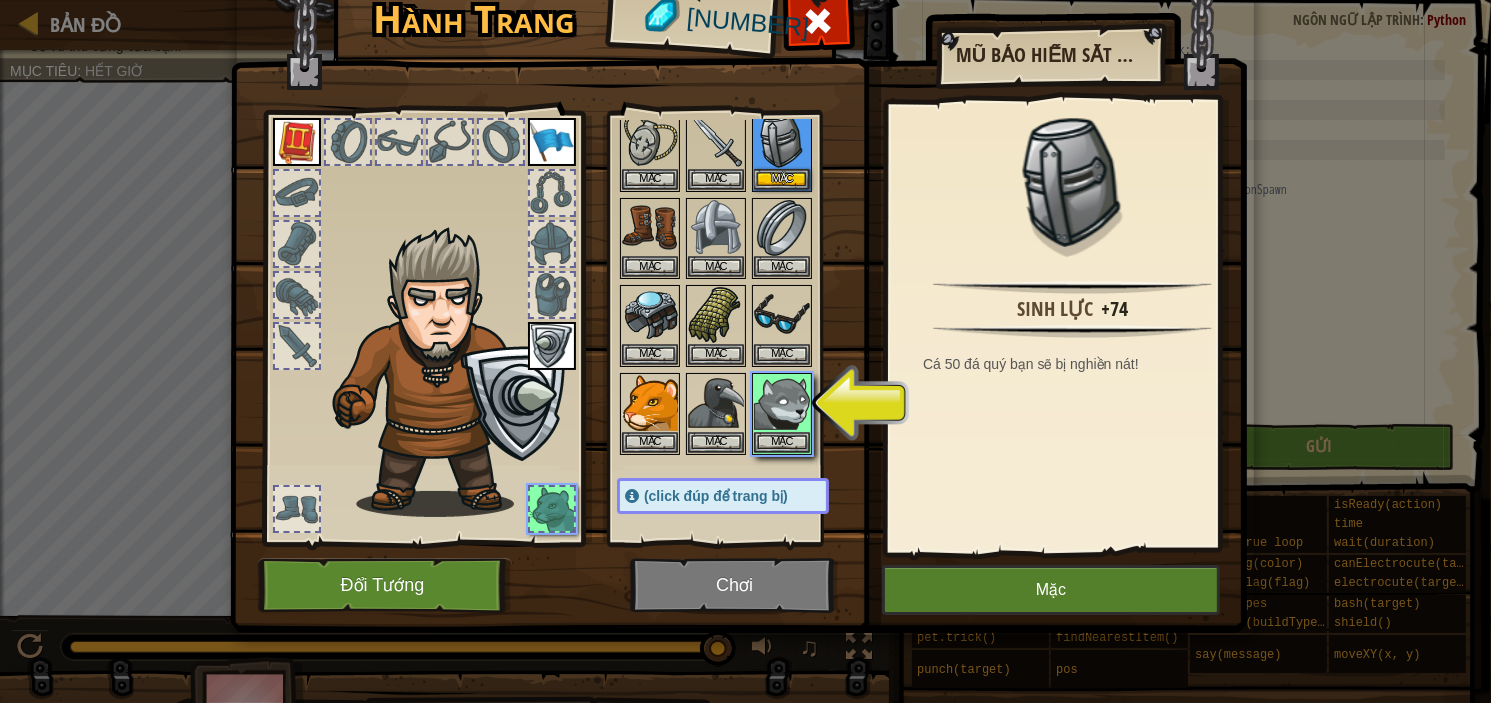 click on "Mũ bảo hiểm sắt nặng" at bounding box center (1050, 55) 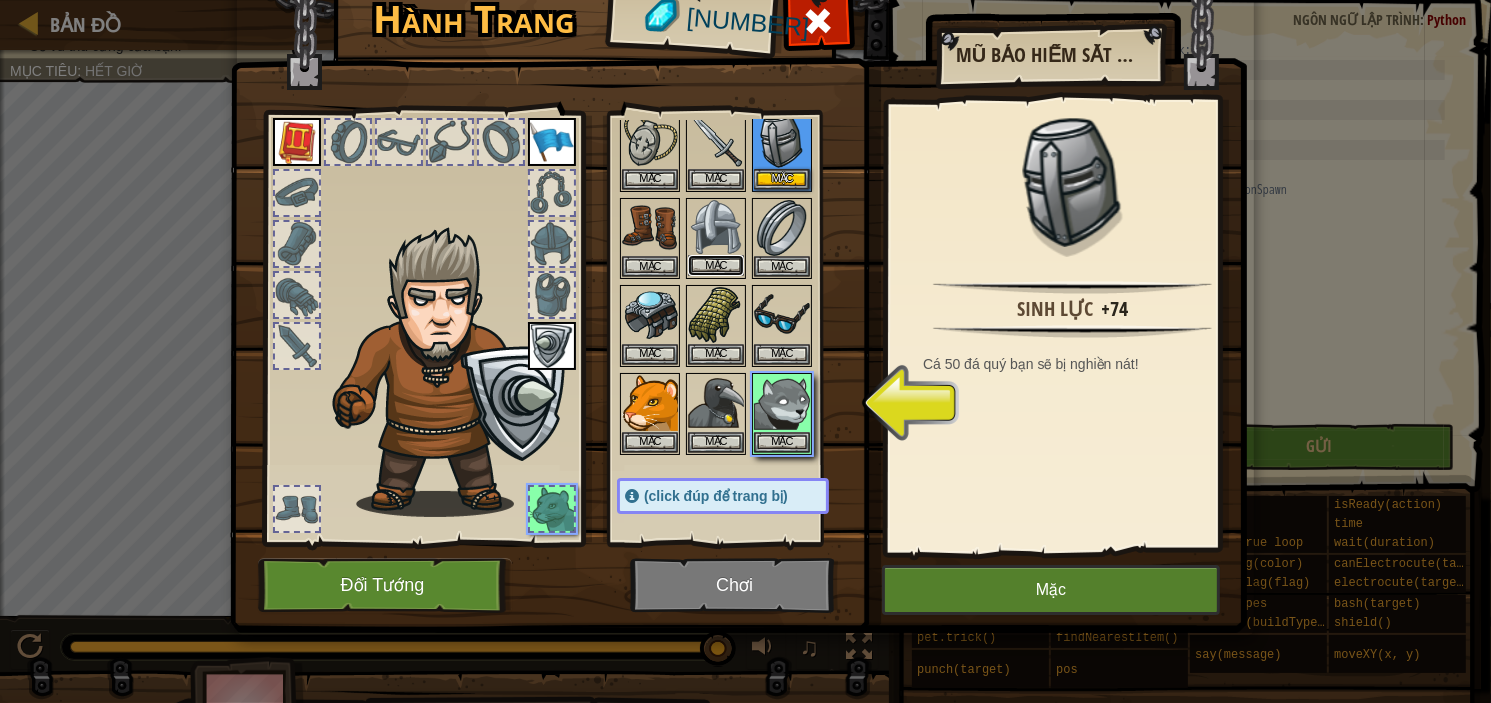 click on "Mặc" at bounding box center (716, 265) 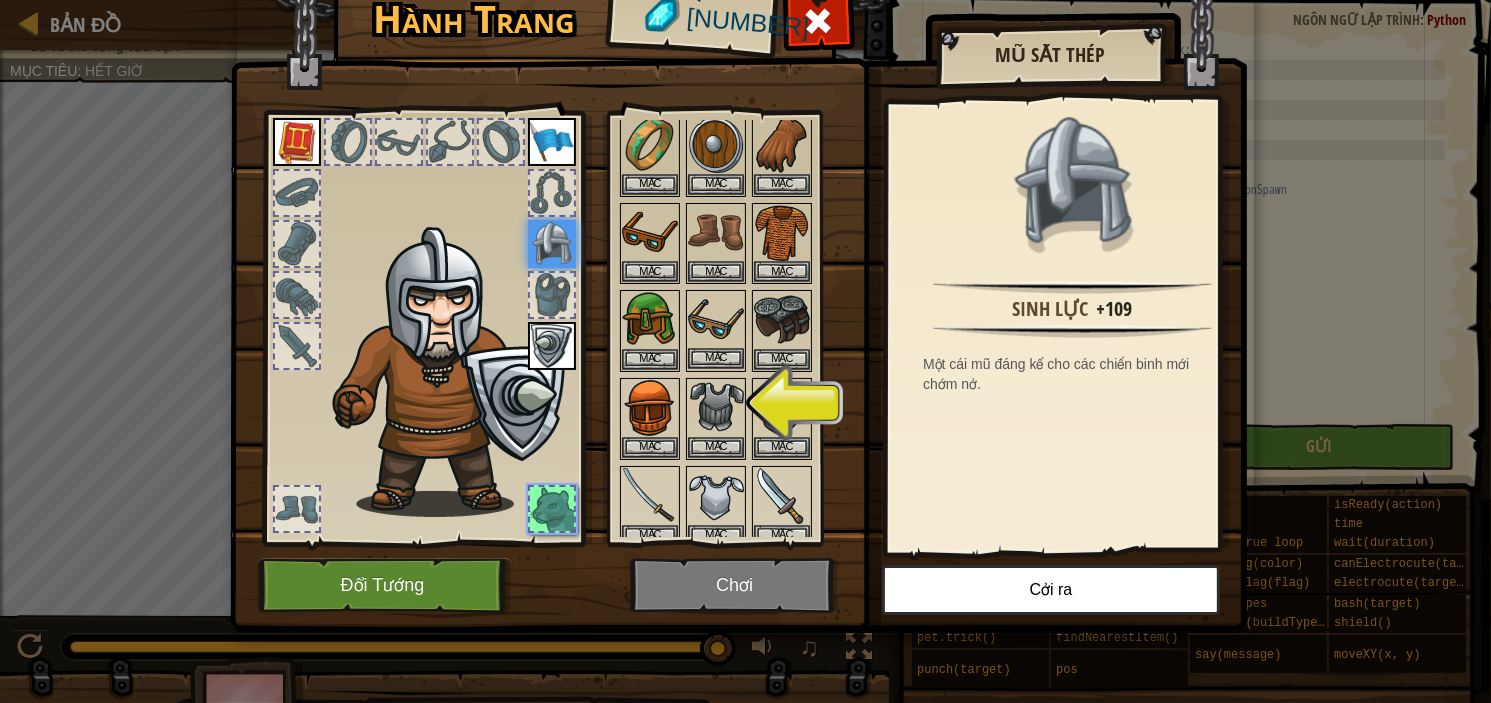 scroll, scrollTop: 400, scrollLeft: 0, axis: vertical 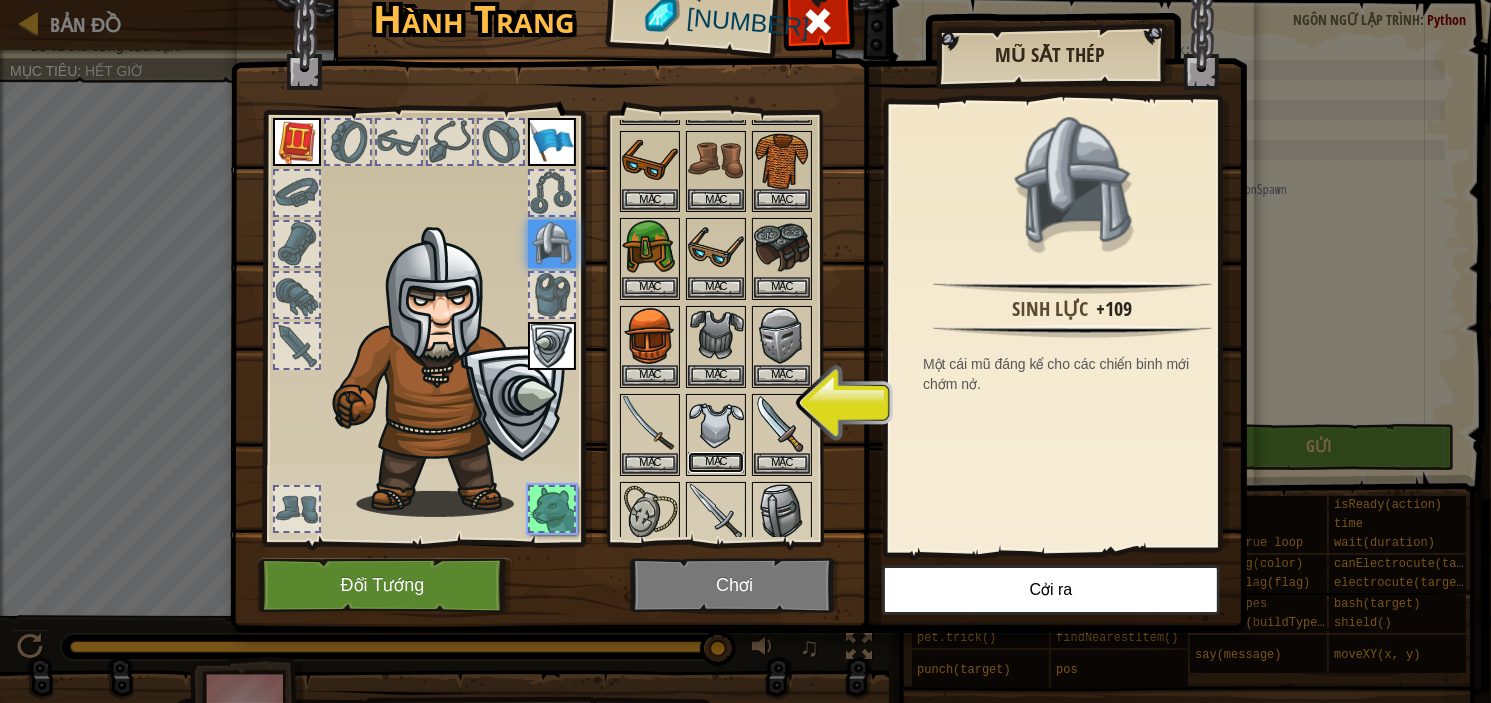 click on "Mặc" at bounding box center (716, 462) 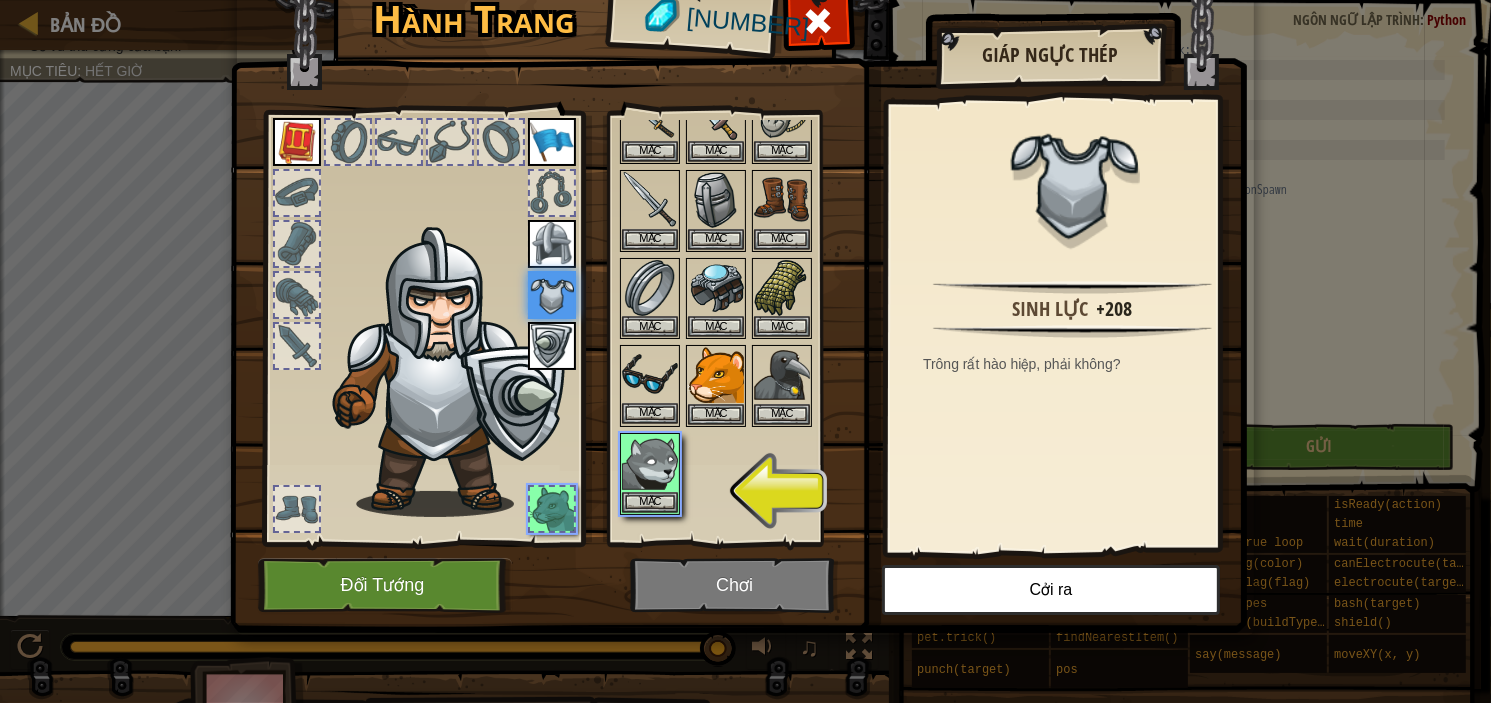 scroll, scrollTop: 684, scrollLeft: 0, axis: vertical 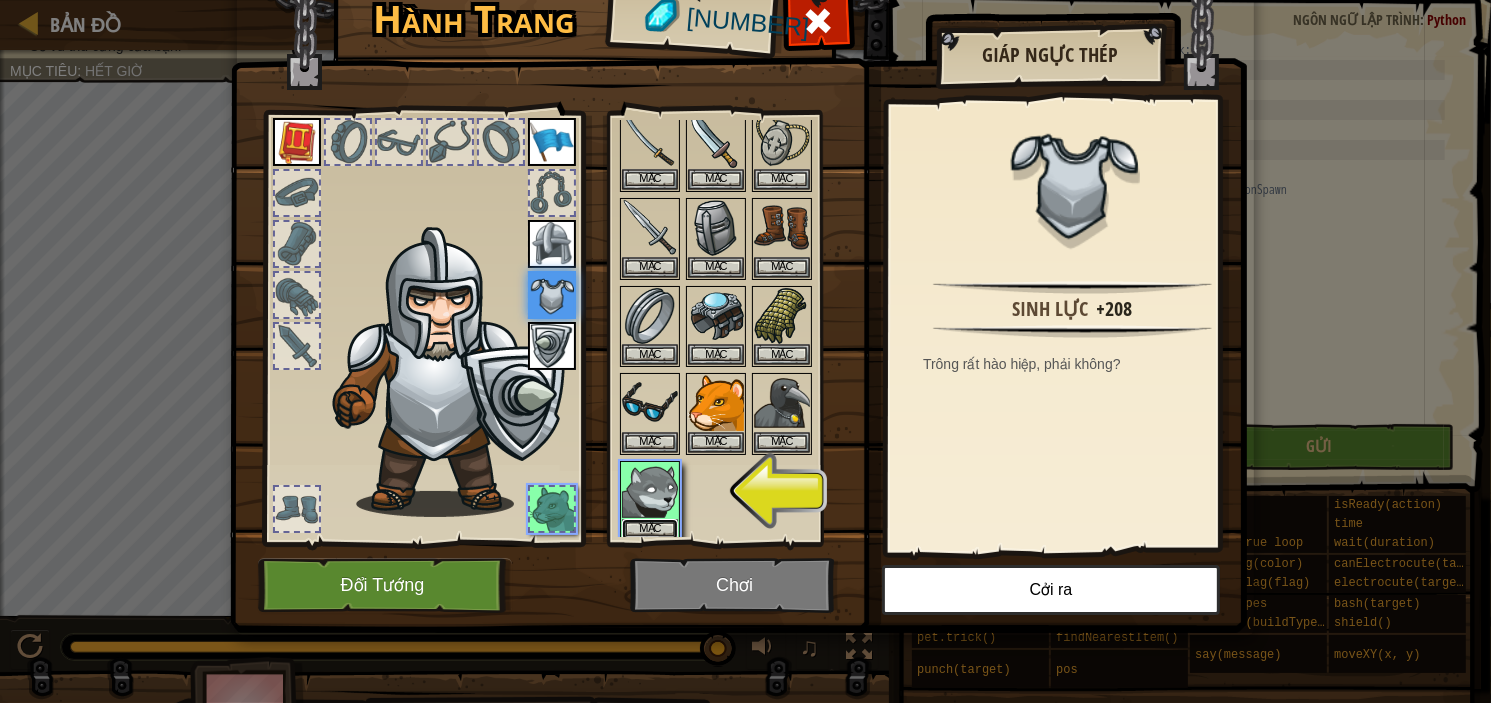 click on "Mặc" at bounding box center (650, 529) 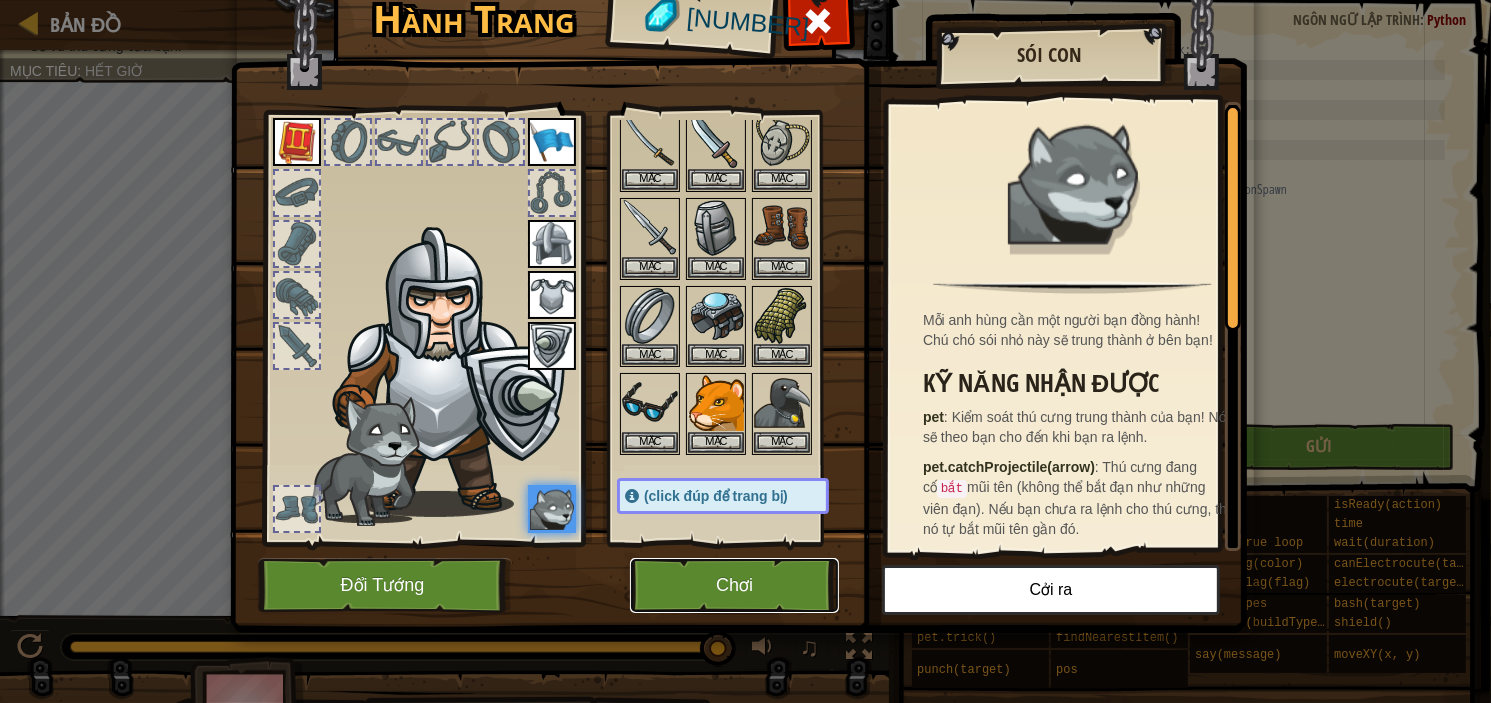 click on "Chơi" at bounding box center [734, 585] 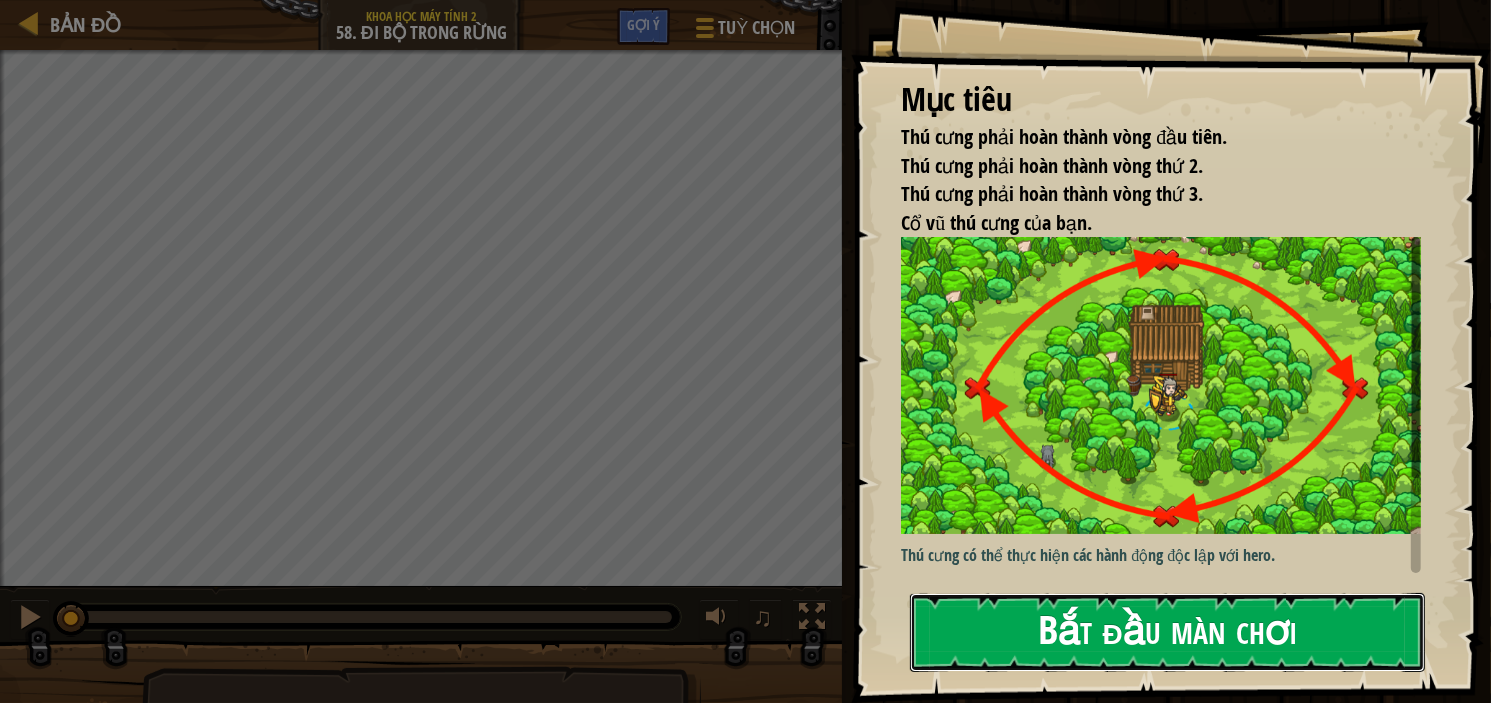 click on "Bắt đầu màn chơi" at bounding box center [1167, 632] 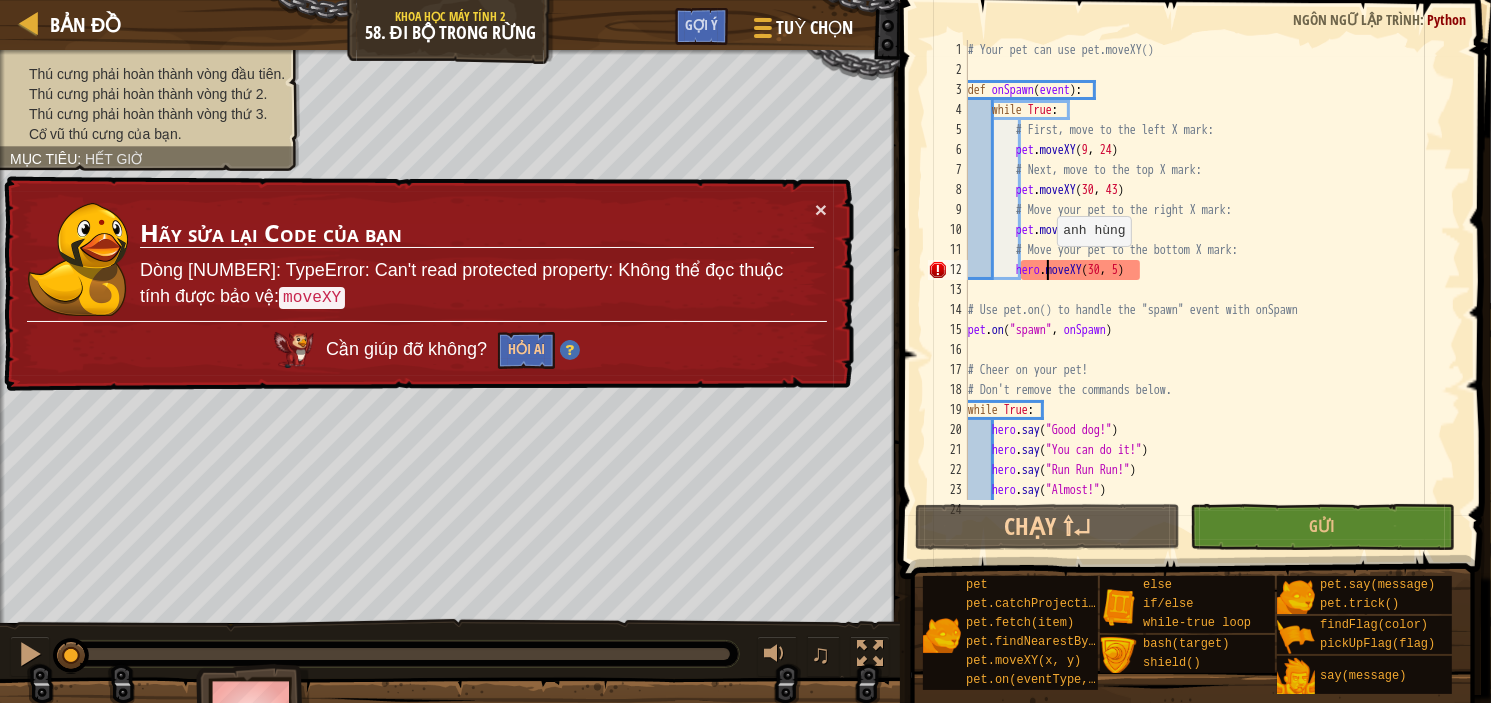 click on "# Your pet can use pet.moveXY() def   onSpawn ( event ) :      while   True :          # First, move to the left X mark:          pet . moveXY ( 9 ,   24 )          # Next, move to the top X mark:          pet . moveXY ( 30 ,   43 )          # Move your pet to the right X mark:          pet . moveXY ( 51 ,   24 )          # Move your pet to the bottom X mark:          hero . moveXY ( 30 ,   5 ) # Use pet.on() to handle the "spawn" event with onSpawn pet . on ( "spawn" ,   onSpawn ) # Cheer on your pet! # Don't remove the commands below. while   True :      hero . say ( "Good dog!" )      hero . say ( "You can do it!" )      hero . say ( "Run Run Run!" )      hero . say ( "Almost!" )      hero . say ( "One more lap!" )" at bounding box center (1204, 290) 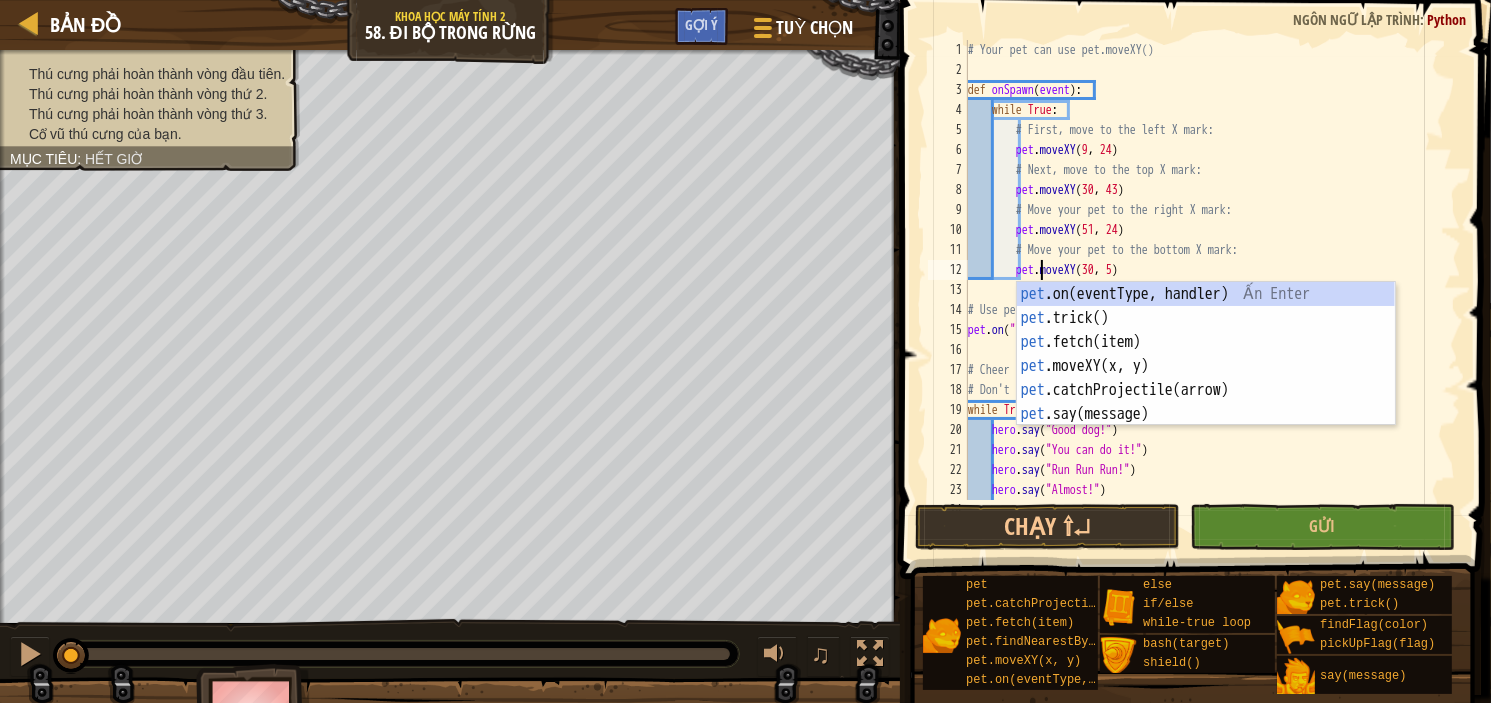 scroll, scrollTop: 9, scrollLeft: 6, axis: both 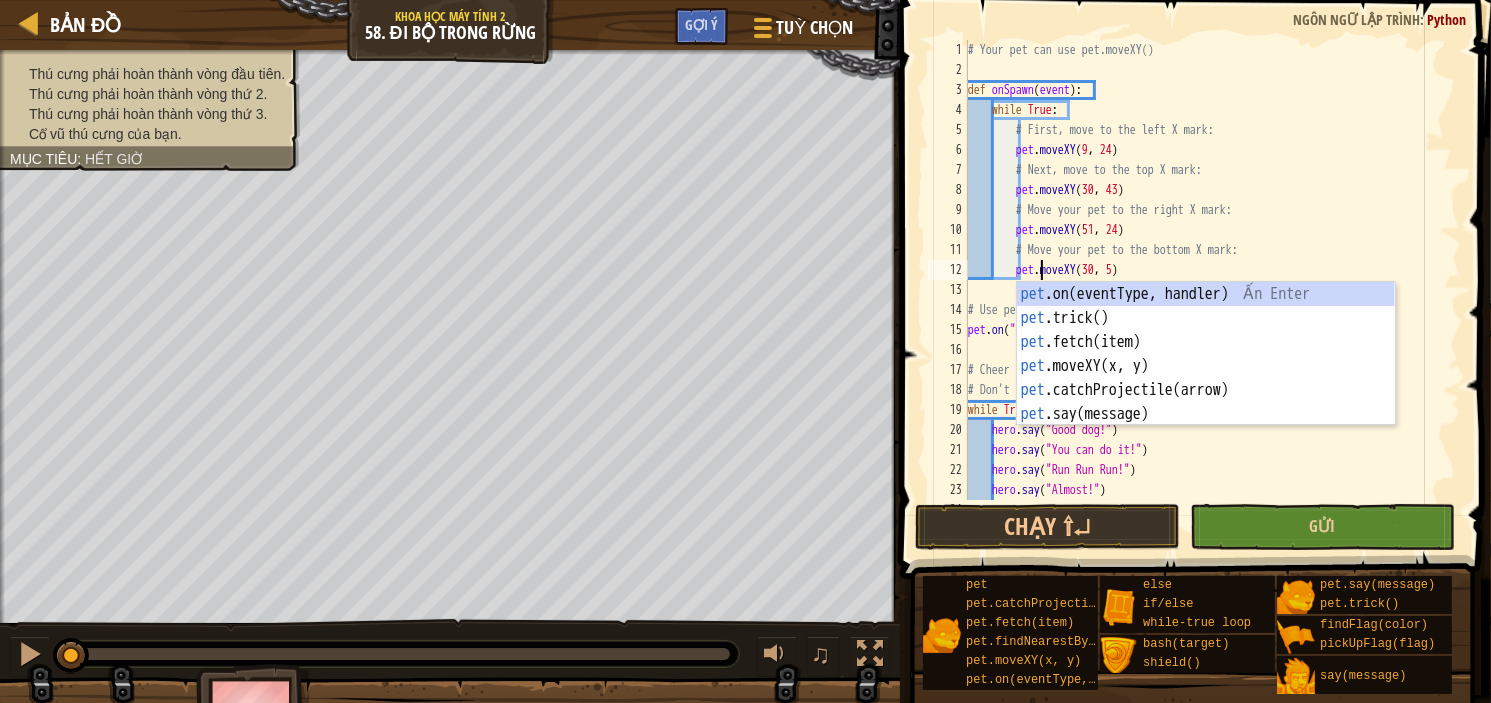 type on "pet.moveXY(30, 5)" 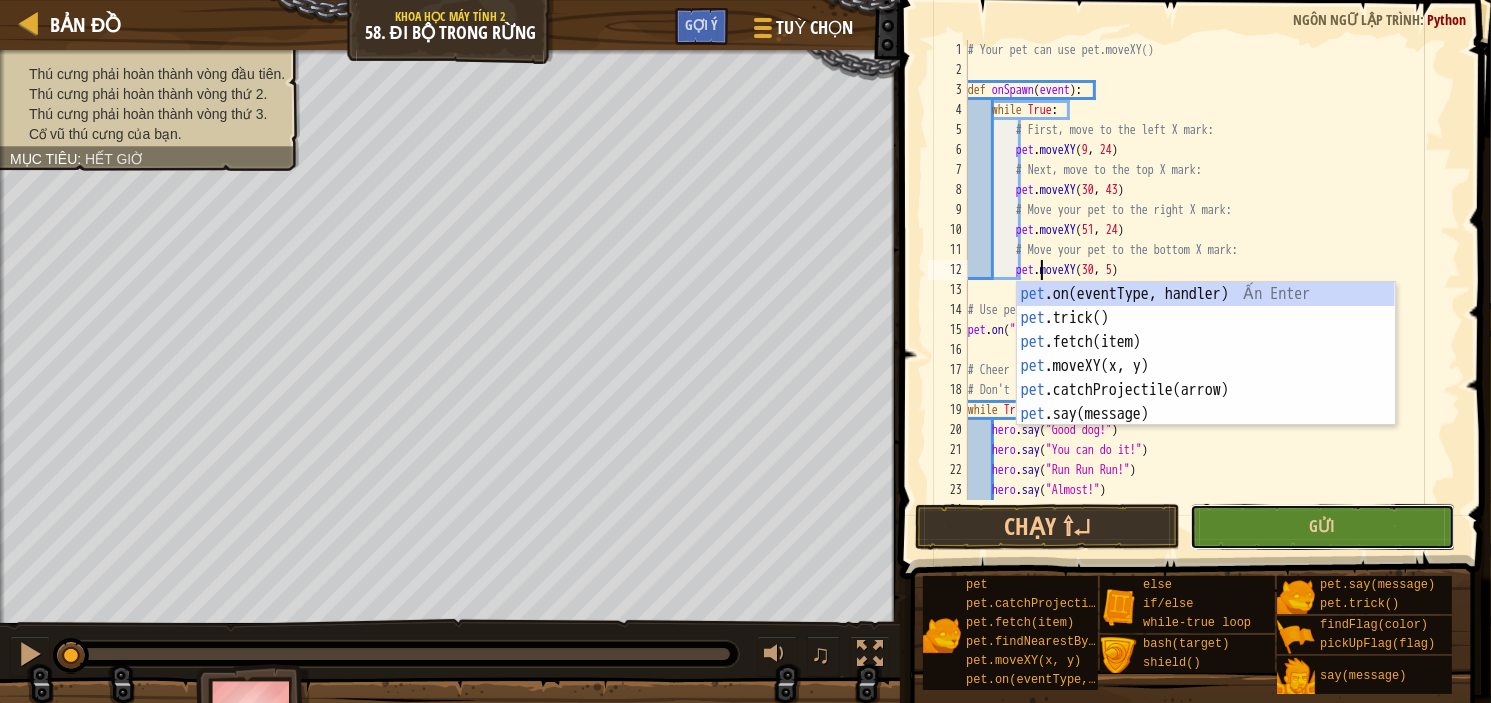 click on "Gửi" at bounding box center (1322, 527) 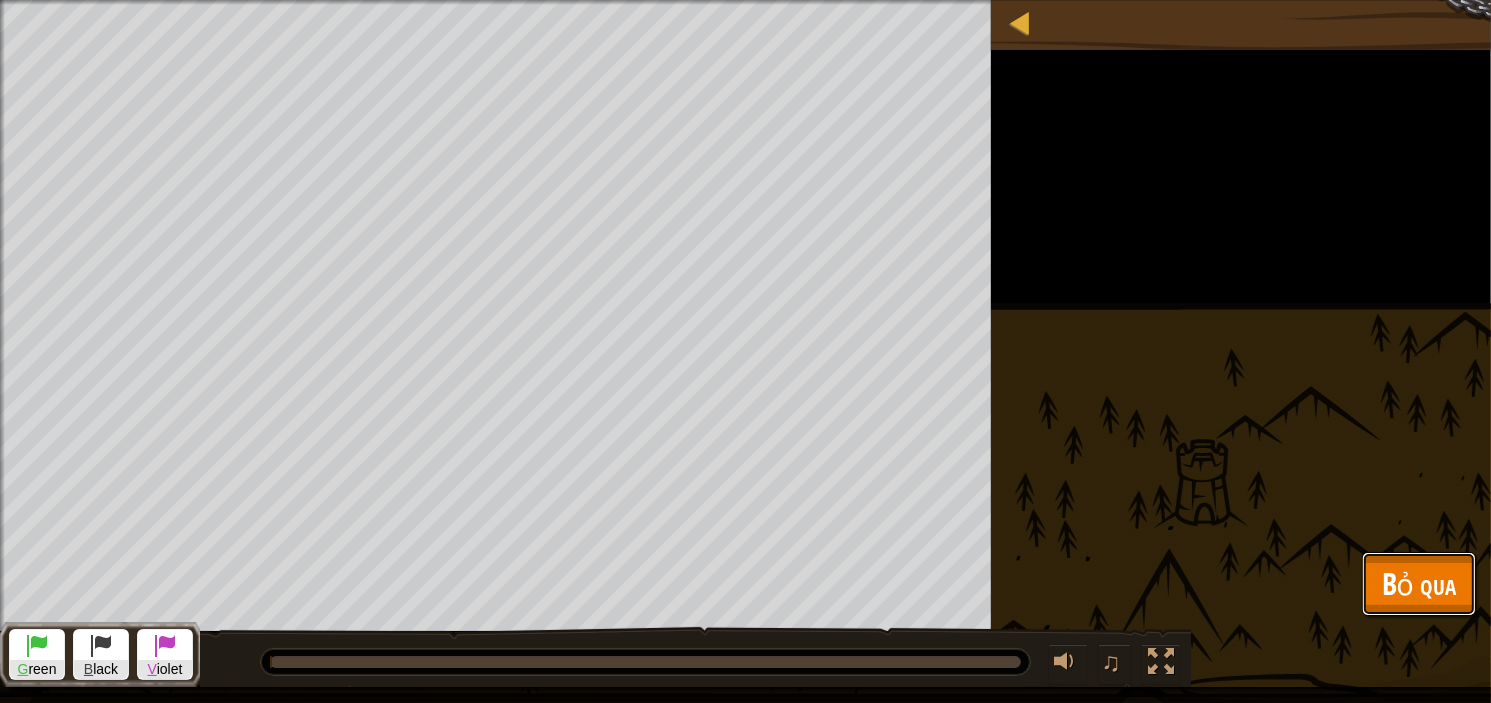 drag, startPoint x: 1292, startPoint y: 545, endPoint x: 1428, endPoint y: 587, distance: 142.33763 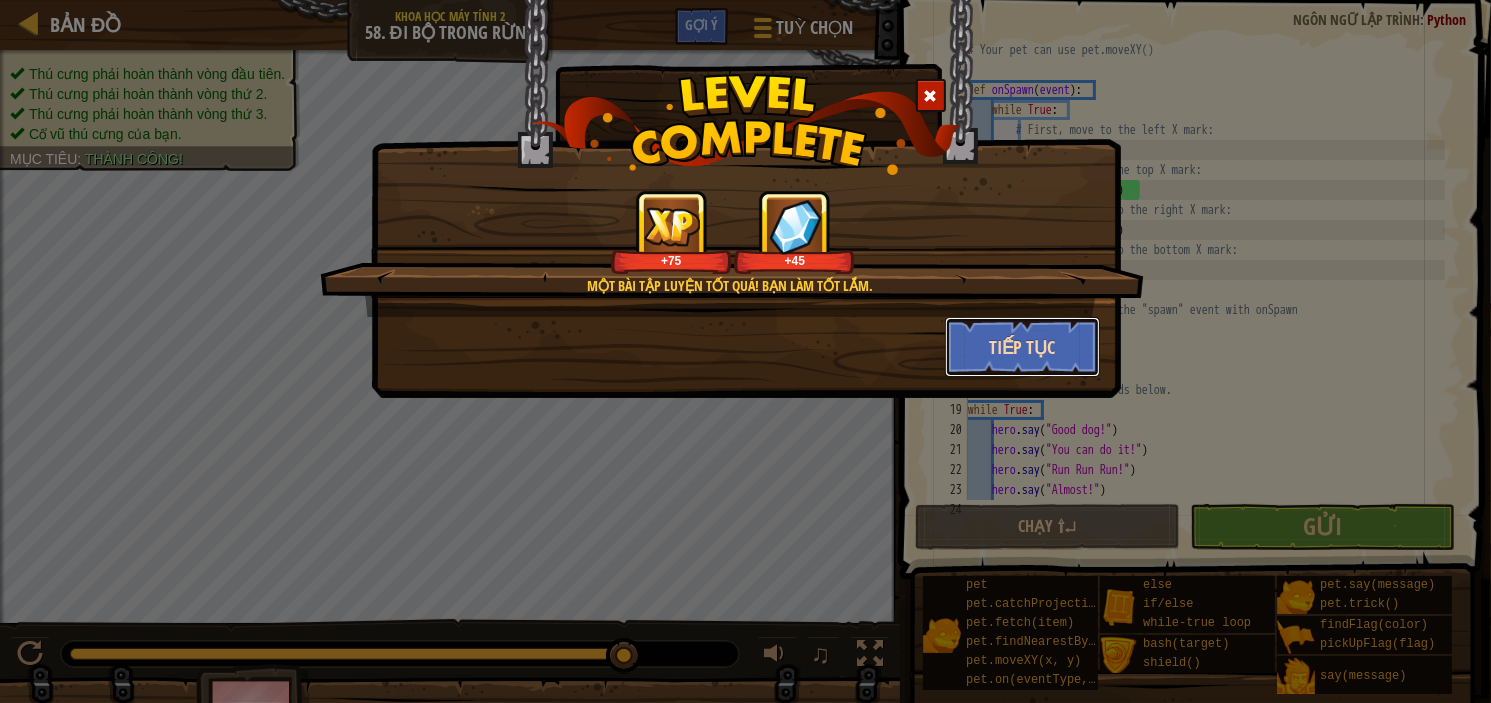 click on "Tiếp tục" at bounding box center [1022, 347] 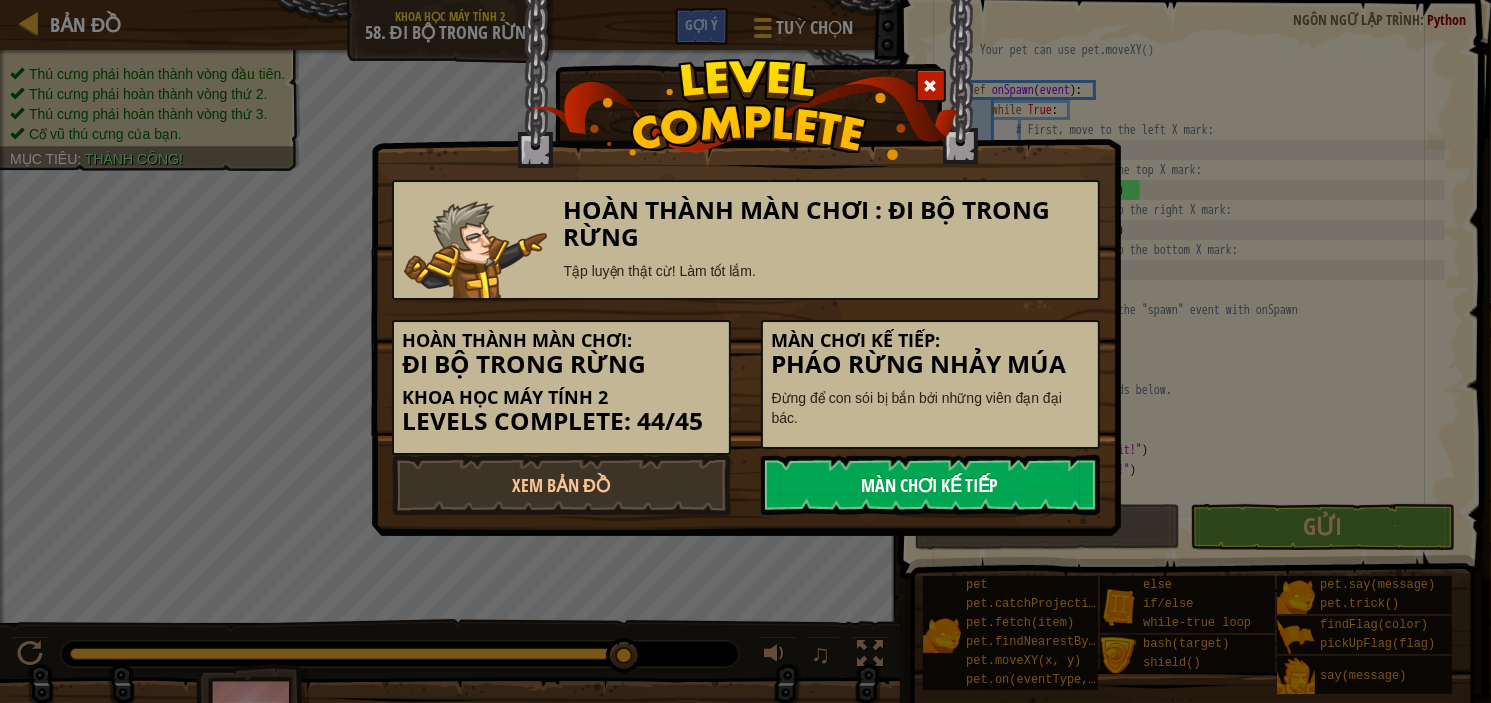 click on "Màn chơi kế tiếp" at bounding box center (930, 485) 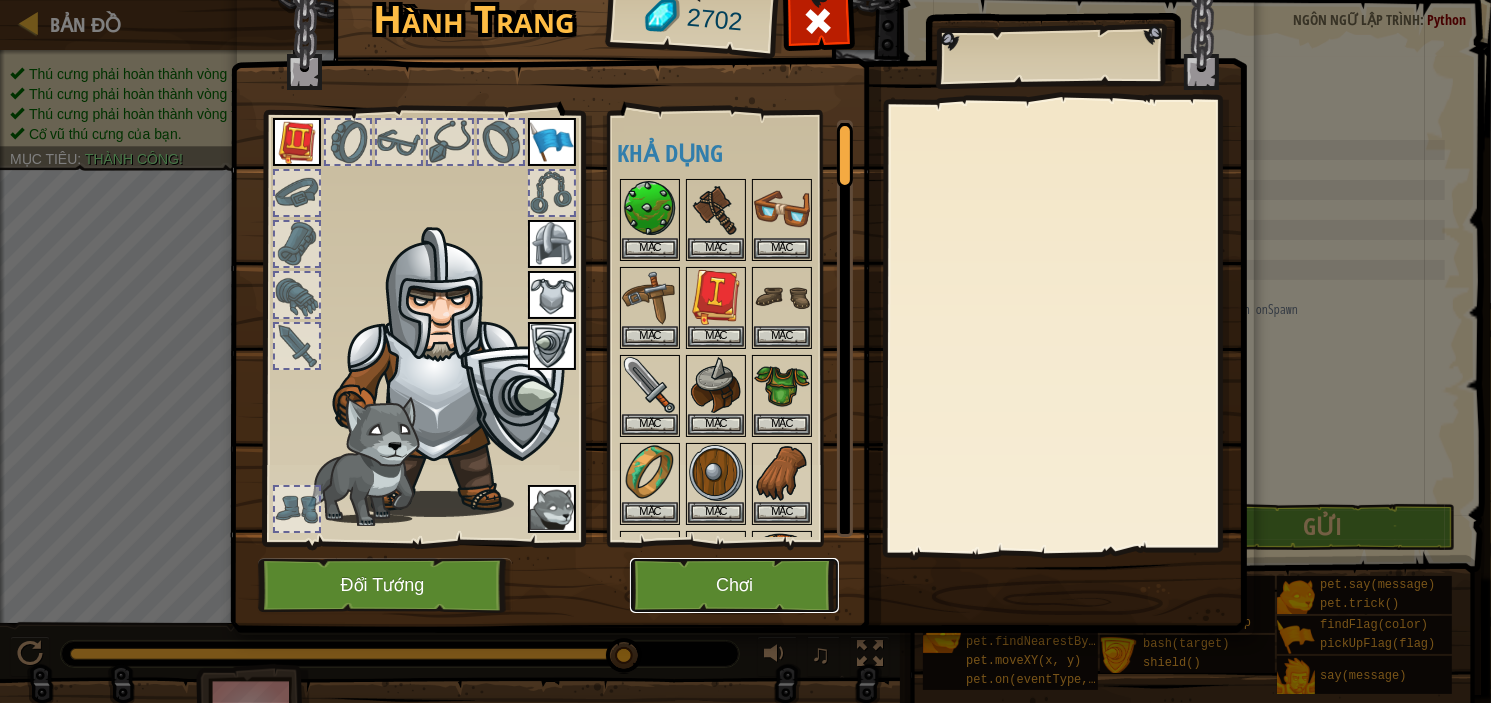 click on "Chơi" at bounding box center (734, 585) 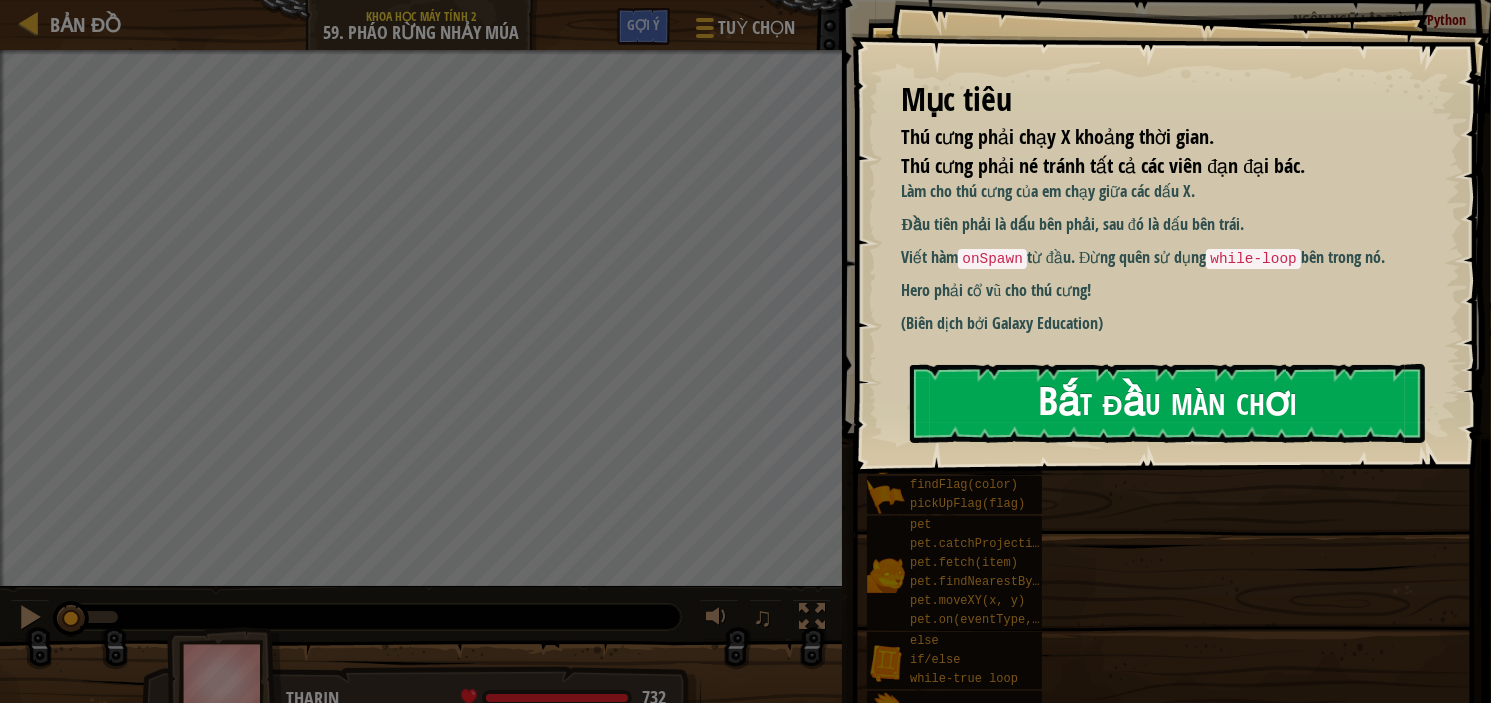 click on "Bắt đầu màn chơi" at bounding box center [1167, 403] 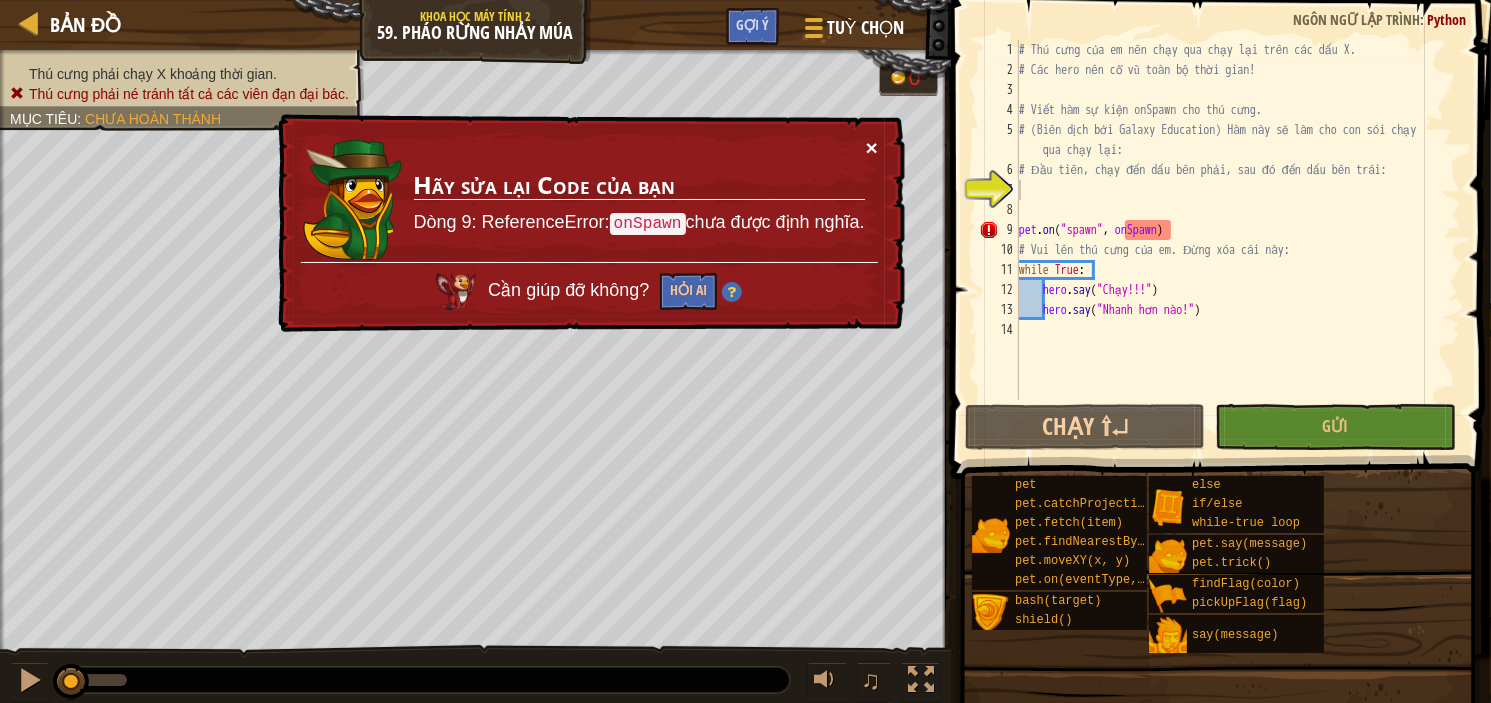 click on "×" at bounding box center [873, 151] 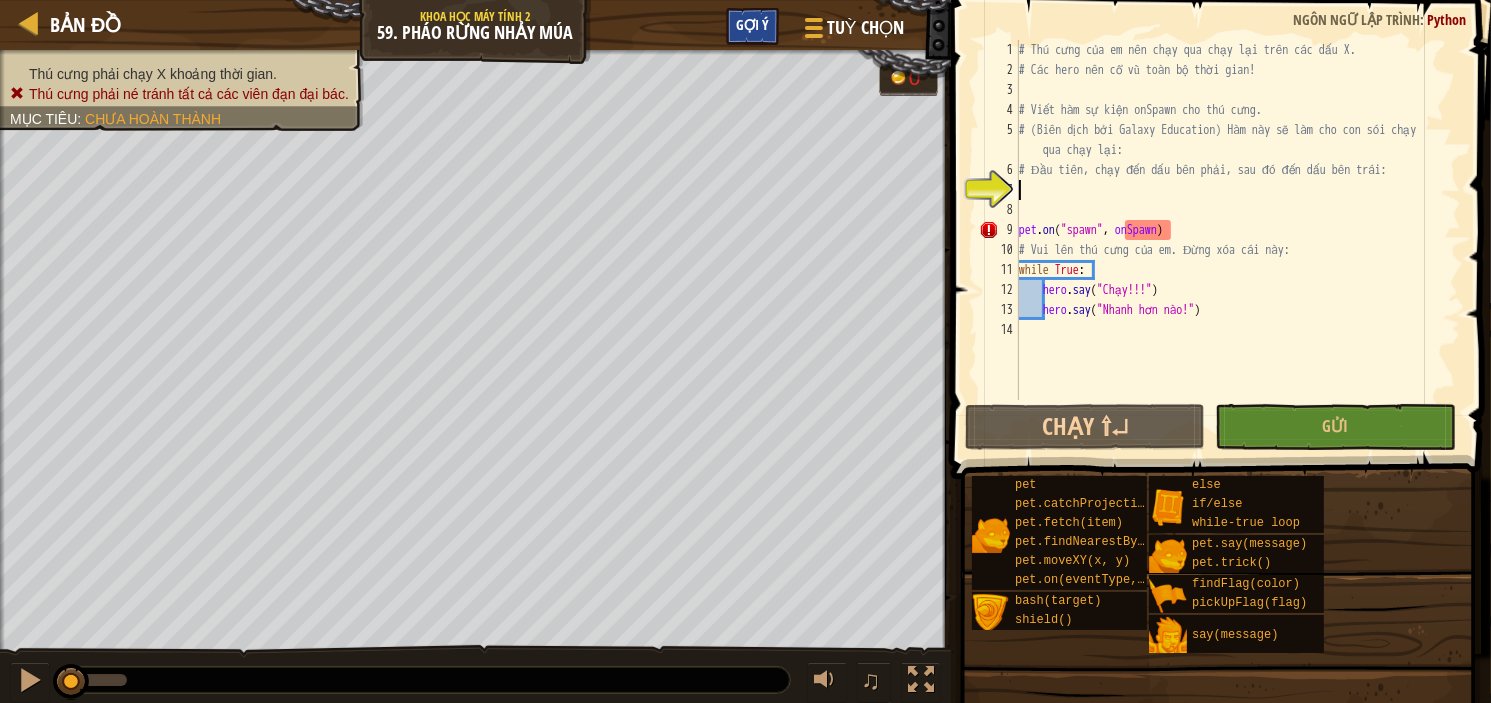click on "Gợi ý" at bounding box center (752, 24) 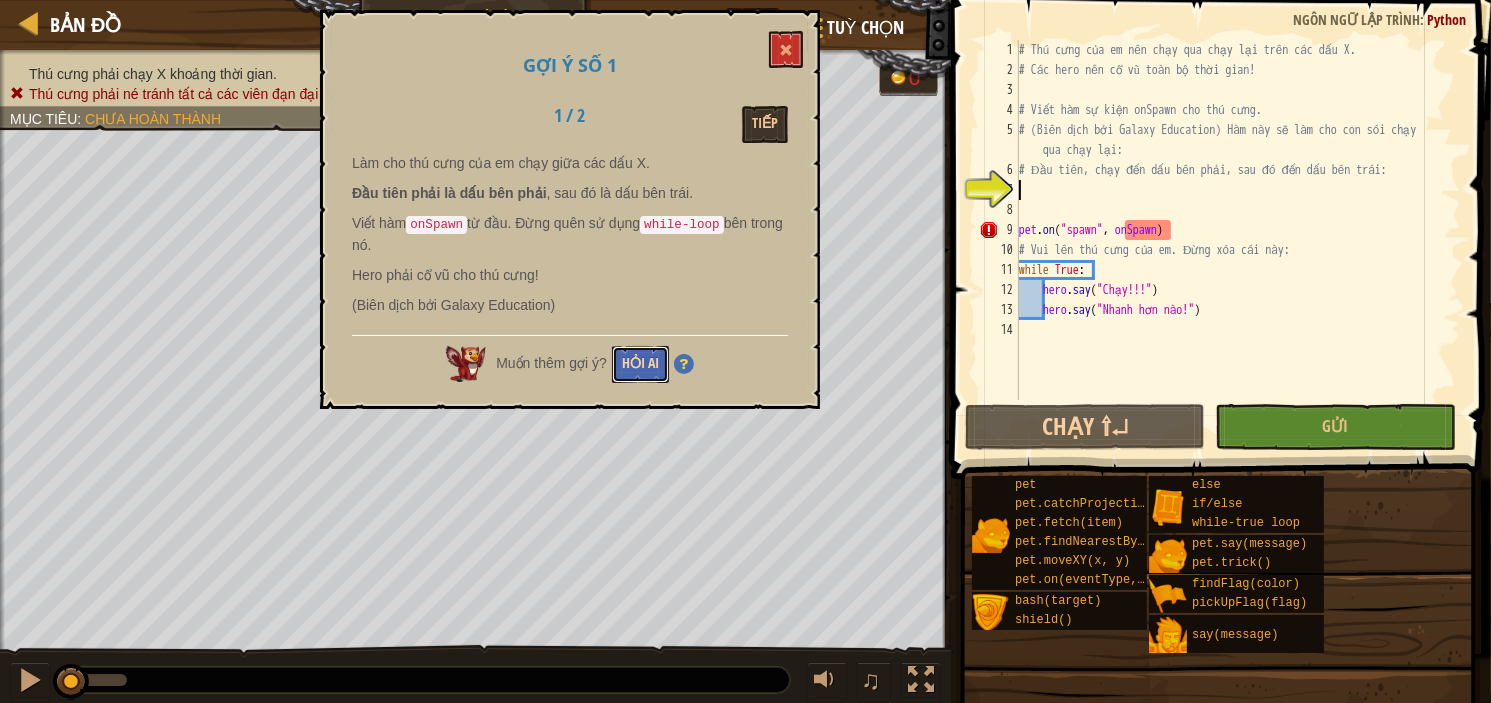 click on "Hỏi AI" at bounding box center [640, 364] 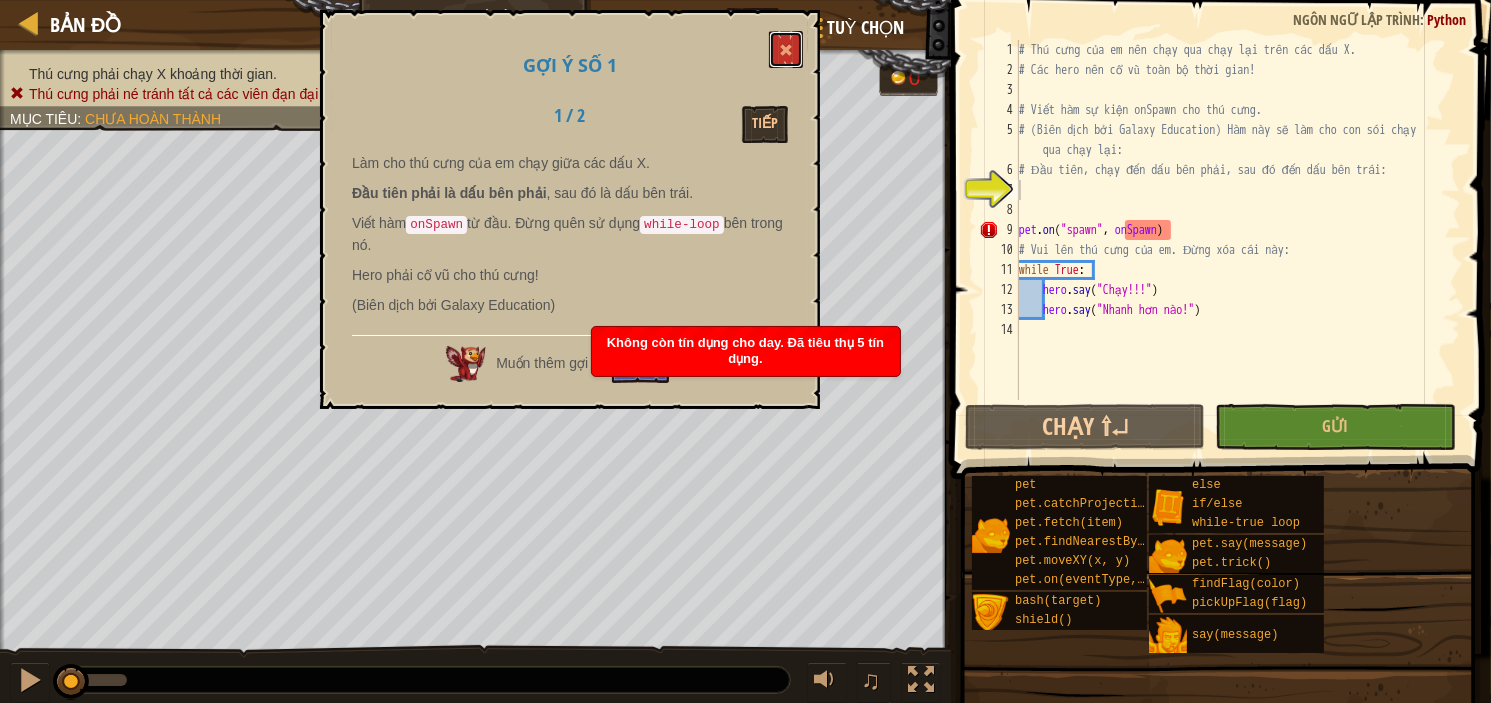 click on "Gợi ý số 1 1 / 2 Tiếp Làm cho thú cưng của em chạy giữa các dấu X.
Đầu tiên phải là dấu bên phải , sau đó là dấu bên trái.
Viết hàm  onSpawn  từ đầu. Đừng quên sử dụng  while-loop  bên trong nó.
Hero phải cổ vũ cho thú cưng!
(Biên dịch bởi Galaxy Education)
Muốn thêm gợi ý? Hỏi AI" at bounding box center [570, 209] 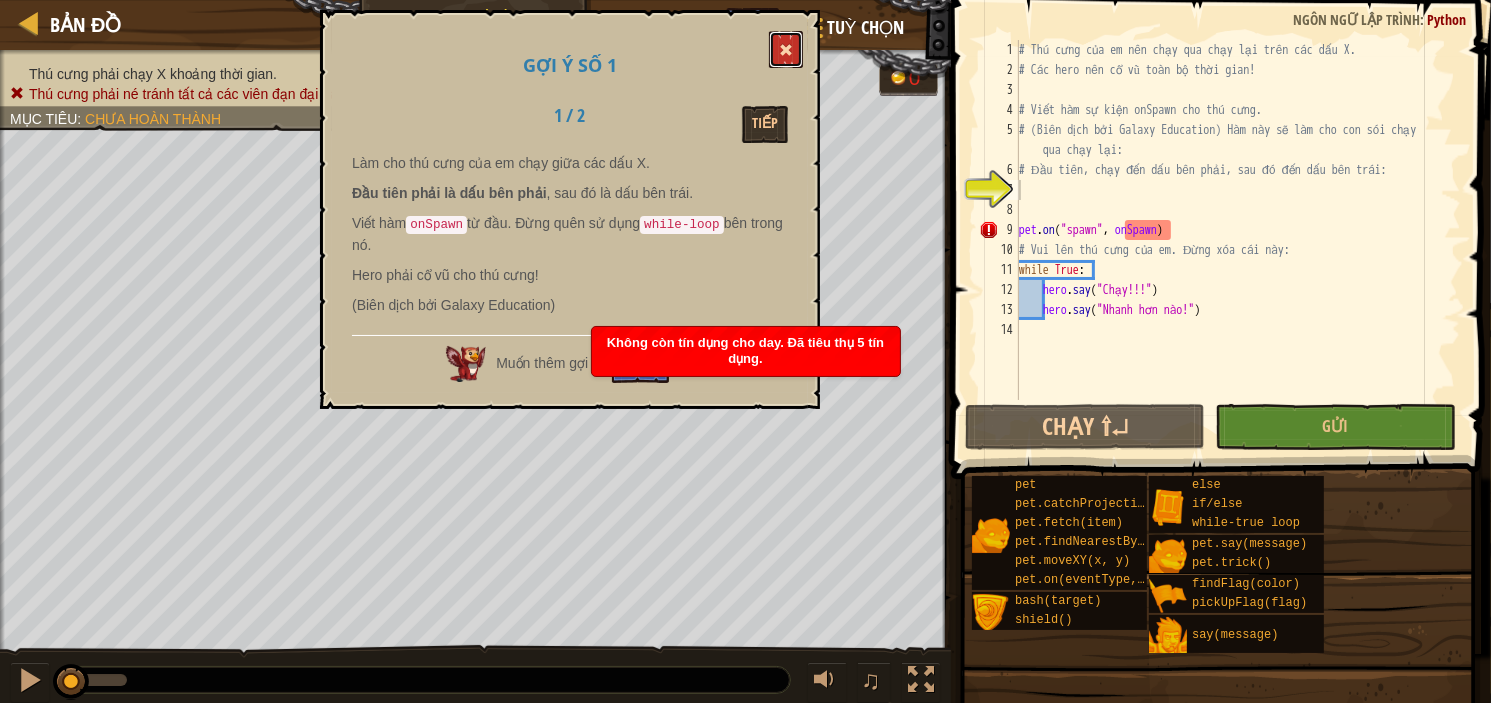 click at bounding box center [786, 49] 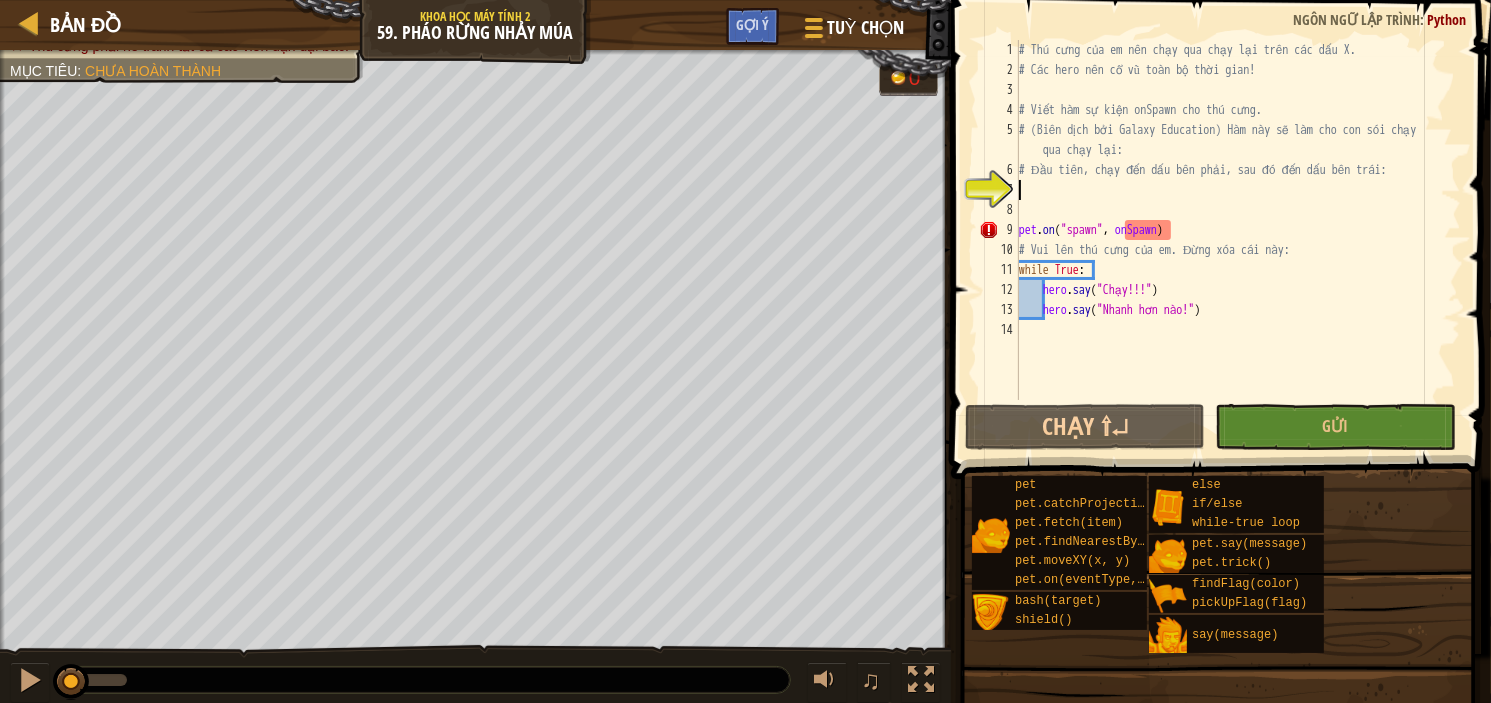 click on "Thú cưng phải chạy X khoảng thời gian. Thú cưng phải né tránh tất cả các viên đạn đại bác." at bounding box center (182, 36) 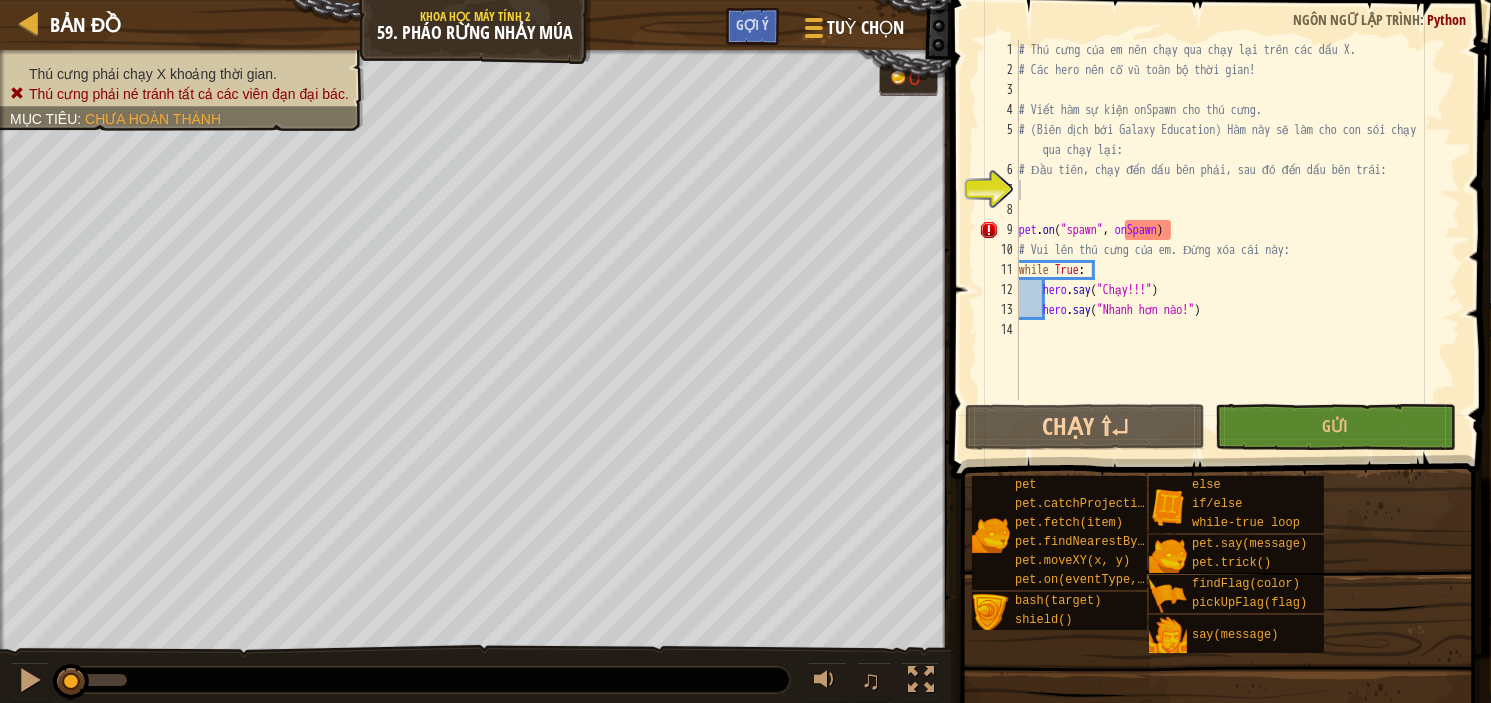 click on "Thú cưng phải né tránh tất cả các viên đạn đại bác." at bounding box center [189, 94] 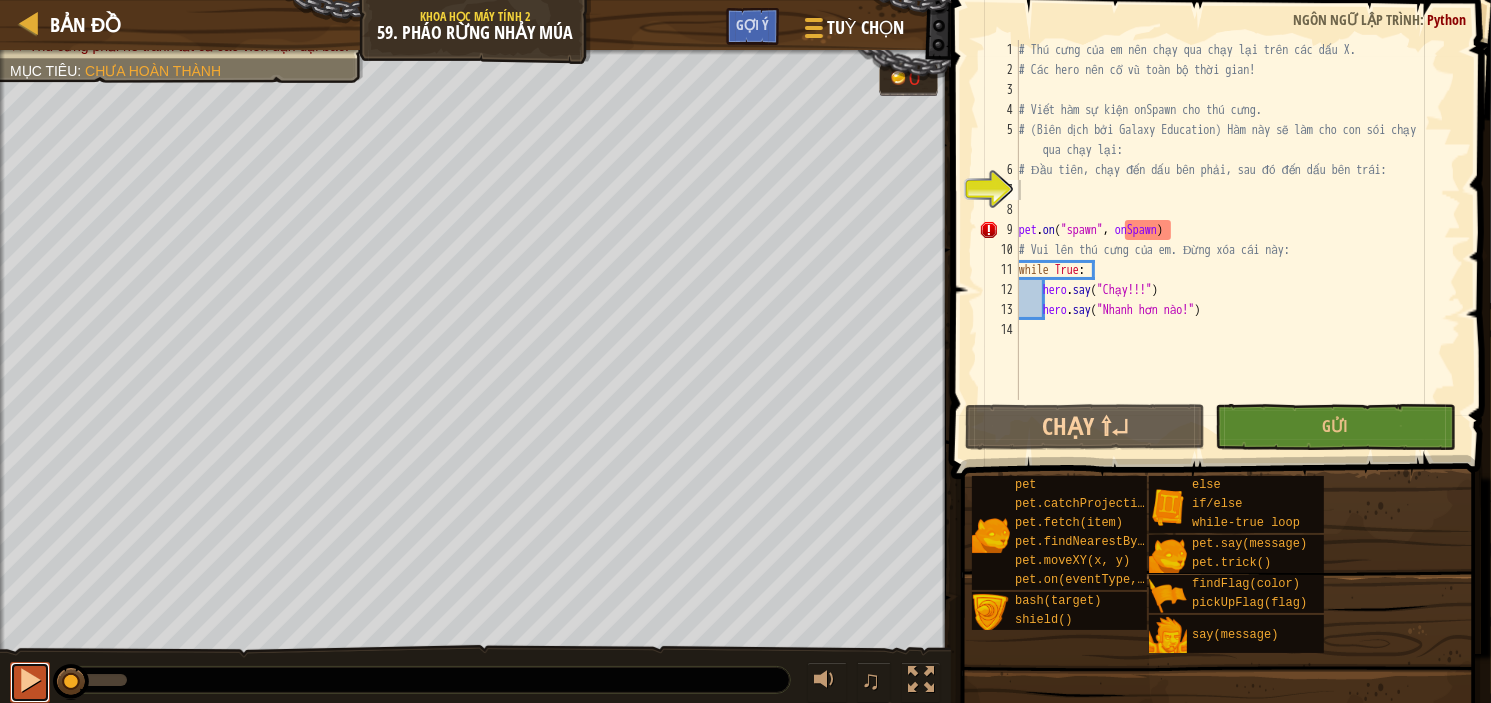 click at bounding box center [30, 680] 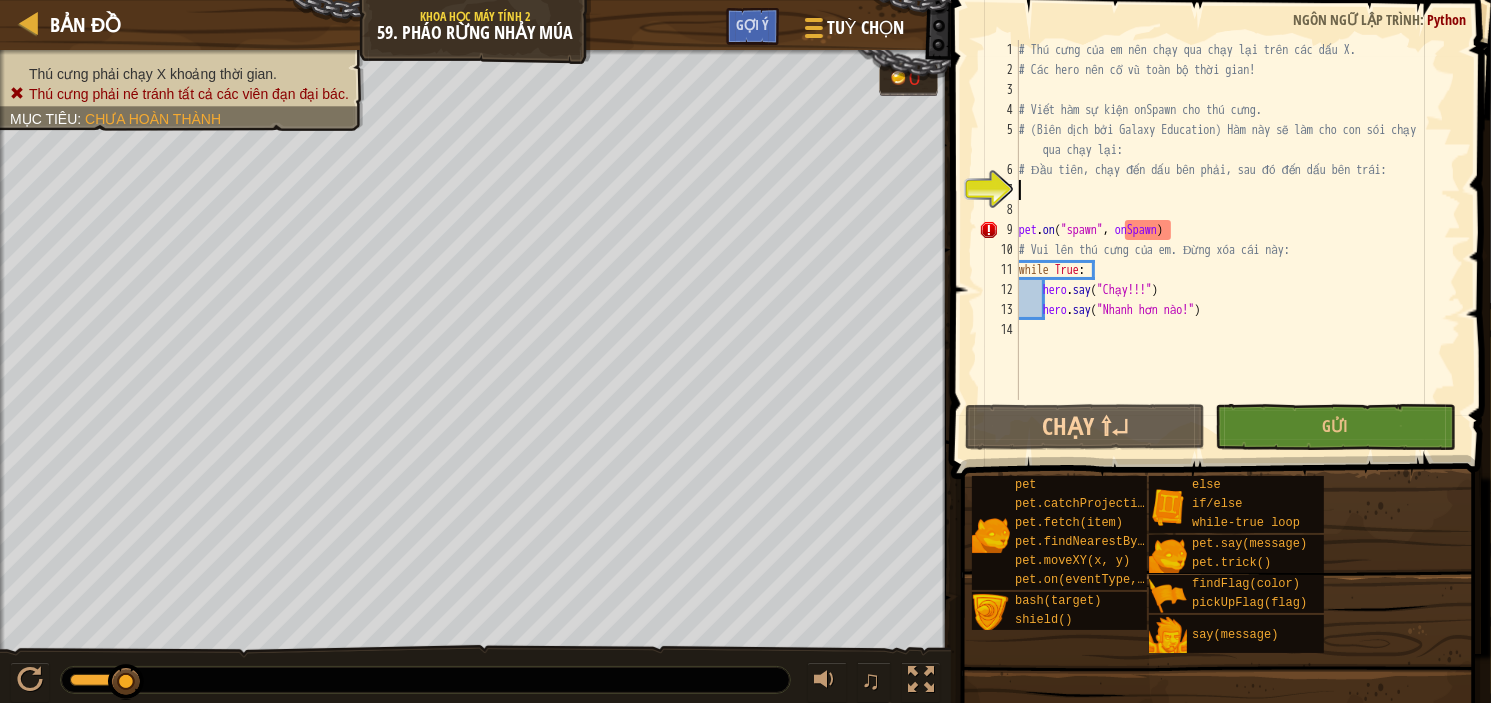 drag, startPoint x: 1041, startPoint y: 190, endPoint x: 1022, endPoint y: 192, distance: 19.104973 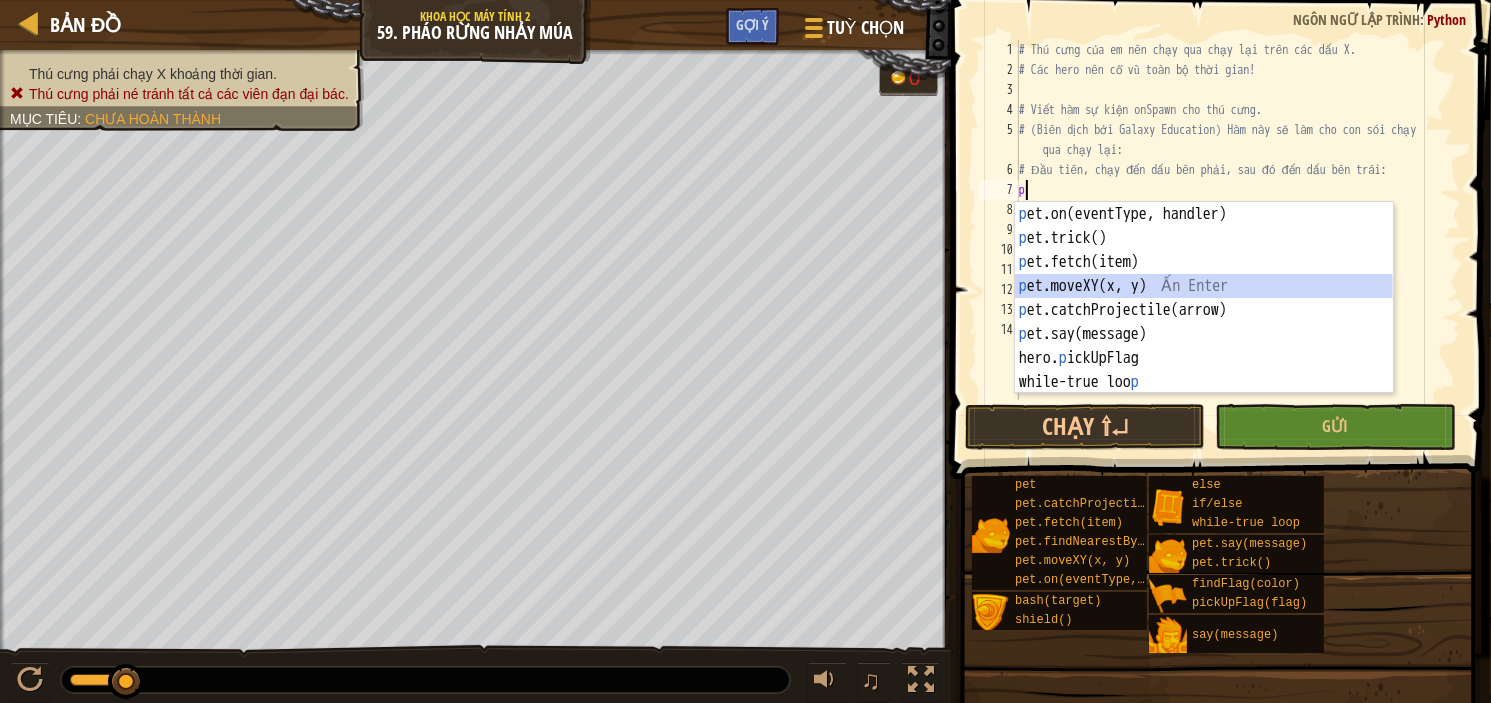 click on "p et.on(eventType, handler) Ấn Enter p et.trick() Ấn Enter p et.fetch(item) Ấn Enter p et.moveXY(x, y) Ấn Enter p et.catchProjectile(arrow) Ấn Enter p et.say(message) Ấn Enter hero. p ickUpFlag Ấn Enter while-true loo p Ấn Enter" at bounding box center [1204, 322] 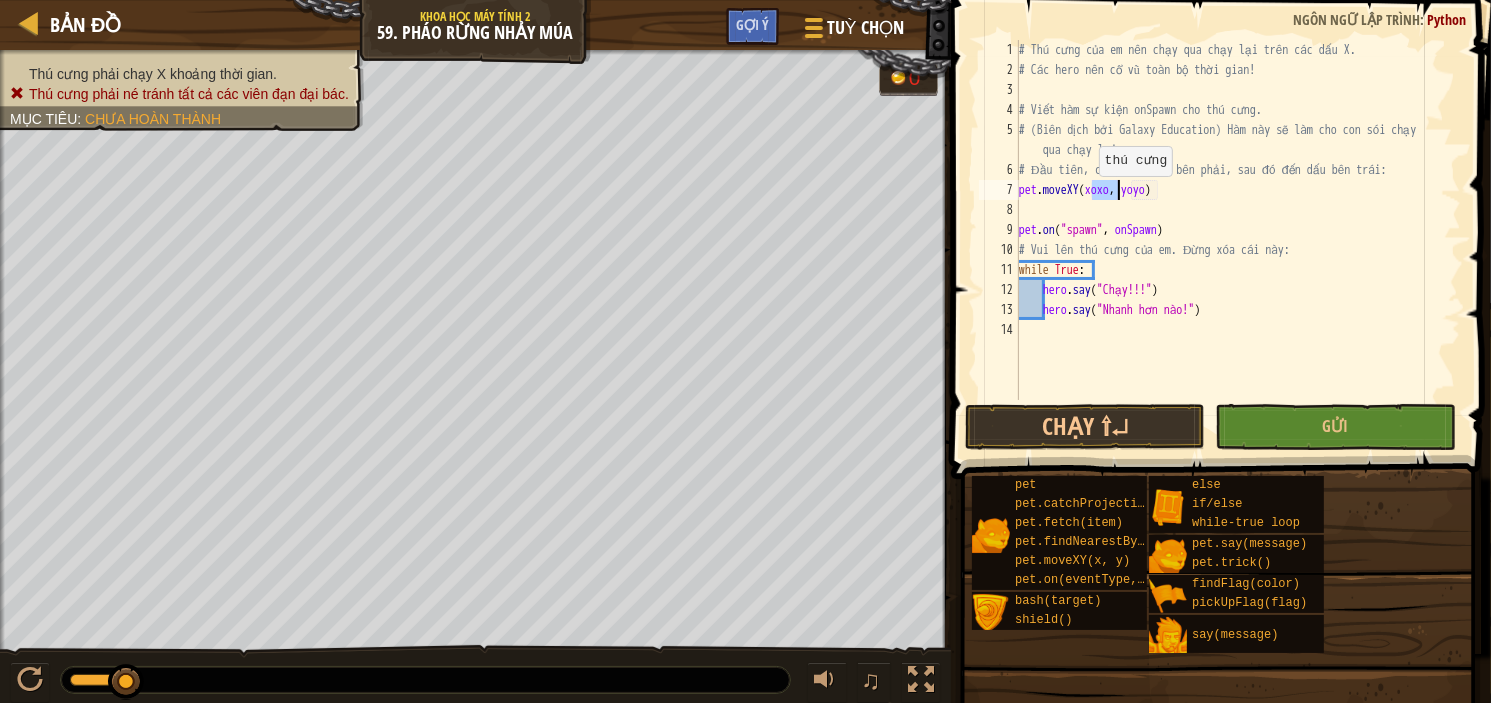 scroll, scrollTop: 9, scrollLeft: 6, axis: both 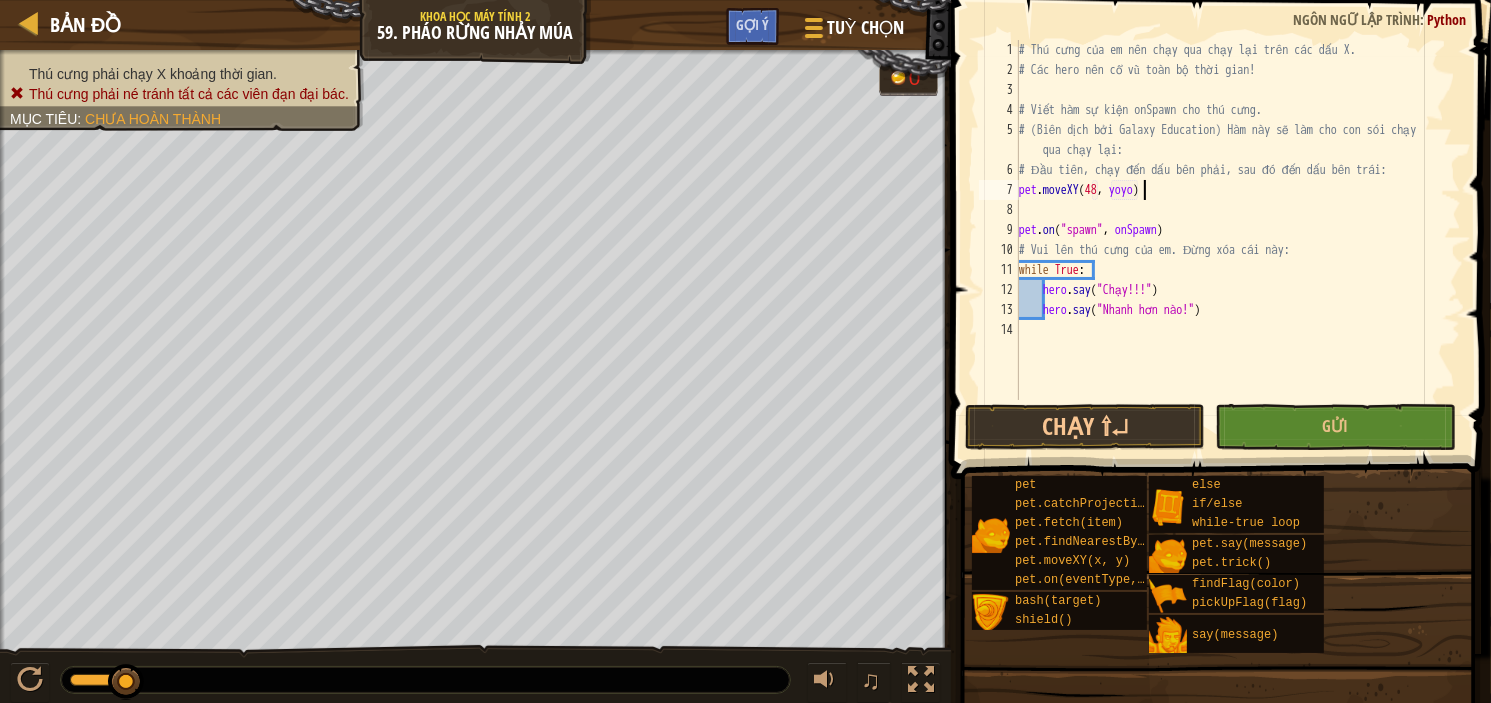 click on "# Thú cưng của em nên chạy qua chạy lại trên các dấu X. # Các hero nên cổ vũ toàn bộ thời gian! # Viết hàm sự kiện onSpawn cho thú cưng. # (Biên dịch bởi Galaxy Education) Hàm này sẽ làm cho con sói chạy       qua chạy lại: # Đầu tiên, chạy đến dấu bên phải, sau đó đến dấu bên trái: pet . moveXY ( 48 ,   yoyo ) pet . on ( "spawn" ,   onSpawn ) # Vui lên thú cưng của em. Đừng xóa cái này: while   True :      hero . say ( "Chạy!!!" )      hero . say ( "Nhanh hơn nào!" )" at bounding box center [1238, 240] 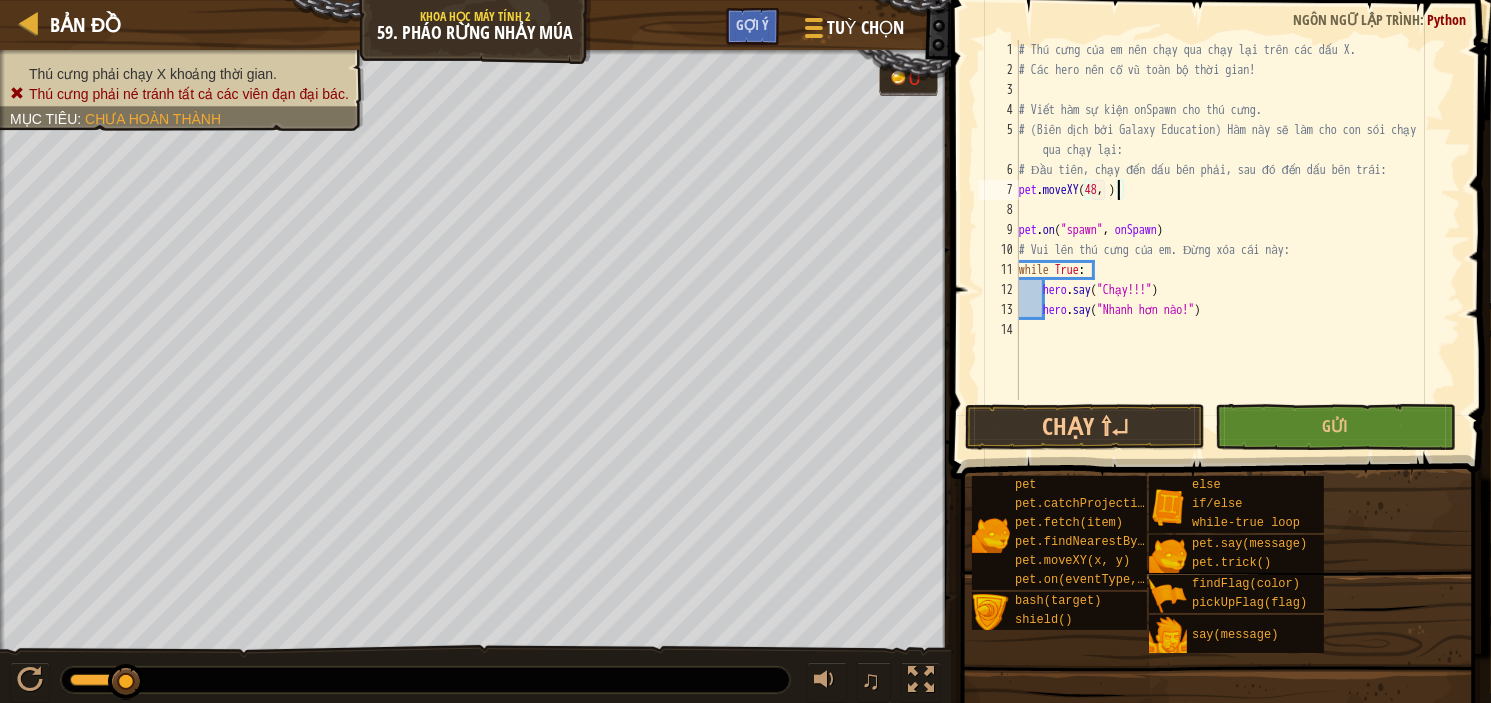 type on "pet.moveXY(48, 8)" 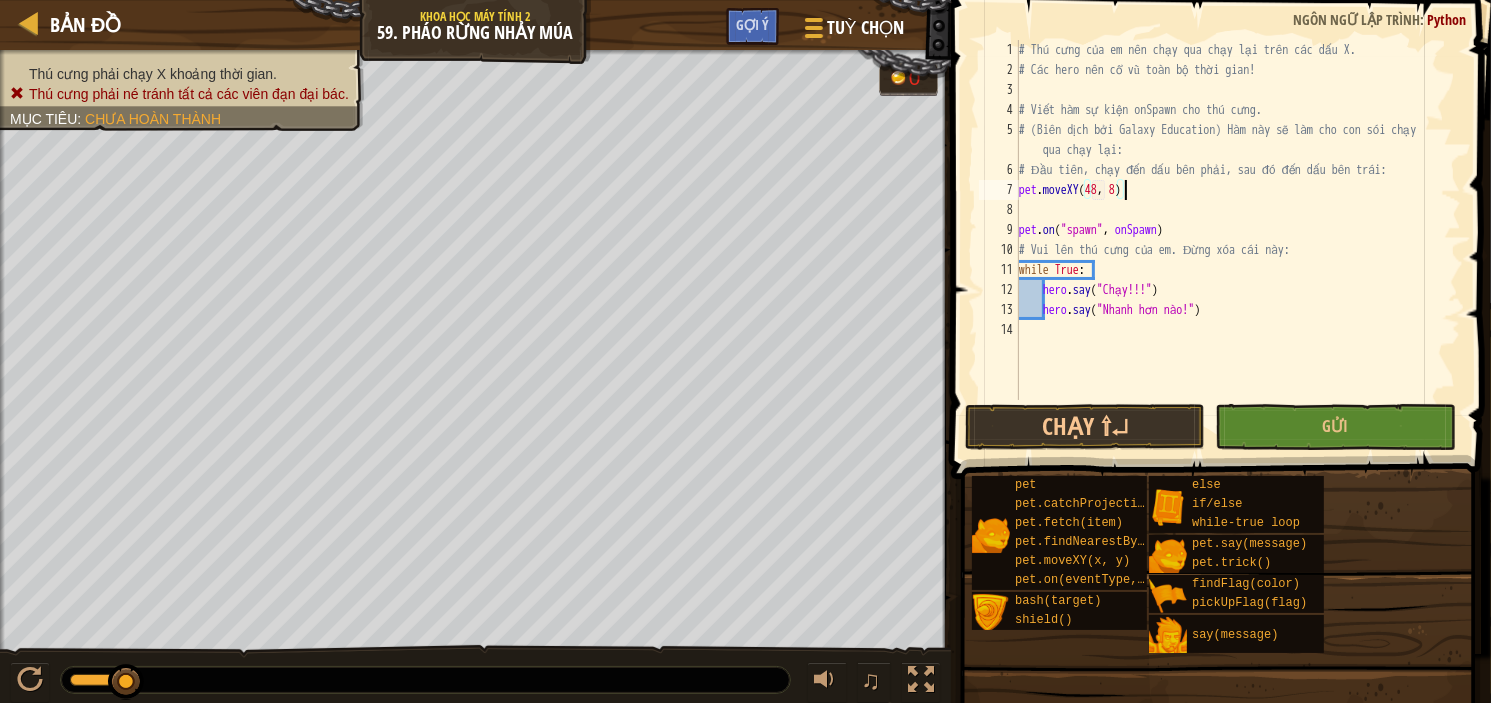 scroll, scrollTop: 9, scrollLeft: 8, axis: both 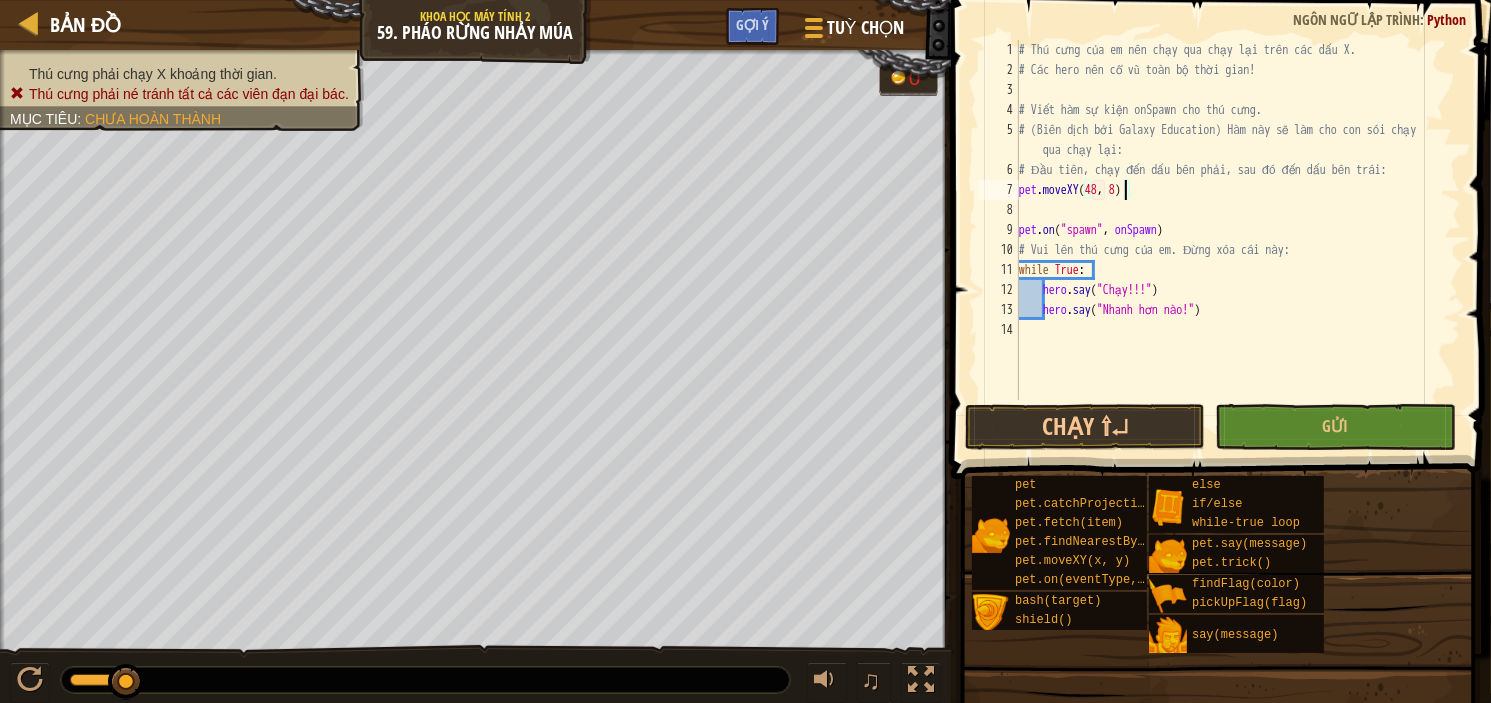 click on "# Thú cưng của em nên chạy qua chạy lại trên các dấu X. # Các hero nên cổ vũ toàn bộ thời gian! # Viết hàm sự kiện onSpawn cho thú cưng. # (Biên dịch bởi Galaxy Education) Hàm này sẽ làm cho con sói chạy       qua chạy lại: # Đầu tiên, chạy đến dấu bên phải, sau đó đến dấu bên trái: pet . moveXY ( 48 ,   8 ) pet . on ( "spawn" ,   onSpawn ) # Vui lên thú cưng của em. Đừng xóa cái này: while   True :      hero . say ( "Chạy!!!" )      hero . say ( "Nhanh hơn nào!" )" at bounding box center (1238, 240) 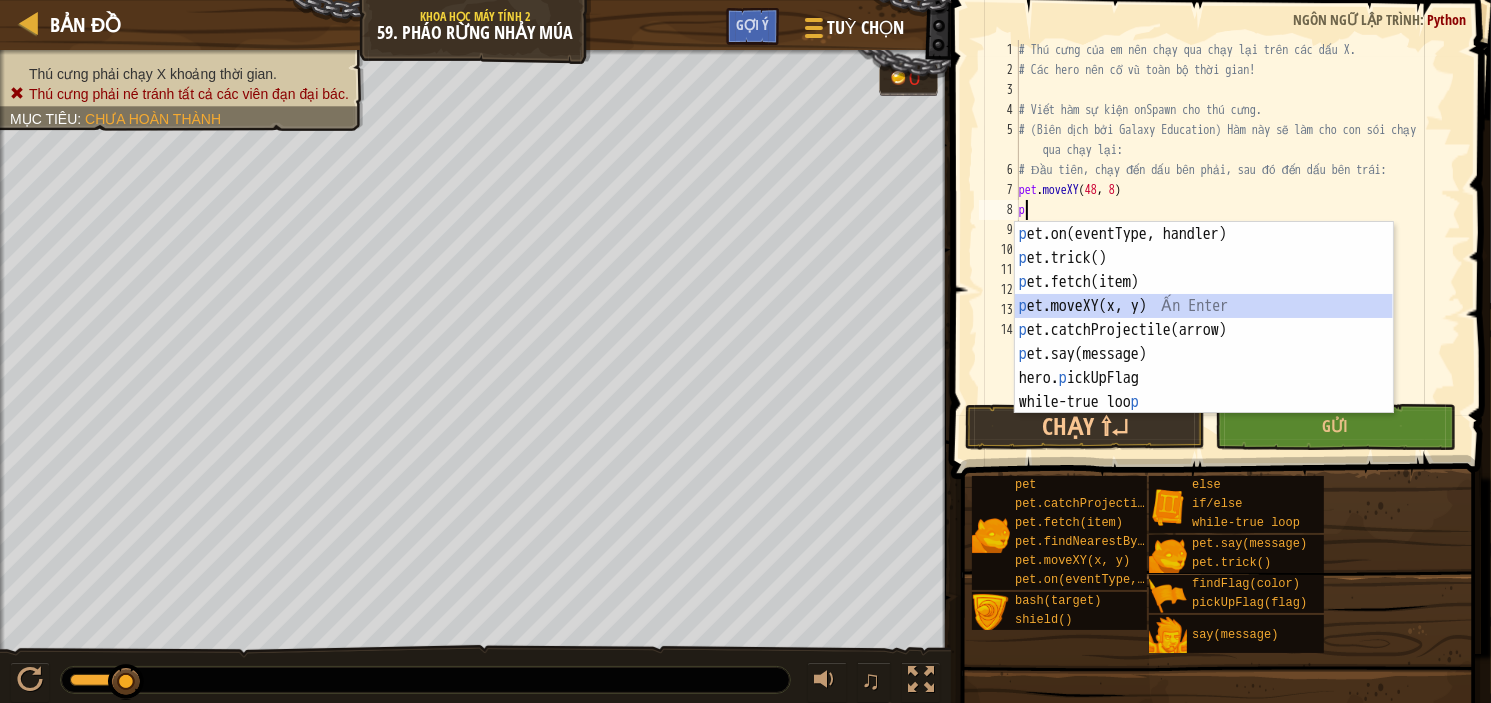click on "p et.on(eventType, handler) Ấn Enter p et.trick() Ấn Enter p et.fetch(item) Ấn Enter p et.moveXY(x, y) Ấn Enter p et.catchProjectile(arrow) Ấn Enter p et.say(message) Ấn Enter hero. p ickUpFlag Ấn Enter while-true loo p Ấn Enter" at bounding box center (1204, 342) 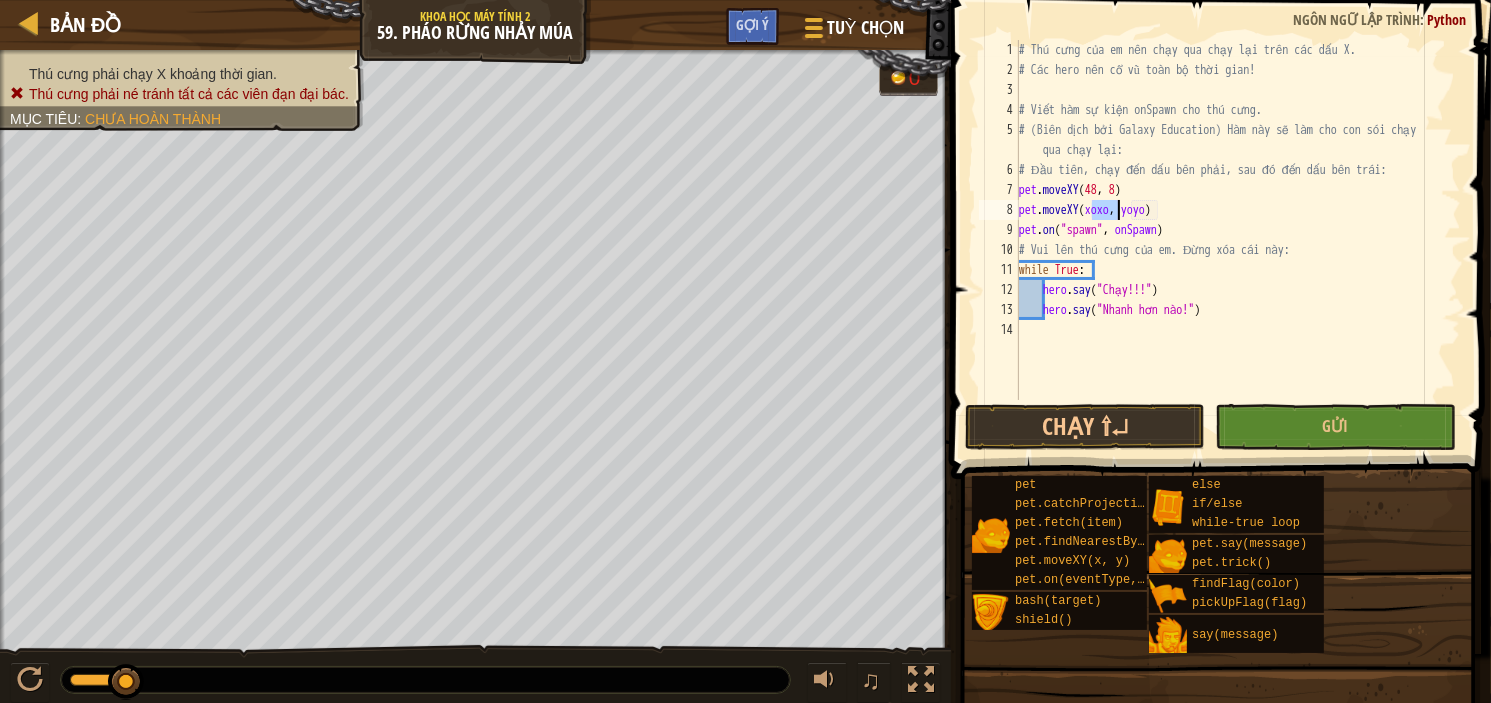 scroll, scrollTop: 9, scrollLeft: 6, axis: both 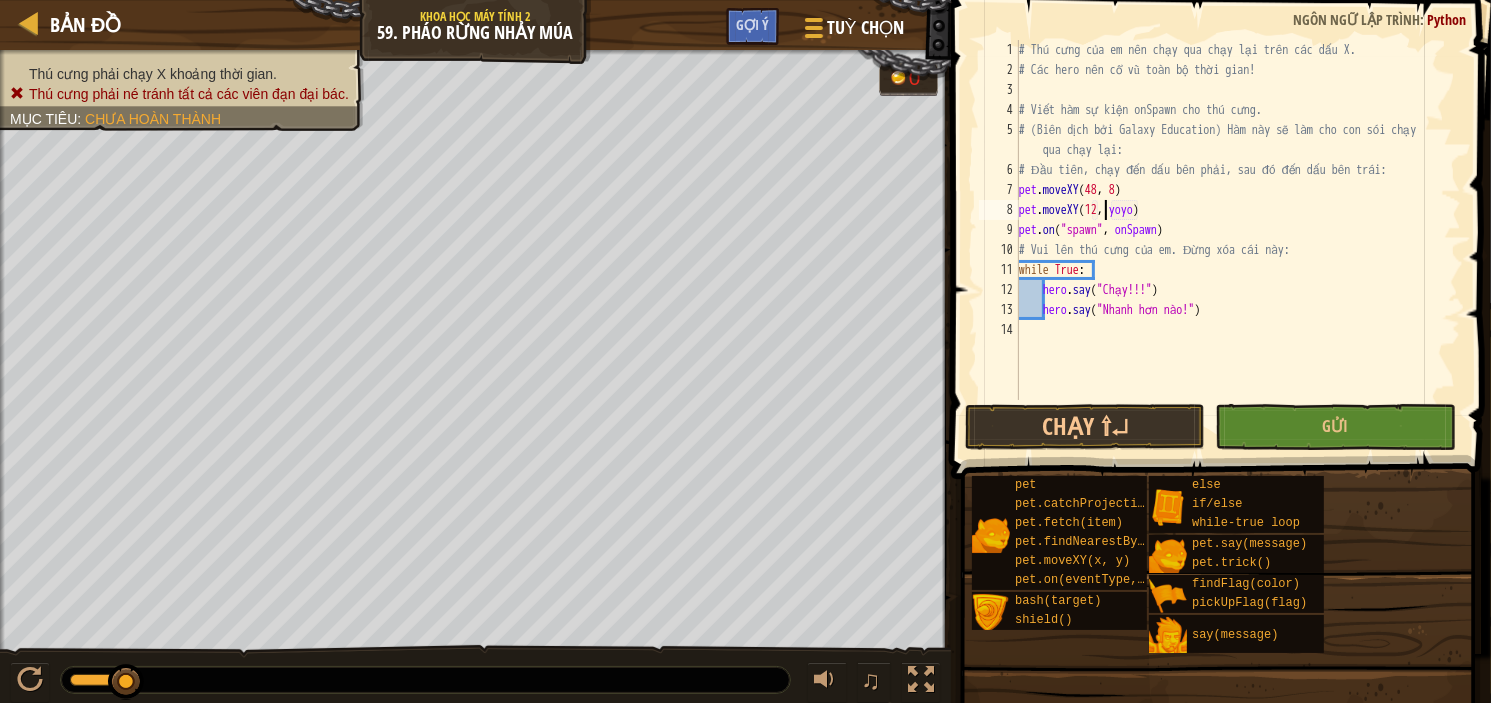 click on "# Thú cưng của em nên chạy qua chạy lại trên các dấu X. # Các hero nên cổ vũ toàn bộ thời gian! # Viết hàm sự kiện onSpawn cho thú cưng. # (Biên dịch bởi Galaxy Education) Hàm này sẽ làm cho con sói chạy       qua chạy lại: # Đầu tiên, chạy đến dấu bên phải, sau đó đến dấu bên trái: pet . moveXY ( 48 ,   8 ) pet . moveXY ( 12 ,   yoyo ) pet . on ( "spawn" ,   onSpawn ) # Vui lên thú cưng của em. Đừng xóa cái này: while   True :      hero . say ( "Chạy!!!" )      hero . say ( "Nhanh hơn nào!" )" at bounding box center [1238, 240] 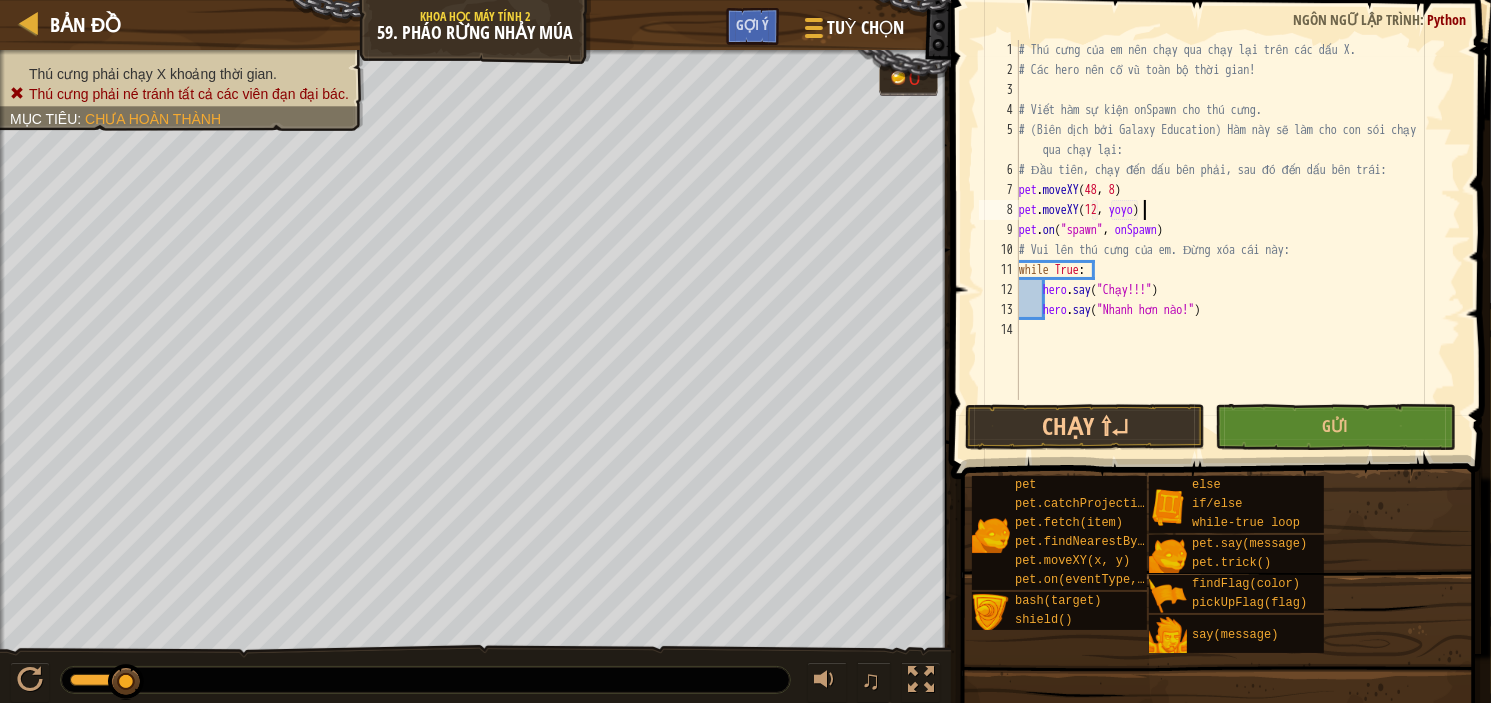 click on "# Thú cưng của em nên chạy qua chạy lại trên các dấu X. # Các hero nên cổ vũ toàn bộ thời gian! # Viết hàm sự kiện onSpawn cho thú cưng. # (Biên dịch bởi Galaxy Education) Hàm này sẽ làm cho con sói chạy       qua chạy lại: # Đầu tiên, chạy đến dấu bên phải, sau đó đến dấu bên trái: pet . moveXY ( 48 ,   8 ) pet . moveXY ( 12 ,   yoyo ) pet . on ( "spawn" ,   onSpawn ) # Vui lên thú cưng của em. Đừng xóa cái này: while   True :      hero . say ( "Chạy!!!" )      hero . say ( "Nhanh hơn nào!" )" at bounding box center (1238, 240) 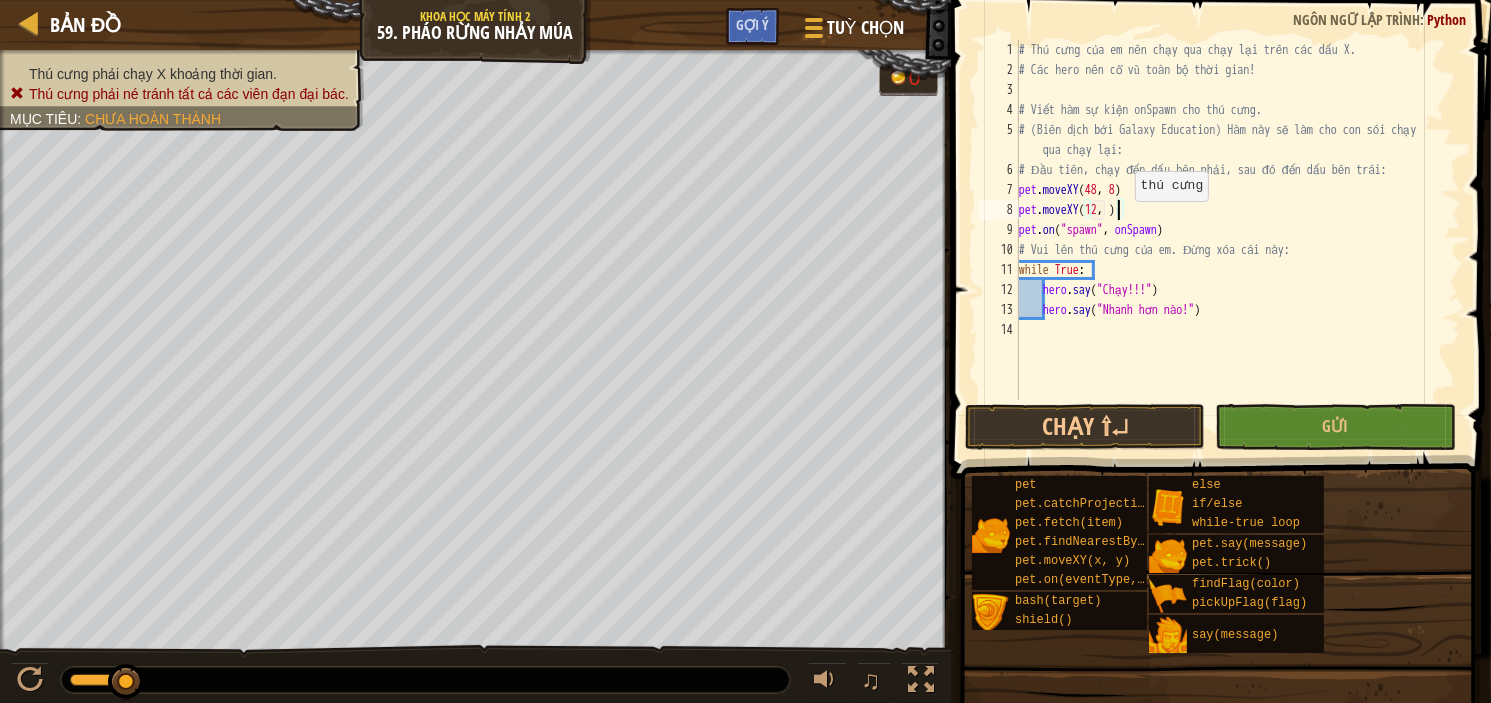 scroll, scrollTop: 9, scrollLeft: 8, axis: both 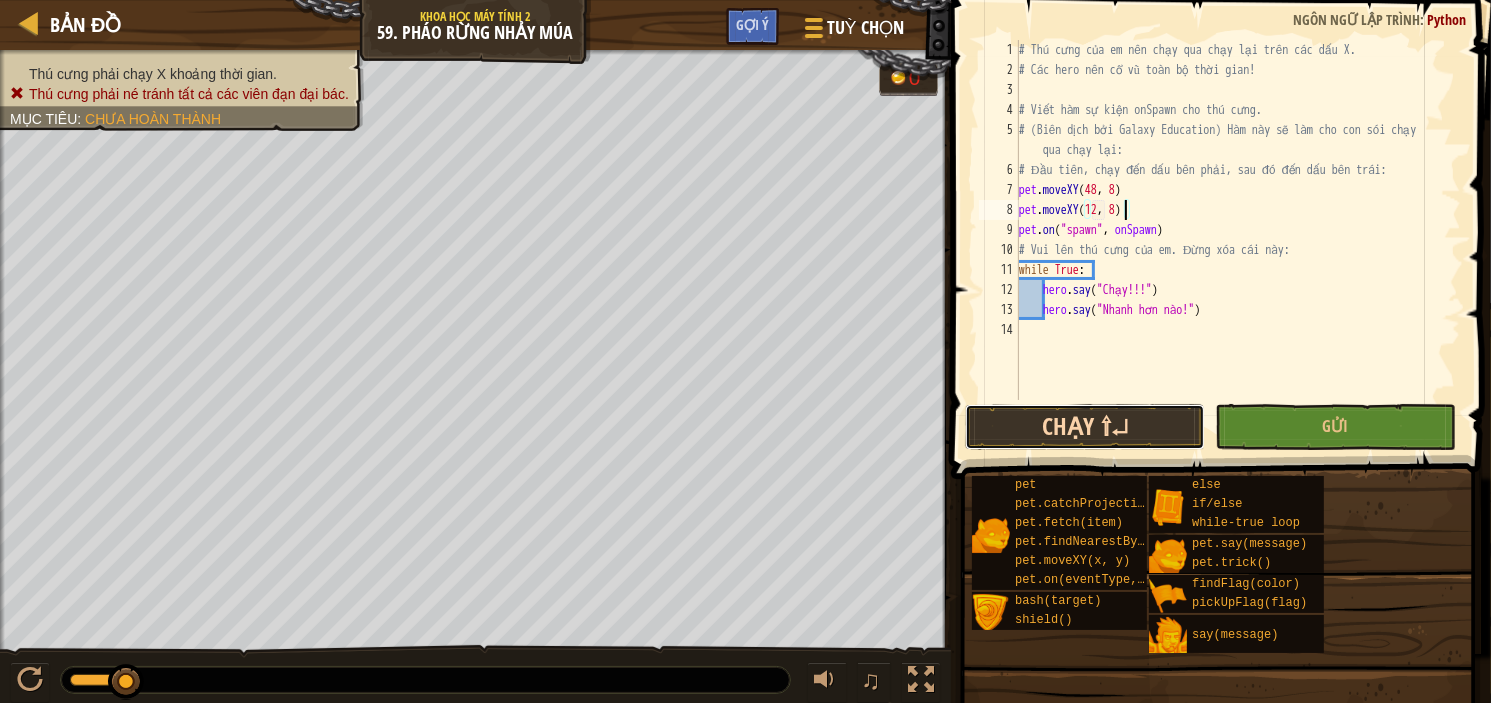 click on "Chạy ⇧↵" at bounding box center [1085, 427] 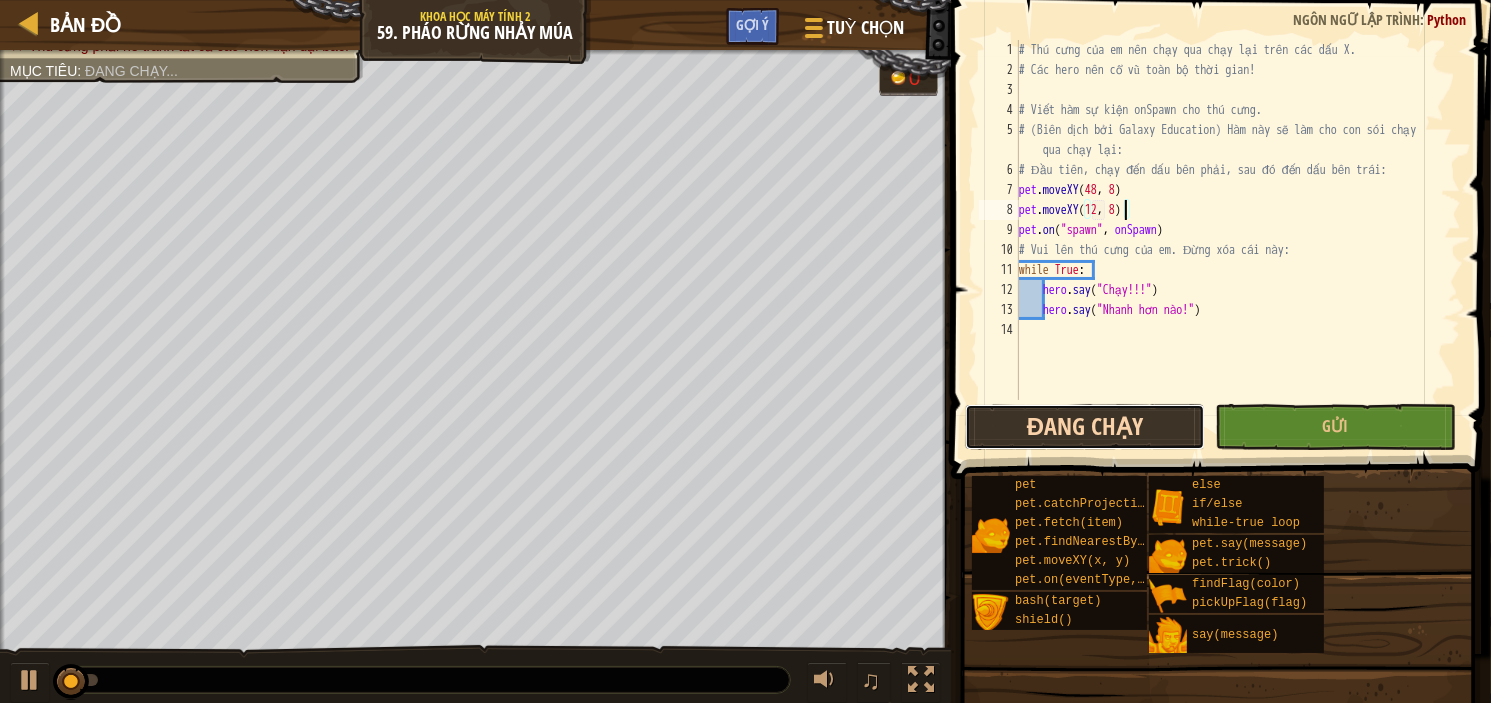 click on "Đang chạy" at bounding box center [1085, 427] 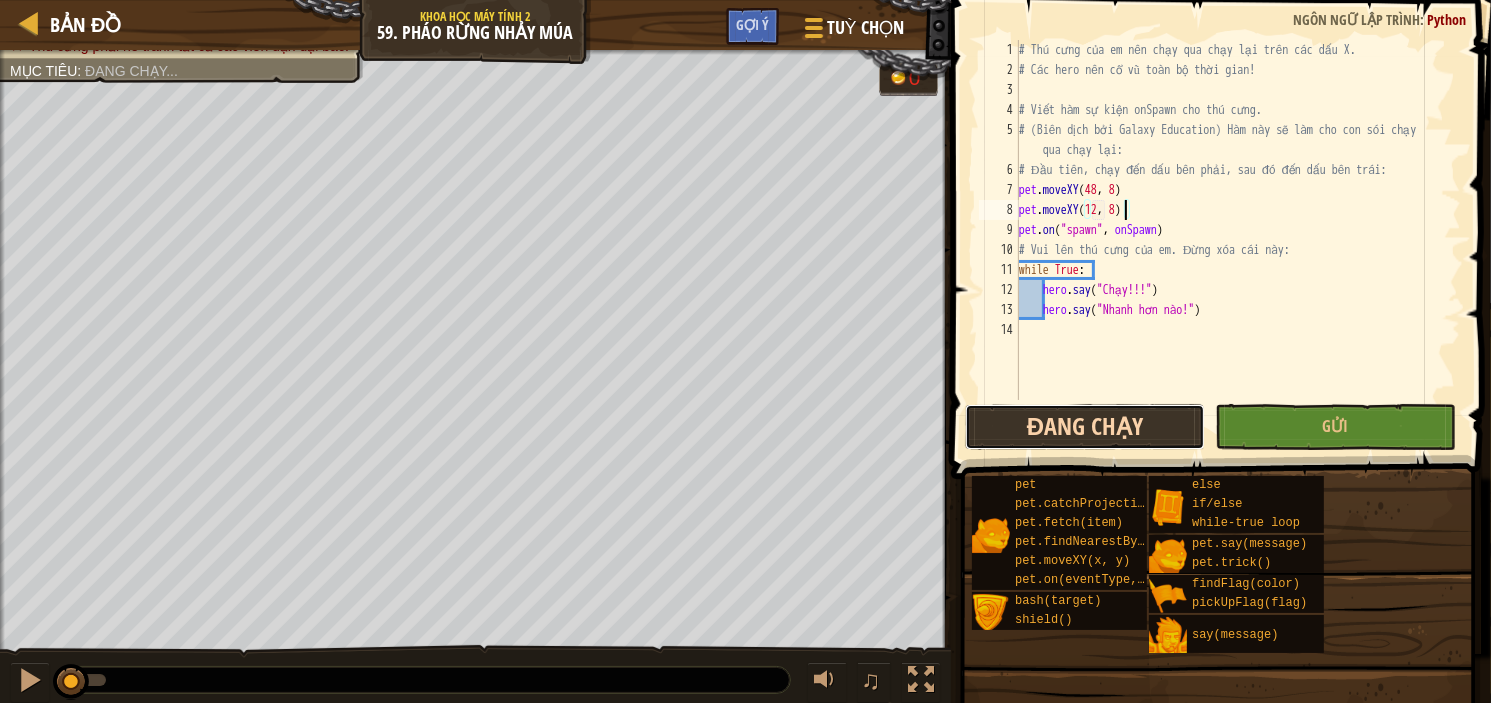 click on "Đang chạy" at bounding box center (1085, 427) 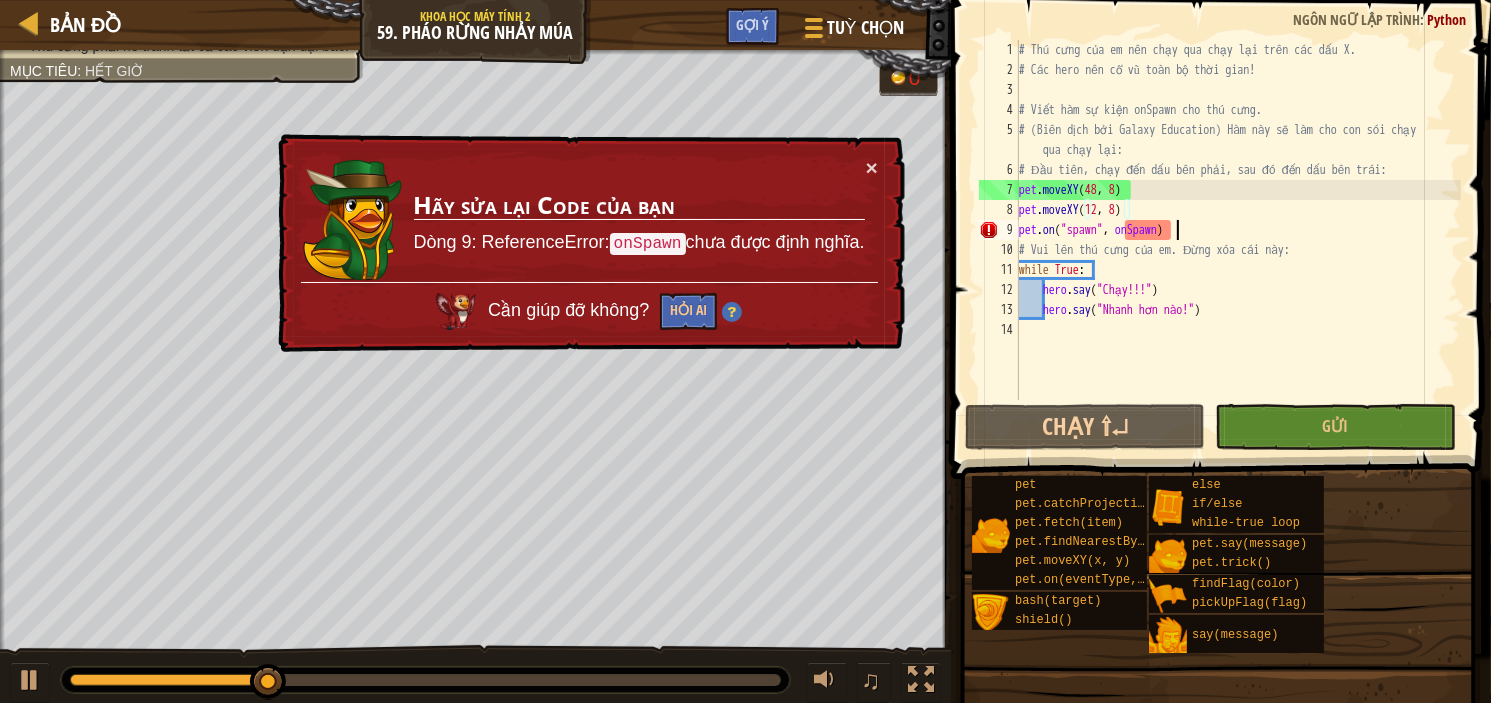 click on "# Thú cưng của em nên chạy qua chạy lại trên các dấu X. # Các hero nên cổ vũ toàn bộ thời gian! # Viết hàm sự kiện onSpawn cho thú cưng. # (Biên dịch bởi Galaxy Education) Hàm này sẽ làm cho con sói chạy       qua chạy lại: # Đầu tiên, chạy đến dấu bên phải, sau đó đến dấu bên trái: pet . moveXY ( 48 ,   8 ) pet . moveXY ( 12 ,   8 ) pet . on ( "spawn" ,   onSpawn ) # Vui lên thú cưng của em. Đừng xóa cái này: while   True :      hero . say ( "Chạy!!!" )      hero . say ( "Nhanh hơn nào!" )" at bounding box center [1238, 240] 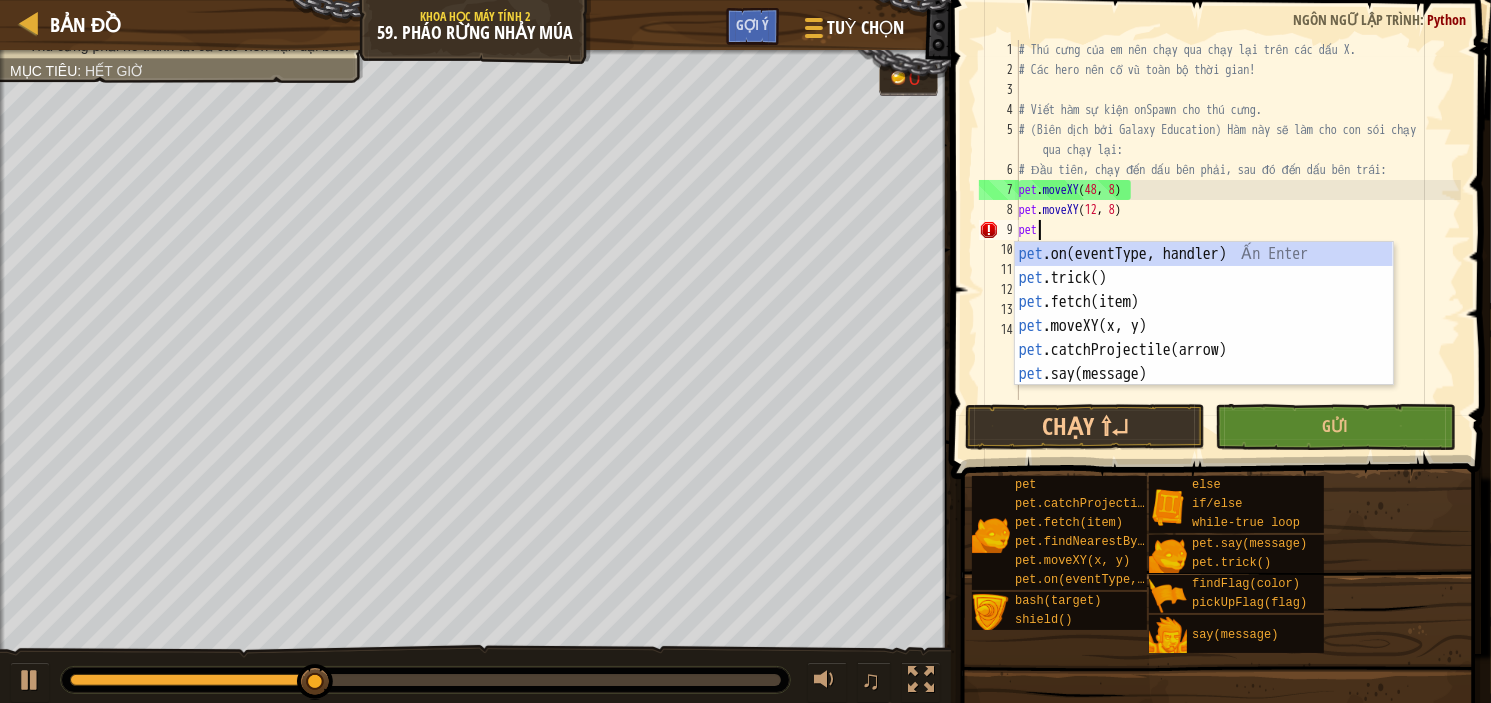 scroll, scrollTop: 9, scrollLeft: 0, axis: vertical 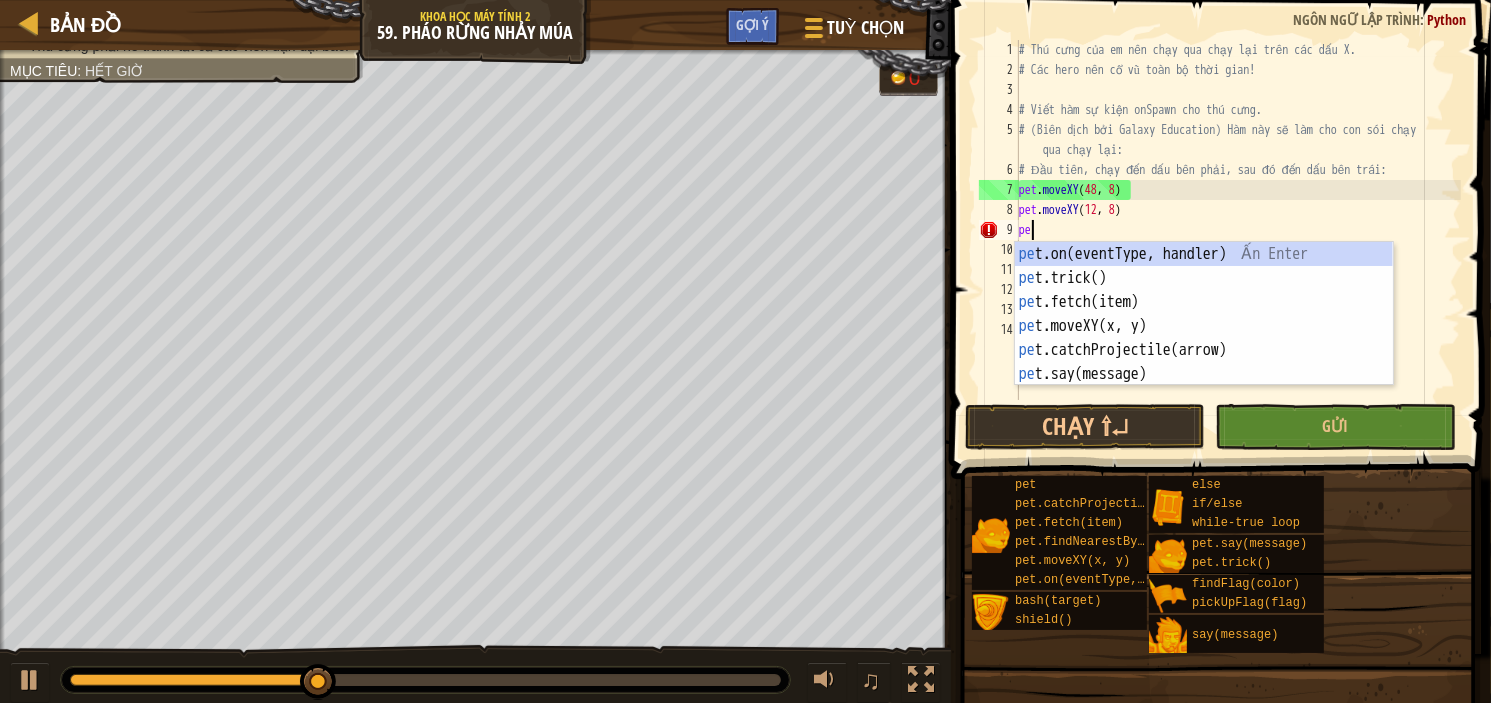type on "p" 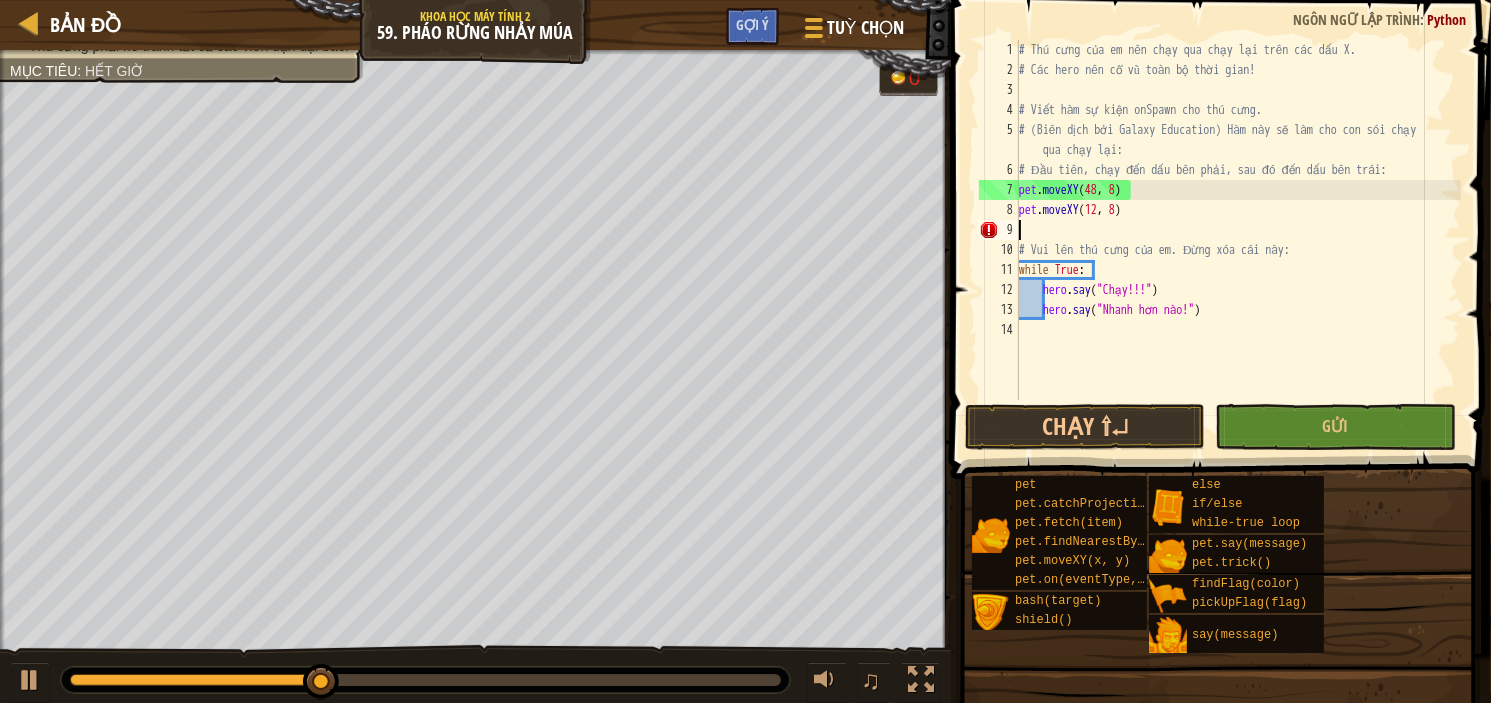 type on "pet.moveXY(12, 8)" 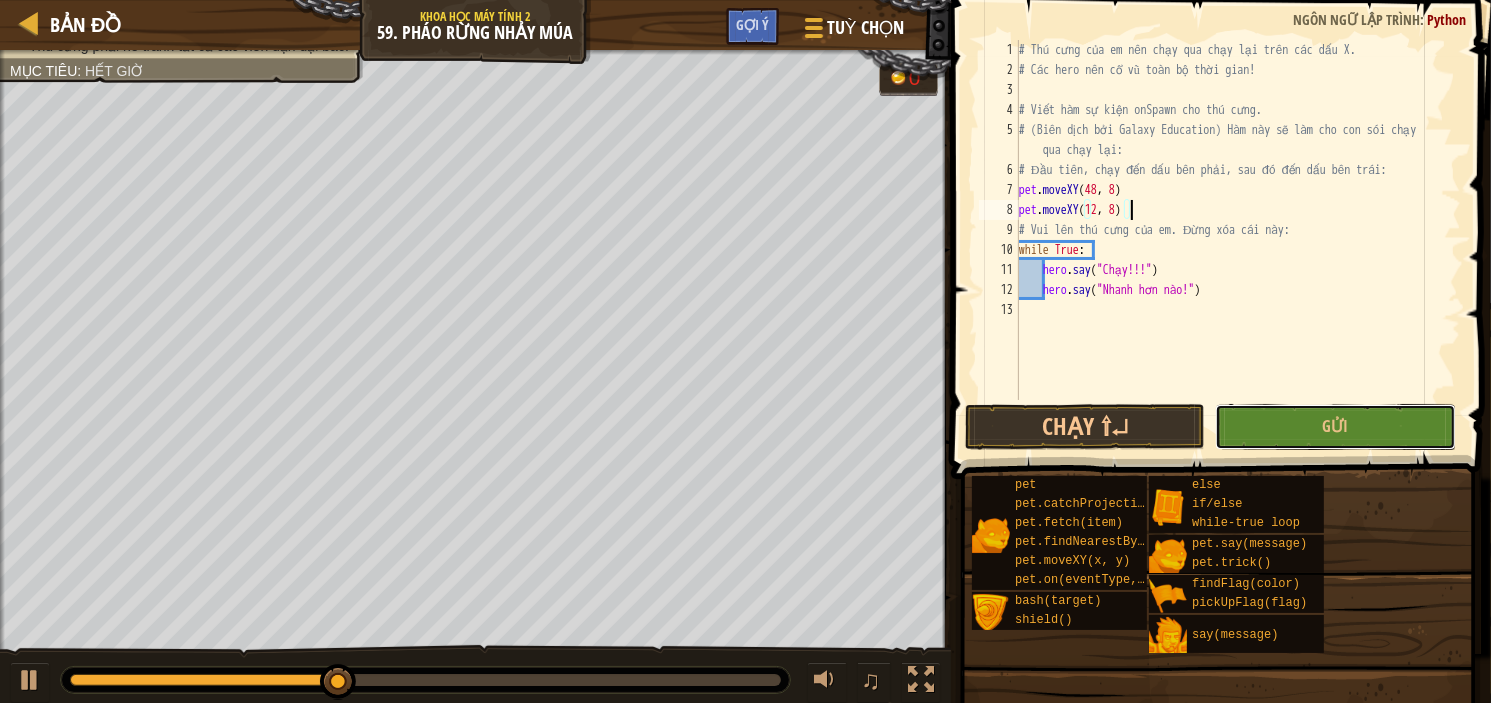 click on "Gửi" at bounding box center (1335, 427) 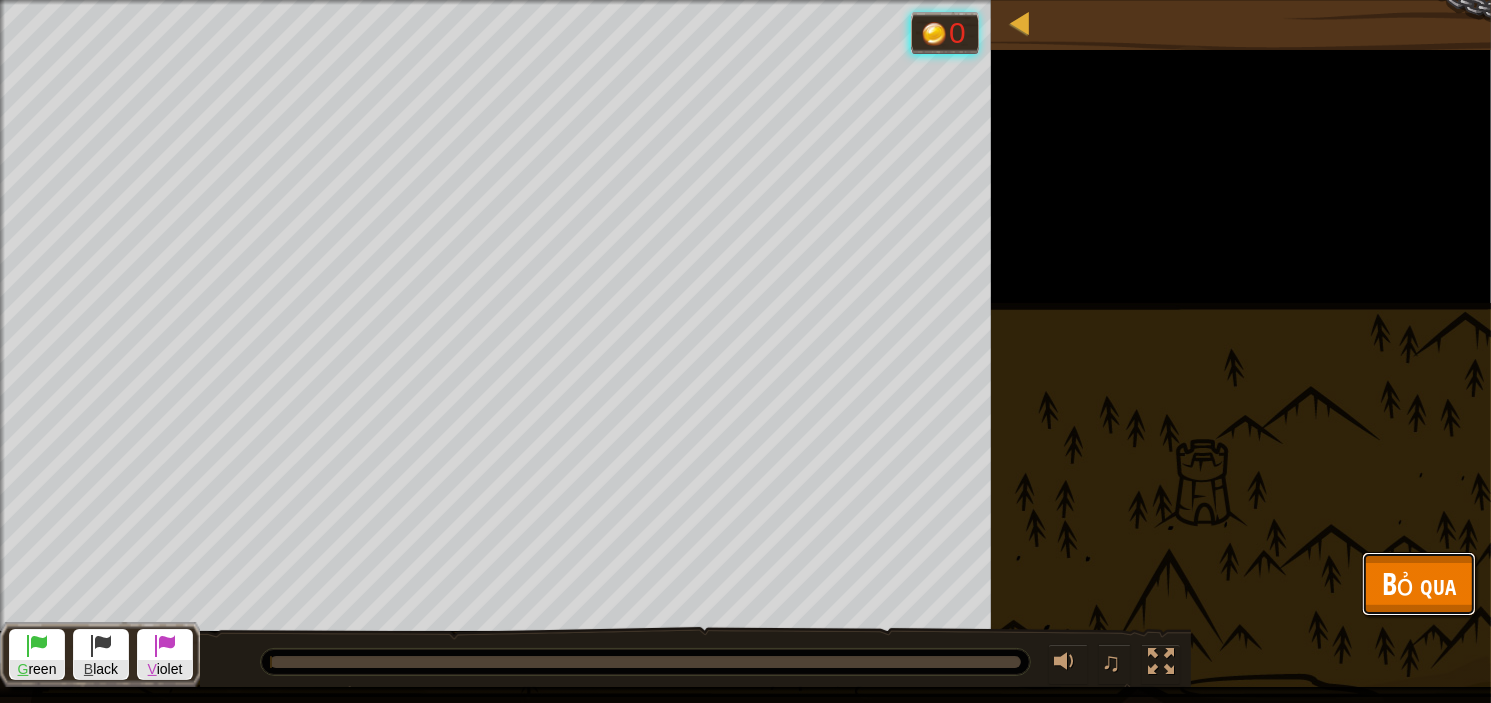 drag, startPoint x: 1419, startPoint y: 578, endPoint x: 1433, endPoint y: 567, distance: 17.804493 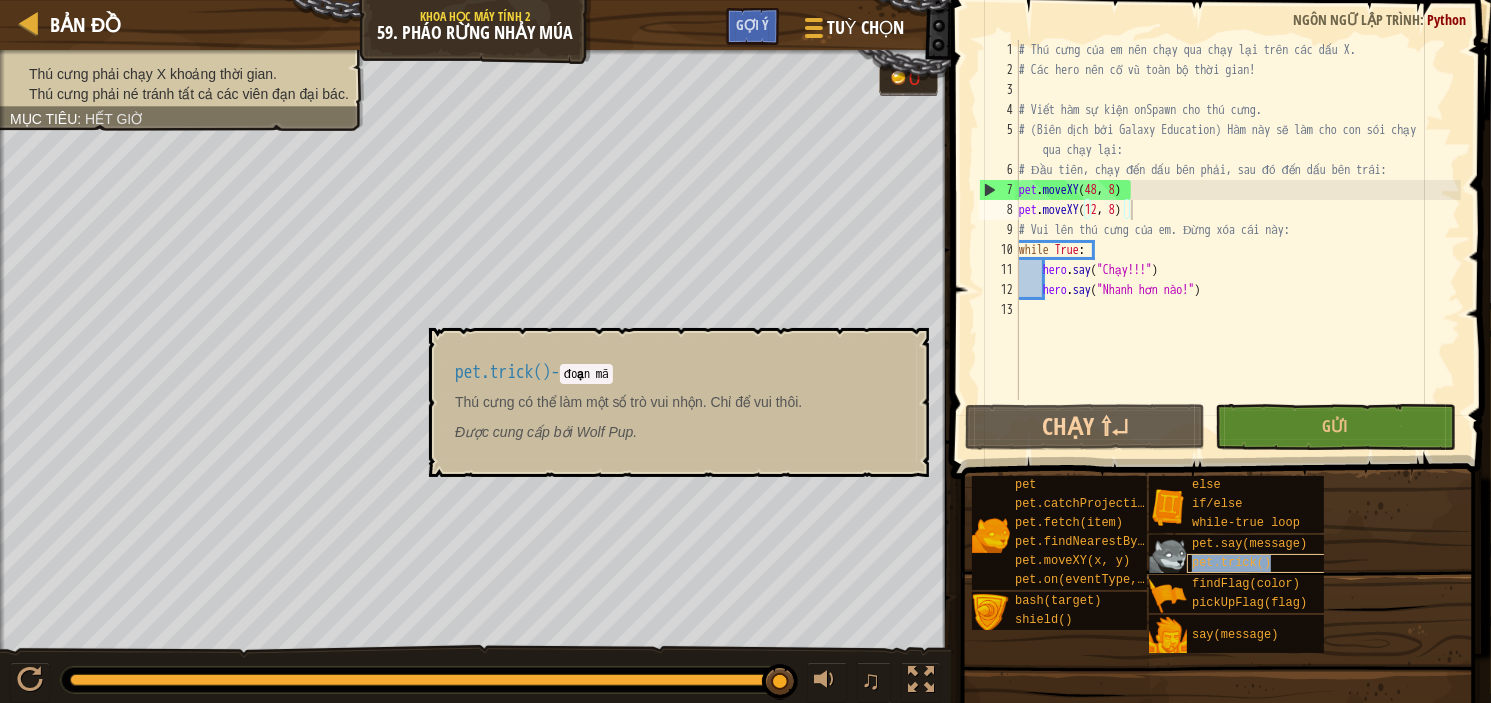 click on "pet.trick()" at bounding box center (1231, 563) 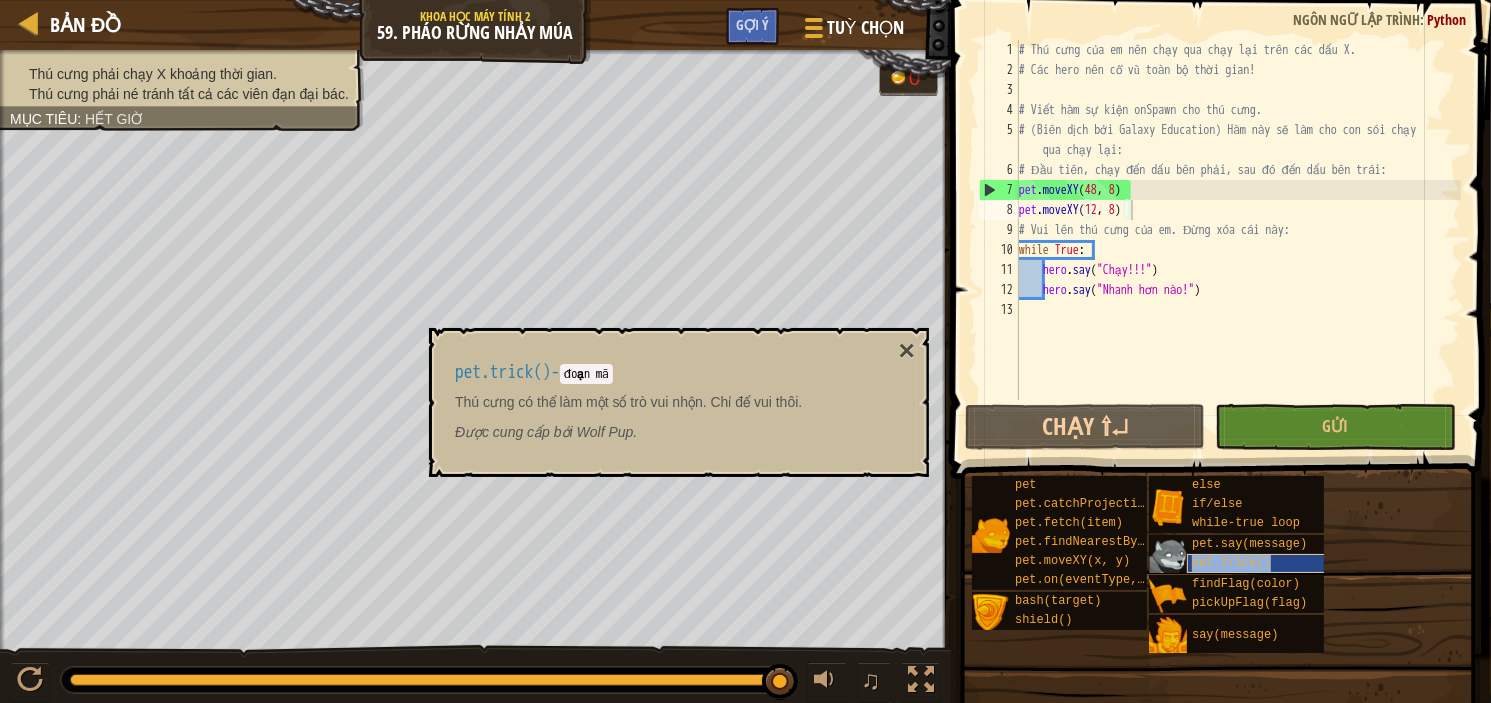 click on "pet.trick()" at bounding box center [1231, 563] 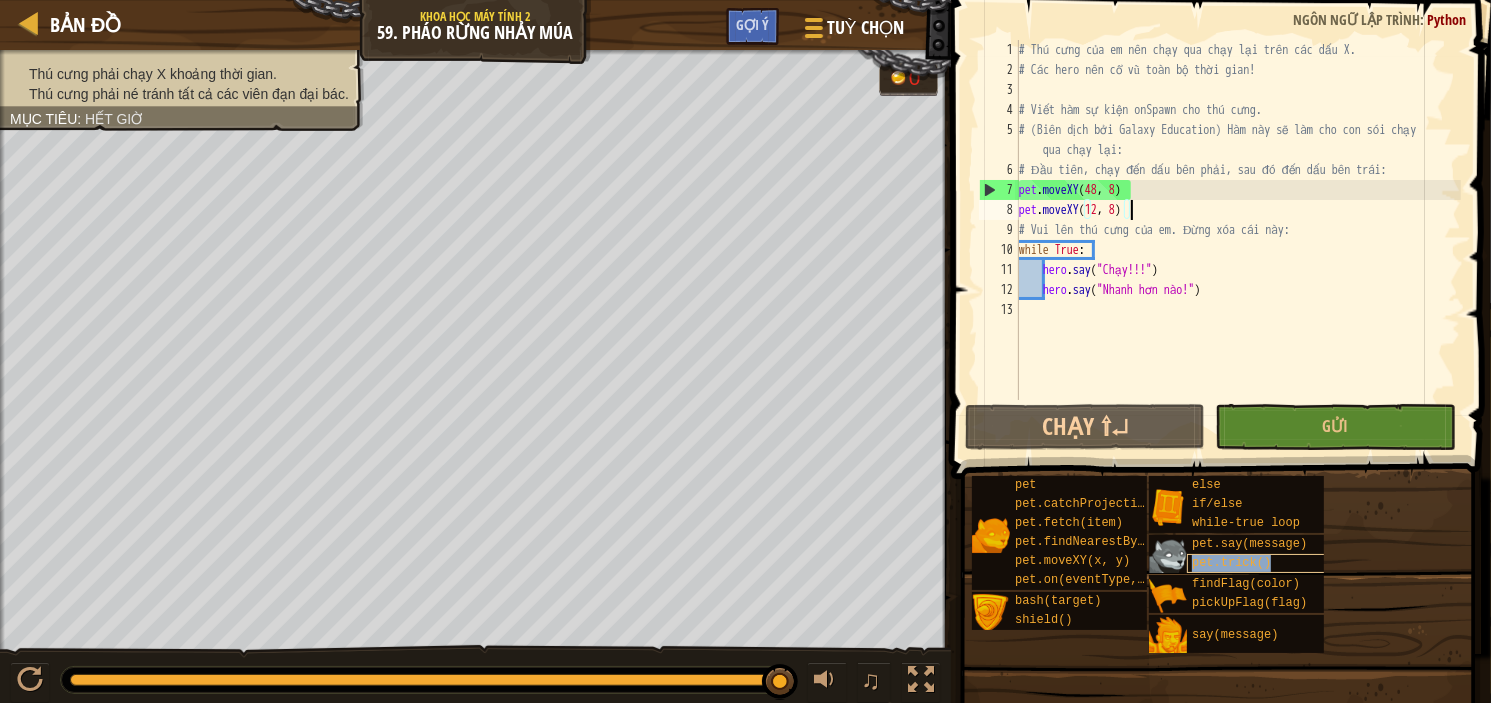 click on "pet.trick()" at bounding box center [1231, 563] 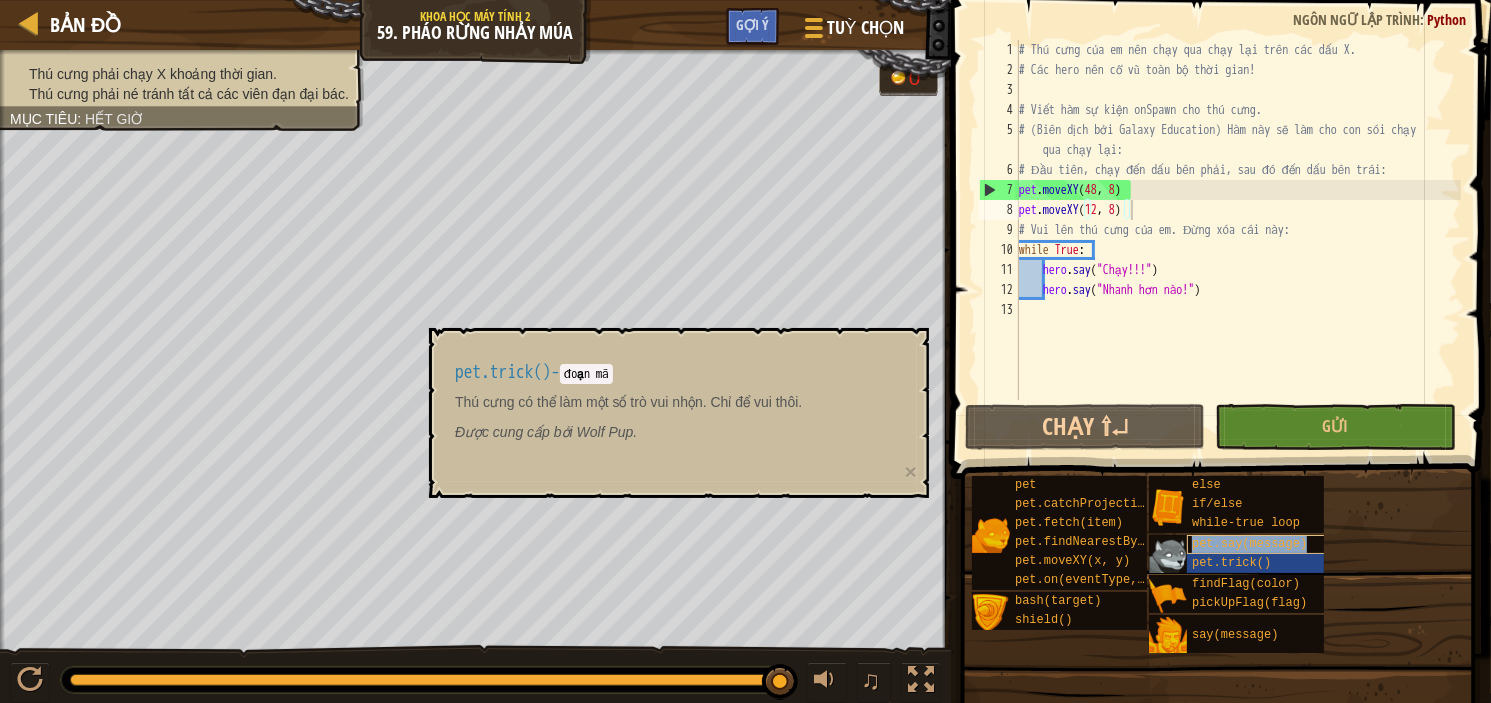 click on "pet.say(message)" at bounding box center [1249, 544] 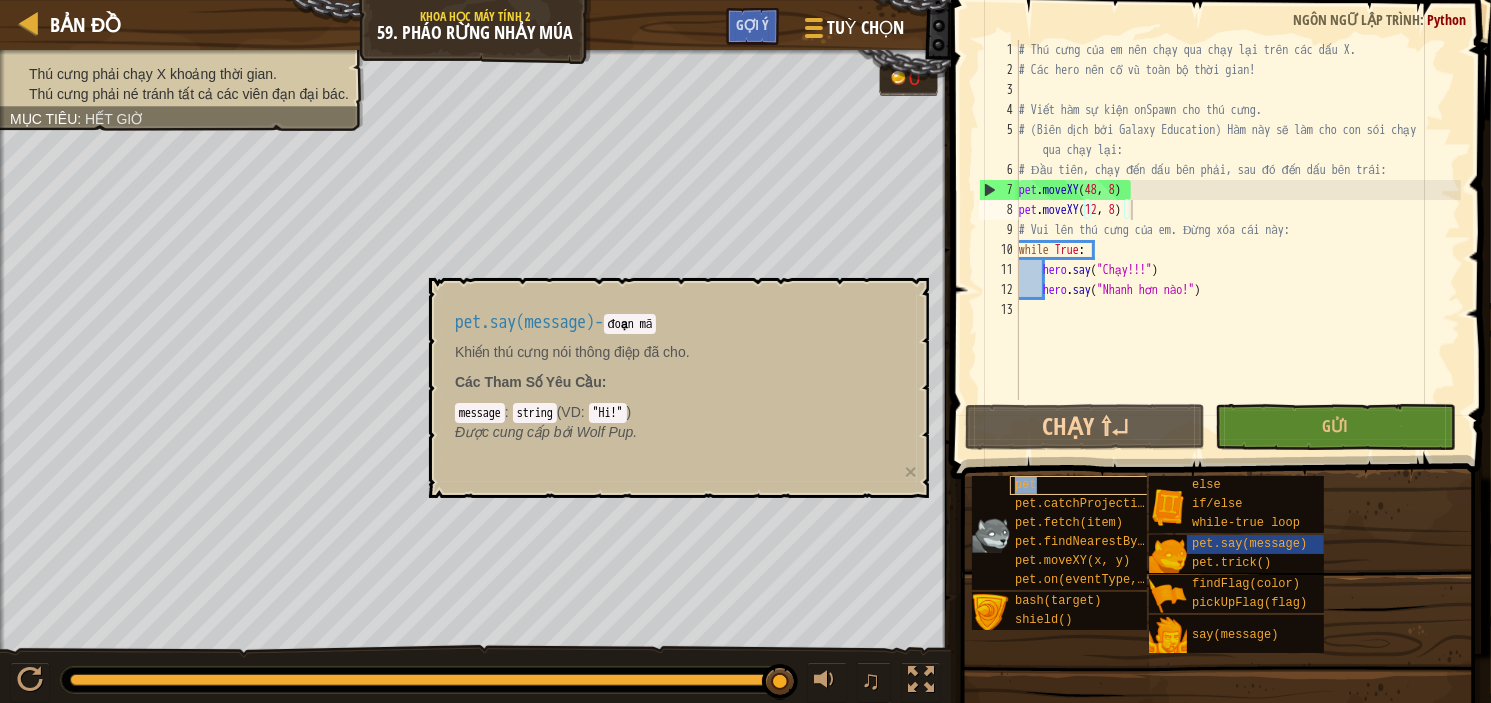 click on "pet" at bounding box center [1084, 485] 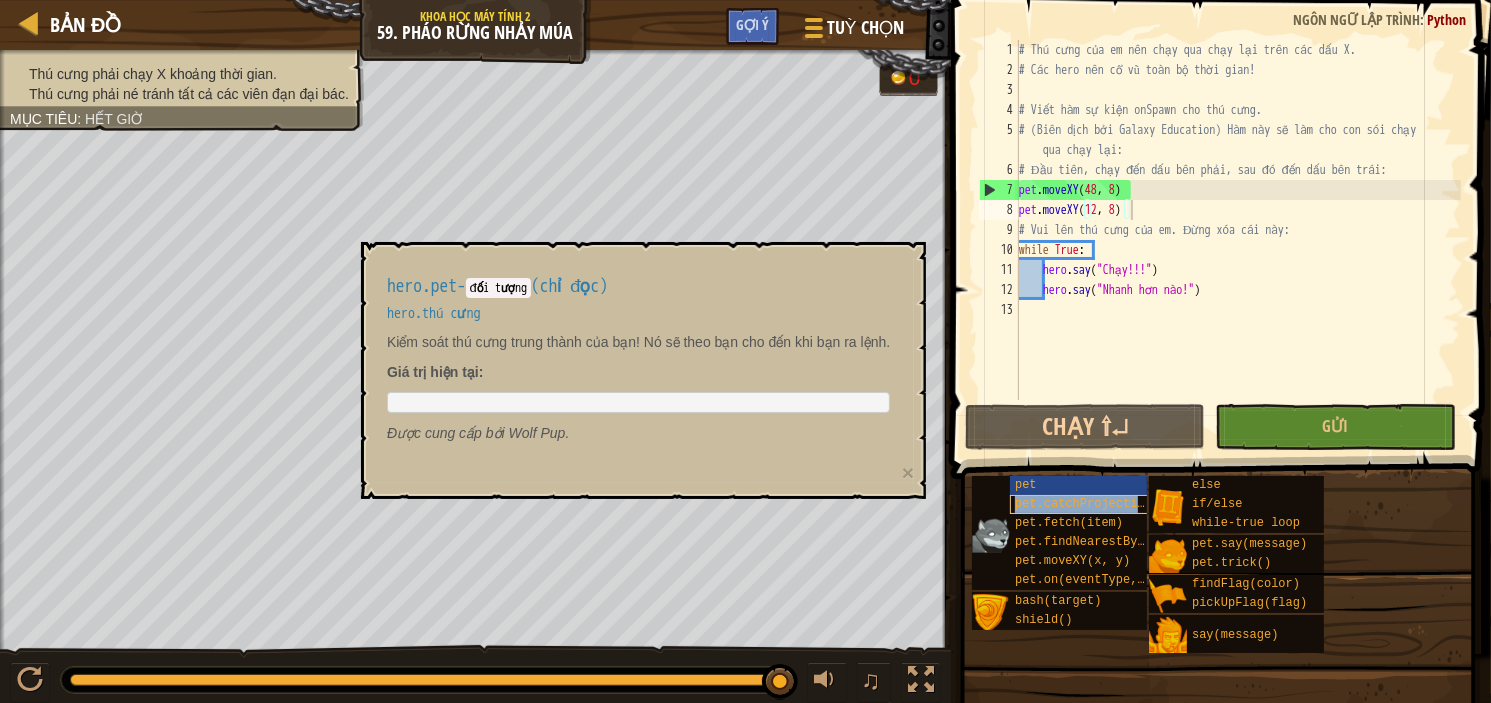 click on "pet.catchProjectile(arrow)" at bounding box center (1084, 504) 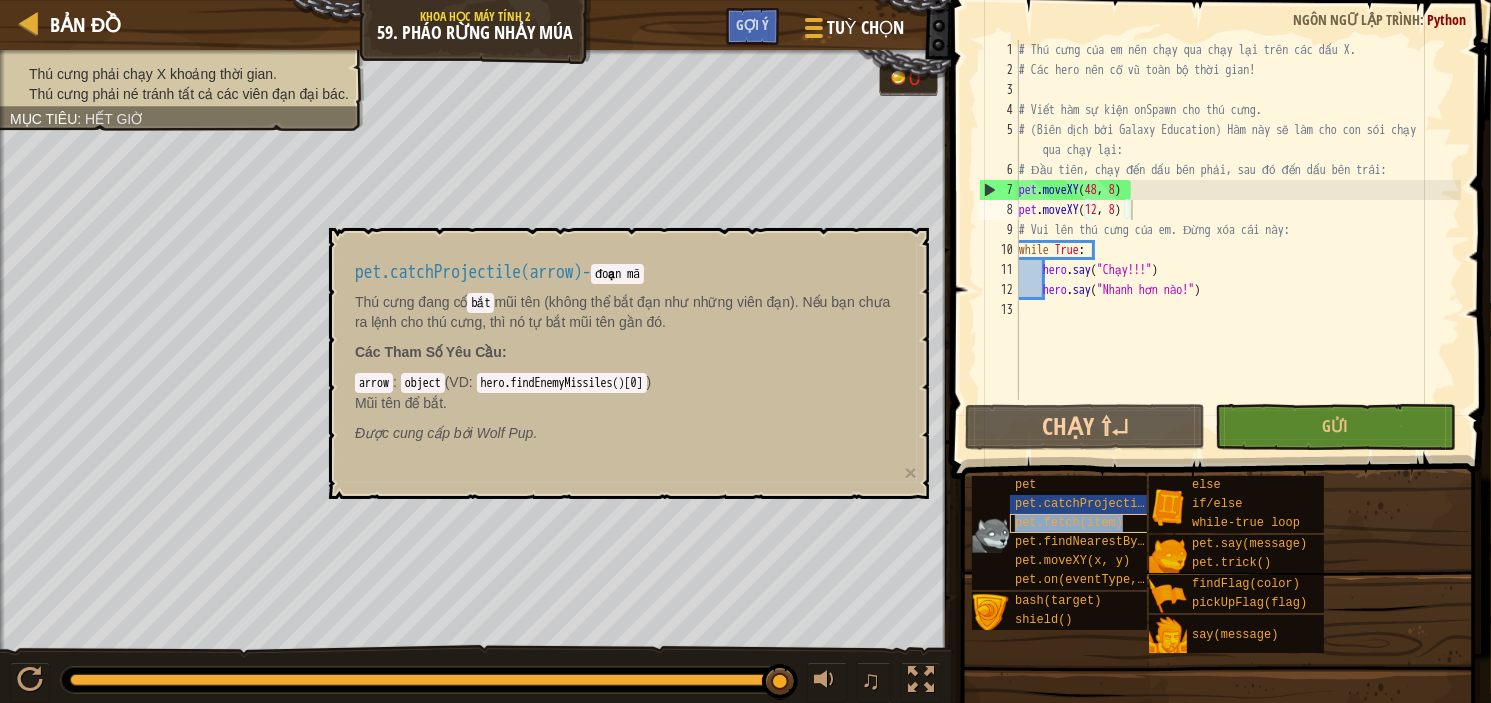 click on "pet.fetch(item)" at bounding box center [1069, 523] 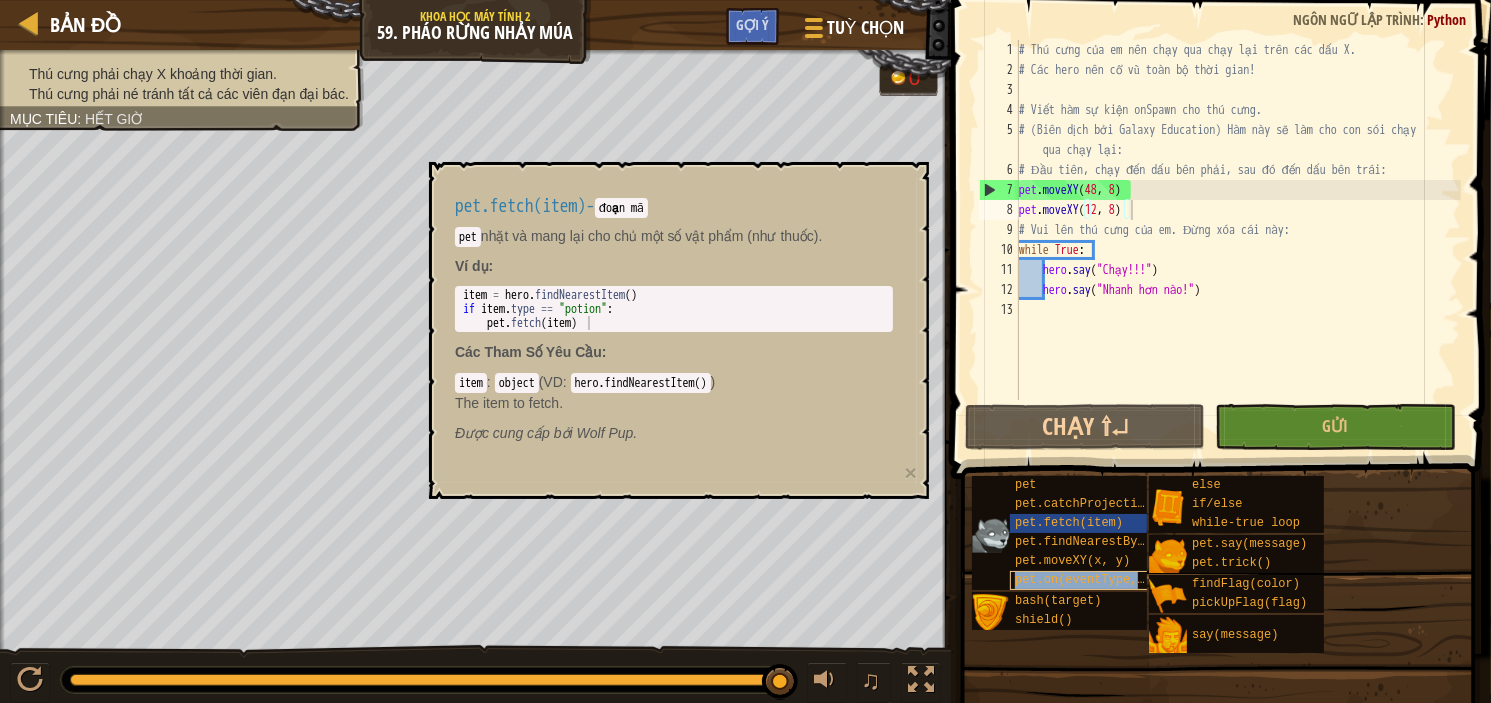 click on "pet.on(eventType, handler)" at bounding box center (1108, 580) 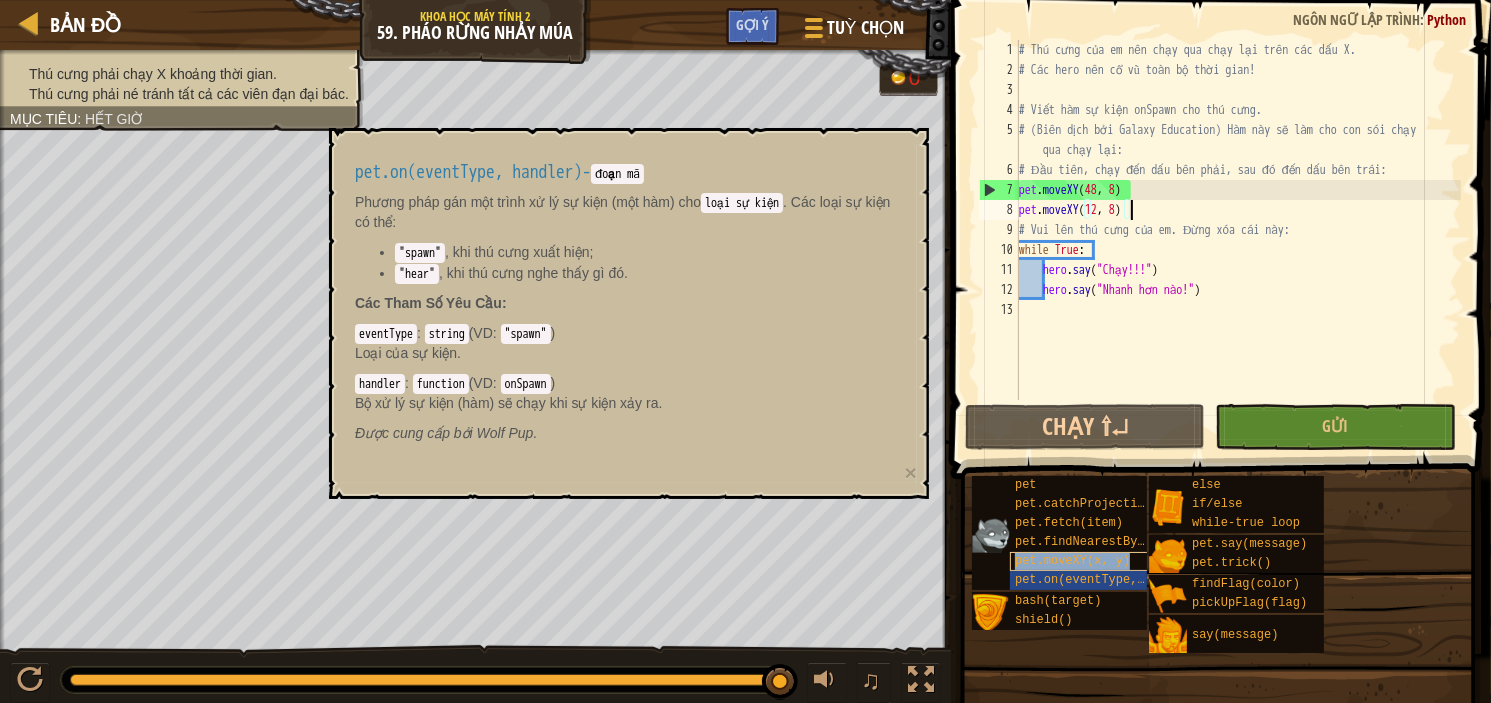 click on "pet.moveXY(x, y)" at bounding box center [1072, 561] 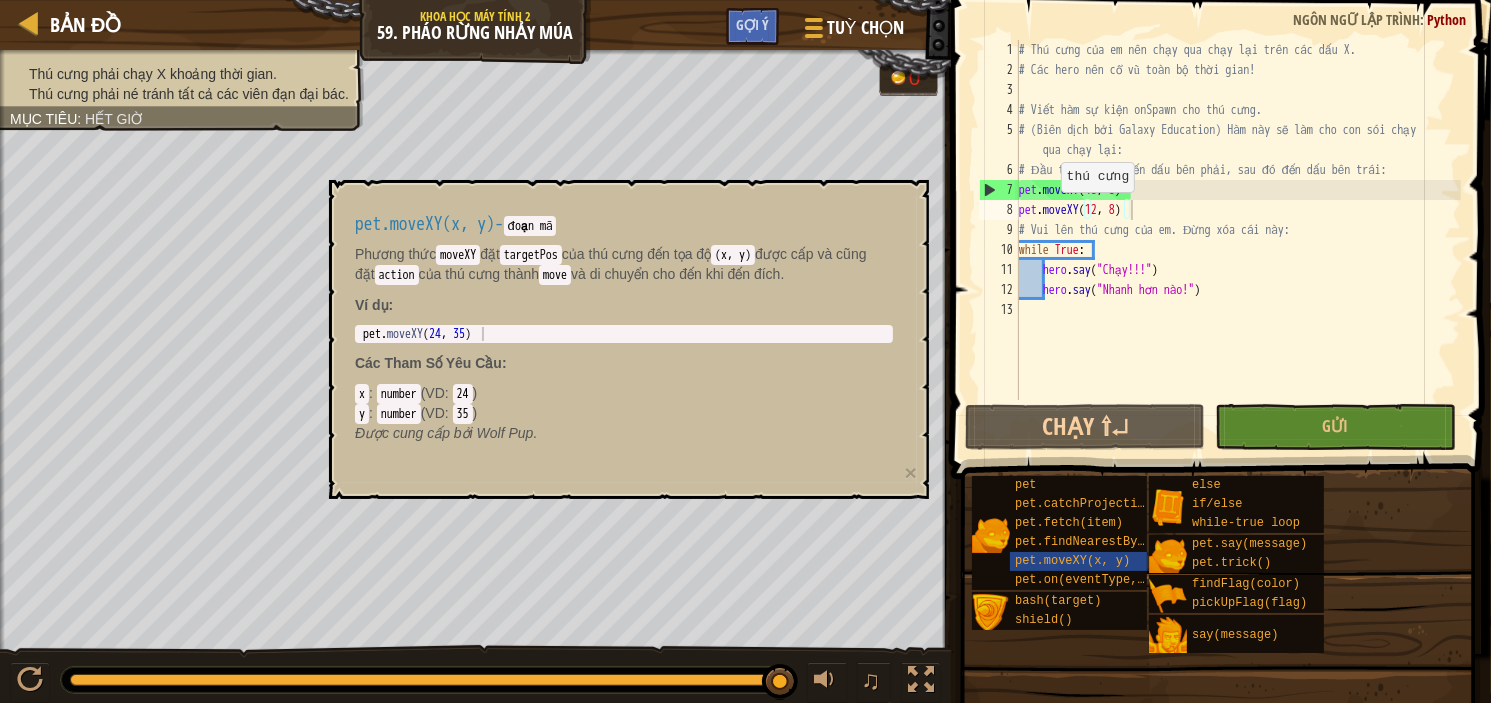 click on "pet.moveXY(x, y)  -  đoạn mã Phương thức  moveXY  đặt  targetPos  của thú cưng đến tọa độ  (x, y)  được cấp và cũng đặt  action  của thú cưng thành  move  và di chuyển cho đến khi đến đích.
Ví dụ : 1 pet . moveXY ( 24 ,   35 )     הההההההההההההההההההההההההההההההההההההההההההההההההההההההההההההההההההההההההההההההההההההההההההההההההההההההההההההההההההההההההההההההההההההההההההההההההההההההההההההההההההההההההההההההההההההההההההההההההההההההההההההההההההההההההההההההההההההההההההההההההההההההההההההההה Các Tham Số Yêu Cầu : x : number  ( VD : 24 ) y : number  ( VD : 35 ) Được cung cấp bởi Wolf Pup. ×" at bounding box center [629, 339] 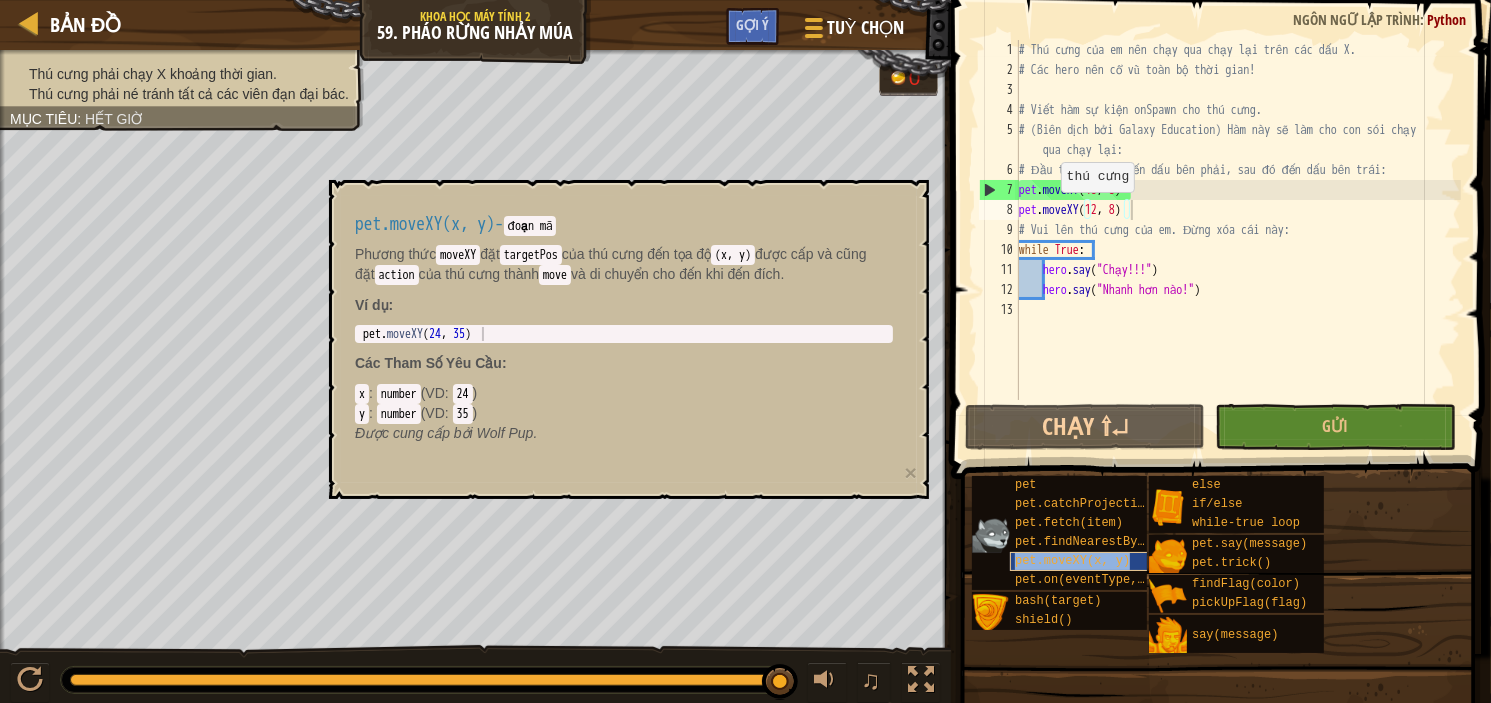 click on "pet.moveXY(x, y)" at bounding box center [1072, 561] 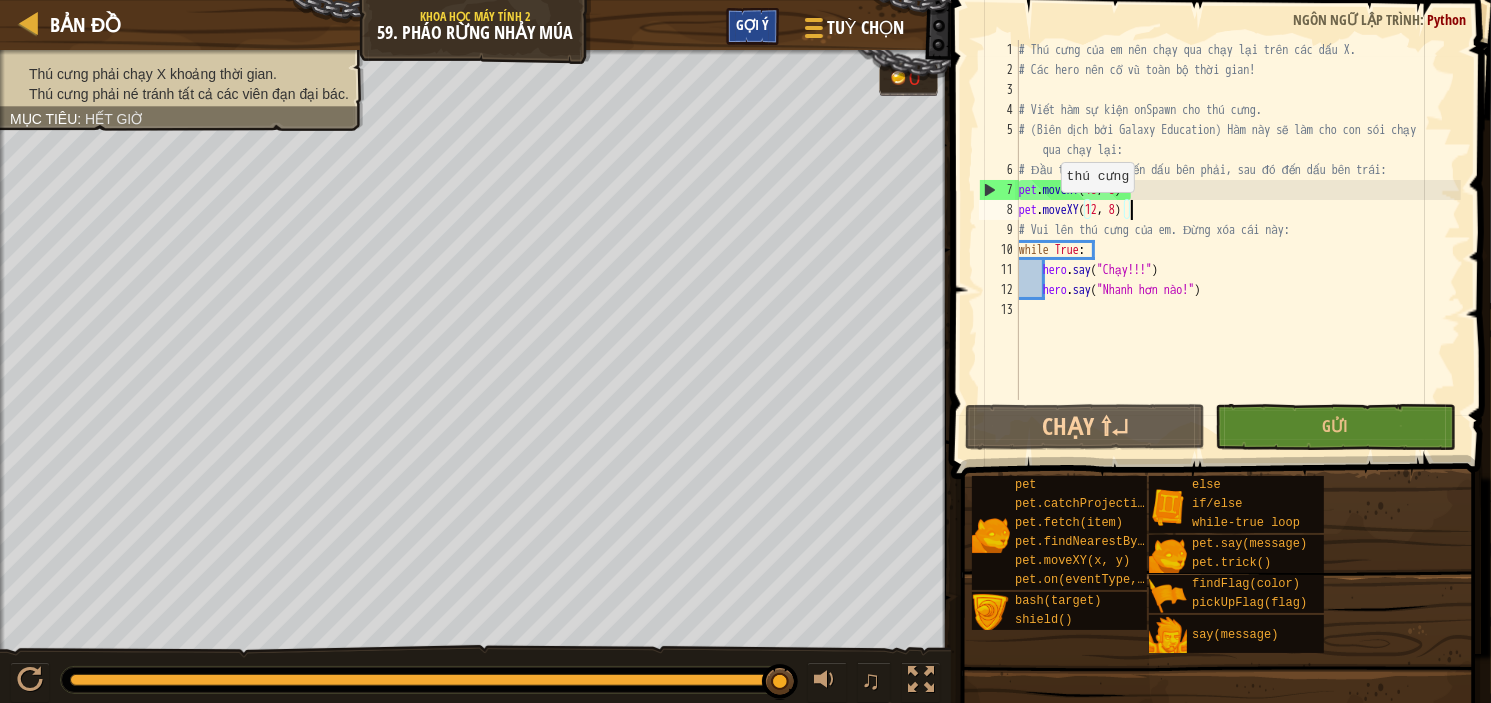 click on "Gợi ý" at bounding box center (752, 24) 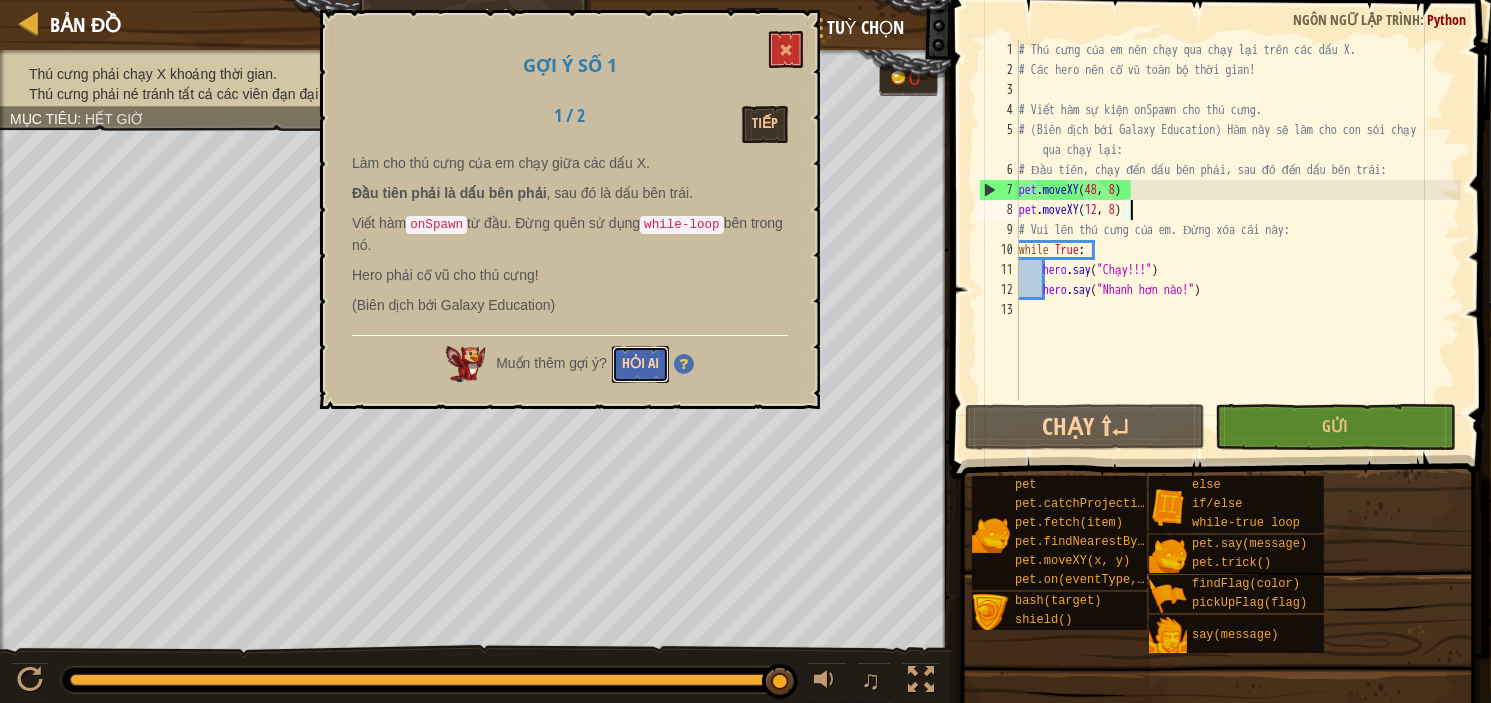 click on "Hỏi AI" at bounding box center [640, 364] 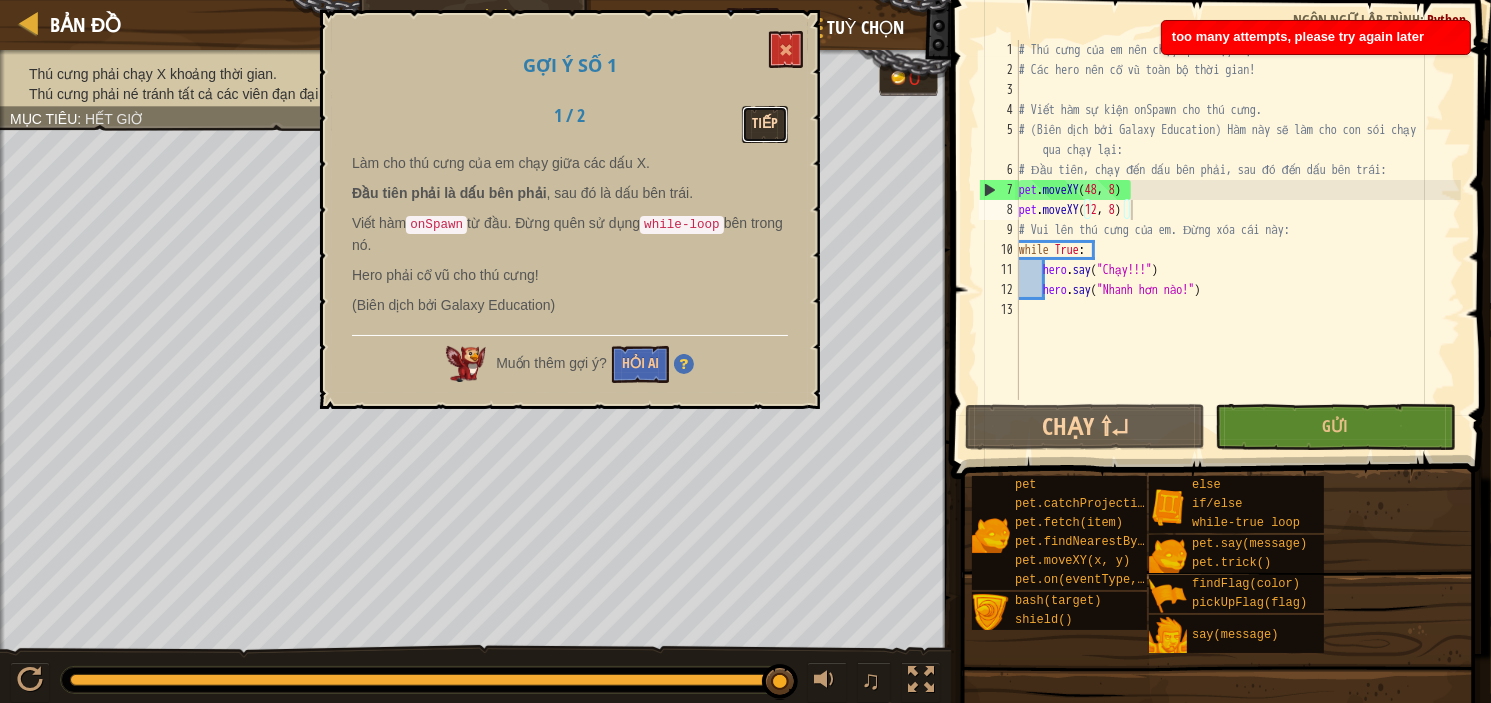 click on "Tiếp" at bounding box center [765, 124] 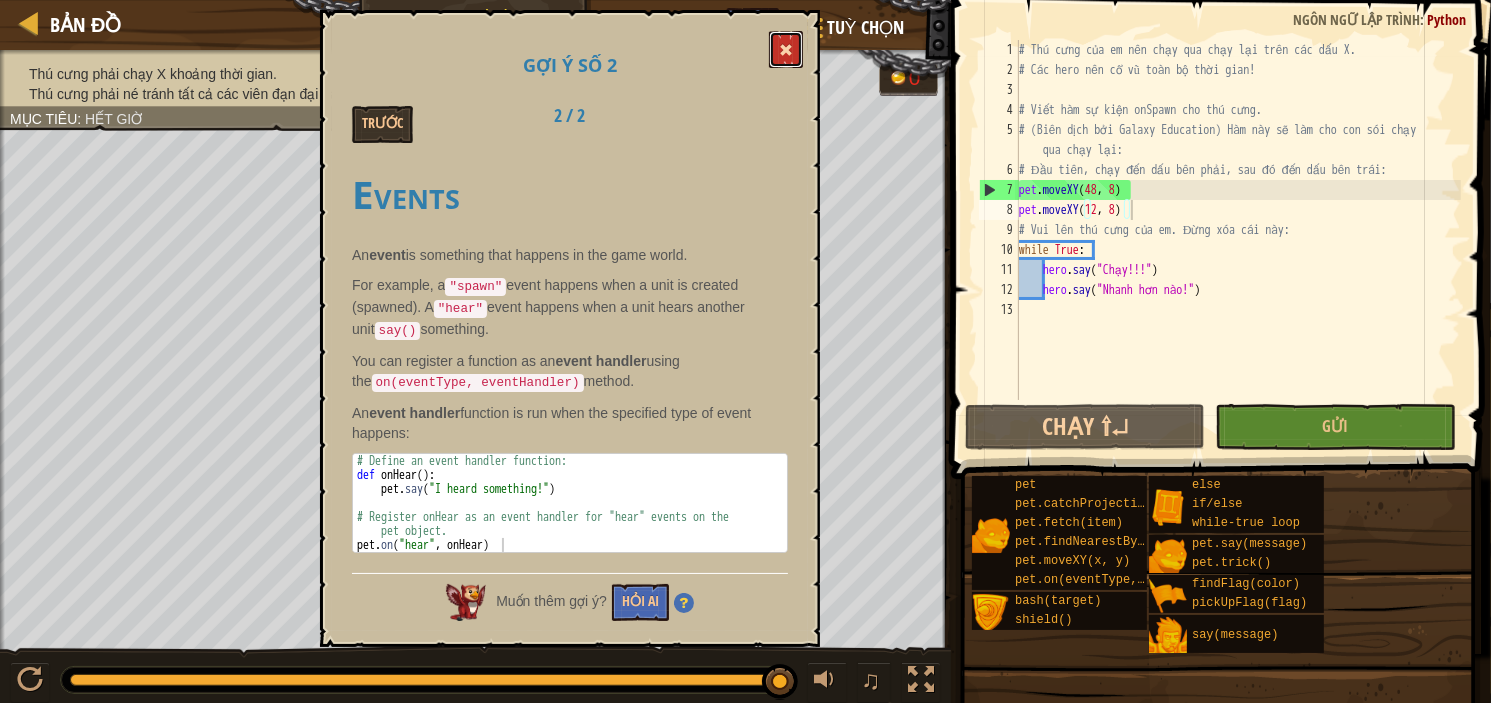 click at bounding box center (786, 49) 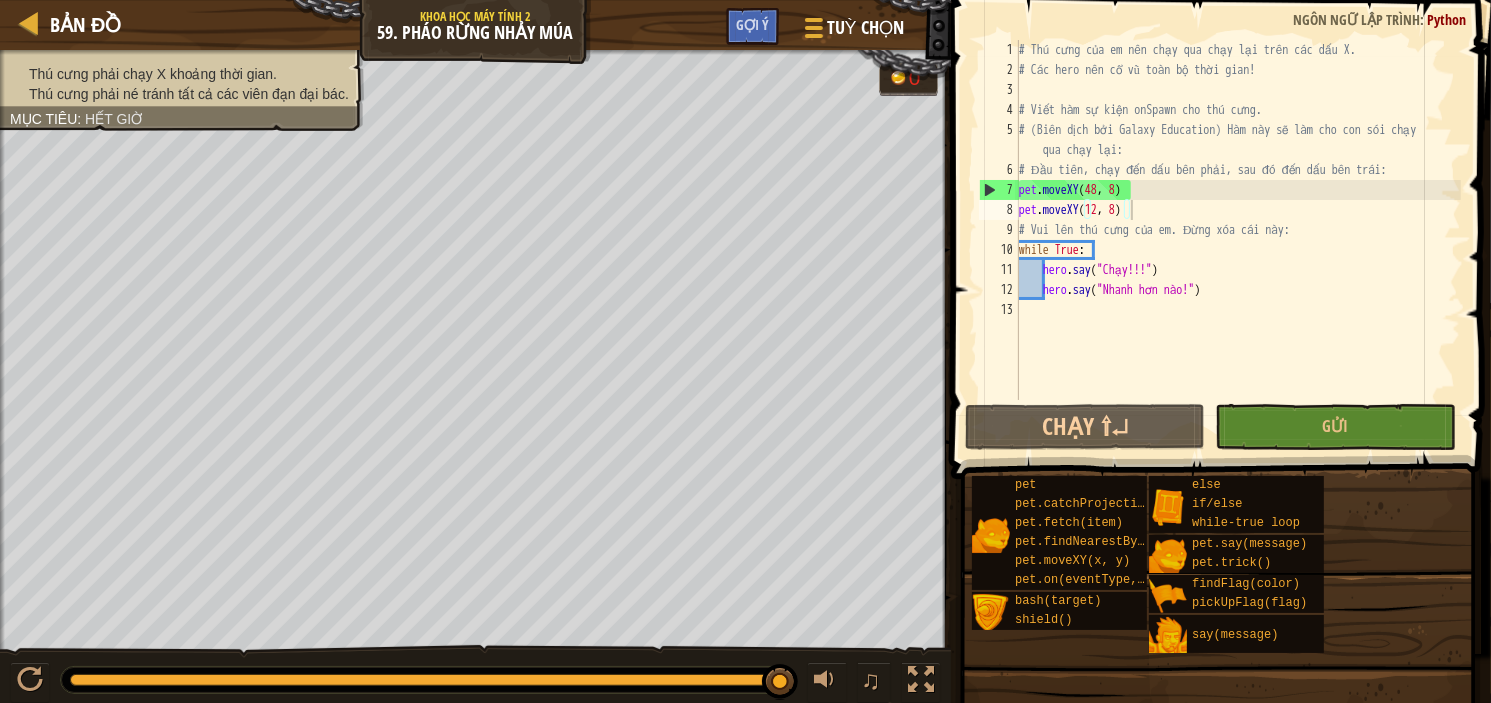 click on "# Thú cưng của em nên chạy qua chạy lại trên các dấu X. # Các hero nên cổ vũ toàn bộ thời gian! # Viết hàm sự kiện onSpawn cho thú cưng. # (Biên dịch bởi Galaxy Education) Hàm này sẽ làm cho con sói chạy       qua chạy lại: # Đầu tiên, chạy đến dấu bên phải, sau đó đến dấu bên trái: pet . moveXY ( 48 ,   8 ) pet . moveXY ( 12 ,   8 ) # Vui lên thú cưng của em. Đừng xóa cái này: while   True :      hero . say ( "Chạy!!!" )      hero . say ( "Nhanh hơn nào!" )" at bounding box center [1238, 240] 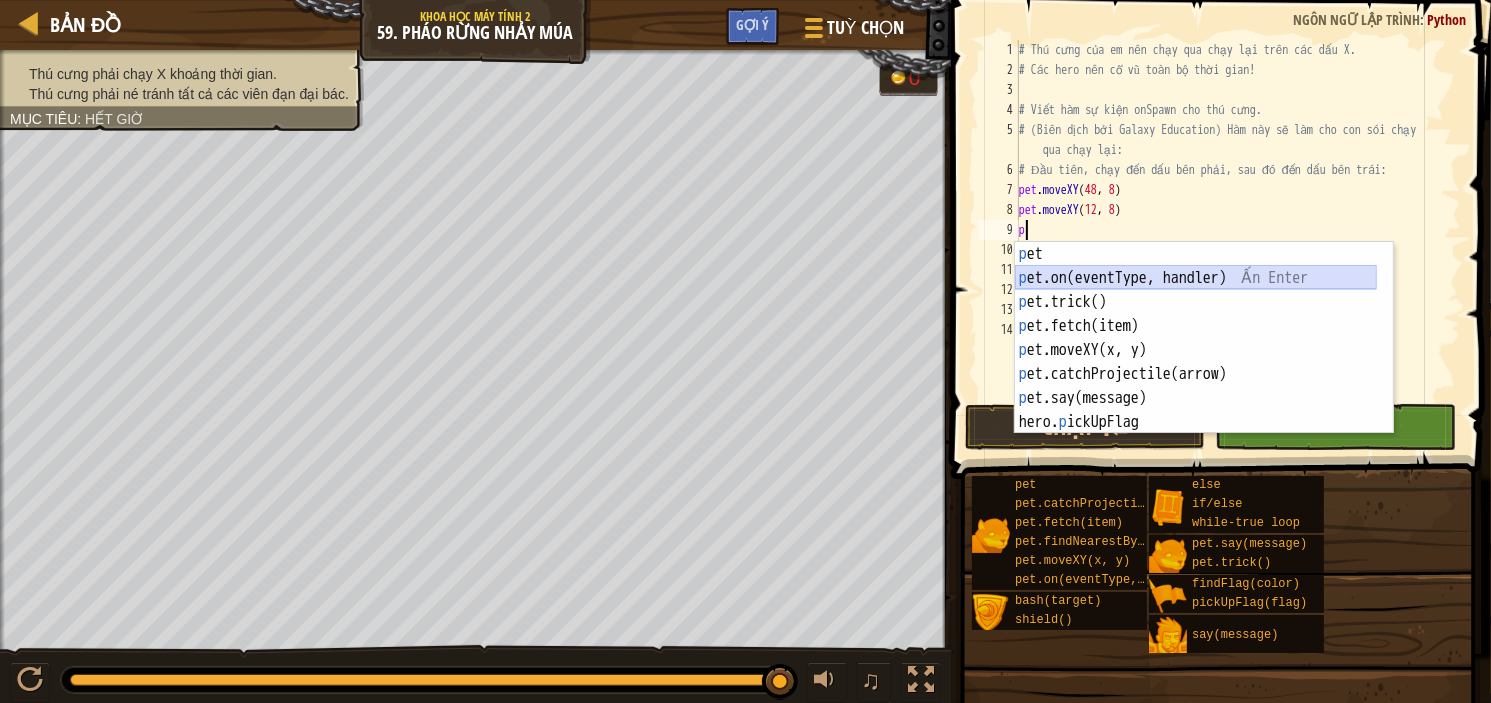 click on "p et Ấn Enter p et.on(eventType, handler) Ấn Enter p et.trick() Ấn Enter p et.fetch(item) Ấn Enter p et.moveXY(x, y) Ấn Enter p et.catchProjectile(arrow) Ấn Enter p et.say(message) Ấn Enter hero. p ickUpFlag Ấn Enter while-true loo p Ấn Enter" at bounding box center [1196, 362] 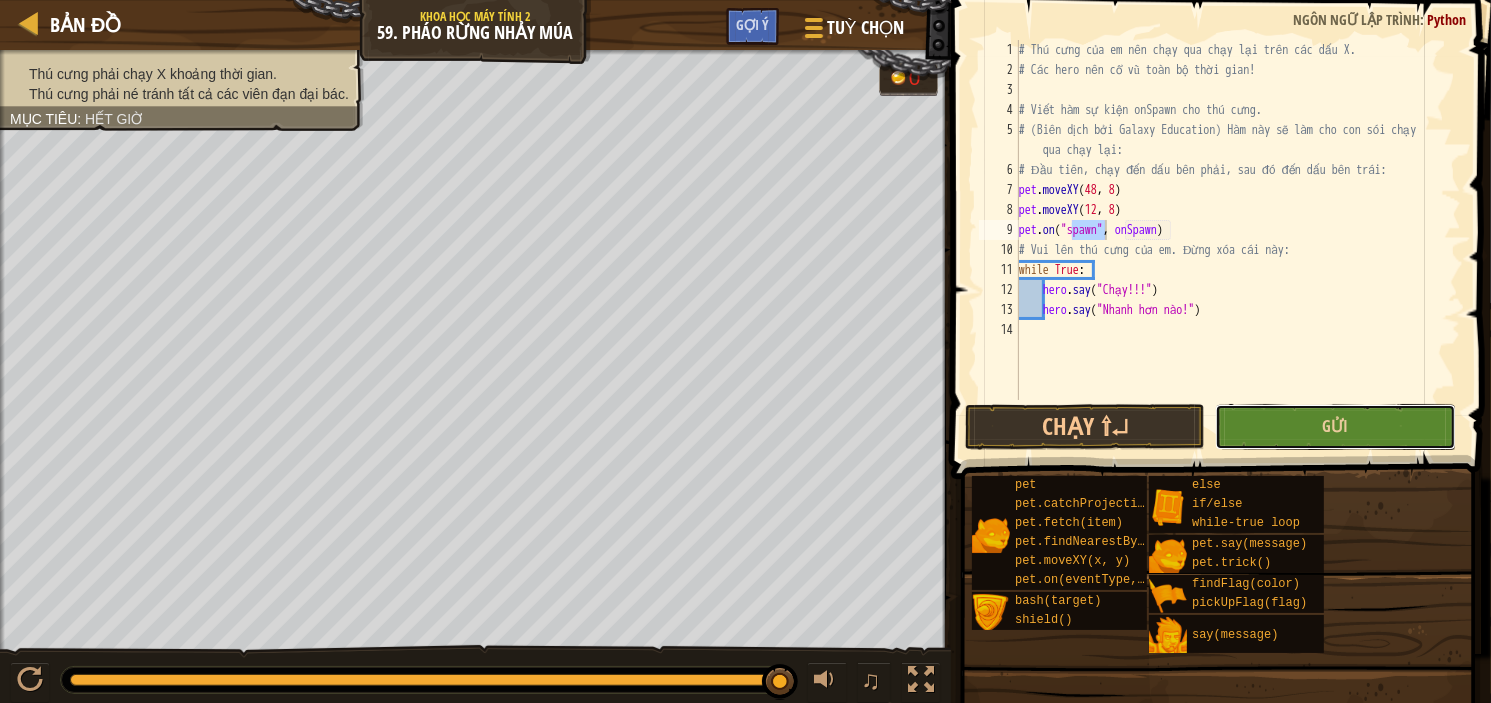 click on "Gửi" at bounding box center (1335, 427) 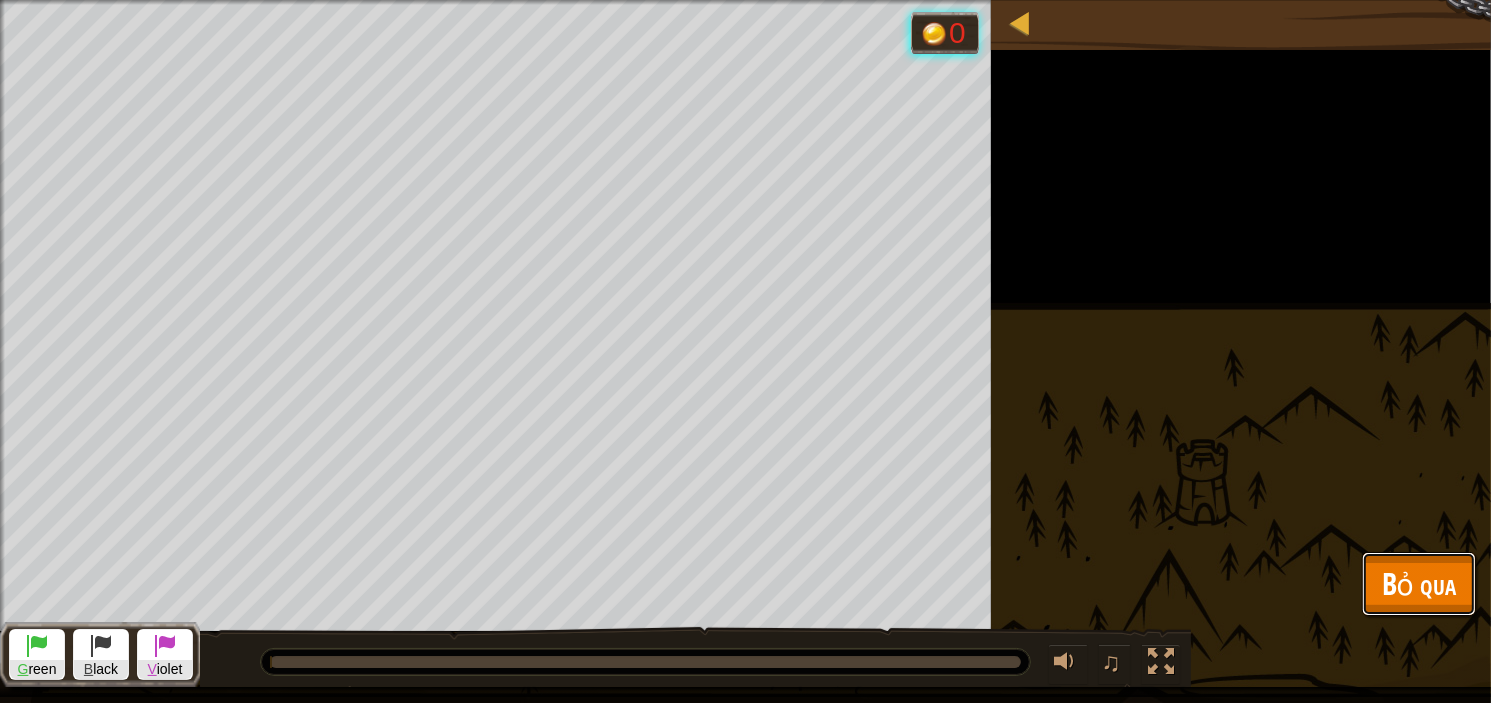 click on "Bỏ qua" at bounding box center (1419, 584) 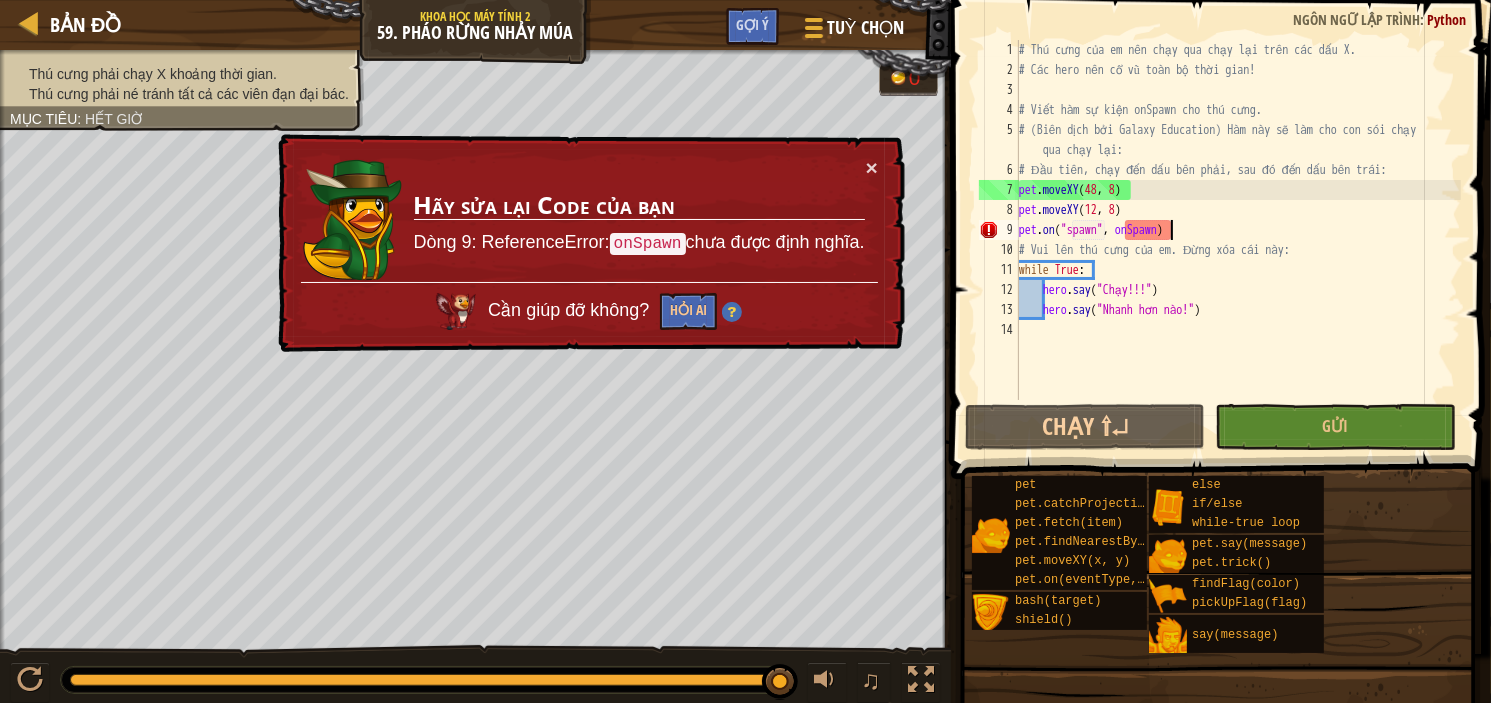 drag, startPoint x: 1173, startPoint y: 229, endPoint x: 1188, endPoint y: 229, distance: 15 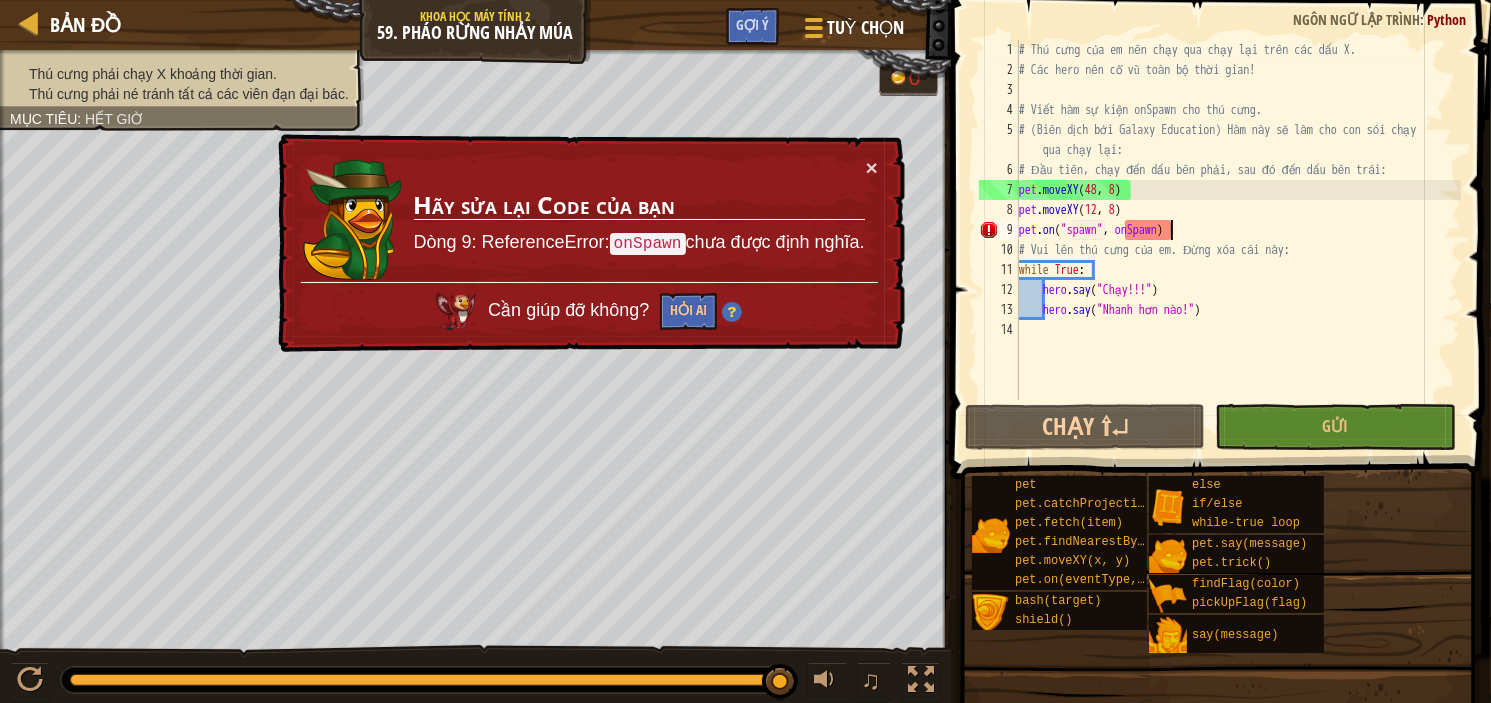 click on "# Thú cưng của em nên chạy qua chạy lại trên các dấu X. # Các hero nên cổ vũ toàn bộ thời gian! # Viết hàm sự kiện onSpawn cho thú cưng. # (Biên dịch bởi Galaxy Education) Hàm này sẽ làm cho con sói chạy       qua chạy lại: # Đầu tiên, chạy đến dấu bên phải, sau đó đến dấu bên trái: pet . moveXY ( 48 ,   8 ) pet . moveXY ( 12 ,   8 ) pet . on ( "spawn" ,   onSpawn ) # Vui lên thú cưng của em. Đừng xóa cái này: while   True :      hero . say ( "Chạy!!!" )      hero . say ( "Nhanh hơn nào!" )" at bounding box center [1238, 240] 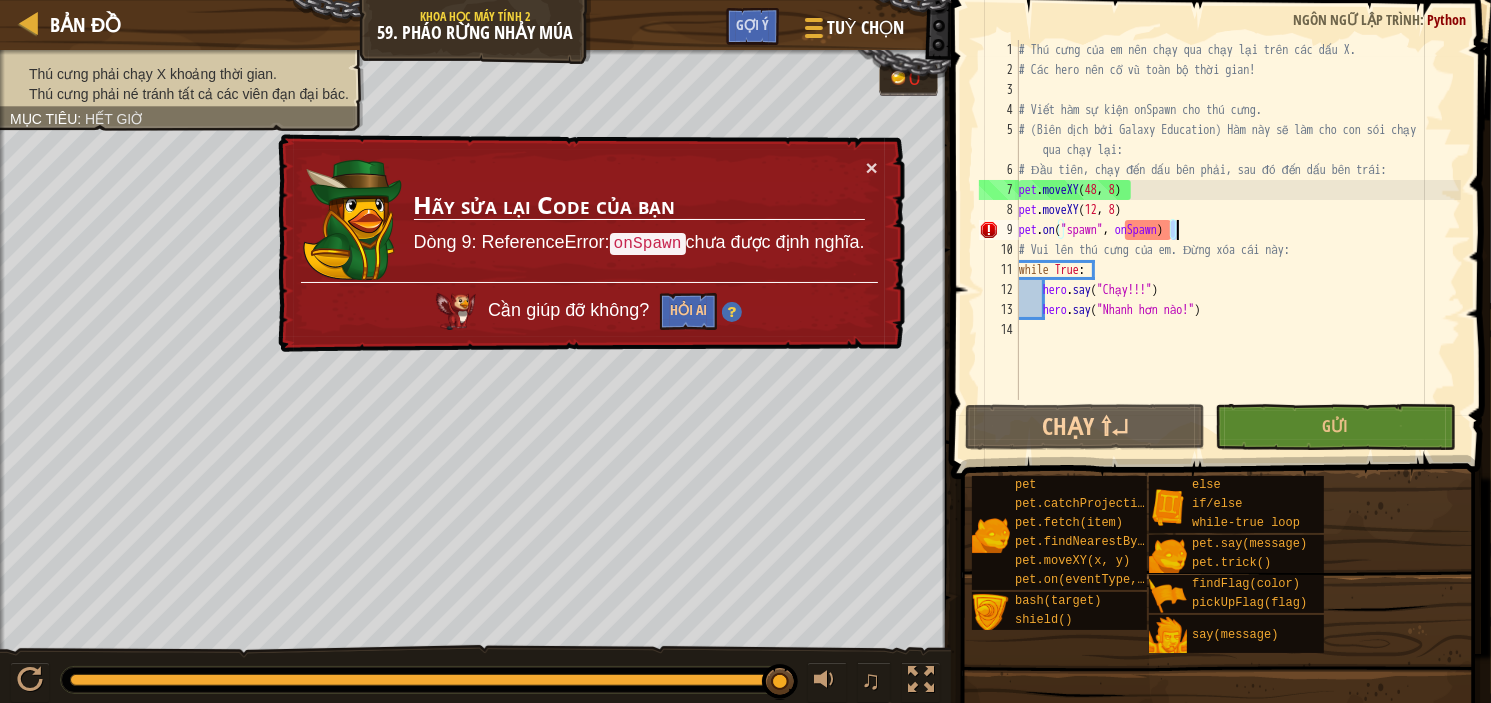 click on "# Thú cưng của em nên chạy qua chạy lại trên các dấu X. # Các hero nên cổ vũ toàn bộ thời gian! # Viết hàm sự kiện onSpawn cho thú cưng. # (Biên dịch bởi Galaxy Education) Hàm này sẽ làm cho con sói chạy       qua chạy lại: # Đầu tiên, chạy đến dấu bên phải, sau đó đến dấu bên trái: pet . moveXY ( 48 ,   8 ) pet . moveXY ( 12 ,   8 ) pet . on ( "spawn" ,   onSpawn ) # Vui lên thú cưng của em. Đừng xóa cái này: while   True :      hero . say ( "Chạy!!!" )      hero . say ( "Nhanh hơn nào!" )" at bounding box center [1238, 220] 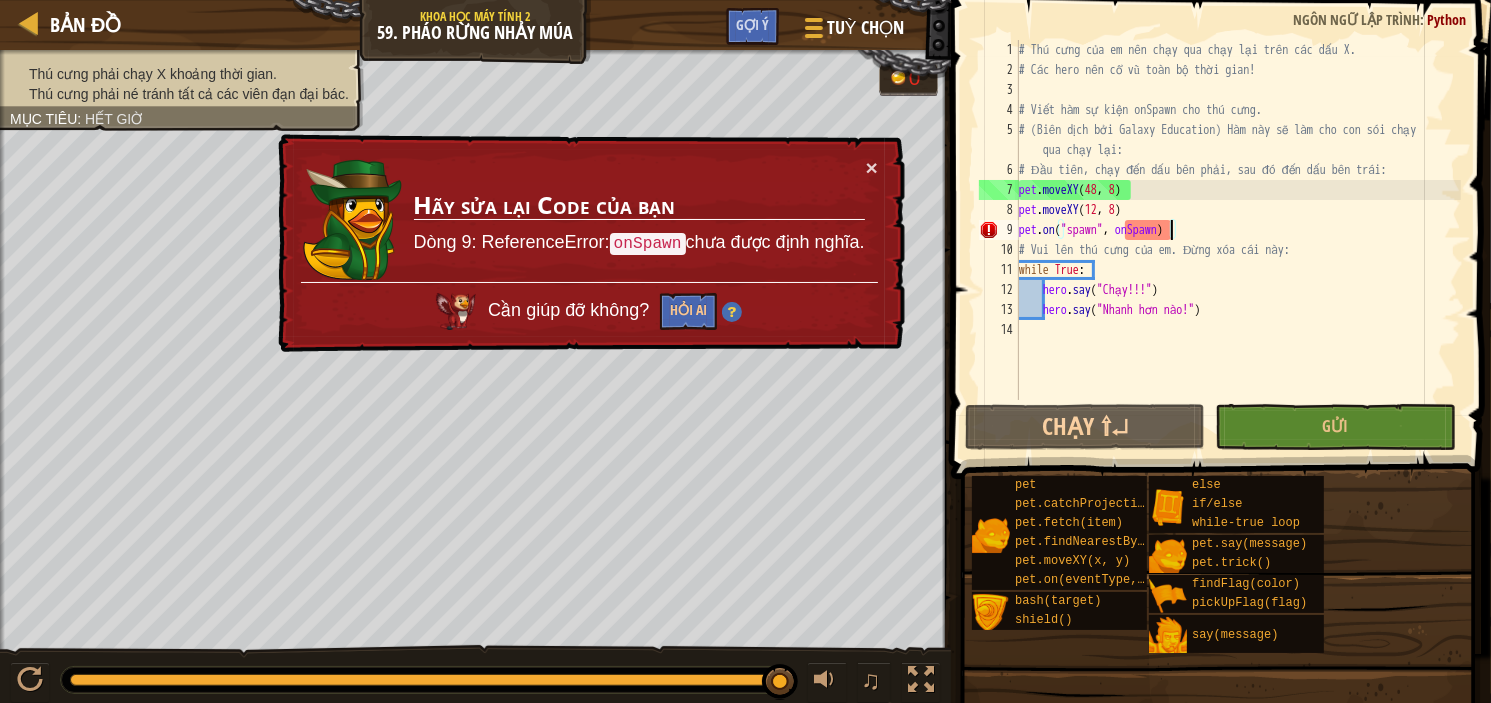 click on "# Thú cưng của em nên chạy qua chạy lại trên các dấu X. # Các hero nên cổ vũ toàn bộ thời gian! # Viết hàm sự kiện onSpawn cho thú cưng. # (Biên dịch bởi Galaxy Education) Hàm này sẽ làm cho con sói chạy       qua chạy lại: # Đầu tiên, chạy đến dấu bên phải, sau đó đến dấu bên trái: pet . moveXY ( 48 ,   8 ) pet . moveXY ( 12 ,   8 ) pet . on ( "spawn" ,   onSpawn ) # Vui lên thú cưng của em. Đừng xóa cái này: while   True :      hero . say ( "Chạy!!!" )      hero . say ( "Nhanh hơn nào!" )" at bounding box center [1238, 240] 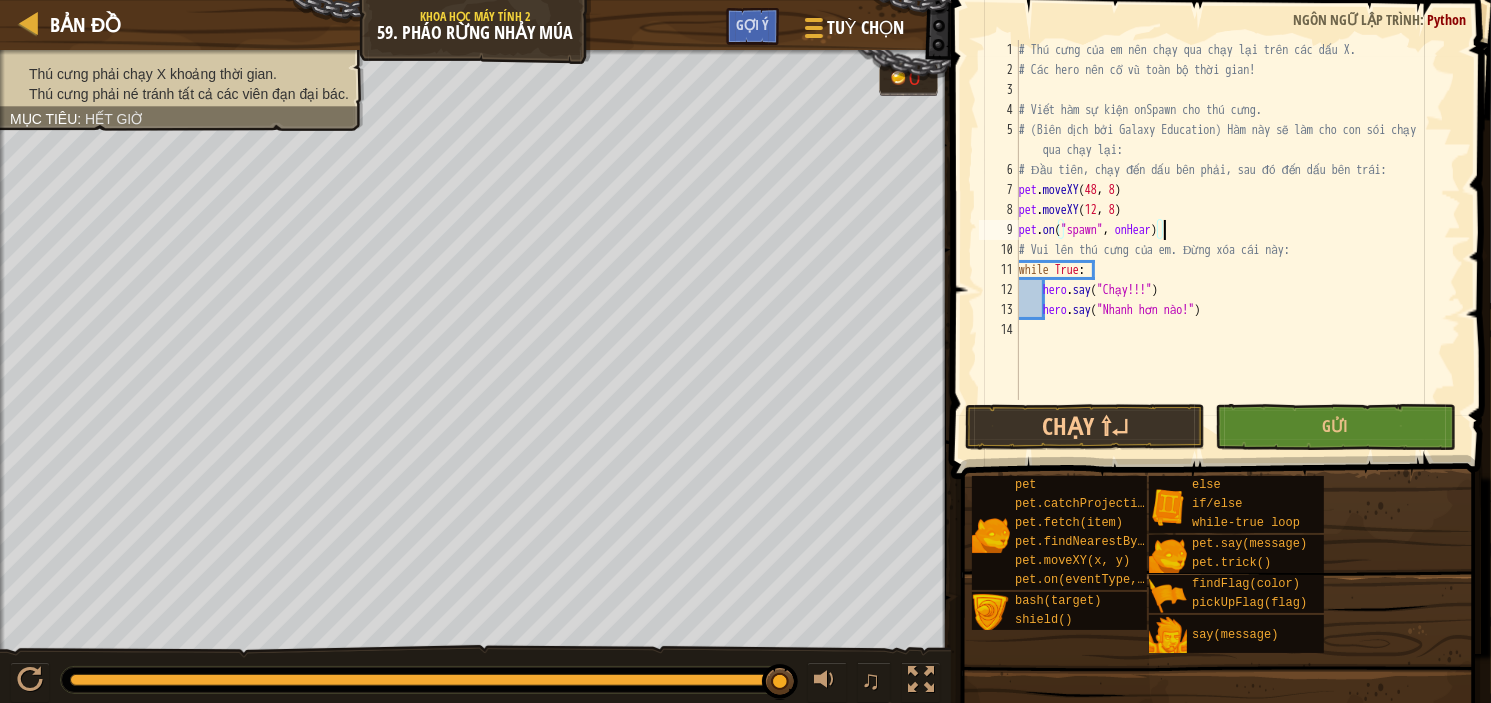 scroll, scrollTop: 9, scrollLeft: 11, axis: both 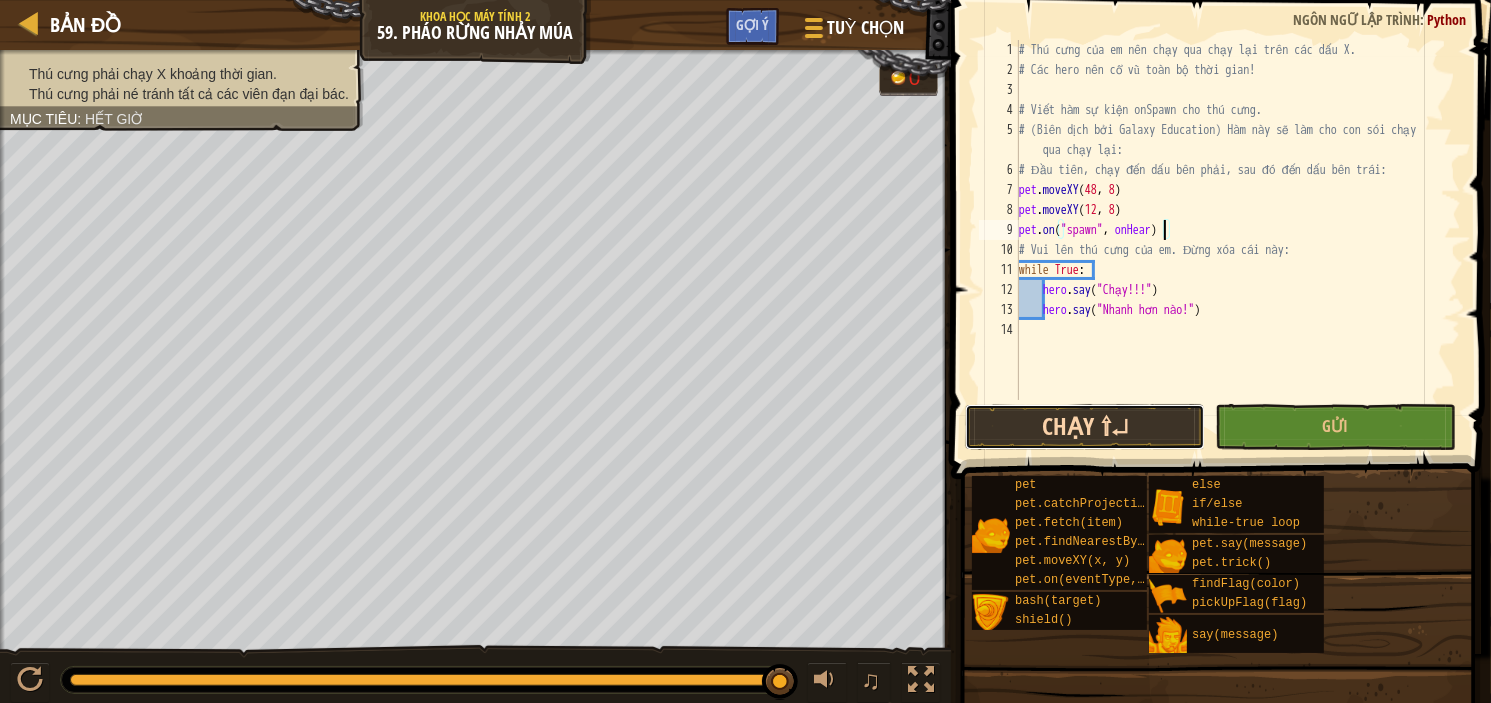 click on "Chạy ⇧↵" at bounding box center [1085, 427] 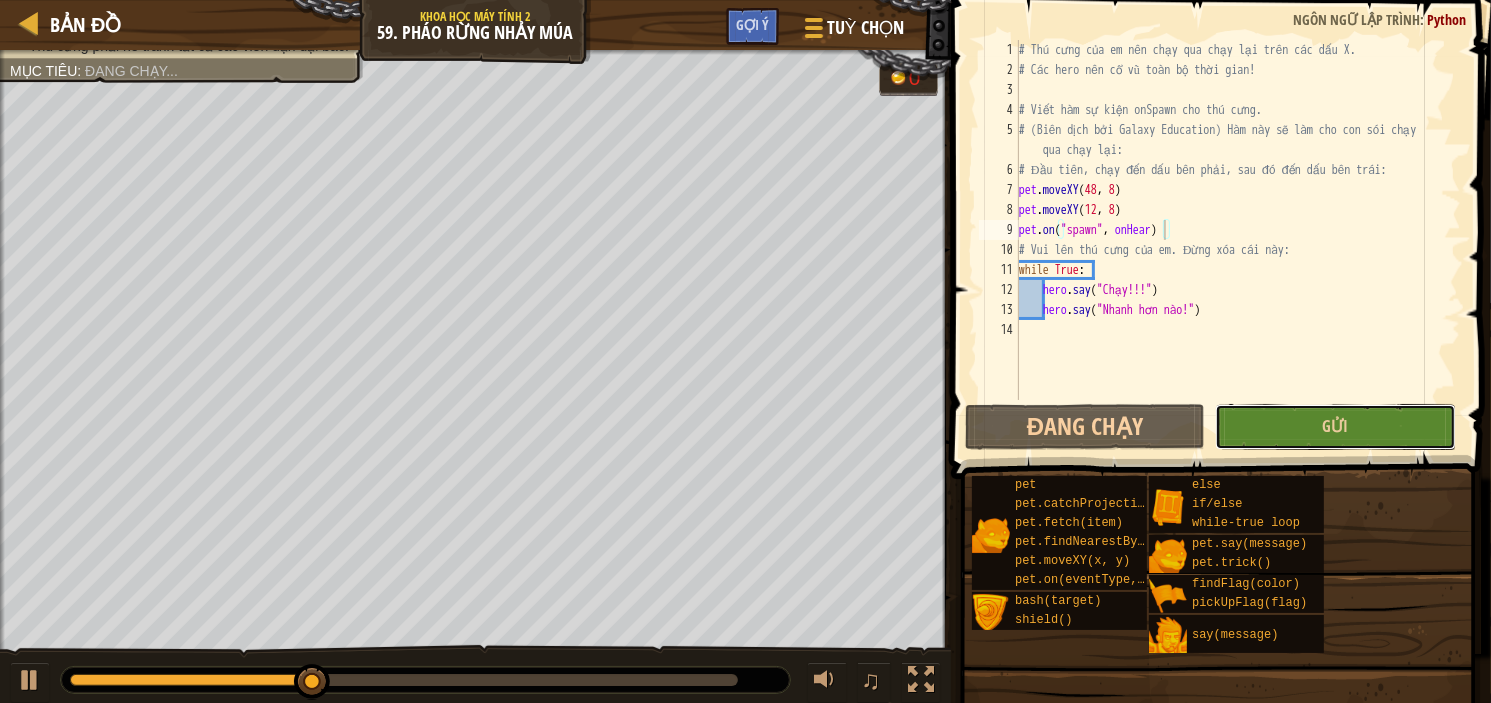 click on "Gửi" at bounding box center (1335, 427) 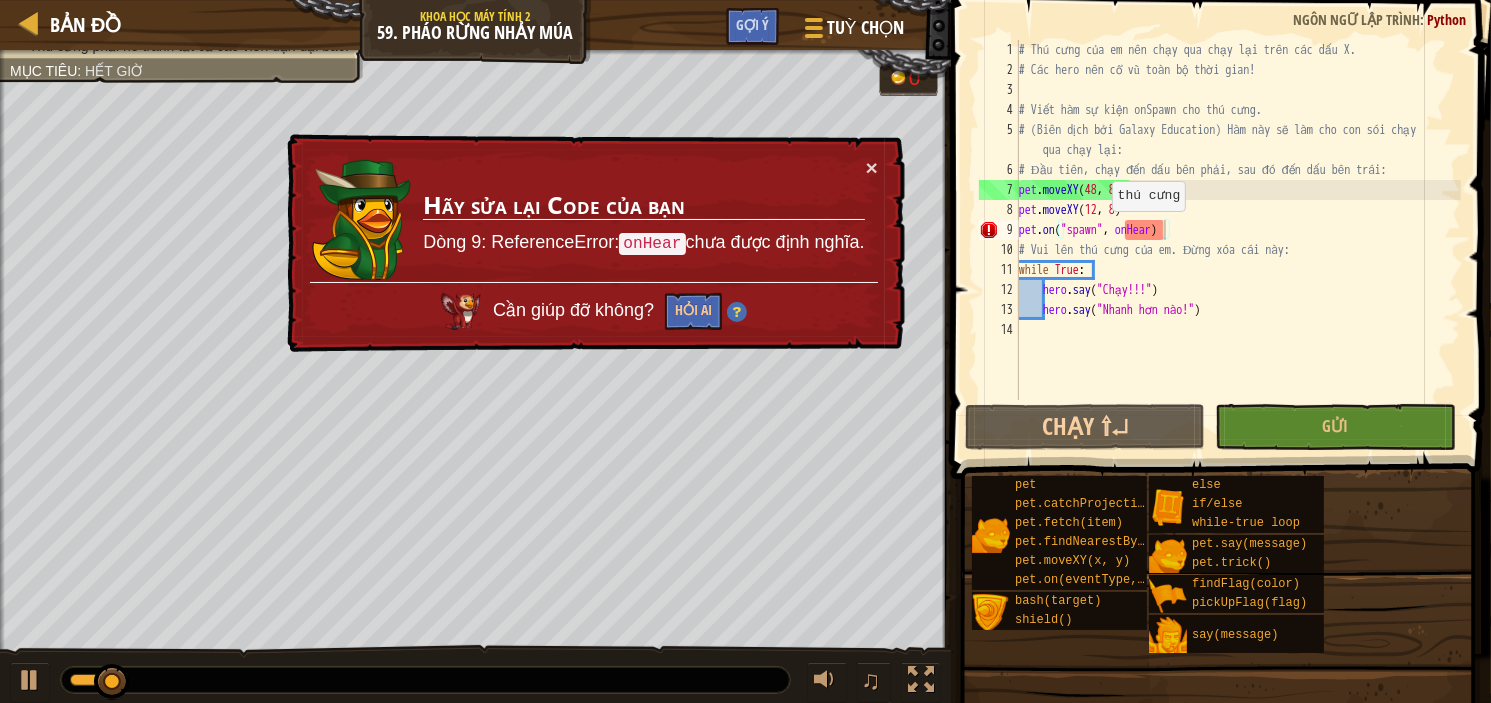click on "# Thú cưng của em nên chạy qua chạy lại trên các dấu X. # Các hero nên cổ vũ toàn bộ thời gian! # Viết hàm sự kiện onSpawn cho thú cưng. # (Biên dịch bởi Galaxy Education) Hàm này sẽ làm cho con sói chạy       qua chạy lại: # Đầu tiên, chạy đến dấu bên phải, sau đó đến dấu bên trái: pet . moveXY ( 48 ,   8 ) pet . moveXY ( 12 ,   8 ) pet . on ( "spawn" ,   onHear ) # Vui lên thú cưng của em. Đừng xóa cái này: while   True :      hero . say ( "Chạy!!!" )      hero . say ( "Nhanh hơn nào!" )" at bounding box center (1238, 240) 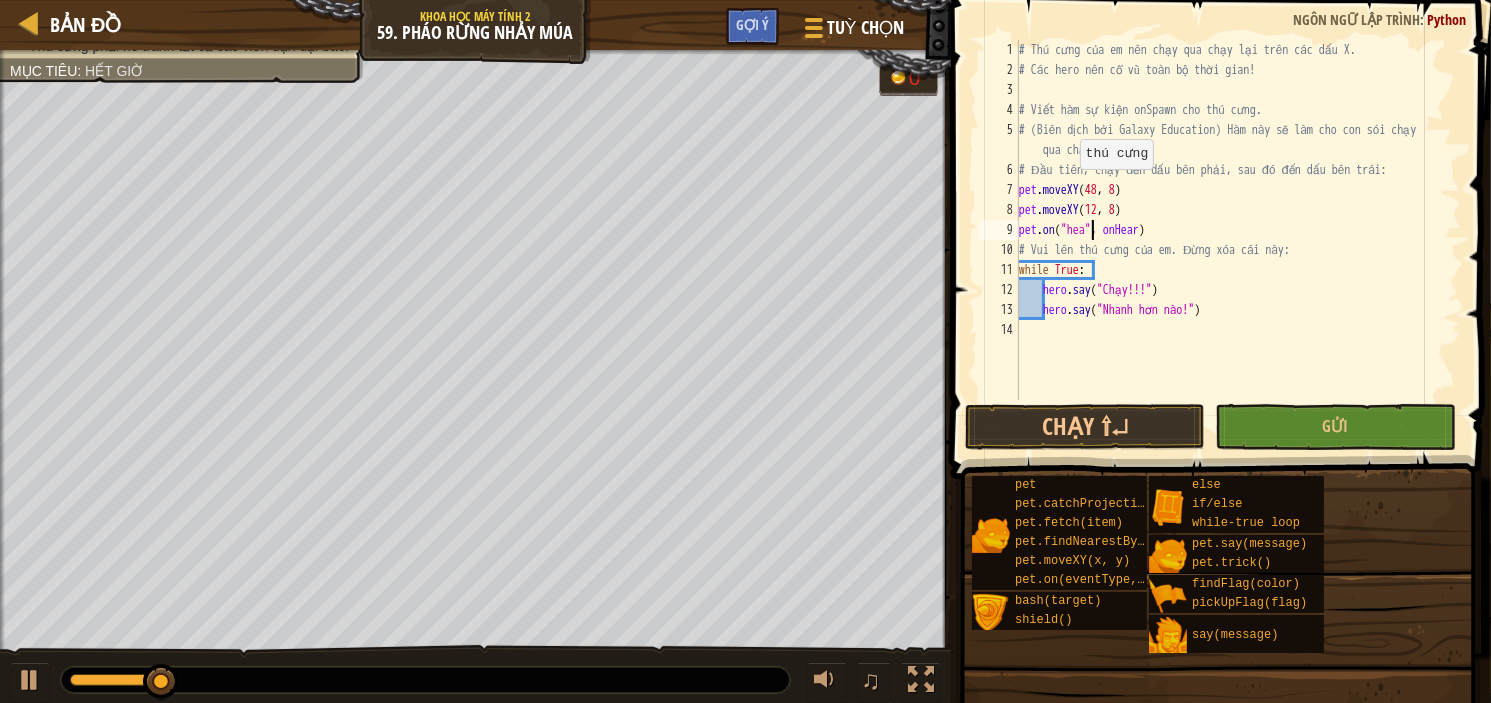 scroll, scrollTop: 9, scrollLeft: 6, axis: both 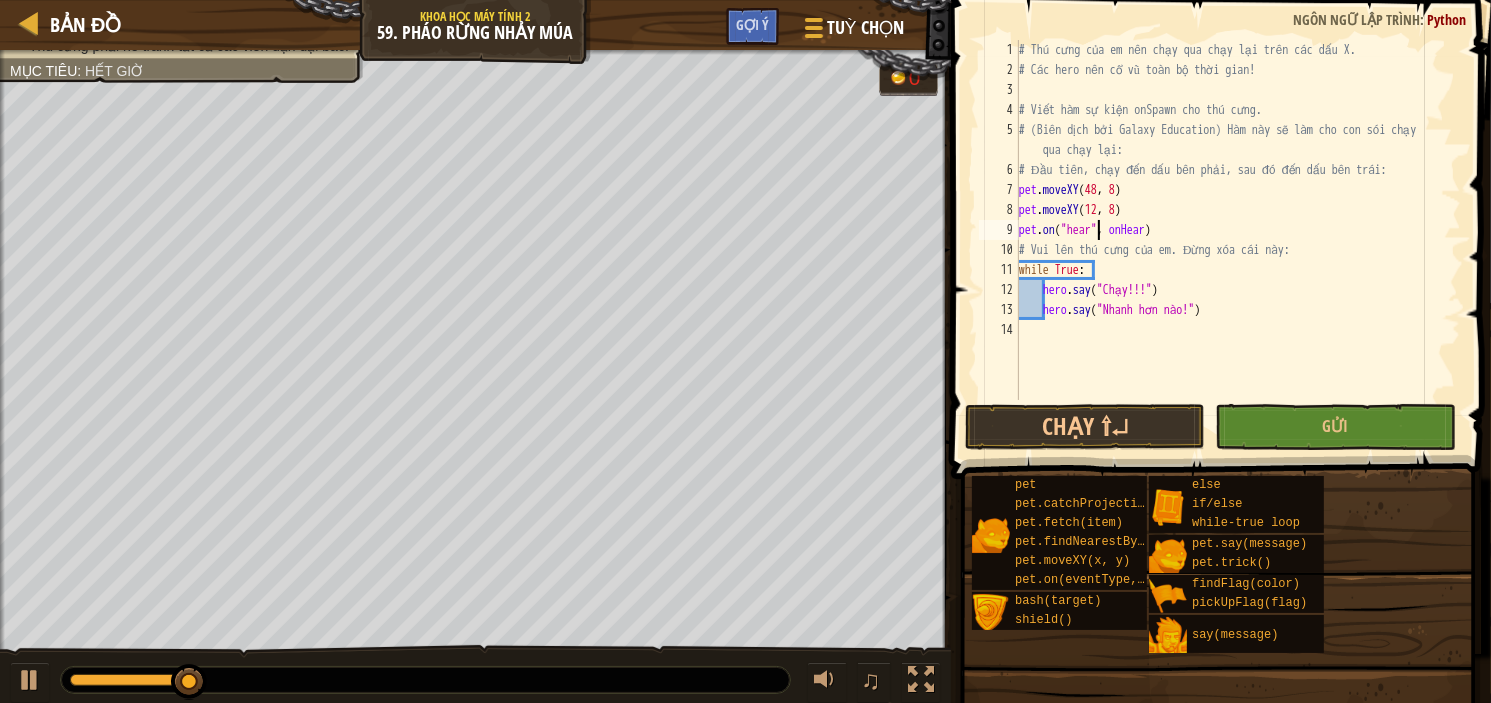 click on "pet.on("hear", onHear) 1 2 3 4 5 6 7 8 9 10 11 12 13 14 # Thú cưng của em nên chạy qua chạy lại trên các dấu X. # Các hero nên cổ vũ toàn bộ thời gian! # Viết hàm sự kiện onSpawn cho thú cưng. # (Biên dịch bởi Galaxy Education) Hàm này sẽ làm cho con sói chạy       qua chạy lại: # Đầu tiên, chạy đến dấu bên phải, sau đó đến dấu bên trái: pet . moveXY ( 48 ,   8 ) pet . moveXY ( 12 ,   8 ) pet . on ( "hear" ,   onHear ) # Vui lên thú cưng của em. Đừng xóa cái này: while   True :      hero . say ( "Chạy!!!" )      hero . say ( "Nhanh hơn nào!" )     XXXXXXXXXXXXXXXXXXXXXXXXXXXXXXXXXXXXXXXXXXXXXXXXXXXXXXXXXXXXXXXXXXXXXXXXXXXXXXXXXXXXXXXXXXXXXXXXXXXXXXXXXXXXXXXXXXXXXXXXXXXXXXXXXXXXXXXXXXXXXXXXXXXXXXXXXXXXXXXXXXXXXXXXXXXXXXXXXXXXXXXXXXXXXXXXXXXXXXXXXXXXXXXXXXXXXXXXXXXXXXXXXXXXXXXXXXXXXXXXXXXXXXXXXXXXXXXX Đã lưu Code Ngôn ngữ lập trình : Python Chạy ⇧↵ Gửi Xong Statement   /  Call   /  thú cưng" at bounding box center [1218, 279] 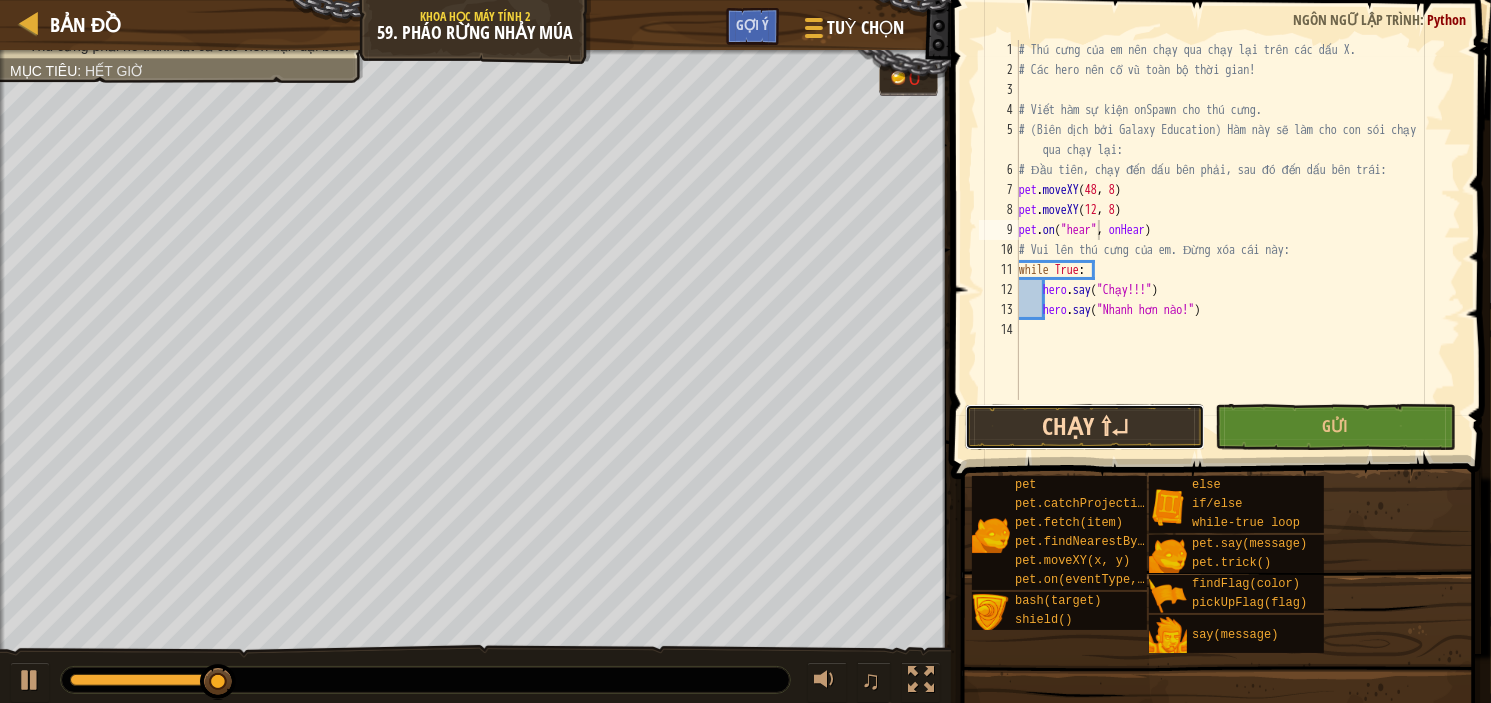 click on "Chạy ⇧↵" at bounding box center [1085, 427] 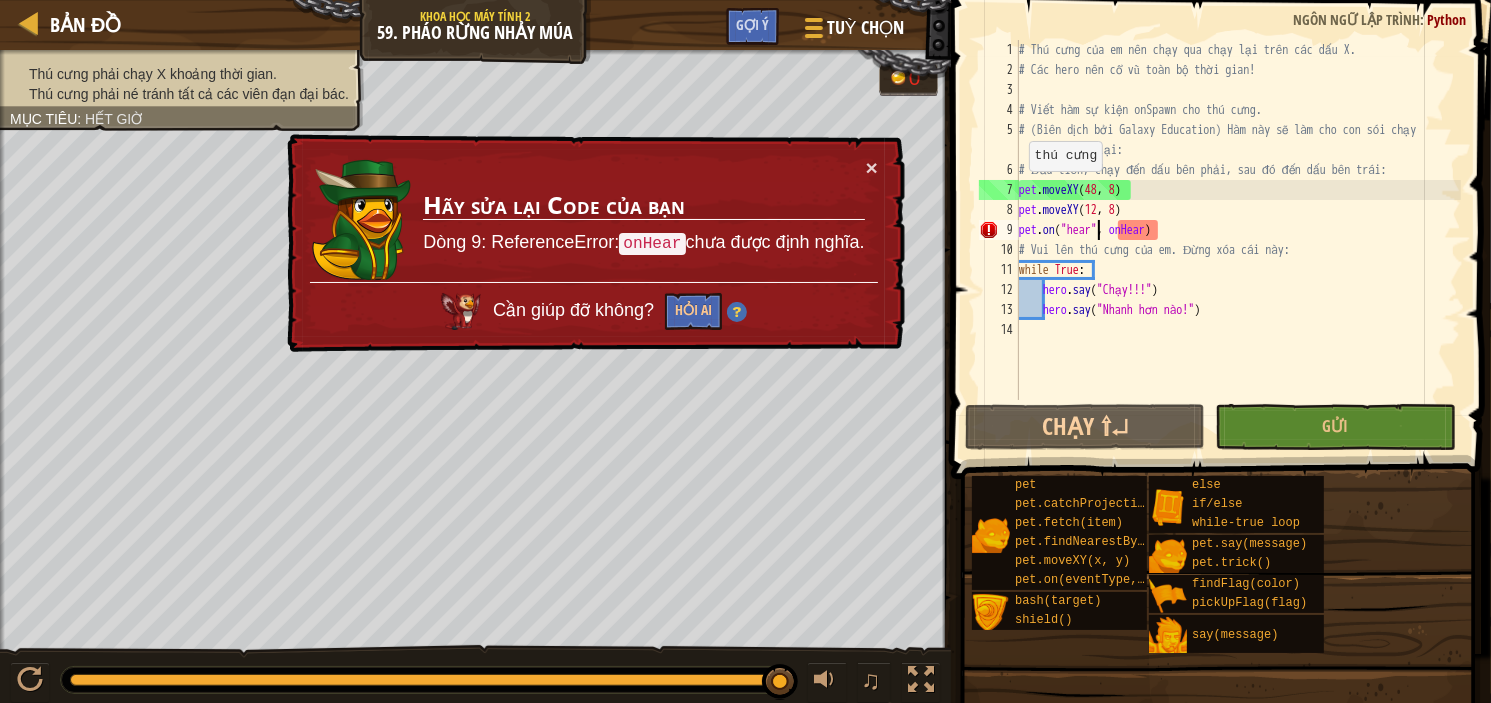 click on "# Thú cưng của em nên chạy qua chạy lại trên các dấu X. # Các hero nên cổ vũ toàn bộ thời gian! # Viết hàm sự kiện onSpawn cho thú cưng. # (Biên dịch bởi Galaxy Education) Hàm này sẽ làm cho con sói chạy       qua chạy lại: # Đầu tiên, chạy đến dấu bên phải, sau đó đến dấu bên trái: pet . moveXY ( 48 ,   8 ) pet . moveXY ( 12 ,   8 ) pet . on ( "hear" ,   onHear ) # Vui lên thú cưng của em. Đừng xóa cái này: while   True :      hero . say ( "Chạy!!!" )      hero . say ( "Nhanh hơn nào!" )" at bounding box center [1238, 240] 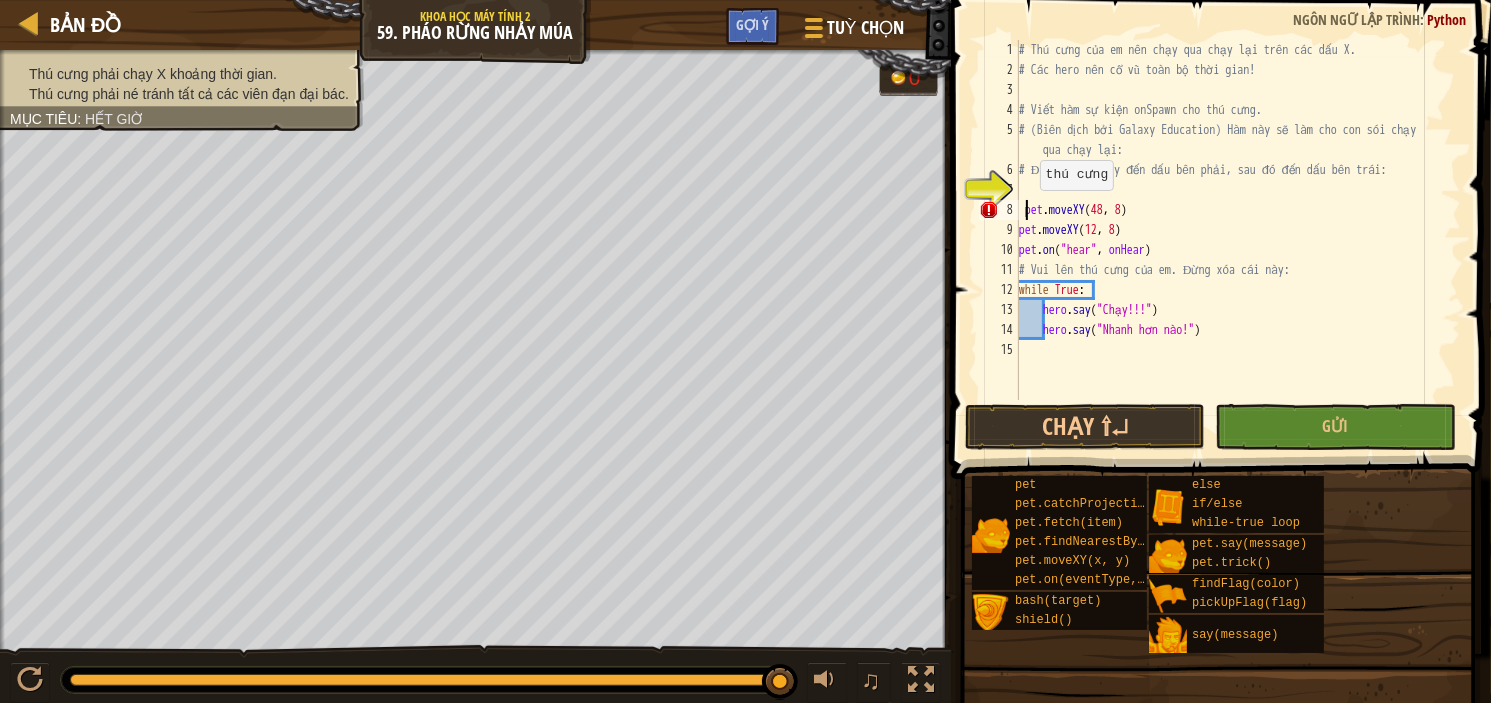 type on "pet.moveXY(48, 8)" 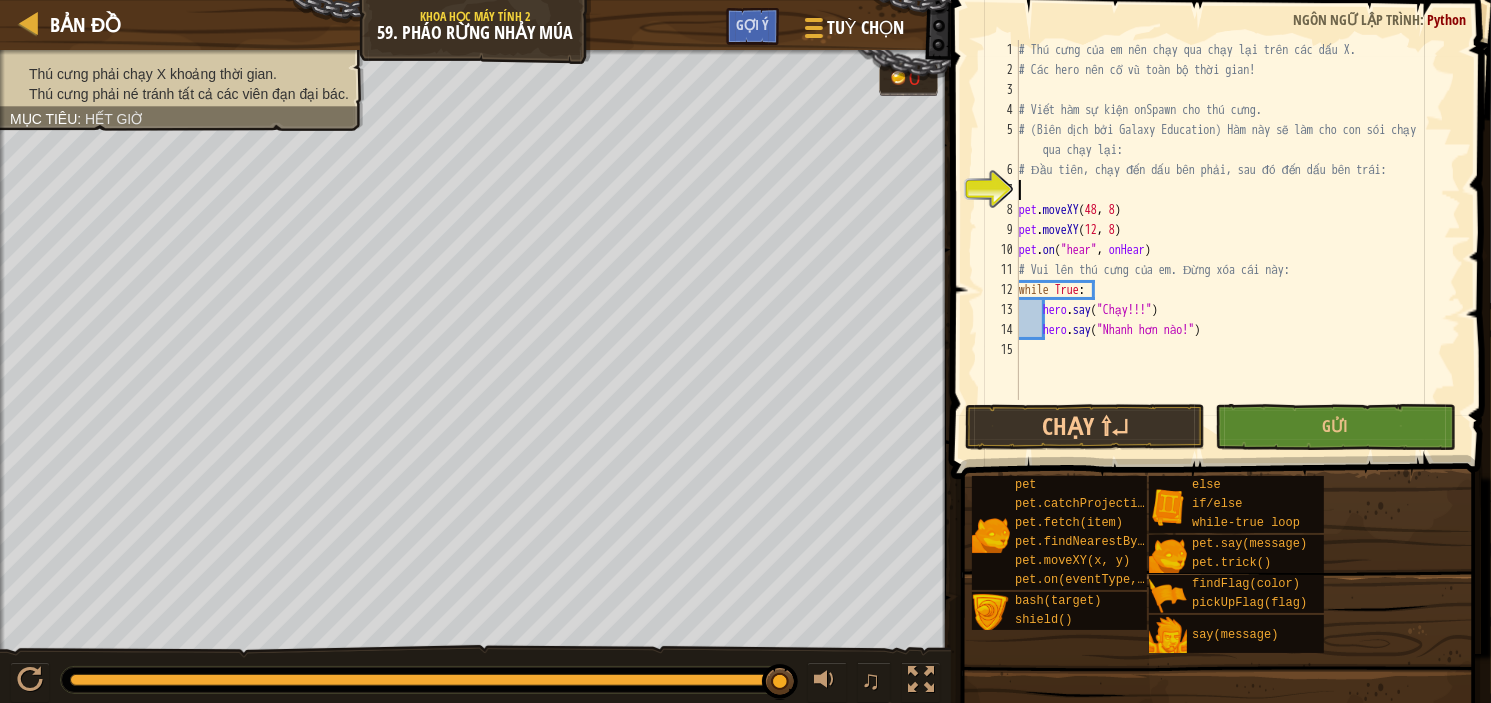 click on "# Thú cưng của em nên chạy qua chạy lại trên các dấu X. # Các hero nên cổ vũ toàn bộ thời gian! # Viết hàm sự kiện onSpawn cho thú cưng. # (Biên dịch bởi Galaxy Education) Hàm này sẽ làm cho con sói chạy       qua chạy lại: # Đầu tiên, chạy đến dấu bên phải, sau đó đến dấu bên trái: pet . moveXY ( 48 ,   8 ) pet . moveXY ( 12 ,   8 ) pet . on ( "hear" ,   onHear ) # Vui lên thú cưng của em. Đừng xóa cái này: while   True :      hero . say ( "Chạy!!!" )      hero . say ( "Nhanh hơn nào!" )" at bounding box center (1238, 240) 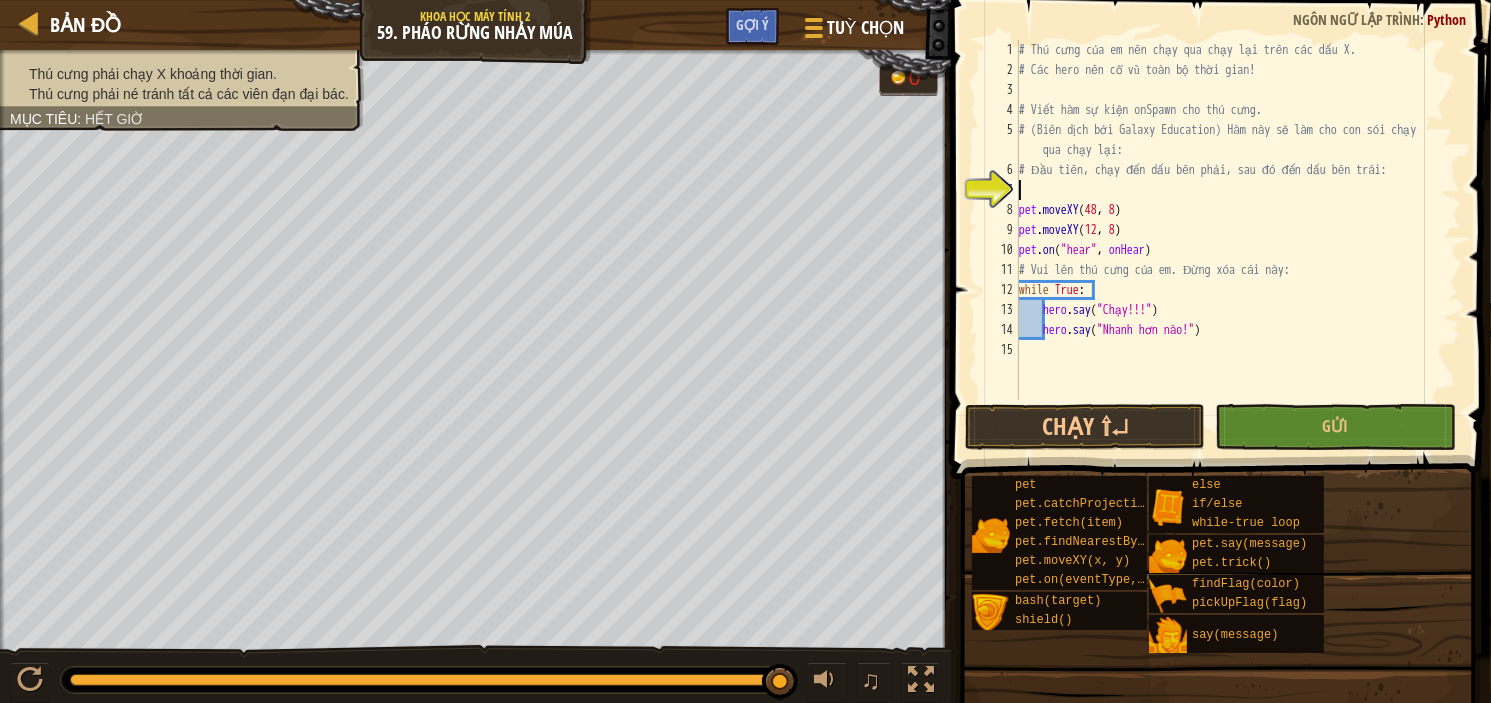 type on "ư" 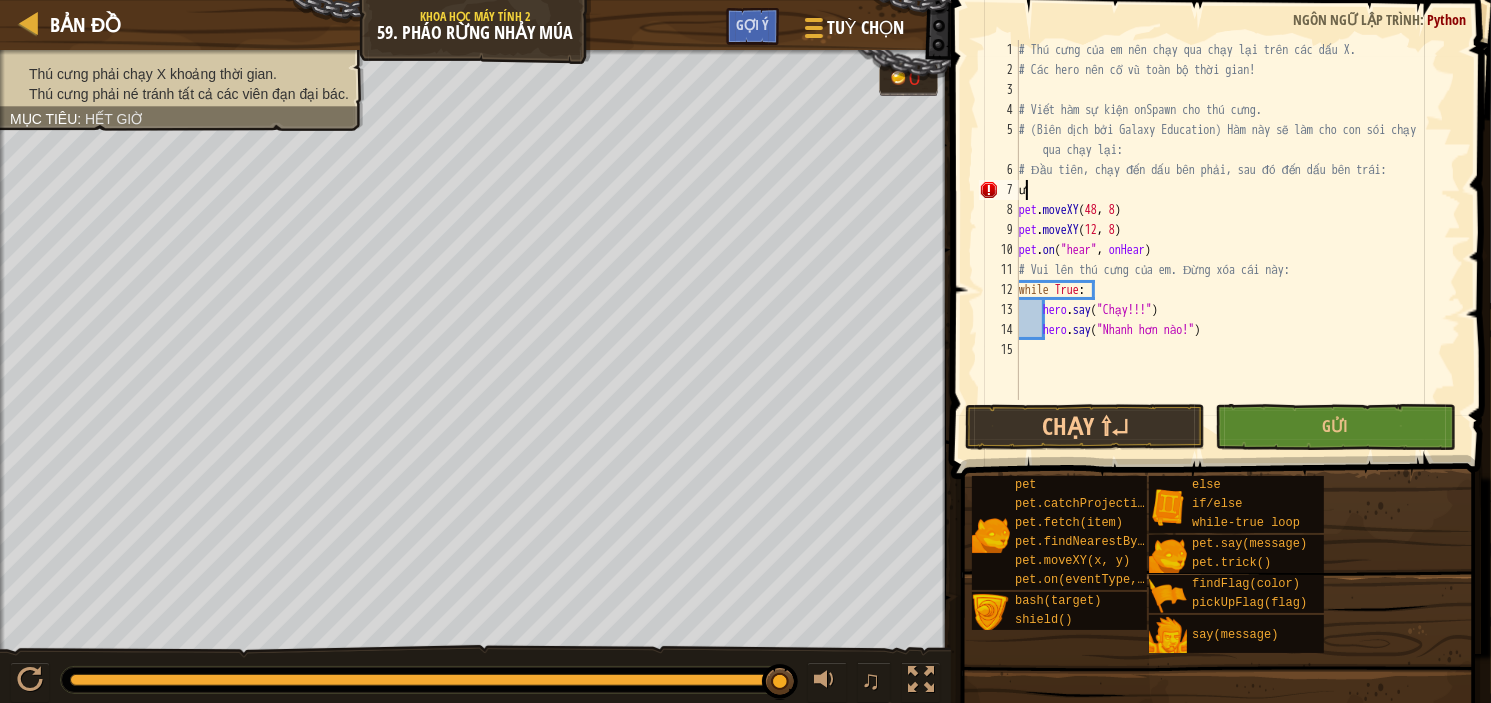 type on "w" 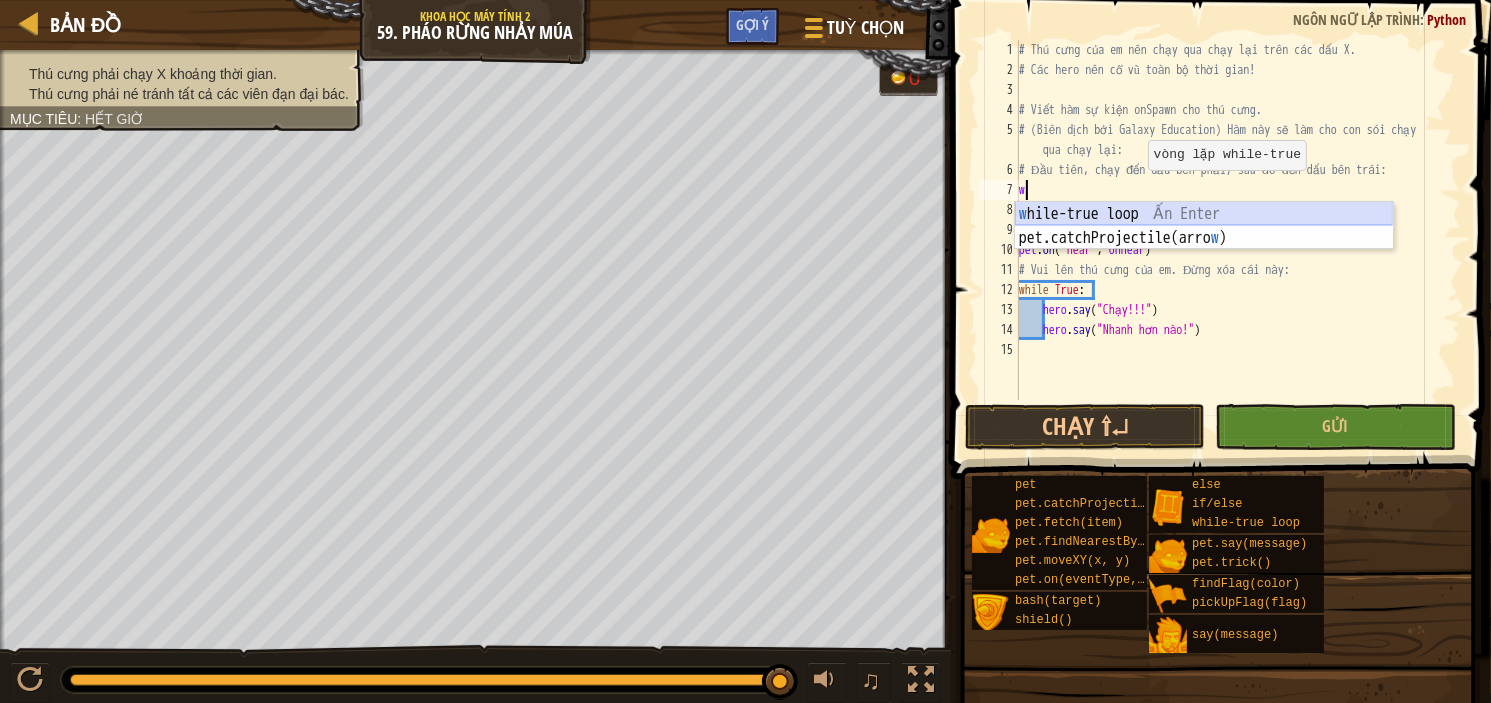 click on "w hile-true loop Ấn Enter pet.catchProjectile(arro w ) Ấn Enter" at bounding box center [1204, 250] 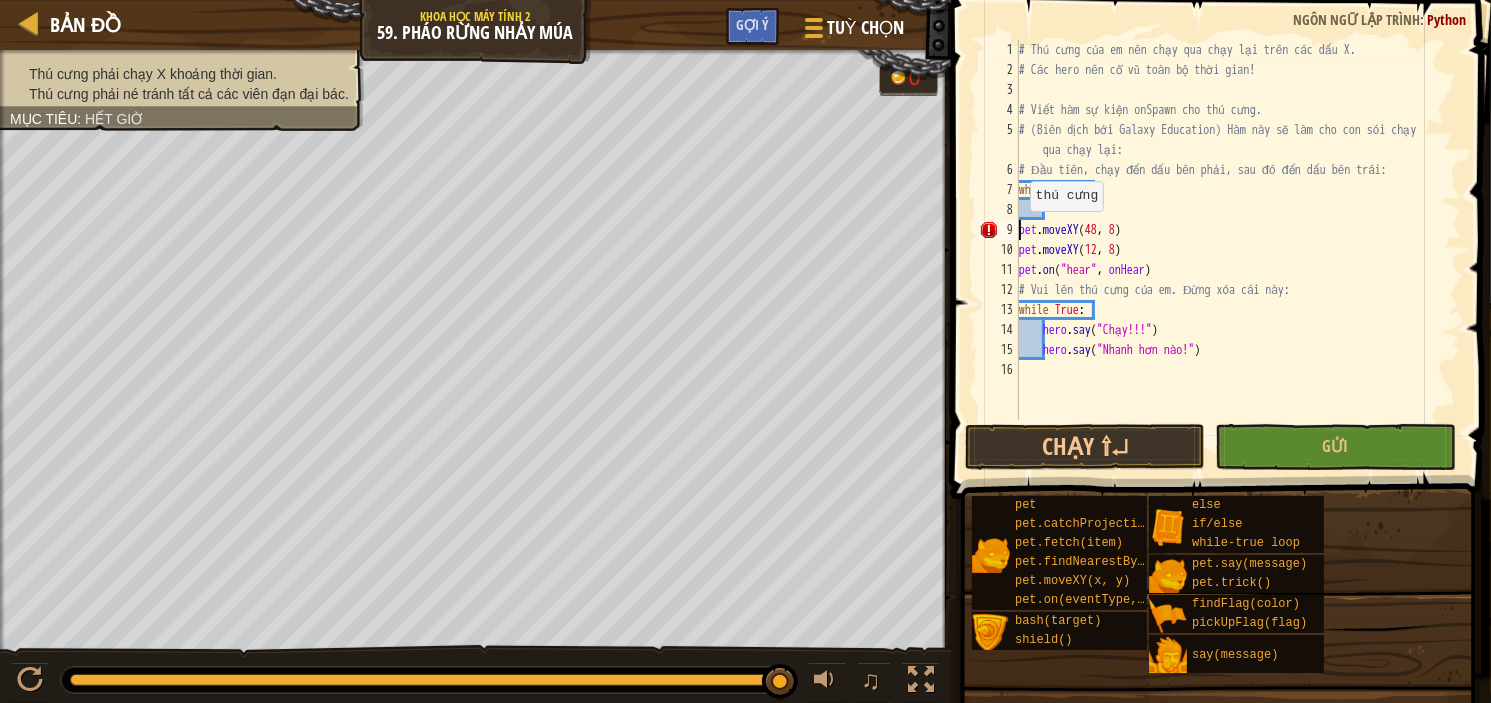 click on "# Thú cưng của em nên chạy qua chạy lại trên các dấu X. # Các hero nên cổ vũ toàn bộ thời gian! # Viết hàm sự kiện onSpawn cho thú cưng. # (Biên dịch bởi Galaxy Education) Hàm này sẽ làm cho con sói chạy       qua chạy lại: # Đầu tiên, chạy đến dấu bên phải, sau đó đến dấu bên trái: while   True :      pet . moveXY ( 48 ,   8 ) pet . moveXY ( 12 ,   8 ) pet . on ( "hear" ,   onHear ) # Vui lên thú cưng của em. Đừng xóa cái này: while   True :      hero . say ( "Chạy!!!" )      hero . say ( "Nhanh hơn nào!" )" at bounding box center [1238, 250] 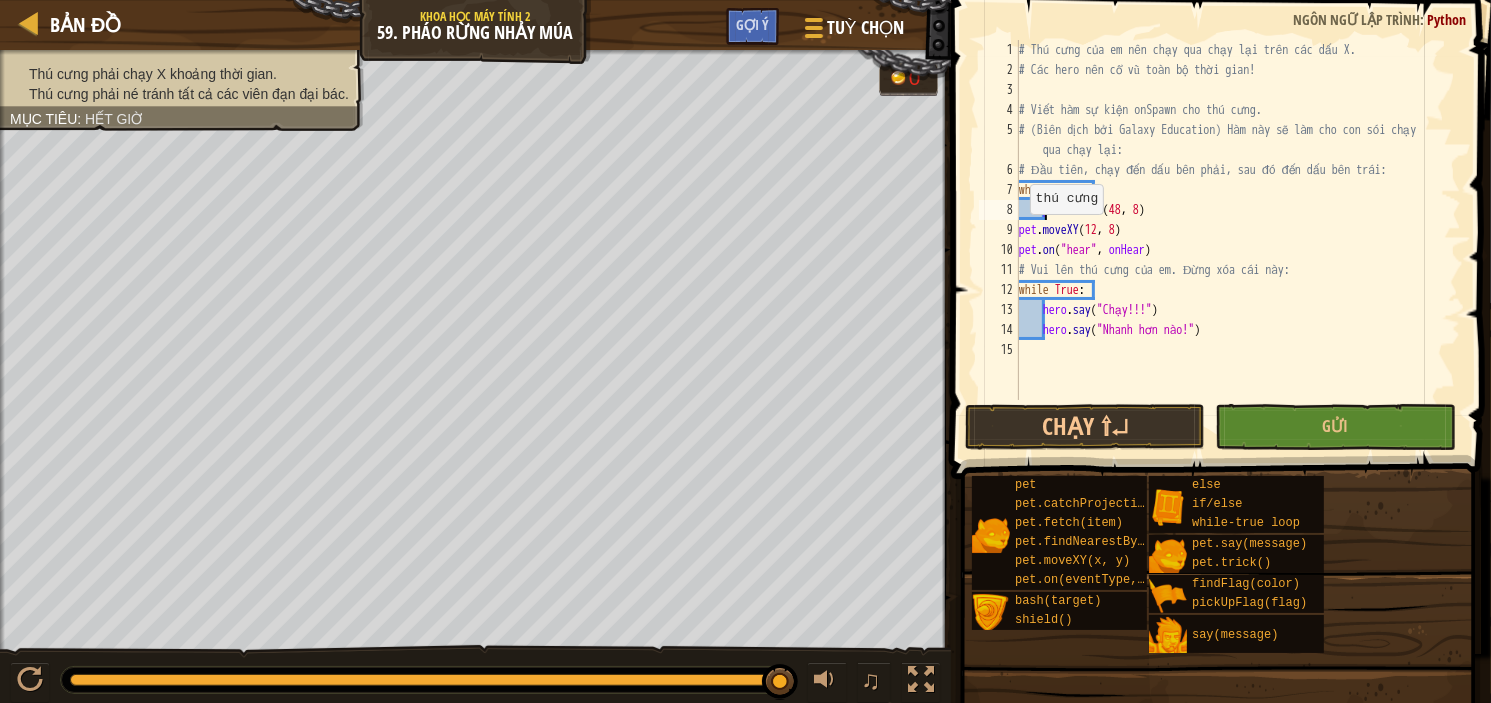 click on "# Thú cưng của em nên chạy qua chạy lại trên các dấu X. # Các hero nên cổ vũ toàn bộ thời gian! # Viết hàm sự kiện onSpawn cho thú cưng. # (Biên dịch bởi Galaxy Education) Hàm này sẽ làm cho con sói chạy       qua chạy lại: # Đầu tiên, chạy đến dấu bên phải, sau đó đến dấu bên trái: while   True :      pet . moveXY ( 48 ,   8 ) pet . moveXY ( 12 ,   8 ) pet . on ( "hear" ,   onHear ) # Vui lên thú cưng của em. Đừng xóa cái này: while   True :      hero . say ( "Chạy!!!" )      hero . say ( "Nhanh hơn nào!" )" at bounding box center [1238, 240] 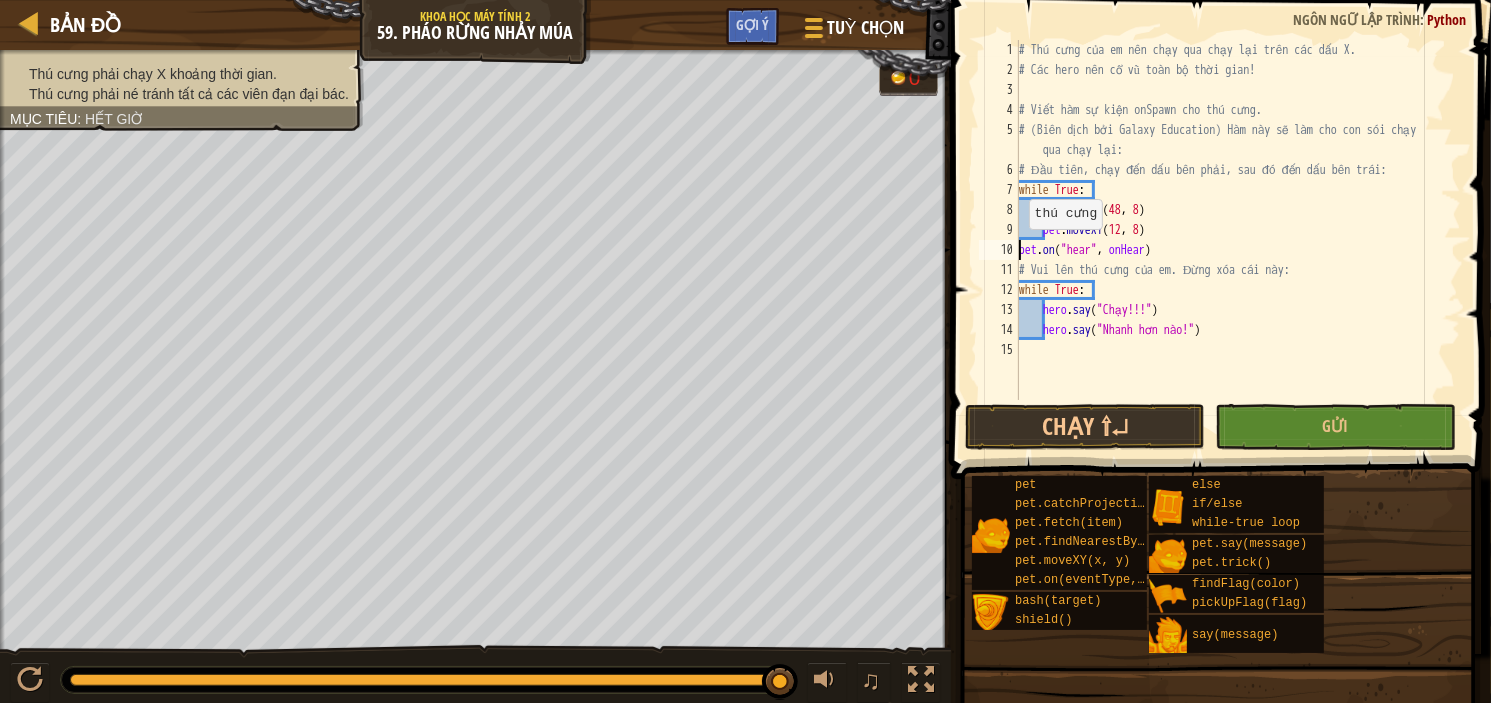 click on "# Thú cưng của em nên chạy qua chạy lại trên các dấu X. # Các hero nên cổ vũ toàn bộ thời gian! # Viết hàm sự kiện onSpawn cho thú cưng. # (Biên dịch bởi Galaxy Education) Hàm này sẽ làm cho con sói chạy       qua chạy lại: # Đầu tiên, chạy đến dấu bên phải, sau đó đến dấu bên trái: while   True :      pet . moveXY ( 48 ,   8 )      pet . moveXY ( 12 ,   8 ) pet . on ( "hear" ,   onHear ) # Vui lên thú cưng của em. Đừng xóa cái này: while   True :      hero . say ( "Chạy!!!" )      hero . say ( "Nhanh hơn nào!" )" at bounding box center [1238, 240] 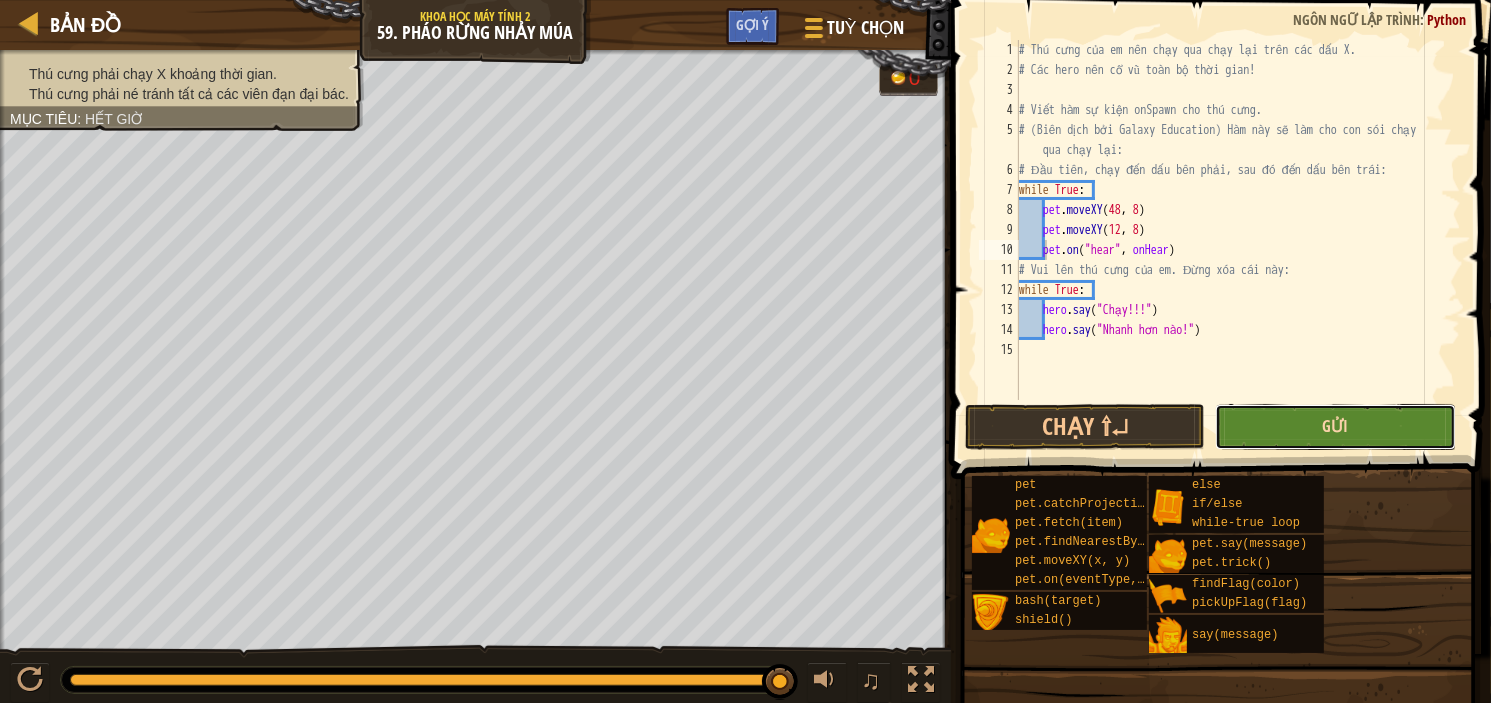 click on "Gửi" at bounding box center [1335, 426] 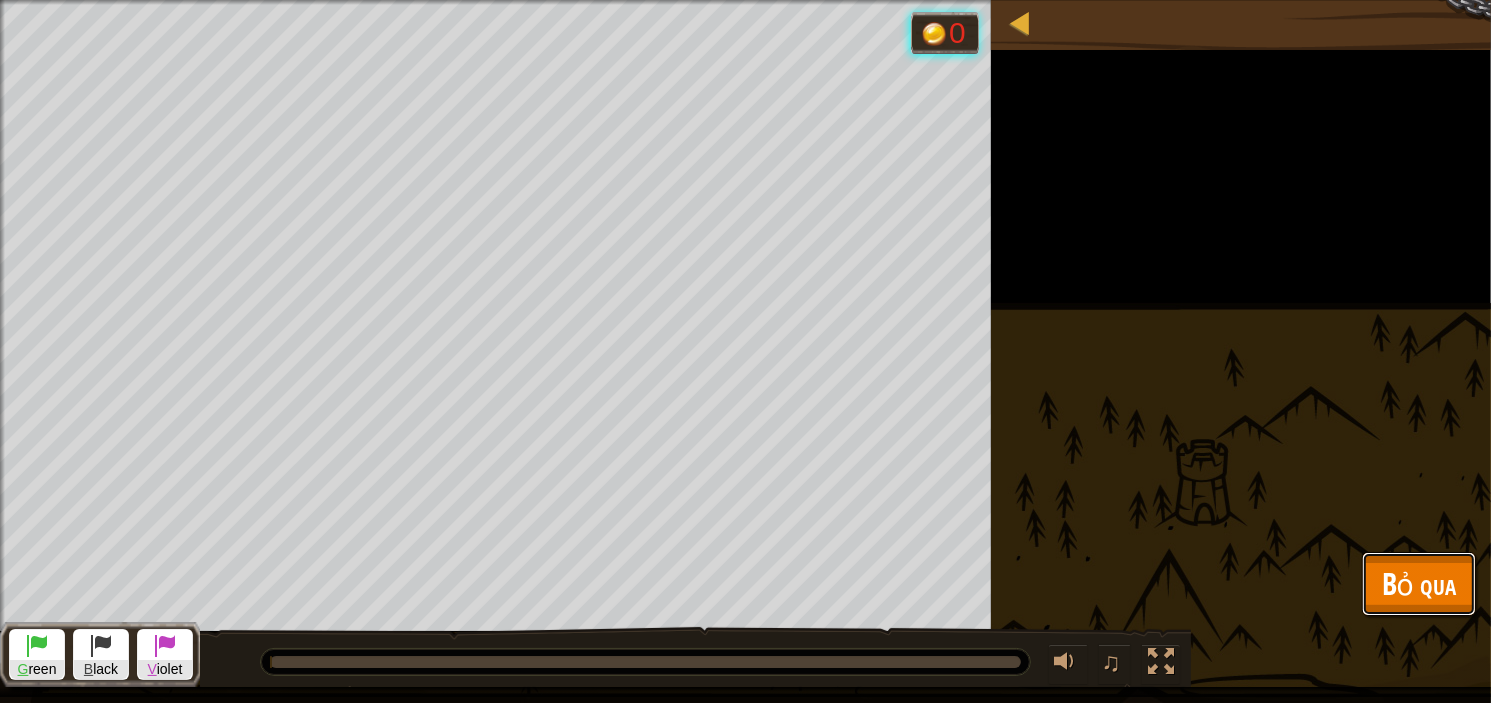 click on "Bỏ qua" at bounding box center [1419, 583] 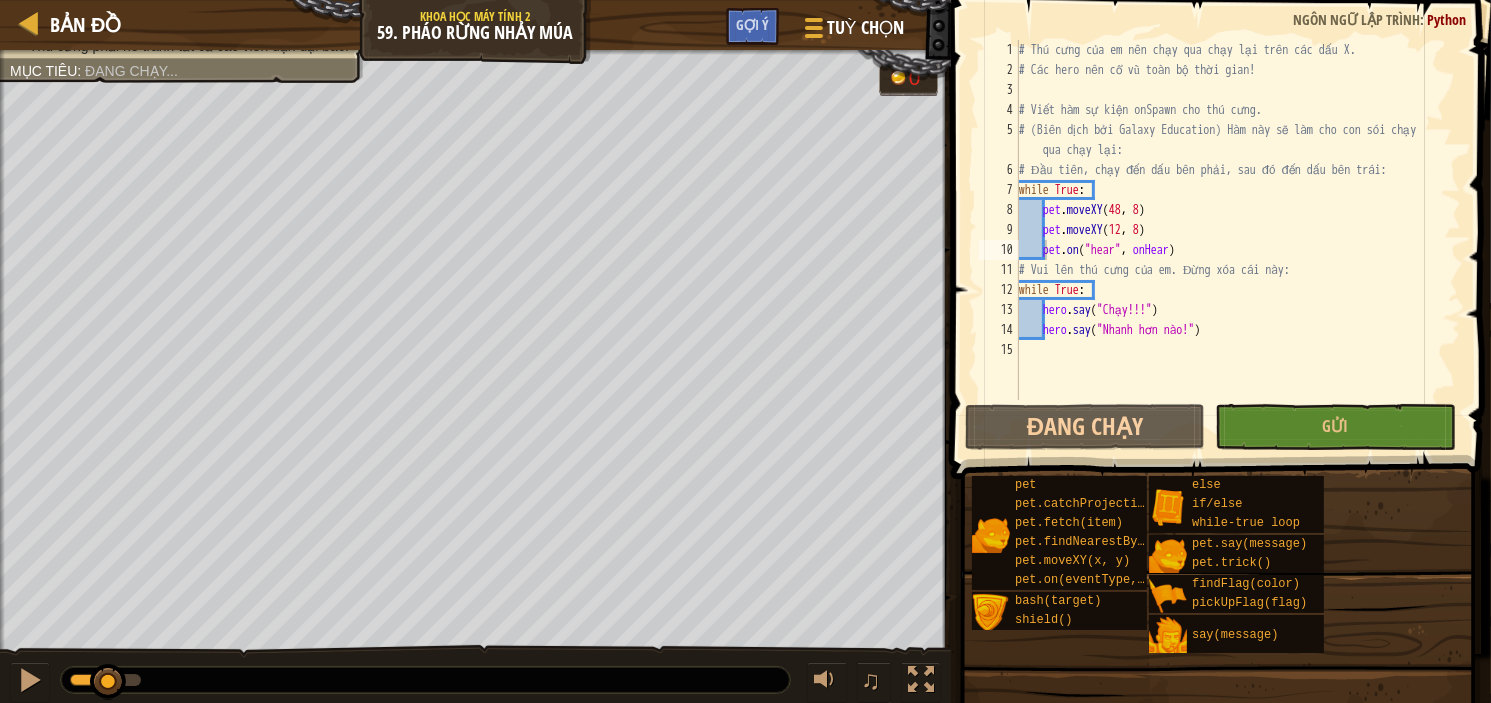 drag, startPoint x: 76, startPoint y: 676, endPoint x: 865, endPoint y: 659, distance: 789.1831 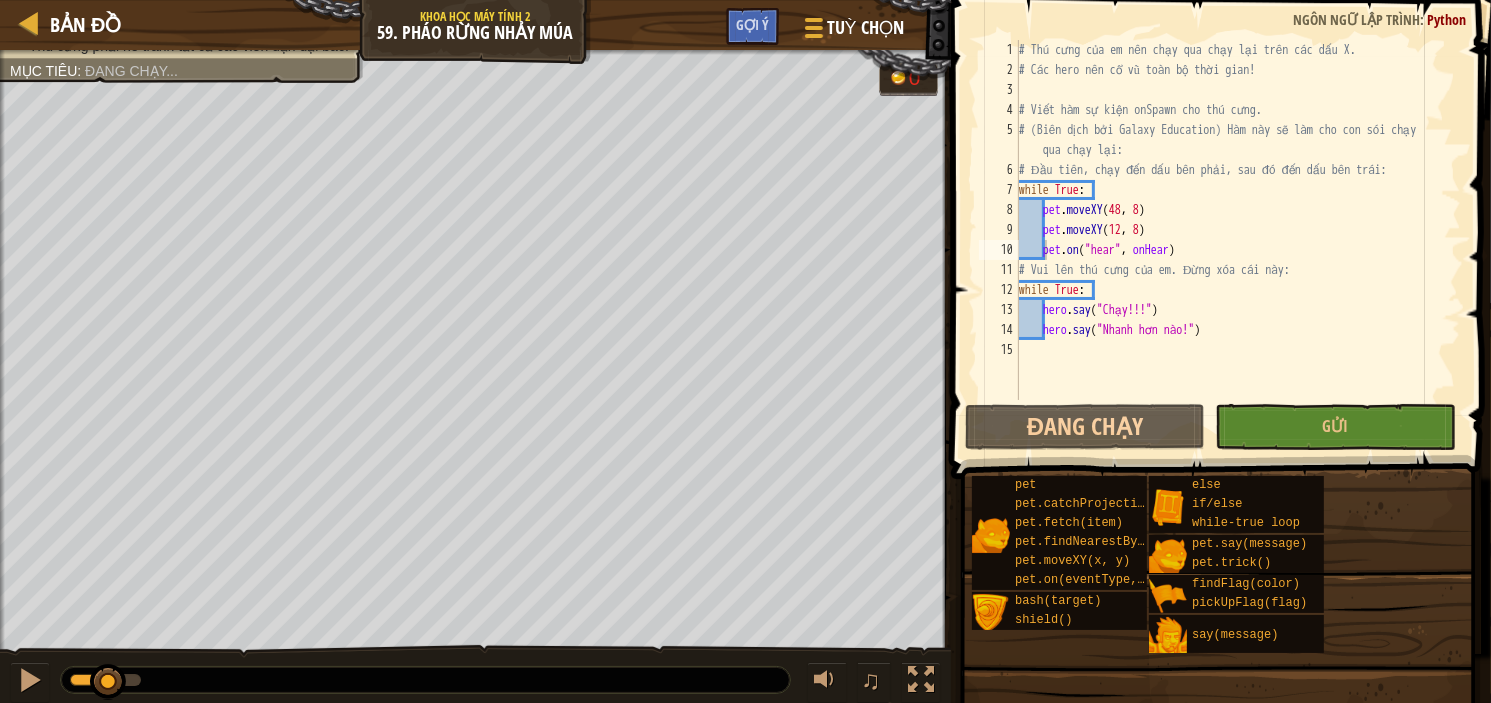 click on "♫" at bounding box center (475, 675) 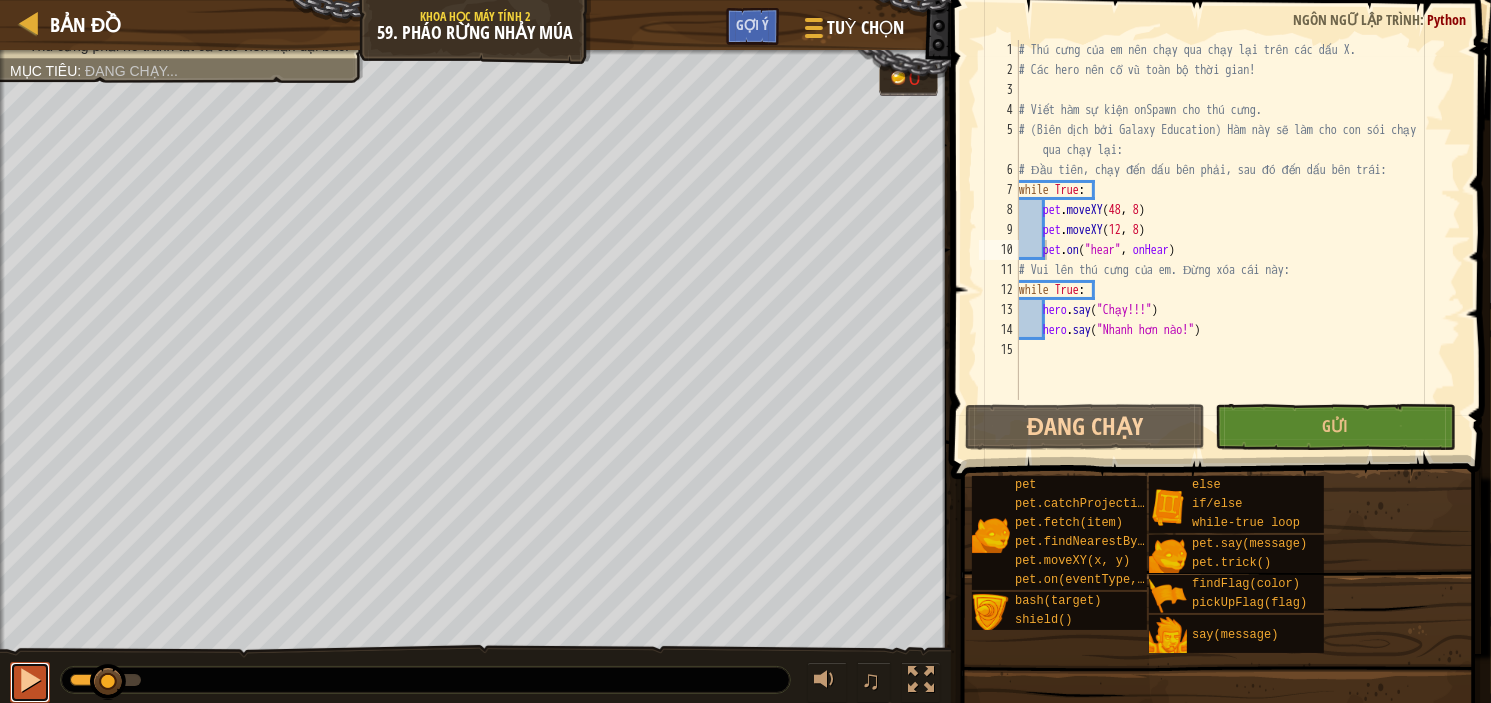 click at bounding box center (30, 680) 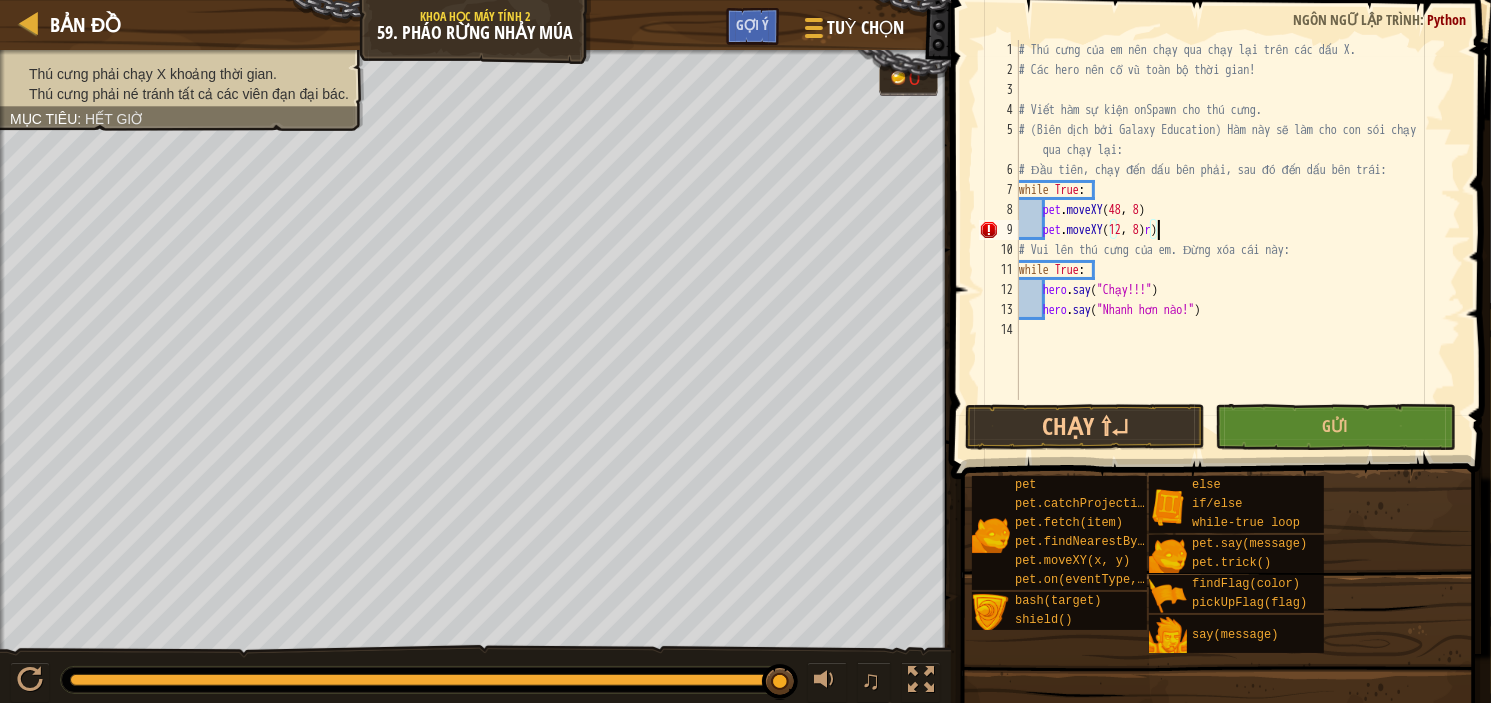 scroll, scrollTop: 9, scrollLeft: 10, axis: both 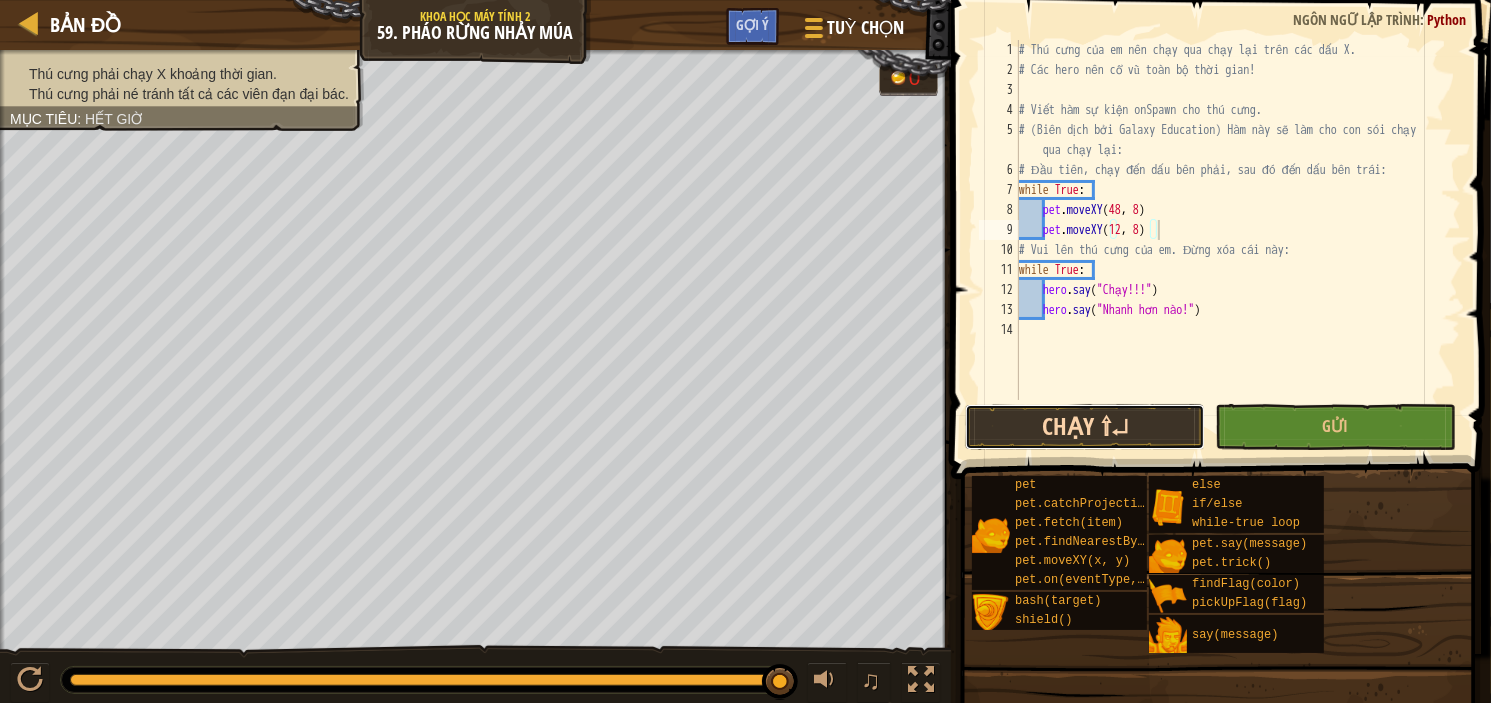 click on "Chạy ⇧↵" at bounding box center [1085, 427] 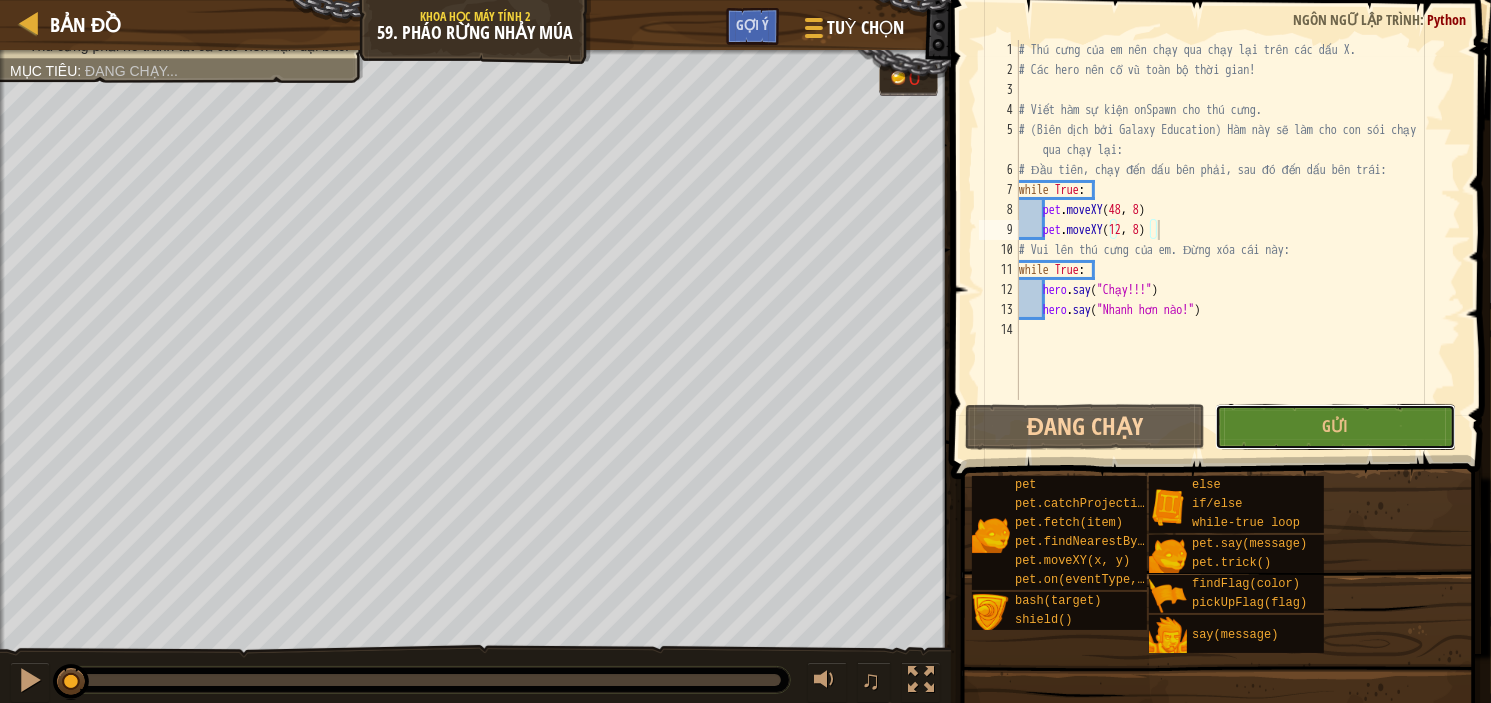 drag, startPoint x: 1325, startPoint y: 431, endPoint x: 1296, endPoint y: 425, distance: 29.614185 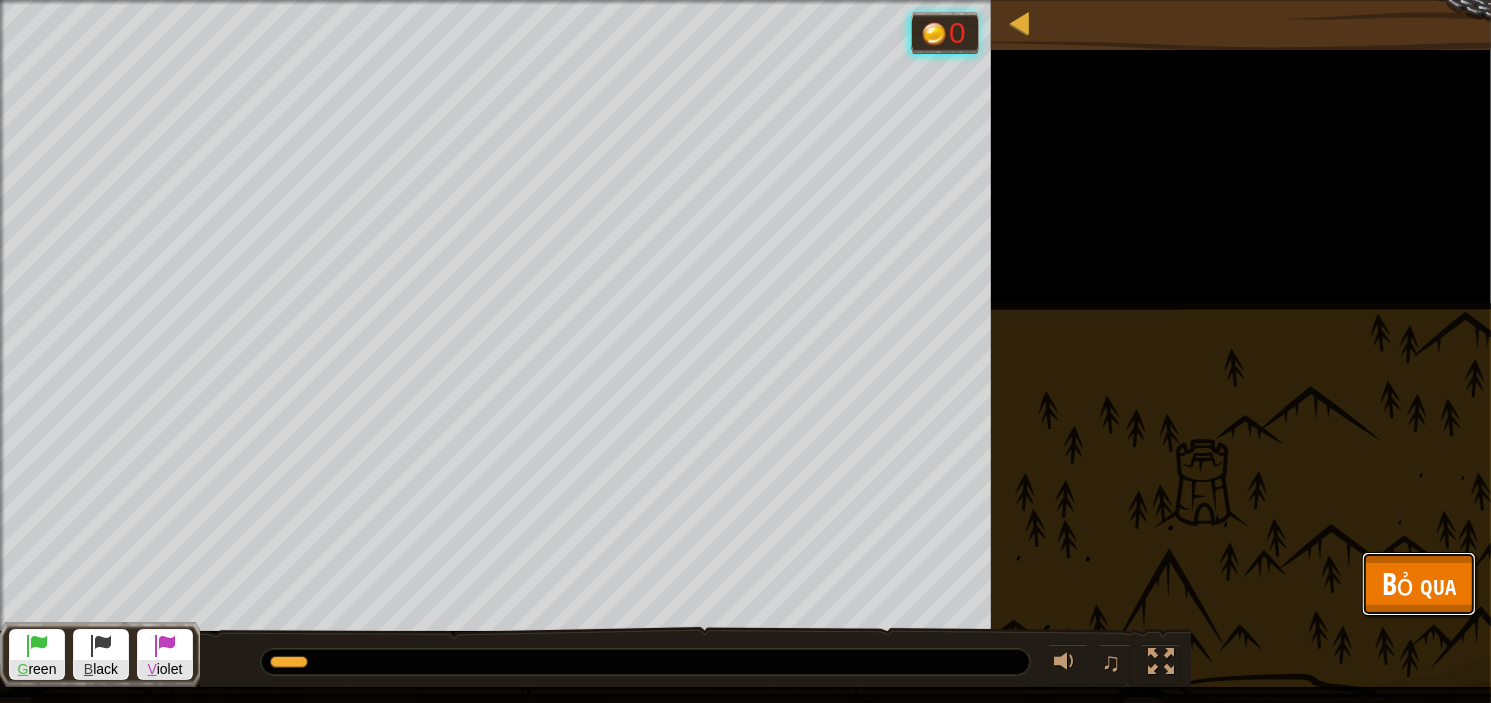 click on "Bỏ qua" at bounding box center [1419, 583] 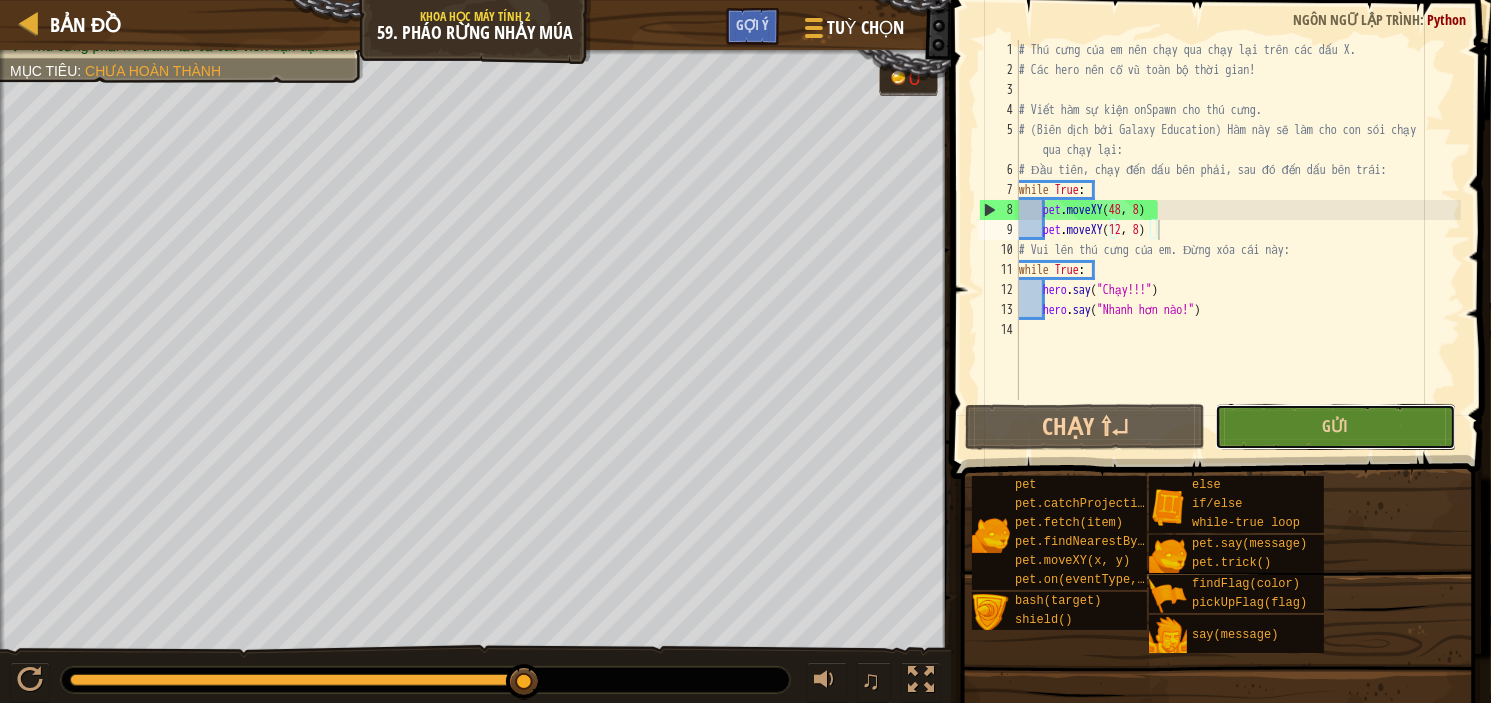 click on "Gửi" at bounding box center [1335, 427] 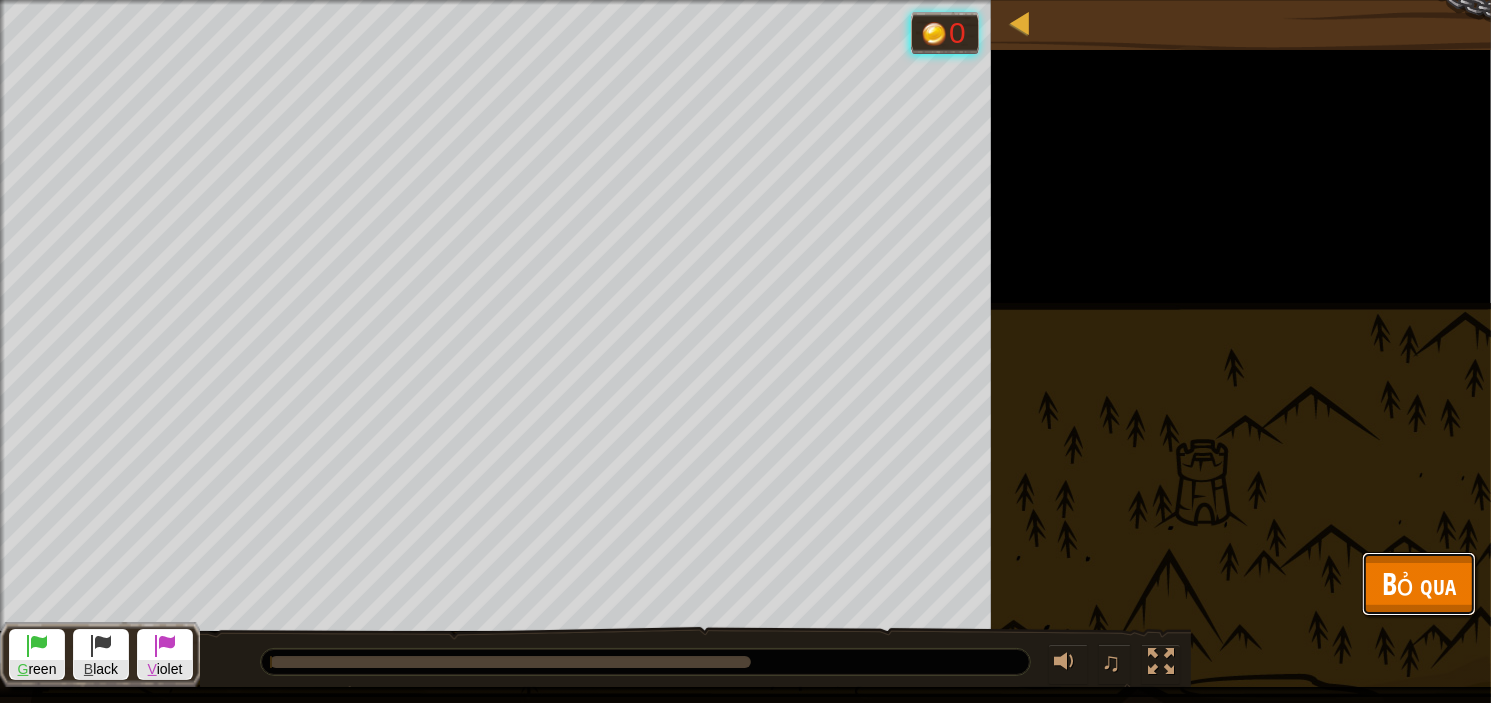 click on "Bỏ qua" at bounding box center (1419, 583) 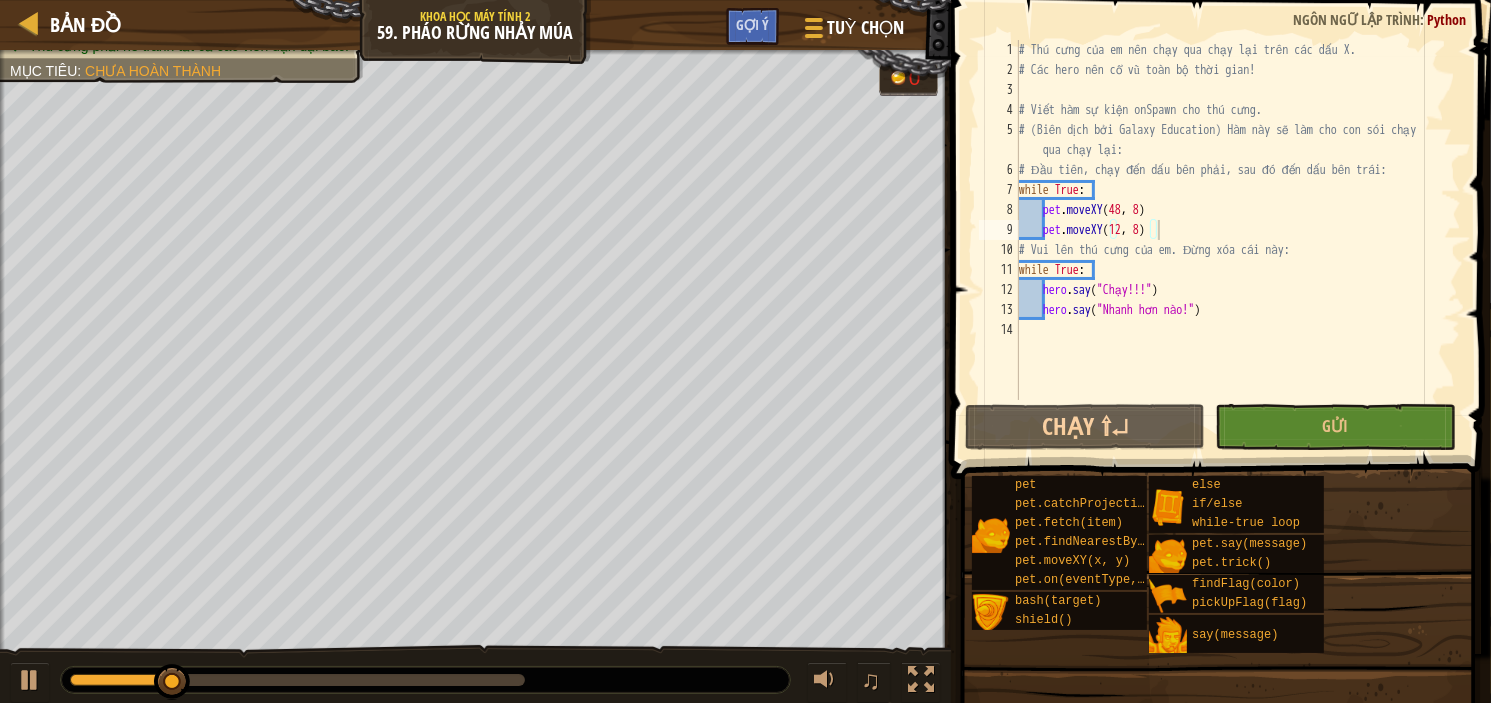 click on "# Thú cưng của em nên chạy qua chạy lại trên các dấu X. # Các hero nên cổ vũ toàn bộ thời gian! # Viết hàm sự kiện onSpawn cho thú cưng. # (Biên dịch bởi Galaxy Education) Hàm này sẽ làm cho con sói chạy       qua chạy lại: # Đầu tiên, chạy đến dấu bên phải, sau đó đến dấu bên trái: while   True :      pet . moveXY ( 48 ,   8 )      pet . moveXY ( 12 ,   8 ) # Vui lên thú cưng của em. Đừng xóa cái này: while   True :      hero . say ( "Chạy!!!" )      hero . say ( "Nhanh hơn nào!" )" at bounding box center [1238, 240] 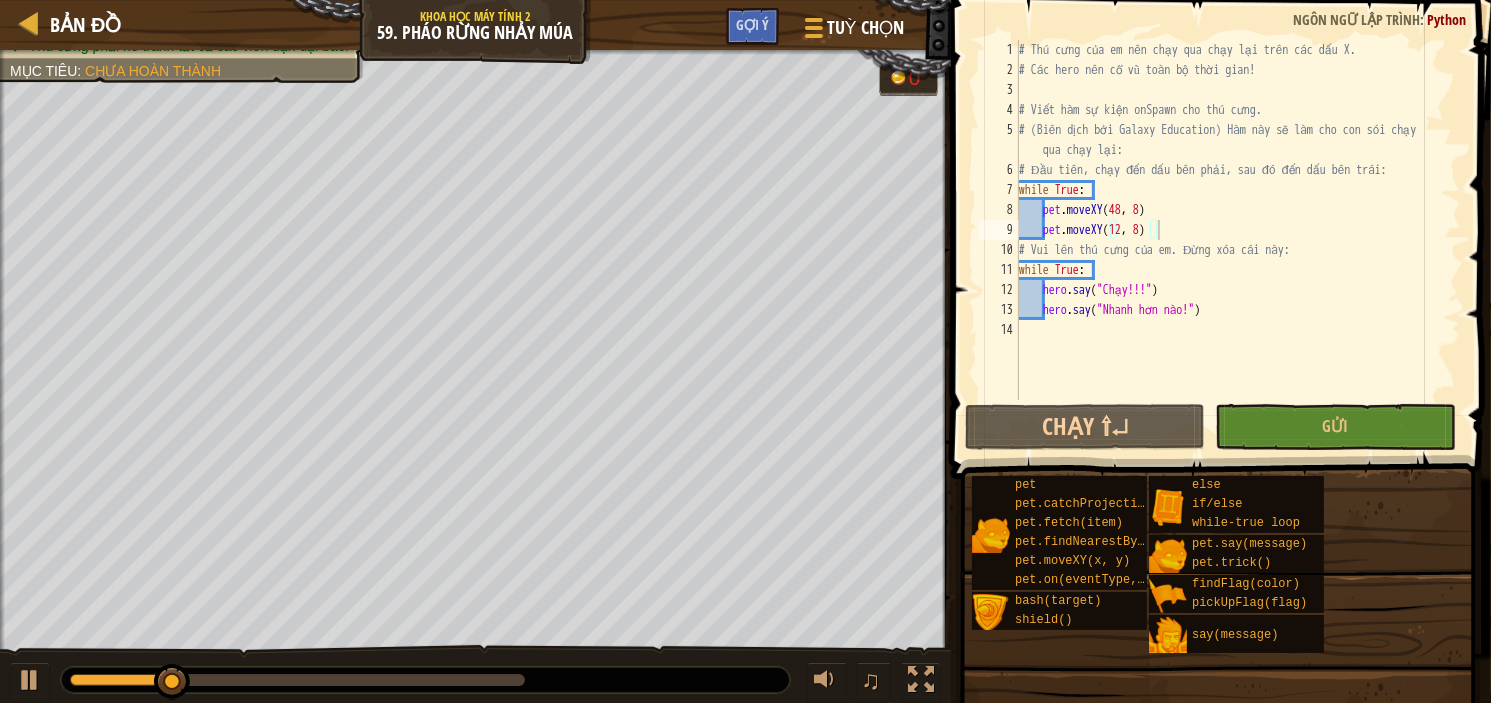 click on "# Thú cưng của em nên chạy qua chạy lại trên các dấu X. # Các hero nên cổ vũ toàn bộ thời gian! # Viết hàm sự kiện onSpawn cho thú cưng. # (Biên dịch bởi Galaxy Education) Hàm này sẽ làm cho con sói chạy       qua chạy lại: # Đầu tiên, chạy đến dấu bên phải, sau đó đến dấu bên trái: while   True :      pet . moveXY ( 48 ,   8 )      pet . moveXY ( 12 ,   8 ) # Vui lên thú cưng của em. Đừng xóa cái này: while   True :      hero . say ( "Chạy!!!" )      hero . say ( "Nhanh hơn nào!" )" at bounding box center (1238, 240) 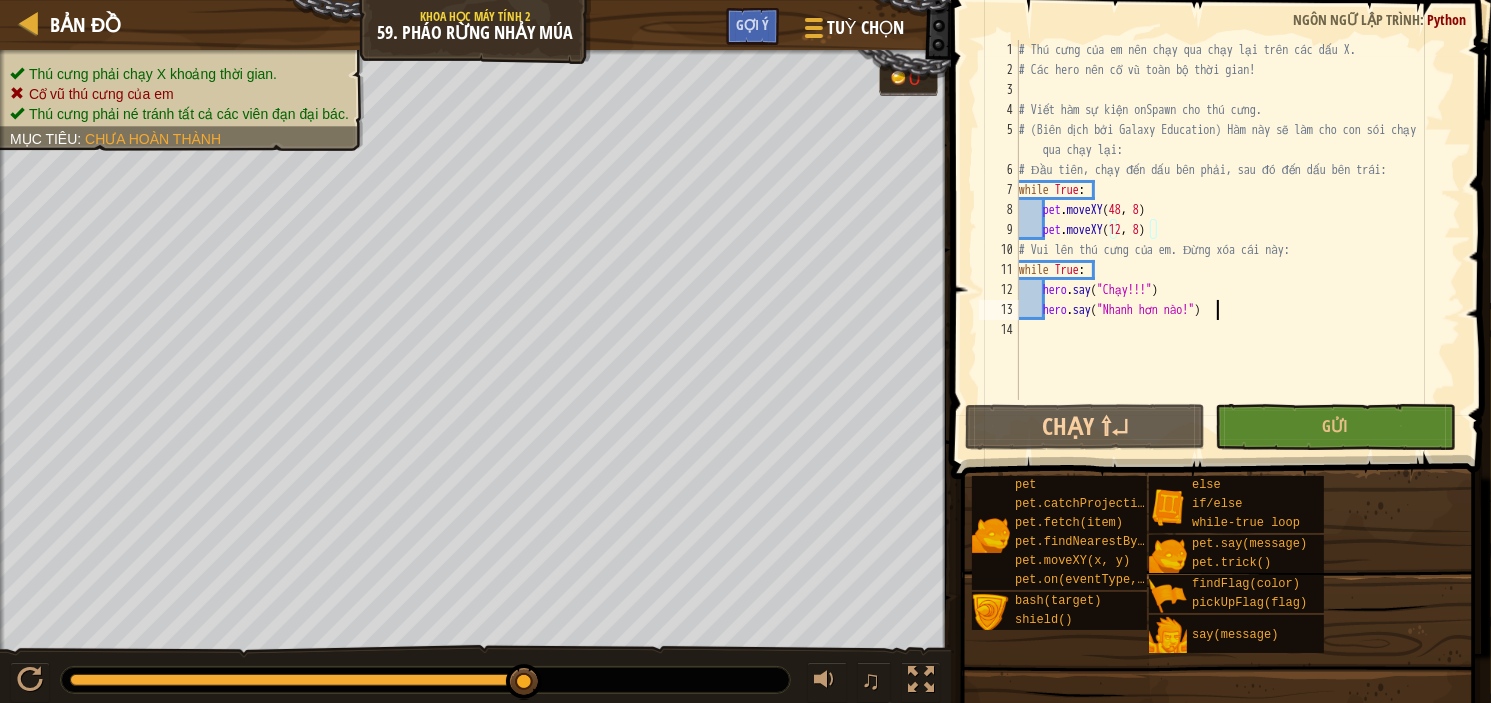 type on "hero.say("Nhanh hơn nào!")" 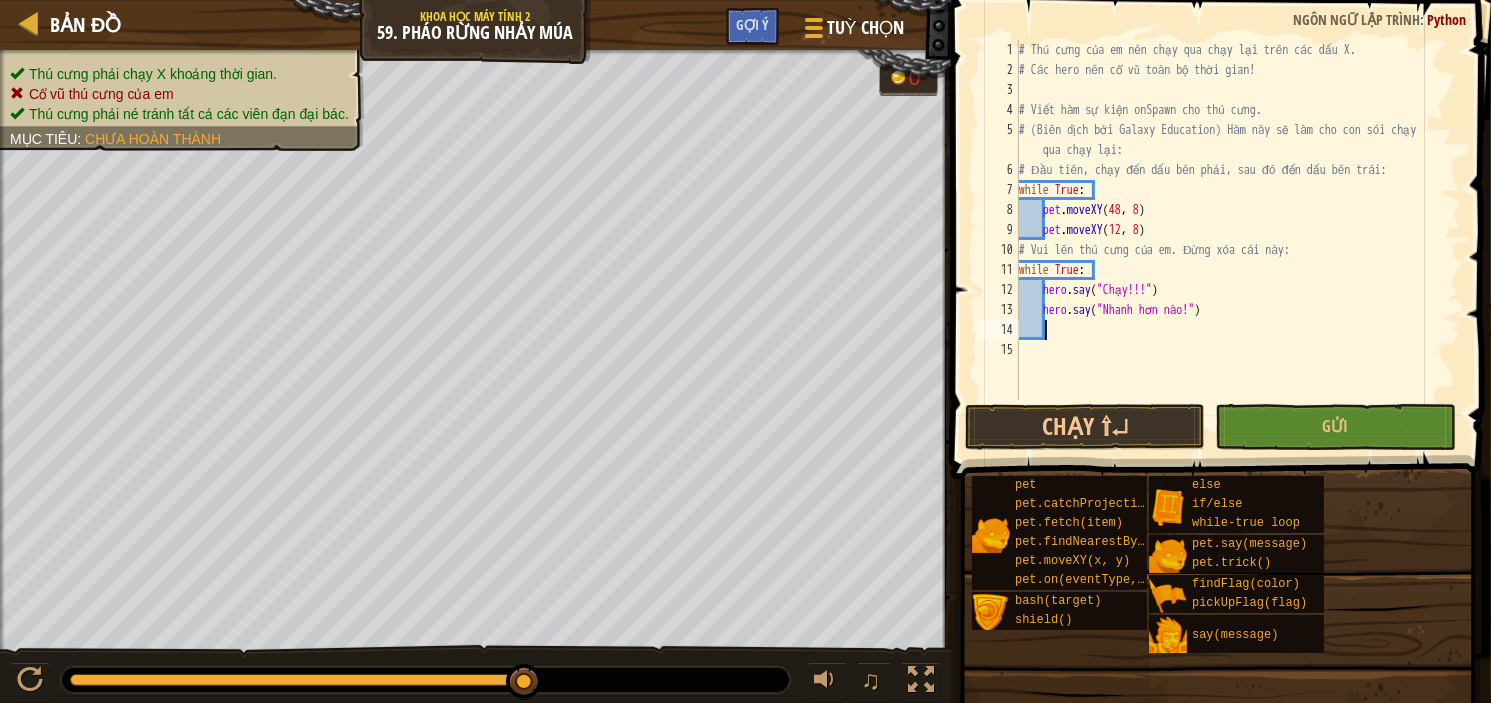 scroll, scrollTop: 9, scrollLeft: 1, axis: both 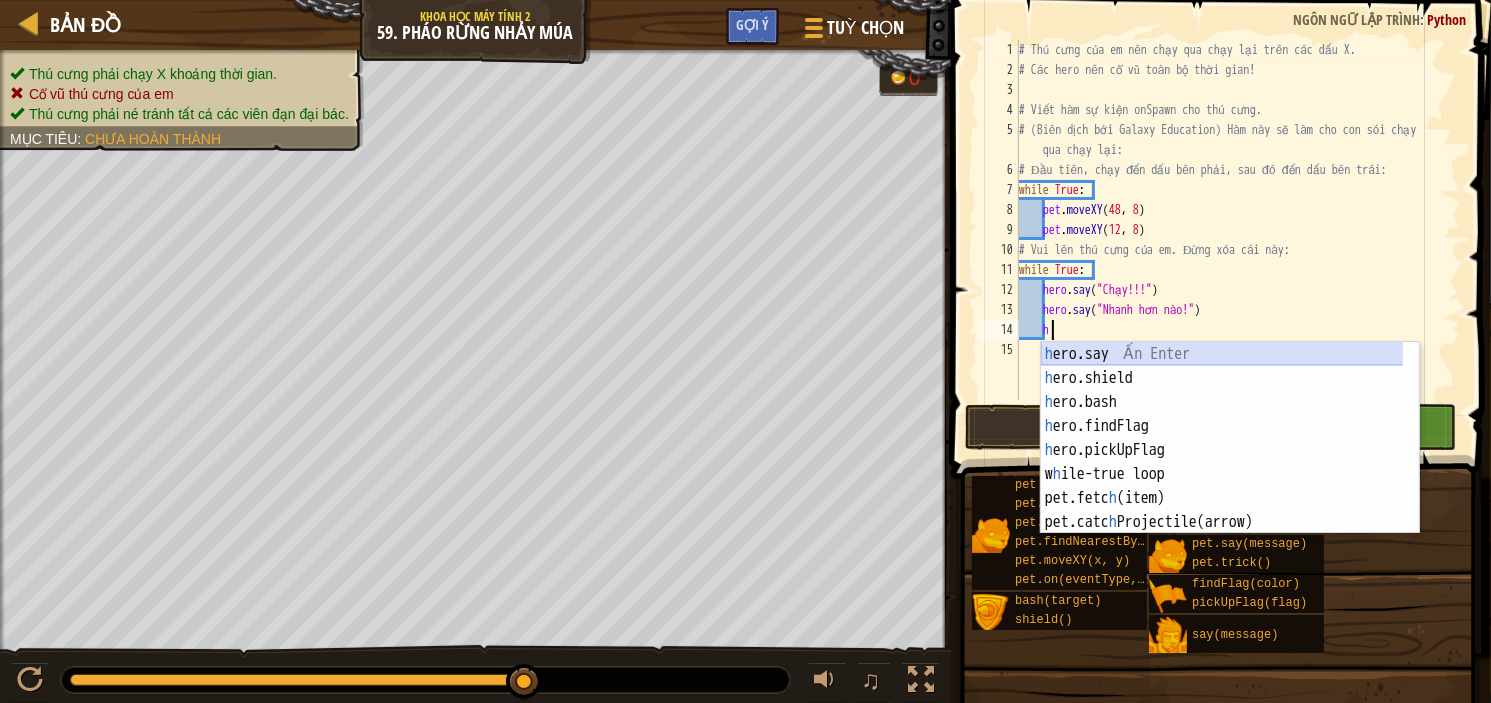 click on "h ero.say Ấn Enter h ero.shield Ấn Enter h ero.bash Ấn Enter h ero.findFlag Ấn Enter h ero.pickUpFlag Ấn Enter w h ile-true loop Ấn Enter pet.fetc h (item) Ấn Enter pet.catc h Projectile(arrow) Ấn Enter pet.on(eventType,  h andler) Ấn Enter" at bounding box center [1230, 462] 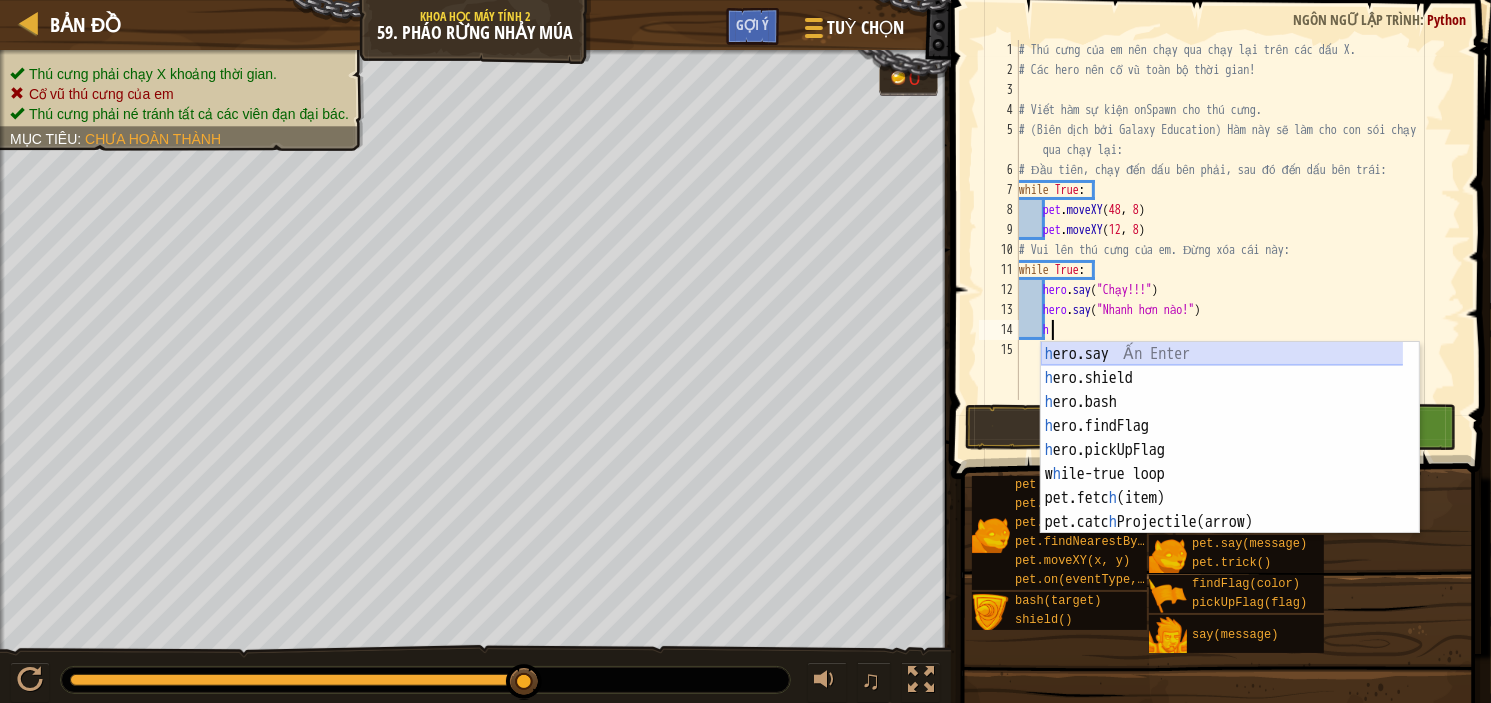 type on "hero.say("message")" 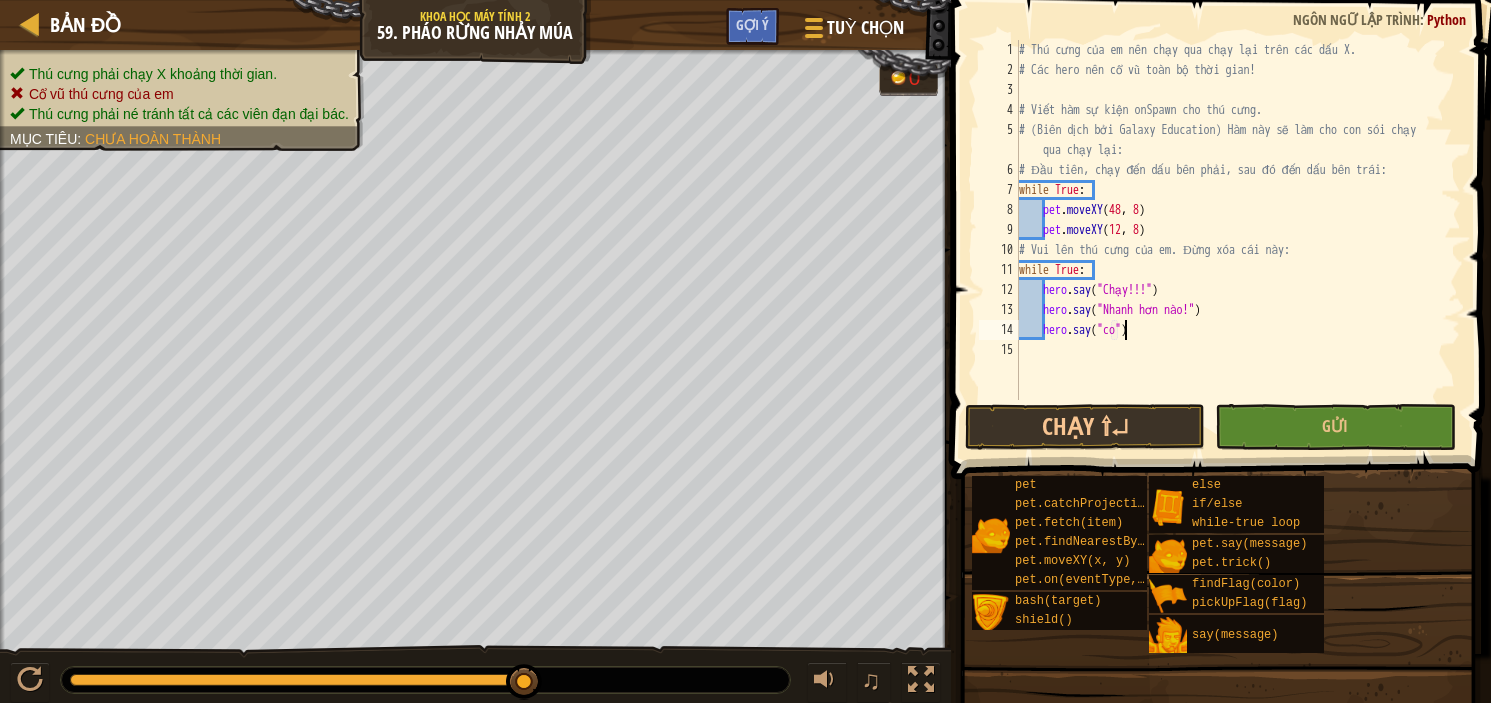 scroll, scrollTop: 0, scrollLeft: 0, axis: both 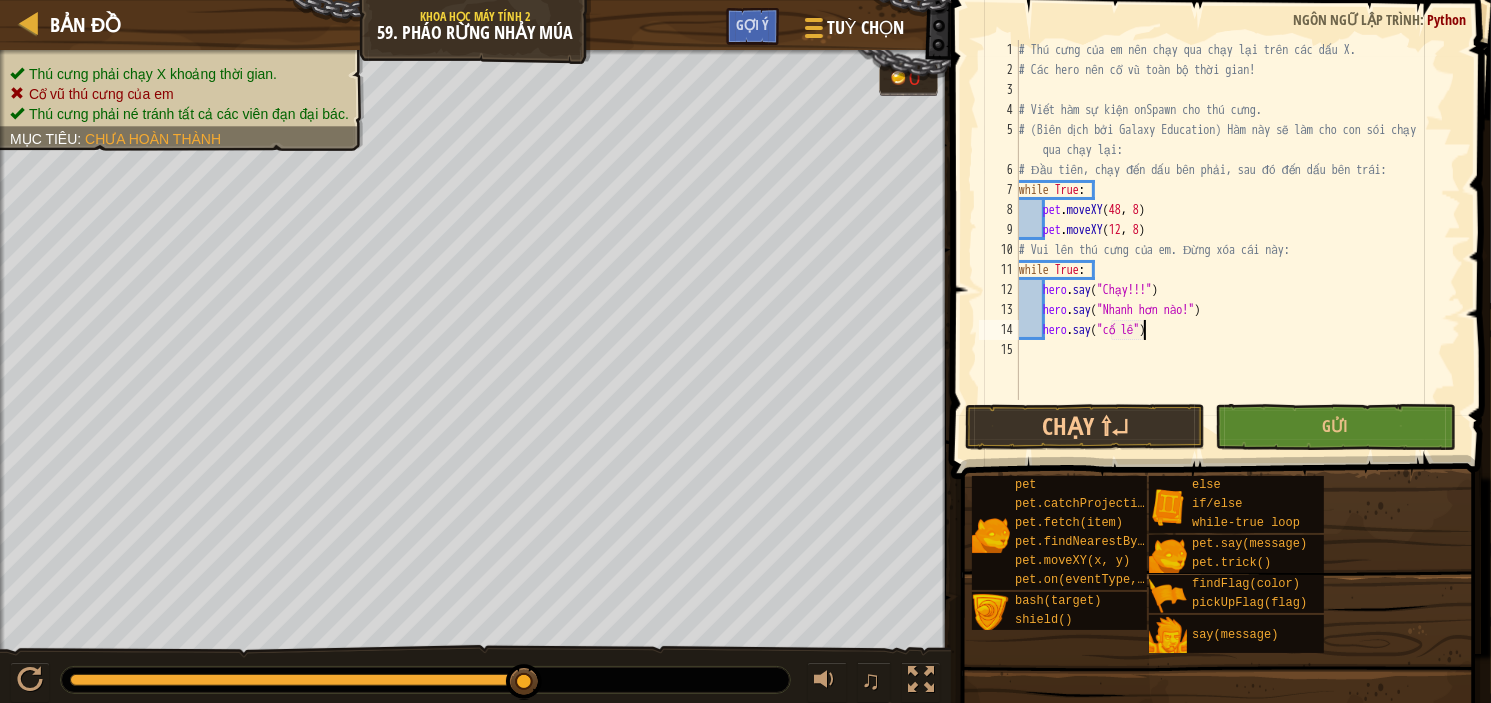 type on "hero.say("cố lên")" 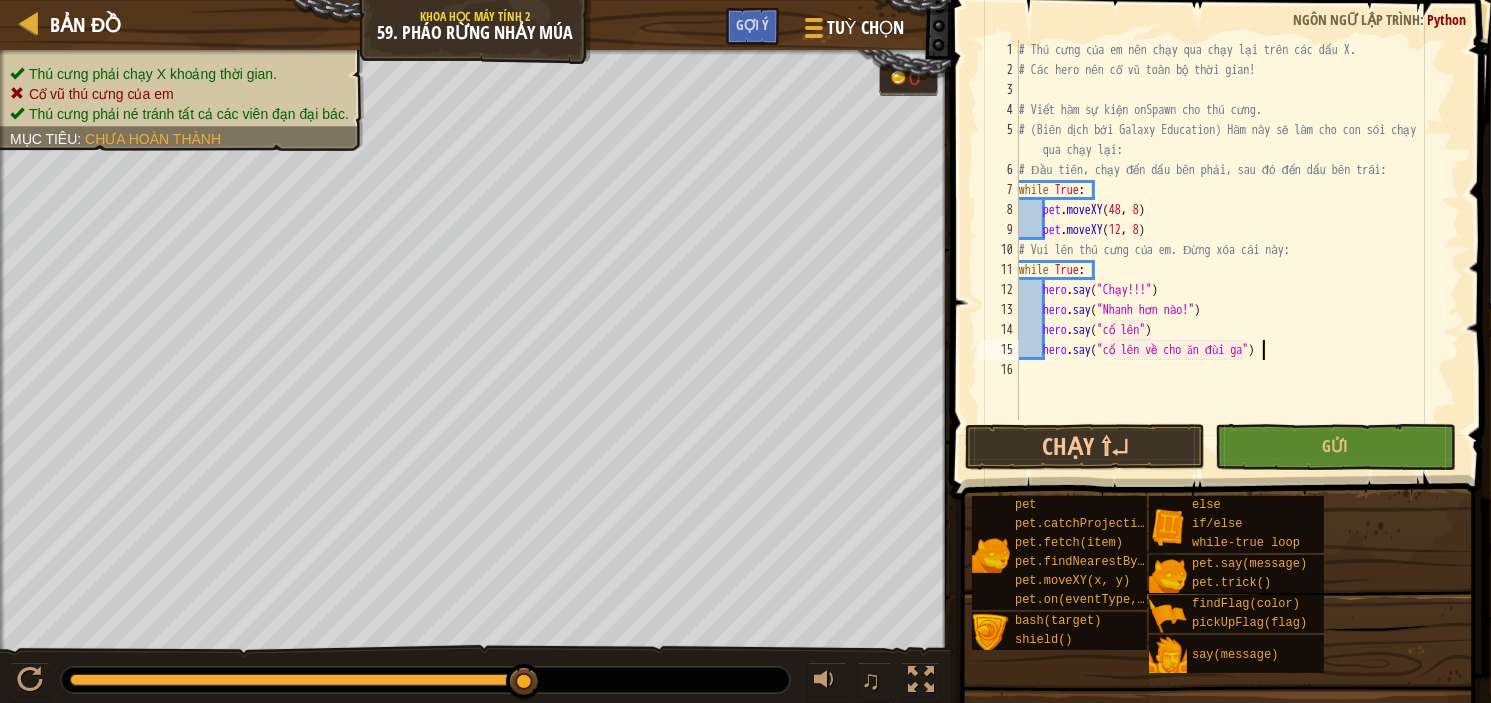 scroll, scrollTop: 9, scrollLeft: 20, axis: both 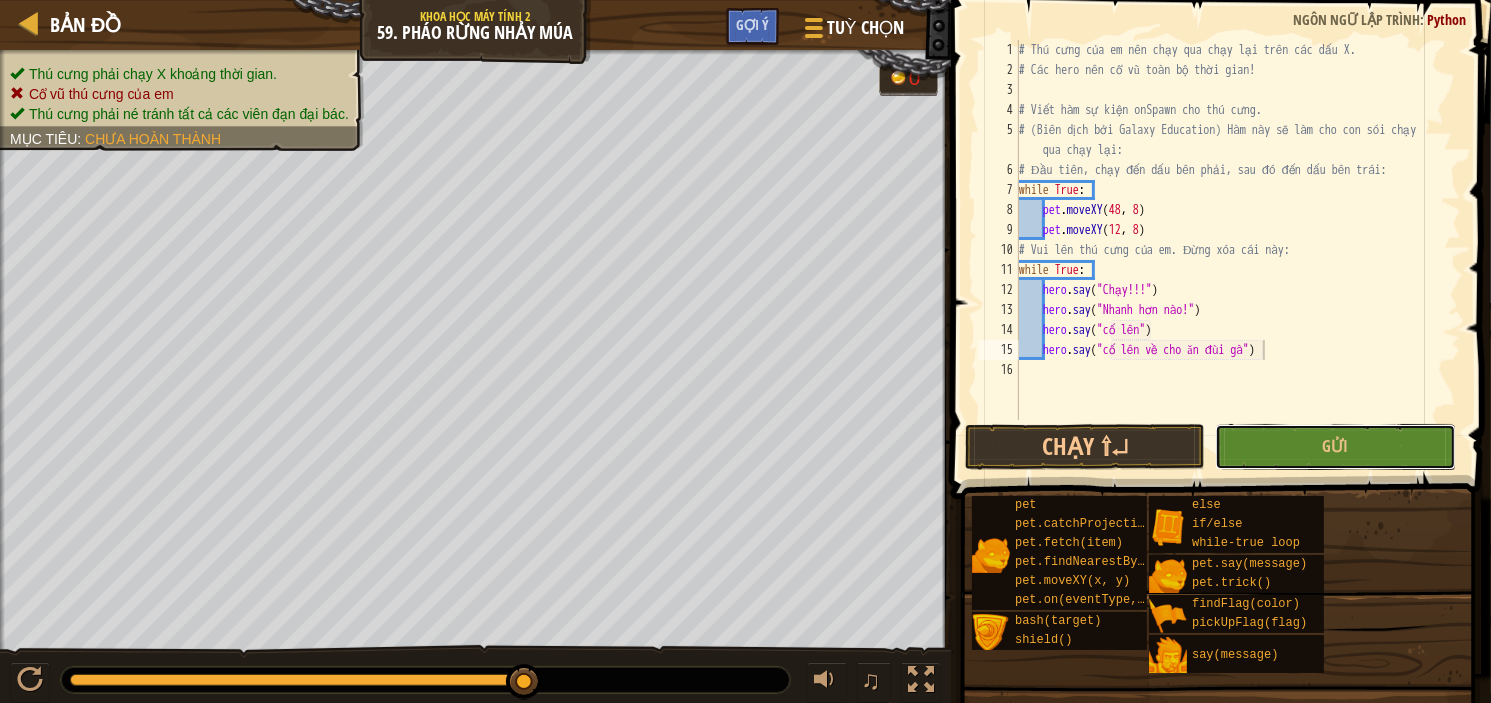 drag, startPoint x: 1267, startPoint y: 443, endPoint x: 1298, endPoint y: 430, distance: 33.61547 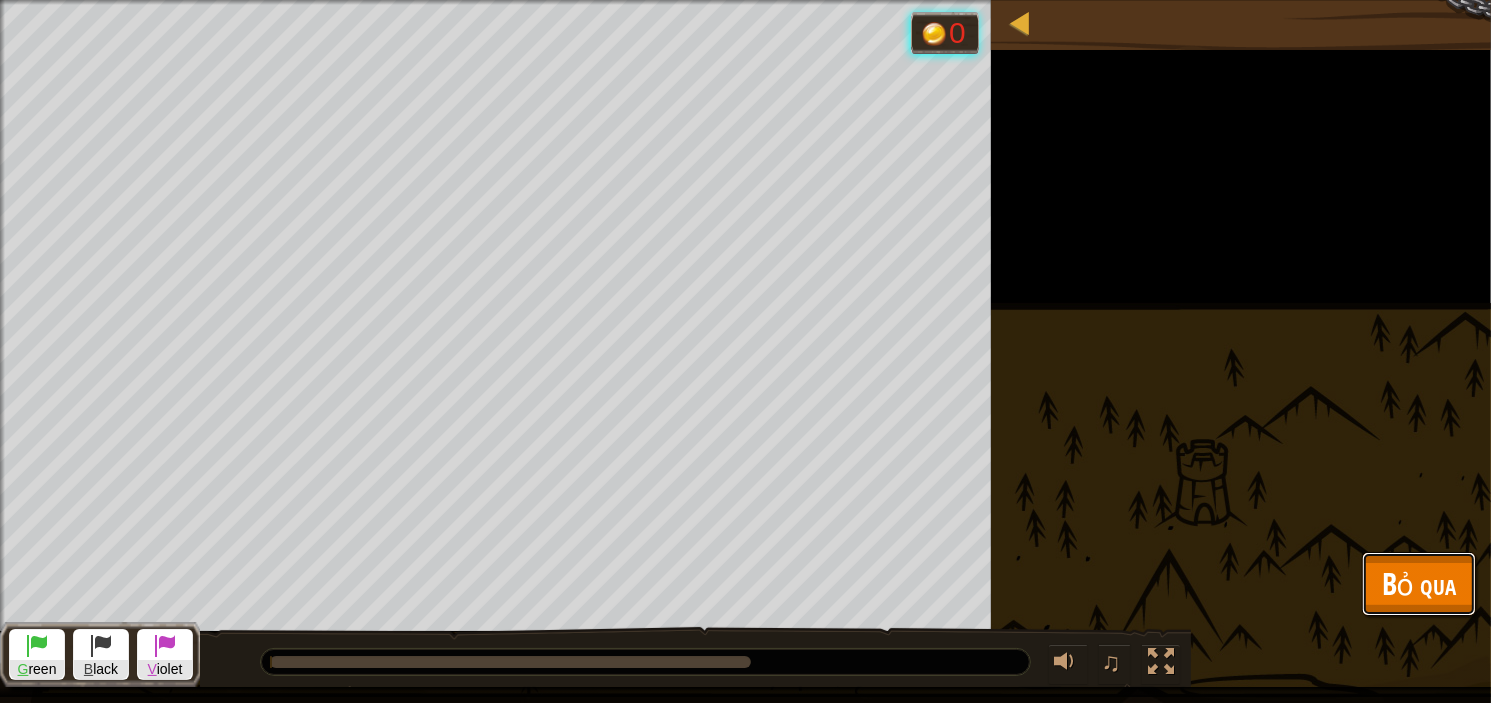 click on "Bỏ qua" at bounding box center (1419, 583) 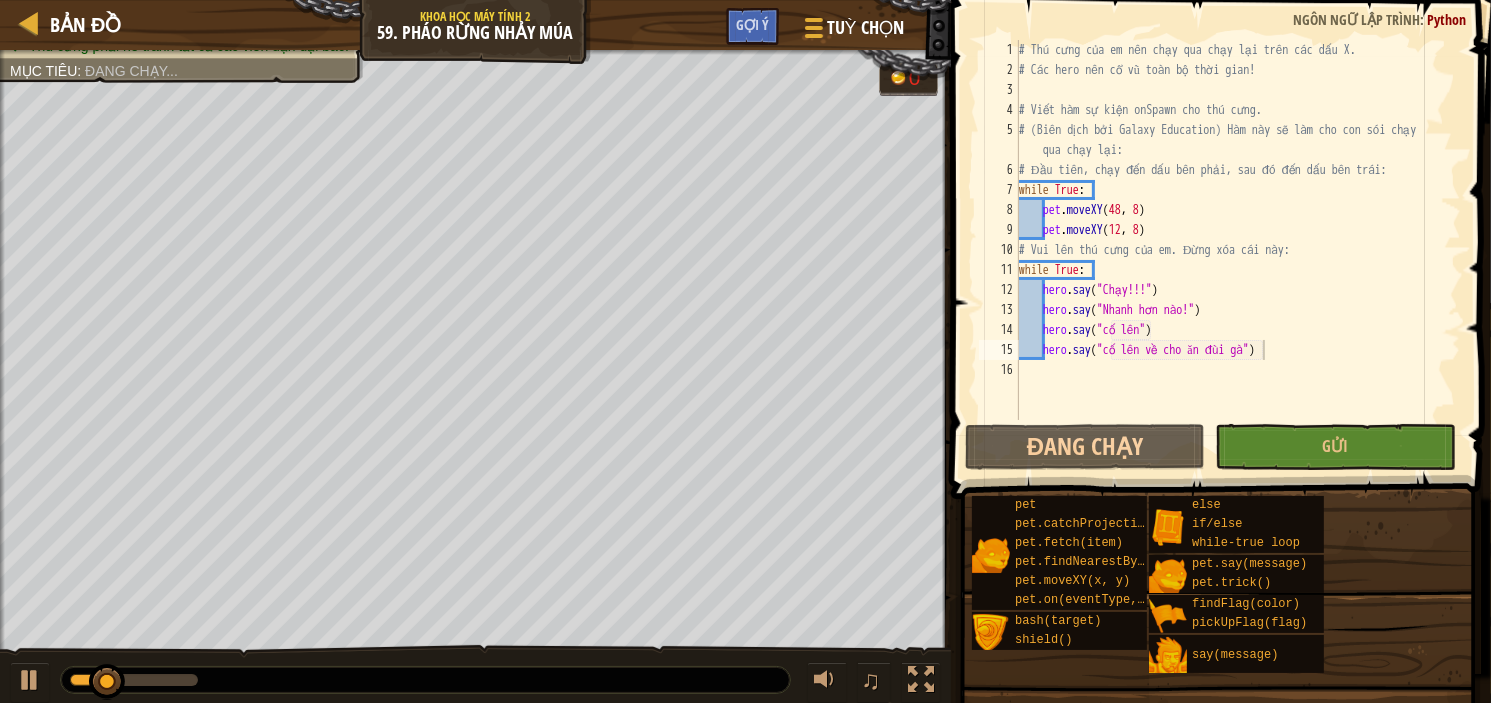 click on "Thú cưng phải chạy X khoảng thời gian. Cổ vũ thú cưng của em Thú cưng phải né tránh tất cả các viên đạn đại bác. Mục tiêu : Đang chạy..." at bounding box center [170, 26] 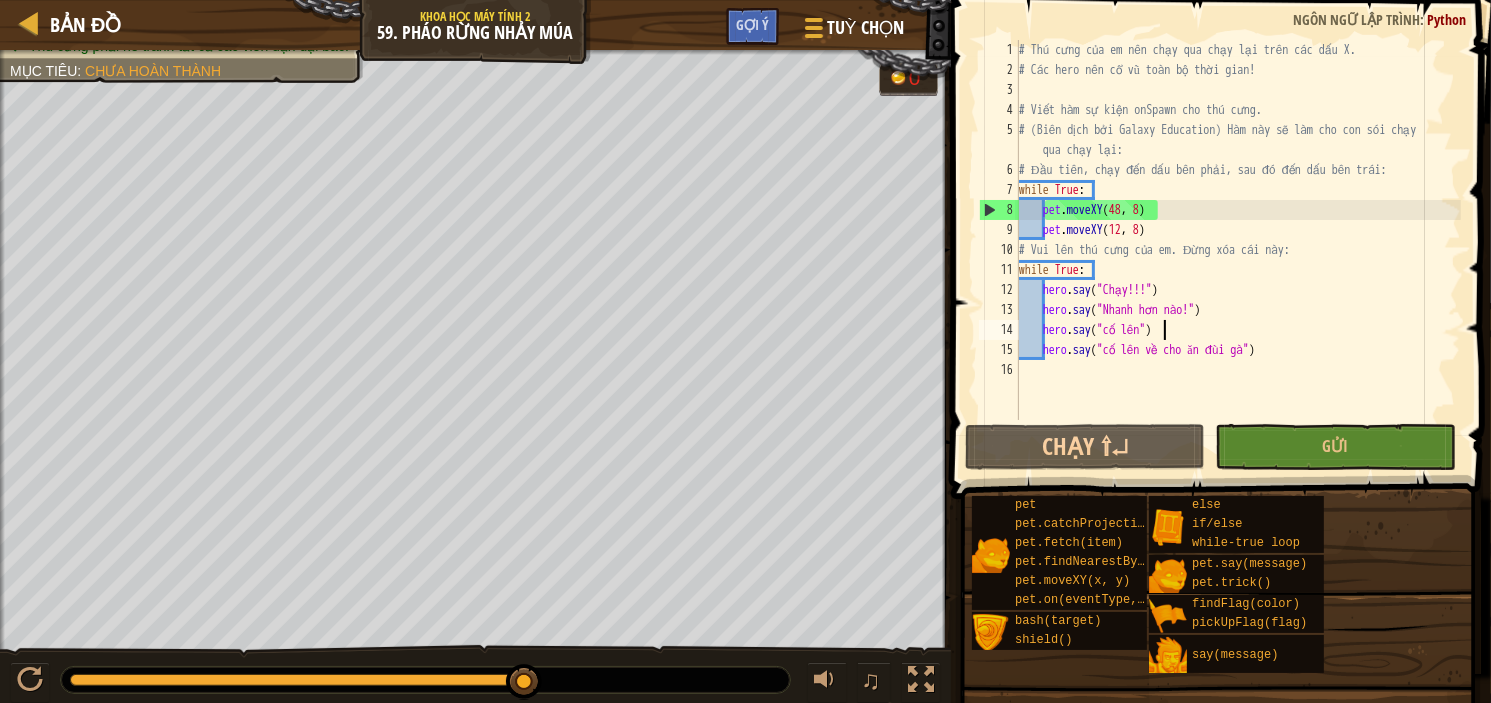 click on "# Thú cưng của em nên chạy qua chạy lại trên các dấu X. # Các hero nên cổ vũ toàn bộ thời gian! # Viết hàm sự kiện onSpawn cho thú cưng. # (Biên dịch bởi Galaxy Education) Hàm này sẽ làm cho con sói chạy       qua chạy lại: # Đầu tiên, chạy đến dấu bên phải, sau đó đến dấu bên trái: while   True :      pet . moveXY ( 48 ,   8 )      pet . moveXY ( 12 ,   8 ) # Vui lên thú cưng của em. Đừng xóa cái này: while   True :      hero . say ( "Chạy!!!" )      hero . say ( "Nhanh hơn nào!" )      hero . say ( "cố lên" )      hero . say ( "cố lên về cho ăn đùi gà" )" at bounding box center [1238, 250] 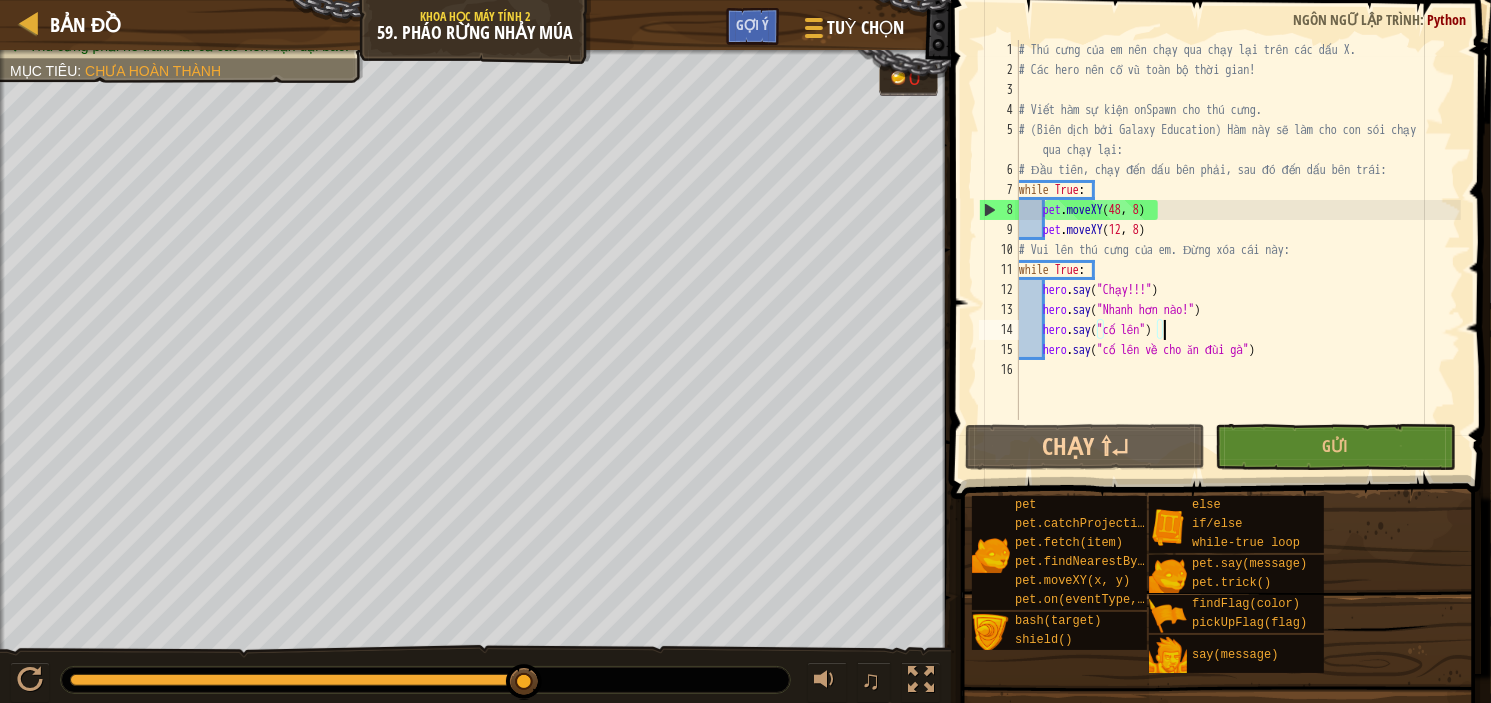click on "# Thú cưng của em nên chạy qua chạy lại trên các dấu X. # Các hero nên cổ vũ toàn bộ thời gian! # Viết hàm sự kiện onSpawn cho thú cưng. # (Biên dịch bởi Galaxy Education) Hàm này sẽ làm cho con sói chạy       qua chạy lại: # Đầu tiên, chạy đến dấu bên phải, sau đó đến dấu bên trái: while   True :      pet . moveXY ( 48 ,   8 )      pet . moveXY ( 12 ,   8 ) # Vui lên thú cưng của em. Đừng xóa cái này: while   True :      hero . say ( "Chạy!!!" )      hero . say ( "Nhanh hơn nào!" )      hero . say ( "cố lên" )      hero . say ( "cố lên về cho ăn đùi gà" )" at bounding box center [1238, 250] 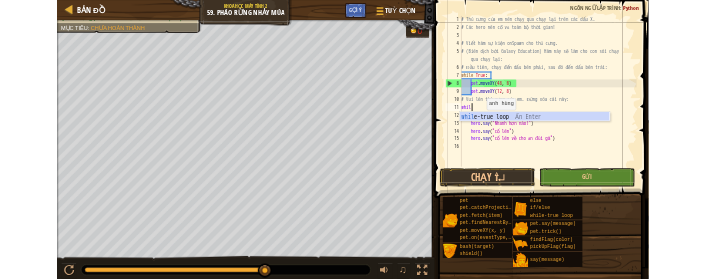 scroll, scrollTop: 9, scrollLeft: 0, axis: vertical 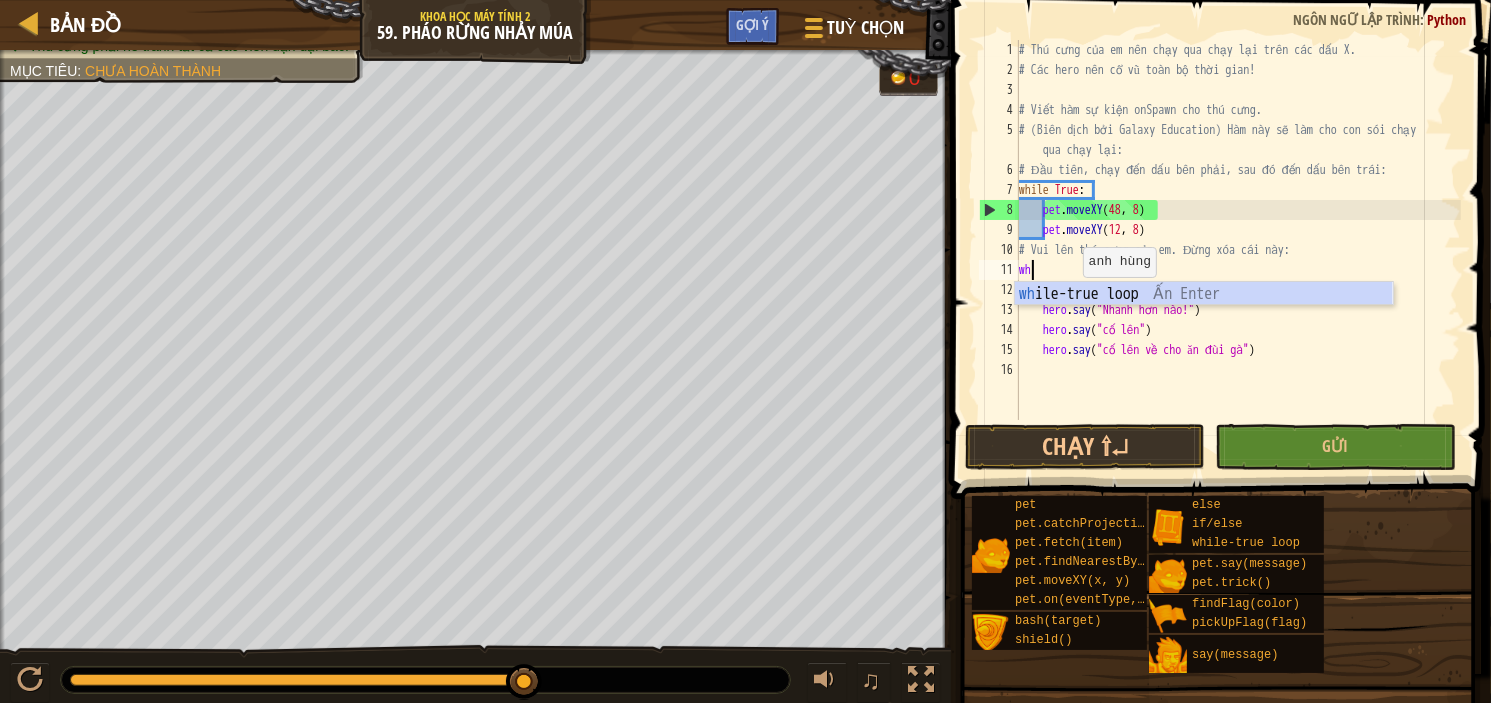 type on "w" 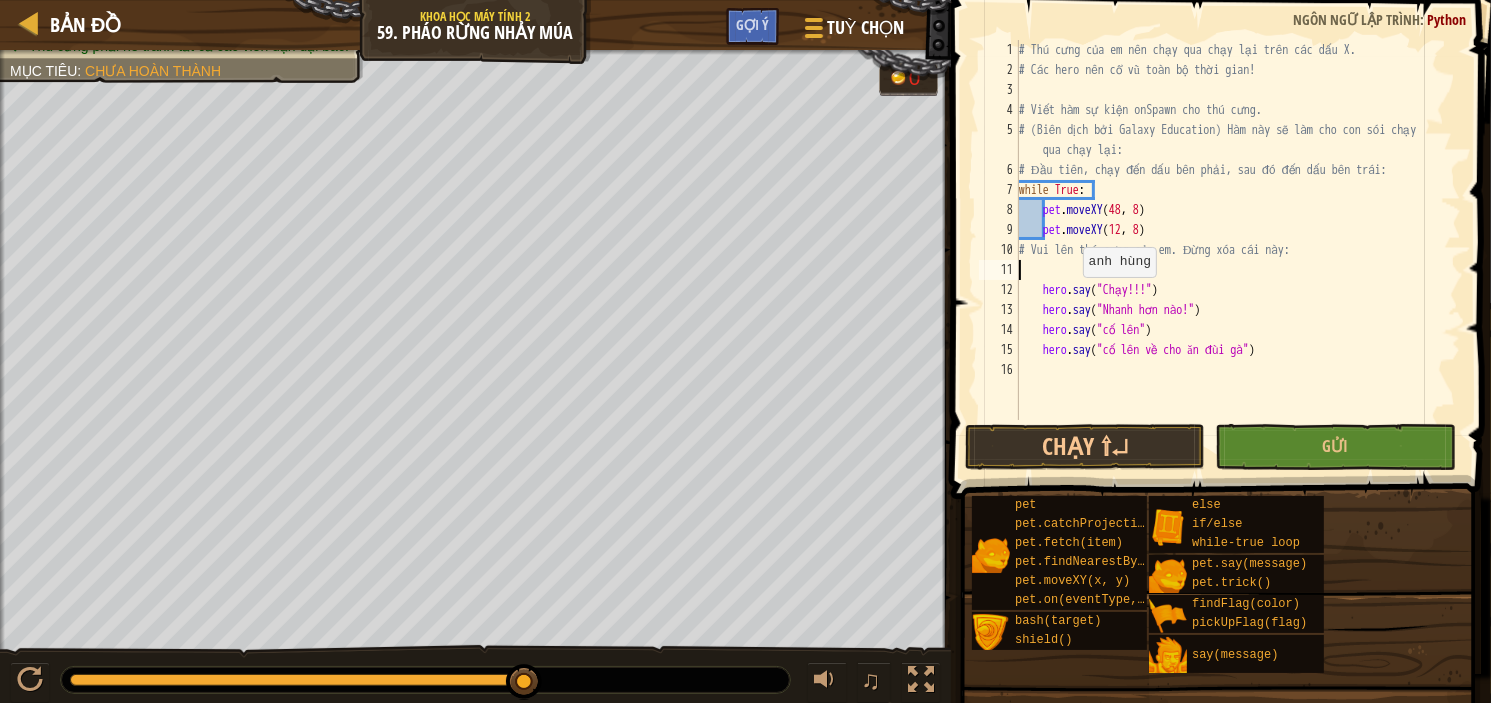 type on "ư" 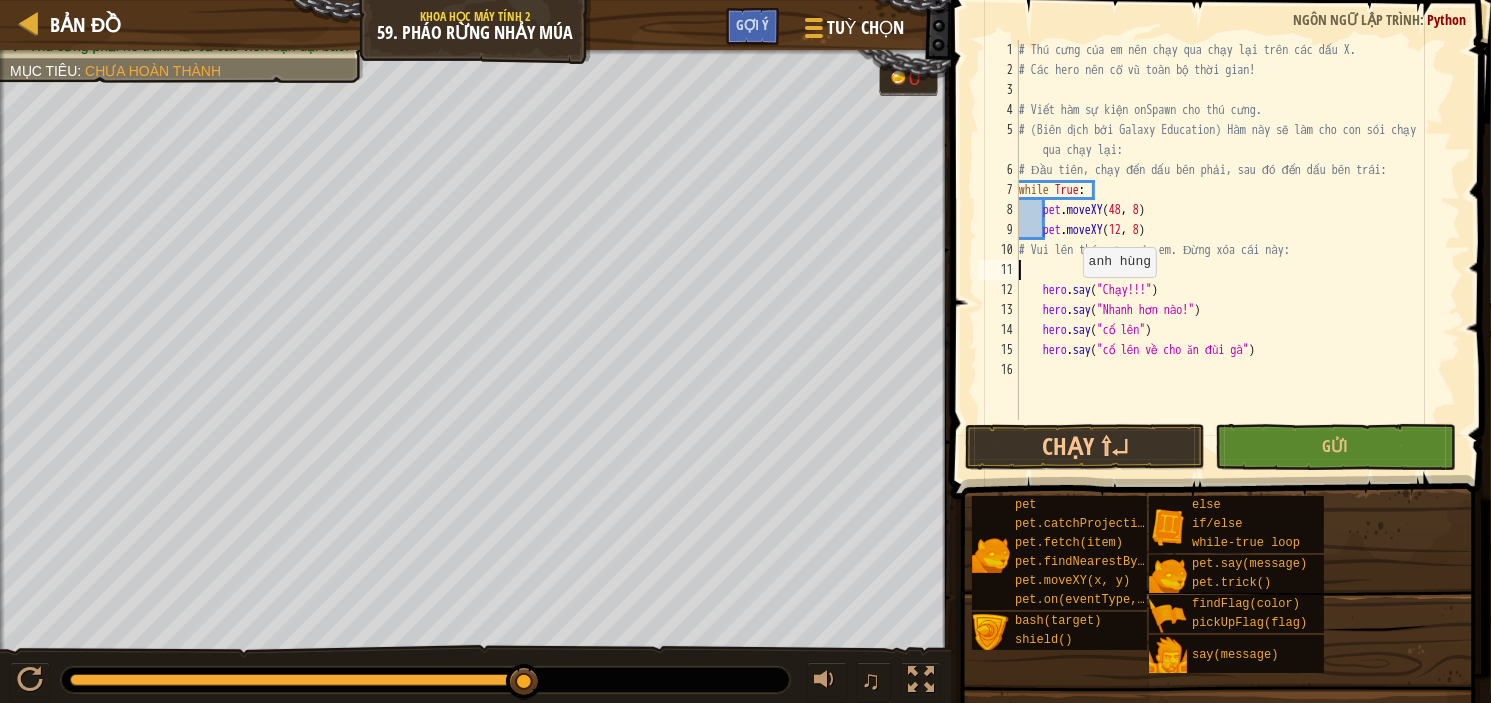 type on "w" 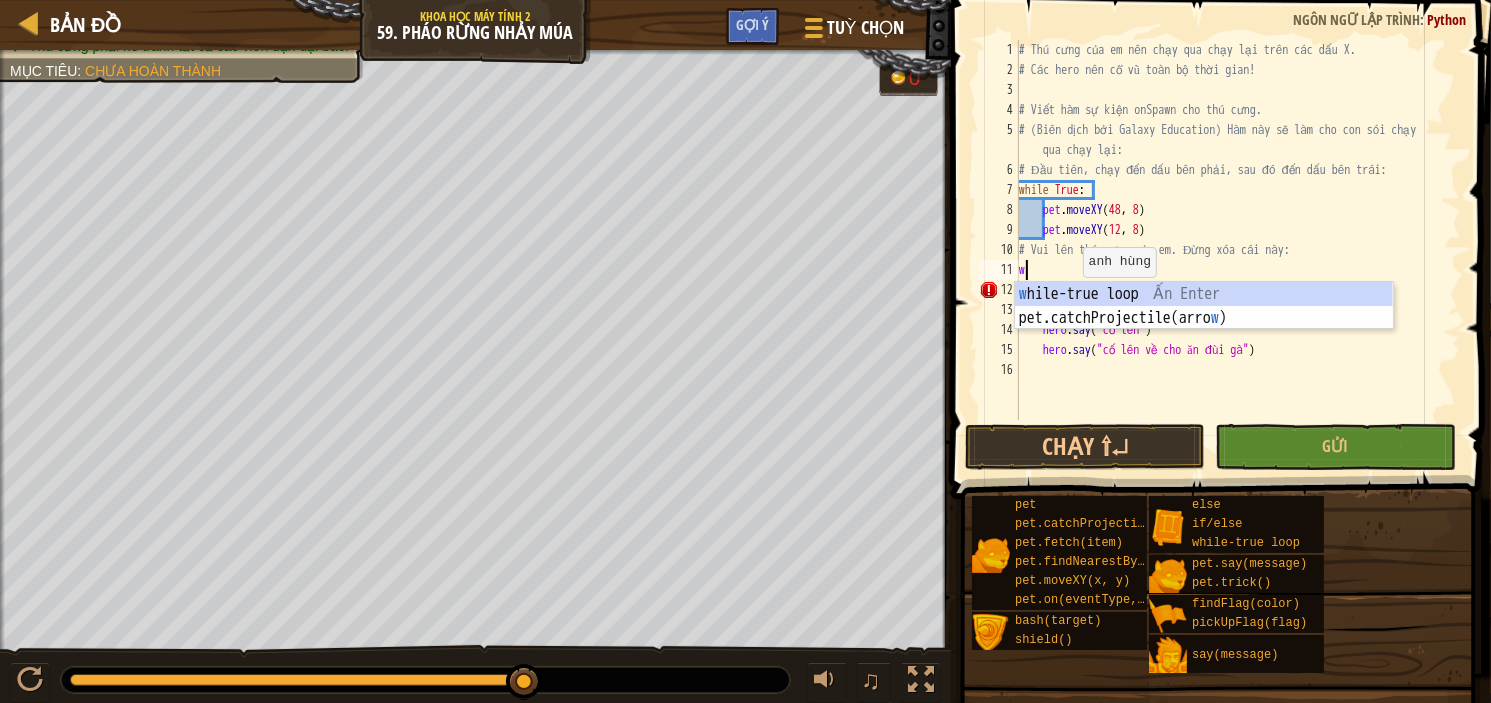 click on "w hile-true loop Ấn Enter pet.catchProjectile(arro w ) Ấn Enter" at bounding box center (1204, 330) 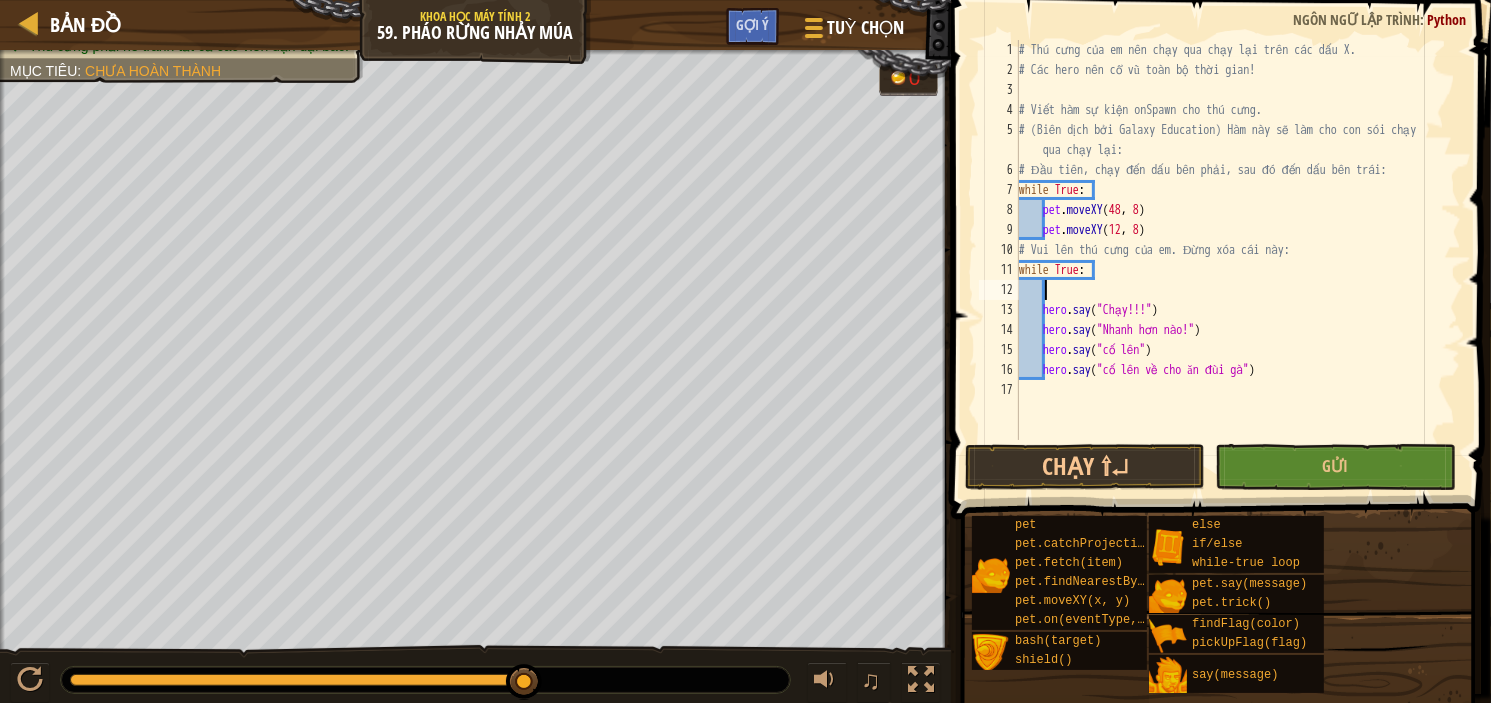 click on "# Thú cưng của em nên chạy qua chạy lại trên các dấu X. # Các hero nên cổ vũ toàn bộ thời gian! # Viết hàm sự kiện onSpawn cho thú cưng. # (Biên dịch bởi Galaxy Education) Hàm này sẽ làm cho con sói chạy       qua chạy lại: # Đầu tiên, chạy đến dấu bên phải, sau đó đến dấu bên trái: while   True :      pet . moveXY ( 48 ,   8 )      pet . moveXY ( 12 ,   8 ) # Vui lên thú cưng của em. Đừng xóa cái này: while   True :           hero . say ( "Chạy!!!" )      hero . say ( "Nhanh hơn nào!" )      hero . say ( "cố lên" )      hero . say ( "cố lên về cho ăn đùi gà" )" at bounding box center (1238, 260) 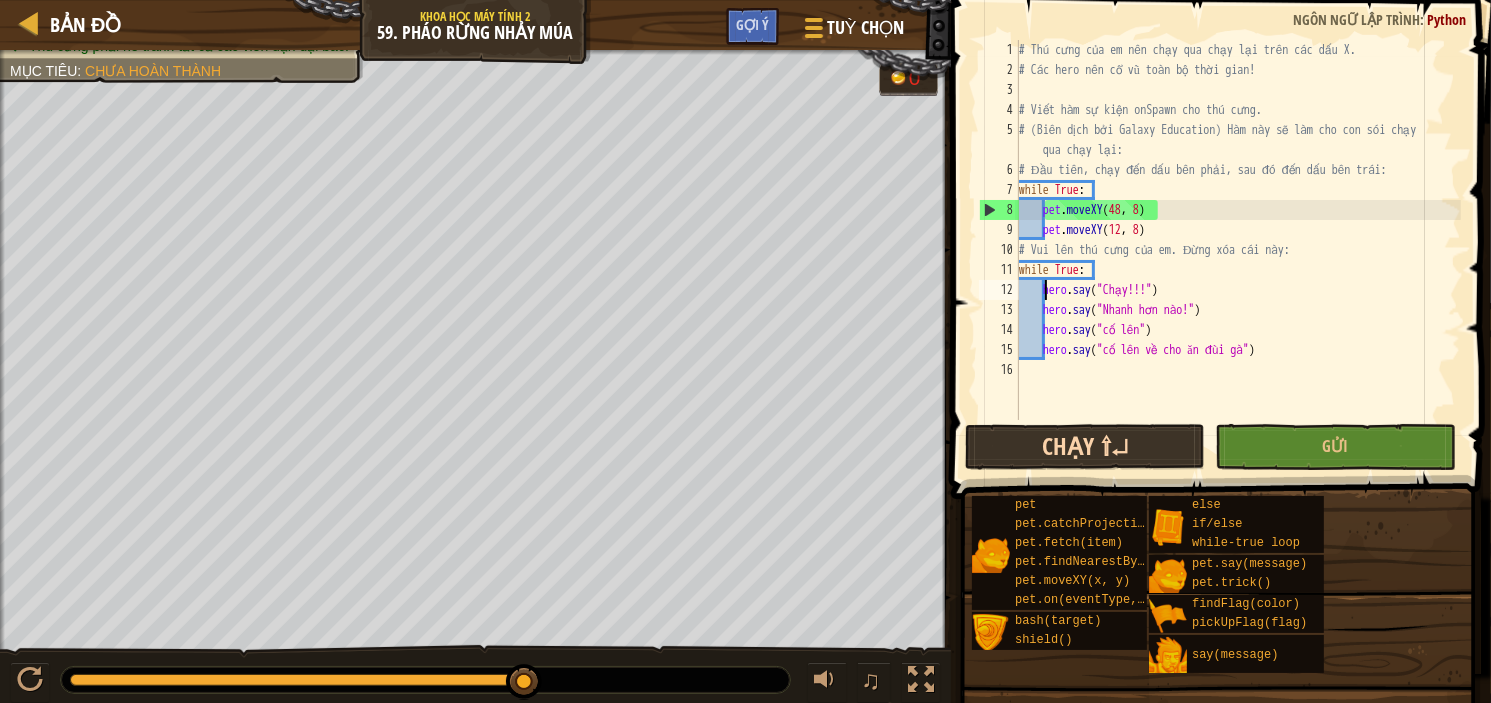 type on "hero.say("Chạy!!!")" 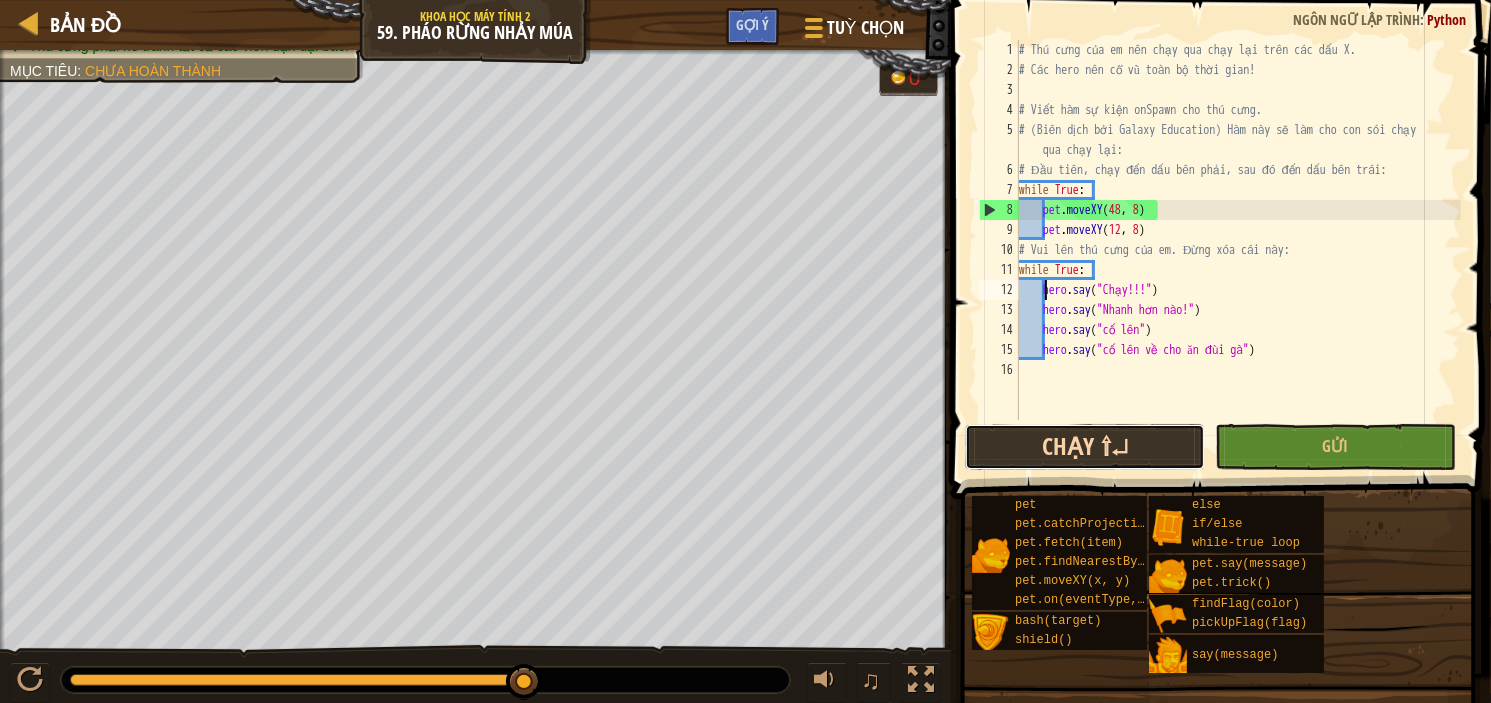 click on "Chạy ⇧↵" at bounding box center [1085, 447] 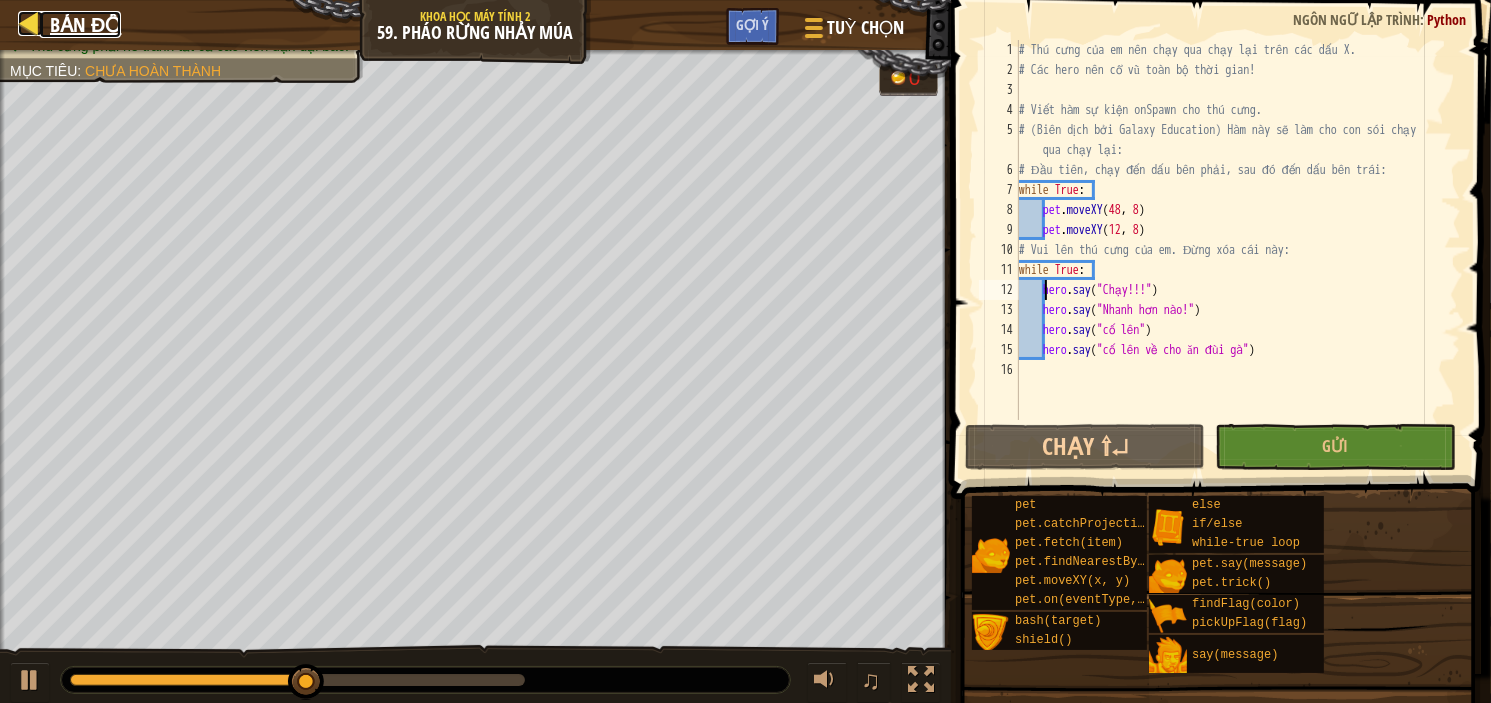 click on "Bản đồ" at bounding box center [85, 24] 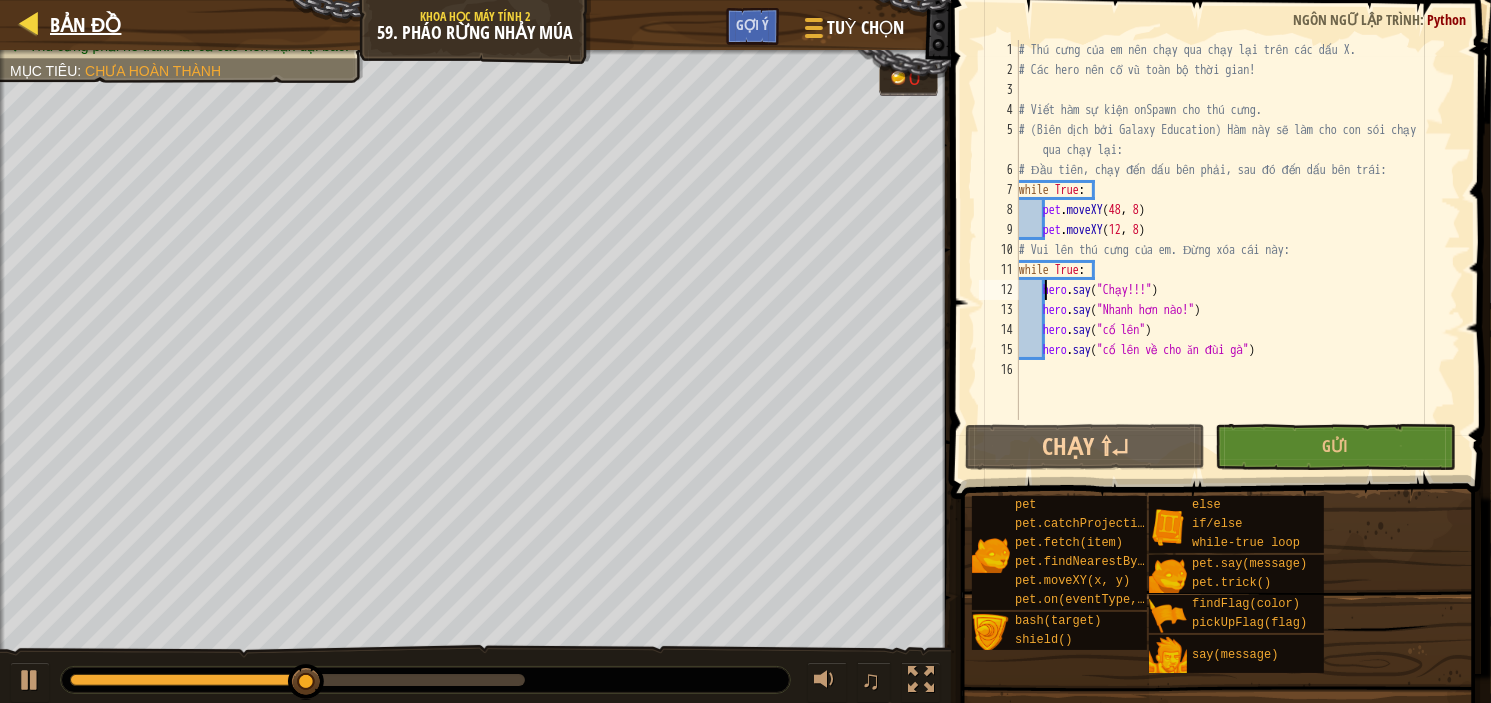 select on "vi" 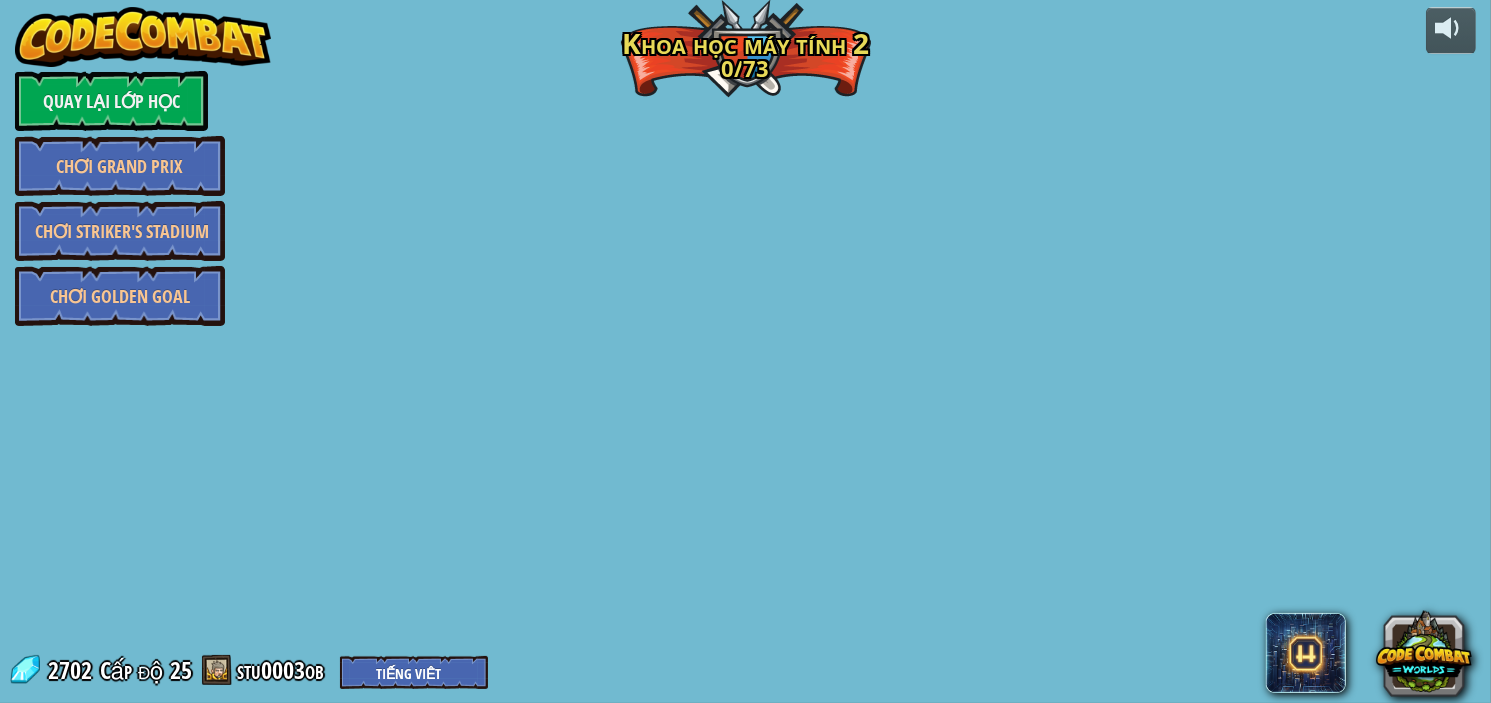 select on "vi" 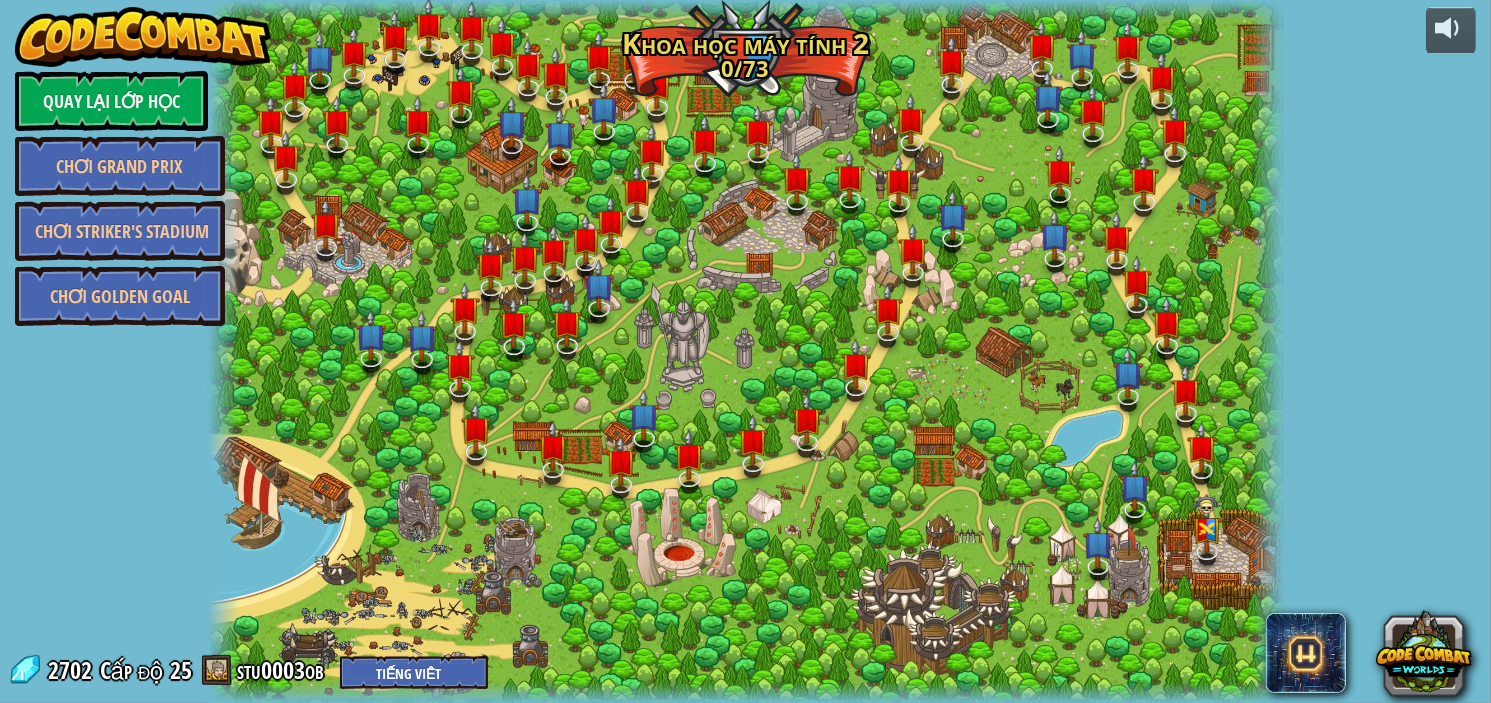 select on "vi" 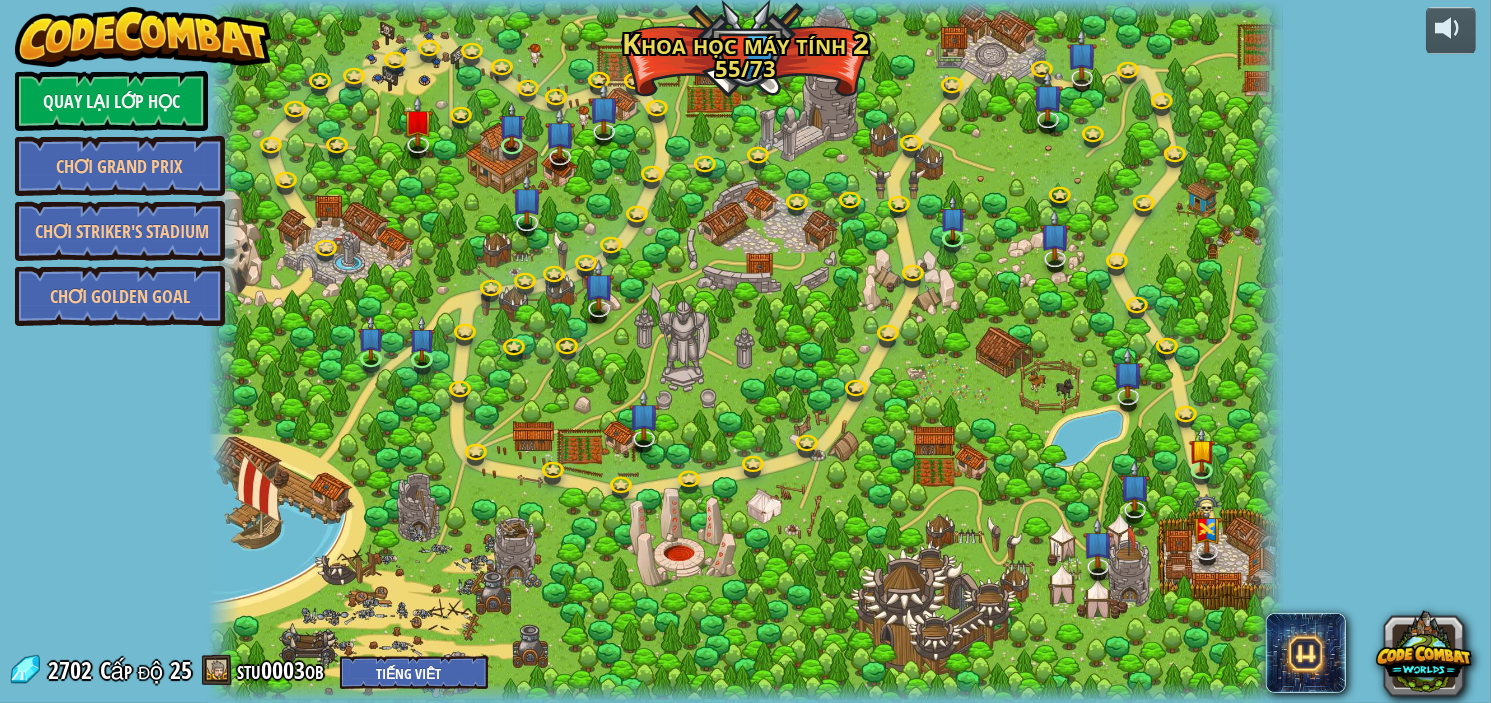select on "vi" 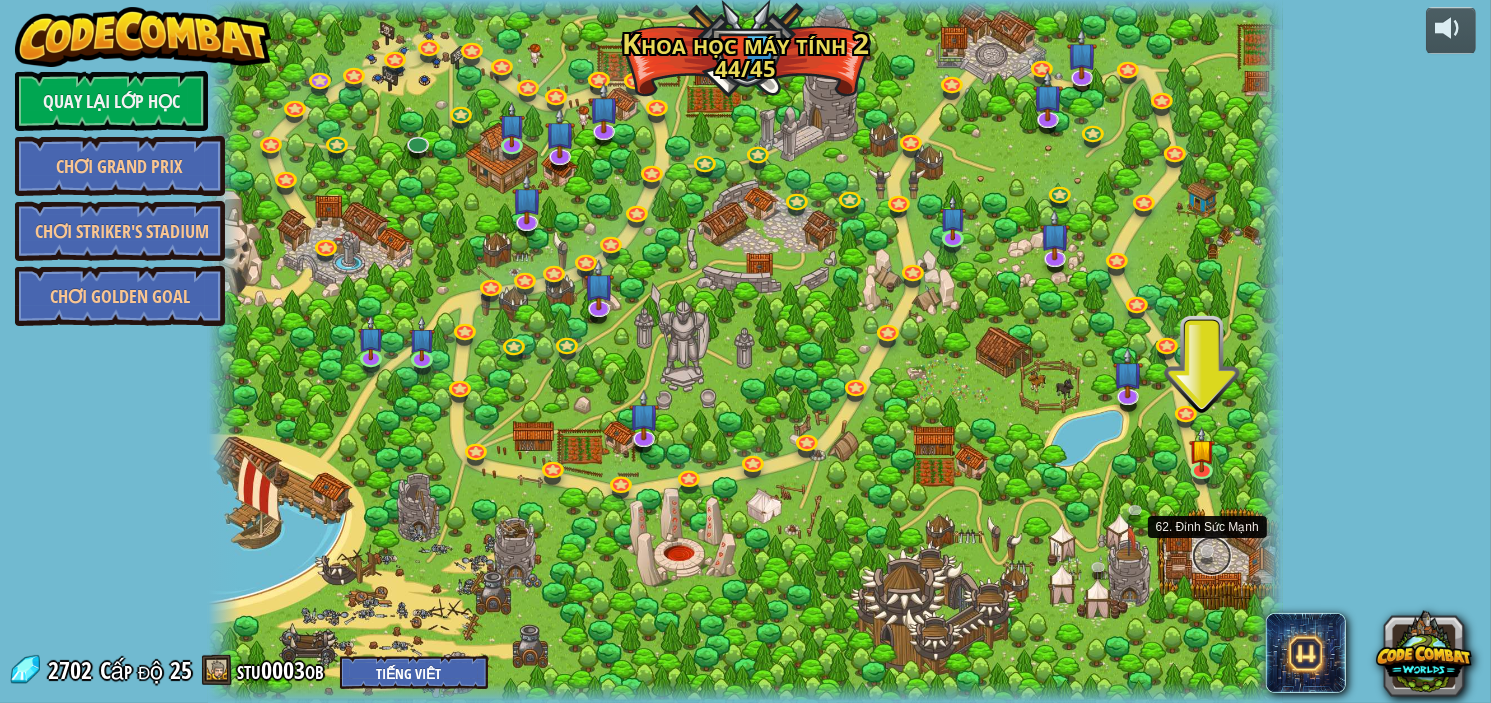 click at bounding box center [1212, 556] 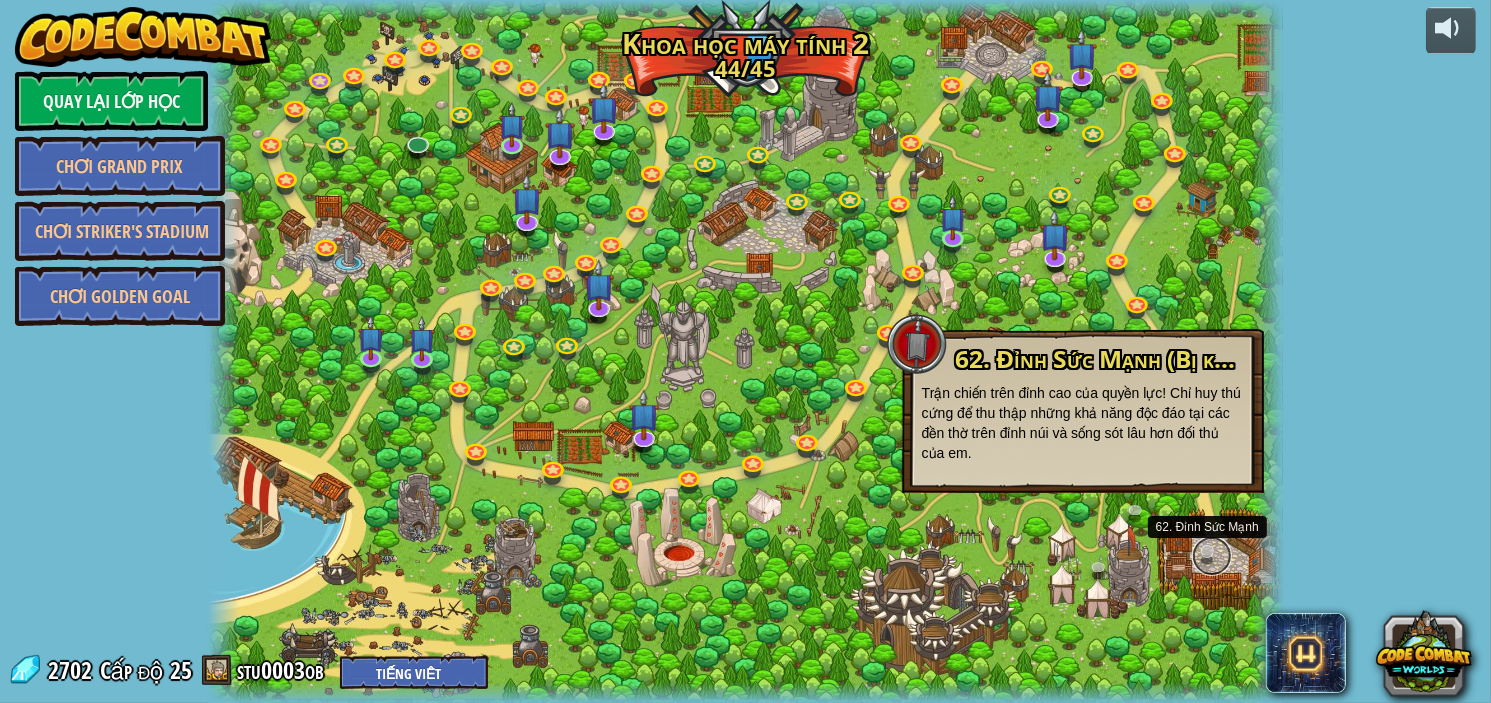 click at bounding box center (1212, 556) 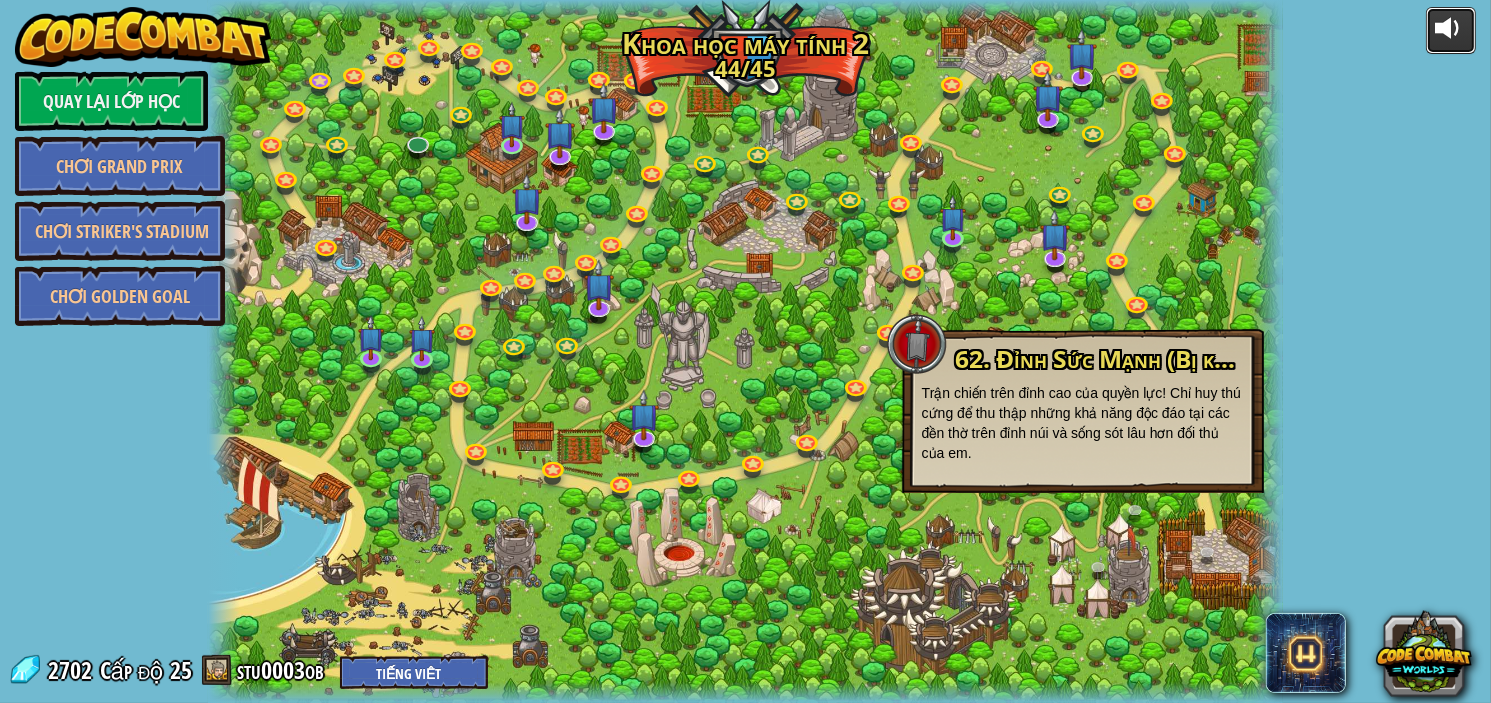 click at bounding box center [1451, 28] 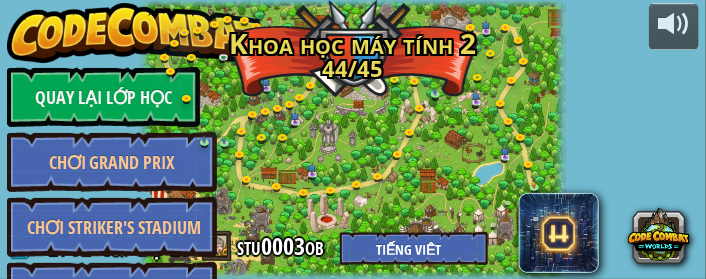 click on "powered by Quay lại Lớp Học Chơi Grand Prix Chơi Striker's Stadium Chơi Golden Goal 8. Kẻ Phá Hoại Buổi Picnic Bảo vệ những người đi dã ngoại khỏi lũ yêu tinh tuần tra.
Chơi 9. If-stravaganza Đang bị bao vây tứ phía bởi lũ yêu tinh đang tiến đến! Căn chỉnh thời gian tốt nhất để tấn công, sau đó, đánh!
Chơi 7. Tiêu Diệt Tuần Tra Đánh bại tuần tra của ogre bằng kỹ năng nhắm mục tiêu mới, lựa chọn.
Chơi 10. Vệ Binh Làng Bảo vệ làng khỏi những kẻ phá rối munchkin.
Chơi 46. Bẫy Tham Lam Đó là một ngày đẹp trời để săn tìm lũ yêu tinh tham lam.
Chơi 49. Bạn Rừng Rậm Em có một con thú cưng! Hãy dạy nó nói chuyện!
Chơi 6. Cubbies rừng rậm Điều hướng qua Backwoods Forest, nhưng hãy kiểm tra các ngóc ngách để đảm bảo an toàn.
Chơi 48. Thử Thách Combo. Tuần Tra Chức Năng
Chơi 15. Trại của Ogre
Chơi" at bounding box center [353, 139] 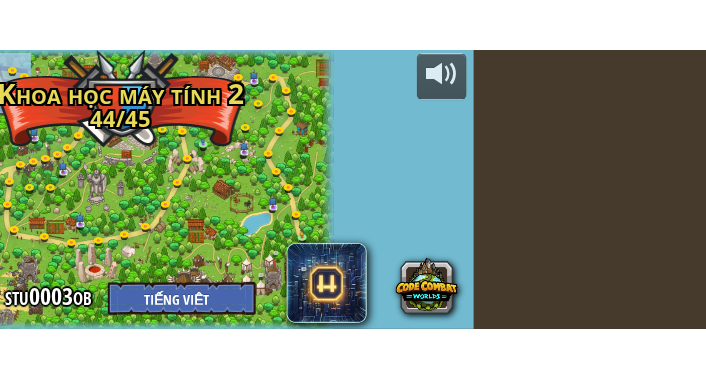 scroll, scrollTop: 0, scrollLeft: 542, axis: horizontal 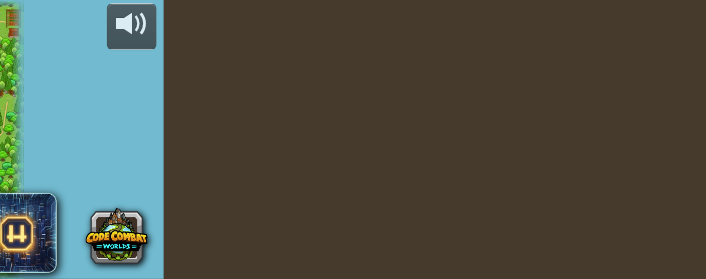 drag, startPoint x: 667, startPoint y: 95, endPoint x: 748, endPoint y: 240, distance: 166.09033 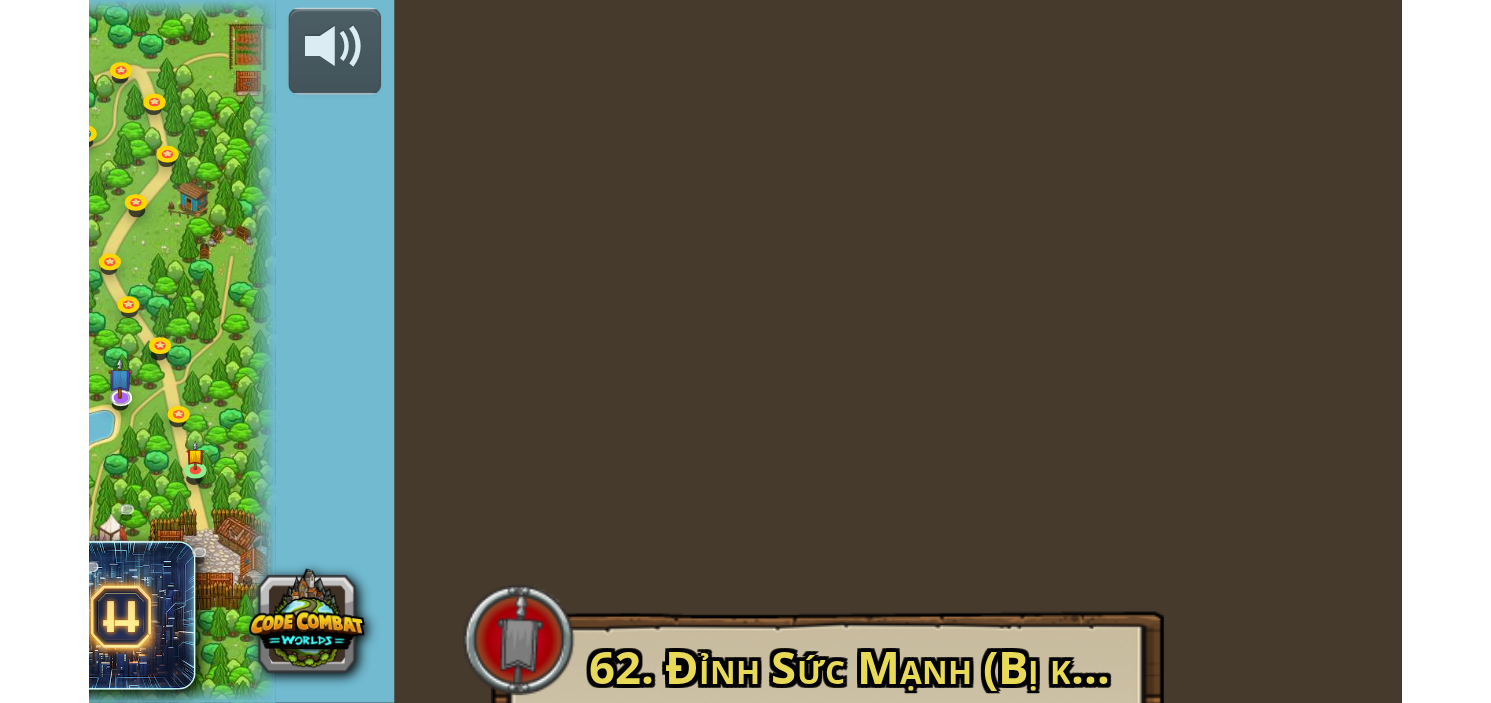 scroll, scrollTop: 0, scrollLeft: 0, axis: both 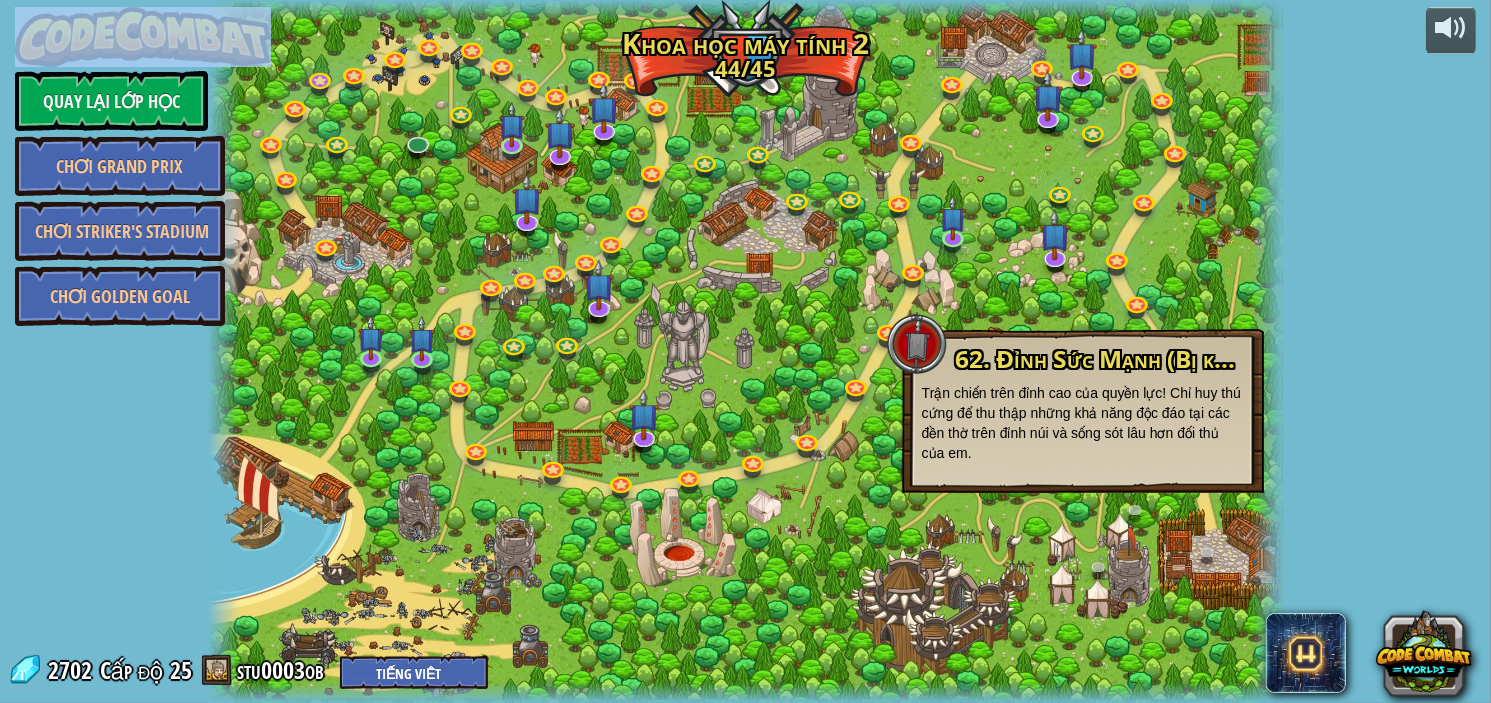 click at bounding box center (746, 351) 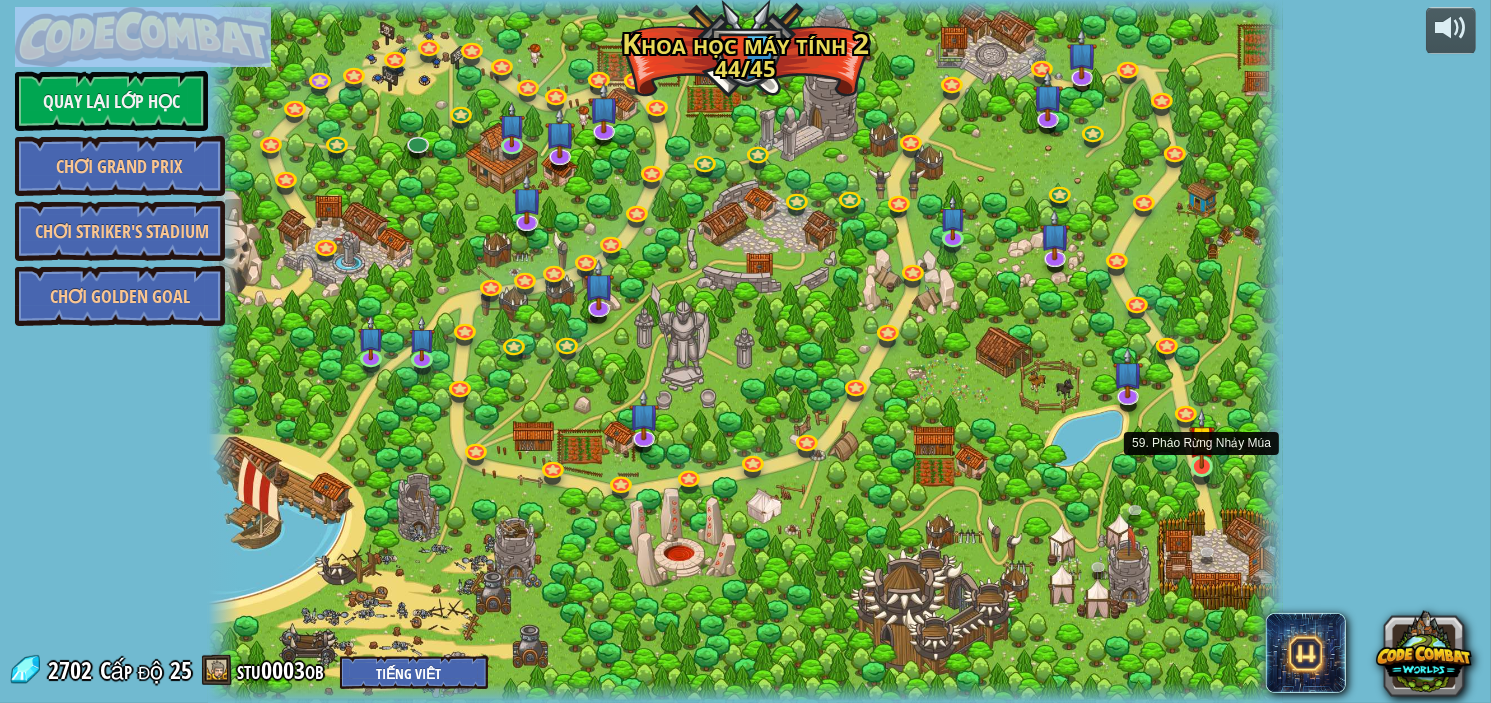 click at bounding box center [1202, 438] 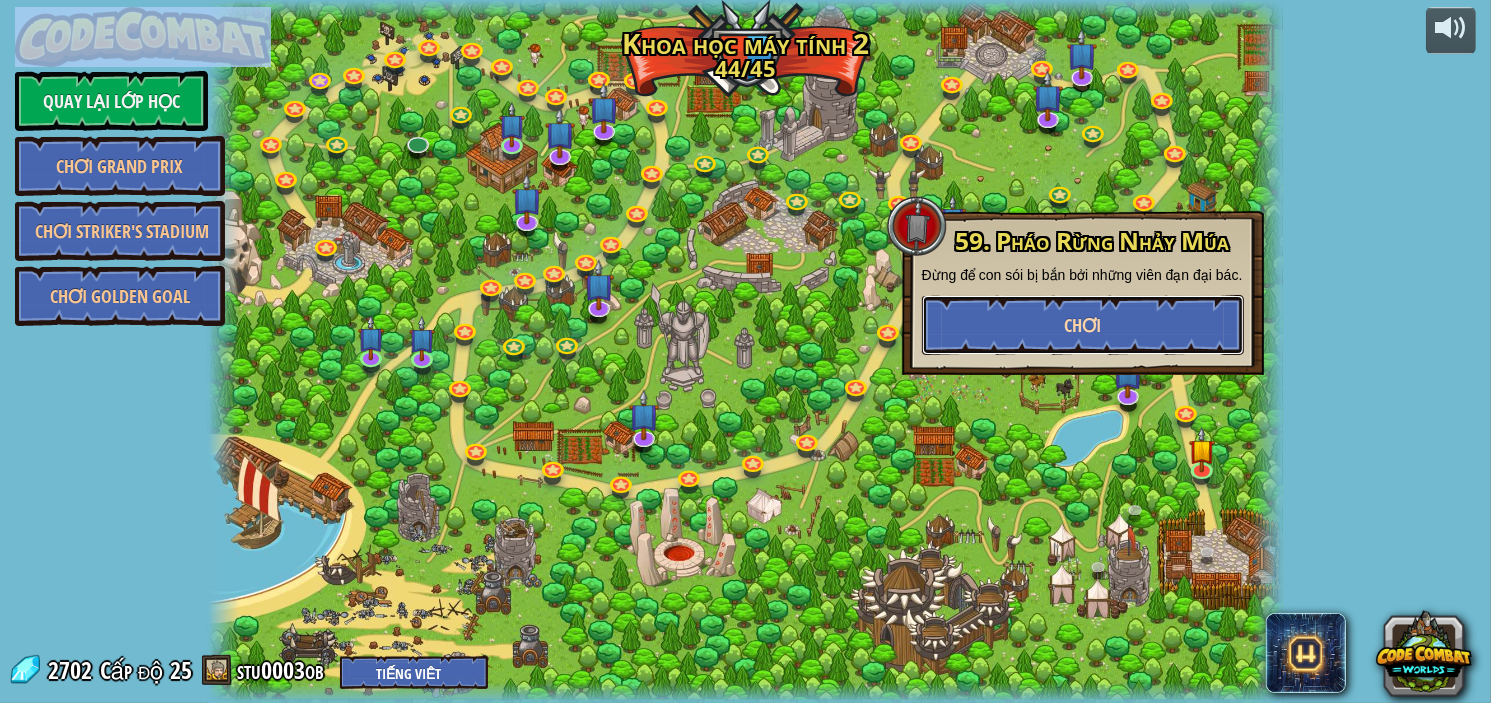 type 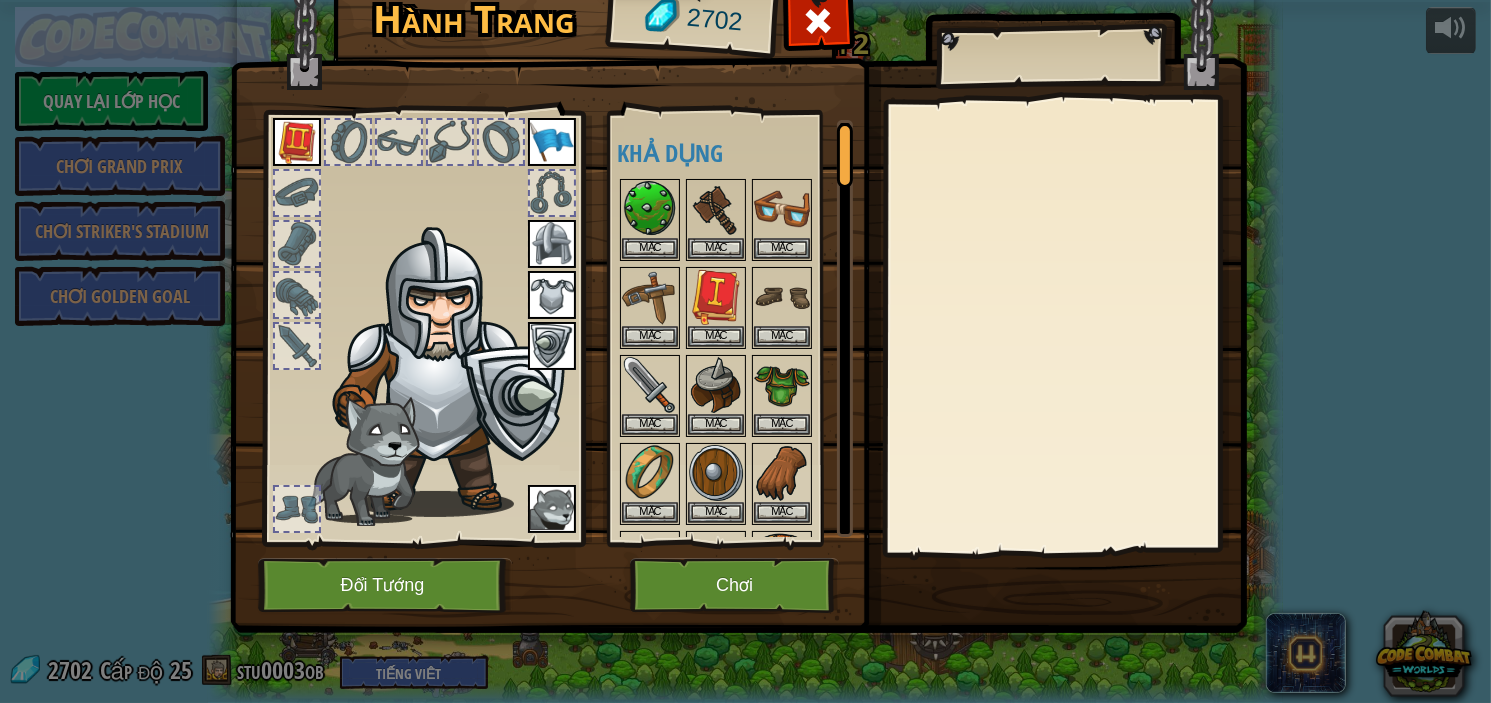 click at bounding box center (738, 270) 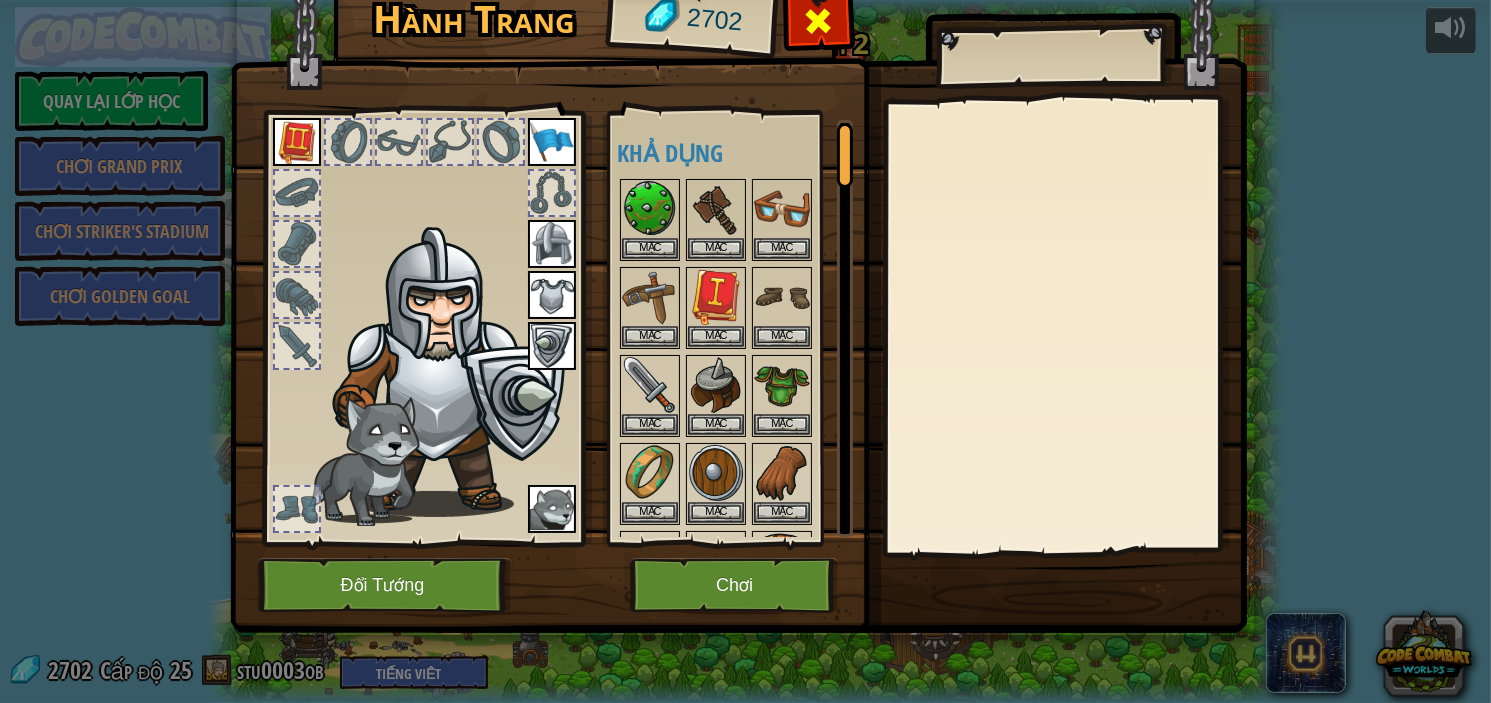 click at bounding box center [819, 21] 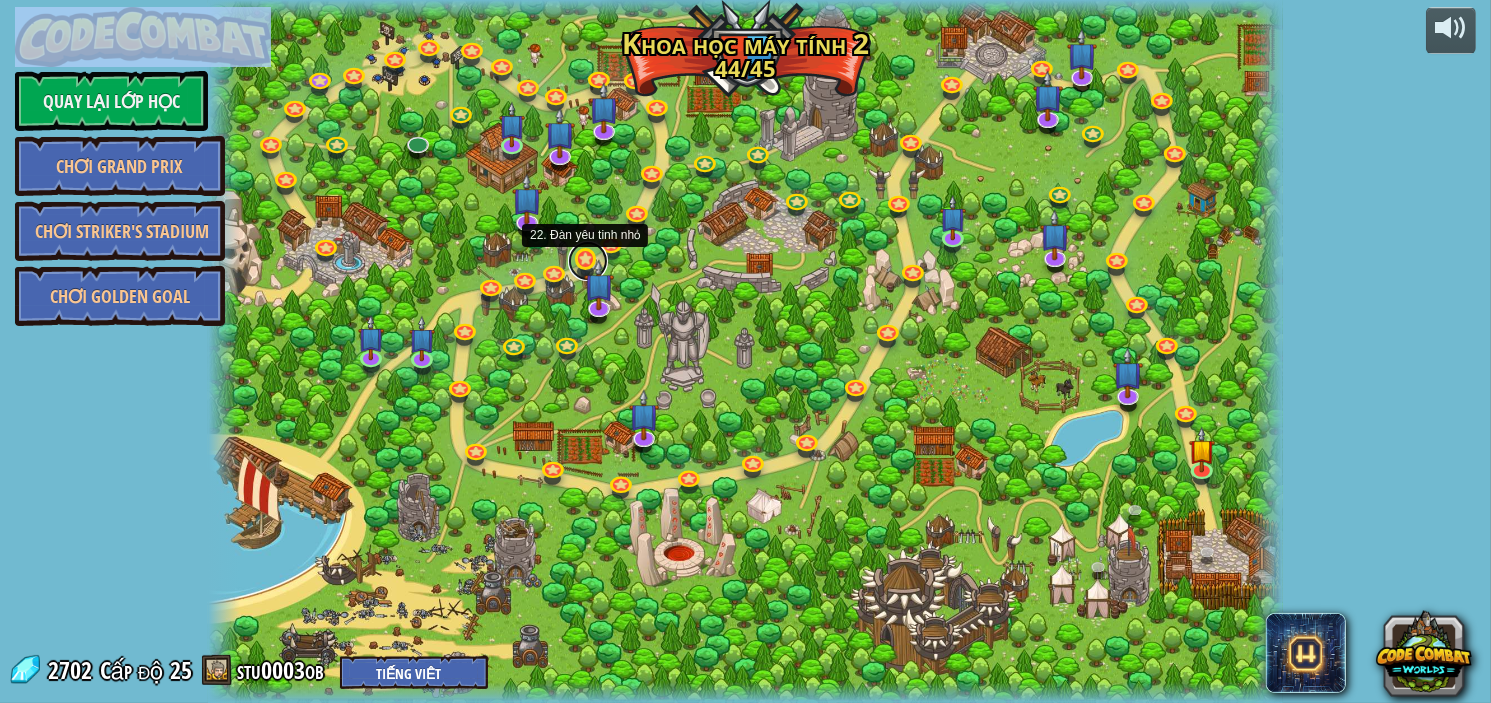 click at bounding box center (588, 261) 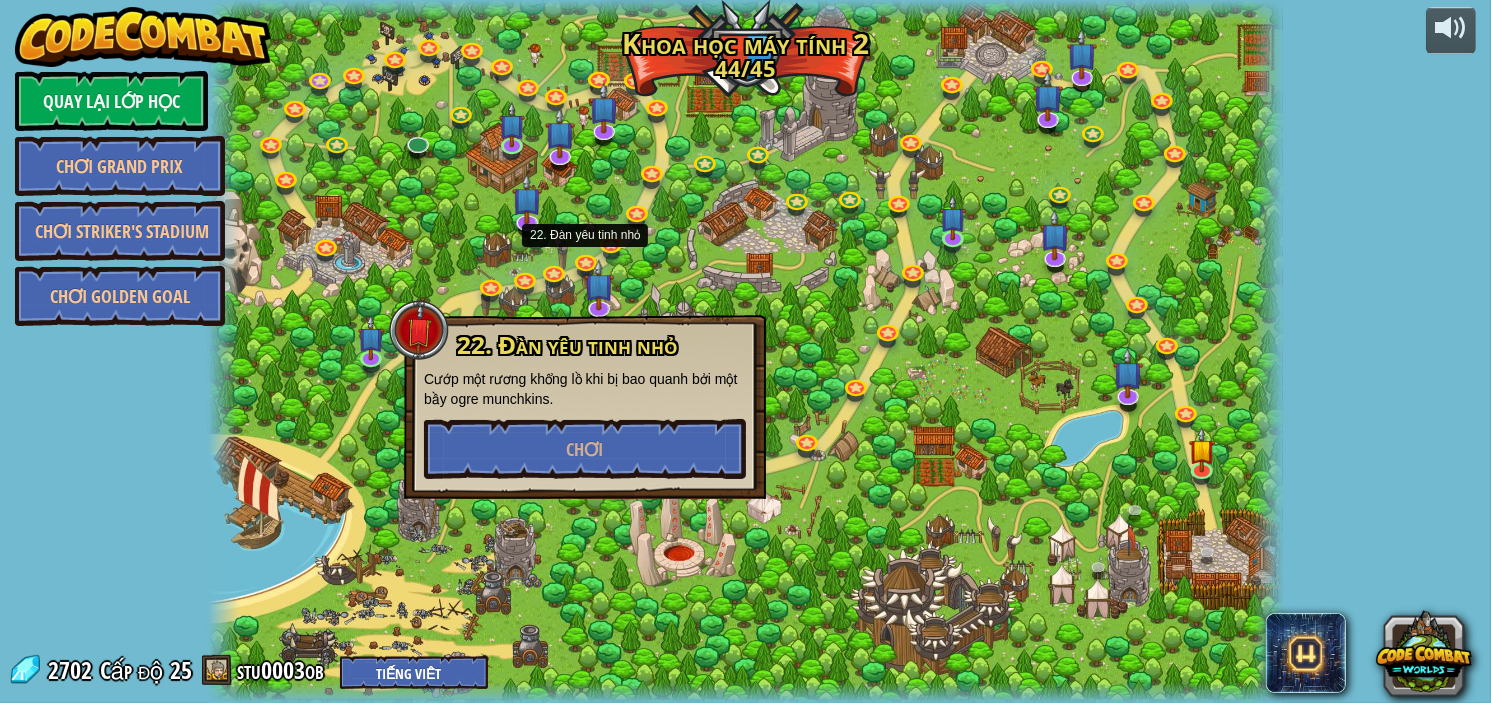 click on "Đàn yêu tinh nhỏ Cướp một rương khổng lồ khi bị bao quanh bởi một bầy ogre munchkins.
Chơi" at bounding box center [585, 405] 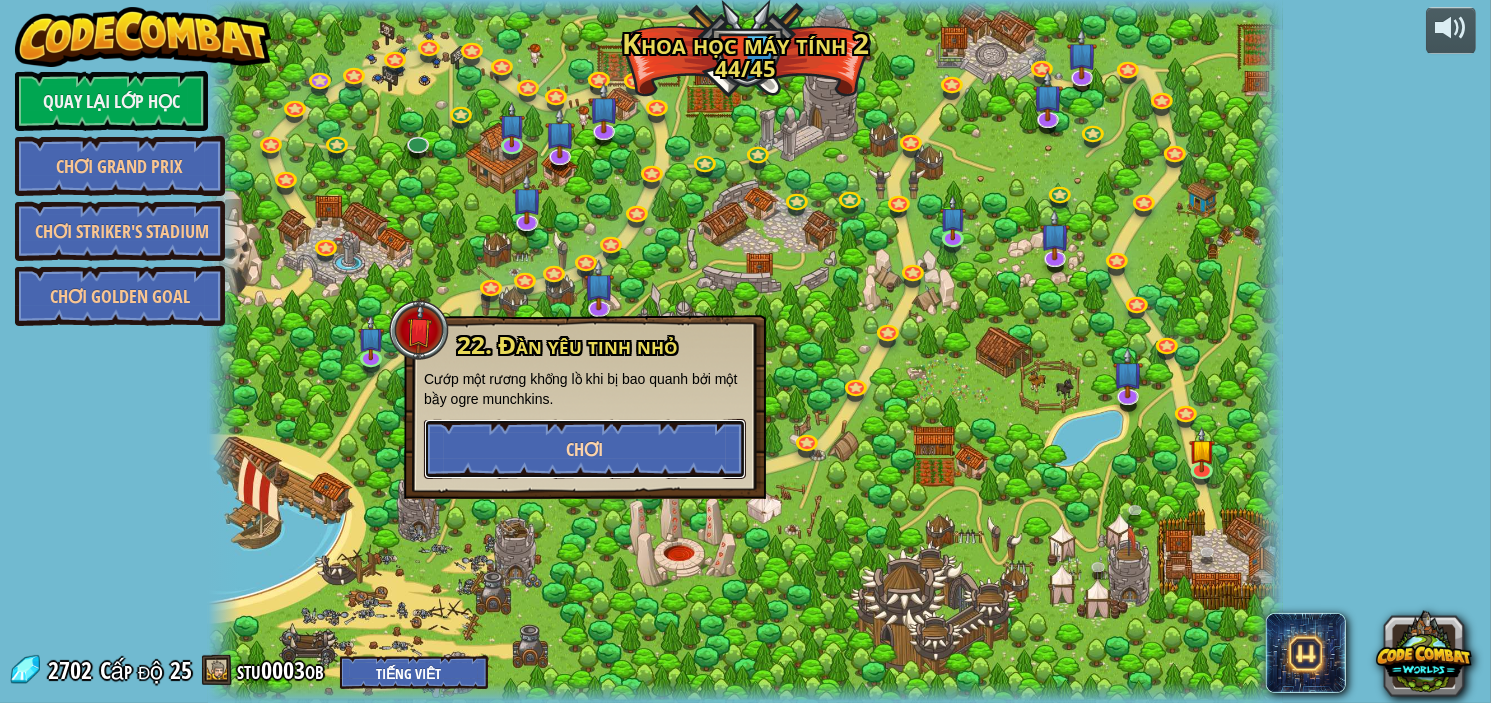 click on "Chơi" at bounding box center (585, 449) 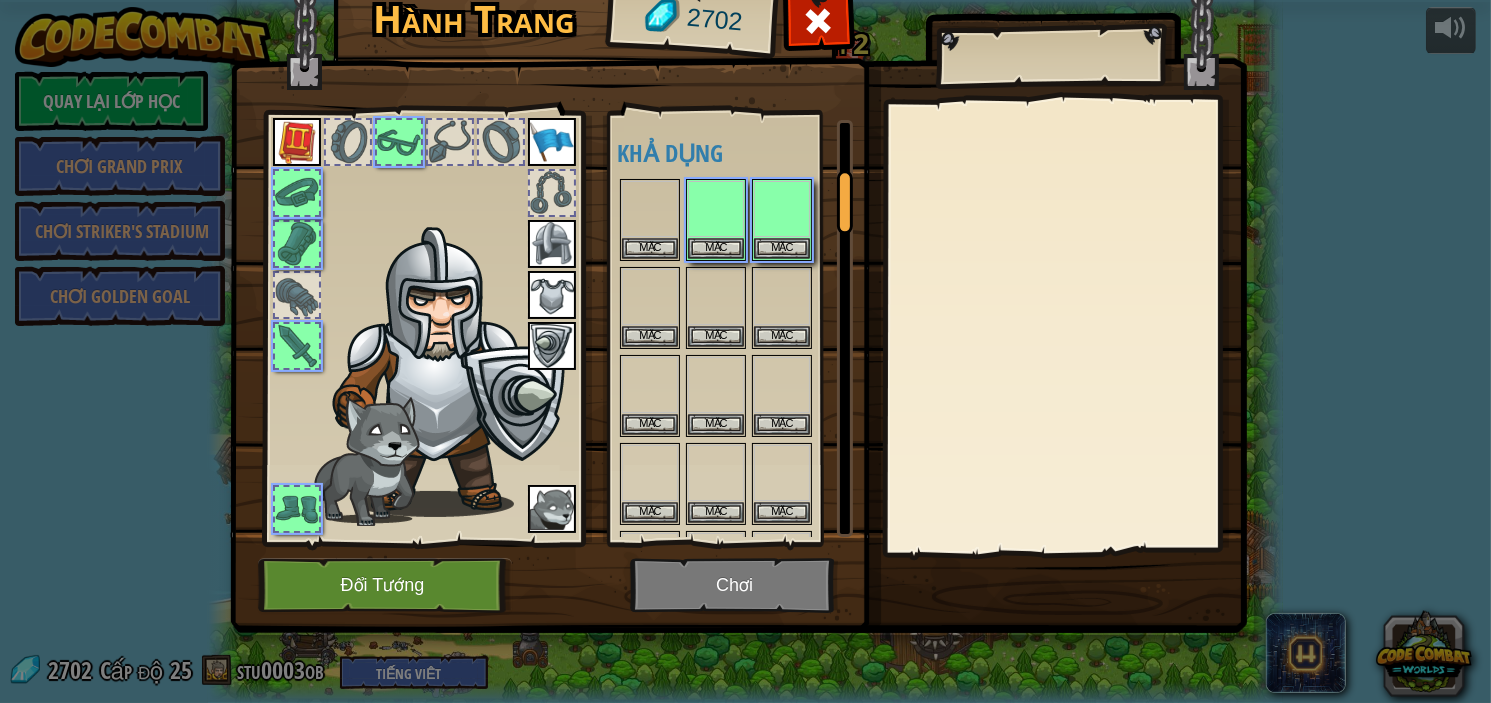 scroll, scrollTop: 336, scrollLeft: 0, axis: vertical 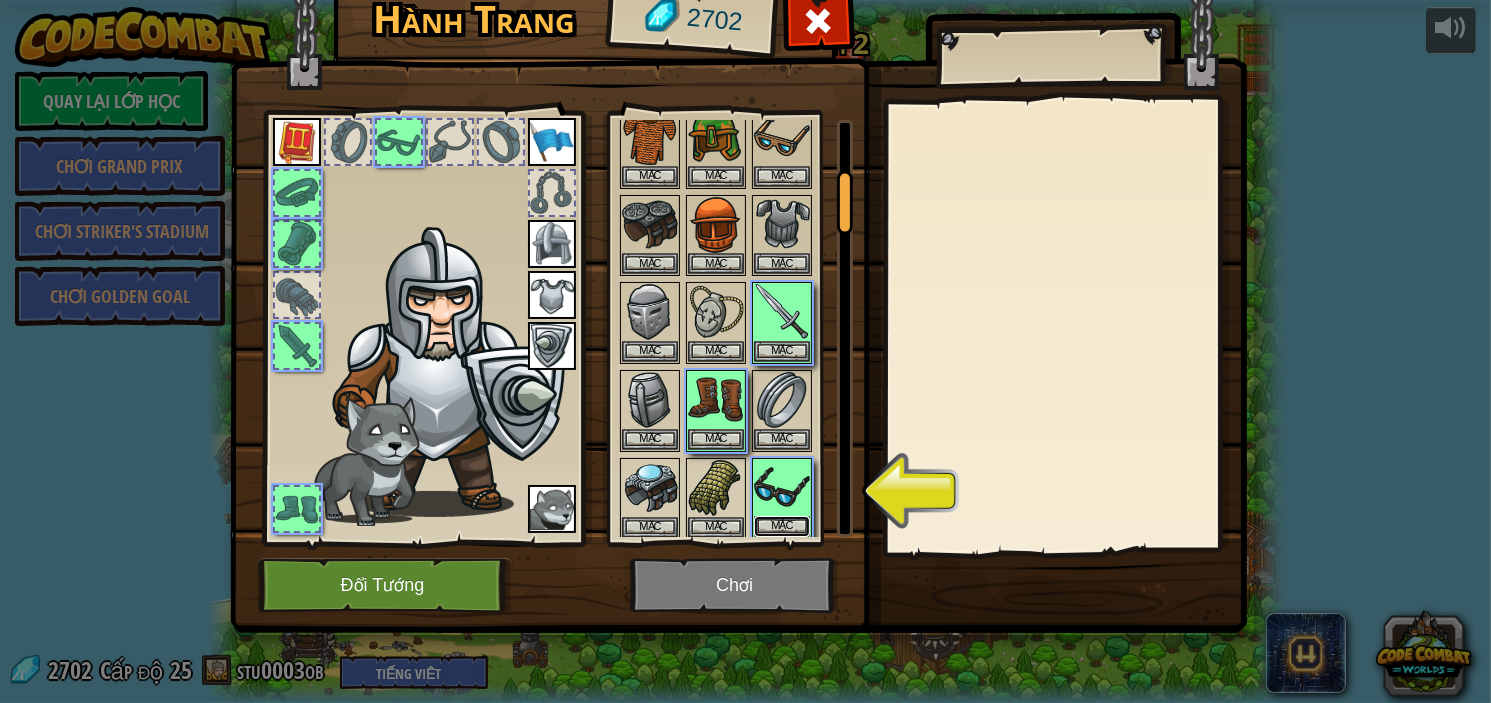 click on "Mặc" at bounding box center [782, 526] 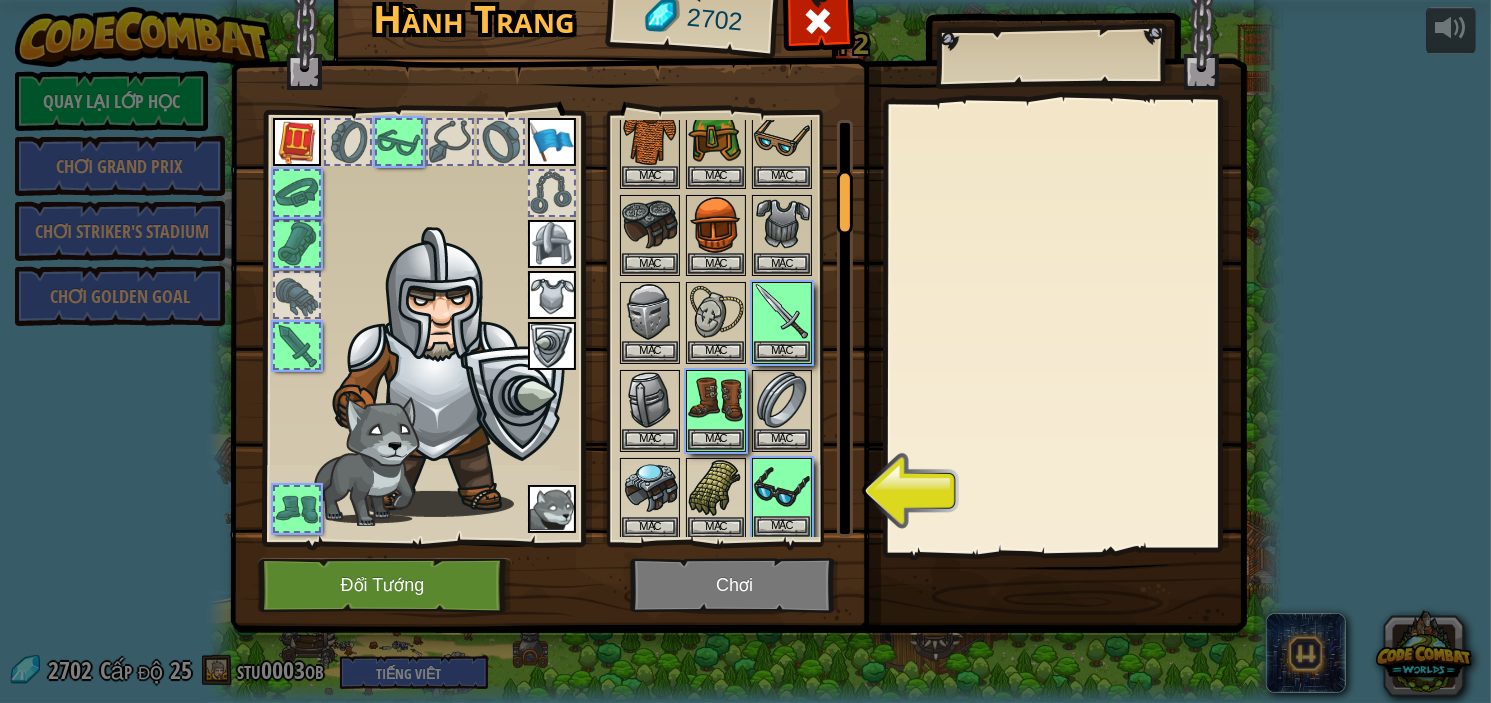 scroll, scrollTop: 251, scrollLeft: 0, axis: vertical 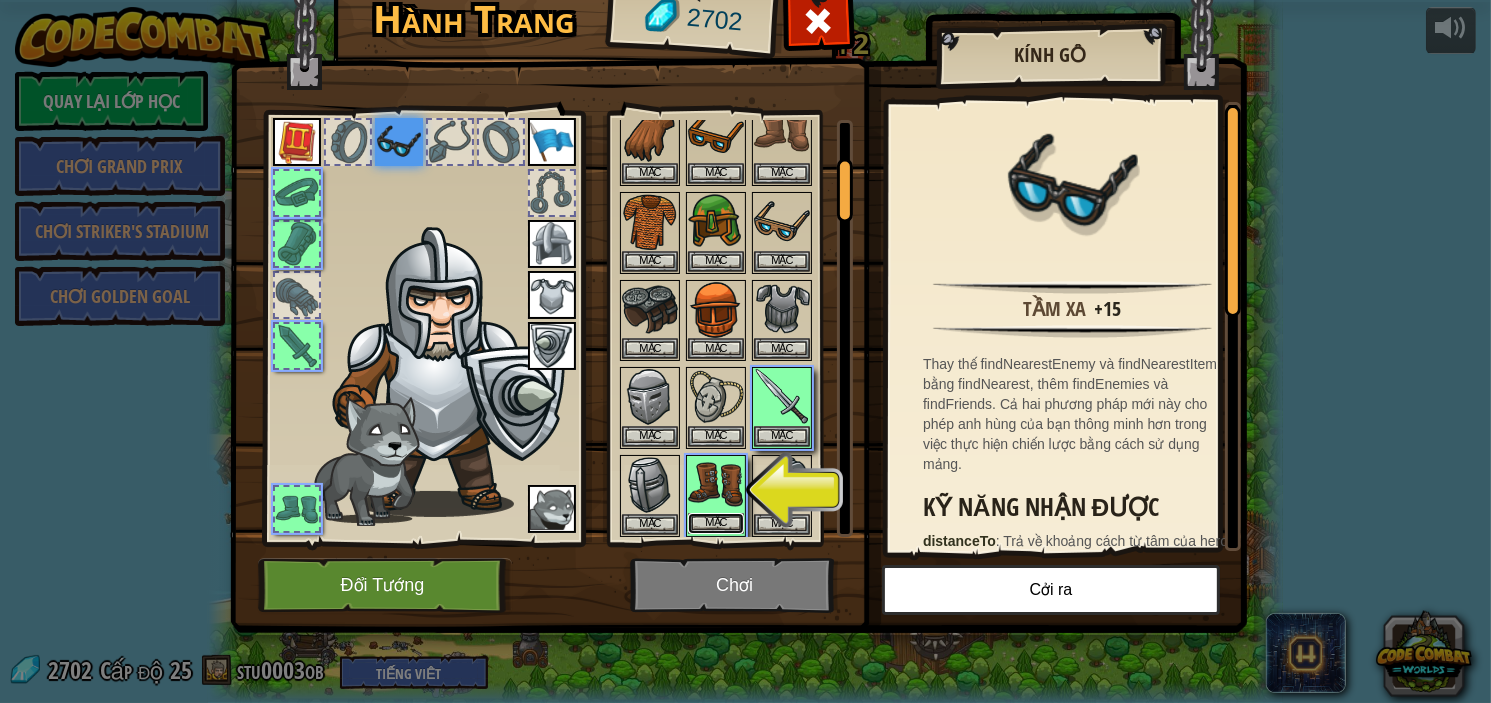 click on "Mặc" at bounding box center (716, 523) 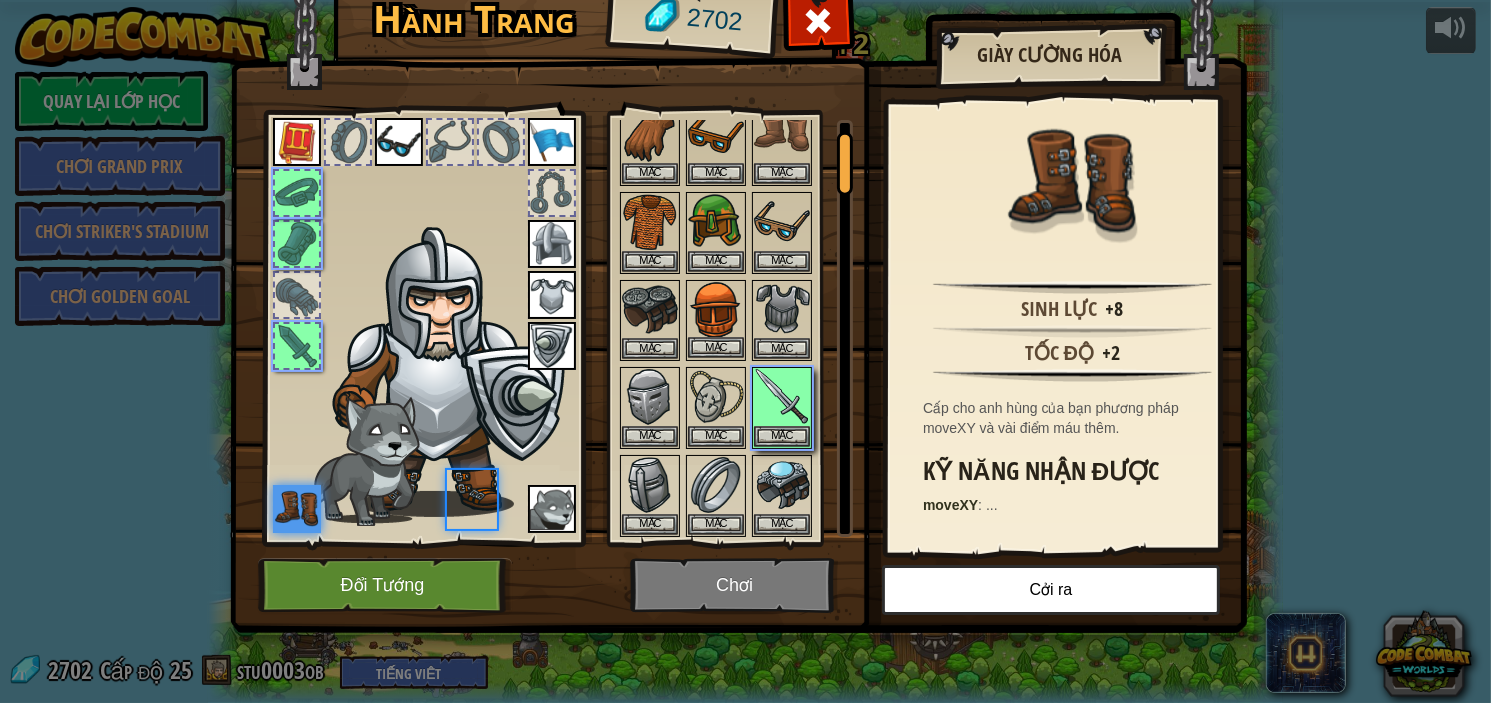 scroll, scrollTop: 59, scrollLeft: 0, axis: vertical 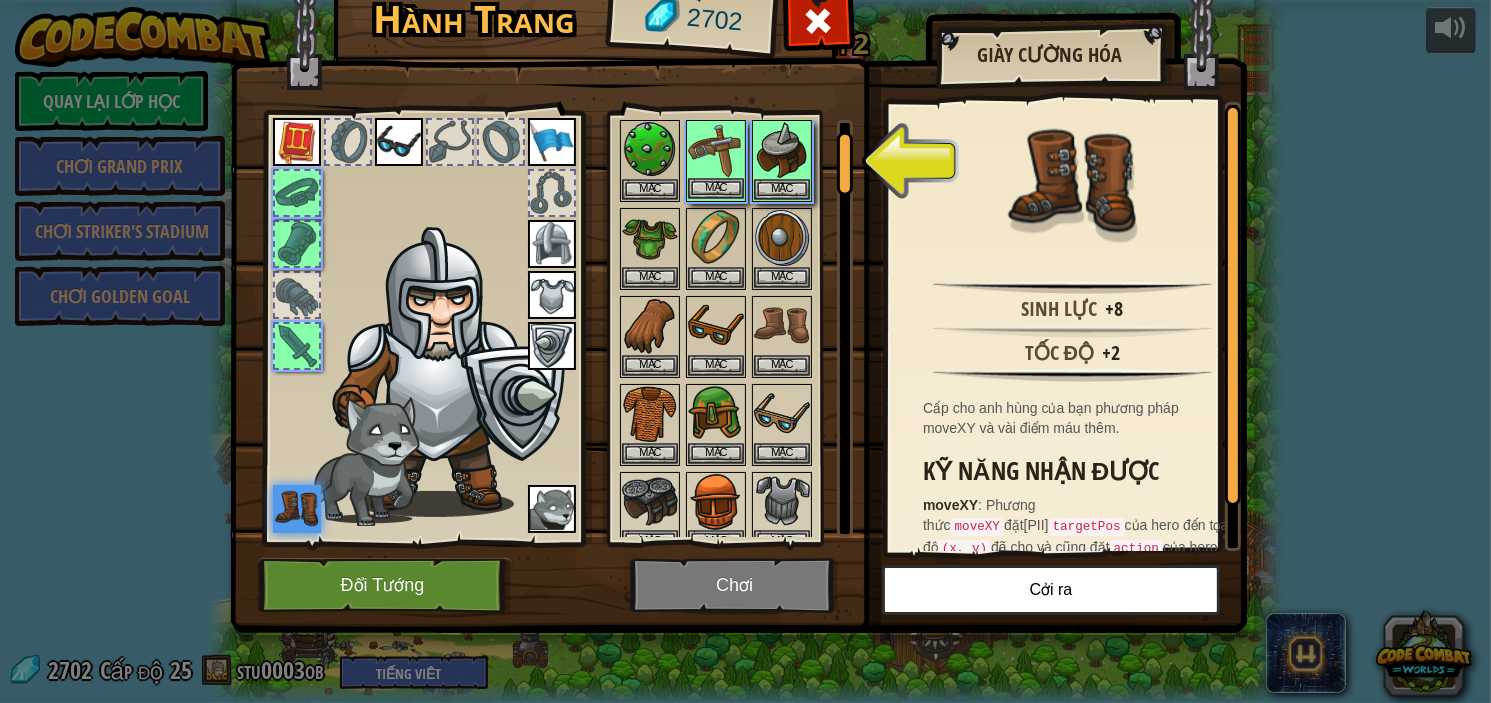 click on "Mặc" at bounding box center (716, 161) 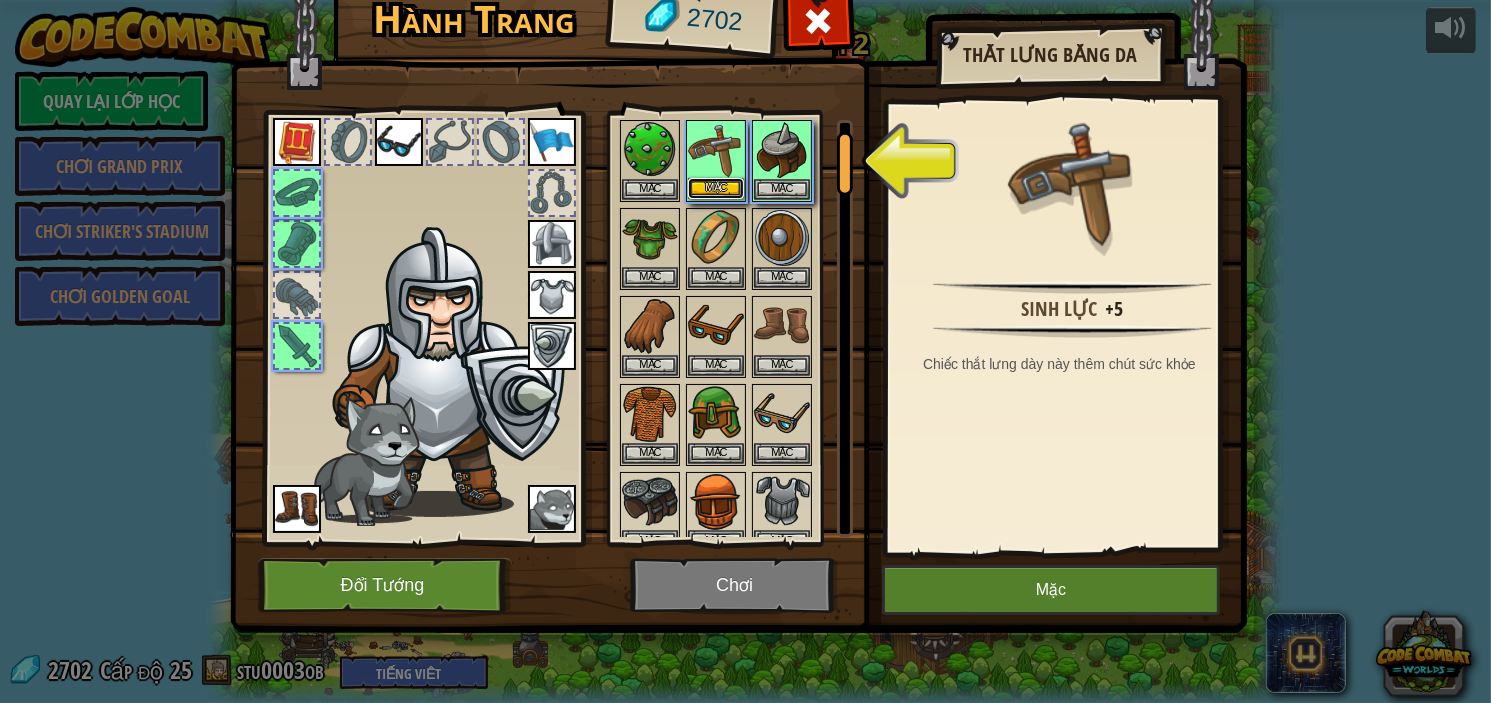 click on "Mặc" at bounding box center [716, 188] 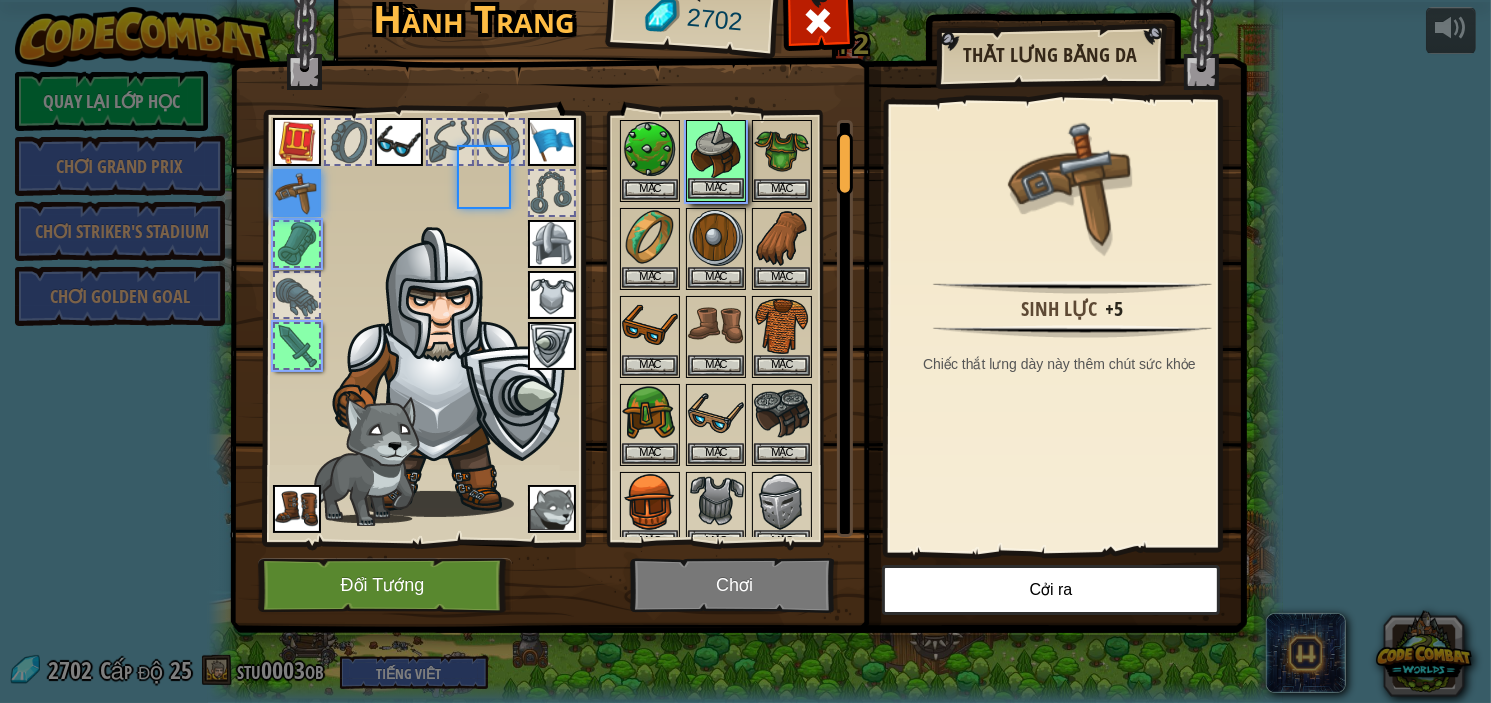 scroll, scrollTop: 59, scrollLeft: 0, axis: vertical 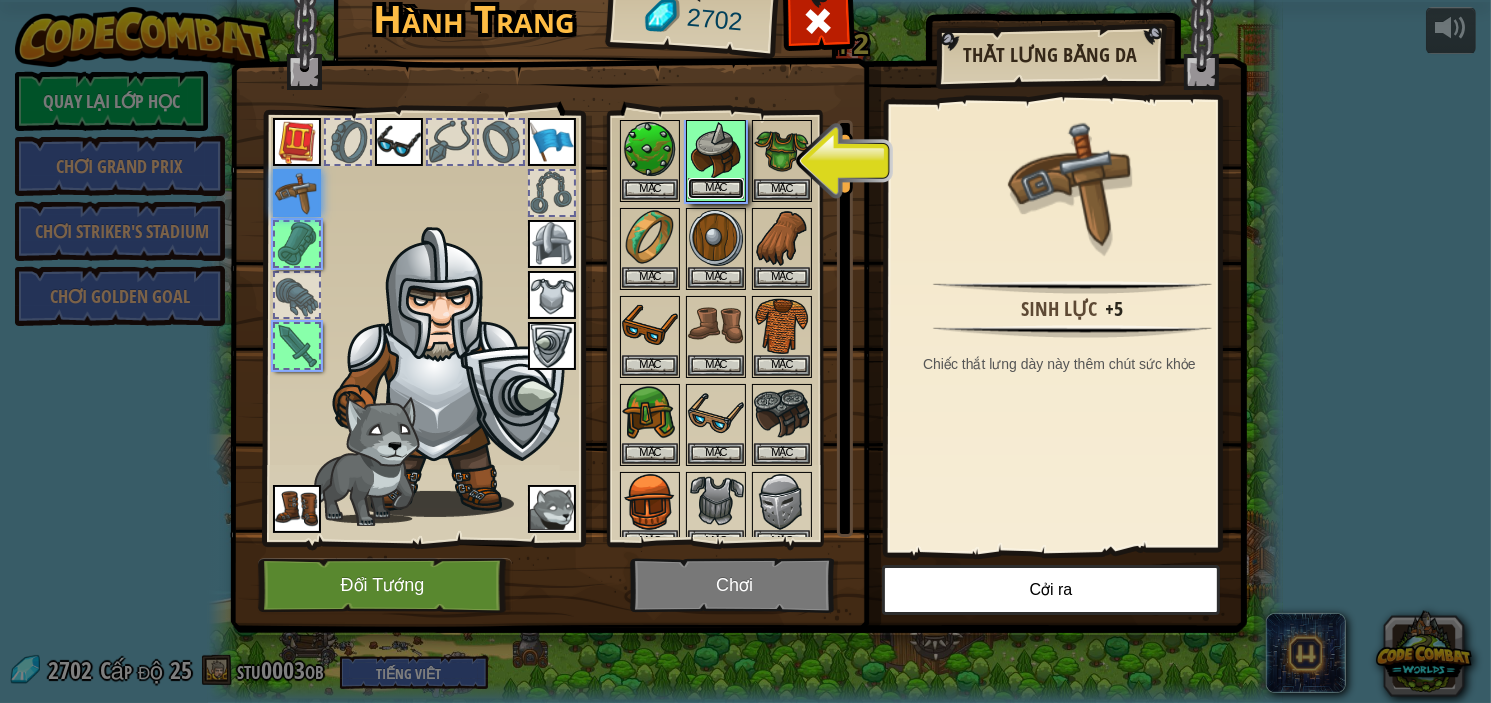 click on "Mặc" at bounding box center (716, 188) 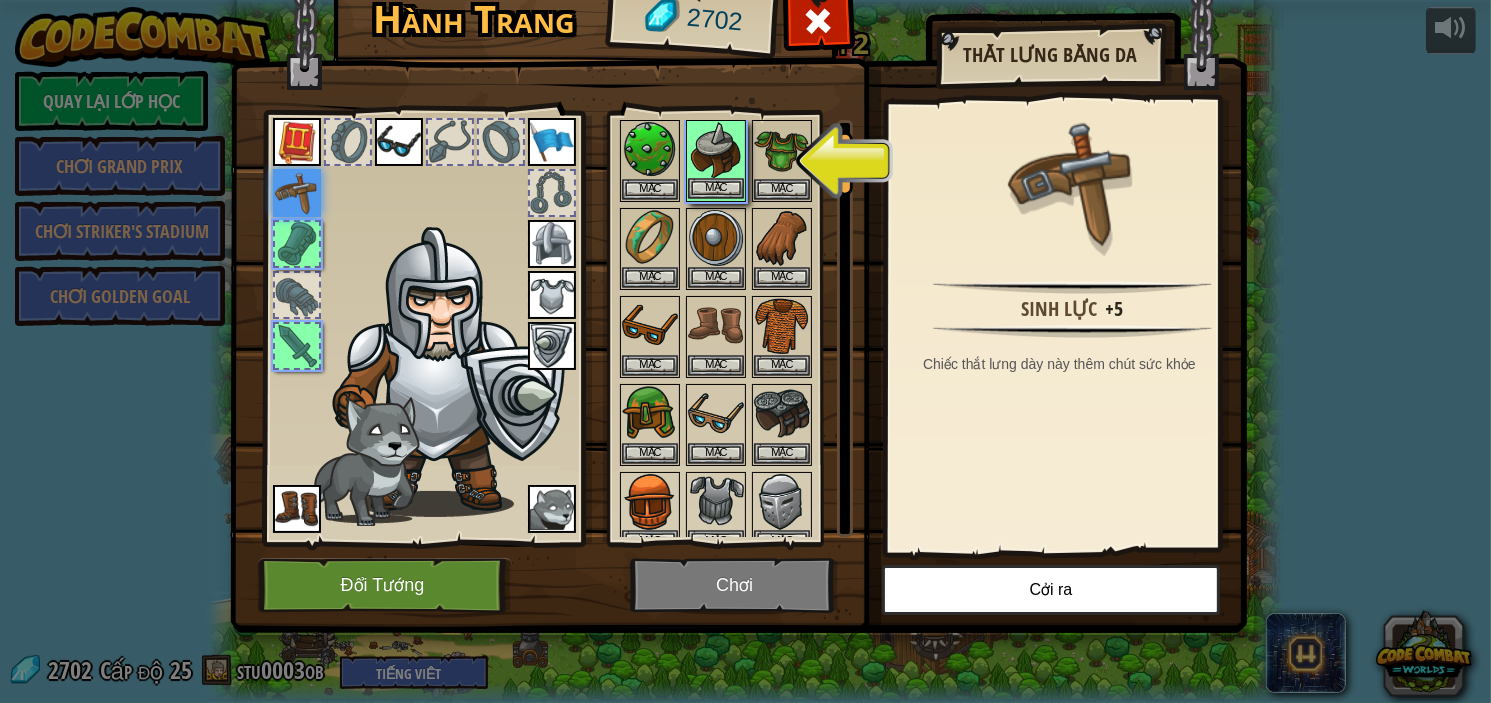 scroll, scrollTop: 164, scrollLeft: 0, axis: vertical 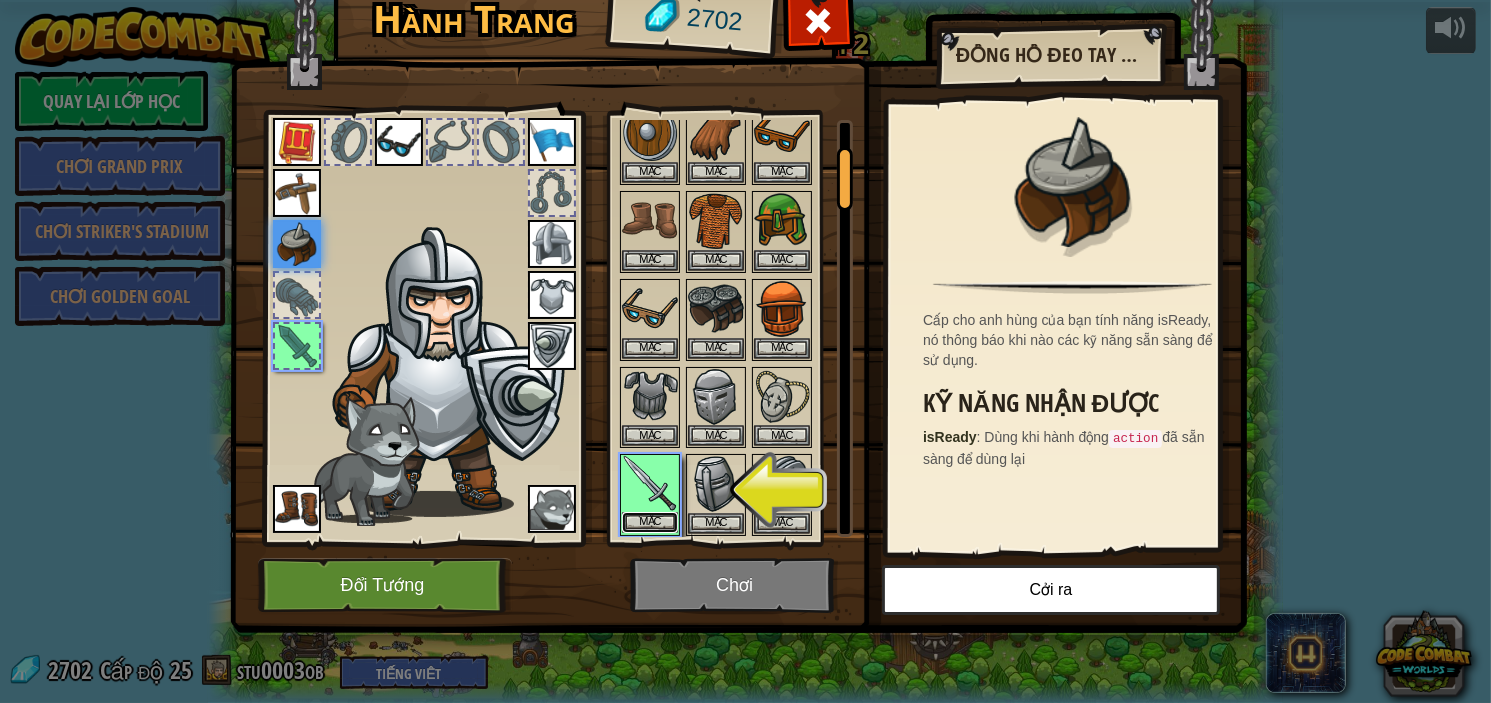 click on "Mặc" at bounding box center (650, 522) 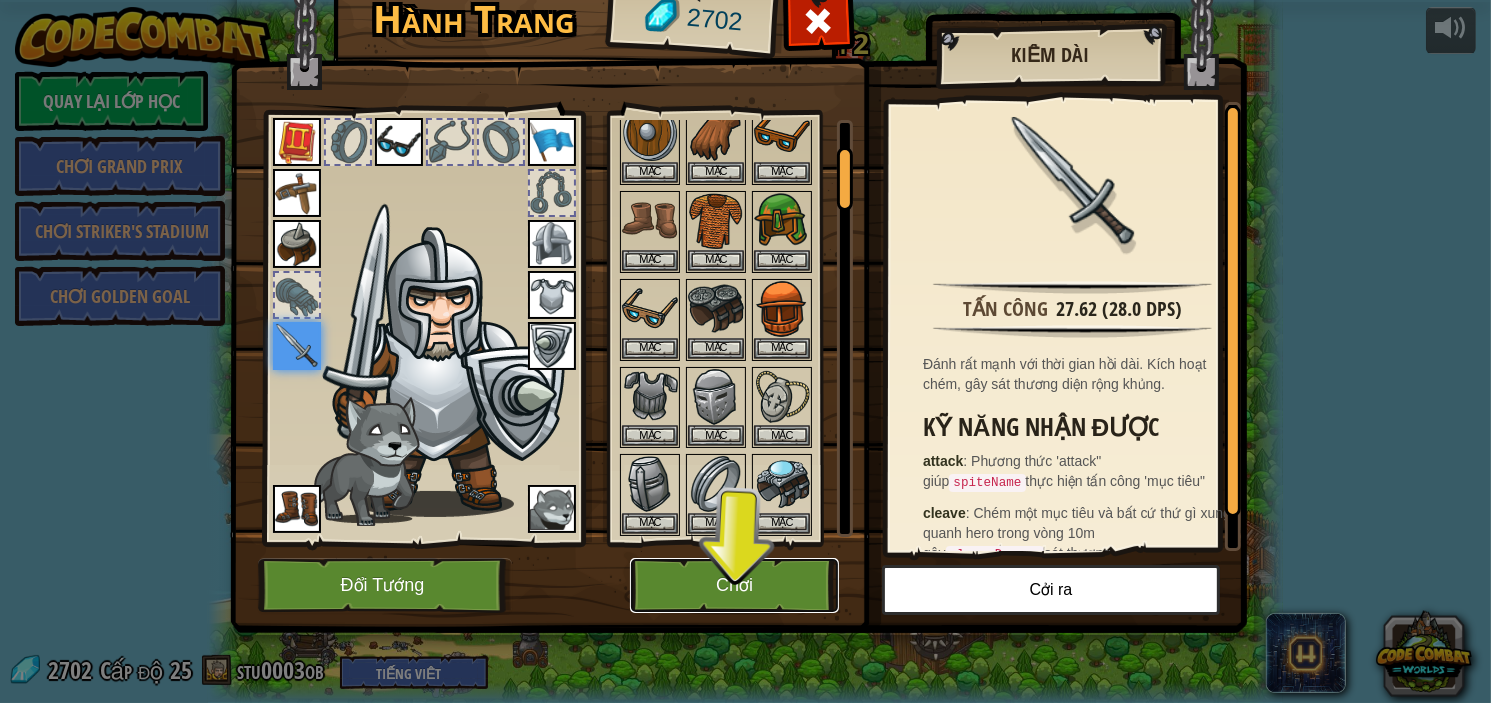 click on "Chơi" at bounding box center (734, 585) 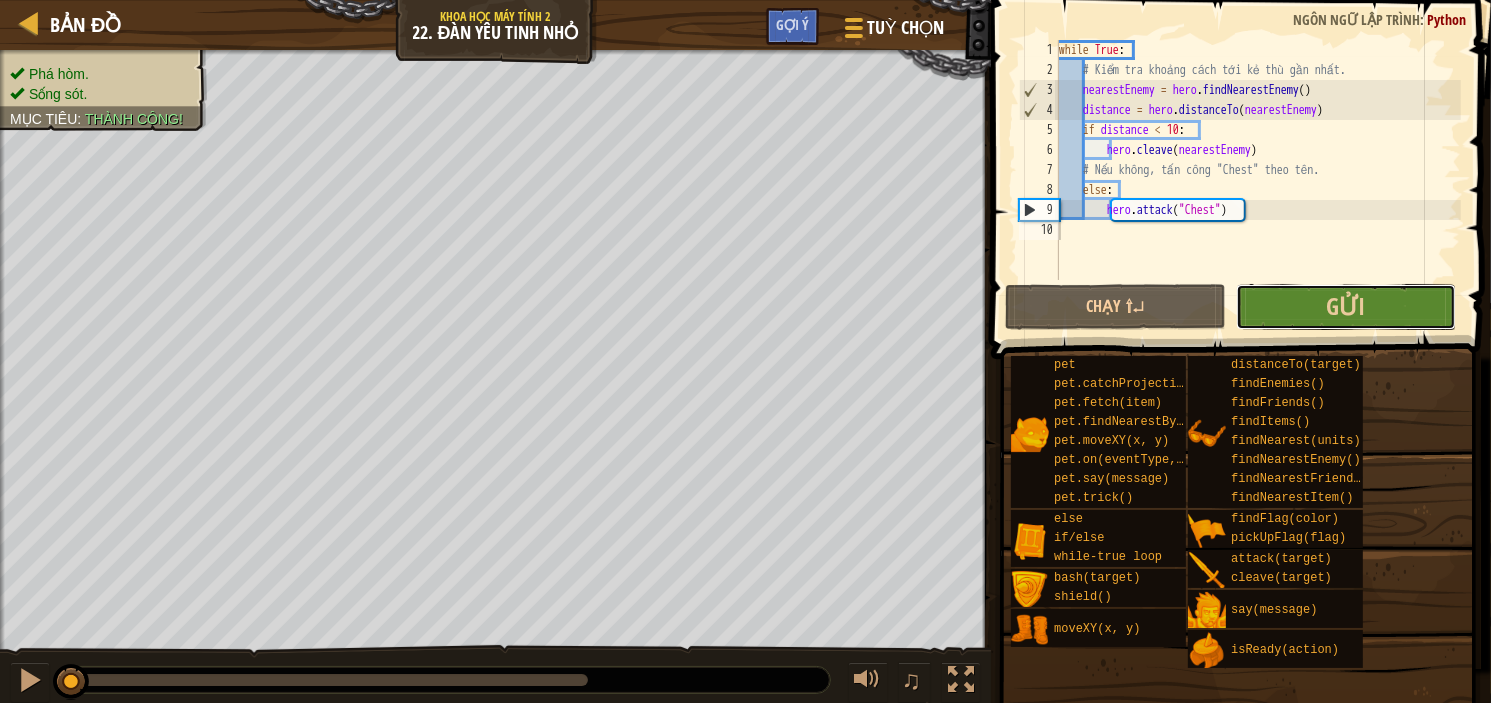 click on "Gửi" at bounding box center (1346, 307) 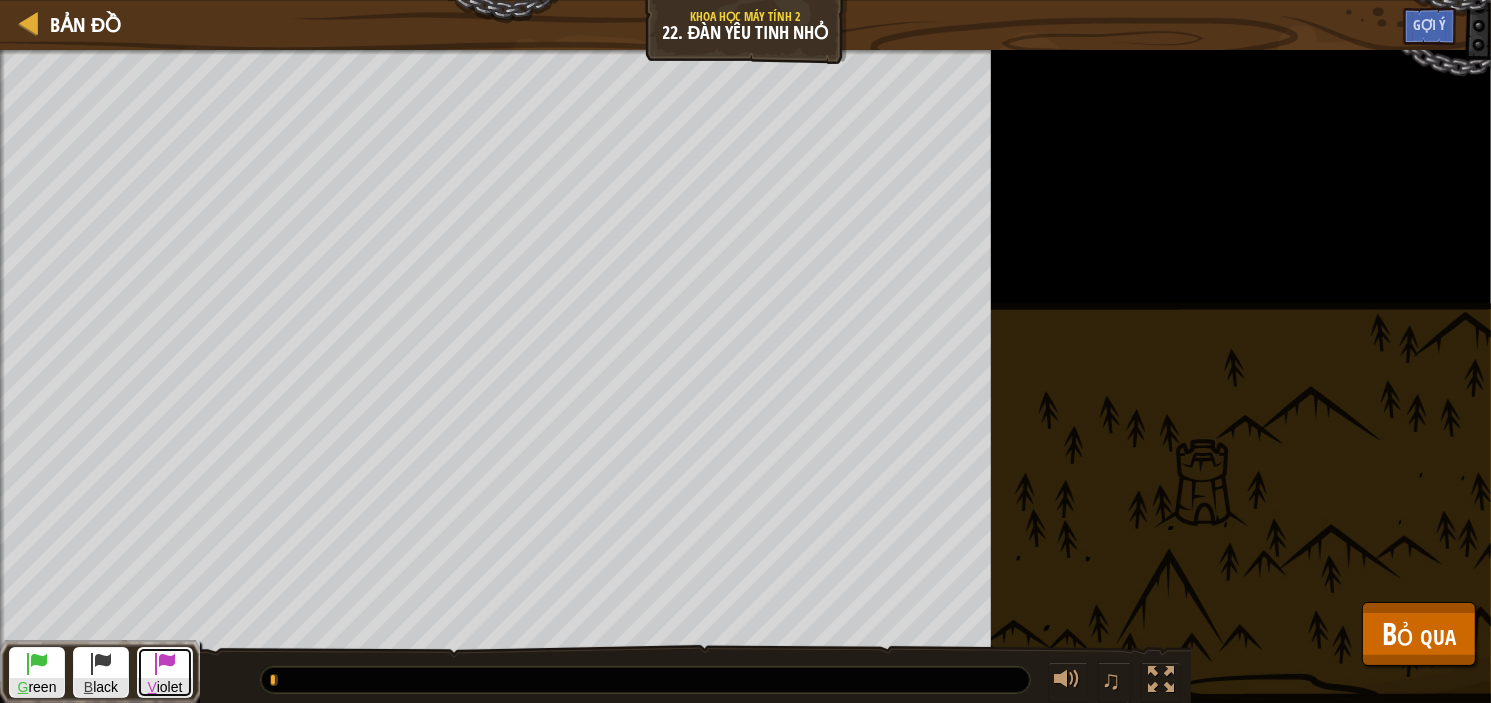click on "[FIRST]" at bounding box center [165, 672] 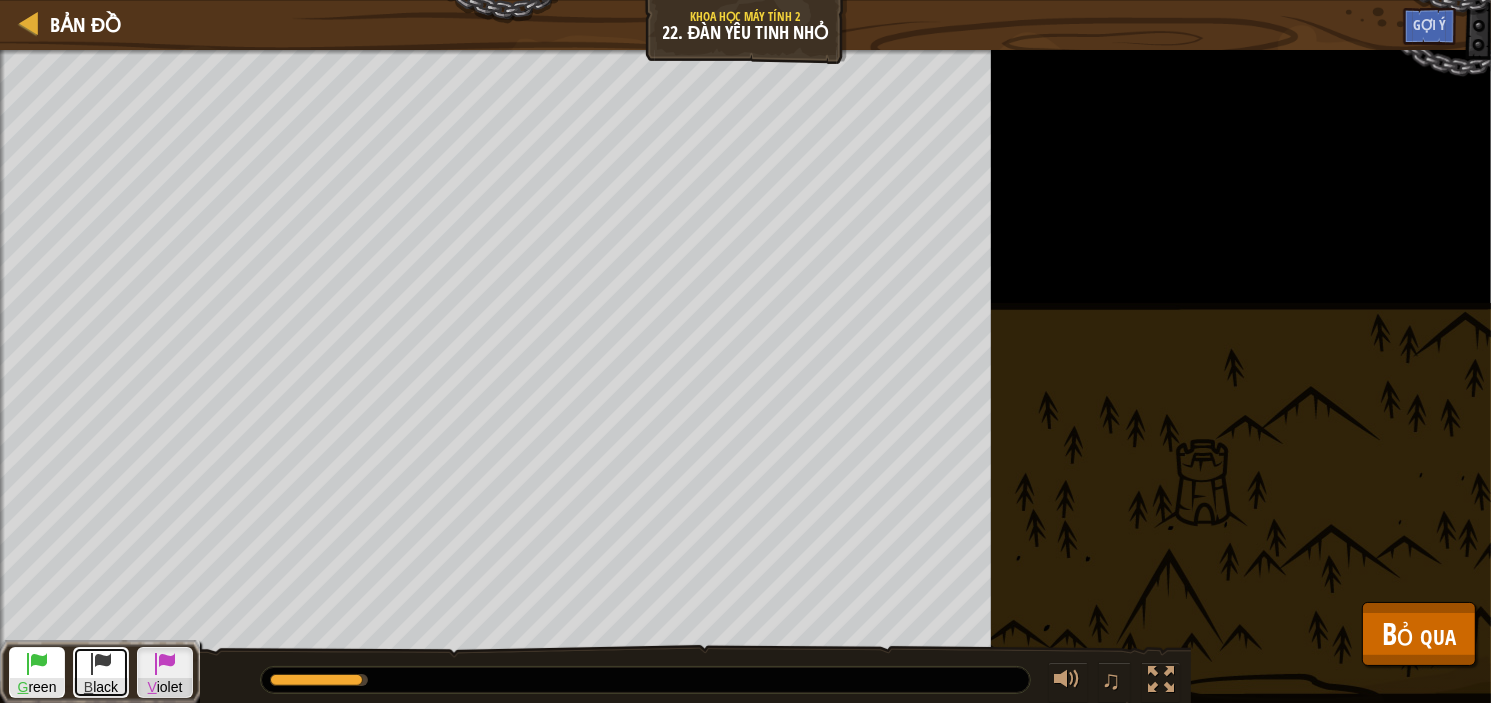 click on "B lack" at bounding box center (101, 687) 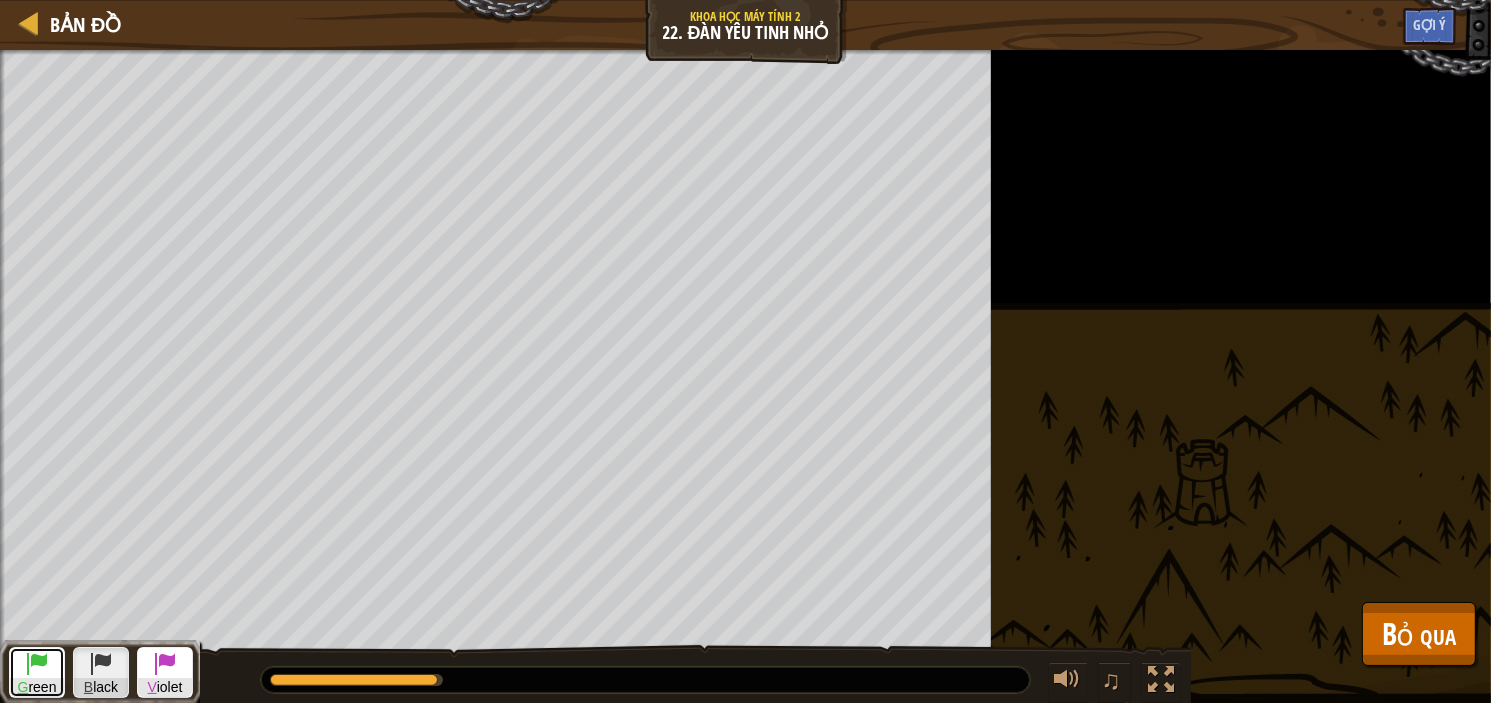 click on "G reen" at bounding box center (37, 687) 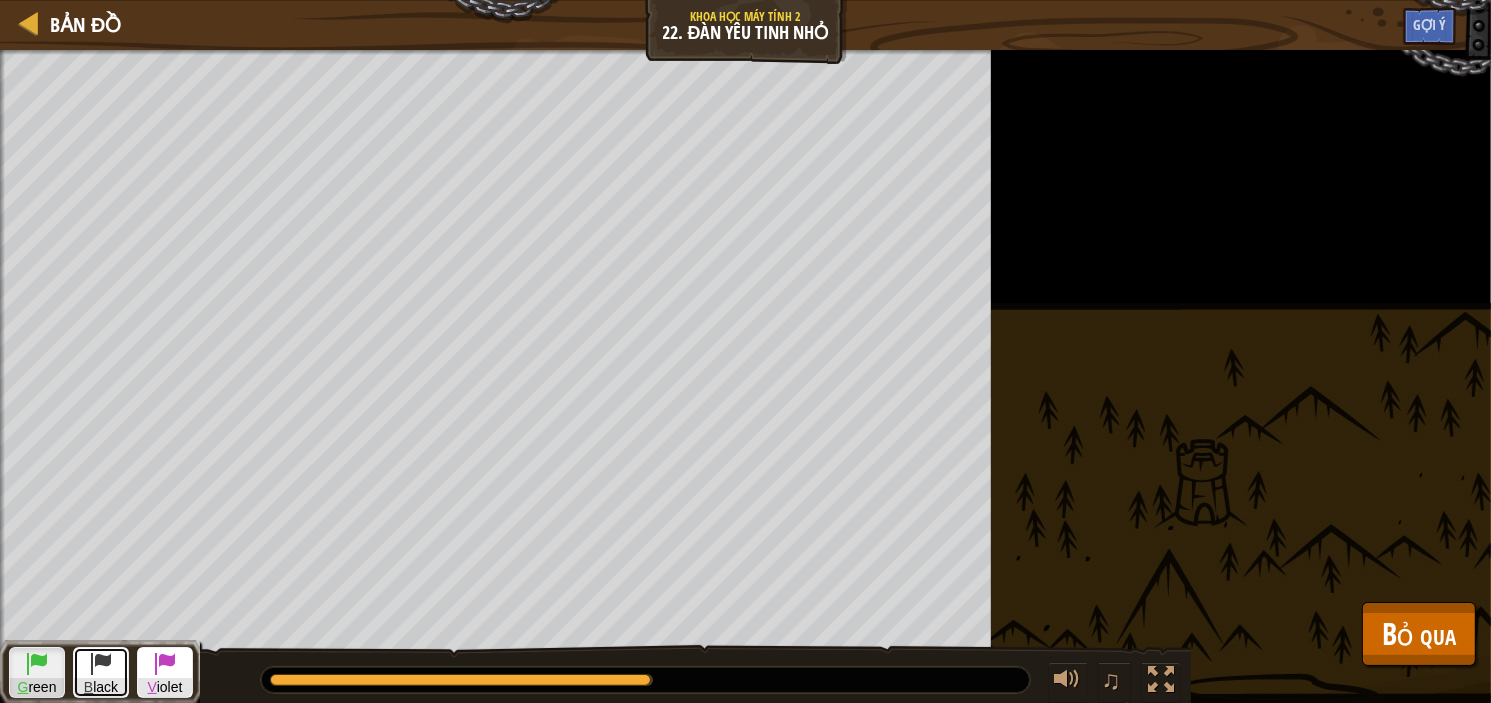 drag, startPoint x: 104, startPoint y: 671, endPoint x: 163, endPoint y: 656, distance: 60.876926 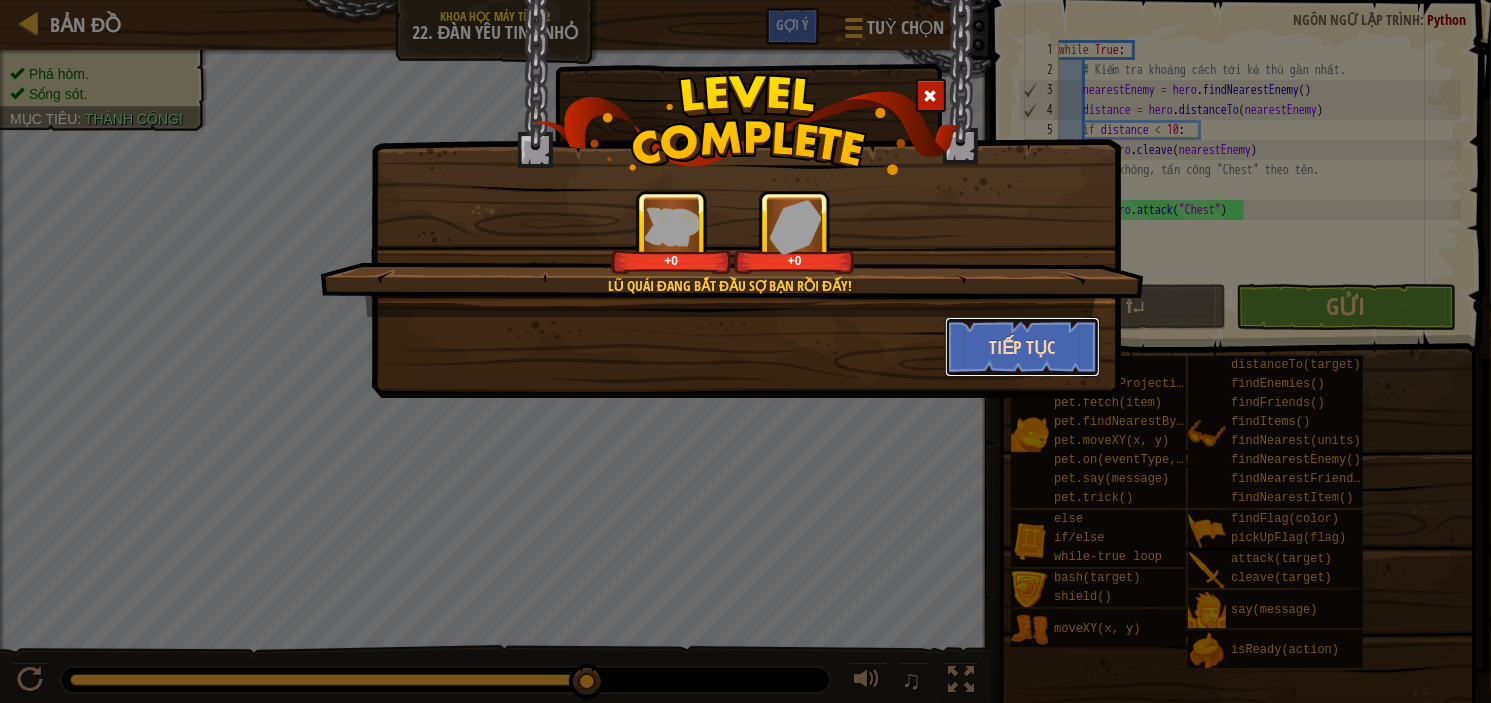 click on "Tiếp tục" at bounding box center [1022, 347] 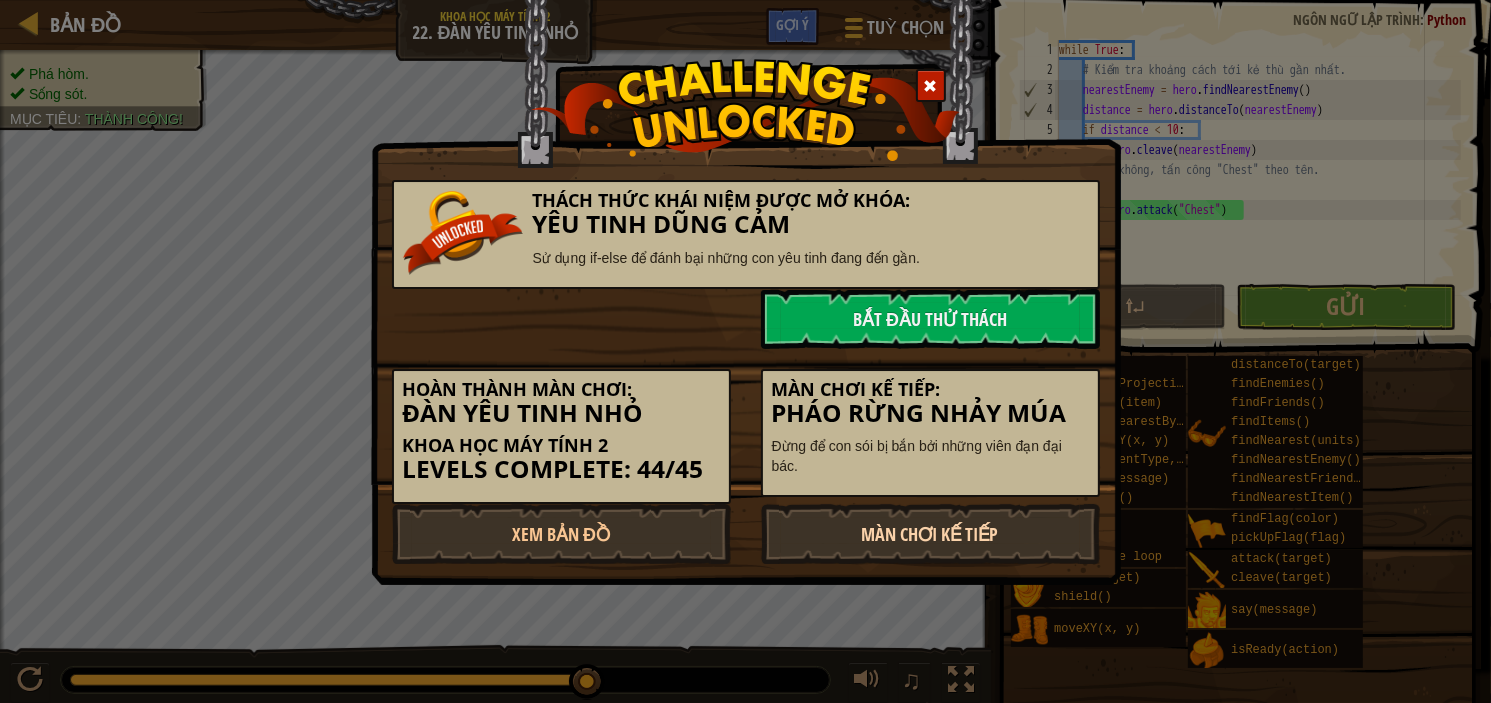 click on "Màn chơi kế tiếp" at bounding box center [930, 534] 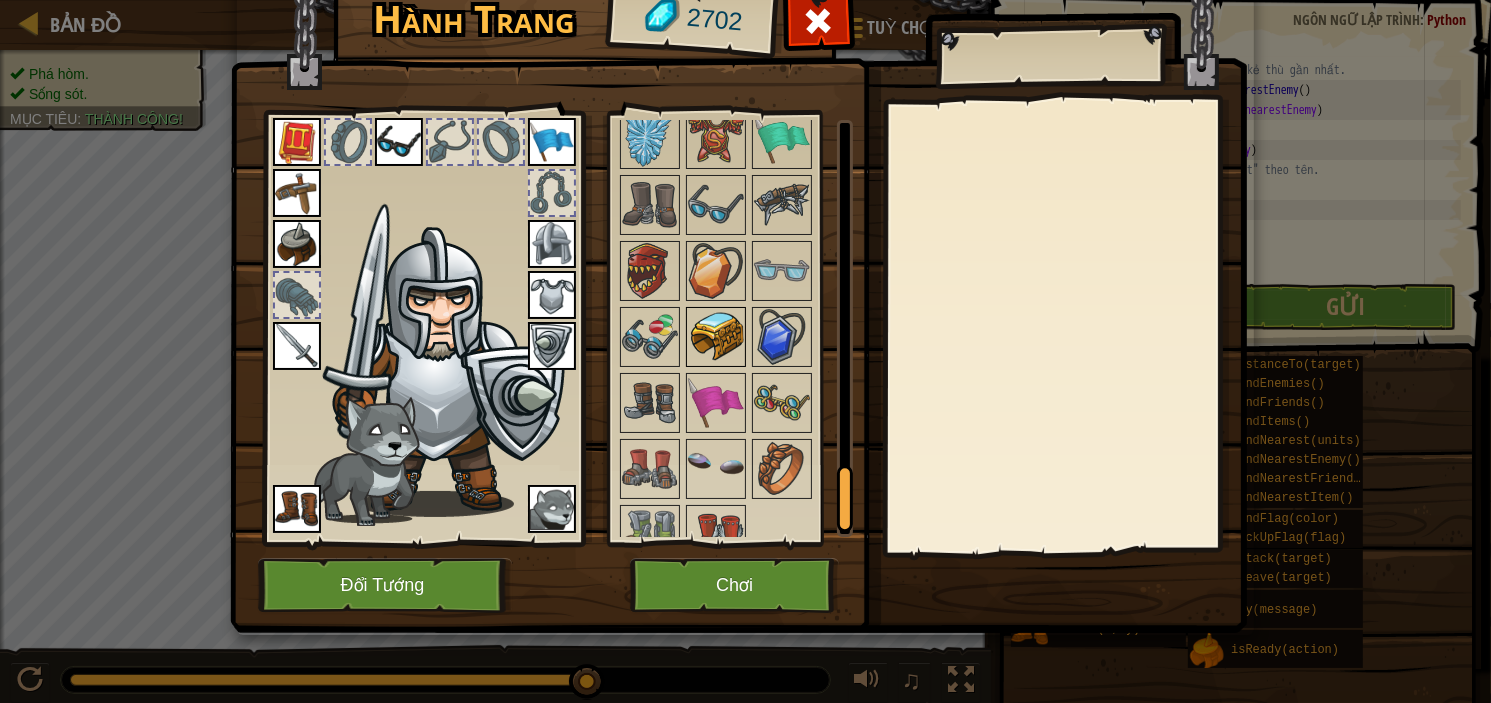 scroll, scrollTop: 2364, scrollLeft: 0, axis: vertical 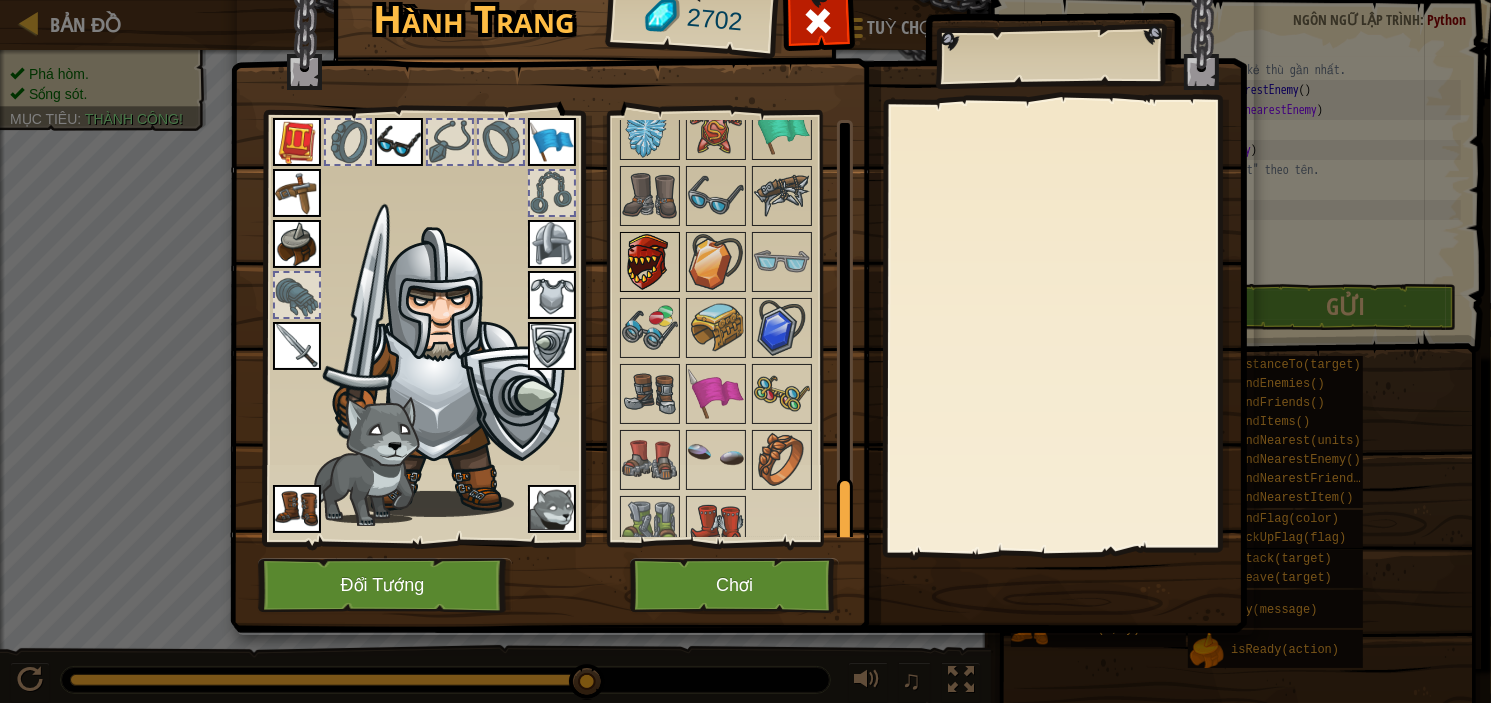 click at bounding box center [650, 262] 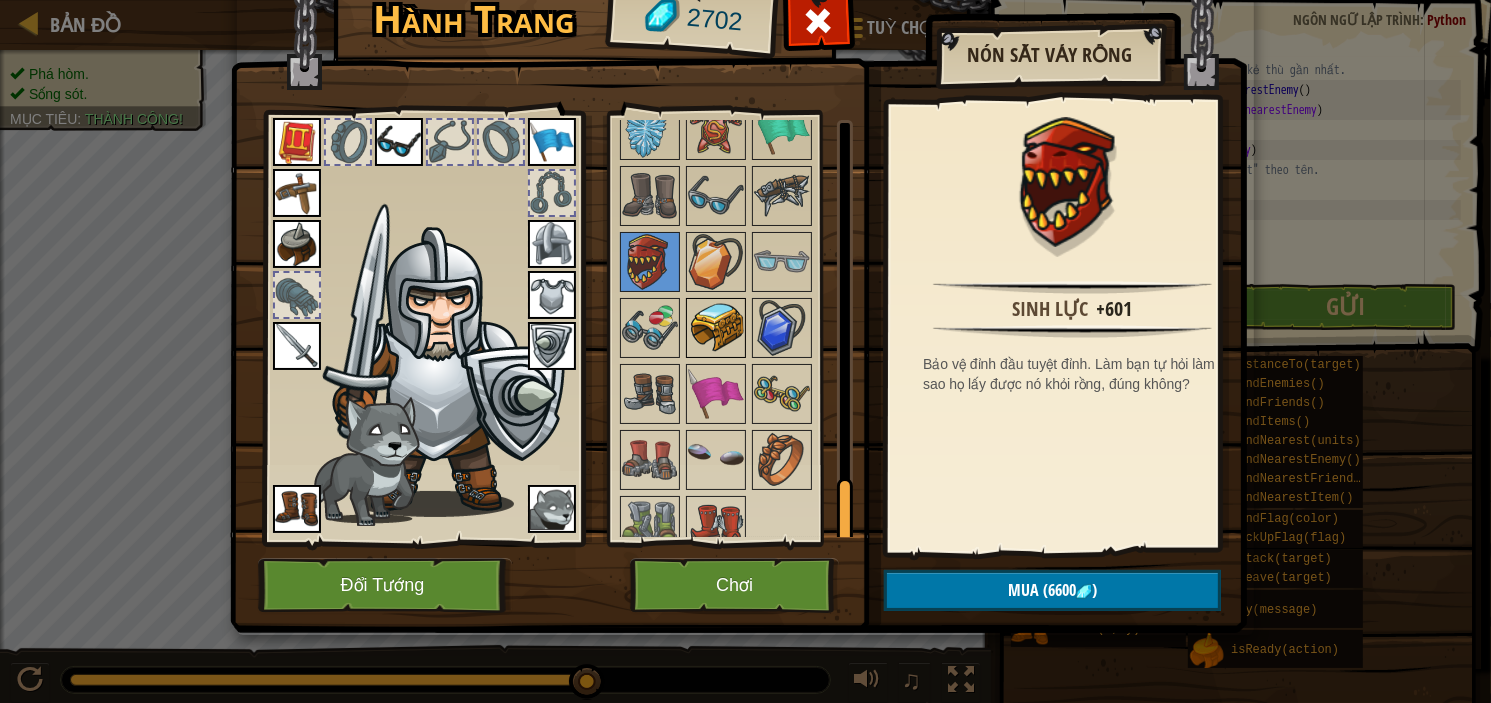click at bounding box center [716, 328] 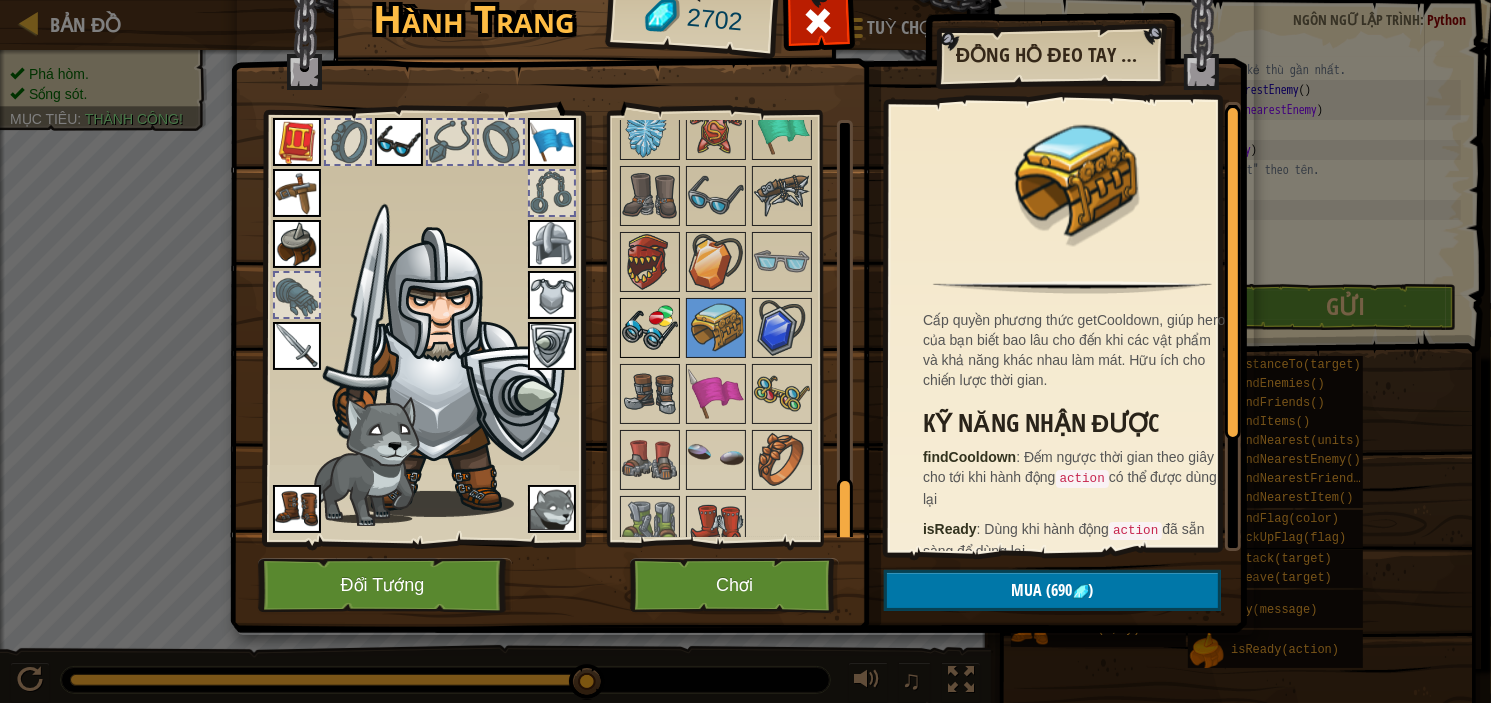 click at bounding box center (650, 328) 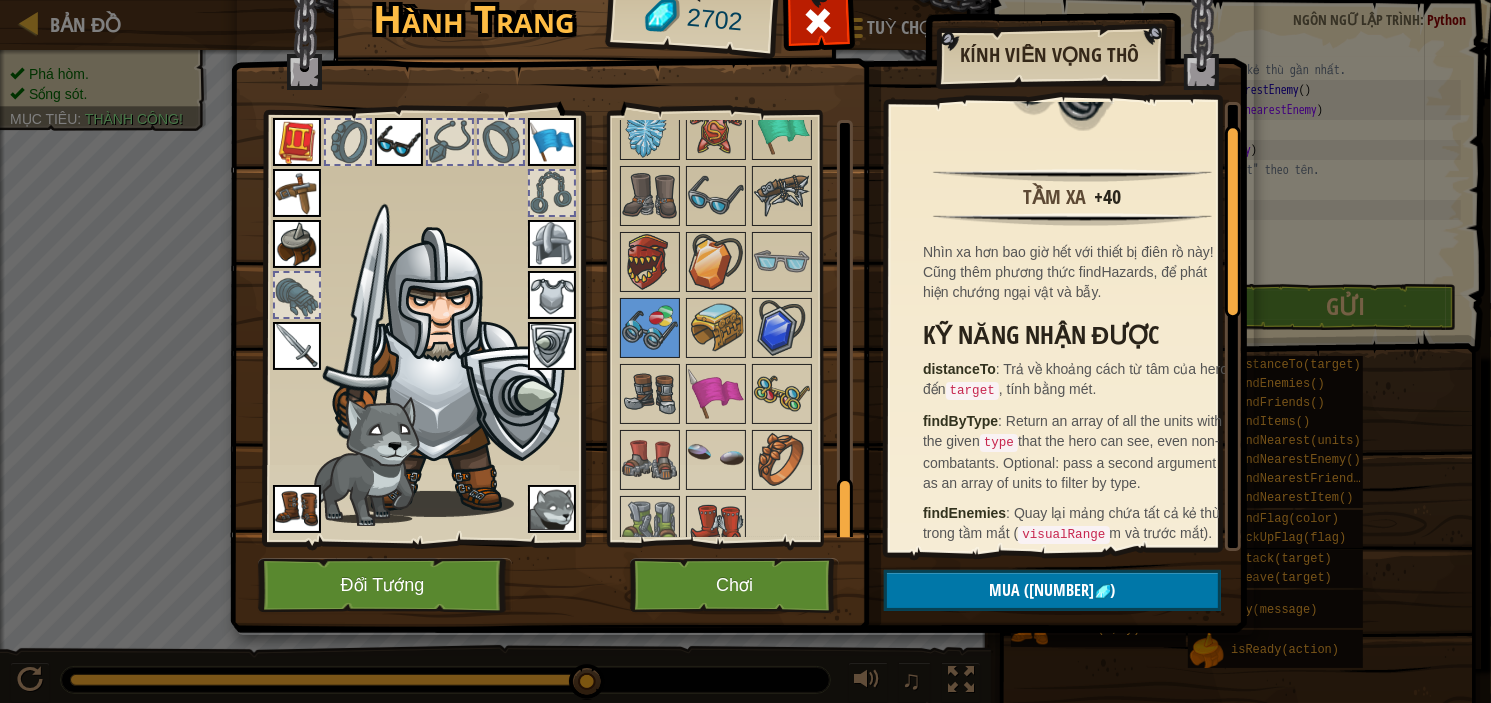 scroll, scrollTop: 133, scrollLeft: 0, axis: vertical 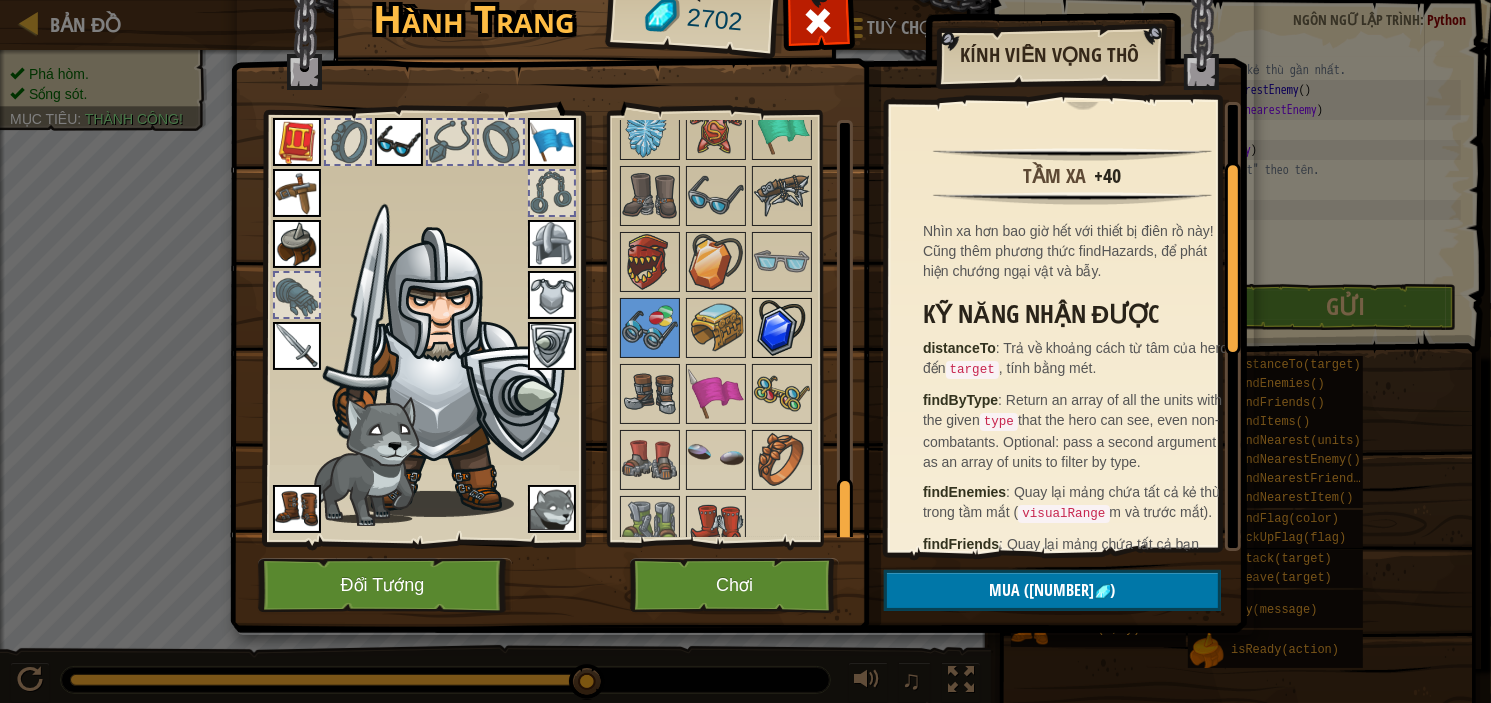 click at bounding box center [782, 328] 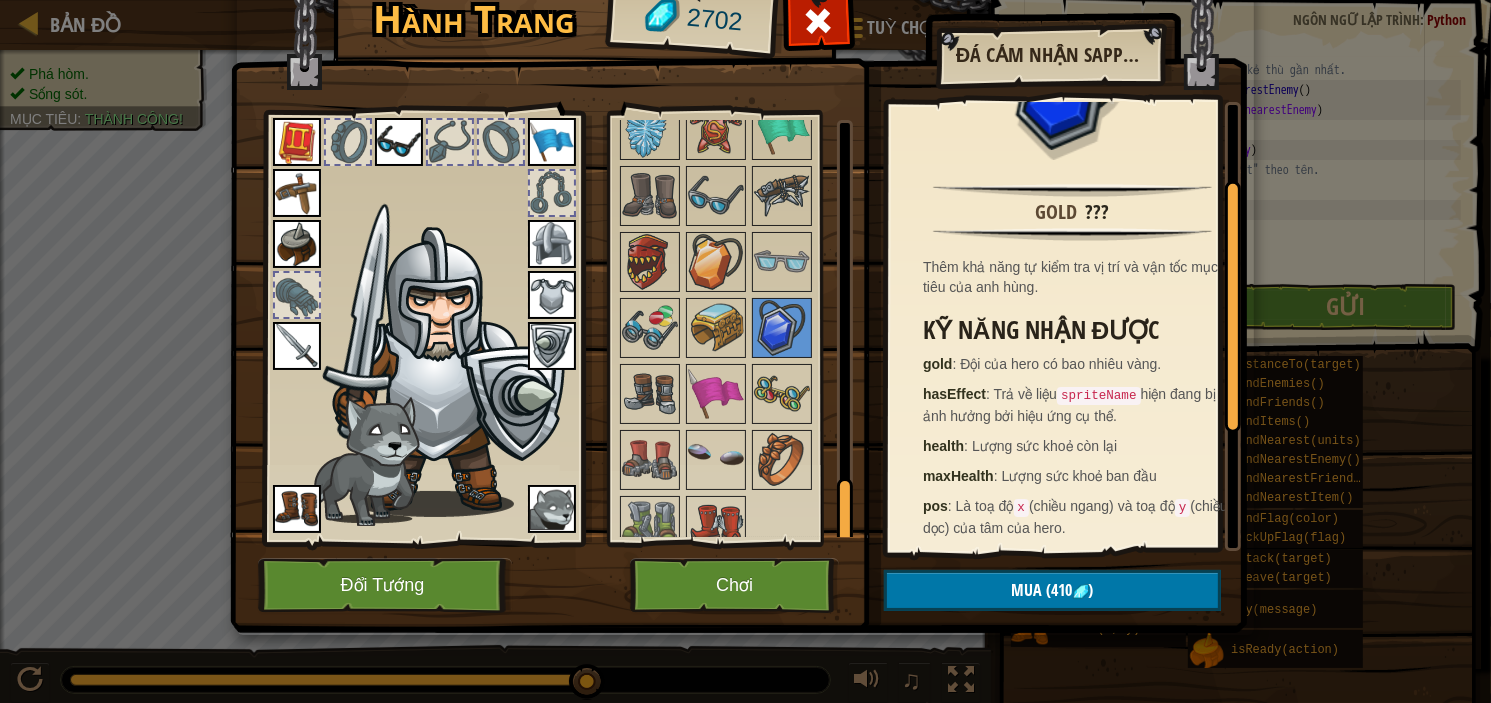 scroll, scrollTop: 133, scrollLeft: 0, axis: vertical 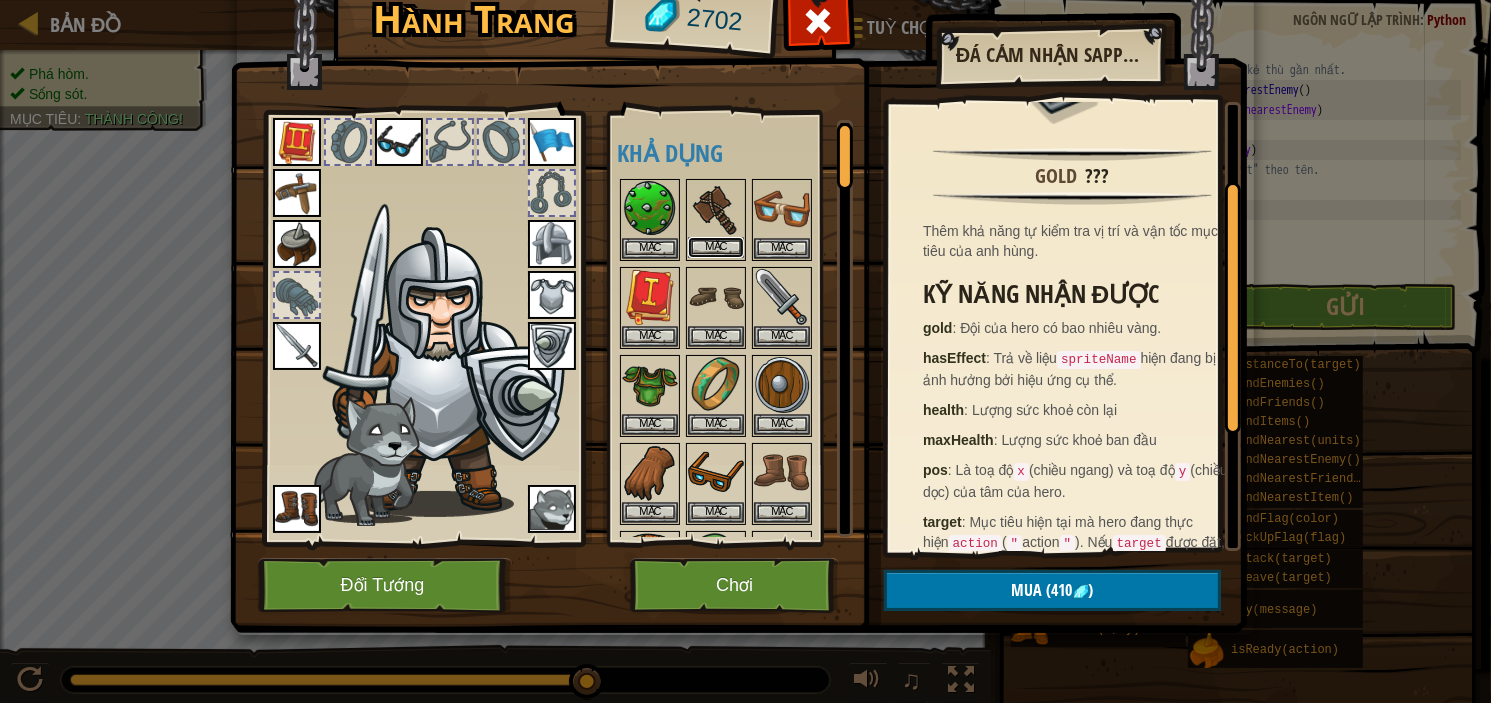 click on "Mặc" at bounding box center [716, 247] 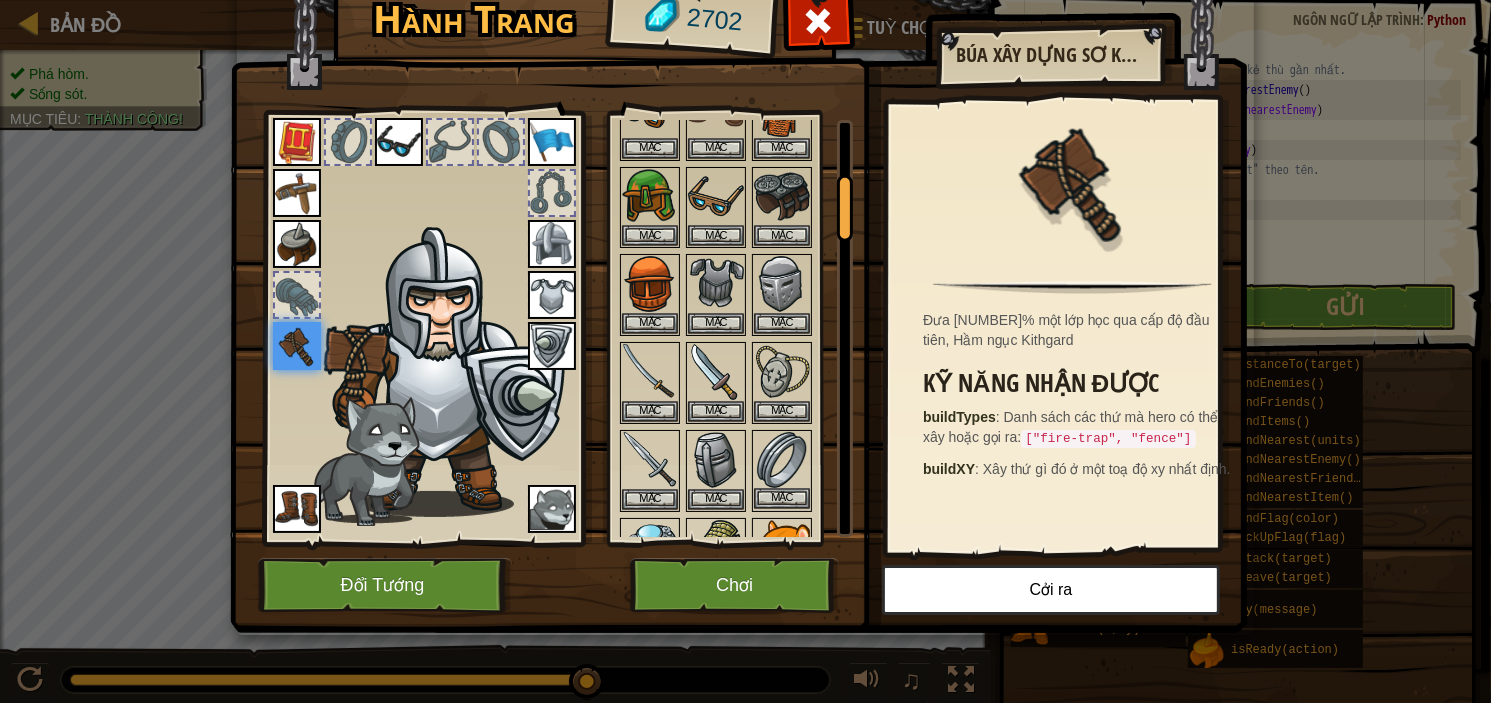scroll, scrollTop: 400, scrollLeft: 0, axis: vertical 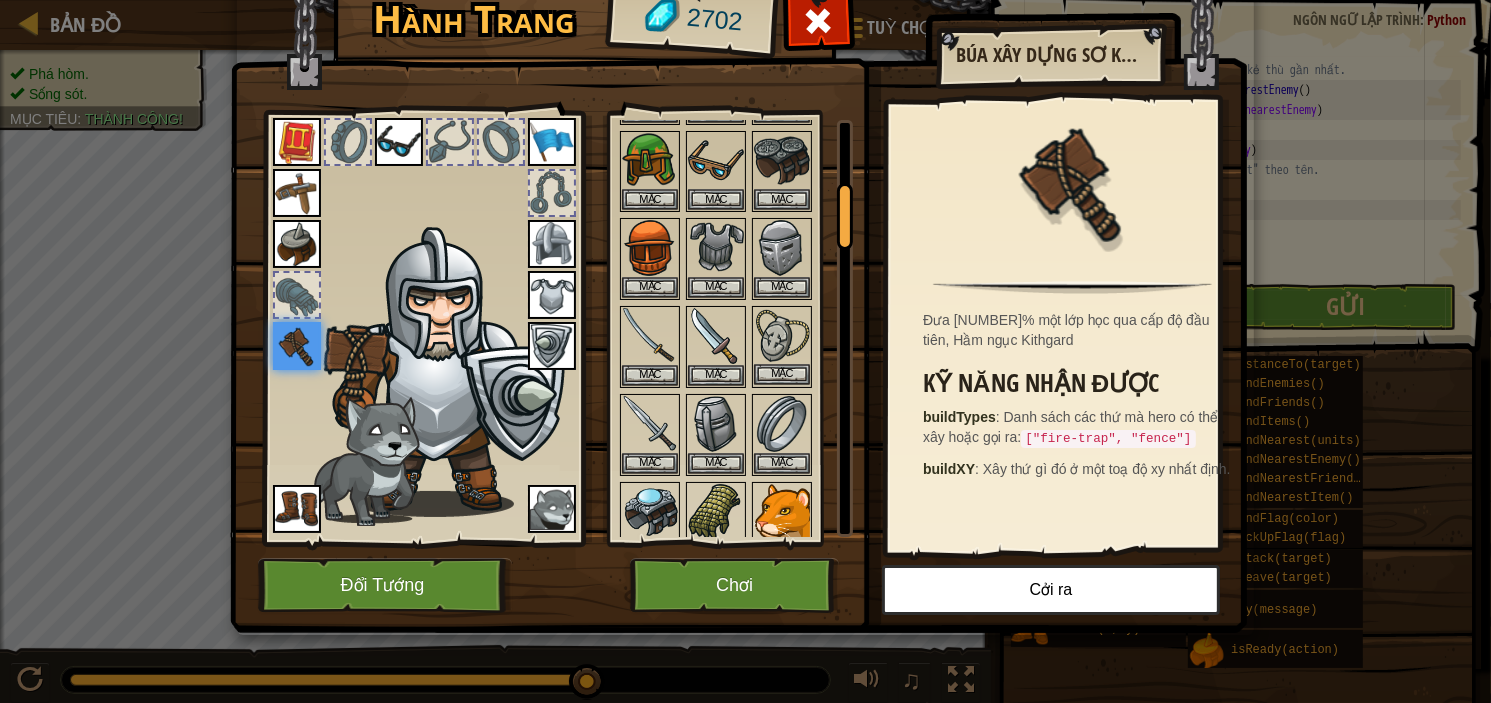 click at bounding box center [782, 336] 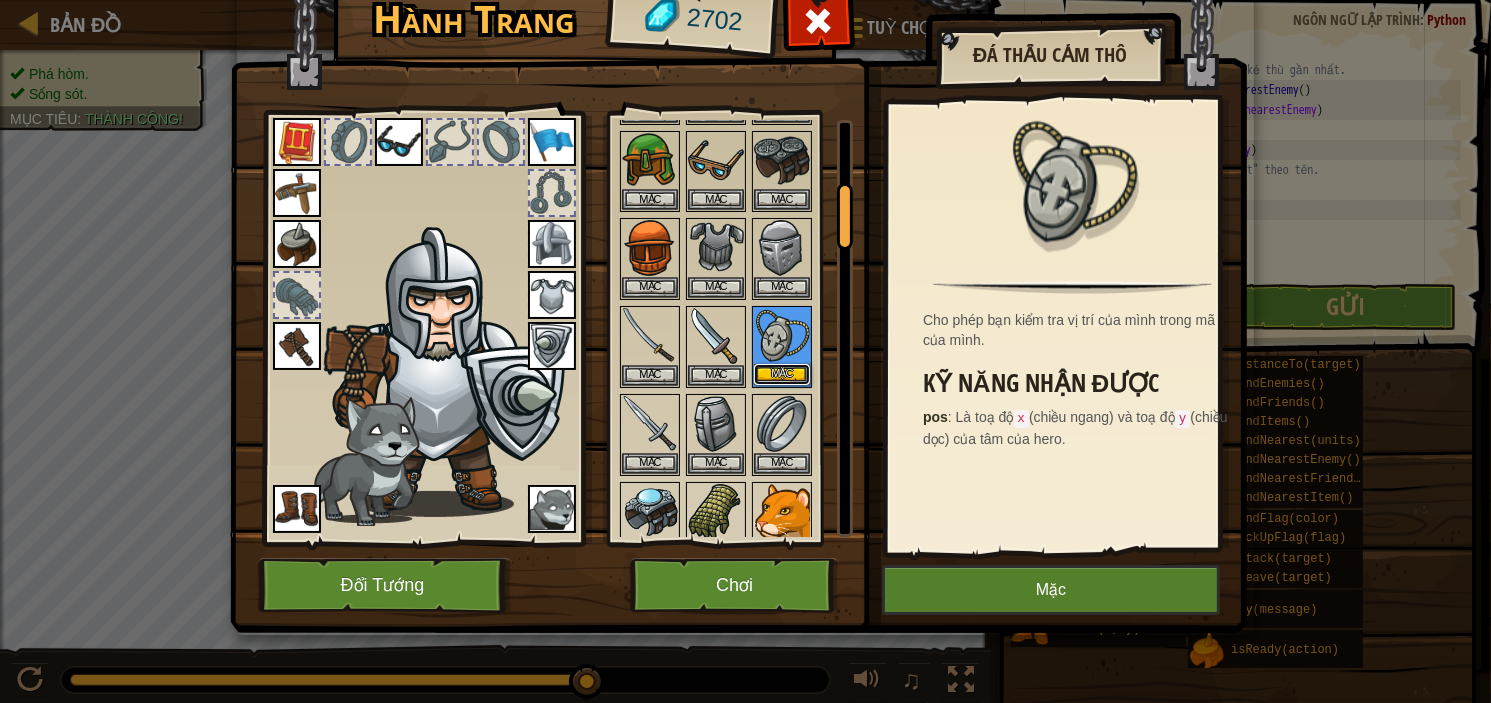 click on "Mặc" at bounding box center [782, 374] 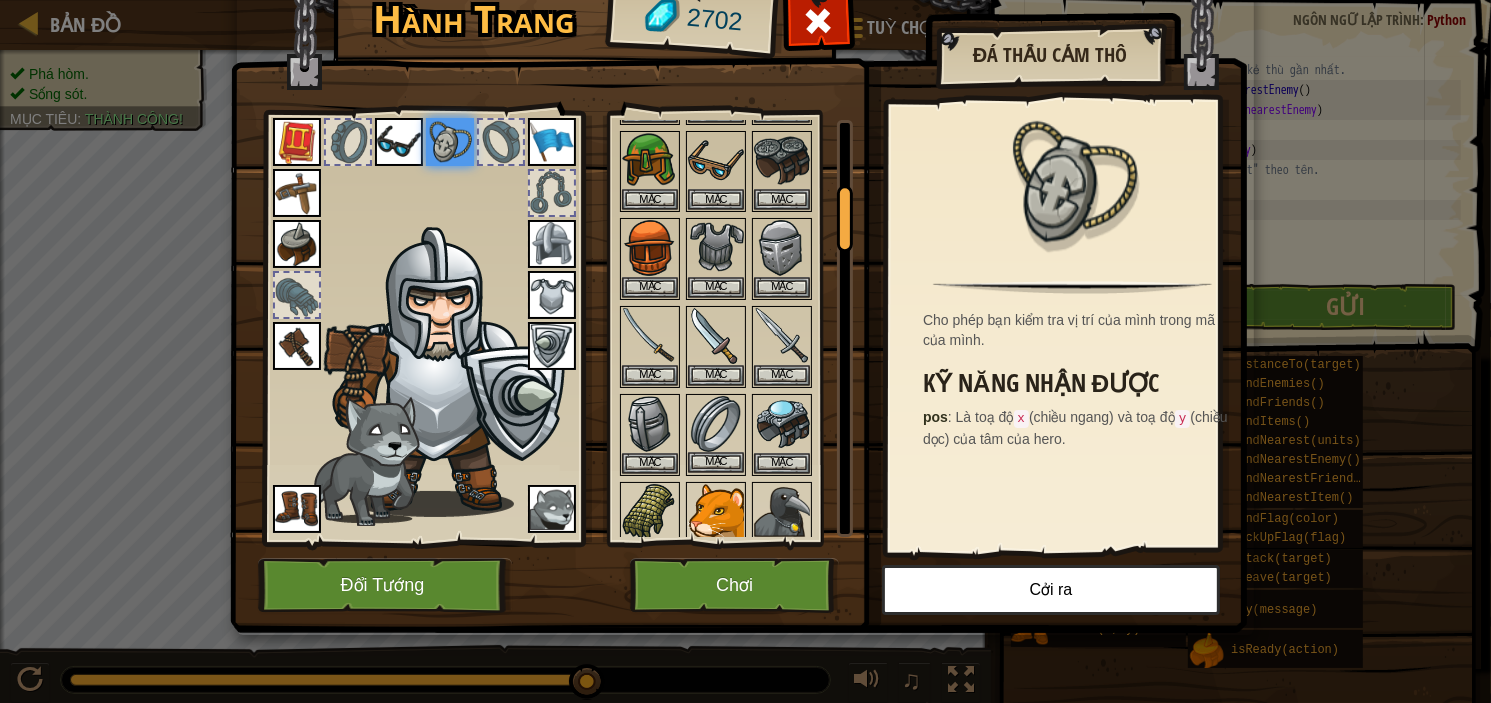 scroll, scrollTop: 533, scrollLeft: 0, axis: vertical 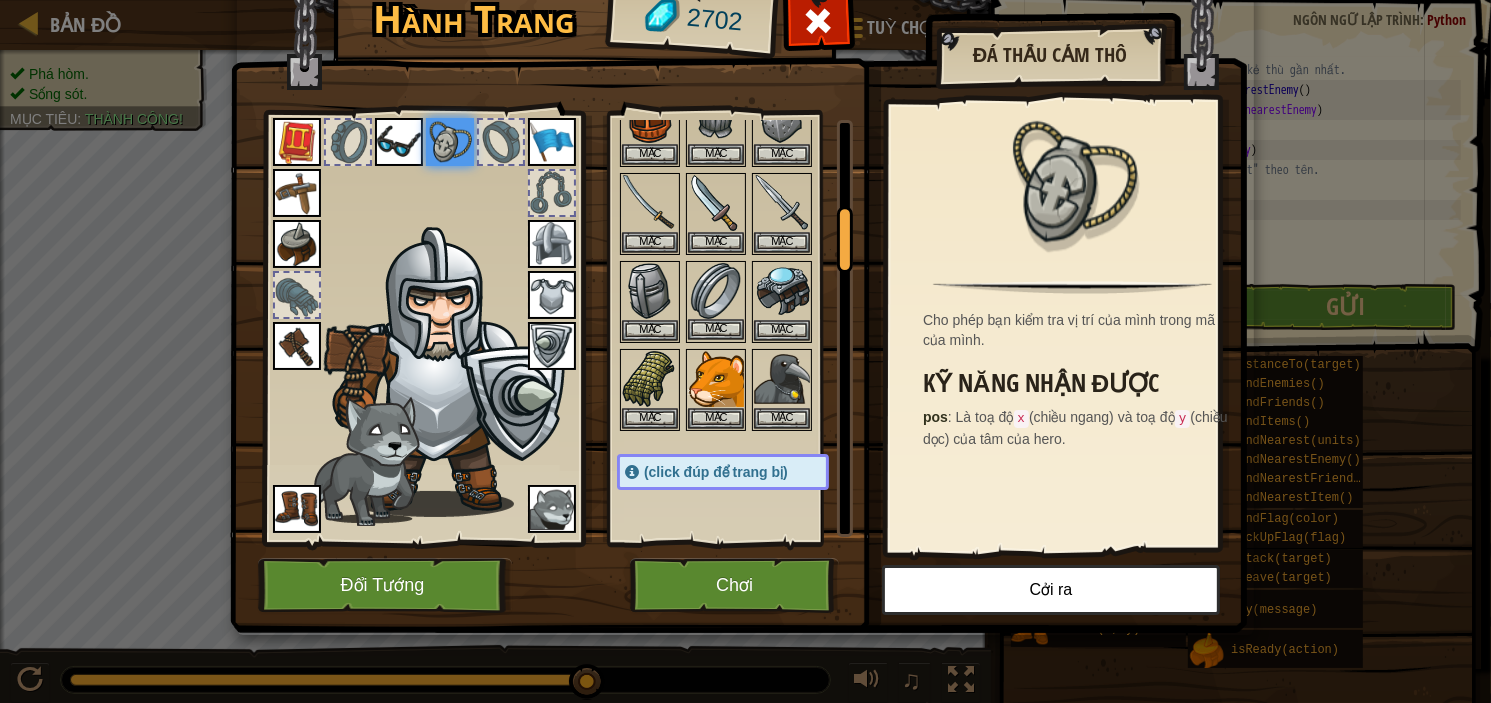 click on "Mặc" at bounding box center [716, 302] 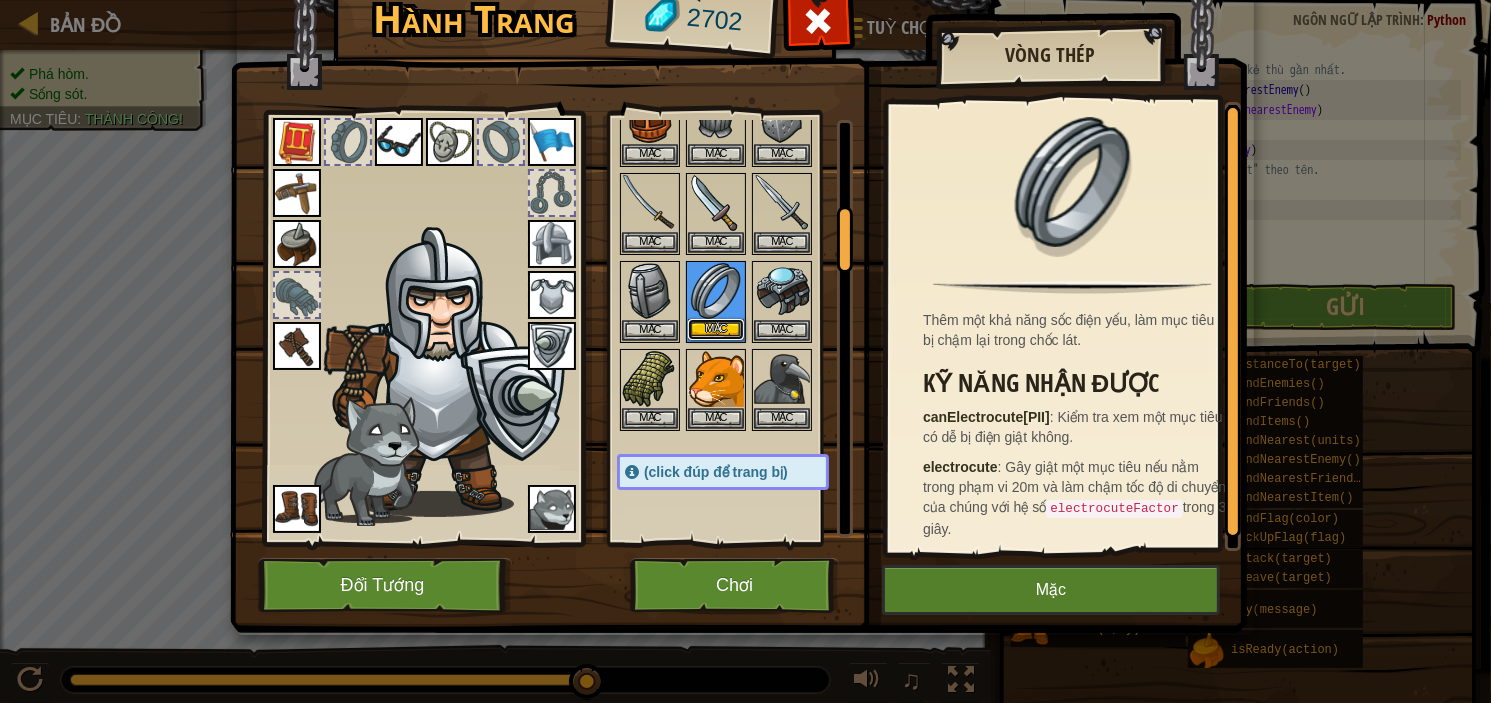 click on "Mặc" at bounding box center [716, 329] 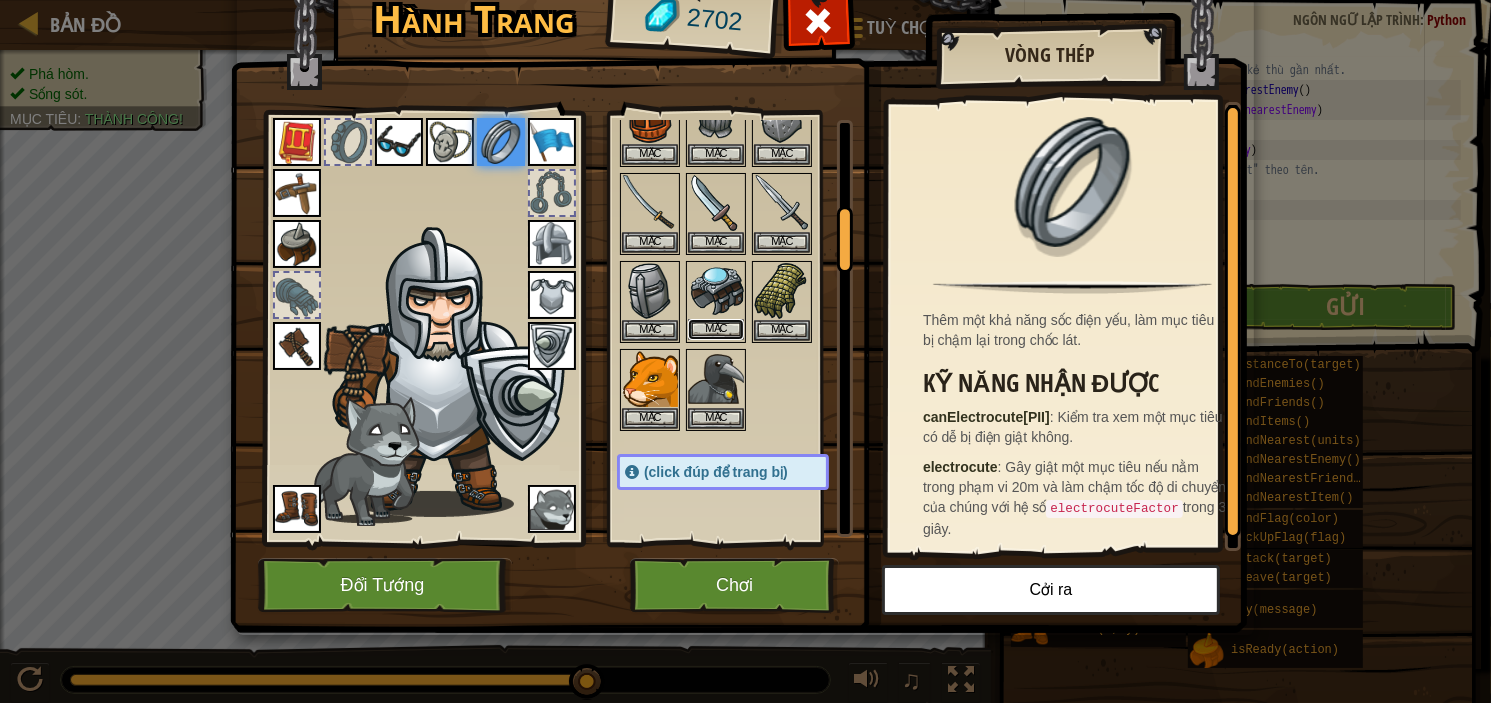 click on "Mặc" at bounding box center [716, 329] 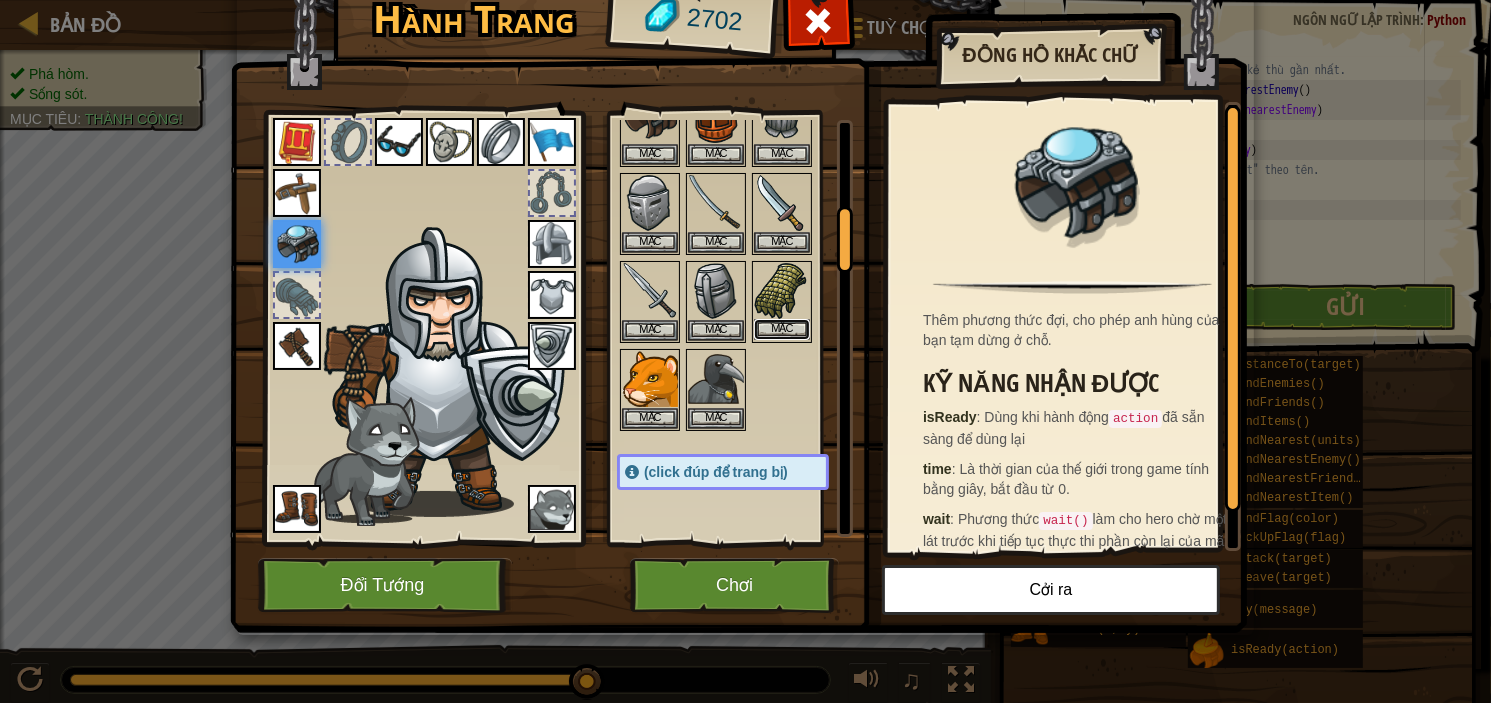 click on "Mặc" at bounding box center [782, 329] 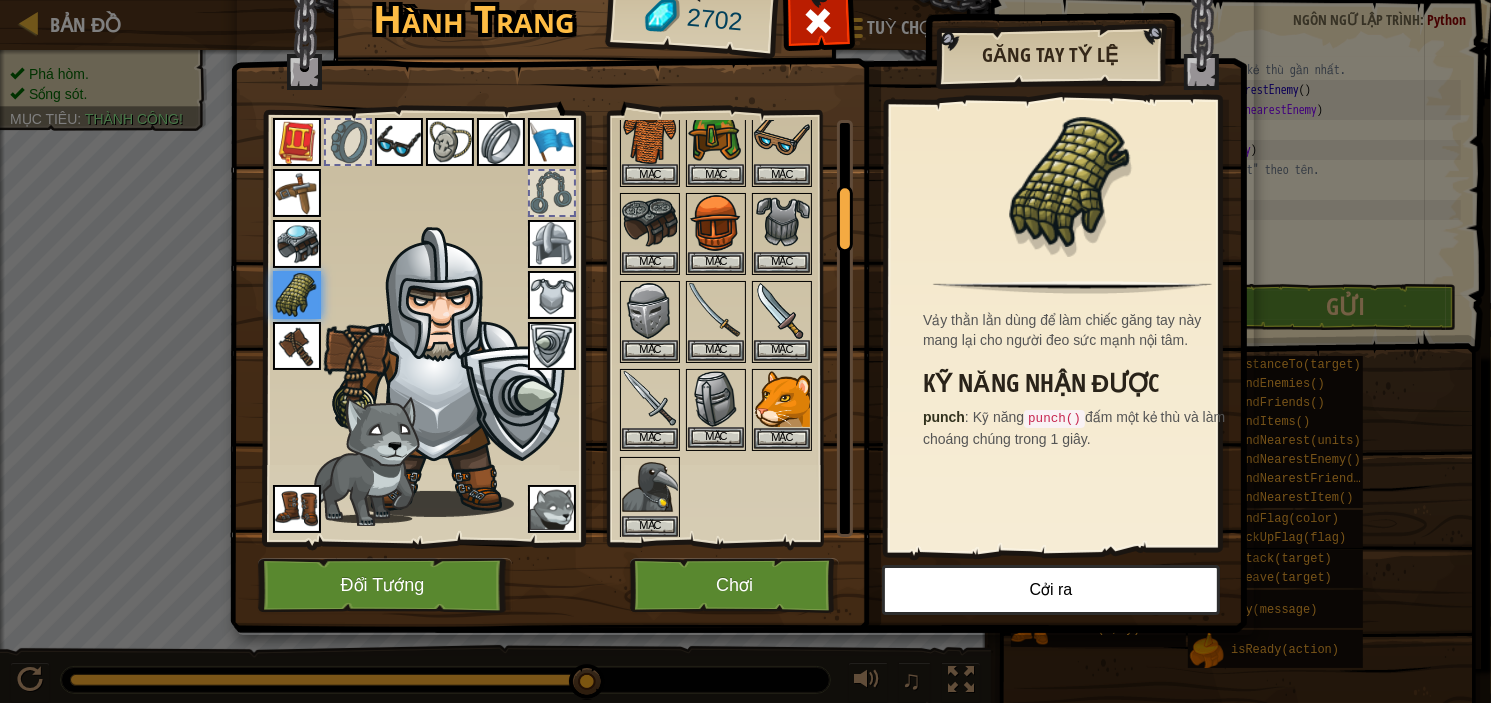 scroll, scrollTop: 400, scrollLeft: 0, axis: vertical 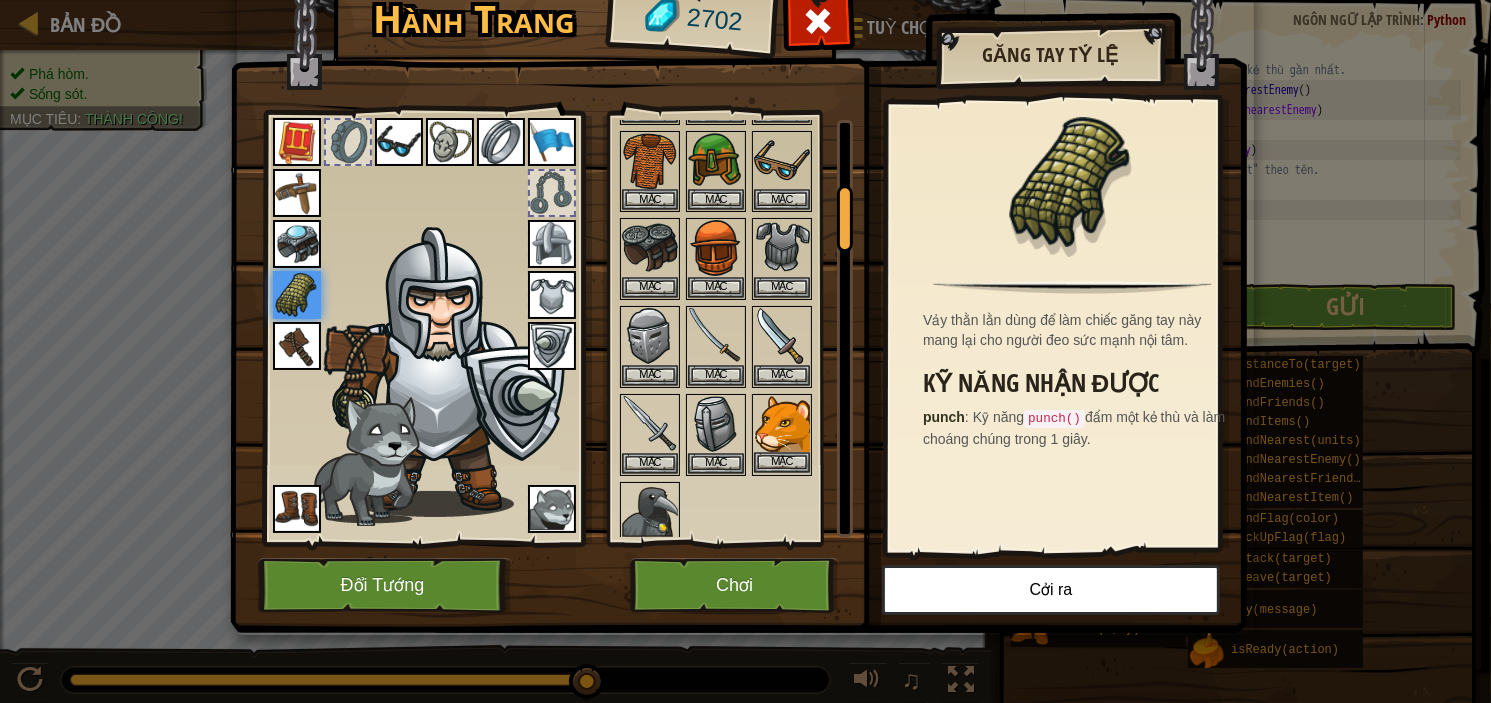 click at bounding box center (782, 424) 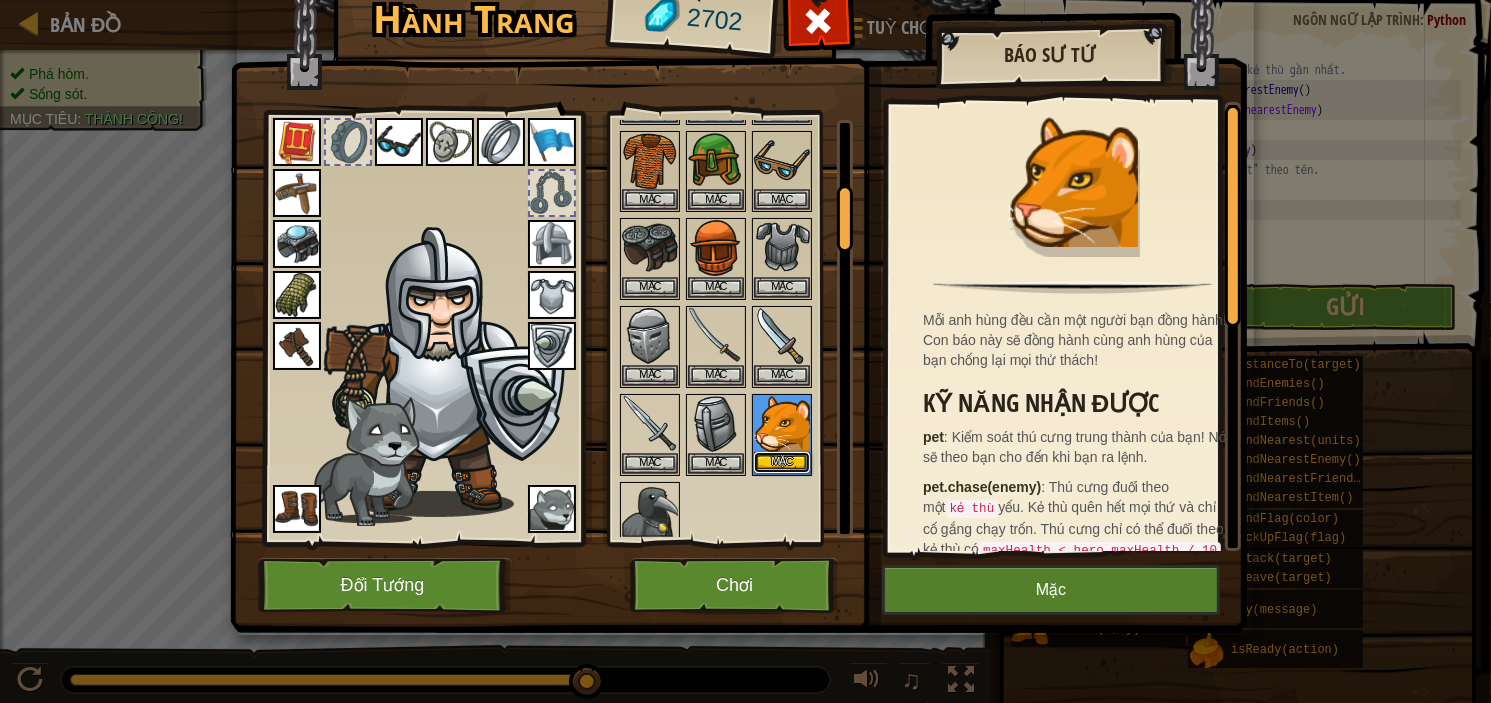 click on "Mặc" at bounding box center (782, 462) 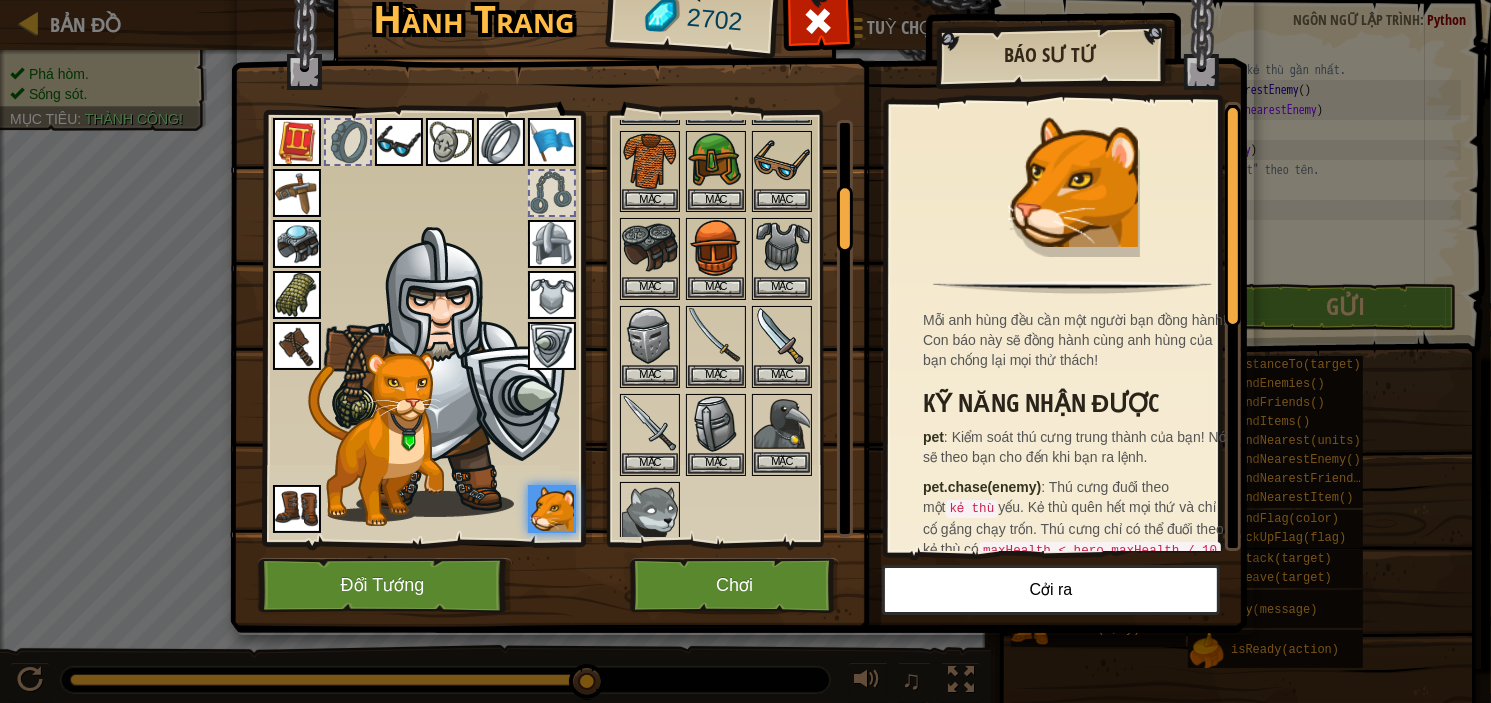drag, startPoint x: 788, startPoint y: 432, endPoint x: 790, endPoint y: 447, distance: 15.132746 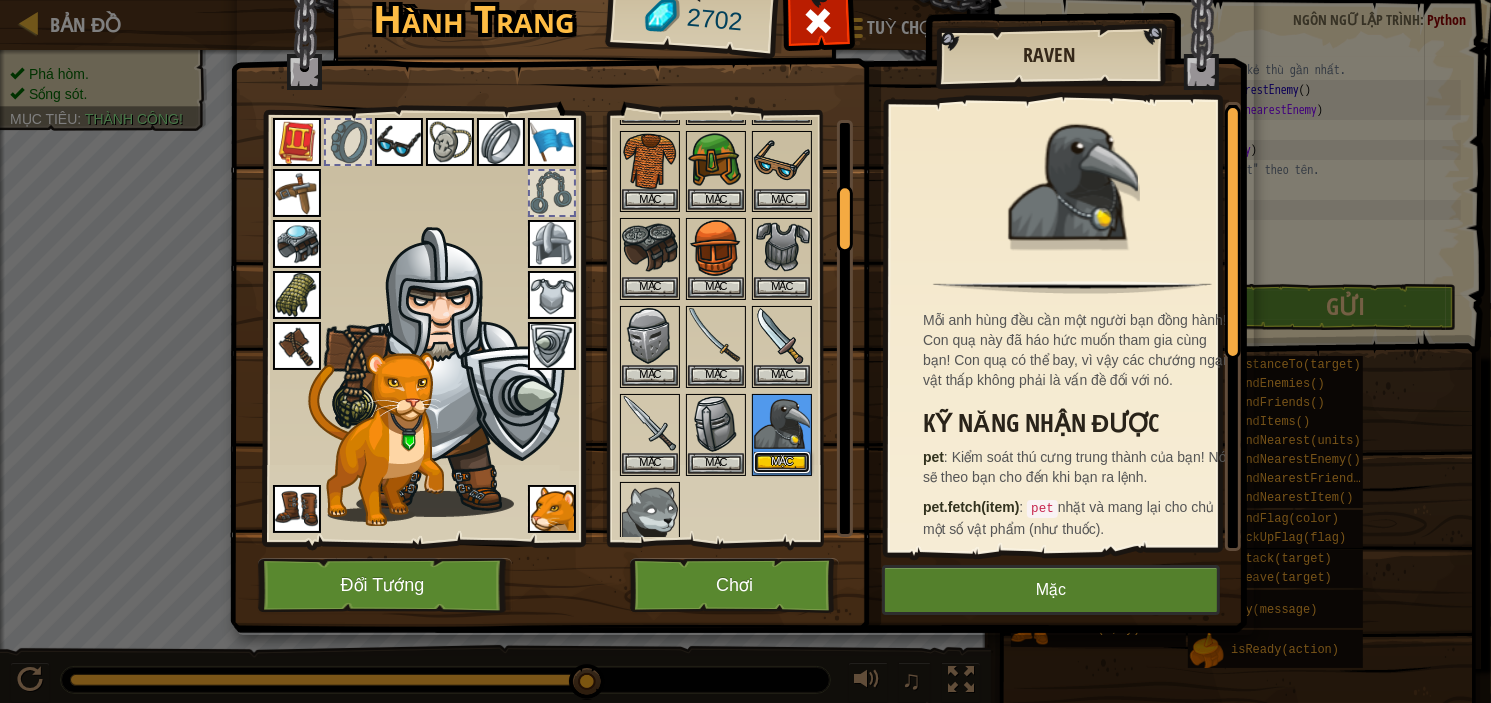 click on "Mặc" at bounding box center (782, 462) 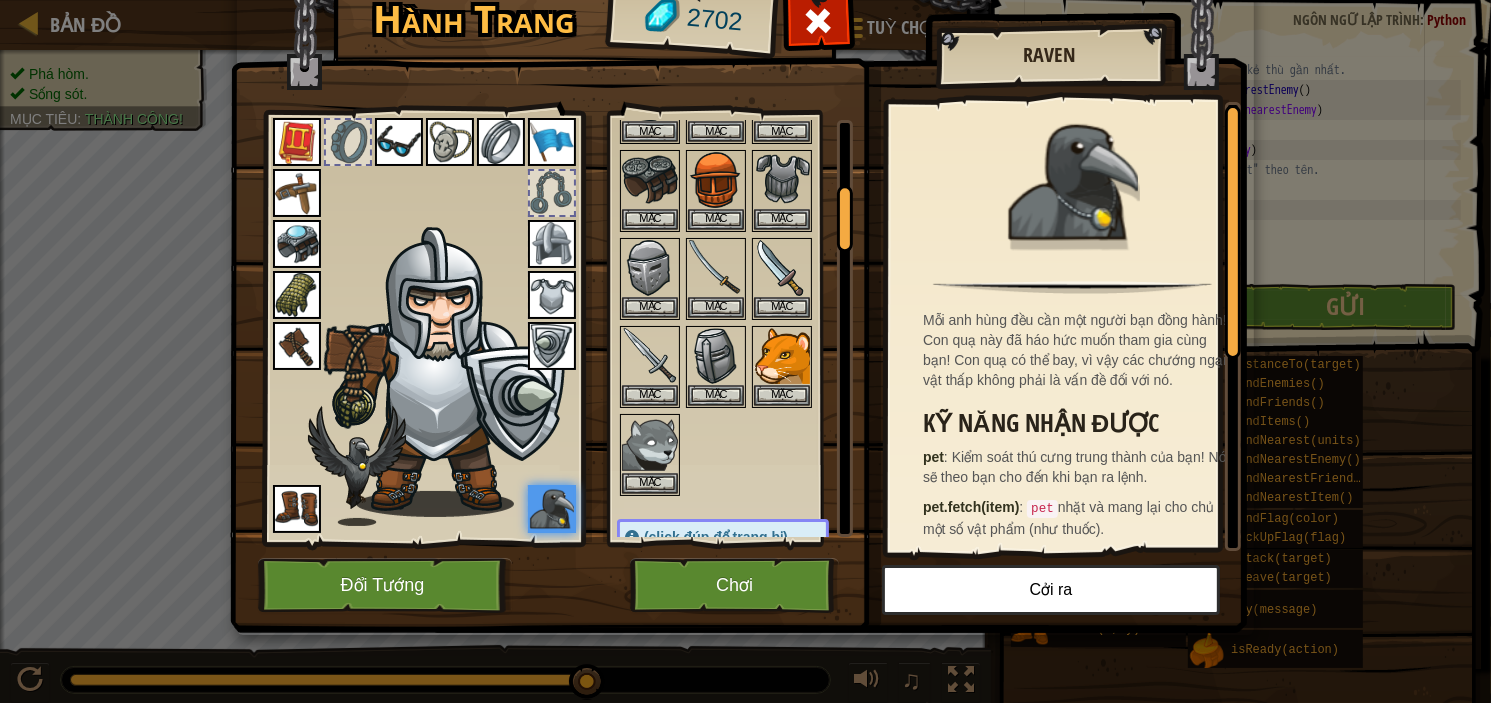 scroll, scrollTop: 533, scrollLeft: 0, axis: vertical 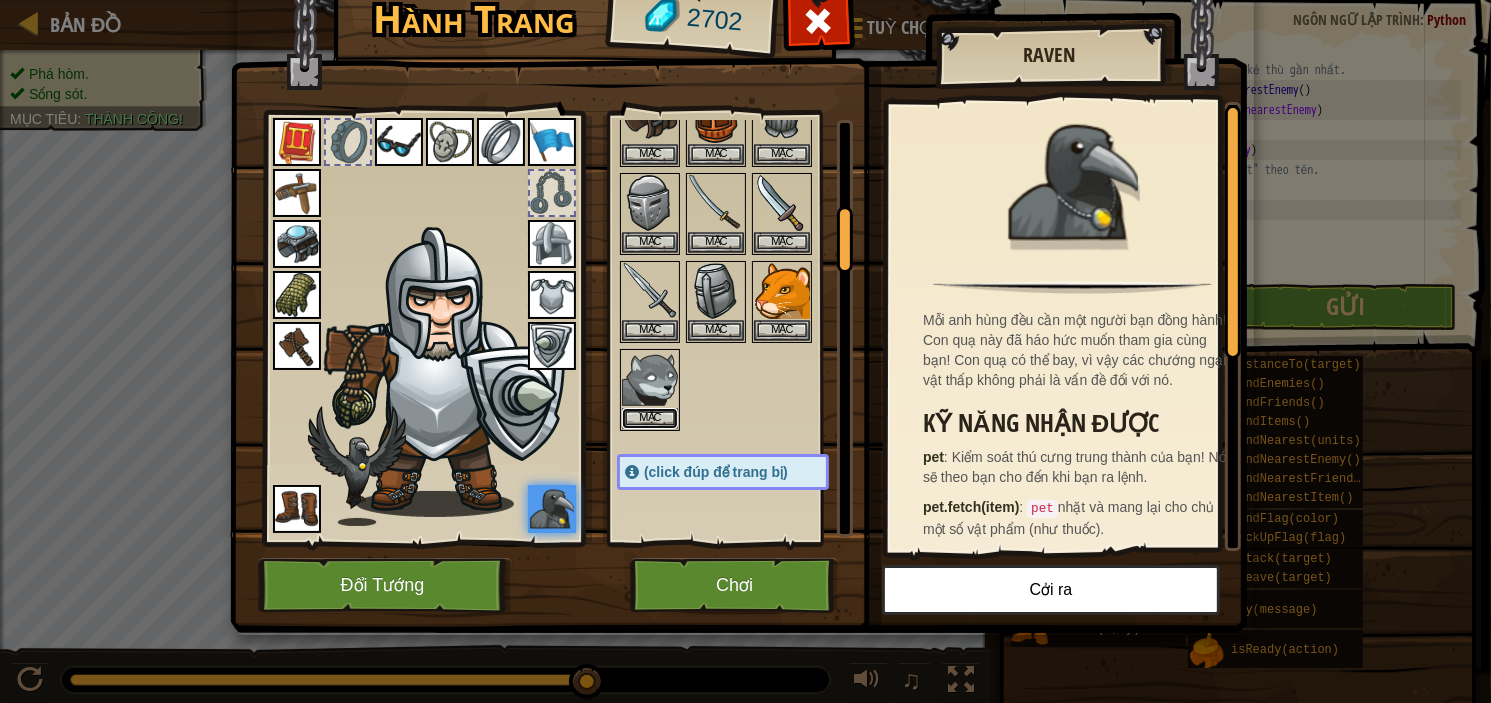 click on "Mặc" at bounding box center [650, 418] 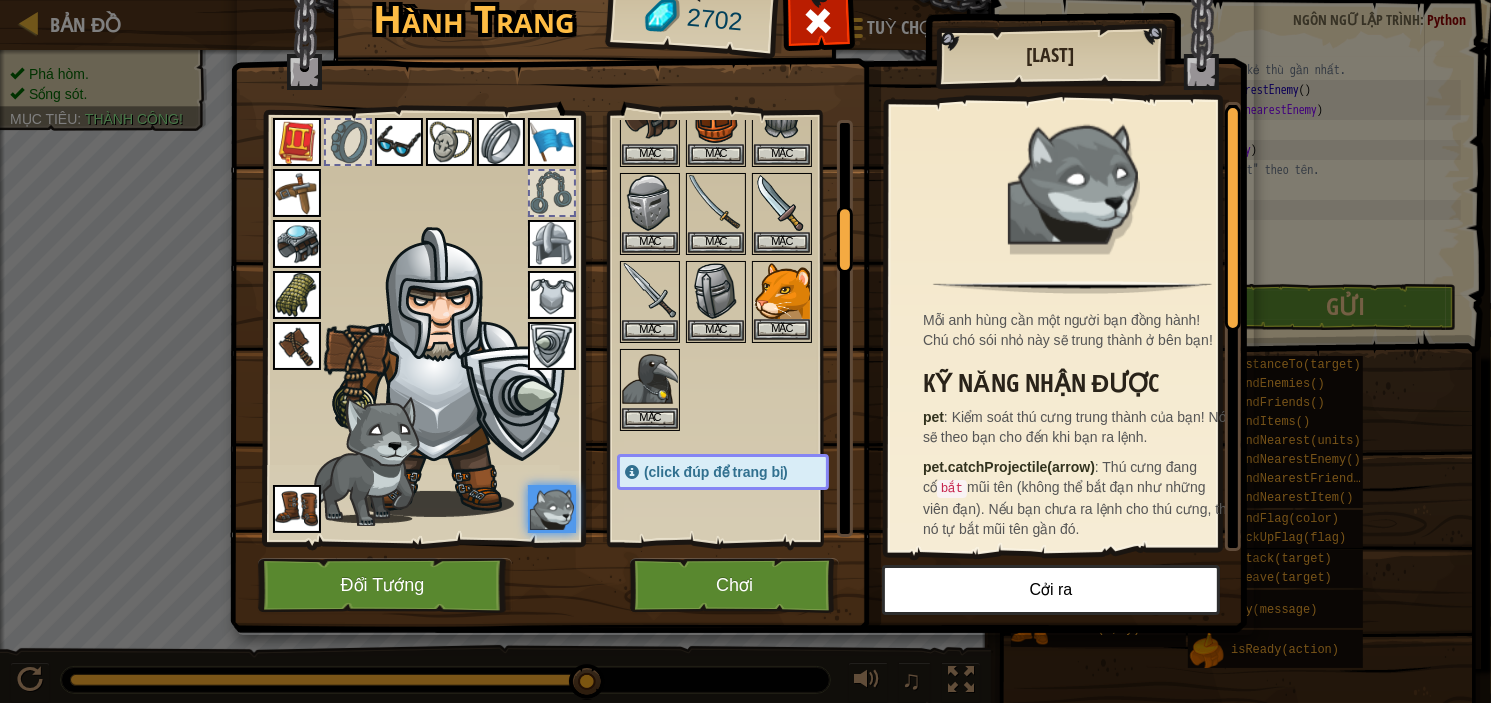 click at bounding box center [782, 291] 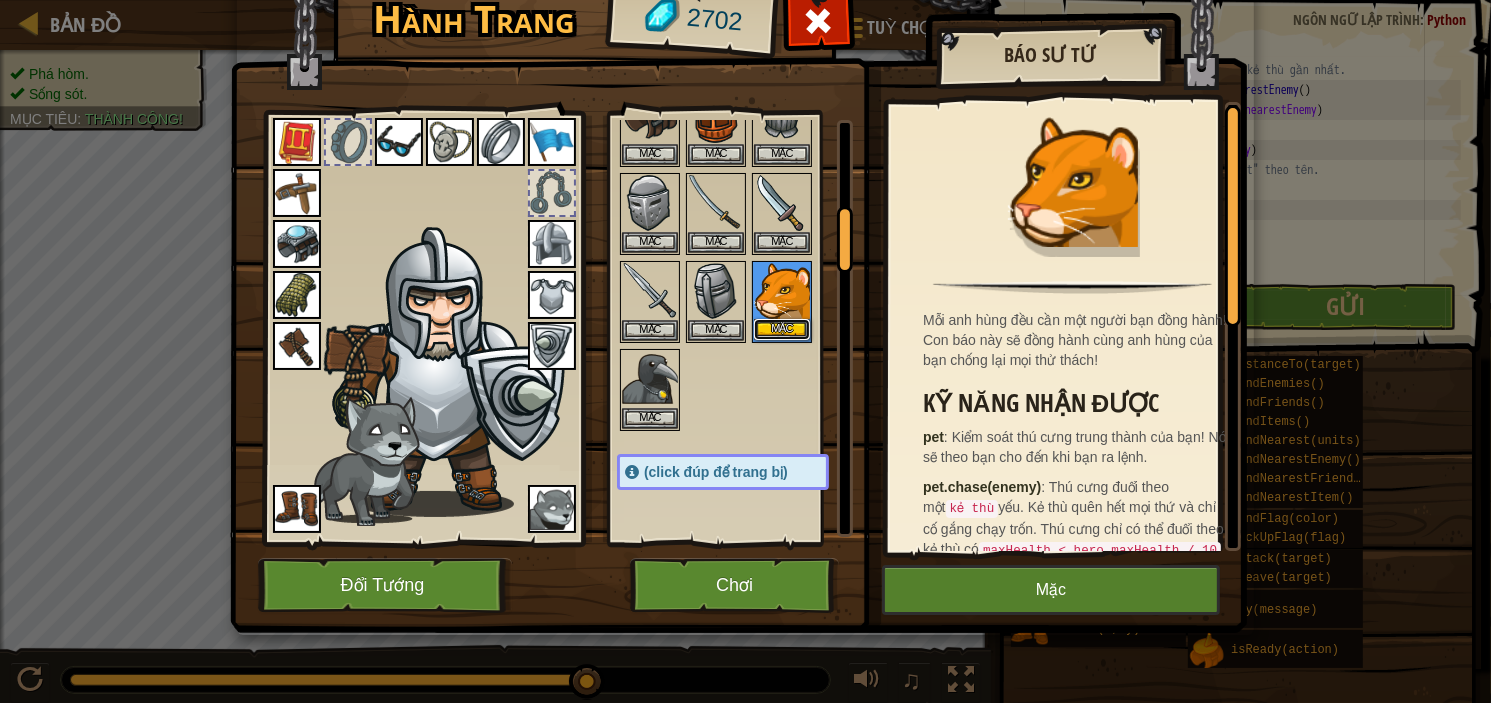 click on "Mặc" at bounding box center (782, 329) 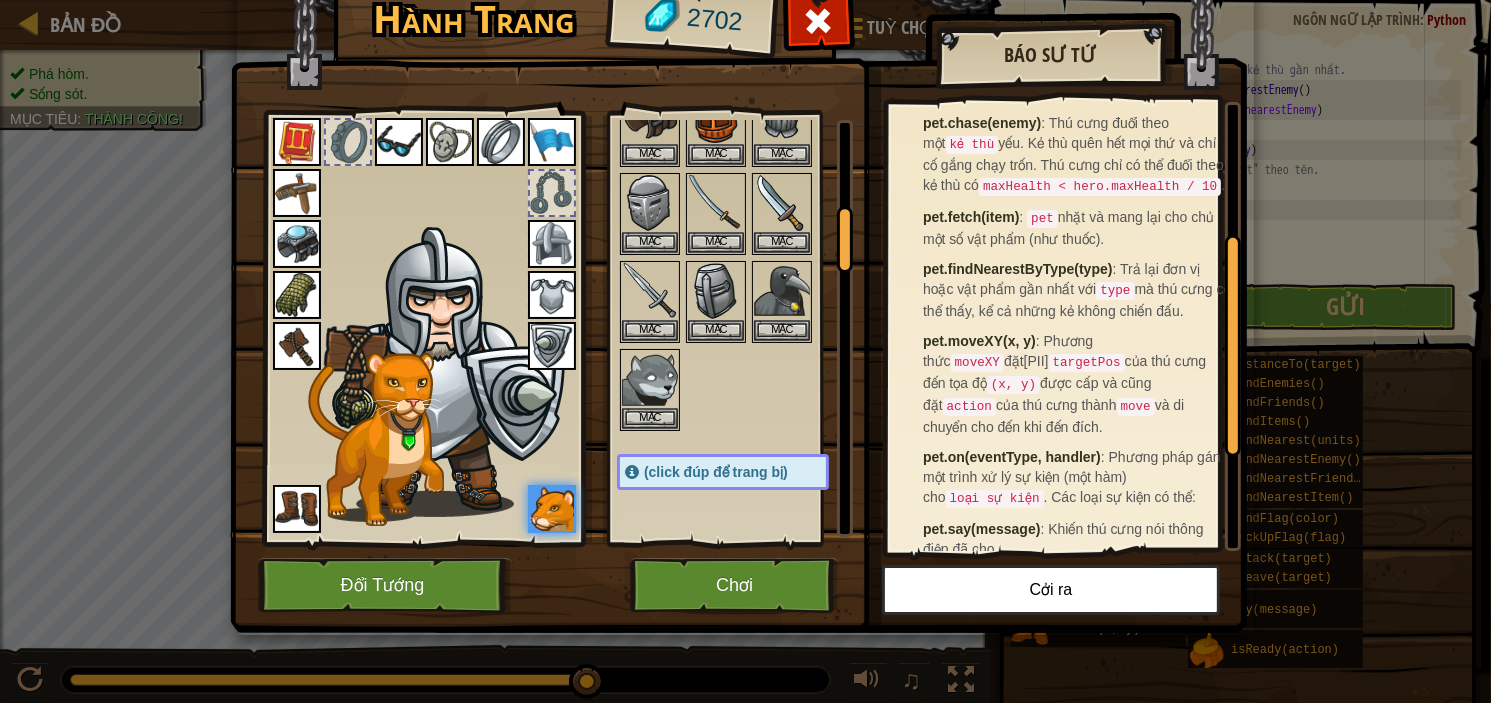 scroll, scrollTop: 400, scrollLeft: 0, axis: vertical 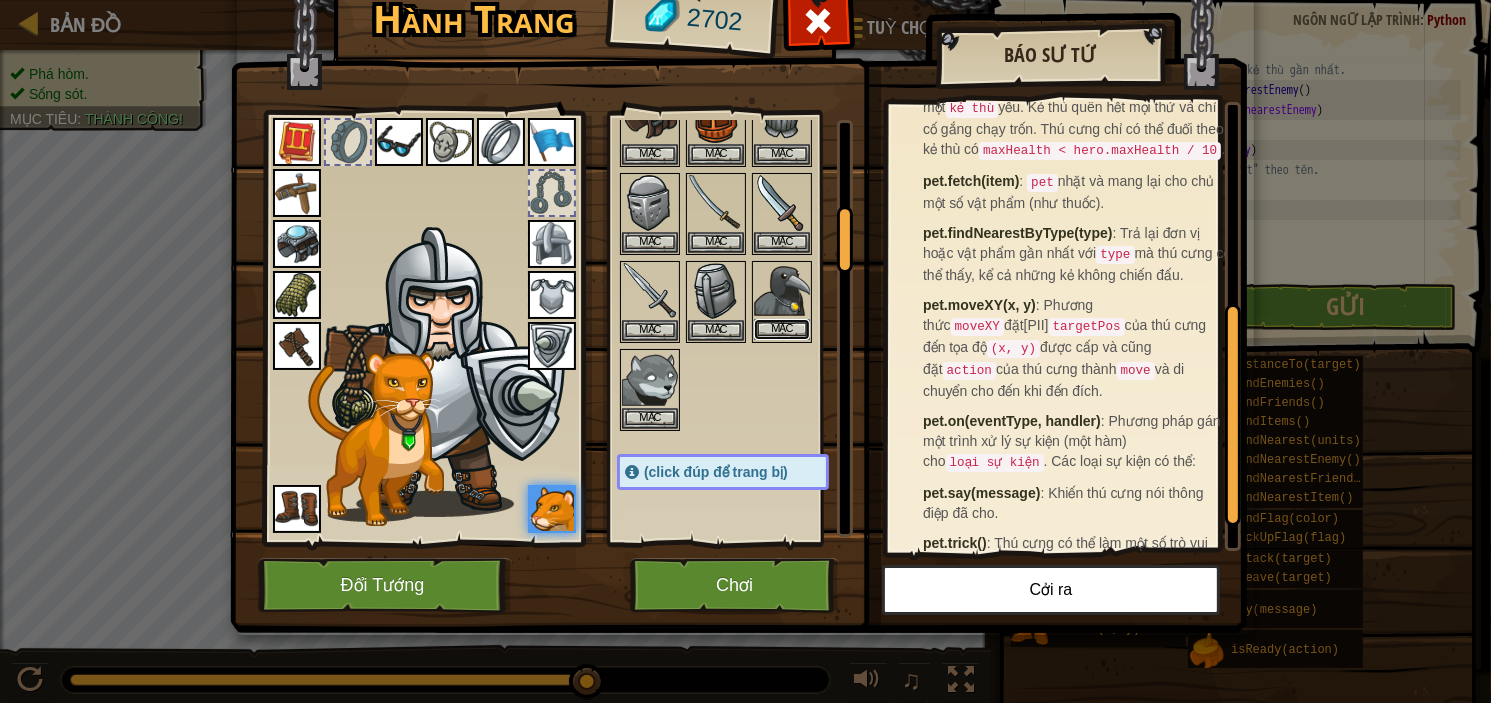 click on "Mặc" at bounding box center [782, 329] 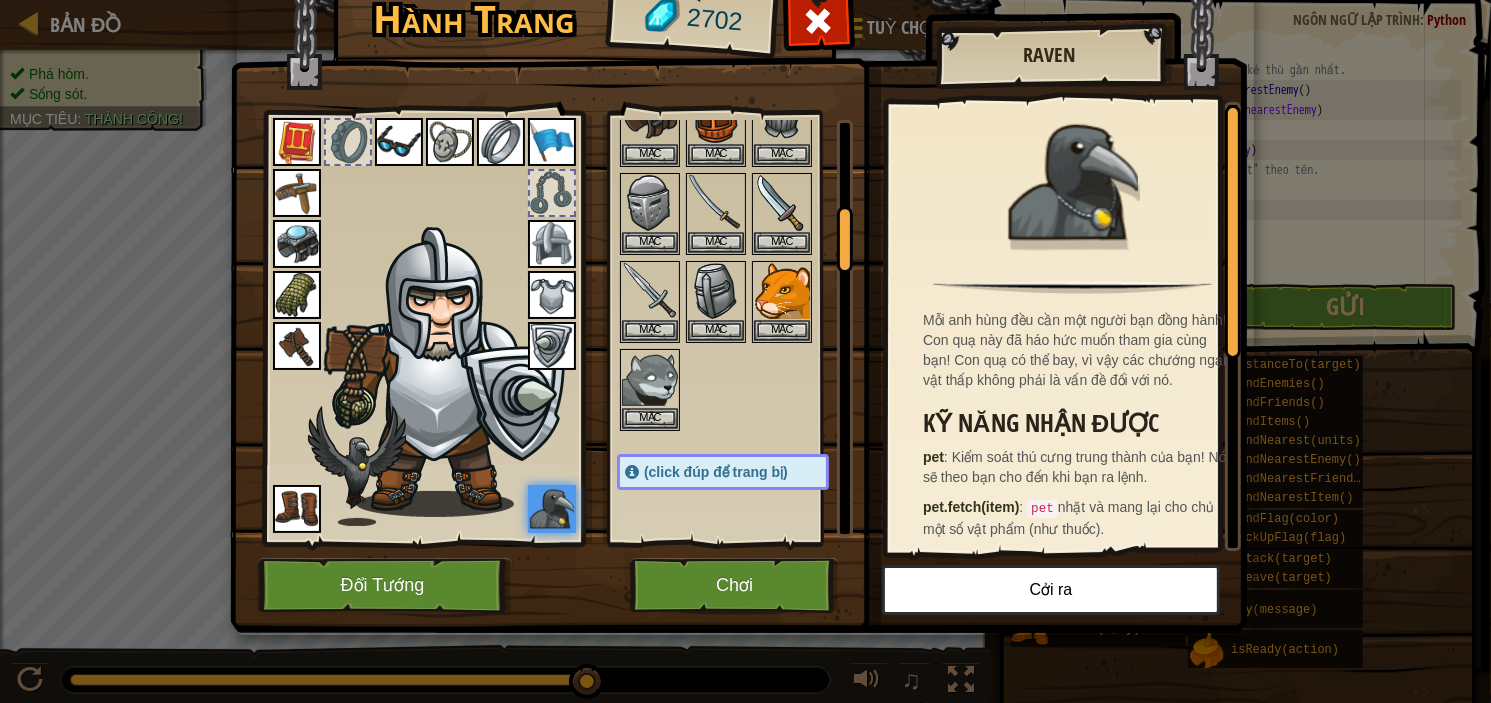 click at bounding box center [552, 509] 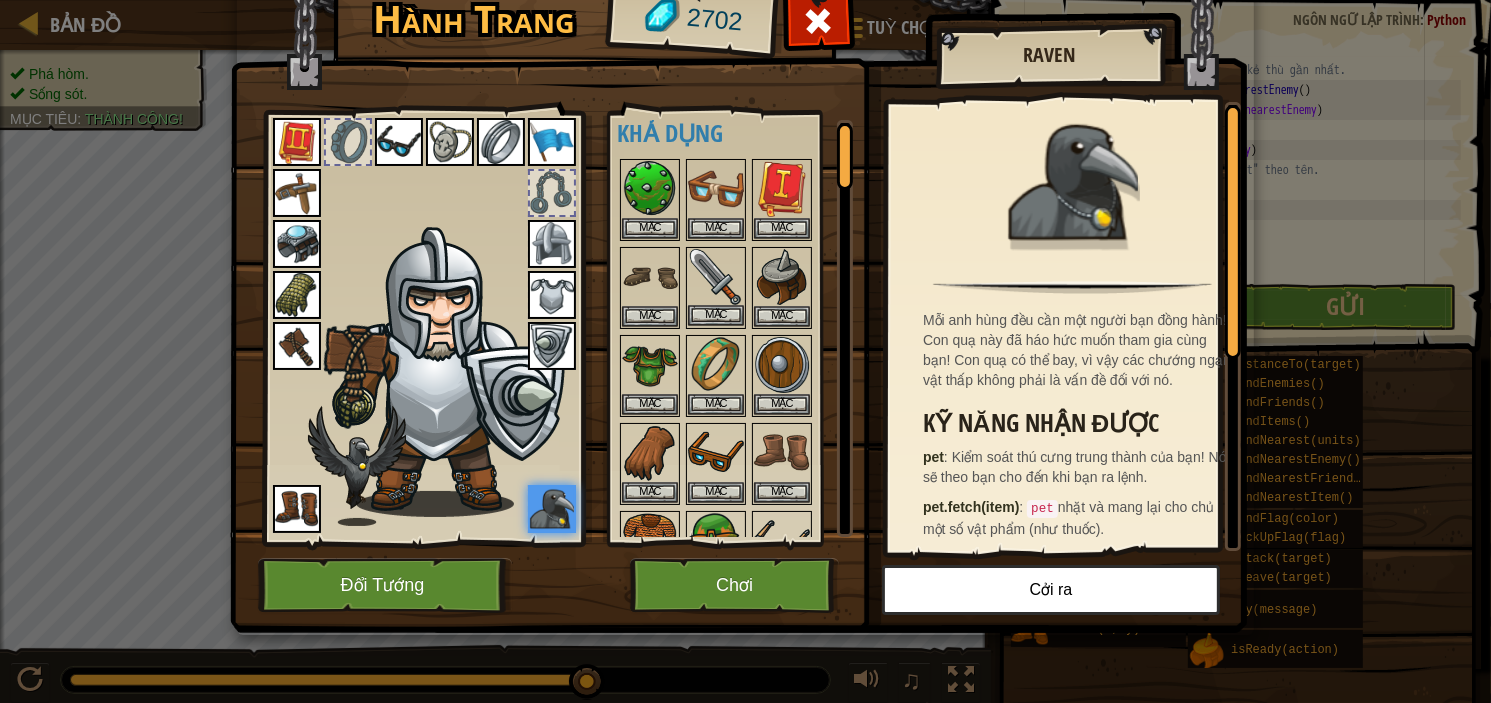 scroll, scrollTop: 0, scrollLeft: 0, axis: both 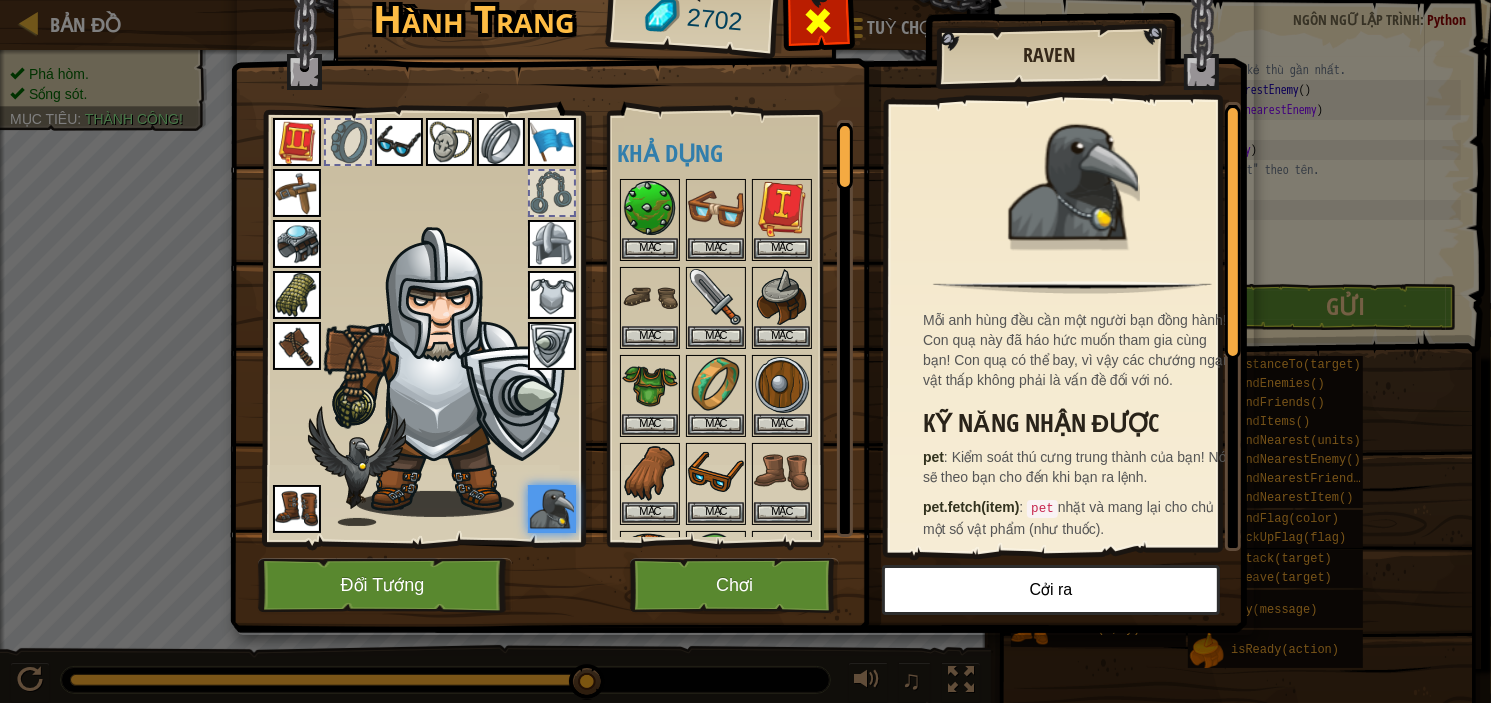 click at bounding box center (819, 21) 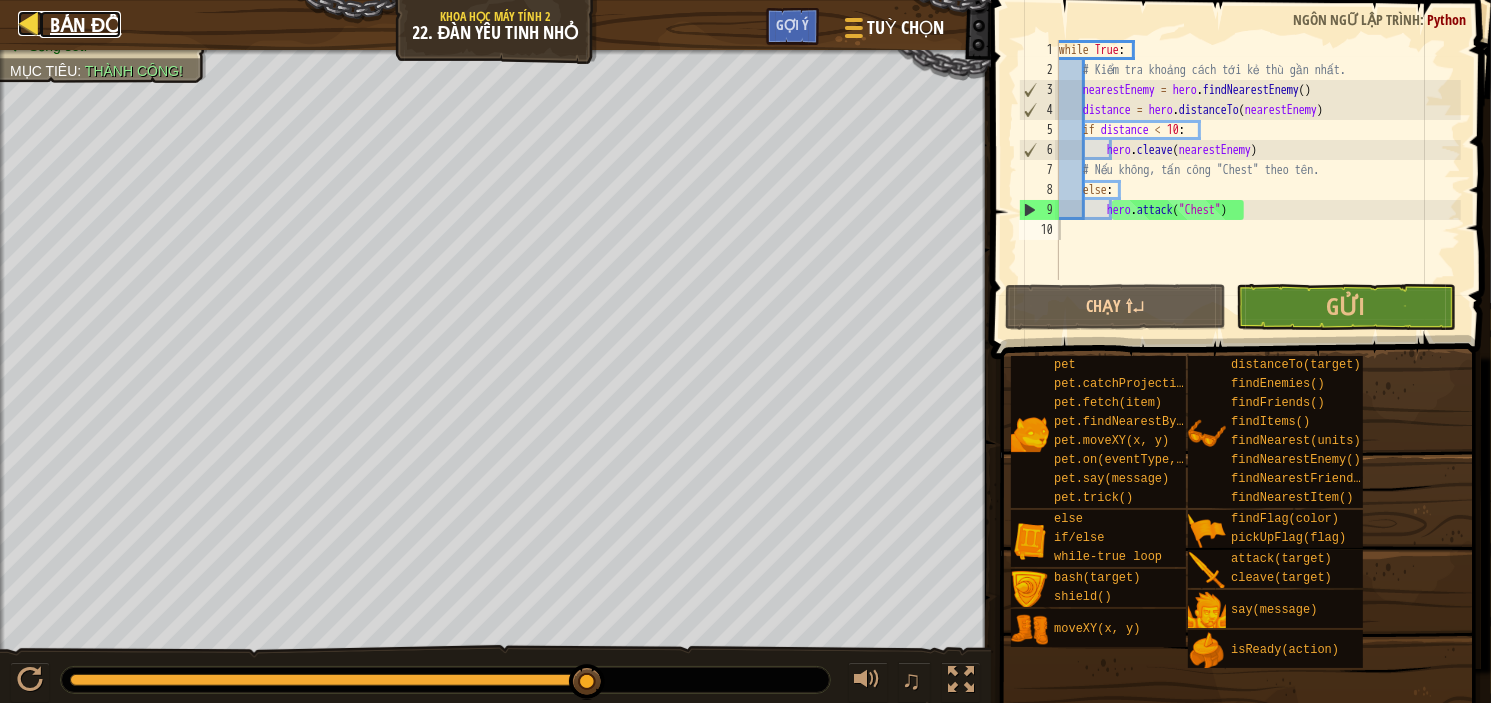 click on "Bản đồ" at bounding box center [85, 24] 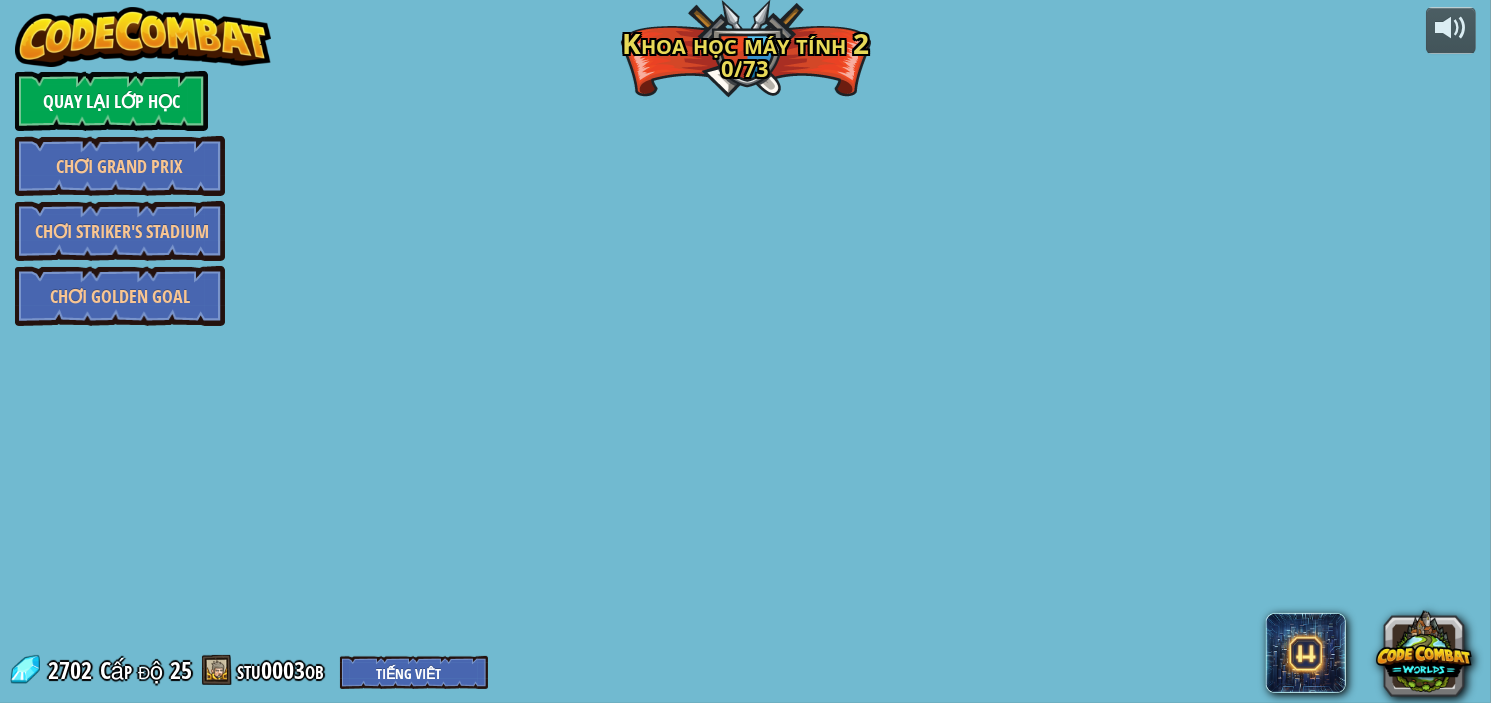 select on "vi" 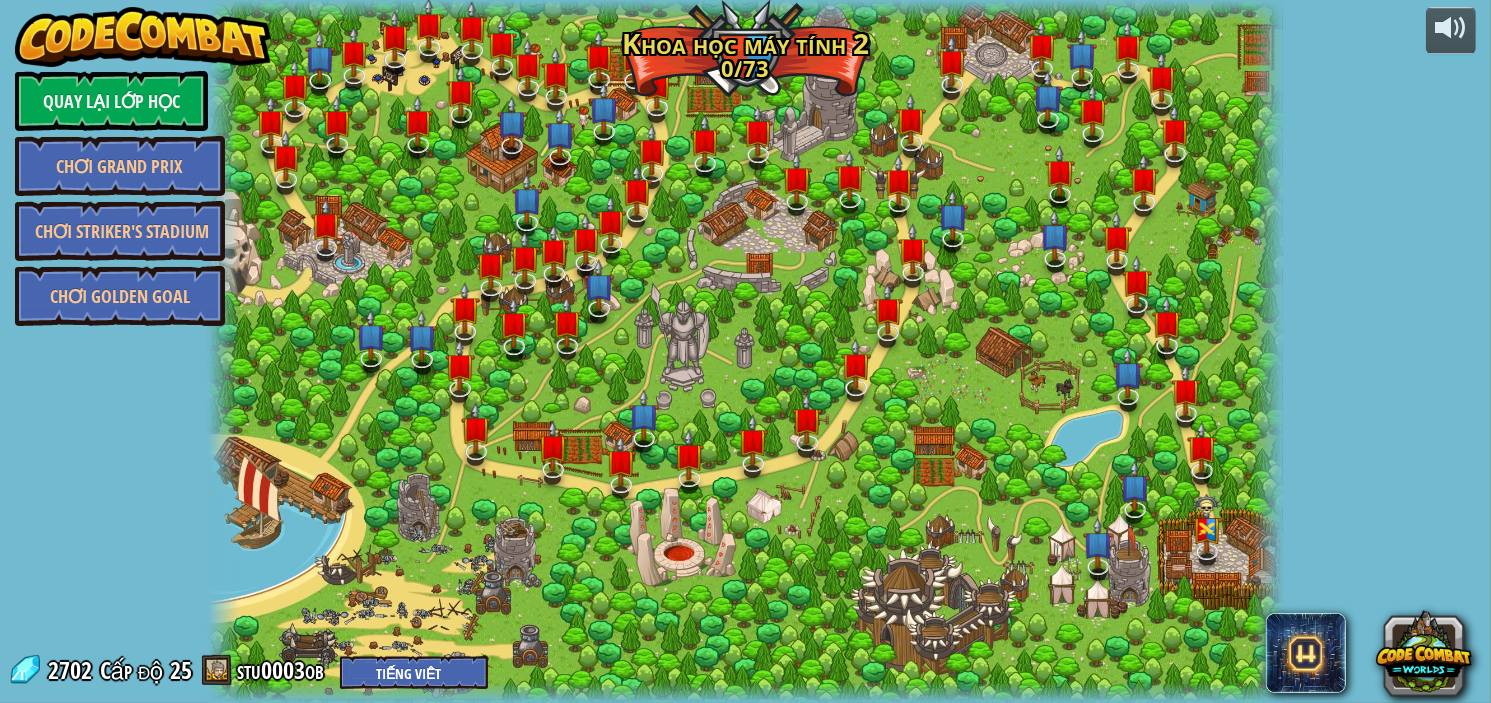 select on "vi" 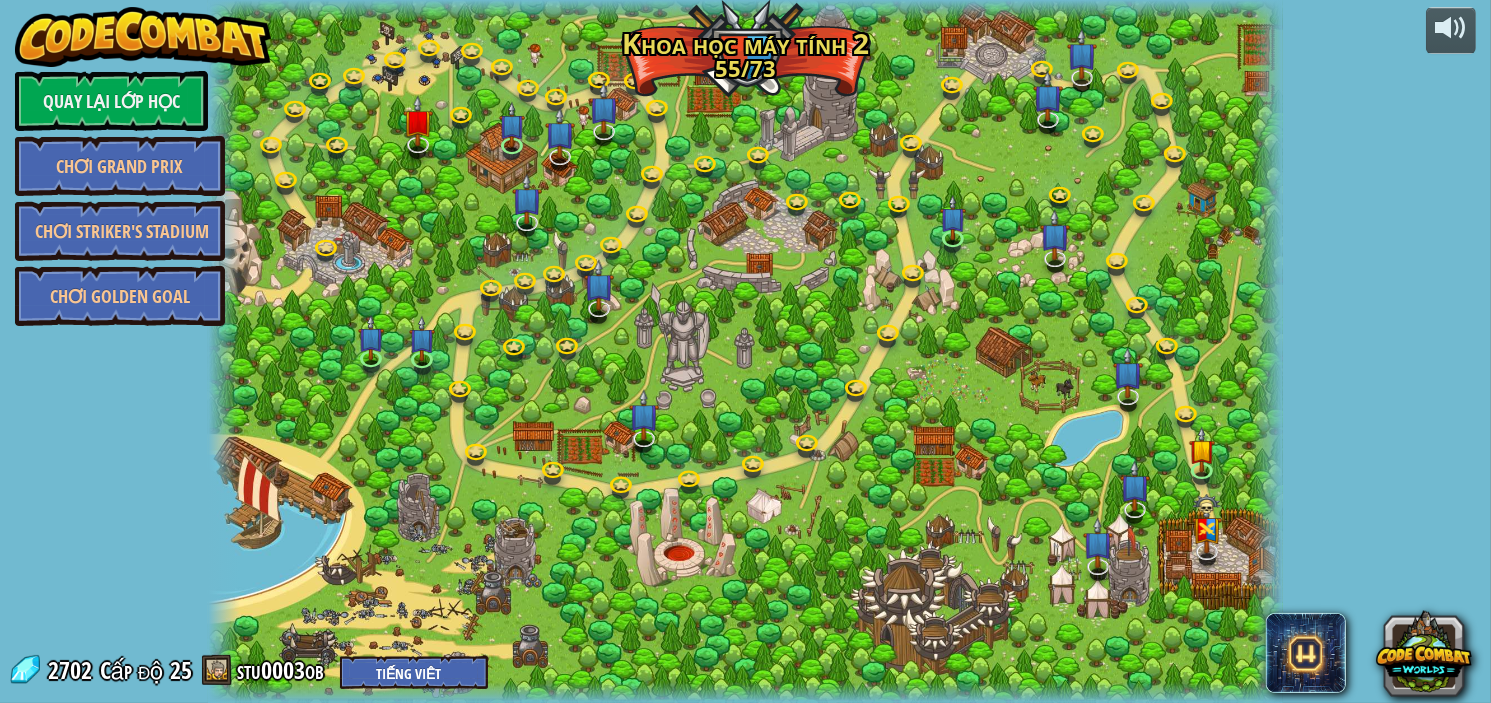 select on "vi" 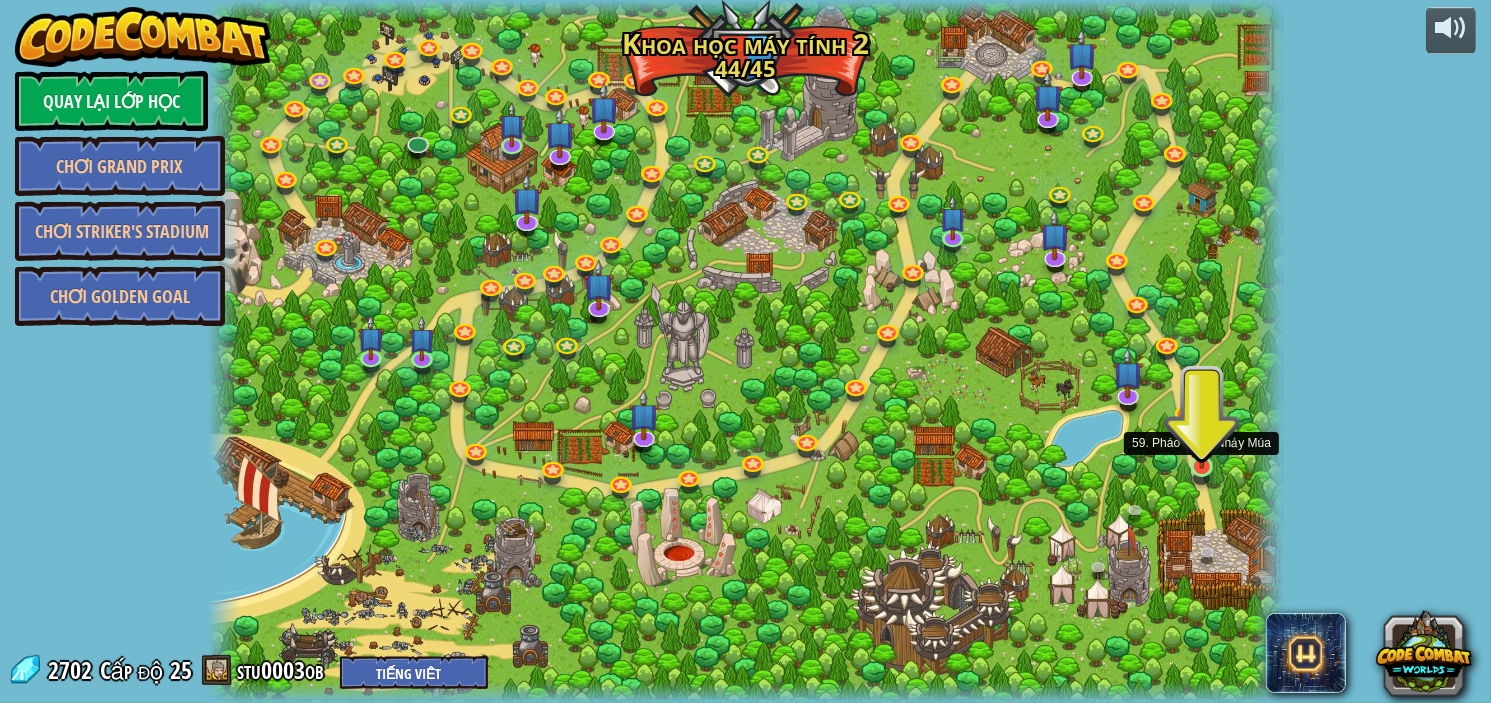 click at bounding box center (1202, 438) 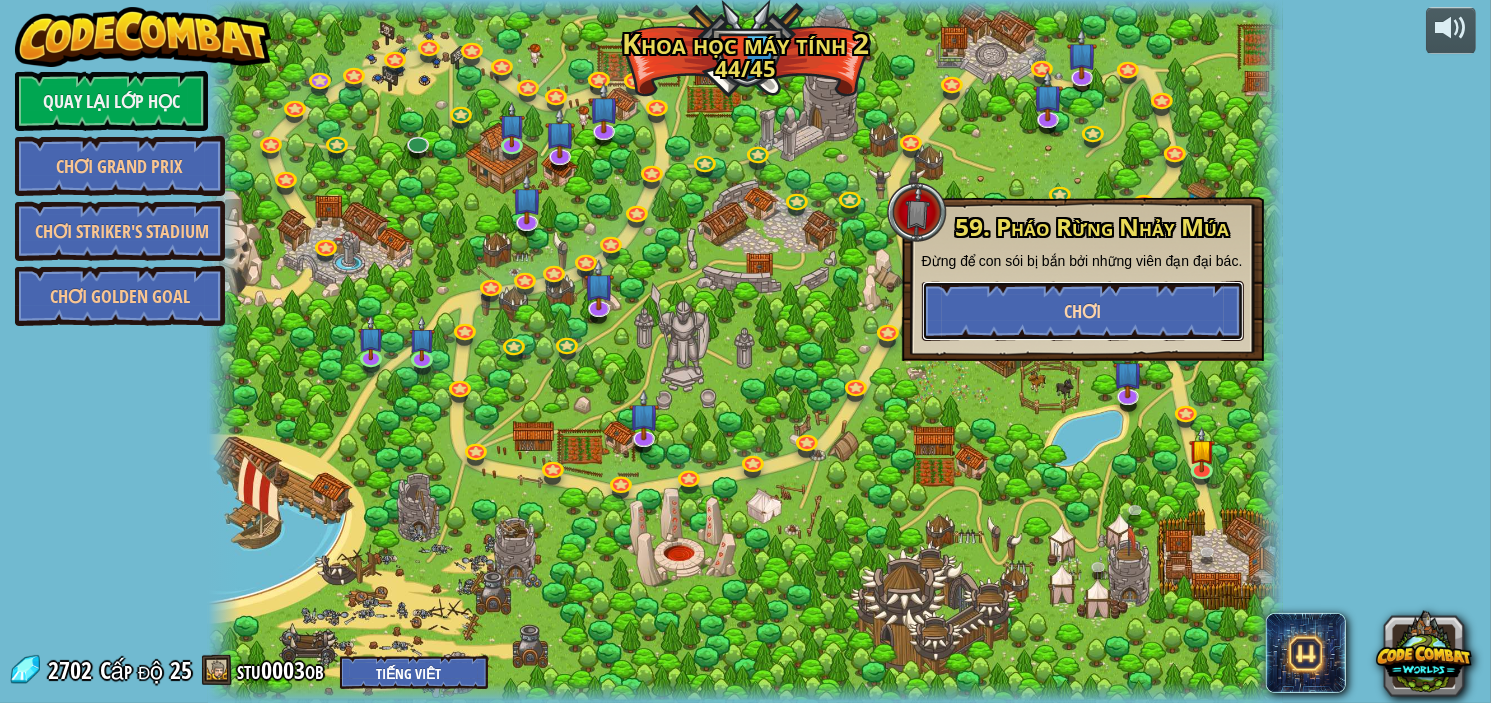 click on "Chơi" at bounding box center [1083, 311] 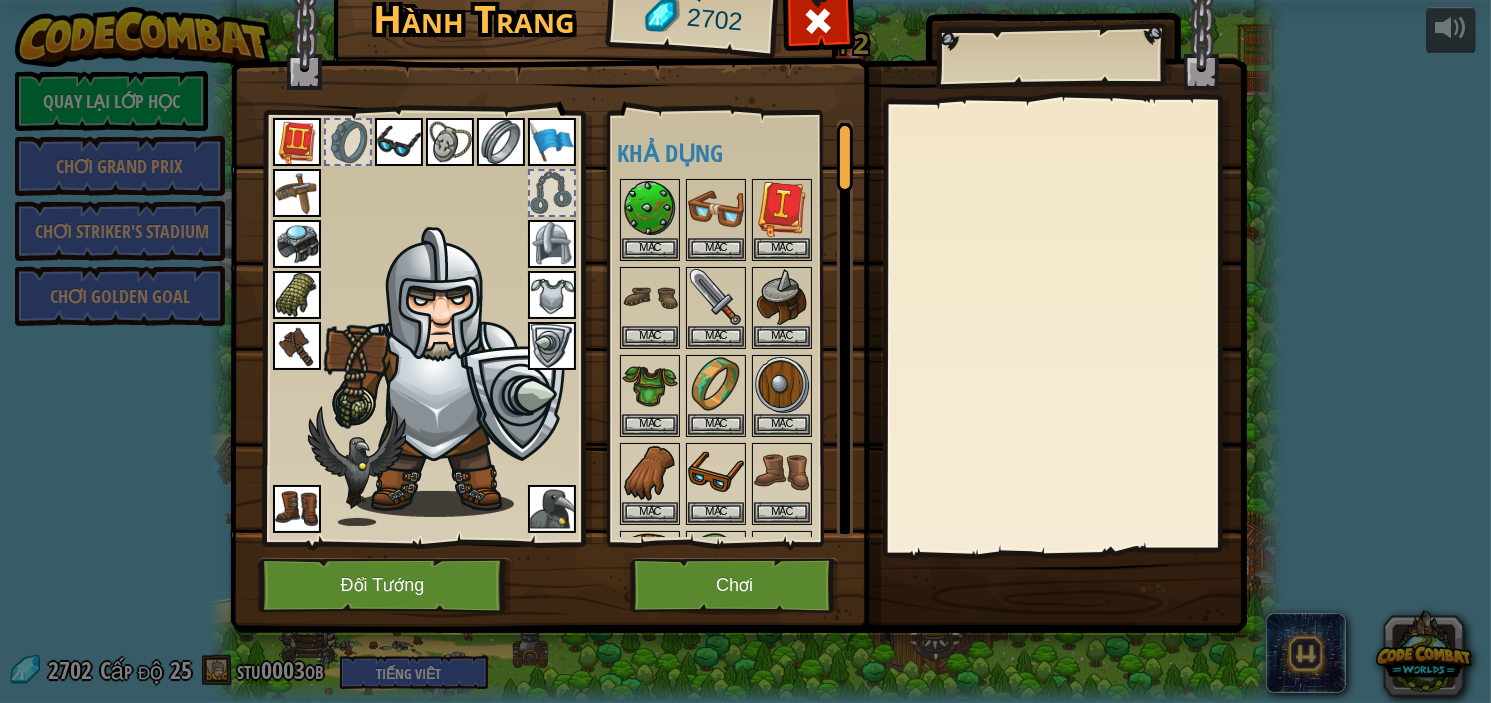 click at bounding box center (357, 466) 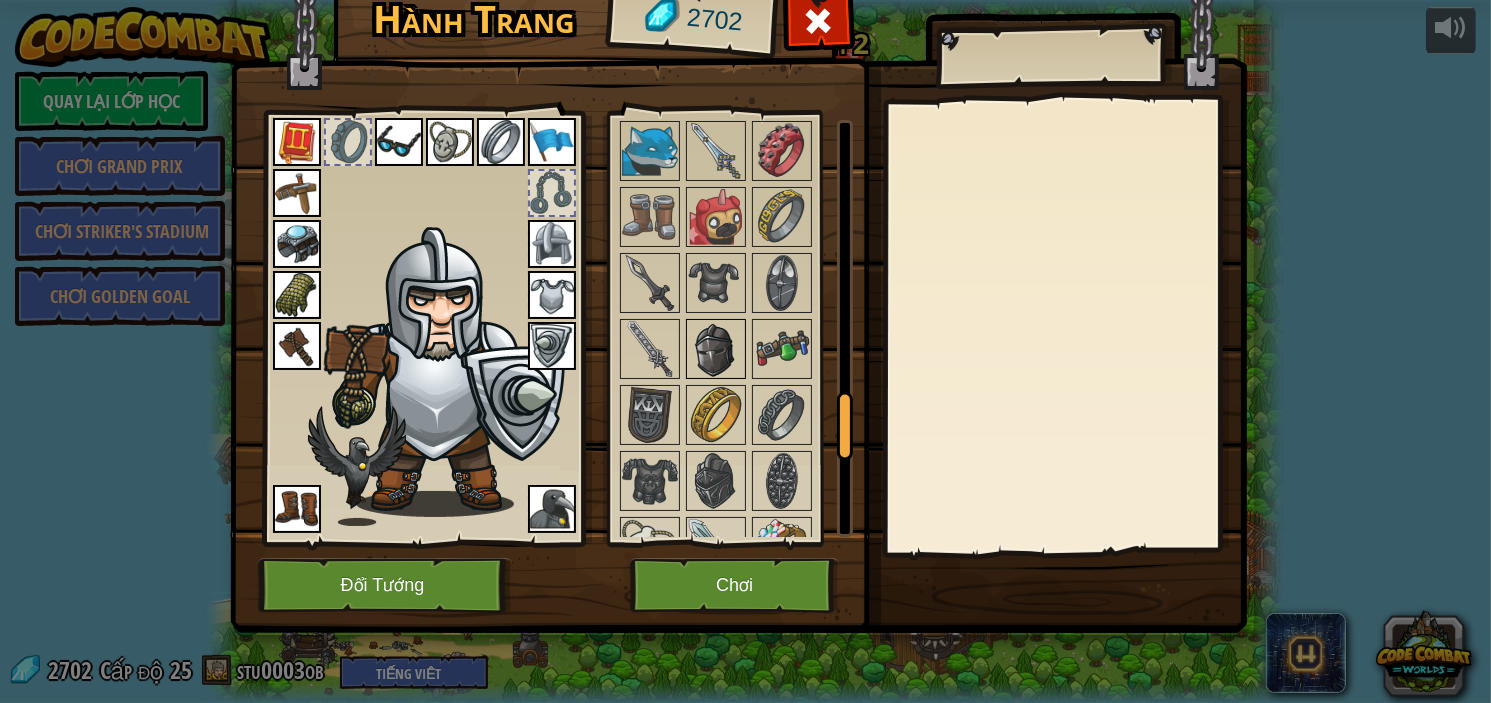 scroll, scrollTop: 1733, scrollLeft: 0, axis: vertical 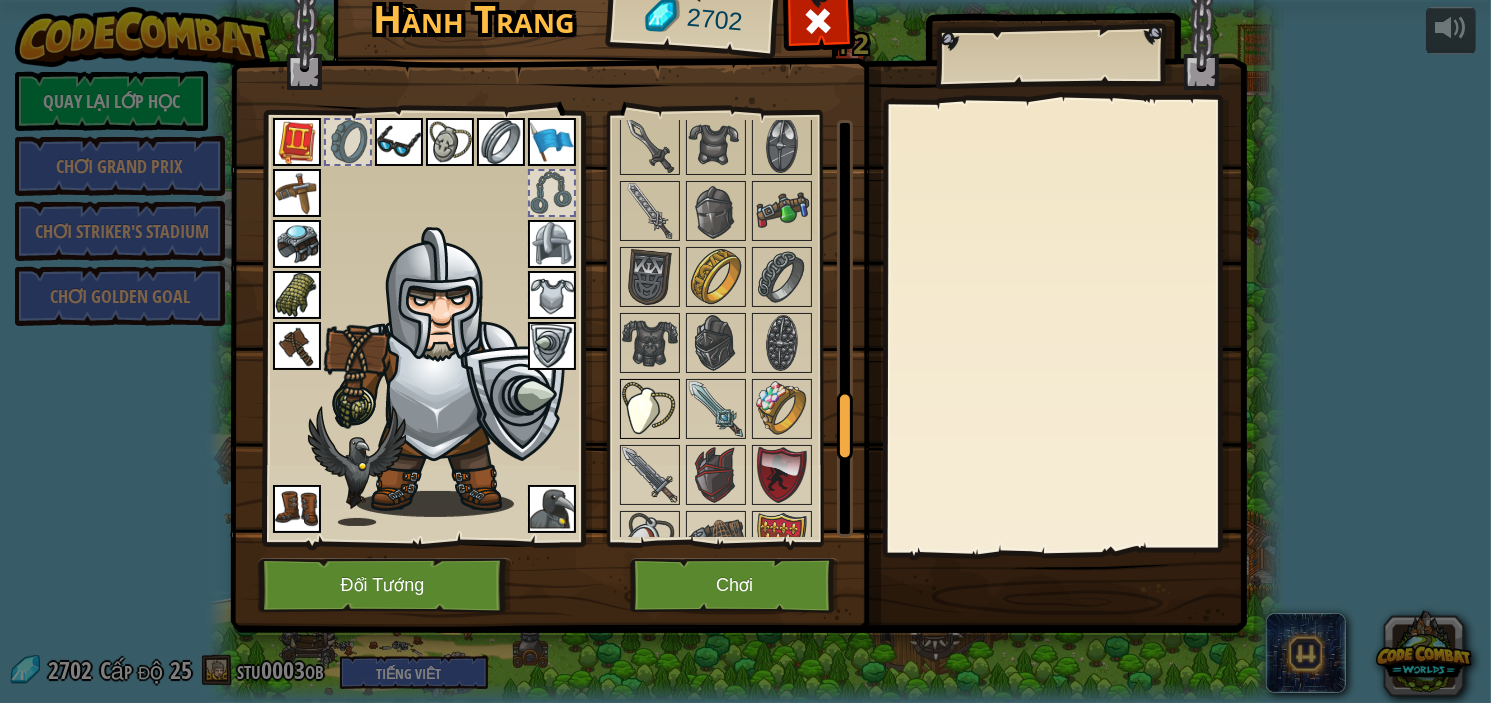 click at bounding box center (650, 409) 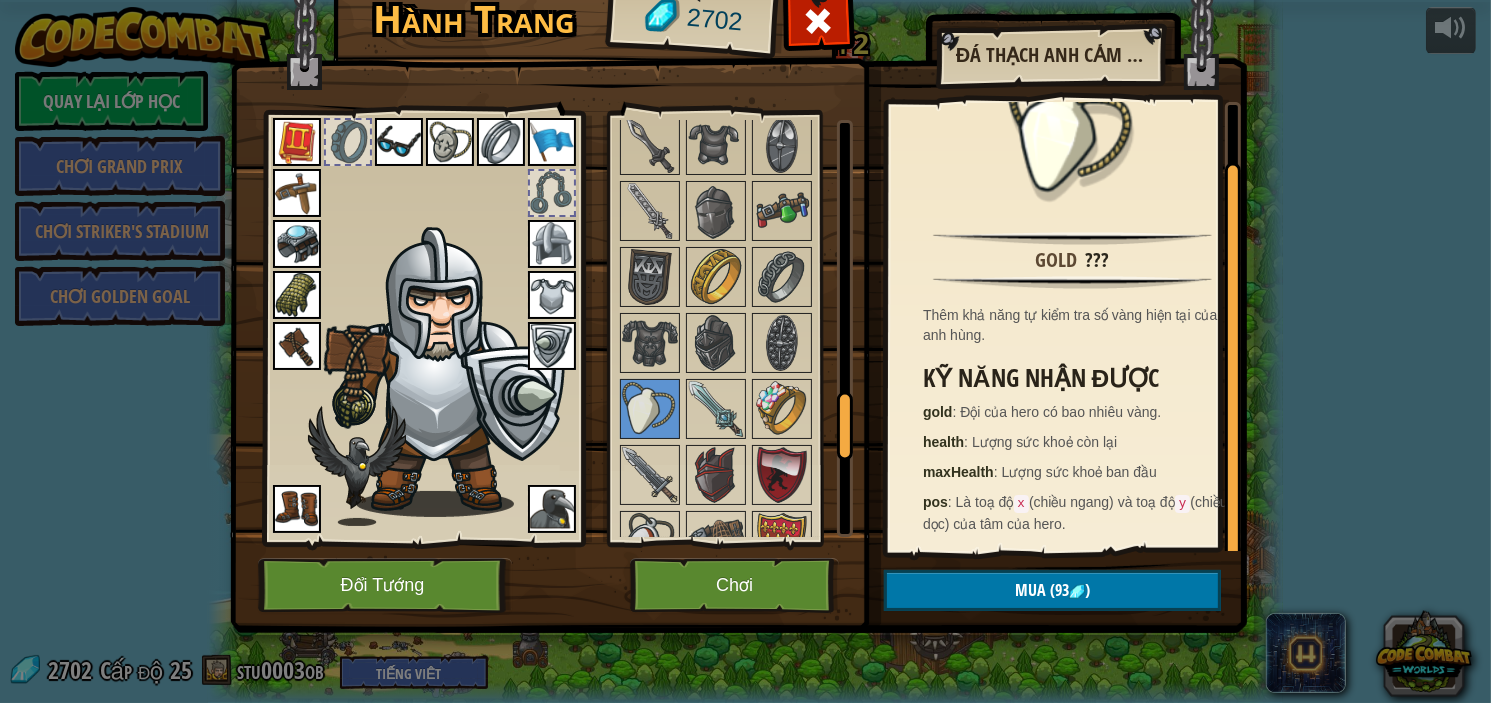 scroll, scrollTop: 0, scrollLeft: 0, axis: both 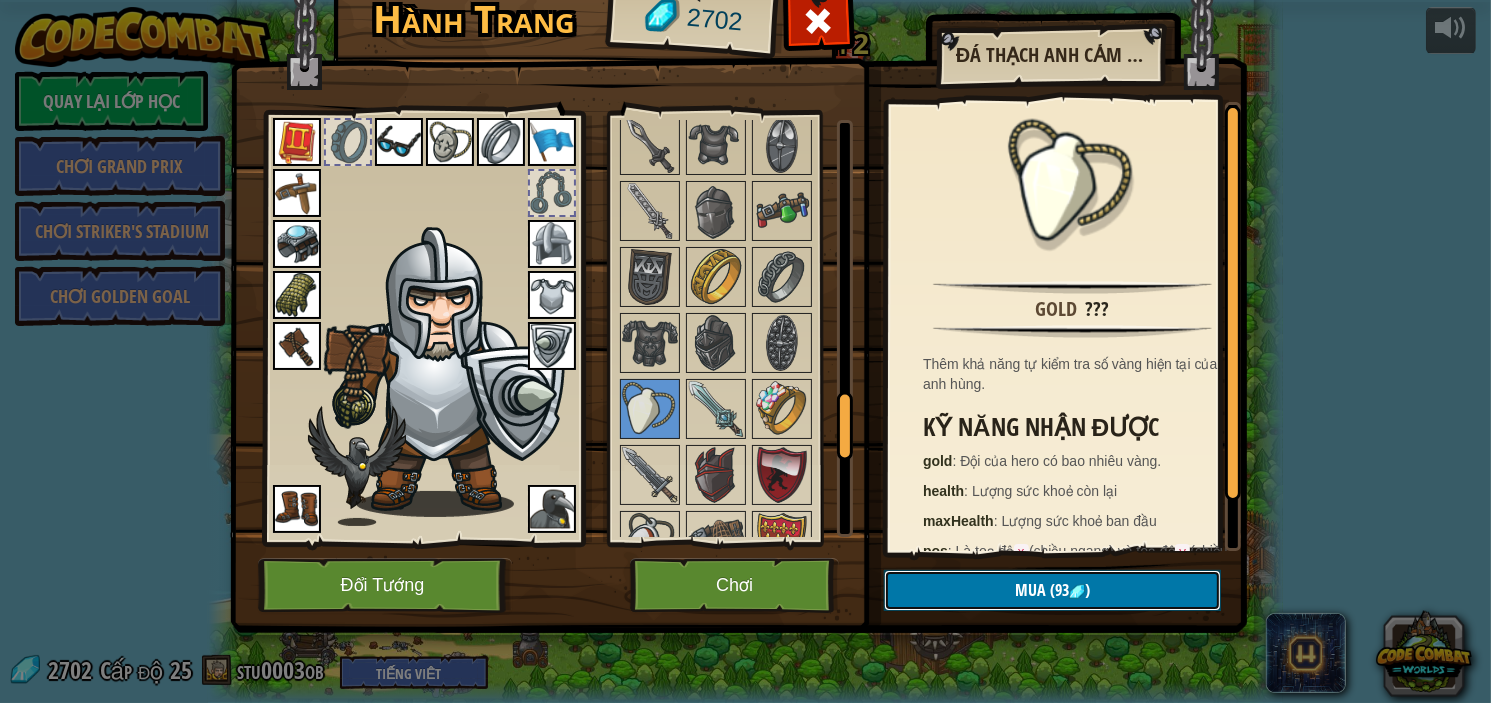 click on "Mua (93 )" at bounding box center (1052, 590) 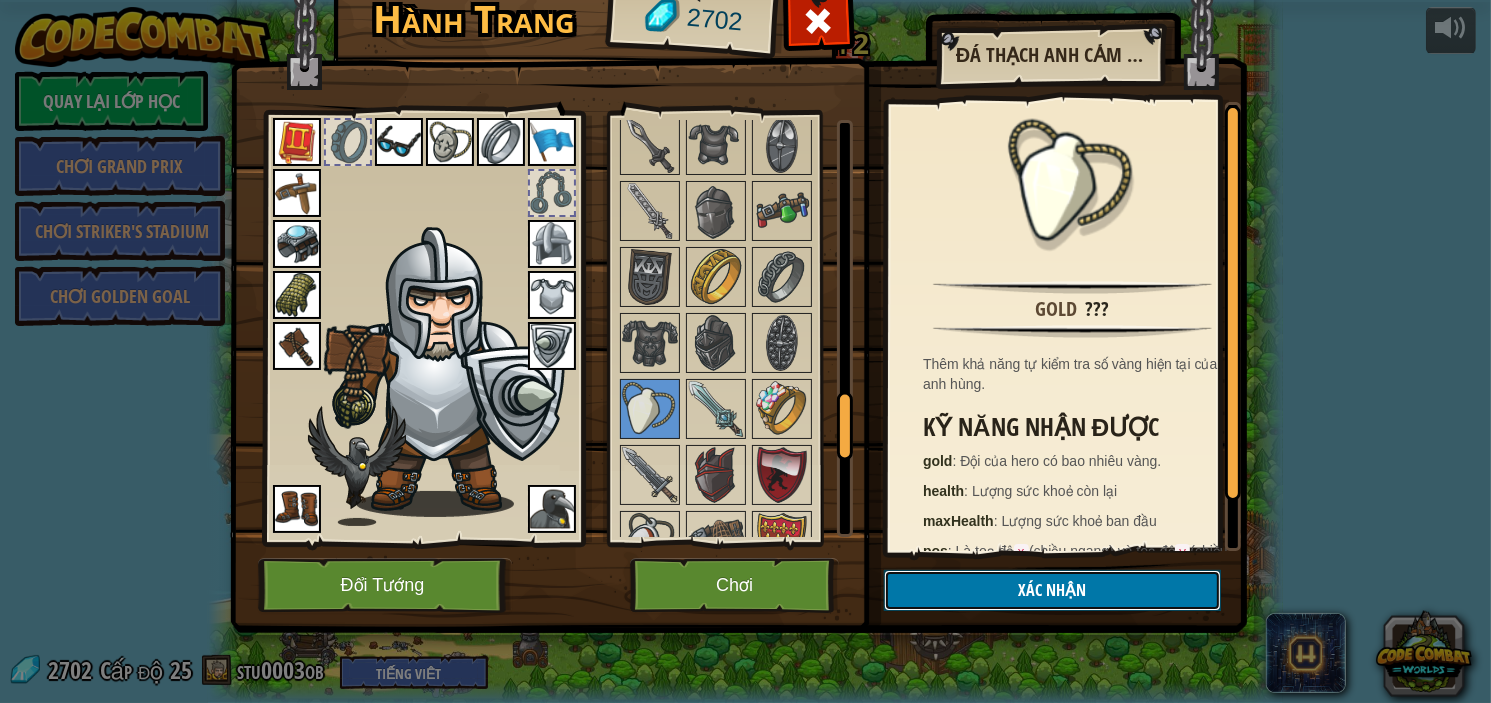 click on "Xác nhận" at bounding box center [1052, 590] 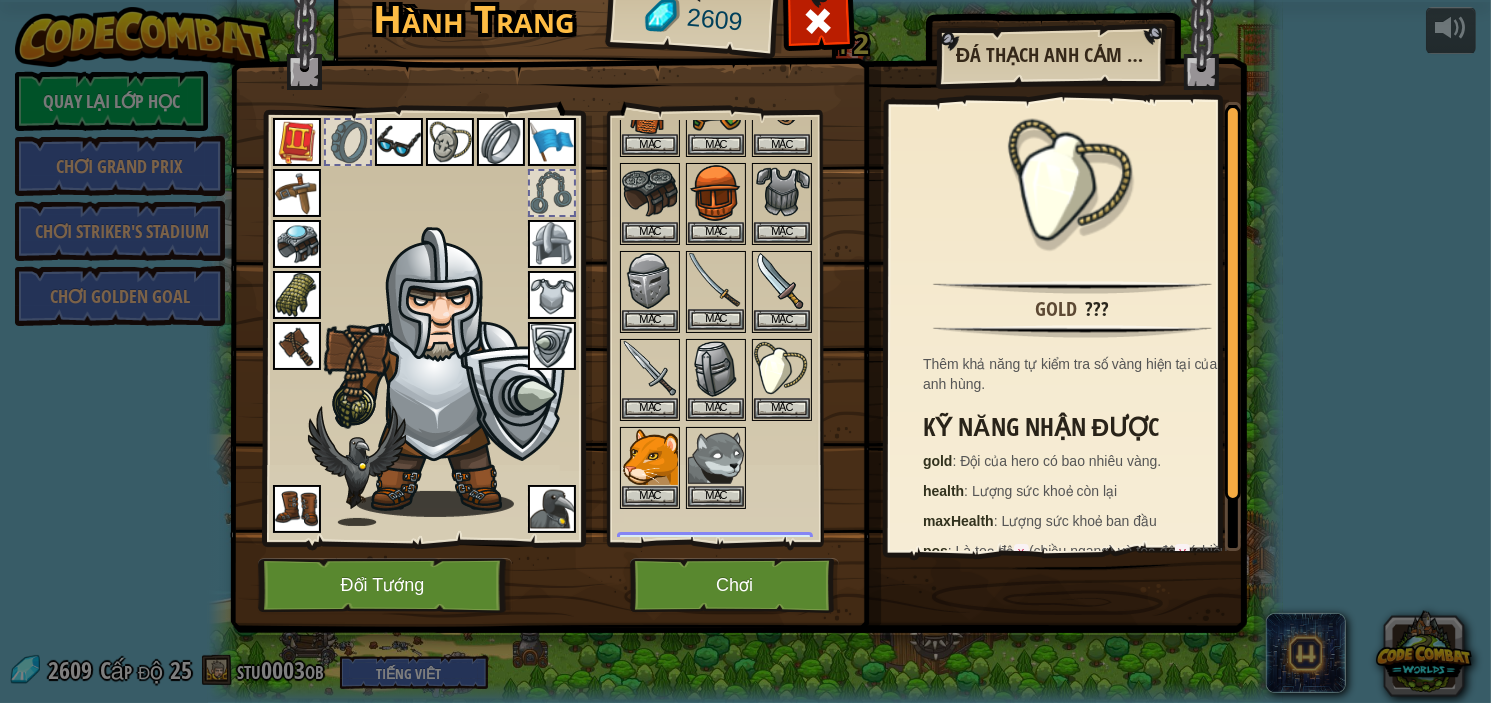 scroll, scrollTop: 533, scrollLeft: 0, axis: vertical 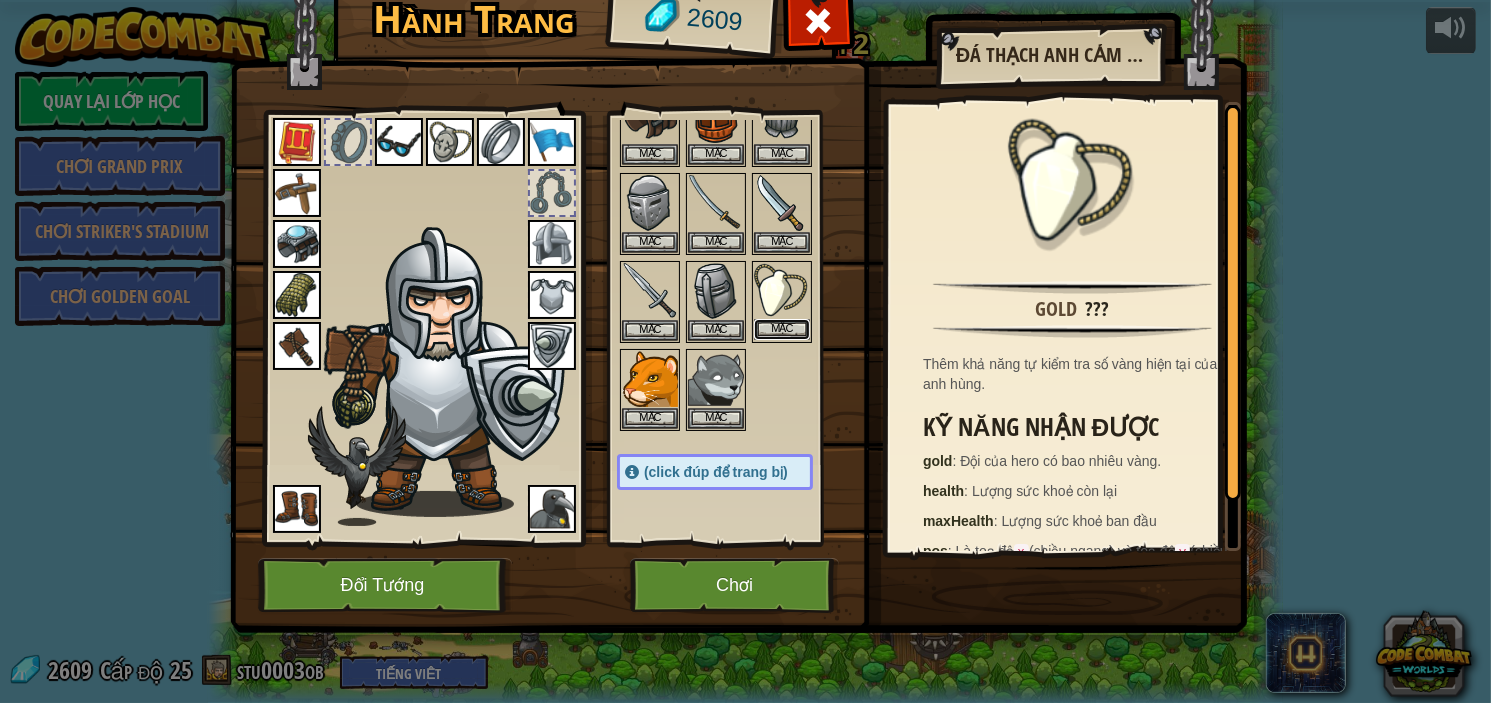 click on "Mặc" at bounding box center [782, 329] 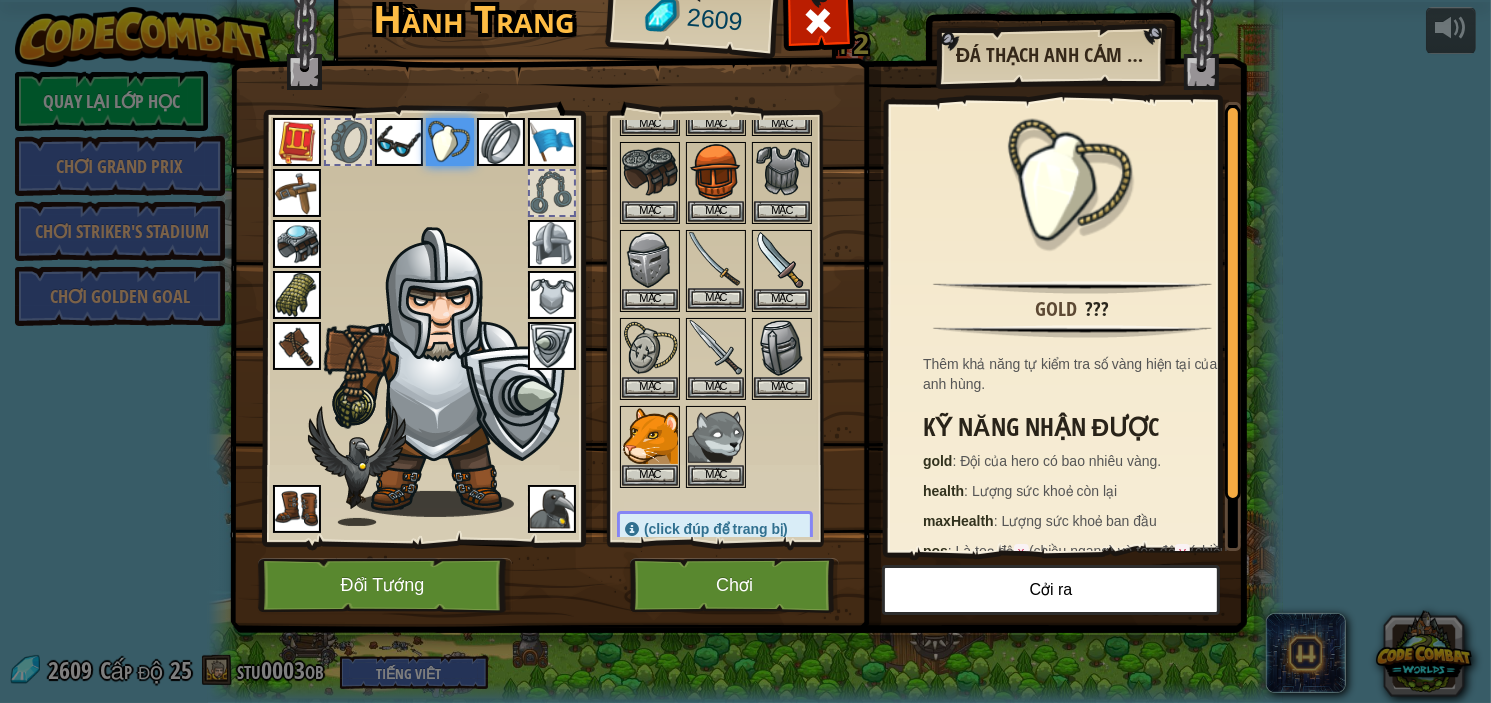 scroll, scrollTop: 400, scrollLeft: 0, axis: vertical 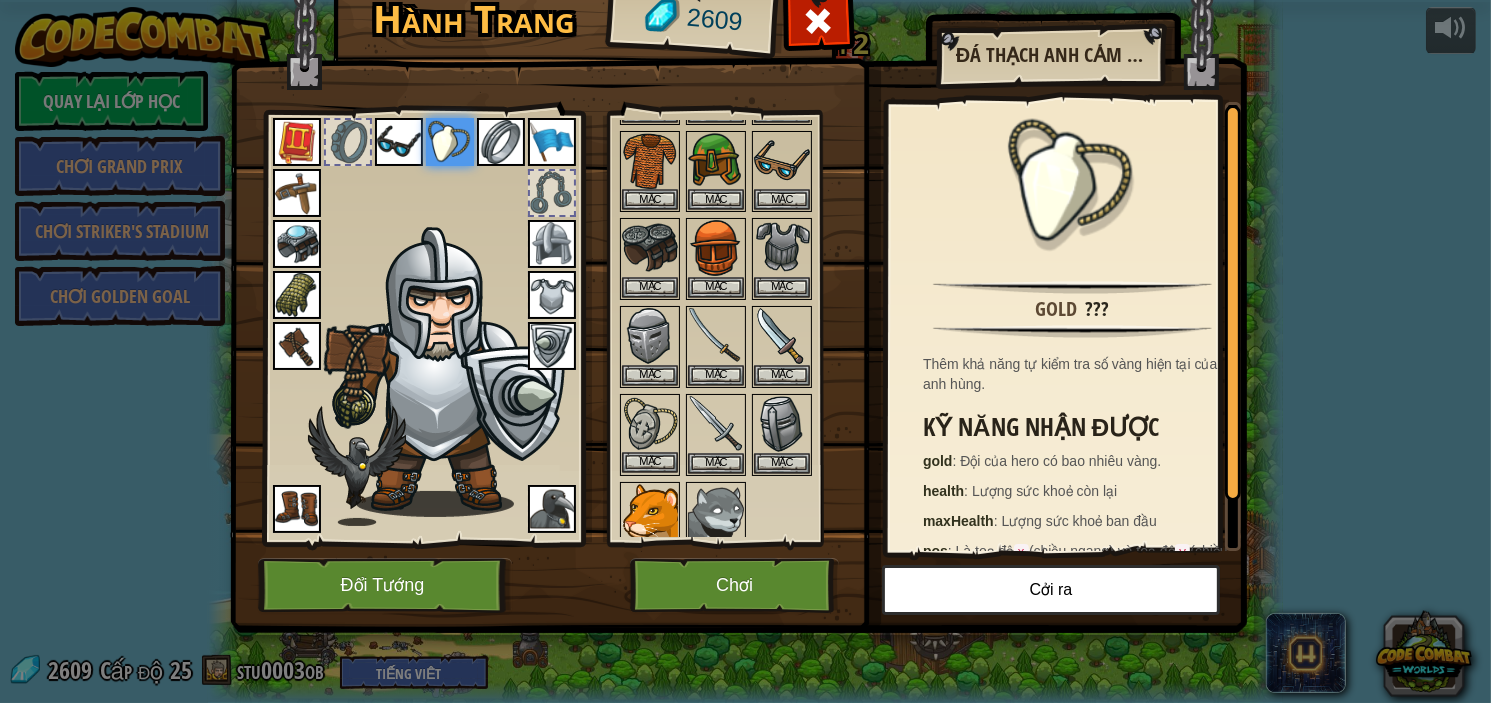 click at bounding box center [650, 424] 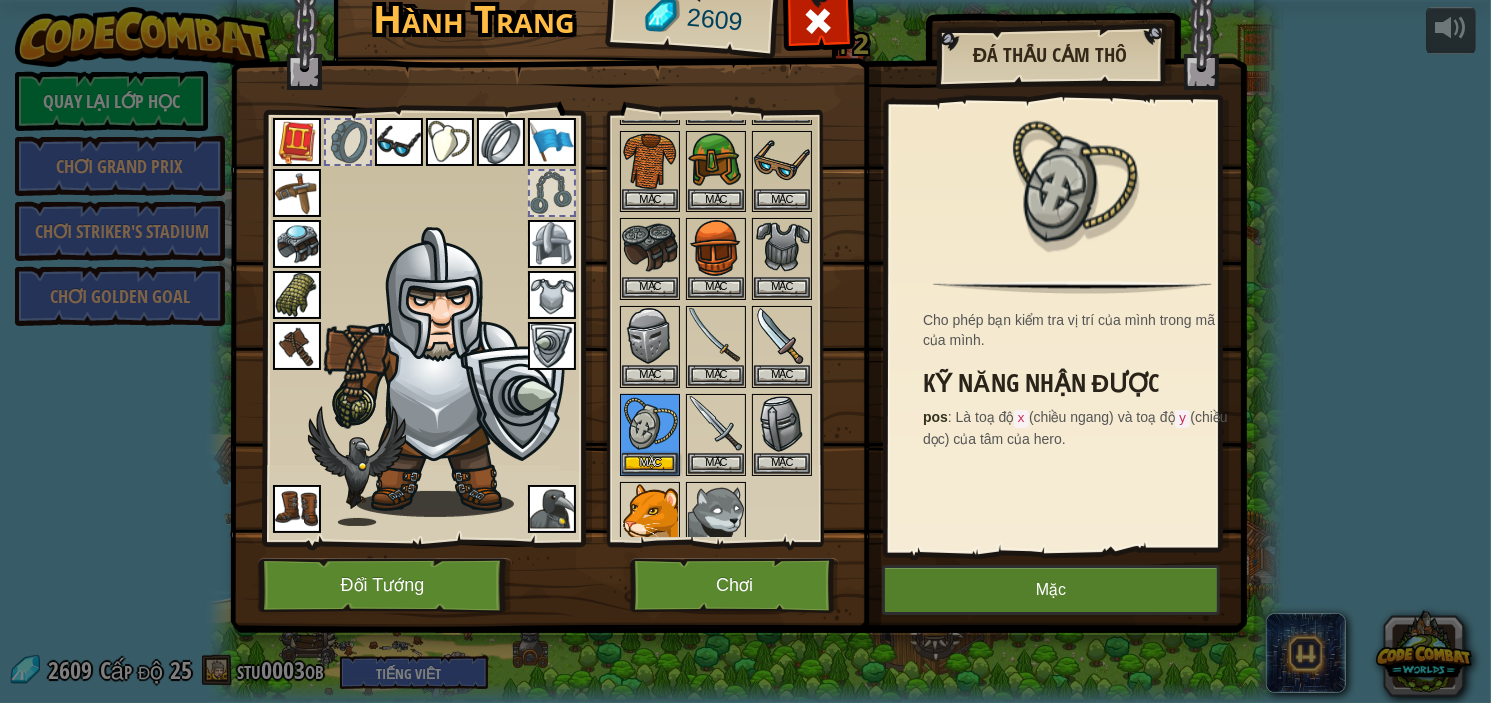 click at bounding box center (450, 142) 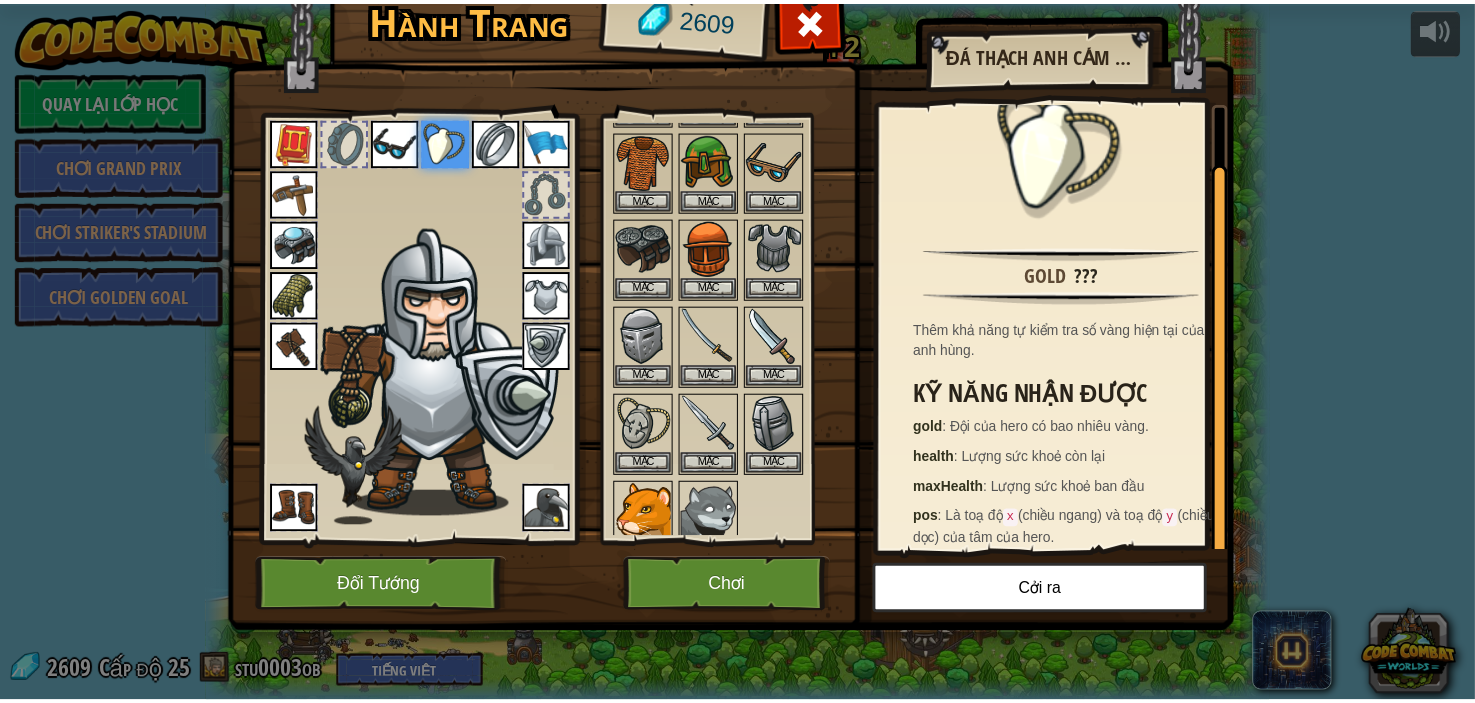 scroll, scrollTop: 49, scrollLeft: 0, axis: vertical 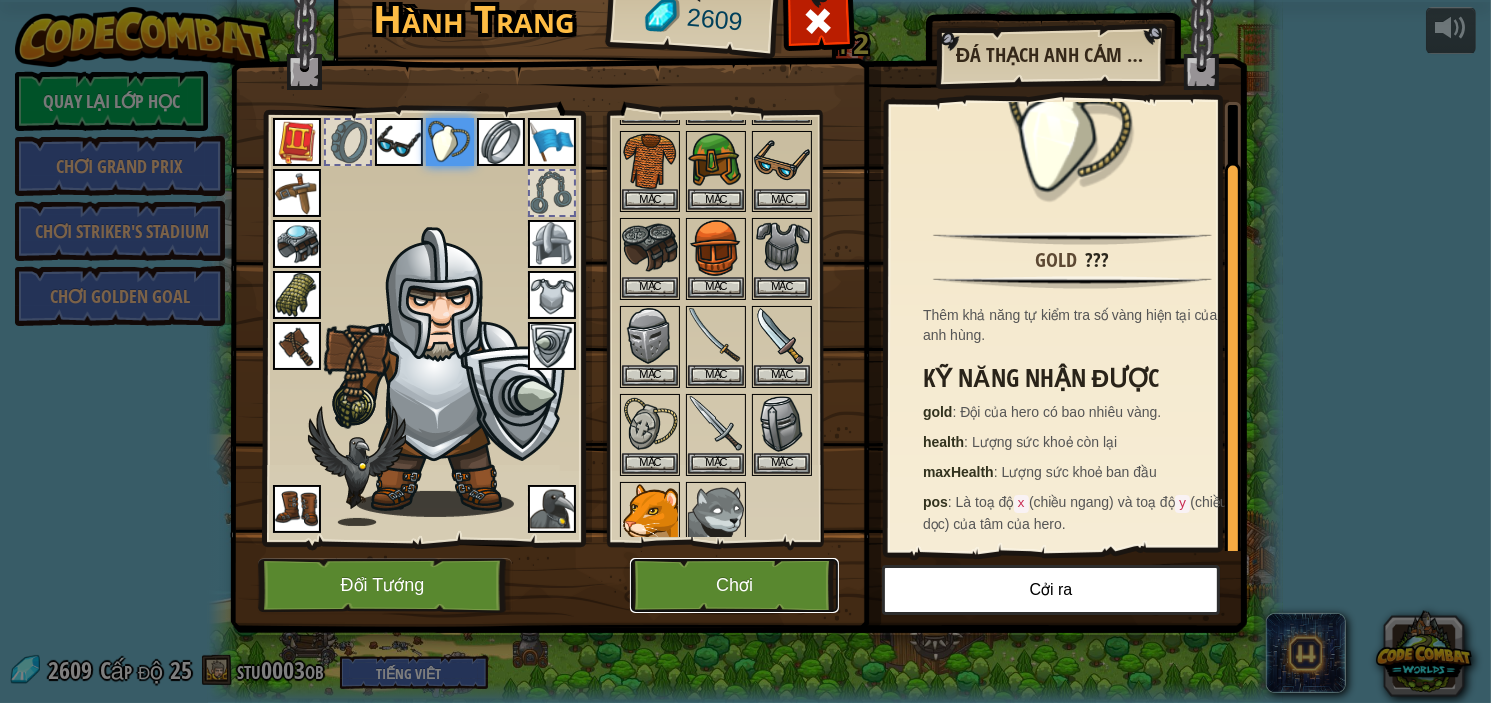 click on "Chơi" at bounding box center [734, 585] 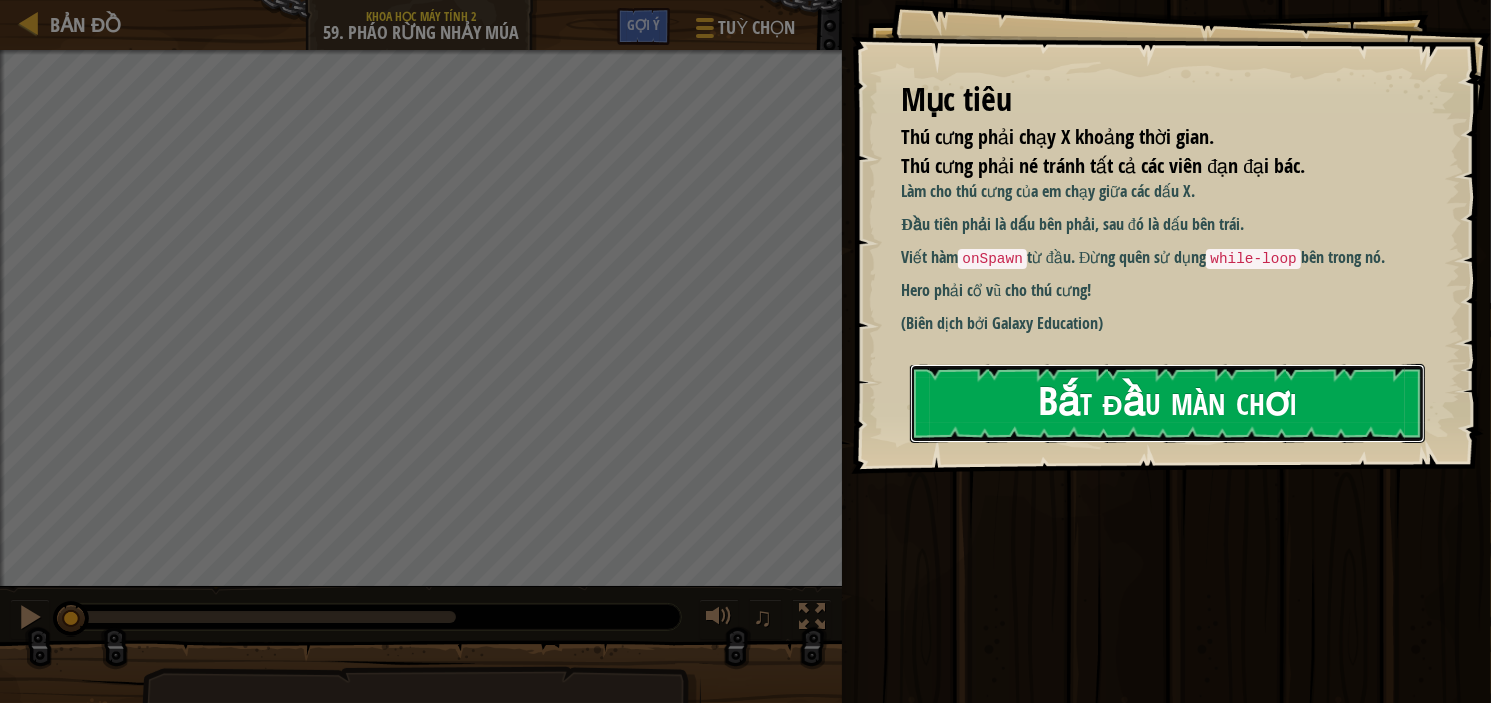 type 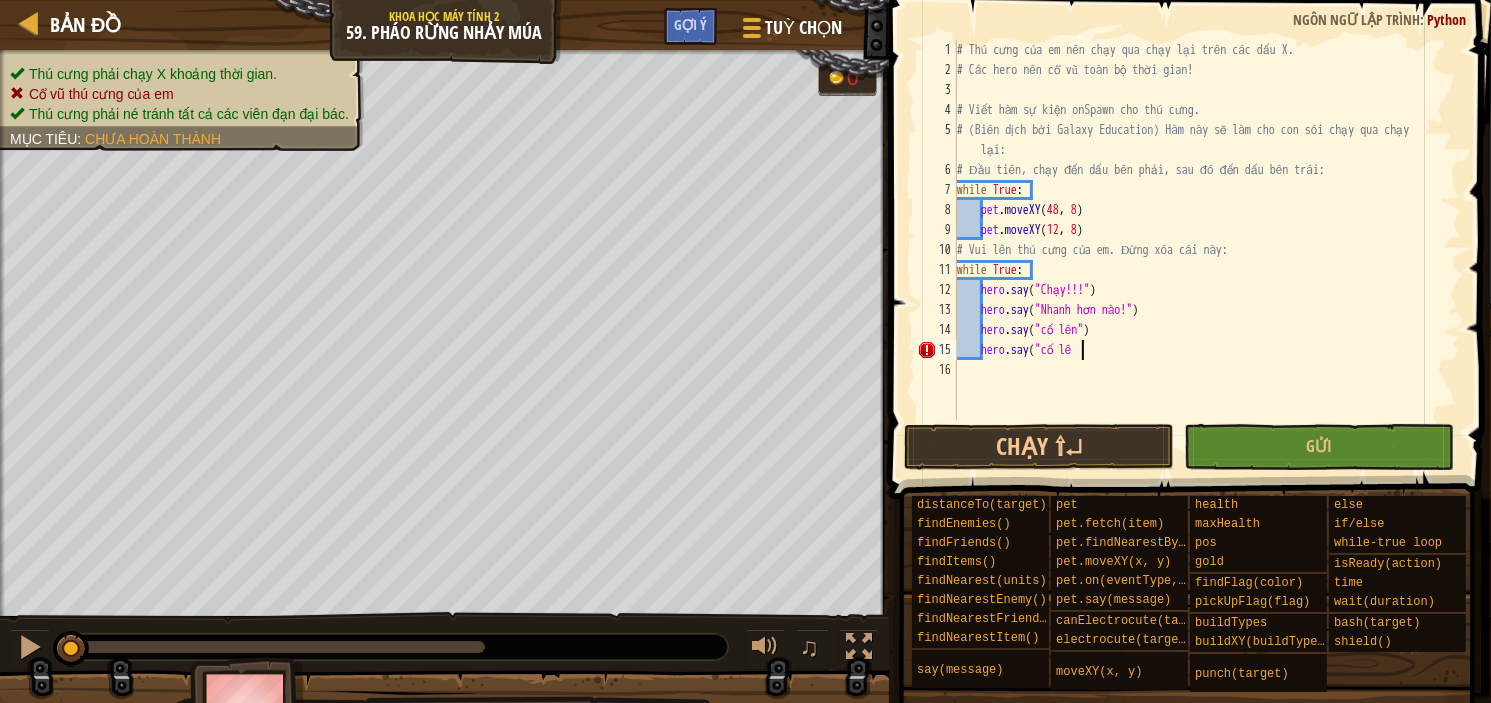 click on "# Thú cưng của em nên chạy qua chạy lại trên các dấu X. # Các hero nên cổ vũ toàn bộ thời gian! # Viết hàm sự kiện onSpawn cho thú cưng. # (Biên dịch bởi Galaxy Education) Hàm này sẽ làm cho con sói chạy qua chạy       lại: # Đầu tiên, chạy đến dấu bên phải, sau đó đến dấu bên trái: while   True :      pet . moveXY ( [NUMBER] ,   8 )      pet . moveXY ( [NUMBER] ,   8 ) # Vui lên thú cưng của em. Đừng xóa cái này: while   True :      hero . say ( "Chạy!!!" )      hero . say ( "Nhanh hơn nào!" )      hero . say ( "cố lên" )      hero . say ( "cố lê" at bounding box center (1207, 250) 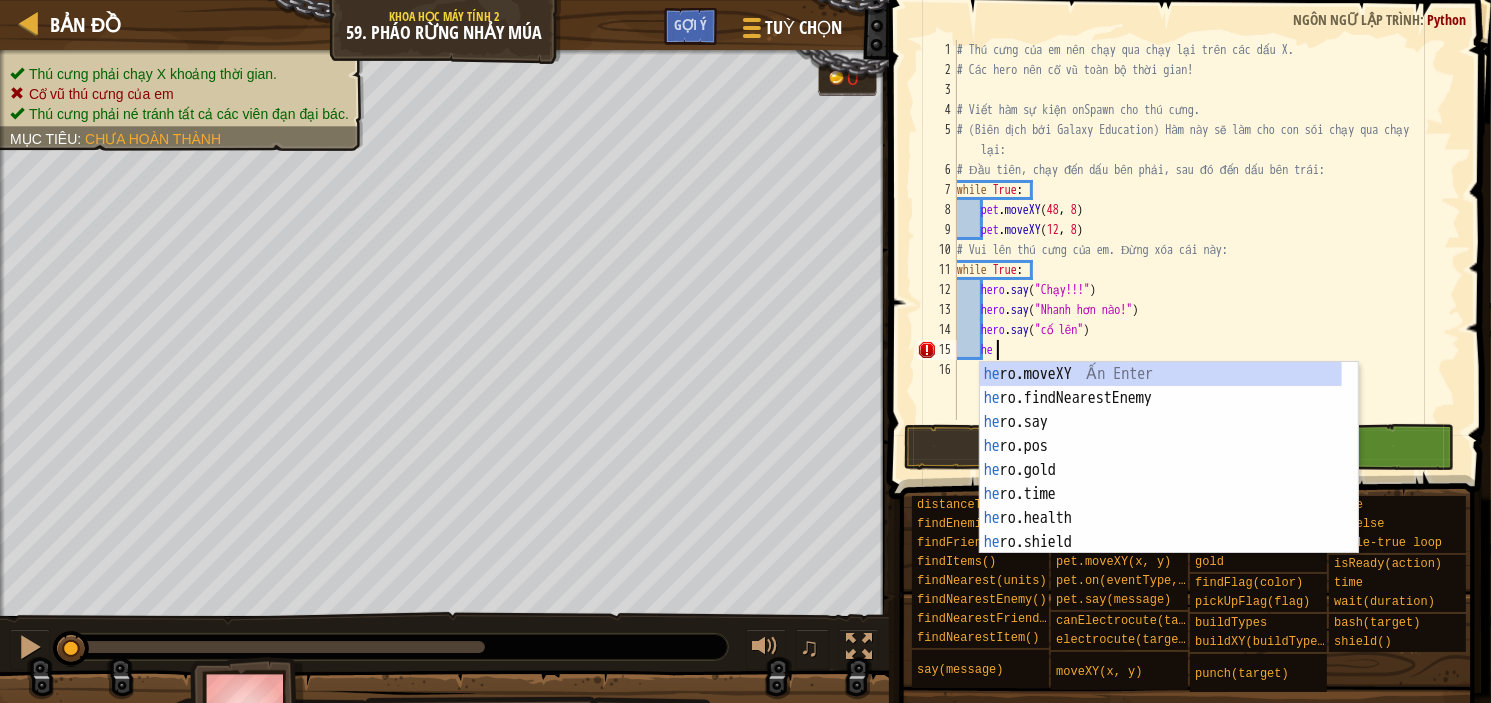 type on "h" 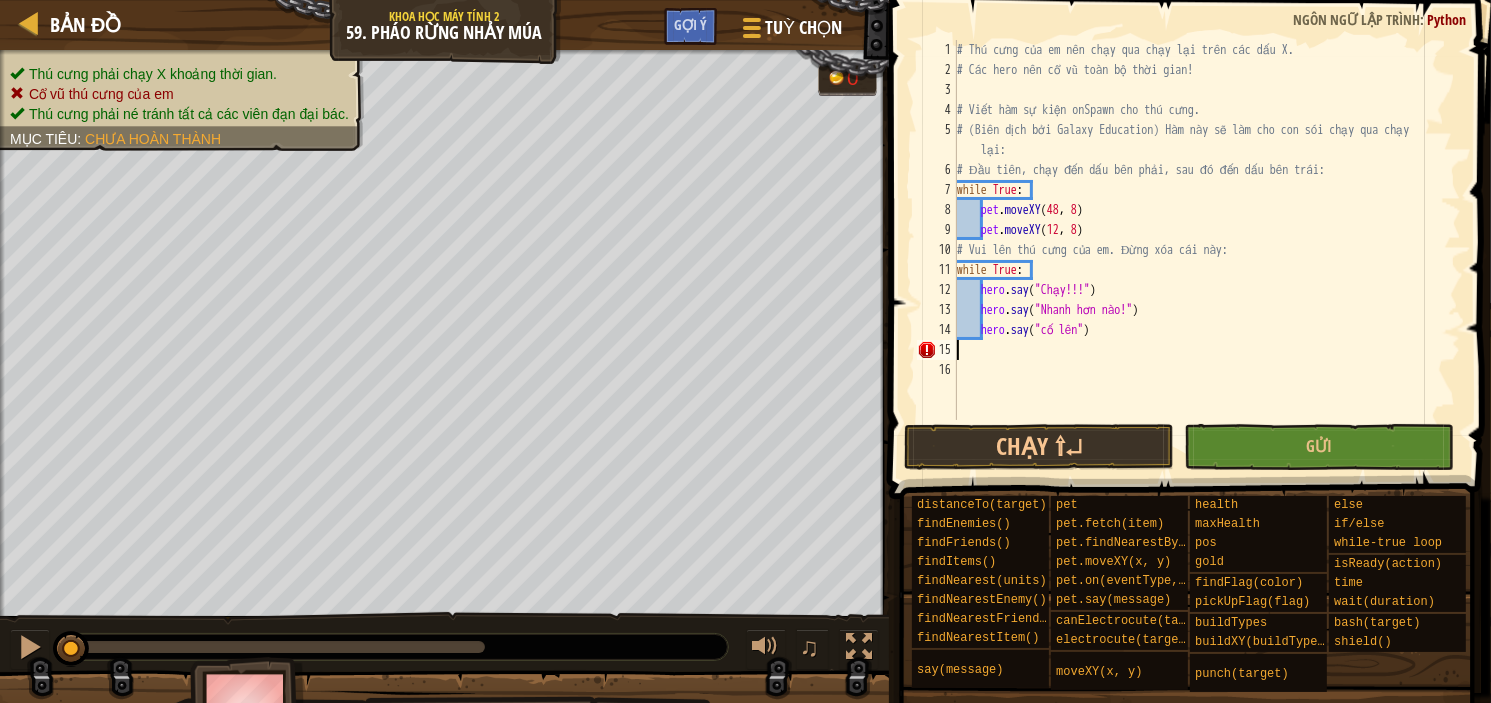 type on "hero.say("cố lên")" 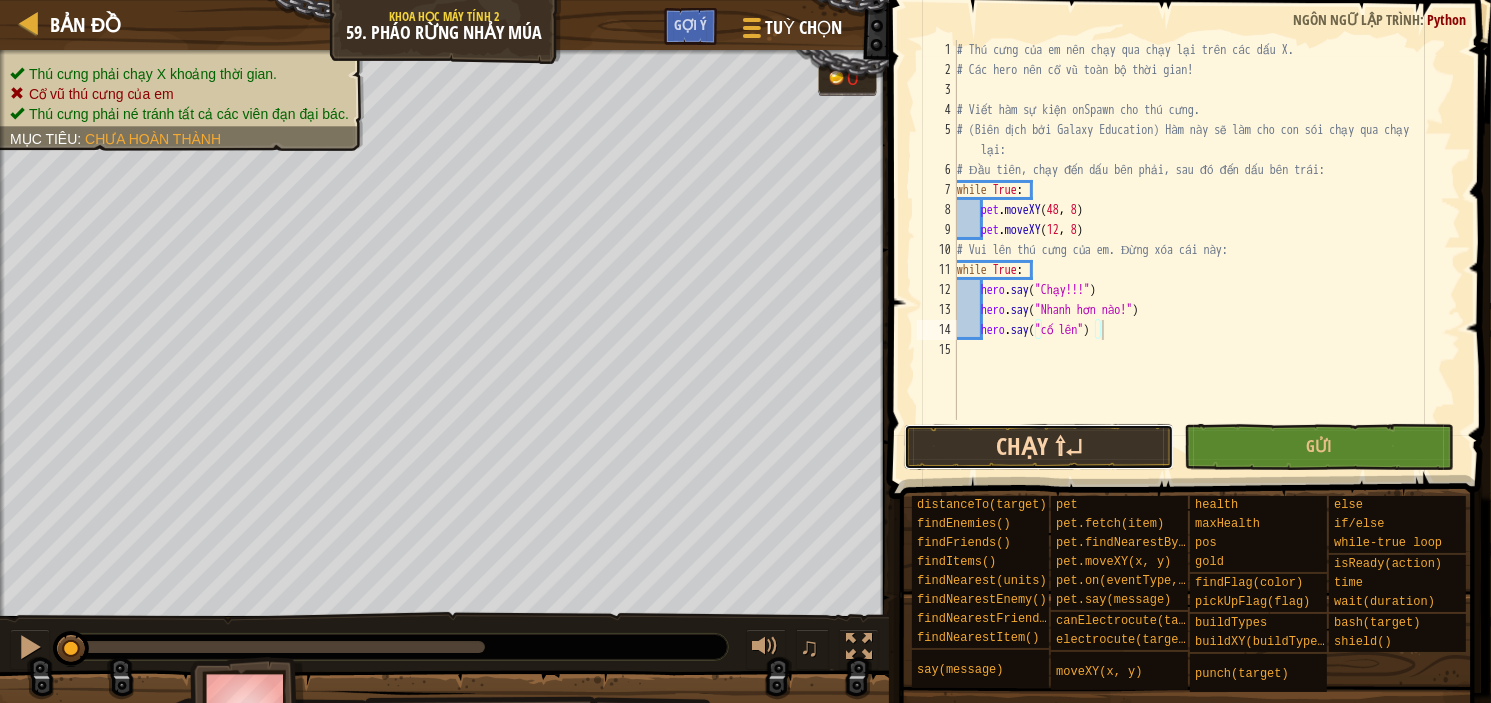 click on "Chạy ⇧↵" at bounding box center (1039, 447) 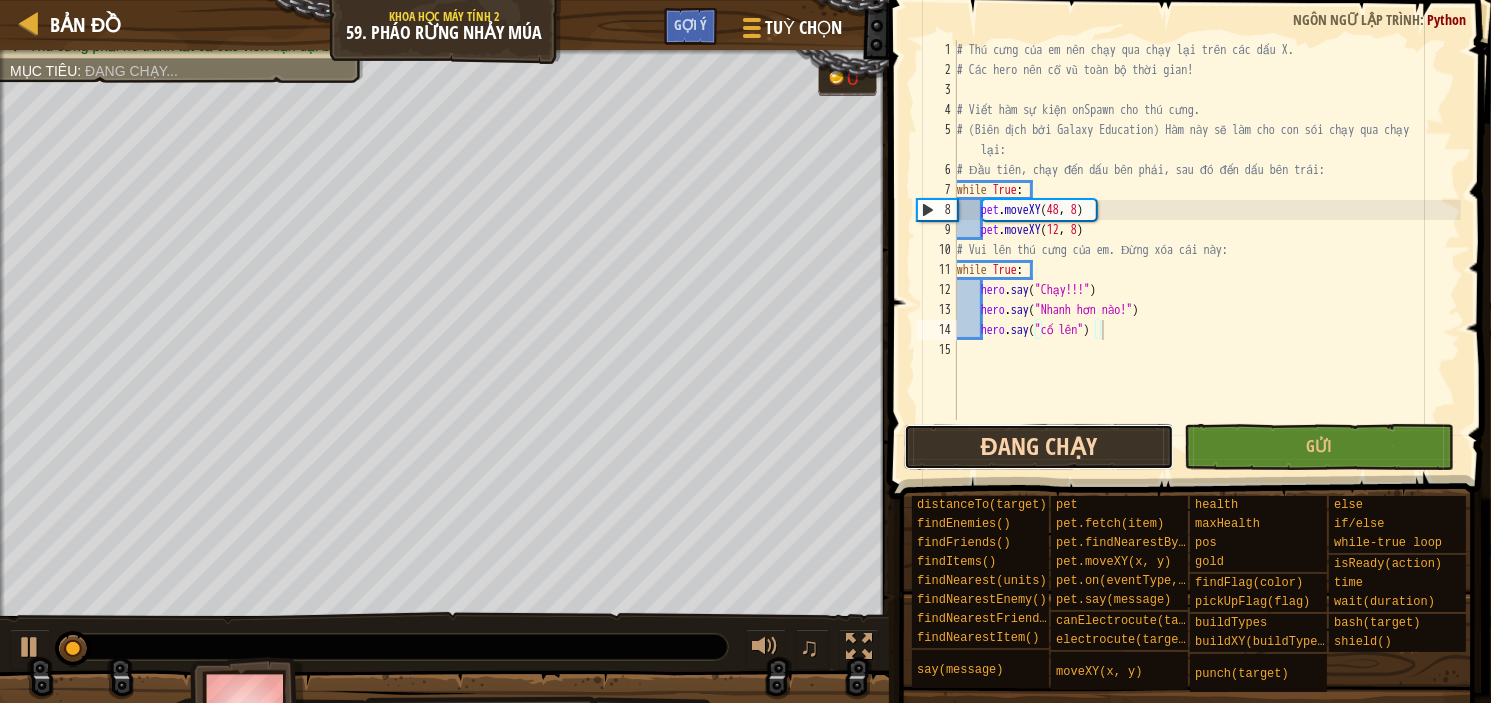 click on "Đang chạy" at bounding box center (1039, 447) 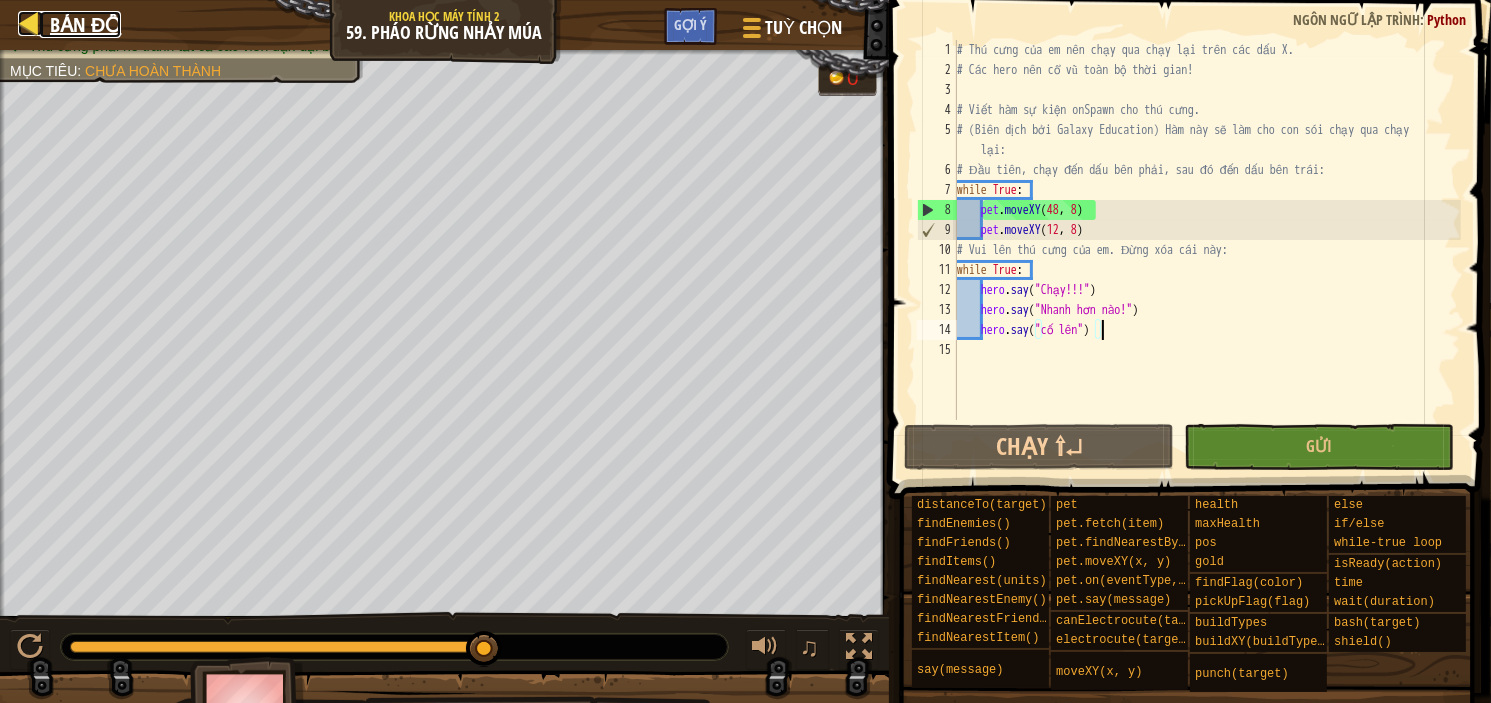 click on "Bản đồ" at bounding box center [80, 24] 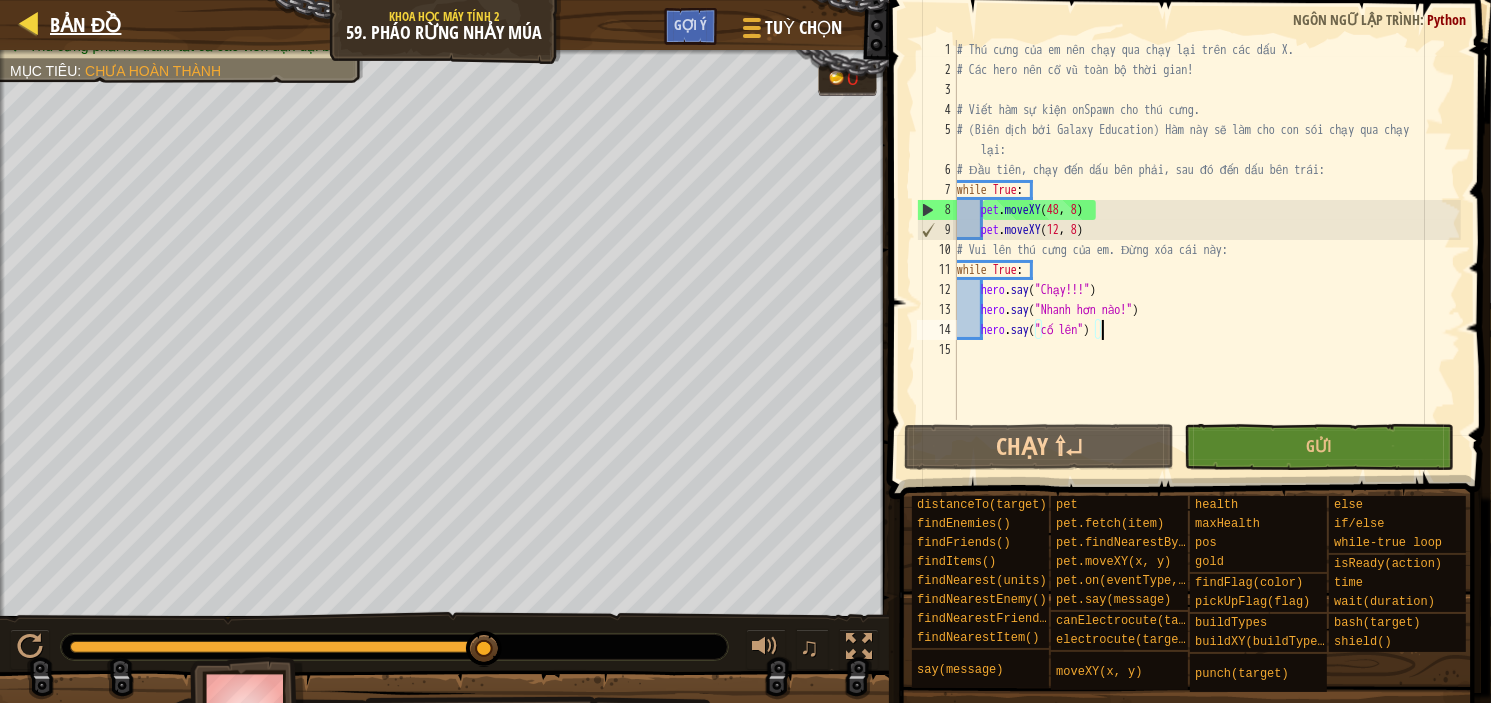 select on "vi" 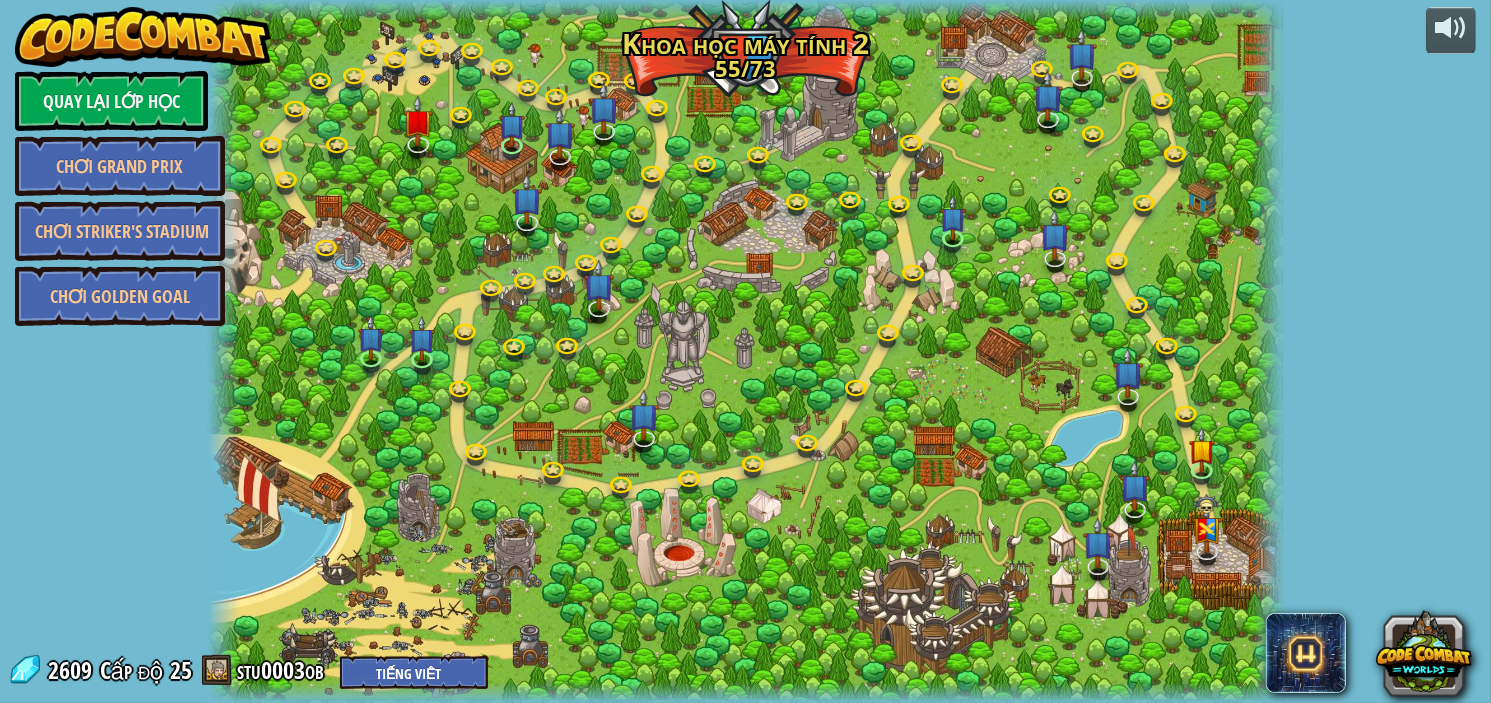 select on "vi" 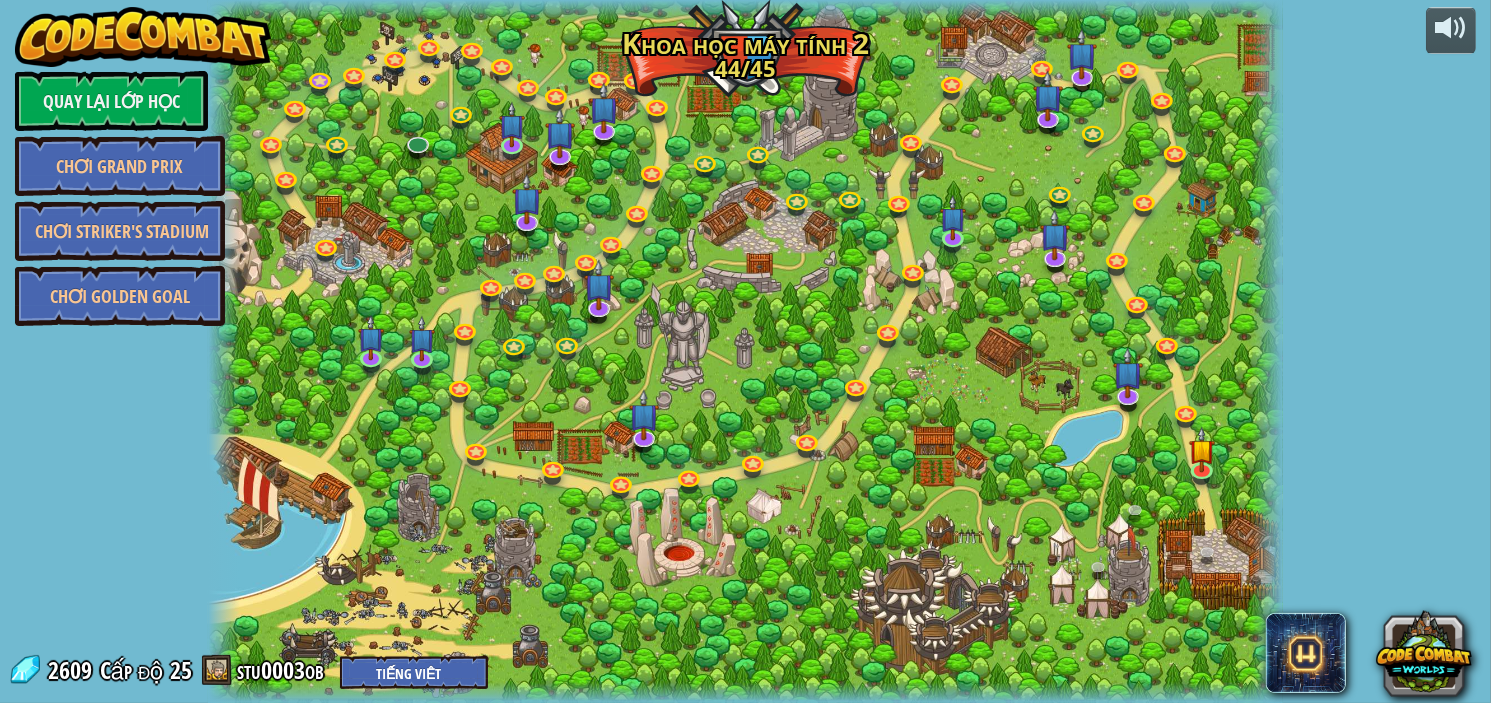 select on "vi" 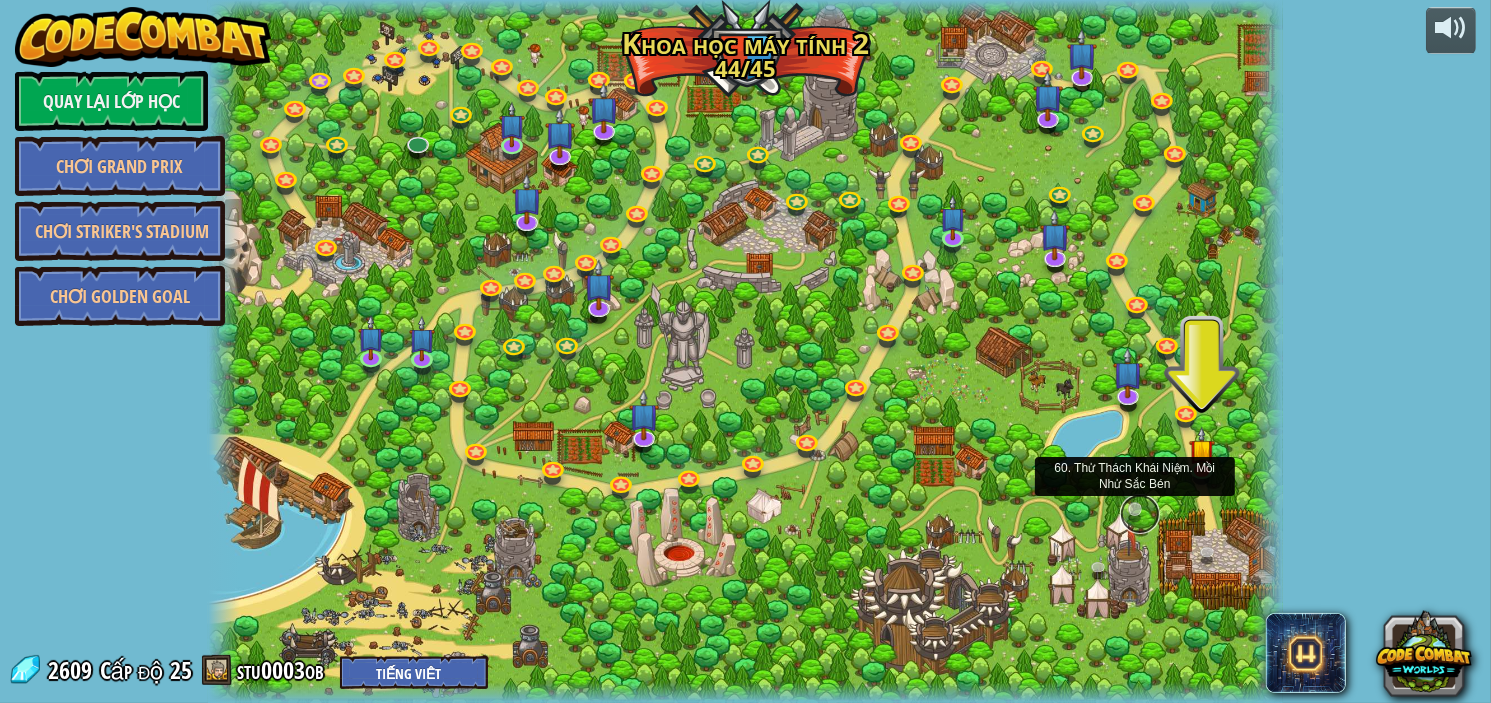 click at bounding box center [1140, 514] 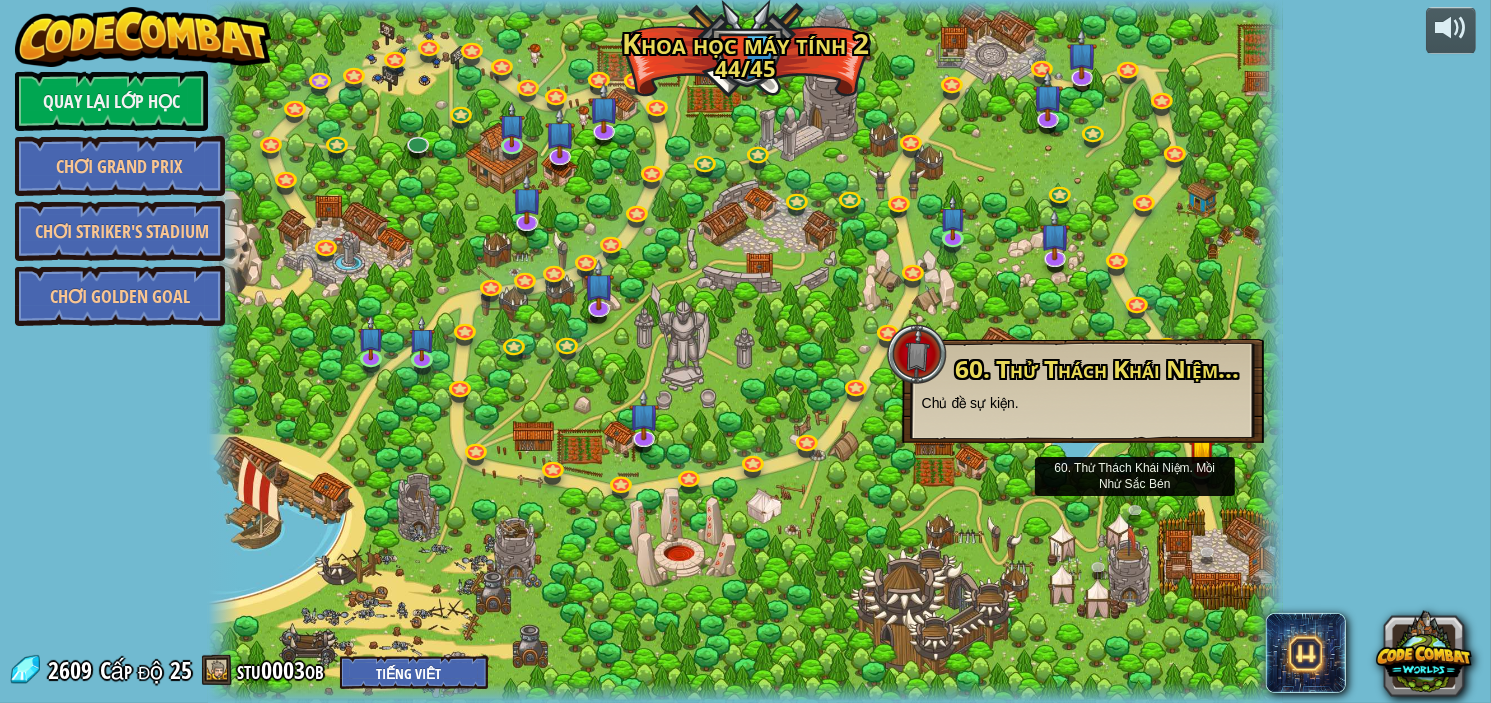click on "Chủ đề sự kiện." at bounding box center [1083, 403] 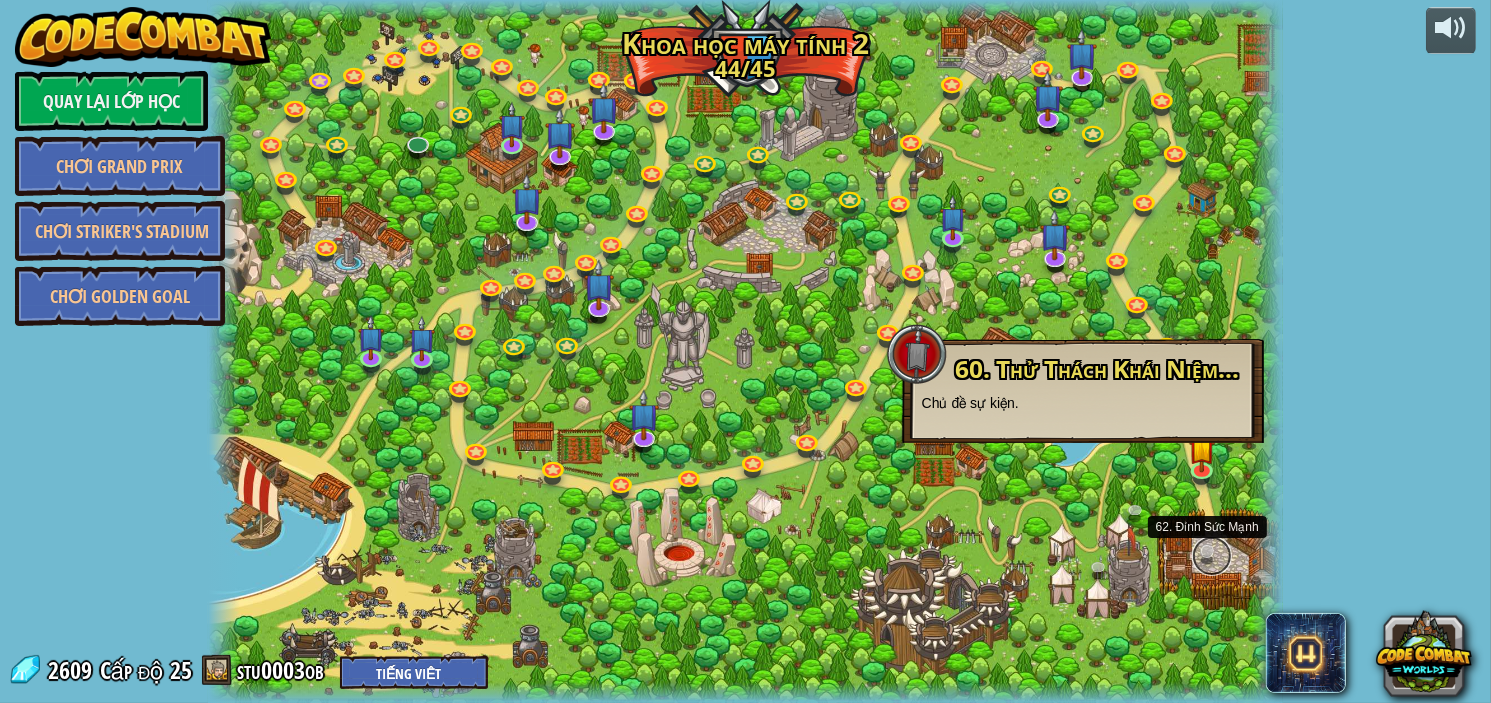 click at bounding box center (1212, 556) 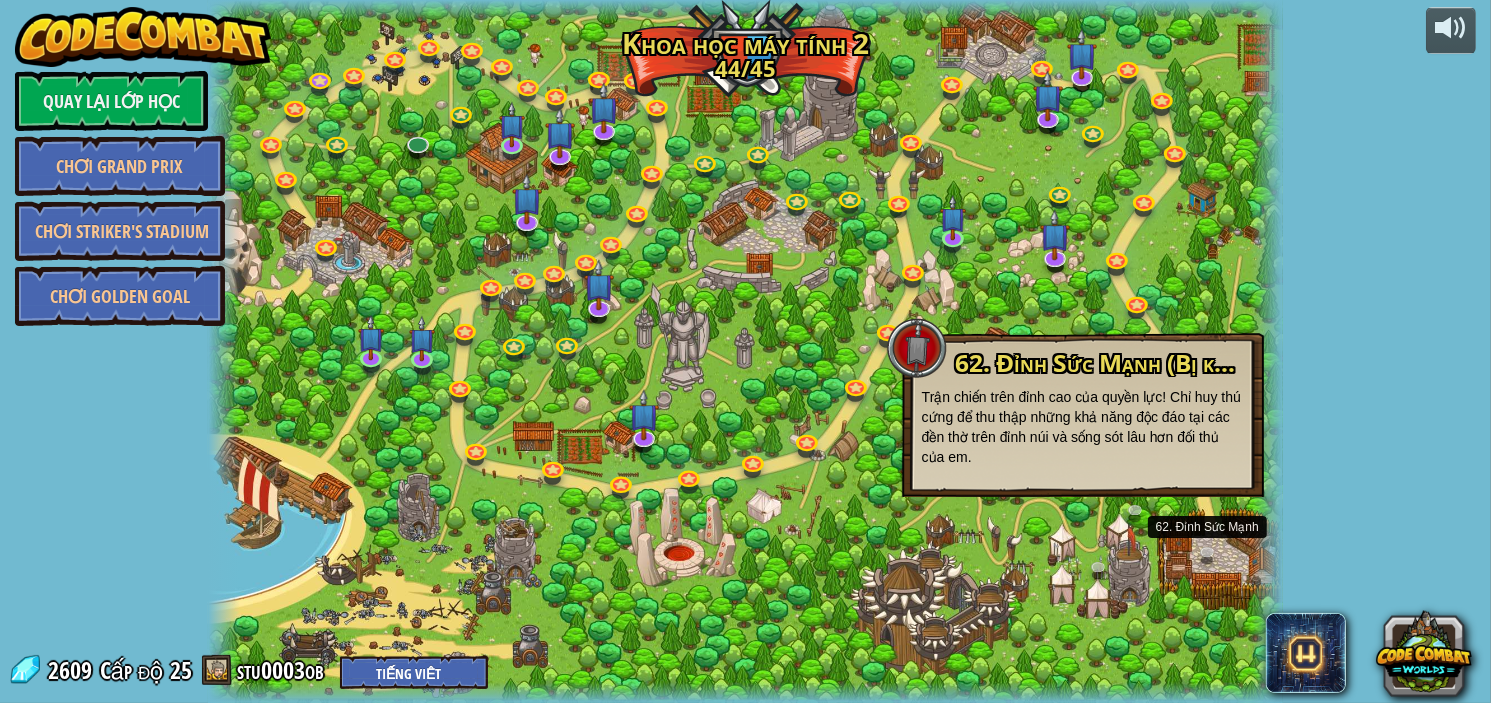 click at bounding box center [746, 351] 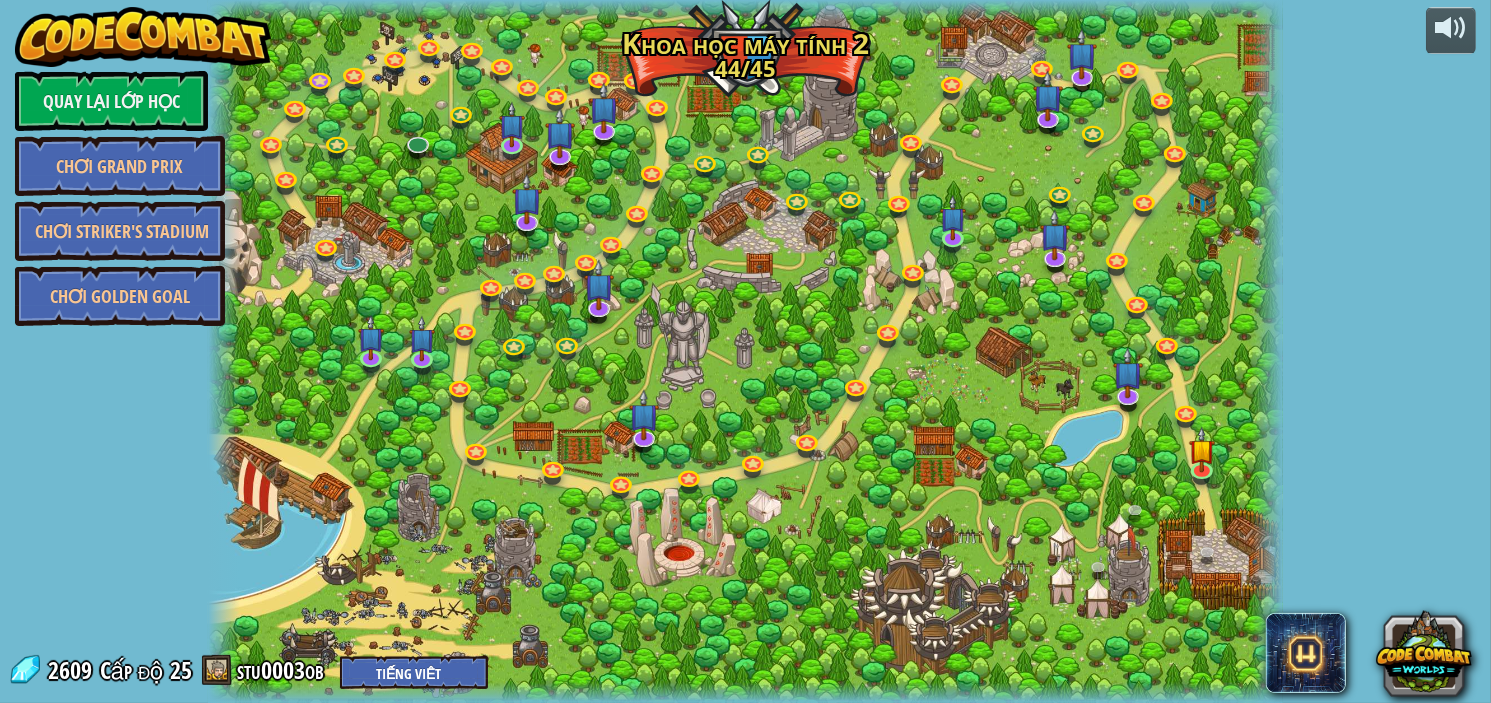 click at bounding box center [746, 351] 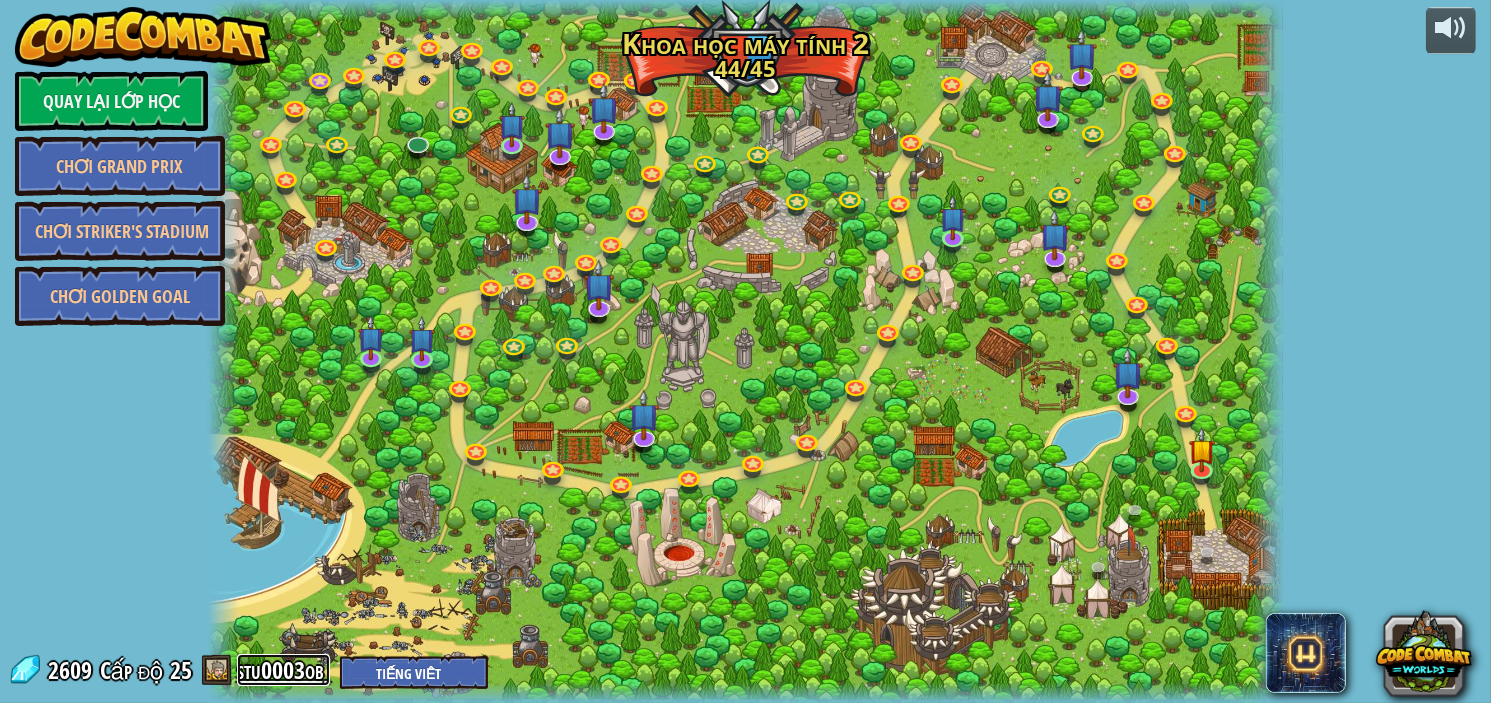 click on "stu0003ob" at bounding box center (283, 670) 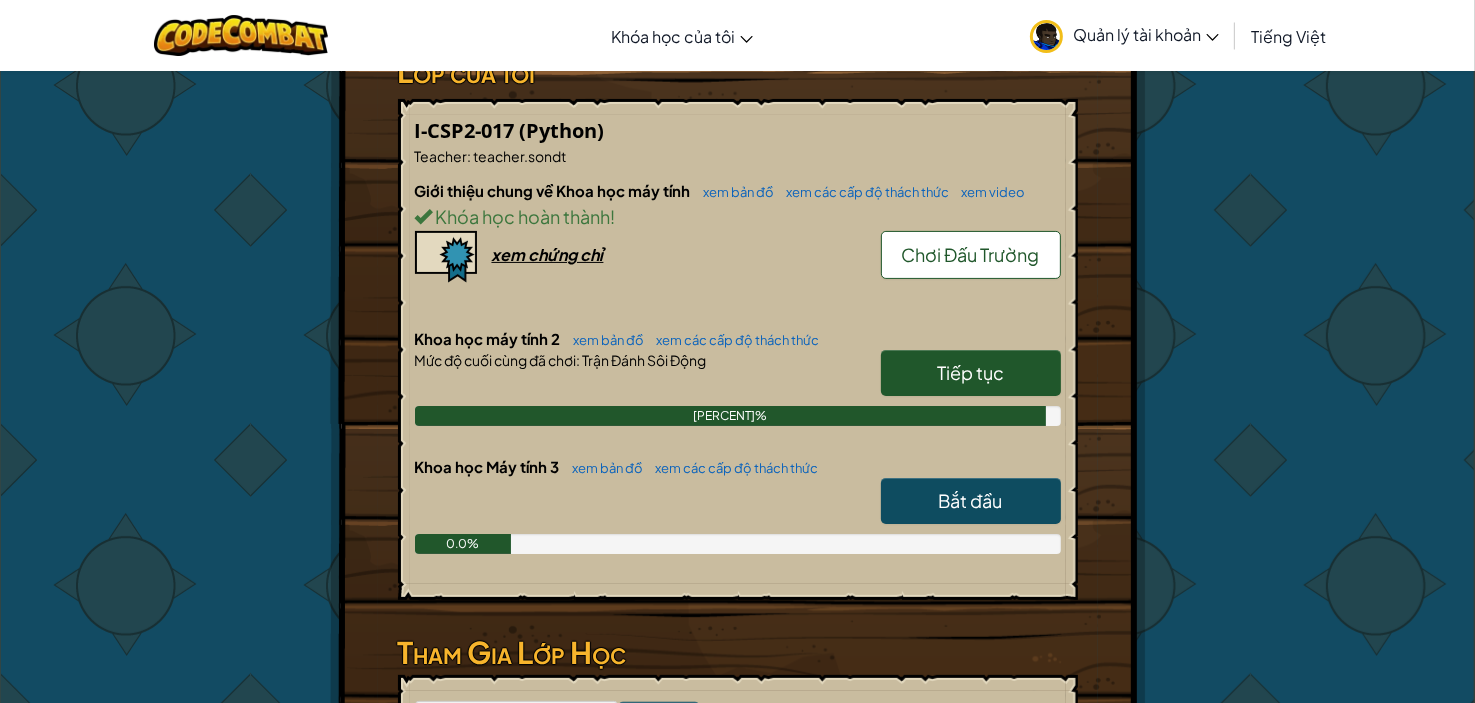 scroll, scrollTop: 400, scrollLeft: 0, axis: vertical 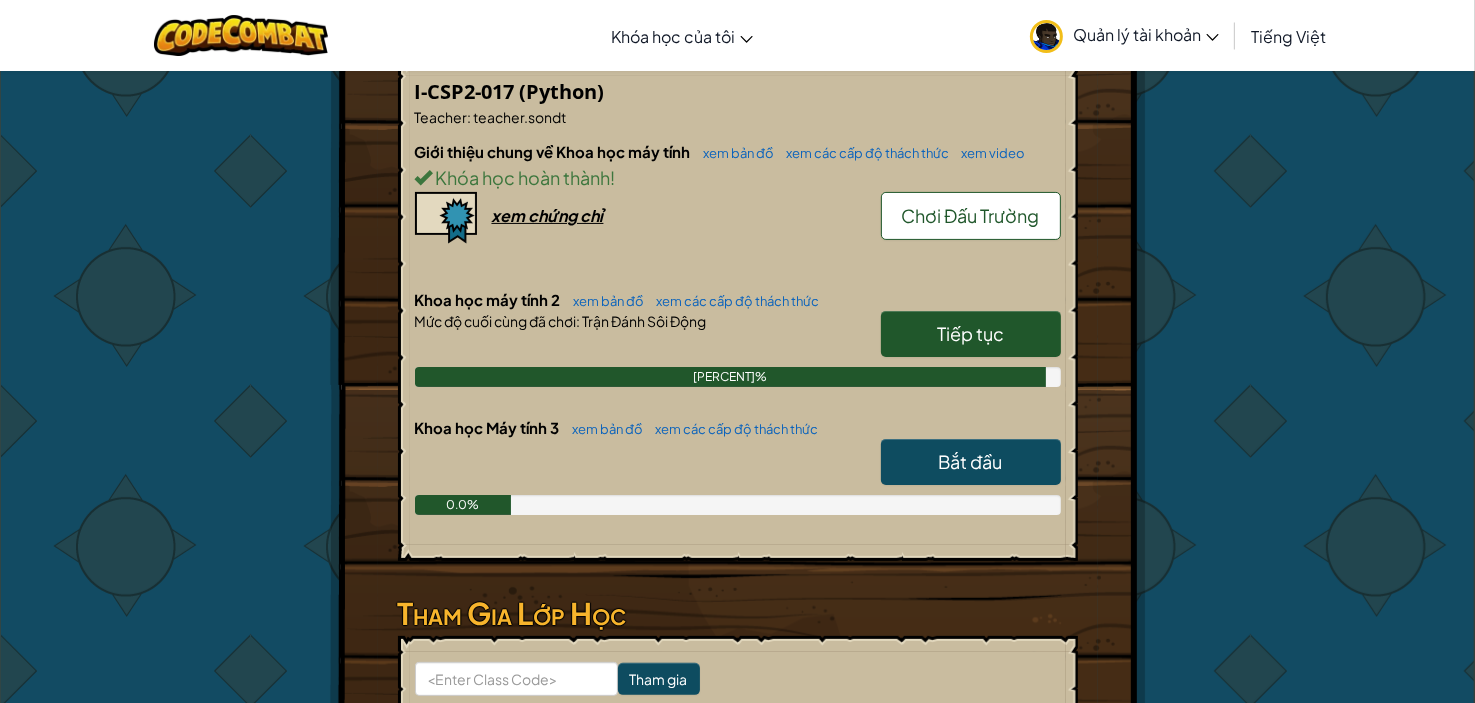 click on "Bắt đầu" at bounding box center (971, 461) 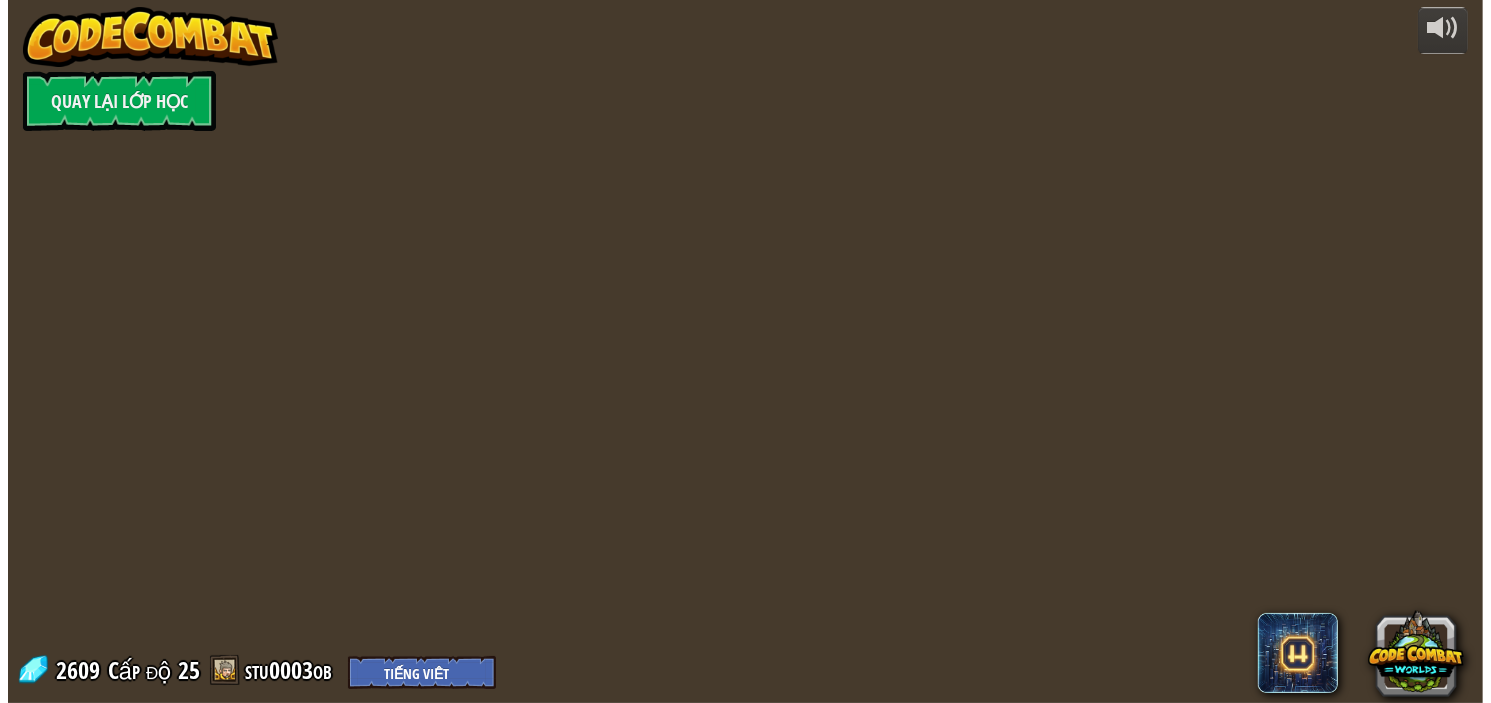 scroll, scrollTop: 0, scrollLeft: 0, axis: both 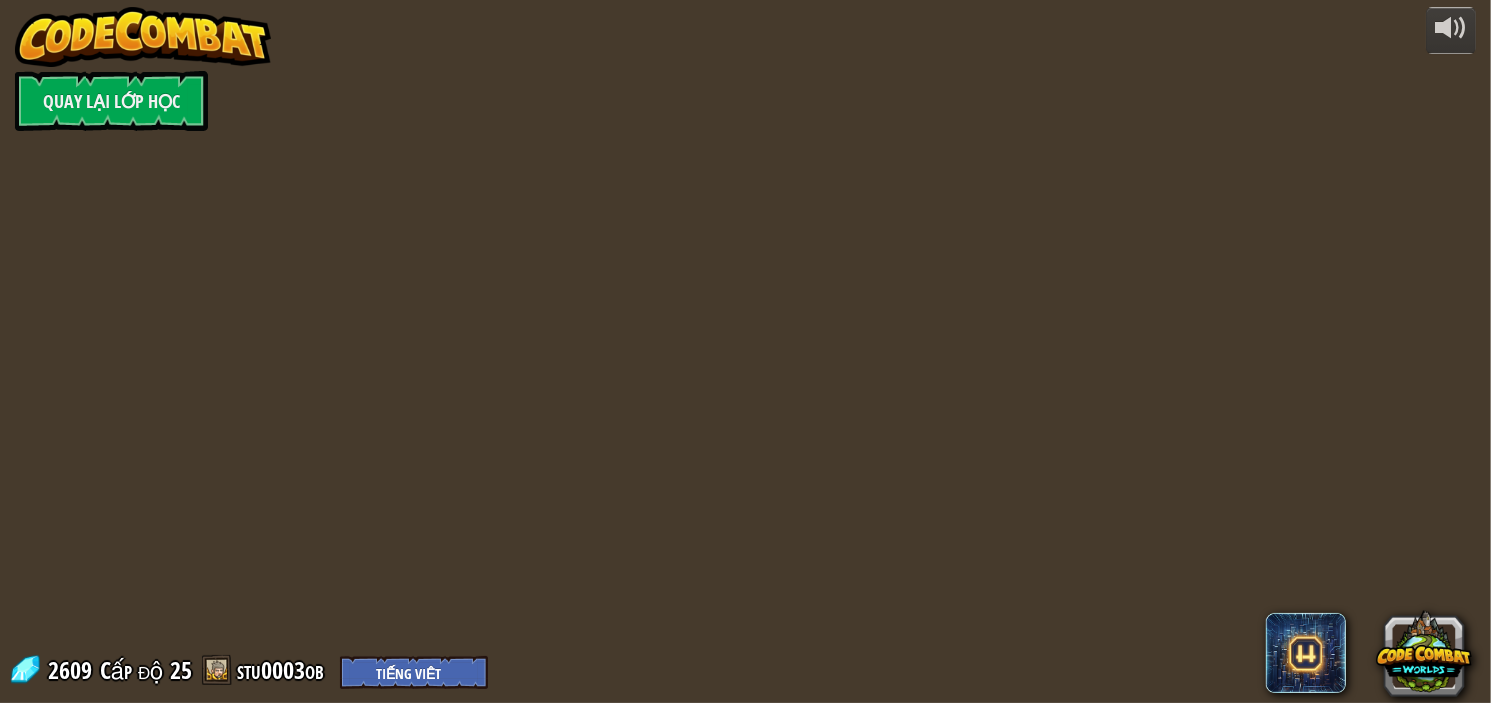 select on "vi" 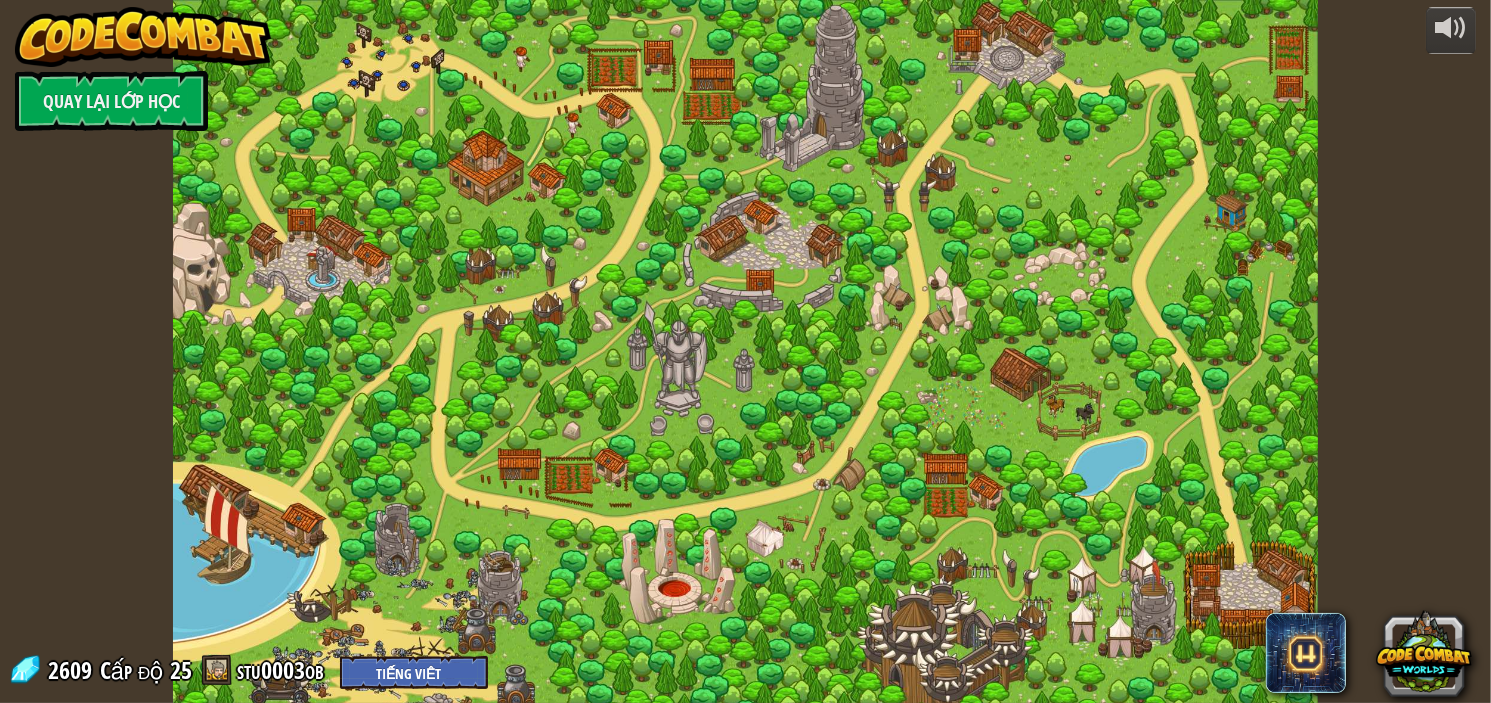 select on "vi" 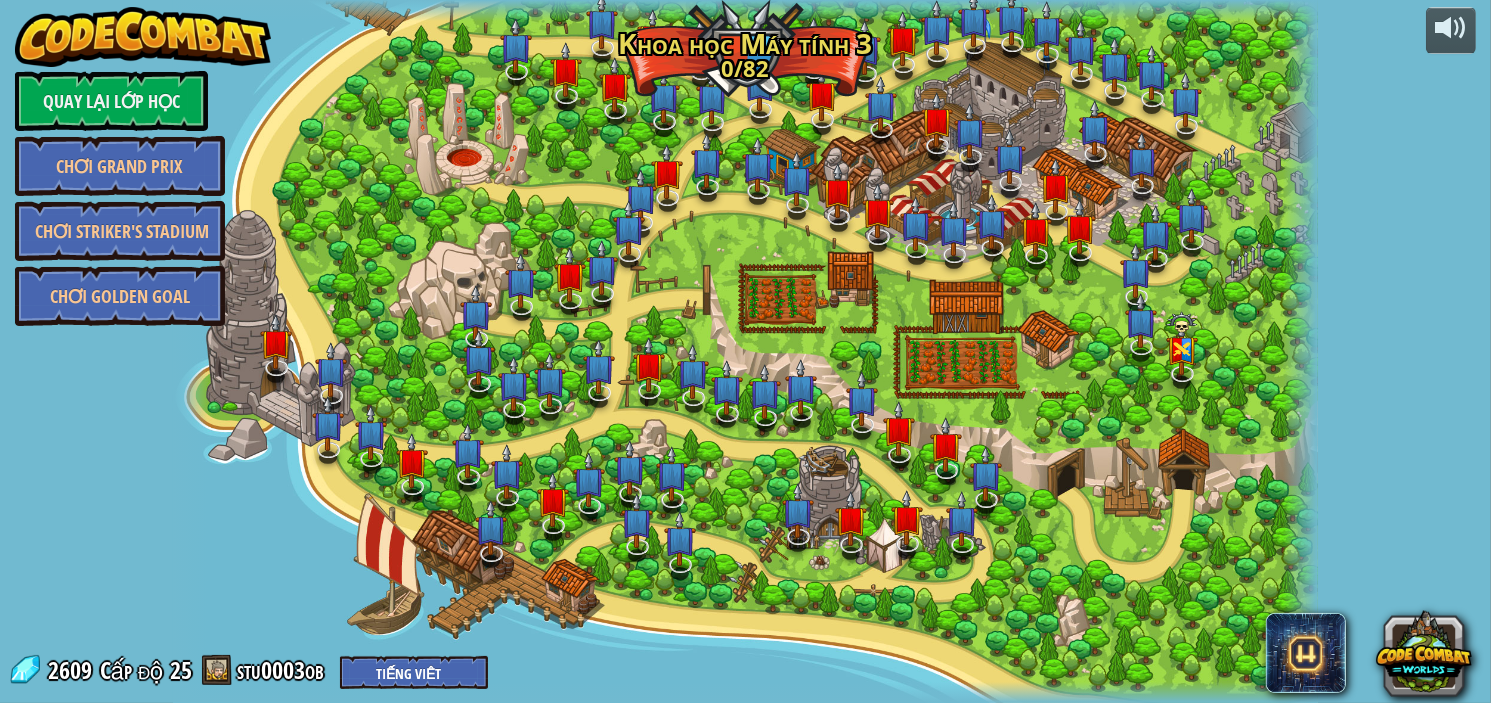 select on "vi" 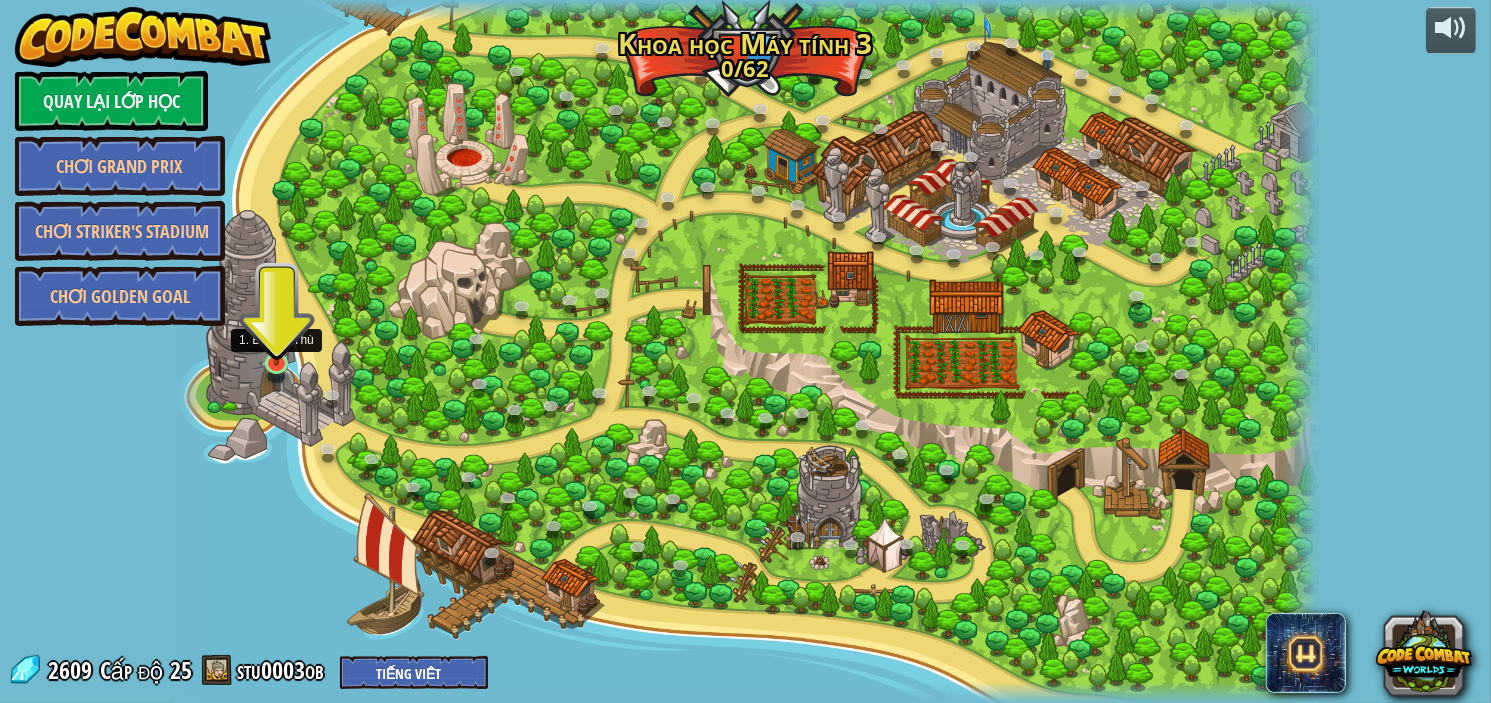 click at bounding box center [276, 333] 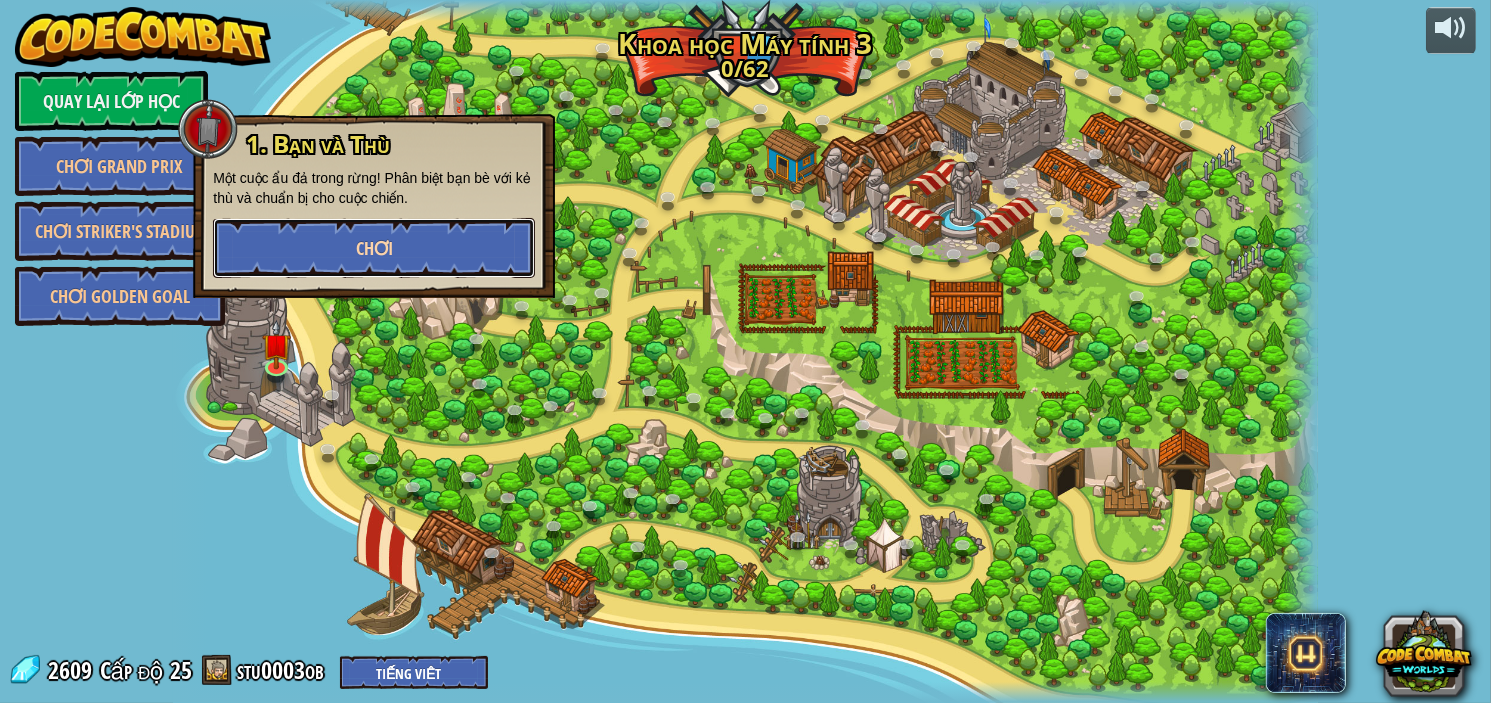 click on "Chơi" at bounding box center (374, 248) 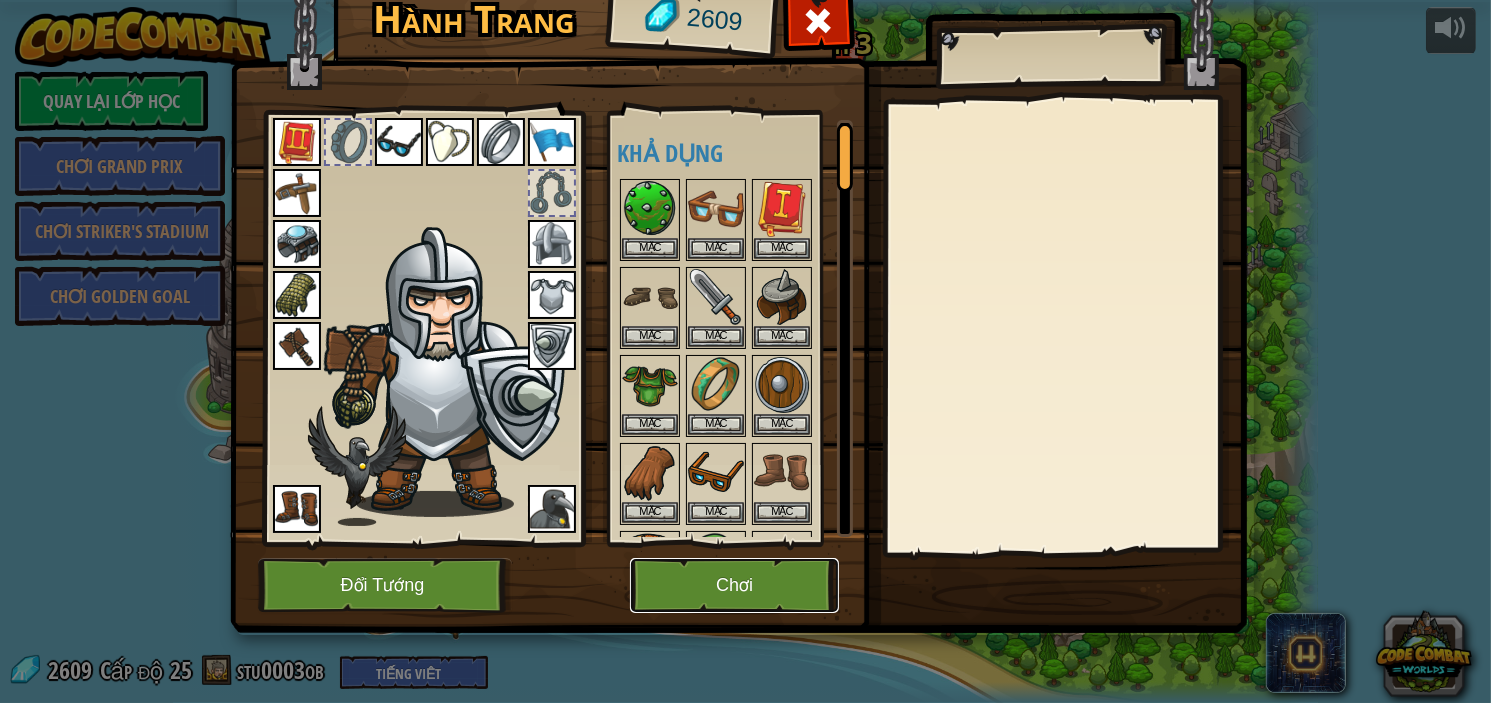click on "Chơi" at bounding box center (734, 585) 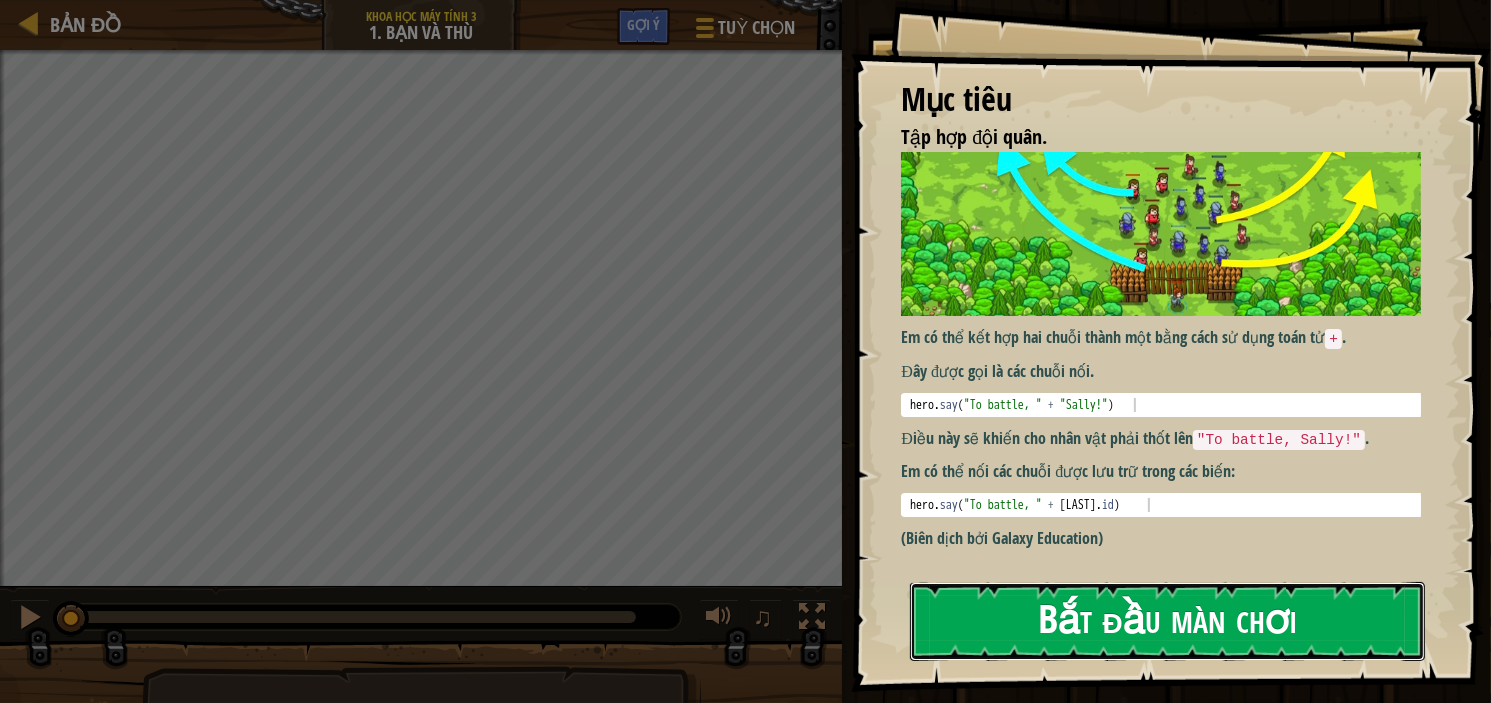 click on "Bắt đầu màn chơi" at bounding box center (1167, 621) 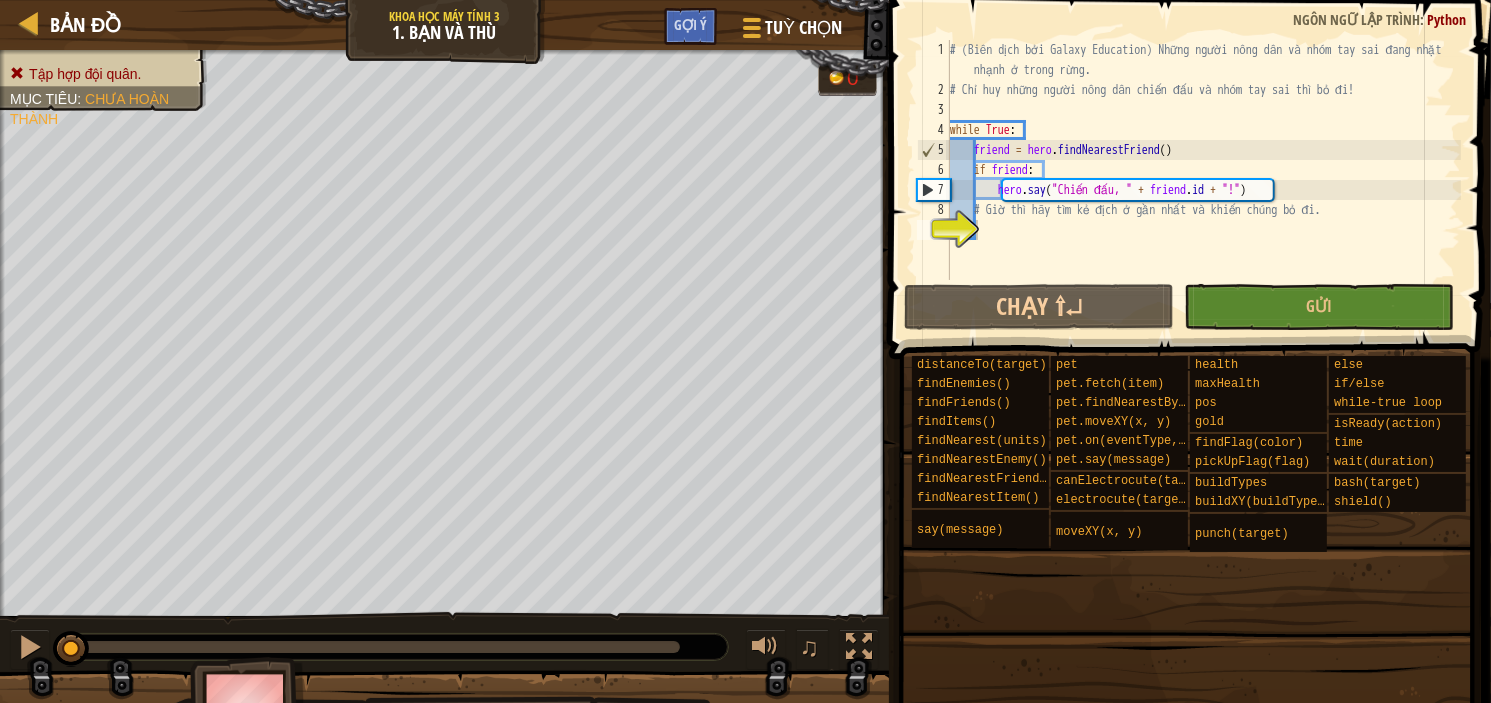 click on "Bản đồ Khoa học Máy tính 3 1. Bạn và Thù Tuỳ chọn Xong Gợi ý" at bounding box center (444, 25) 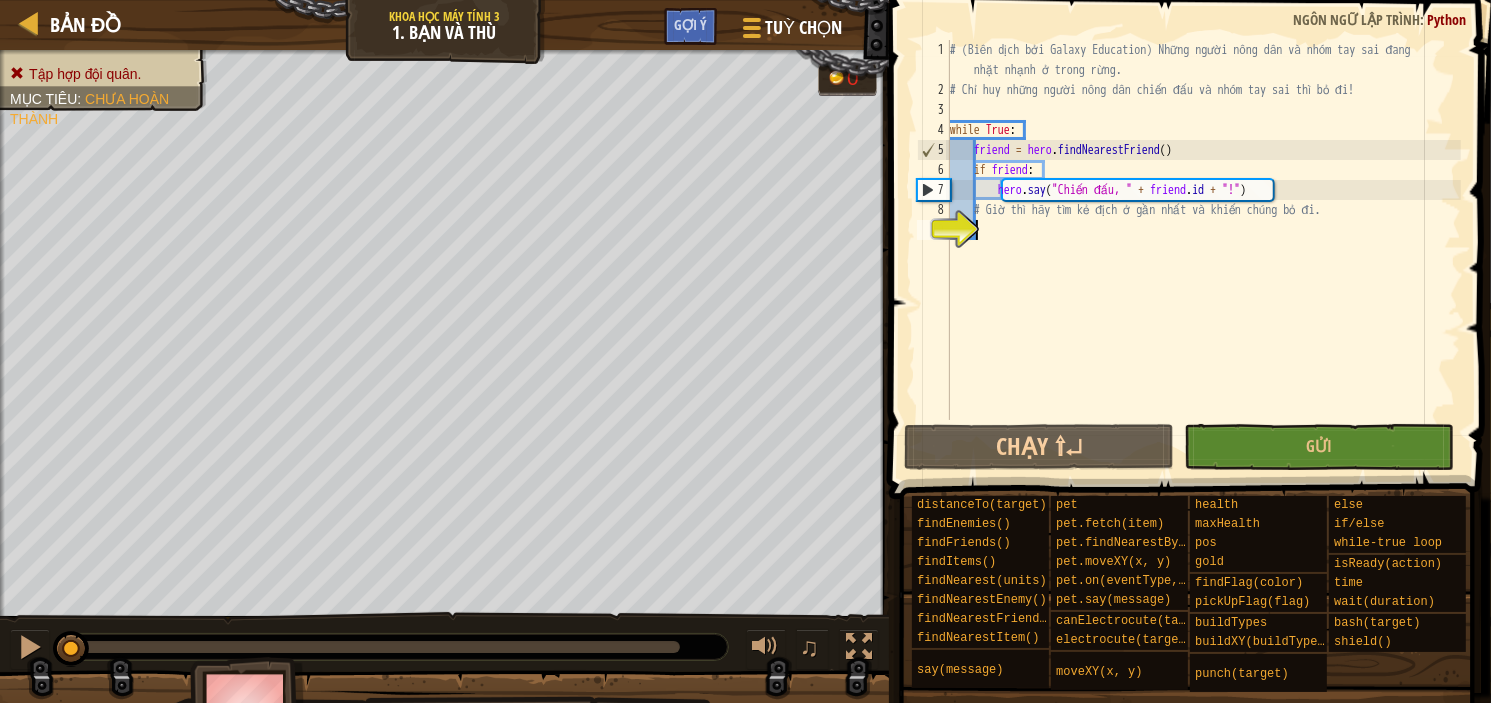 click on "Bản đồ Khoa học Máy tính 3 1. Bạn và Thù Tuỳ chọn Xong Gợi ý" at bounding box center [444, 25] 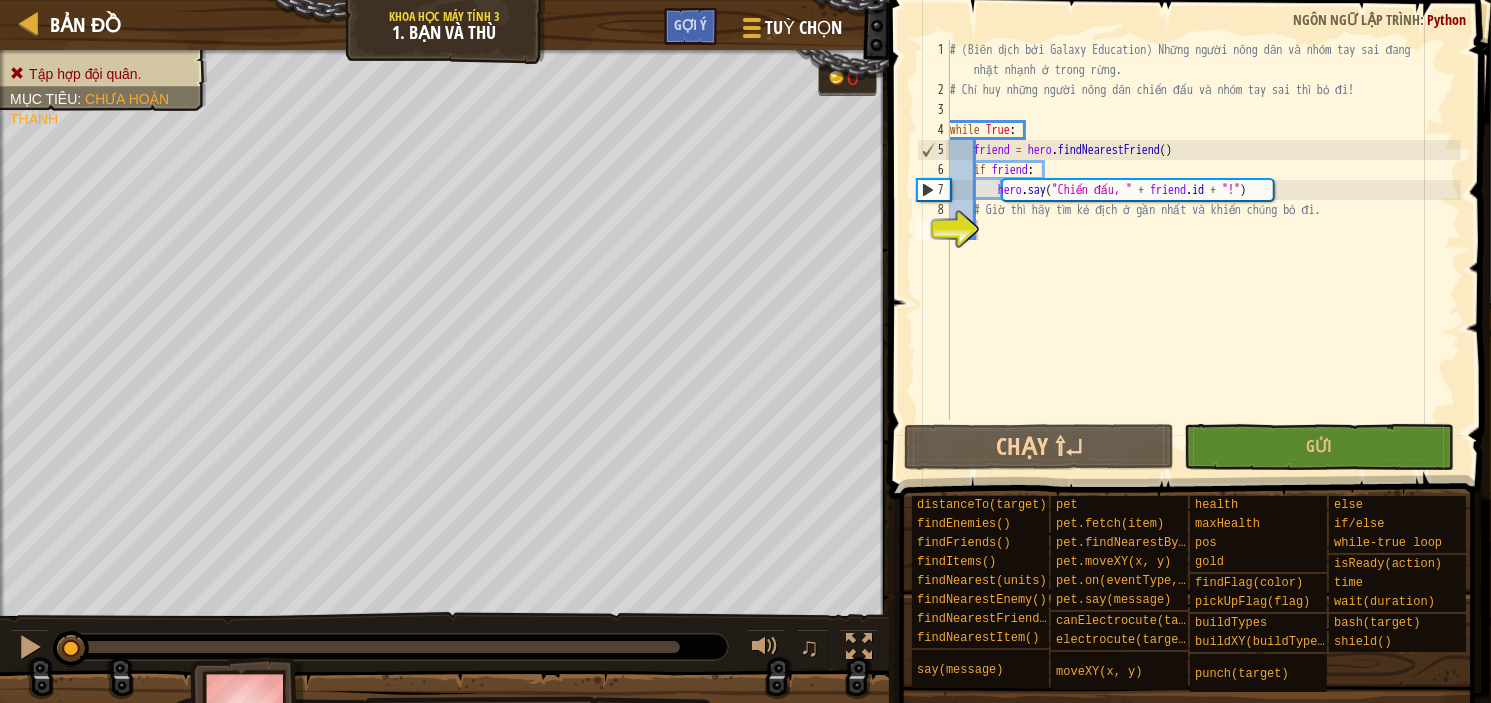 click on "Gợi ý" at bounding box center [690, 26] 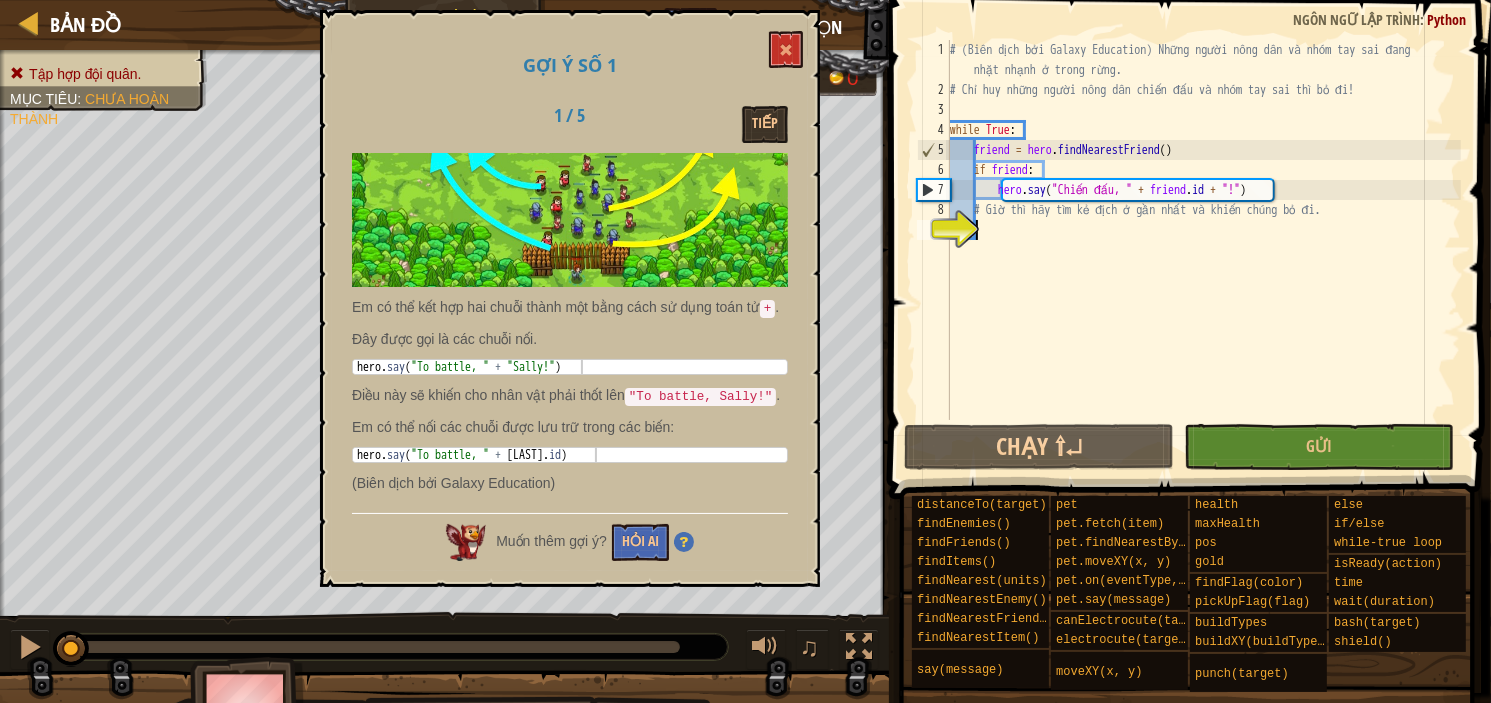 drag, startPoint x: 762, startPoint y: 162, endPoint x: 698, endPoint y: 375, distance: 222.40729 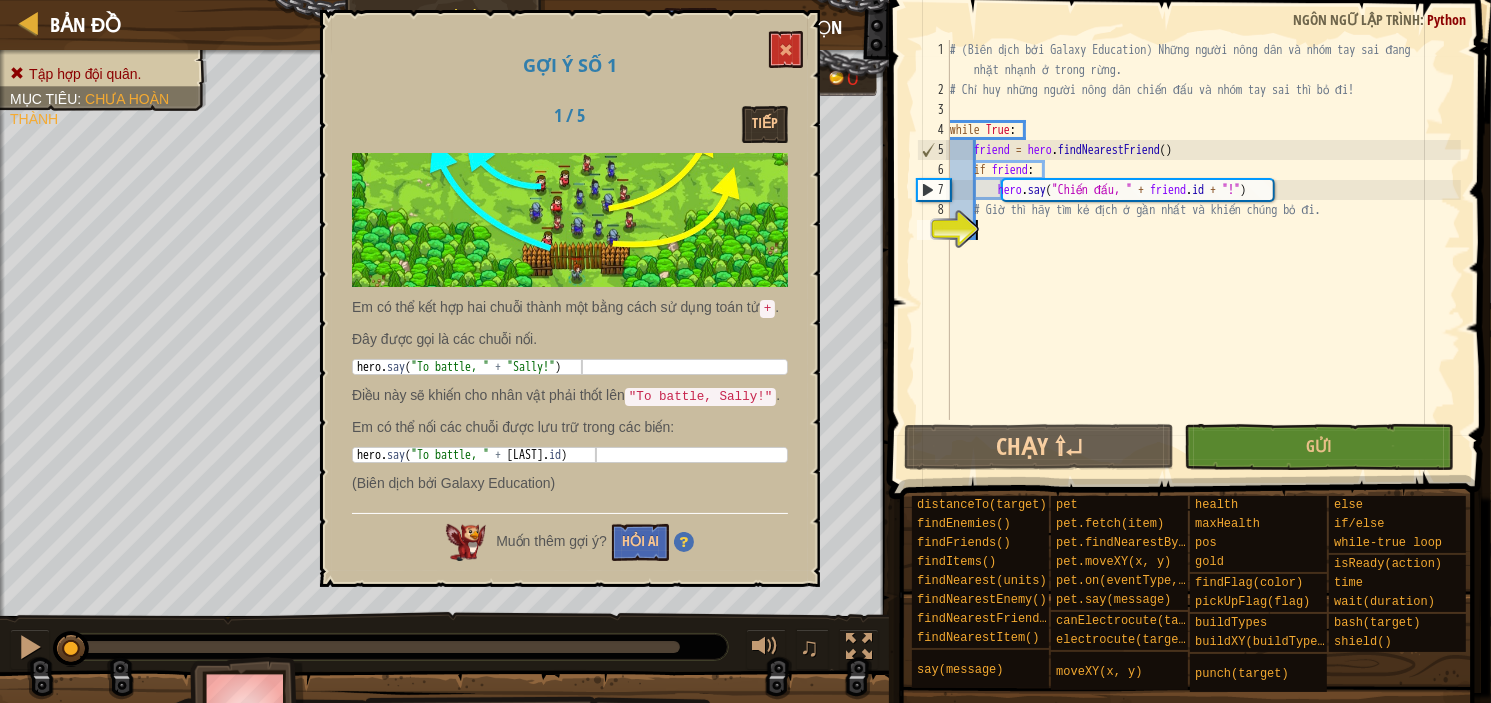 type on "hero.say("To battle, " + "Sally!")" 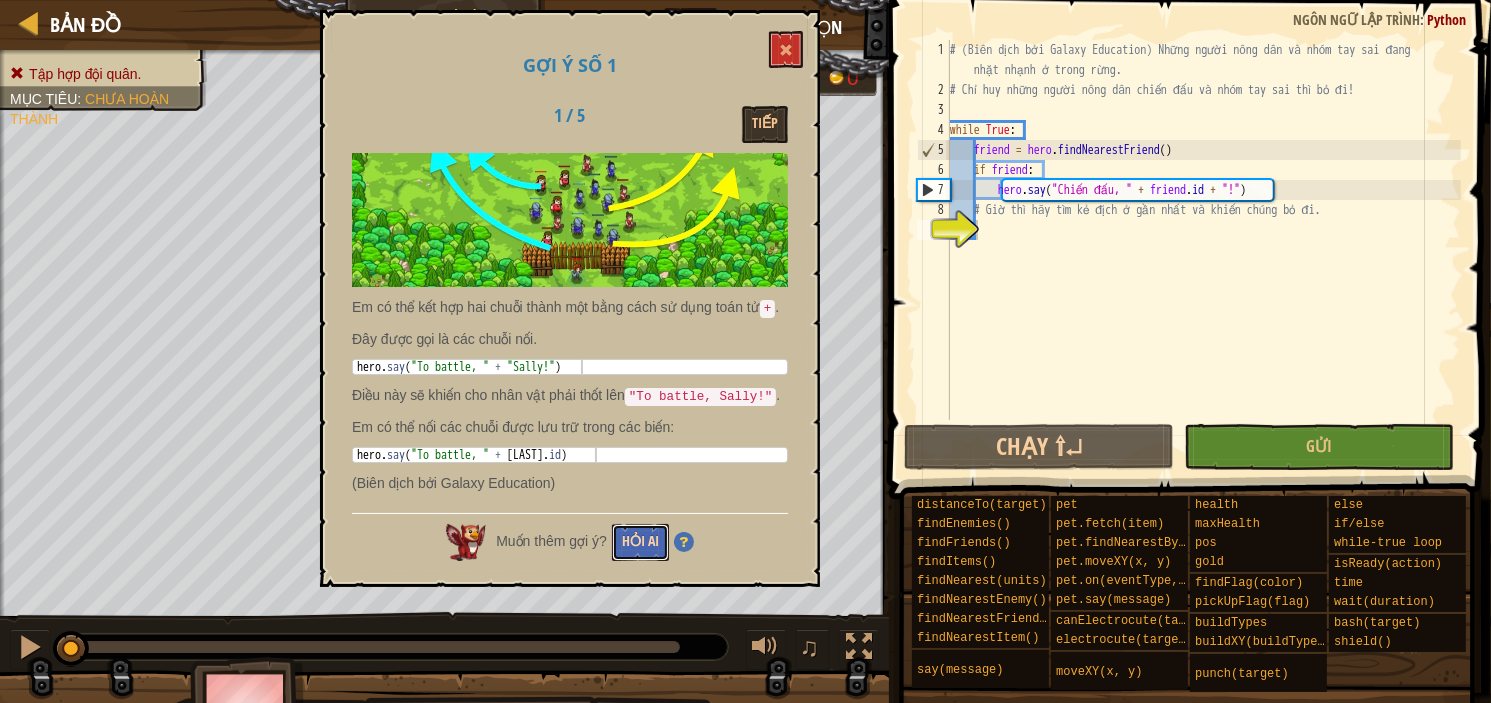 drag, startPoint x: 698, startPoint y: 375, endPoint x: 652, endPoint y: 547, distance: 178.04494 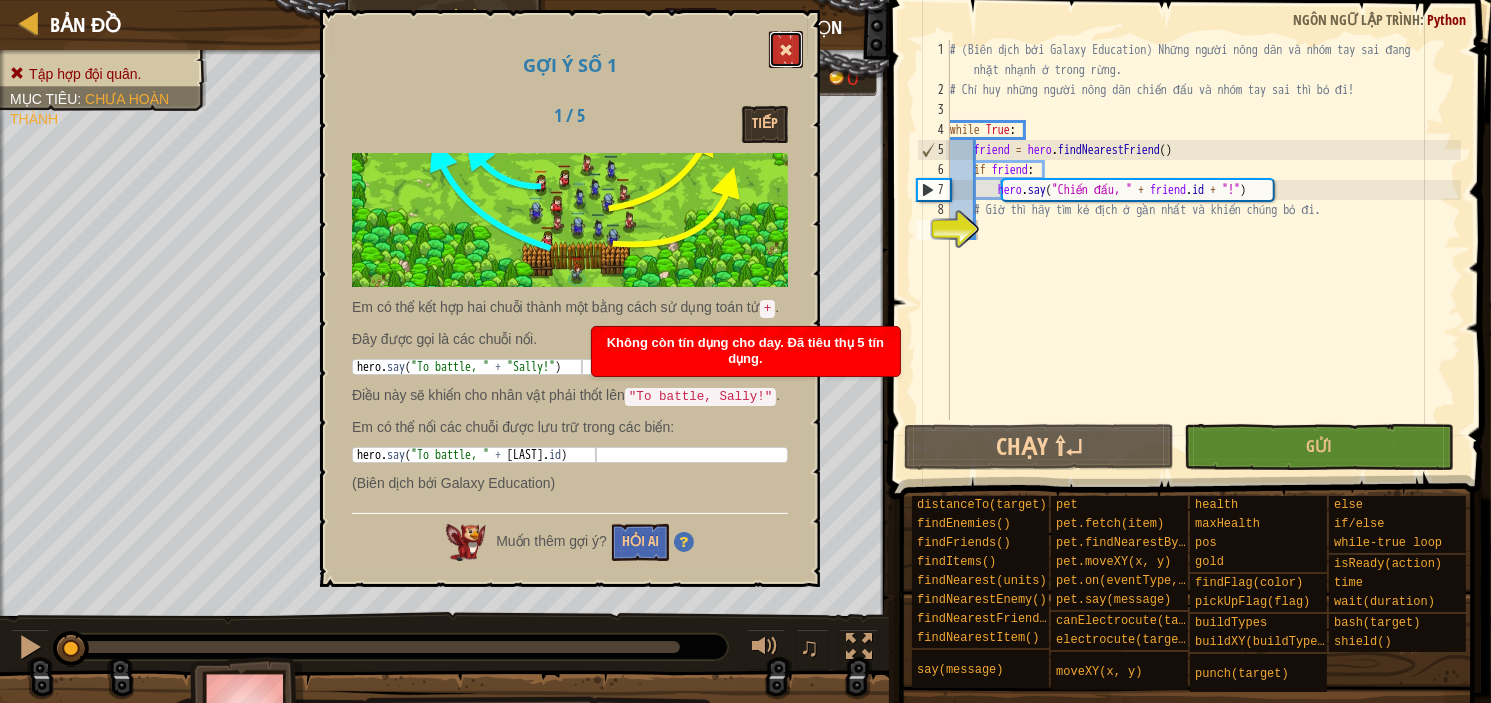 click at bounding box center [786, 50] 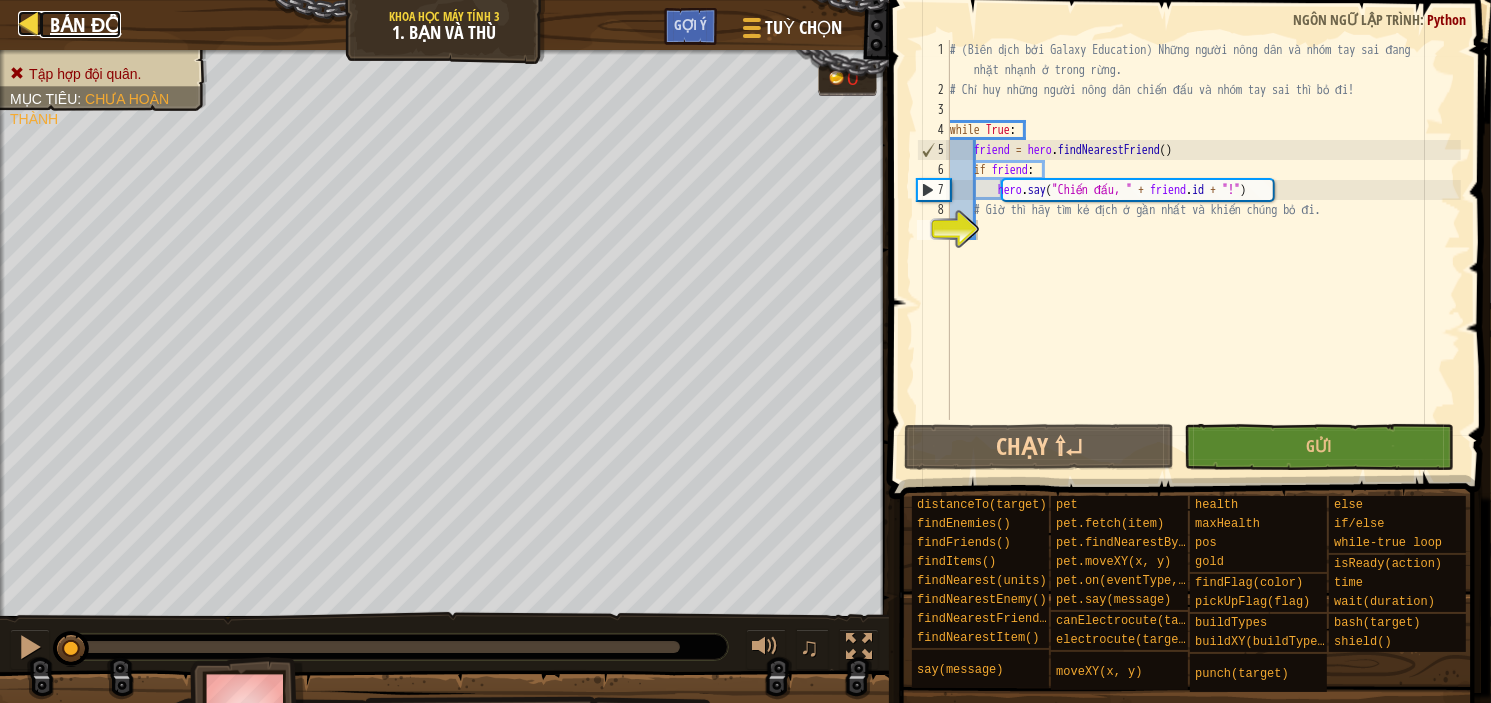 click on "Bản đồ" at bounding box center (85, 24) 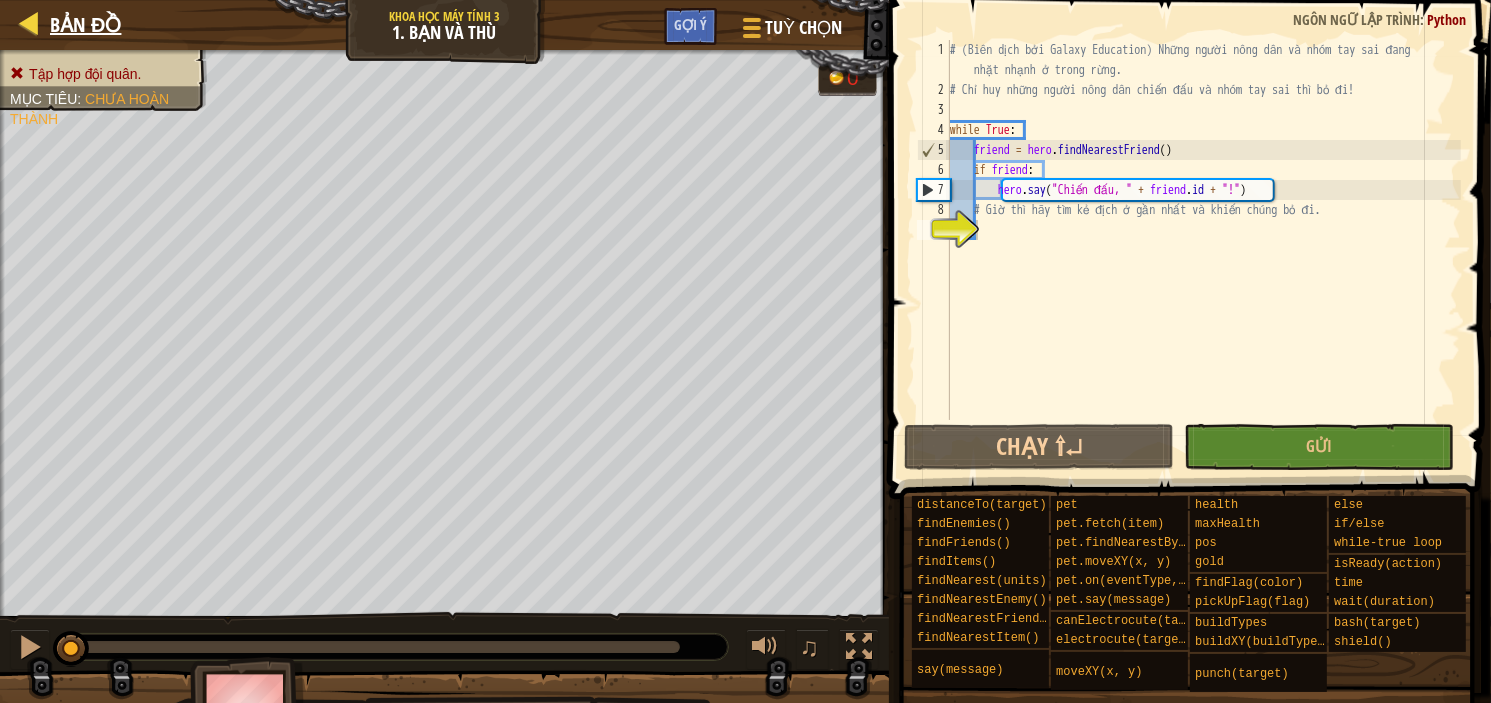 select on "vi" 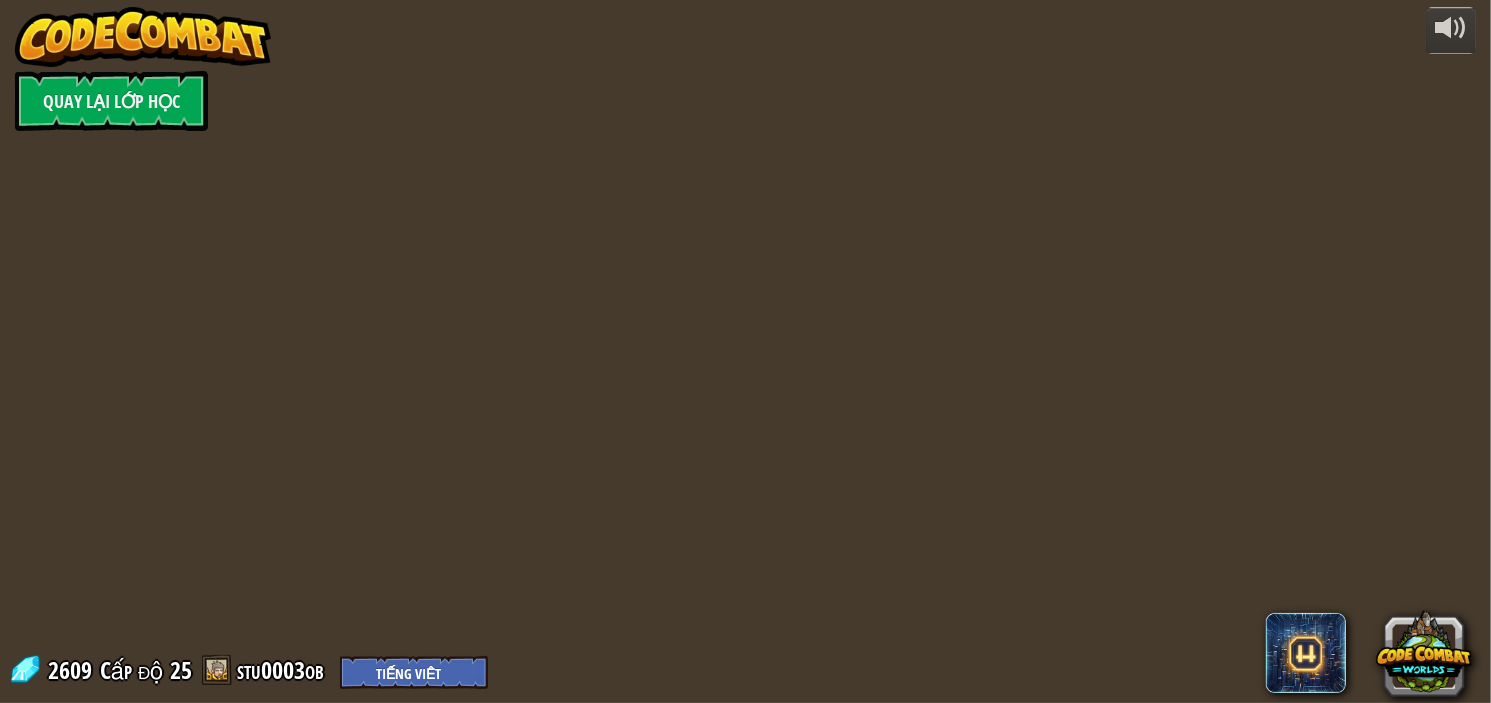 select on "vi" 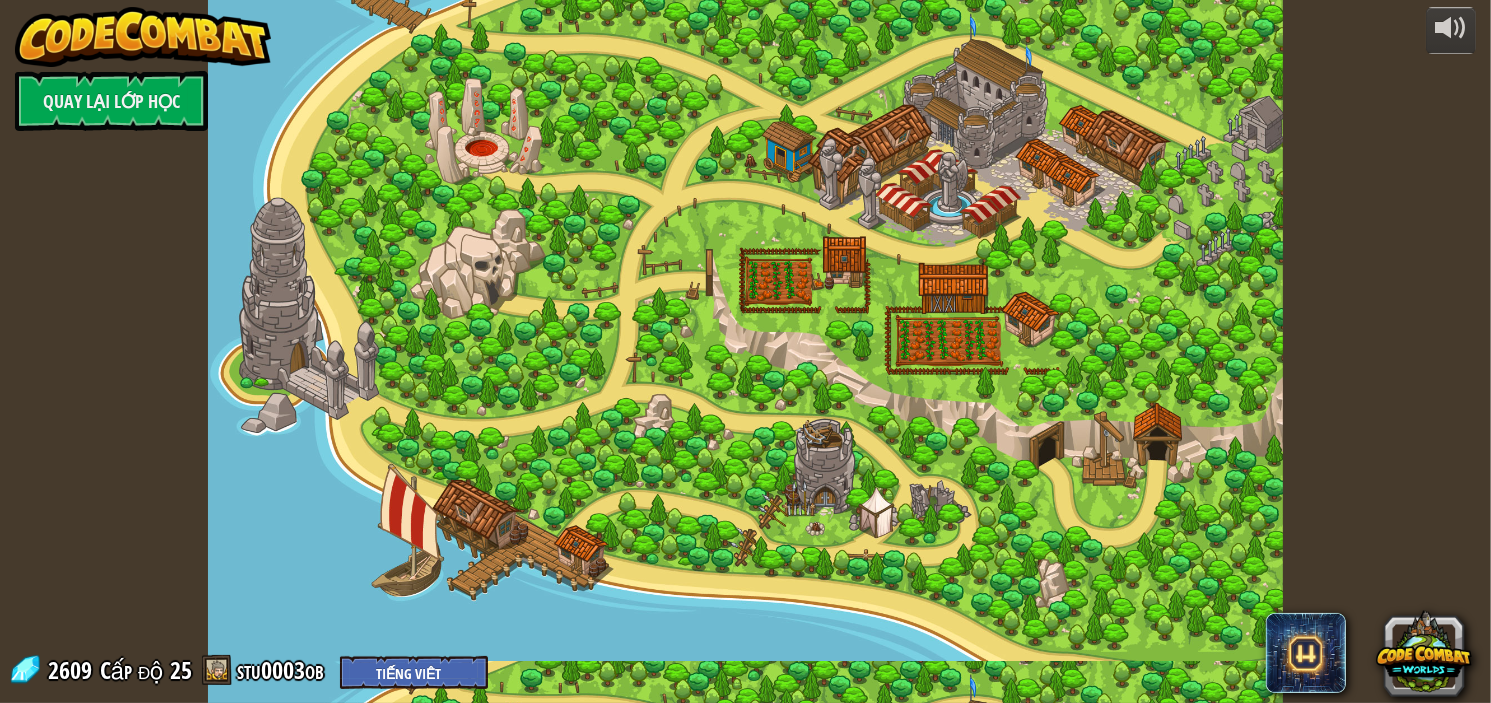 select on "vi" 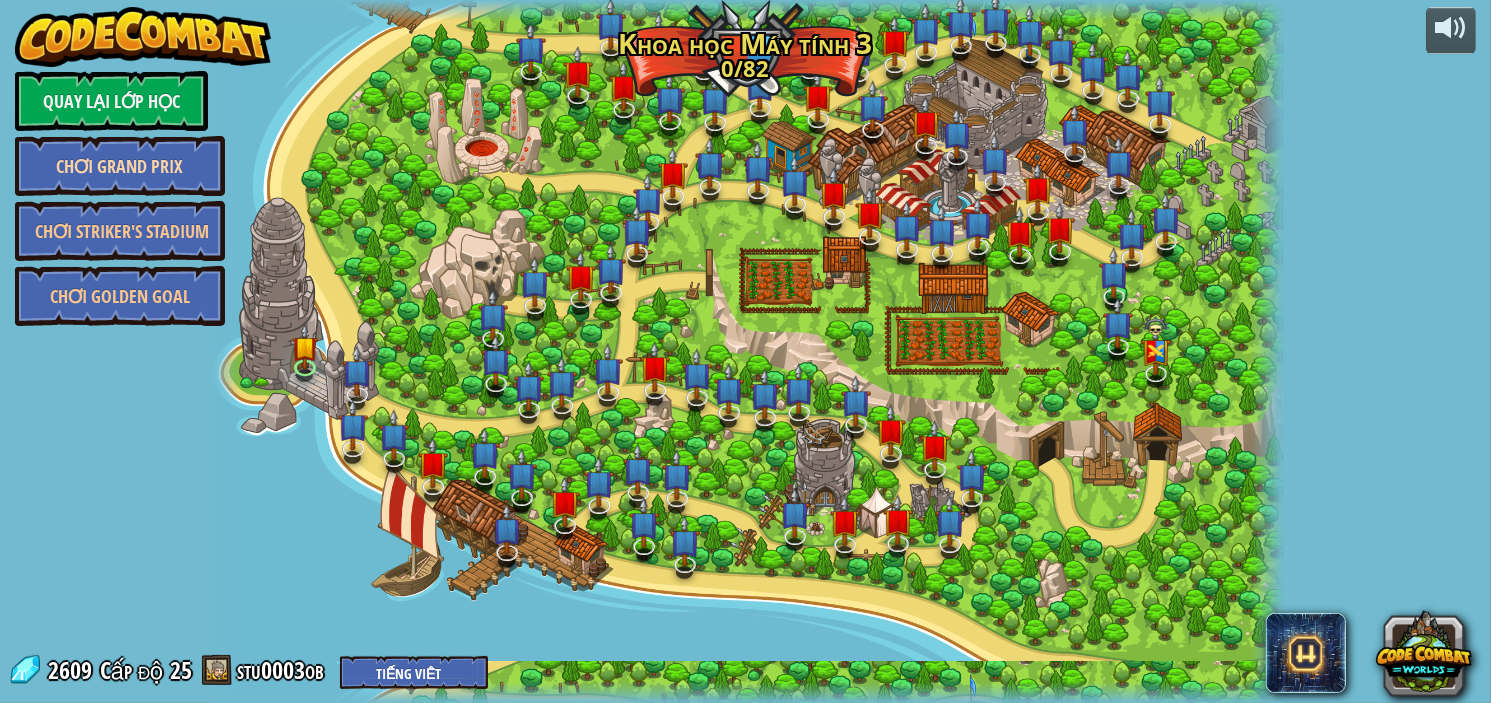 select on "vi" 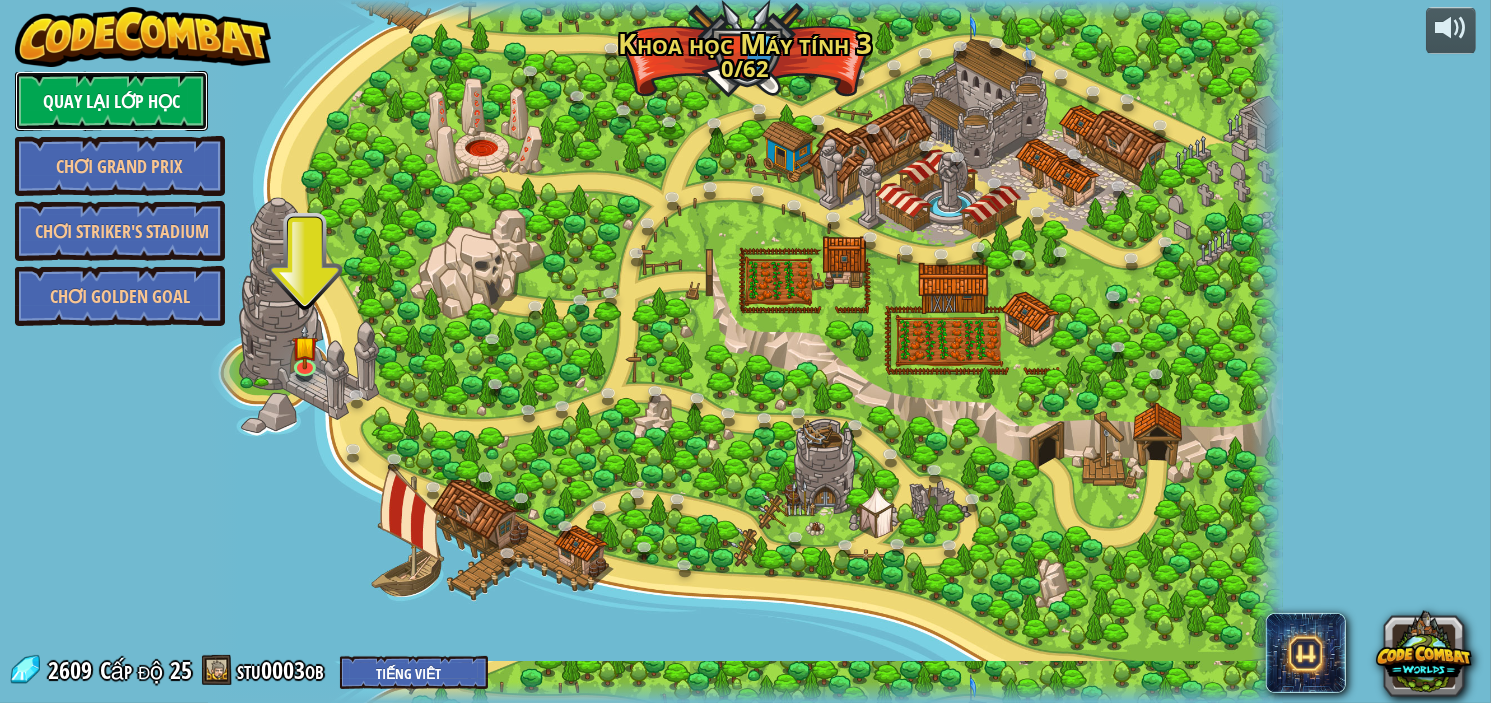 click on "Quay lại Lớp Học" at bounding box center (111, 101) 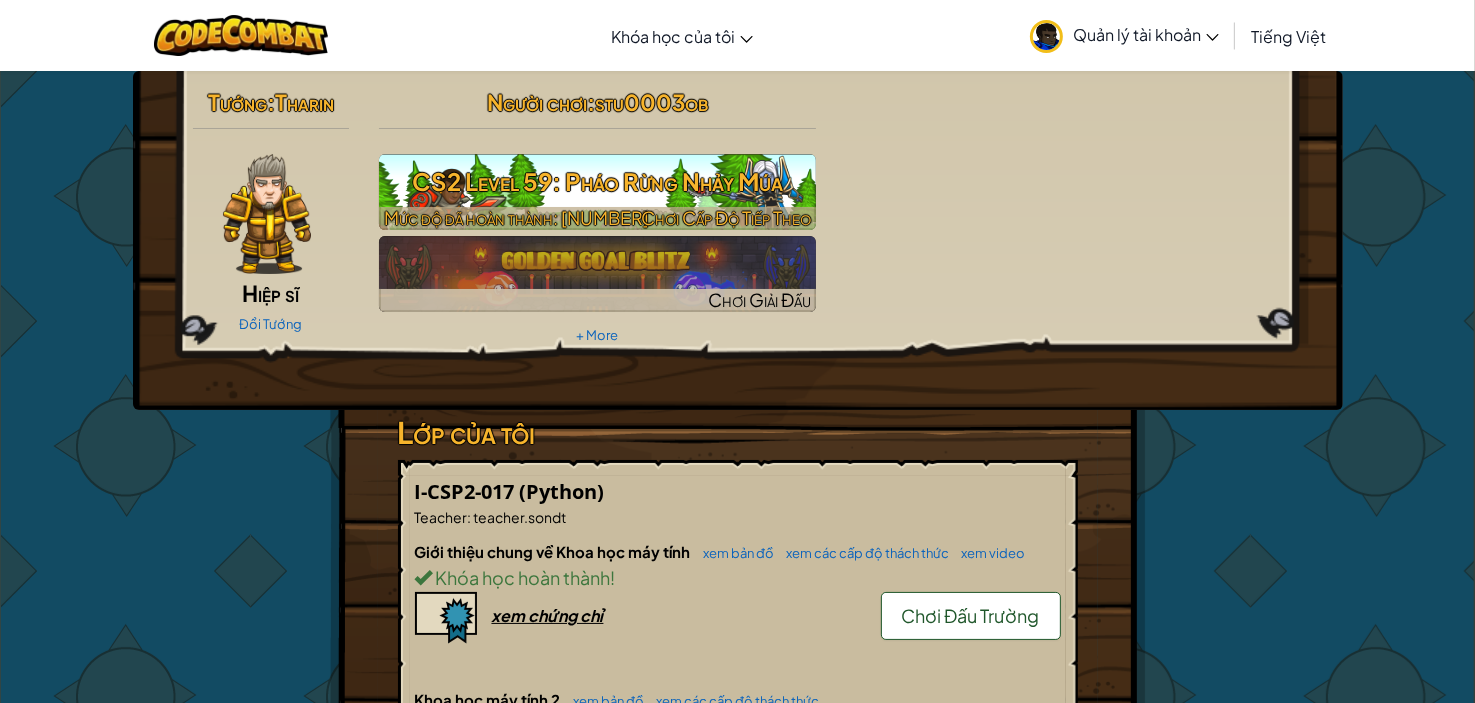click on "CS2 Level 59: Pháo Rừng Nhảy Múa" at bounding box center (597, 181) 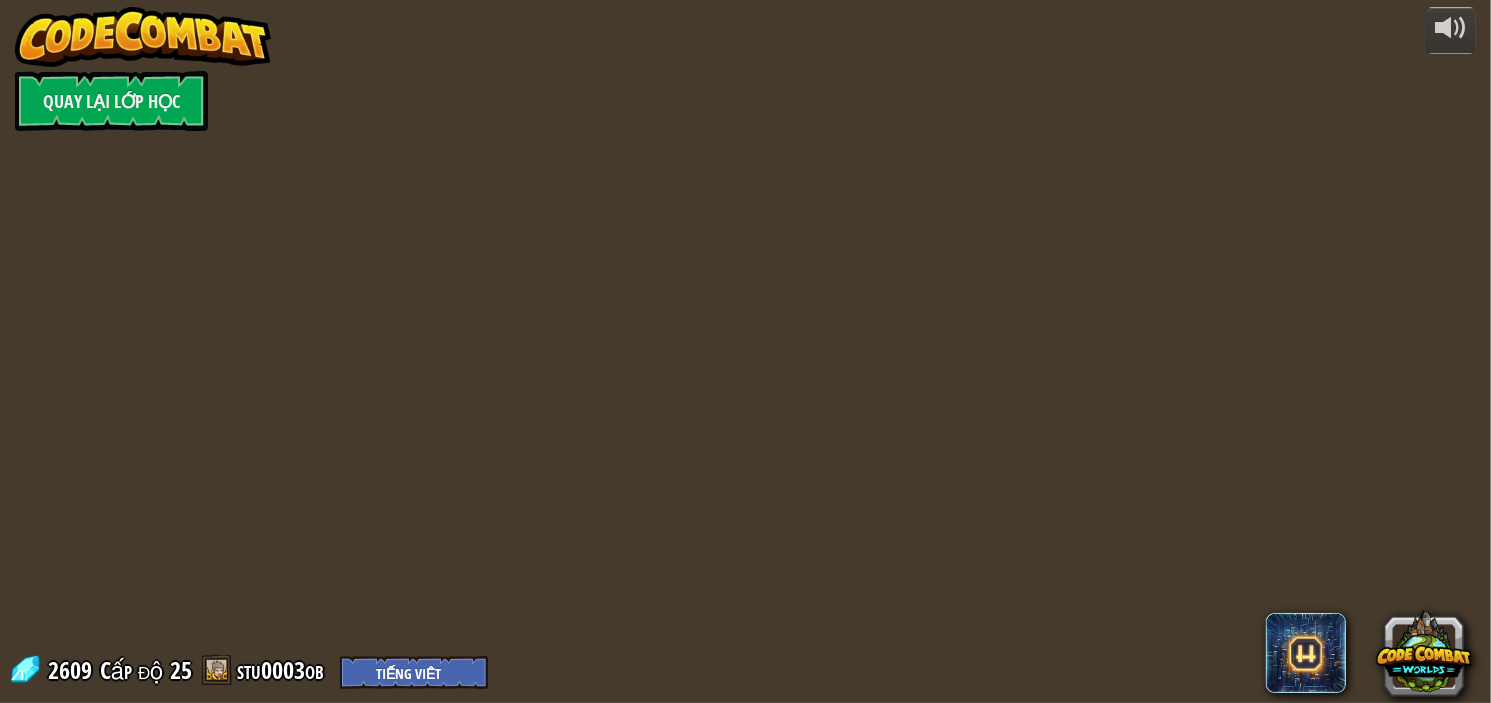 select on "vi" 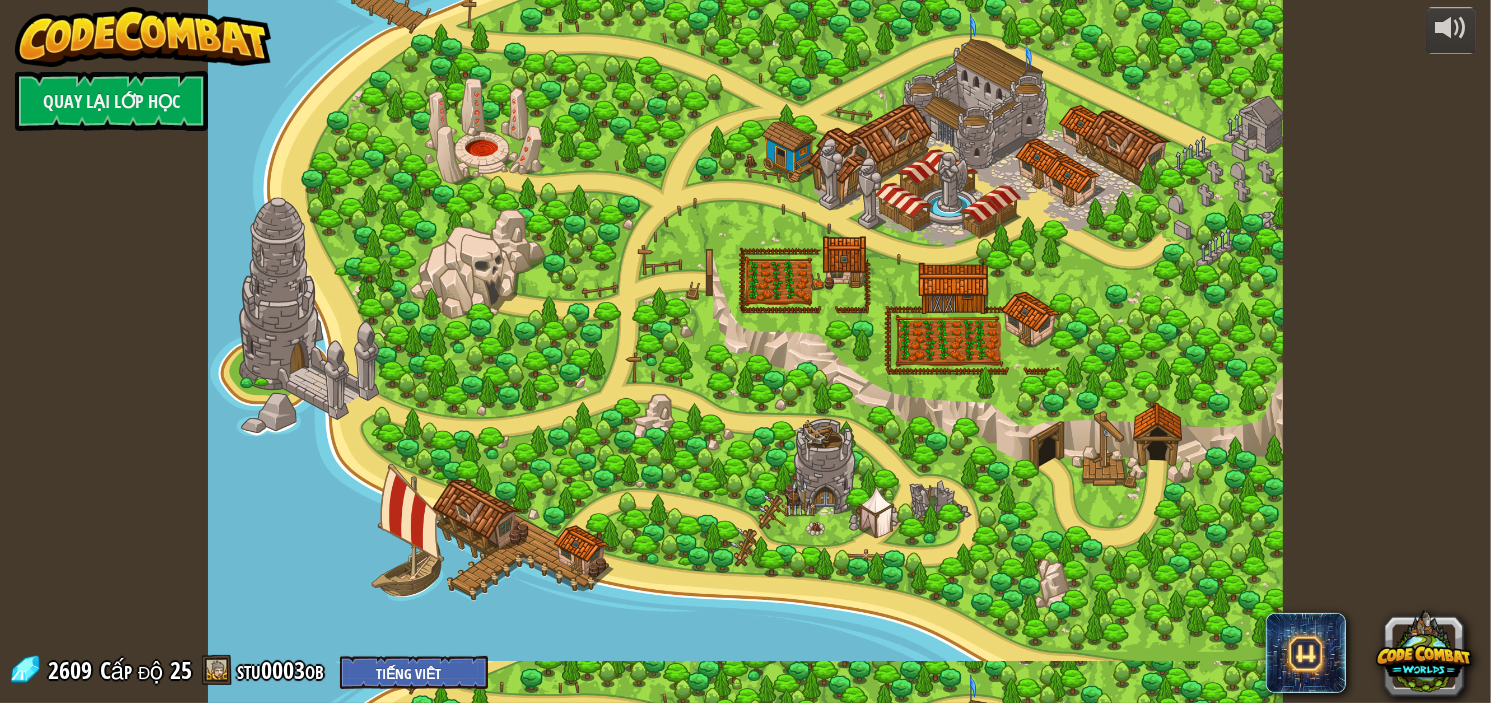 select on "vi" 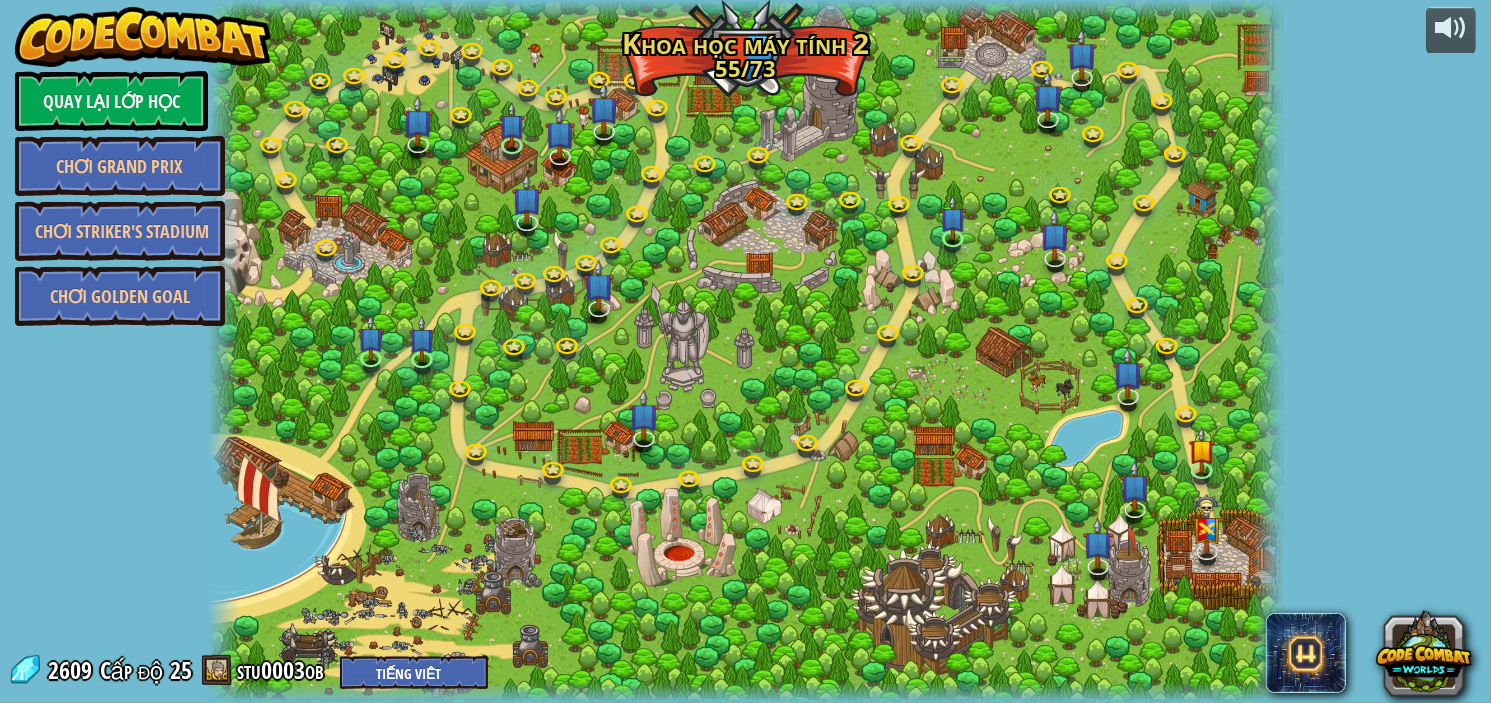 select on "vi" 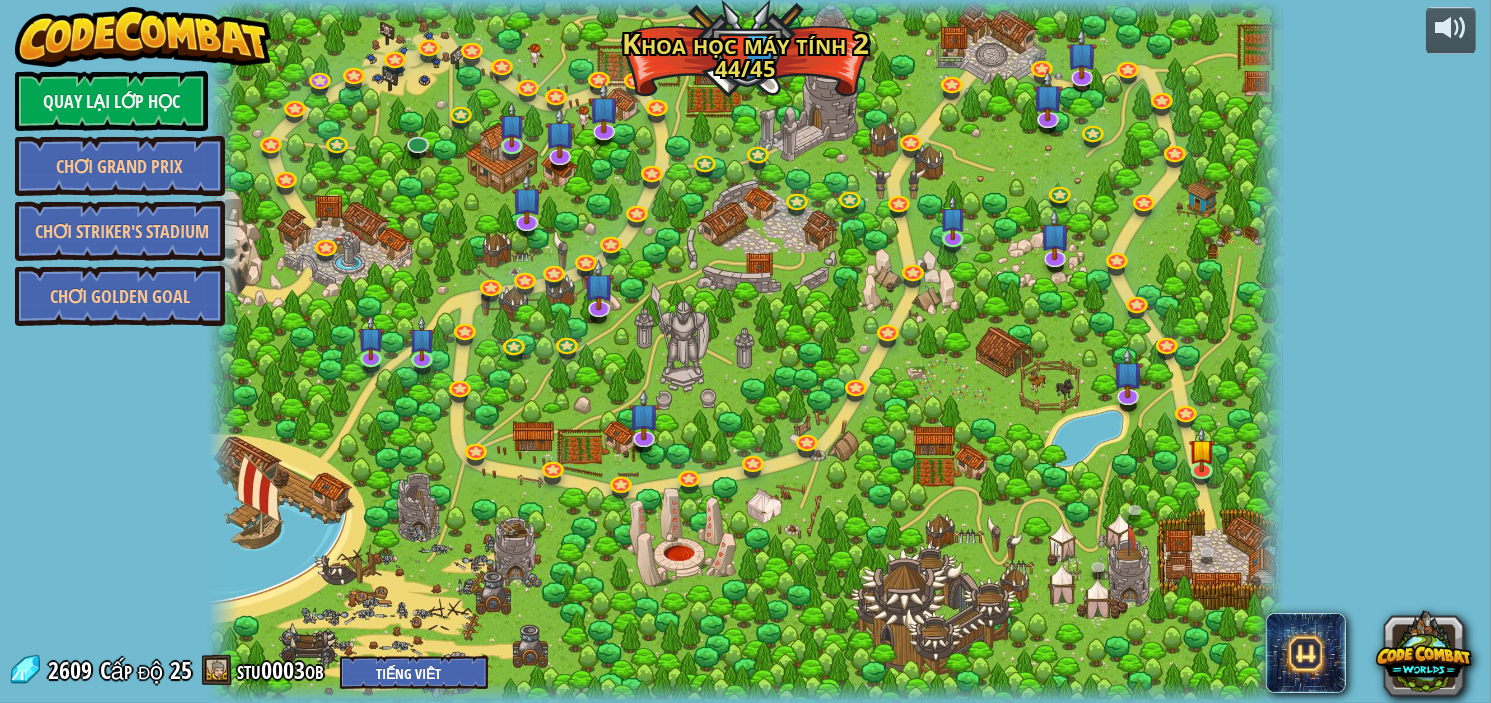 click at bounding box center [746, 351] 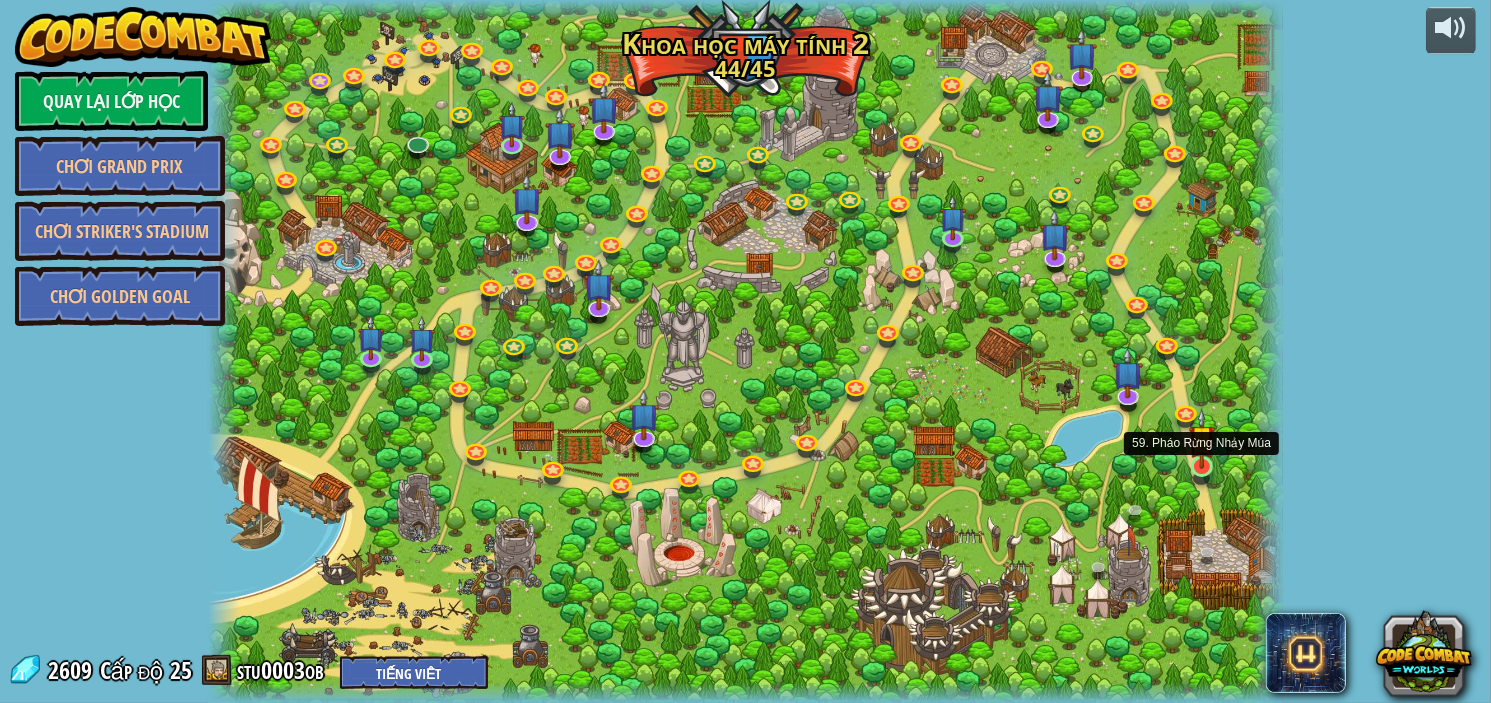 click at bounding box center (1202, 438) 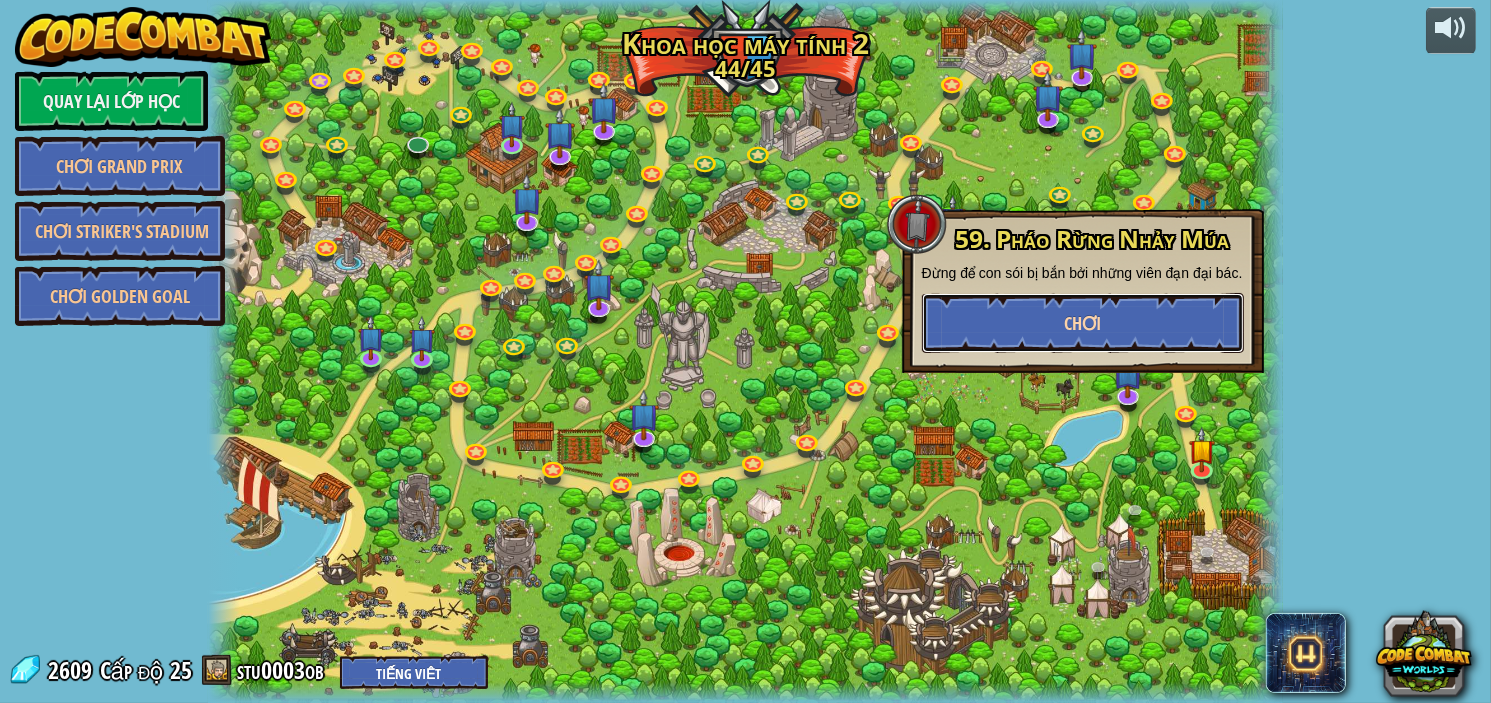 click on "Chơi" at bounding box center [1083, 323] 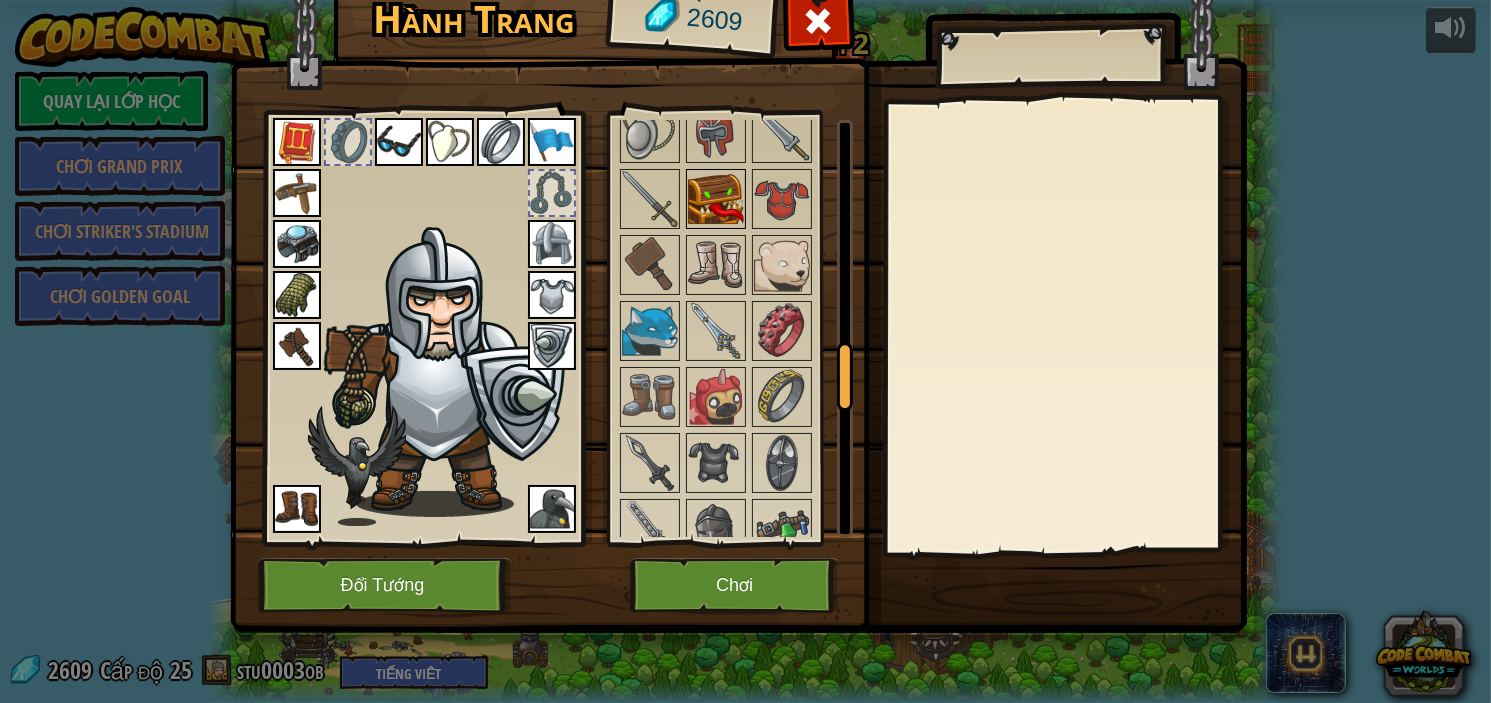 scroll, scrollTop: 1333, scrollLeft: 0, axis: vertical 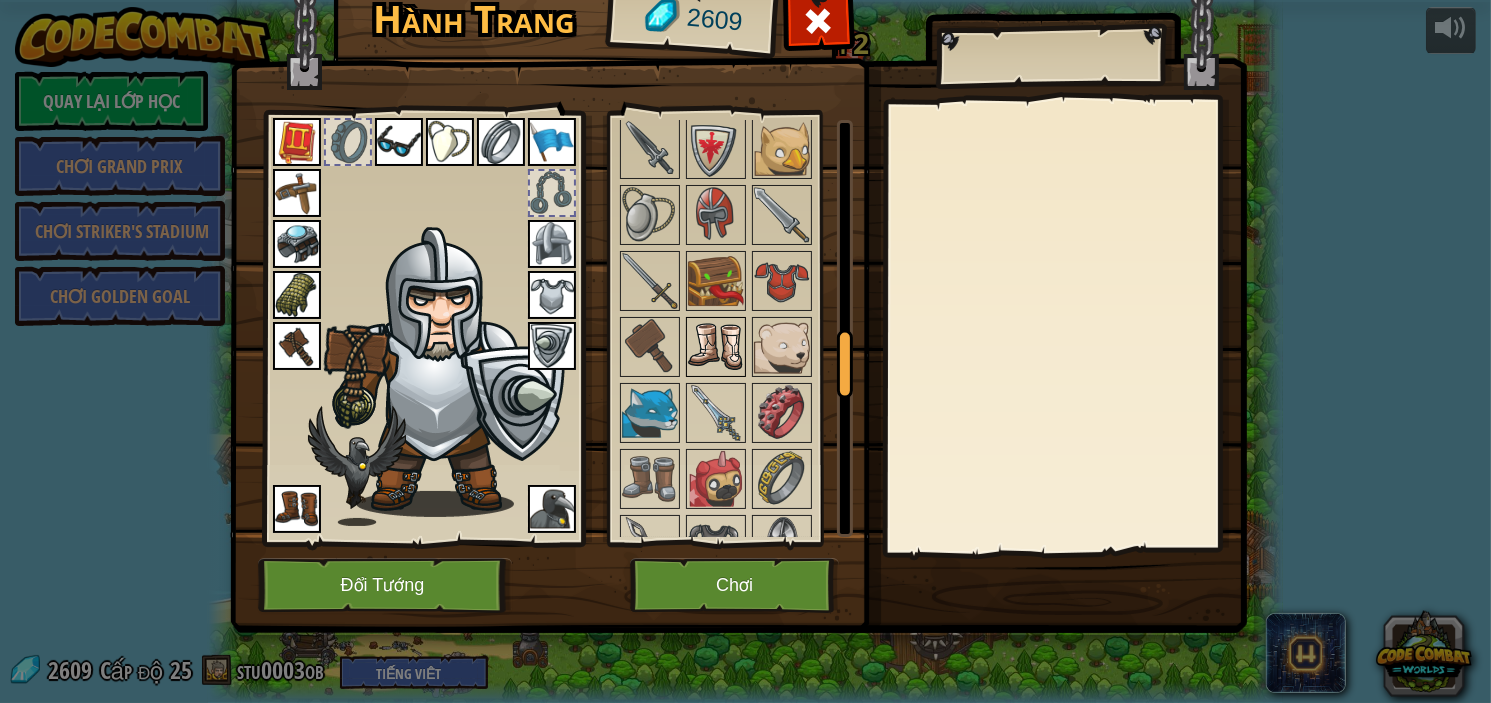 click at bounding box center [716, 347] 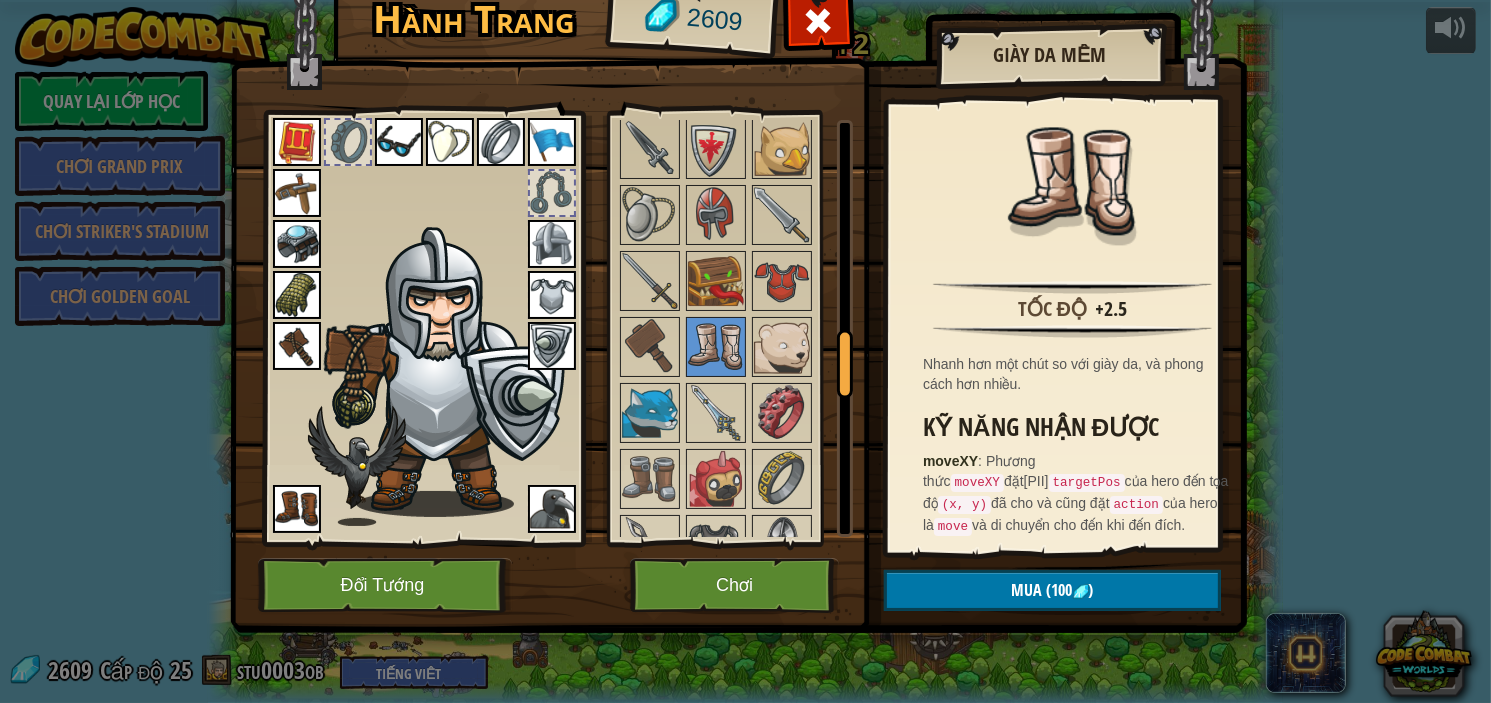 click at bounding box center (297, 509) 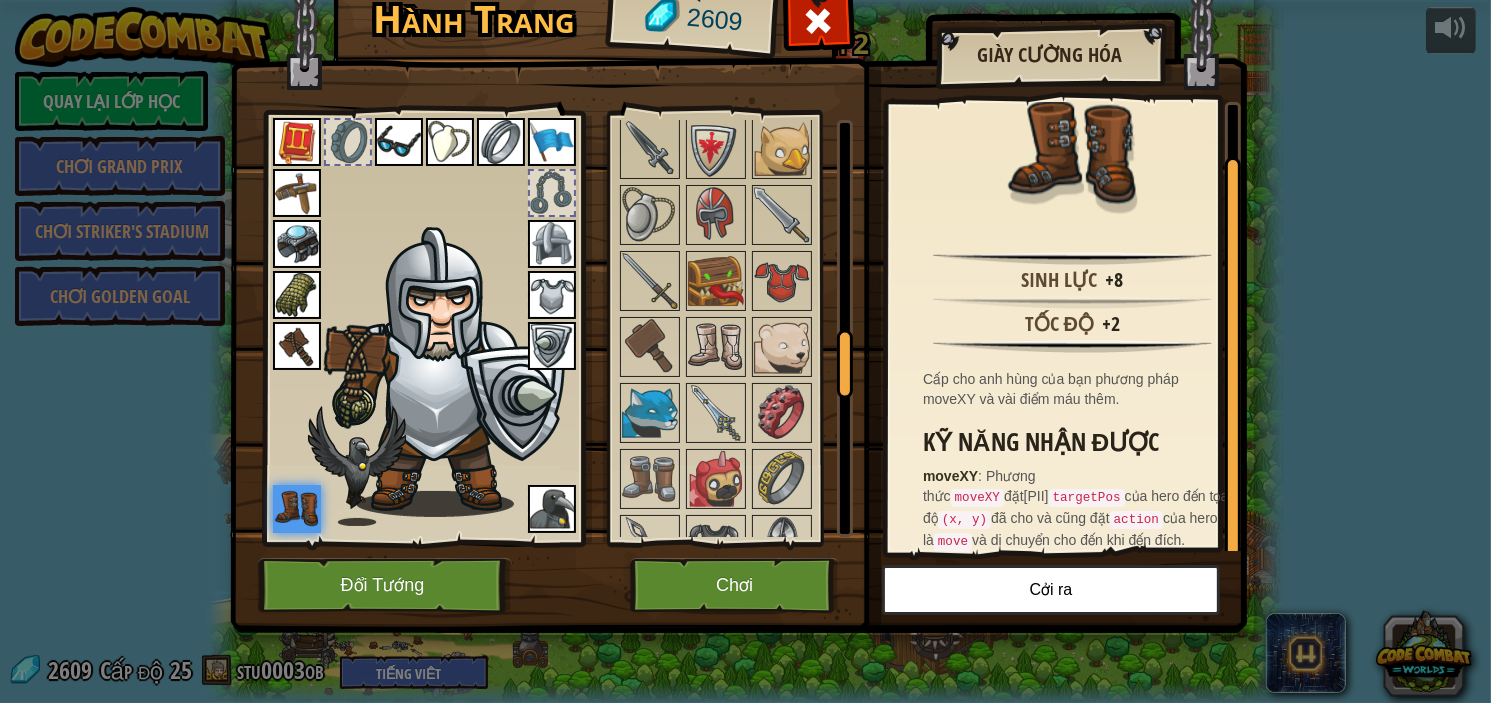scroll, scrollTop: 43, scrollLeft: 0, axis: vertical 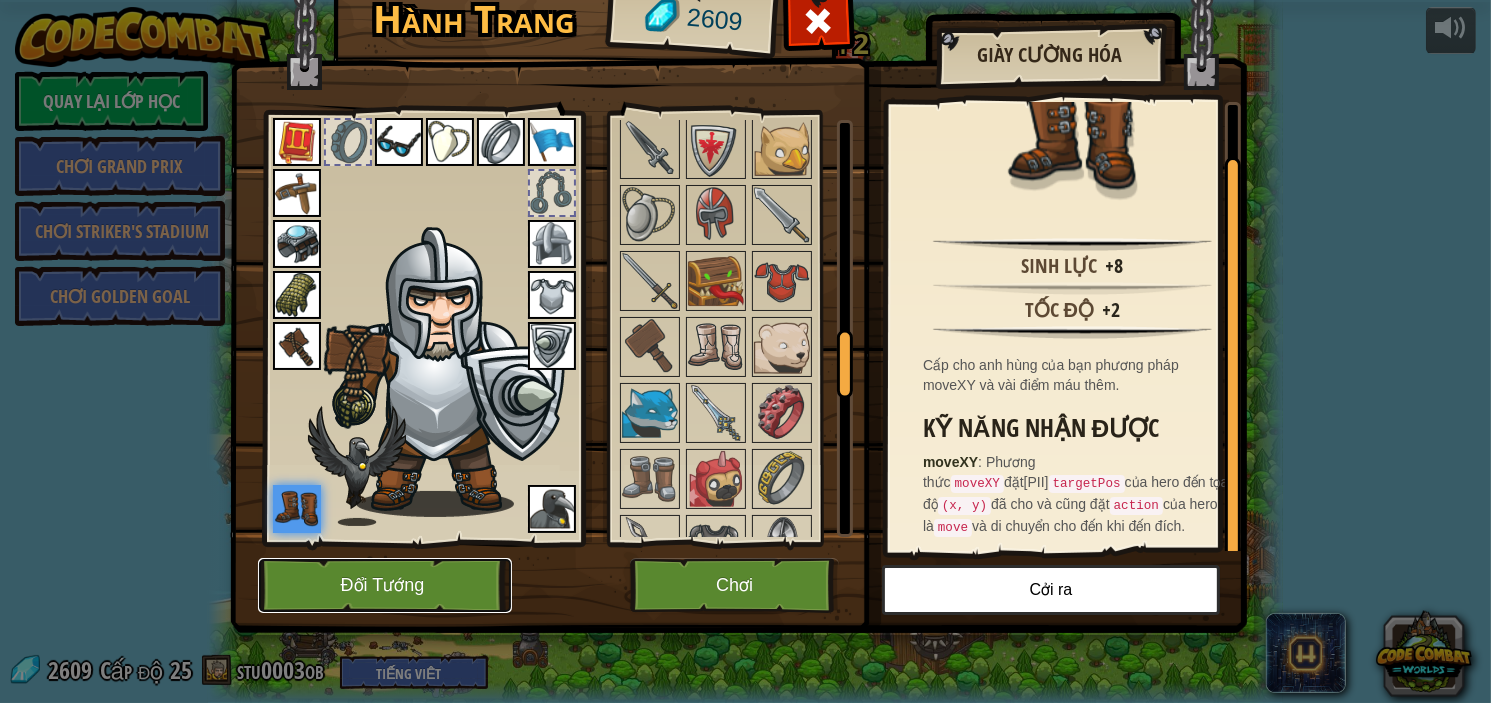 click on "Đổi Tướng" at bounding box center (385, 585) 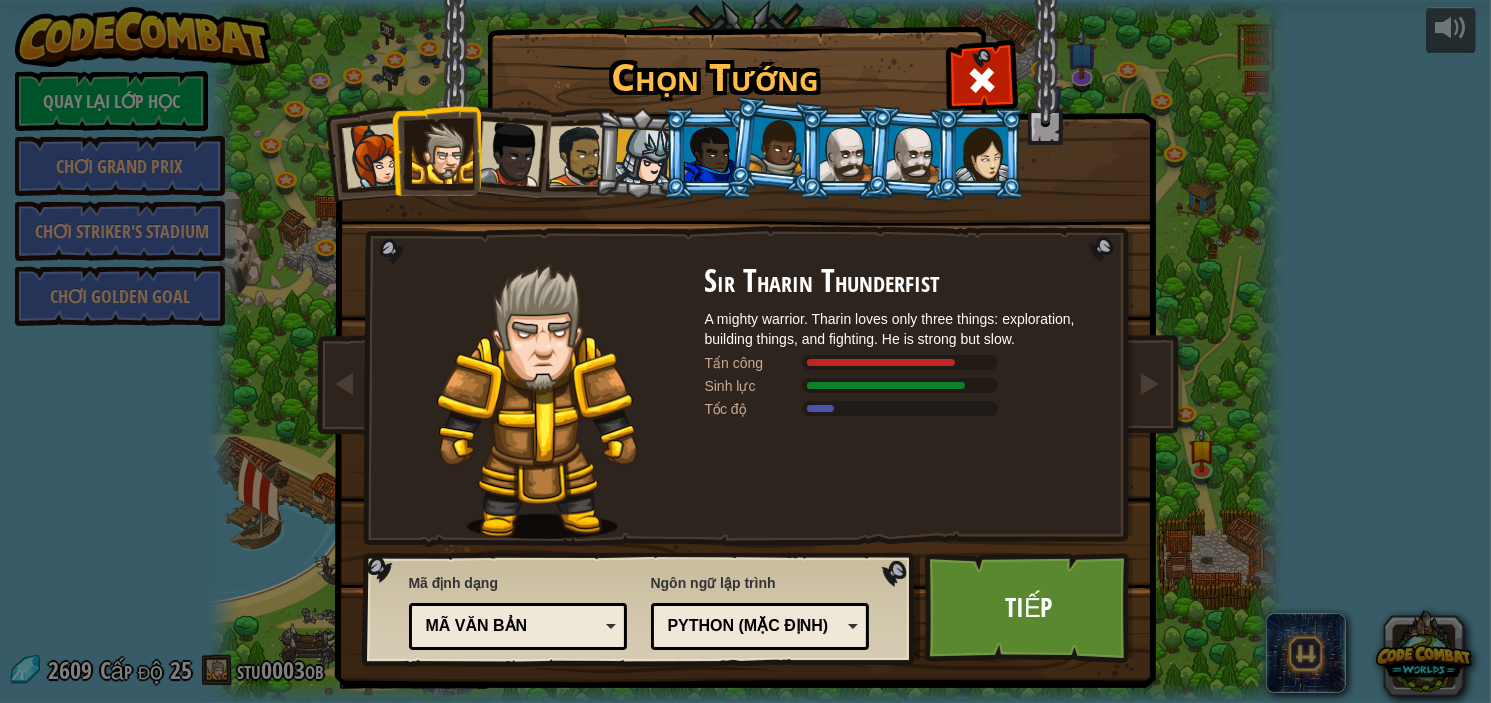 click at bounding box center (777, 146) 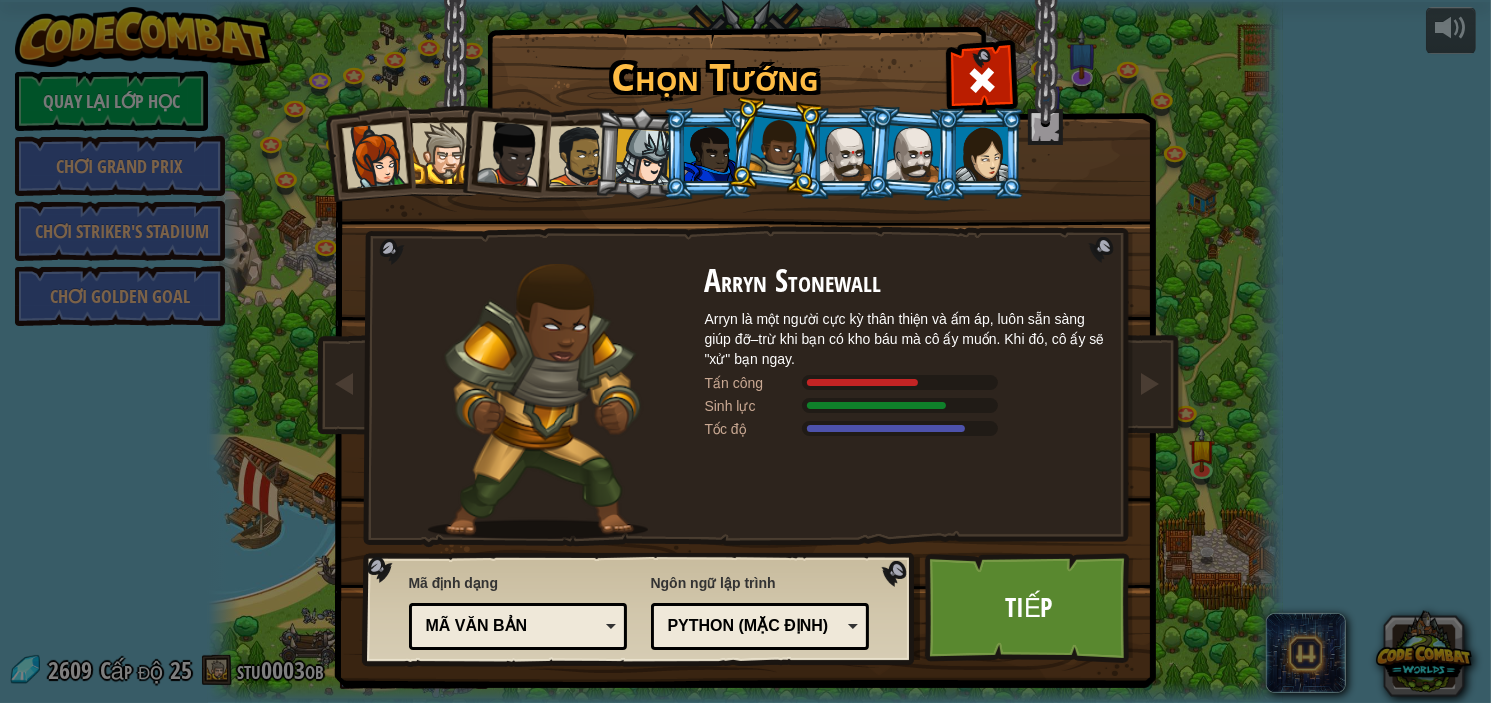 click at bounding box center [775, 146] 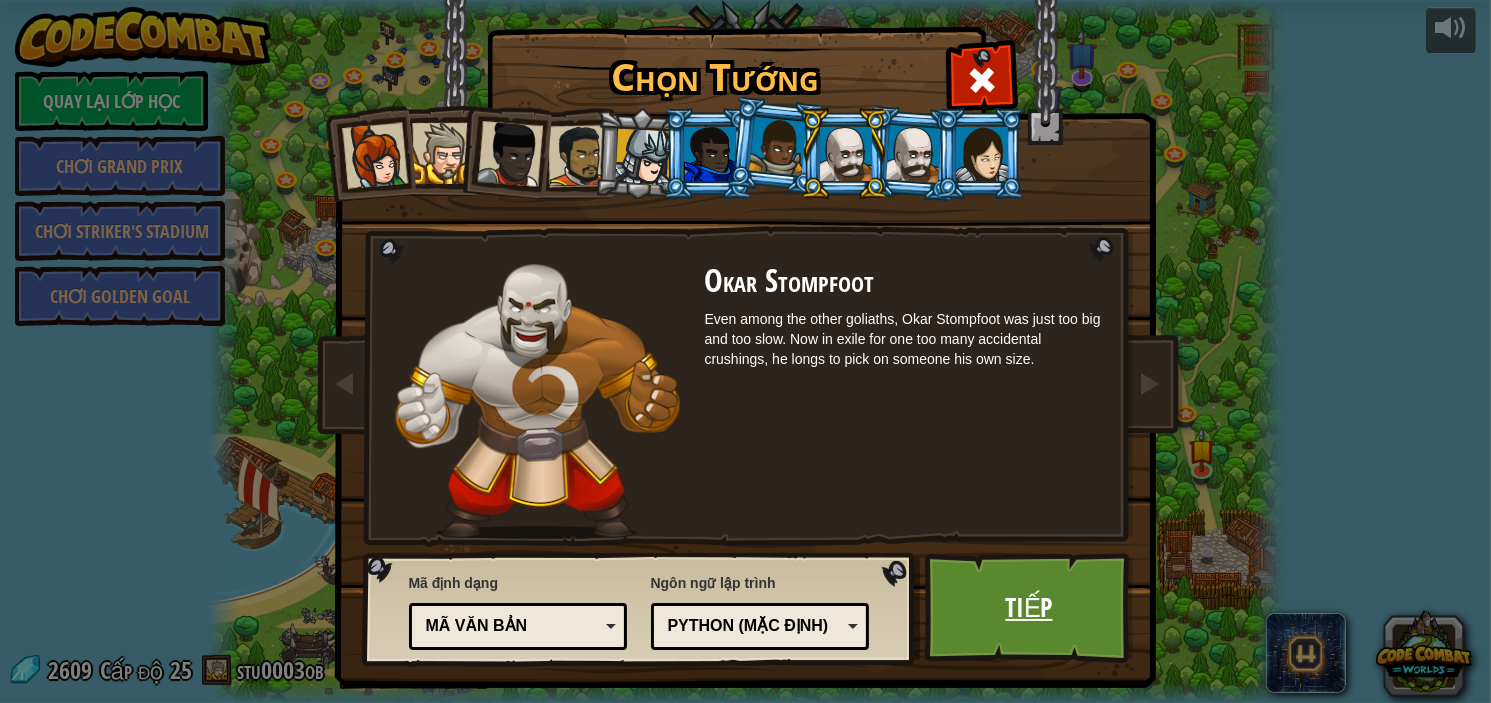 click on "Tiếp" at bounding box center (1029, 608) 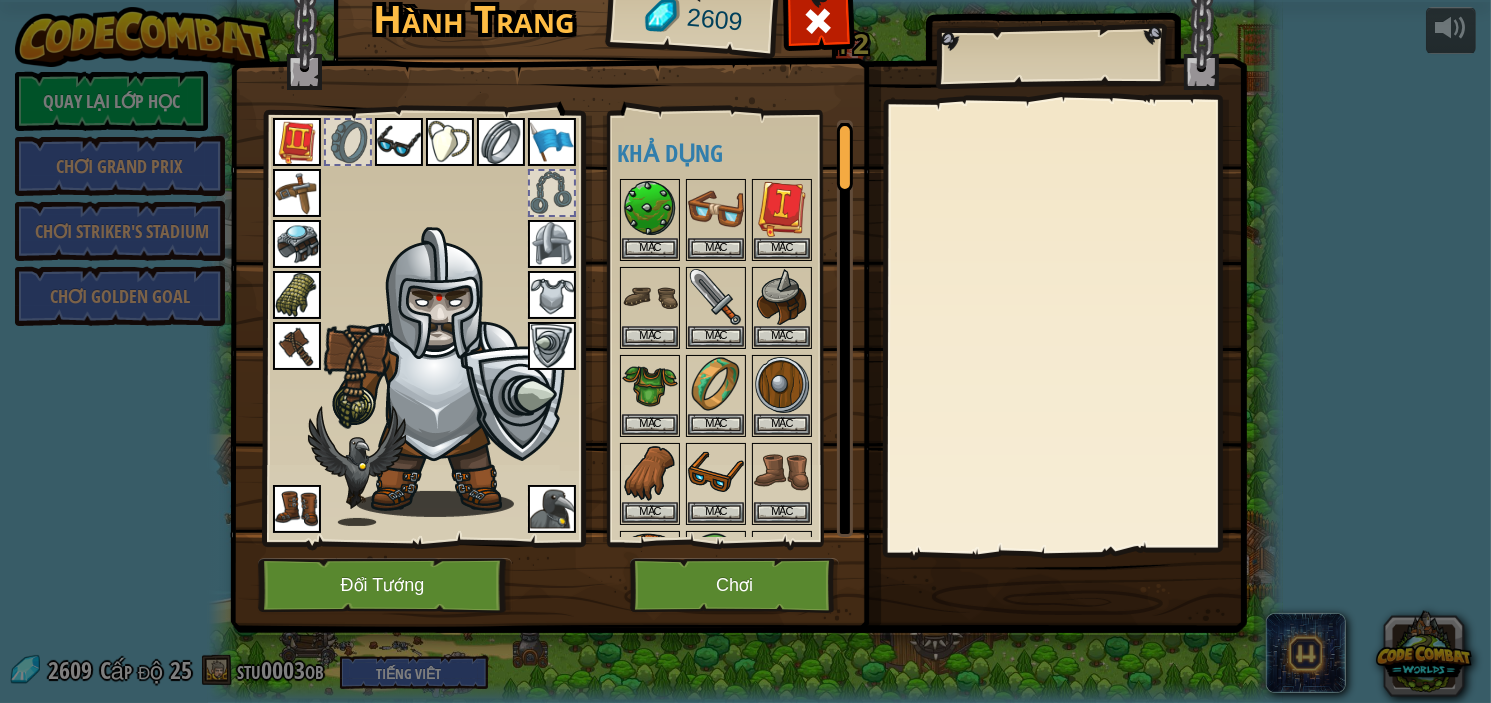 drag, startPoint x: 448, startPoint y: 388, endPoint x: 435, endPoint y: 351, distance: 39.217342 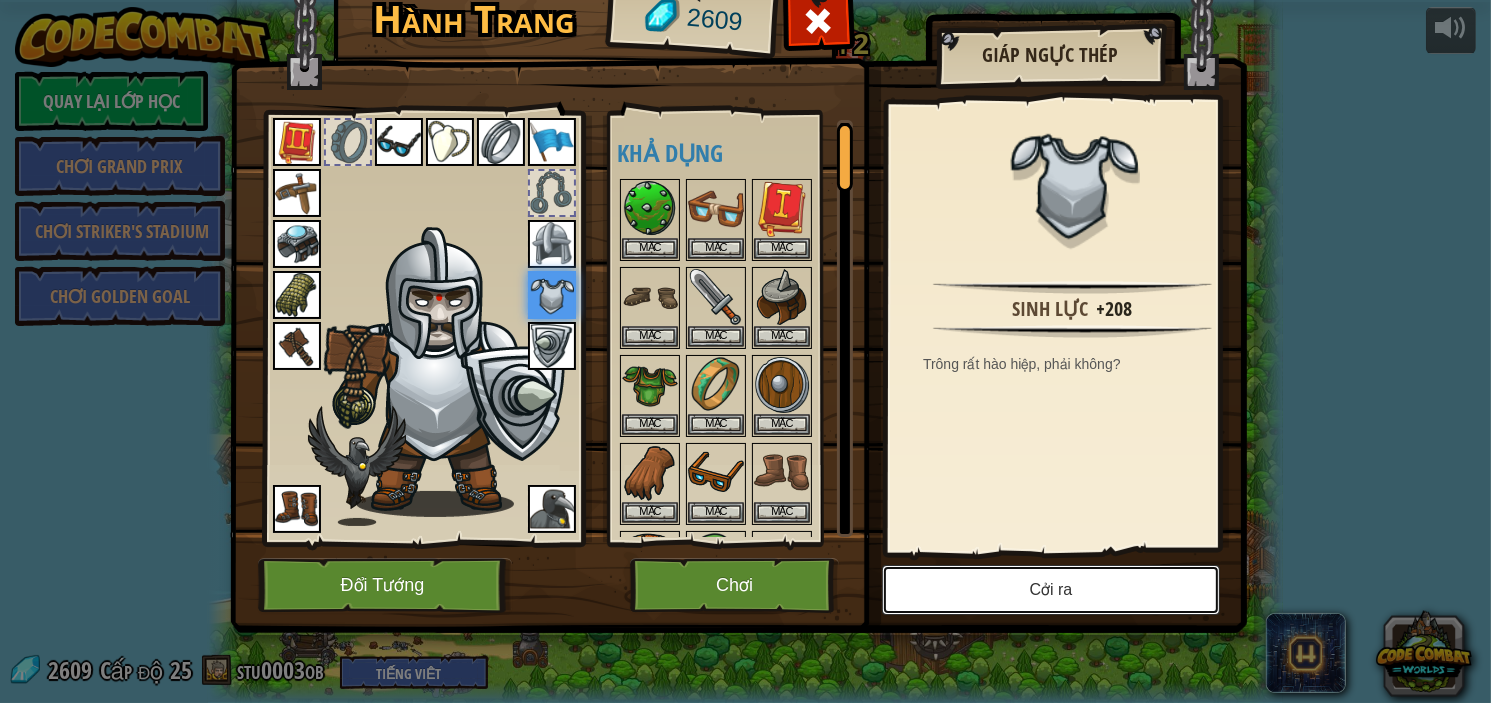 click on "Cởi ra" at bounding box center (1051, 590) 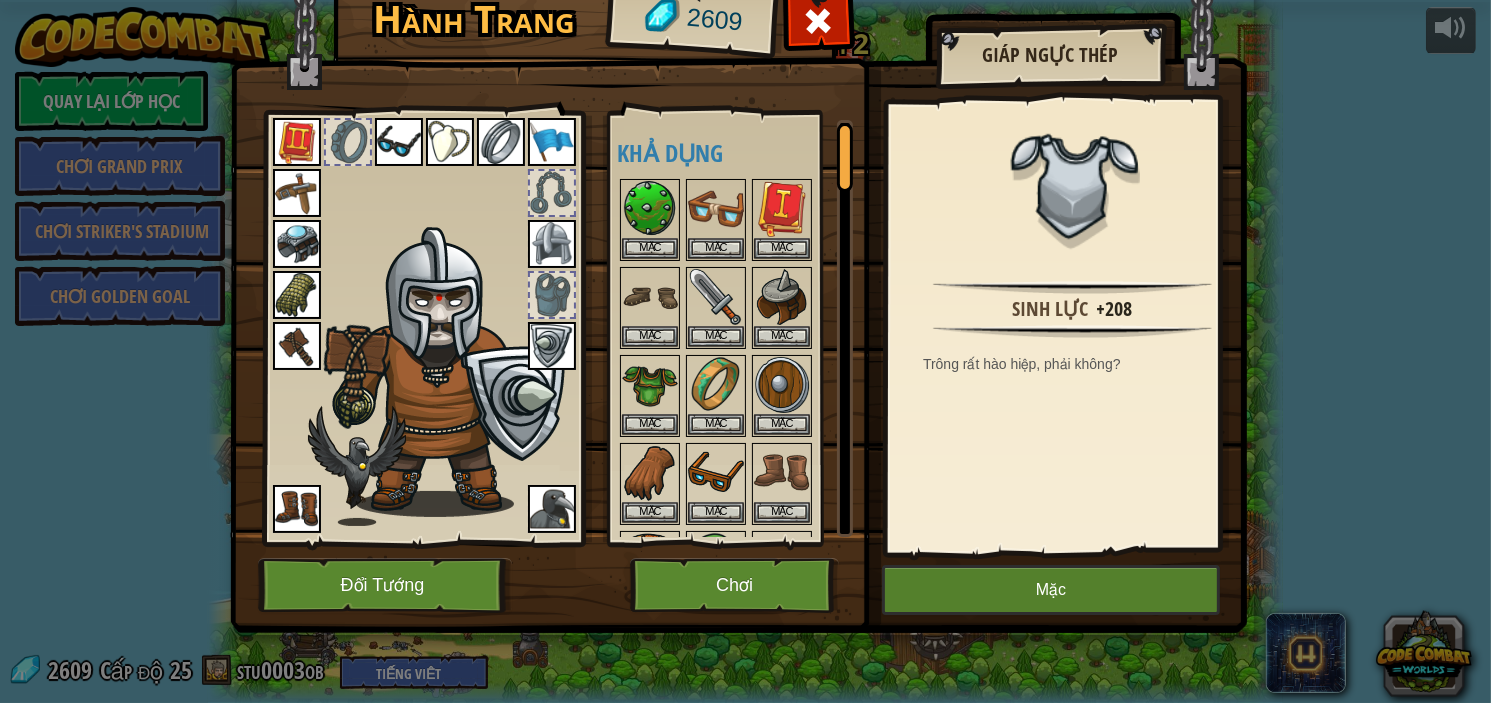 drag, startPoint x: 564, startPoint y: 280, endPoint x: 567, endPoint y: 303, distance: 23.194826 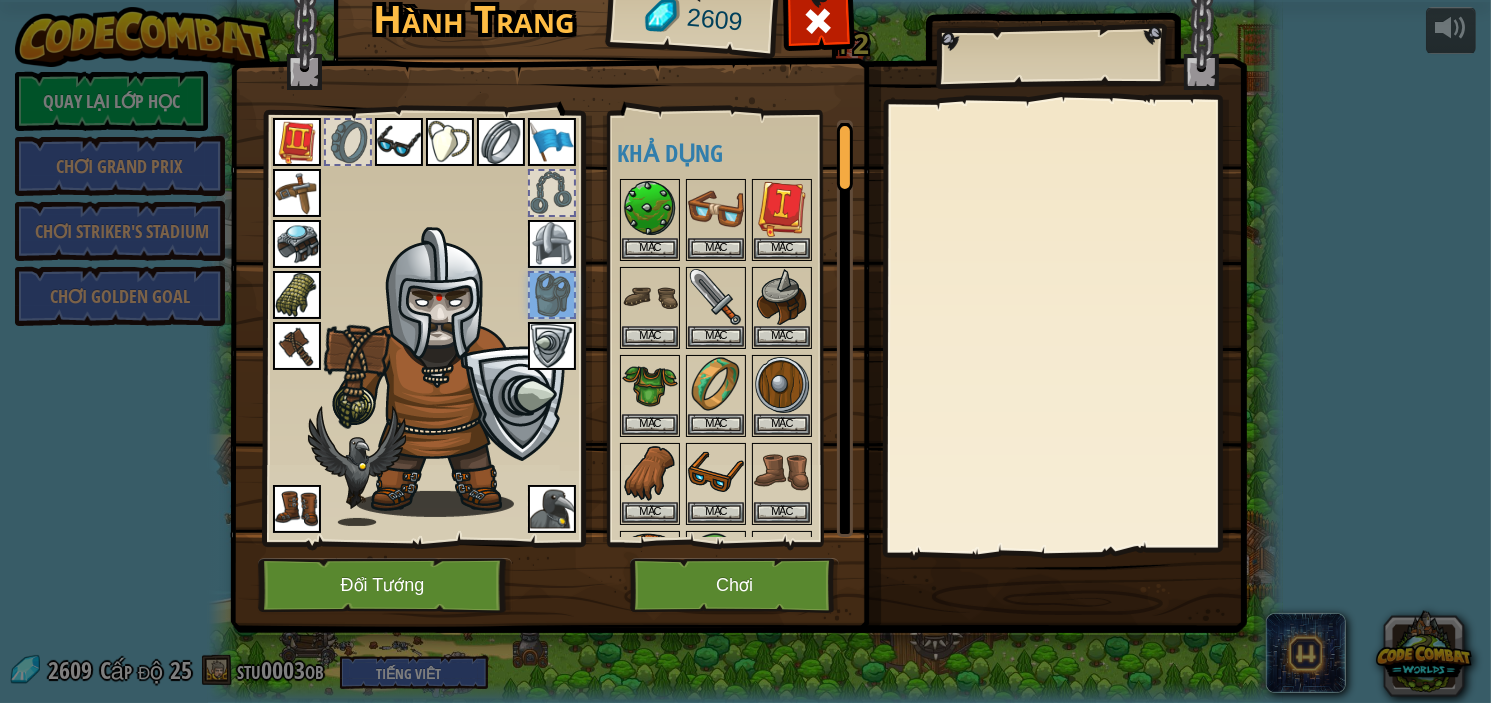 click at bounding box center [552, 346] 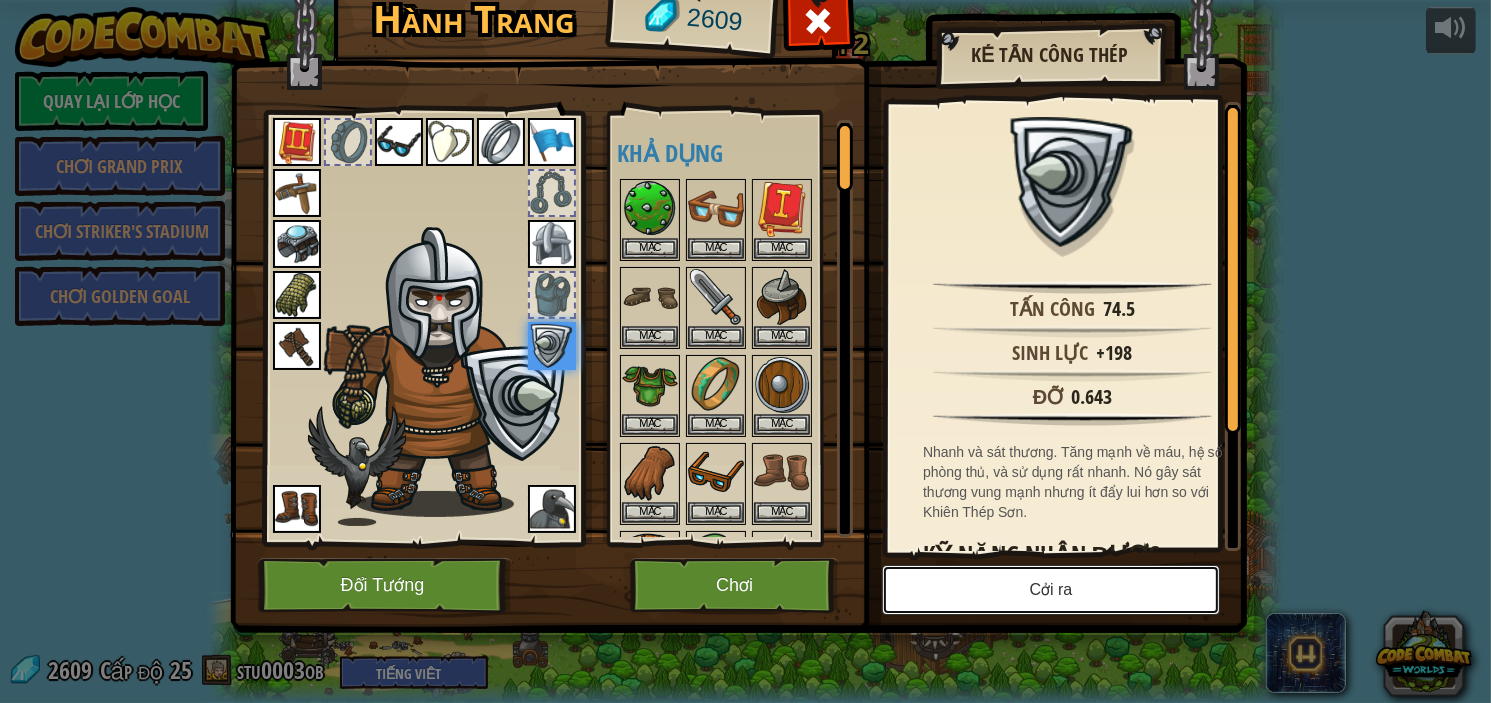 click on "Cởi ra" at bounding box center [1051, 590] 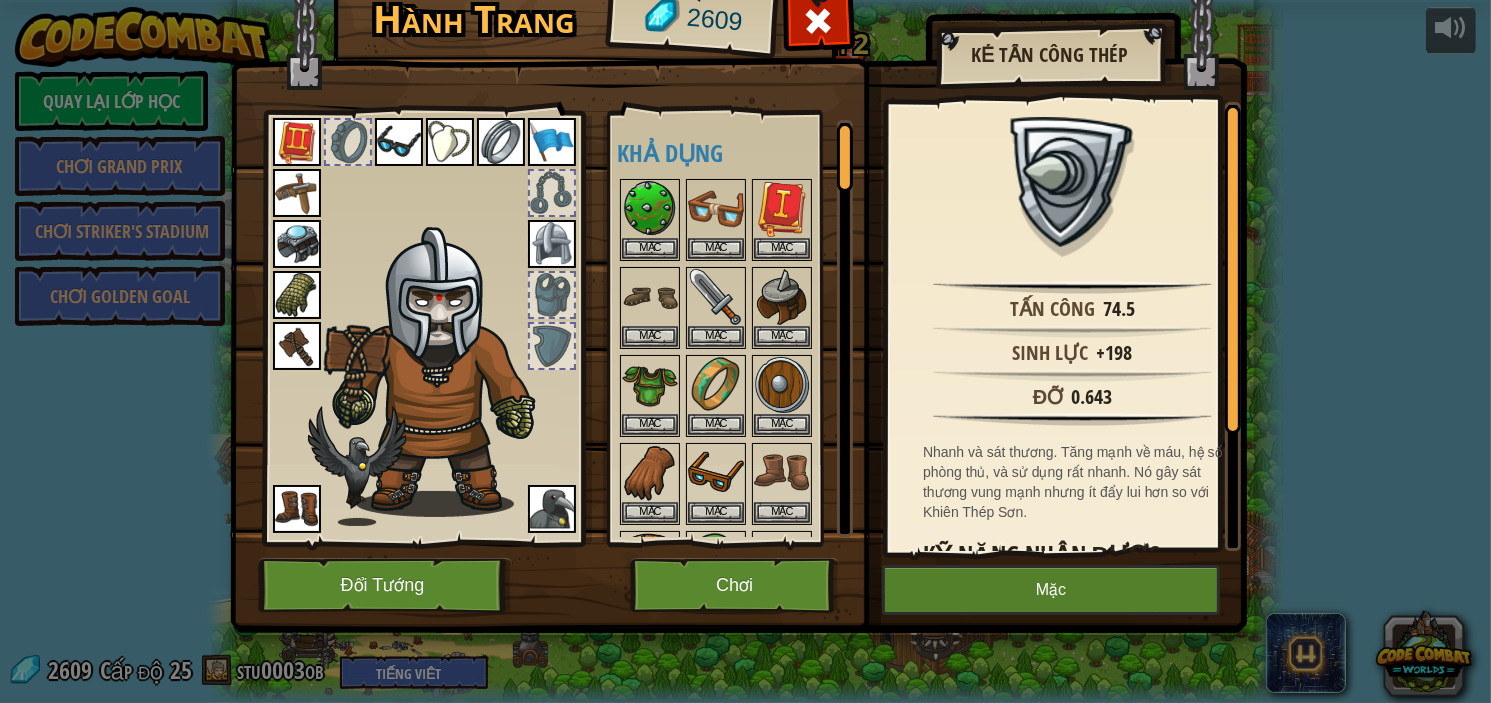 click at bounding box center (552, 244) 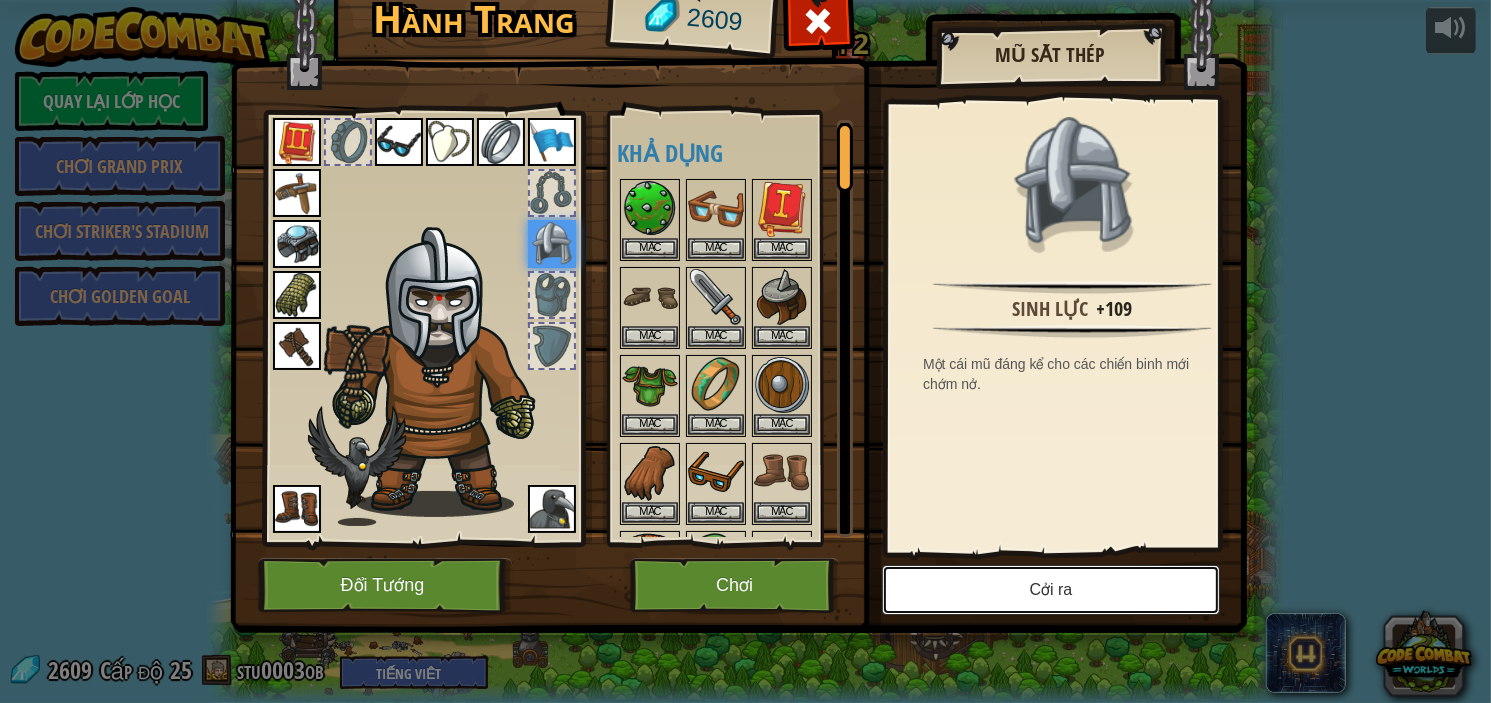 click on "Cởi ra" at bounding box center [1051, 590] 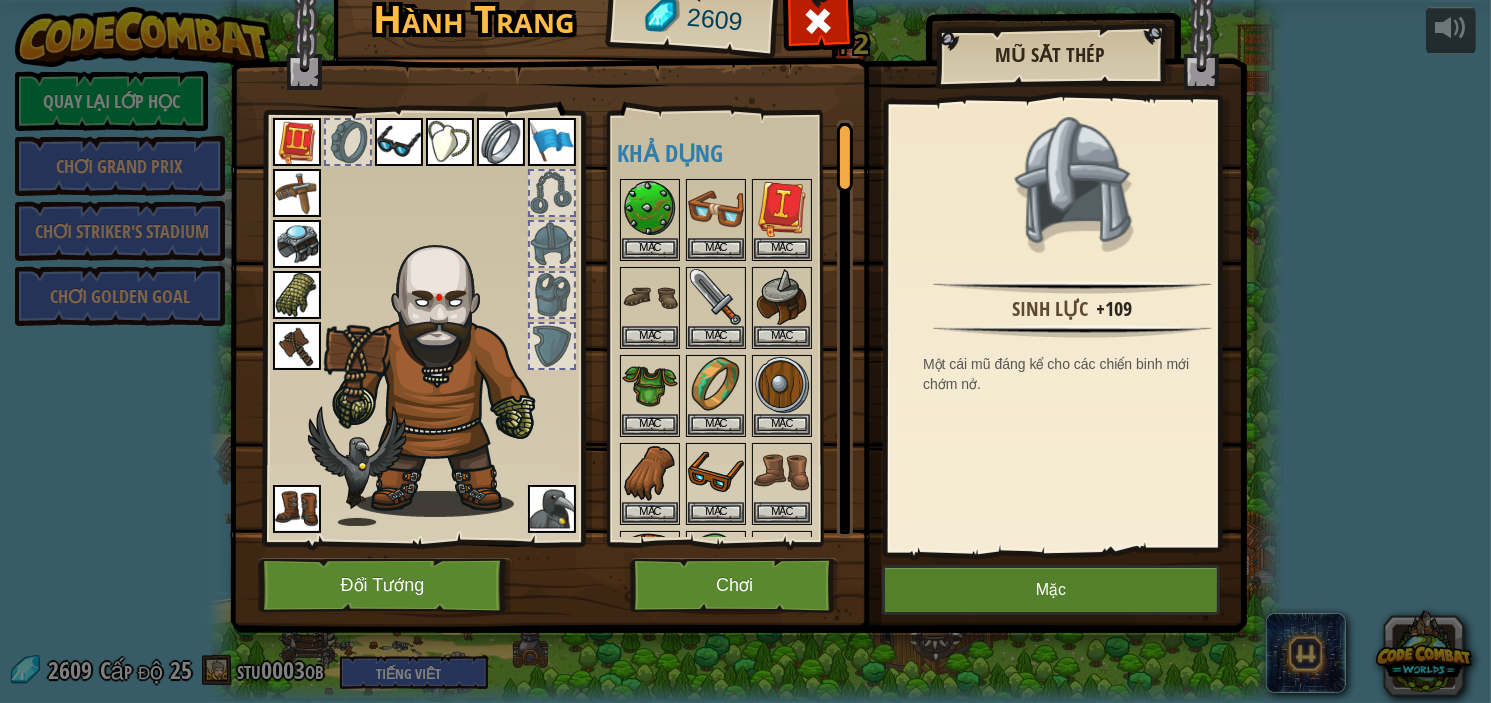 click at bounding box center (297, 346) 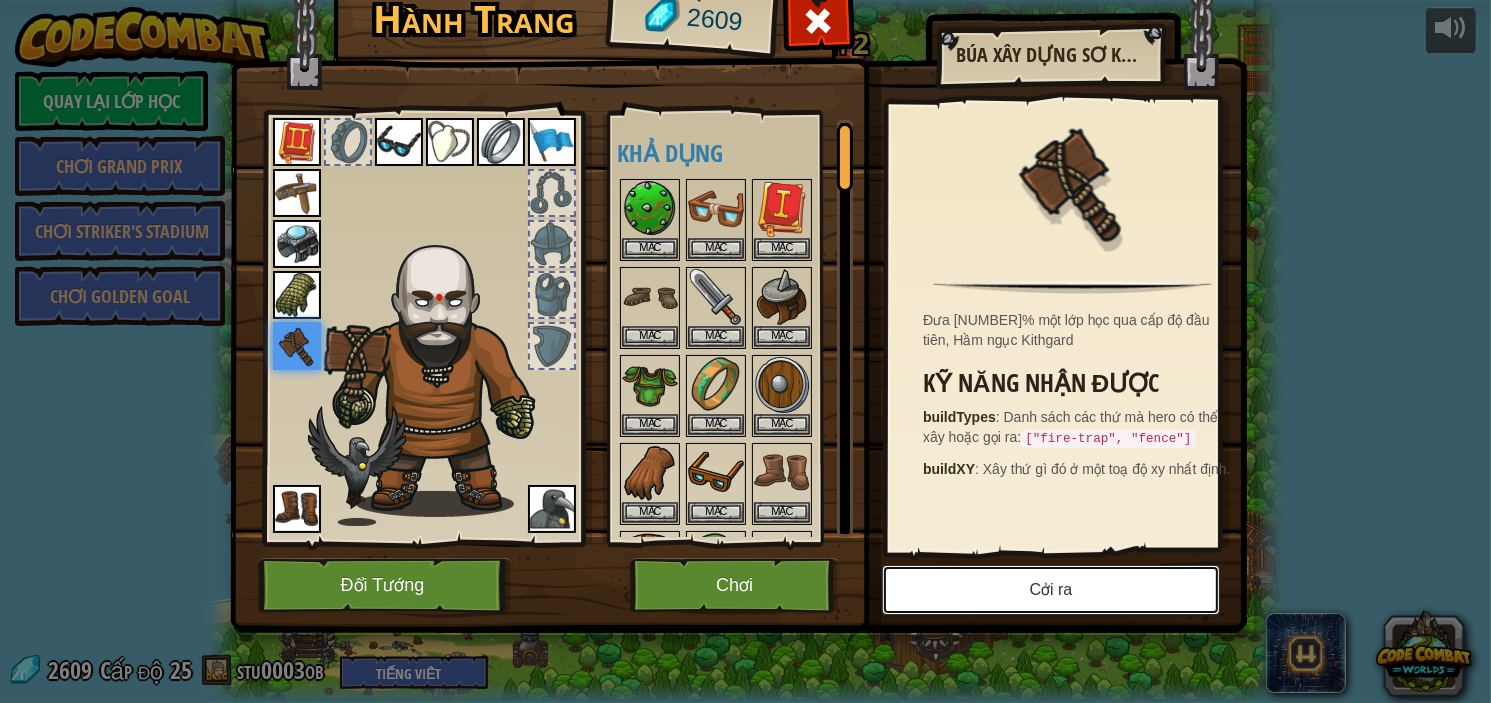 click on "Cởi ra" at bounding box center [1051, 590] 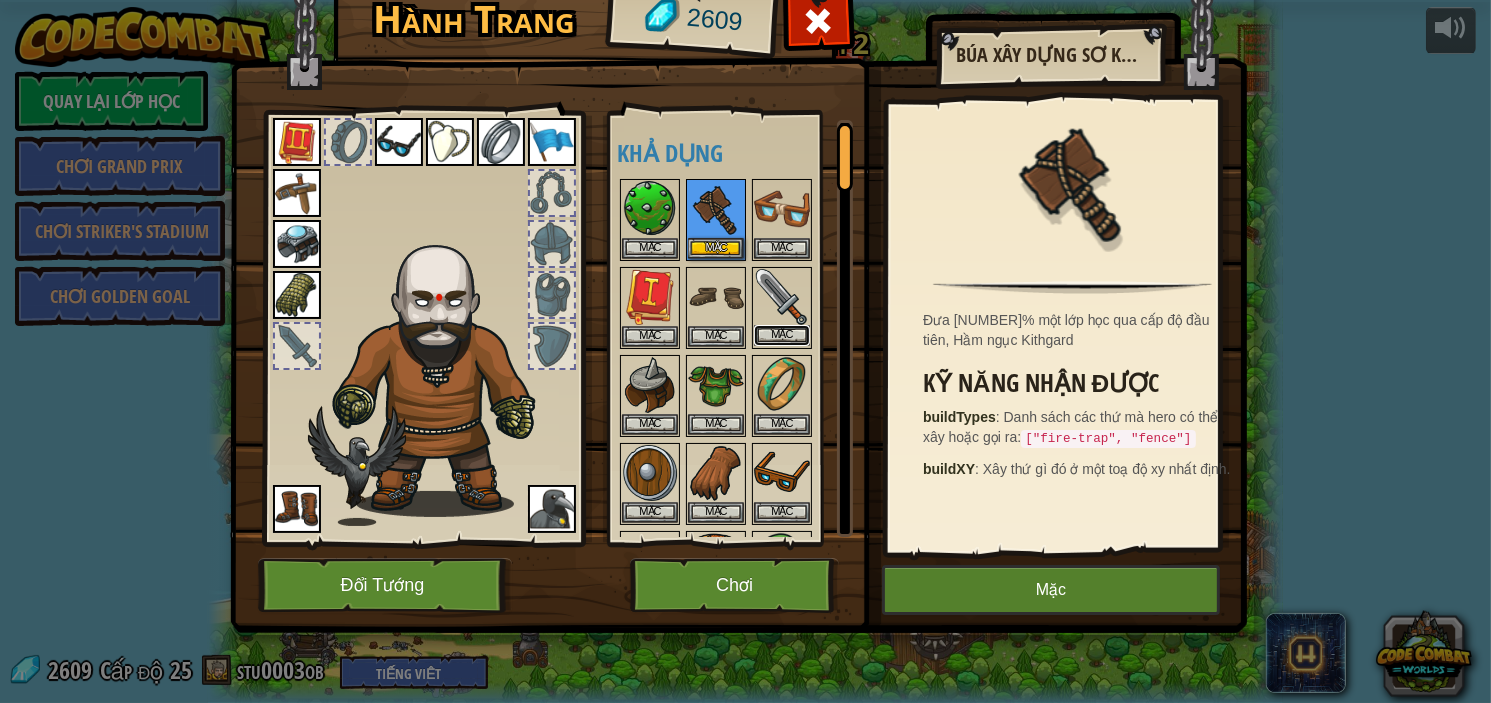 click on "Mặc" at bounding box center [782, 335] 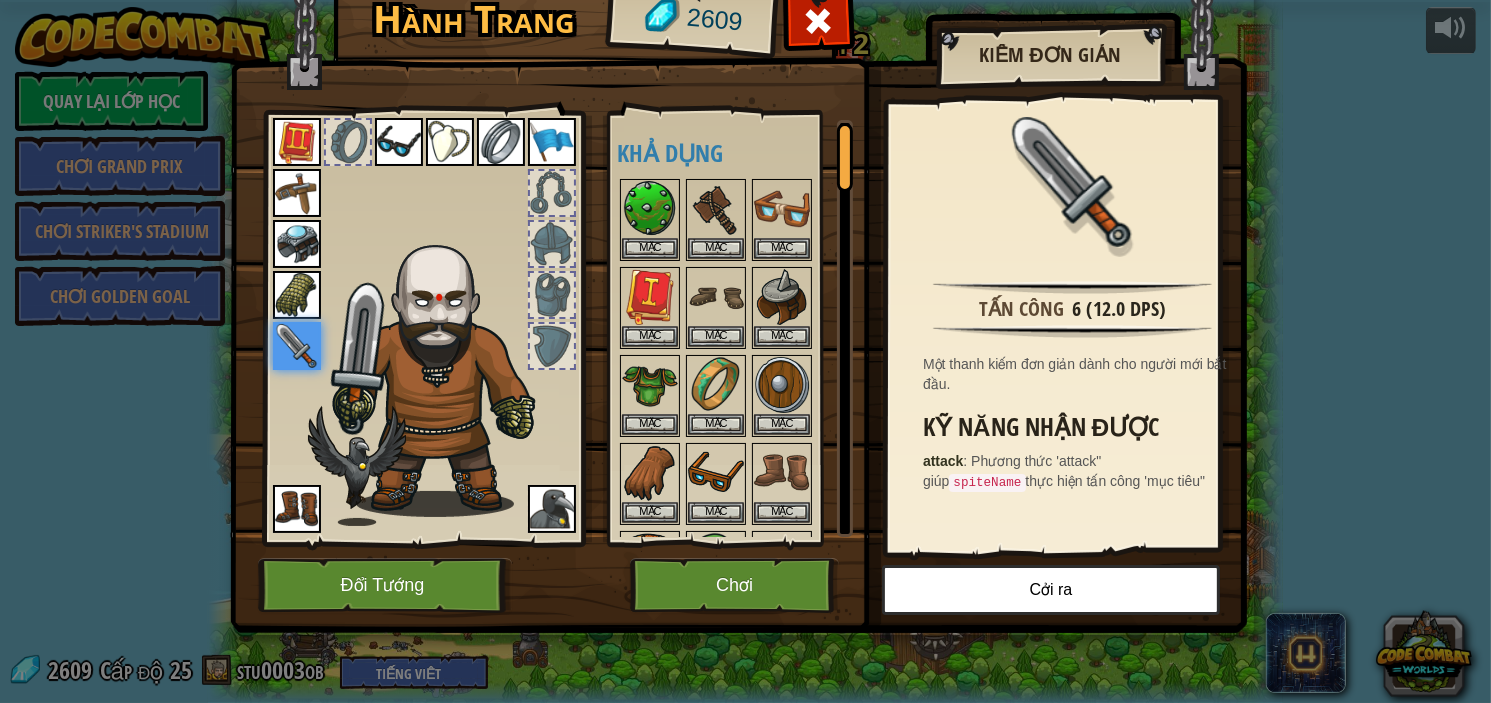 click at bounding box center [297, 346] 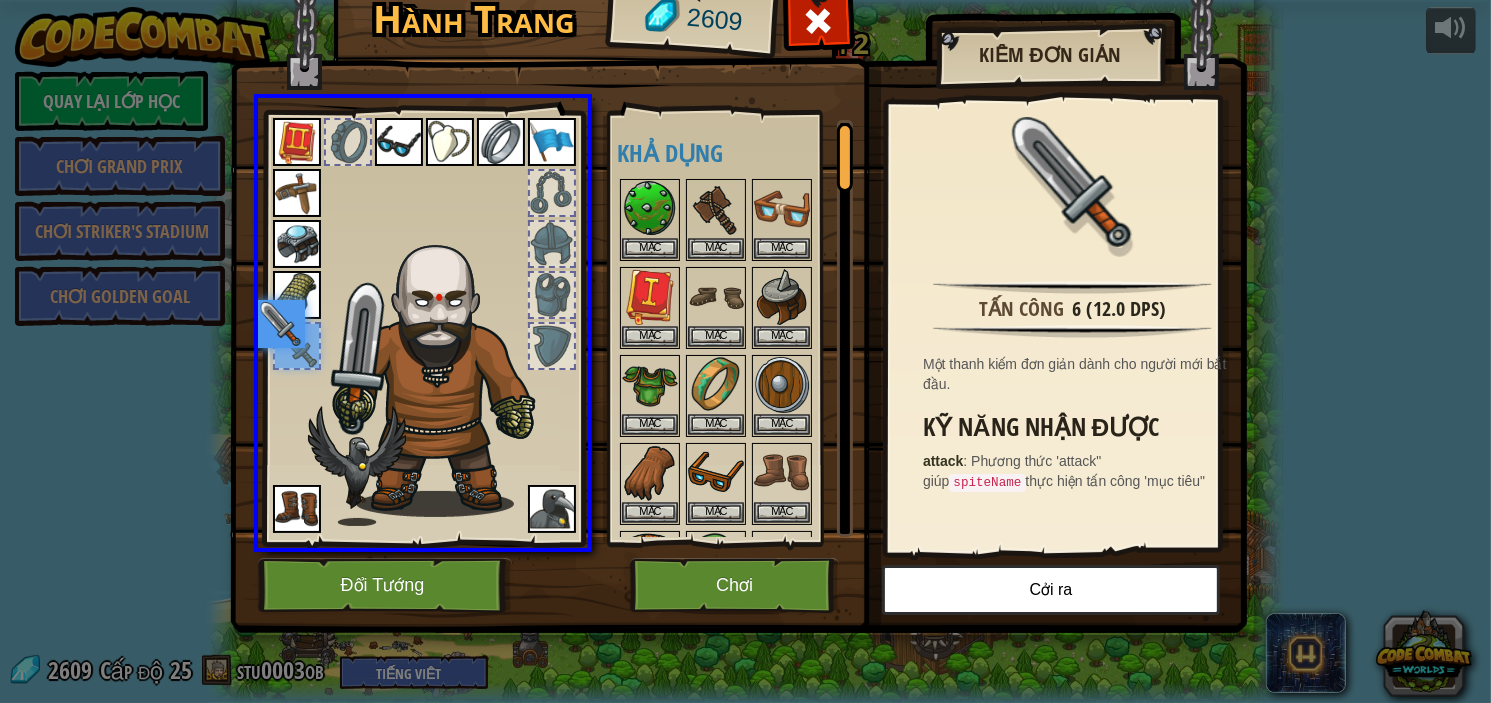 click at bounding box center [281, 324] 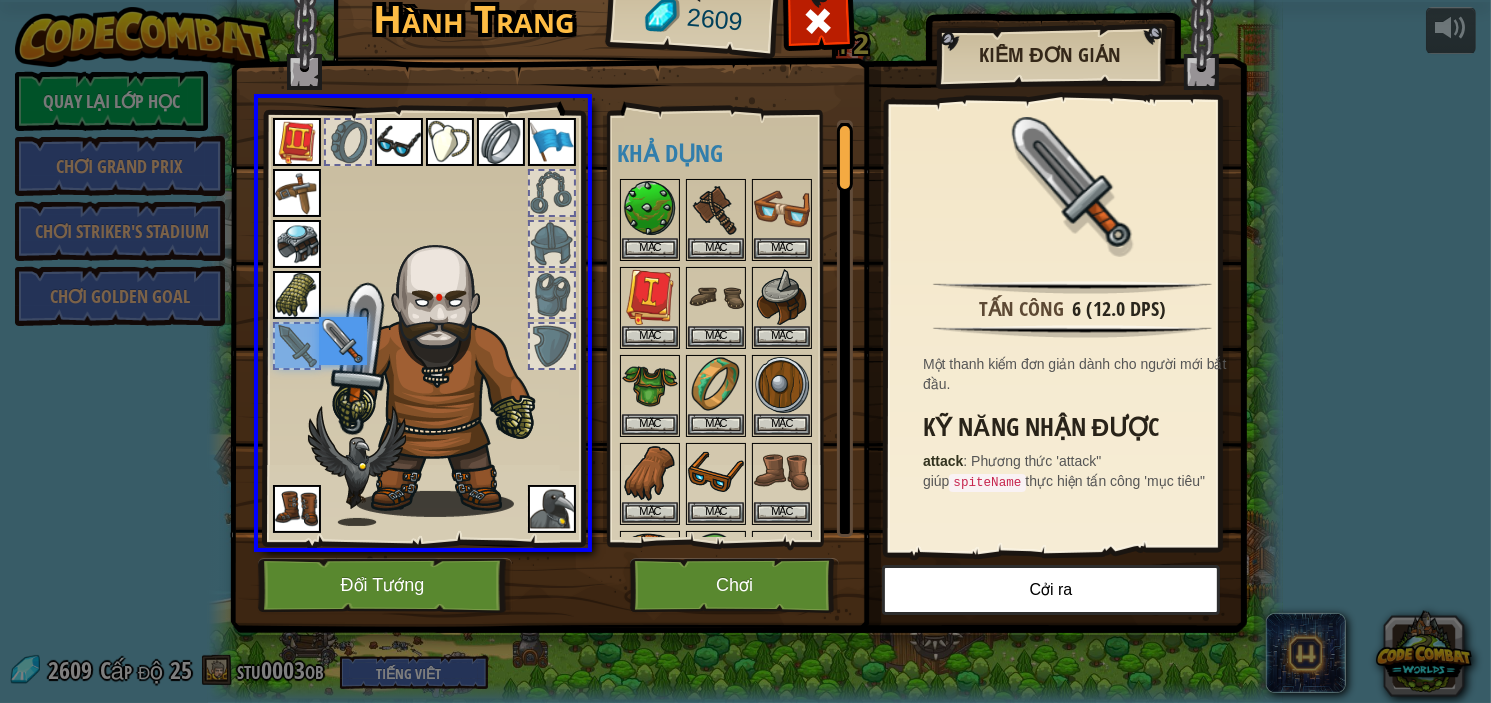 drag, startPoint x: 317, startPoint y: 347, endPoint x: 898, endPoint y: 265, distance: 586.75806 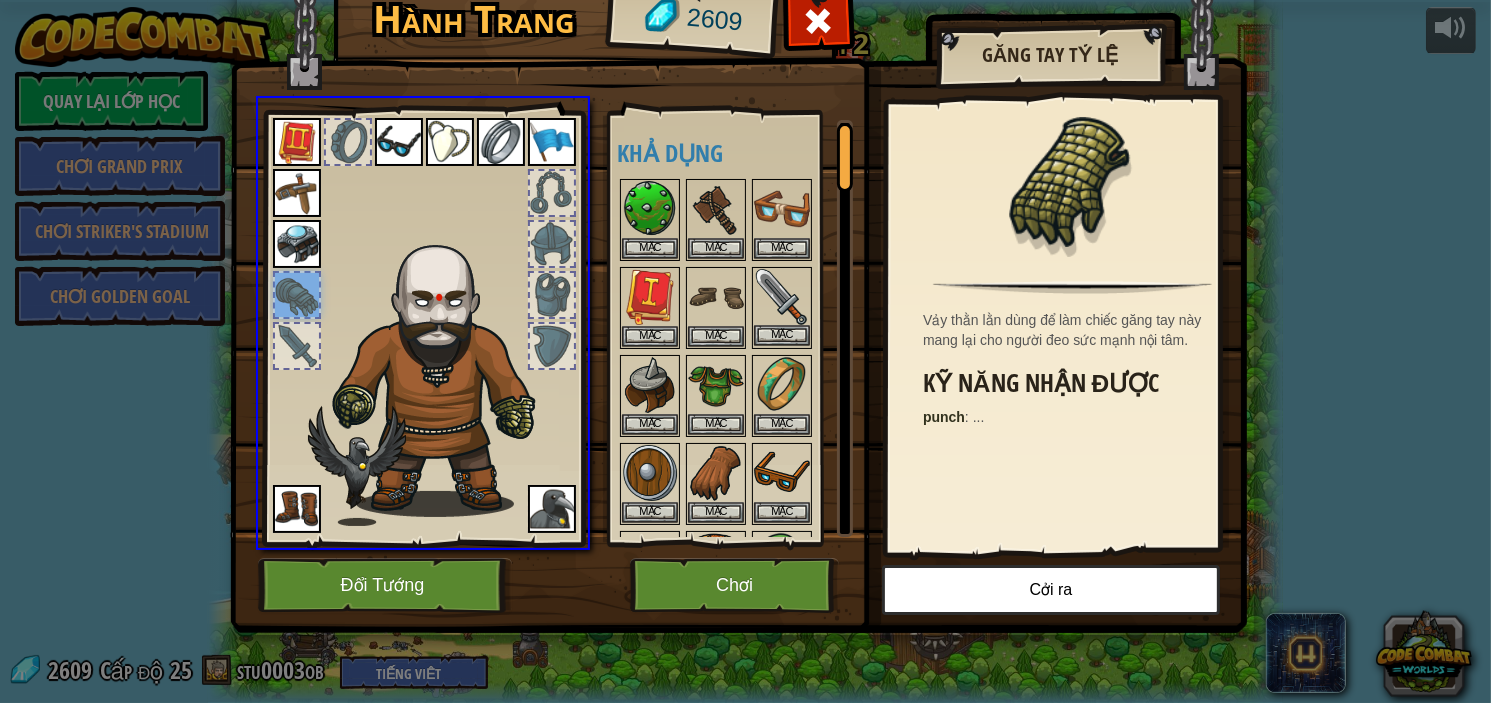 drag, startPoint x: 296, startPoint y: 283, endPoint x: 796, endPoint y: 279, distance: 500.016 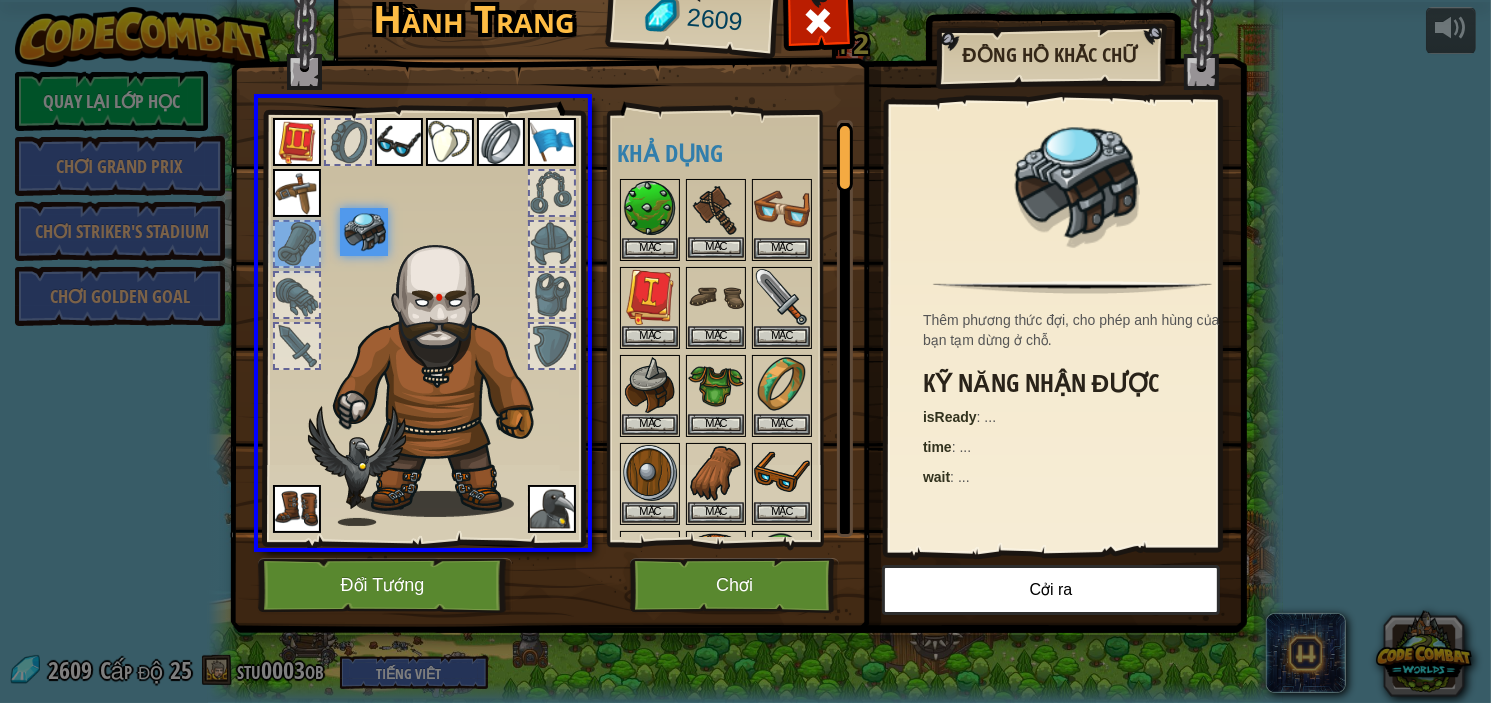 drag, startPoint x: 290, startPoint y: 239, endPoint x: 693, endPoint y: 237, distance: 403.00497 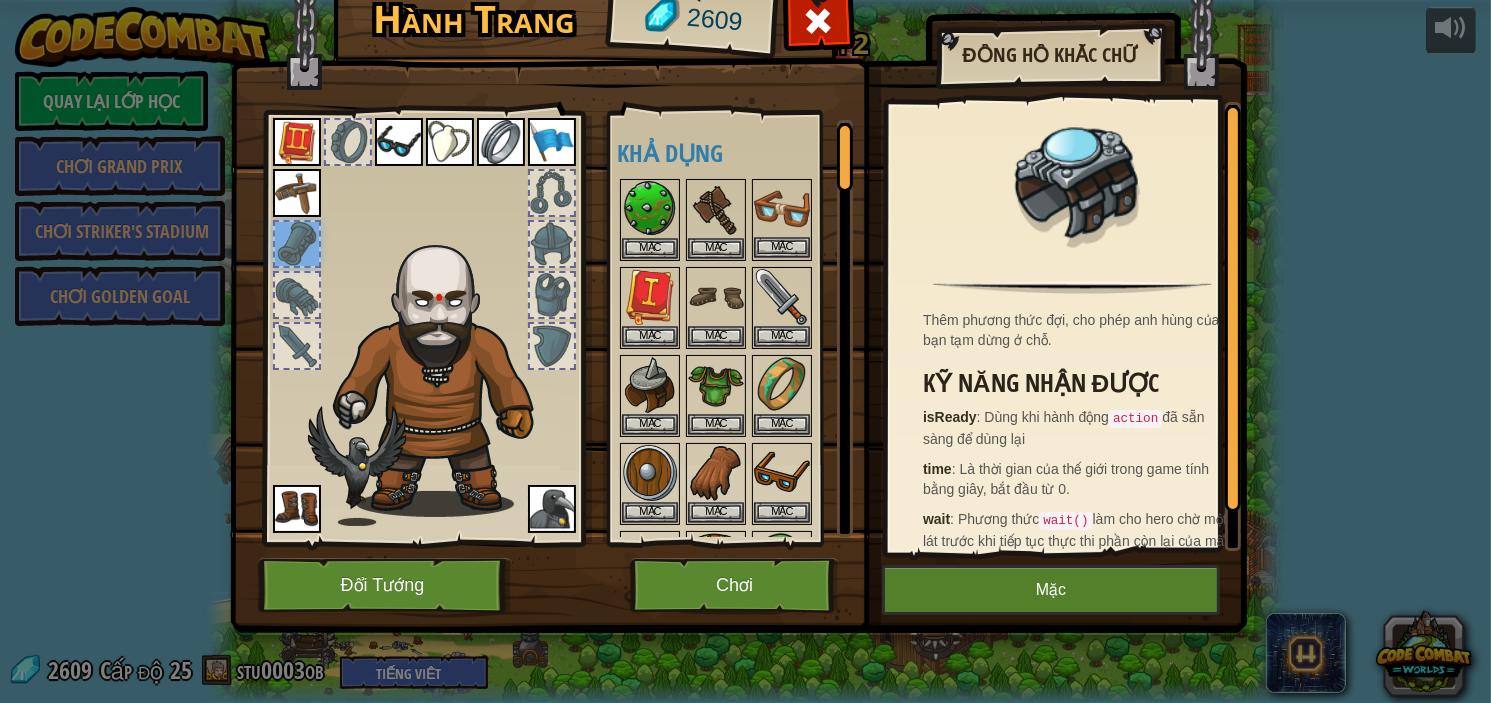 drag, startPoint x: 310, startPoint y: 191, endPoint x: 804, endPoint y: 195, distance: 494.0162 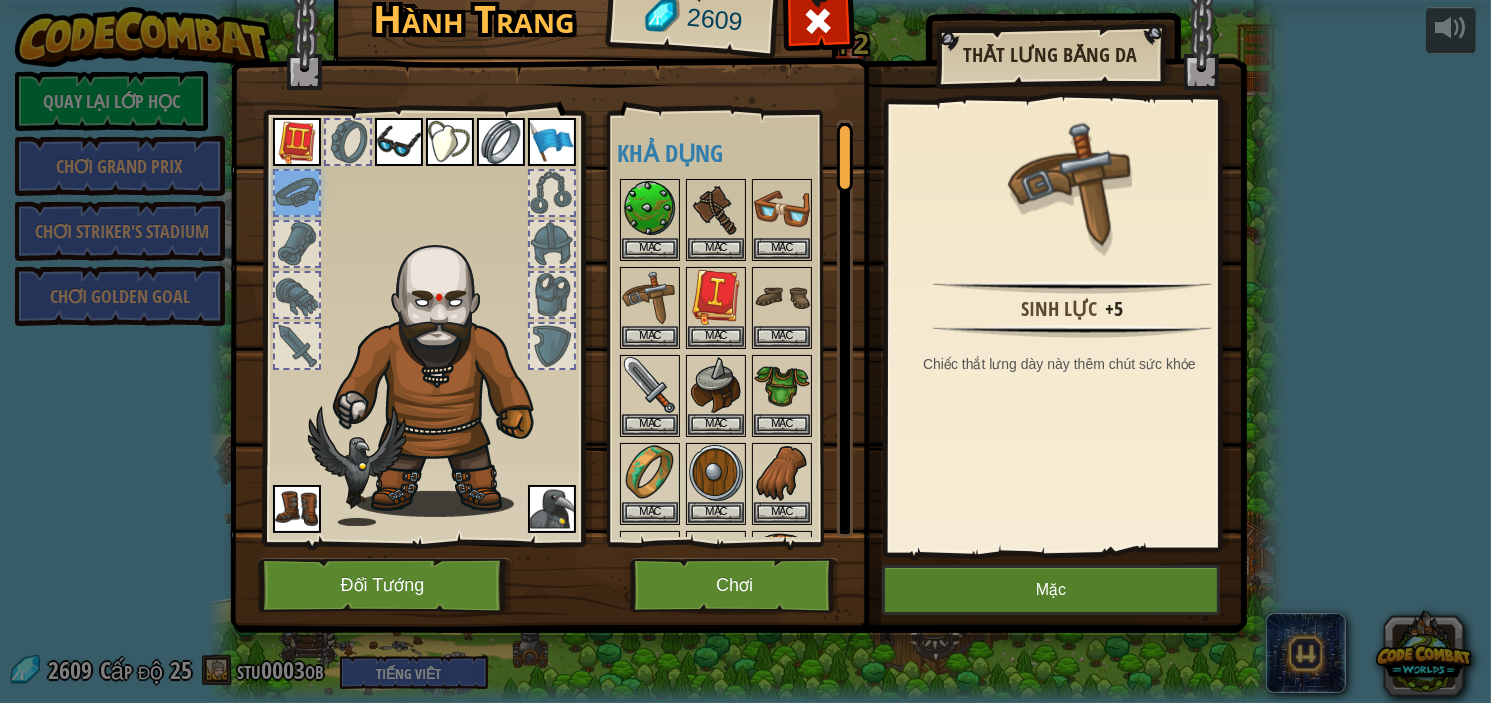 drag, startPoint x: 296, startPoint y: 127, endPoint x: 564, endPoint y: 139, distance: 268.26852 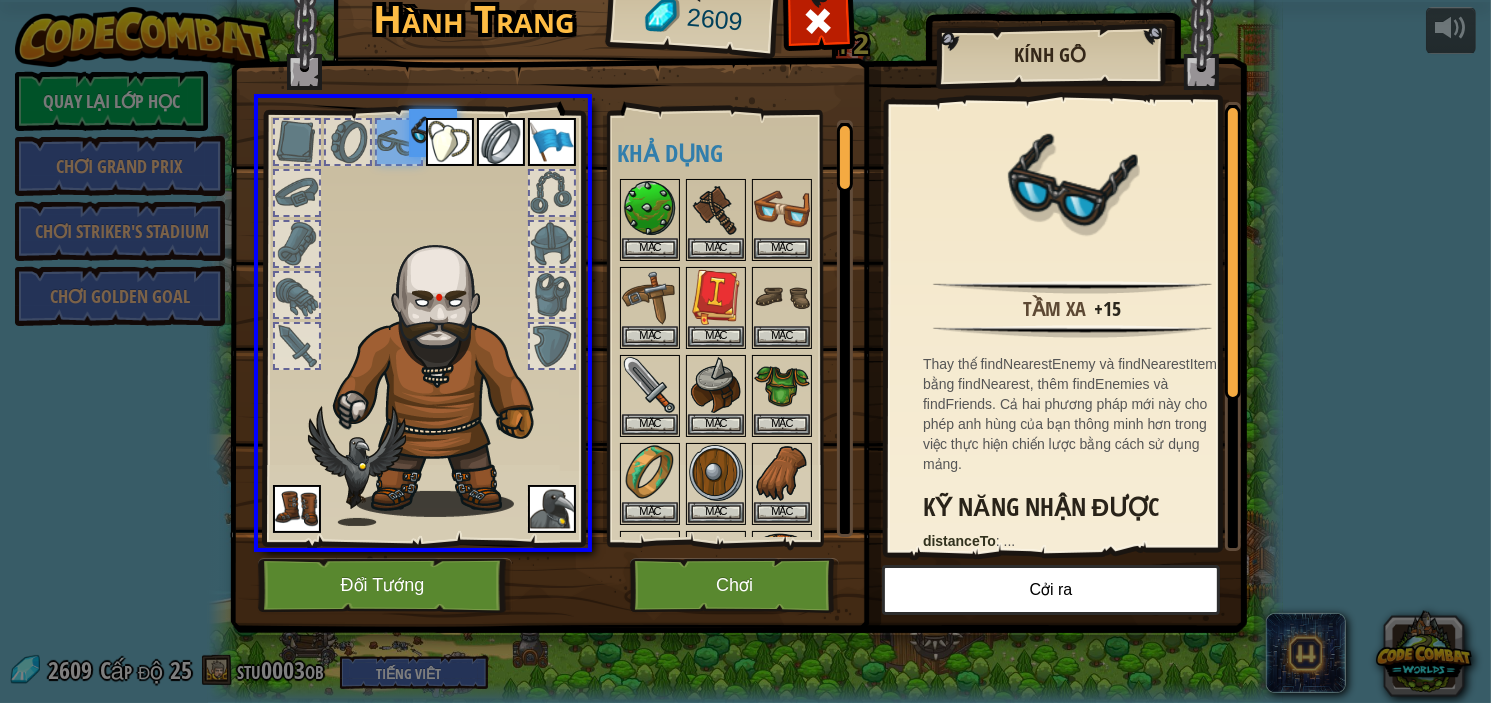 drag, startPoint x: 412, startPoint y: 150, endPoint x: 465, endPoint y: 139, distance: 54.129475 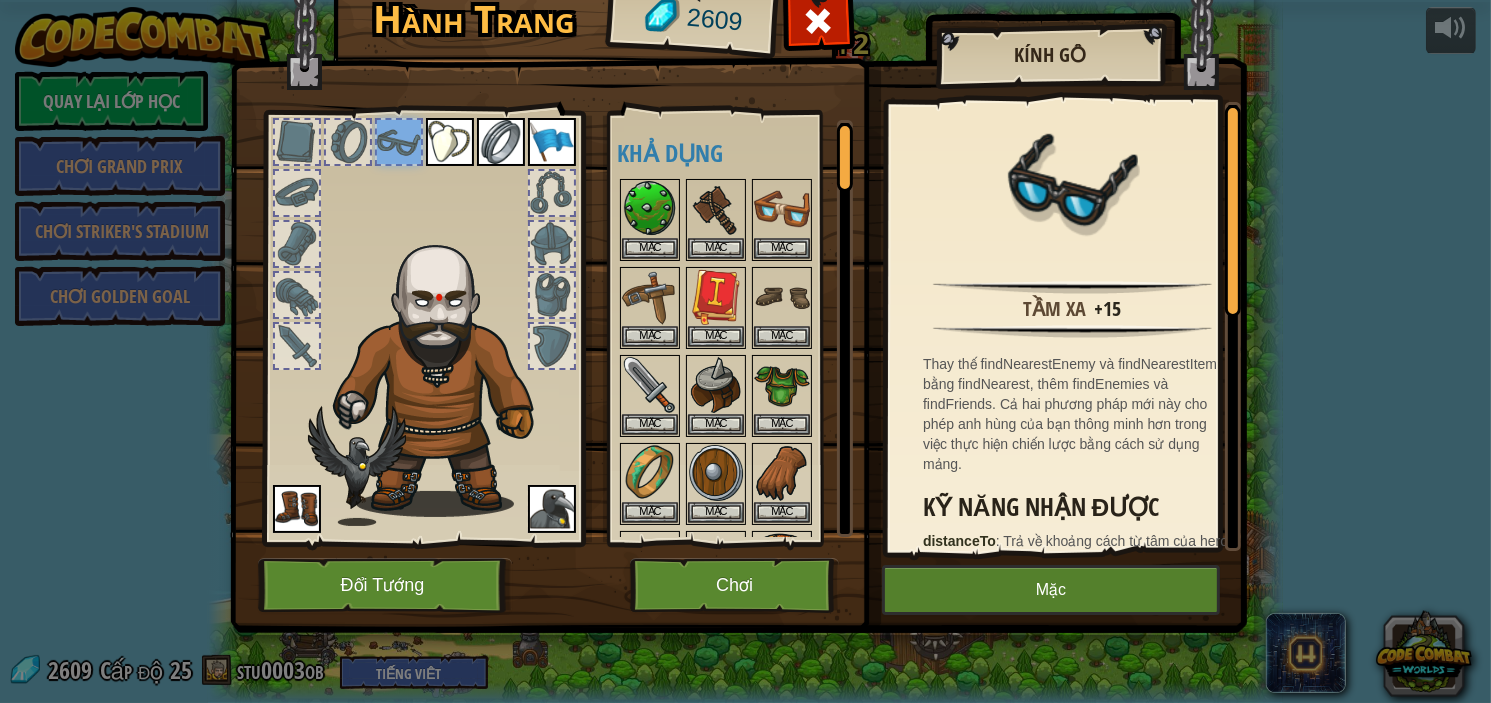 drag, startPoint x: 445, startPoint y: 142, endPoint x: 496, endPoint y: 153, distance: 52.17279 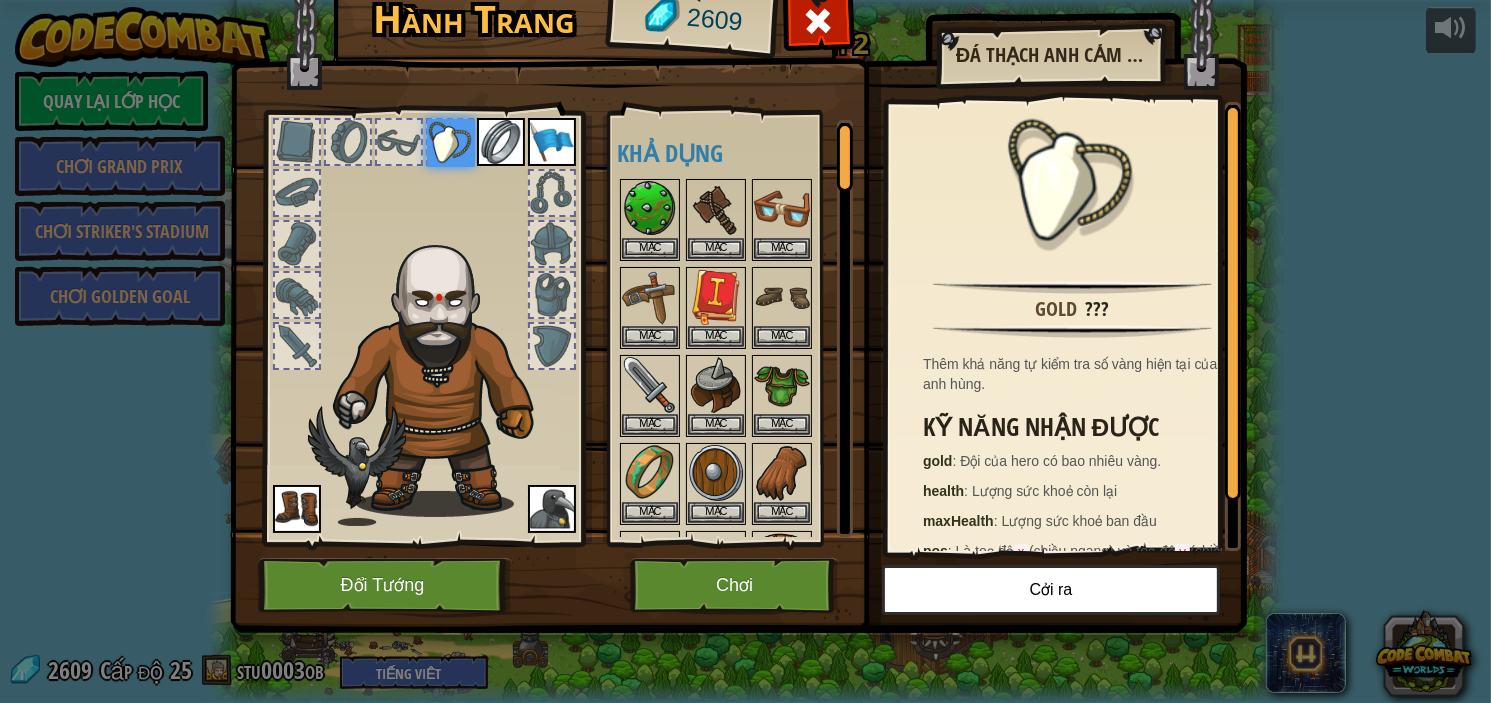 click at bounding box center (501, 142) 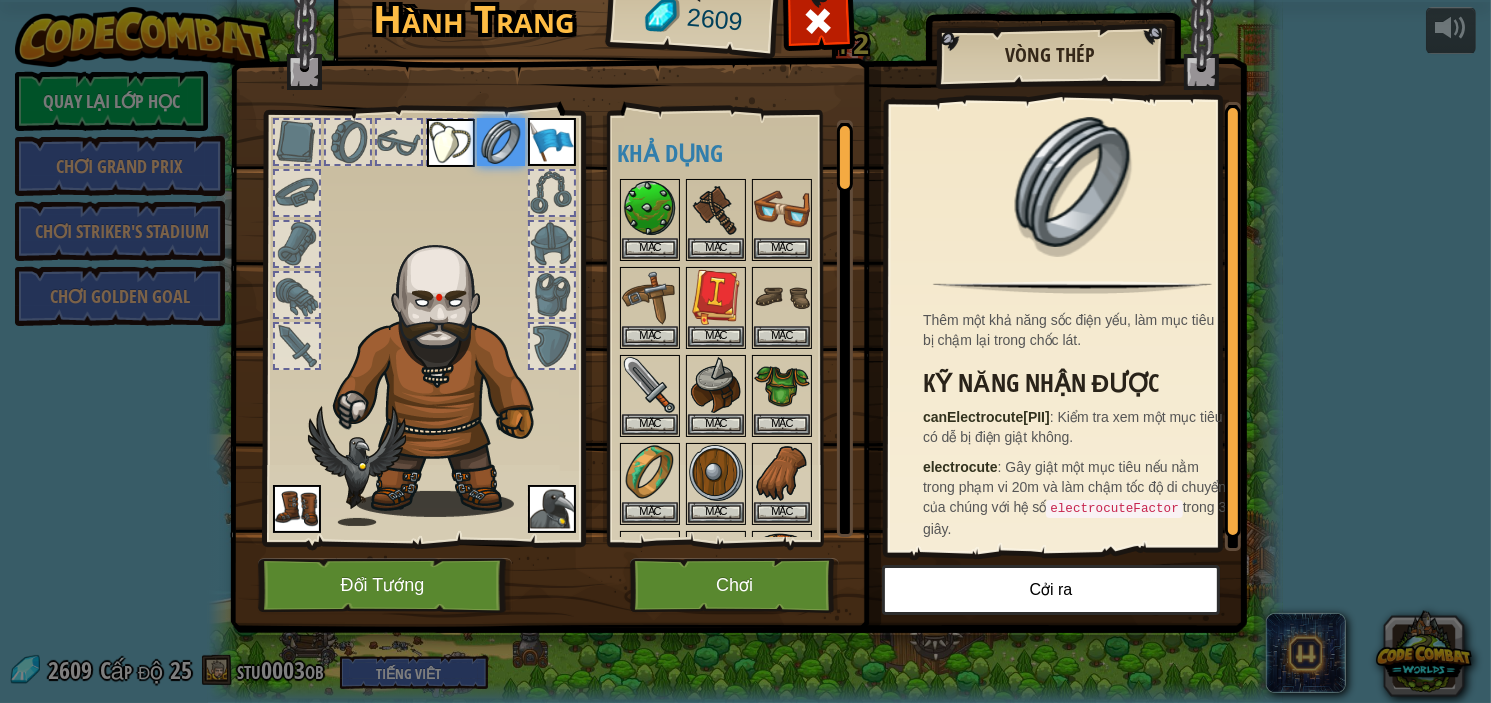 drag, startPoint x: 444, startPoint y: 137, endPoint x: 572, endPoint y: 159, distance: 129.87686 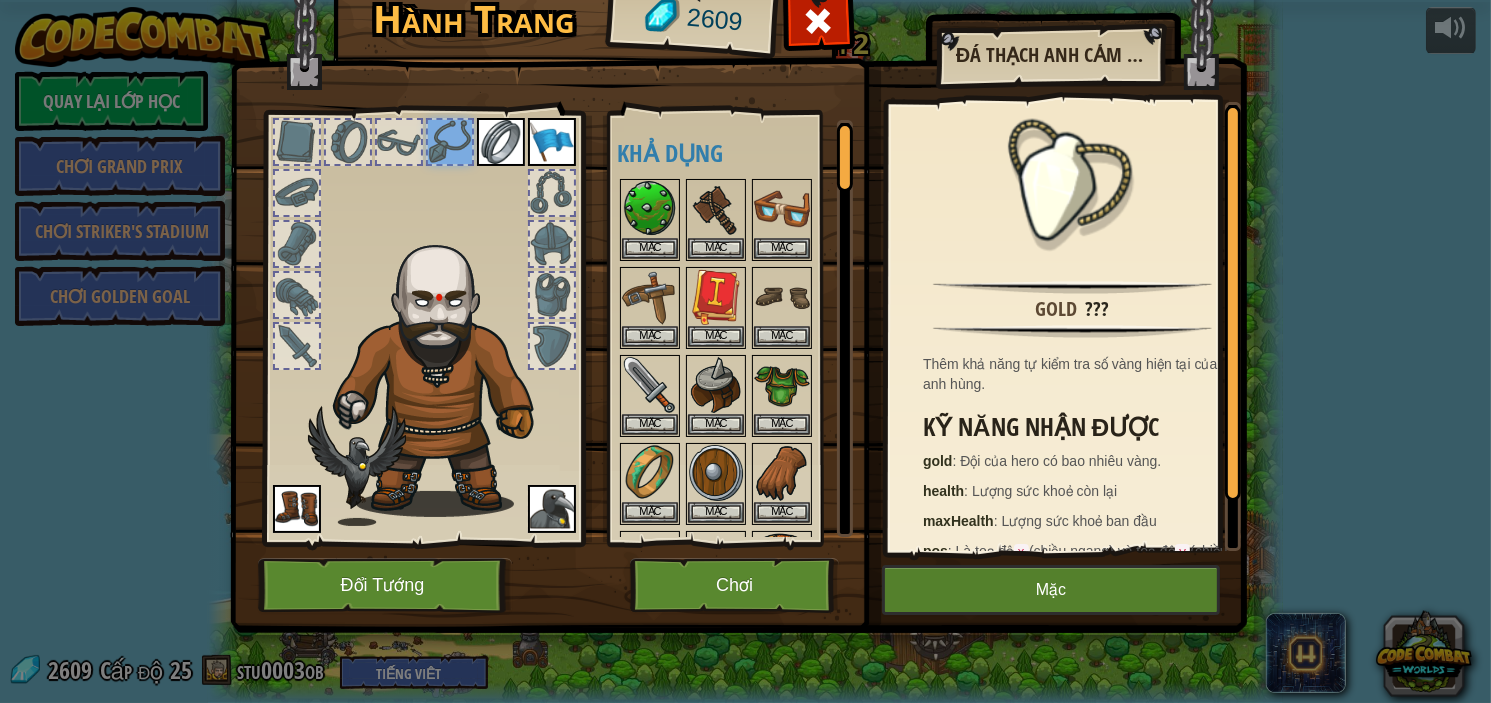 drag, startPoint x: 502, startPoint y: 148, endPoint x: 696, endPoint y: 176, distance: 196.01021 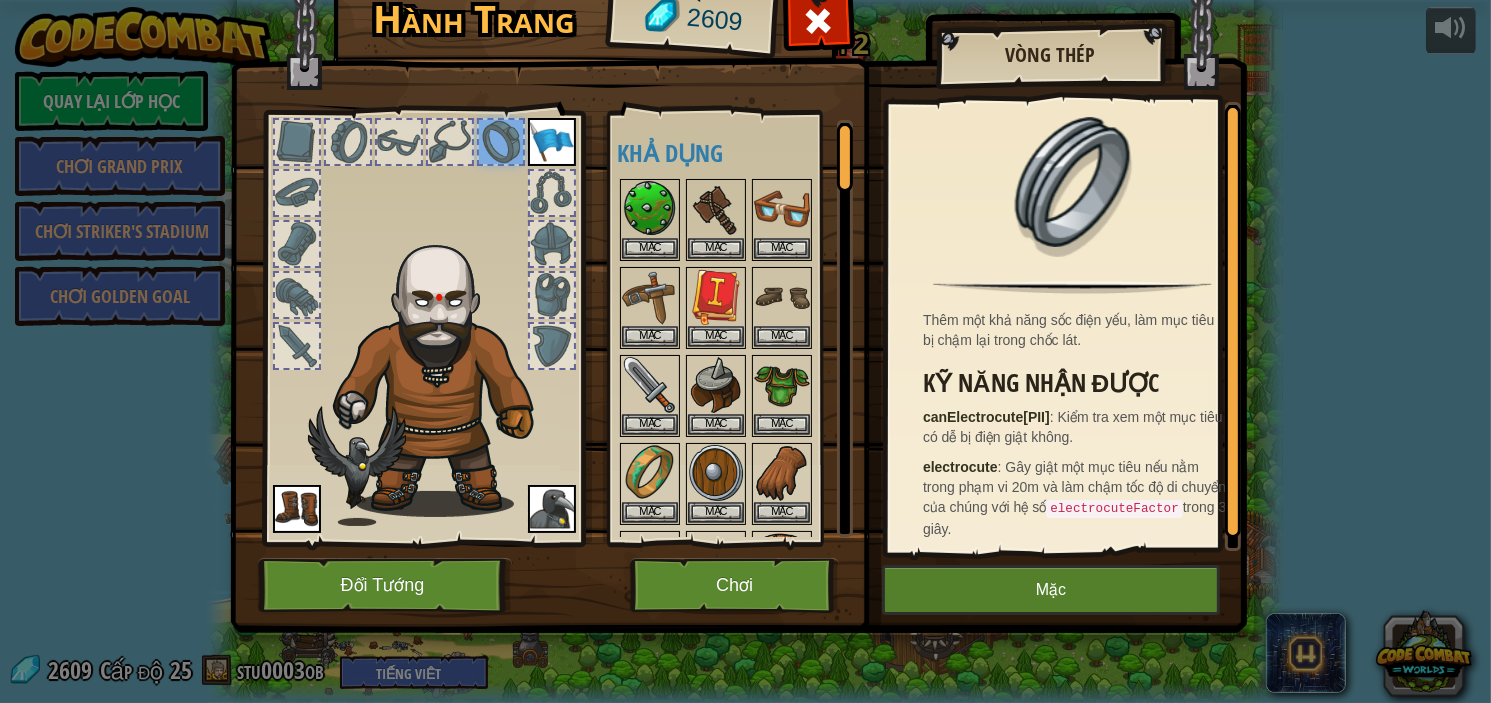 drag, startPoint x: 550, startPoint y: 142, endPoint x: 711, endPoint y: 164, distance: 162.49615 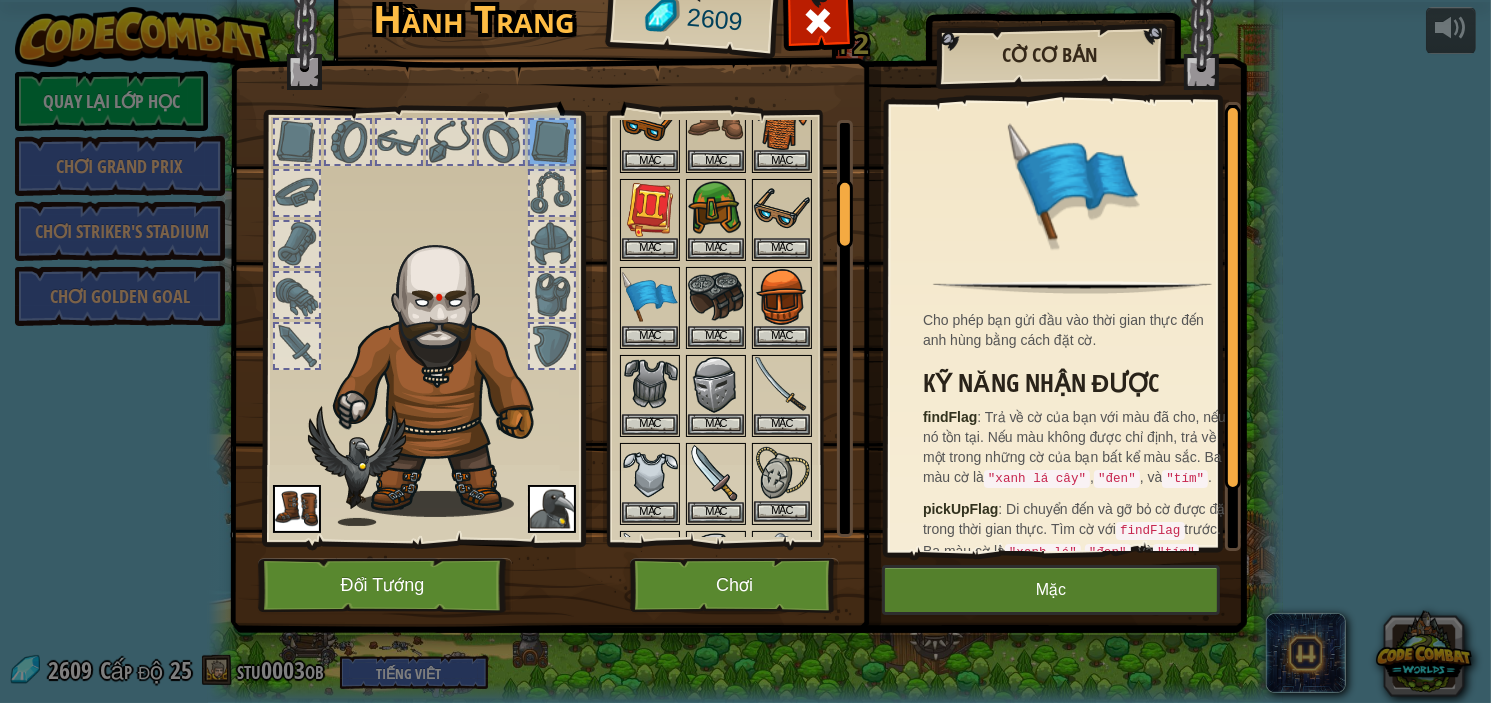 scroll, scrollTop: 400, scrollLeft: 0, axis: vertical 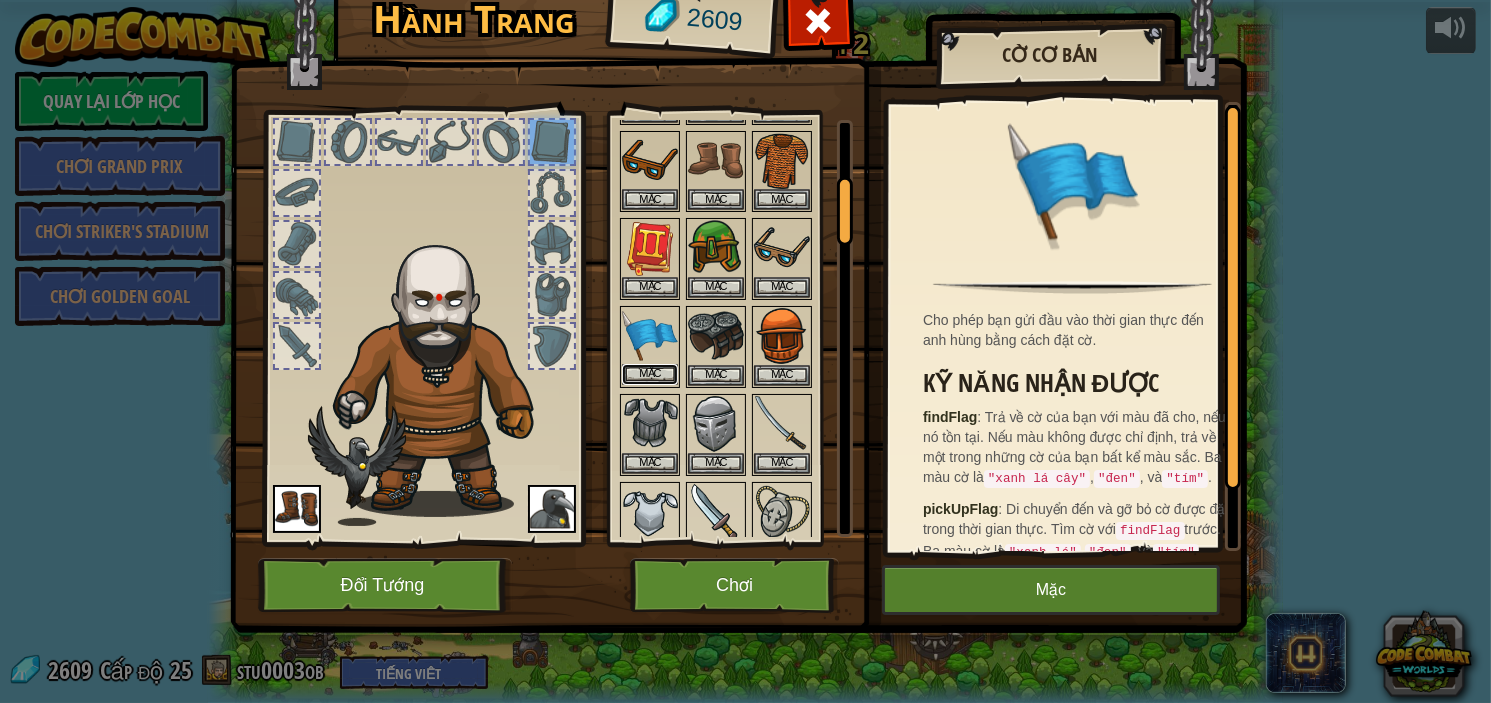 click on "Mặc" at bounding box center (650, 374) 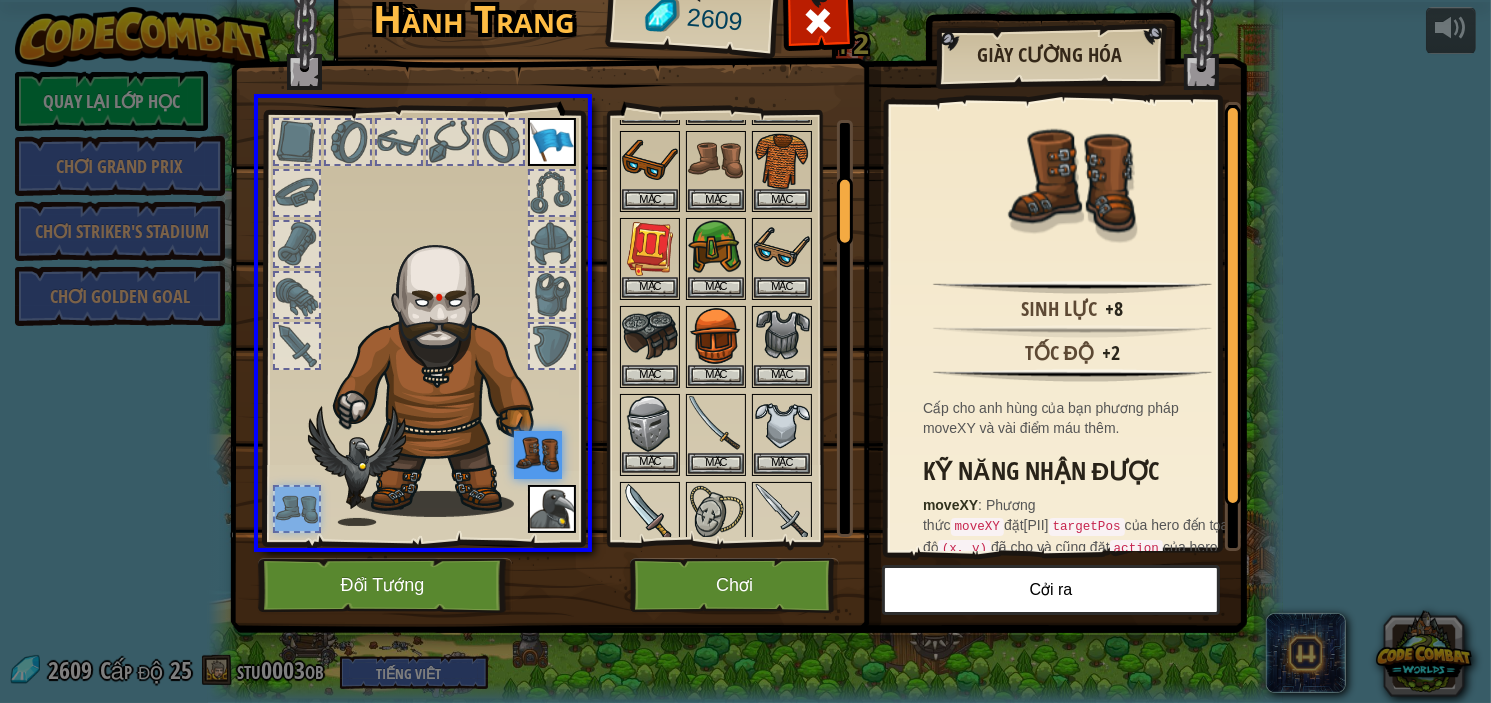 drag, startPoint x: 279, startPoint y: 515, endPoint x: 660, endPoint y: 414, distance: 394.15985 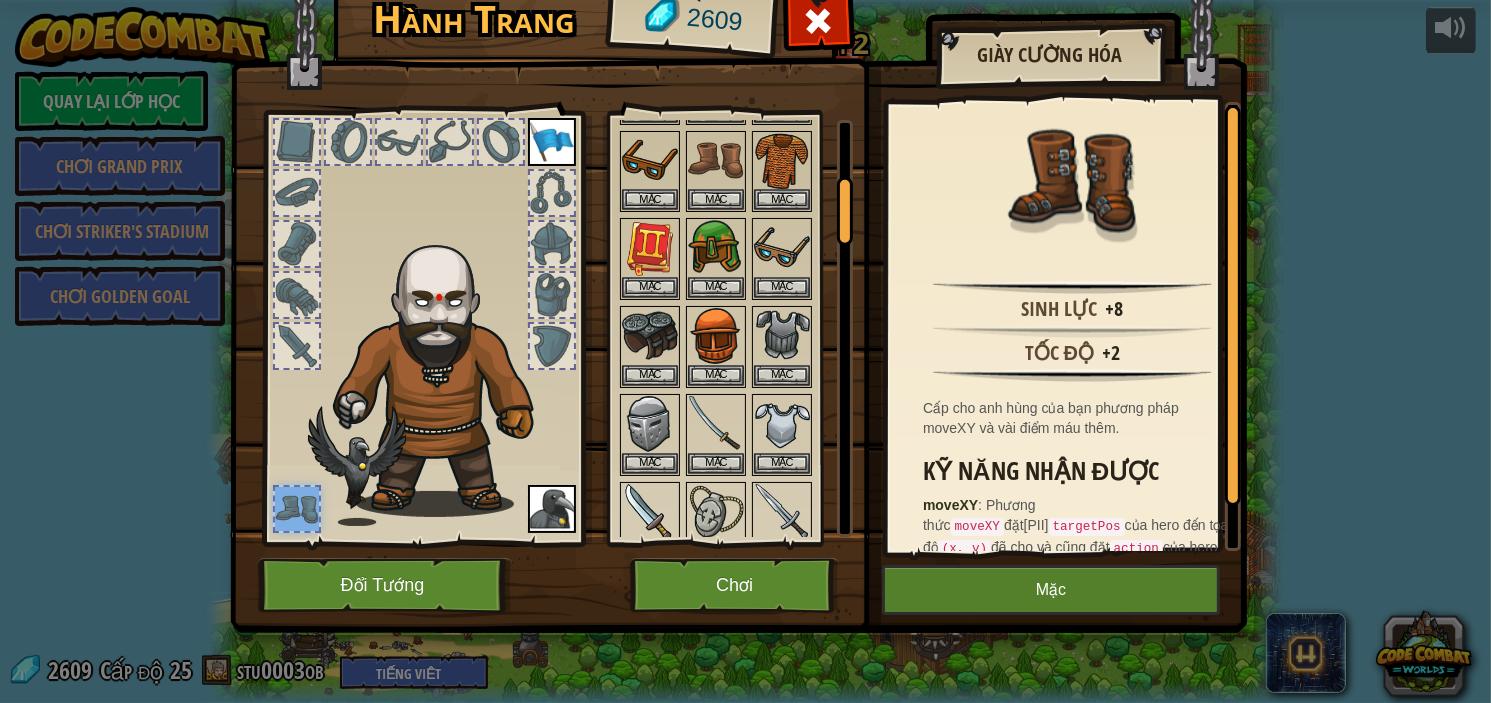 drag, startPoint x: 660, startPoint y: 414, endPoint x: 560, endPoint y: 611, distance: 220.9276 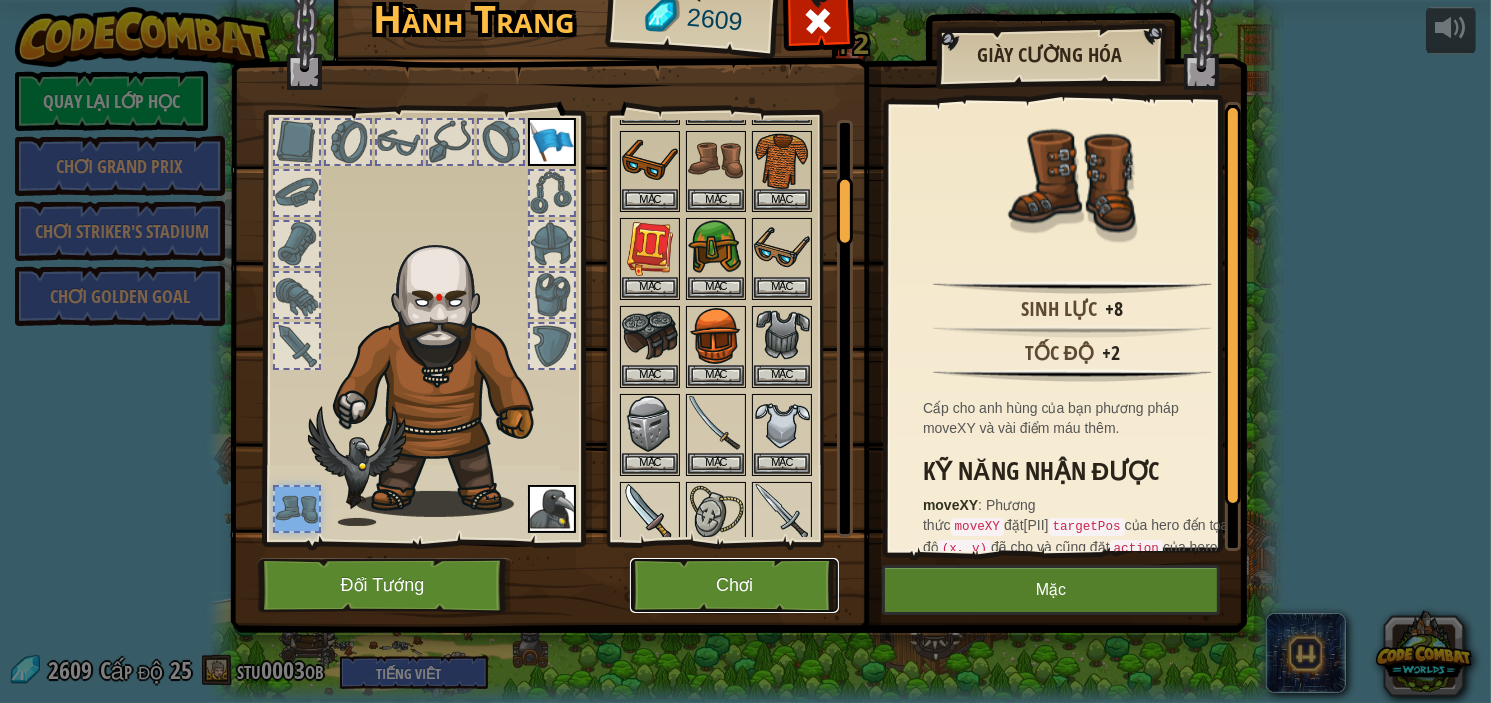 click on "Chơi" at bounding box center [734, 585] 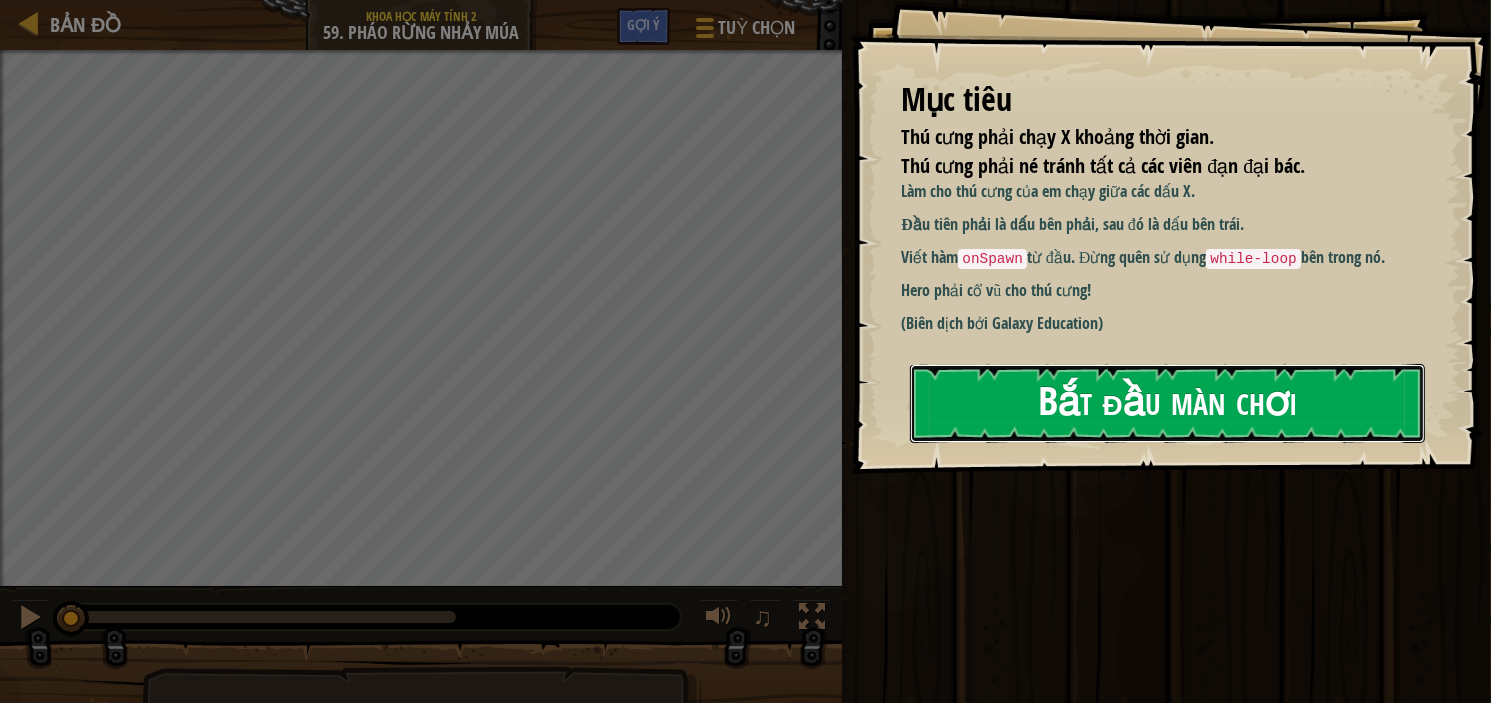 click on "Bắt đầu màn chơi" at bounding box center (1167, 403) 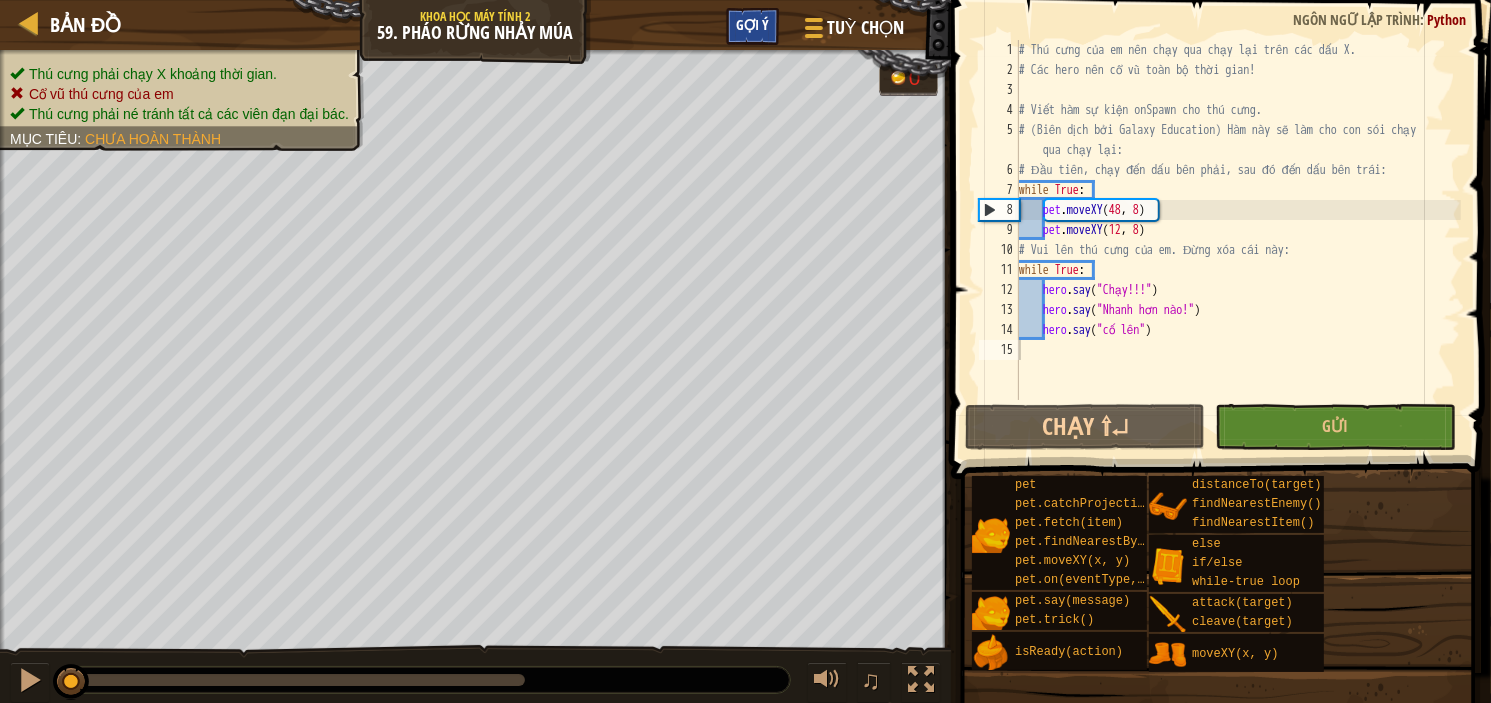 drag, startPoint x: 778, startPoint y: 27, endPoint x: 740, endPoint y: 33, distance: 38.470768 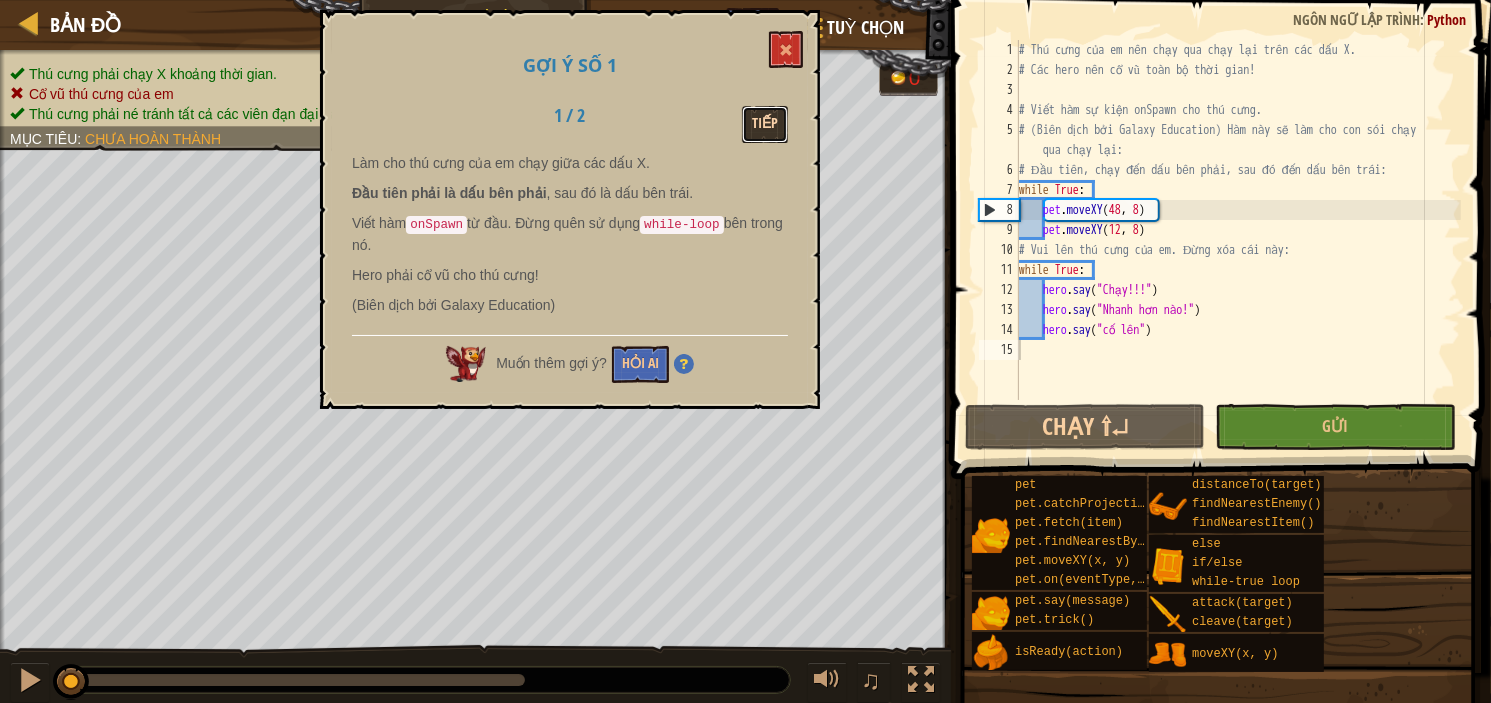 click on "Tiếp" at bounding box center (765, 124) 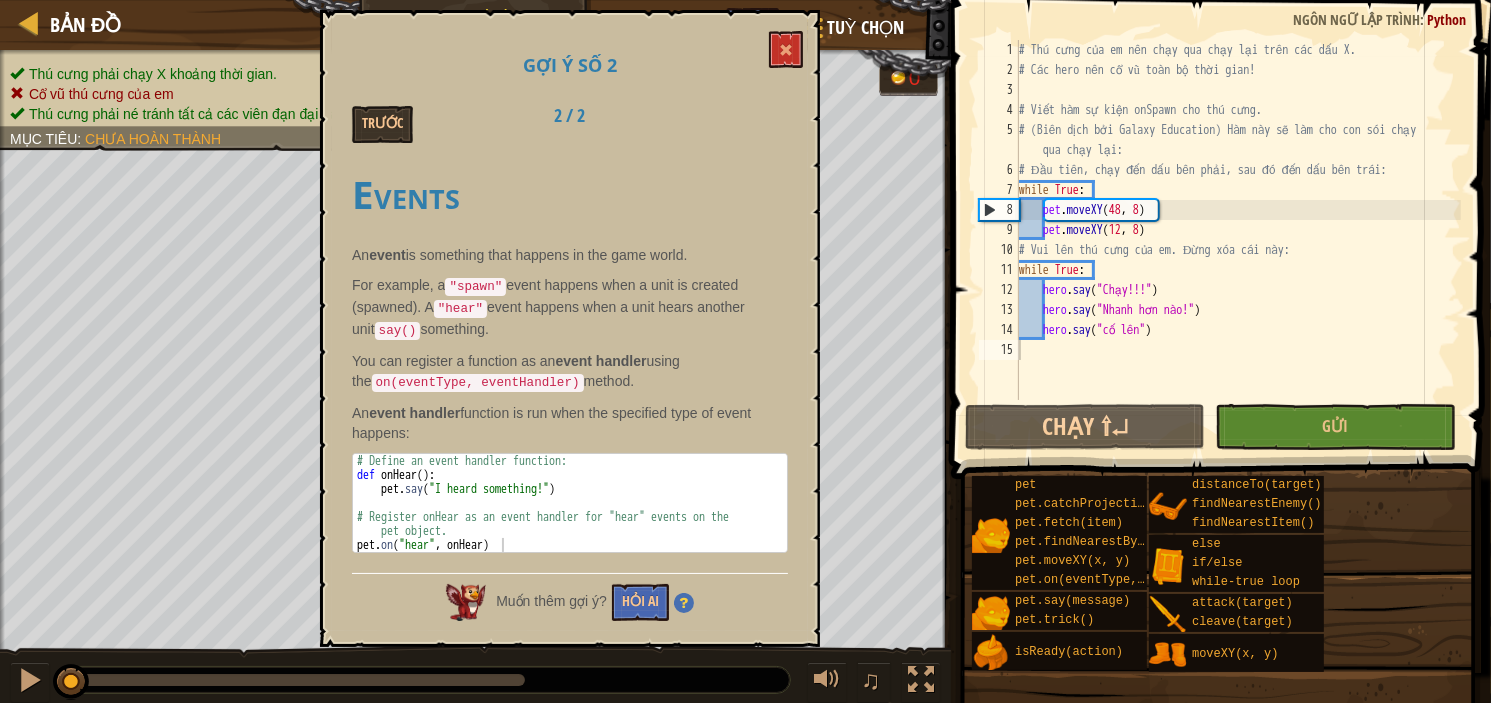 click on "Gợi ý số 2 Trước 2 / 2 Events
An  event  is something that happens in the game world.
For example, a  "spawn"  event happens when a unit is created (spawned).
A  "hear"  event happens when a unit hears another unit  say()  something.
You can register a function as an  event handler  using the  on(eventType, eventHandler)  method.
An  event handler  function is run when the specified type of event happens:
1 2 3 4 5 6 # Define an event handler function: def   onHear ( ) :      pet . say ( "I heard something!" ) # Register onHear as an event handler for "hear" events on the       pet object. pet . on ( "hear" ,   onHear )     XXXXXXXXXXXXXXXXXXXXXXXXXXXXXXXXXXXXXXXXXXXXXXXXXXXXXXXXXXXXXXXXXXXXXXXXXXXXXXXXXXXXXXXXXXXXXXXXXXXXXXXXXXXXXXXXXXXXXXXXXXXXXXXXXXXXXXXXXXXXXXXXXXXXXXXXXXXXXXXXXXXXXXXXXXXXXXXXXXXXXXXXXXXXXXXXXXXXXXXXXXXXXXXXXXXXXXXXXXXXXXXXXXXXXXXXXXXXXXXXXXXXXXXXXXXXXXXX
Muốn thêm gợi ý? Hỏi AI" at bounding box center (570, 328) 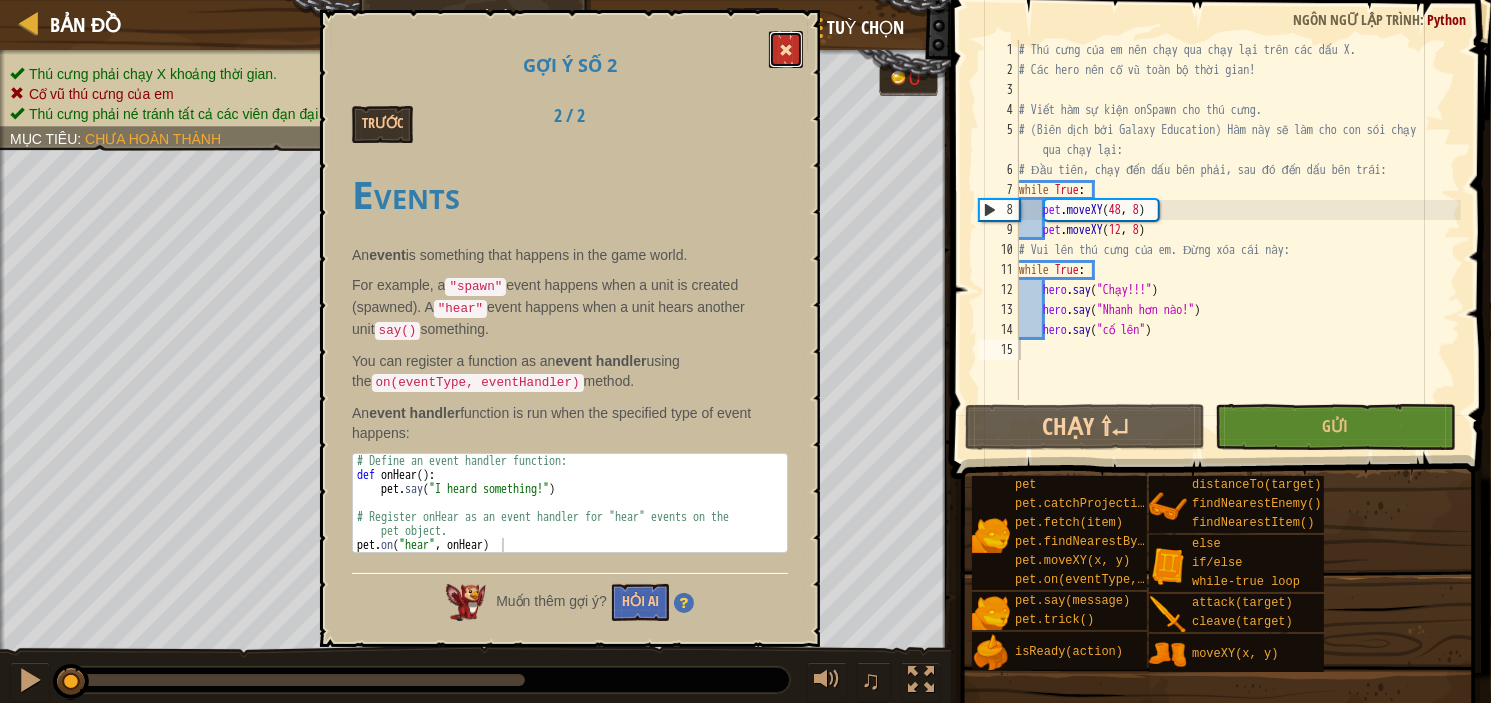 click at bounding box center (786, 49) 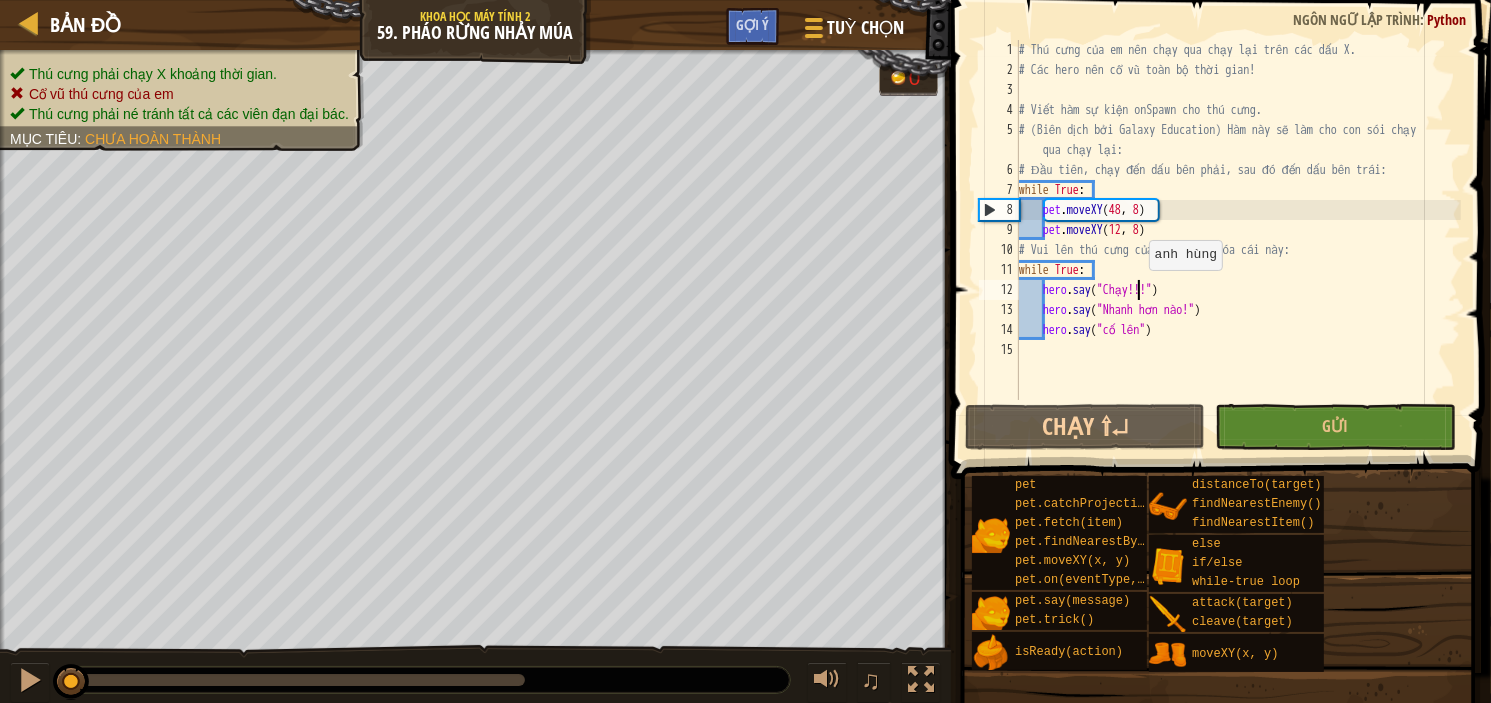 drag, startPoint x: 1139, startPoint y: 290, endPoint x: 1165, endPoint y: 316, distance: 36.769554 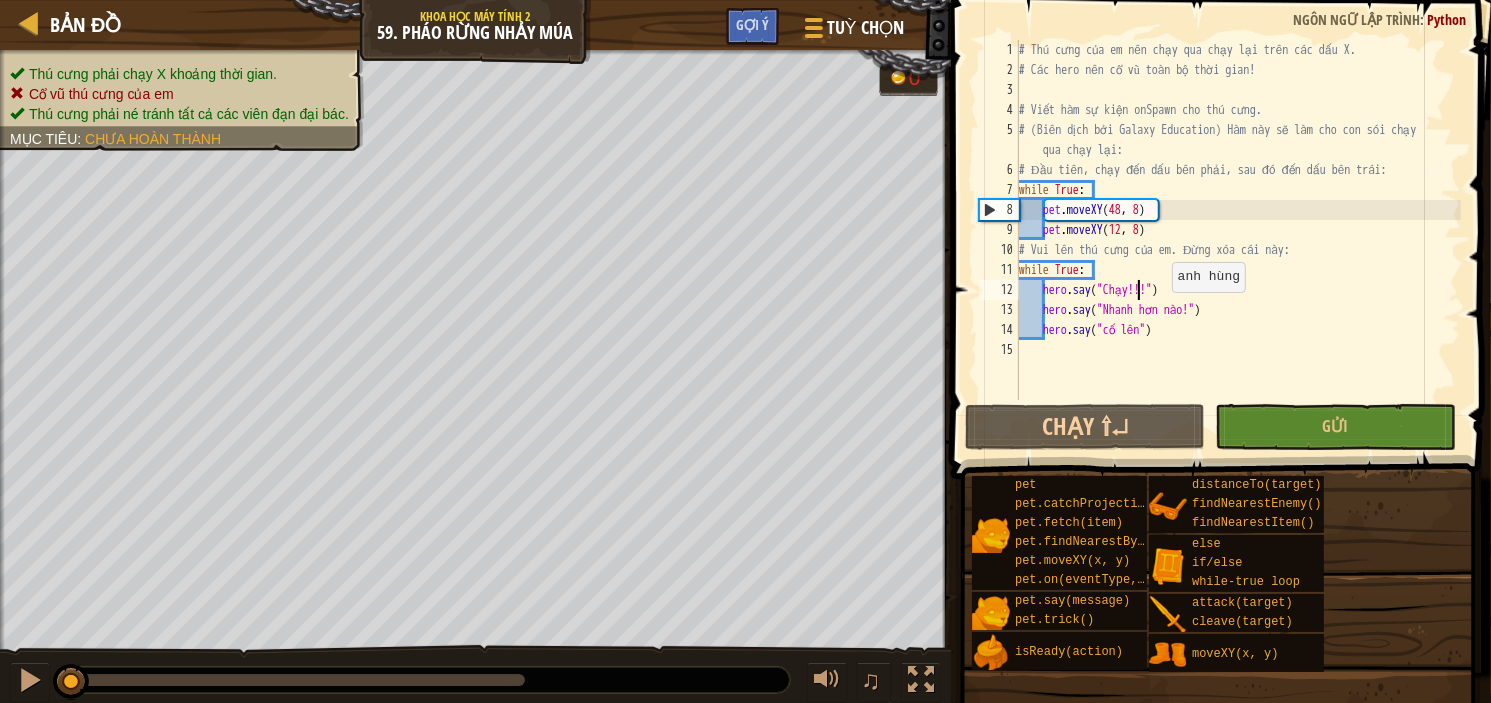 type on "hero.say("cố lên")" 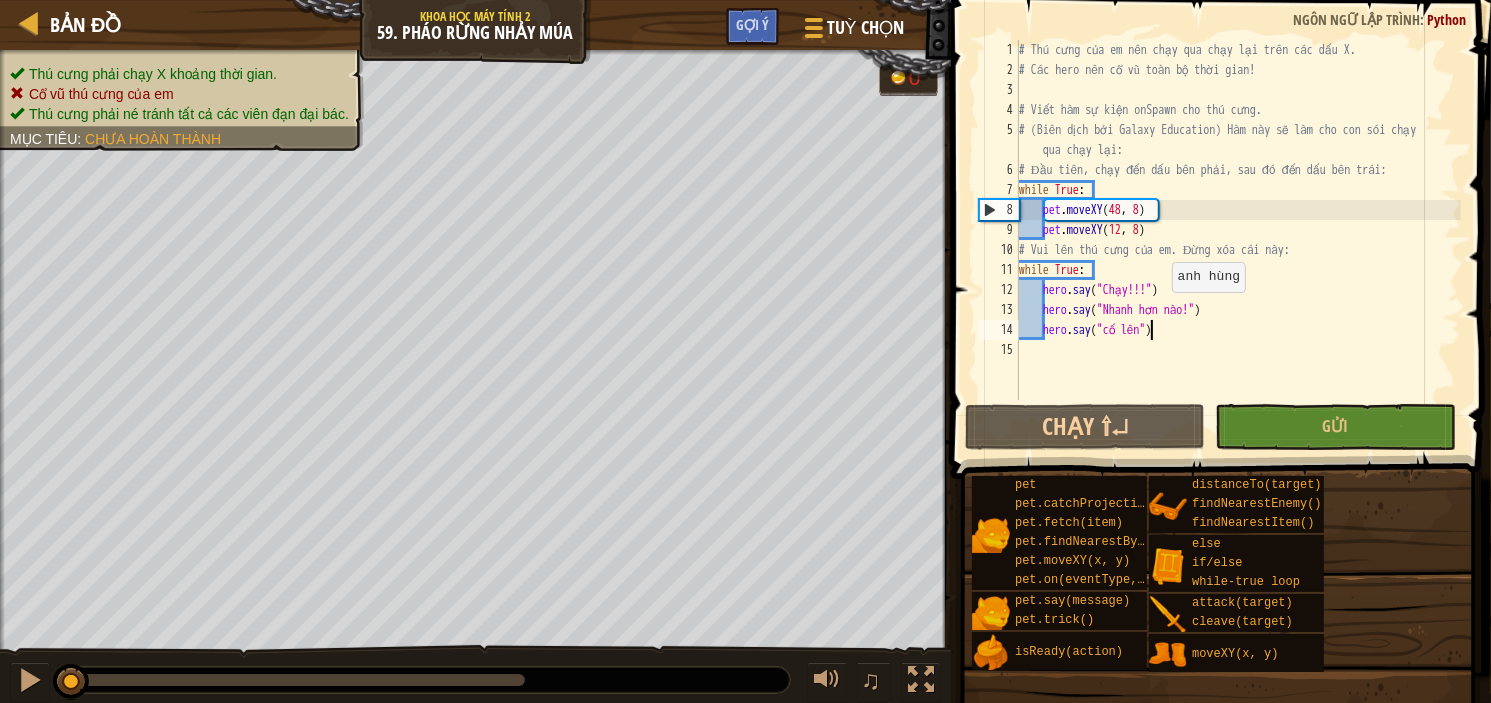 drag, startPoint x: 1152, startPoint y: 330, endPoint x: 1231, endPoint y: 351, distance: 81.7435 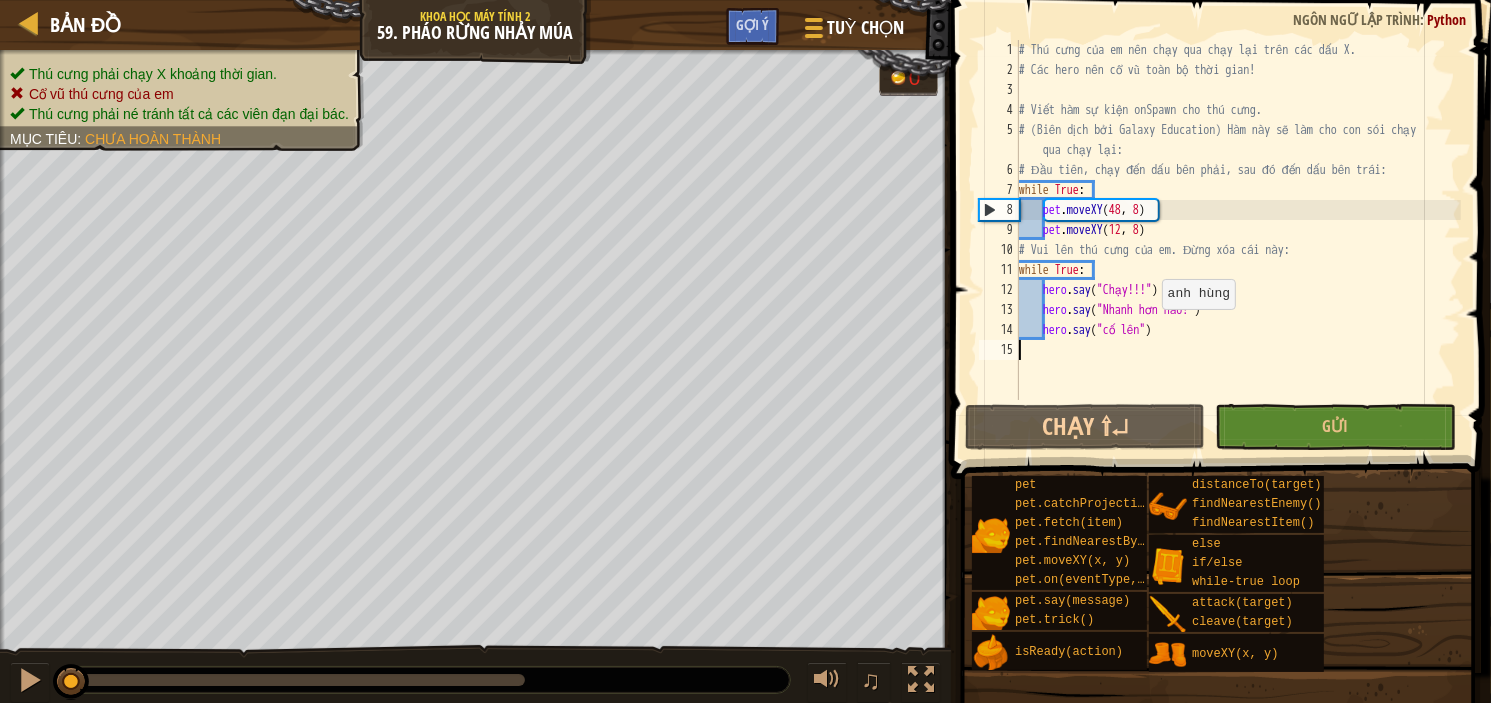 click on "# Thú cưng của em nên chạy qua chạy lại trên các dấu X. # Các hero nên cổ vũ toàn bộ thời gian! # Viết hàm sự kiện onSpawn cho thú cưng. # (Biên dịch bởi Galaxy Education) Hàm này sẽ làm cho con sói chạy       qua chạy lại: # Đầu tiên, chạy đến dấu bên phải, sau đó đến dấu bên trái: while   True :      pet . moveXY ( [NUMBER] ,   8 )      pet . moveXY ( [NUMBER] ,   8 ) # Vui lên thú cưng của em. Đừng xóa cái này: while   True :      hero . say ( "Chạy!!!" )      hero . say ( "Nhanh hơn nào!" )      hero . say ( "cố lên" )      hero . say ( "cố lê" at bounding box center (1238, 240) 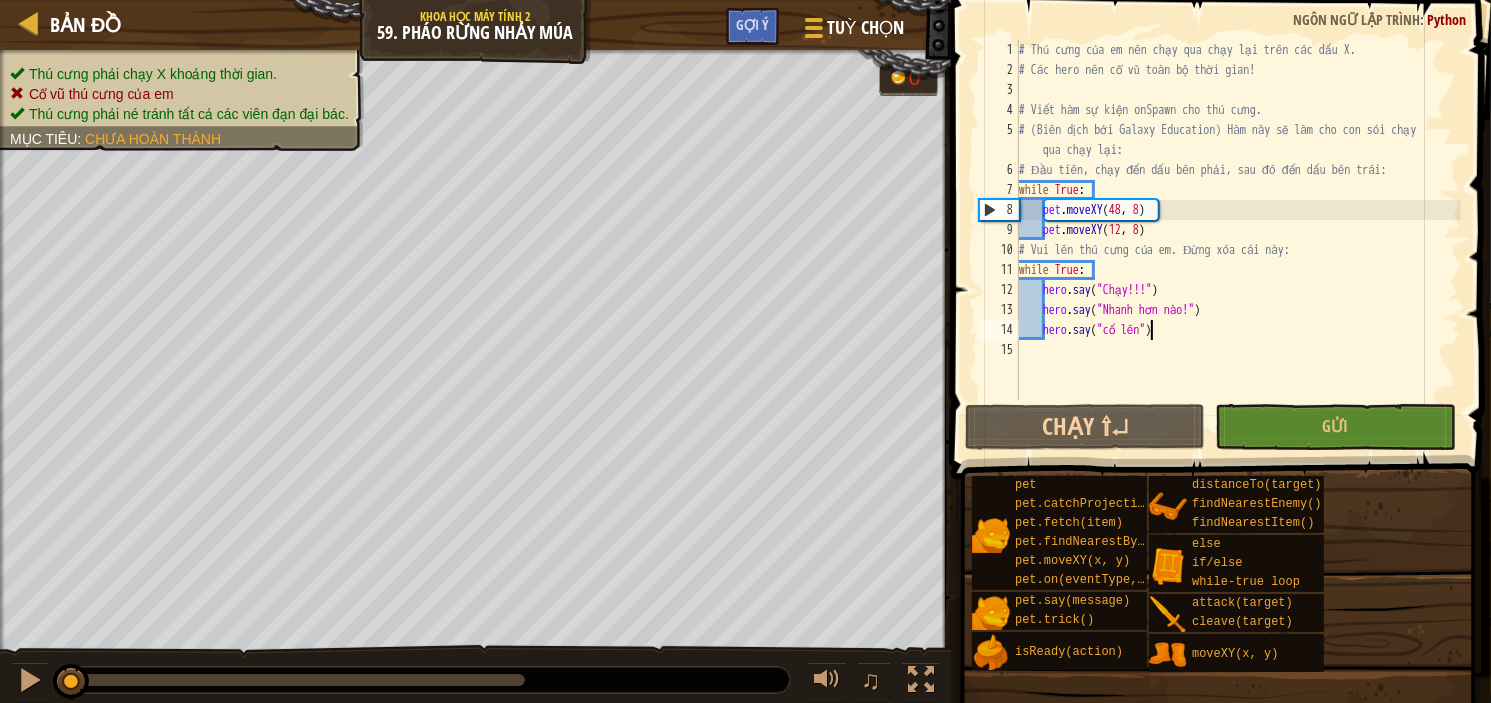 scroll, scrollTop: 9, scrollLeft: 11, axis: both 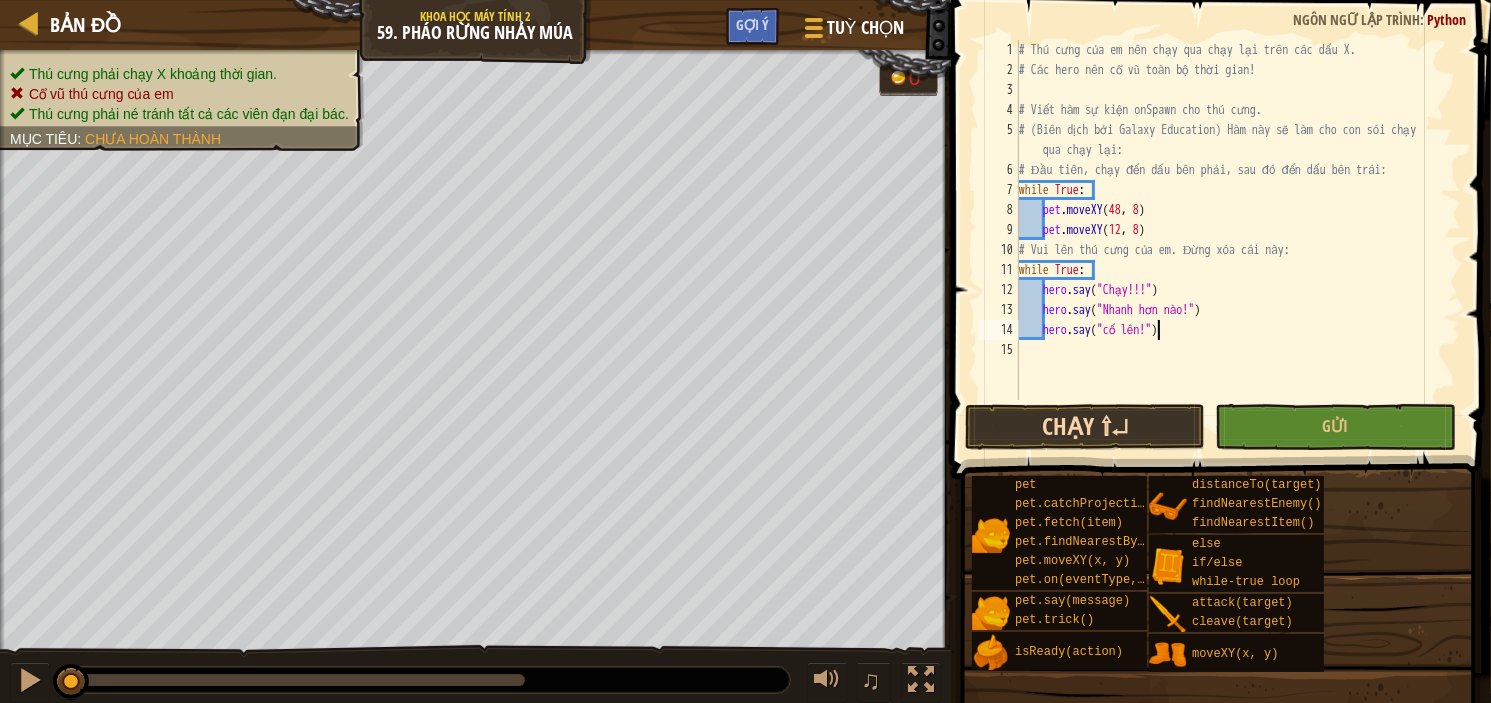 type on "hero.say("cố lên!")" 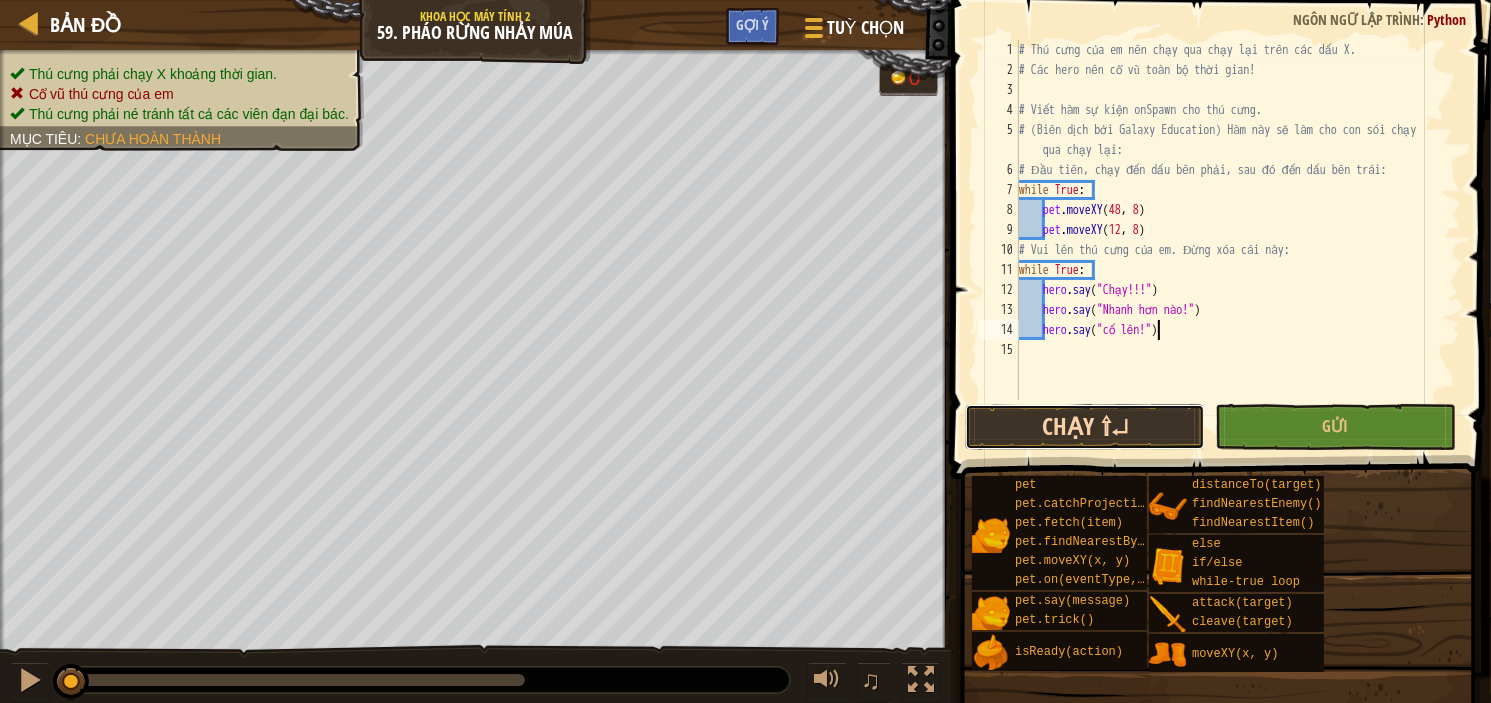 click on "Chạy ⇧↵" at bounding box center (1085, 427) 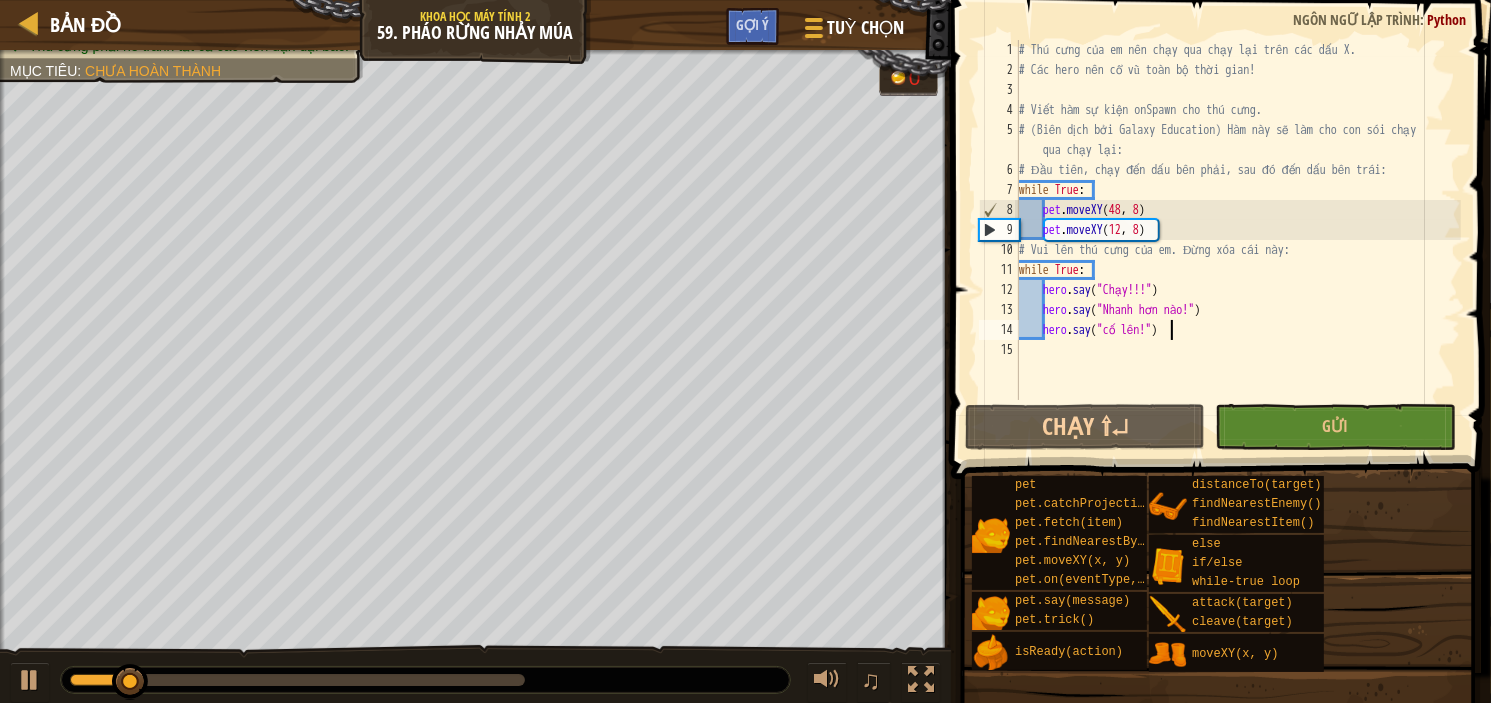 click on "# Thú cưng của em nên chạy qua chạy lại trên các dấu X. # Các hero nên cổ vũ toàn bộ thời gian! # Viết hàm sự kiện onSpawn cho thú cưng. # (Biên dịch bởi Galaxy Education) Hàm này sẽ làm cho con sói chạy       qua chạy lại: # Đầu tiên, chạy đến dấu bên phải, sau đó đến dấu bên trái: while   True :      pet . moveXY ( [NUMBER] ,   [NUMBER] )      pet . moveXY ( [NUMBER] ,   [NUMBER] ) # Vui lên thú cưng của em. Đừng xóa cái này: while   True :      hero . say ( "Chạy!!!" )      hero . say ( "Nhanh hơn nào!" )      hero . say ( "cố lên!" )" at bounding box center [1238, 240] 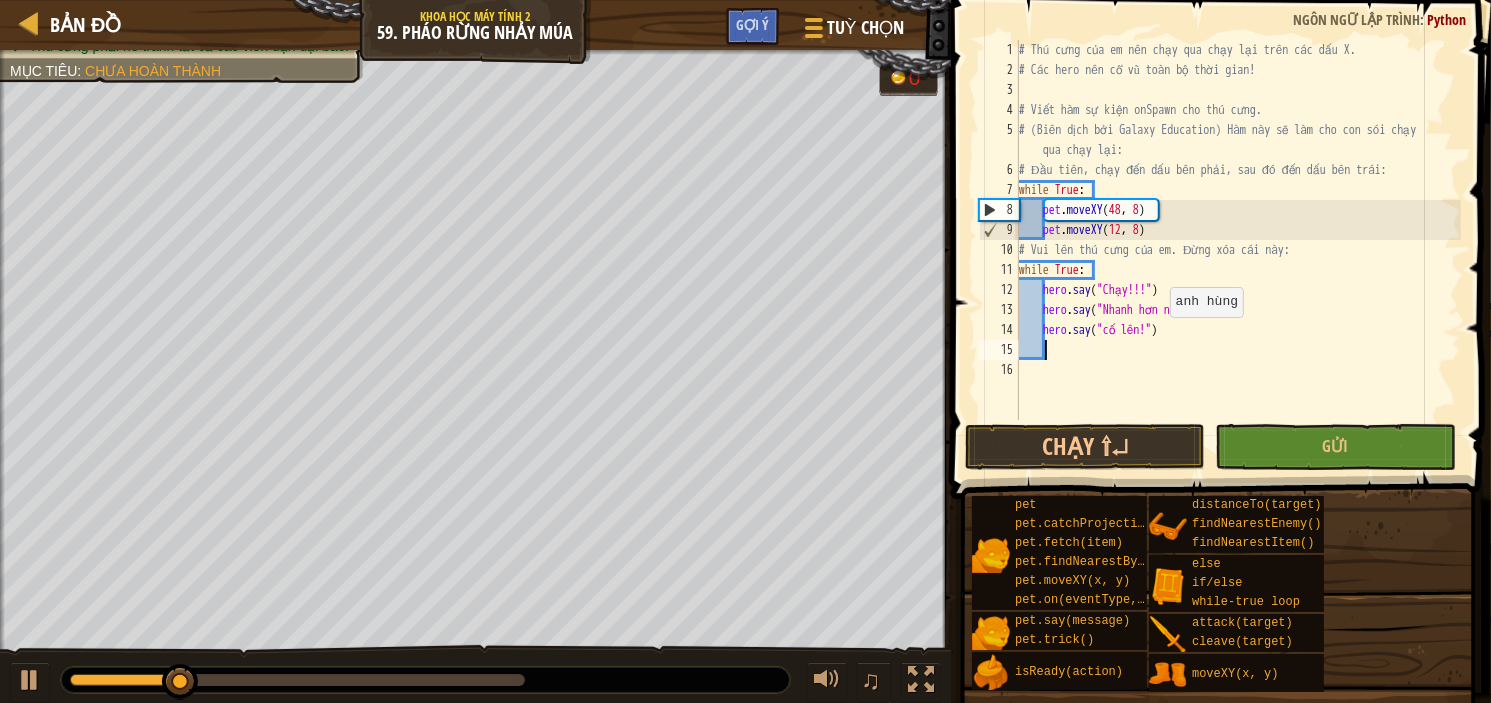 scroll, scrollTop: 9, scrollLeft: 0, axis: vertical 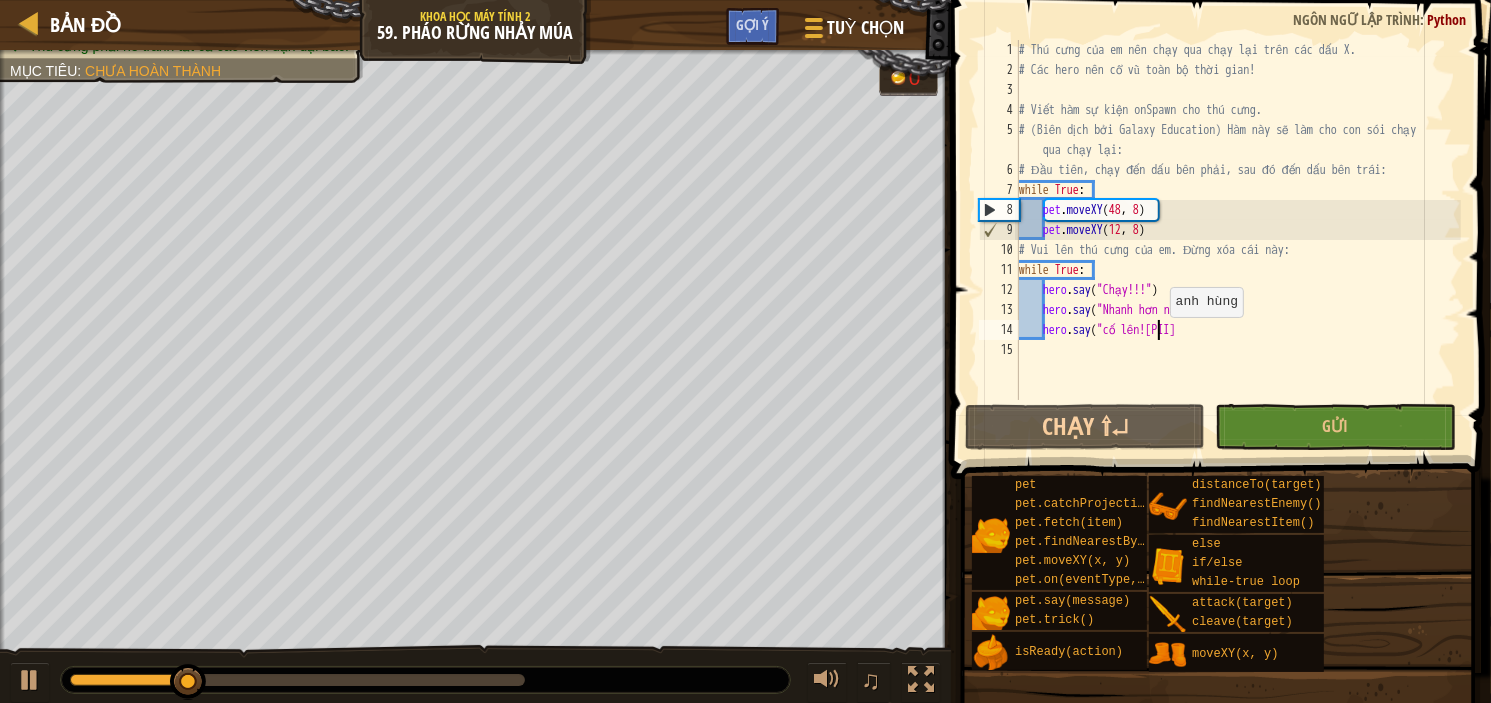 type on "h" 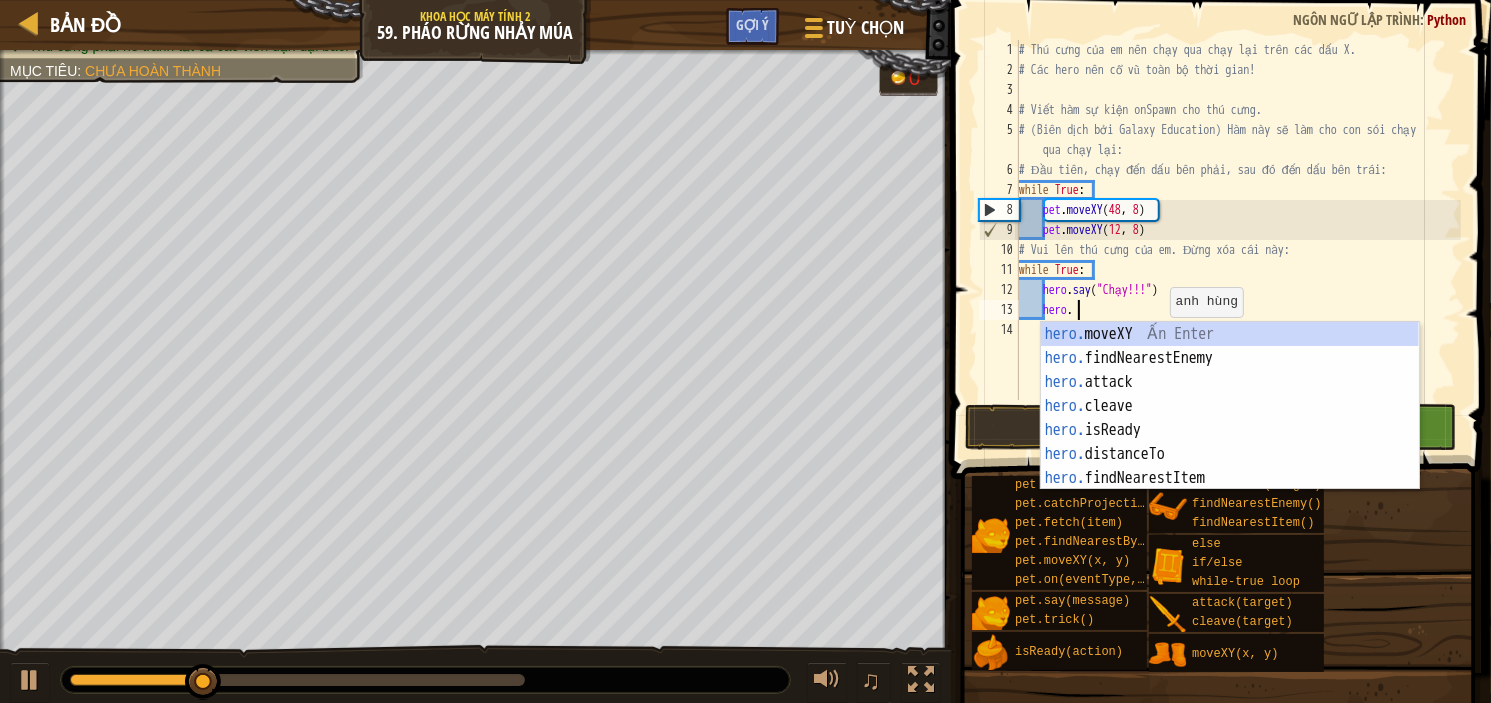 type on "h" 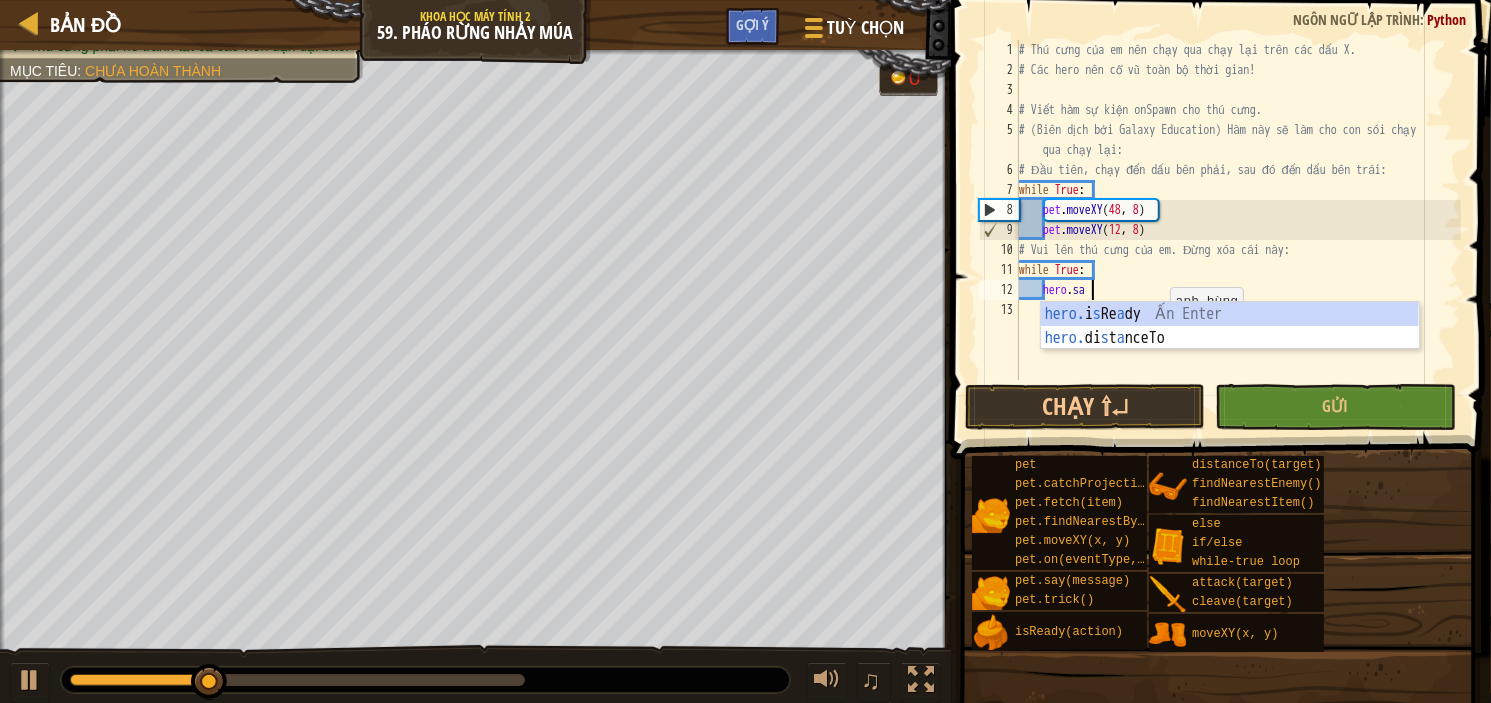 type on "h" 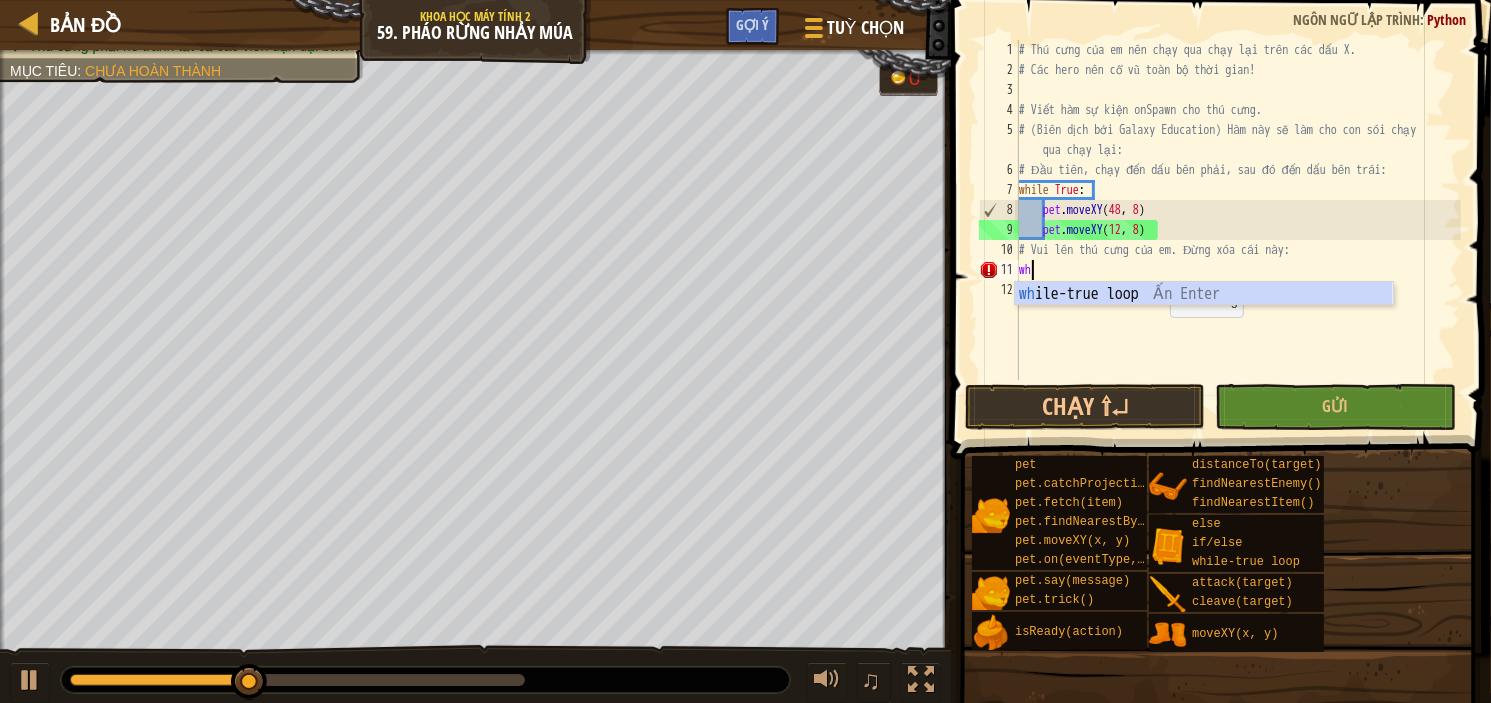 type on "w" 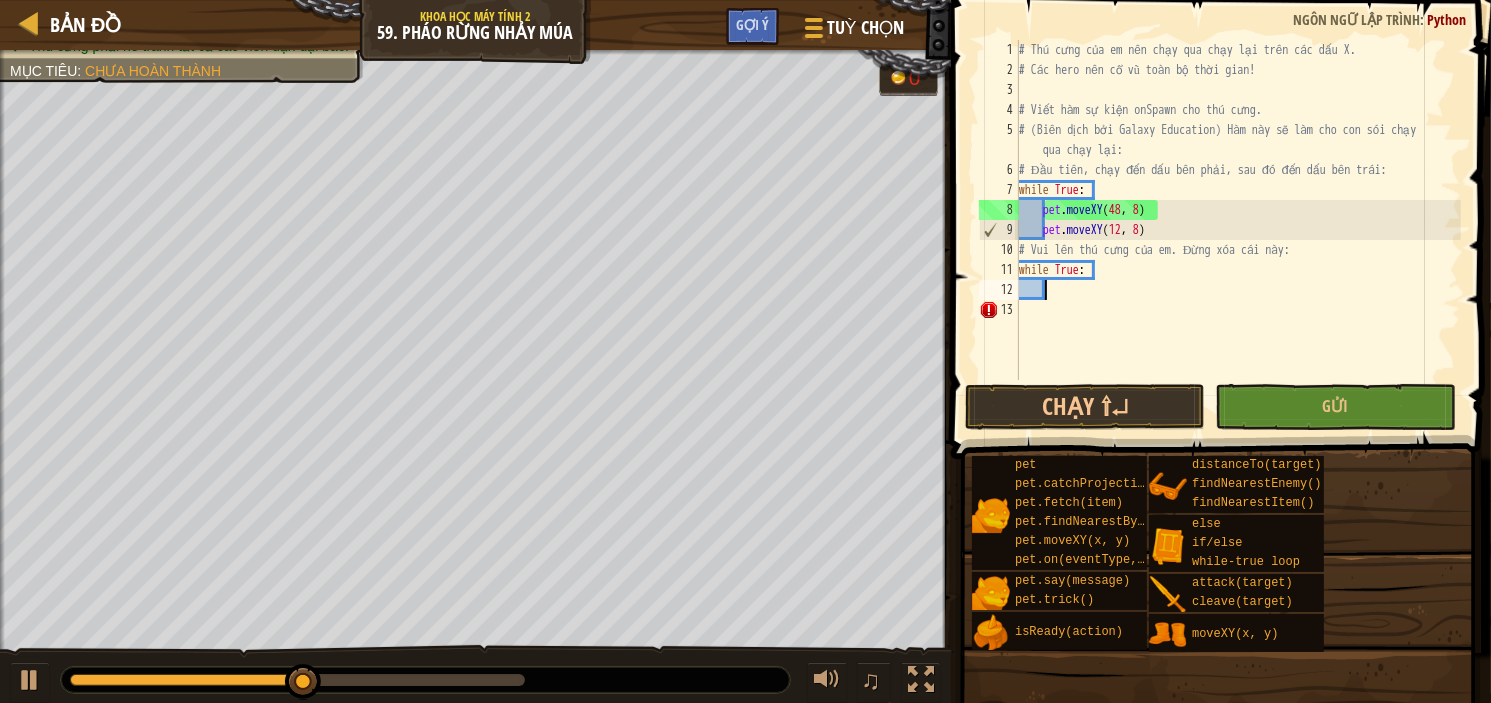 type on "h" 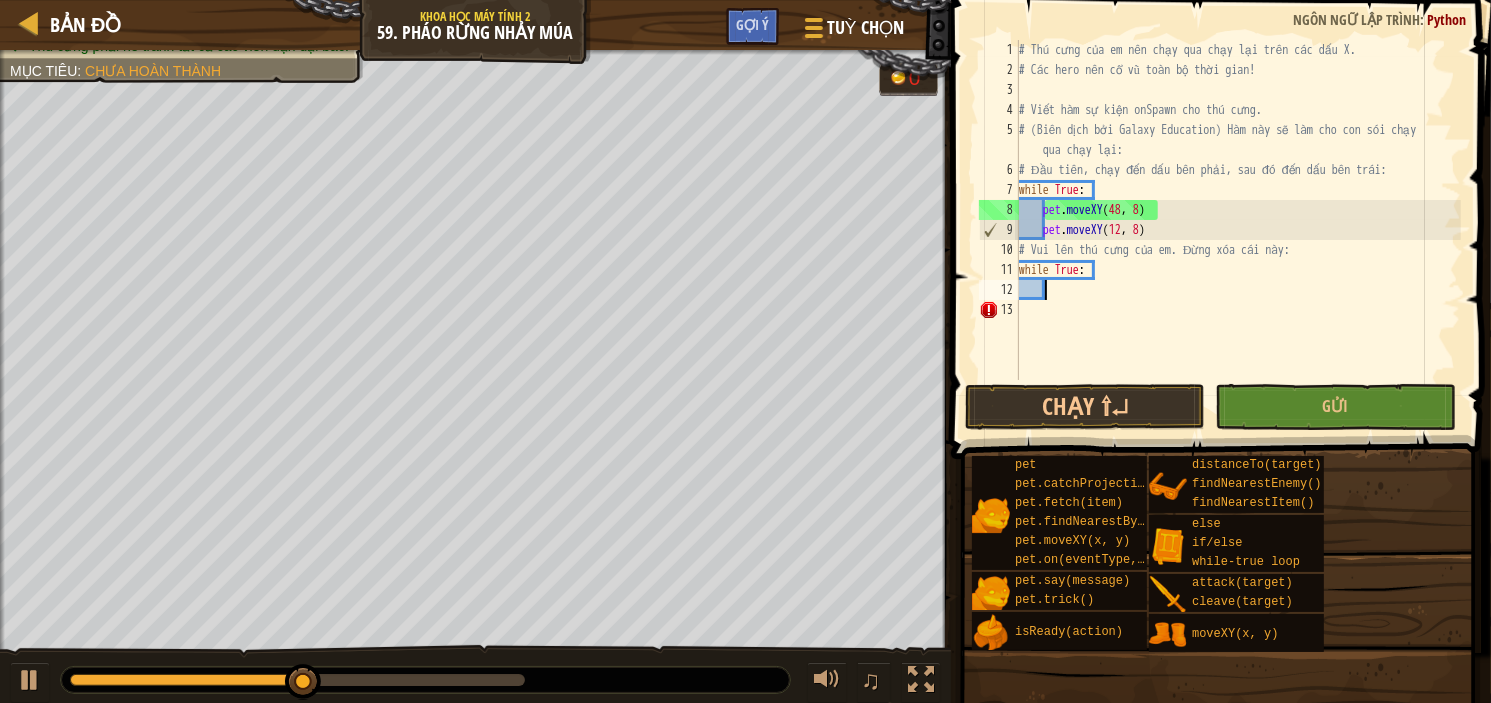 scroll, scrollTop: 9, scrollLeft: 1, axis: both 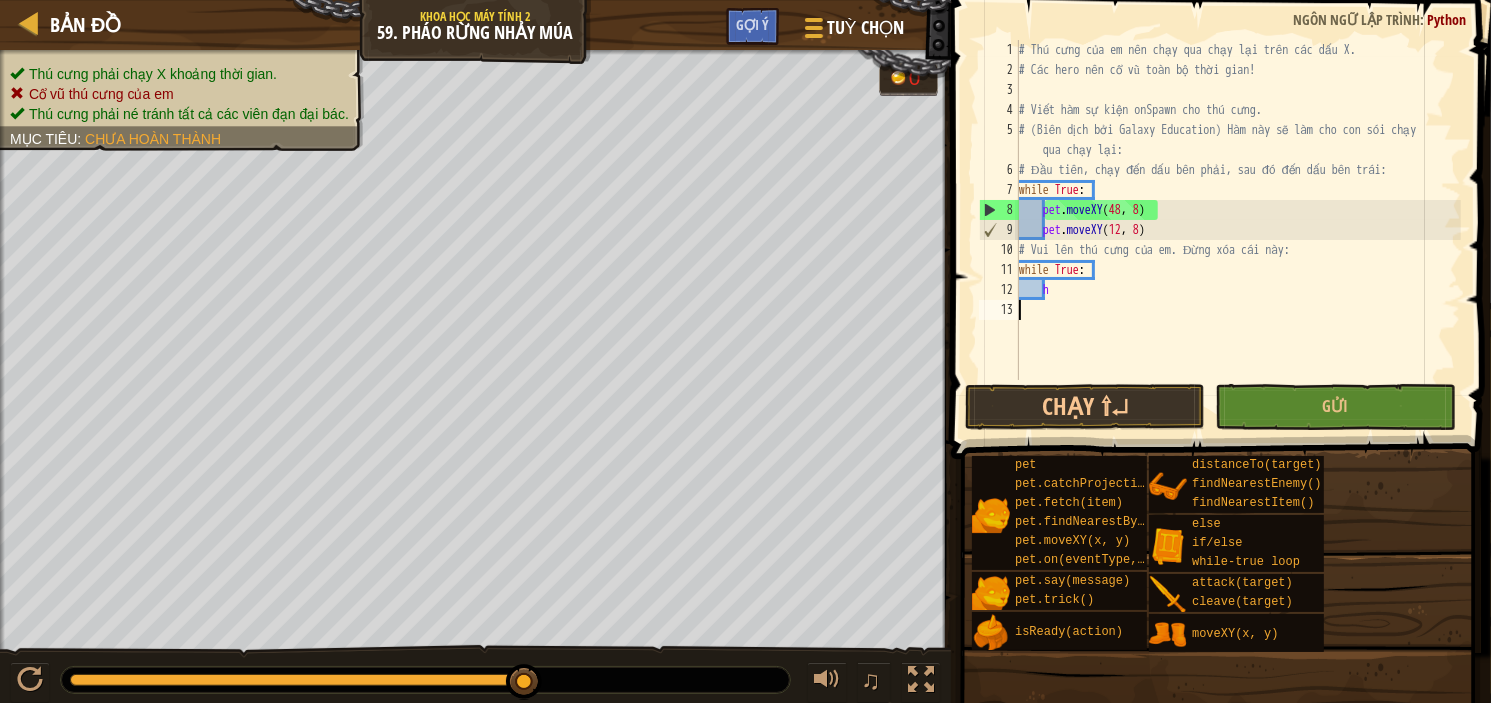 click on "# Thú cưng của em nên chạy qua chạy lại trên các dấu X. # Các hero nên cổ vũ toàn bộ thời gian! # Viết hàm sự kiện onSpawn cho thú cưng. # (Biên dịch bởi Galaxy Education) Hàm này sẽ làm cho con sói chạy       qua chạy lại: # Đầu tiên, chạy đến dấu bên phải, sau đó đến dấu bên trái: while   True :      pet . moveXY ( [NUMBER] ,   8 )      pet . moveXY ( [NUMBER] ,   8 ) # Vui lên thú cưng của em. Đừng xóa cái này: while   True :      h" at bounding box center [1238, 230] 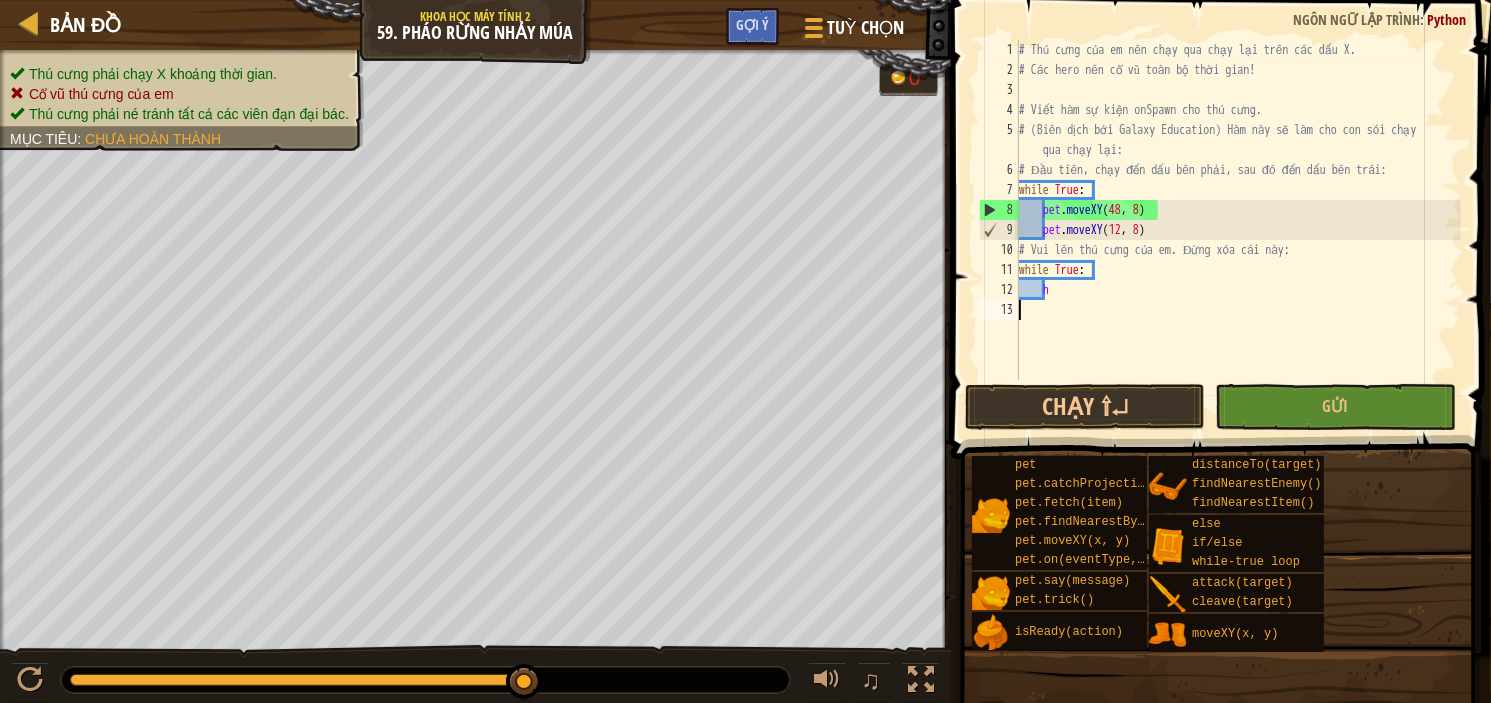 scroll, scrollTop: 9, scrollLeft: 0, axis: vertical 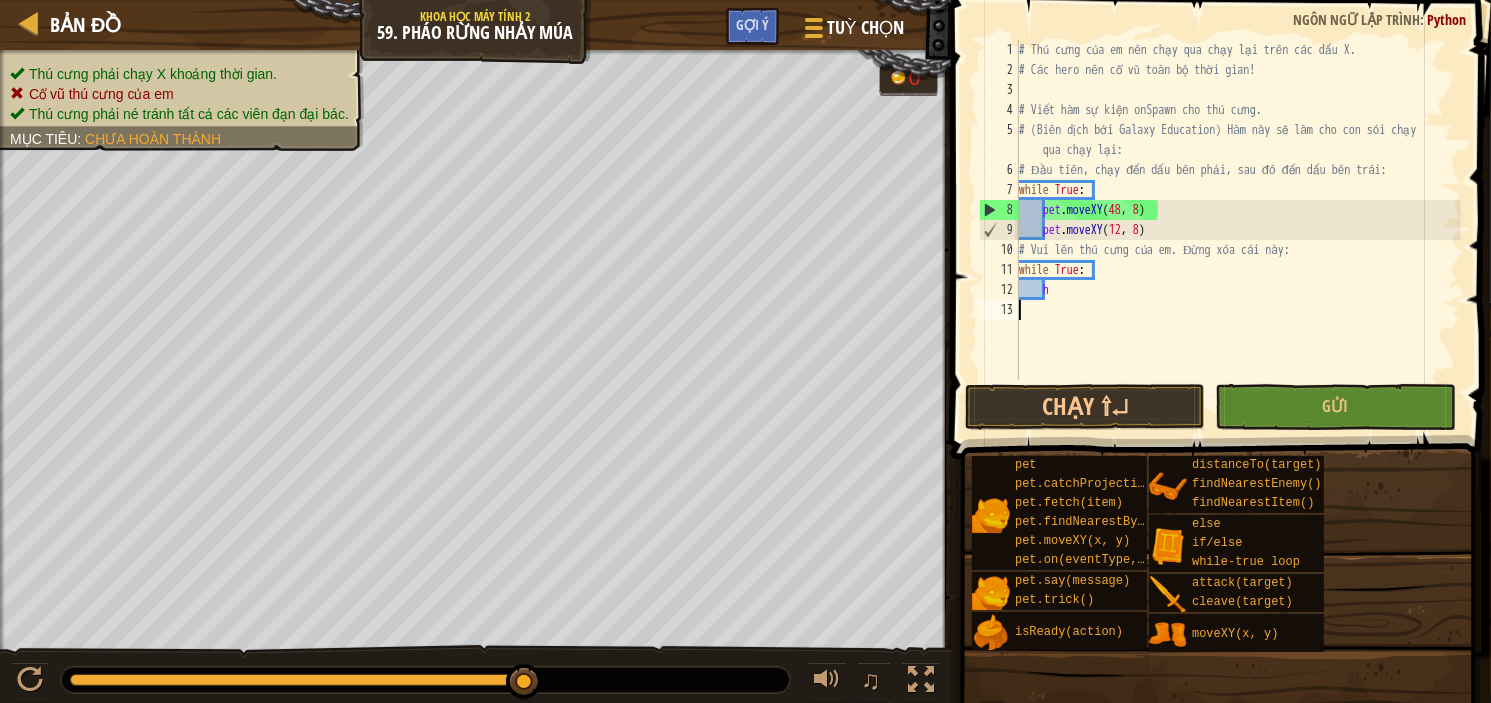 click on "# Thú cưng của em nên chạy qua chạy lại trên các dấu X. # Các hero nên cổ vũ toàn bộ thời gian! # Viết hàm sự kiện onSpawn cho thú cưng. # (Biên dịch bởi Galaxy Education) Hàm này sẽ làm cho con sói chạy       qua chạy lại: # Đầu tiên, chạy đến dấu bên phải, sau đó đến dấu bên trái: while   True :      pet . moveXY ( [NUMBER] ,   8 )      pet . moveXY ( [NUMBER] ,   8 ) # Vui lên thú cưng của em. Đừng xóa cái này: while   True :      h" at bounding box center (1238, 230) 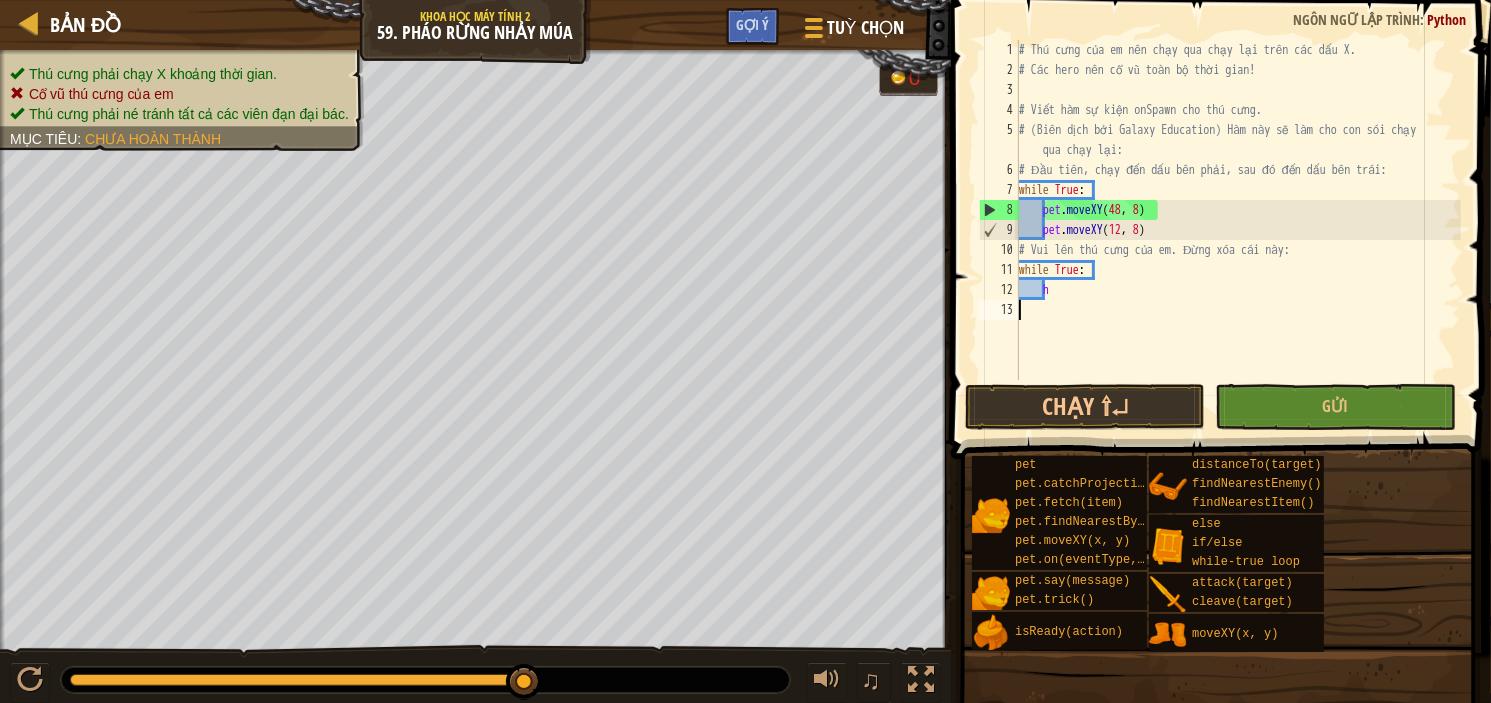 type on "h" 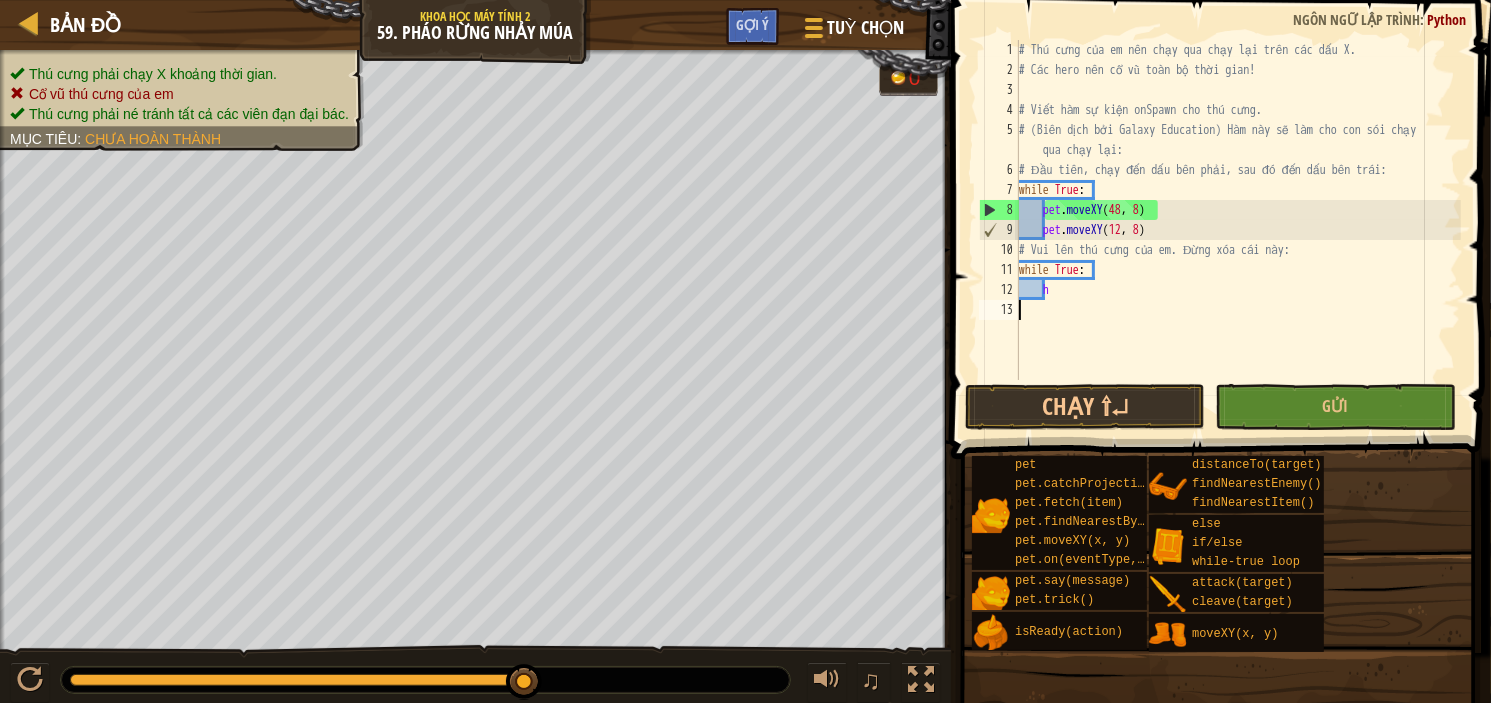 click on "# Thú cưng của em nên chạy qua chạy lại trên các dấu X. # Các hero nên cổ vũ toàn bộ thời gian! # Viết hàm sự kiện onSpawn cho thú cưng. # (Biên dịch bởi Galaxy Education) Hàm này sẽ làm cho con sói chạy       qua chạy lại: # Đầu tiên, chạy đến dấu bên phải, sau đó đến dấu bên trái: while   True :      pet . moveXY ( [NUMBER] ,   8 )      pet . moveXY ( [NUMBER] ,   8 ) # Vui lên thú cưng của em. Đừng xóa cái này: while   True :      h" at bounding box center (1238, 230) 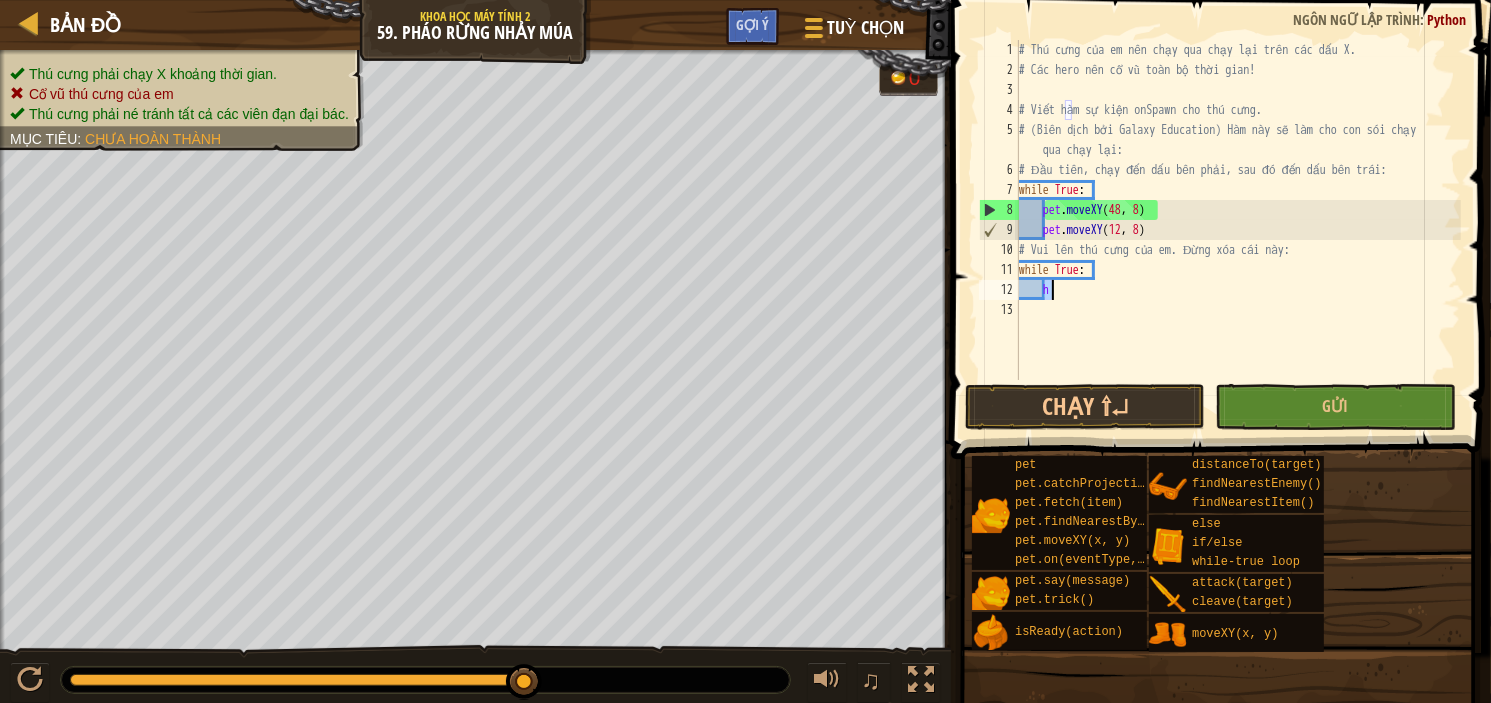 type 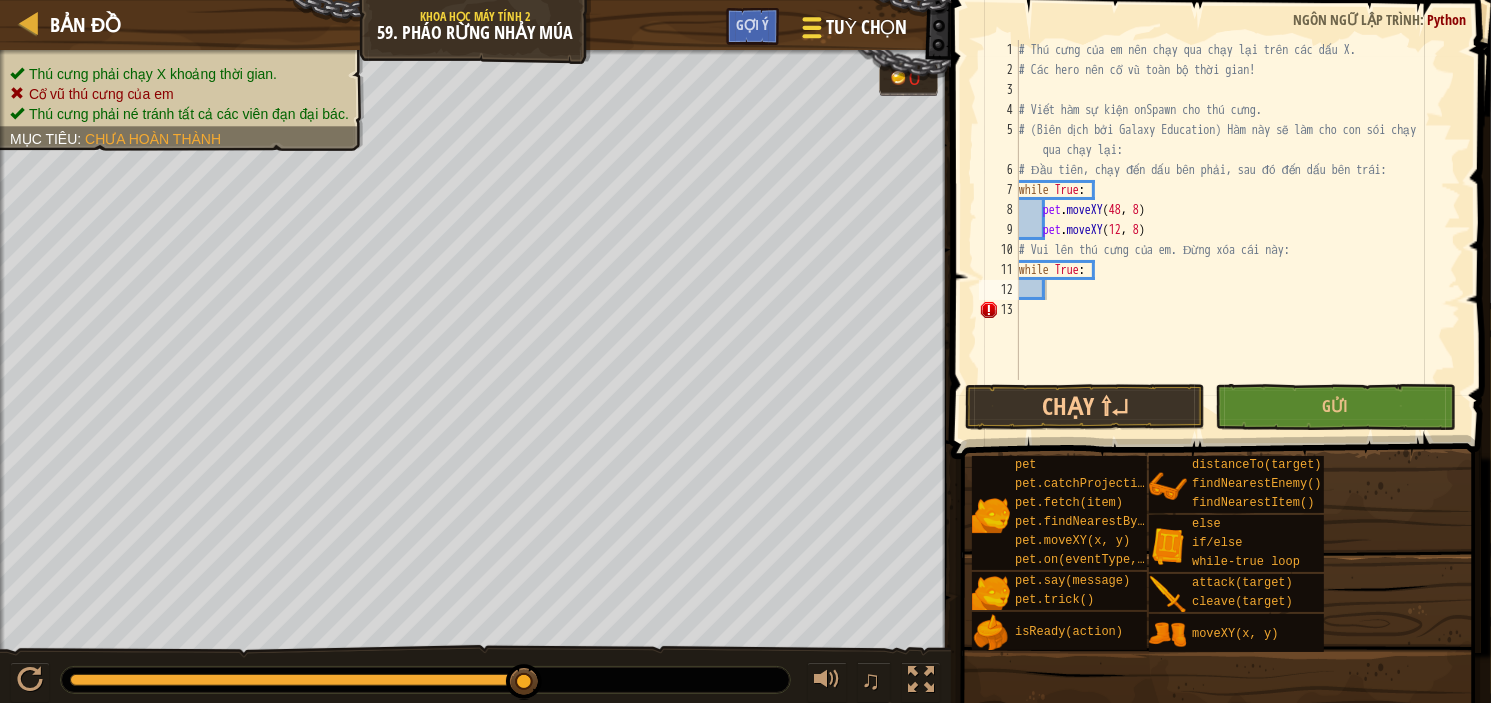 click on "Tuỳ chọn" at bounding box center (865, 27) 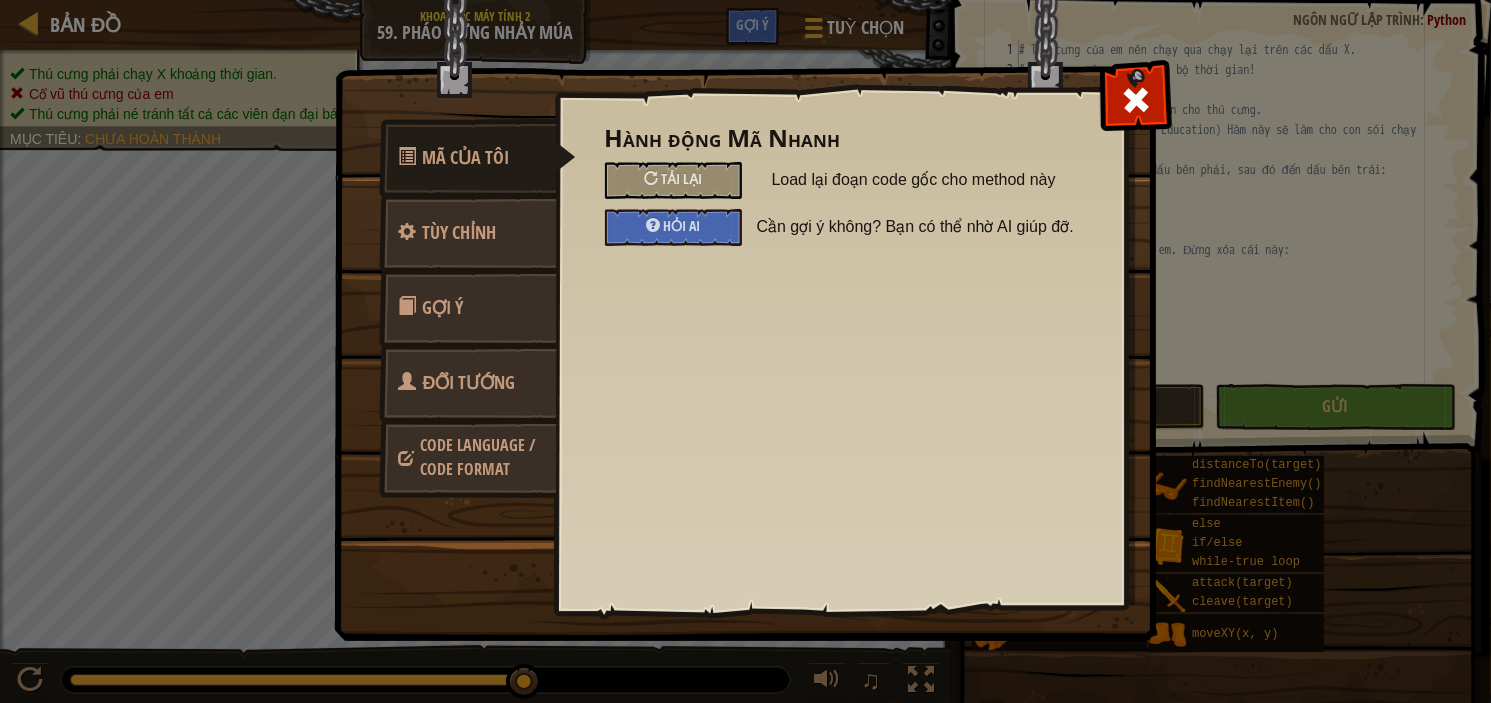 click on "Gợi ý" at bounding box center [443, 307] 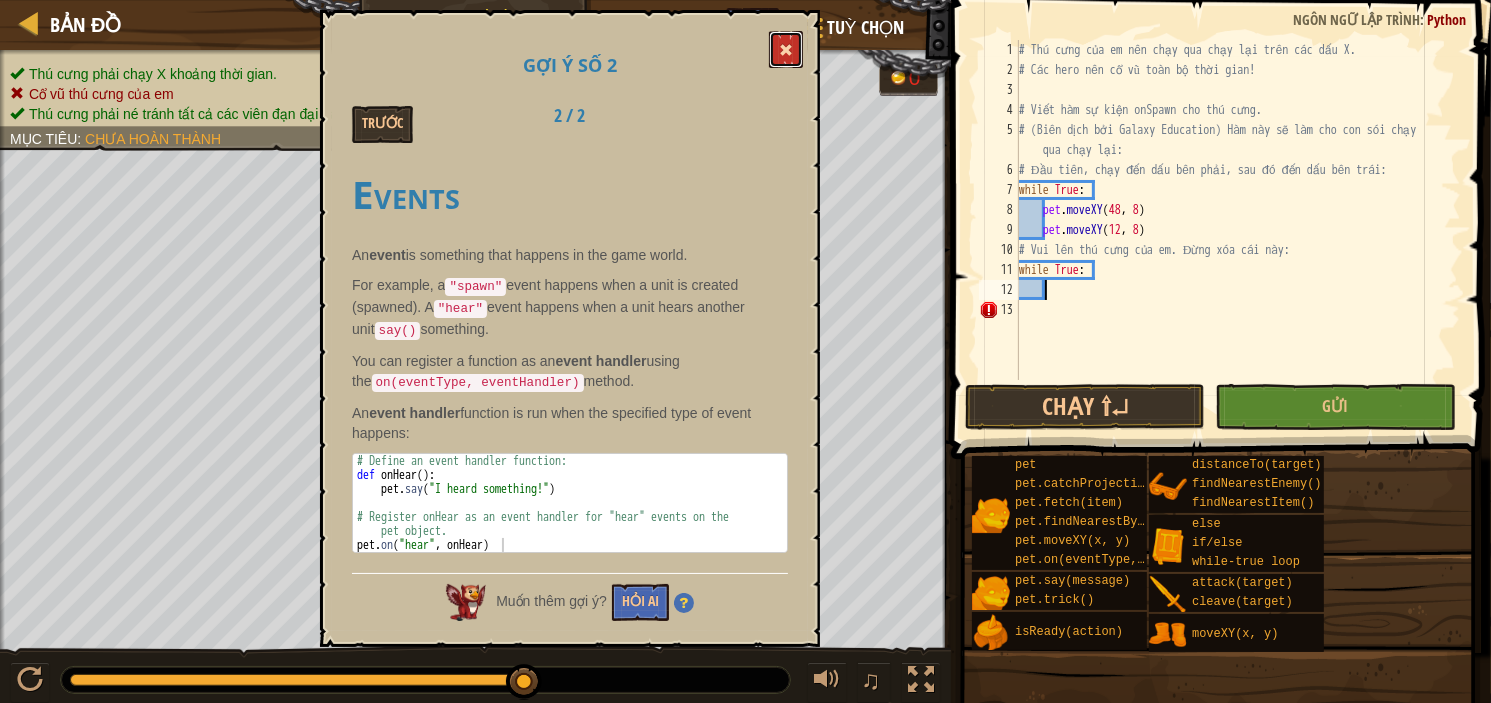 click at bounding box center [786, 49] 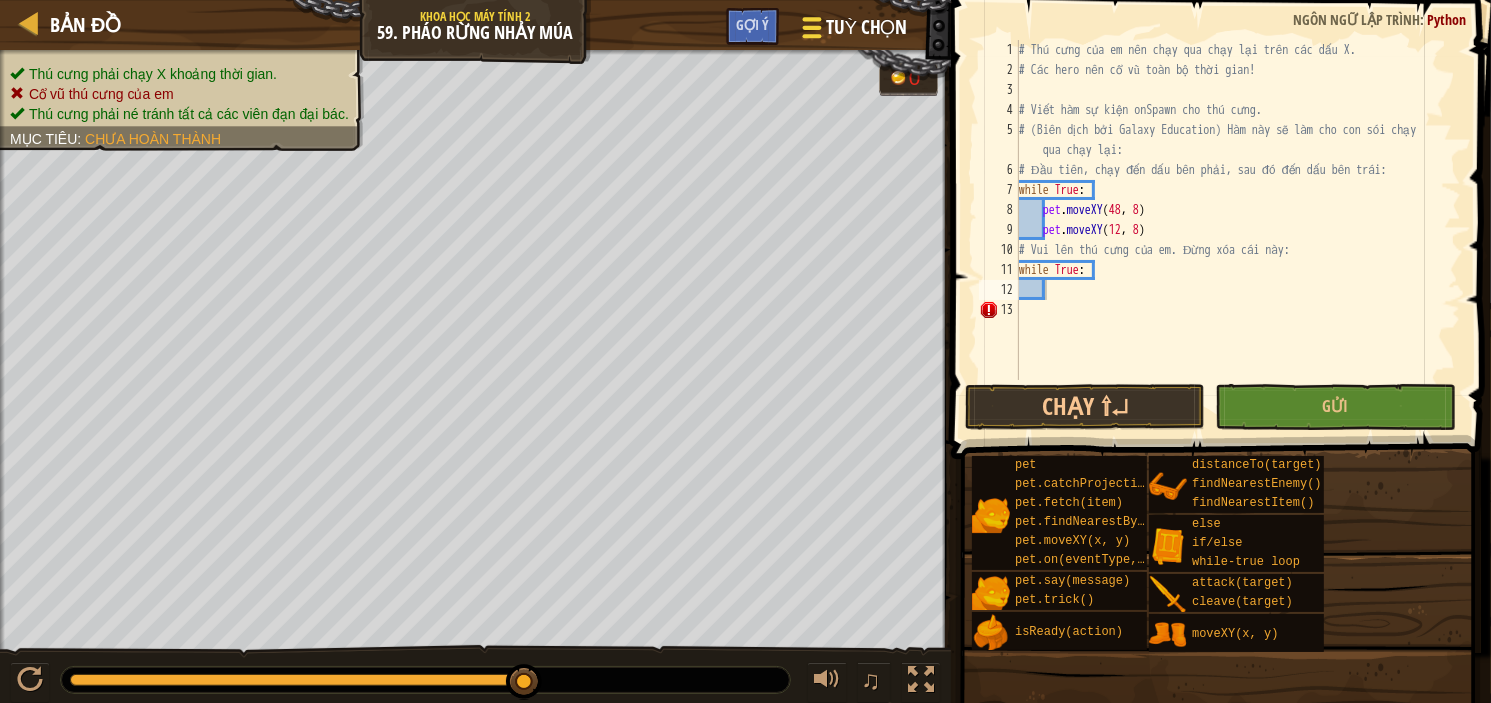 click at bounding box center (811, 27) 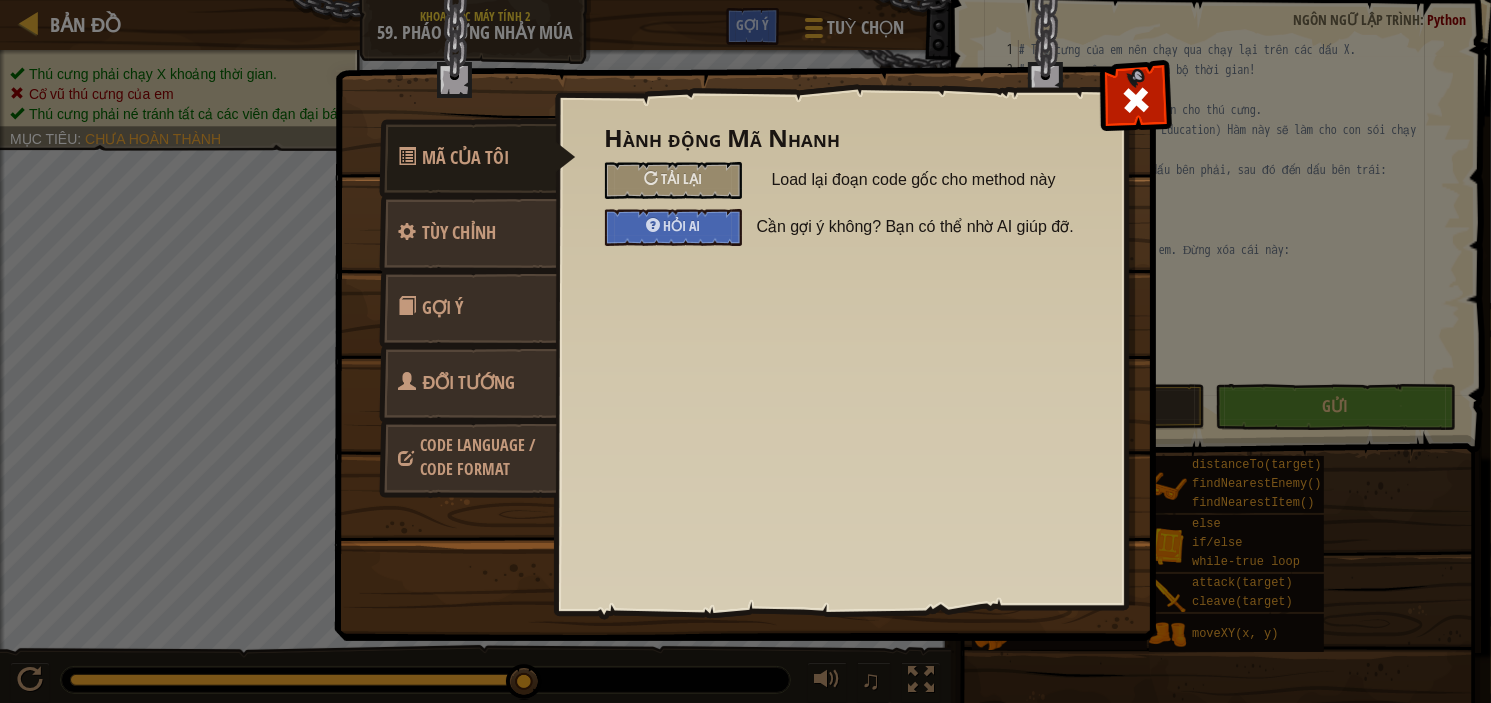 click on "Đổi Tướng" at bounding box center (468, 383) 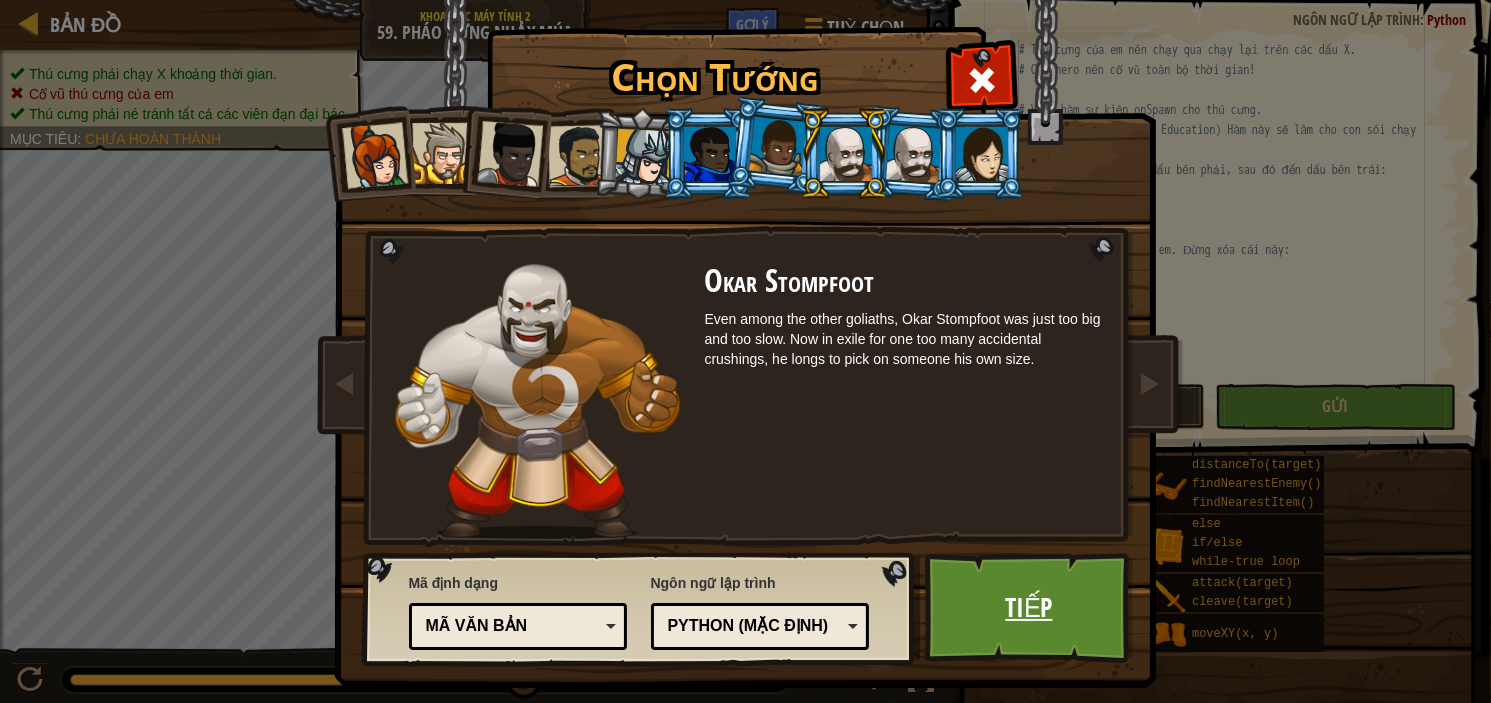click on "Tiếp" at bounding box center (1029, 608) 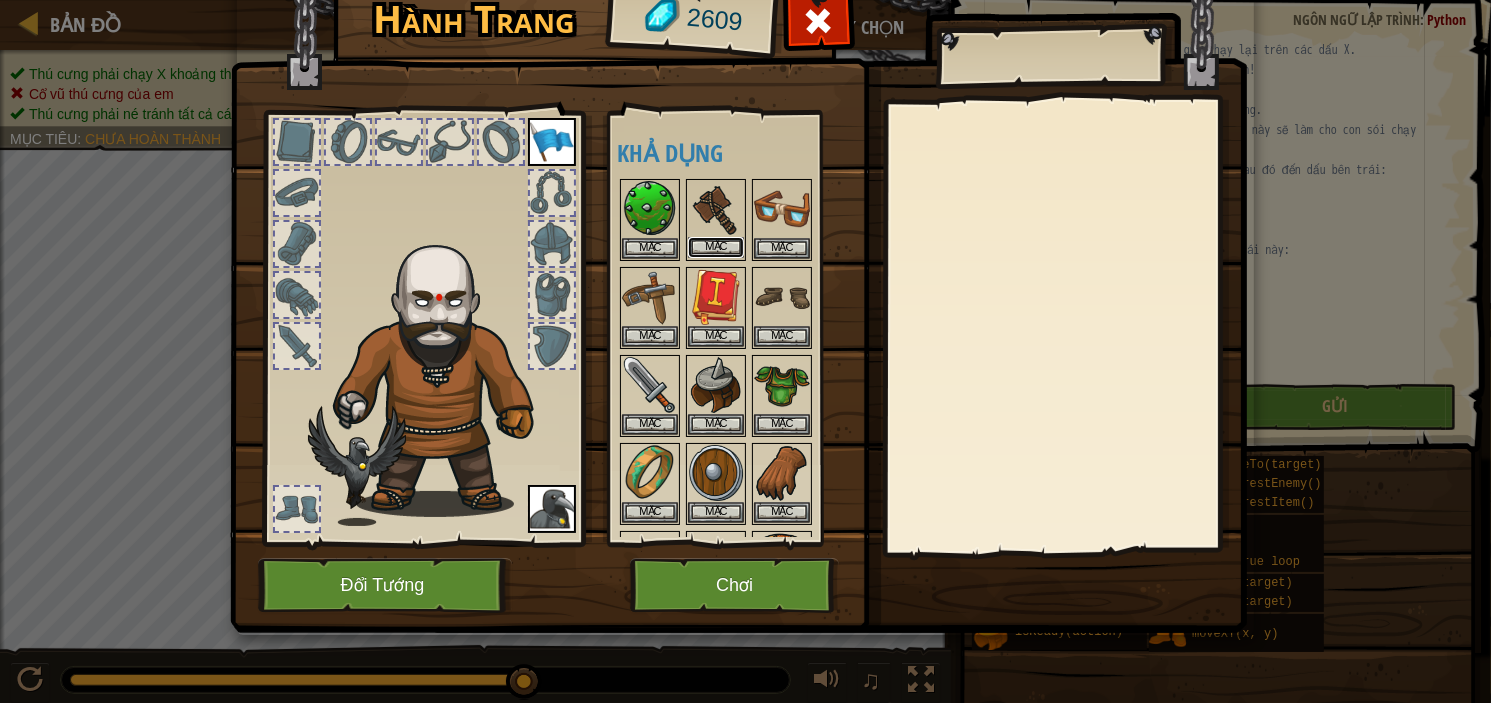 click on "Mặc" at bounding box center [716, 247] 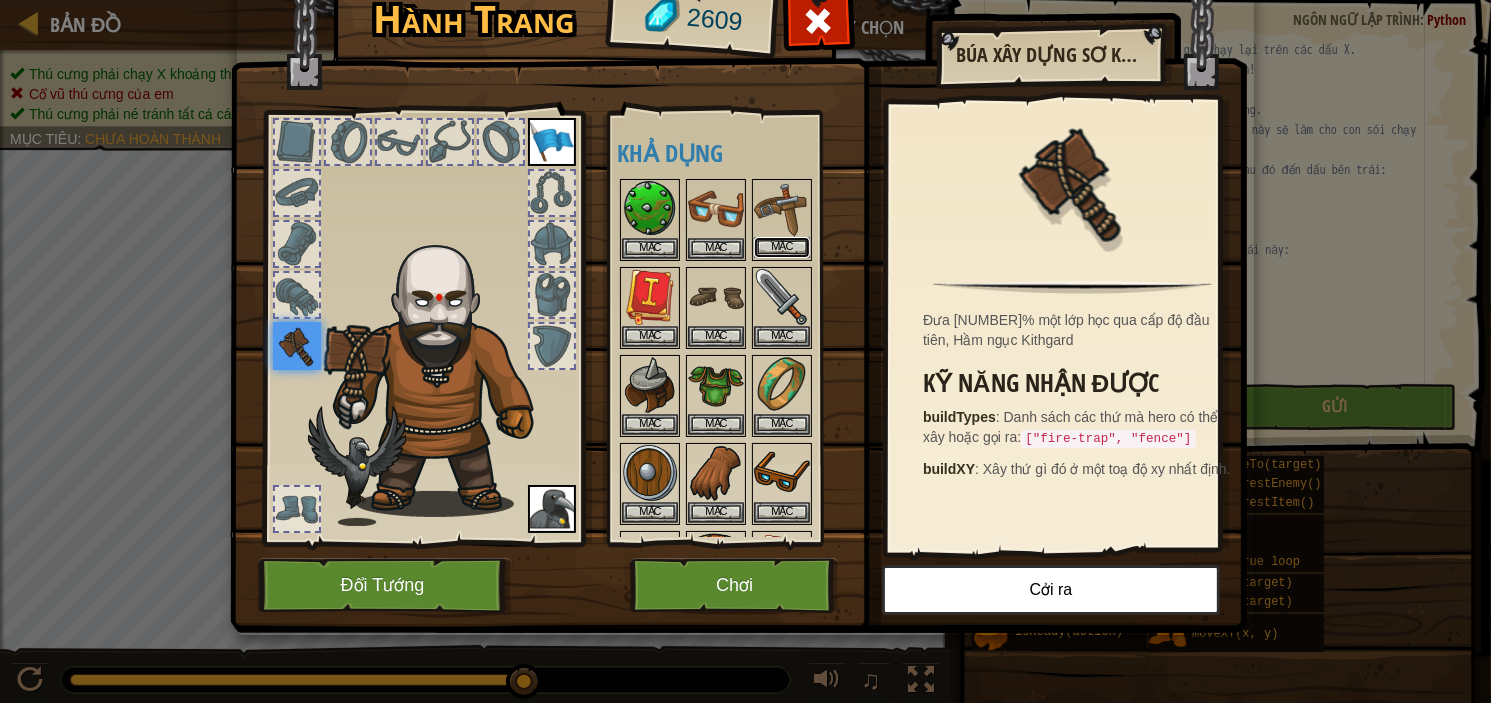click on "Mặc" at bounding box center [782, 247] 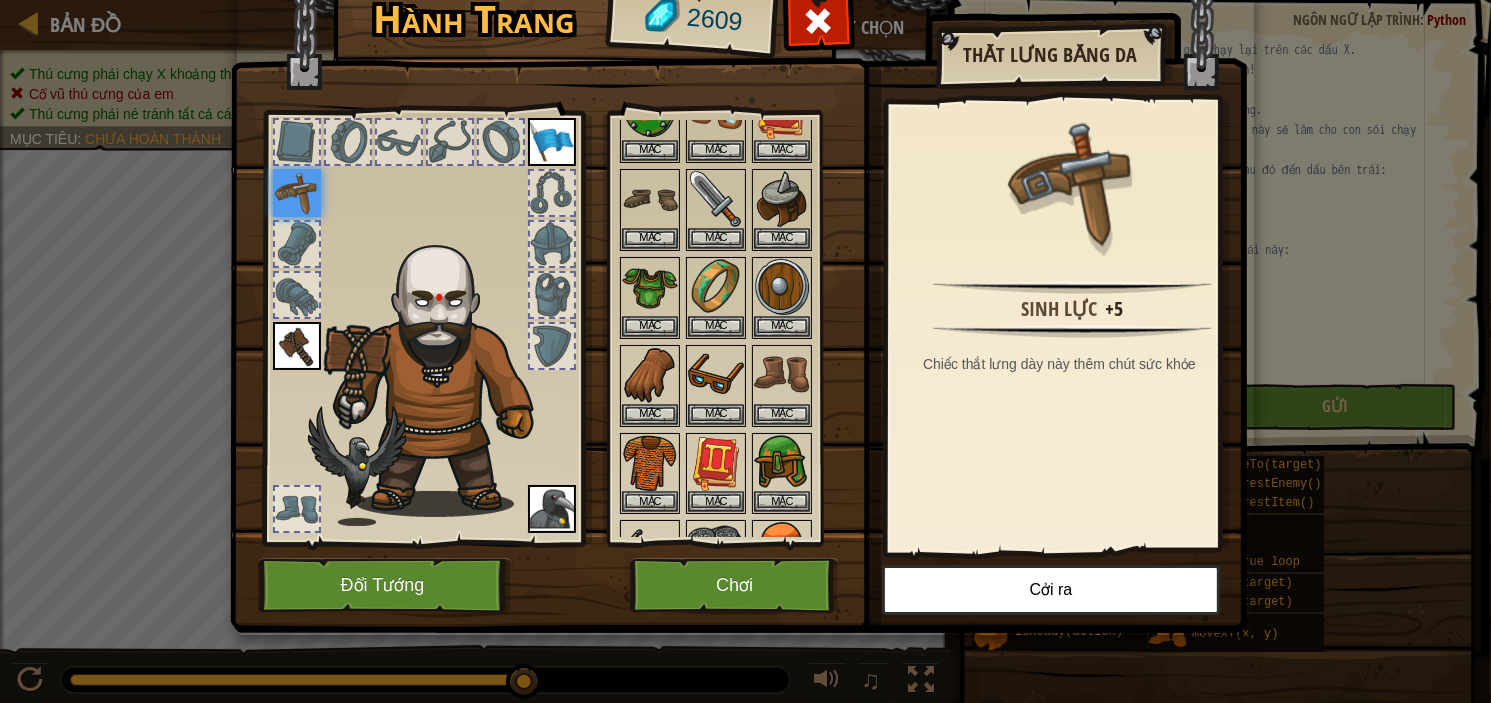 scroll, scrollTop: 133, scrollLeft: 0, axis: vertical 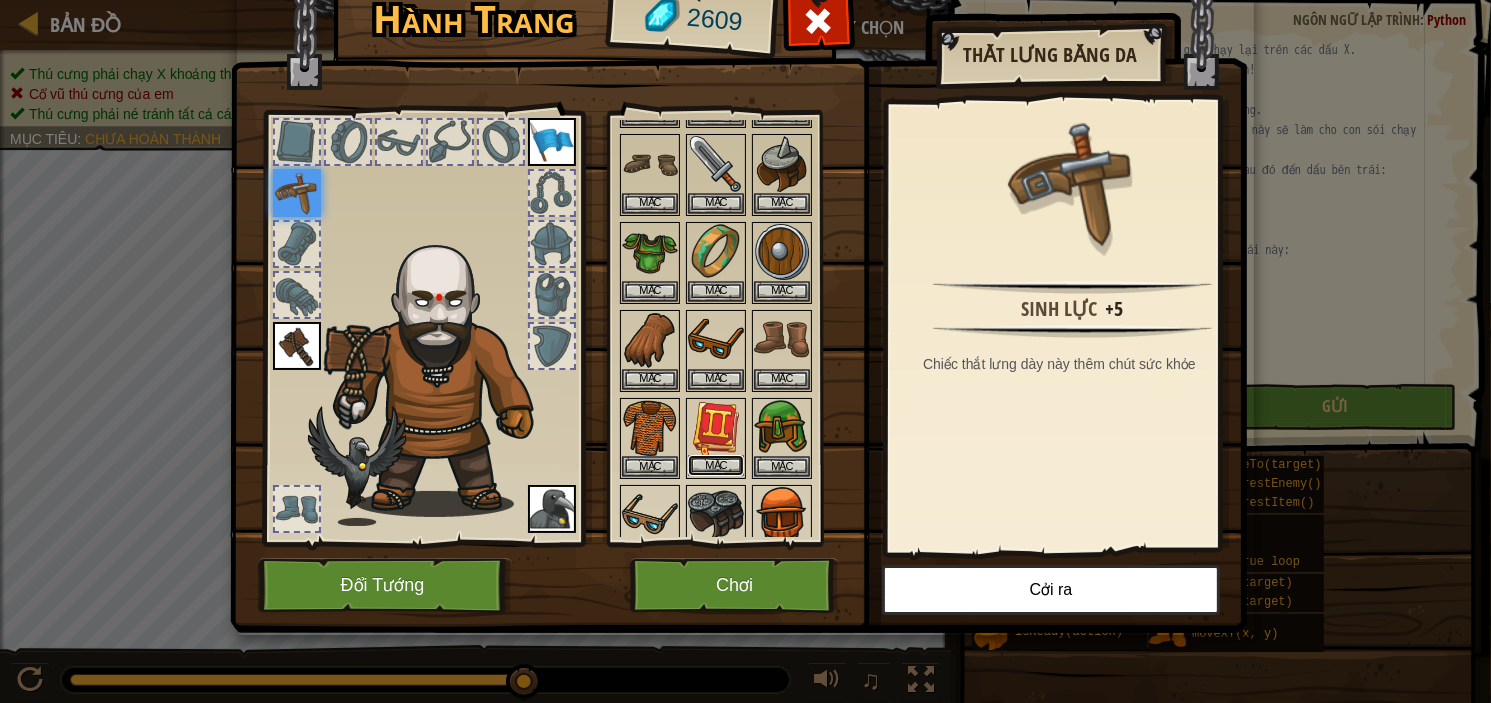 click on "Mặc" at bounding box center [716, 465] 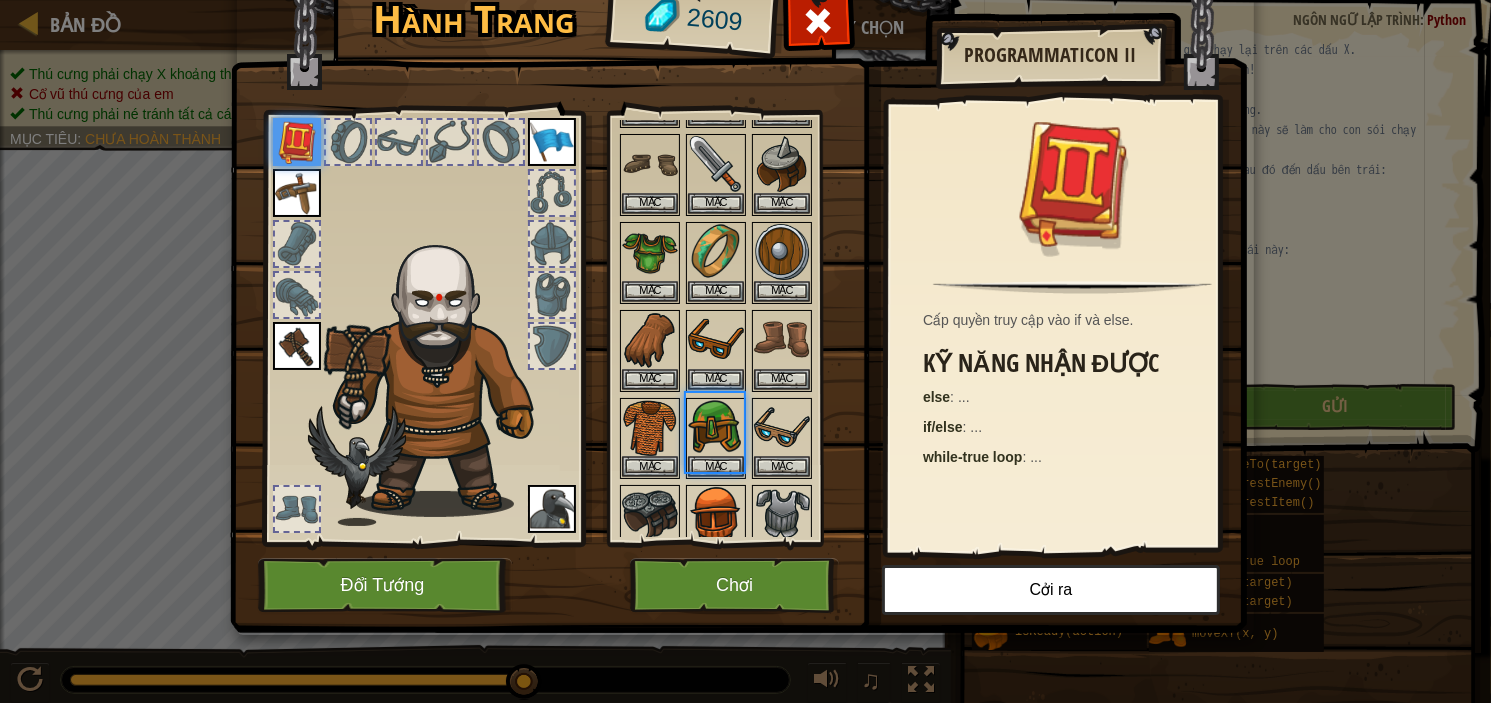 click on "# Thú cưng của em nên chạy qua chạy lại trên các dấu X.
qua chạy lại:" at bounding box center (745, 1) 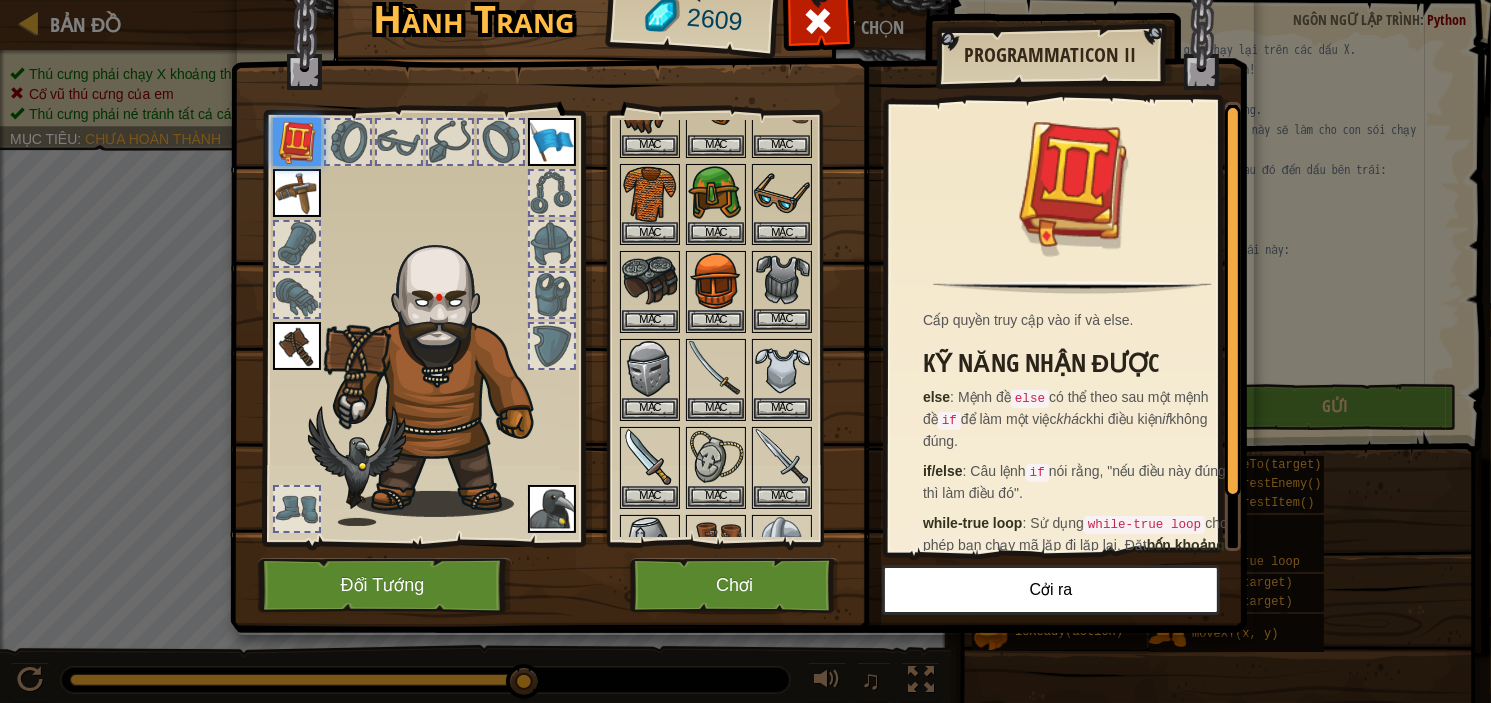 scroll, scrollTop: 400, scrollLeft: 0, axis: vertical 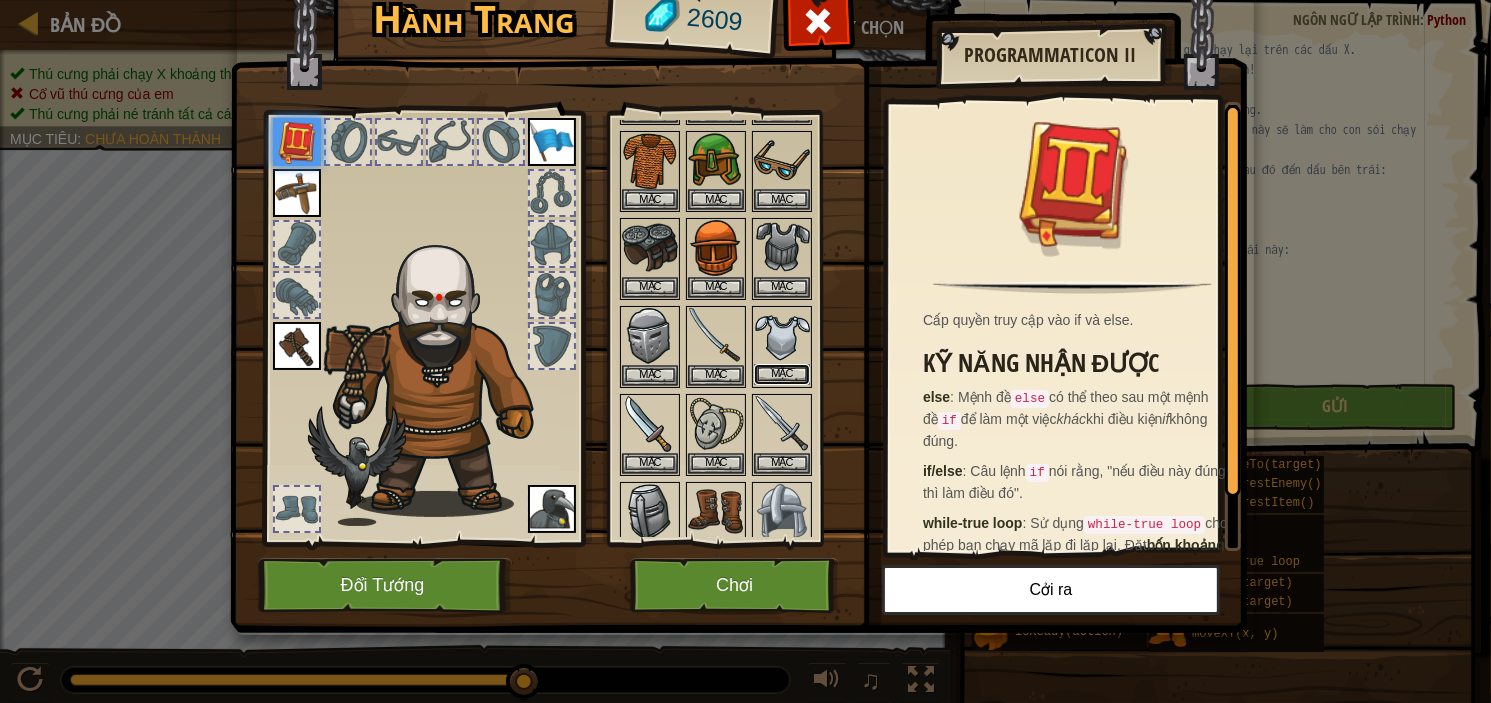 click on "Mặc" at bounding box center (782, 374) 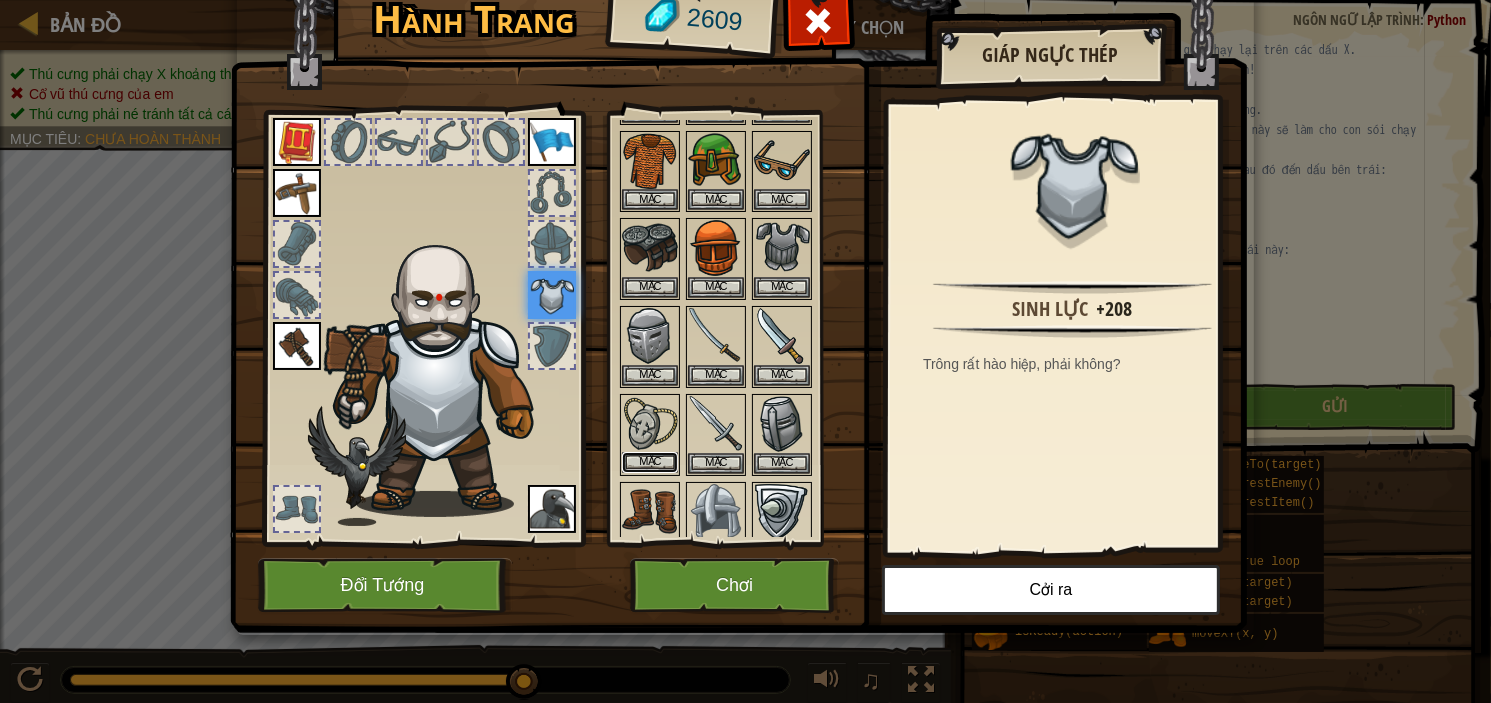 click on "Mặc" at bounding box center (650, 462) 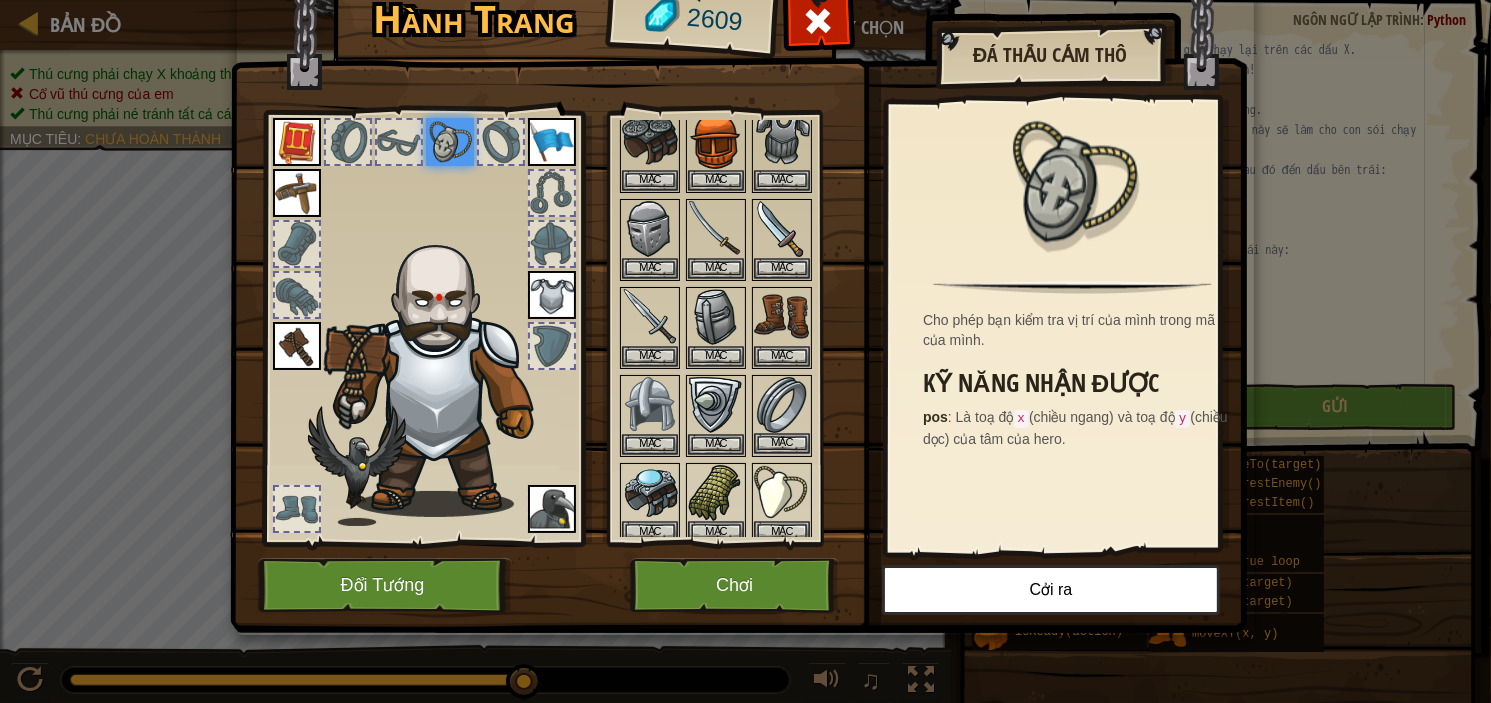 scroll, scrollTop: 533, scrollLeft: 0, axis: vertical 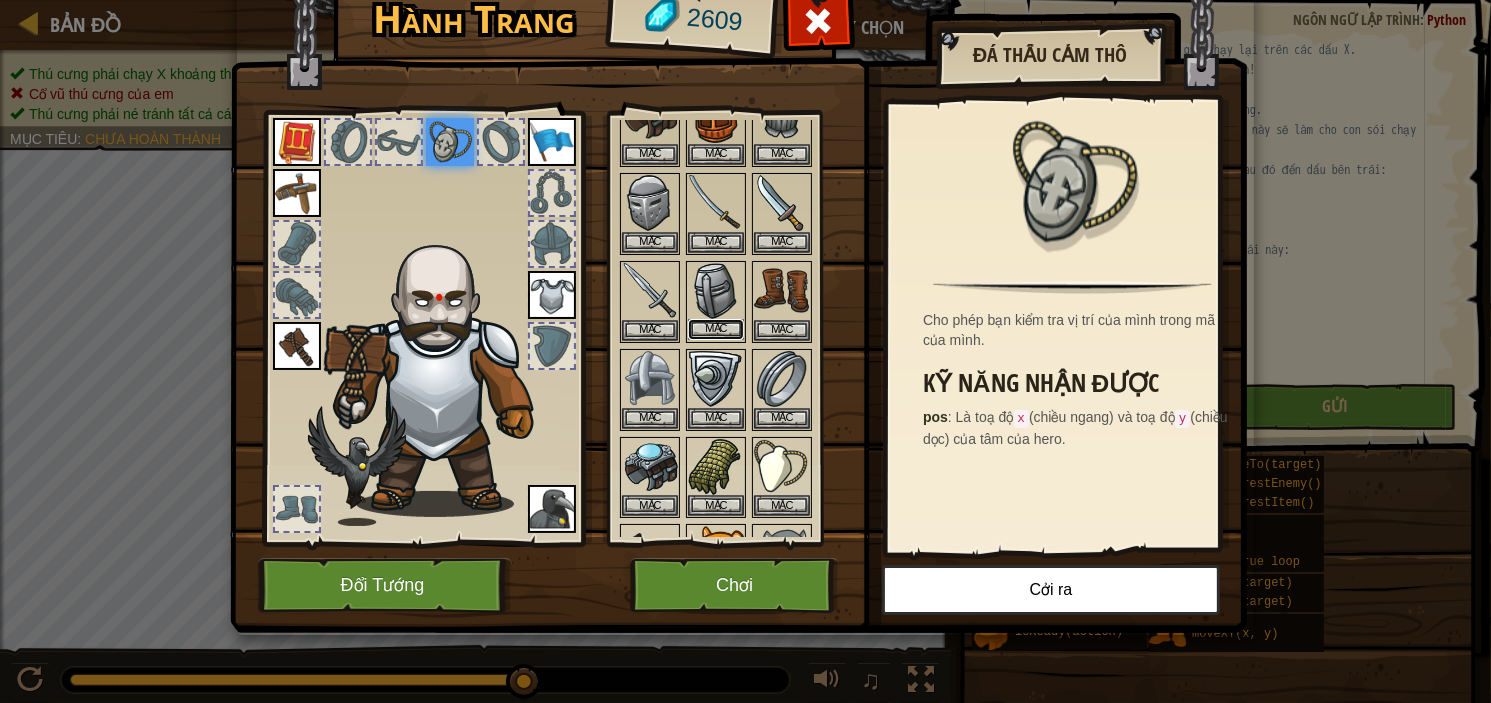 click on "Mặc" at bounding box center [716, 329] 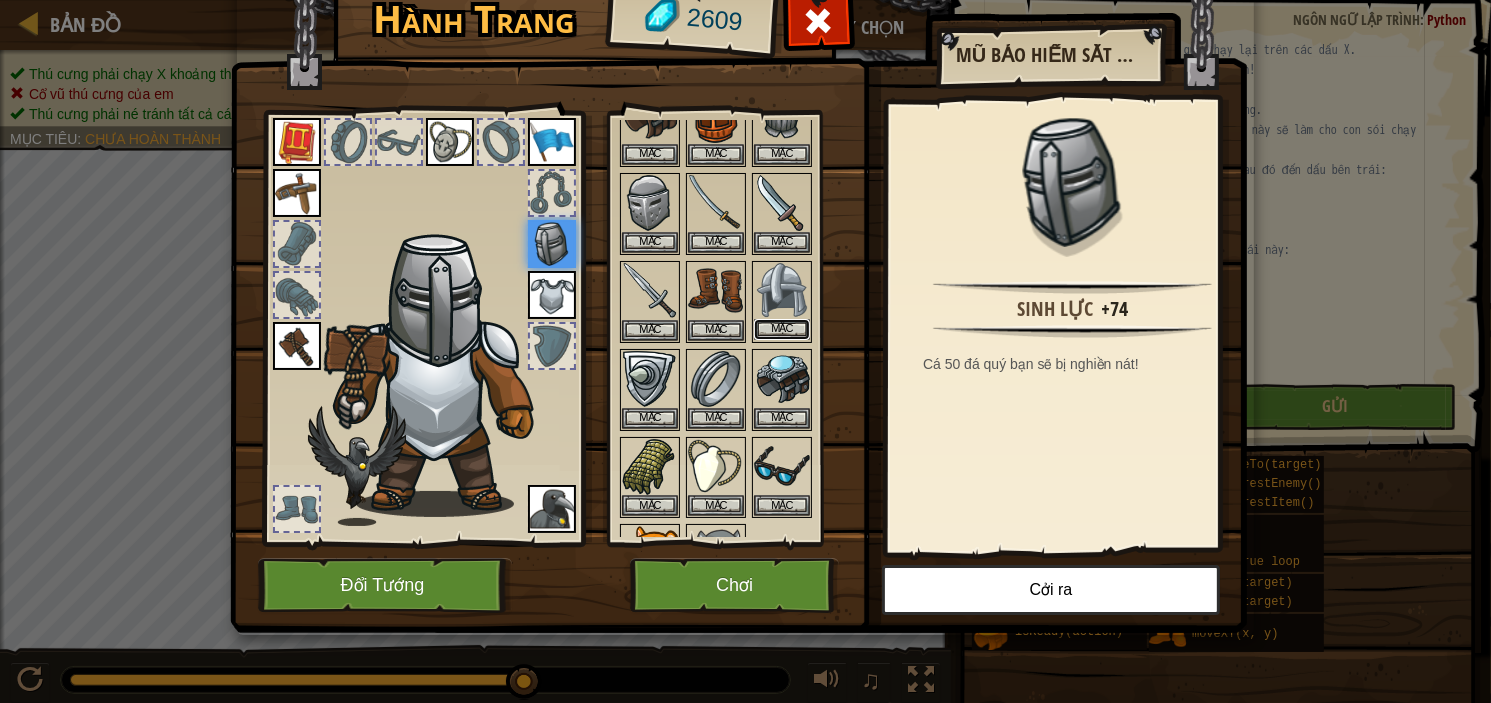 click on "Mặc" at bounding box center (782, 329) 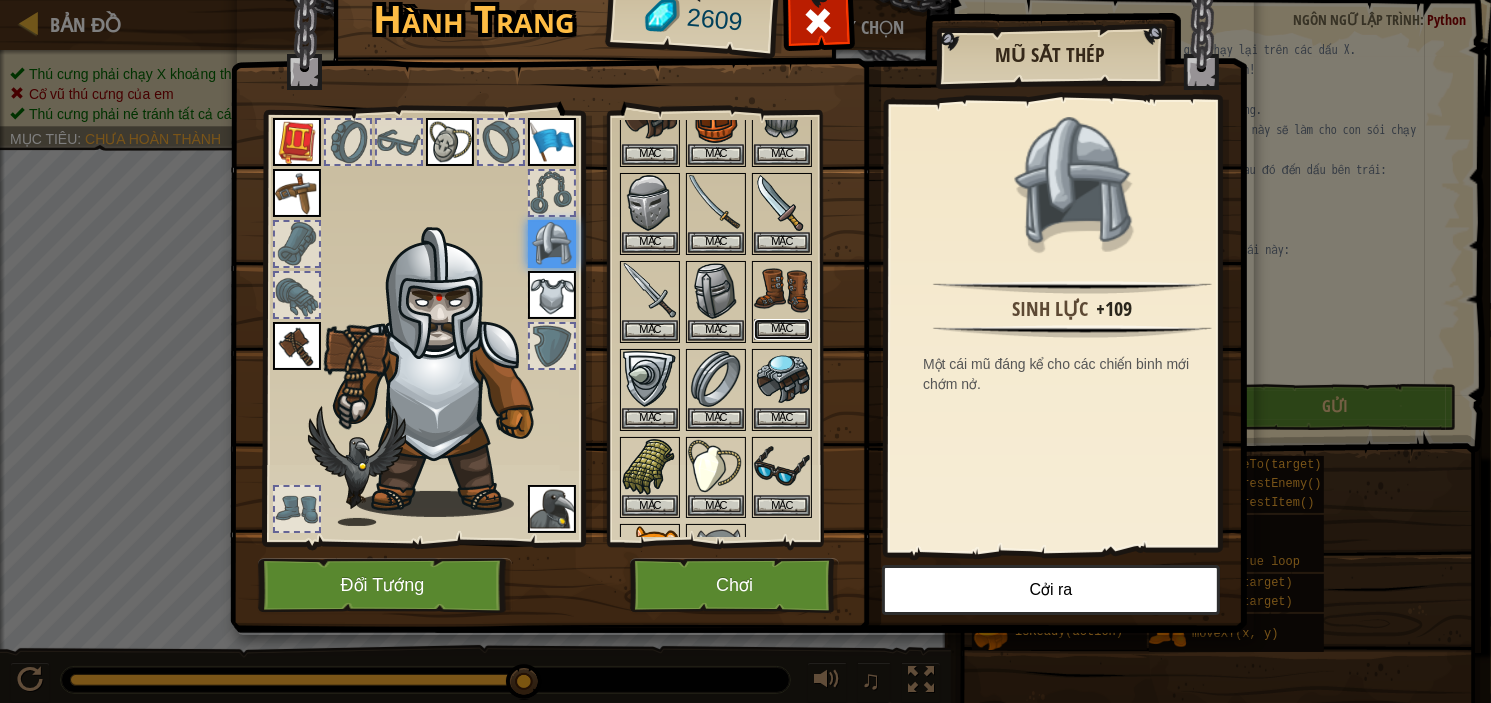 click on "Mặc" at bounding box center [782, 329] 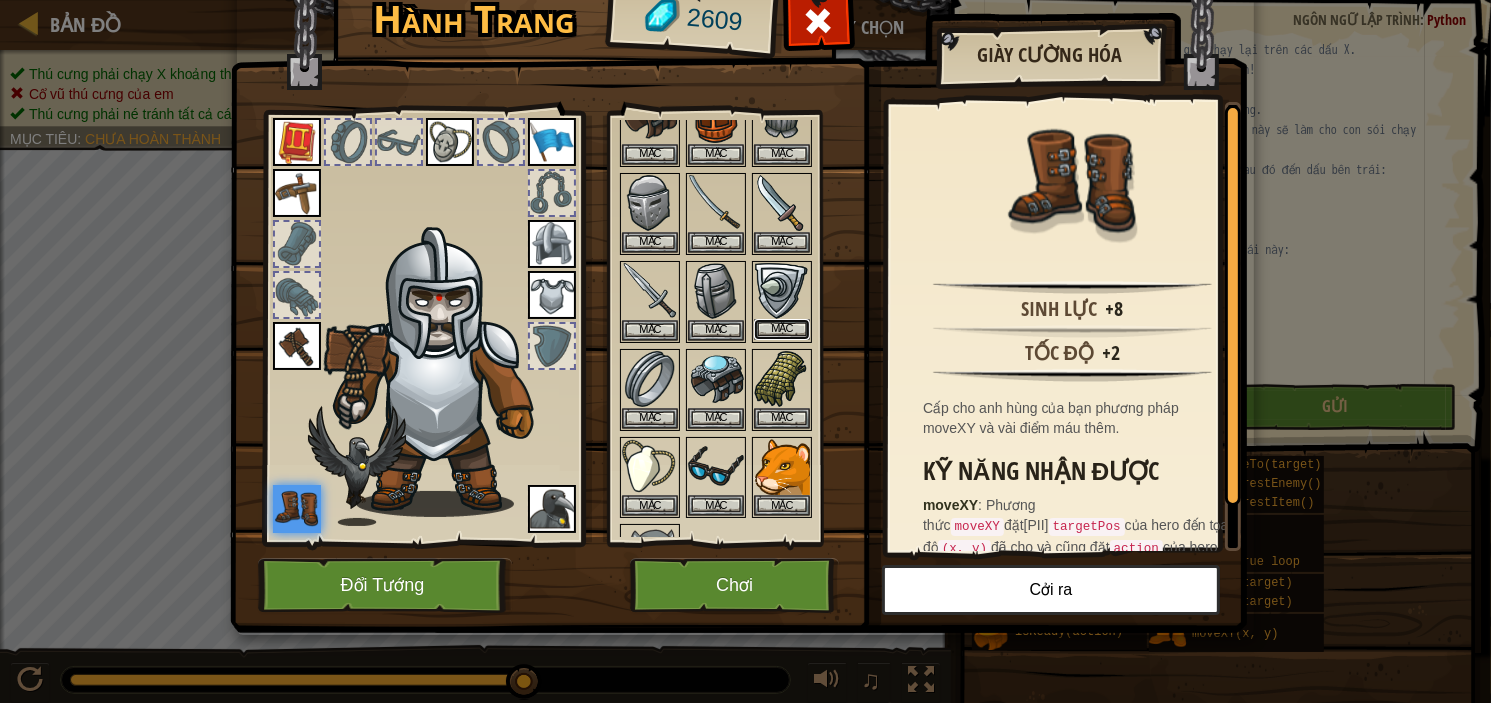 click on "Mặc" at bounding box center (782, 329) 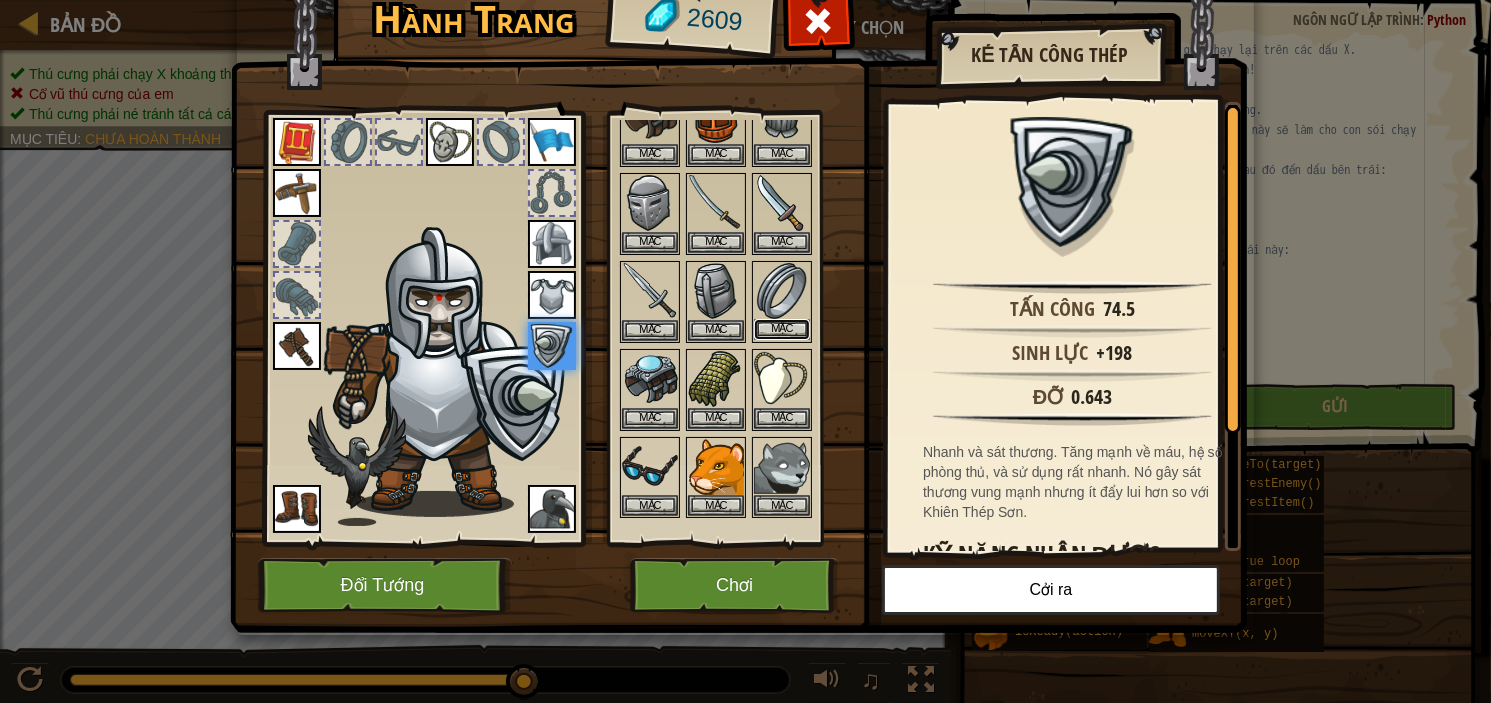 click on "Mặc" at bounding box center [782, 329] 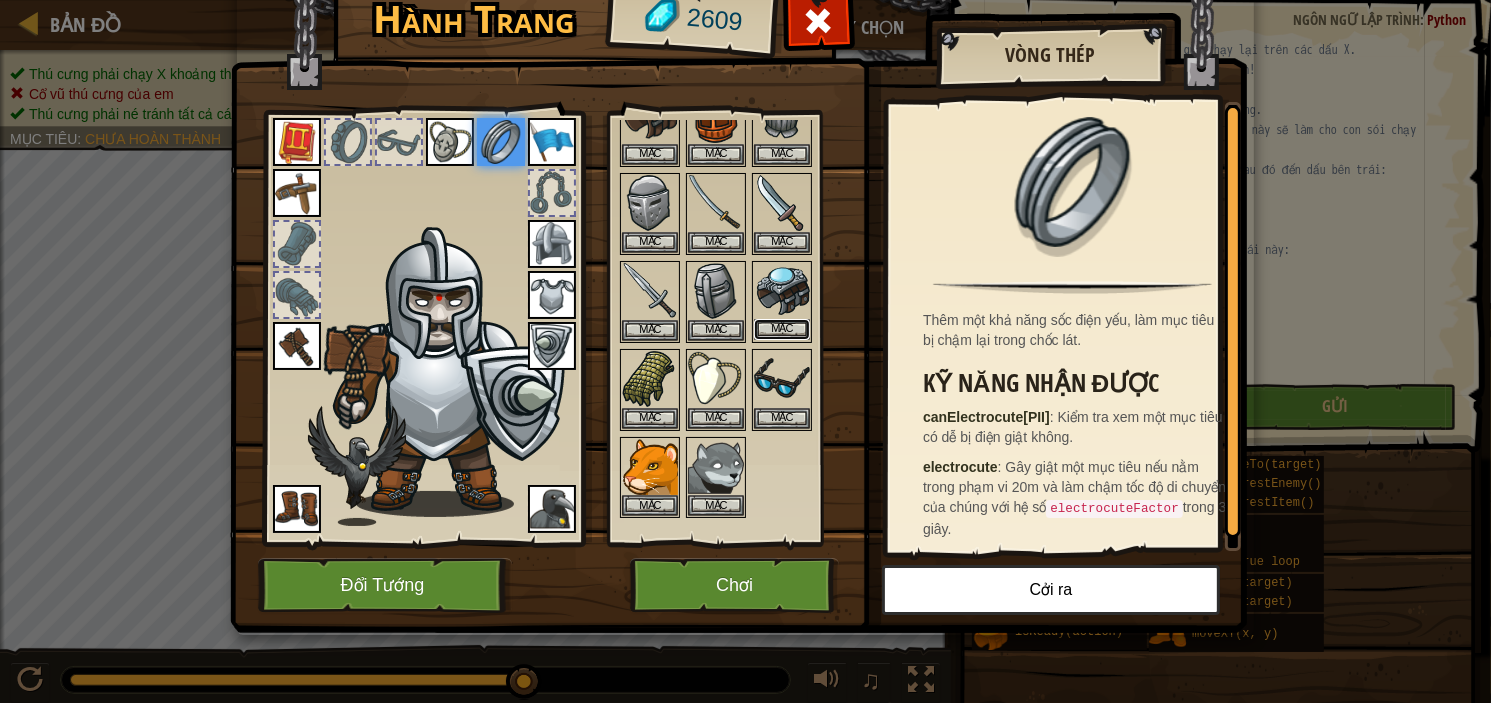 click on "Mặc" at bounding box center (782, 329) 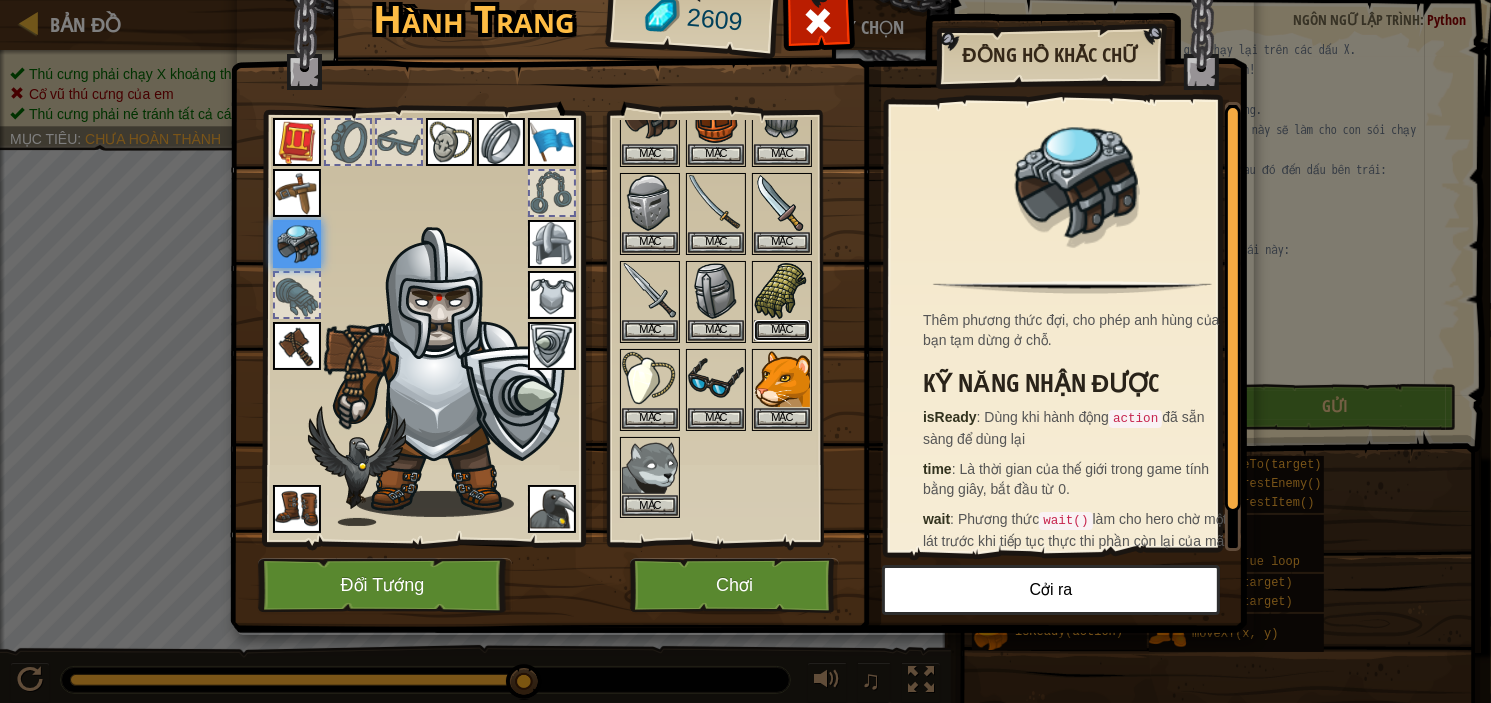 click on "Mặc" at bounding box center [782, 330] 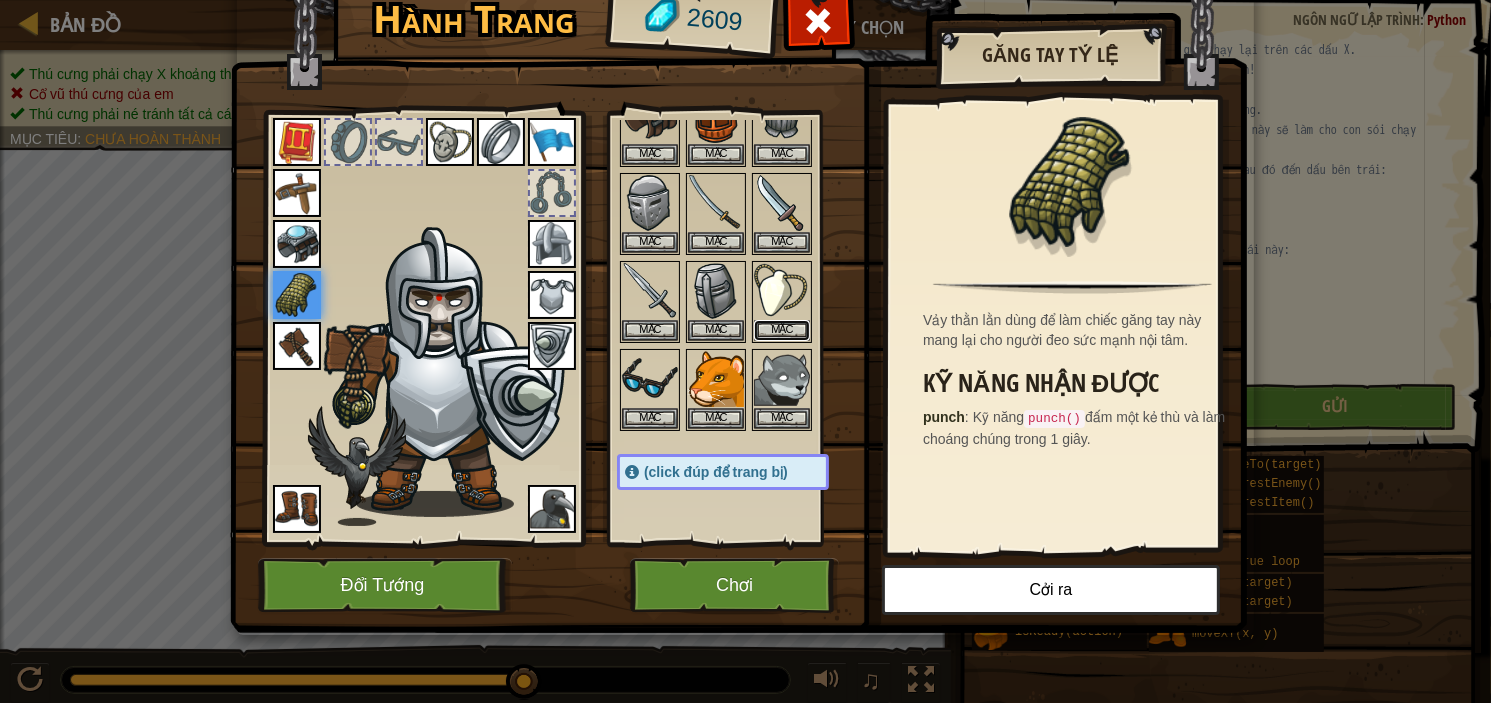 click on "Mặc" at bounding box center (782, 330) 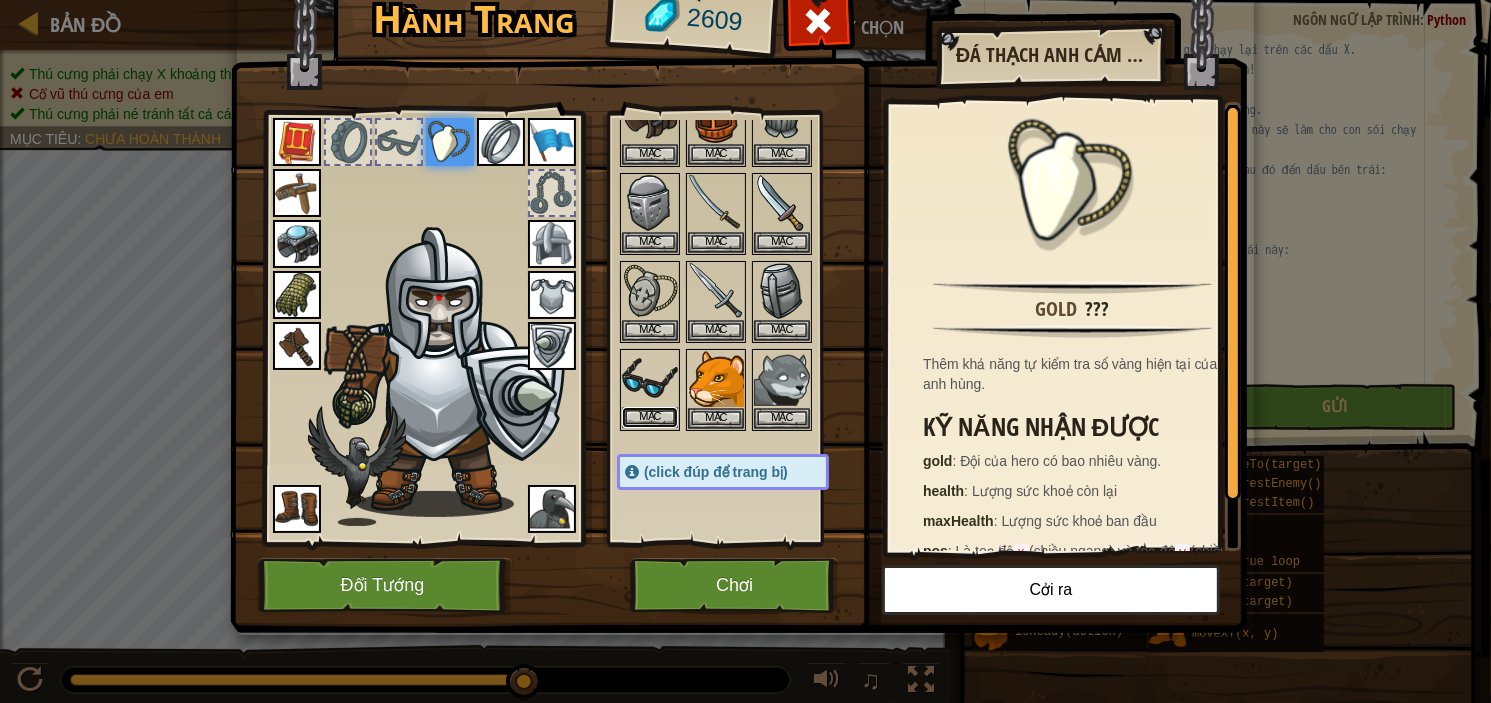 click on "Mặc" at bounding box center [650, 417] 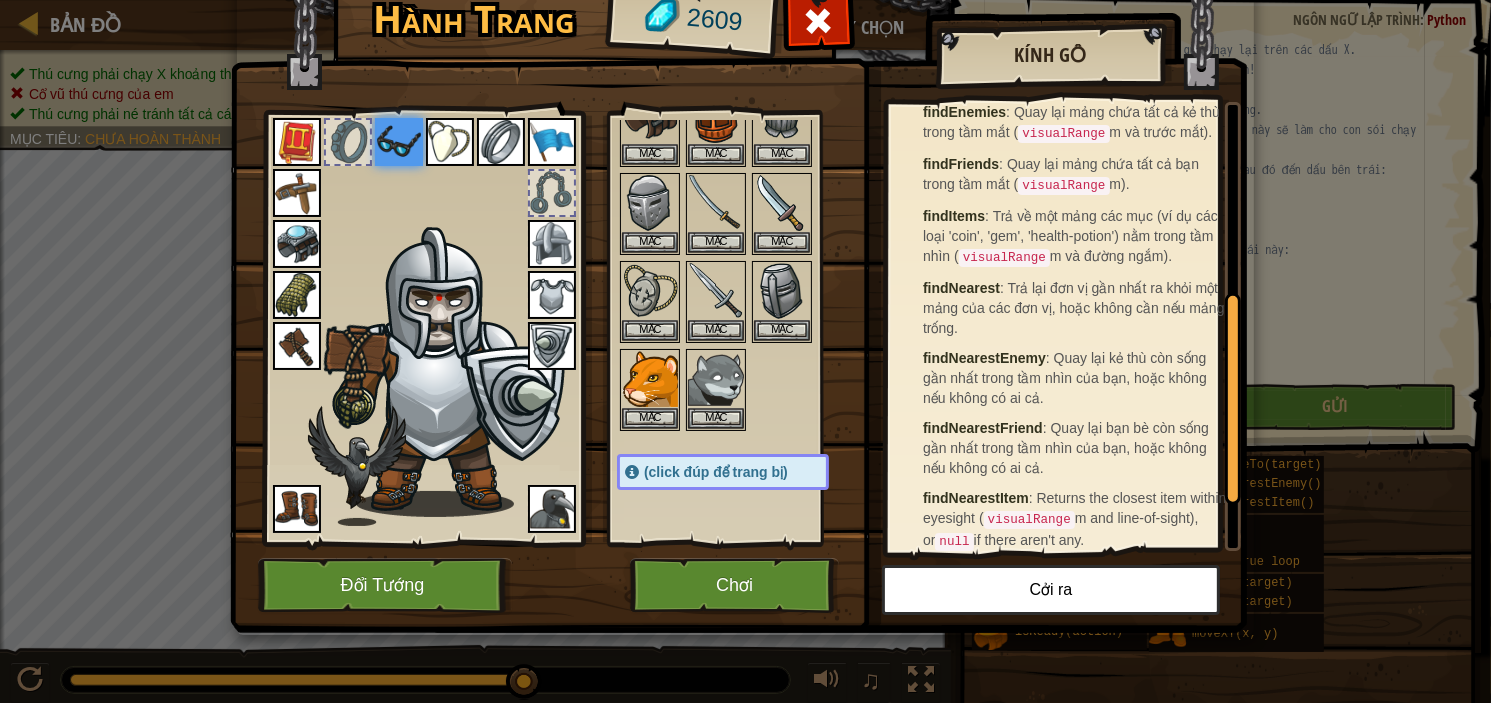 scroll, scrollTop: 509, scrollLeft: 0, axis: vertical 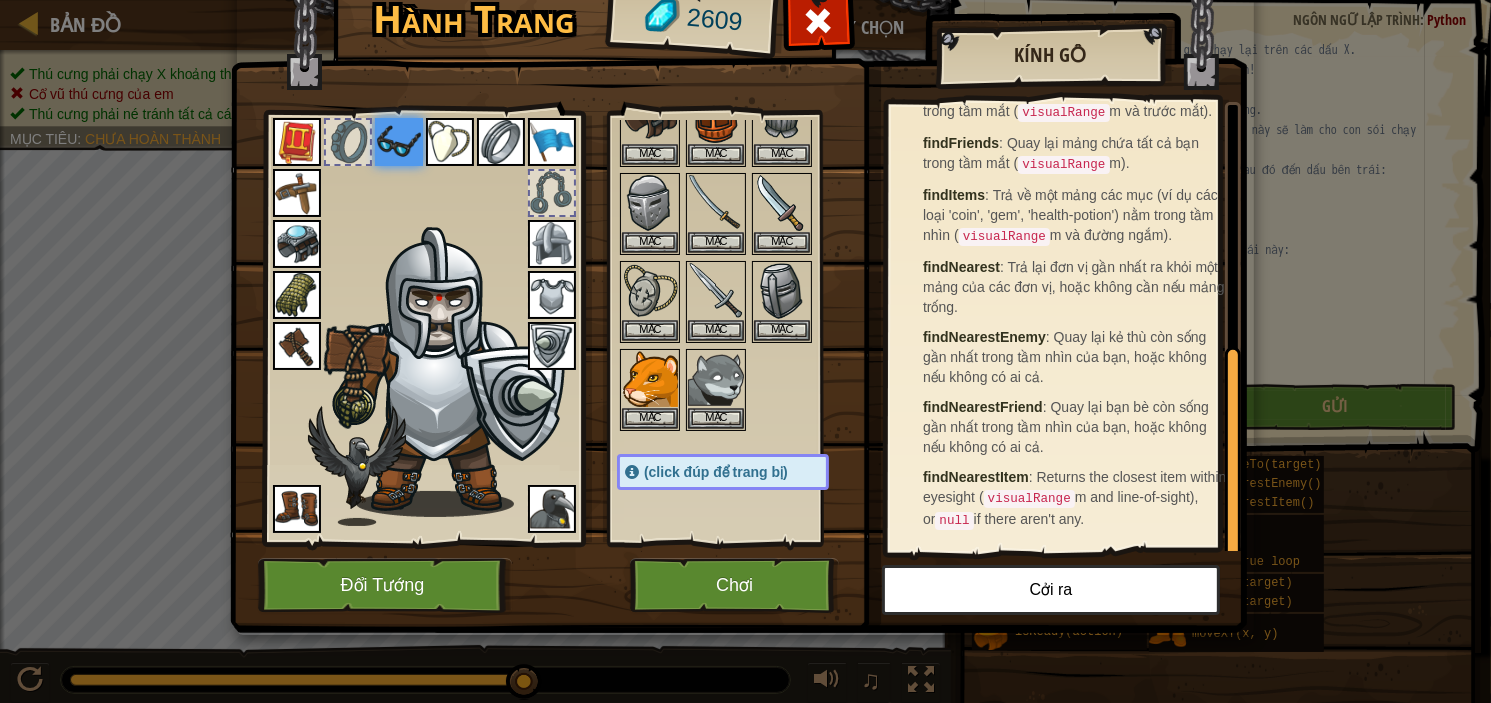 click at bounding box center [297, 346] 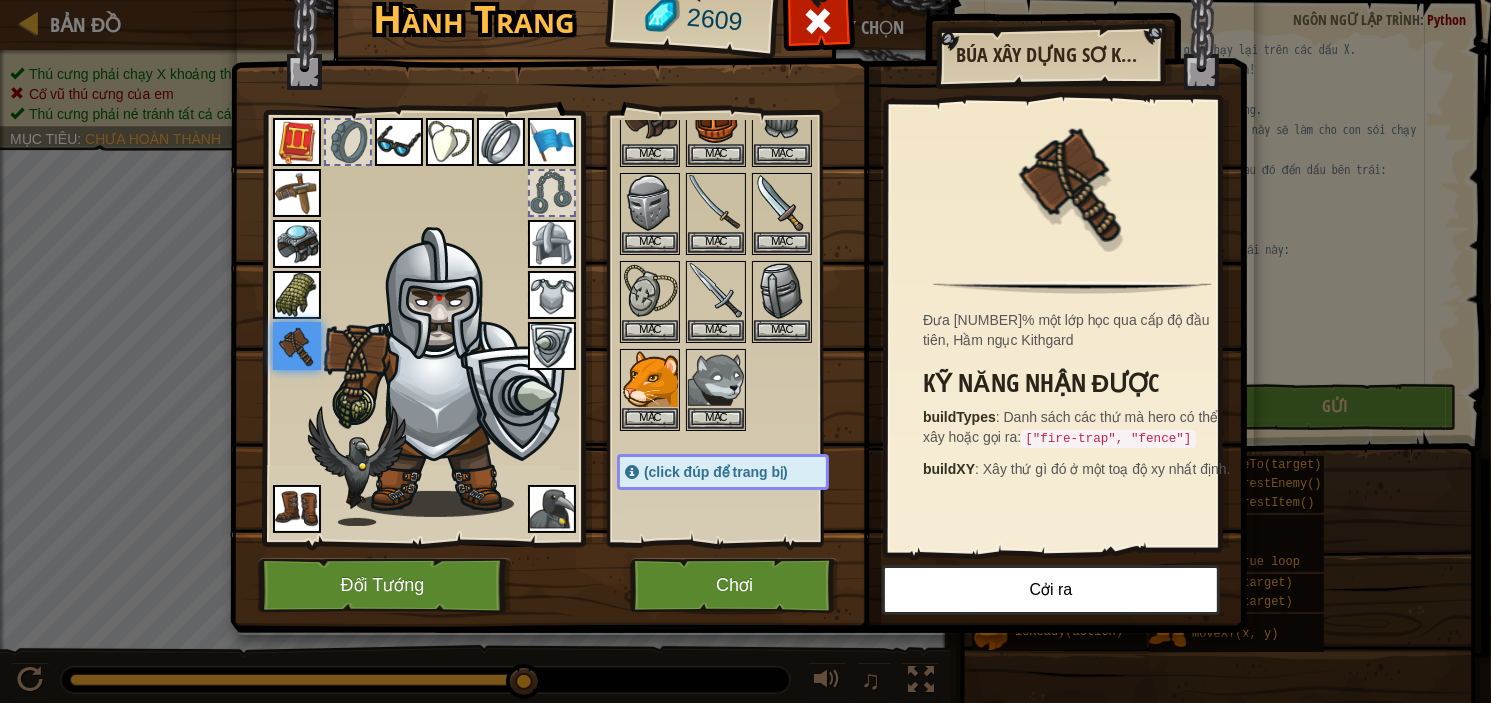 click at bounding box center [297, 295] 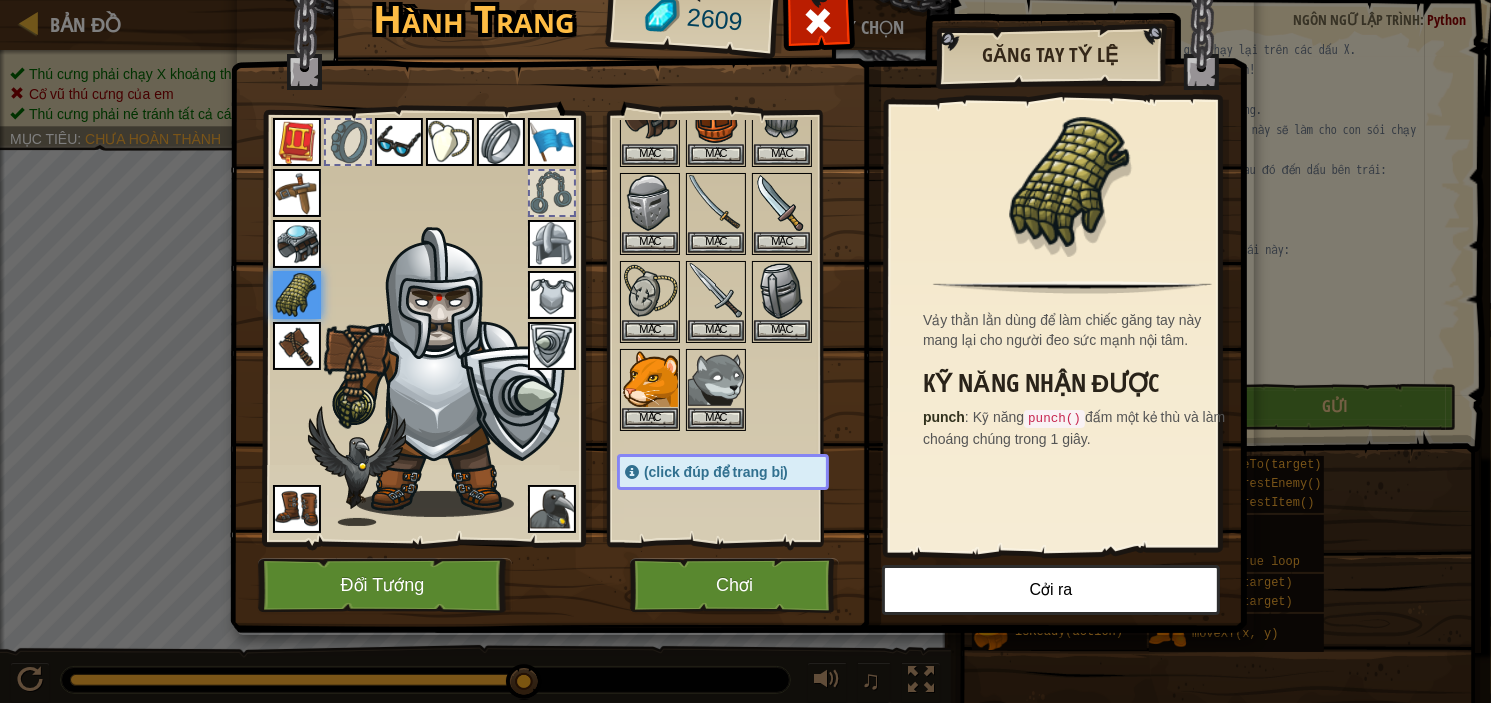 click at bounding box center (297, 244) 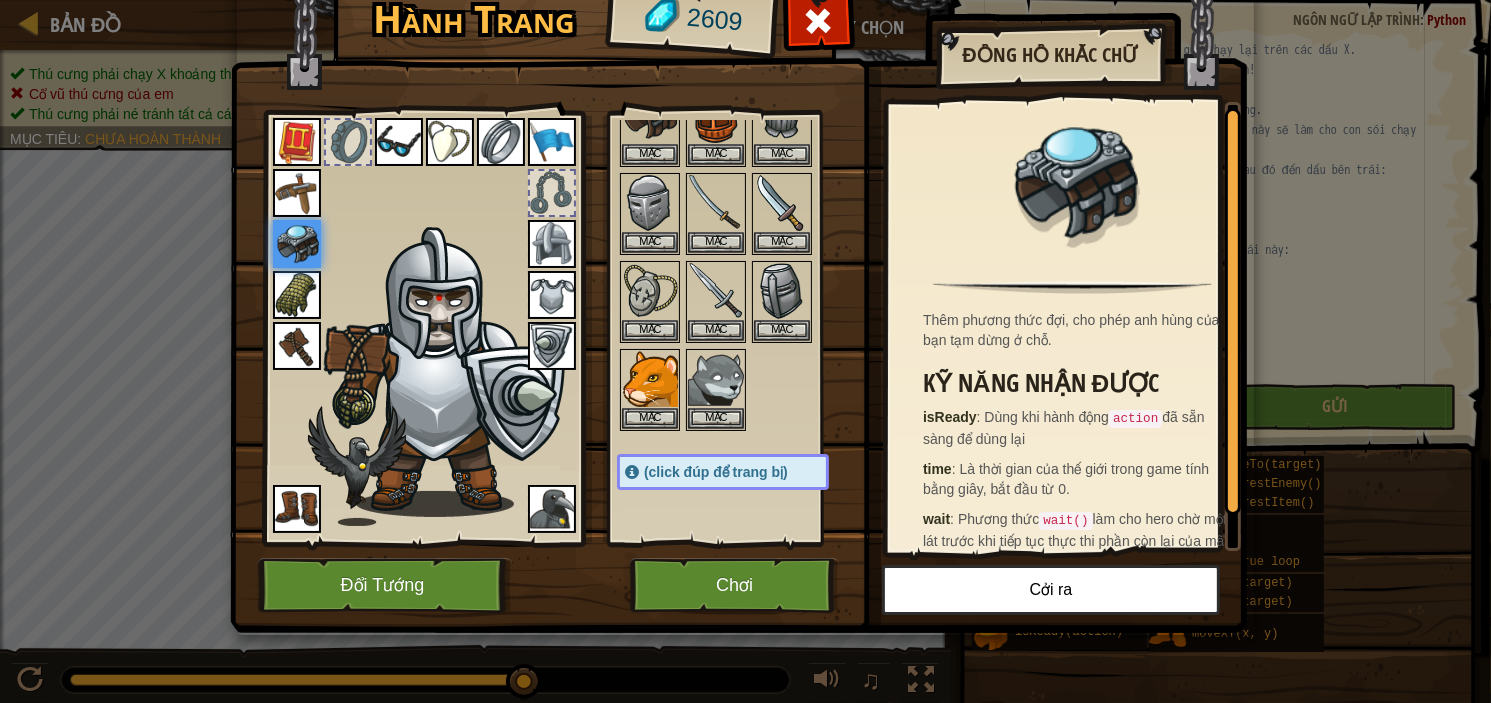scroll, scrollTop: 35, scrollLeft: 0, axis: vertical 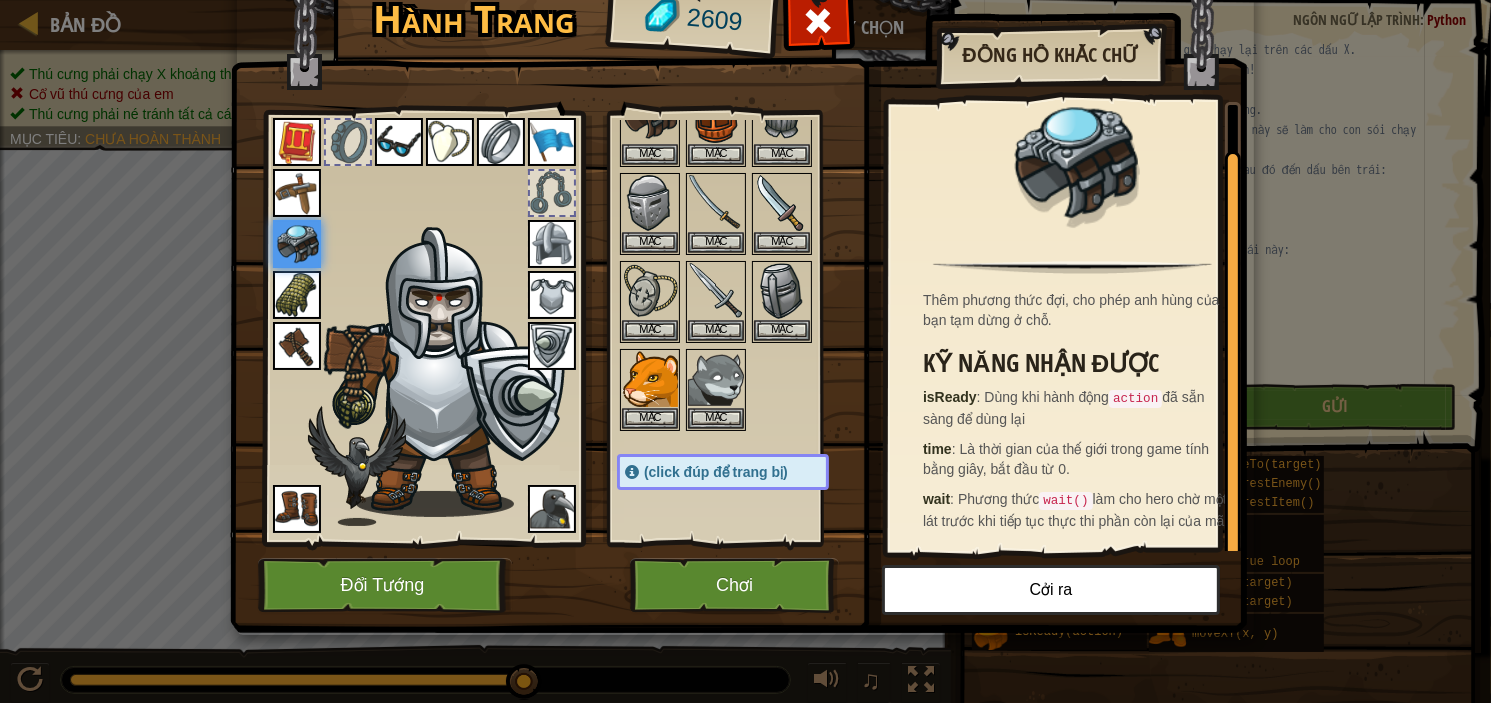 click at bounding box center [297, 193] 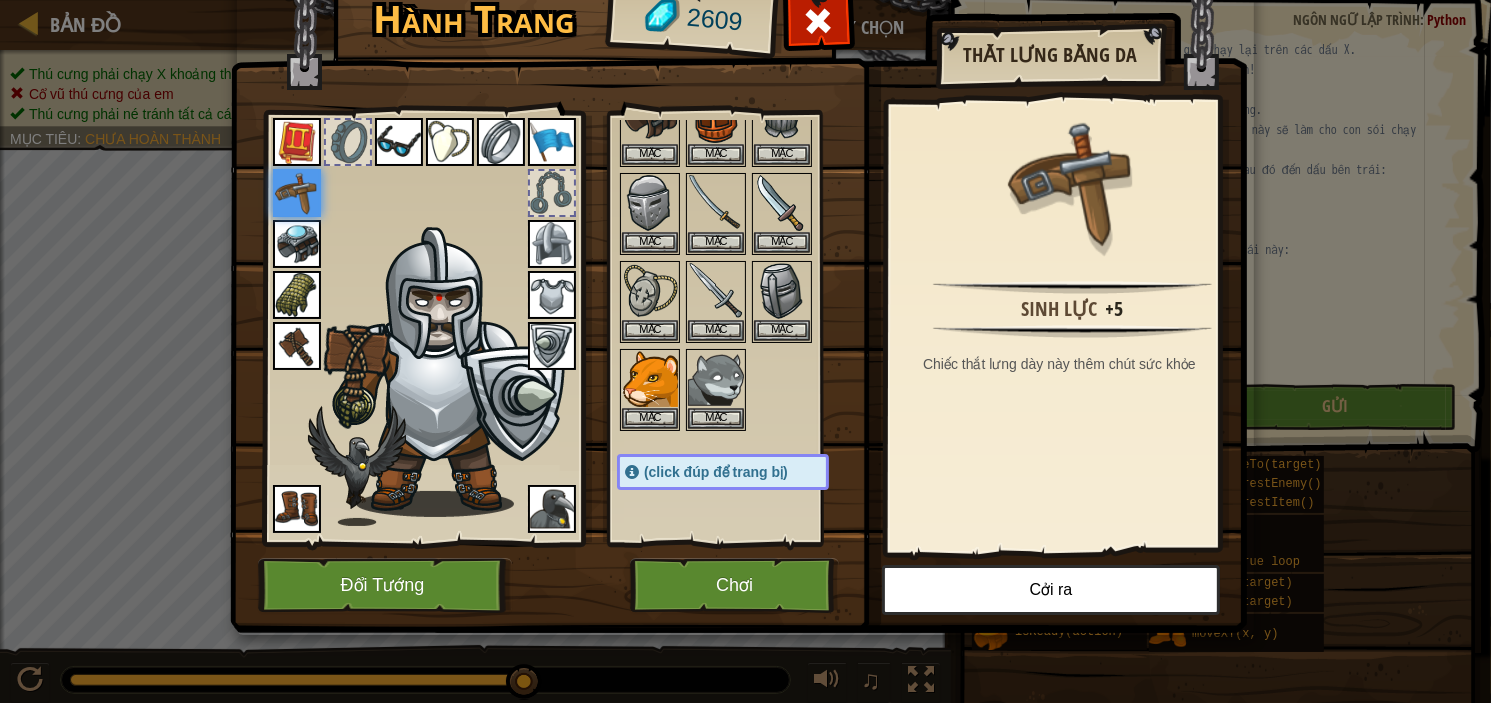 click at bounding box center (297, 142) 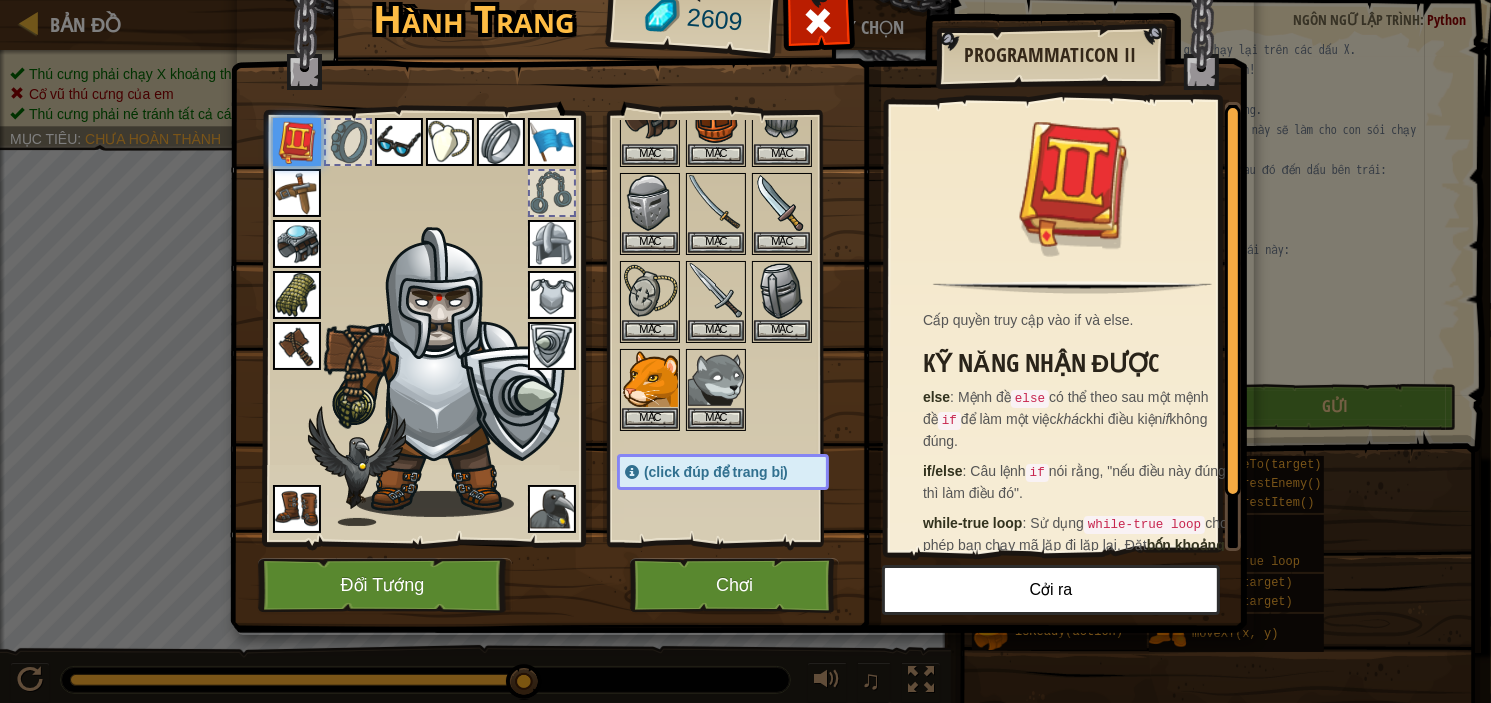 click at bounding box center (552, 346) 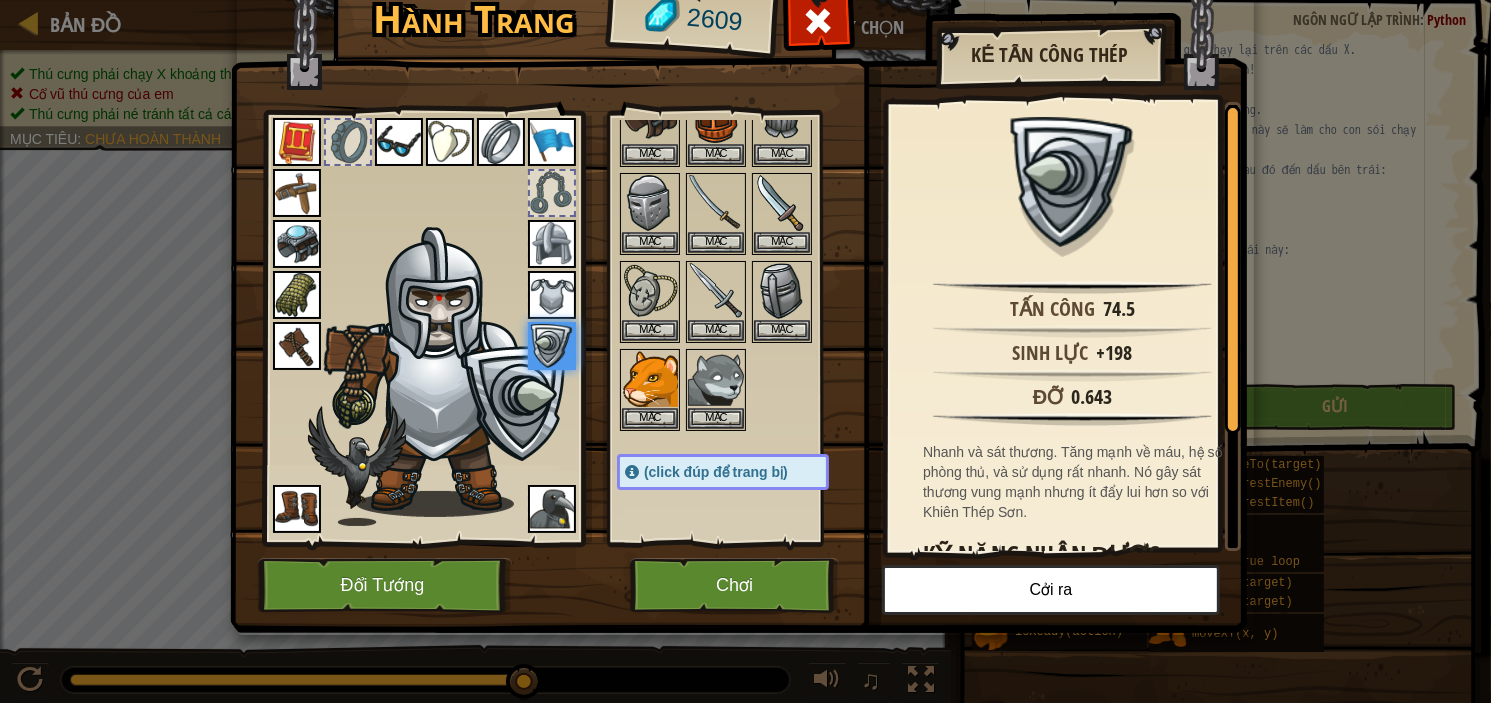click at bounding box center [552, 295] 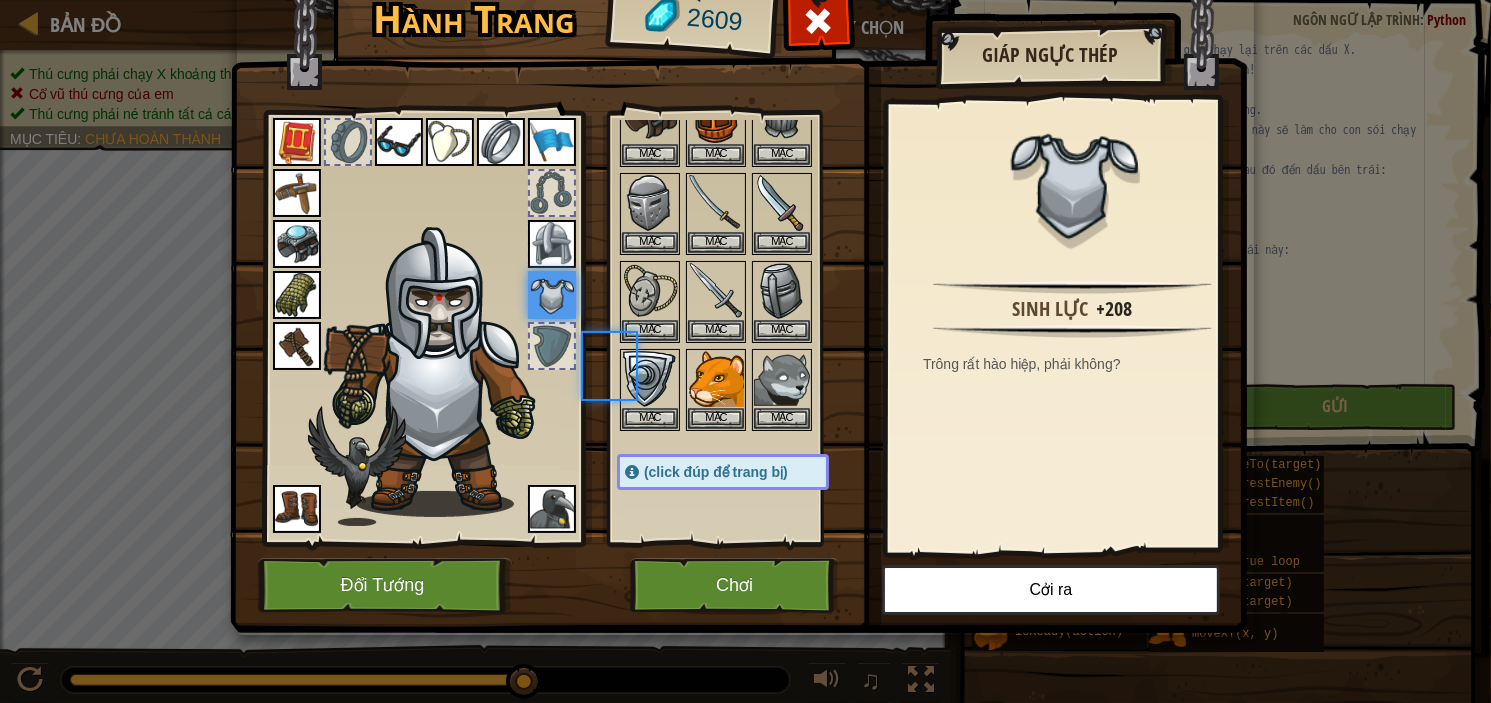 click at bounding box center [552, 244] 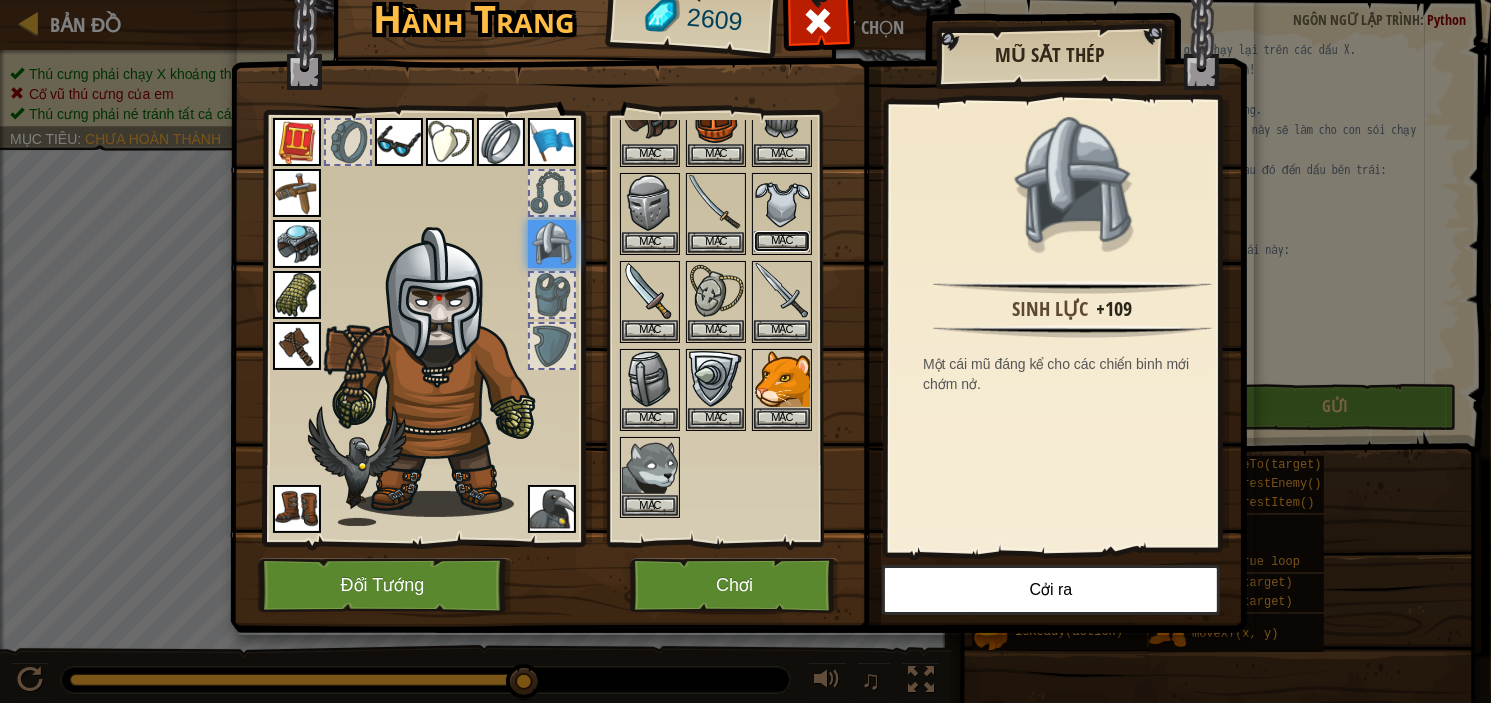 click on "Mặc" at bounding box center [782, 241] 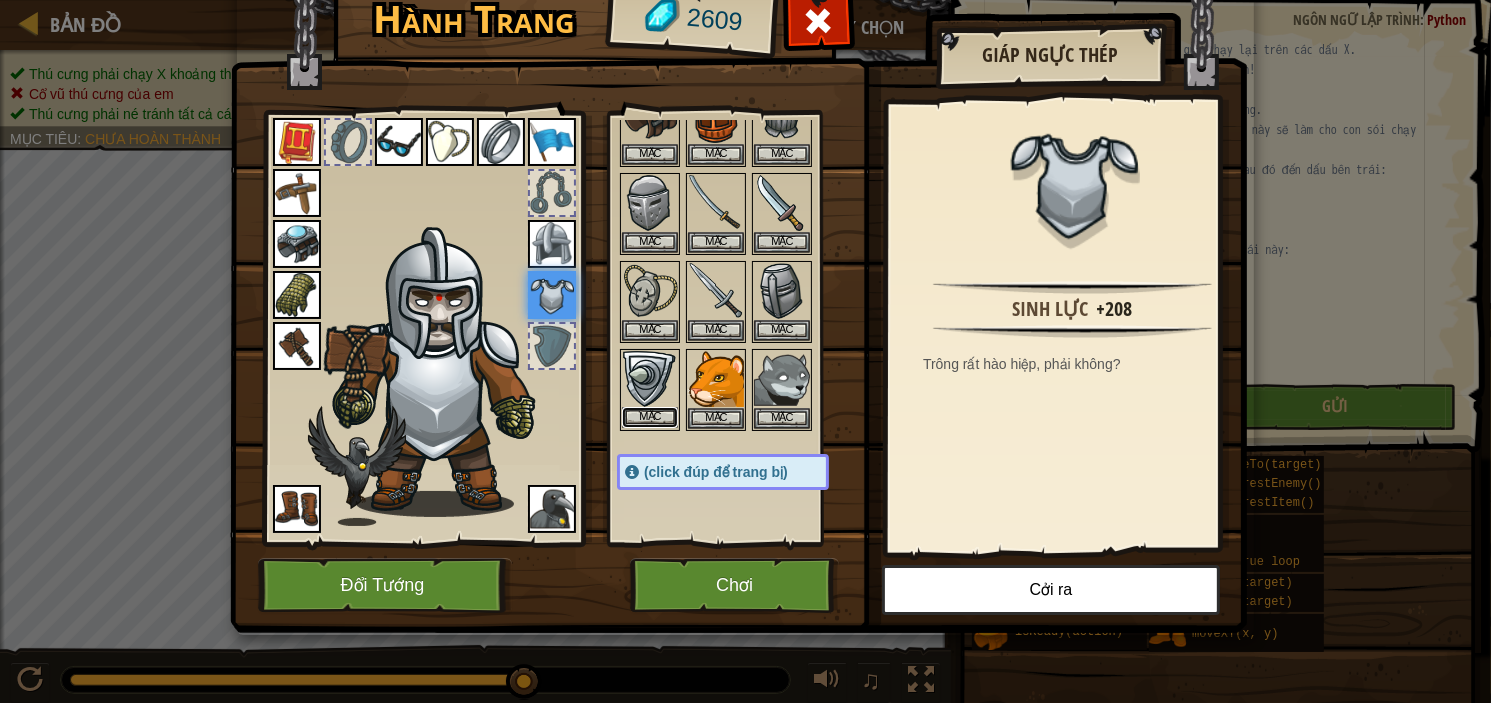 click on "Mặc" at bounding box center [650, 417] 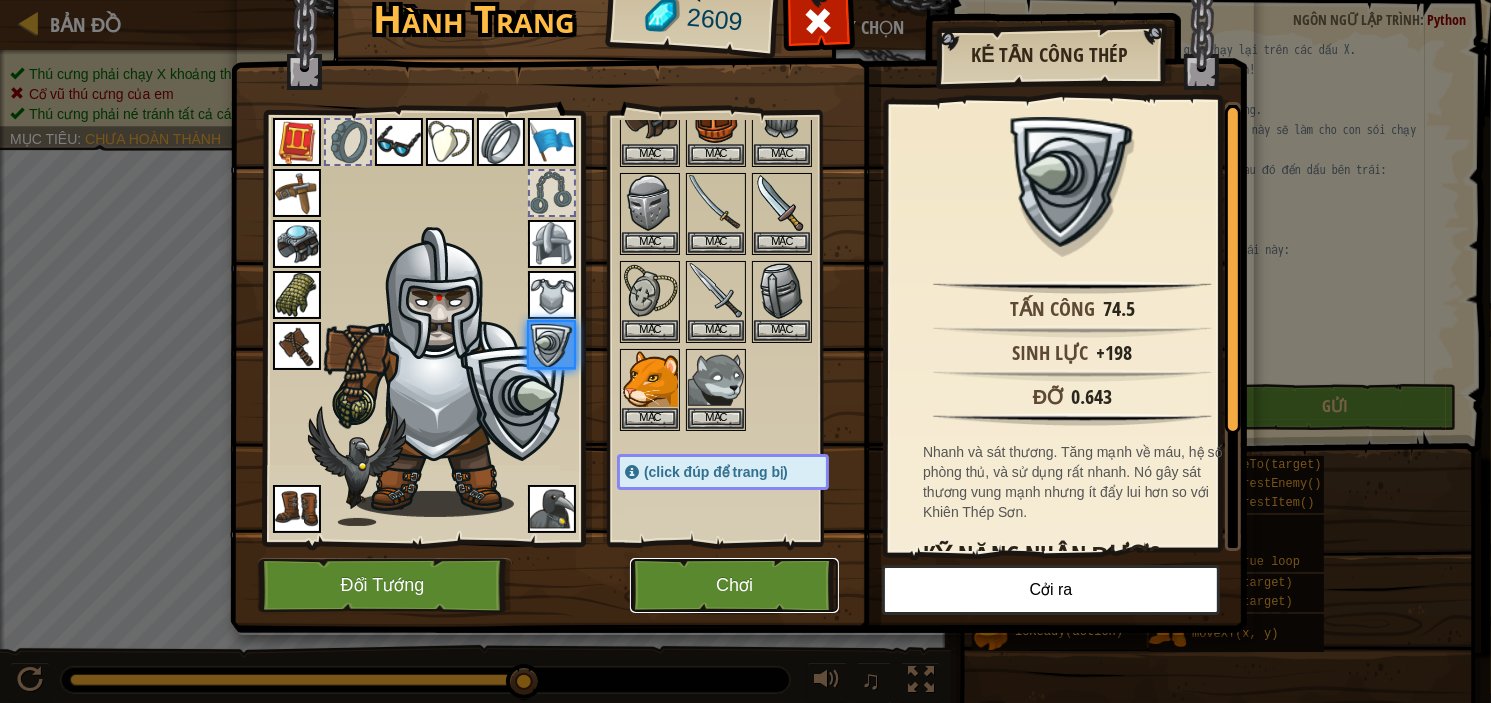 click on "Chơi" at bounding box center [734, 585] 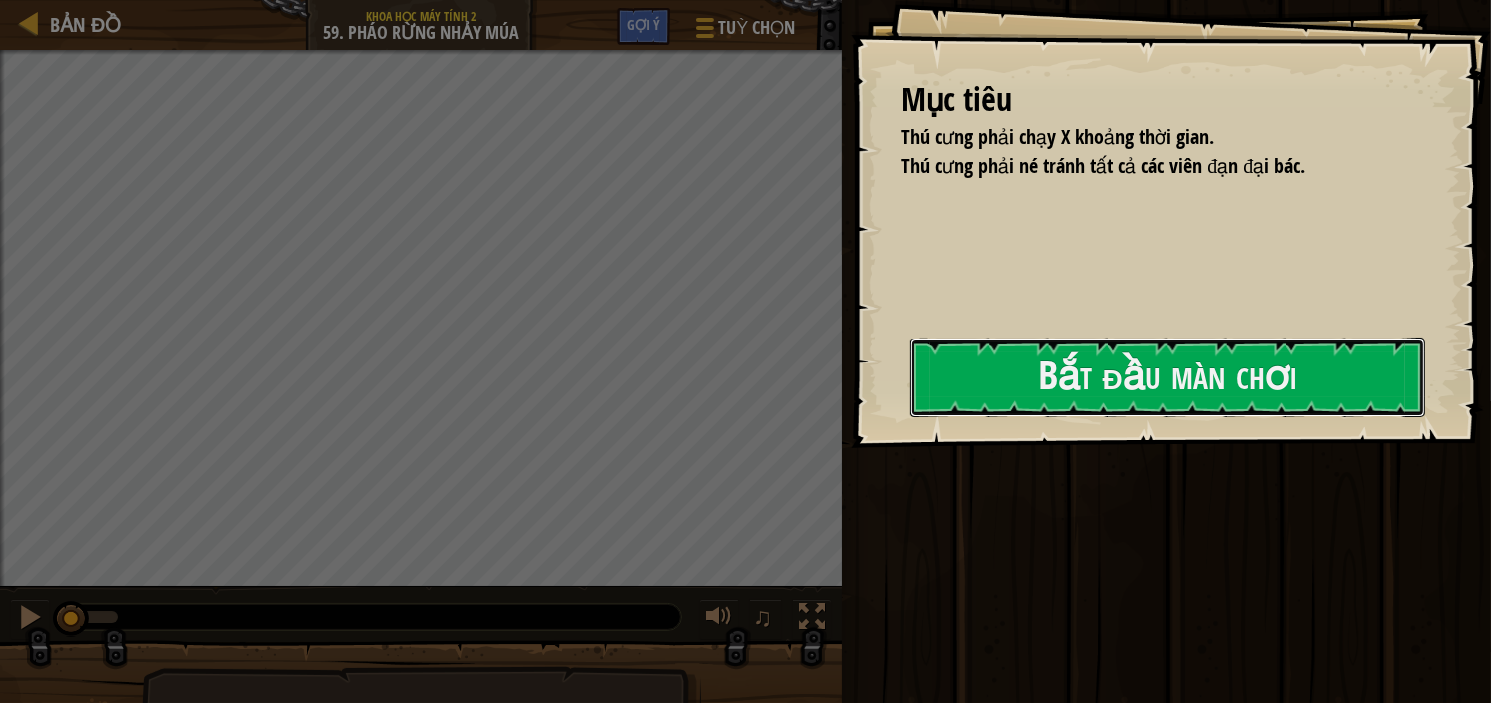click on "Mục tiêu Thú cưng phải chạy X khoảng thời gian. Thú cưng phải né tránh tất cả các viên đạn đại bác. Bắt đầu màn chơi Không kết nối được với server Bạn cần mua gói dịch vụ để được chơi cấp độ này. Mua gói nâng cao Bạn cần tham gia một khóa học để chơi màn này. Trở Lại Khóa Học Của Tôi Hãy yêu cầu giáo viên cấp giấy phép cho bạn để bạn có thể tiếp tục chơi CodeCombat! Trở Lại Khóa Học Của Tôi Màn chơi này bị khóa. Trở Lại Khóa Học Của Tôi" at bounding box center (1171, 224) 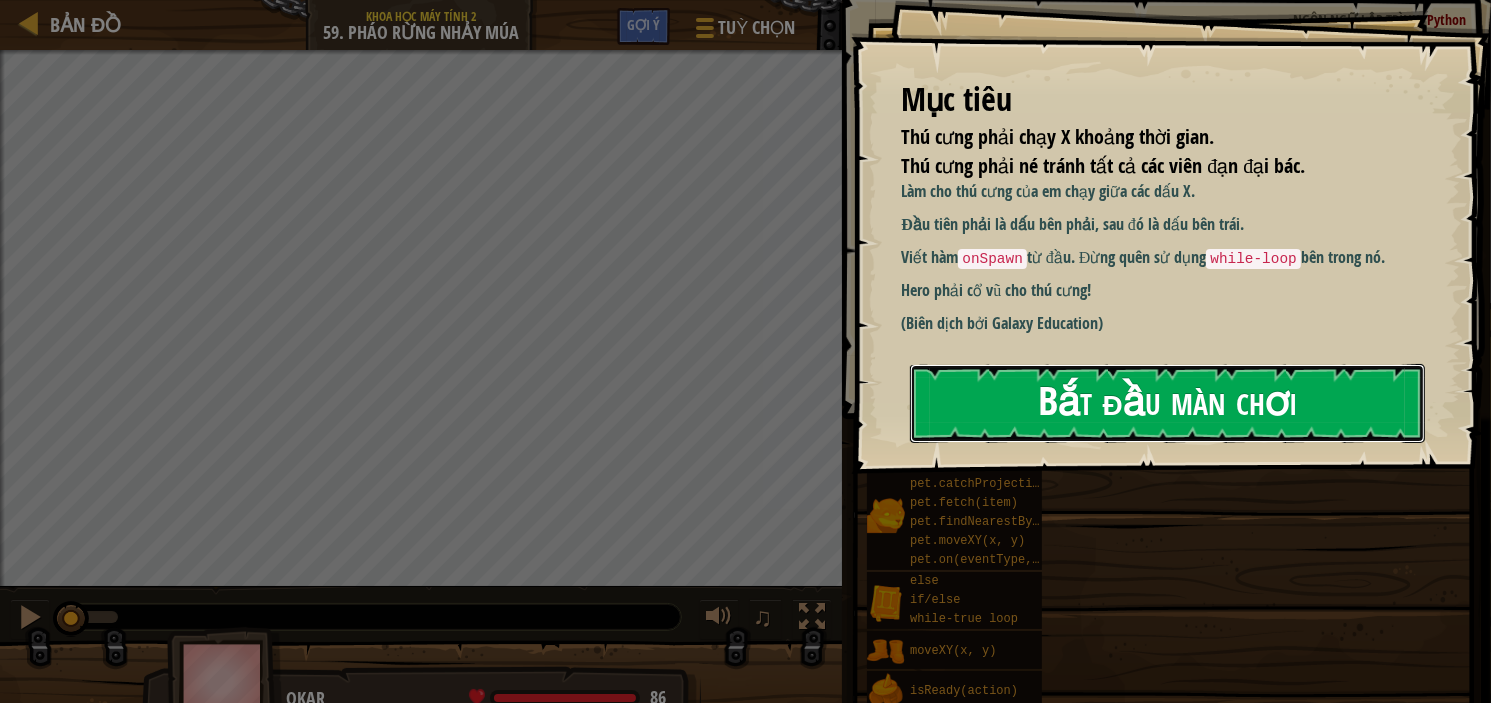 click on "Bắt đầu màn chơi" at bounding box center [1167, 403] 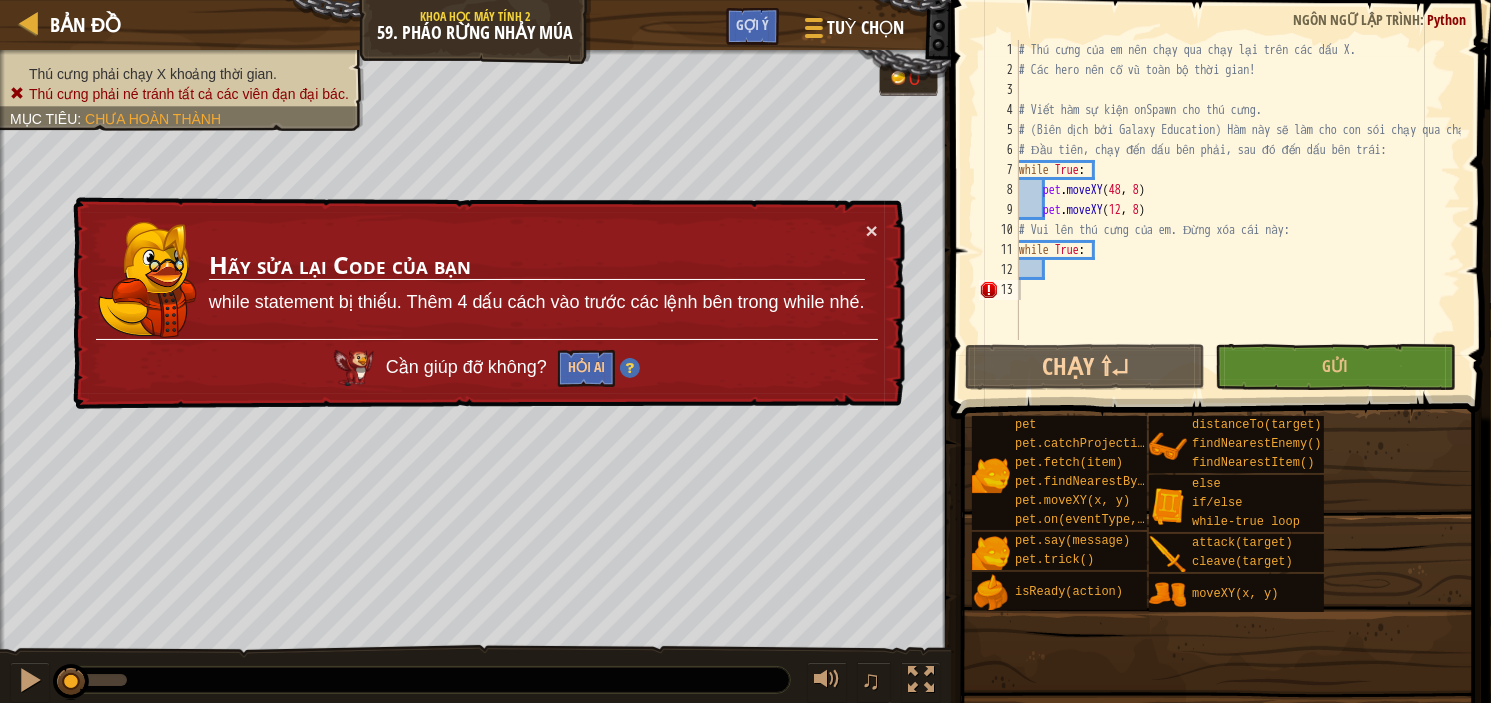 scroll, scrollTop: 0, scrollLeft: 0, axis: both 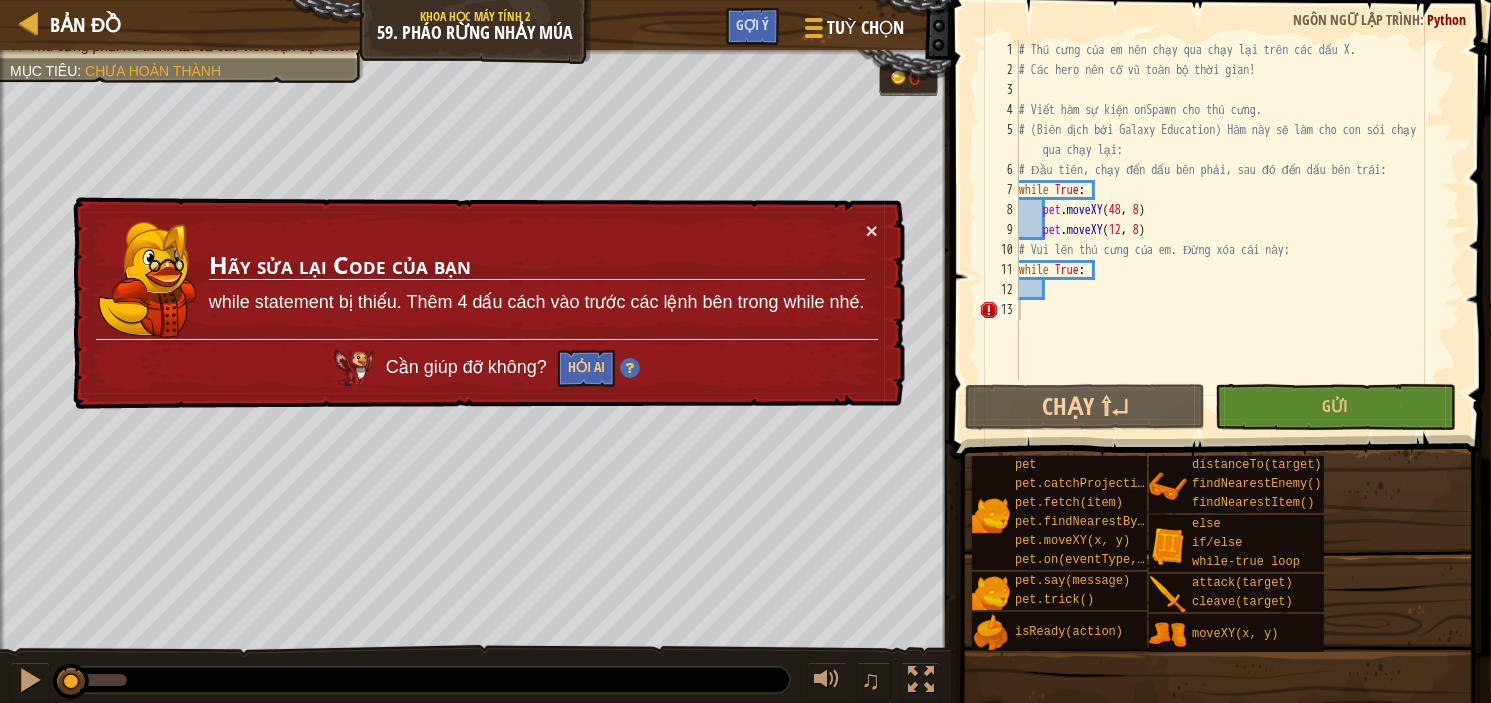 drag, startPoint x: 884, startPoint y: 230, endPoint x: 883, endPoint y: 218, distance: 12.0415945 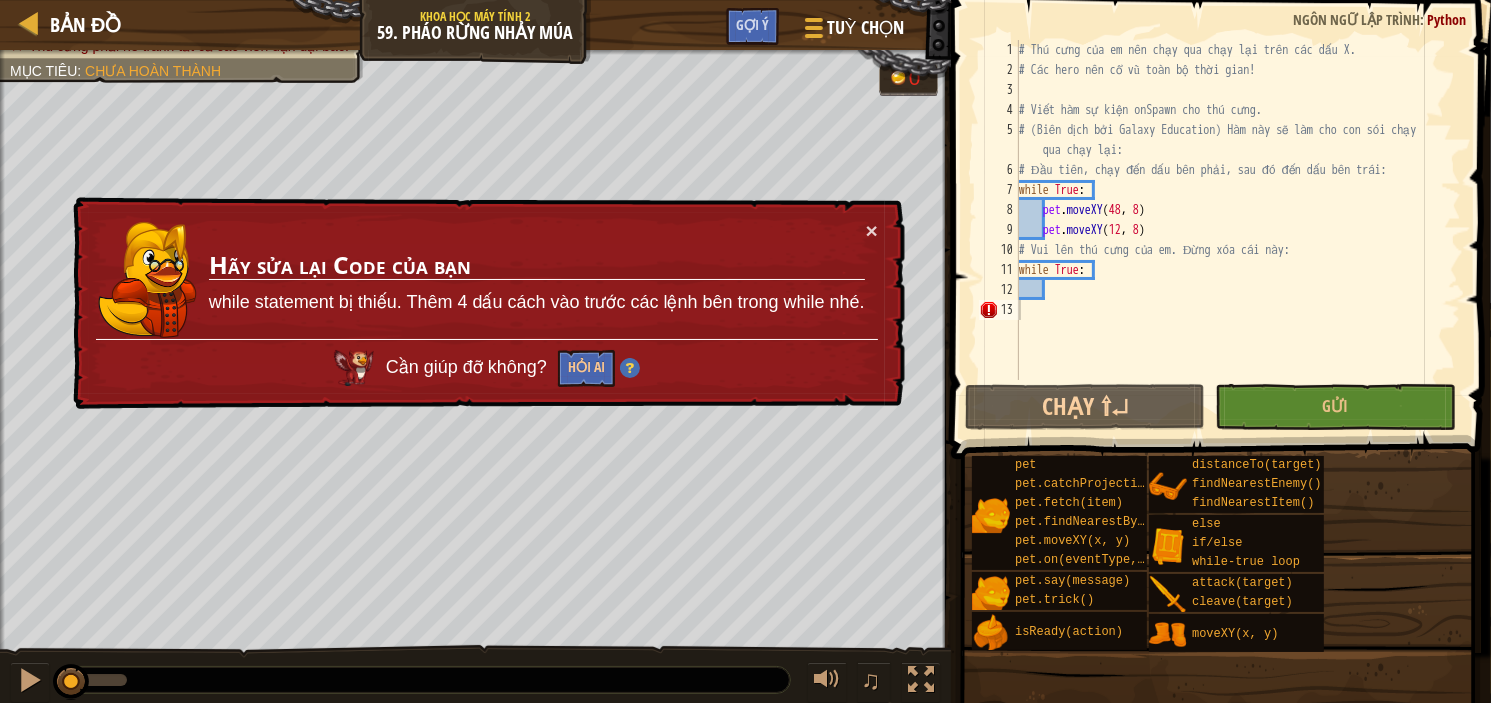 click on "× Hãy sửa lại Code của bạn while statement bị thiếu. Thêm 4 dấu cách vào trước các lệnh bên trong while nhé.
Cần giúp đỡ không? Hỏi AI" at bounding box center [486, 303] 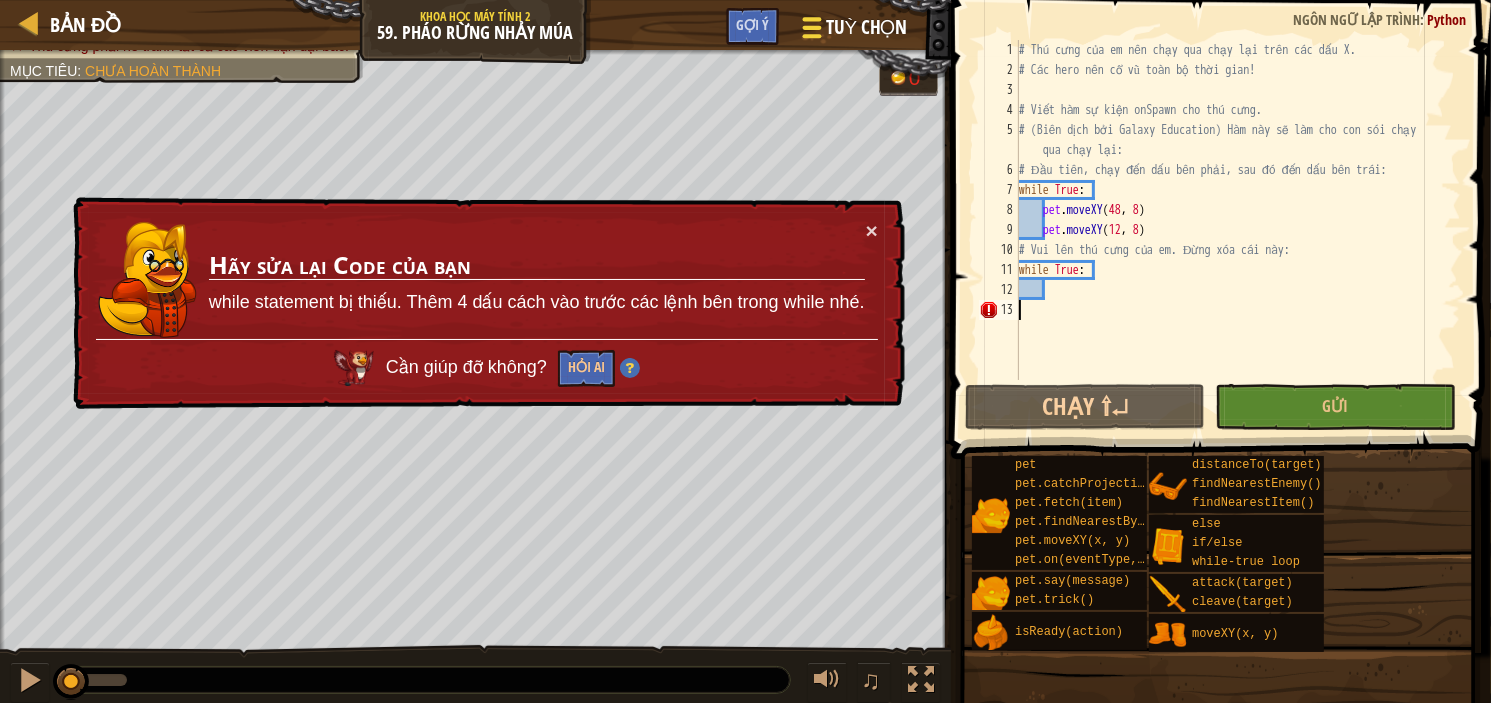 click on "Tuỳ chọn" at bounding box center (865, 27) 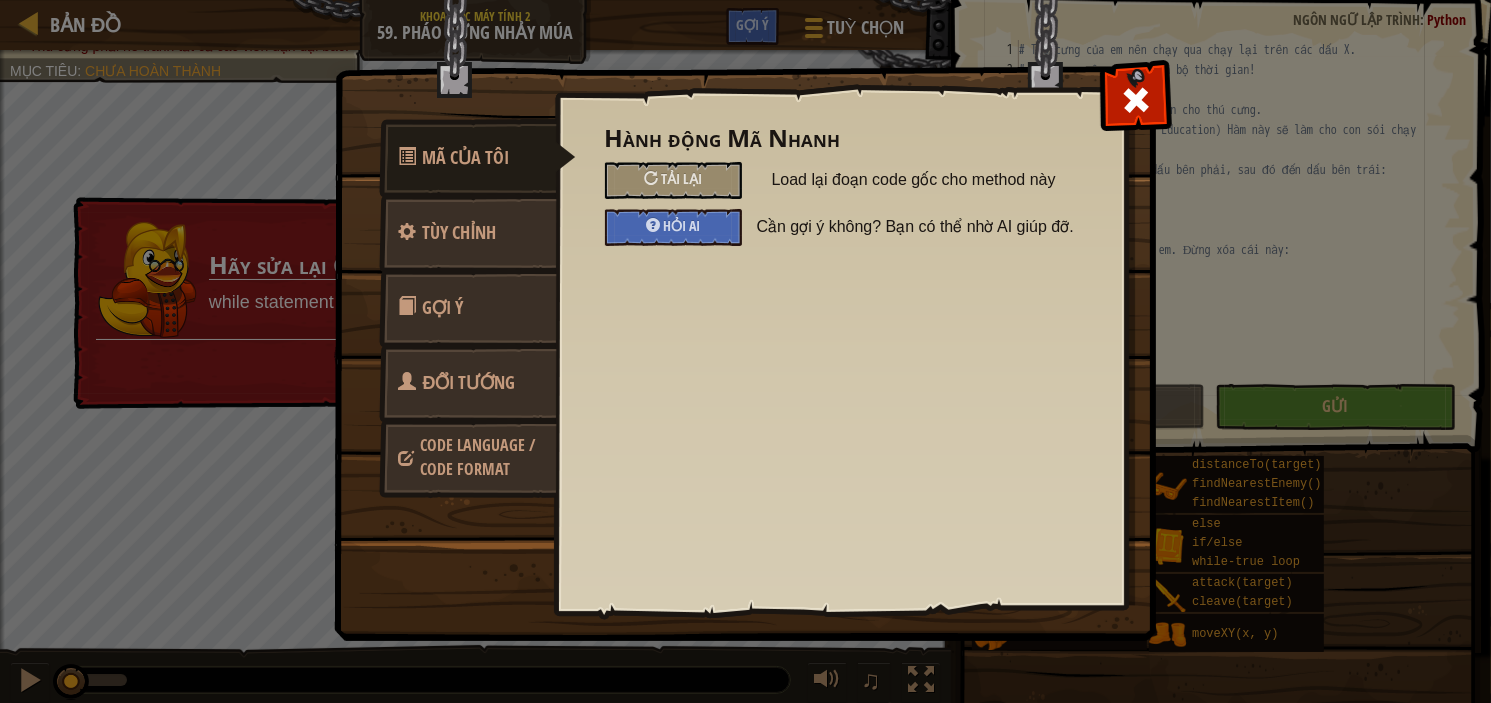 click on "Đổi Tướng" at bounding box center (468, 383) 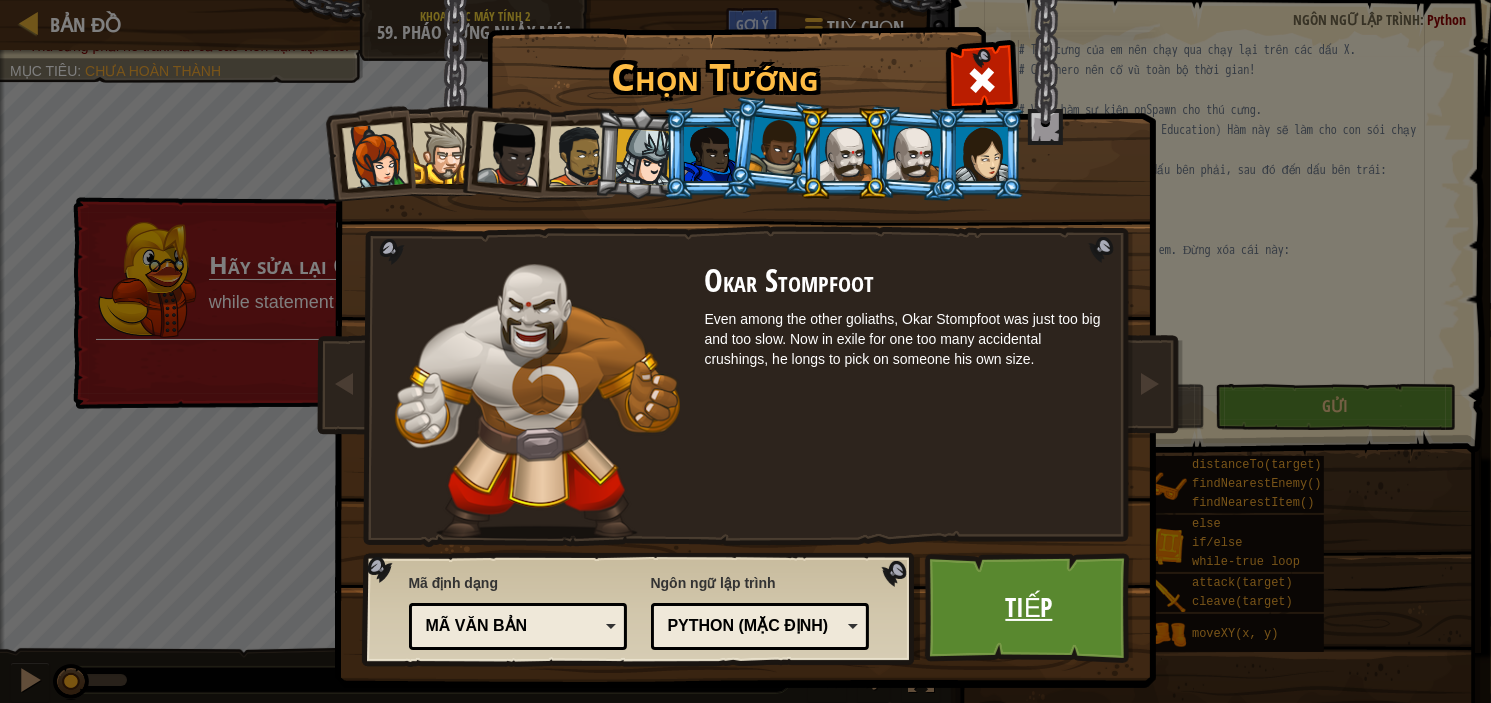 click on "Tiếp" at bounding box center (1029, 608) 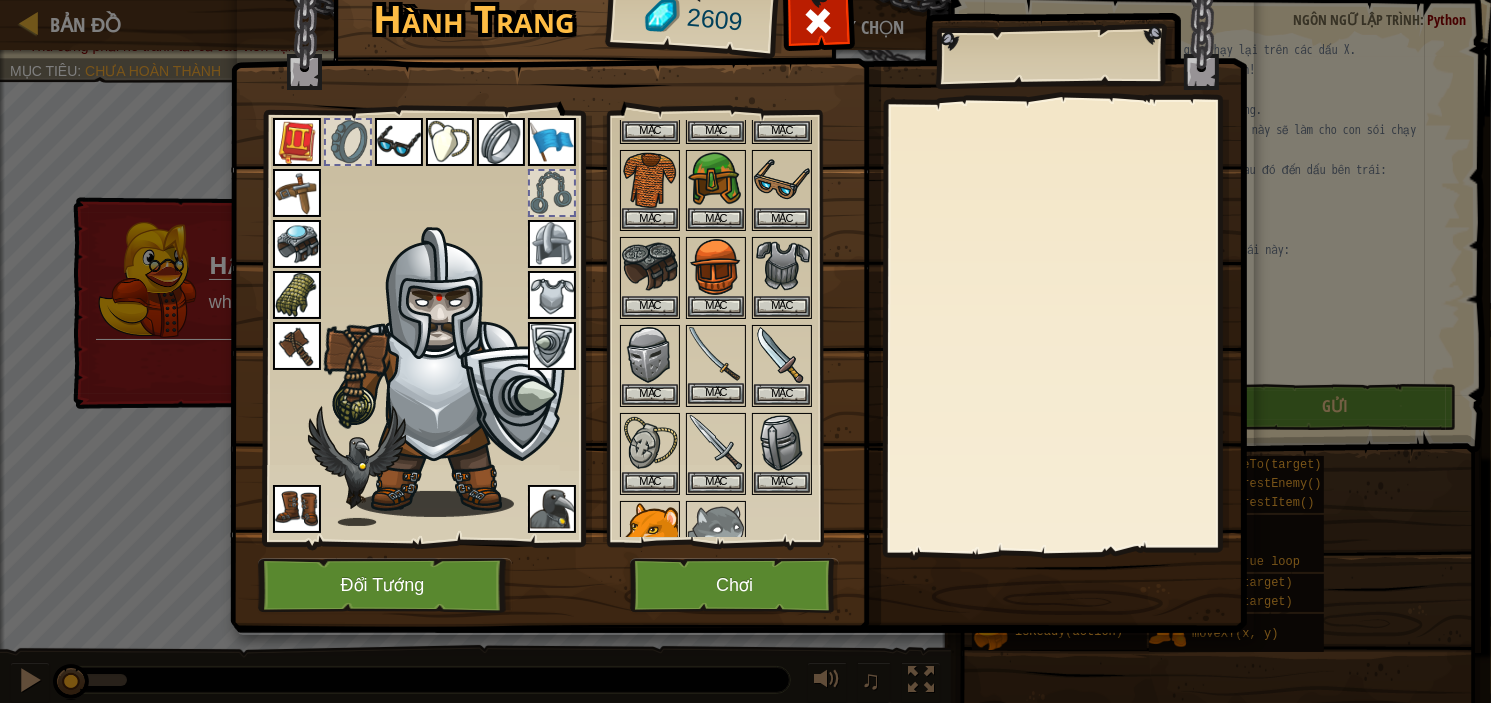 scroll, scrollTop: 400, scrollLeft: 0, axis: vertical 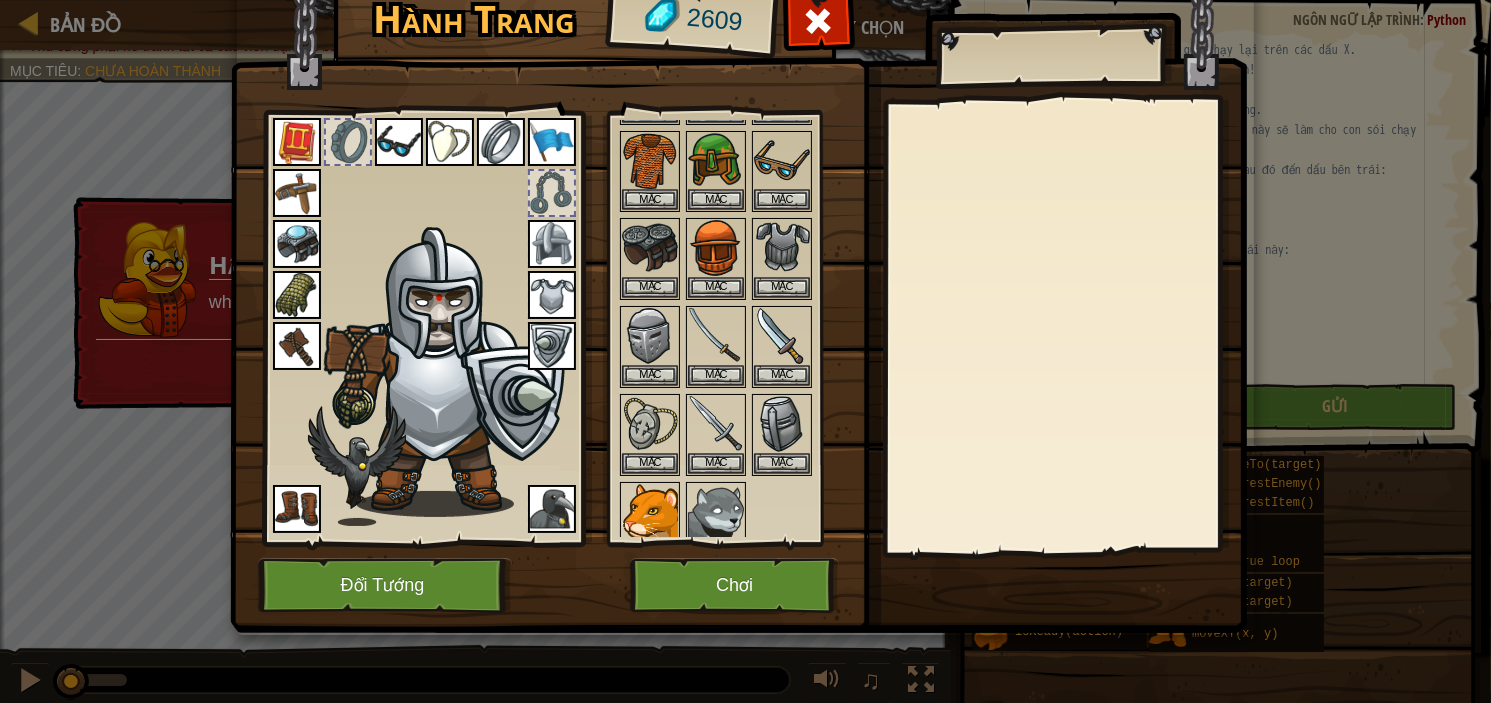 click at bounding box center (297, 244) 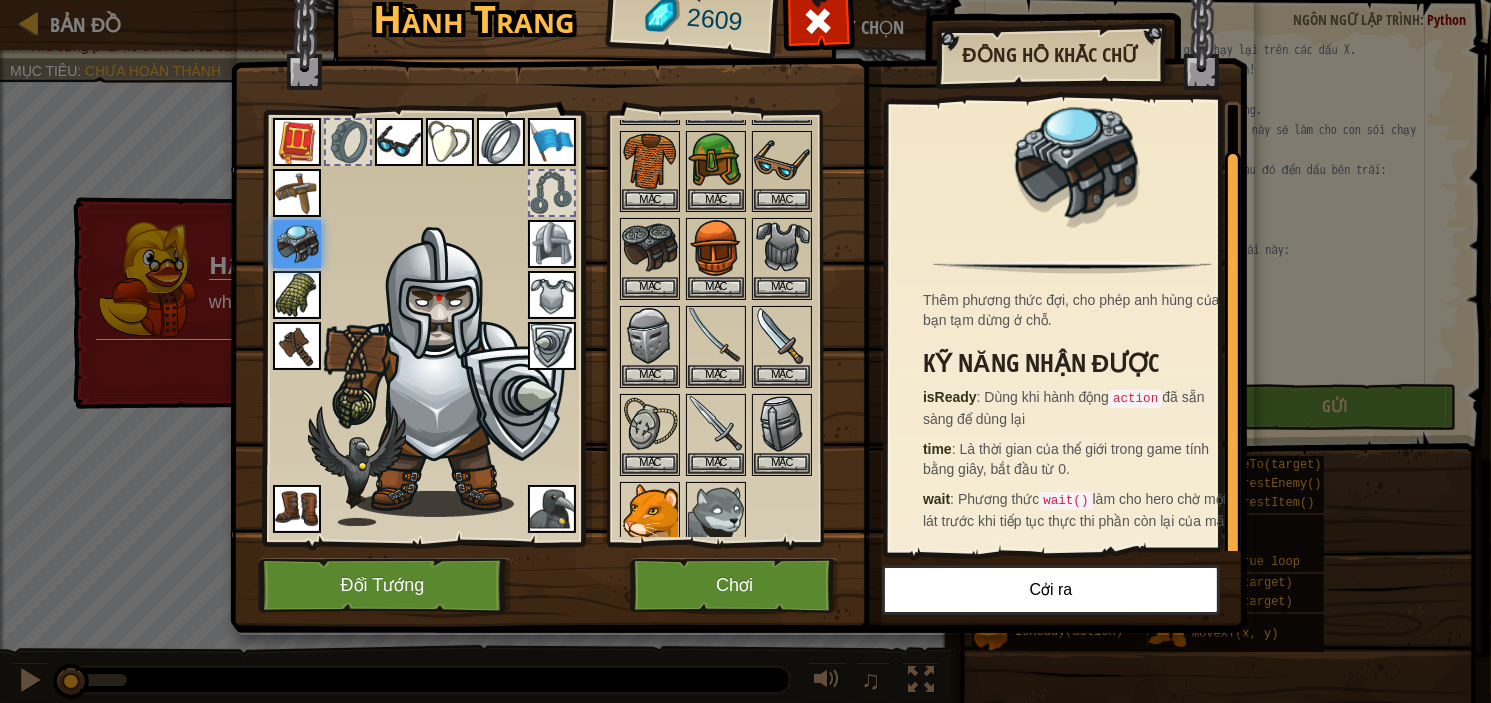 scroll, scrollTop: 35, scrollLeft: 0, axis: vertical 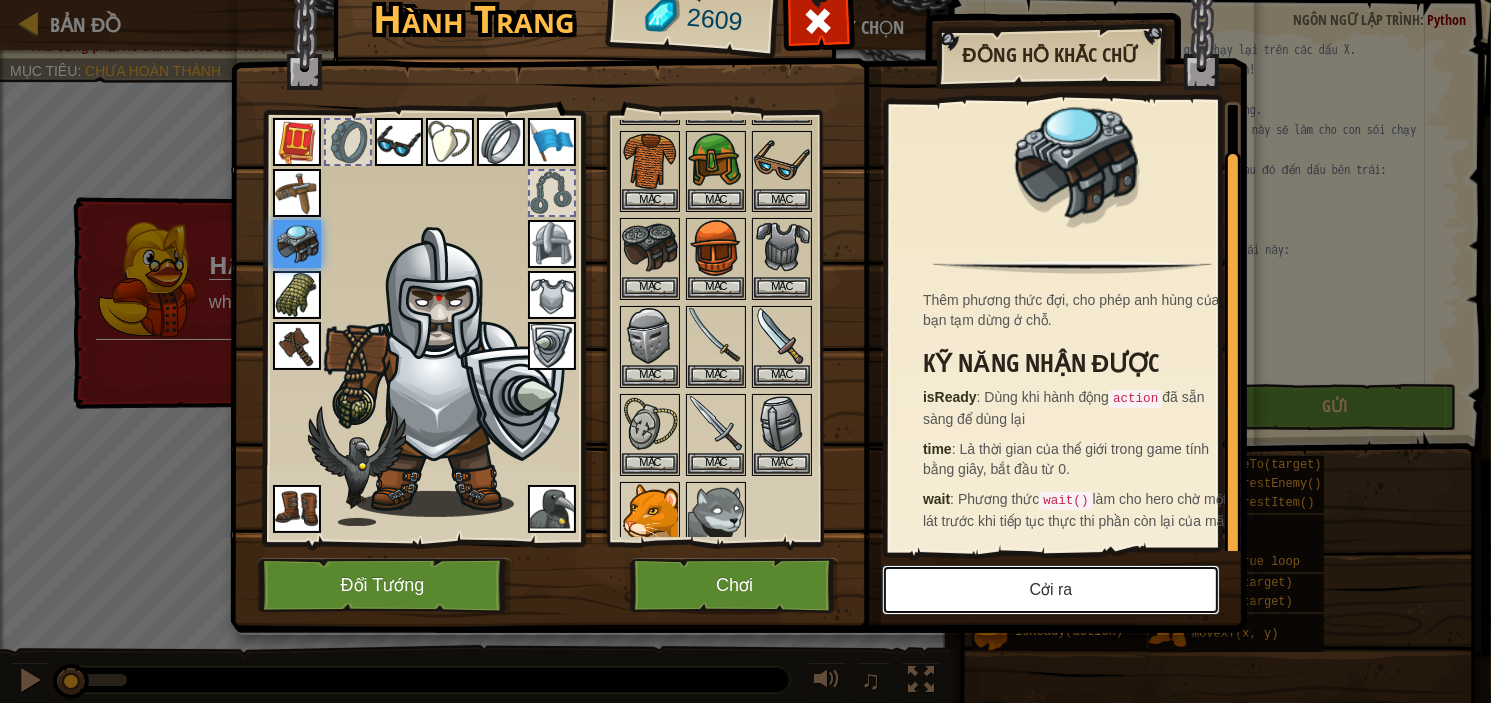 click on "Cởi ra" at bounding box center (1051, 590) 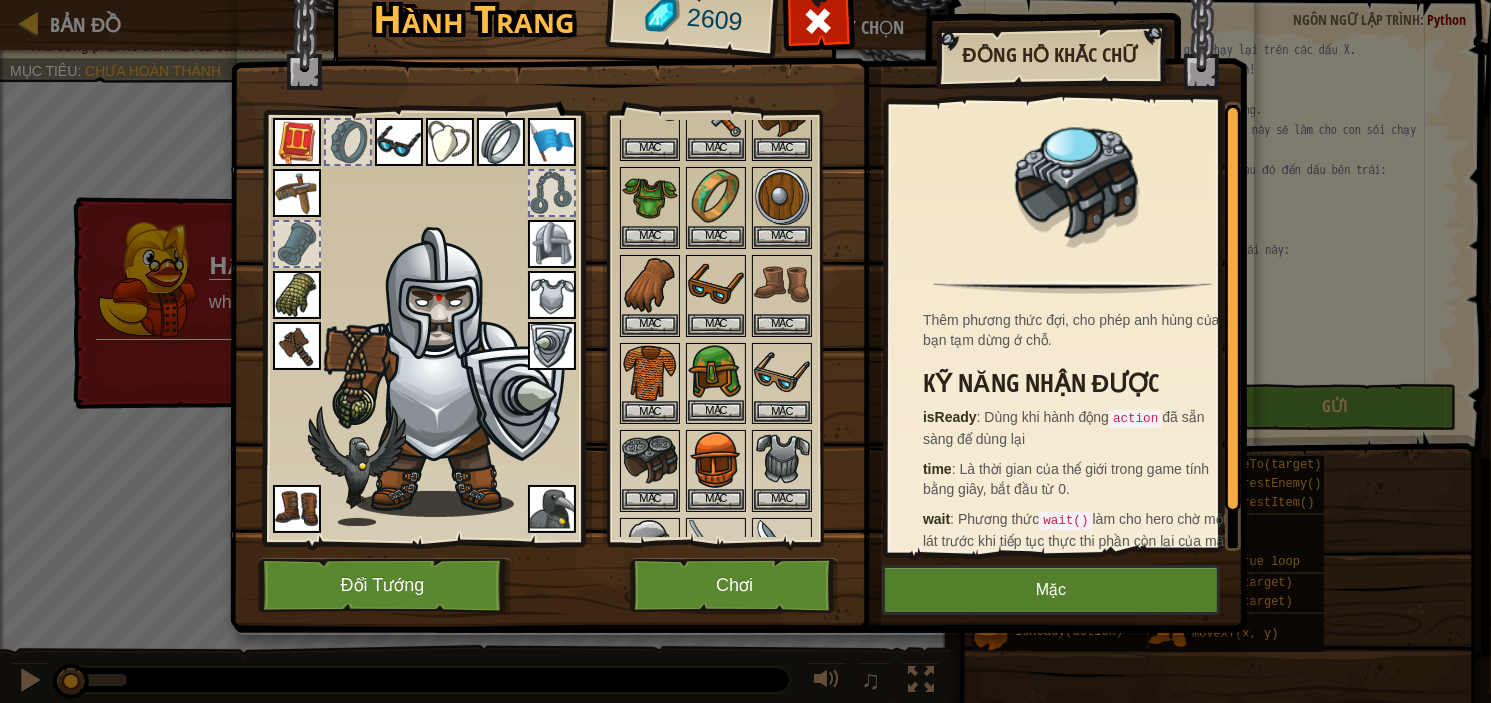 scroll, scrollTop: 133, scrollLeft: 0, axis: vertical 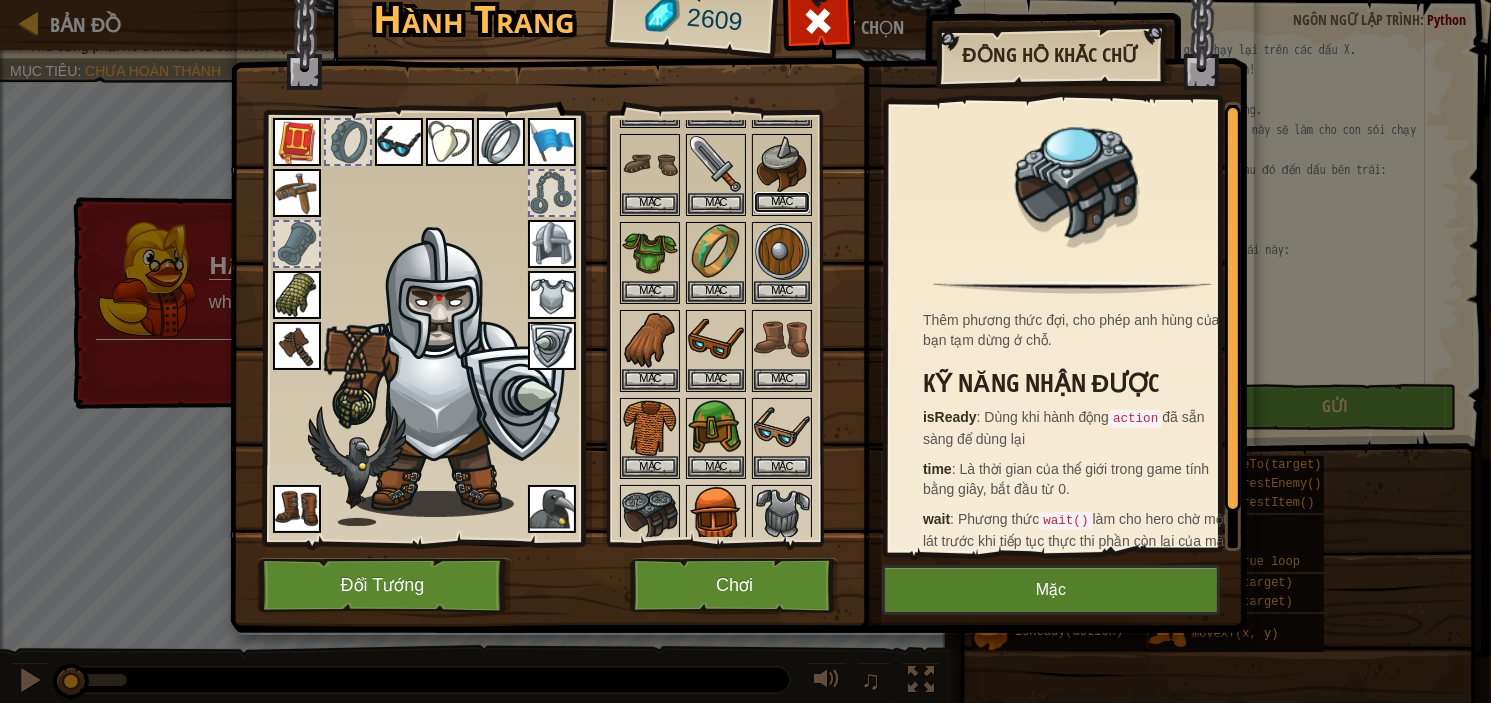 click on "Mặc" at bounding box center [782, 202] 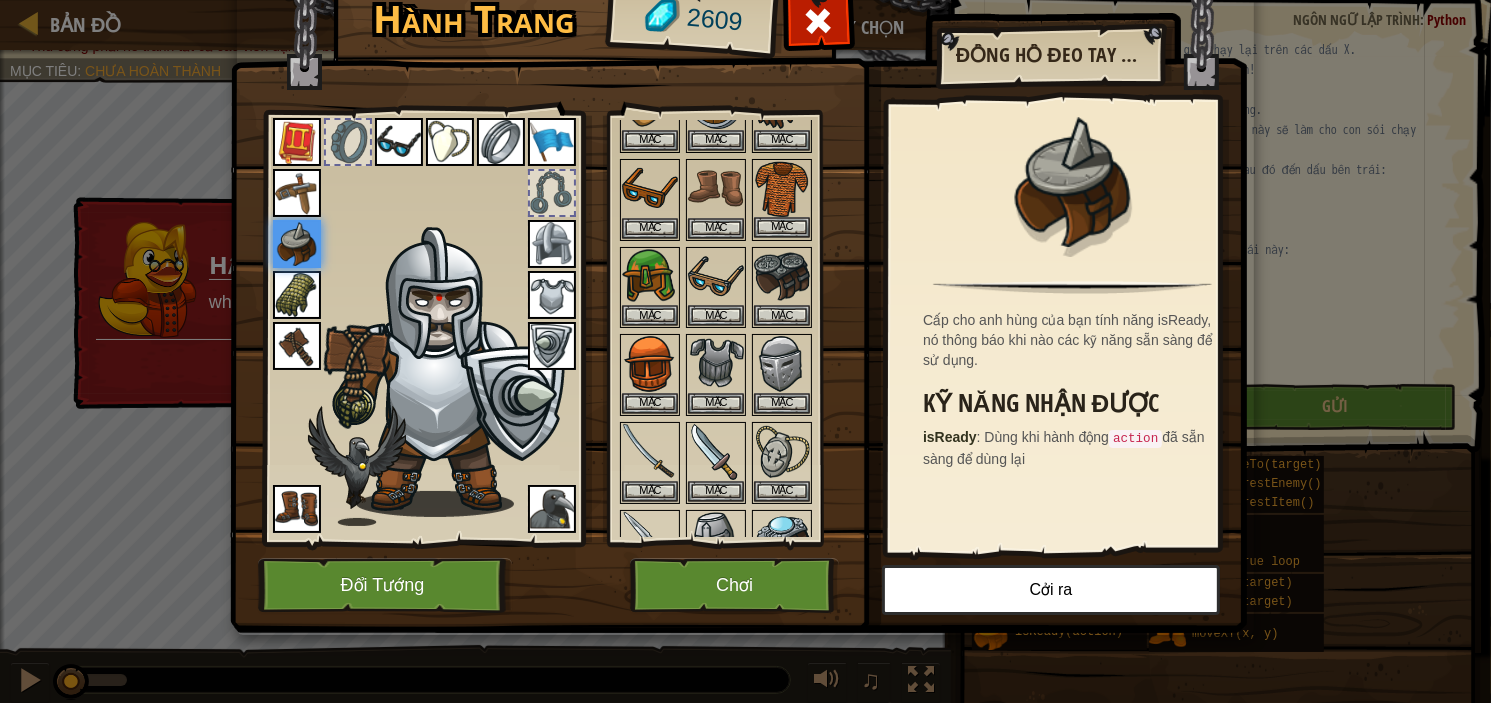 scroll, scrollTop: 533, scrollLeft: 0, axis: vertical 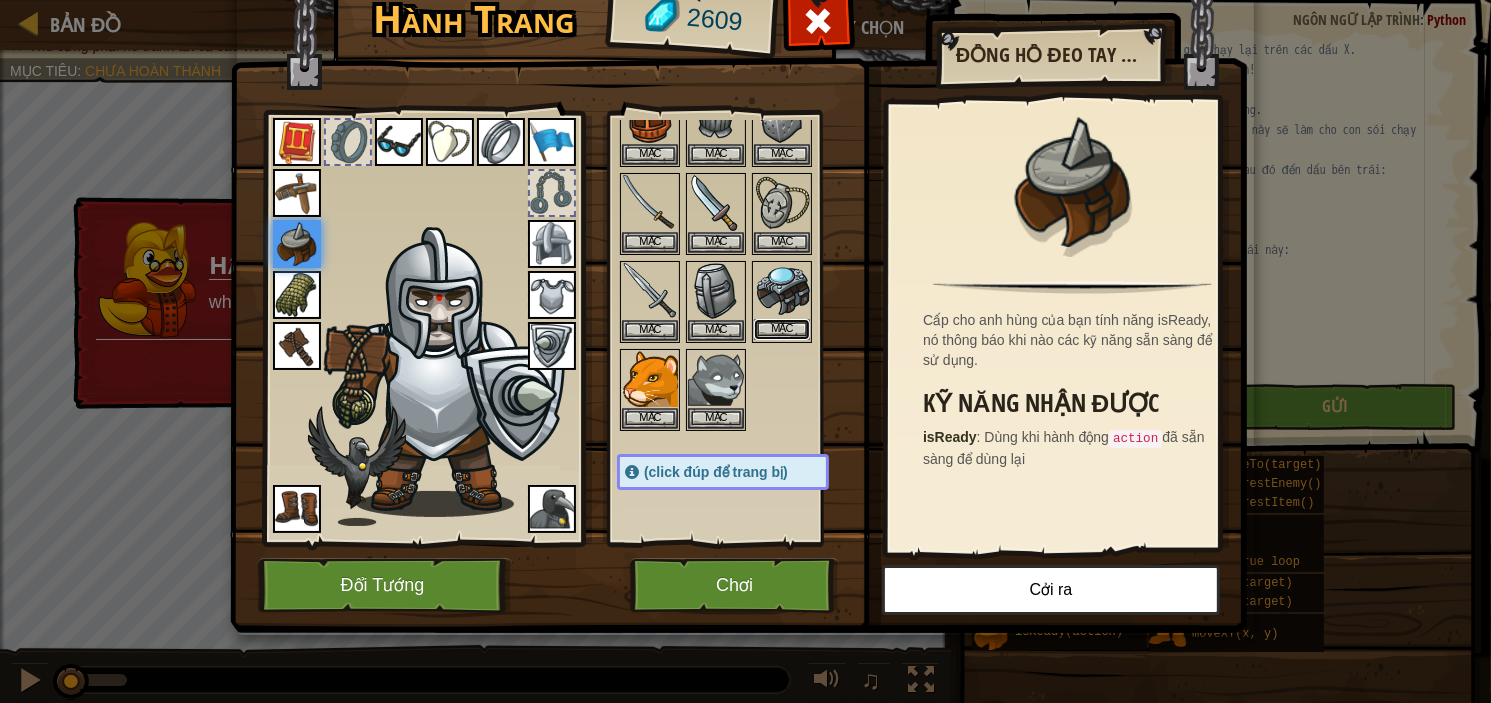 click on "Mặc" at bounding box center (782, 329) 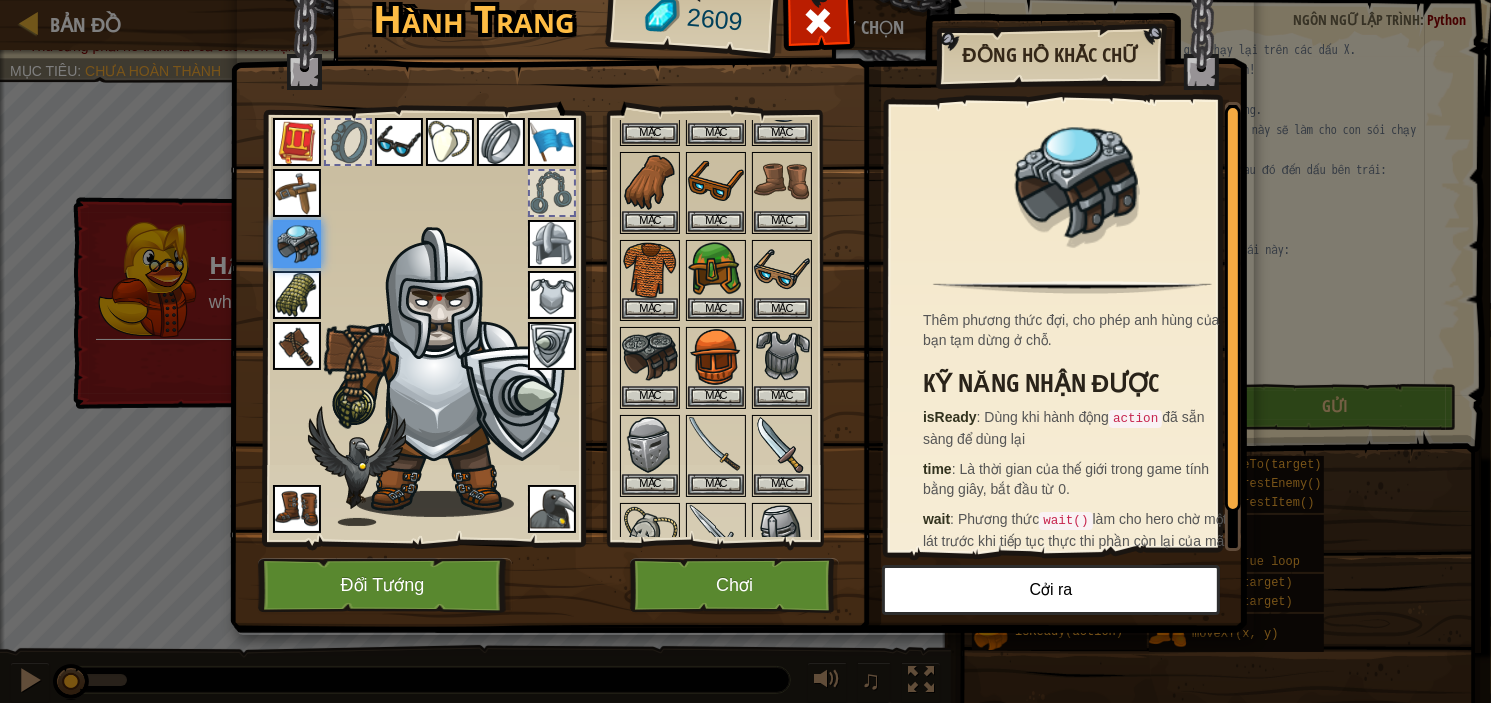 scroll, scrollTop: 266, scrollLeft: 0, axis: vertical 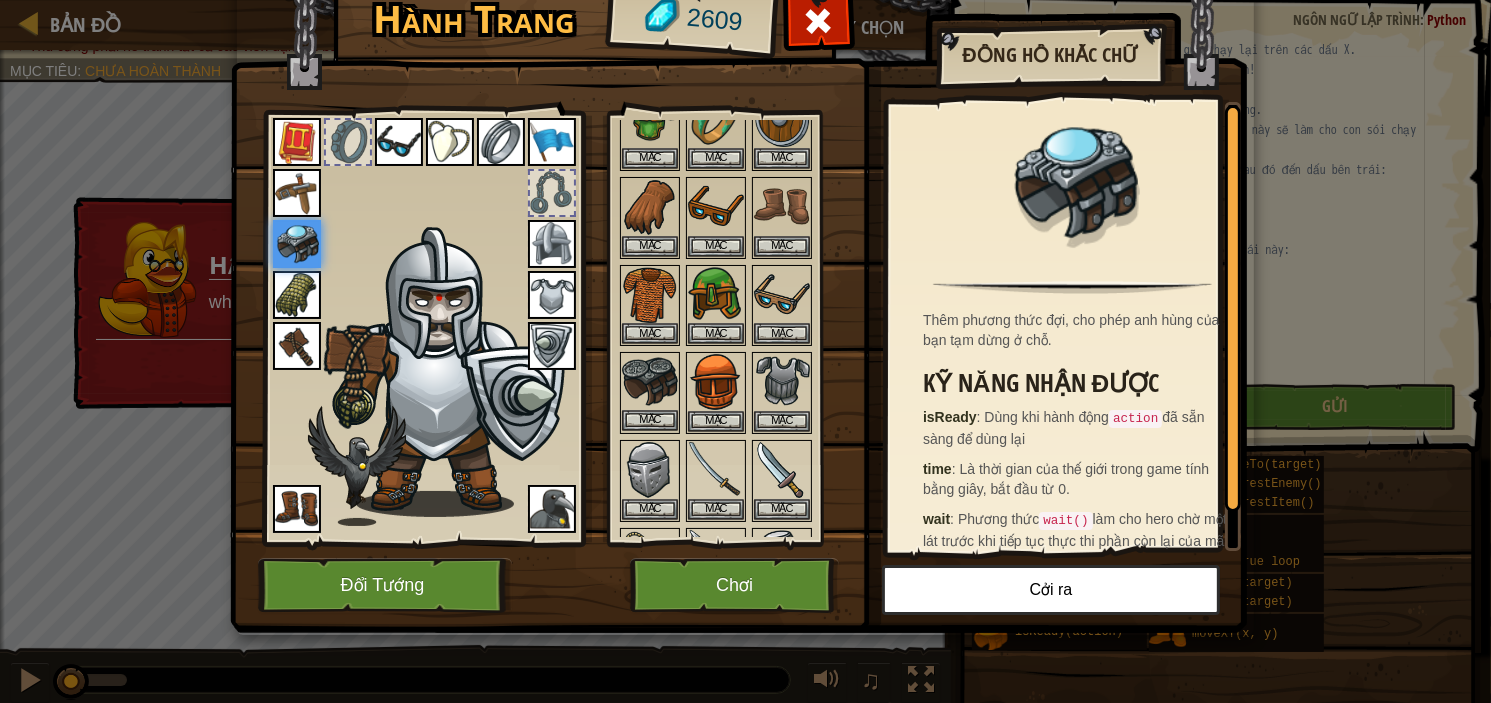 click at bounding box center [650, 382] 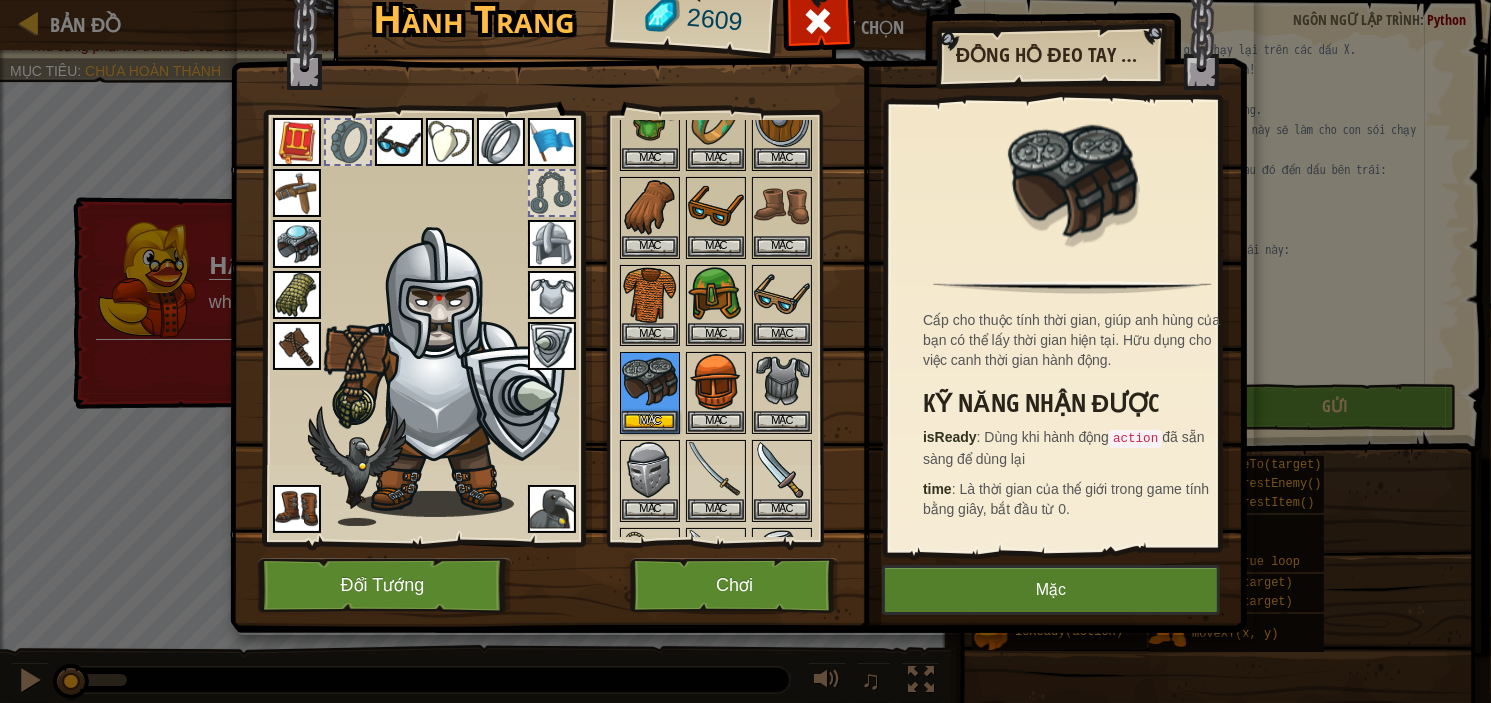 click at bounding box center (552, 295) 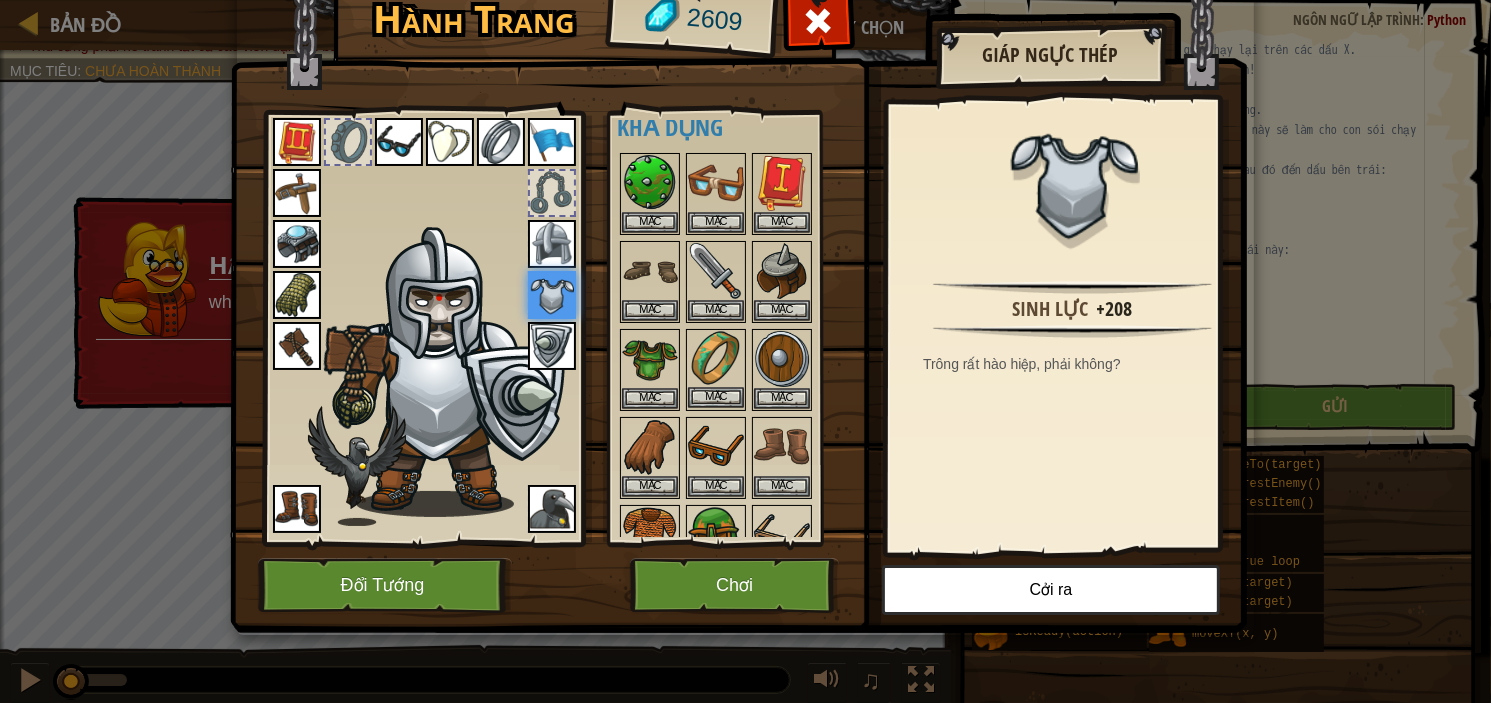 scroll, scrollTop: 0, scrollLeft: 0, axis: both 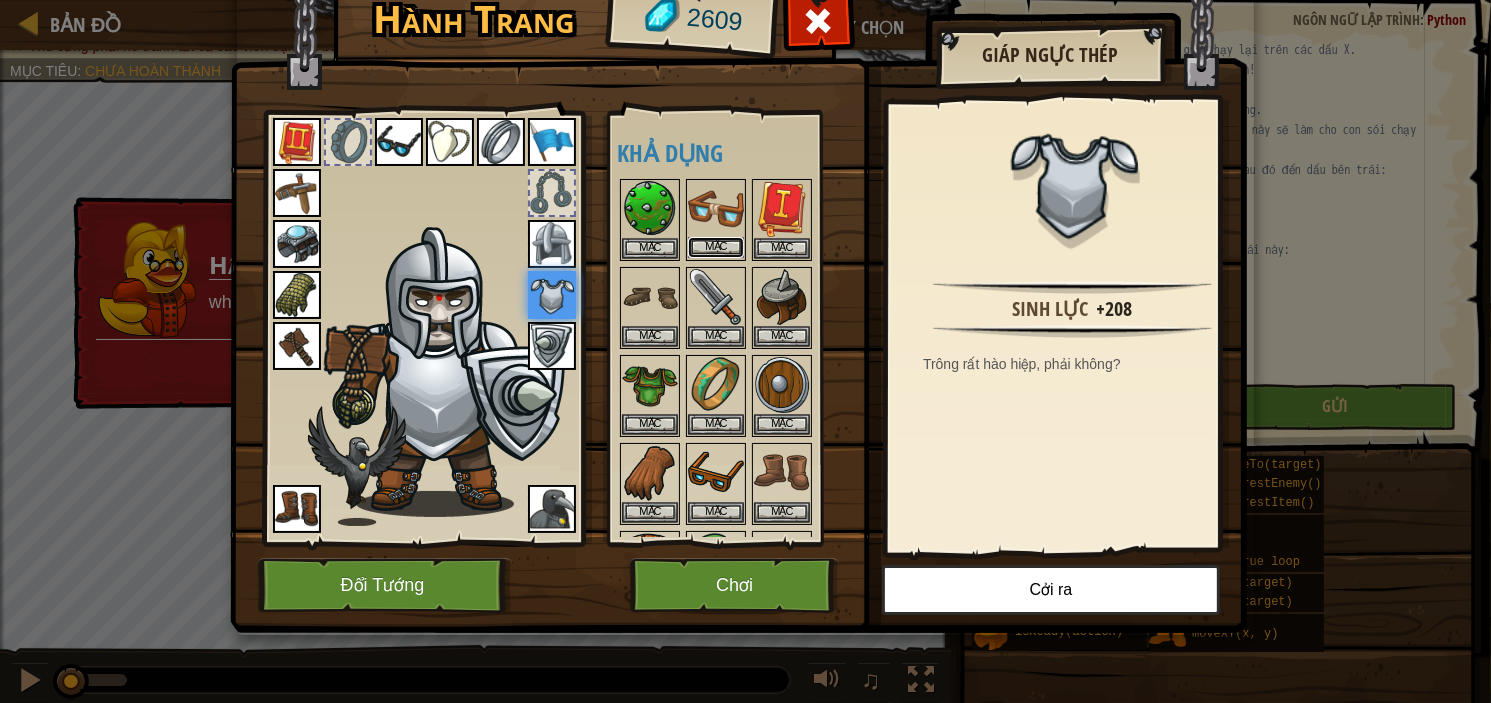 click on "Mặc" at bounding box center (716, 247) 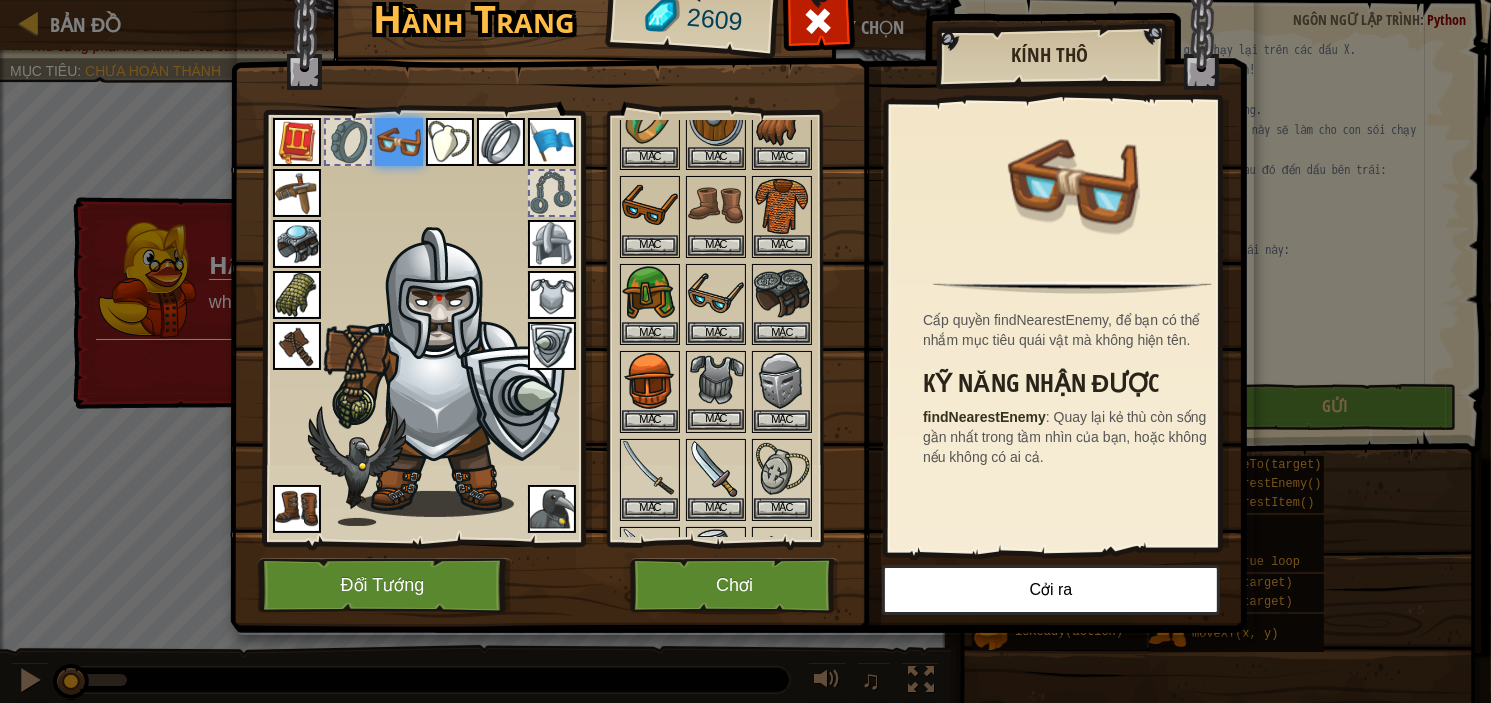 scroll, scrollTop: 400, scrollLeft: 0, axis: vertical 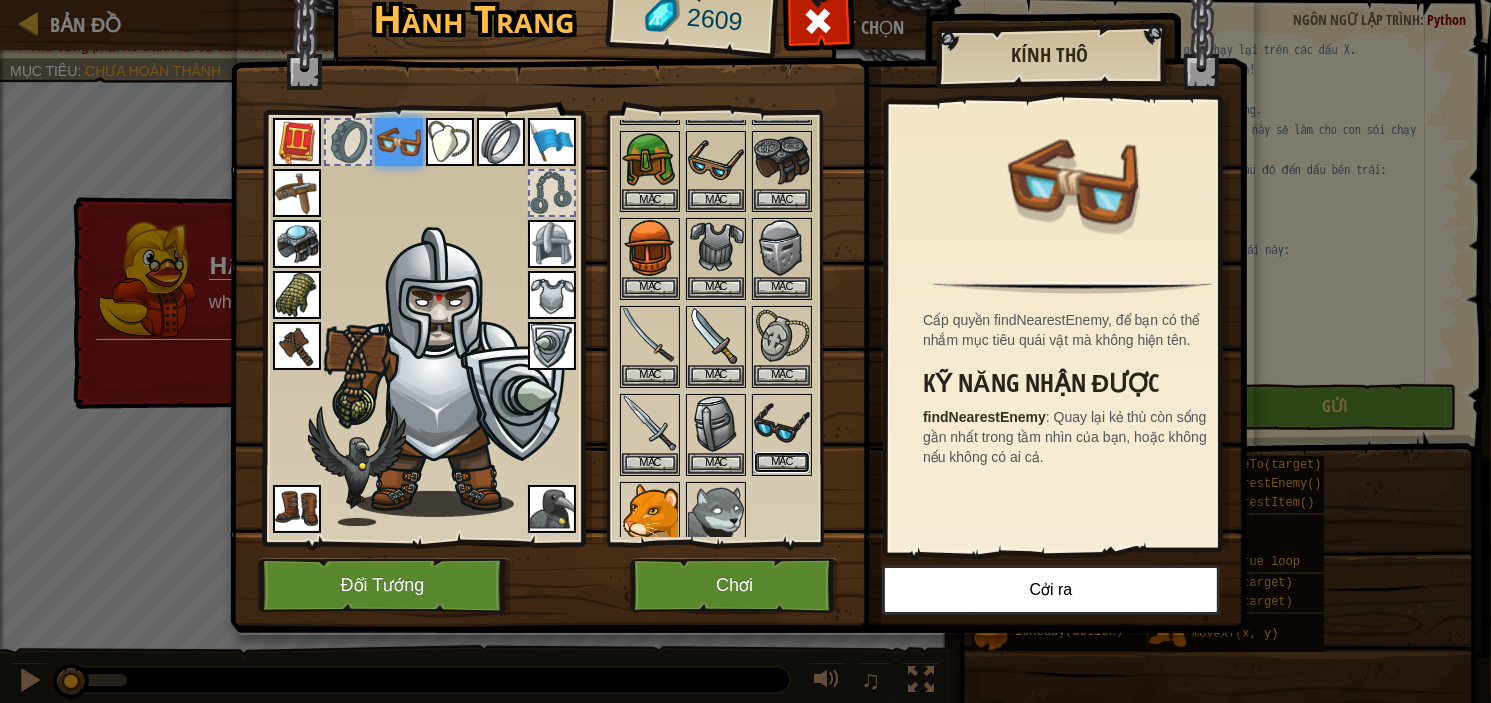 click on "Mặc" at bounding box center (782, 462) 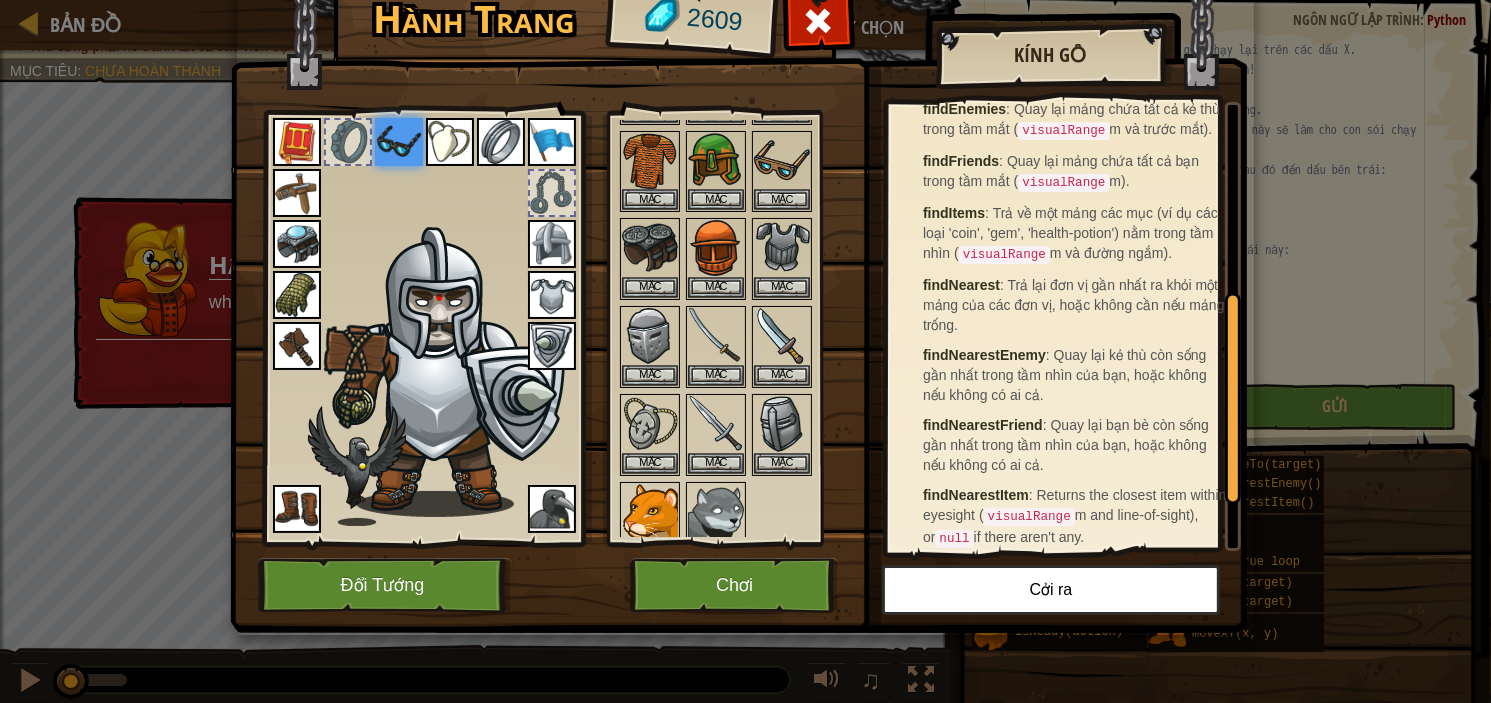 scroll, scrollTop: 509, scrollLeft: 0, axis: vertical 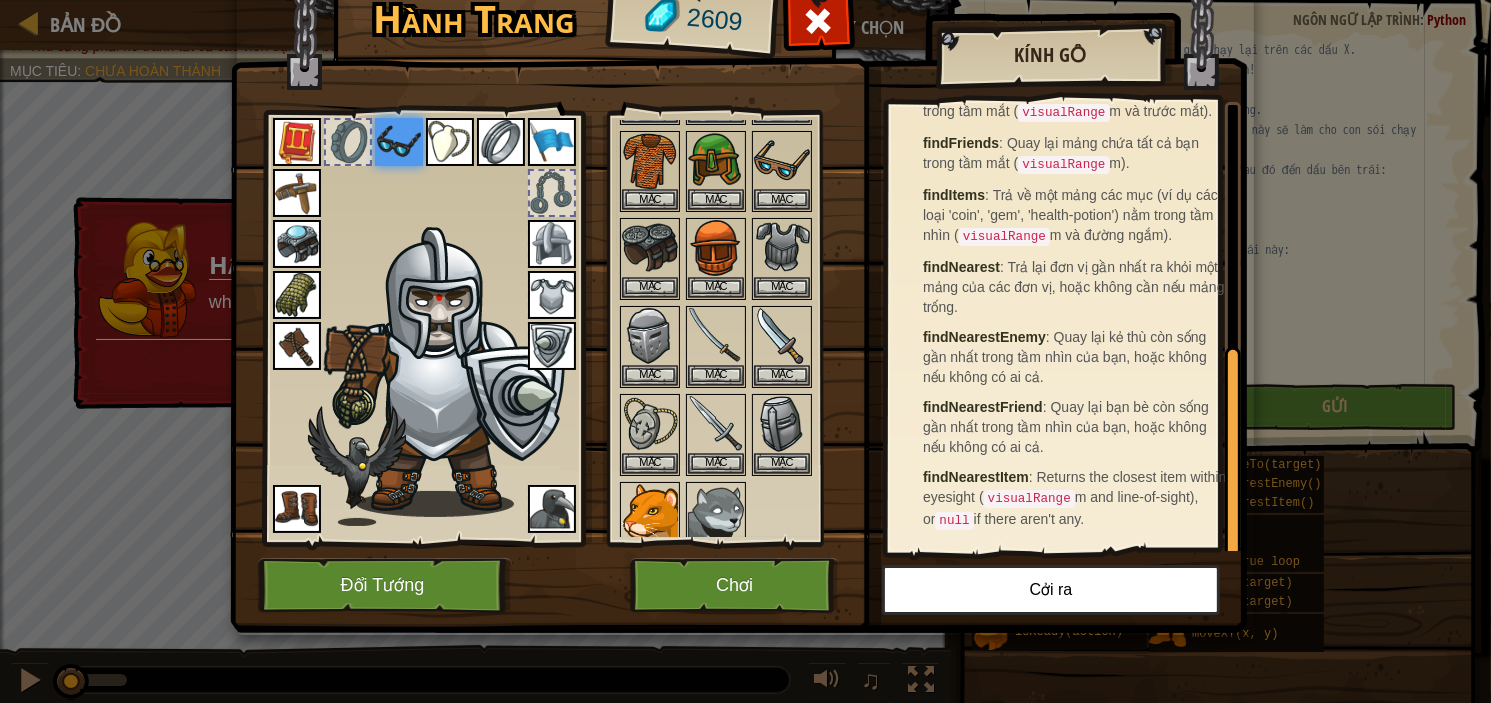 click at bounding box center (743, 171) 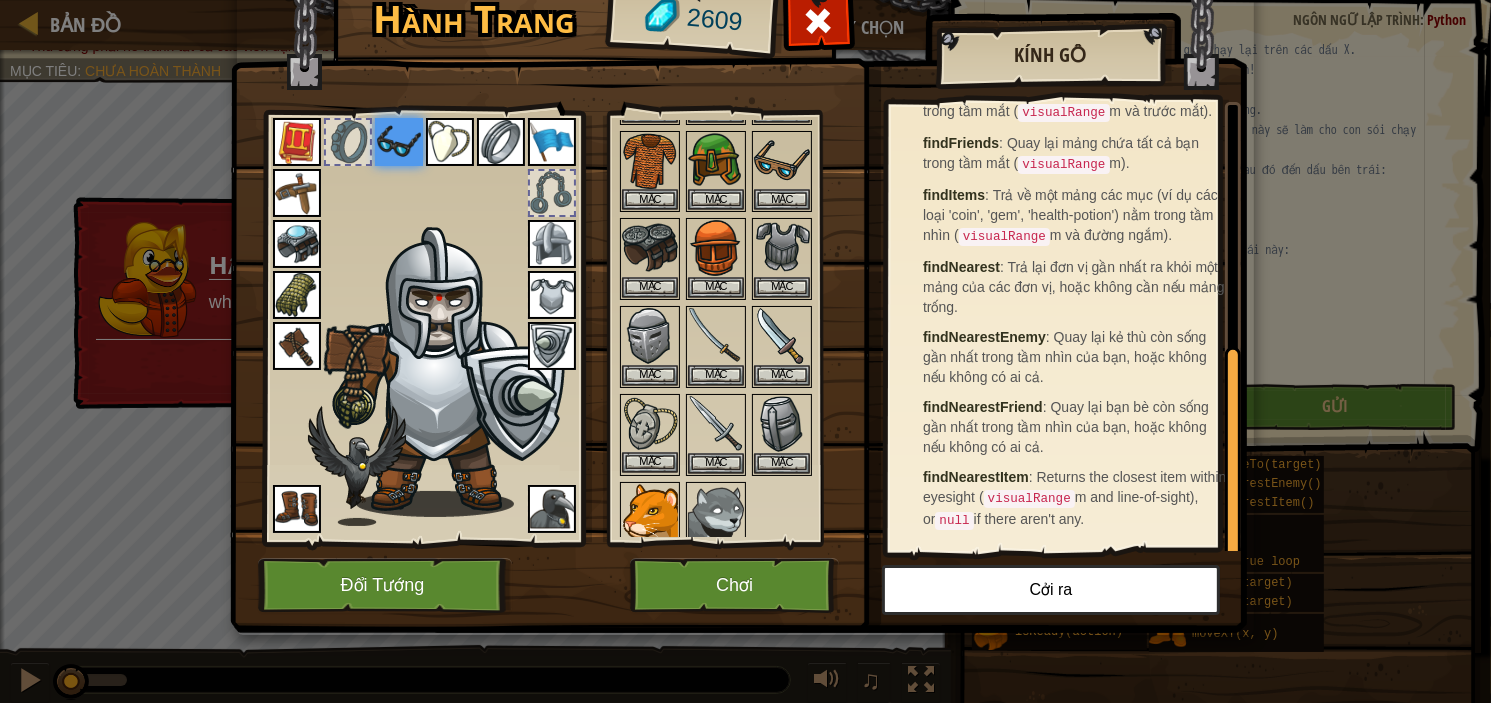 click at bounding box center [650, 424] 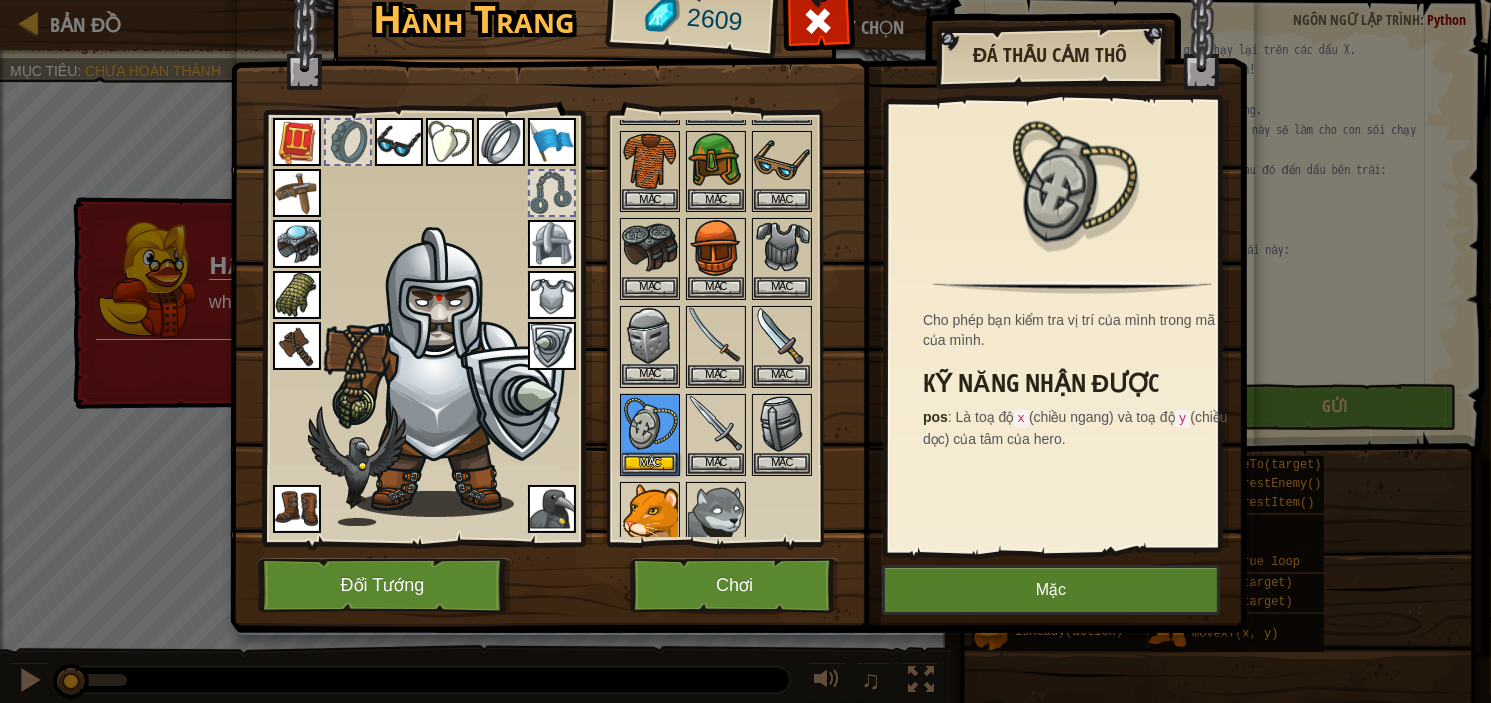 click at bounding box center (650, 336) 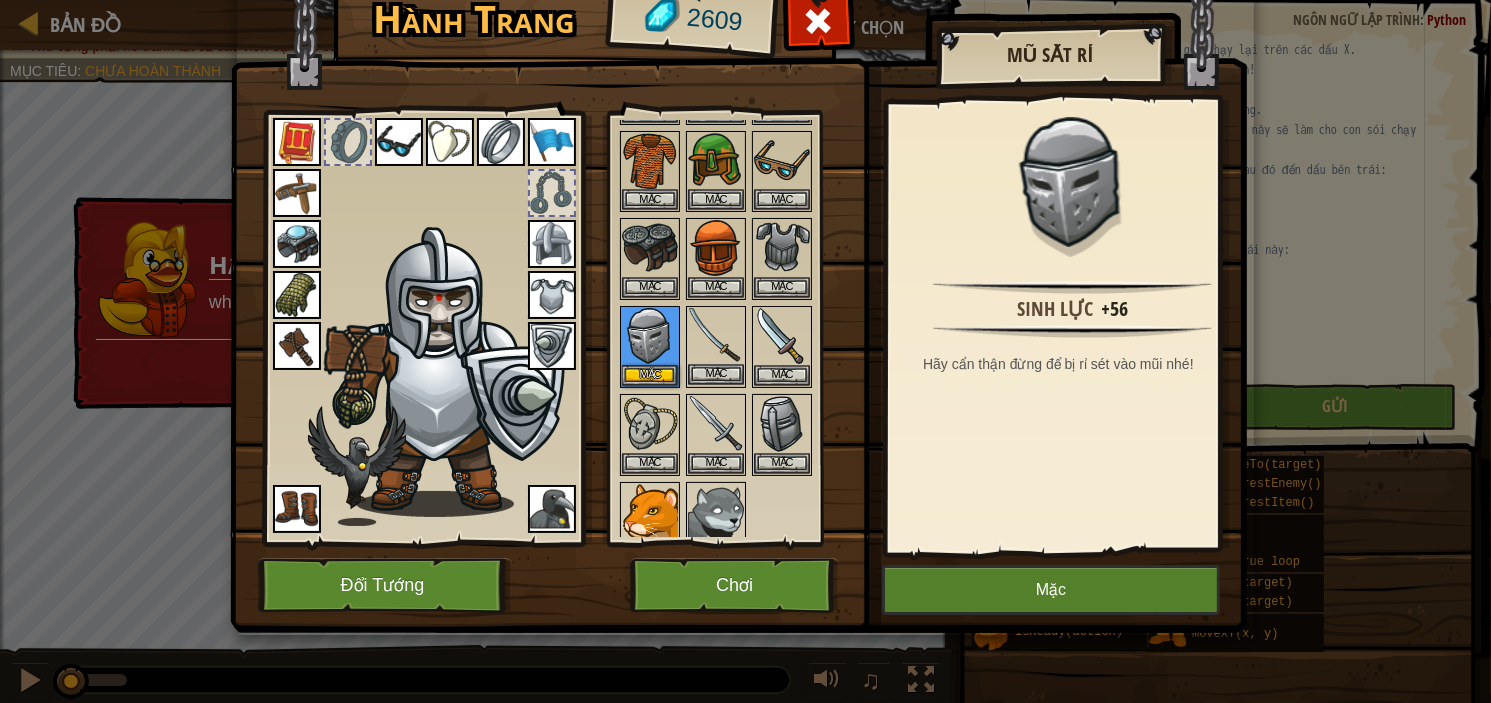 click at bounding box center (716, 336) 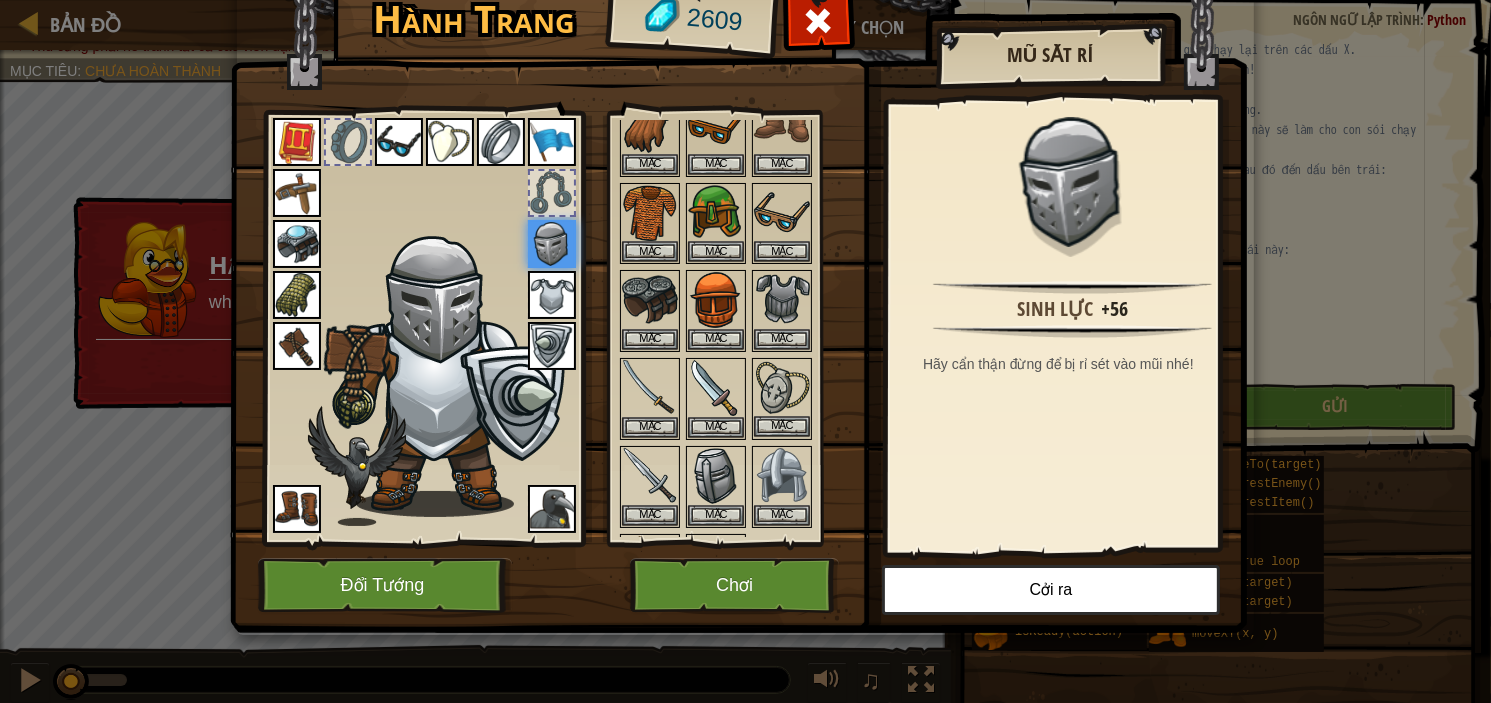 scroll, scrollTop: 400, scrollLeft: 0, axis: vertical 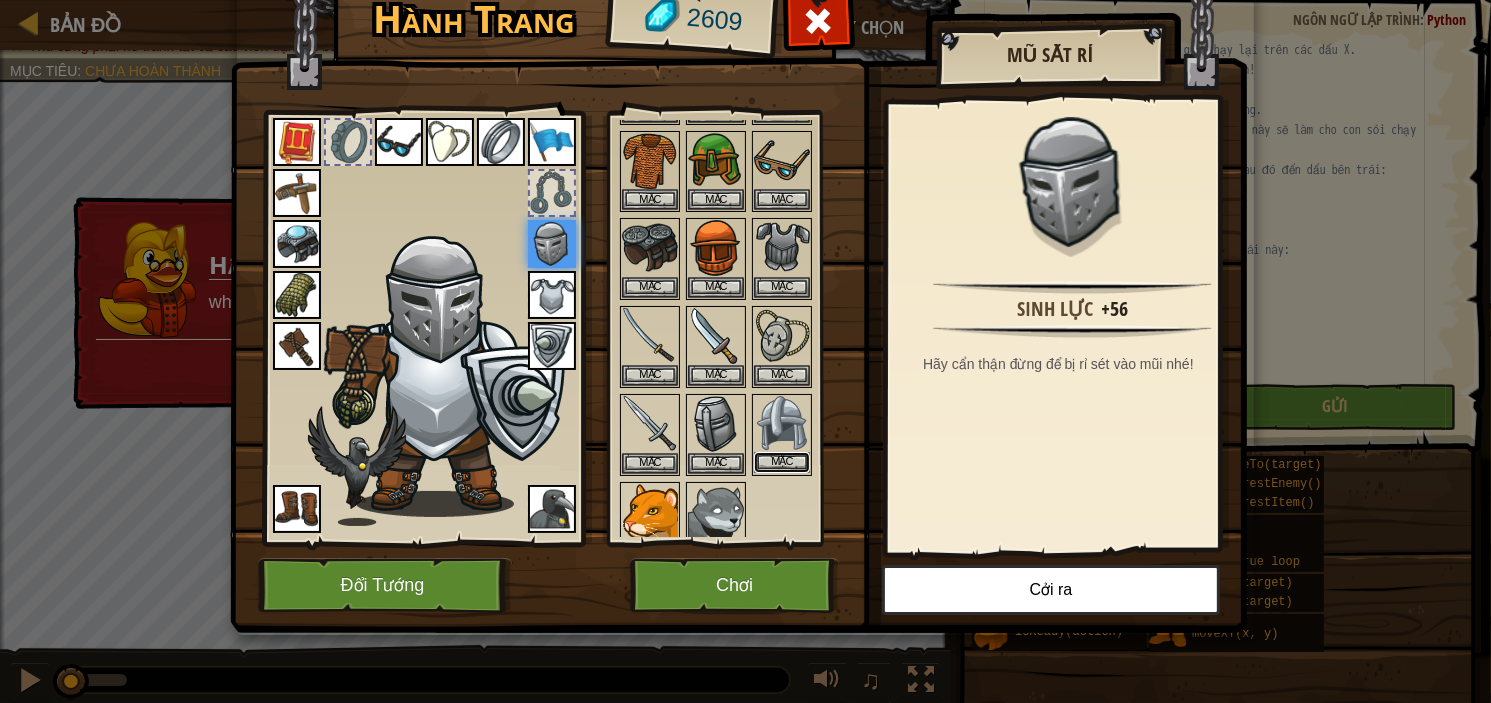 click on "Mặc" at bounding box center (782, 462) 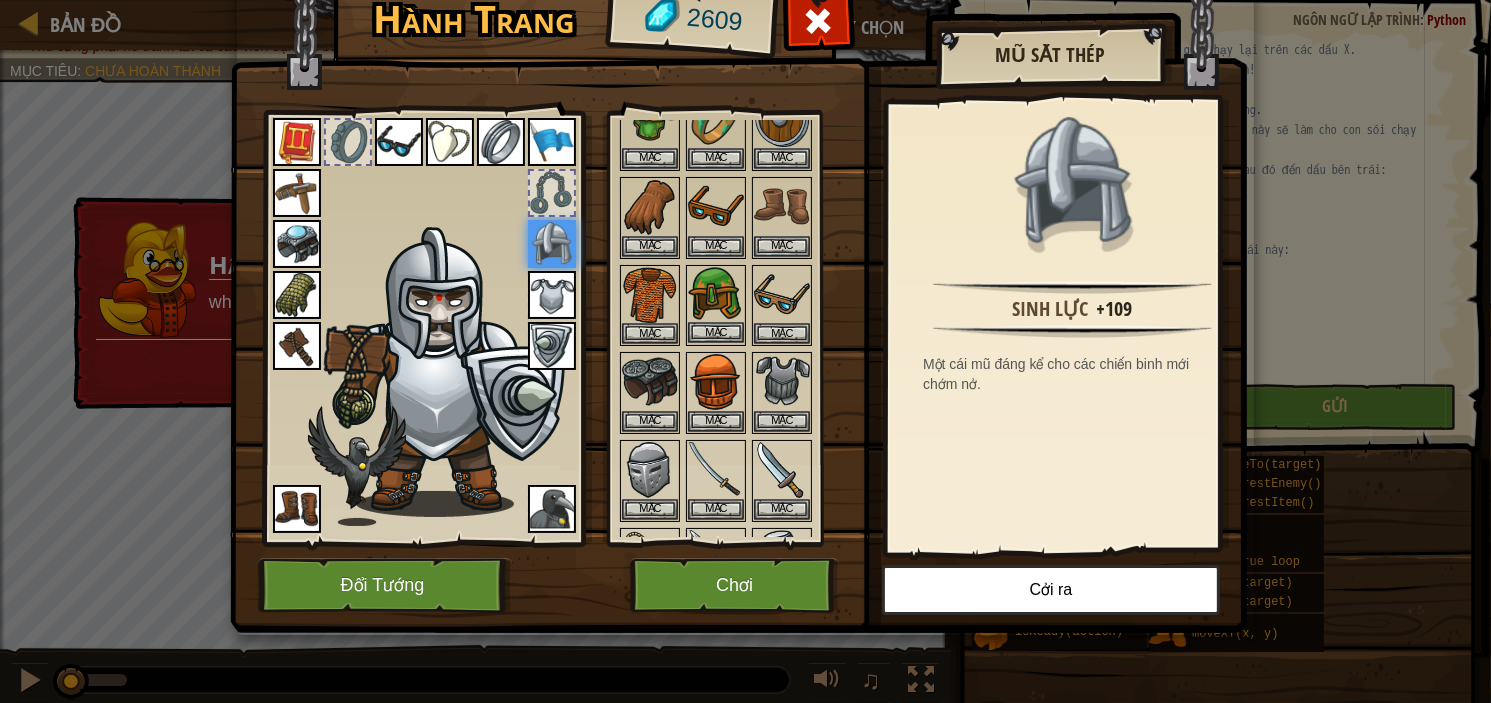 scroll, scrollTop: 133, scrollLeft: 0, axis: vertical 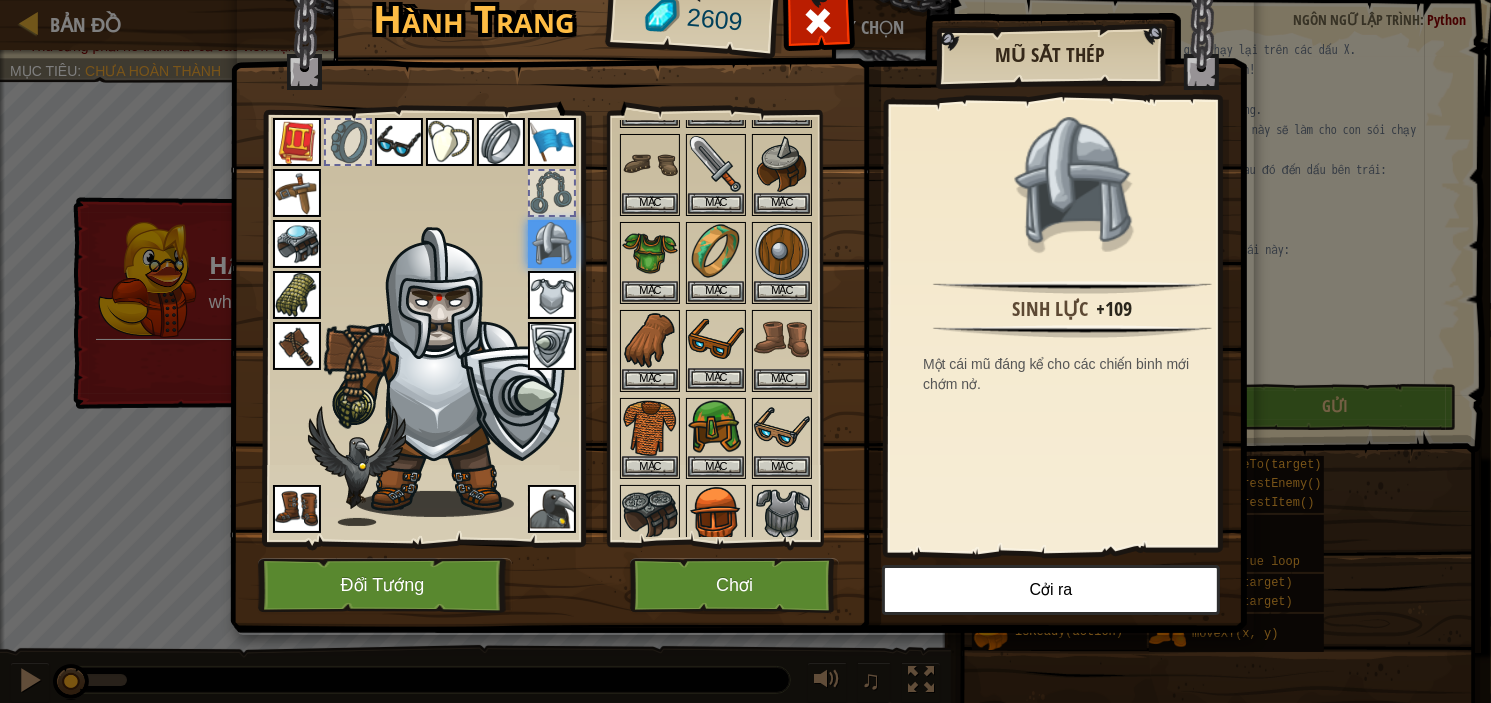 click at bounding box center (716, 340) 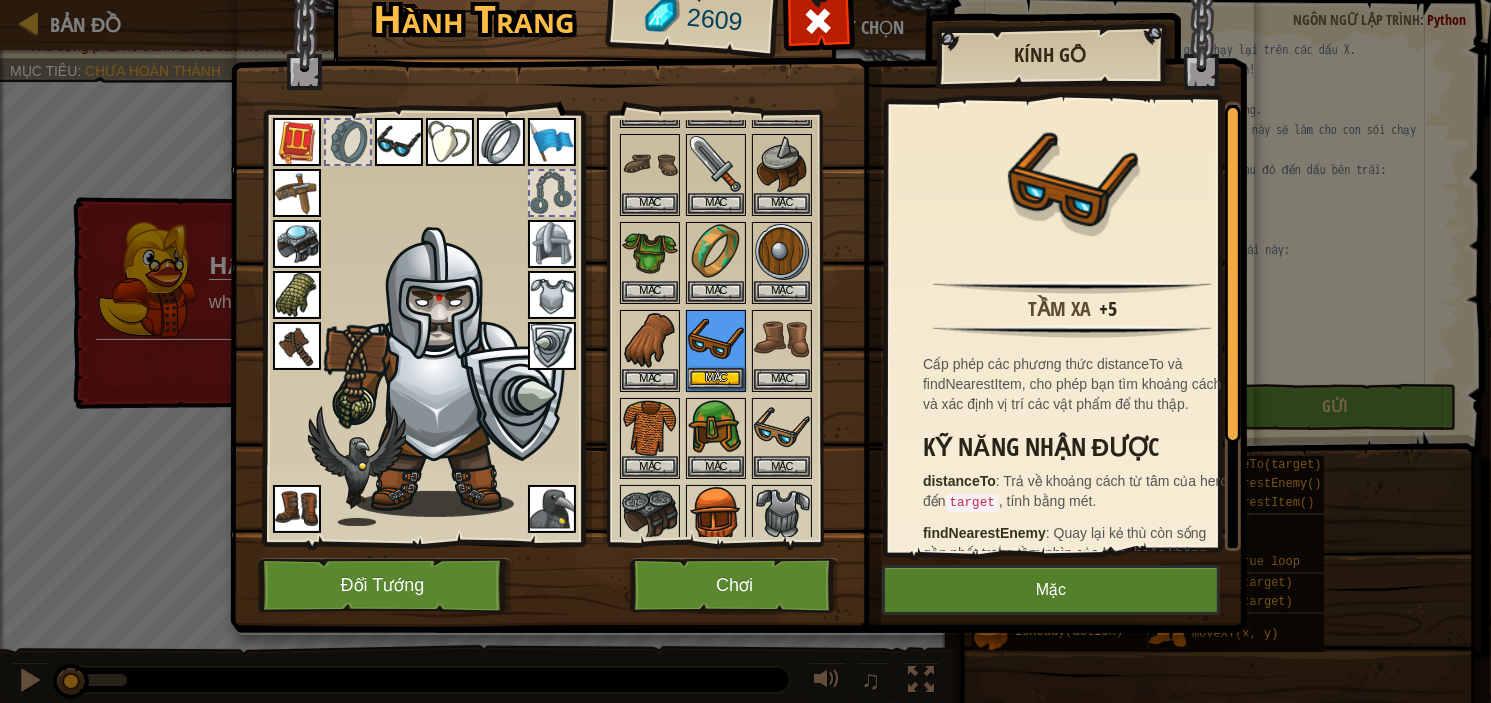 click at bounding box center [716, 340] 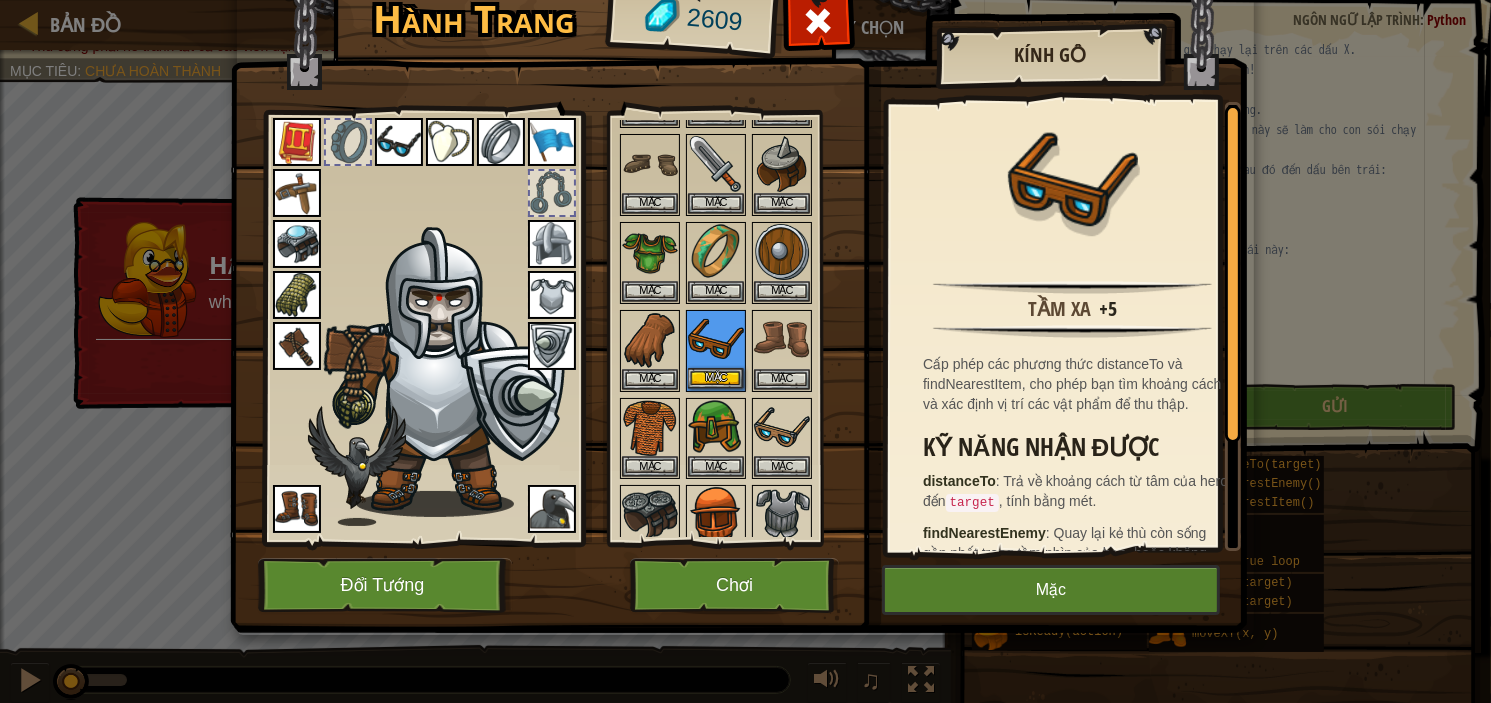 click at bounding box center (716, 340) 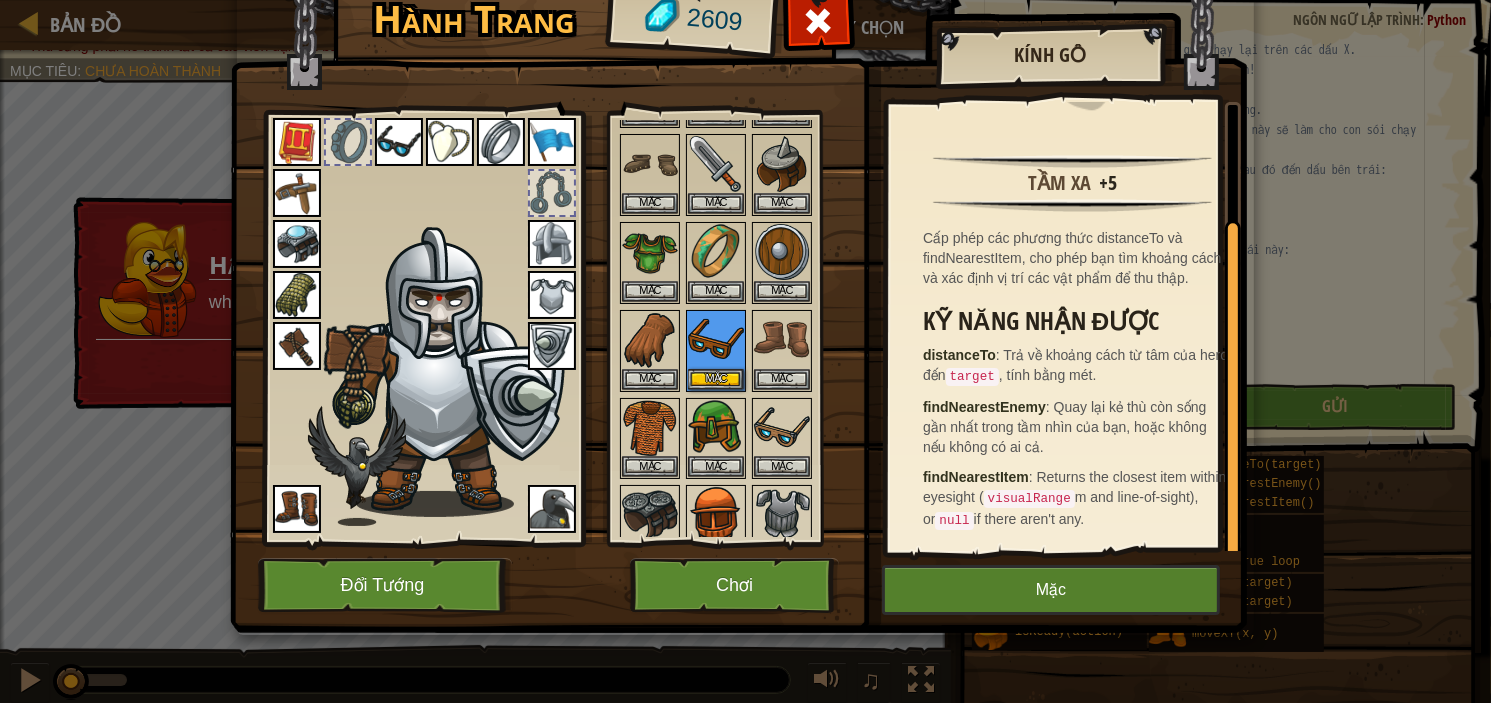 scroll, scrollTop: 139, scrollLeft: 0, axis: vertical 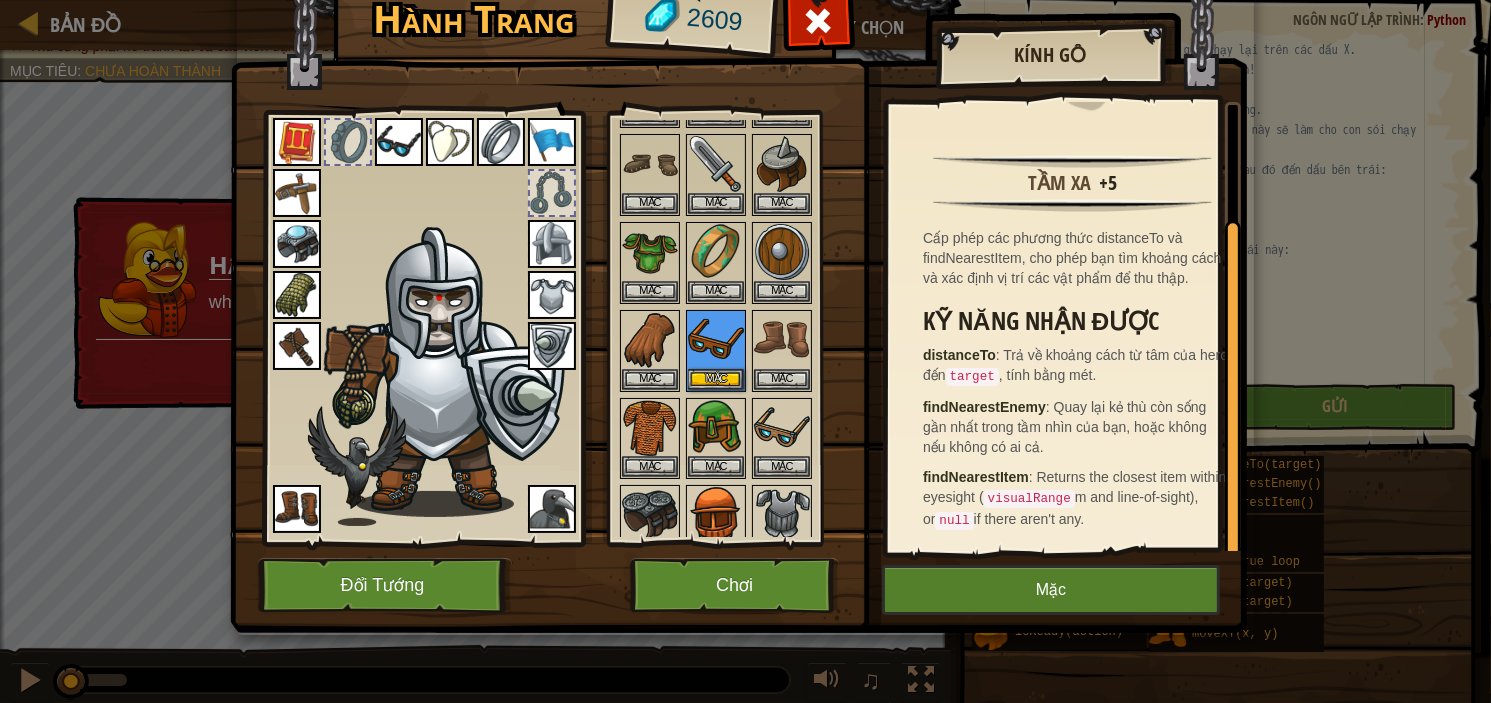 drag, startPoint x: 299, startPoint y: 501, endPoint x: 373, endPoint y: 493, distance: 74.431175 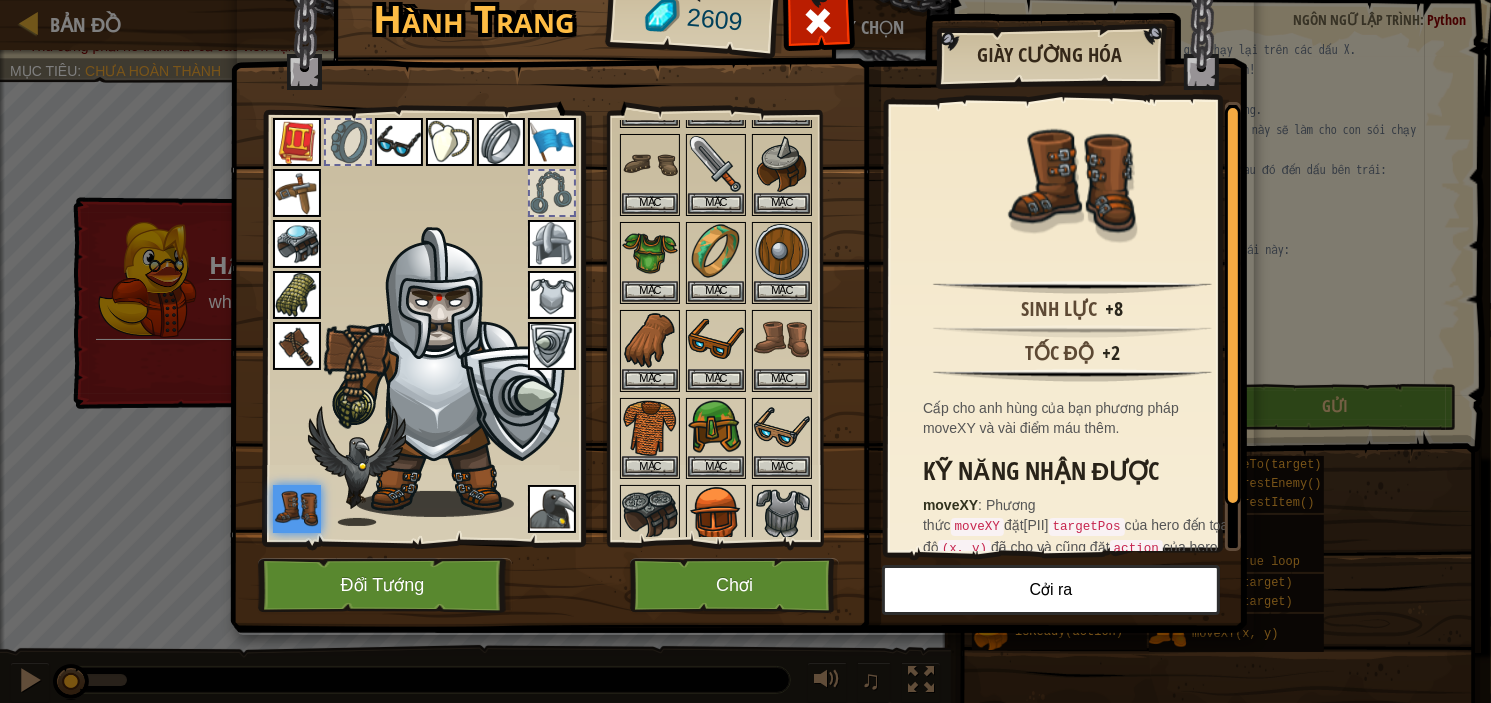 click at bounding box center (297, 295) 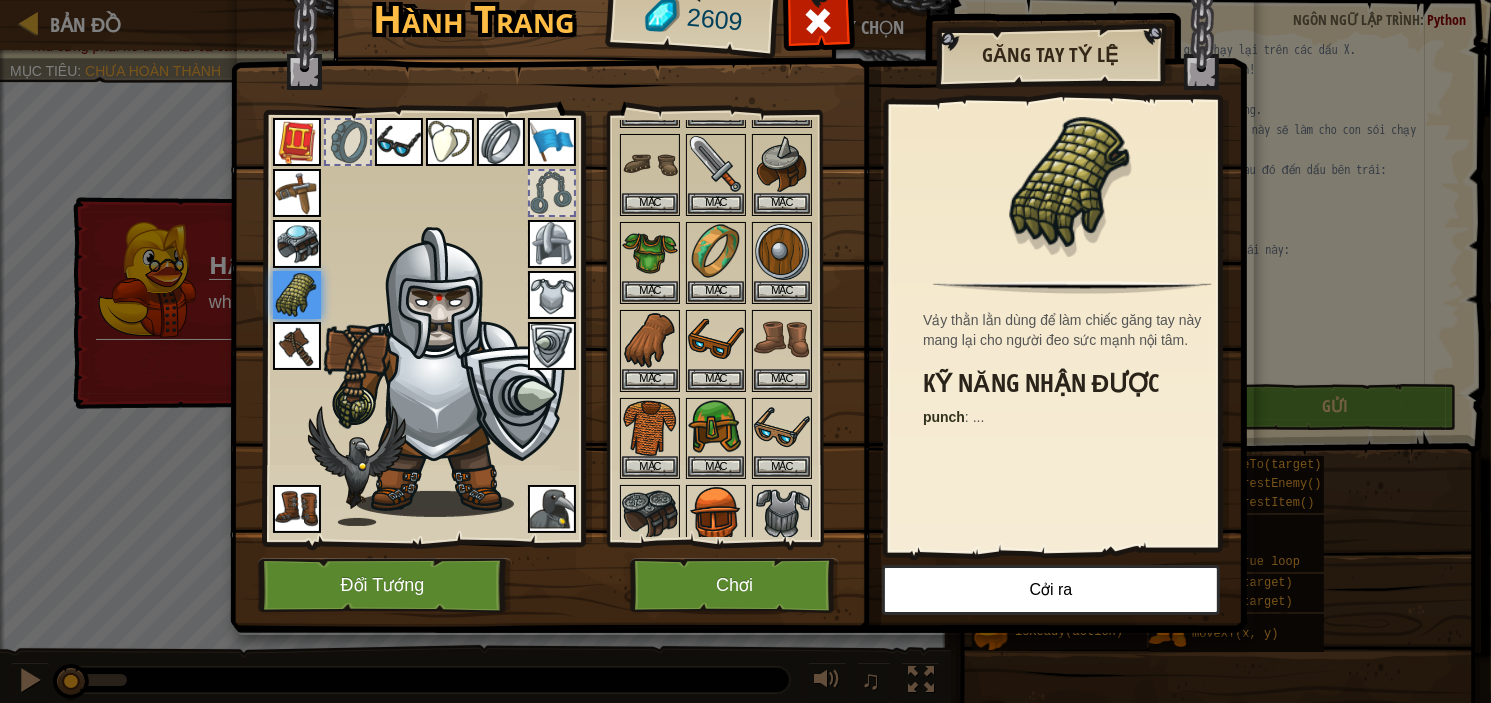 click at bounding box center [297, 244] 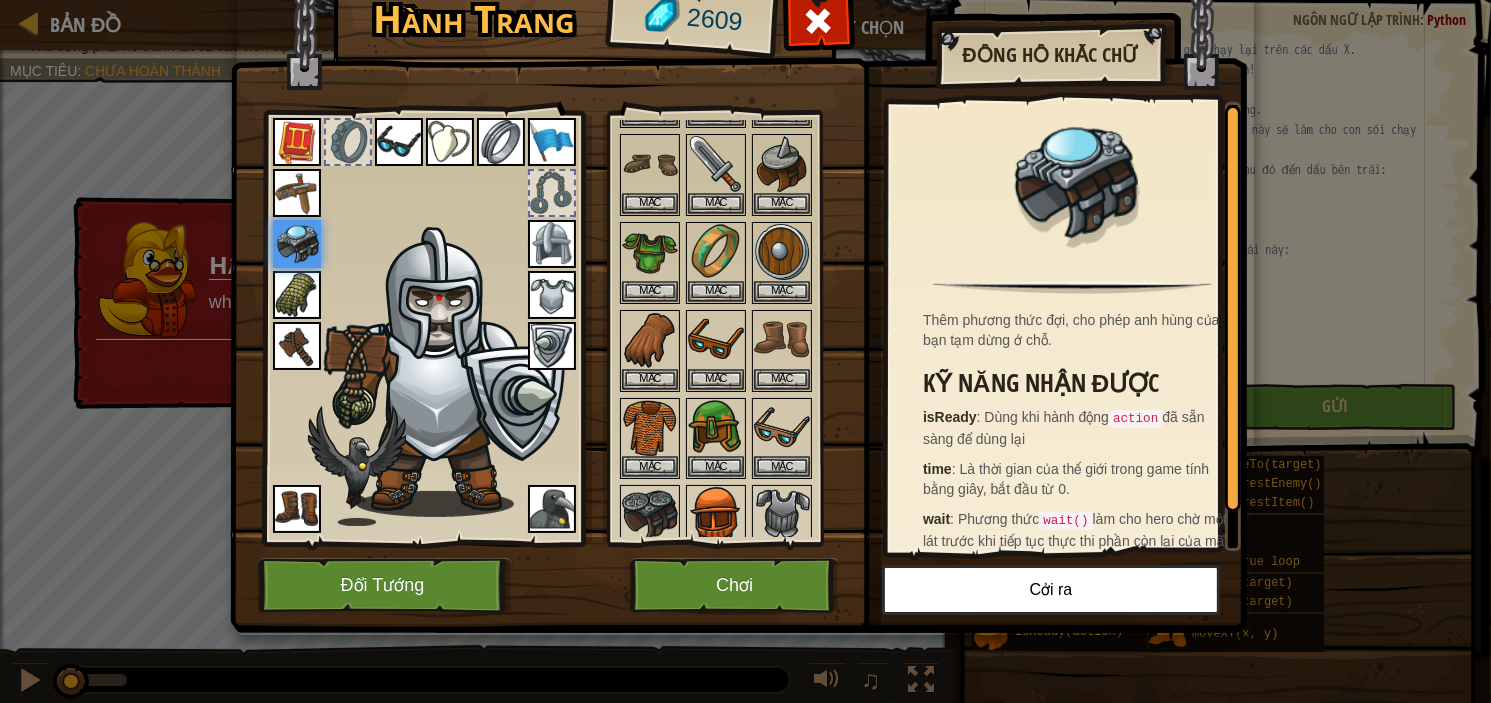 click at bounding box center (297, 142) 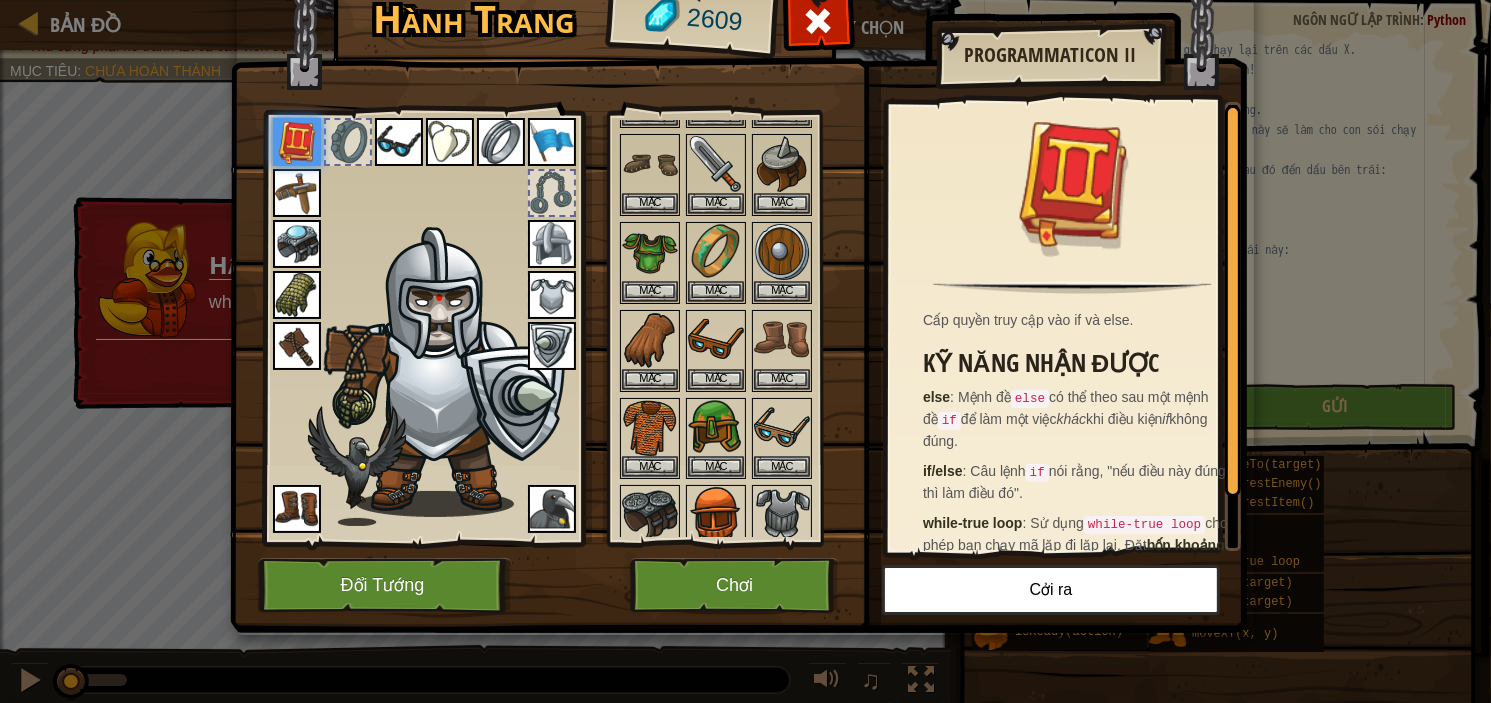 scroll, scrollTop: 55, scrollLeft: 0, axis: vertical 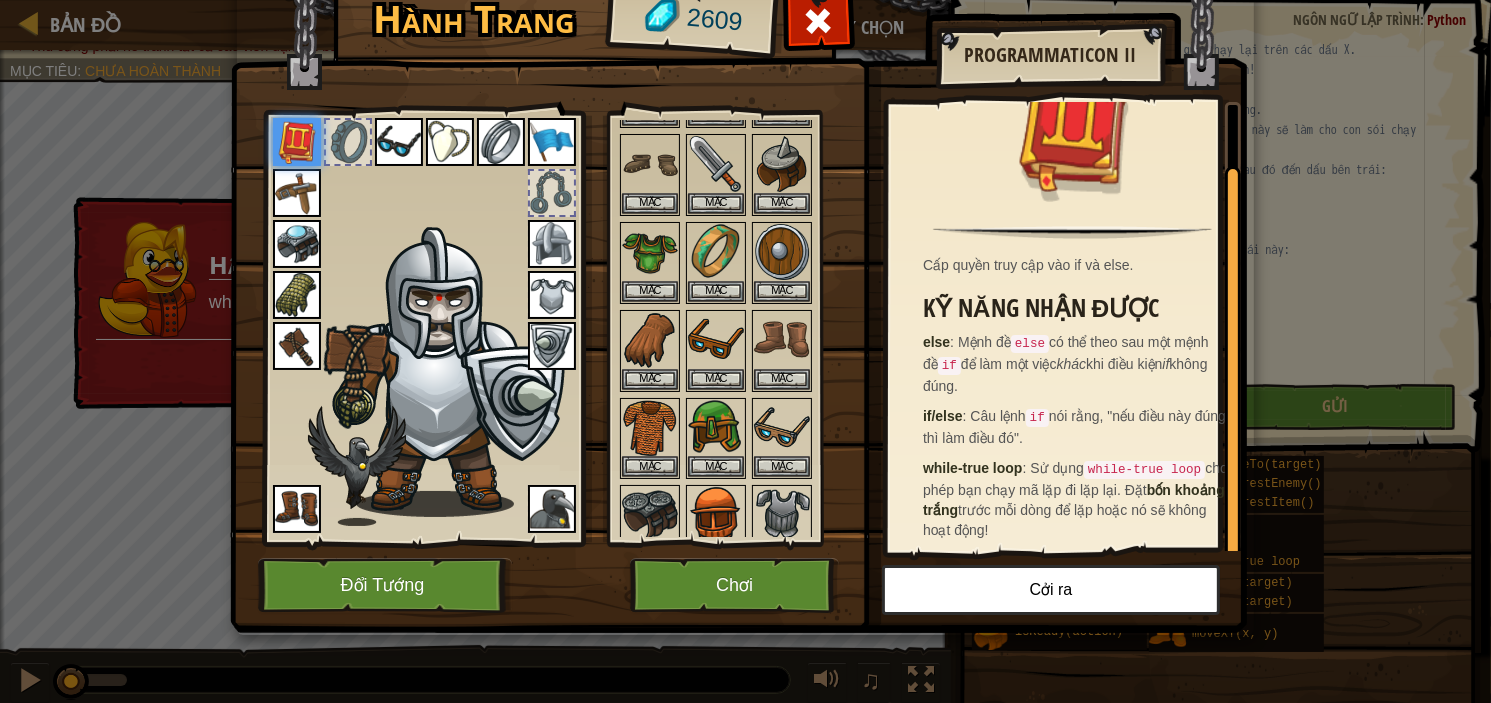 click at bounding box center [399, 142] 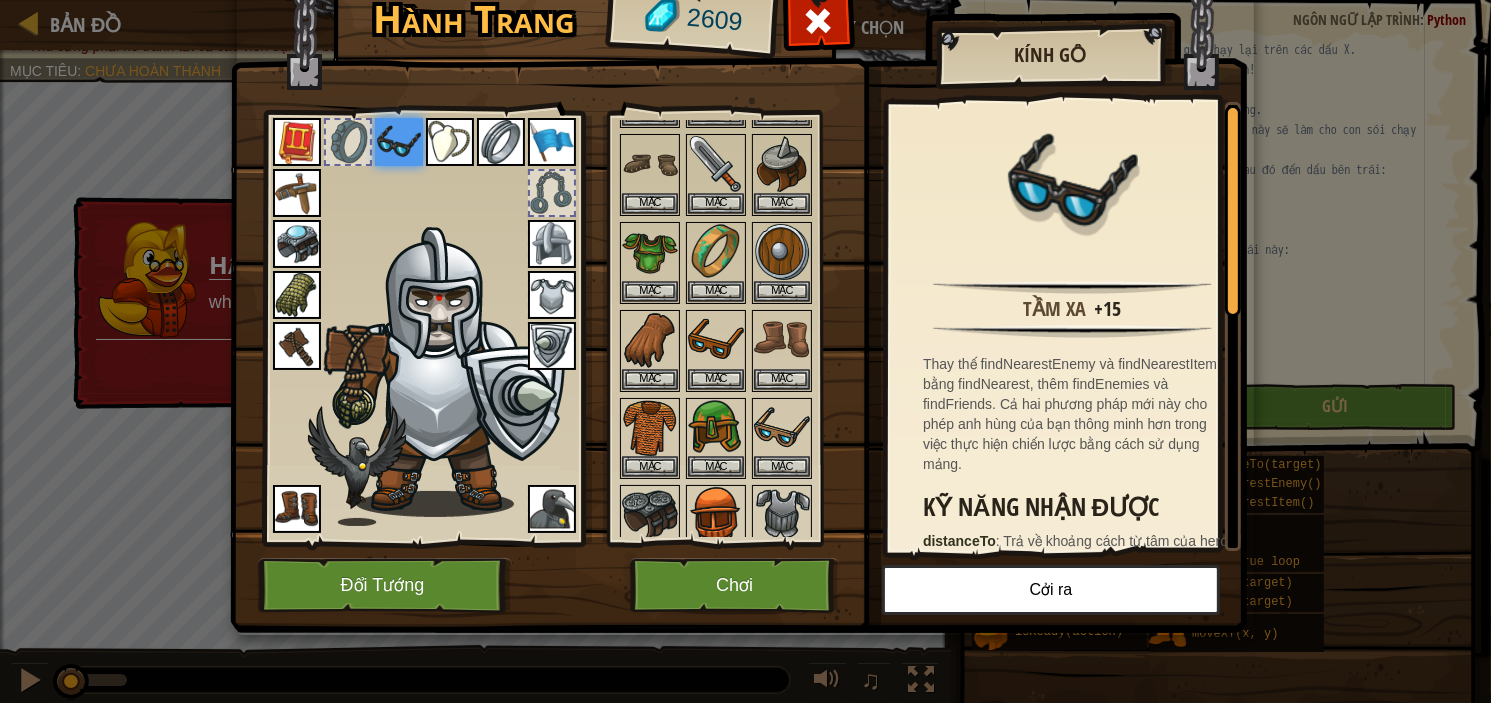click at bounding box center (450, 142) 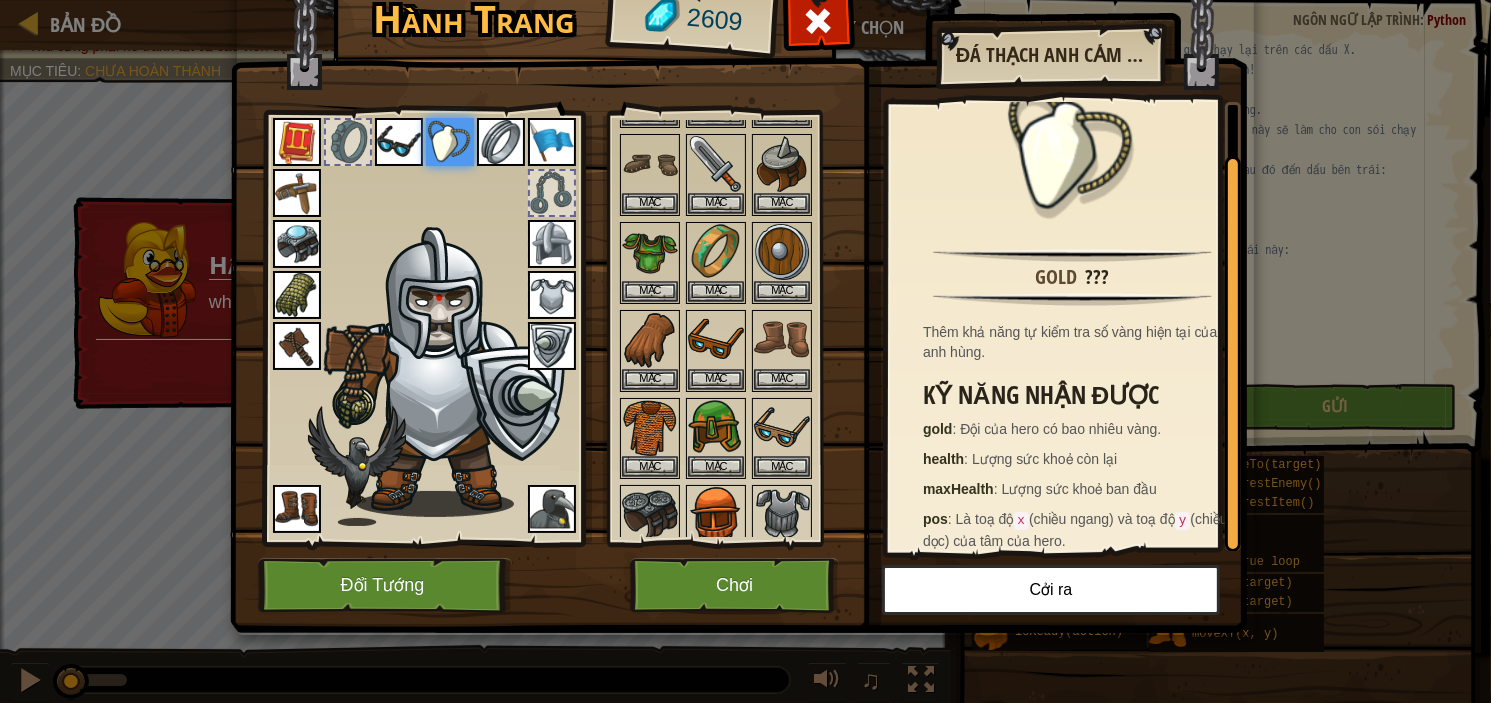 scroll, scrollTop: 49, scrollLeft: 0, axis: vertical 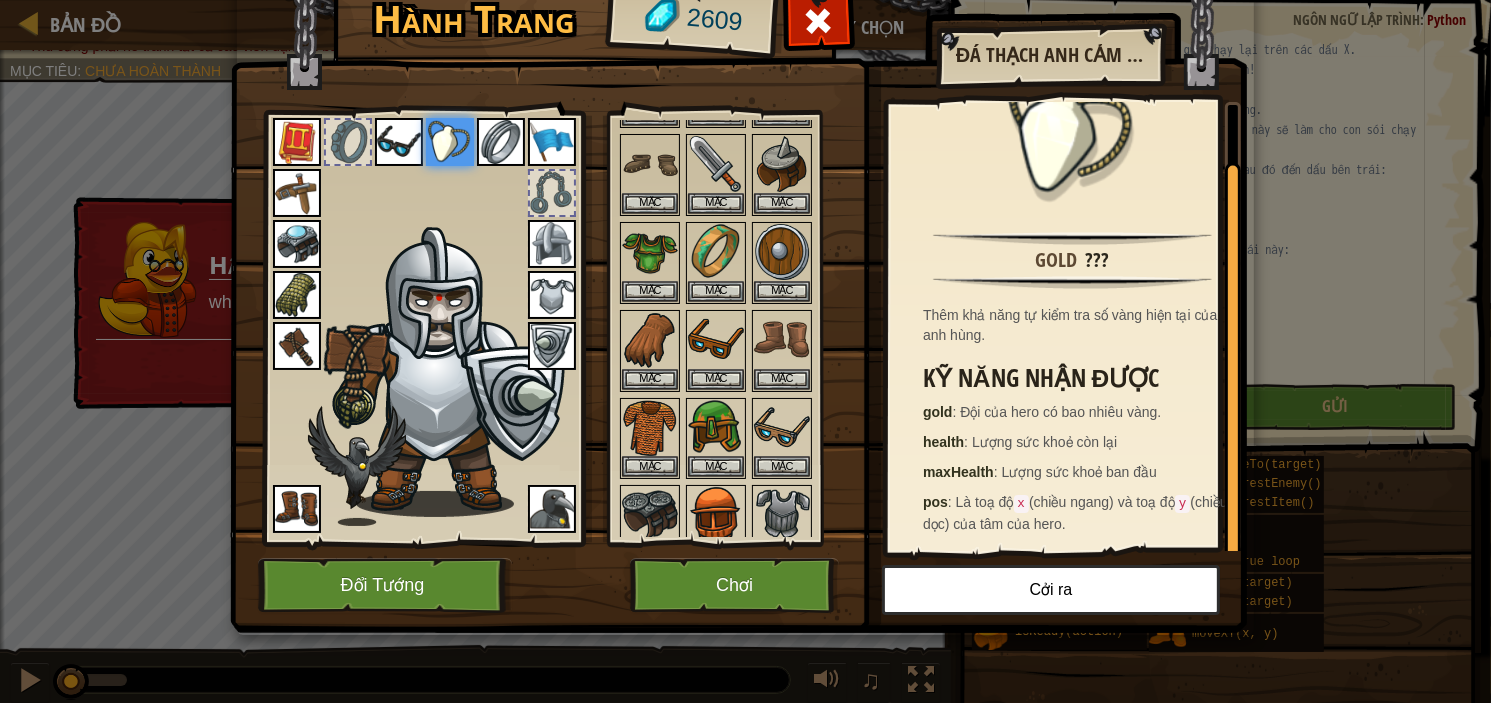 click at bounding box center [501, 142] 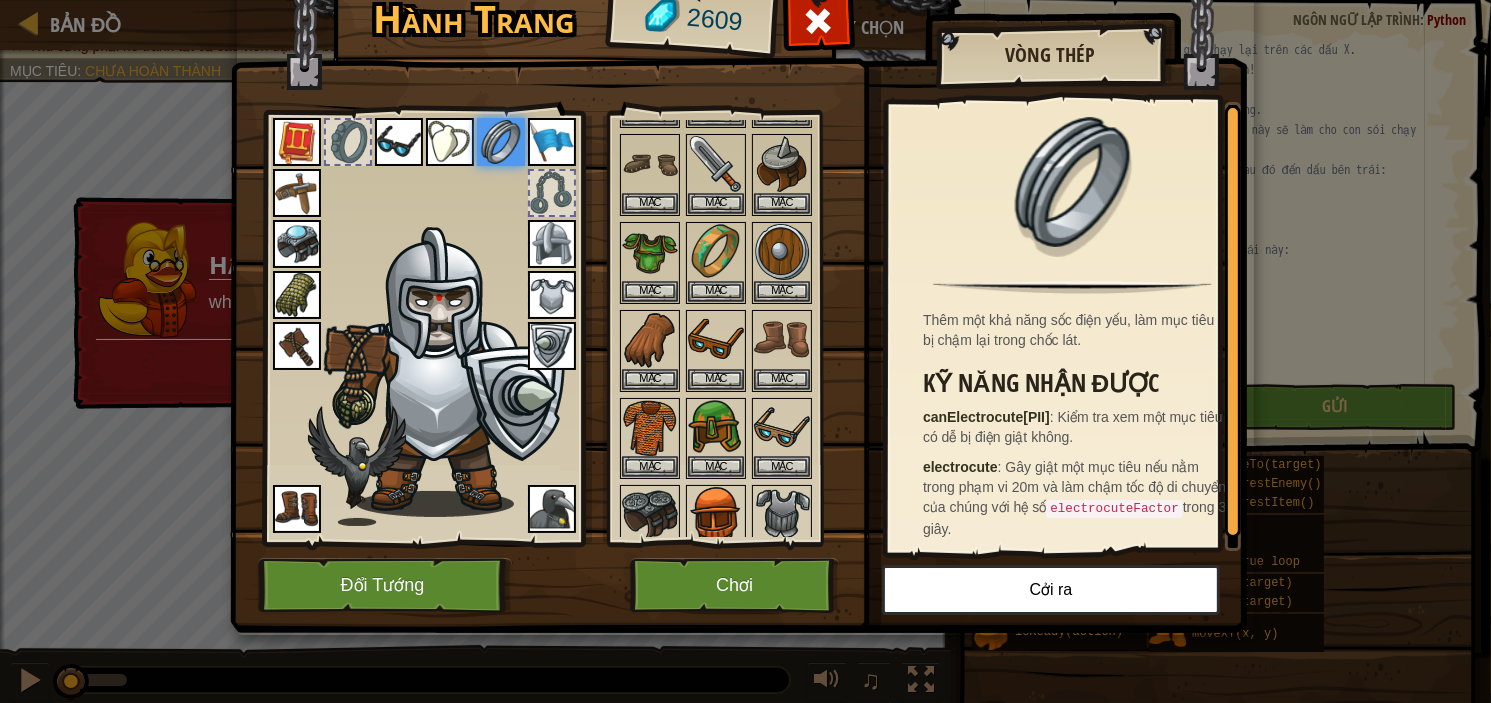 click at bounding box center [552, 142] 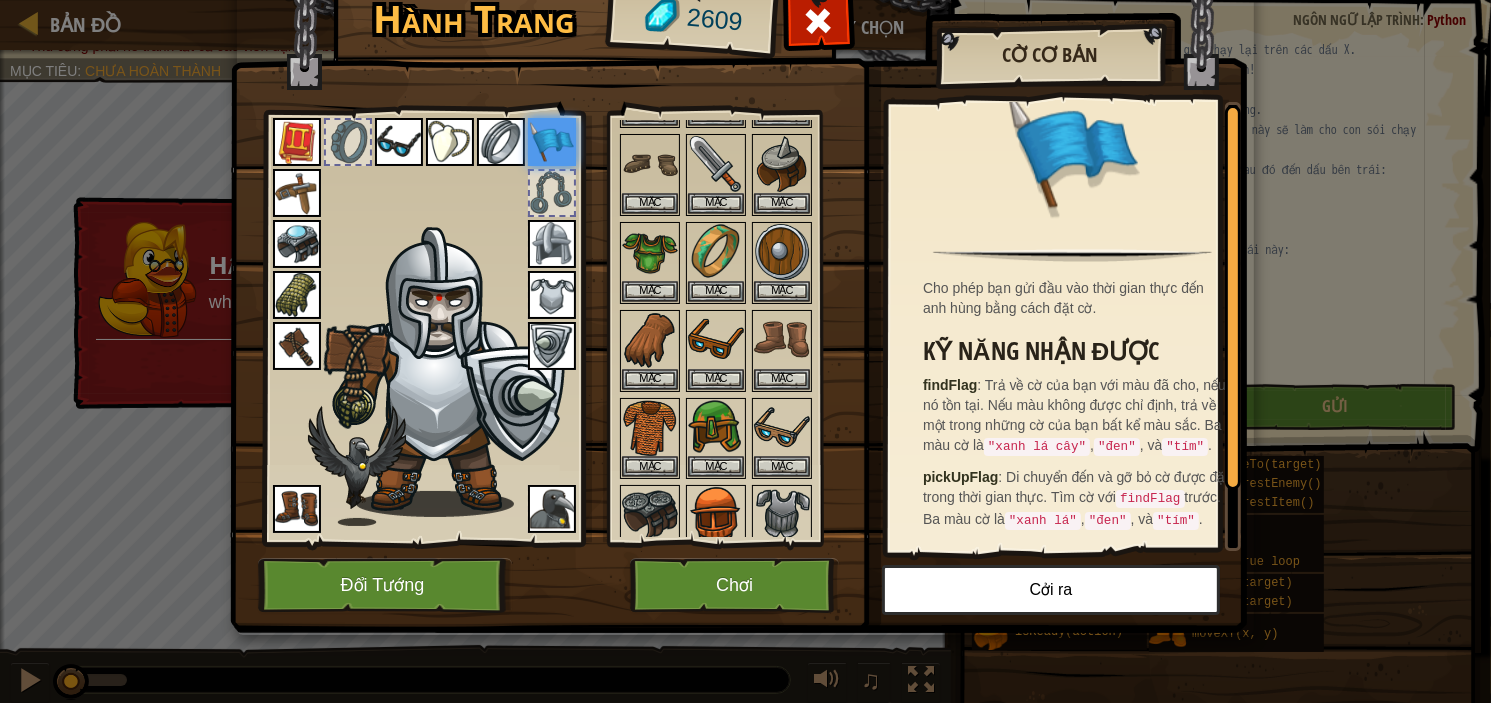 scroll, scrollTop: 65, scrollLeft: 0, axis: vertical 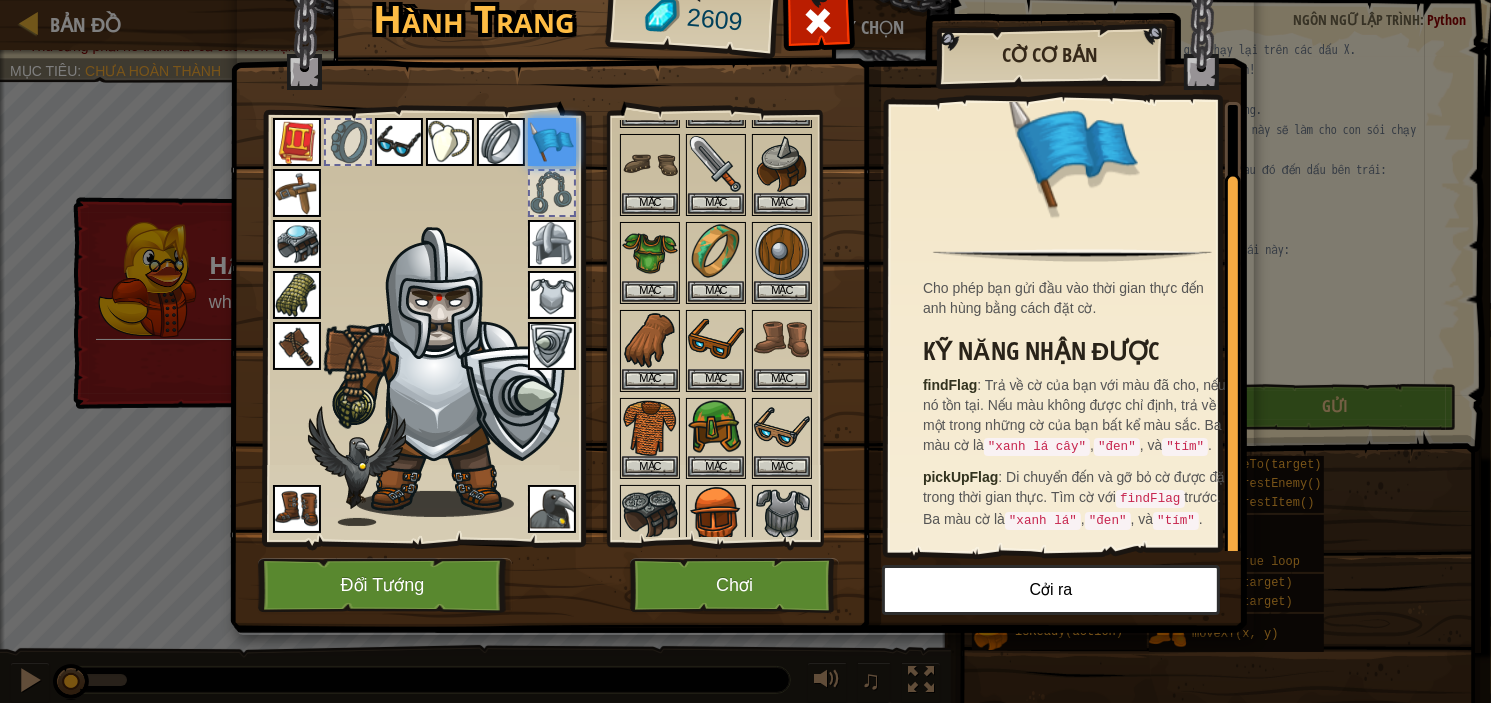 click at bounding box center (552, 193) 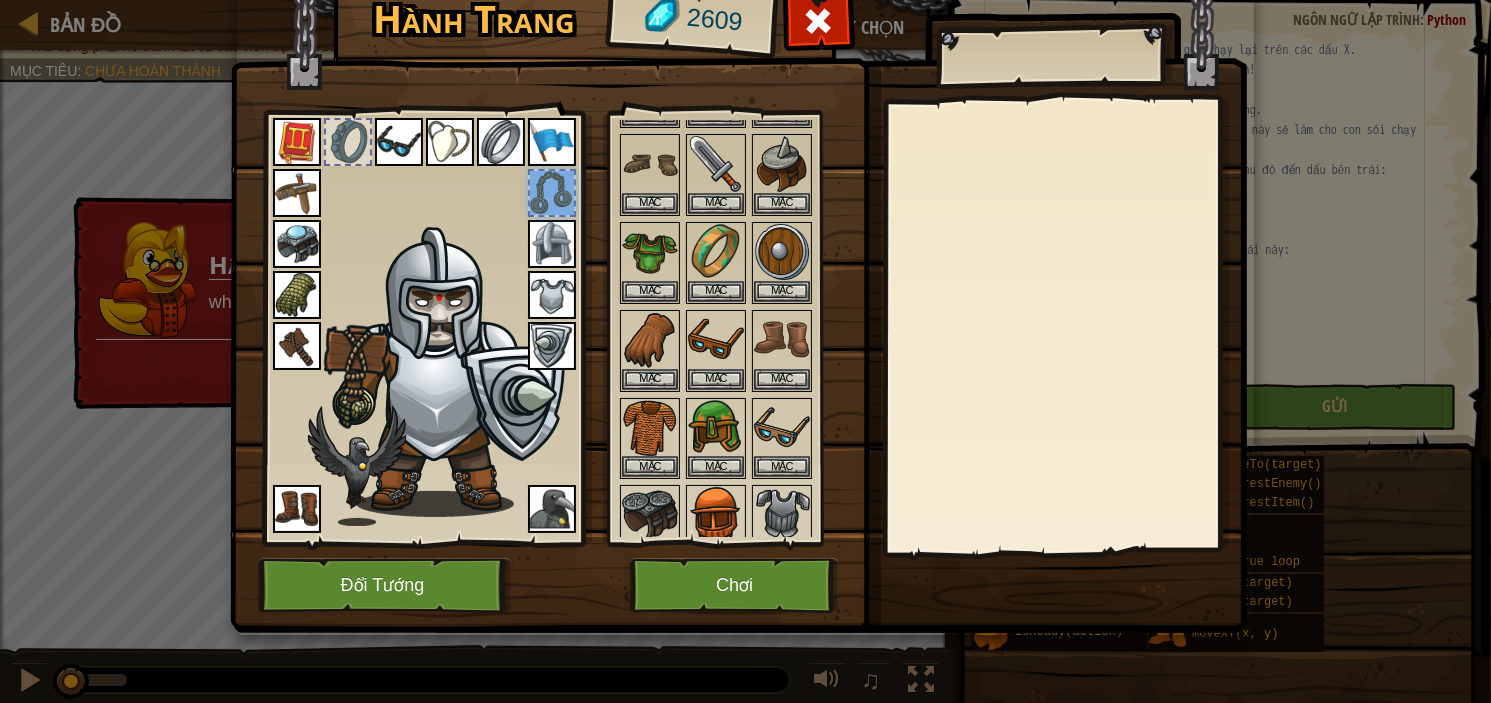 click at bounding box center [552, 244] 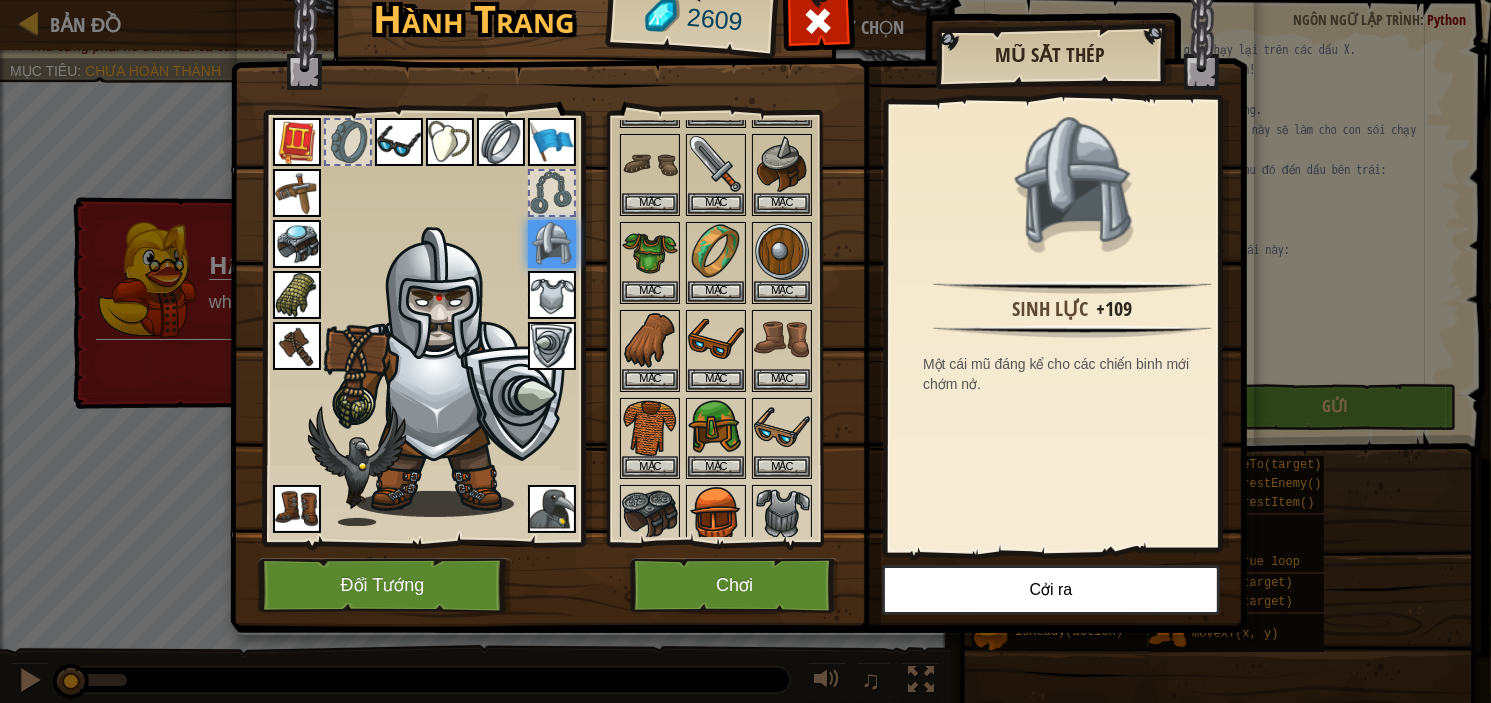 click at bounding box center (552, 295) 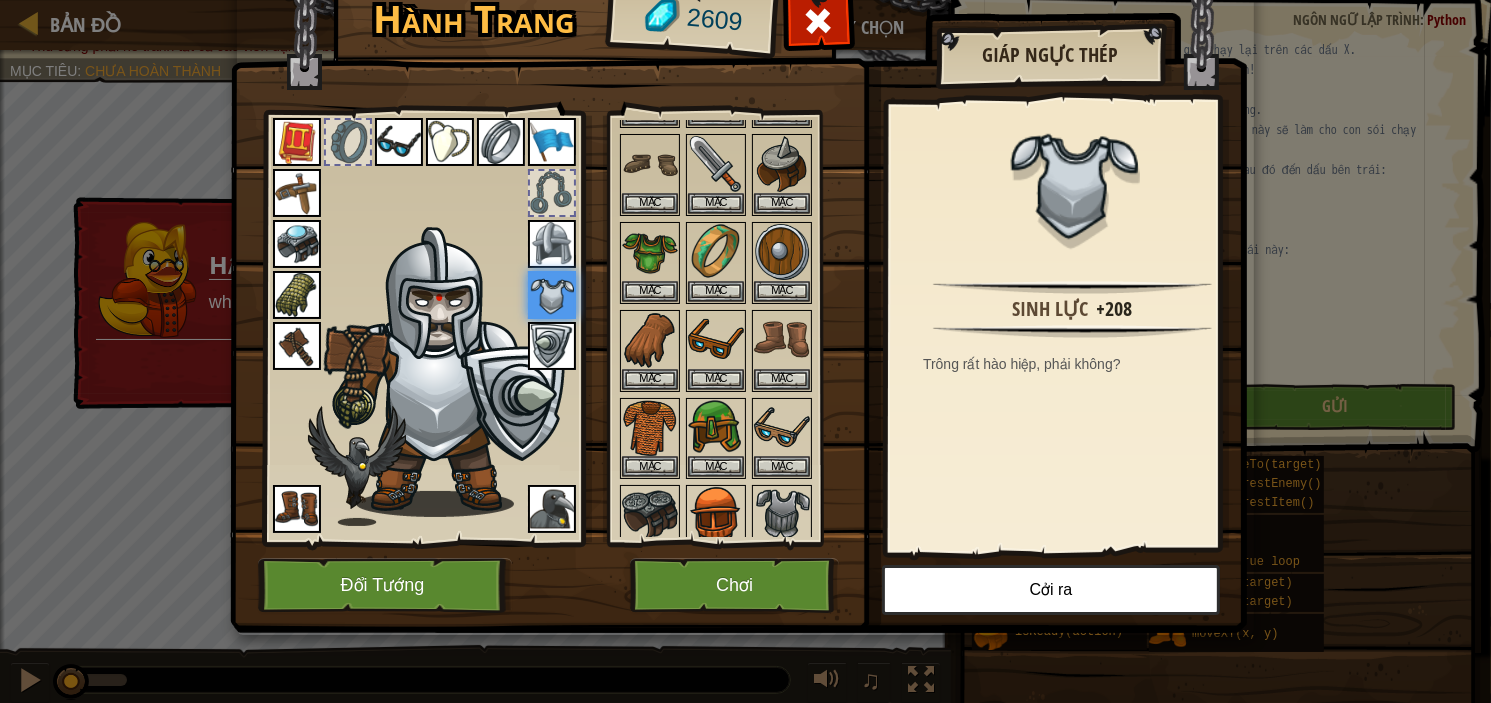 drag, startPoint x: 545, startPoint y: 292, endPoint x: 564, endPoint y: 304, distance: 22.472204 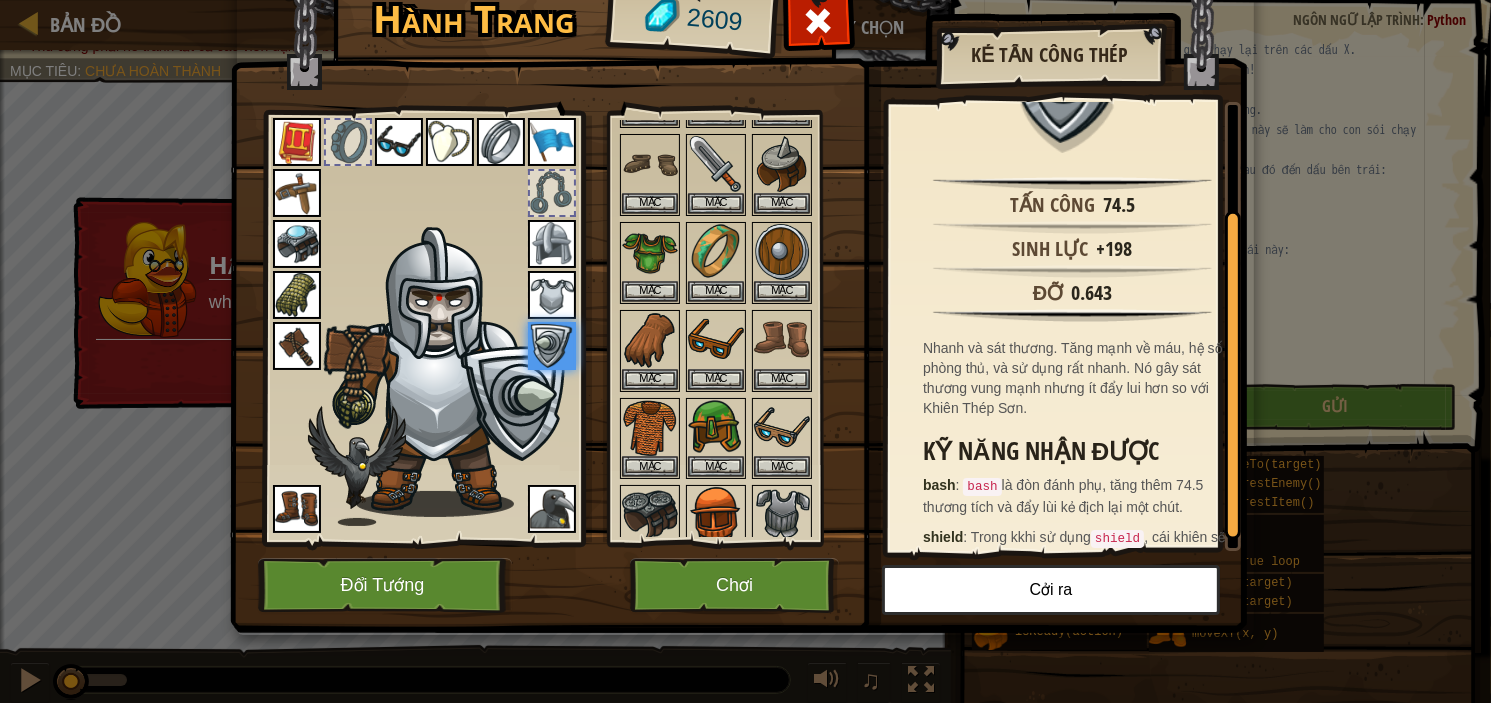 scroll, scrollTop: 157, scrollLeft: 0, axis: vertical 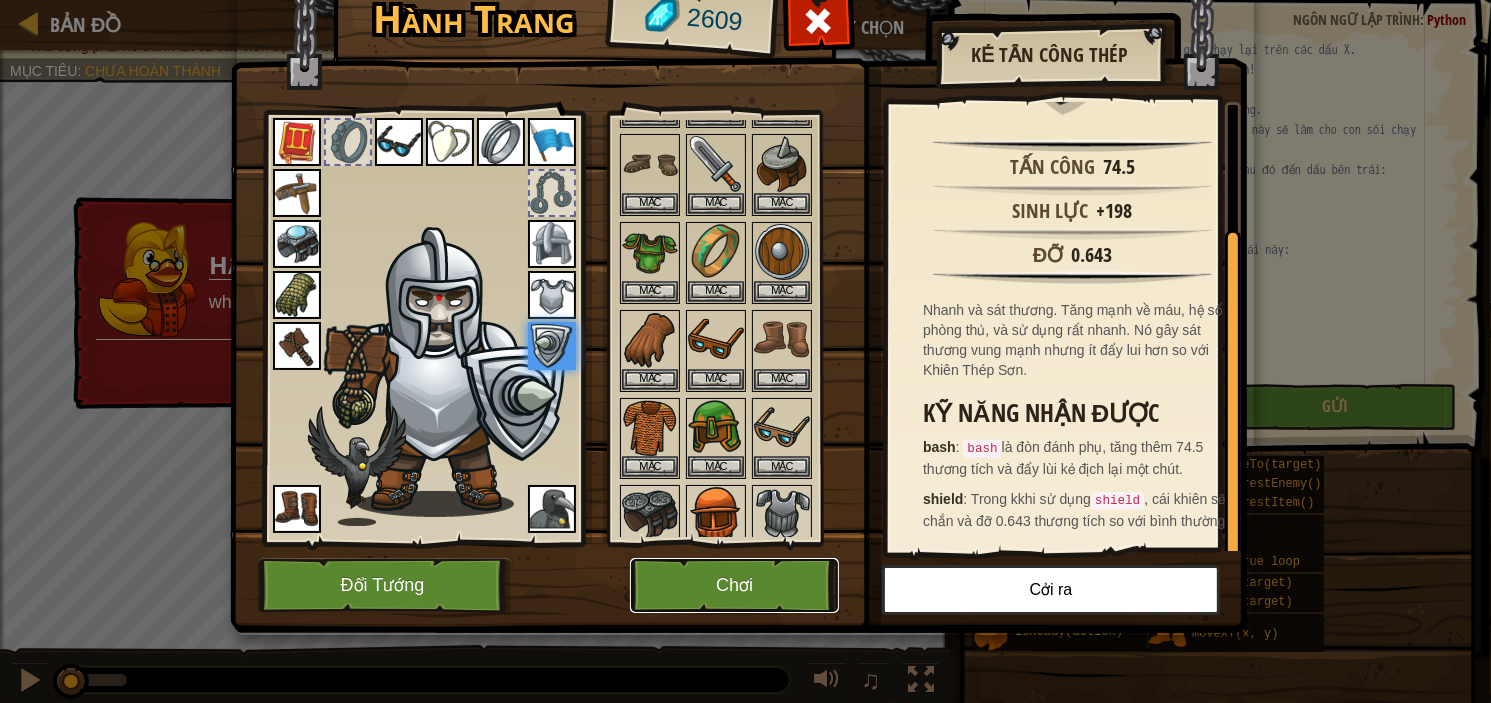 click on "Chơi" at bounding box center [734, 585] 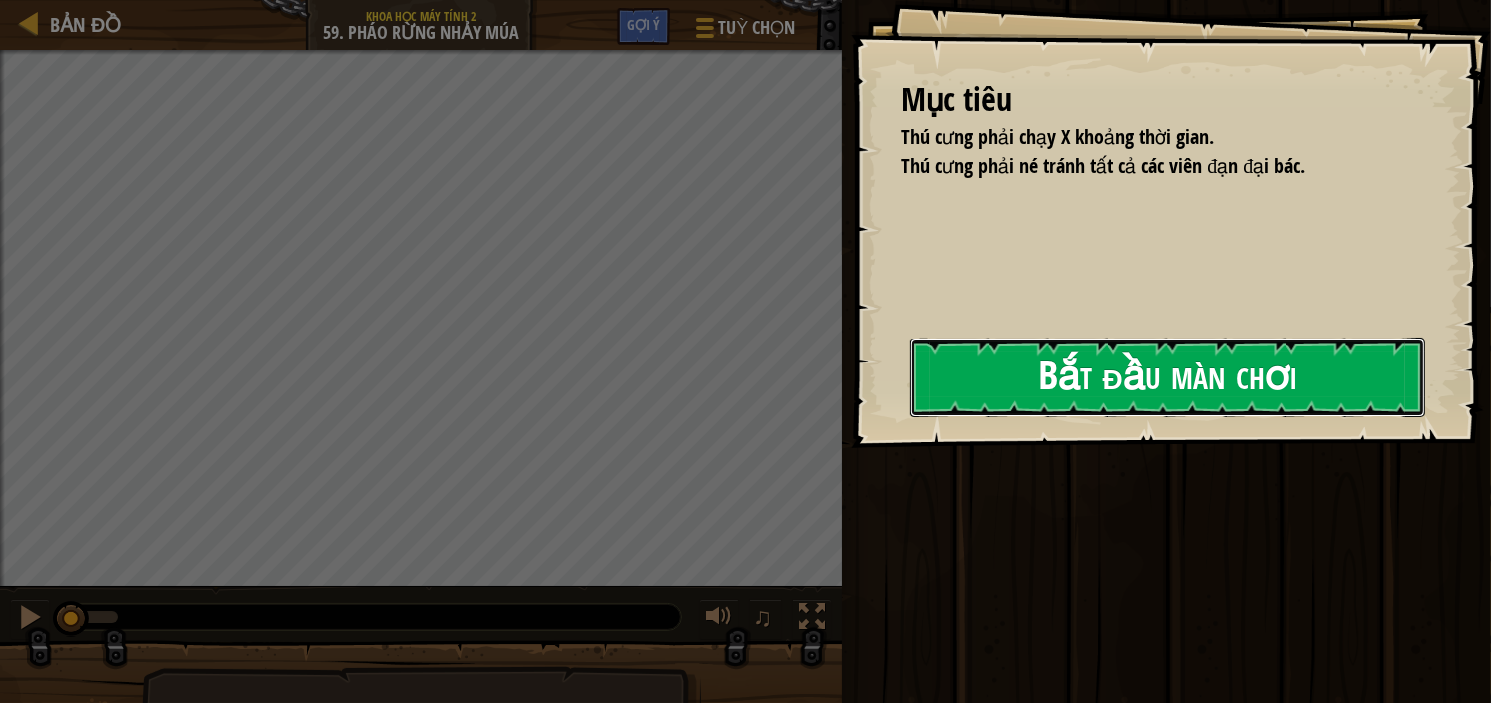 click on "Bắt đầu màn chơi" at bounding box center [1167, 377] 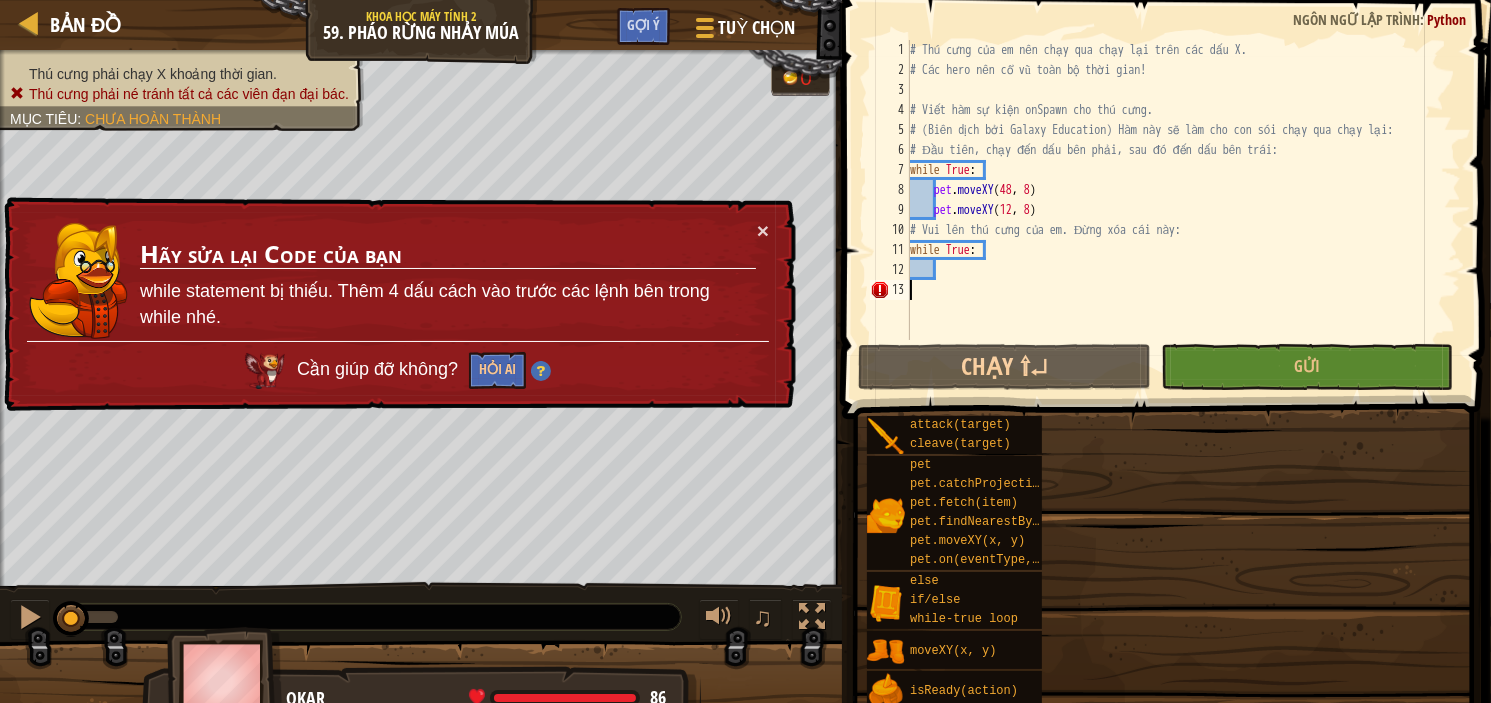 click on "# Thú cưng của em nên chạy qua chạy lại trên các dấu X. # Các hero nên cổ vũ toàn bộ thời gian! # Viết hàm sự kiện onSpawn cho thú cưng. # (Biên dịch bởi Galaxy Education) Hàm này sẽ làm cho con sói chạy qua chạy lại: # Đầu tiên, chạy đến dấu bên phải, sau đó đến dấu bên trái: while   True :      pet . moveXY ( 48 ,   8 )      pet . moveXY ( 12 ,   8 ) # Vui lên thú cưng của em. Đừng xóa cái này: while   True :" at bounding box center [1183, 210] 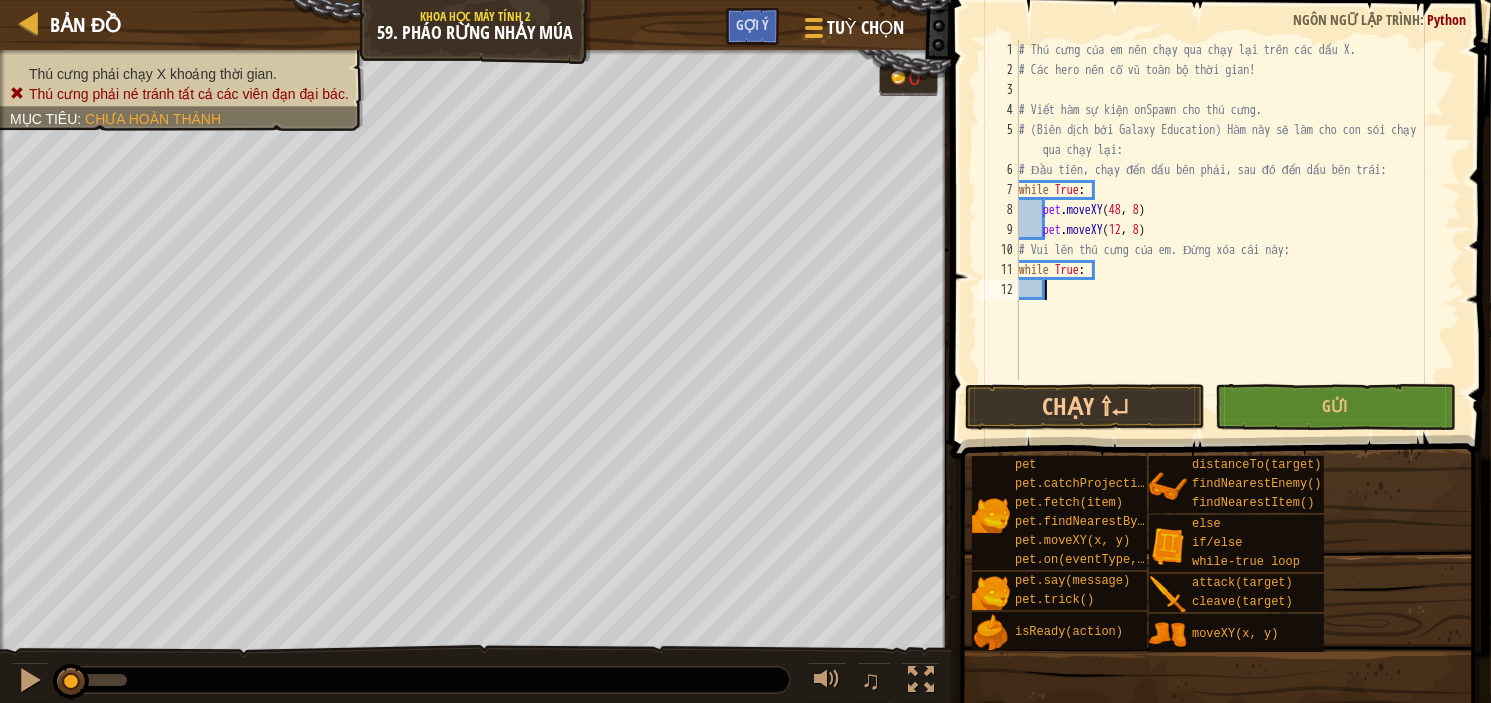 scroll, scrollTop: 9, scrollLeft: 1, axis: both 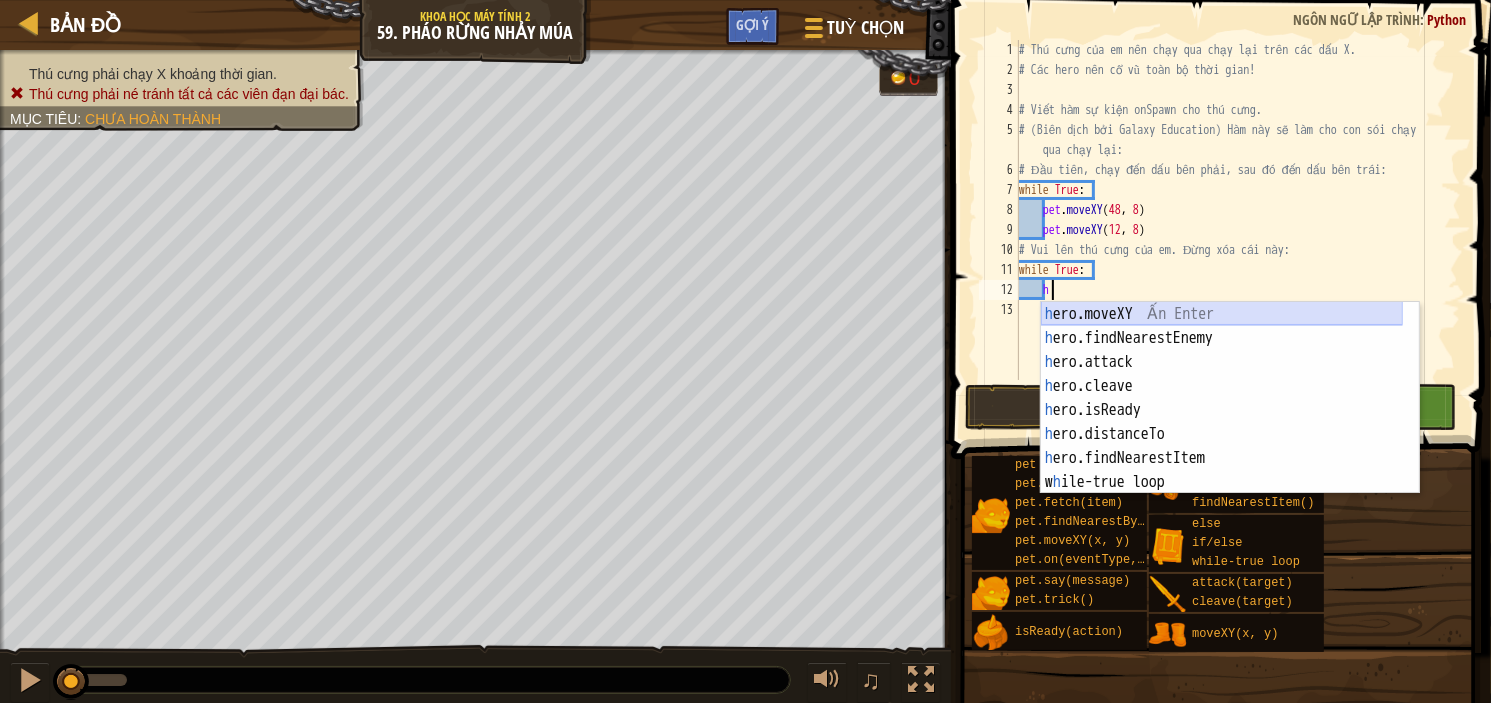 click on "h ero.moveXY Ấn Enter h ero.findNearestEnemy Ấn Enter h ero.attack Ấn Enter h ero.cleave Ấn Enter h ero.isReady Ấn Enter h ero.distanceTo Ấn Enter h ero.findNearestItem Ấn Enter w h ile-true loop Ấn Enter pet.fetc h (item) Ấn Enter" at bounding box center (1222, 422) 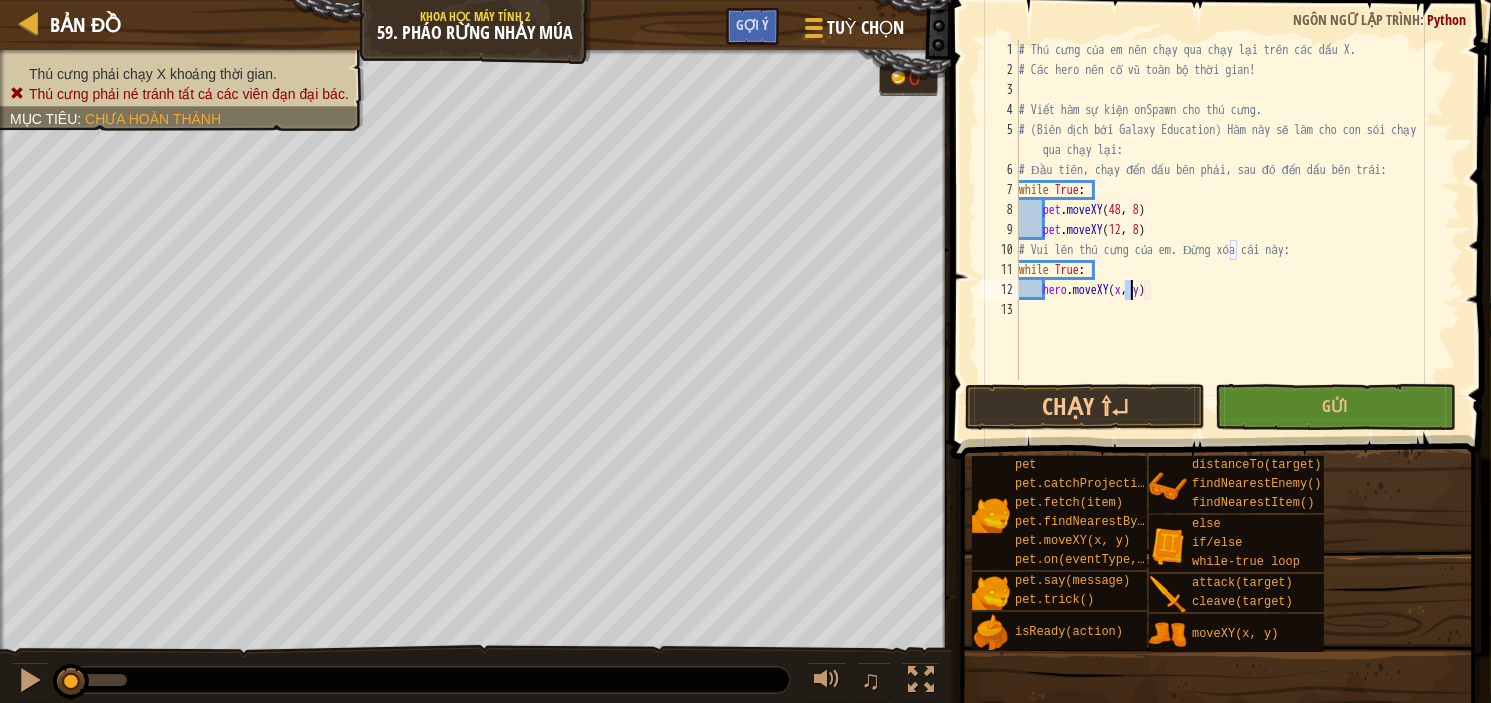 click on "# Thú cưng của em nên chạy qua chạy lại trên các dấu X. # Các hero nên cổ vũ toàn bộ thời gian! # Viết hàm sự kiện onSpawn cho thú cưng. # (Biên dịch bởi Galaxy Education) Hàm này sẽ làm cho con sói chạy       qua chạy lại: # Đầu tiên, chạy đến dấu bên phải, sau đó đến dấu bên trái: while   True :      pet . moveXY ( [NUMBER] ,   [NUMBER] )      pet . moveXY ( [NUMBER] ,   [NUMBER] ) # Vui lên thú cưng của em. Đừng xóa cái này: while   True :      hero . moveXY ( x ,   y )" at bounding box center [1238, 230] 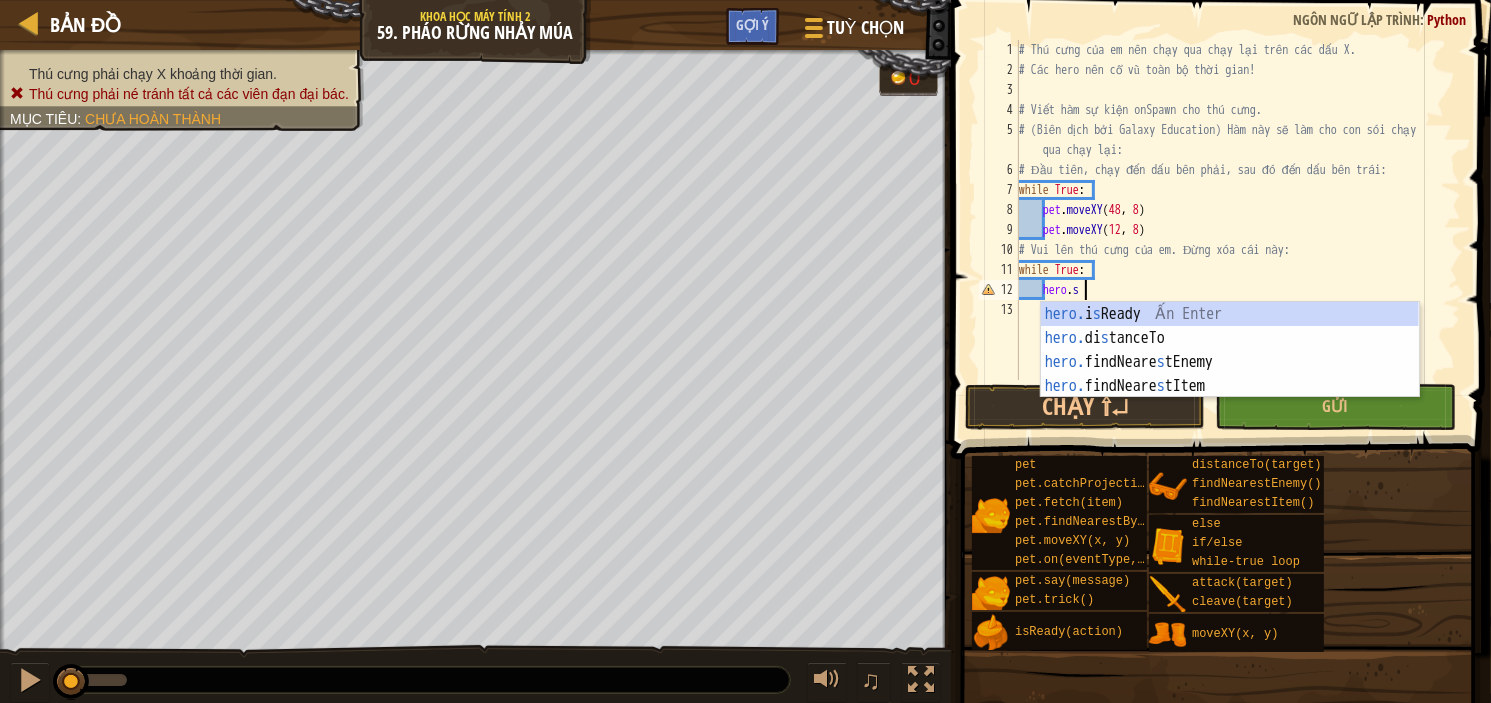 scroll, scrollTop: 9, scrollLeft: 4, axis: both 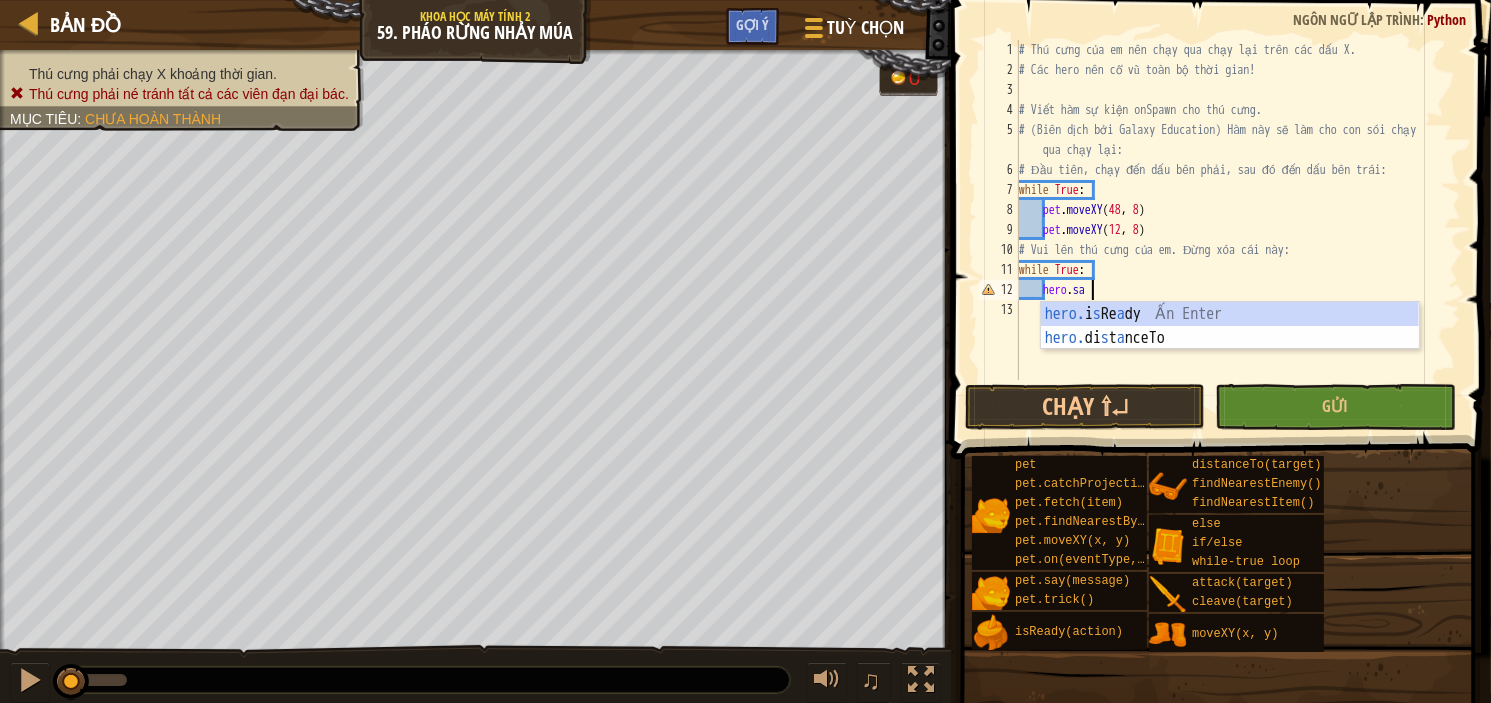 type on "hero.say" 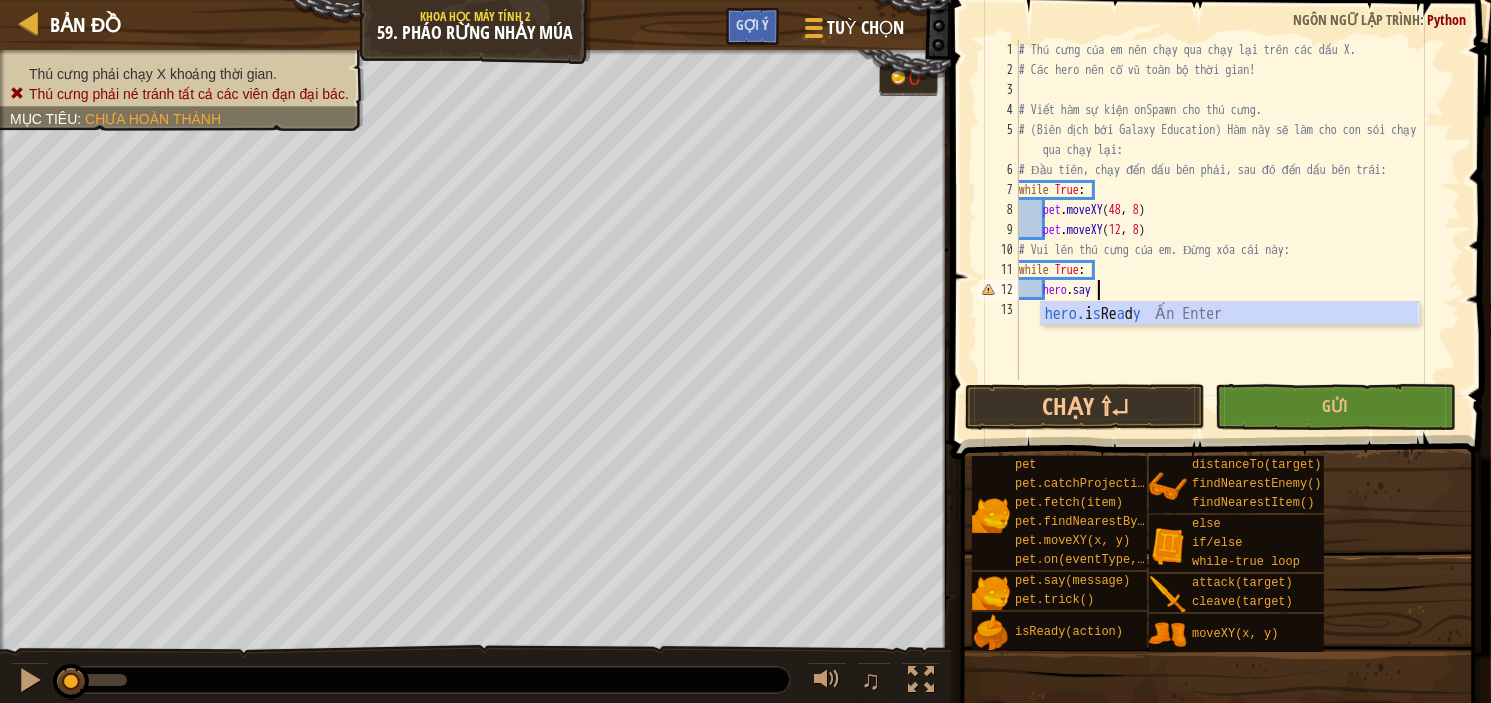 click on "# Thú cưng của em nên chạy qua chạy lại trên các dấu X. # Các hero nên cổ vũ toàn bộ thời gian! # Viết hàm sự kiện onSpawn cho thú cưng. # (Biên dịch bởi Galaxy Education) Hàm này sẽ làm cho con sói chạy       qua chạy lại: # Đầu tiên, chạy đến dấu bên phải, sau đó đến dấu bên trái: while   True :      pet . moveXY ( [NUMBER] ,   8 )      pet . moveXY ( [NUMBER] ,   8 ) # Vui lên thú cưng của em. Đừng xóa cái này: while   True :      hero . say" at bounding box center [1238, 230] 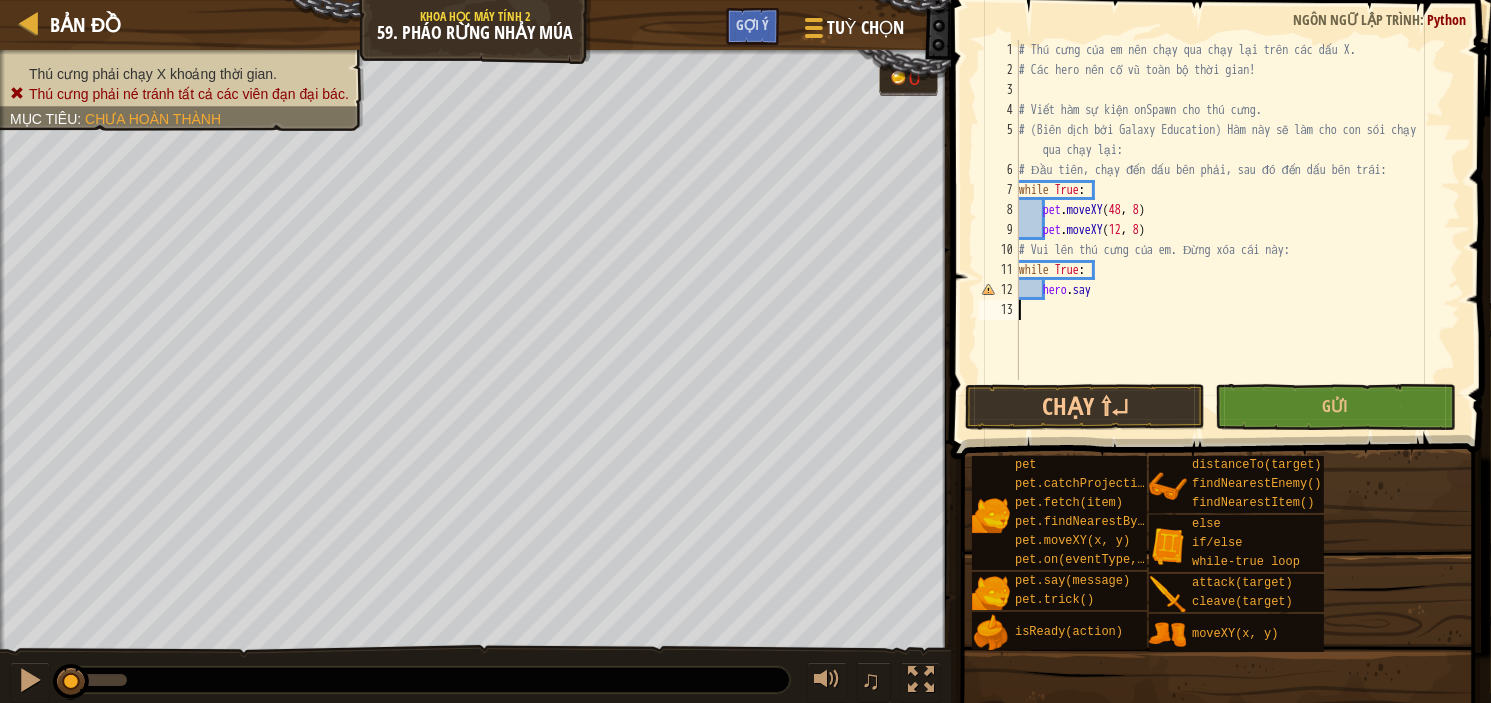 scroll, scrollTop: 9, scrollLeft: 0, axis: vertical 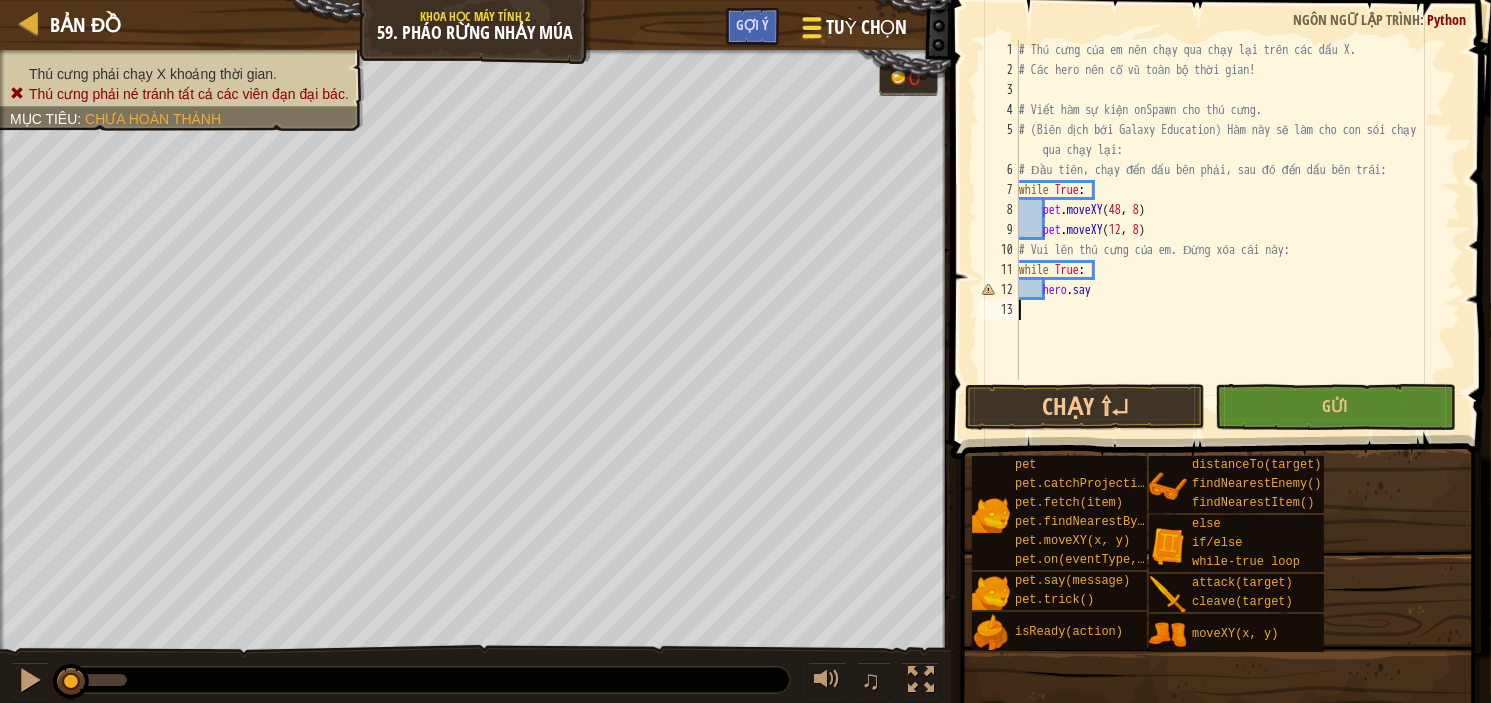 type 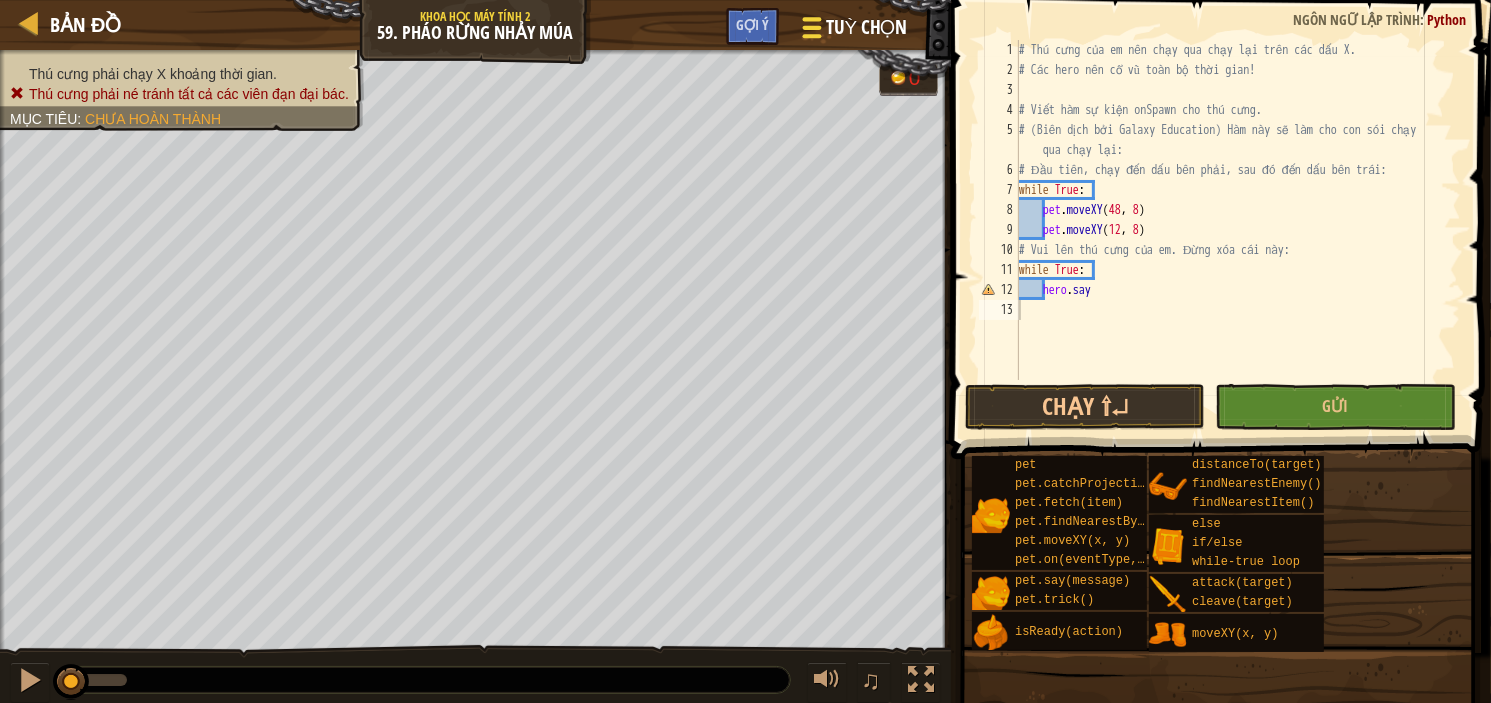 select on "vi" 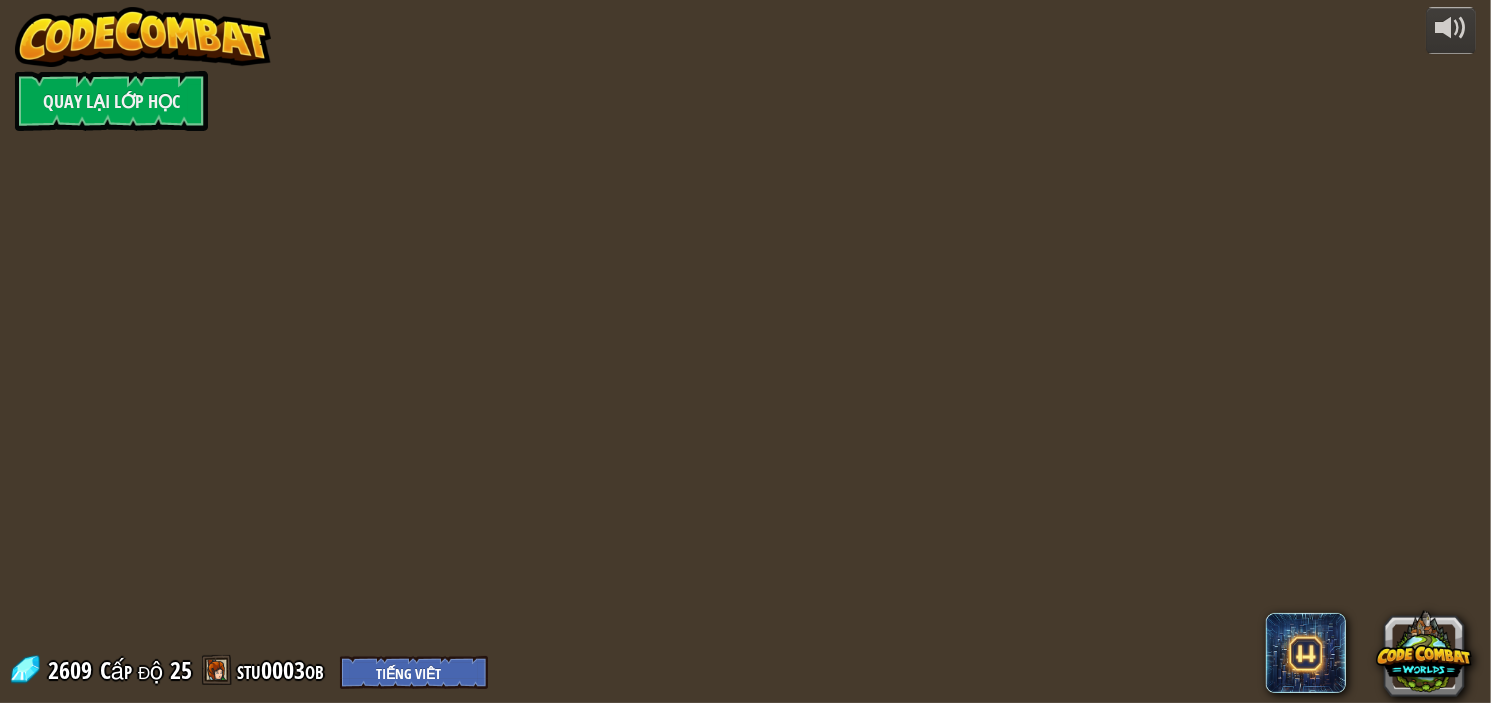 select on "vi" 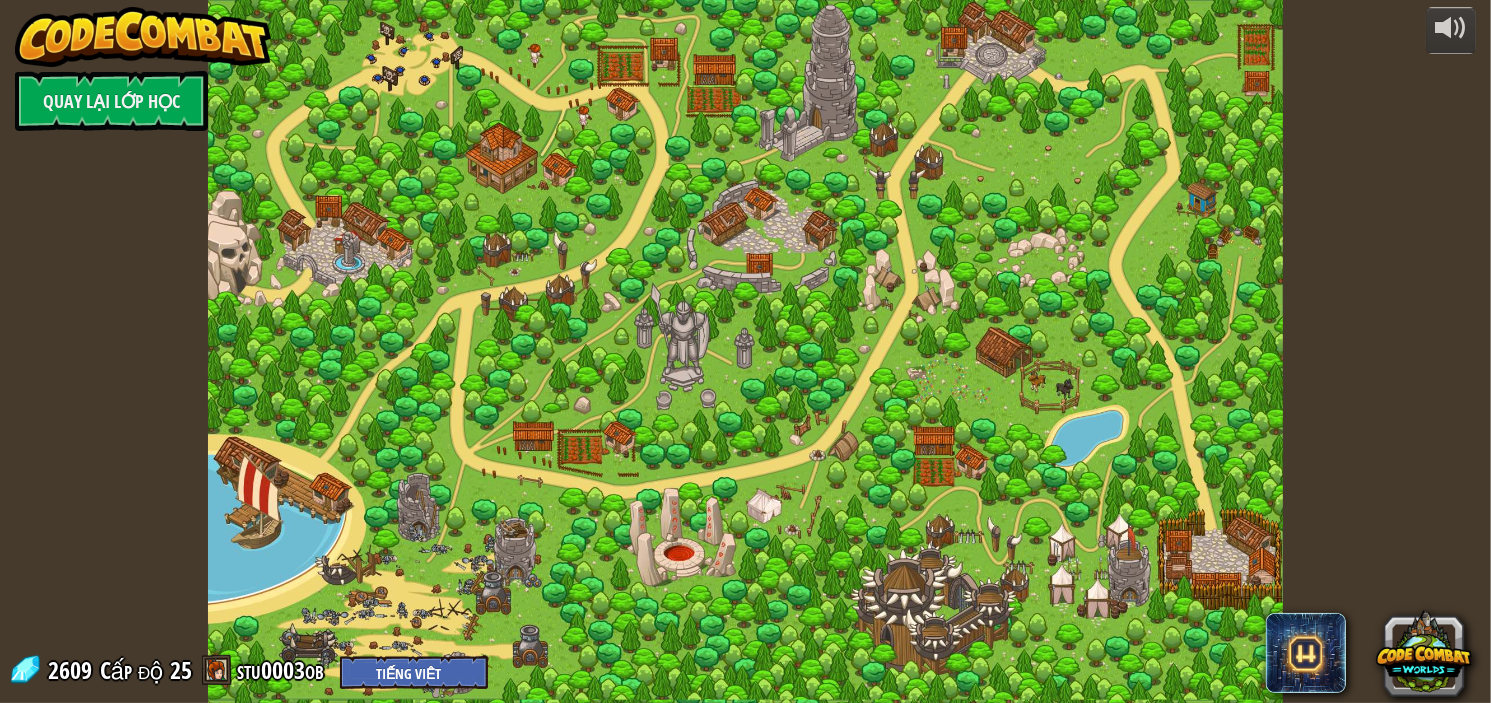 select on "vi" 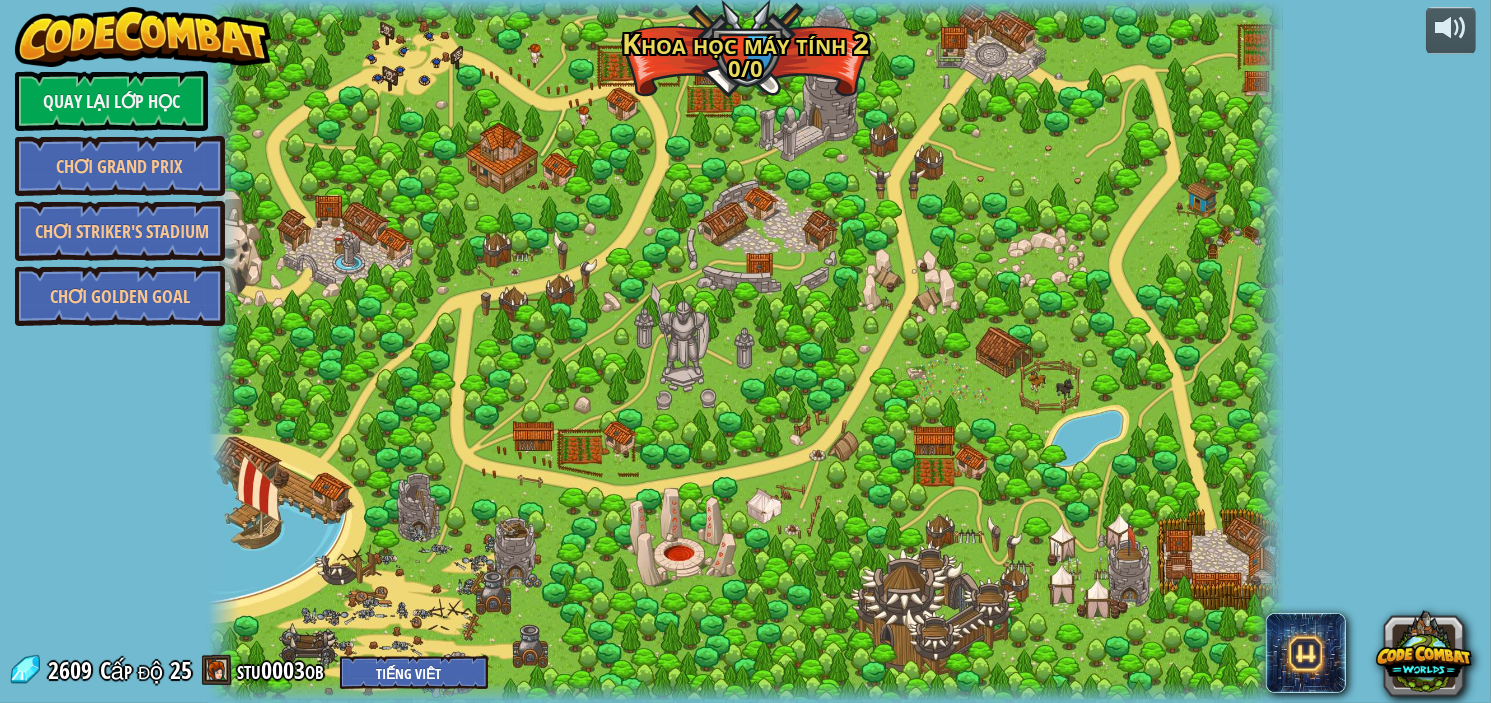 select on "vi" 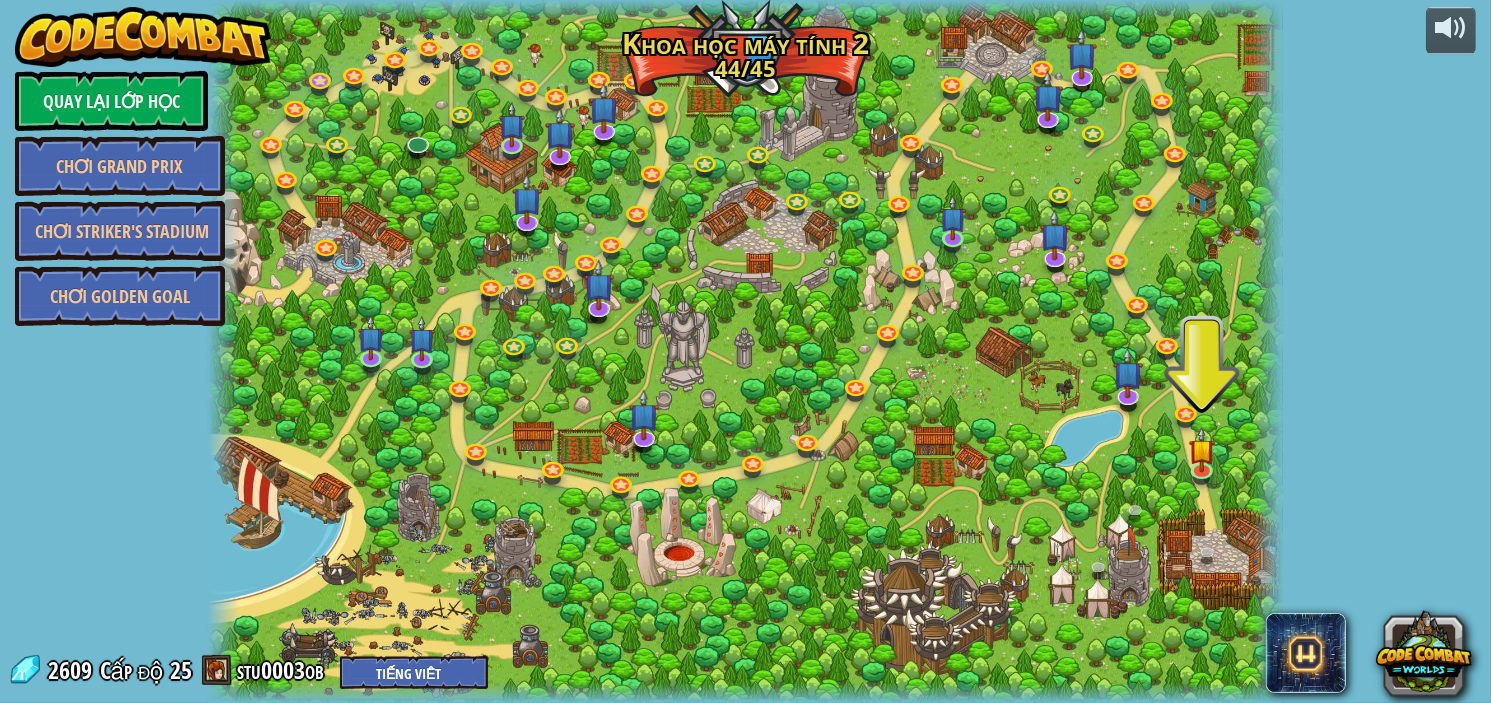 click at bounding box center [746, 351] 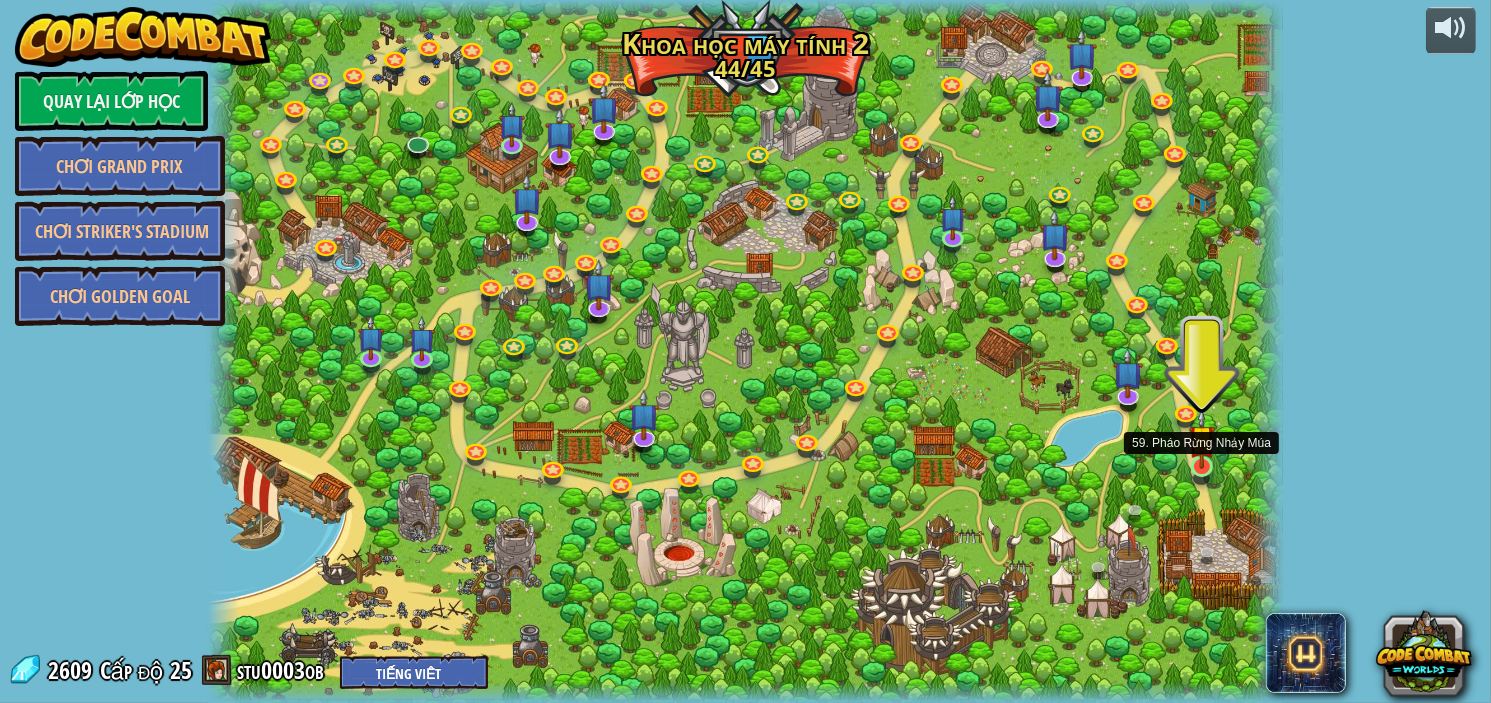 click at bounding box center (1202, 438) 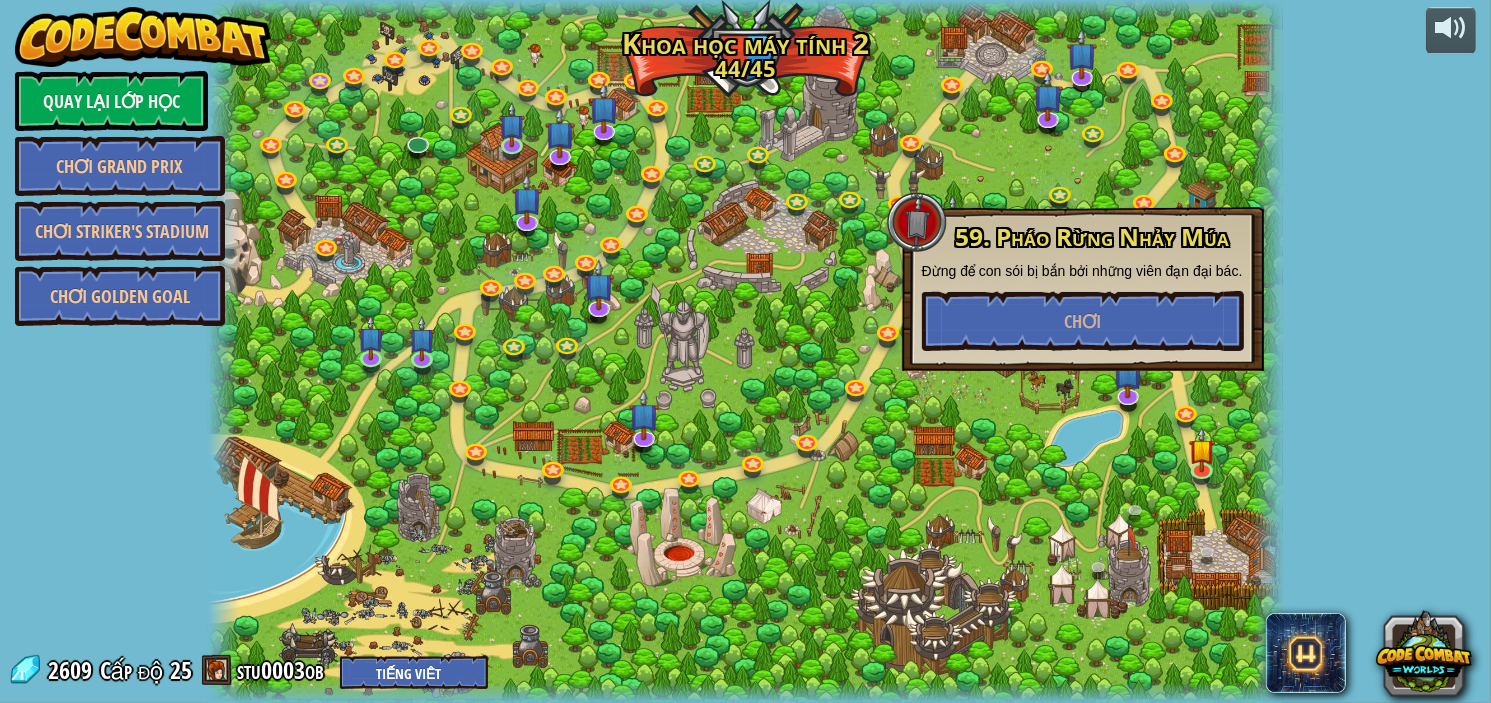 click on "59. Pháo Rừng Nhảy Múa Đừng để con sói bị bắn bởi những viên đạn đại bác.
Chơi" at bounding box center (1083, 289) 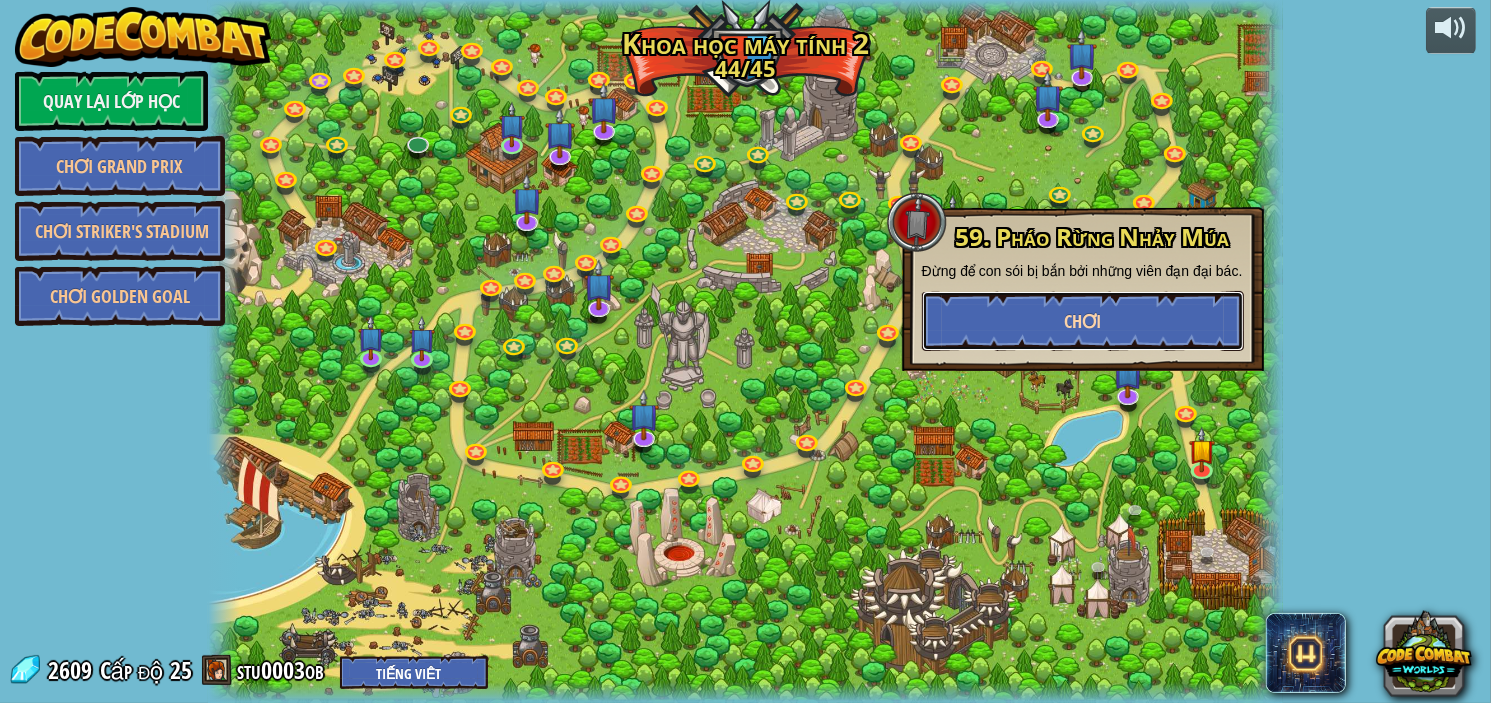 click on "Chơi" at bounding box center (1083, 321) 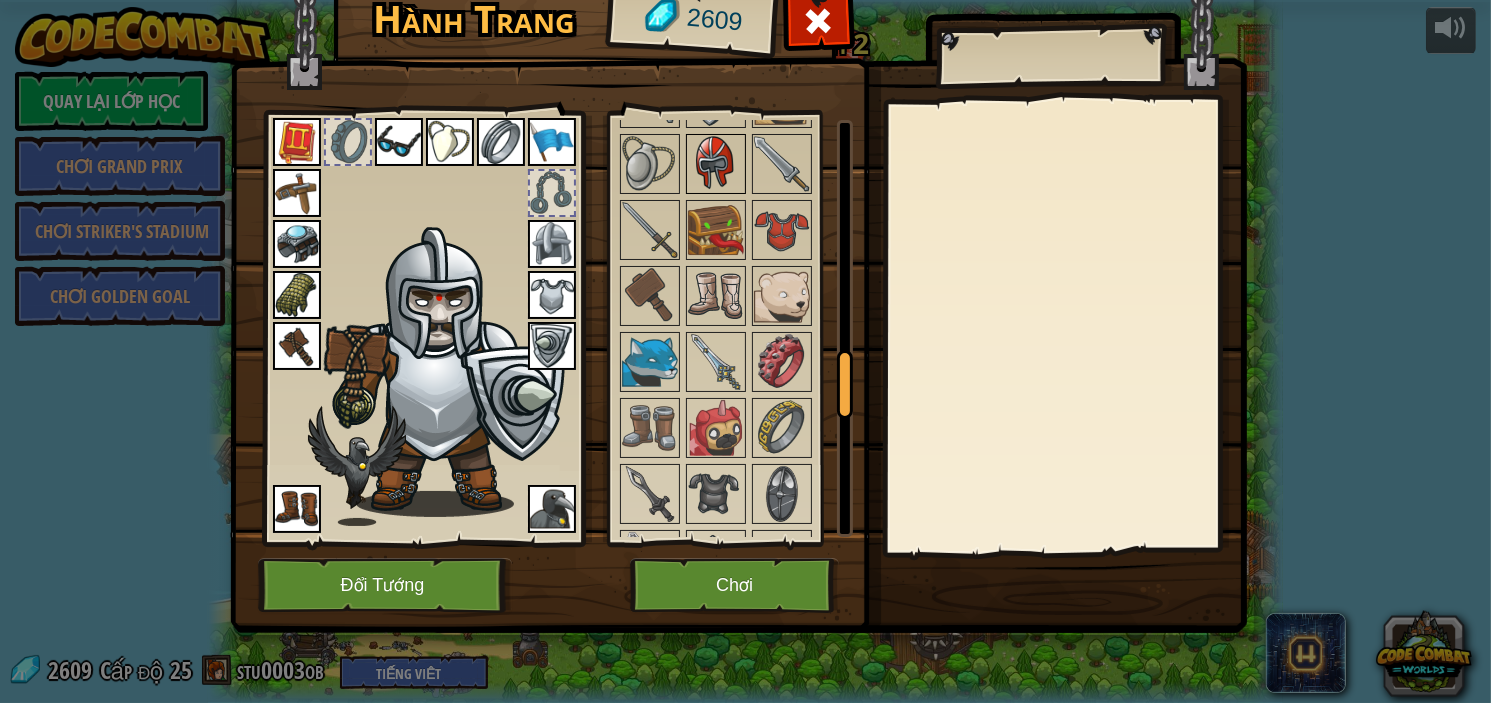 scroll, scrollTop: 1466, scrollLeft: 0, axis: vertical 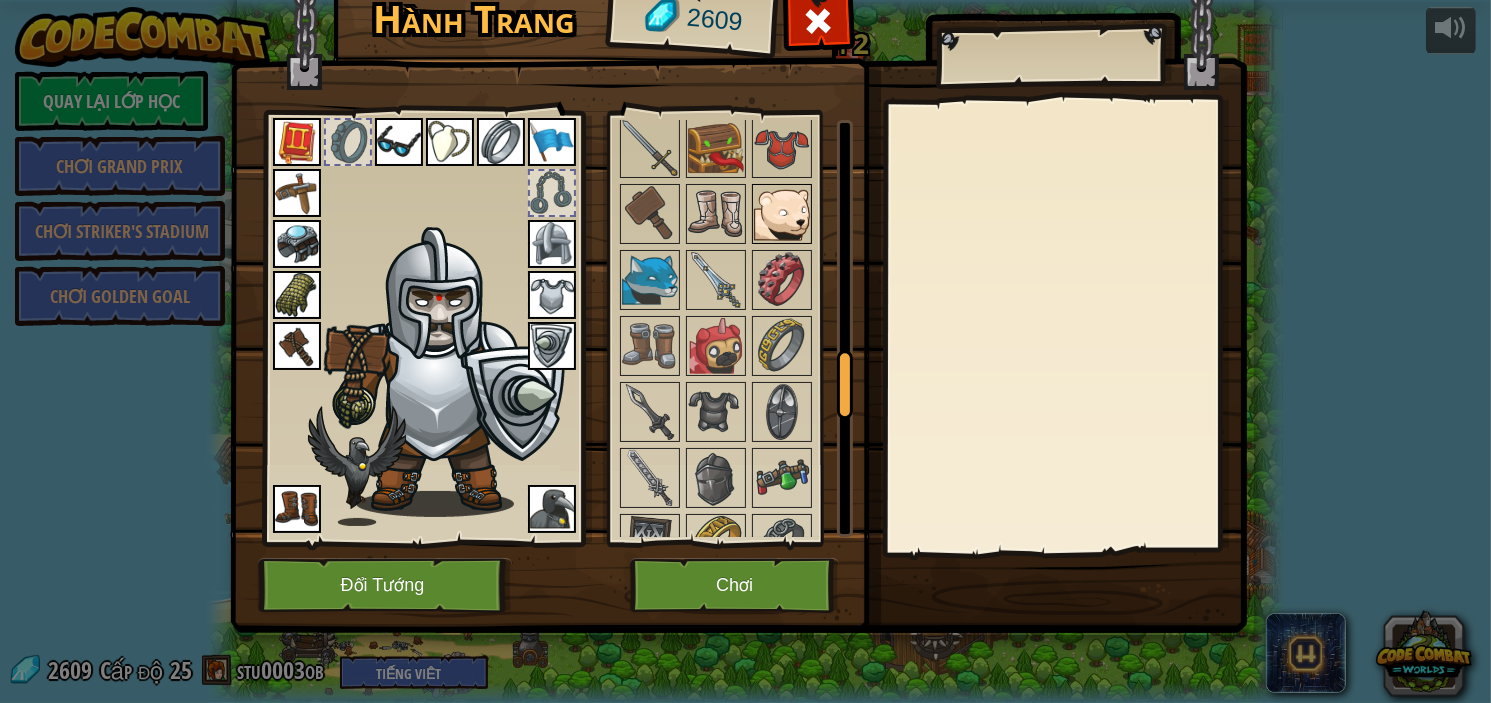 click at bounding box center [782, 214] 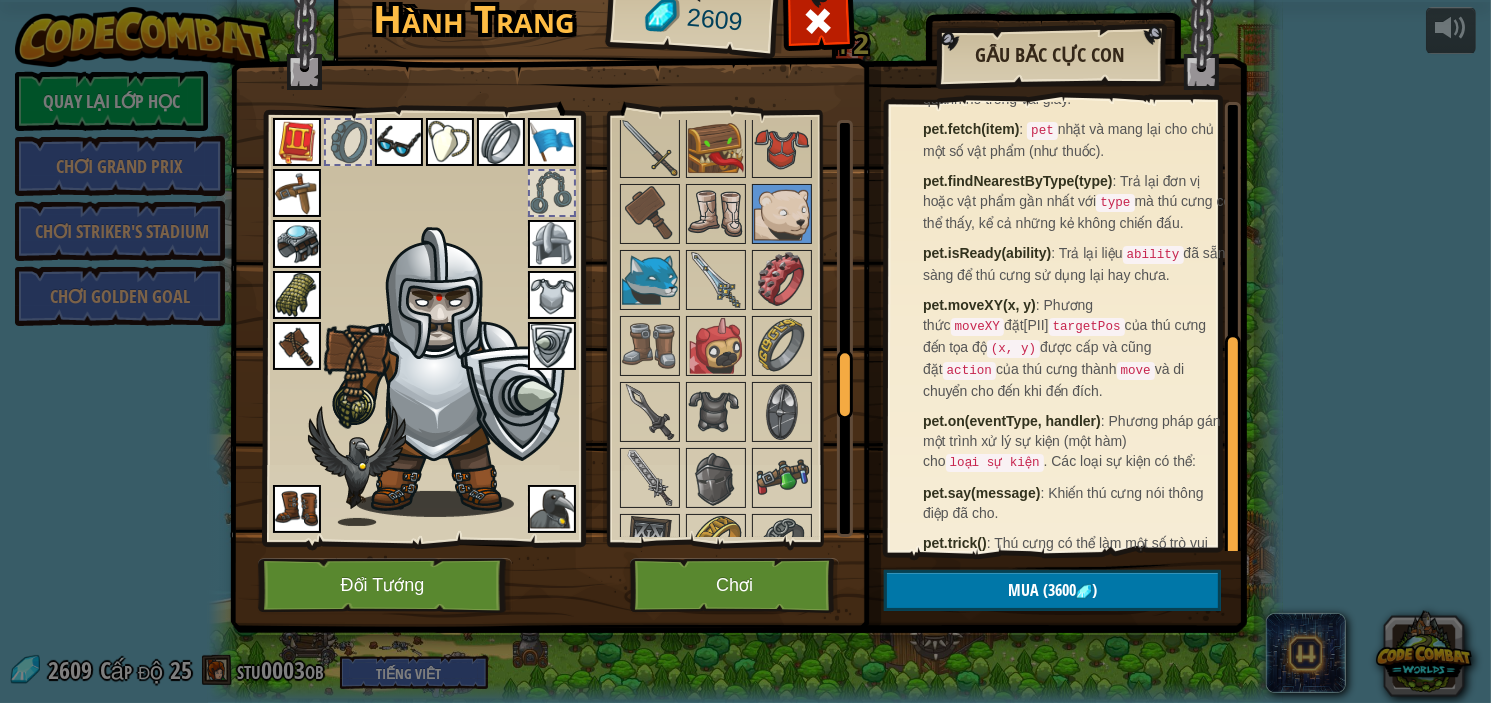 scroll, scrollTop: 455, scrollLeft: 0, axis: vertical 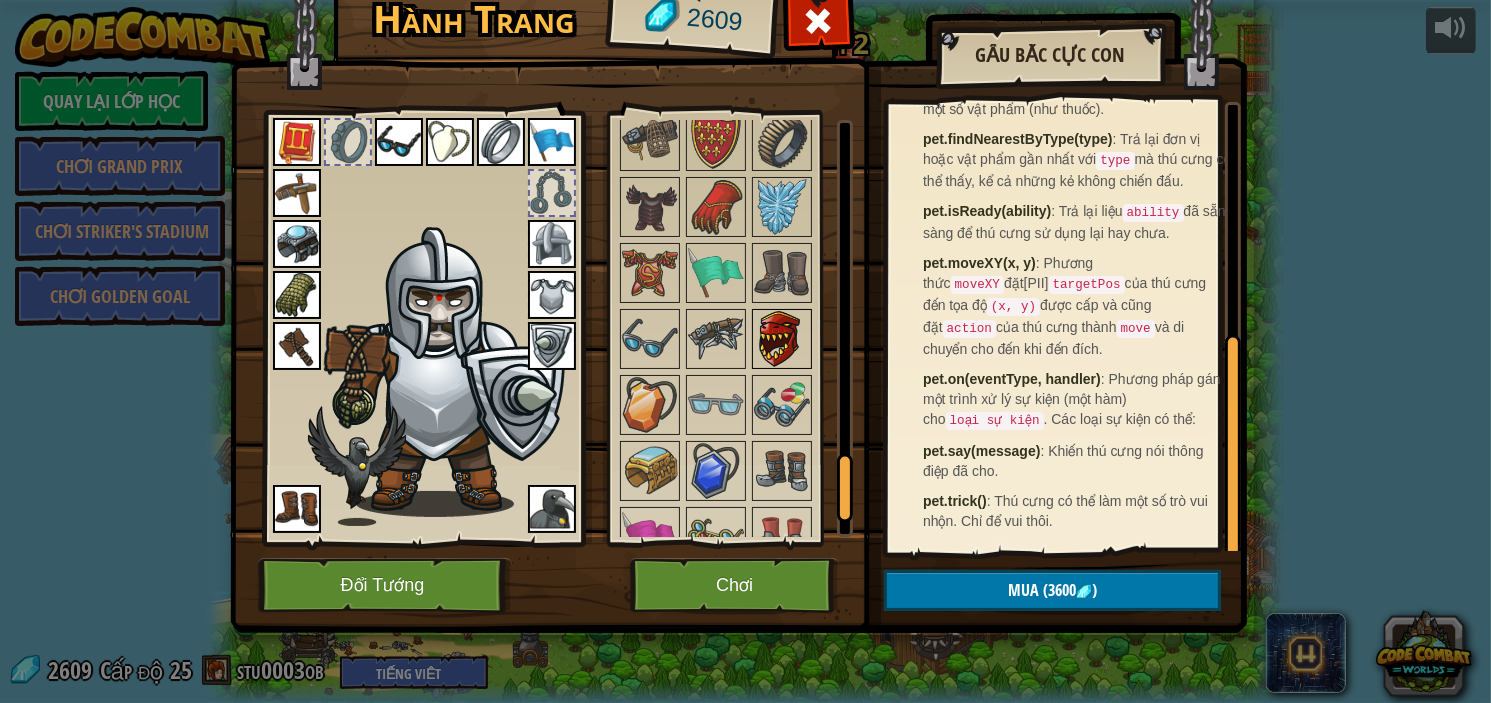click at bounding box center [782, 339] 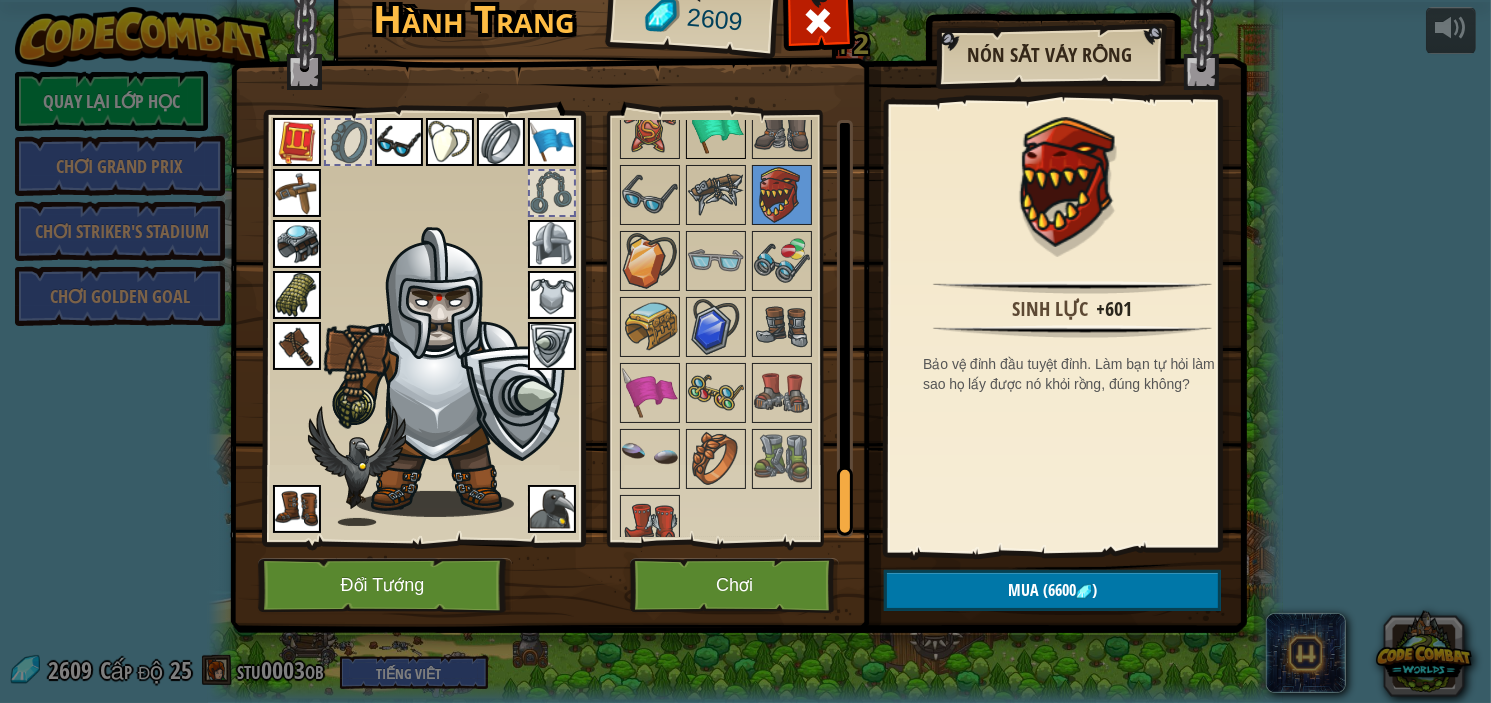 scroll, scrollTop: 2278, scrollLeft: 0, axis: vertical 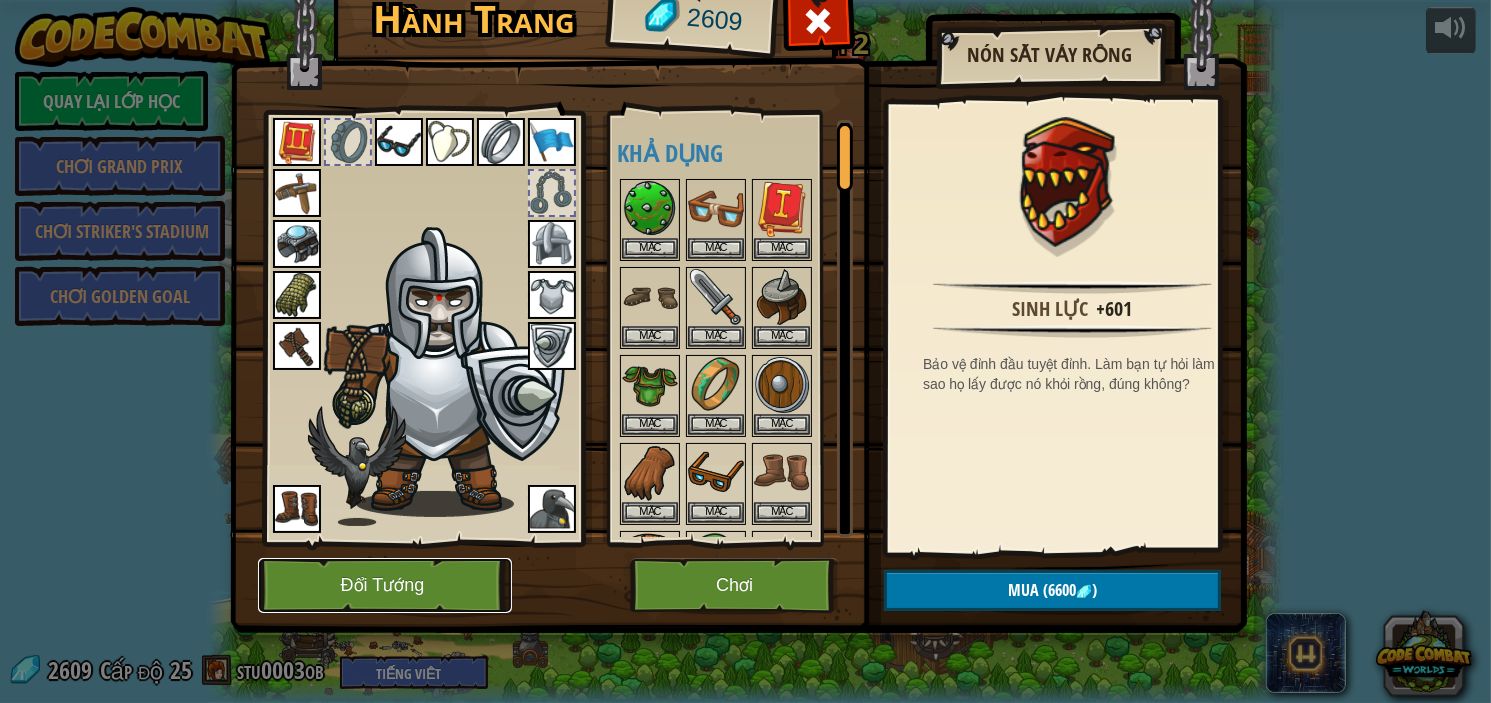 click on "Đổi Tướng" at bounding box center (385, 585) 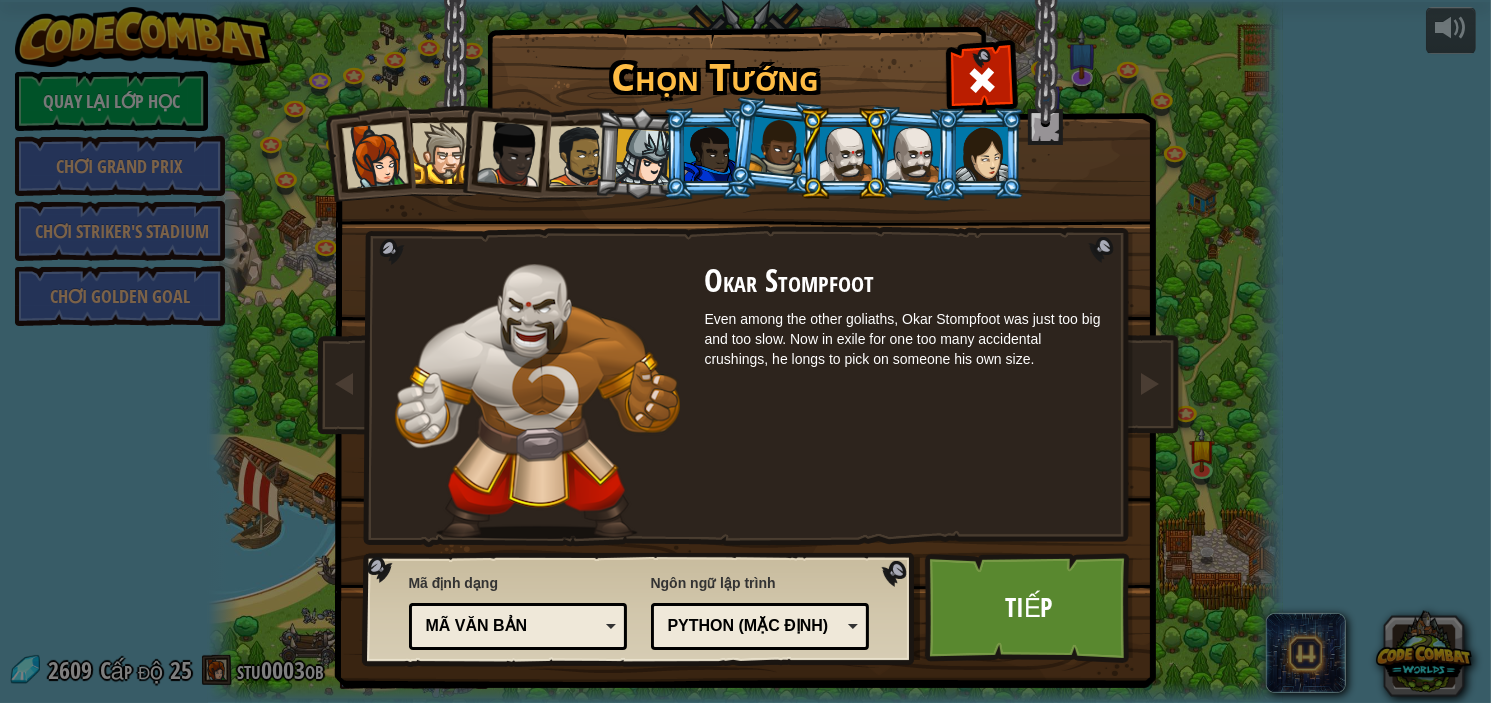 click at bounding box center (442, 153) 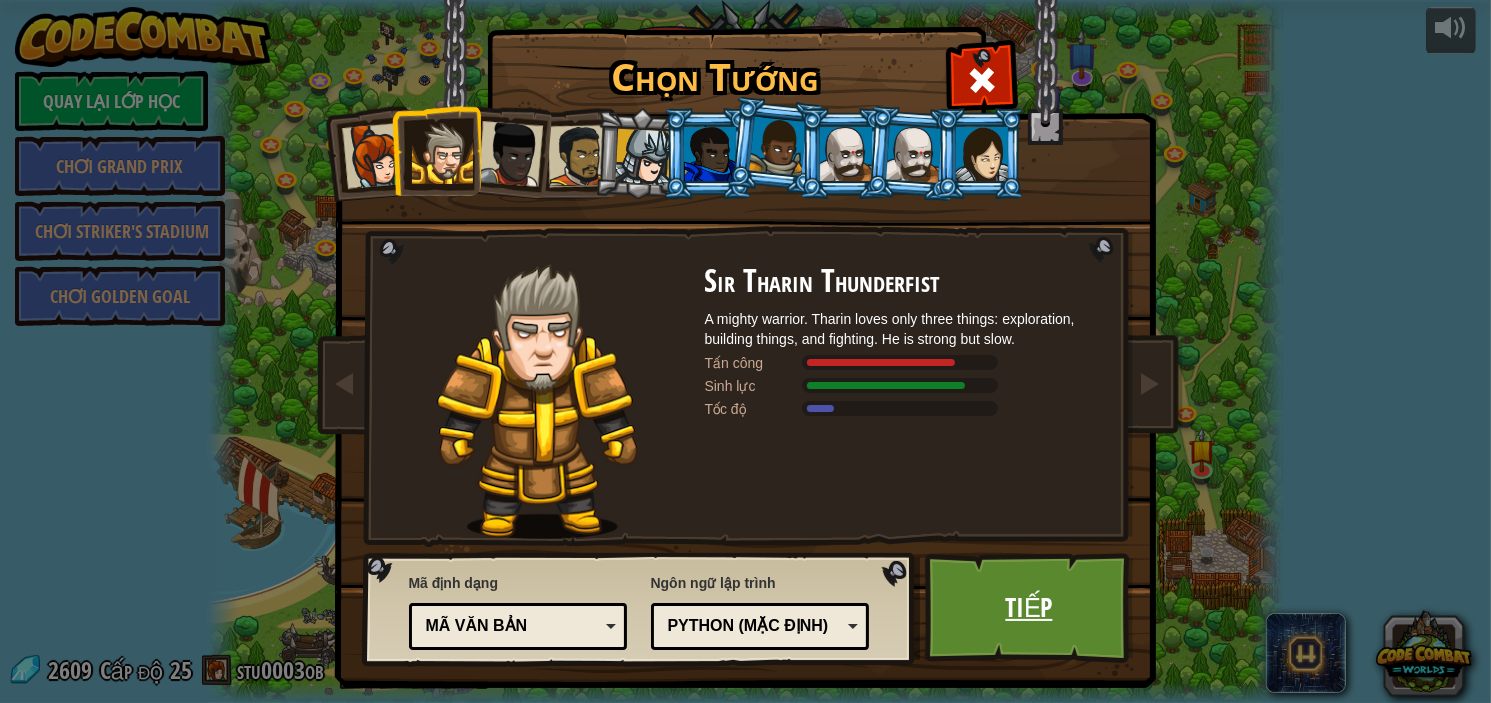 click on "Tiếp" at bounding box center [1029, 608] 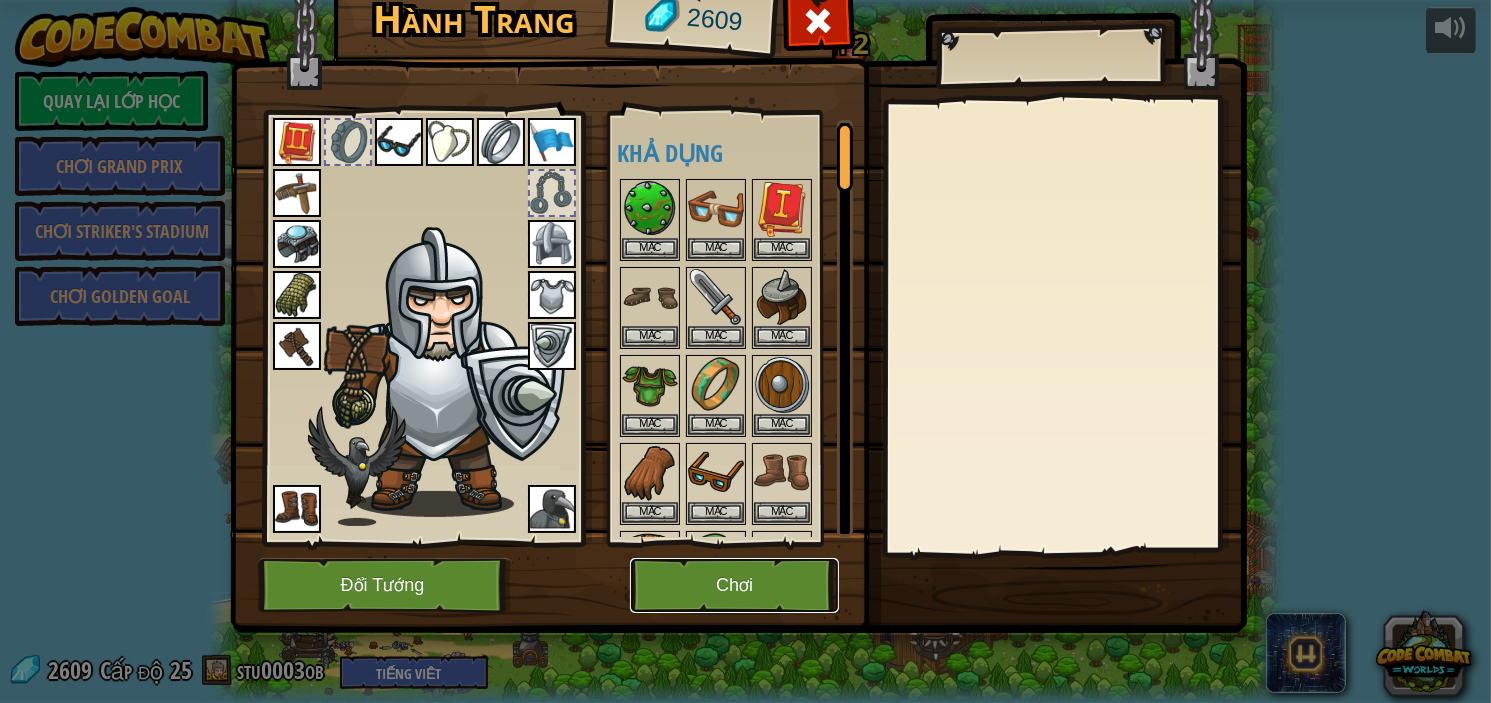 click on "Chơi" at bounding box center (734, 585) 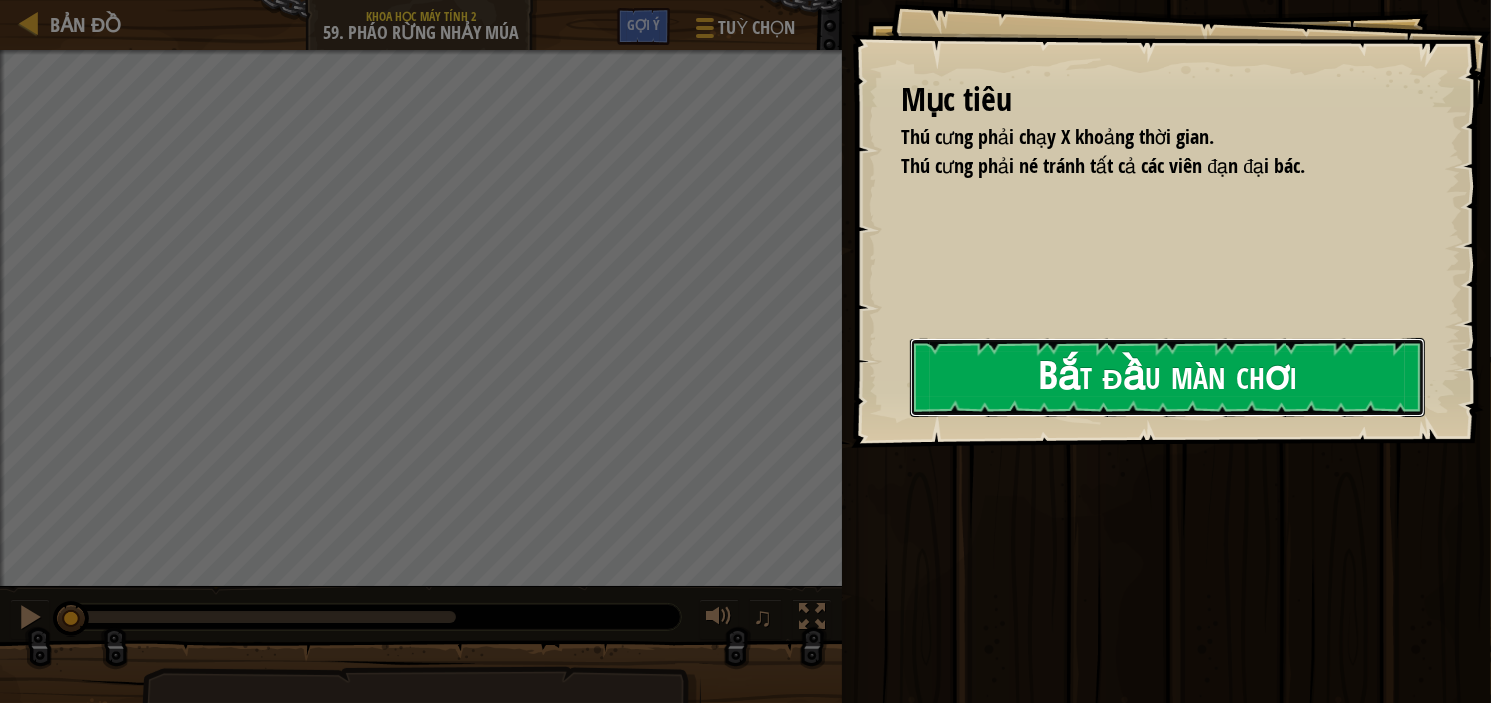 drag, startPoint x: 1003, startPoint y: 359, endPoint x: 988, endPoint y: 361, distance: 15.132746 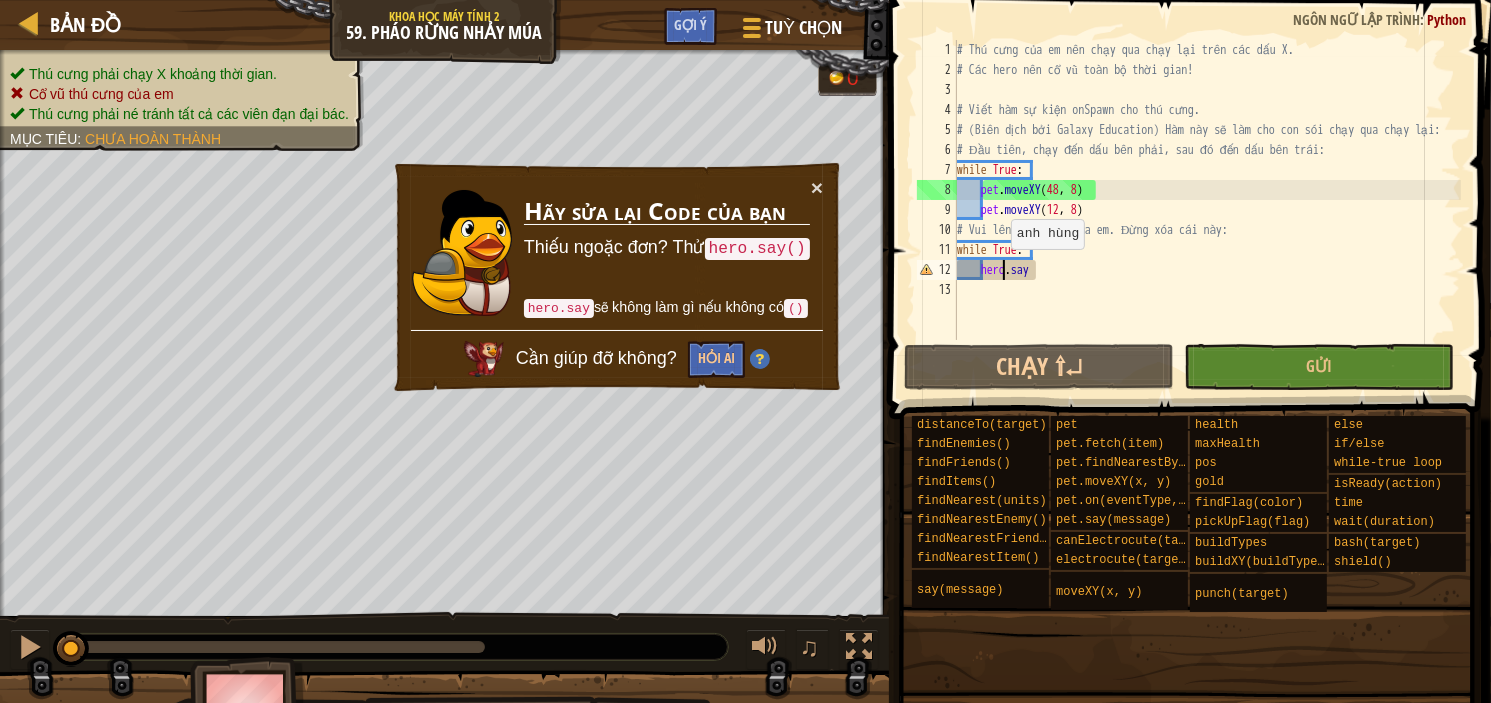 click on "# Thú cưng của em nên chạy qua chạy lại trên các dấu X. # Các hero nên cổ vũ toàn bộ thời gian! # Viết hàm sự kiện onSpawn cho thú cưng. # (Biên dịch bởi Galaxy Education) Hàm này sẽ làm cho con sói chạy qua chạy lại: # Đầu tiên, chạy đến dấu bên phải, sau đó đến dấu bên trái: while   True :      pet . moveXY ( [NUMBER] ,   [NUMBER] )      pet . moveXY ( [NUMBER] ,   [NUMBER] ) # Vui lên thú cưng của em. Đừng xóa cái này: while   True :      hero . say" at bounding box center [1230, 210] 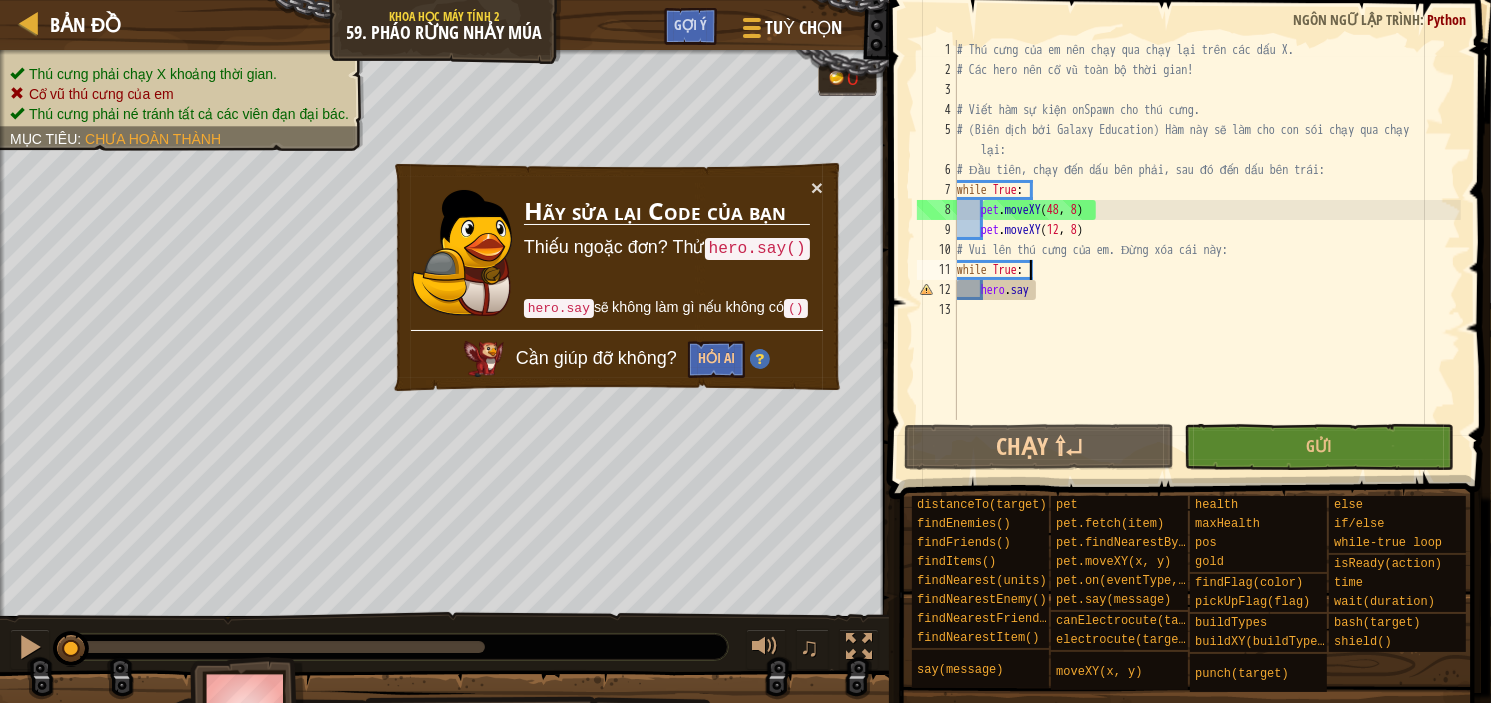 click on "# Thú cưng của em nên chạy qua chạy lại trên các dấu X. # Các hero nên cổ vũ toàn bộ thời gian! # Viết hàm sự kiện onSpawn cho thú cưng. # (Biên dịch bởi Galaxy Education) Hàm này sẽ làm cho con sói chạy qua chạy       lại: # Đầu tiên, chạy đến dấu bên phải, sau đó đến dấu bên trái: while   True :      pet . moveXY ( 48 ,   8 )      pet . moveXY ( 12 ,   8 ) # Vui lên thú cưng của em. Đừng xóa cái này: while   True :      hero . say" at bounding box center [1207, 250] 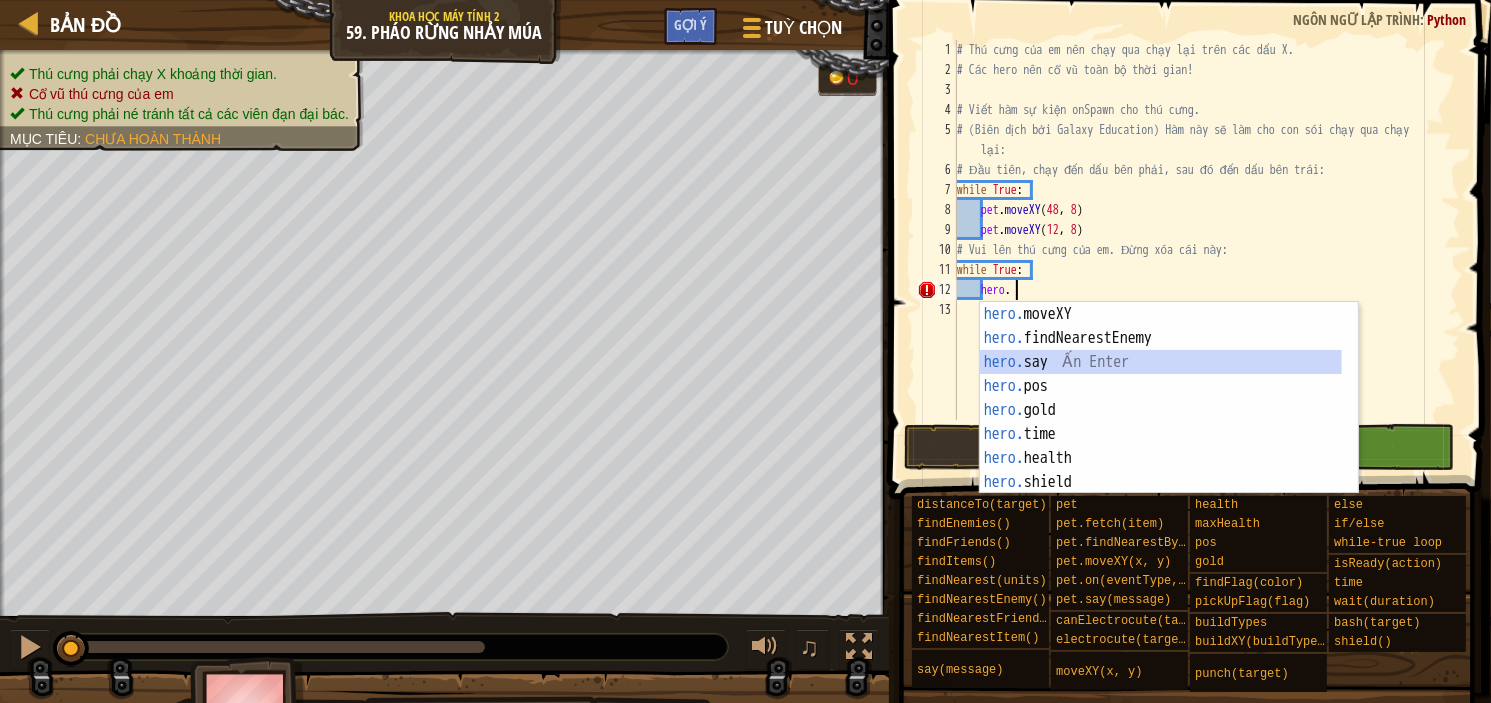 click on "hero. moveXY Ấn Enter hero. findNearestEnemy Ấn Enter hero. say Ấn Enter hero. pos Ấn Enter hero. gold Ấn Enter hero. time Ấn Enter hero. health Ấn Enter hero. shield Ấn Enter hero. maxHealth Ấn Enter" at bounding box center [1161, 422] 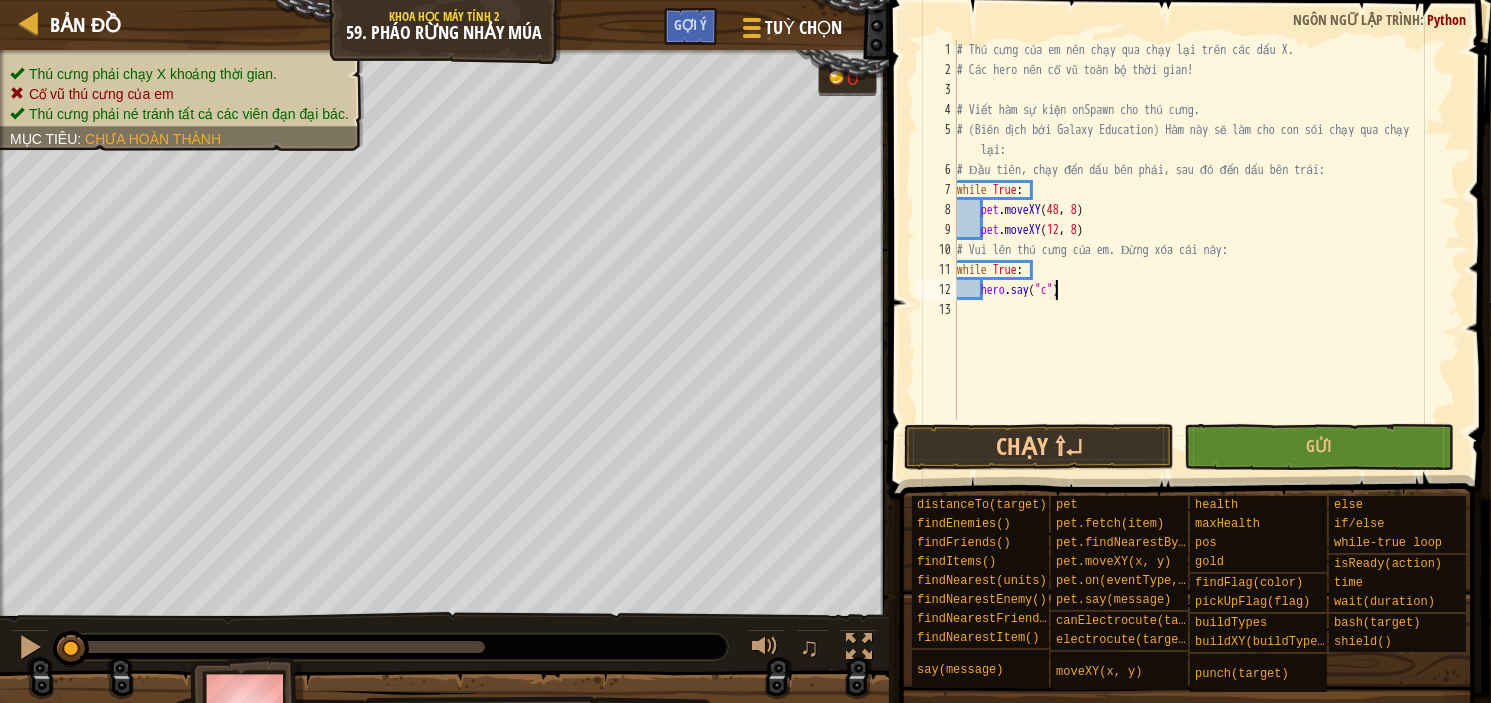 scroll, scrollTop: 9, scrollLeft: 8, axis: both 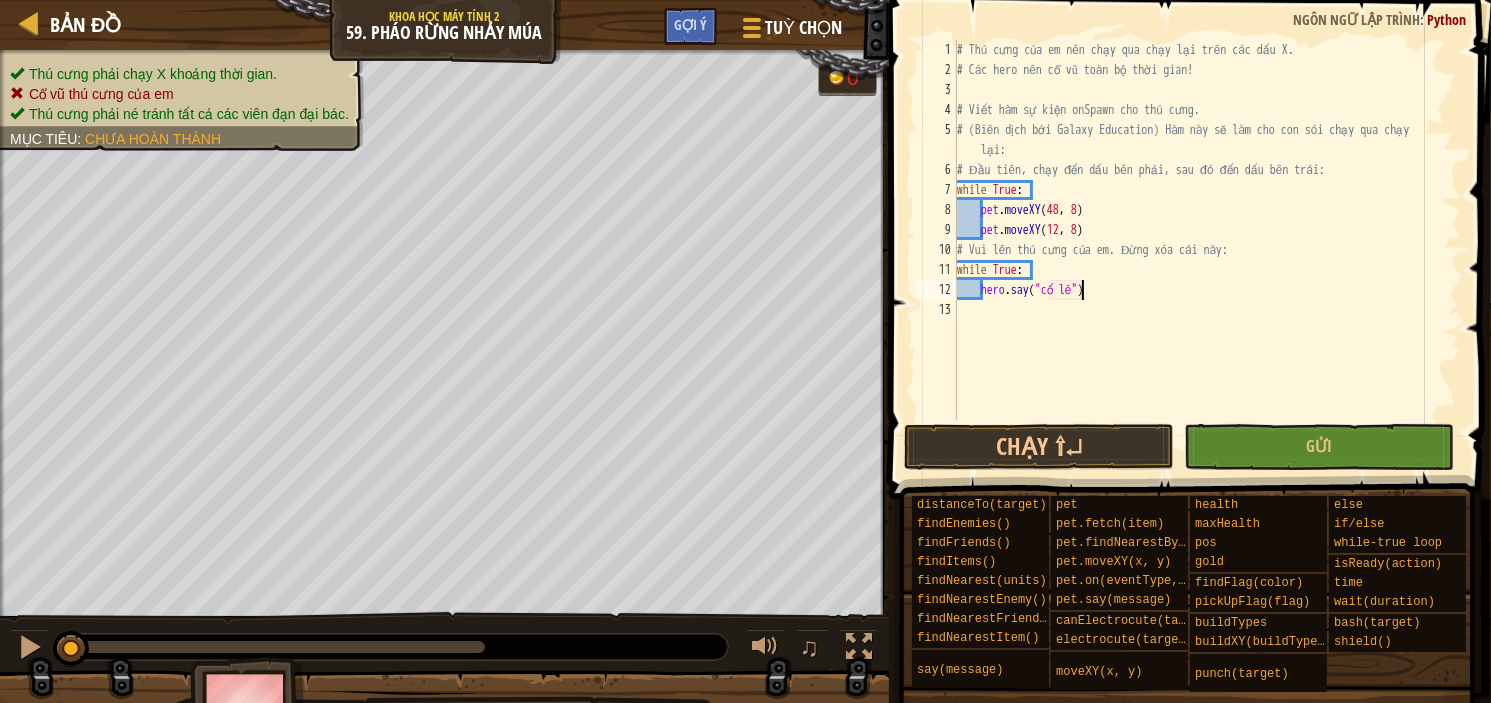 type on "hero.say("cố lên")" 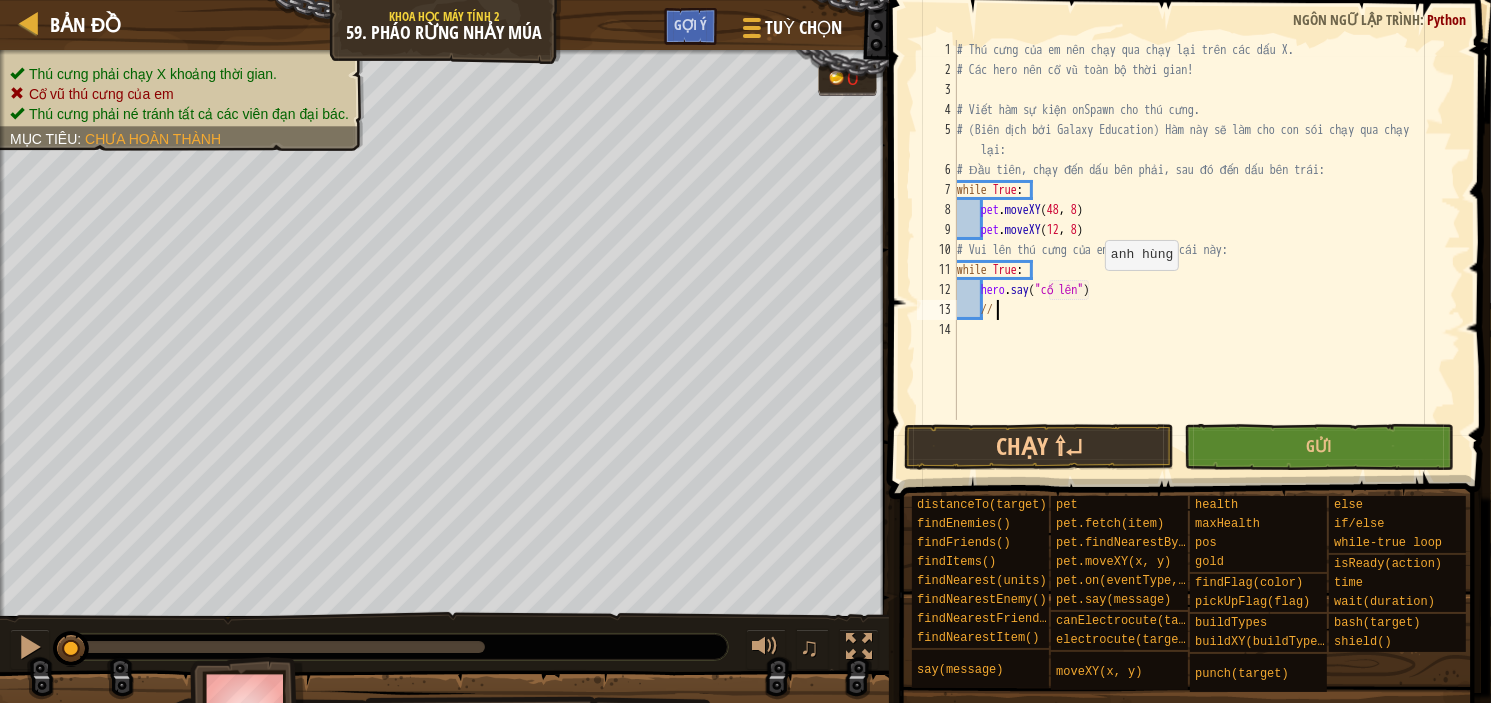 scroll, scrollTop: 9, scrollLeft: 1, axis: both 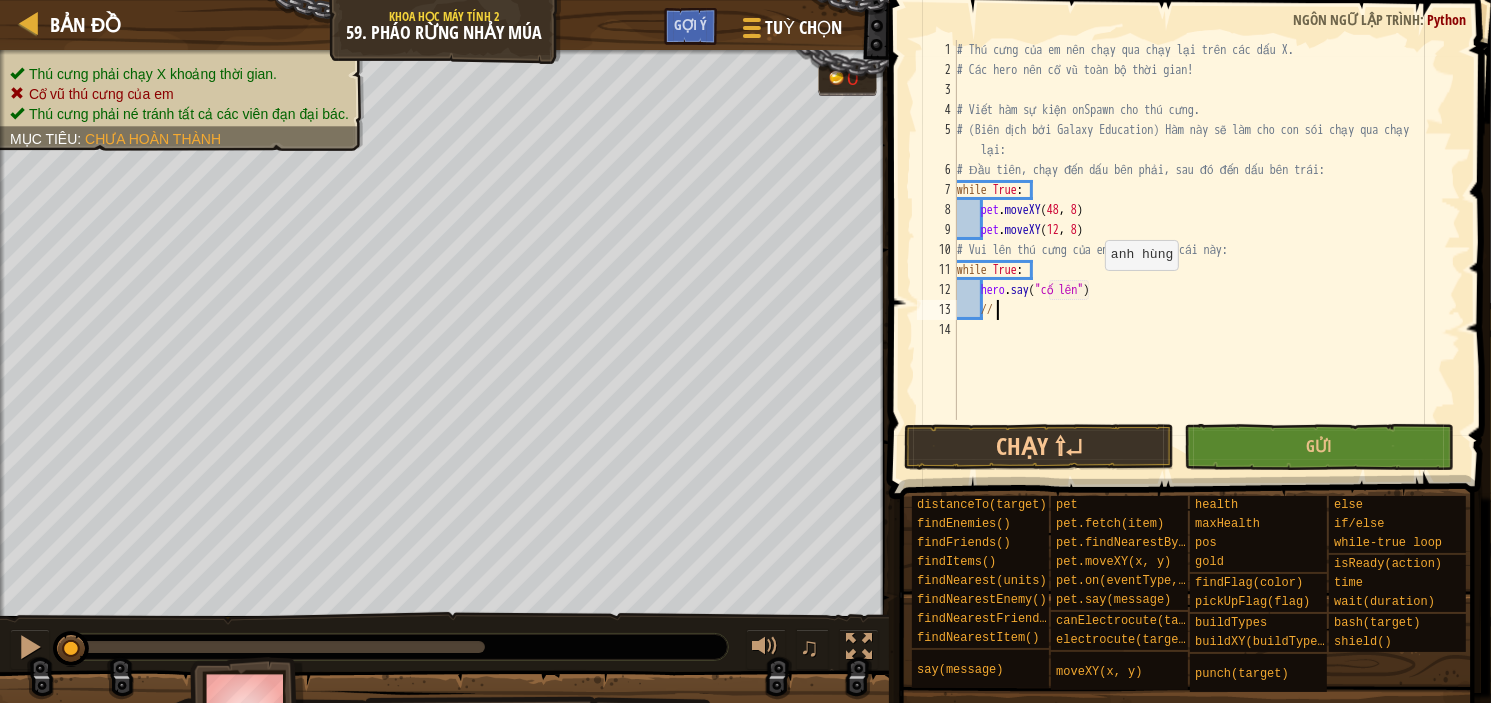 type on "/" 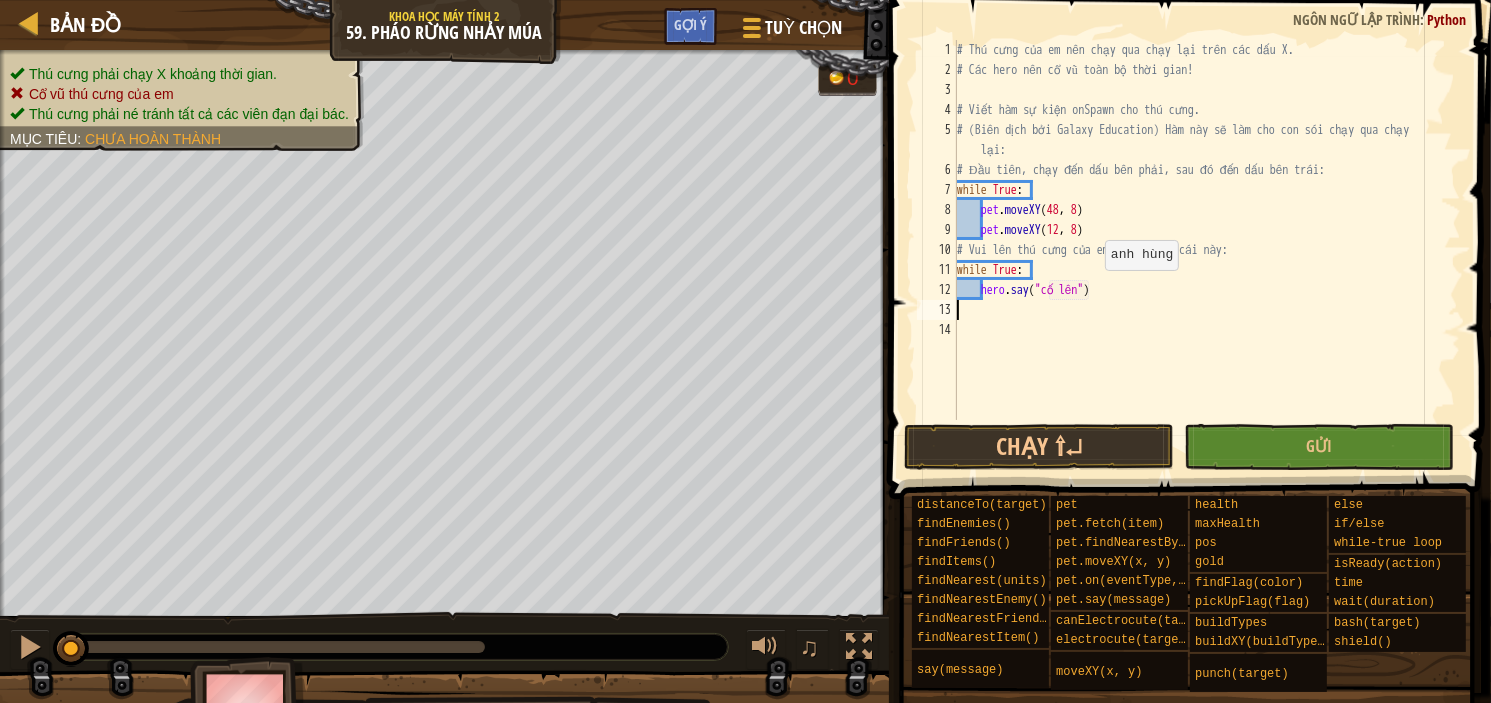 scroll, scrollTop: 9, scrollLeft: 0, axis: vertical 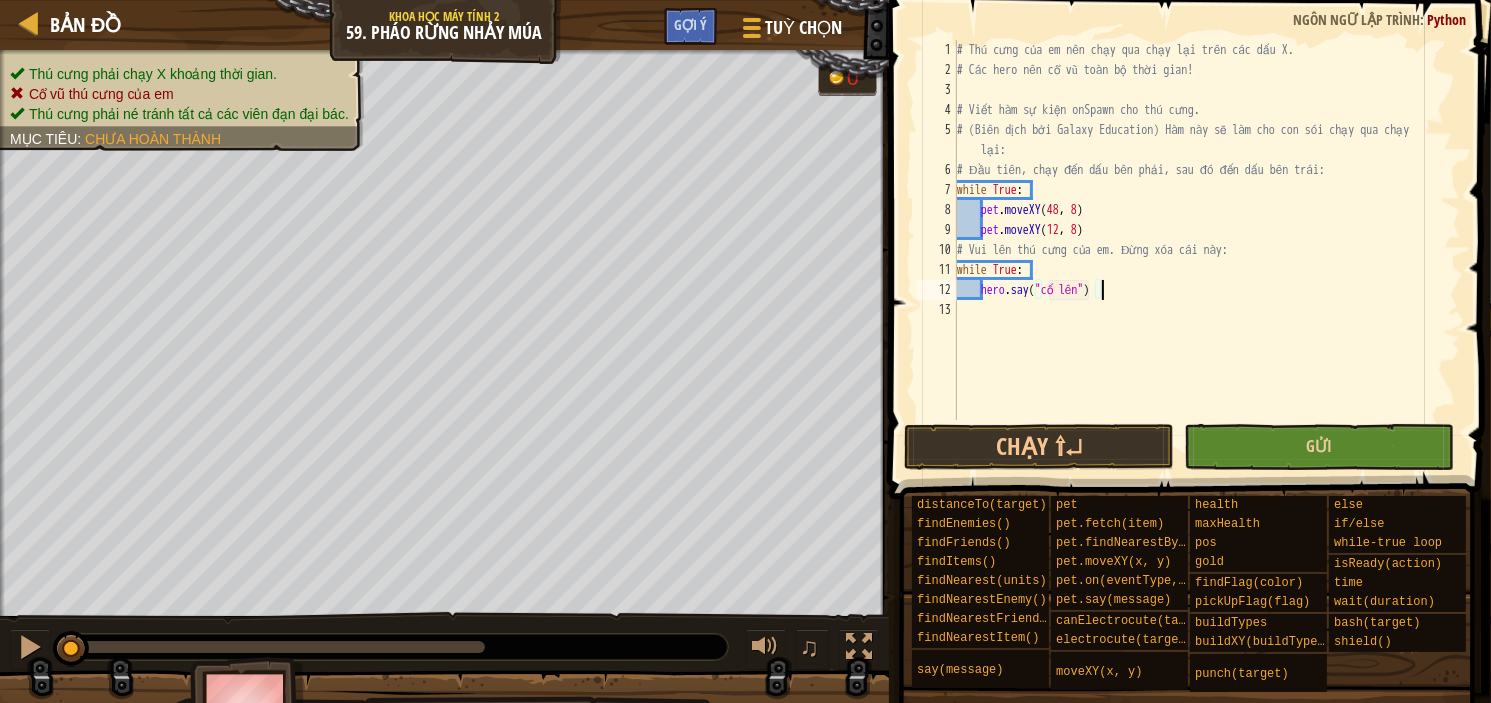 type on "hero.say("cố lên")" 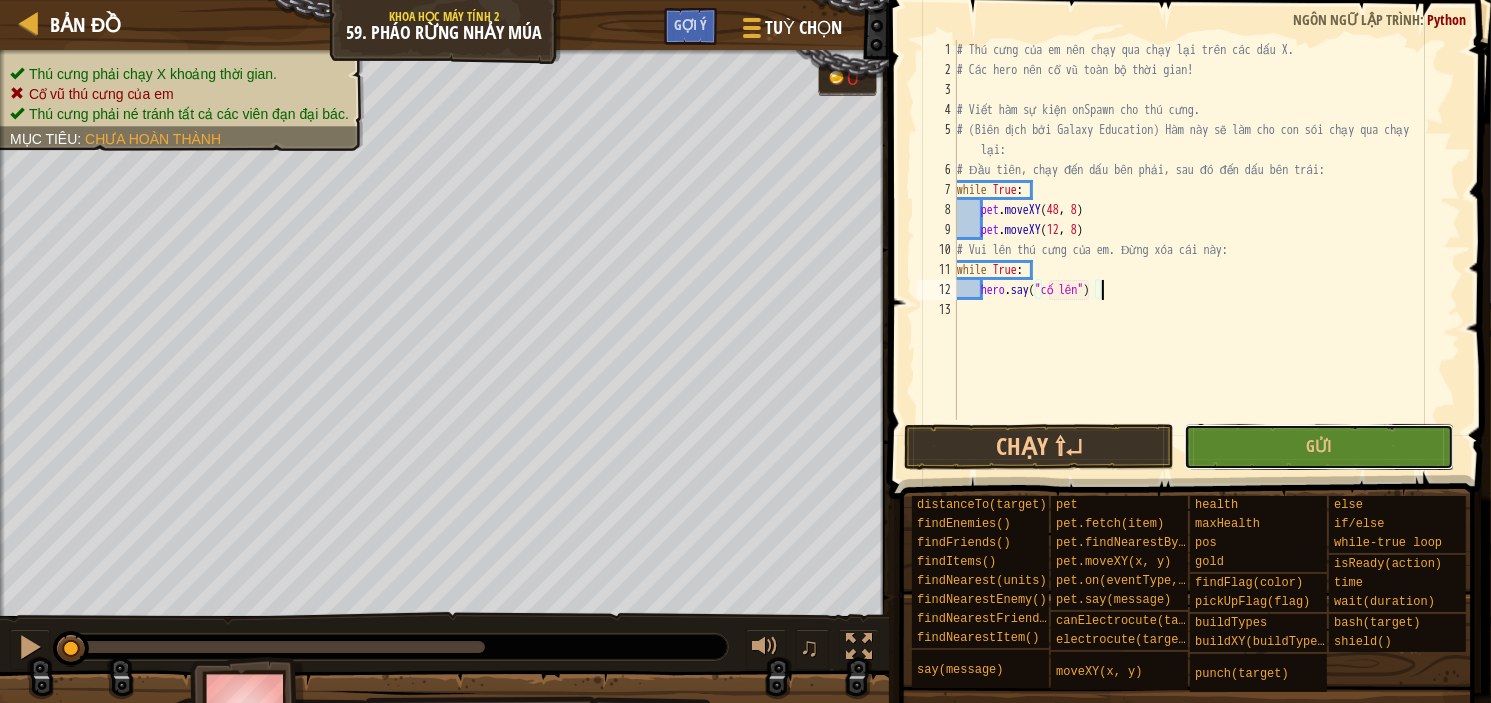 drag, startPoint x: 1232, startPoint y: 447, endPoint x: 1221, endPoint y: 453, distance: 12.529964 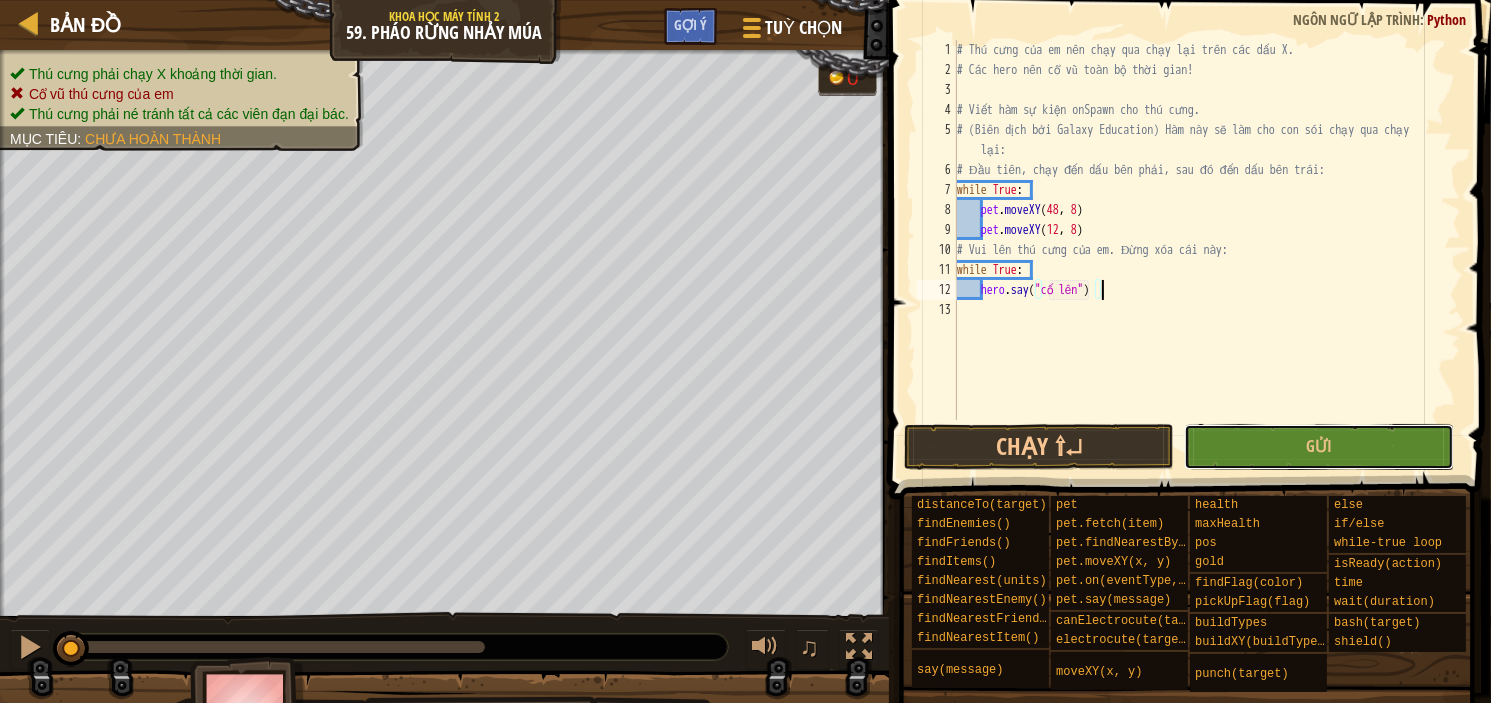 click on "Gửi" at bounding box center (1319, 447) 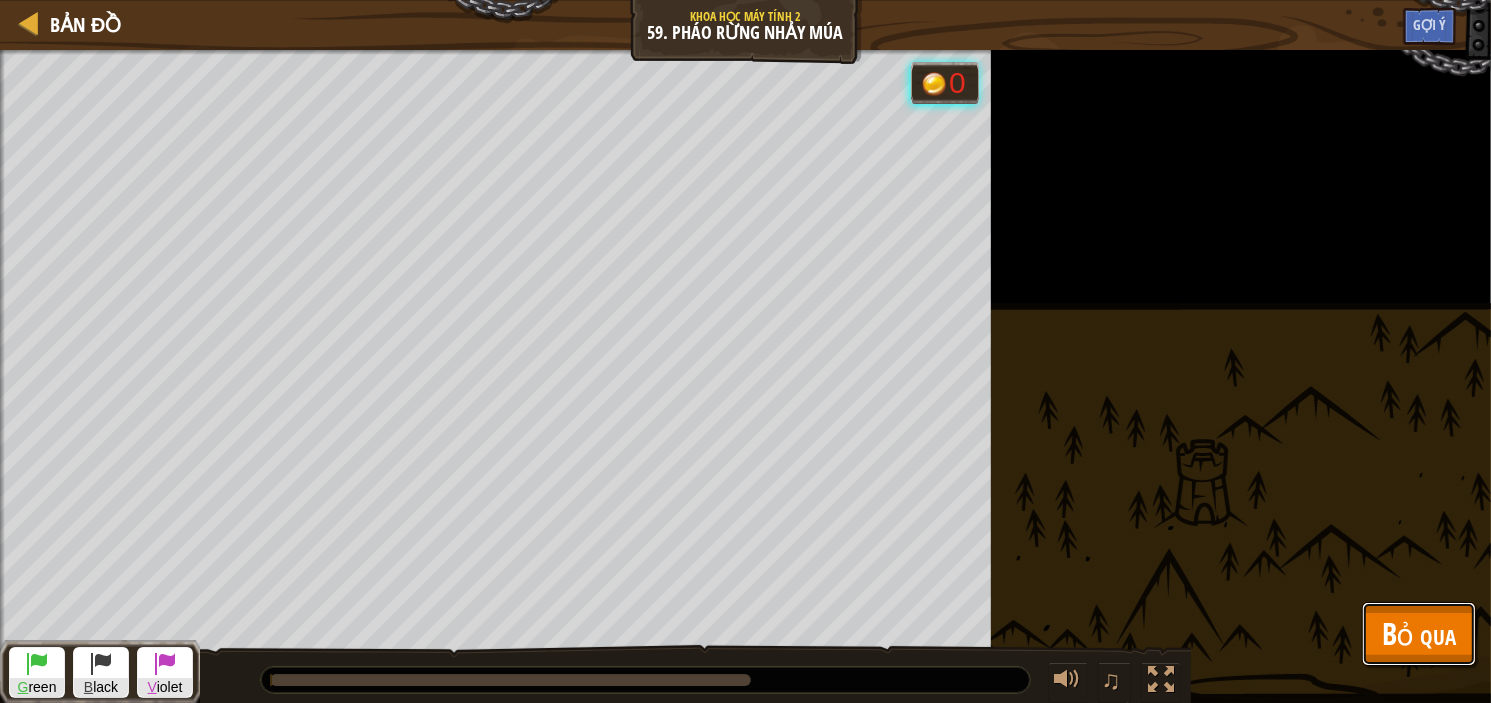 click on "Bỏ qua" at bounding box center [1419, 633] 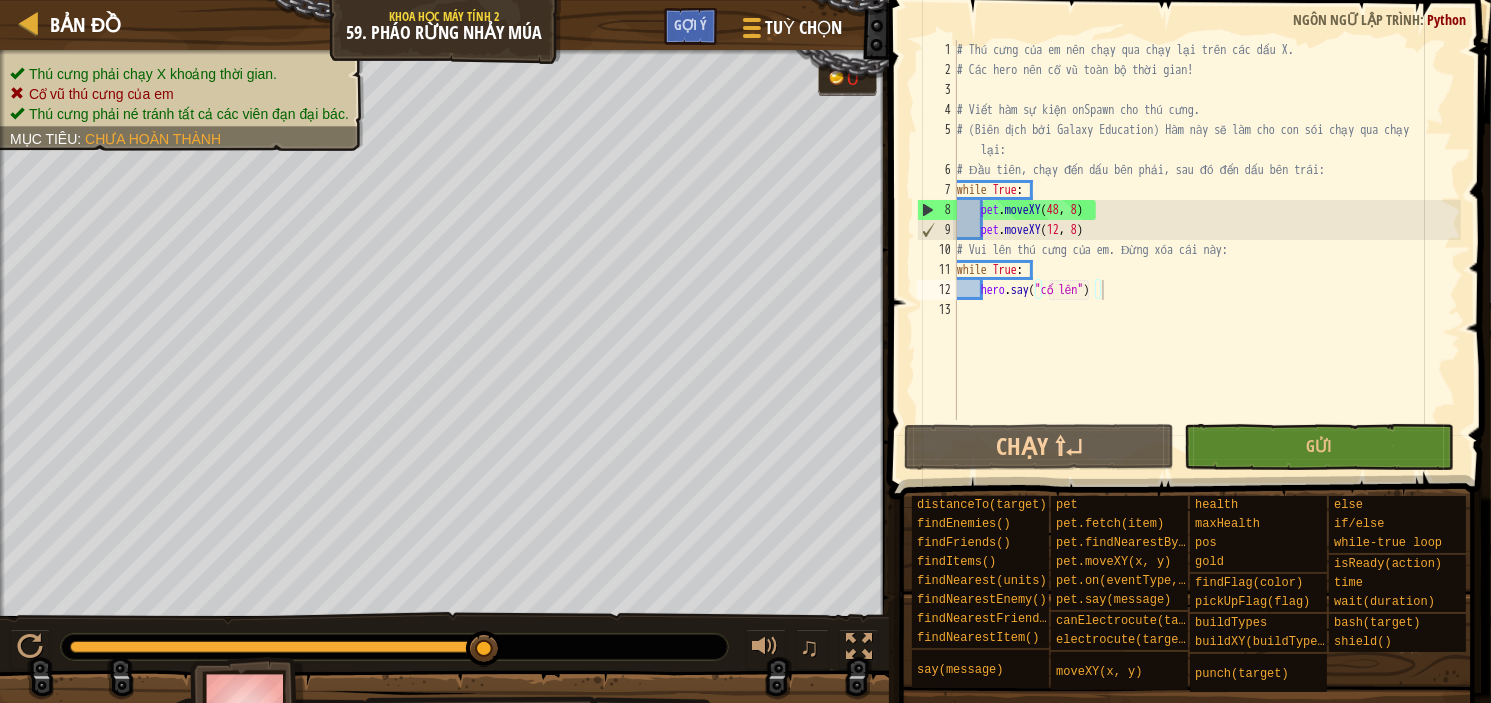 click on "# Thú cưng của em nên chạy qua chạy lại trên các dấu X. # Các hero nên cổ vũ toàn bộ thời gian! # Viết hàm sự kiện onSpawn cho thú cưng. # (Biên dịch bởi Galaxy Education) Hàm này sẽ làm cho con sói chạy qua chạy       lại: # Đầu tiên, chạy đến dấu bên phải, sau đó đến dấu bên trái: while   True :      pet . moveXY ( [NUMBER] ,   8 )      pet . moveXY ( [NUMBER] ,   8 ) # Vui lên thú cưng của em. Đừng xóa cái này: while   True :      hero . say ( "cố lên" )" at bounding box center [1207, 250] 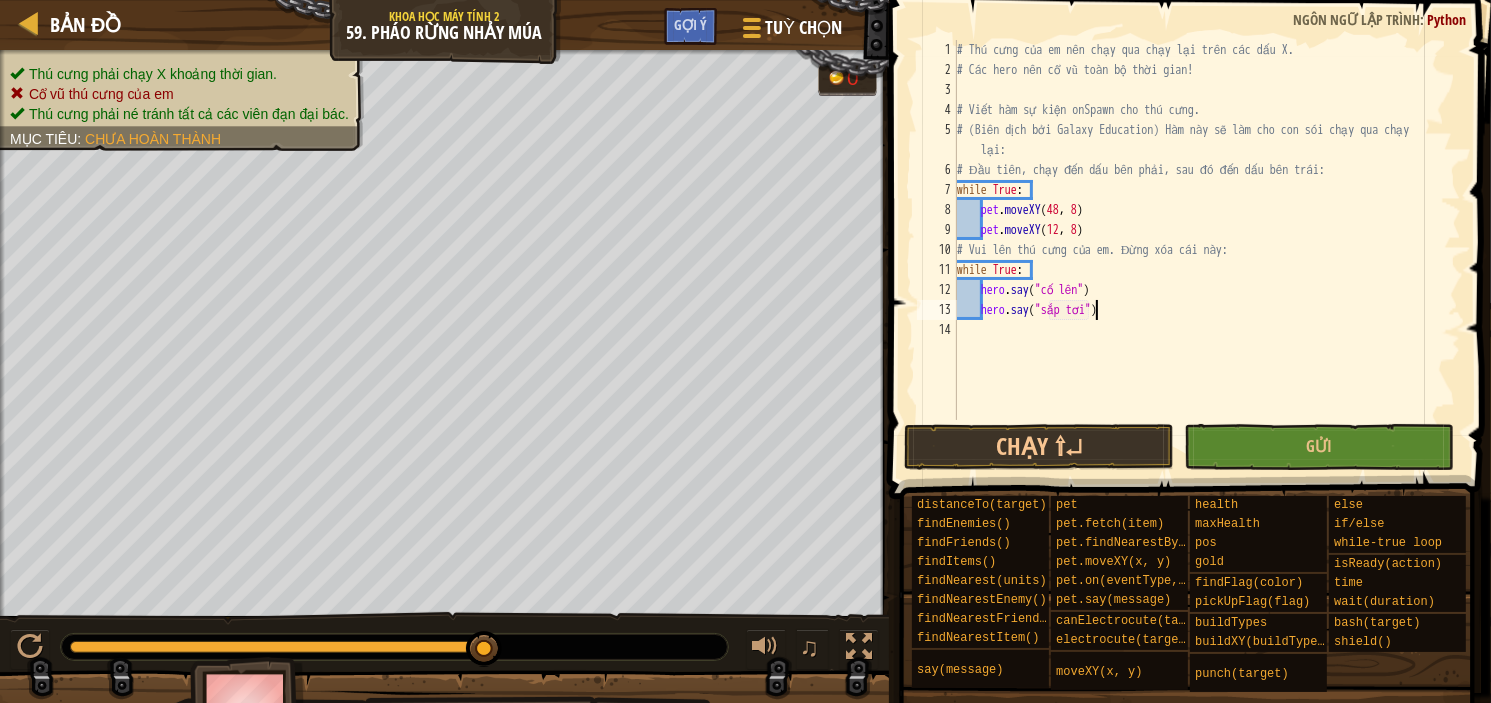 scroll, scrollTop: 9, scrollLeft: 11, axis: both 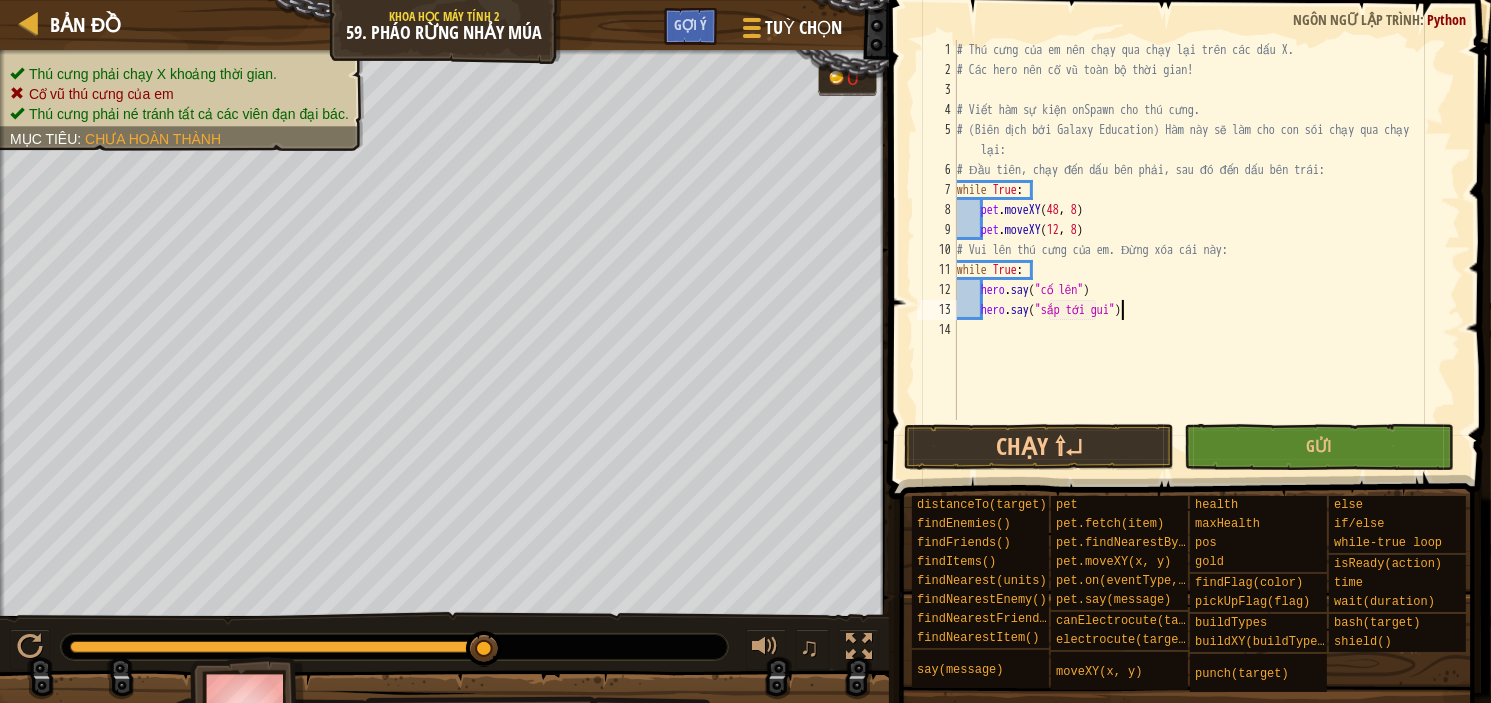 type on "hero.say("sắp tới gùi")" 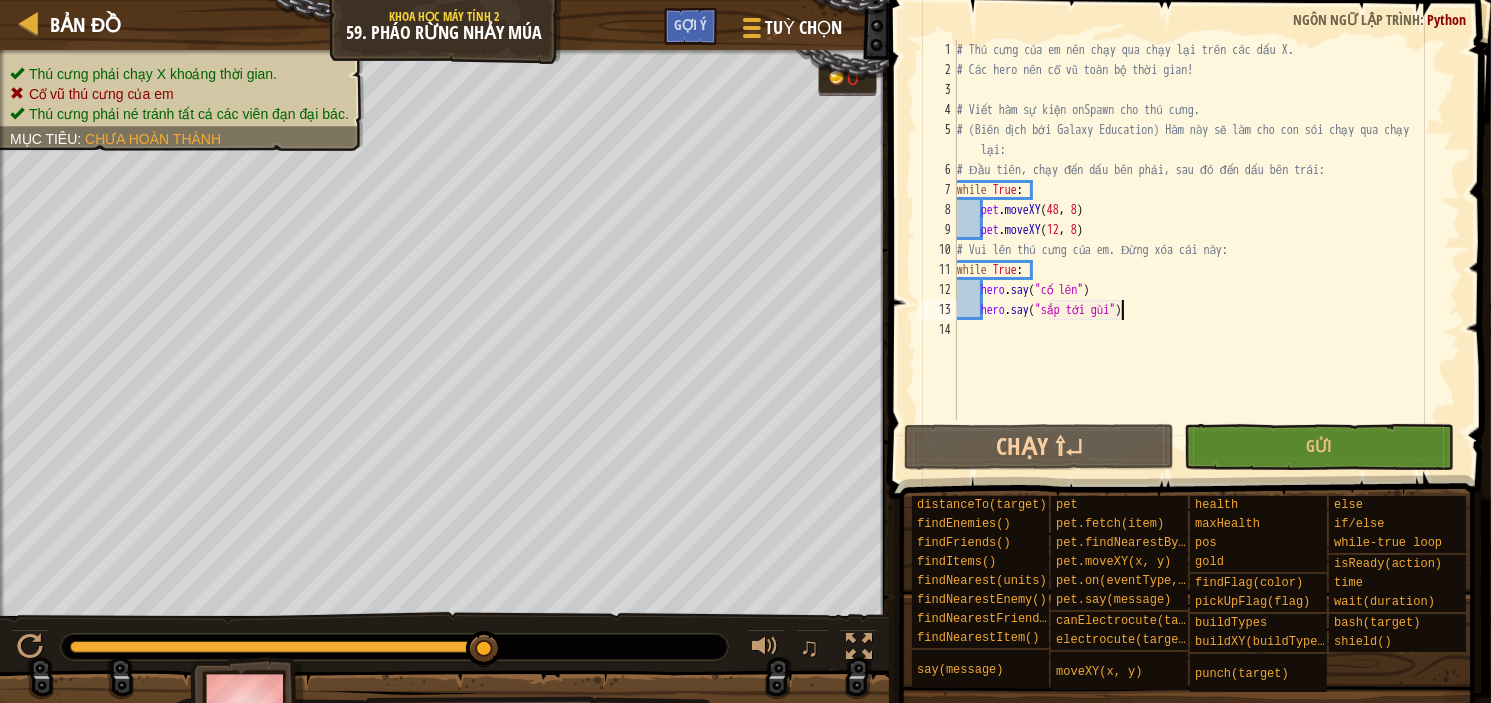 scroll, scrollTop: 9, scrollLeft: 13, axis: both 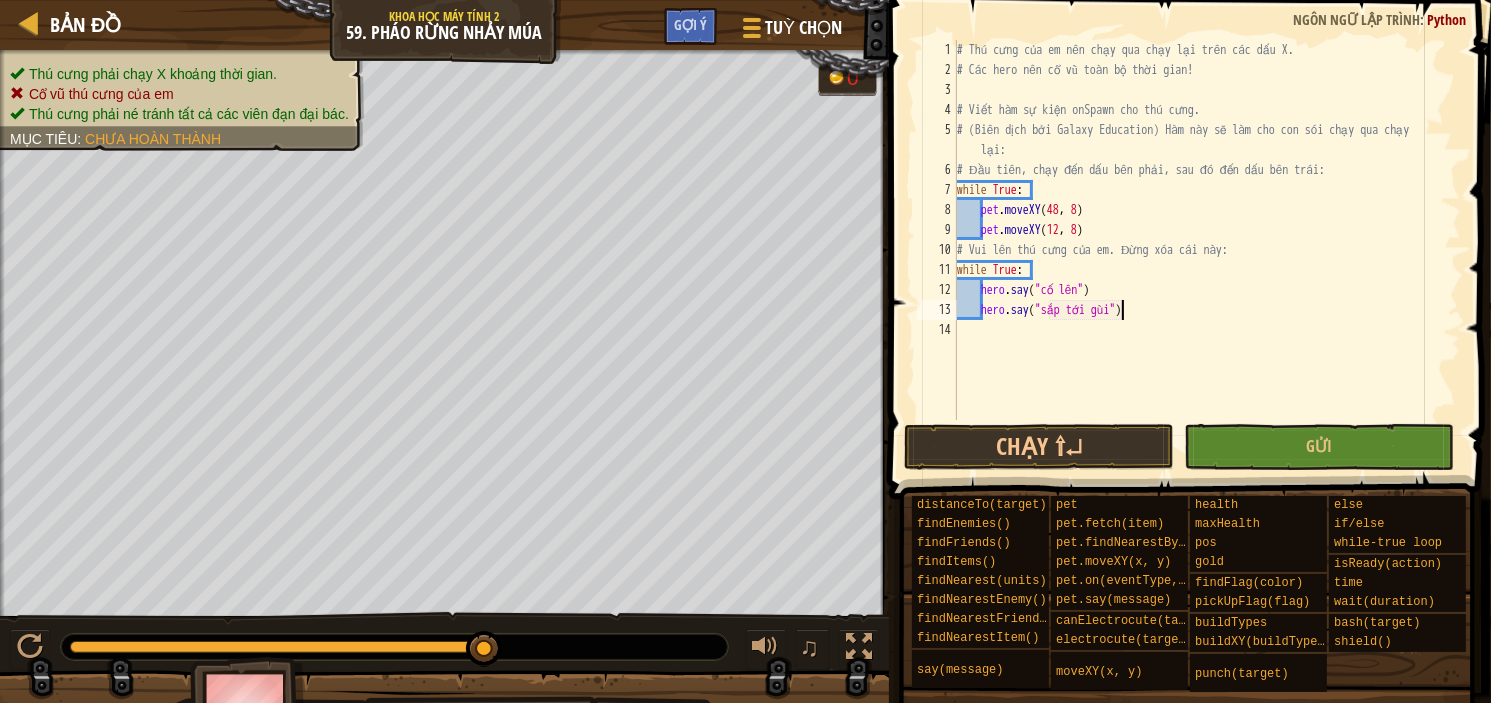 click on "# Thú cưng của em nên chạy qua chạy lại trên các dấu X. # Các hero nên cổ vũ toàn toàn thời gian! # Viết hàm sự kiện onSpawn cho thú cưng. # (Biên dịch bởi Galaxy Education) Hàm này sẽ làm cho con sói chạy qua chạy       lại: # Đầu tiên, chạy đến dấu bên phải, sau đó đến dấu bên trái: while   True :      pet . moveXY ( [NUMBER] ,   [NUMBER] )      pet . moveXY ( [NUMBER] ,   [NUMBER] ) # Vui lên thú cưng của em. Đừng xóa cái này: while   True :      hero . say ( "cố lên" )      hero . say ( "sắp tới gùi" )" at bounding box center [1207, 250] 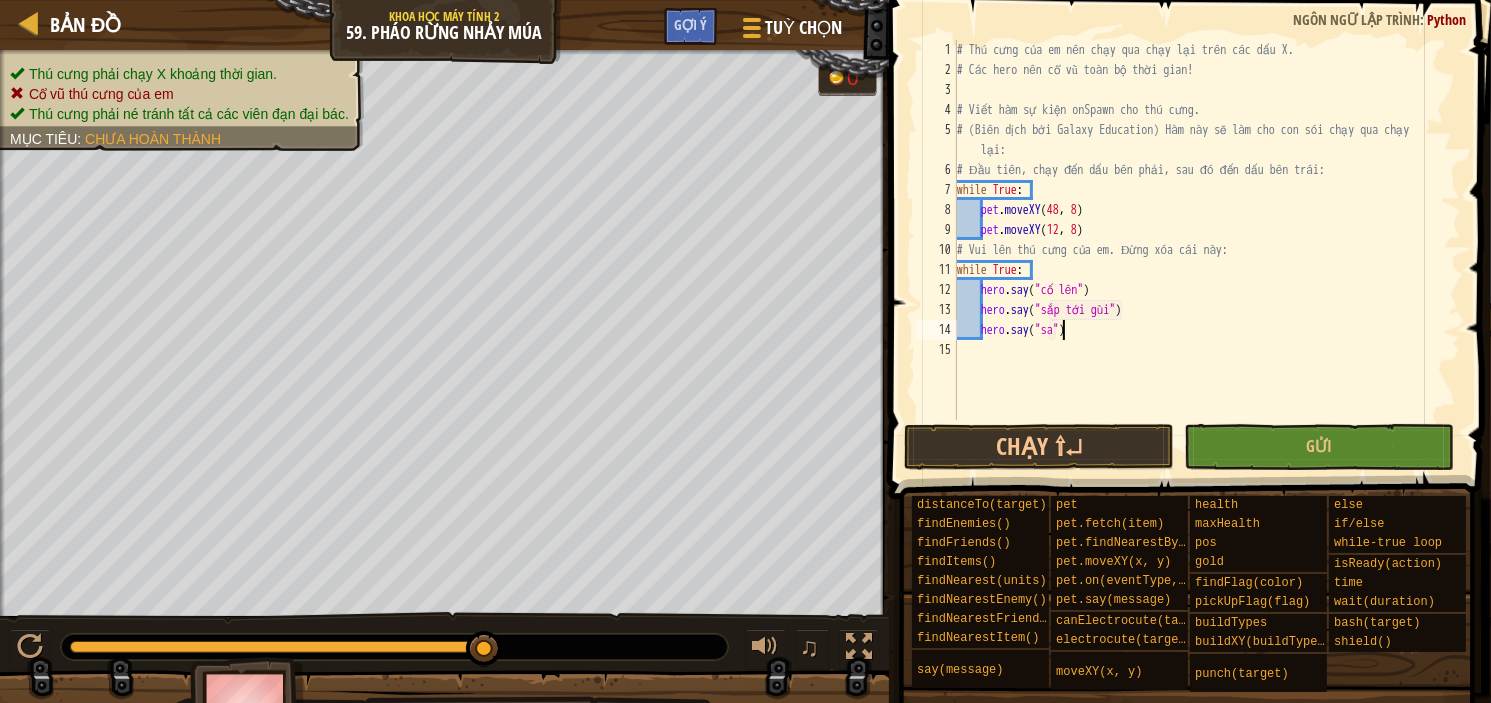 scroll, scrollTop: 9, scrollLeft: 8, axis: both 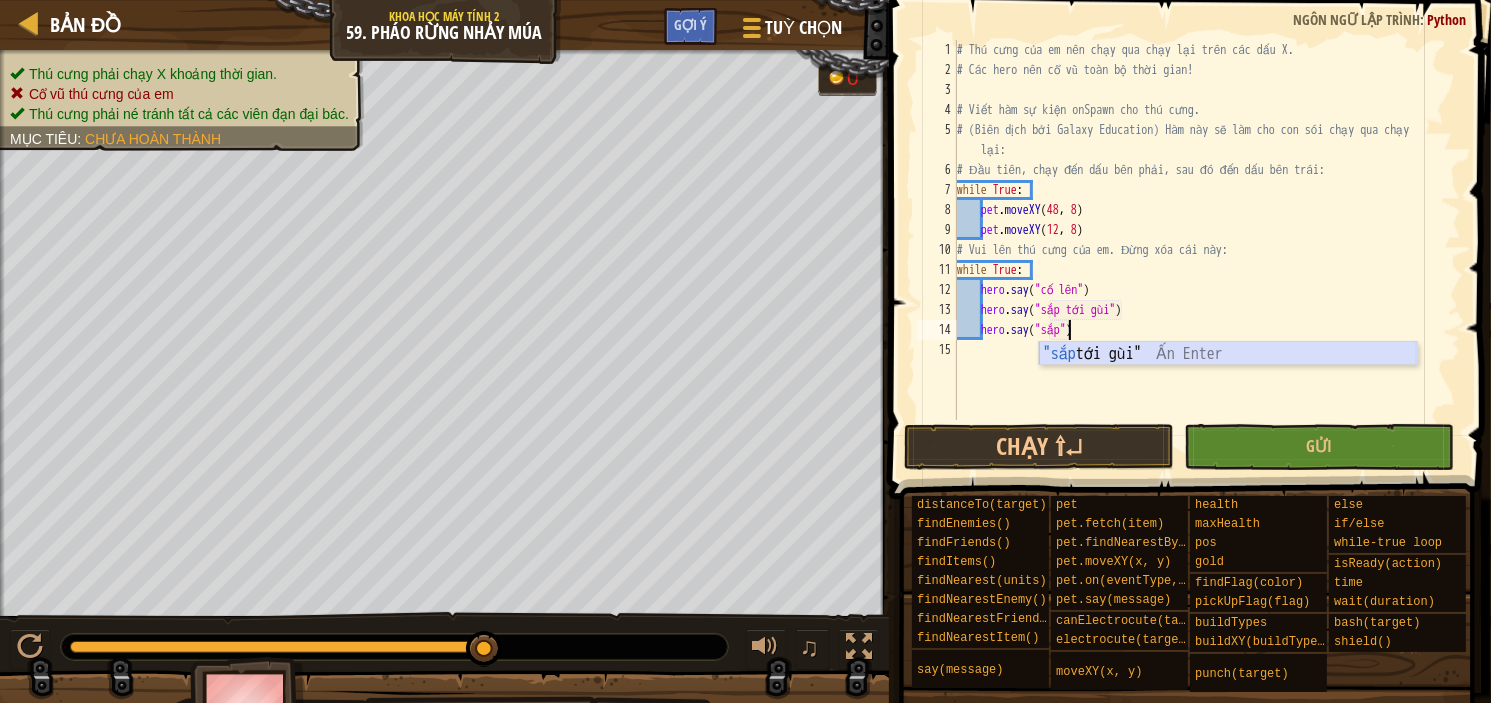 click on ""sắp  tới gùi" Ấn Enter" at bounding box center [1228, 378] 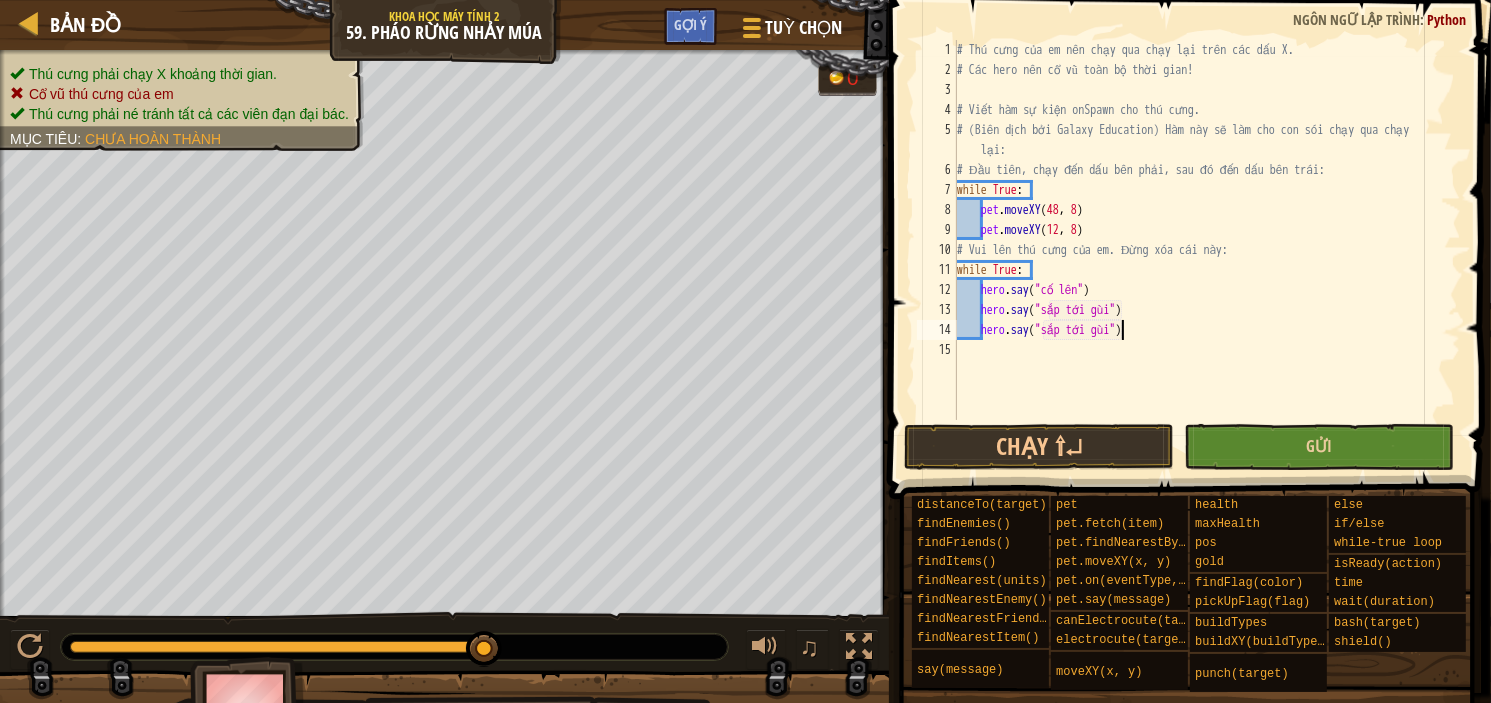 type on "hero.say("sắp tới gùi")" 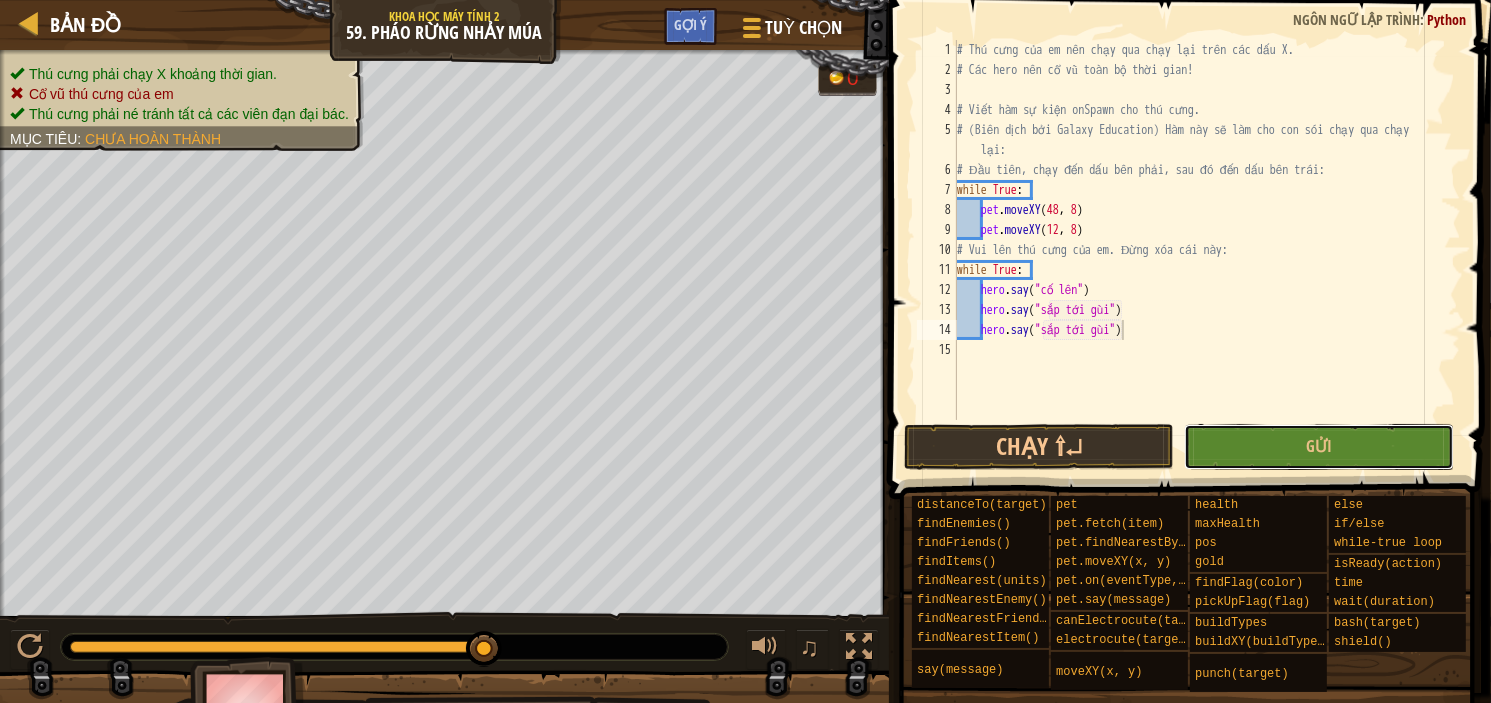 click on "Gửi" at bounding box center (1319, 447) 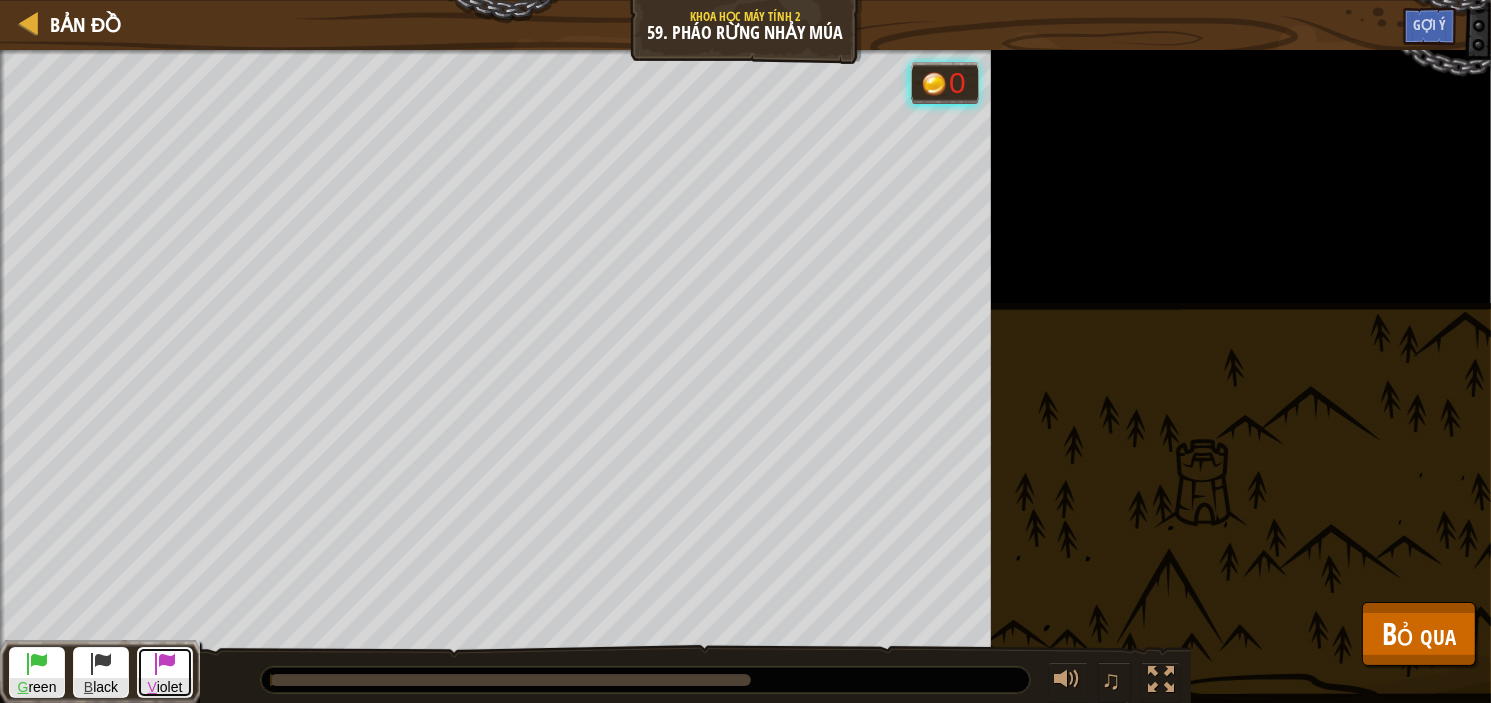 click at bounding box center [165, 663] 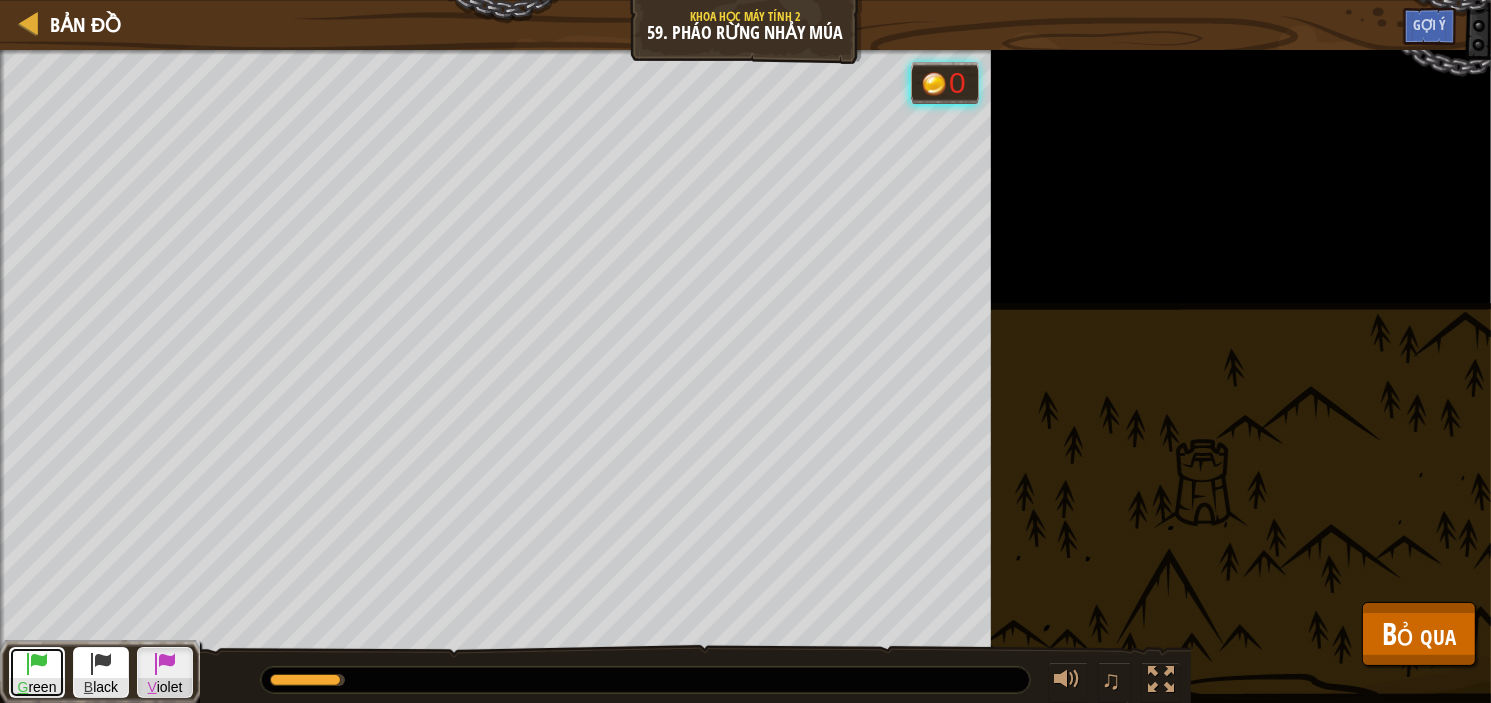 click on "G reen" at bounding box center (37, 687) 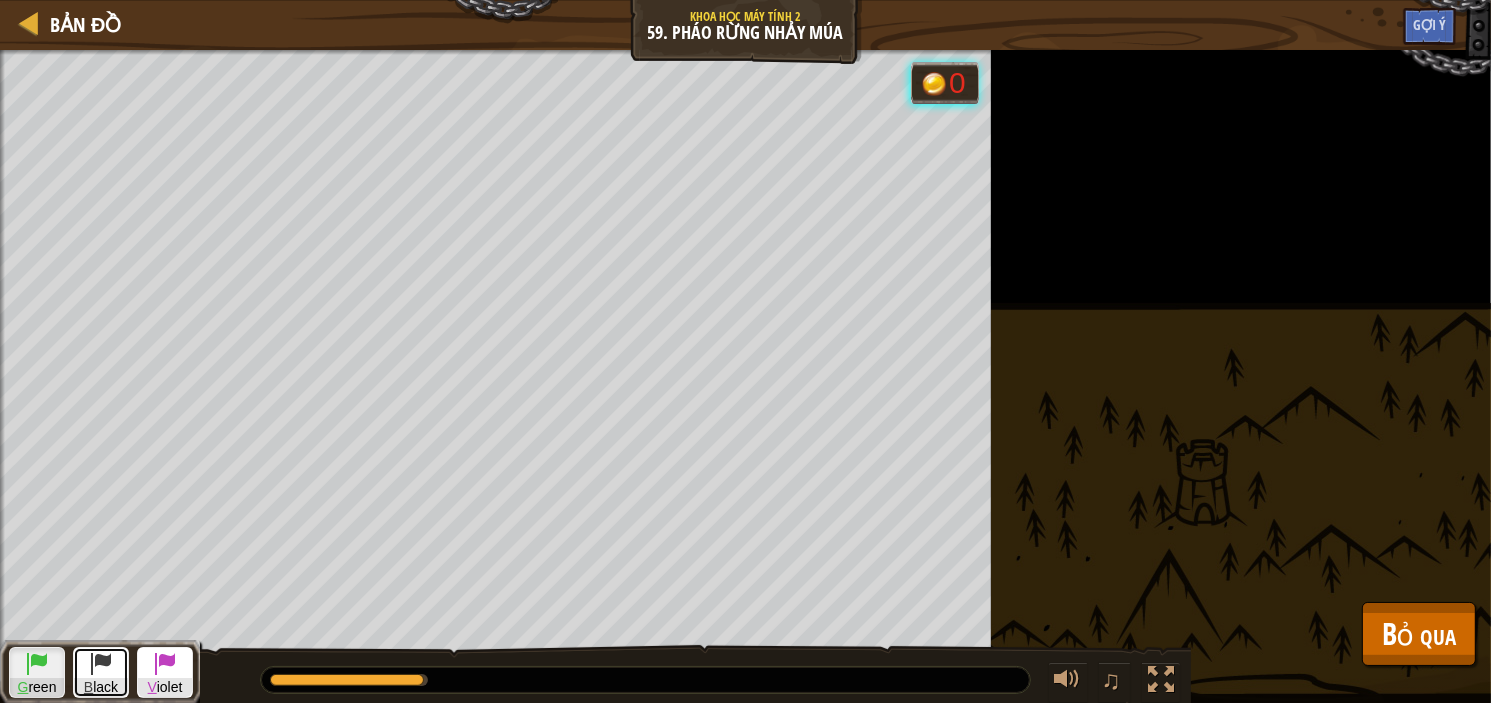click at bounding box center (101, 663) 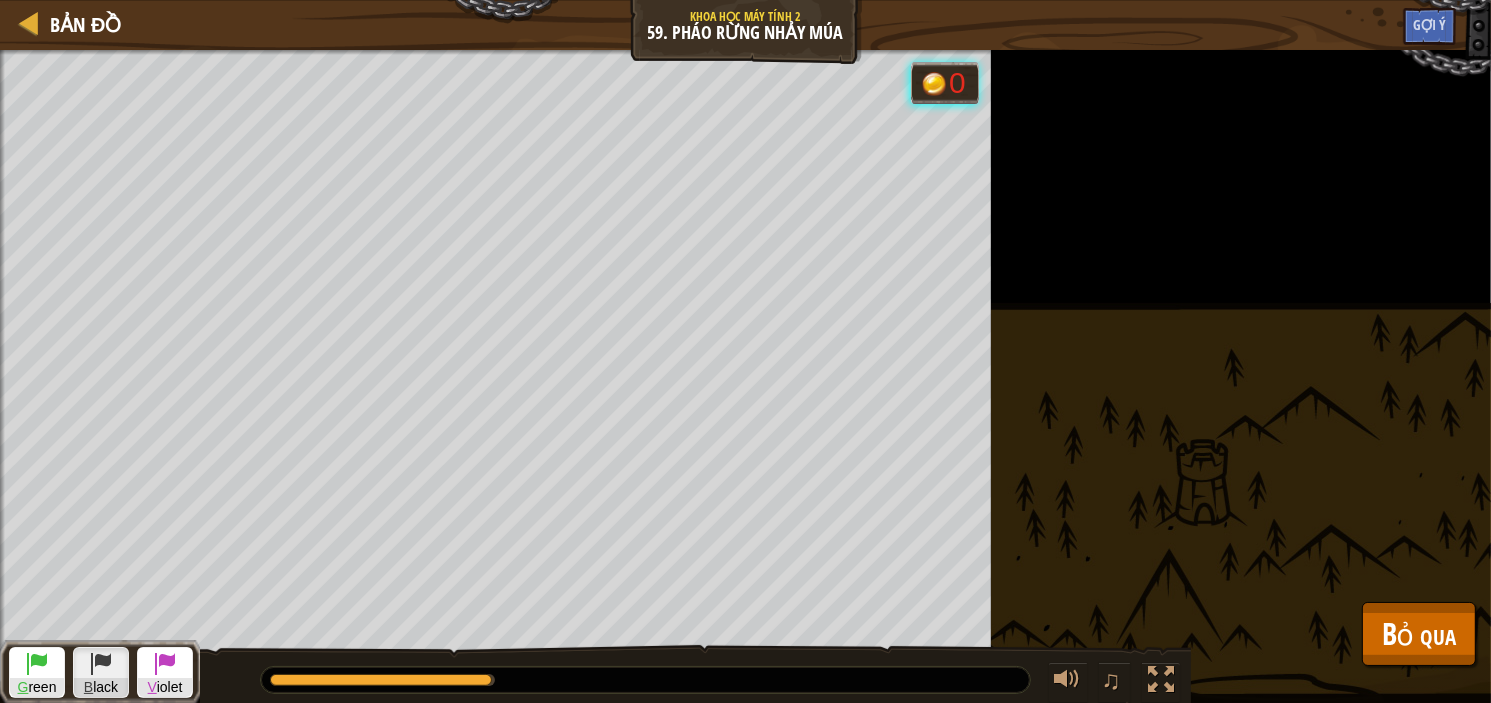 type 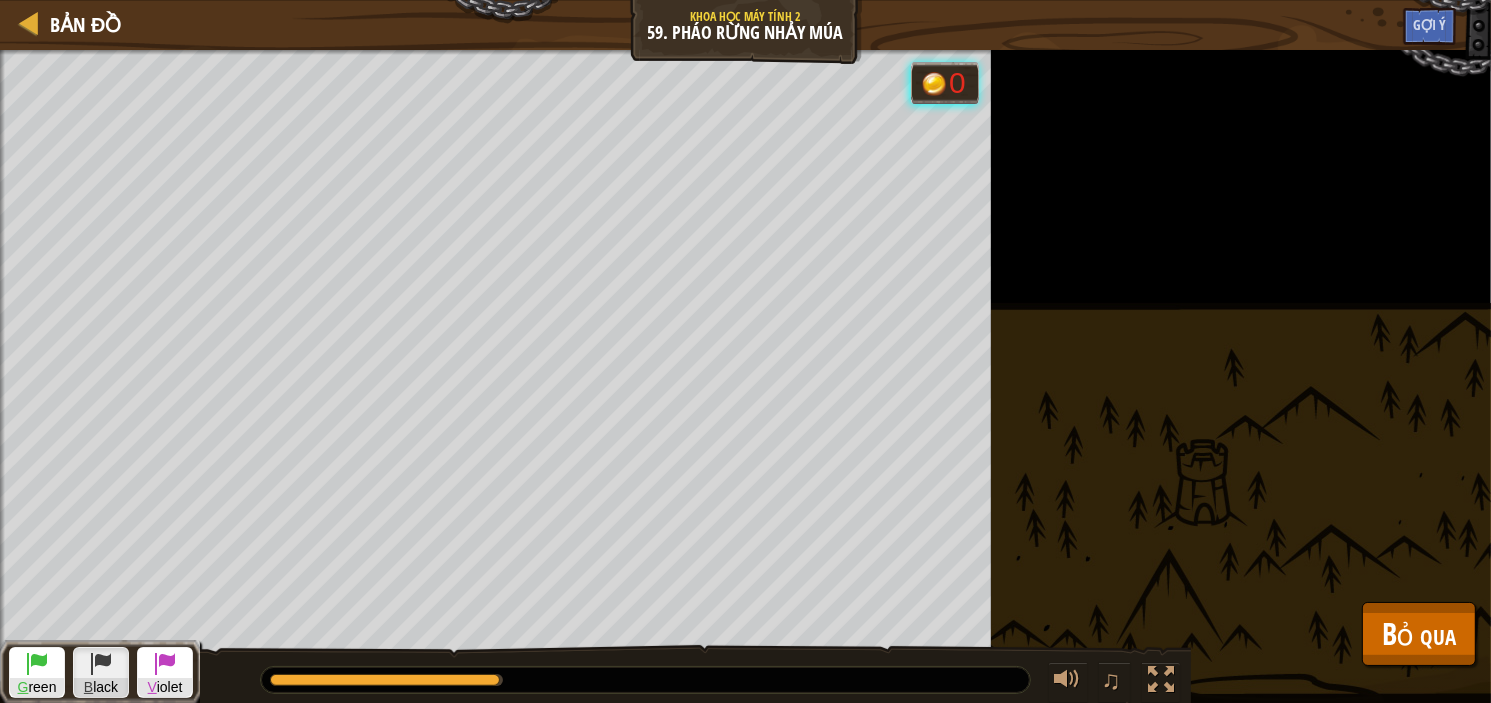 click on "B lack" at bounding box center [101, 672] 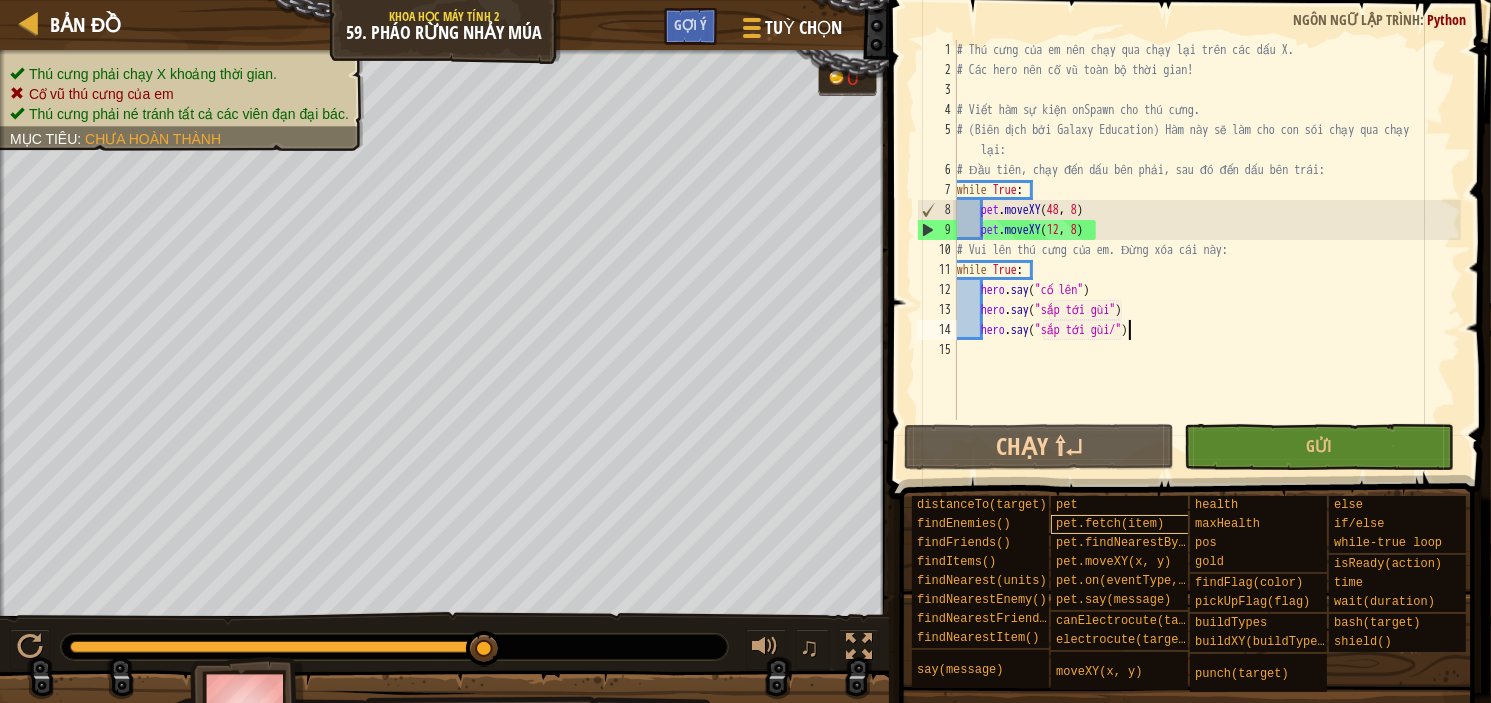 scroll, scrollTop: 9, scrollLeft: 13, axis: both 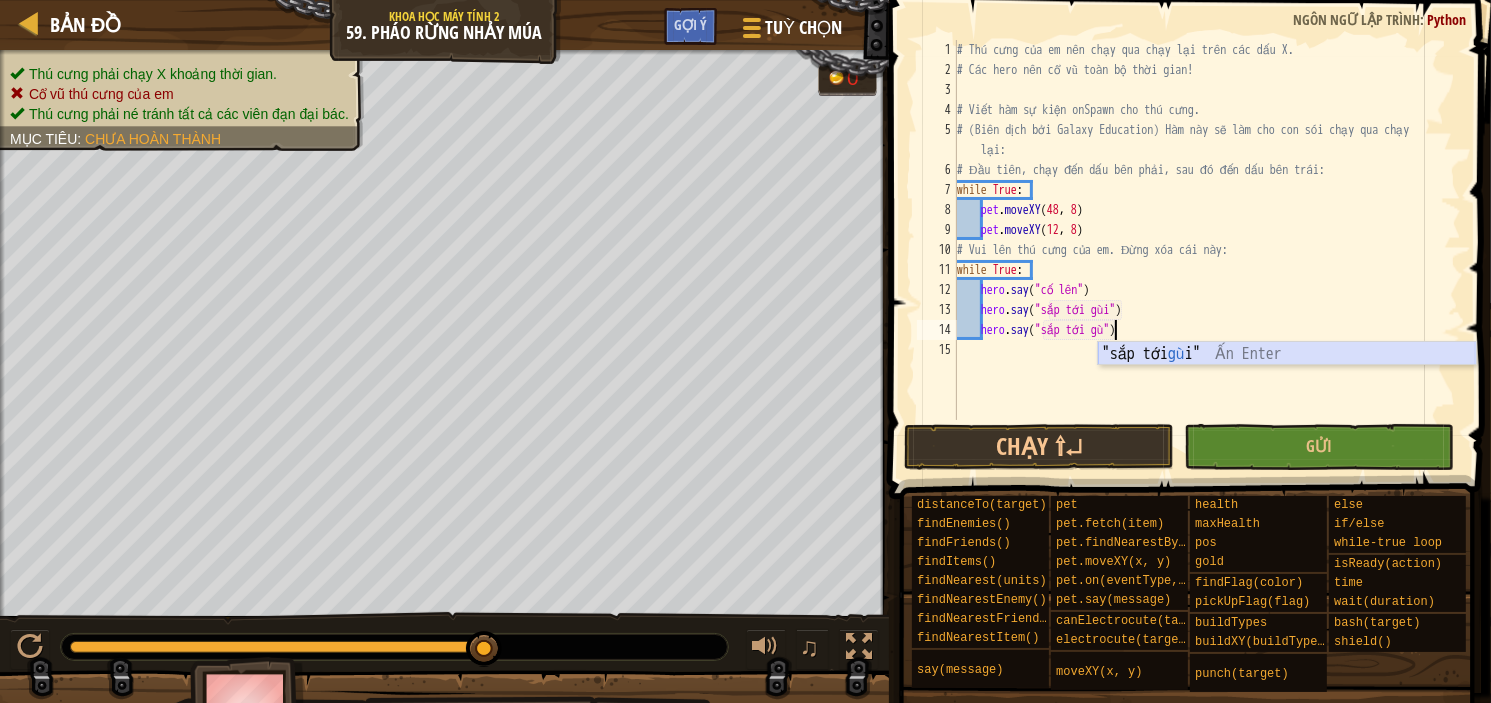 type on "hero.say("sắp tới gùi")" 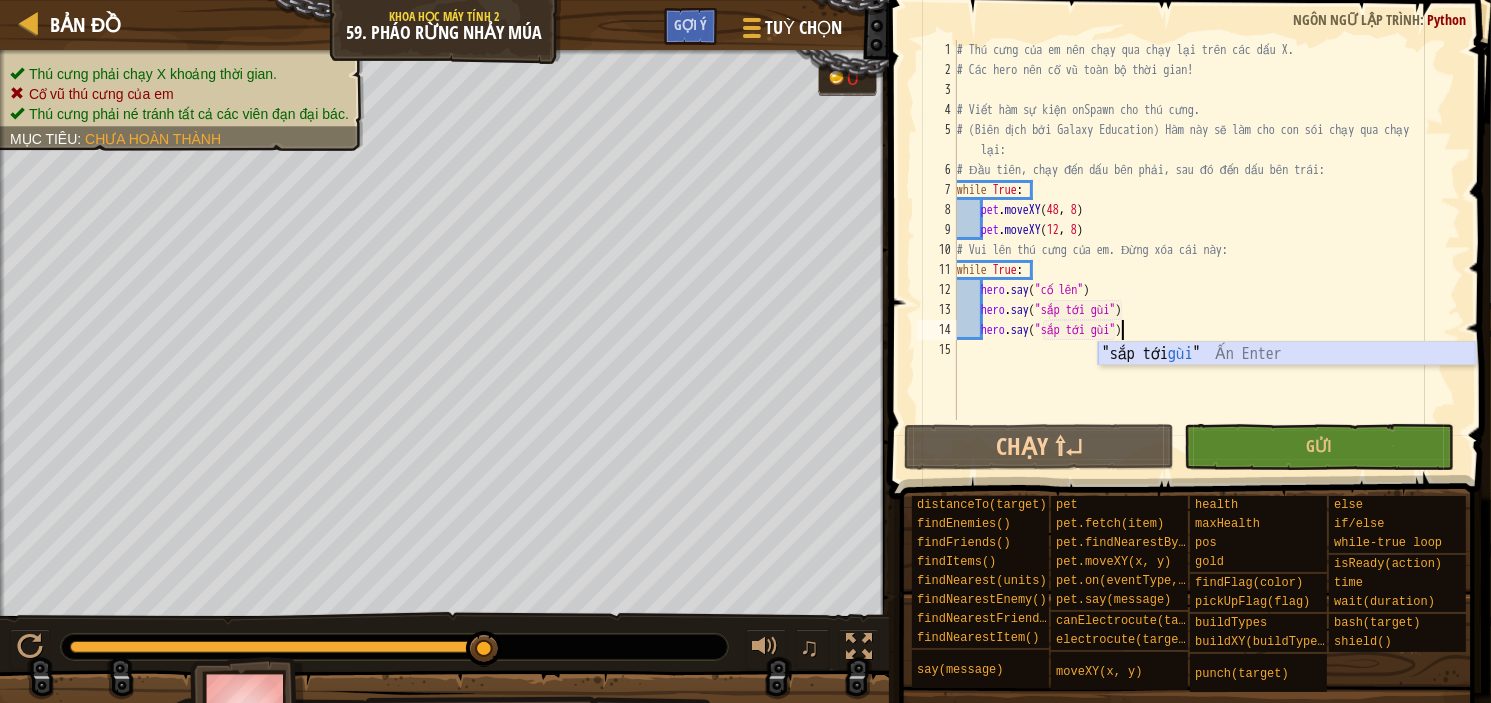 scroll, scrollTop: 9, scrollLeft: 13, axis: both 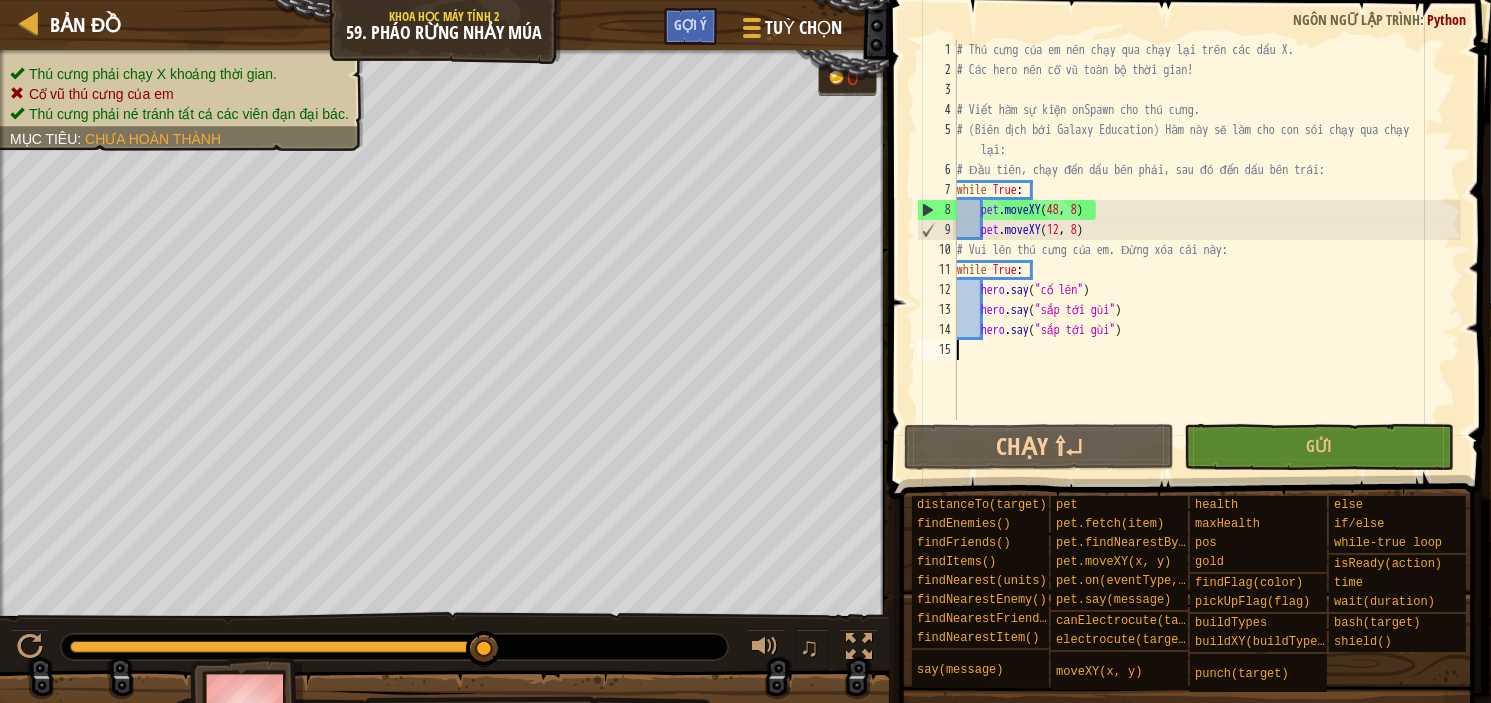 click on "# Thú cưng của em nên chạy qua chạy lại trên các dấu X. # Các hero nên cổ vũ toàn bộ thời gian! # Viết hàm sự kiện onSpawn cho thú cưng. # (Biên dịch bởi Galaxy Education) Hàm này sẽ làm cho con sói chạy qua chạy       lại: # Đầu tiên, chạy đến dấu bên phải, sau đó đến dấu bên trái: while   True :      pet . moveXY ( 48 ,   8 )      pet . moveXY ( 12 ,   8 ) # Vui lên thú cưng của em. Đừng xóa cái này: while   True :      hero . say ( "cố lên" )      hero . say ( "sắp tới gùi" )      hero . say ( "sắp tới gùi" )" at bounding box center [1207, 250] 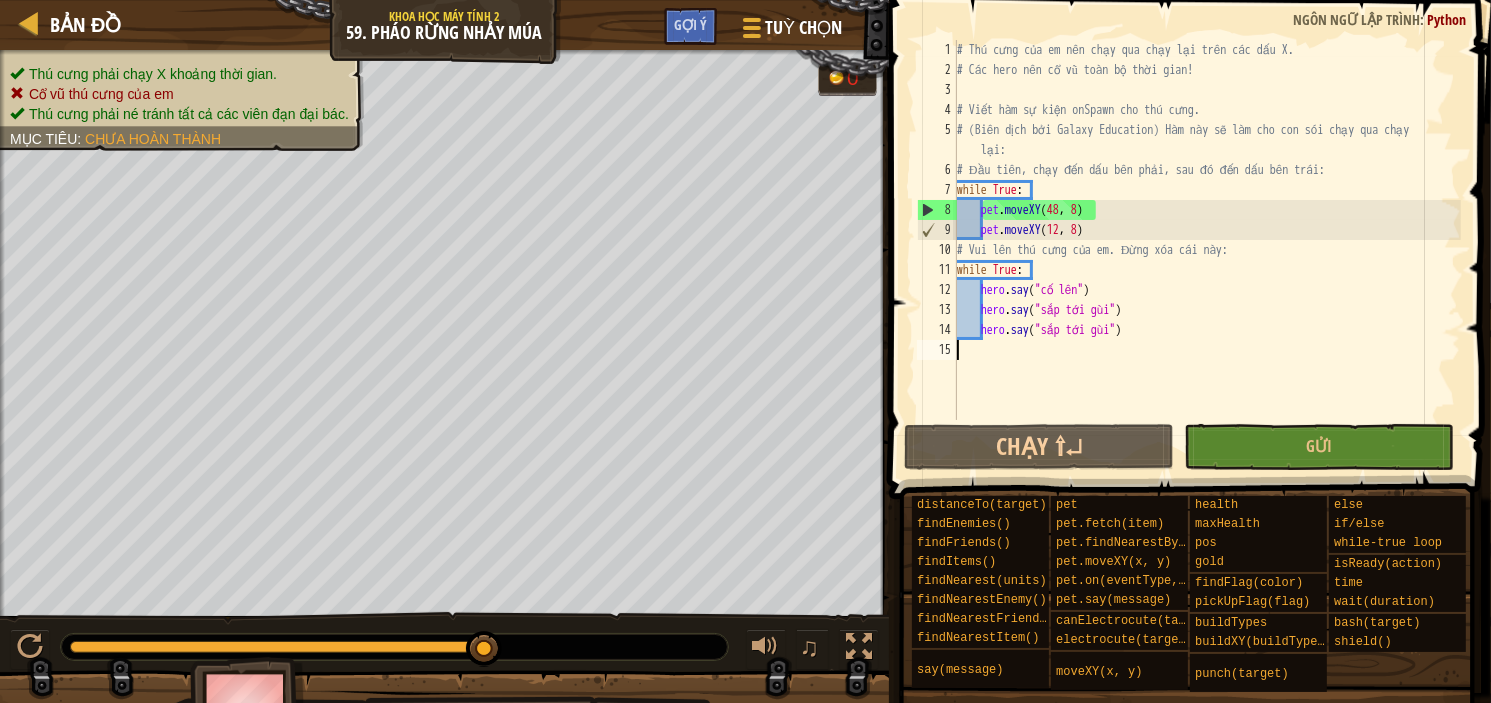 scroll, scrollTop: 9, scrollLeft: 0, axis: vertical 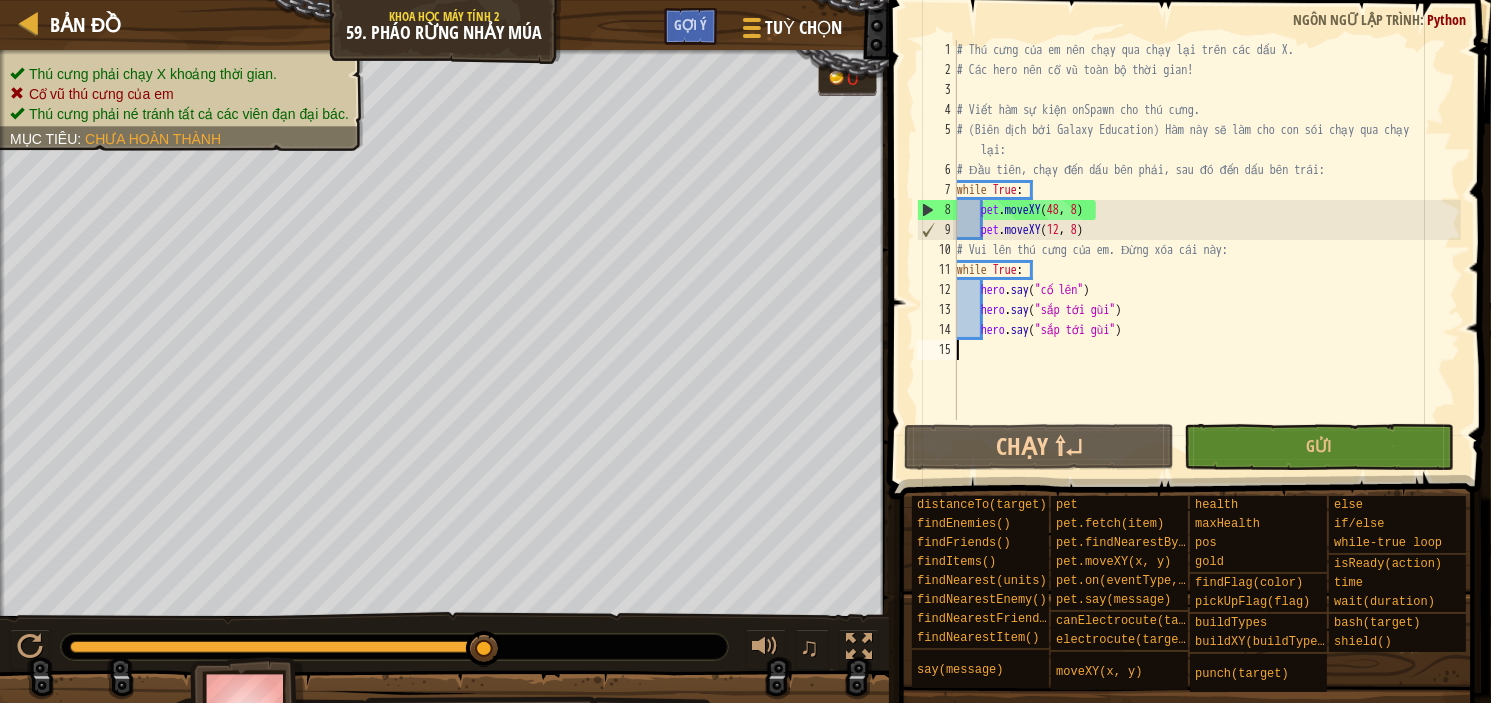 click on "# Thú cưng của em nên chạy qua chạy lại trên các dấu X. # Các hero nên cổ vũ toàn bộ thời gian! # Viết hàm sự kiện onSpawn cho thú cưng. # (Biên dịch bởi Galaxy Education) Hàm này sẽ làm cho con sói chạy qua chạy       lại: # Đầu tiên, chạy đến dấu bên phải, sau đó đến dấu bên trái: while   True :      pet . moveXY ( 48 ,   8 )      pet . moveXY ( 12 ,   8 ) # Vui lên thú cưng của em. Đừng xóa cái này: while   True :      hero . say ( "cố lên" )      hero . say ( "sắp tới gùi" )      hero . say ( "sắp tới gùi" )" at bounding box center (1207, 250) 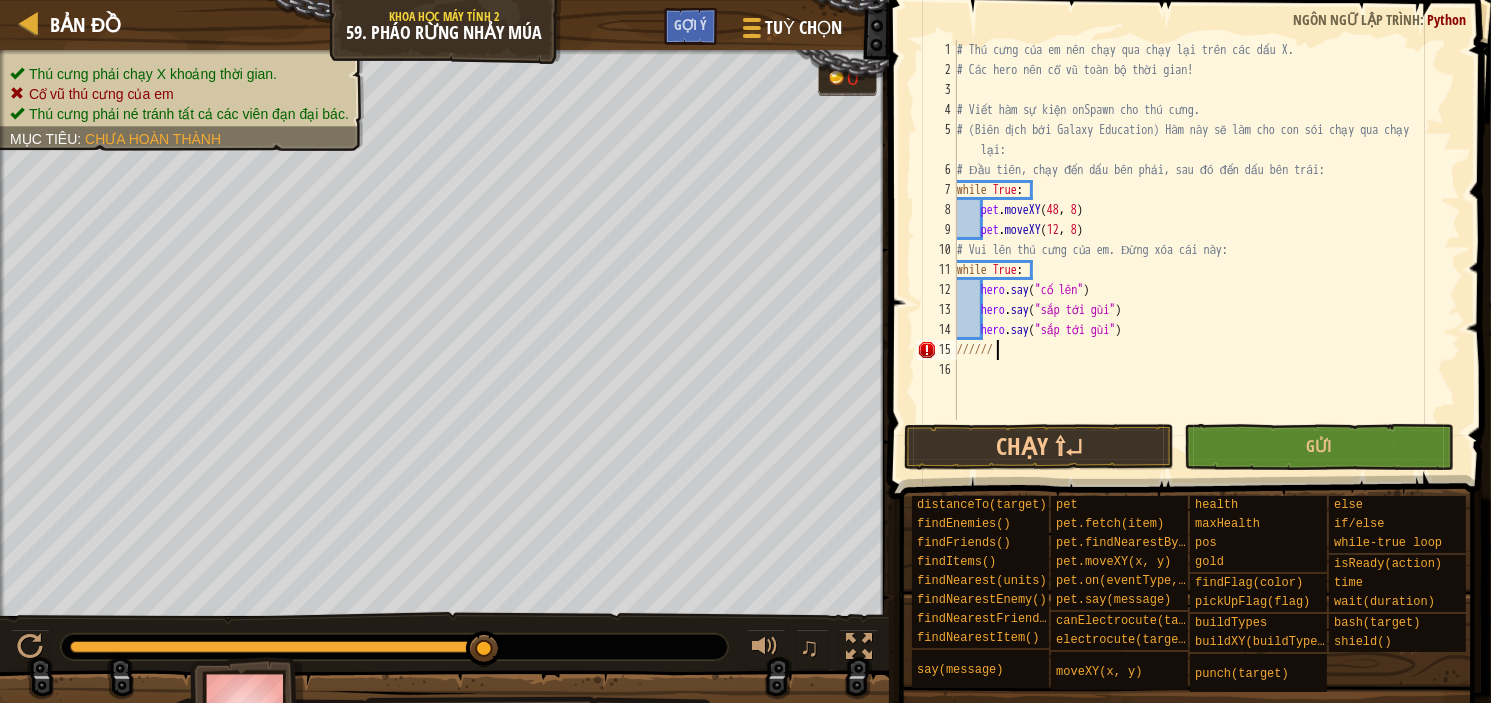 scroll, scrollTop: 9, scrollLeft: 0, axis: vertical 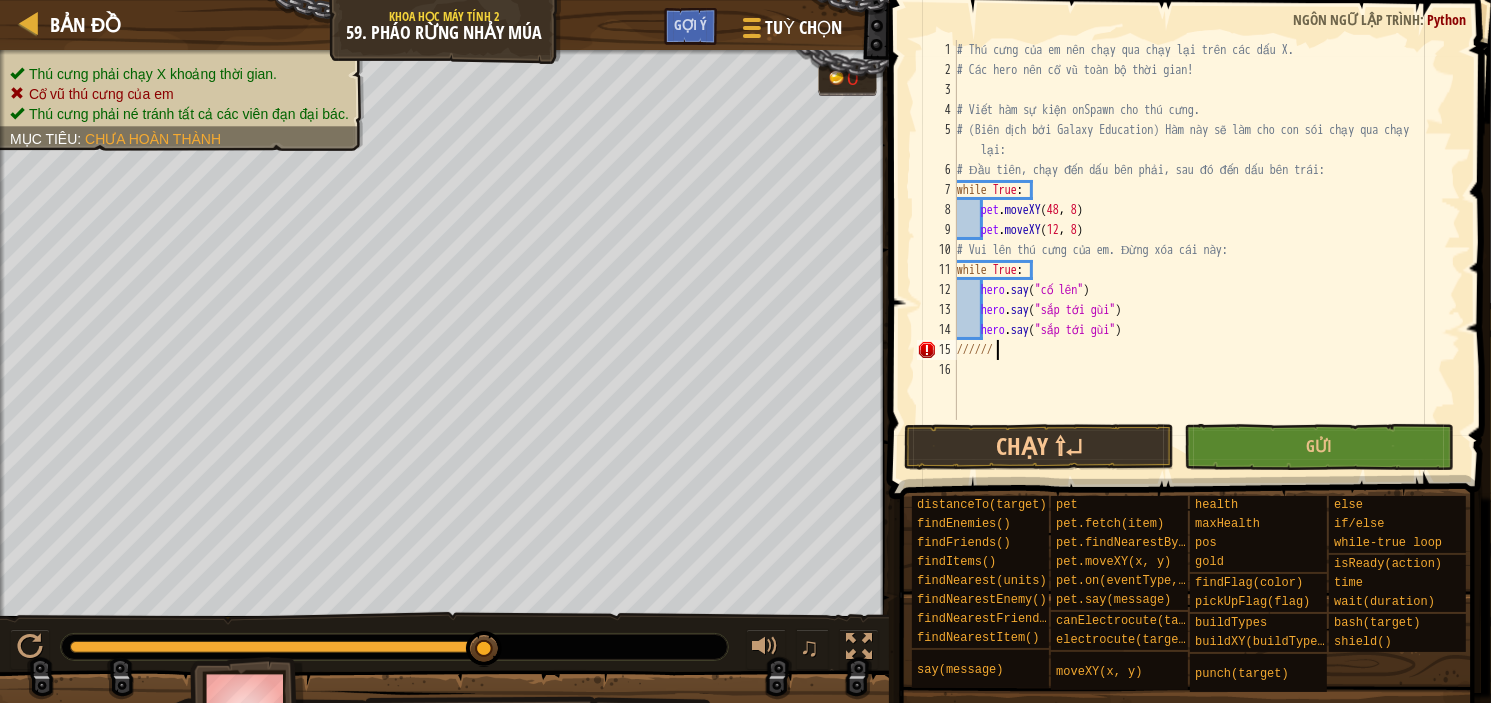 type on "/" 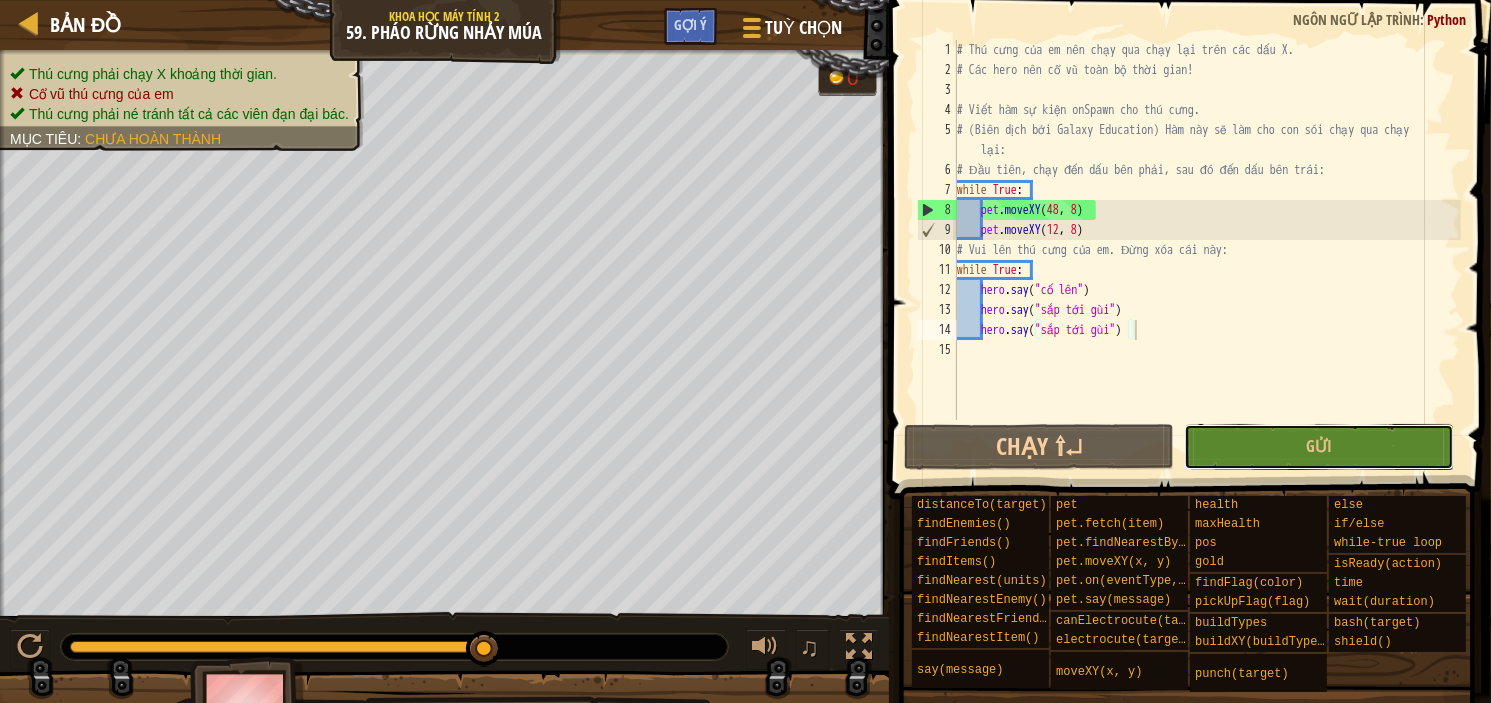 click on "Gửi" at bounding box center [1319, 447] 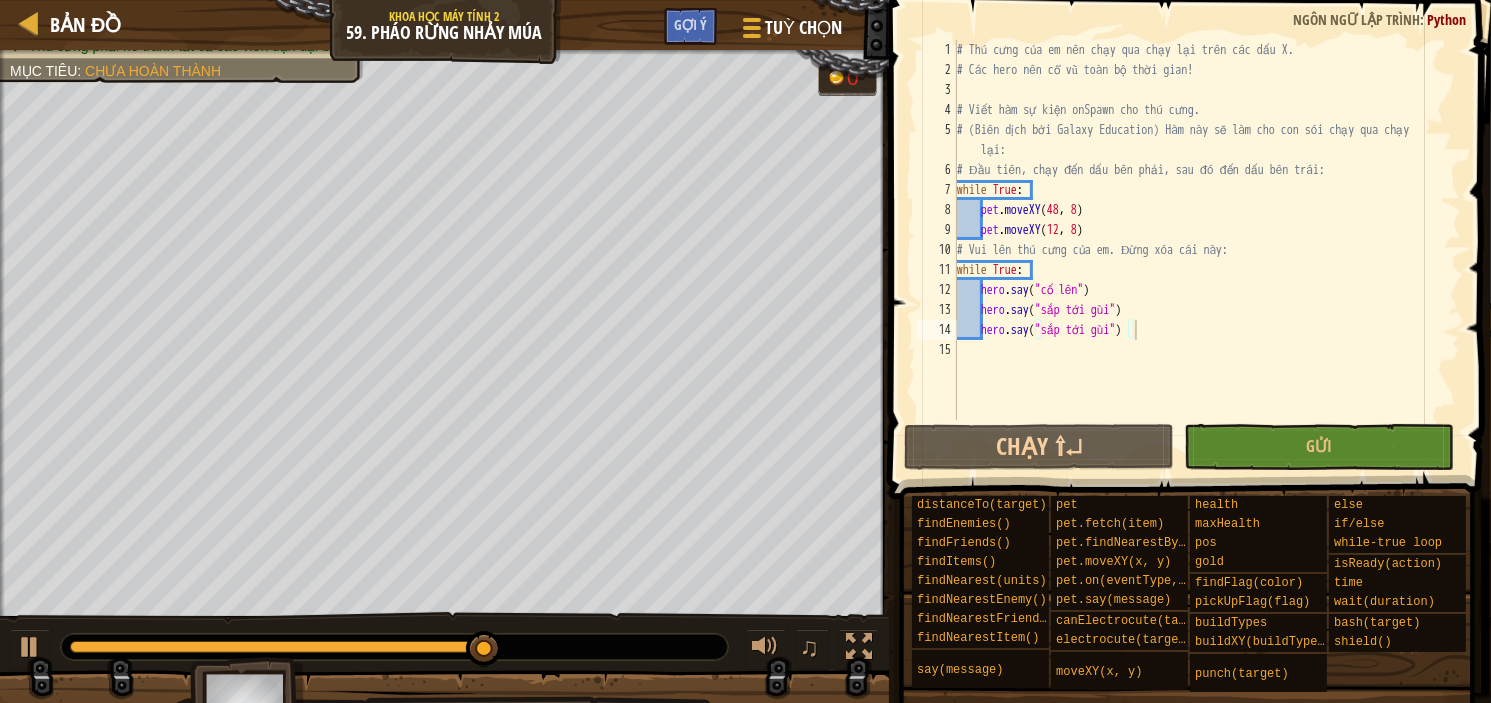 click on "# Thú cưng của em nên chạy qua chạy lại trên các dấu X. # Các hero nên cổ vũ toàn bộ thời gian! # Viết hàm sự kiện onSpawn cho thú cưng. # (Biên dịch bởi Galaxy Education) Hàm này sẽ làm cho con sói chạy qua chạy       lại: # Đầu tiên, chạy đến dấu bên phải, sau đó đến dấu bên trái: while   True :      pet . moveXY ( 48 ,   8 )      pet . moveXY ( 12 ,   8 ) # Vui lên thú cưng của em. Đừng xóa cái này: while   True :      hero . say ( "cố lên" )      hero . say ( "sắp tới gùi" )      hero . say ( "sắp tới gùi" )" at bounding box center (1207, 250) 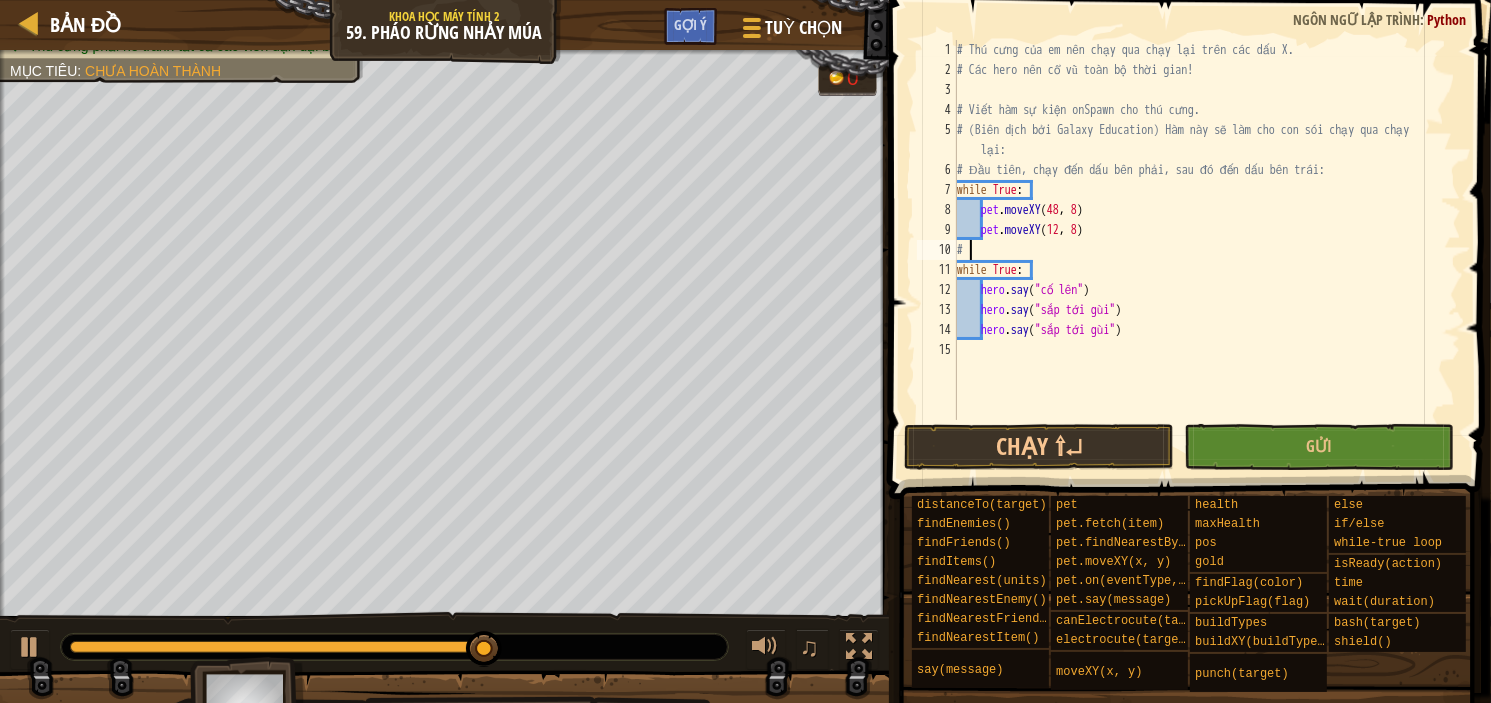 type on "#" 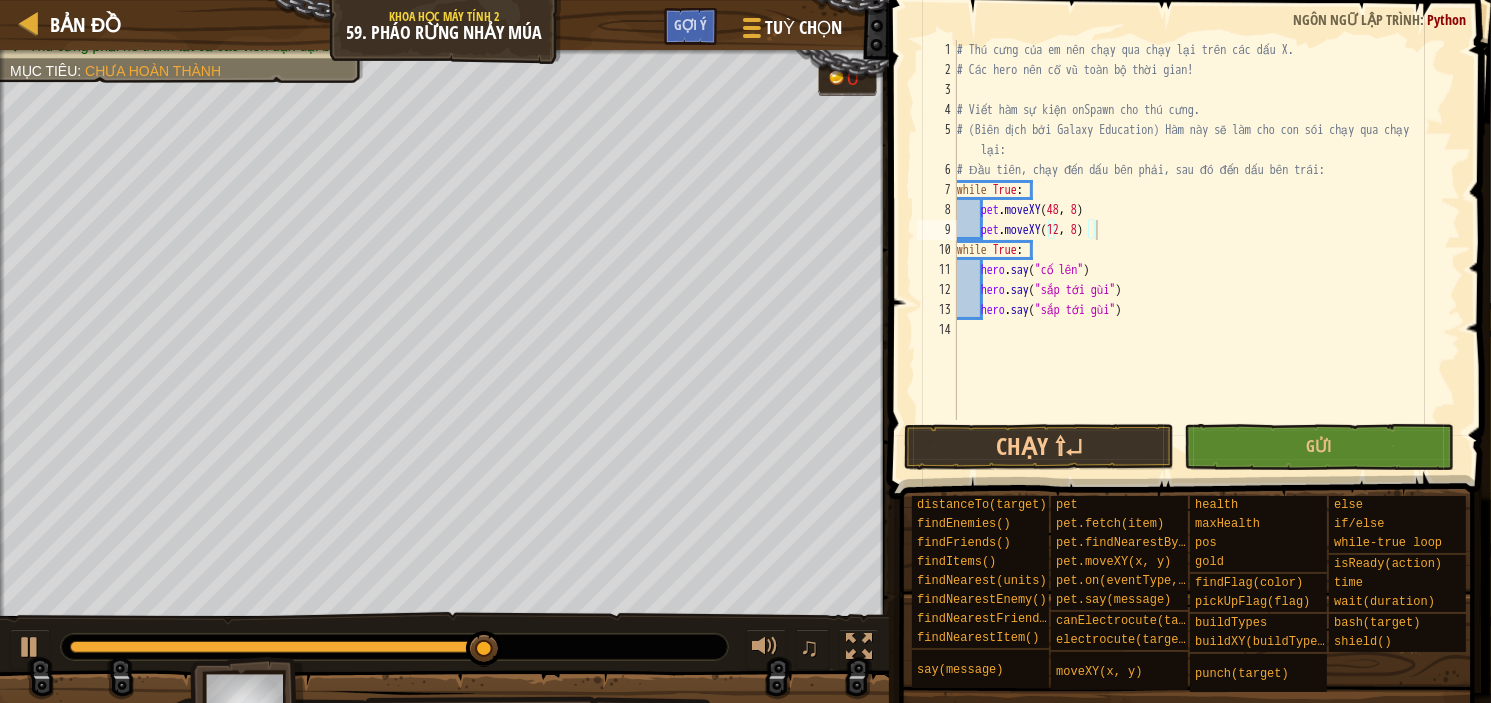 click on "Chạy ⇧↵ Gửi Xong" at bounding box center (1184, 447) 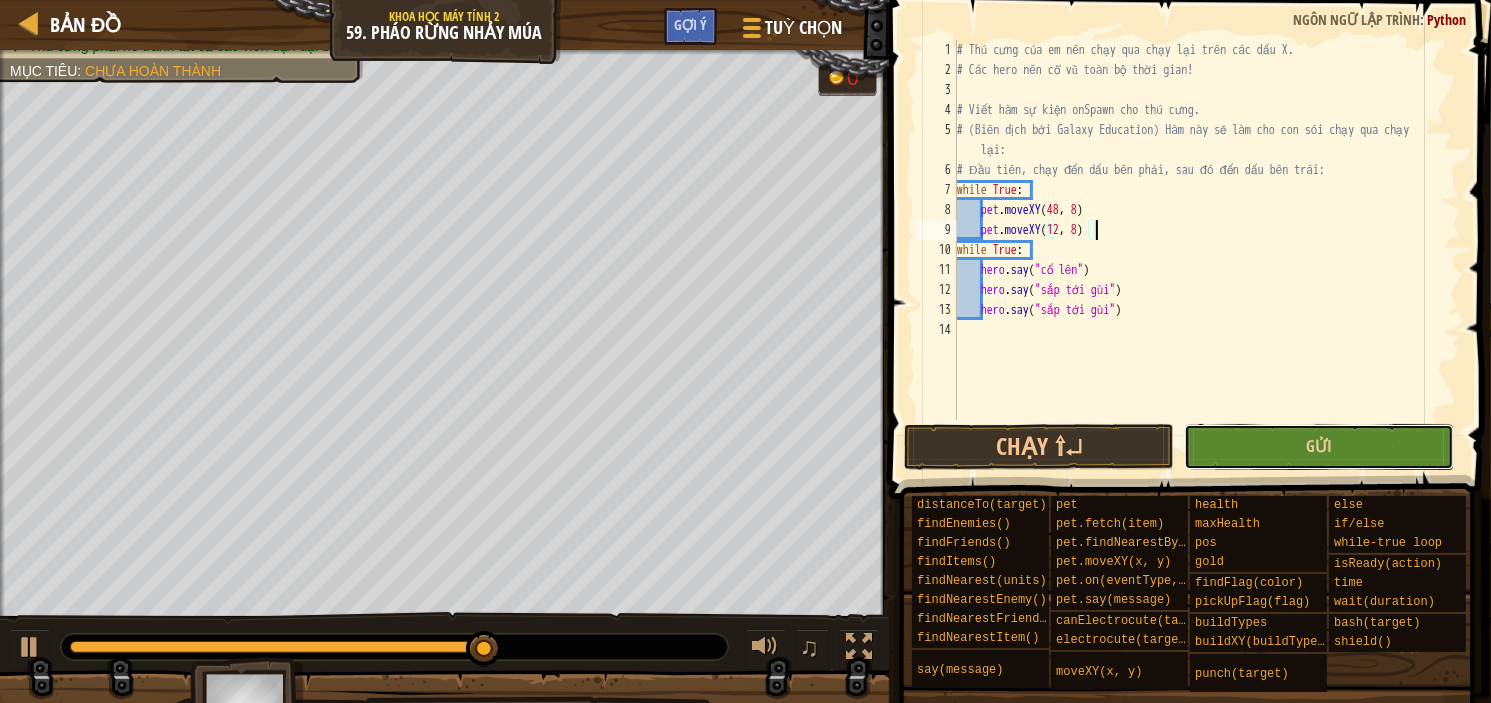 click on "Gửi" at bounding box center [1319, 447] 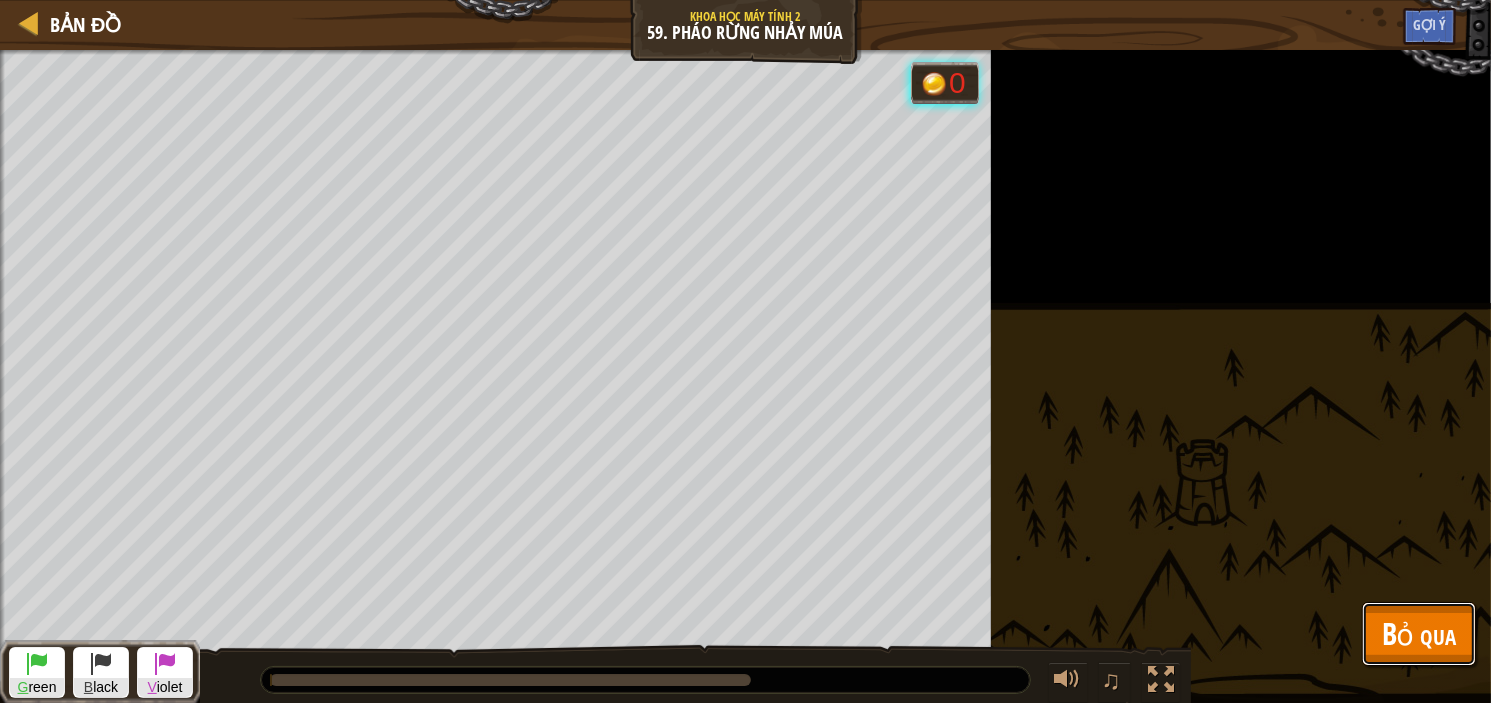 click on "Bỏ qua" at bounding box center [1419, 633] 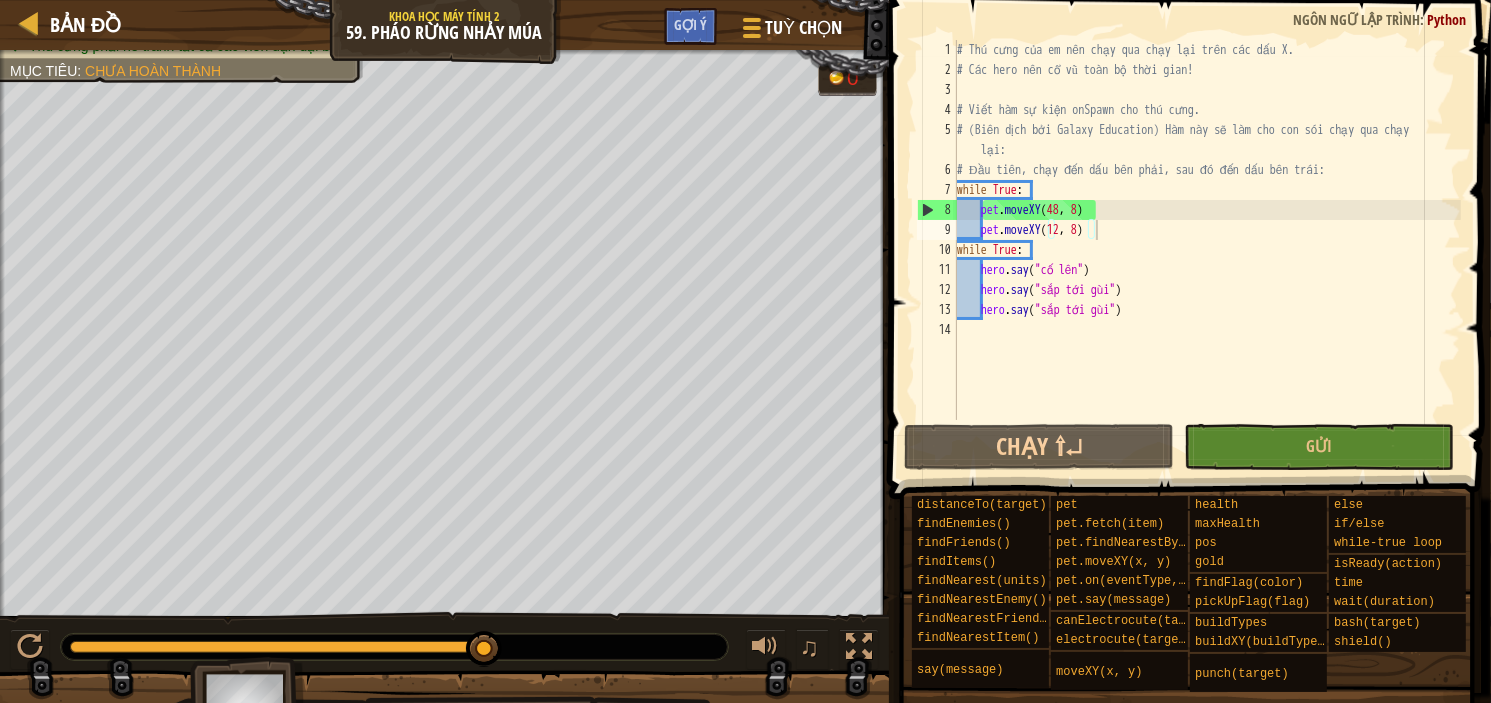 click on "Thú cưng phải chạy X khoảng thời gian. Cổ vũ thú cưng của em Thú cưng phải né tránh tất cả các viên đạn đại bác. Mục tiêu : Chưa hoàn thành" at bounding box center (170, 26) 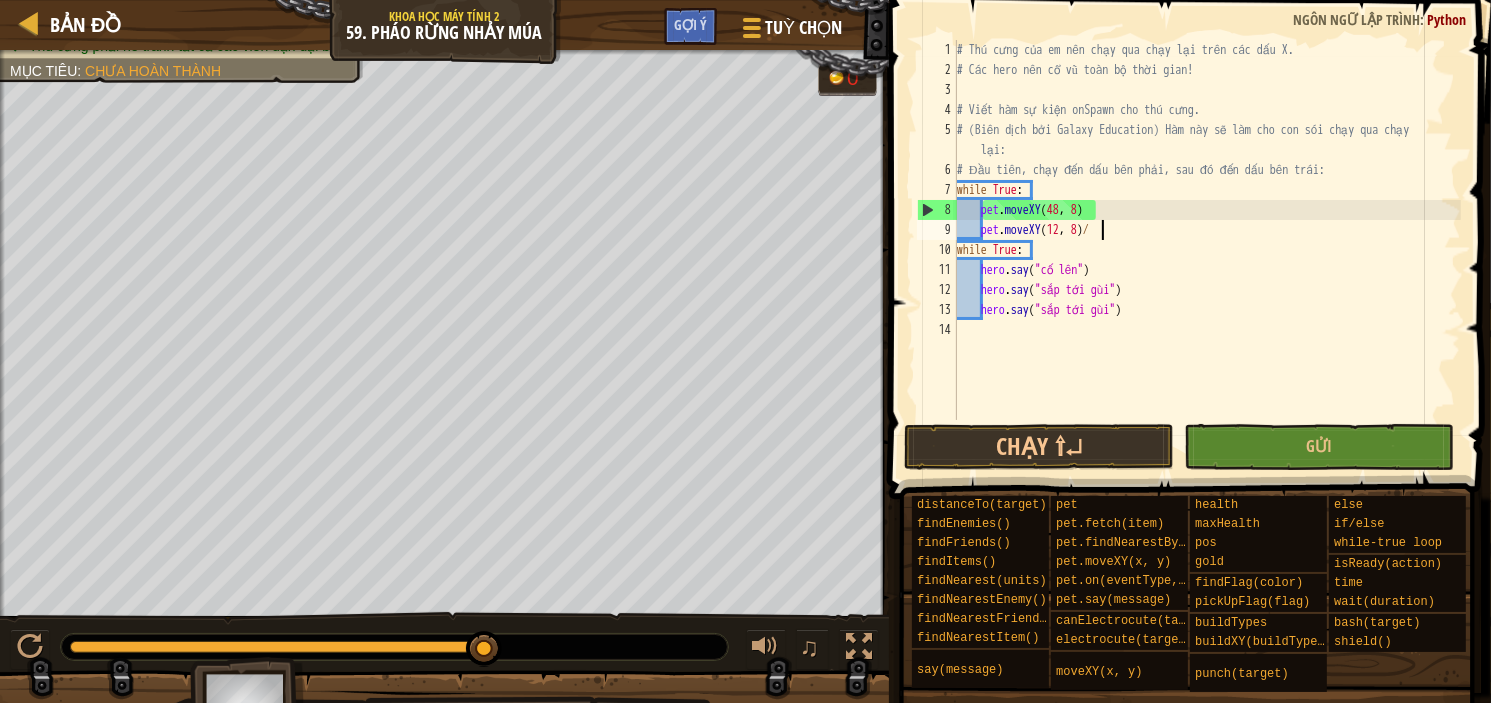 scroll, scrollTop: 9, scrollLeft: 10, axis: both 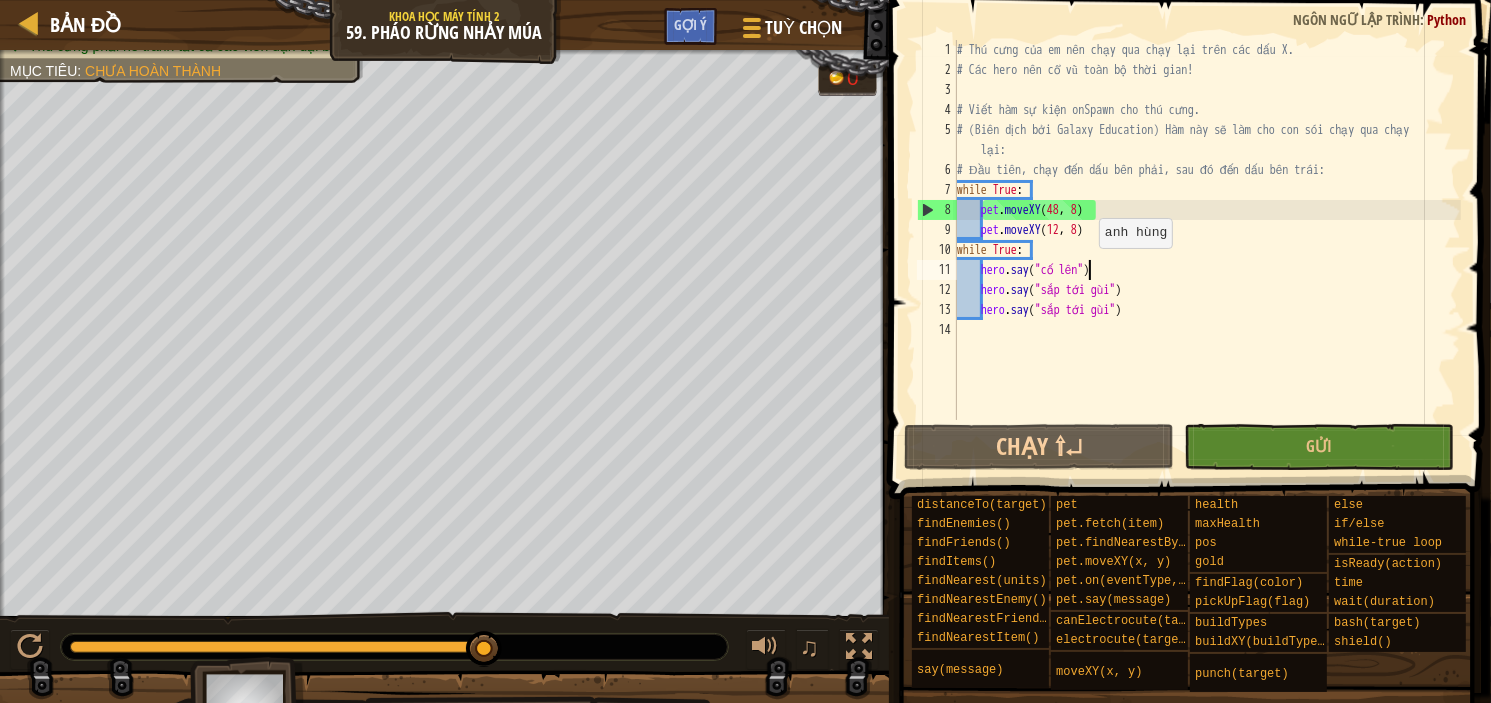 click on "# Thú cưng của em nên chạy qua chạy lại trên các dấu X. # Các hero nên cổ vũ toàn bộ thời gian! # Viết hàm sự kiện onSpawn cho thú cưng. # (Biên dịch bởi Galaxy Education) Hàm này sẽ làm cho con sói chạy qua chạy       lại: # Đầu tiên, chạy đến dấu bên phải, sau đó đến dấu bên trái: while   True :      pet . moveXY ( 48 ,   8 )      pet . moveXY ( 12 ,   8 ) while   True :      hero . say ( "cố lên" )      hero . say ( "sắp tới gùi" )      hero . say ( "sắp tới gùi" )" at bounding box center (1207, 250) 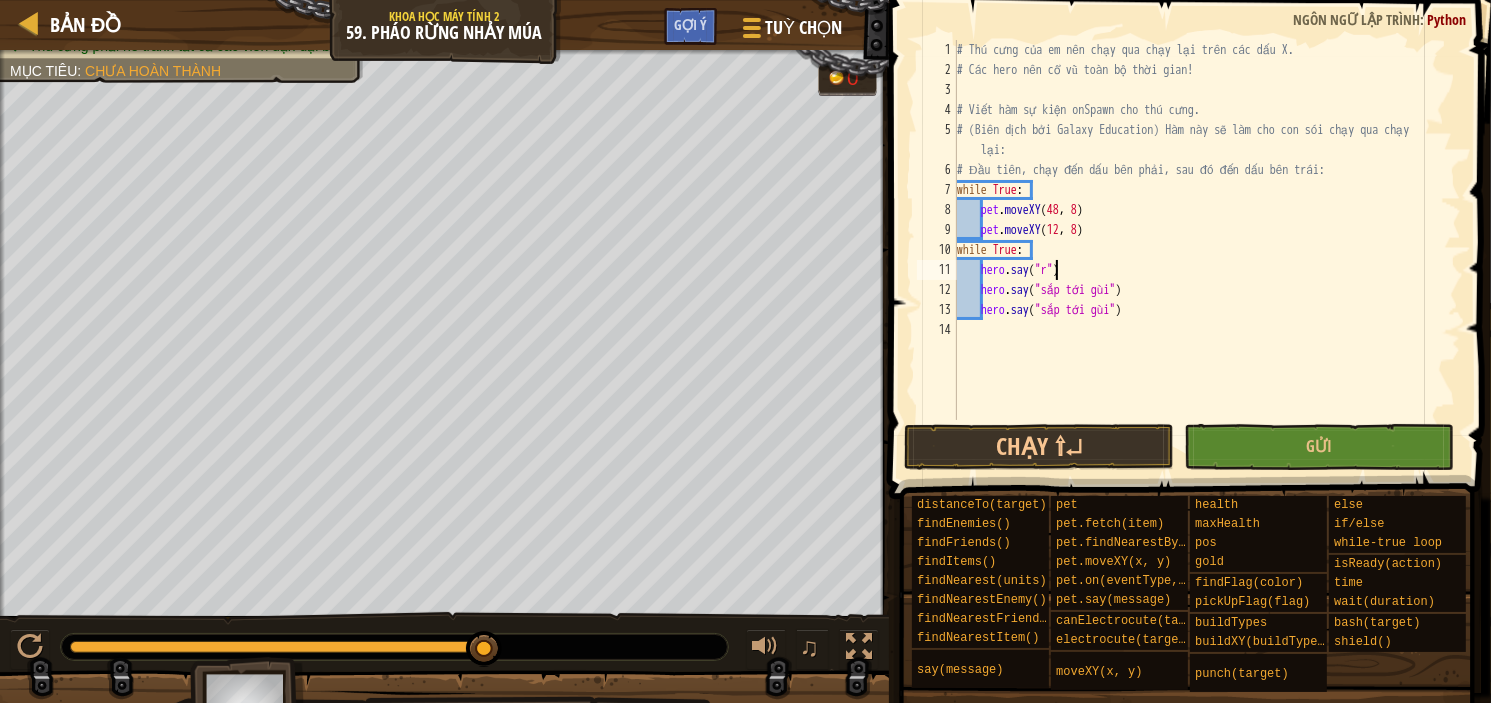 scroll, scrollTop: 9, scrollLeft: 8, axis: both 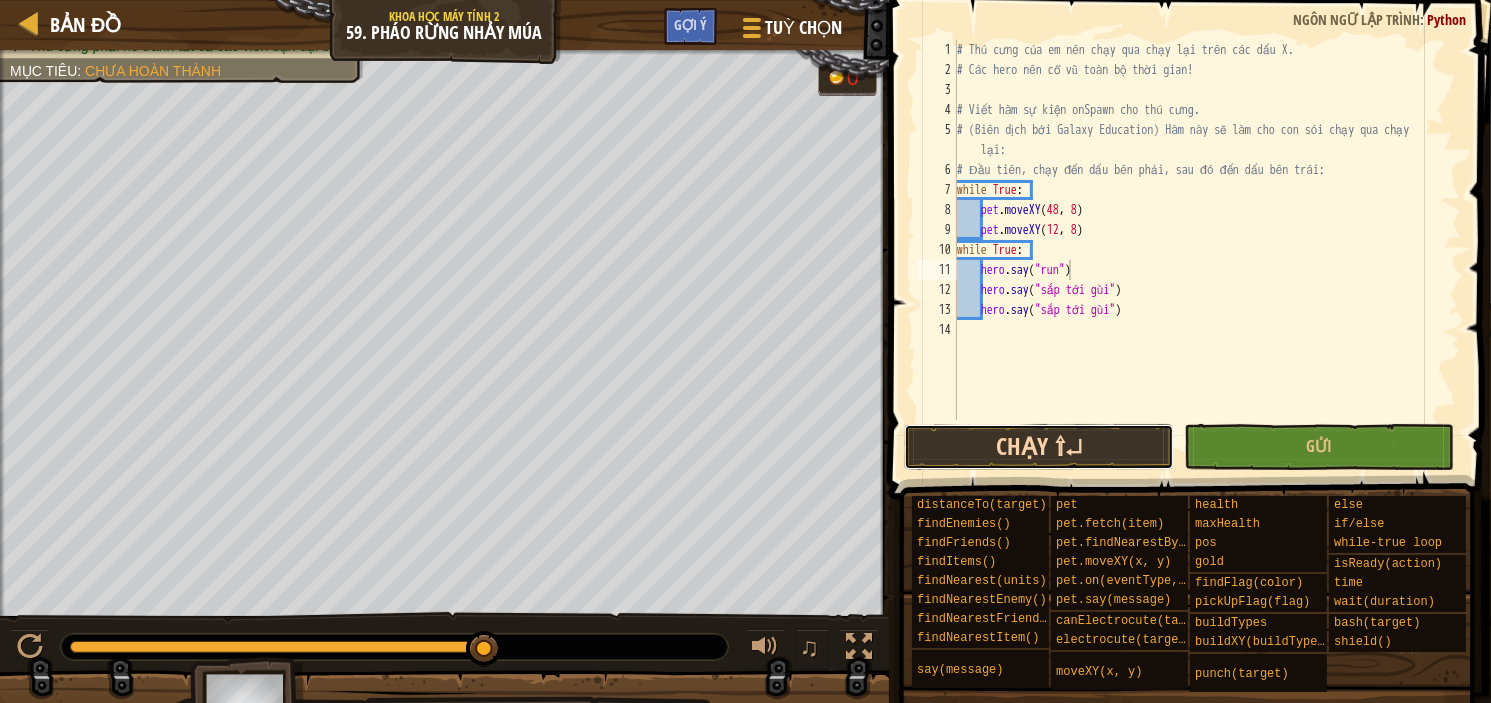 click on "Chạy ⇧↵" at bounding box center [1039, 447] 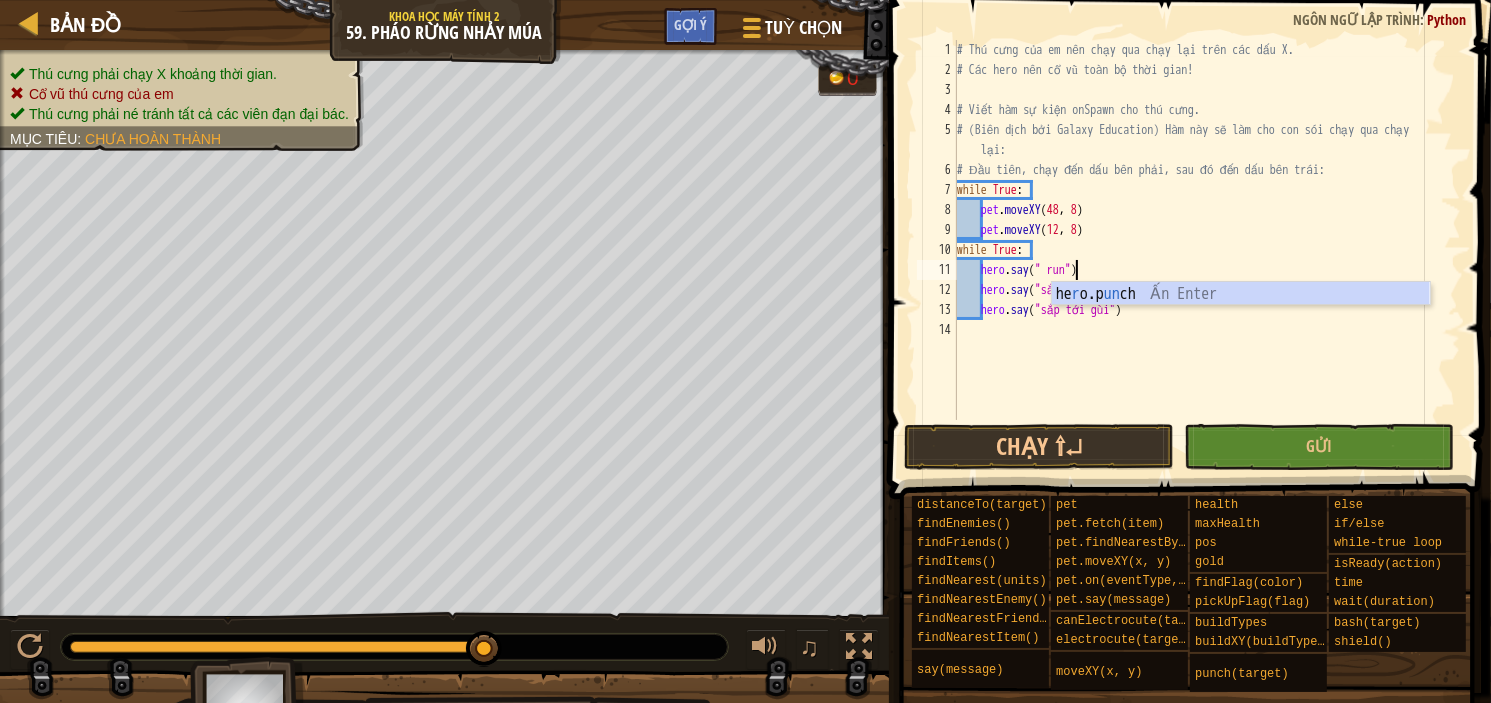 scroll, scrollTop: 9, scrollLeft: 9, axis: both 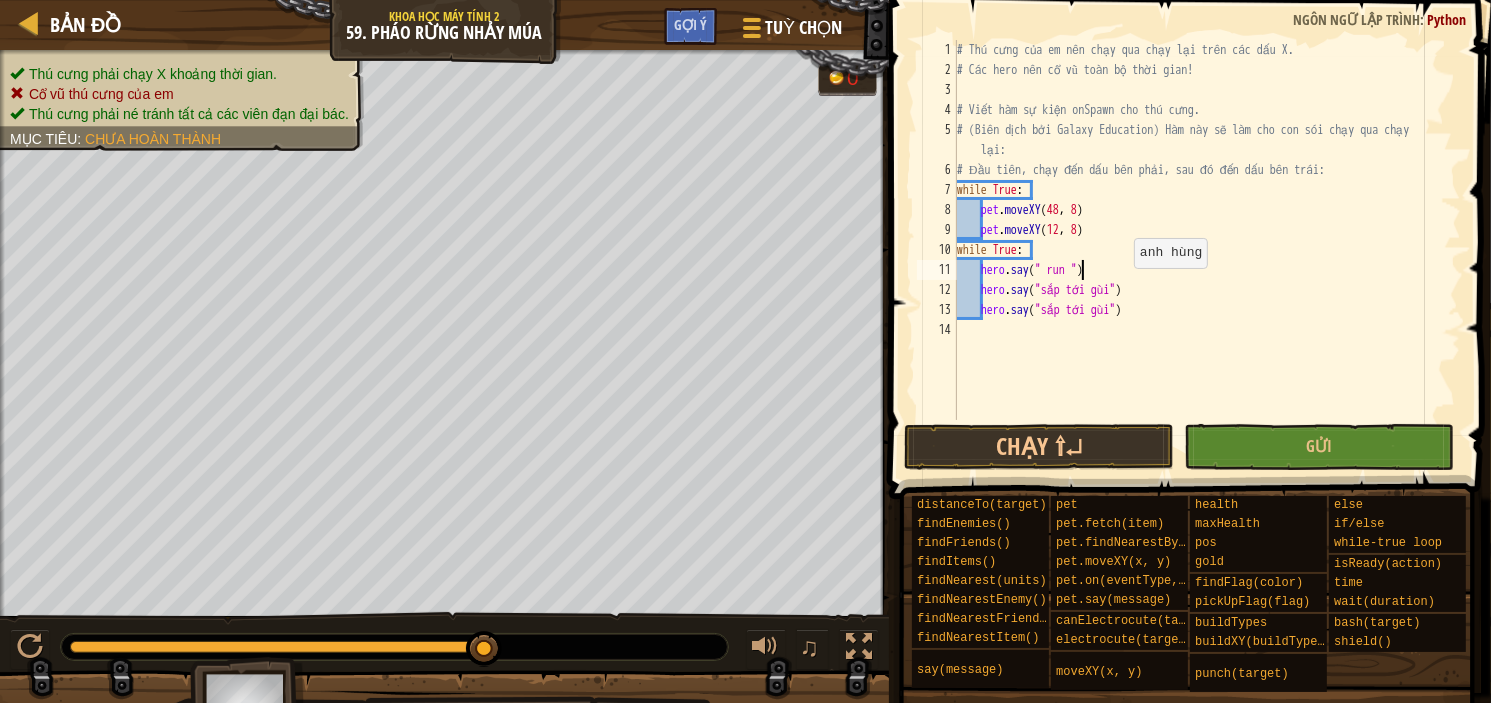 click on "# Thú cưng của em nên chạy qua chạy lại trên các dấu X. # Các hero nên cổ vũ toàn bộ thời gian! # Viết hàm sự kiện onSpawn cho thú cưng. # (Biên dịch bởi Galaxy Education) Hàm này sẽ làm cho con sói chạy qua chạy  						 lại: # Đầu tiên, chạy đến dấu bên phải, sau đó đến dấu bên trái: while   True :			 pet . moveXY ( [NUMBER] ,   [NUMBER] )			 pet . moveXY ( [NUMBER] ,   [NUMBER] ) while   True :			 hero . say ( " run " )			 hero . say ( "sắp tới gùi" )			 hero . say ( "sắp tới gùi" )" at bounding box center (1207, 250) 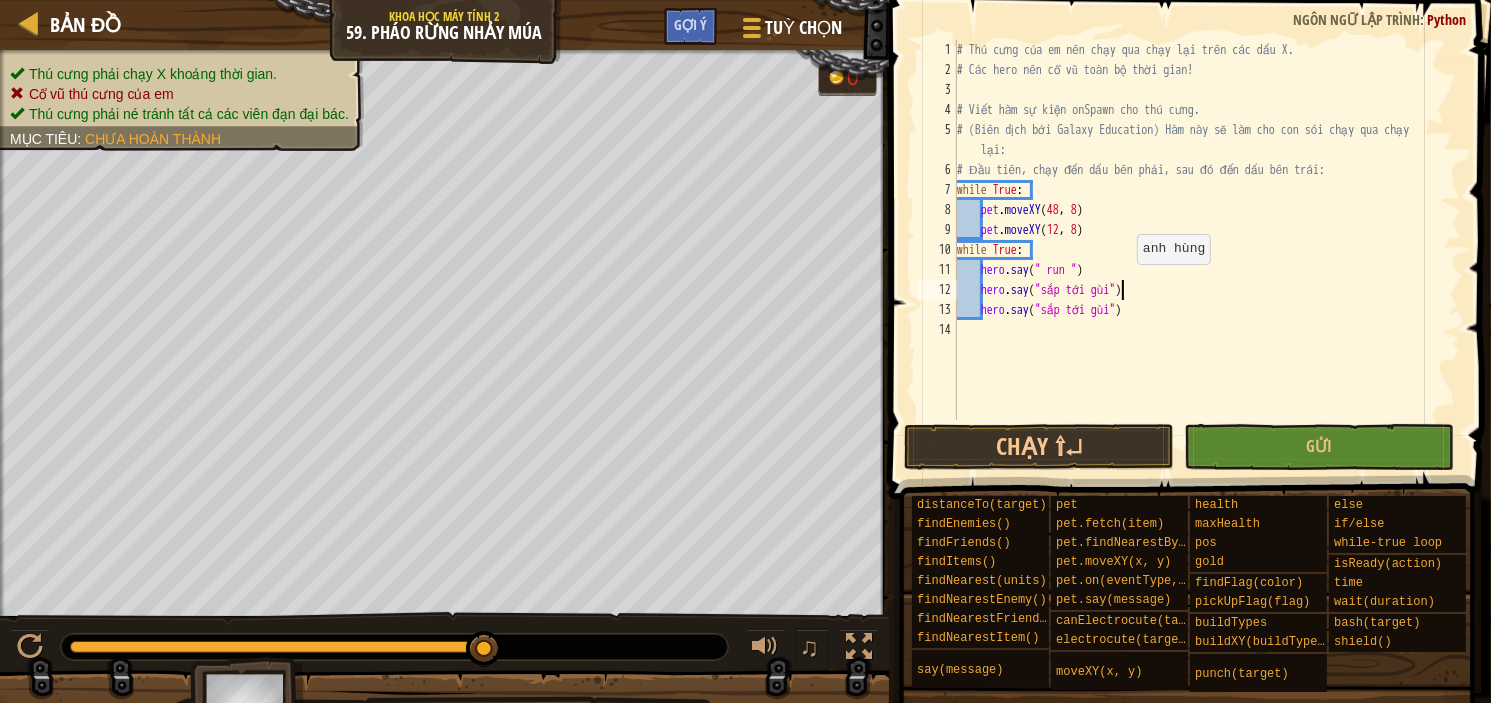 type on "hero.say("sắp tới gùi ")" 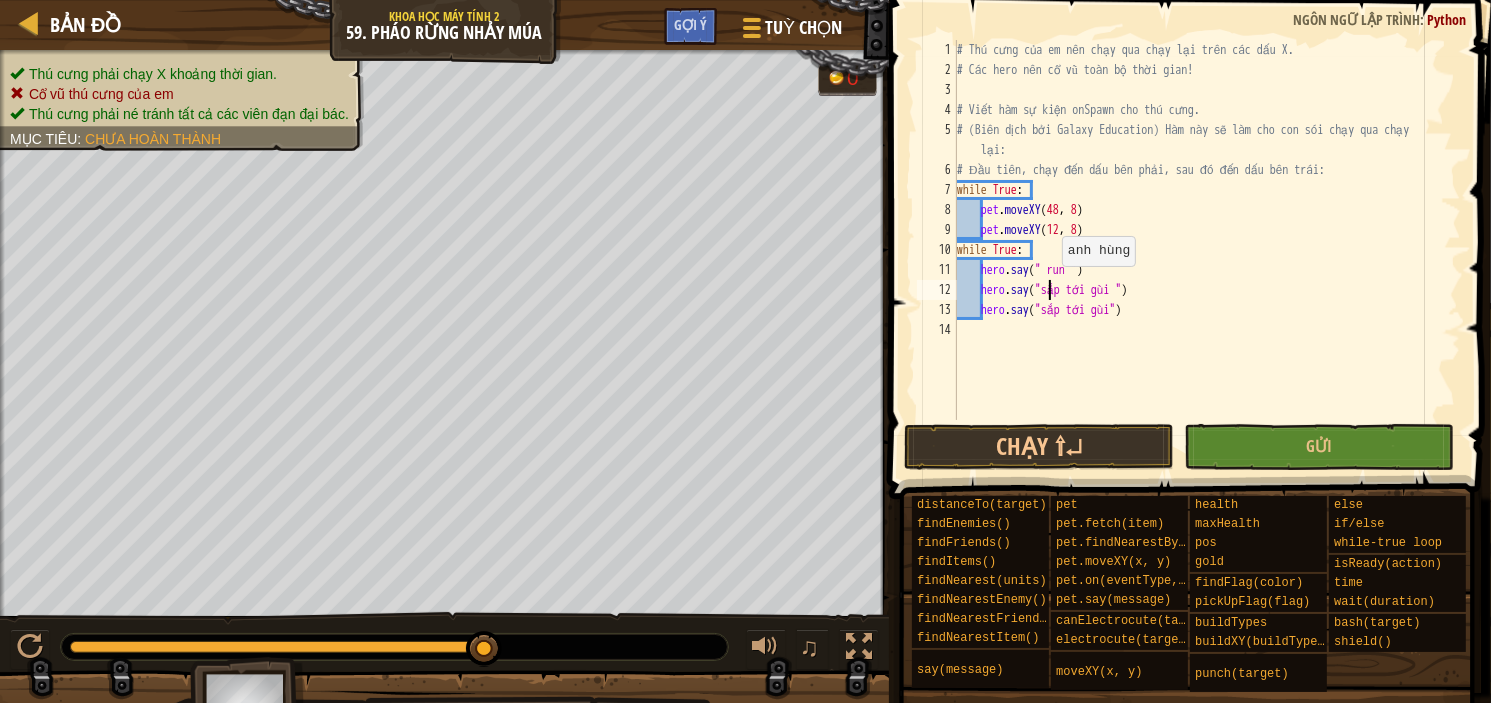 drag, startPoint x: 1052, startPoint y: 286, endPoint x: 1034, endPoint y: 363, distance: 79.07591 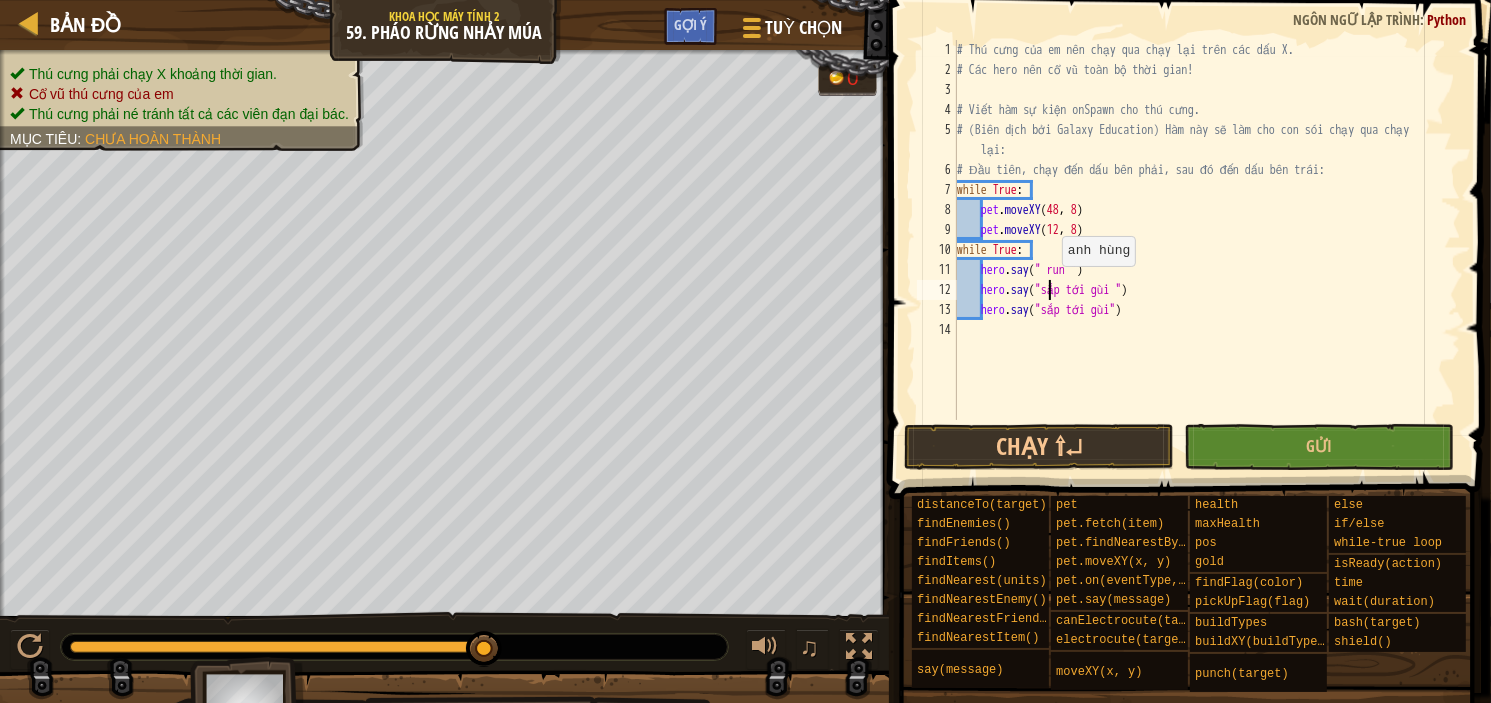 click on "# Thú cưng của em nên chạy qua chạy lại trên các dấu X. # Các hero nên cổ vũ toàn bộ thời gian! # Viết hàm sự kiện onSpawn cho thú cưng. # (Biên dịch bởi Galaxy Education) Hàm này sẽ làm cho con sói chạy qua chạy  			lại: # Đầu tiên, chạy đến dấu bên phải, sau đó đến dấu bên trái: while   True :      pet . moveXY ( 48 ,   8 )      pet . moveXY ( 12 ,   8 ) while   True :      hero . say ( " run " )      hero . say ( "sắp tới gùi " )      hero . say ( "sắp tới gùi" )" at bounding box center [1207, 250] 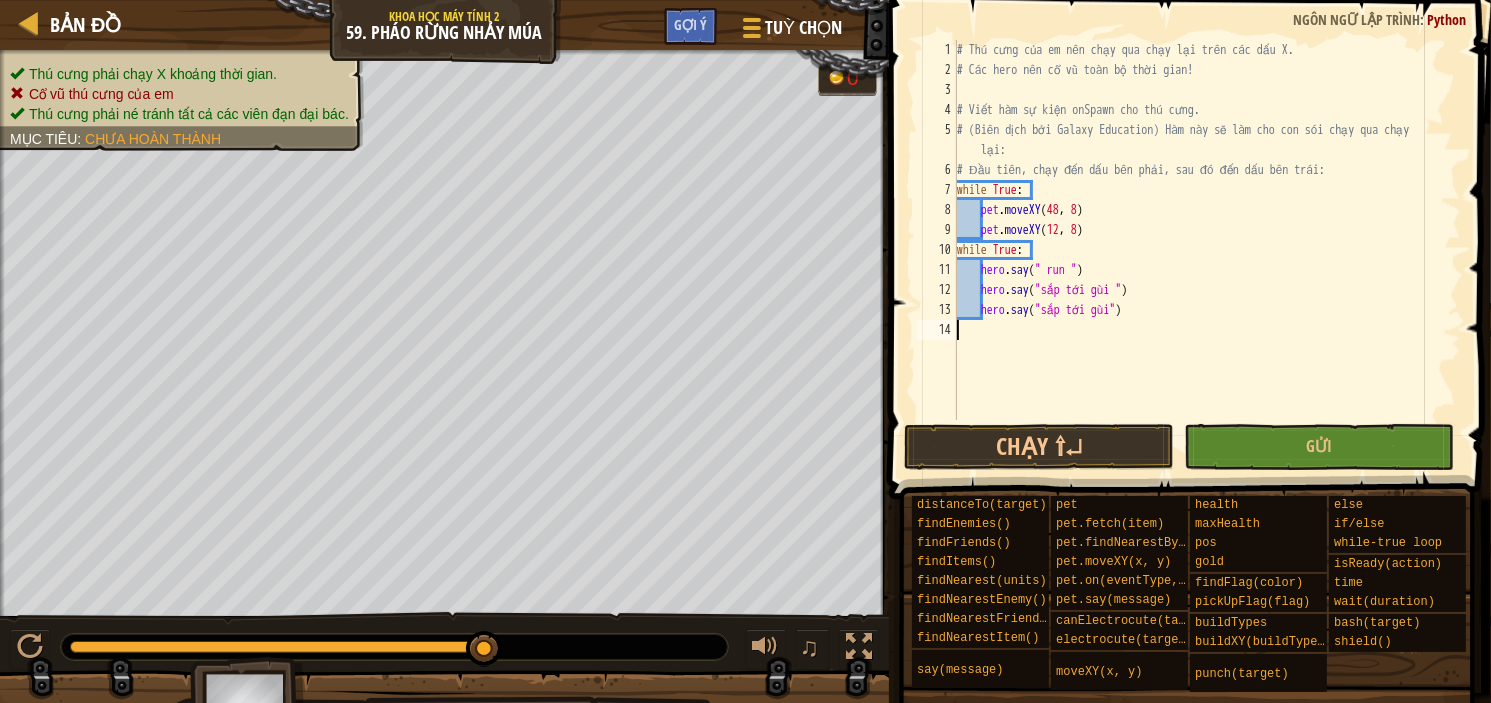 scroll, scrollTop: 9, scrollLeft: 0, axis: vertical 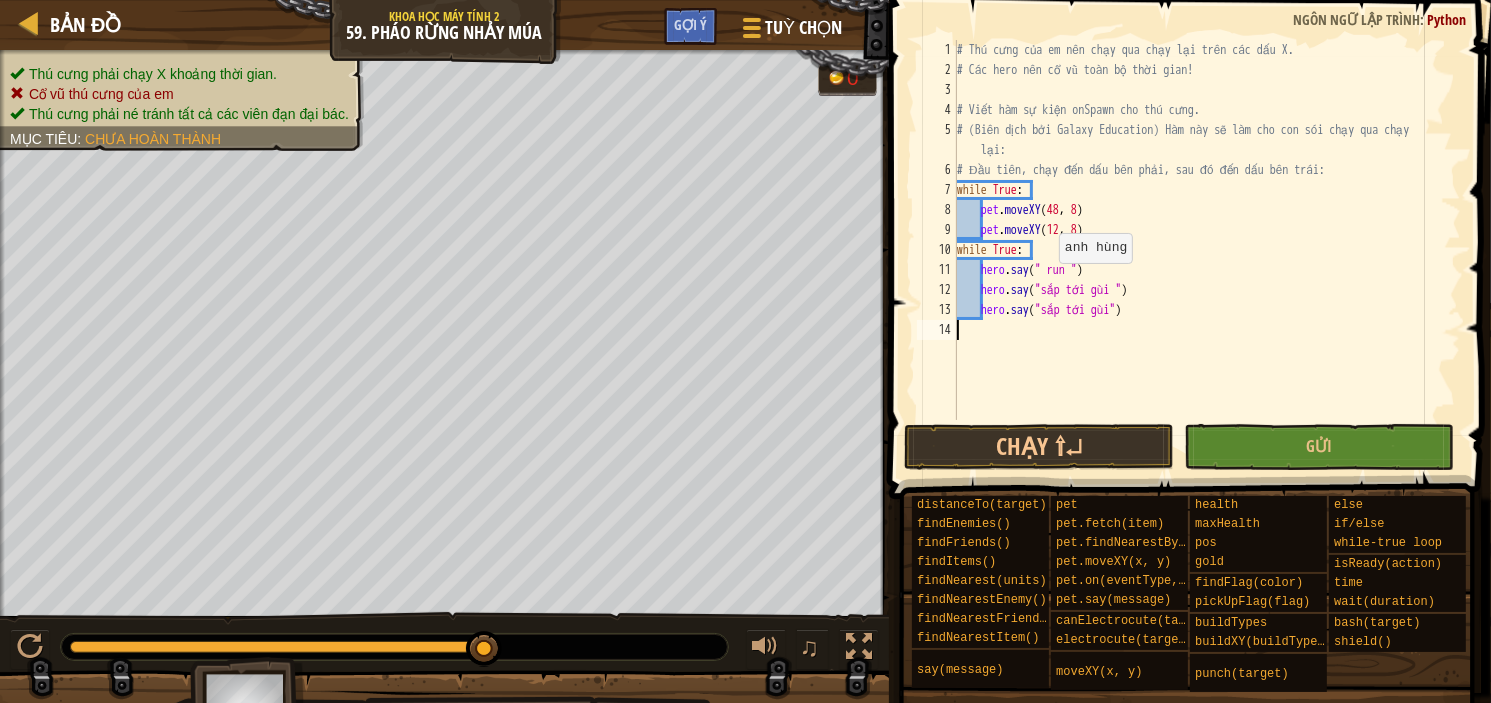 click on "# Thú cưng của em nên chạy qua chạy lại trên các dấu X. # Các hero nên cổ vũ toàn bộ thời gian! # Viết hàm sự kiện onSpawn cho thú cưng. # (Biên dịch bởi Galaxy Education) Hàm này sẽ làm cho con sói chạy qua chạy  			lại: # Đầu tiên, chạy đến dấu bên phải, sau đó đến dấu bên trái: while   True :      pet . moveXY ( 48 ,   8 )      pet . moveXY ( 12 ,   8 ) while   True :      hero . say ( " run " )      hero . say ( "sắp tới gùi " )      hero . say ( "sắp tới gùi" )" at bounding box center (1207, 250) 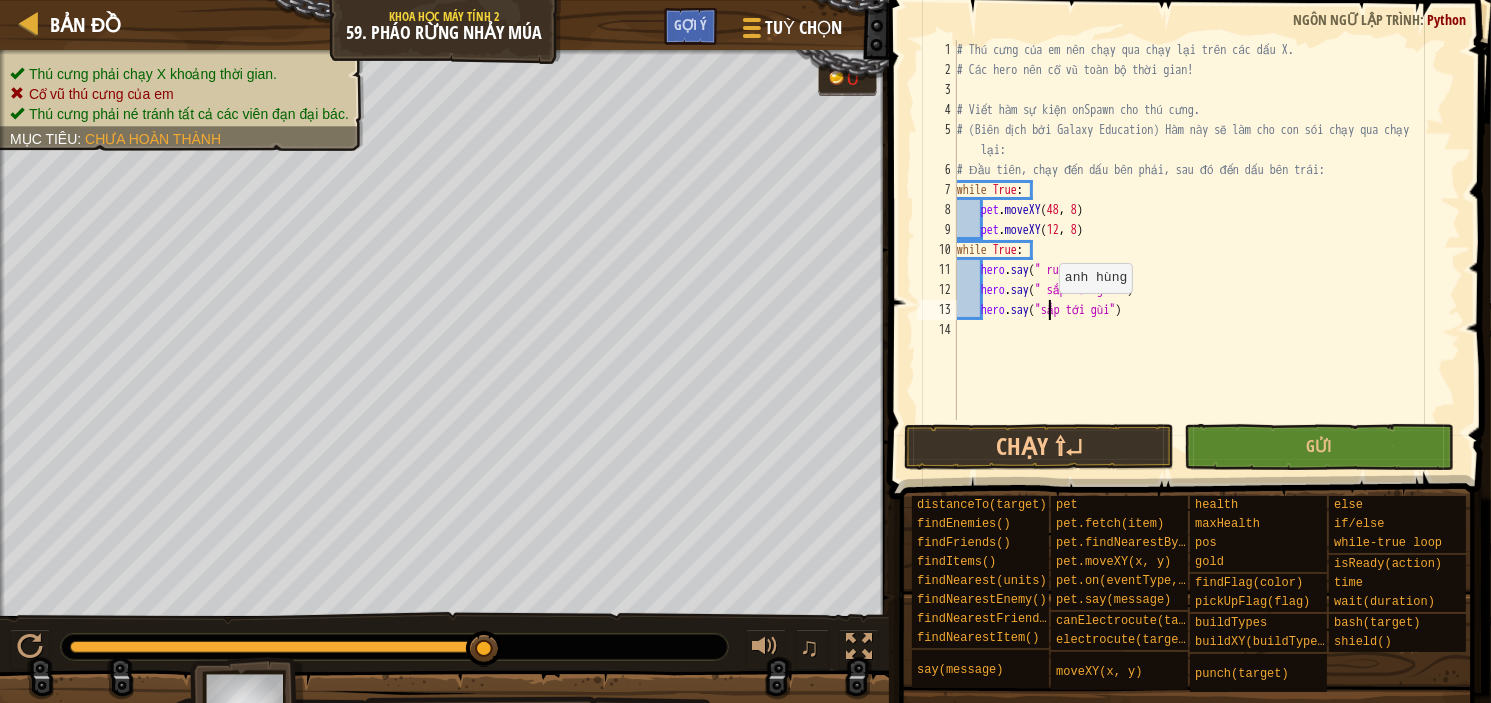 click on "# Thú cưng của em nên chạy qua chạy lại trên các dấu X. # Các hero nên cổ vũ toàn bộ thời gian! # Viết hàm sự kiện onSpawn cho thú cưng. # (Biên dịch bởi Galaxy Education) Hàm này sẽ làm cho con sói chạy qua chạy       lại: # Đầu tiên, chạy đến dấu bên phải, sau đó đến dấu bên trái: while   True :      pet . moveXY ( [NUMBER] ,   8 )      pet . moveXY ( [NUMBER] ,   8 ) while   True :      hero . say ( " run " )      hero . say ( " sắp tới gùi " )      hero . say ( "sắp tới gùi" )" at bounding box center (1207, 250) 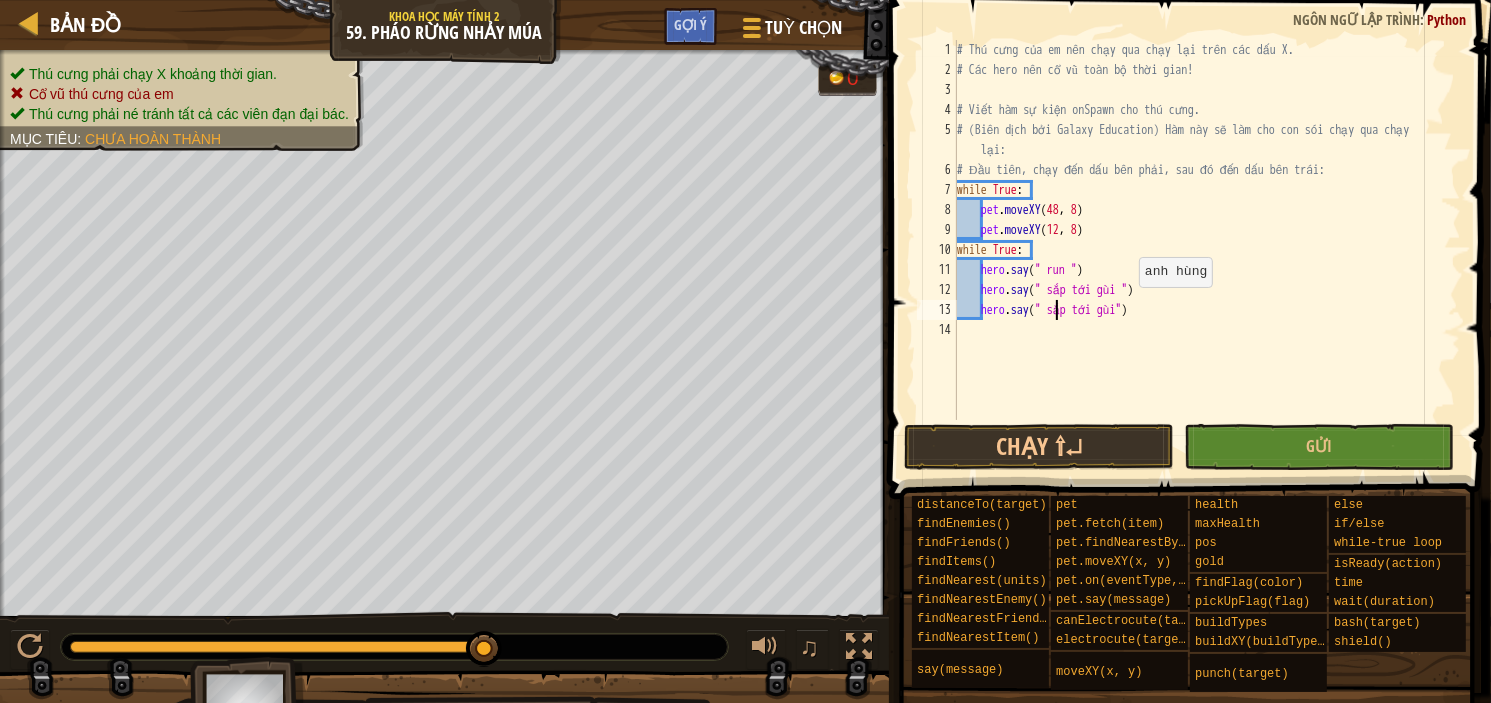 click on "# Thú cưng của em nên chạy qua chạy lại trên các dấu X. # Các hero nên cổ vũ toàn bộ thời gian! # Viết hàm sự kiện onSpawn cho thú cưng. # (Biên dịch bởi Galaxy Education) Hàm này sẽ làm cho con sói chạy qua chạy  			lại: # Đầu tiên, chạy đến dấu bên phải, sau đó đến dấu bên trái: while   True :      pet . moveXY ( 48 ,   8 )      pet . moveXY ( 12 ,   8 ) while   True :      hero . say ( " run " )      hero . say ( "sắp tới gùi " )      hero . say ( "sắp tới gùi" )" at bounding box center [1207, 250] 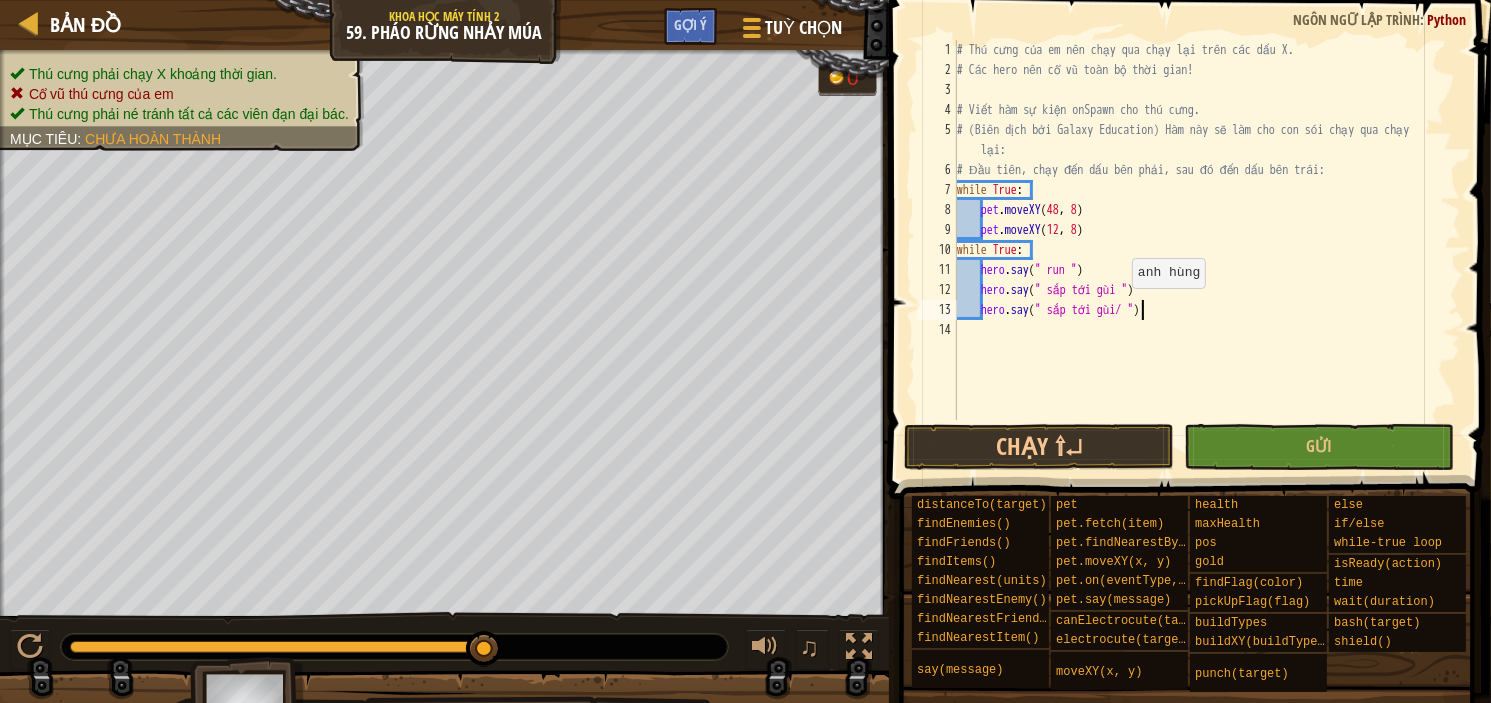 scroll, scrollTop: 9, scrollLeft: 14, axis: both 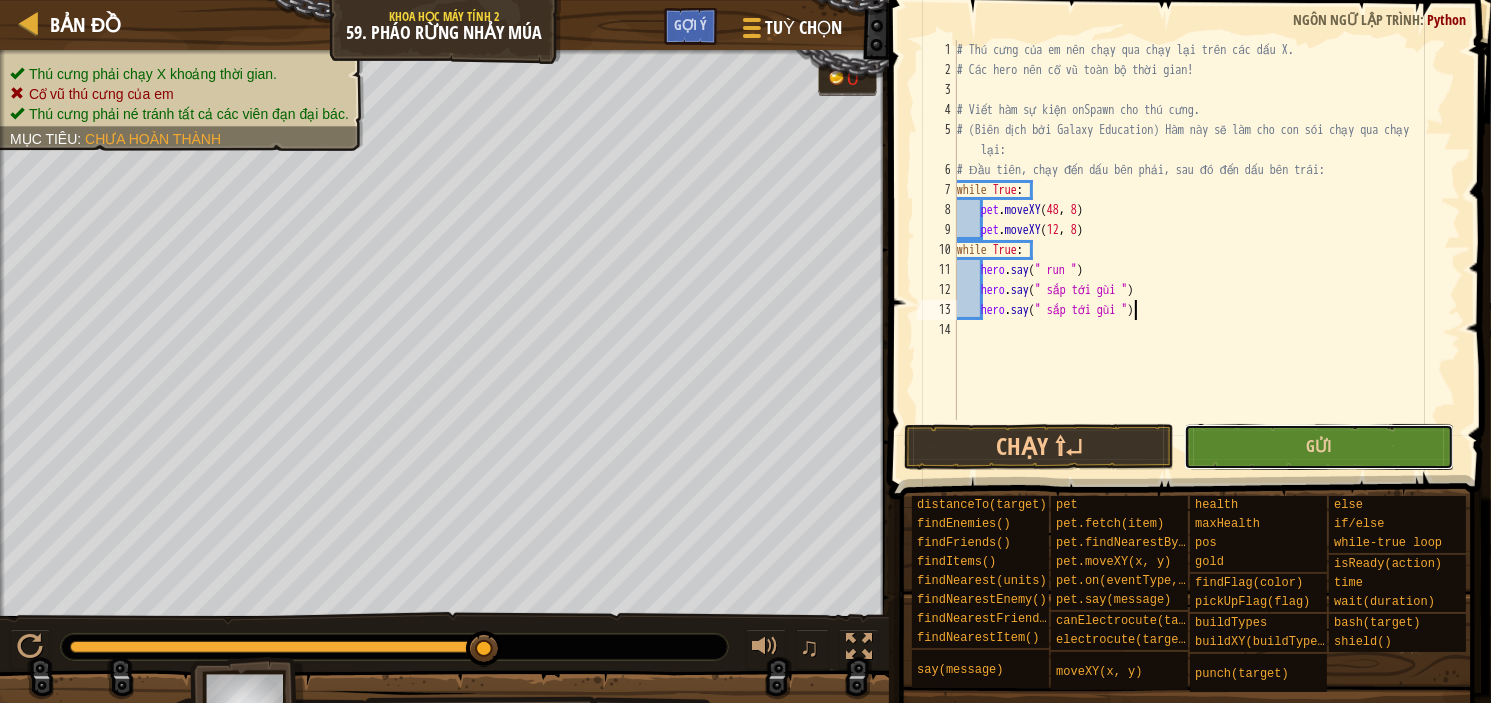 click on "Gửi" at bounding box center [1319, 447] 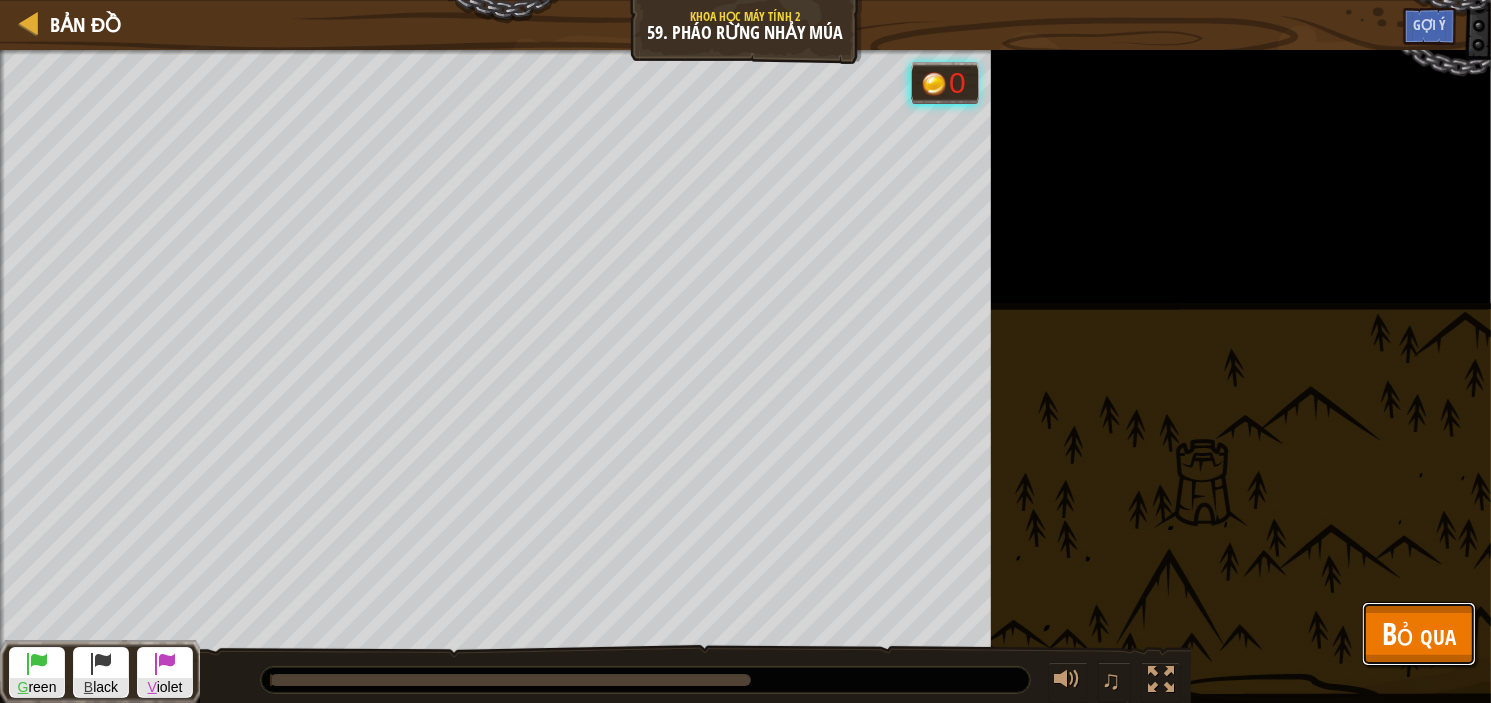 click on "Bỏ qua" at bounding box center (1419, 634) 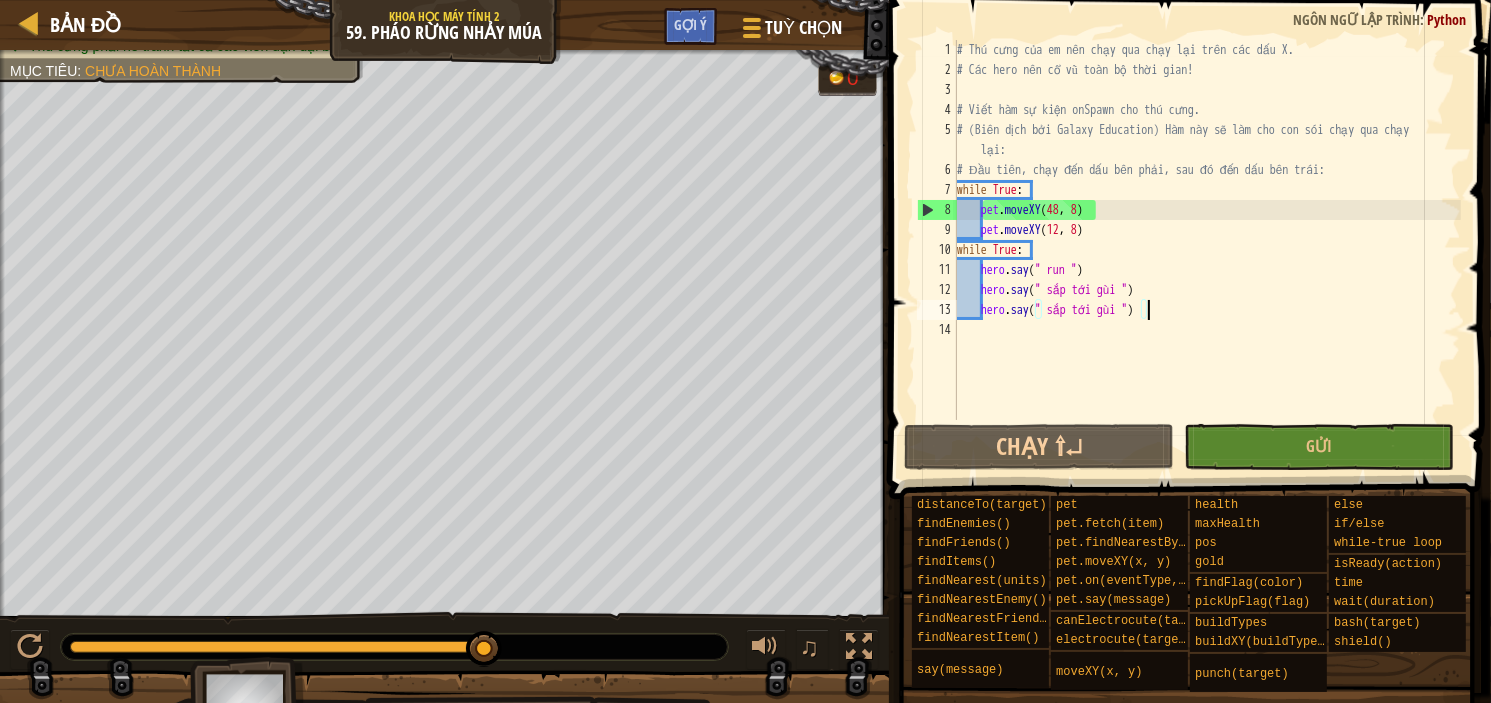click on "# Thú cưng của em nên chạy qua chạy lại trên các dấu X. # Các hero nên cổ vũ toàn bộ thời gian! # Viết hàm sự kiện onSpawn cho thú cưng. # (Biên dịch bởi Galaxy Education) Hàm này sẽ làm cho con sói chạy qua chạy       lại: # Đầu tiên, chạy đến dấu bên phải, sau đó đến dấu bên trái: while   True :      pet . moveXY ( 48 ,   8 )      pet . moveXY ( 12 ,   8 ) while   True :      hero . say ( " run " )      hero . say ( " sắp tới gùi " )      hero . say ( " sắp tới gùi " )" at bounding box center [1207, 250] 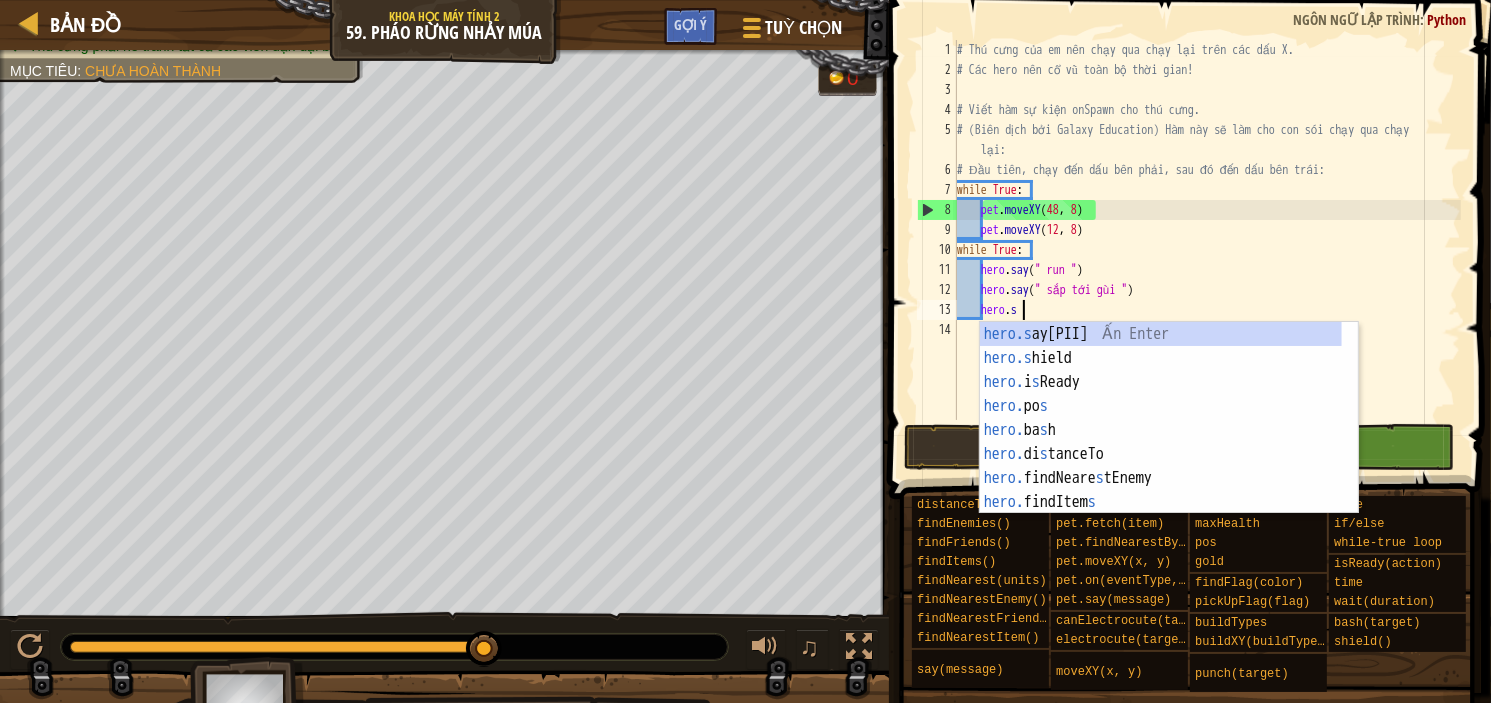 scroll, scrollTop: 9, scrollLeft: 3, axis: both 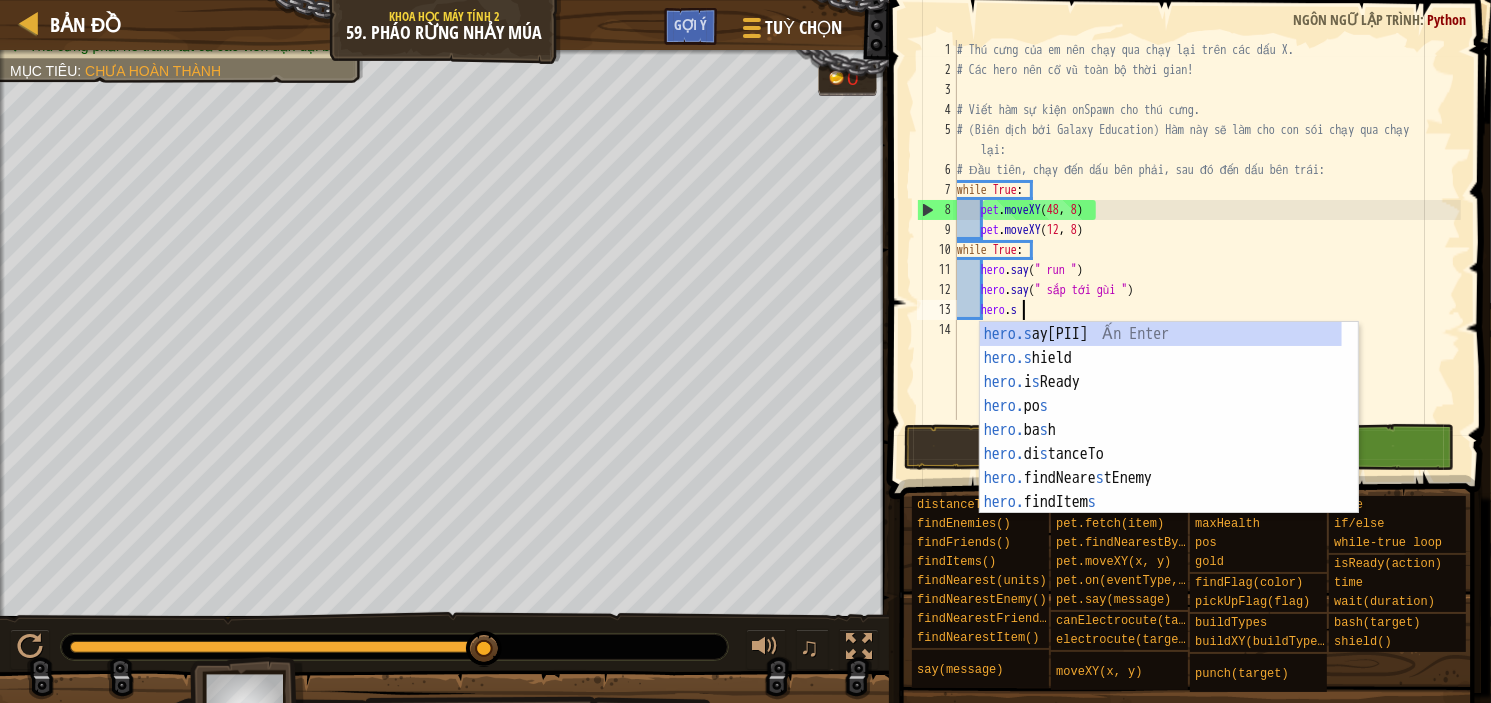 type on "h" 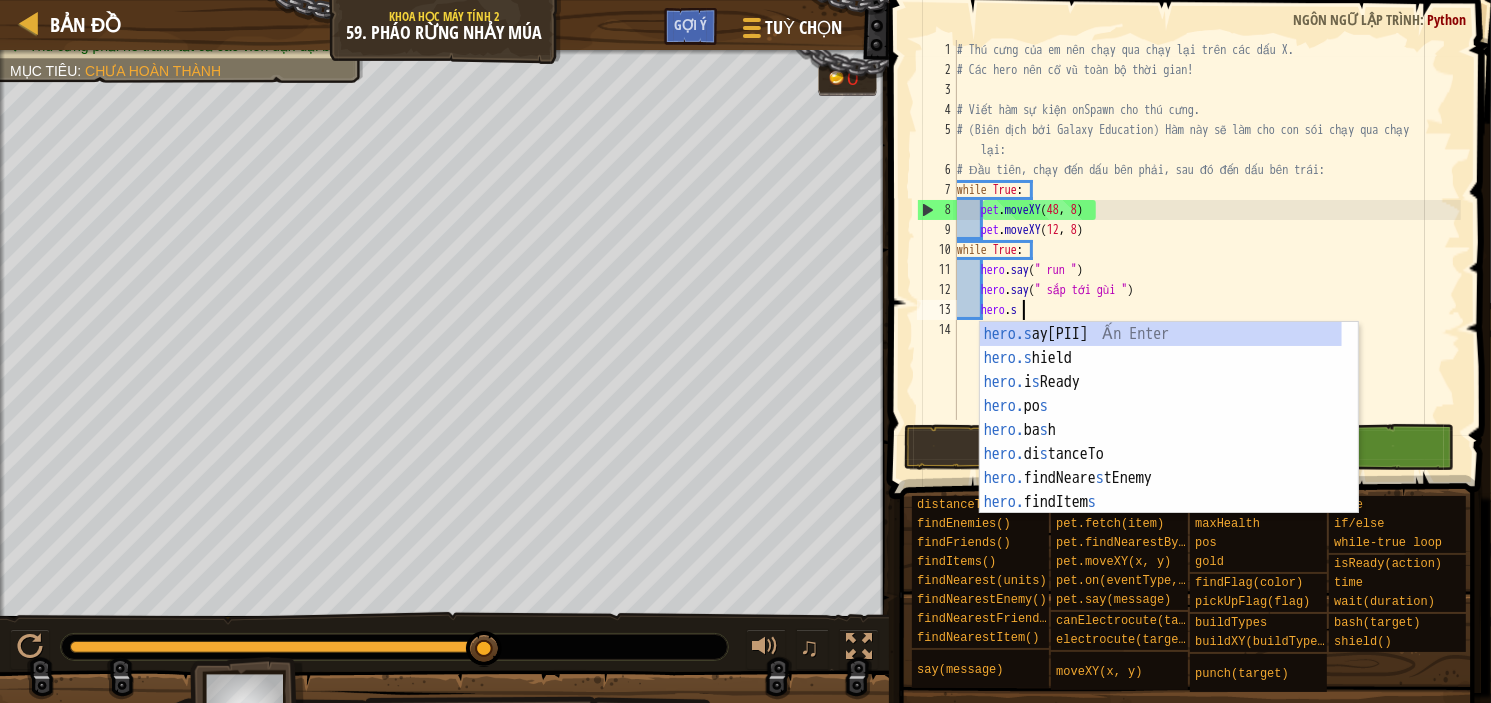 scroll, scrollTop: 9, scrollLeft: 0, axis: vertical 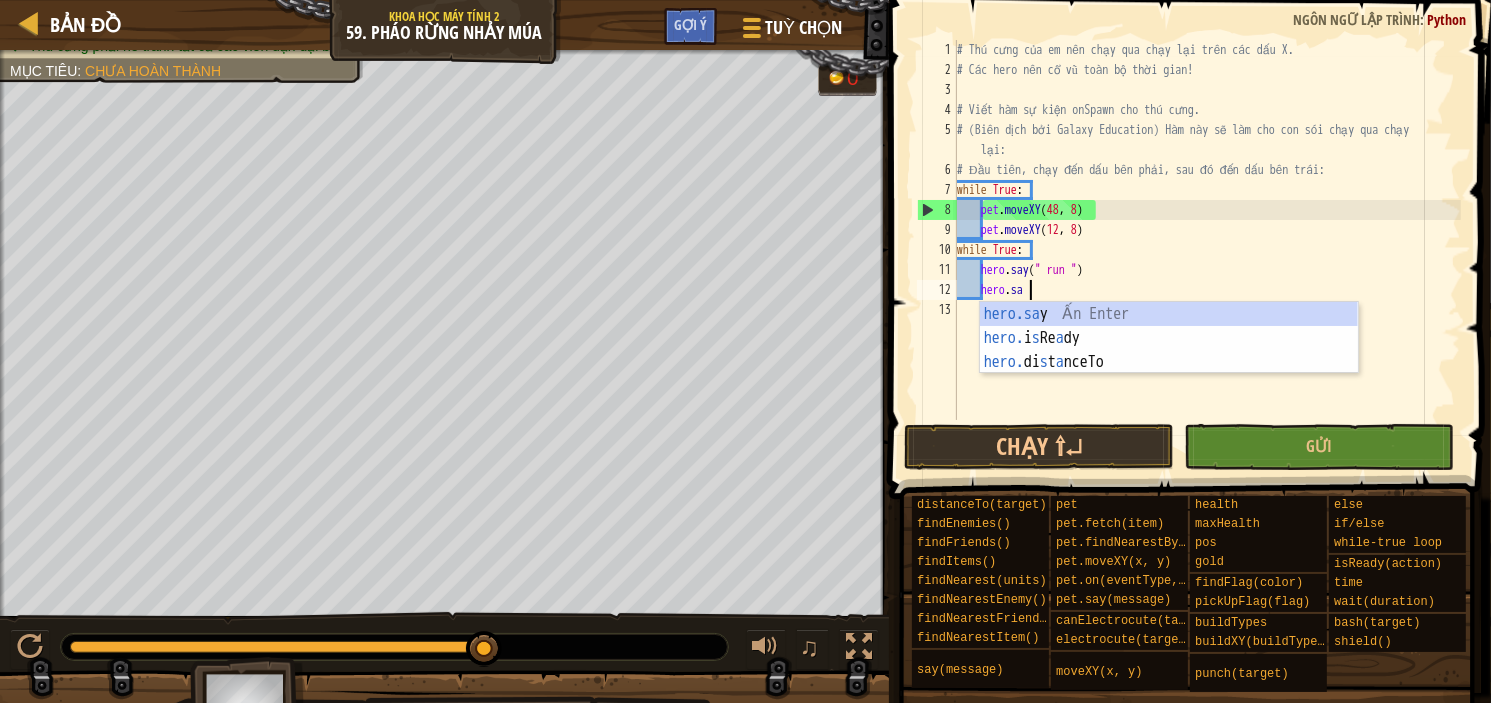 type on "h" 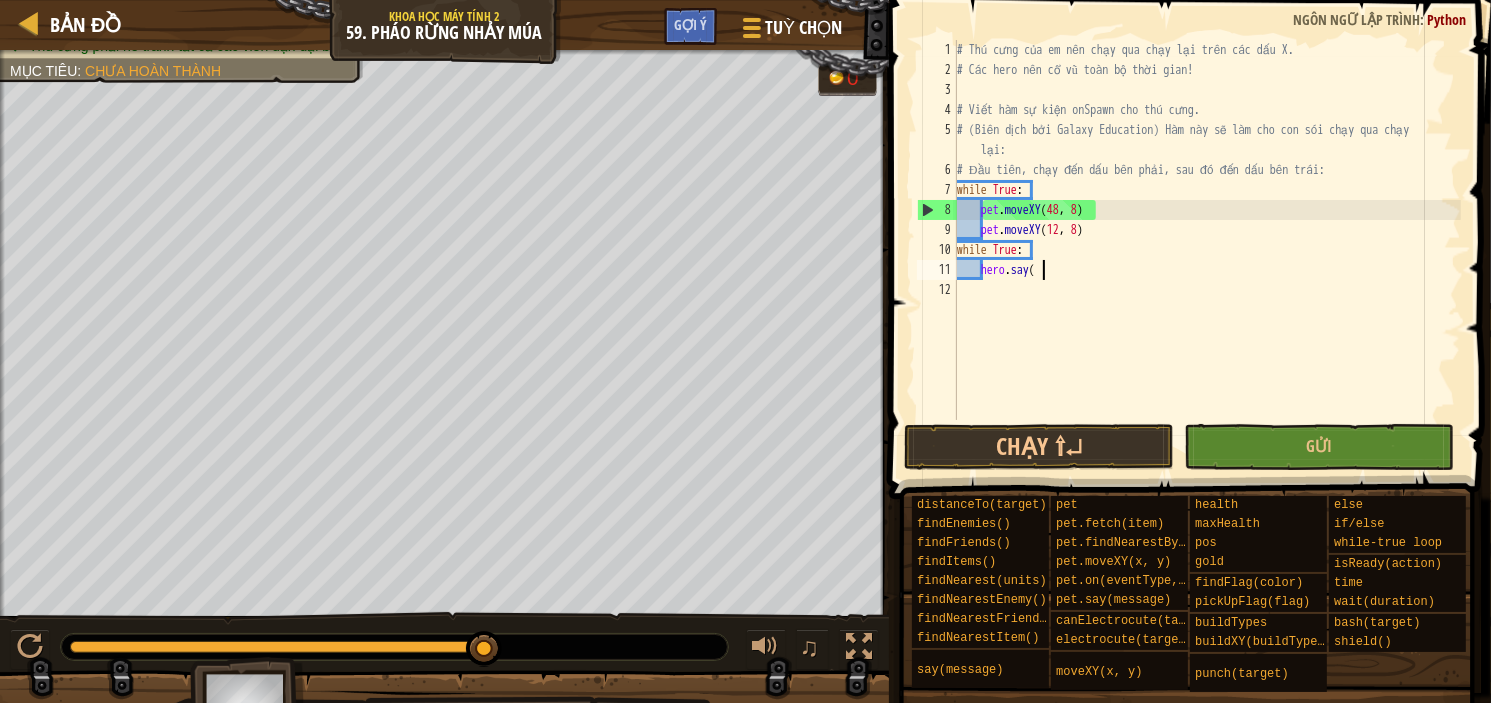 type on "h" 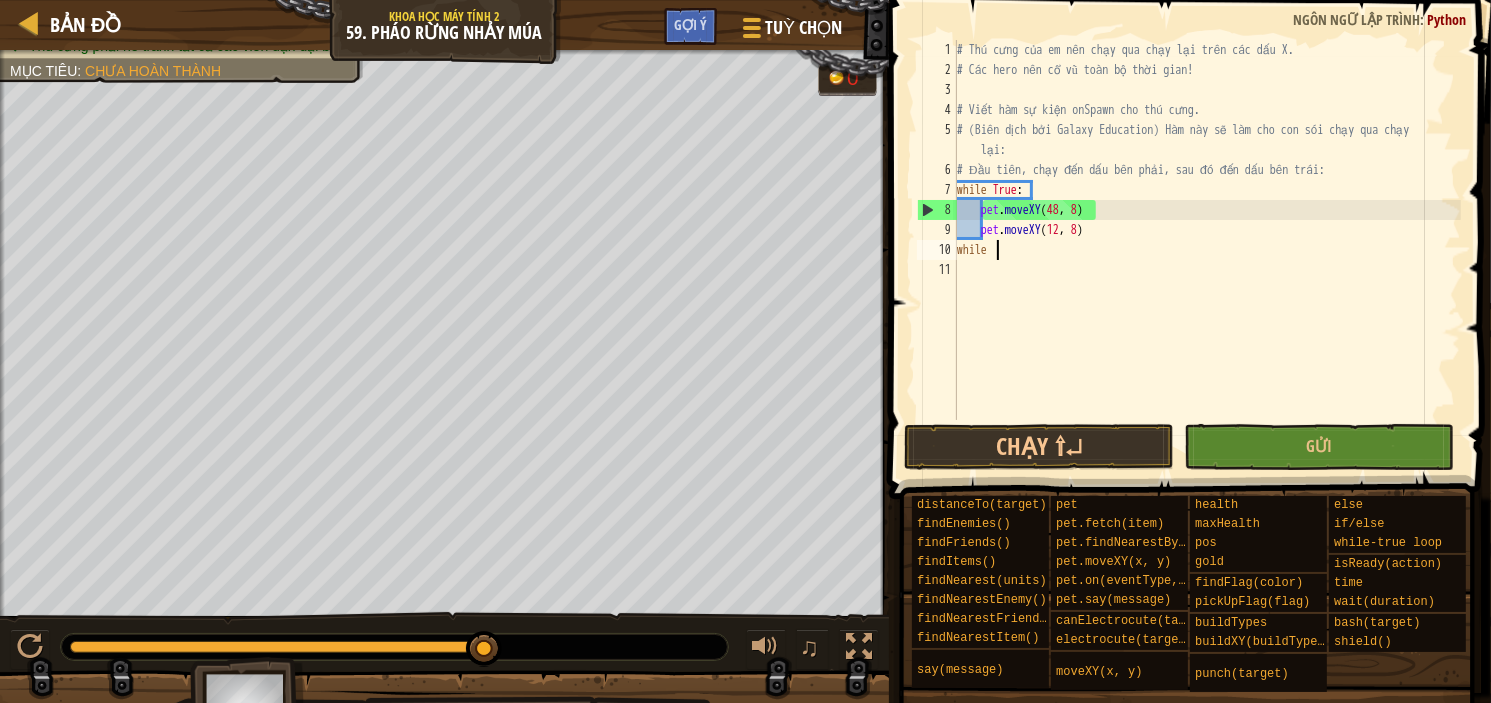 type on "w" 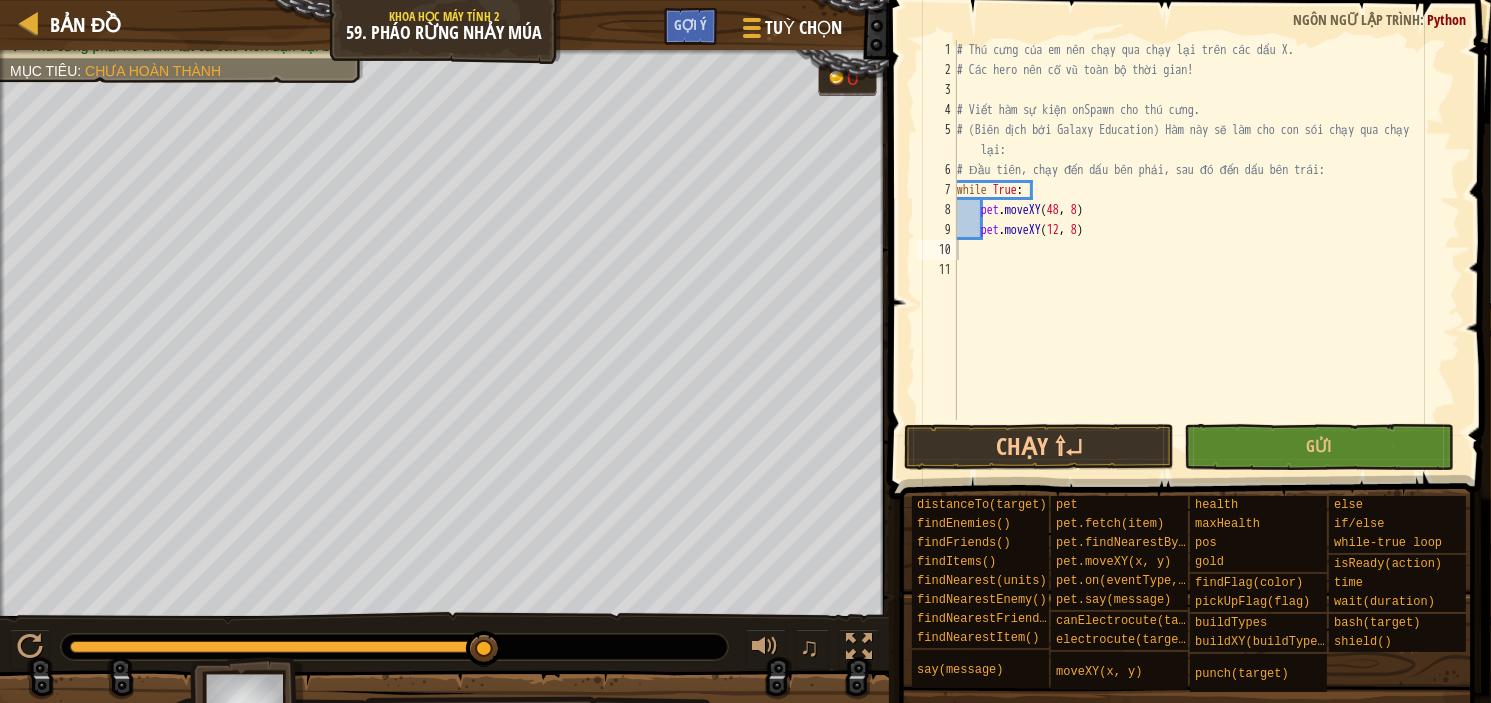 click on "Tuỳ chọn" at bounding box center [790, 31] 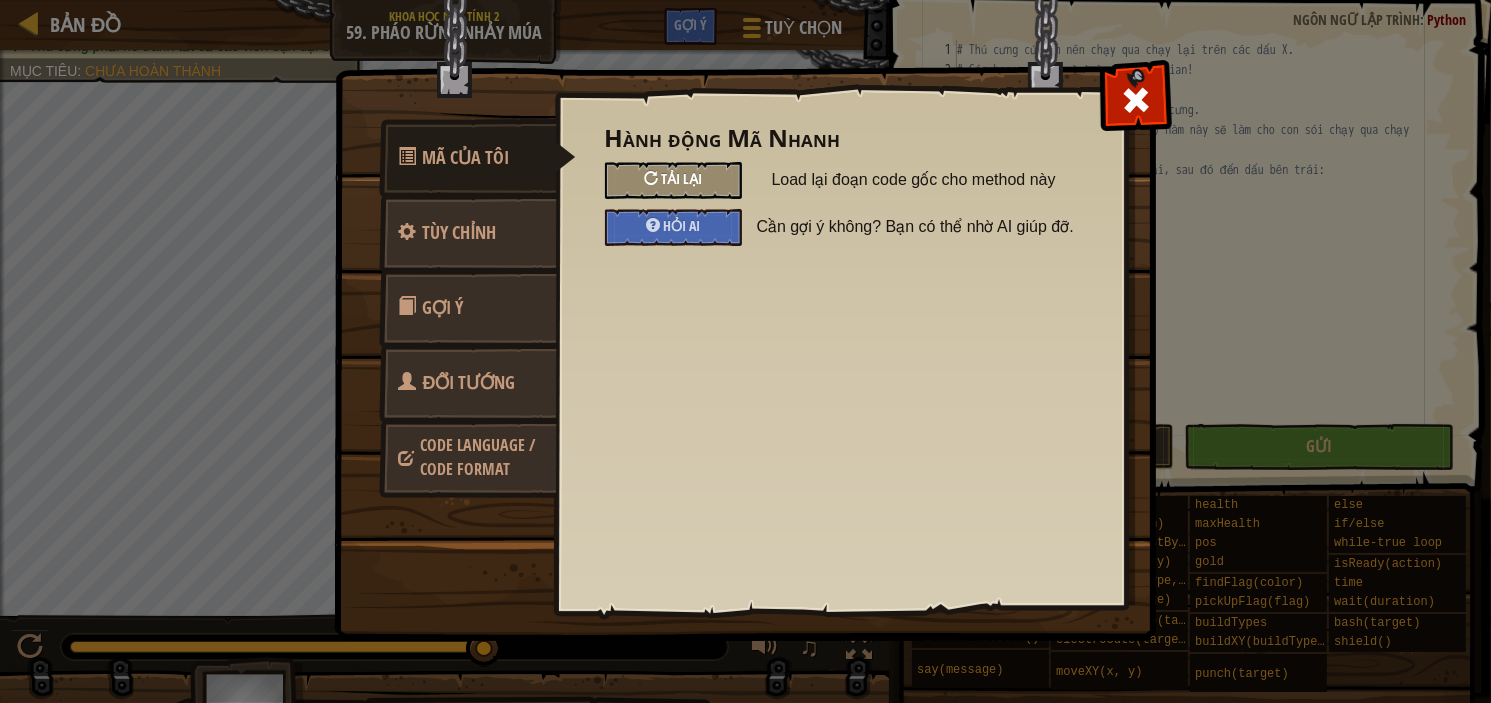 click on "Tải lại" at bounding box center [681, 178] 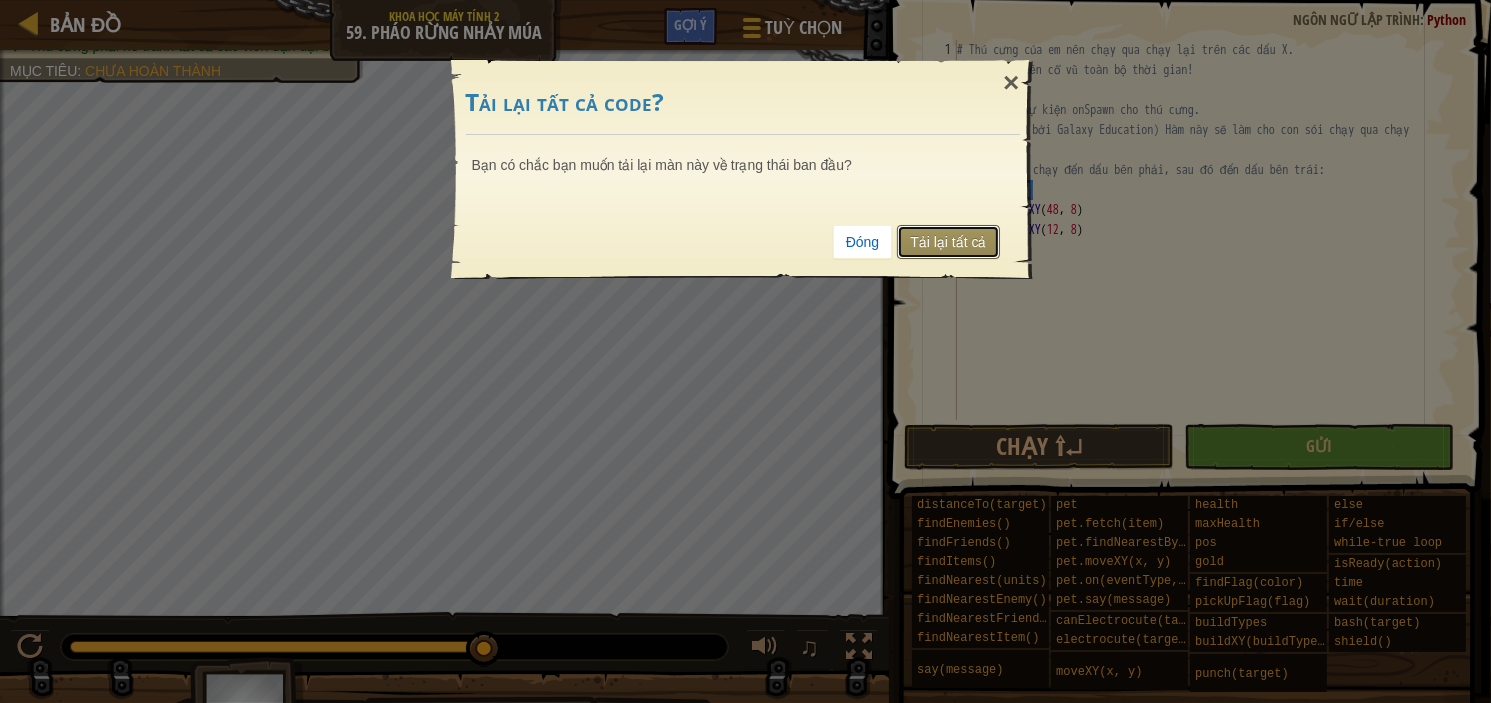 click on "Tải lại tất cả" at bounding box center (948, 242) 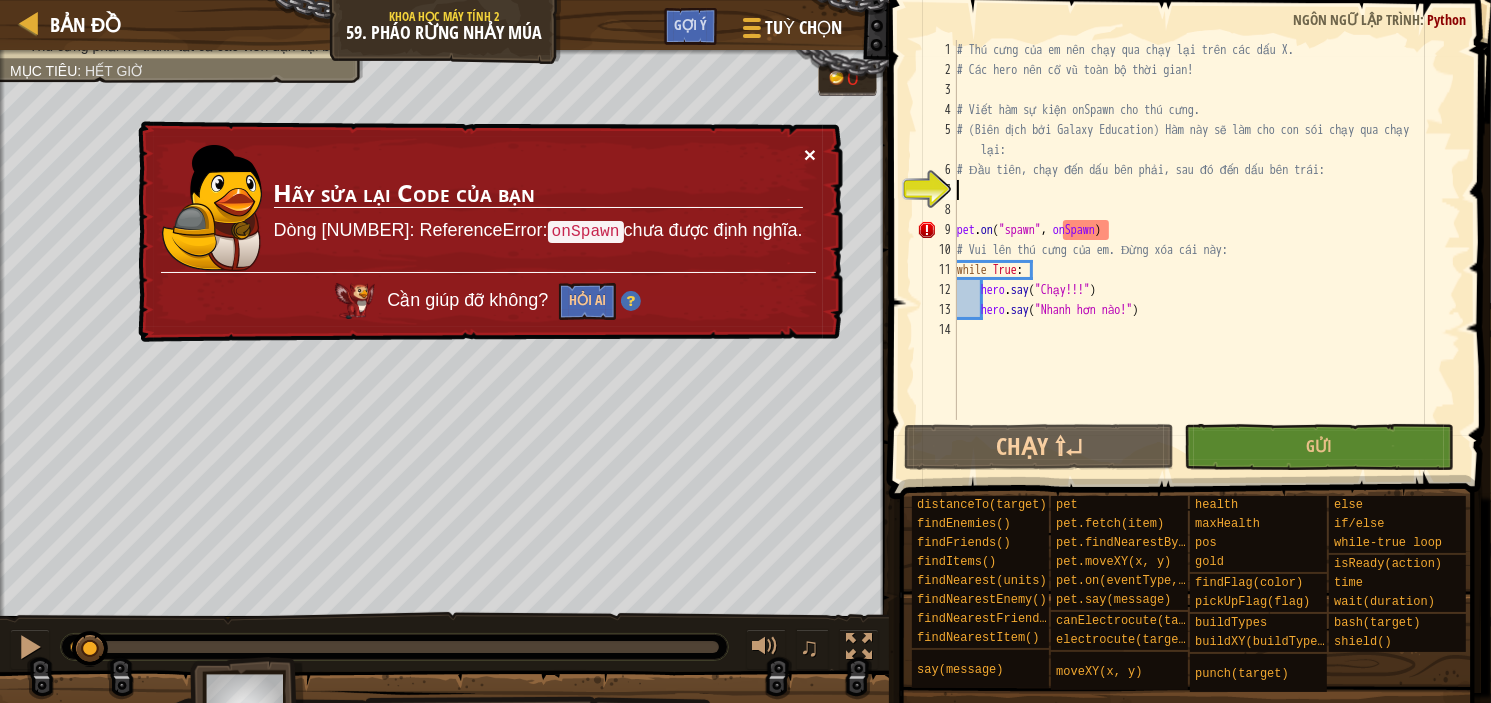 click on "×" at bounding box center [810, 154] 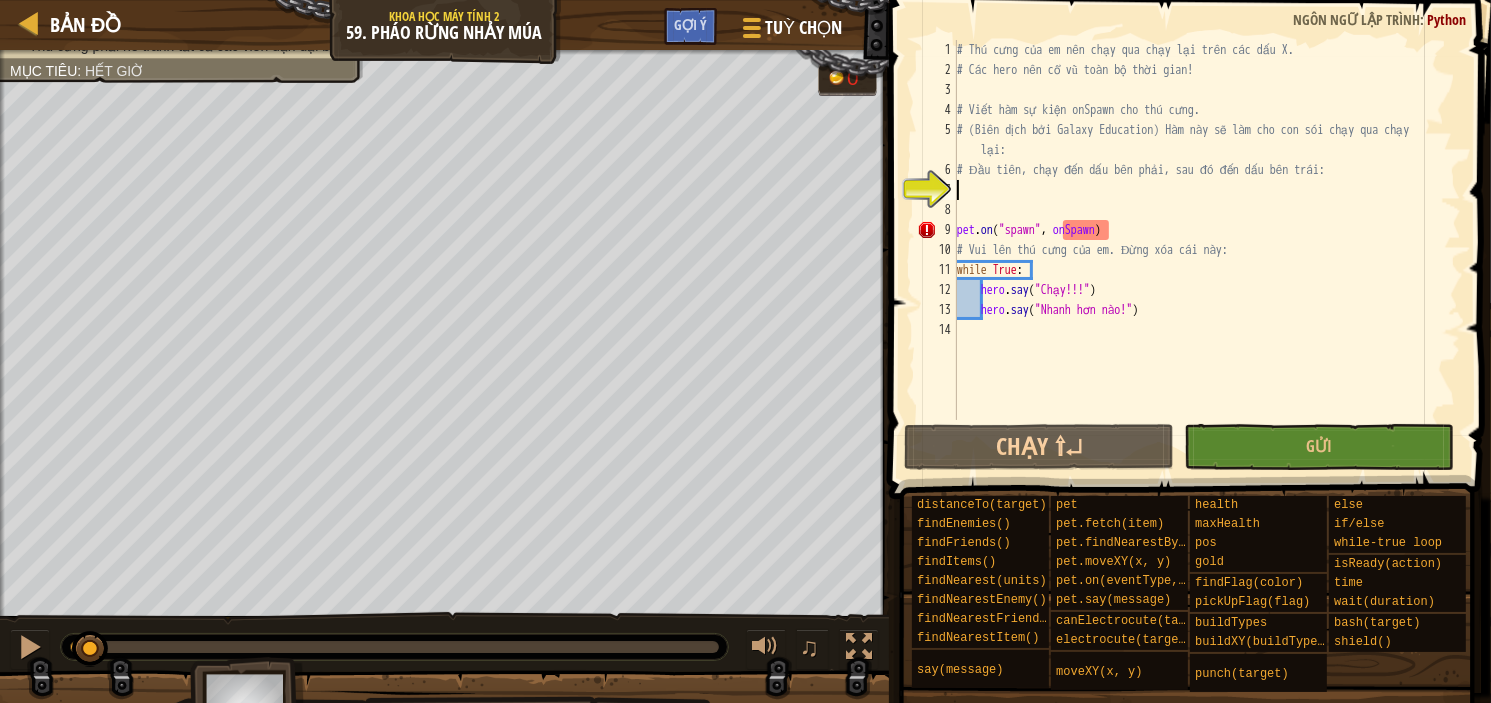 click on "# Thú cưng của em nên chạy qua chạy lại trên các dấu X. # Các hero nên cổ vũ toàn bộ thời gian! # Viết hàm sự kiện onSpawn cho thú cưng. # (Biên dịch bởi Galaxy Education) Hàm này sẽ làm cho con sói chạy qua chạy       lại: # Đầu tiên, chạy đến dấu bên phải, sau đó đến dấu bên trái: pet . on ( "spawn" ,   onSpawn ) # Vui lên thú cưng của em. Đừng xóa cái này: while   True :      hero . say ( "Chạy!!!" )      hero . say ( "Nhanh hơn nào!" )" at bounding box center (1207, 250) 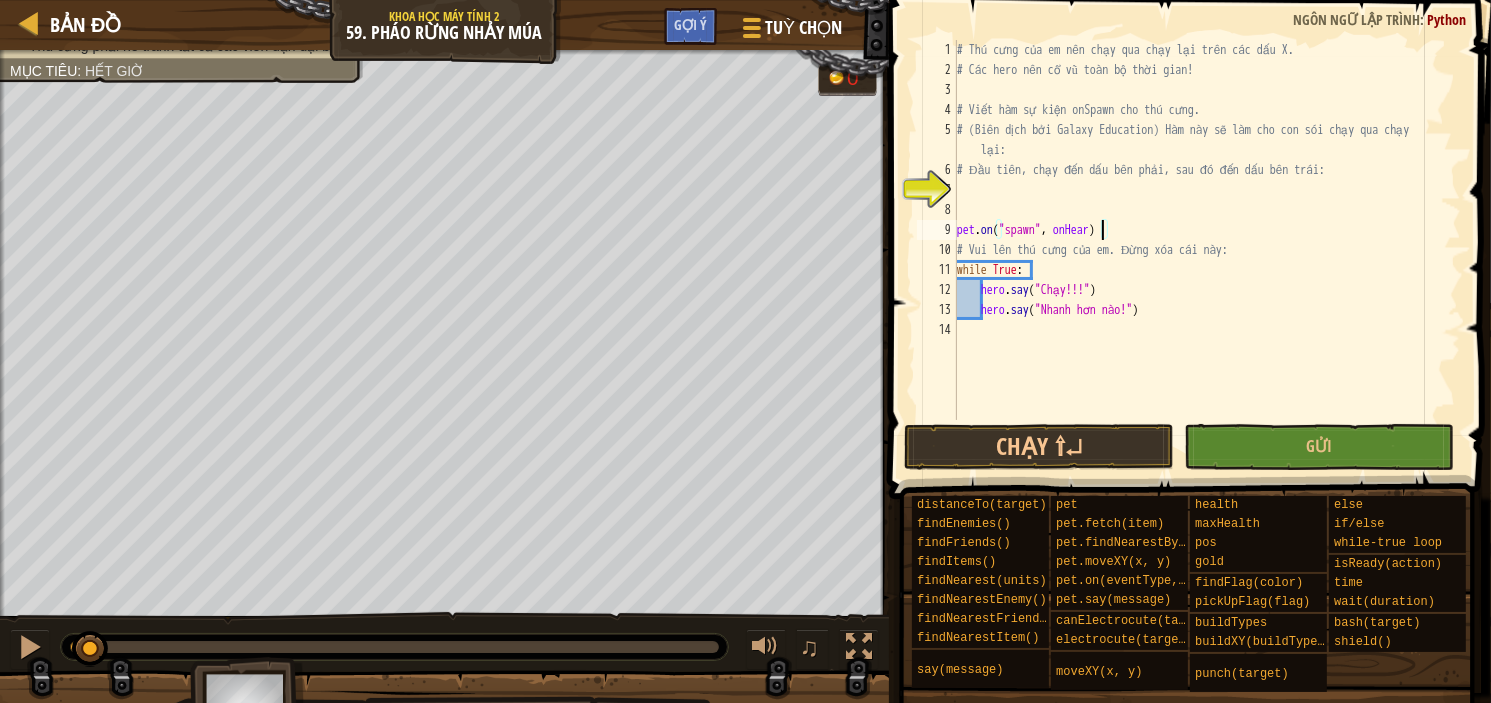 scroll, scrollTop: 9, scrollLeft: 11, axis: both 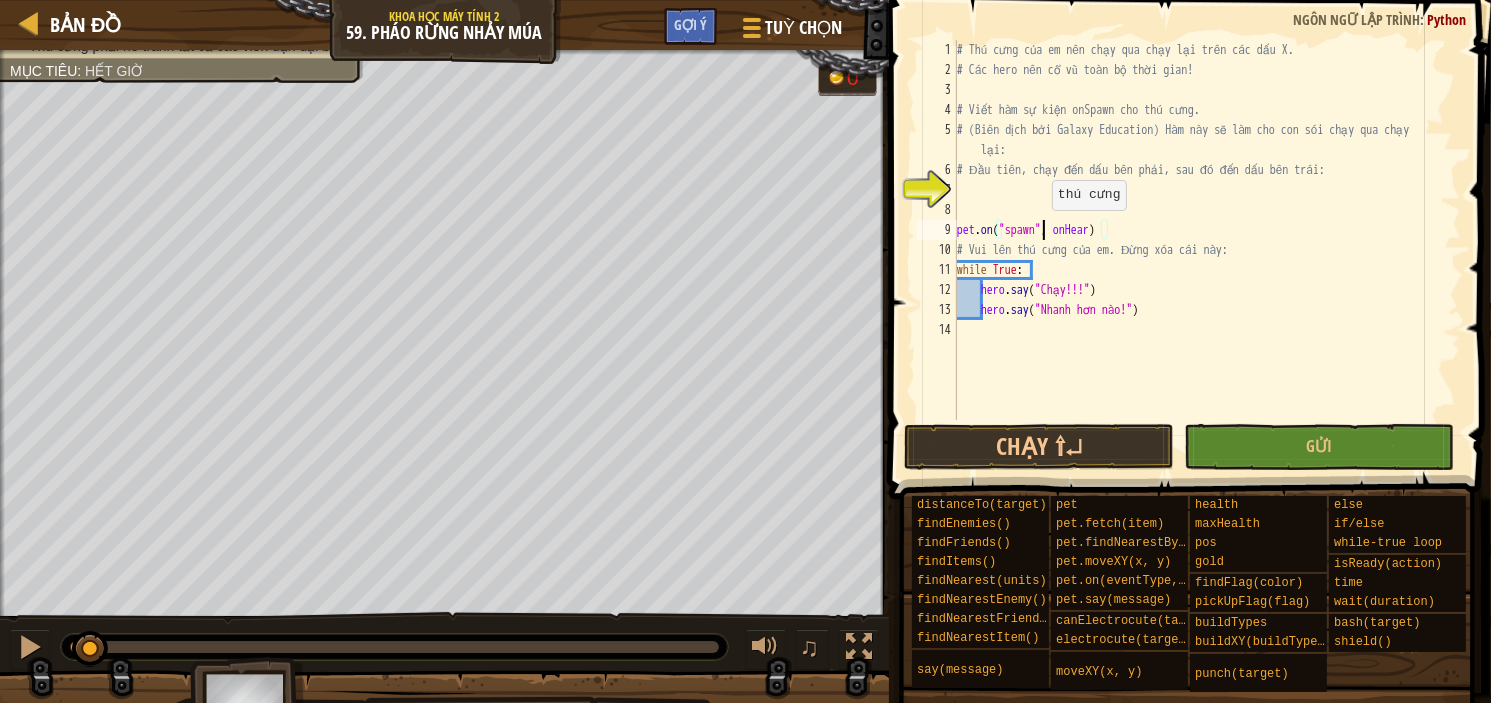 click on "# Thú cưng của em nên chạy qua chạy lại trên các dấu X. # Các hero nên cổ vũ toàn bộ thời gian! # Viết hàm sự kiện onSpawn cho thú cưng. # (Biên dịch bởi Galaxy Education) Hàm này sẽ làm cho con sói chạy qua chạy       lại: # Đầu tiên, chạy đến dấu bên phải, sau đó đến dấu bên trái: pet . on ( "spawn" ,   onHear ) # Vui lên thú cưng của em. Đừng xóa cái này: while   True :      hero . say ( "Chạy!!!" )      hero . say ( "Nhanh hơn nào!" )" at bounding box center [1207, 250] 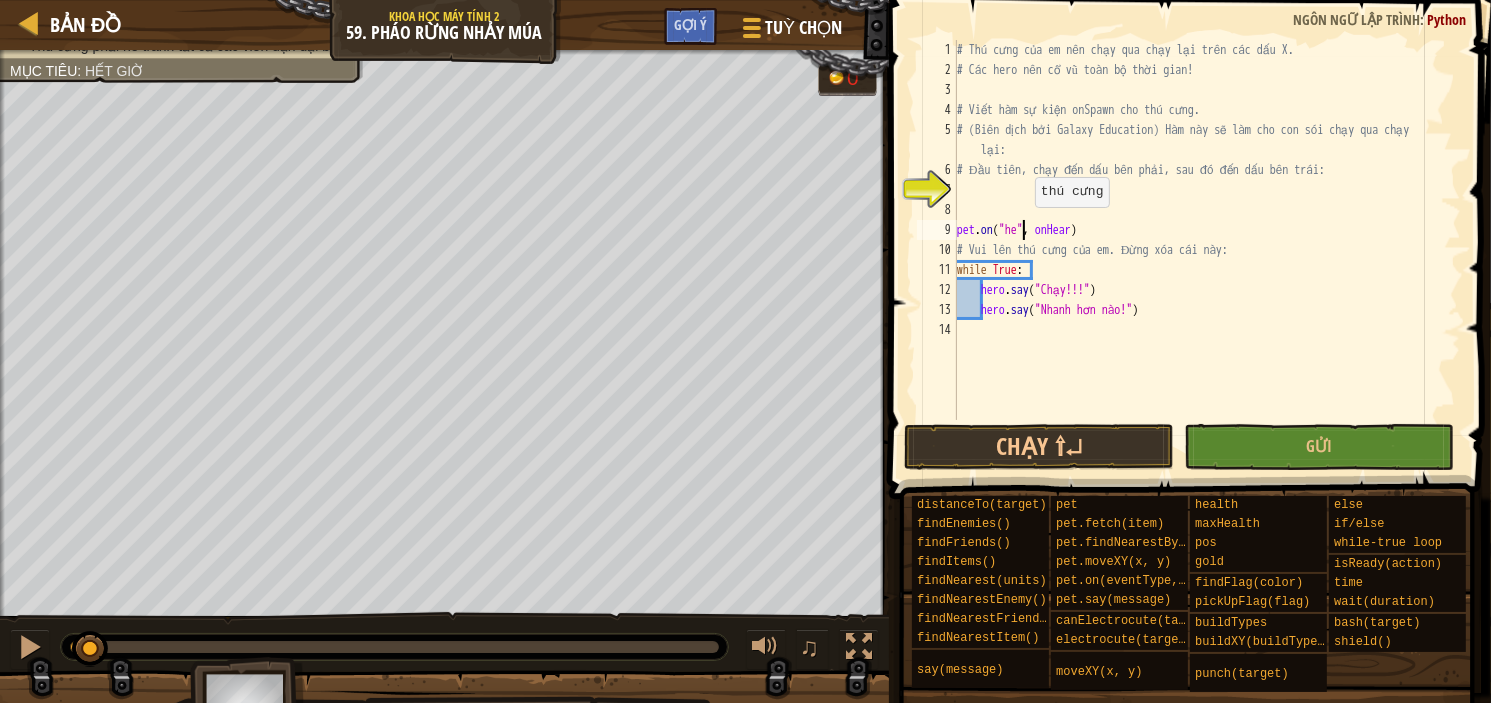 scroll, scrollTop: 9, scrollLeft: 6, axis: both 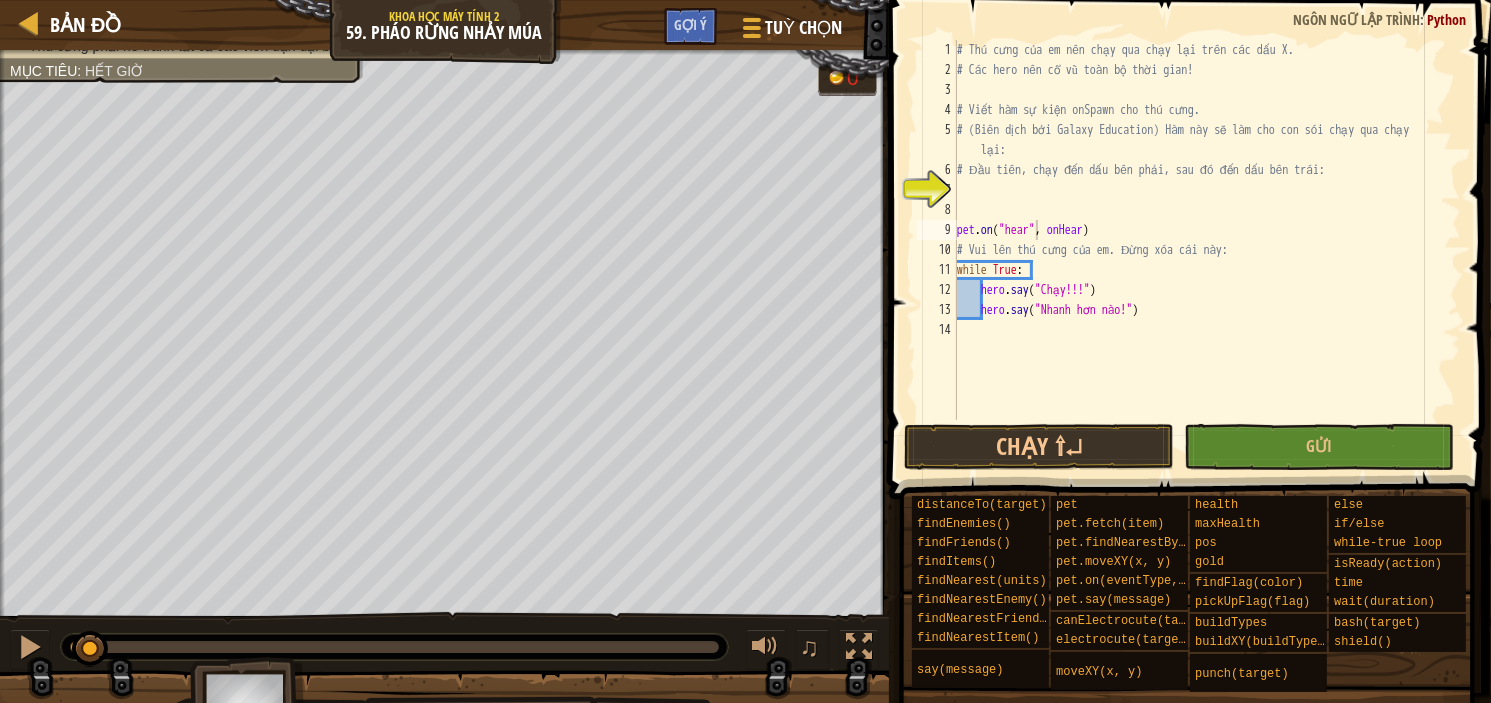 click on "# Thú cưng của em nên chạy qua chạy lại trên các dấu X. # Các hero nên cổ vũ toàn bộ thời gian! # Viết hàm sự kiện onSpawn cho thú cưng. # (Biên dịch bởi Galaxy Education) Hàm này sẽ làm cho con sói chạy qua chạy  						 lại: # Đầu tiên, chạy đến dấu bên phải, sau đó đến dấu bên trái: pet . on ( "hear" ,   onHear ) # Vui lên thú cưng của em. Đừng xóa cái này: while   True :      hero . say ( "Chạy!!!" )      hero . say ( "Nhanh hơn nào!" )" at bounding box center [1207, 250] 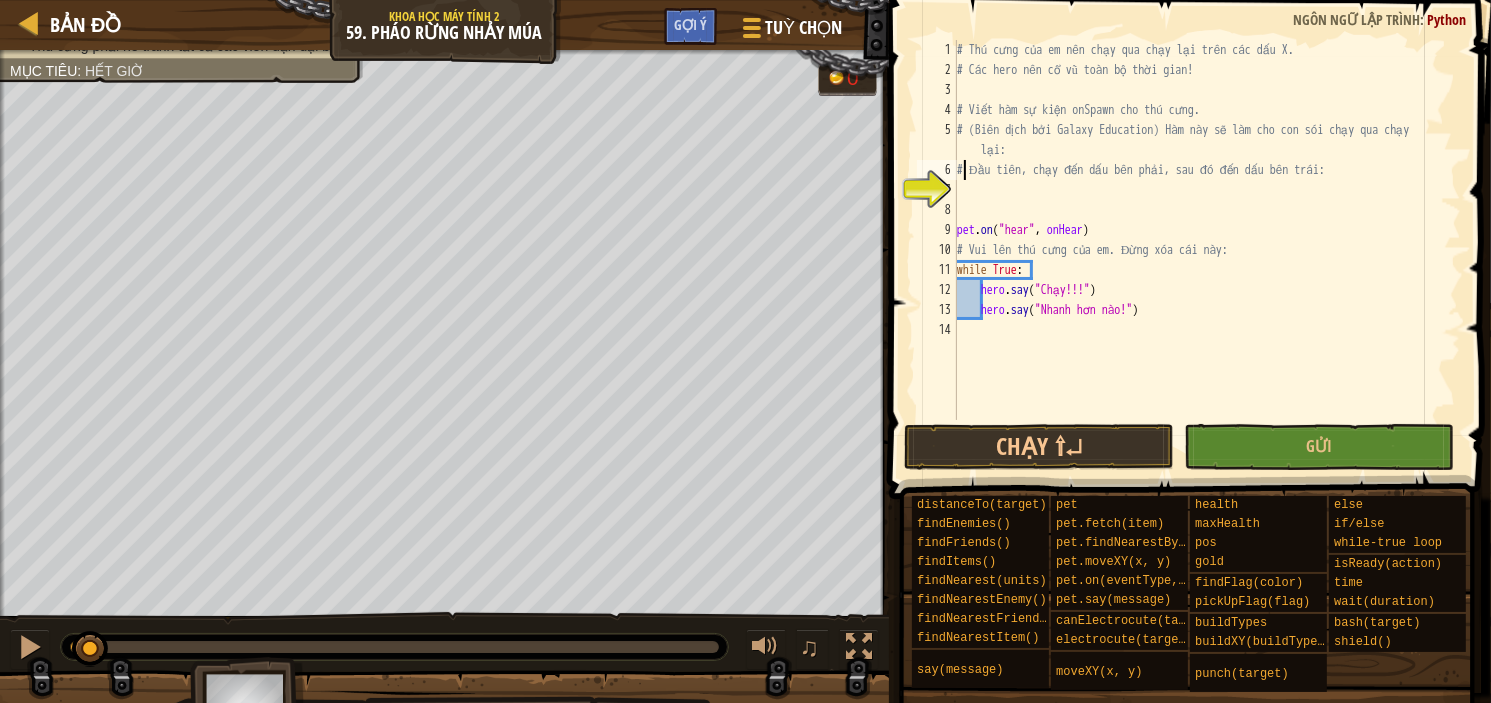 click on "# Thú cưng của em nên chạy qua chạy lại trên các dấu X. # Các hero nên cổ vũ toàn bộ thời gian! # Viết hàm sự kiện onSpawn cho thú cưng. # (Biên dịch bởi Galaxy Education) Hàm này sẽ làm cho con sói chạy qua chạy  						 lại: # Đầu tiên, chạy đến dấu bên phải, sau đó đến dấu bên trái: pet . on ( "hear" ,   onHear ) # Vui lên thú cưng của em. Đừng xóa cái này: while   True :      hero . say ( "Chạy!!!" )      hero . say ( "Nhanh hơn nào!" )" at bounding box center [1207, 250] 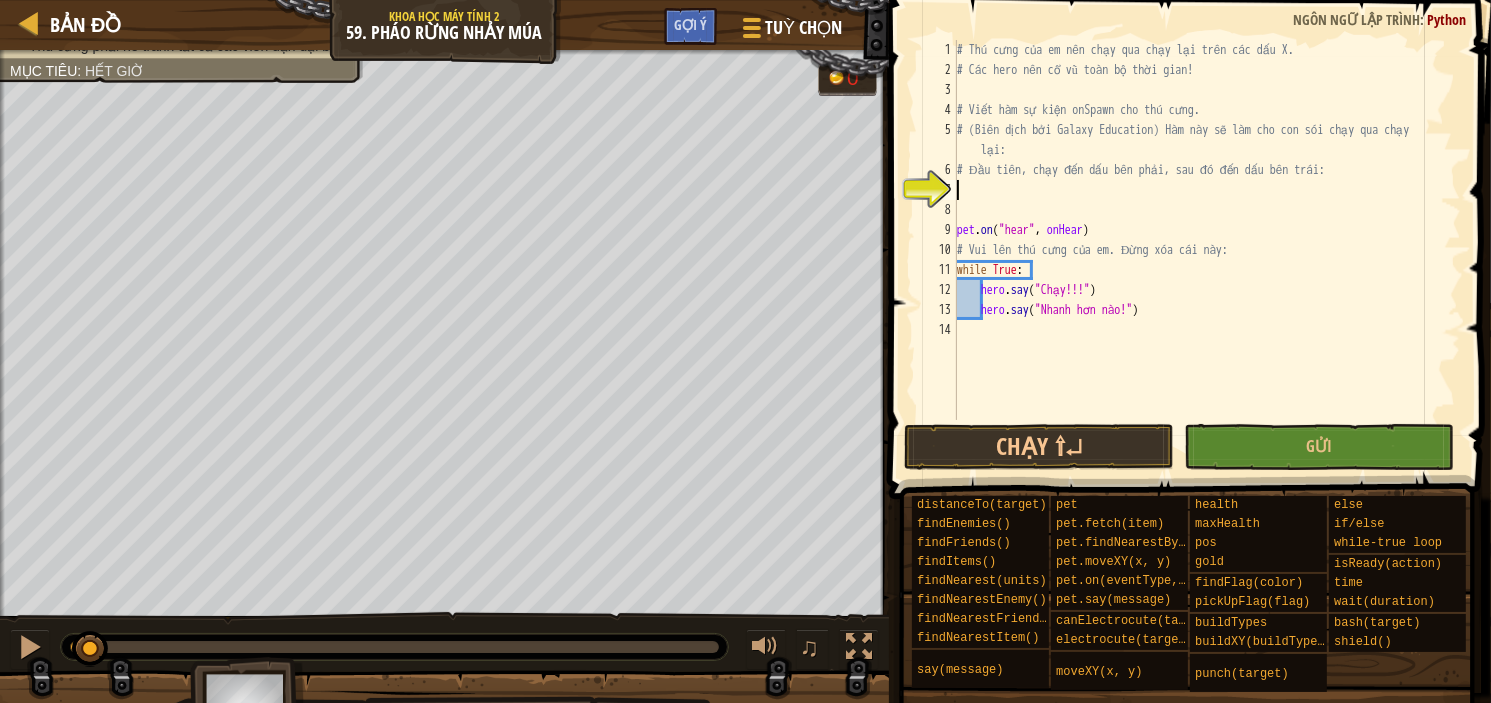scroll, scrollTop: 9, scrollLeft: 0, axis: vertical 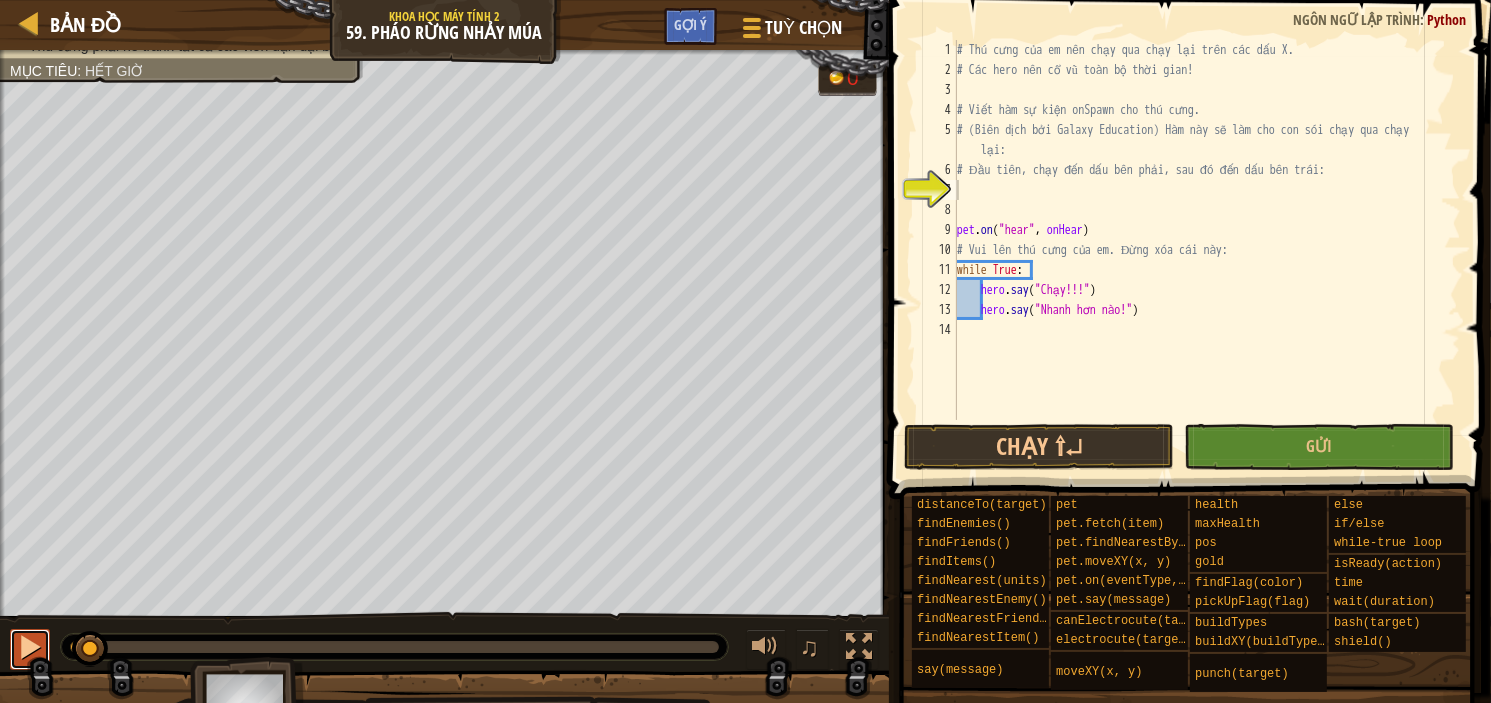 click at bounding box center [30, 647] 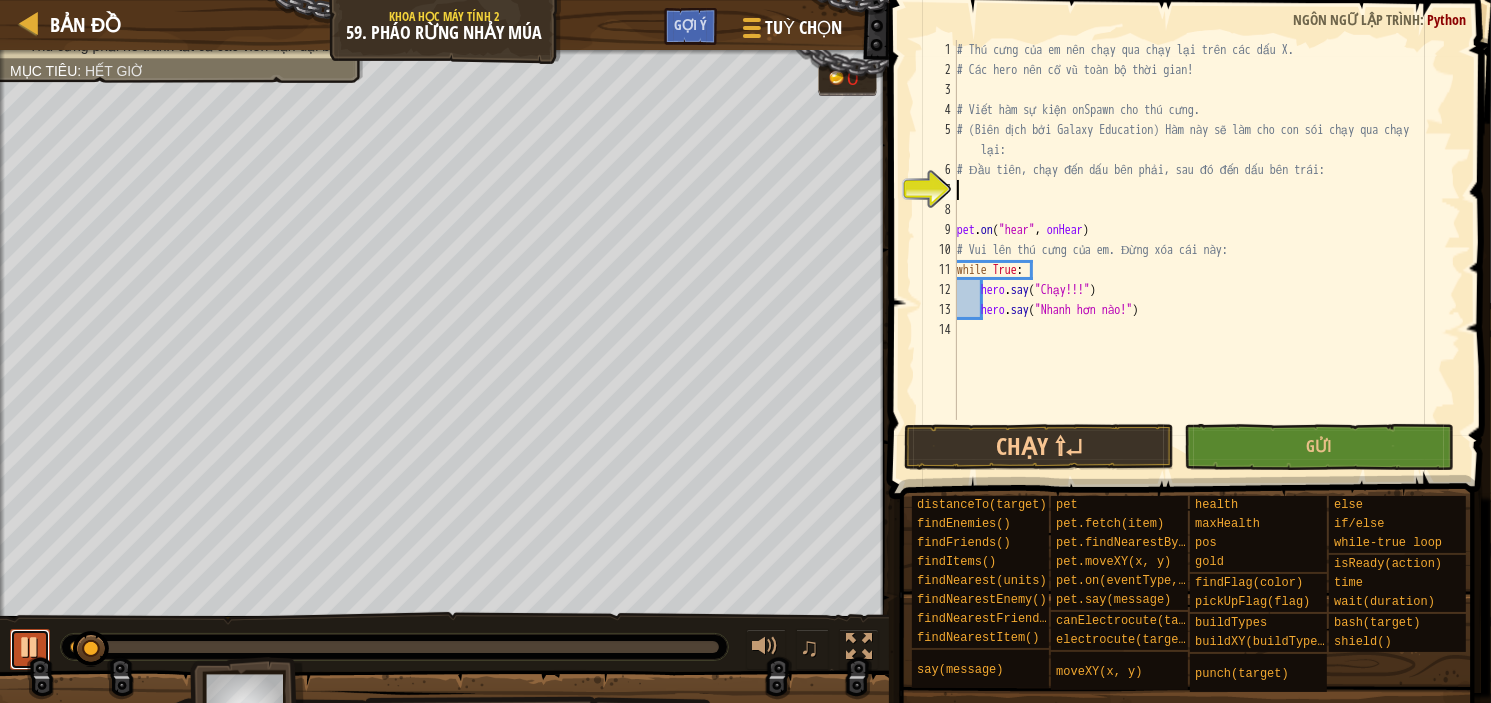 click at bounding box center [30, 647] 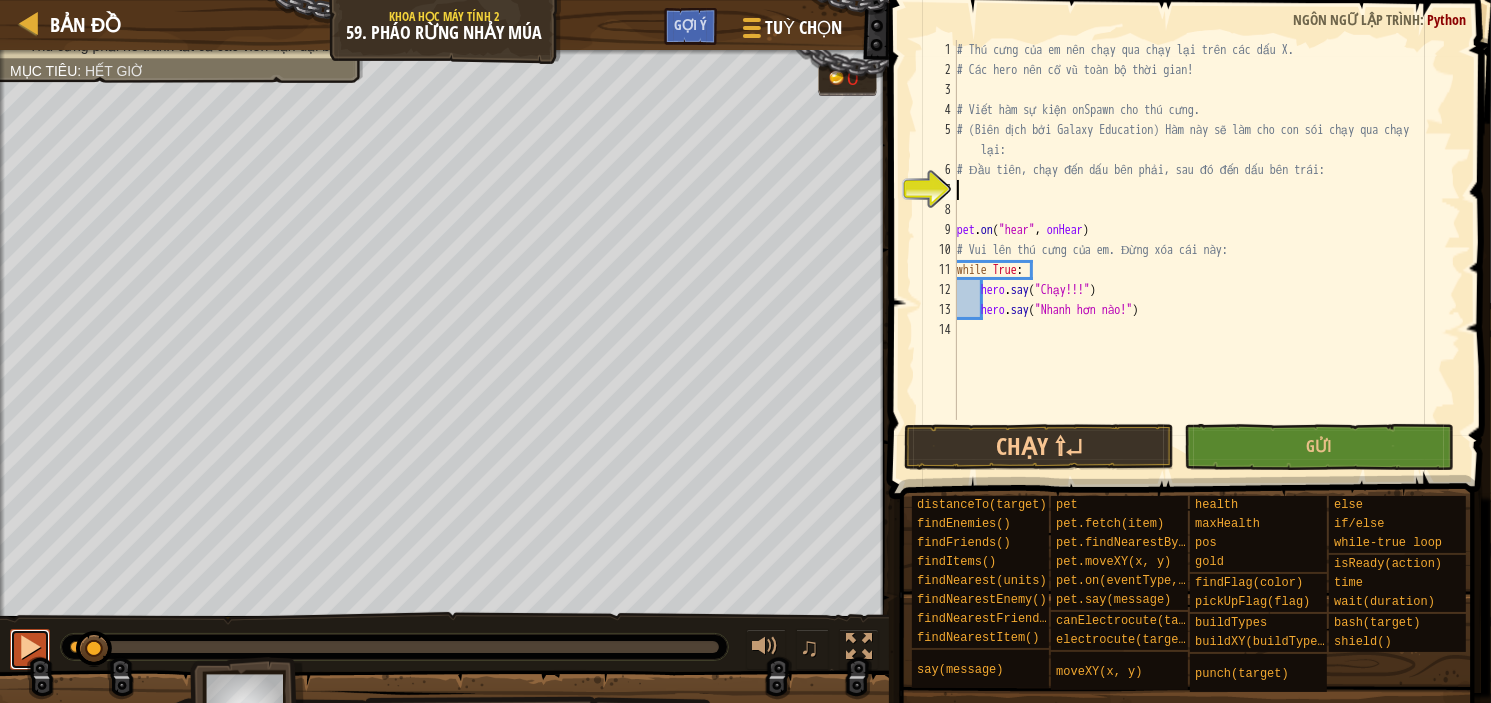 click at bounding box center (30, 647) 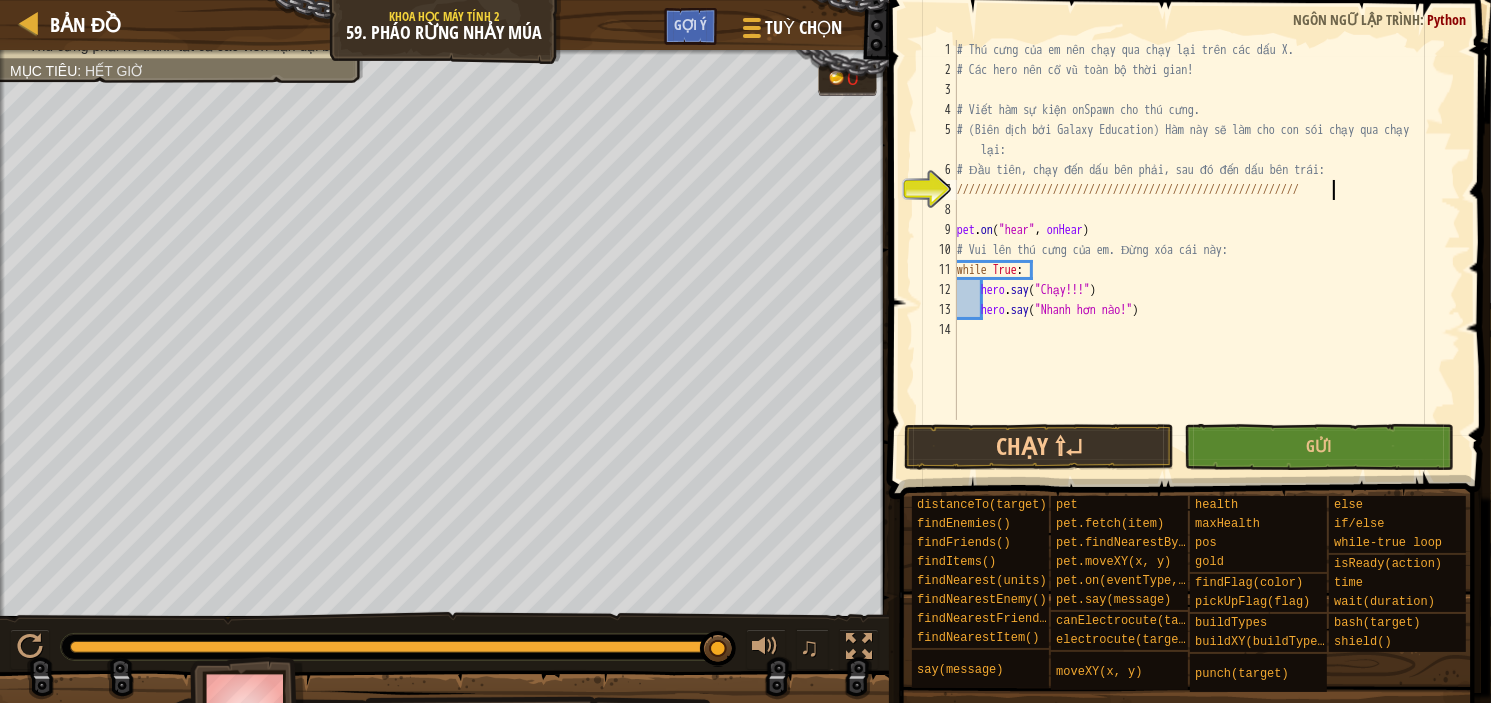 scroll, scrollTop: 9, scrollLeft: 33, axis: both 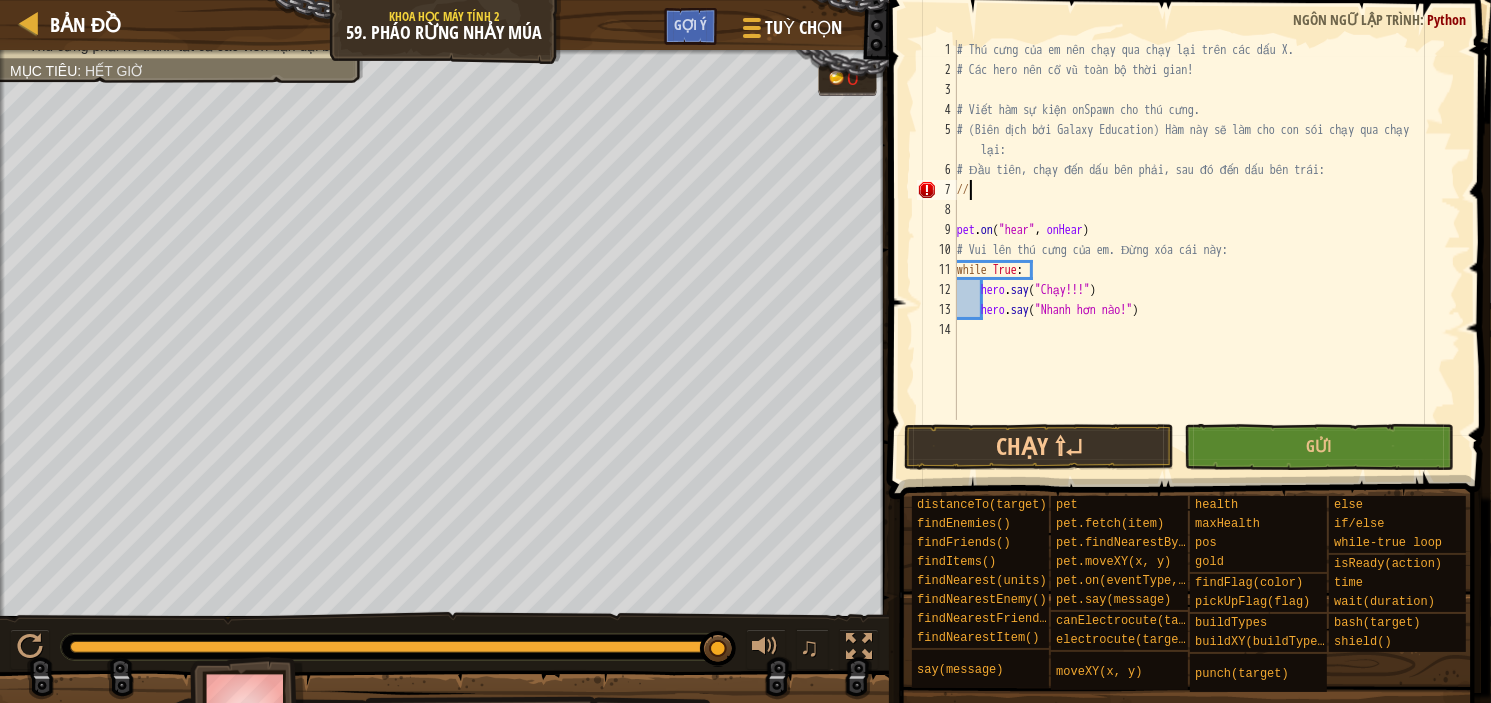 type on "/" 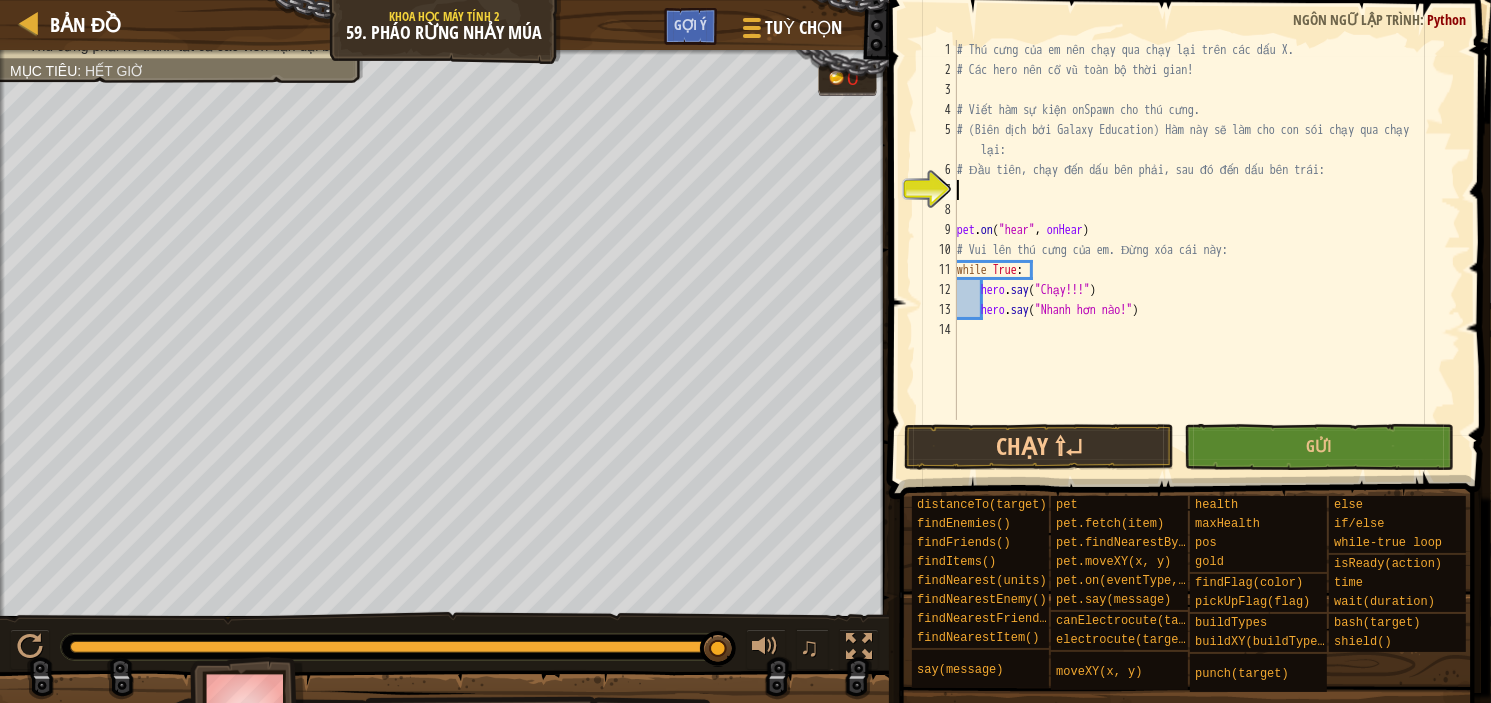 type on "ư" 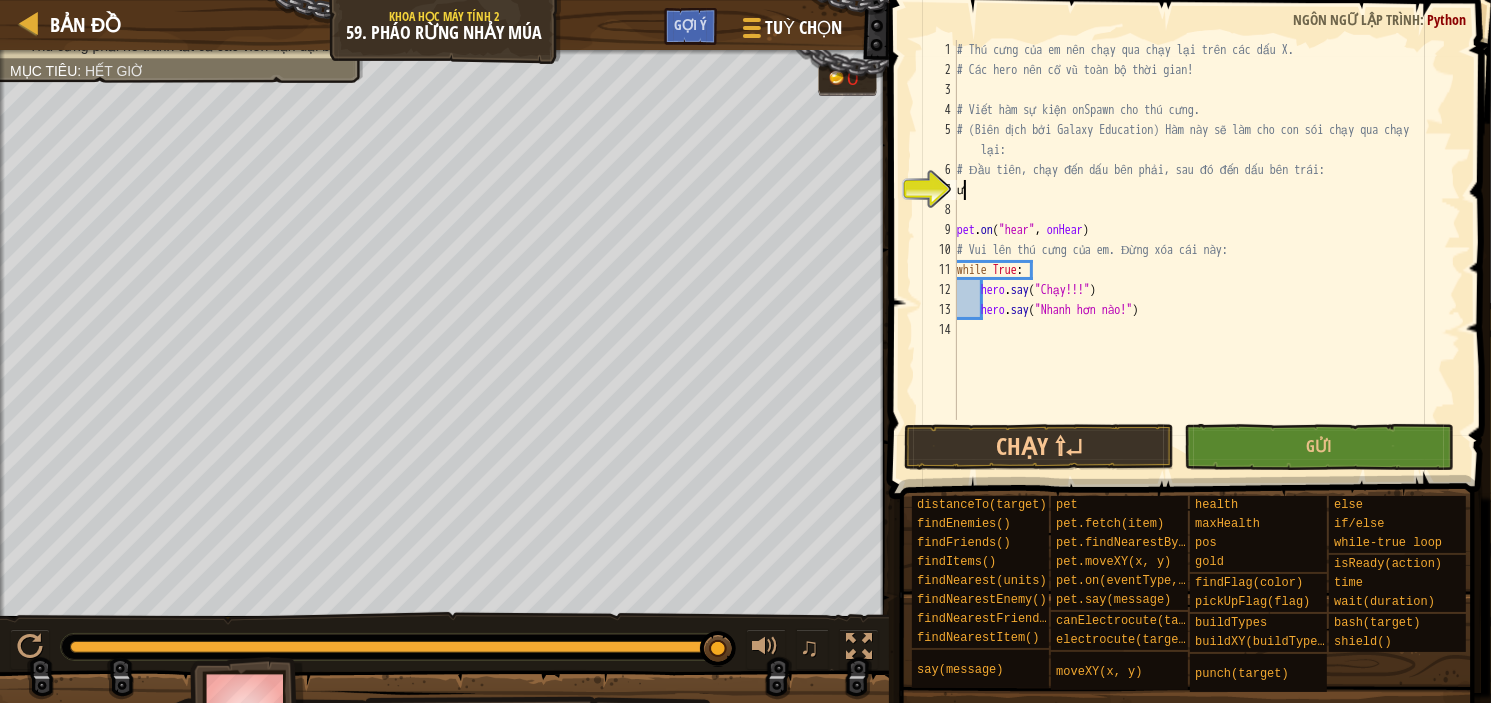 type on "w" 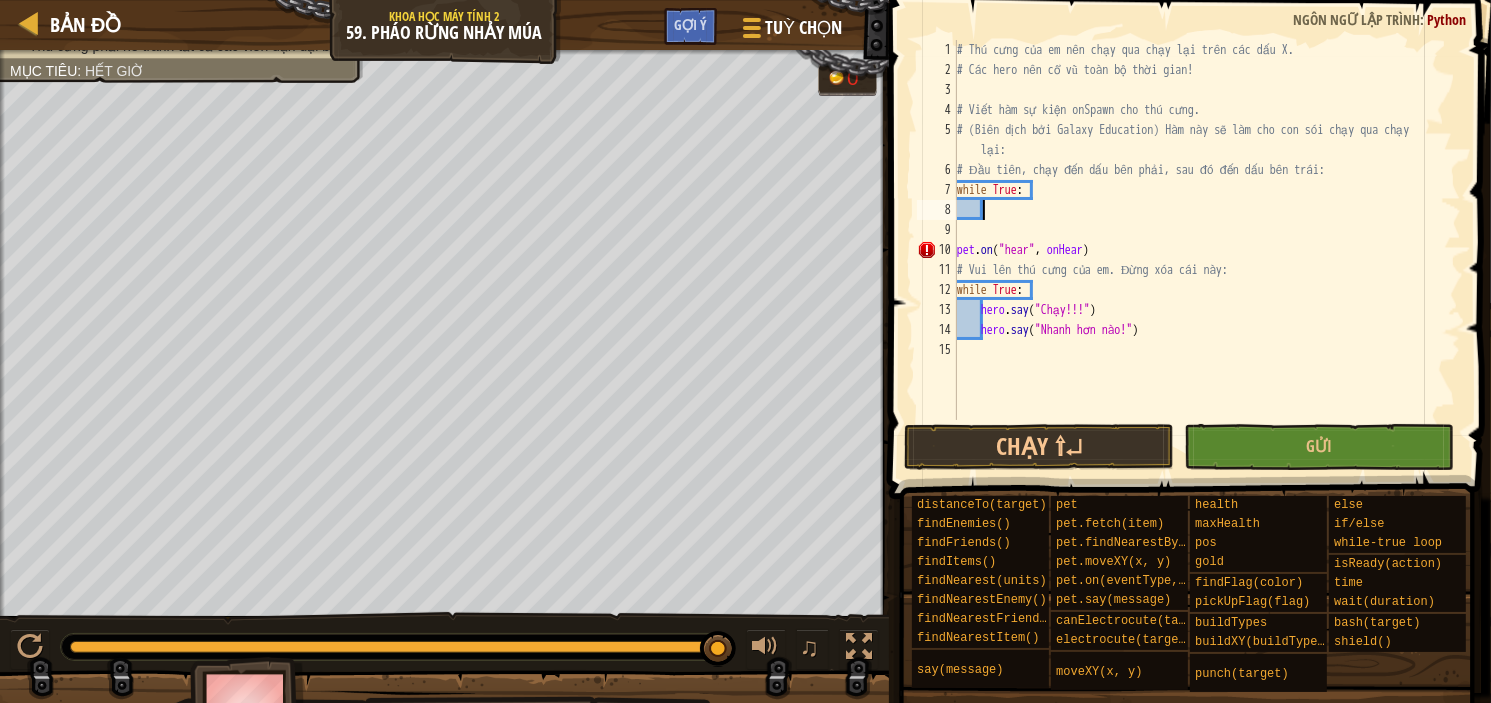 type on "h" 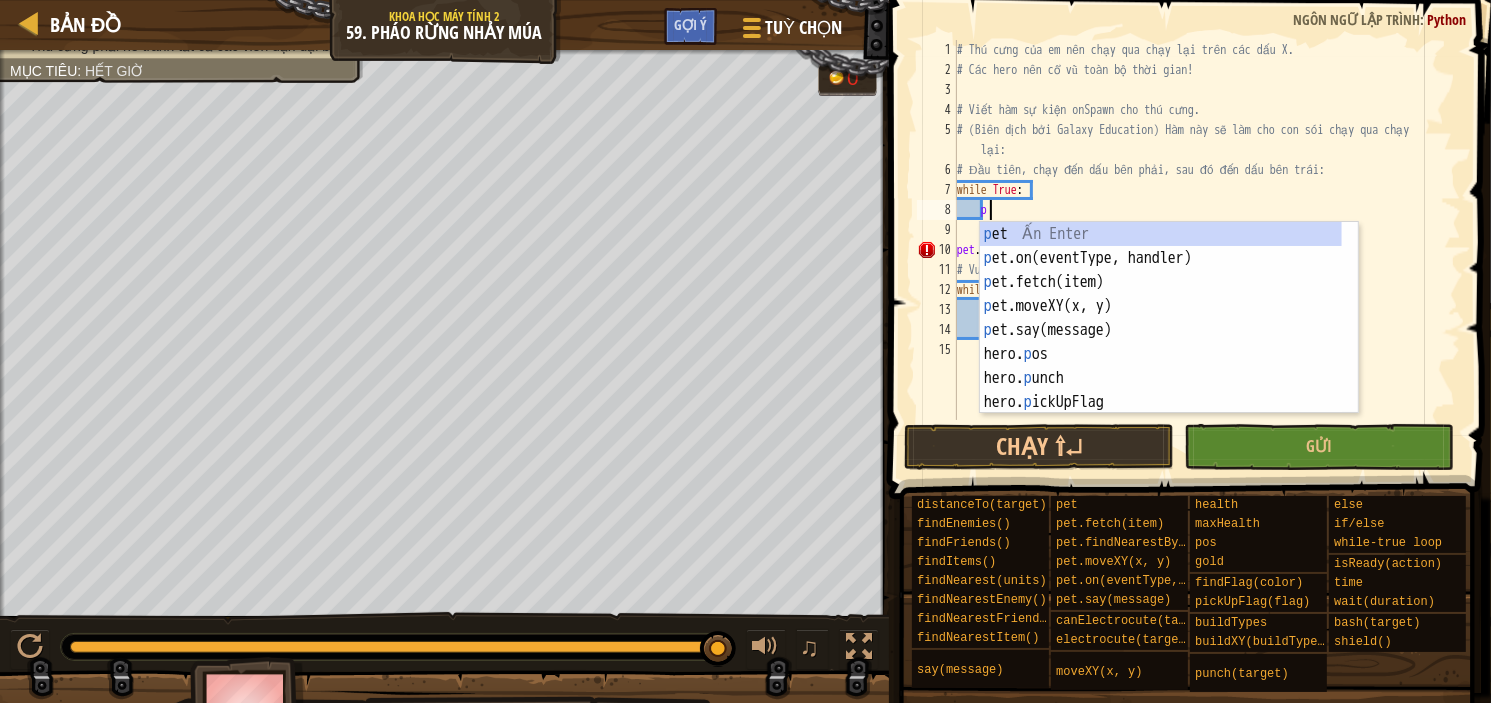 scroll, scrollTop: 9, scrollLeft: 1, axis: both 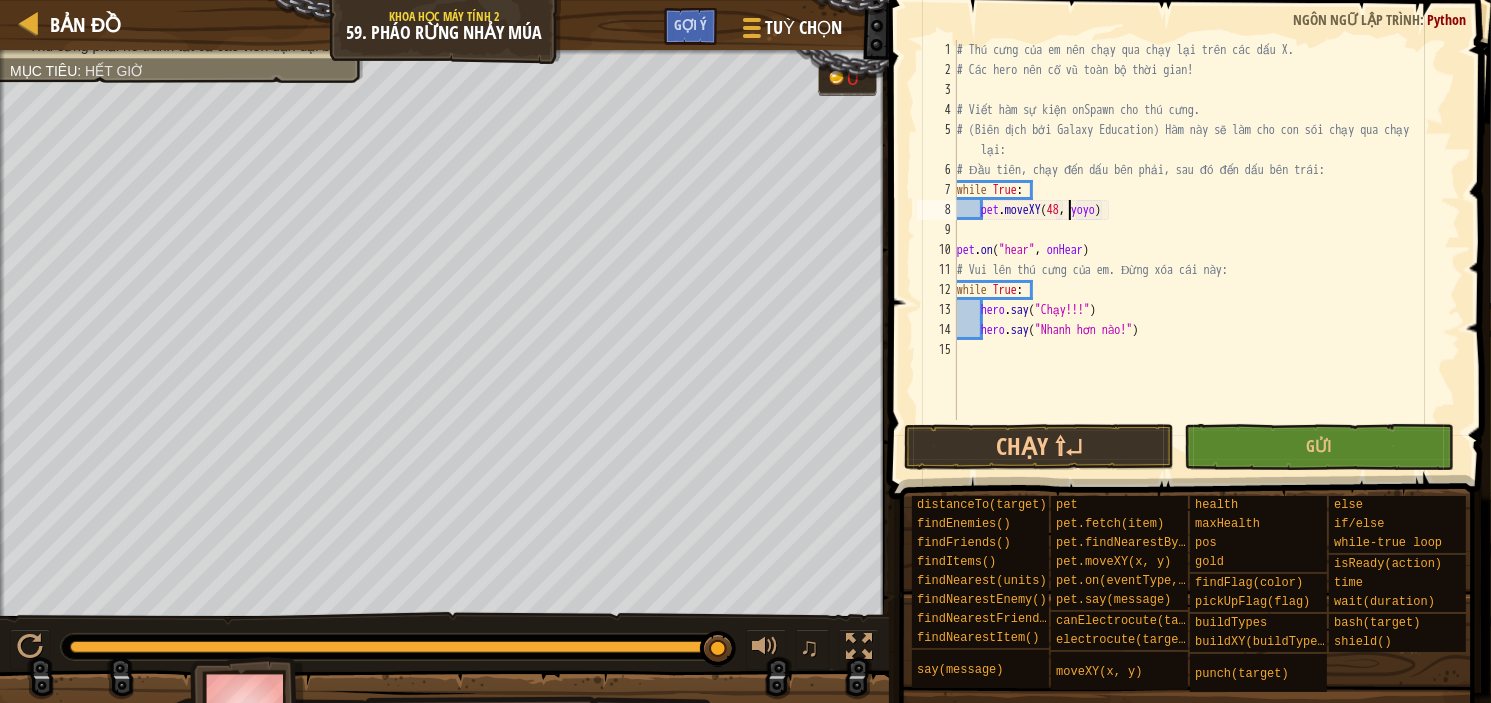 click on "# Thú cưng của em nên chạy qua chạy lại trên các dấu X. # Các hero nên cổ vũ toàn bộ thời gian! # Viết hàm sự kiện onSpawn cho thú cưng. # (Biên dịch bởi Galaxy Education) Hàm này sẽ làm cho con sói chạy qua chạy       lại: # Đầu tiên, chạy đến dấu bên phải, sau đó đến dấu bên trái: while   True :      pet . moveXY ( 48 ,   yoyo ) pet . on ( "hear" ,   onHear ) # Vui lên thú cưng của em. Đừng xóa cái này: while   True :      hero . say ( "Chạy!!!" )      hero . say ( "Nhanh hơn nào!" )" at bounding box center [1207, 250] 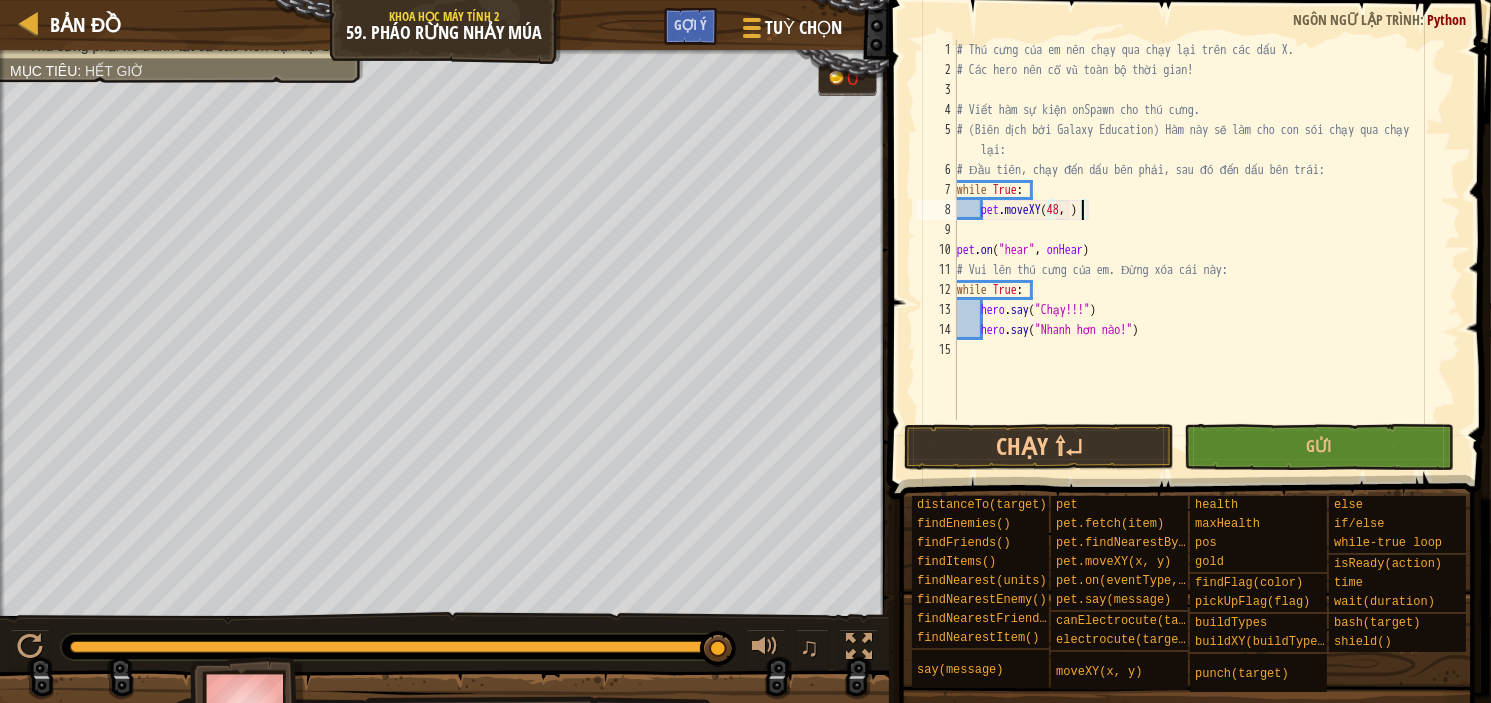 type on "pet.moveXY(48, 9)" 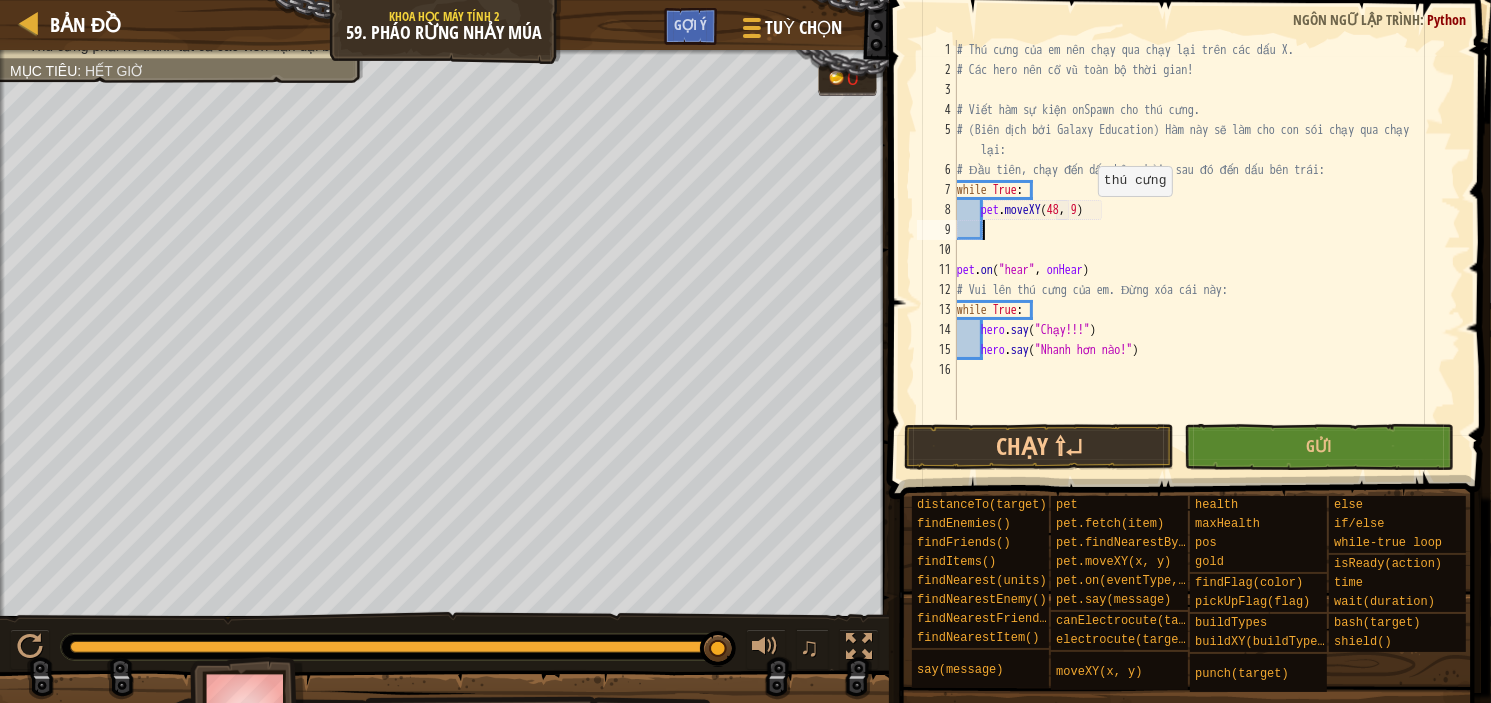scroll, scrollTop: 9, scrollLeft: 1, axis: both 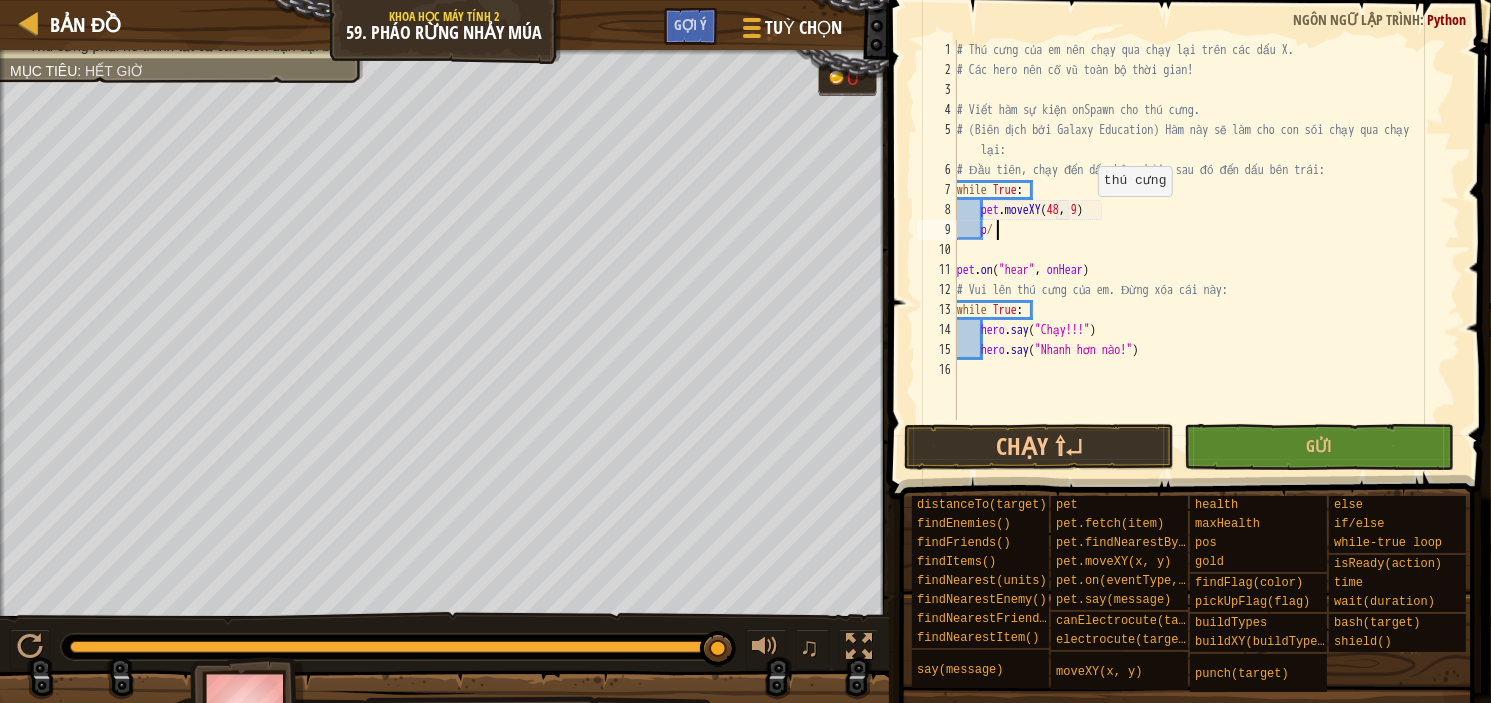 type on "p/////" 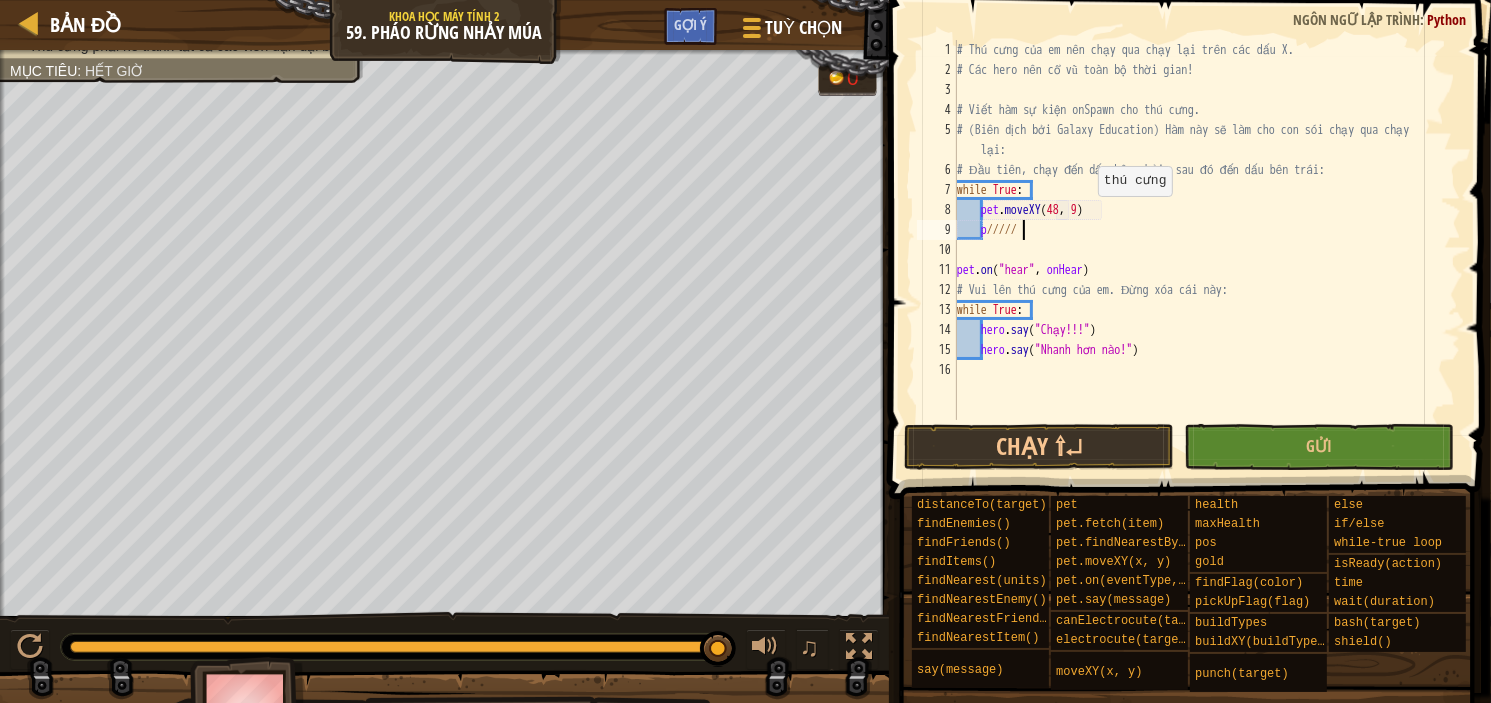 scroll, scrollTop: 9, scrollLeft: 0, axis: vertical 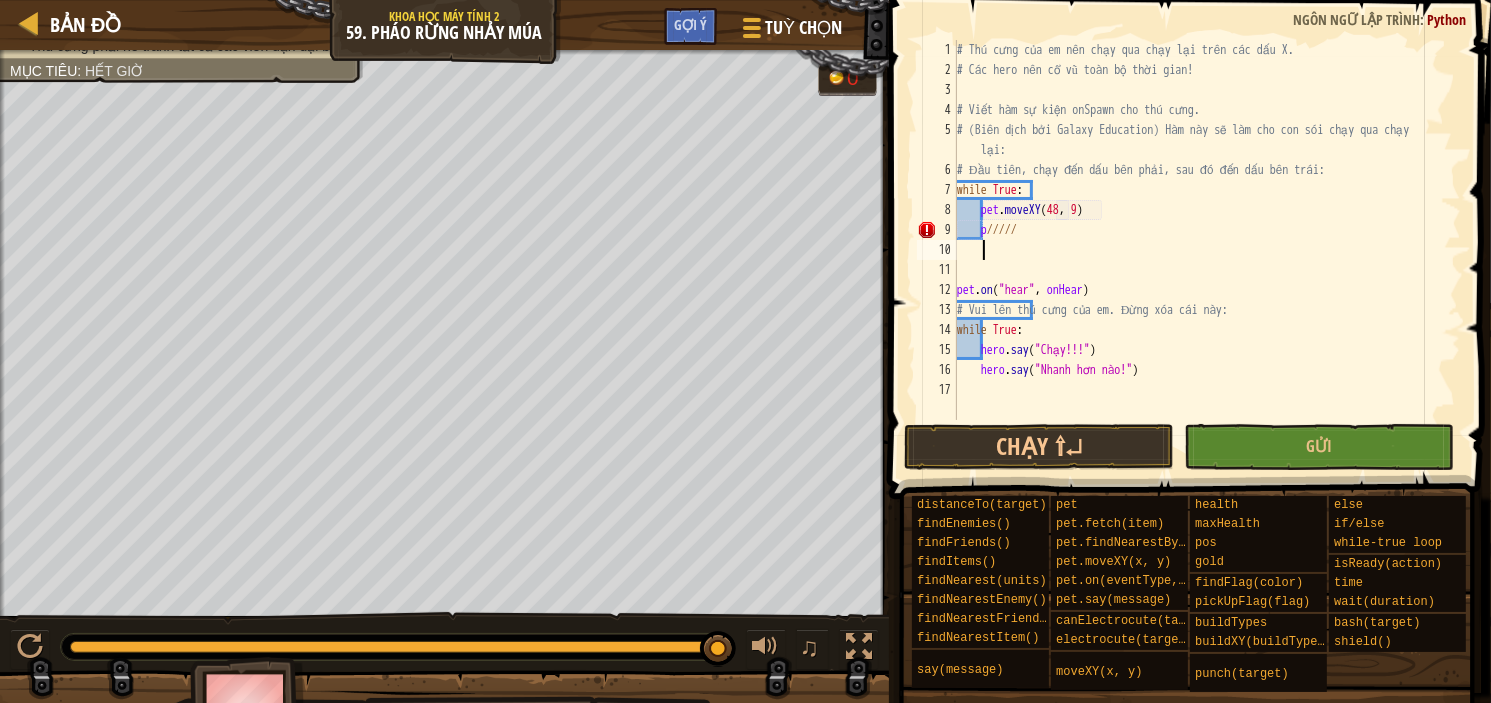 click on "# Thú cưng của em nên chạy qua chạy lại trên các dấu X. # Các hero nên cổ vũ toàn bộ thời gian! # Viết hàm sự kiện onSpawn cho thú cưng. # (Biên dịch bởi Galaxy Education) Hàm này sẽ làm cho con sói chạy qua chạy       lại: # Đầu tiên, chạy đến dấu bên phải, sau đó đến dấu bên trái: while   True :      pet . moveXY ( 48 ,   9 )      p /////      pet . on ( "hear" ,   onHear ) # Vui lên thú cưng của em. Đừng xóa cái này: while   True :      hero . say ( "Chạy!!!" )      hero . say ( "Nhanh hơn nào!" )" at bounding box center [1207, 250] 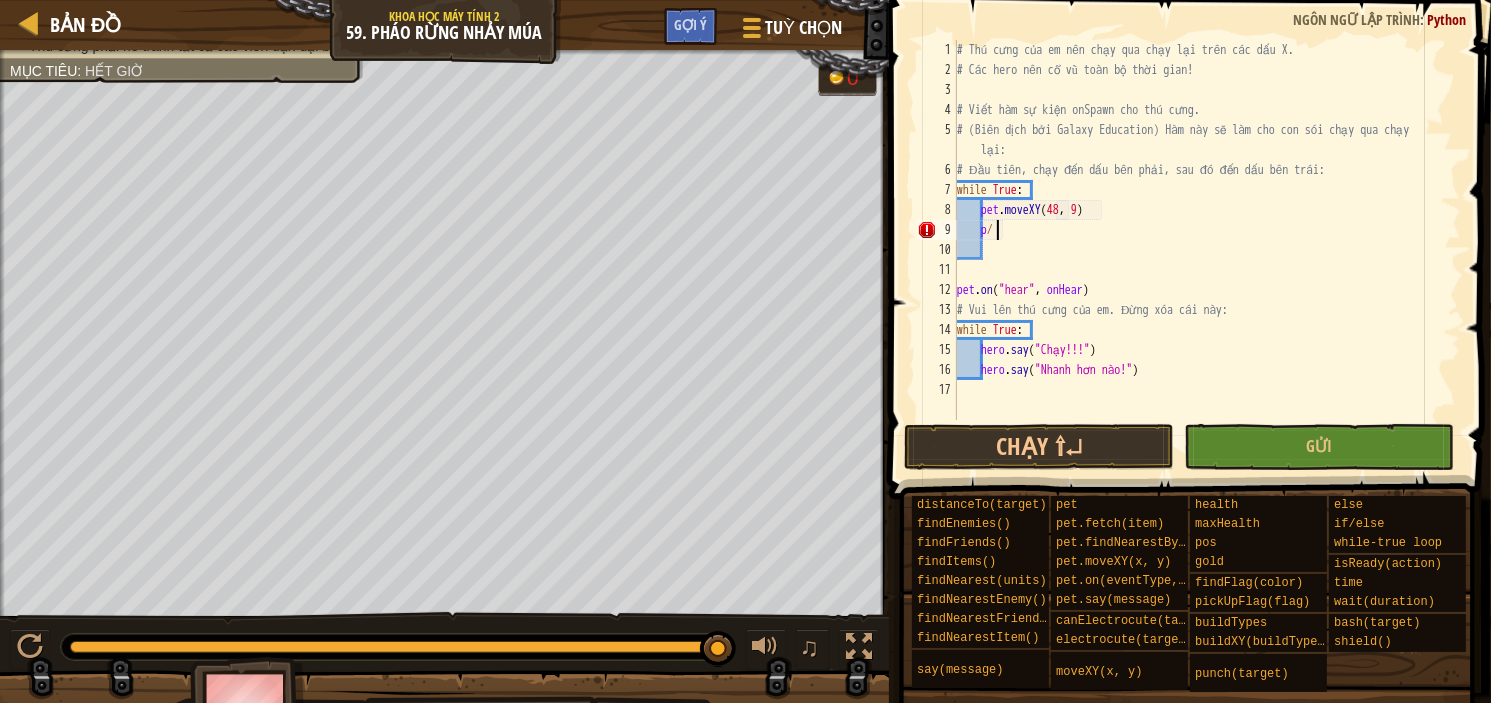 type on "p" 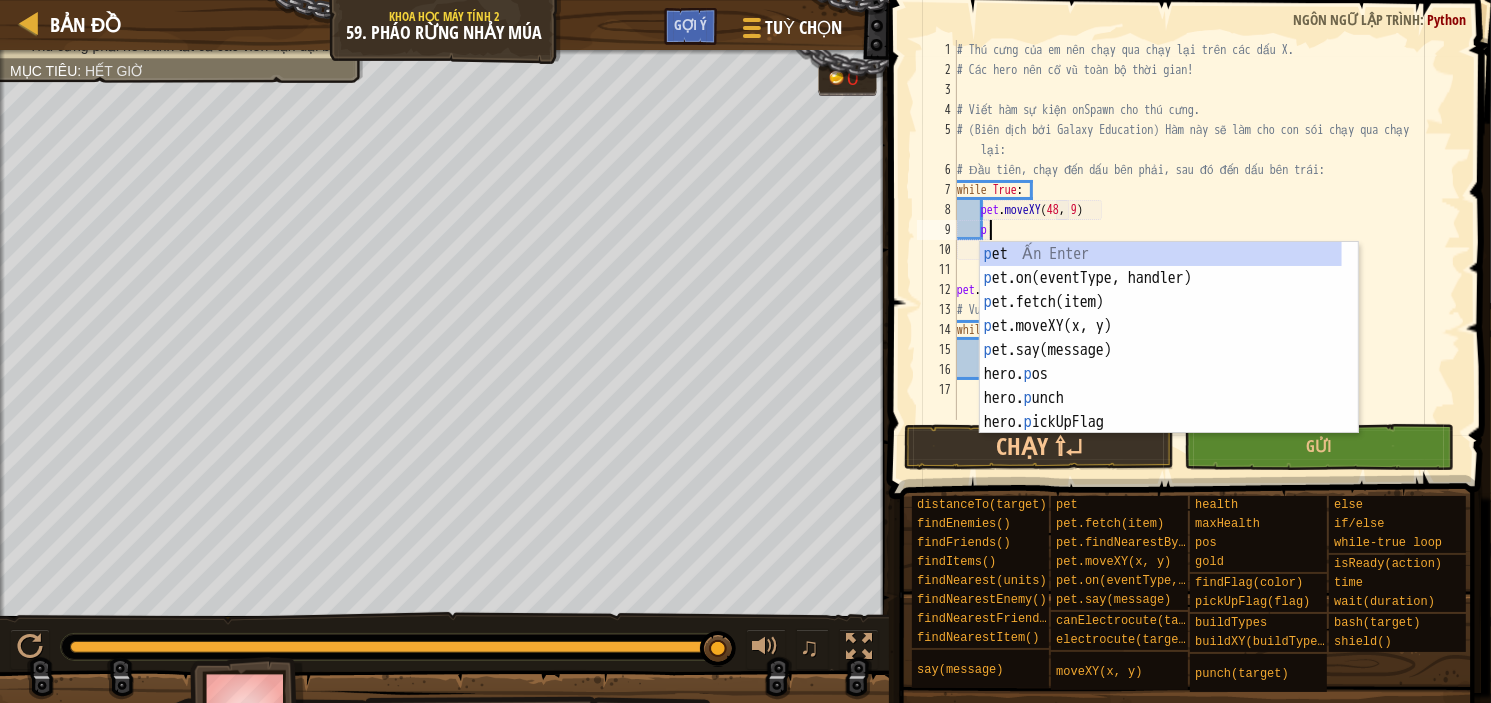 scroll, scrollTop: 9, scrollLeft: 1, axis: both 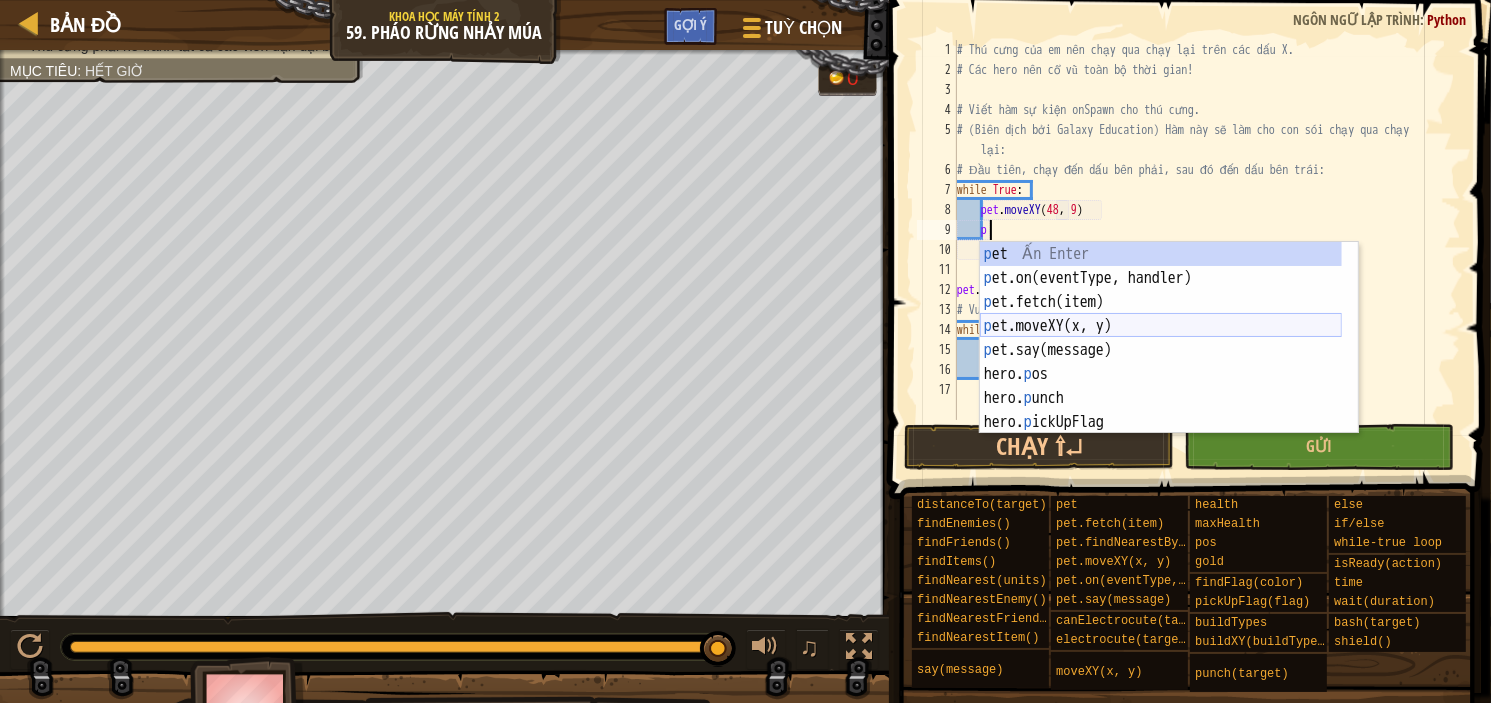 click on "p et Ấn Enter p et.on(eventType, handler) Ấn Enter p et.fetch(item) Ấn Enter p et.moveXY(x, y) Ấn Enter p et.say(message) Ấn Enter hero. p os Ấn Enter hero. p unch Ấn Enter hero. p ickUpFlag Ấn Enter hero.buildTy p es Ấn Enter" at bounding box center [1161, 362] 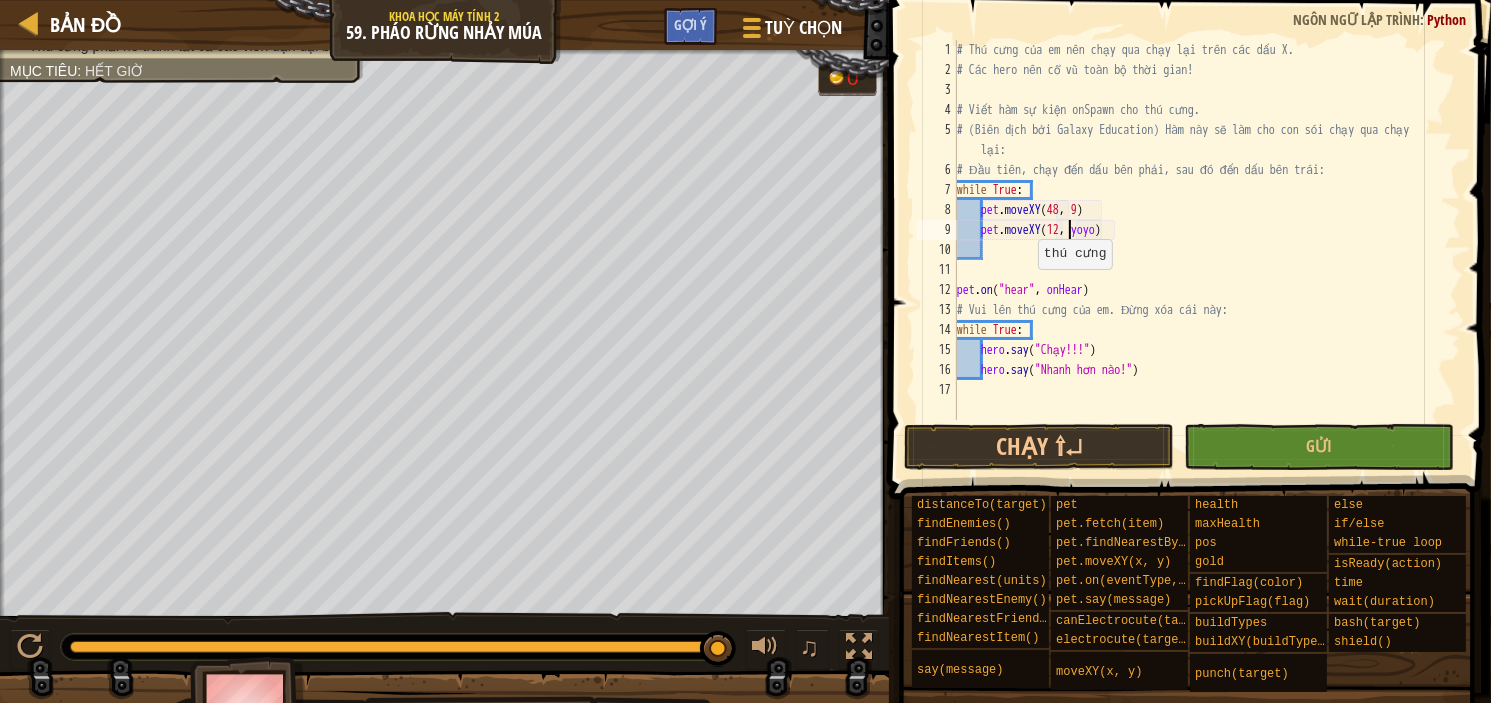 scroll, scrollTop: 9, scrollLeft: 9, axis: both 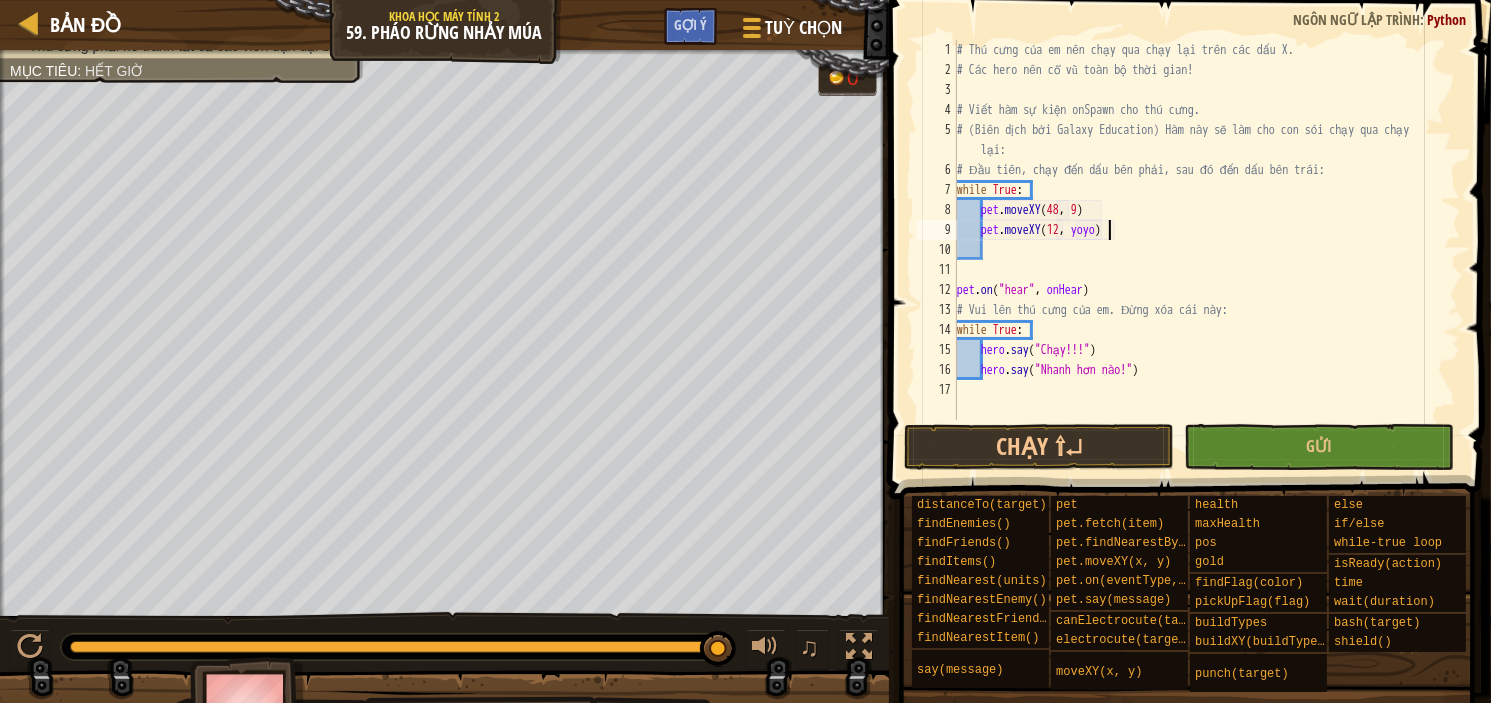 click on "# Thú cưng của em nên chạy qua chạy lại trên các dấu X. # Các hero nên cổ vũ toàn bộ thời gian! # Viết hàm sự kiện onSpawn cho thú cưng. # (Biên dịch bởi Galaxy Education) Hàm này sẽ làm cho con sói chạy qua chạy       lại: # Đầu tiên, chạy đến dấu bên phải, sau đó đến dấu bên trái: while   True :      pet . moveXY ( [NUMBER] ,   9 )      pet . moveXY ( [NUMBER] ,   yoyo )      pet . on ( "hear" ,   onHear ) # Vui lên thú cưng của em. Đừng xóa cái này: while   True :      hero . say ( "Chạy!!!" )      hero . say ( "Nhanh hơn nào!" )" at bounding box center [1207, 250] 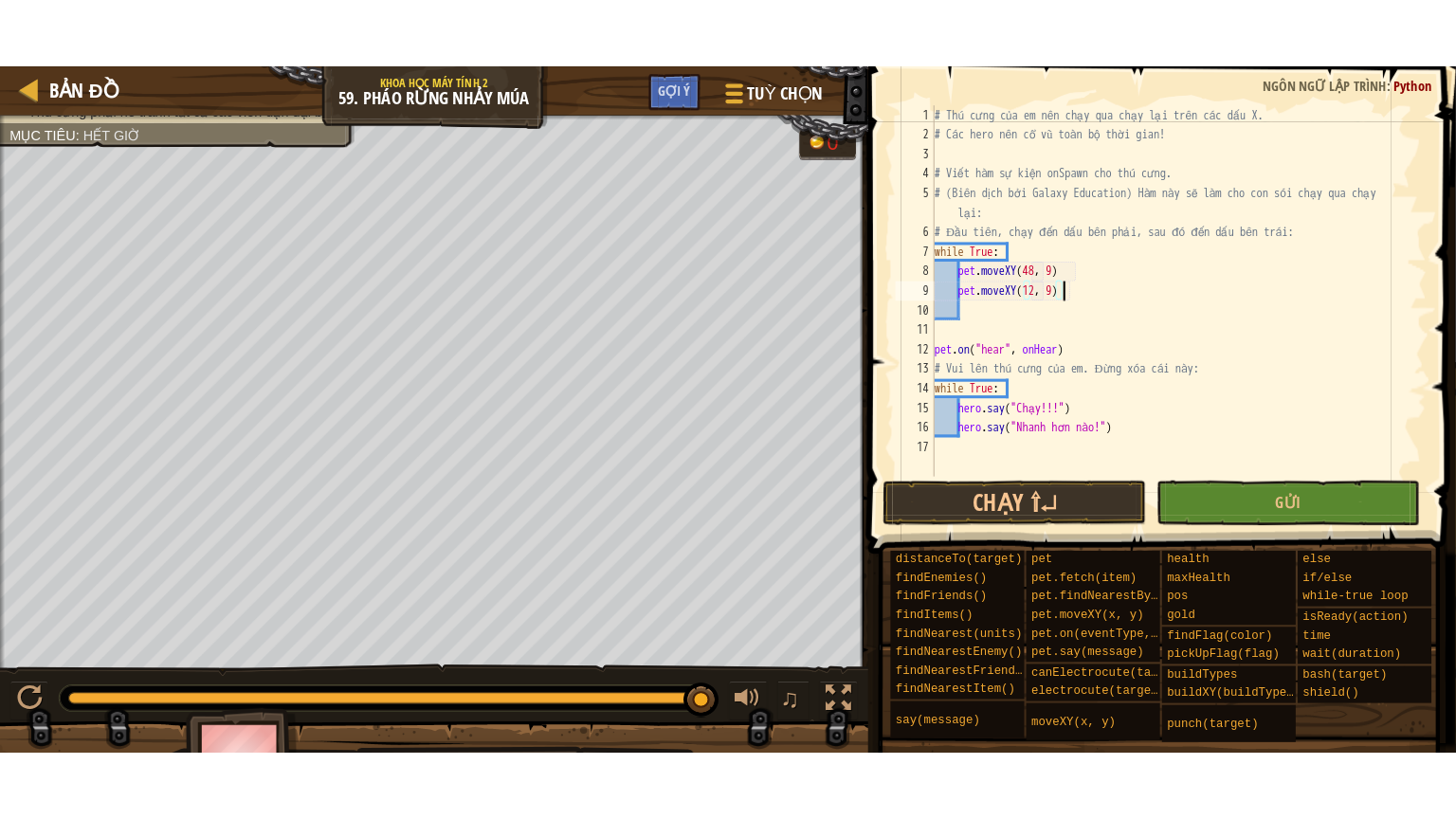 scroll, scrollTop: 9, scrollLeft: 9, axis: both 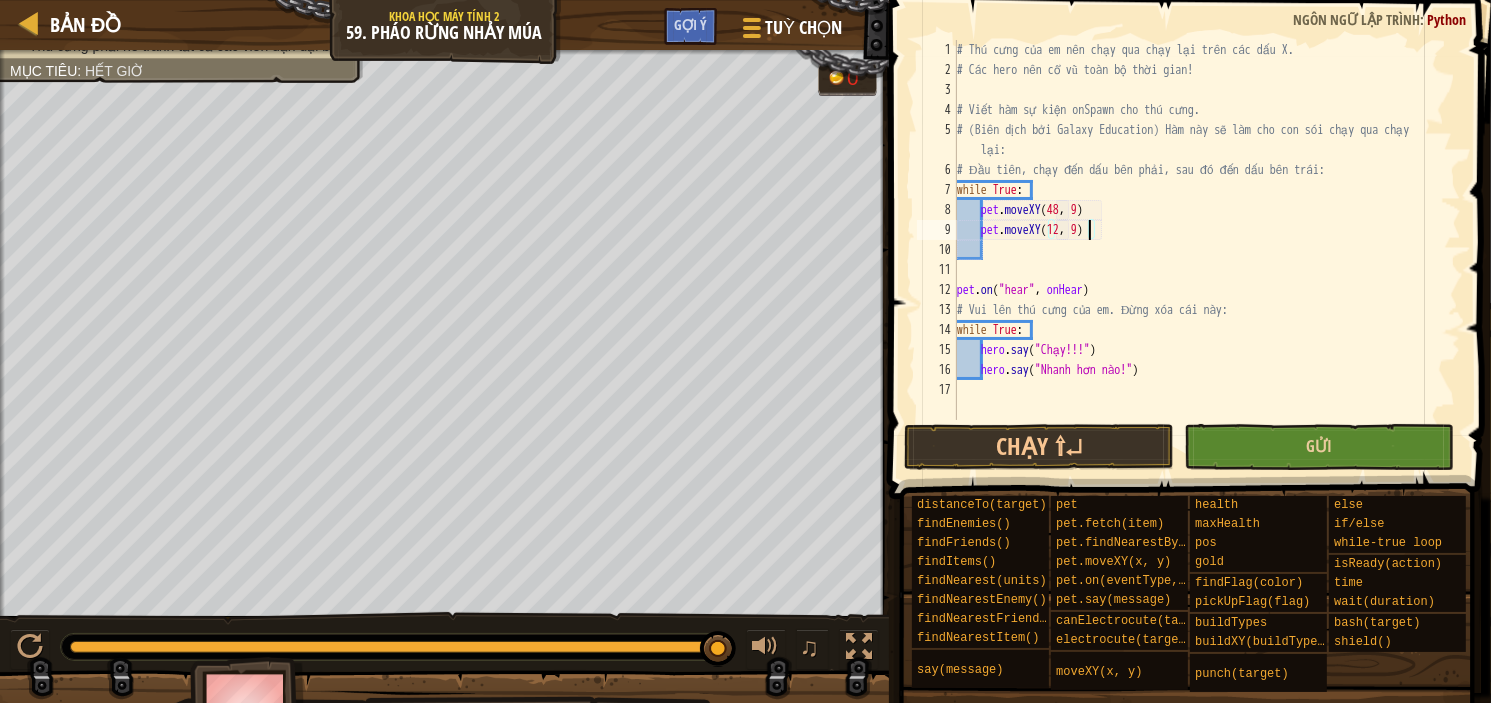 type on "pet.moveXY([NUMBER], [NUMBER])" 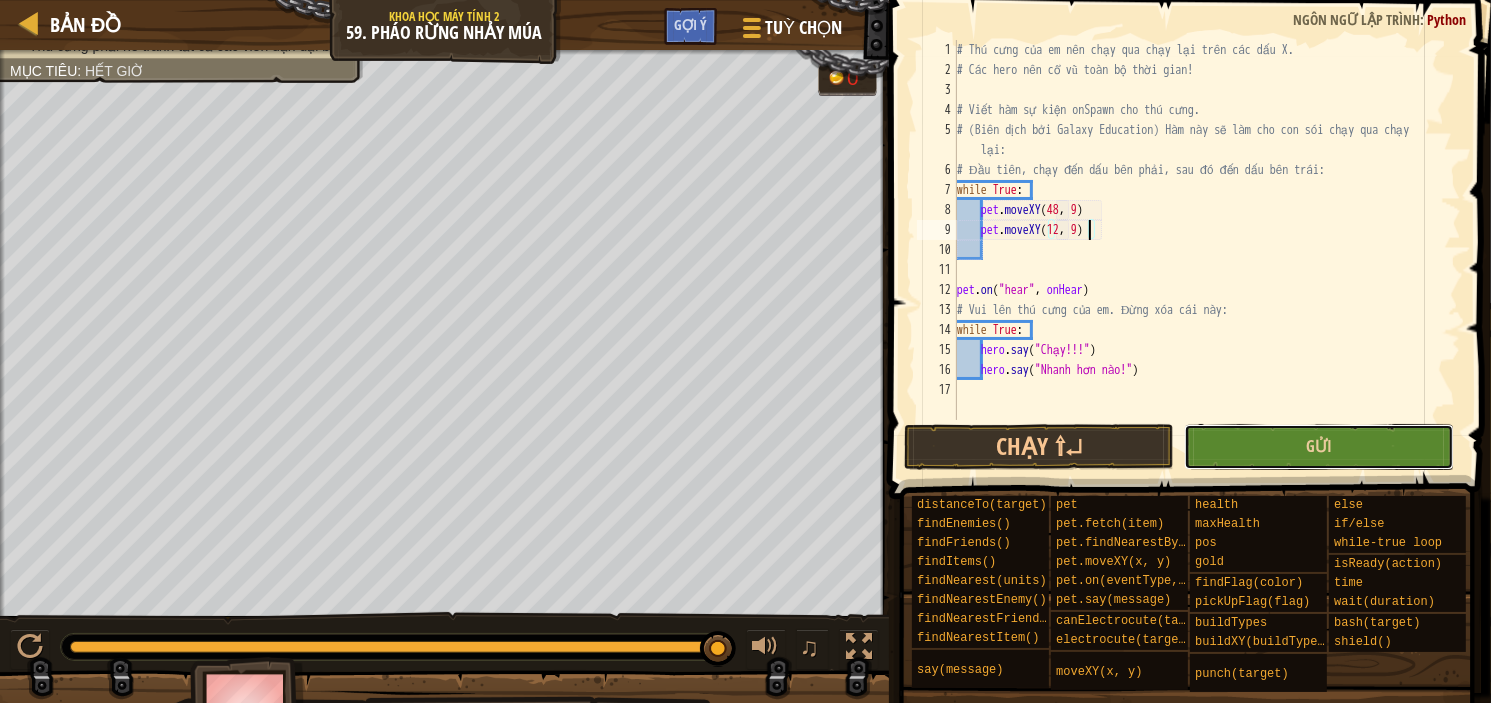 click on "Gửi" at bounding box center (1319, 447) 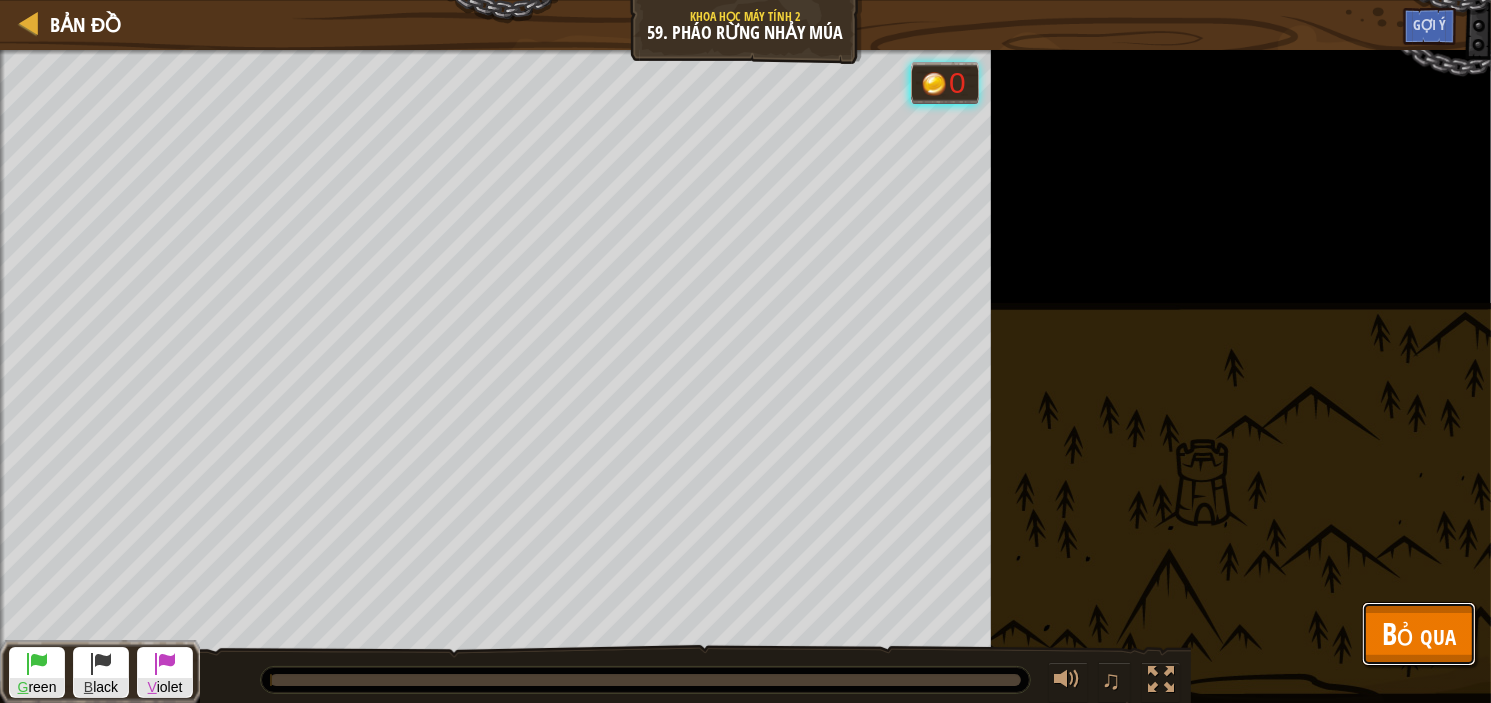 click on "Bỏ qua" at bounding box center [1419, 633] 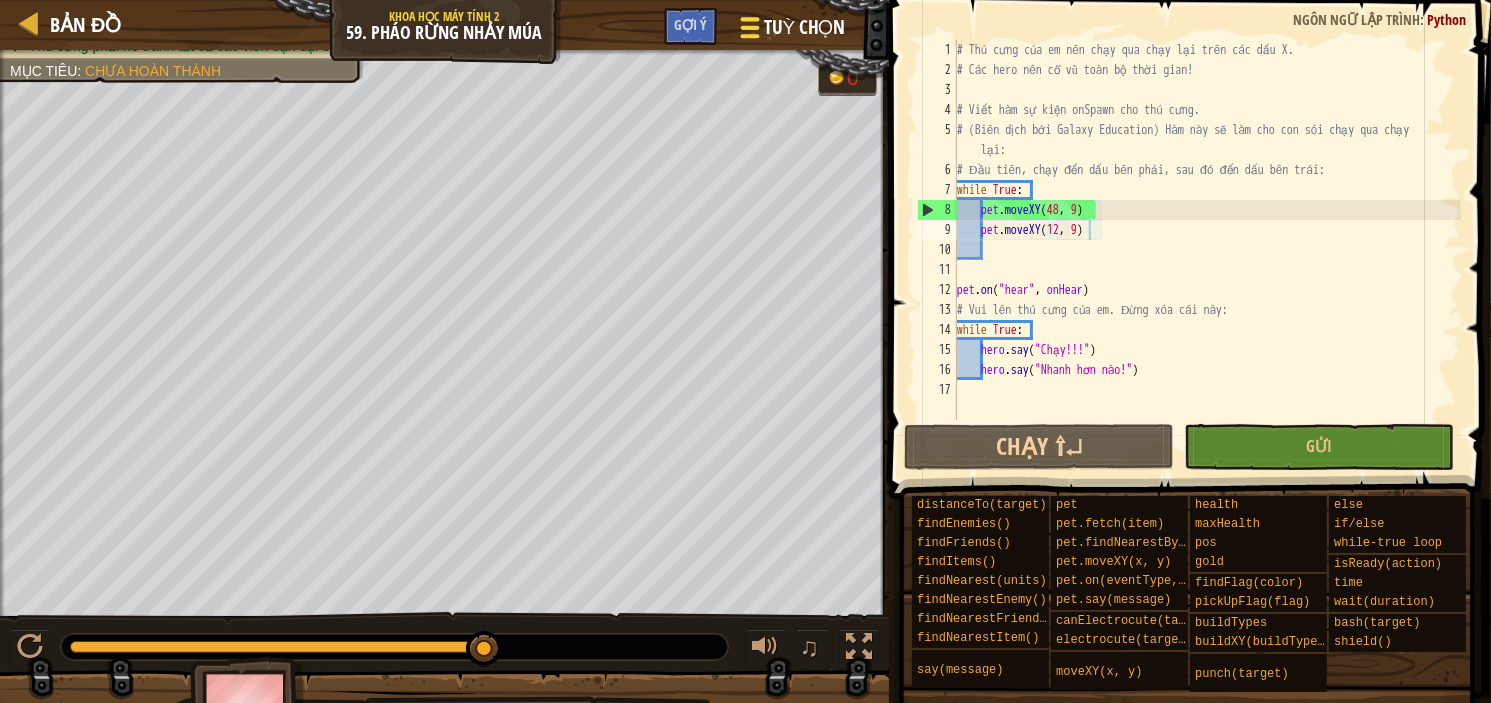 type 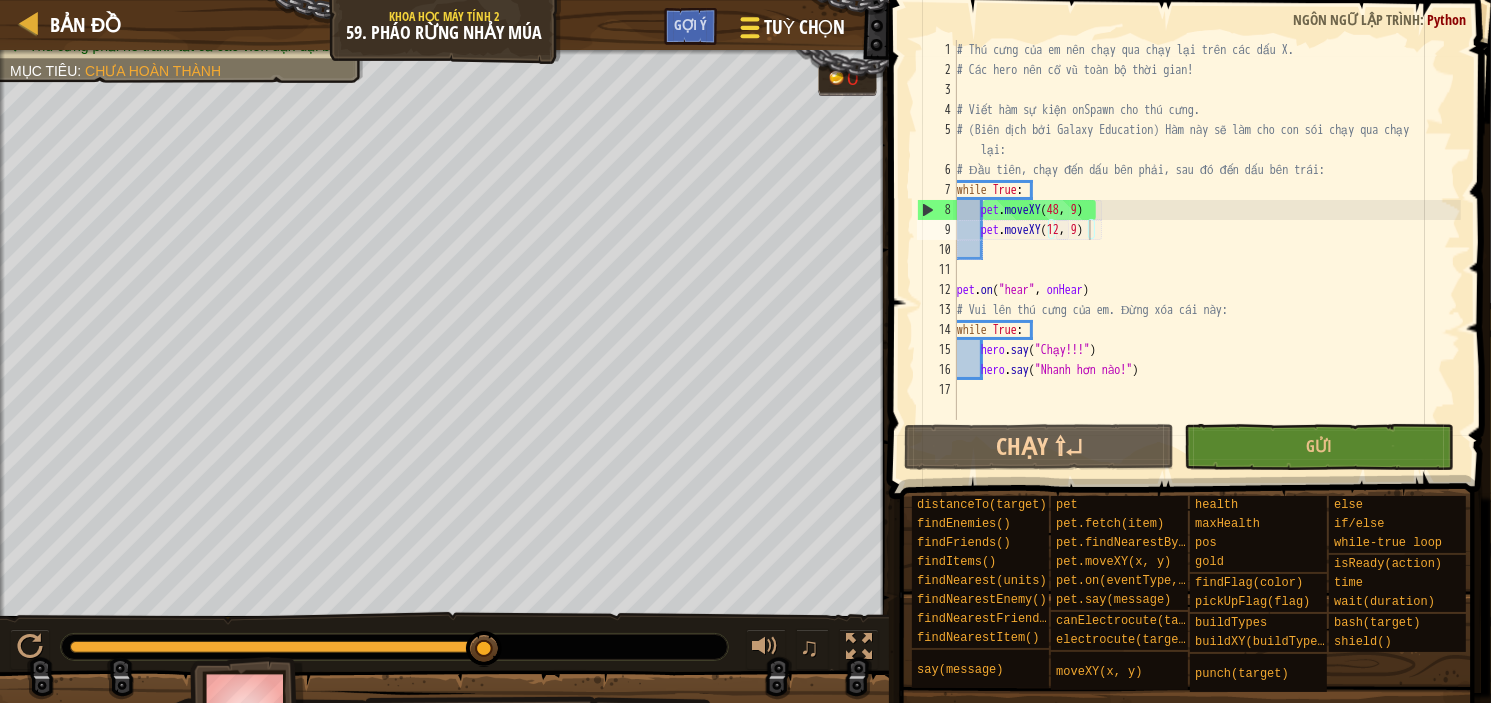 click on "Giải pháp × Gợi ý pet.moveXY([NUMBER], [NUMBER]) 1 2 3 4 5 6 7 8 9 10 11 12 13 14 15 16 17 #Các hero nên cổ vũ toàn bộ thời gian!      lại:   :" at bounding box center [745, 351] 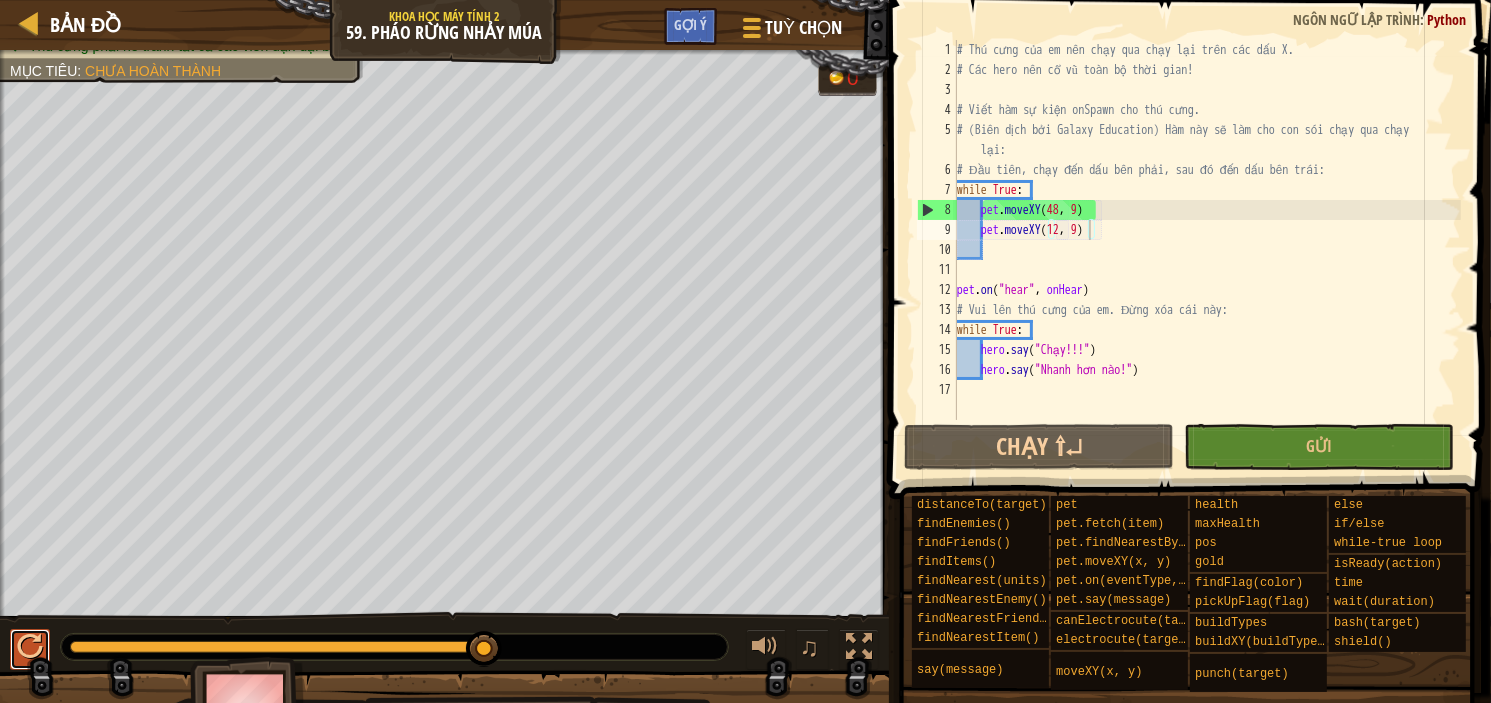 click at bounding box center [30, 647] 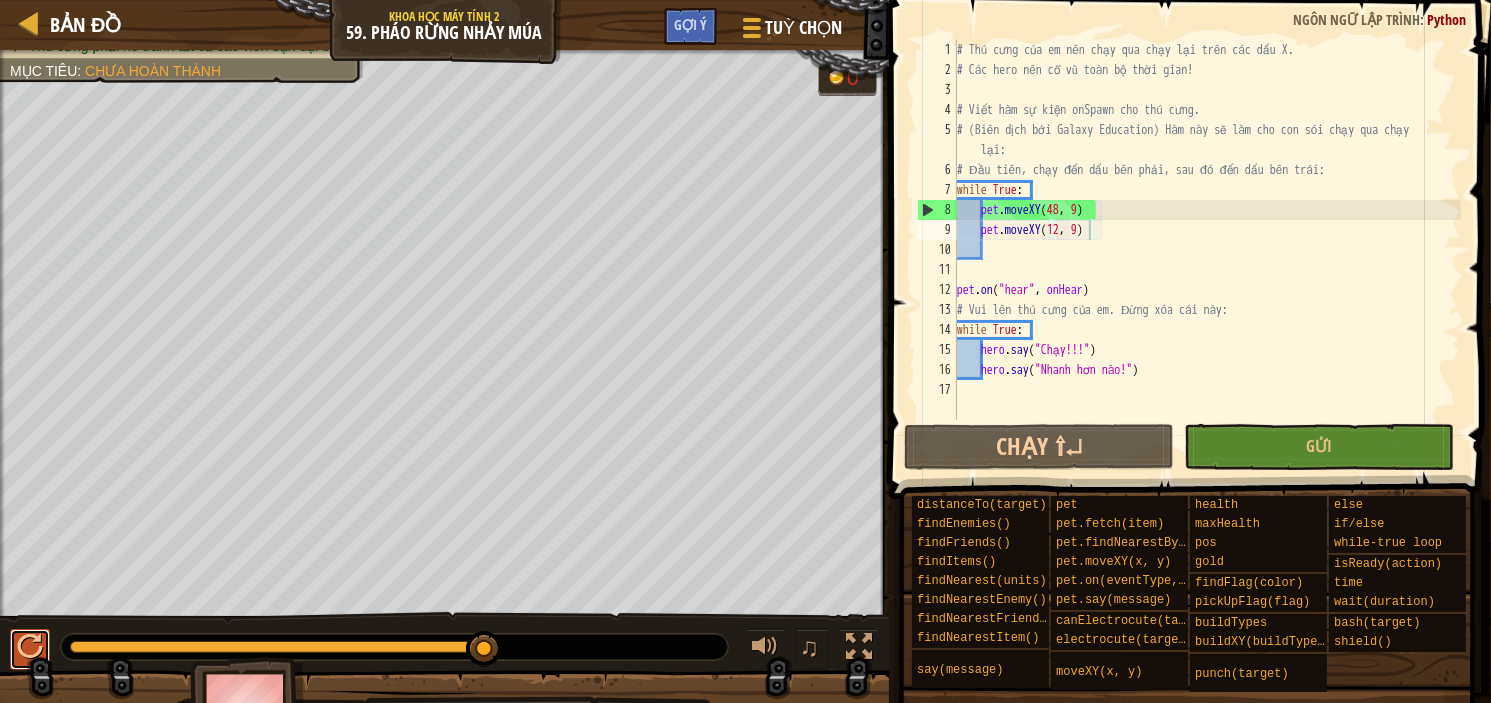 click at bounding box center [30, 647] 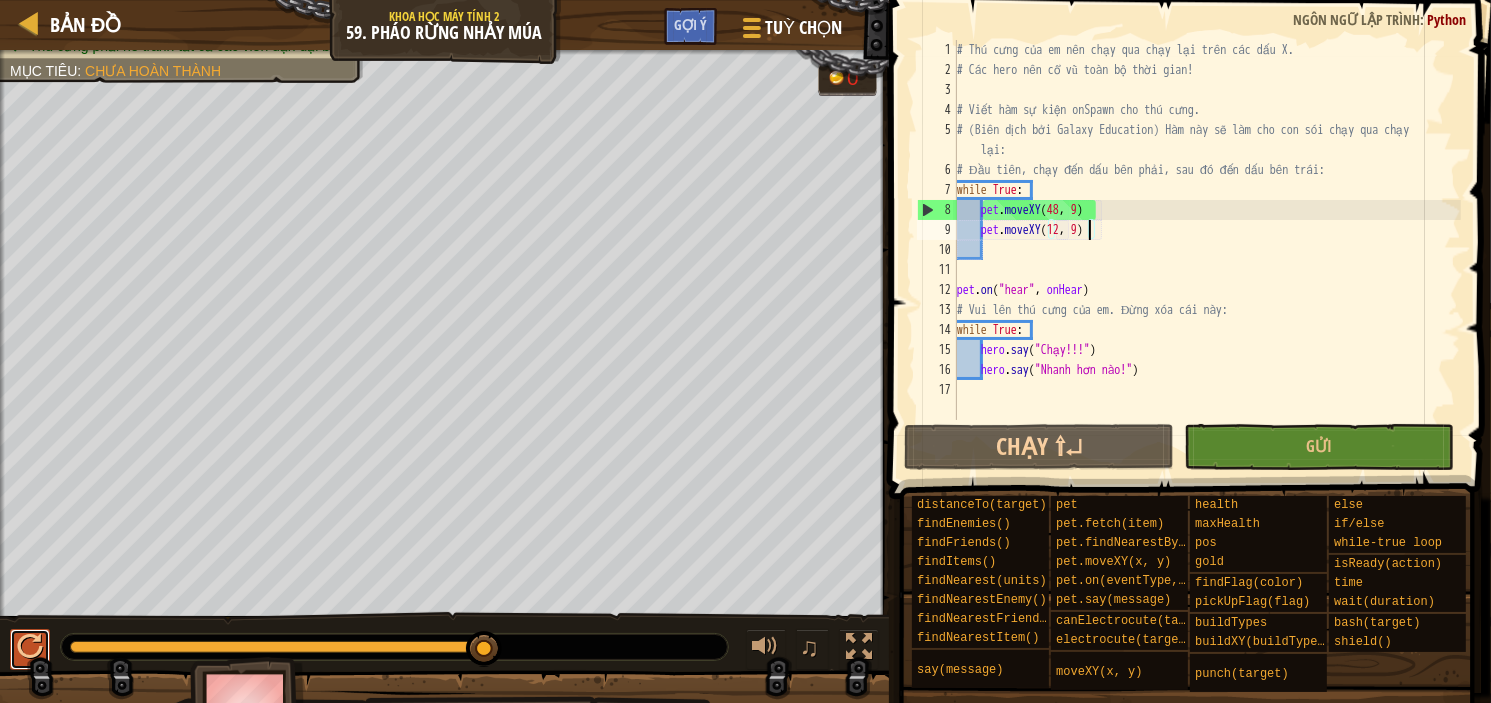 click at bounding box center (30, 649) 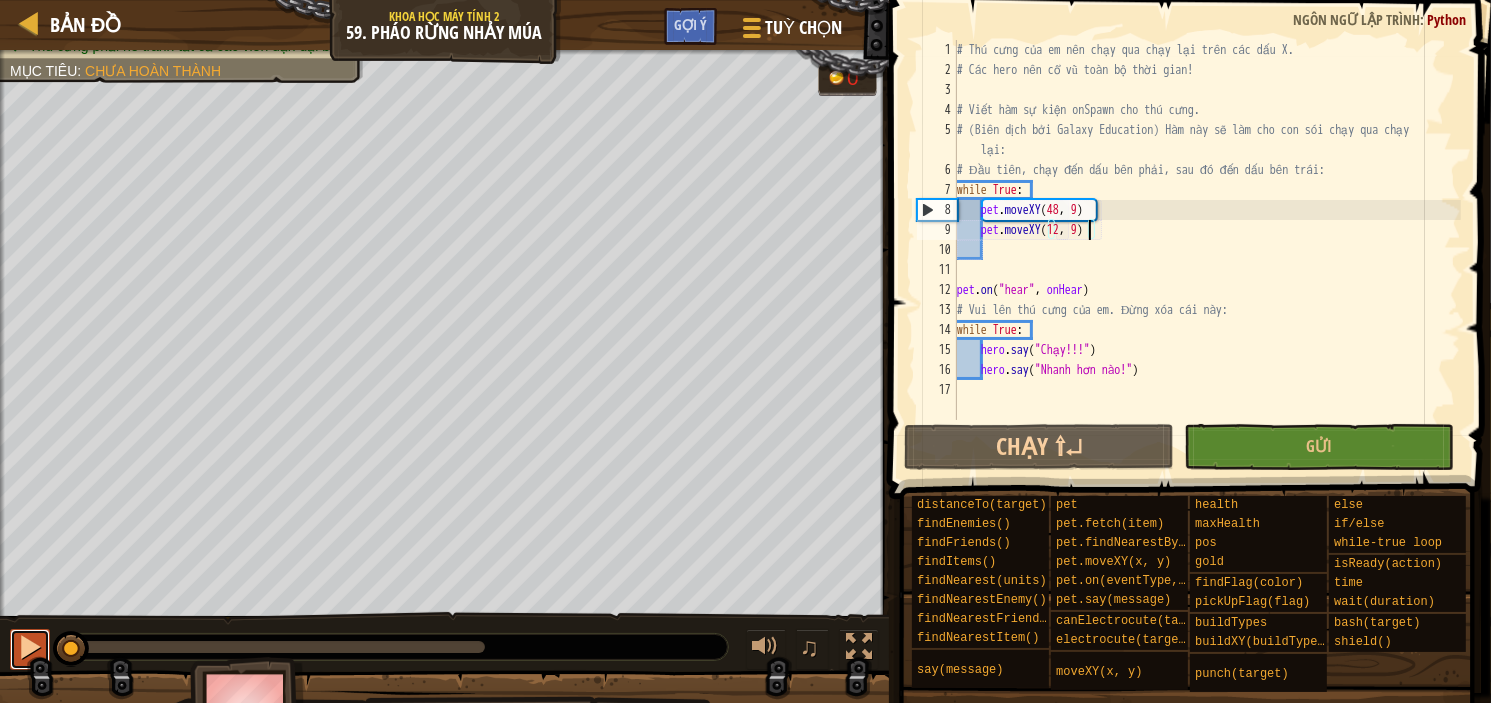 click at bounding box center (30, 647) 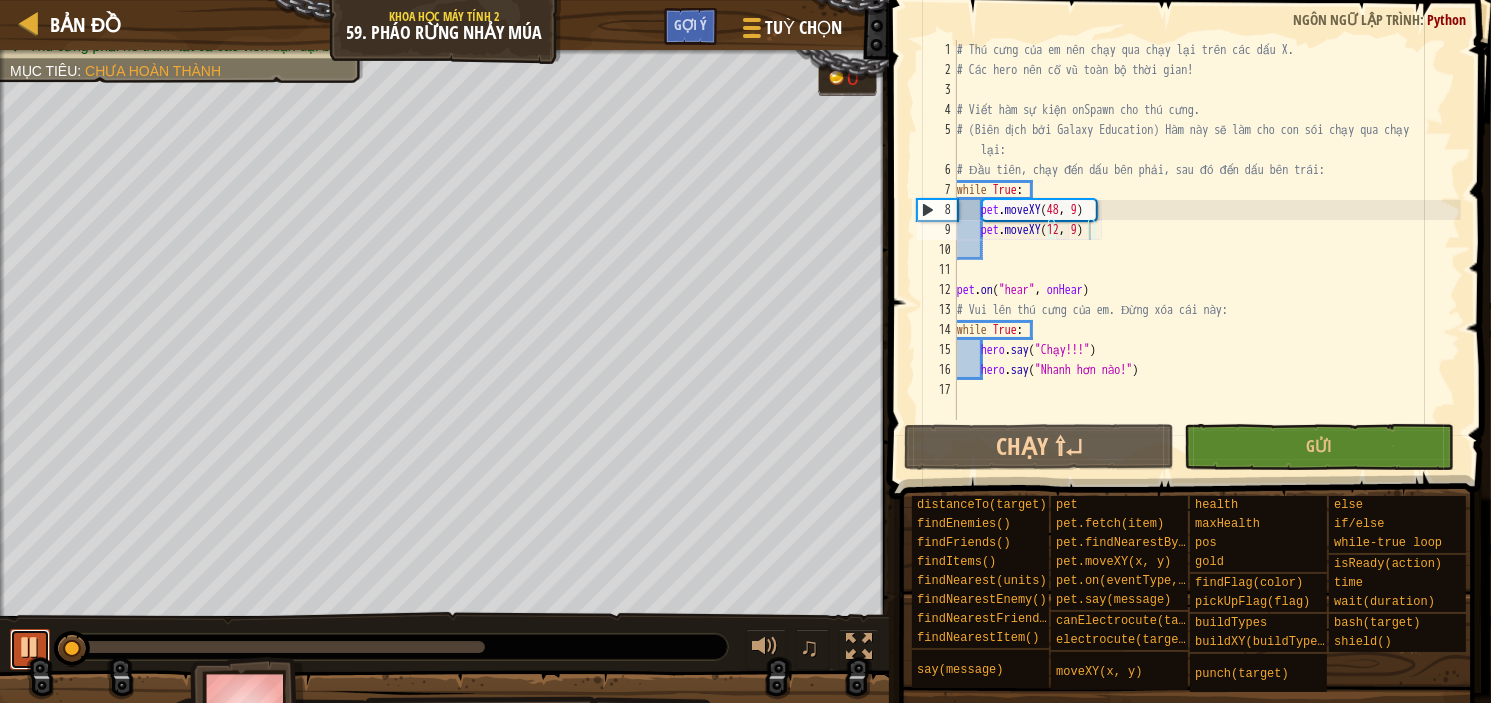 click at bounding box center [30, 647] 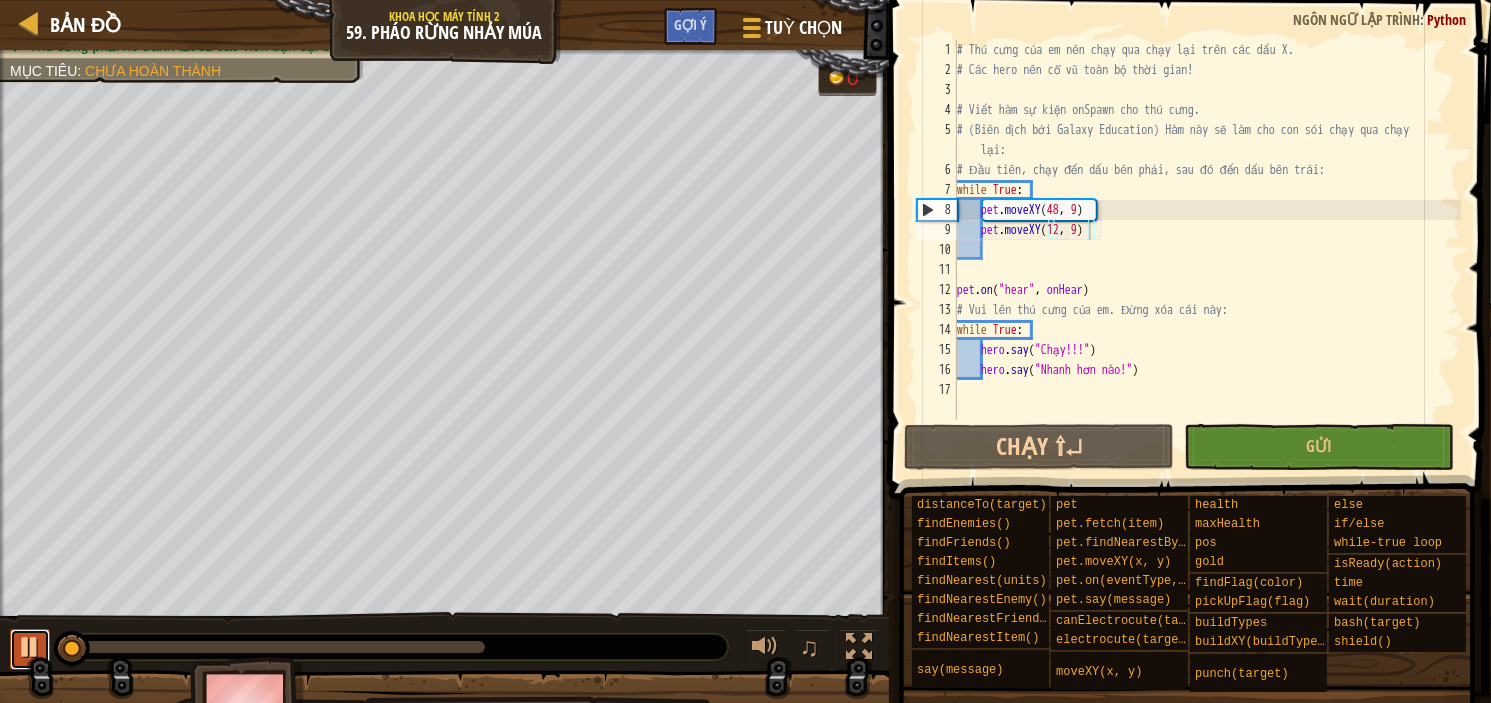 click at bounding box center [0, 0] 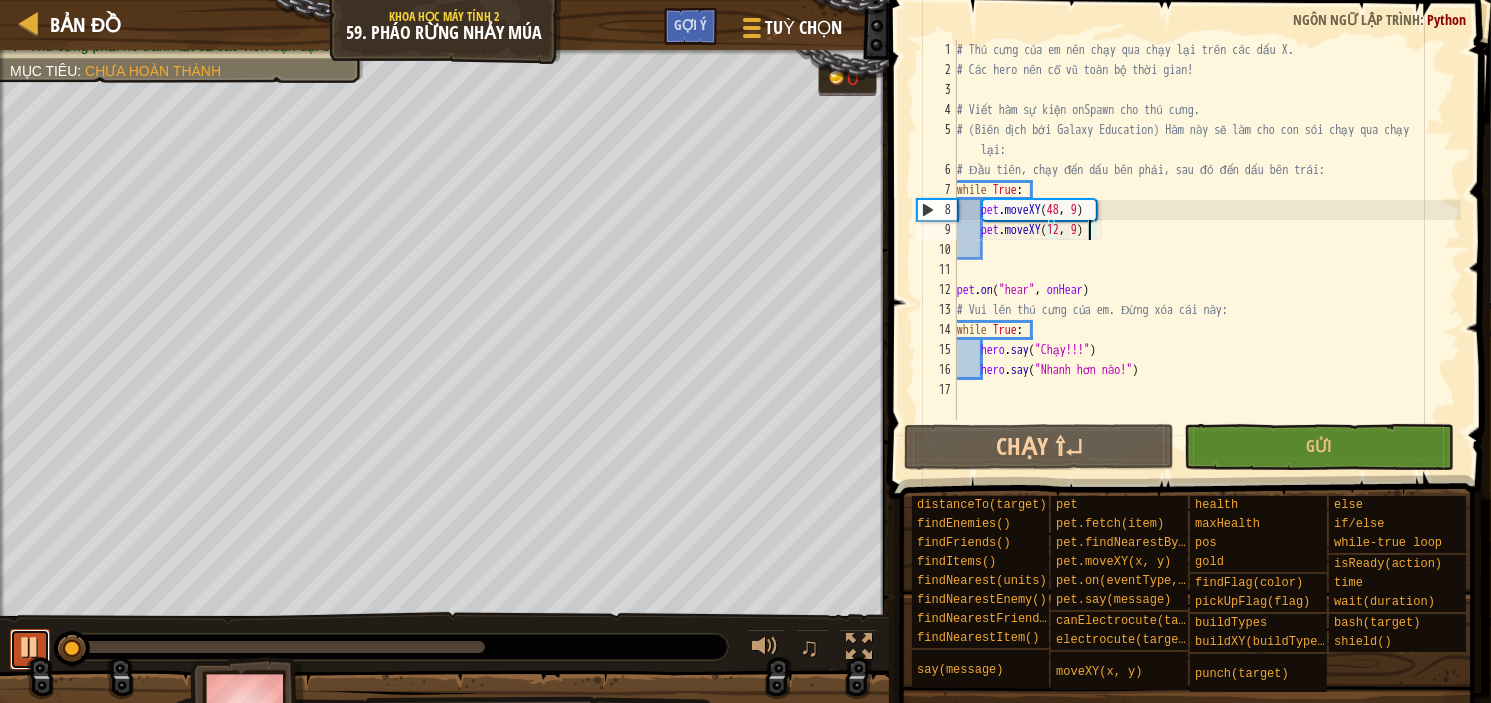 click at bounding box center [30, 647] 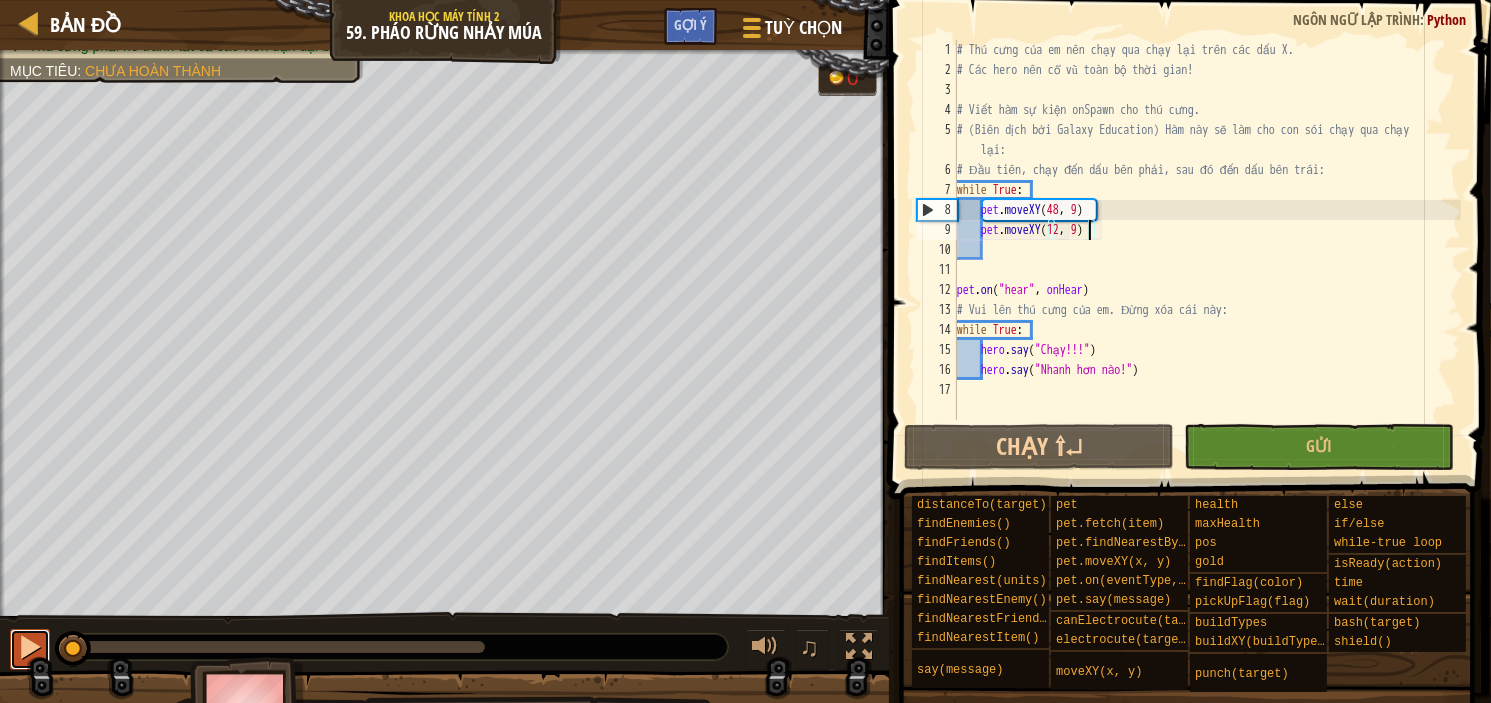 click at bounding box center (30, 647) 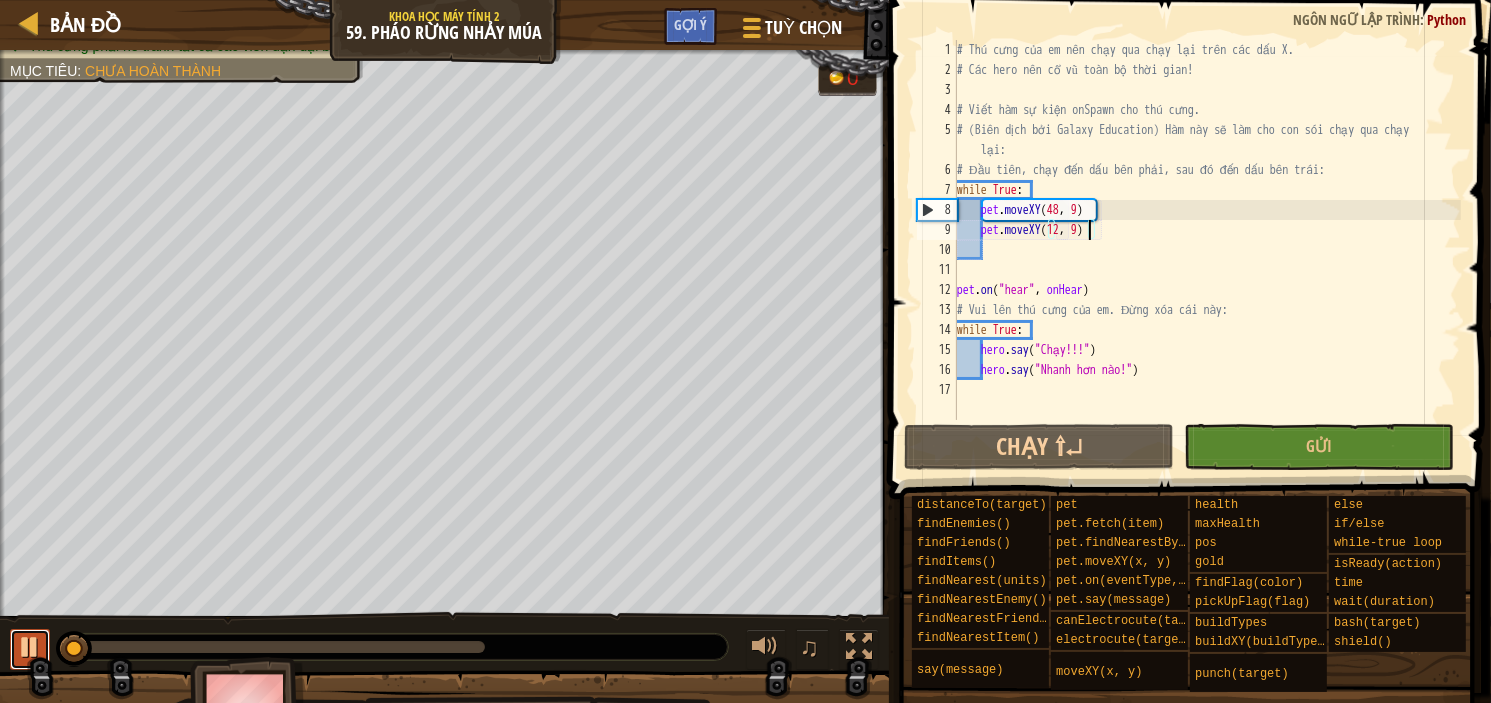 click at bounding box center [30, 647] 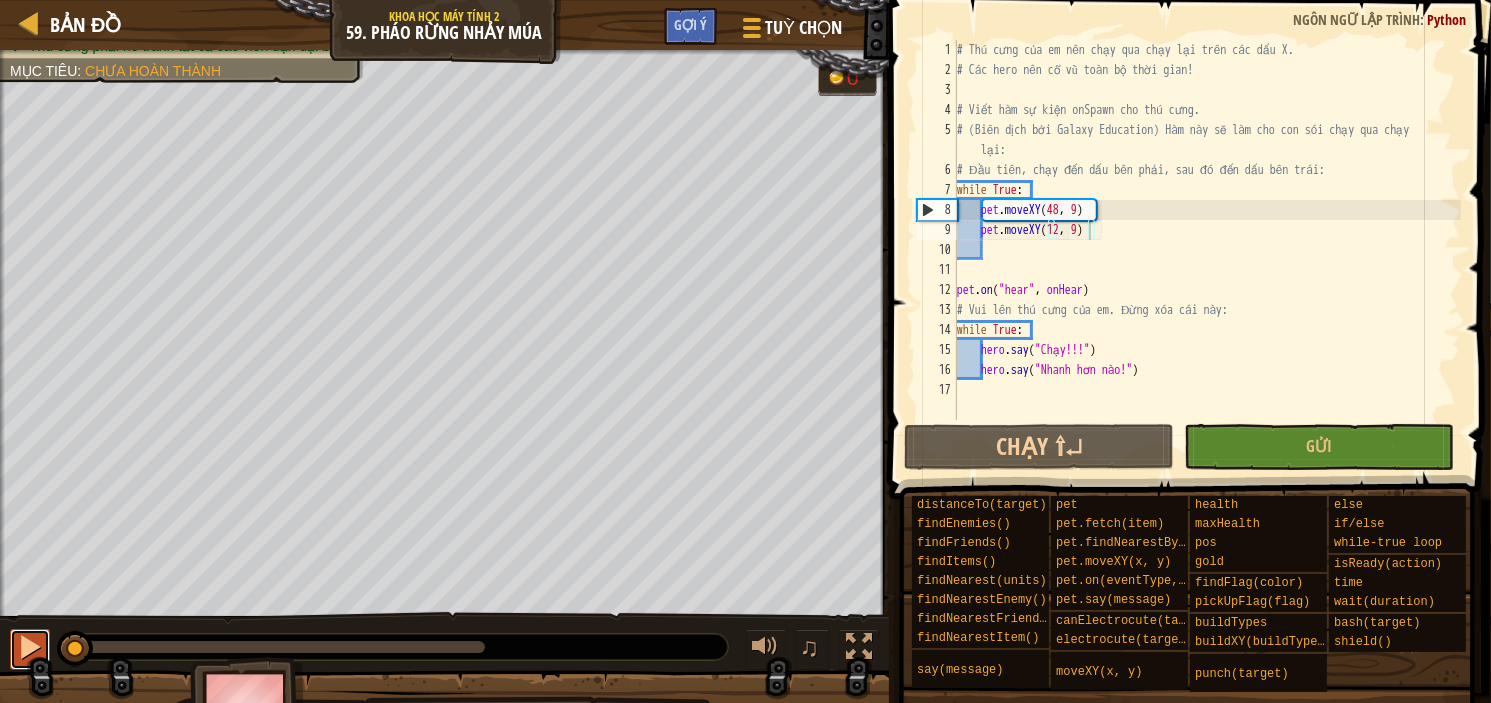click at bounding box center (30, 647) 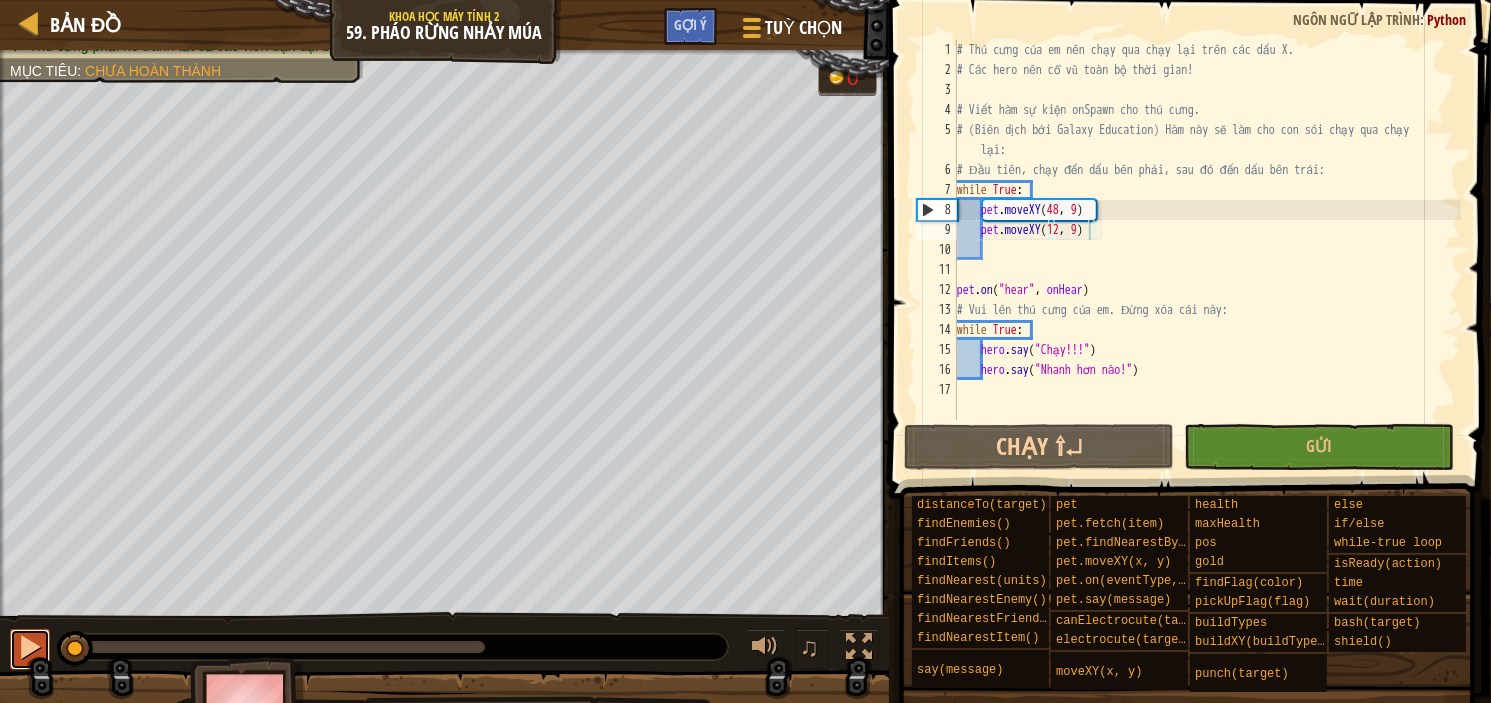 click at bounding box center (0, 0) 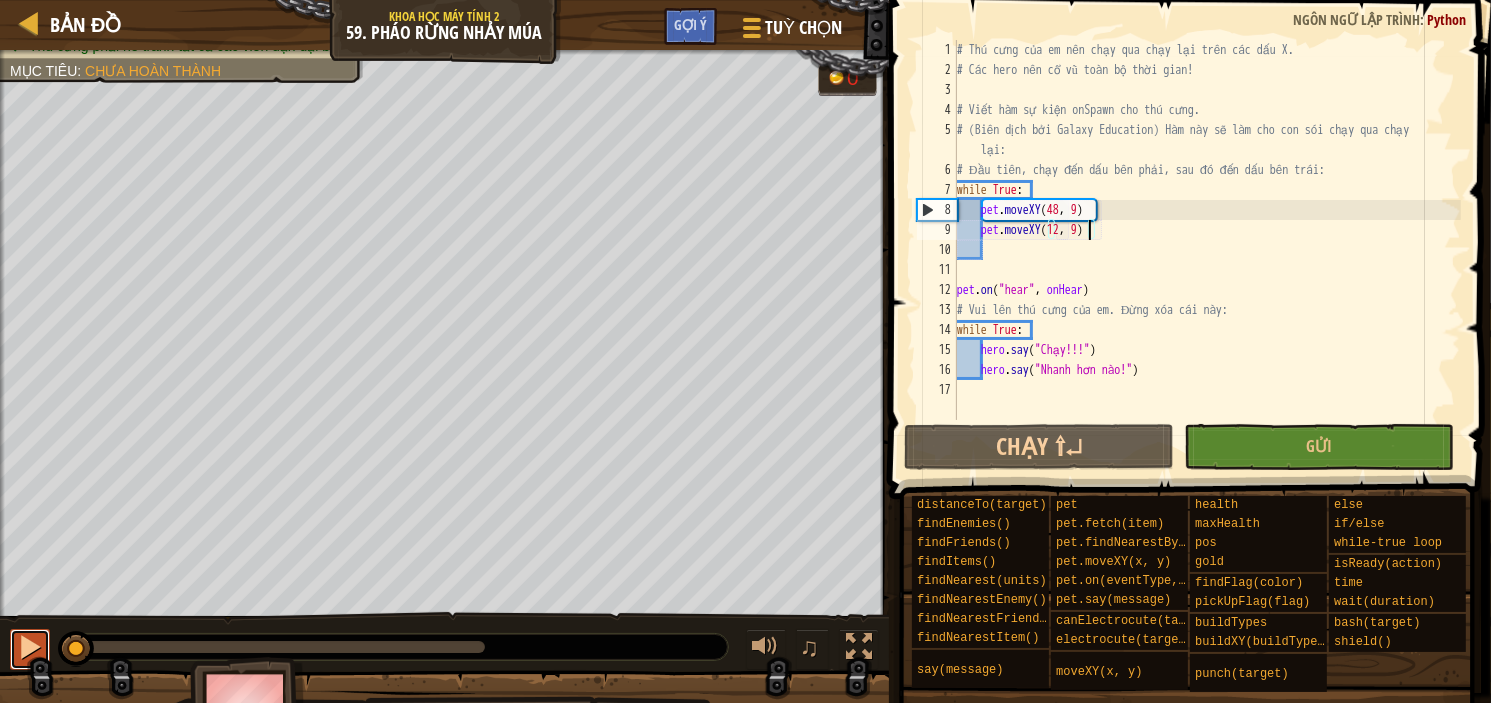 click at bounding box center [30, 647] 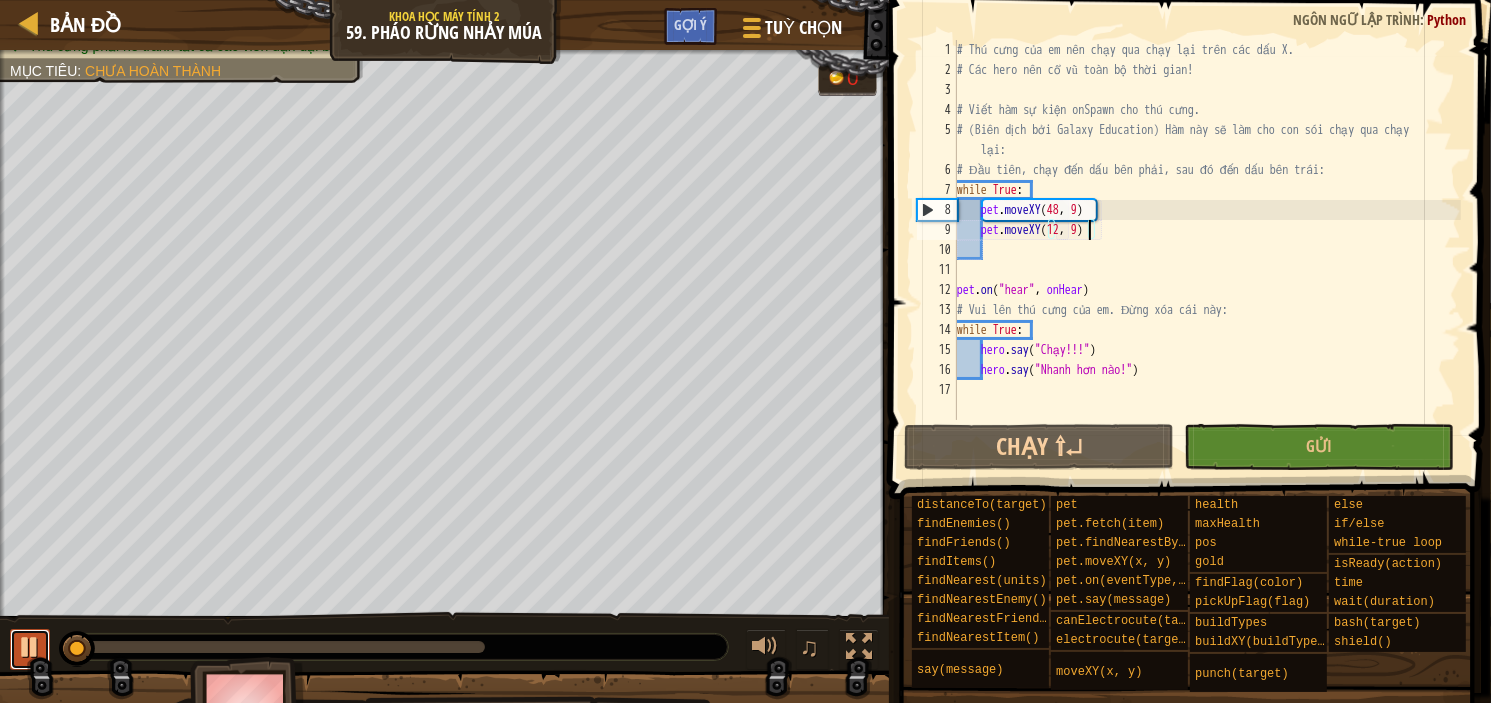 click at bounding box center (30, 647) 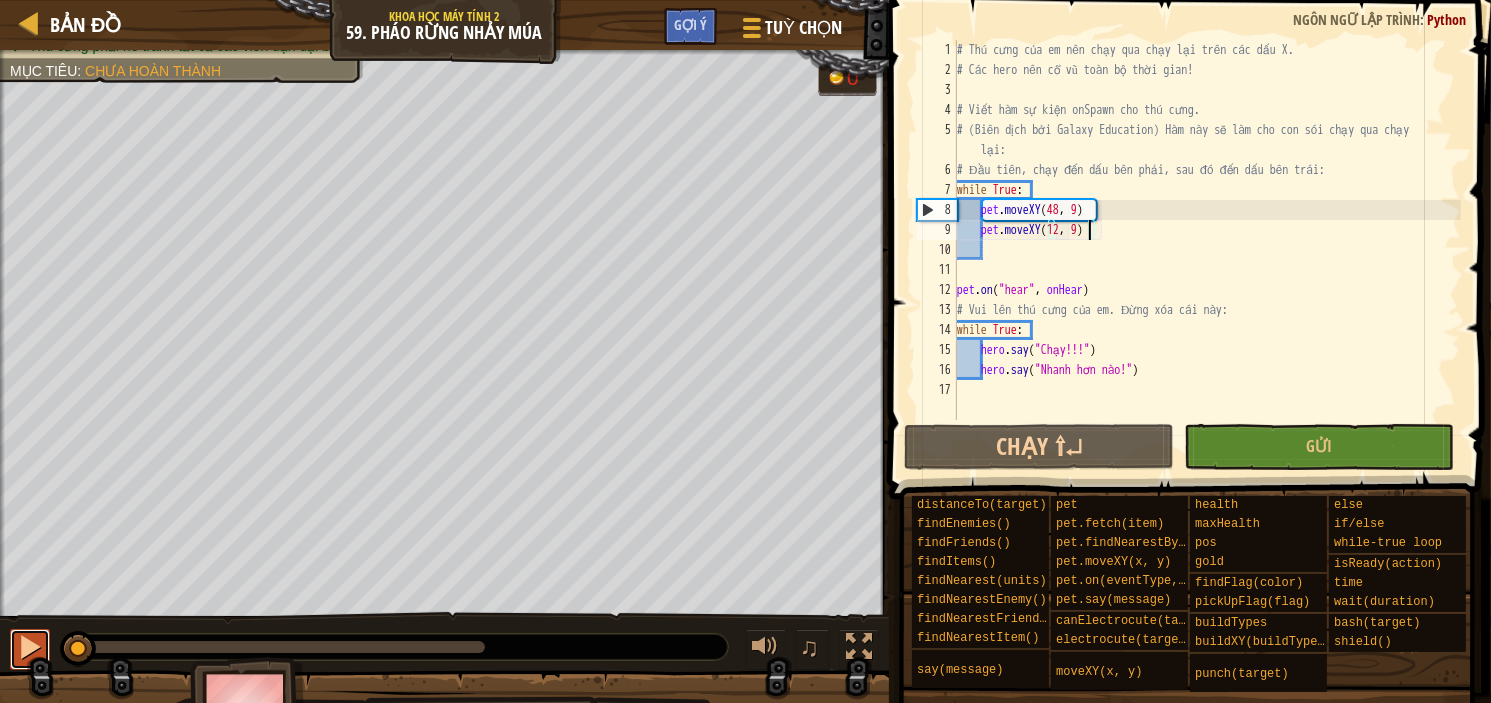 click at bounding box center (30, 647) 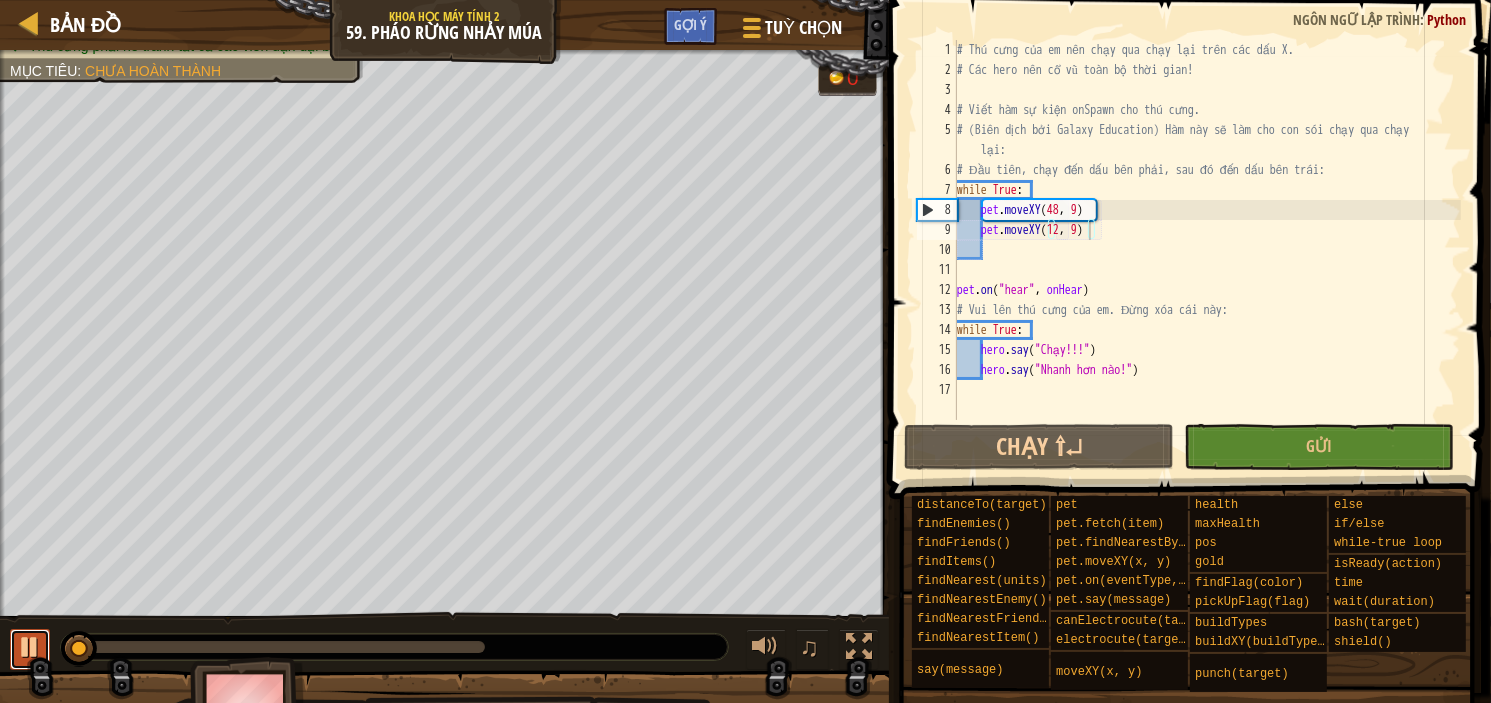 click at bounding box center [30, 647] 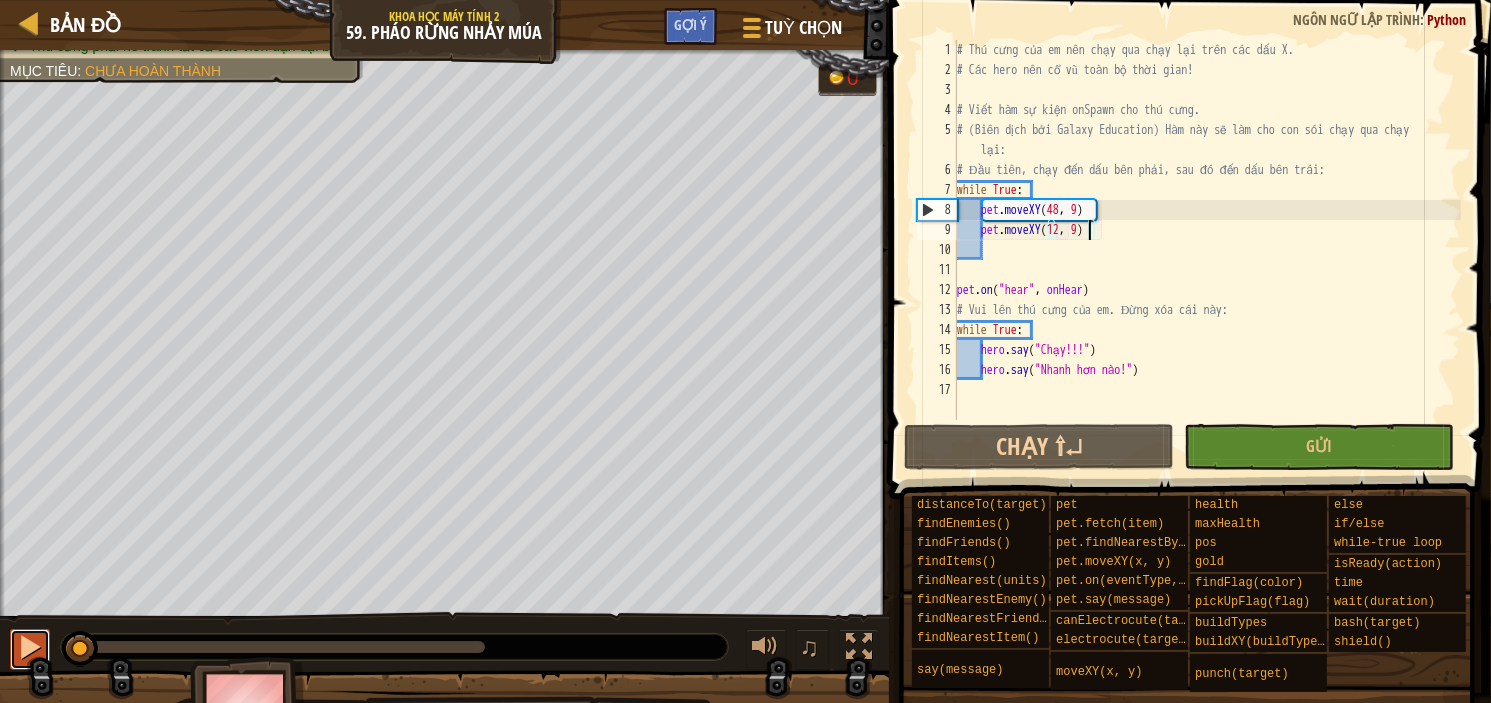 click at bounding box center [30, 647] 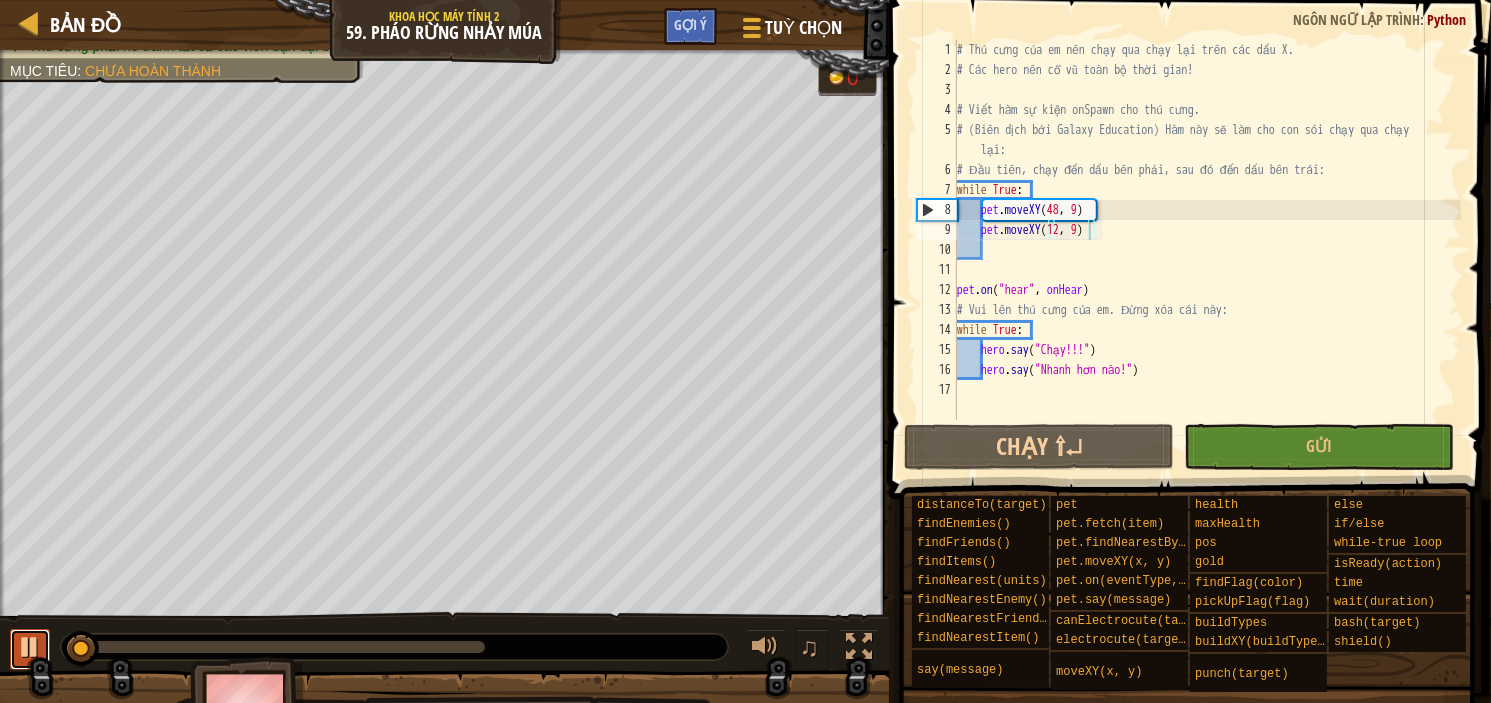 click at bounding box center (30, 647) 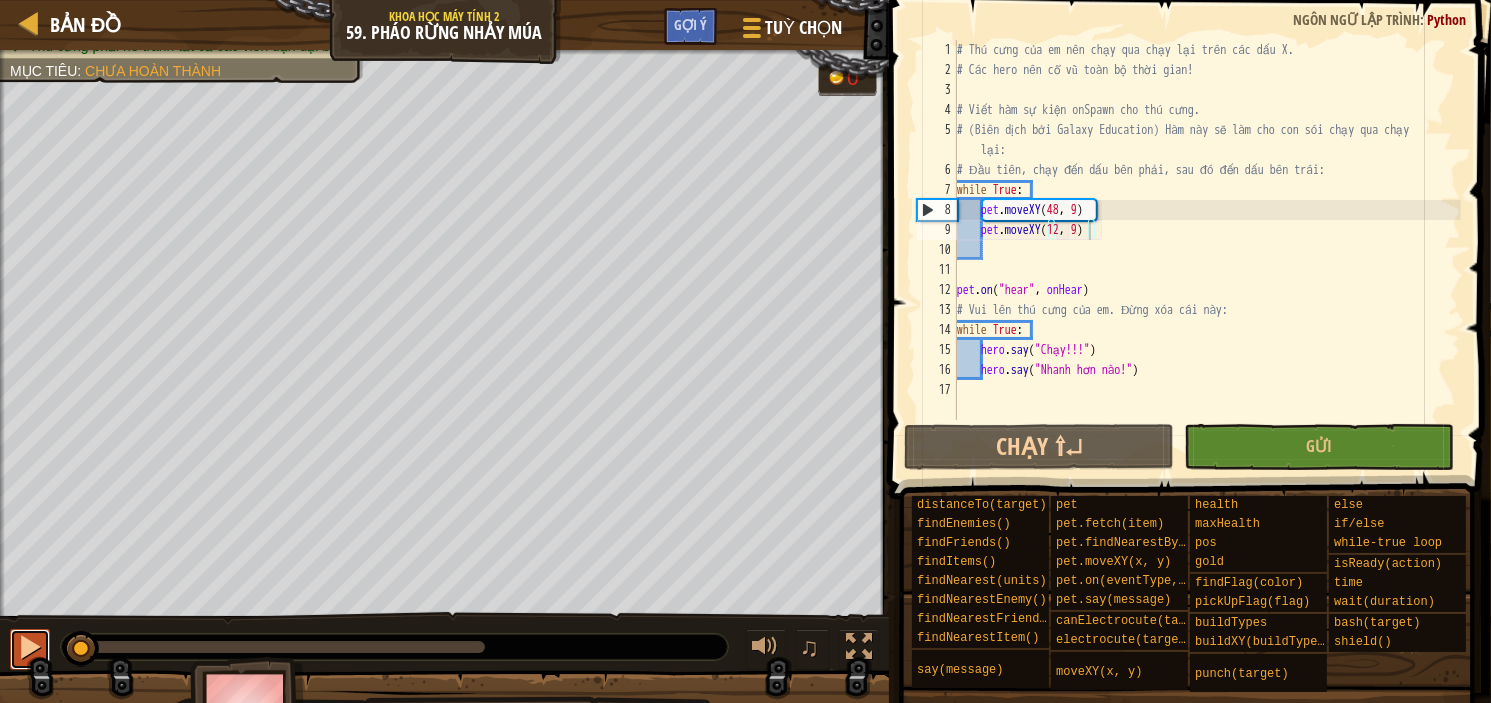click at bounding box center [30, 647] 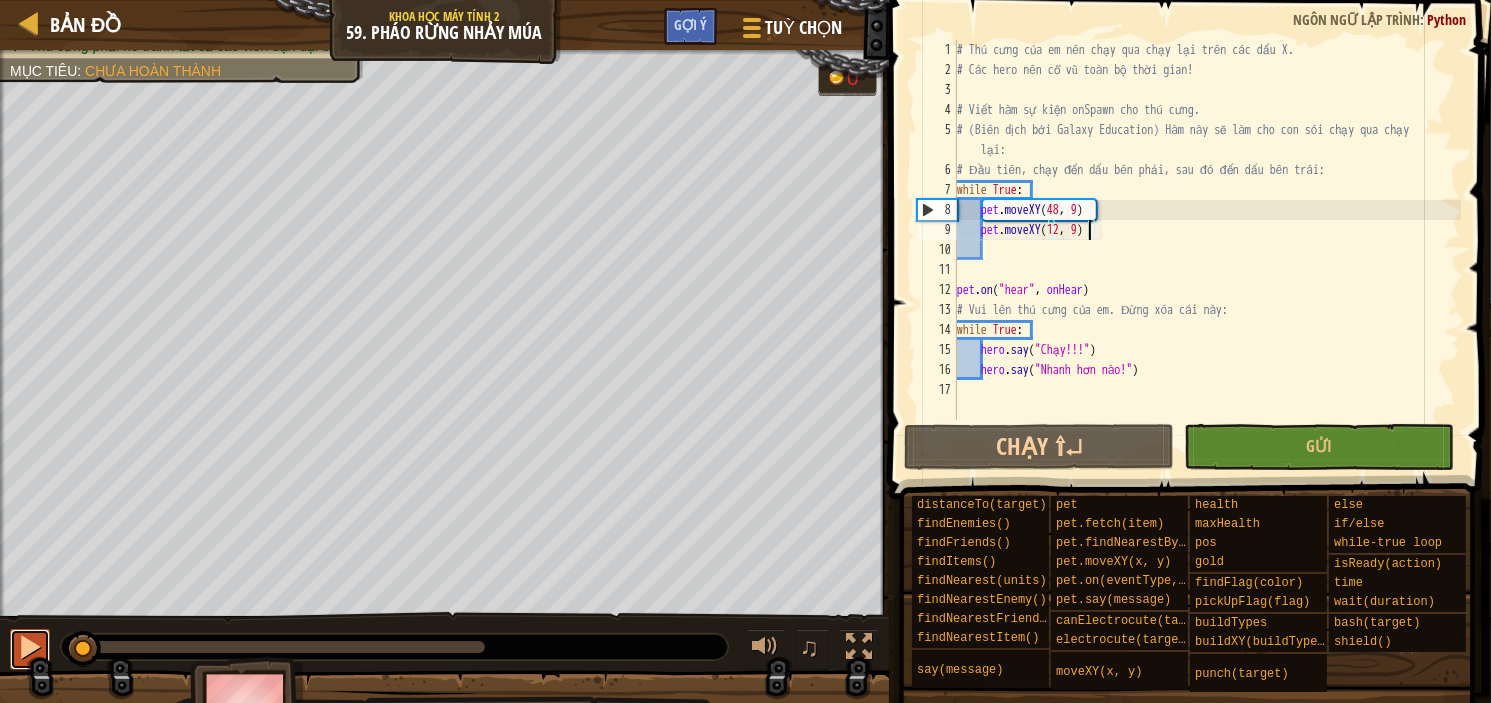 click at bounding box center [30, 647] 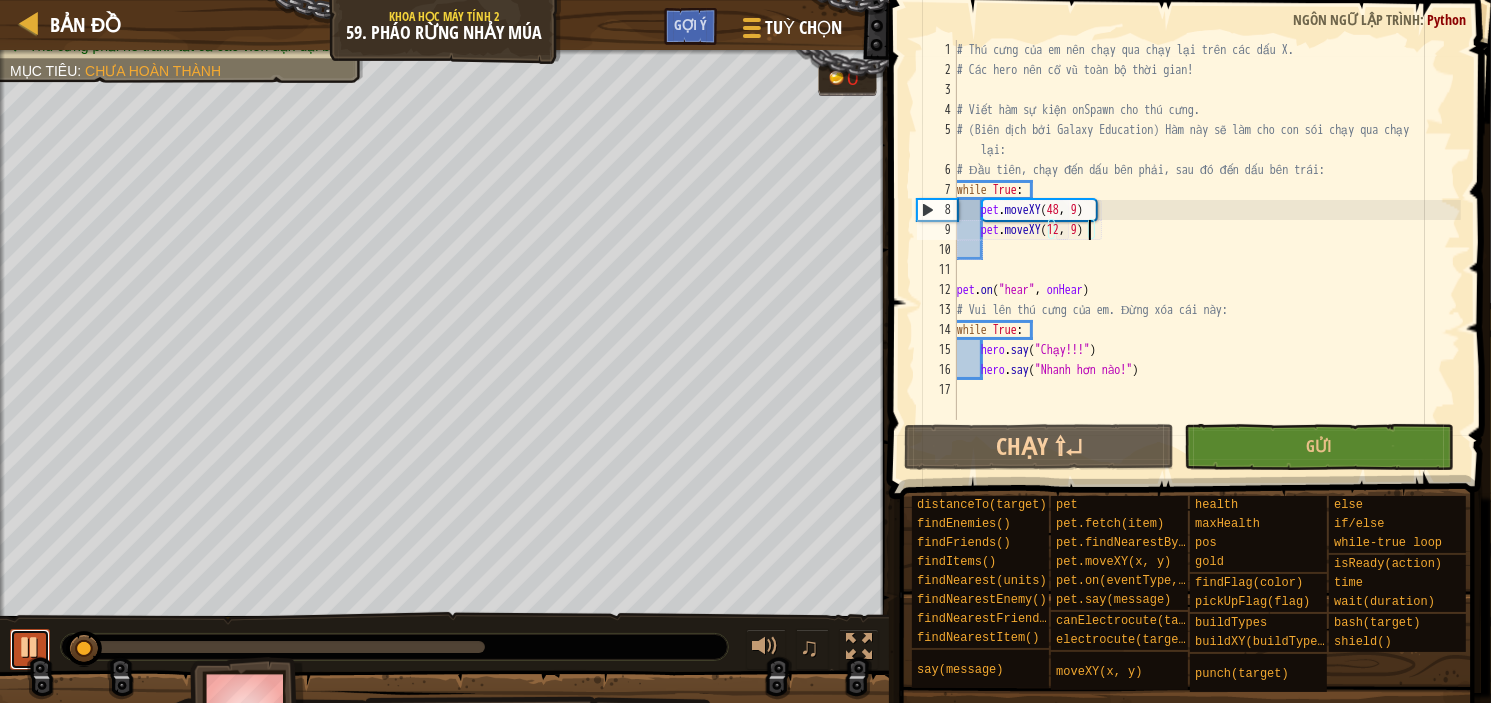 click at bounding box center (30, 647) 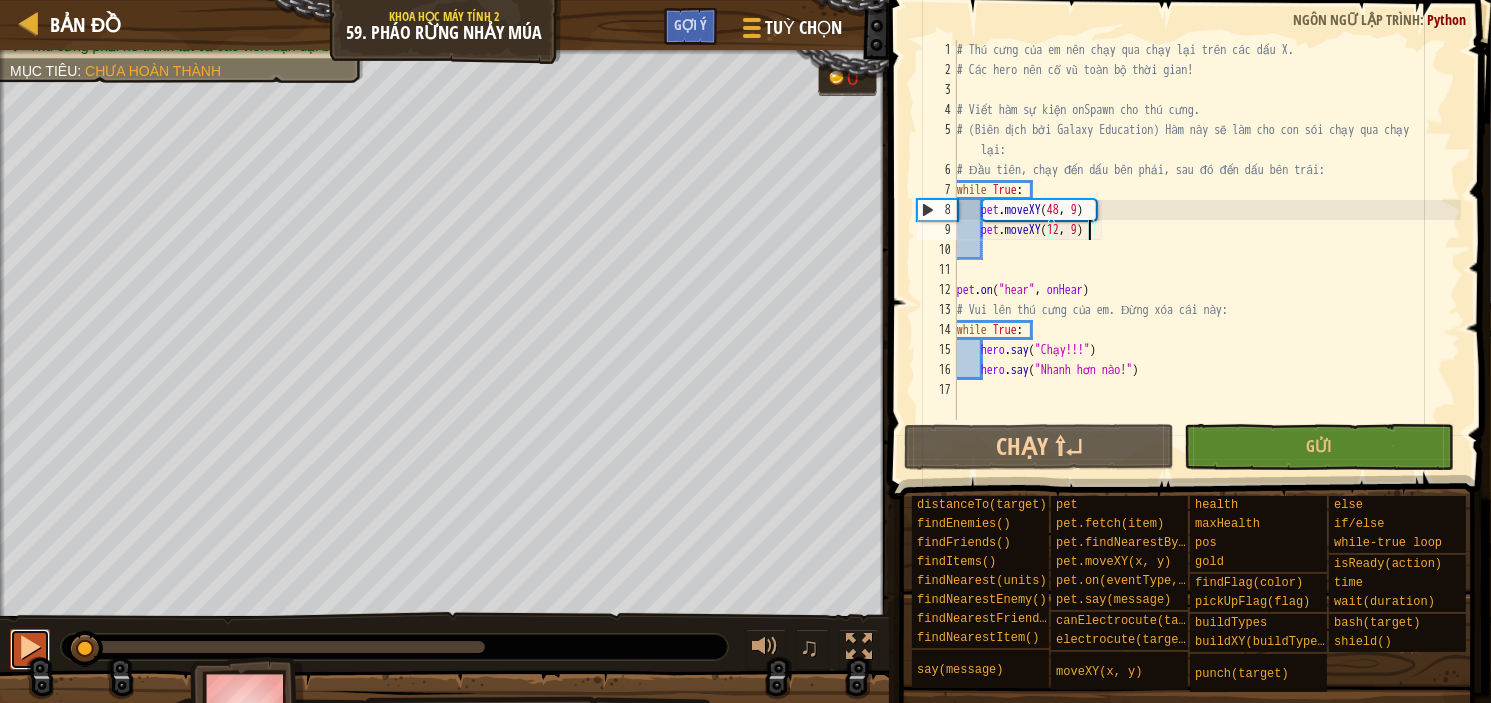 click at bounding box center [30, 647] 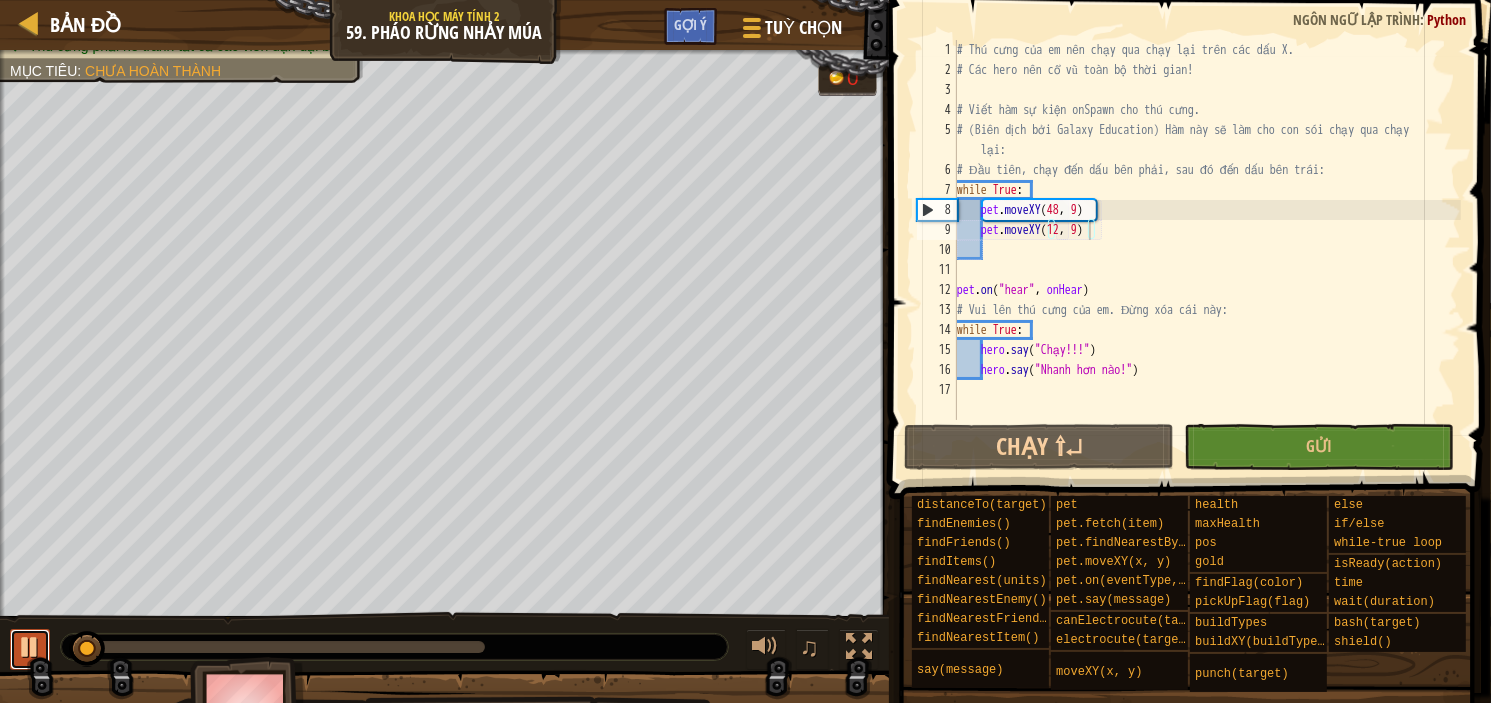 click at bounding box center [30, 647] 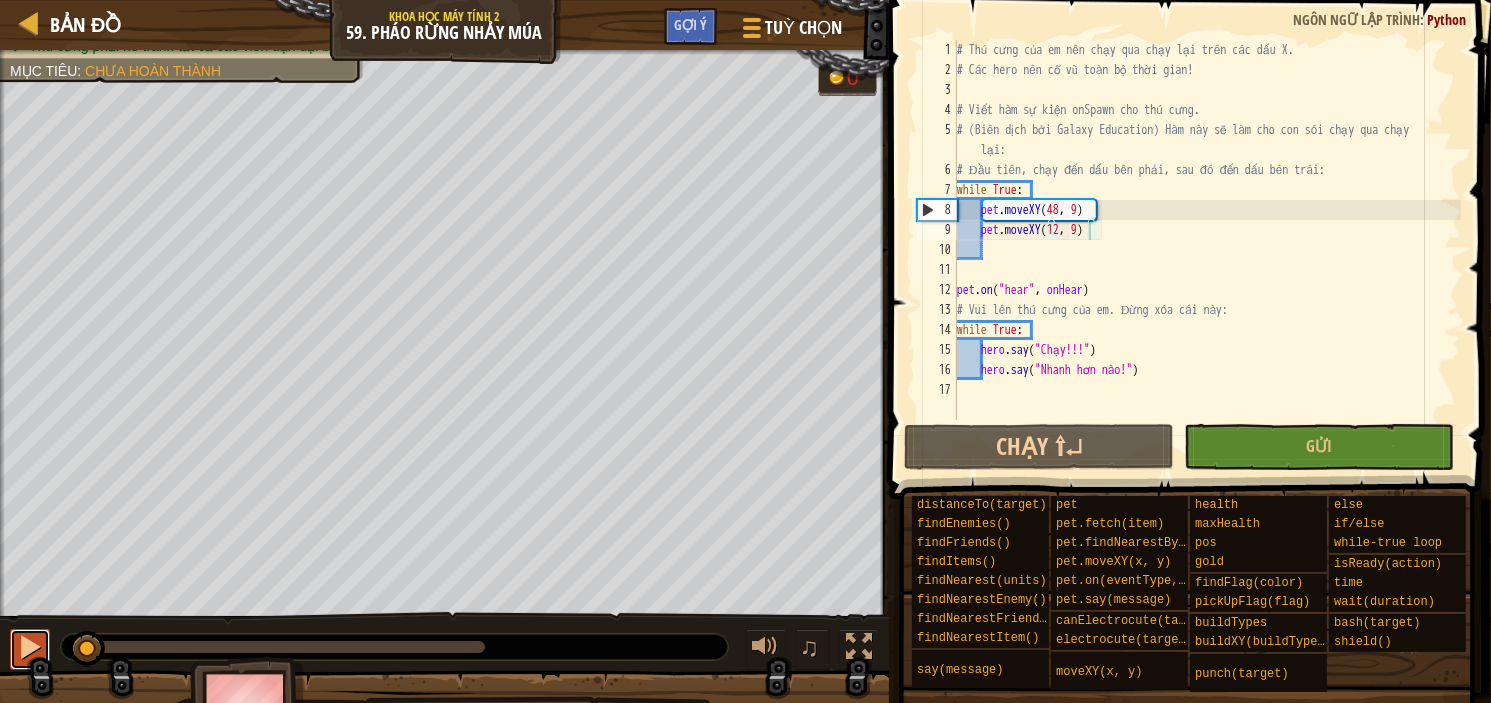 click at bounding box center [30, 647] 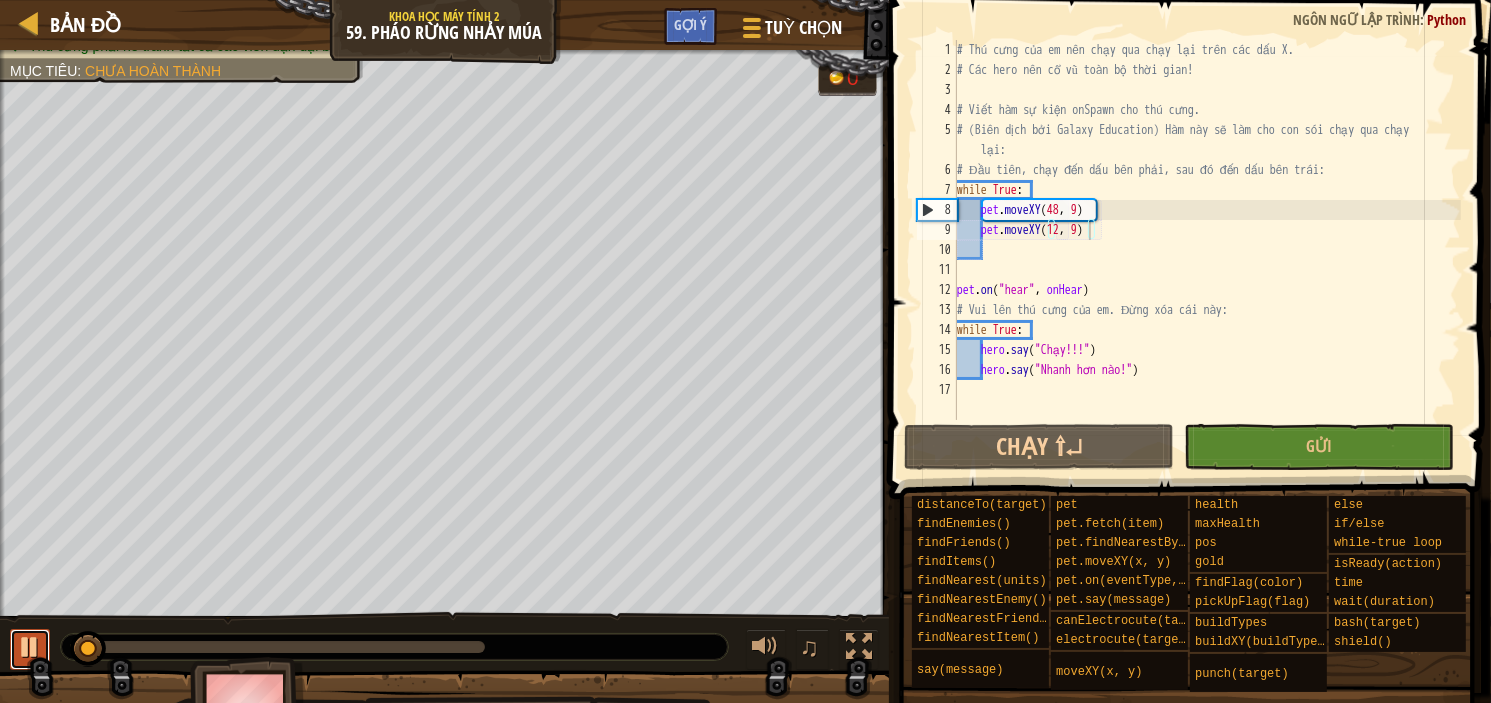 click at bounding box center [30, 647] 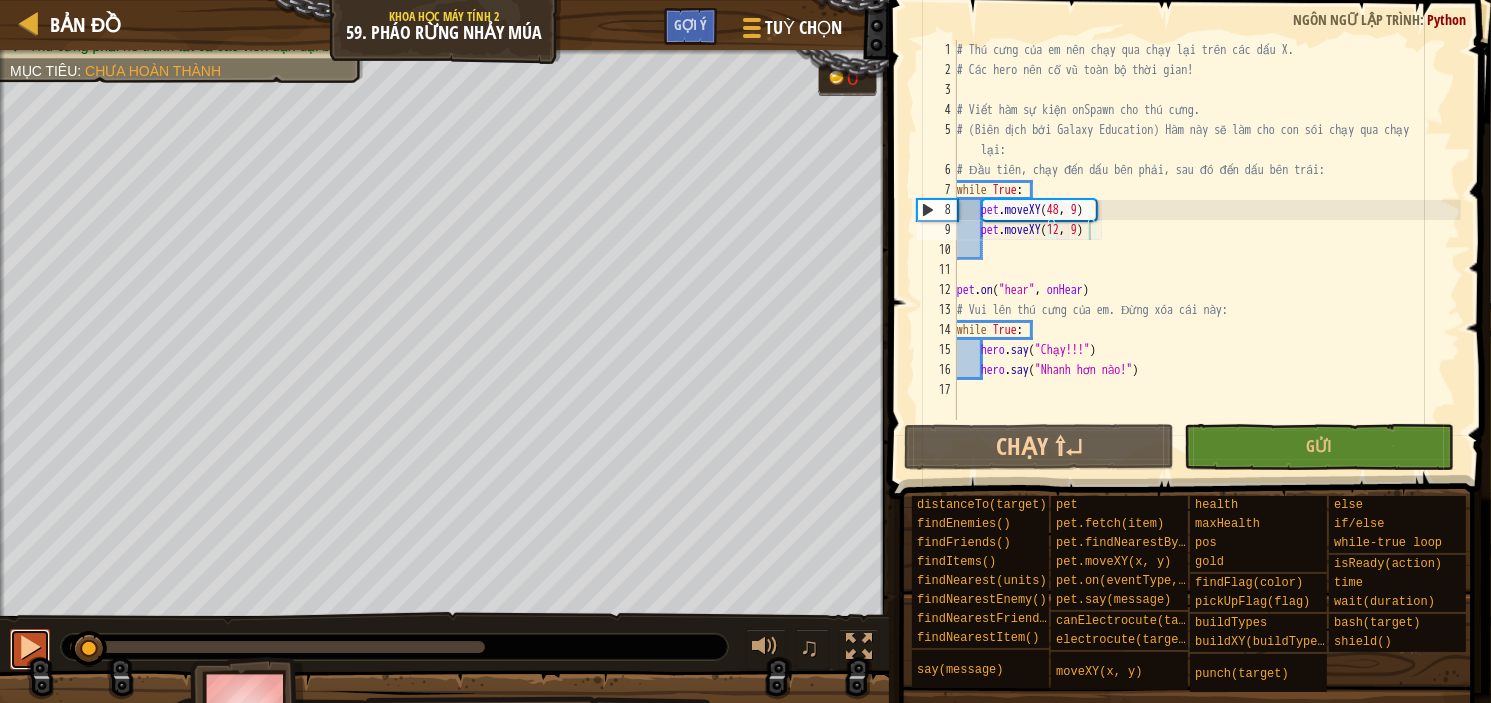click at bounding box center (30, 647) 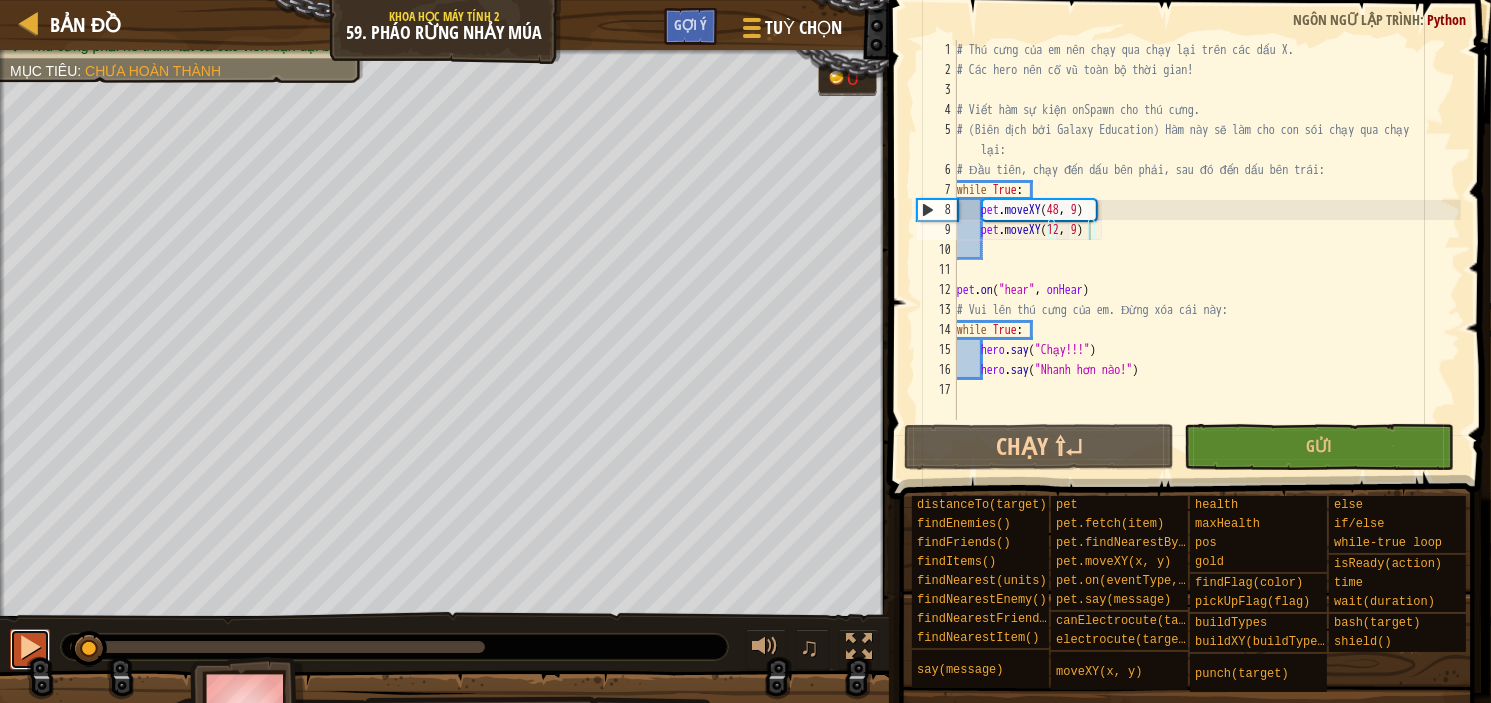 click at bounding box center [0, 0] 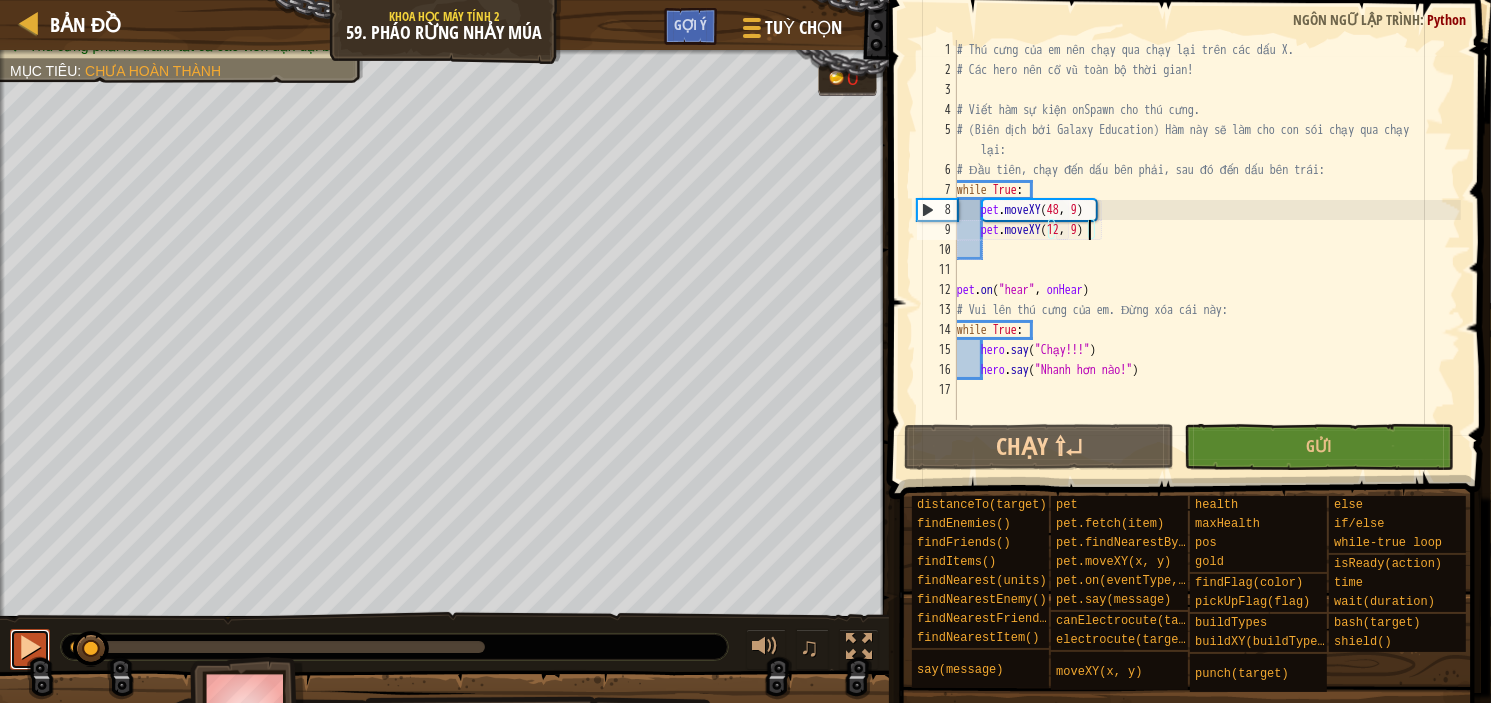 click at bounding box center (30, 647) 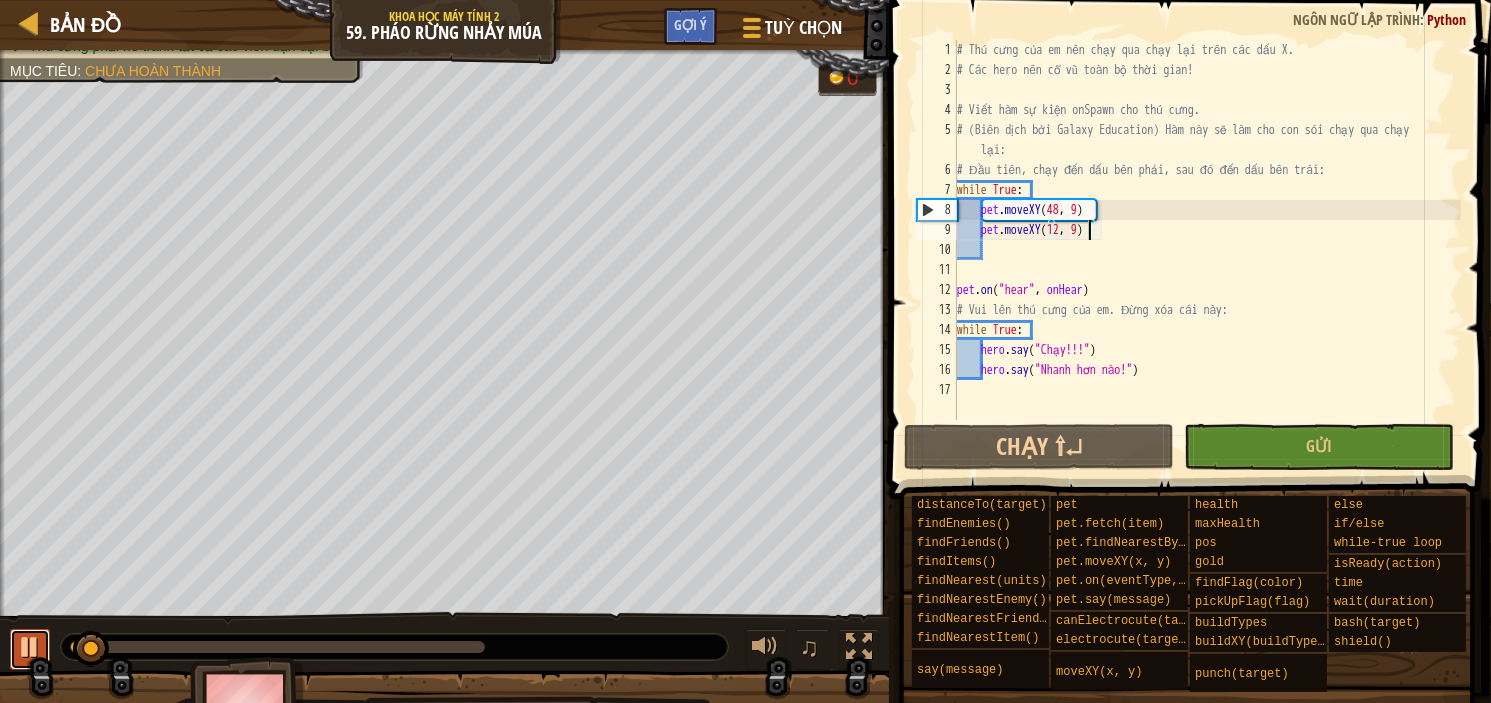 click at bounding box center (30, 647) 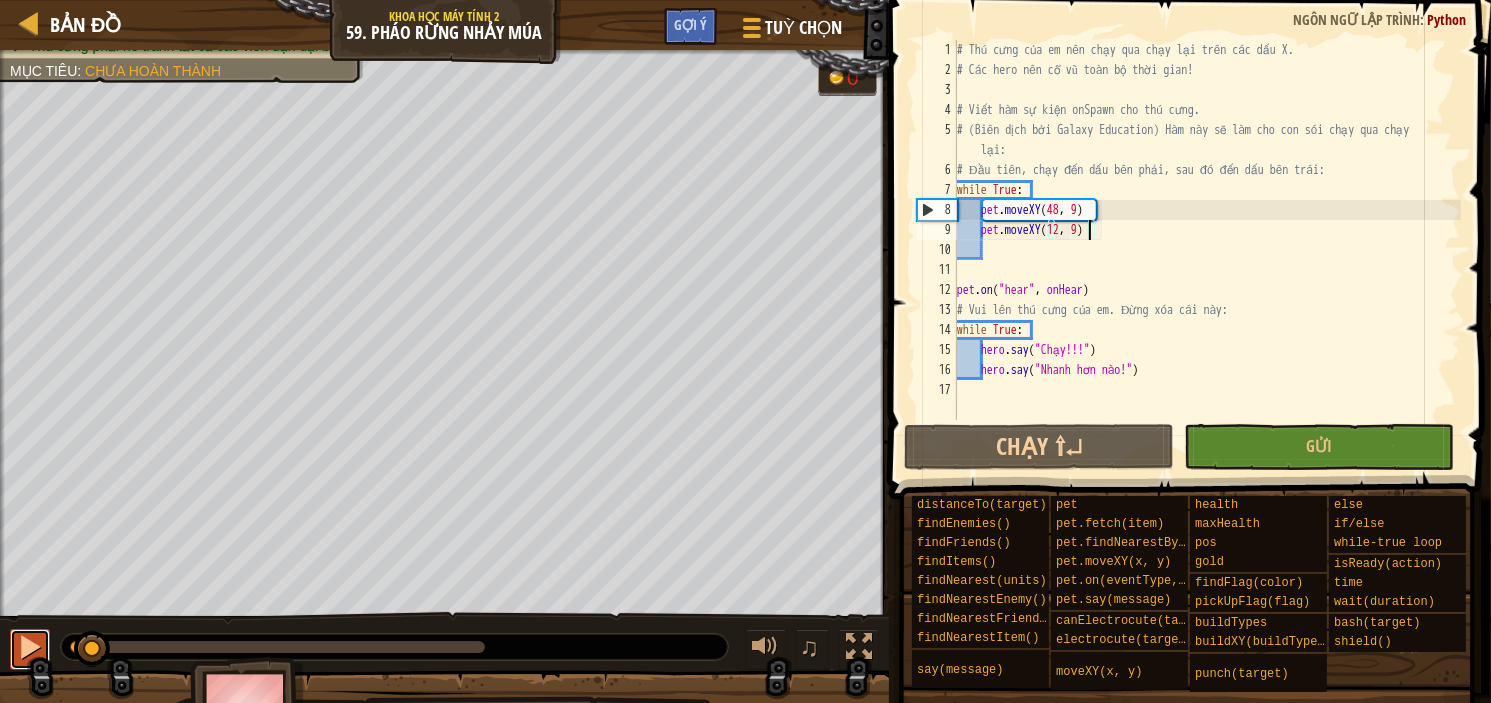 click at bounding box center (30, 647) 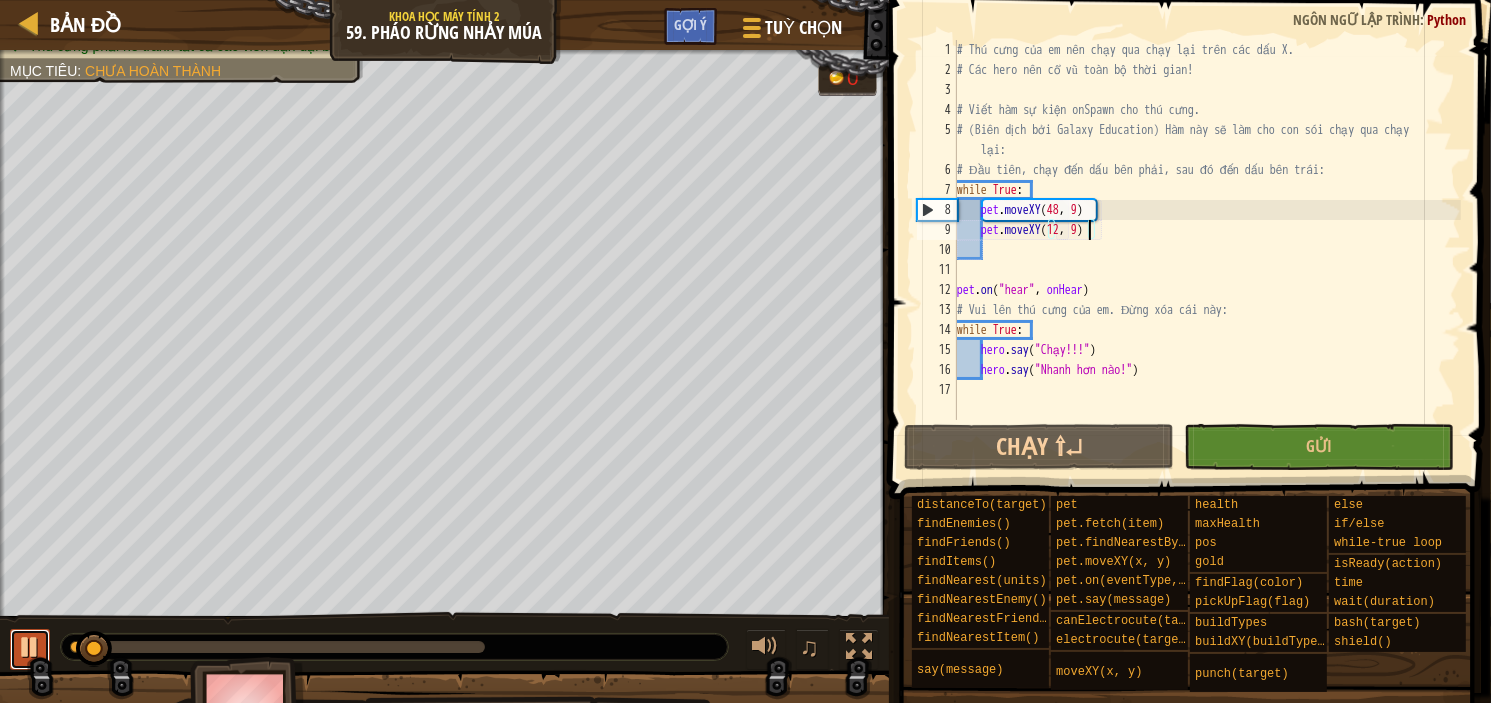 click at bounding box center [30, 647] 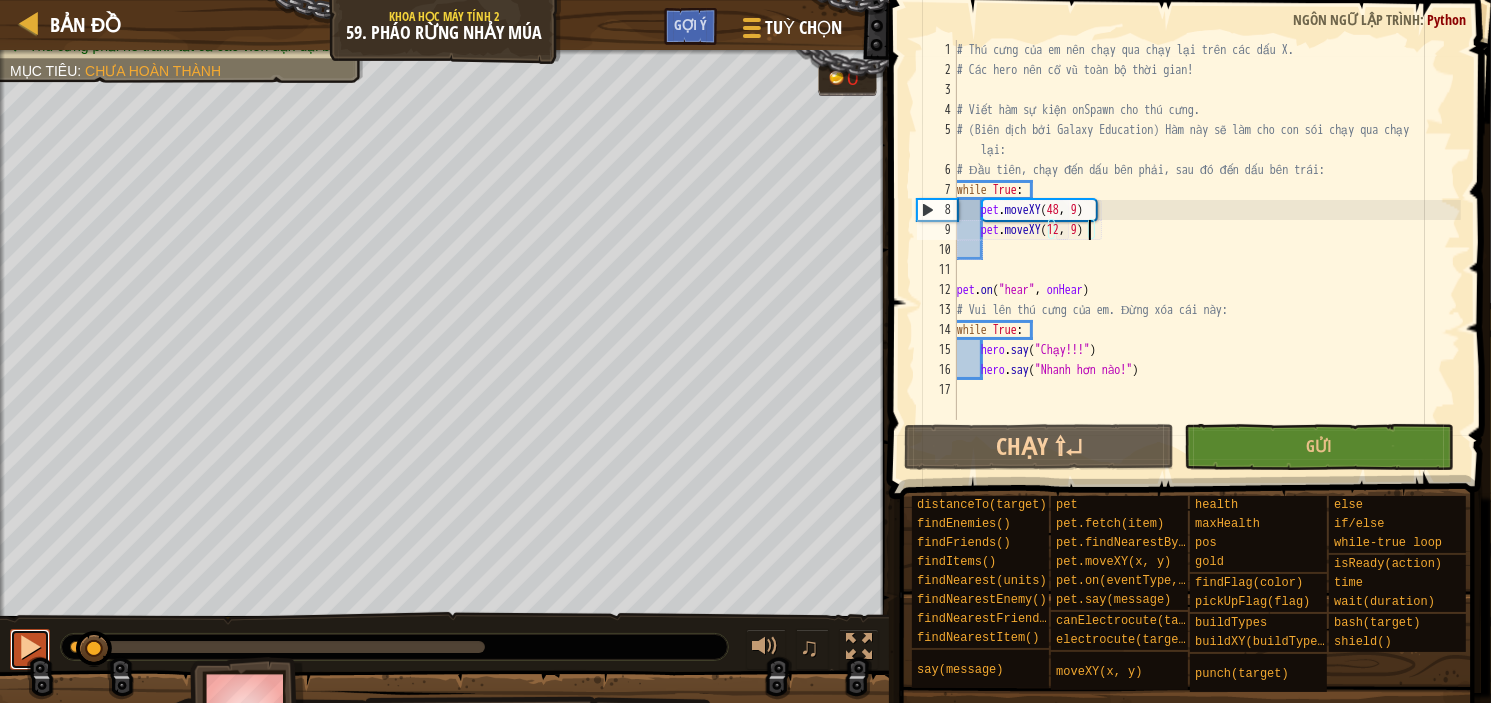 click at bounding box center [30, 647] 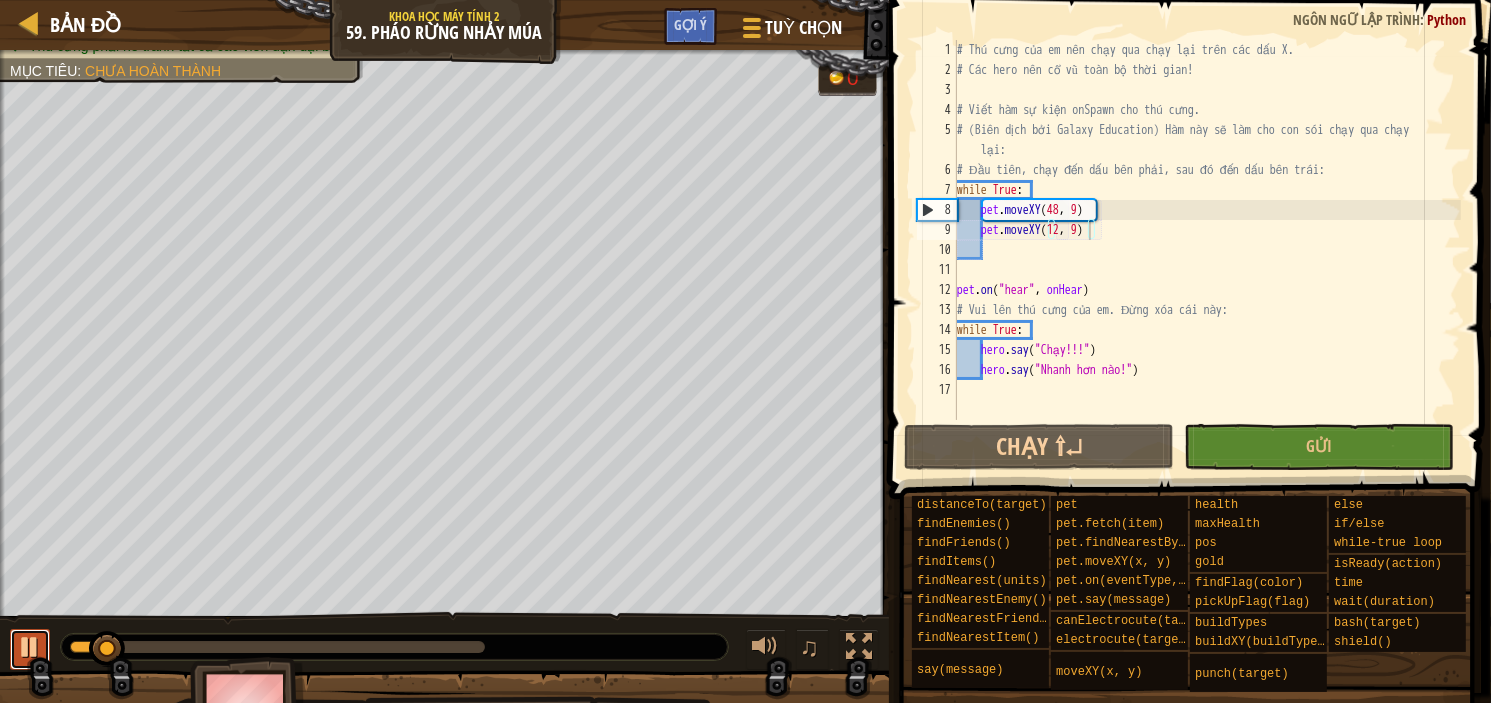 click at bounding box center [30, 647] 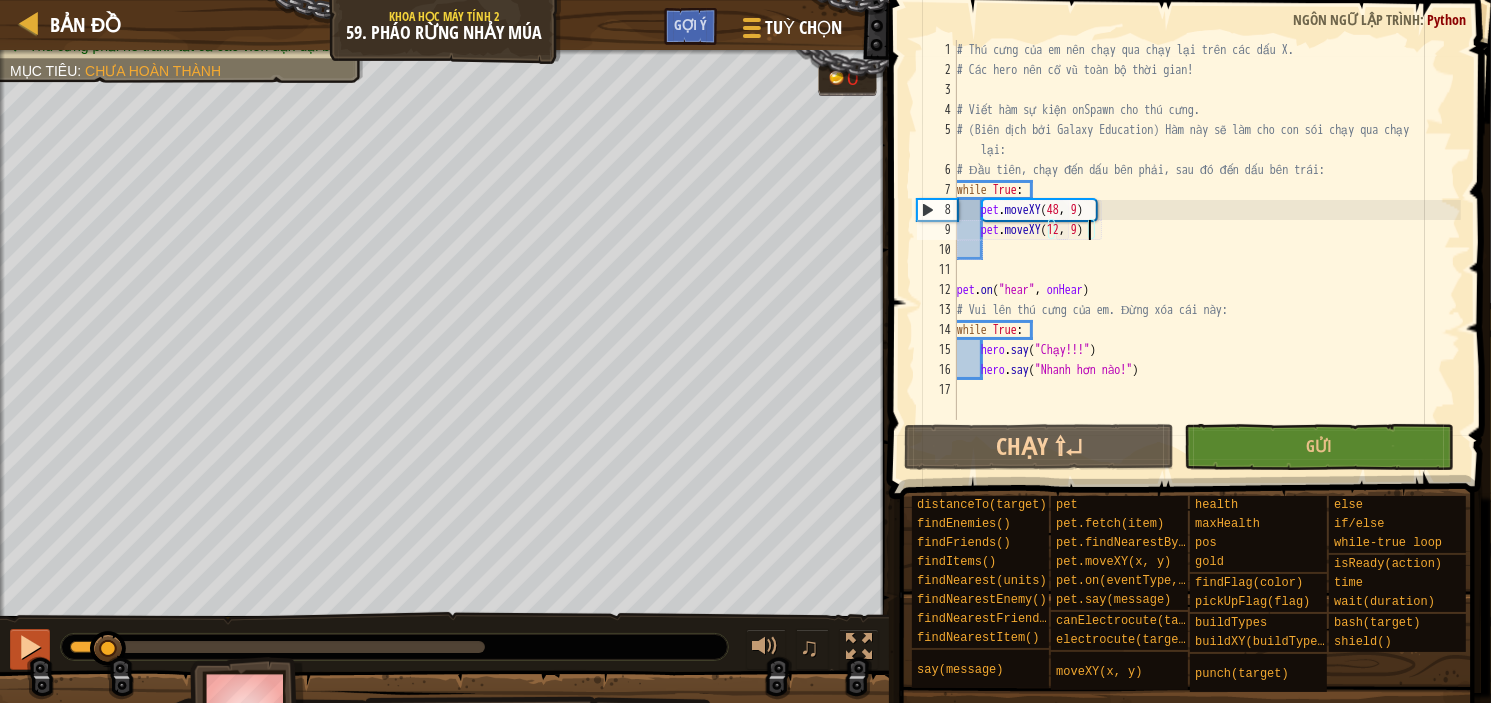 click at bounding box center (30, 647) 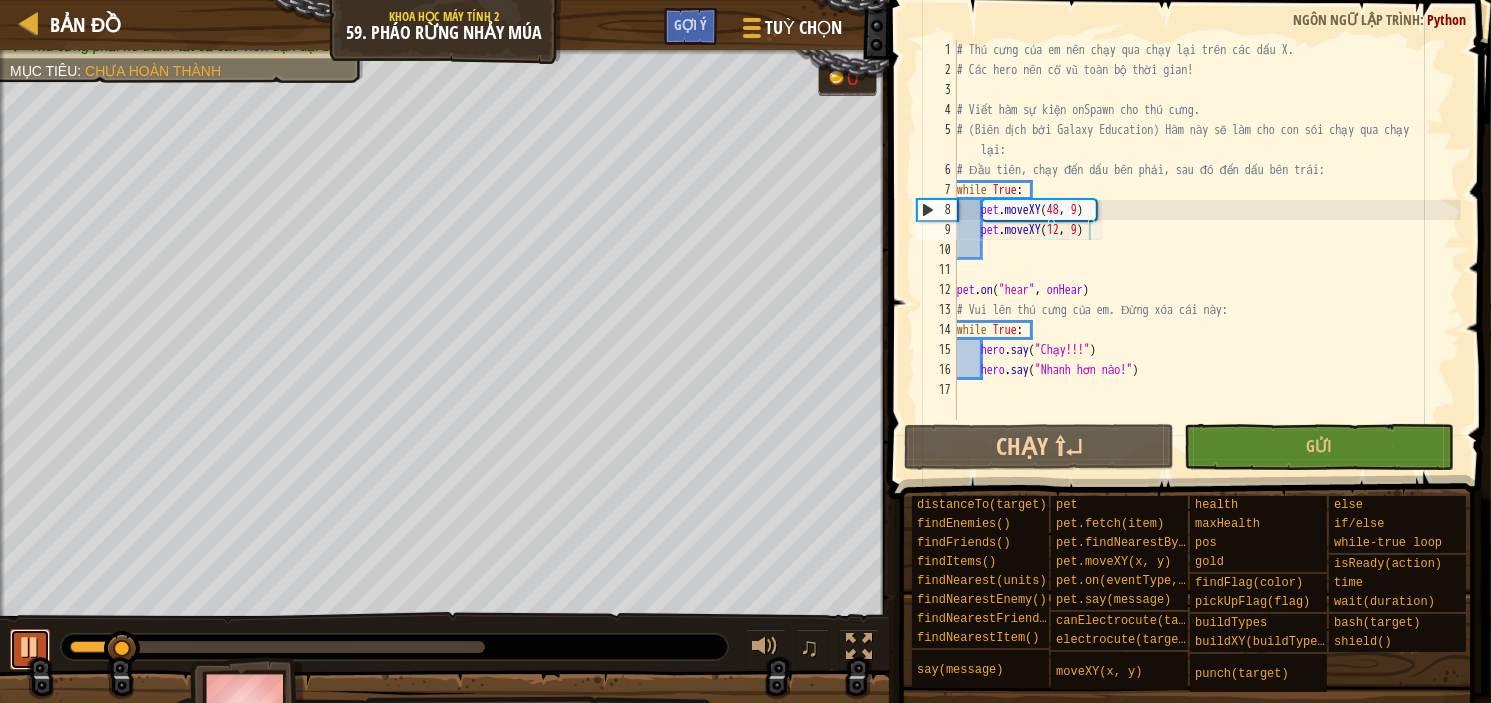 click at bounding box center [30, 647] 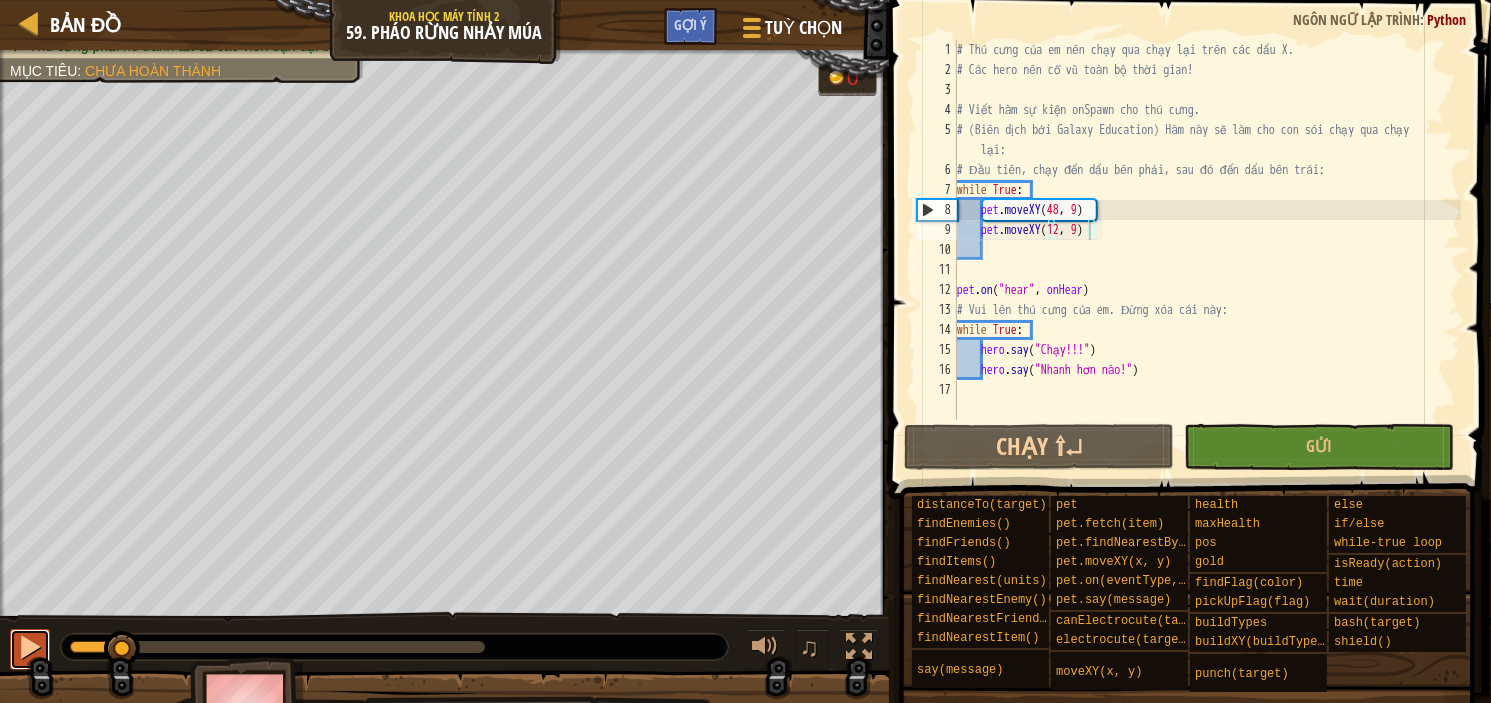 click at bounding box center [30, 647] 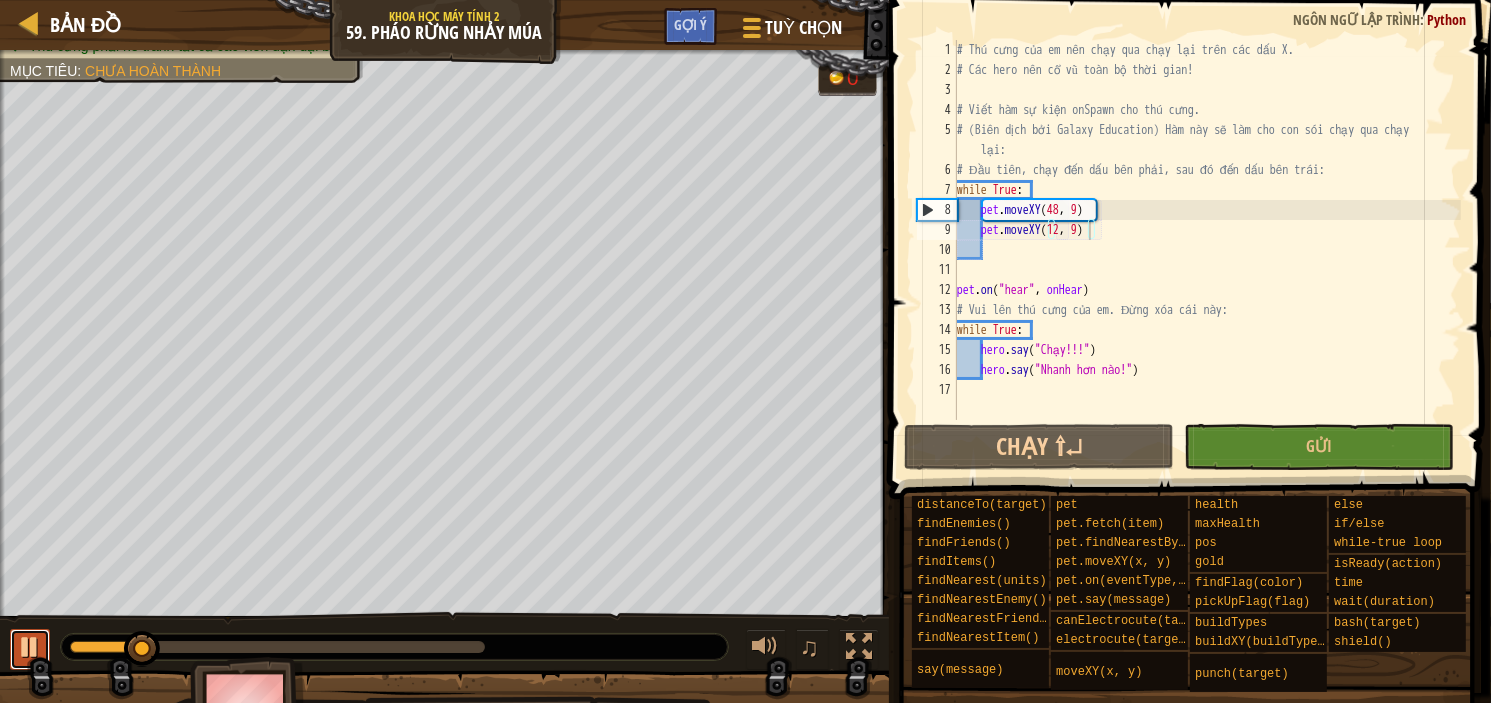 click at bounding box center (30, 647) 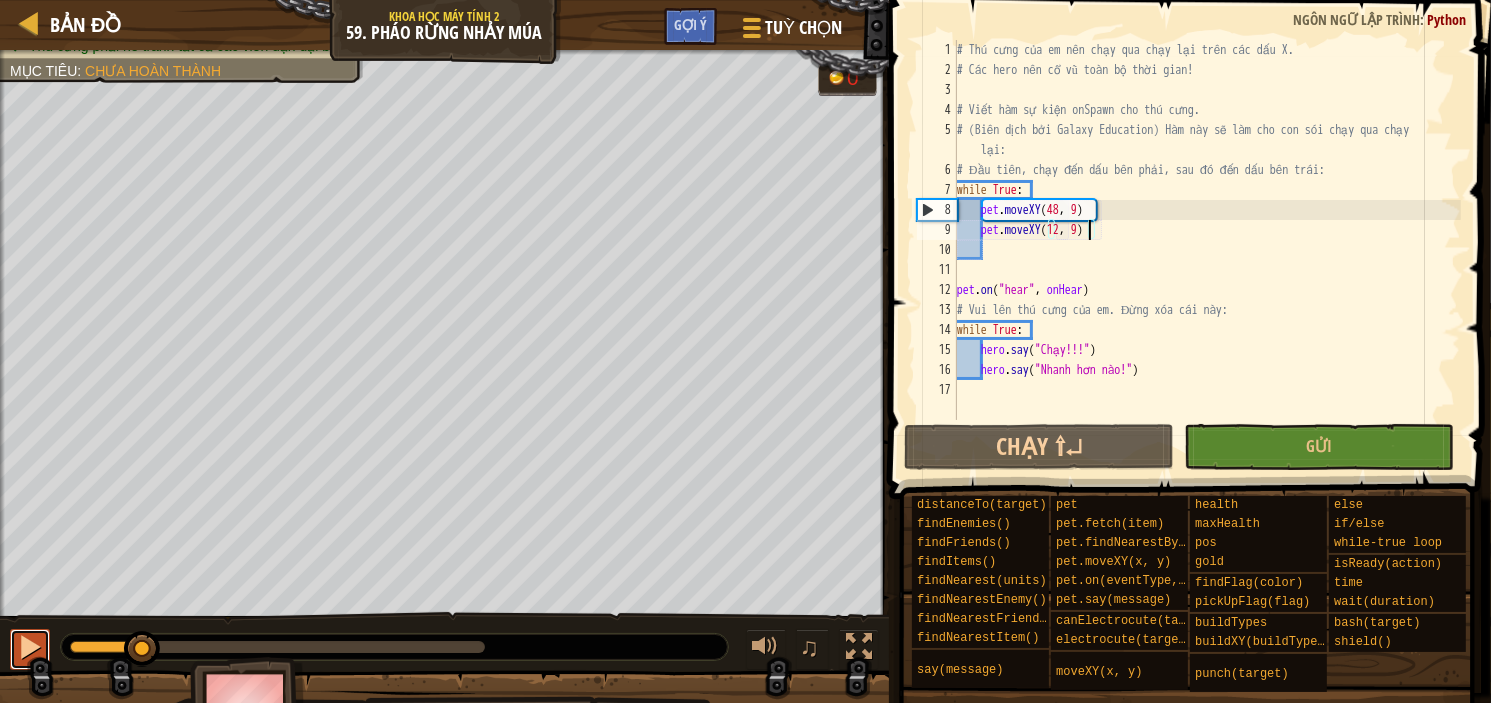 click at bounding box center [30, 647] 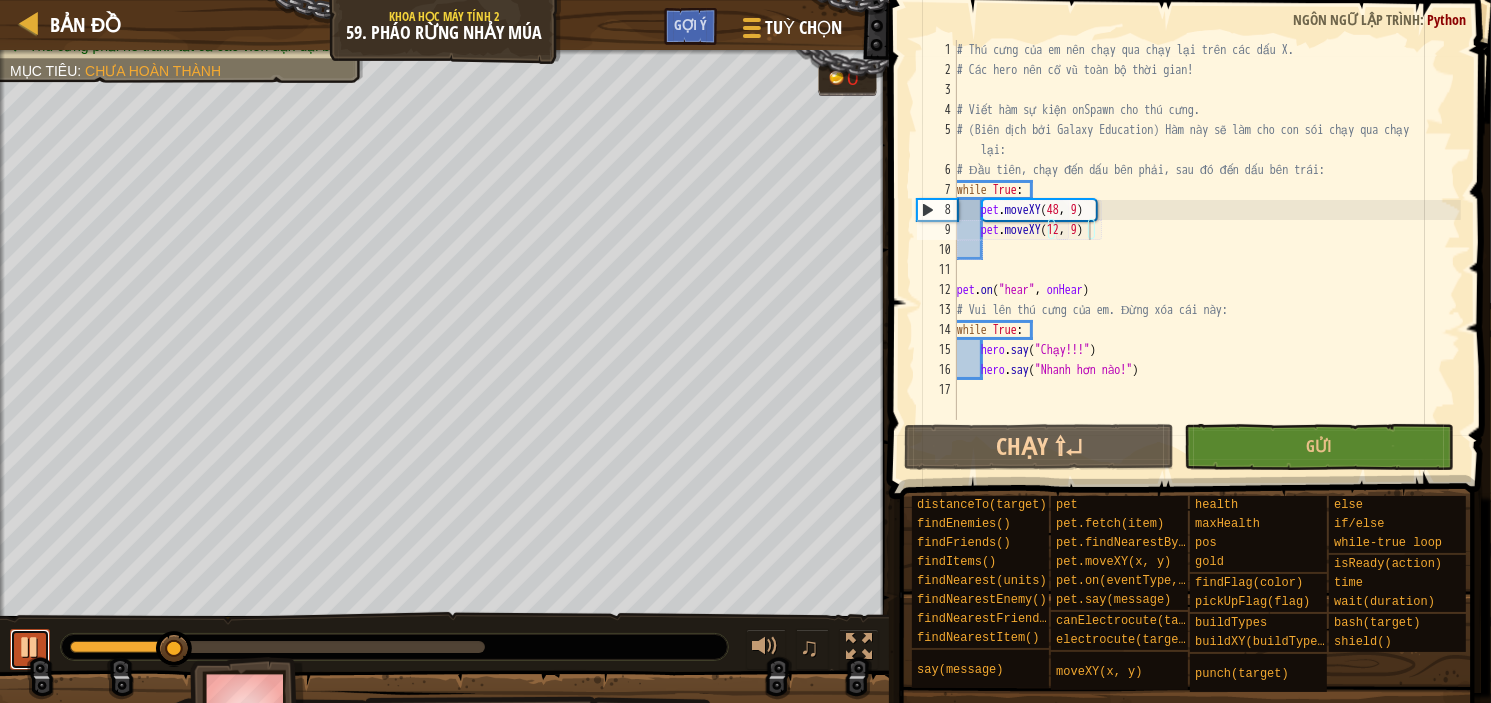 click at bounding box center (30, 647) 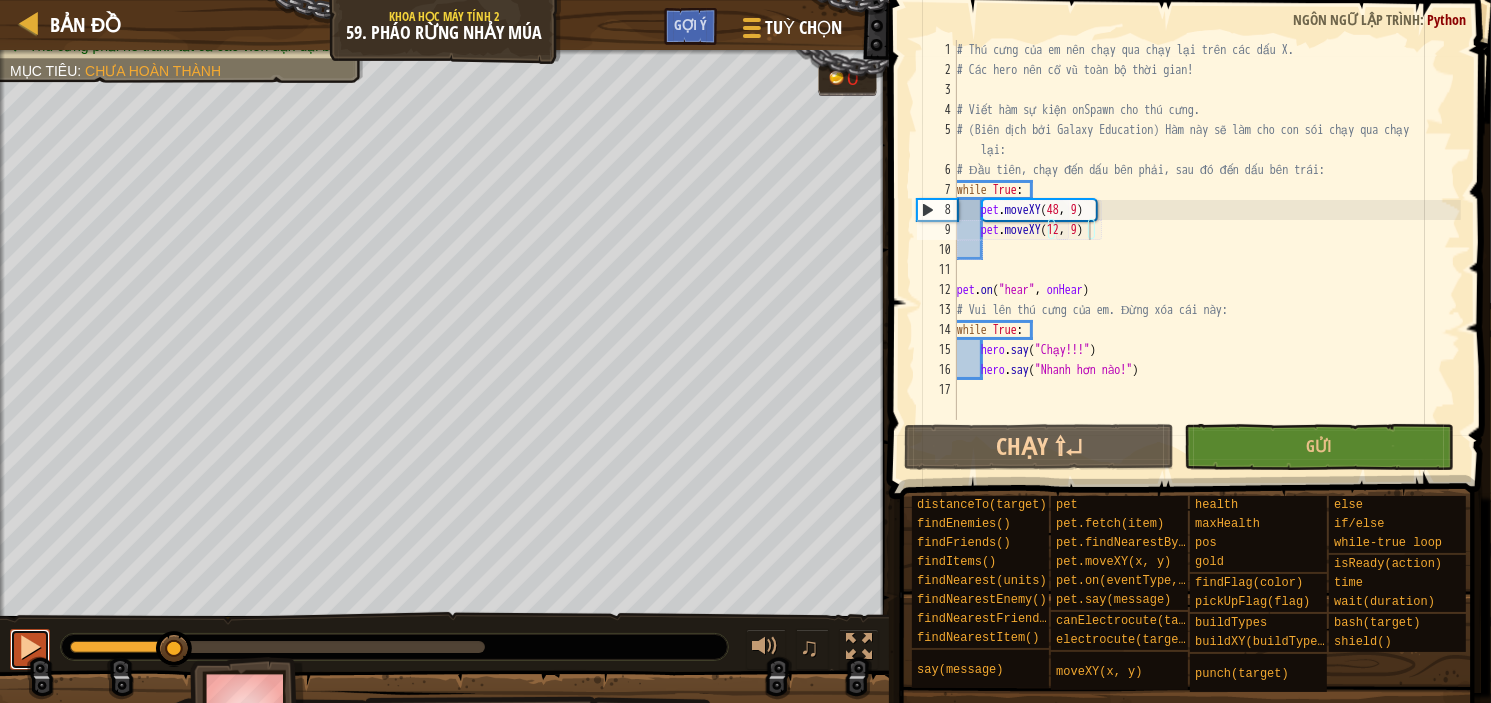 click at bounding box center (30, 647) 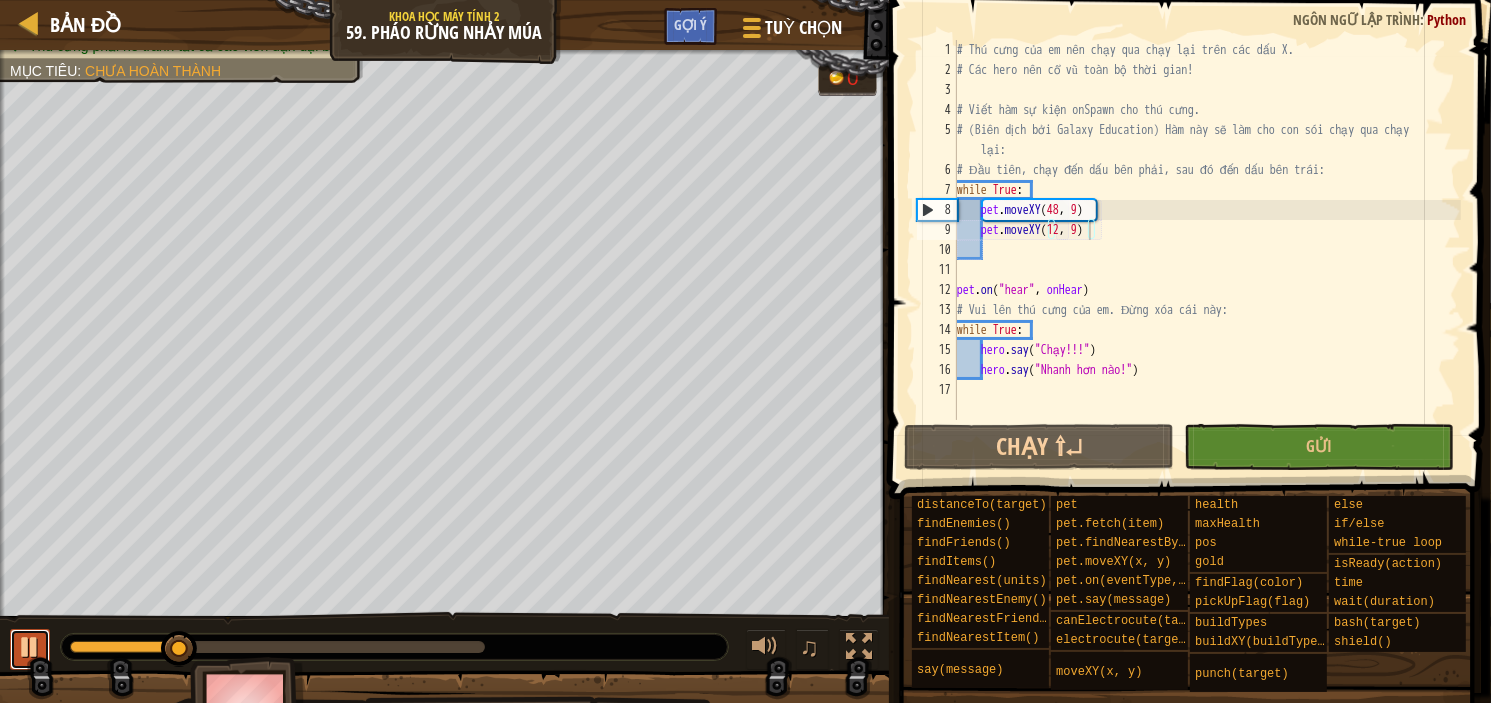 click at bounding box center [30, 647] 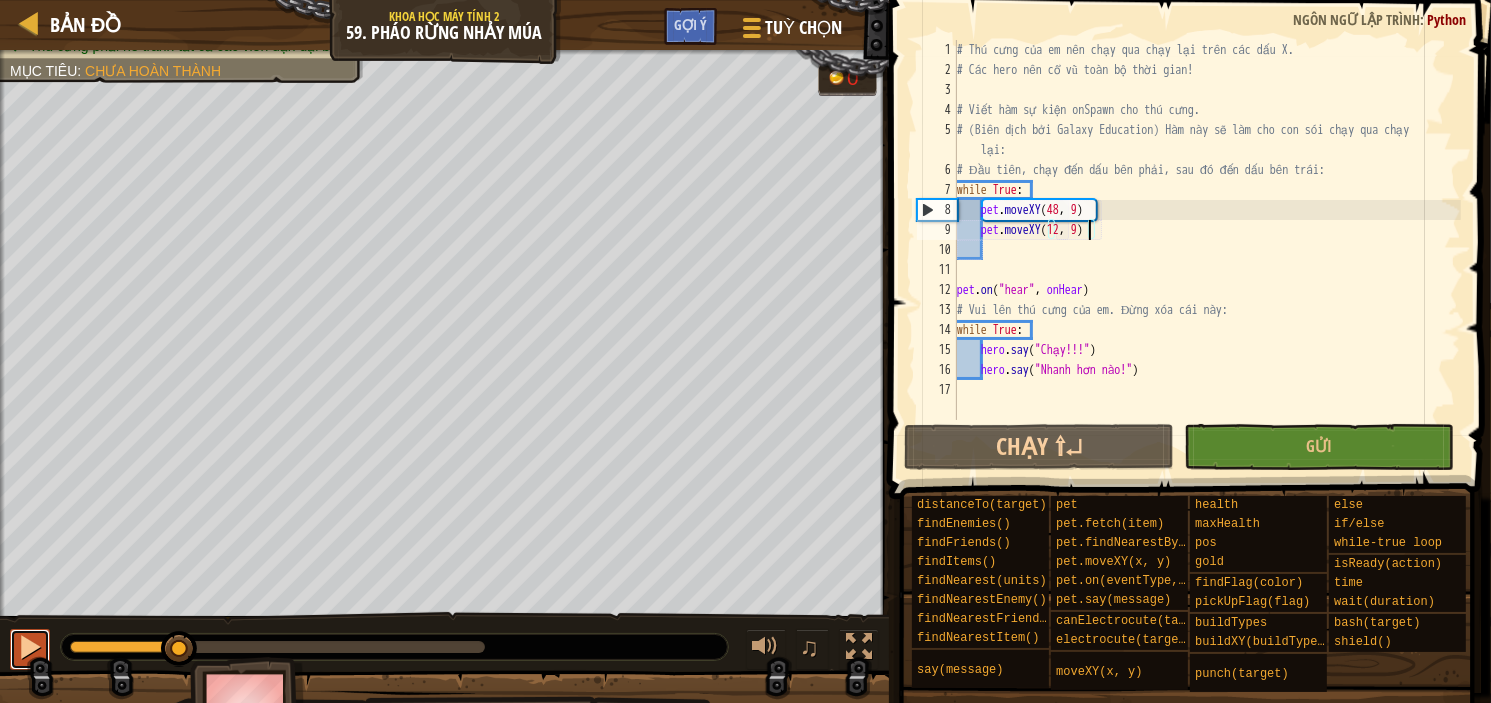 click at bounding box center (30, 647) 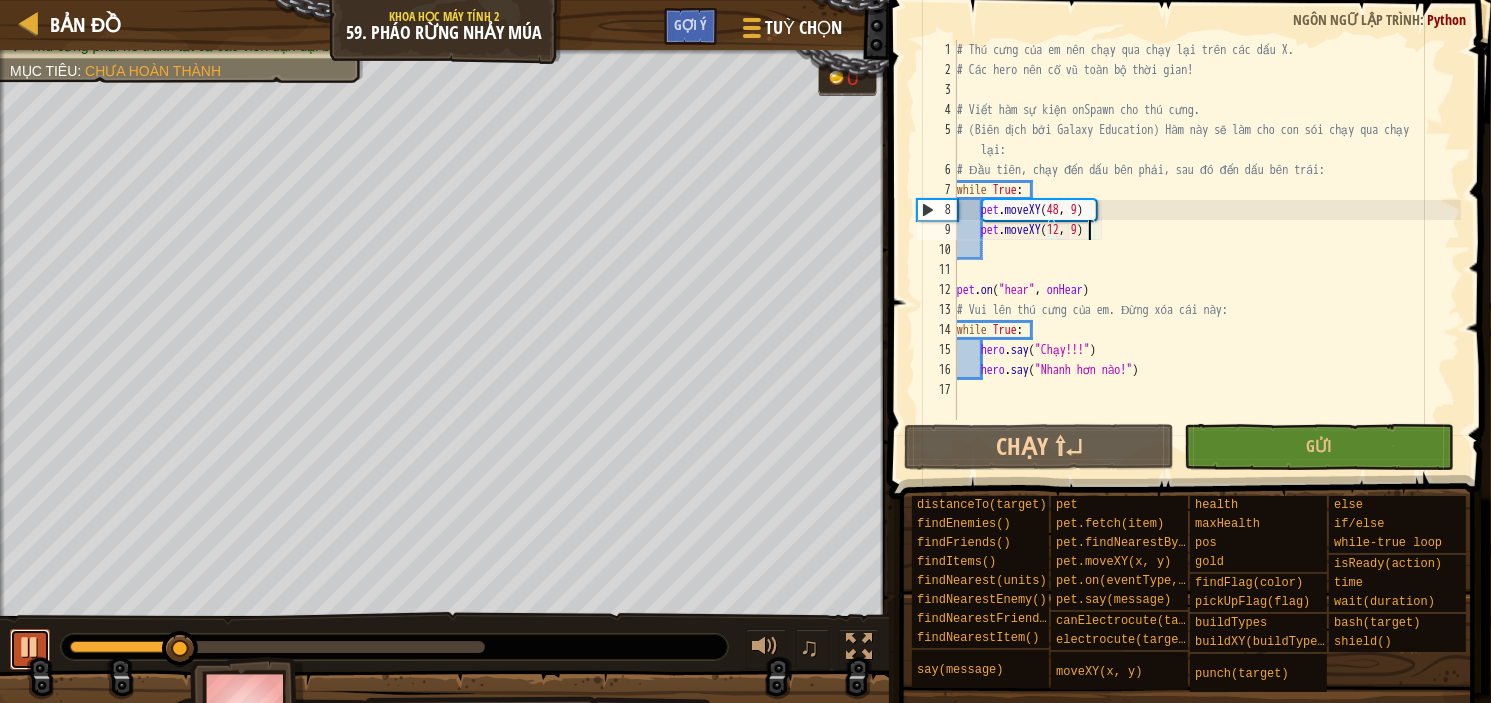click at bounding box center (30, 647) 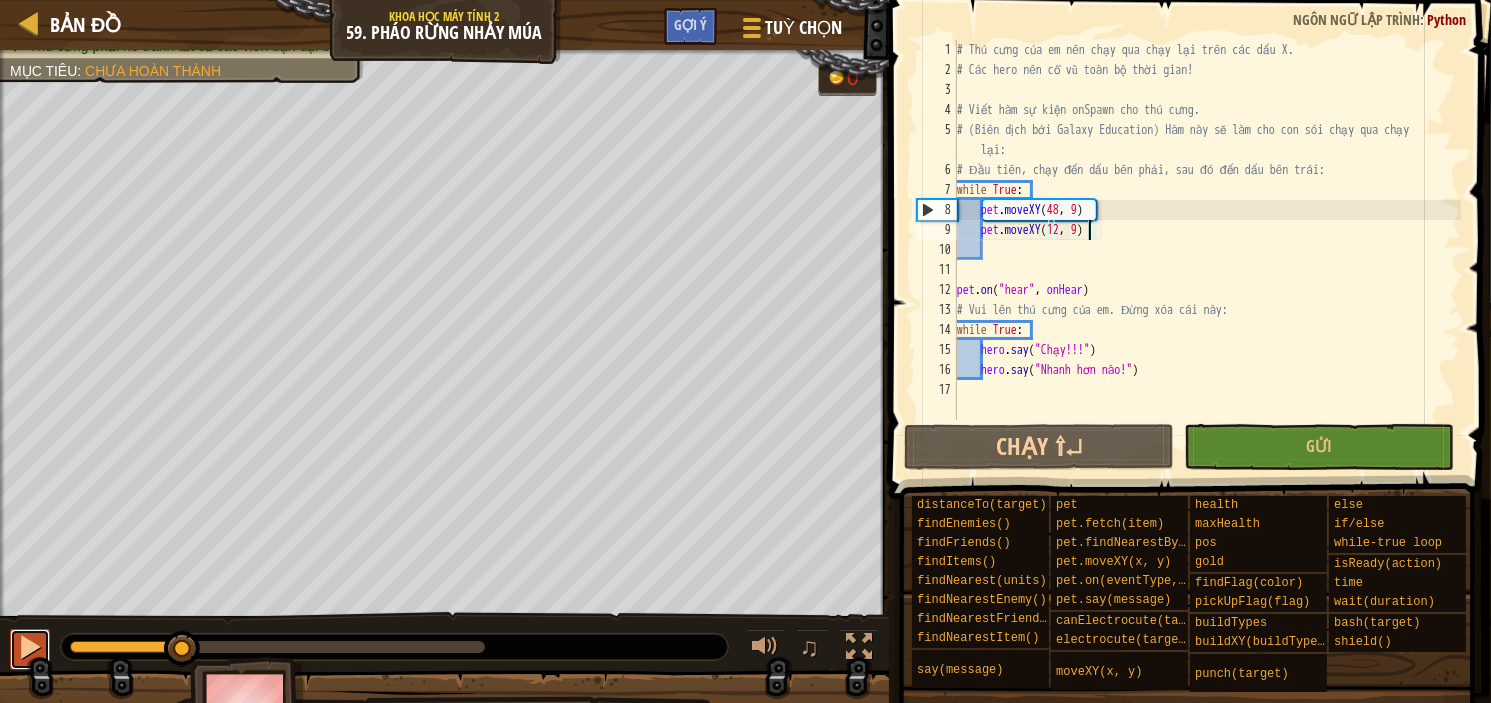 click at bounding box center (30, 647) 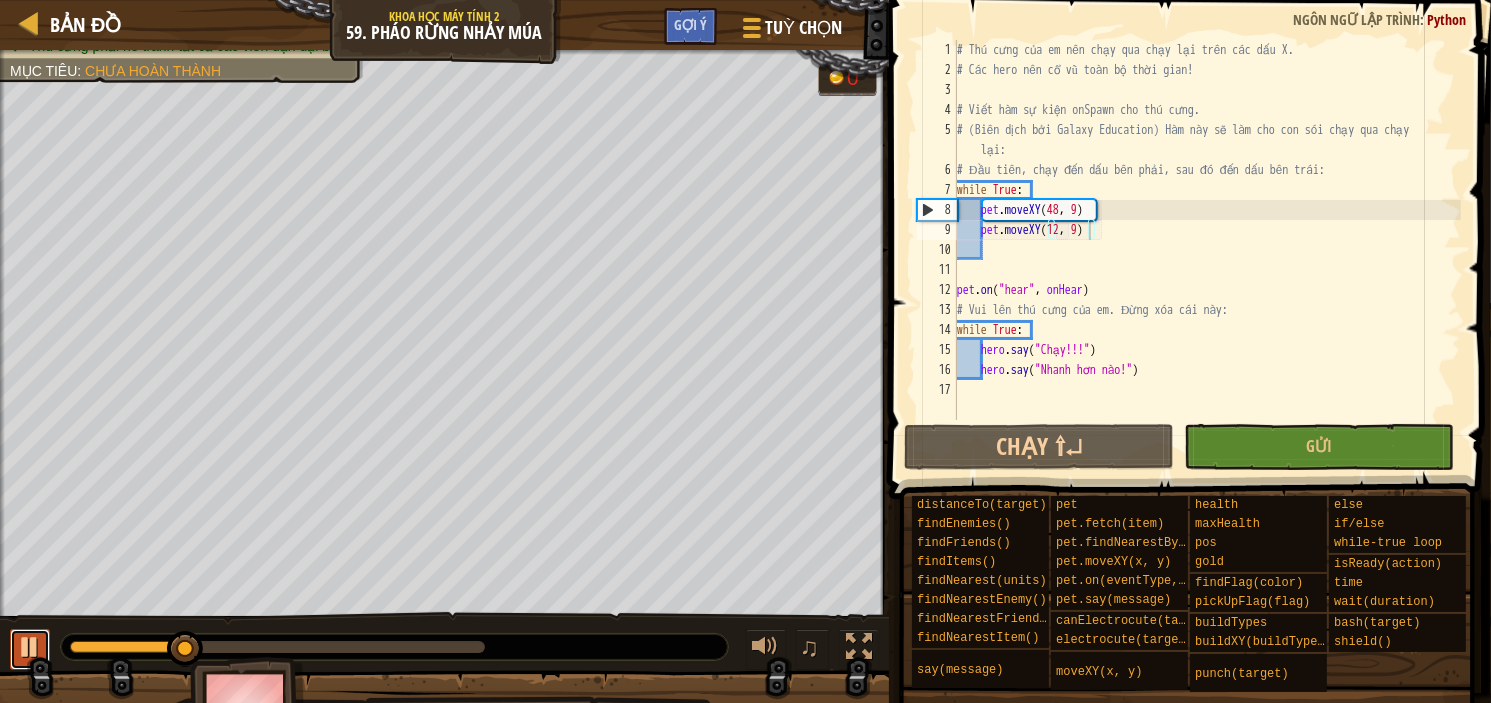 click at bounding box center [30, 647] 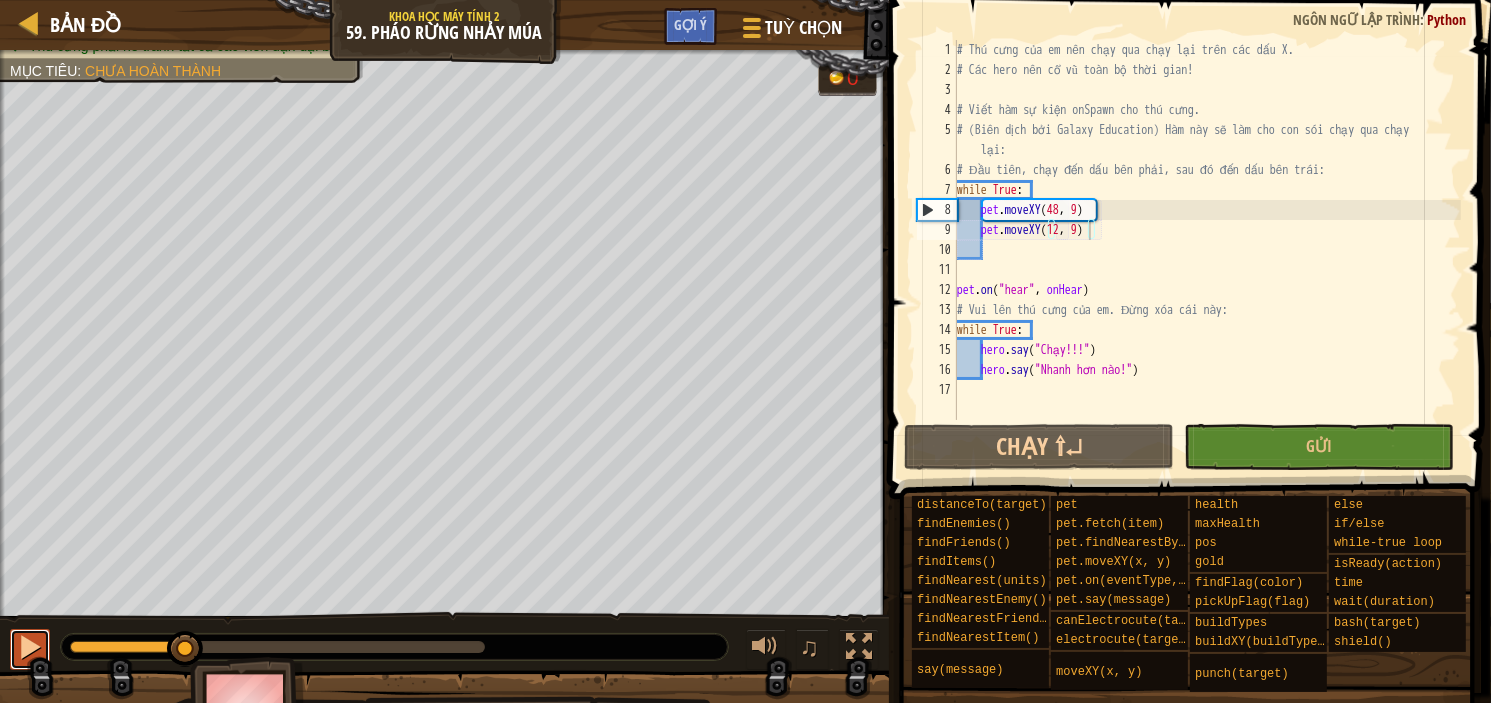 click at bounding box center (30, 647) 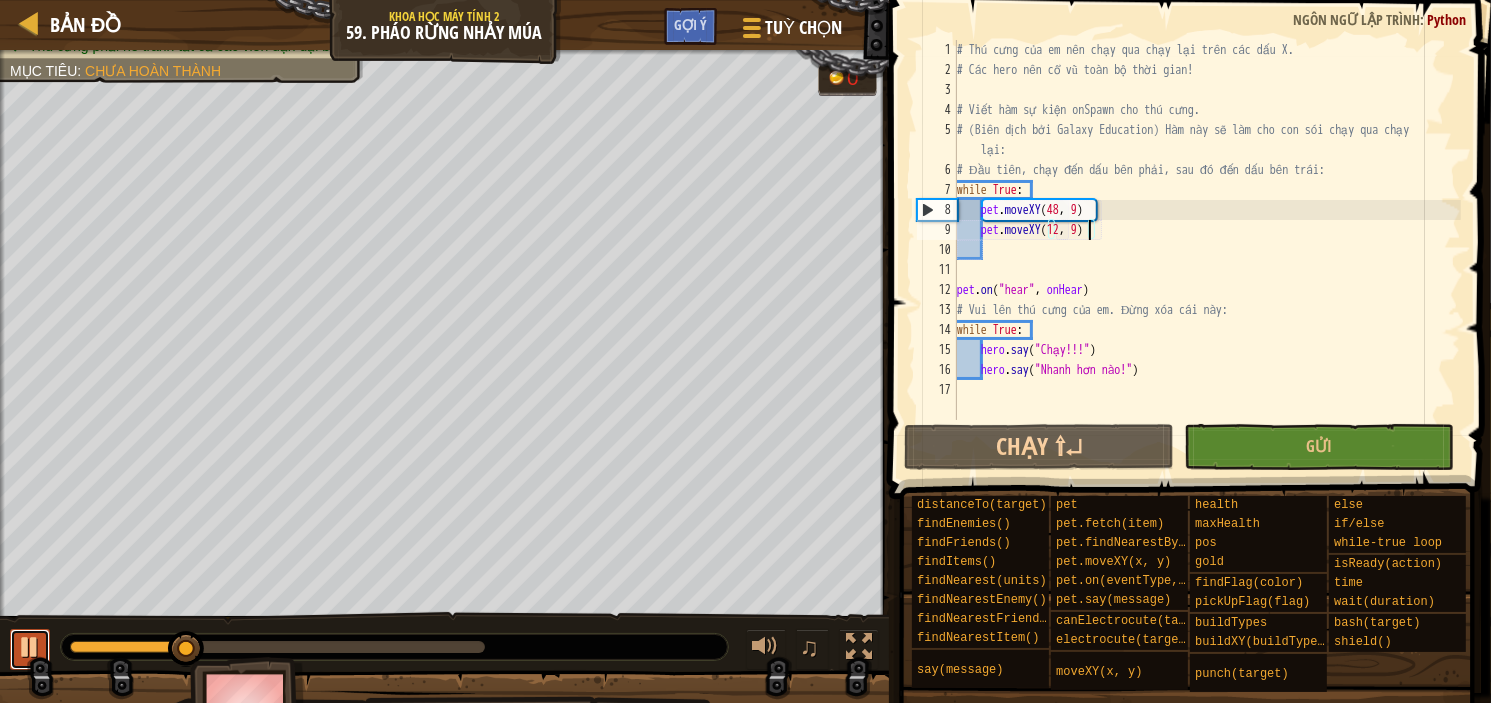 click at bounding box center [30, 647] 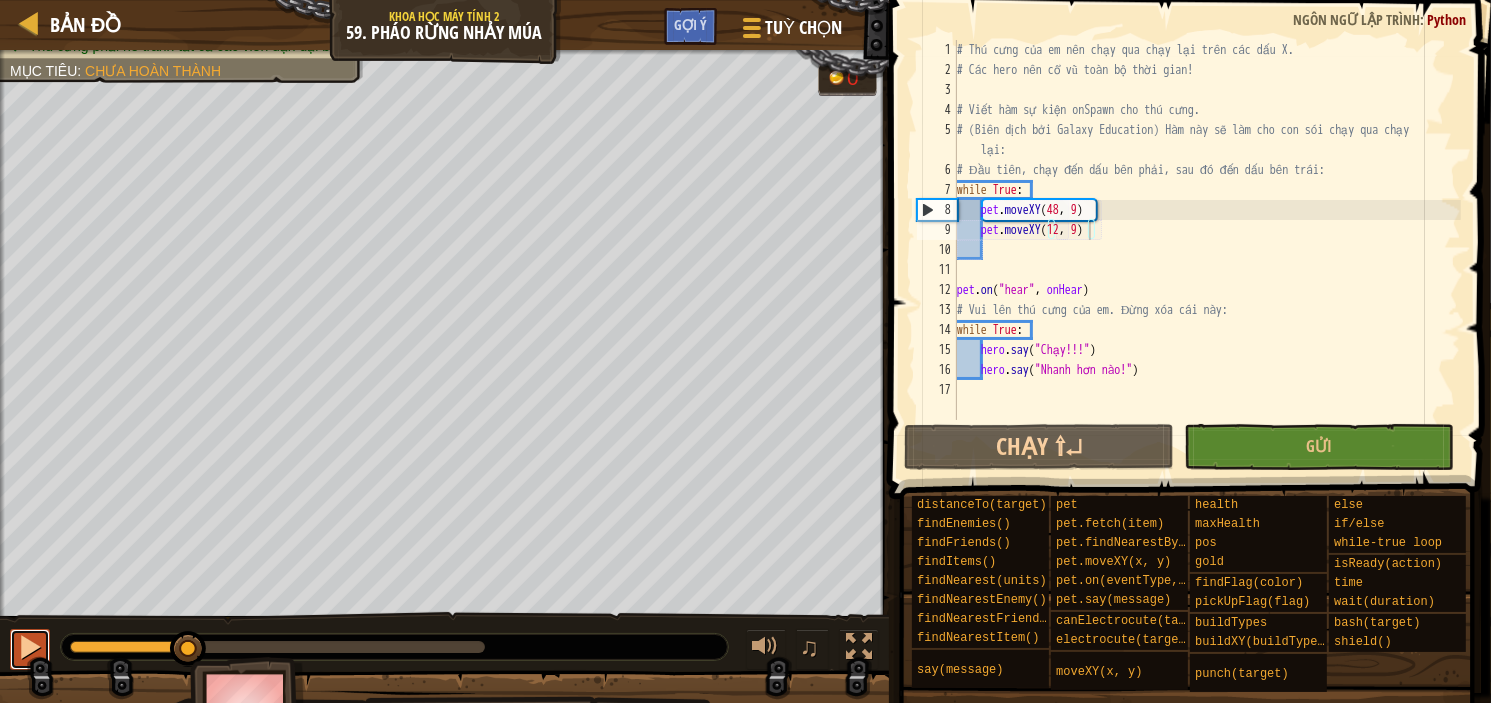 click at bounding box center (30, 647) 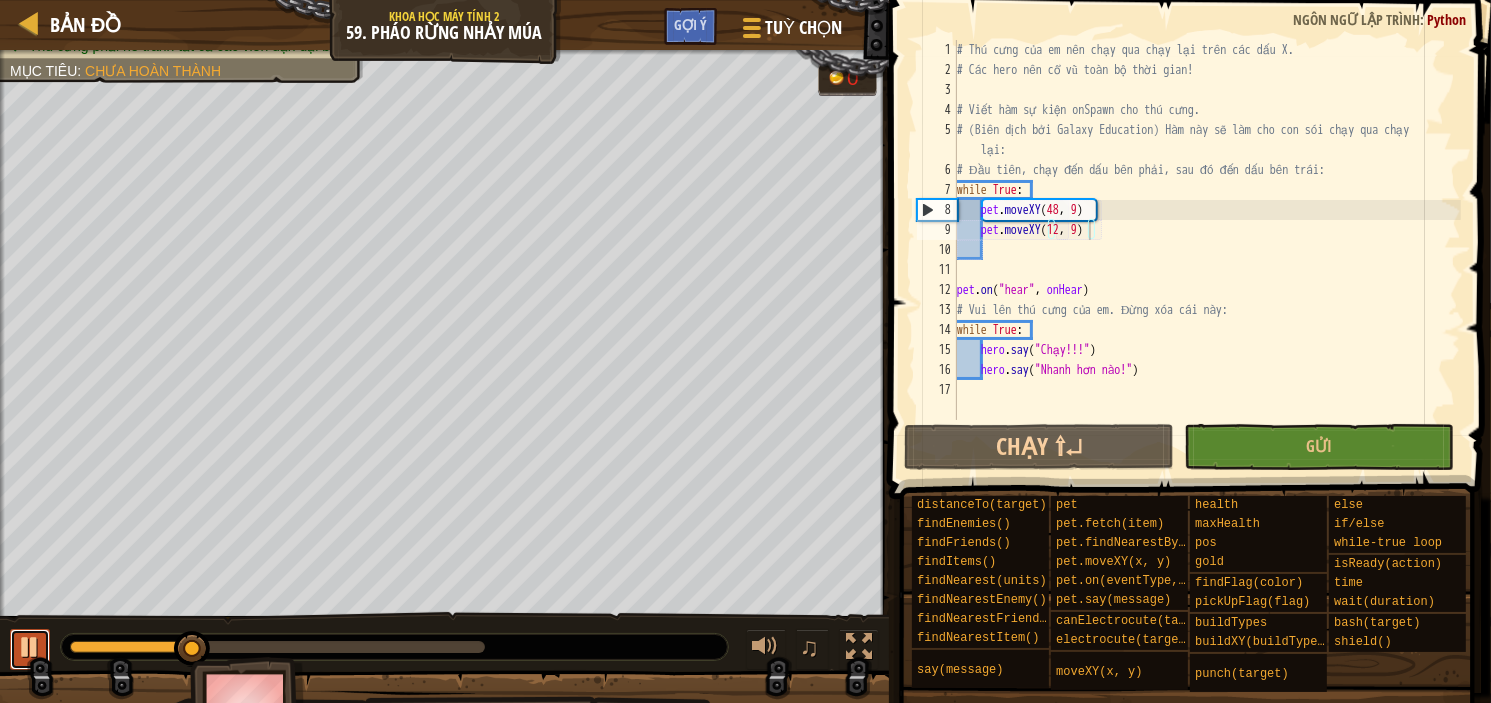 click at bounding box center (30, 647) 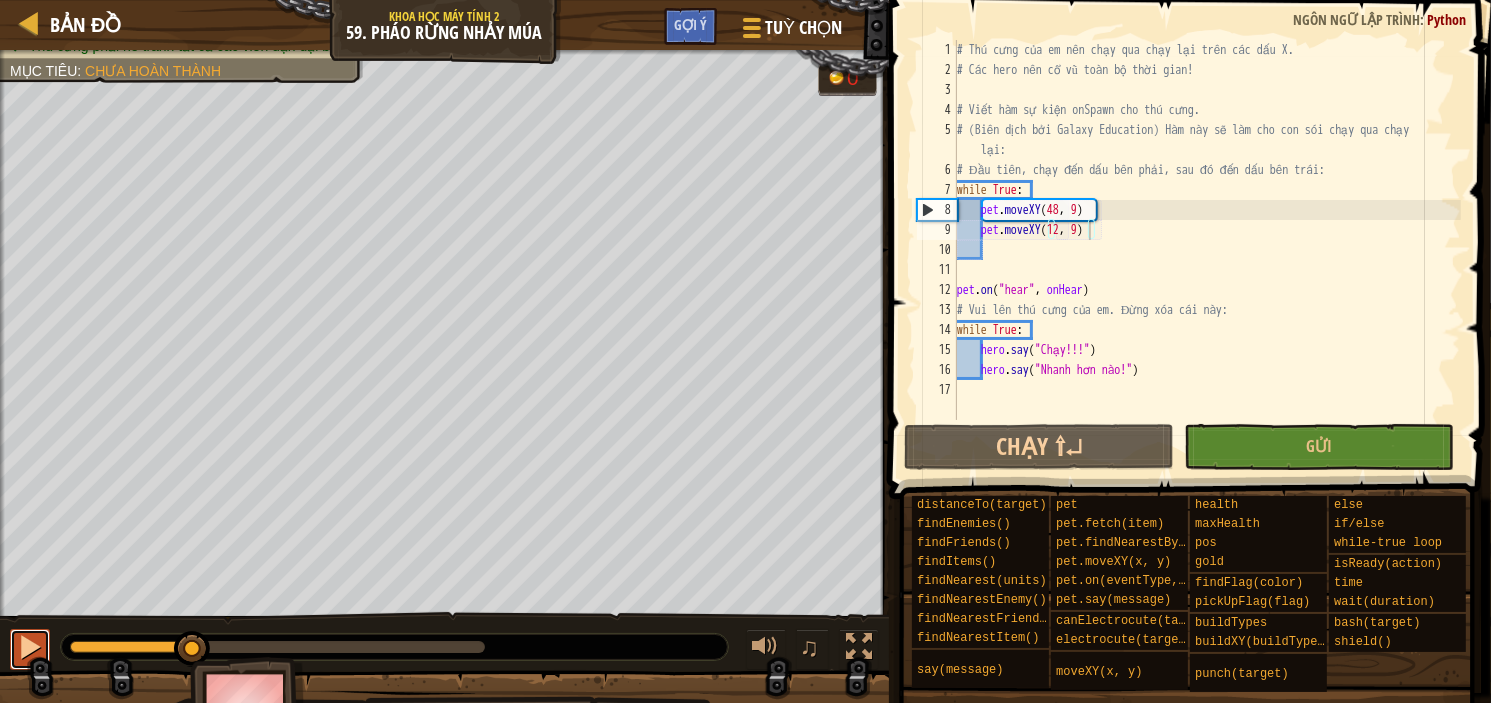 click at bounding box center [30, 647] 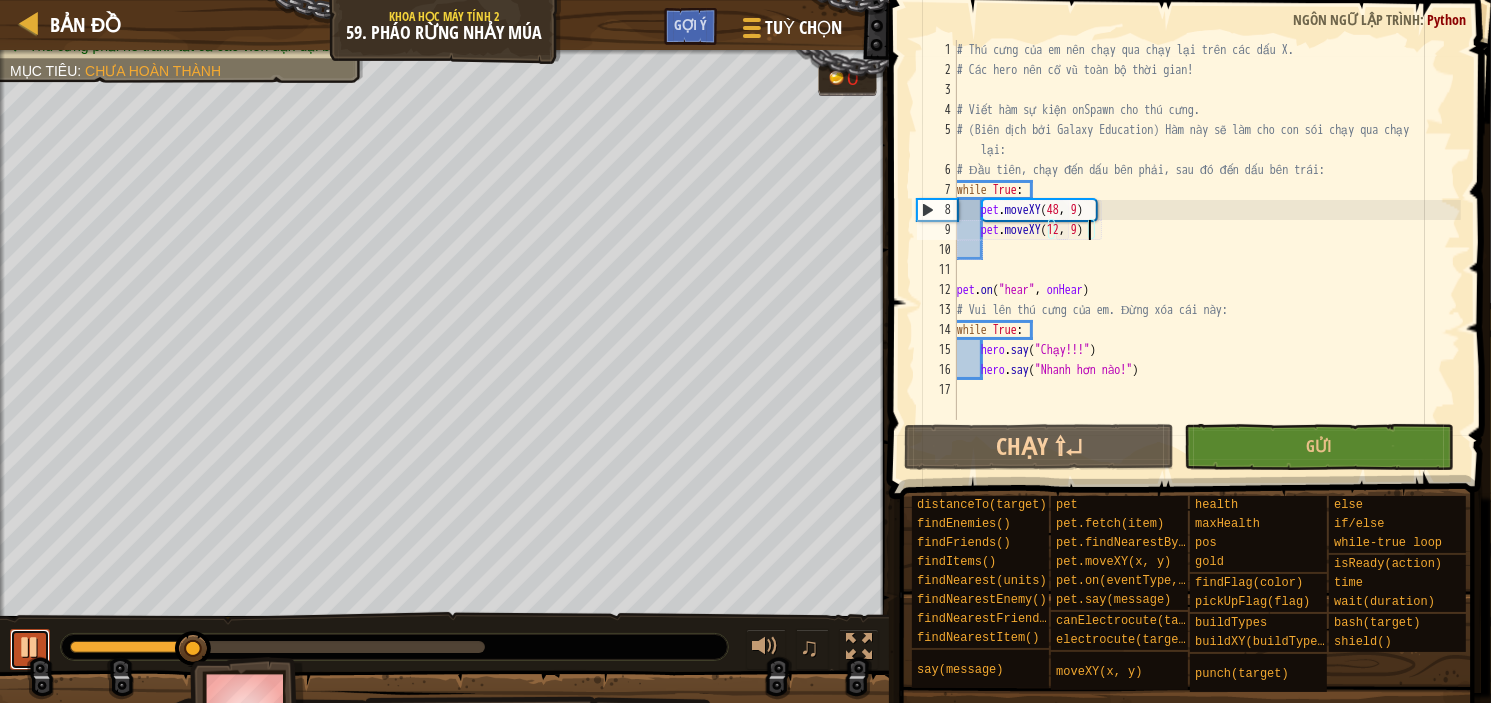 click at bounding box center [30, 647] 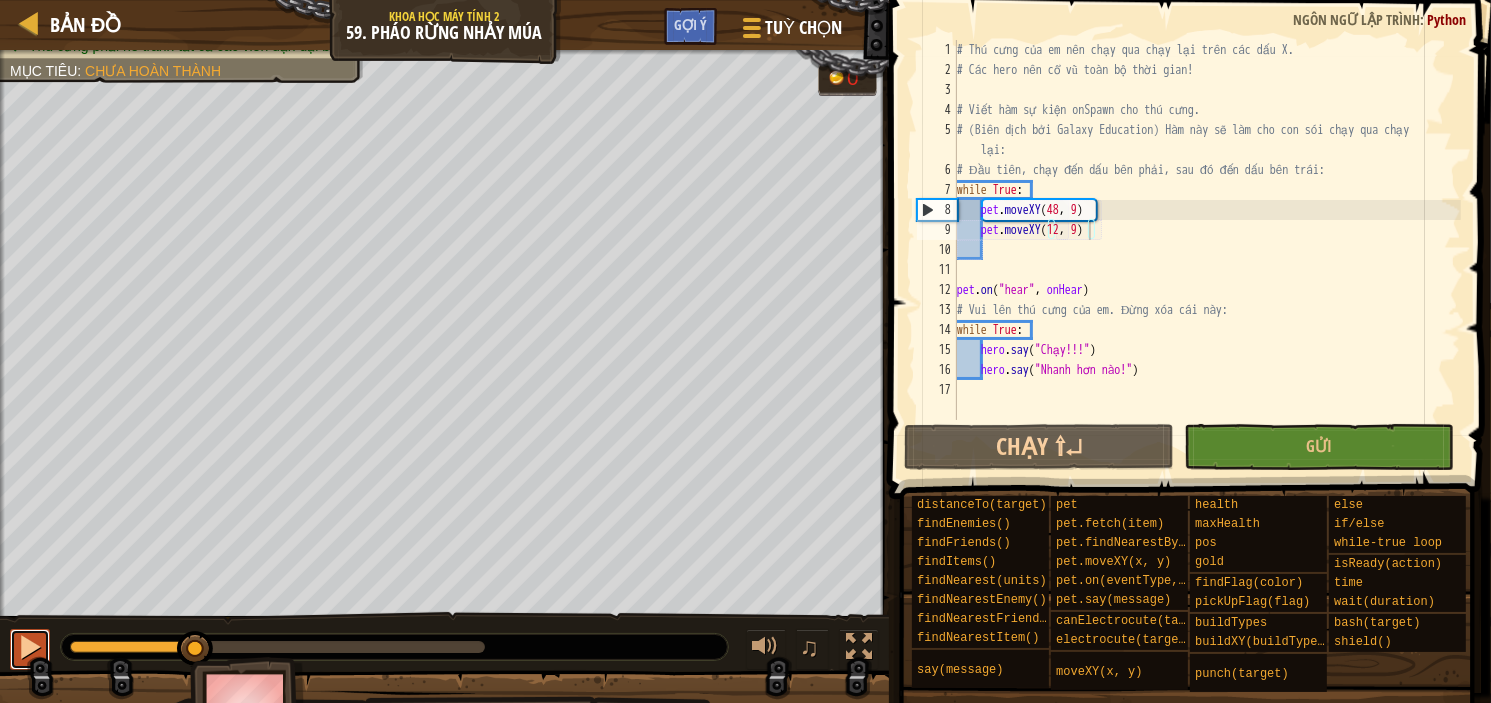 click at bounding box center (30, 647) 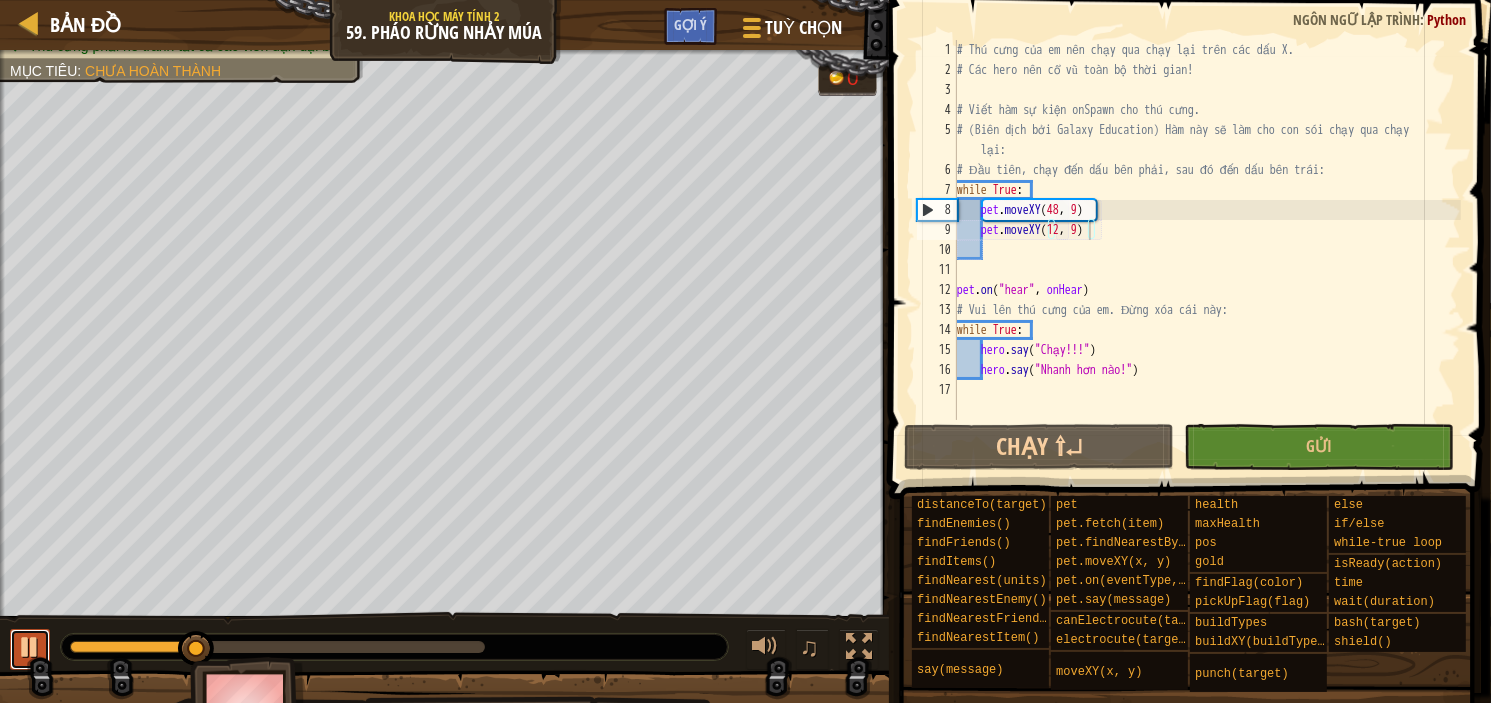 click at bounding box center [30, 647] 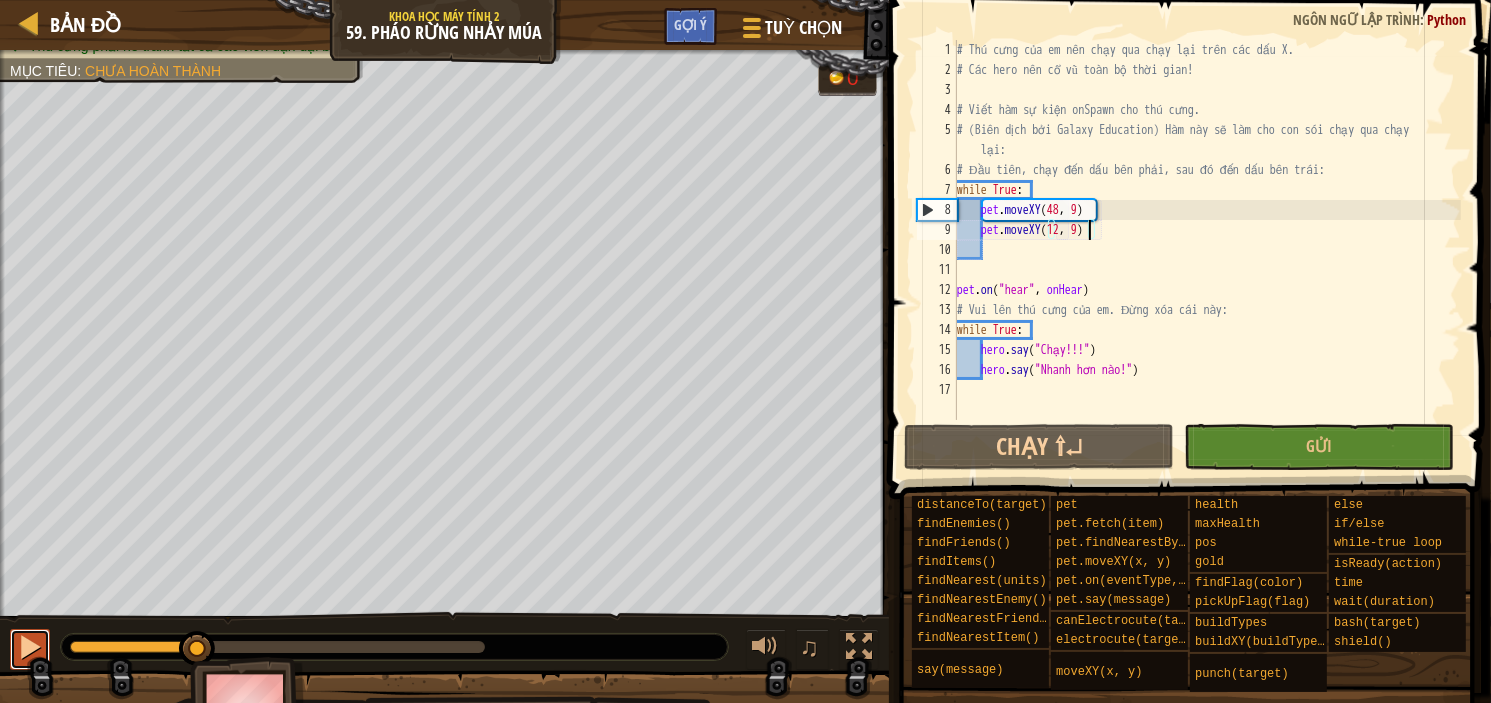 click at bounding box center [30, 647] 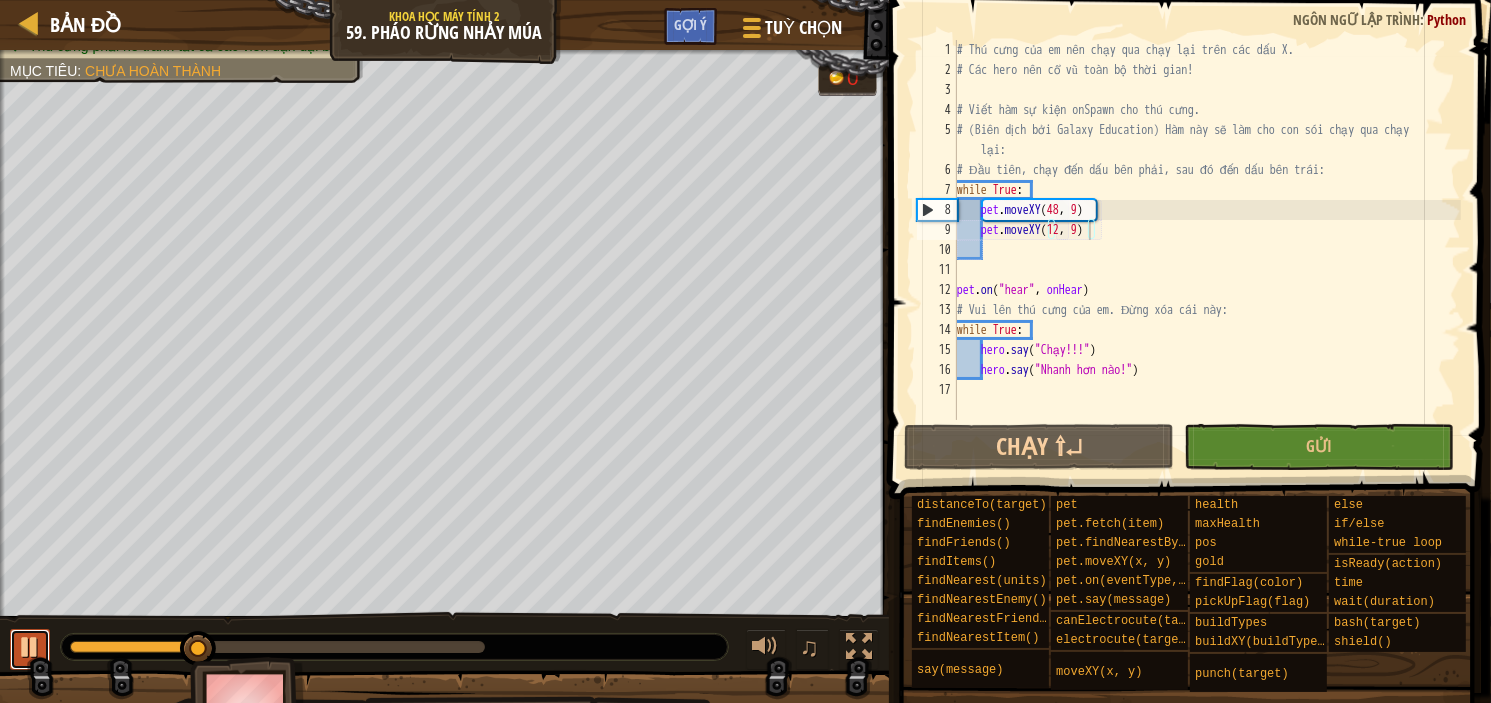 click at bounding box center (30, 647) 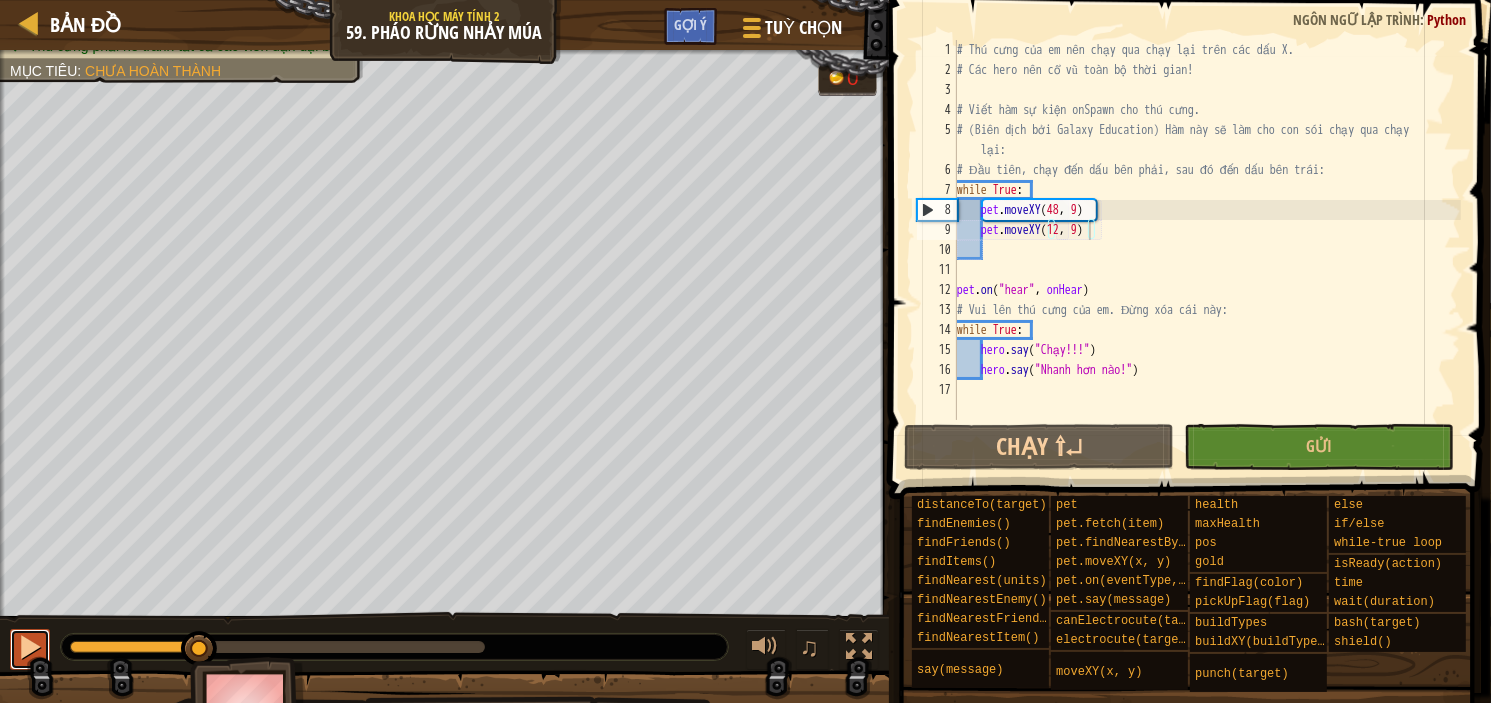 click at bounding box center (30, 647) 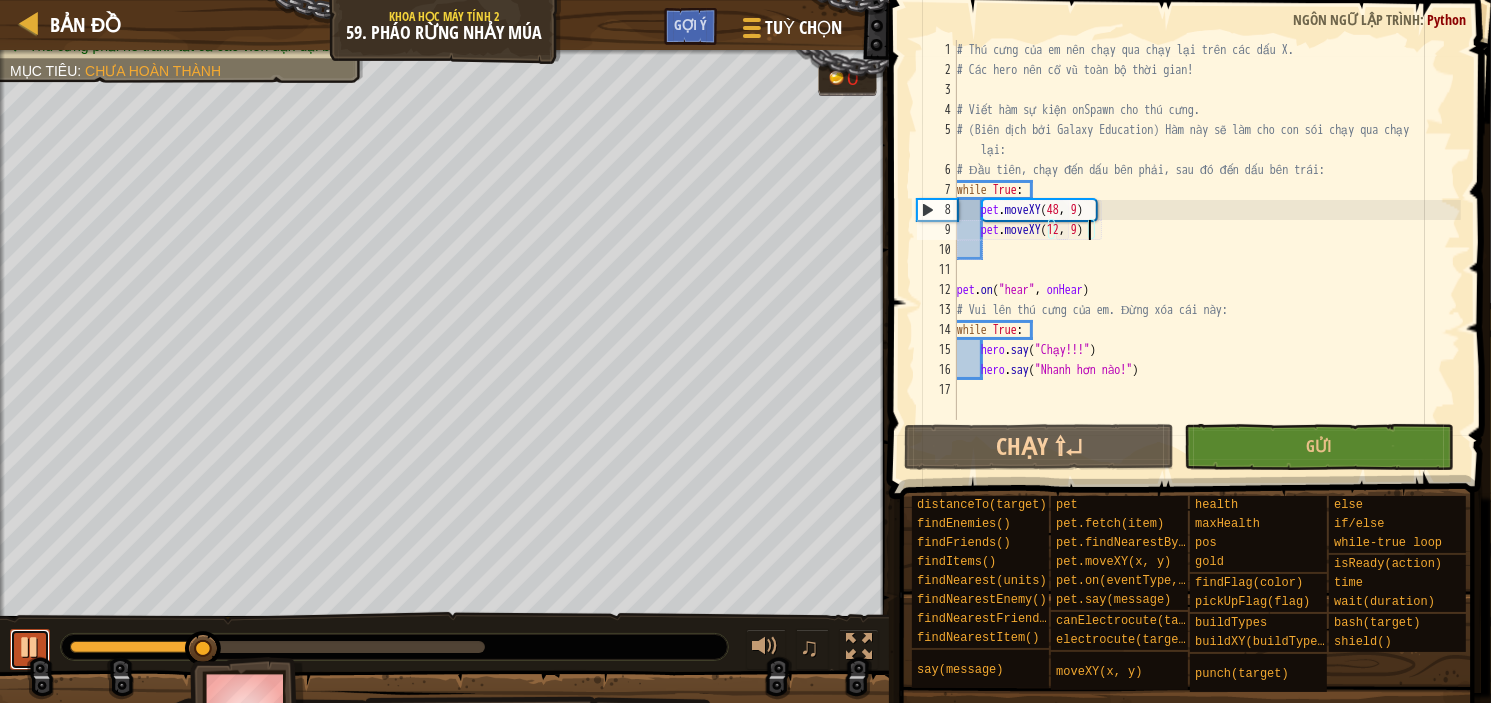 click at bounding box center [30, 647] 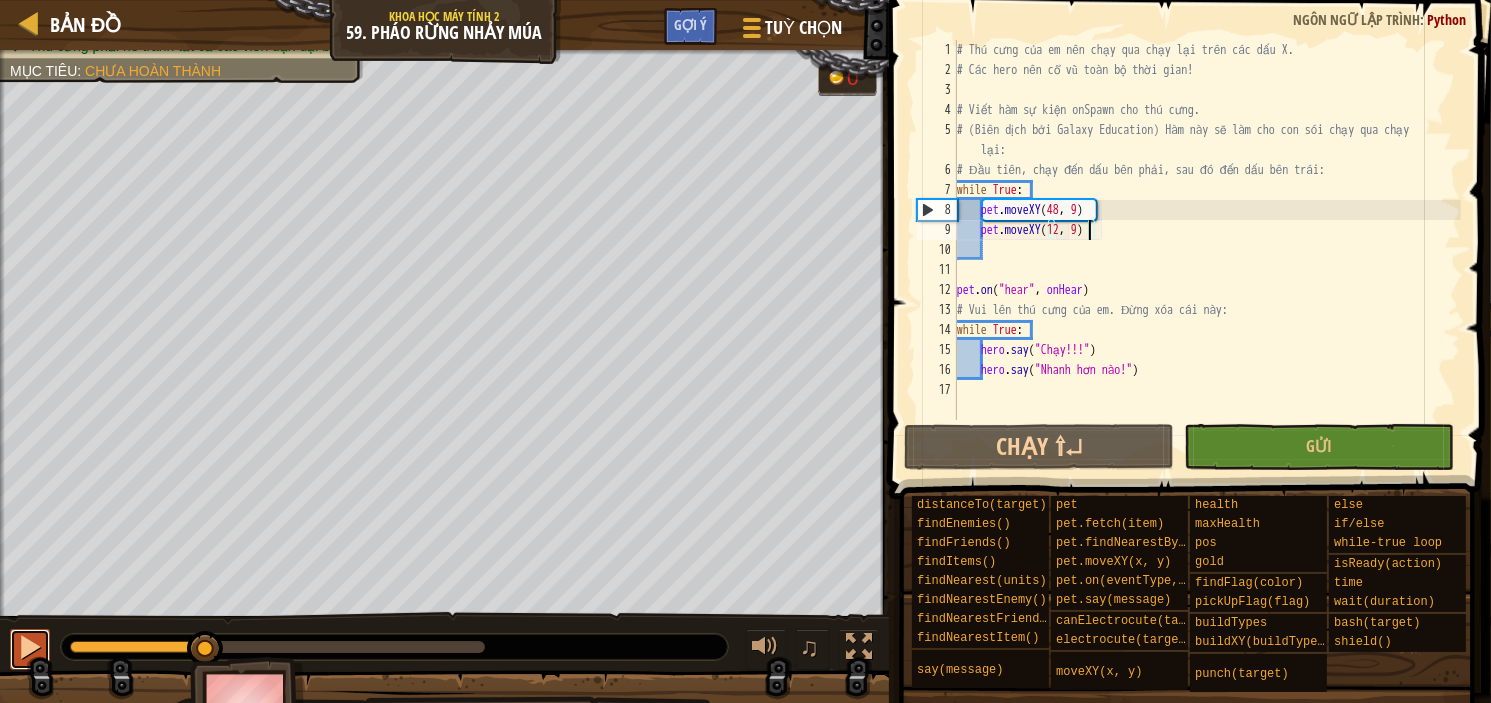 click at bounding box center (30, 647) 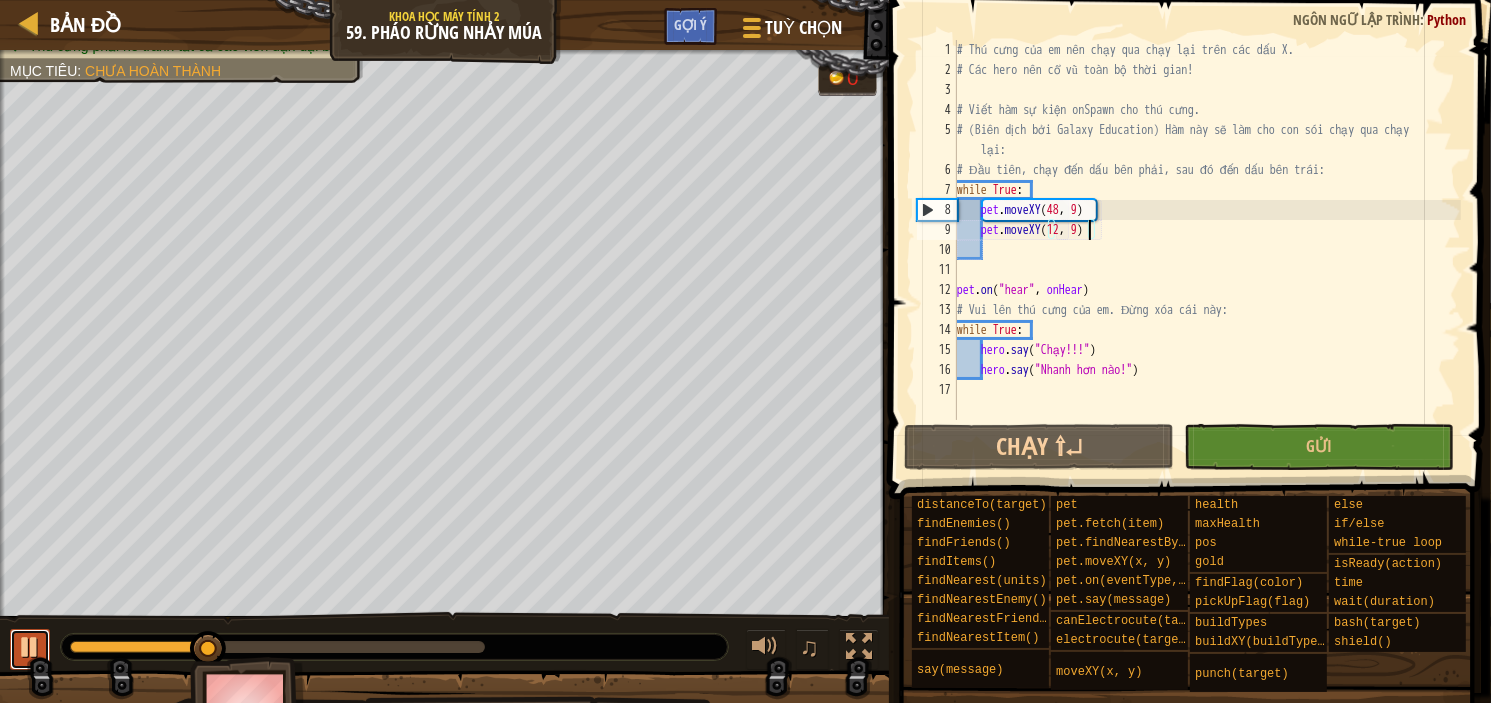 click at bounding box center (30, 647) 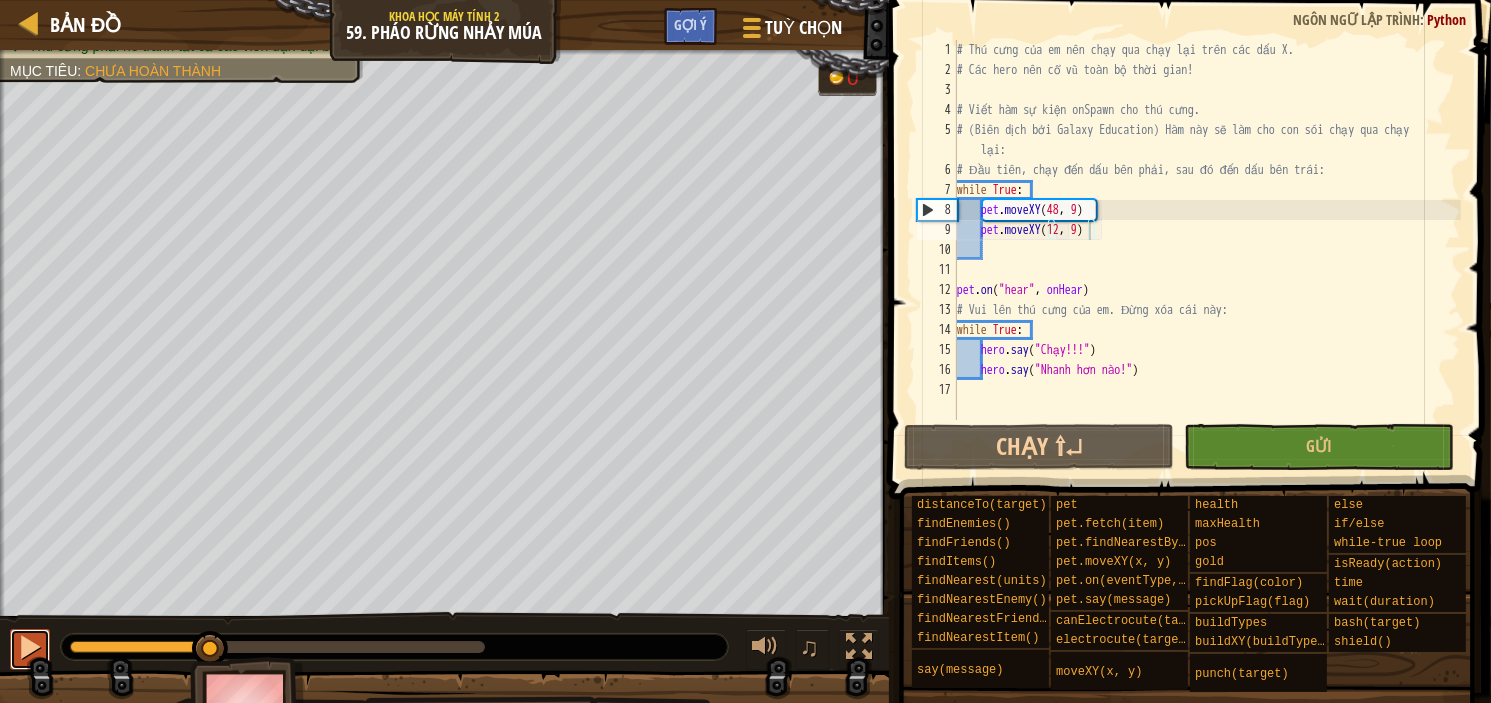 click at bounding box center (30, 647) 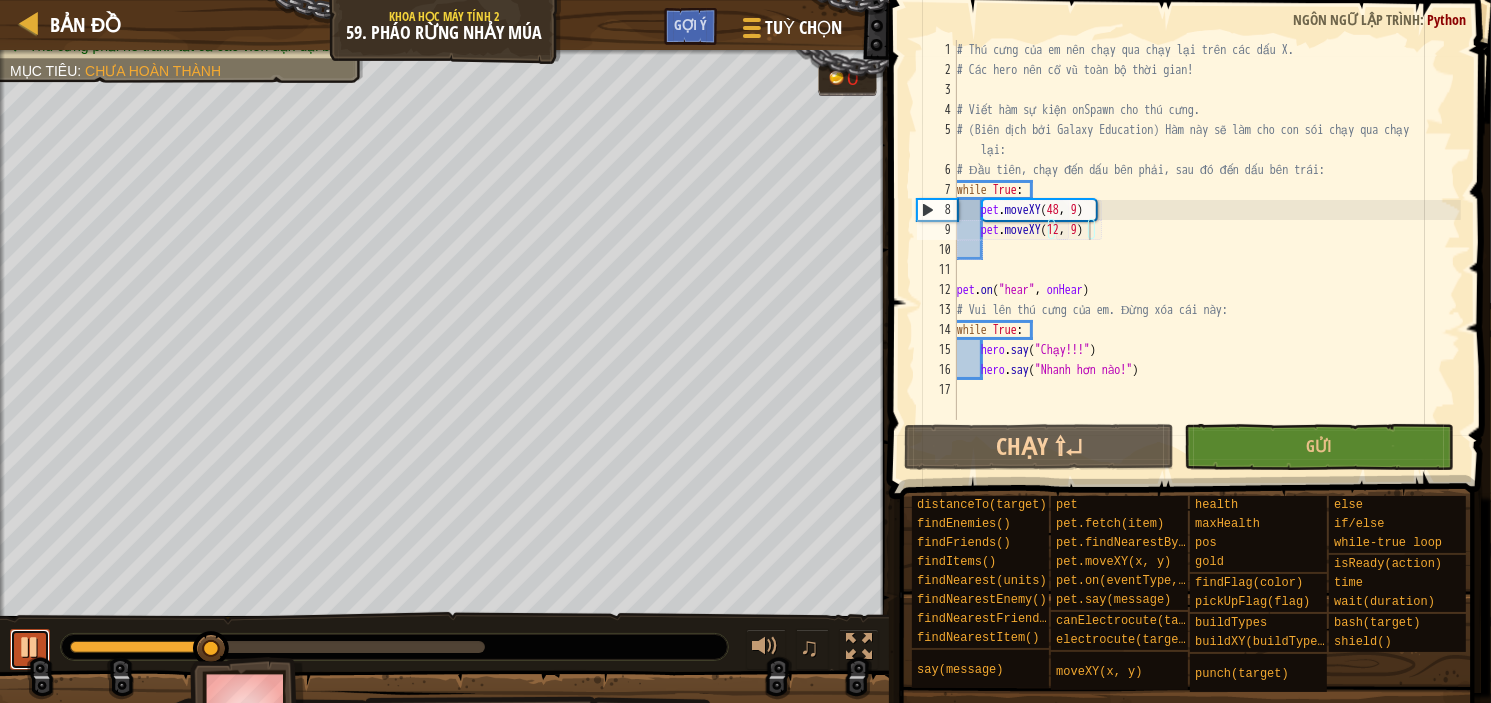 click at bounding box center (30, 647) 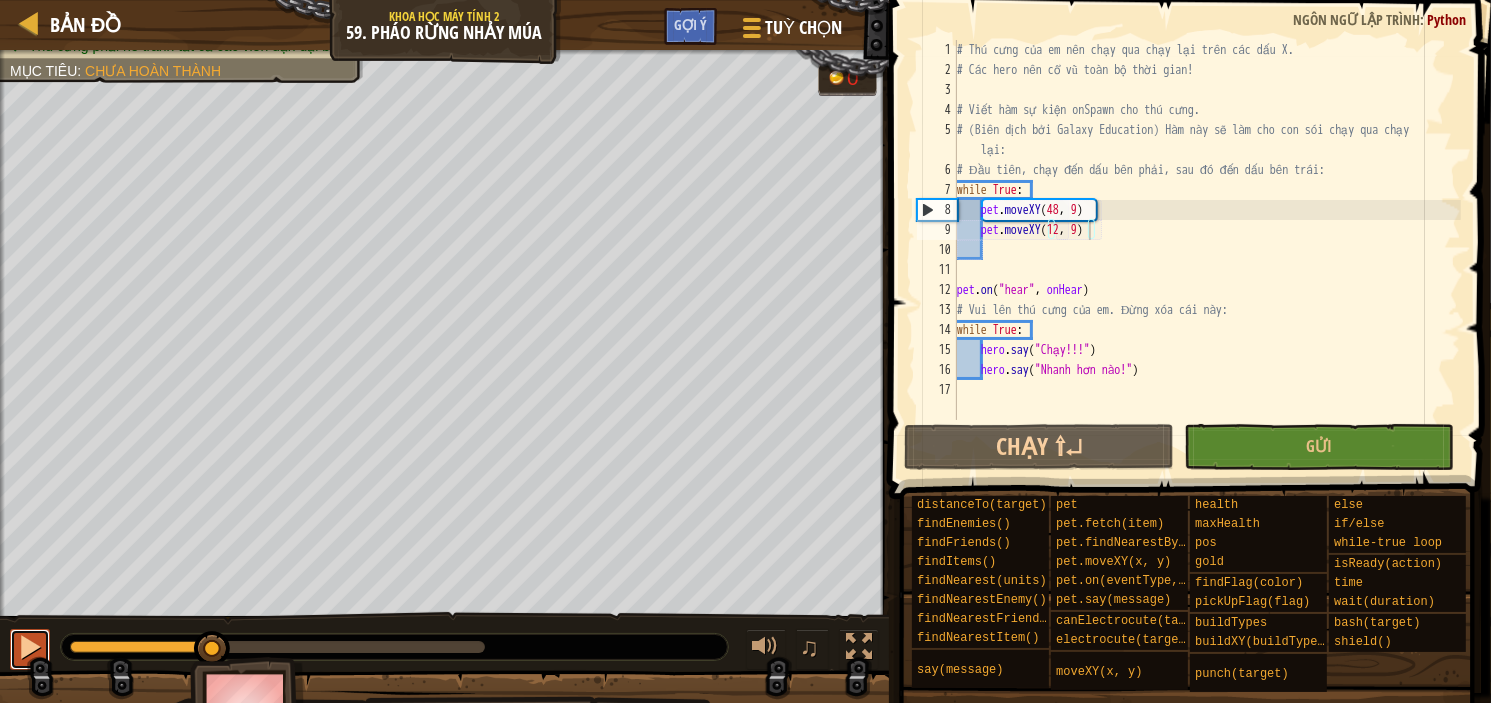 click at bounding box center (30, 647) 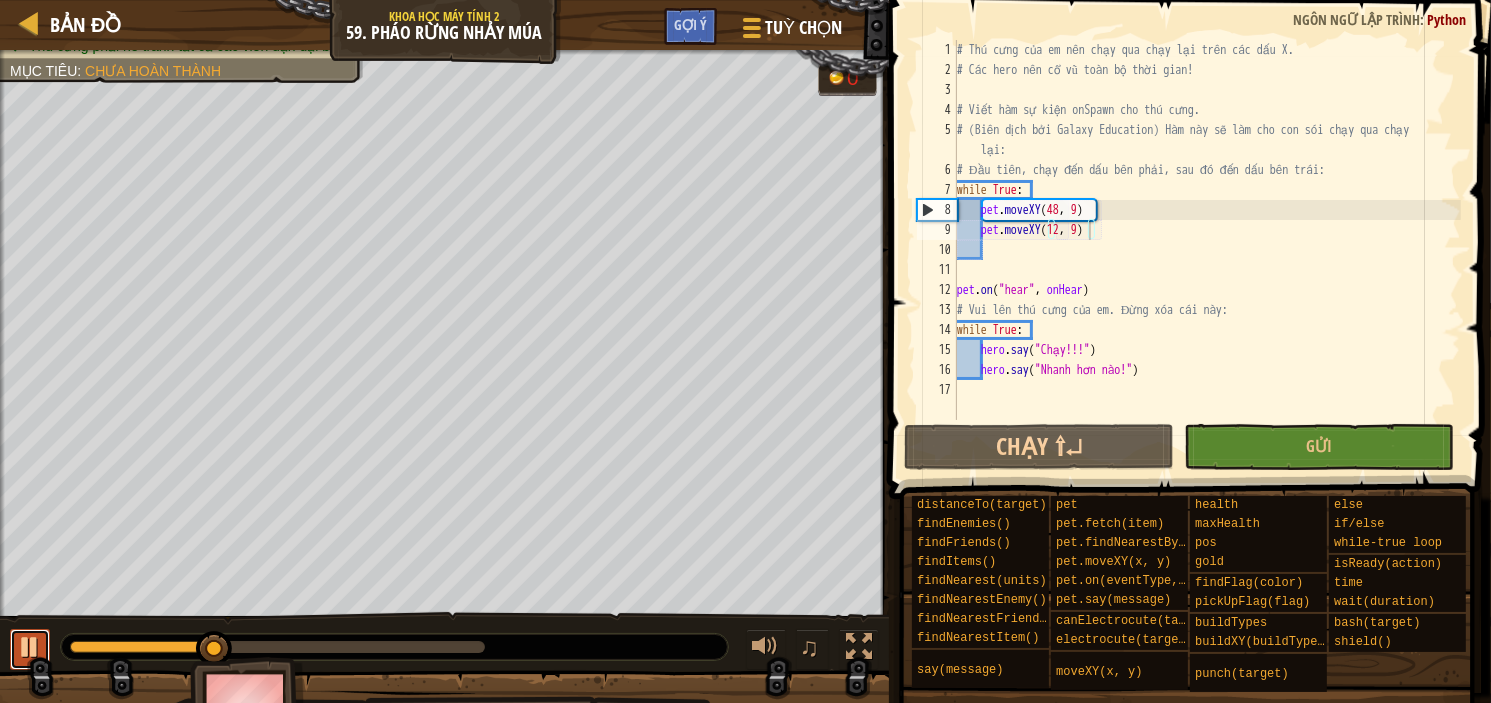 click at bounding box center (30, 647) 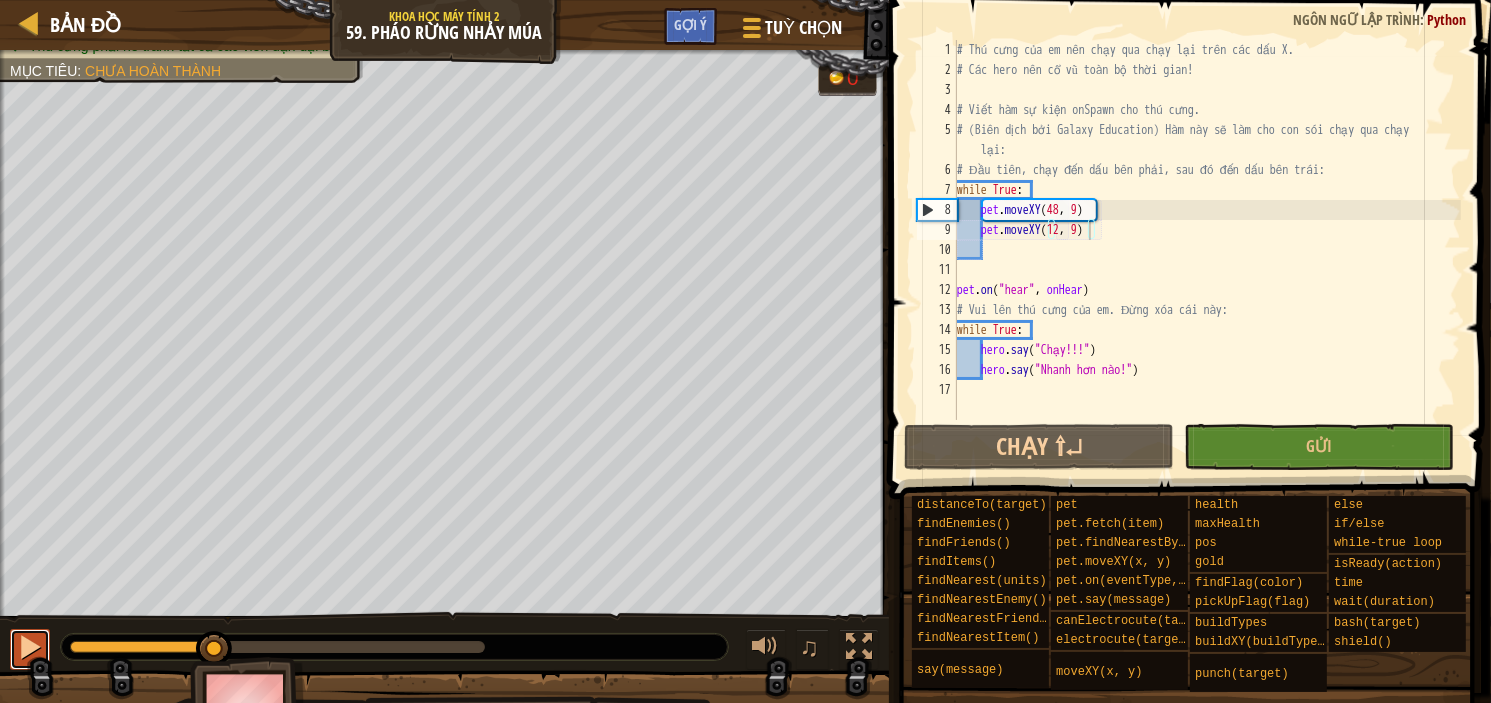 click at bounding box center [30, 647] 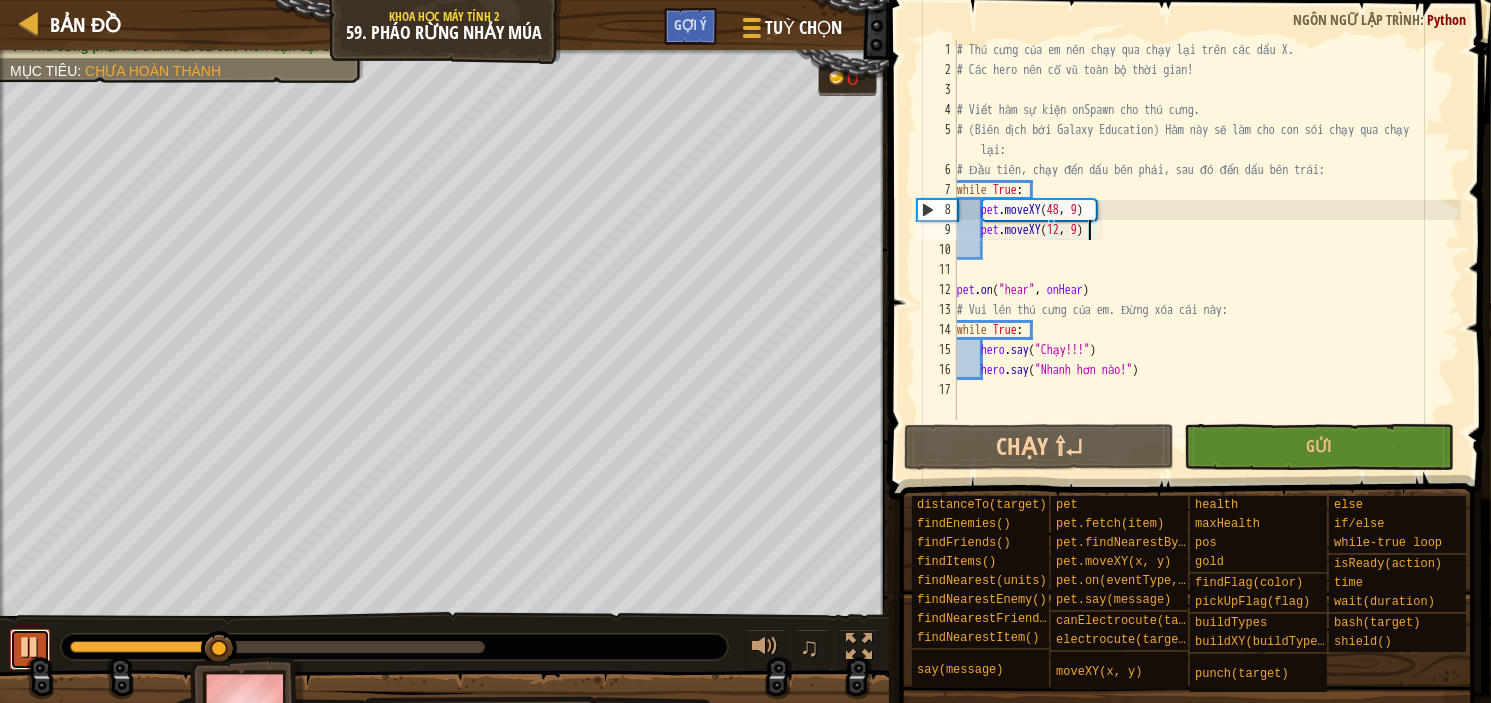click at bounding box center [30, 647] 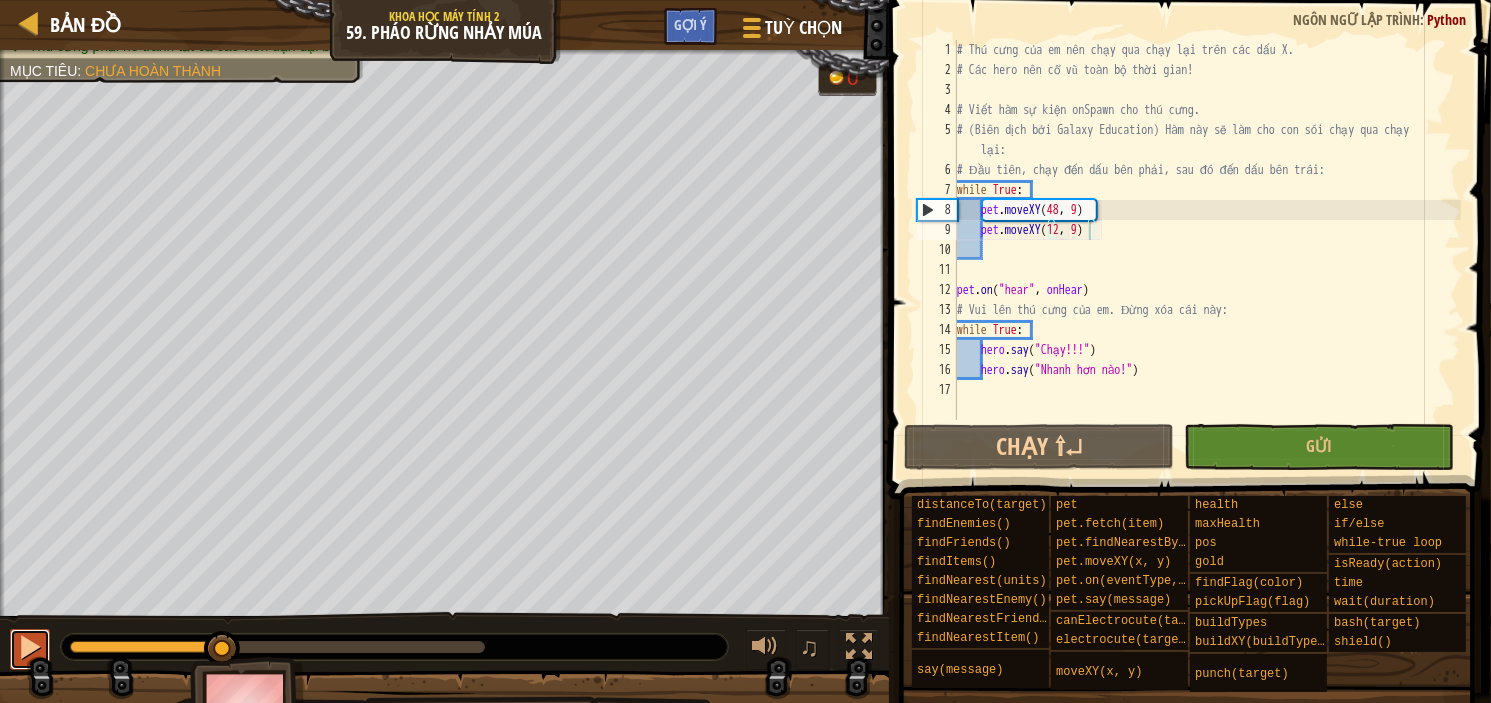 click at bounding box center [30, 647] 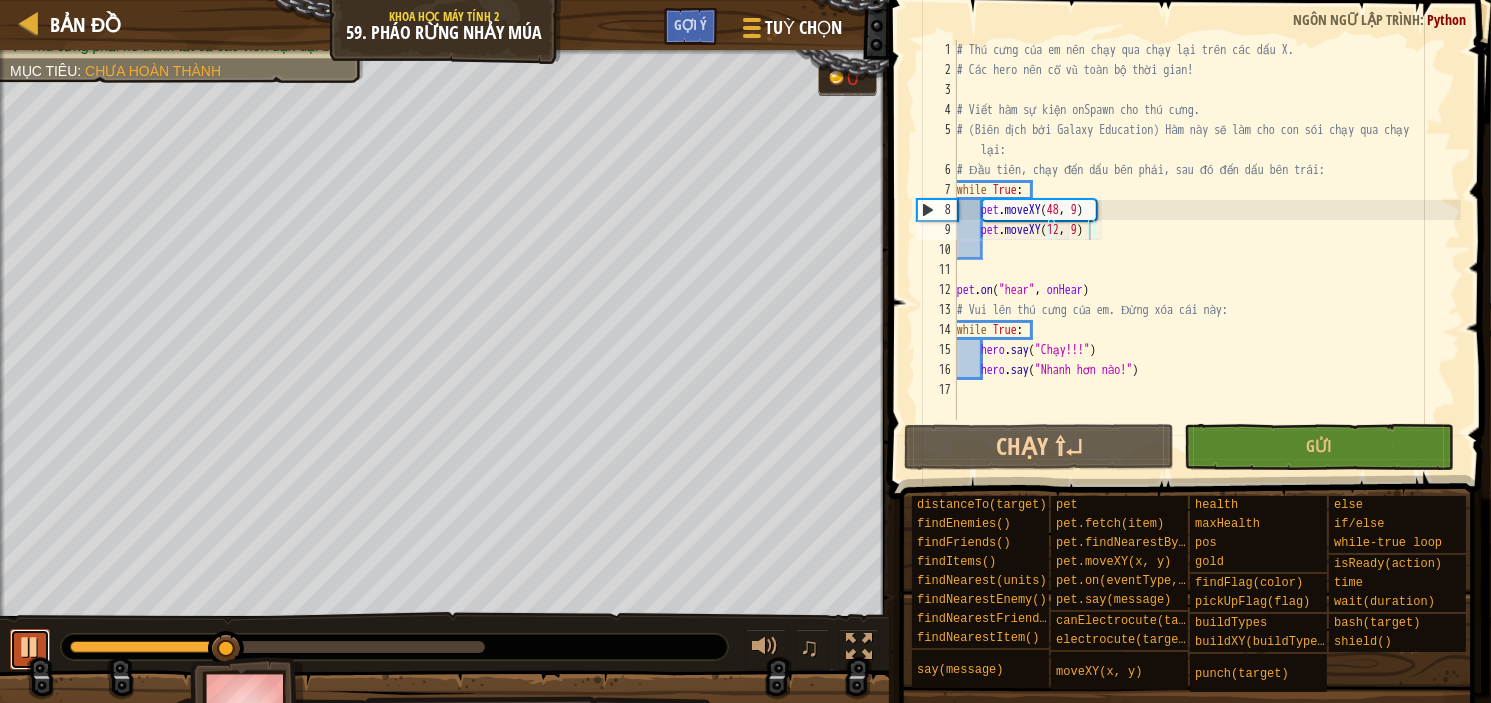 click at bounding box center [30, 647] 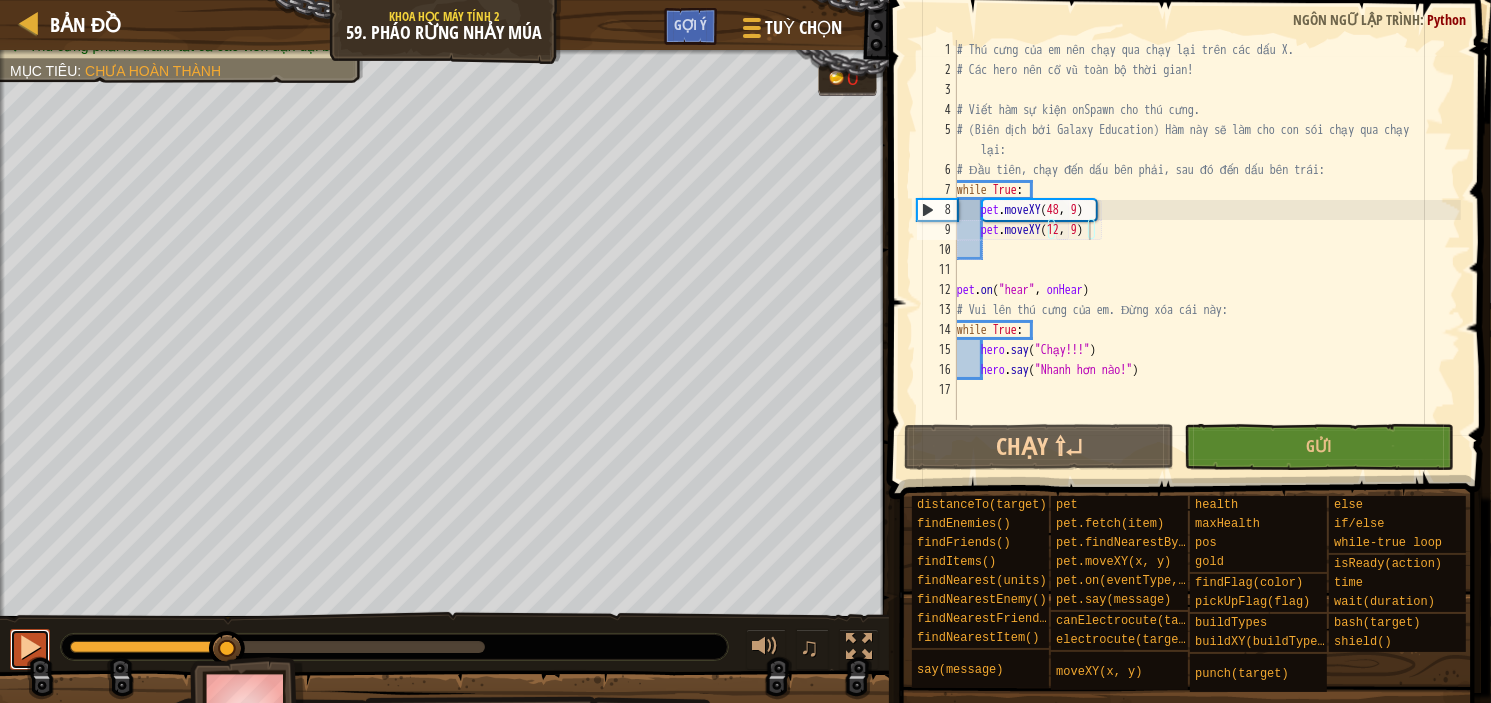 click at bounding box center [30, 647] 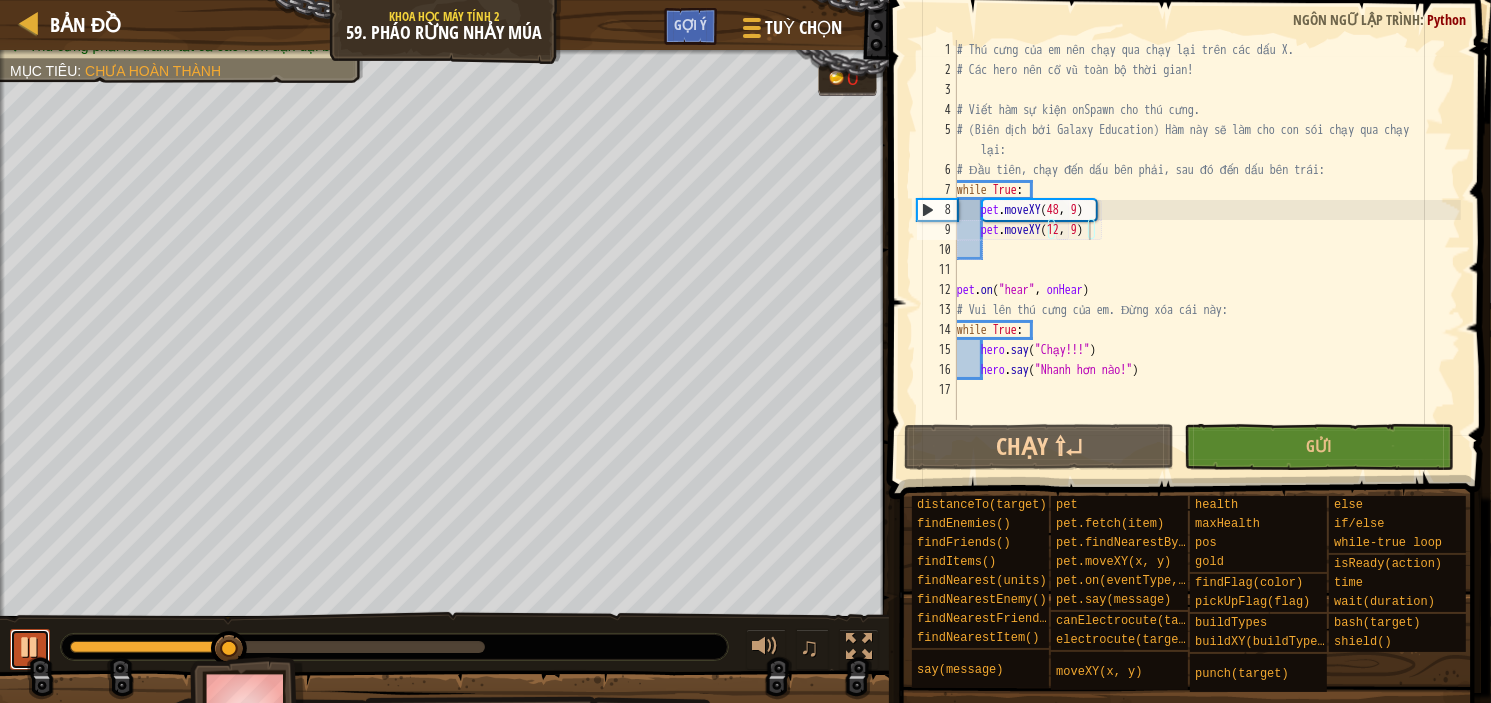 click at bounding box center (30, 647) 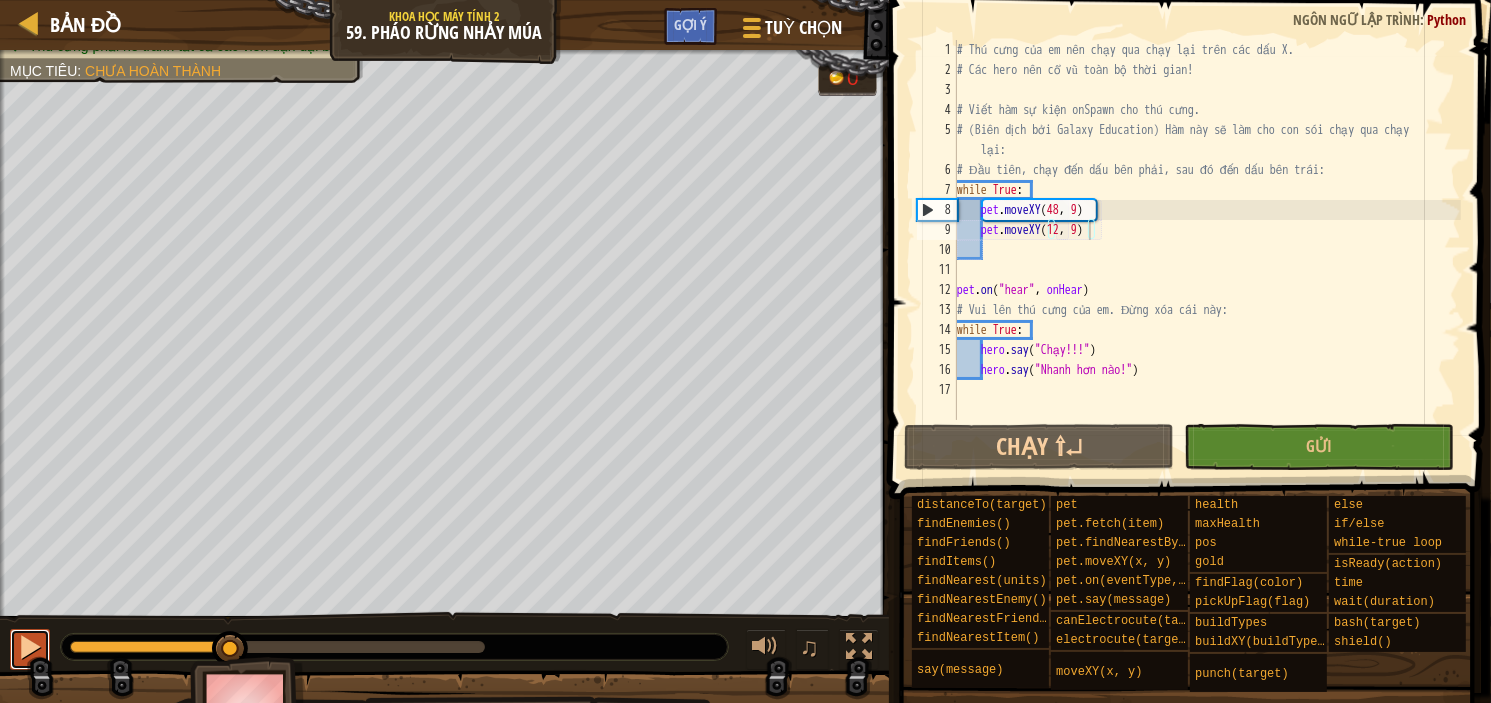 click at bounding box center (30, 647) 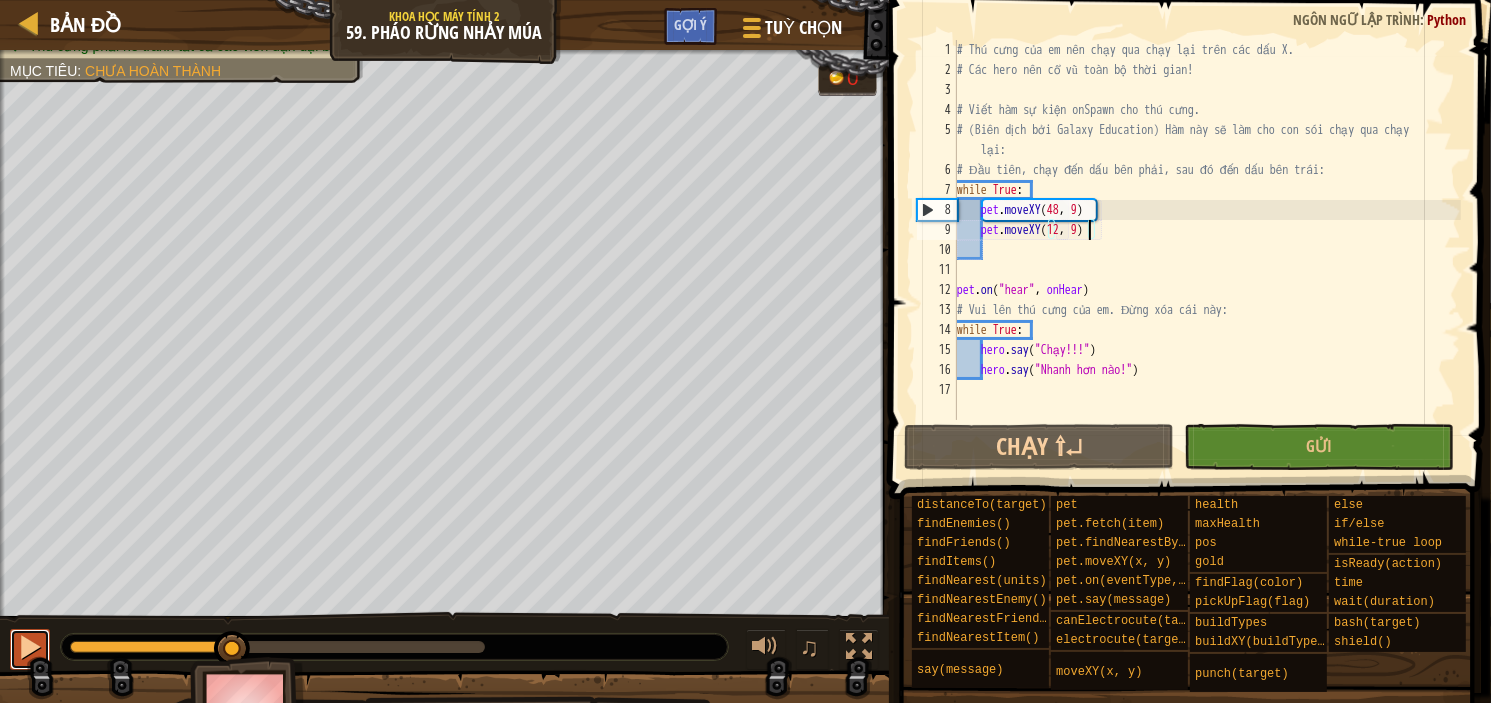 click at bounding box center [30, 647] 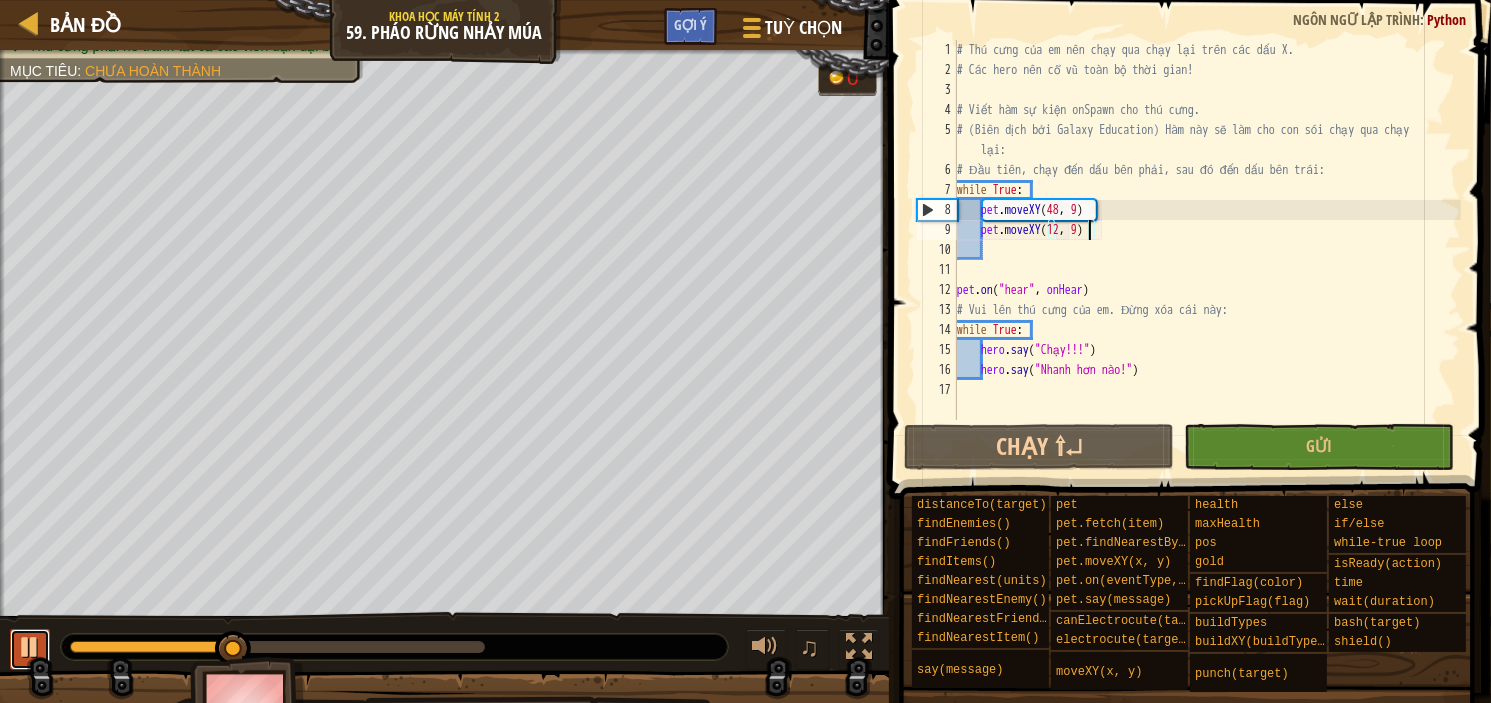 click at bounding box center (30, 647) 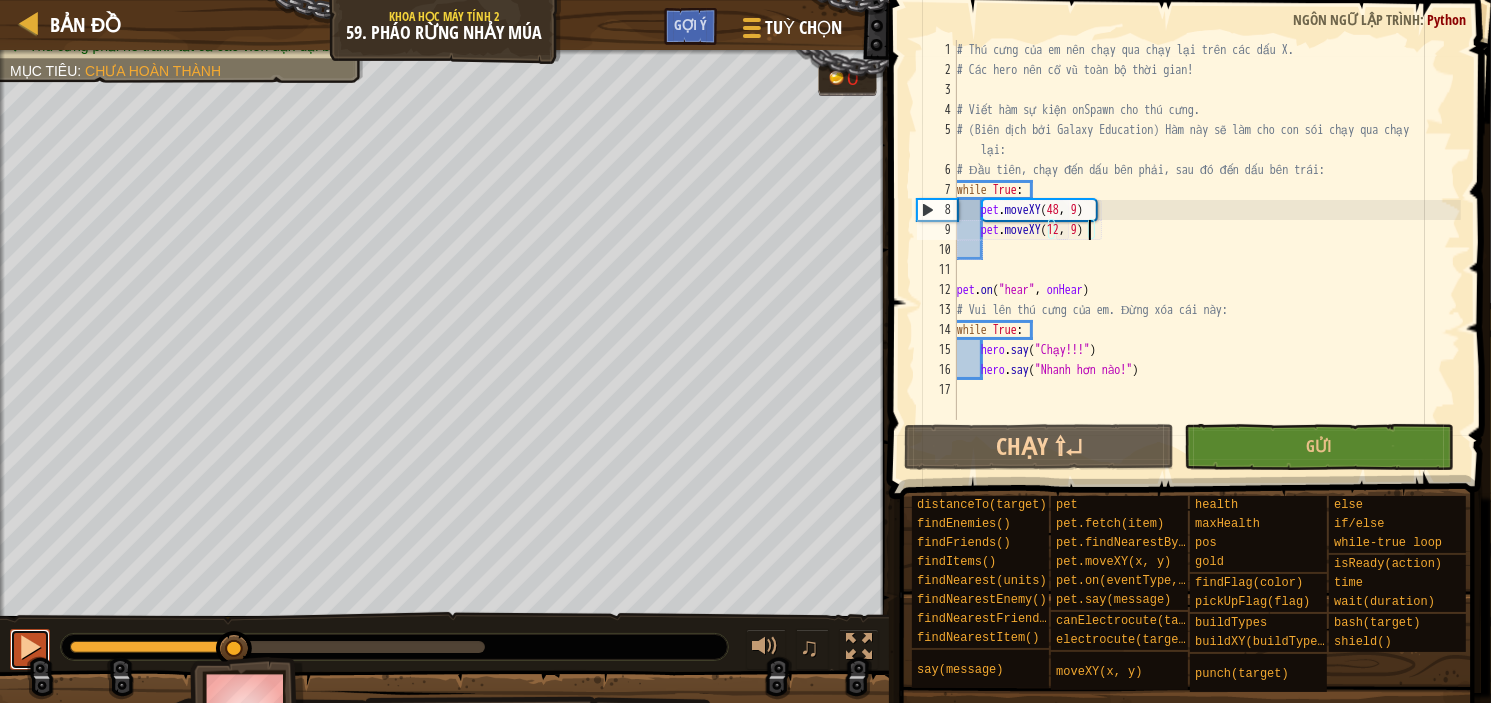 click at bounding box center [30, 647] 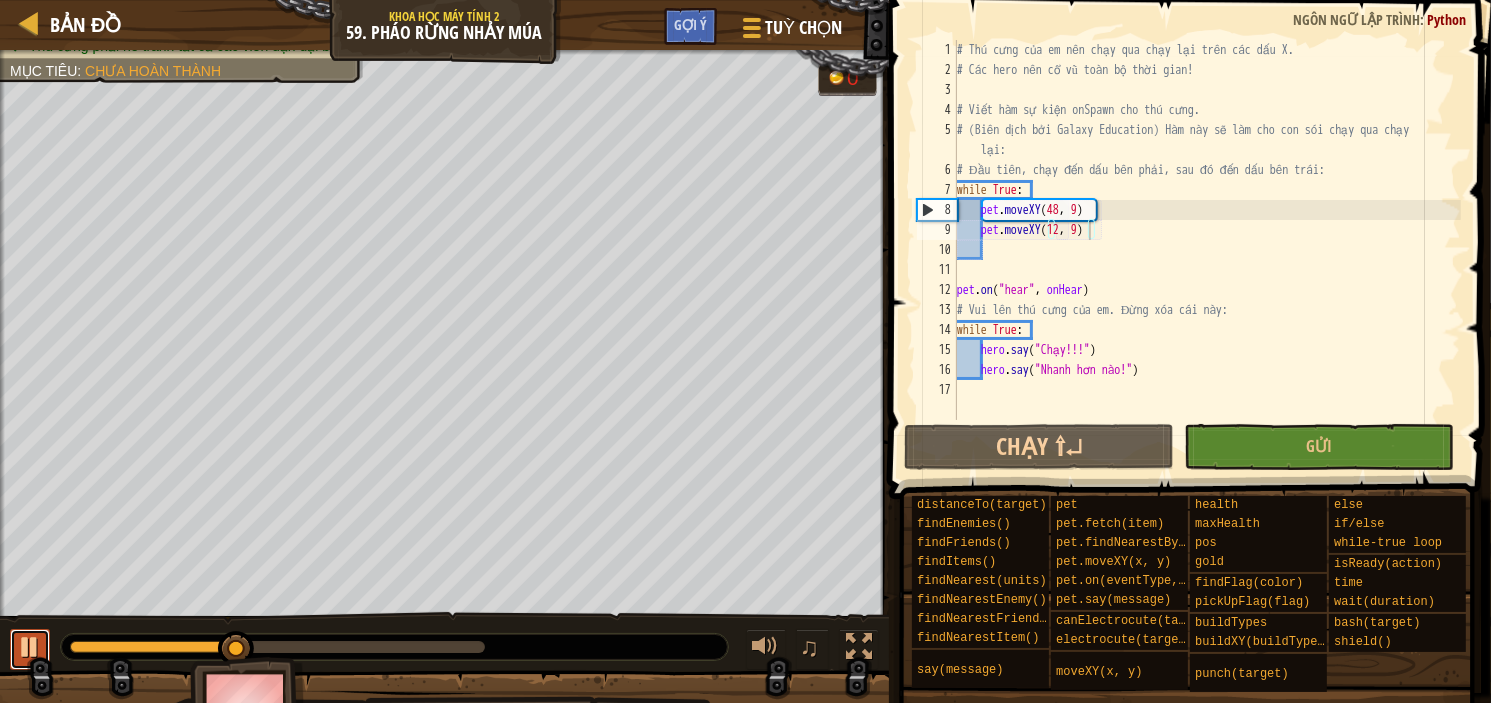 click at bounding box center [30, 647] 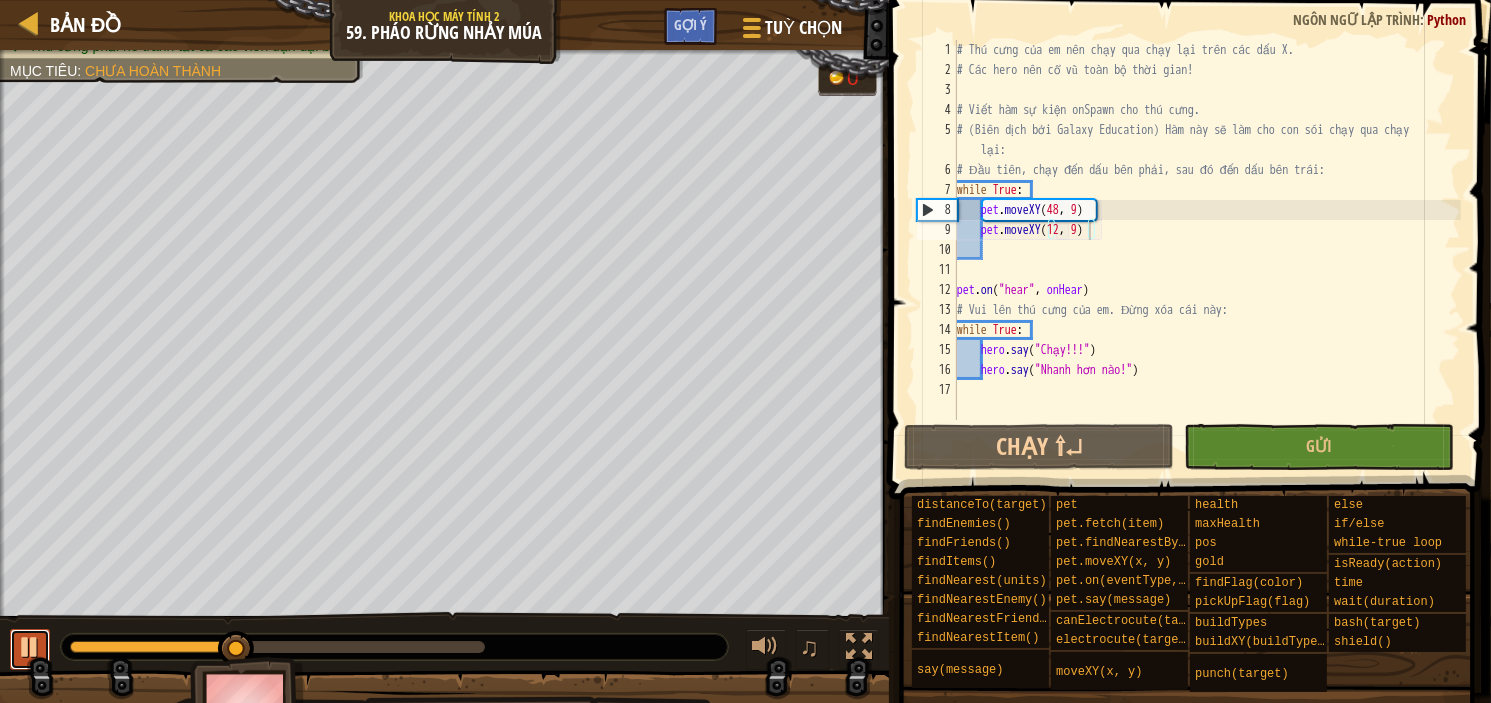 click at bounding box center [0, 0] 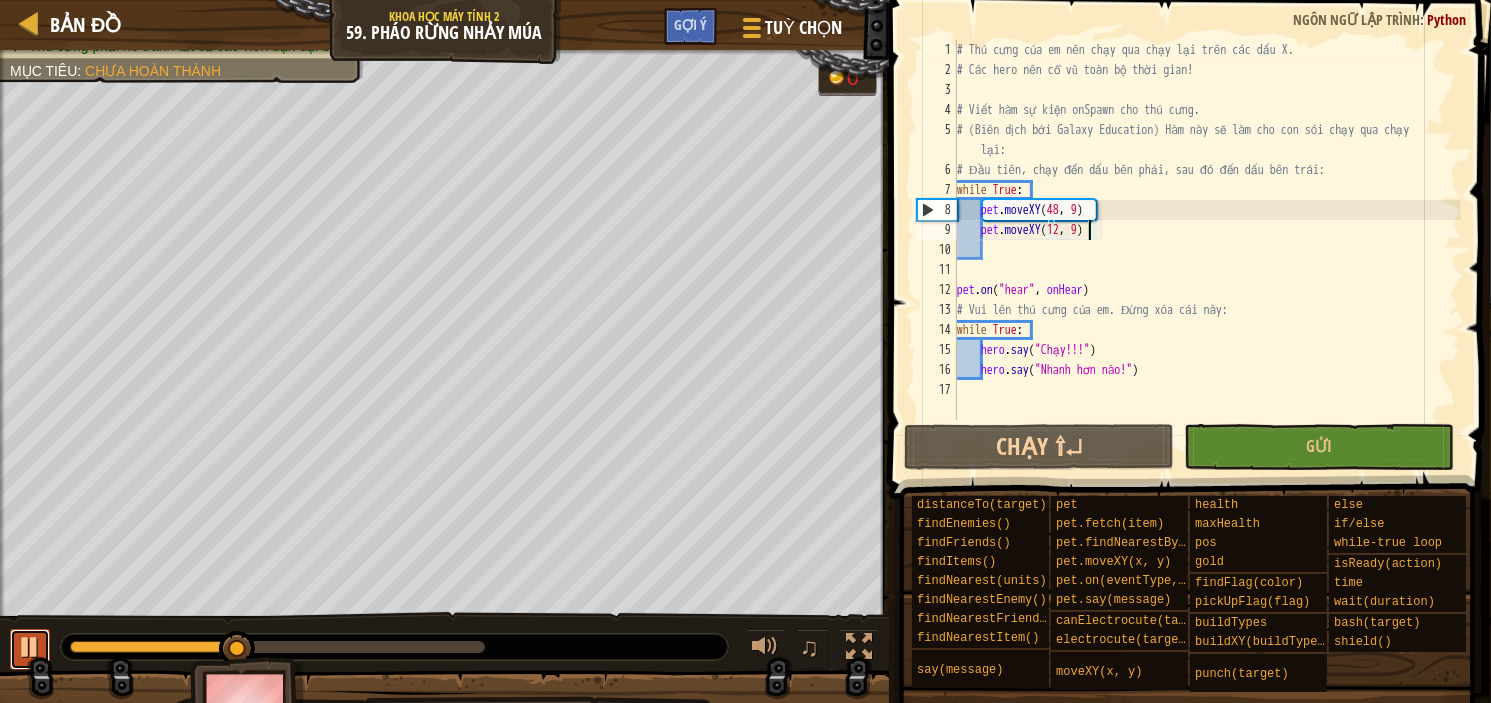 click at bounding box center (30, 647) 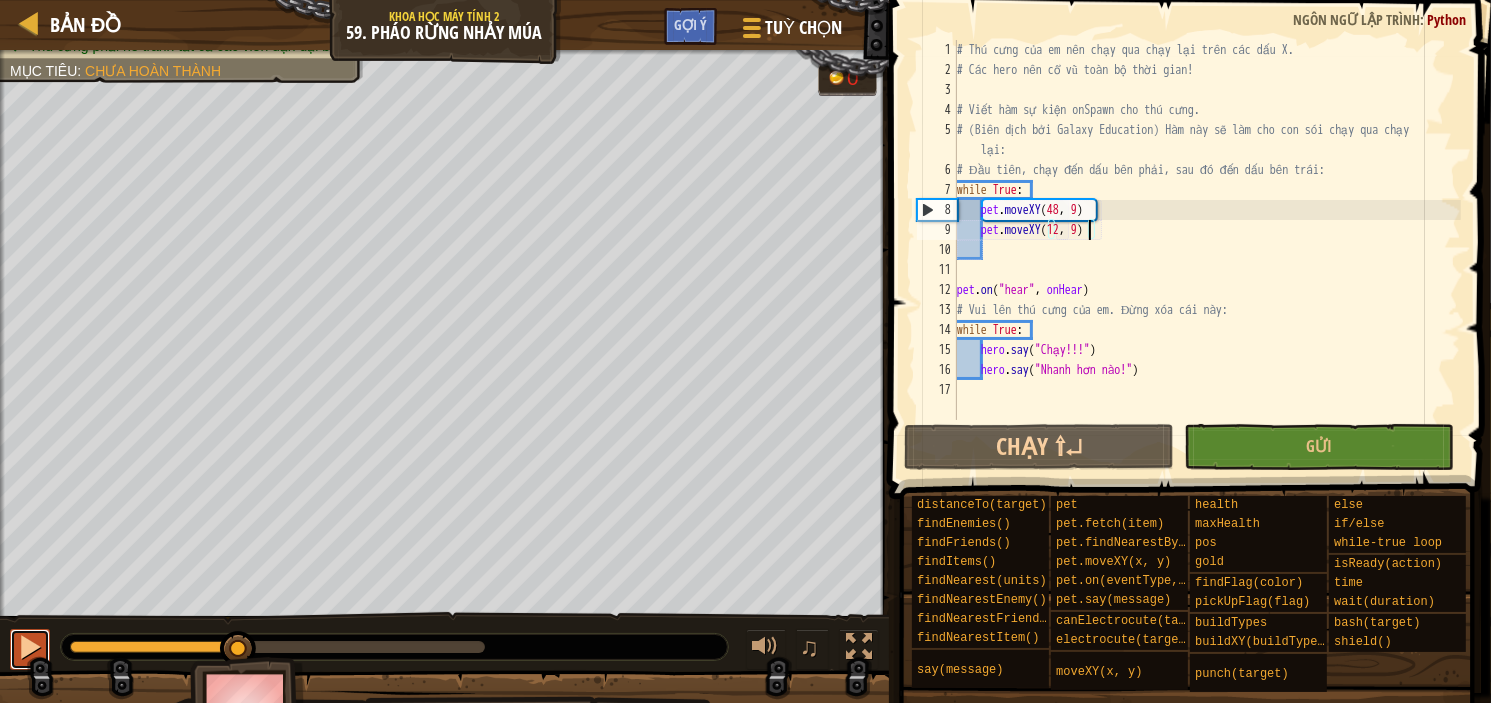 click at bounding box center (30, 647) 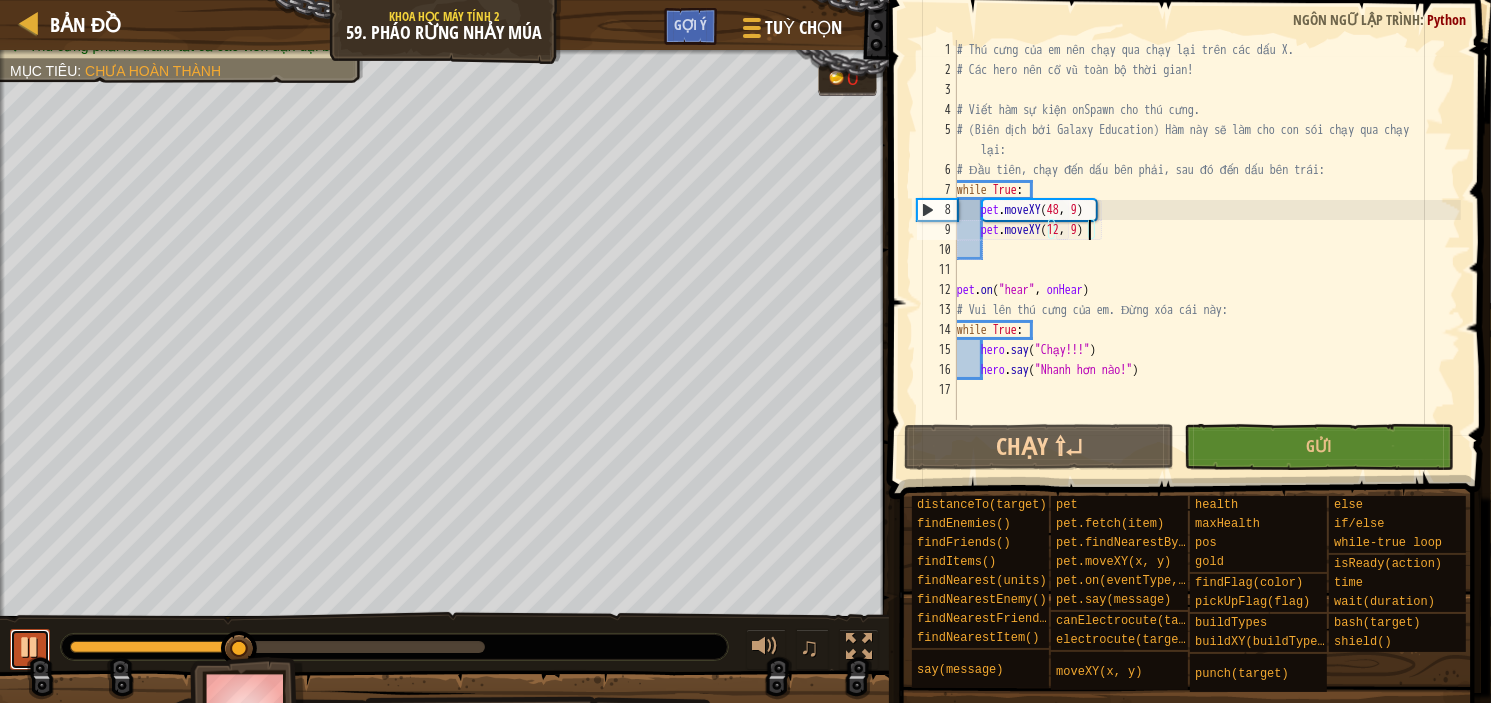 click at bounding box center [30, 647] 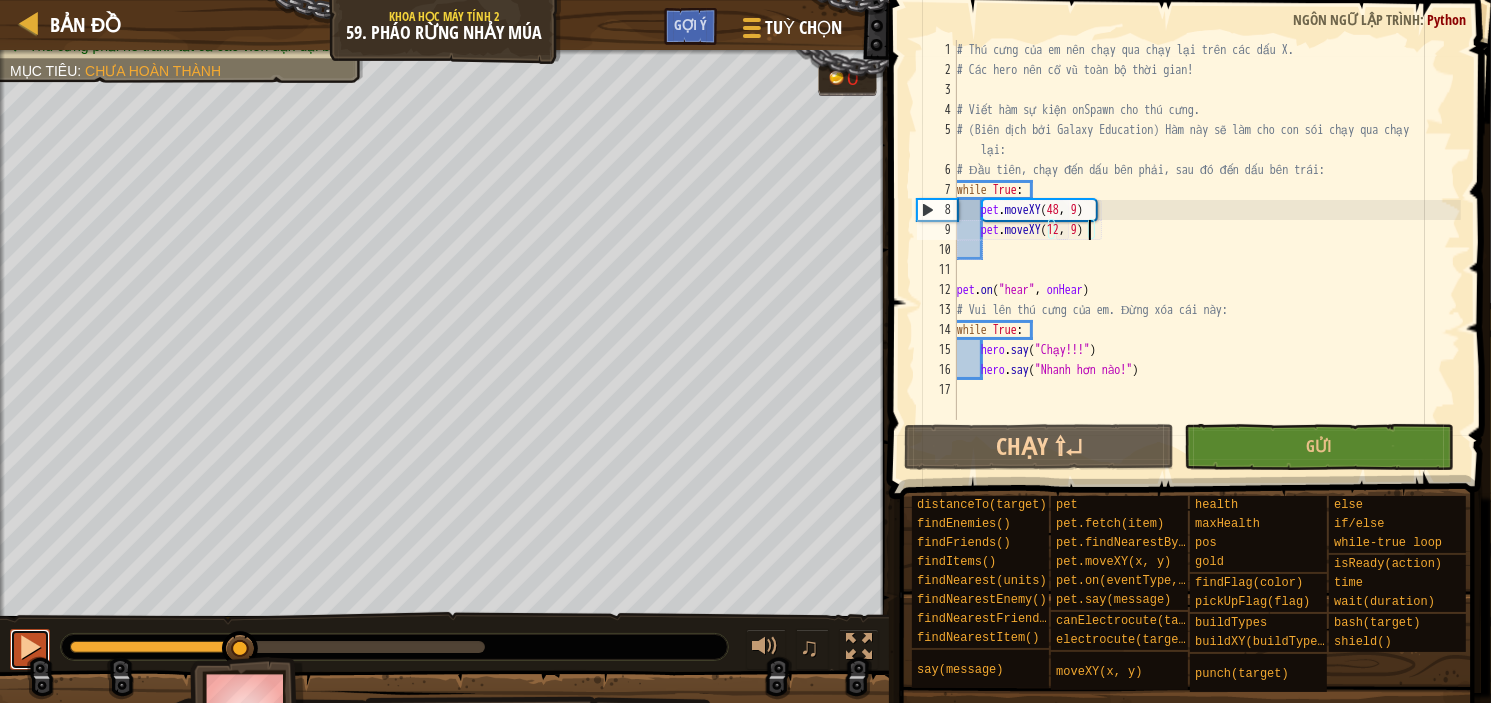 click at bounding box center (30, 647) 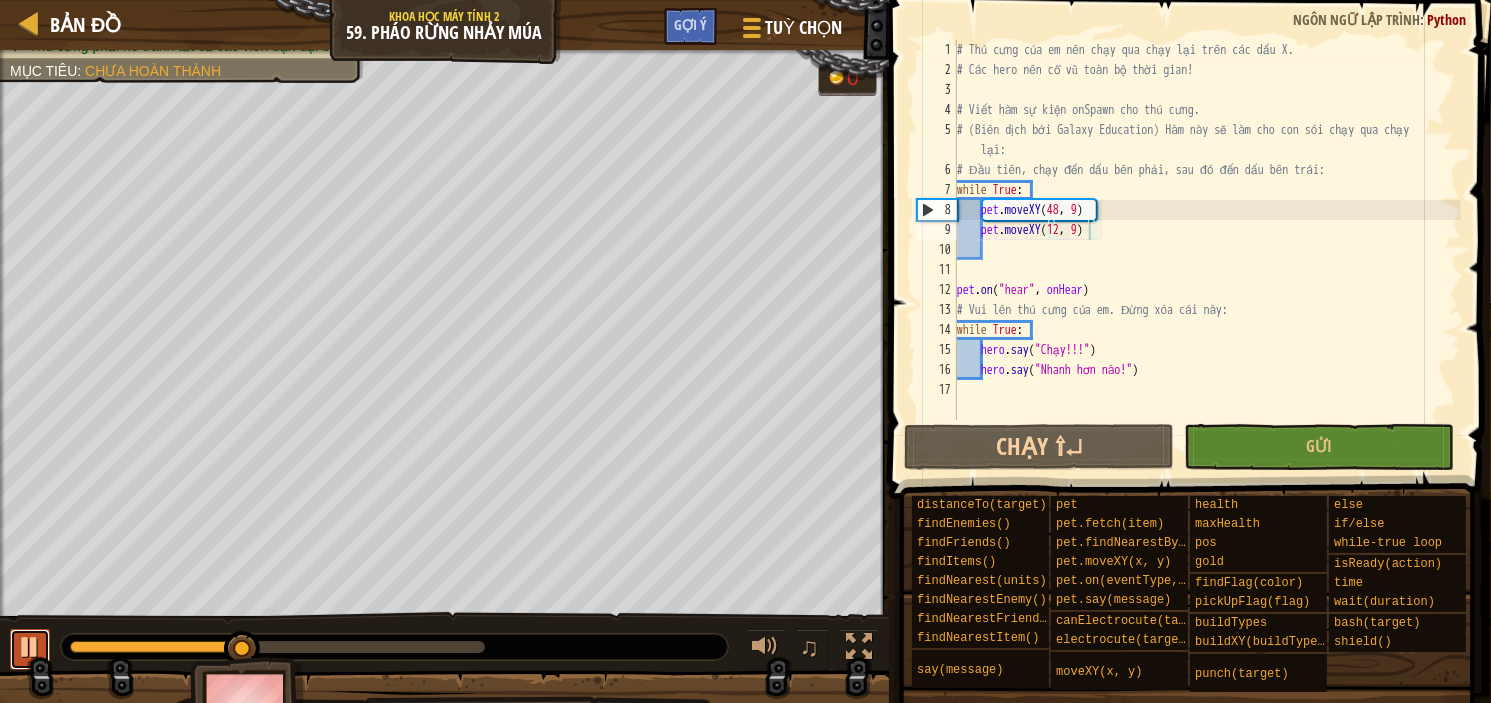 click at bounding box center [30, 647] 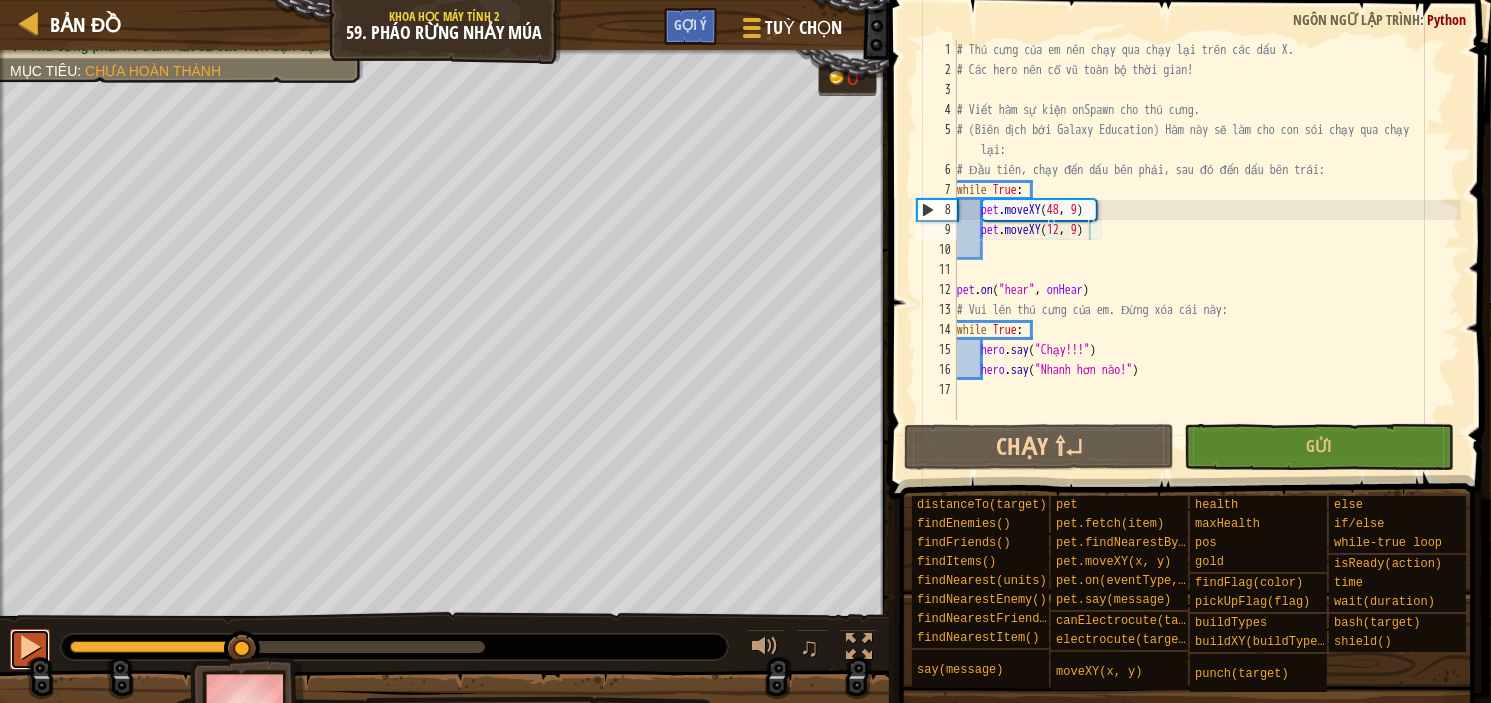 click at bounding box center (30, 649) 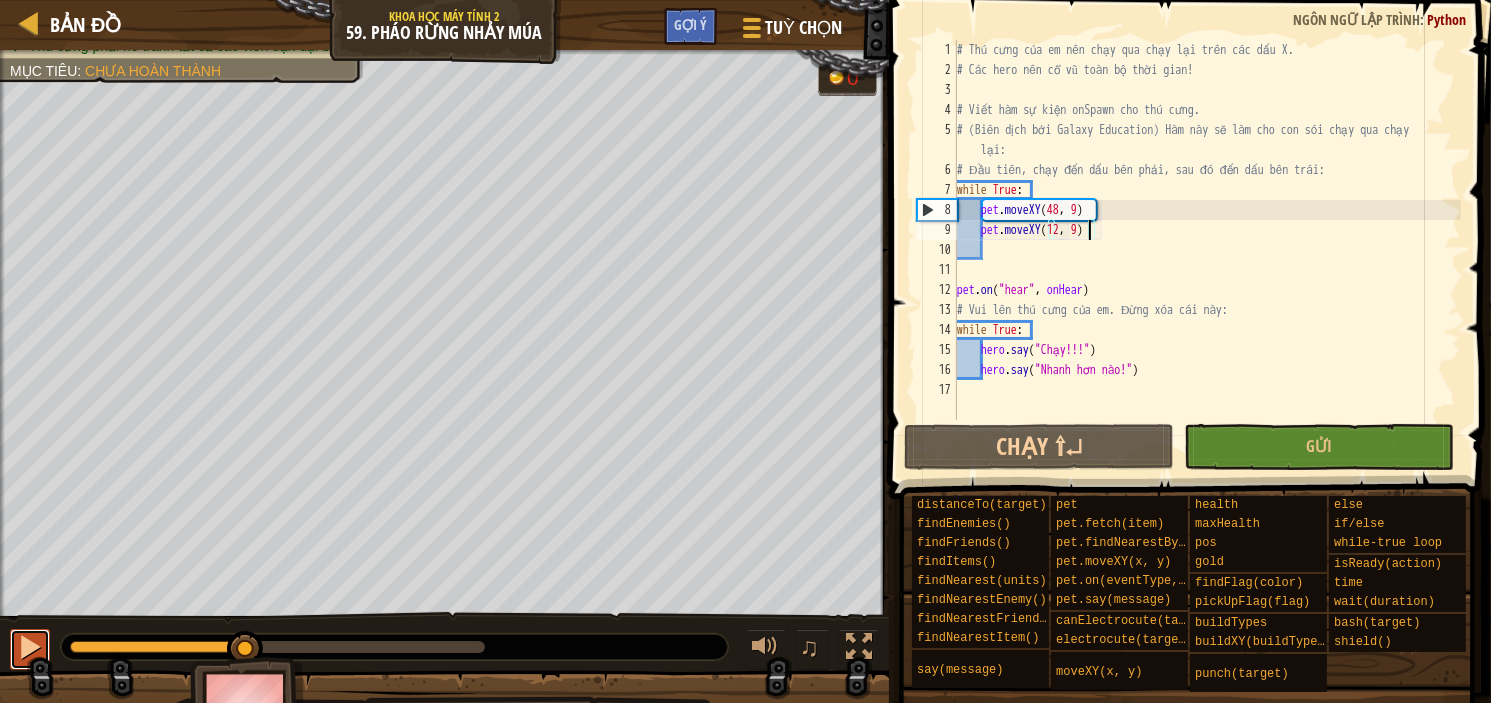 click at bounding box center [30, 649] 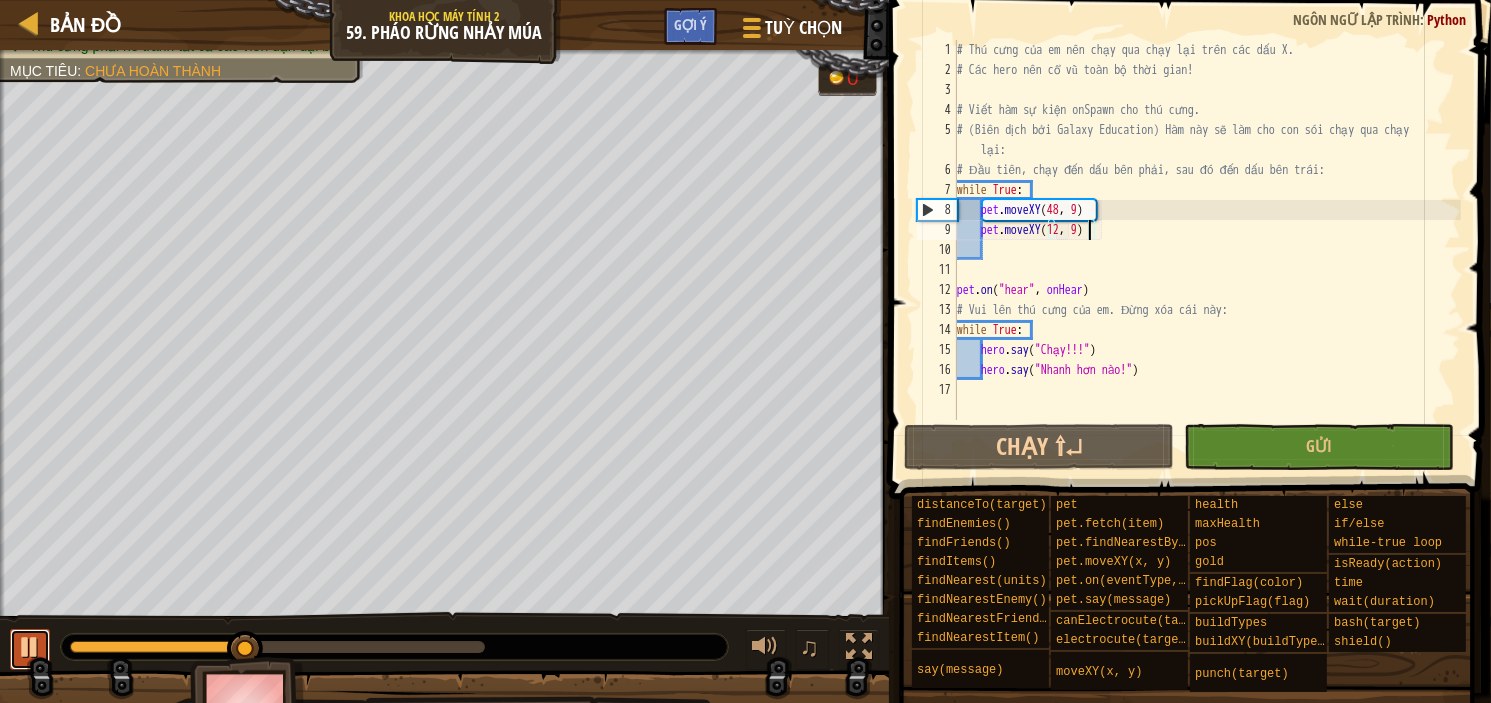 click at bounding box center (30, 647) 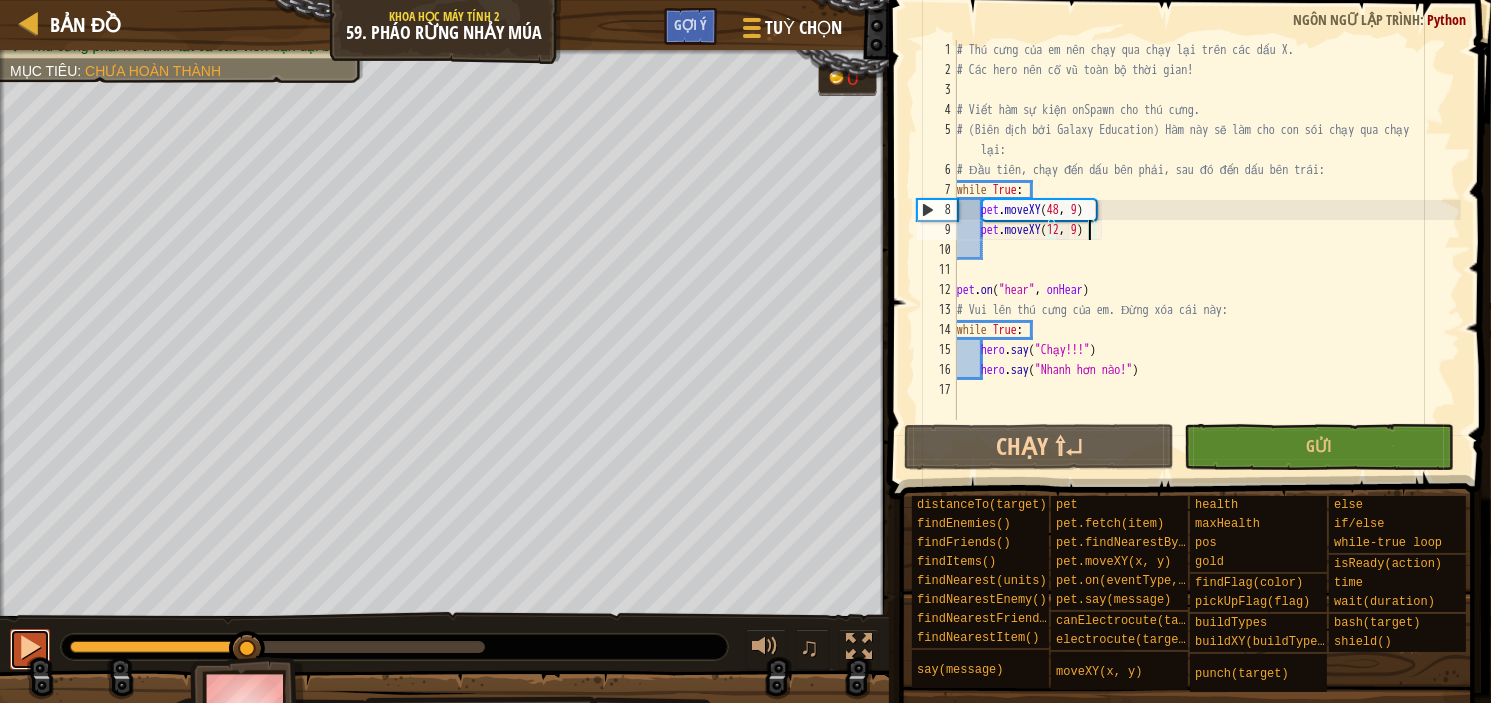 click at bounding box center (30, 647) 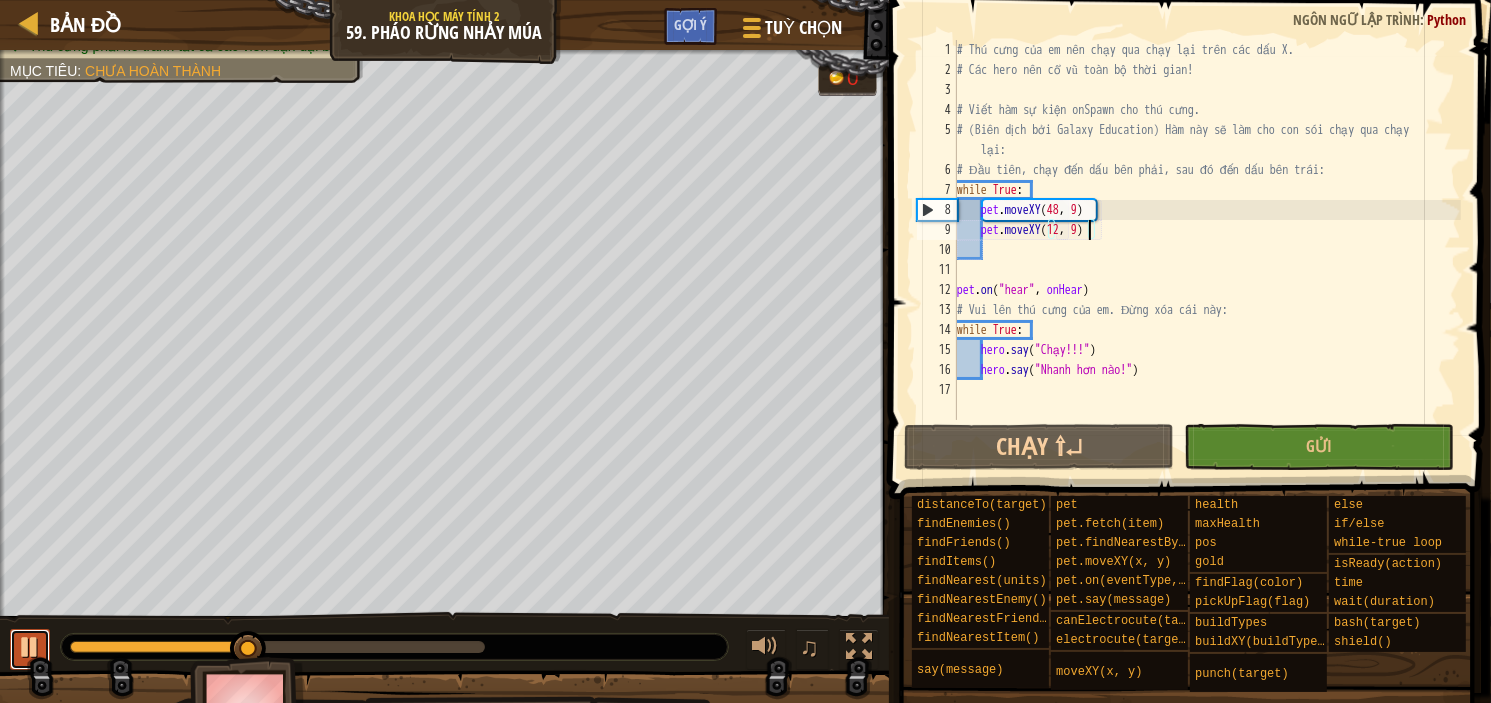 click at bounding box center [30, 647] 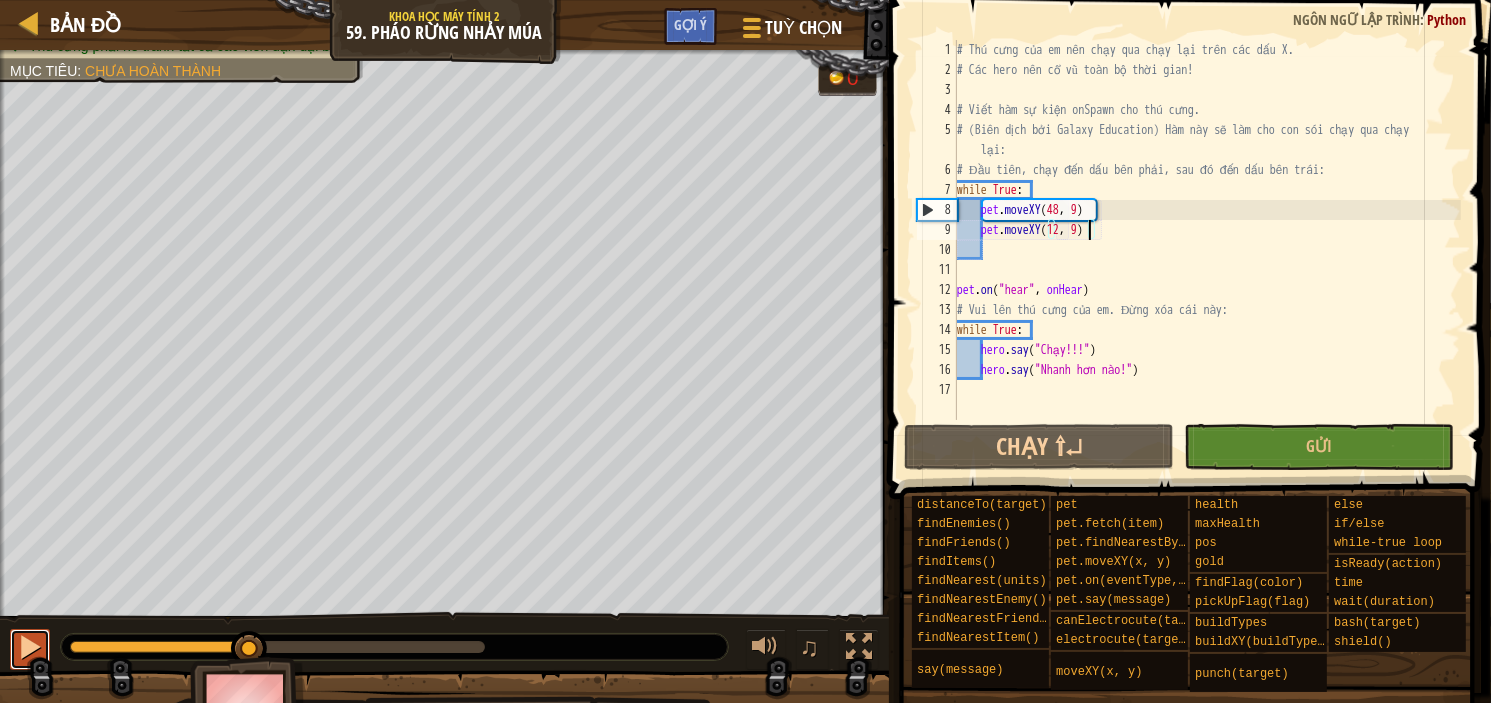click at bounding box center (30, 647) 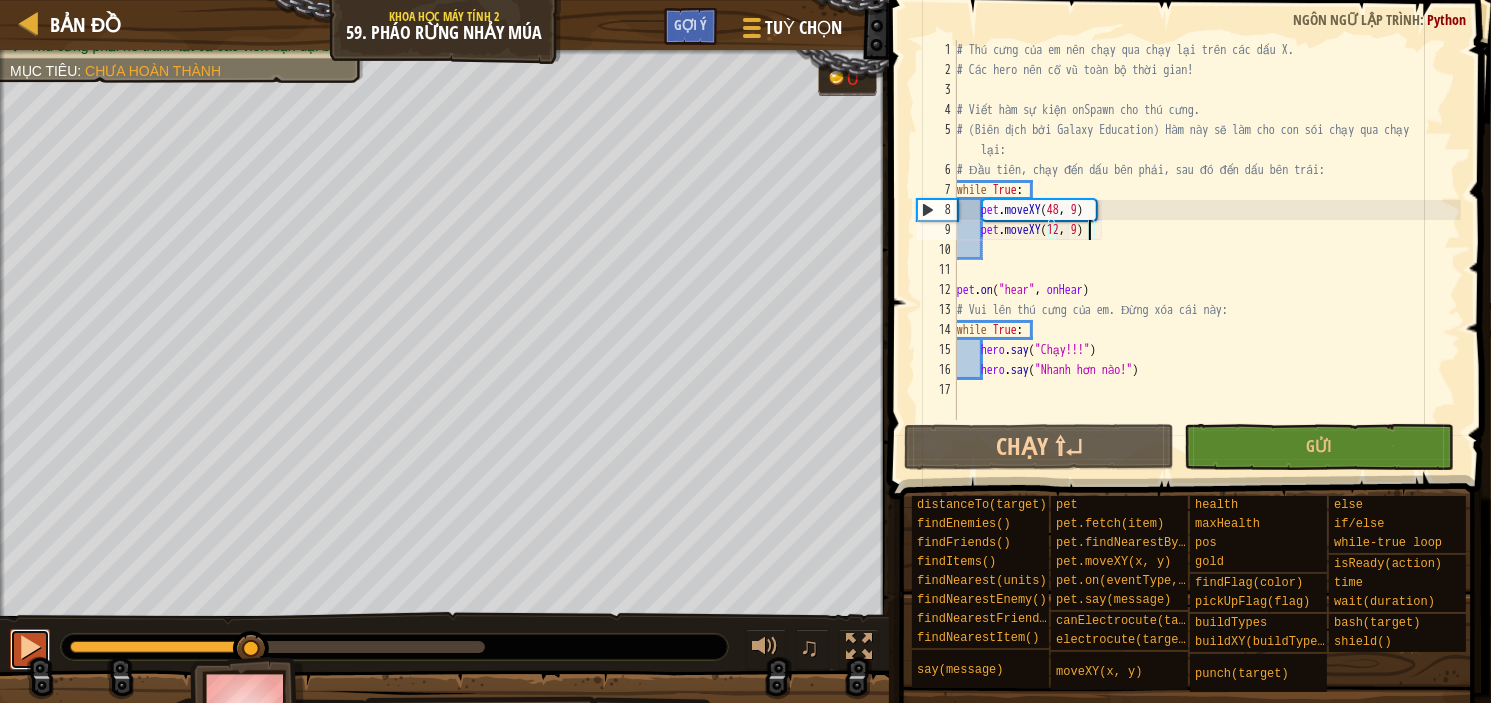 click at bounding box center [30, 647] 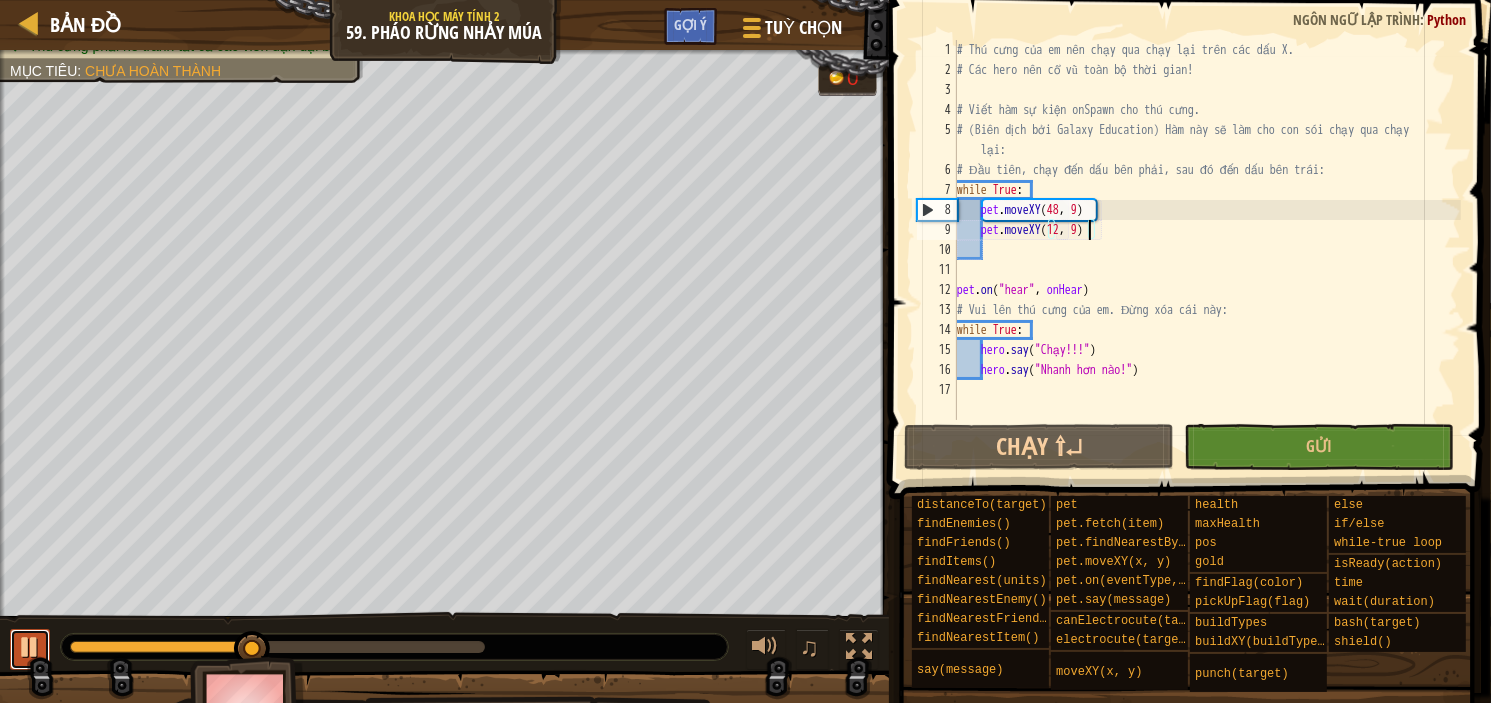 click at bounding box center (30, 647) 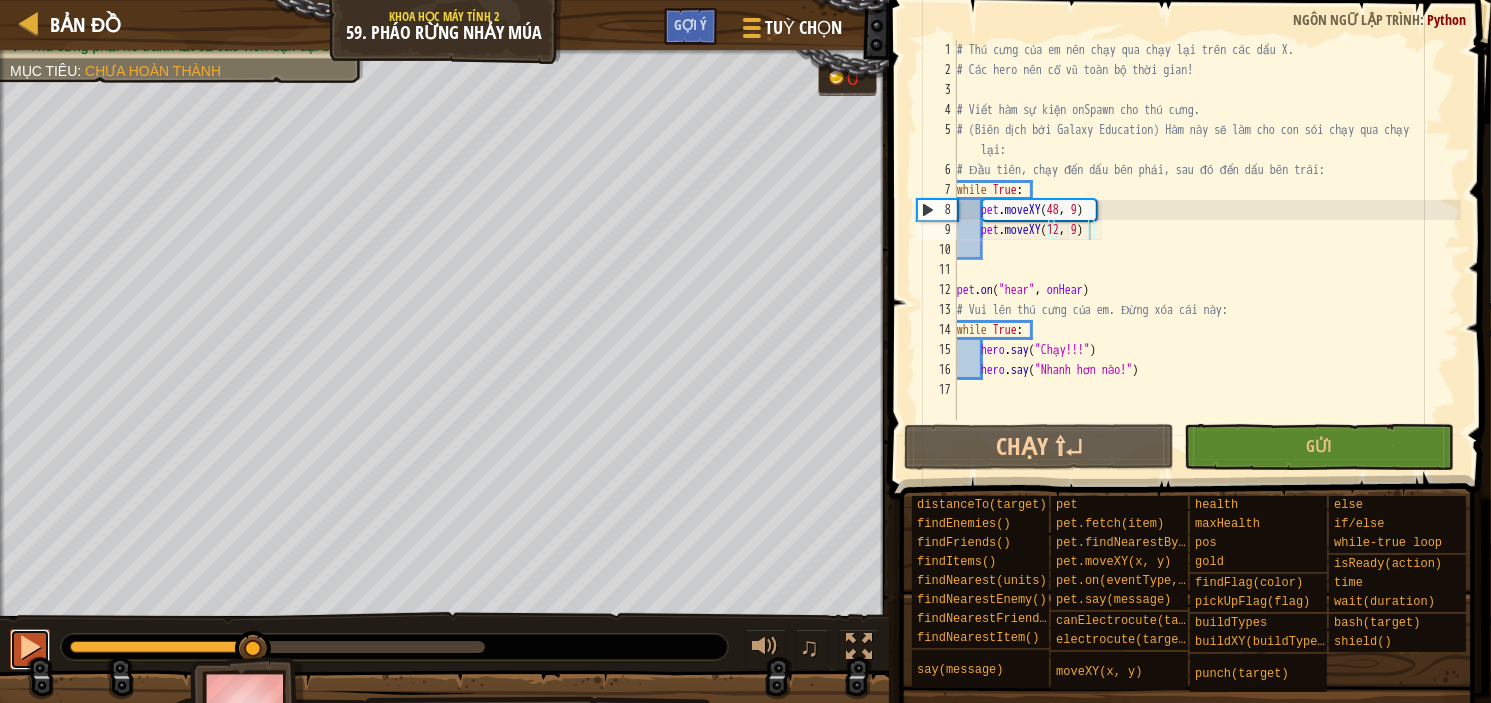 click at bounding box center [30, 647] 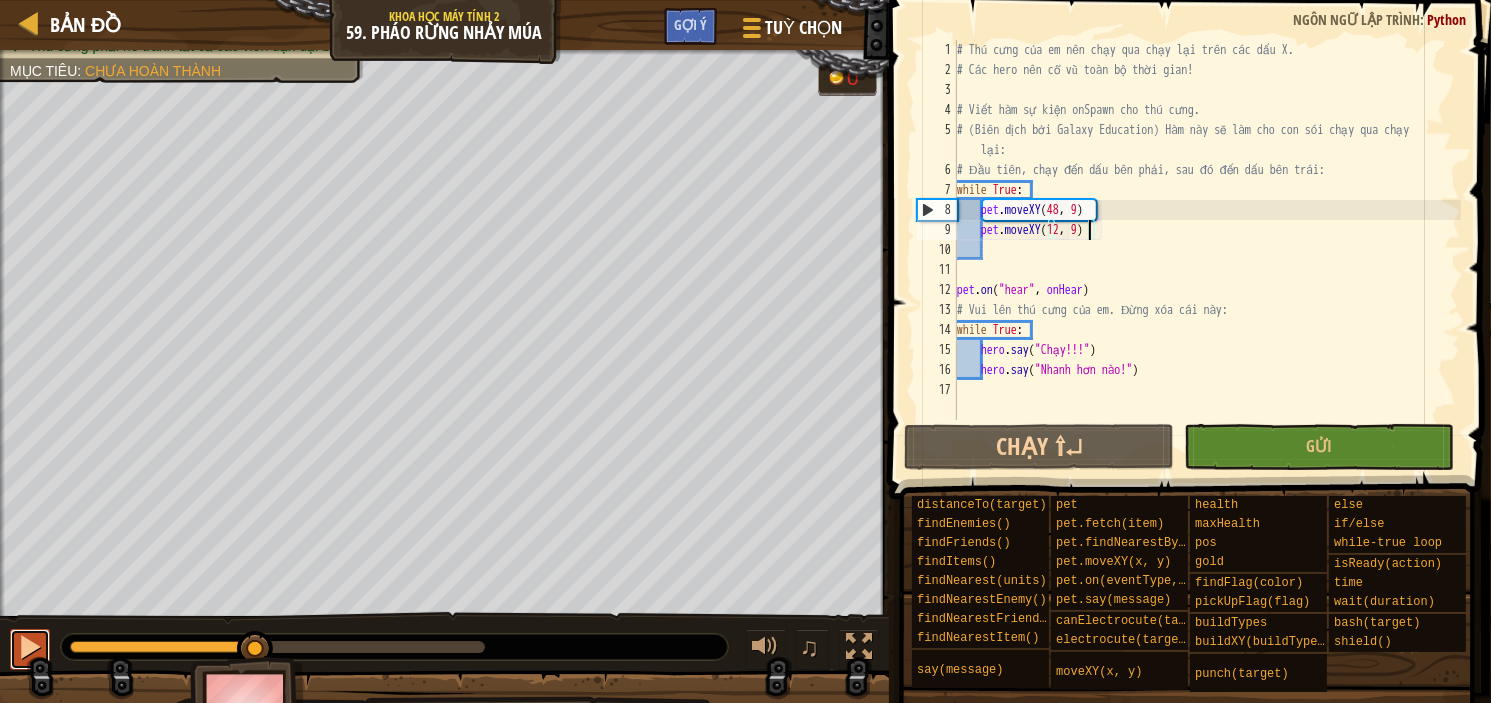click at bounding box center [30, 647] 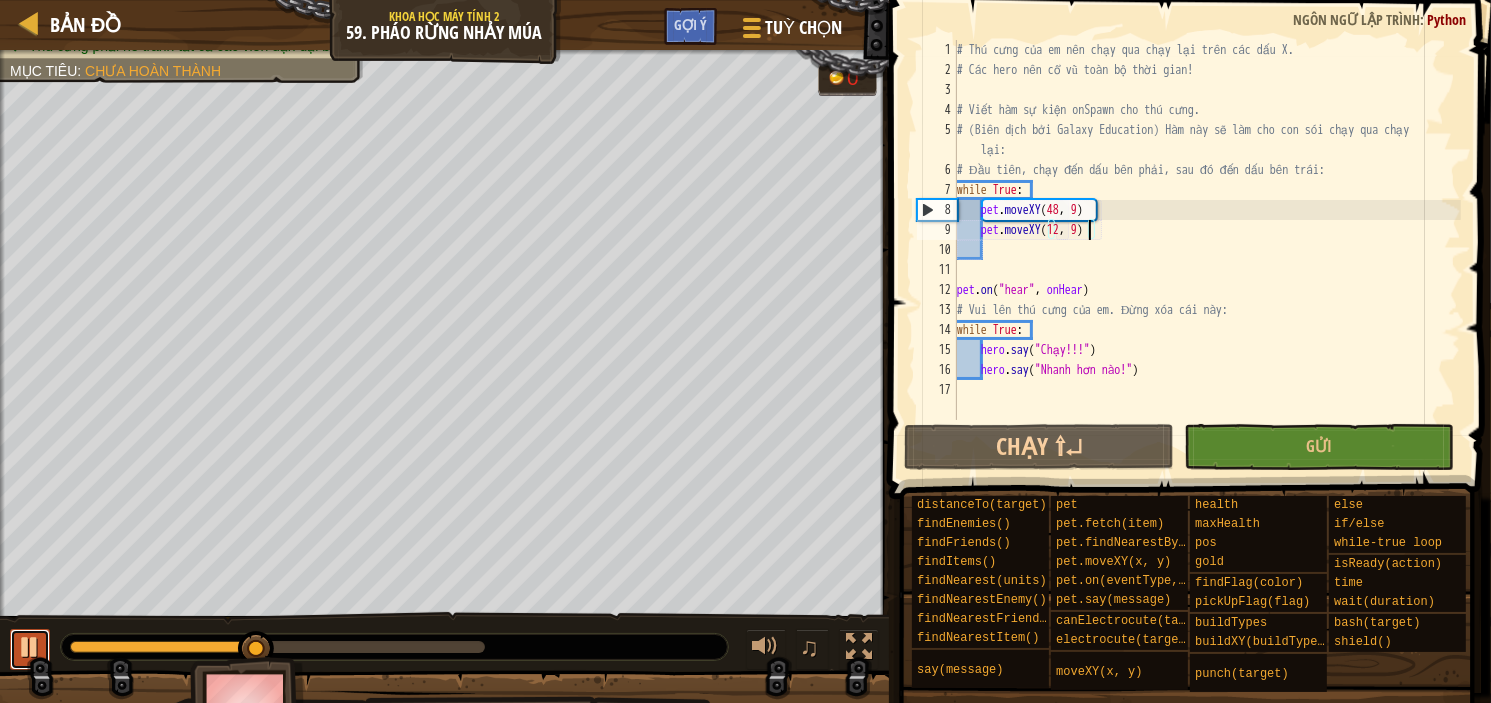 click at bounding box center (30, 647) 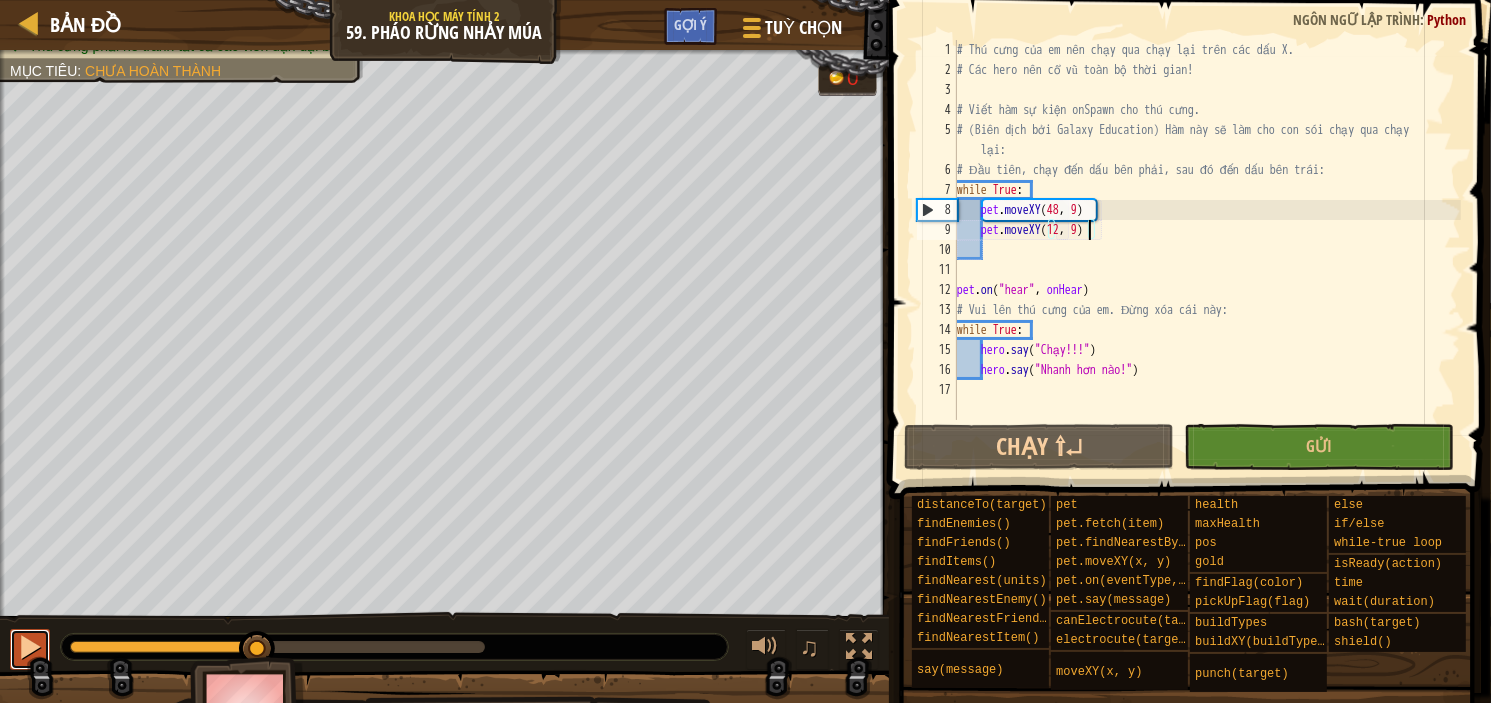 click at bounding box center [30, 647] 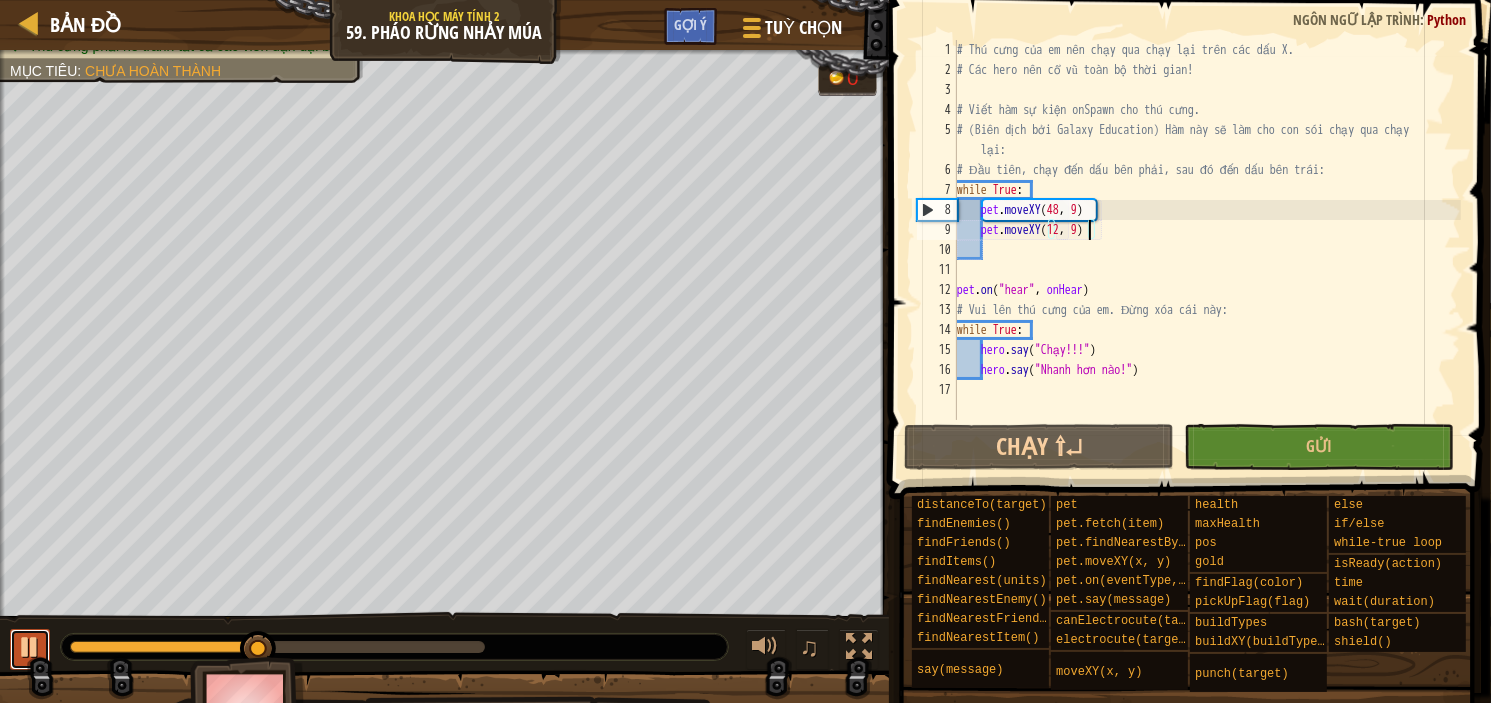 click at bounding box center (30, 647) 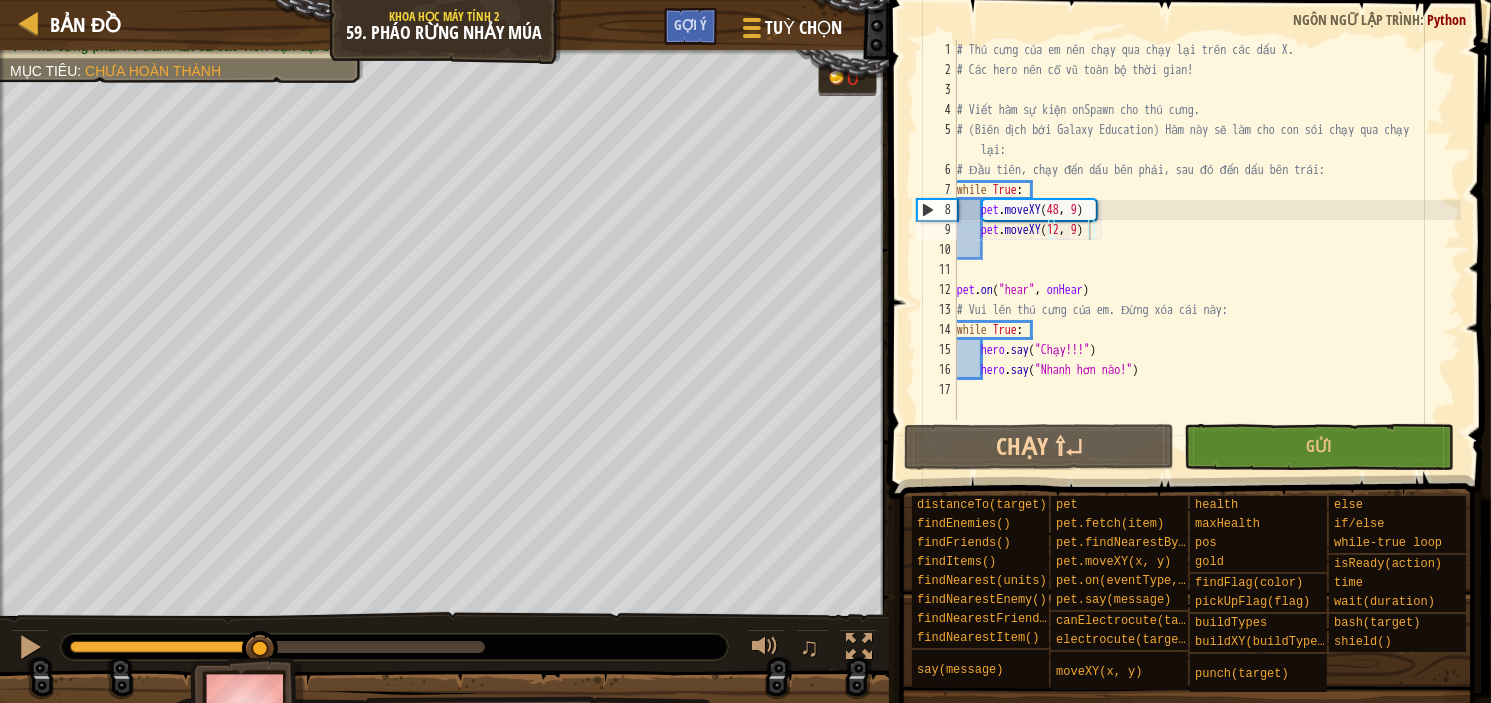 click on "♫" at bounding box center (808, 649) 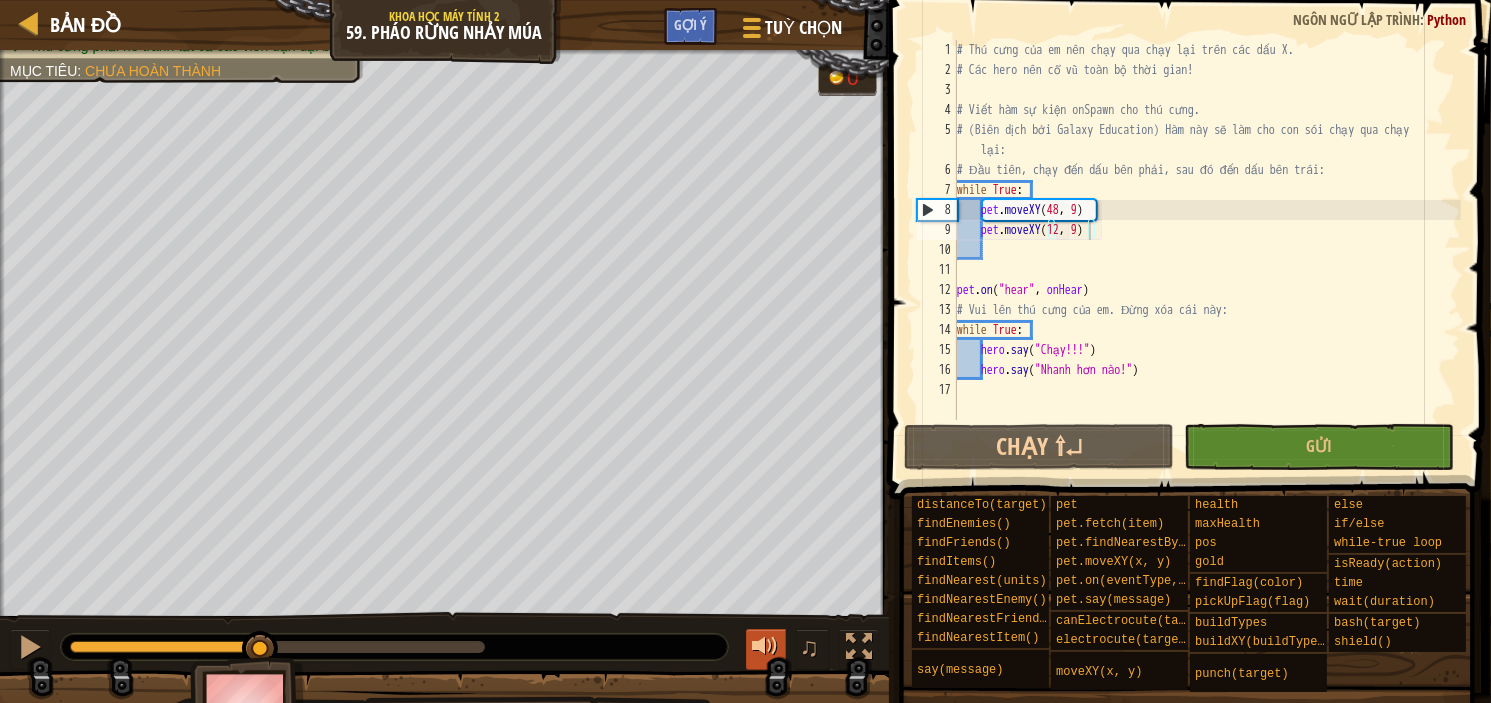 click at bounding box center (766, 647) 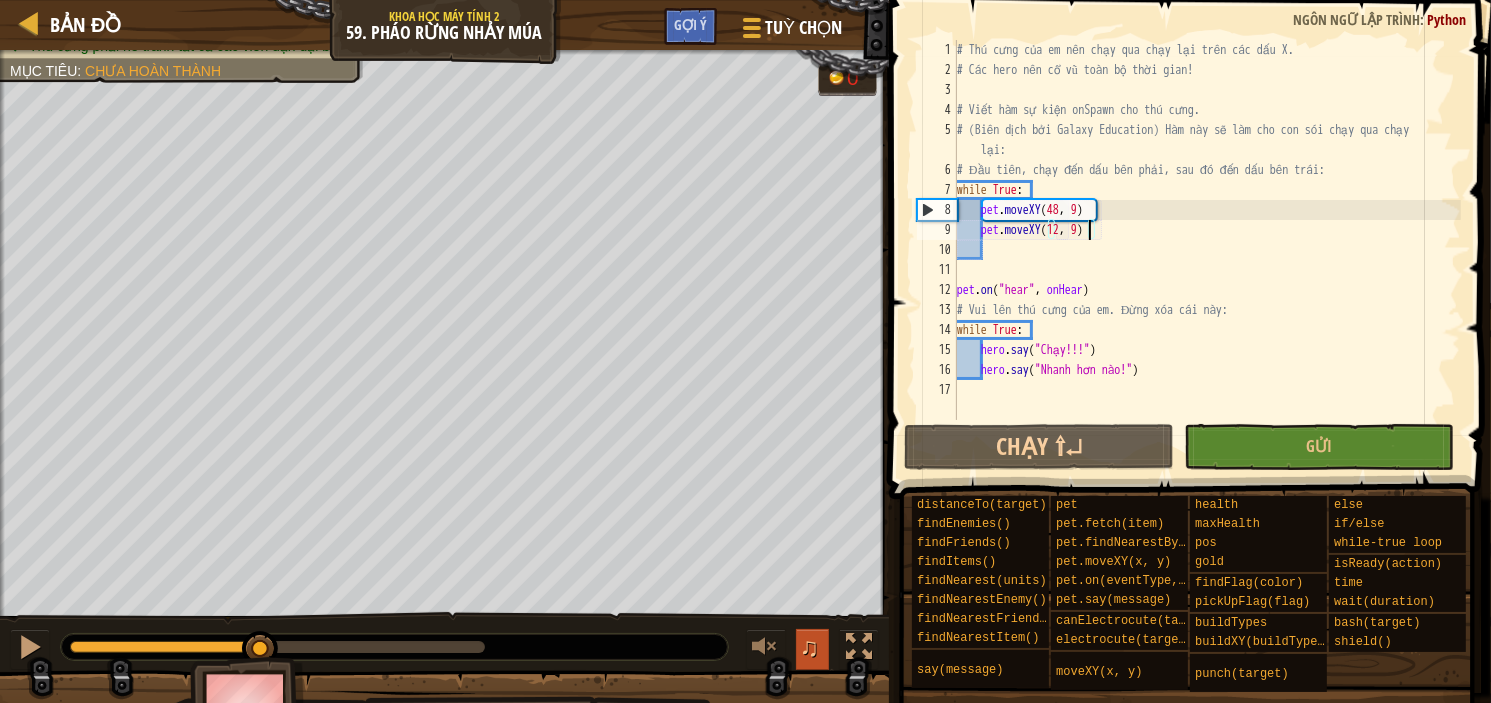 click on "♫" at bounding box center [810, 647] 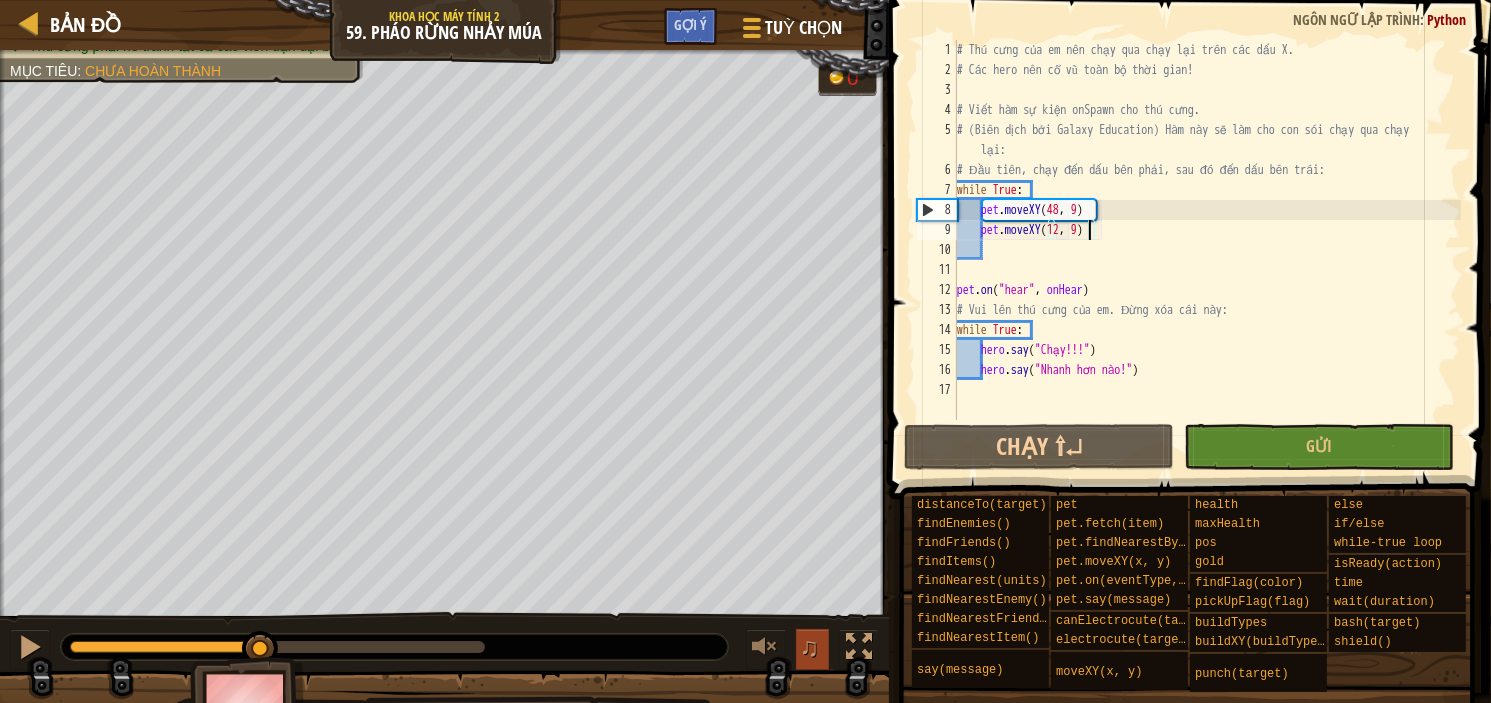 click on "♫" at bounding box center (810, 647) 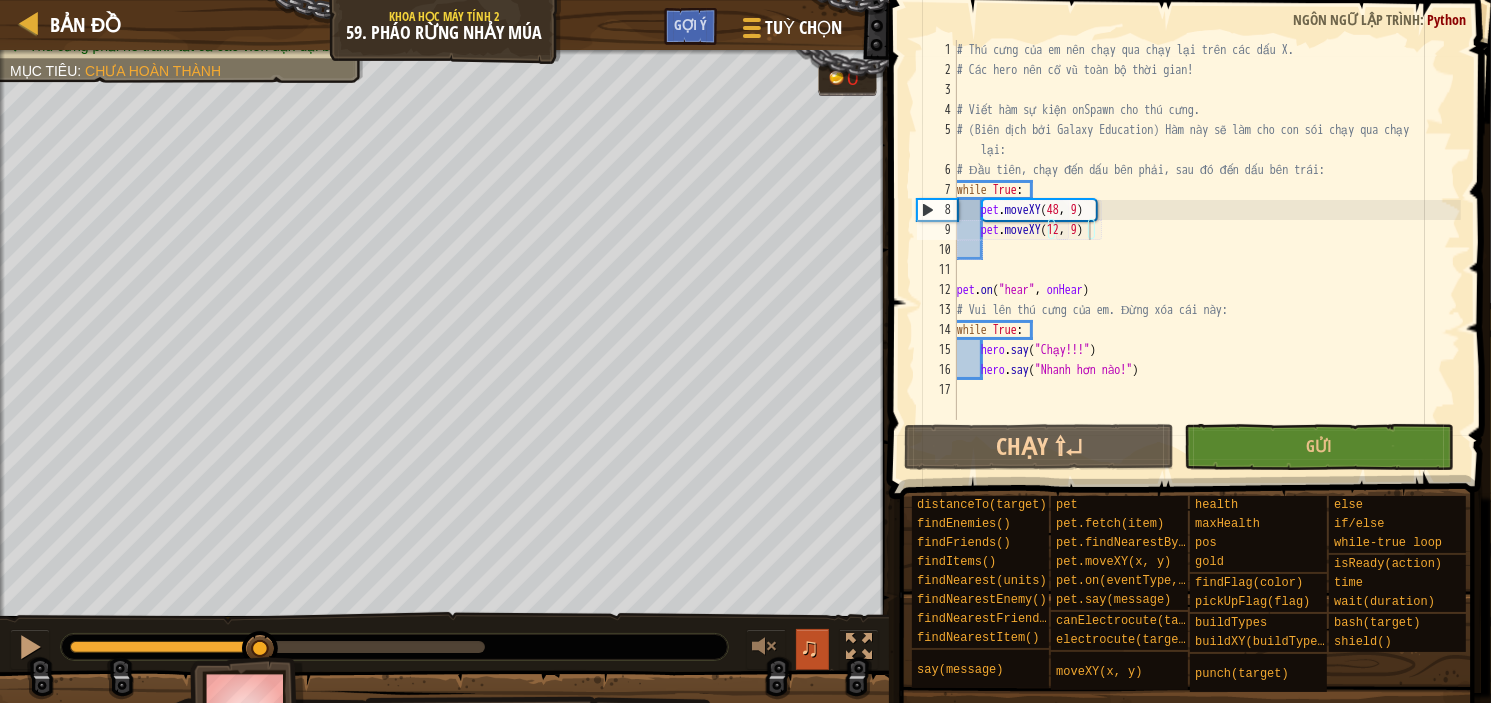 click on "♫" at bounding box center (810, 647) 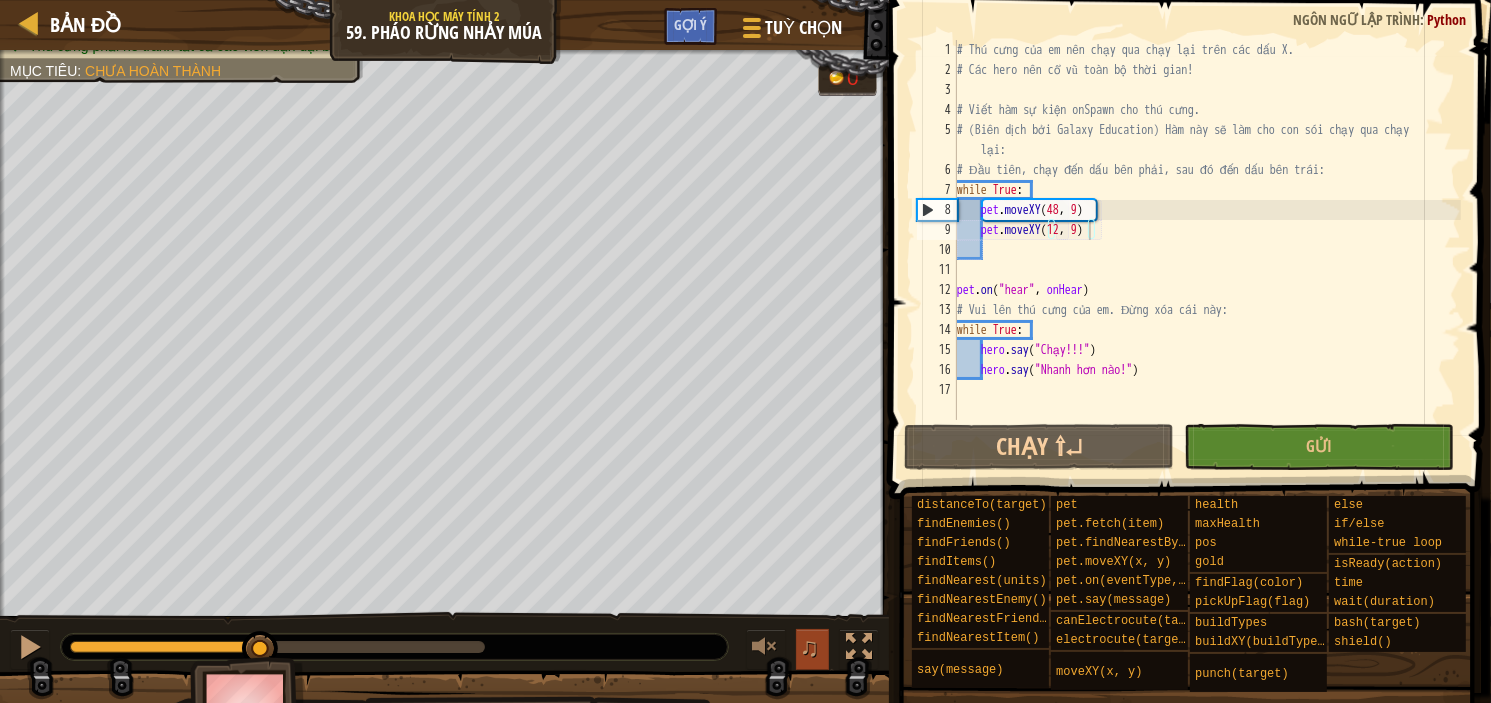 click on "♫" at bounding box center [810, 647] 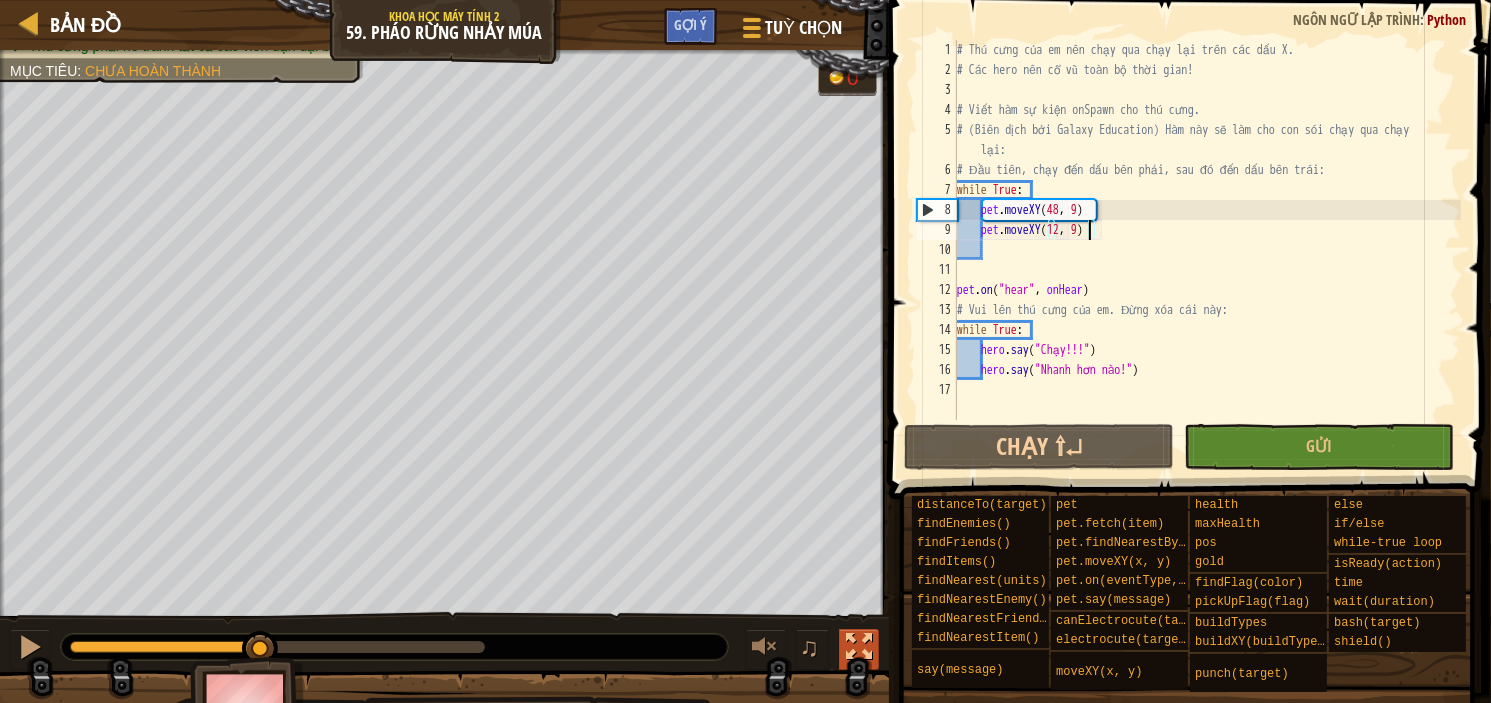 click at bounding box center (859, 647) 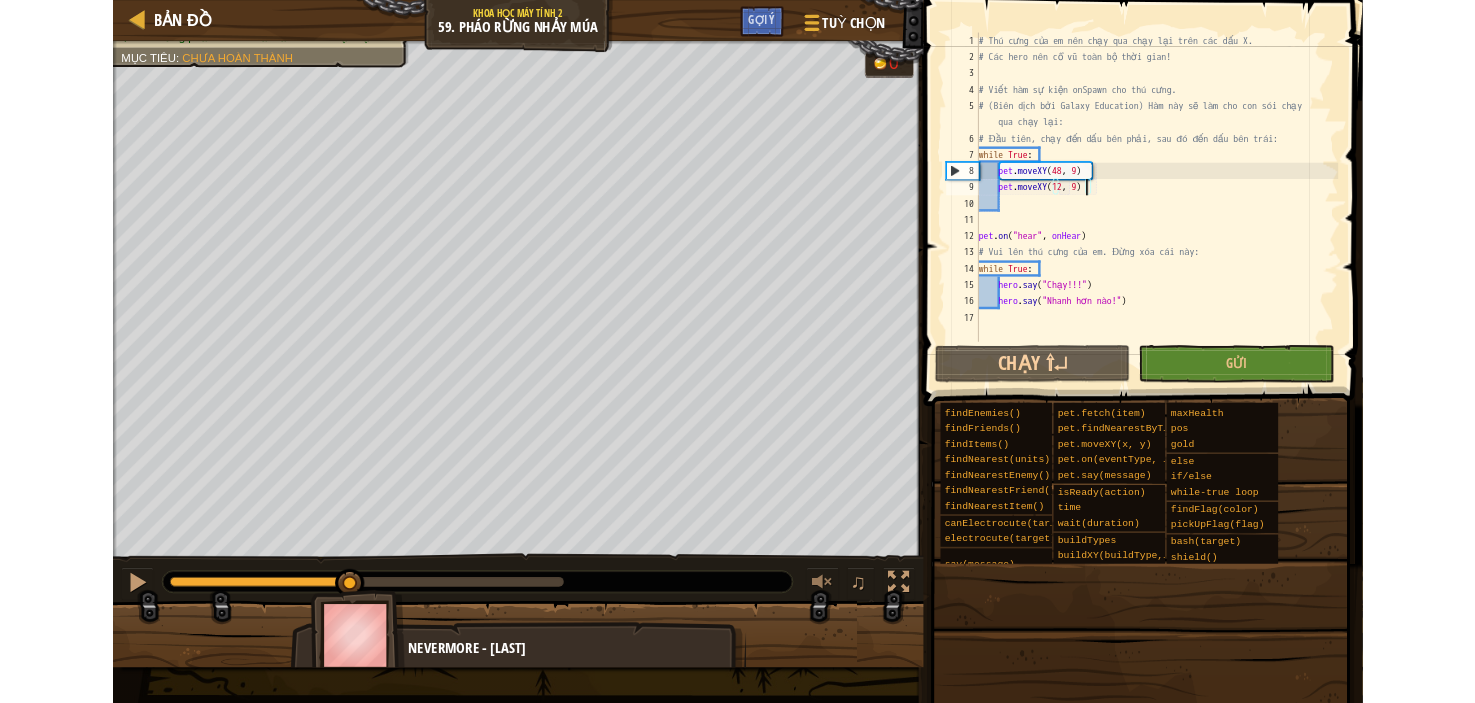 scroll, scrollTop: 0, scrollLeft: 0, axis: both 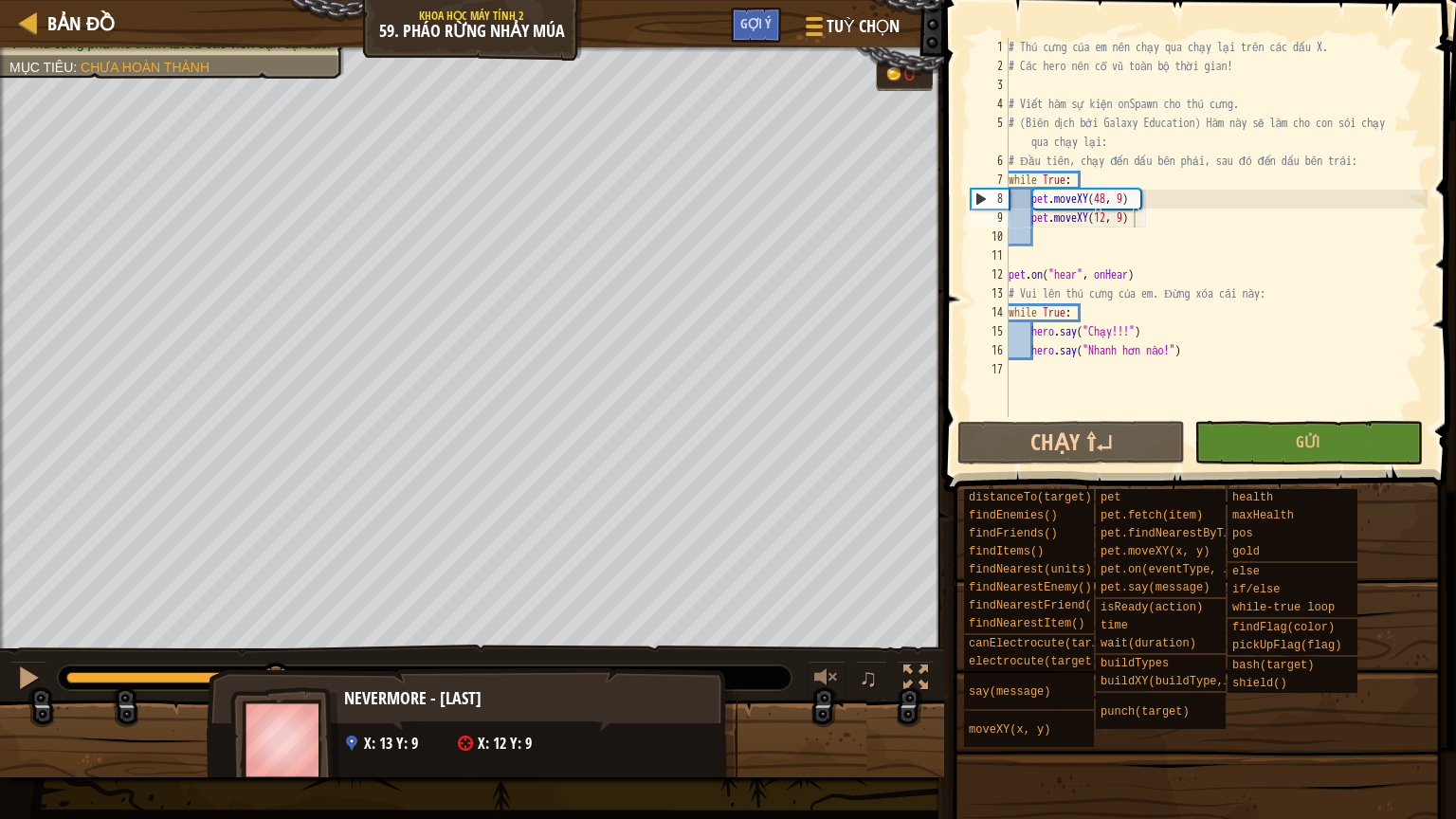 drag, startPoint x: 506, startPoint y: 709, endPoint x: 369, endPoint y: 739, distance: 140.24621 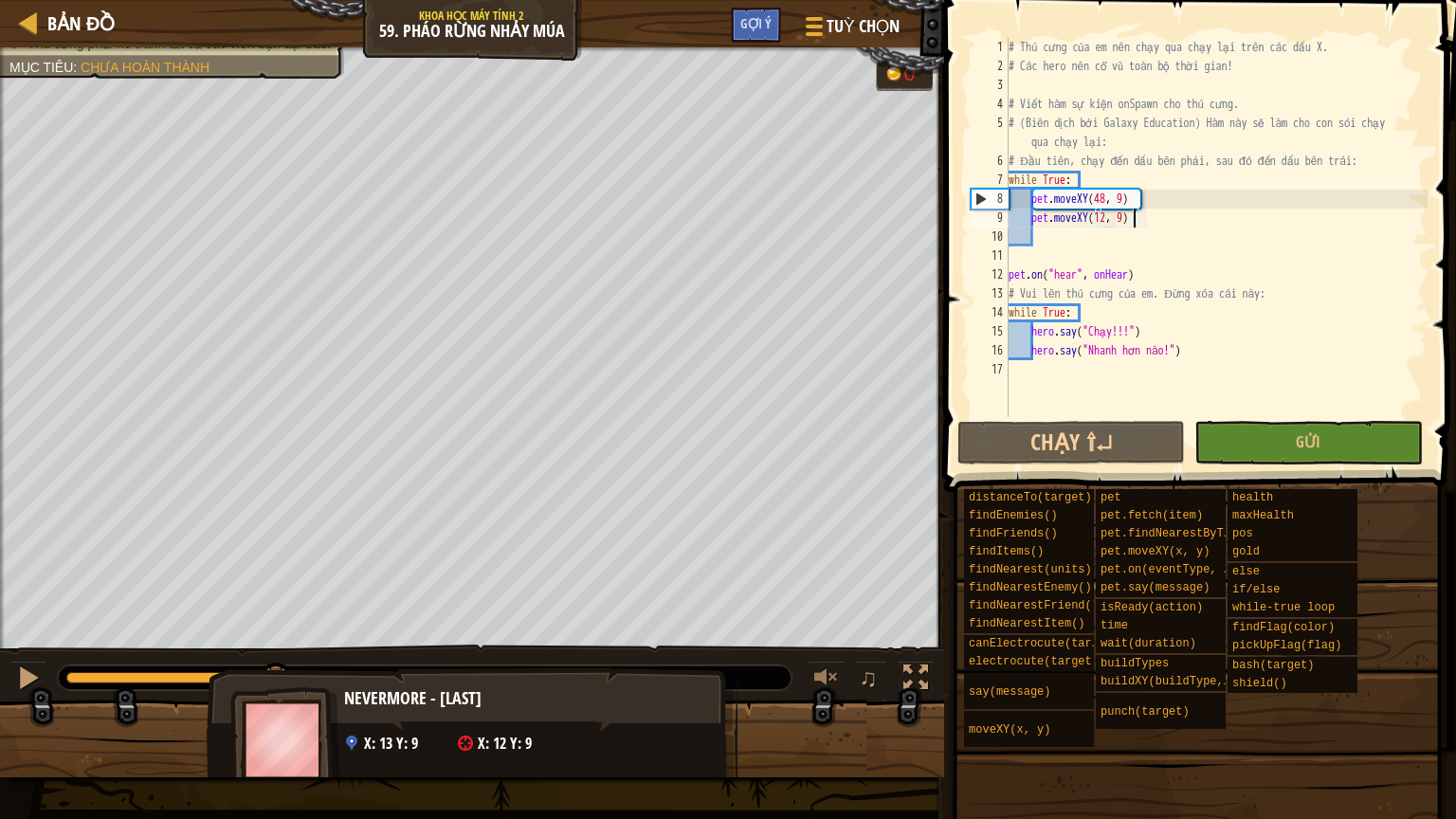 click on "x: 13 y: 9" at bounding box center (391, 743) 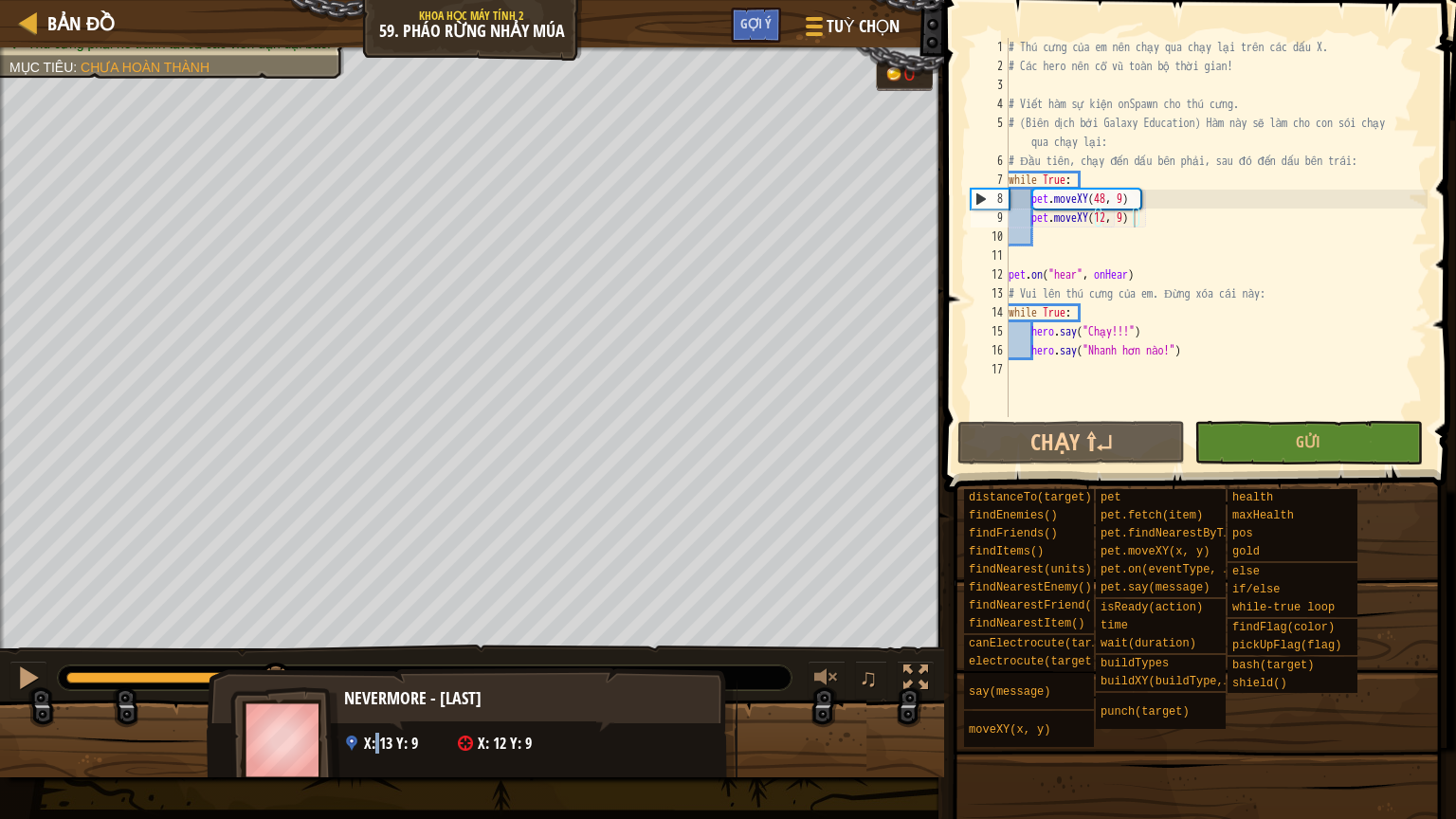 click on "Nevermore - raven x: [NUMBER] y: [NUMBER] x: [NUMBER] y: [NUMBER]" at bounding box center [472, 746] 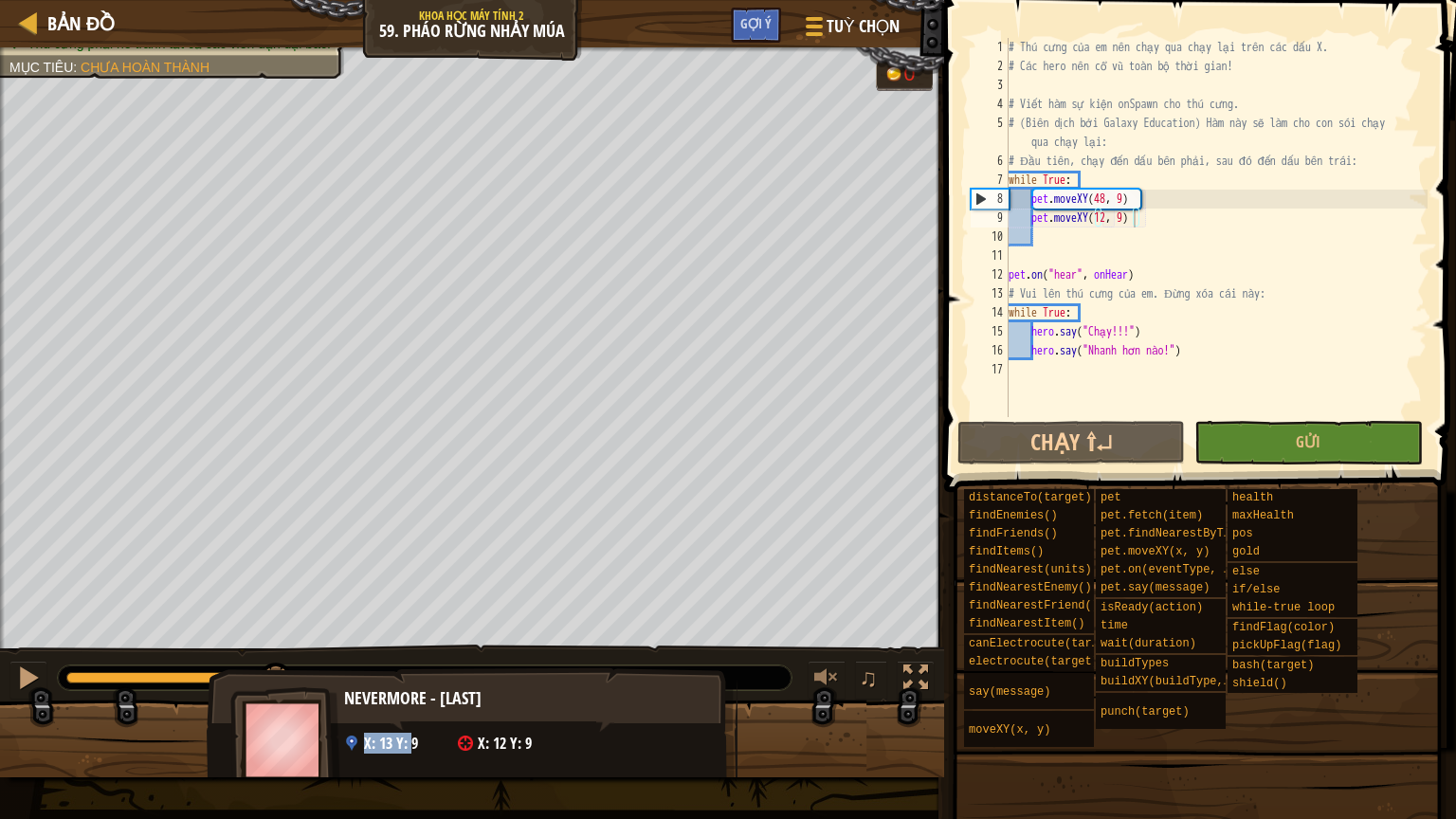 drag, startPoint x: 413, startPoint y: 745, endPoint x: 578, endPoint y: 744, distance: 165.00303 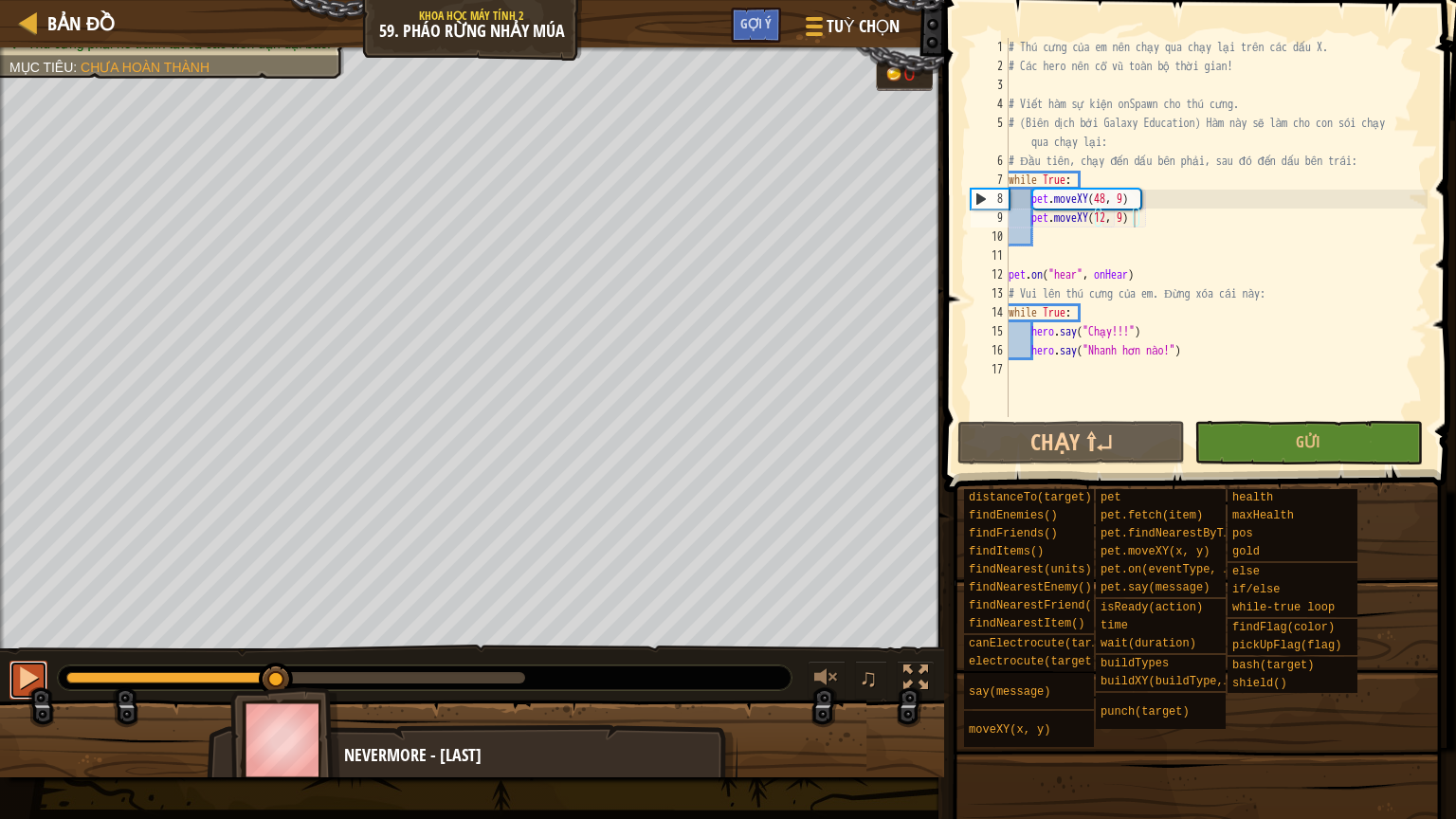 click at bounding box center (28, 678) 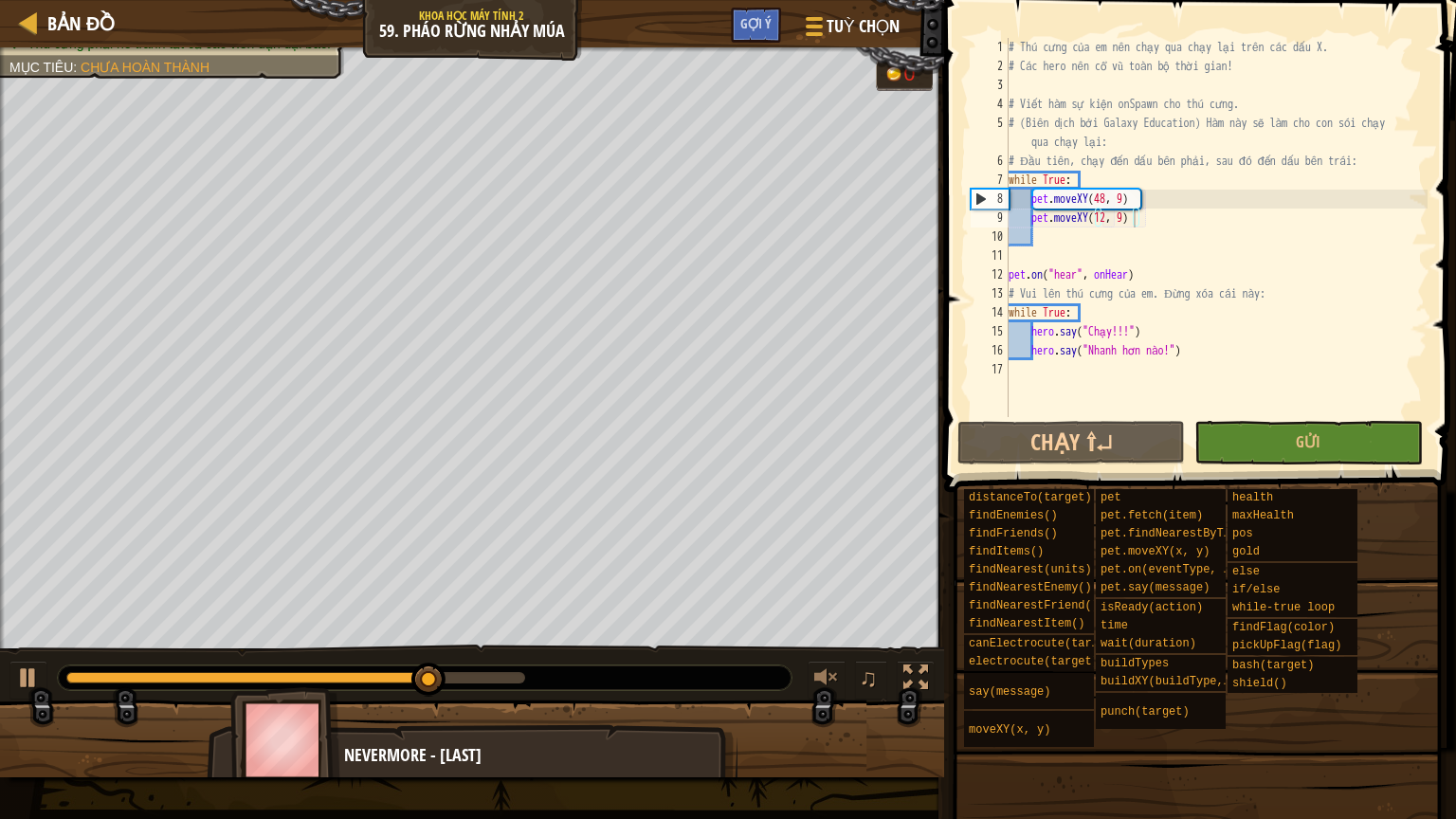 drag, startPoint x: 530, startPoint y: 716, endPoint x: 282, endPoint y: 735, distance: 248.72676 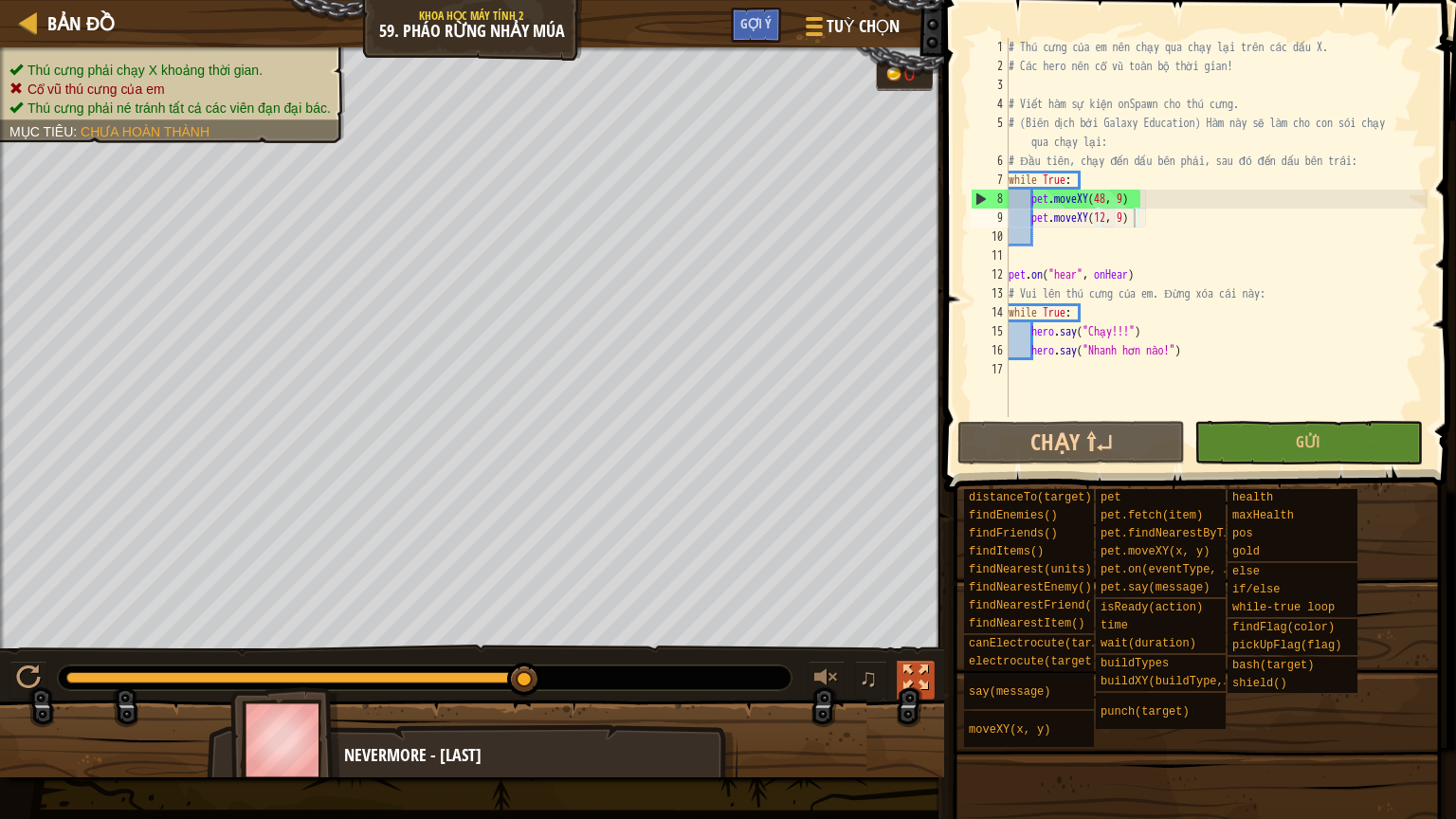 click at bounding box center (916, 678) 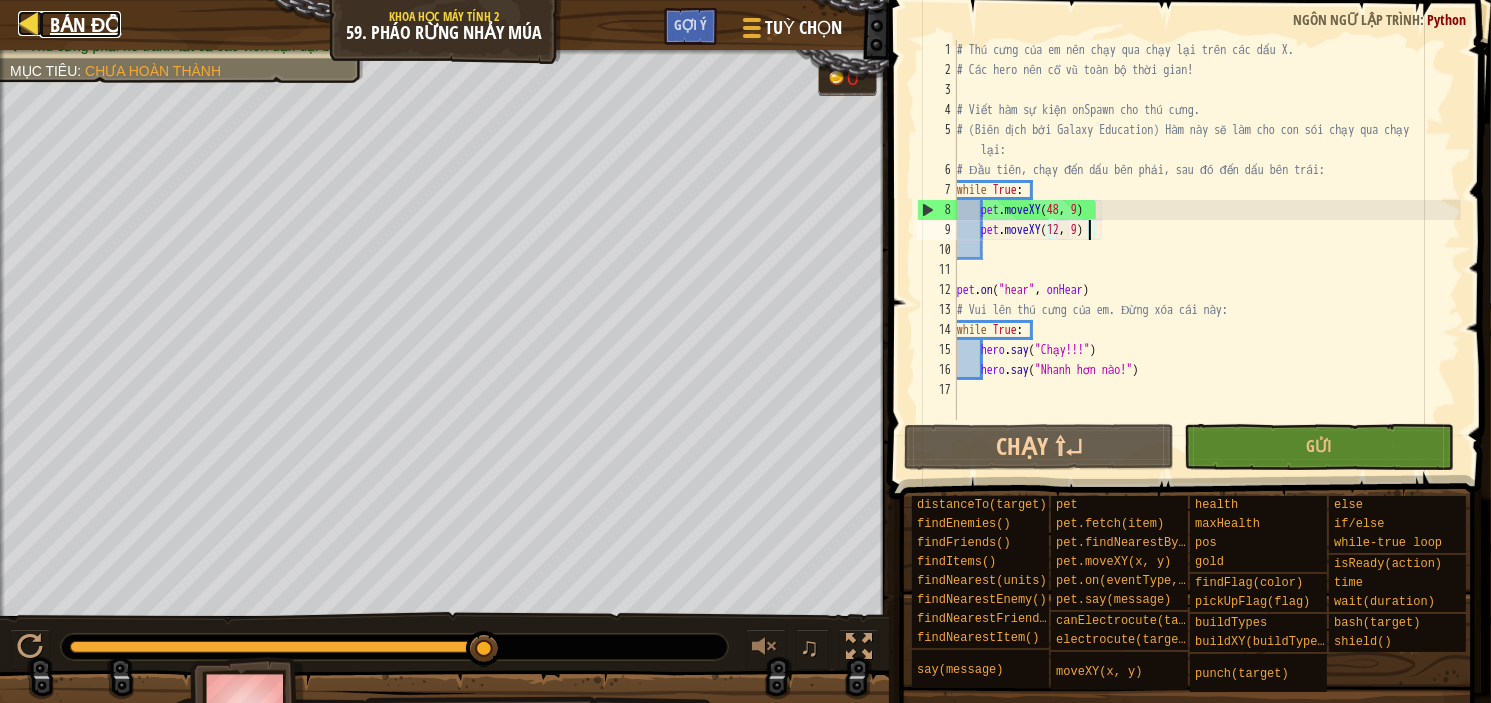 click on "Bản đồ" at bounding box center [85, 24] 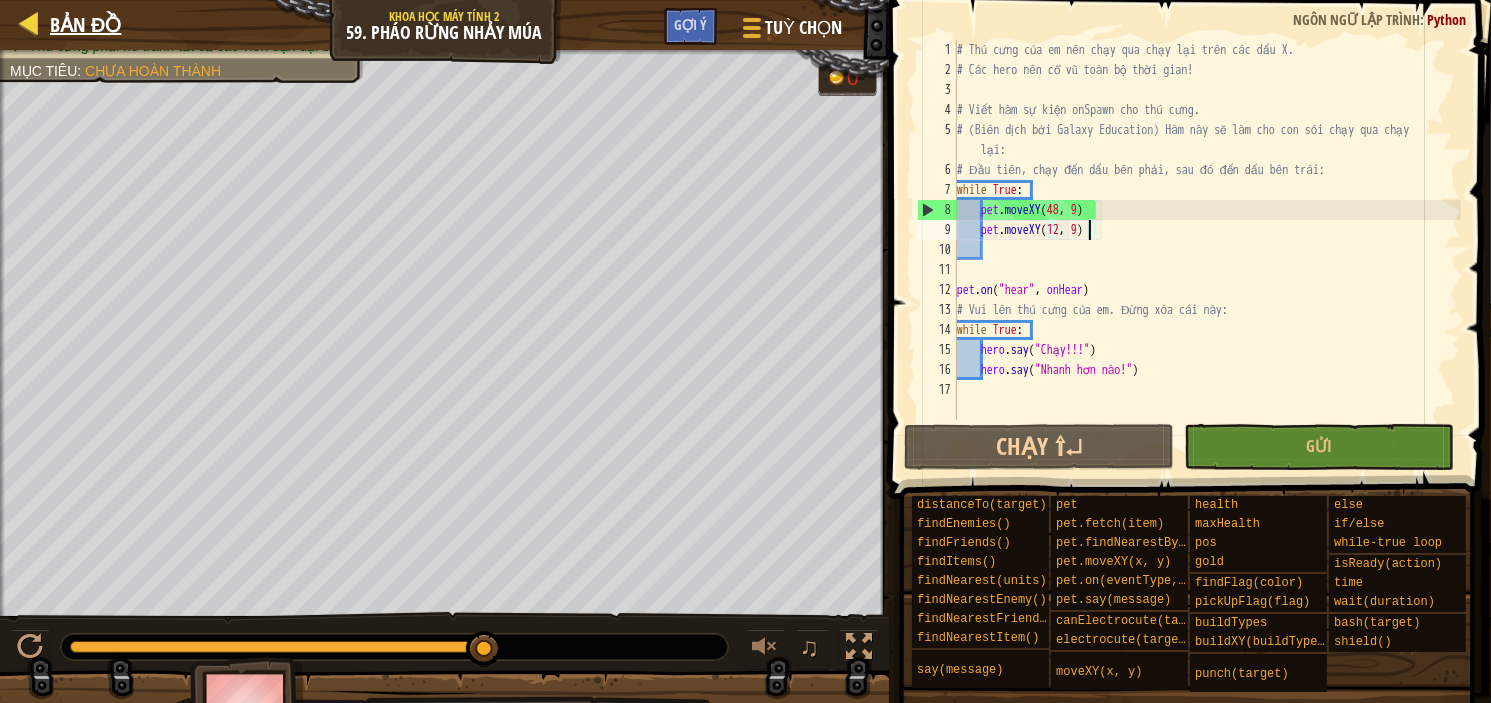 select on "vi" 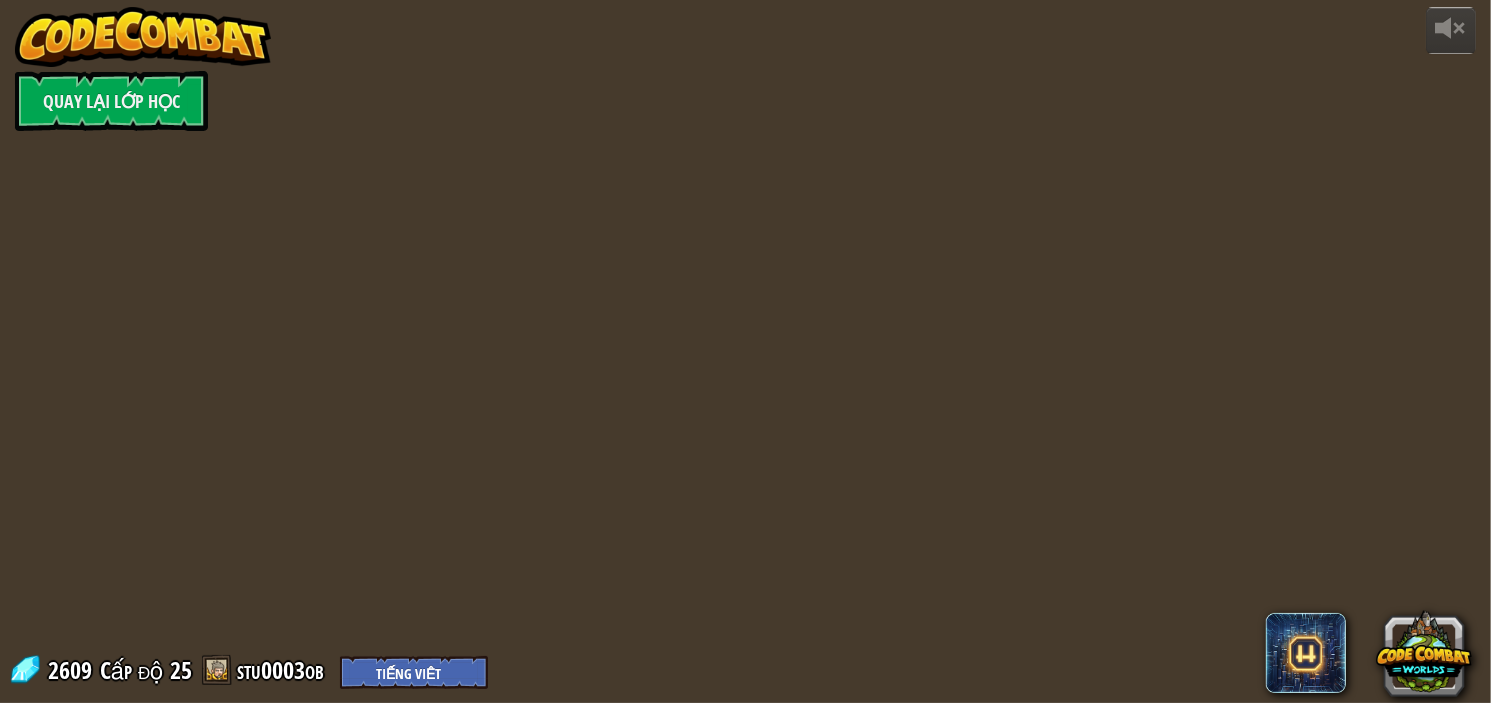 select on "vi" 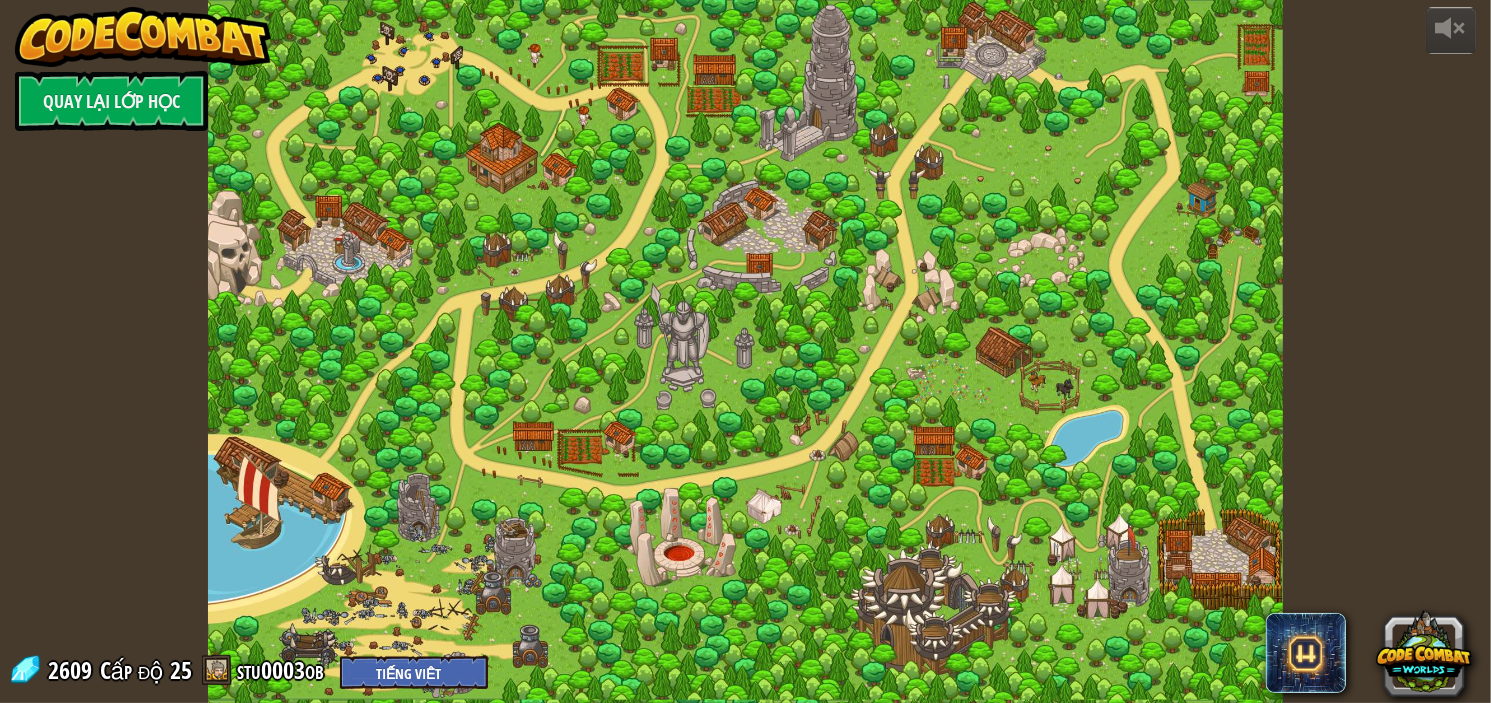select on "vi" 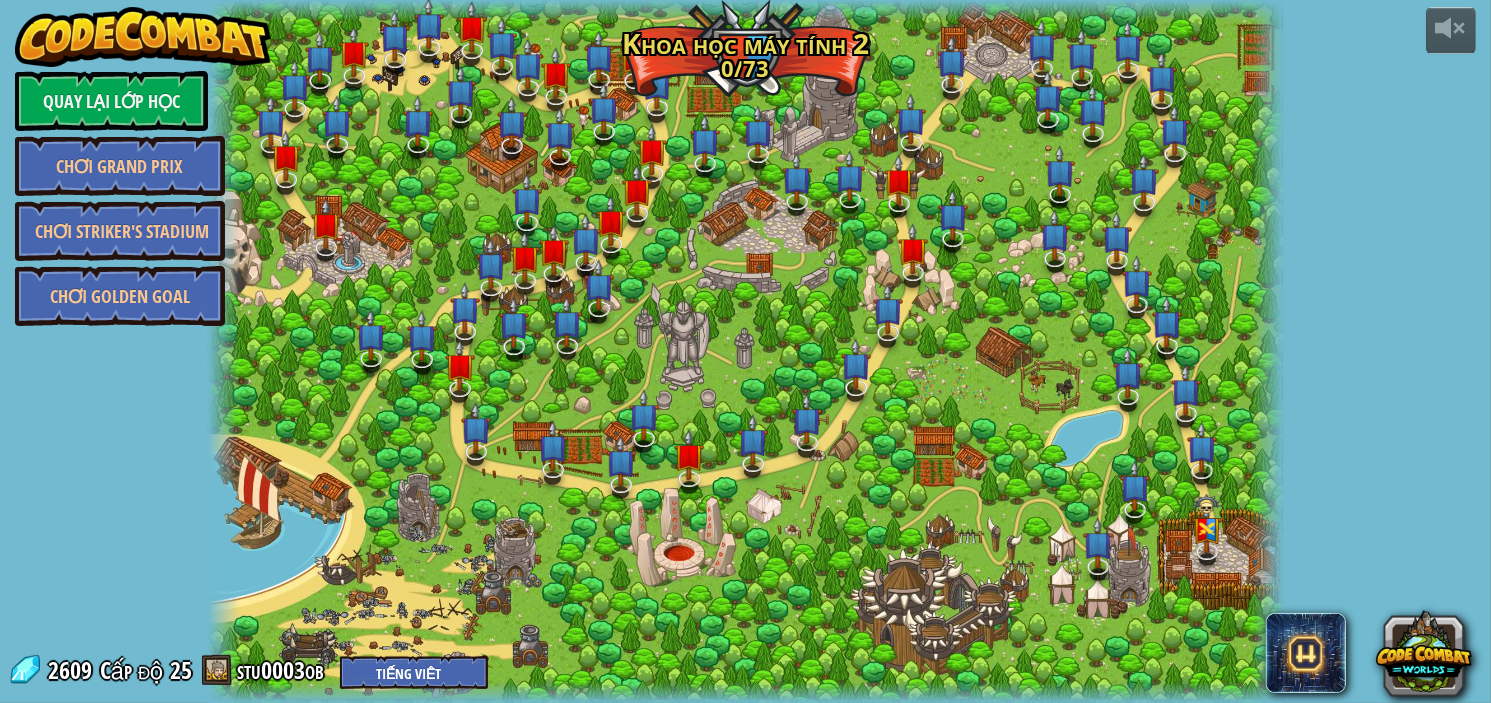 select on "vi" 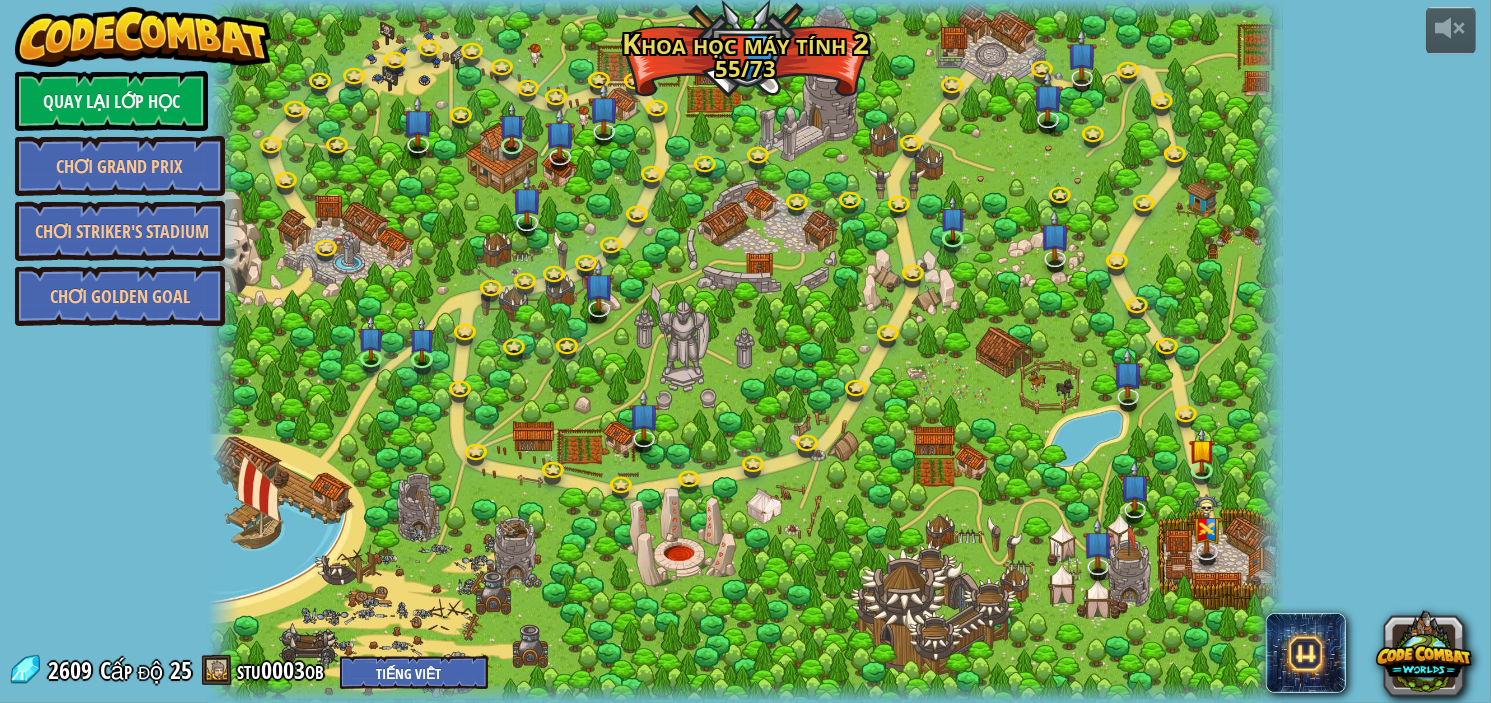 select on "vi" 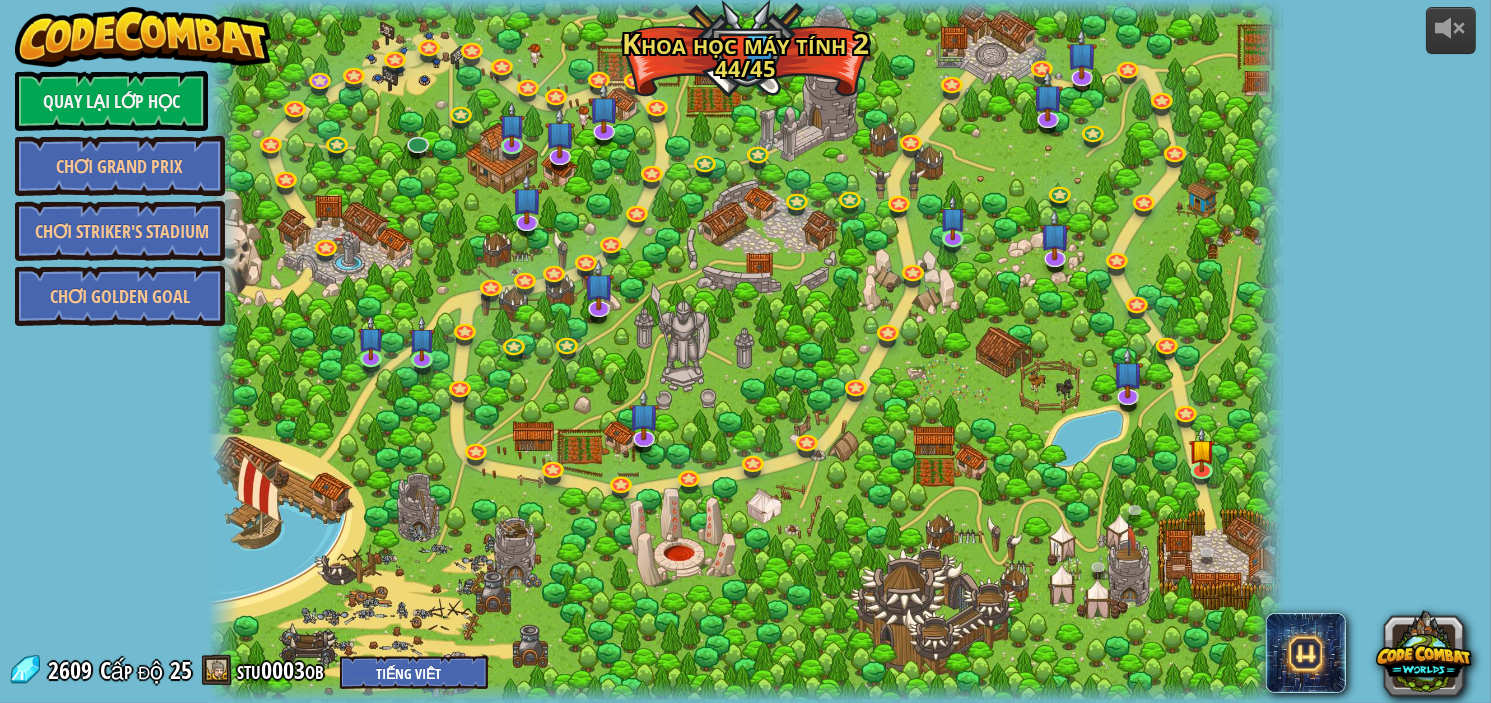 select on "vi" 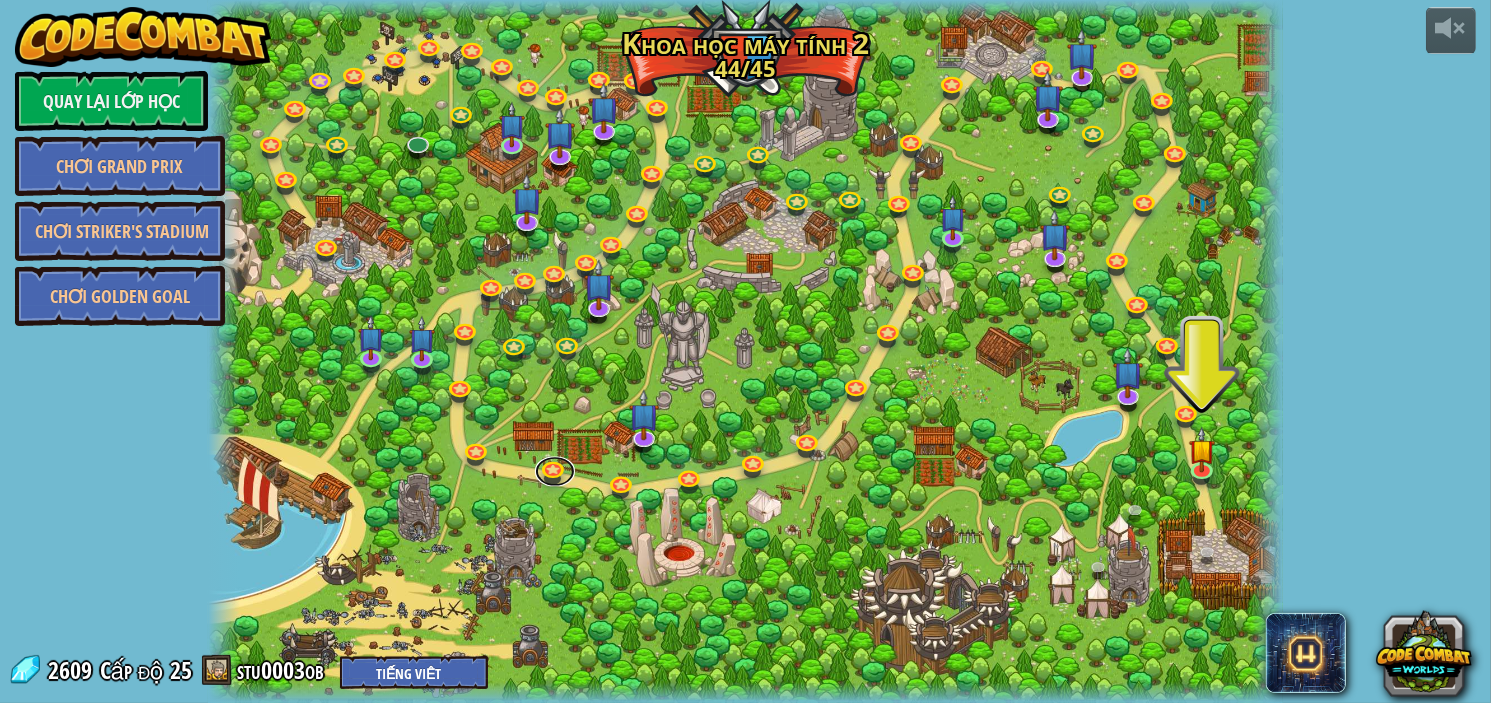 drag, startPoint x: 540, startPoint y: 463, endPoint x: 308, endPoint y: 631, distance: 286.44022 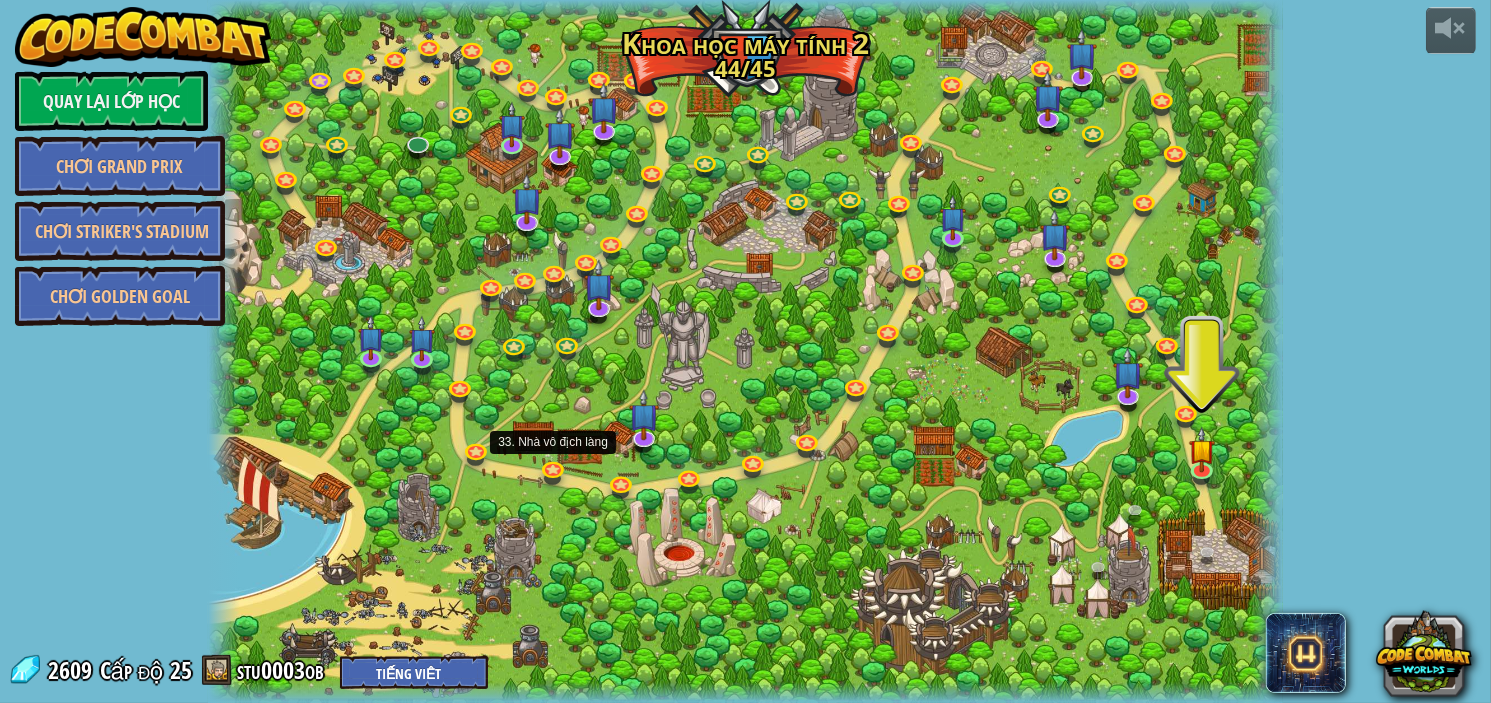 drag, startPoint x: 308, startPoint y: 631, endPoint x: 753, endPoint y: 495, distance: 465.31818 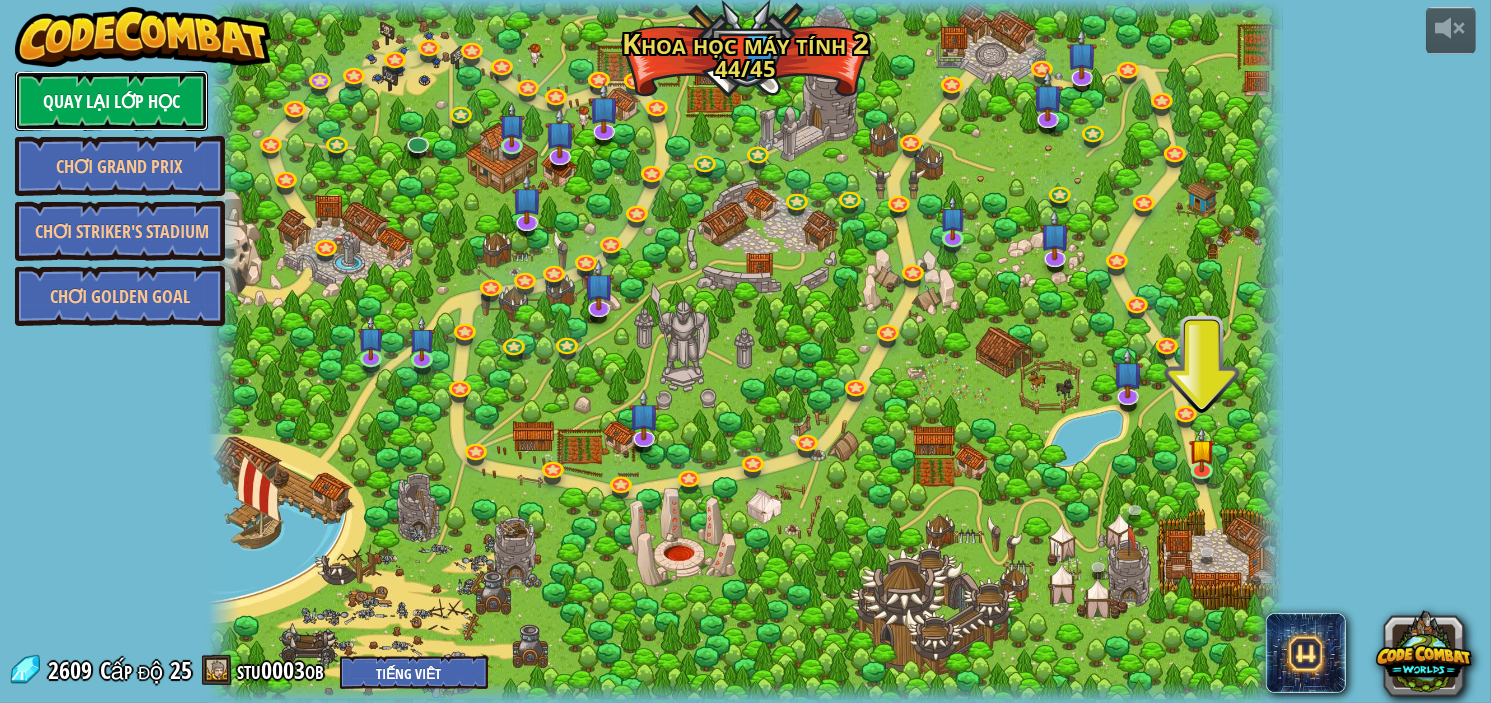 click on "Quay lại Lớp Học" at bounding box center [111, 101] 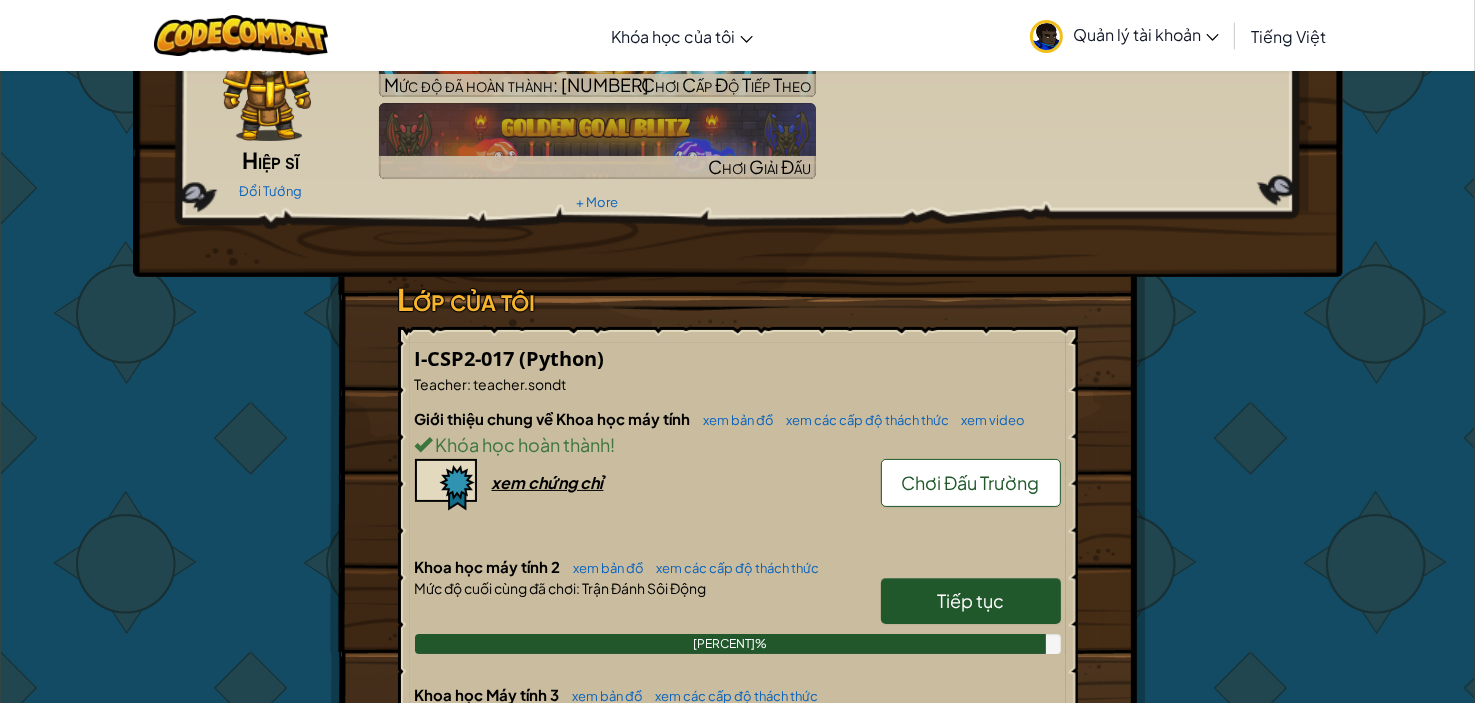 scroll, scrollTop: 0, scrollLeft: 0, axis: both 